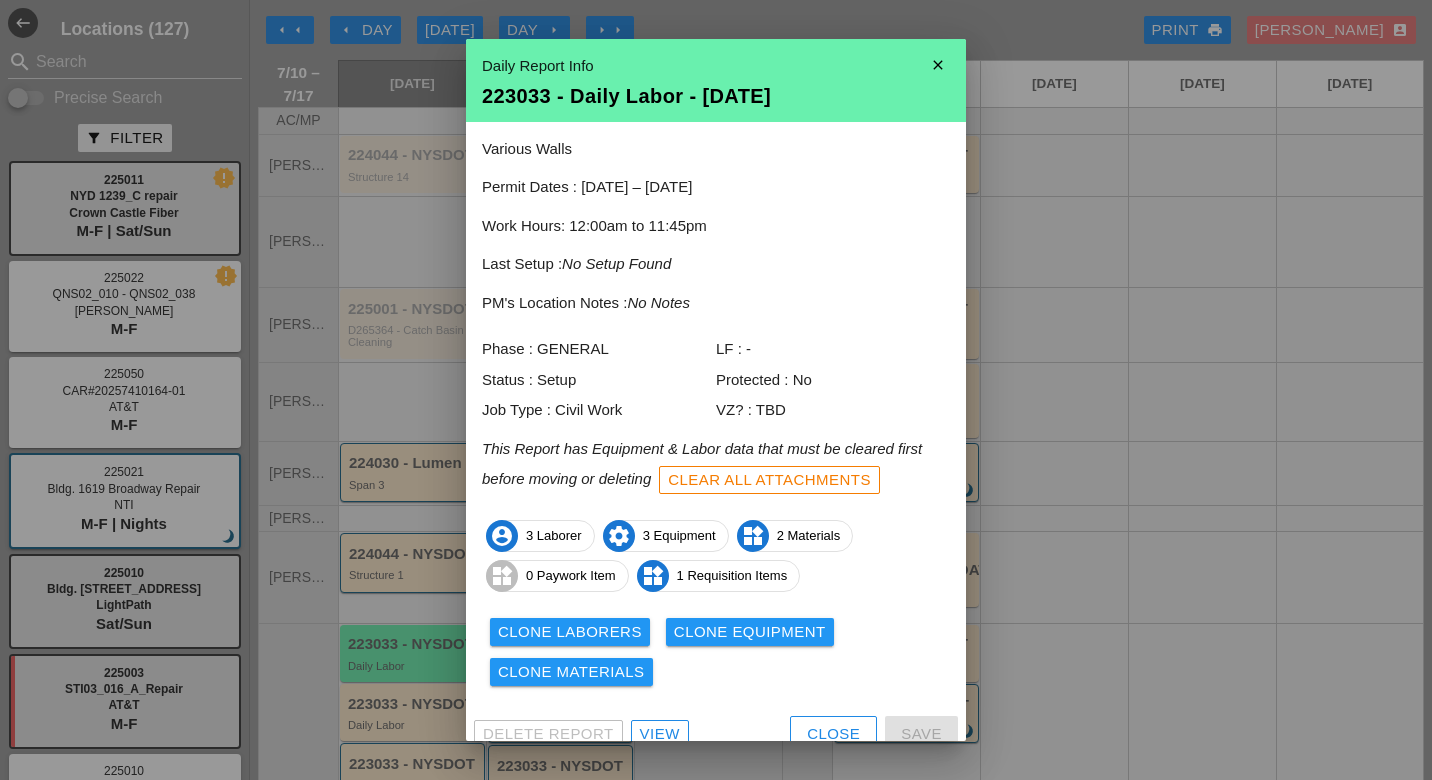 scroll, scrollTop: 0, scrollLeft: 0, axis: both 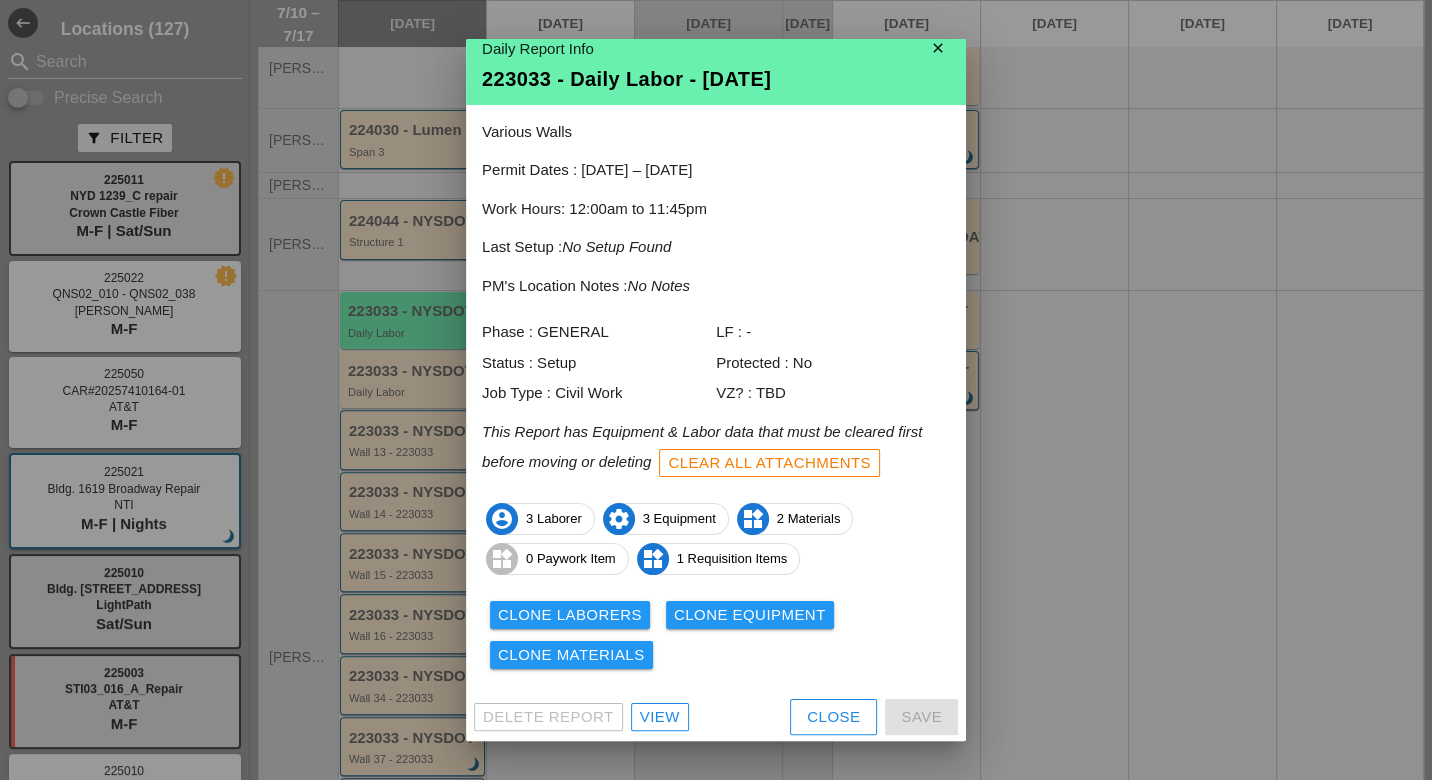 click on "View" at bounding box center [660, 717] 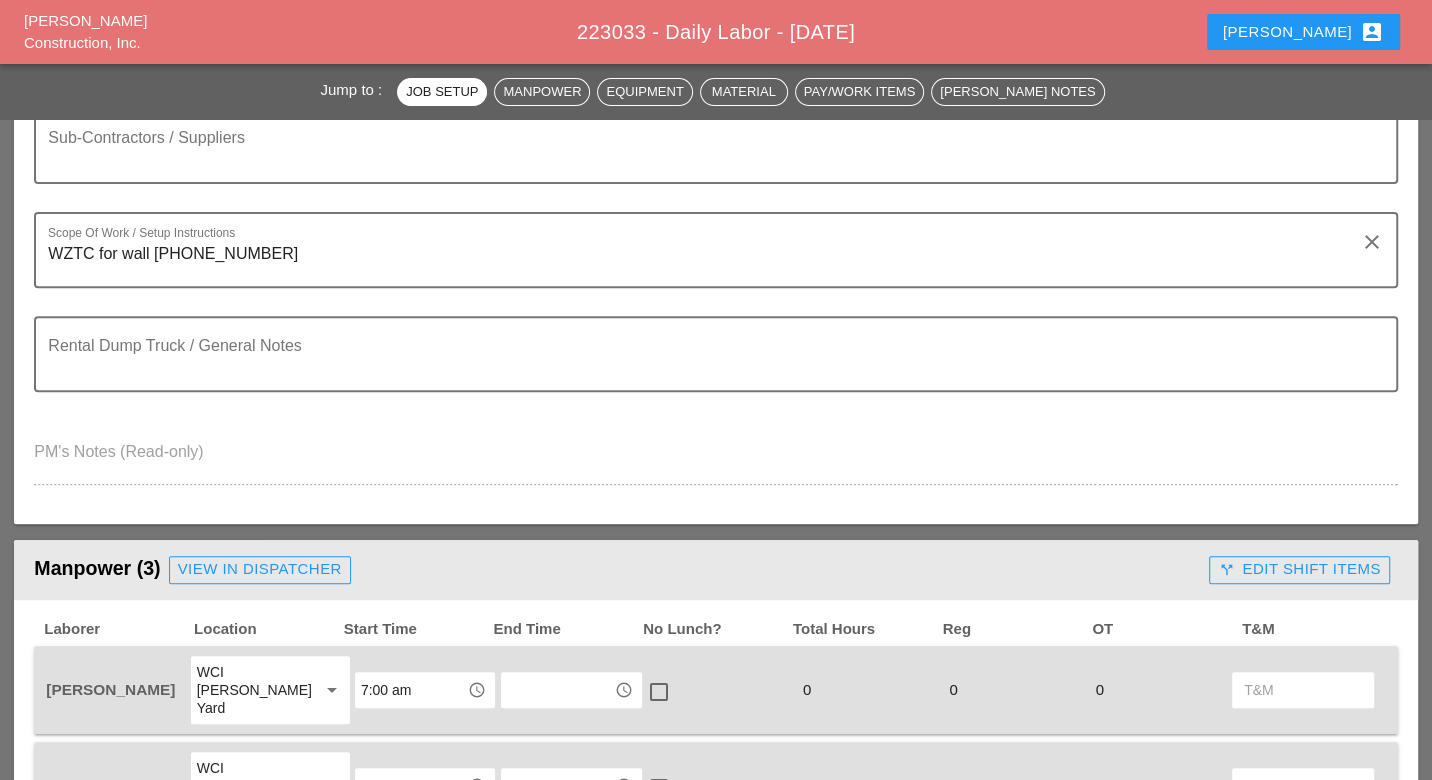 scroll, scrollTop: 555, scrollLeft: 0, axis: vertical 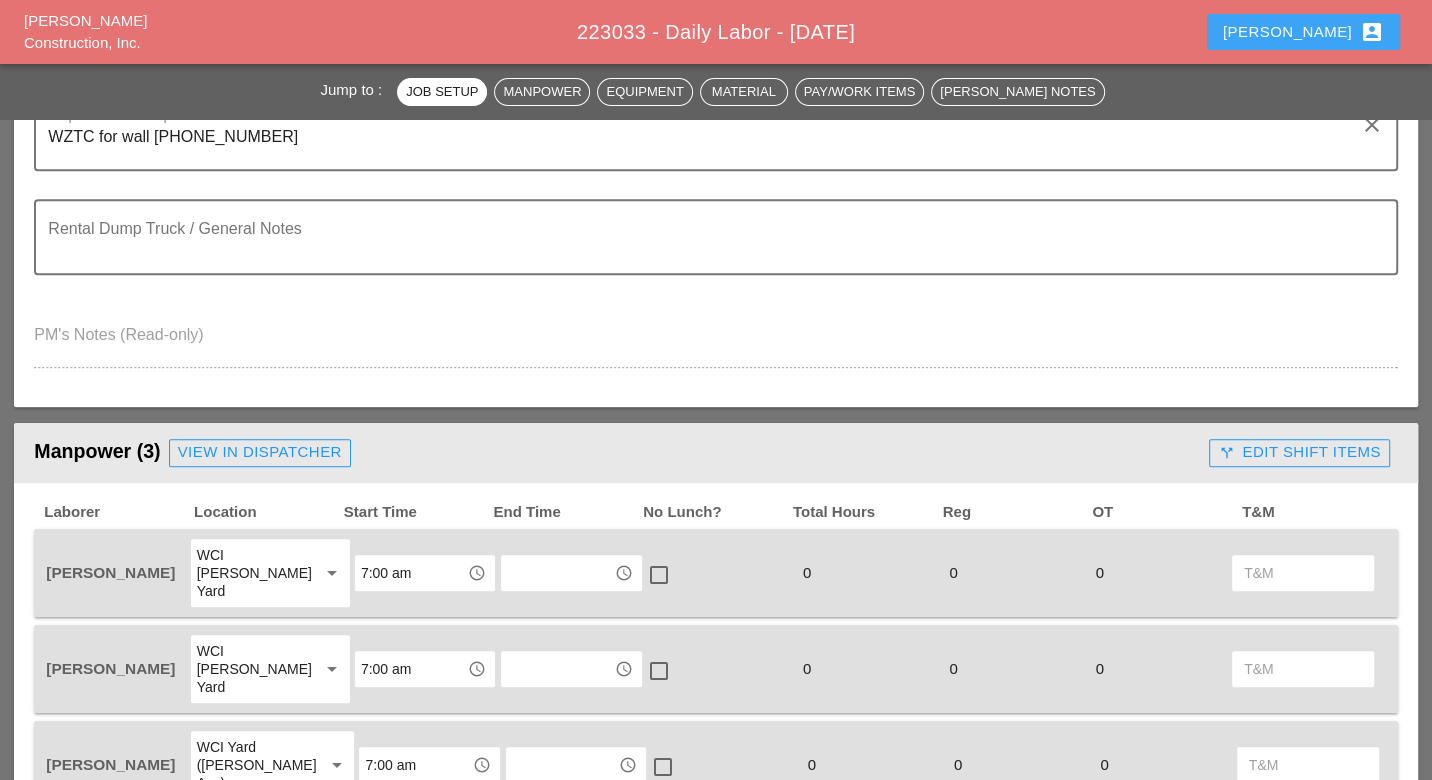 drag, startPoint x: 1329, startPoint y: 27, endPoint x: 1319, endPoint y: 54, distance: 28.79236 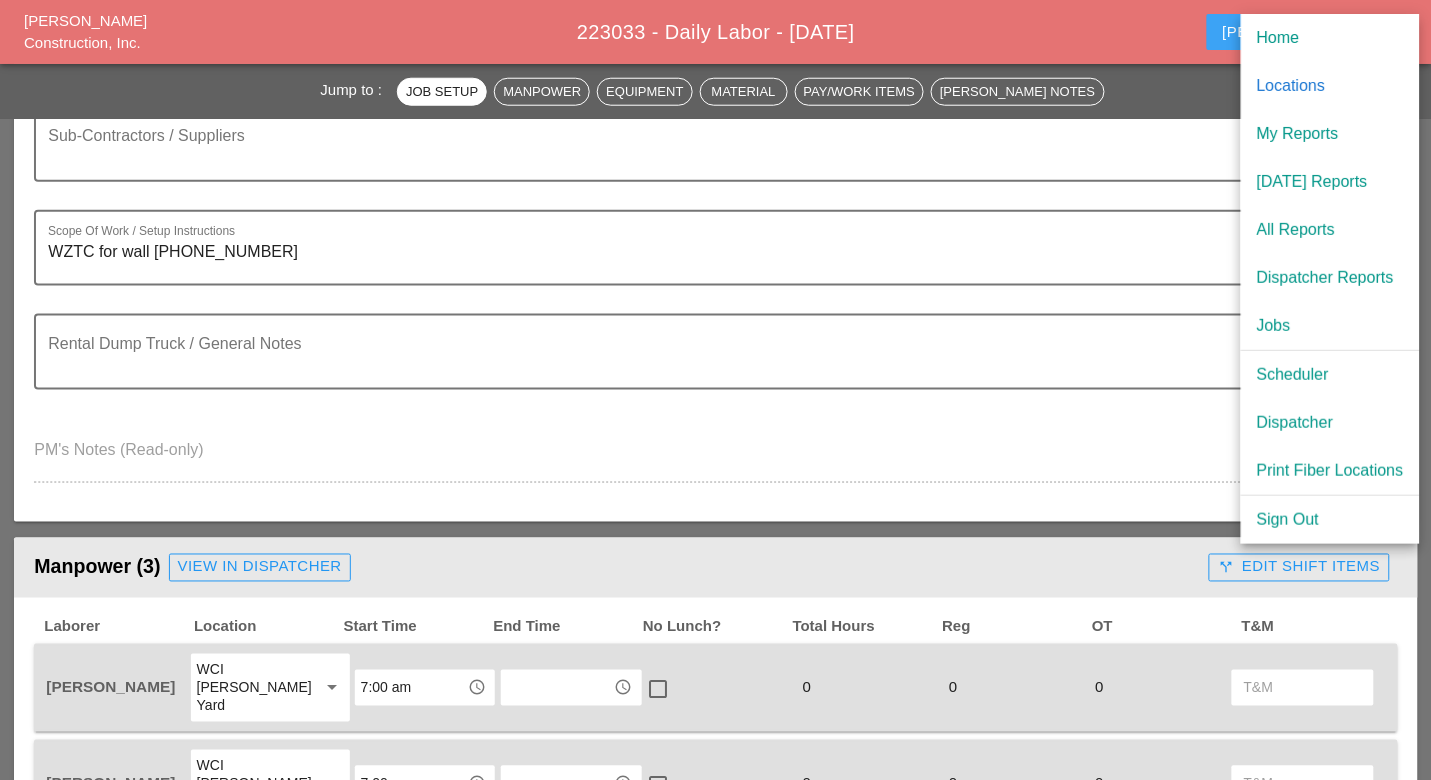 scroll, scrollTop: 333, scrollLeft: 0, axis: vertical 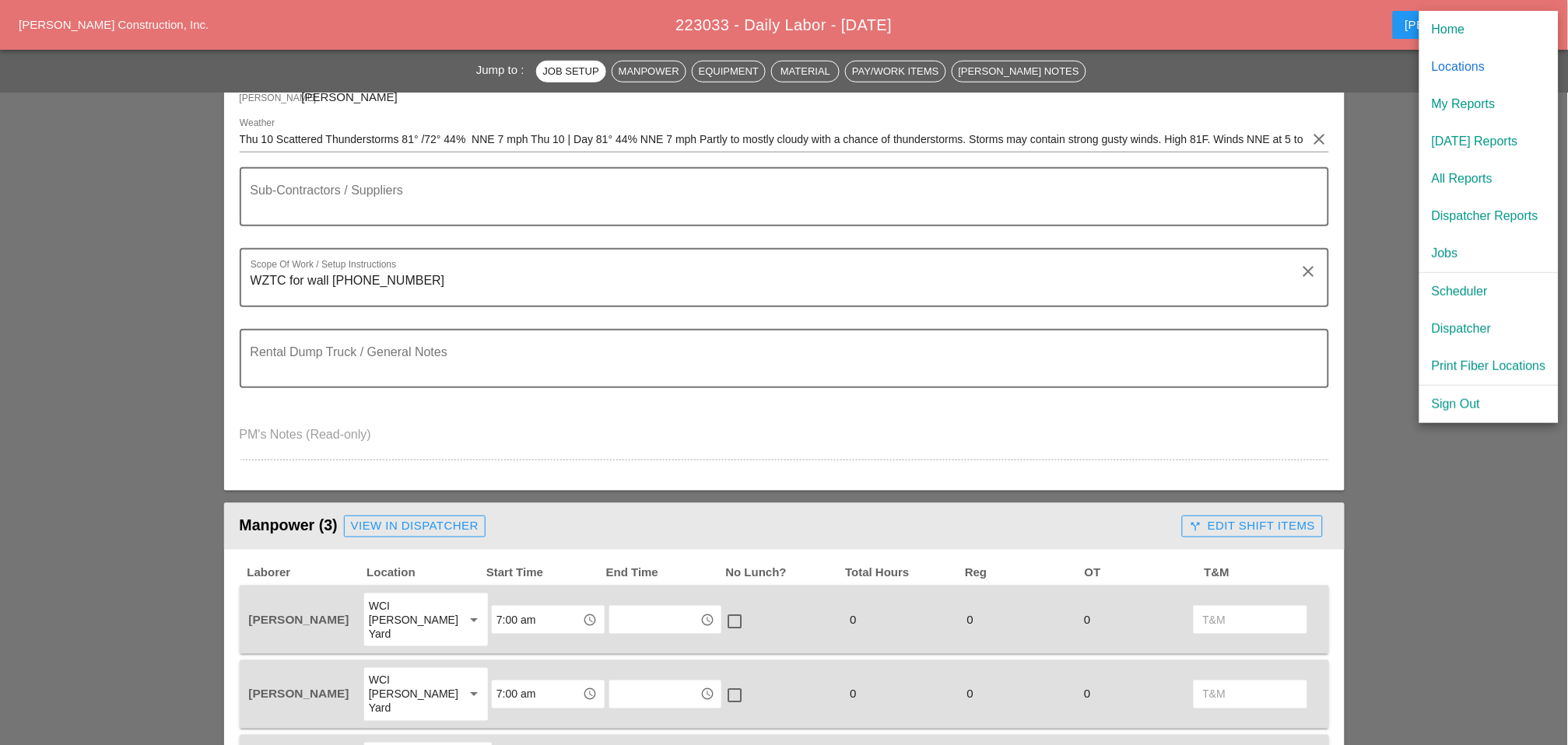 click on "Jump to : Job Setup Manpower Equipment Material Pay/Work Items Foreman's Notes View in Scheduler calendar_today Setup to Print print cloud_upload Open Google Drive Today's Job Setup Report Date 07/10/2025 Foreman Luca Gambardella Weather Thu 10 Scattered Thunderstorms 81° /72° 44%  NNE 7 mph Thu 10 | Day 81° 44% NNE 7 mph Partly to mostly cloudy with a chance of thunderstorms. Storms may contain strong gusty winds. High 81F. Winds NNE at 5 to 10 mph. Chance of rain 40%. clear Sub-Contractors / Suppliers Scope Of Work / Setup Instructions WZTC for wall 13-14-15-16 clear Rental Dump Truck / General Notes PM's Notes (Read-only) Manpower (3)  View in Dispatcher  - All Workers Must Show up 15 Minutes Before Start Time! call_split Edit Shift Items Laborer Location Start Time End Time No Lunch? Total Hours Reg OT T&M Jessica Godoy WCI Bruckner Yard arrow_drop_down 7:00 am access_time access_time check_box_outline_blank 0  0  0  GENERAL - General Job Costs arrow_drop_down arrow_drop_down 0 0 clear arrow_drop_down" at bounding box center [784, 1380] 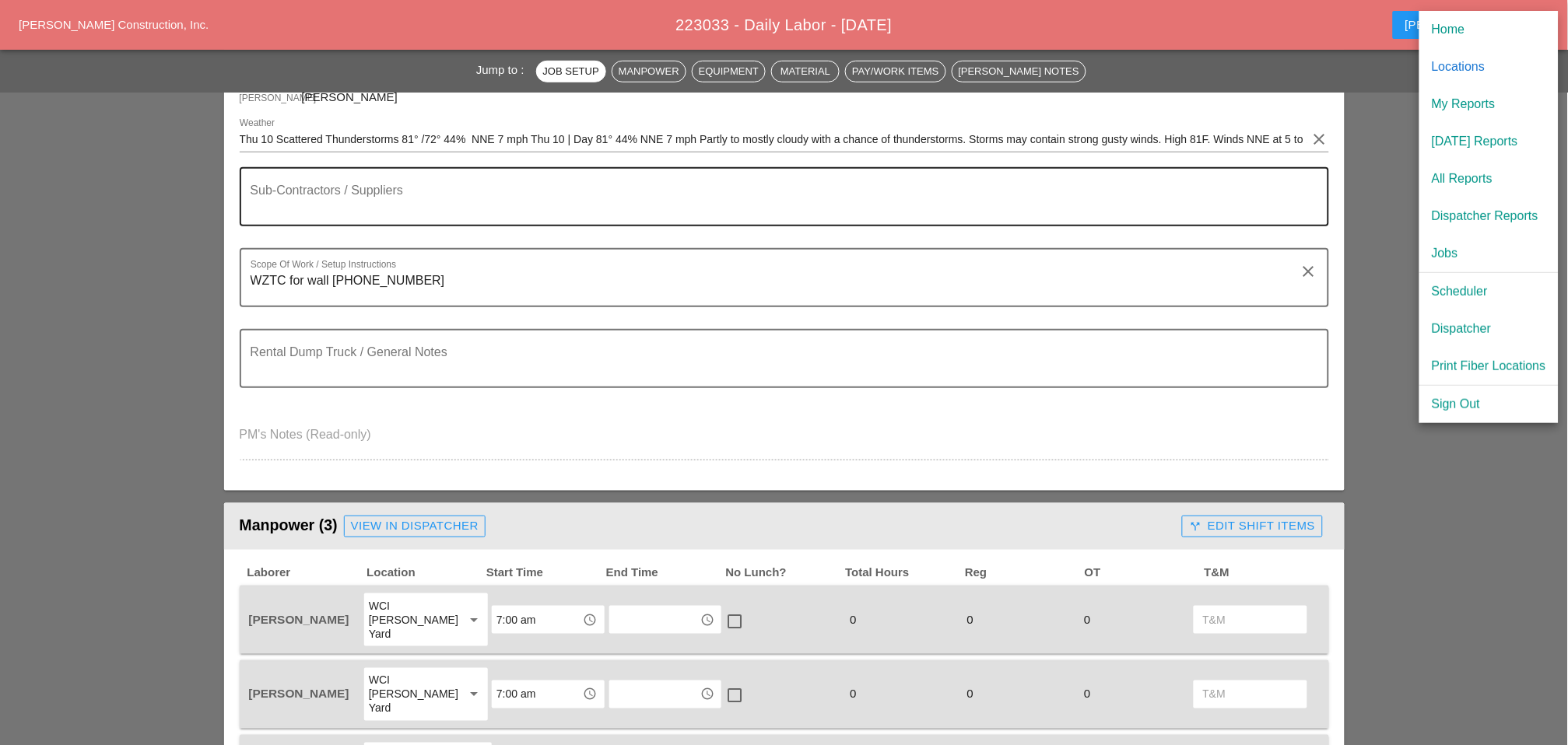 scroll, scrollTop: 171, scrollLeft: 0, axis: vertical 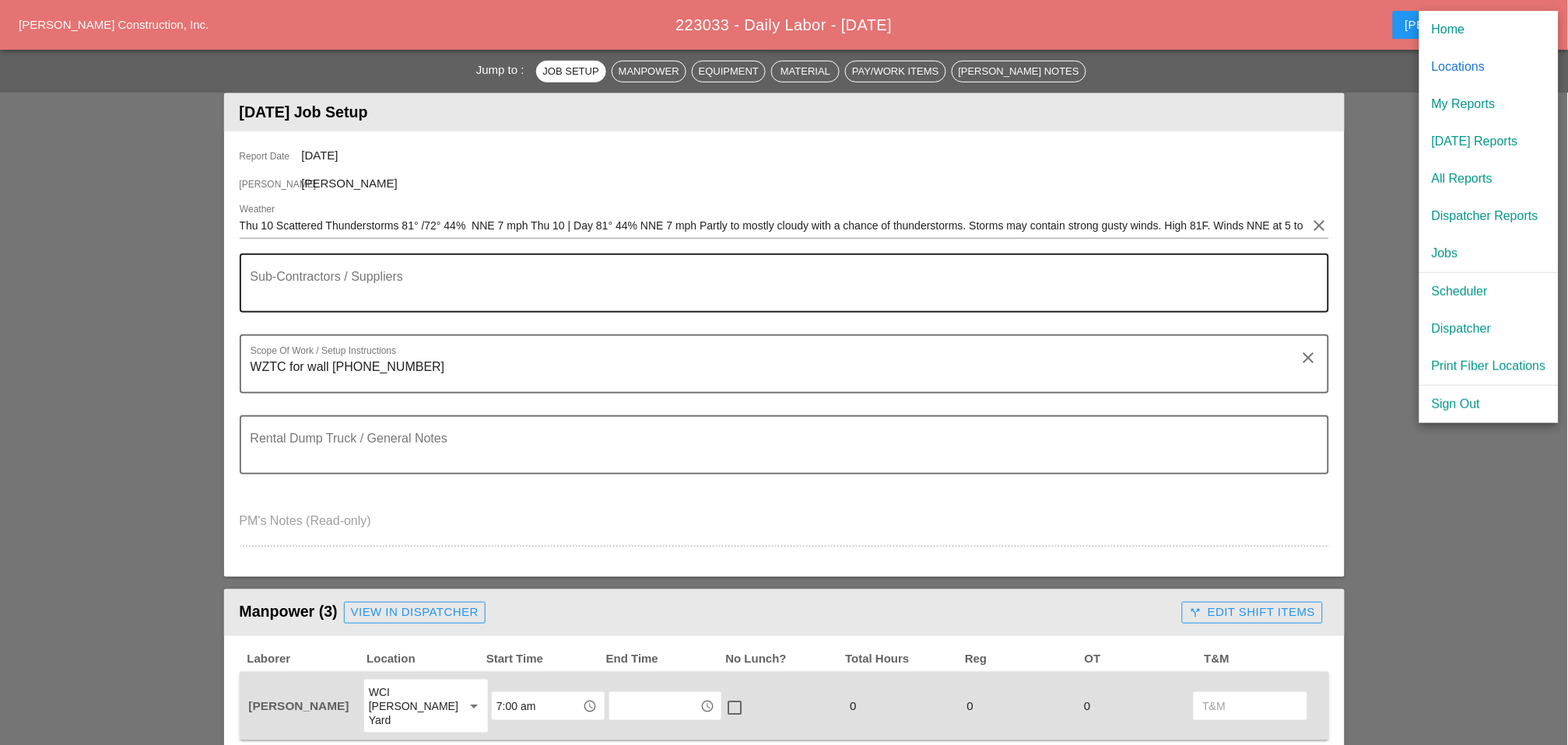 click at bounding box center (778, 292) 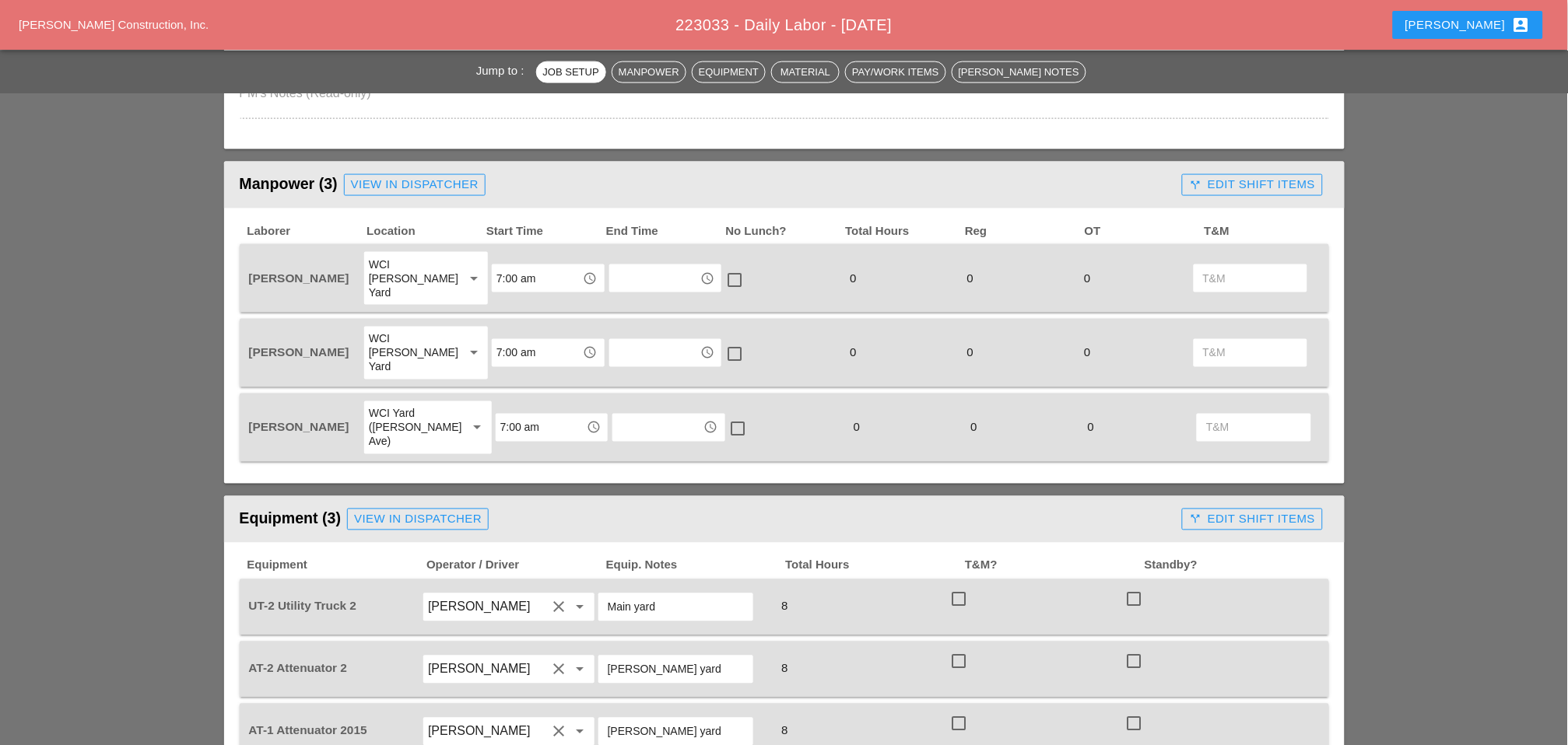 scroll, scrollTop: 603, scrollLeft: 0, axis: vertical 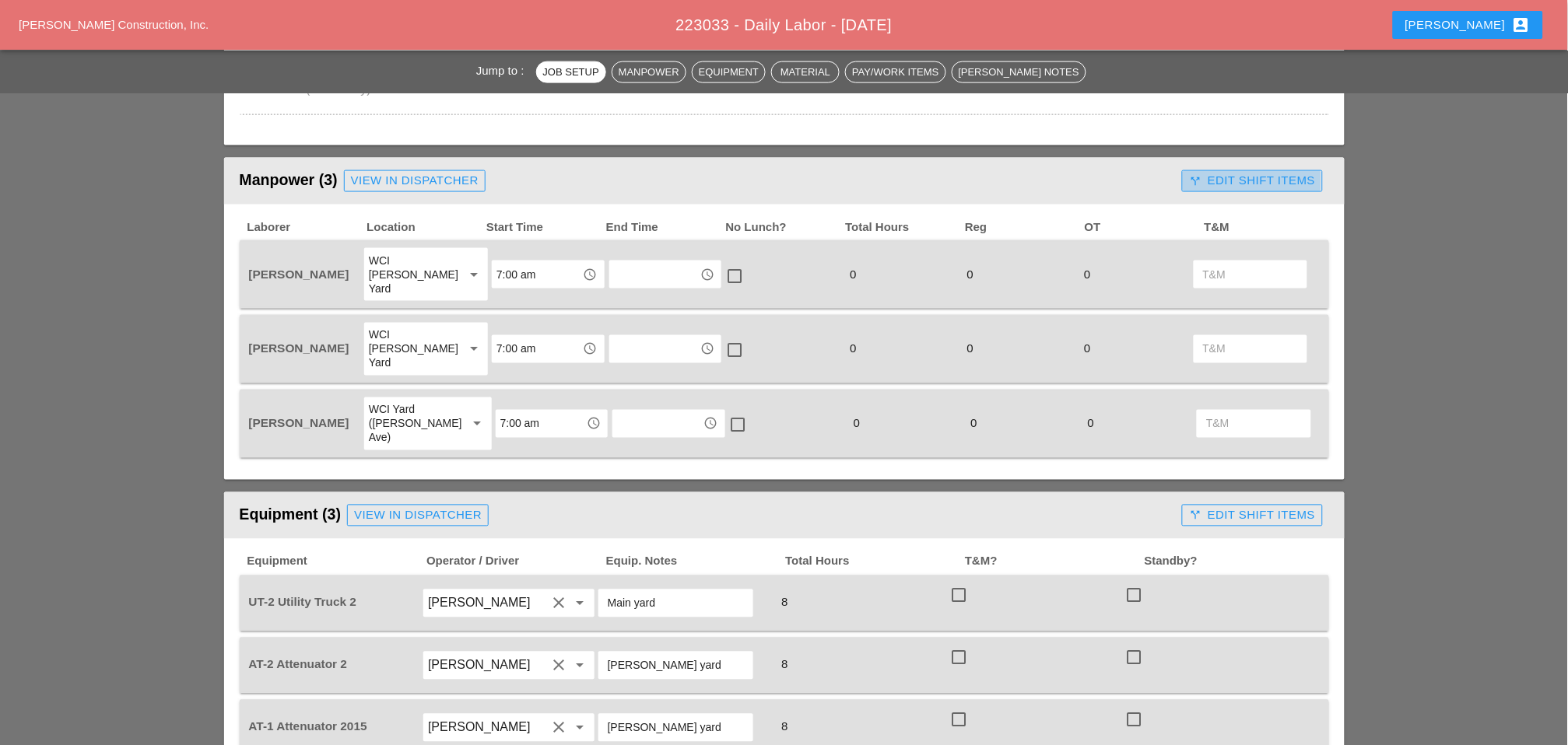 click on "call_split Edit Shift Items" at bounding box center (1252, 180) 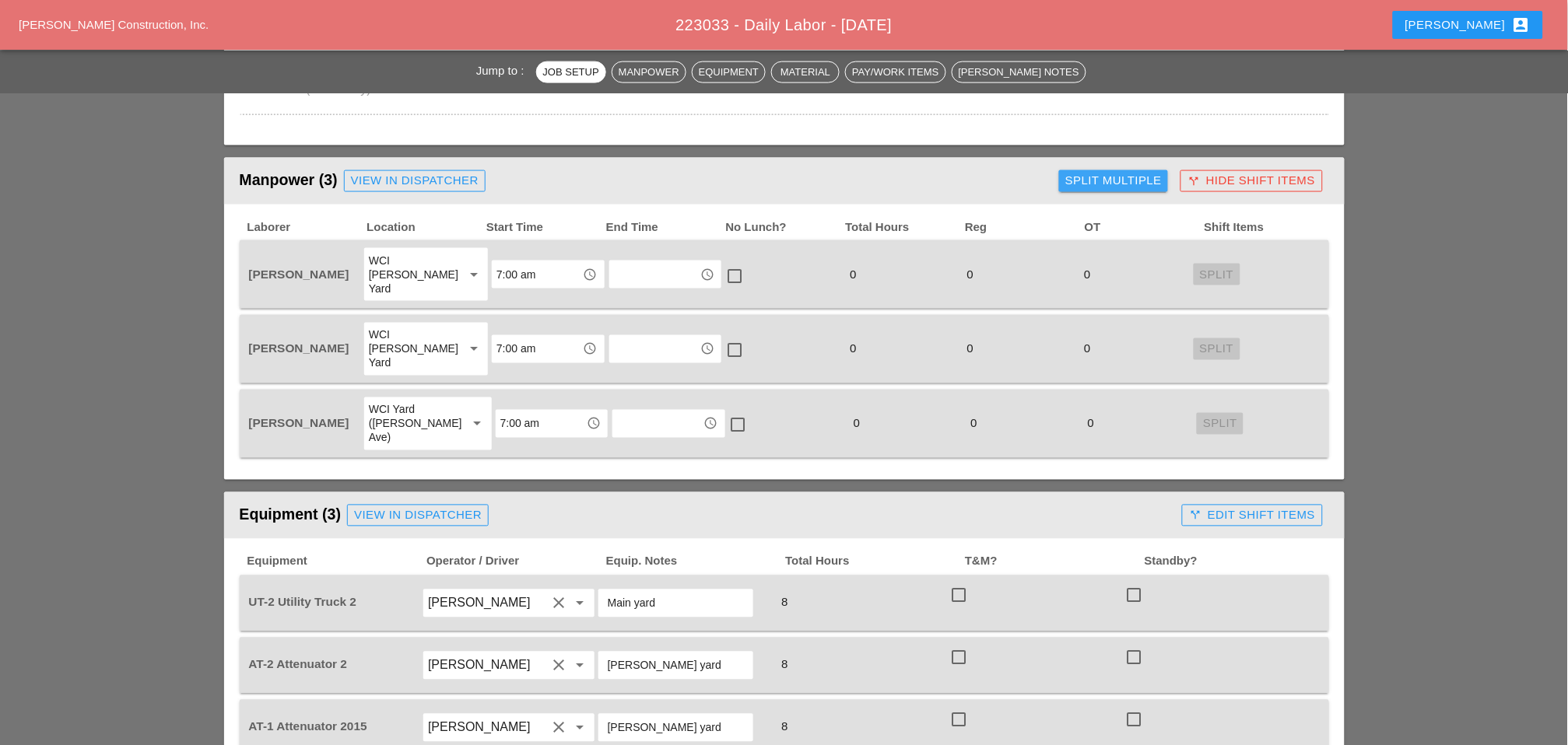 click on "Split Multiple" at bounding box center (1114, 180) 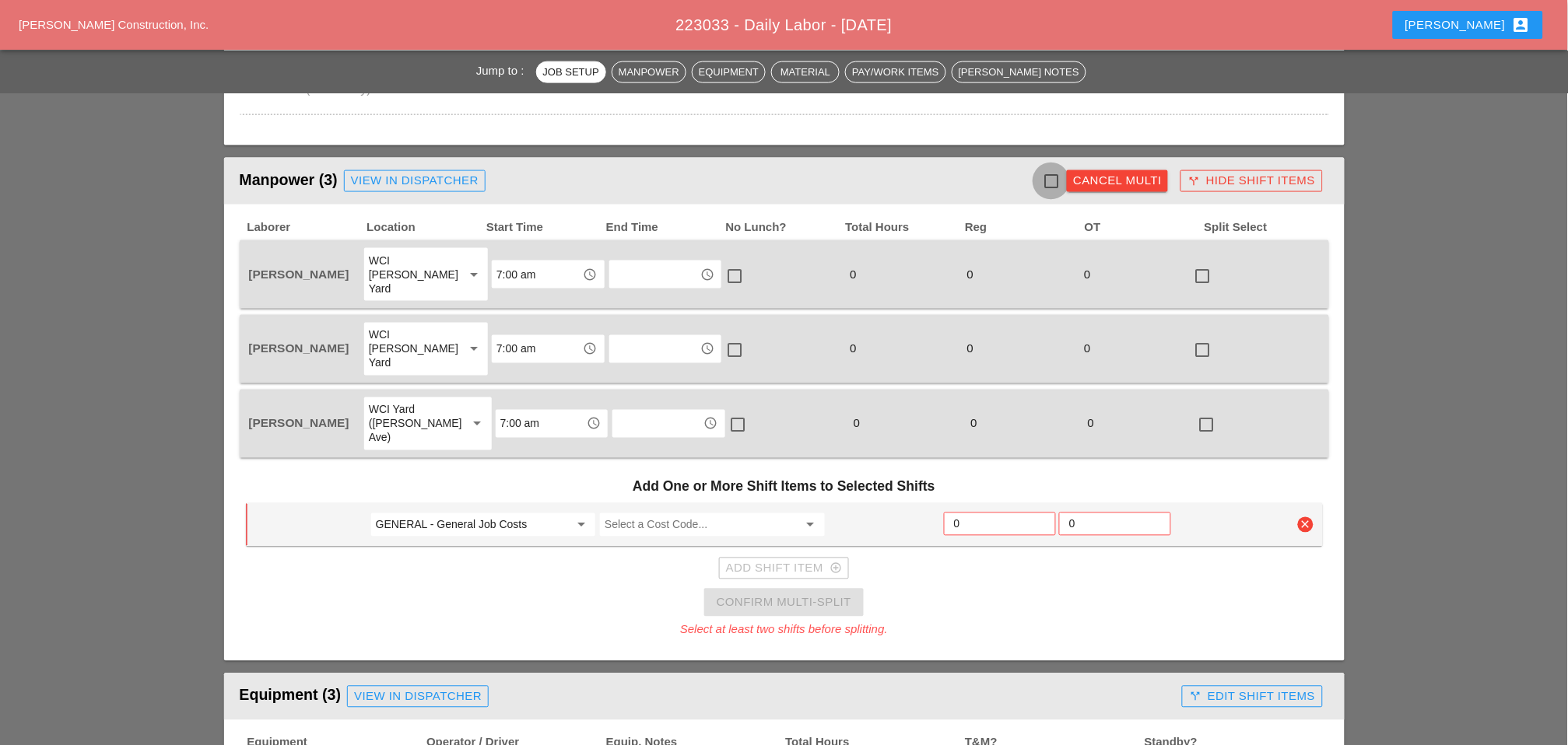 click at bounding box center (1051, 181) 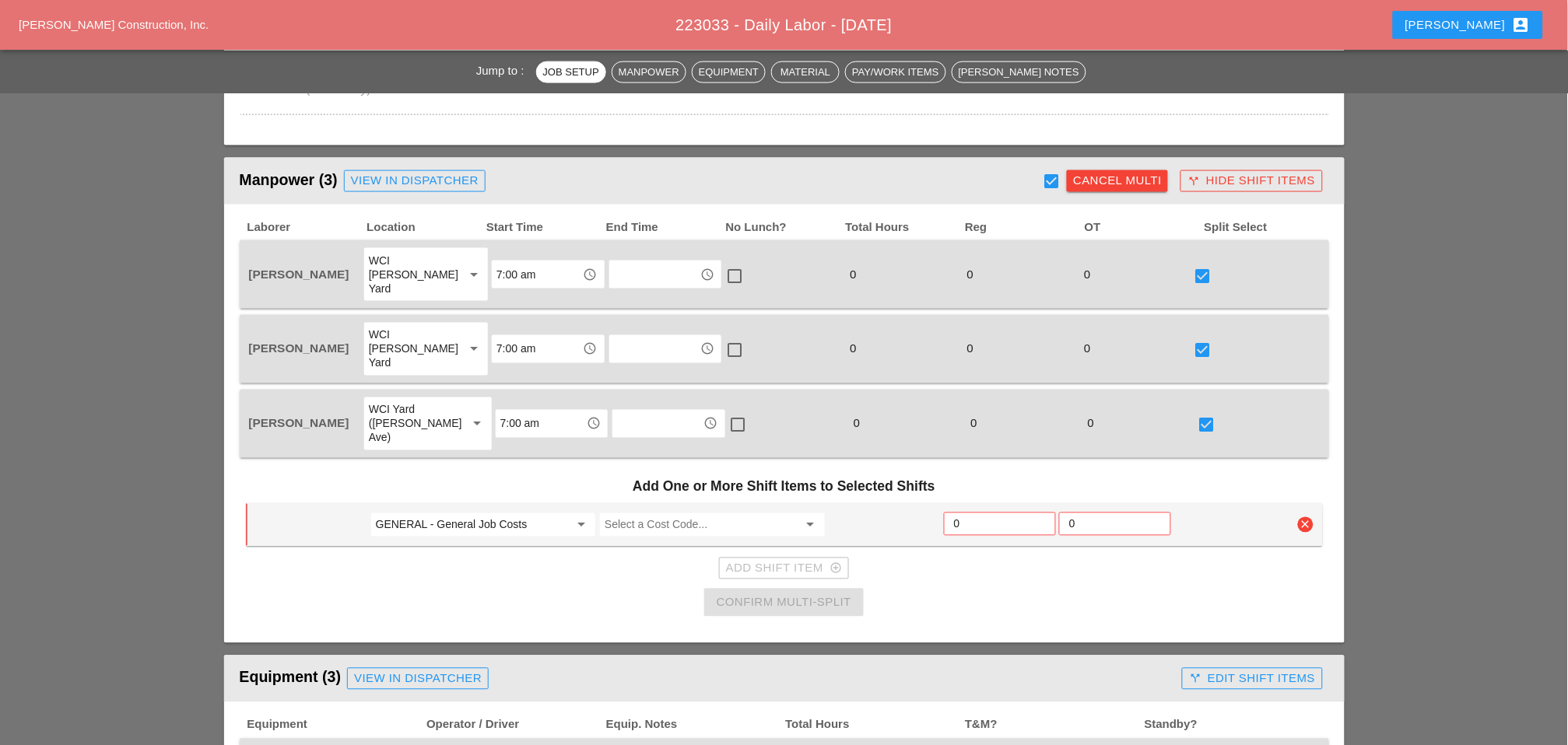 click on "GENERAL - General Job Costs" at bounding box center [472, 525] 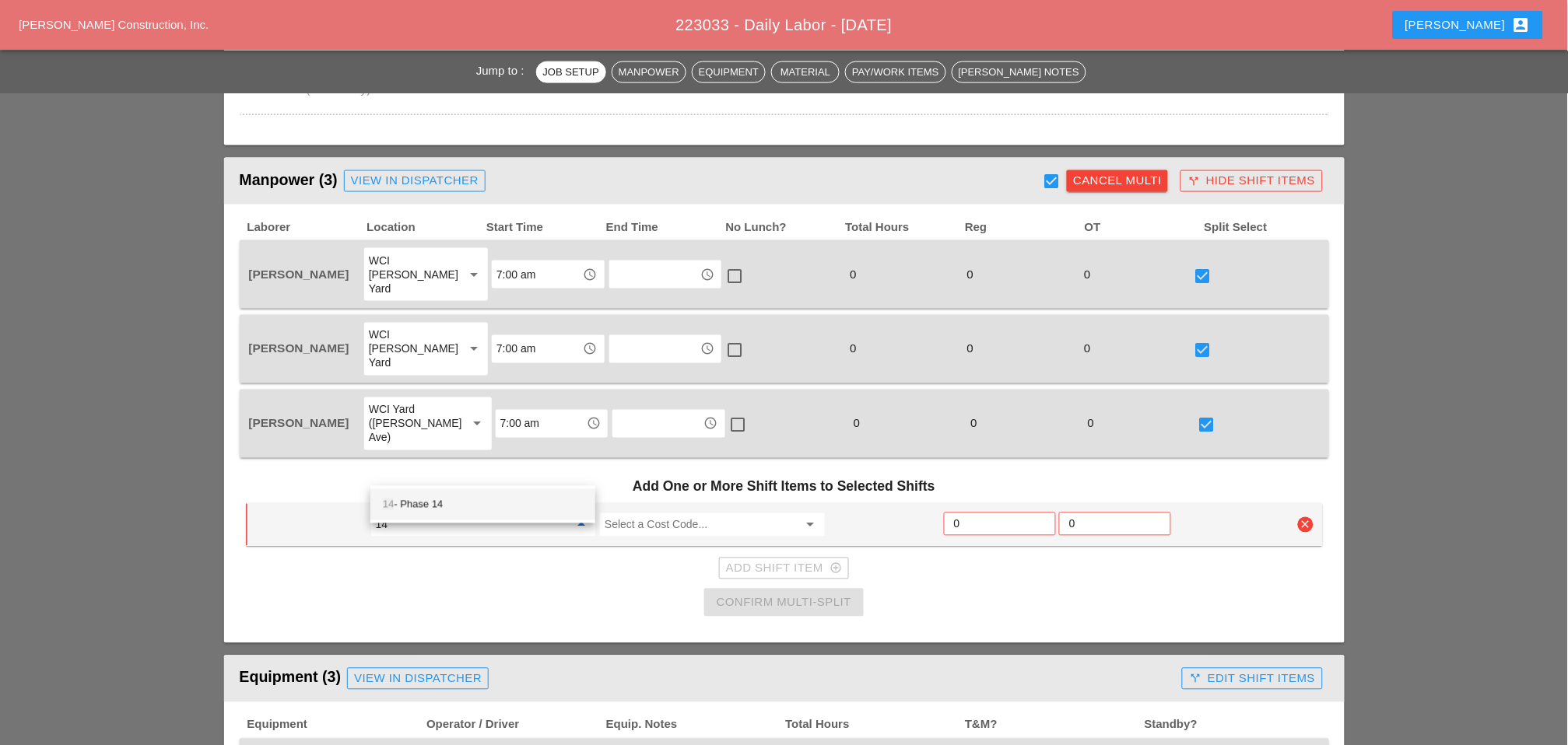 click on "14  - Phase 14" at bounding box center (482, 505) 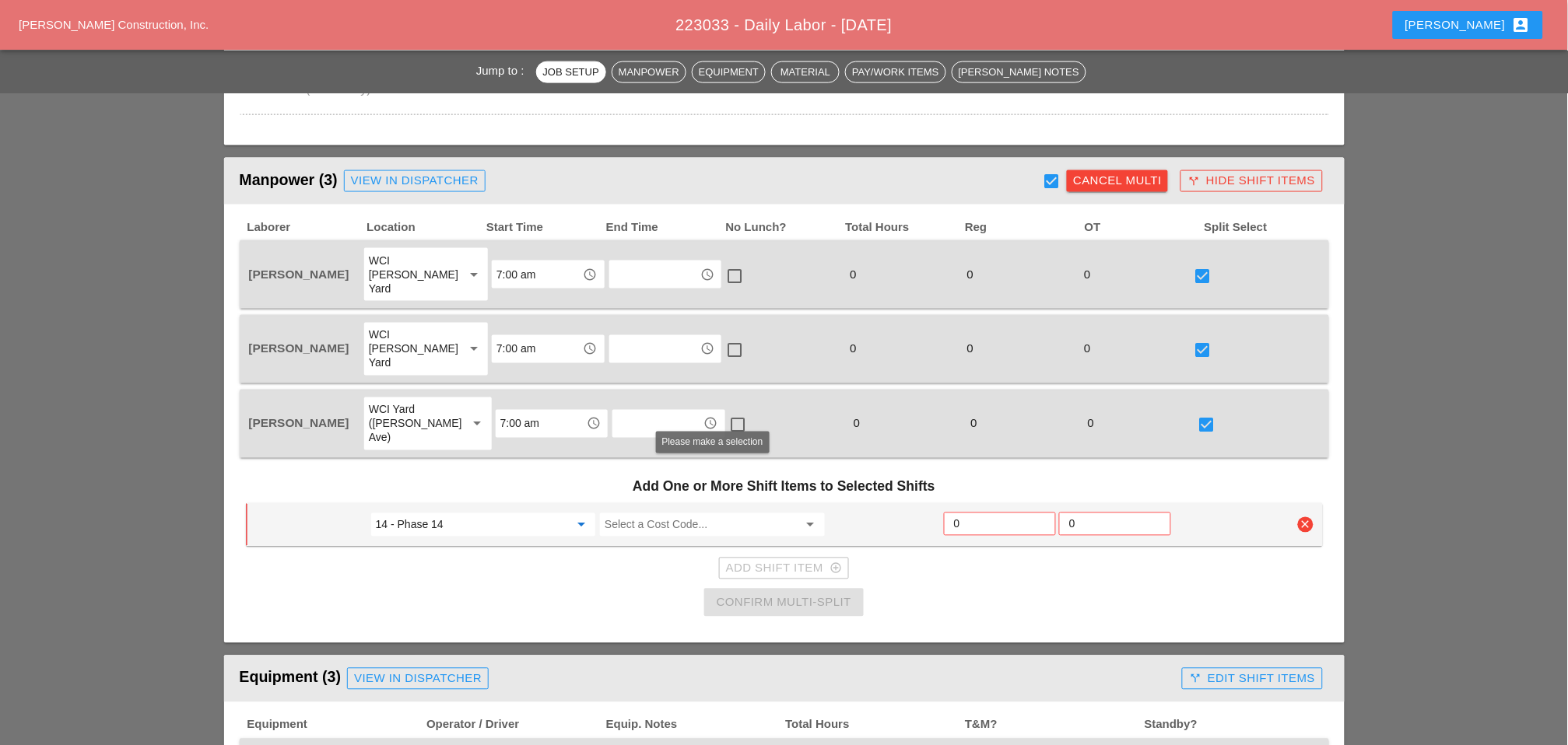 type on "14 - Phase 14" 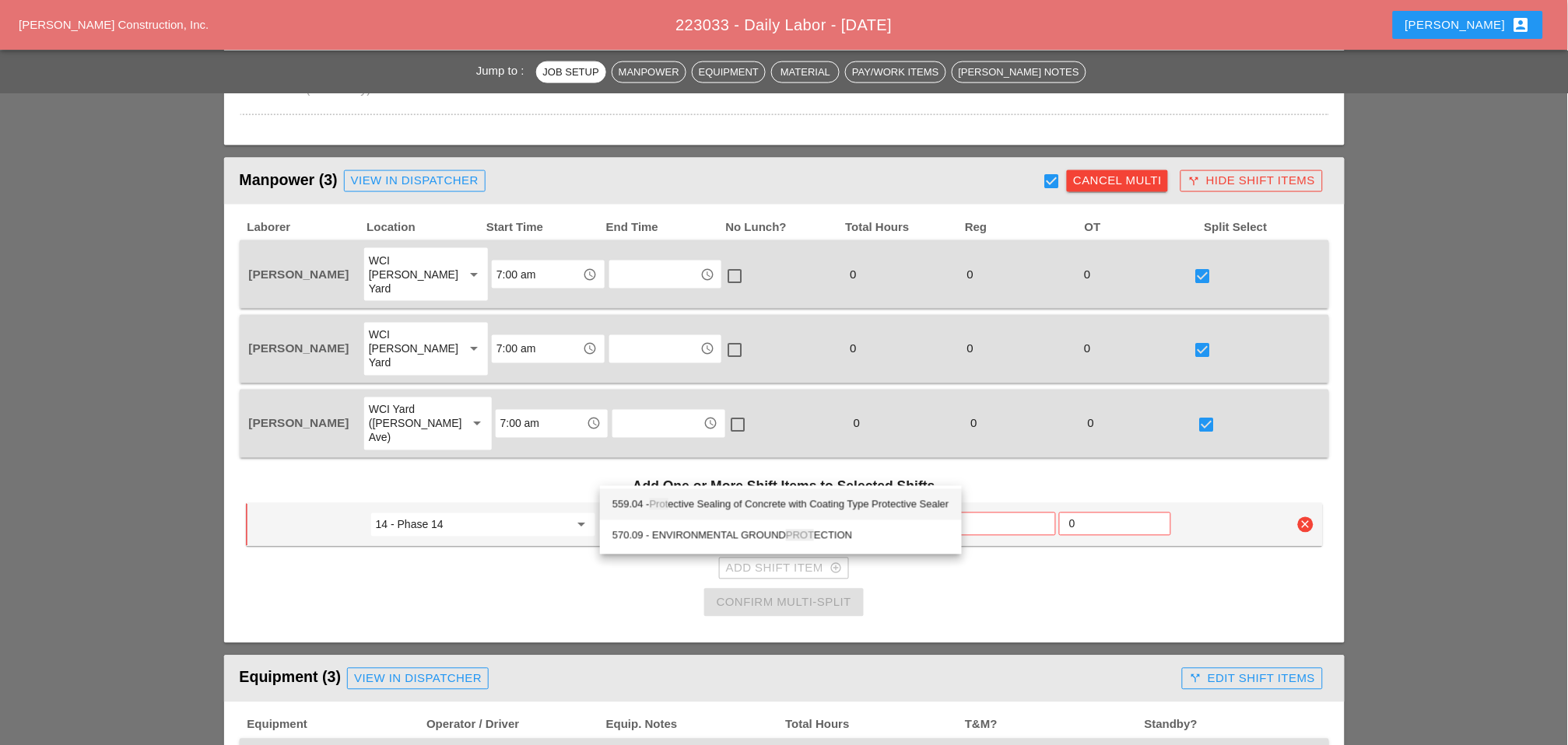 click on "559.04 -  Prot ective Sealing of Concrete with Coating Type Protective Sealer" at bounding box center (780, 505) 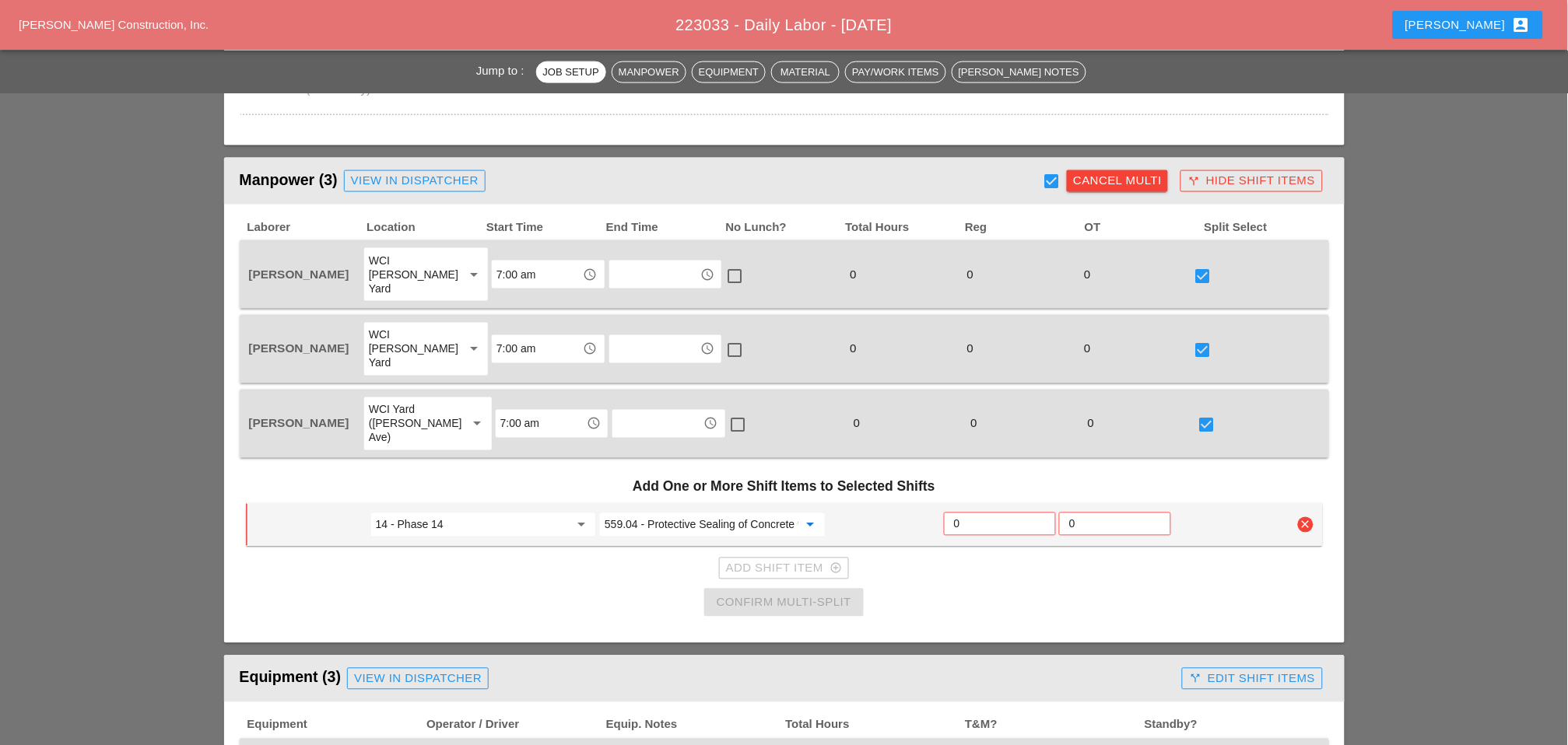 drag, startPoint x: 603, startPoint y: 473, endPoint x: 640, endPoint y: 475, distance: 37.054015 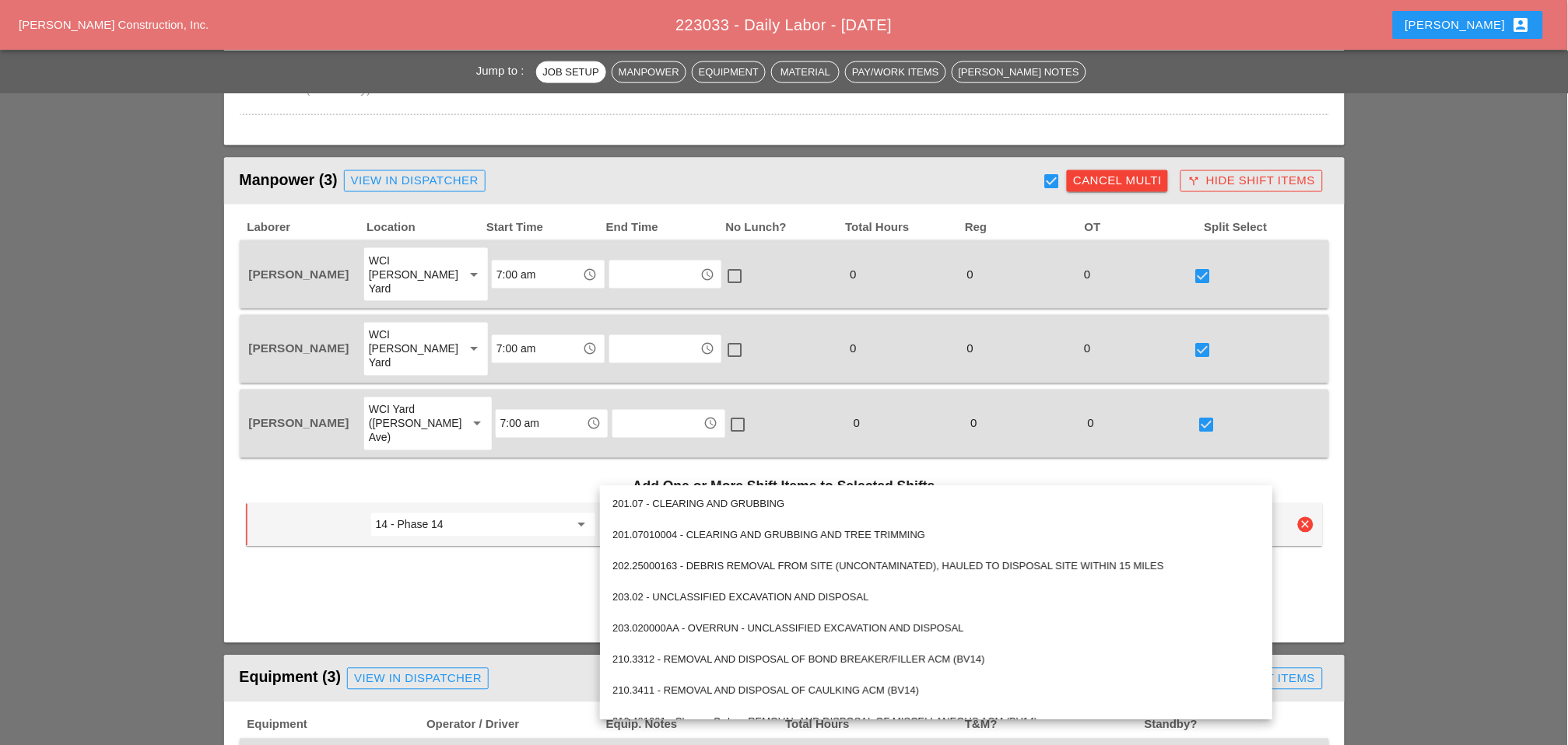 drag, startPoint x: 638, startPoint y: 470, endPoint x: 596, endPoint y: 467, distance: 42.107007 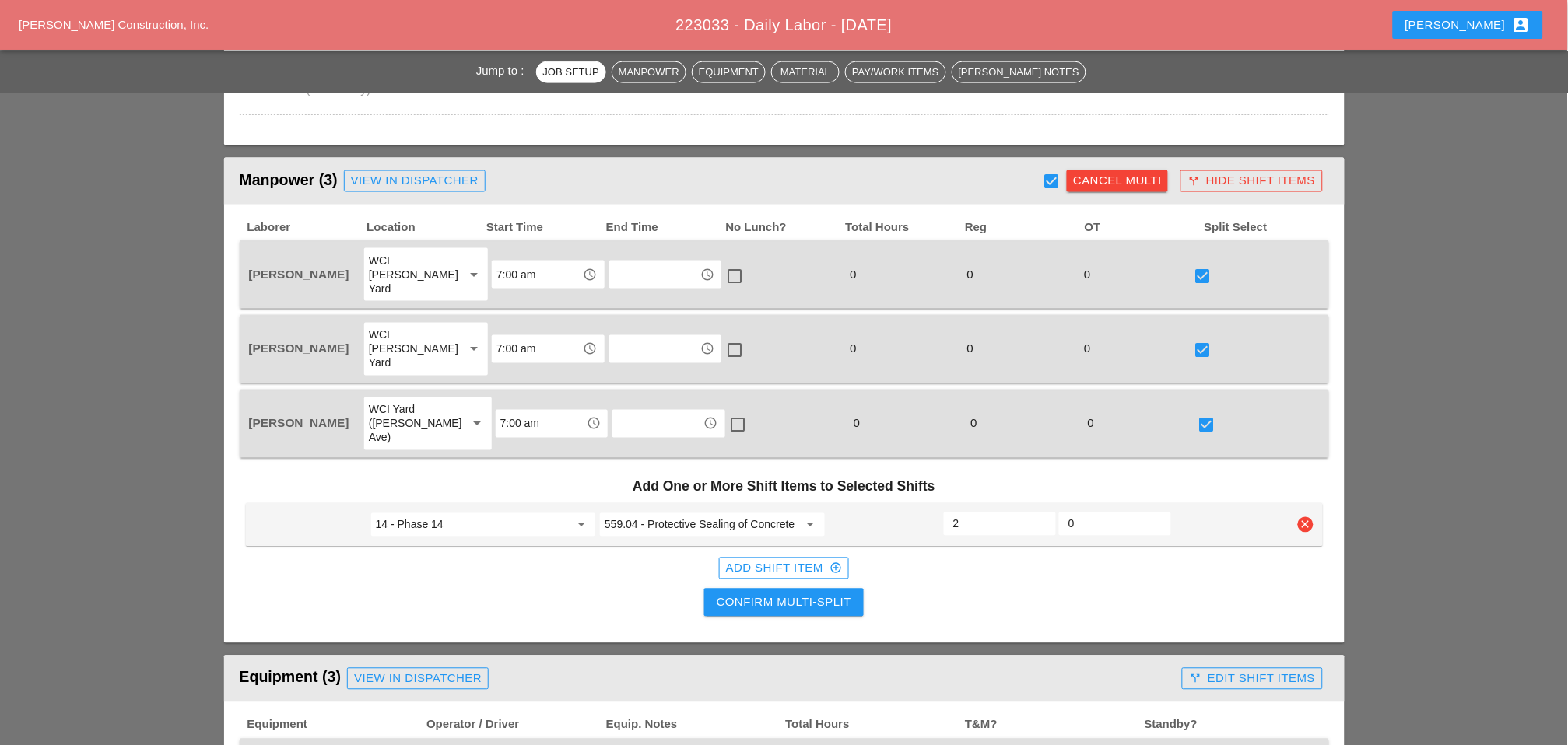 type on "2" 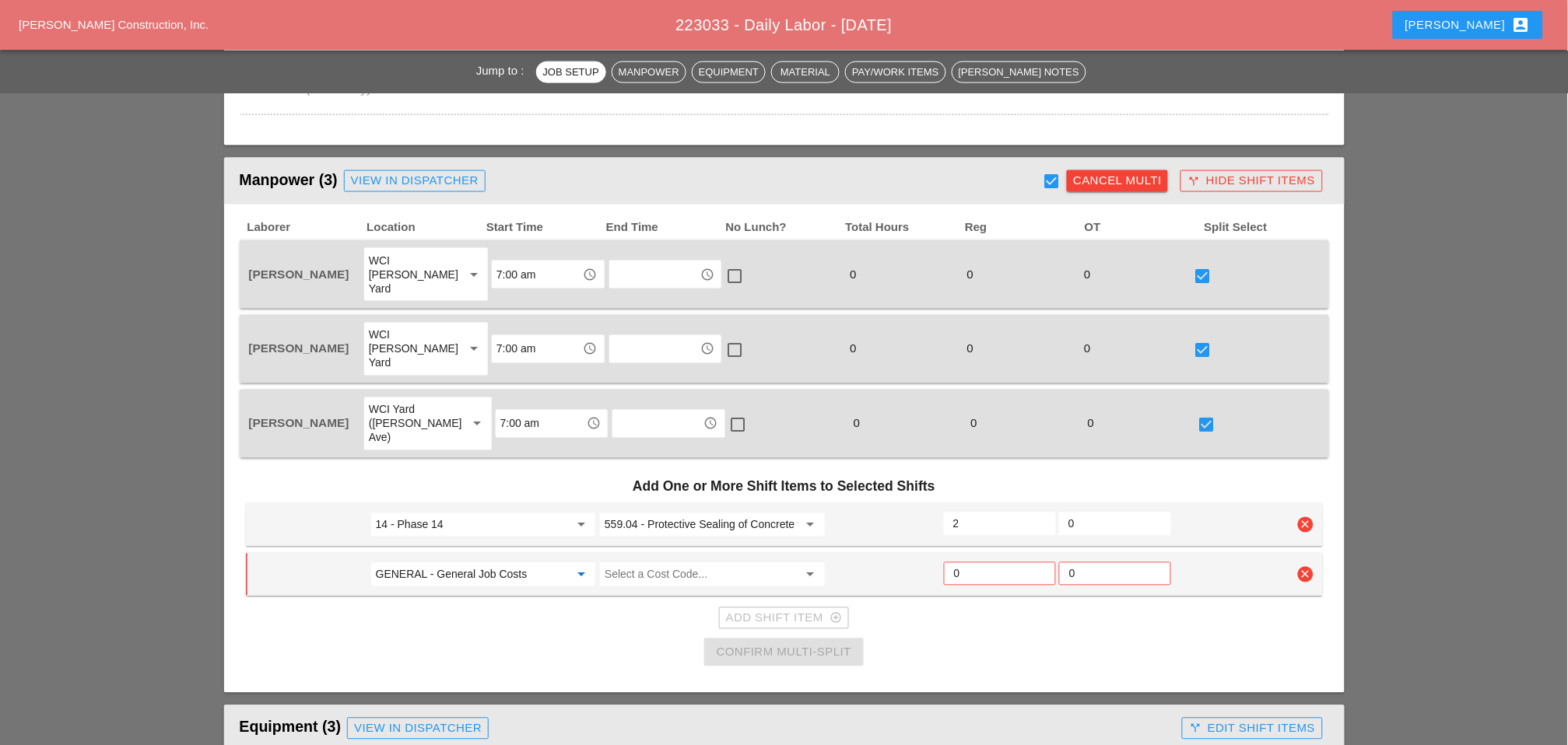 click on "GENERAL - General Job Costs" at bounding box center (472, 575) 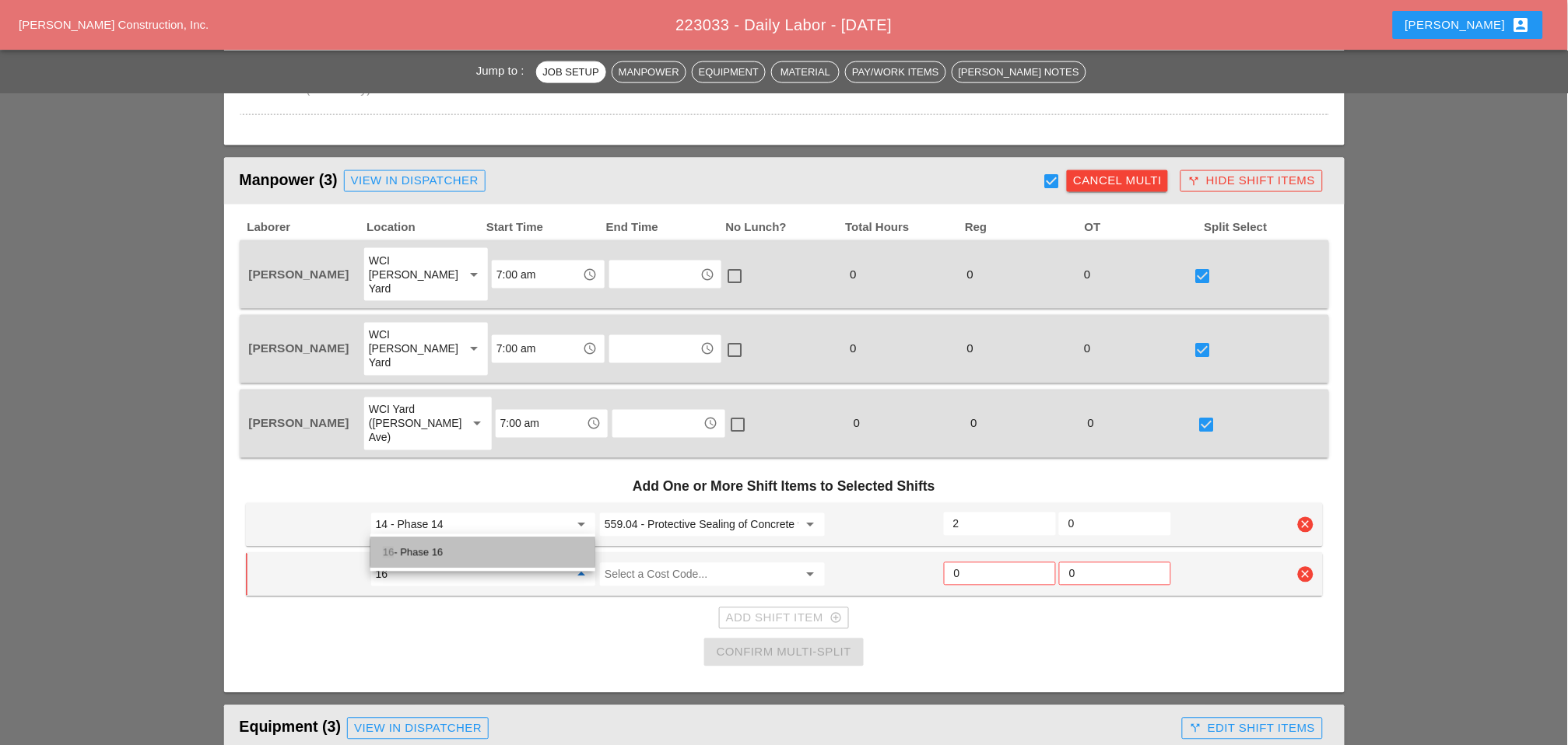 drag, startPoint x: 447, startPoint y: 546, endPoint x: 544, endPoint y: 532, distance: 98.0051 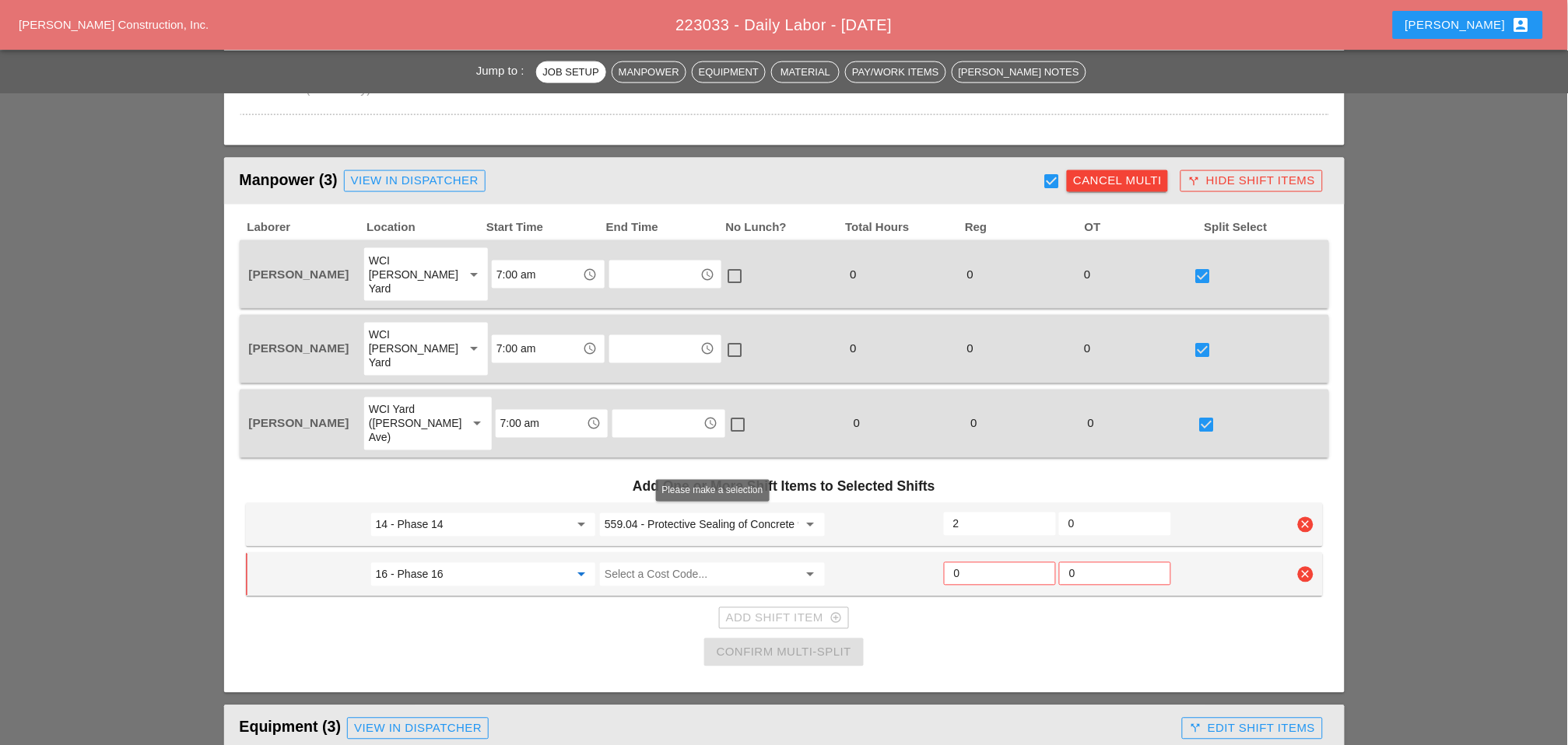 type on "16 - Phase 16" 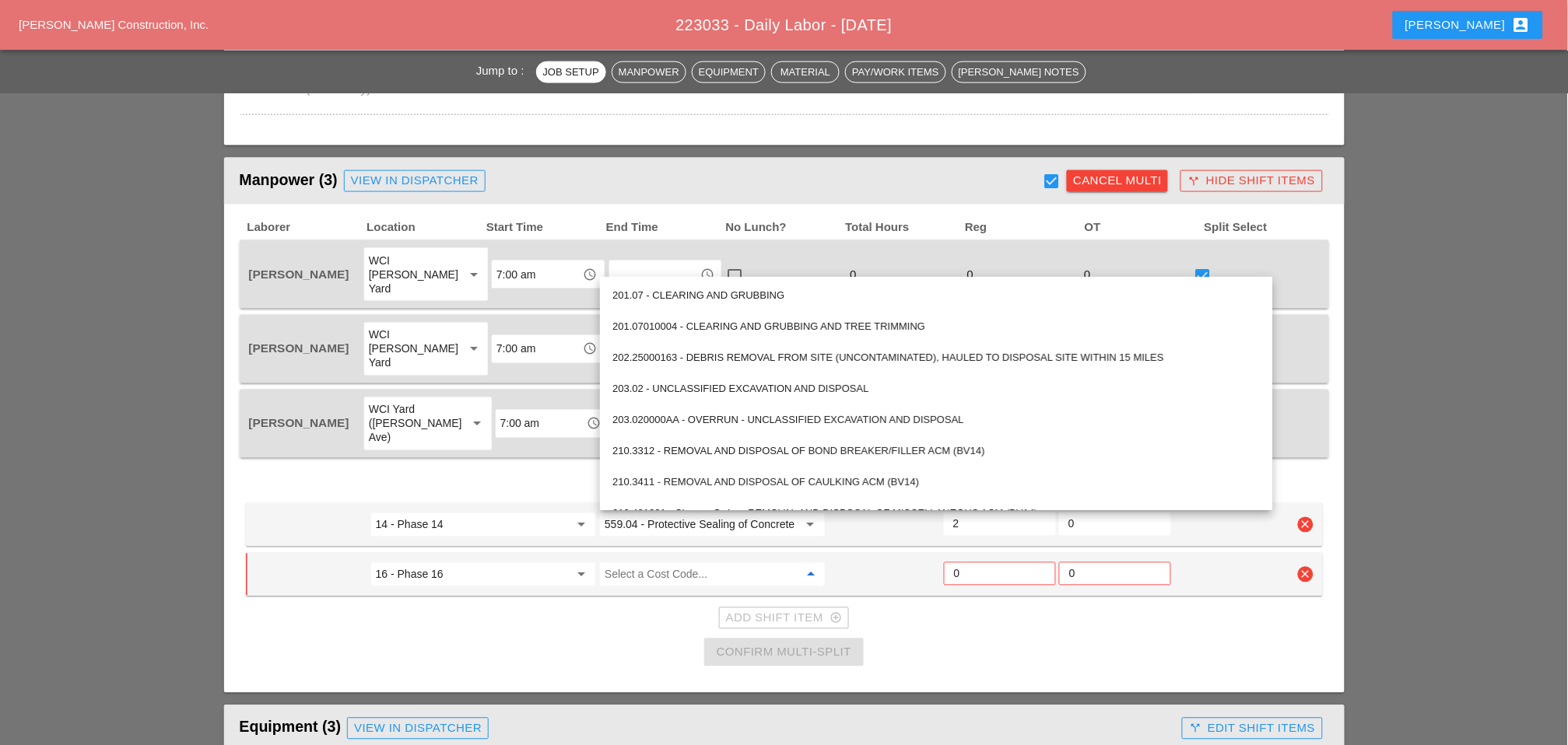 paste on "559.04 - Protective Sealing of Concrete with Coating Type Protective Sealer" 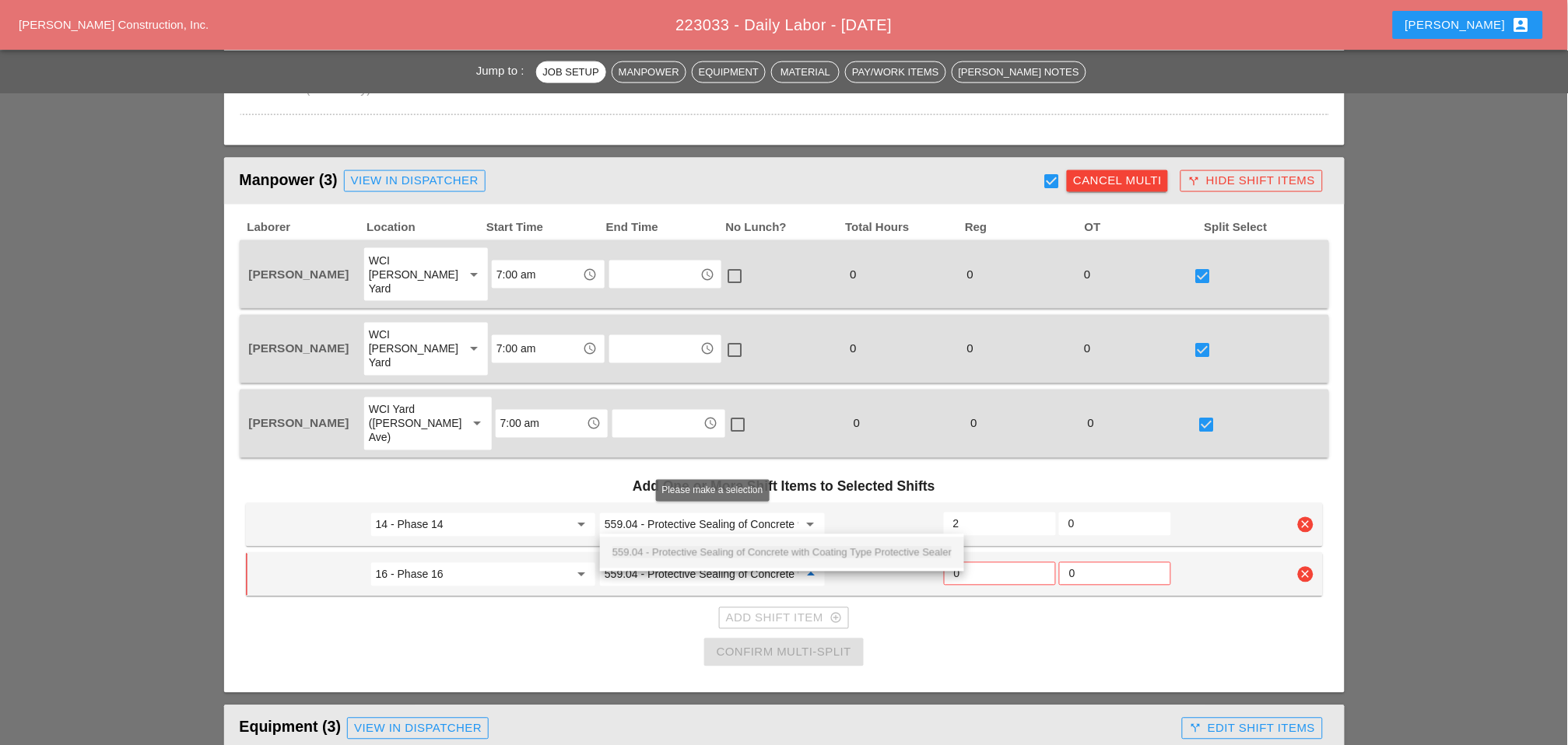 scroll, scrollTop: 0, scrollLeft: 171, axis: horizontal 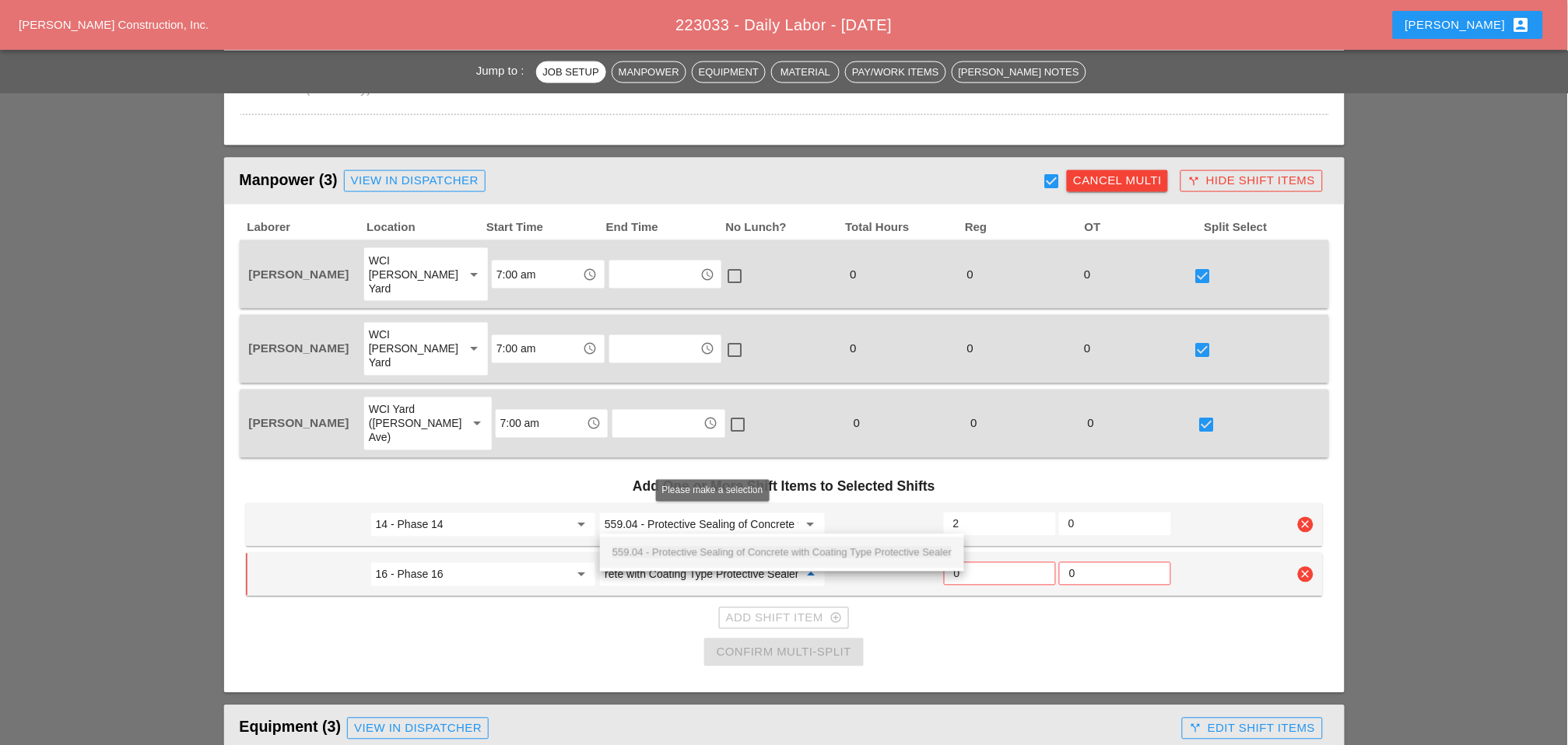 click on "559.04 - Protective Sealing of Concrete with Coating Type Protective Sealer" at bounding box center [701, 575] 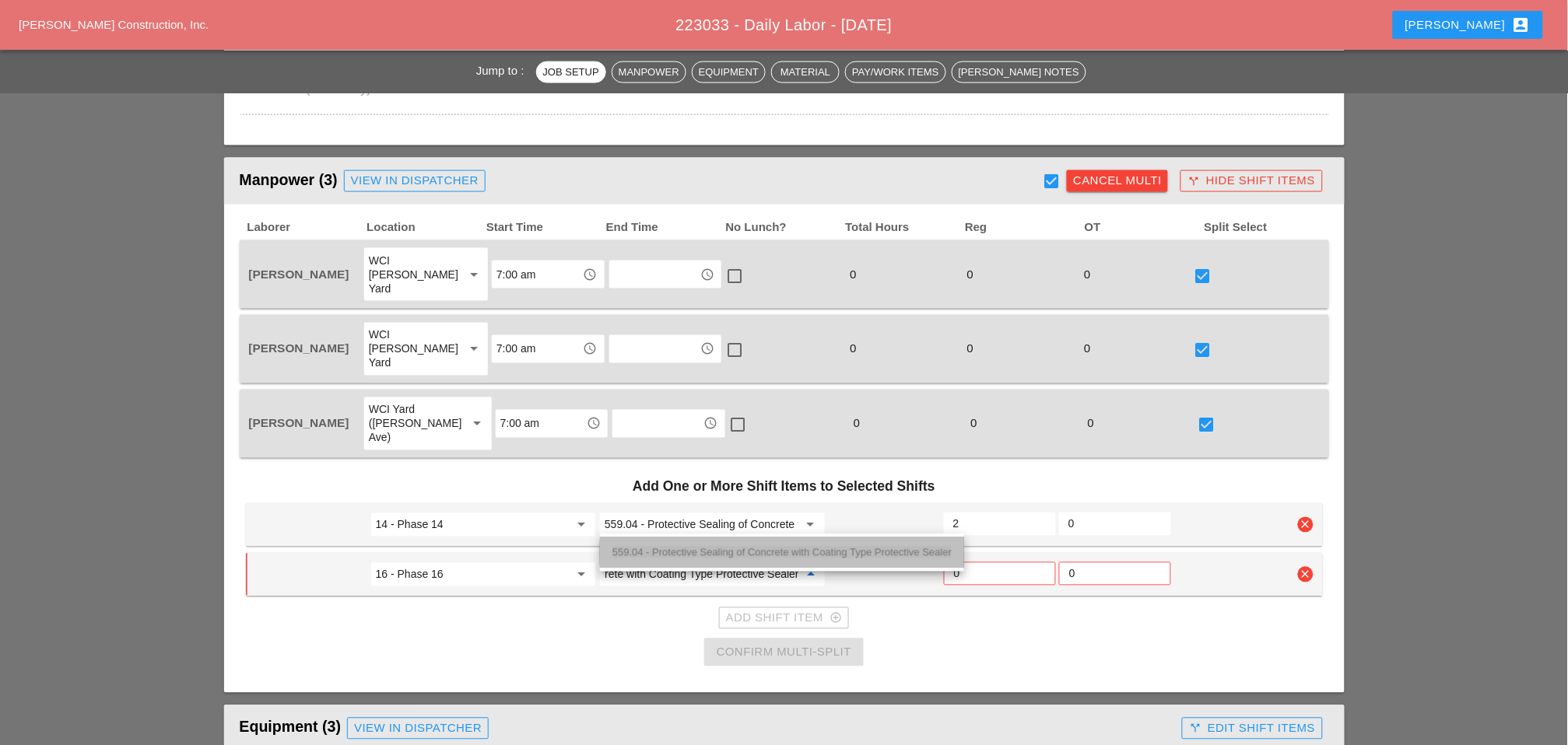 click on "559.04 - Protective Sealing of Concrete with Coating Type Protective Sealer" at bounding box center [782, 552] 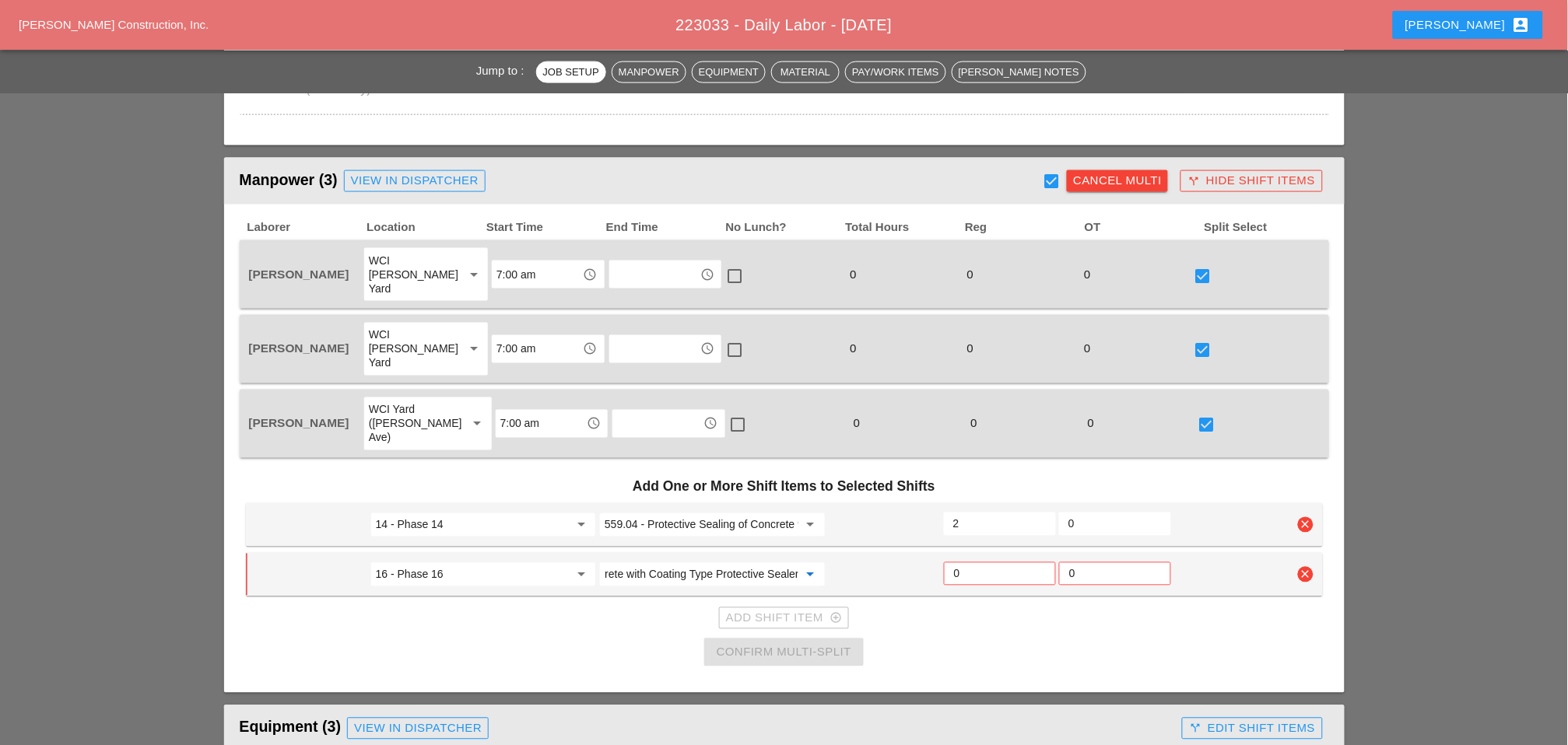 type on "559.04 - Protective Sealing of Concrete with Coating Type Protective Sealer" 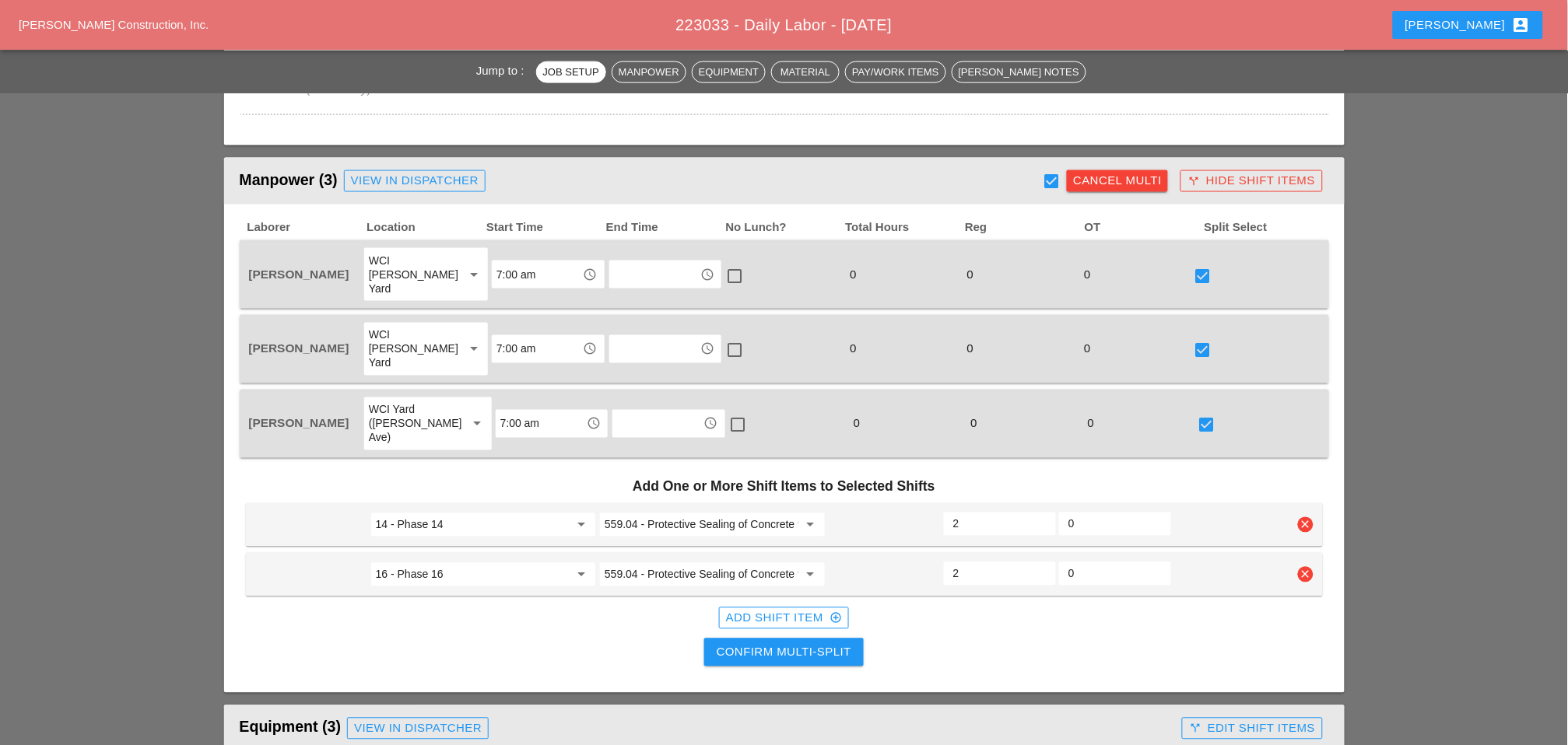 type on "2" 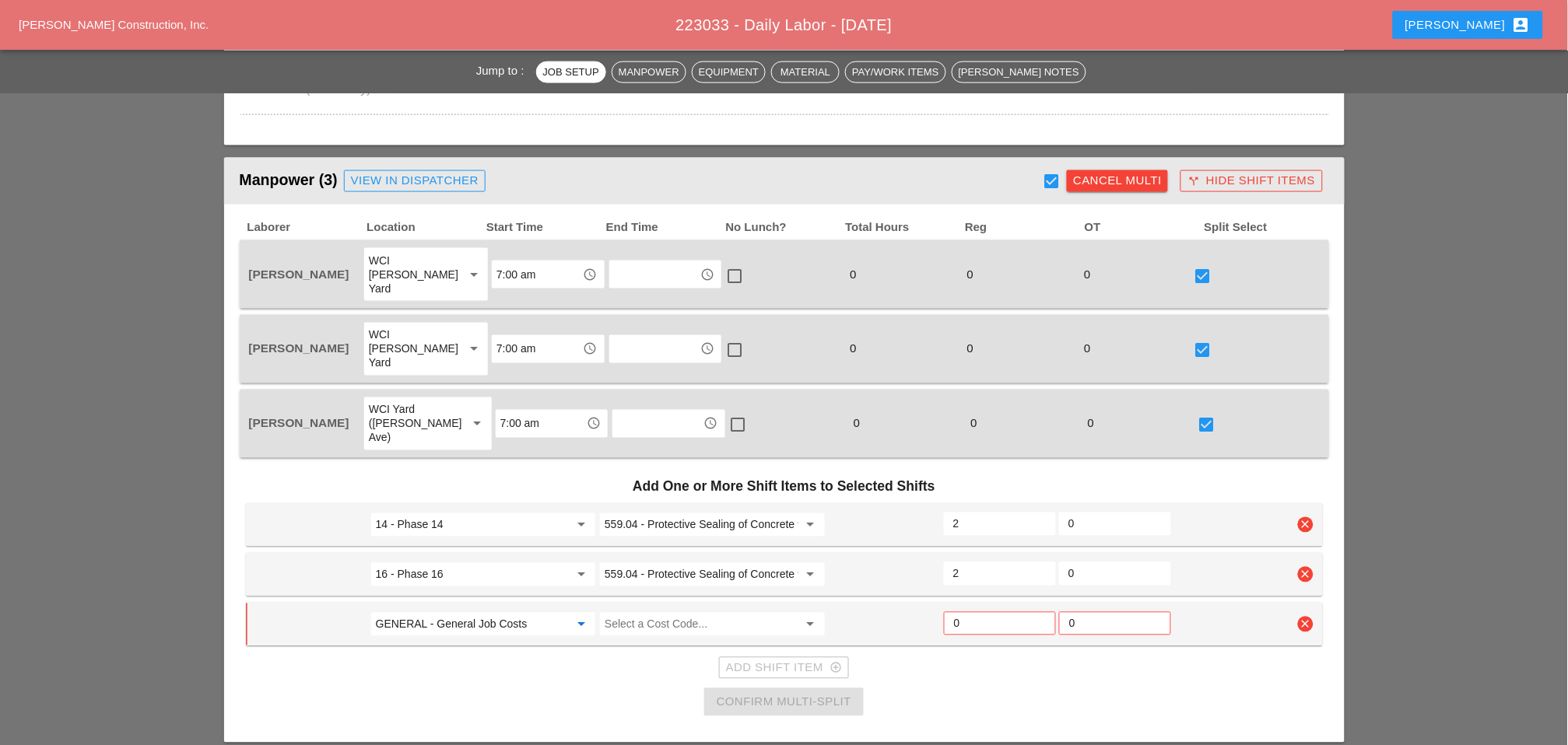 click on "GENERAL - General Job Costs" at bounding box center (472, 624) 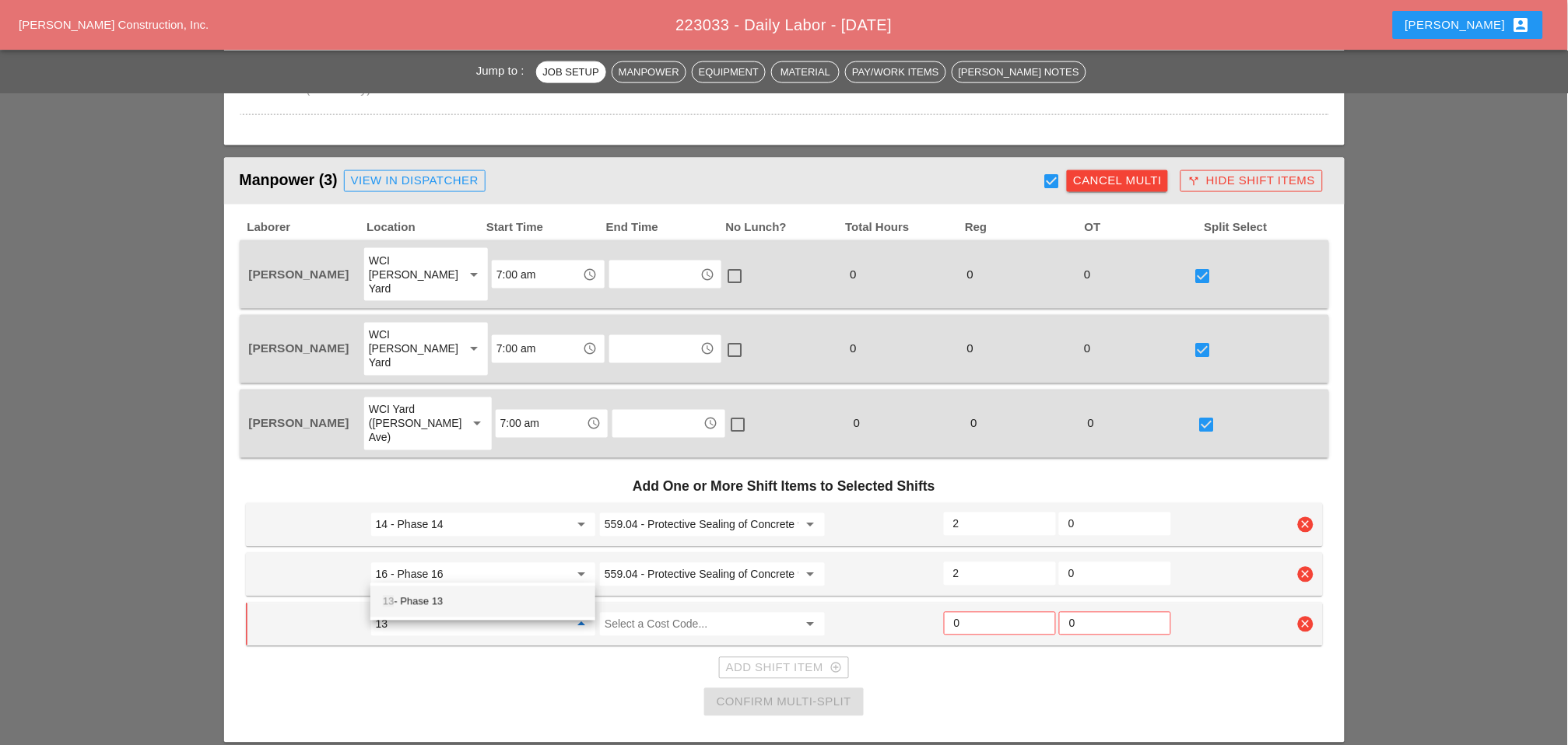 click on "13  - Phase 13" at bounding box center [482, 602] 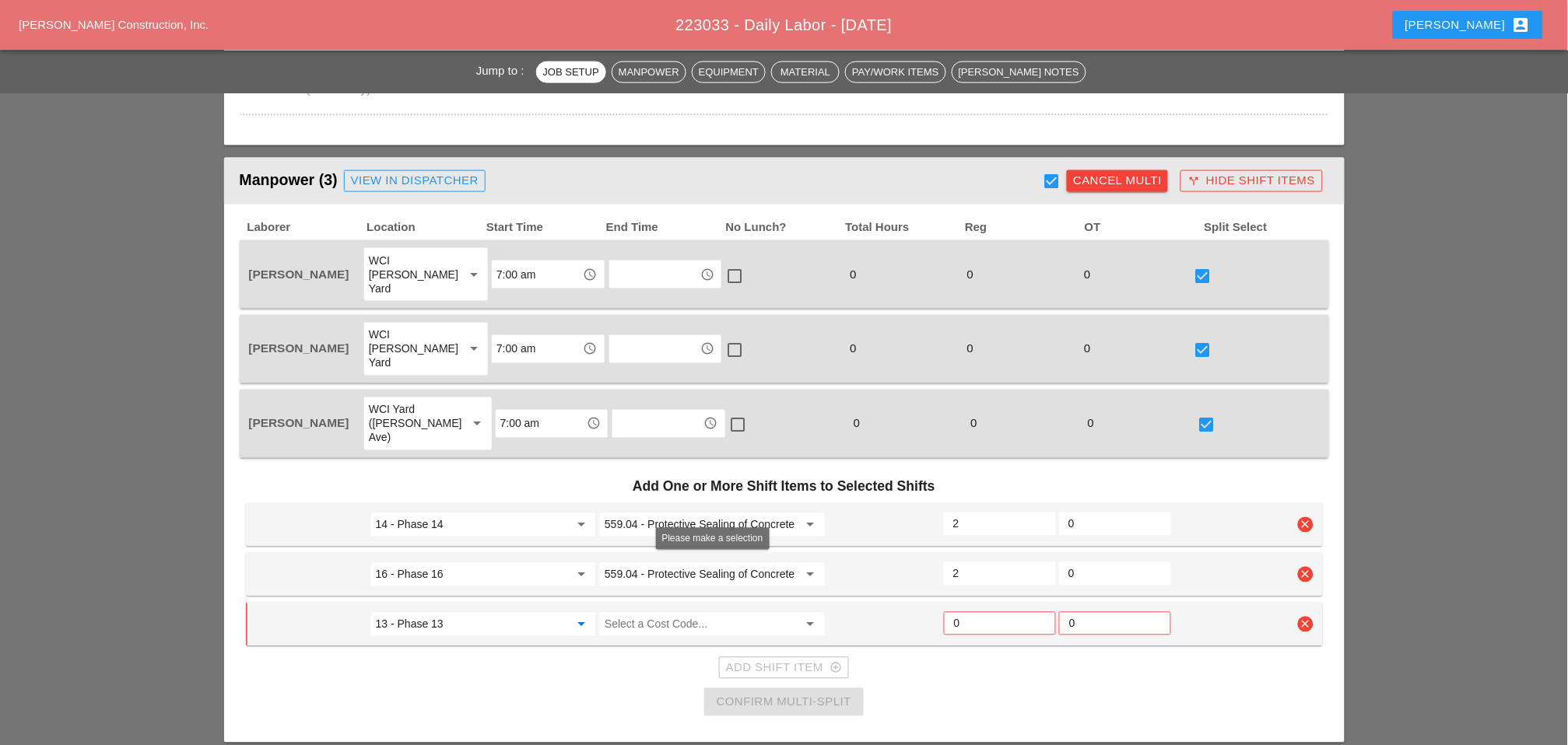 type on "13 - Phase 13" 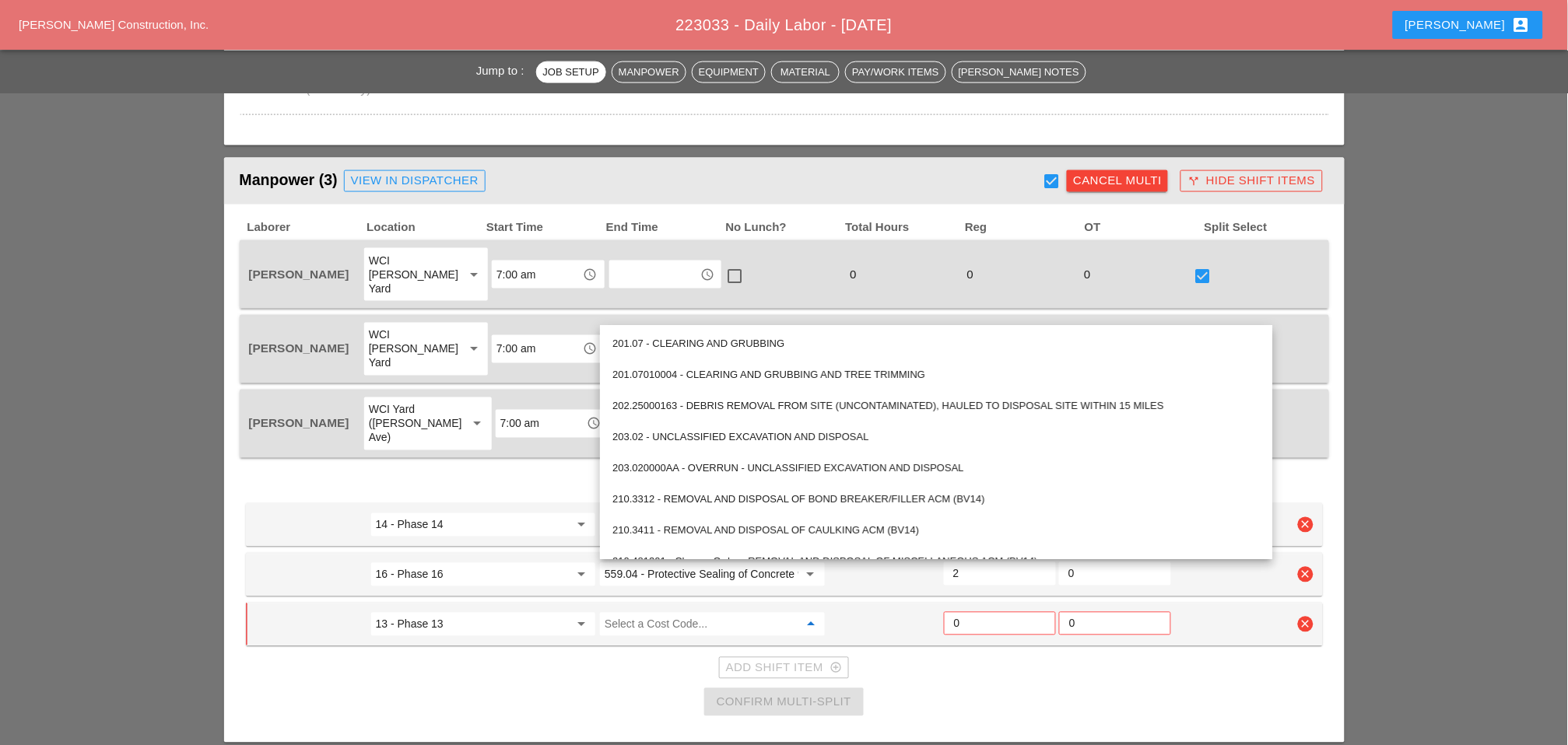 paste on "559.04 - Protective Sealing of Concrete with Coating Type Protective Sealer" 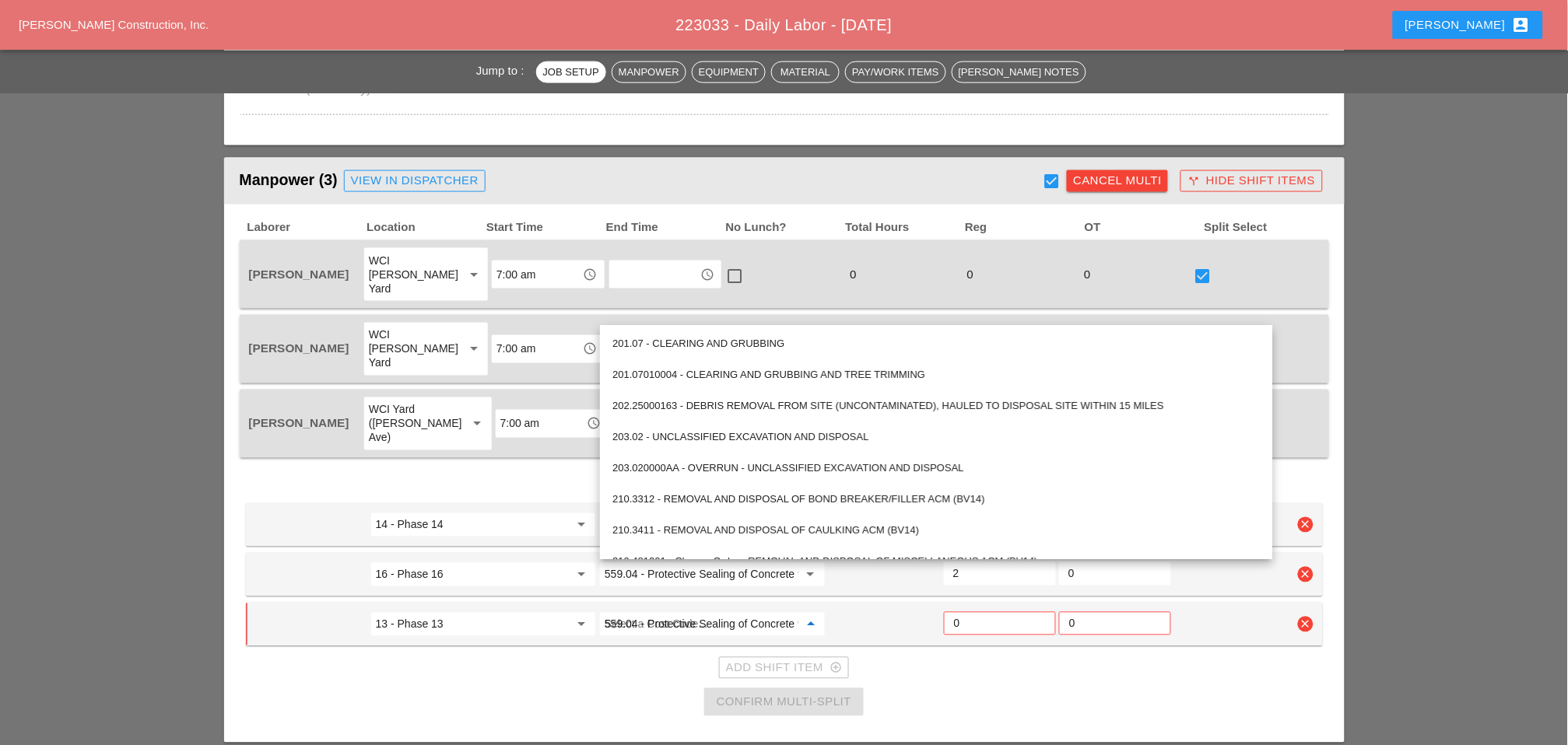 scroll, scrollTop: 0, scrollLeft: 171, axis: horizontal 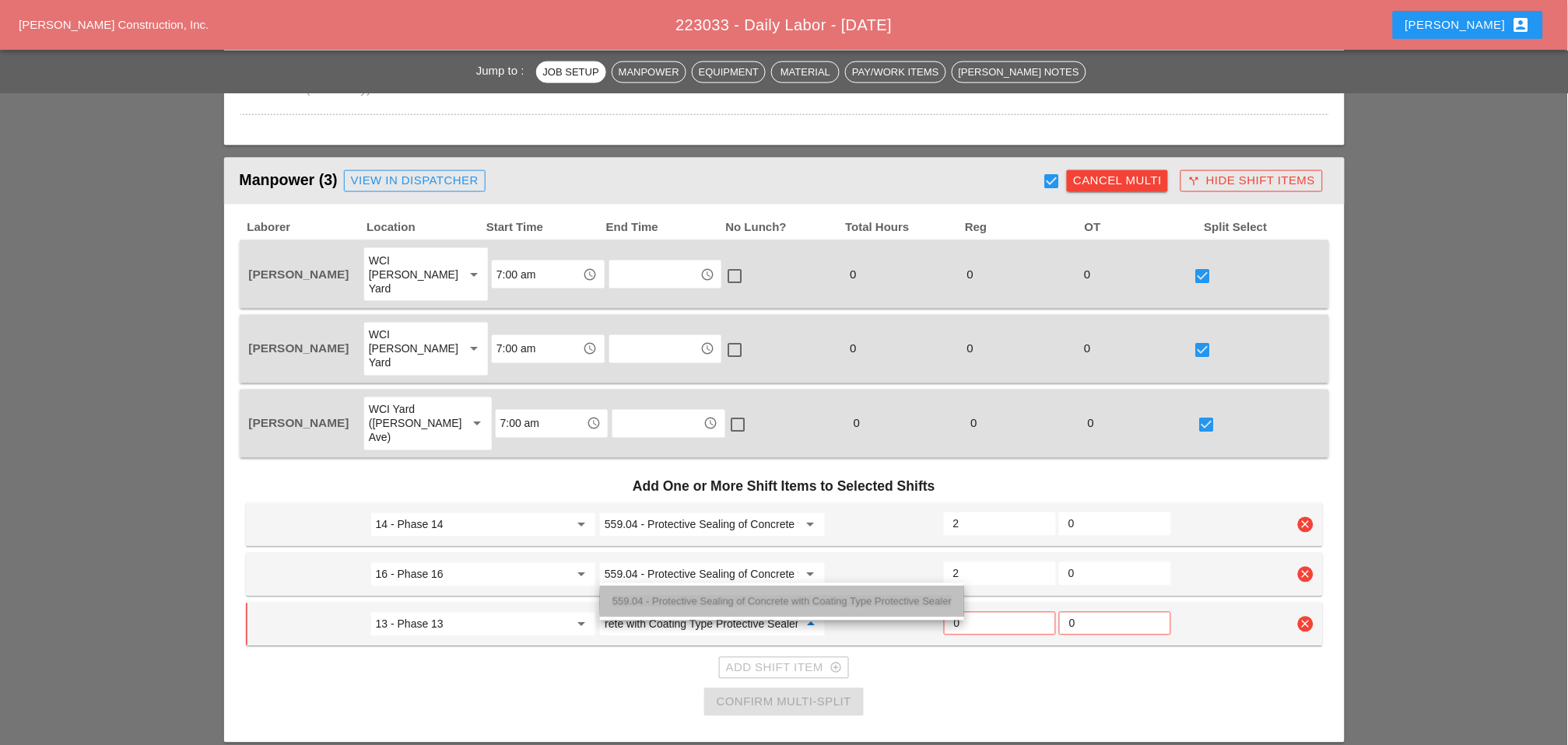 click on "559.04 - Protective Sealing of Concrete with Coating Type Protective Sealer" at bounding box center [782, 601] 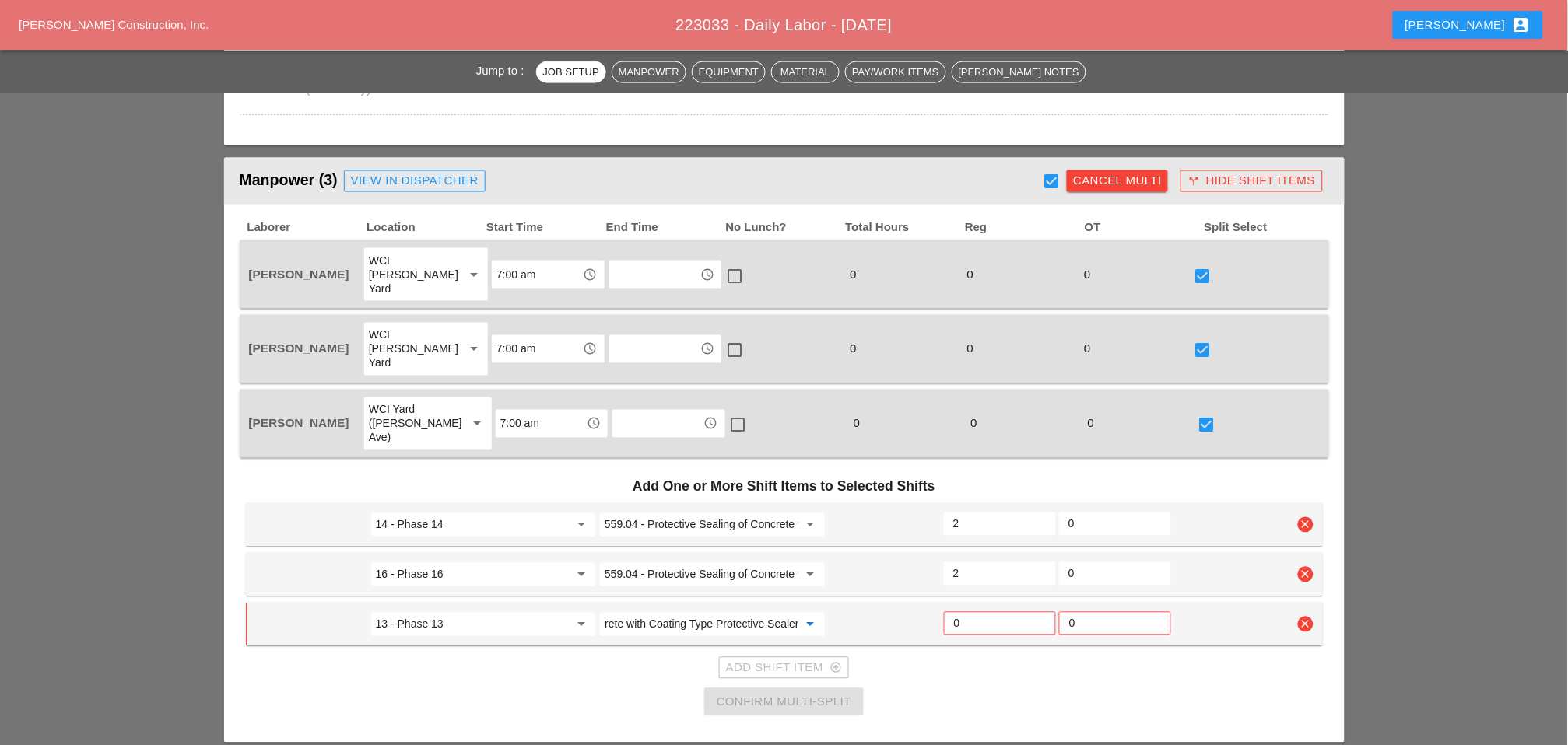 type on "559.04 - Protective Sealing of Concrete with Coating Type Protective Sealer" 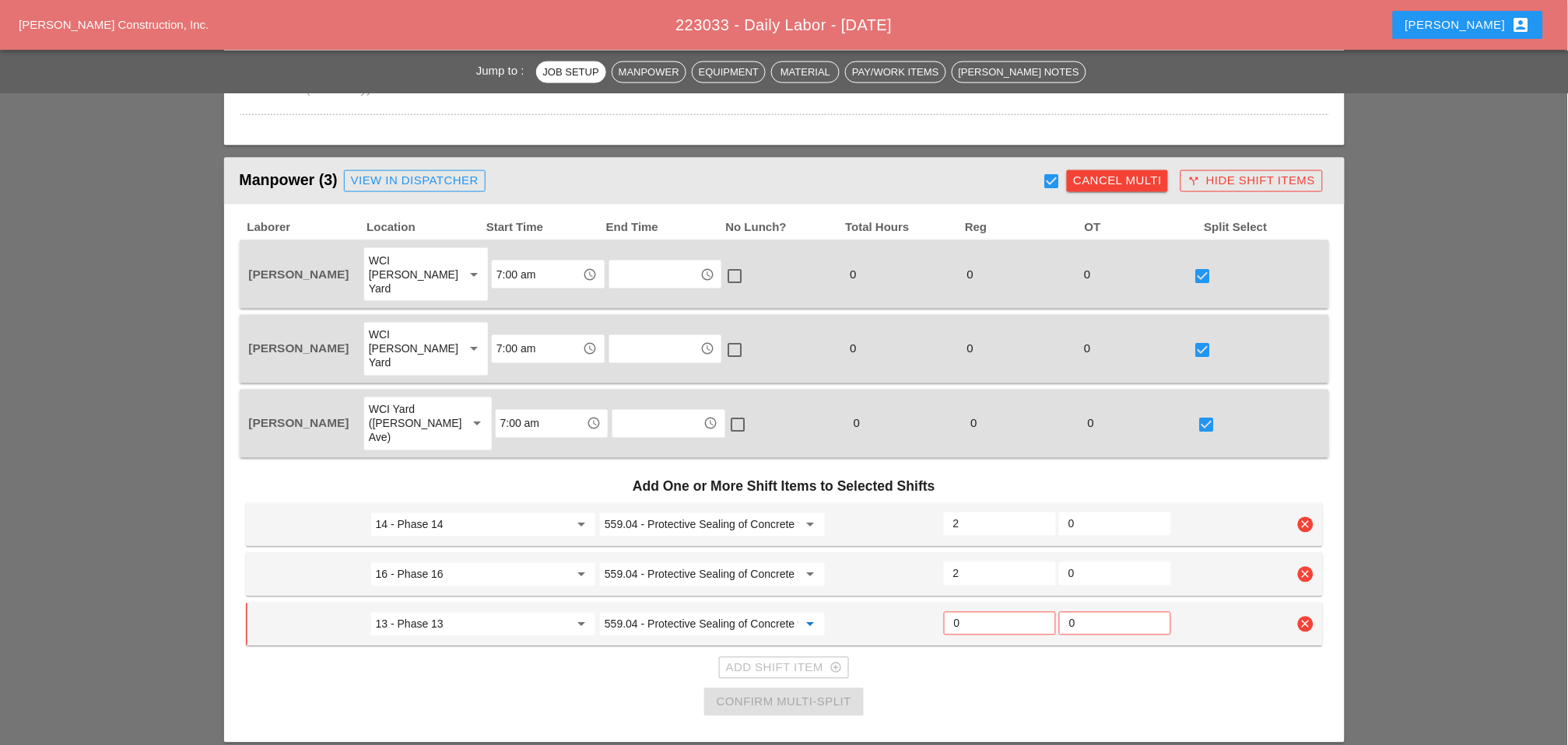 click on "0" at bounding box center [1000, 624] 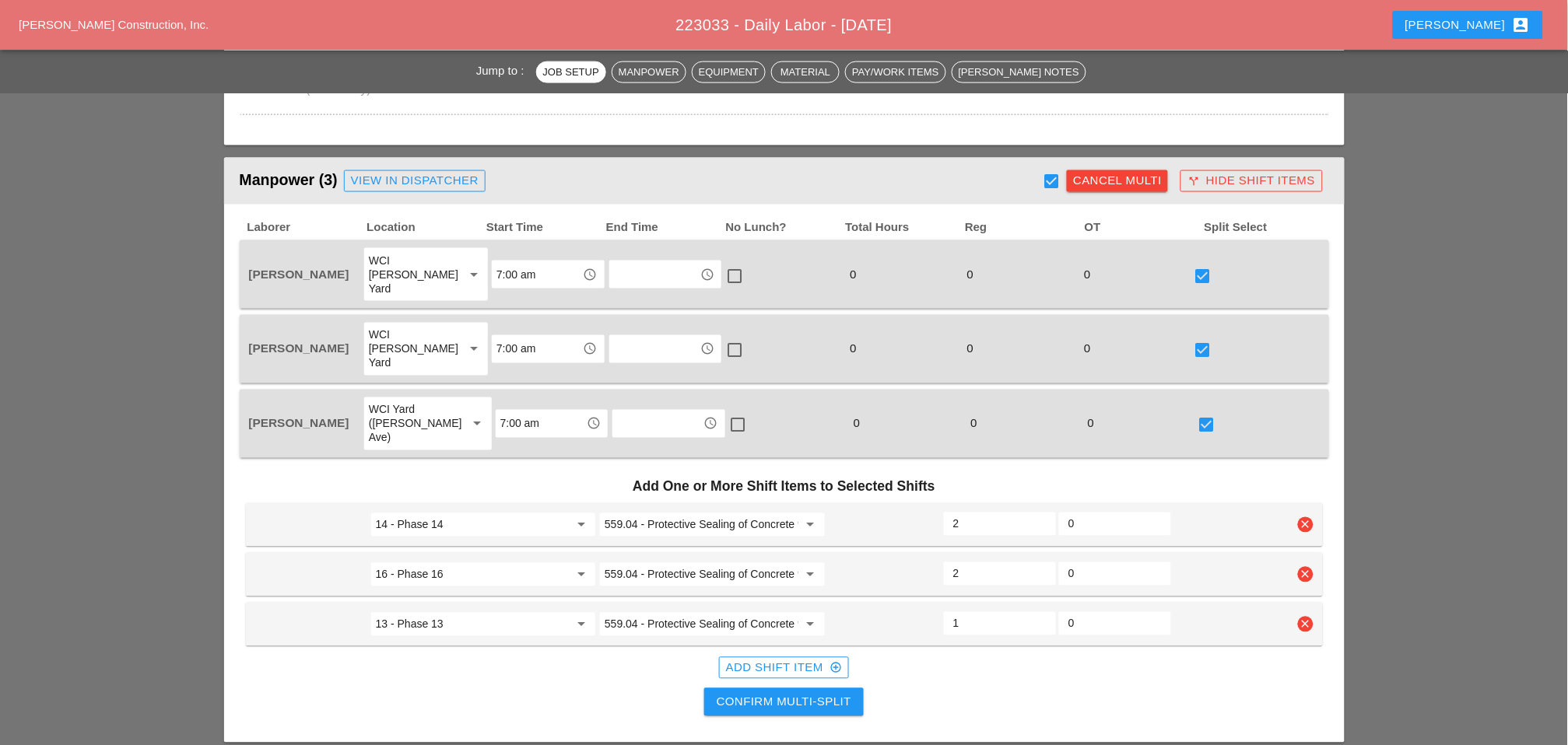 type on "1" 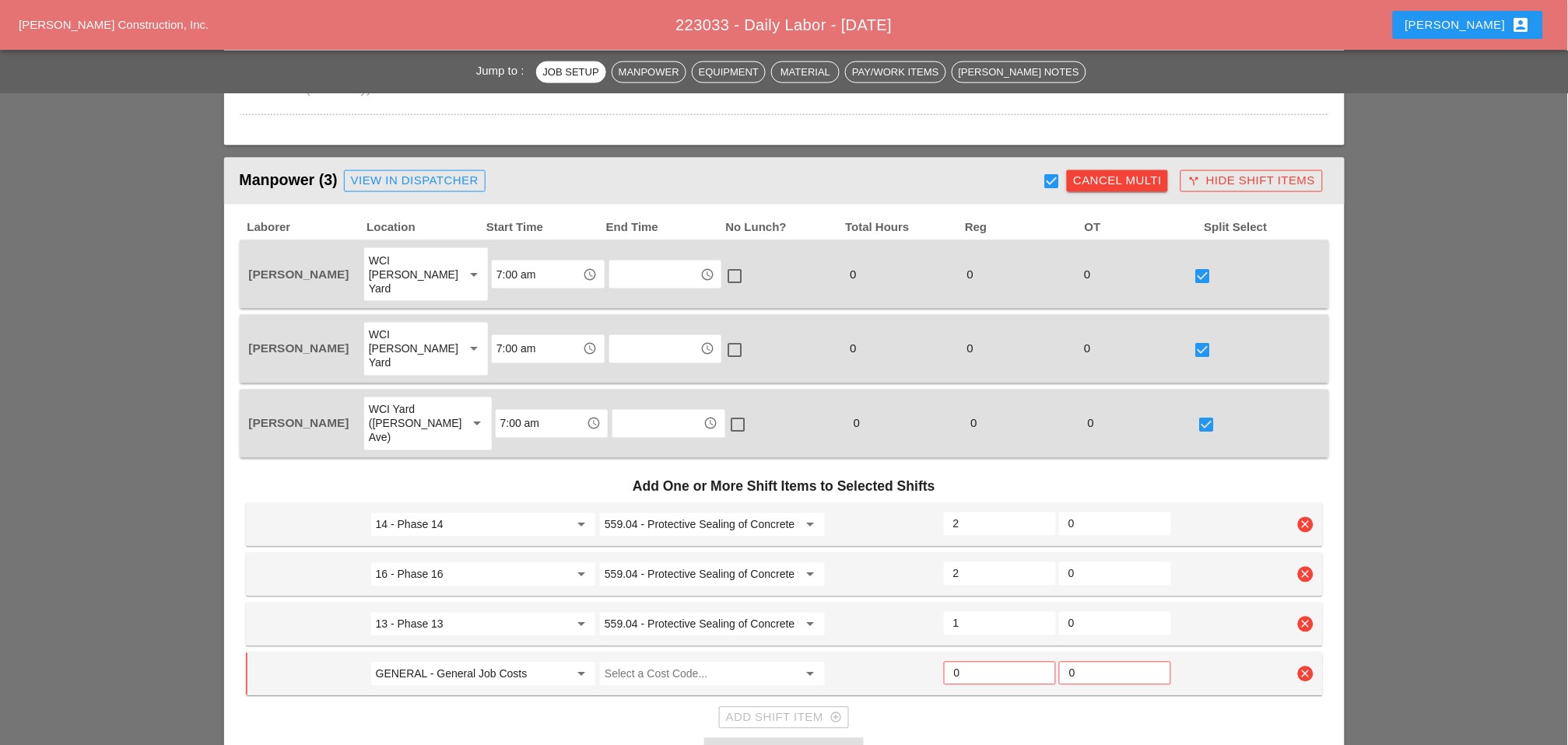 click on "GENERAL - General Job Costs" at bounding box center [472, 674] 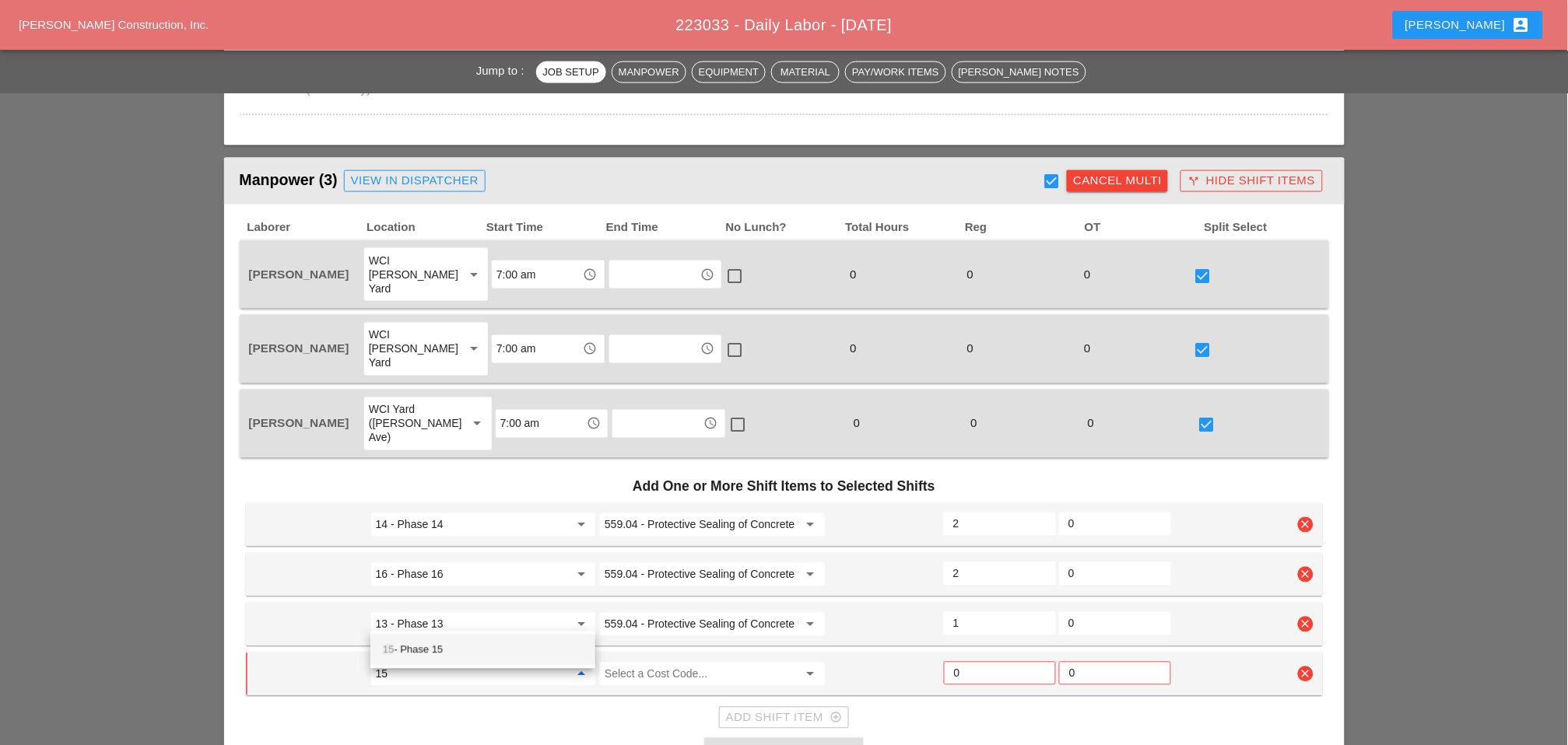 click on "15  - Phase 15" at bounding box center (482, 650) 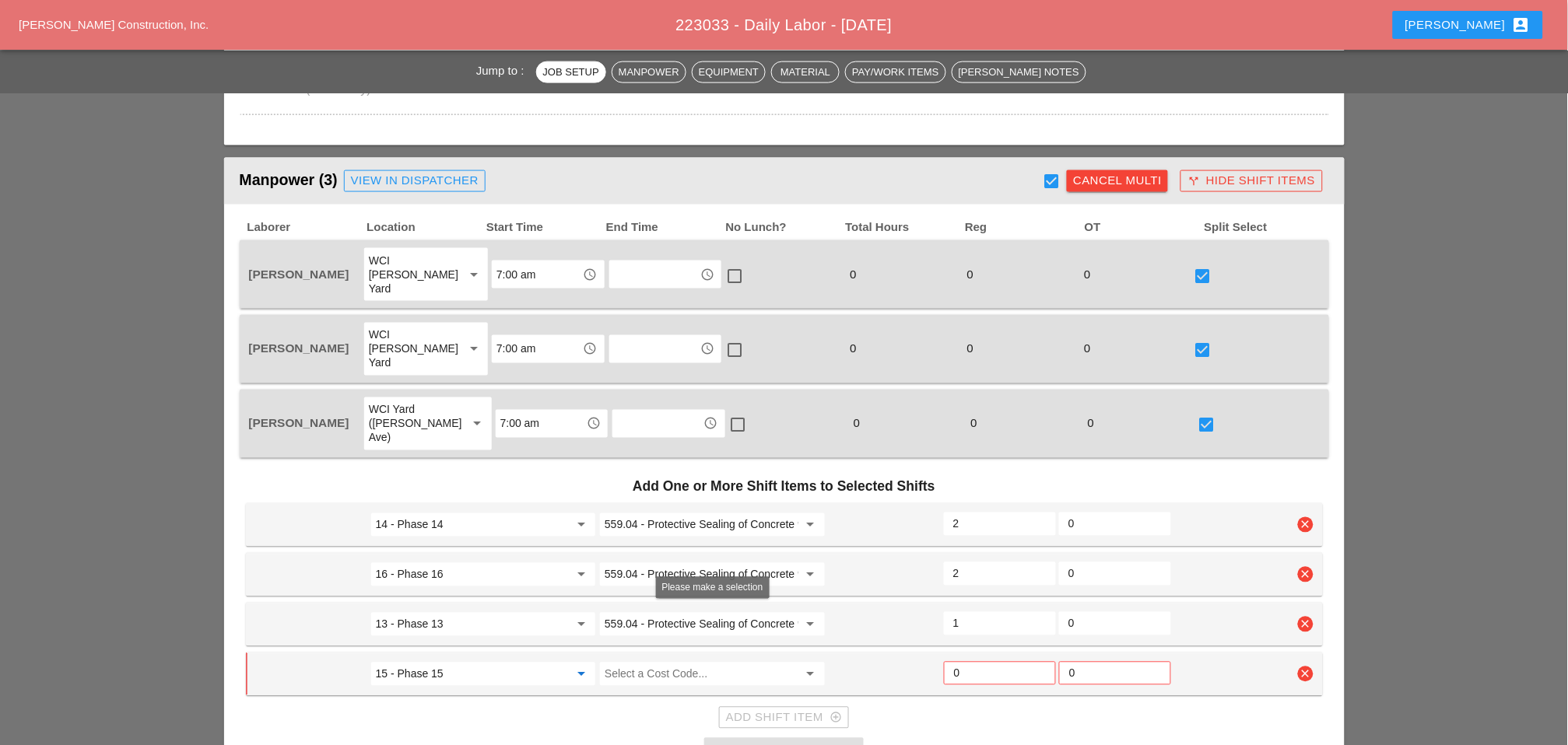 type on "15 - Phase 15" 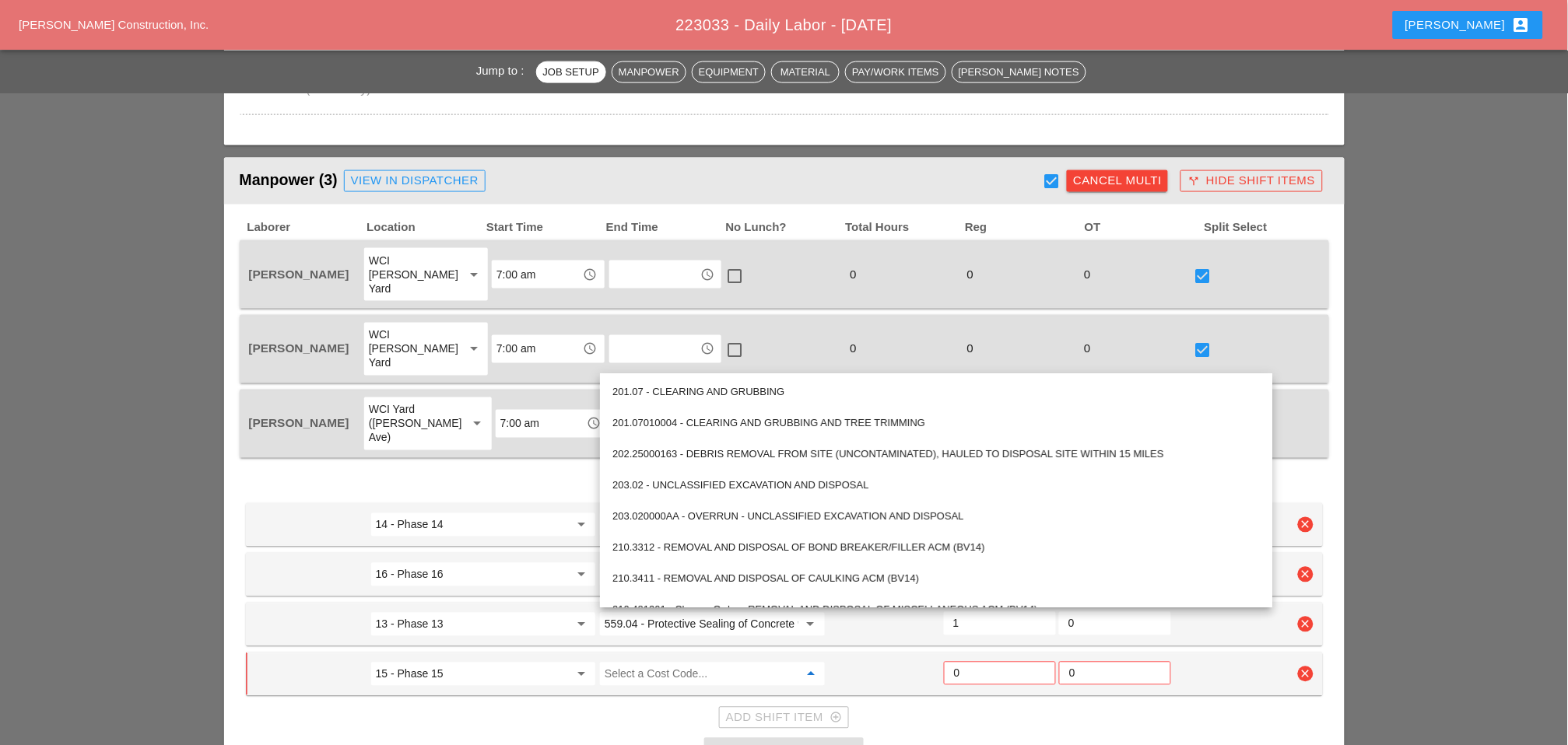 paste on "559.04 - Protective Sealing of Concrete with Coating Type Protective Sealer" 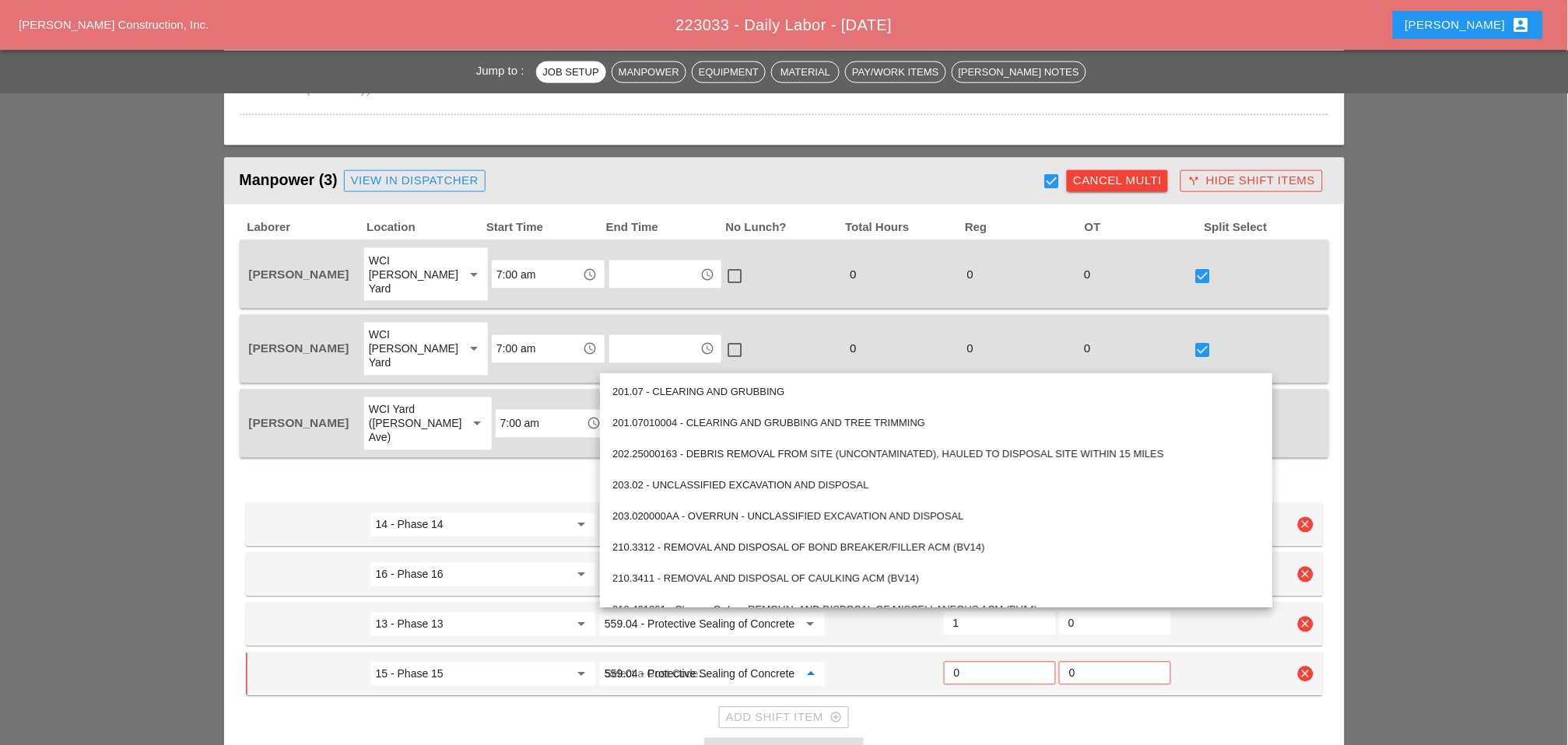 scroll, scrollTop: 0, scrollLeft: 171, axis: horizontal 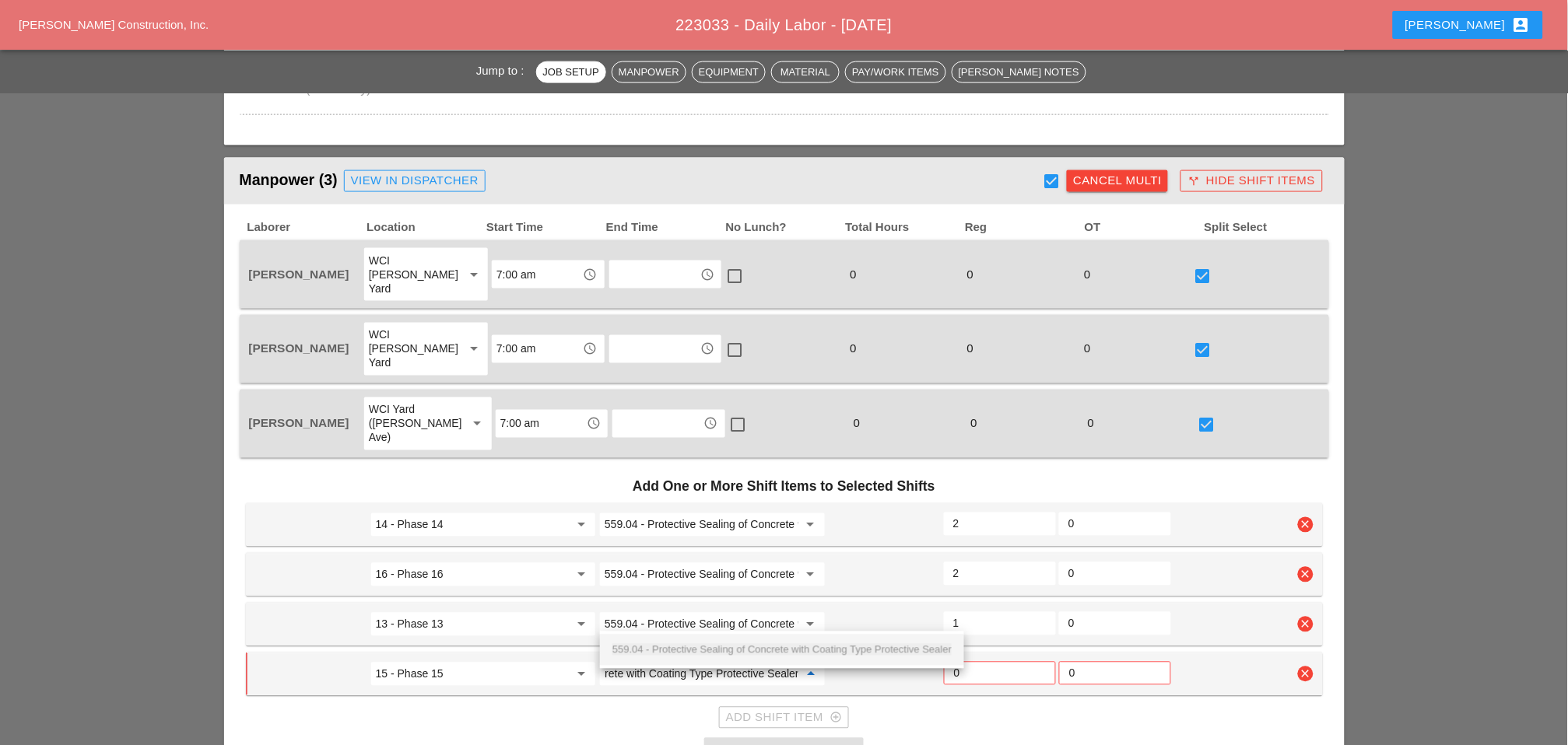 drag, startPoint x: 788, startPoint y: 645, endPoint x: 850, endPoint y: 638, distance: 62.39391 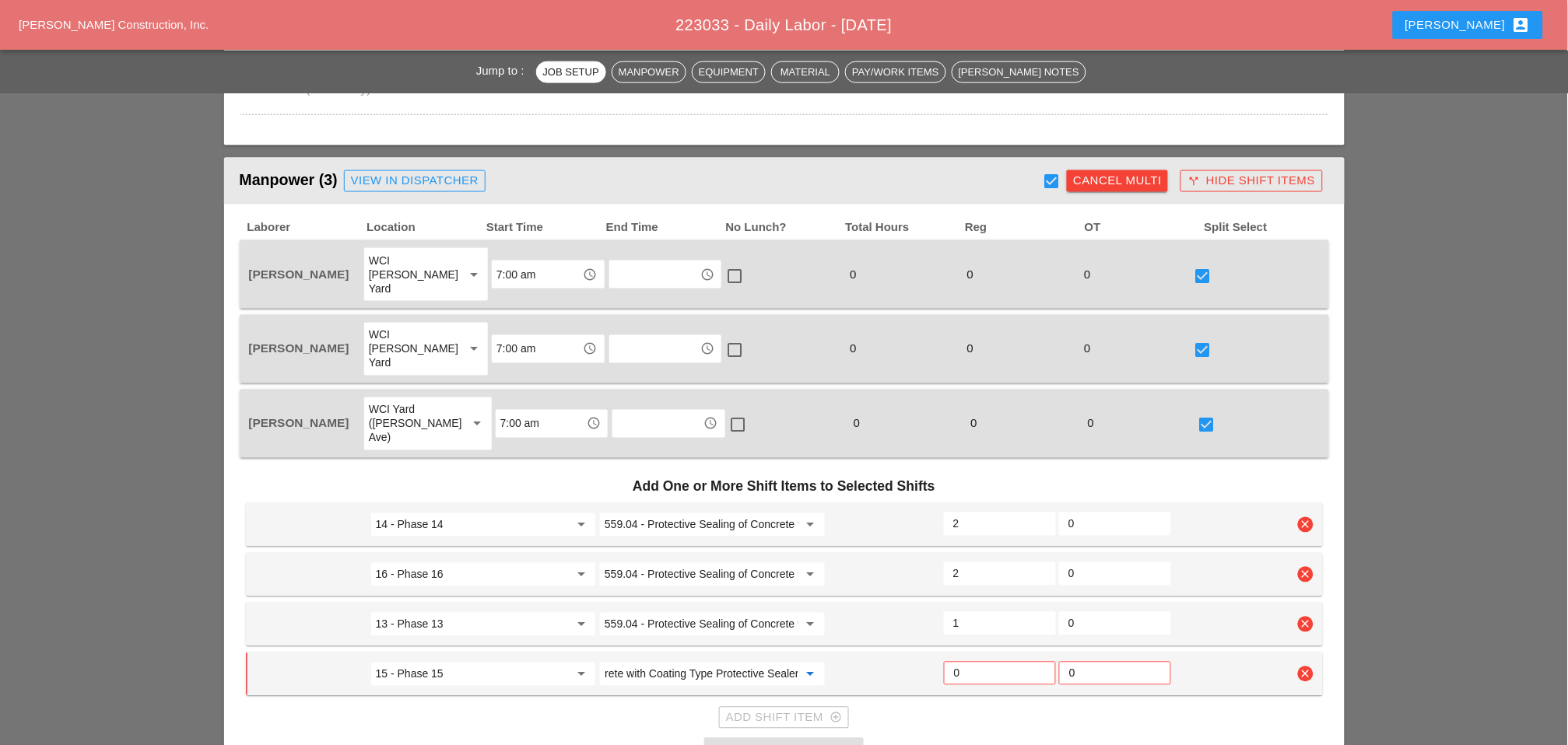 type on "559.04 - Protective Sealing of Concrete with Coating Type Protective Sealer" 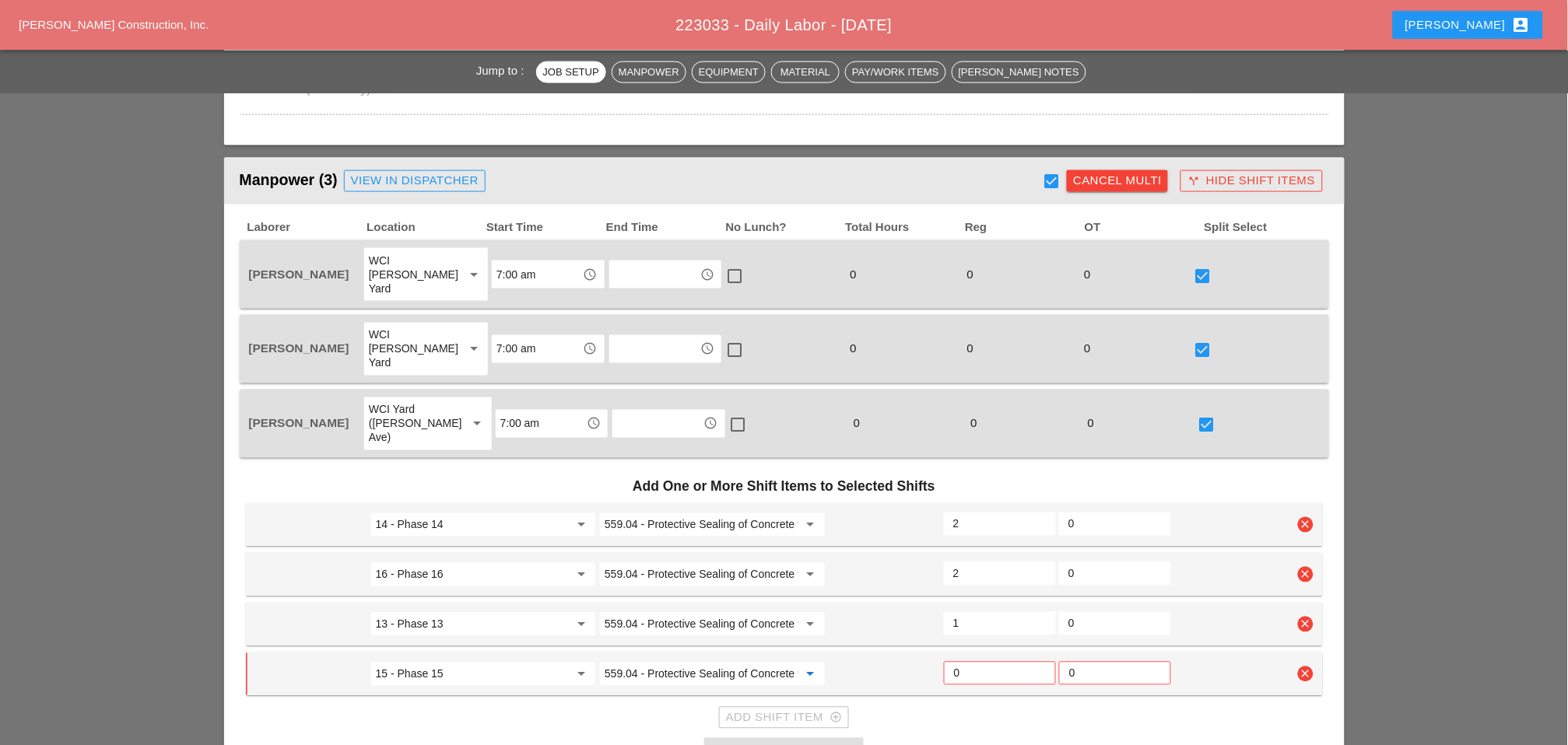 click on "0" at bounding box center (1000, 673) 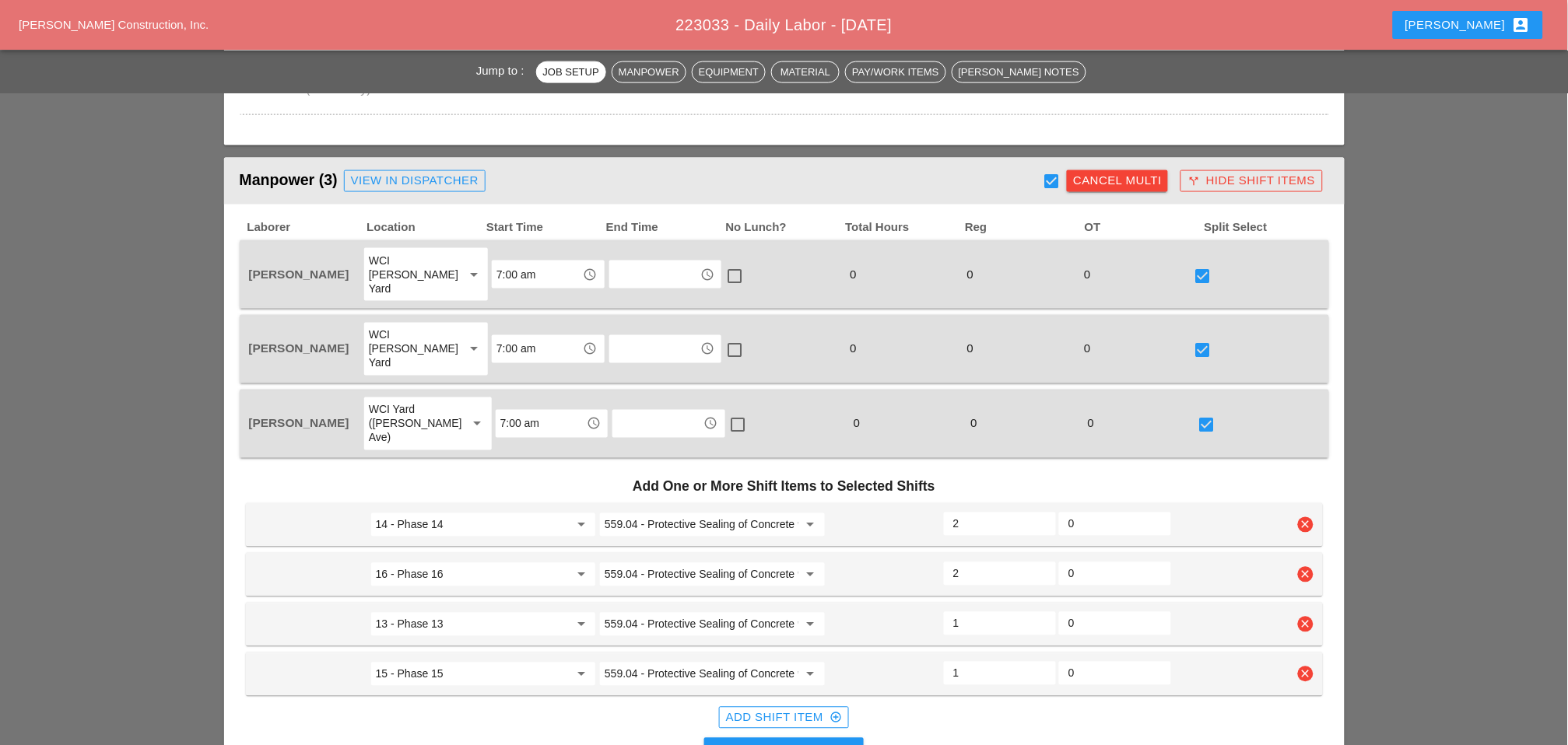 scroll, scrollTop: 689, scrollLeft: 0, axis: vertical 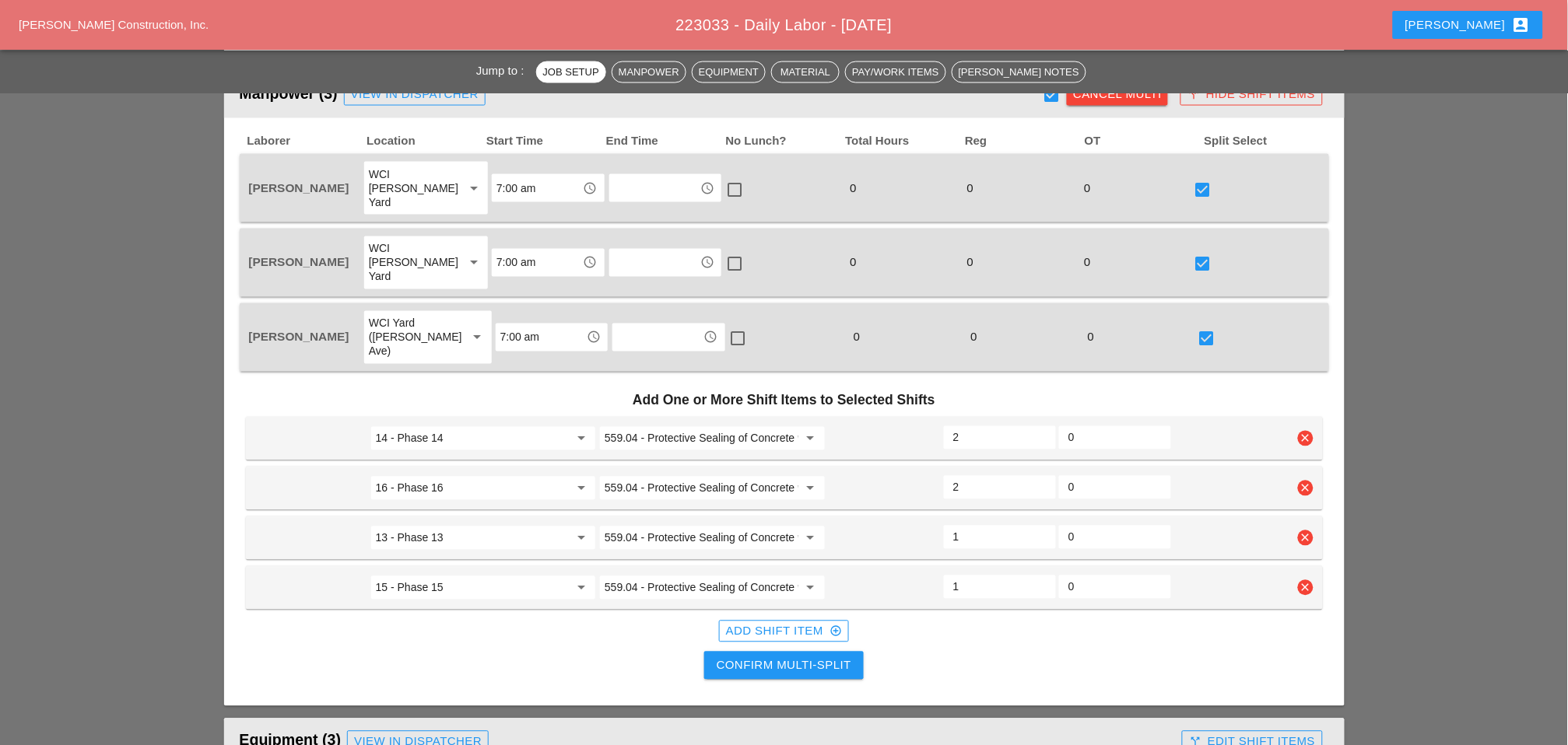 type on "1" 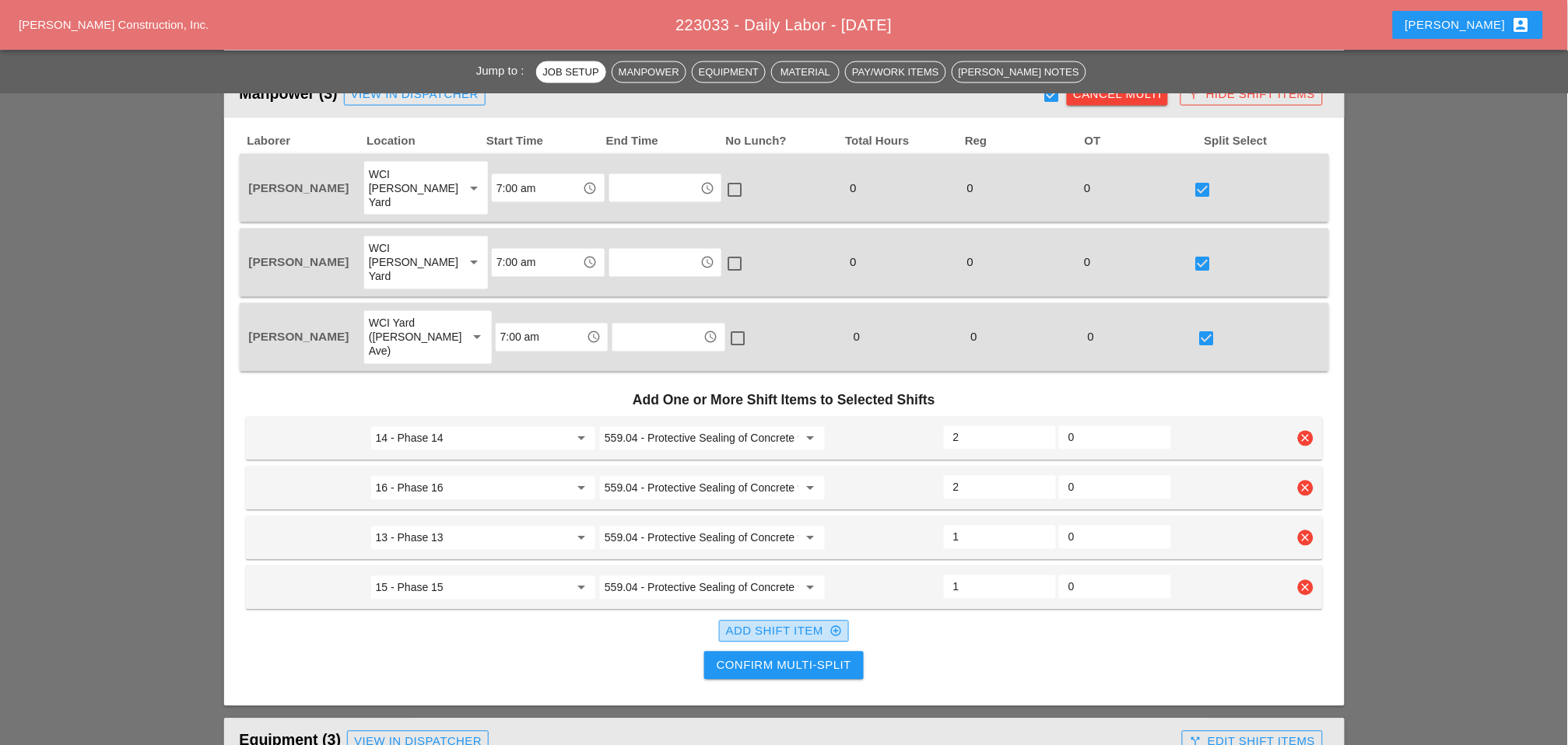 click on "Add Shift Item add_circle_outline" at bounding box center (784, 631) 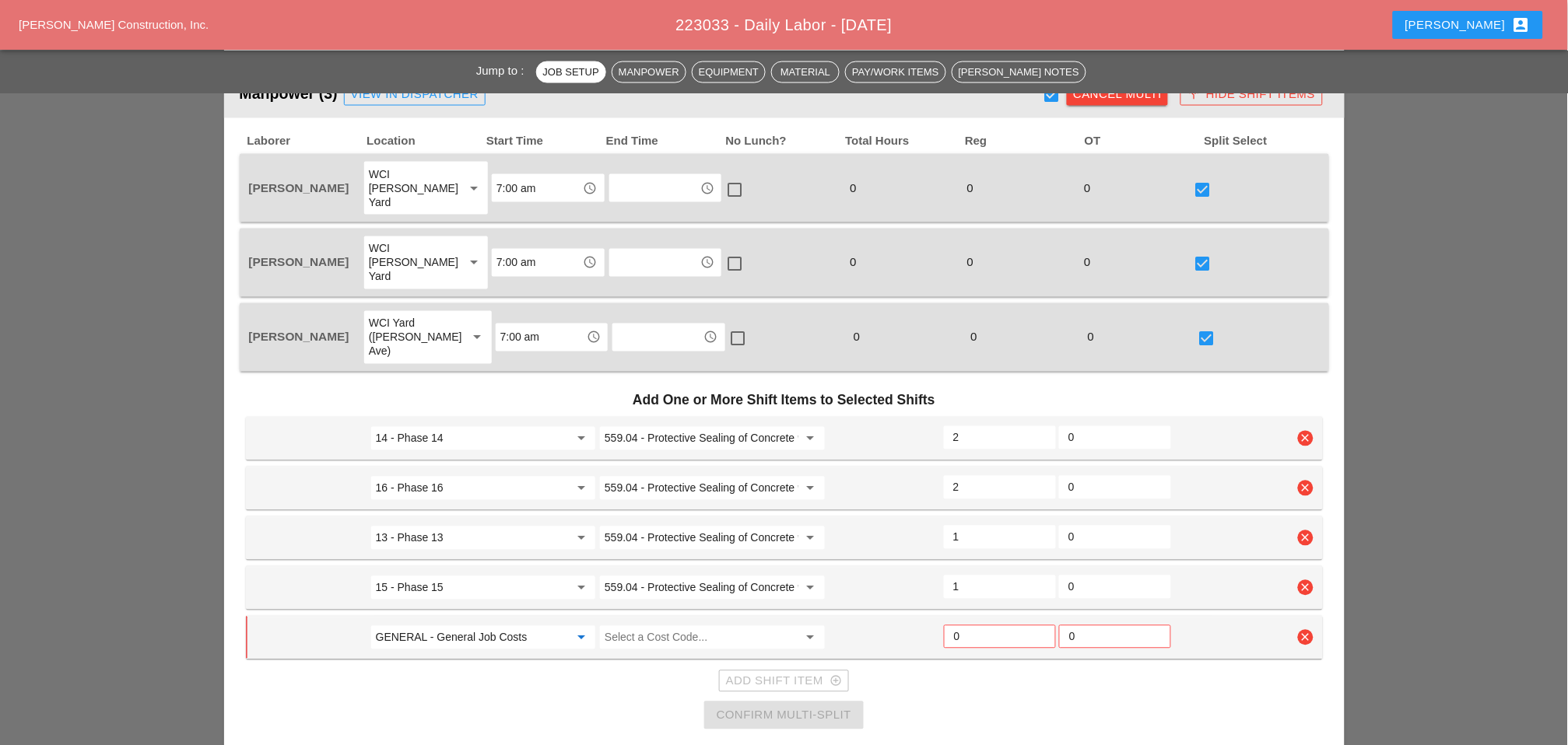 click on "GENERAL - General Job Costs" at bounding box center [472, 638] 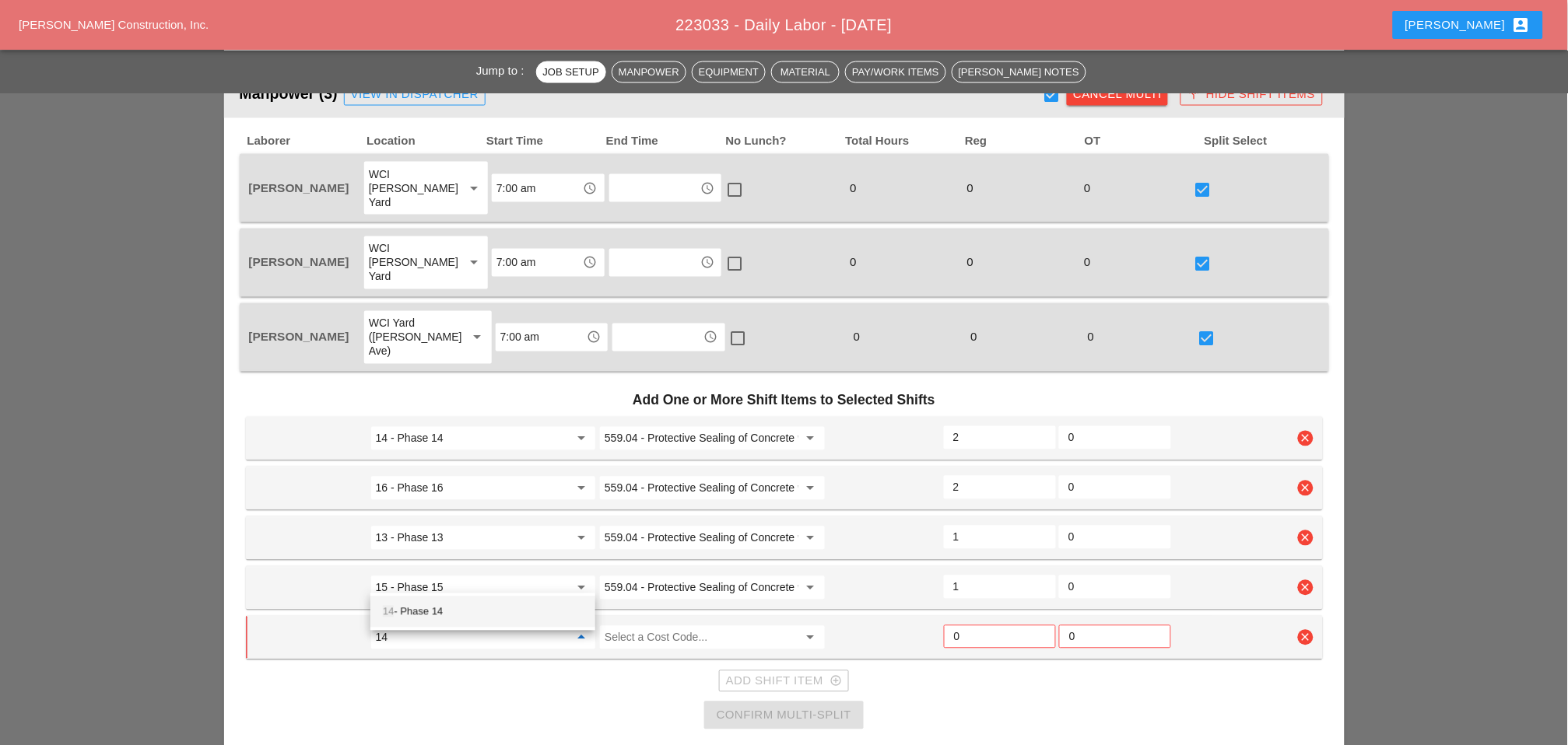 click on "14  - Phase 14" at bounding box center [482, 612] 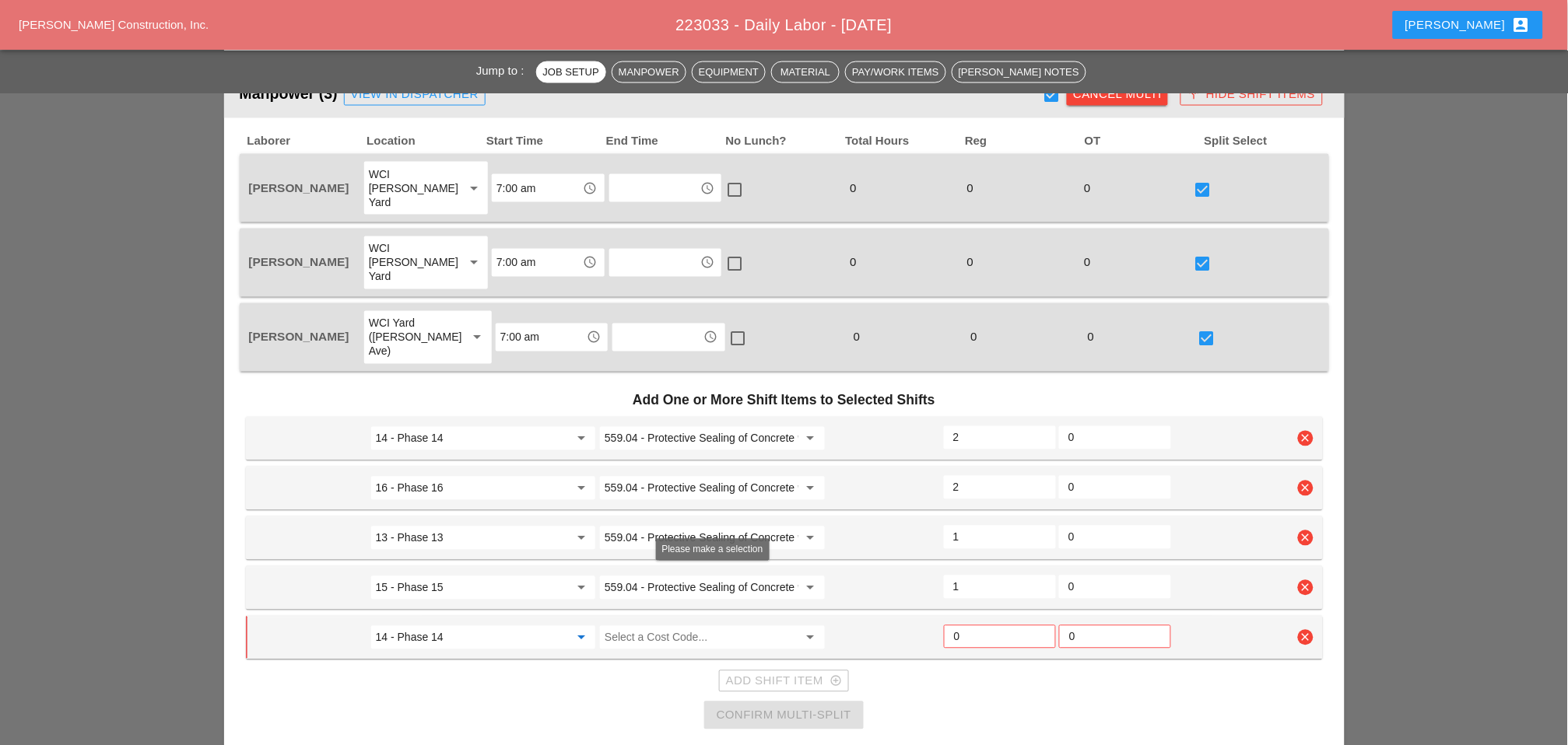 type on "14 - Phase 14" 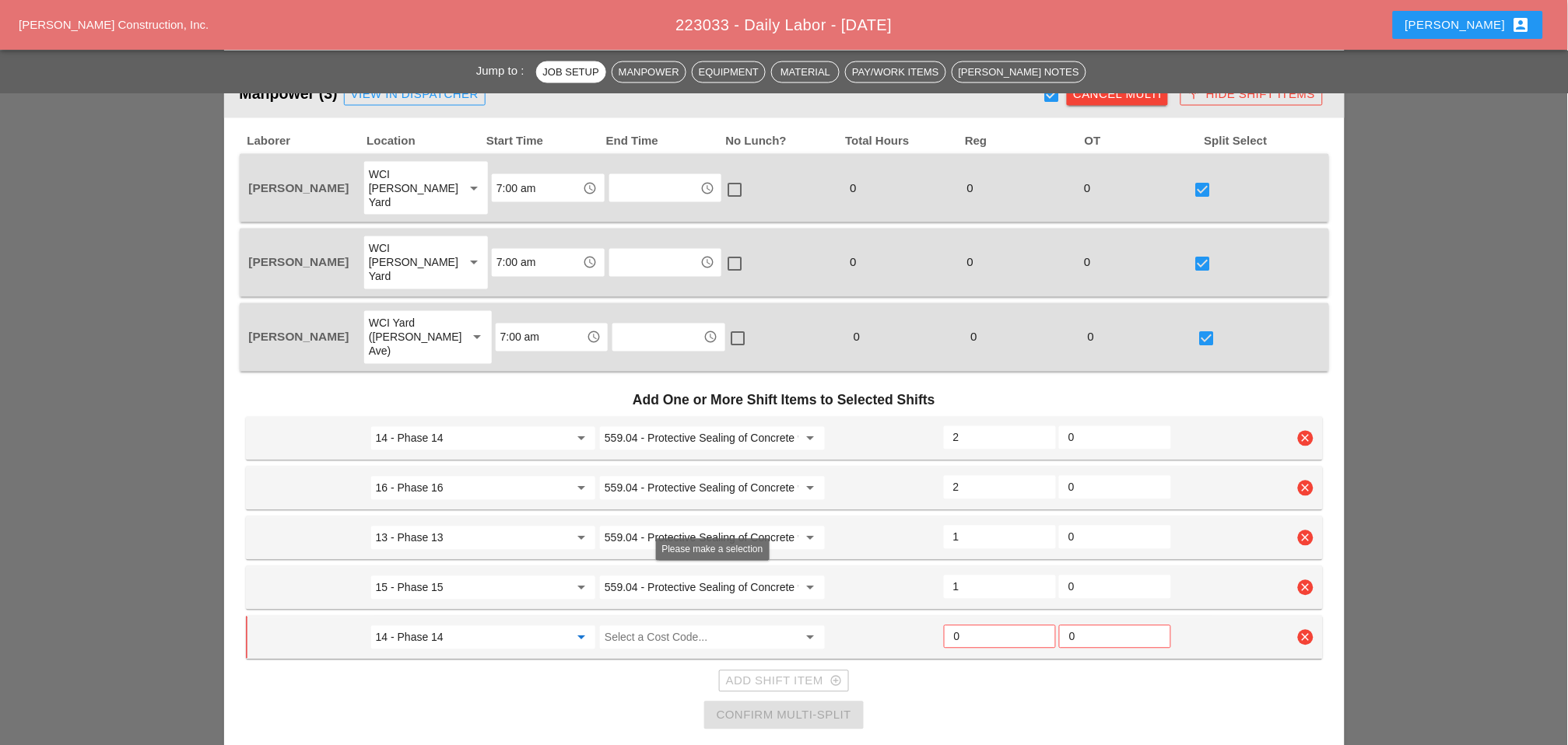 click at bounding box center (701, 638) 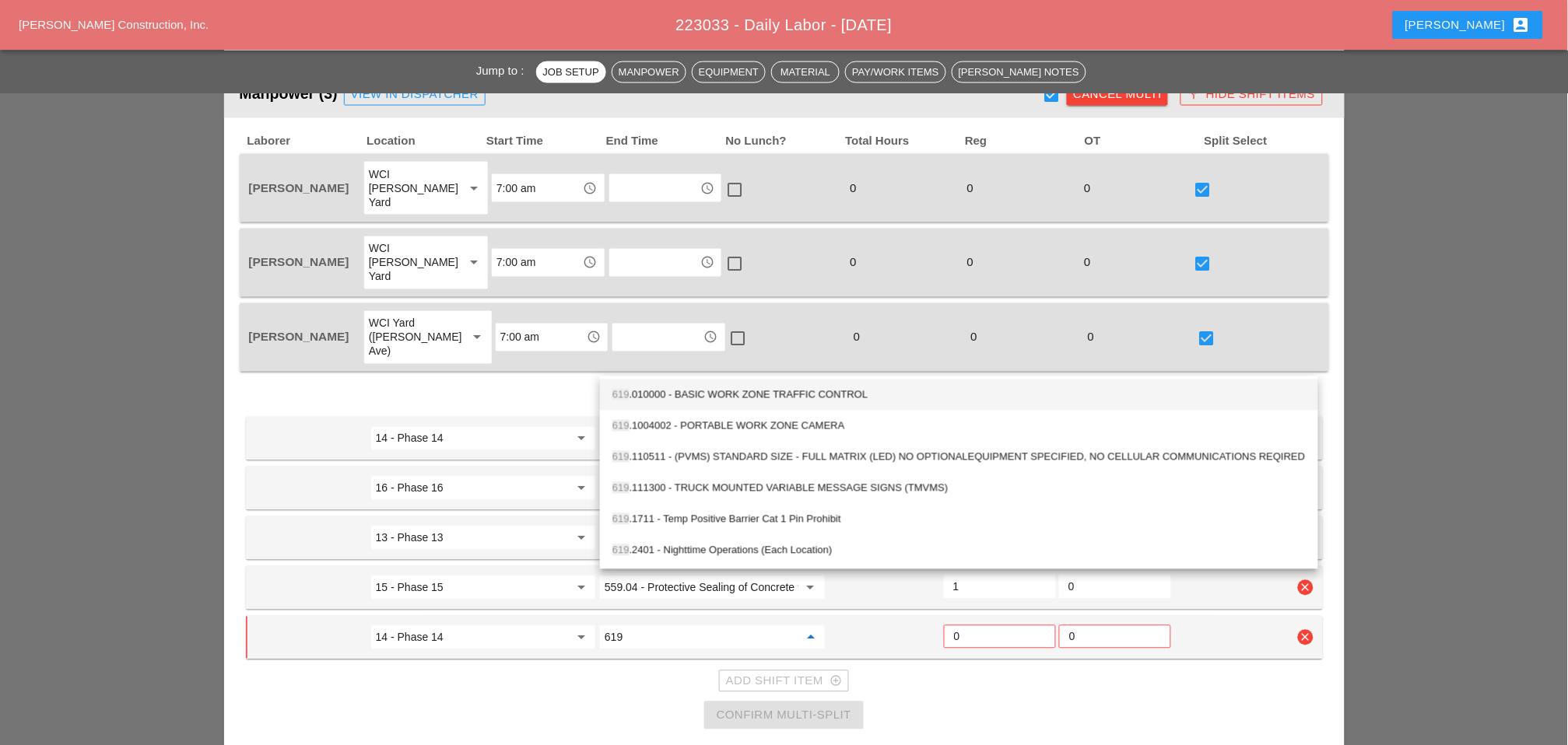 click on "619 .010000 - BASIC WORK ZONE TRAFFIC CONTROL" at bounding box center [959, 395] 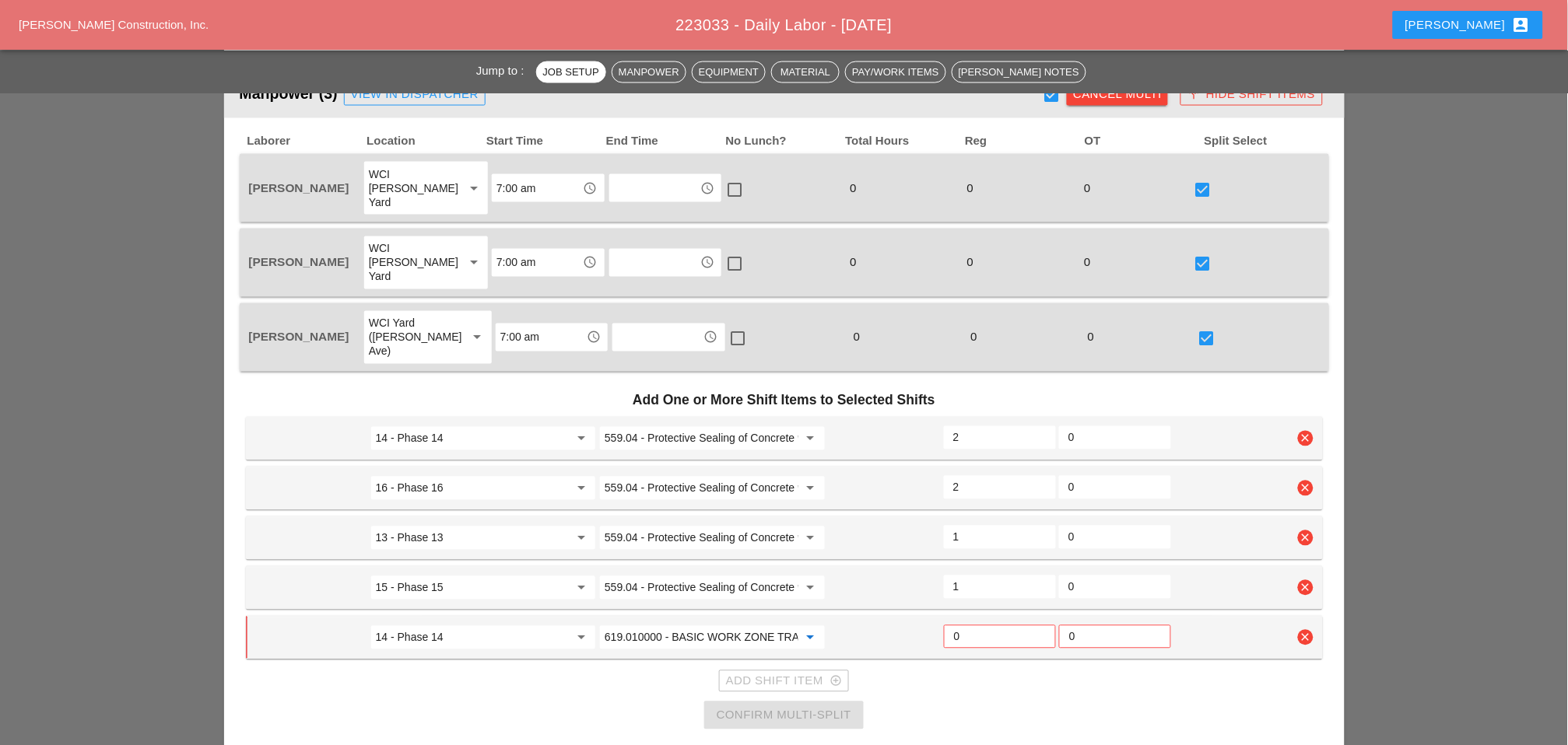 type on "619.010000 - BASIC WORK ZONE TRAFFIC CONTROL" 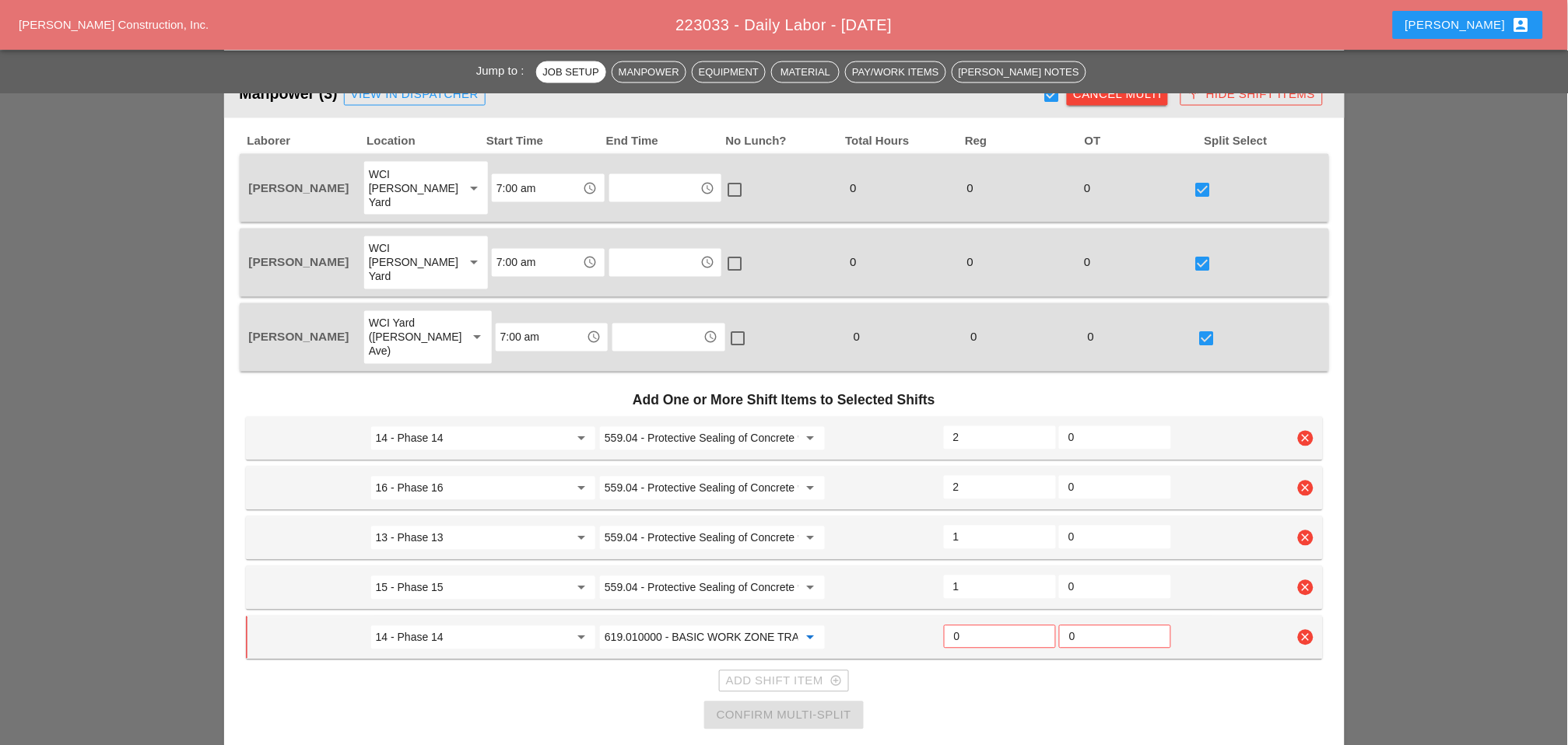 click on "0" at bounding box center (1000, 637) 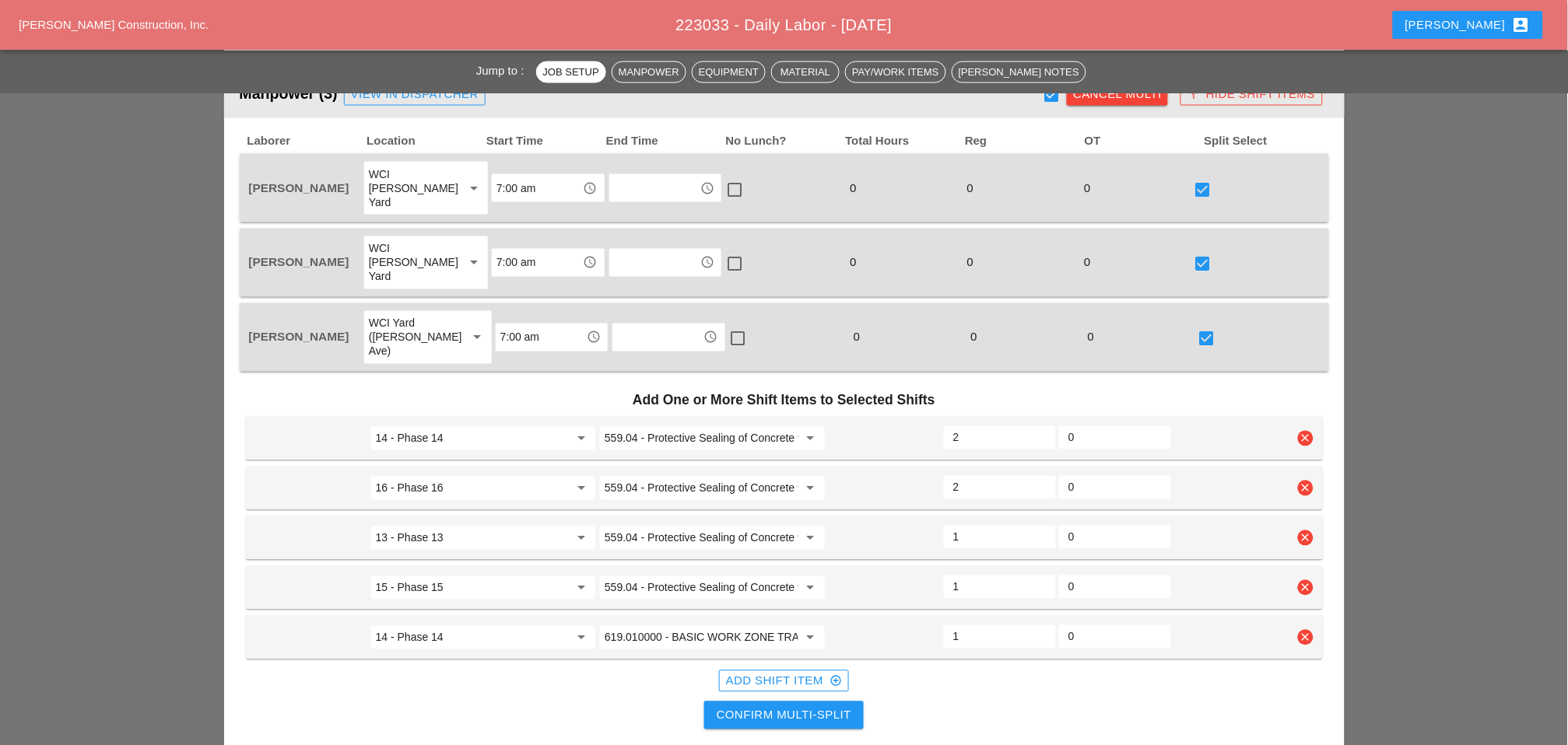 type on "1" 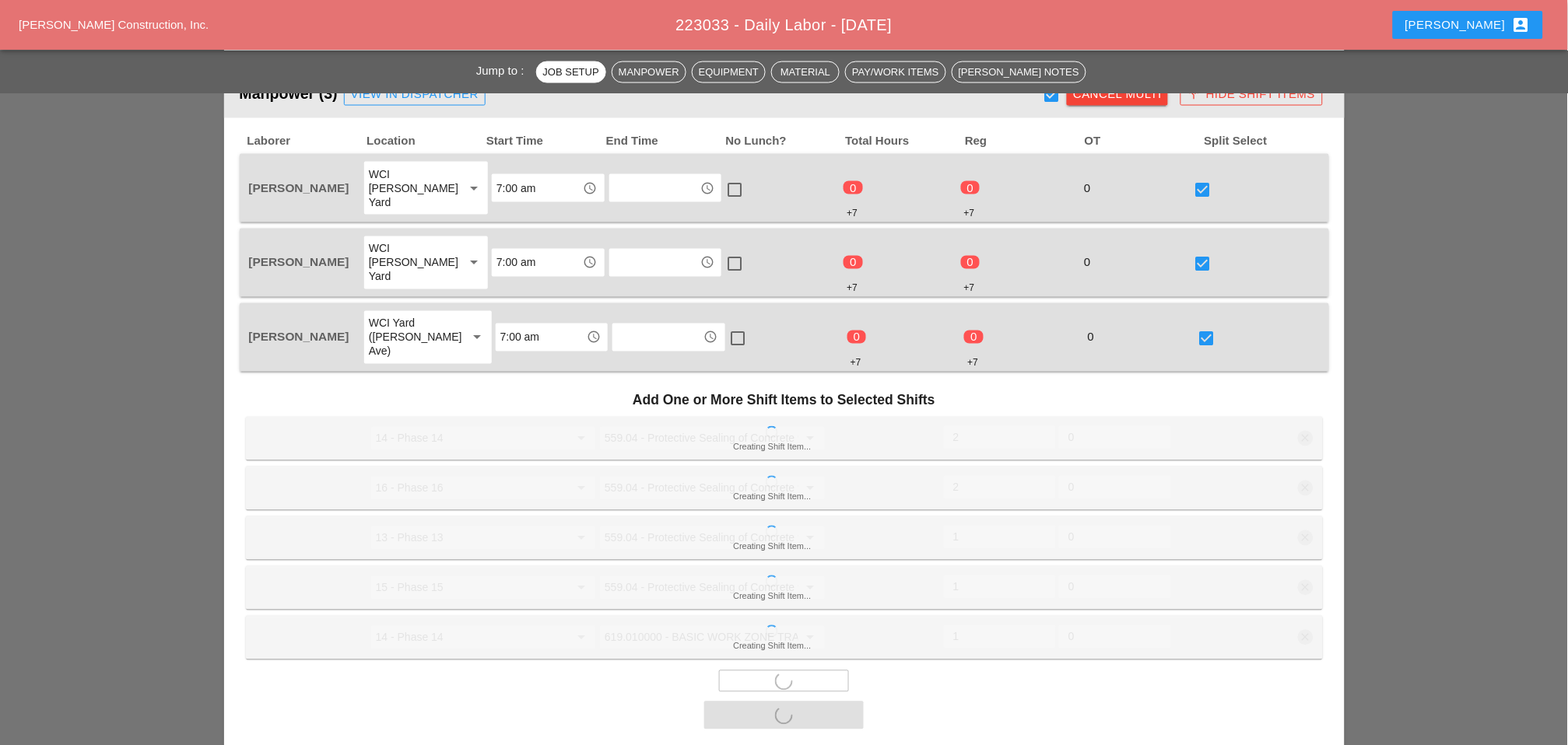 checkbox on "false" 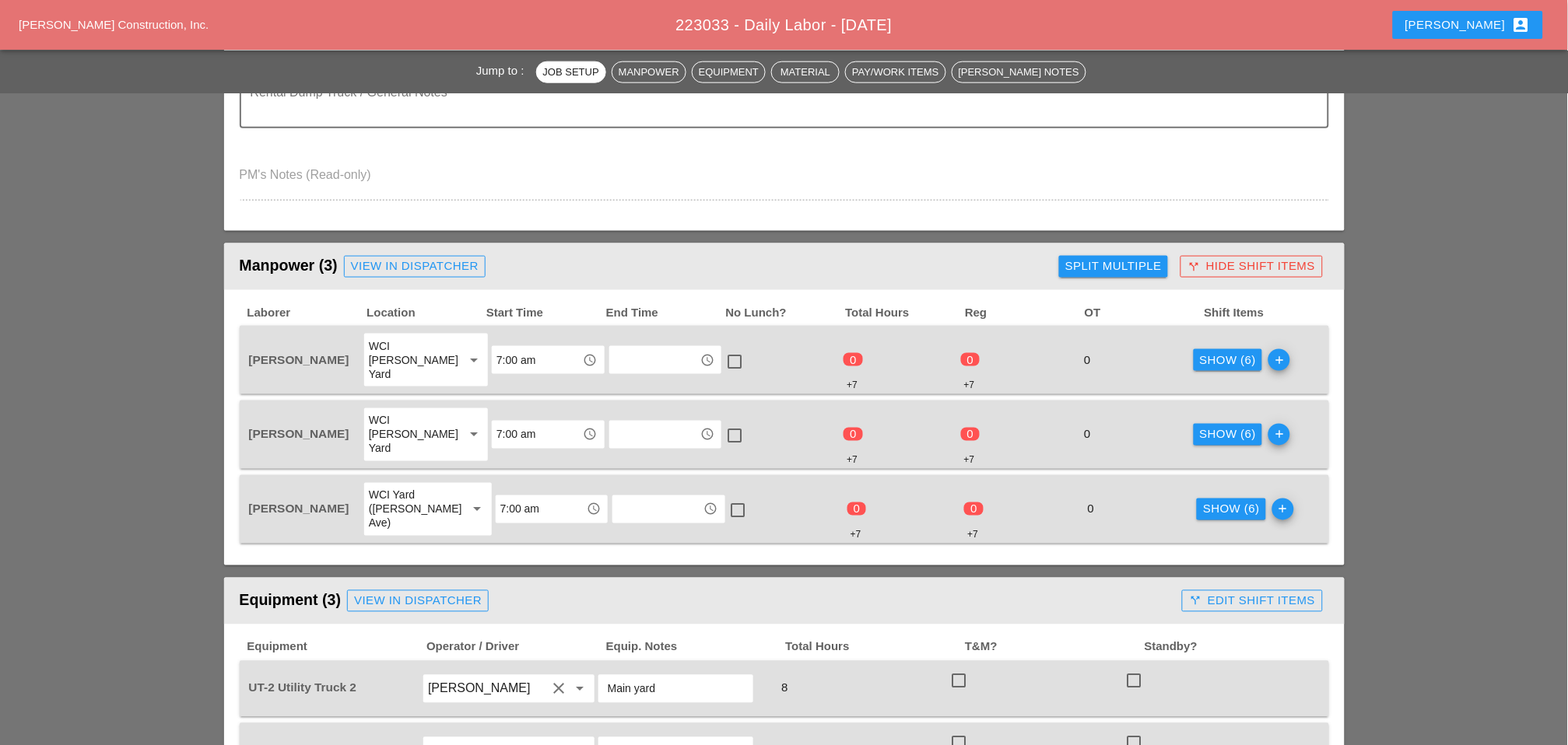 scroll, scrollTop: 516, scrollLeft: 0, axis: vertical 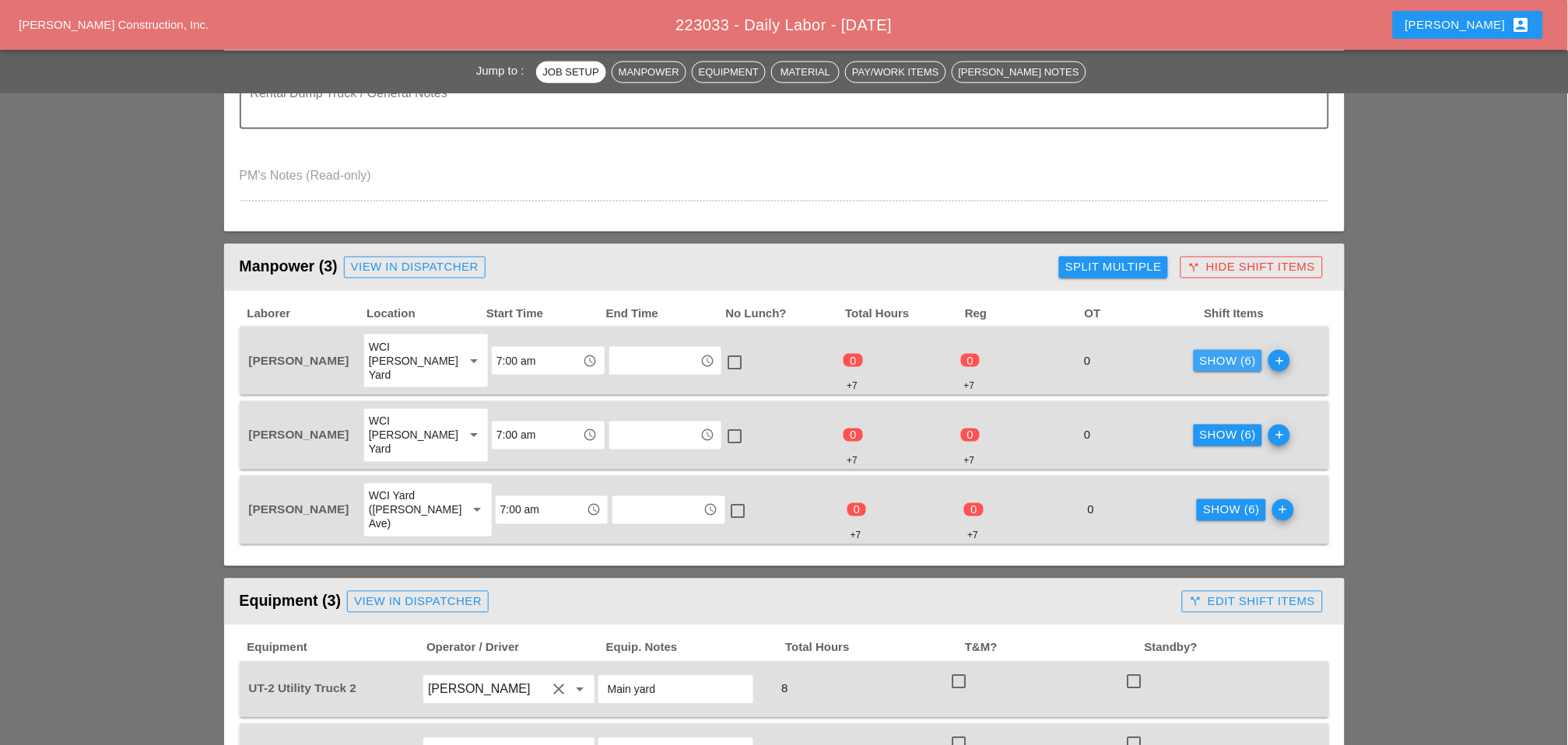 drag, startPoint x: 1195, startPoint y: 352, endPoint x: 1142, endPoint y: 363, distance: 54.12947 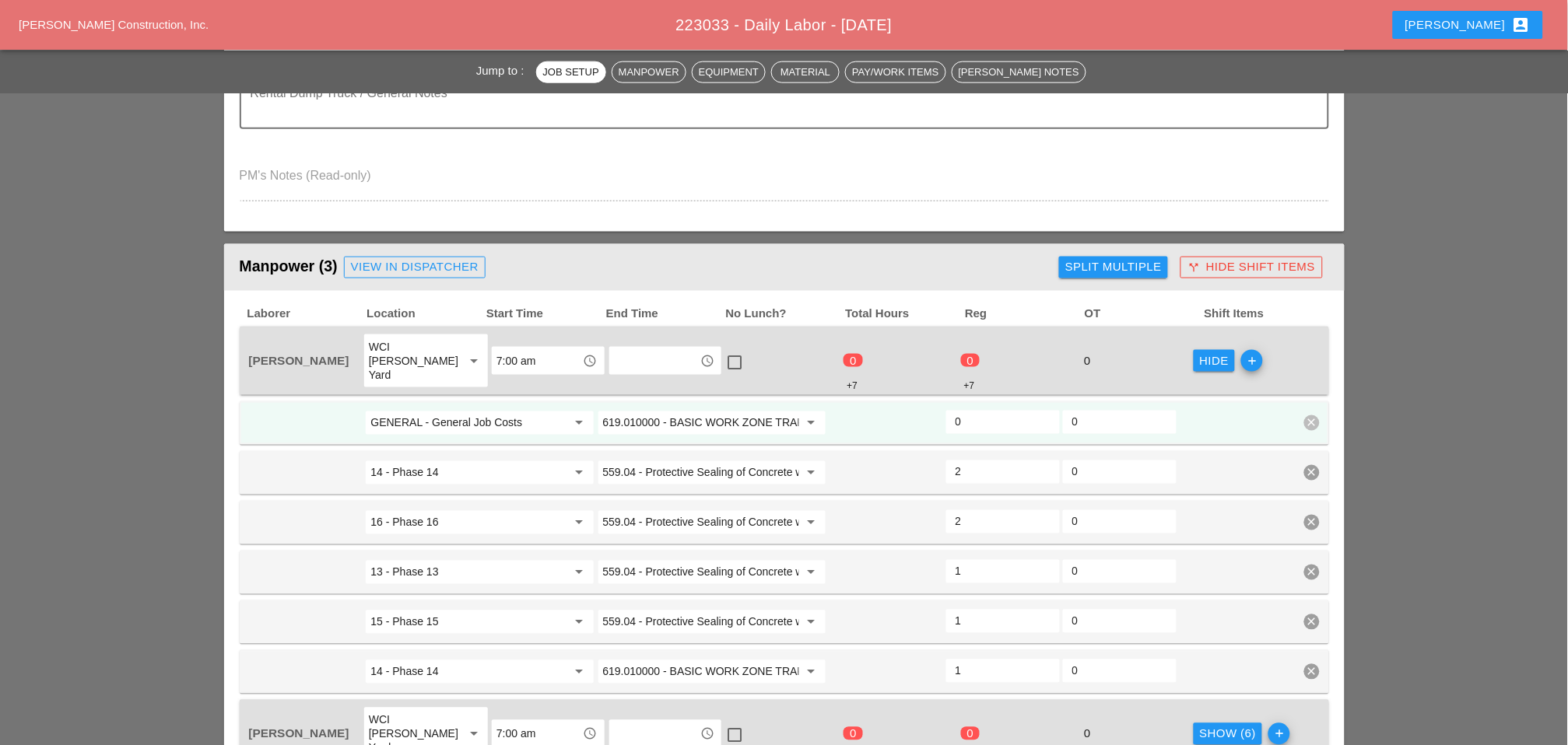 click on "GENERAL - General Job Costs" at bounding box center [468, 423] 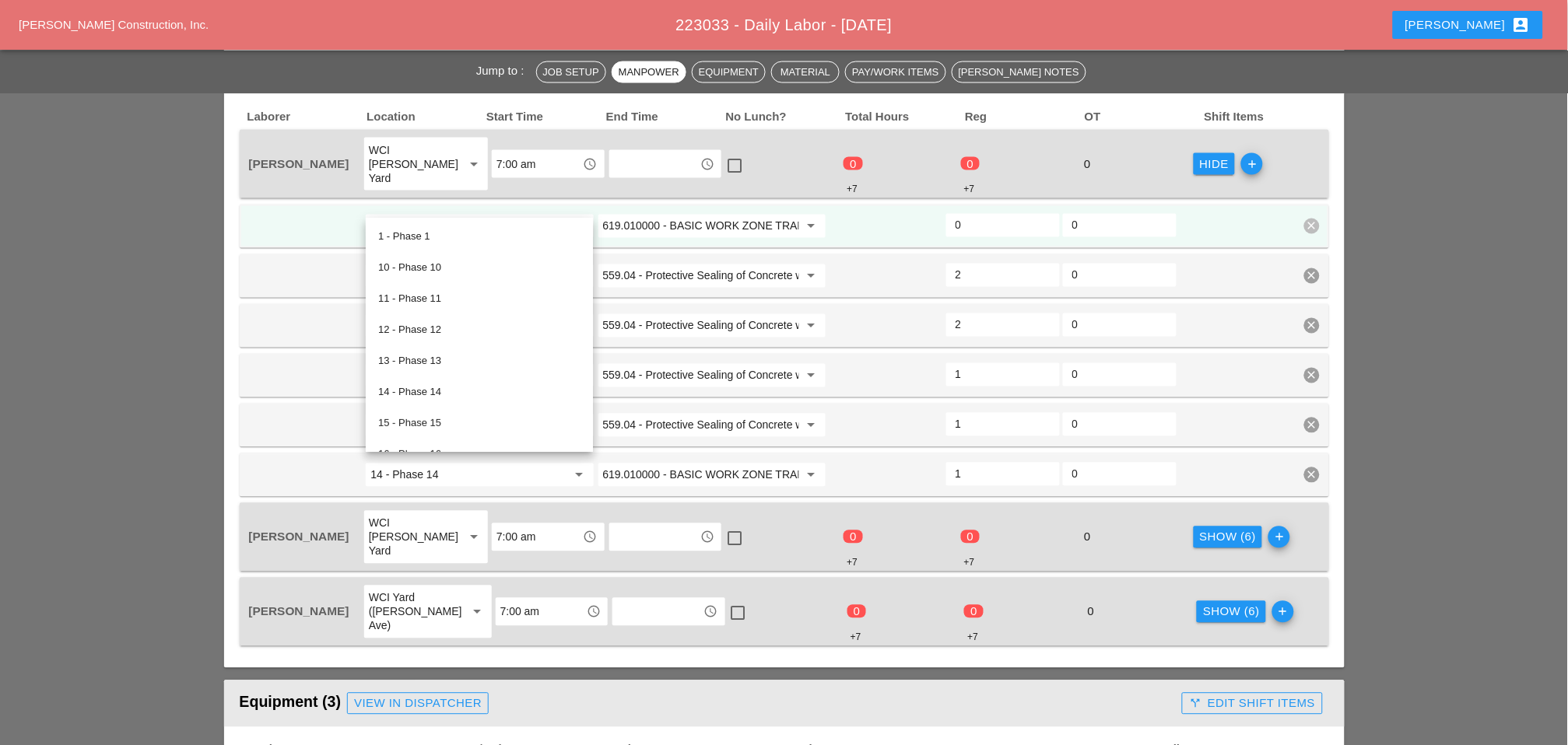 scroll, scrollTop: 603, scrollLeft: 0, axis: vertical 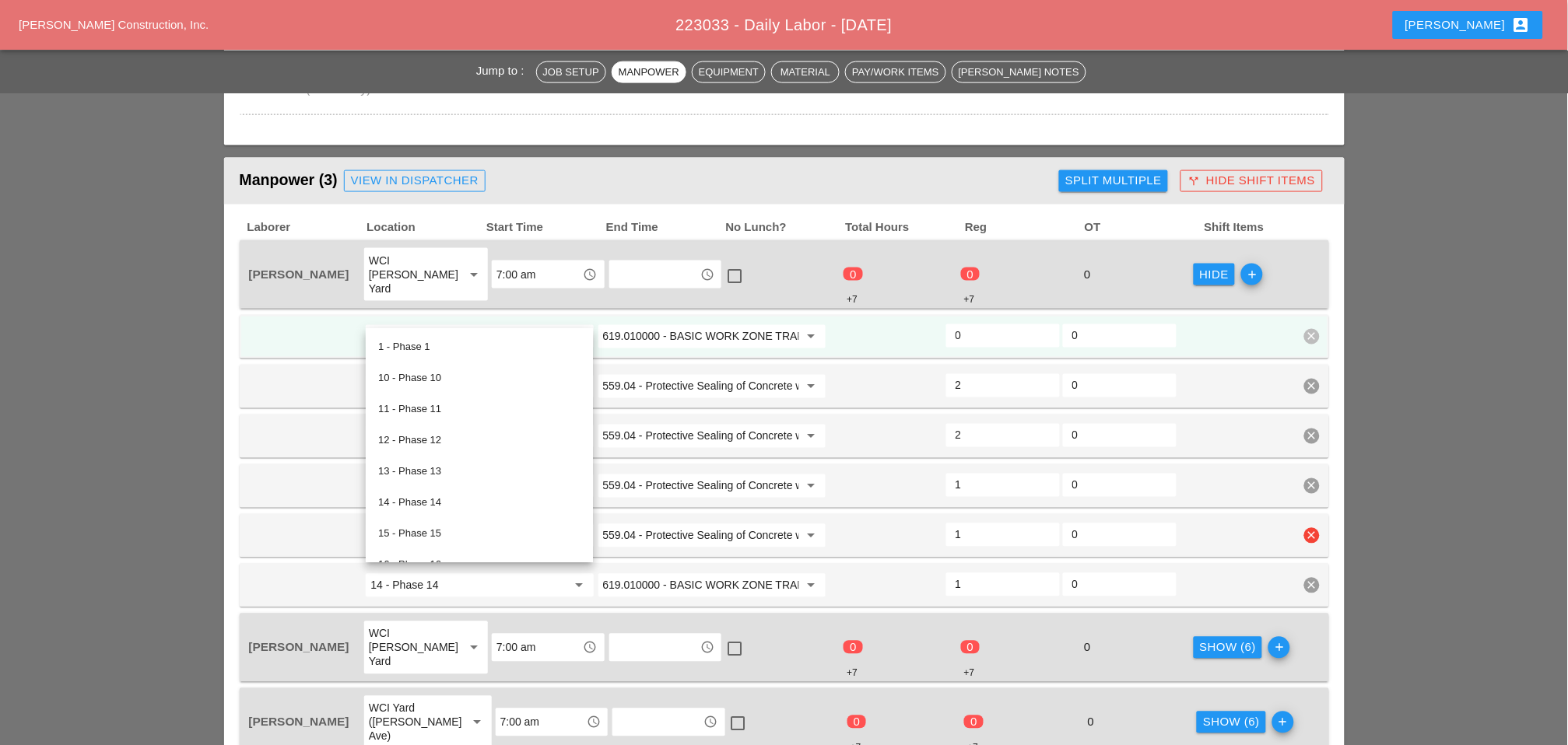 click on "15 - Phase 15 arrow_drop_down 559.04 - Protective Sealing of Concrete with Coating Type Protective Sealer arrow_drop_down 1 0 clear" at bounding box center (784, 536) 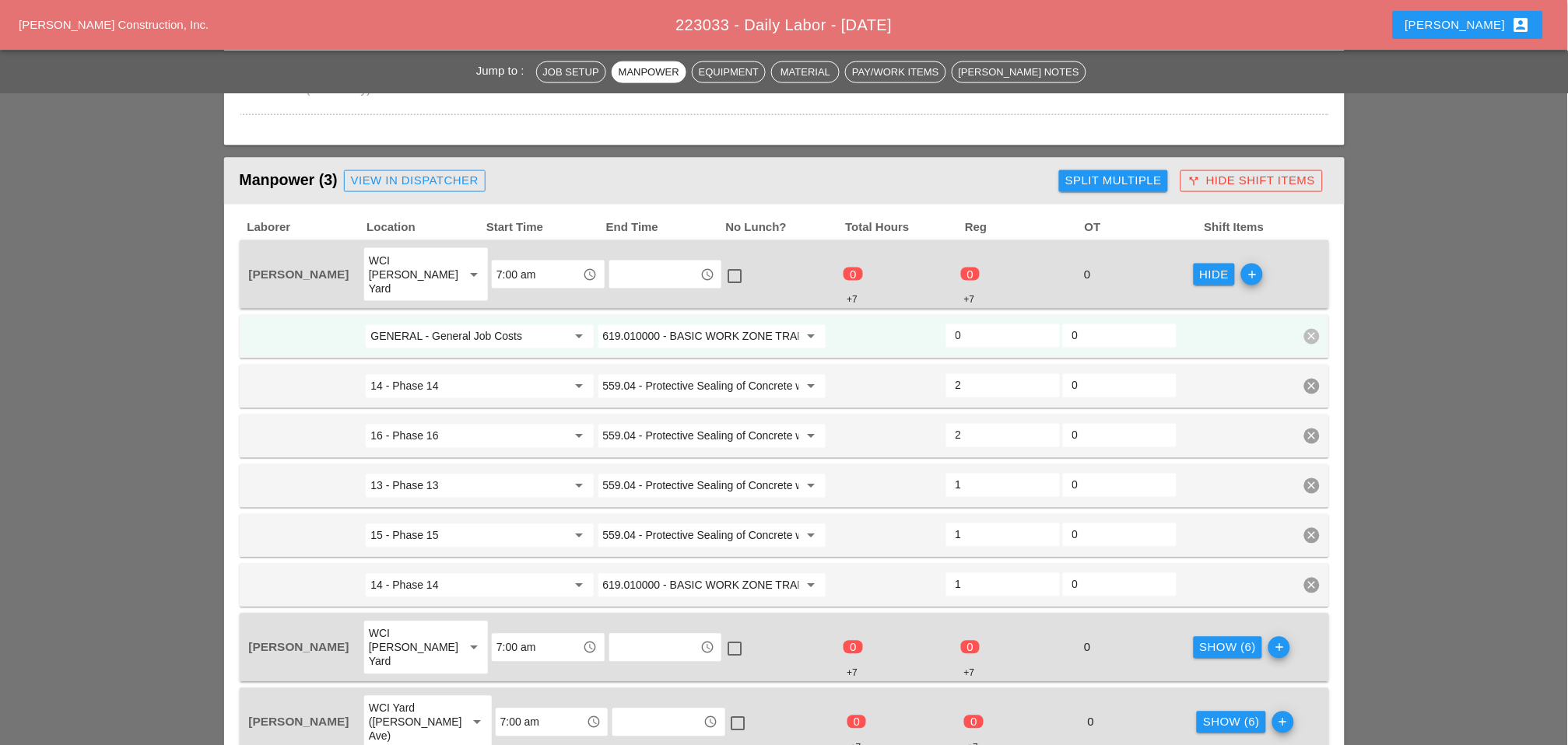 click on "GENERAL - General Job Costs" at bounding box center (468, 337) 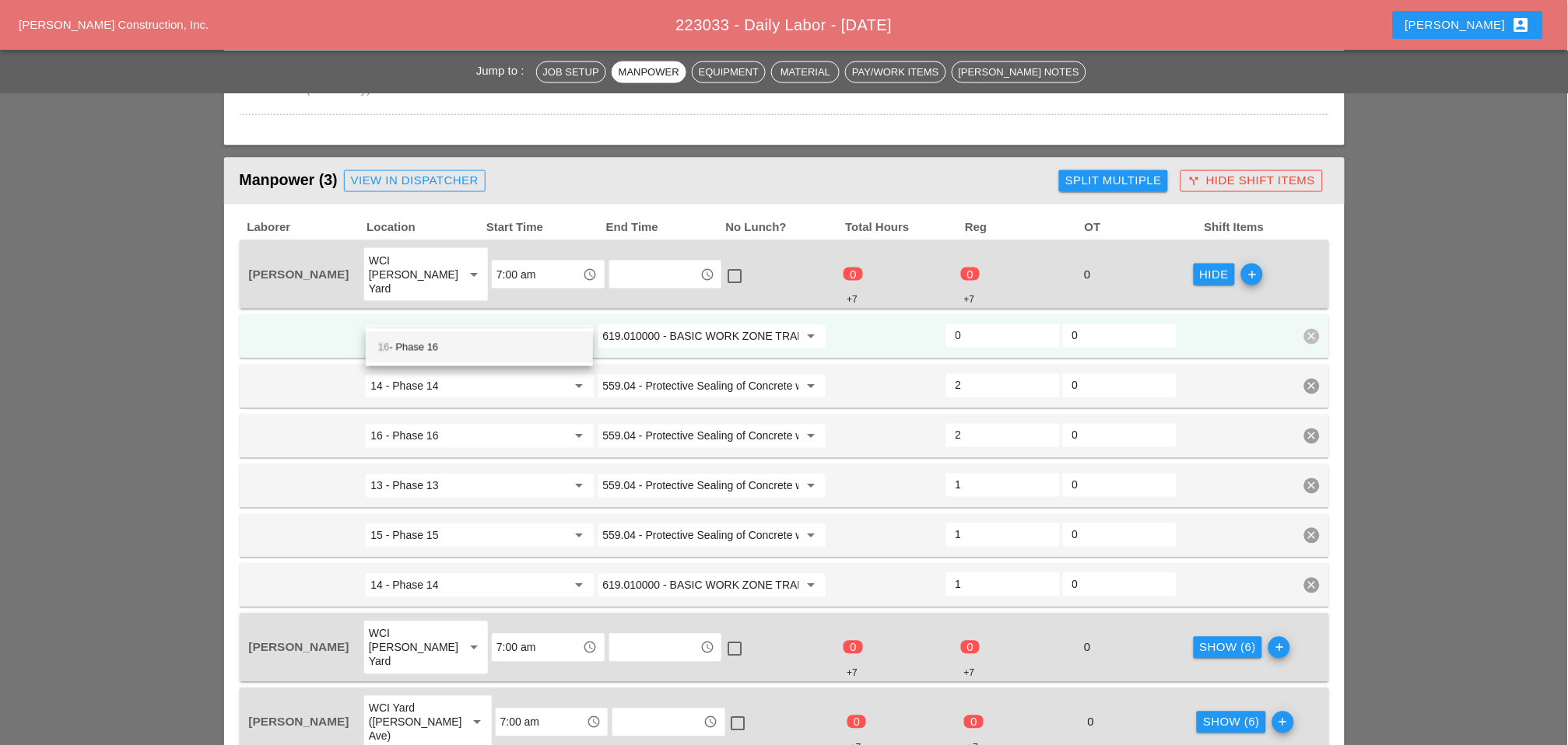 click on "16  - Phase 16" at bounding box center (479, 348) 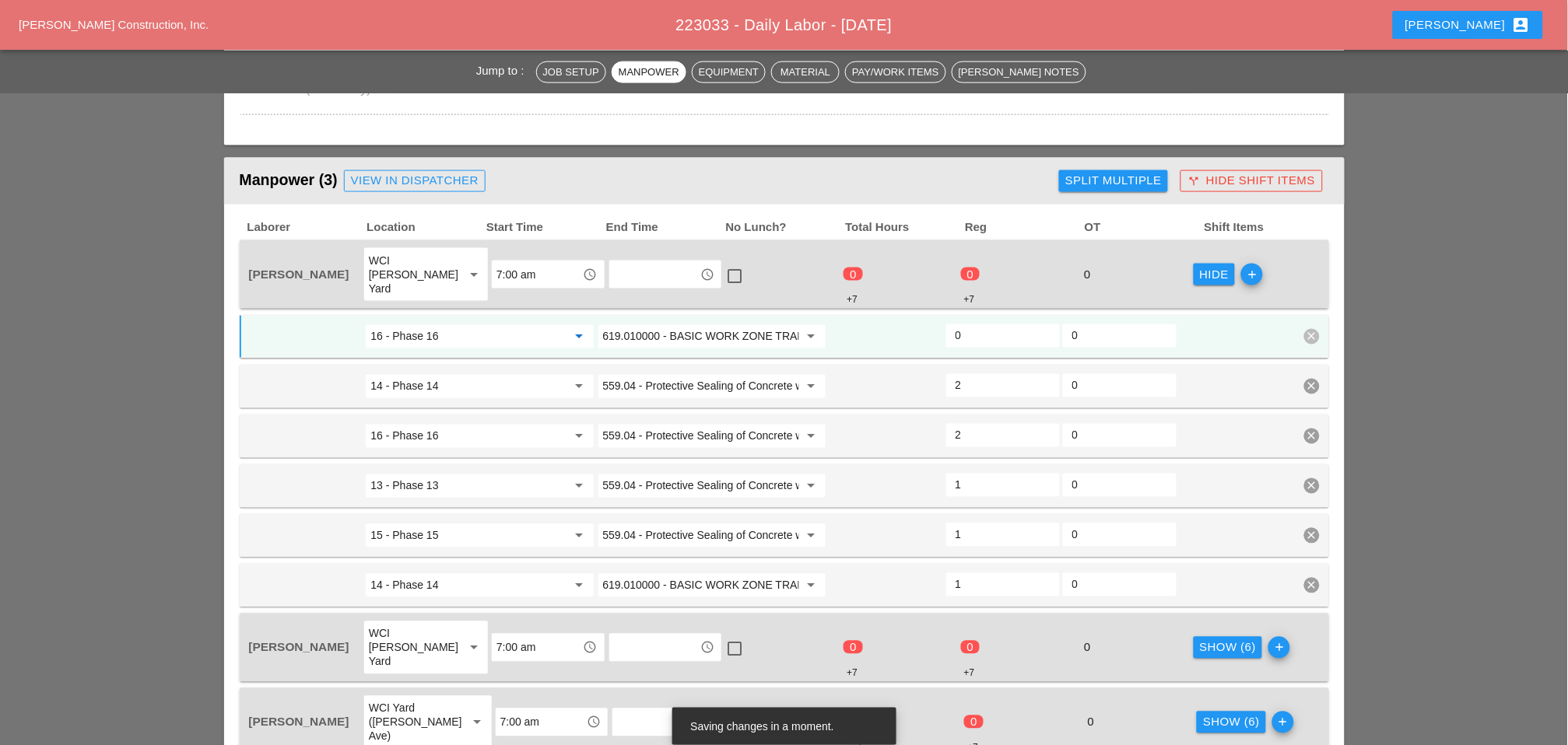 type on "16 - Phase 16" 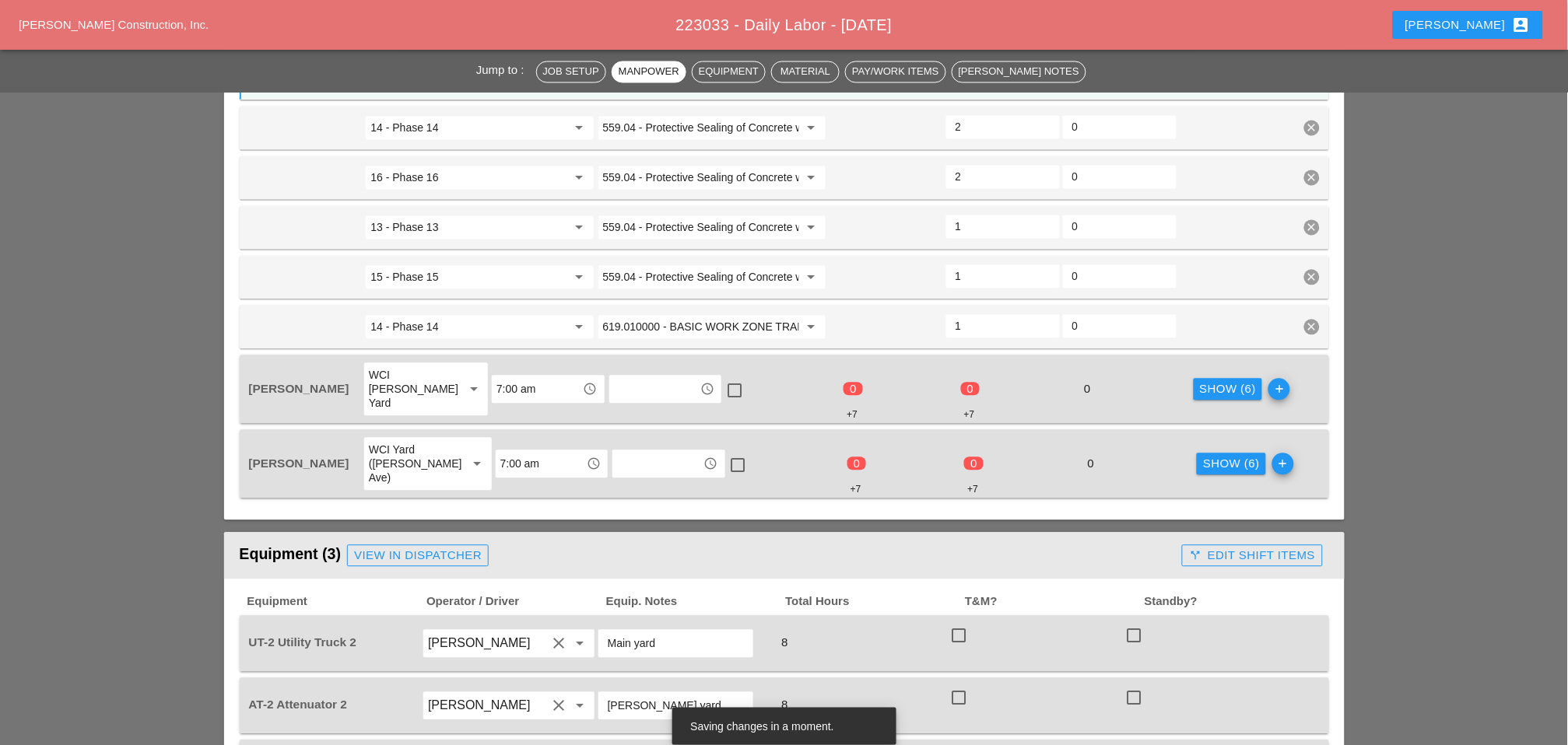 scroll, scrollTop: 862, scrollLeft: 0, axis: vertical 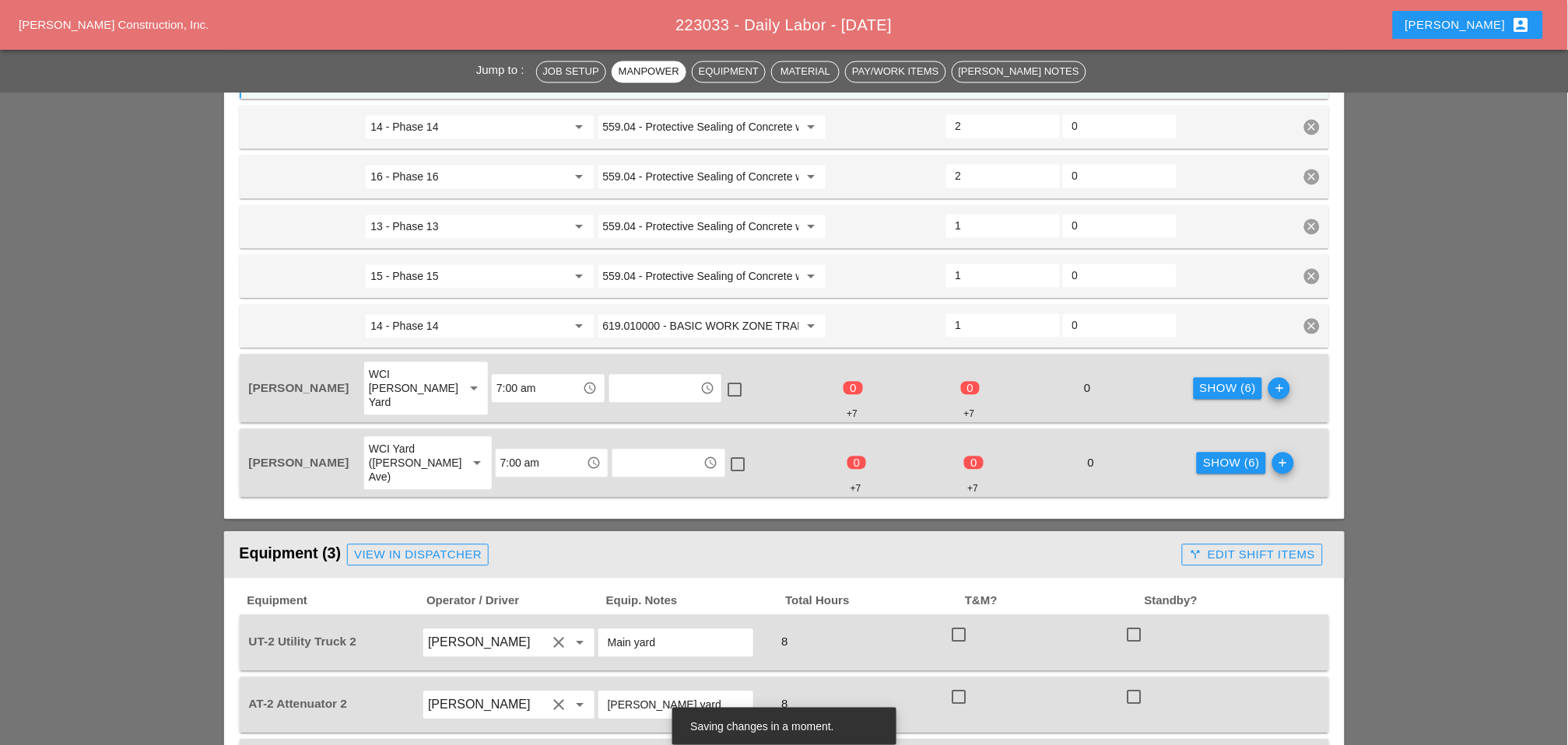 type on "1" 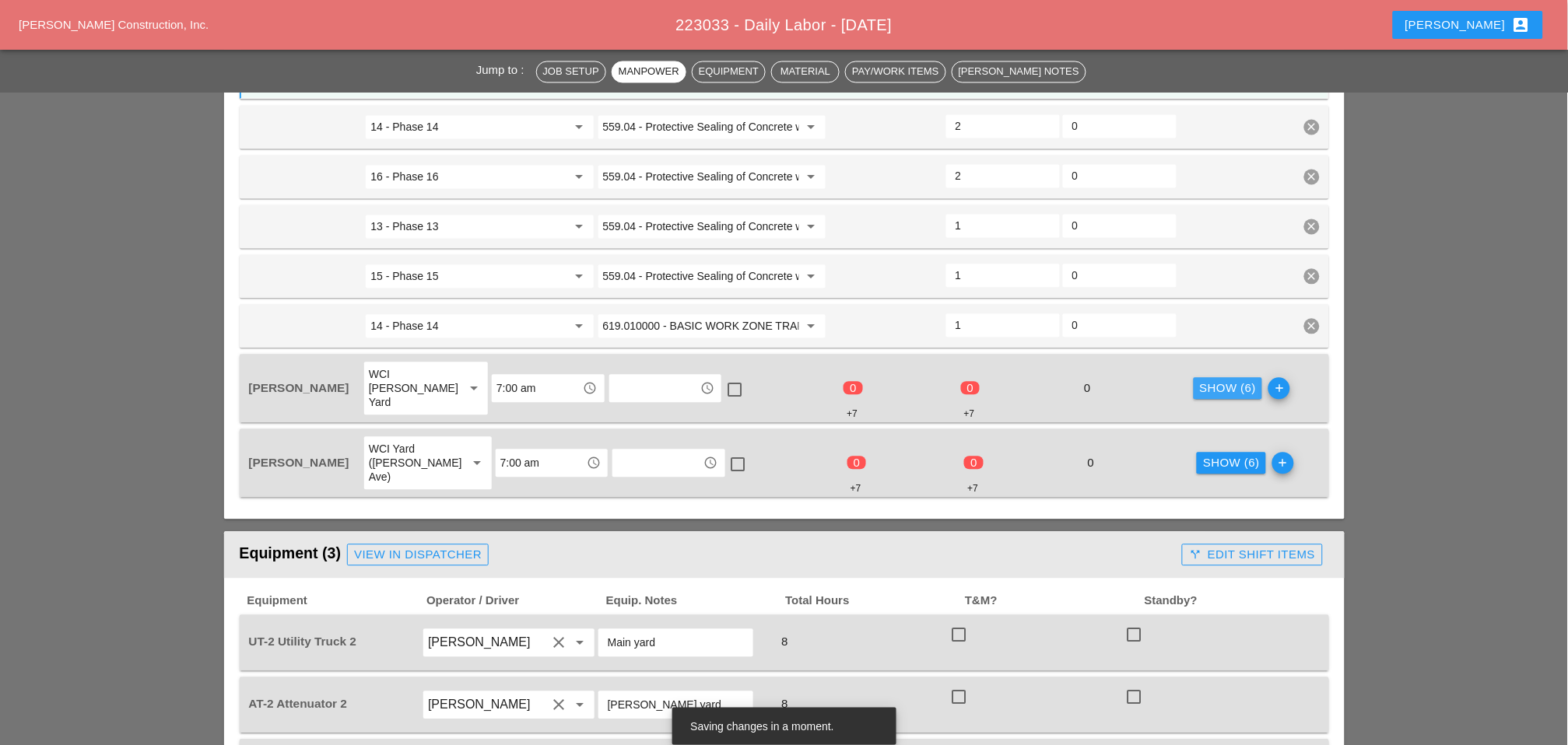 click on "Show (6)" at bounding box center [1228, 389] 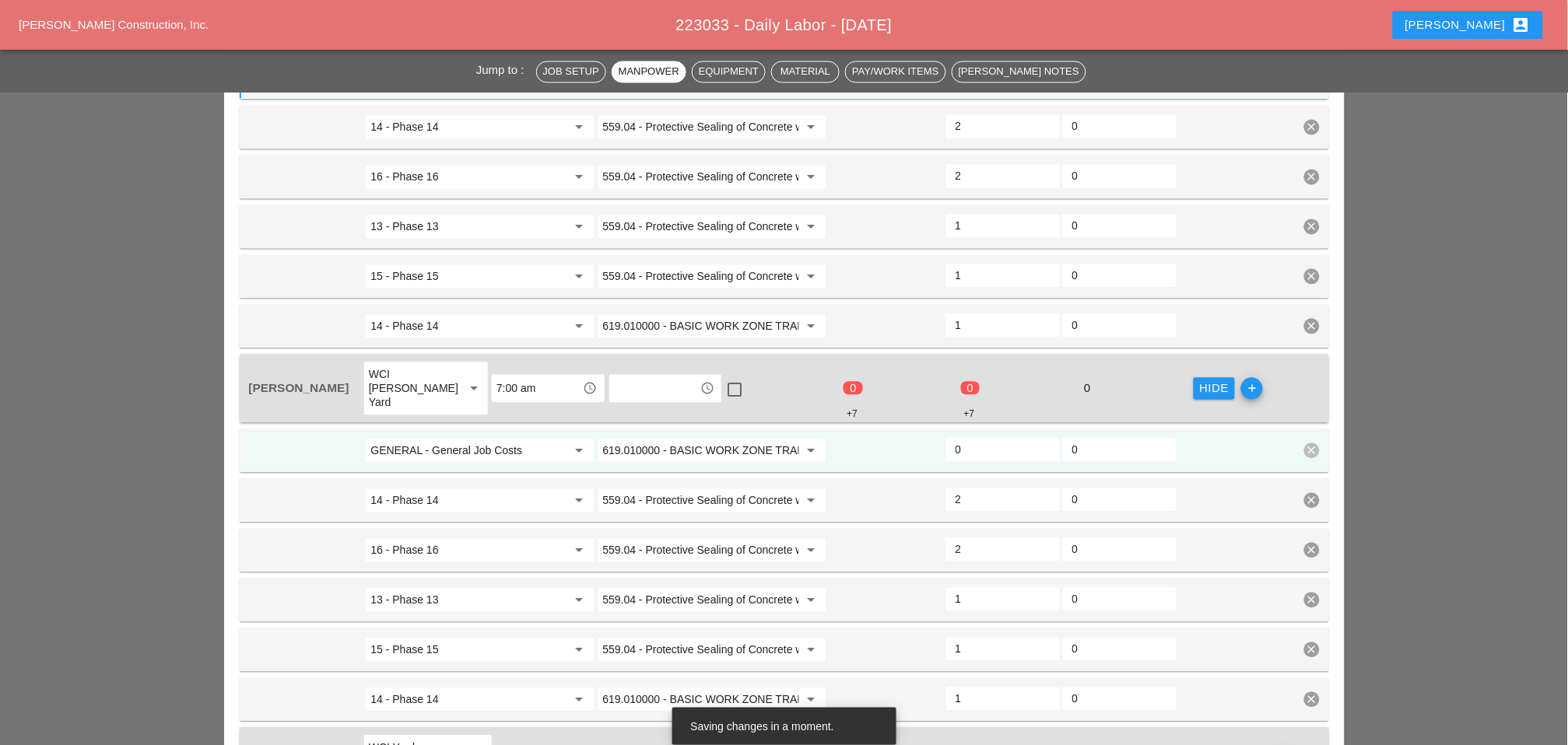 click on "GENERAL - General Job Costs" at bounding box center (468, 451) 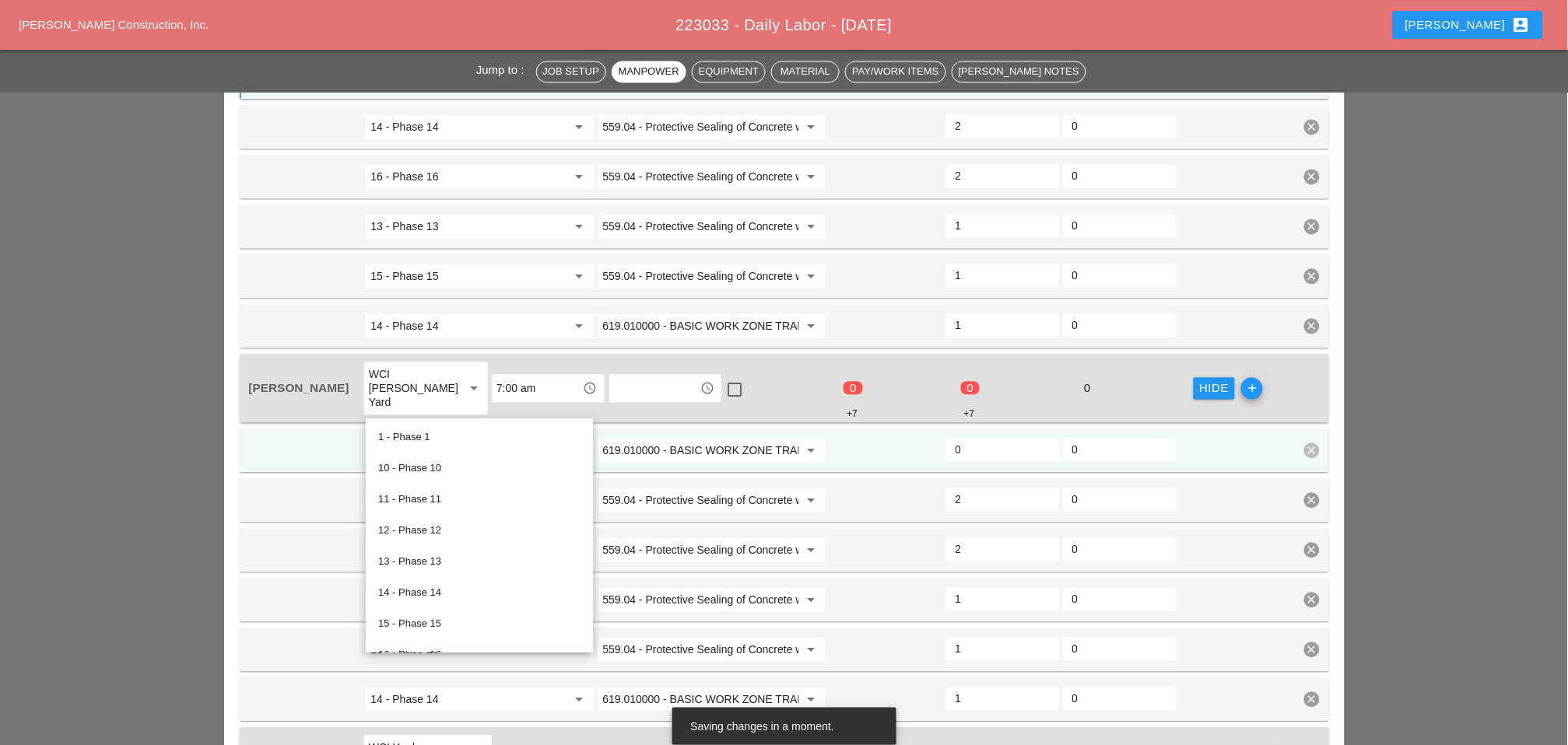 type on "`" 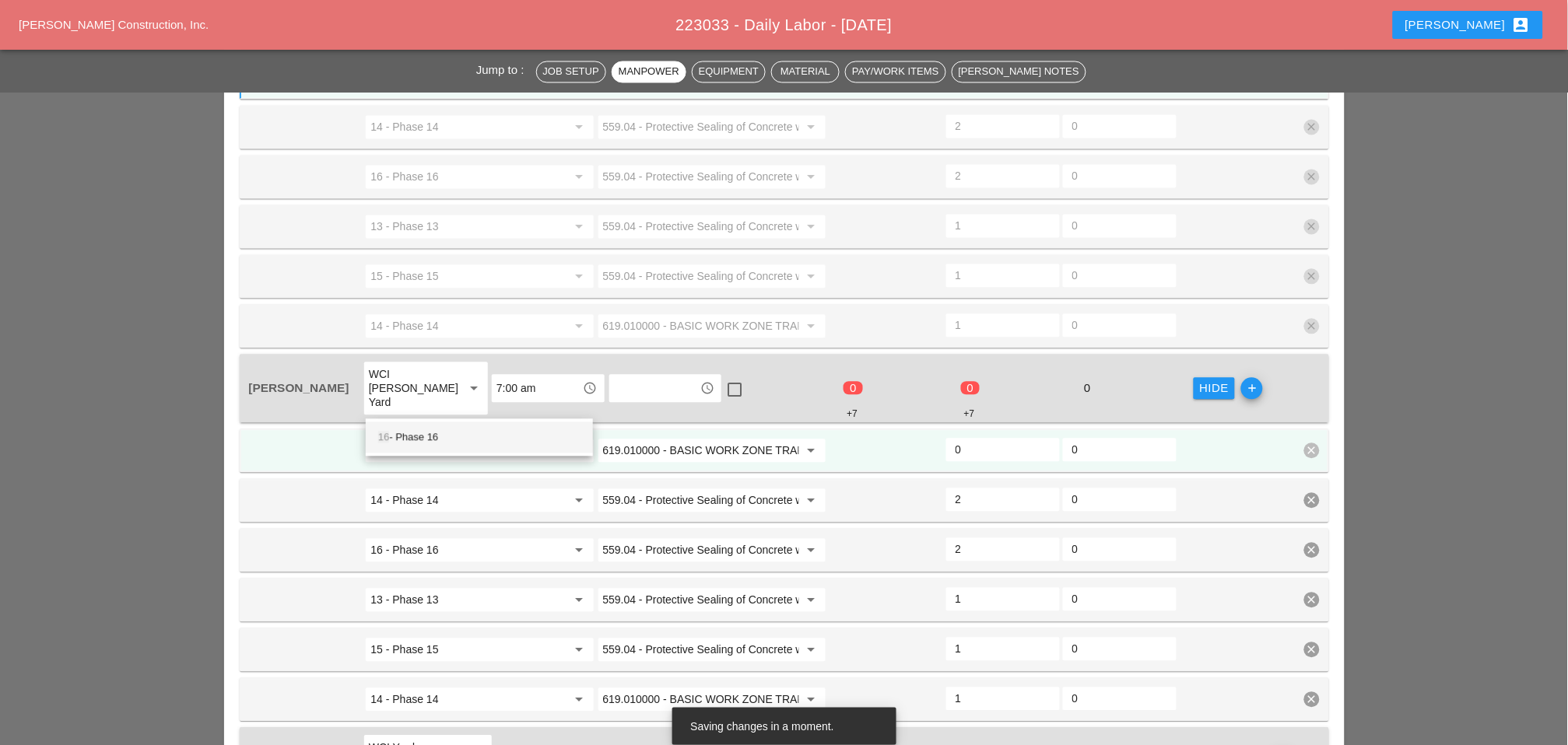 click on "16  - Phase 16" at bounding box center [479, 438] 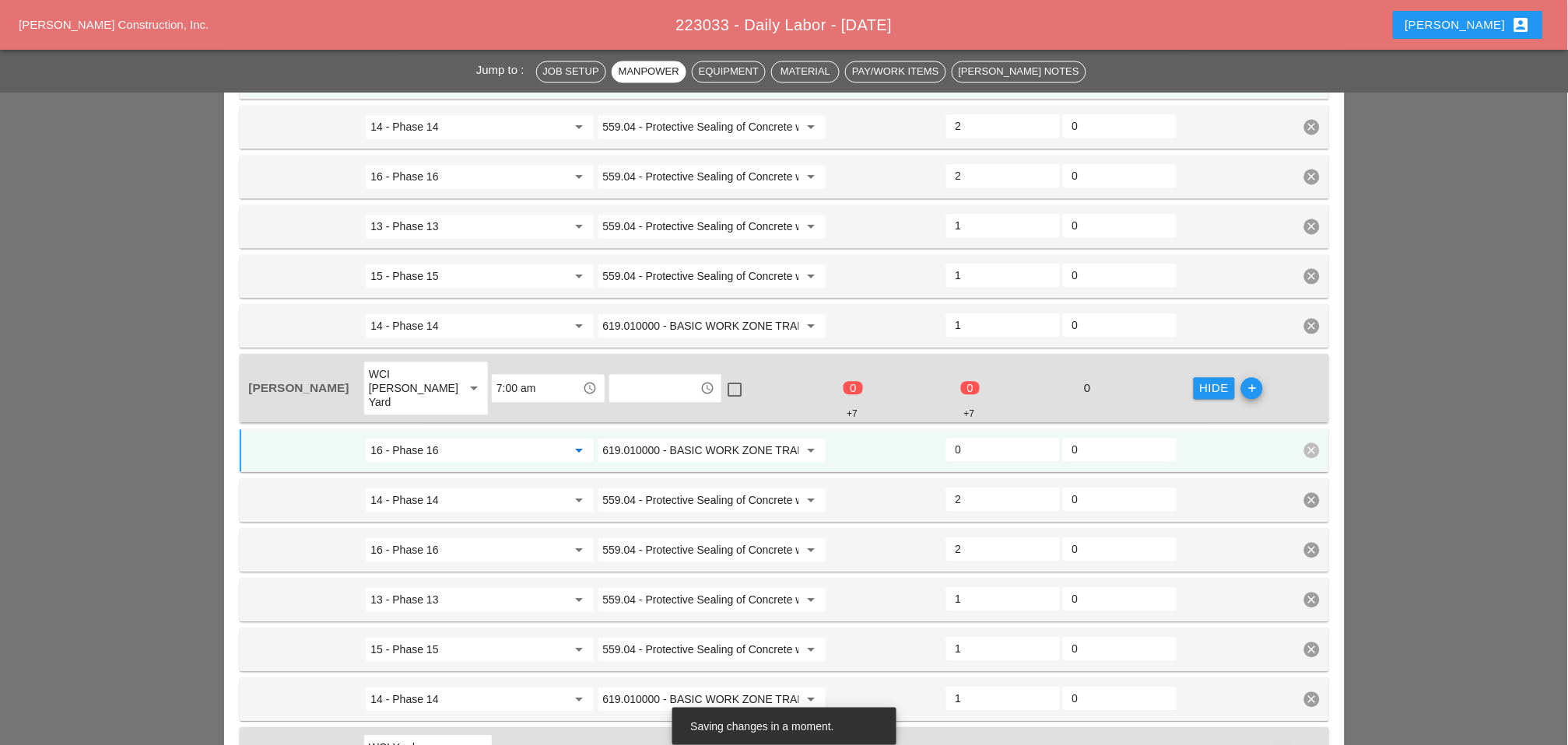 type on "16 - Phase 16" 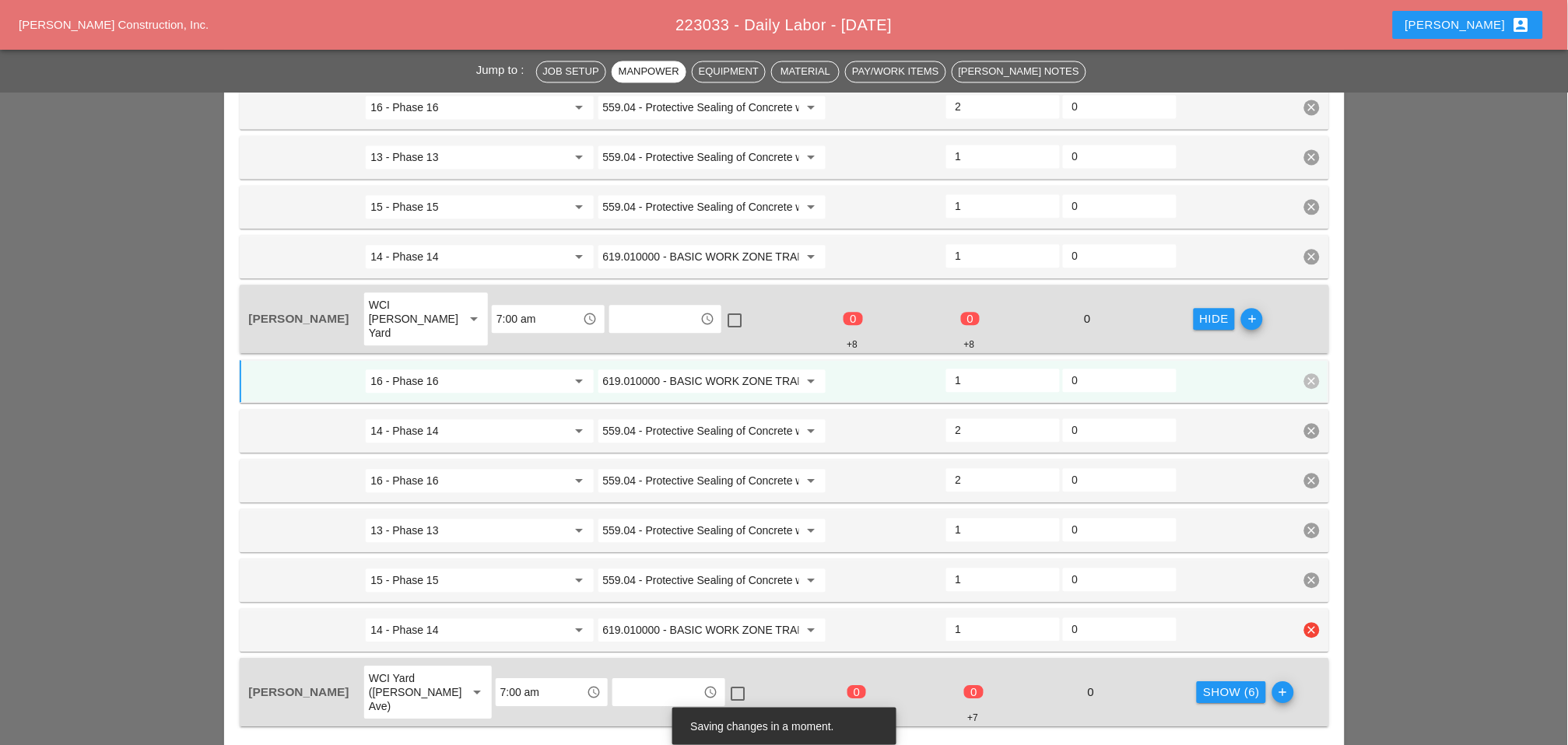 scroll, scrollTop: 1035, scrollLeft: 0, axis: vertical 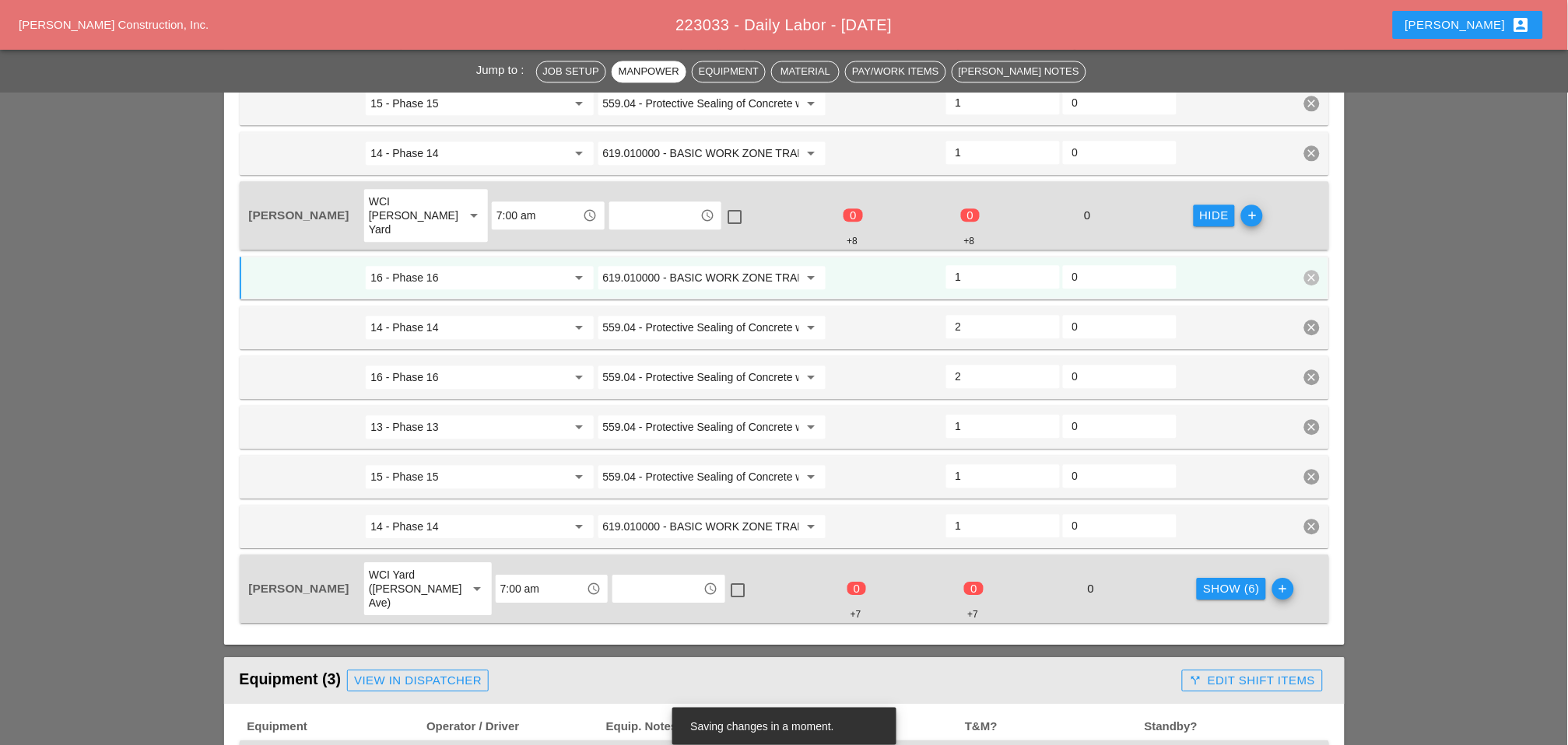 type on "1" 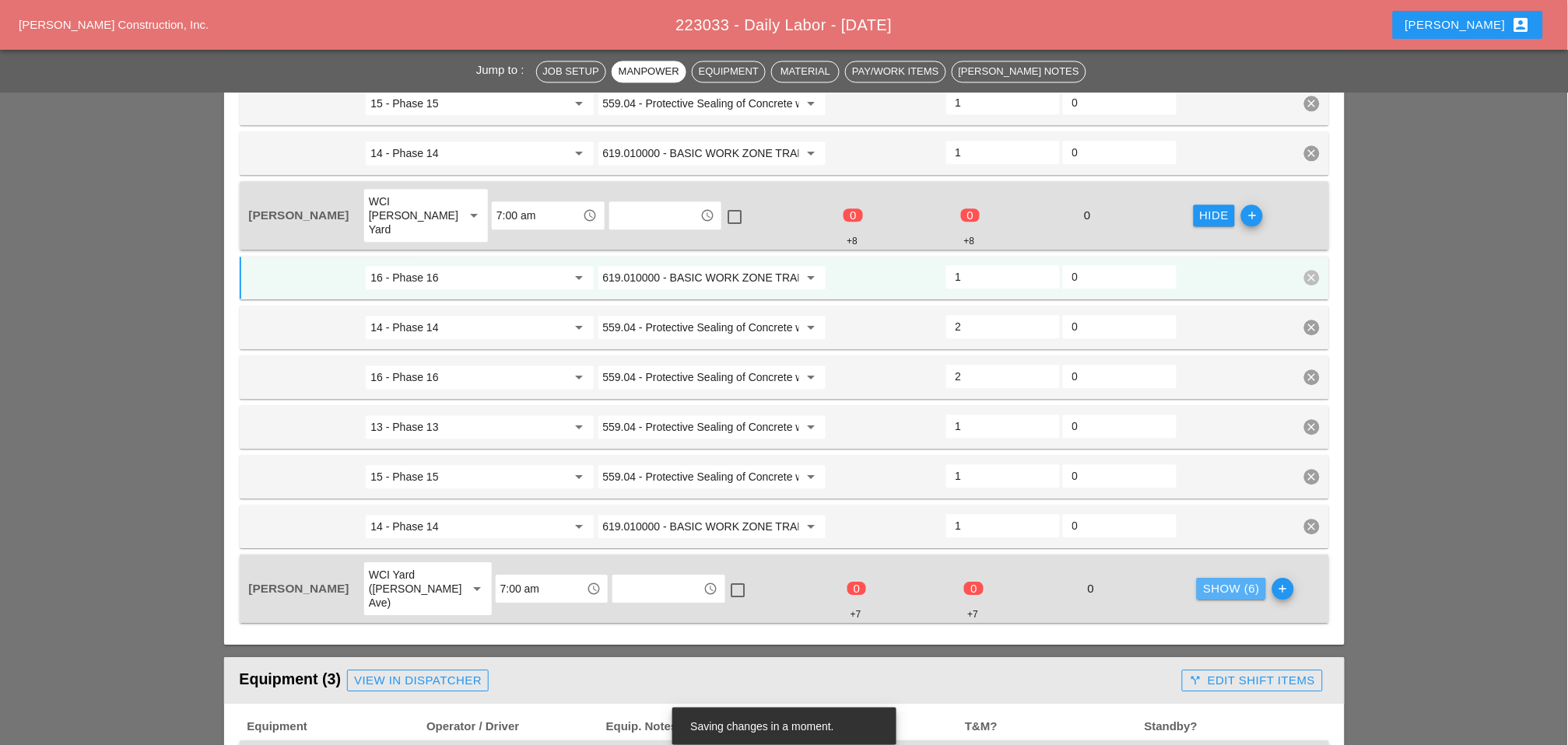 click on "Show (6)" at bounding box center [1231, 589] 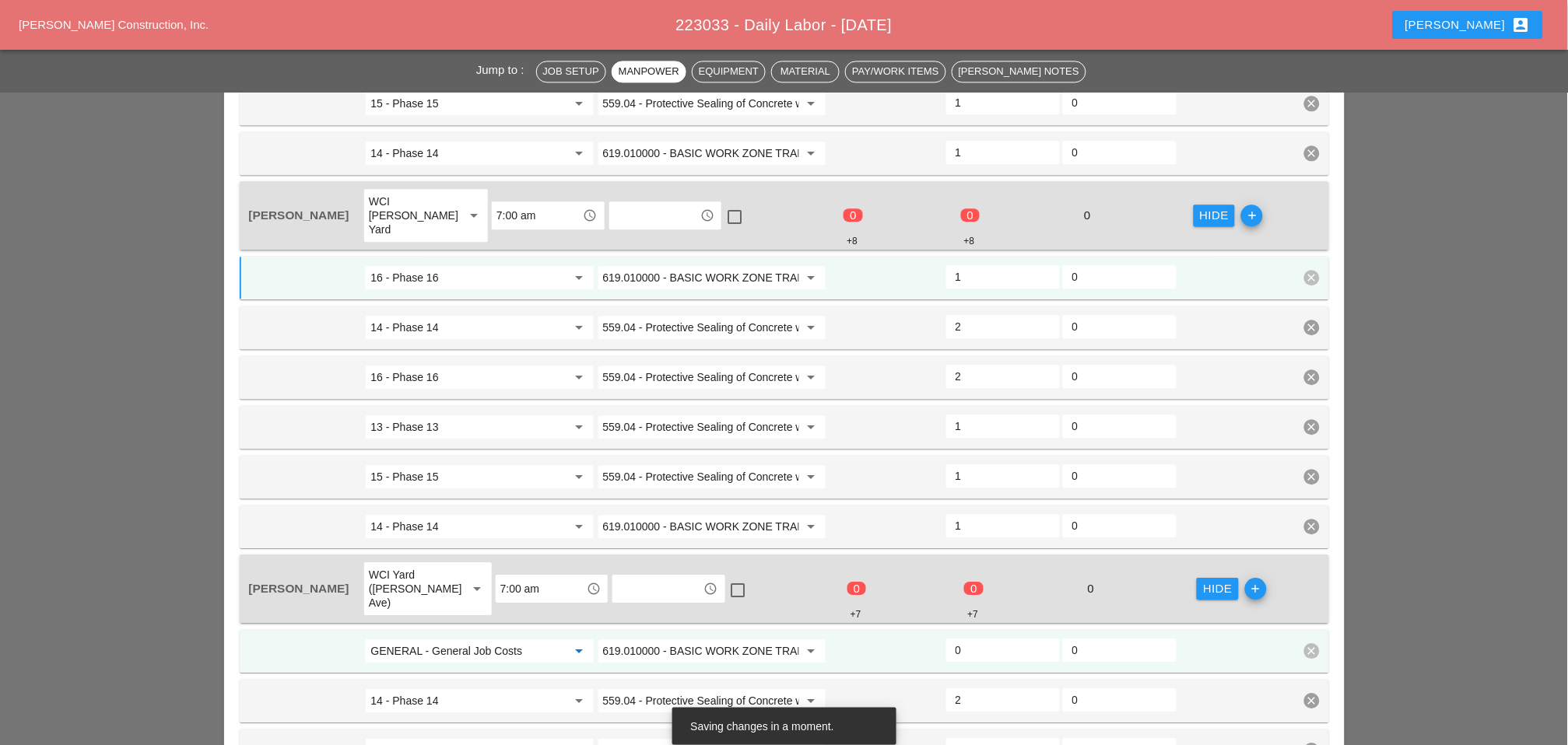 drag, startPoint x: 506, startPoint y: 593, endPoint x: 492, endPoint y: 595, distance: 14.142136 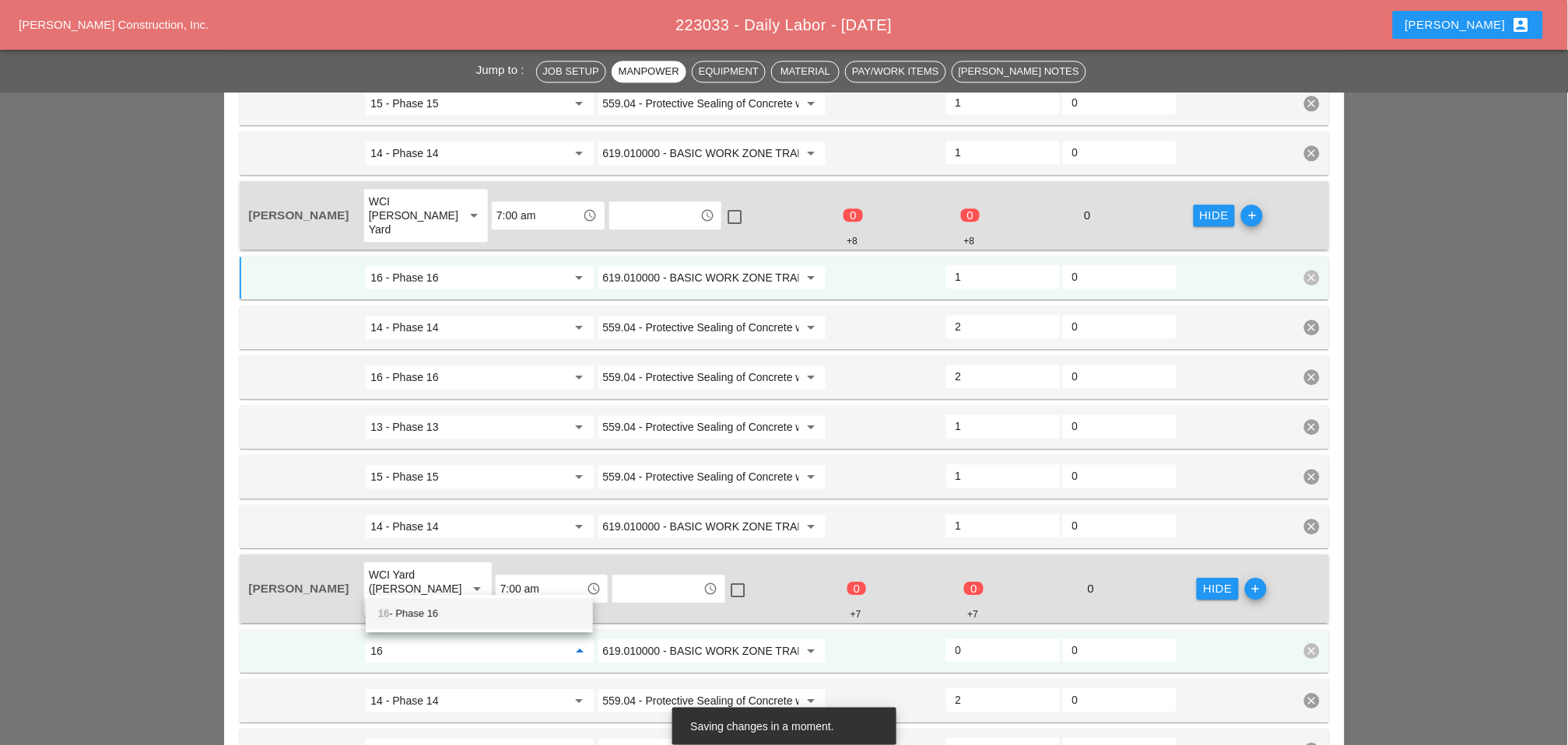 drag, startPoint x: 454, startPoint y: 609, endPoint x: 935, endPoint y: 584, distance: 481.6492 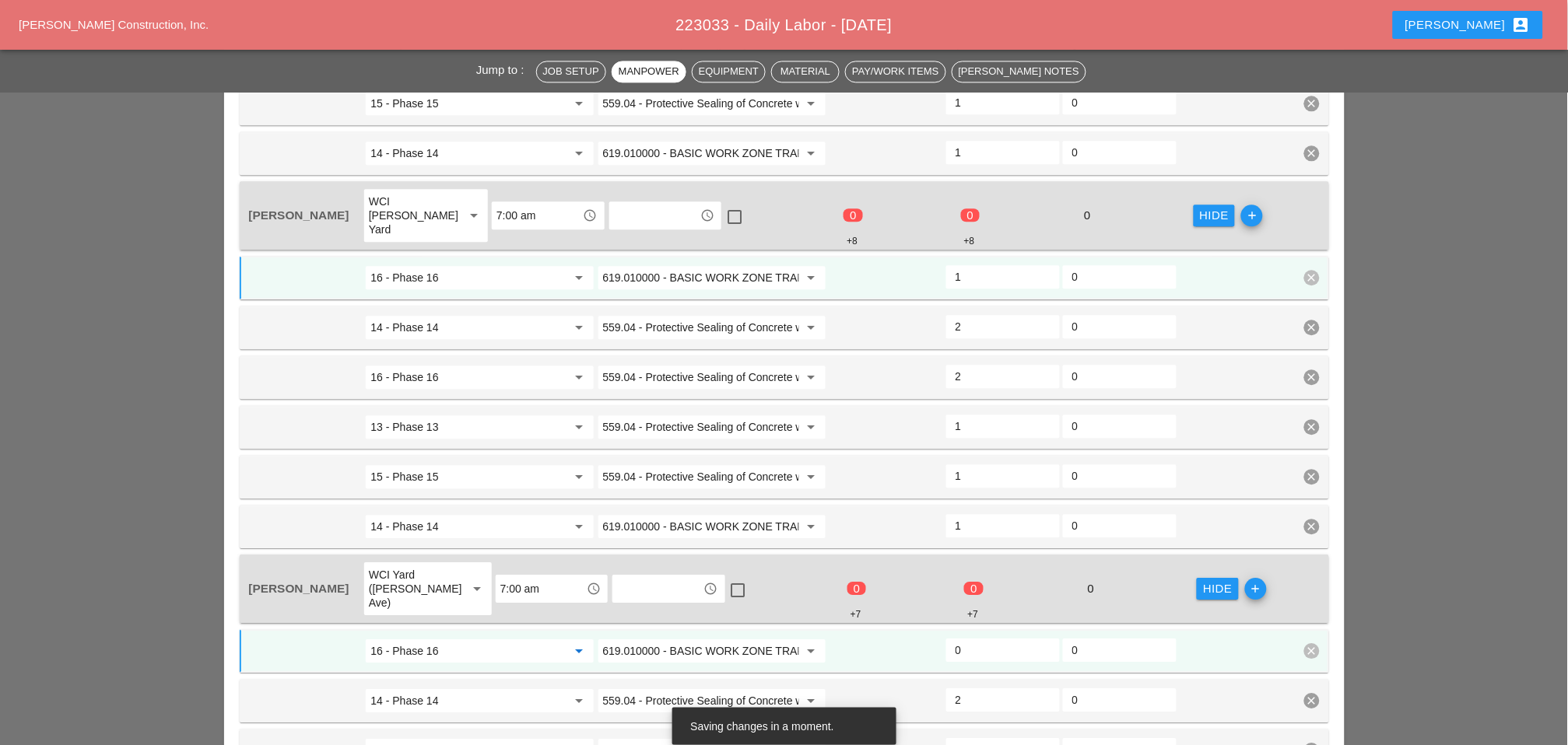 type on "16 - Phase 16" 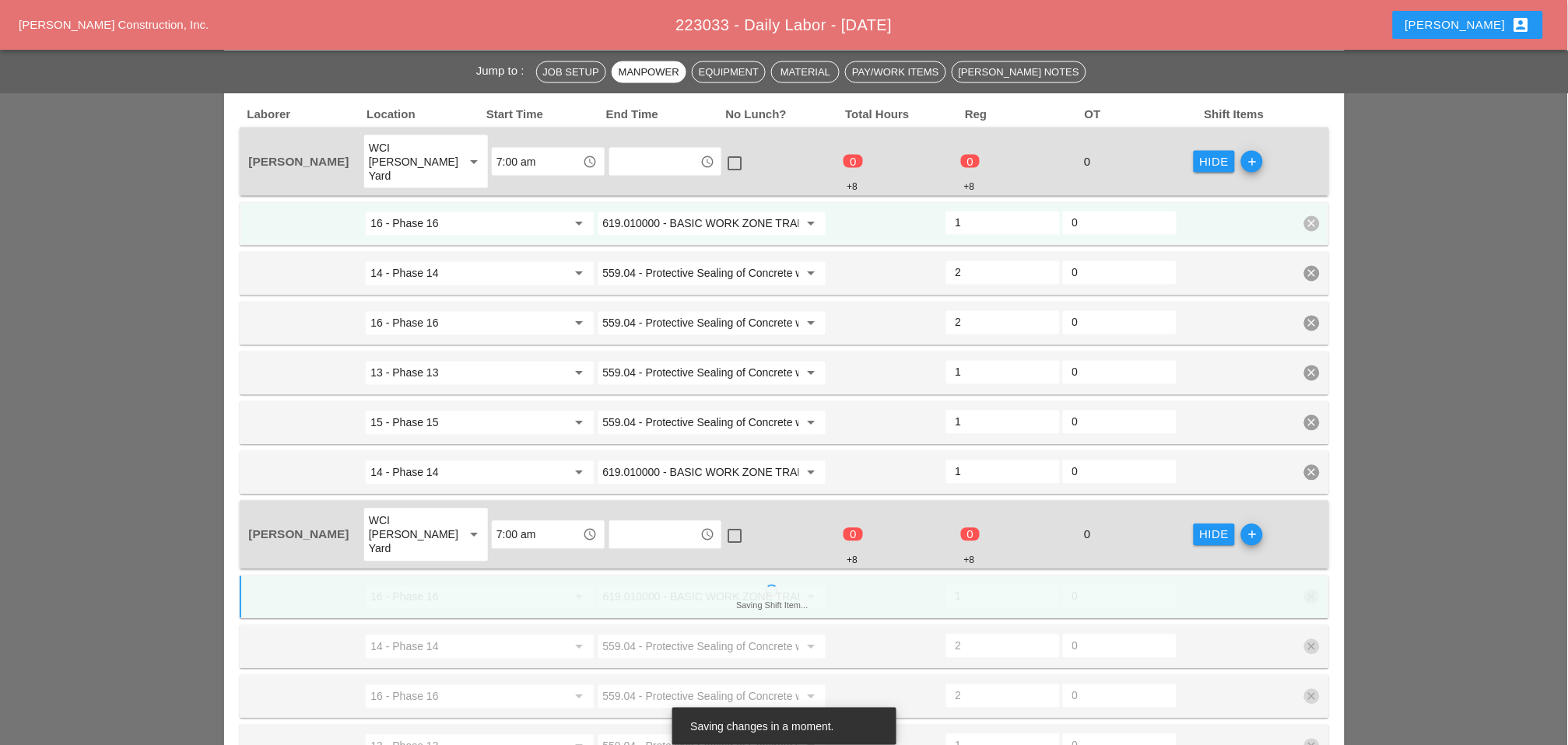 scroll, scrollTop: 689, scrollLeft: 0, axis: vertical 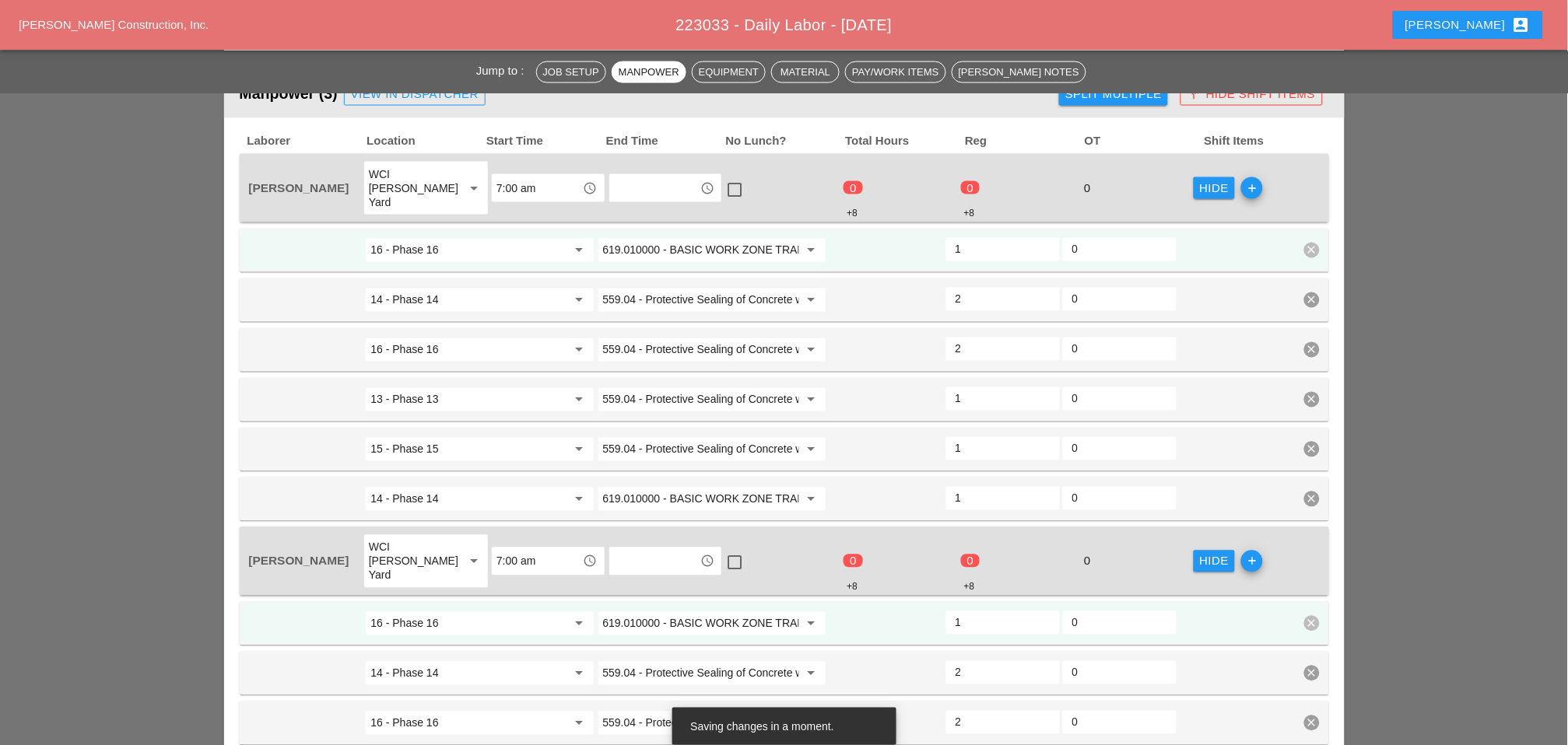 type on "1" 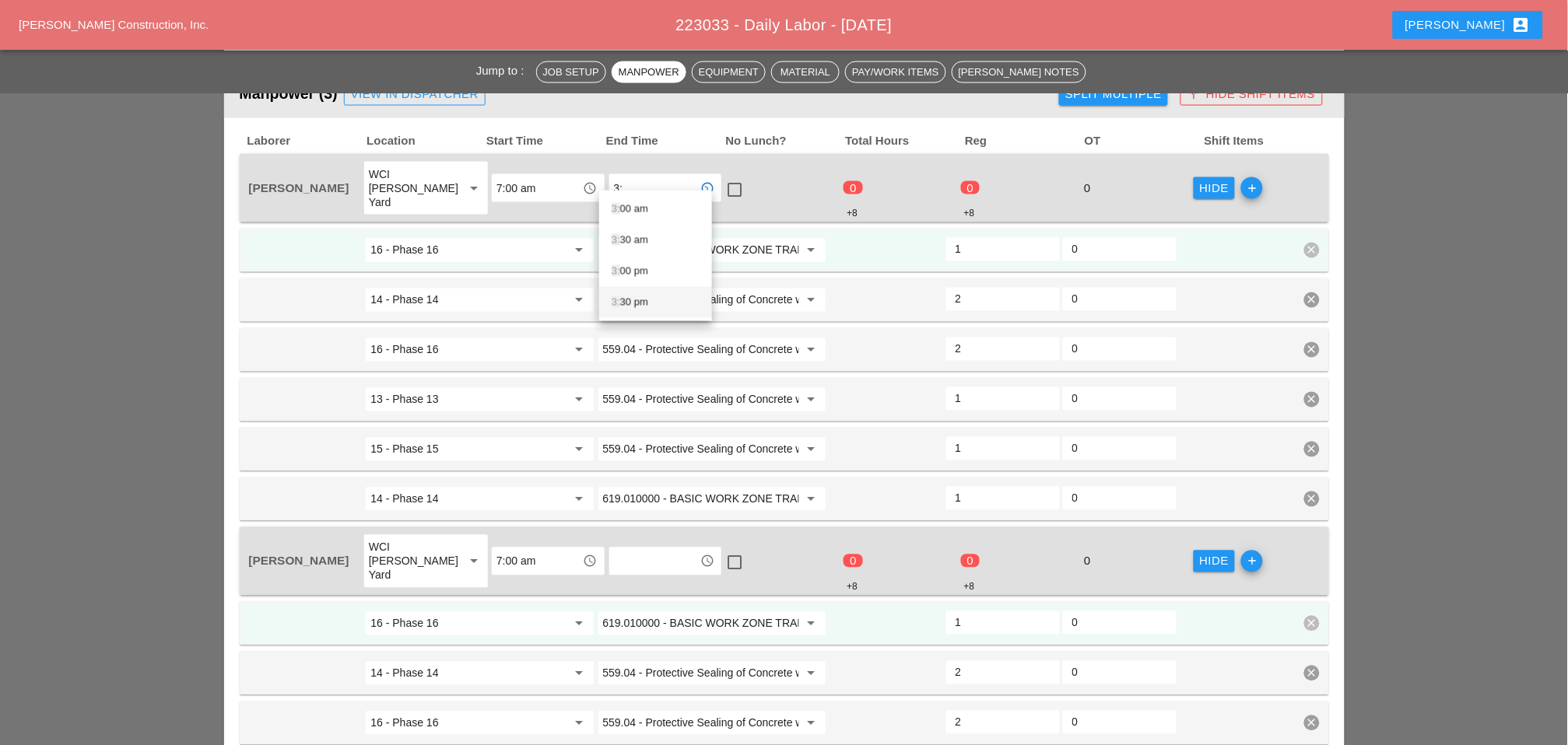 click on "3: 30 pm" at bounding box center (655, 303) 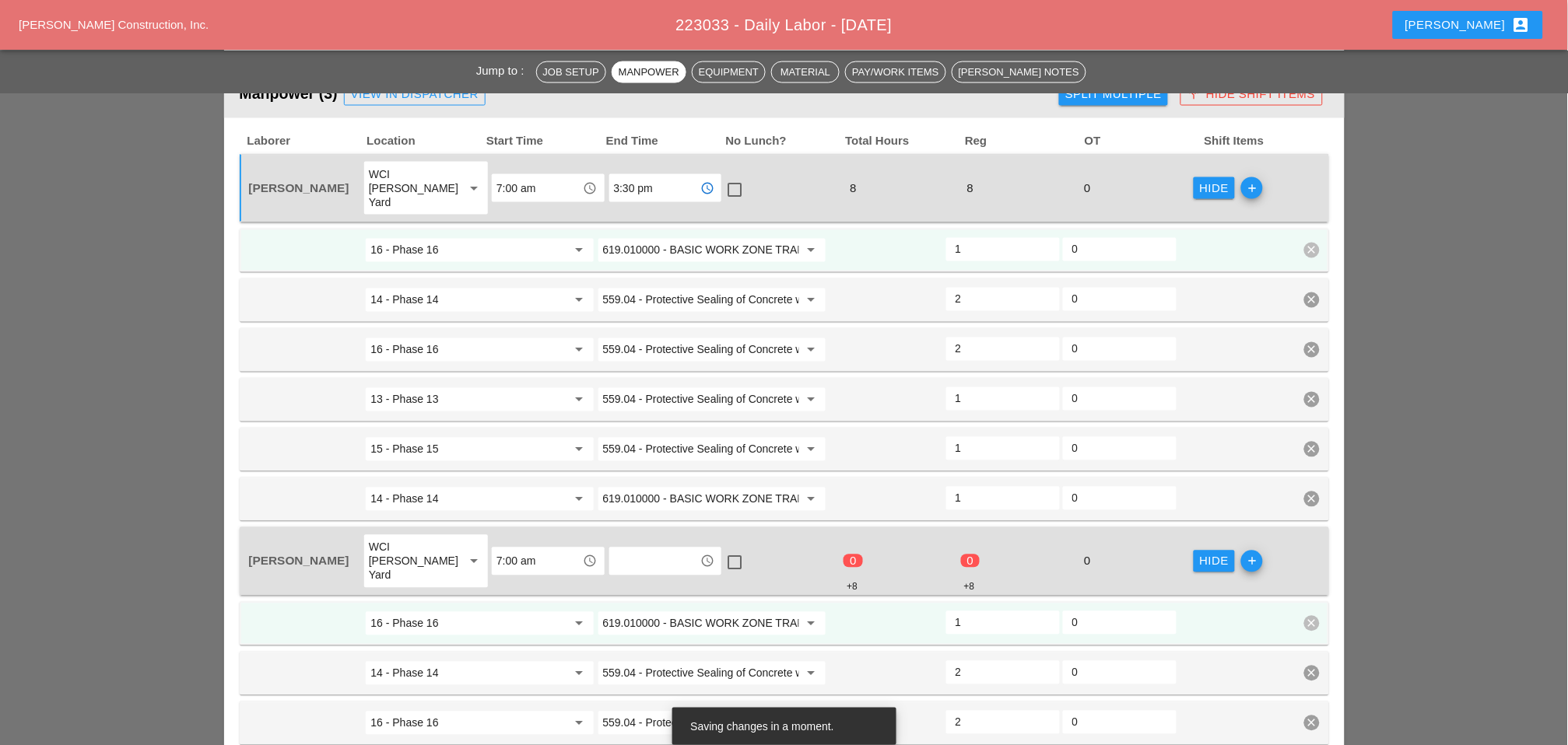 drag, startPoint x: 658, startPoint y: 179, endPoint x: 582, endPoint y: 170, distance: 76.53104 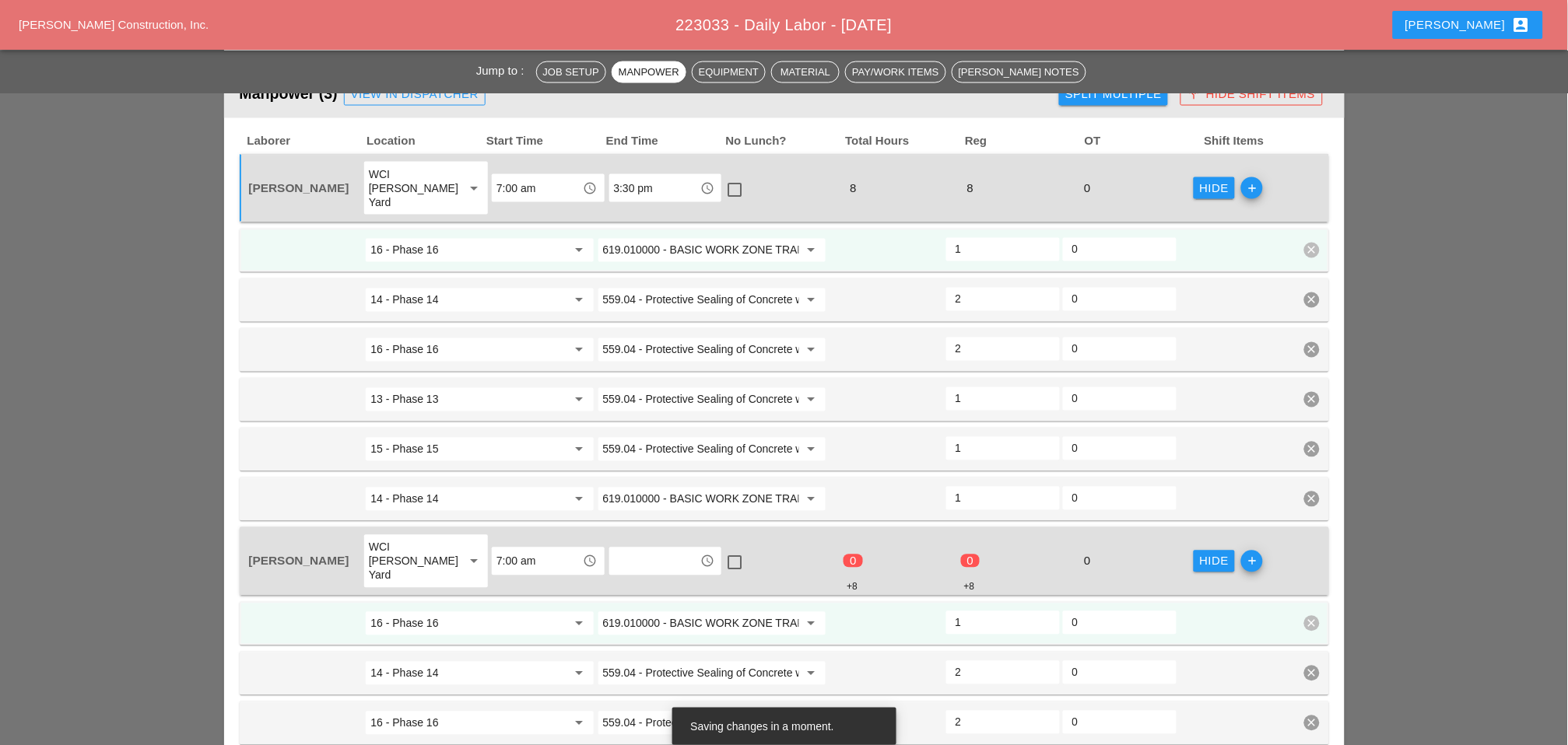 click on "3:30 pm" at bounding box center (654, 188) 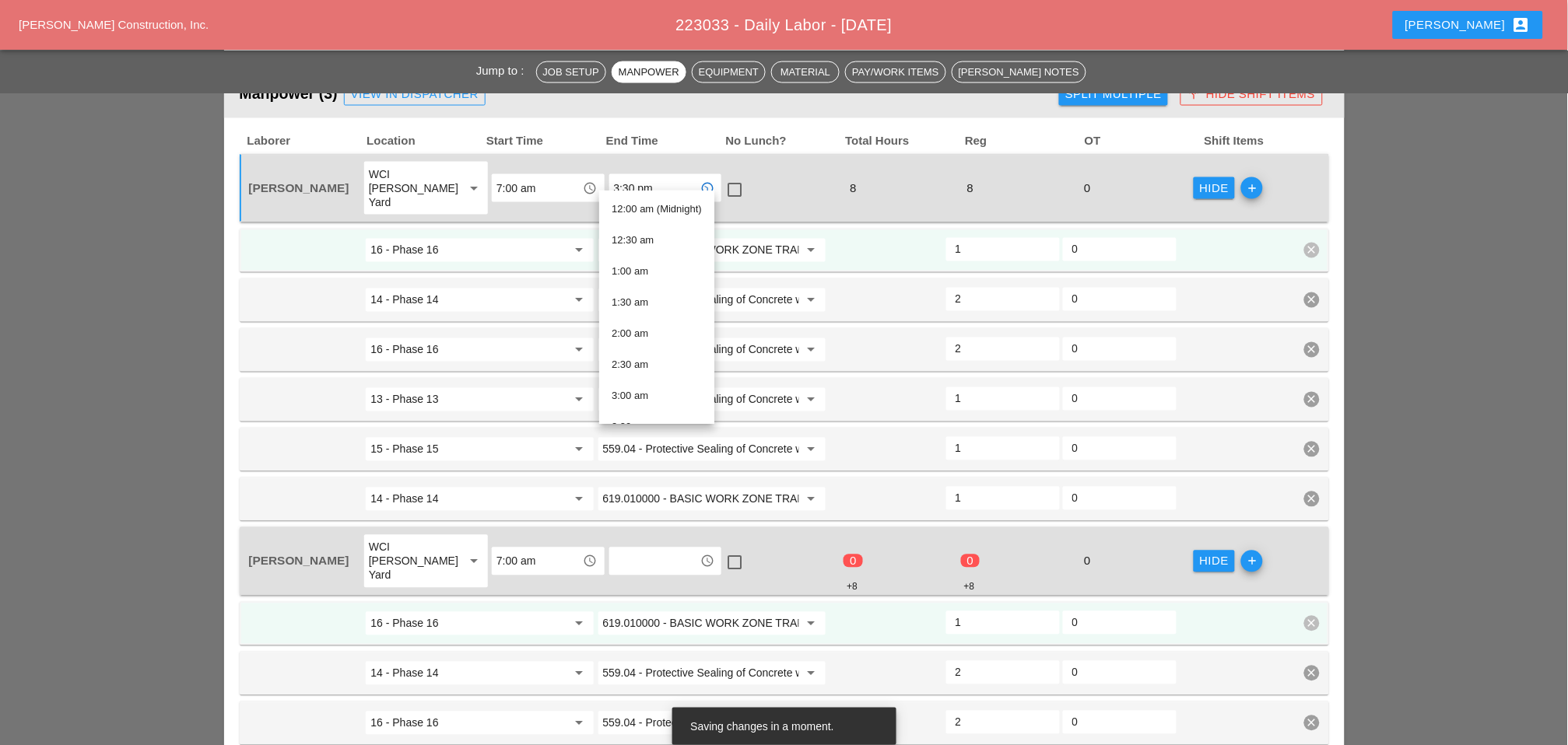 click on "3:30 pm" at bounding box center [654, 188] 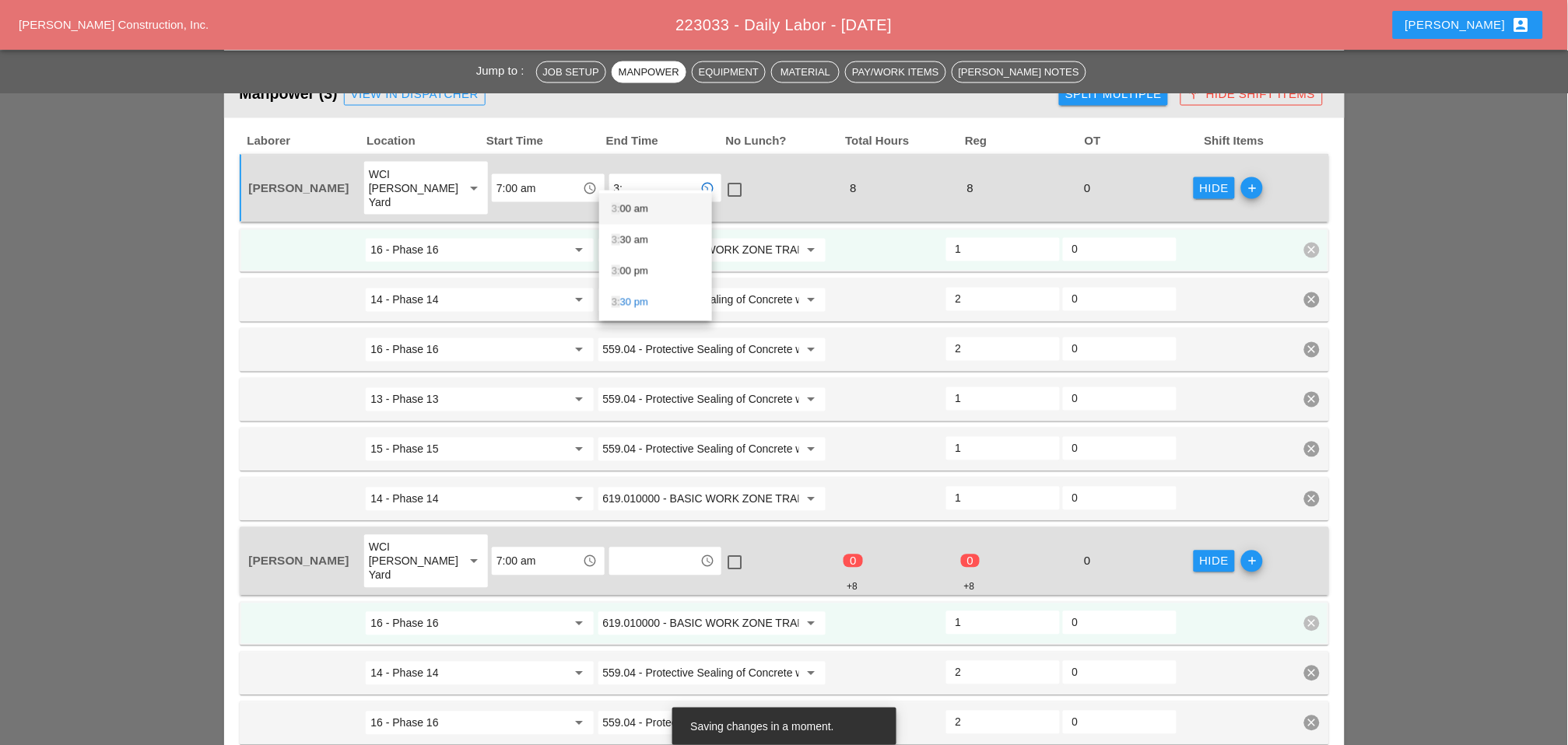 click on "3: 00 am" at bounding box center (655, 209) 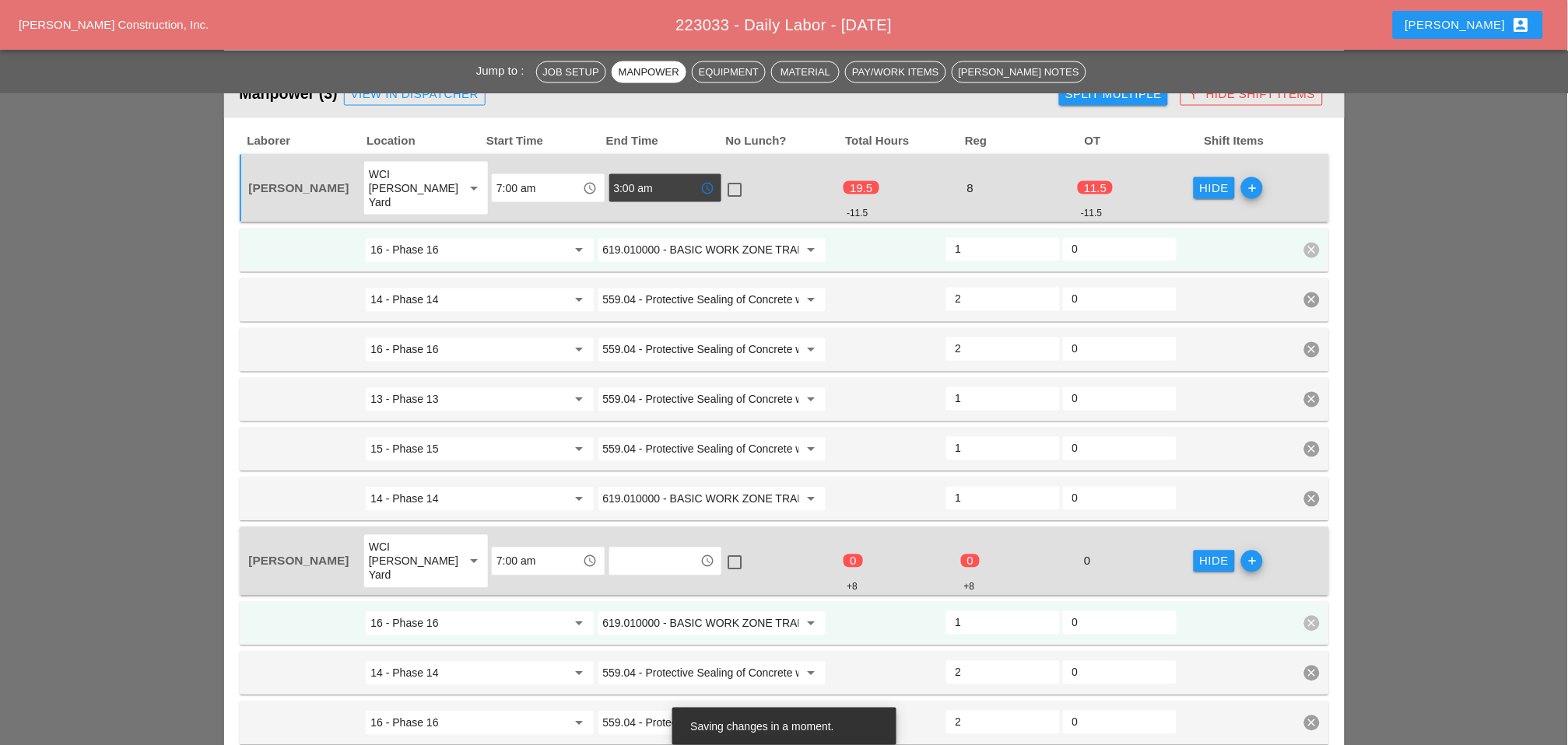 drag, startPoint x: 652, startPoint y: 175, endPoint x: 578, endPoint y: 165, distance: 74.672619 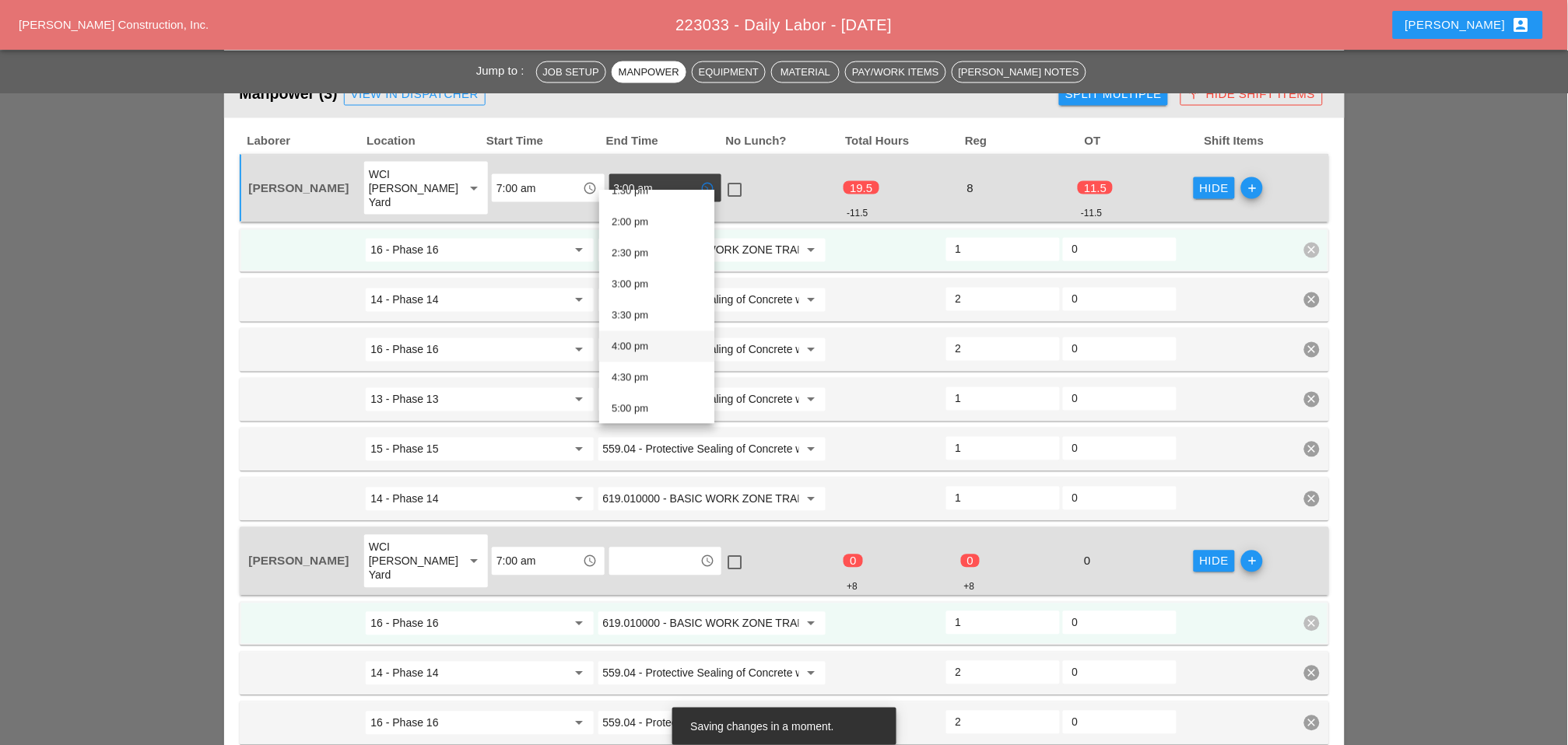 scroll, scrollTop: 864, scrollLeft: 0, axis: vertical 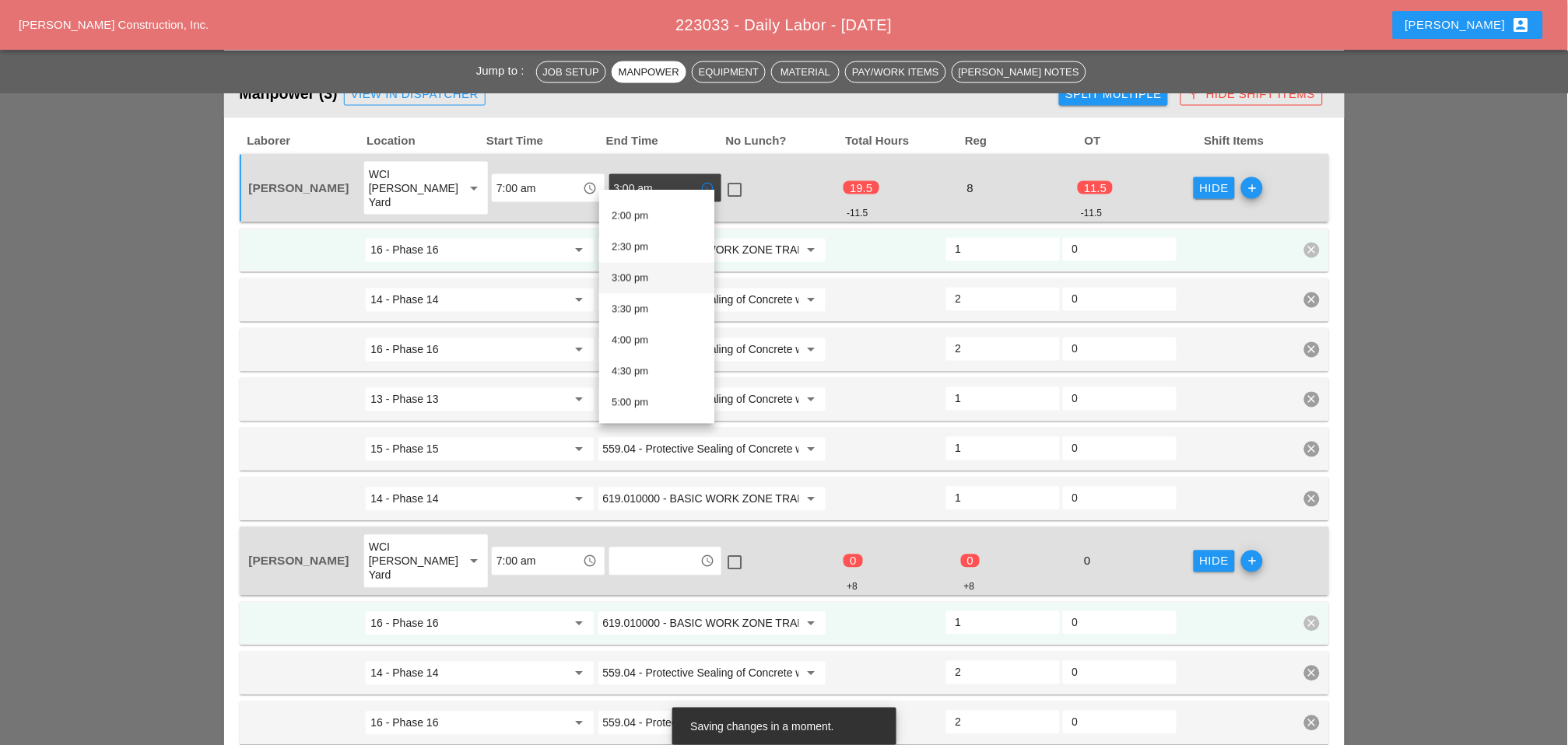 click on "3:00 pm" at bounding box center [657, 278] 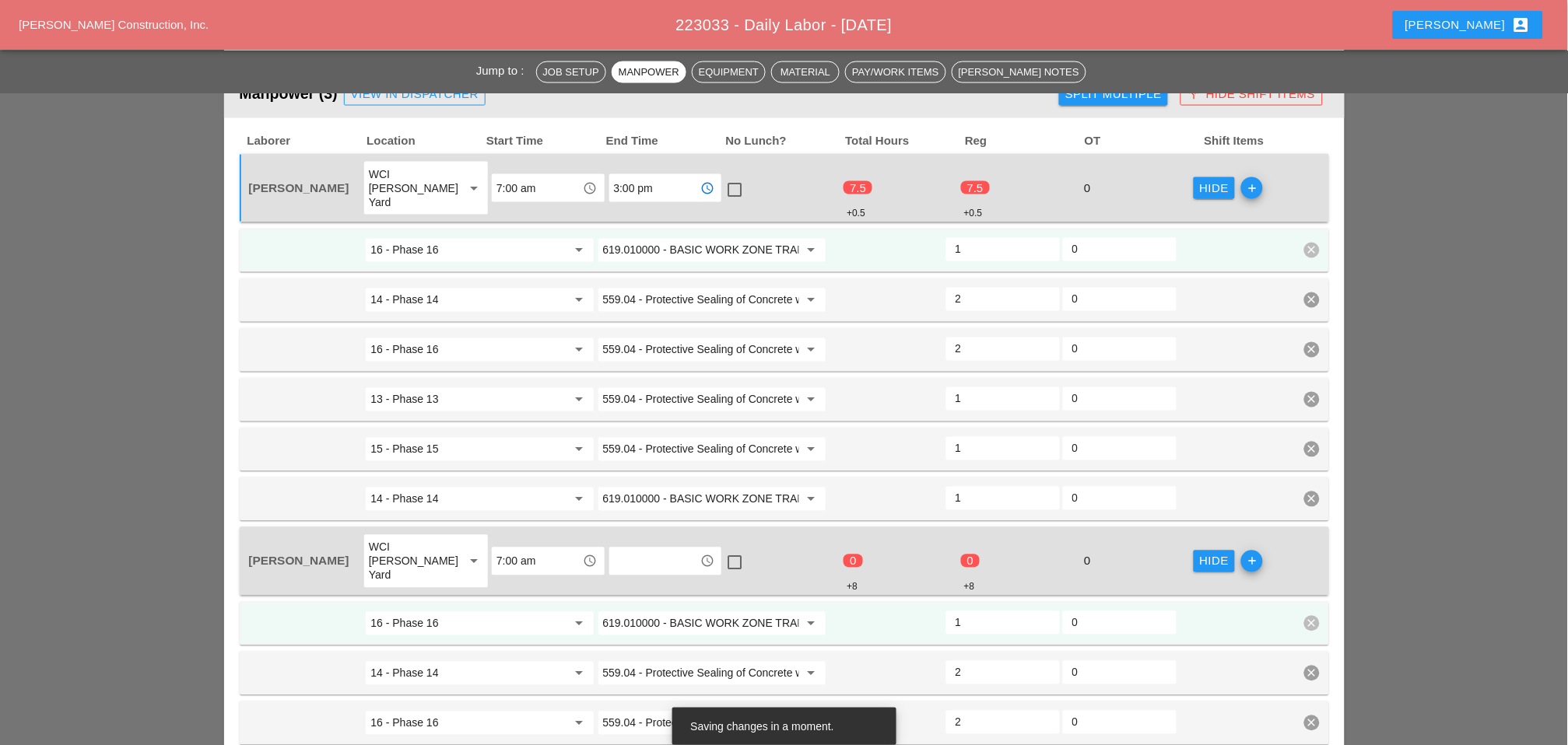click at bounding box center [735, 190] 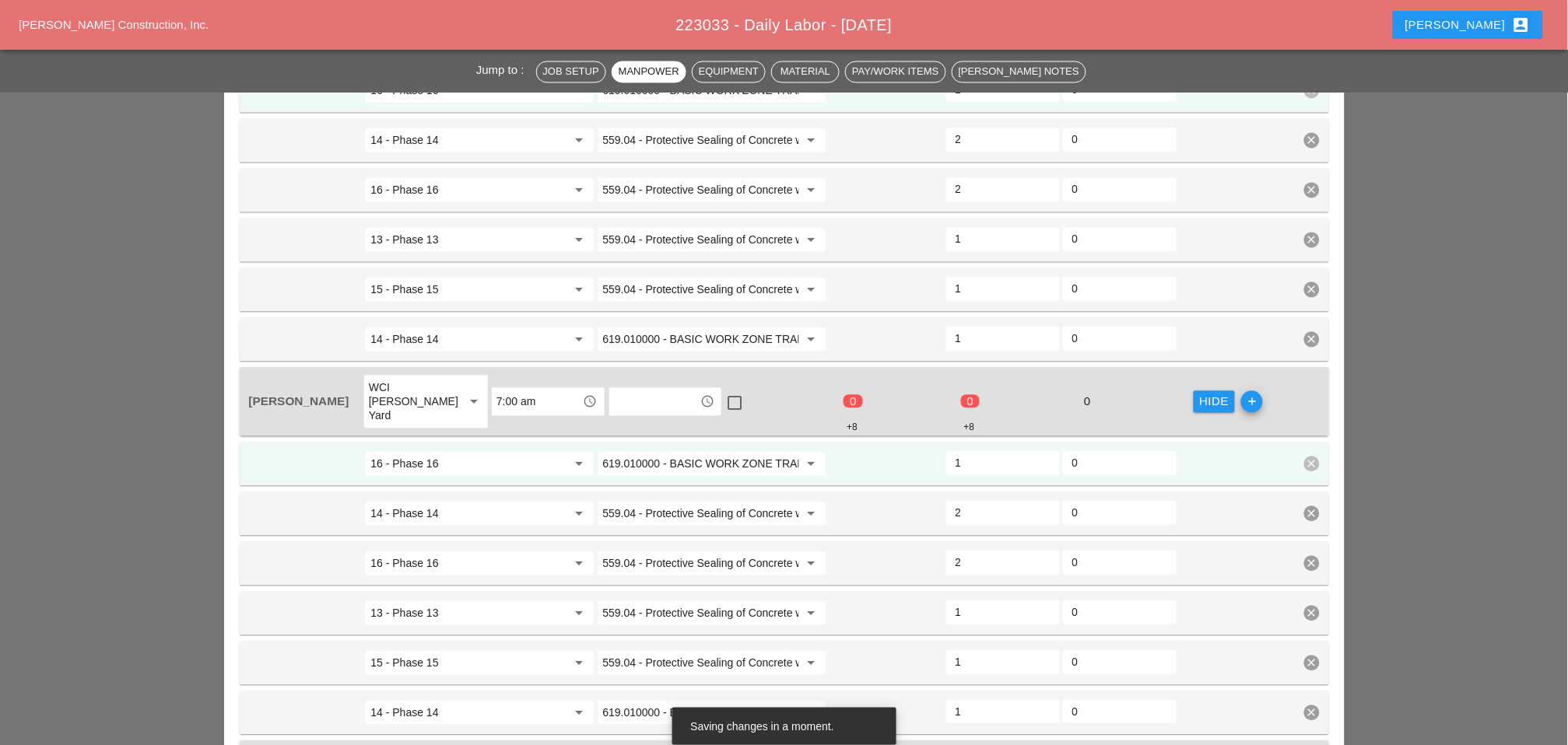 scroll, scrollTop: 862, scrollLeft: 0, axis: vertical 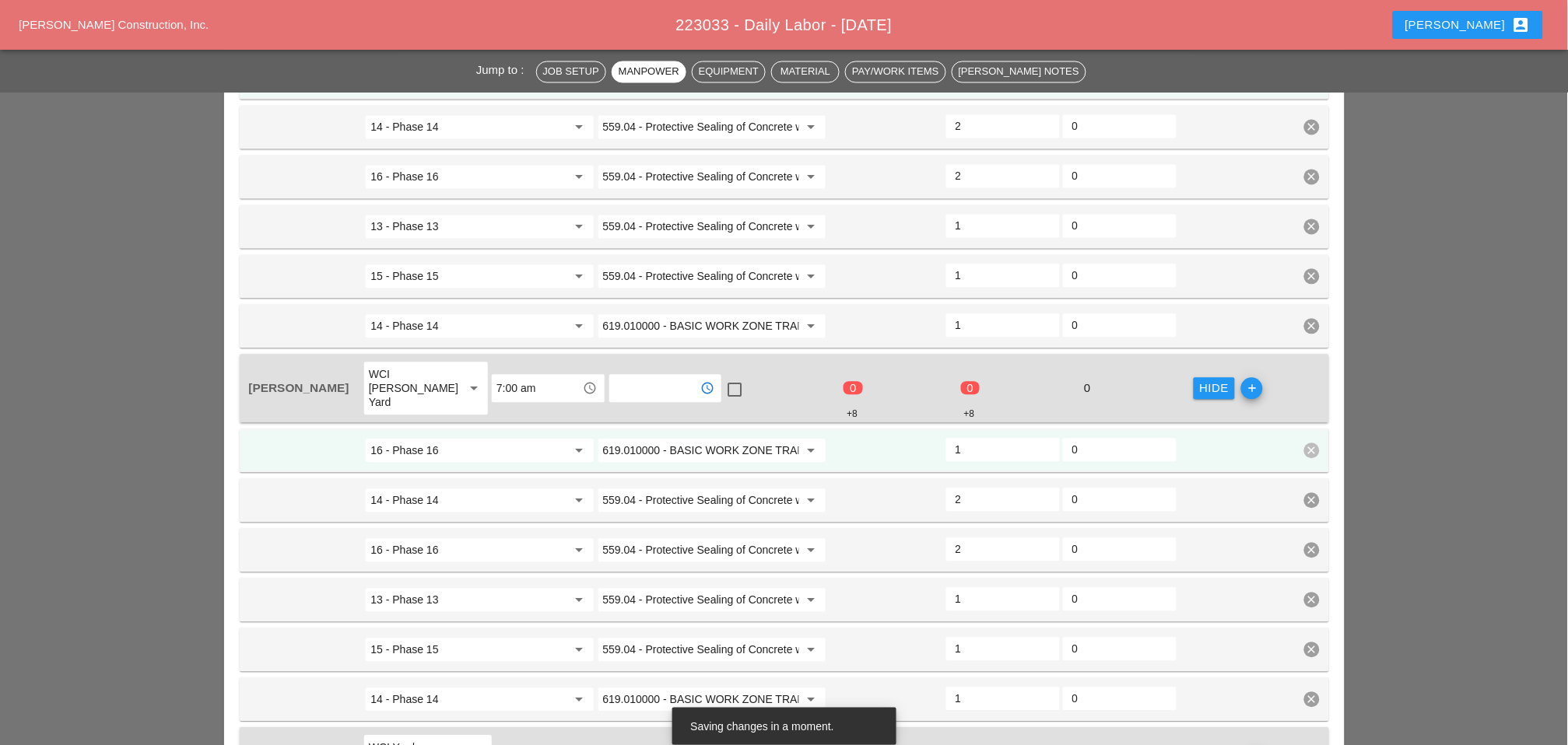 drag, startPoint x: 640, startPoint y: 356, endPoint x: 623, endPoint y: 346, distance: 19.723083 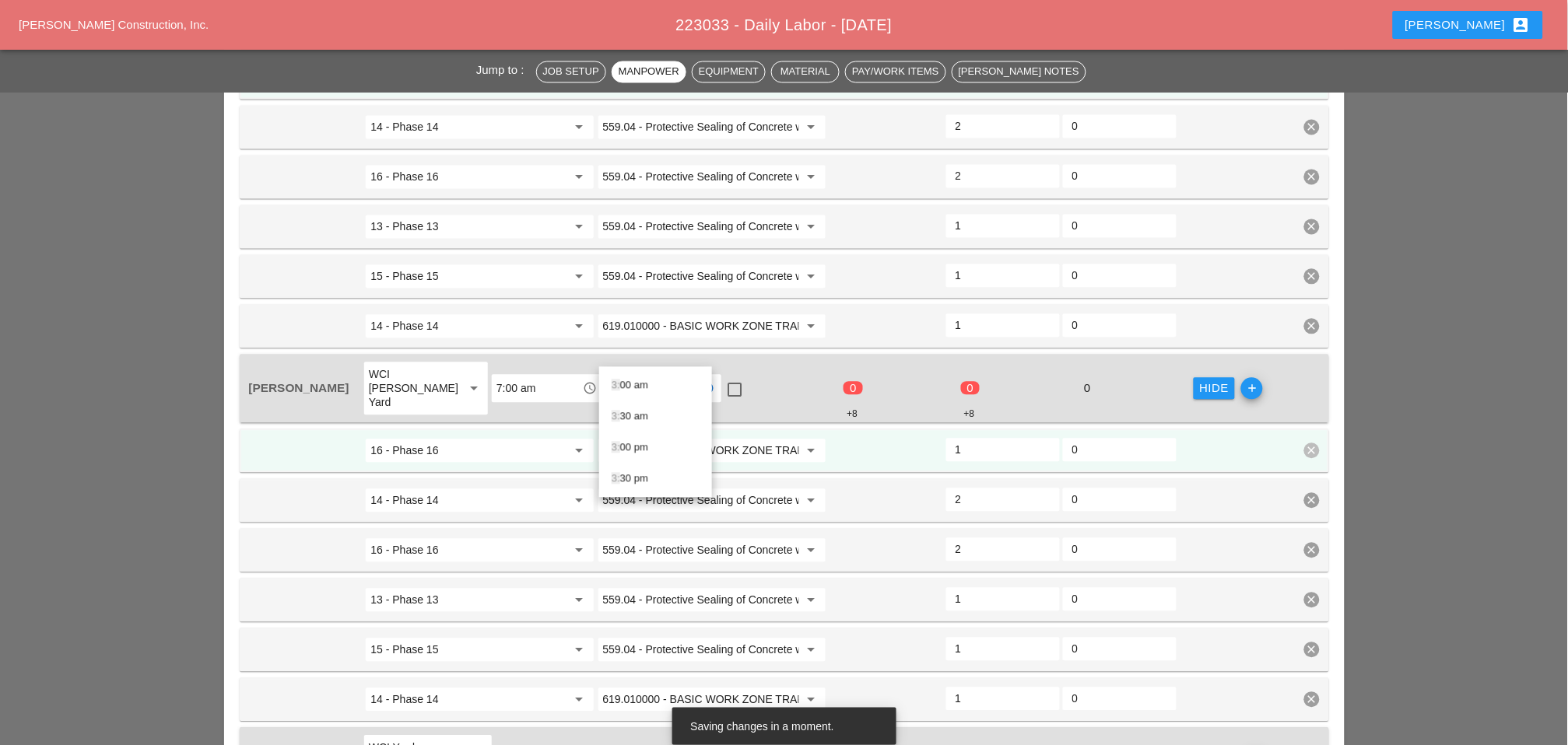 click on "3: 00 pm" at bounding box center (655, 448) 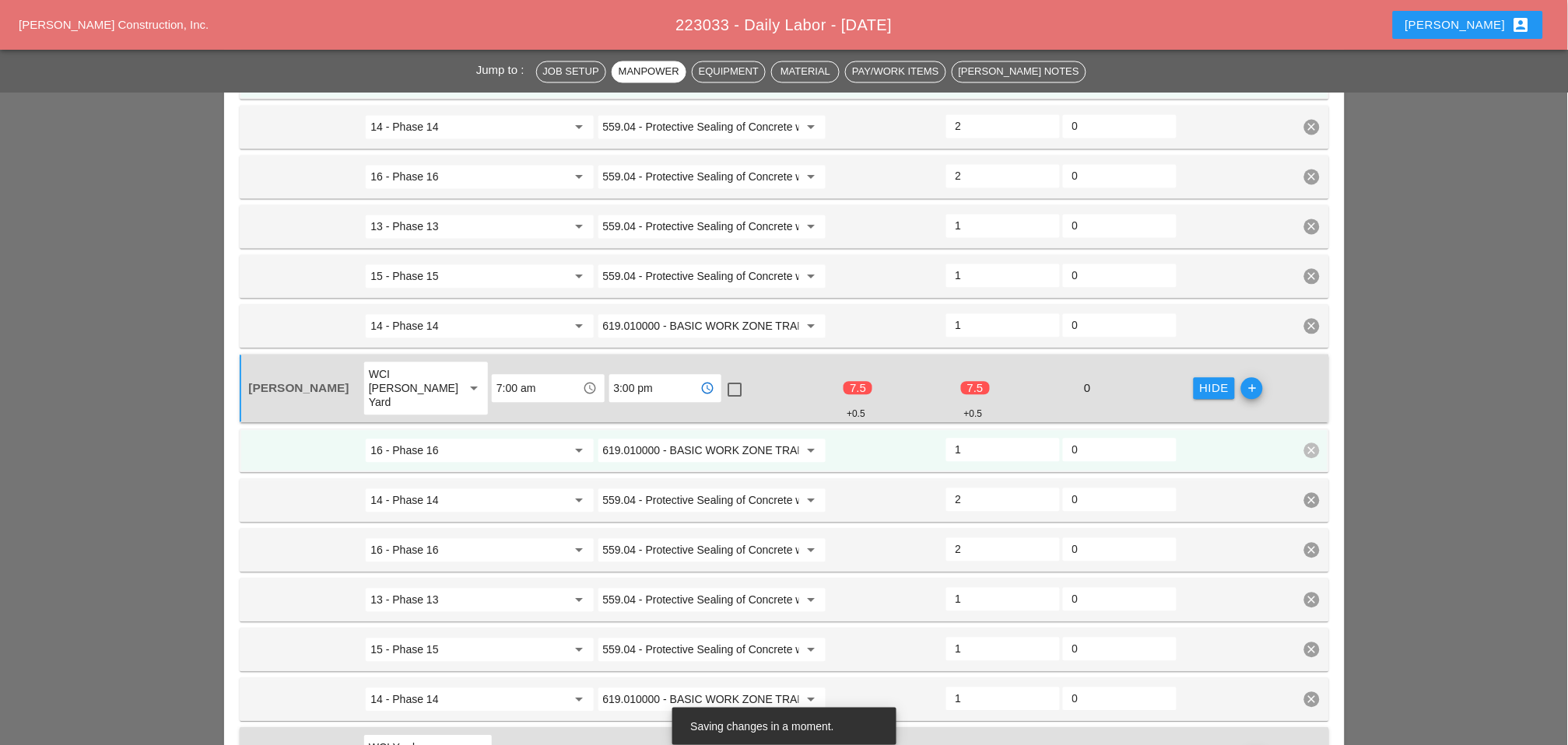 type on "3:00 pm" 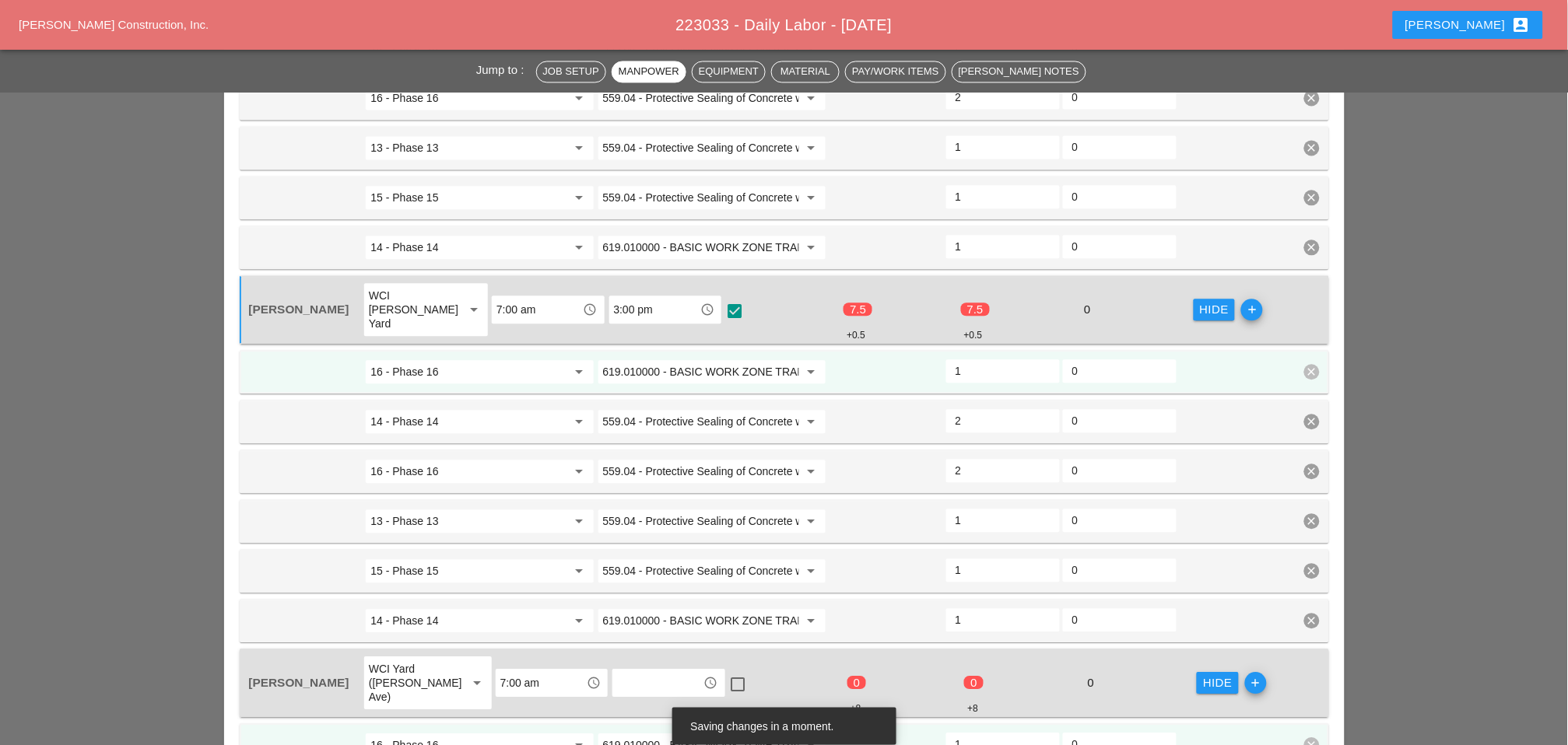 scroll, scrollTop: 1035, scrollLeft: 0, axis: vertical 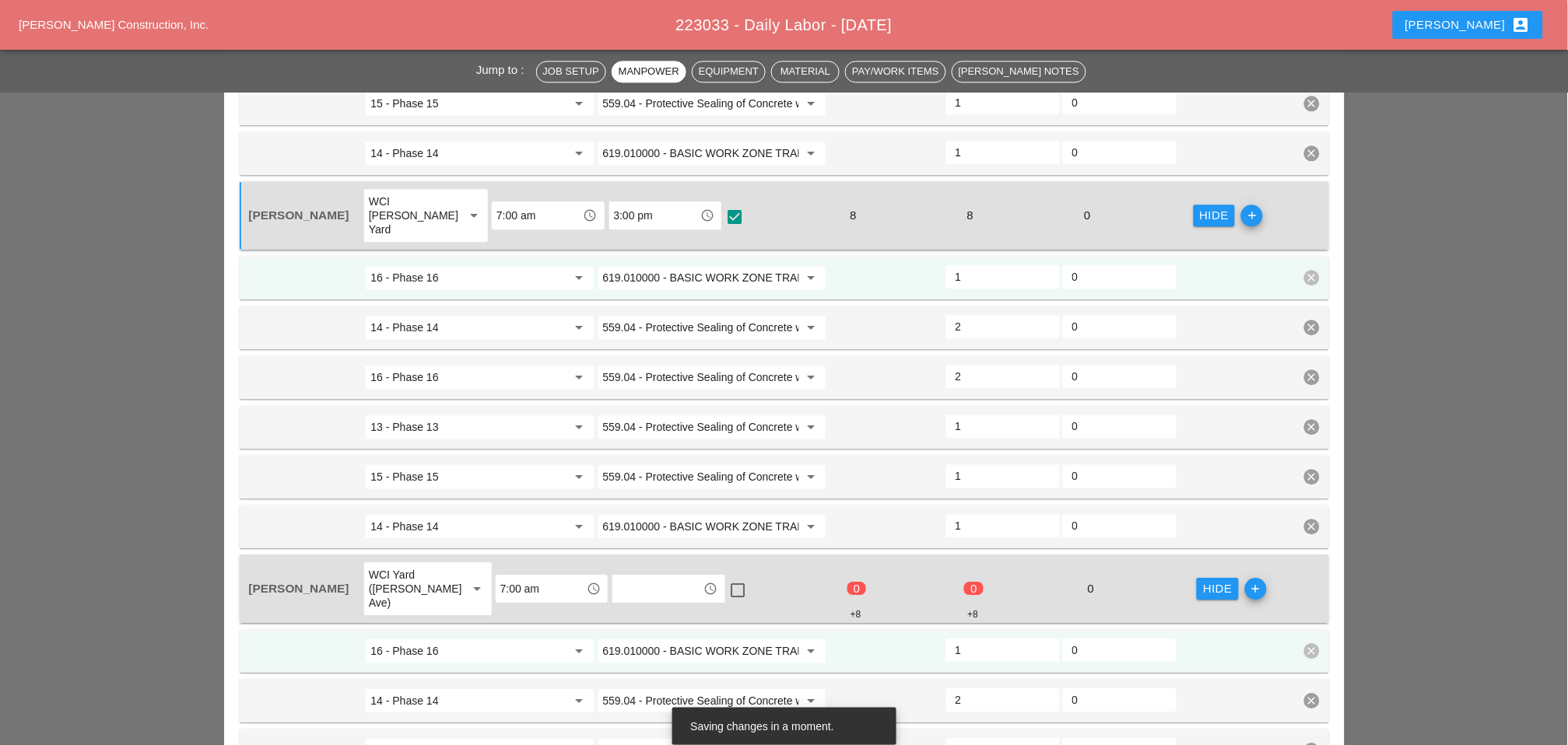 click at bounding box center [658, 589] 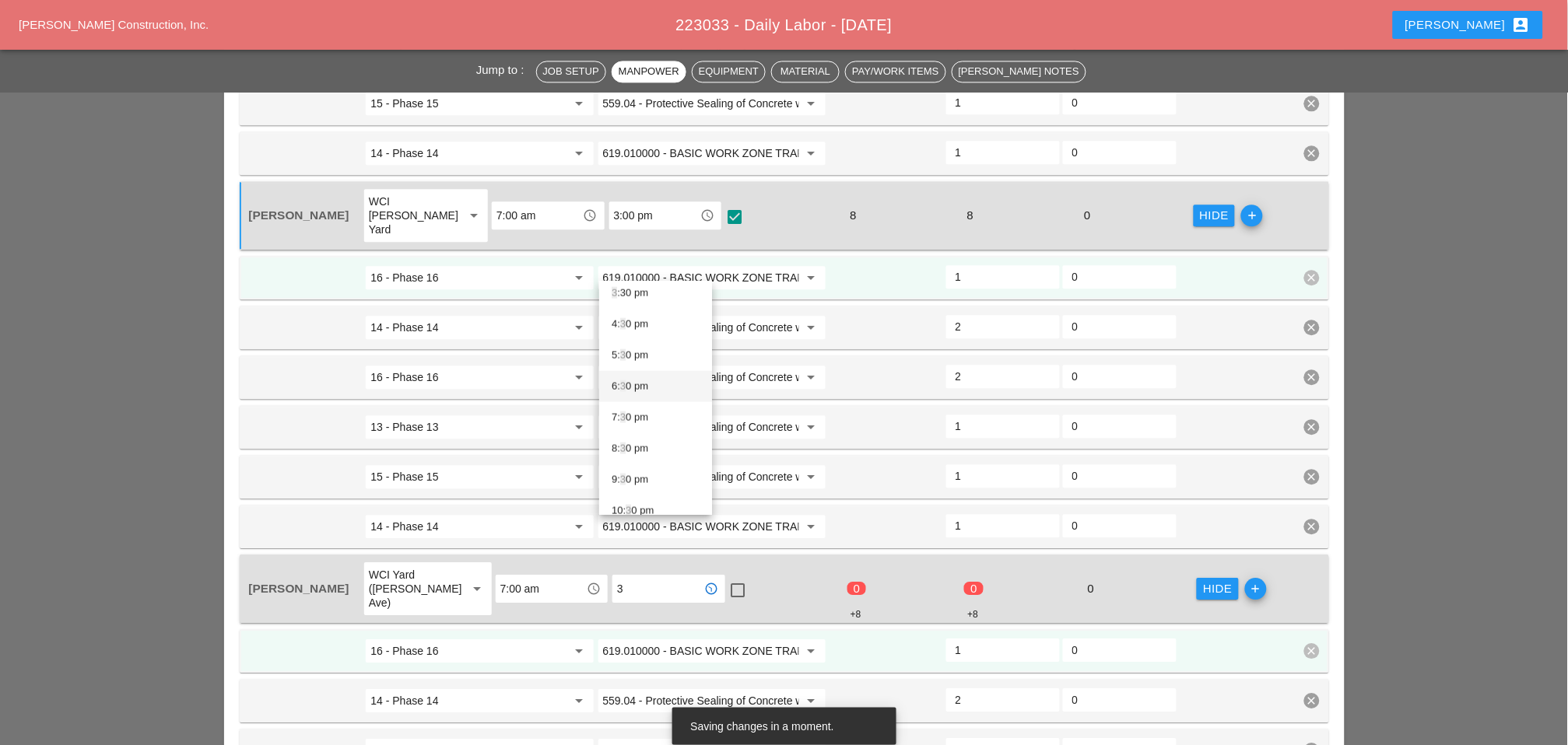 scroll, scrollTop: 495, scrollLeft: 0, axis: vertical 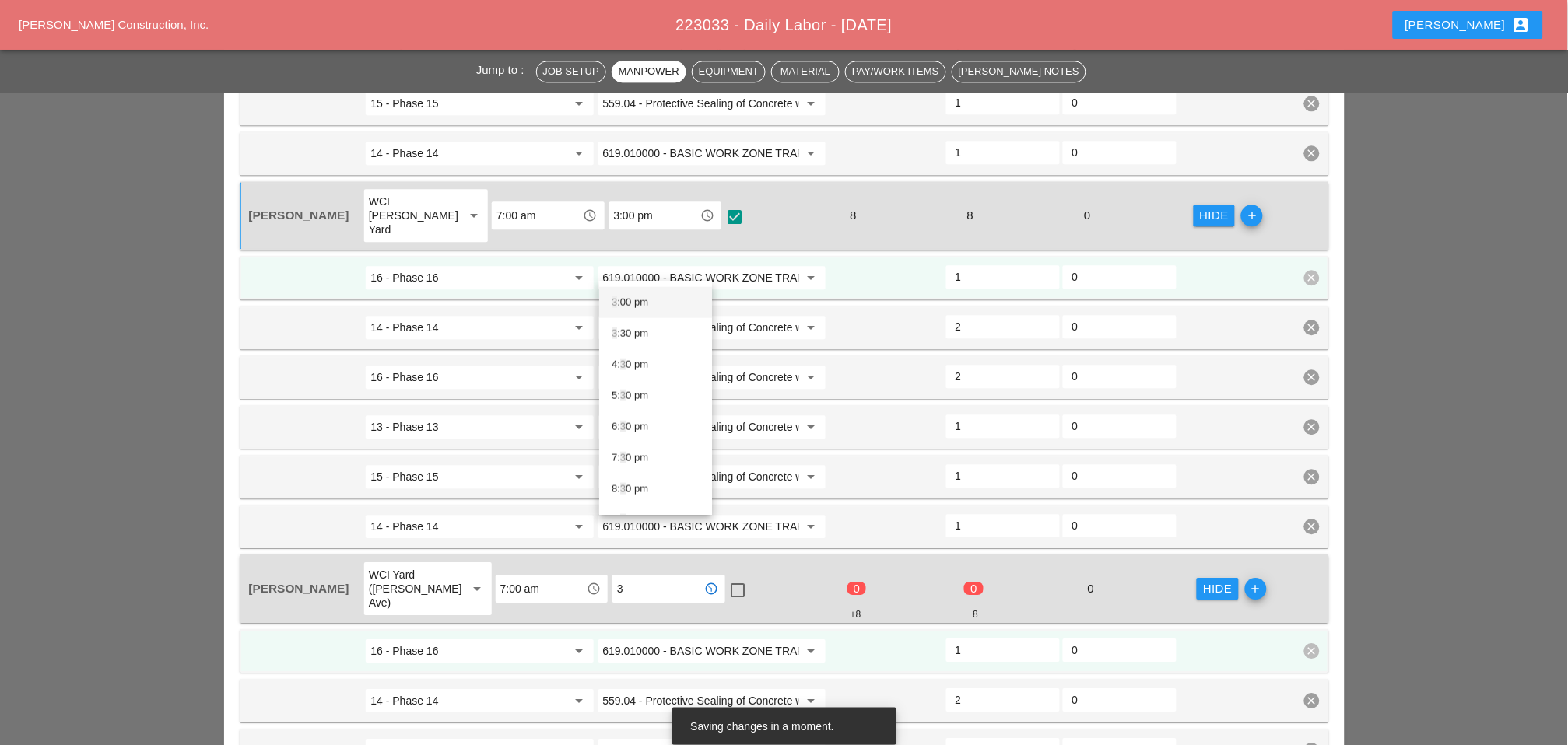 click on "3 :00 pm" at bounding box center [655, 302] 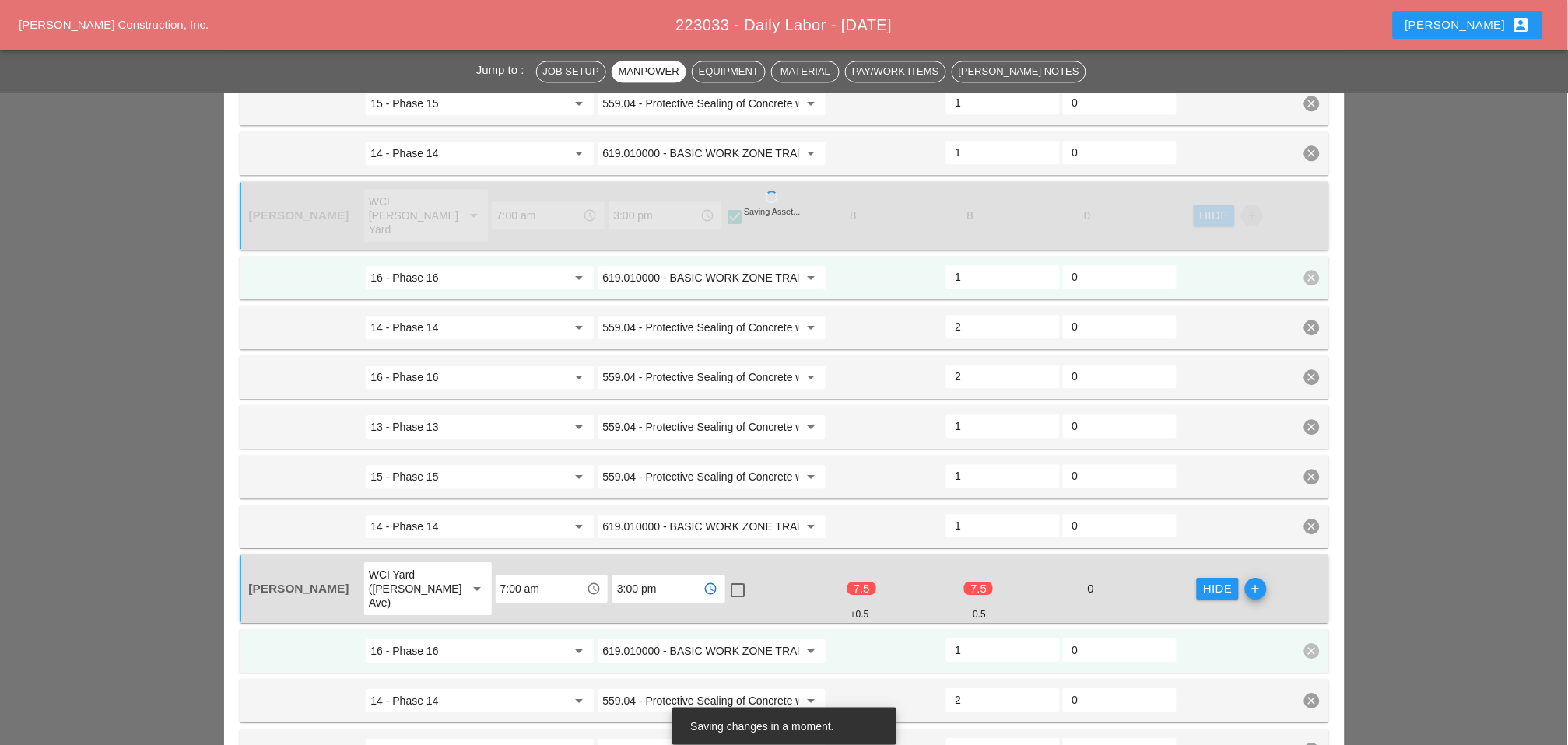 type on "3:00 pm" 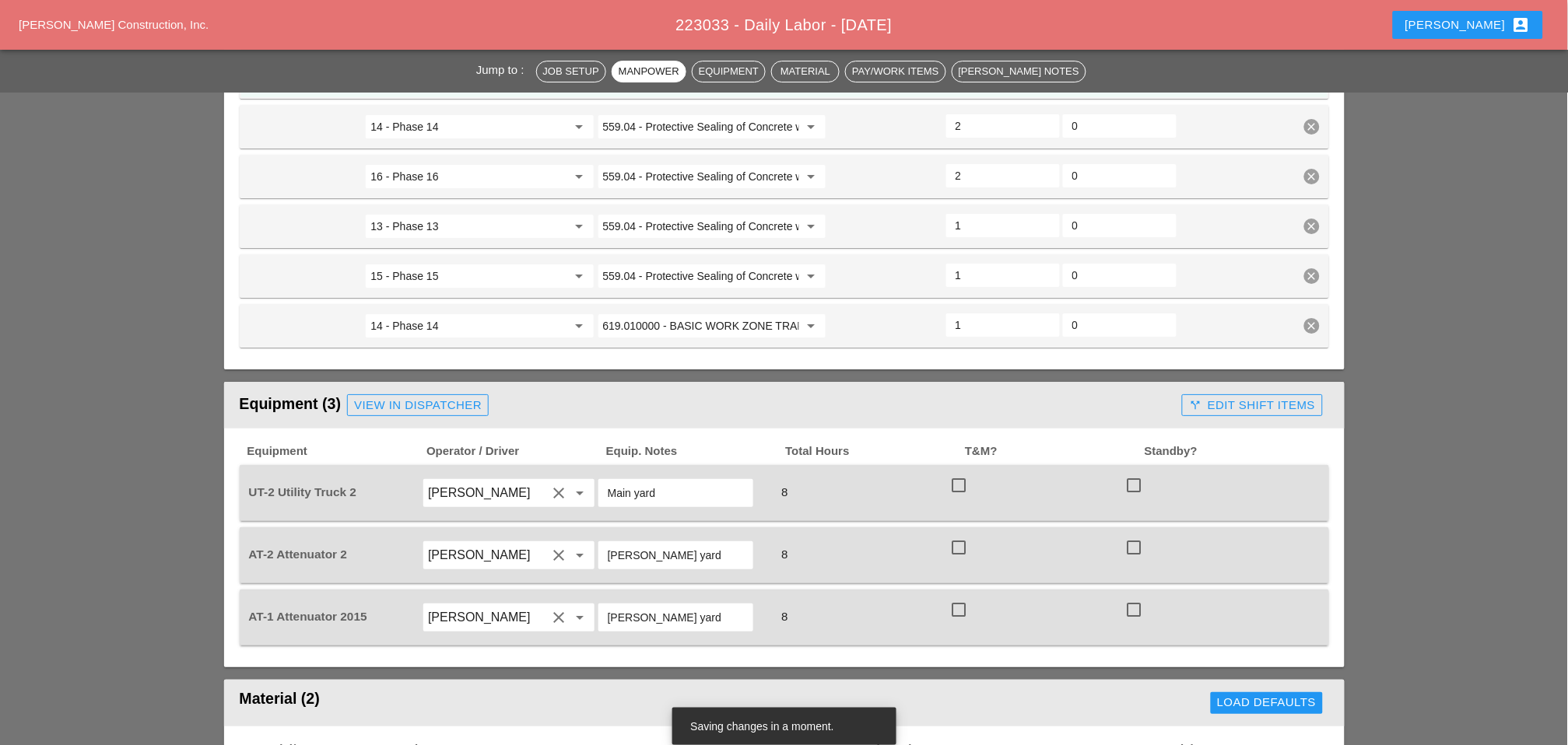 scroll, scrollTop: 1639, scrollLeft: 0, axis: vertical 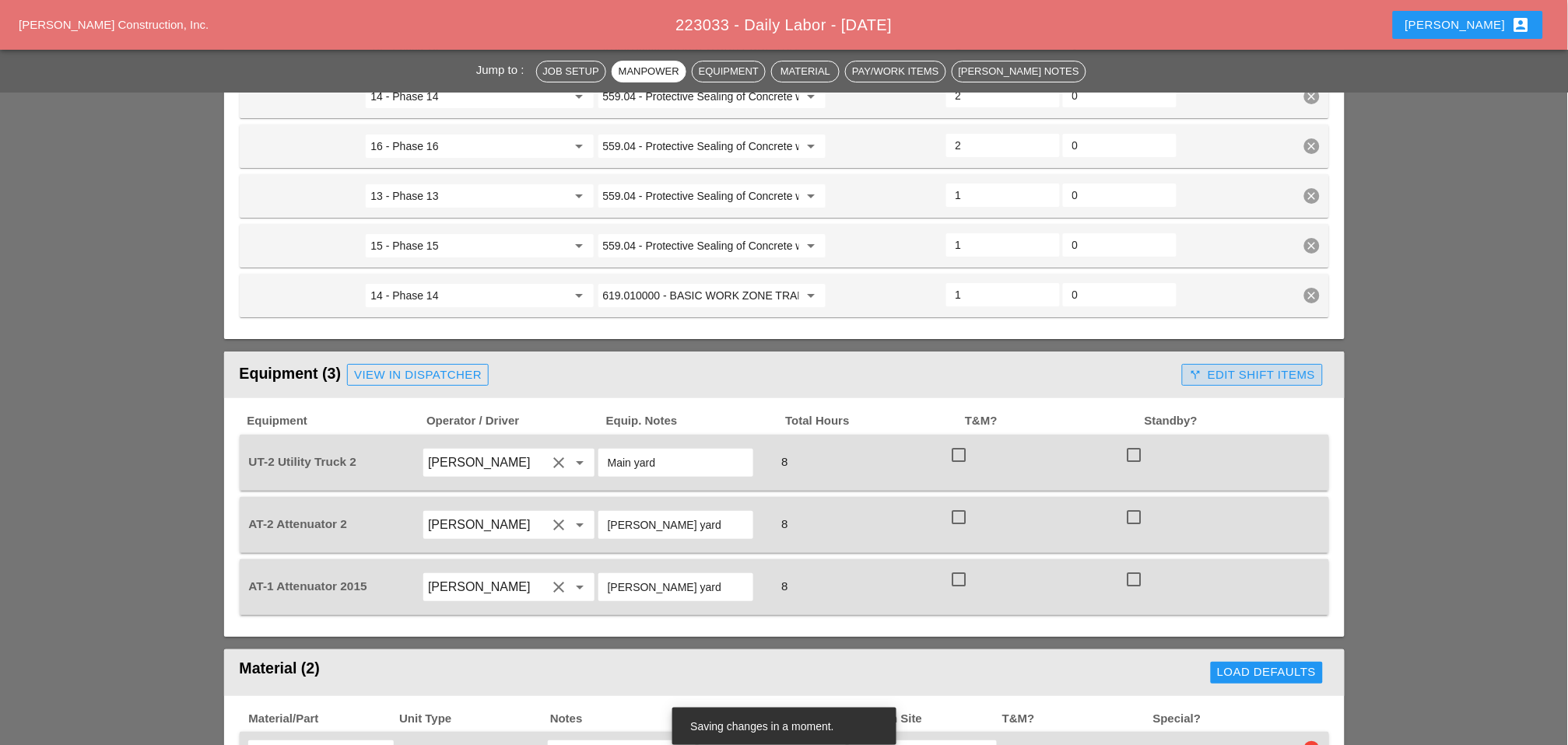 click on "call_split Edit Shift Items" at bounding box center (1252, 375) 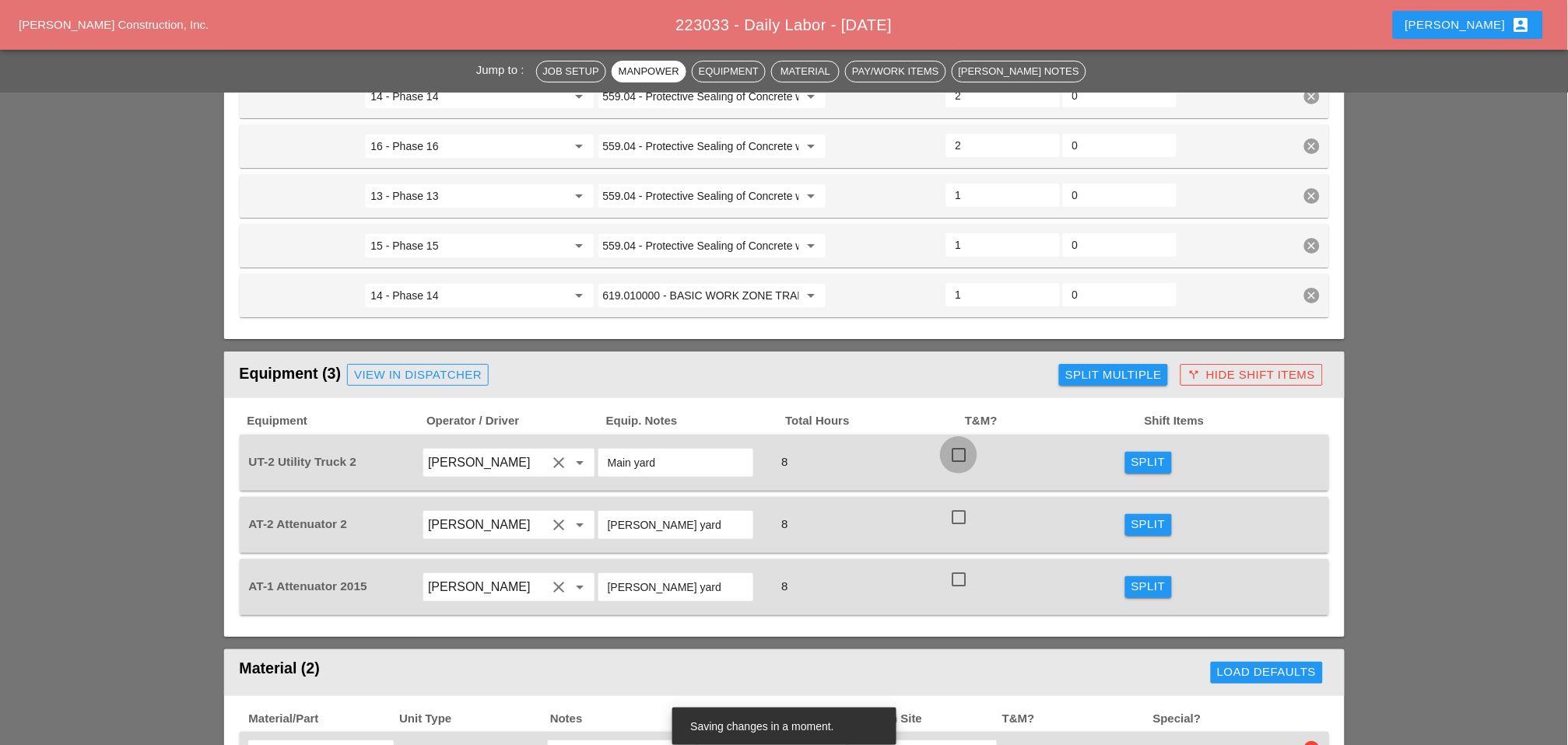 click at bounding box center [959, 455] 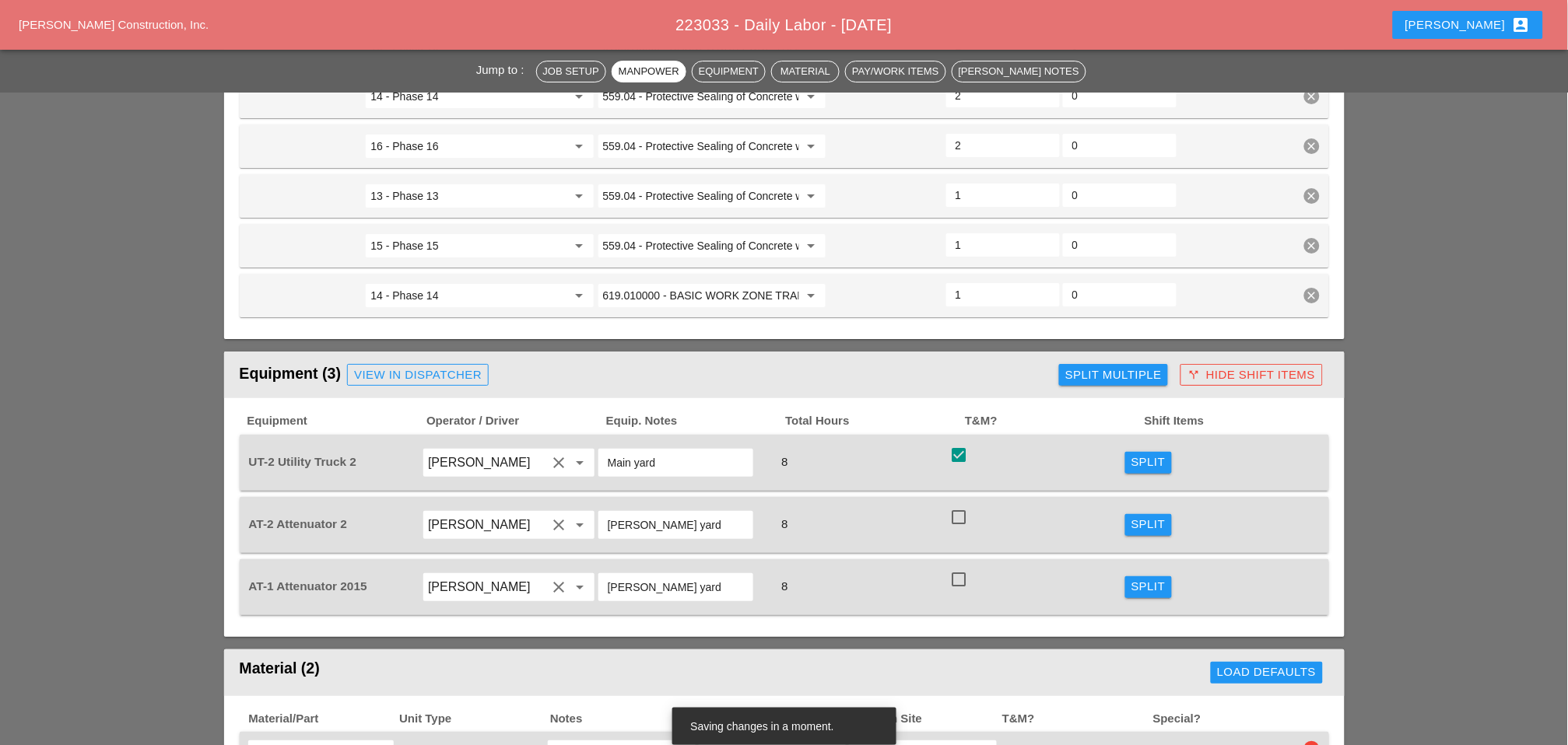 drag, startPoint x: 963, startPoint y: 435, endPoint x: 960, endPoint y: 464, distance: 29.154759 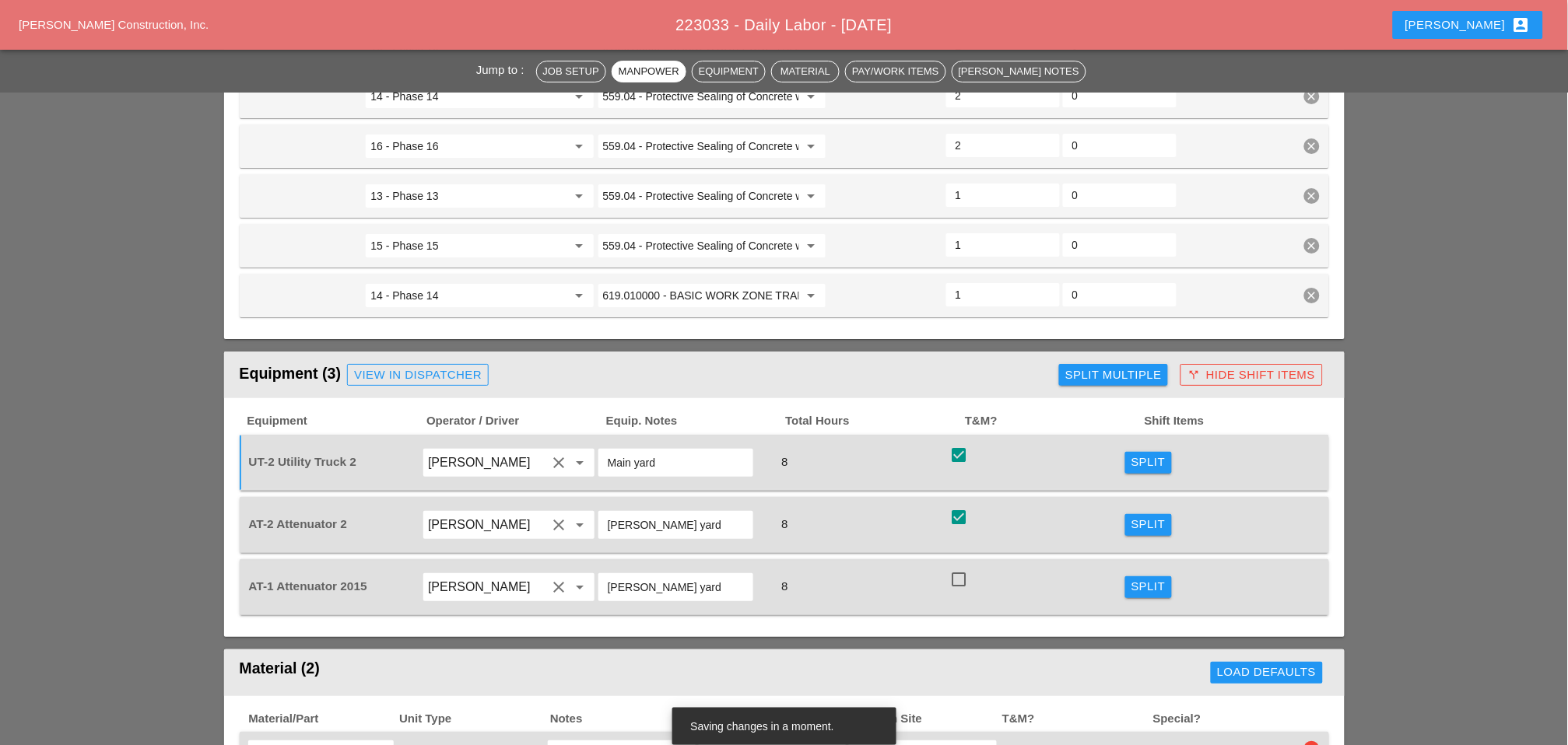 drag, startPoint x: 958, startPoint y: 498, endPoint x: 970, endPoint y: 493, distance: 13 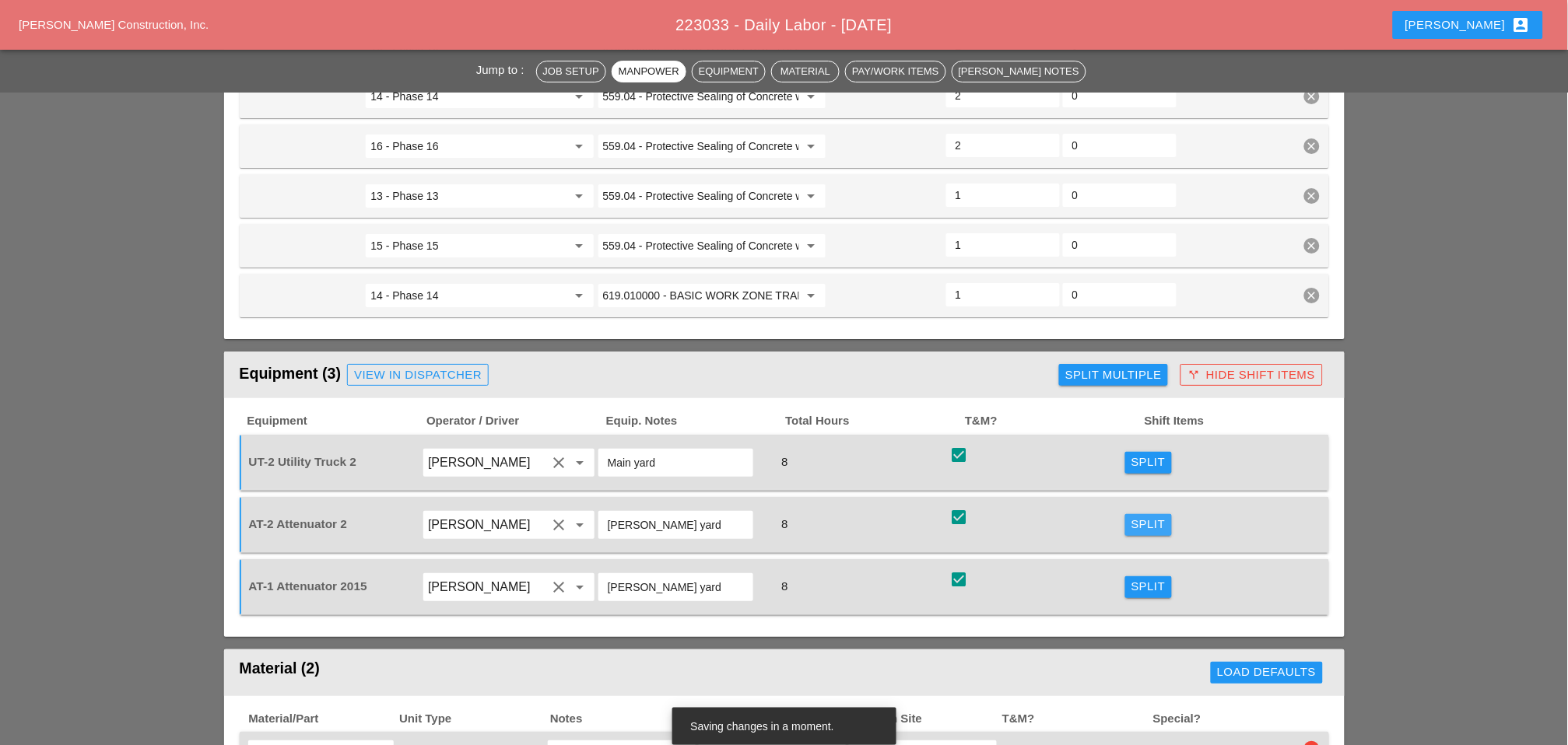 drag, startPoint x: 1149, startPoint y: 443, endPoint x: 1001, endPoint y: 463, distance: 149.34524 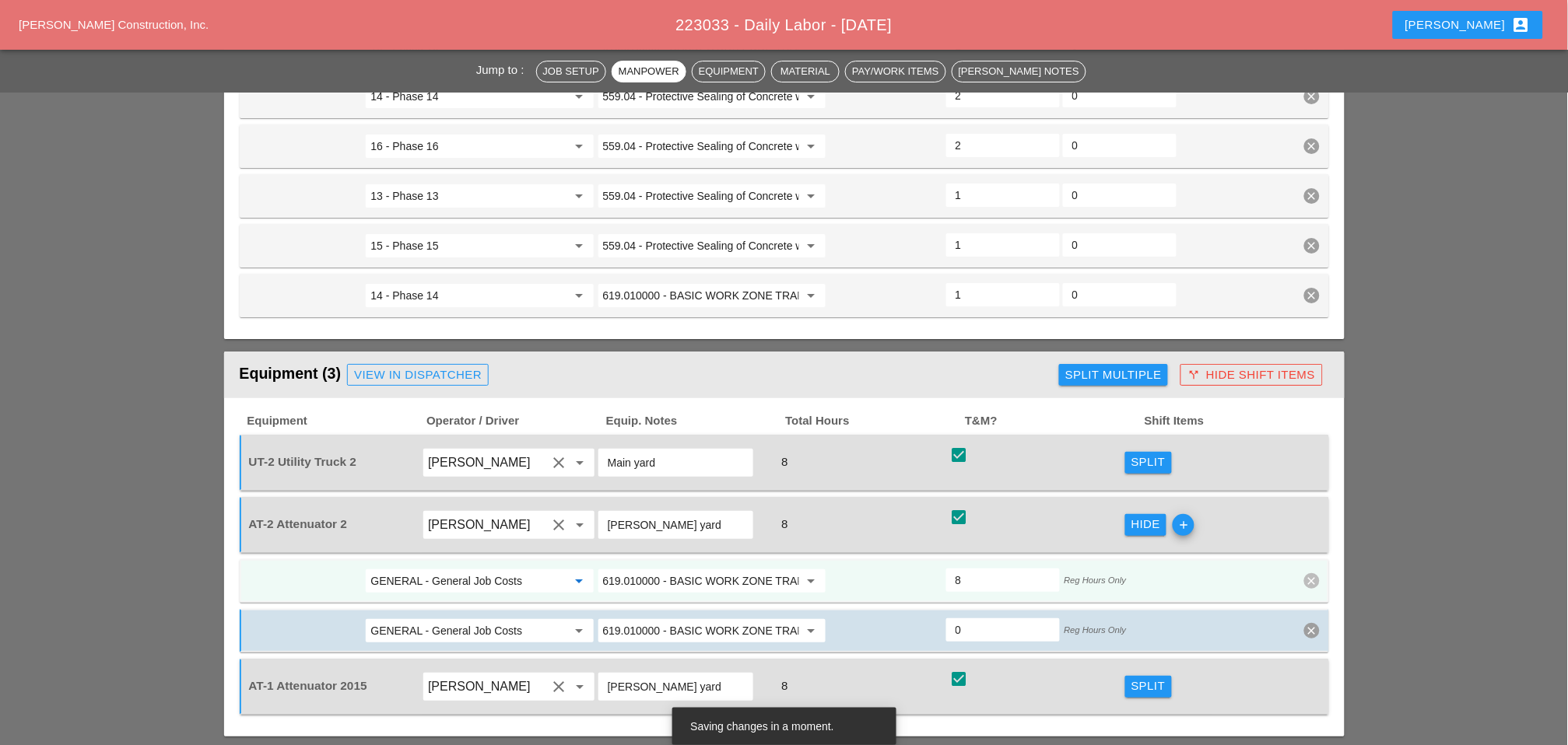 click on "GENERAL - General Job Costs" at bounding box center [468, 581] 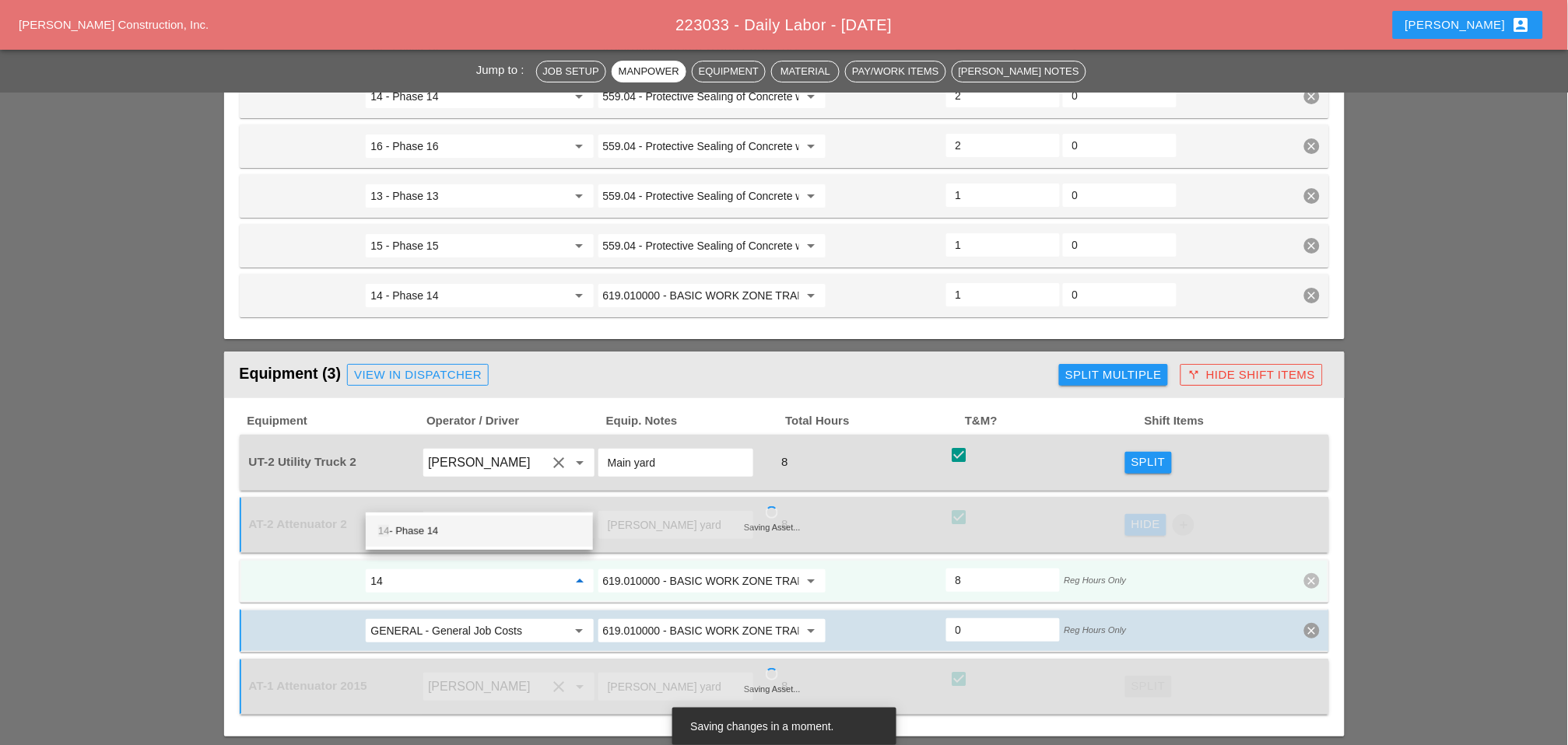 click on "14  - Phase 14" at bounding box center (479, 531) 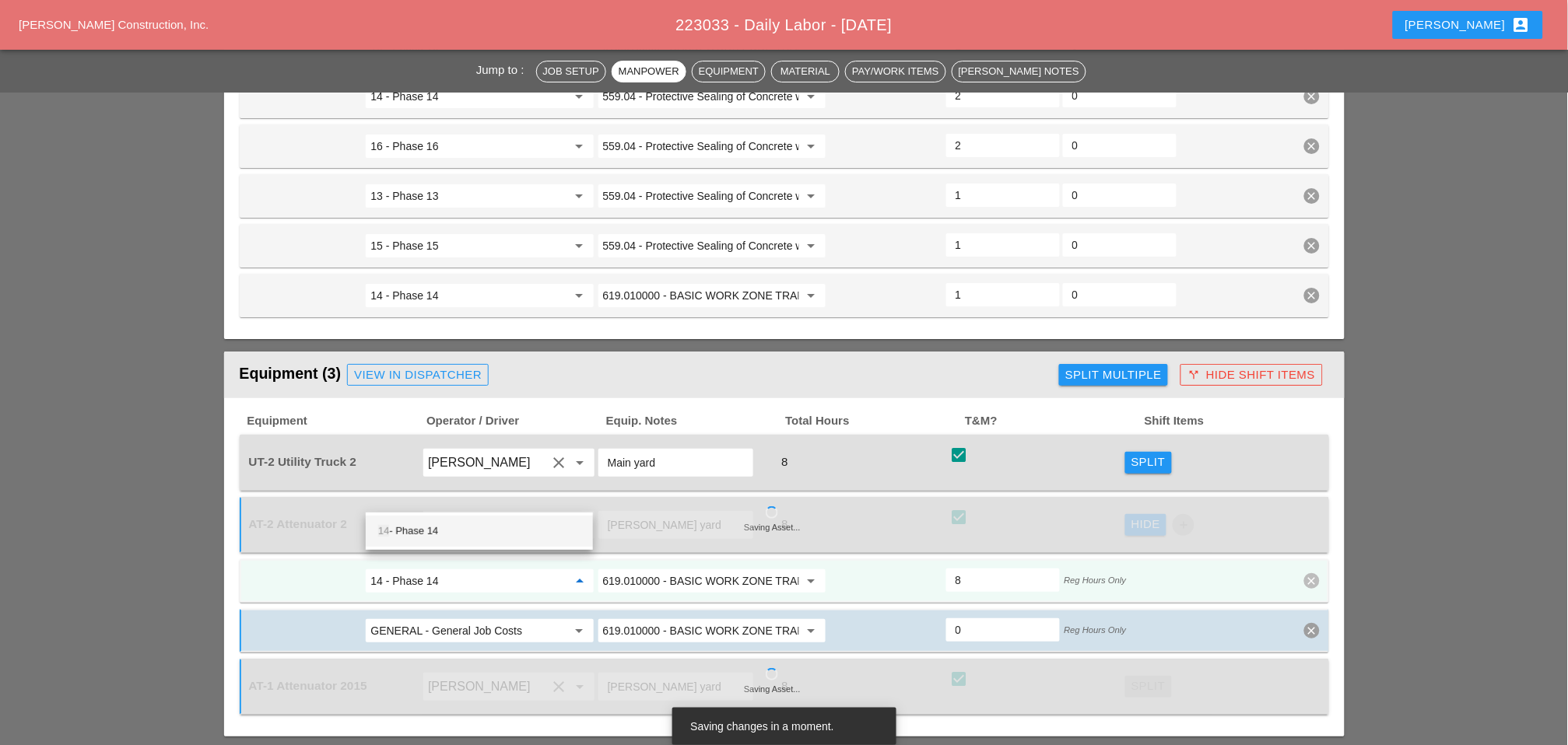 type on "14 - Phase 14" 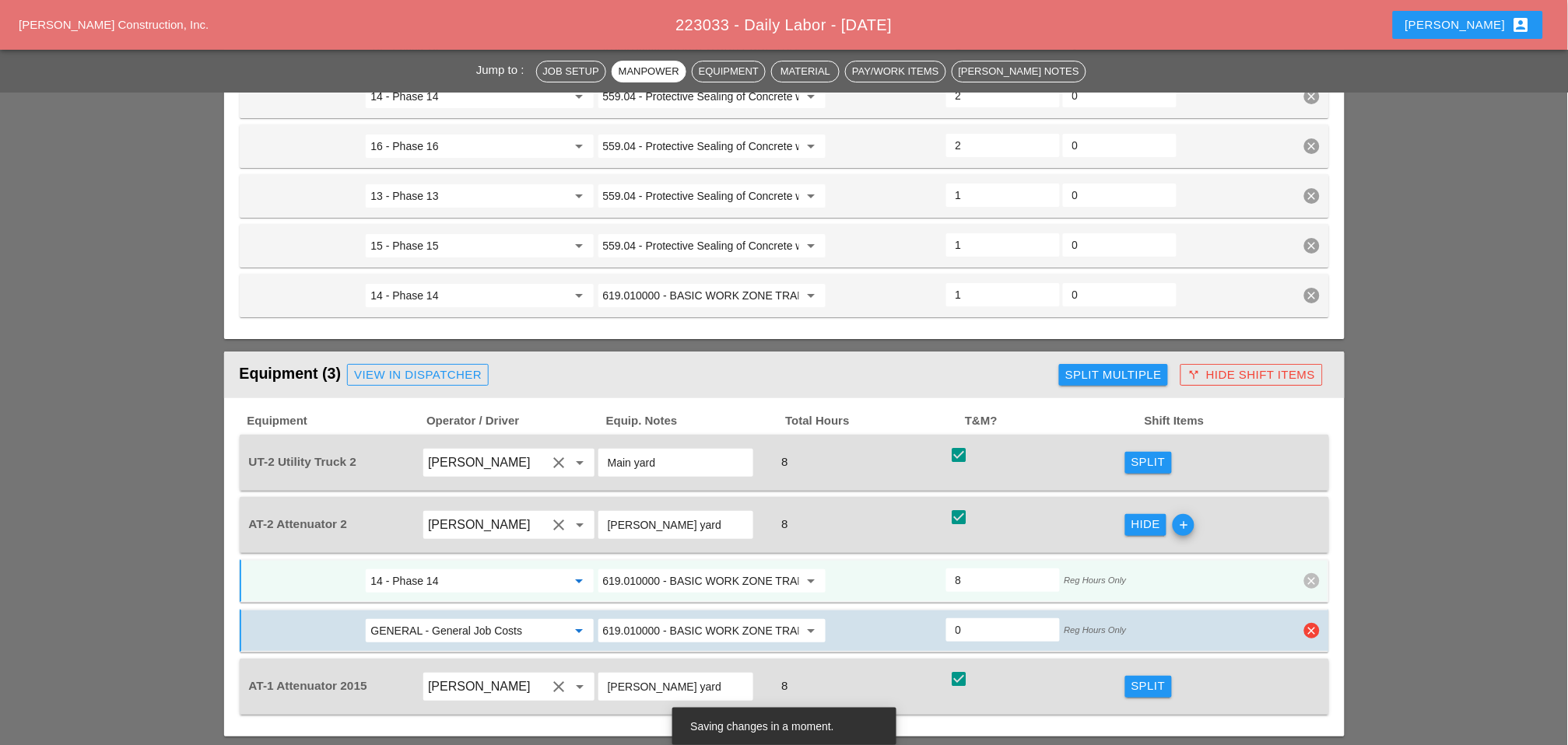 click on "GENERAL - General Job Costs" at bounding box center (468, 631) 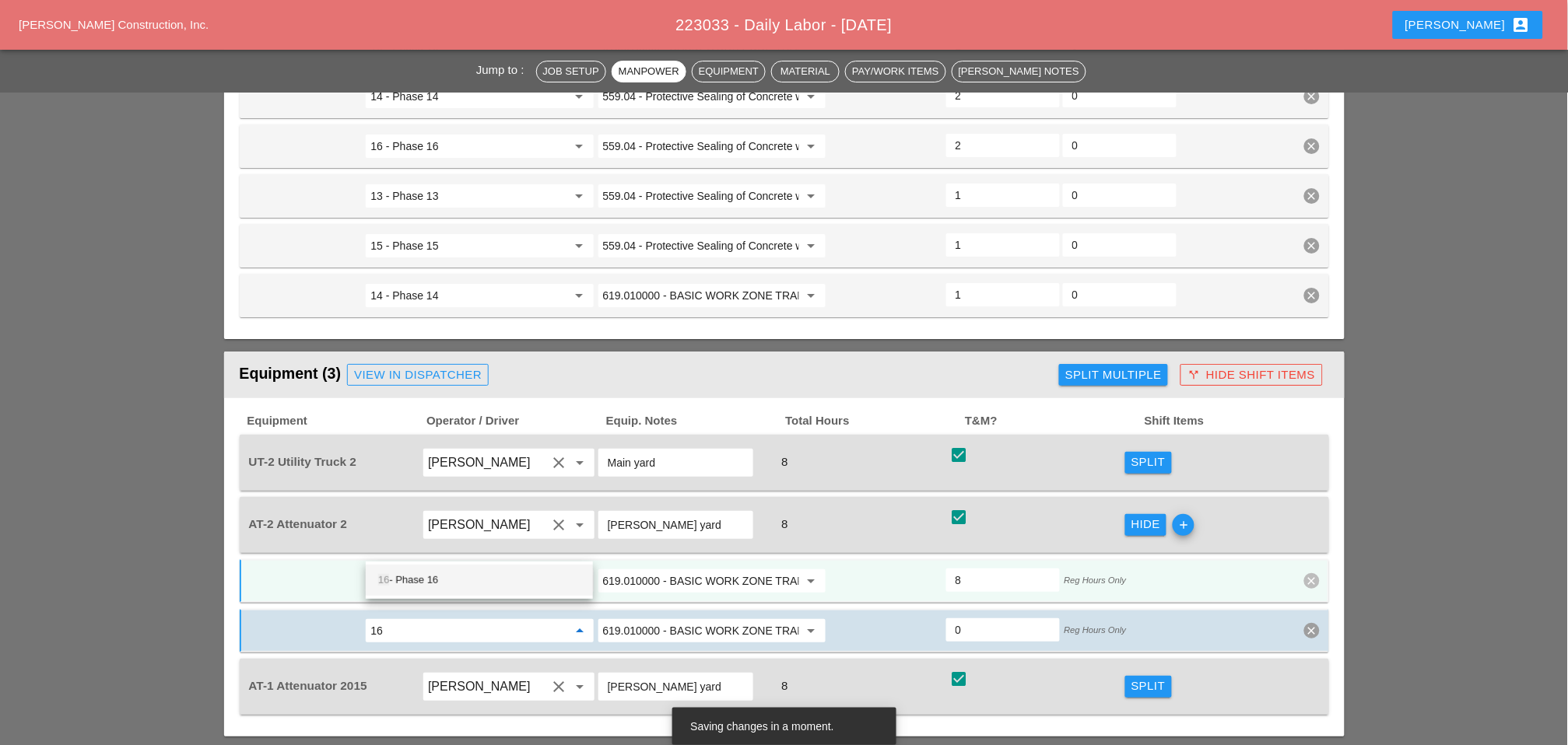 click on "16  - Phase 16" at bounding box center [479, 580] 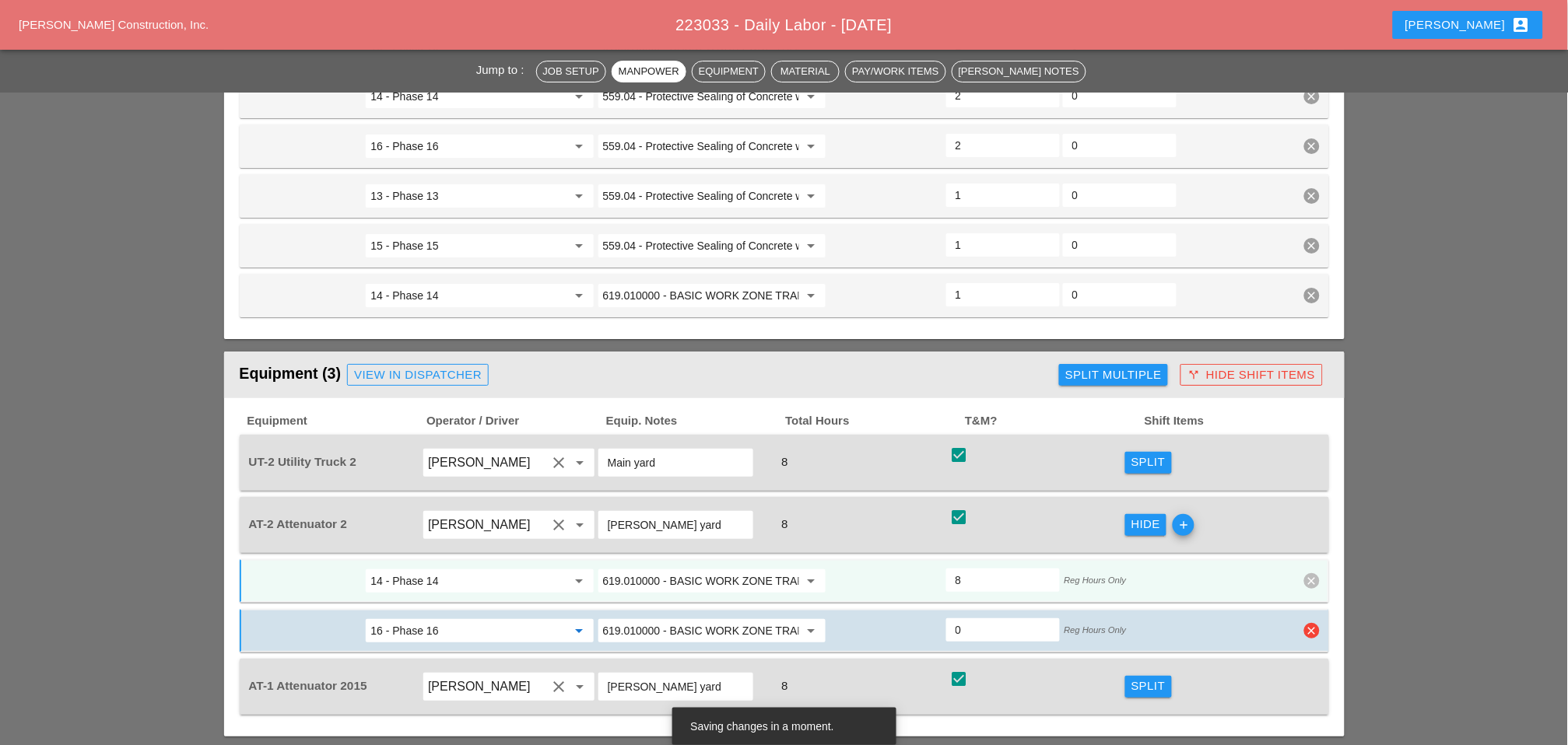 type on "16 - Phase 16" 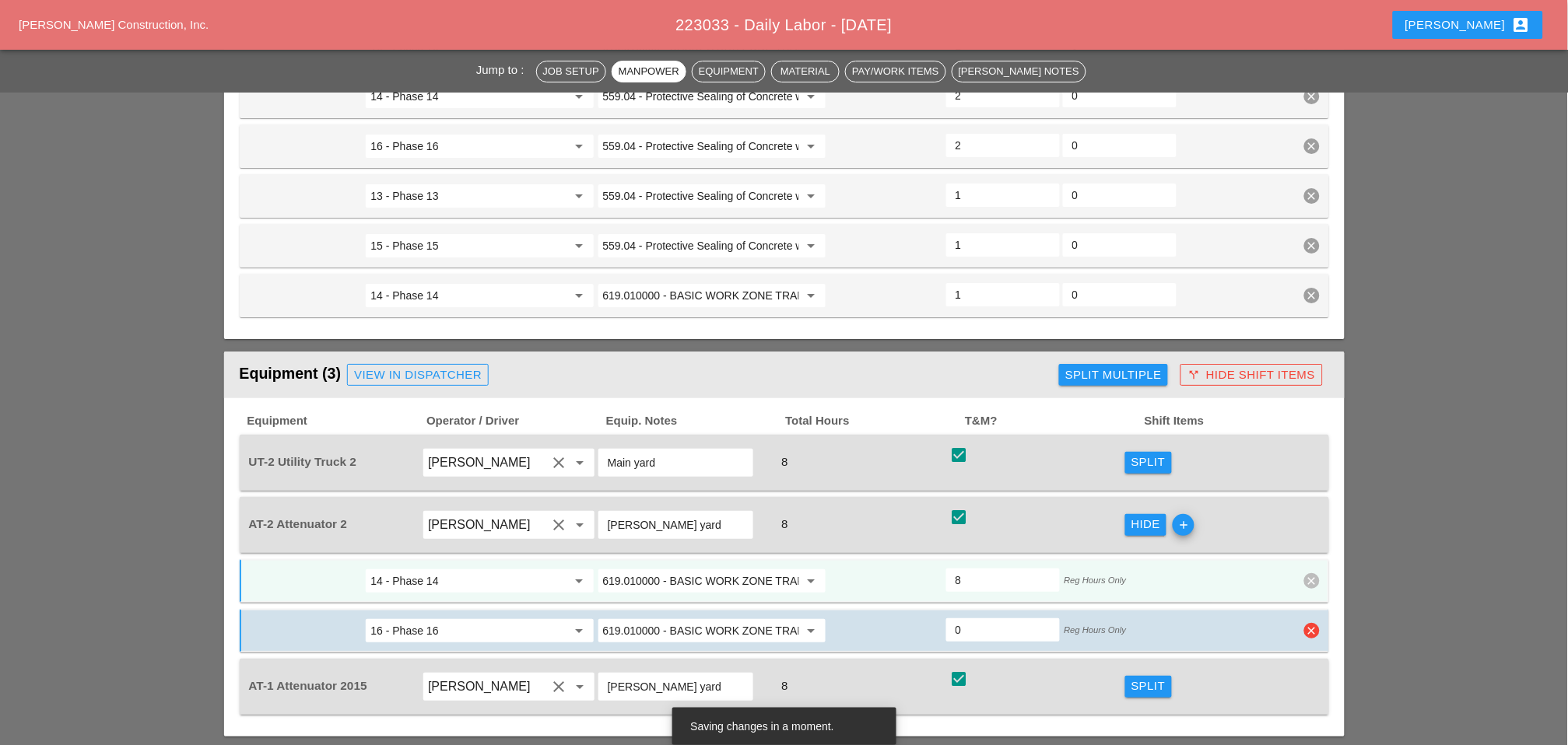type on "4" 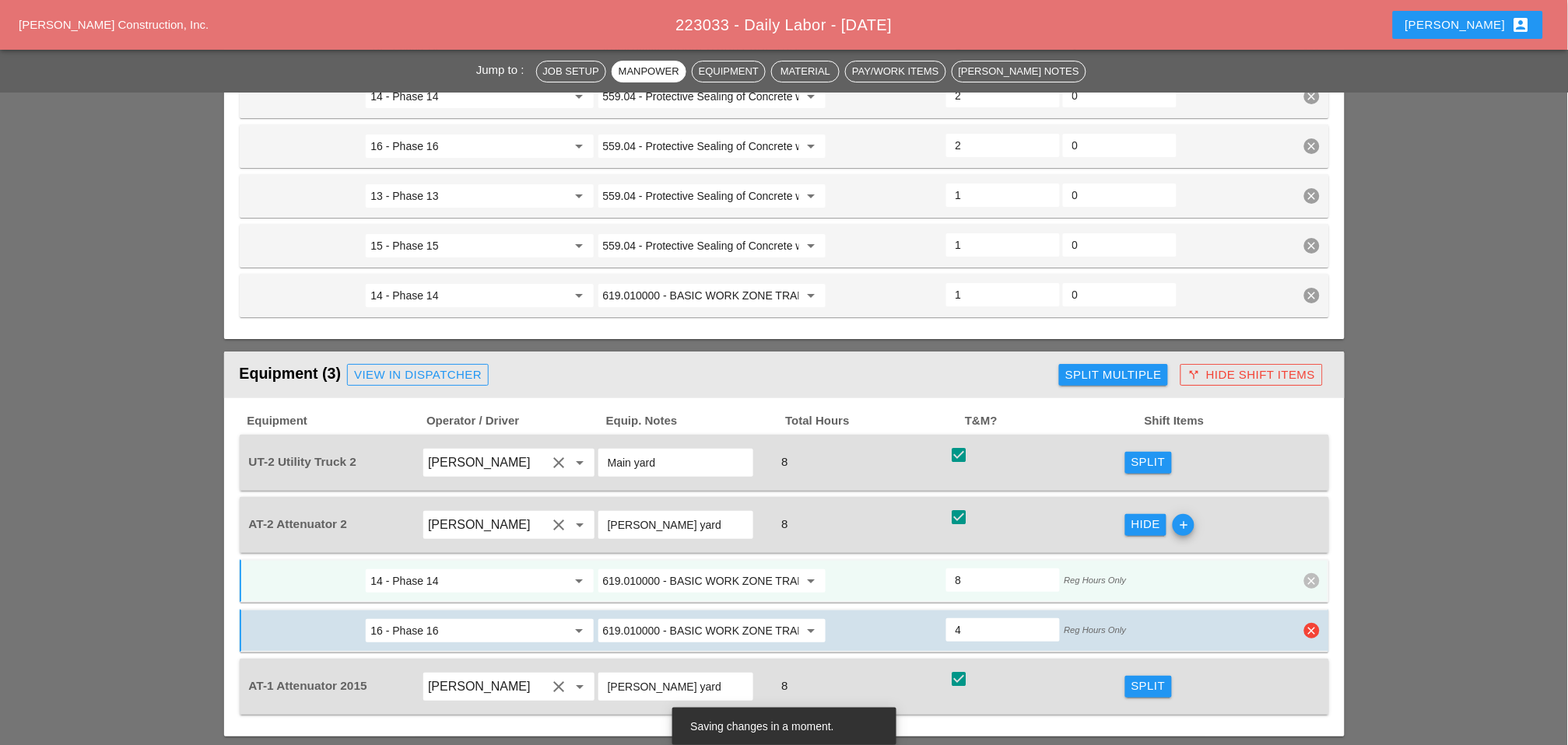 type on "4" 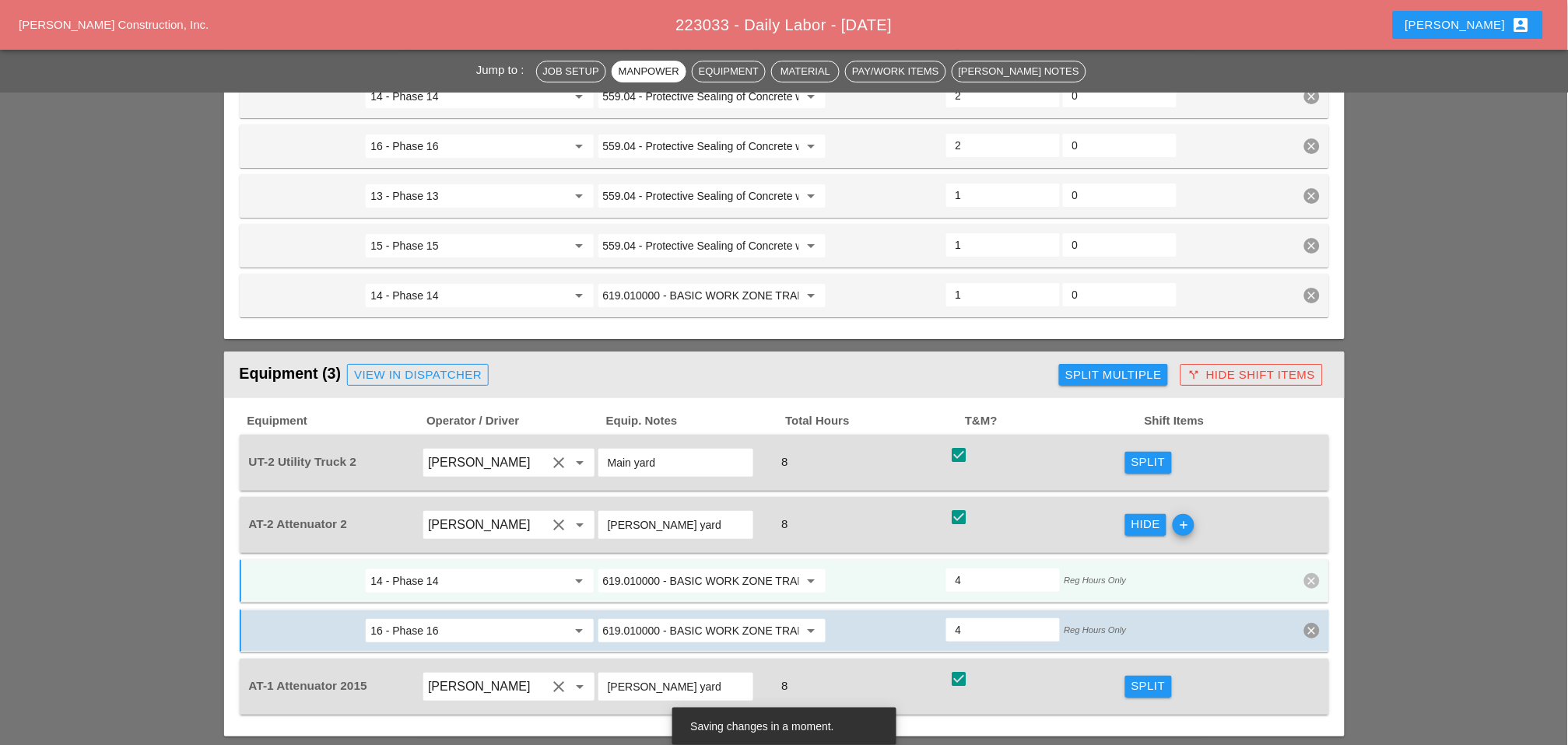 type on "4" 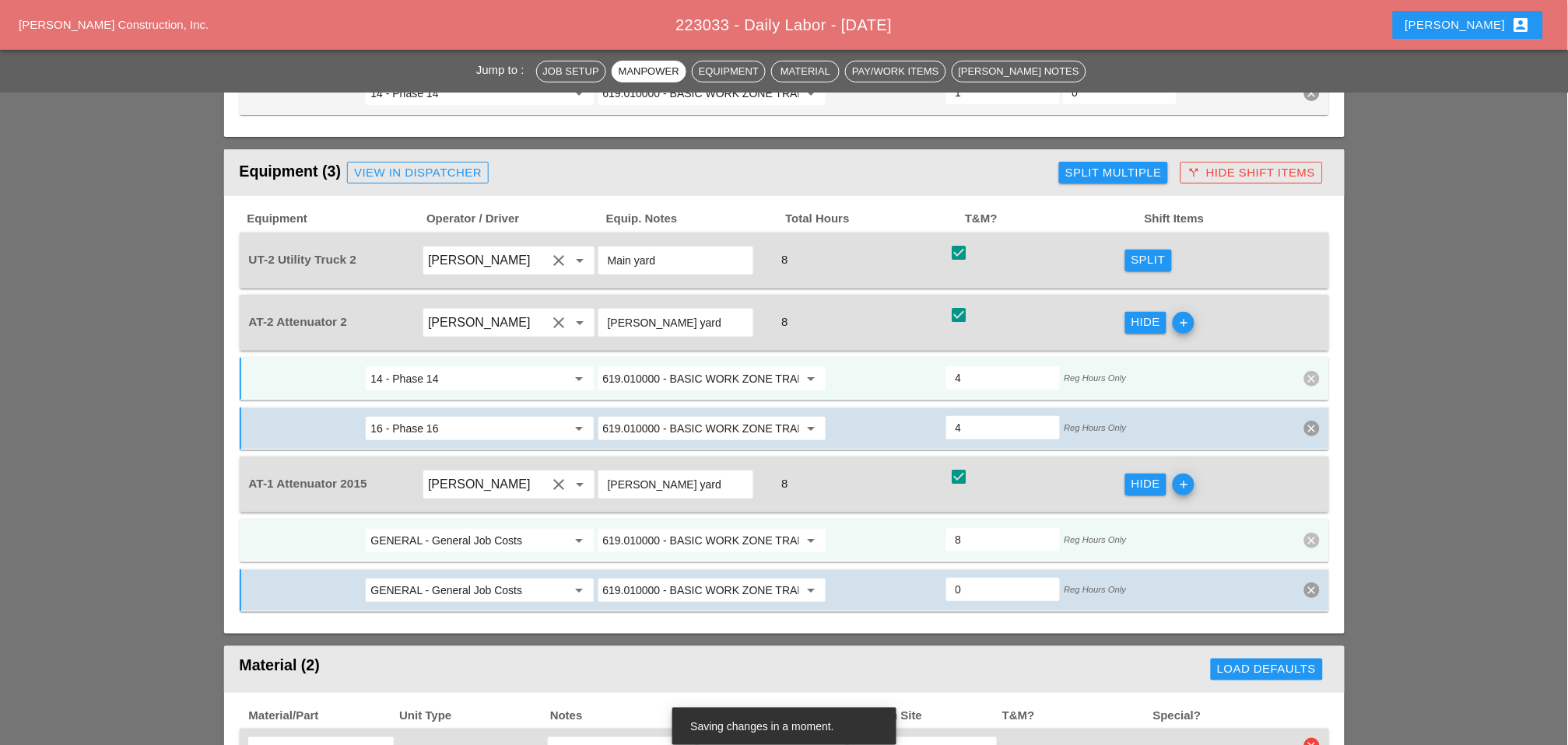scroll, scrollTop: 1899, scrollLeft: 0, axis: vertical 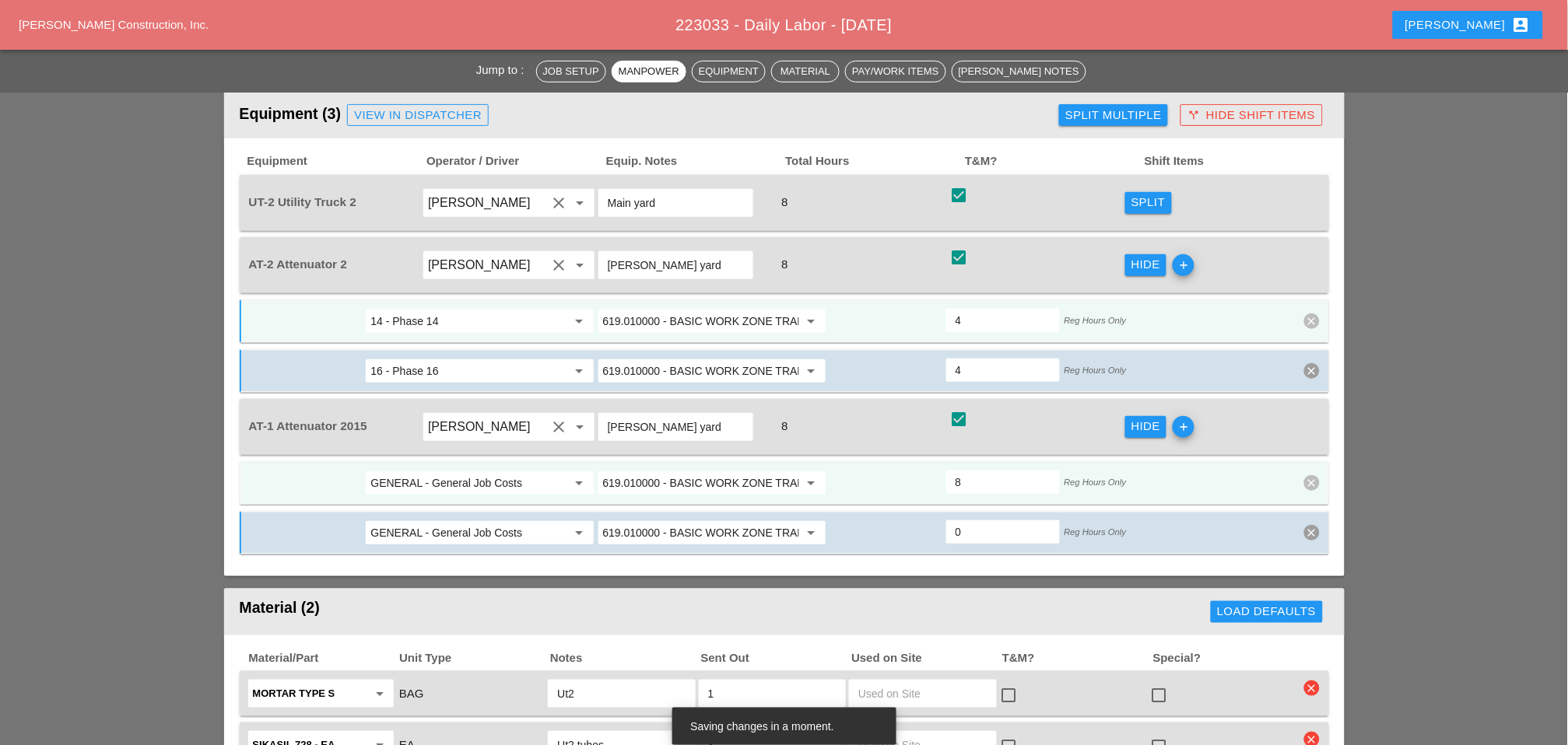 click on "GENERAL - General Job Costs" at bounding box center (468, 483) 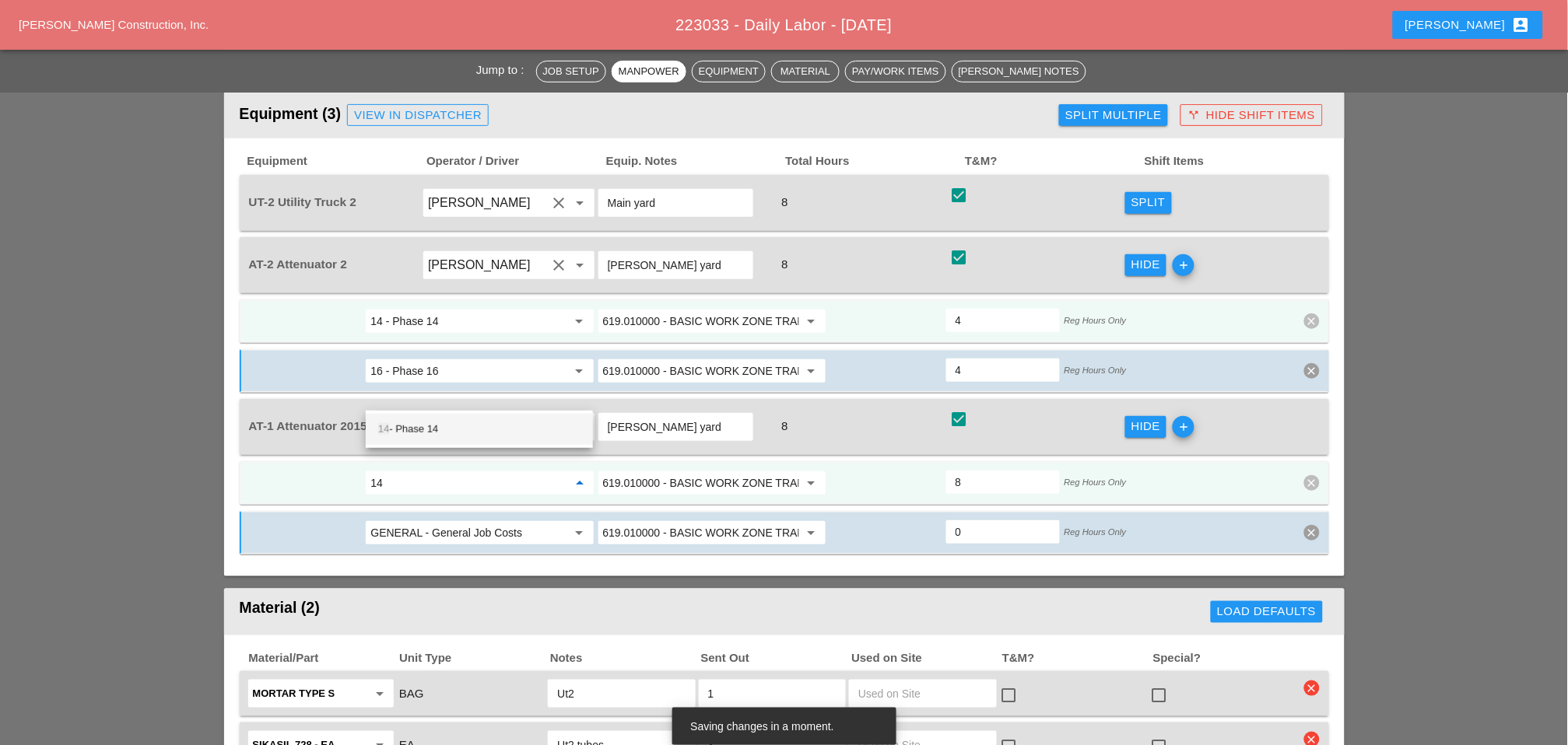 drag, startPoint x: 429, startPoint y: 432, endPoint x: 440, endPoint y: 433, distance: 11.045361 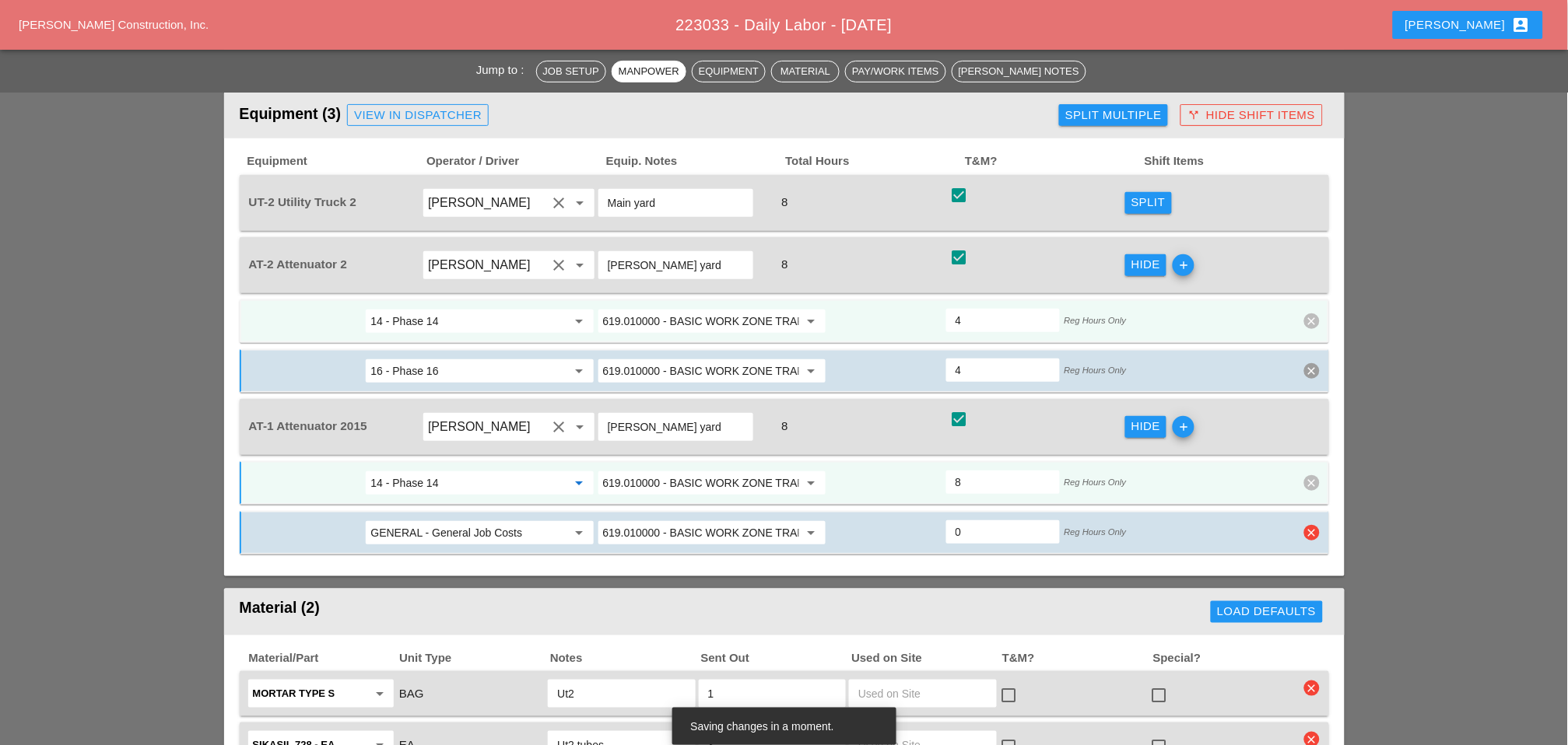 type on "14 - Phase 14" 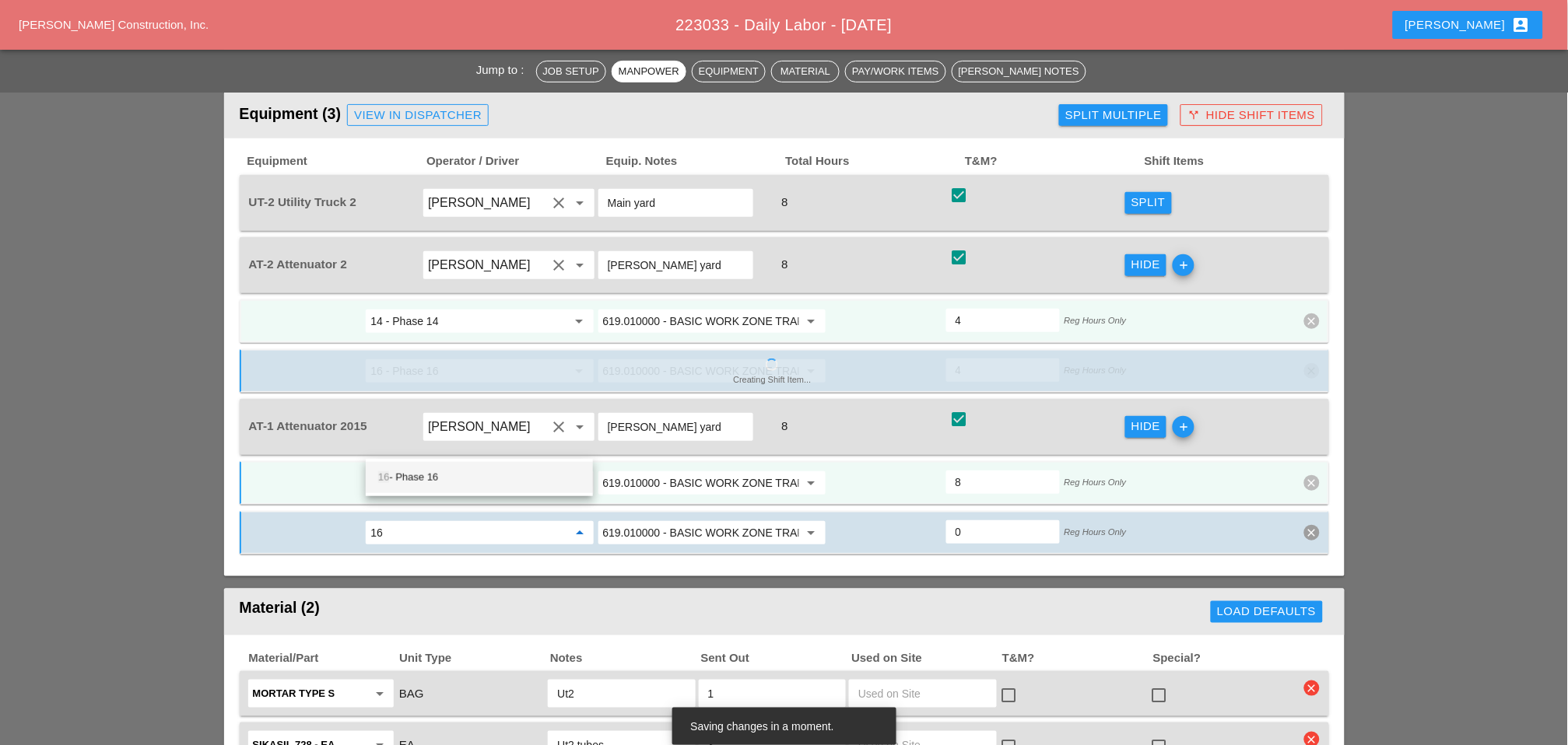 click on "16  - Phase 16" at bounding box center (479, 477) 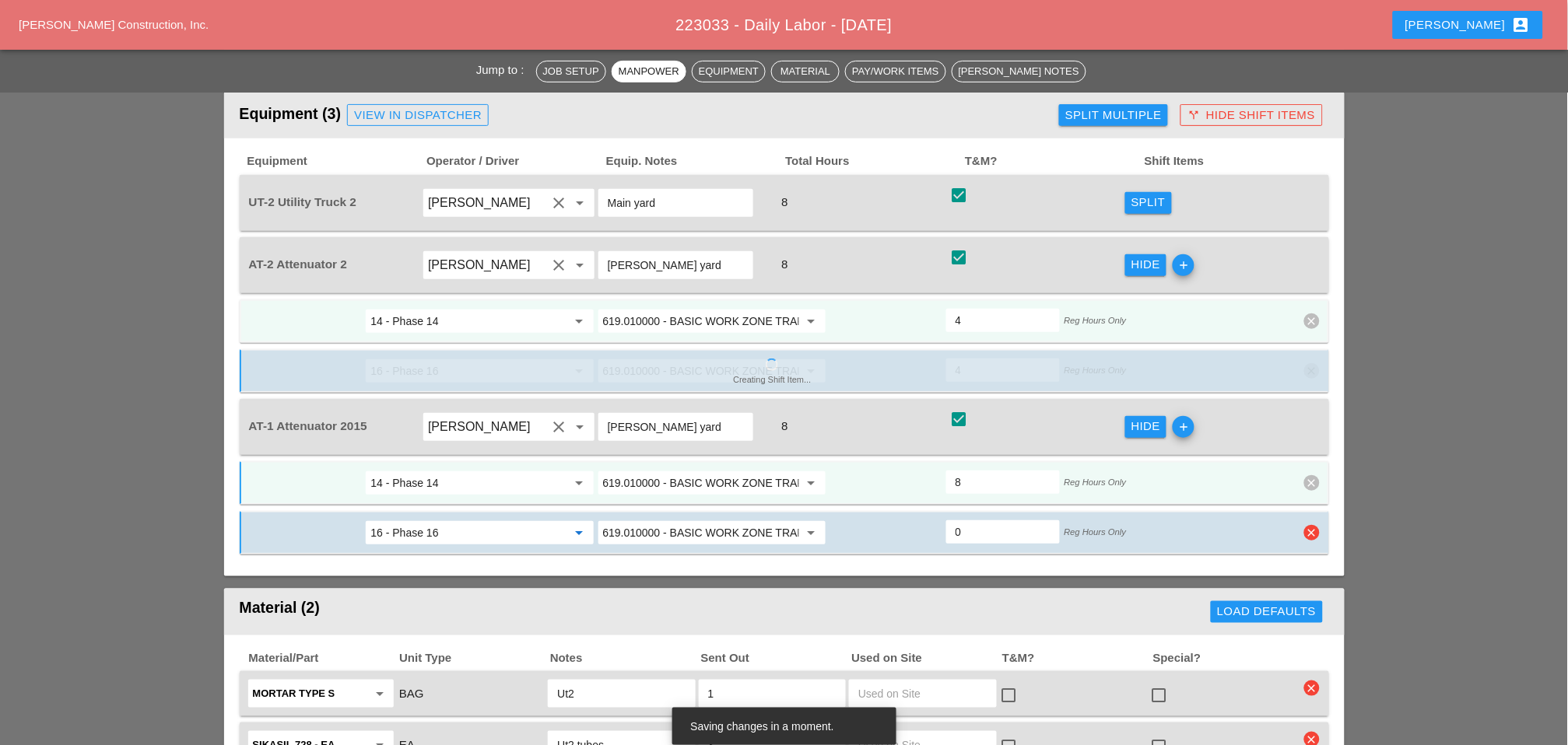 type on "16 - Phase 16" 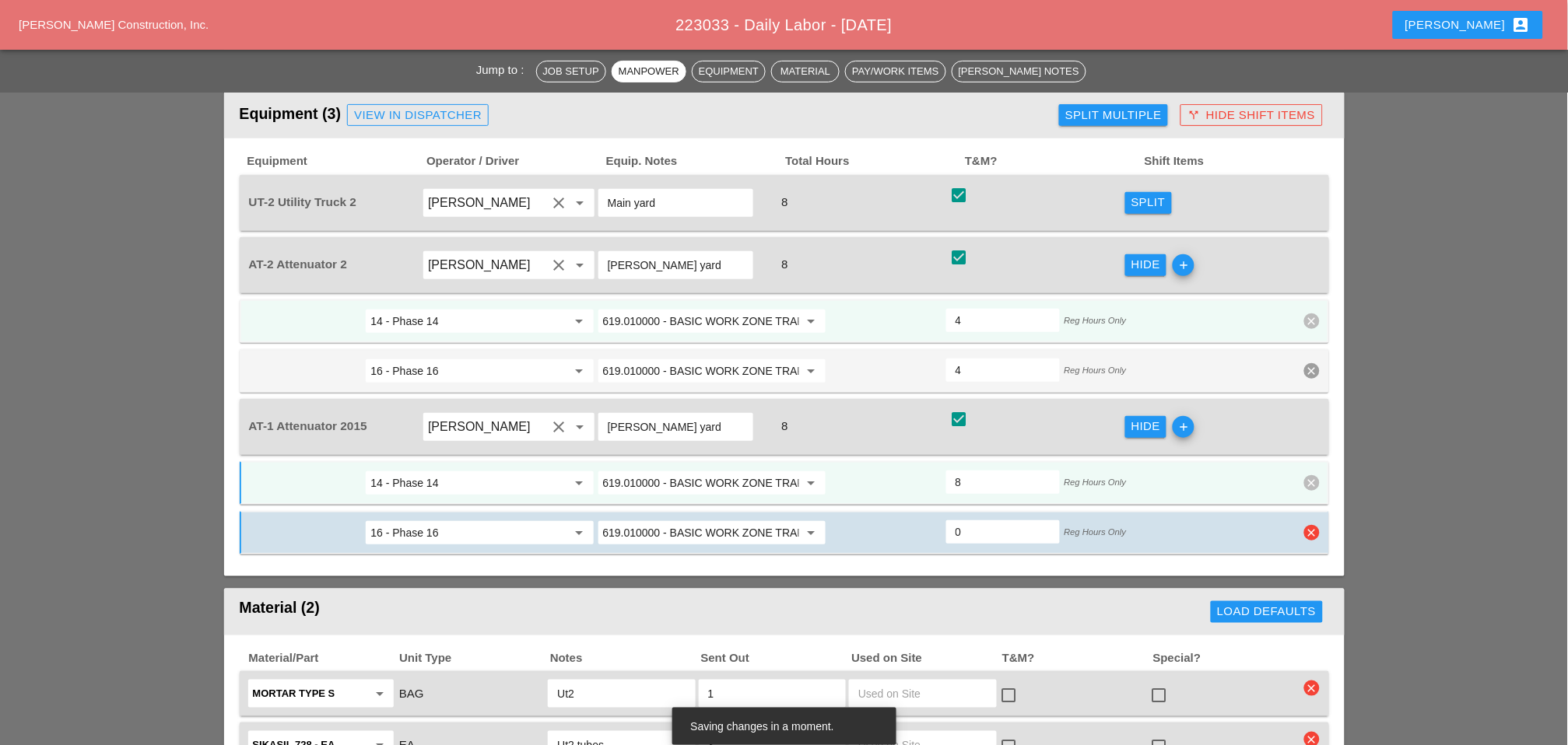 type on "4" 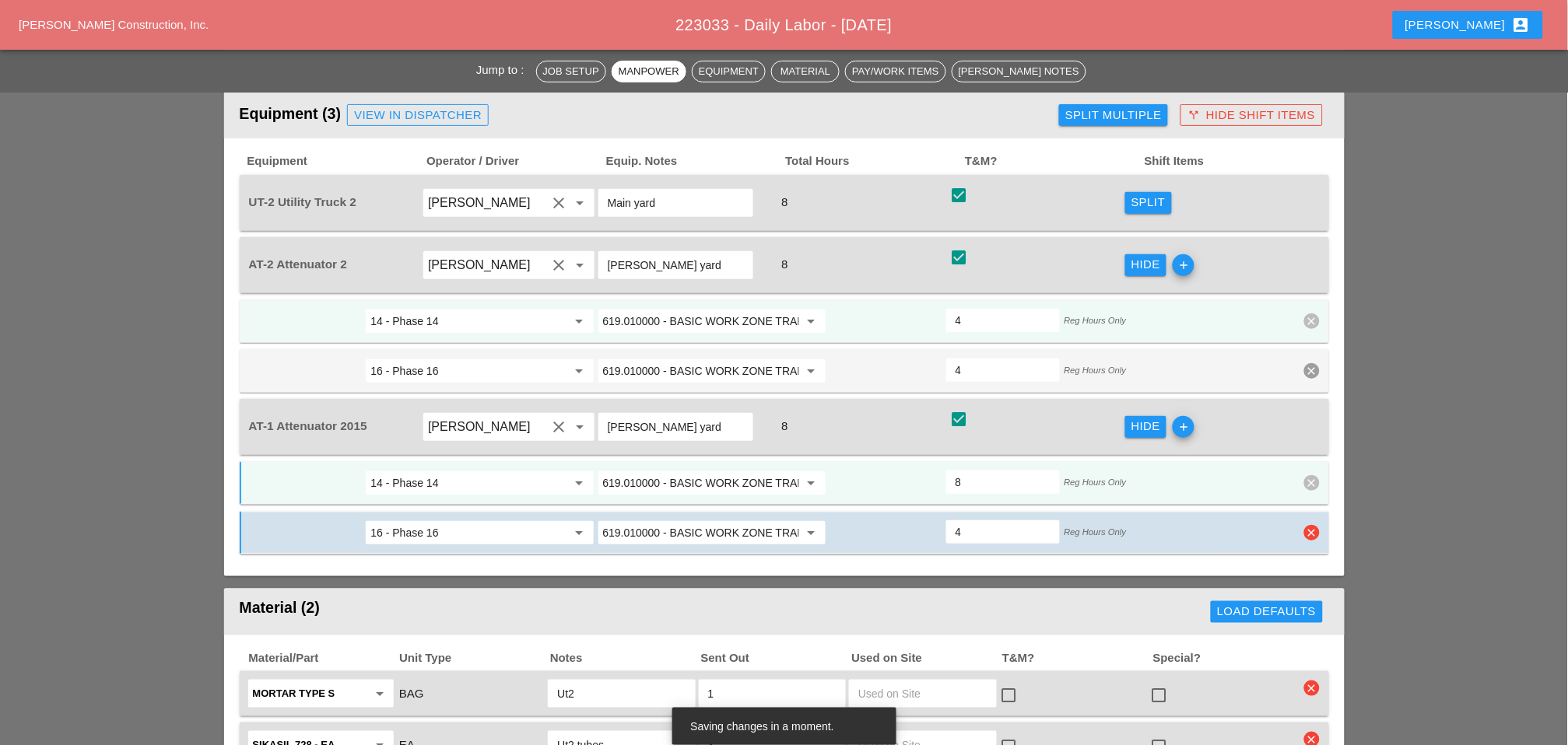 type on "4" 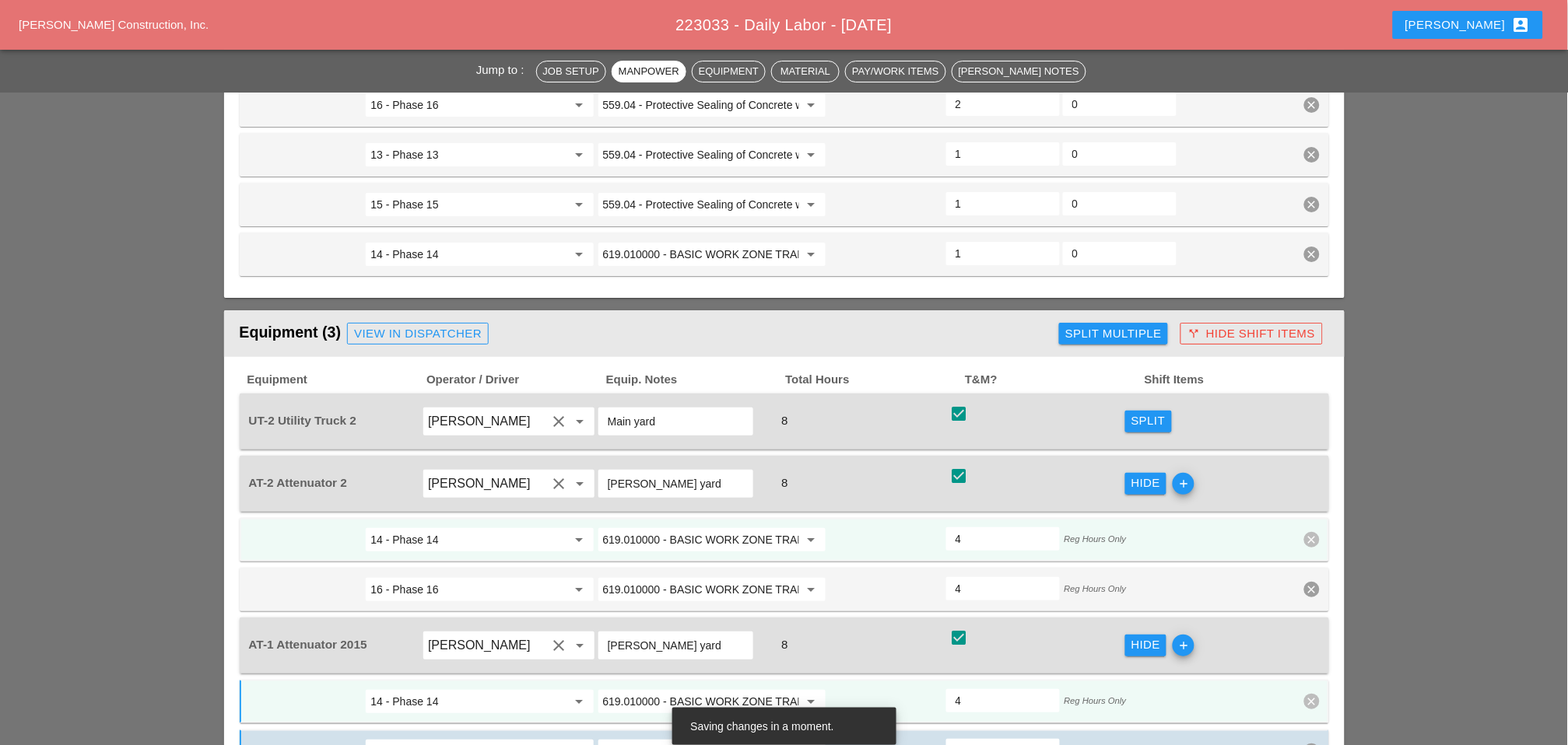 scroll, scrollTop: 1639, scrollLeft: 0, axis: vertical 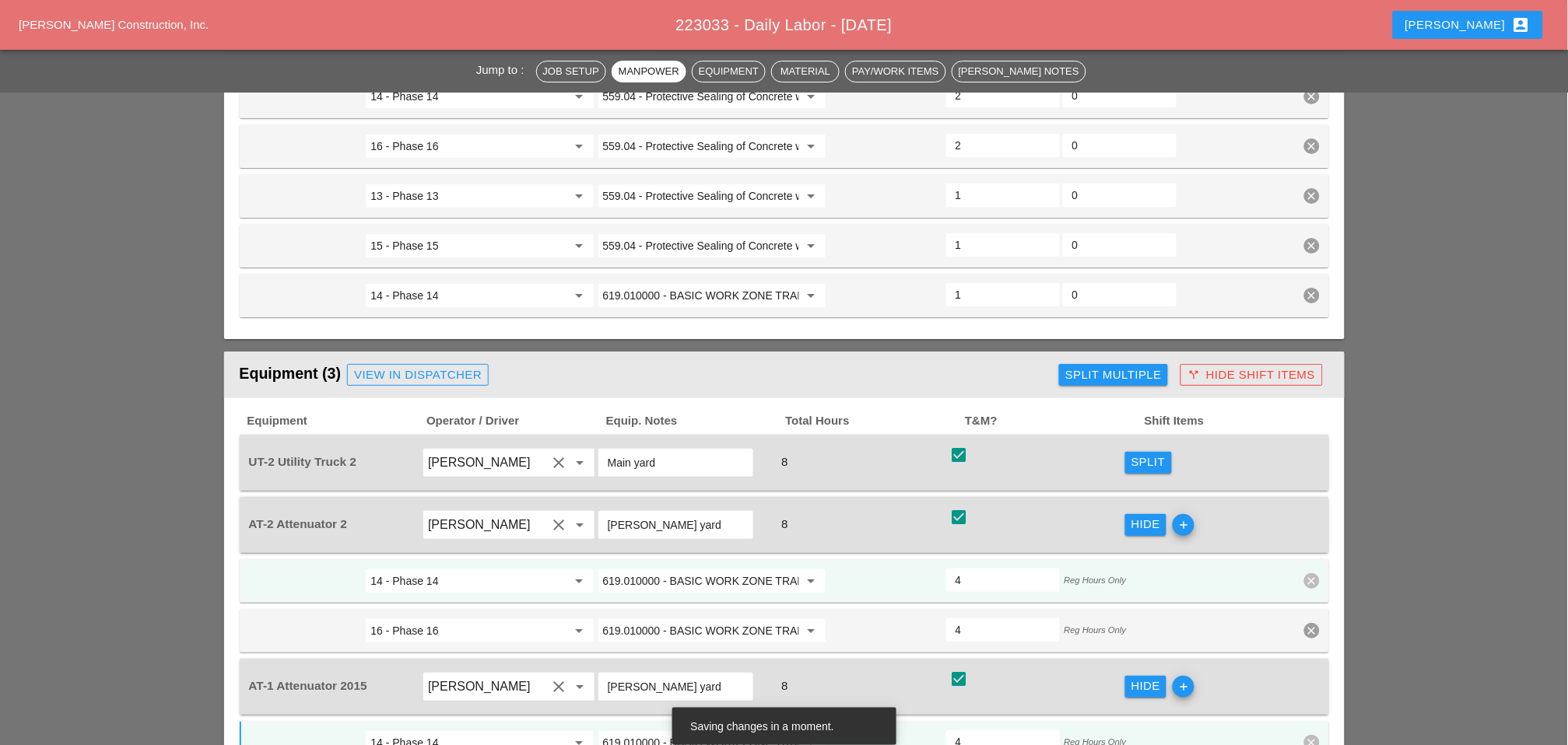type on "4" 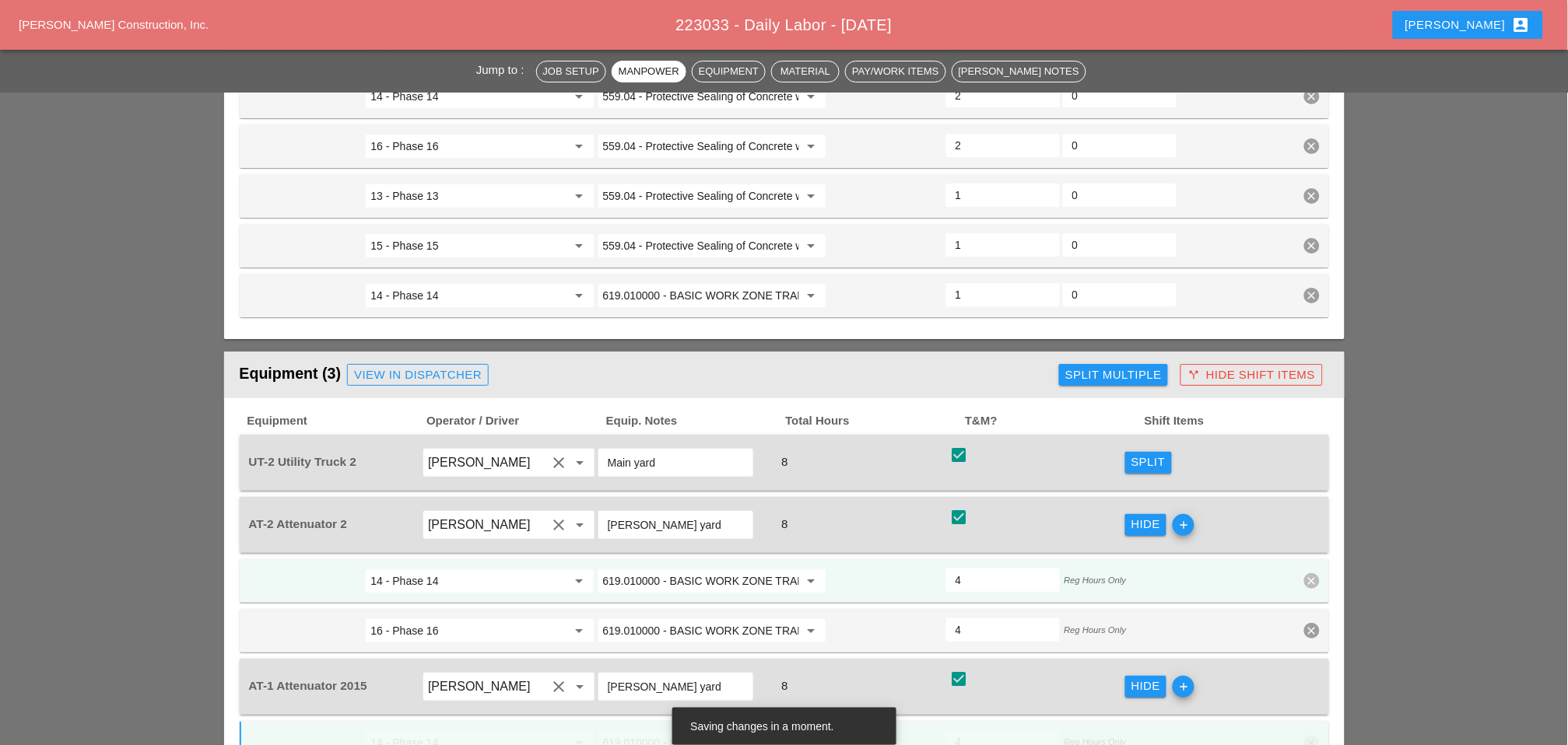 click on "Split" at bounding box center (1149, 462) 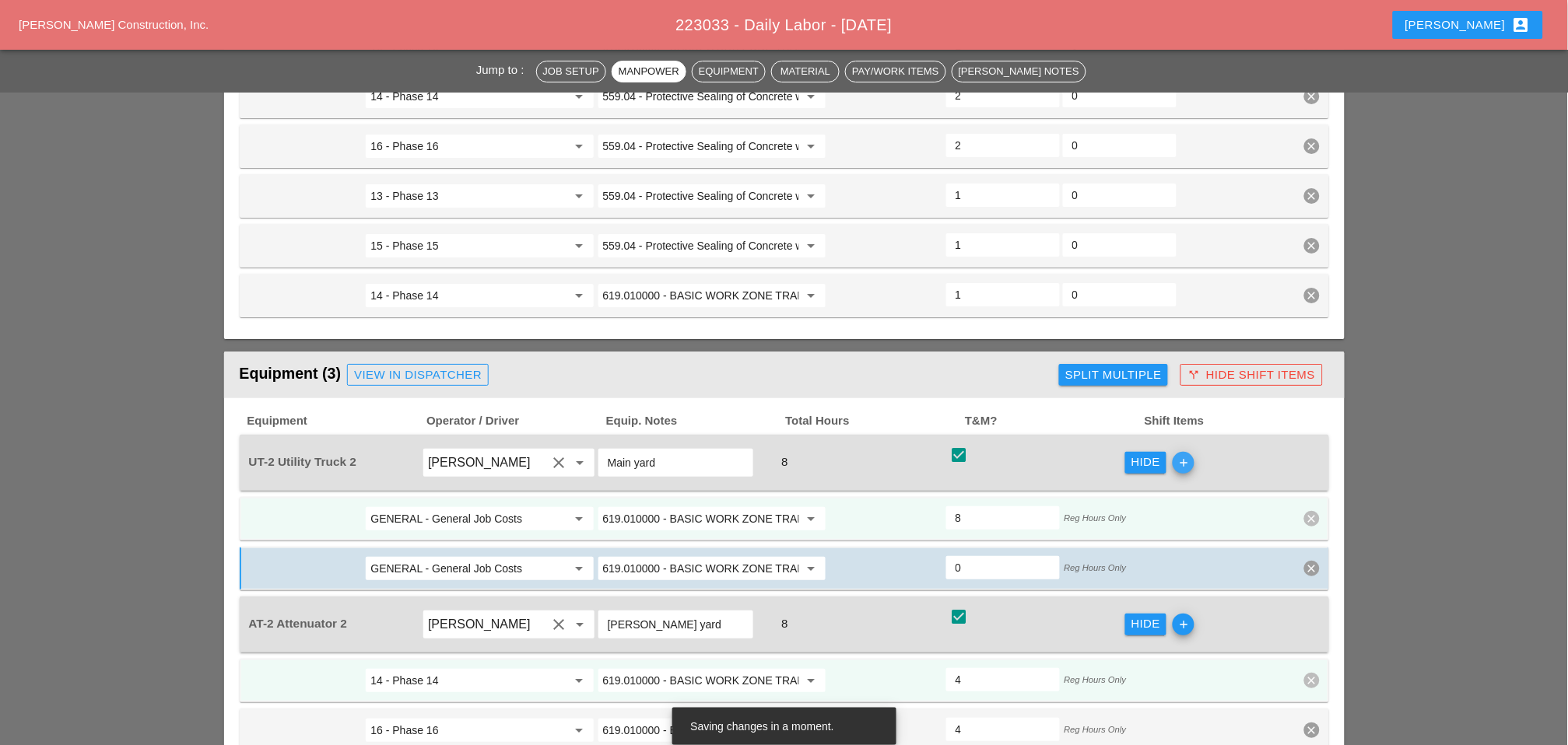 click on "add" at bounding box center (1184, 463) 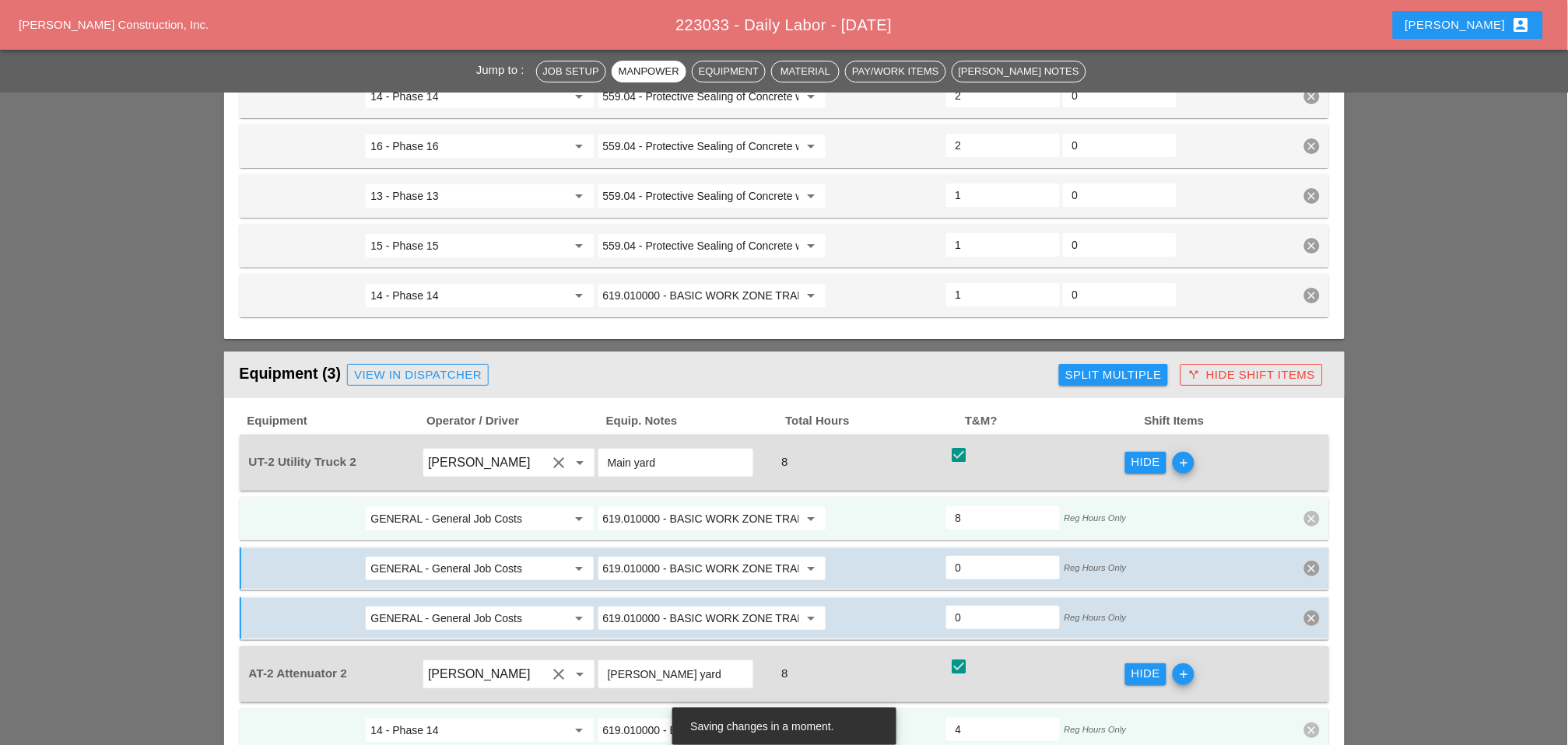 click on "GENERAL - General Job Costs" at bounding box center [468, 519] 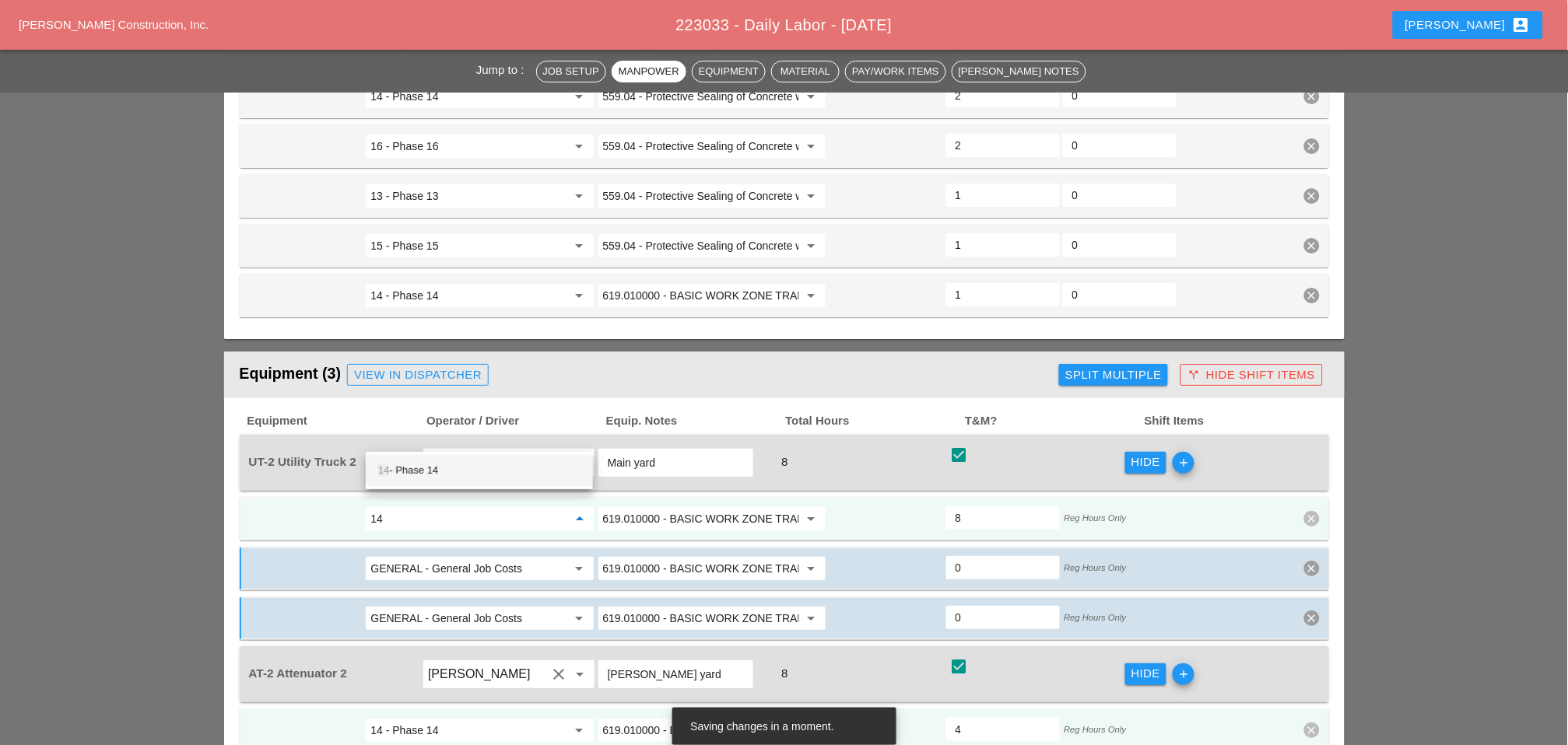 click on "14  - Phase 14" at bounding box center (479, 470) 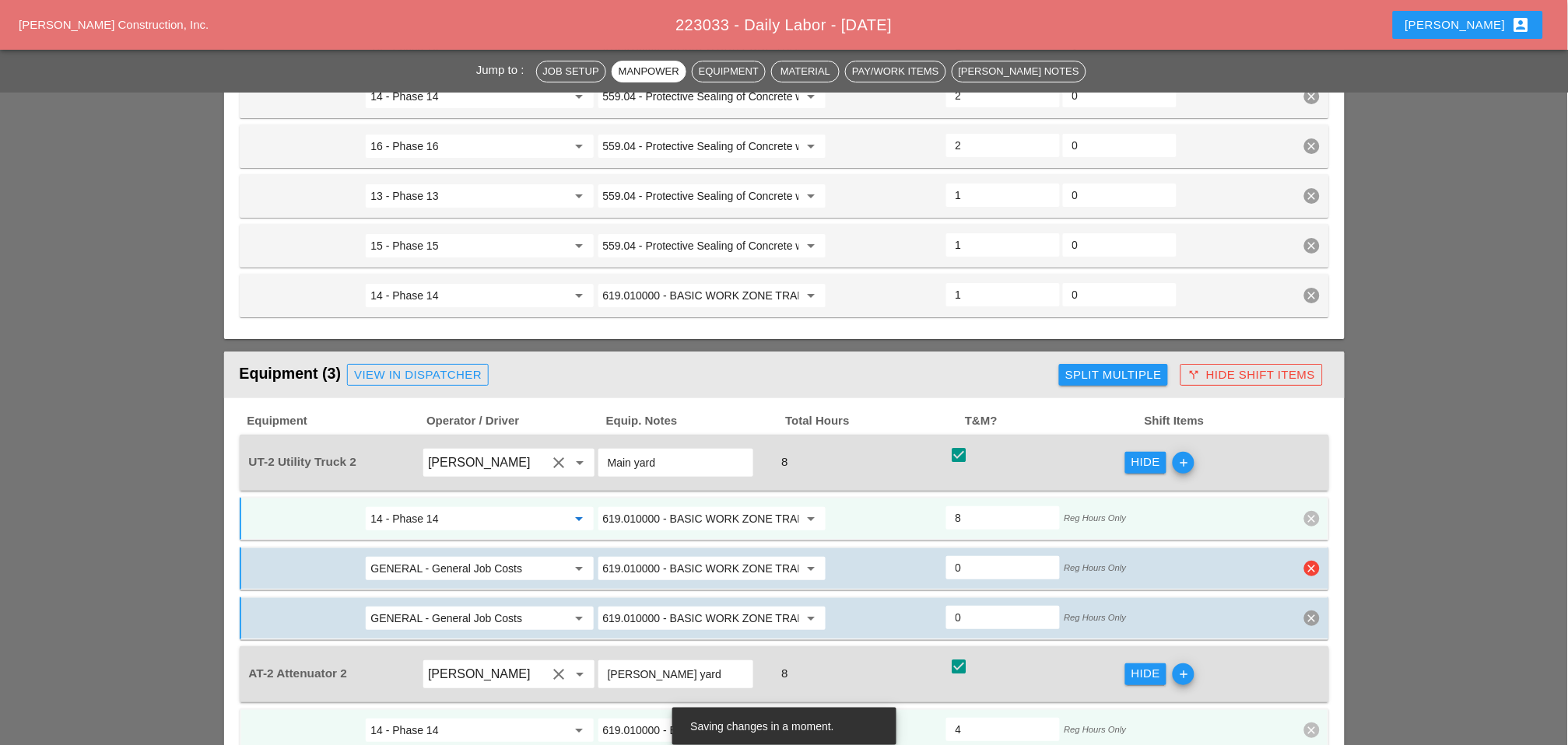type on "14 - Phase 14" 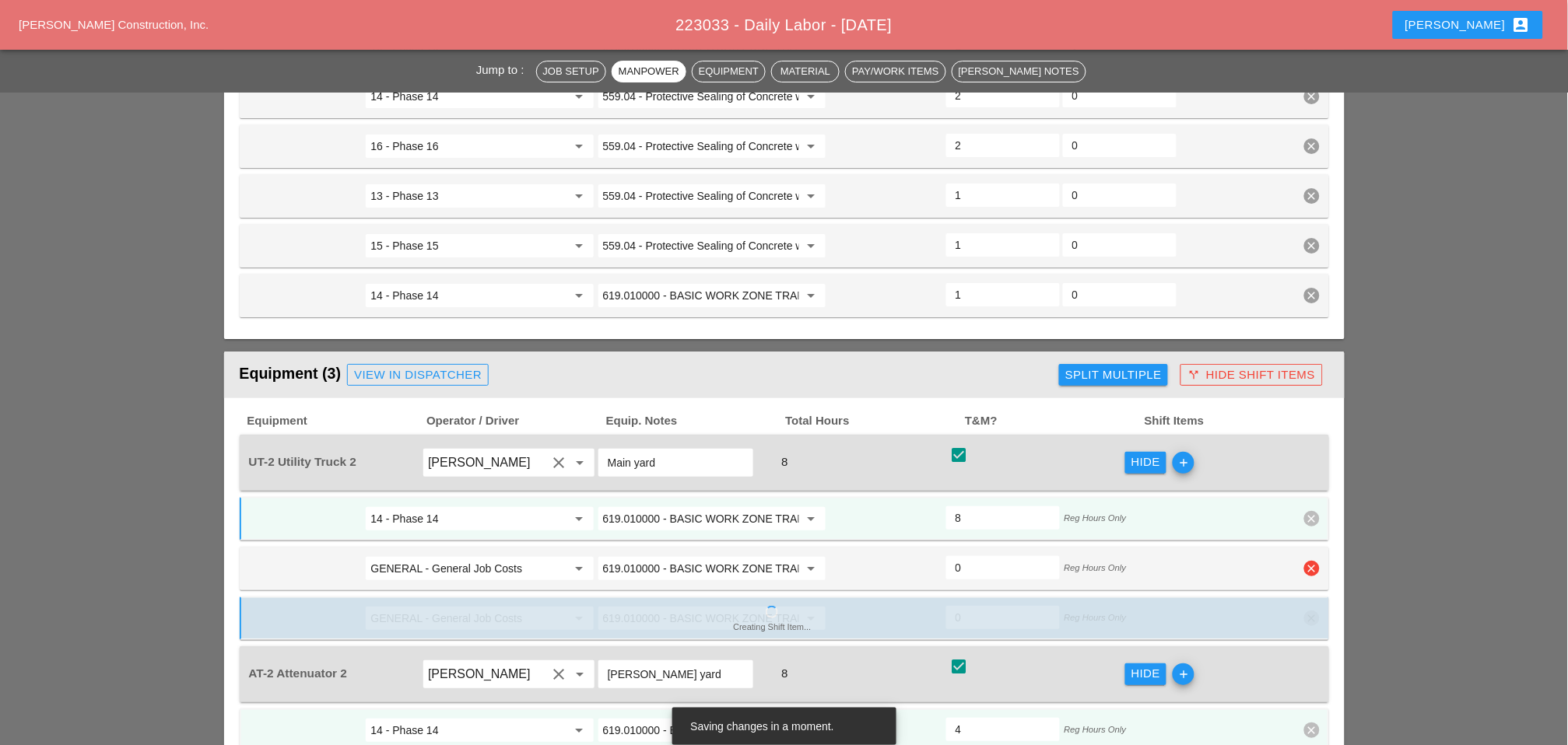 click on "GENERAL - General Job Costs" at bounding box center (468, 568) 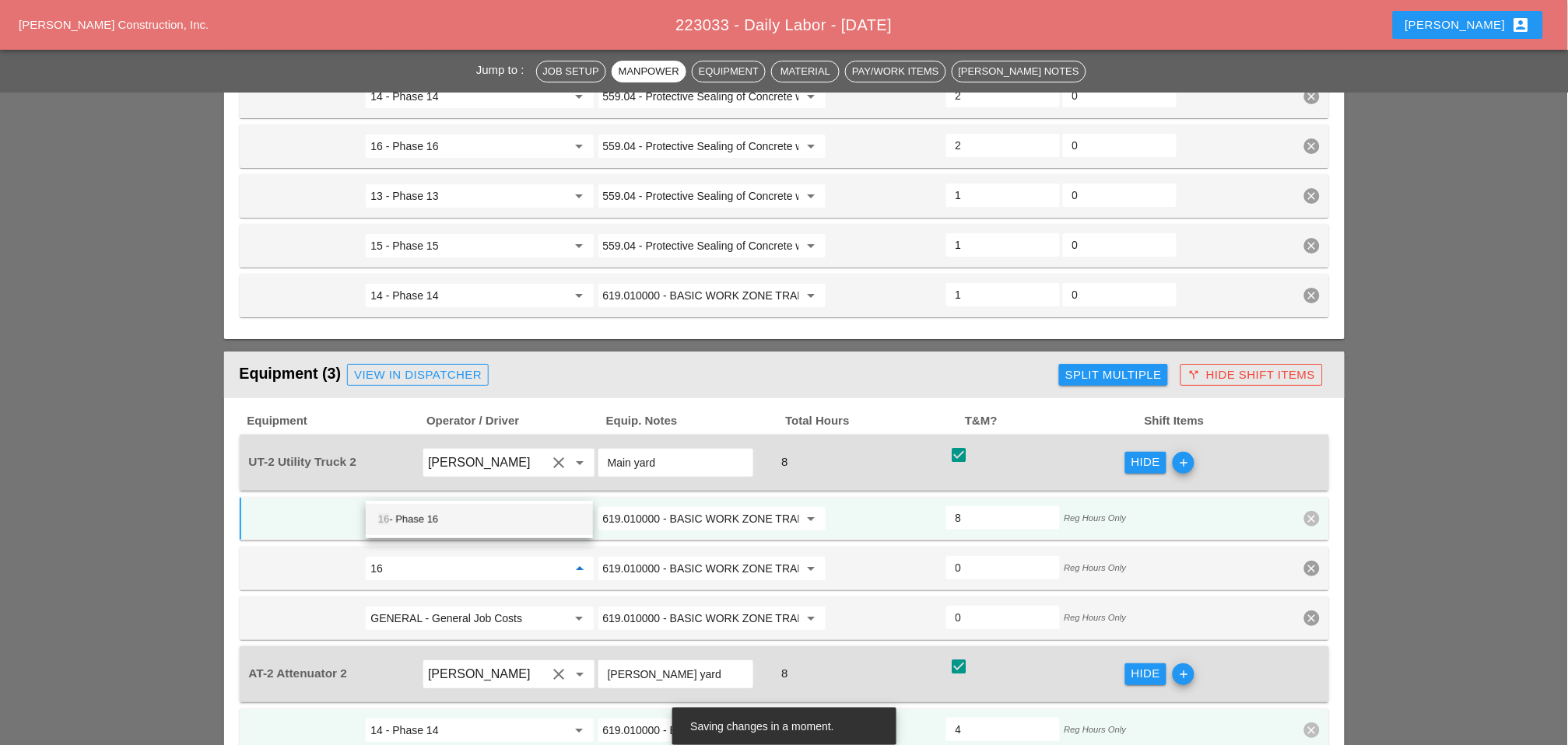 click on "16  - Phase 16" at bounding box center (479, 519) 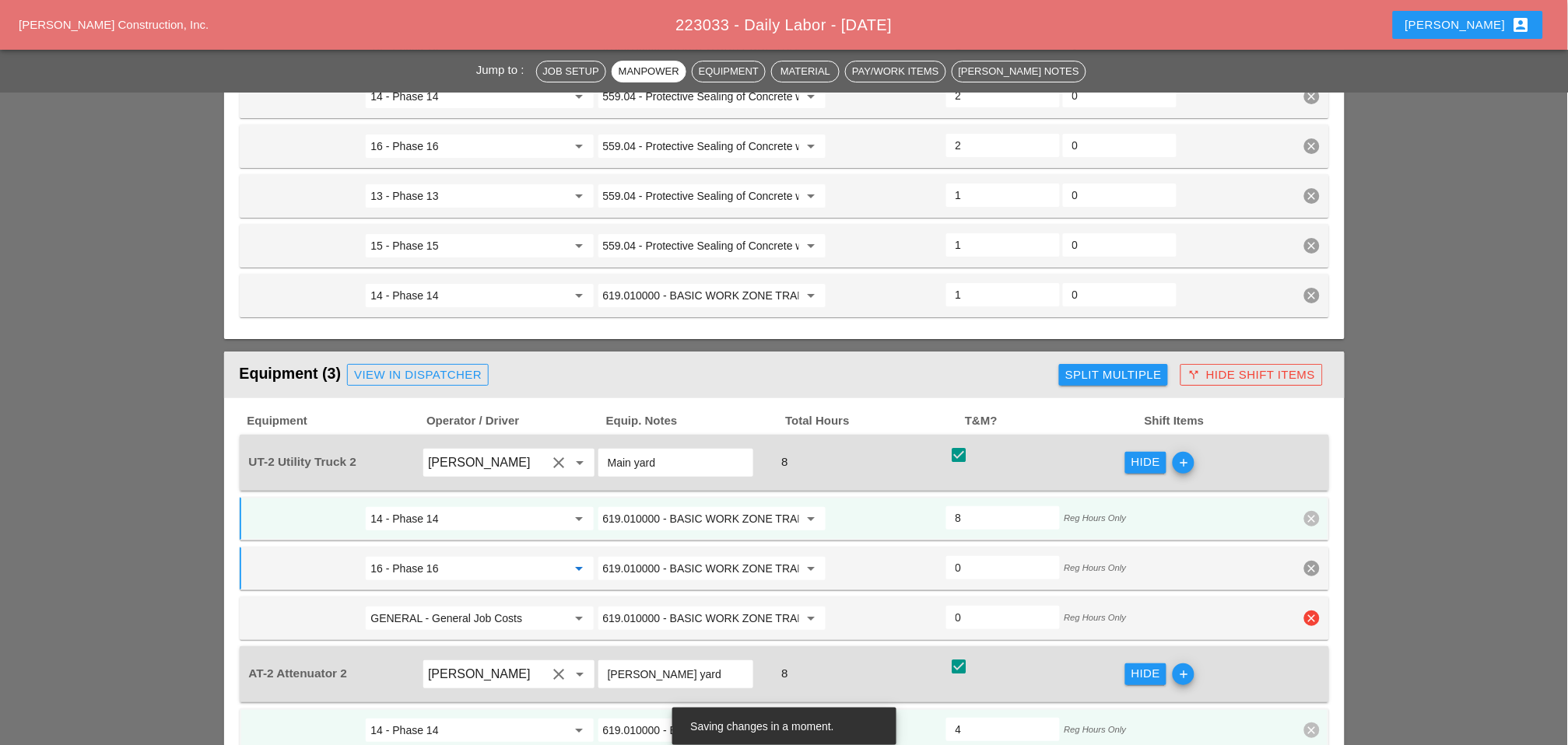 type on "16 - Phase 16" 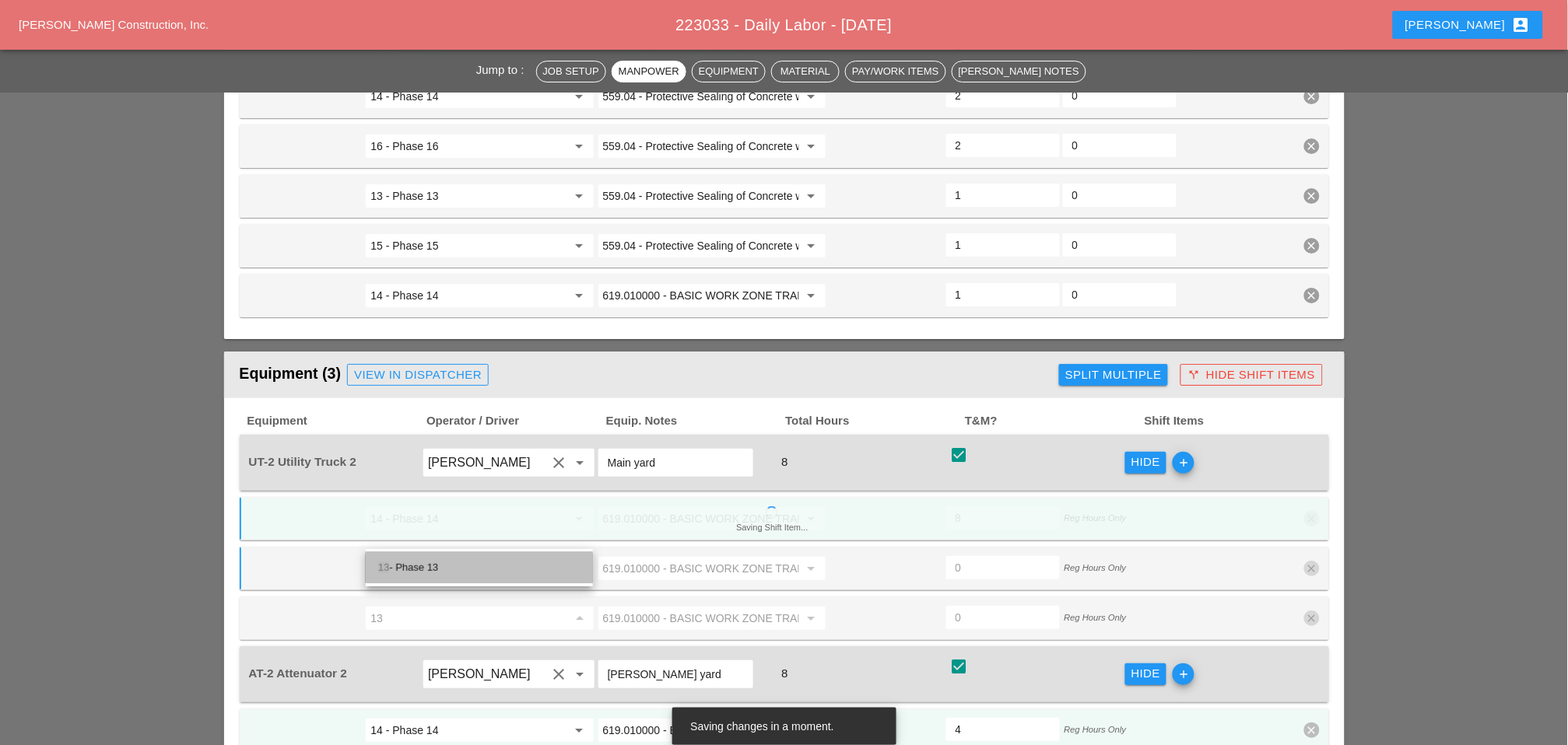 click on "13  - Phase 13" at bounding box center [479, 568] 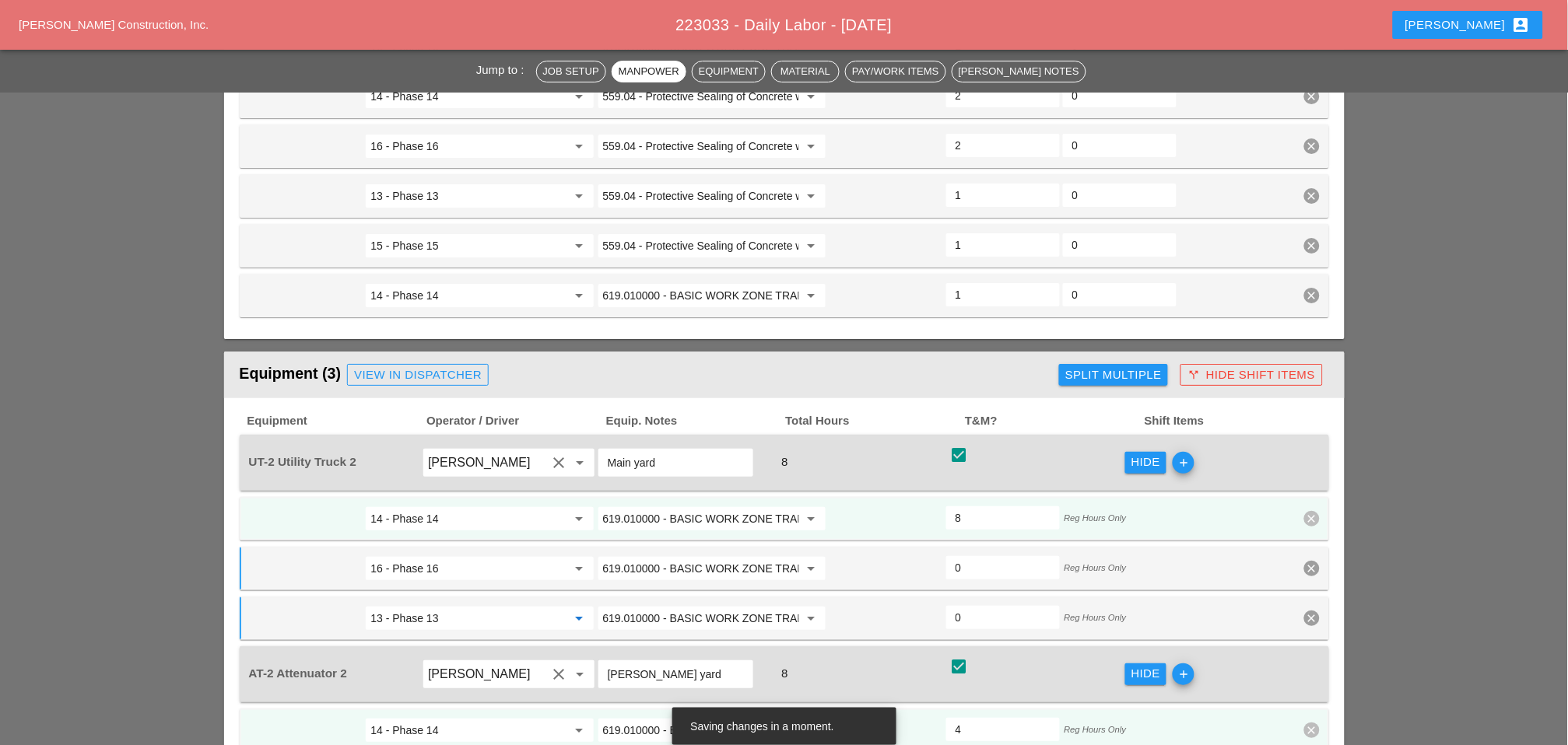 click on "add" at bounding box center [1184, 463] 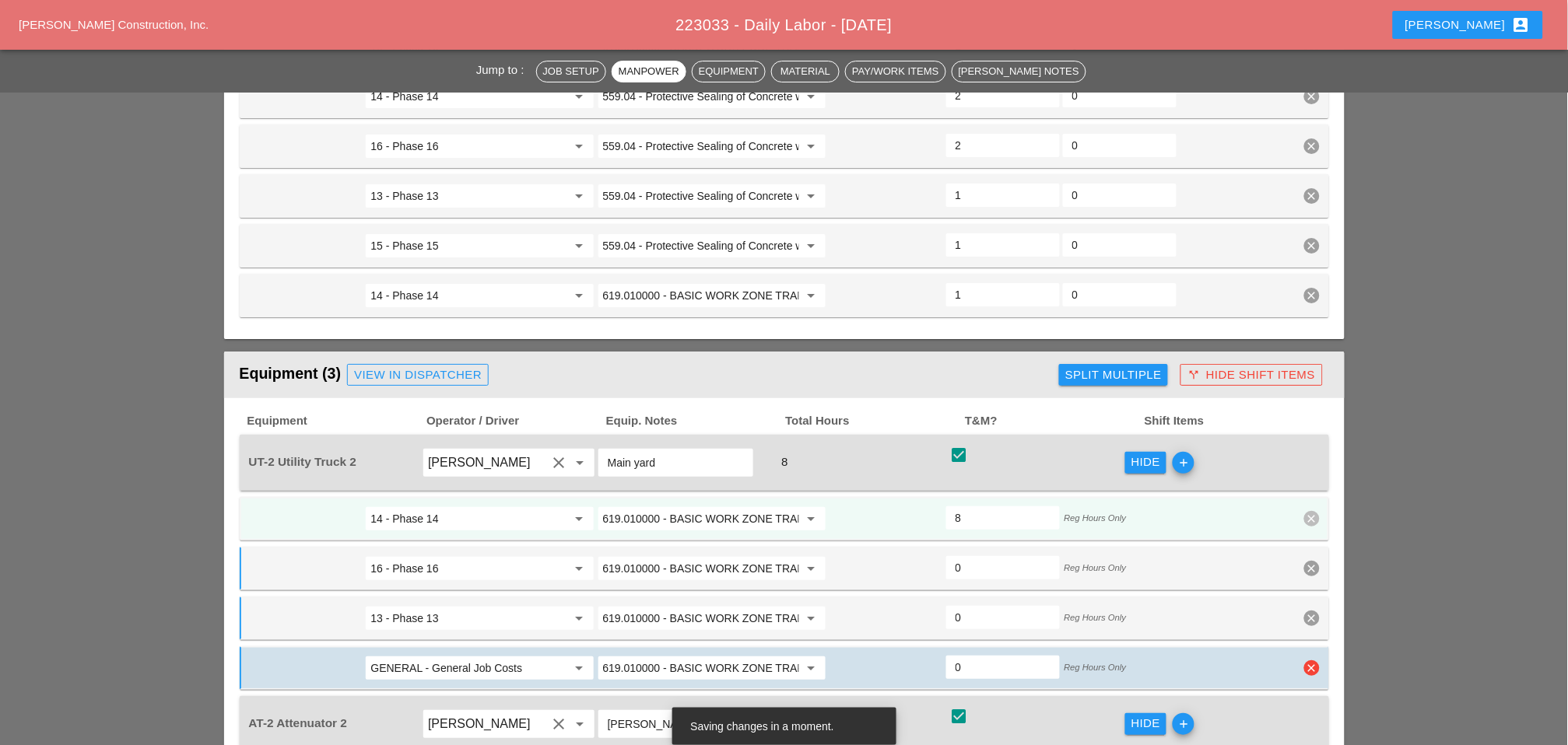 click on "GENERAL - General Job Costs" at bounding box center [468, 668] 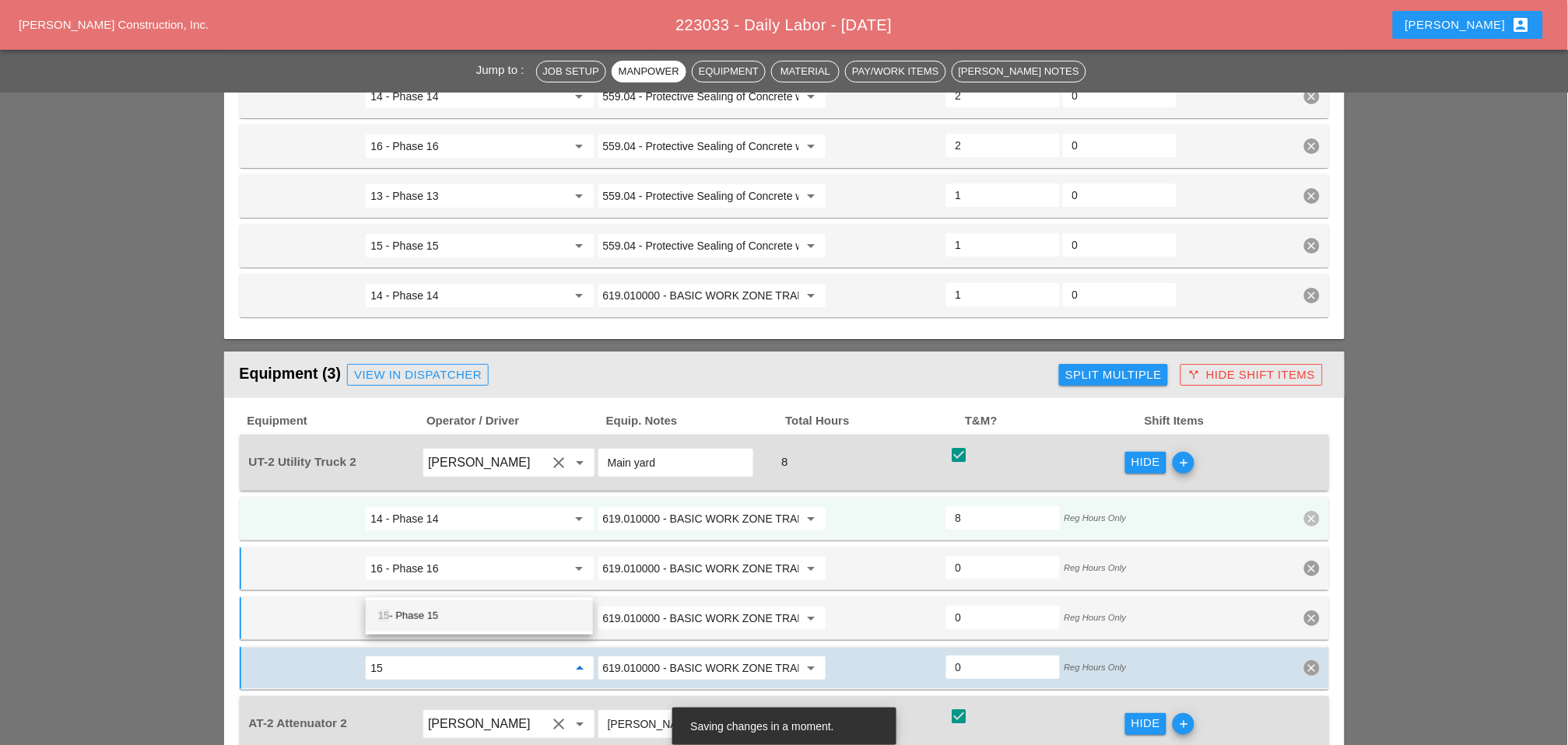 drag, startPoint x: 442, startPoint y: 613, endPoint x: 614, endPoint y: 583, distance: 174.59668 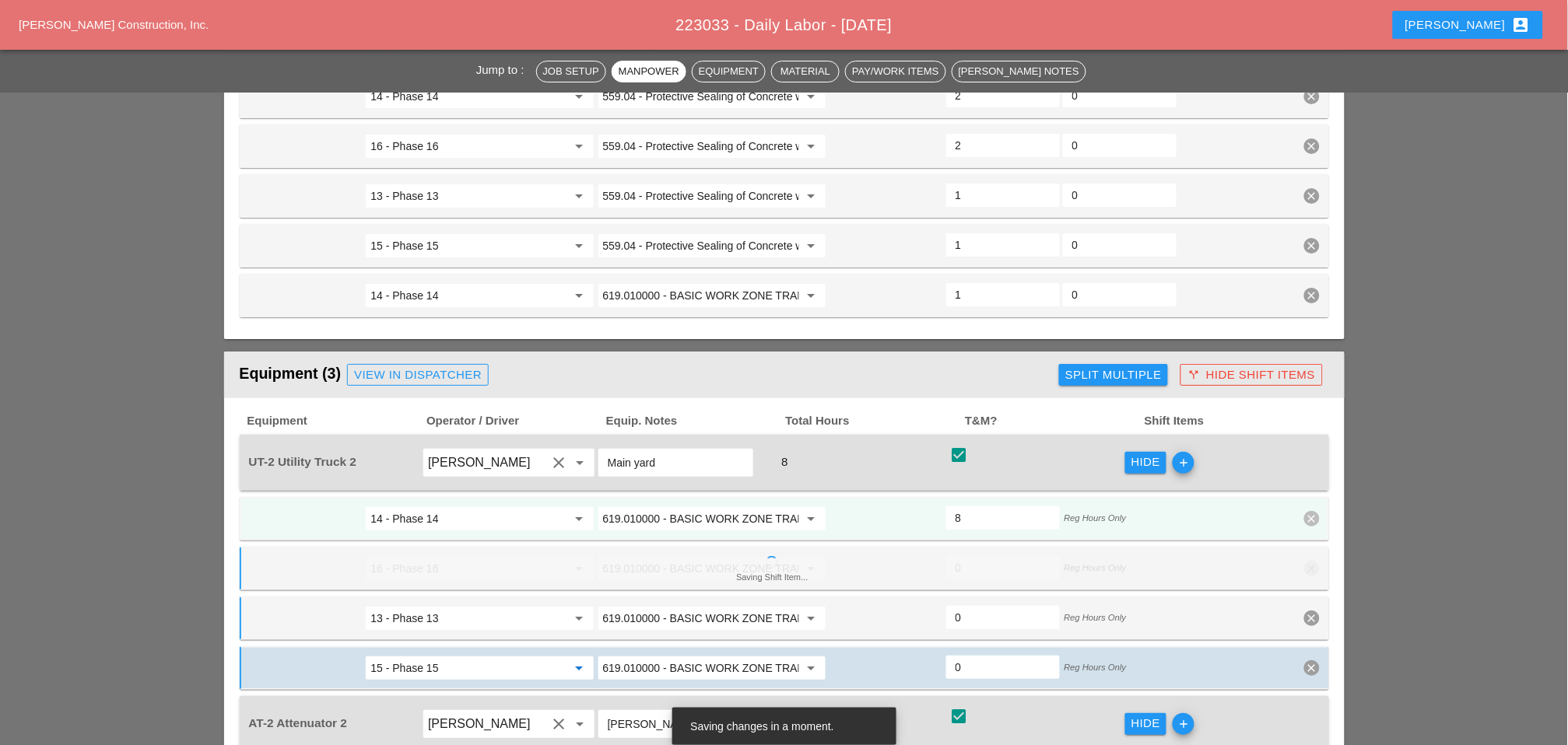 type on "15 - Phase 15" 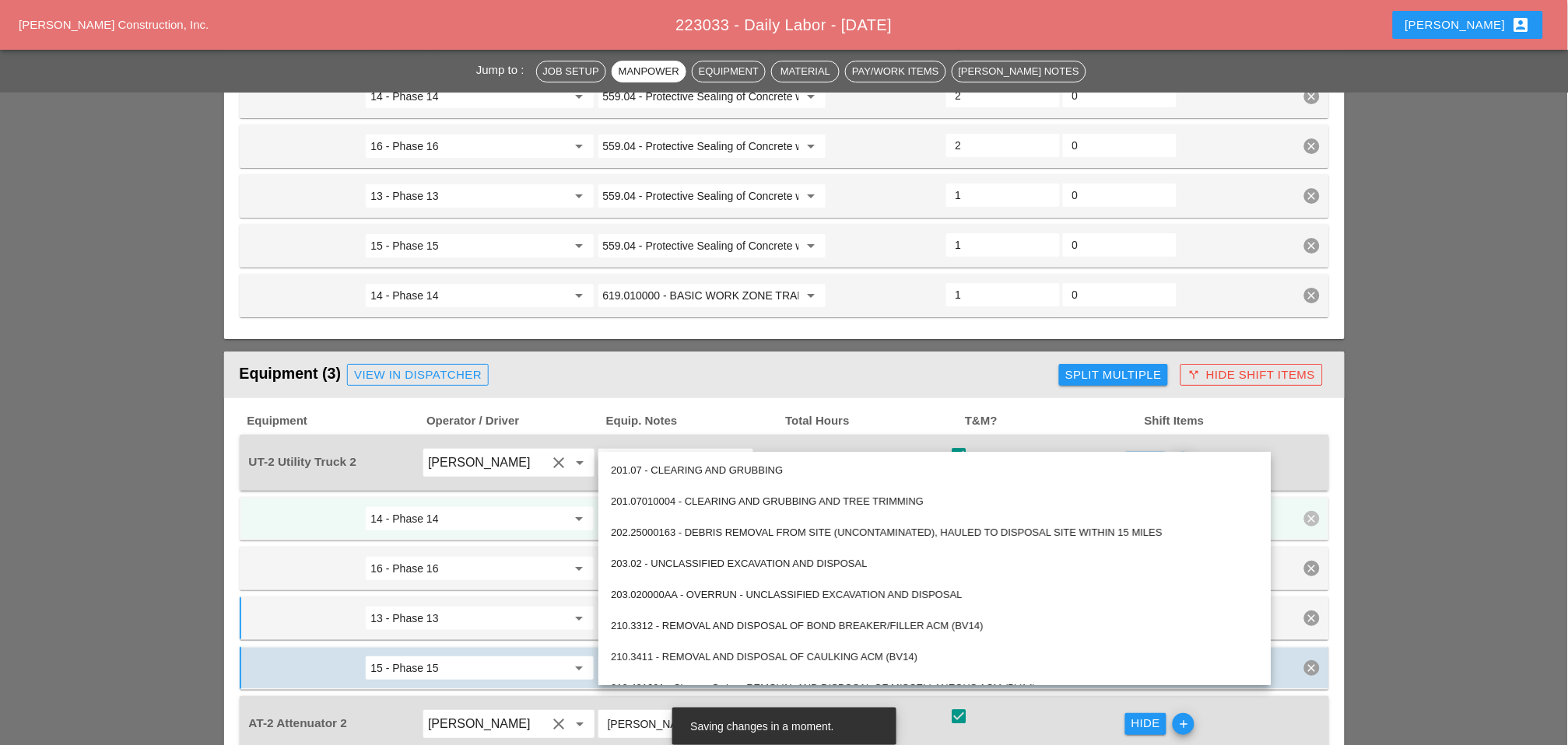 paste on "559.04 - Protective Sealing of Concrete with Coating Type Protective Sealer" 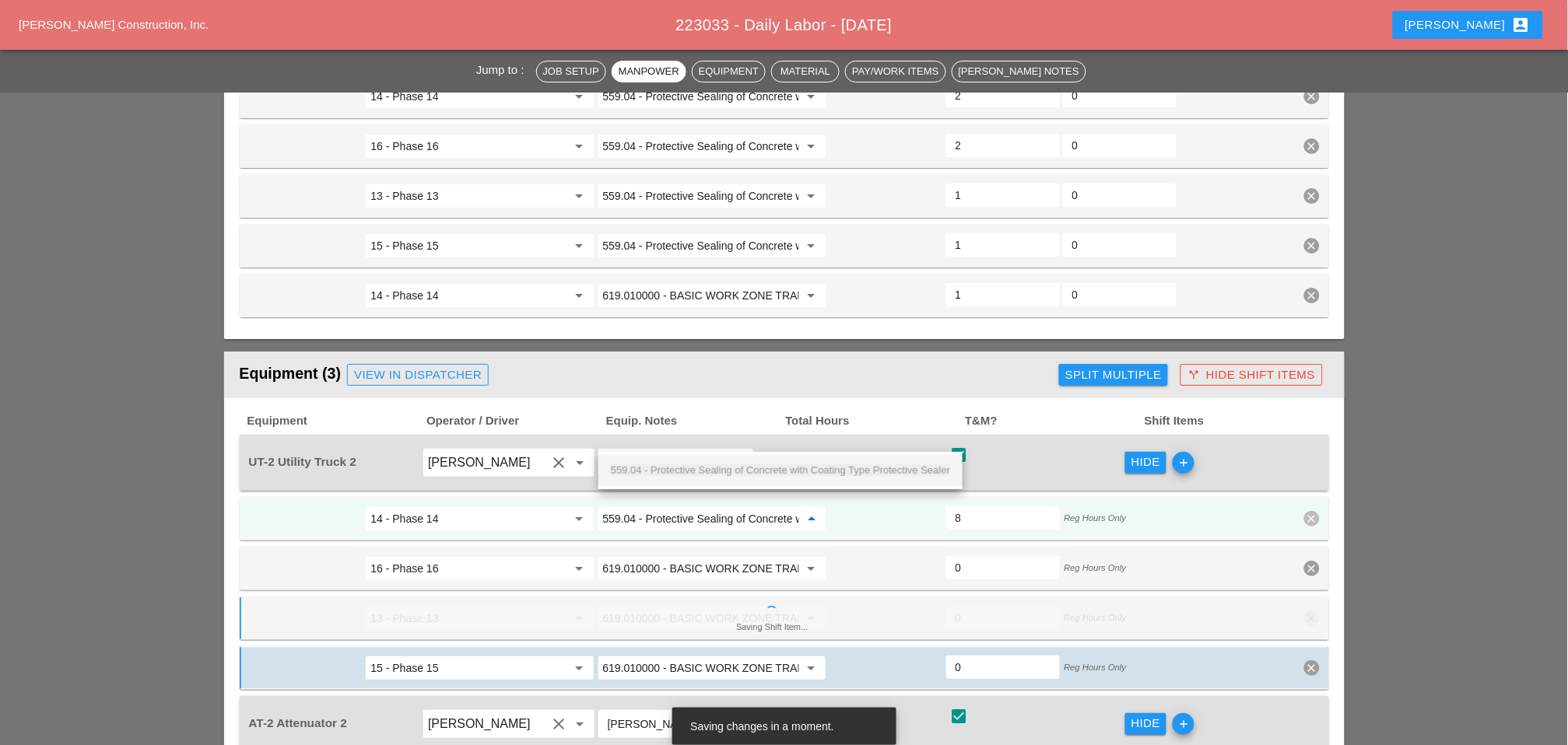scroll, scrollTop: 0, scrollLeft: 168, axis: horizontal 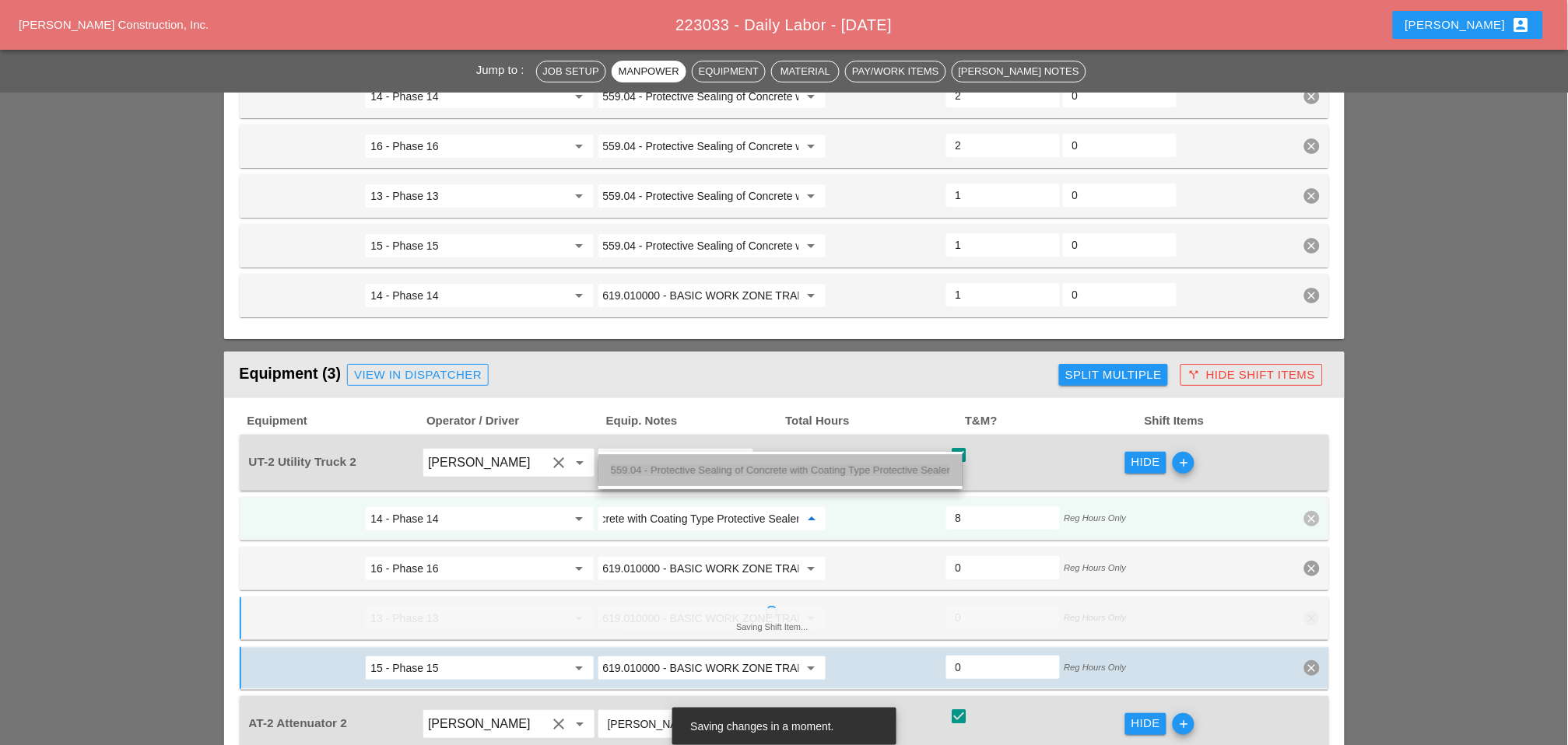 click on "559.04 - Protective Sealing of Concrete with Coating Type Protective Sealer" at bounding box center (780, 470) 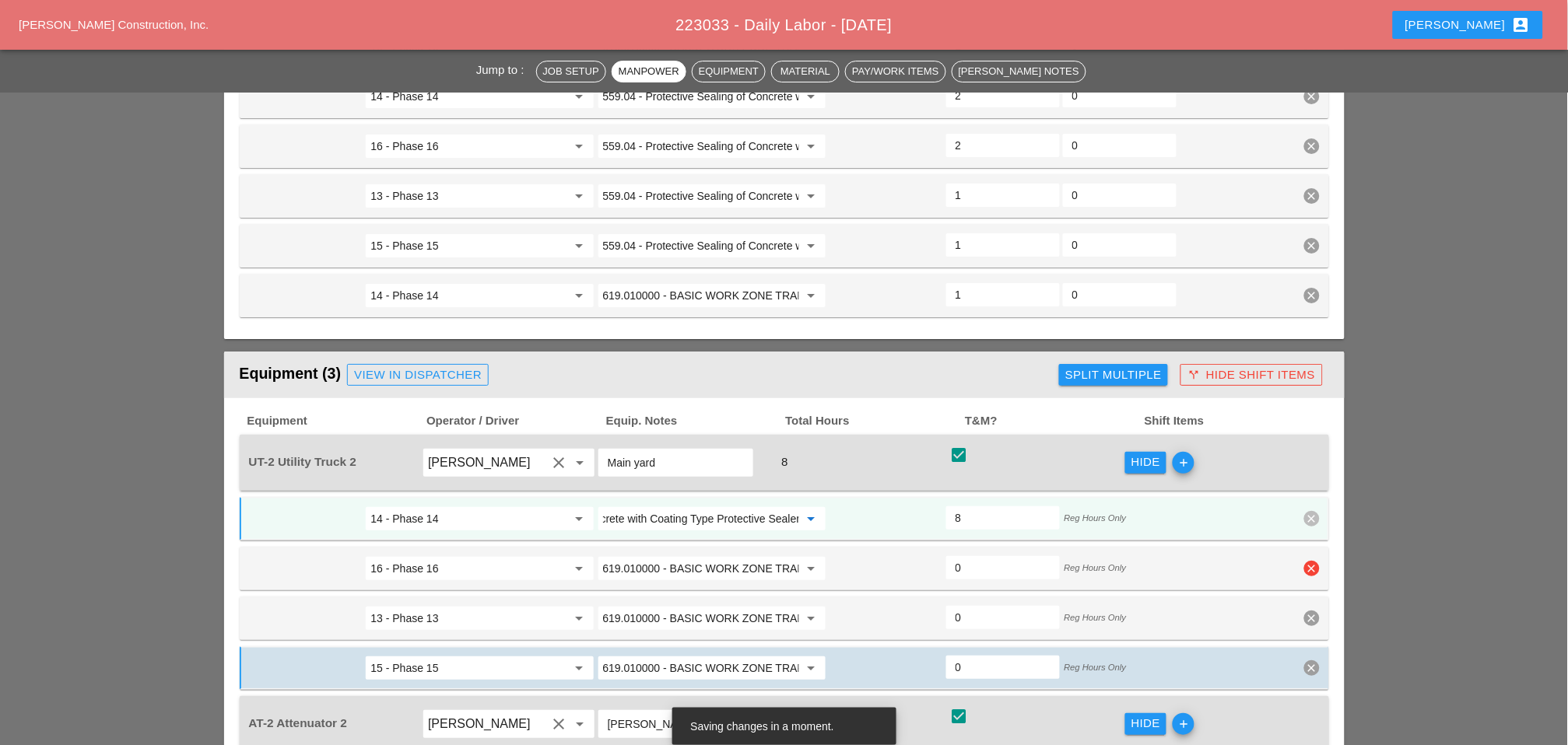 type on "559.04 - Protective Sealing of Concrete with Coating Type Protective Sealer" 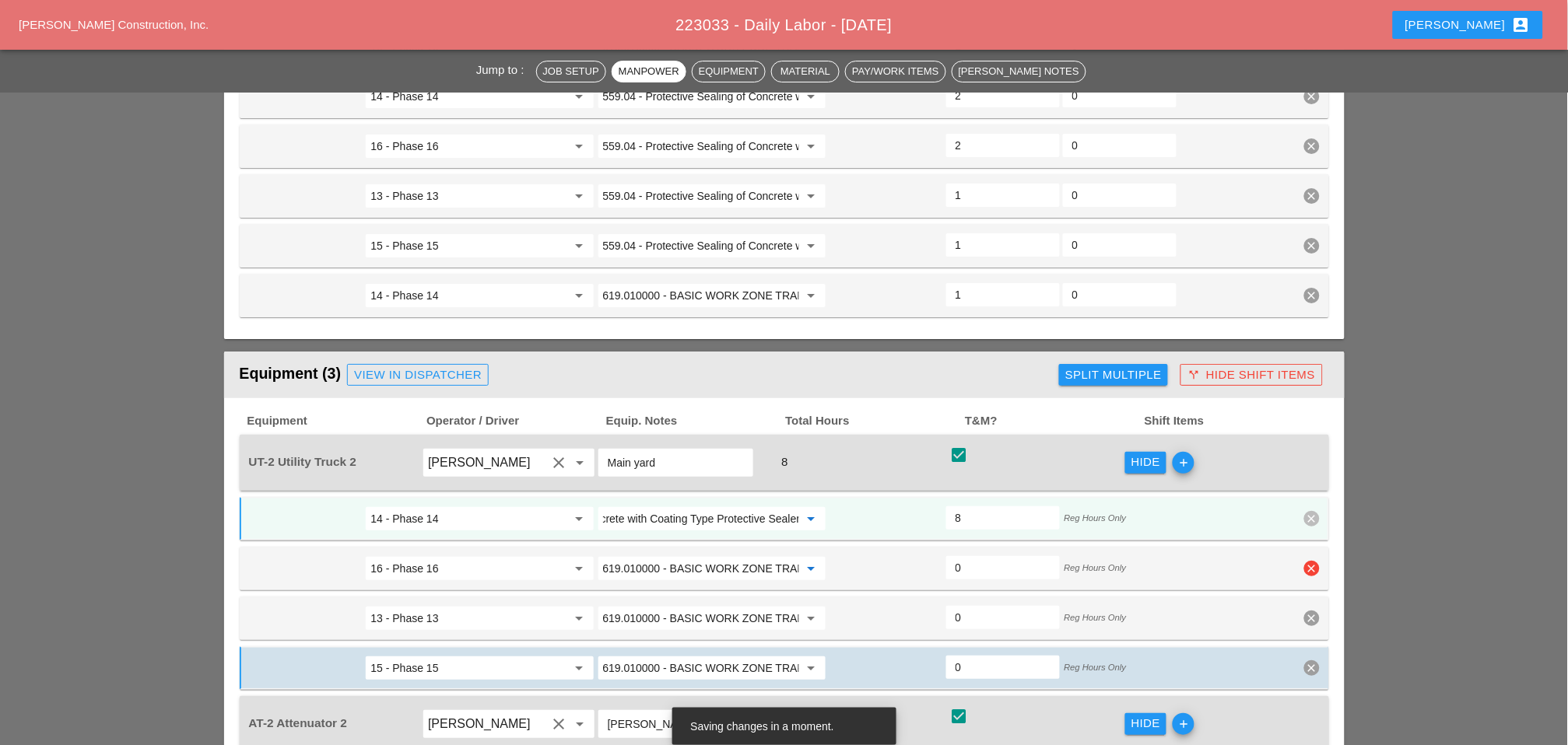 click on "619.010000 - BASIC WORK ZONE TRAFFIC CONTROL" at bounding box center [701, 568] 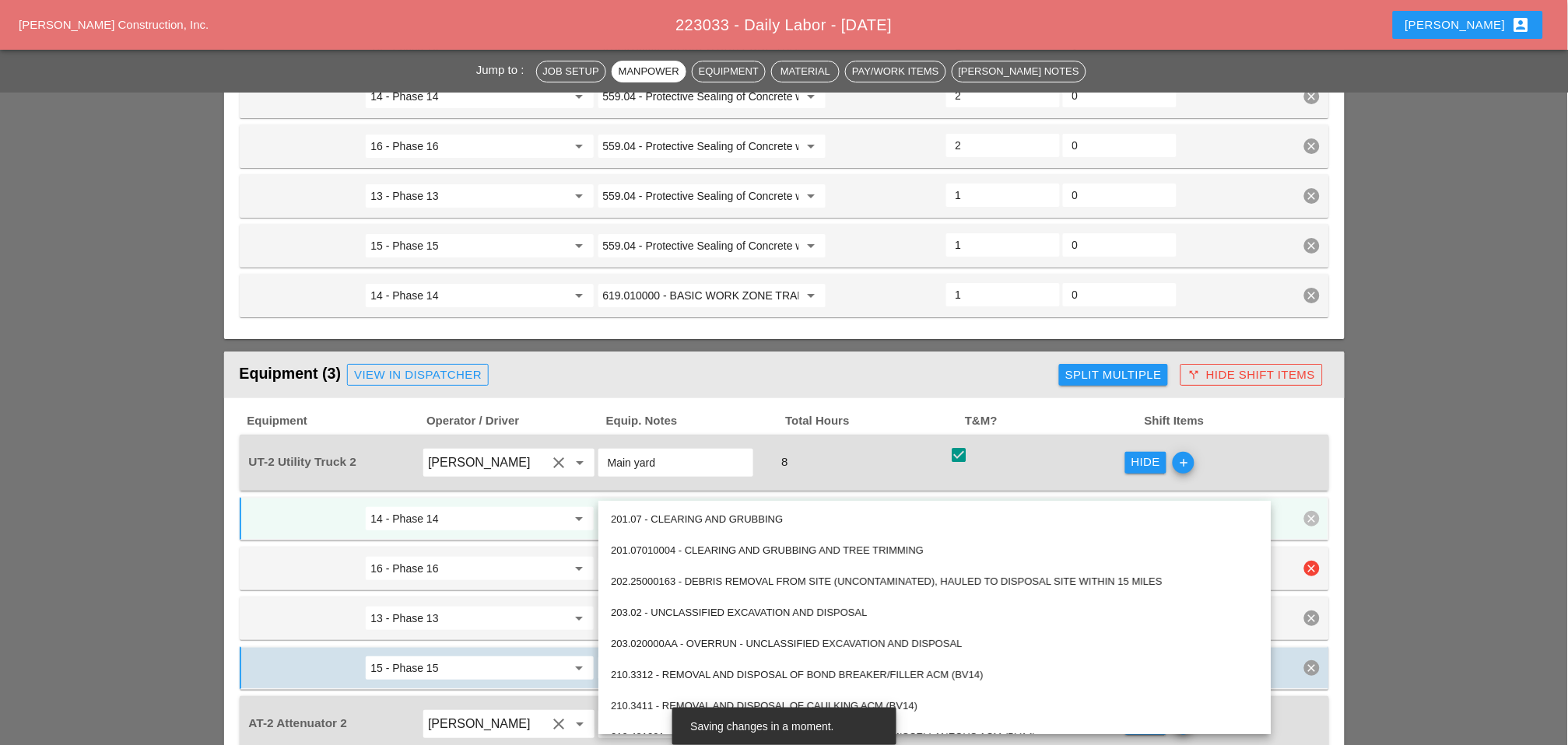 paste on "559.04 - Protective Sealing of Concrete with Coating Type Protective Sealer" 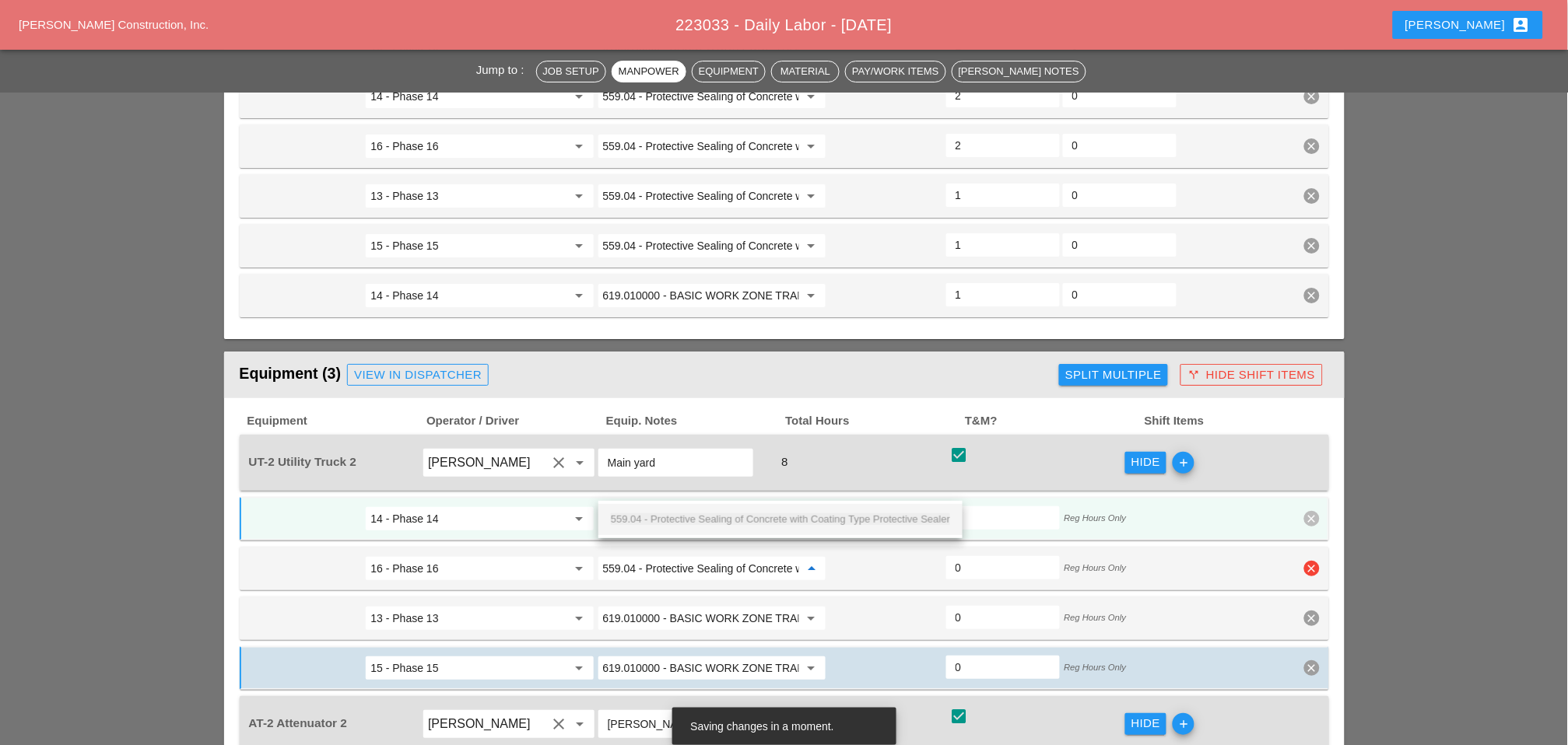 scroll, scrollTop: 0, scrollLeft: 168, axis: horizontal 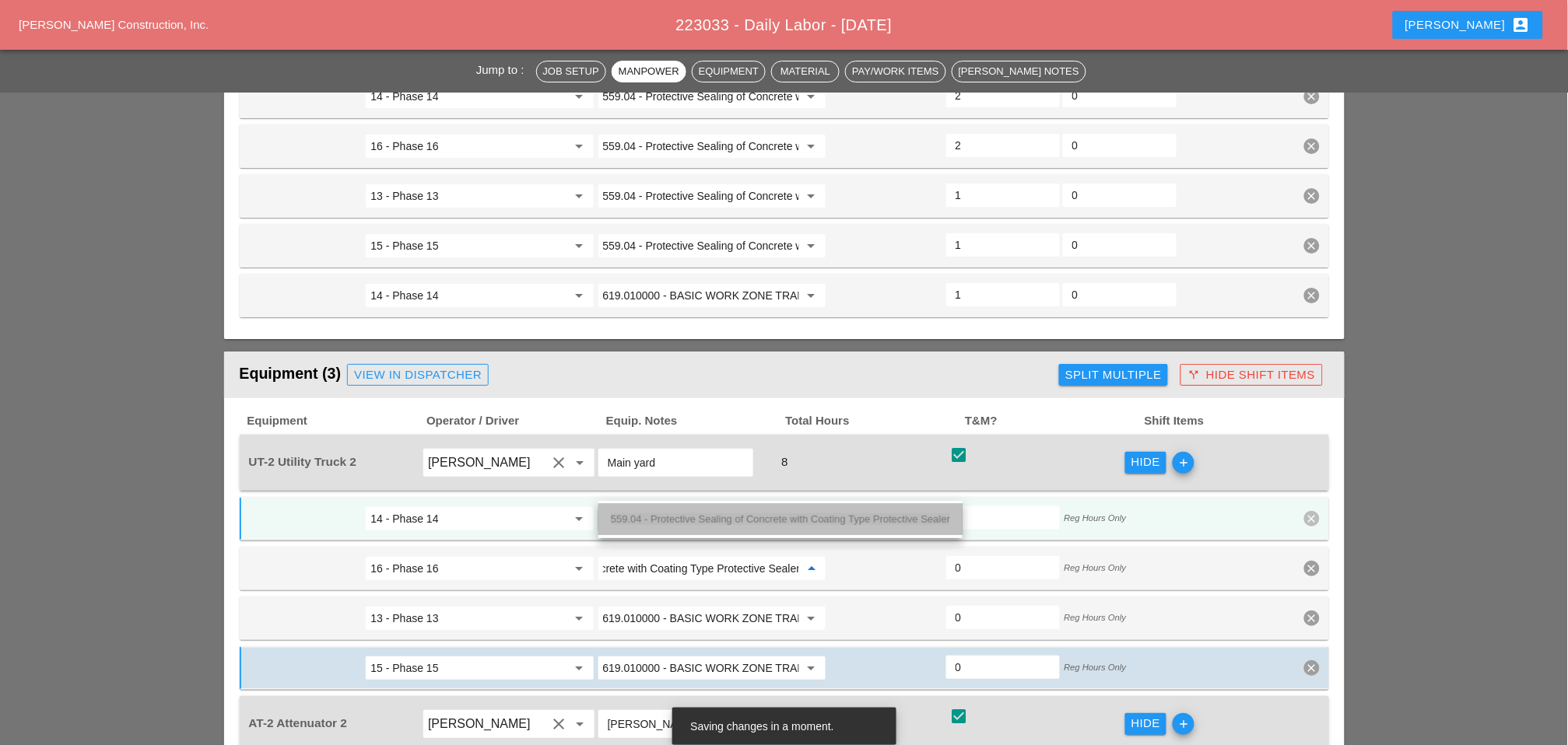 click on "559.04 - Protective Sealing of Concrete with Coating Type Protective Sealer" at bounding box center (780, 519) 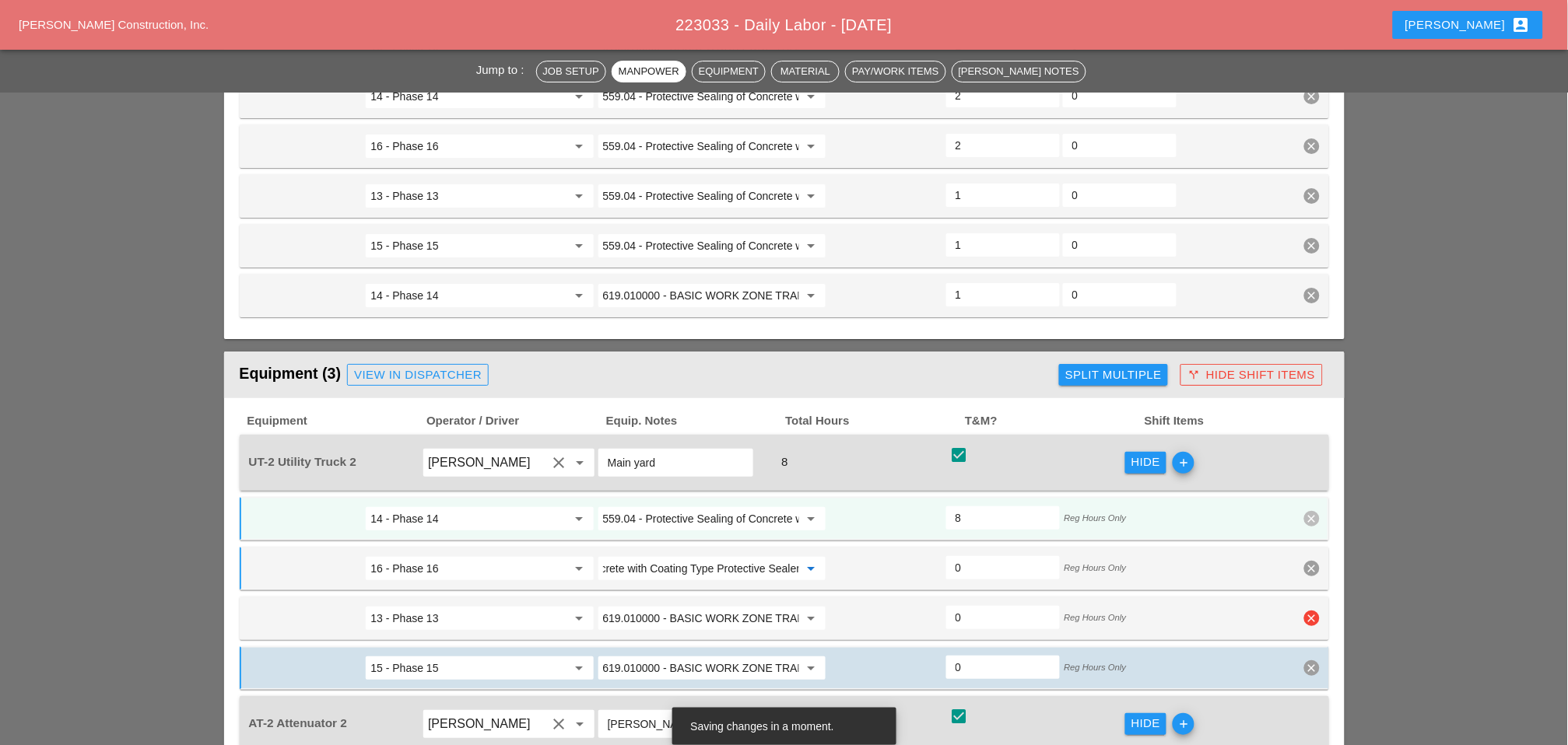 type on "559.04 - Protective Sealing of Concrete with Coating Type Protective Sealer" 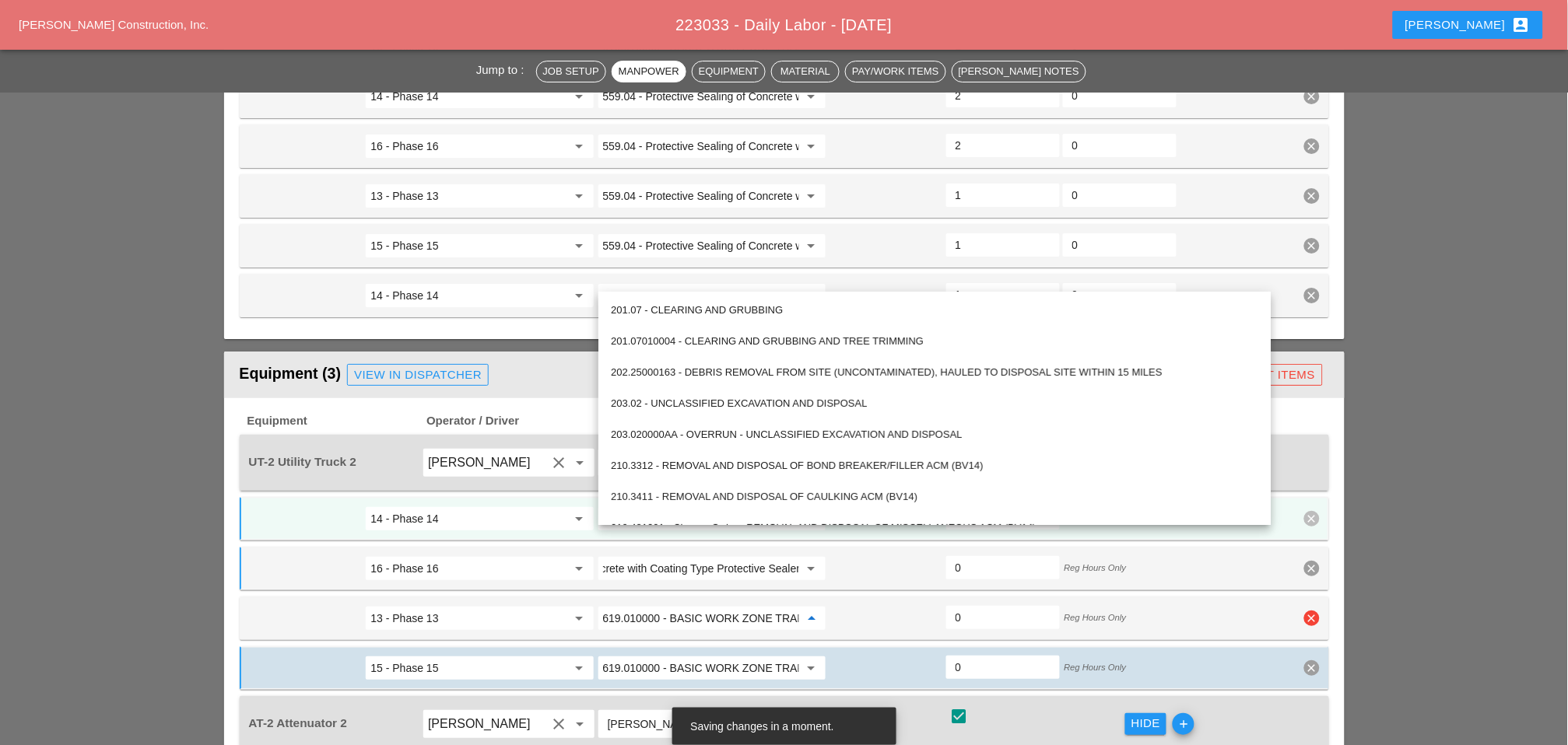 scroll, scrollTop: 0, scrollLeft: 0, axis: both 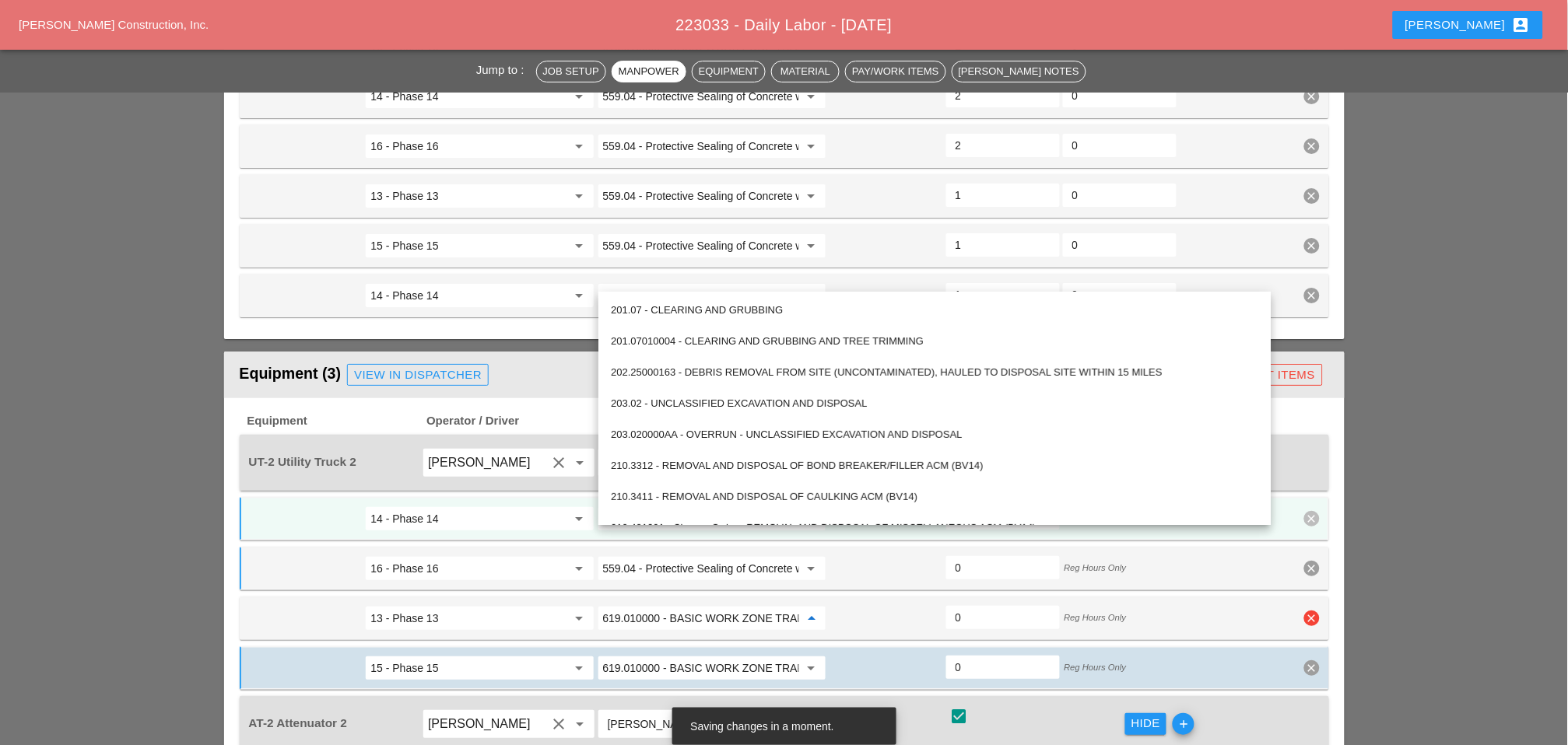 paste on "559.04 - Protective Sealing of Concrete with Coating Type Protective Sealer" 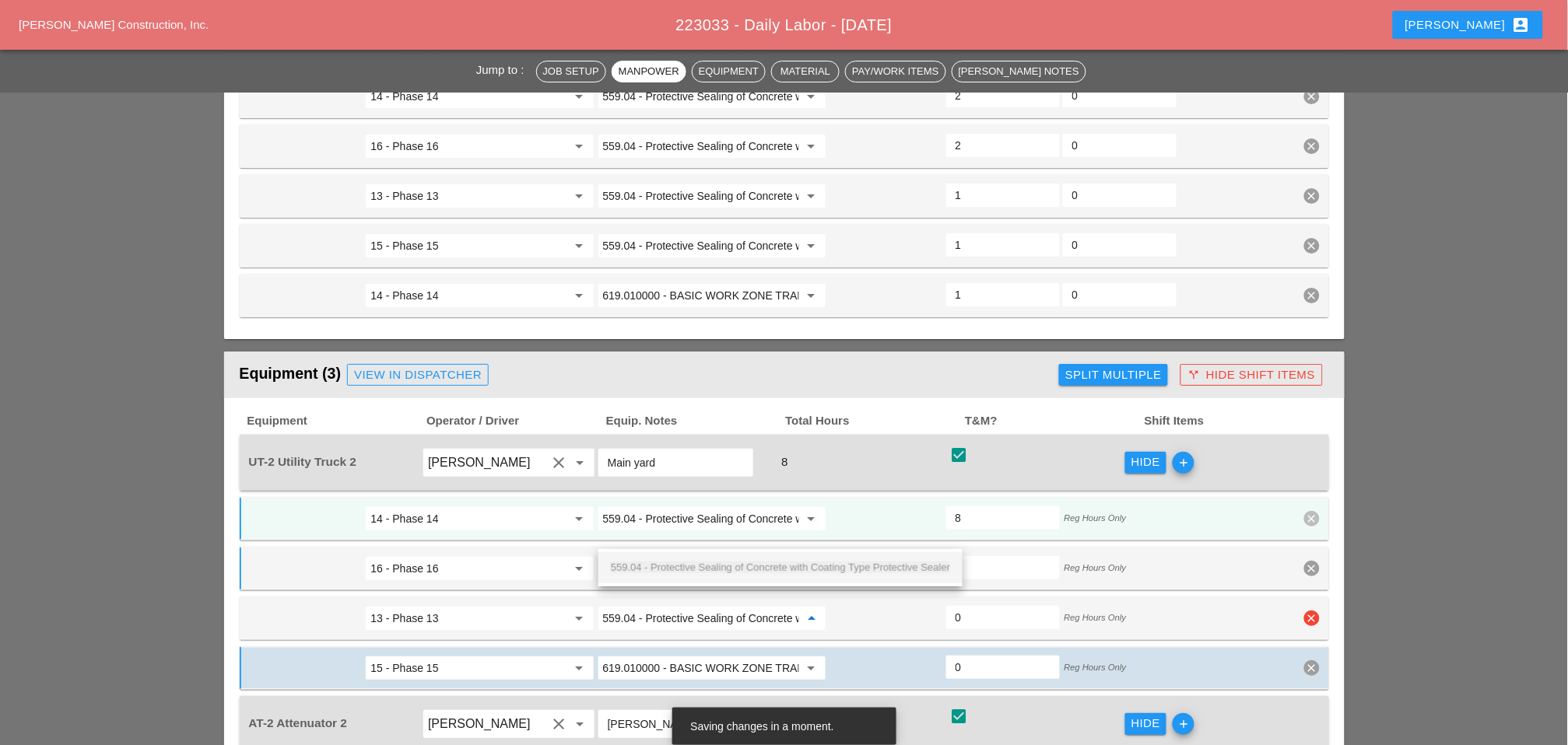 scroll, scrollTop: 0, scrollLeft: 168, axis: horizontal 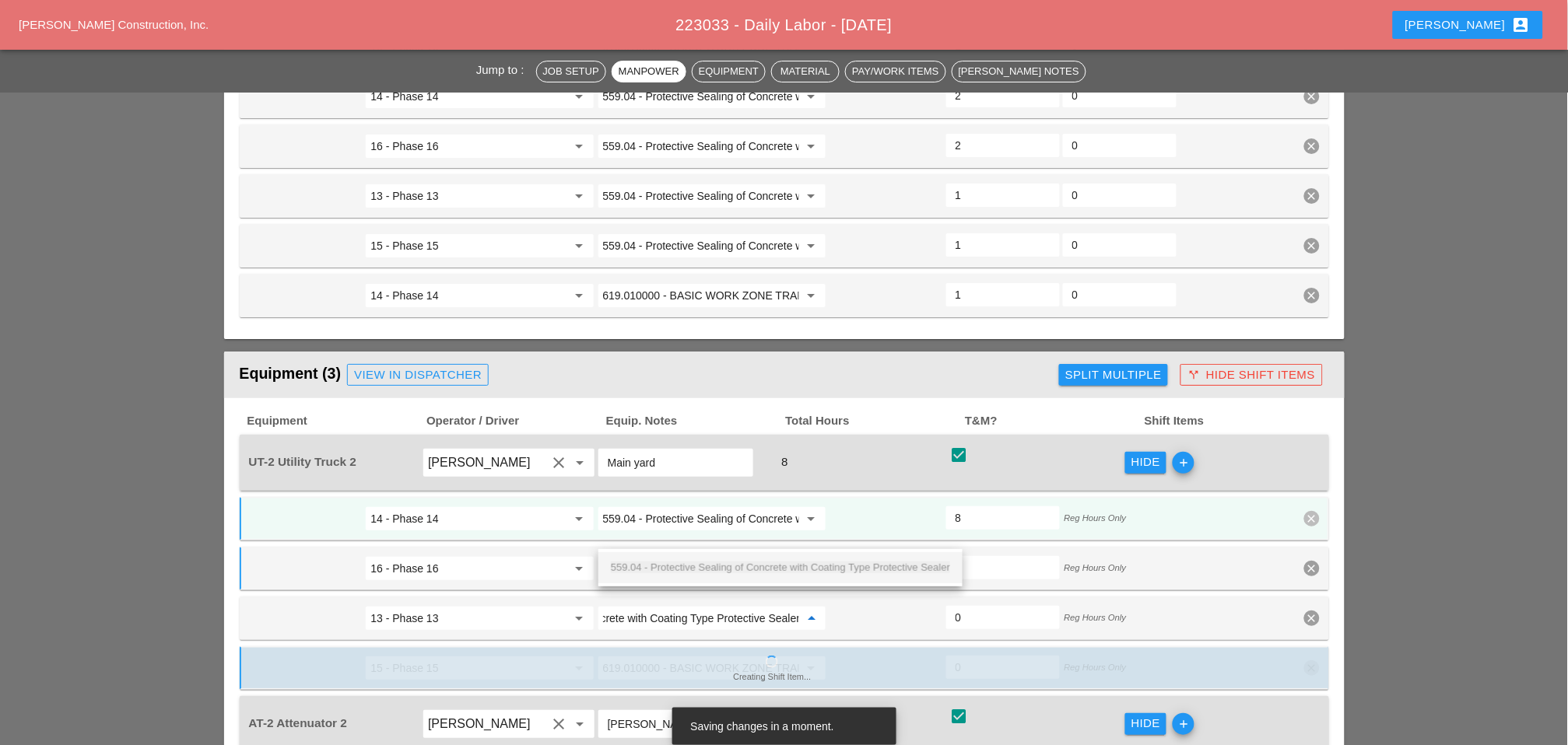 click on "559.04 - Protective Sealing of Concrete with Coating Type Protective Sealer" at bounding box center [780, 567] 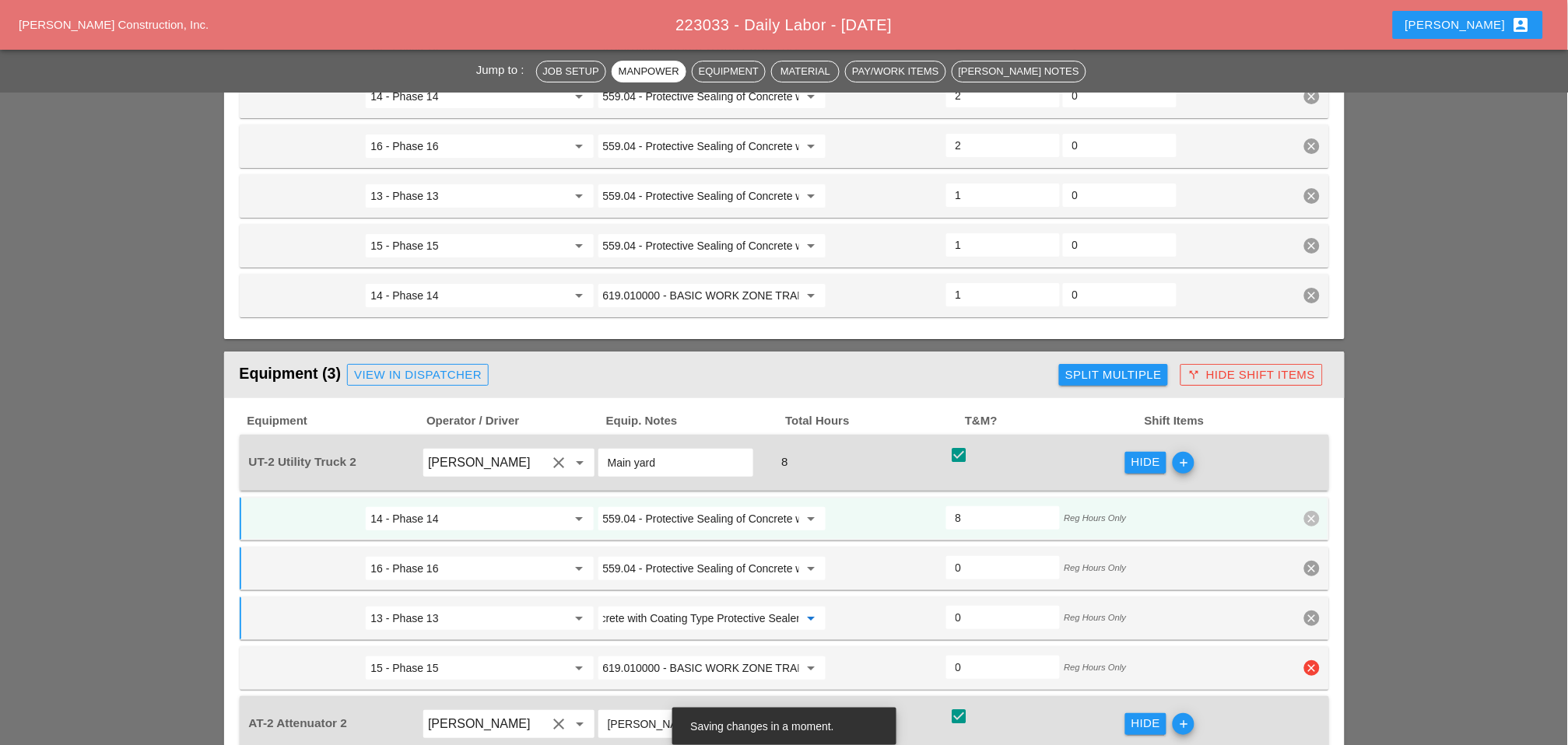 type on "559.04 - Protective Sealing of Concrete with Coating Type Protective Sealer" 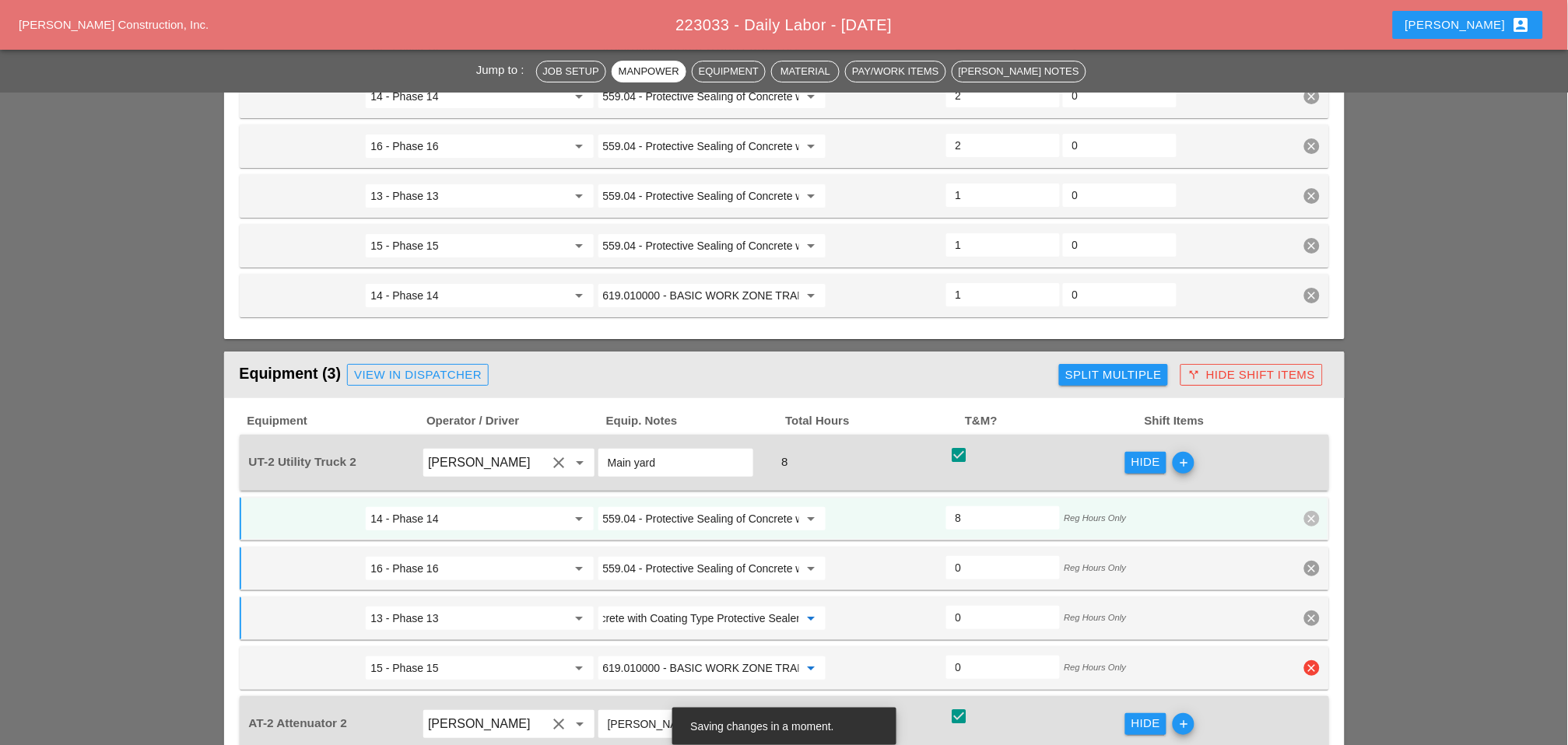 click on "619.010000 - BASIC WORK ZONE TRAFFIC CONTROL" at bounding box center (701, 668) 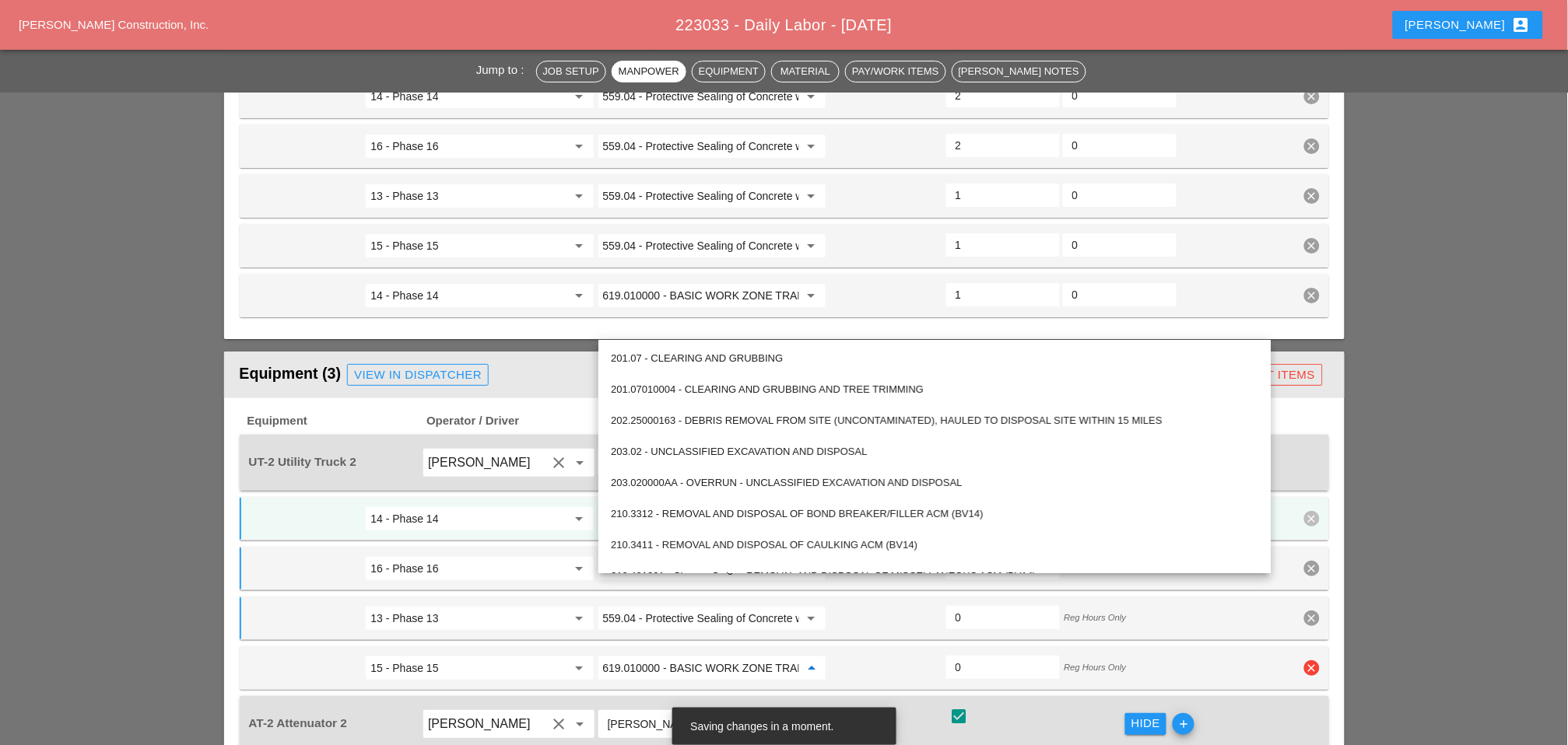 paste on "559.04 - Protective Sealing of Concrete with Coating Type Protective Sealer" 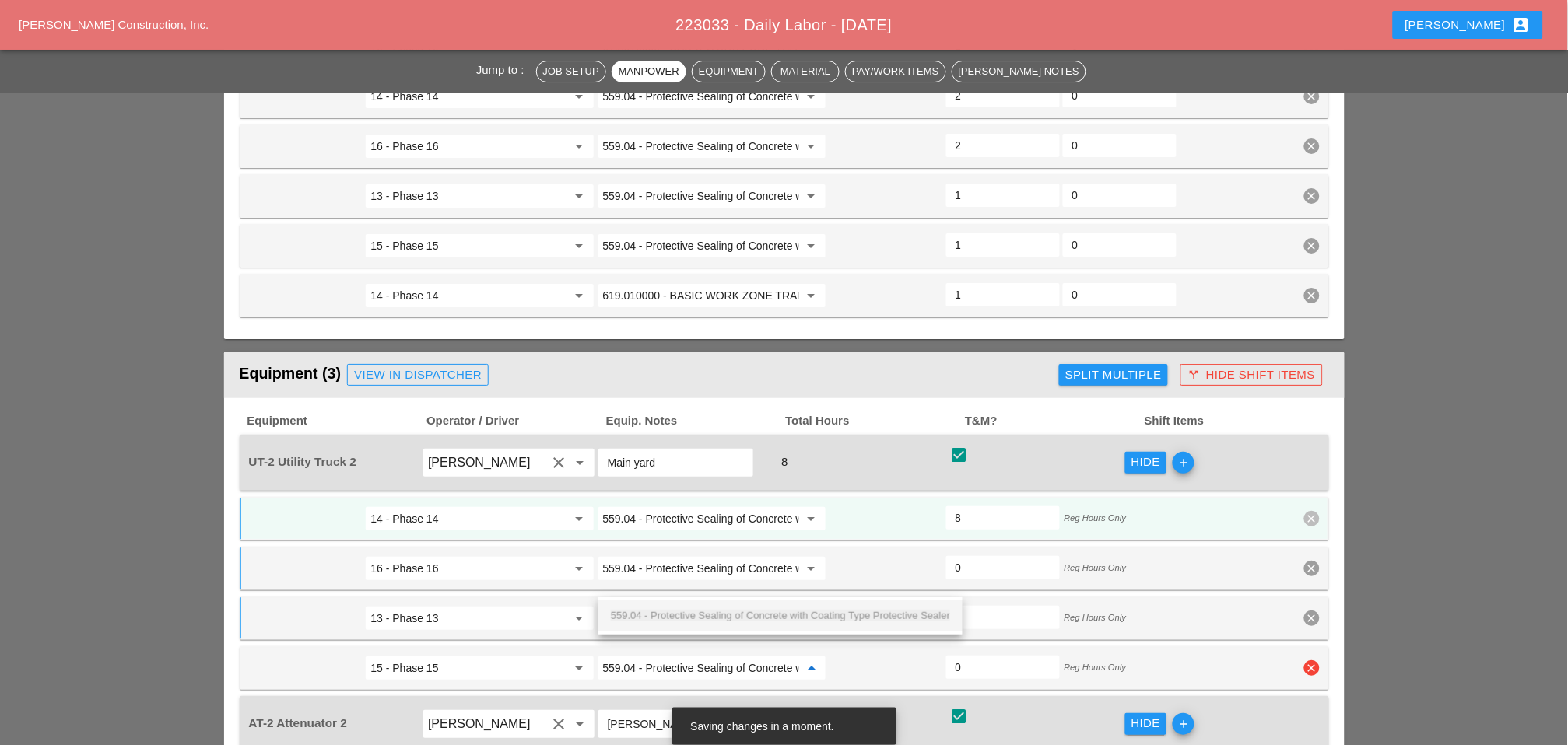 scroll, scrollTop: 0, scrollLeft: 168, axis: horizontal 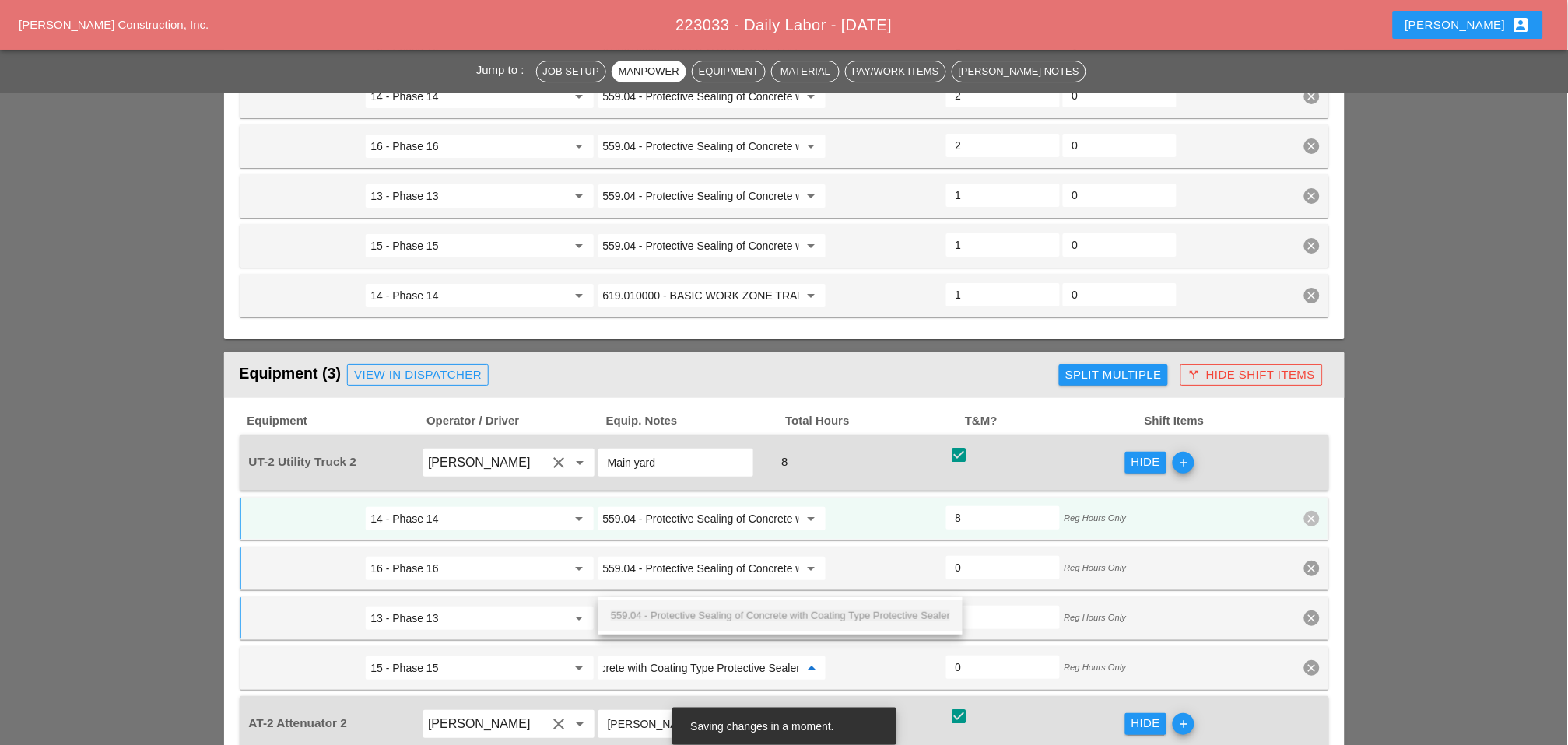 click on "559.04 - Protective Sealing of Concrete with Coating Type Protective Sealer" at bounding box center (780, 615) 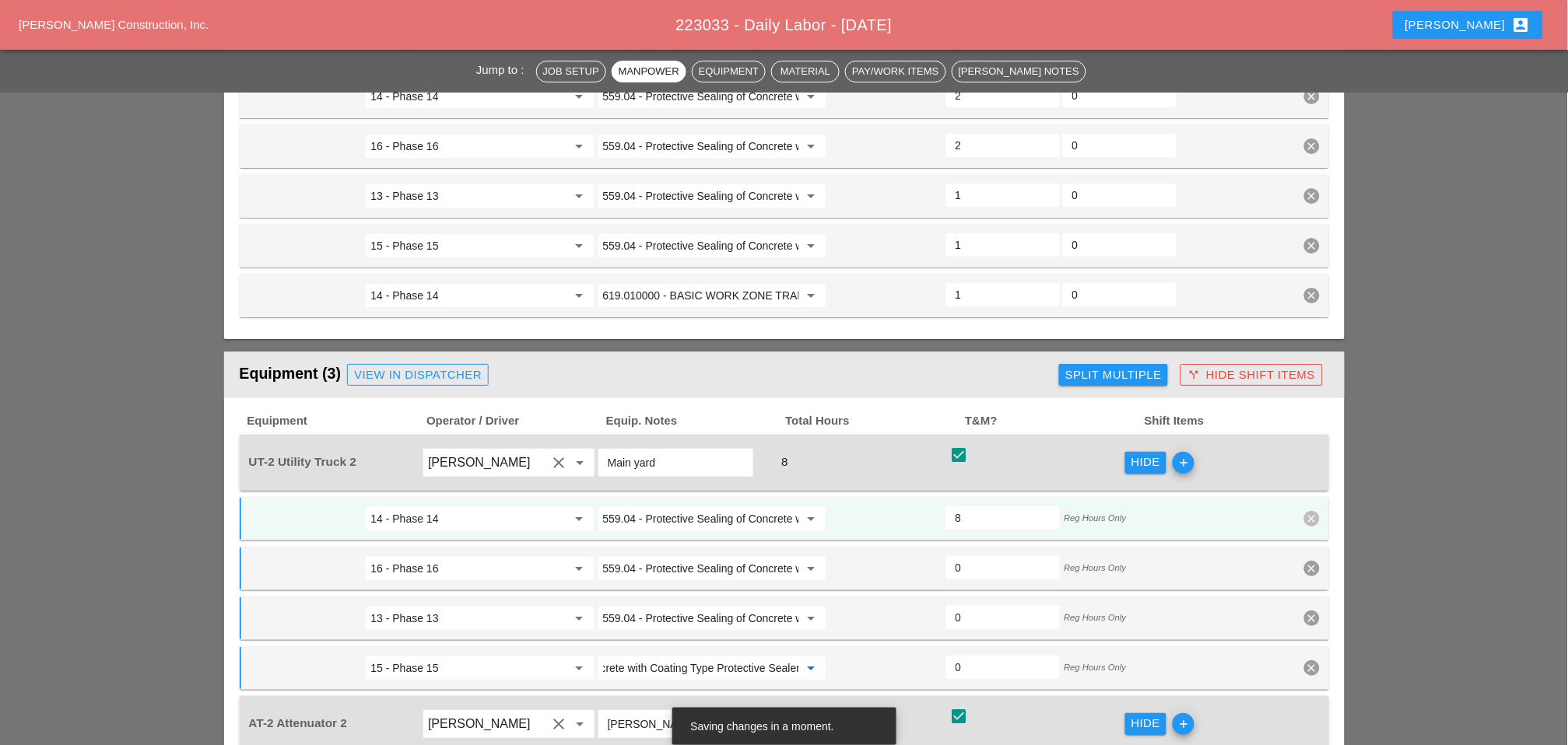 type on "559.04 - Protective Sealing of Concrete with Coating Type Protective Sealer" 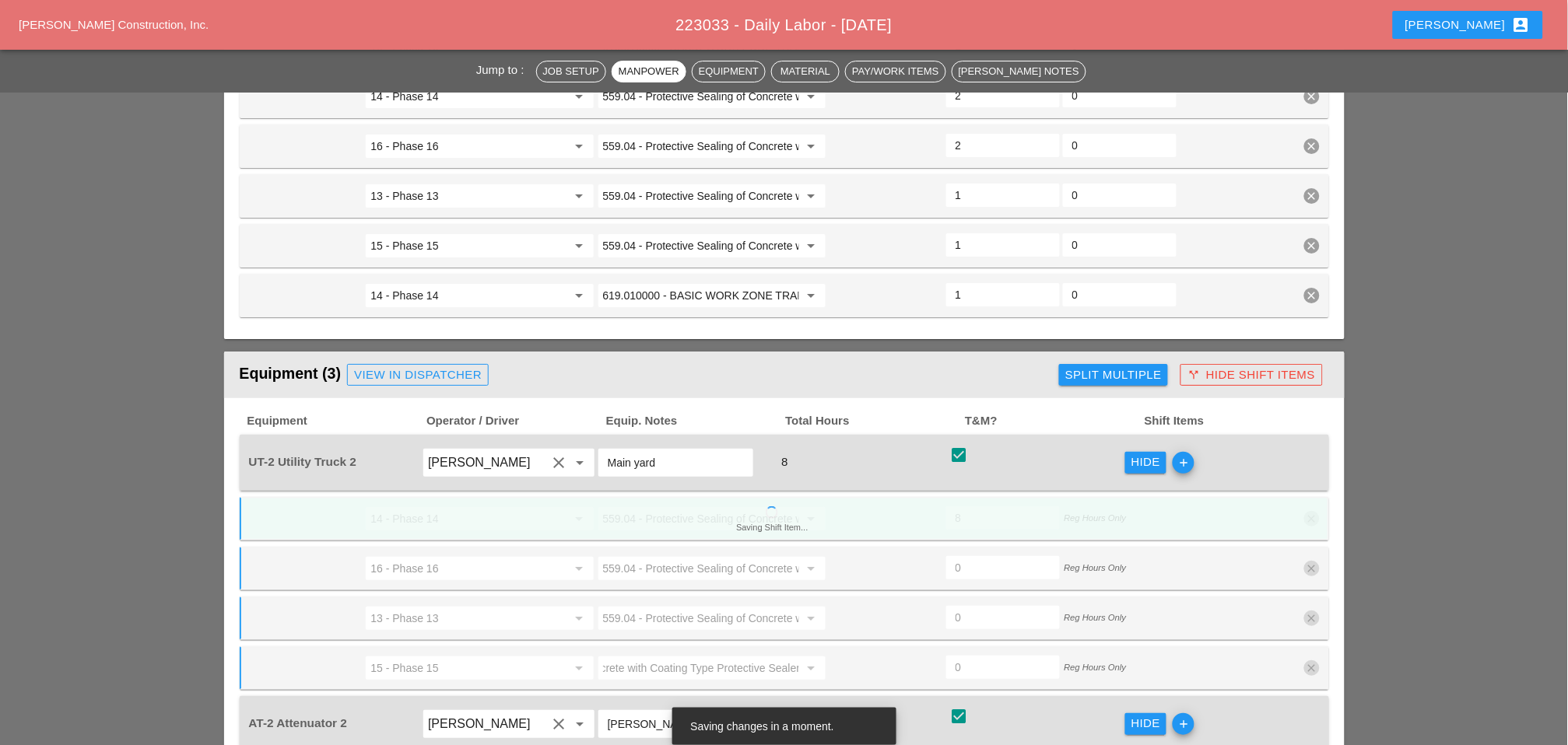 scroll, scrollTop: 0, scrollLeft: 0, axis: both 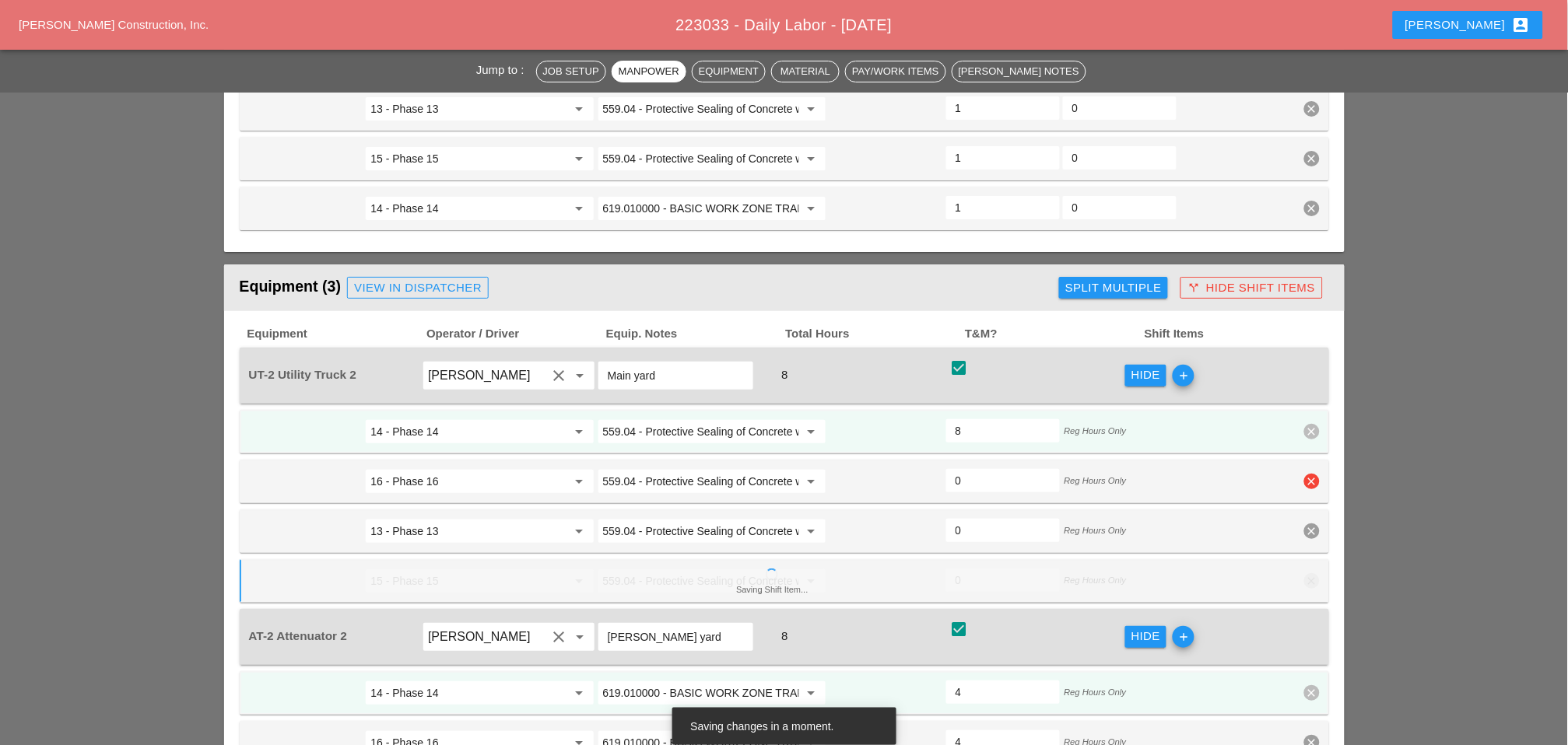 drag, startPoint x: 967, startPoint y: 402, endPoint x: 946, endPoint y: 401, distance: 21.023796 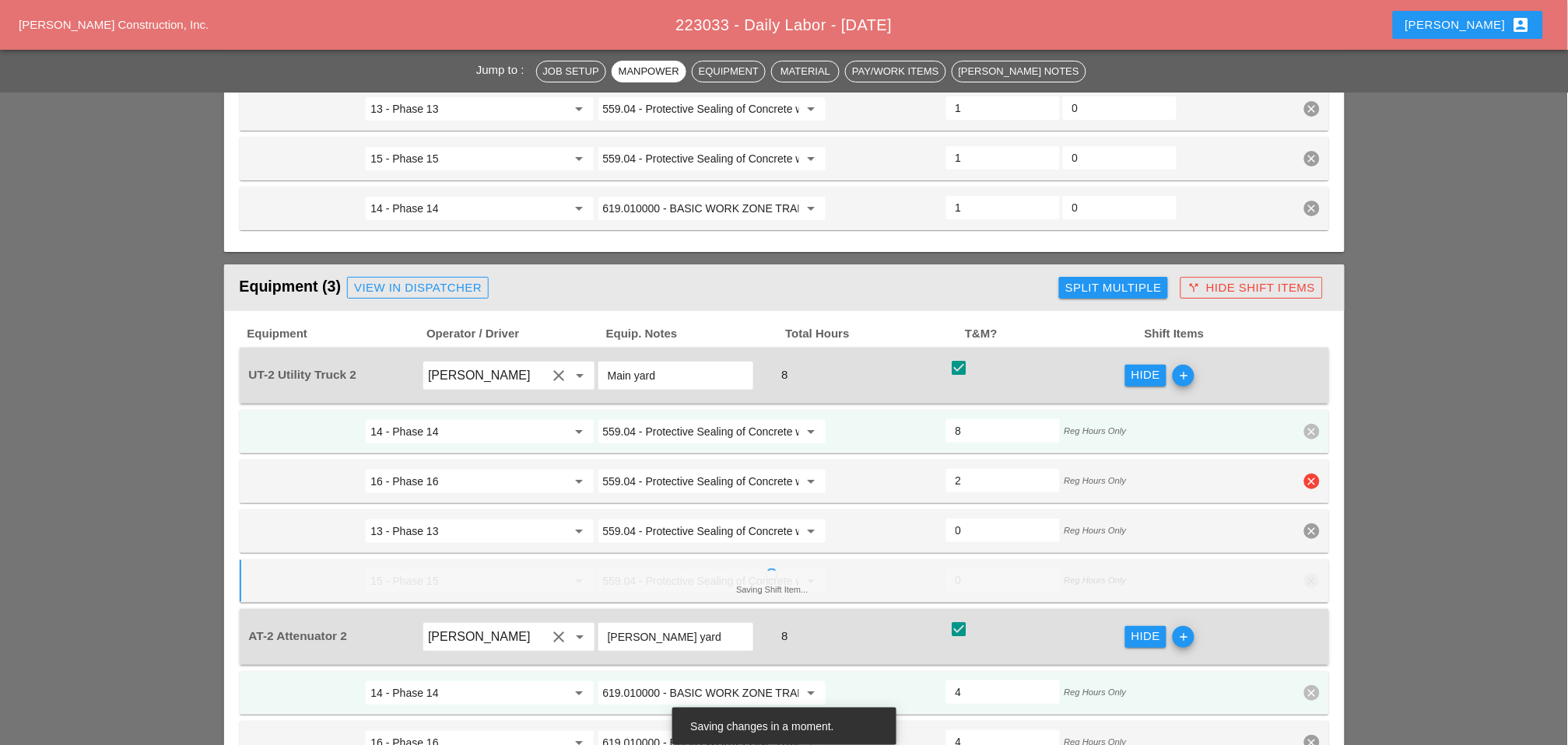 type on "6" 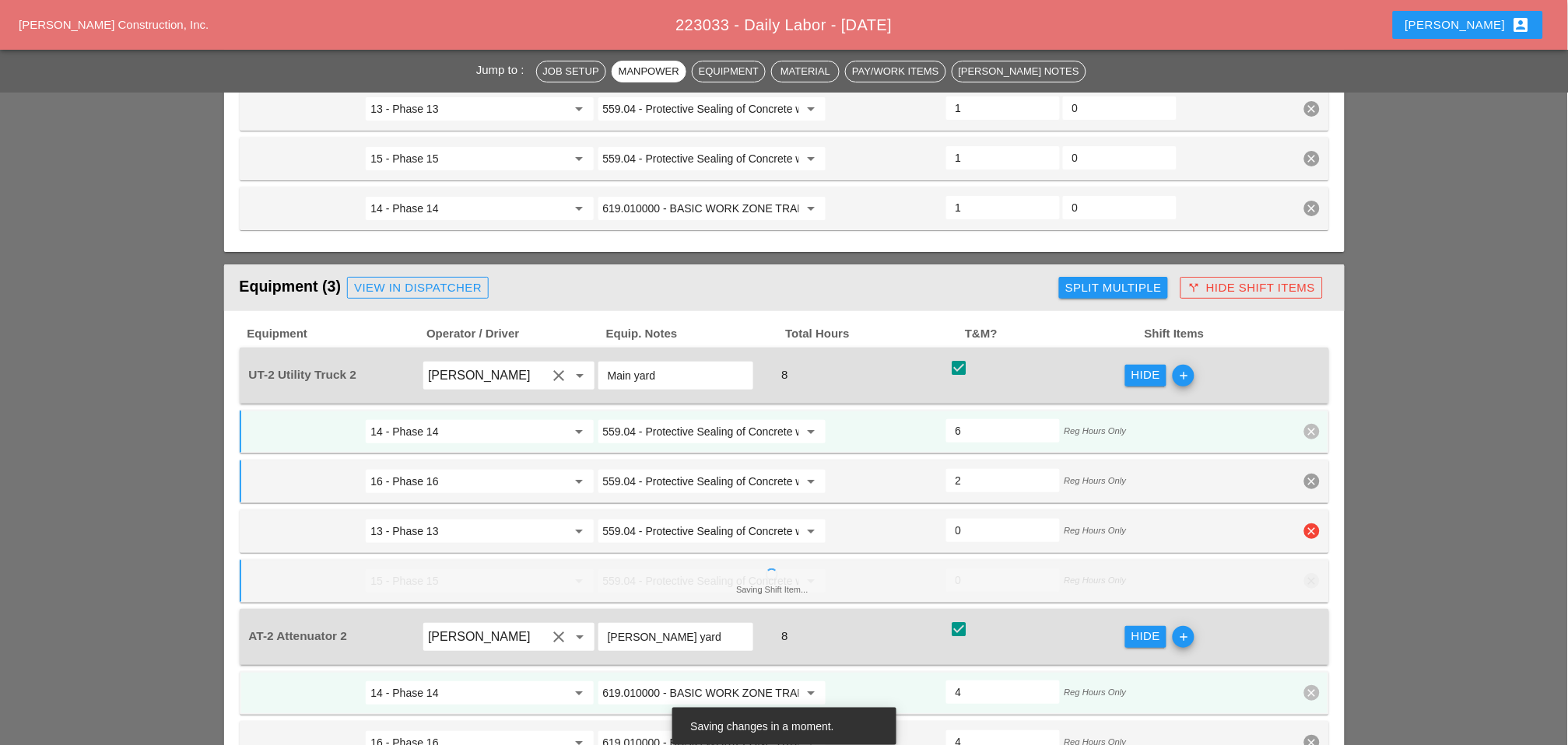 type on "2" 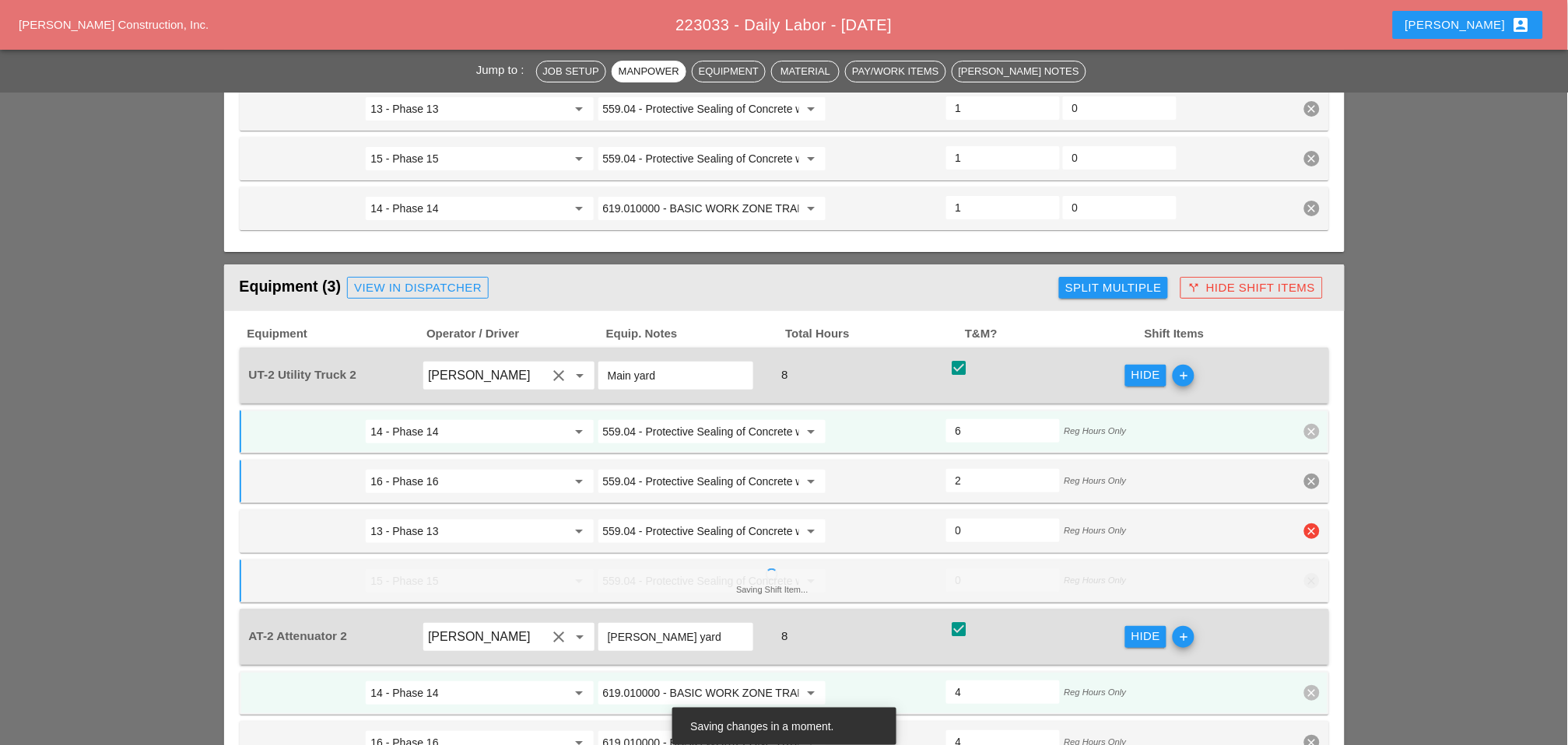 drag, startPoint x: 965, startPoint y: 444, endPoint x: 952, endPoint y: 447, distance: 13.341664 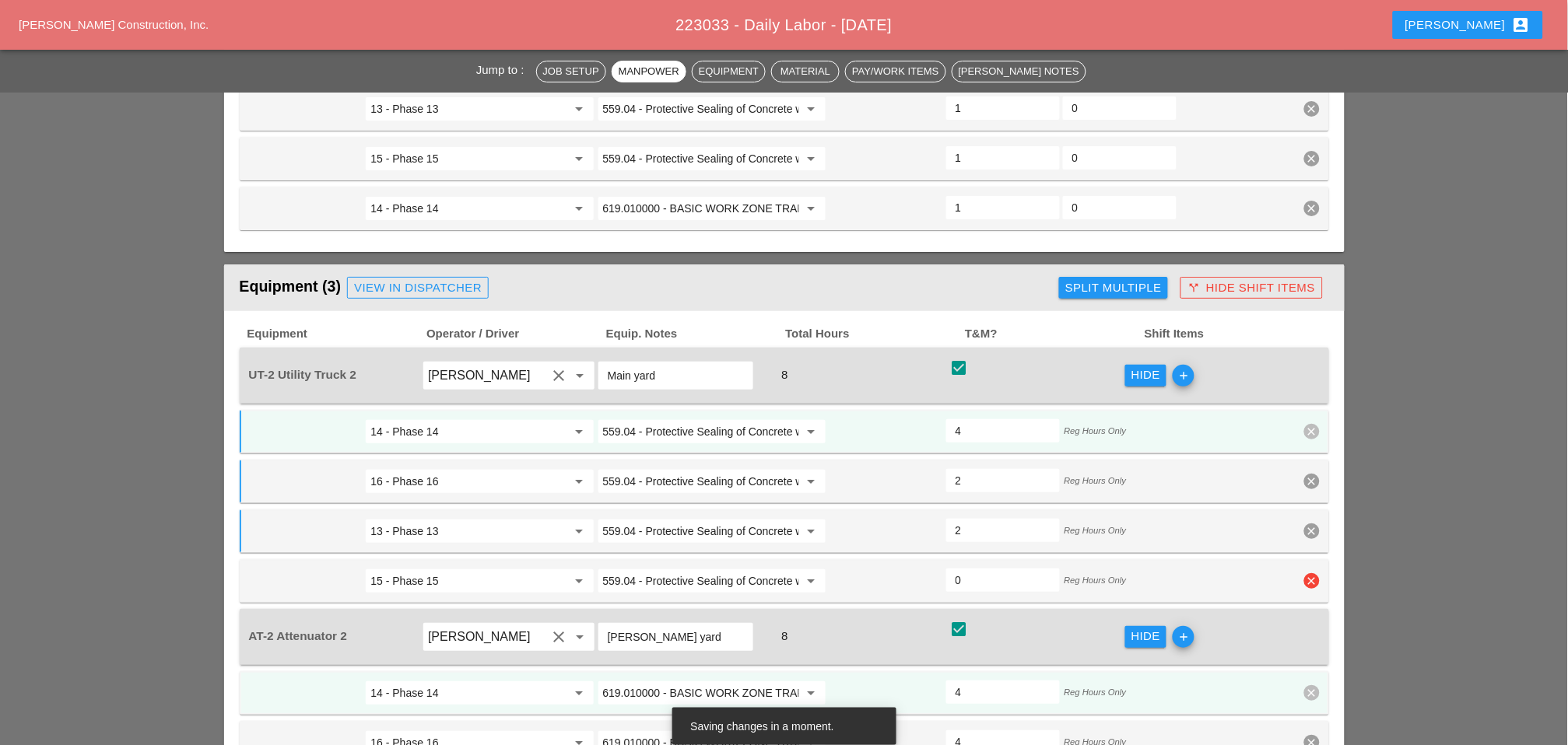 type on "2" 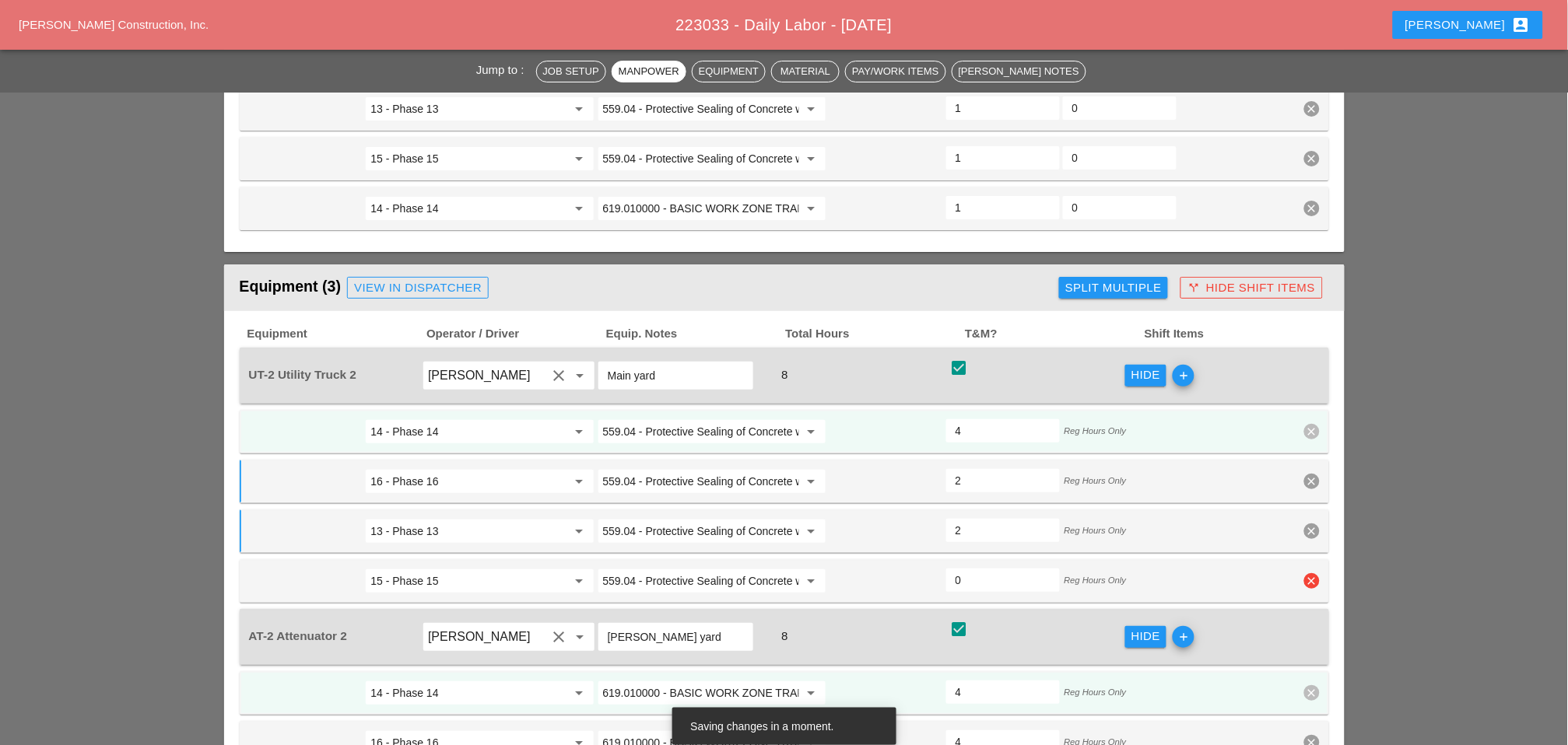 drag, startPoint x: 967, startPoint y: 494, endPoint x: 945, endPoint y: 491, distance: 22.203603 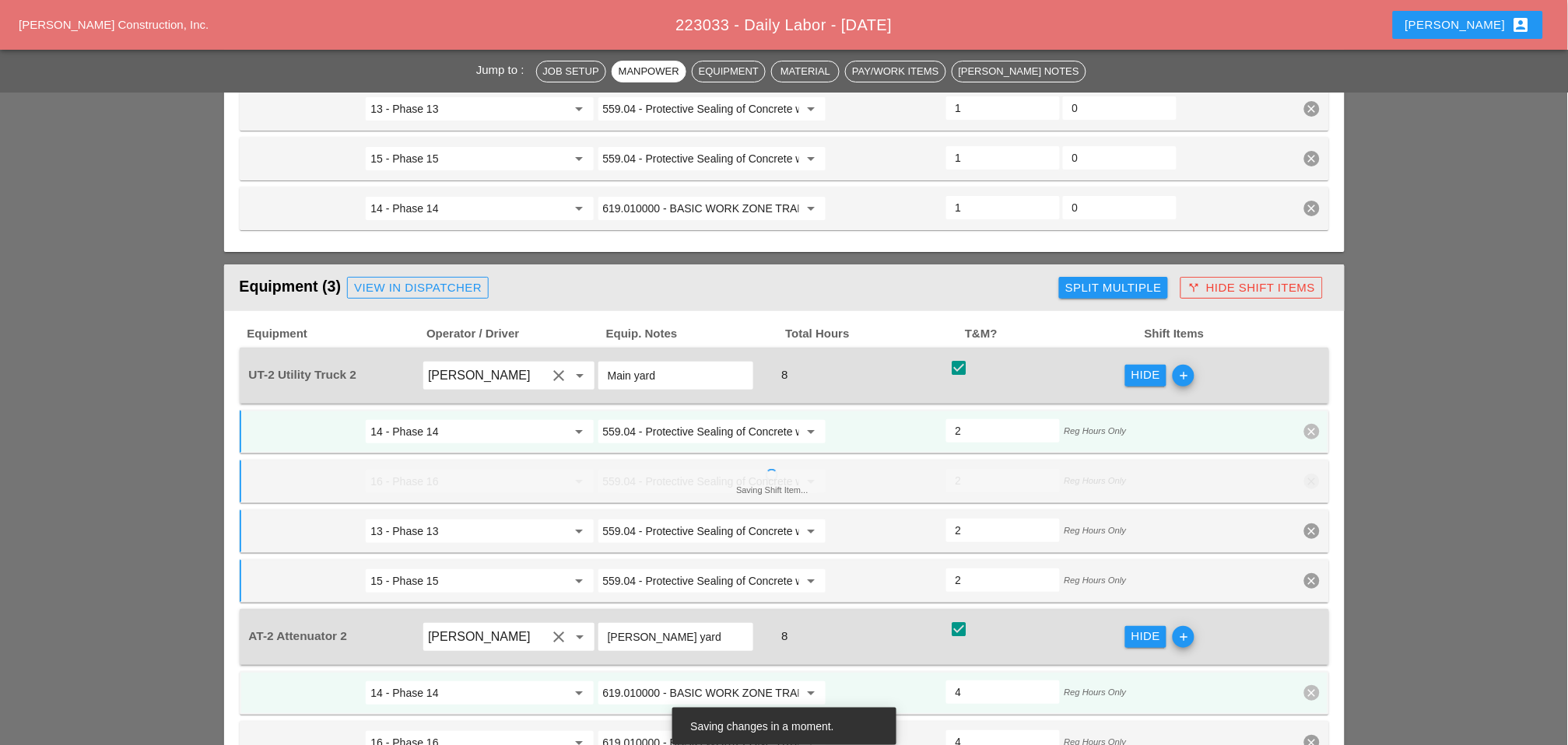 type on "2" 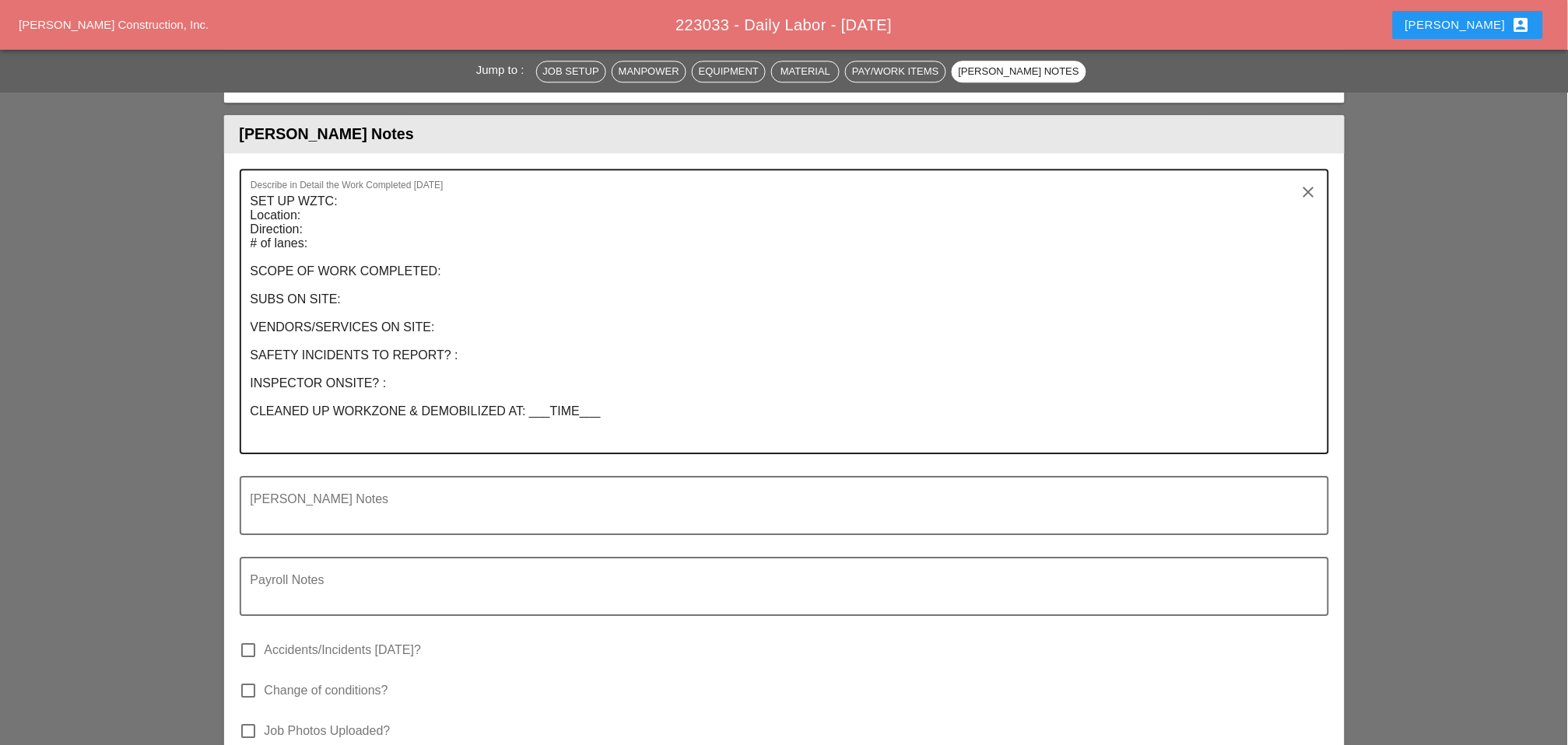 scroll, scrollTop: 2936, scrollLeft: 0, axis: vertical 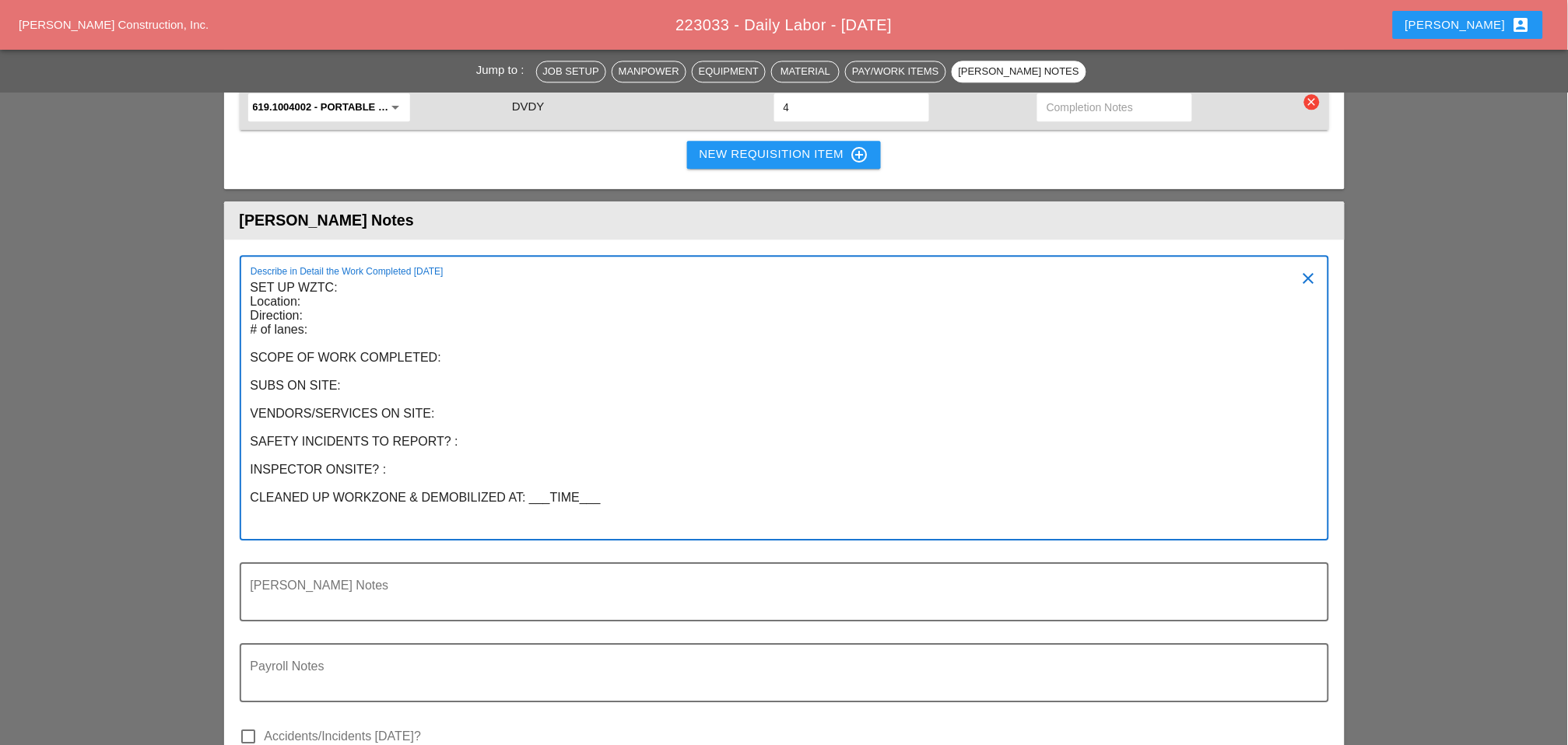 drag, startPoint x: 689, startPoint y: 405, endPoint x: 685, endPoint y: 414, distance: 9.848858 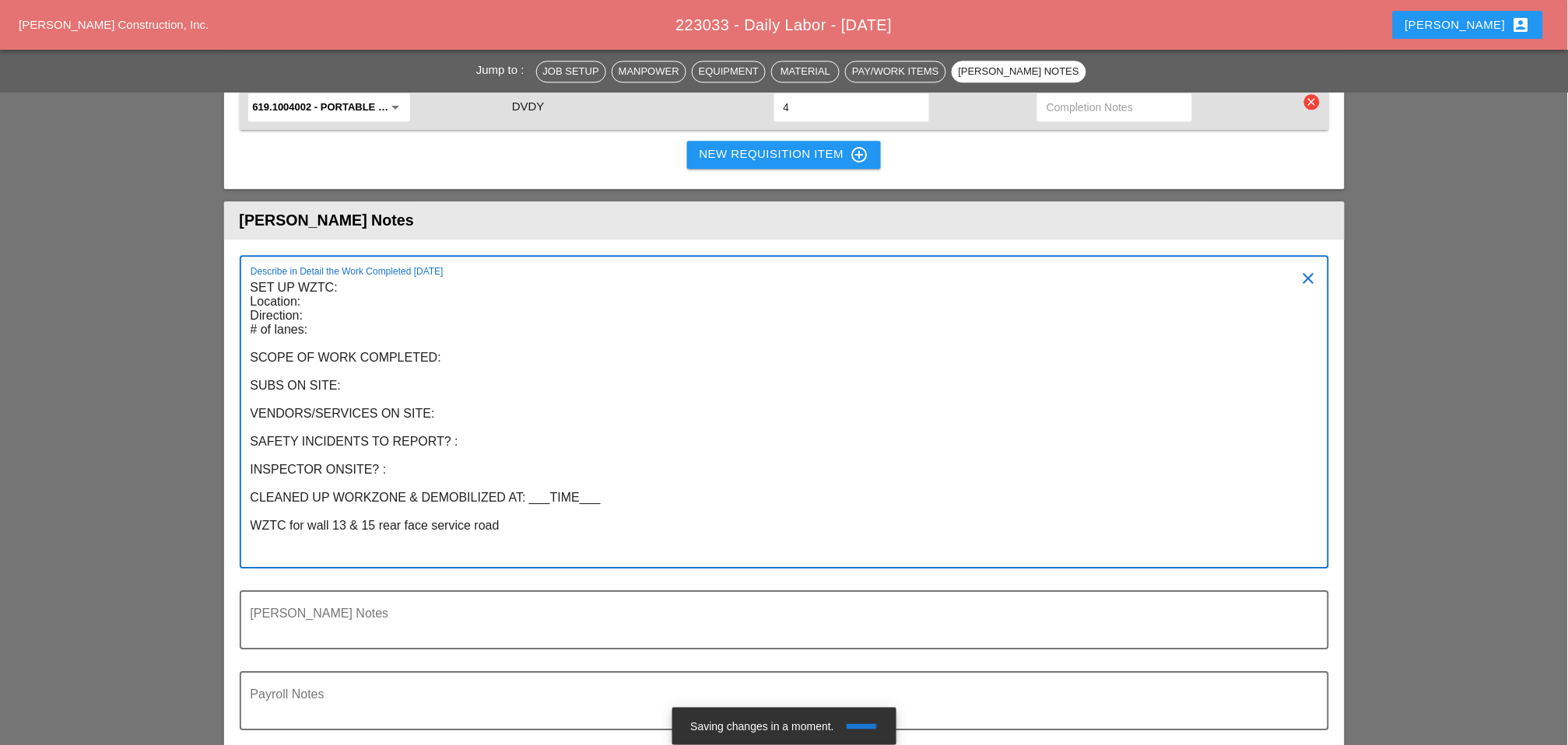 click on "SET UP WZTC:
Location:
Direction:
# of lanes:
SCOPE OF WORK COMPLETED:
SUBS ON SITE:
VENDORS/SERVICES ON SITE:
SAFETY INCIDENTS TO REPORT? :
INSPECTOR ONSITE? :
CLEANED UP WORKZONE & DEMOBILIZED AT: ___TIME___
WZTC for wall 13 & 15 rear face service road" at bounding box center (778, 421) 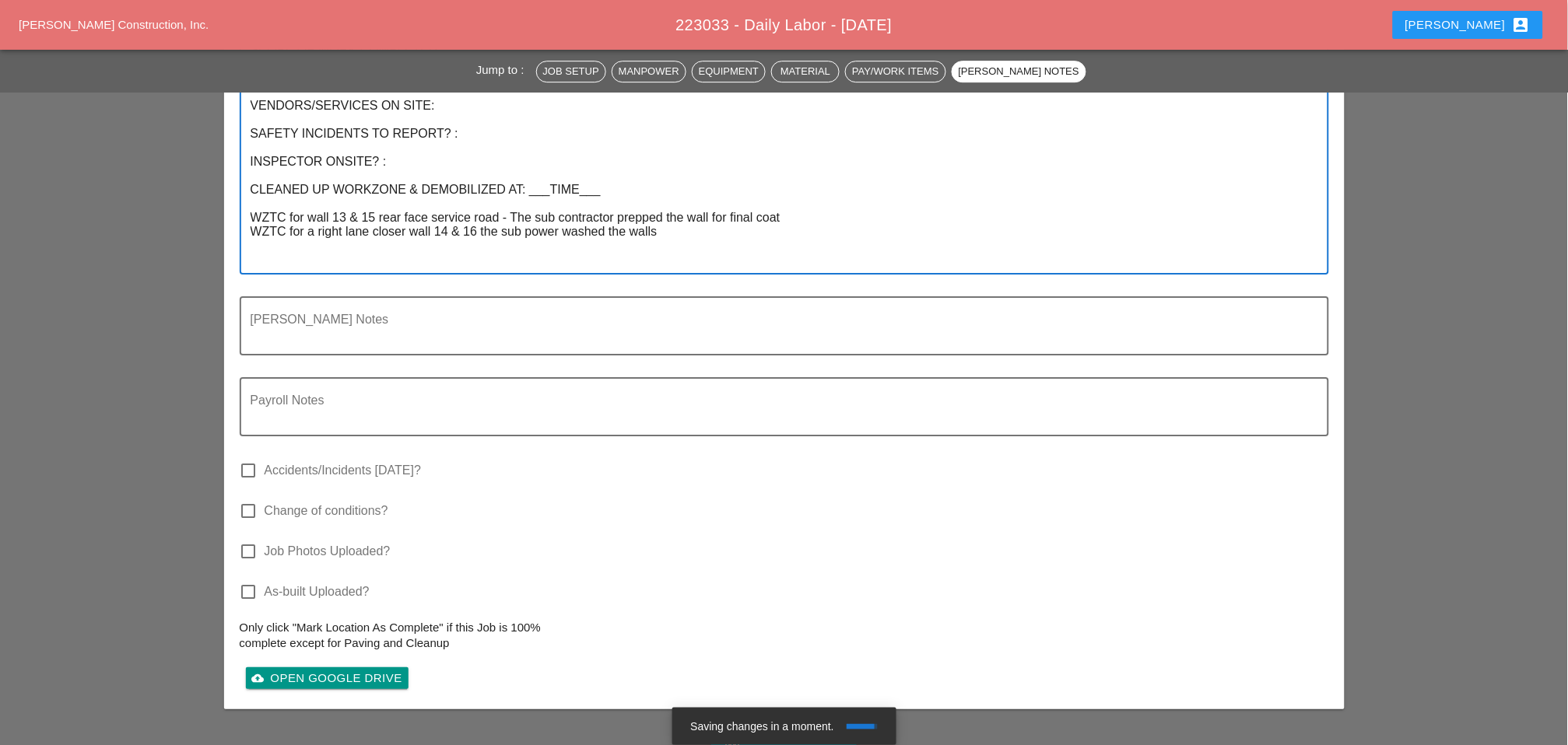 scroll, scrollTop: 3368, scrollLeft: 0, axis: vertical 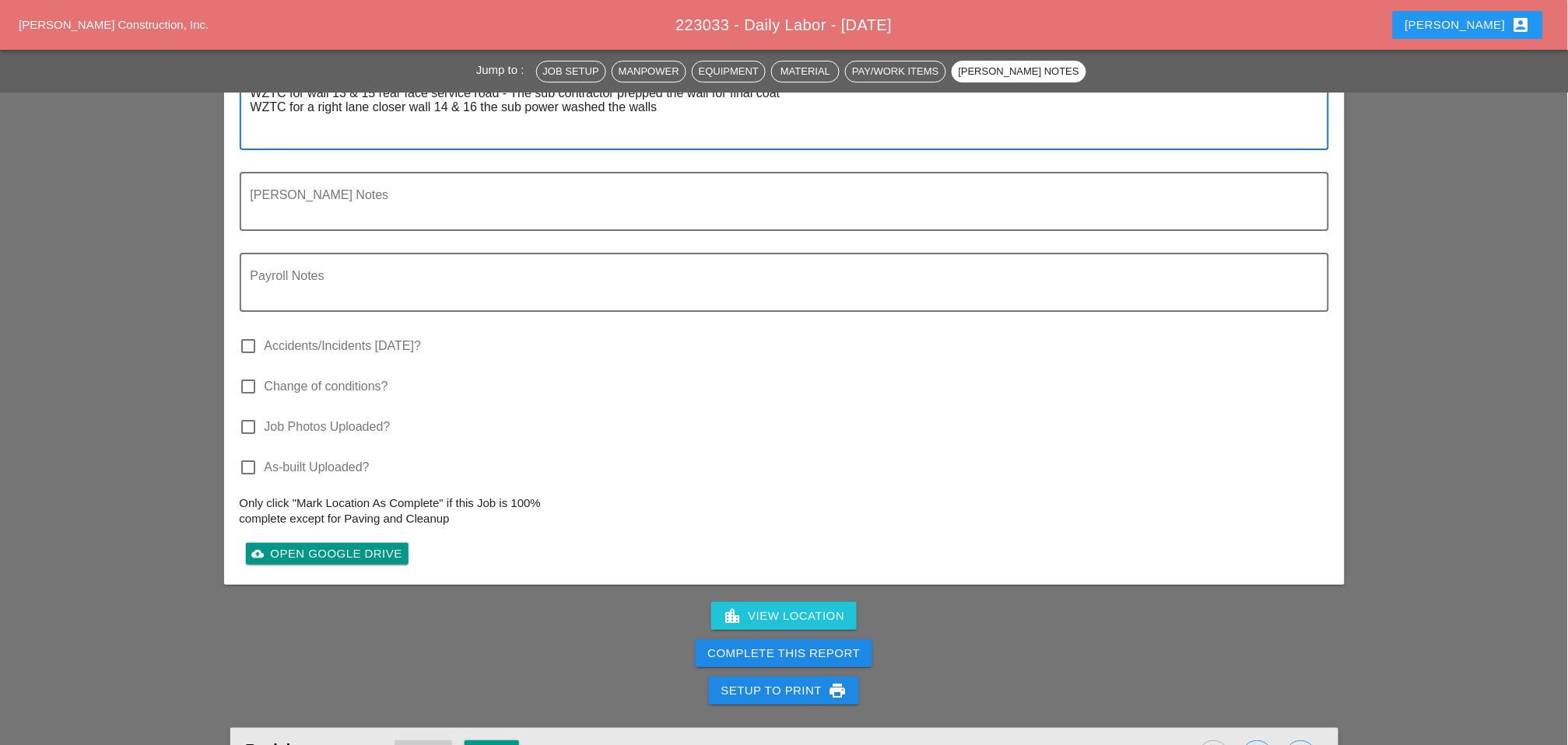 type on "SET UP WZTC:
Location:
Direction:
# of lanes:
SCOPE OF WORK COMPLETED:
SUBS ON SITE:
VENDORS/SERVICES ON SITE:
SAFETY INCIDENTS TO REPORT? :
INSPECTOR ONSITE? :
CLEANED UP WORKZONE & DEMOBILIZED AT: ___TIME___
WZTC for wall 13 & 15 rear face service road - The sub contractor prepped the wall for final coat
WZTC for a right lane closer wall 14 & 16 the sub power washed the walls" 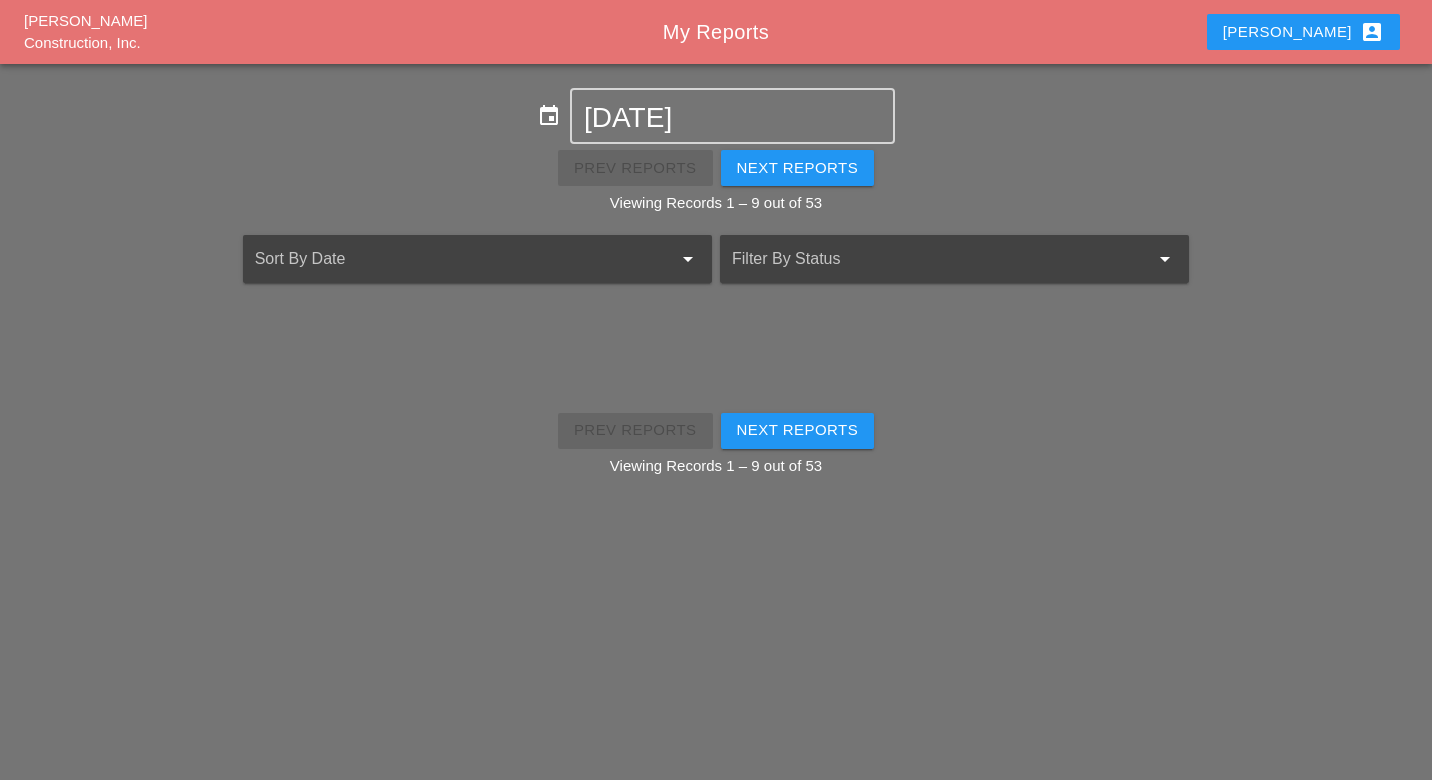 scroll, scrollTop: 0, scrollLeft: 0, axis: both 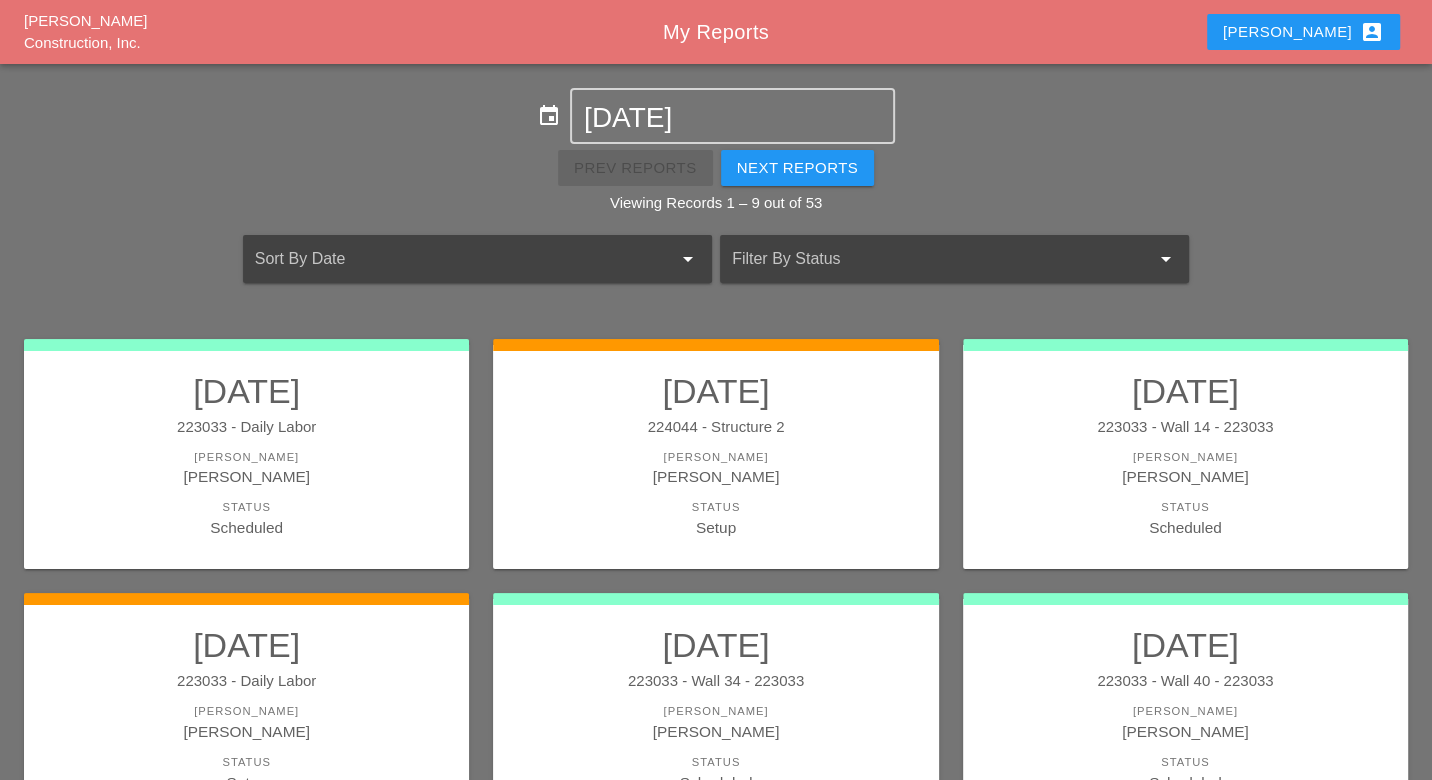drag, startPoint x: 1349, startPoint y: 30, endPoint x: 1343, endPoint y: 47, distance: 18.027756 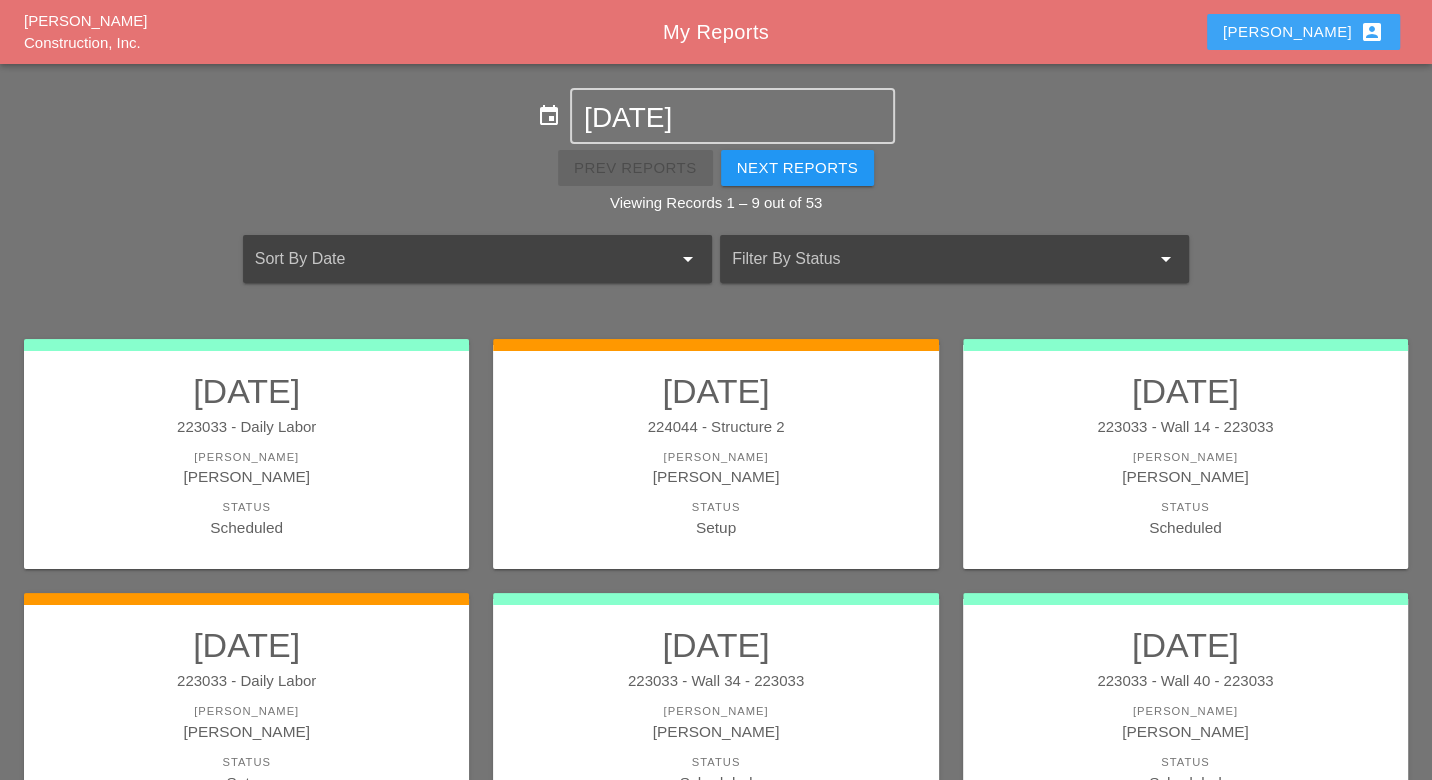 click on "Luca account_box" at bounding box center [1303, 32] 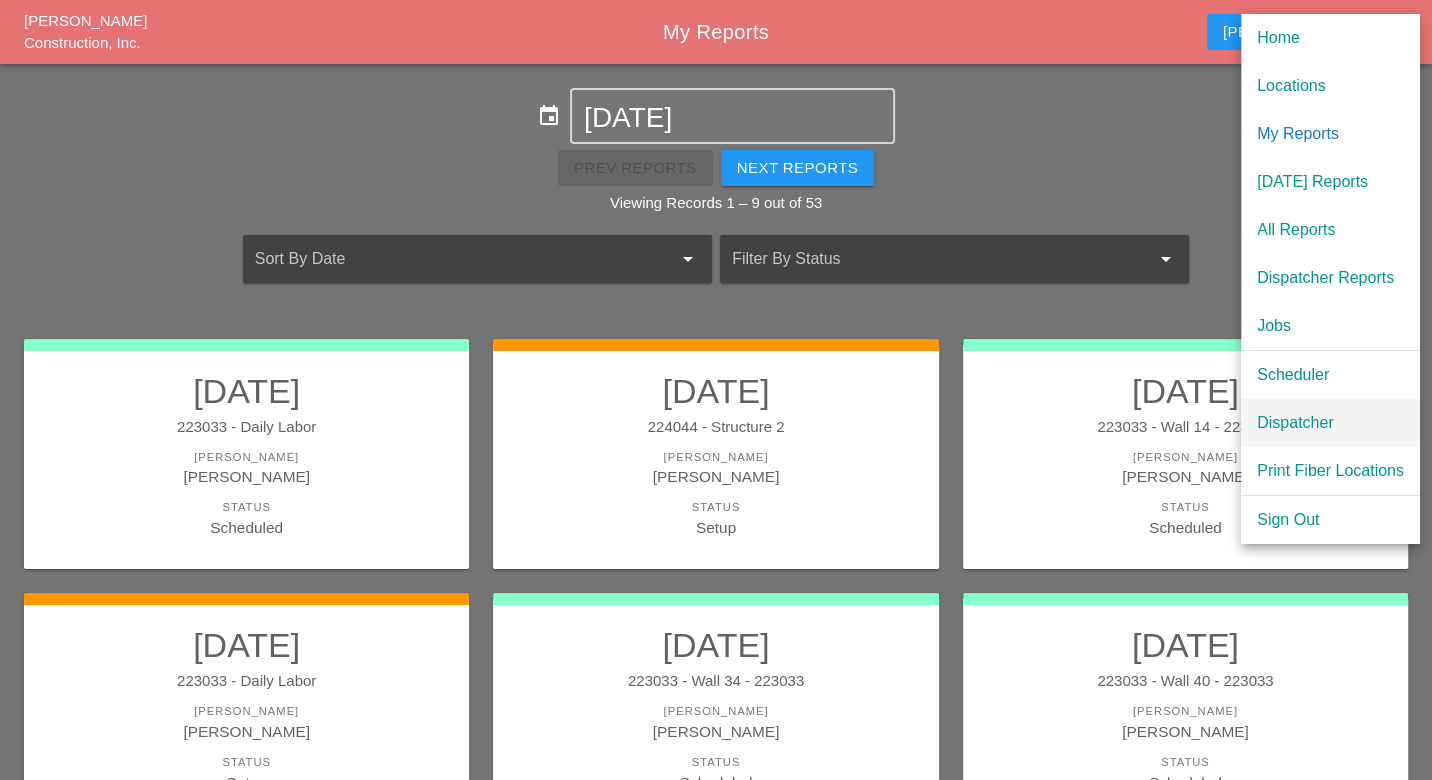 click on "Dispatcher" at bounding box center (1330, 423) 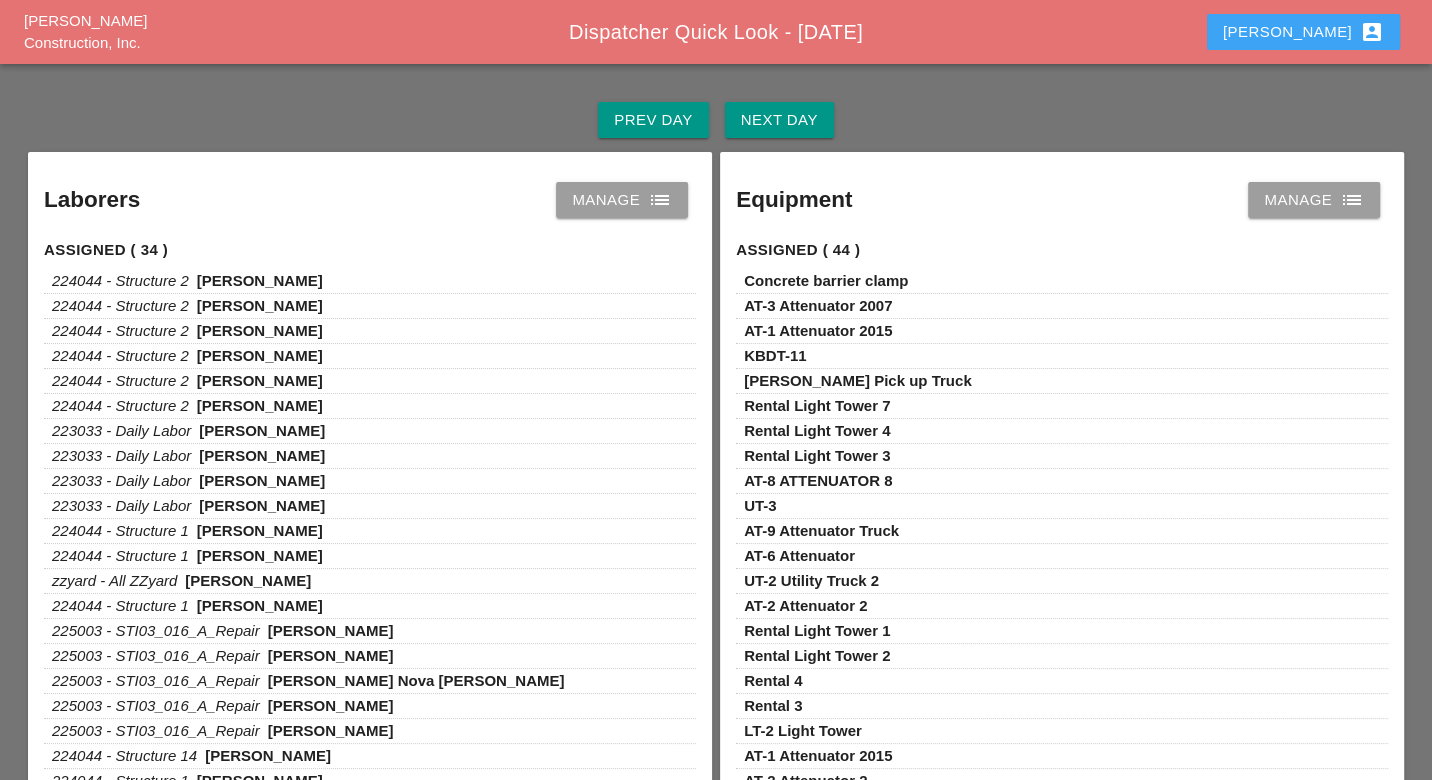 click on "Luca account_box" at bounding box center (1303, 32) 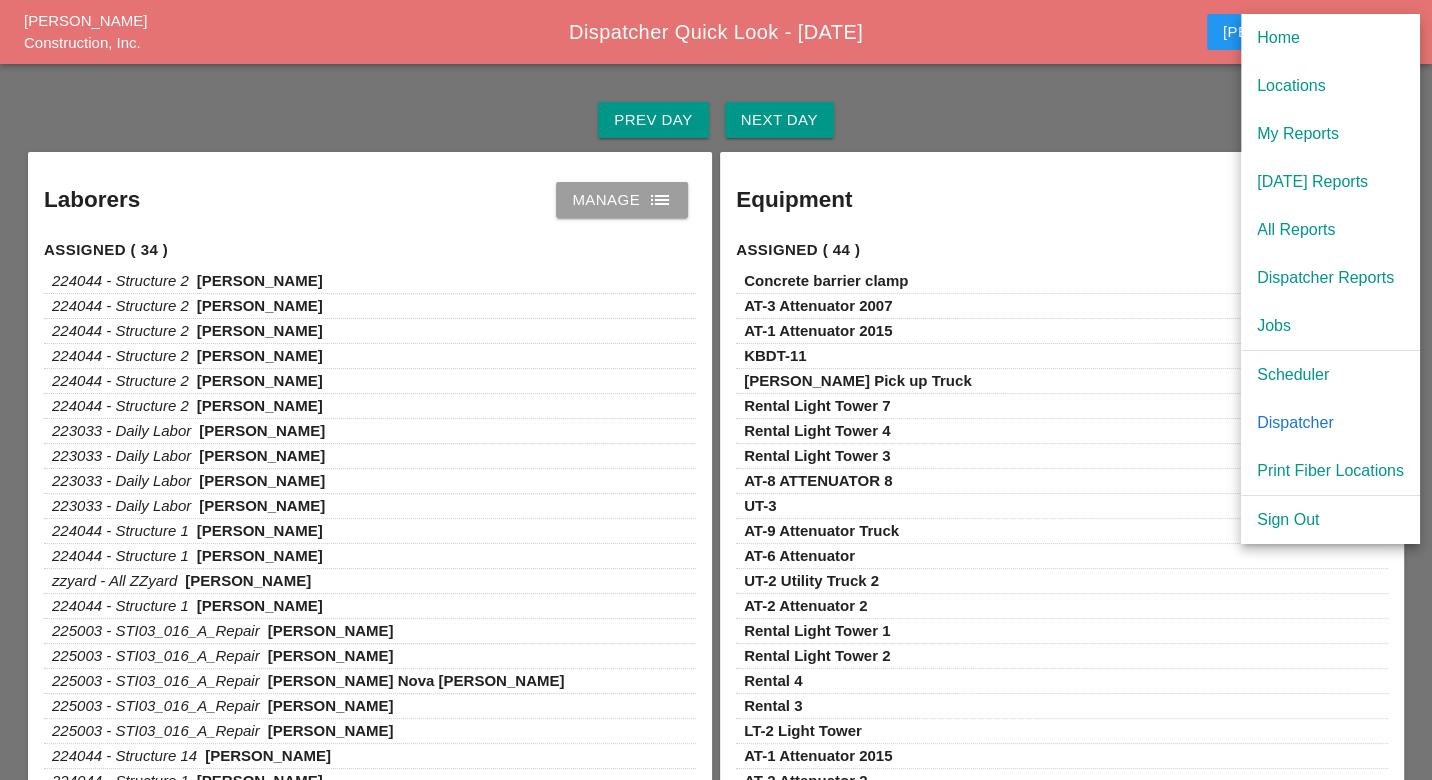 drag, startPoint x: 1293, startPoint y: 370, endPoint x: 1283, endPoint y: 369, distance: 10.049875 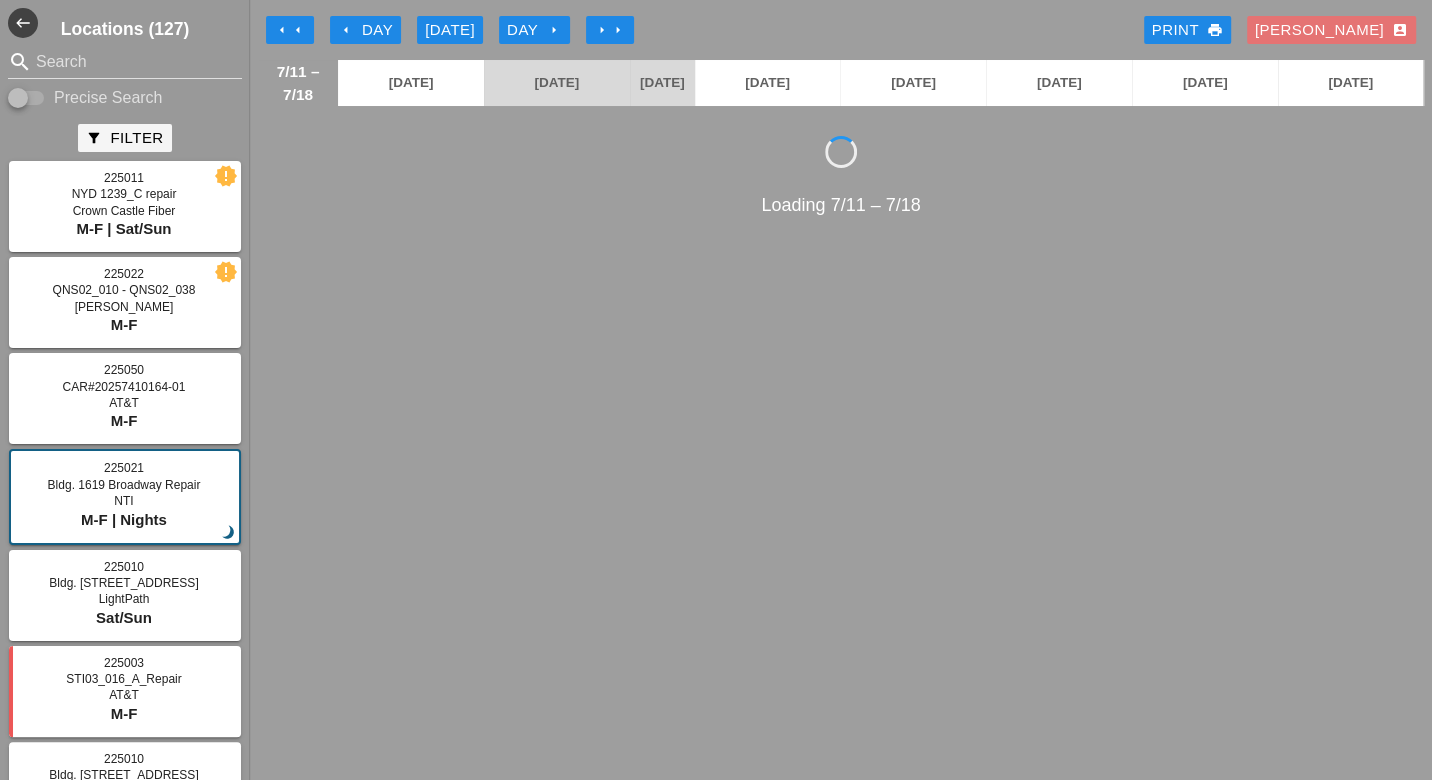 drag, startPoint x: 339, startPoint y: 29, endPoint x: 373, endPoint y: 40, distance: 35.735138 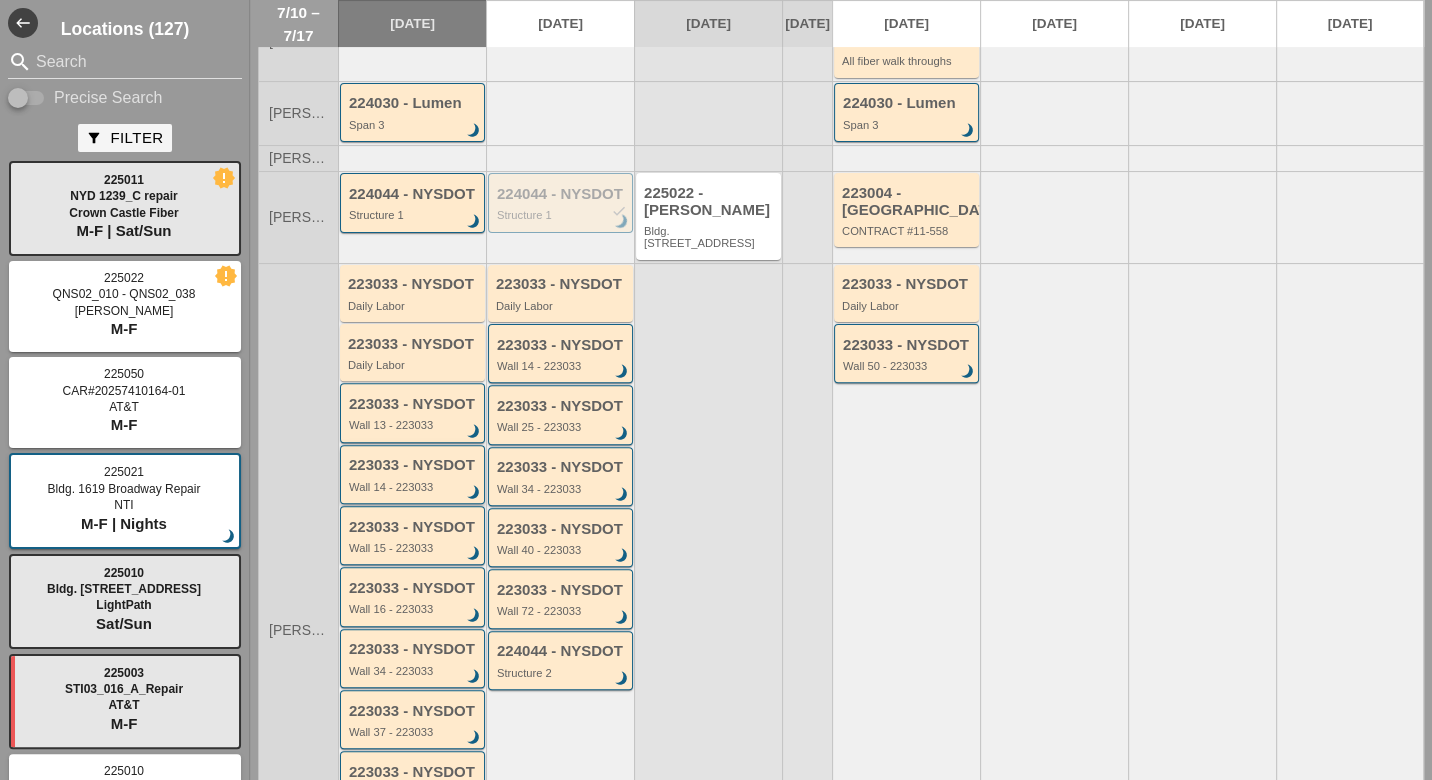 scroll, scrollTop: 444, scrollLeft: 0, axis: vertical 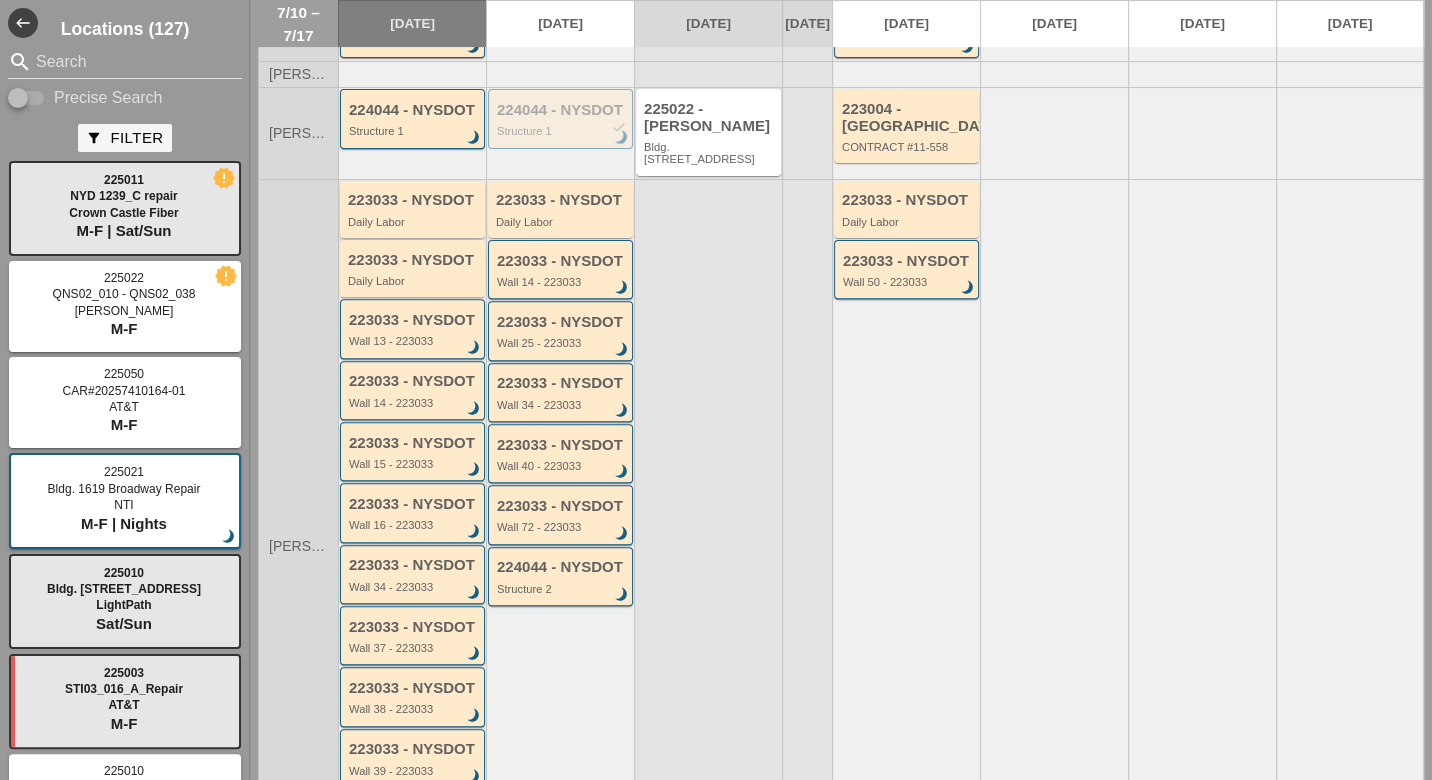click on "Daily Labor" at bounding box center (414, 222) 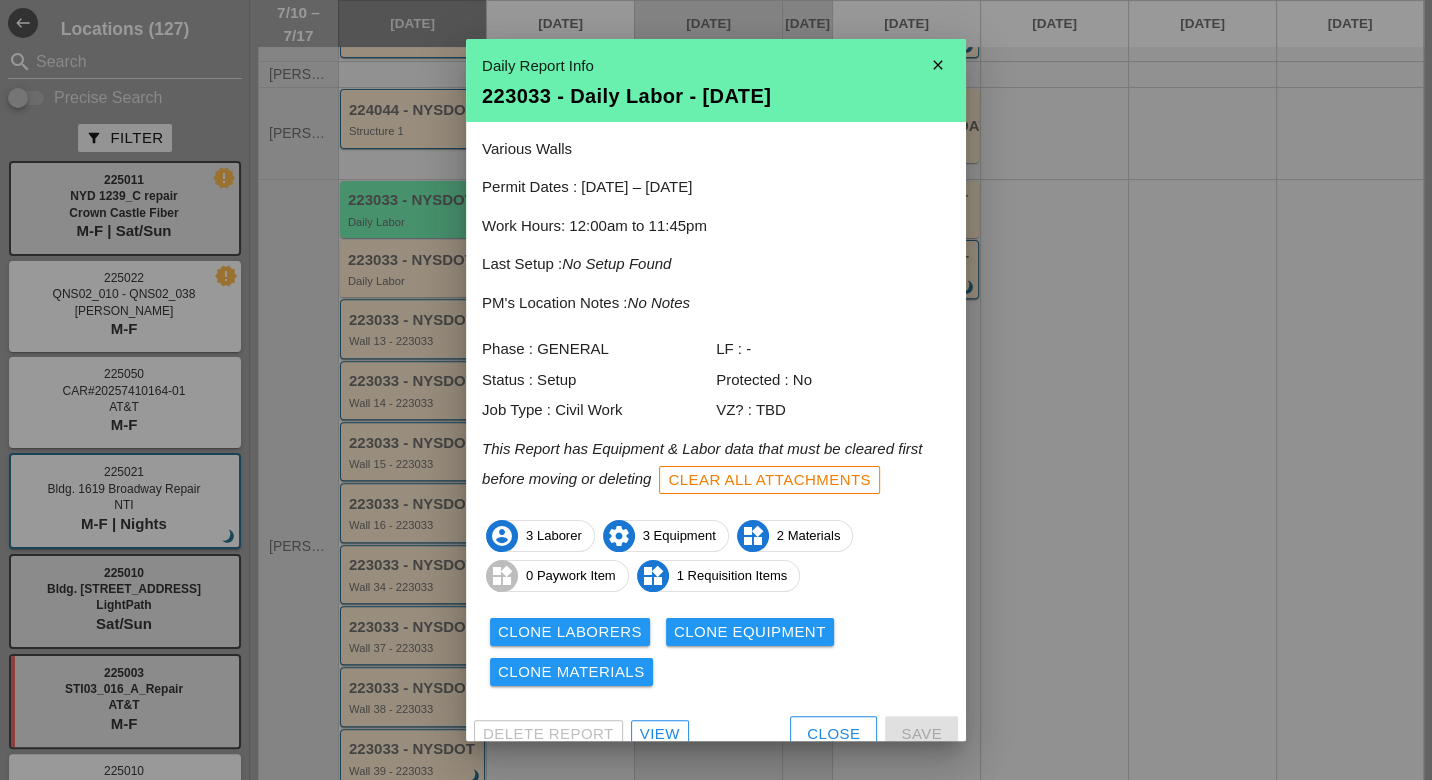 scroll, scrollTop: 17, scrollLeft: 0, axis: vertical 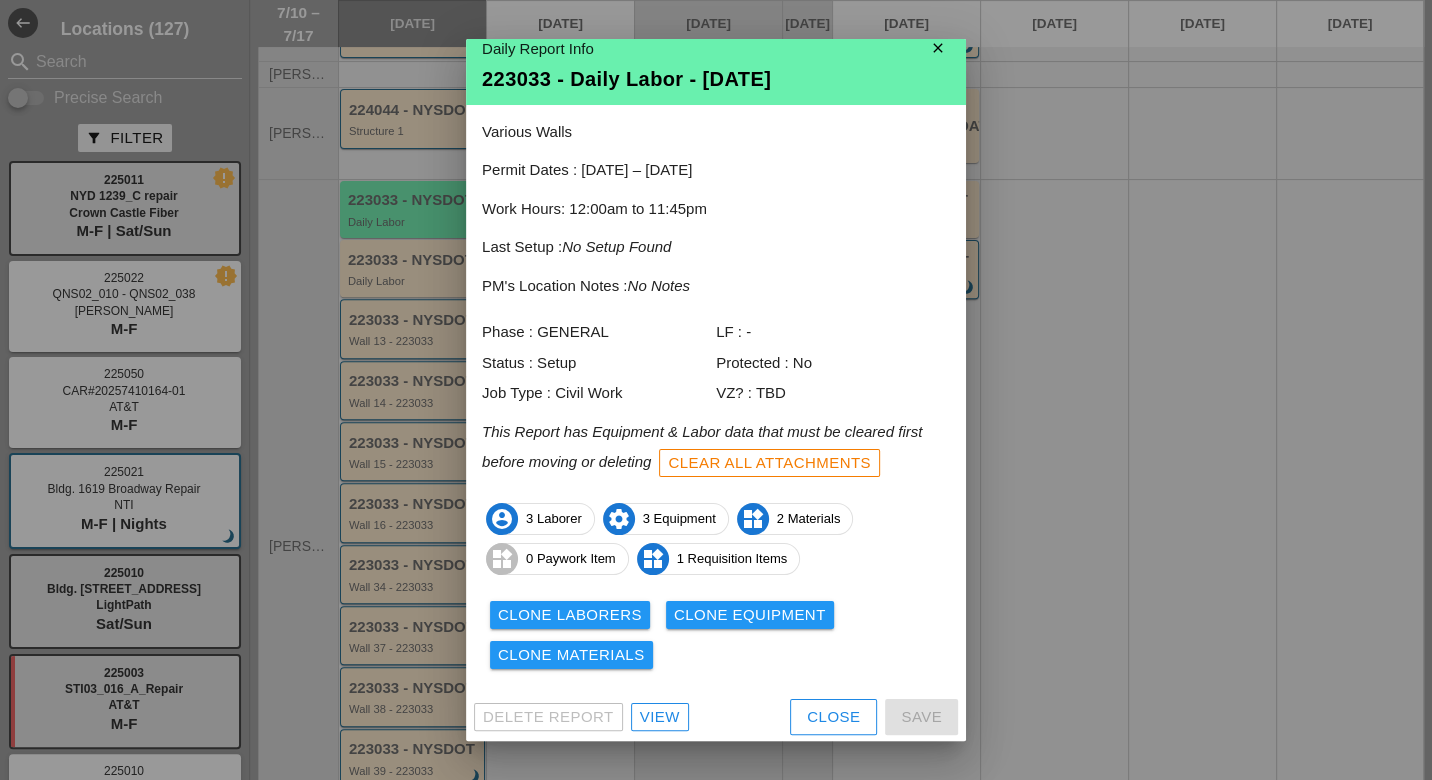 click on "Close" at bounding box center [833, 717] 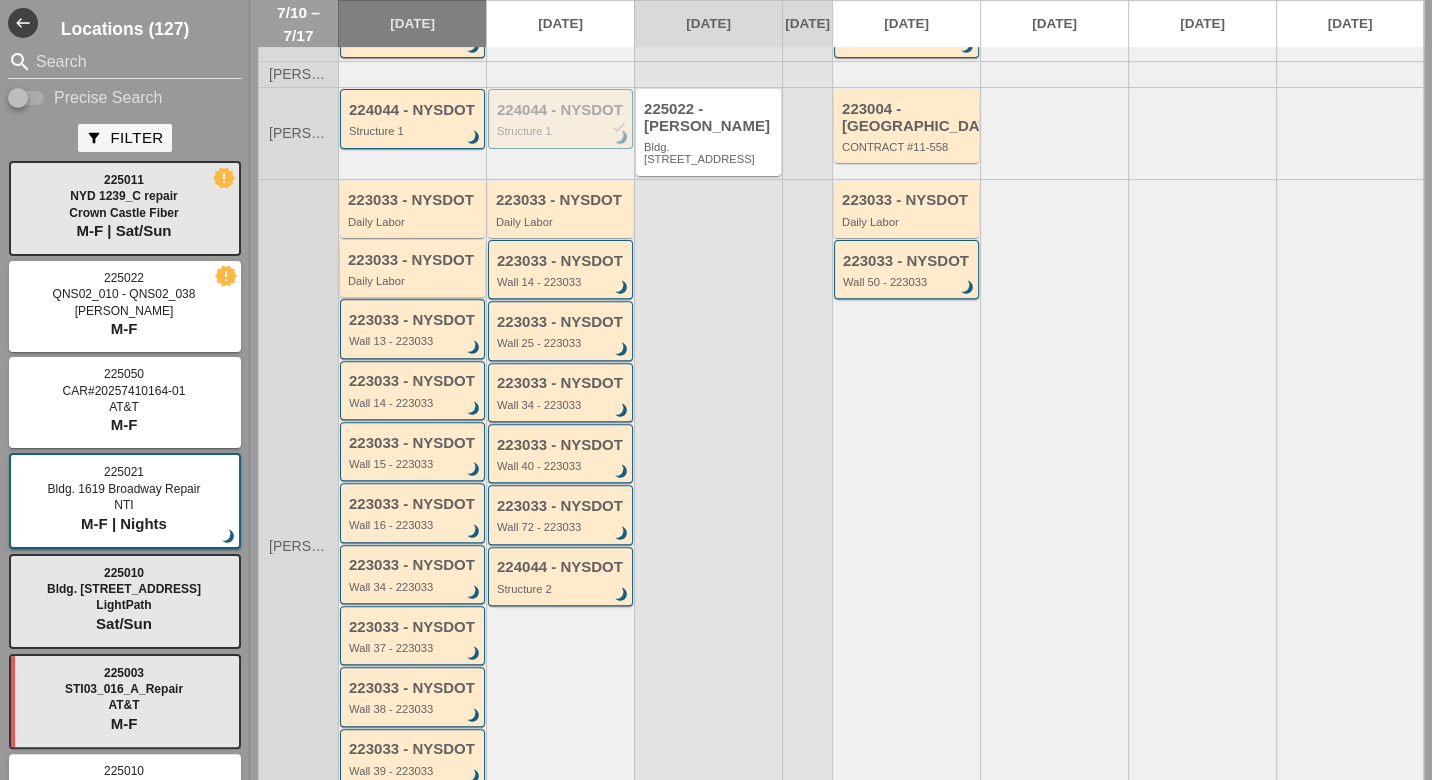 click on "Daily Labor" at bounding box center [414, 281] 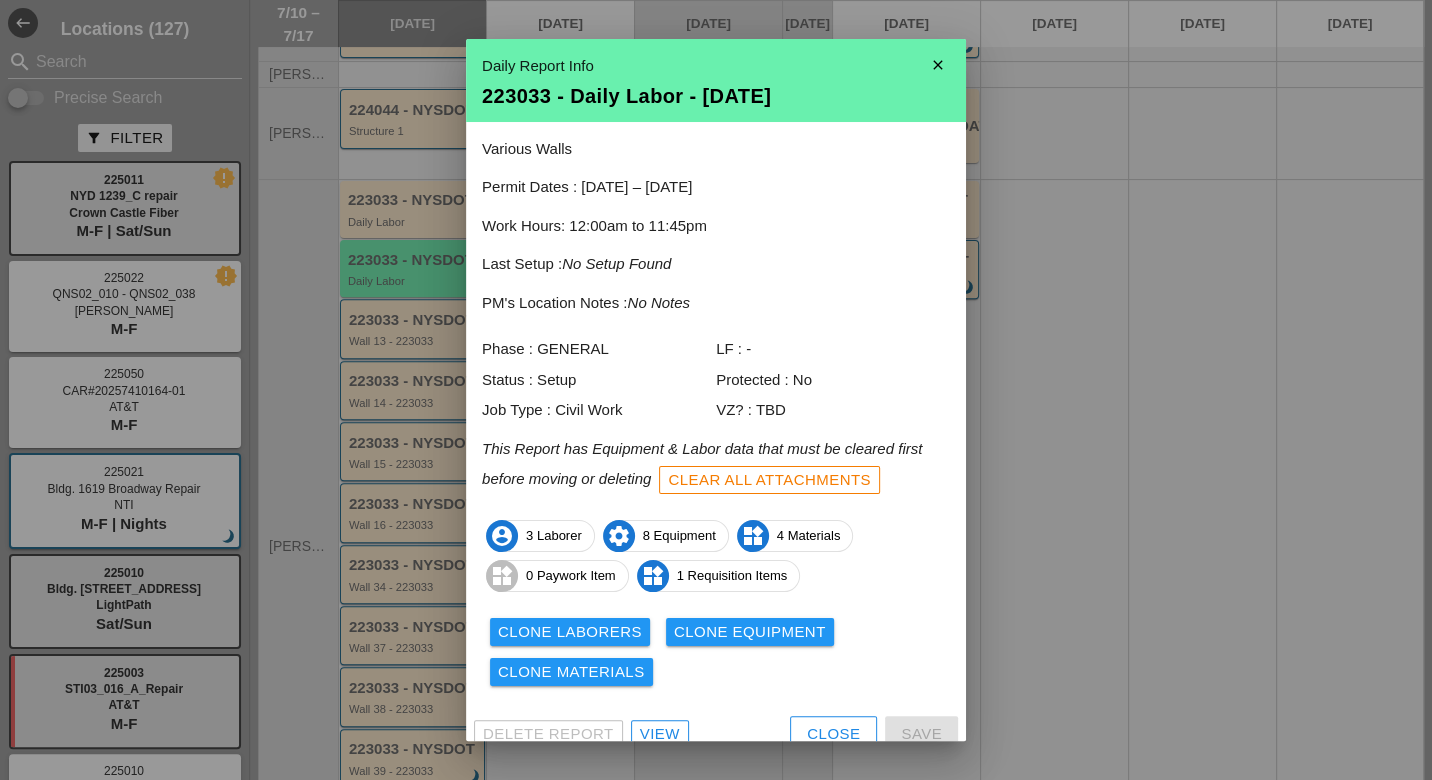 click on "Close" at bounding box center [833, 734] 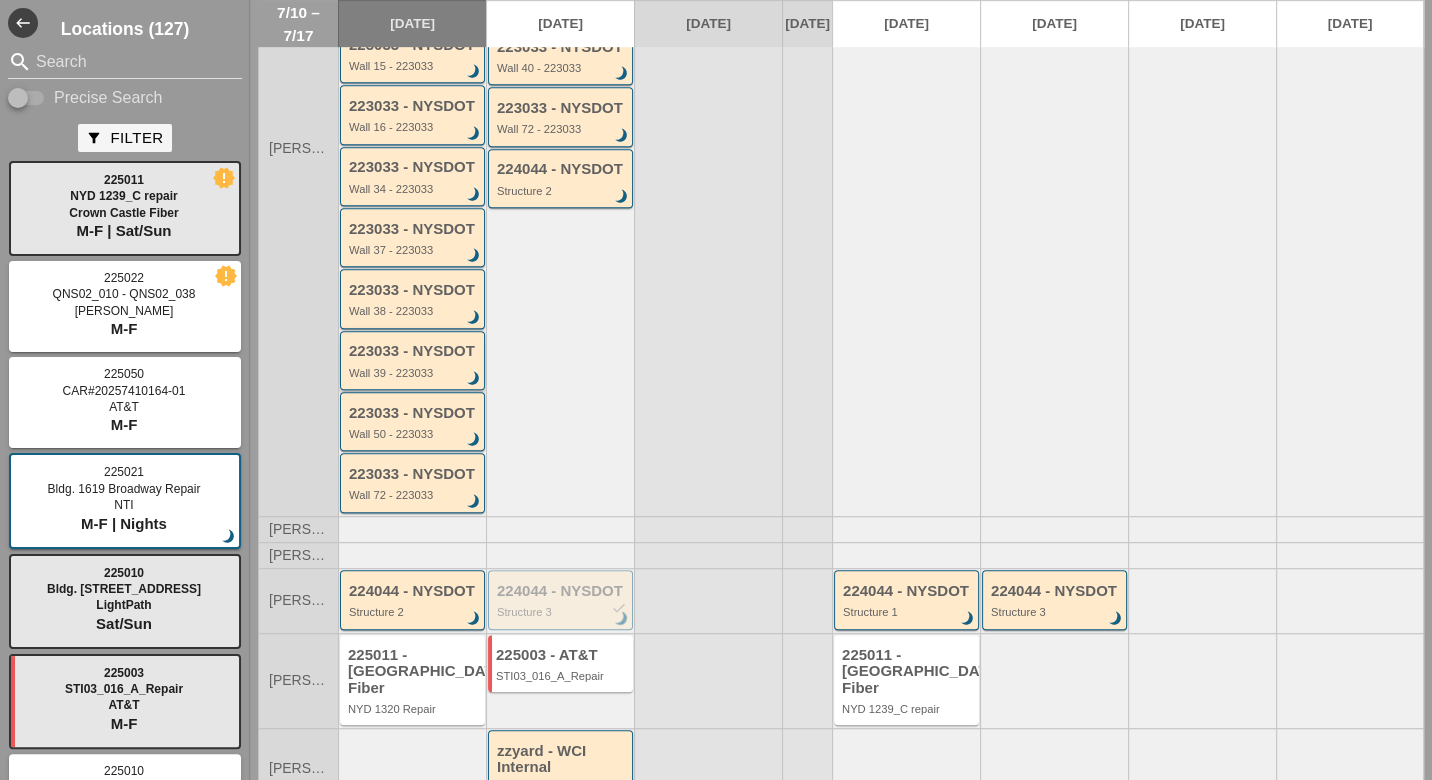 scroll, scrollTop: 849, scrollLeft: 0, axis: vertical 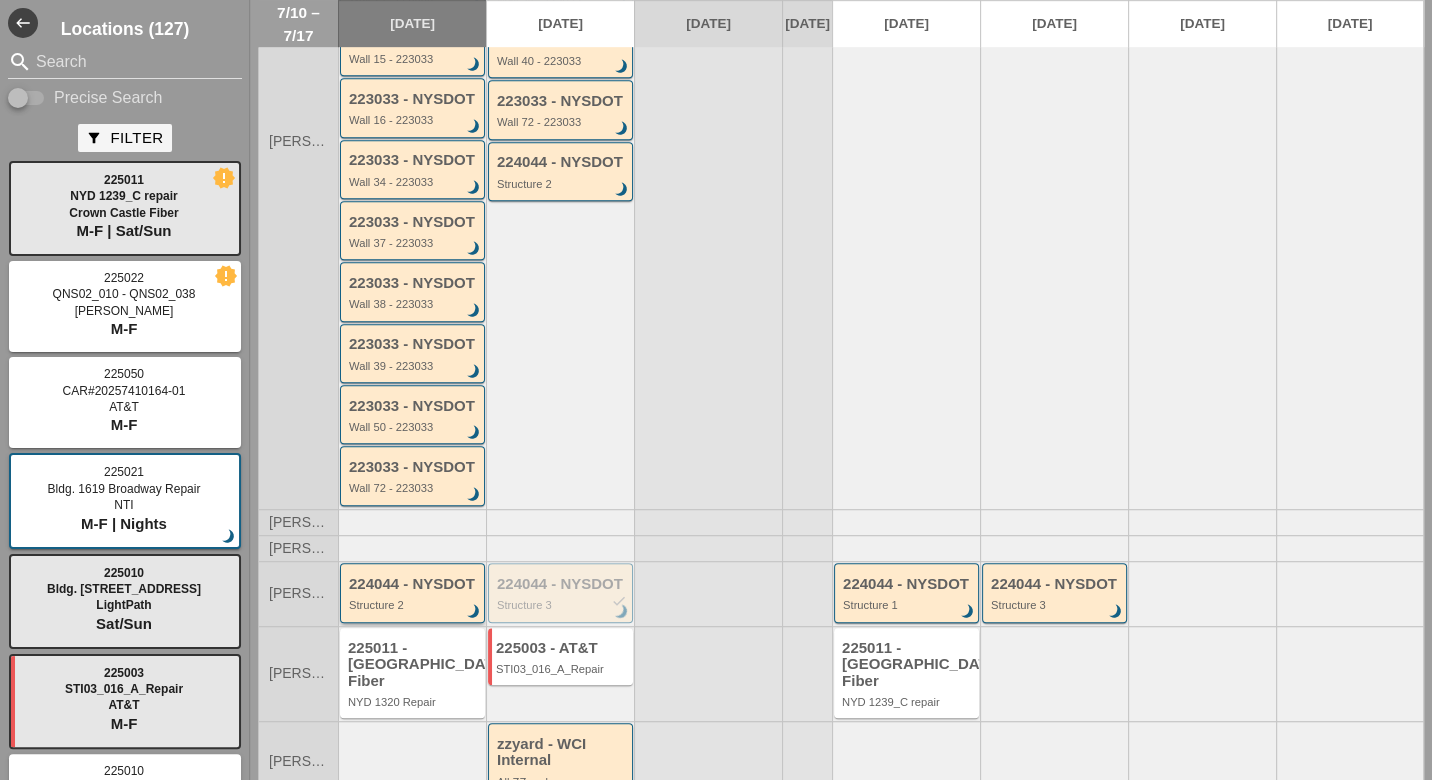click on "224044 - NYSDOT  Structure 2 brightness_3" at bounding box center [414, 594] 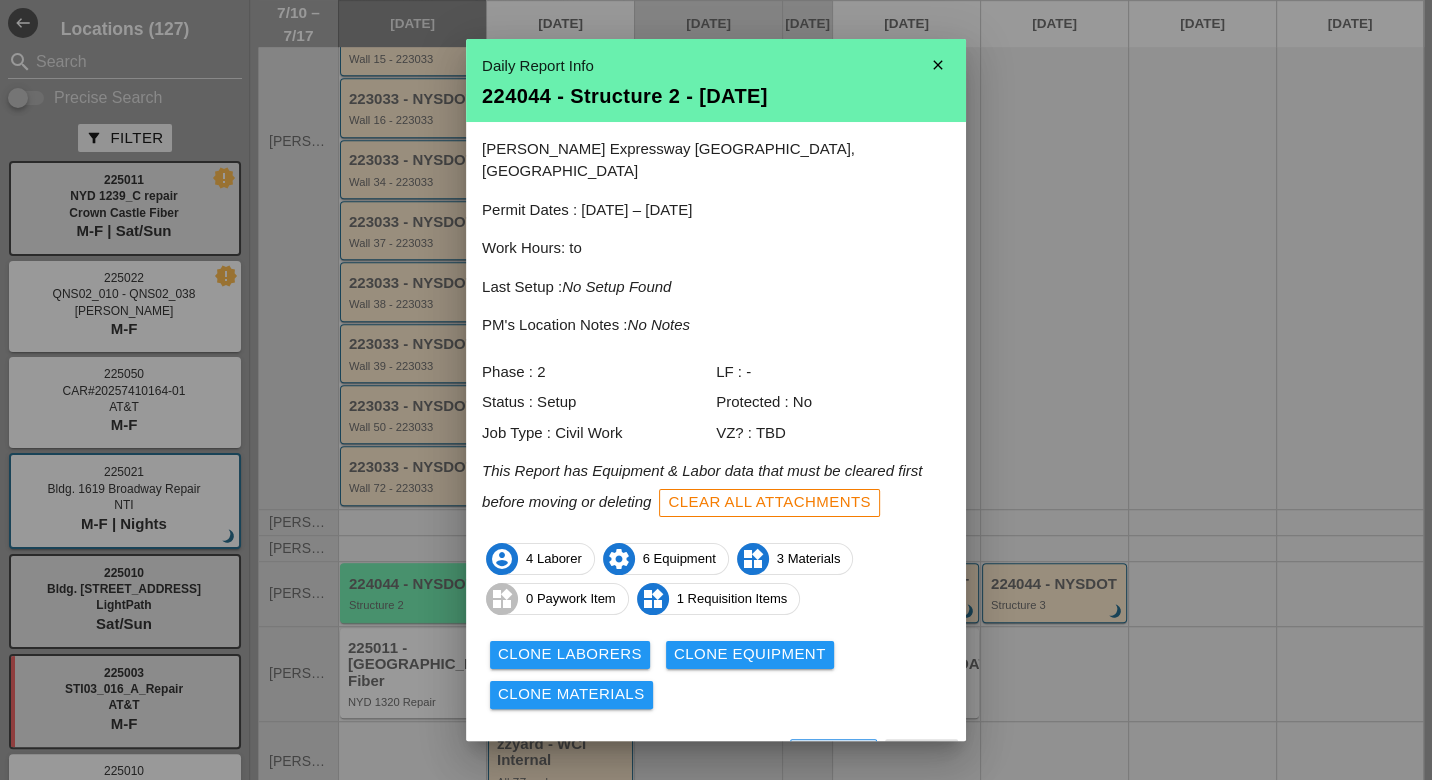 click on "View" at bounding box center [660, 756] 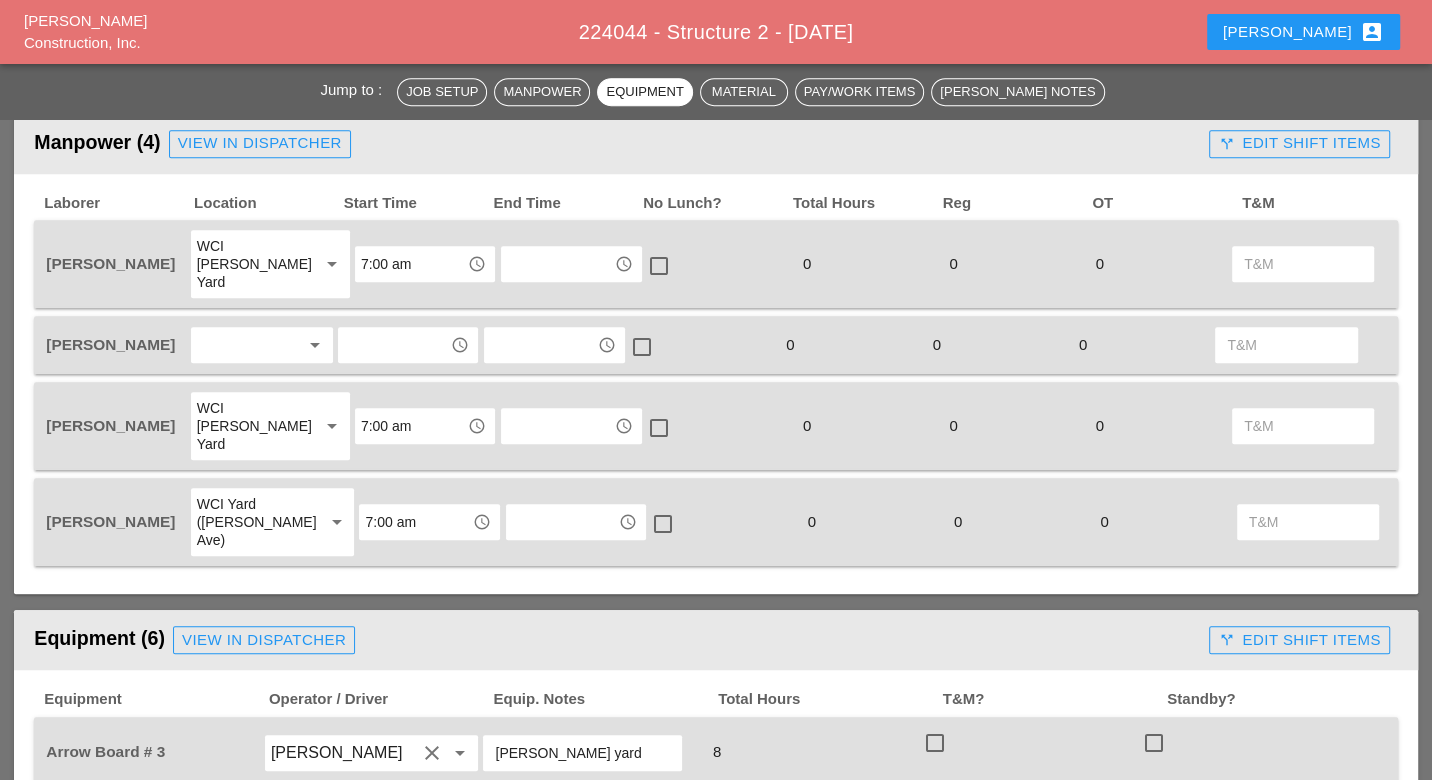 scroll, scrollTop: 883, scrollLeft: 0, axis: vertical 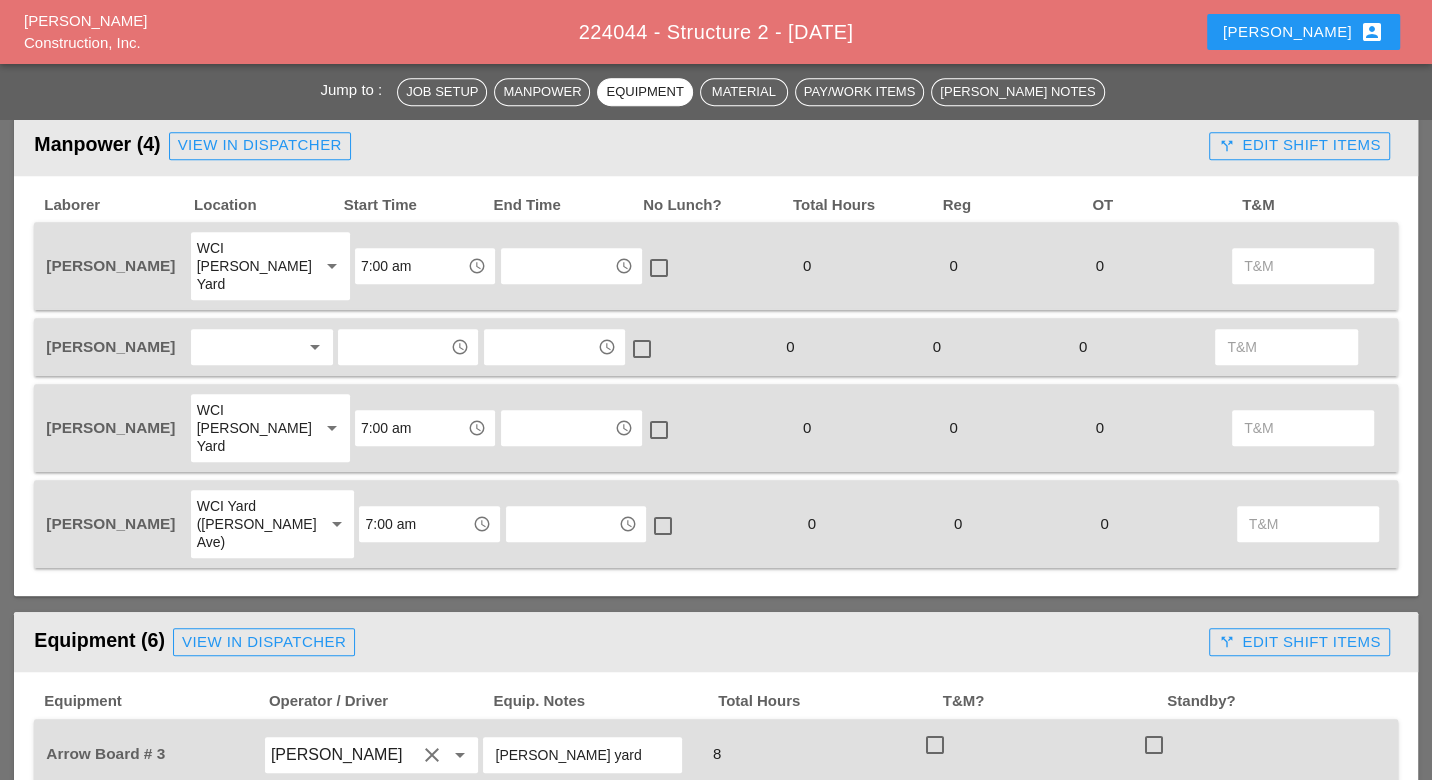 click at bounding box center (248, 347) 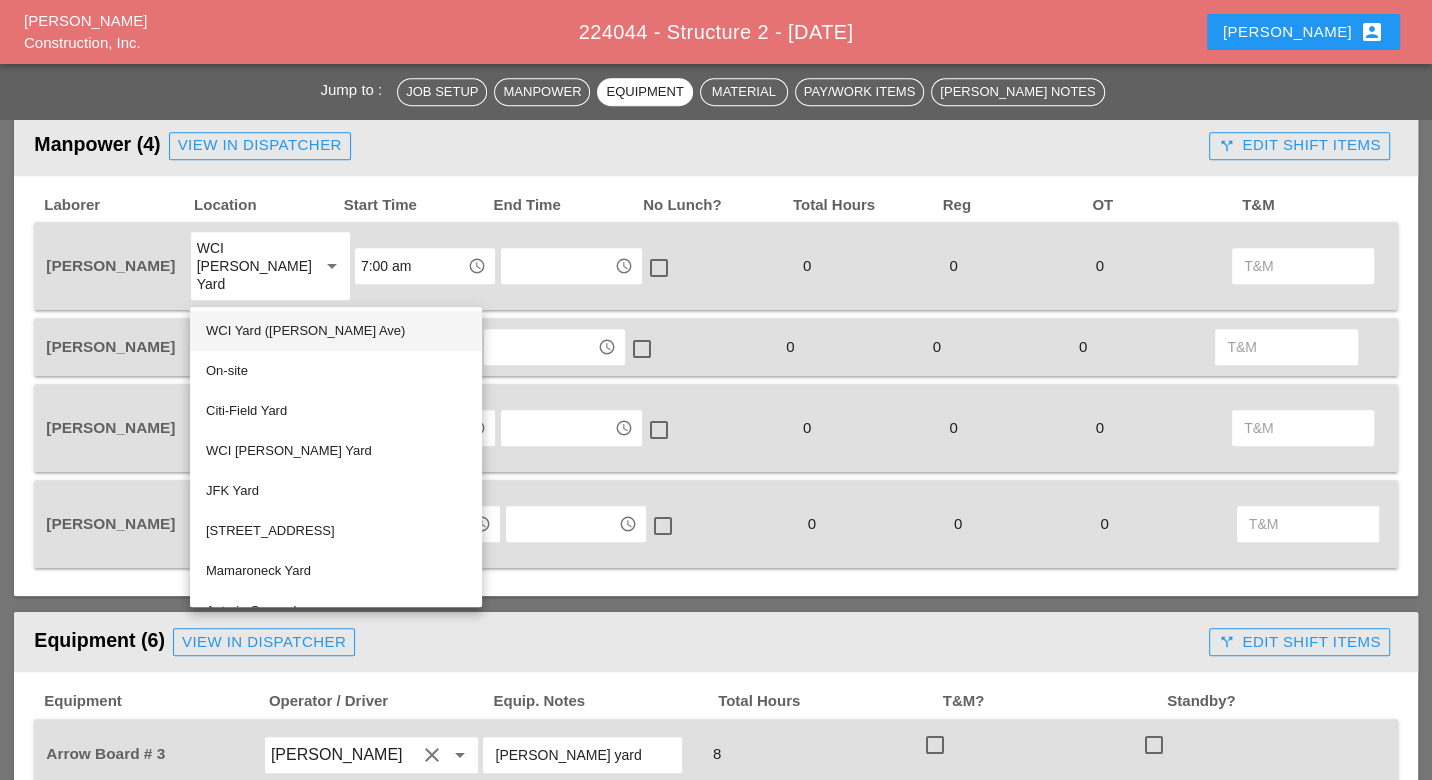 click on "WCI Yard ([PERSON_NAME] Ave)" at bounding box center [336, 331] 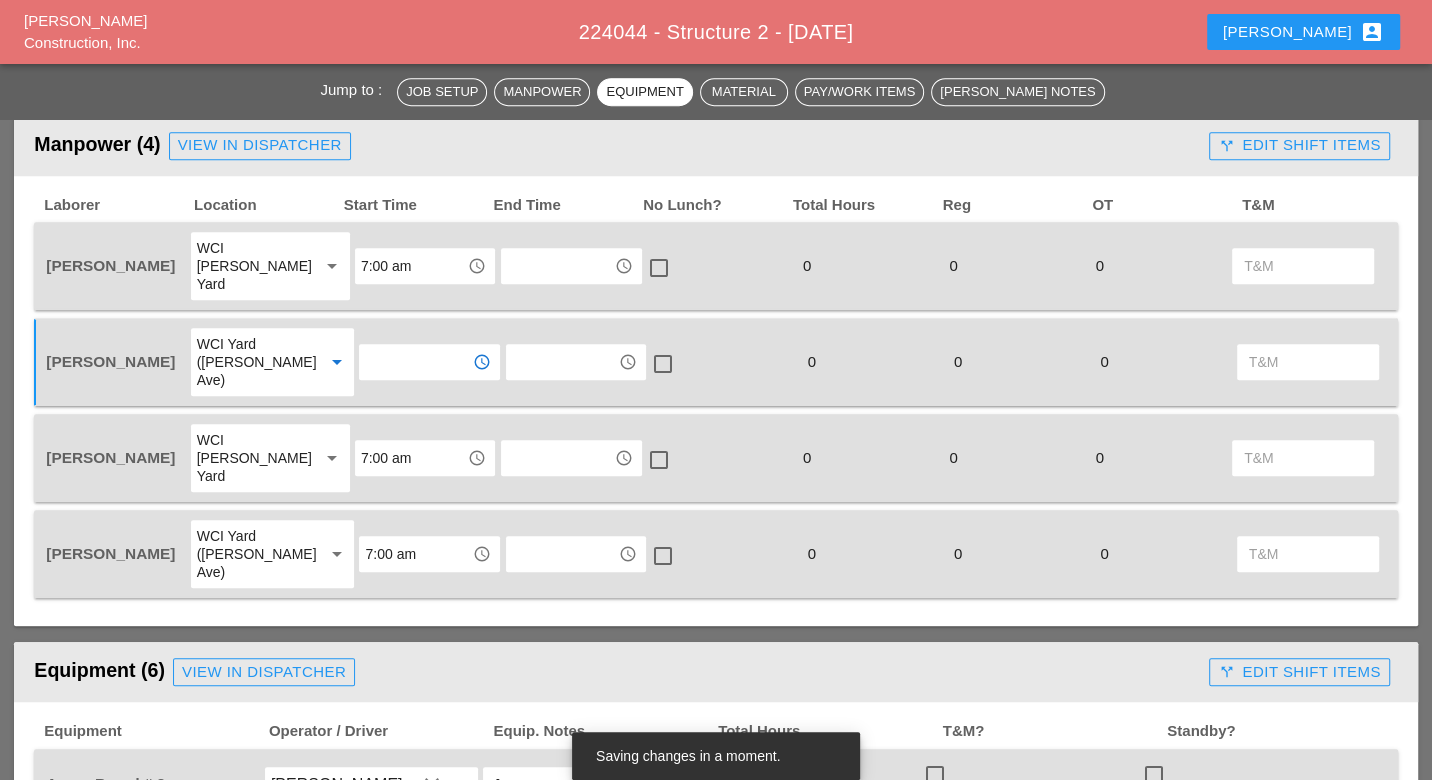 click at bounding box center (415, 362) 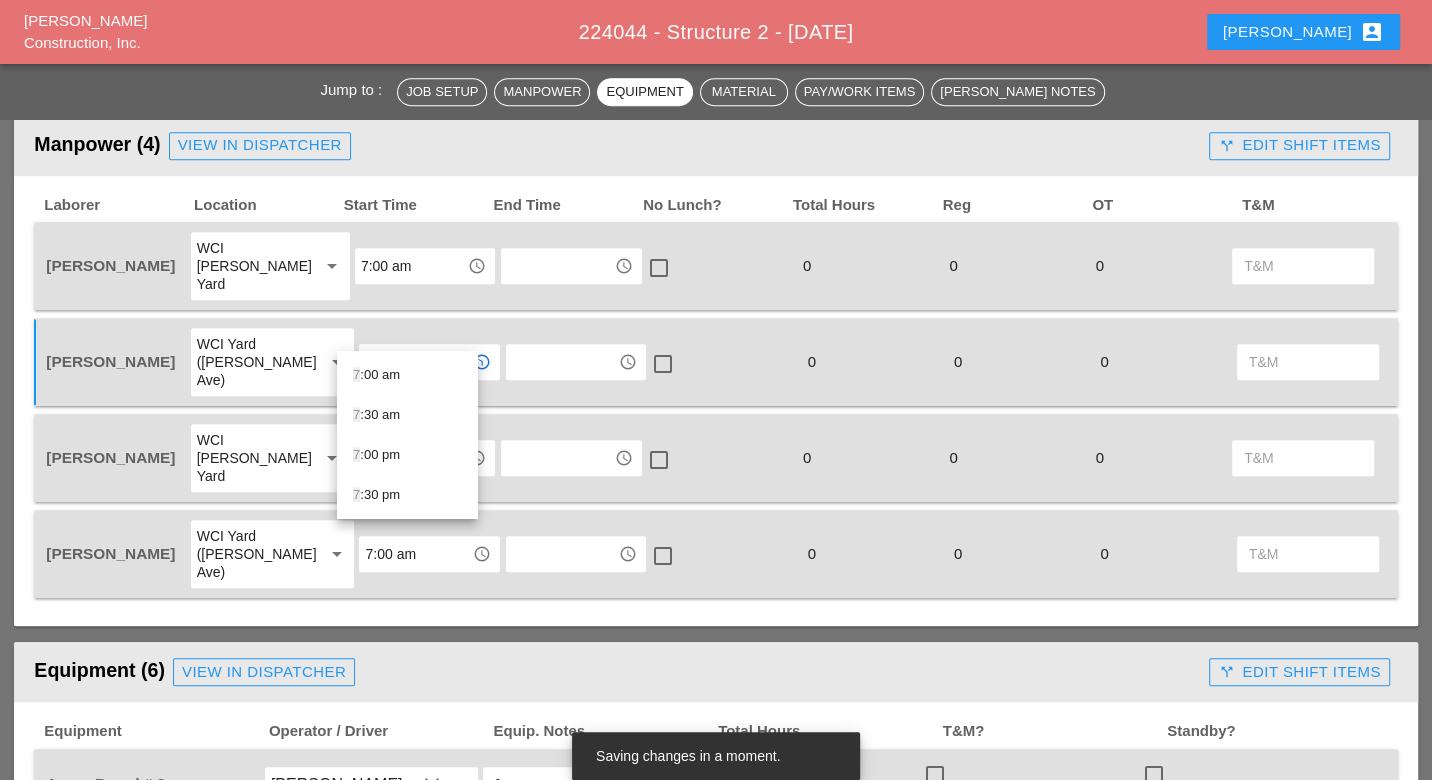 click on "7 :00 am" at bounding box center (407, 375) 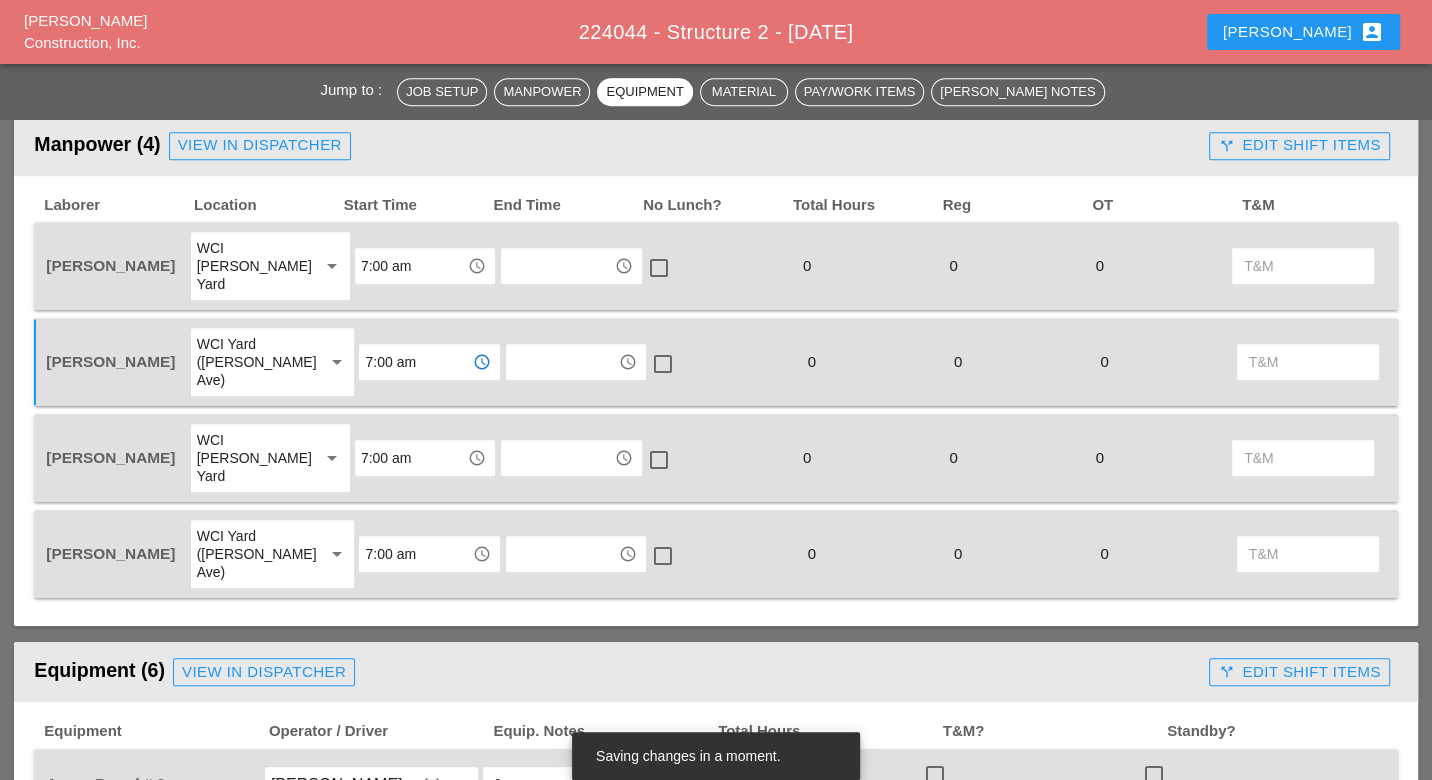 type on "7:00 am" 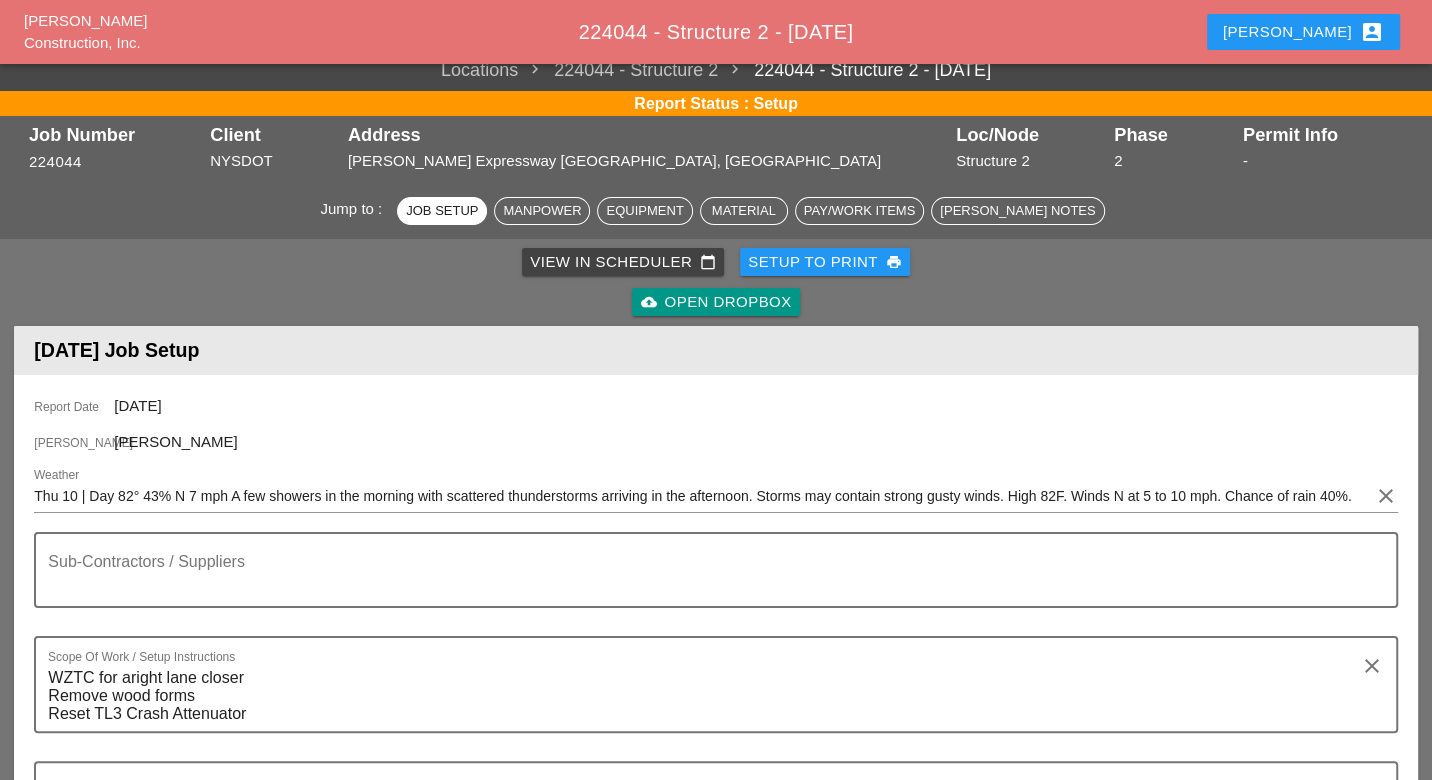 scroll, scrollTop: 0, scrollLeft: 0, axis: both 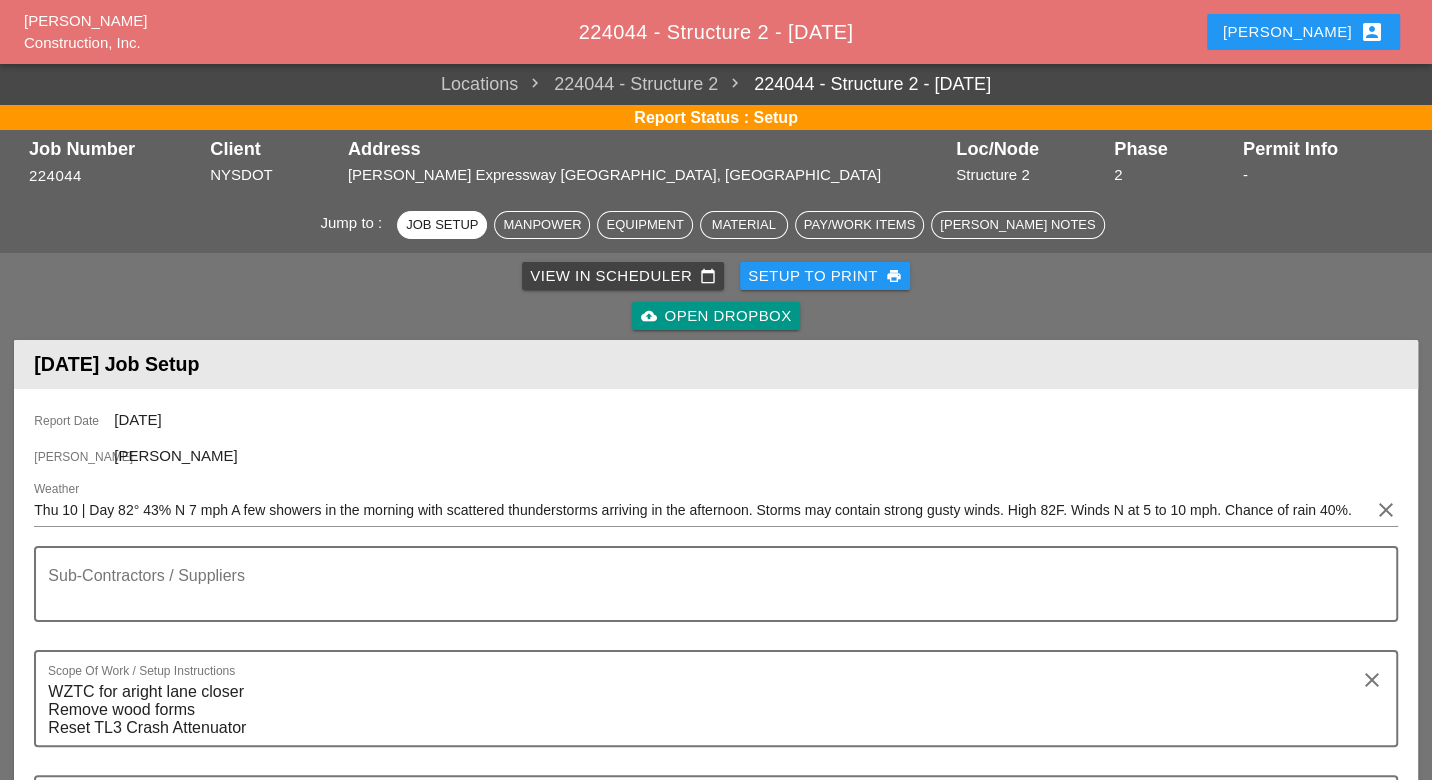 click on "View in Scheduler calendar_today" at bounding box center (623, 276) 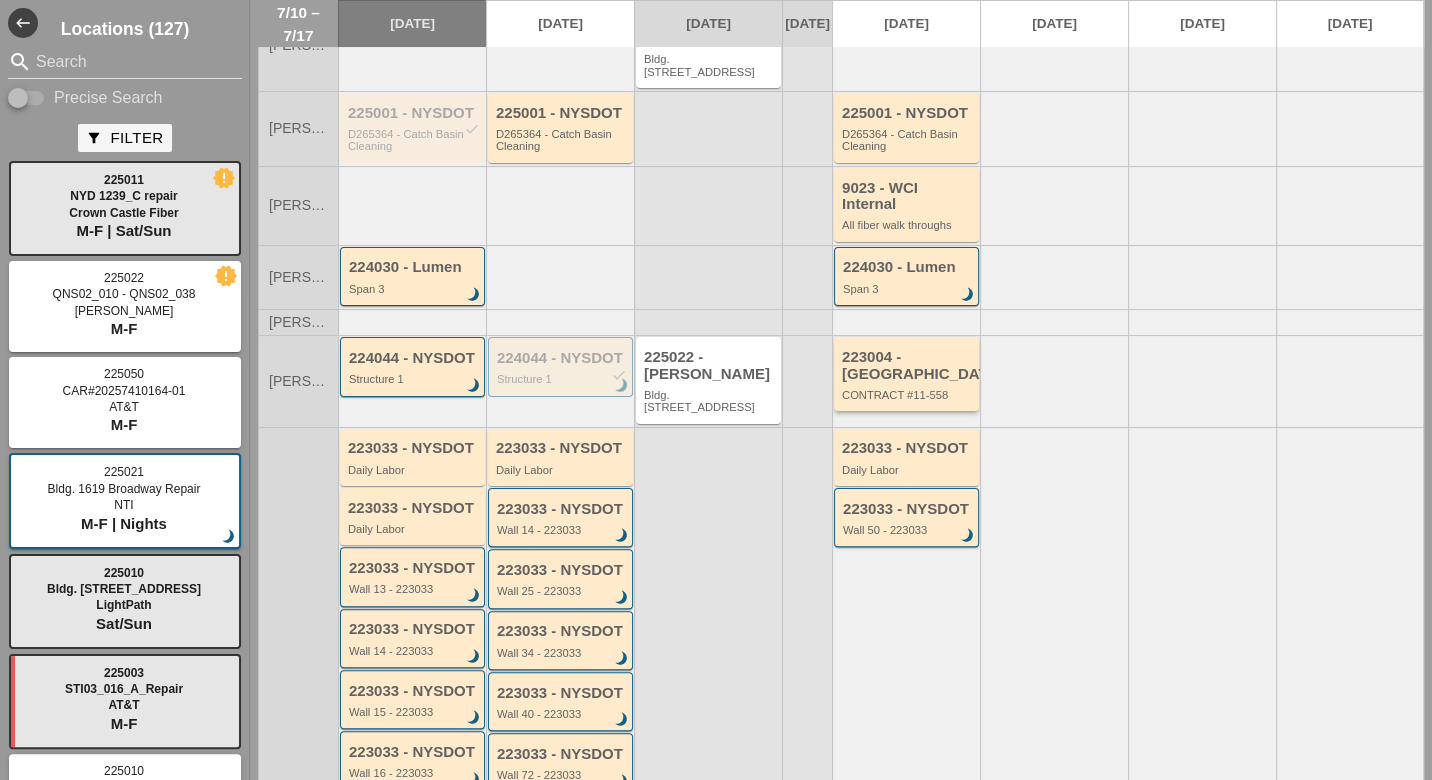 scroll, scrollTop: 222, scrollLeft: 0, axis: vertical 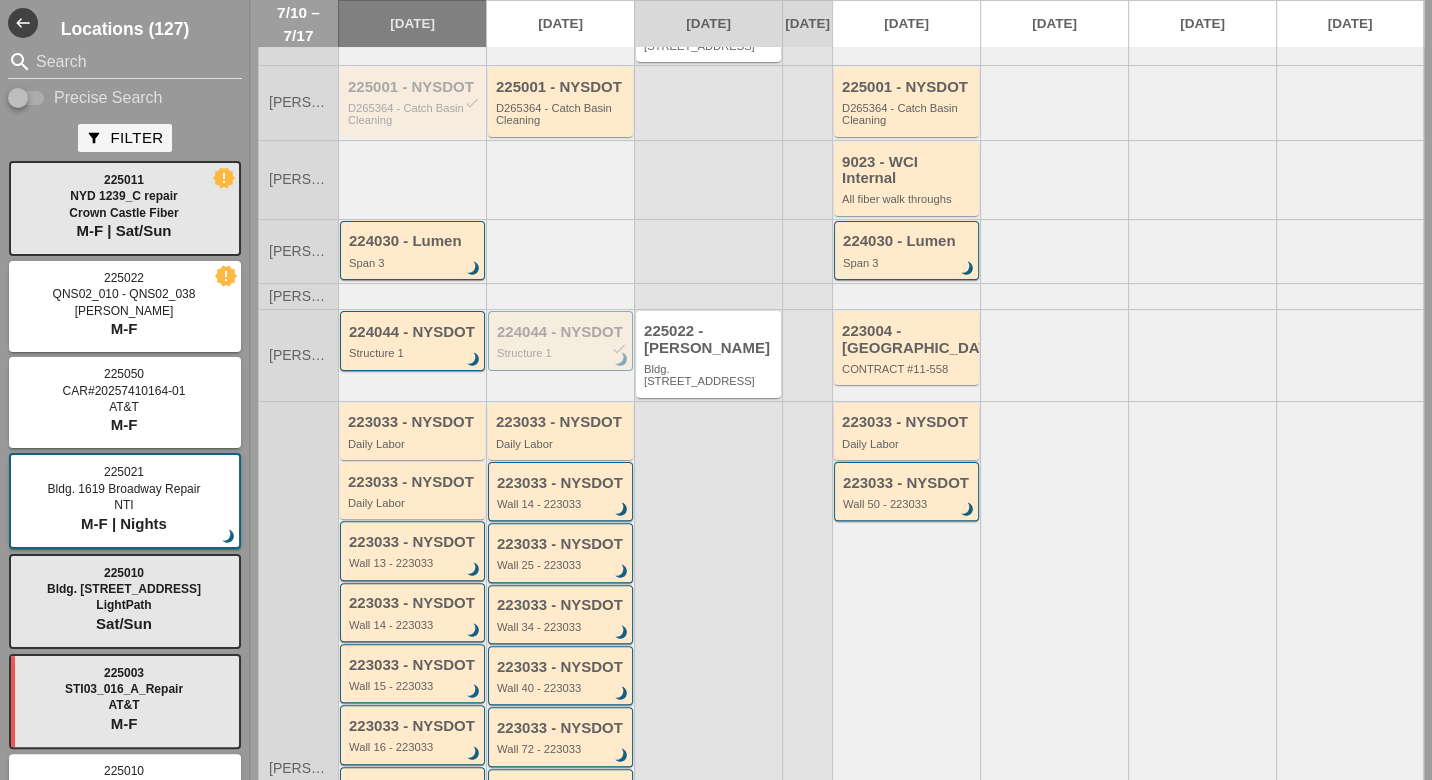 click on "223033 - NYSDOT  Daily Labor" at bounding box center [906, 431] 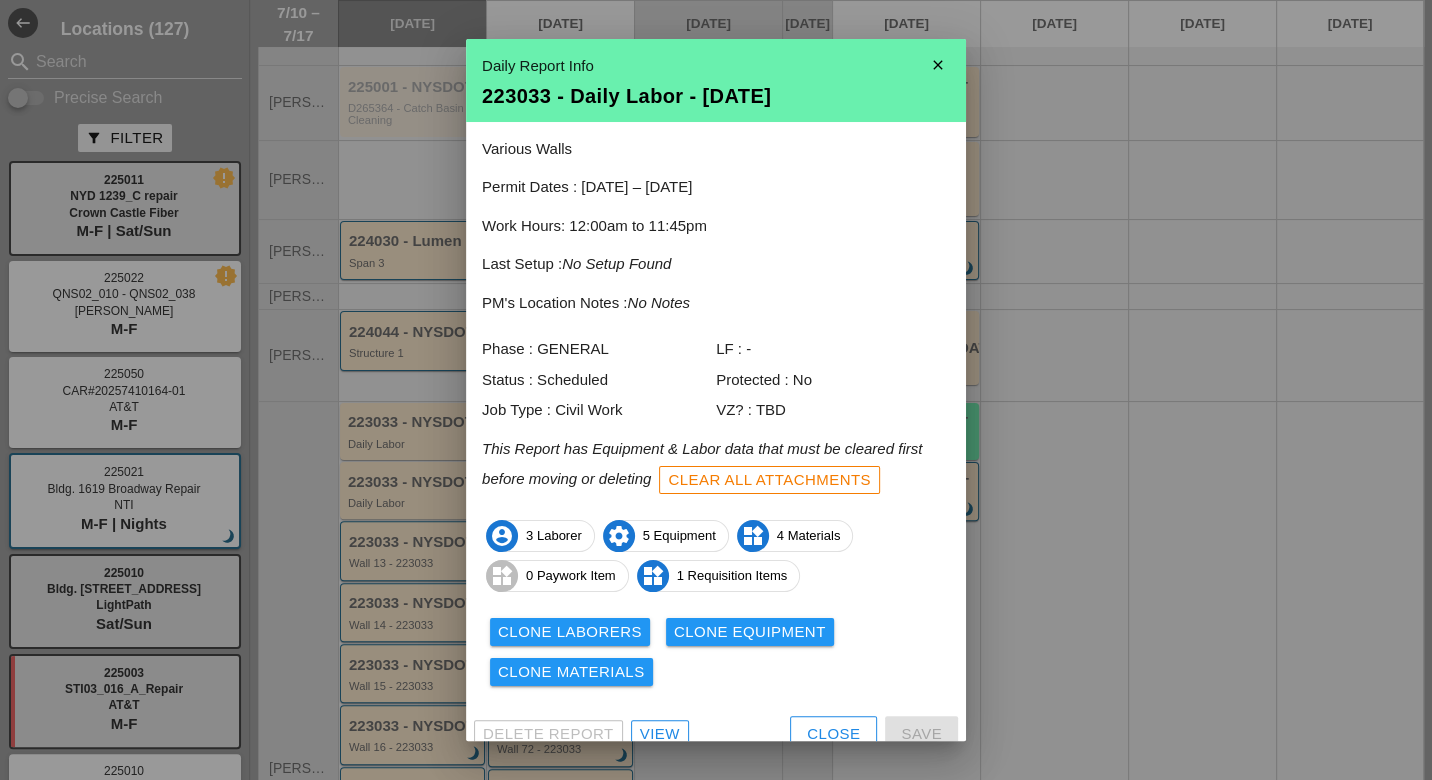 click on "View" at bounding box center (660, 734) 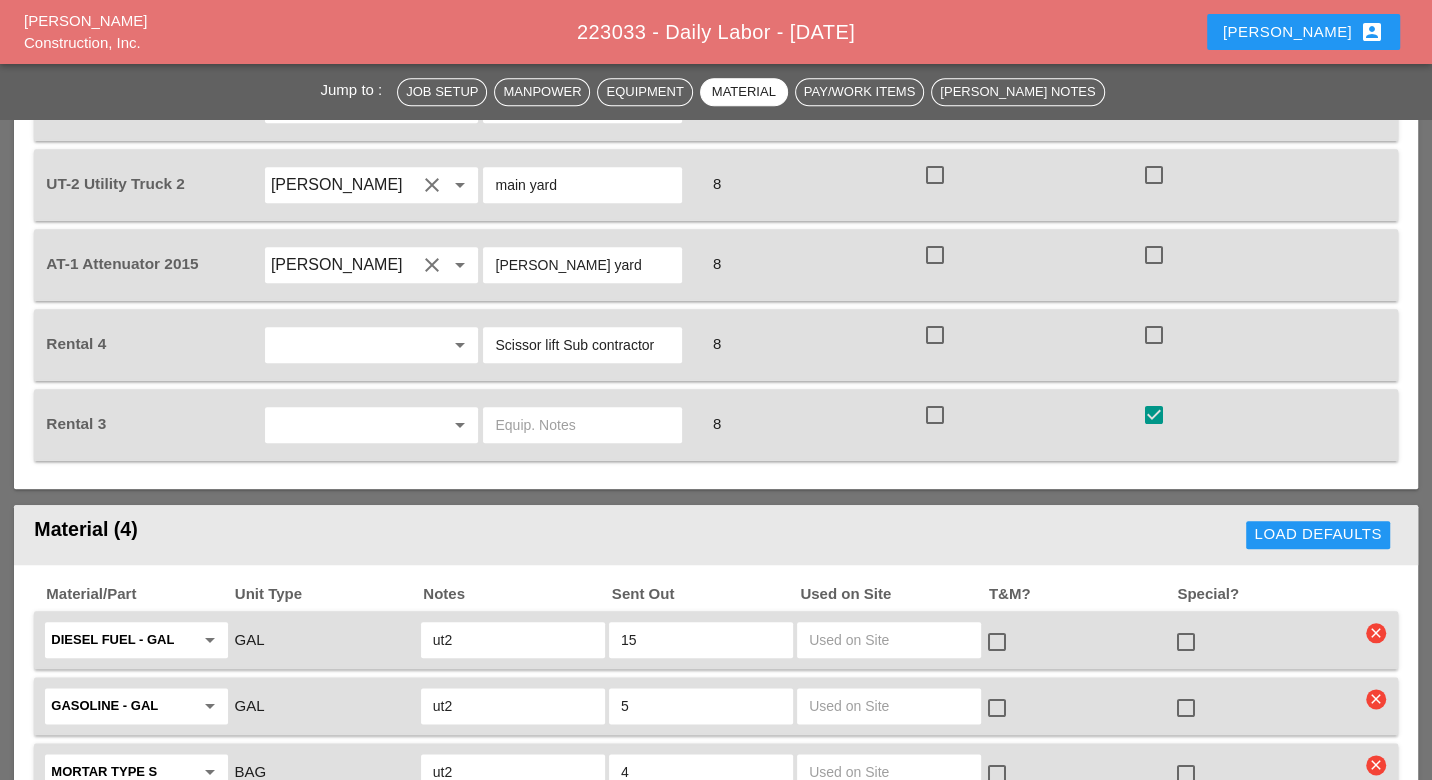 scroll, scrollTop: 1444, scrollLeft: 0, axis: vertical 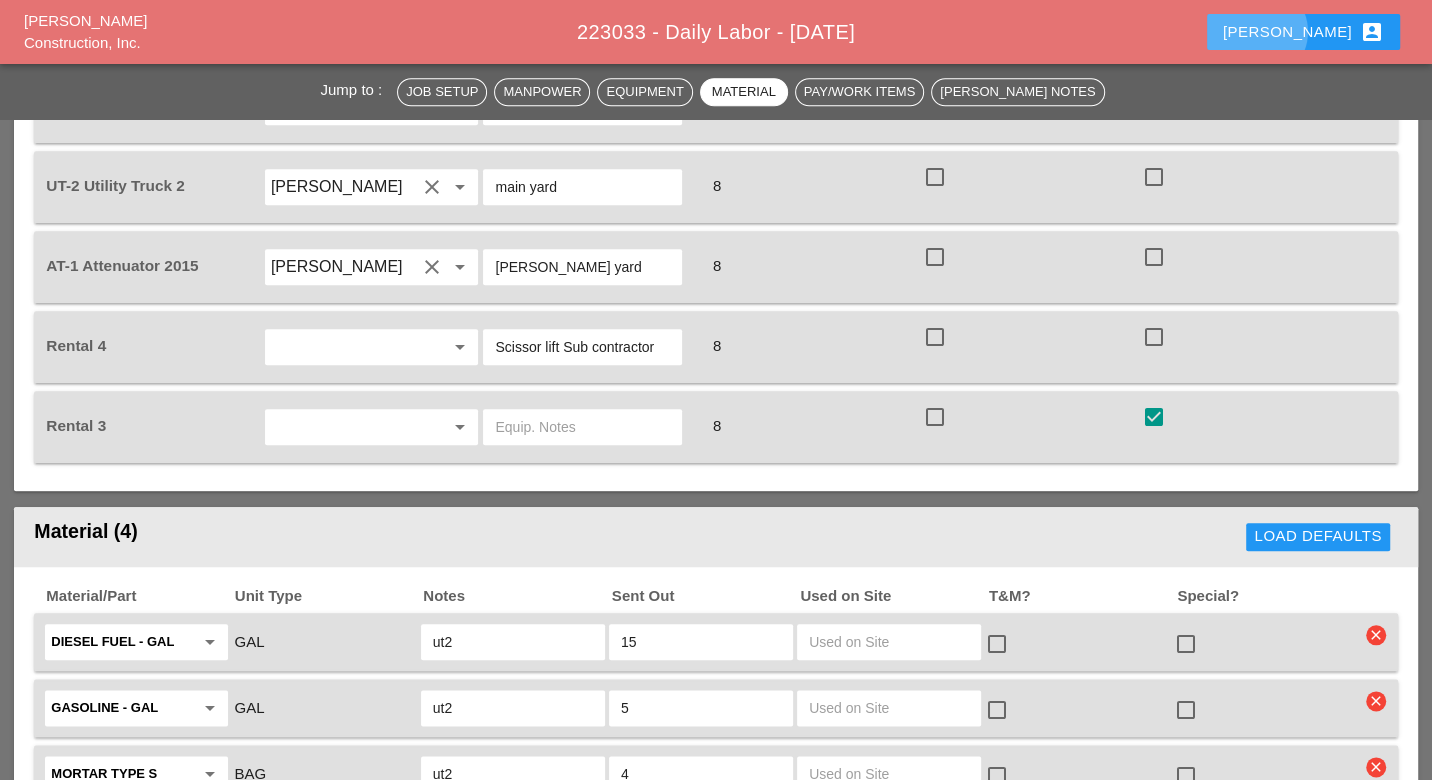 click on "Luca account_box" at bounding box center (1303, 32) 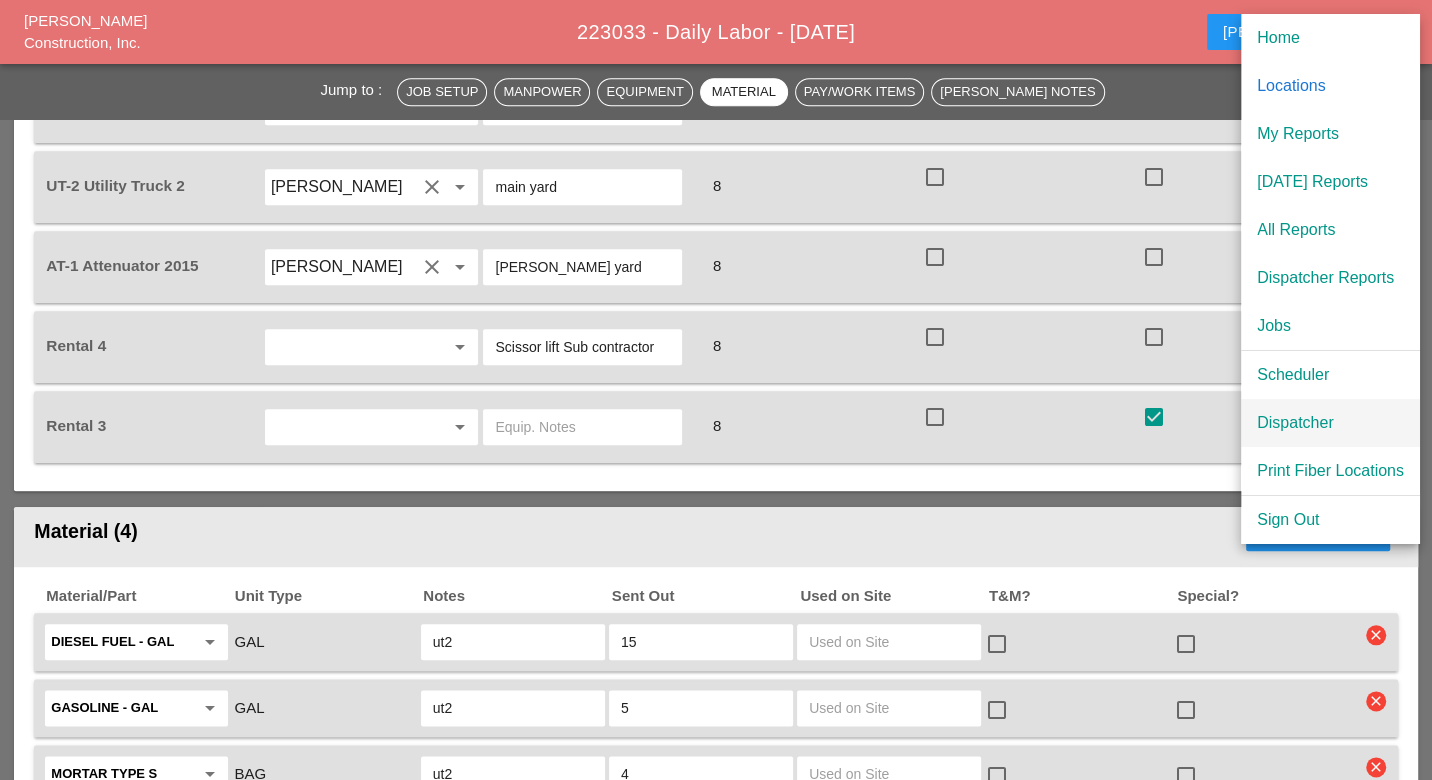 click on "Dispatcher" at bounding box center (1330, 423) 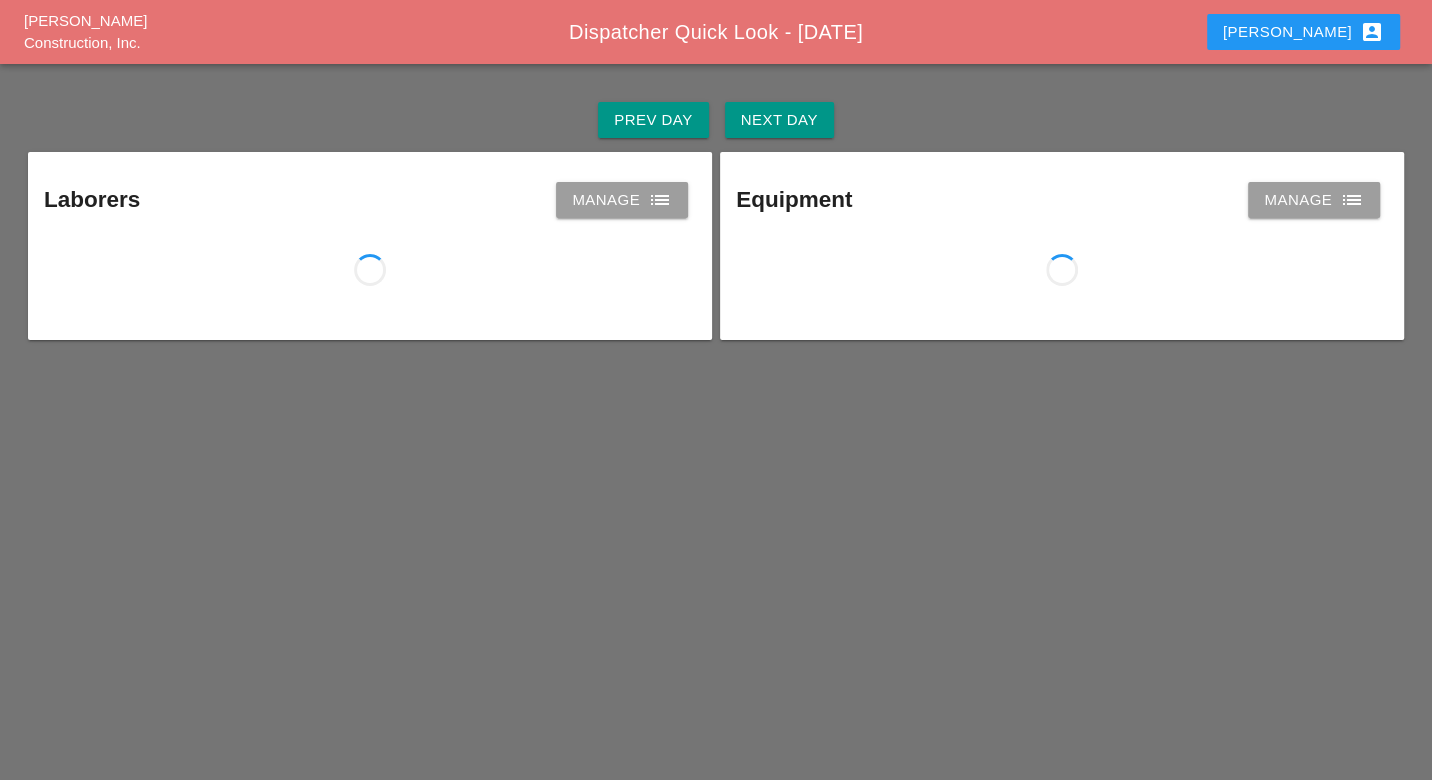 scroll, scrollTop: 0, scrollLeft: 0, axis: both 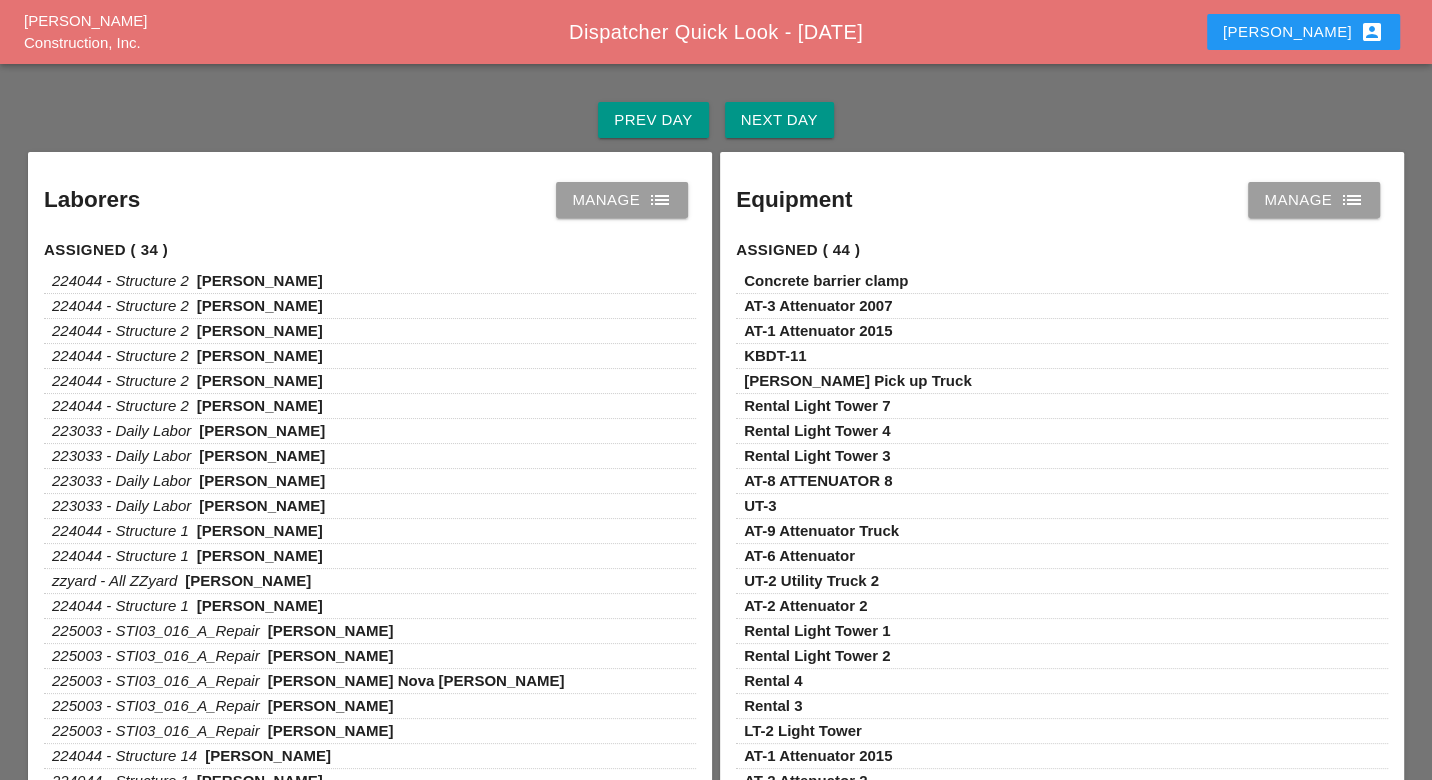 click on "Next Day" at bounding box center (779, 120) 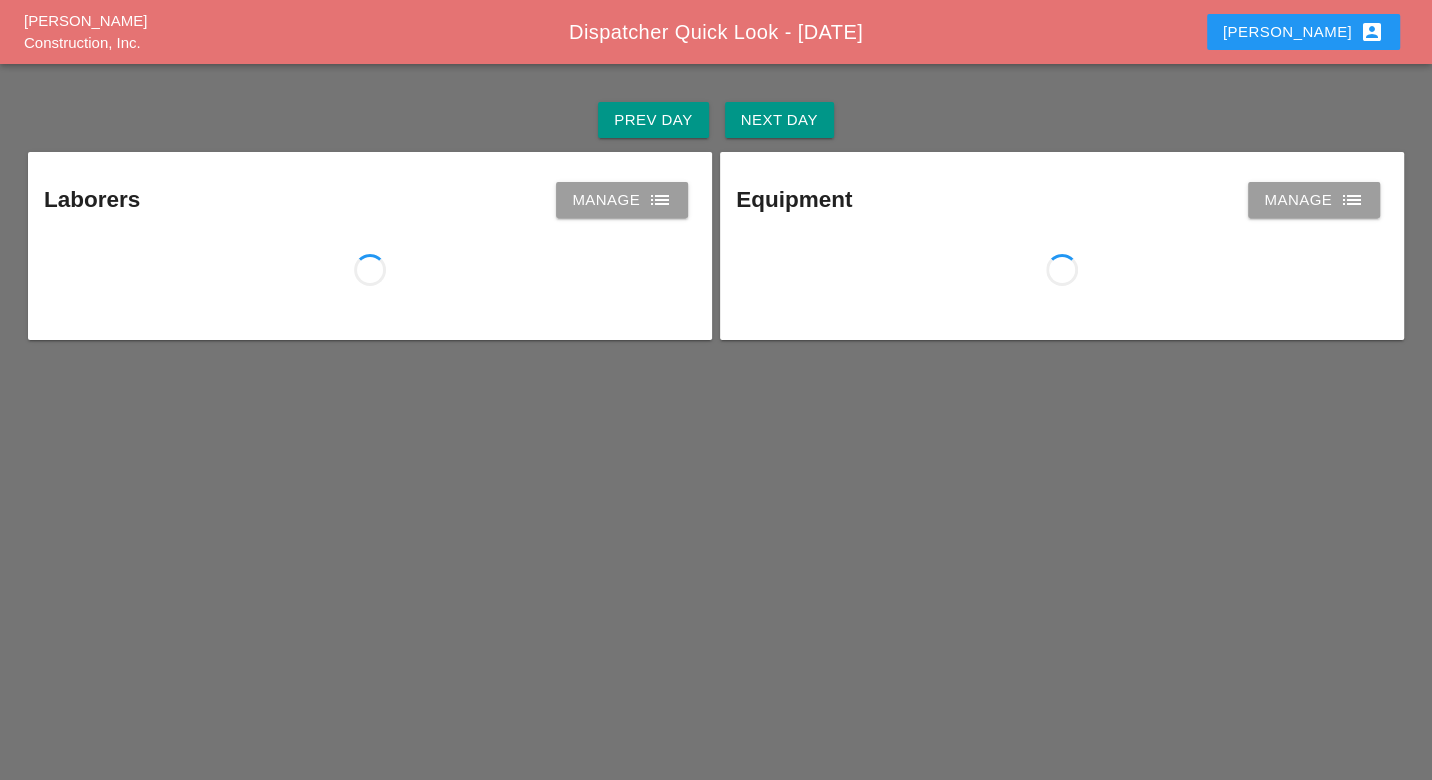 click on "Next Day" at bounding box center (779, 120) 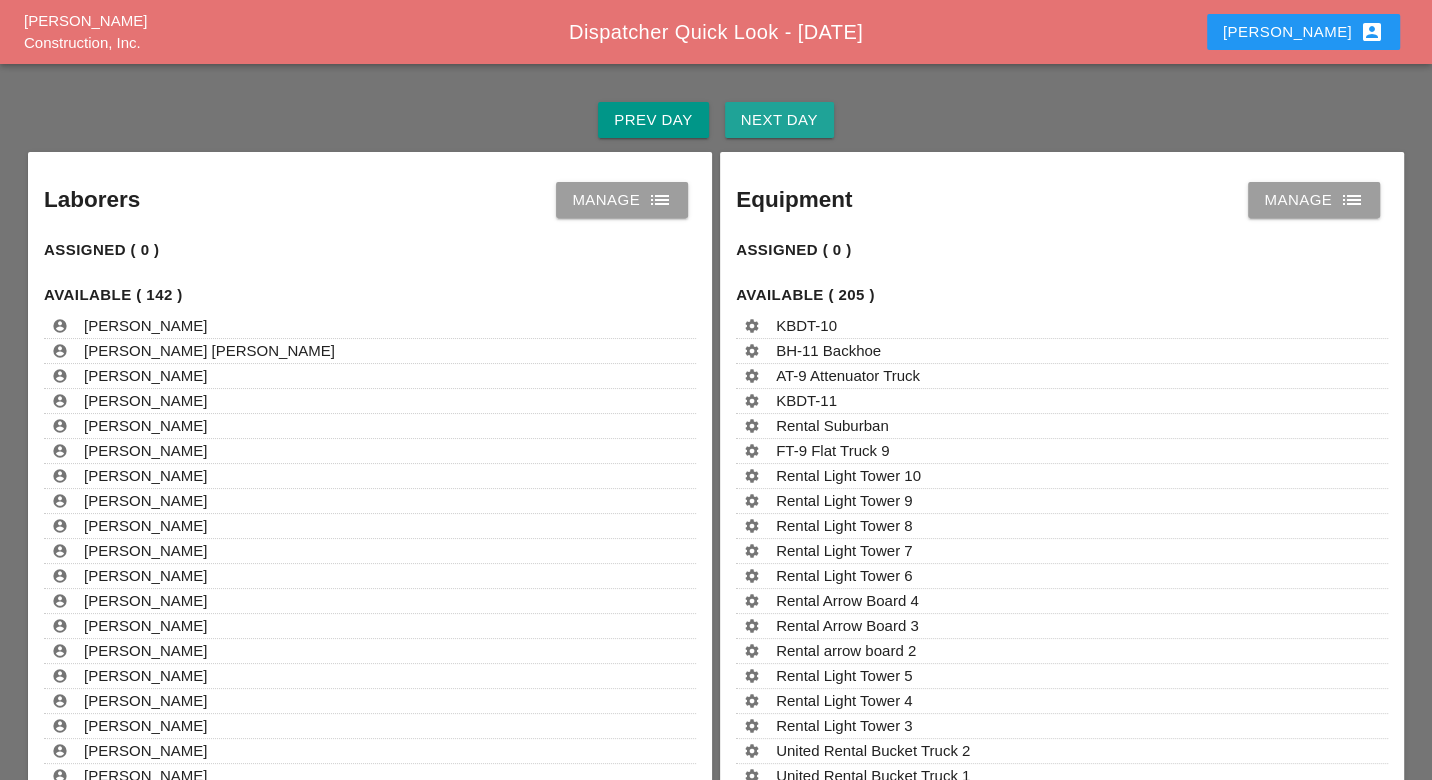 click on "Next Day" at bounding box center [779, 120] 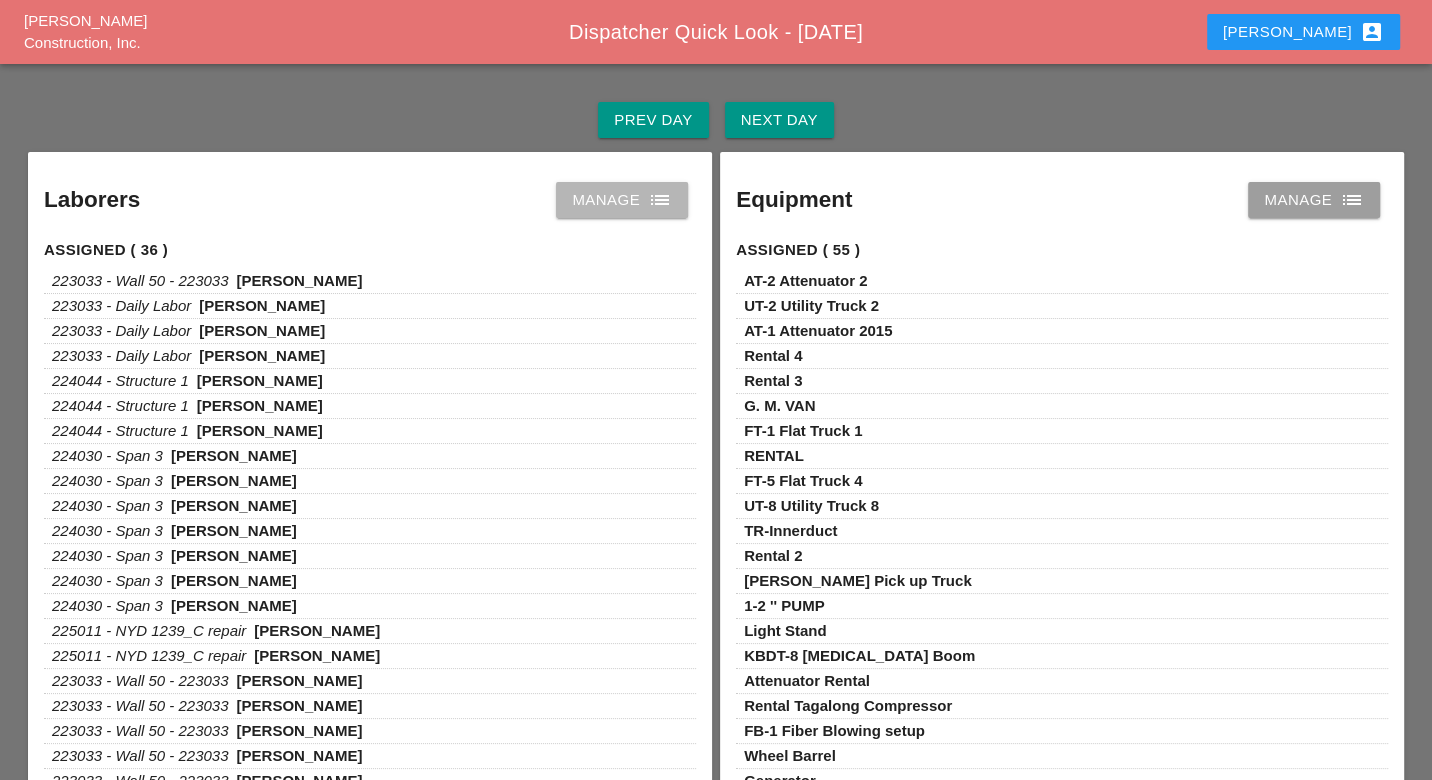 click on "Manage list" at bounding box center [622, 200] 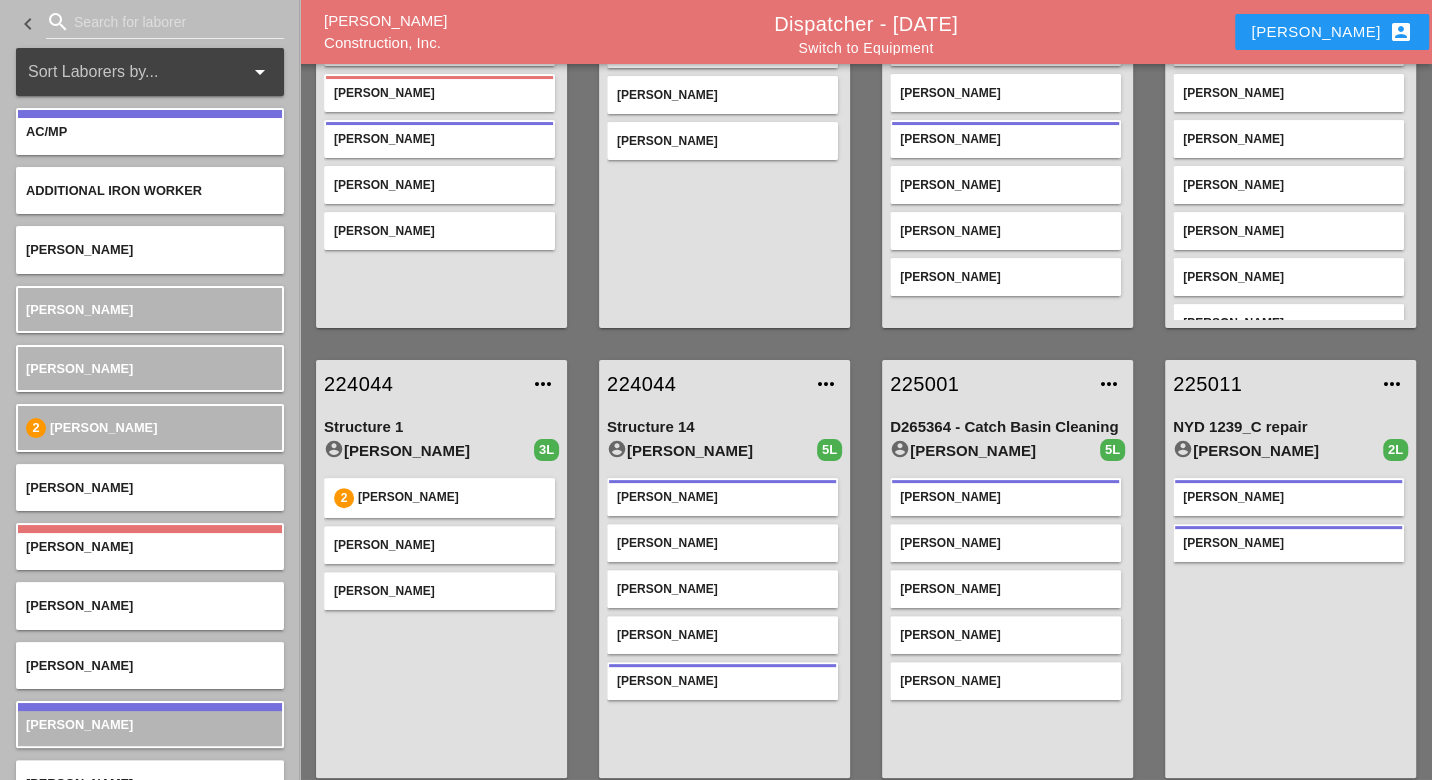 scroll, scrollTop: 111, scrollLeft: 0, axis: vertical 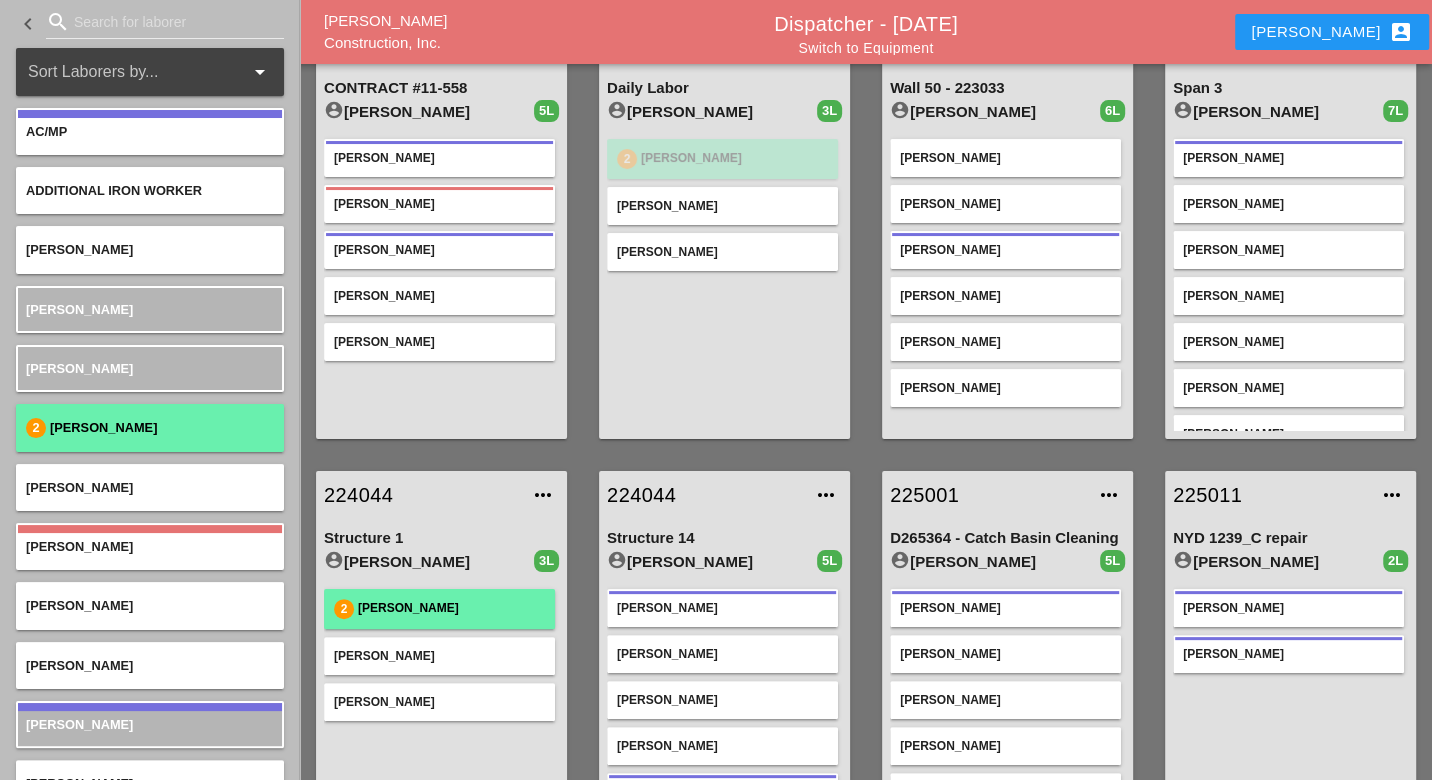 type 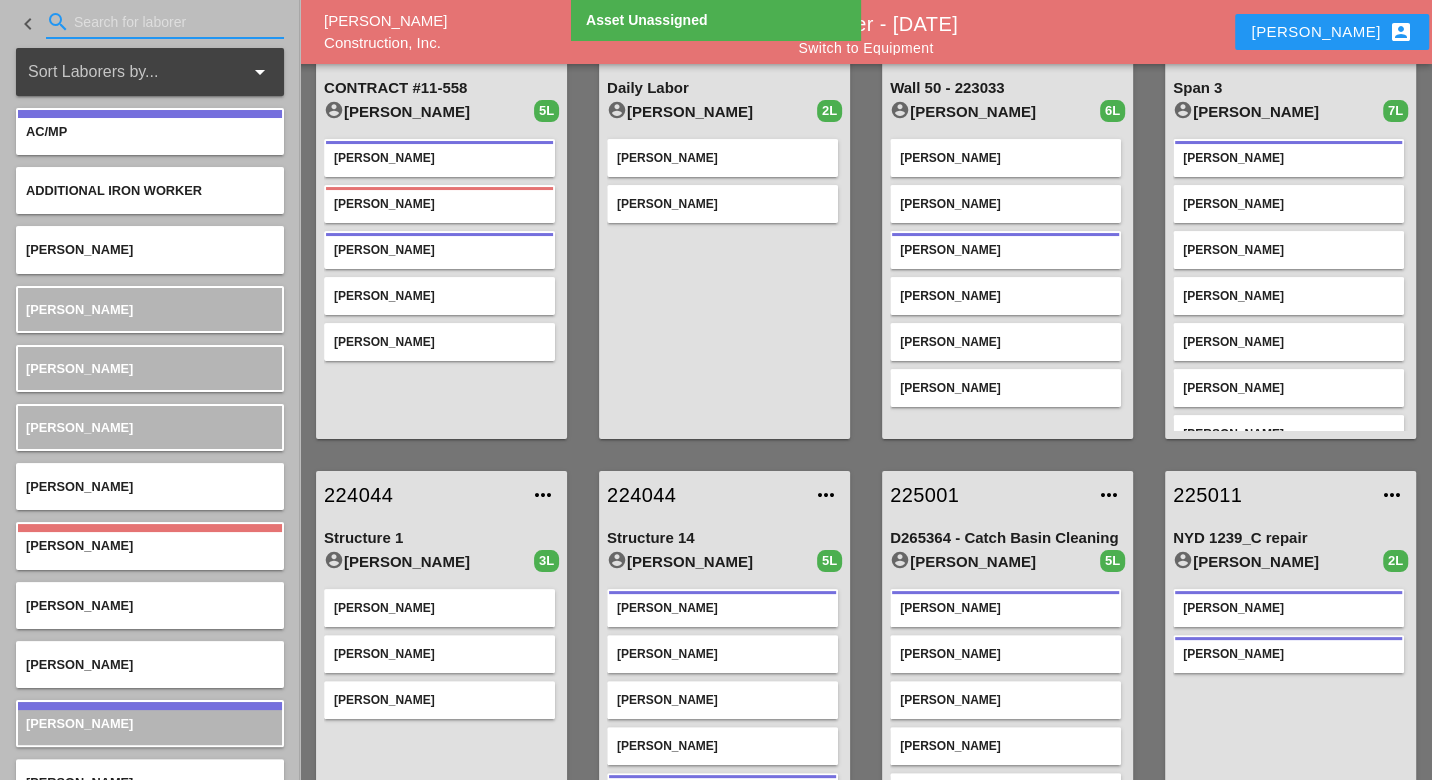 click at bounding box center (165, 22) 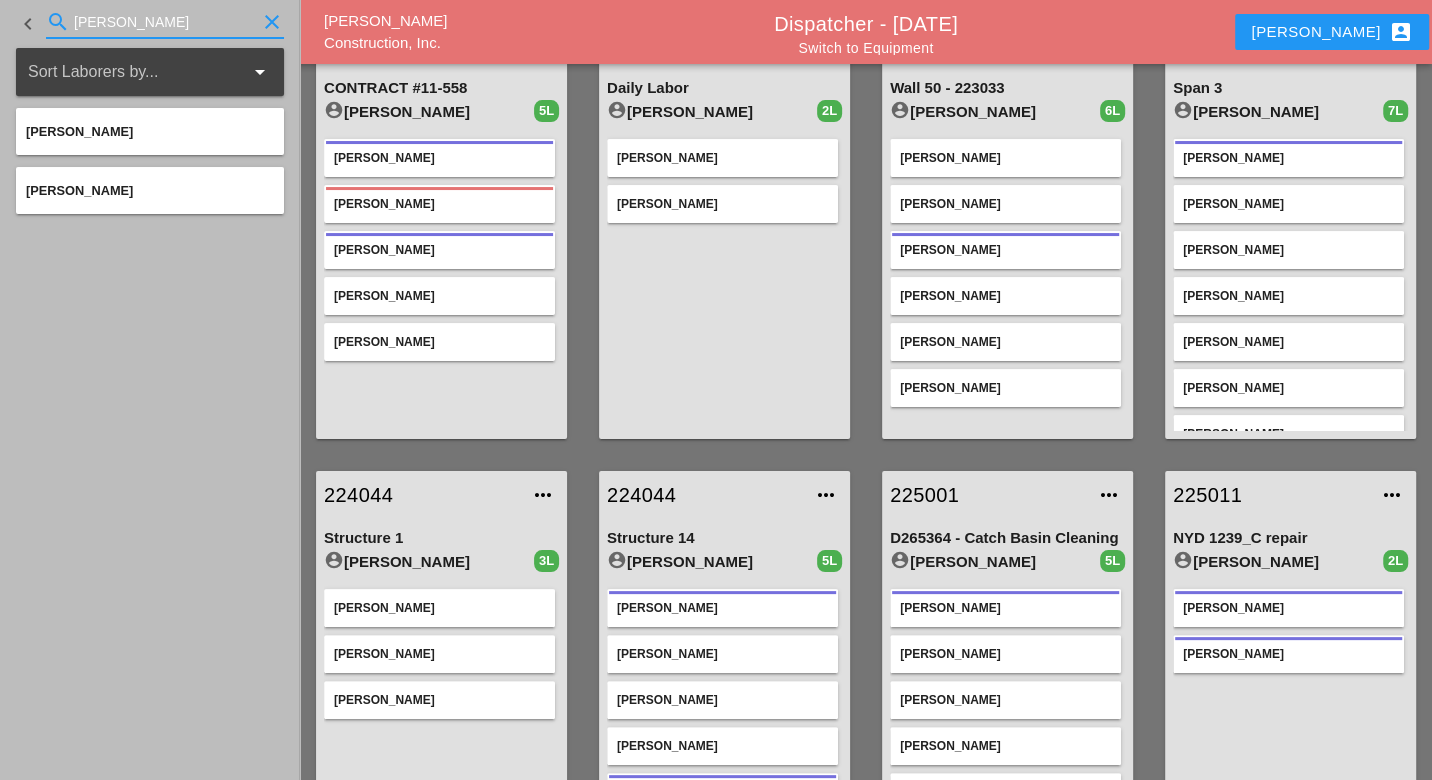 type on "jess" 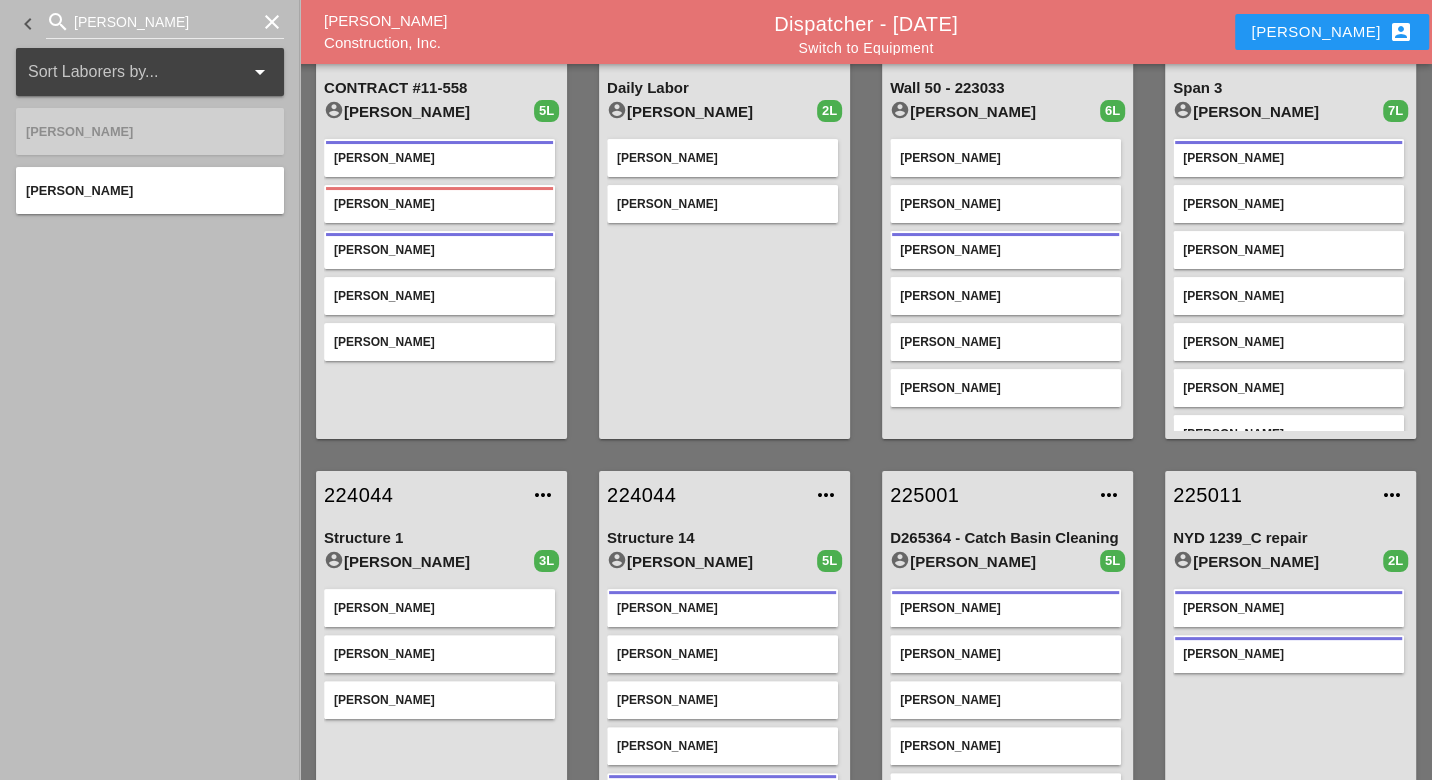 type 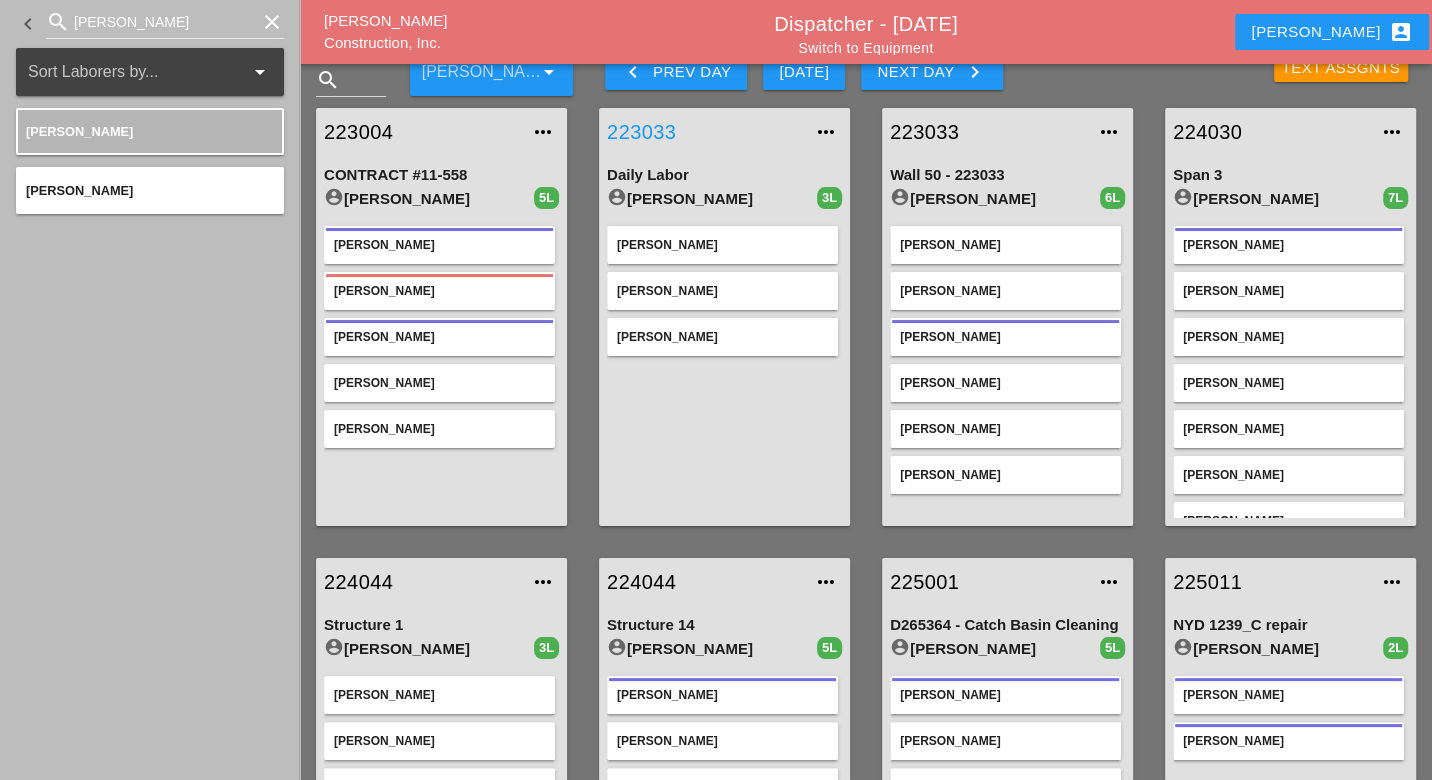 scroll, scrollTop: 0, scrollLeft: 0, axis: both 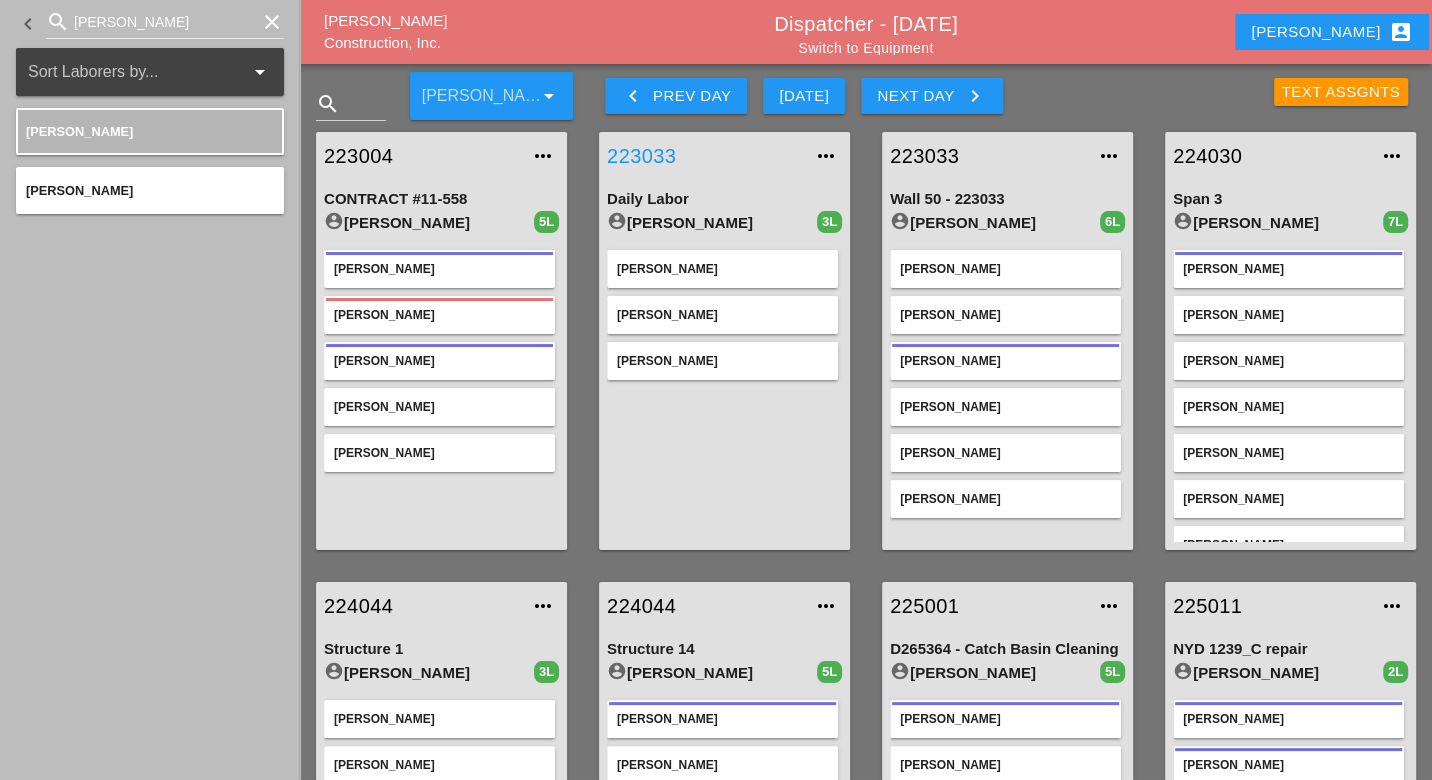 click on "223033" at bounding box center [704, 156] 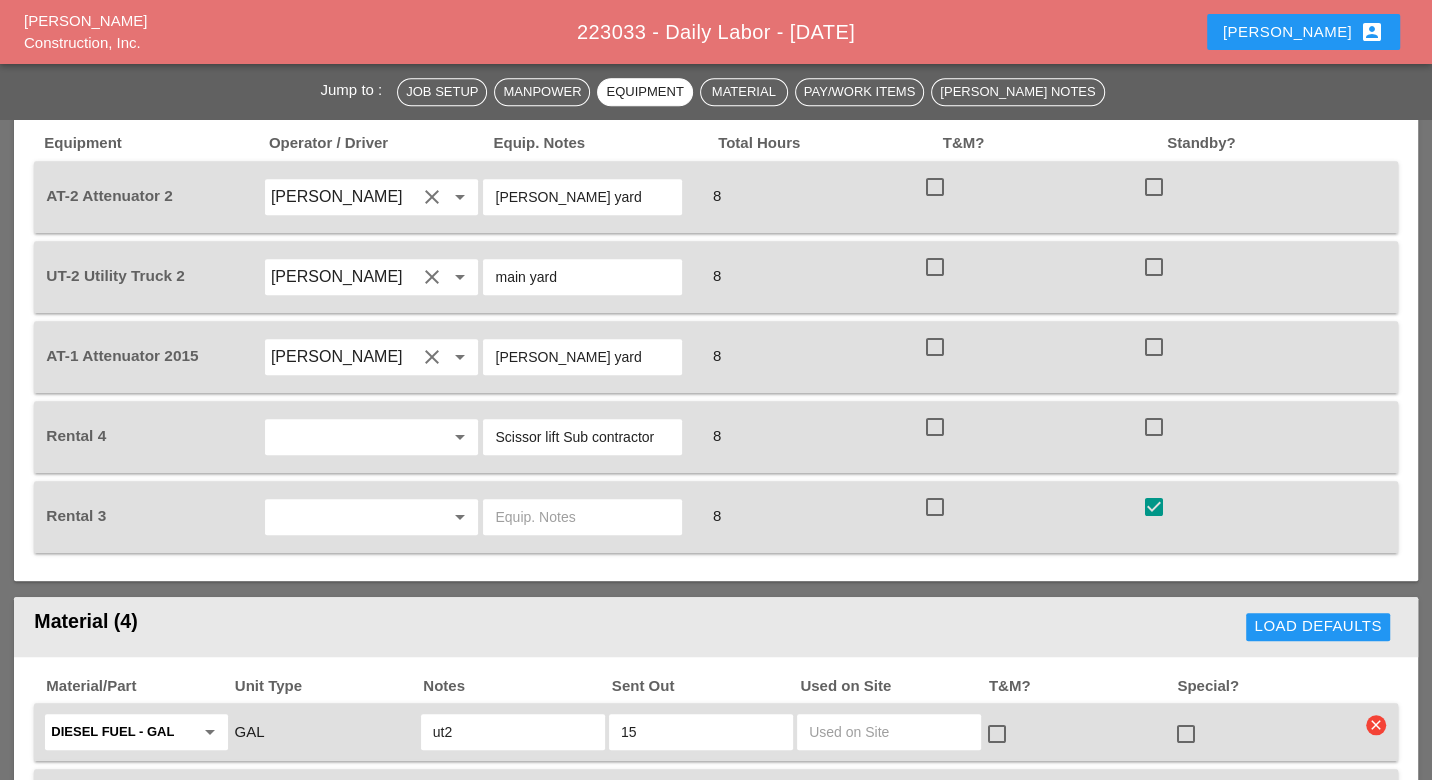 scroll, scrollTop: 1111, scrollLeft: 0, axis: vertical 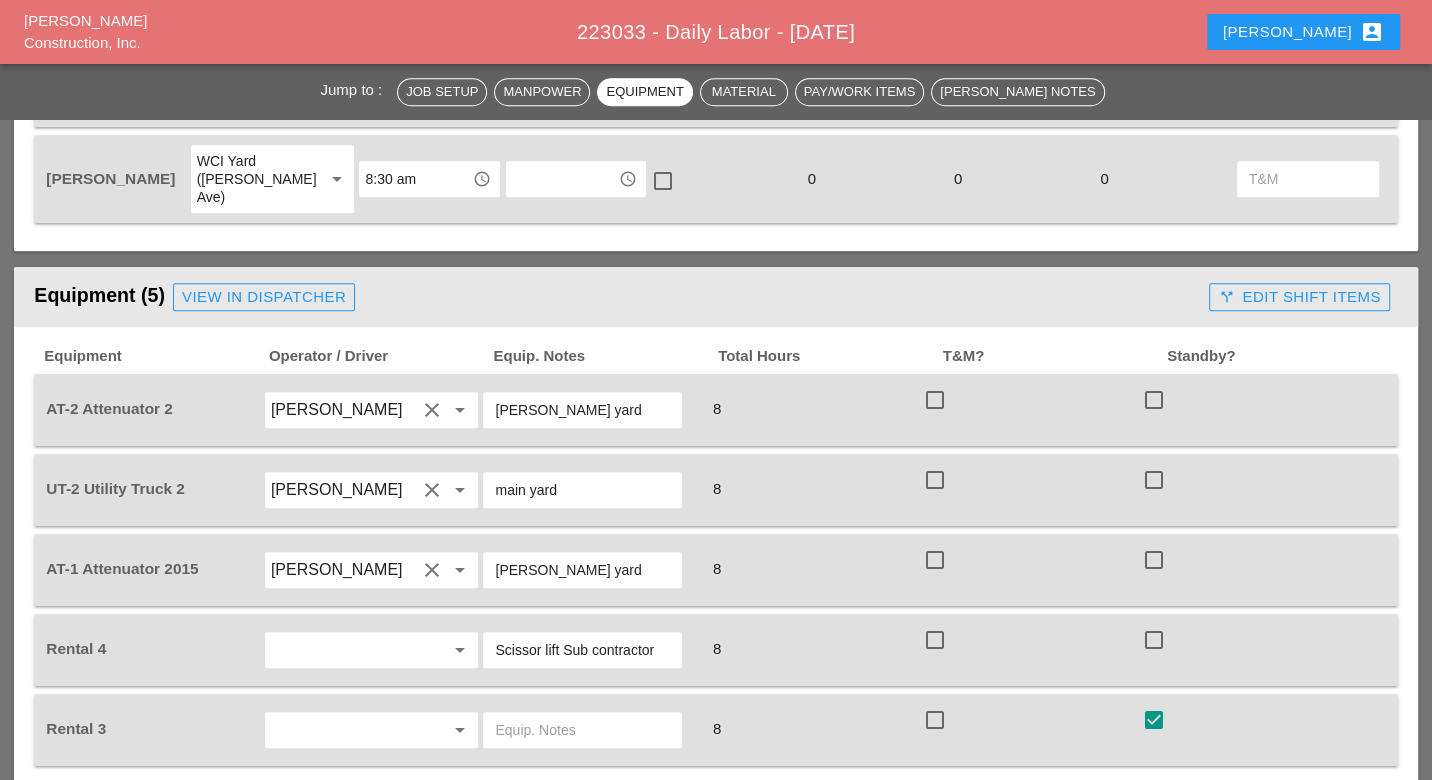 click on "Cristian Morillon" at bounding box center [344, 410] 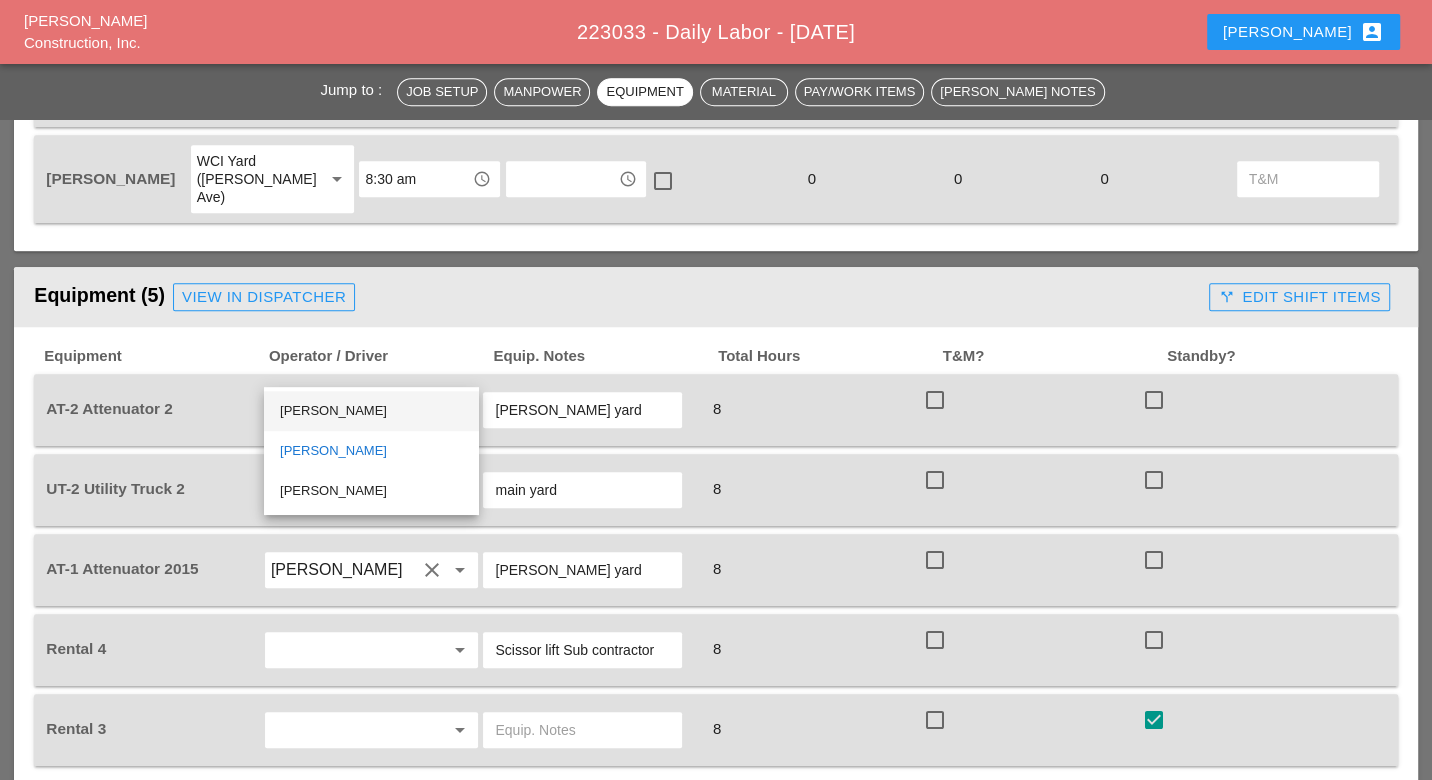 click on "Jessica Godoy" at bounding box center [371, 411] 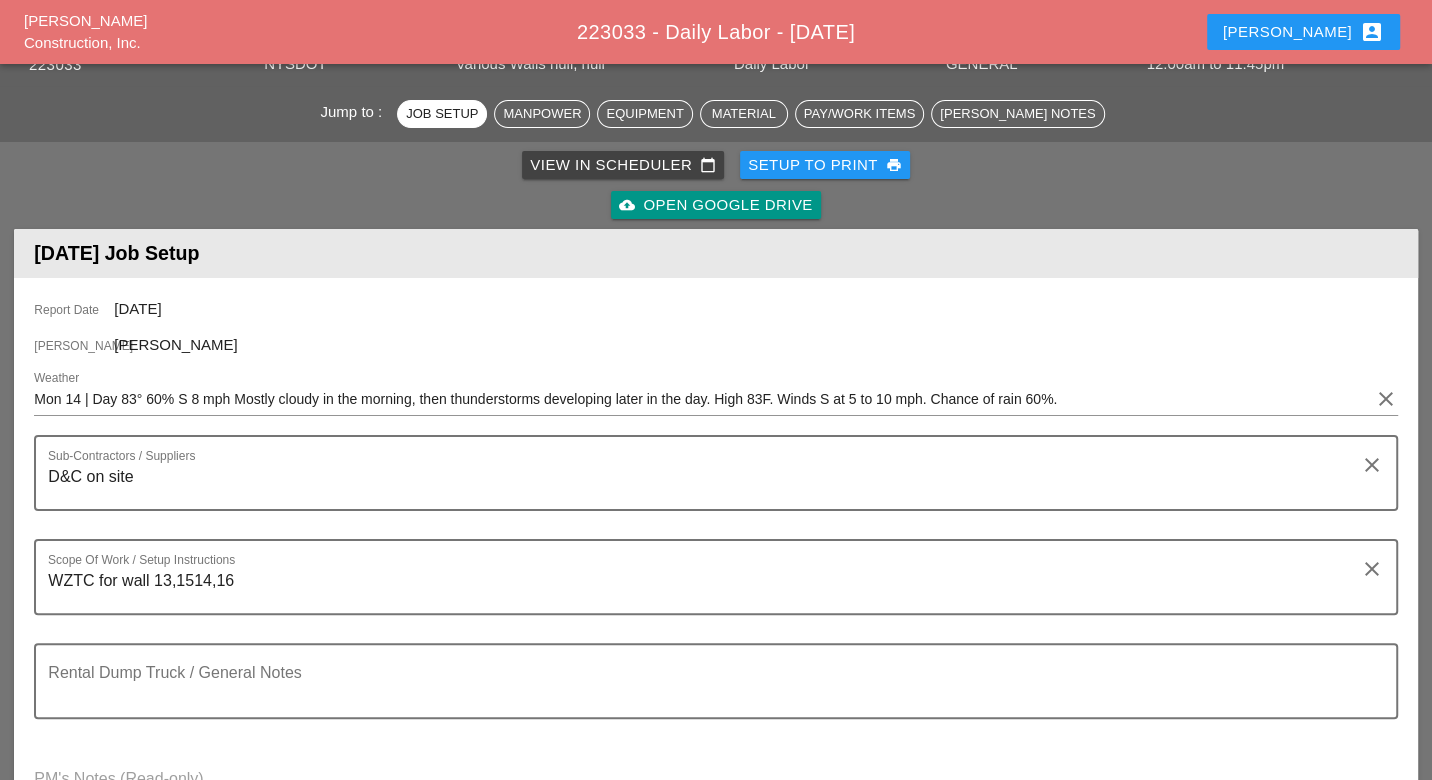 scroll, scrollTop: 0, scrollLeft: 0, axis: both 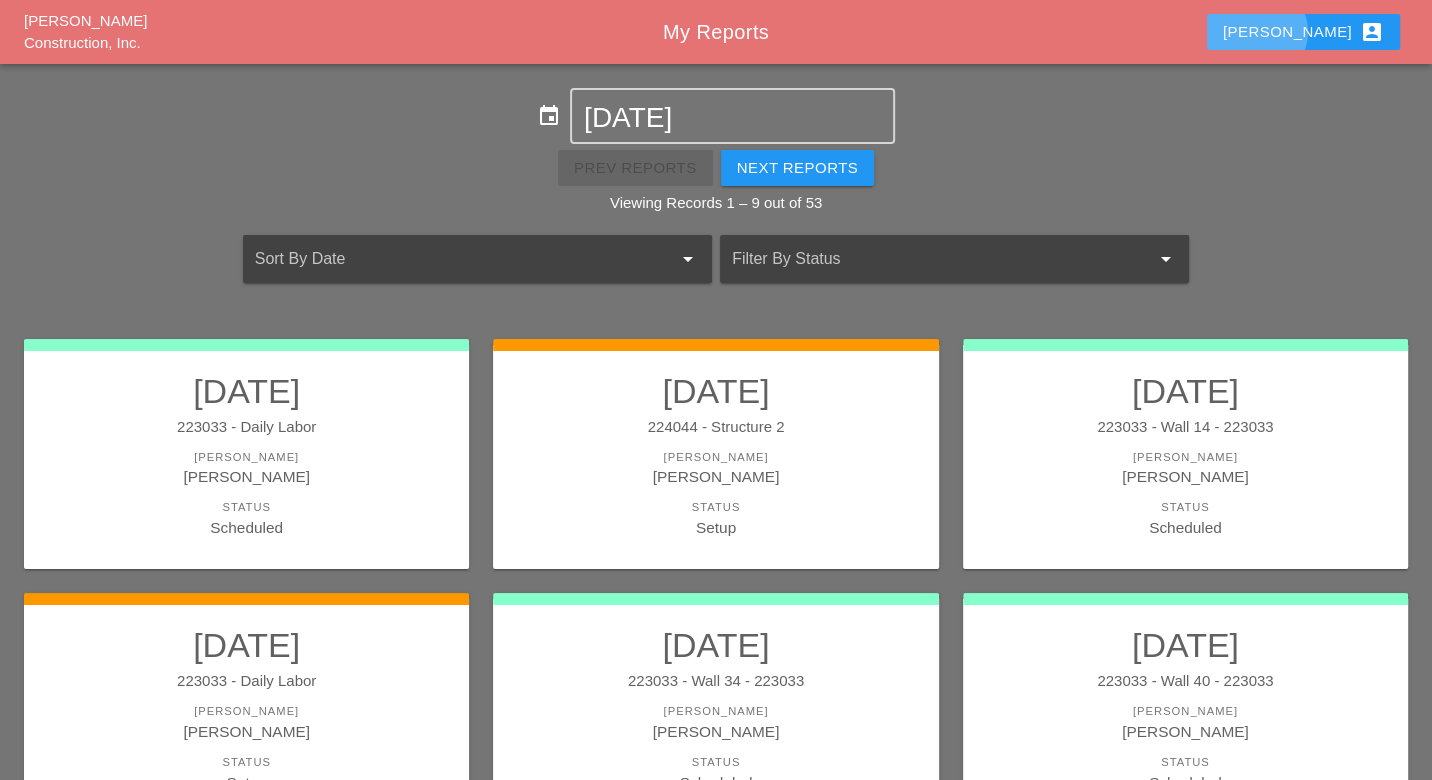 click on "Luca account_box" at bounding box center (1303, 32) 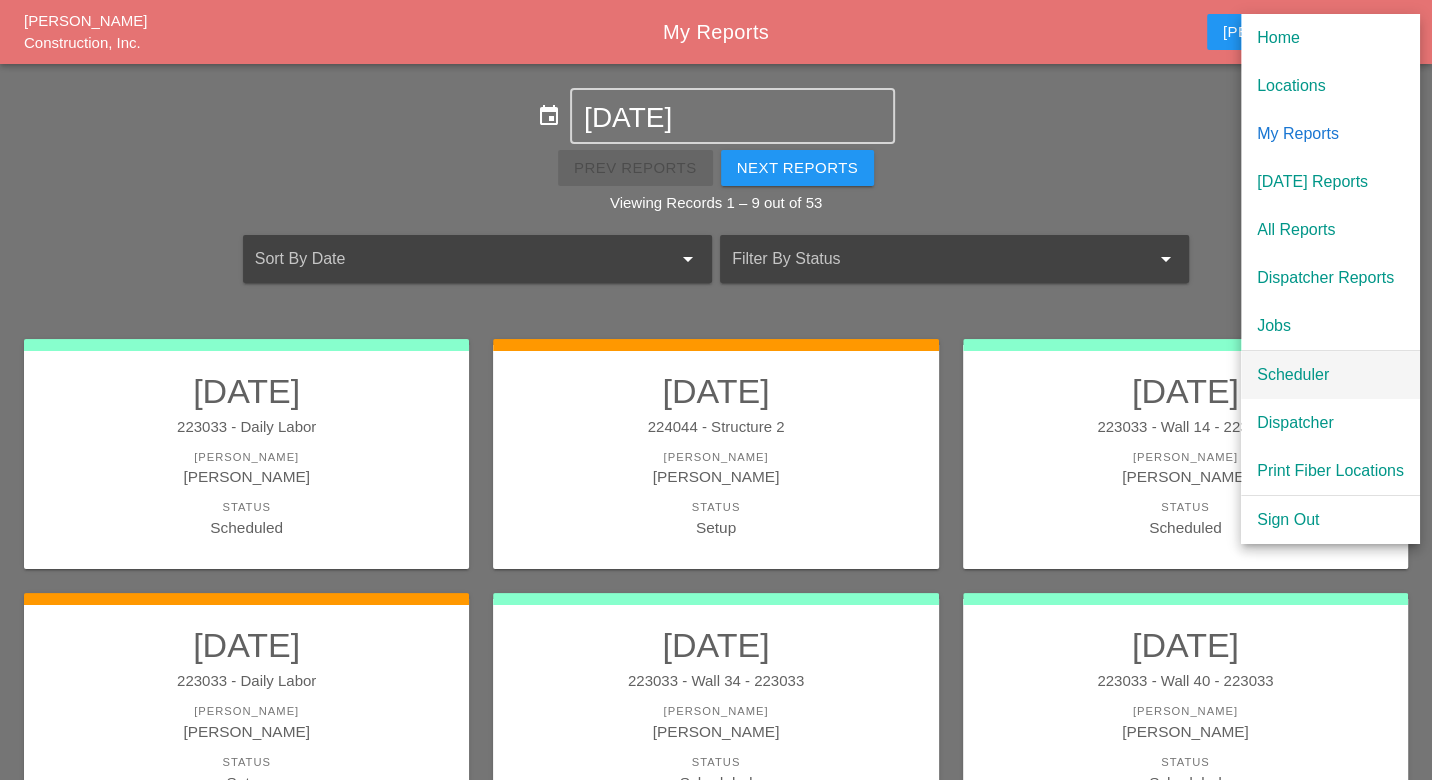 click on "Scheduler" at bounding box center (1330, 375) 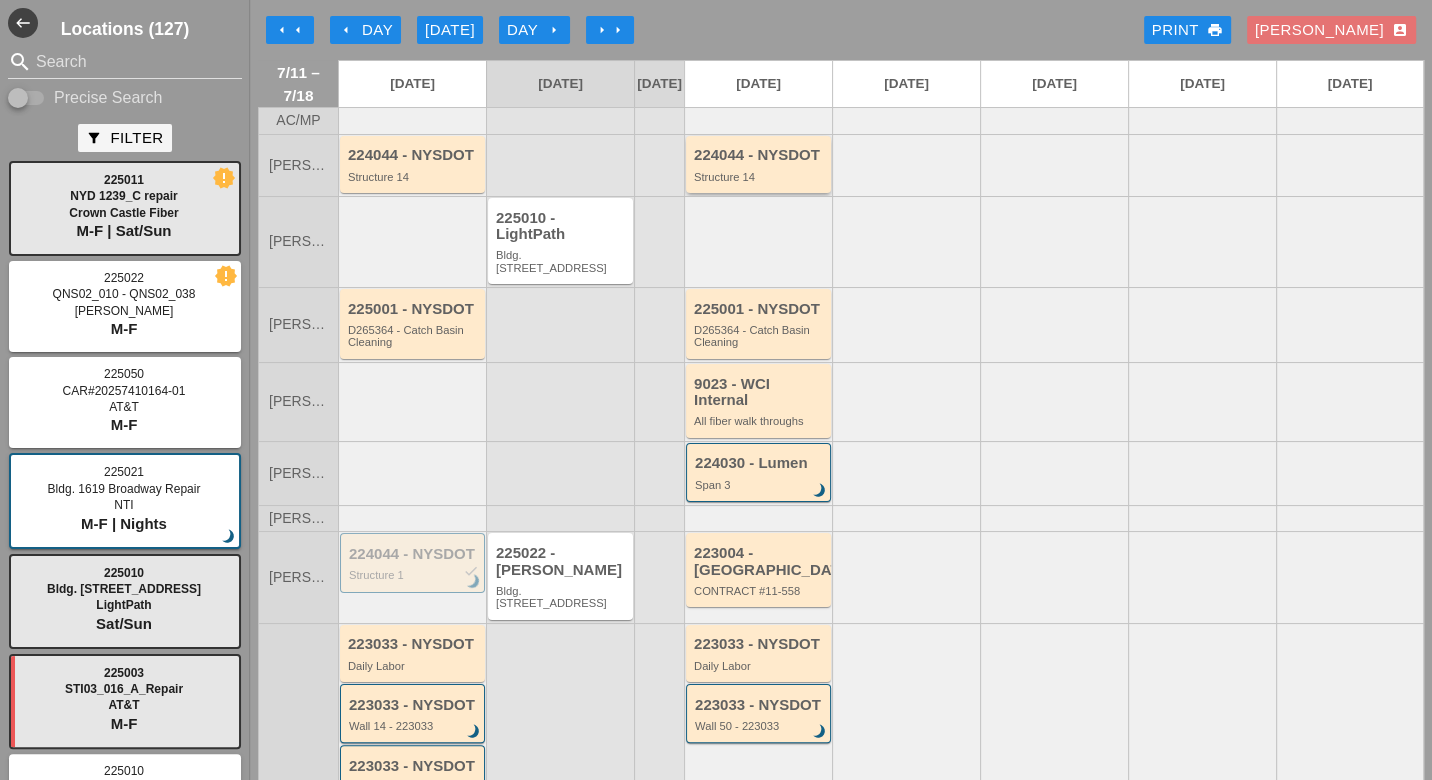 click on "224044 - NYSDOT  Structure 14" at bounding box center (760, 165) 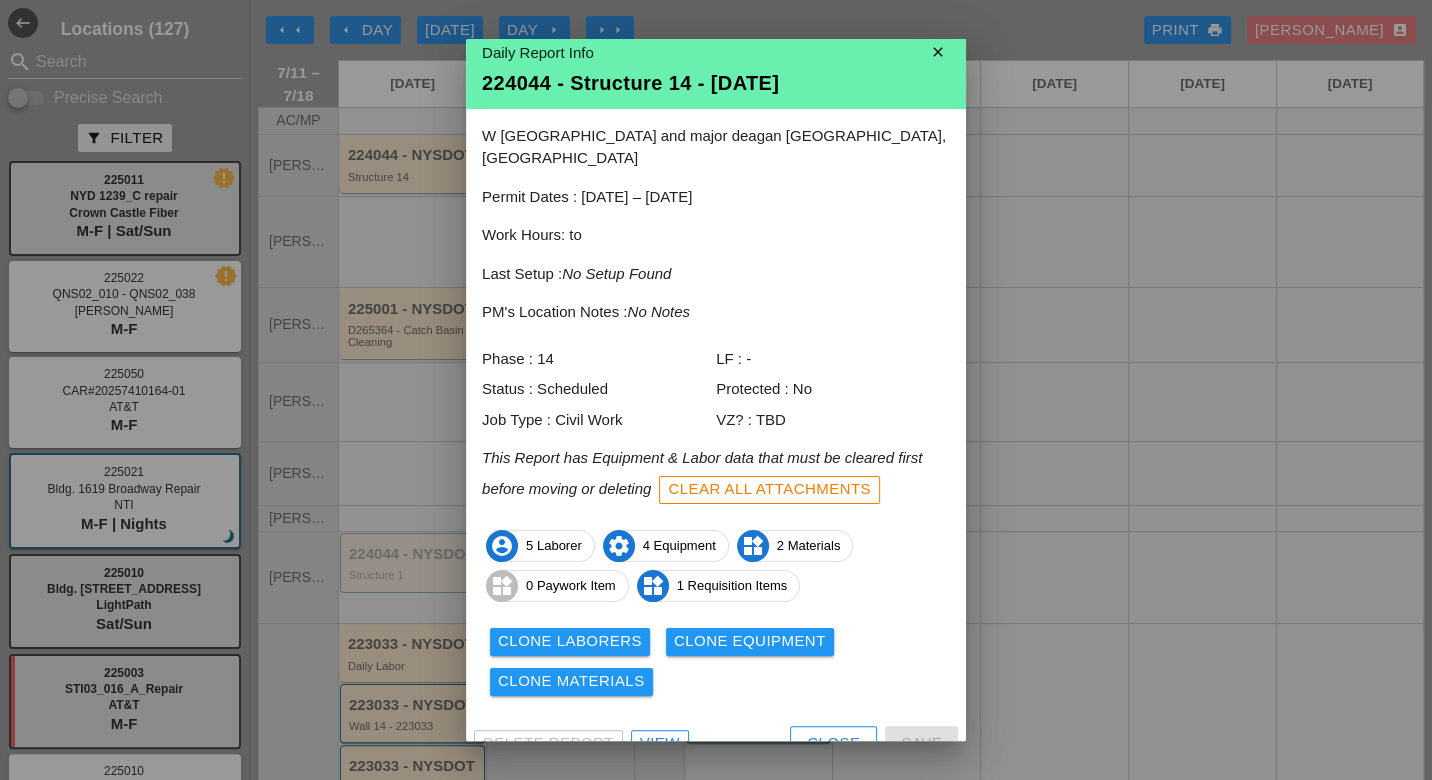 scroll, scrollTop: 17, scrollLeft: 0, axis: vertical 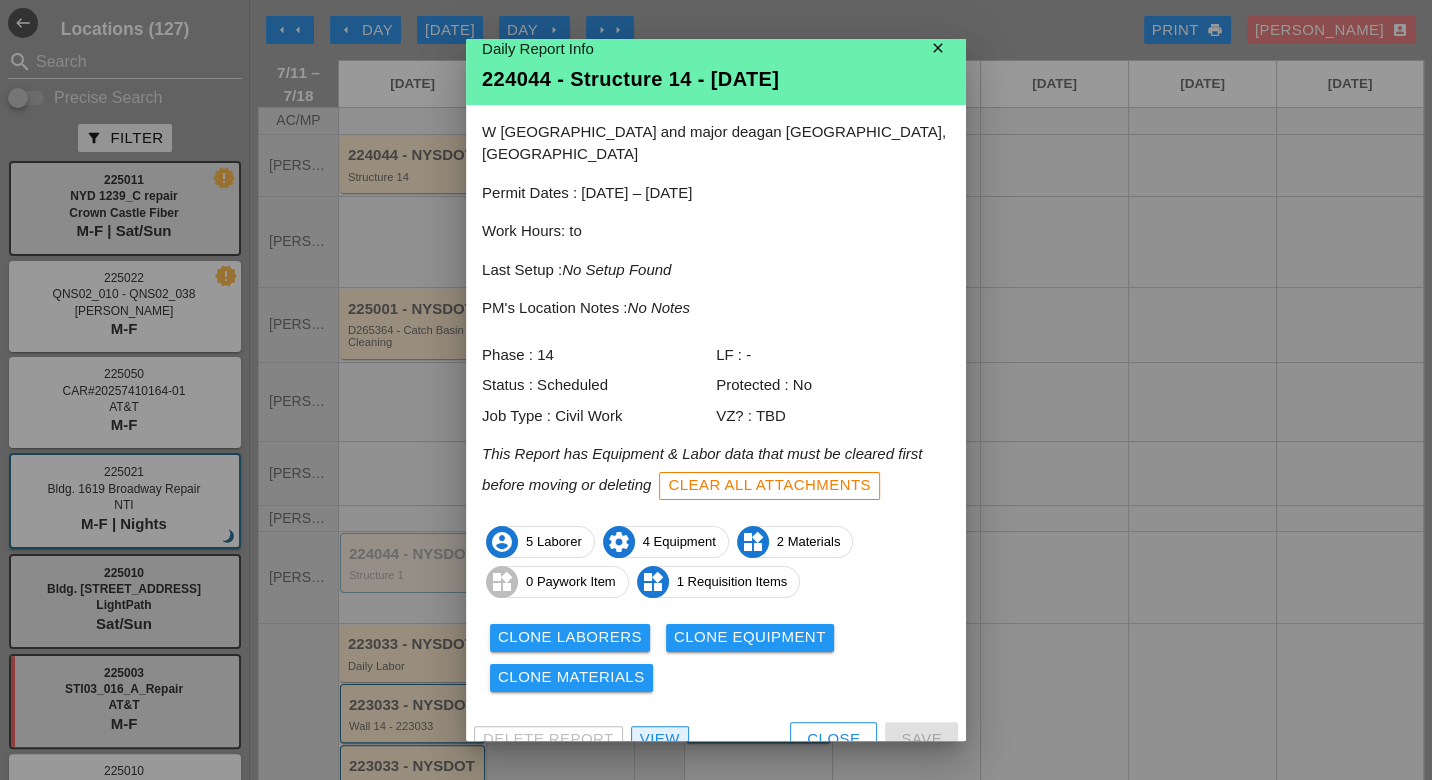 click on "View" at bounding box center (660, 739) 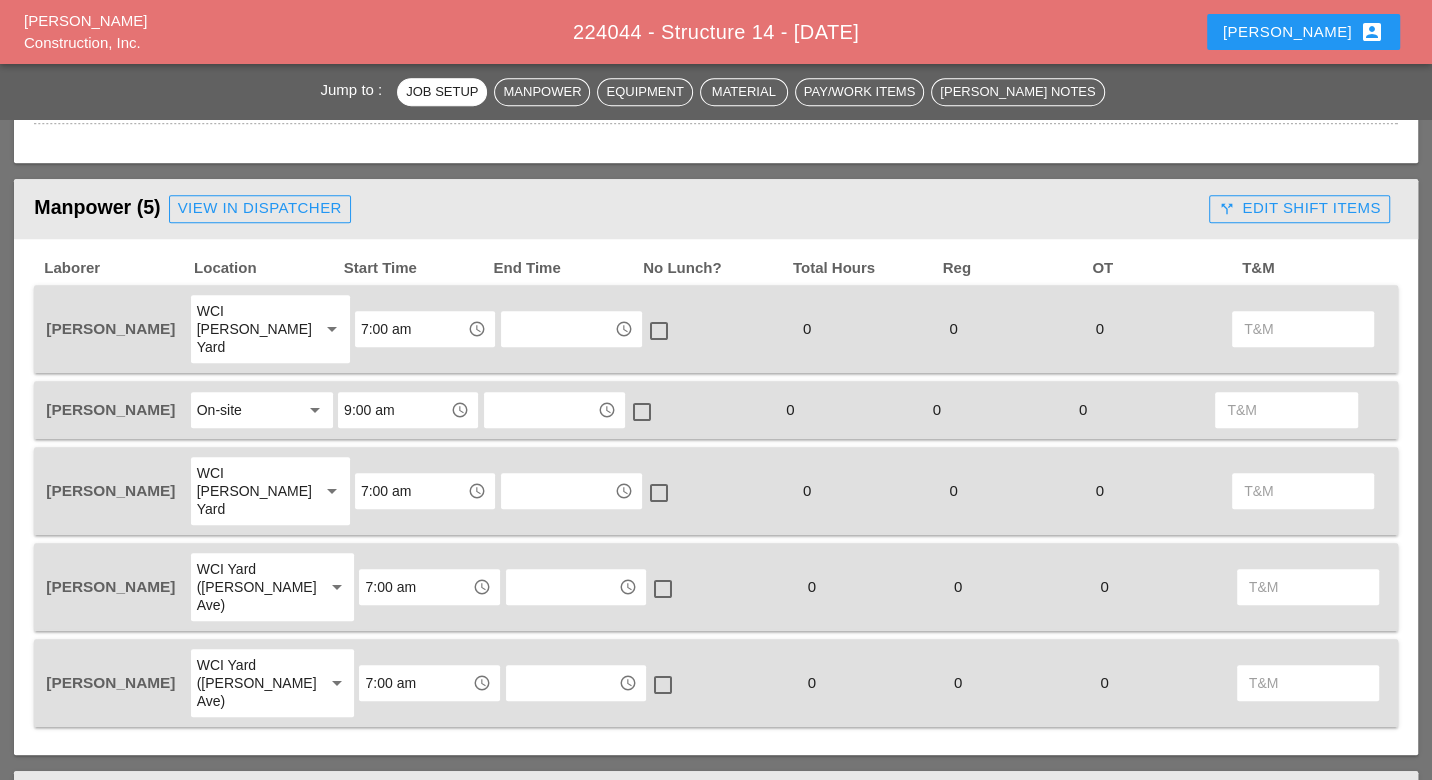 scroll, scrollTop: 333, scrollLeft: 0, axis: vertical 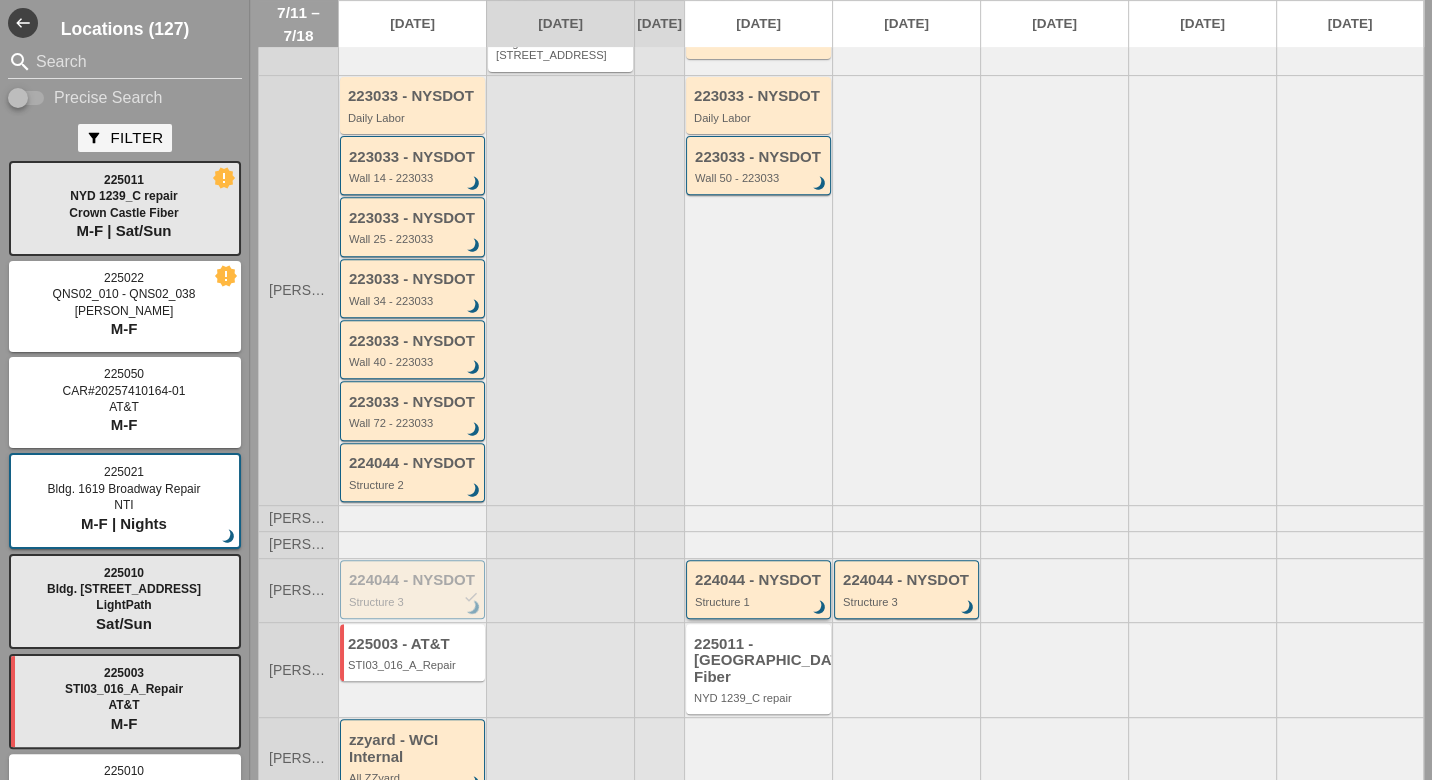 click on "Structure 1" at bounding box center [760, 602] 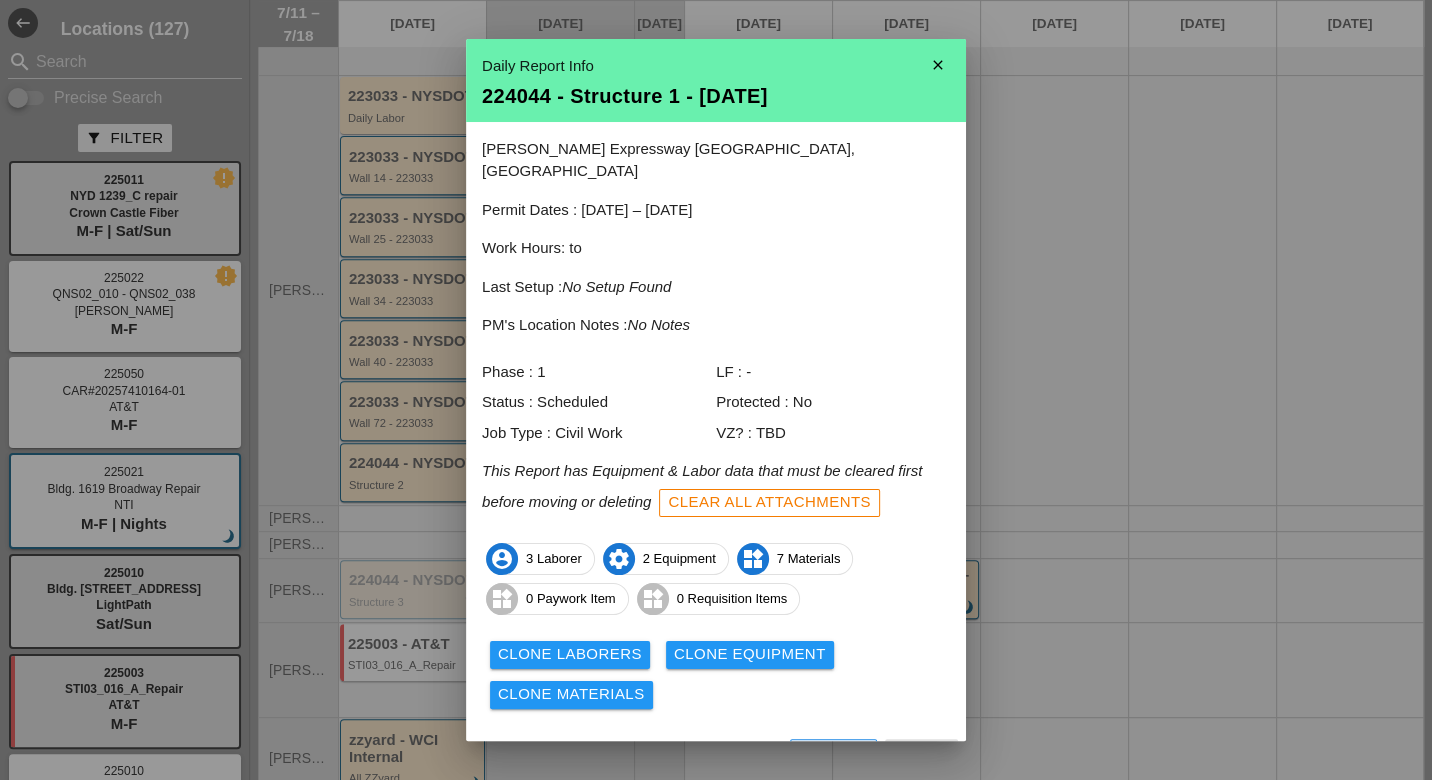 click on "View" at bounding box center [660, 757] 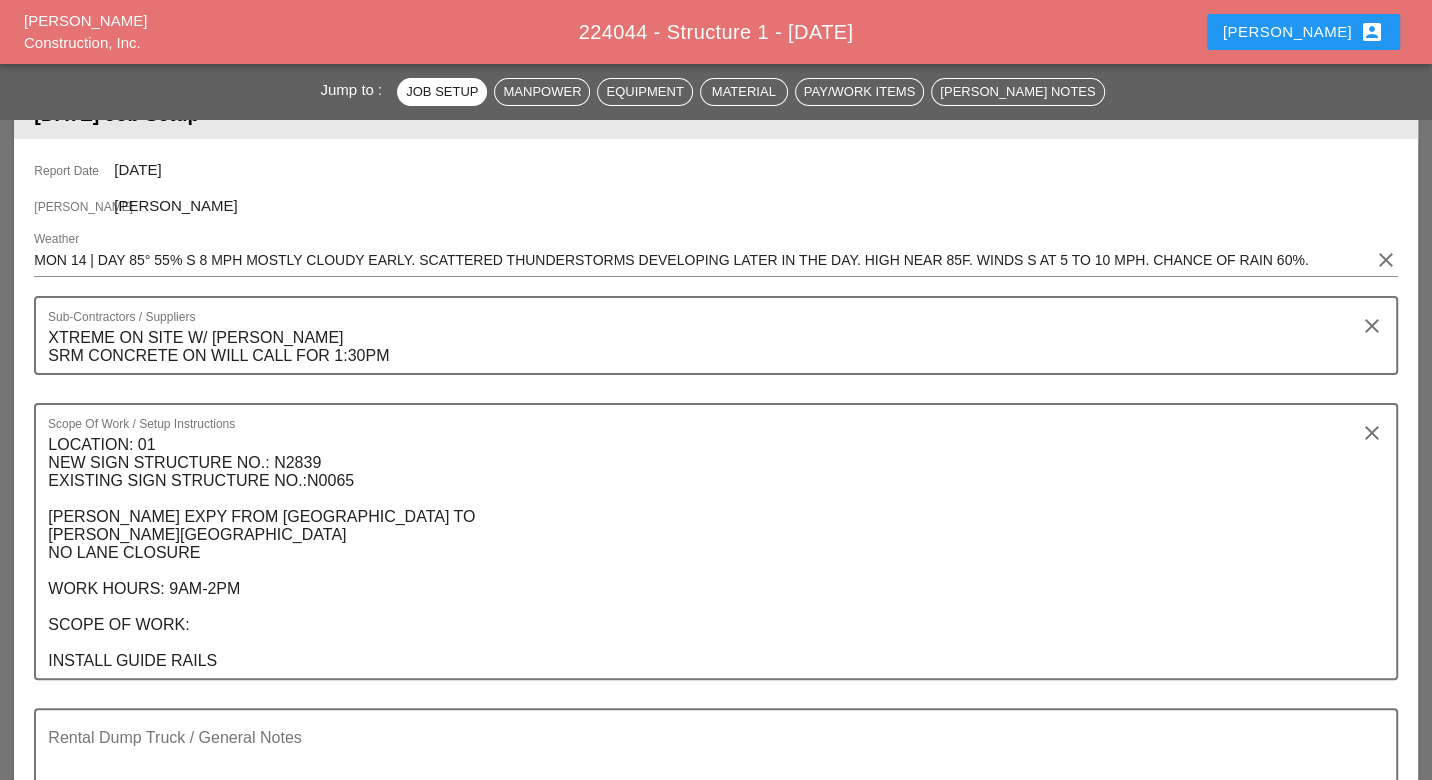 scroll, scrollTop: 0, scrollLeft: 0, axis: both 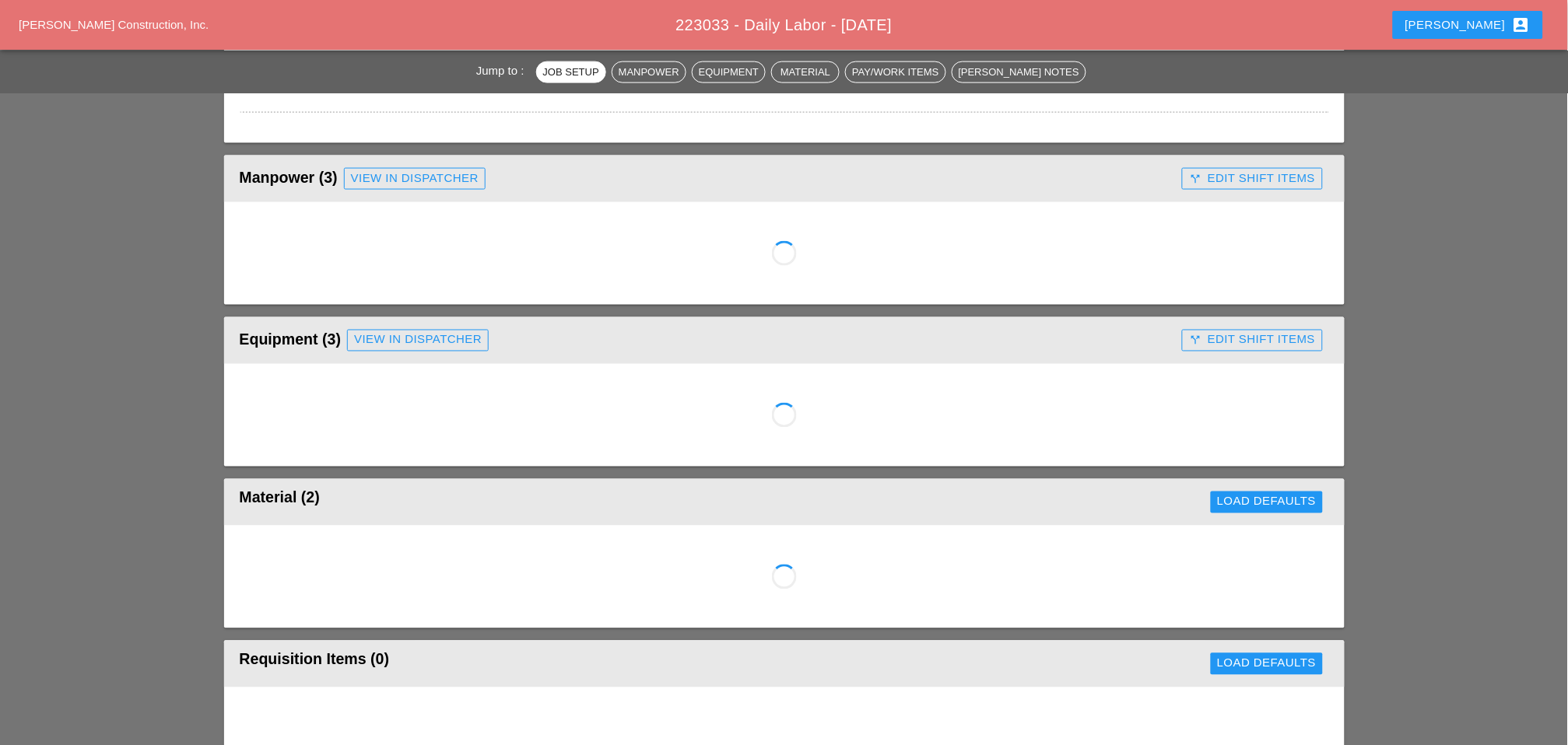 click at bounding box center [784, 770] 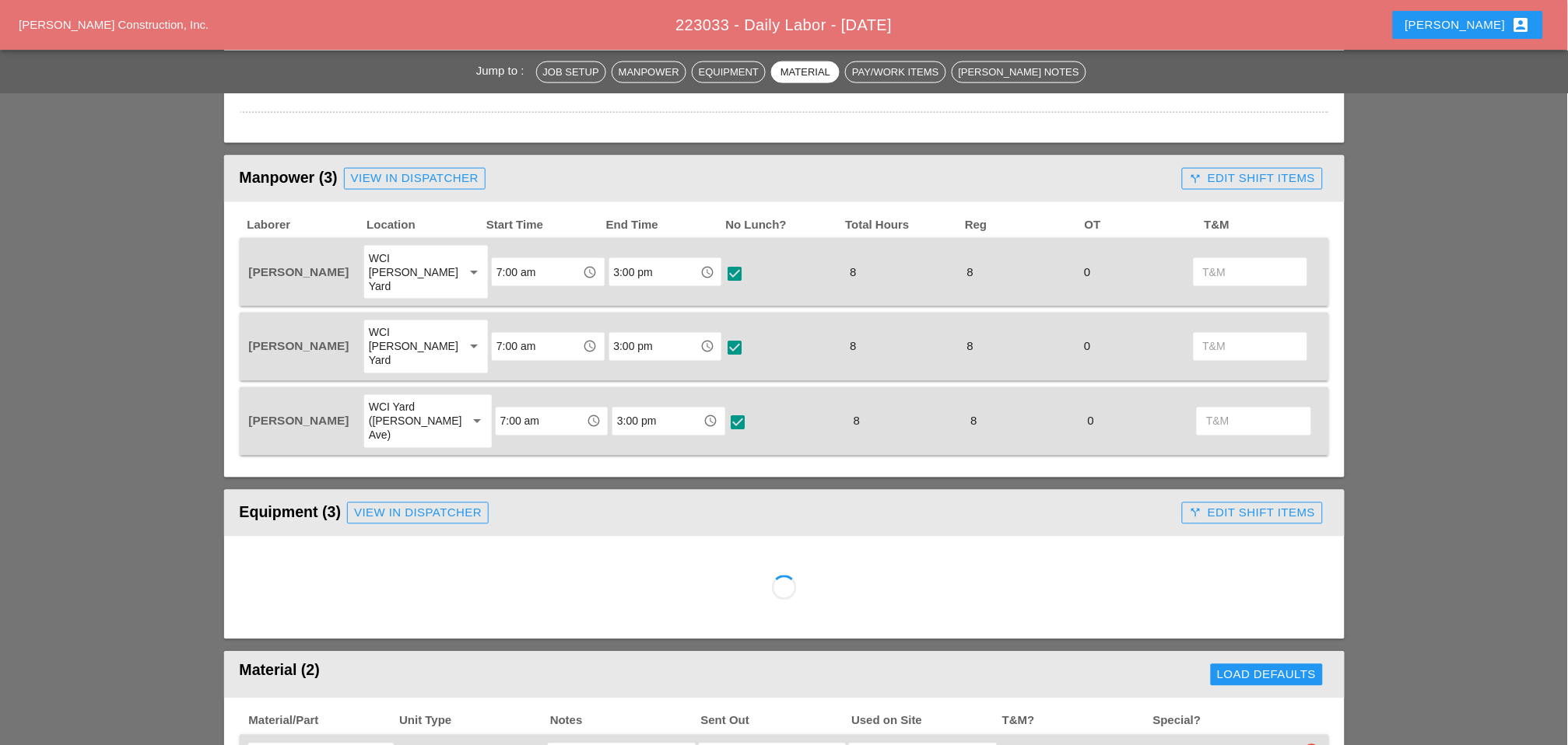 click on "Complete This Report" at bounding box center [784, 1986] 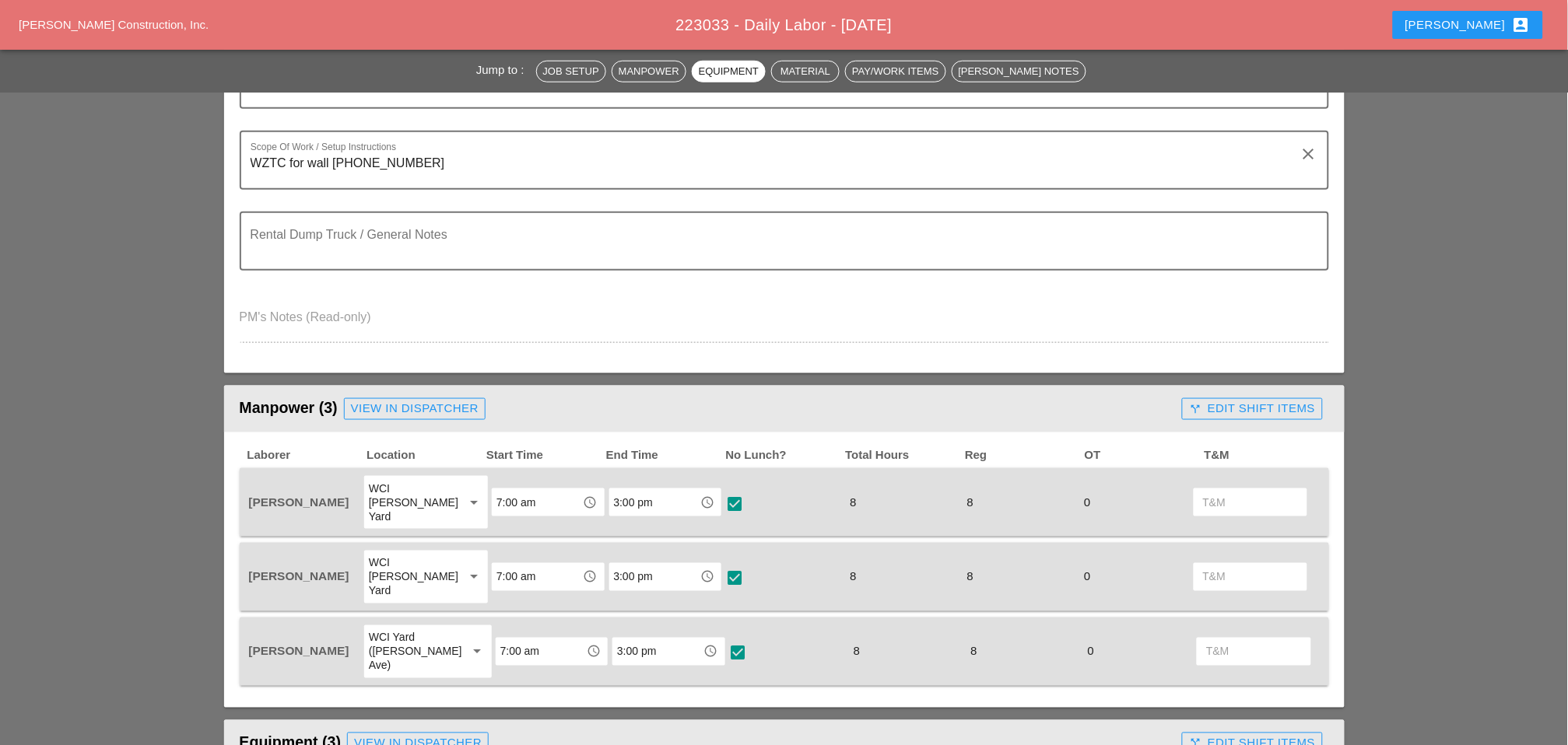 scroll, scrollTop: 363, scrollLeft: 0, axis: vertical 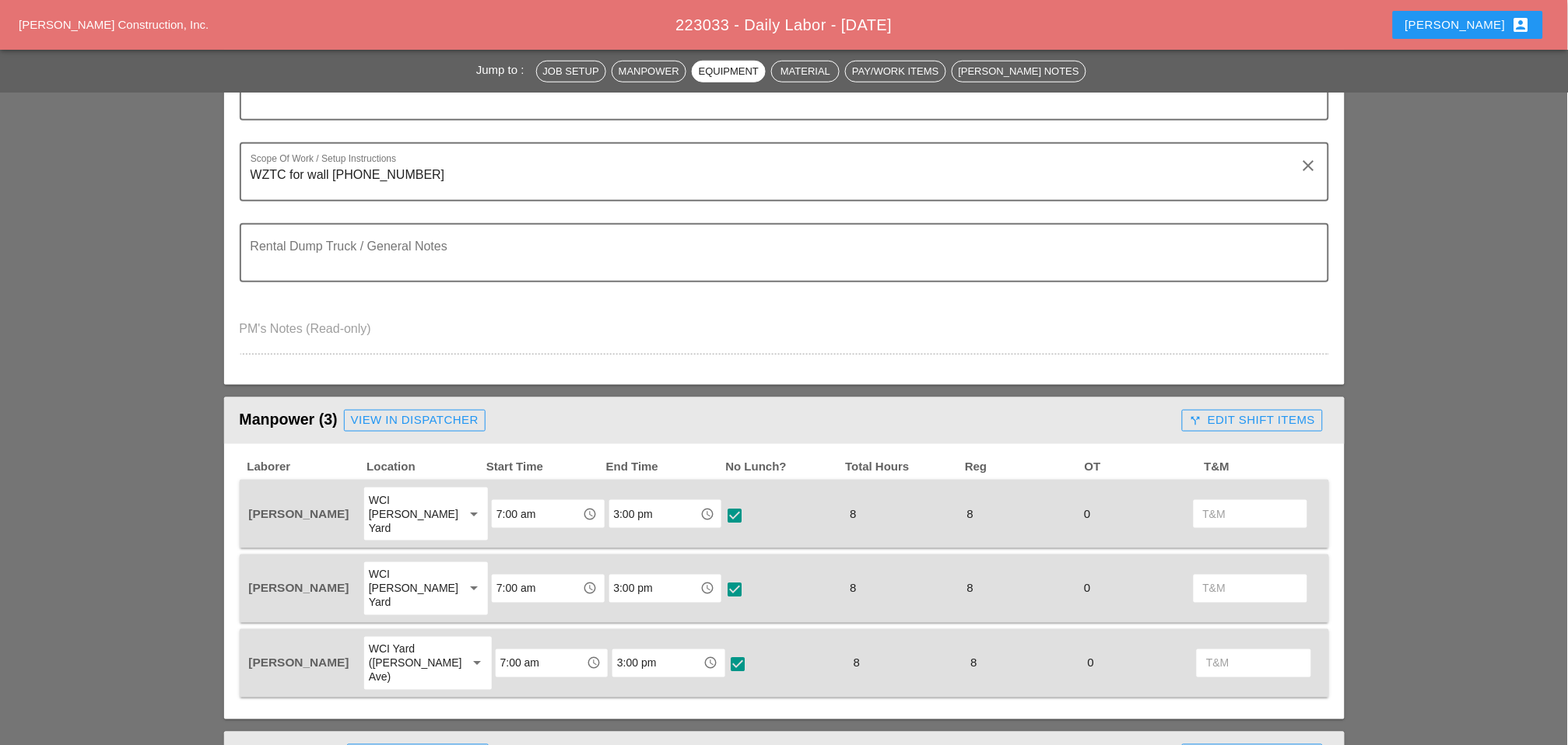 click on "call_split Edit Shift Items" at bounding box center [1252, 420] 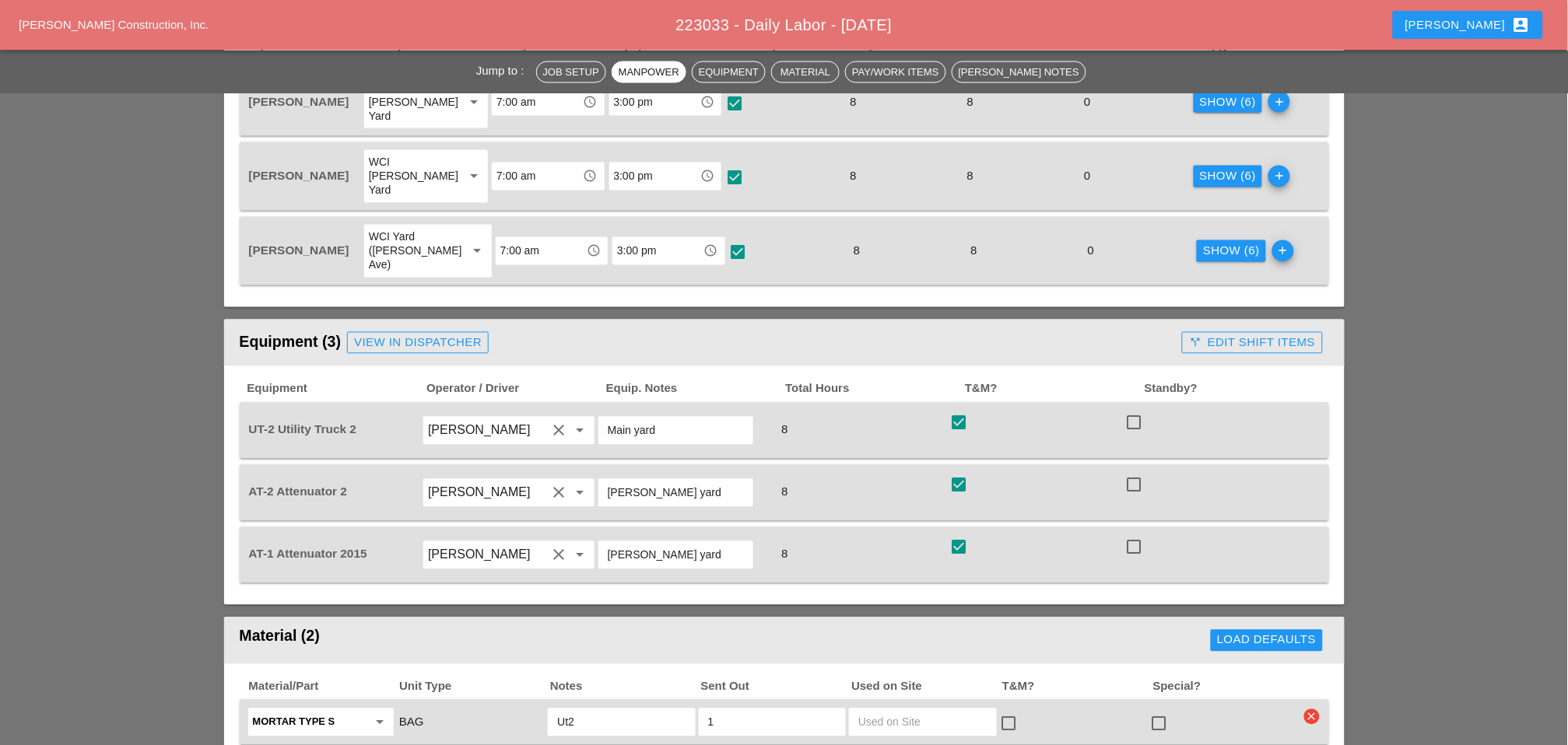 scroll, scrollTop: 778, scrollLeft: 0, axis: vertical 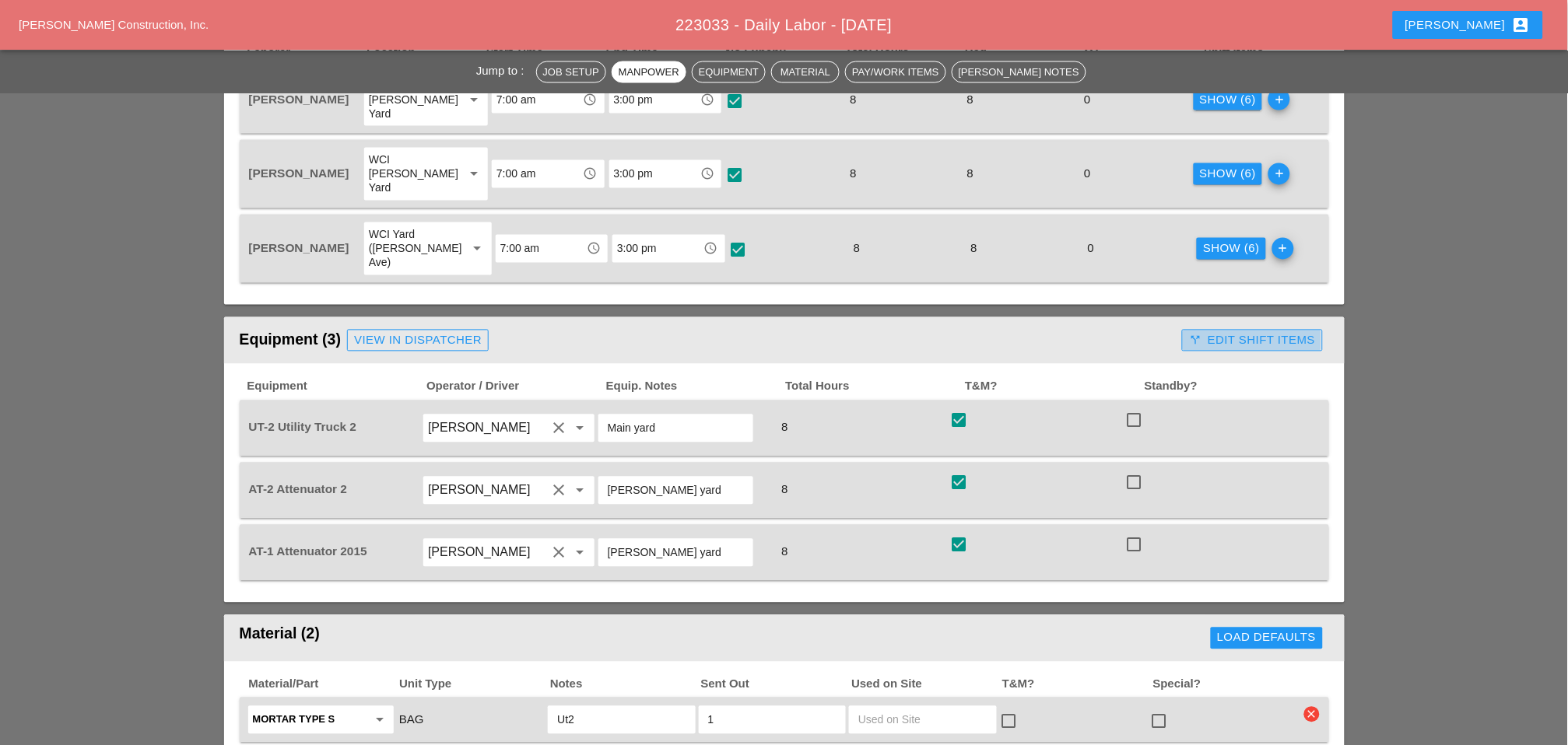 click on "call_split Edit Shift Items" at bounding box center [1252, 341] 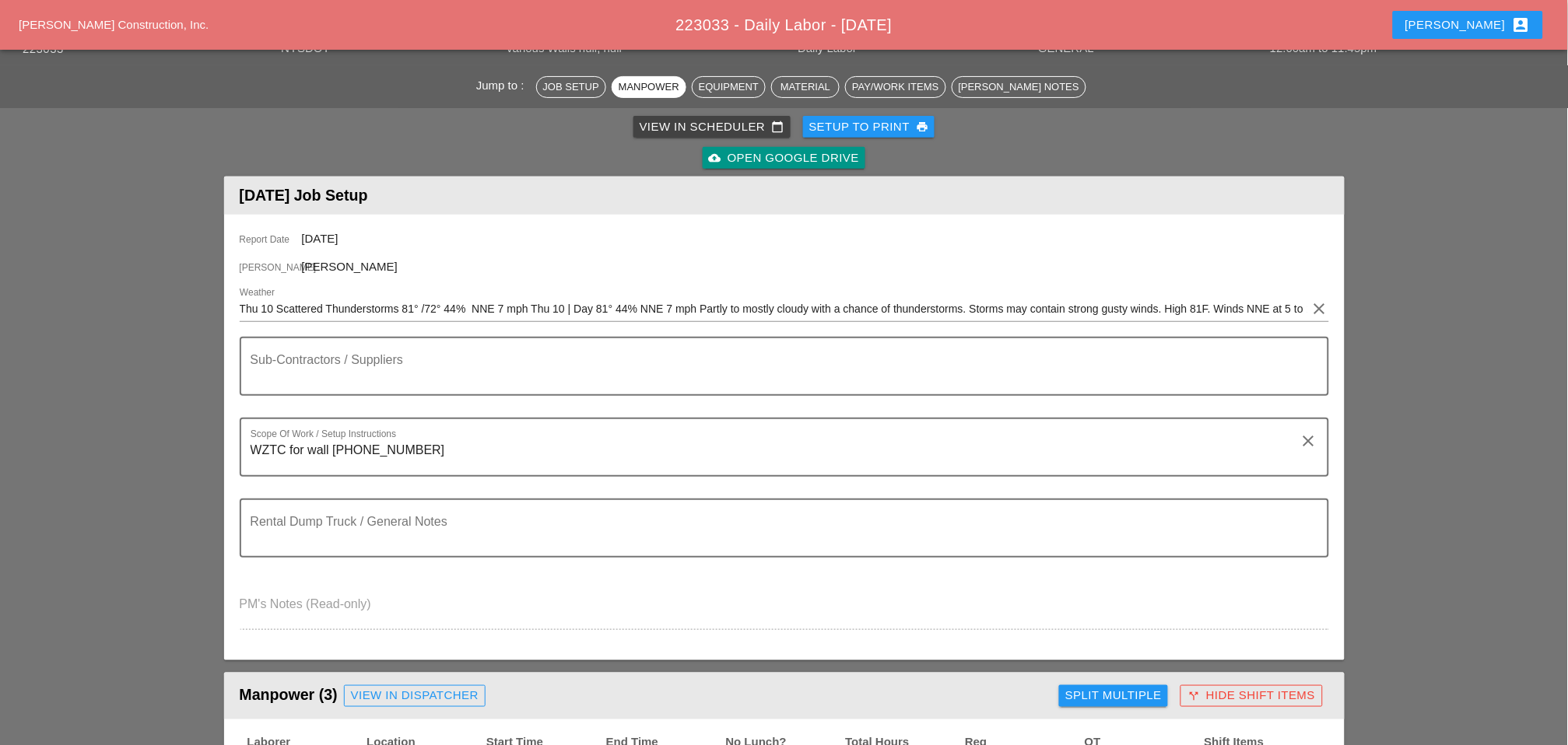 scroll, scrollTop: 0, scrollLeft: 0, axis: both 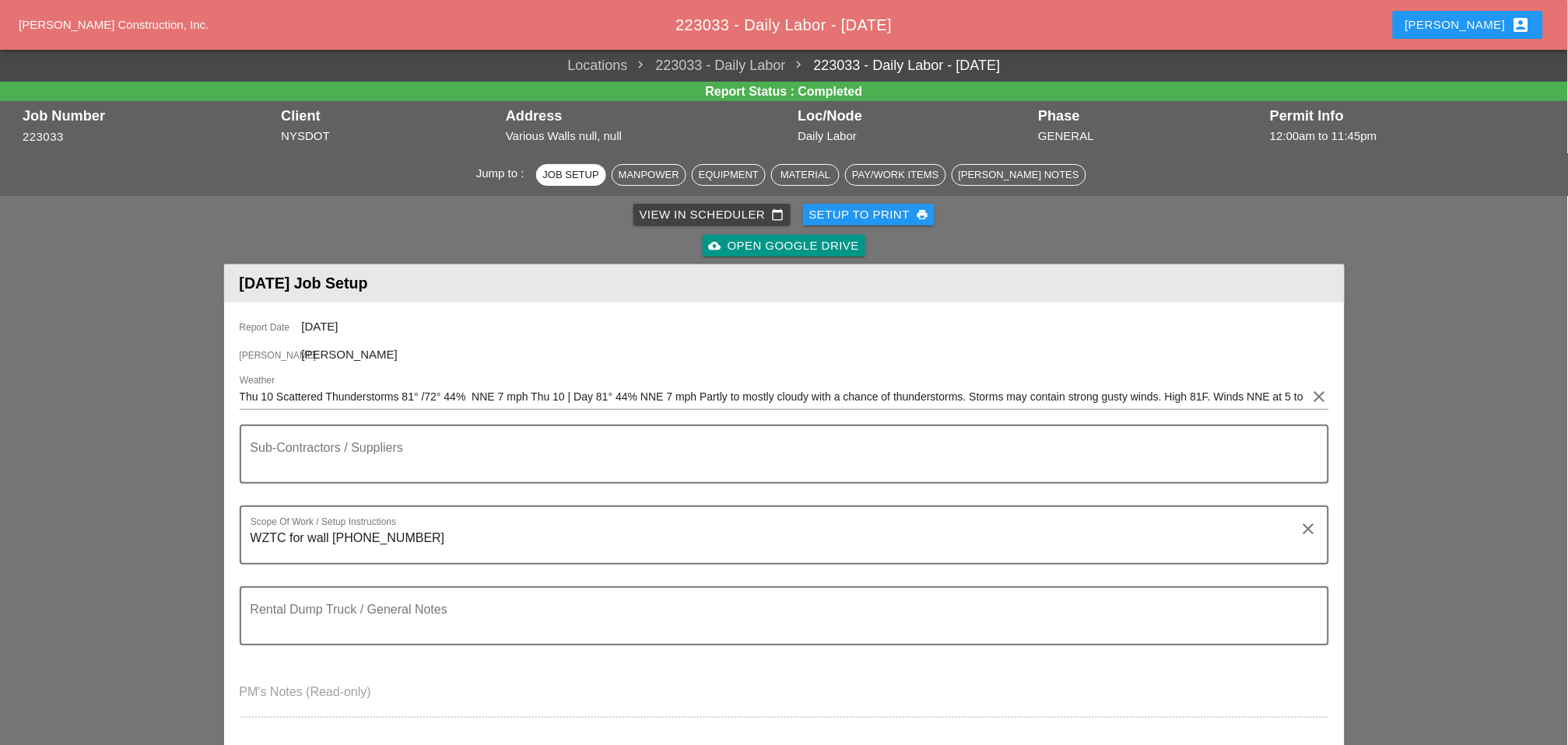 click on "View in Scheduler calendar_today" at bounding box center [712, 215] 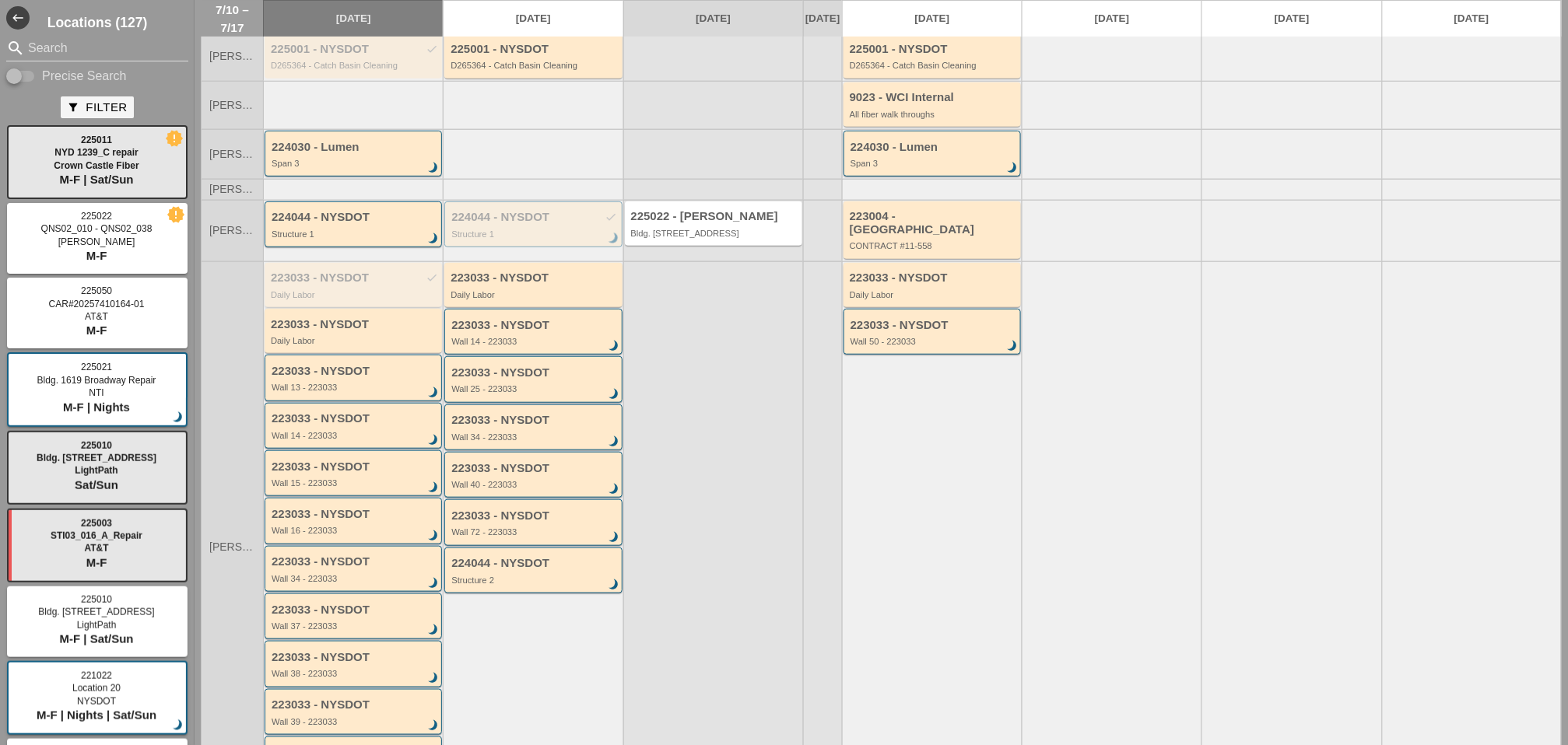 scroll, scrollTop: 173, scrollLeft: 0, axis: vertical 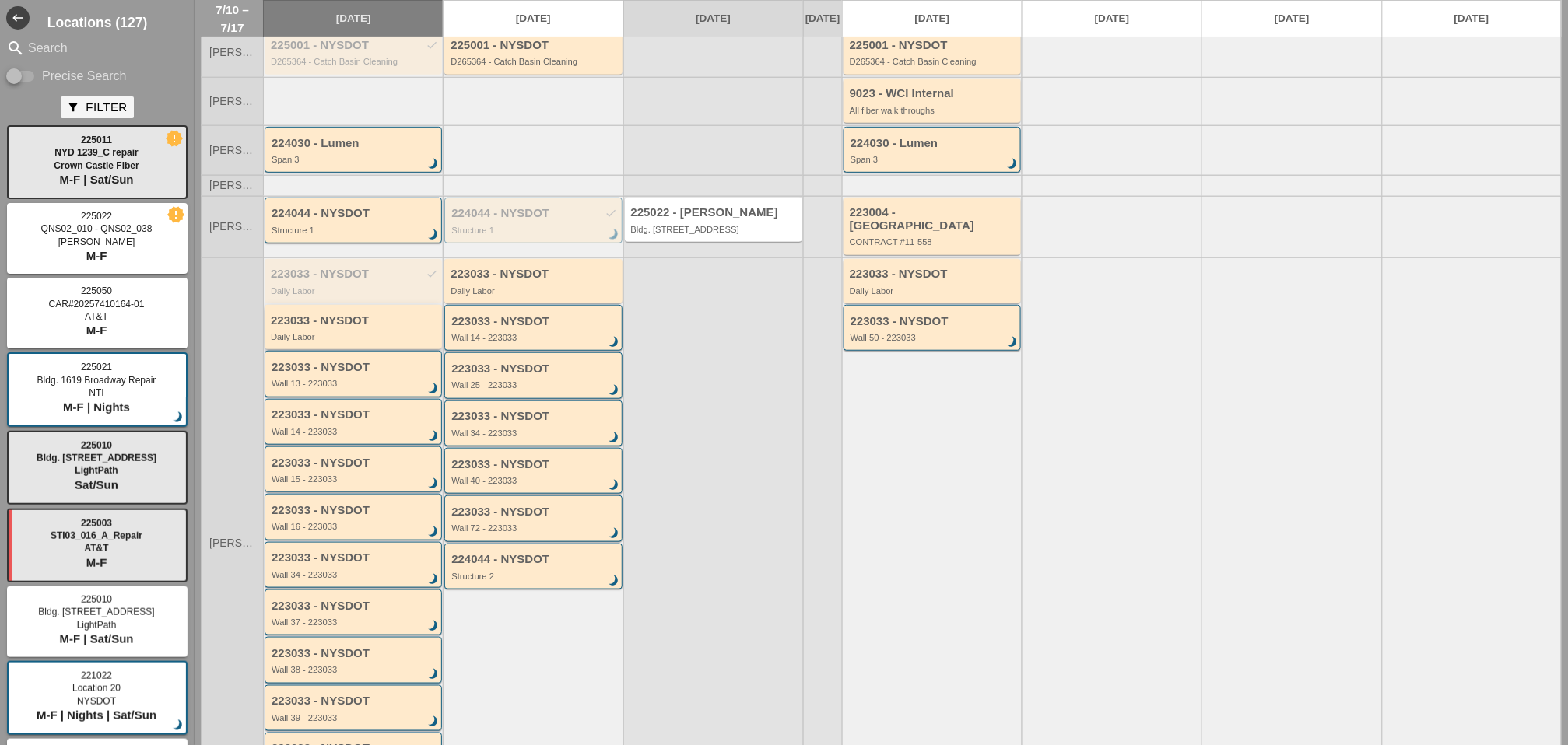 click on "Daily Labor" at bounding box center [354, 337] 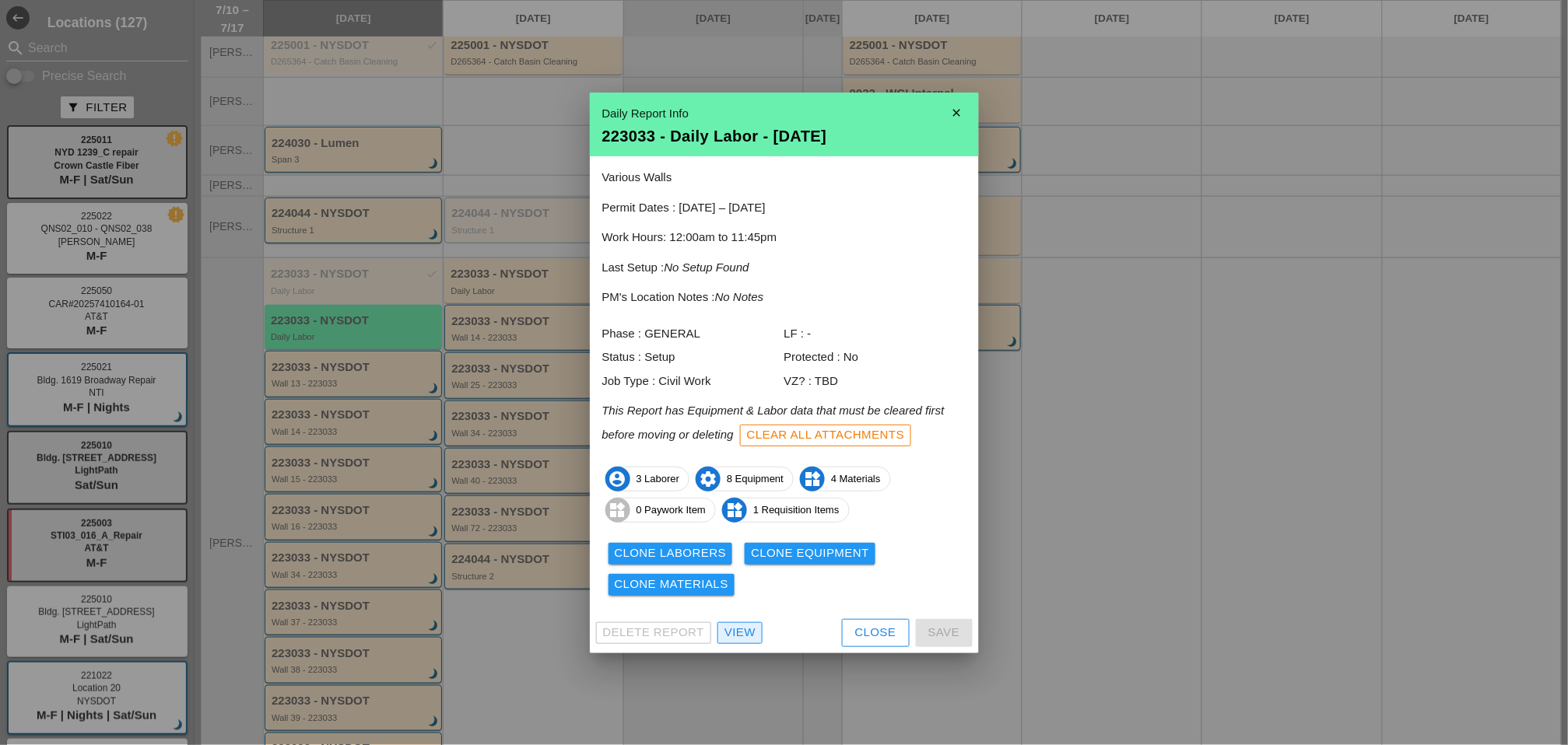 click on "View" at bounding box center [740, 632] 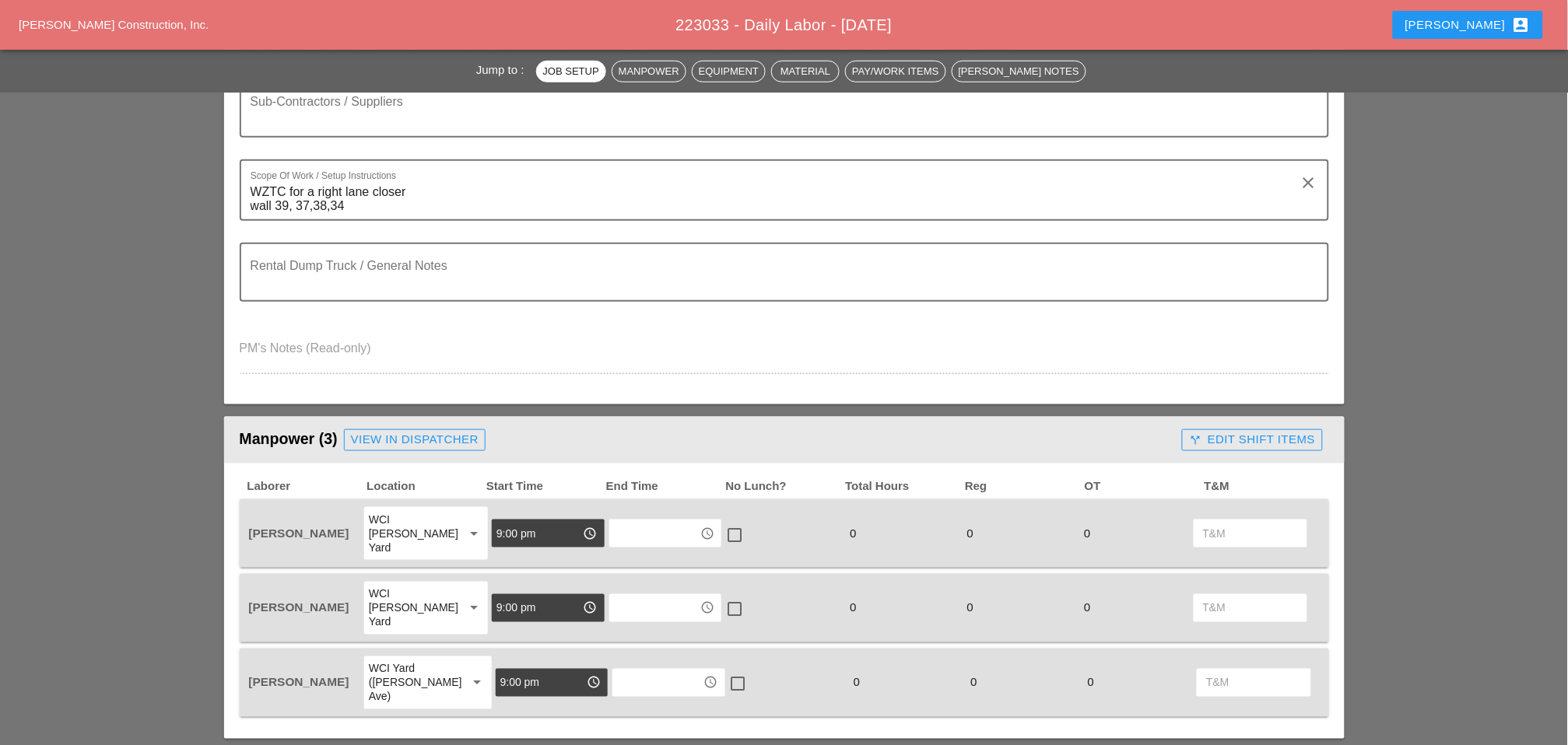 scroll, scrollTop: 432, scrollLeft: 0, axis: vertical 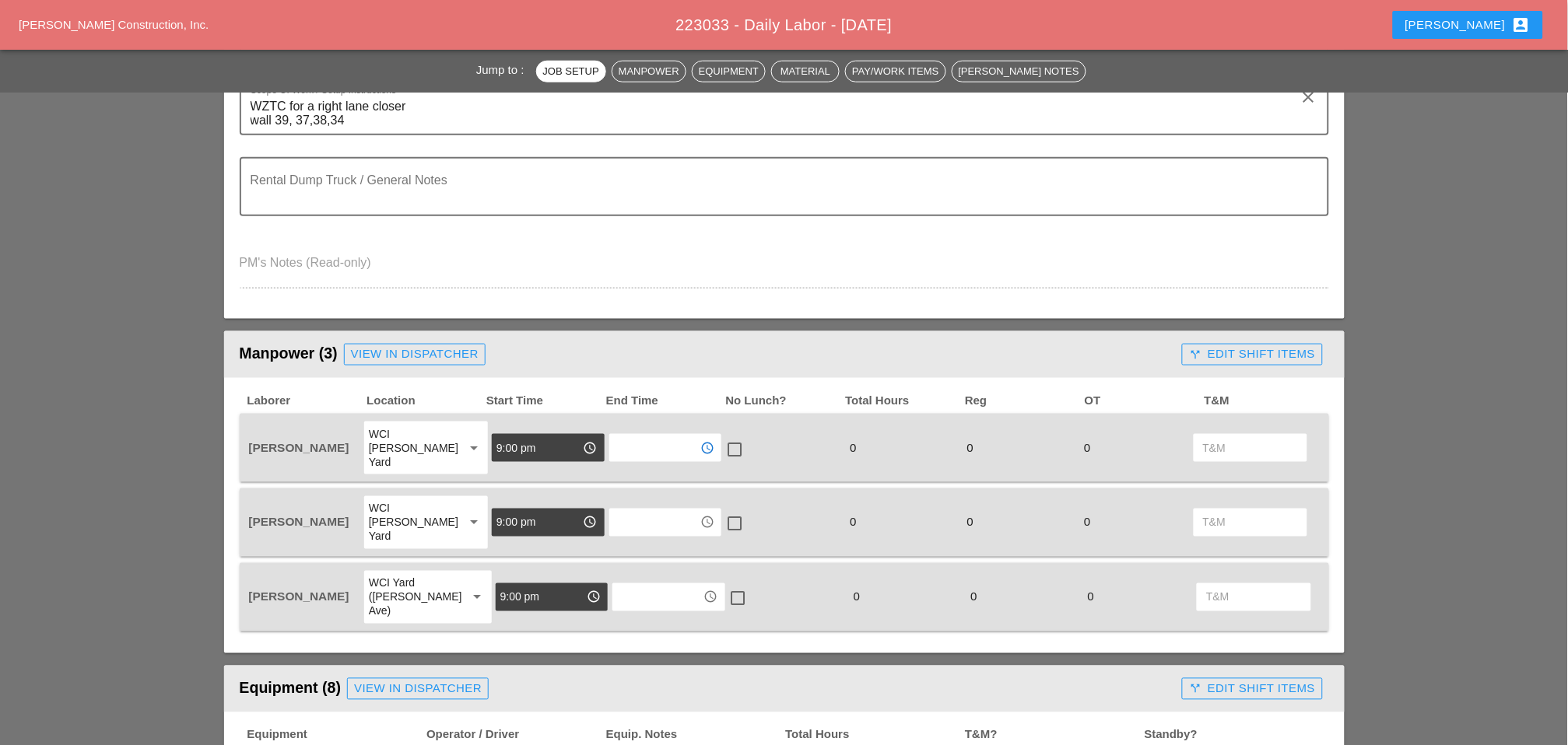 click at bounding box center (654, 448) 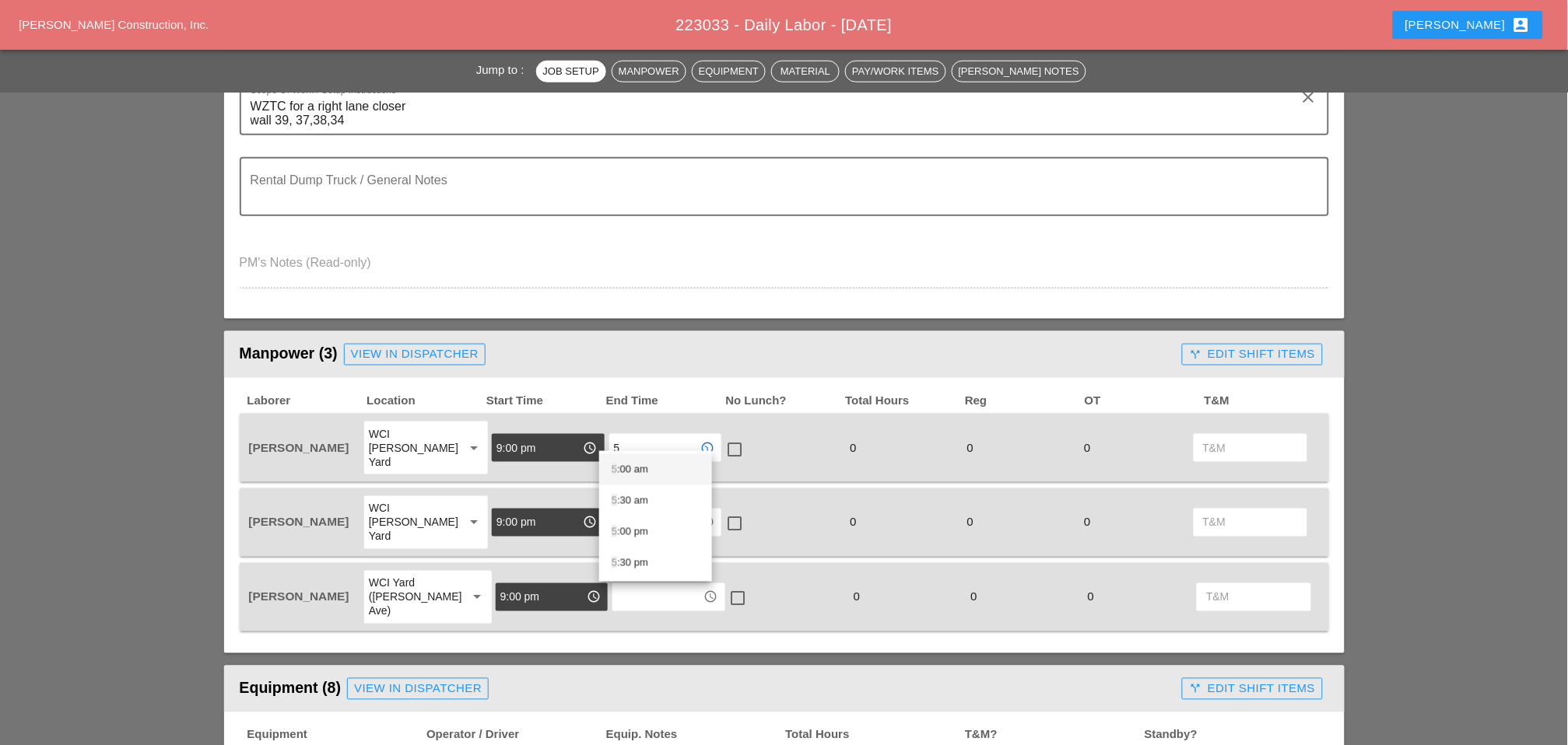 click on "5 :00 am" at bounding box center (655, 470) 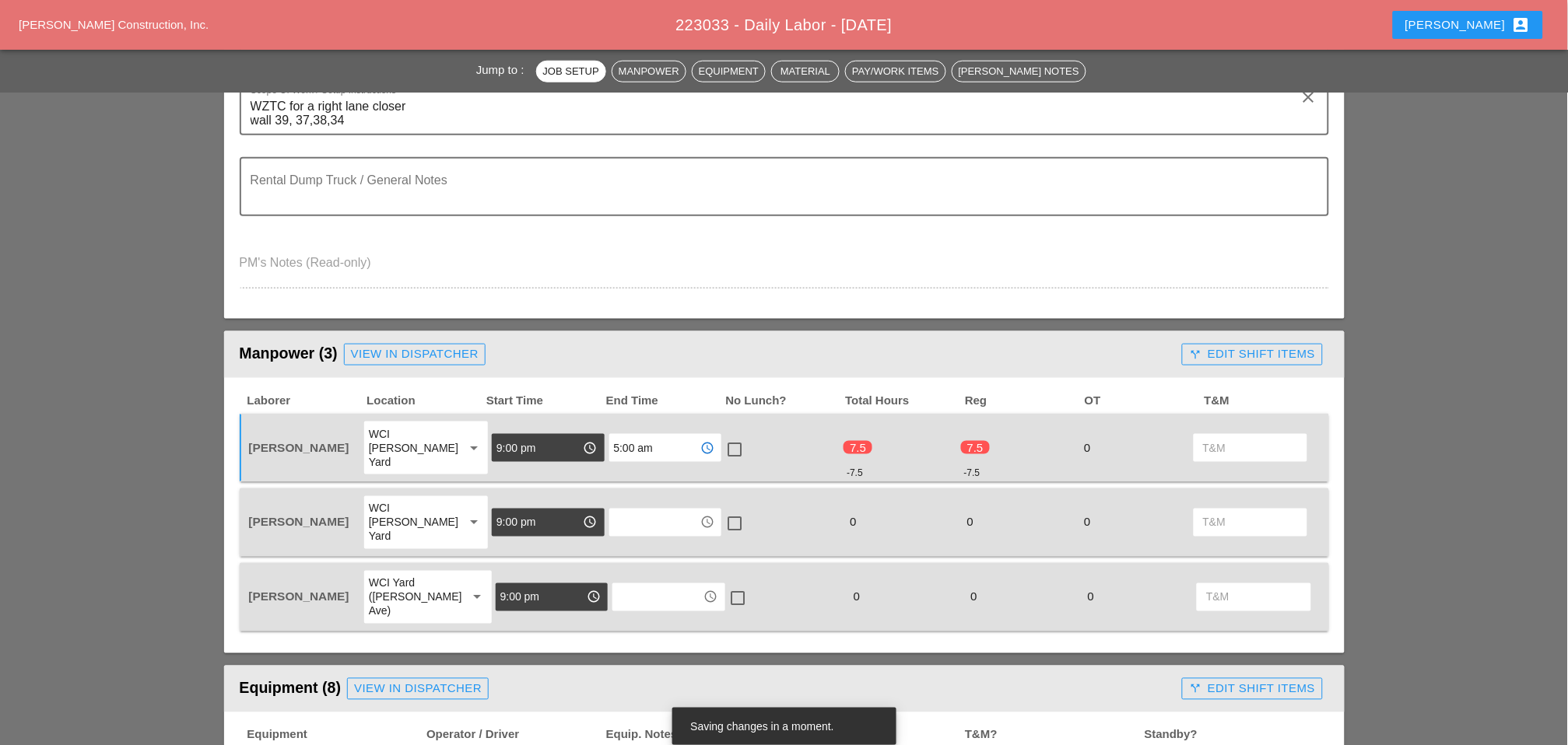 type on "5:00 am" 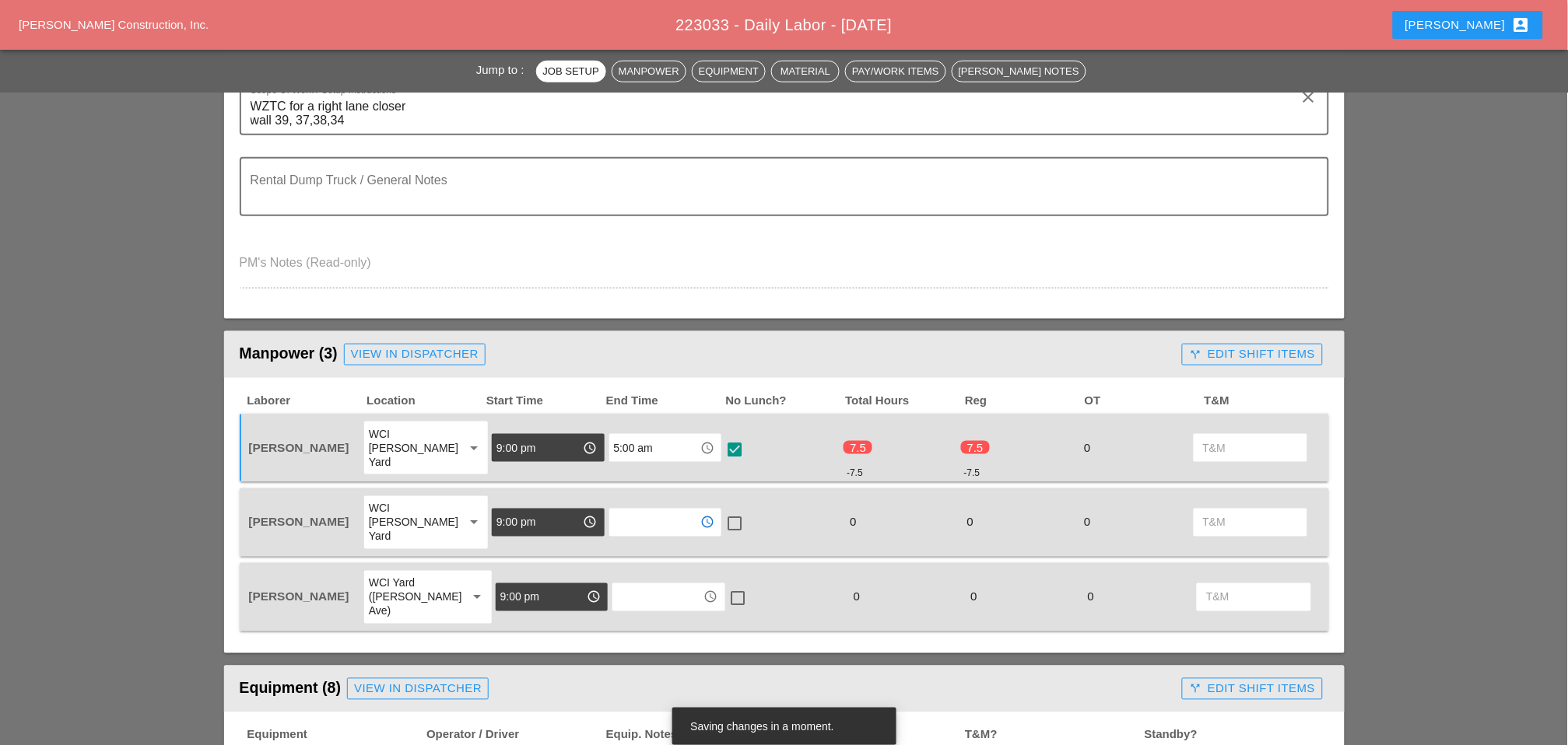 click at bounding box center (654, 523) 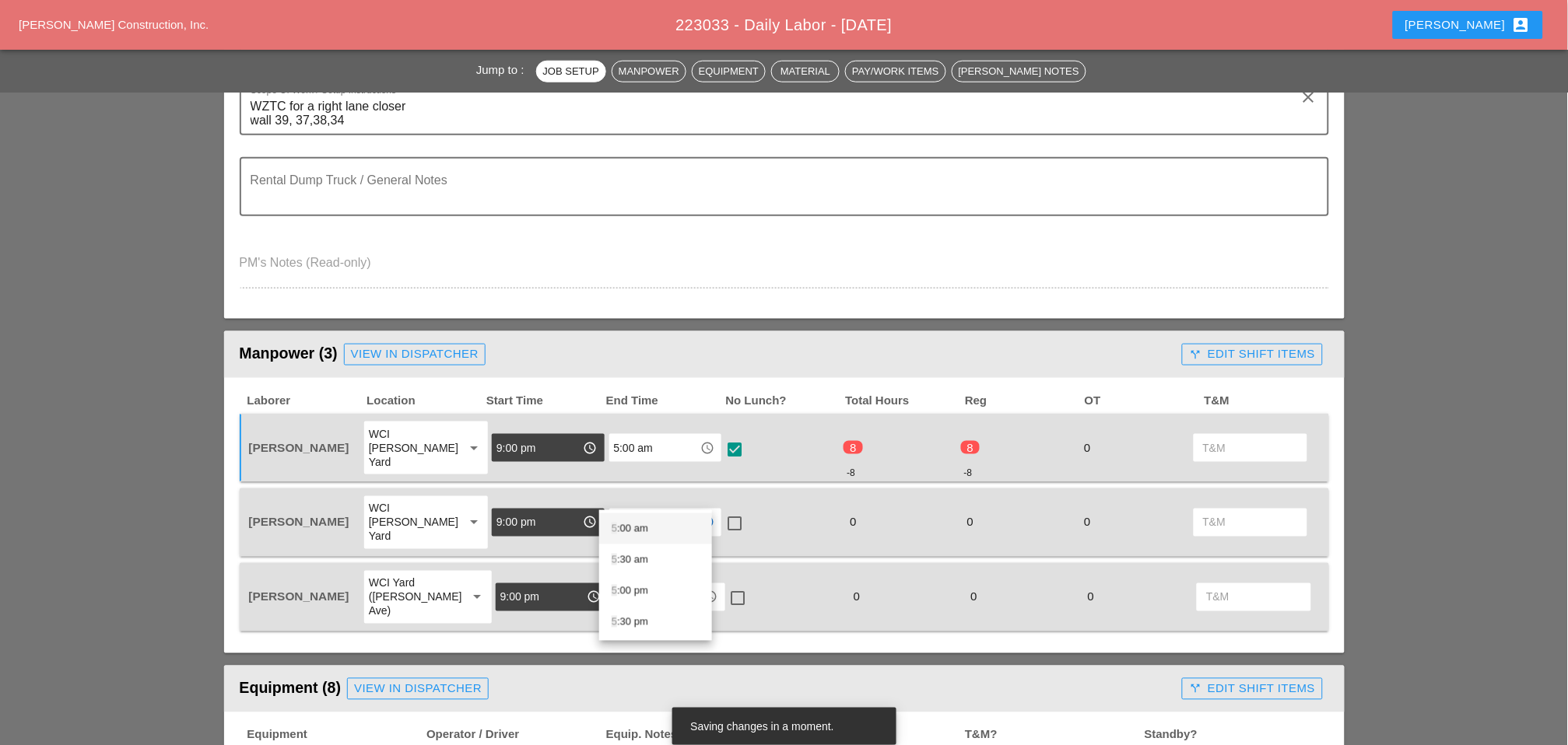 click on "5 :00 am" at bounding box center (655, 529) 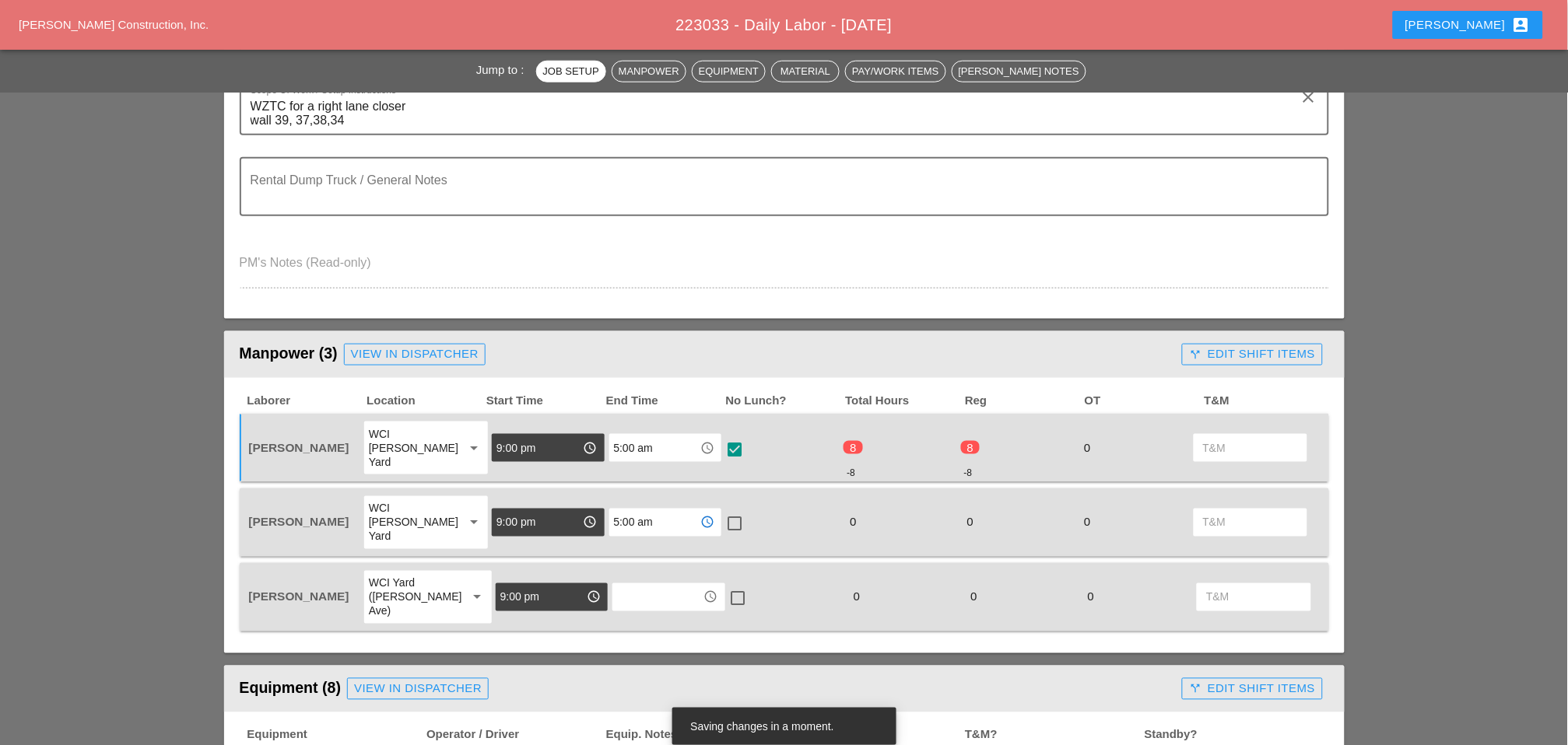 type on "5:00 am" 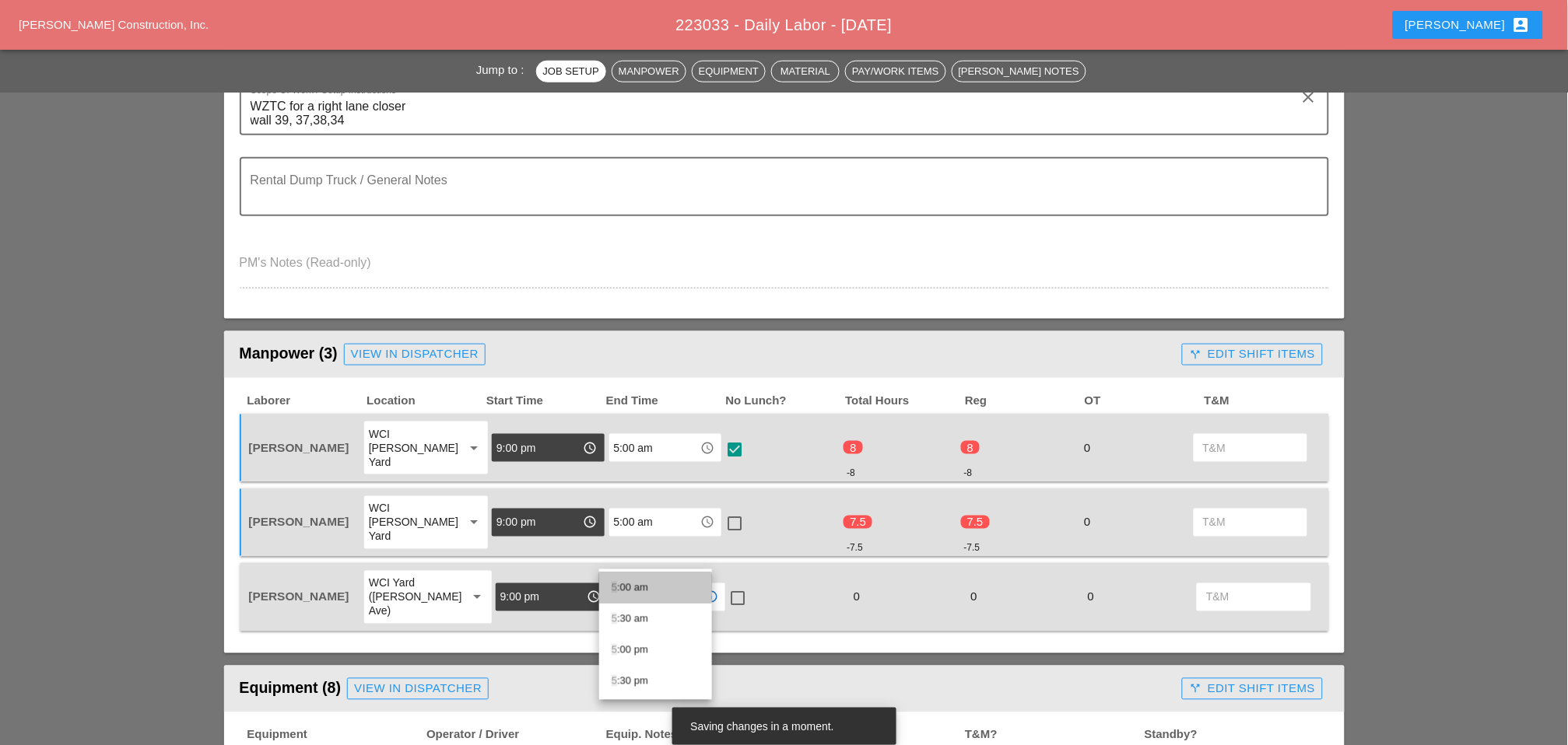 drag, startPoint x: 639, startPoint y: 589, endPoint x: 671, endPoint y: 579, distance: 33.526109 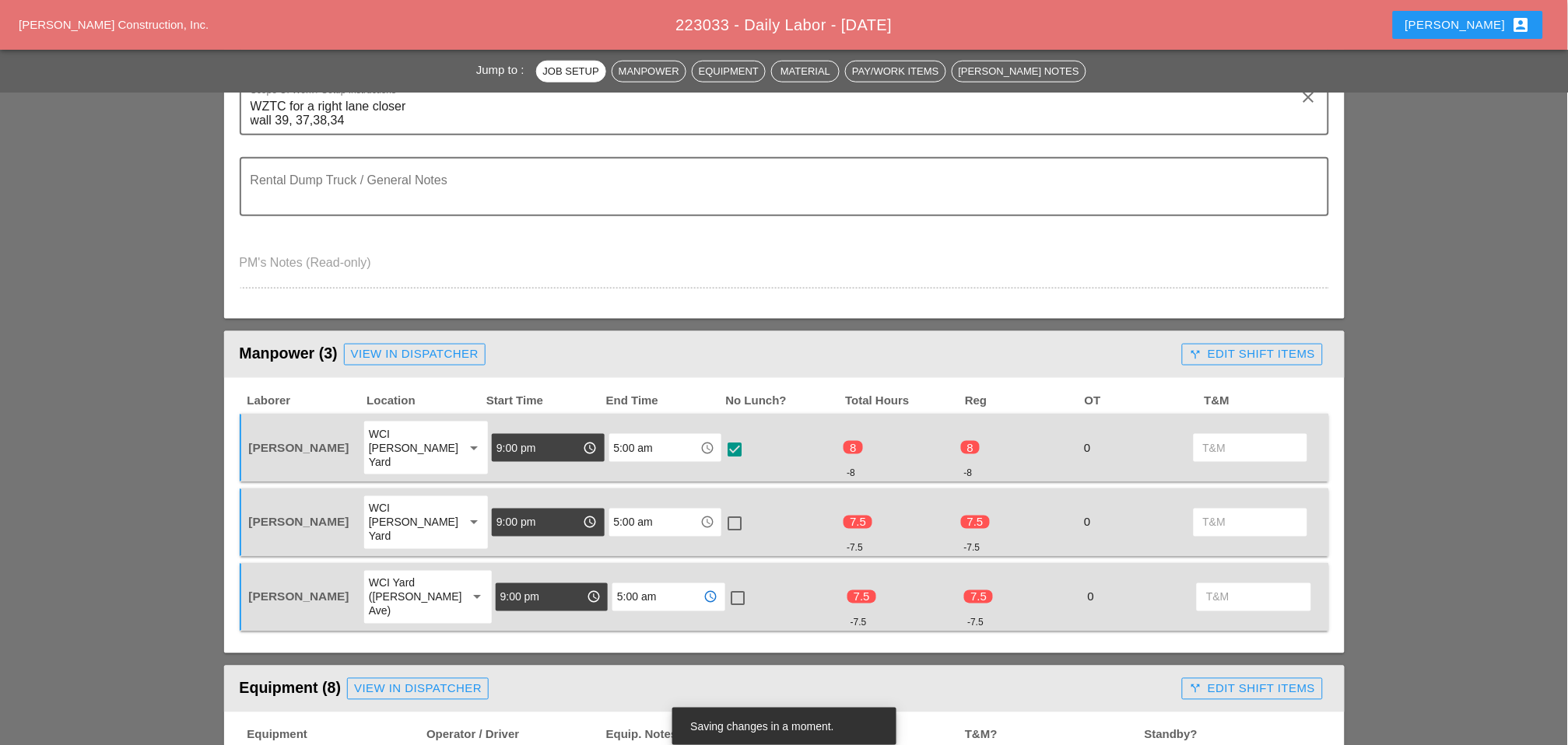 type on "5:00 am" 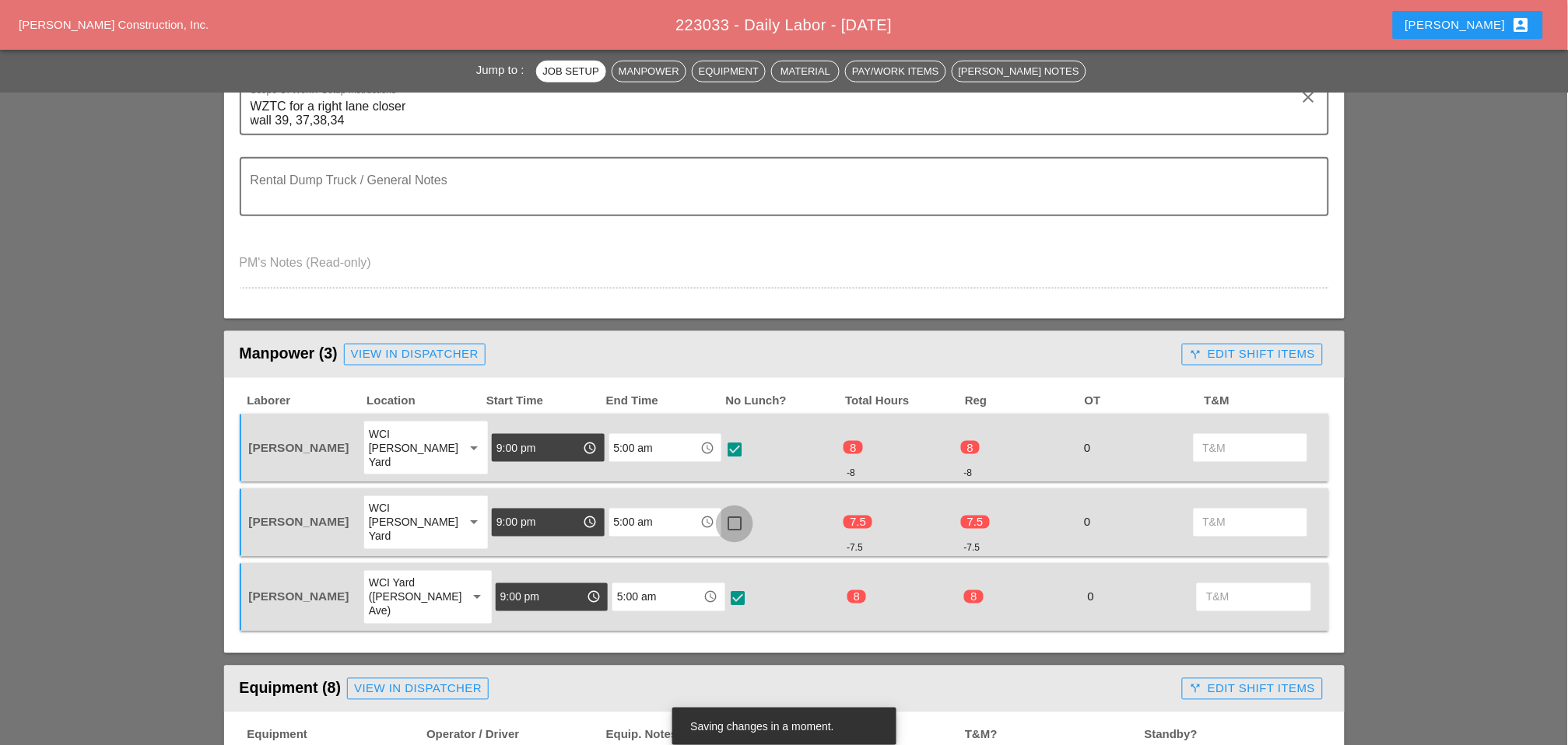 click at bounding box center (735, 524) 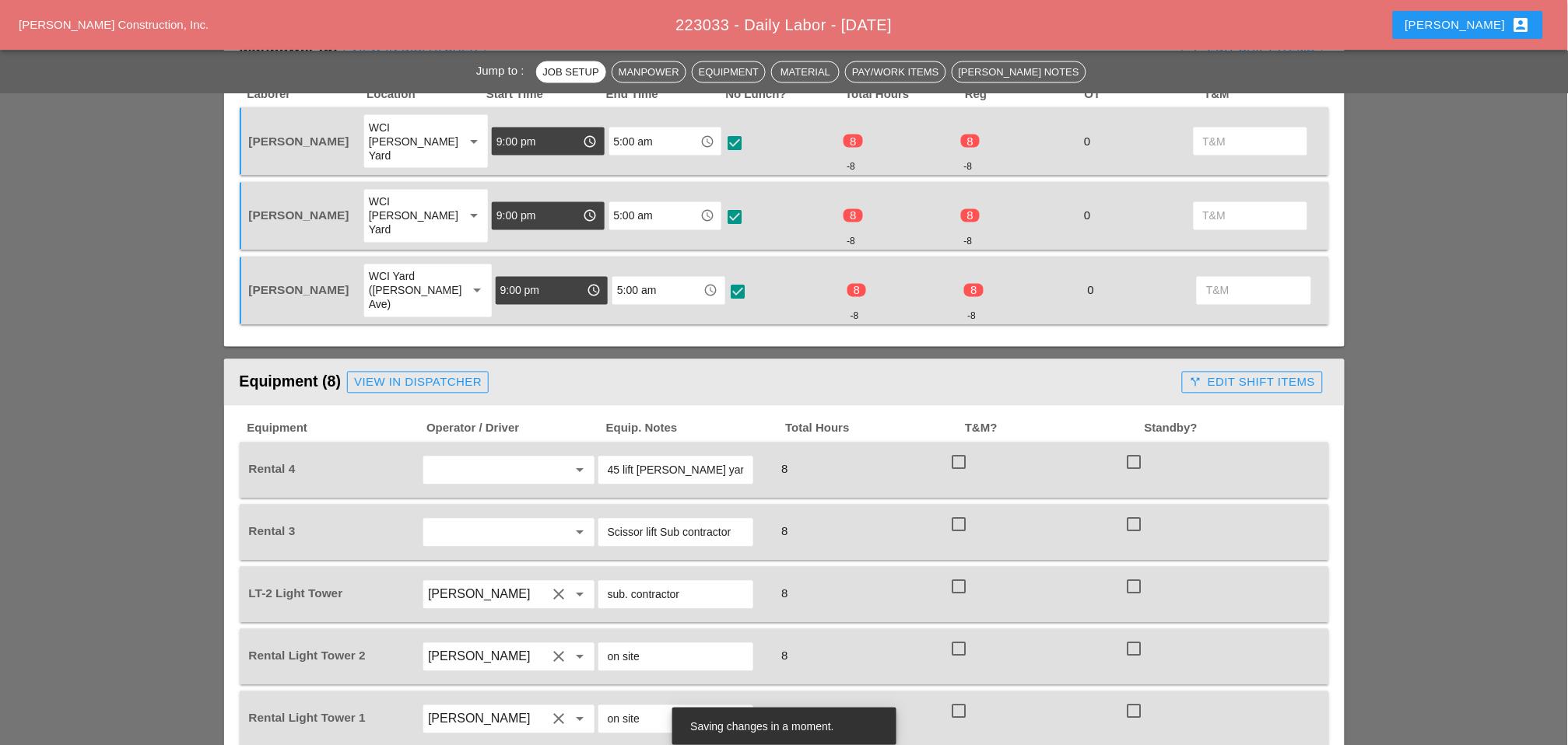 scroll, scrollTop: 778, scrollLeft: 0, axis: vertical 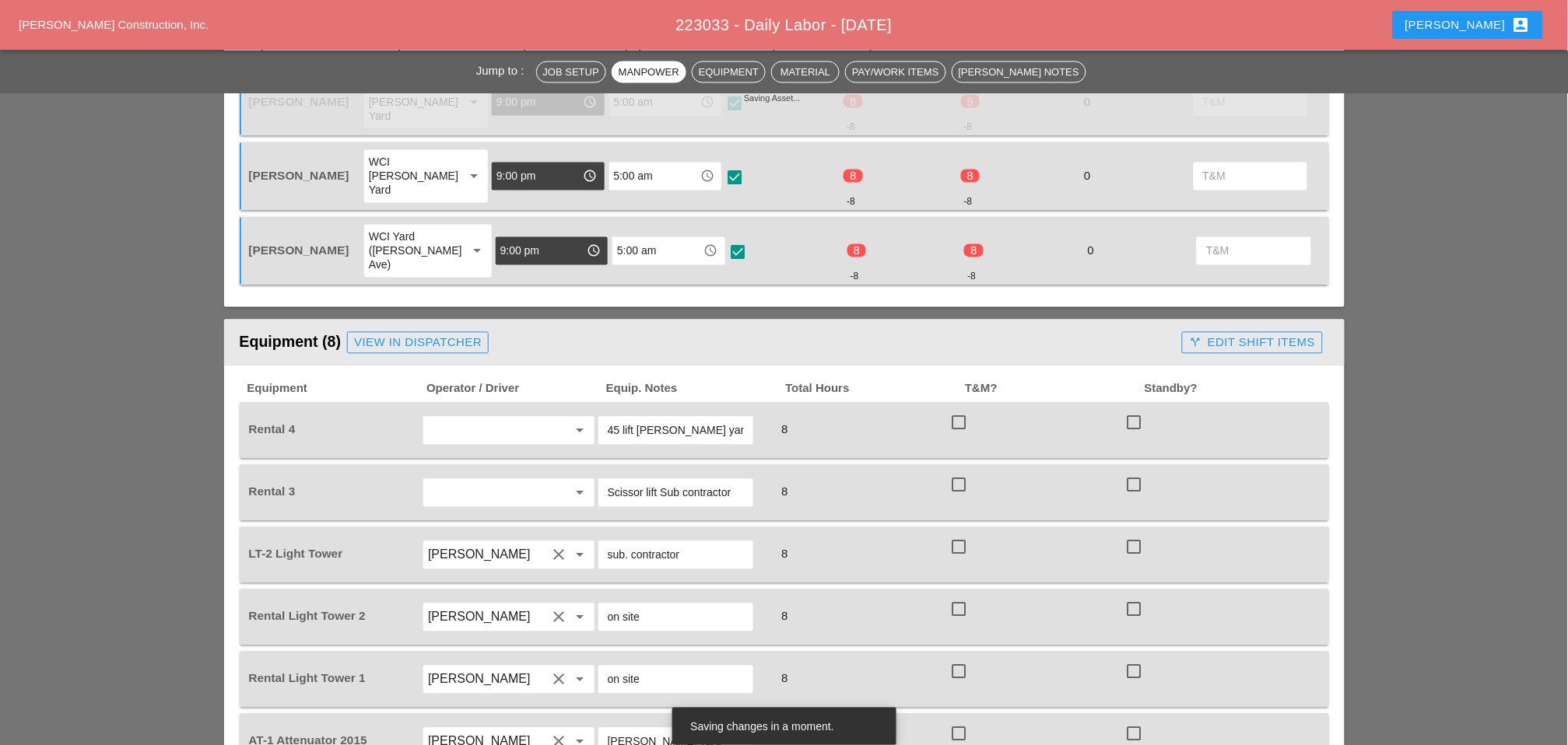 click at bounding box center (959, 423) 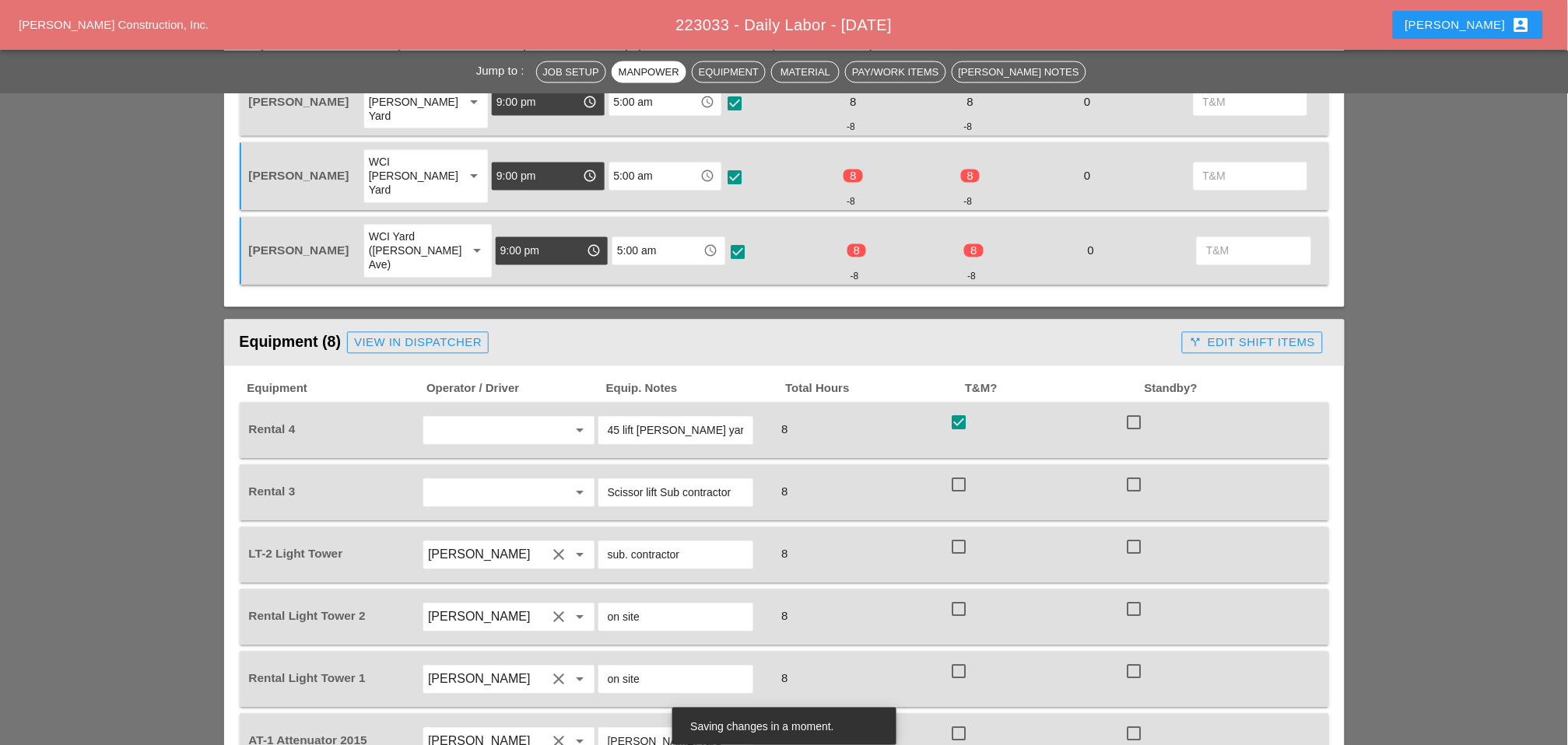 checkbox on "true" 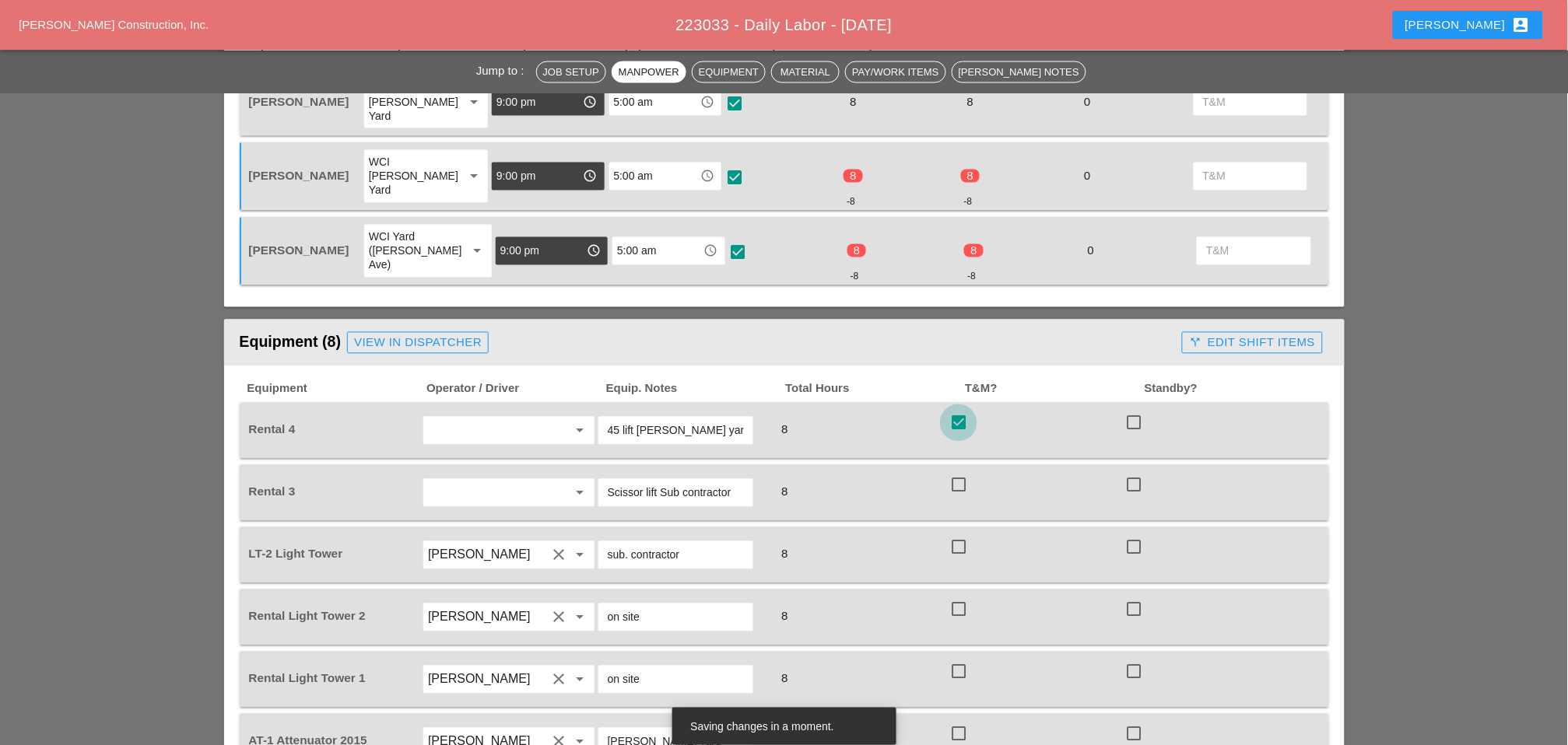 click at bounding box center (959, 485) 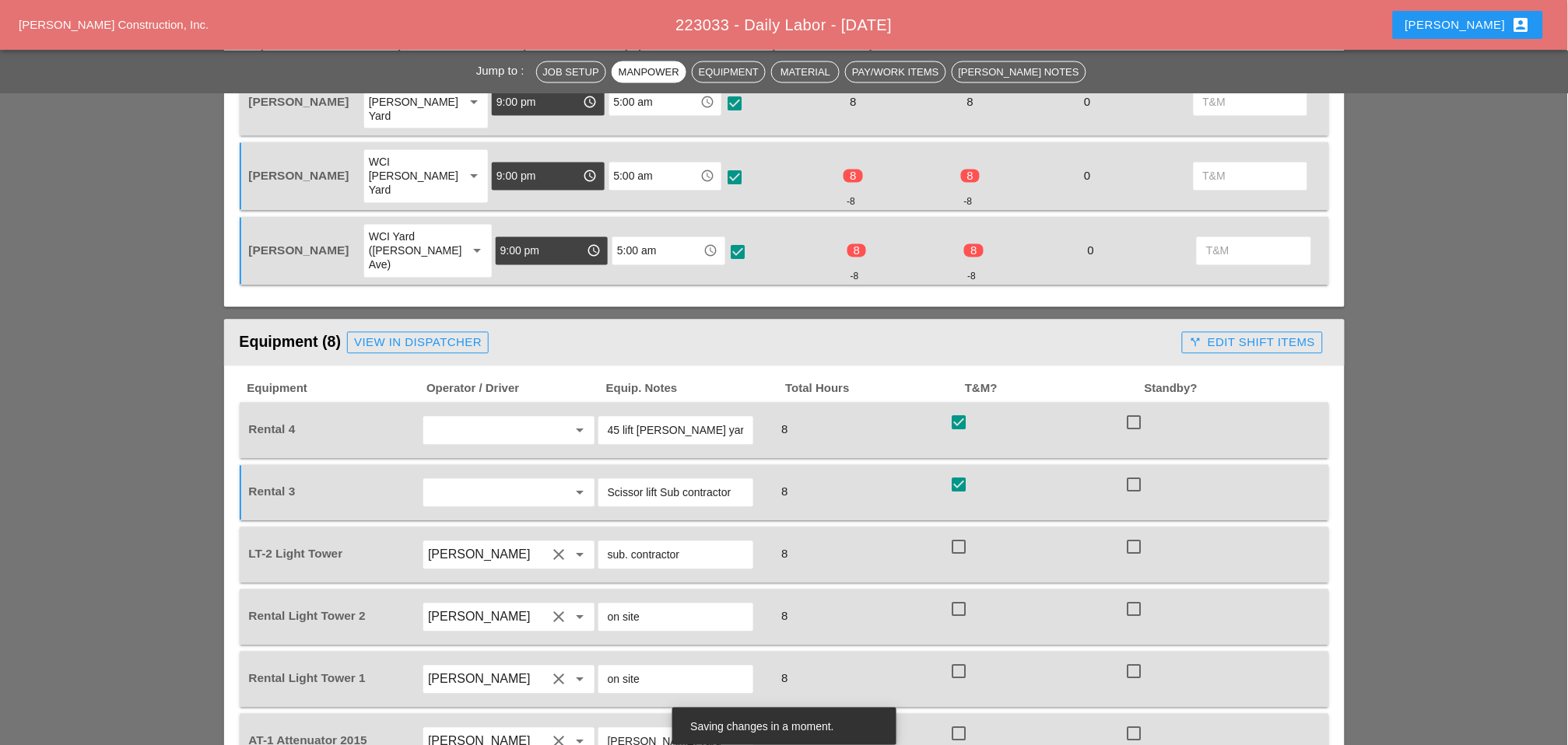 drag, startPoint x: 957, startPoint y: 494, endPoint x: 958, endPoint y: 511, distance: 17.029386 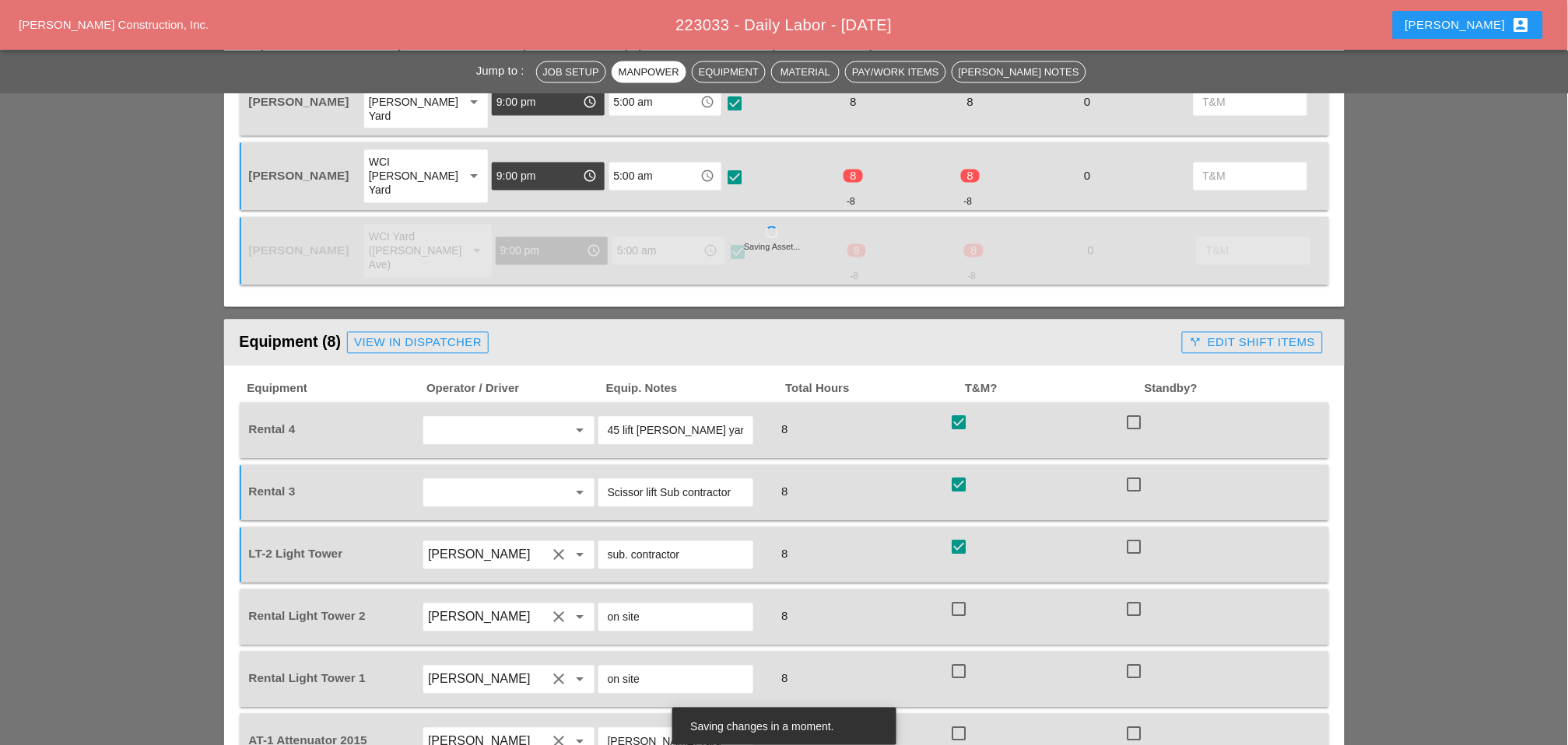 click at bounding box center (959, 610) 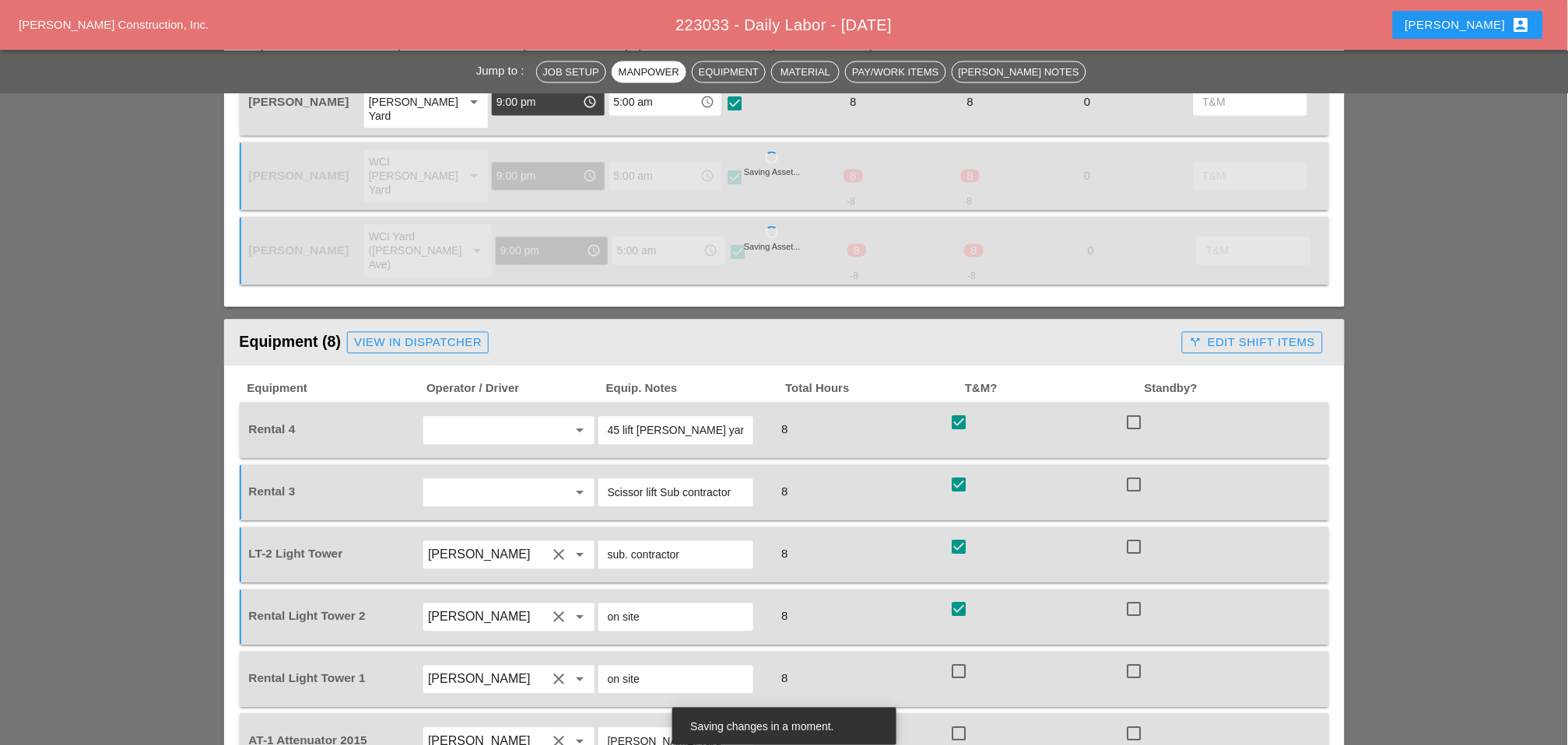 scroll, scrollTop: 864, scrollLeft: 0, axis: vertical 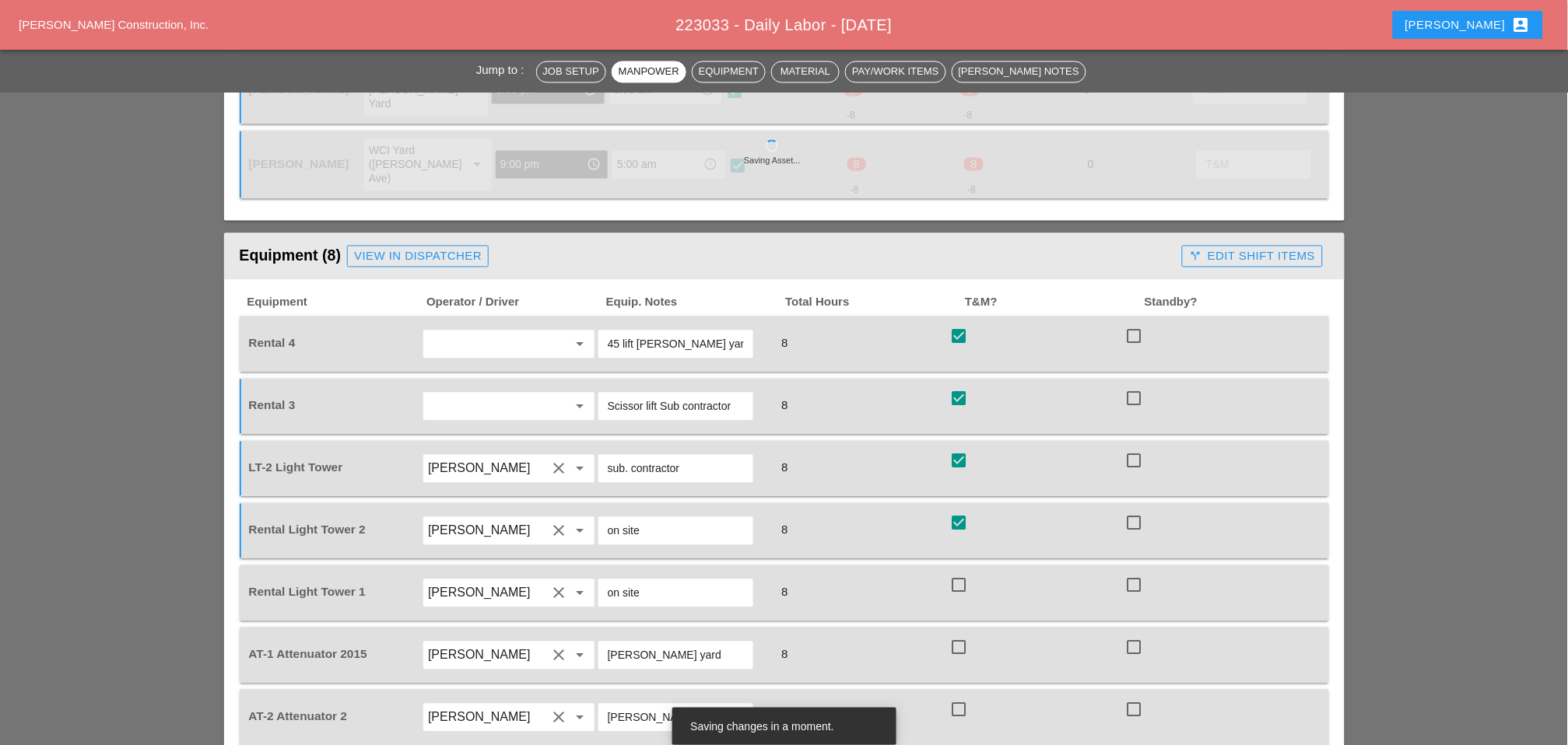 click at bounding box center (959, 586) 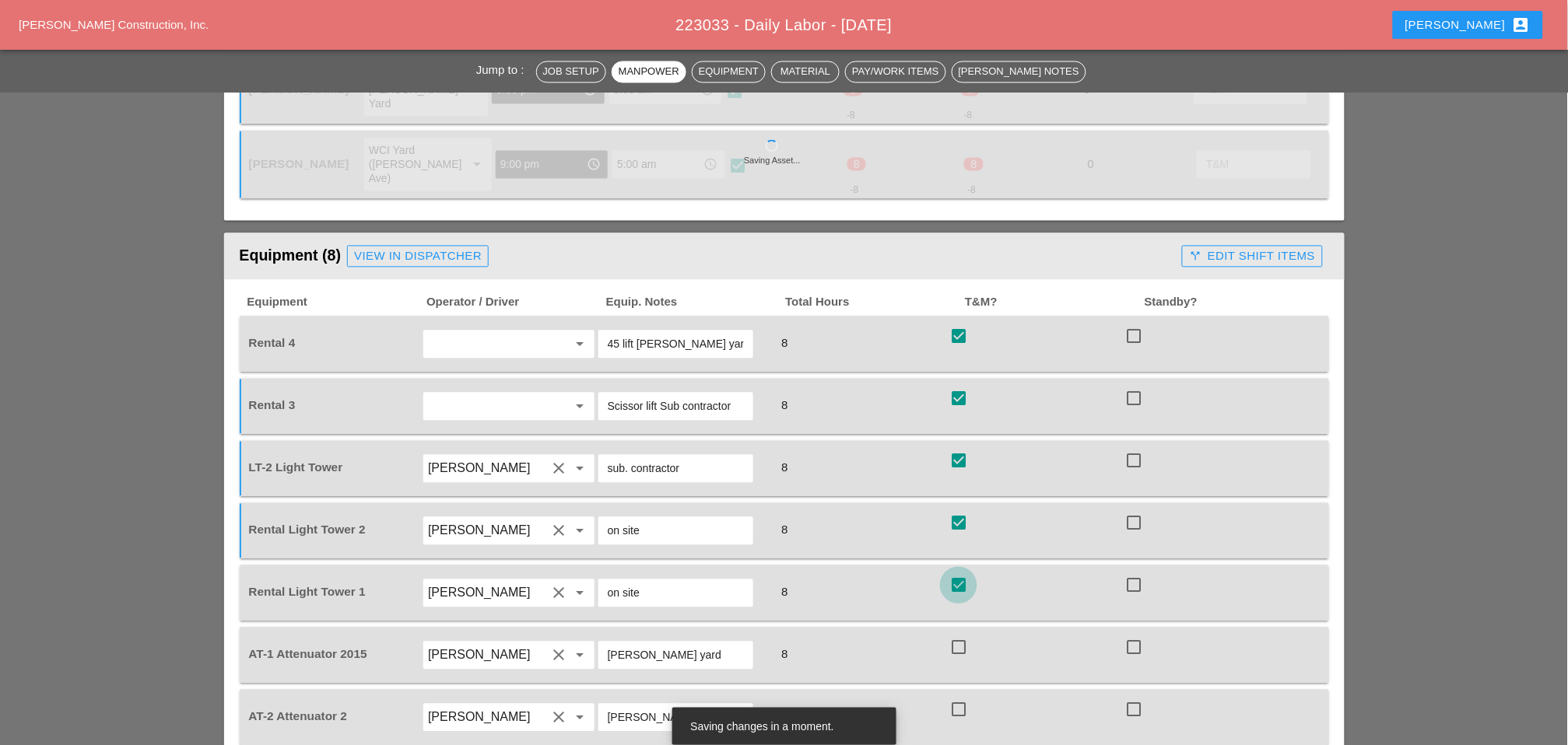 click at bounding box center [959, 648] 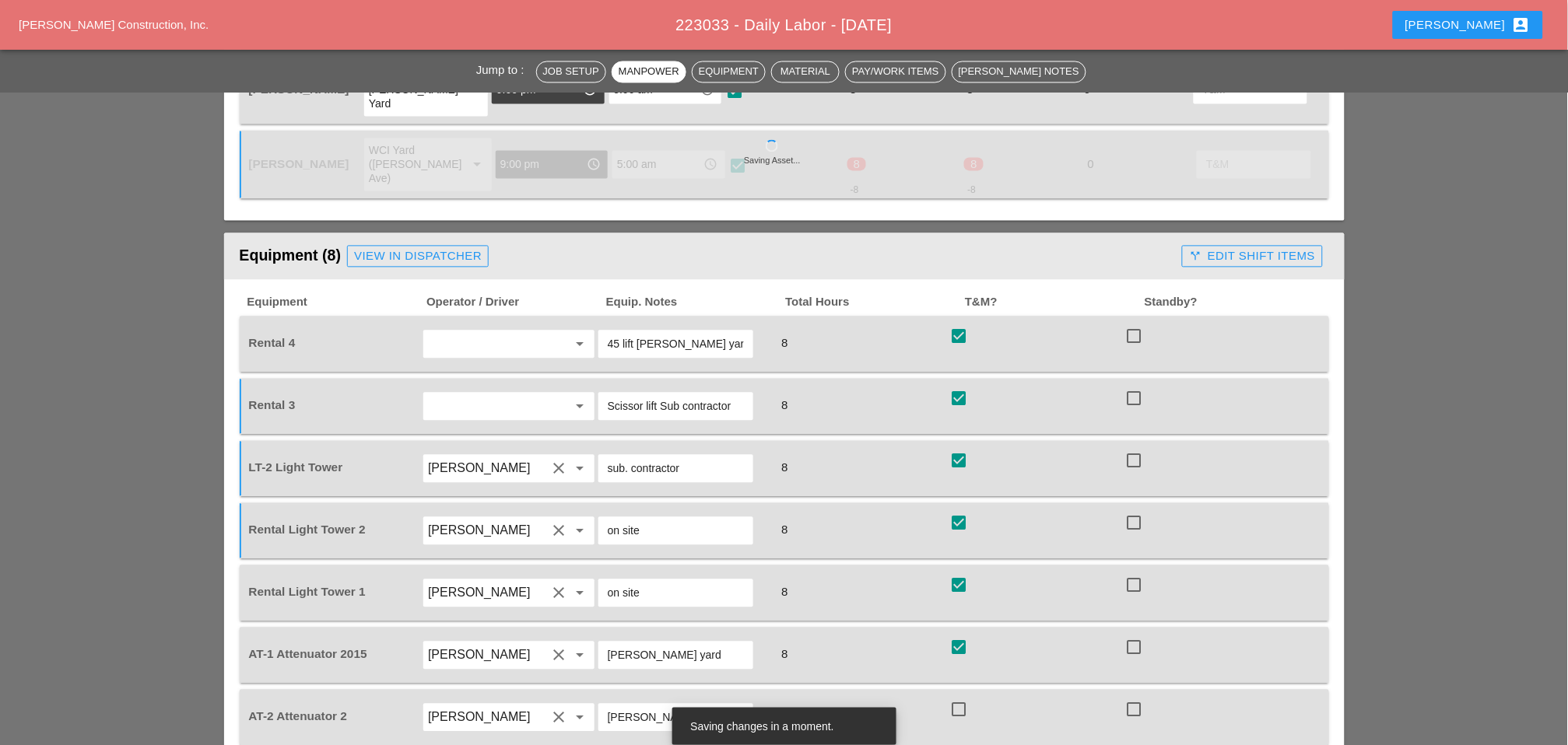 click at bounding box center [959, 710] 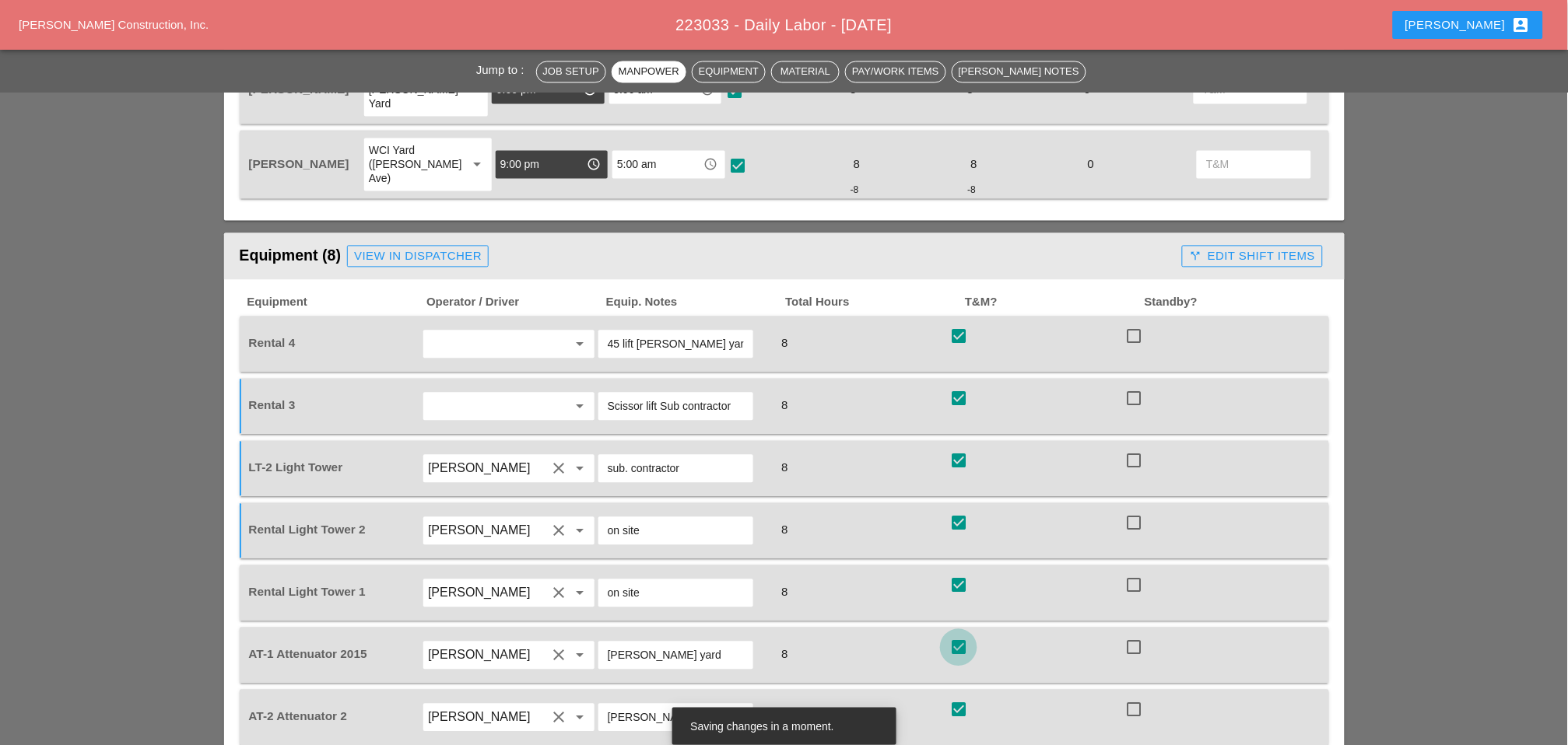 checkbox on "true" 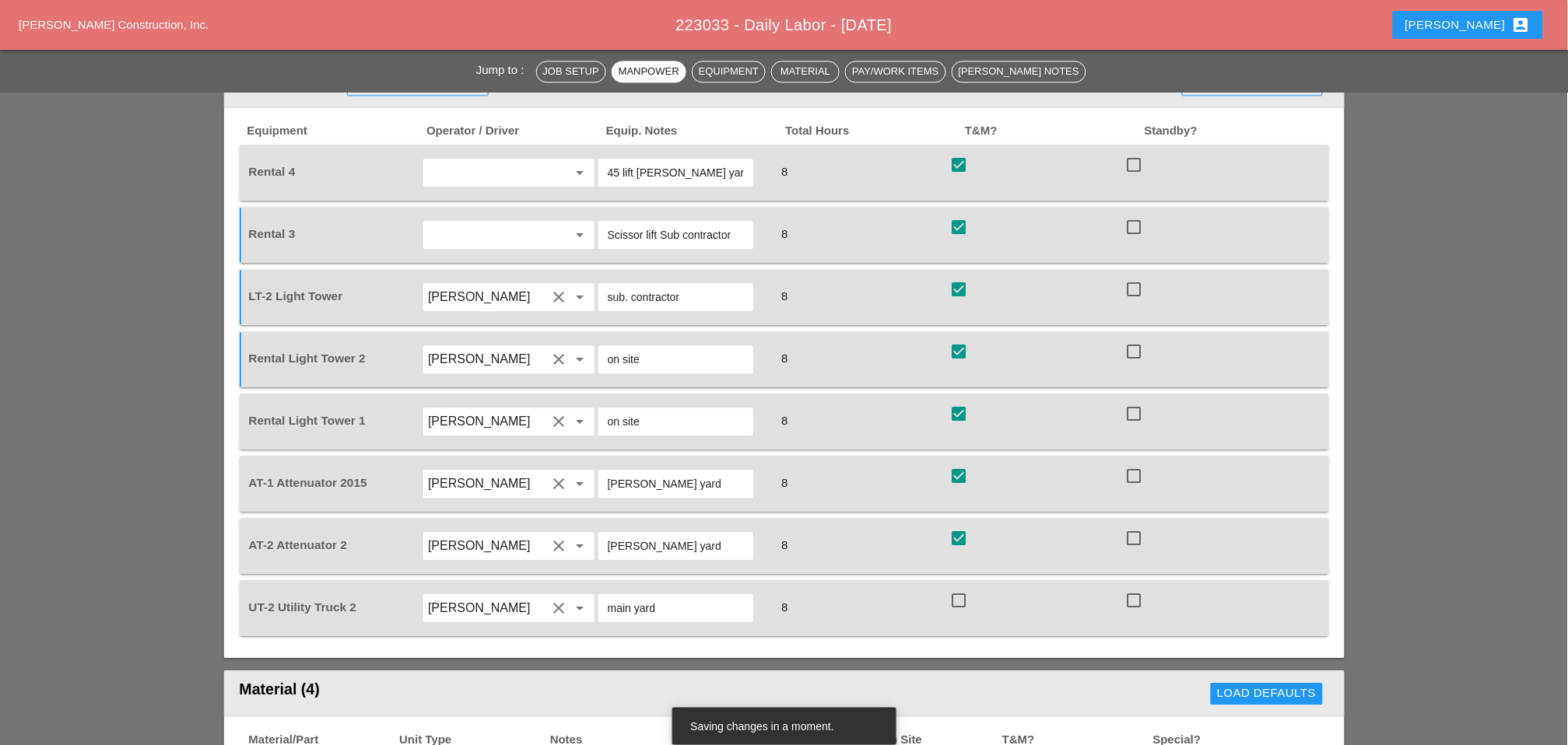 scroll, scrollTop: 1037, scrollLeft: 0, axis: vertical 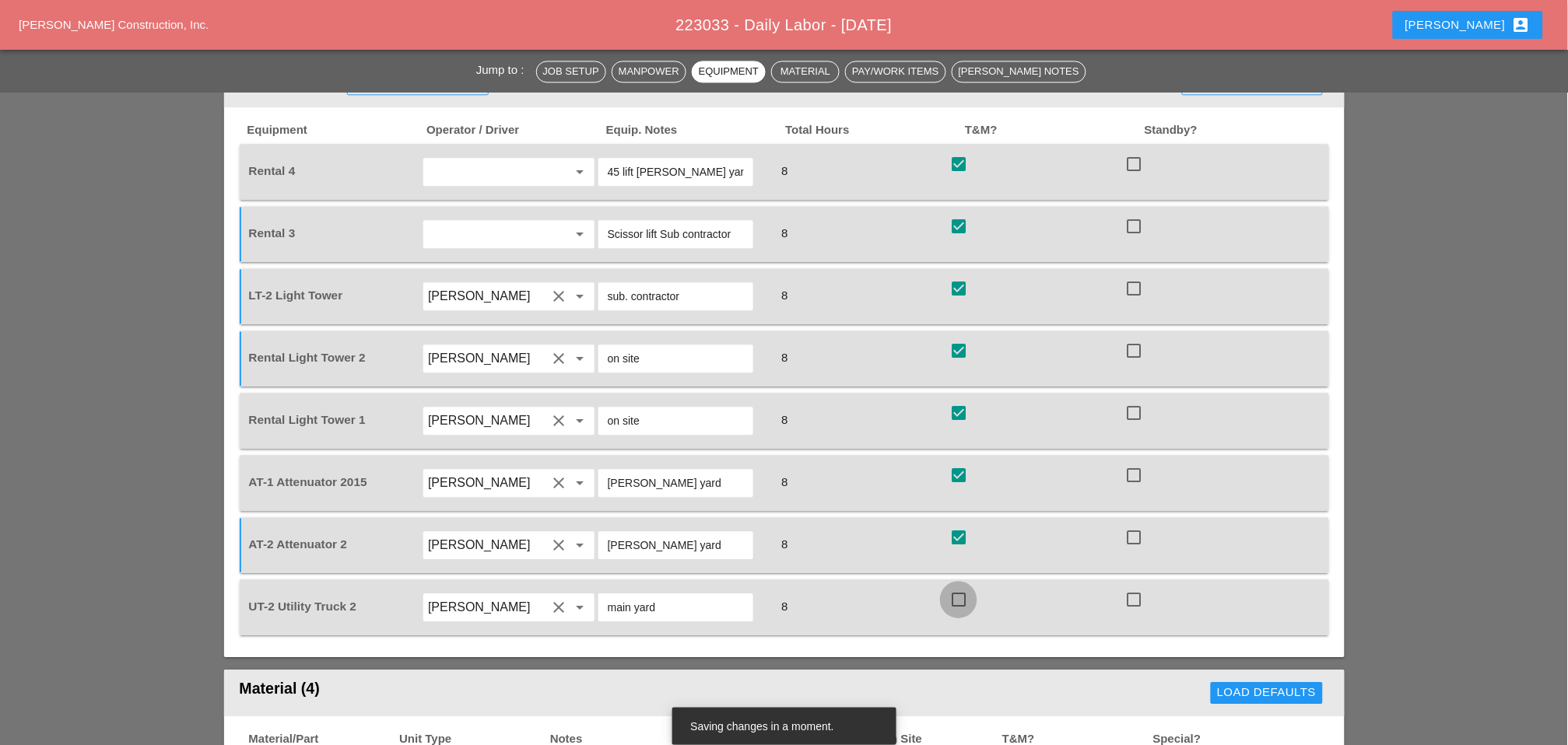 click at bounding box center (959, 600) 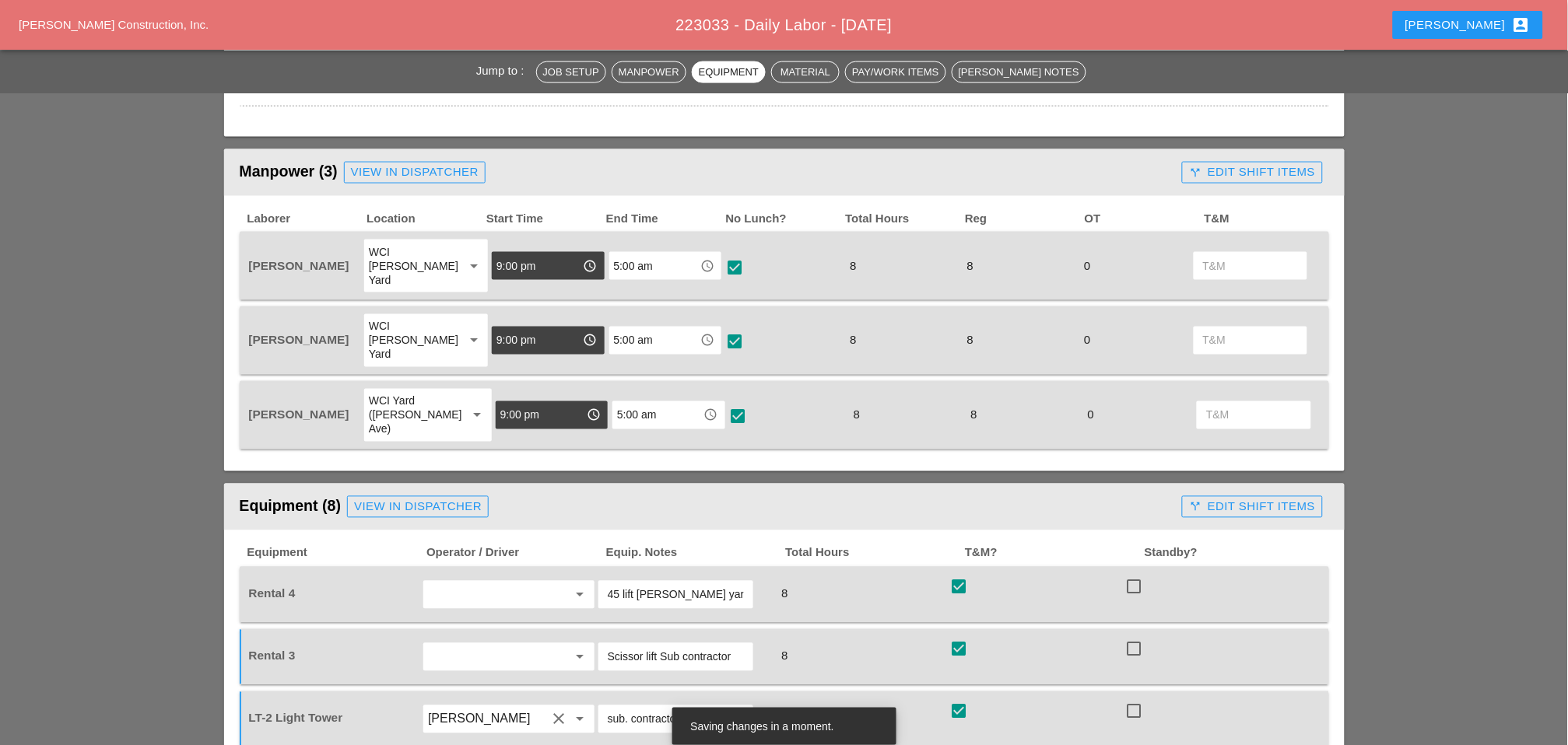 scroll, scrollTop: 604, scrollLeft: 0, axis: vertical 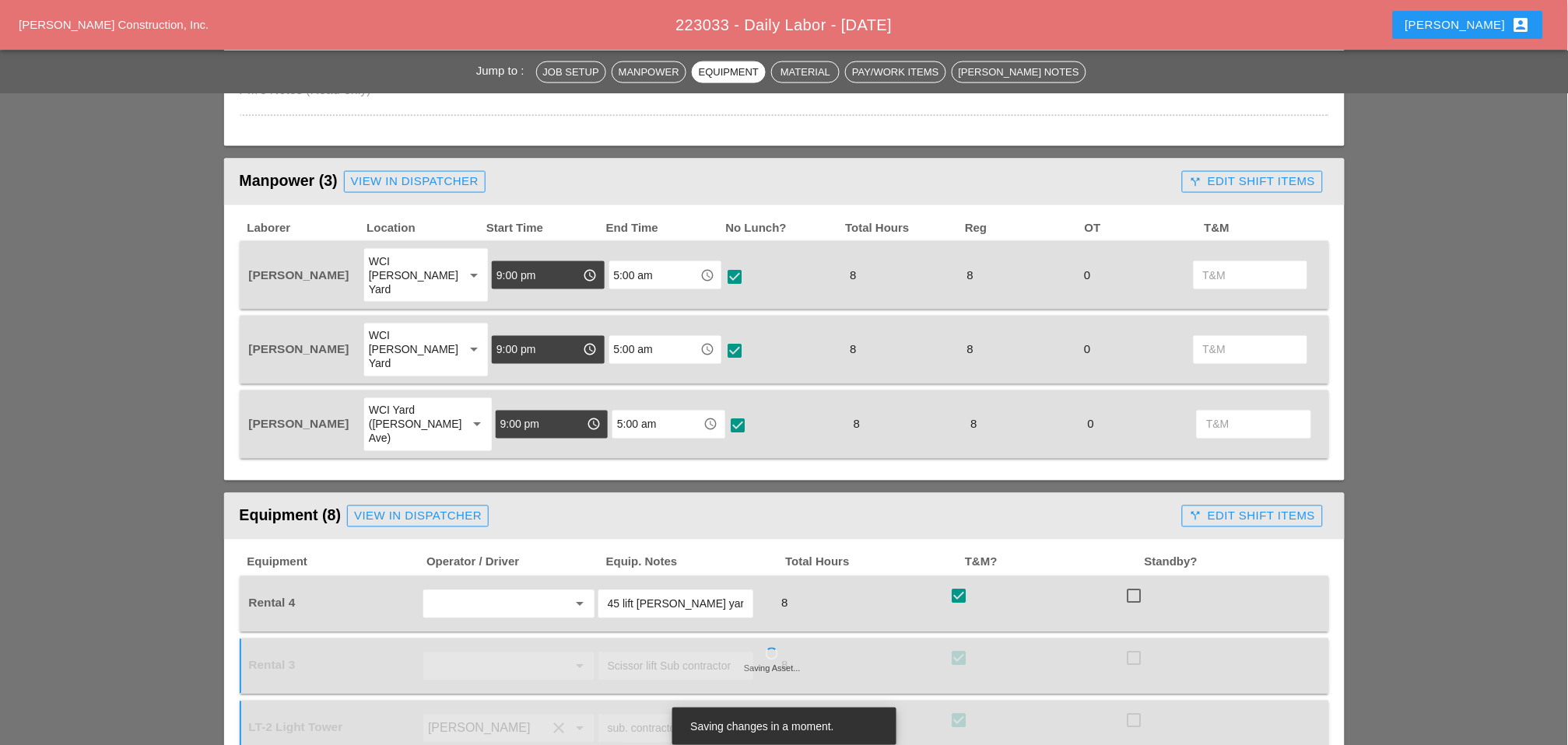 click on "call_split Edit Shift Items" at bounding box center [1252, 181] 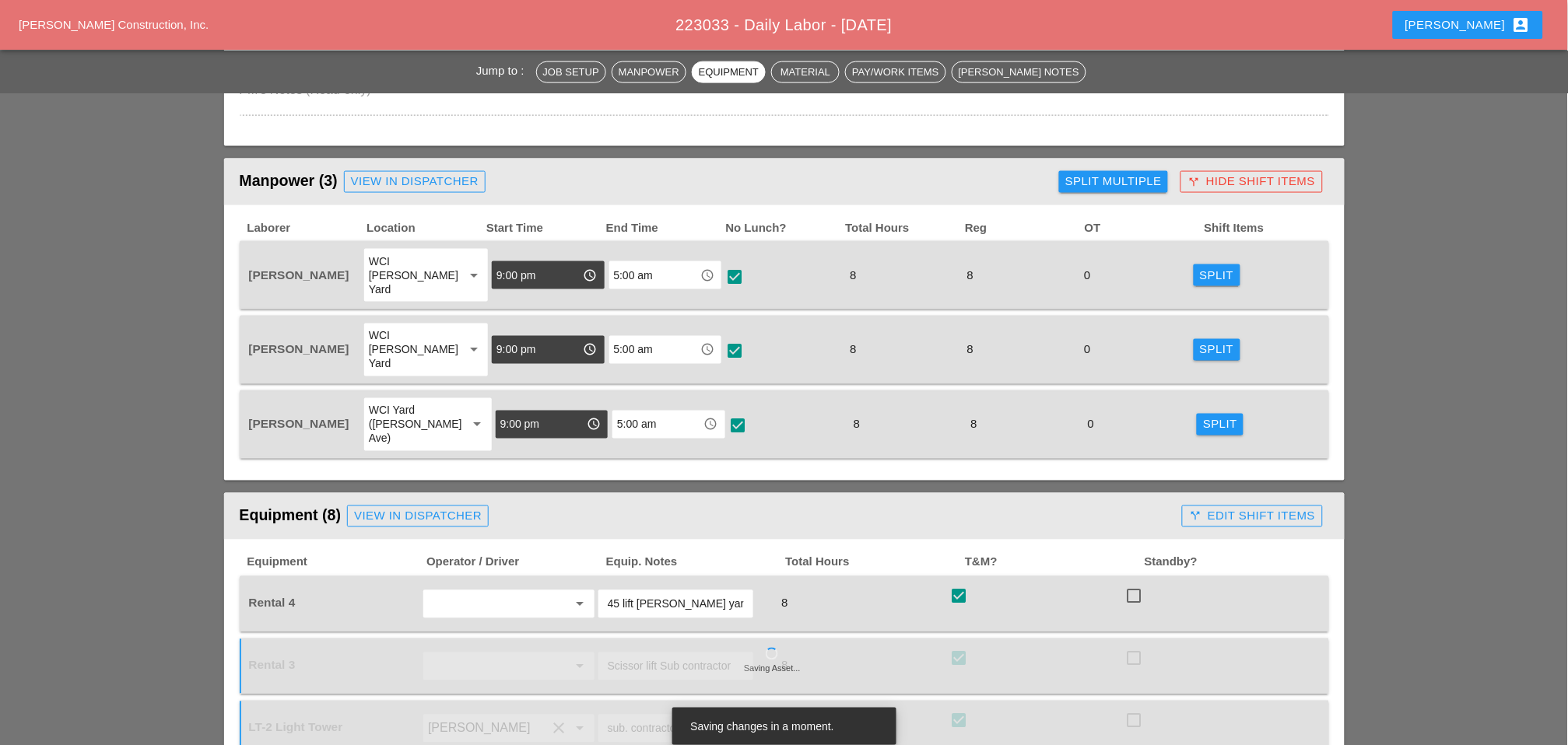 click on "Split Multiple" at bounding box center [1114, 181] 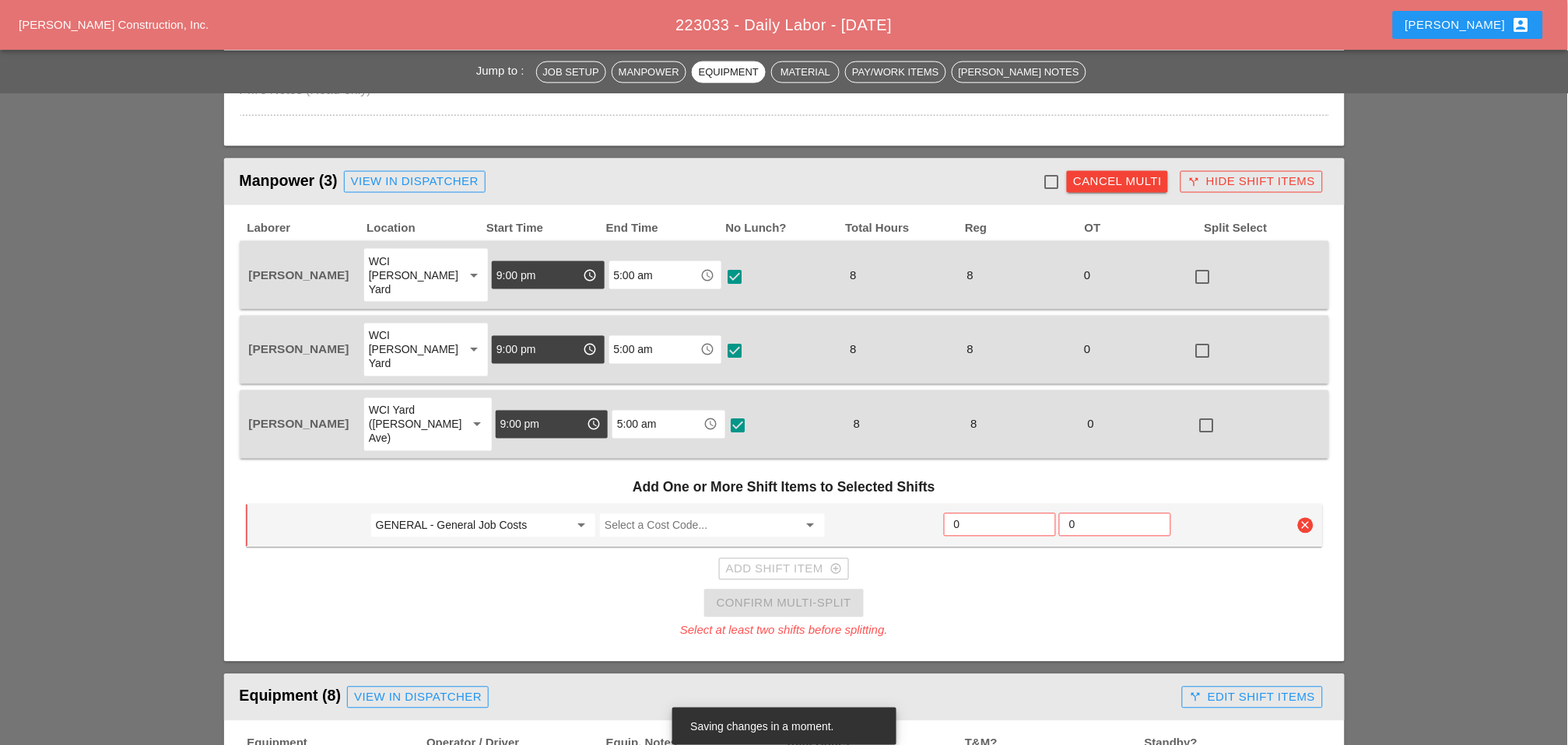 click on "GENERAL - General Job Costs arrow_drop_down" at bounding box center (483, 526) 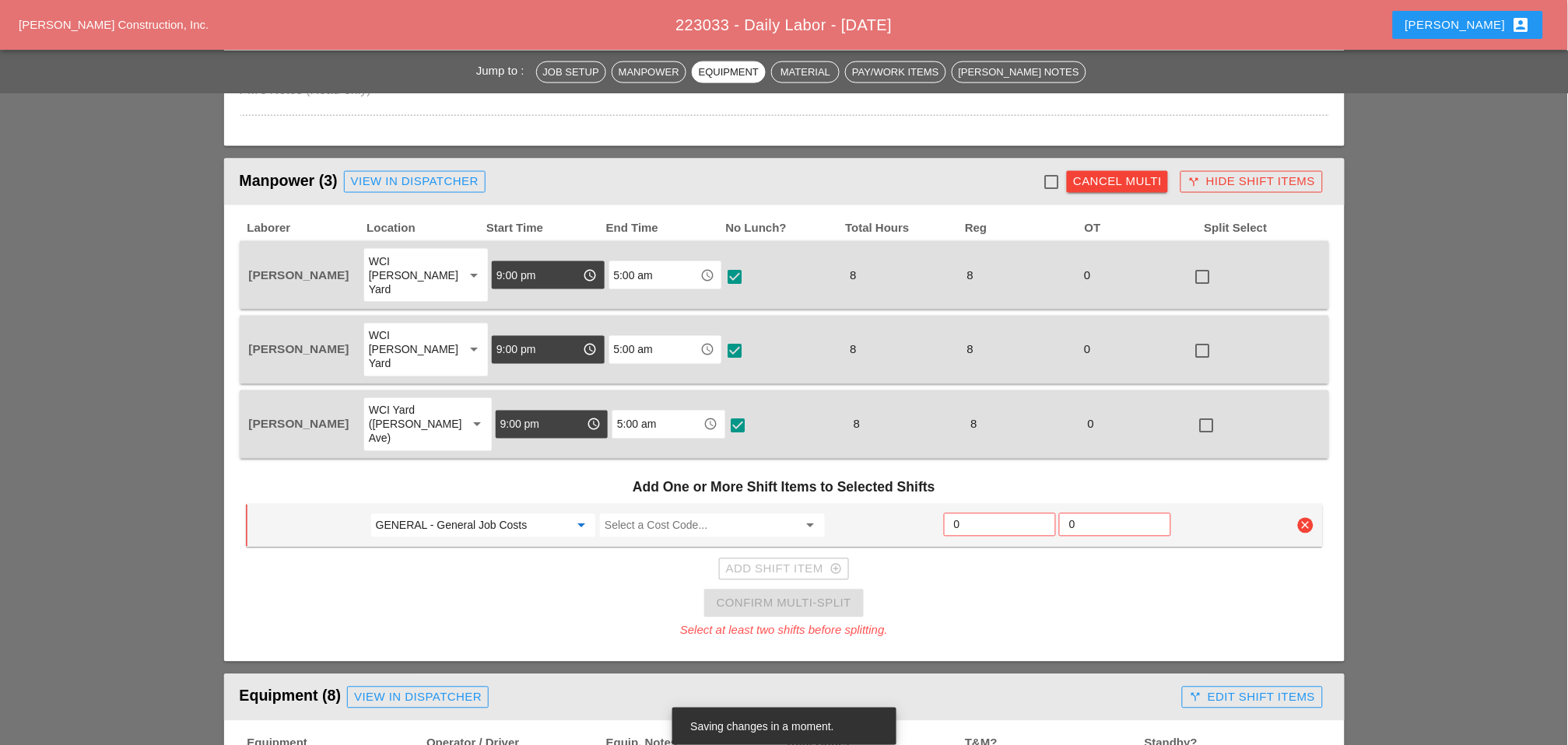 click on "GENERAL - General Job Costs" at bounding box center [472, 526] 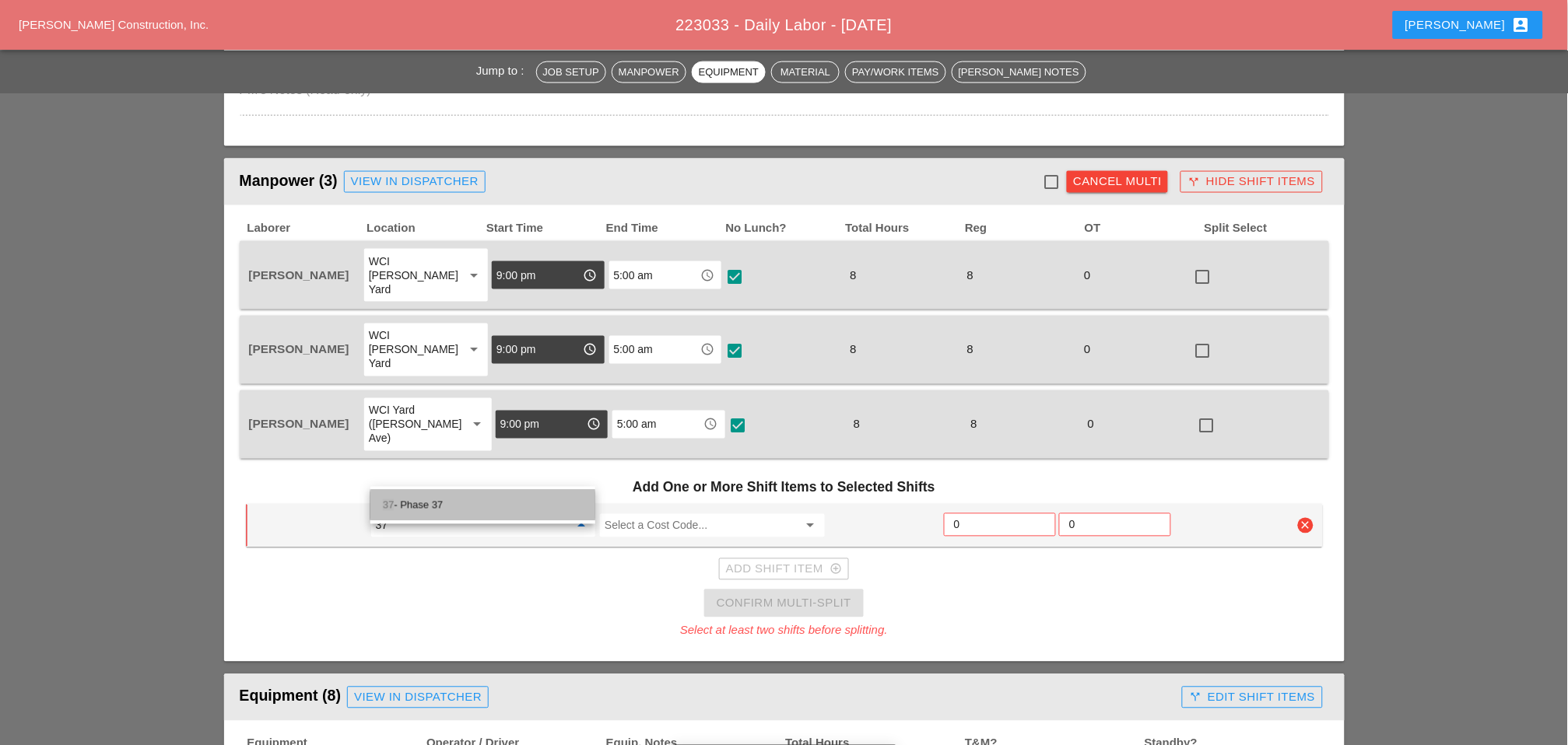 click on "37  - Phase 37" at bounding box center [482, 505] 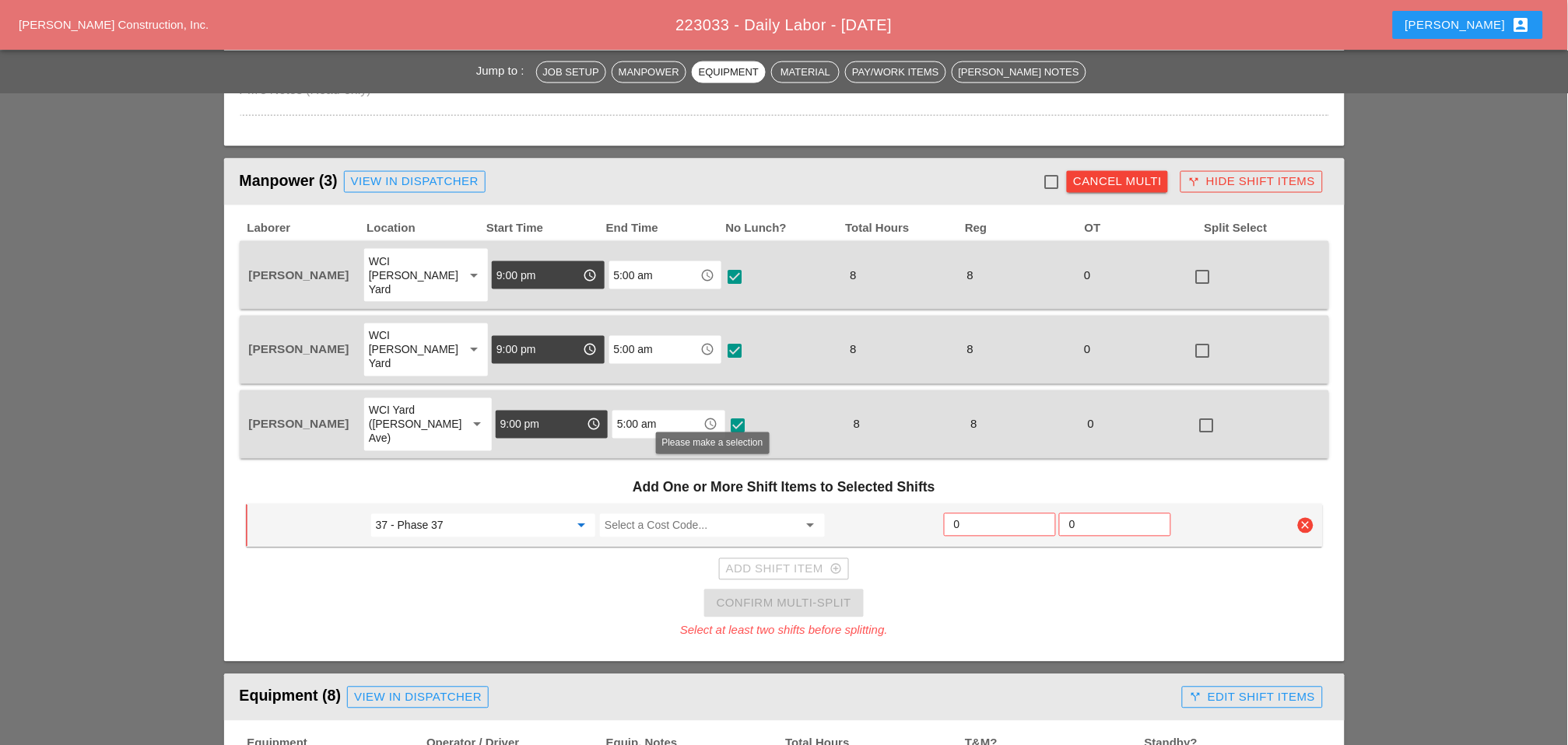 type on "37 - Phase 37" 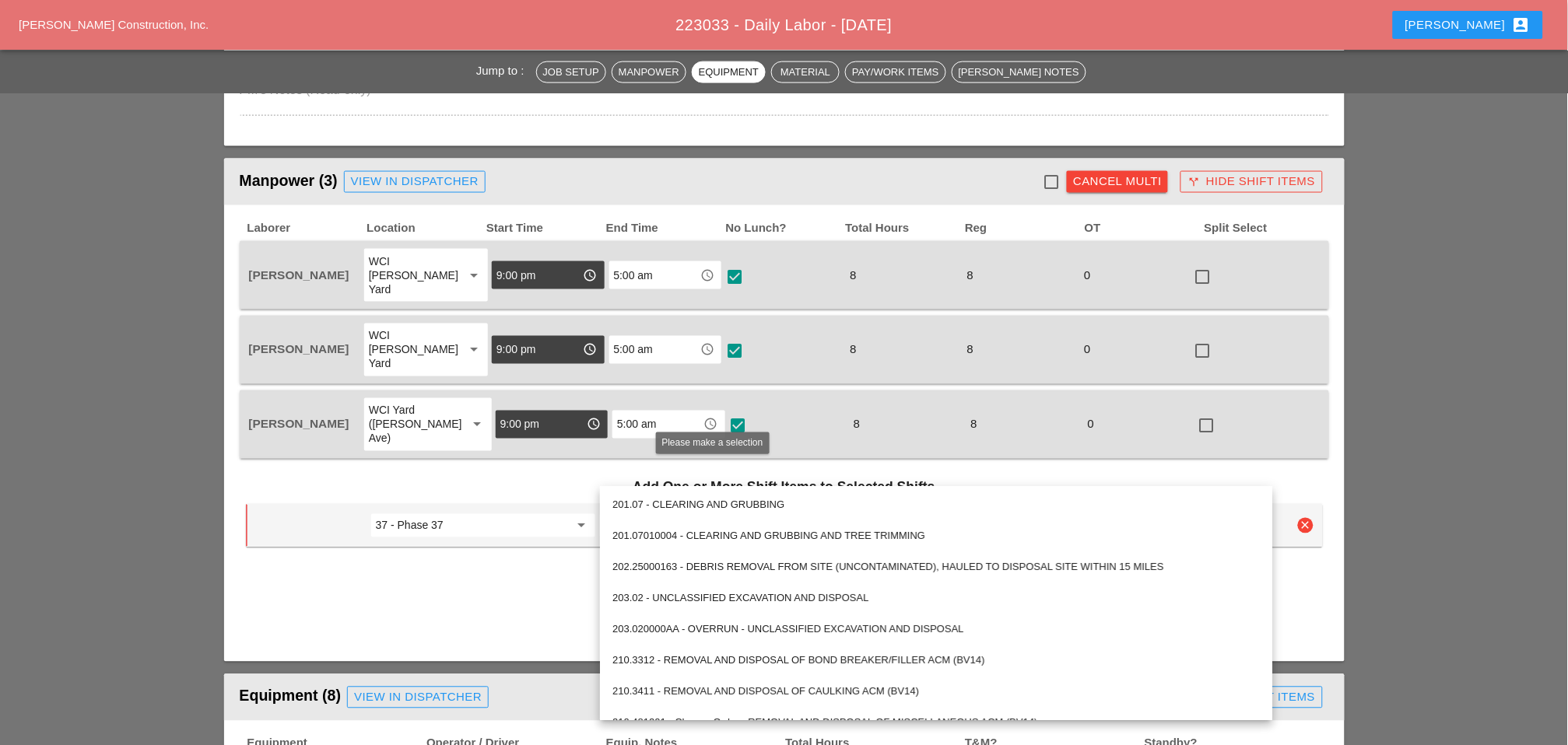 paste on "559.04 - Protective Sealing of Concrete with Coating Type Protective Sealer" 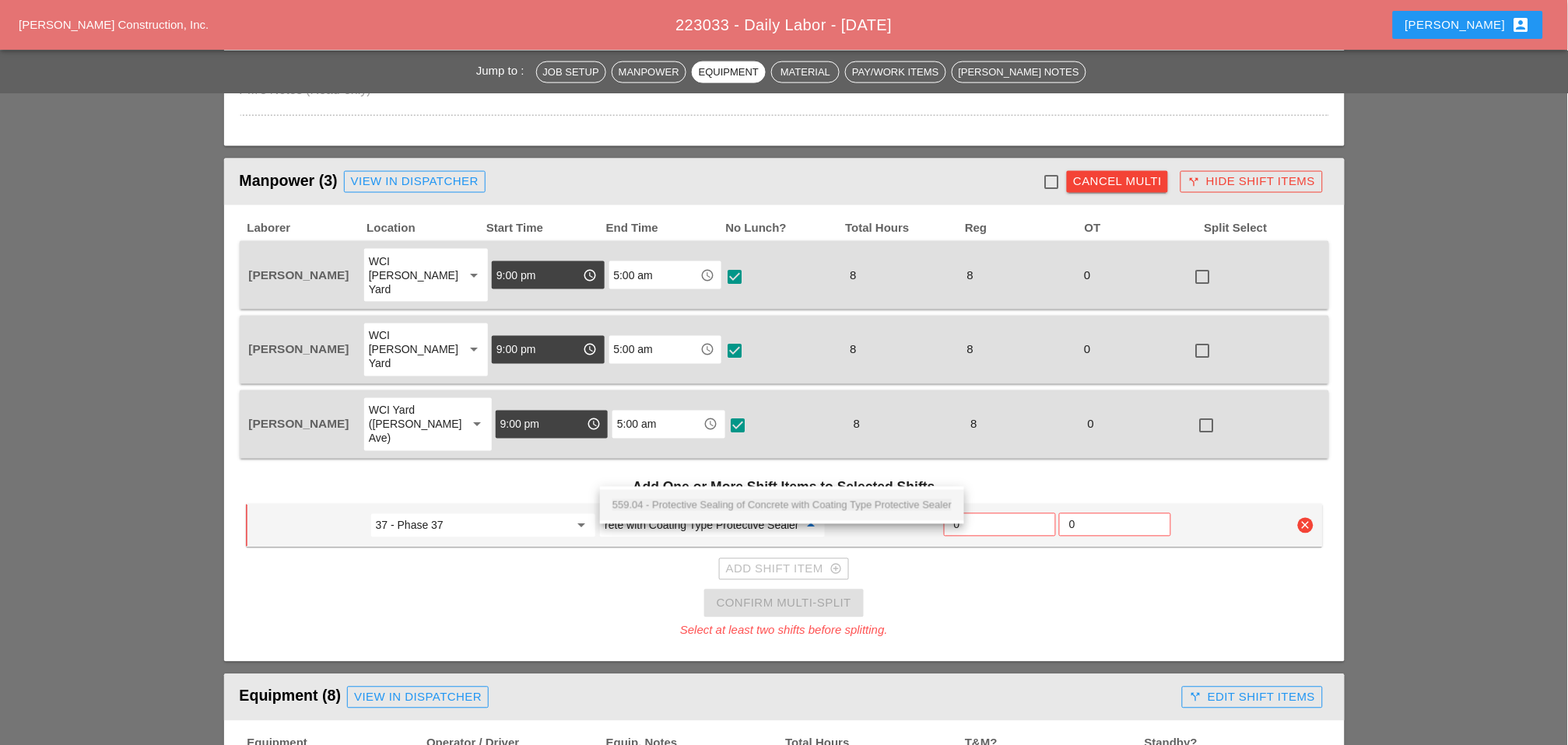 drag, startPoint x: 701, startPoint y: 504, endPoint x: 727, endPoint y: 504, distance: 26 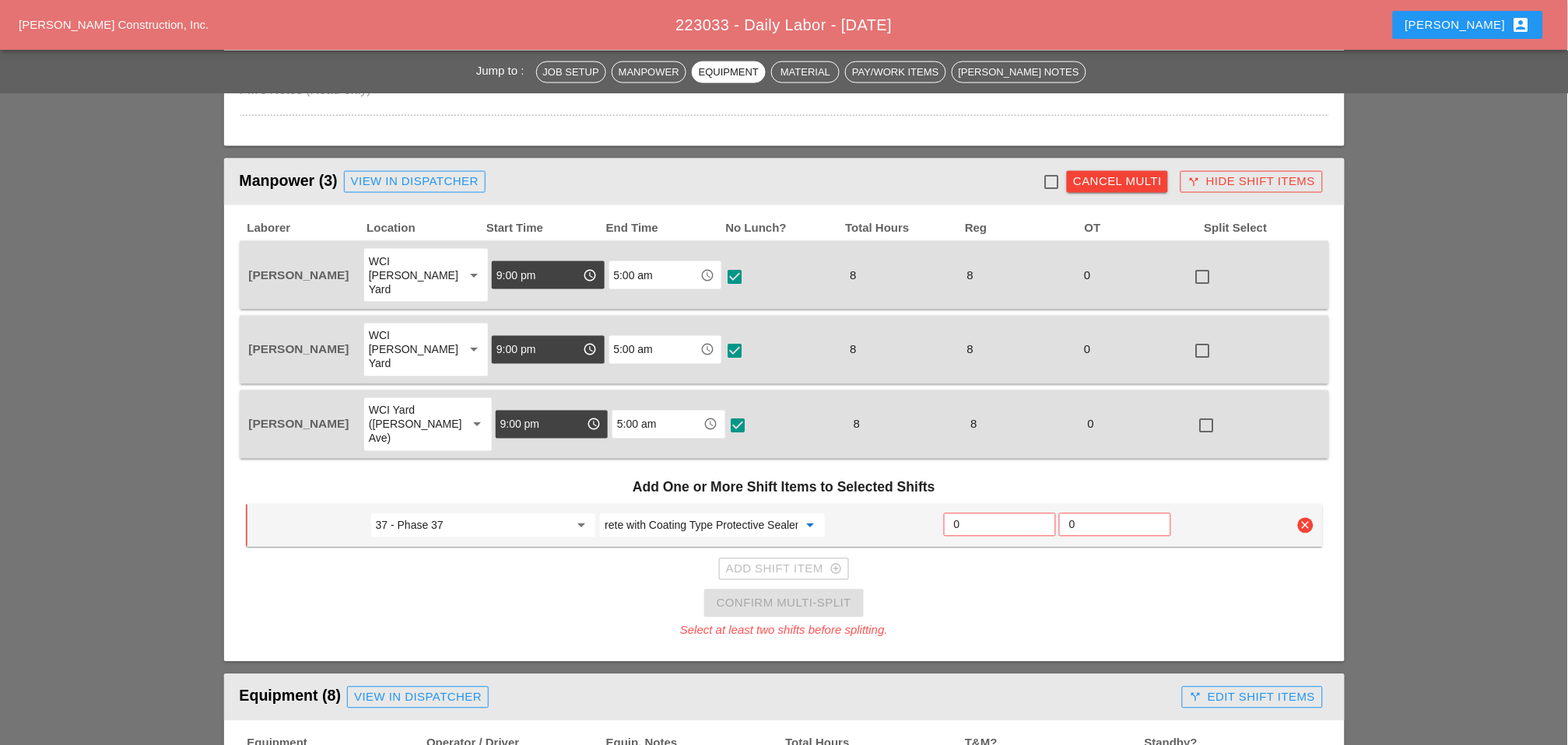 type on "559.04 - Protective Sealing of Concrete with Coating Type Protective Sealer" 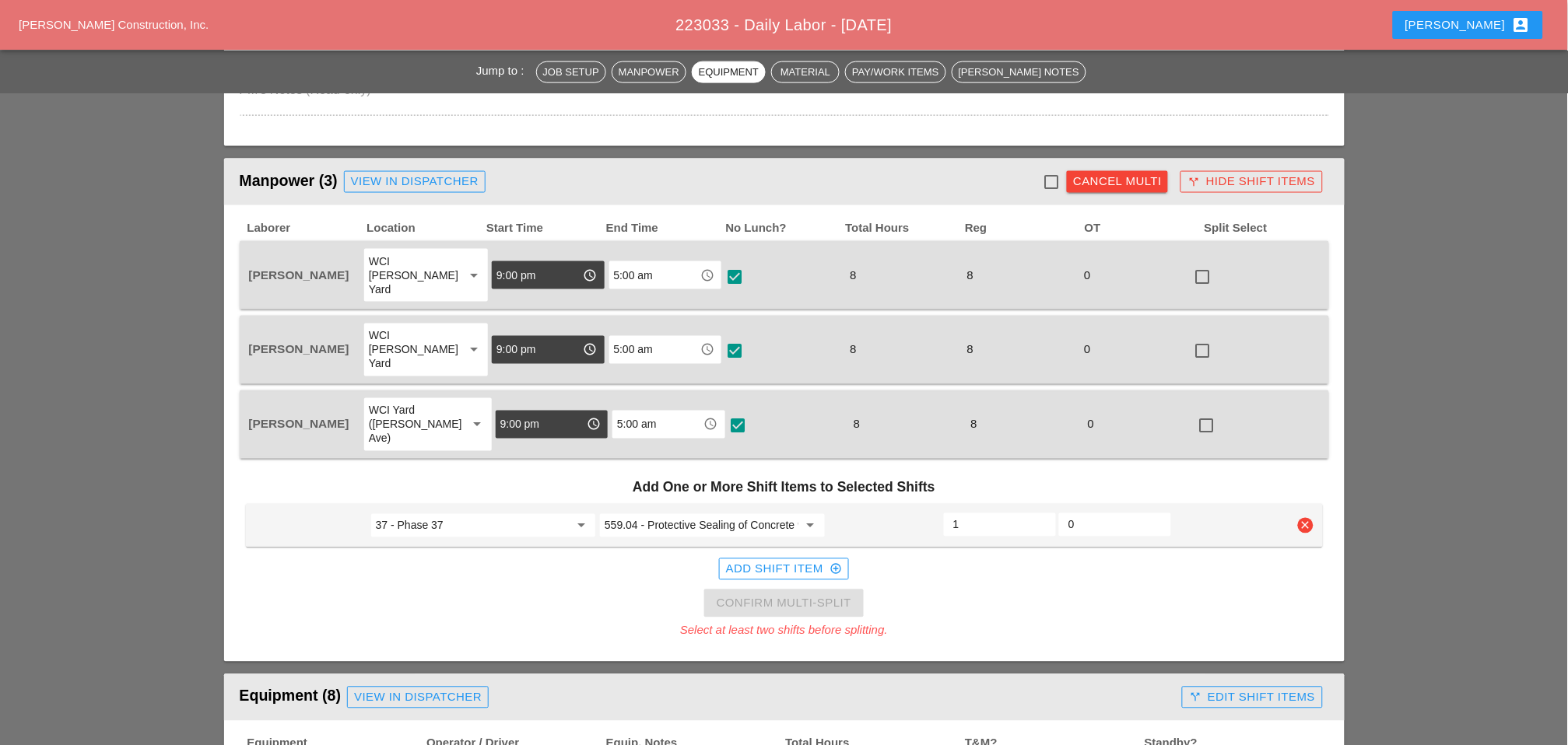 type on "1" 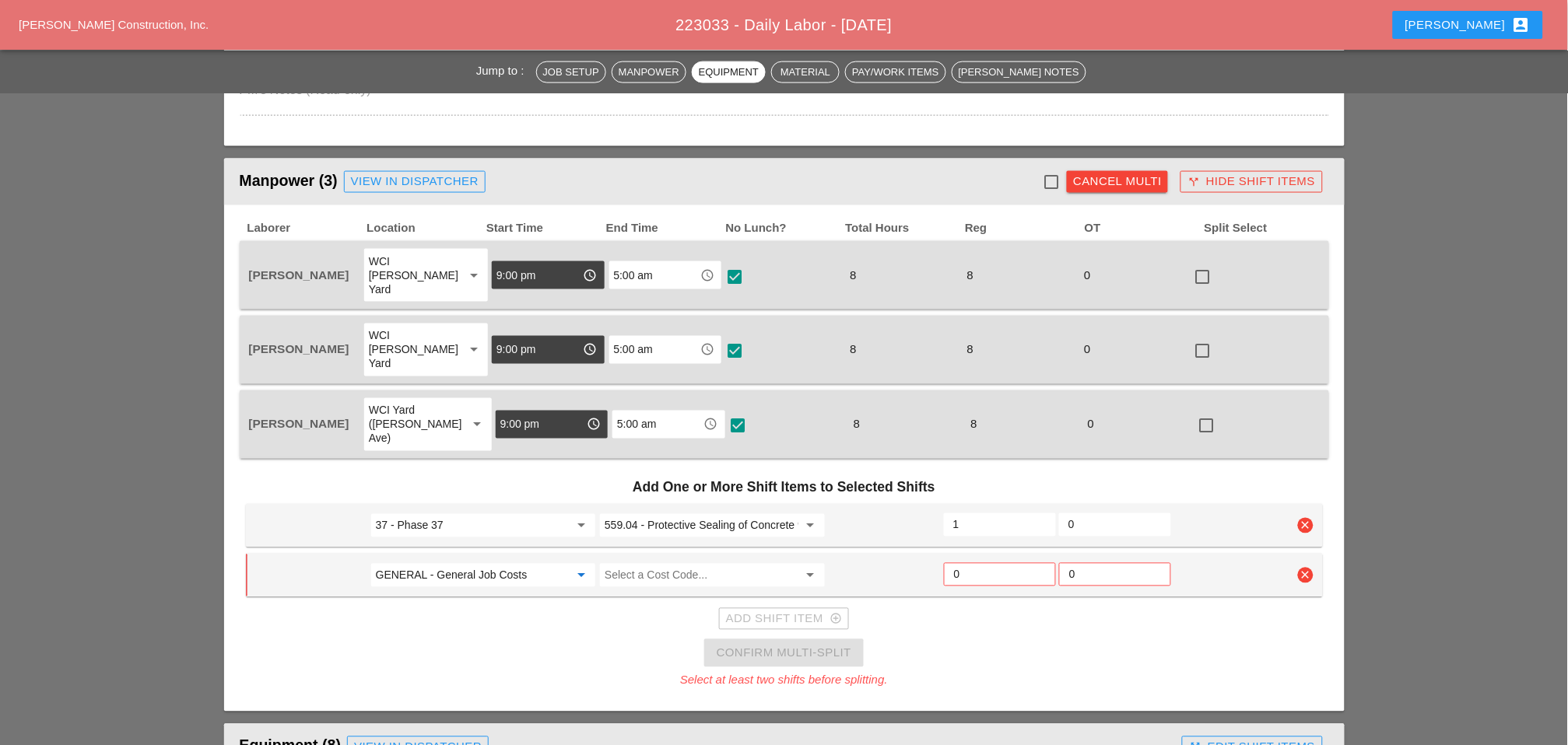 click on "GENERAL - General Job Costs" at bounding box center [472, 575] 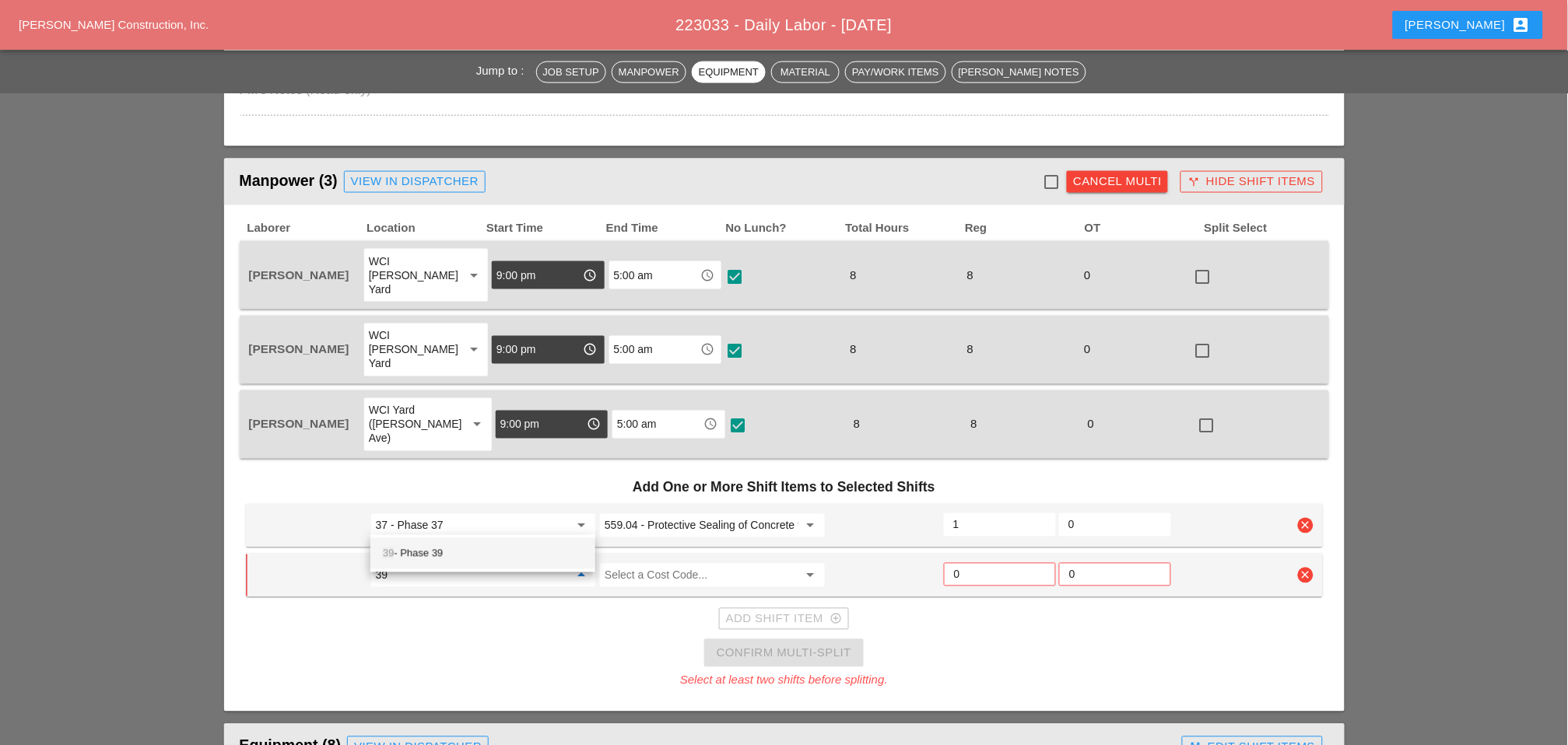 click on "39  - Phase 39" at bounding box center [482, 554] 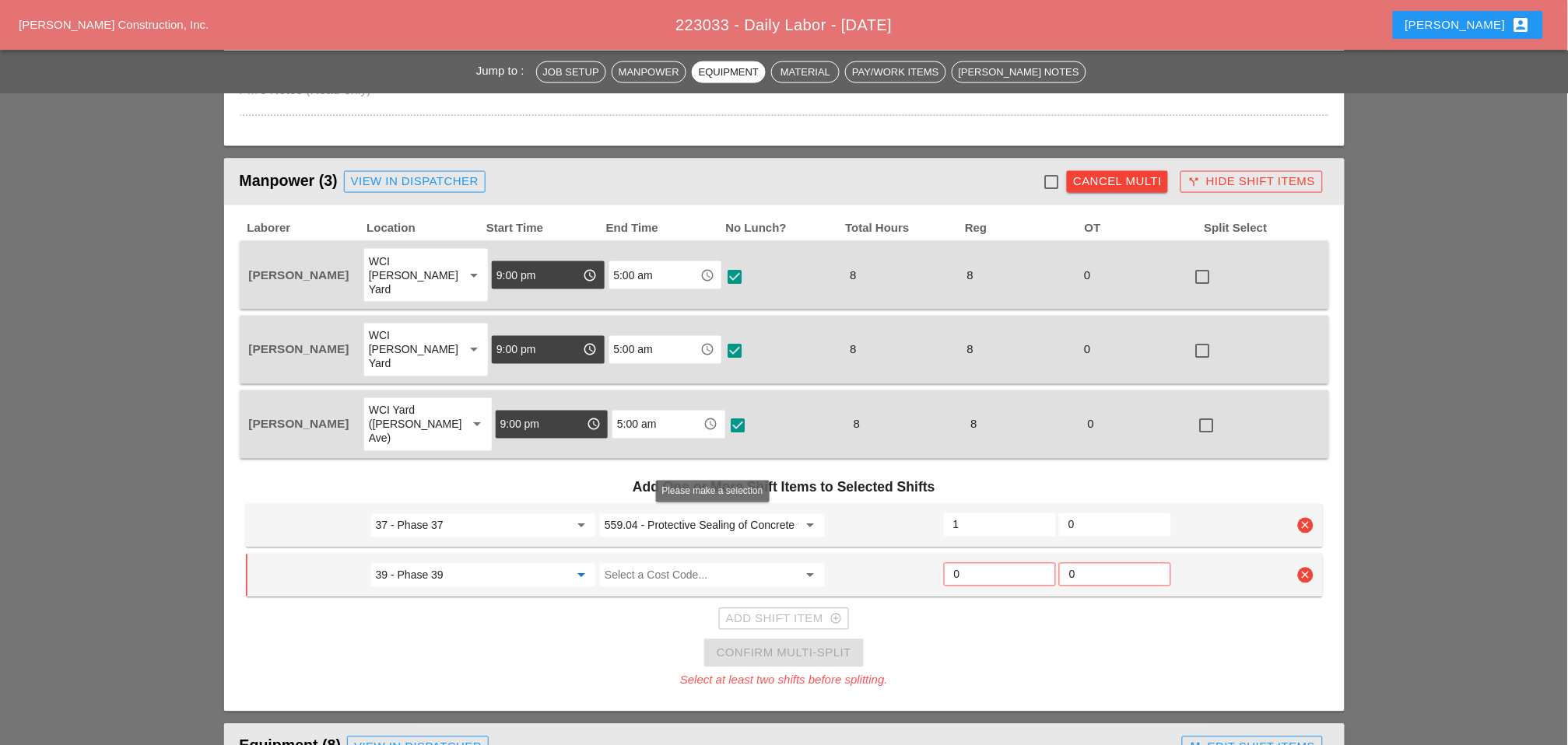 type on "39 - Phase 39" 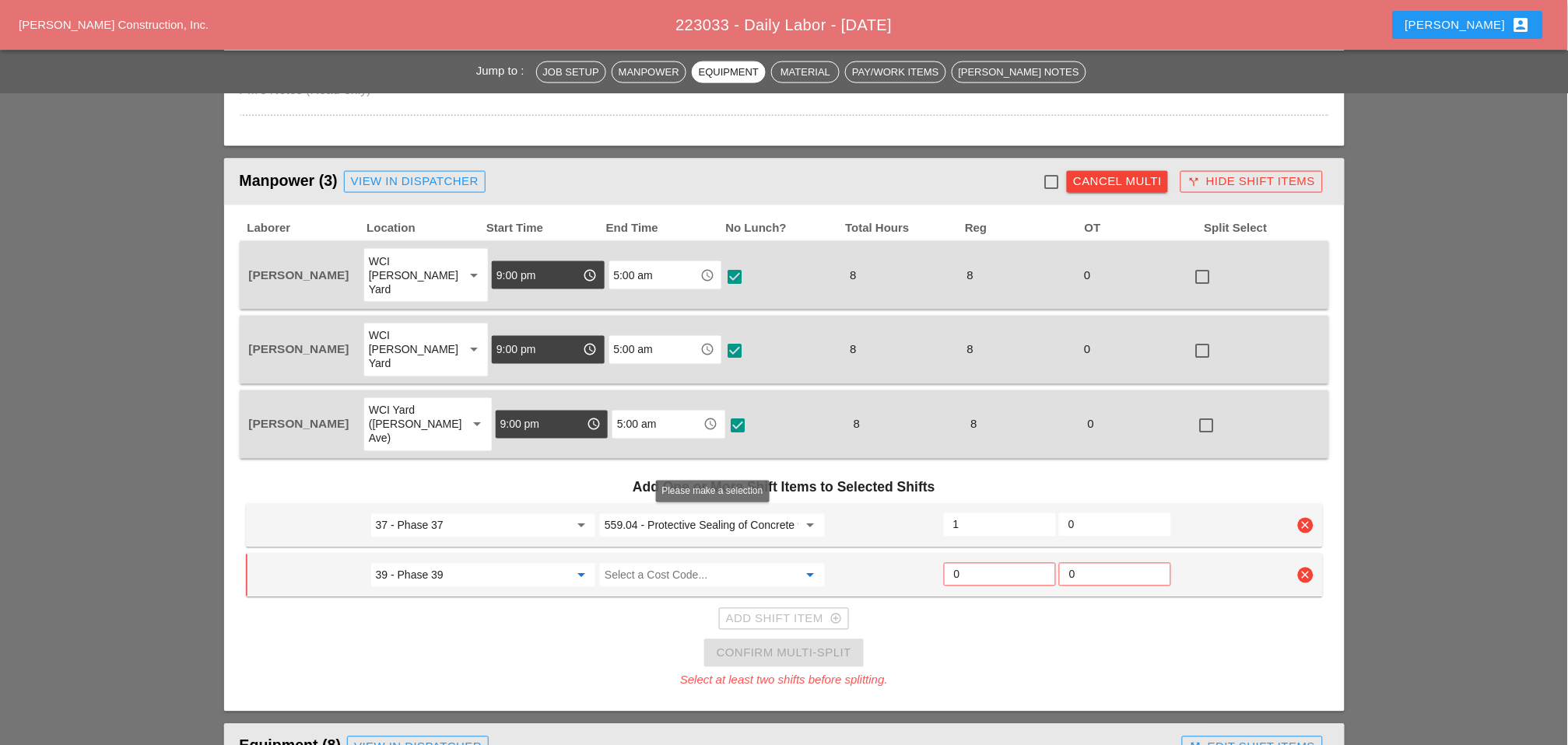 click at bounding box center (701, 575) 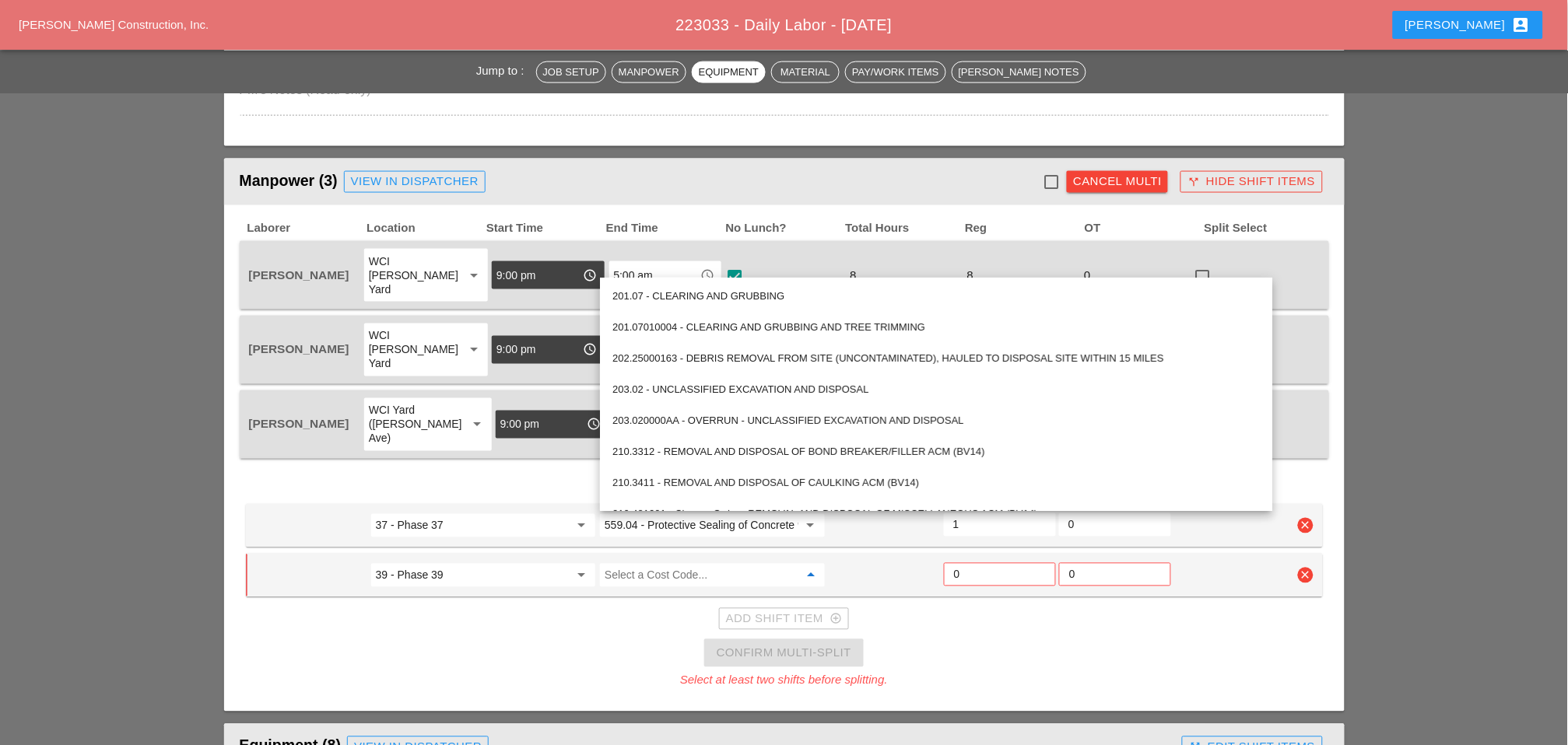 paste on "559.04 - Protective Sealing of Concrete with Coating Type Protective Sealer" 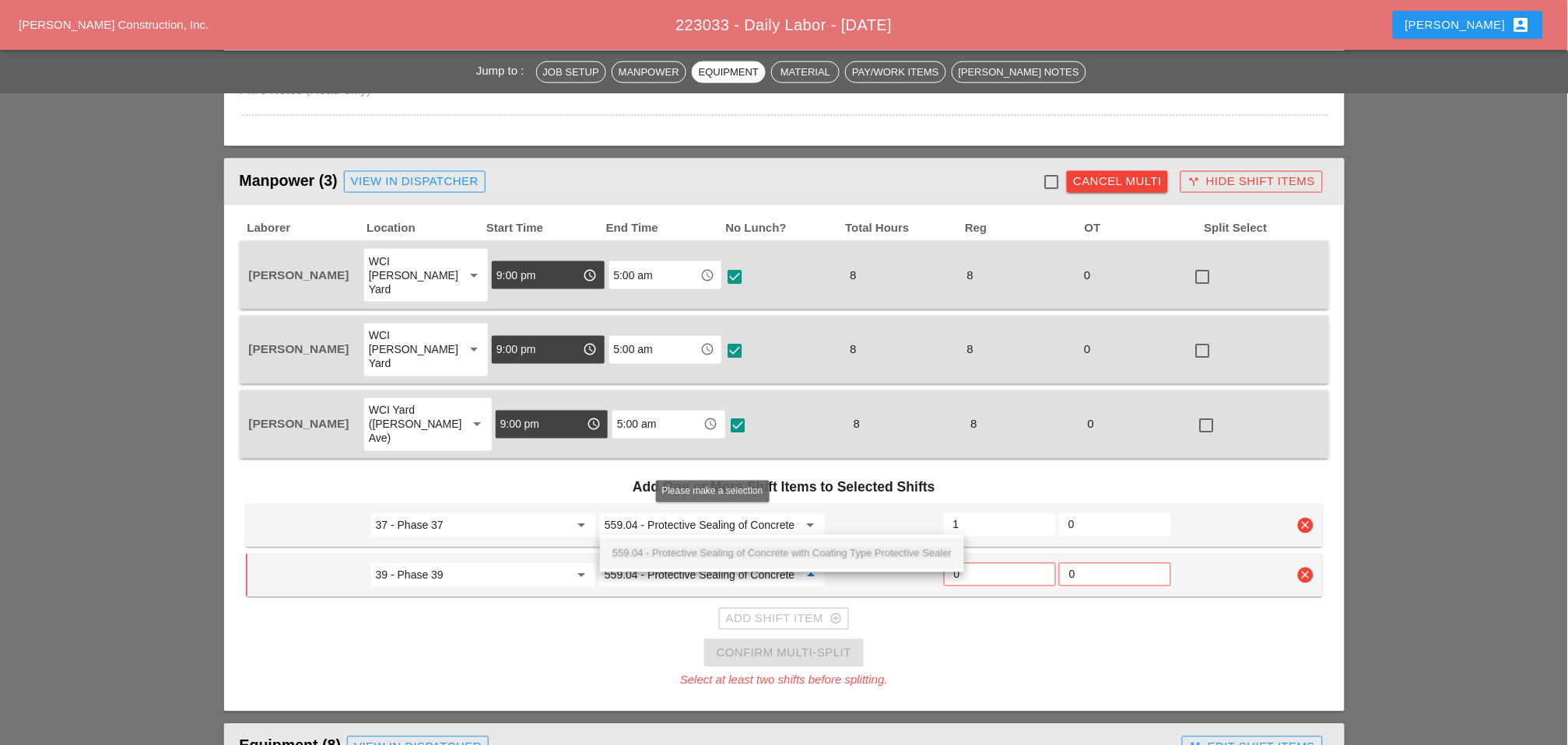 scroll, scrollTop: 0, scrollLeft: 171, axis: horizontal 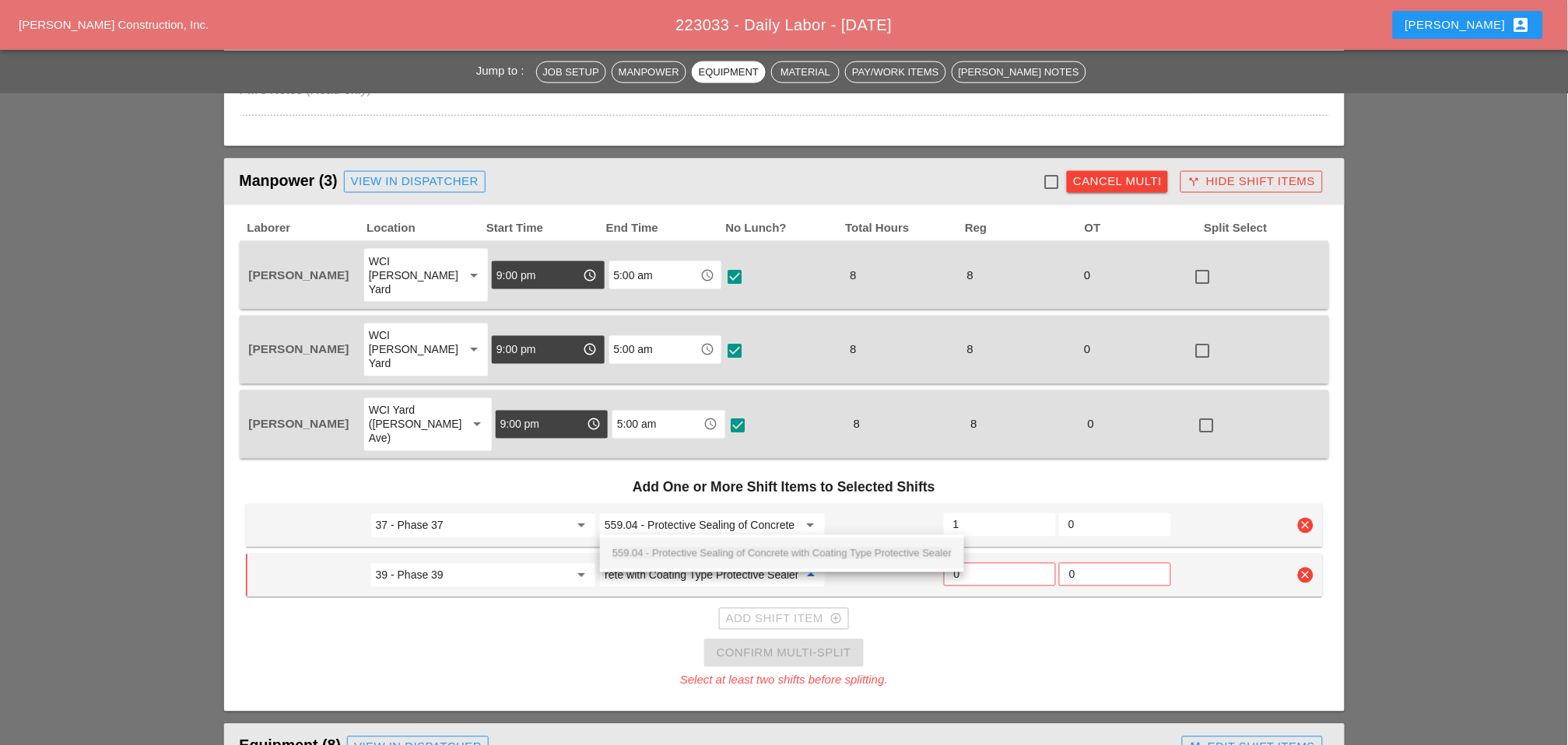click on "559.04 - Protective Sealing of Concrete with Coating Type Protective Sealer" at bounding box center [782, 553] 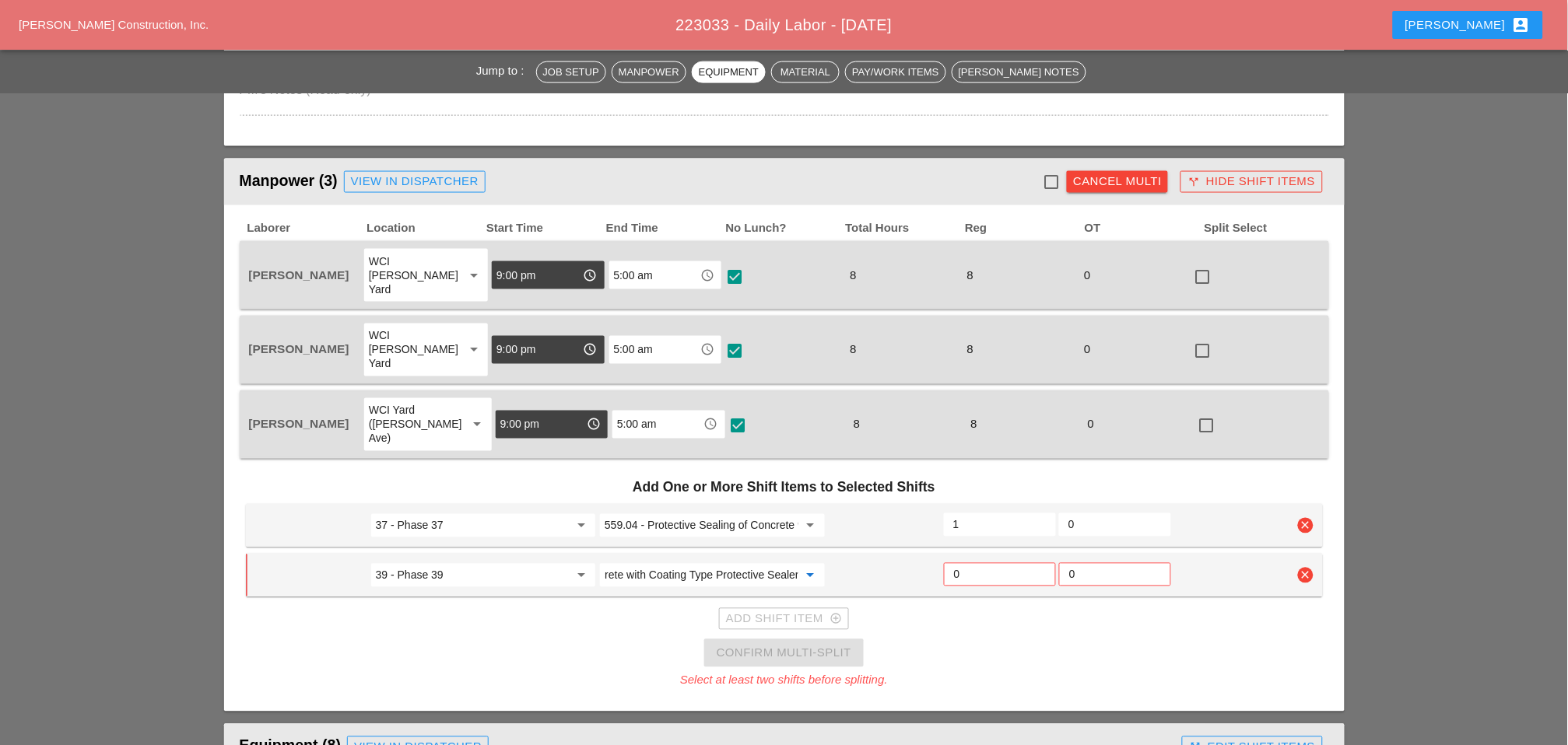 type on "559.04 - Protective Sealing of Concrete with Coating Type Protective Sealer" 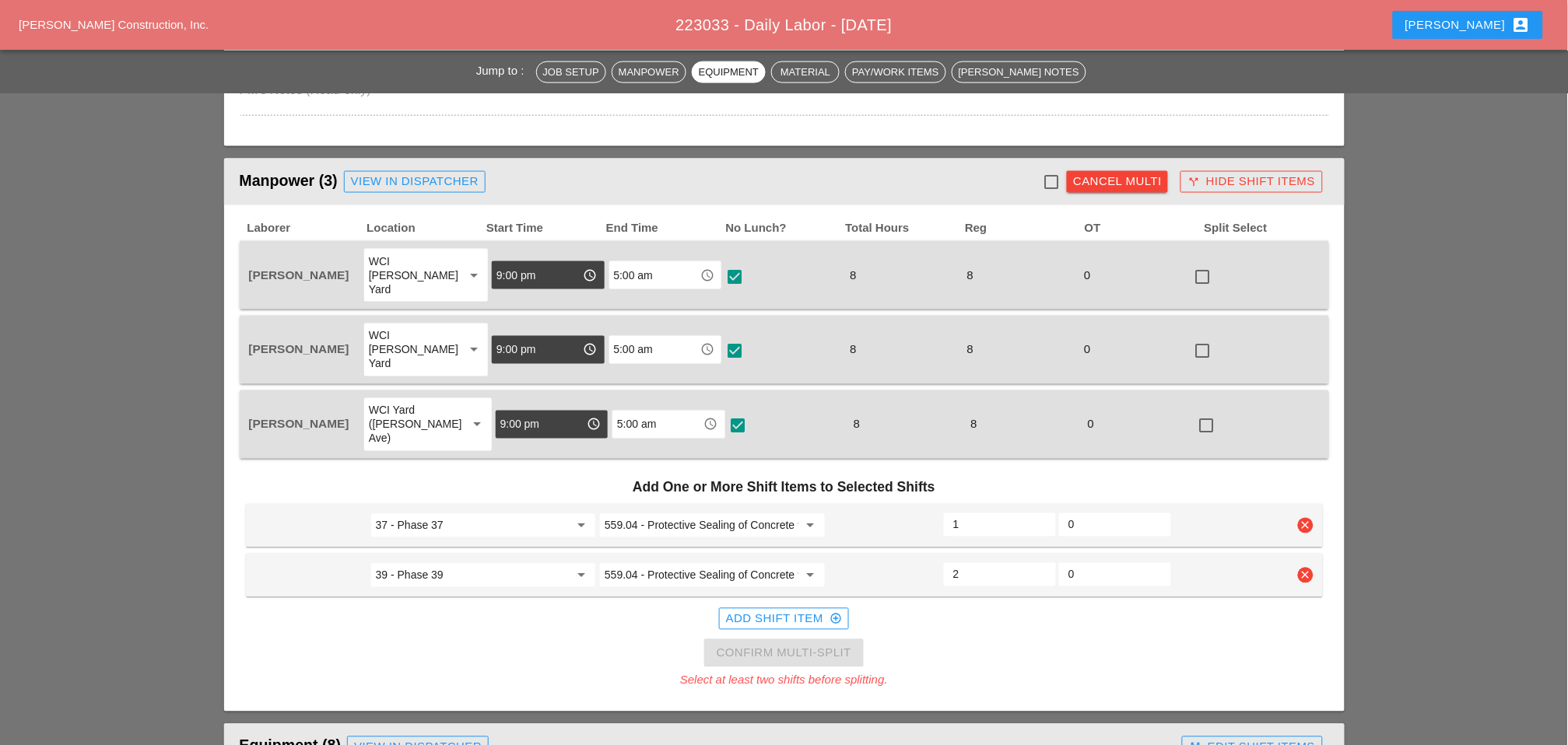 type on "2" 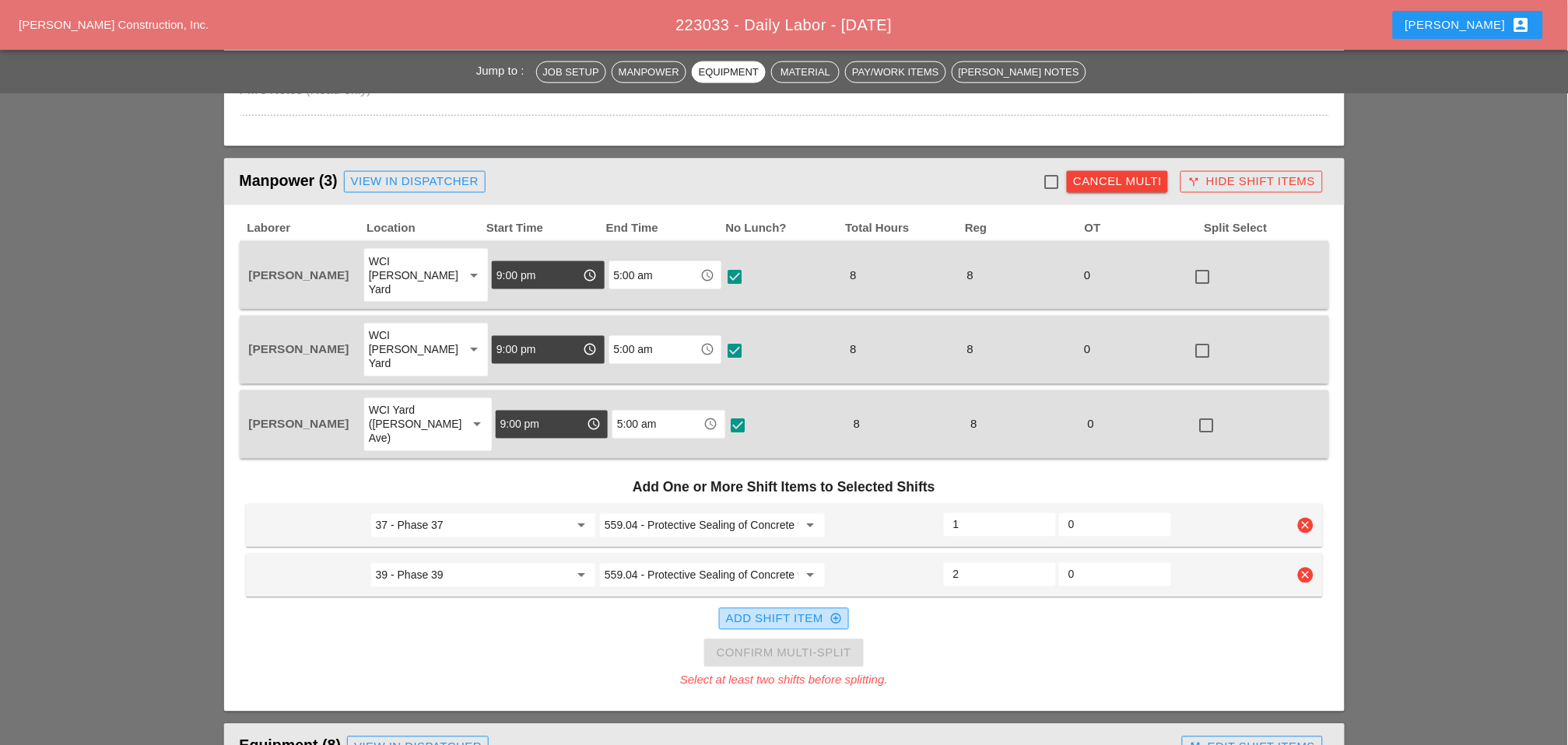 click on "Add Shift Item add_circle_outline" at bounding box center [784, 619] 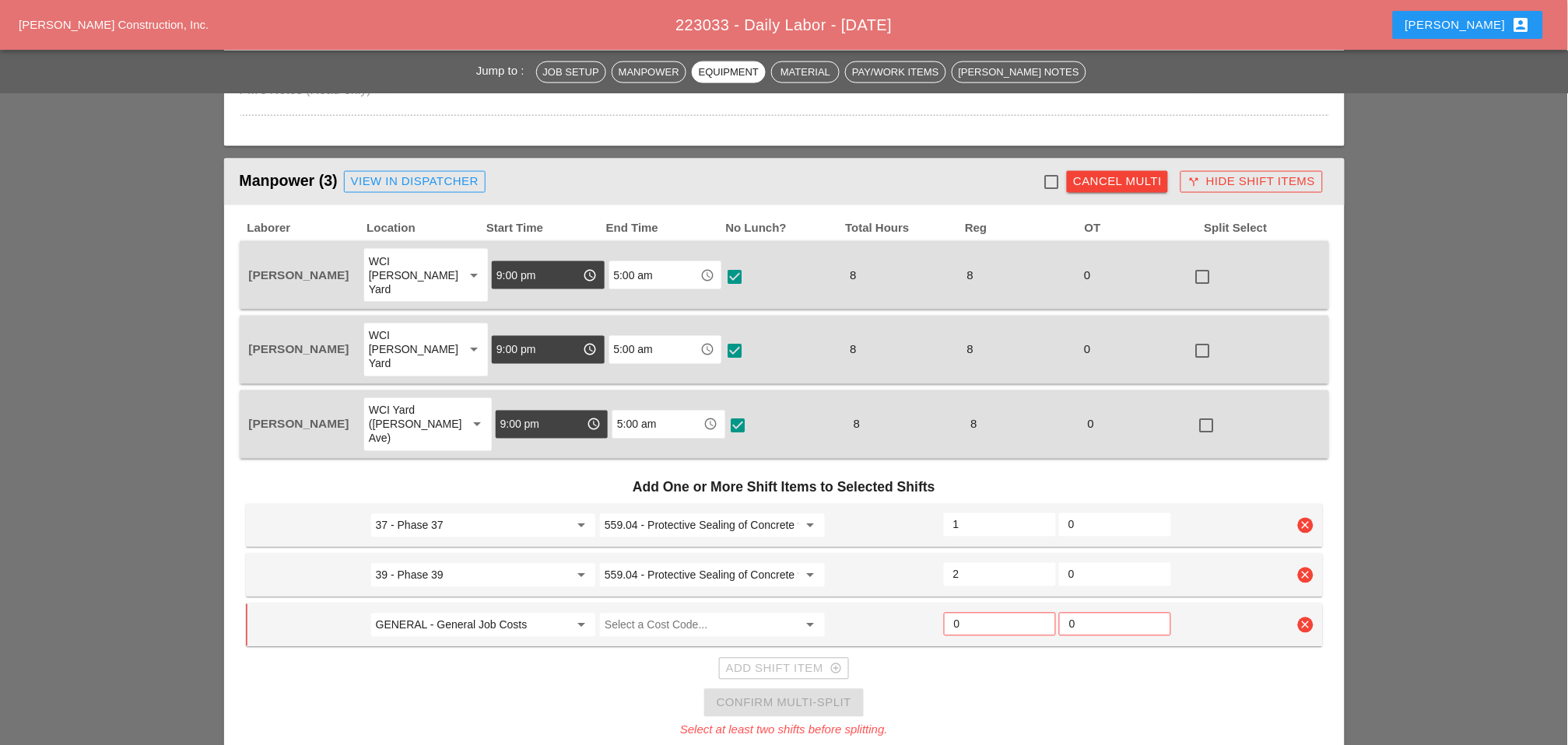 click on "GENERAL - General Job Costs" at bounding box center (472, 625) 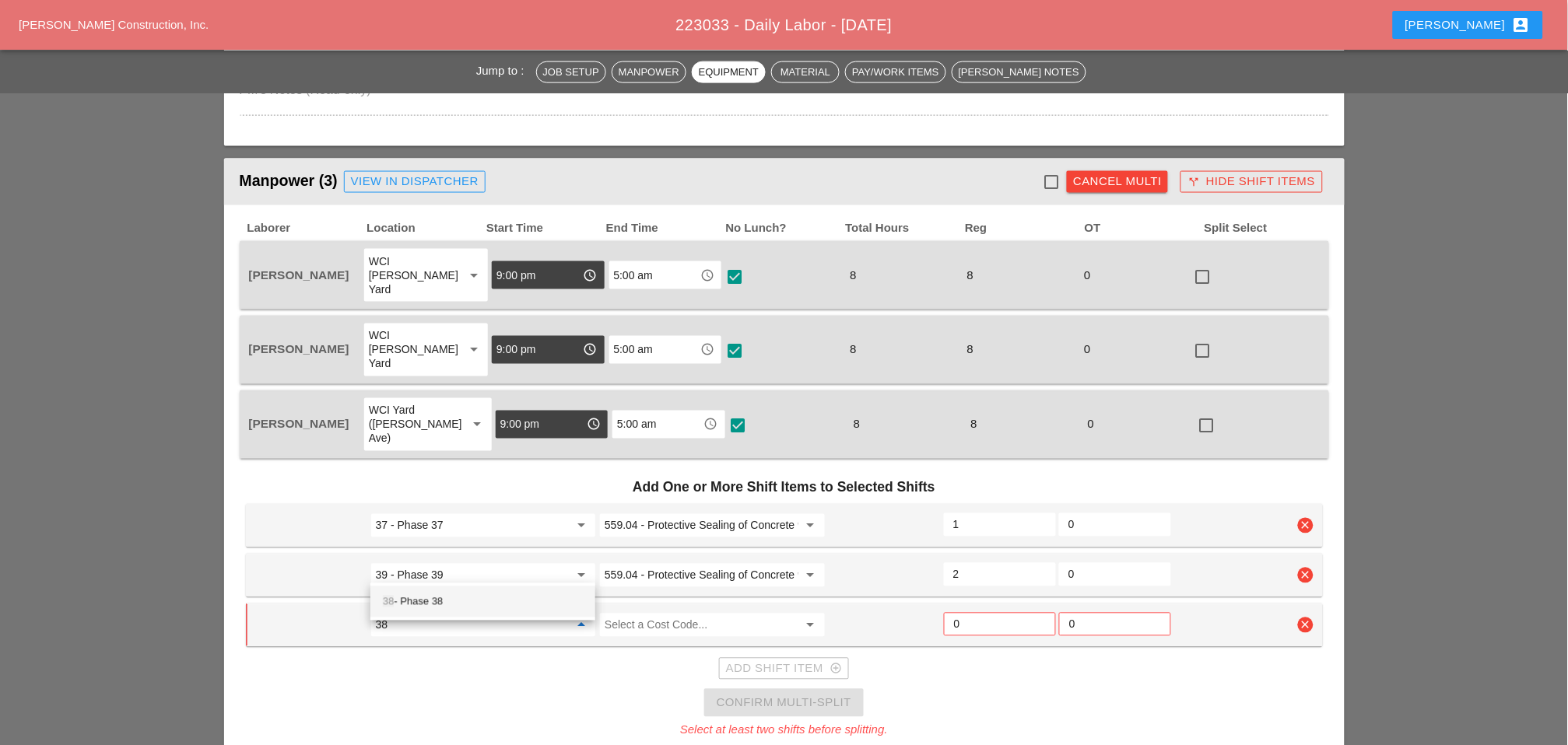 drag, startPoint x: 474, startPoint y: 591, endPoint x: 486, endPoint y: 598, distance: 13.892444 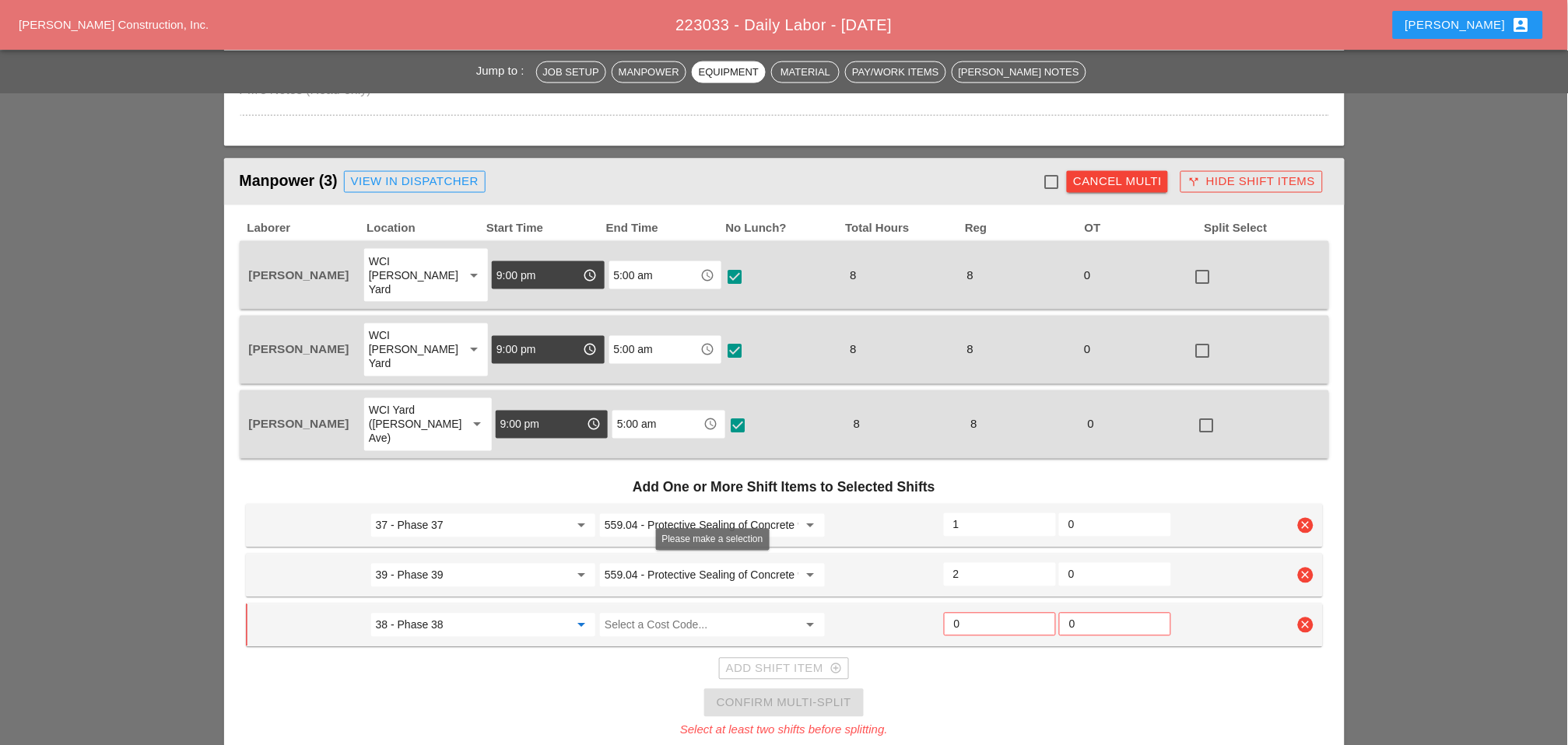 type on "38 - Phase 38" 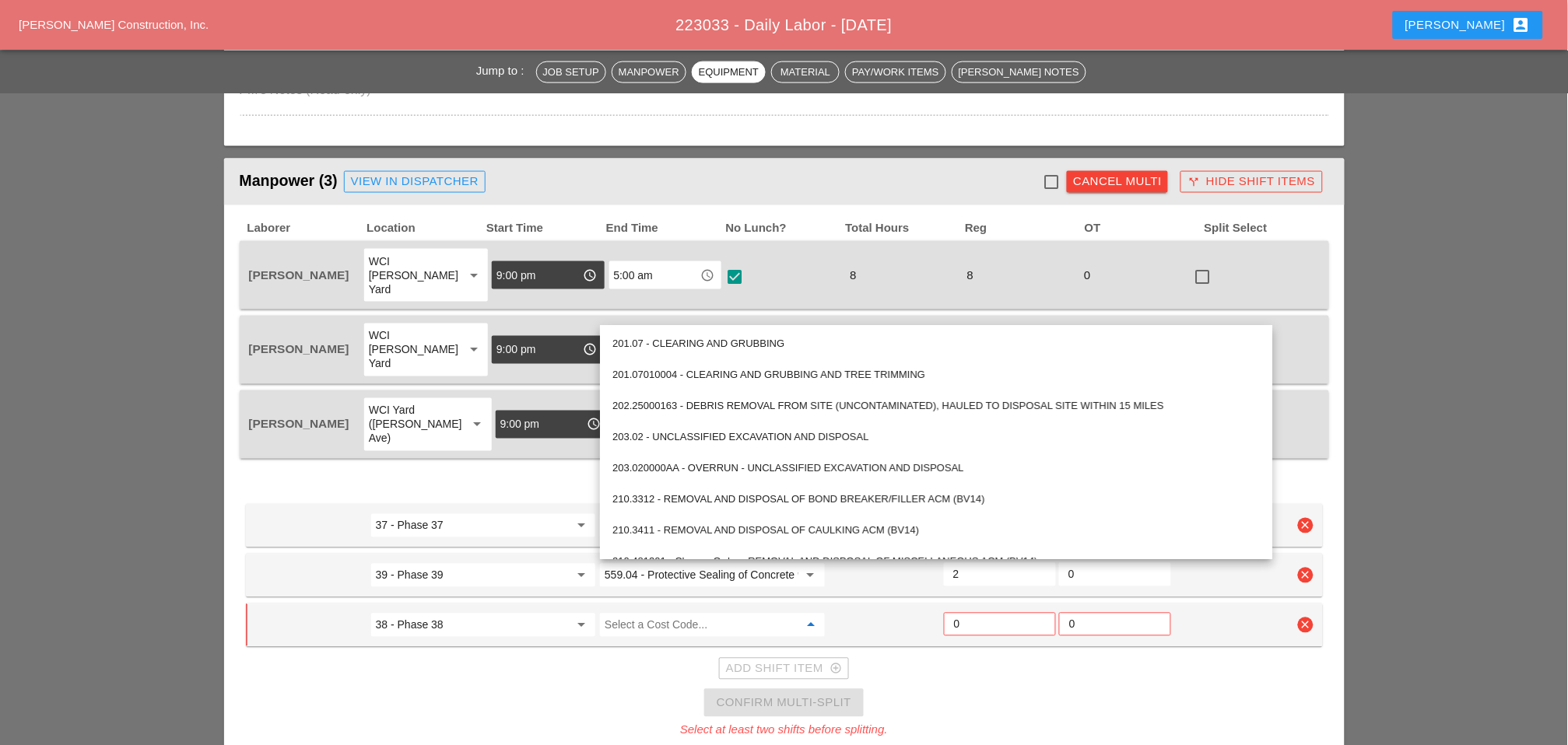 paste on "559.04 - Protective Sealing of Concrete with Coating Type Protective Sealer" 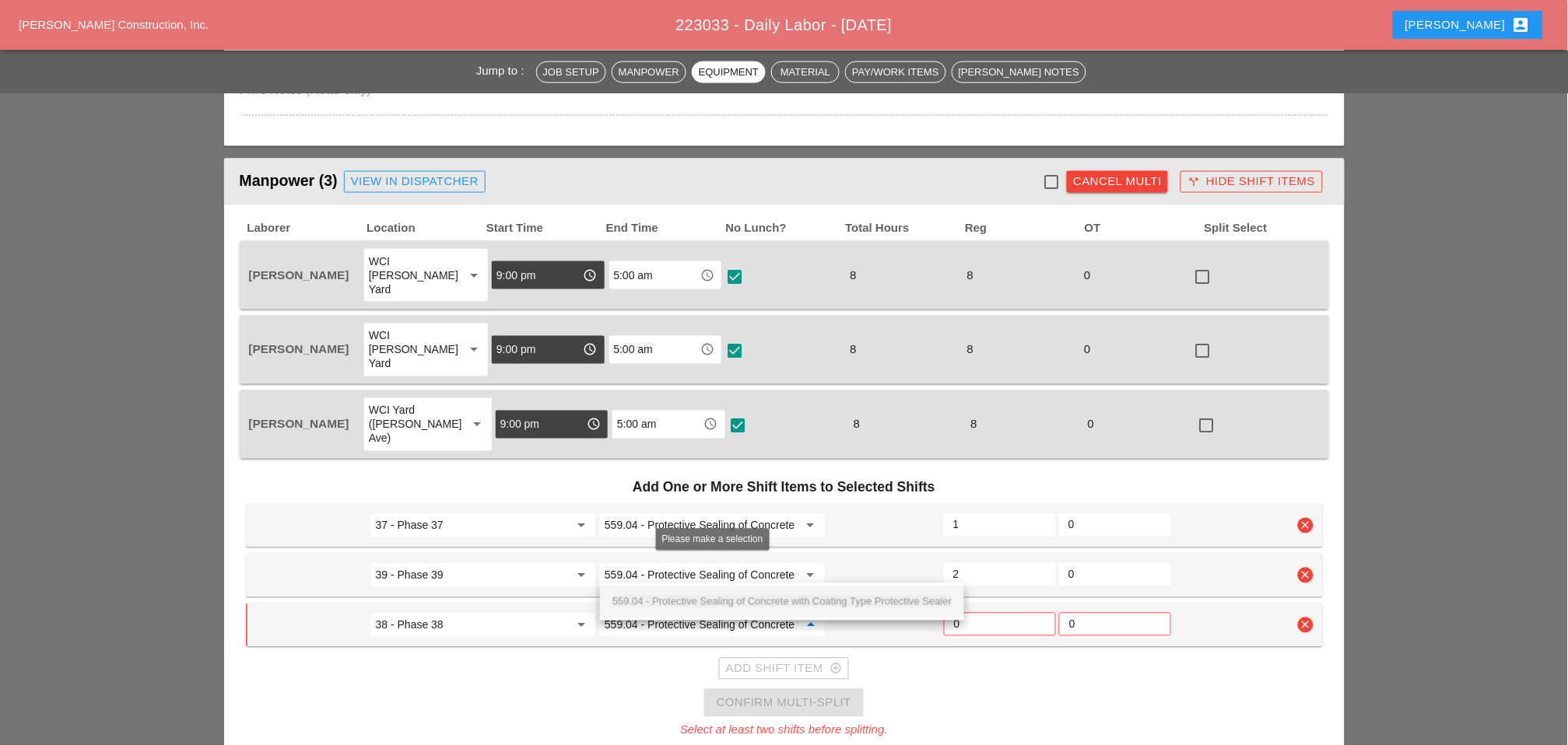 scroll, scrollTop: 0, scrollLeft: 171, axis: horizontal 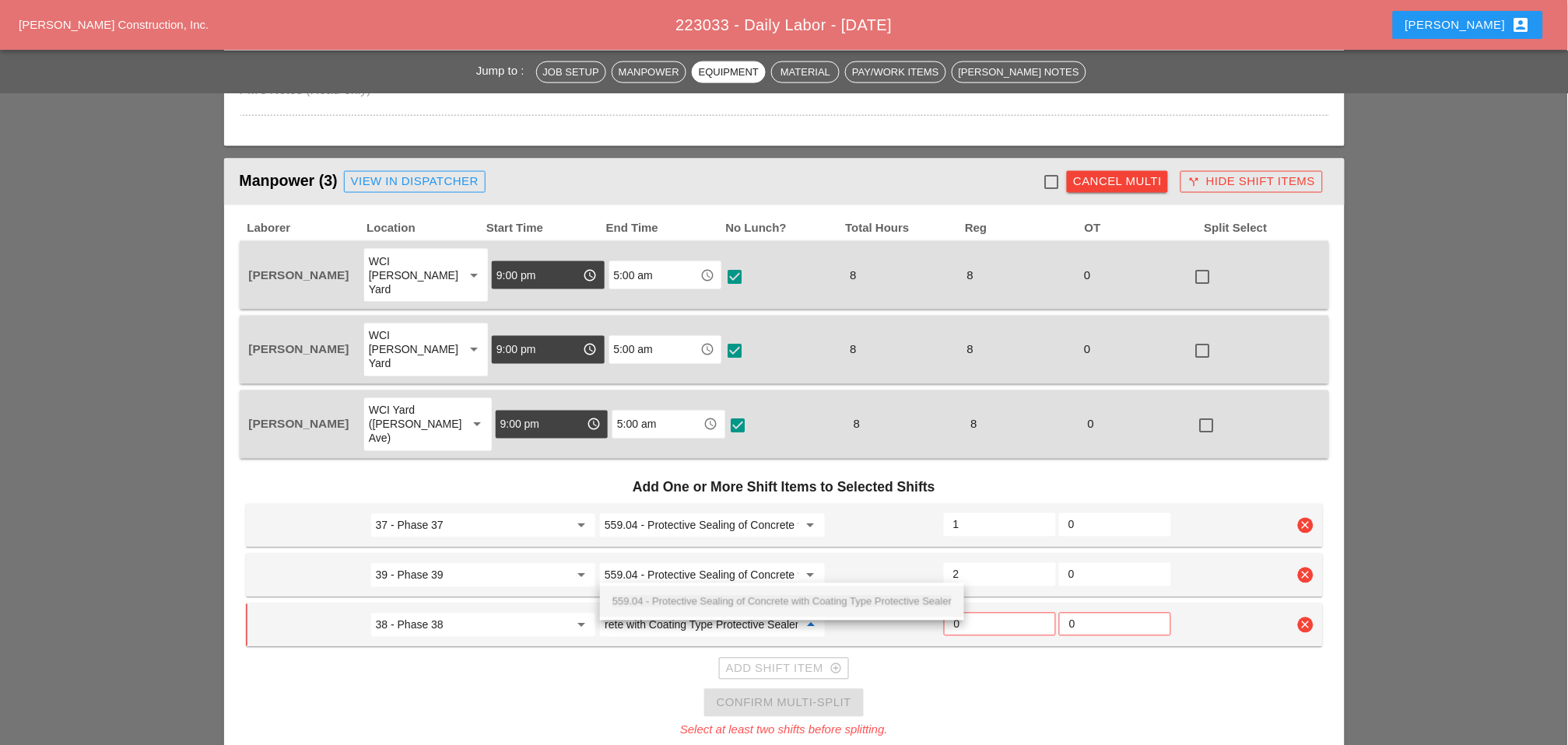 drag, startPoint x: 668, startPoint y: 601, endPoint x: 692, endPoint y: 601, distance: 24 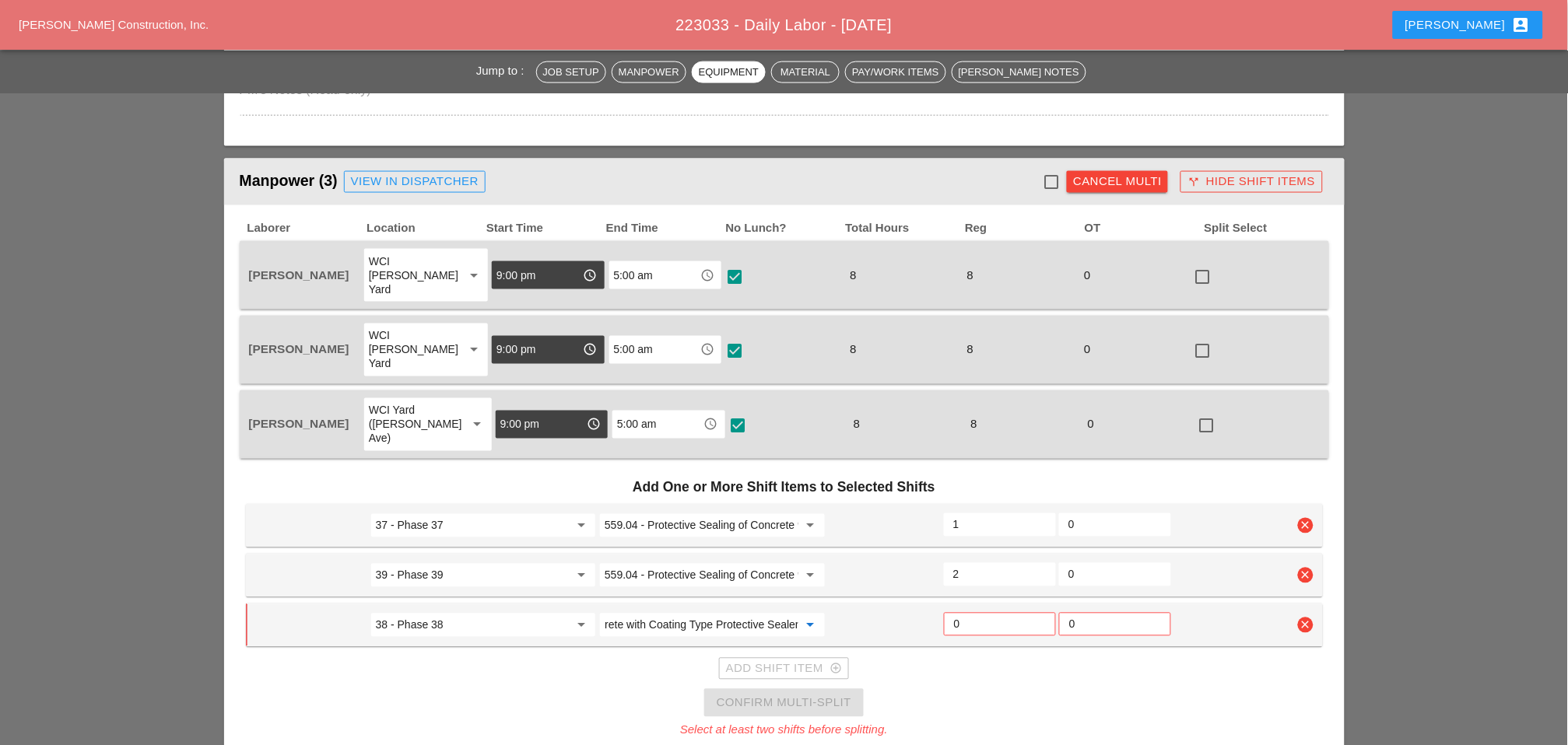 type on "559.04 - Protective Sealing of Concrete with Coating Type Protective Sealer" 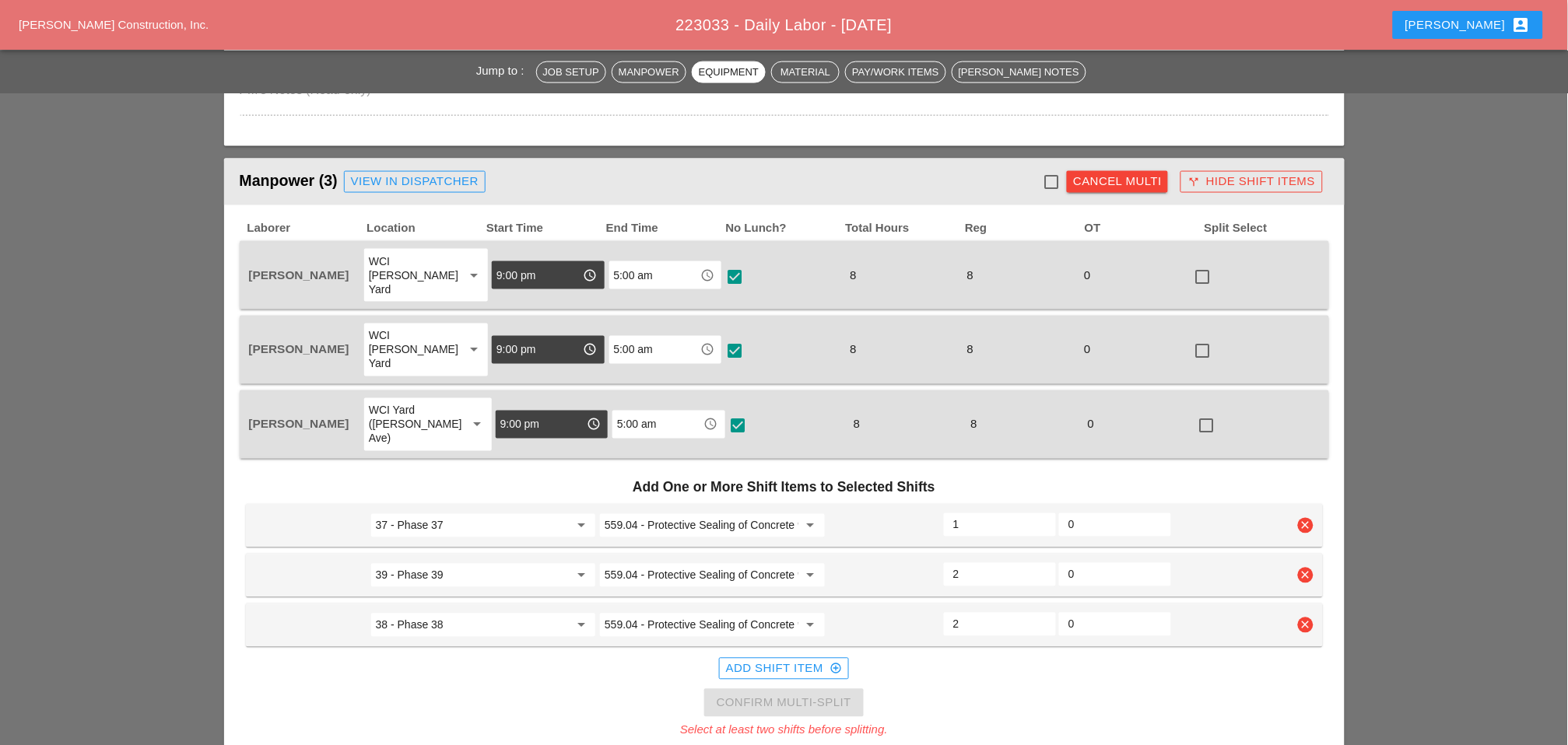 type on "2" 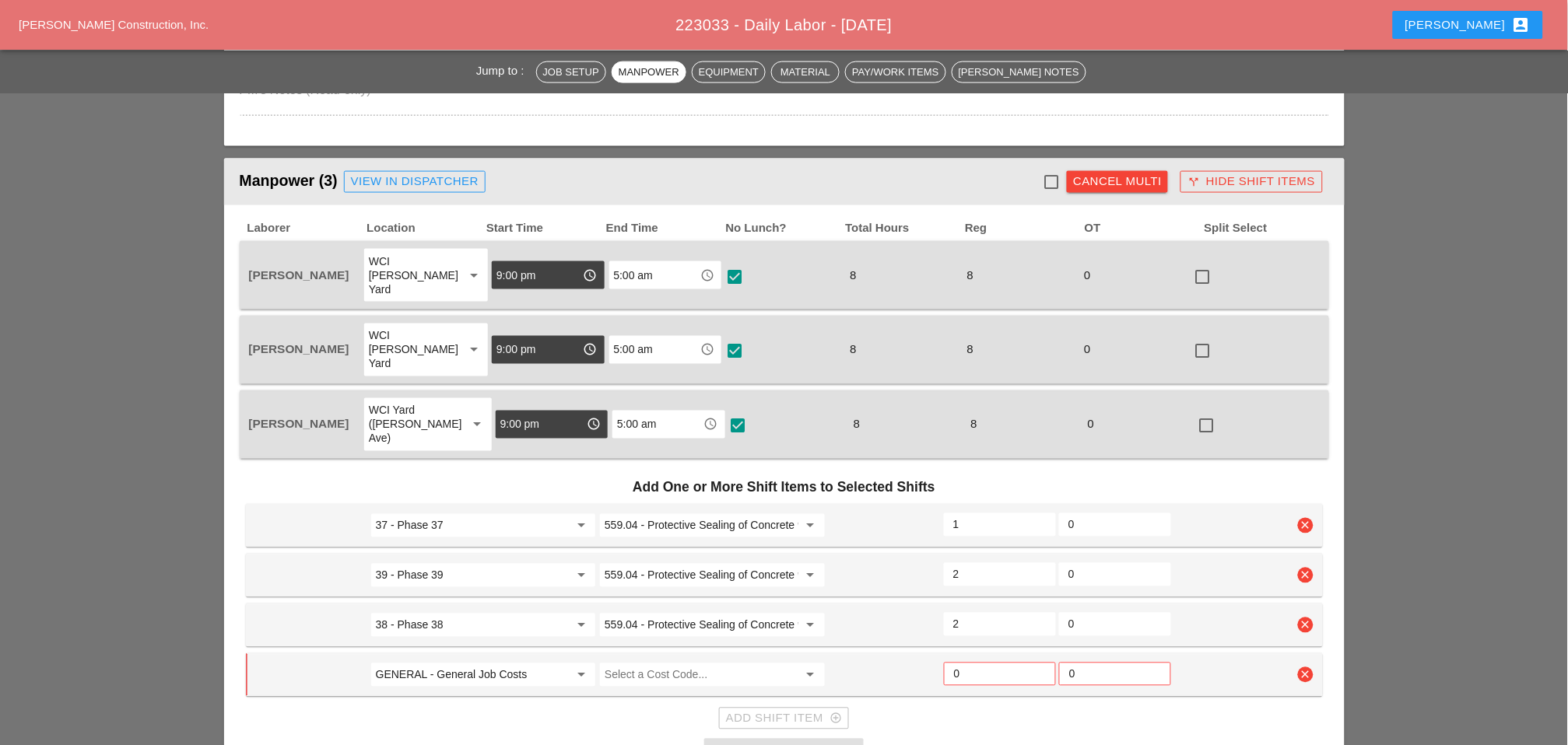 click on "GENERAL - General Job Costs" at bounding box center (472, 675) 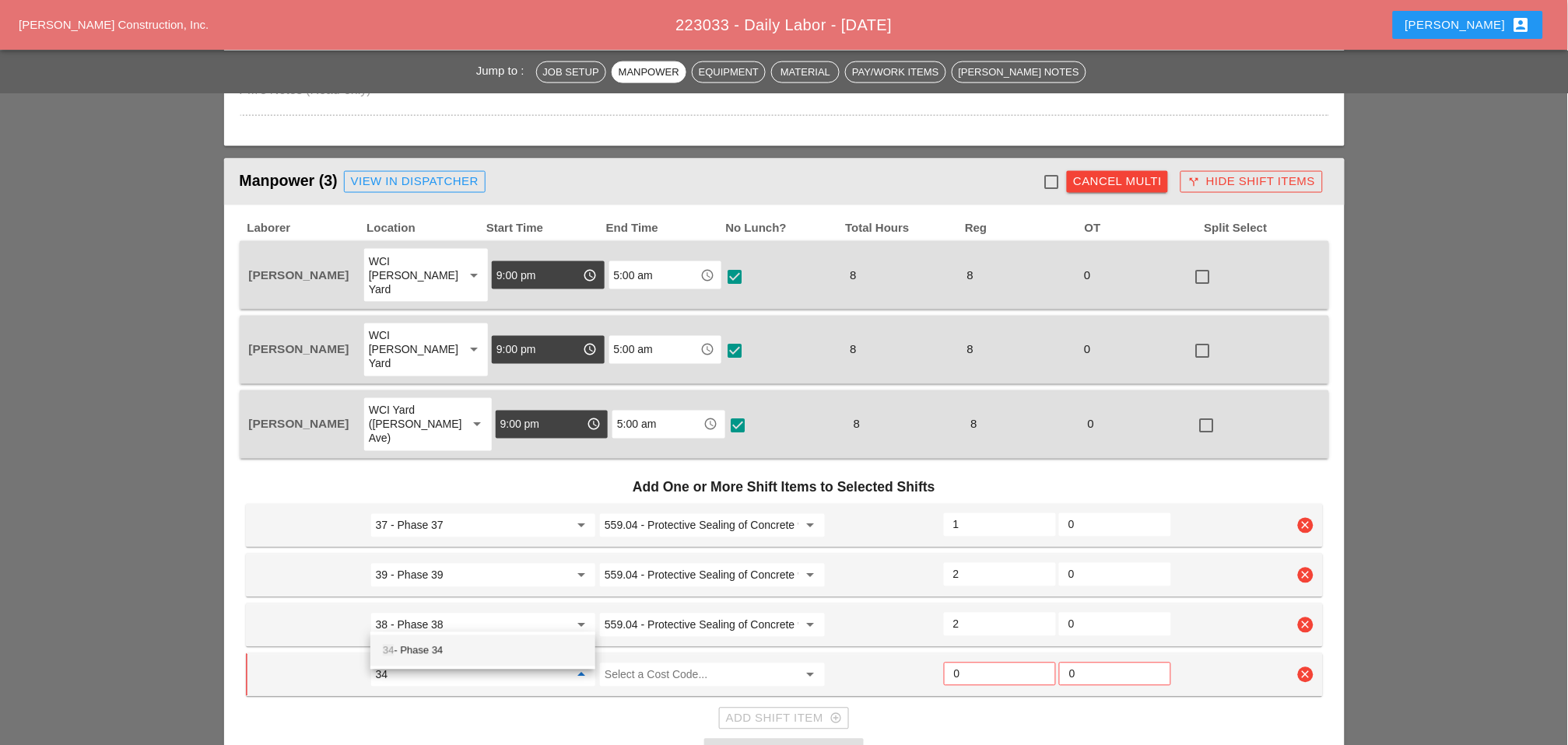 click on "34  - Phase 34" at bounding box center [482, 651] 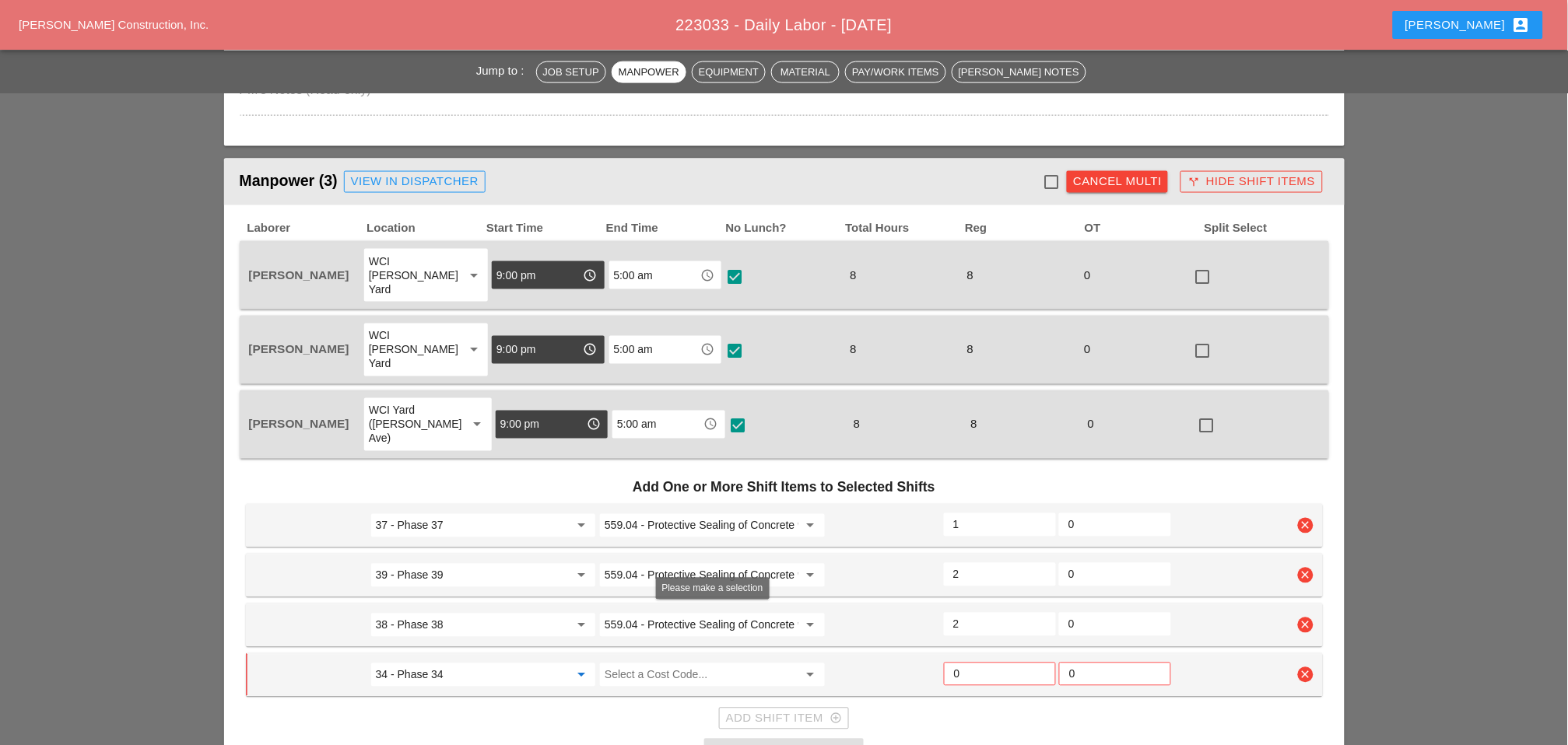 type on "34 - Phase 34" 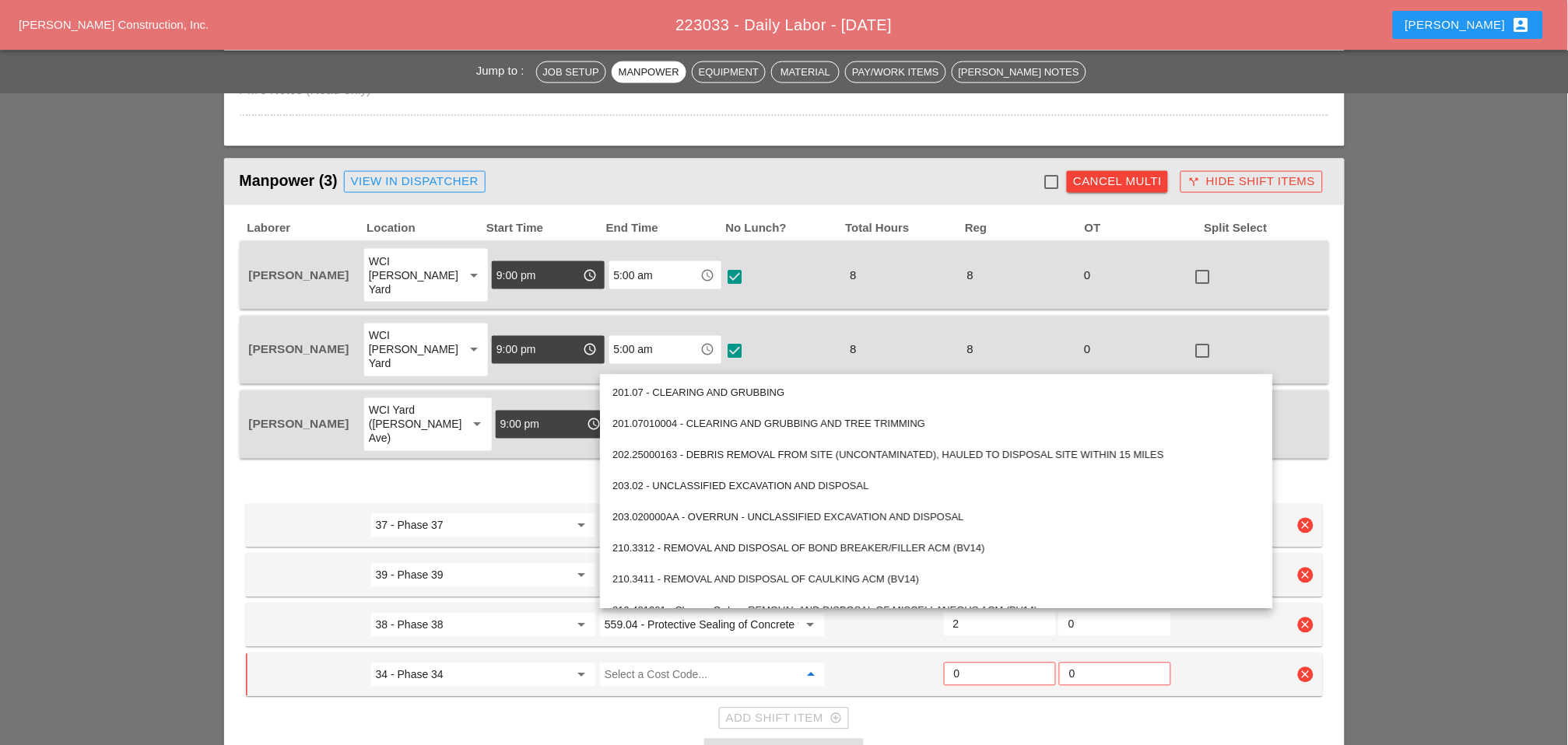 paste on "559.04 - Protective Sealing of Concrete with Coating Type Protective Sealer" 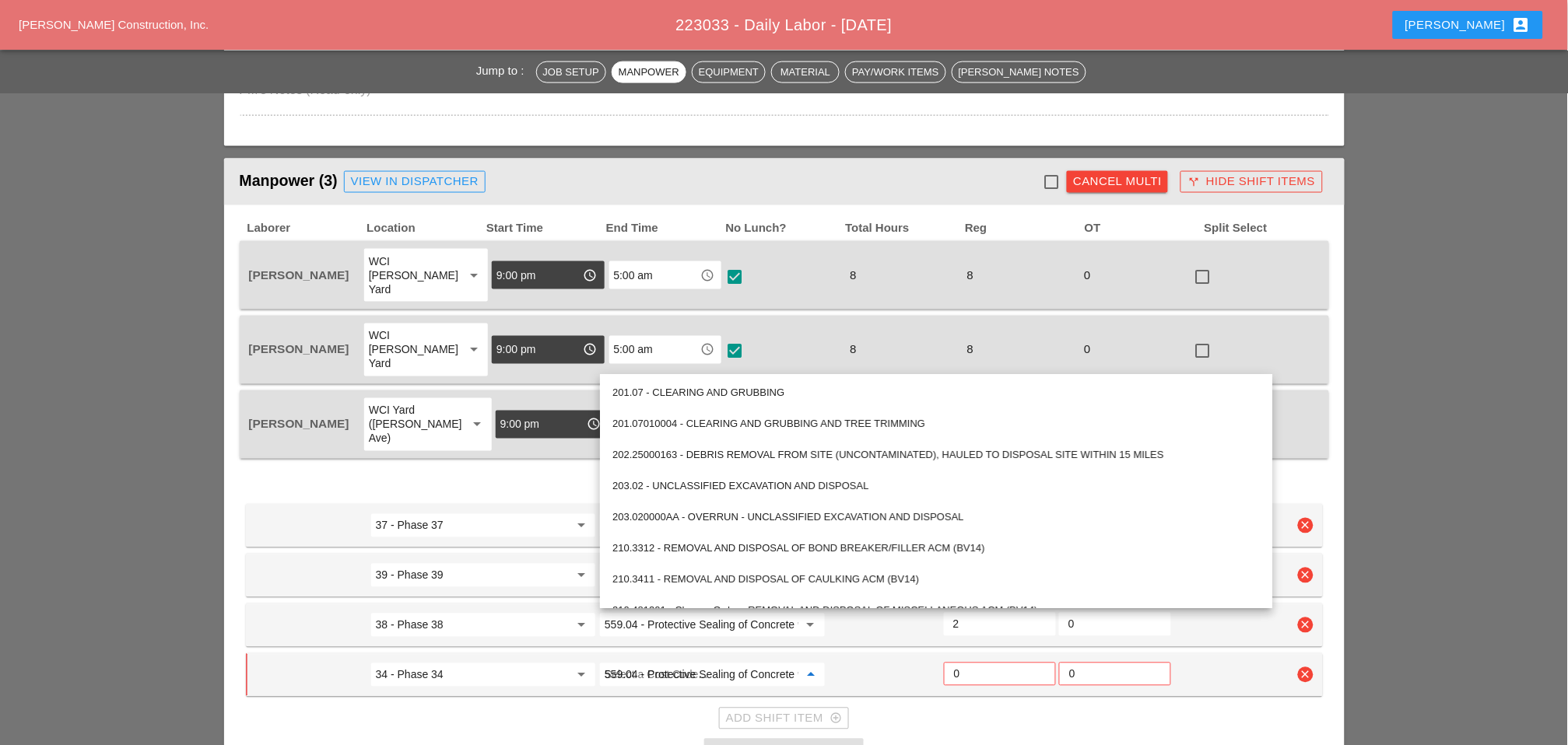 scroll, scrollTop: 0, scrollLeft: 171, axis: horizontal 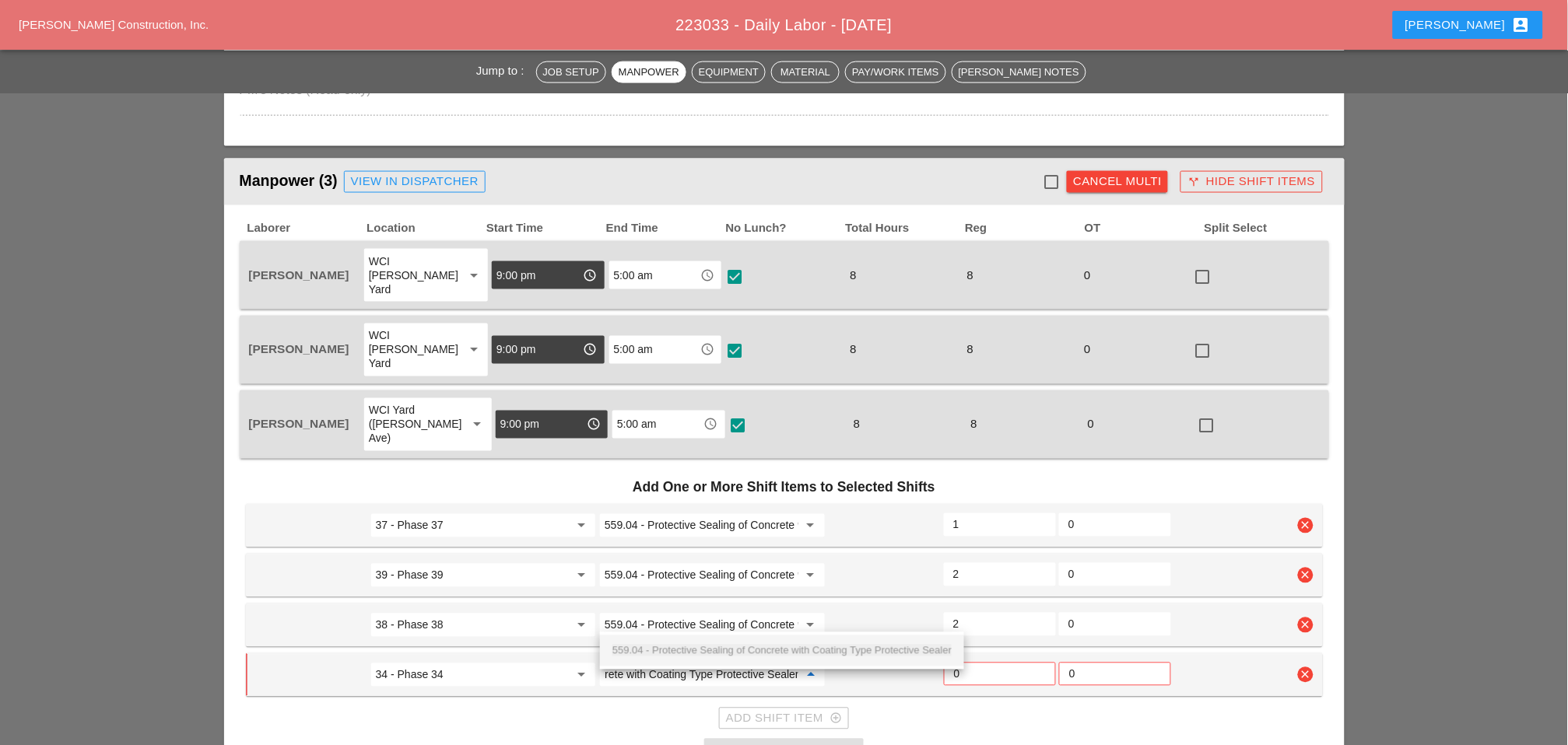 drag, startPoint x: 686, startPoint y: 648, endPoint x: 718, endPoint y: 645, distance: 32.14032 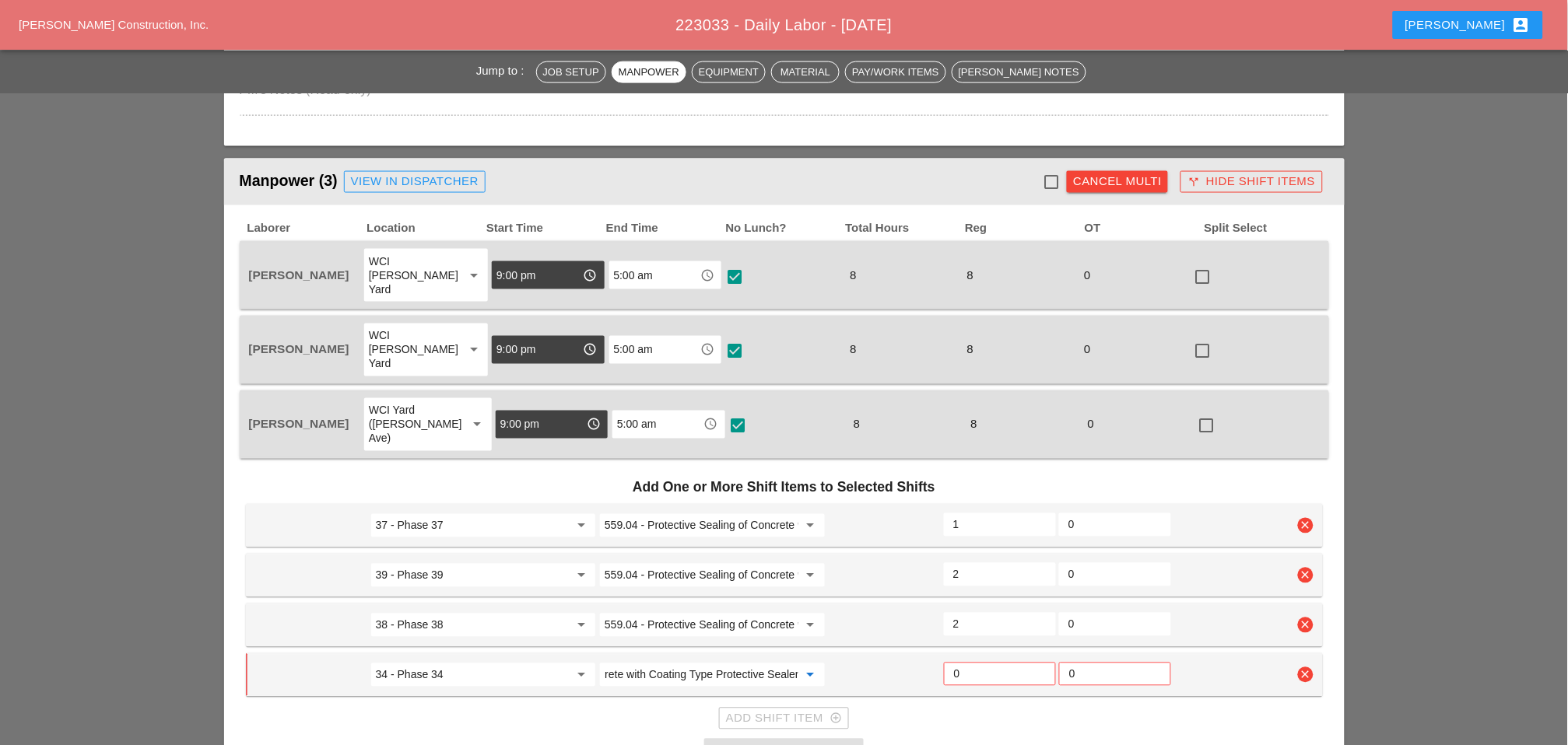 type on "559.04 - Protective Sealing of Concrete with Coating Type Protective Sealer" 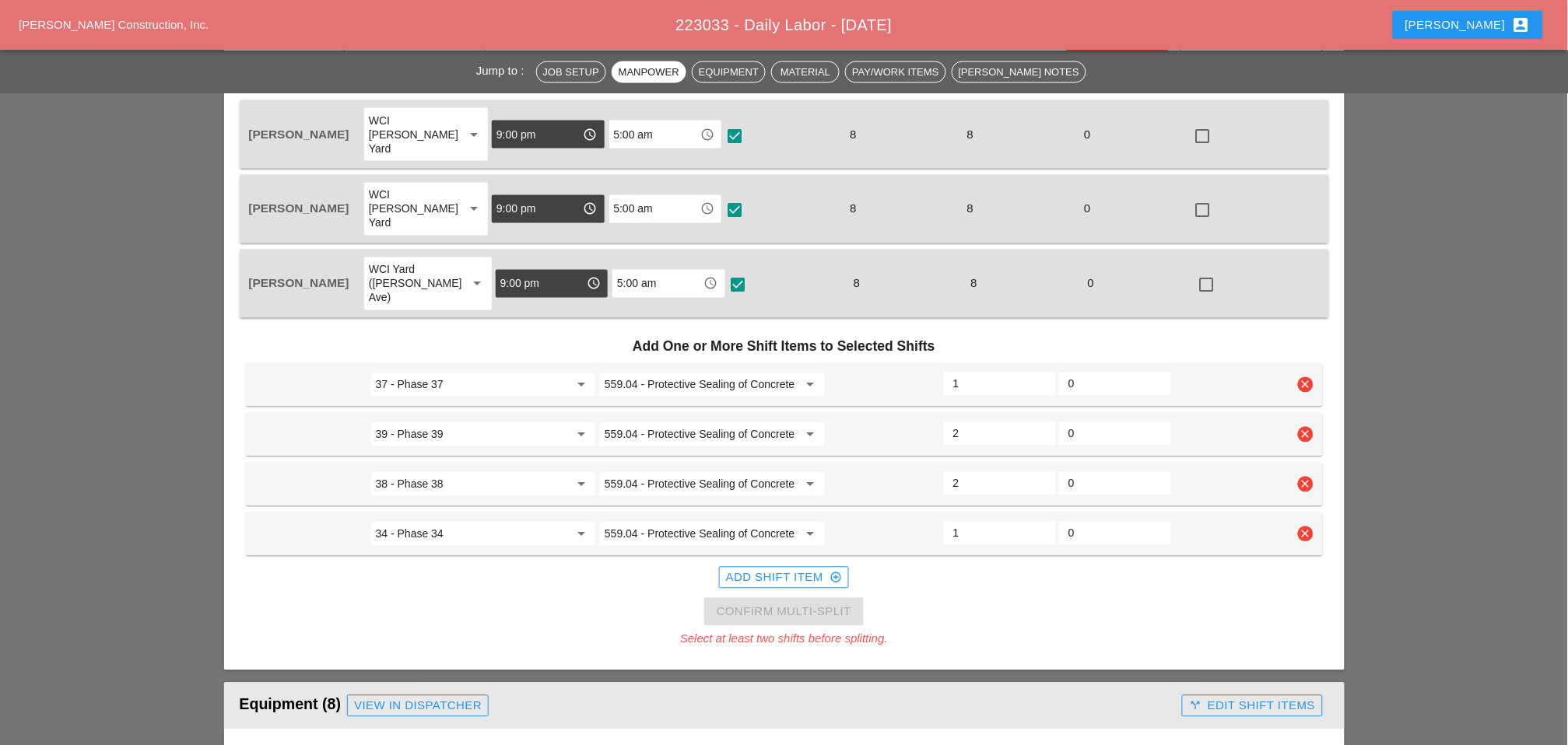 scroll, scrollTop: 778, scrollLeft: 0, axis: vertical 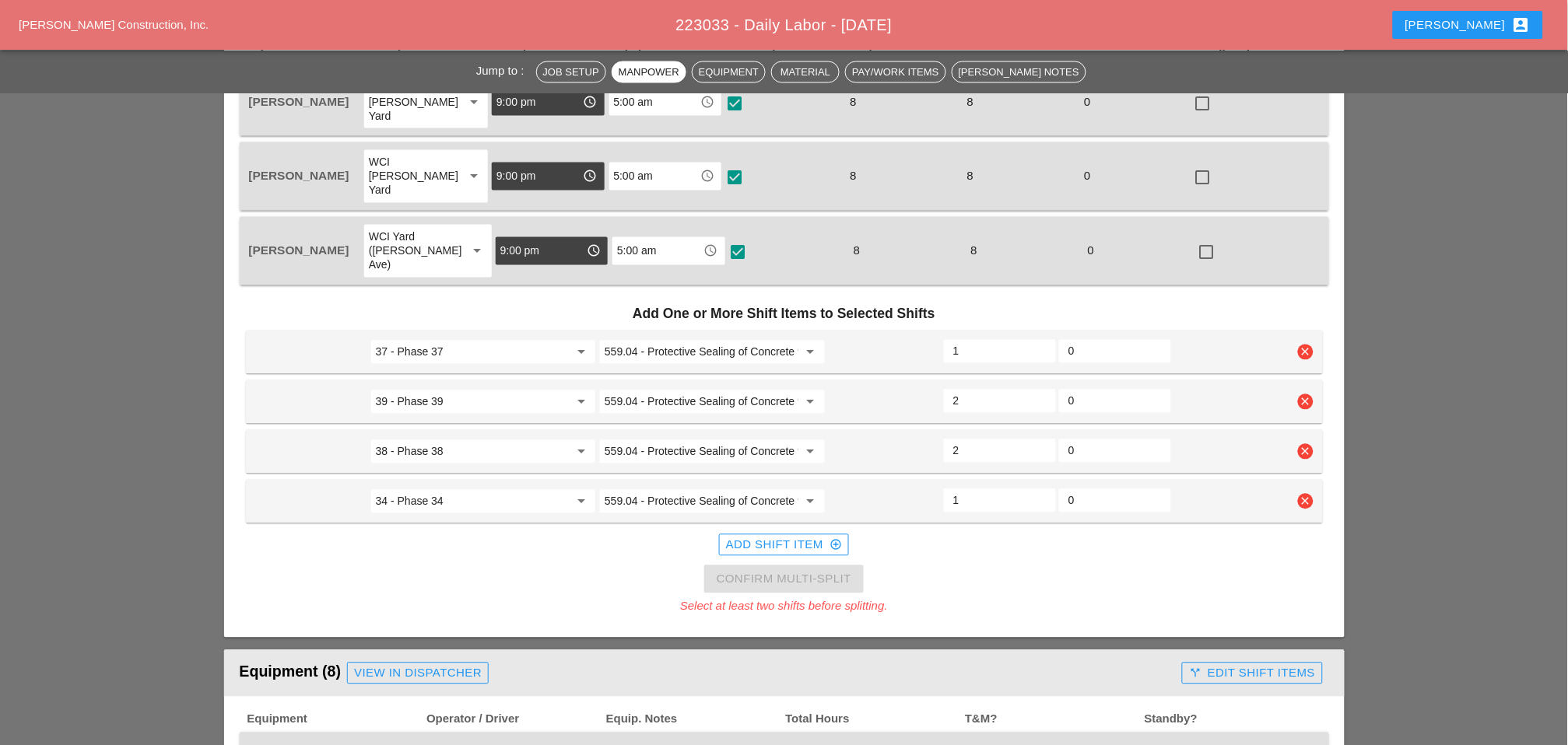 type on "1" 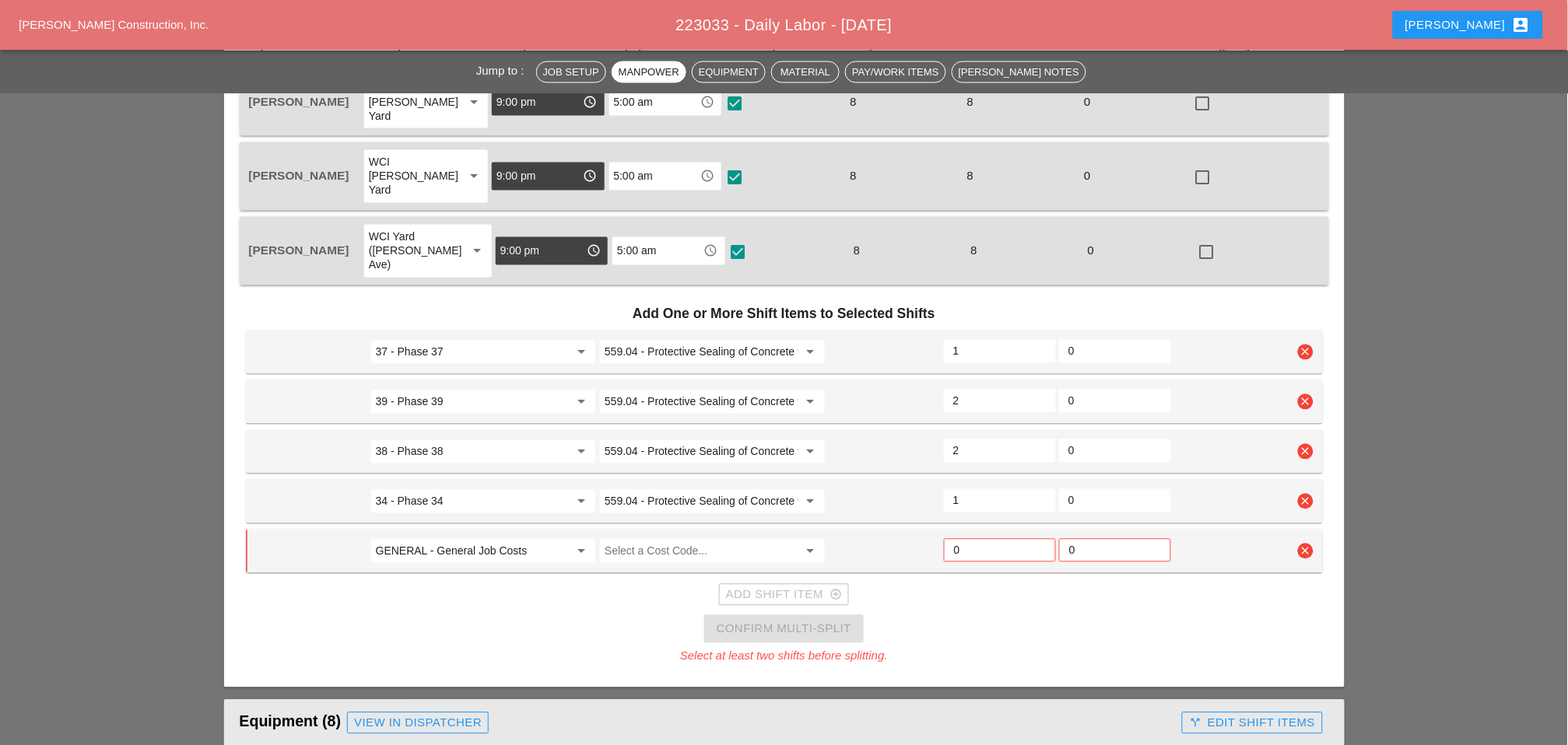 click on "GENERAL - General Job Costs" at bounding box center [472, 551] 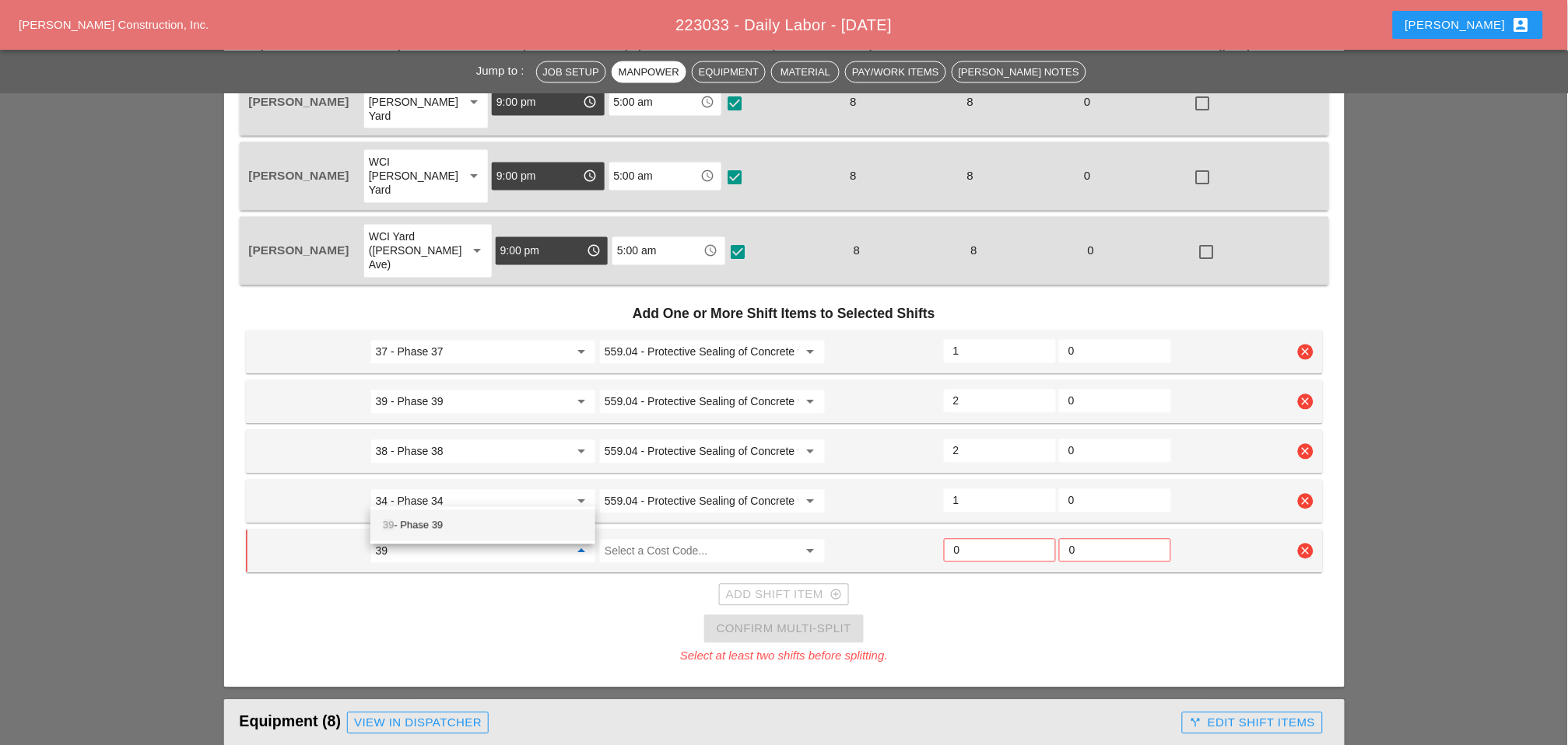 click on "39  - Phase 39" at bounding box center (482, 526) 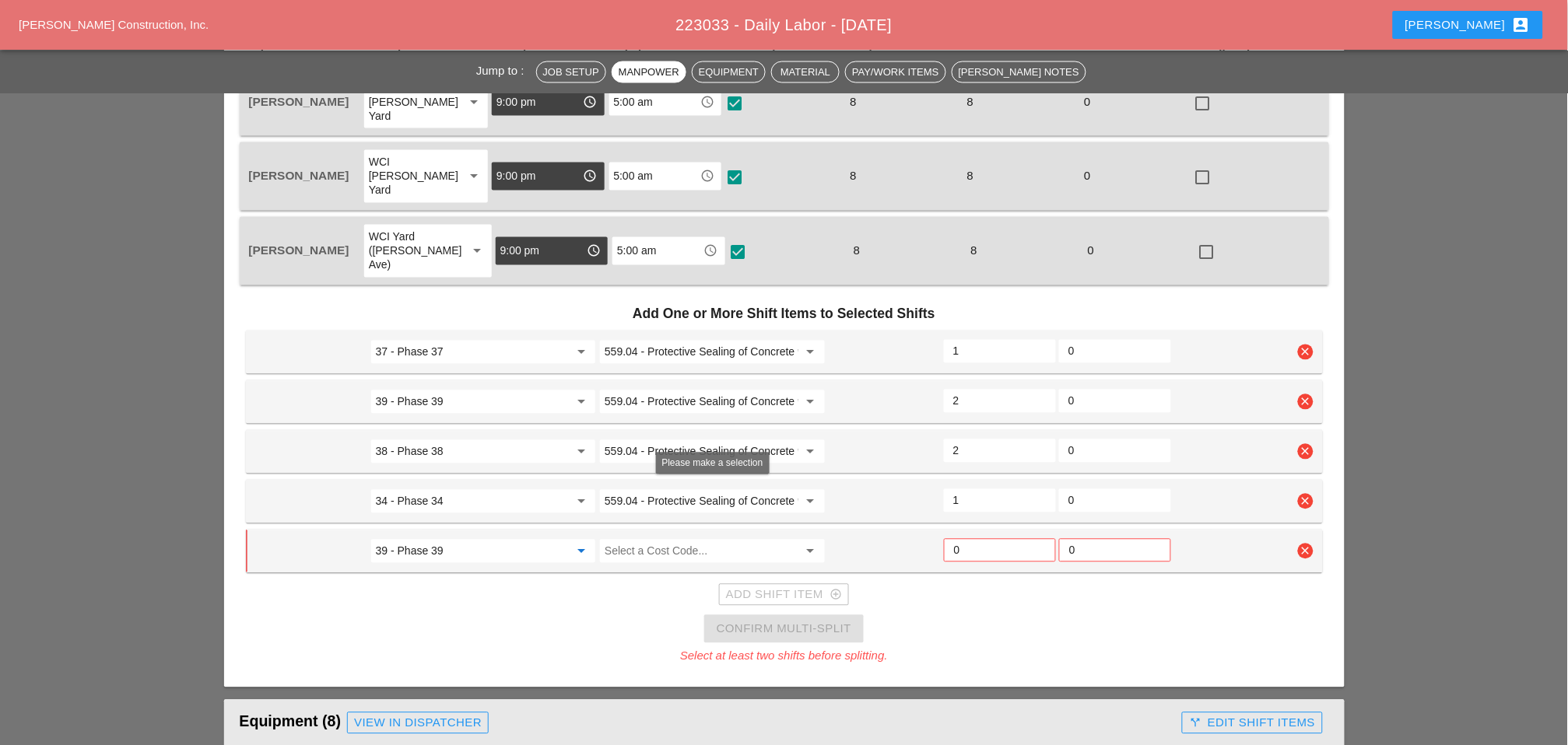 type on "39 - Phase 39" 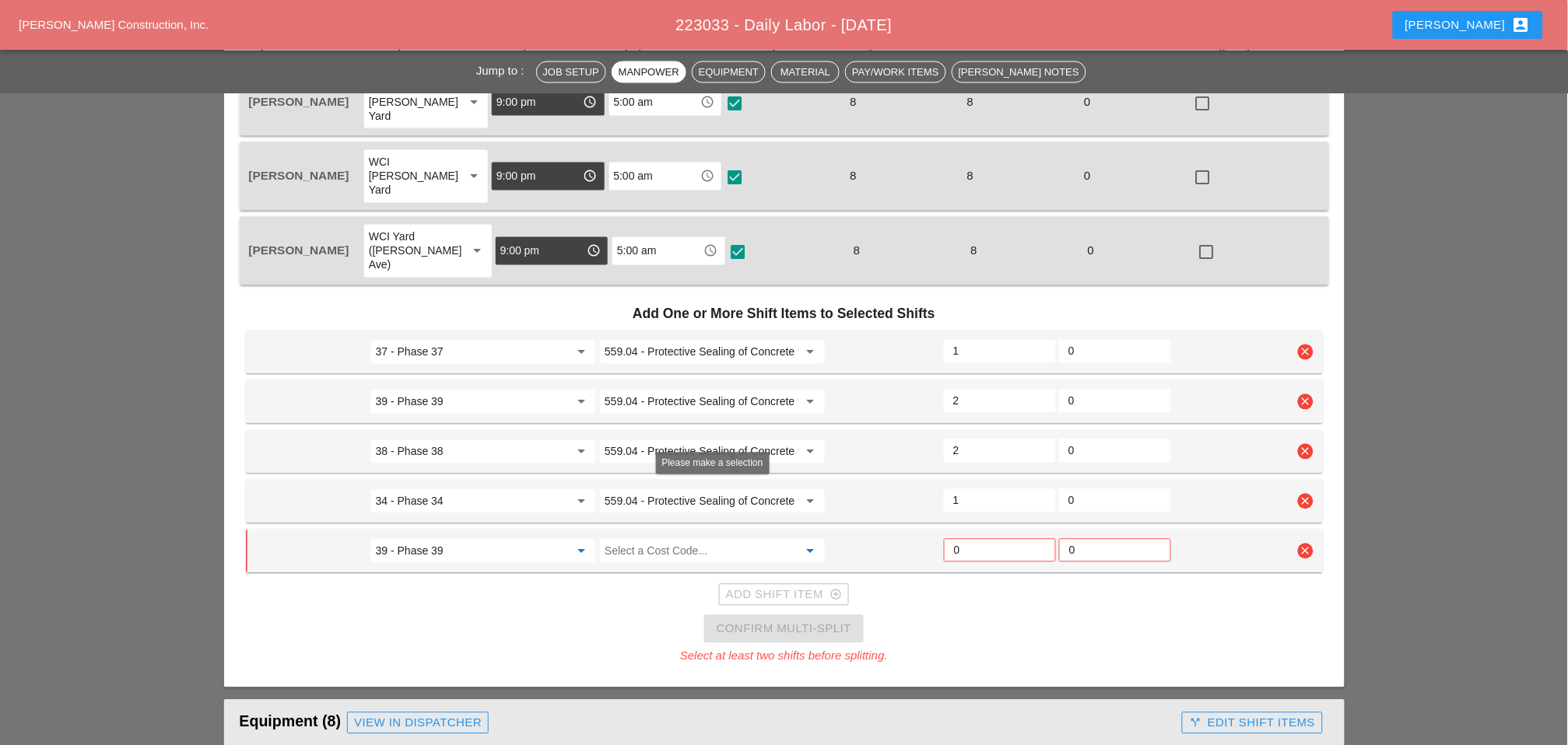 click at bounding box center (701, 551) 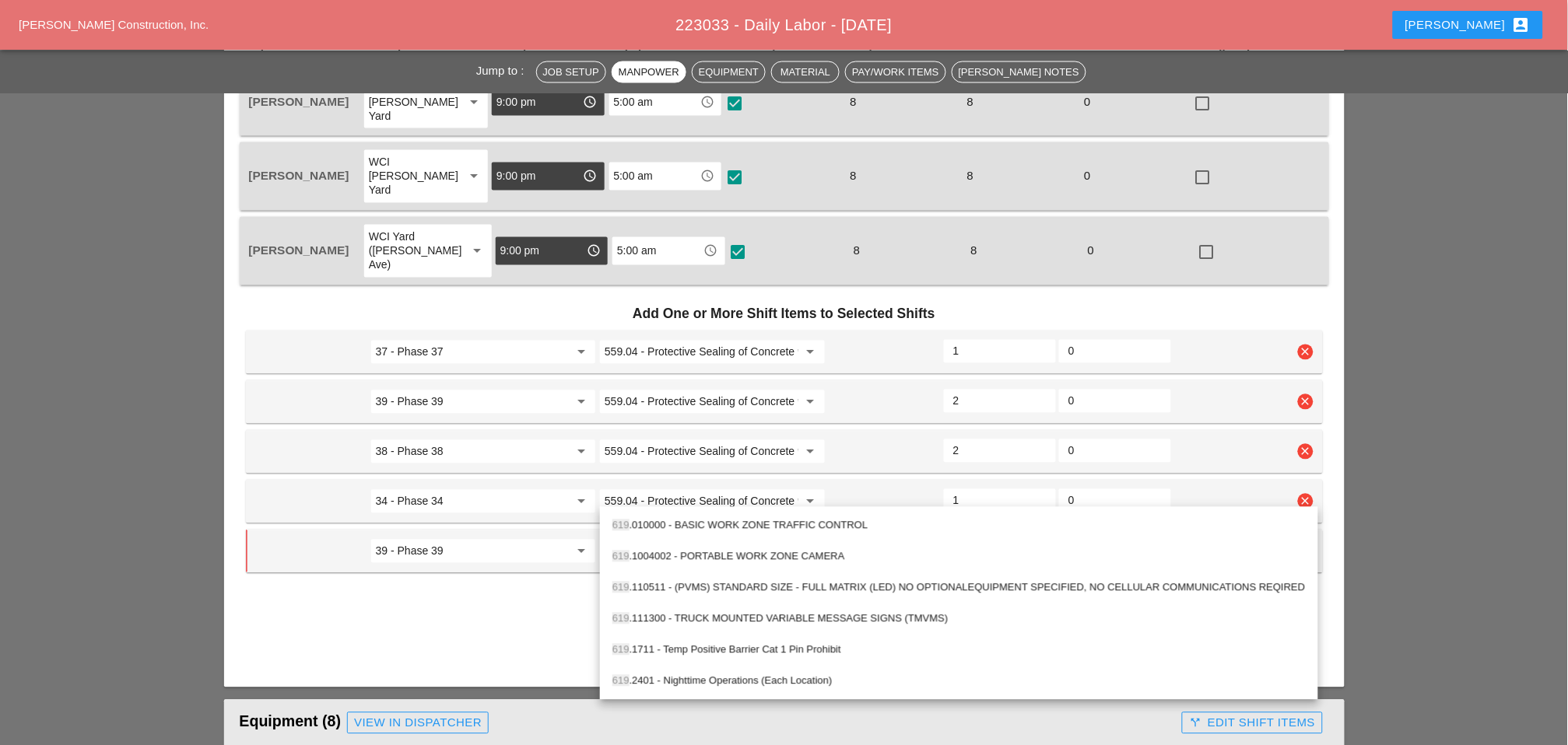 click on "619 .010000 - BASIC WORK ZONE TRAFFIC CONTROL" at bounding box center [959, 526] 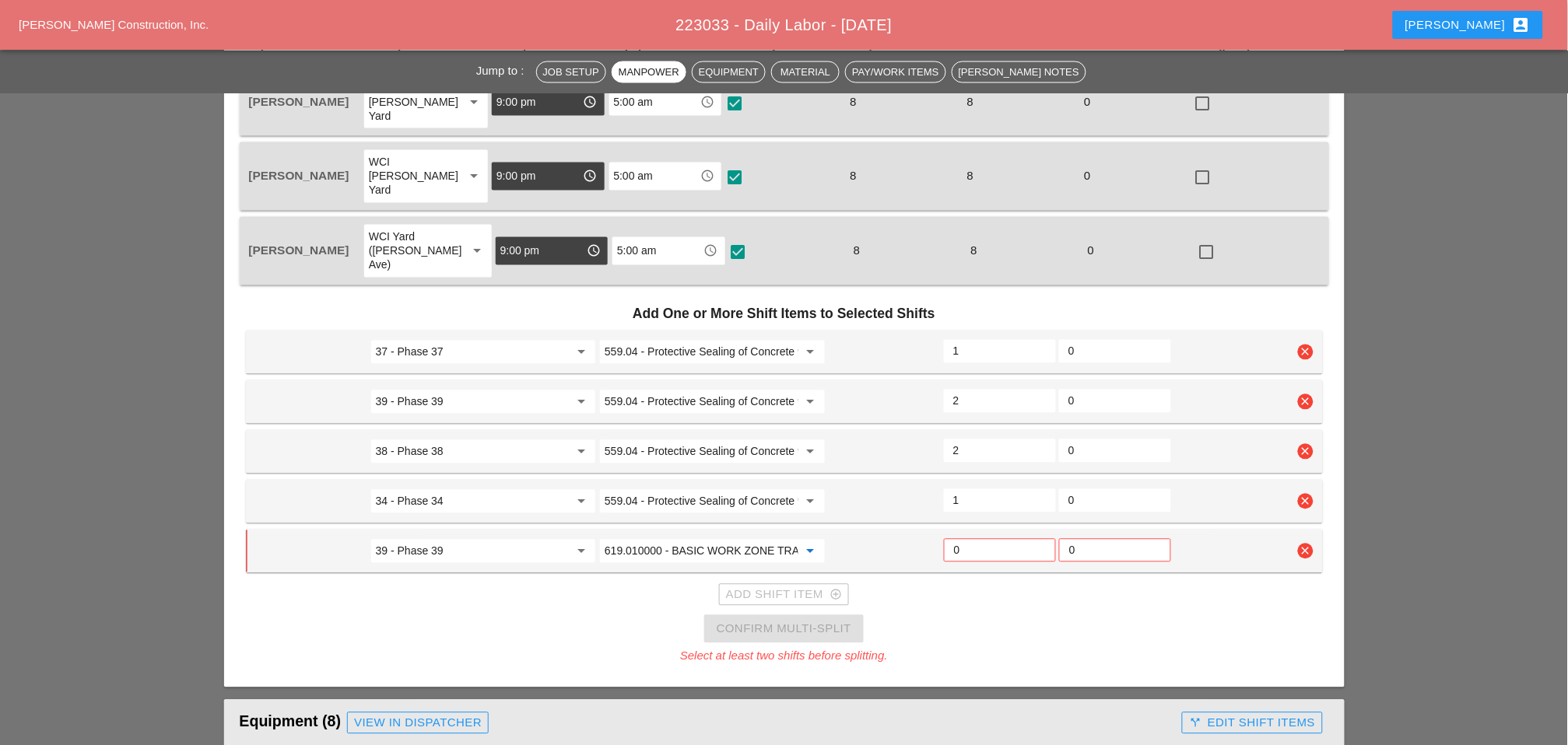 type on "619.010000 - BASIC WORK ZONE TRAFFIC CONTROL" 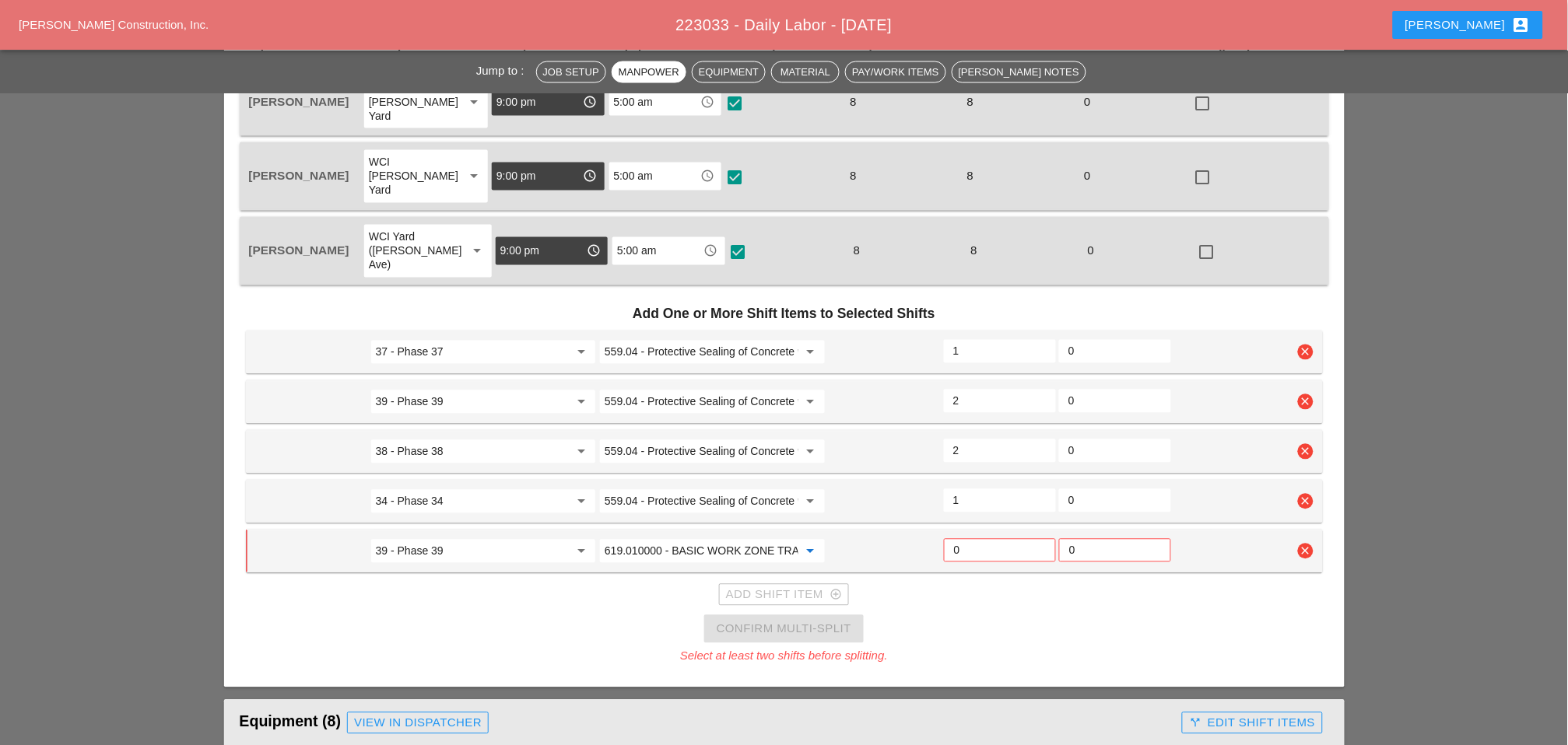click on "0" at bounding box center (1000, 551) 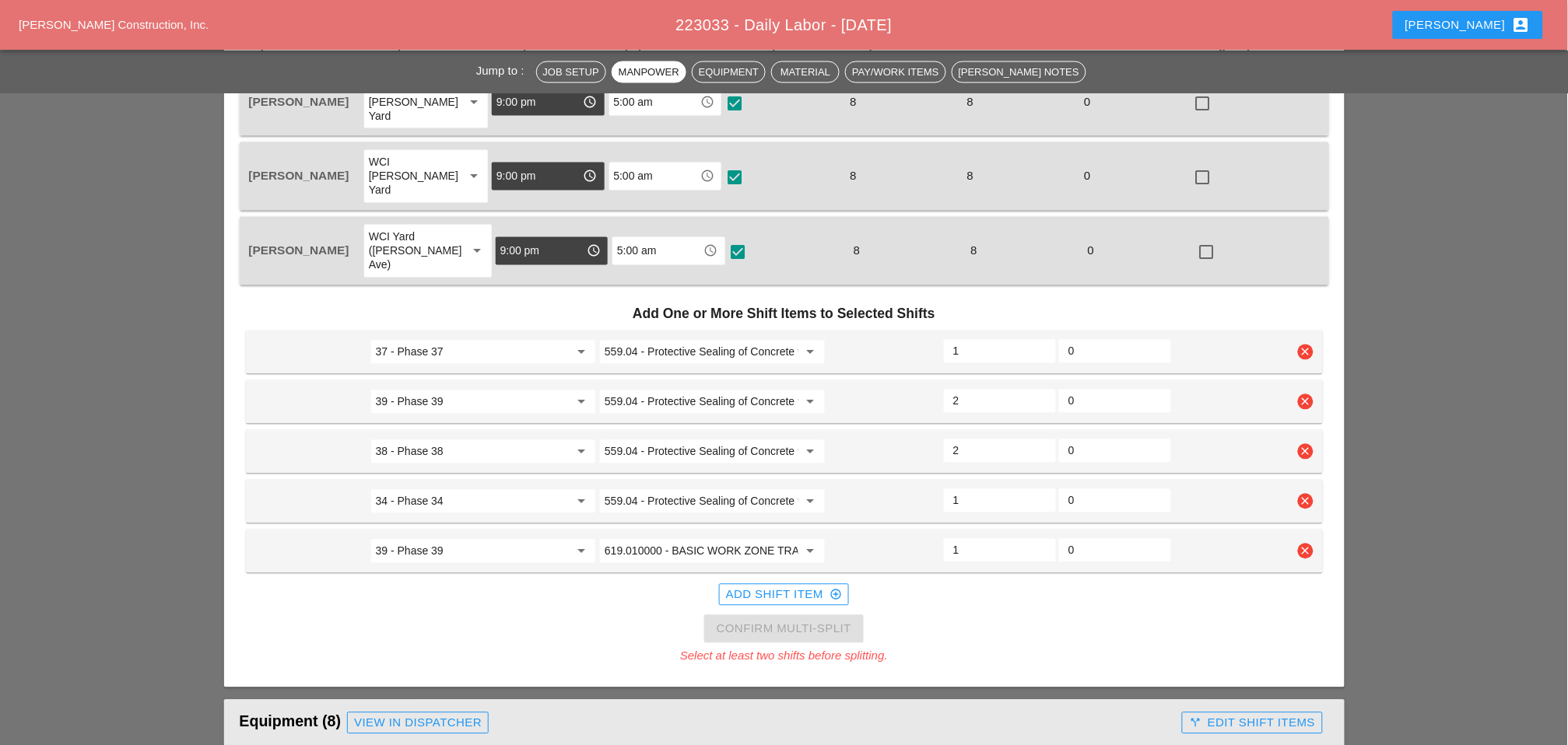 type on "1" 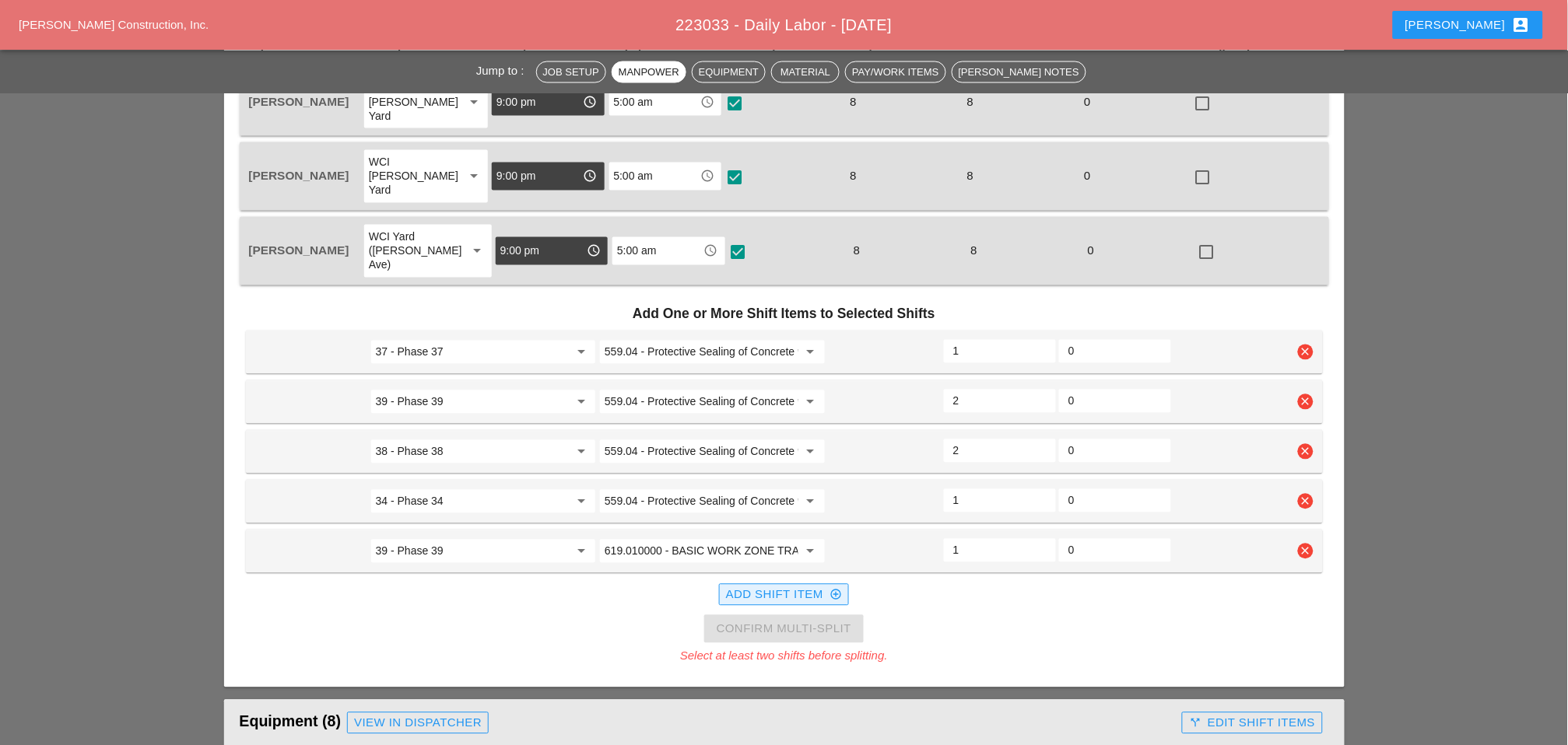 drag, startPoint x: 809, startPoint y: 541, endPoint x: 881, endPoint y: 517, distance: 75.89466 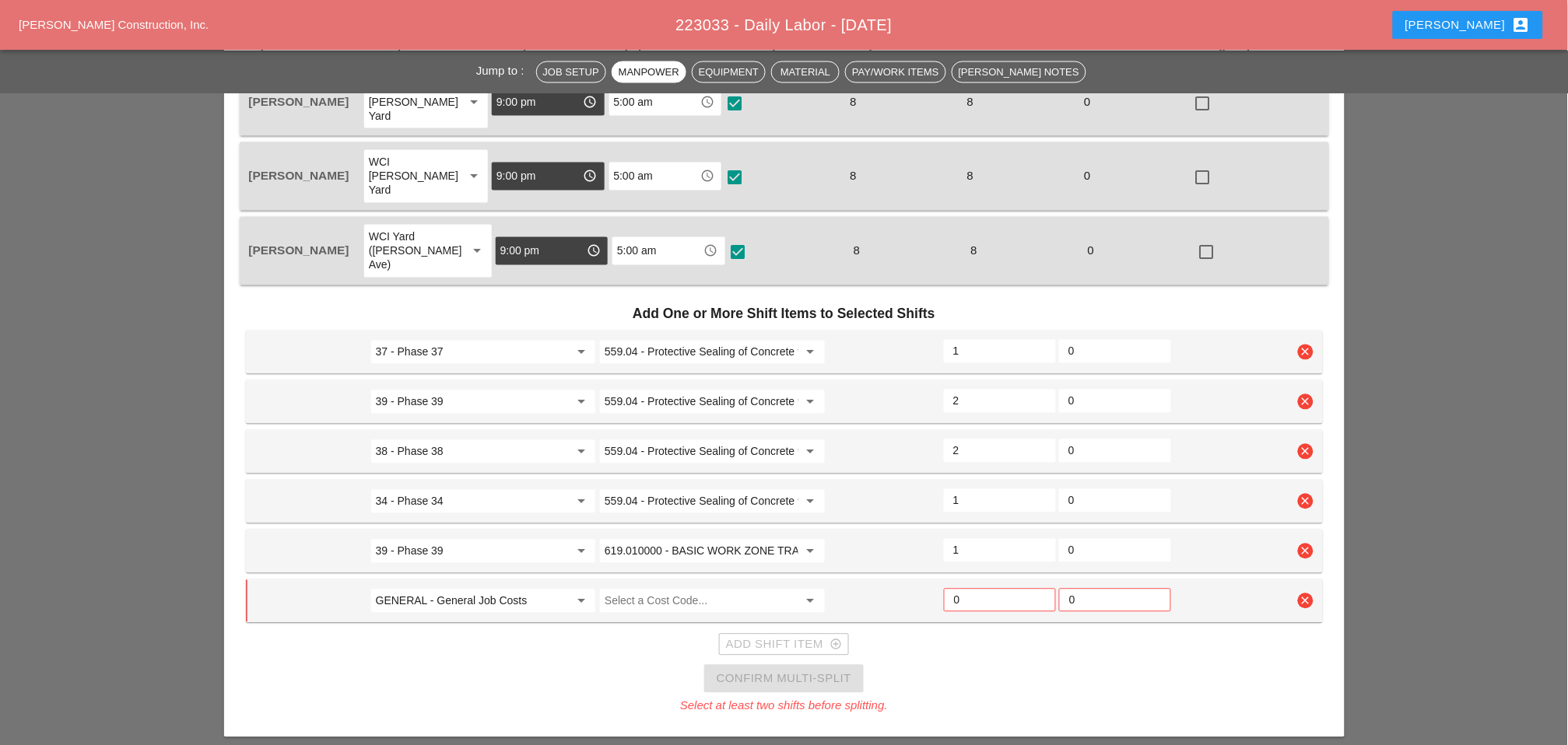 click on "clear" at bounding box center [1306, 601] 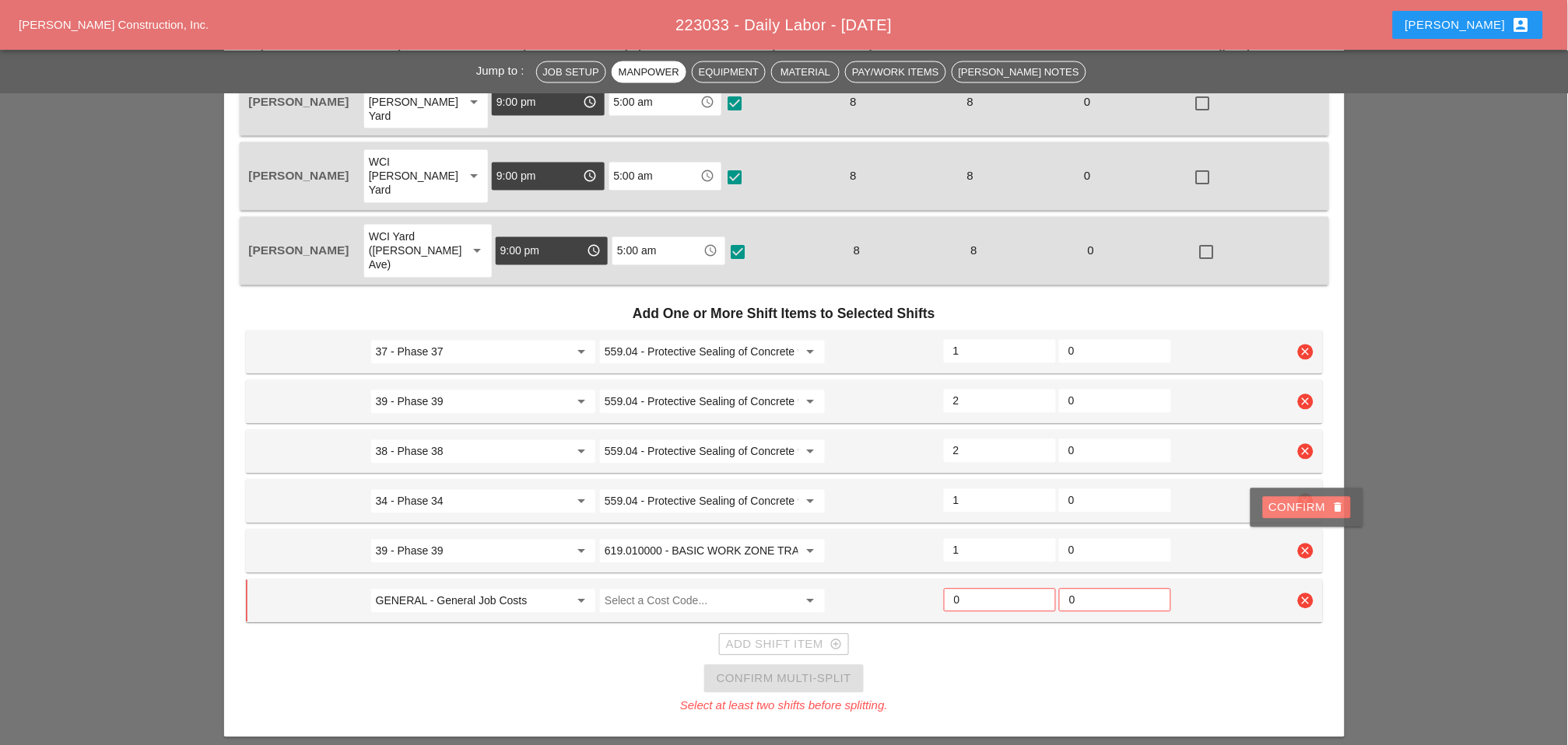 click on "Confirm delete" at bounding box center [1307, 508] 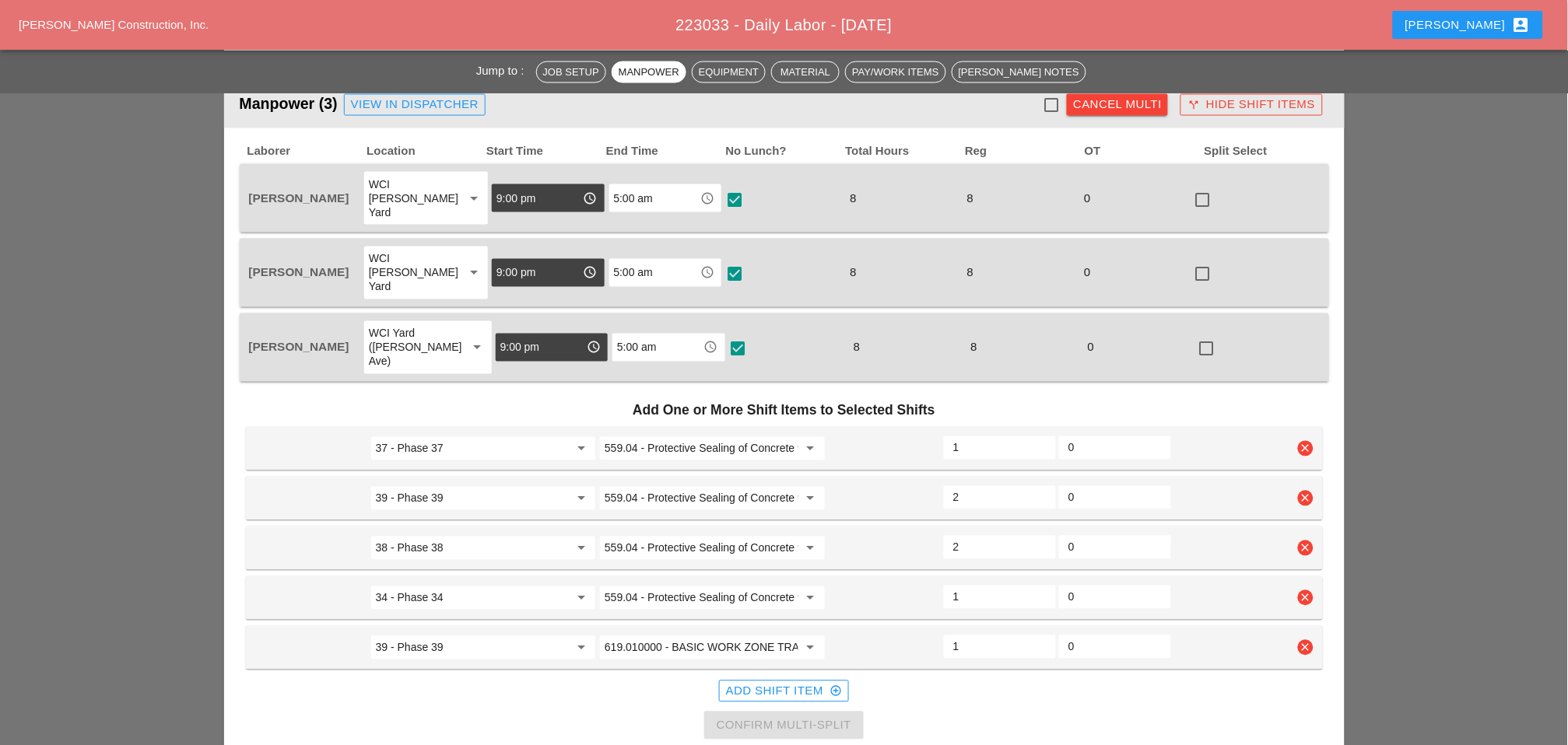 scroll, scrollTop: 518, scrollLeft: 0, axis: vertical 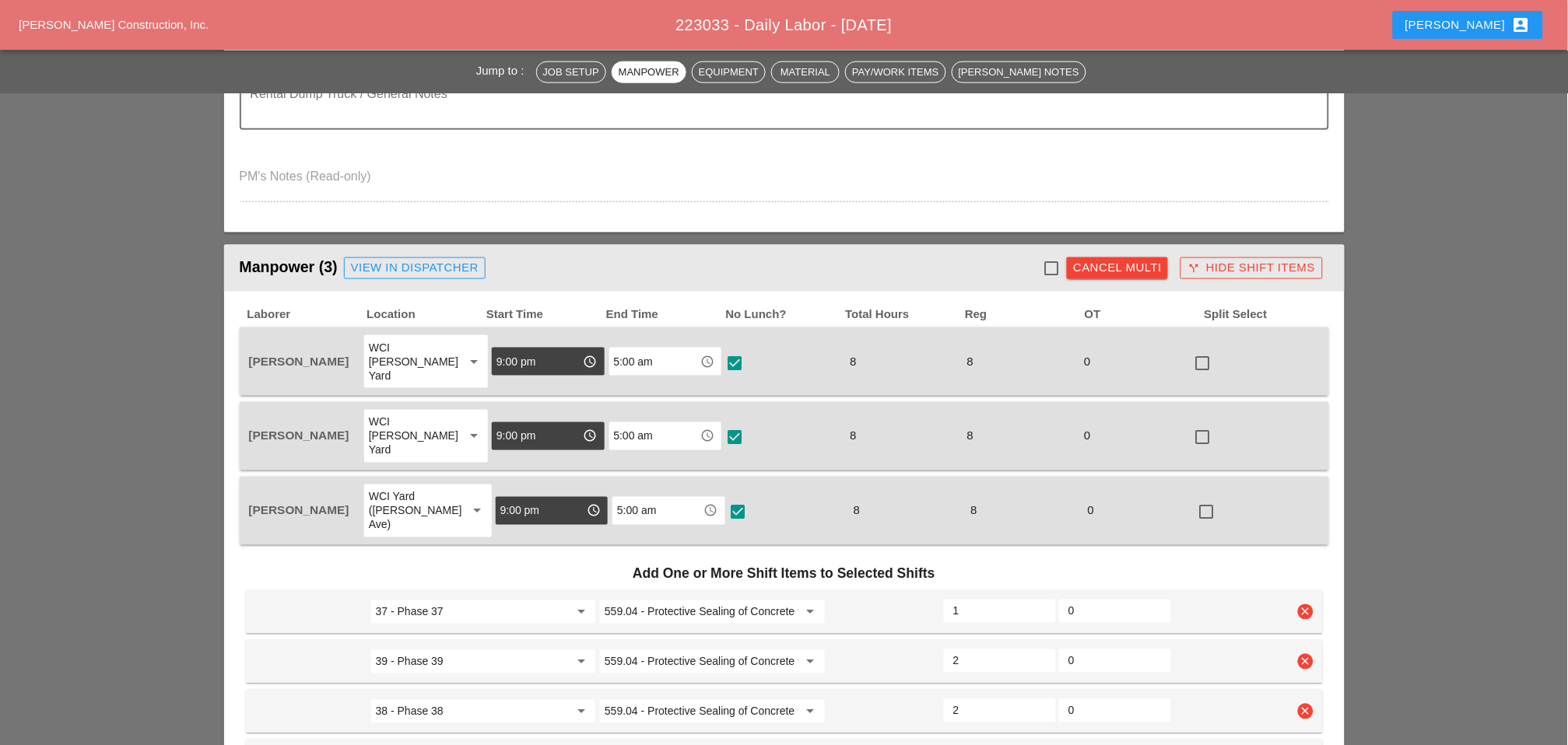 click at bounding box center (1051, 268) 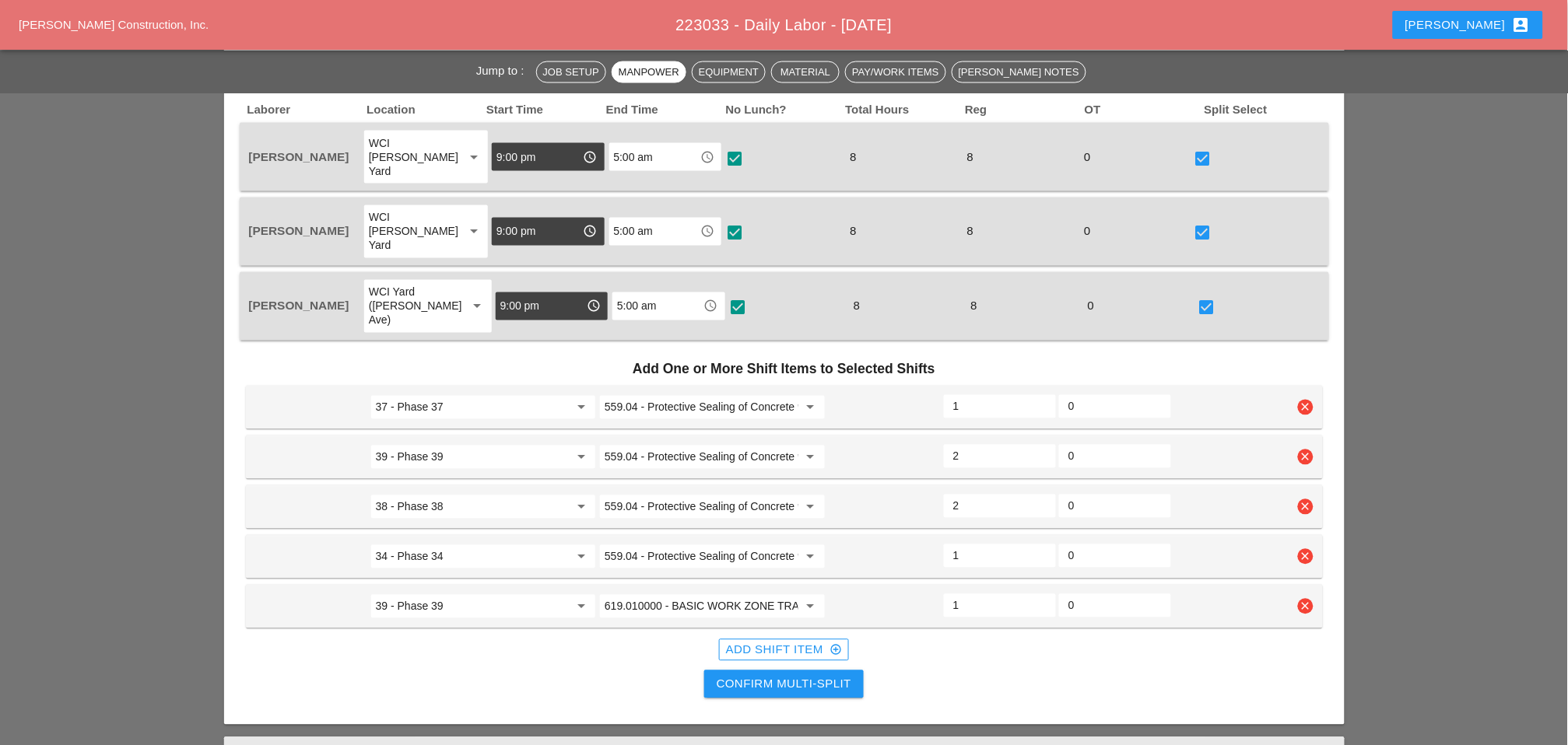 scroll, scrollTop: 778, scrollLeft: 0, axis: vertical 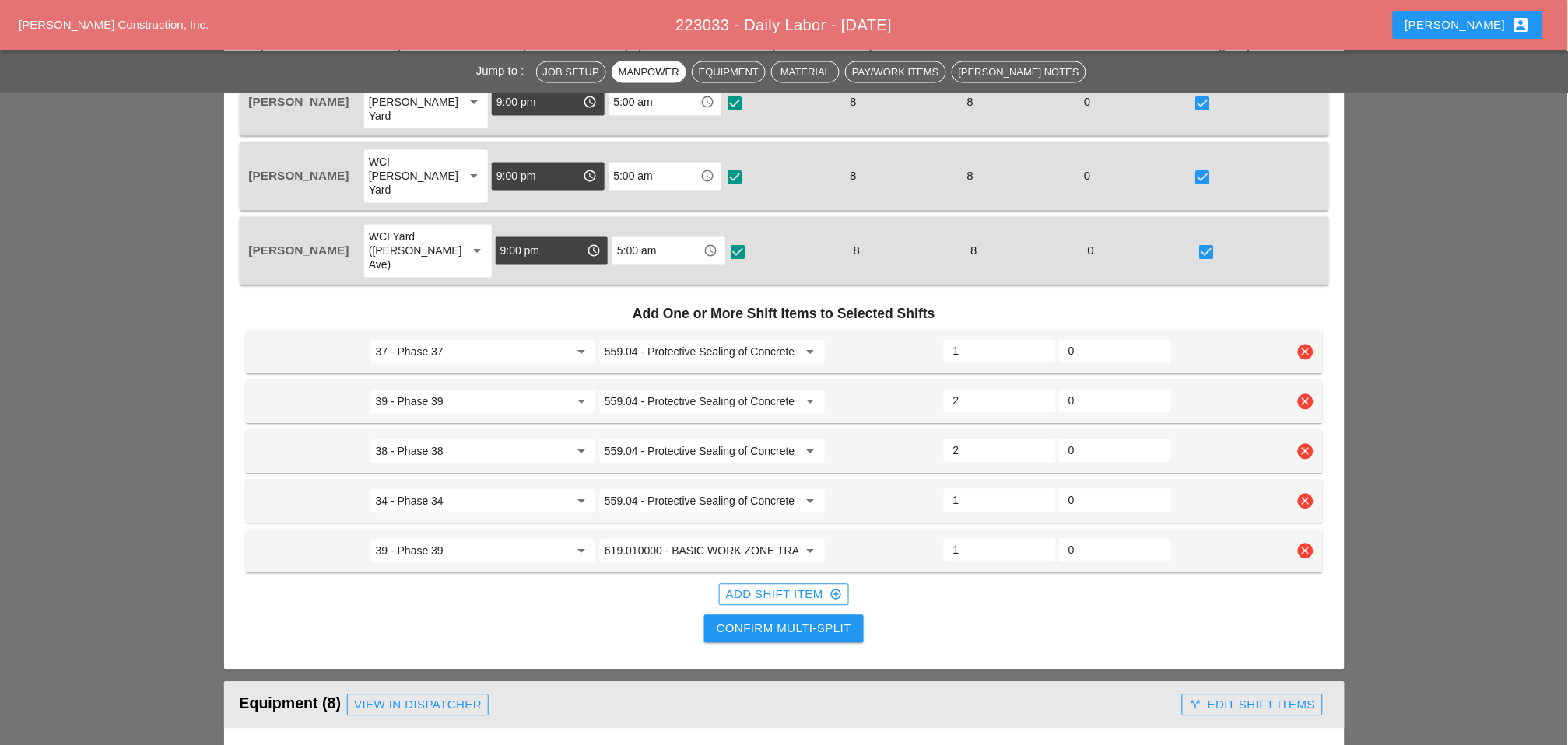 click on "Confirm Multi-Split" at bounding box center (784, 629) 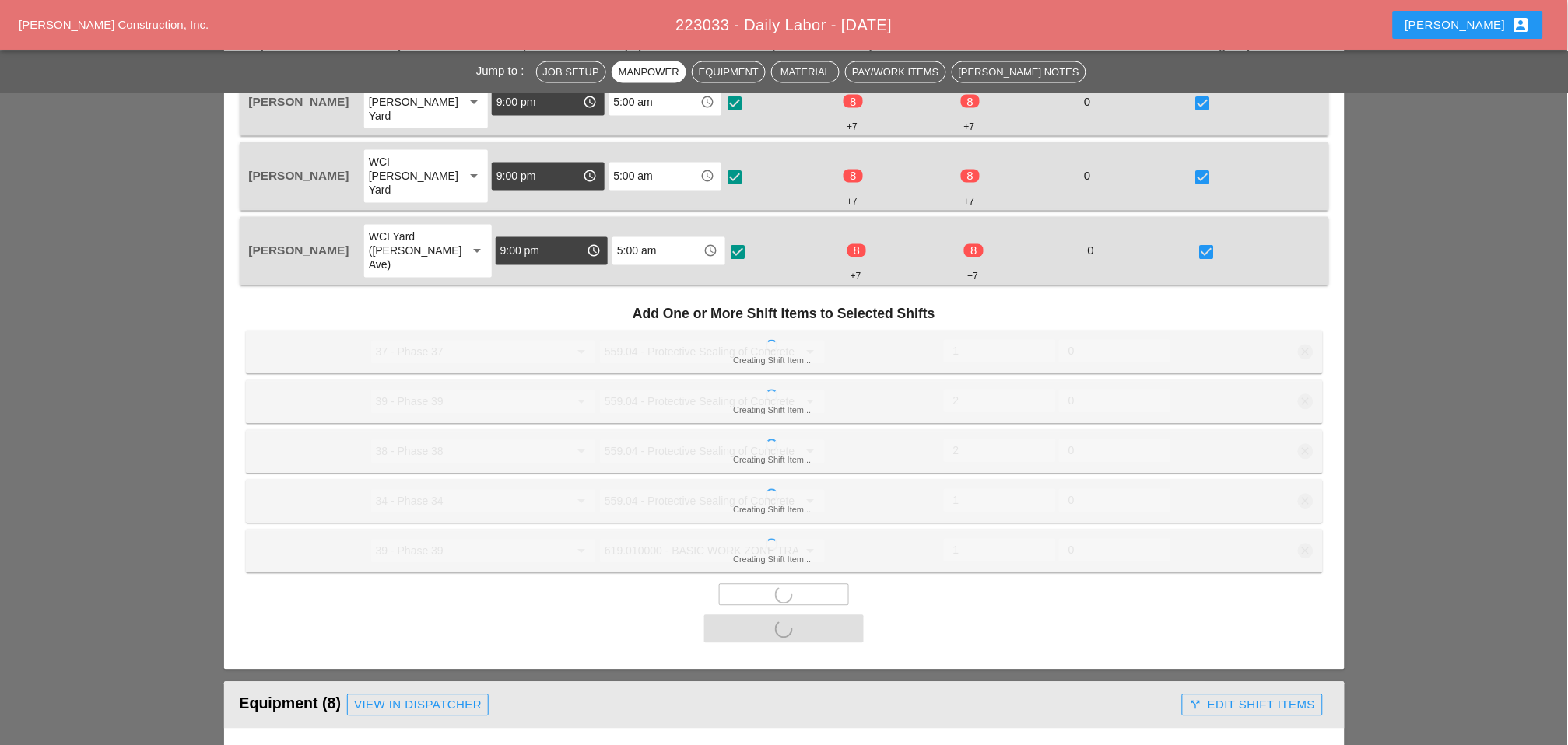 checkbox on "false" 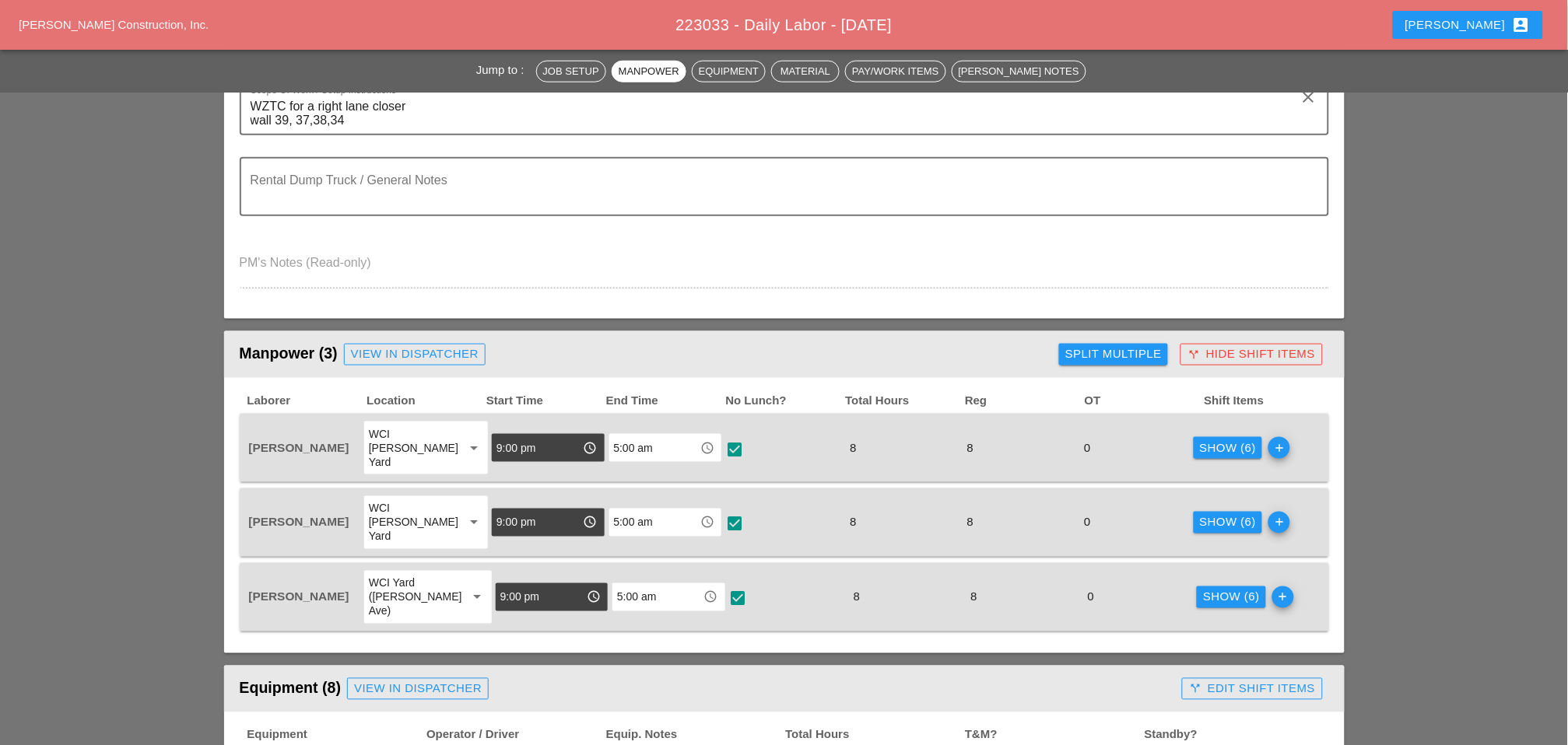 scroll, scrollTop: 518, scrollLeft: 0, axis: vertical 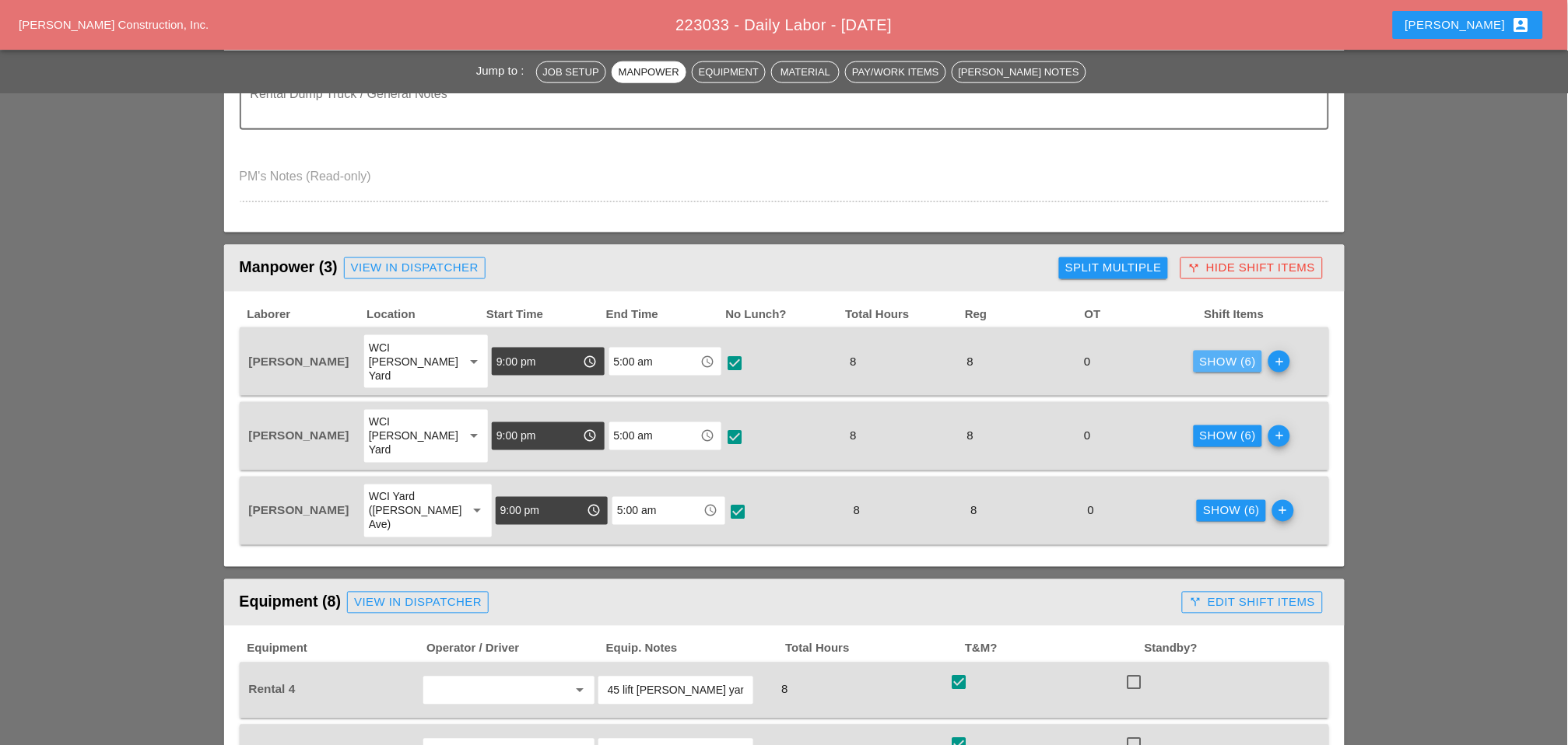 click on "Show (6)" at bounding box center (1228, 362) 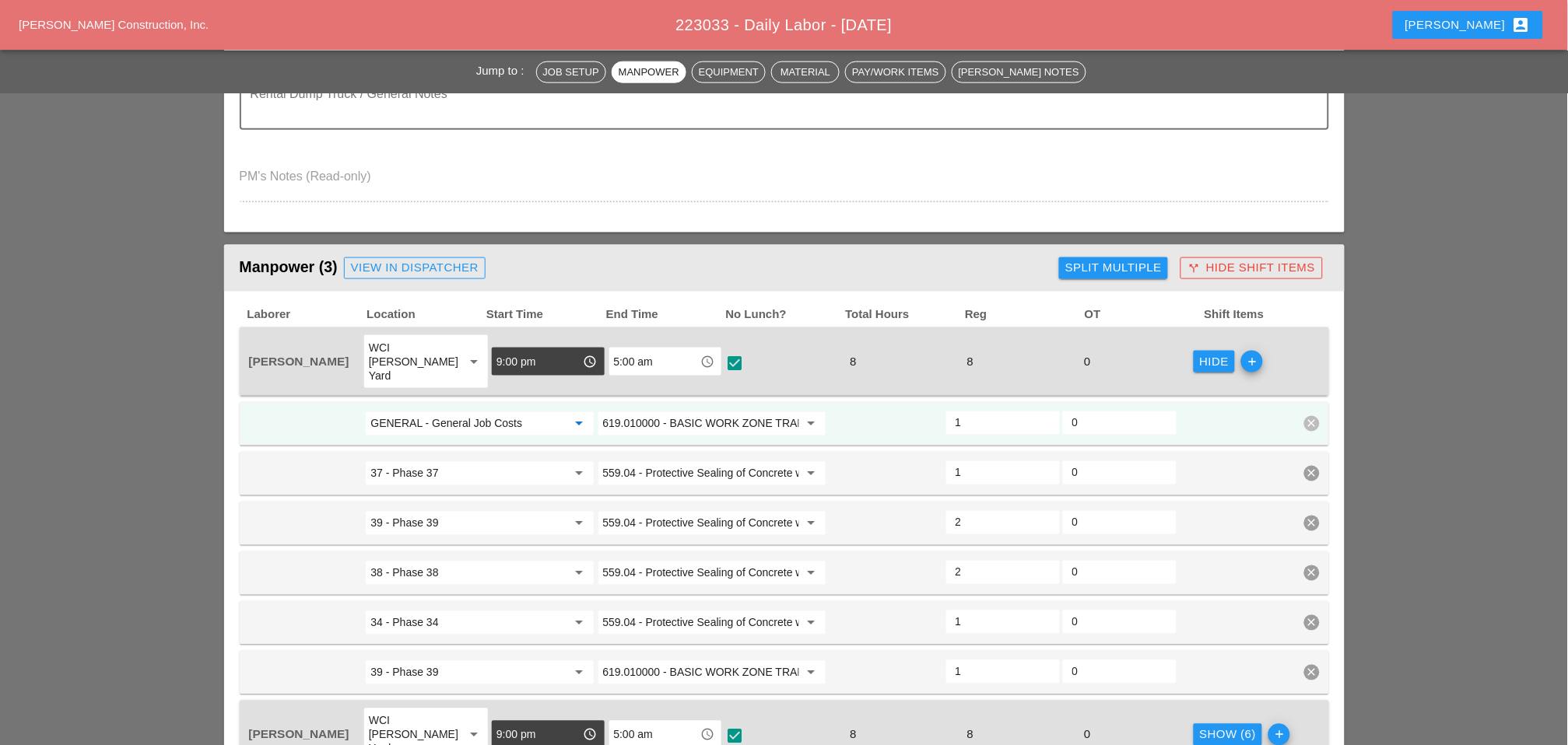 click on "GENERAL - General Job Costs" at bounding box center [468, 424] 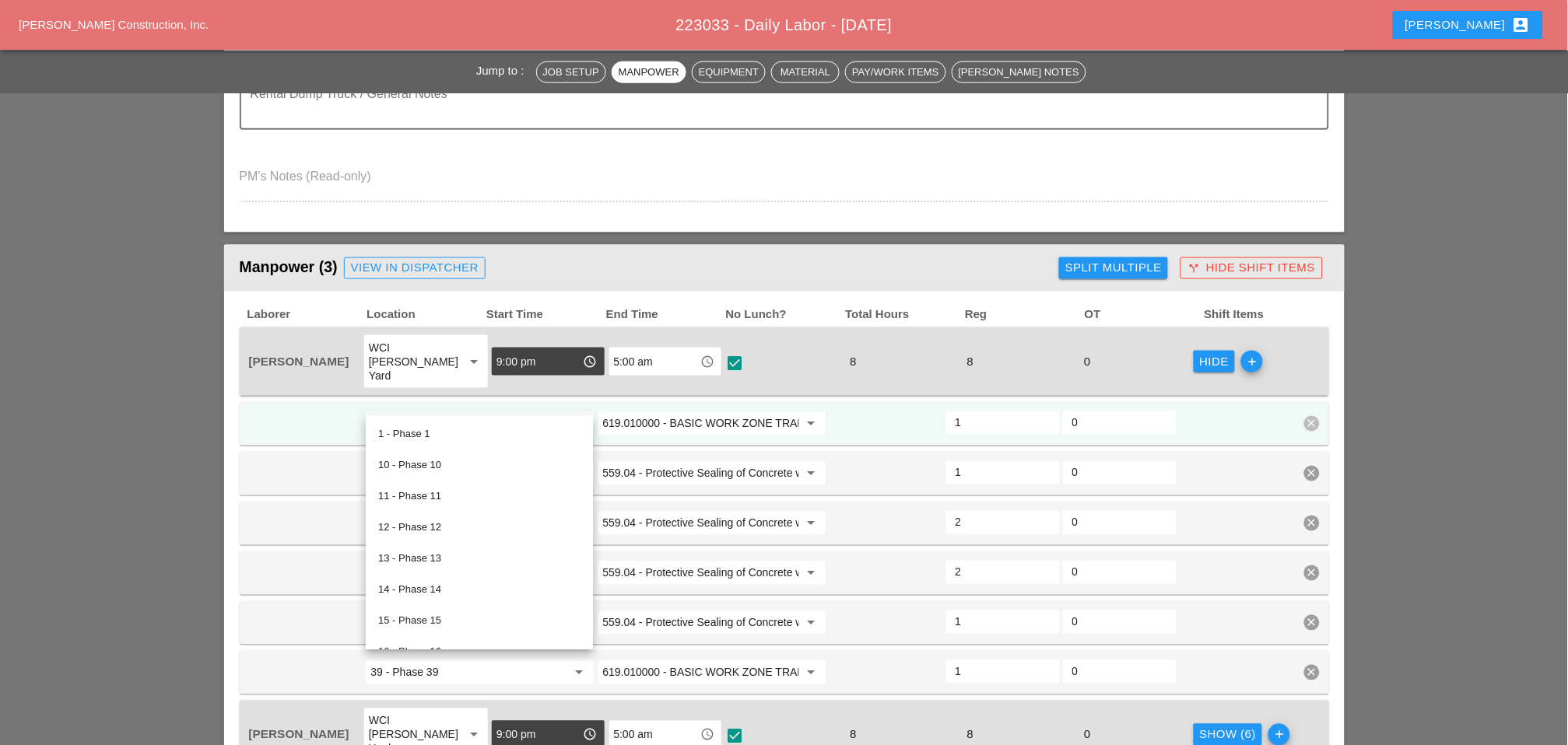 click at bounding box center [306, 424] 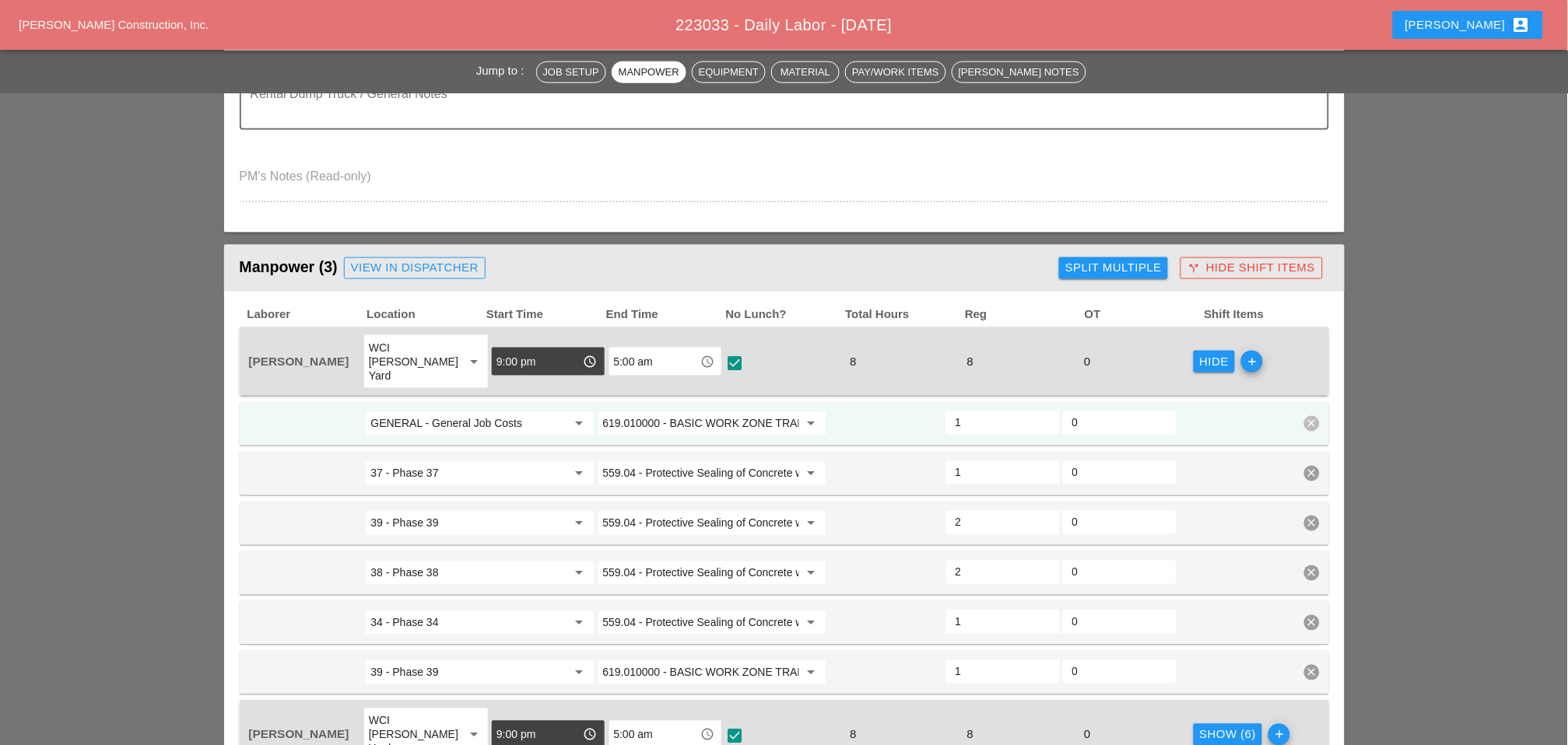 click on "GENERAL - General Job Costs" at bounding box center [468, 424] 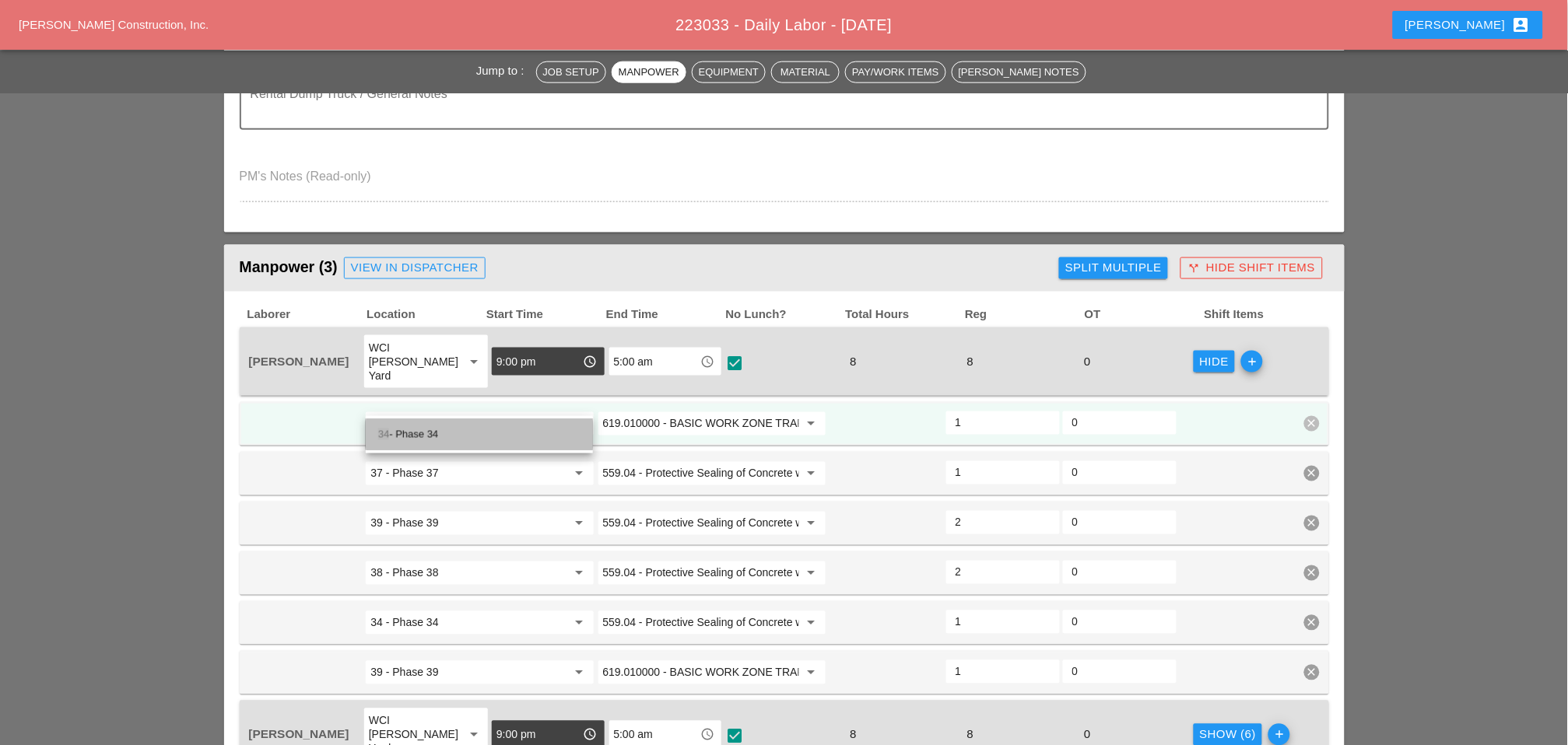 click on "34  - Phase 34" at bounding box center (479, 435) 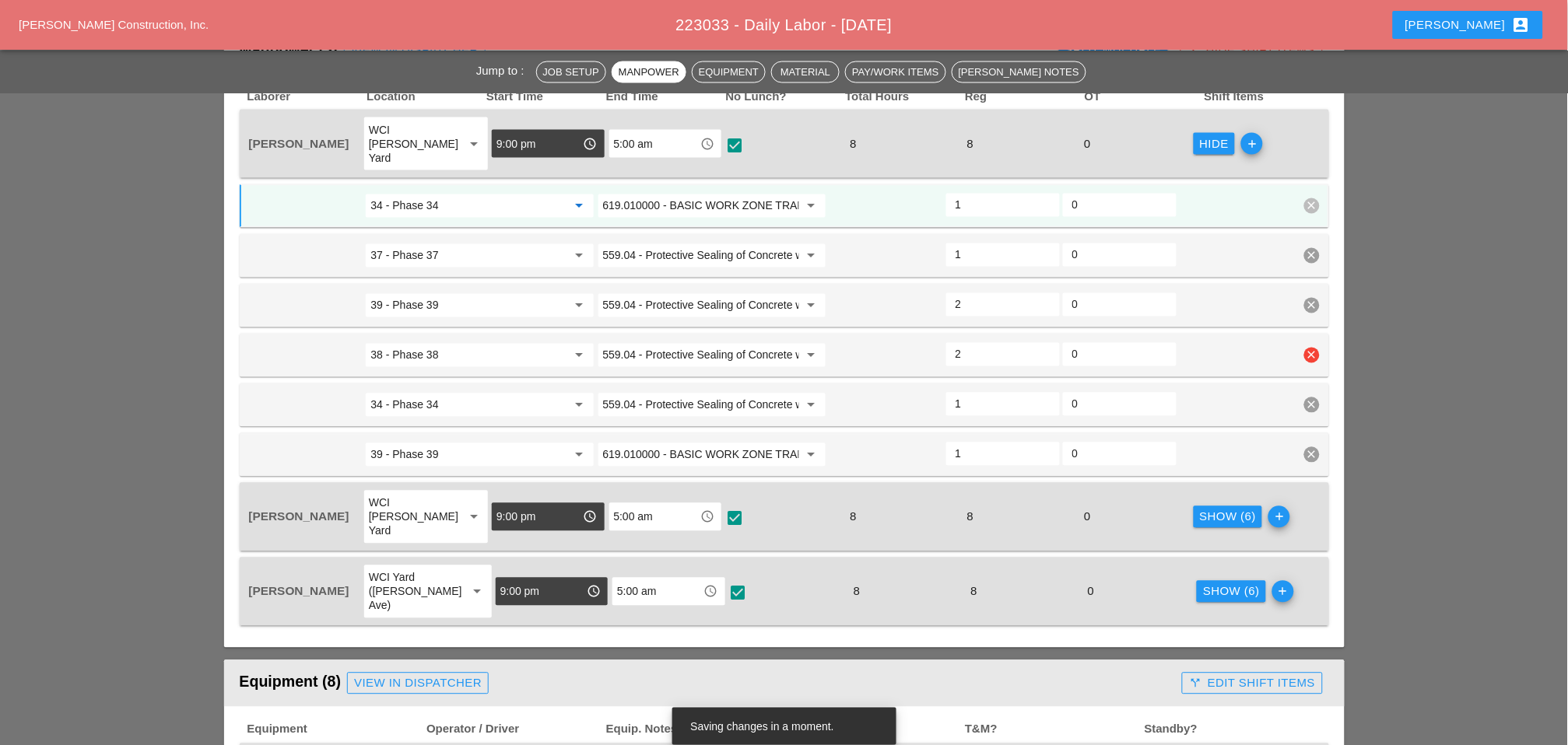 scroll, scrollTop: 778, scrollLeft: 0, axis: vertical 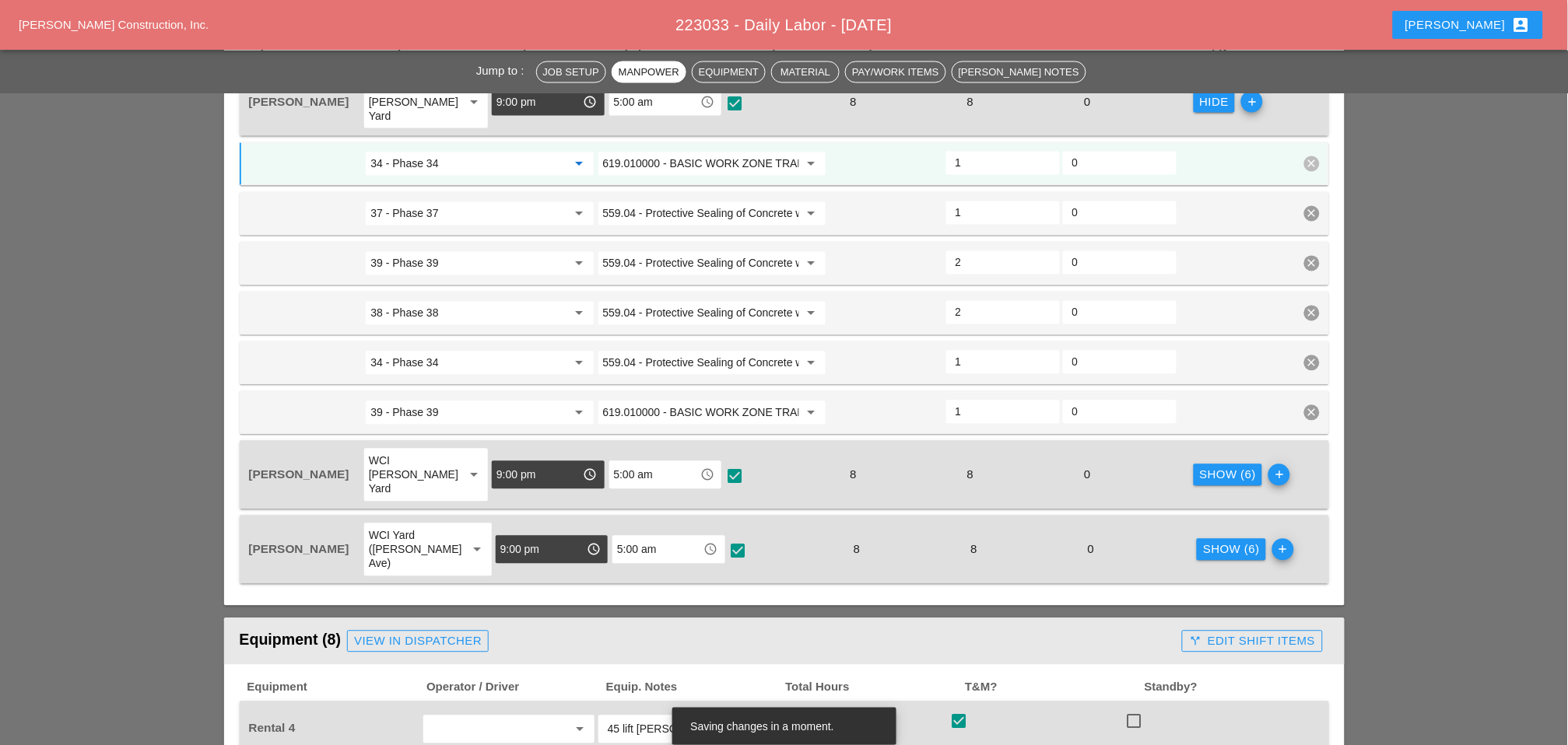 type on "34 - Phase 34" 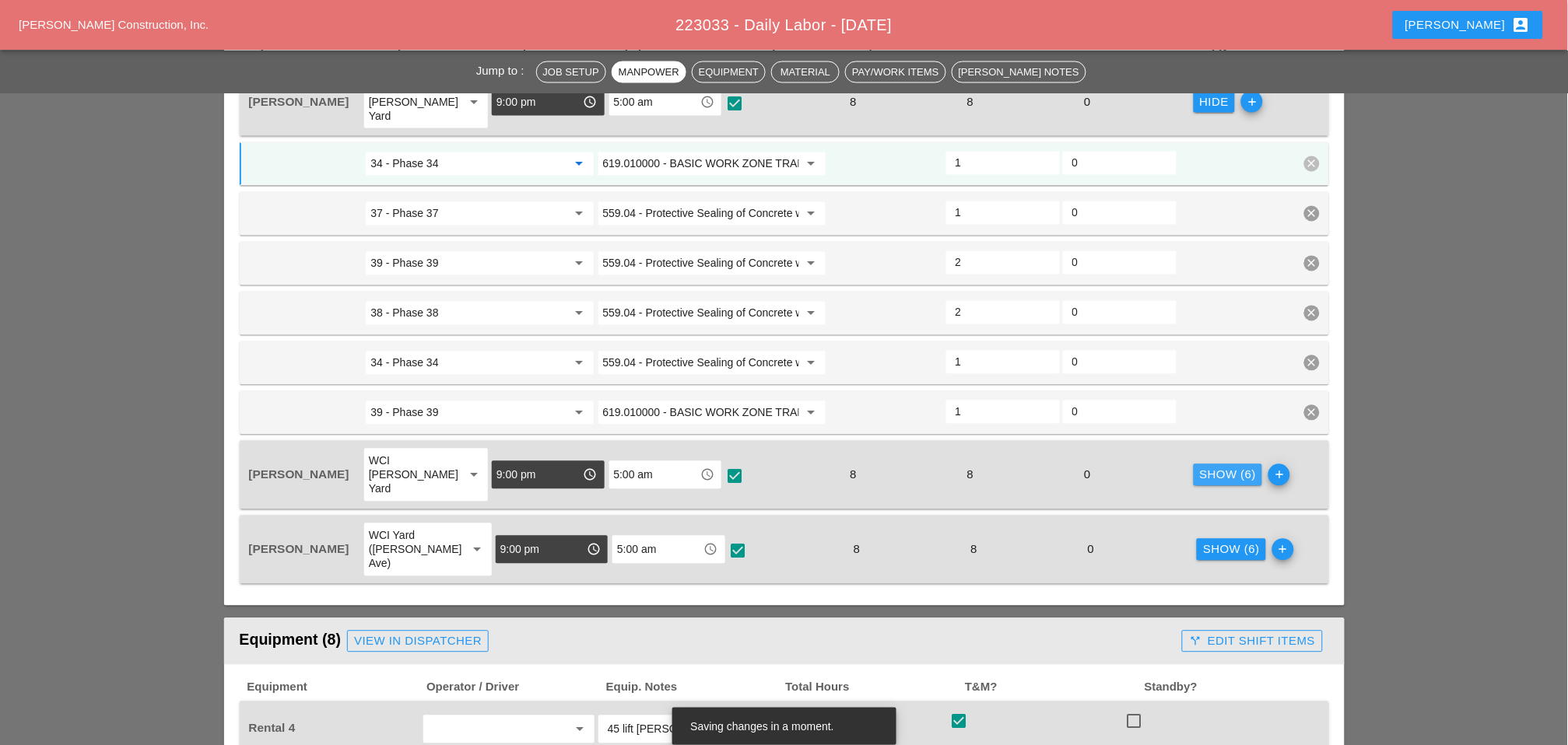 click on "Show (6)" at bounding box center [1228, 475] 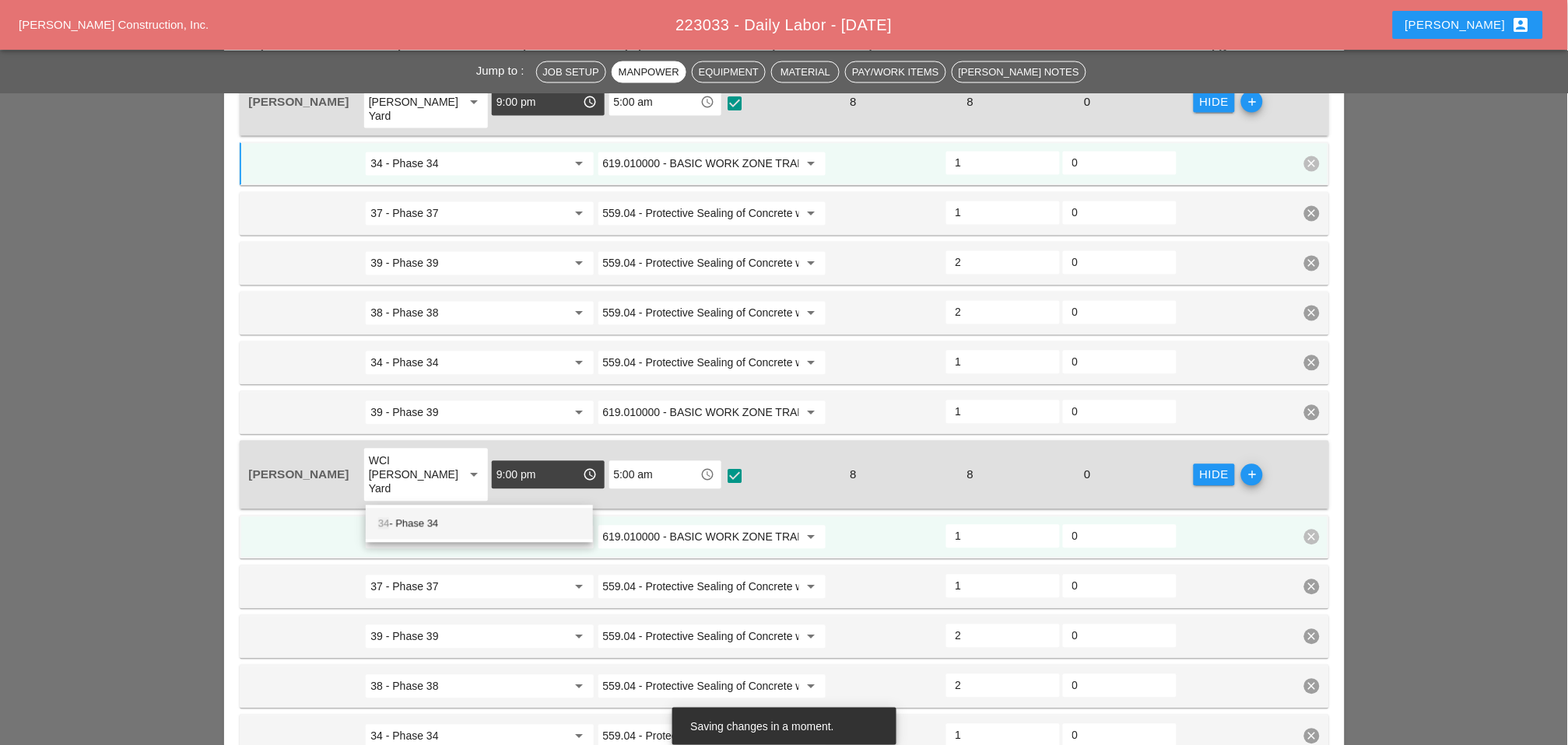 click on "34  - Phase 34" at bounding box center (479, 524) 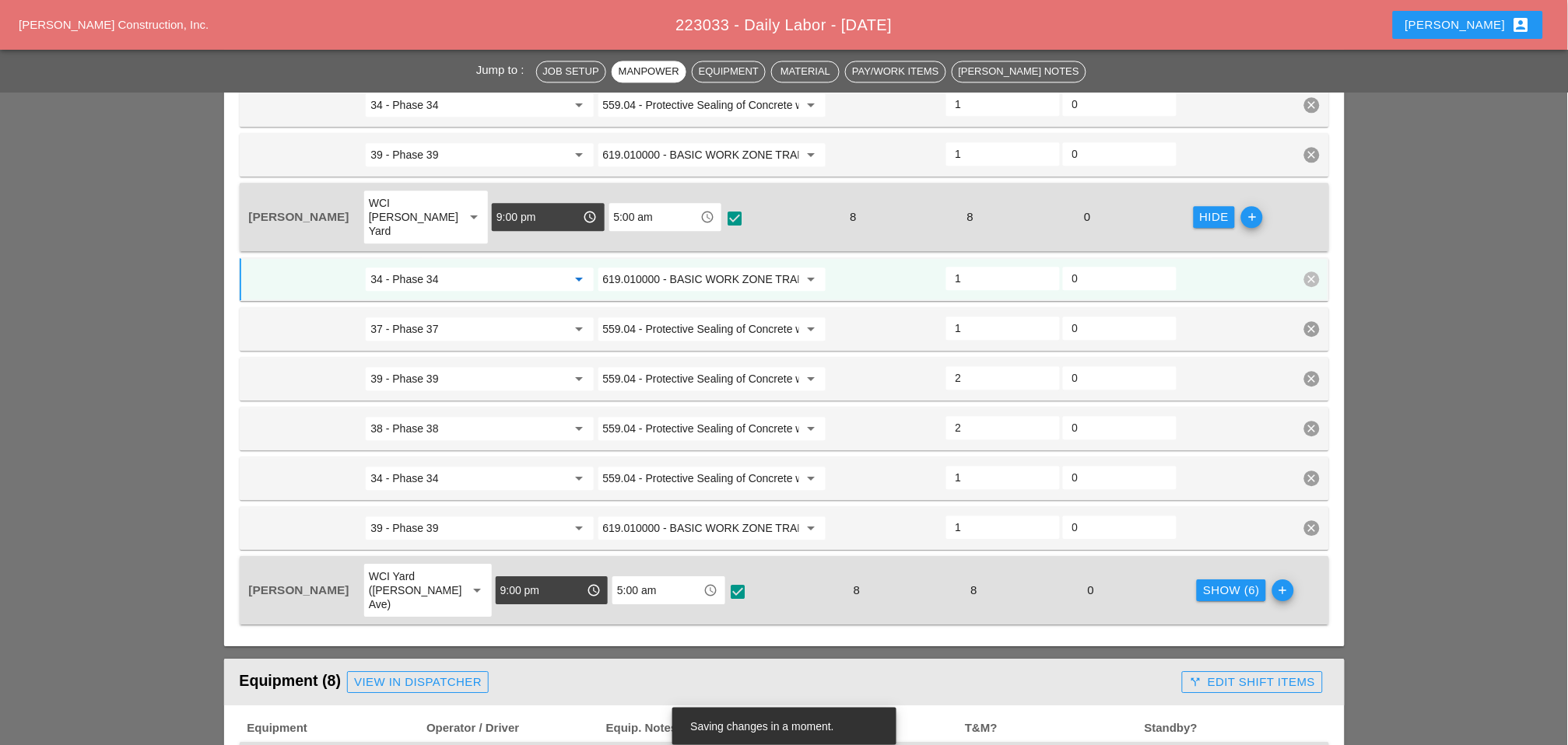 scroll, scrollTop: 1037, scrollLeft: 0, axis: vertical 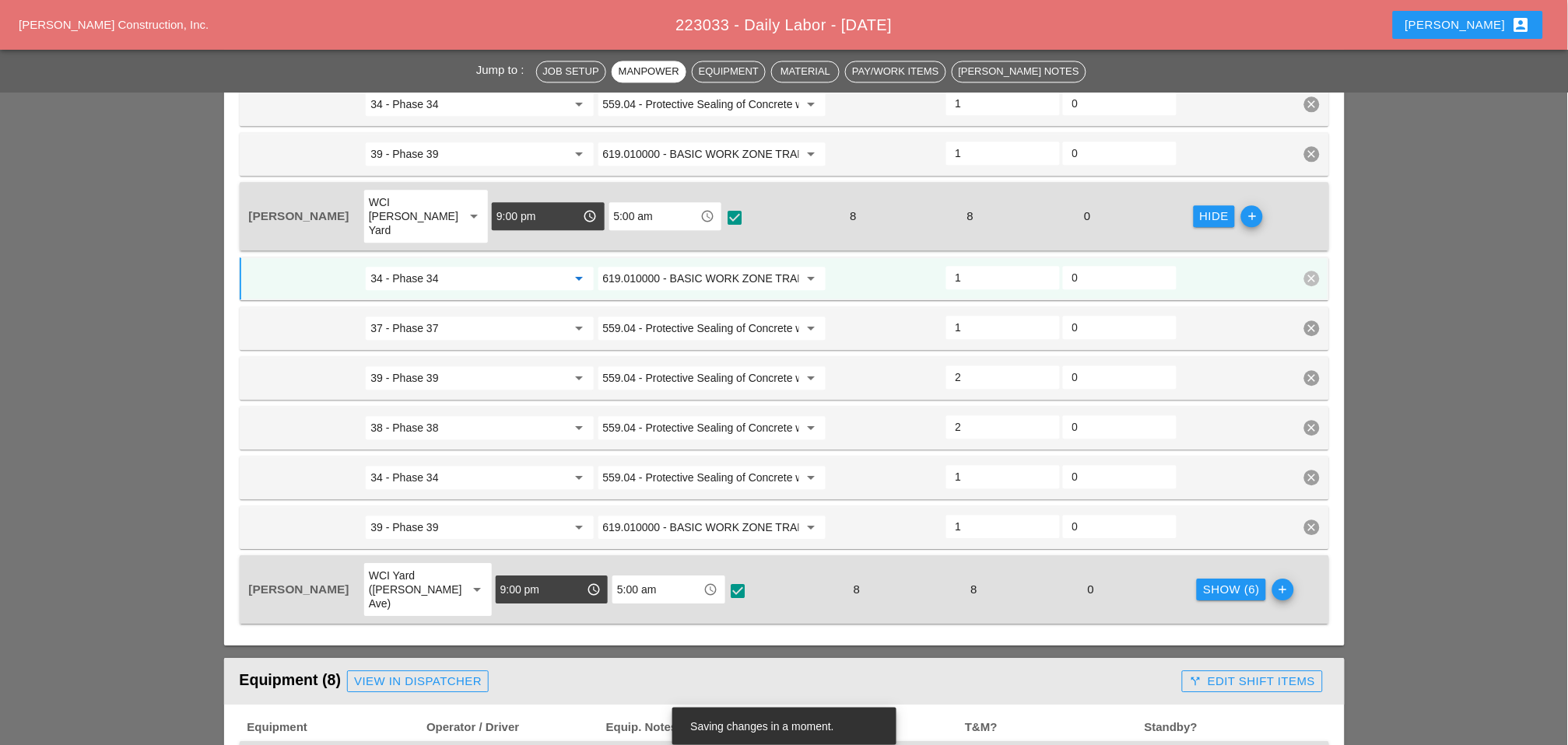 type on "34 - Phase 34" 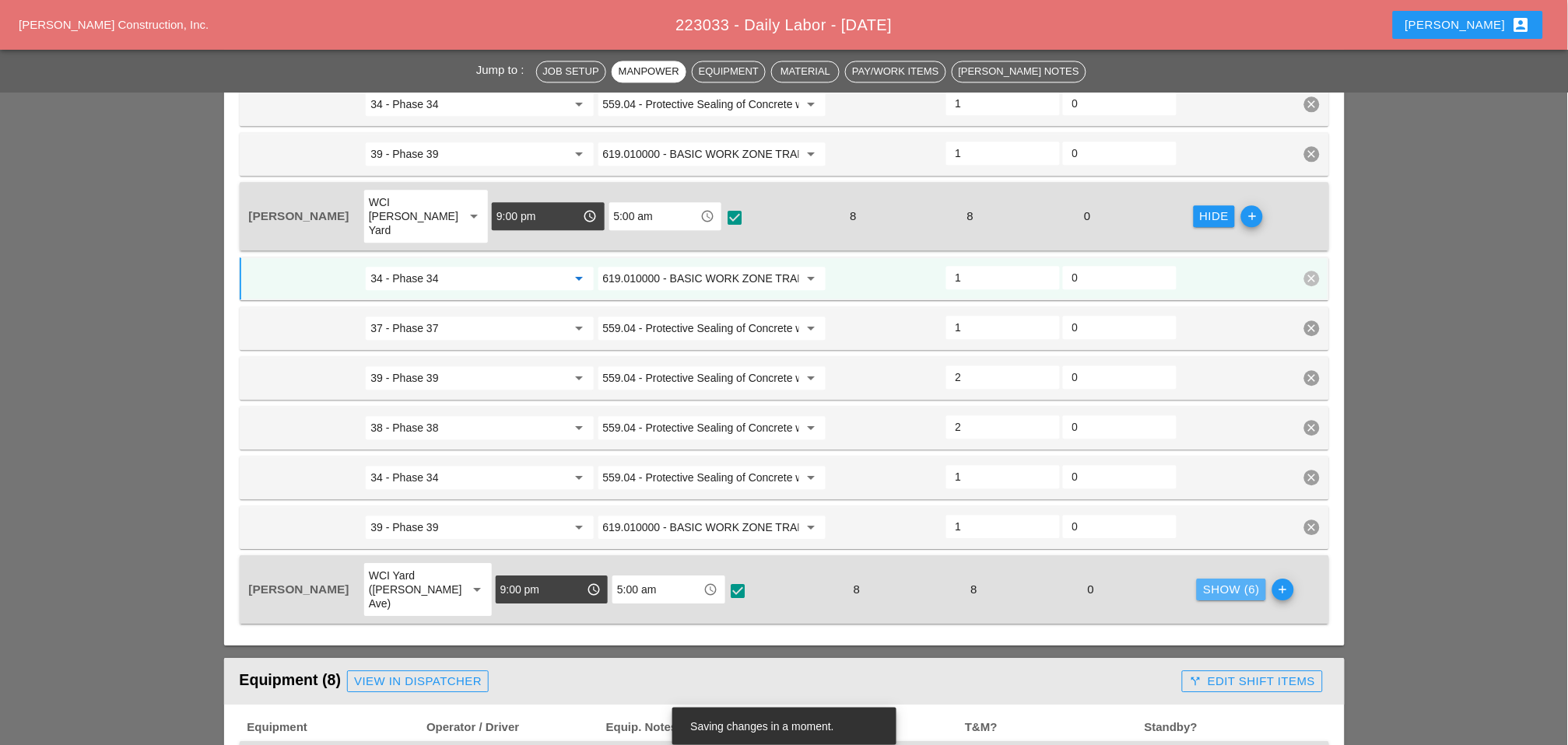 click on "Show (6)" at bounding box center [1231, 589] 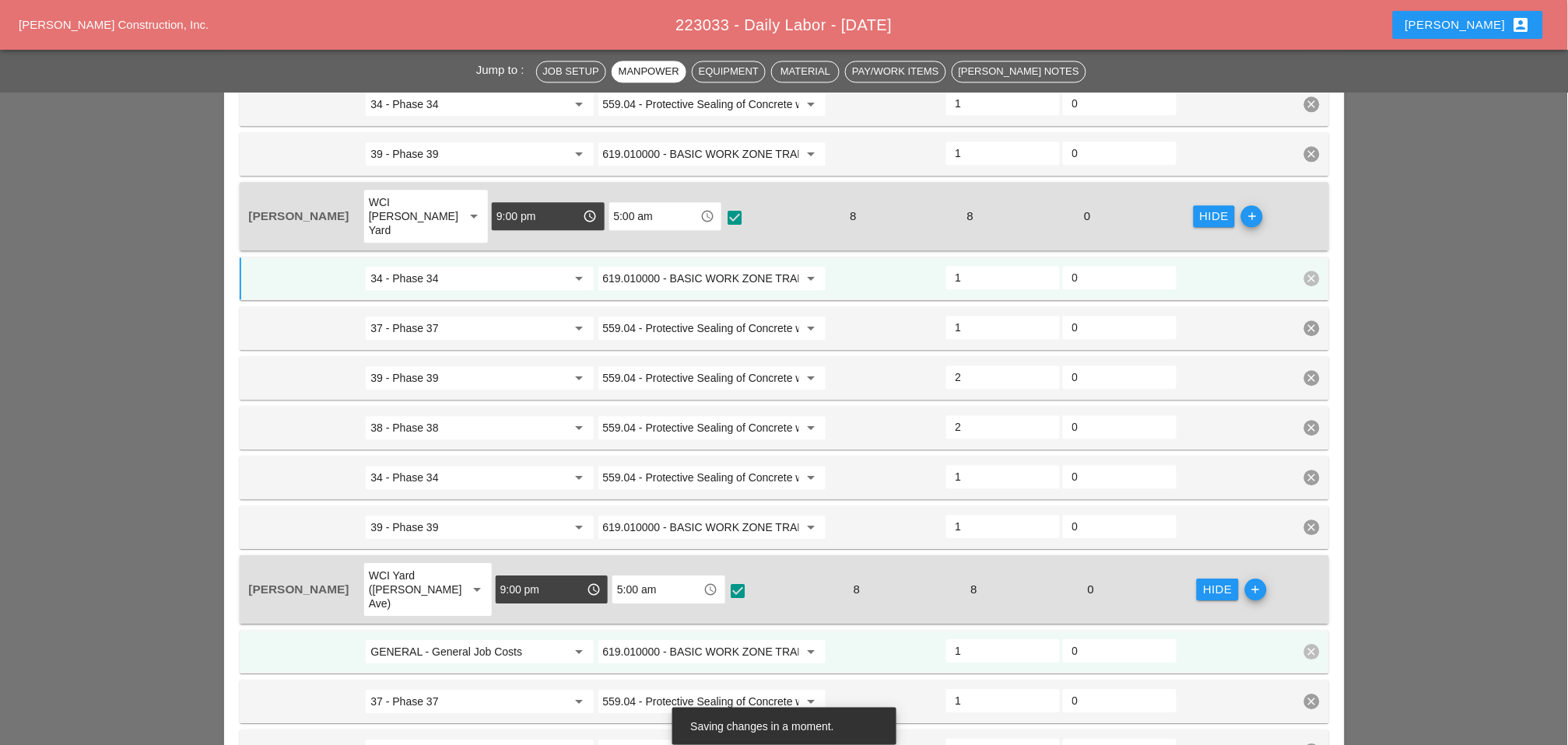 click on "GENERAL - General Job Costs" at bounding box center [468, 652] 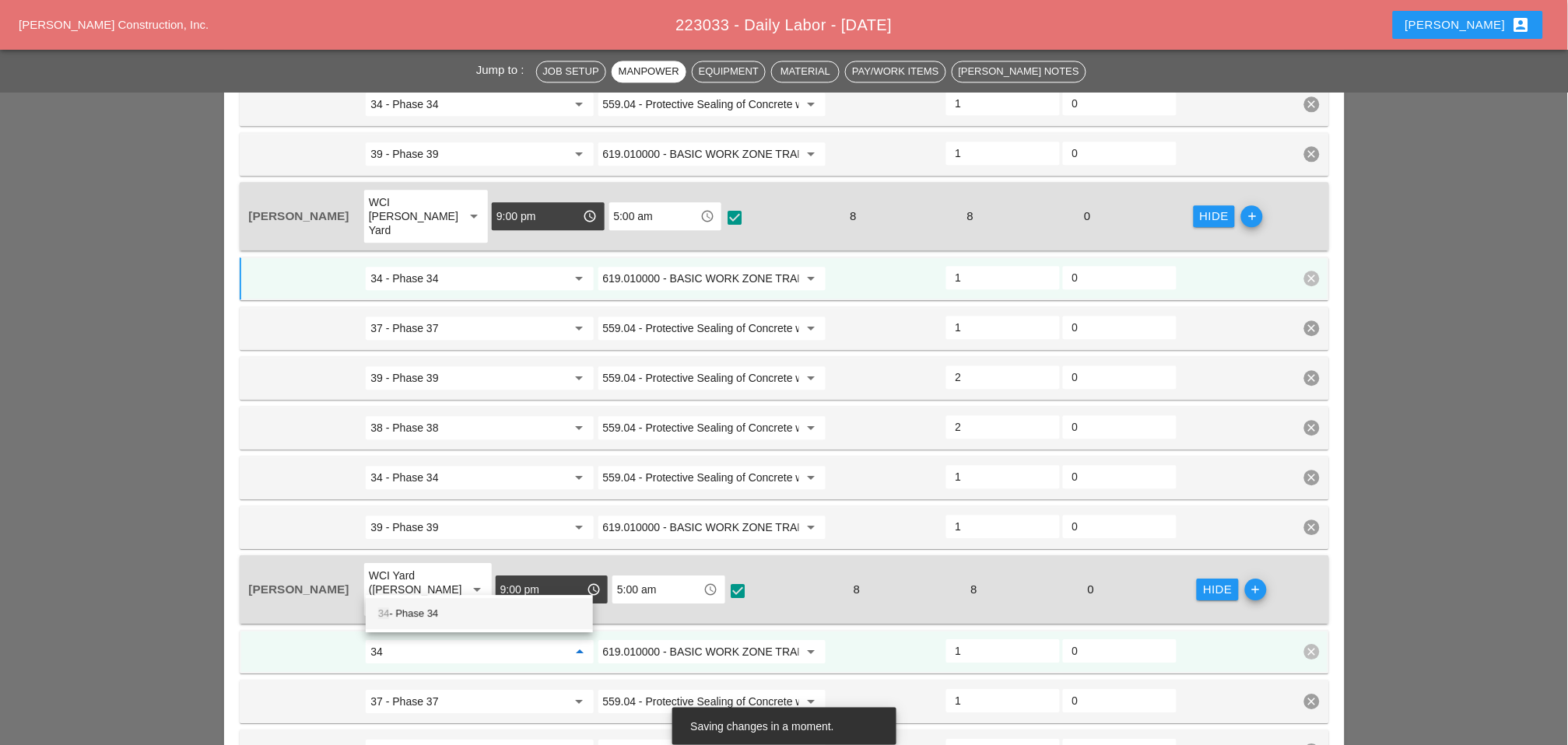 click on "34  - Phase 34" at bounding box center [479, 614] 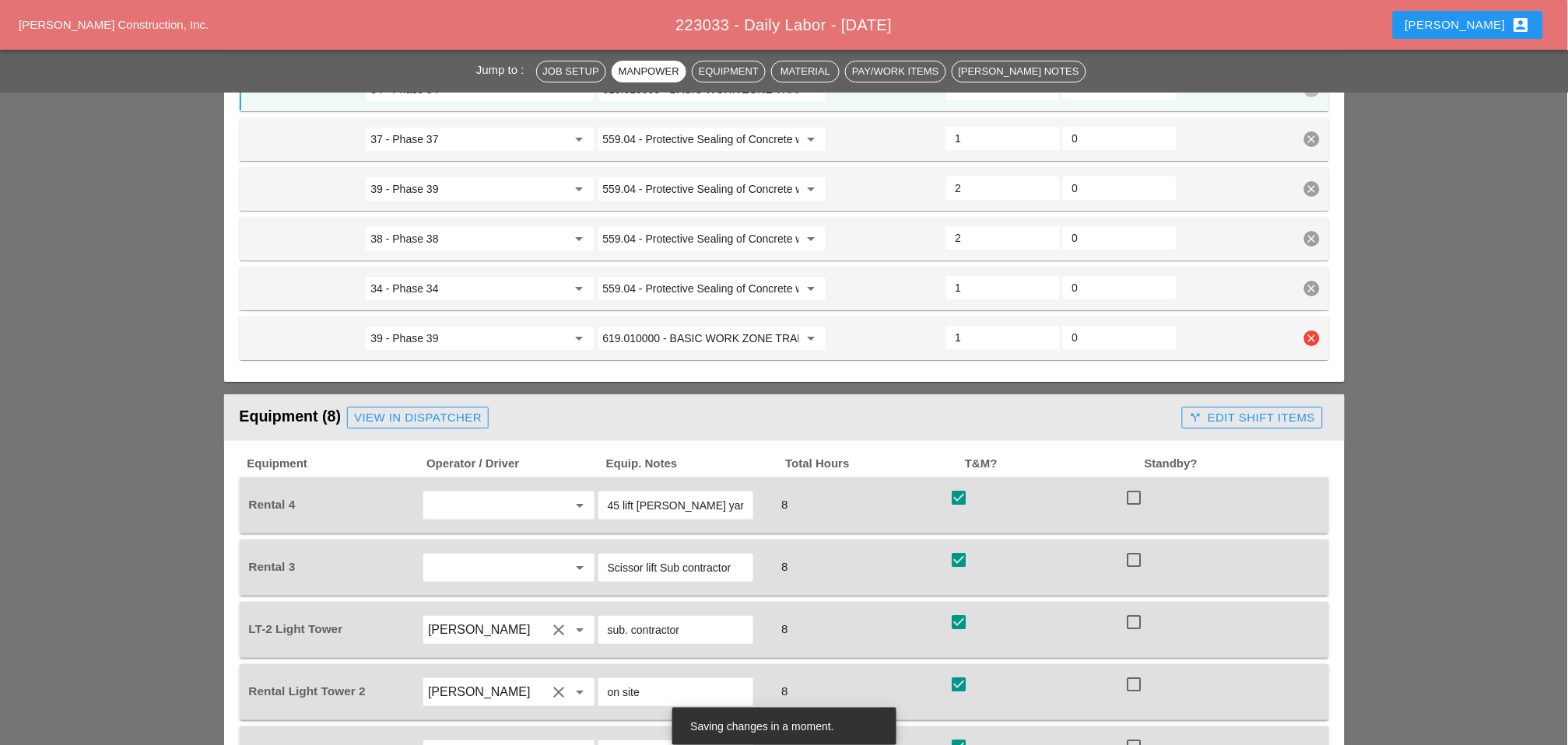 scroll, scrollTop: 1642, scrollLeft: 0, axis: vertical 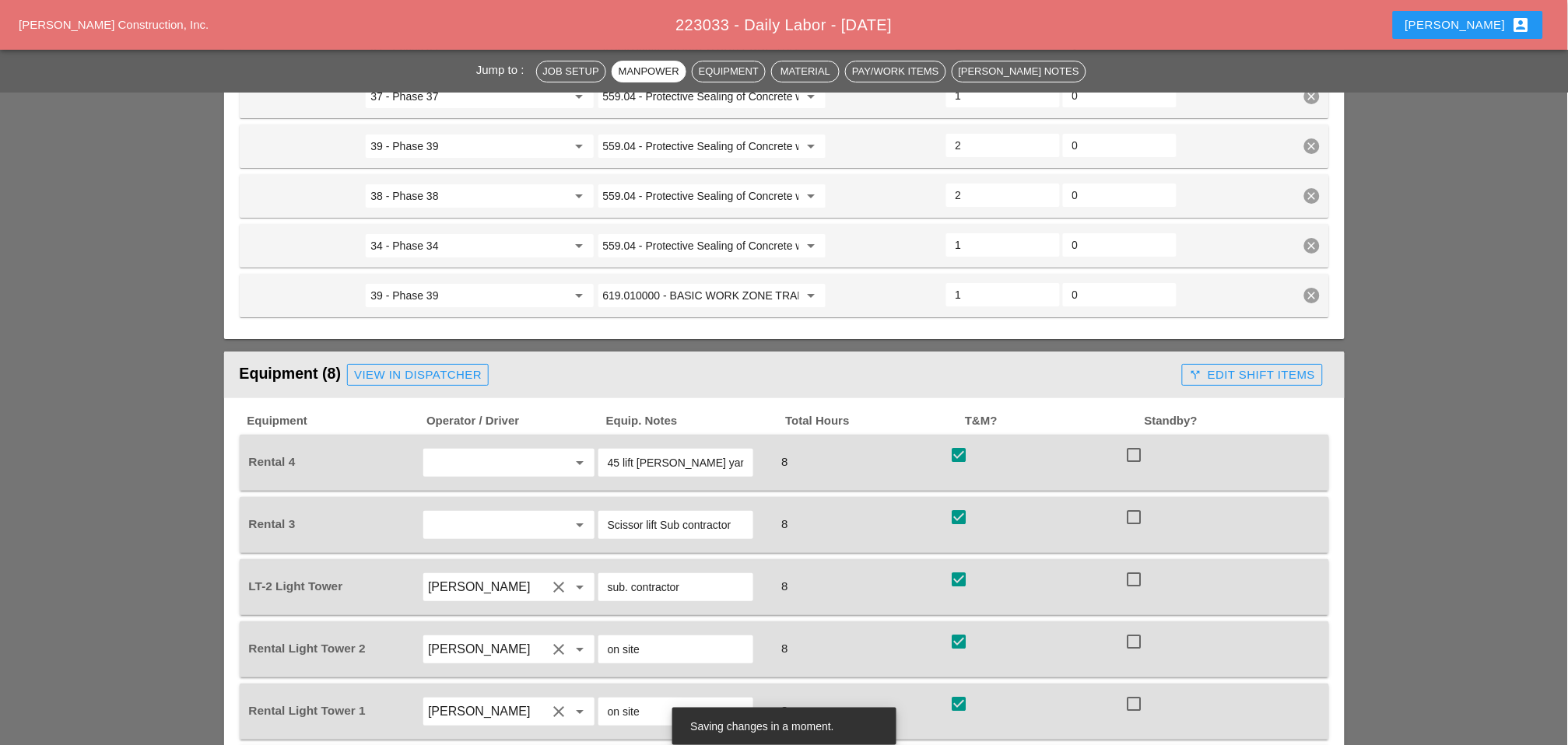 type on "34 - Phase 34" 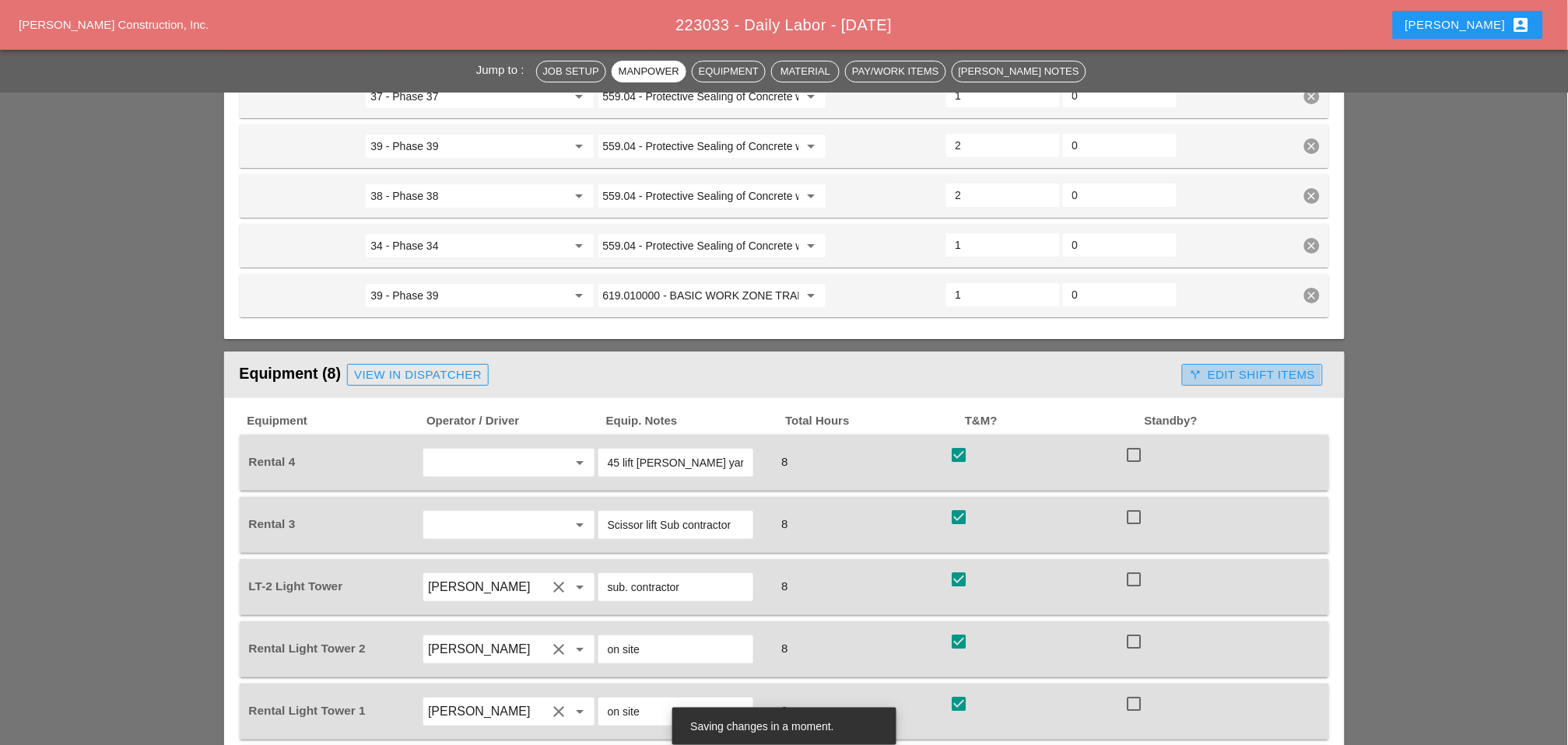 click on "call_split Edit Shift Items" at bounding box center (1252, 375) 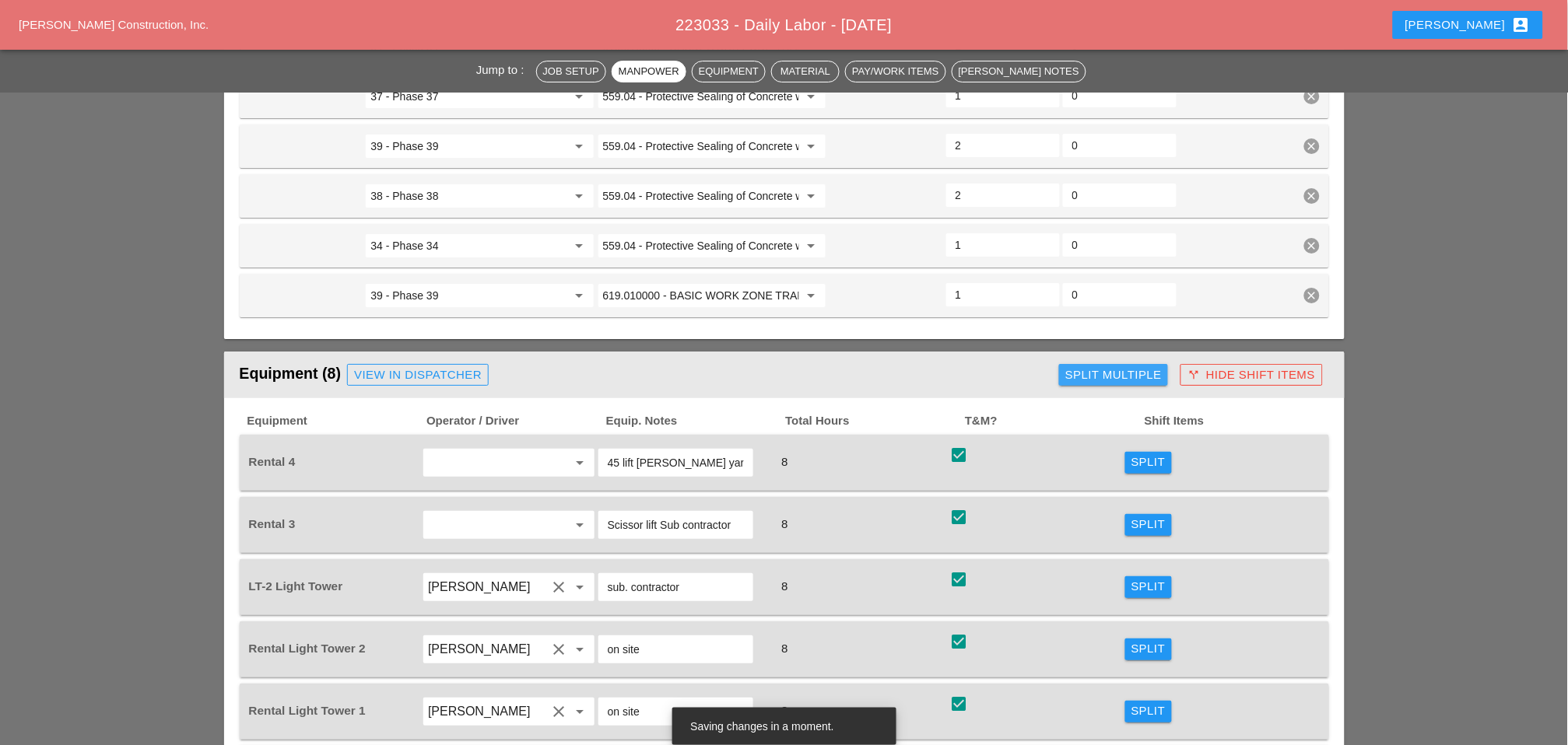 click on "Split Multiple" at bounding box center (1114, 375) 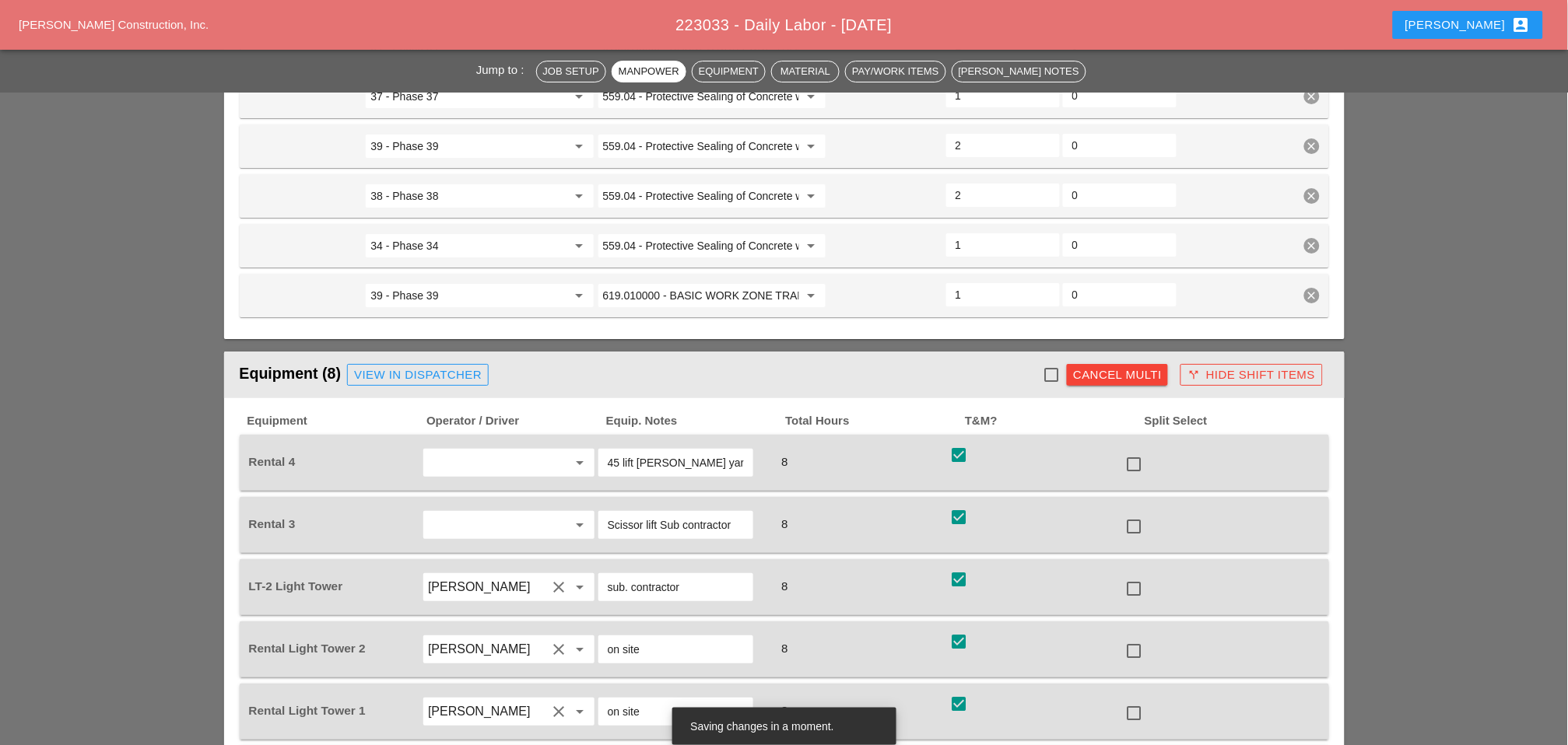 click at bounding box center [1135, 464] 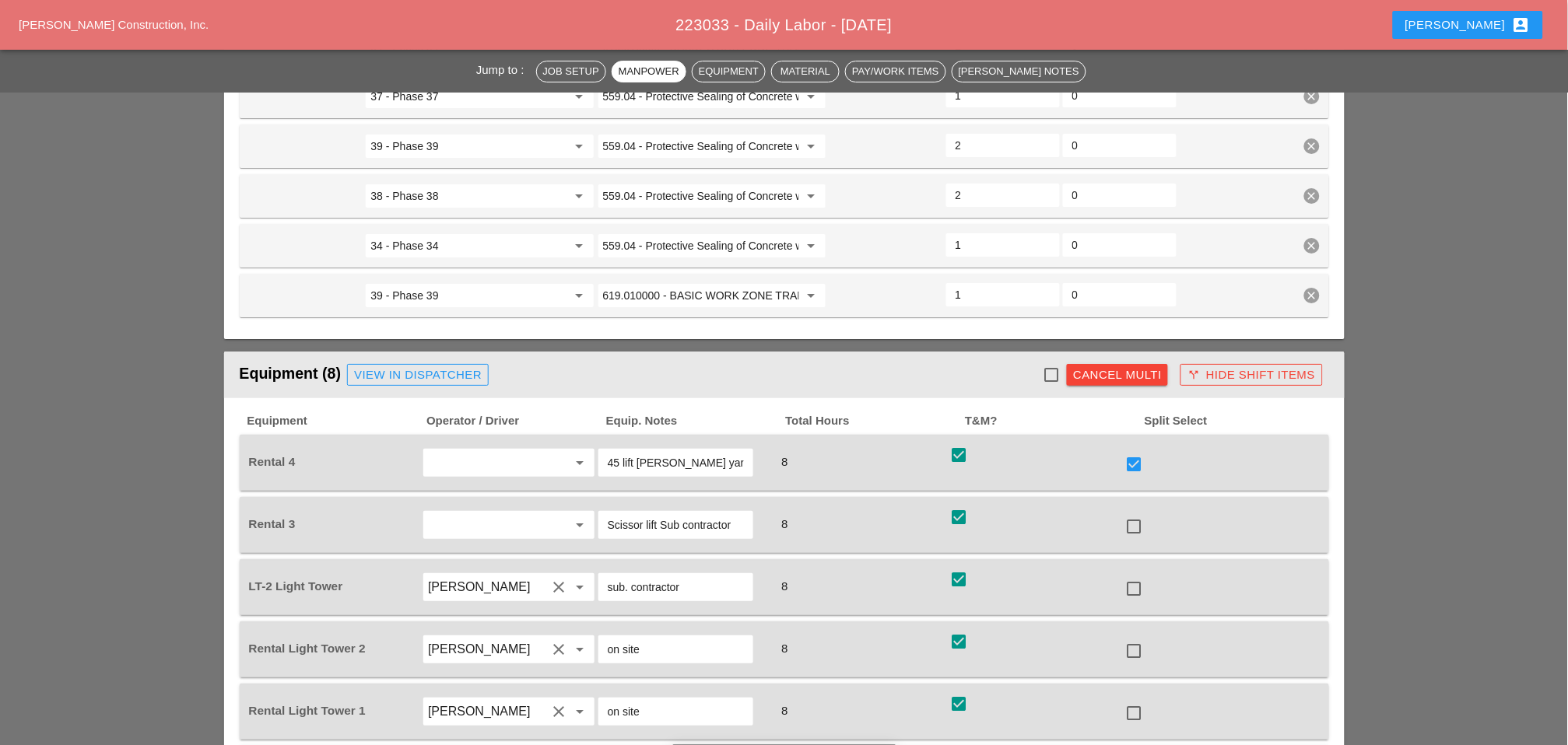 click at bounding box center [1135, 526] 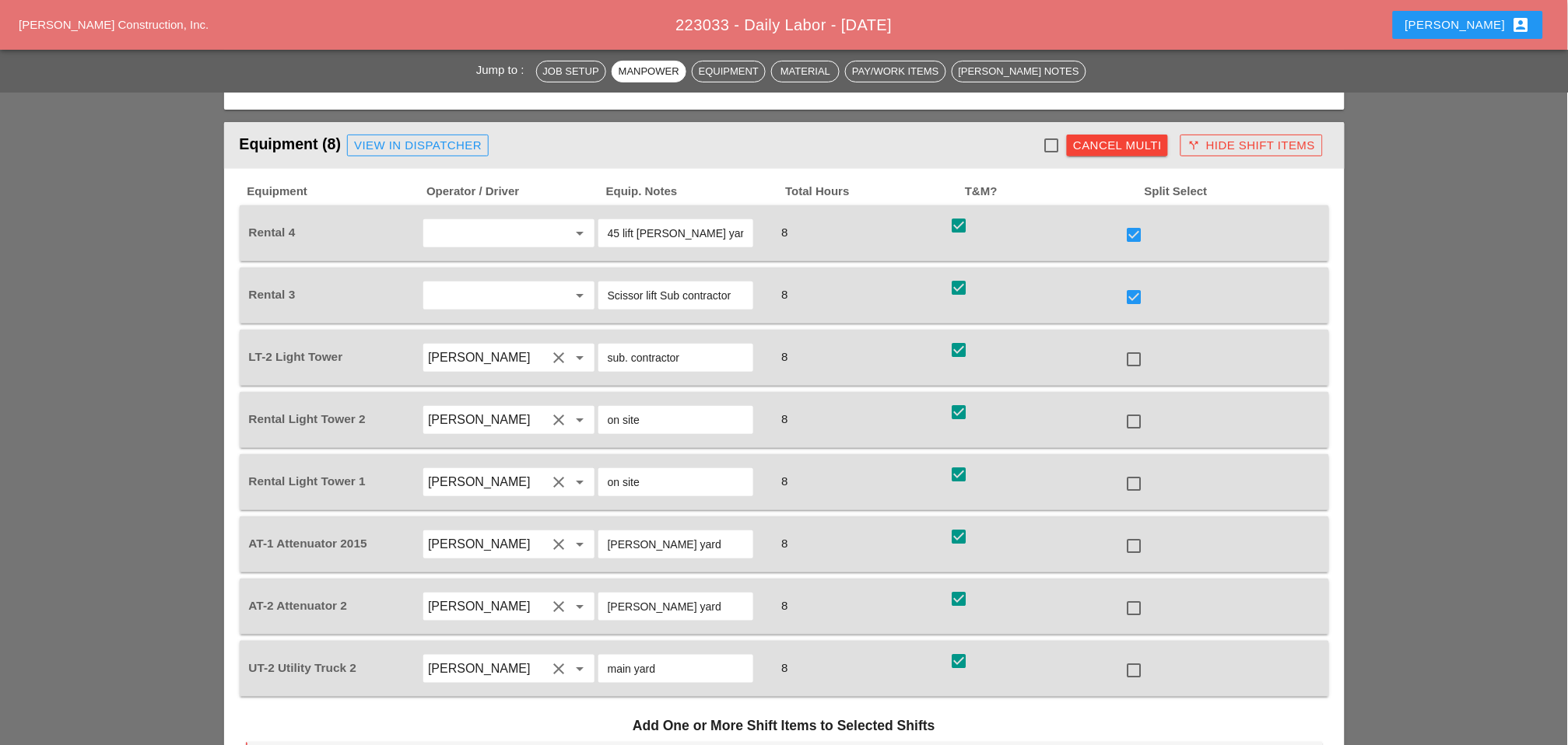 scroll, scrollTop: 1901, scrollLeft: 0, axis: vertical 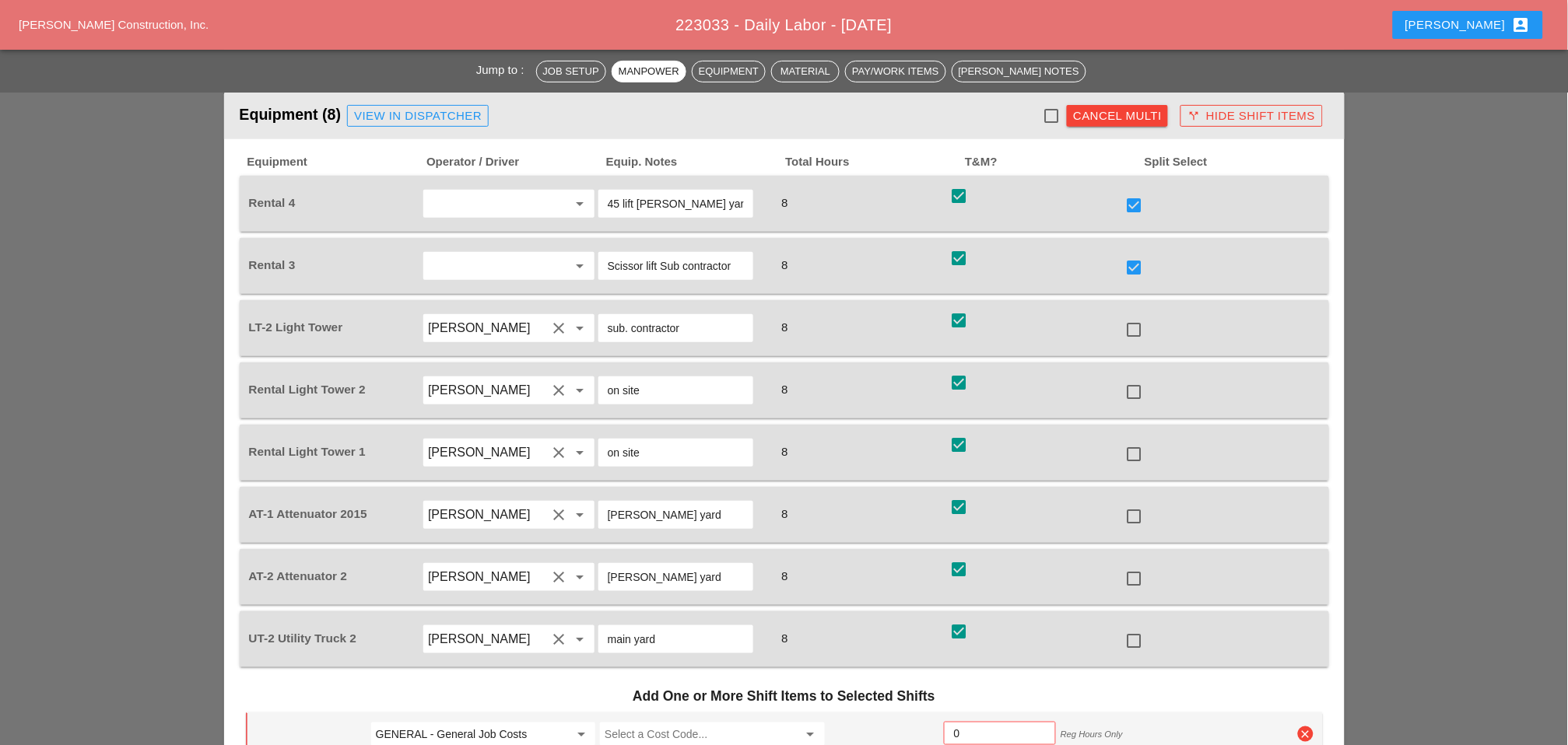 click at bounding box center [1135, 641] 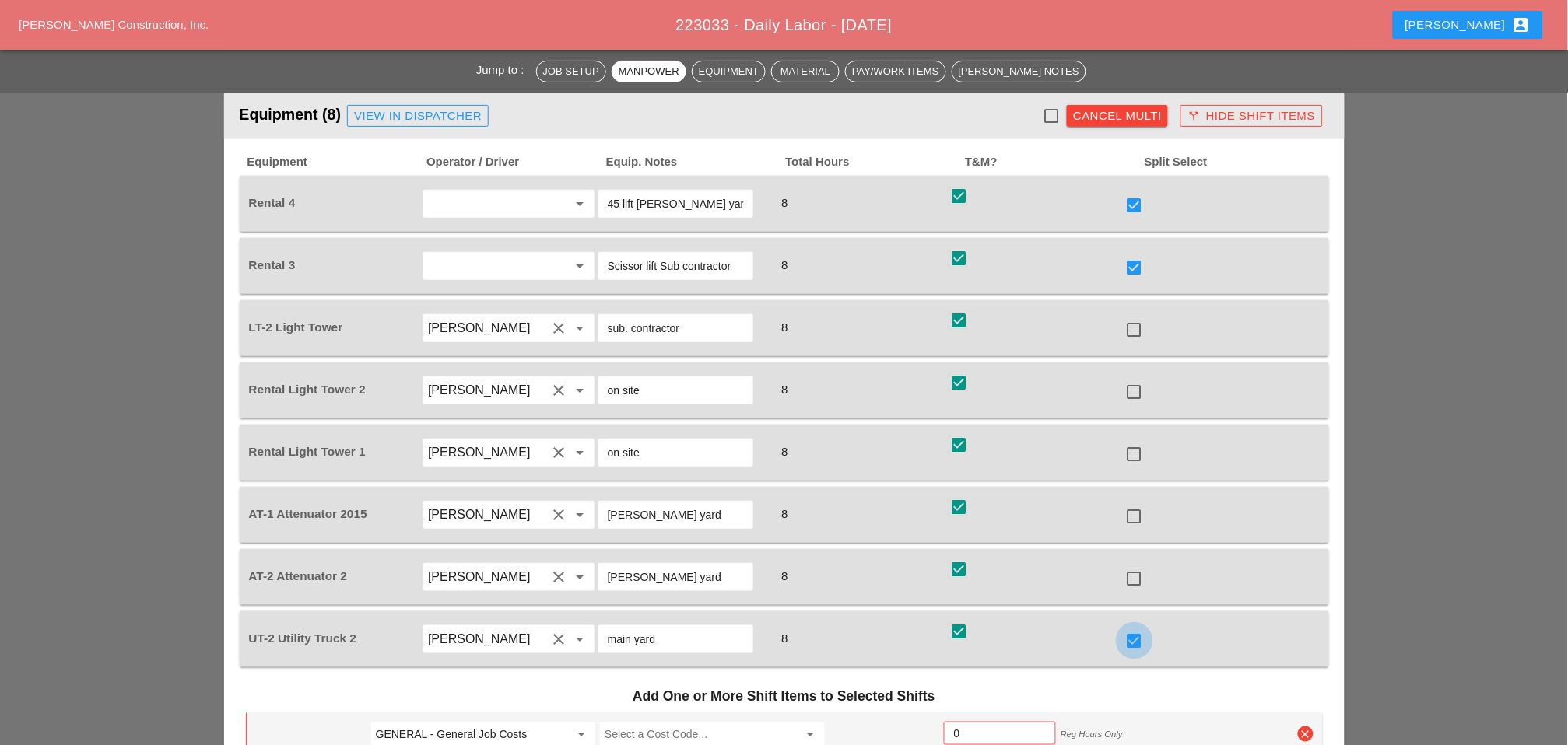 checkbox on "true" 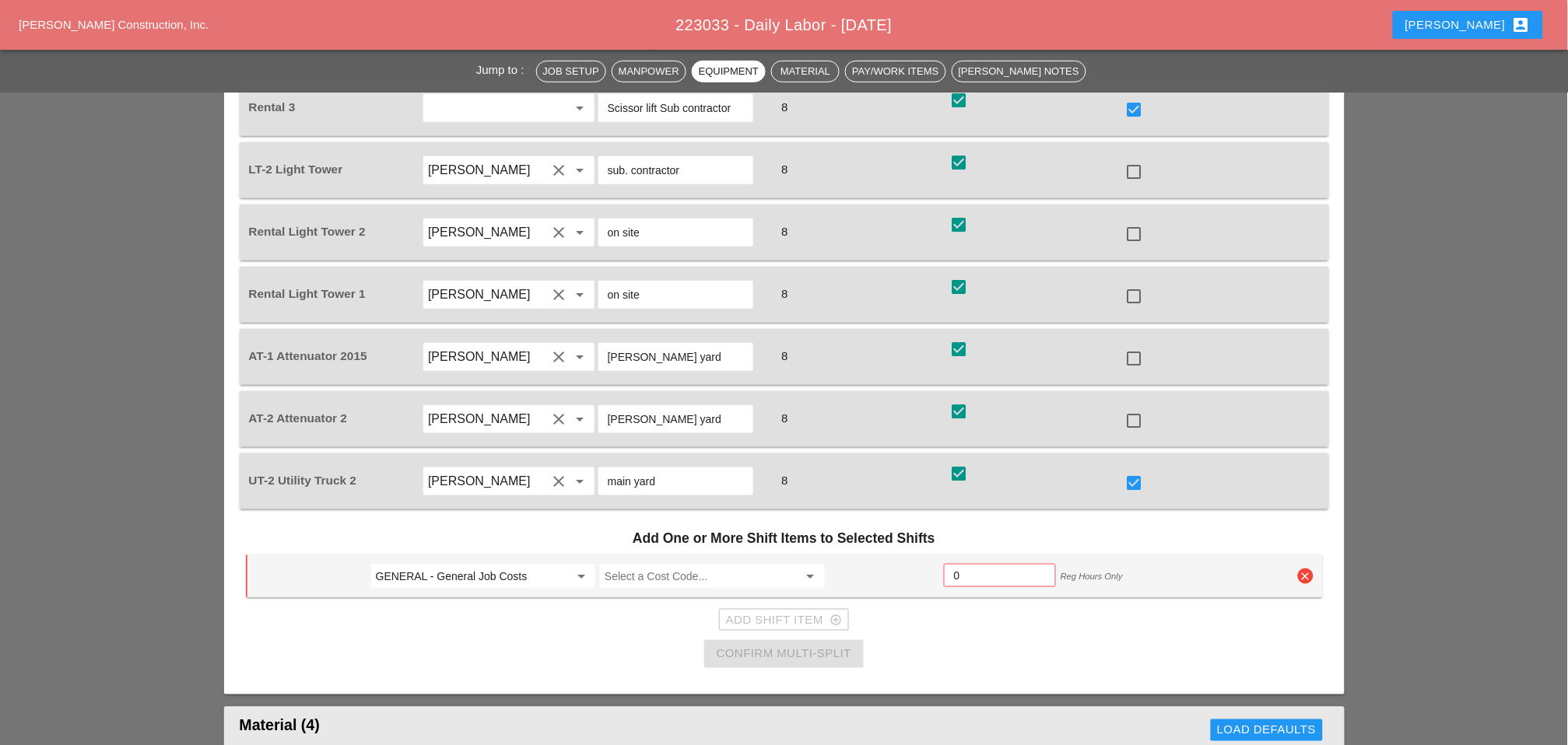 scroll, scrollTop: 2073, scrollLeft: 0, axis: vertical 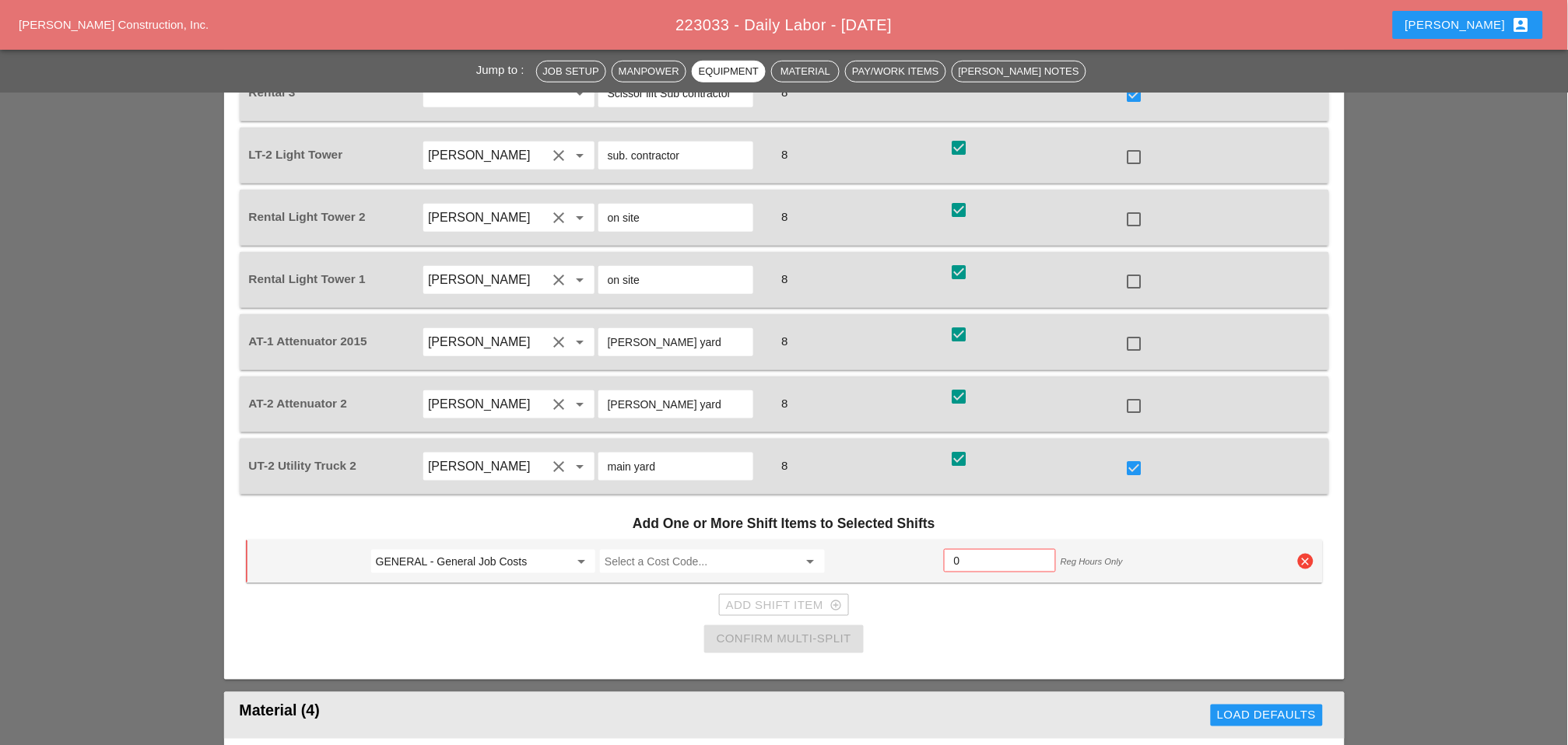 click on "GENERAL - General Job Costs" at bounding box center (472, 561) 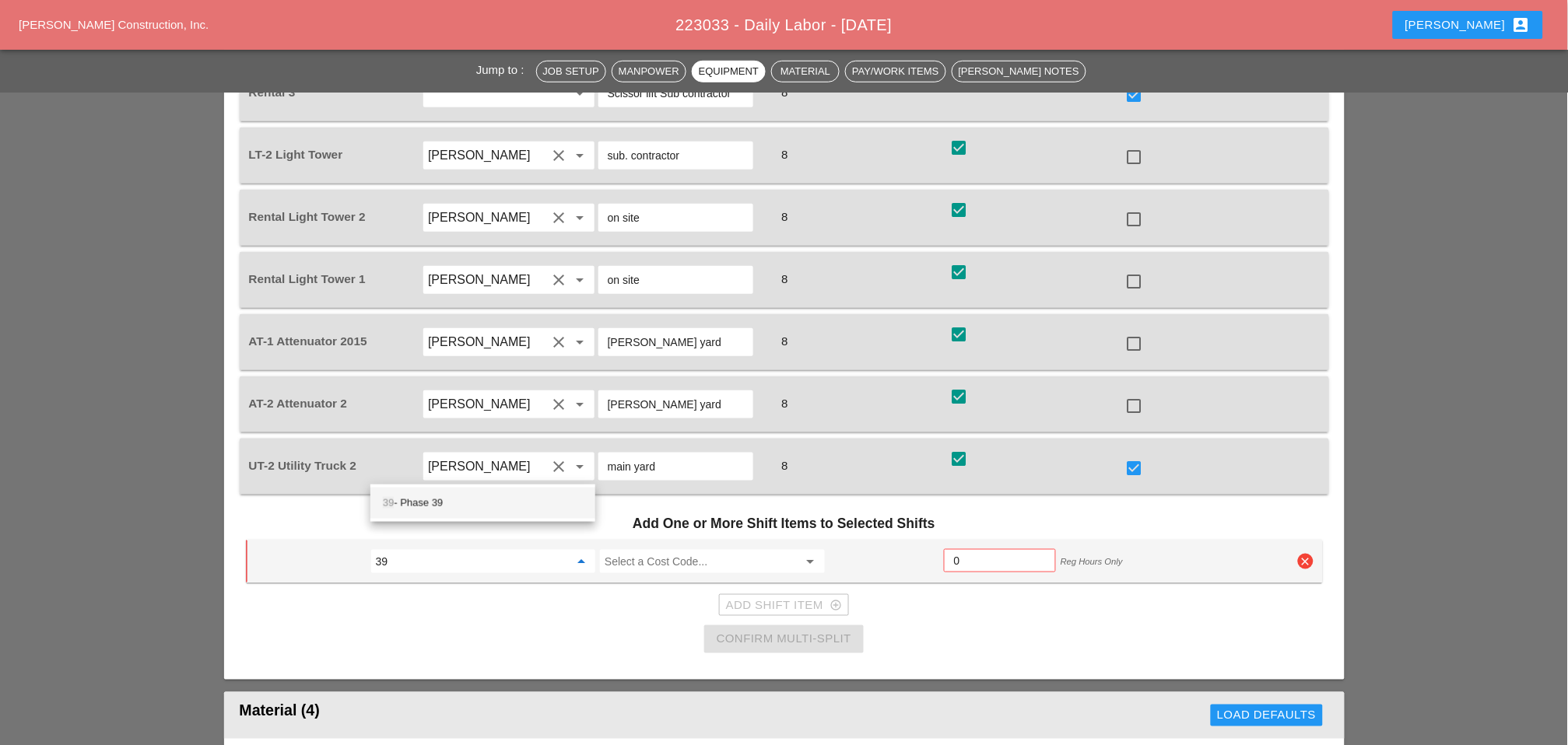 click on "39  - Phase 39" at bounding box center [482, 503] 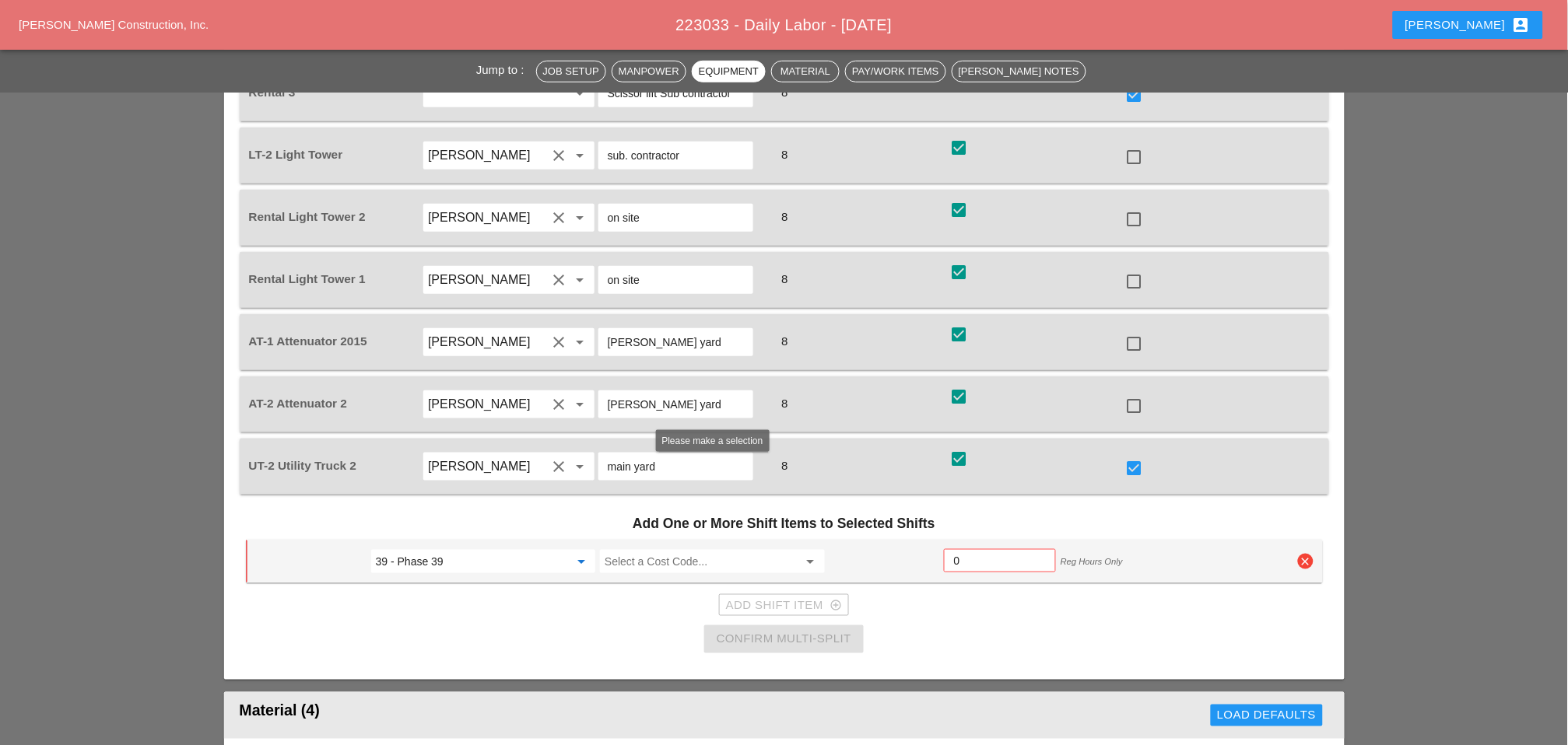 type on "39 - Phase 39" 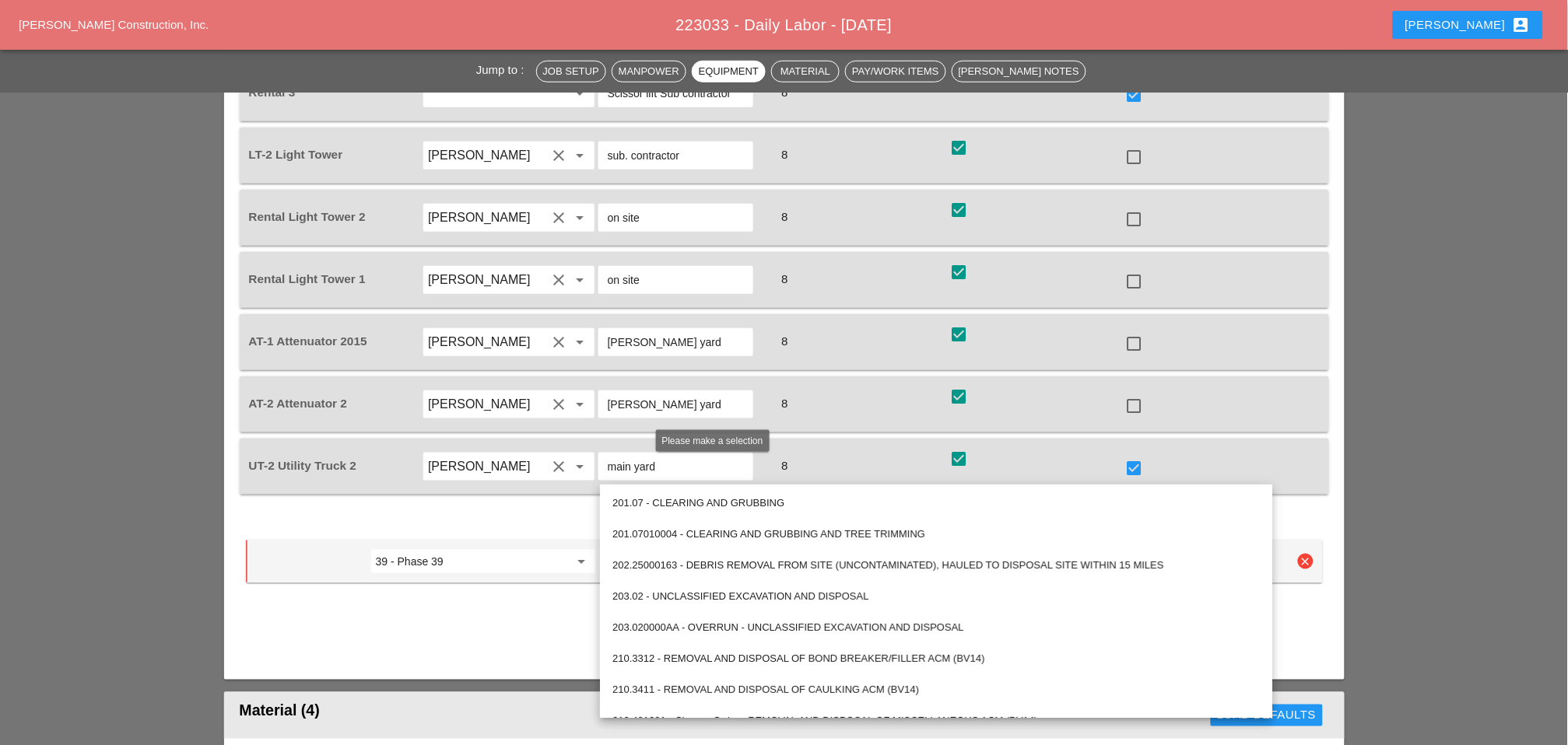 paste on "559.04 - Protective Sealing of Concrete with Coating Type Protective Sealer" 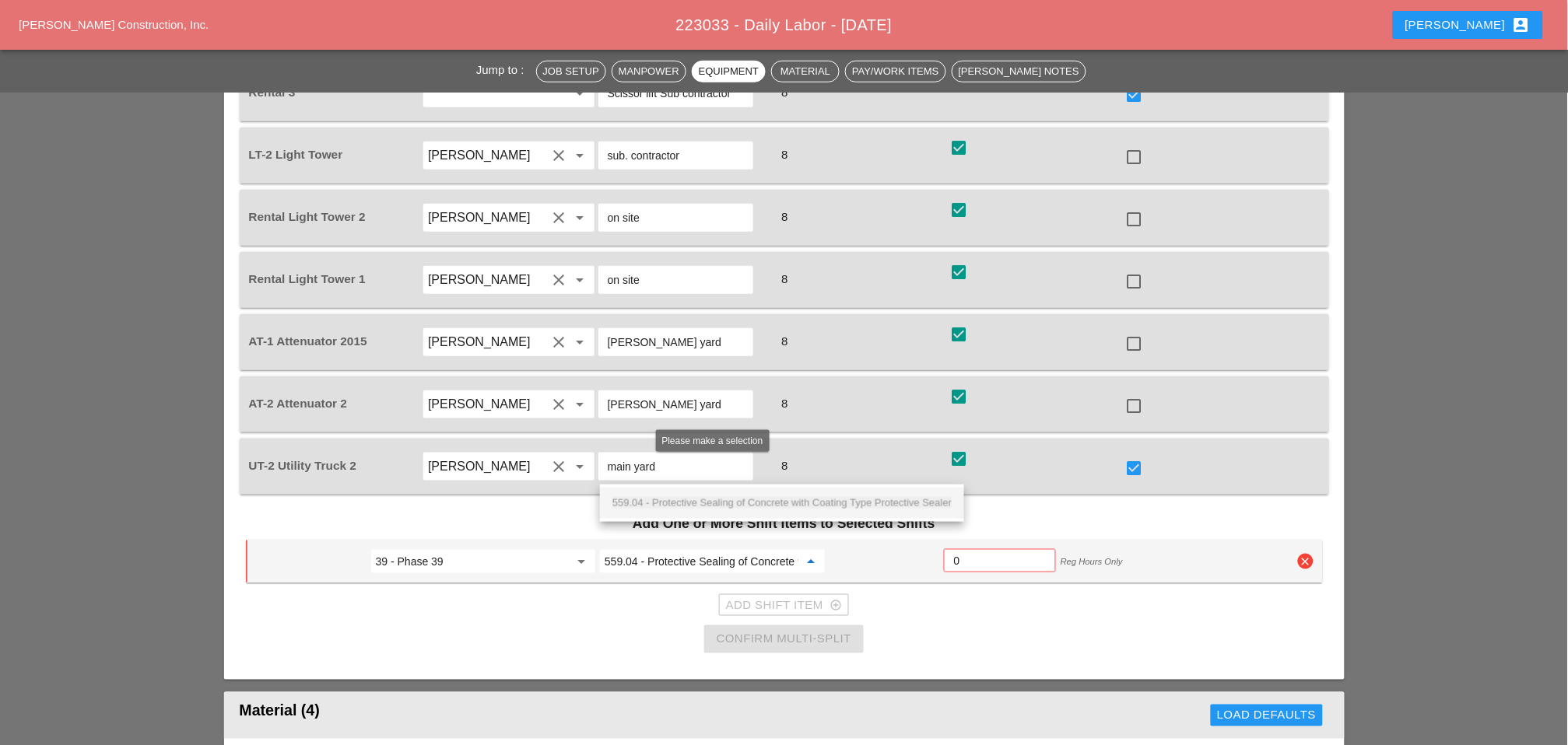 scroll, scrollTop: 0, scrollLeft: 171, axis: horizontal 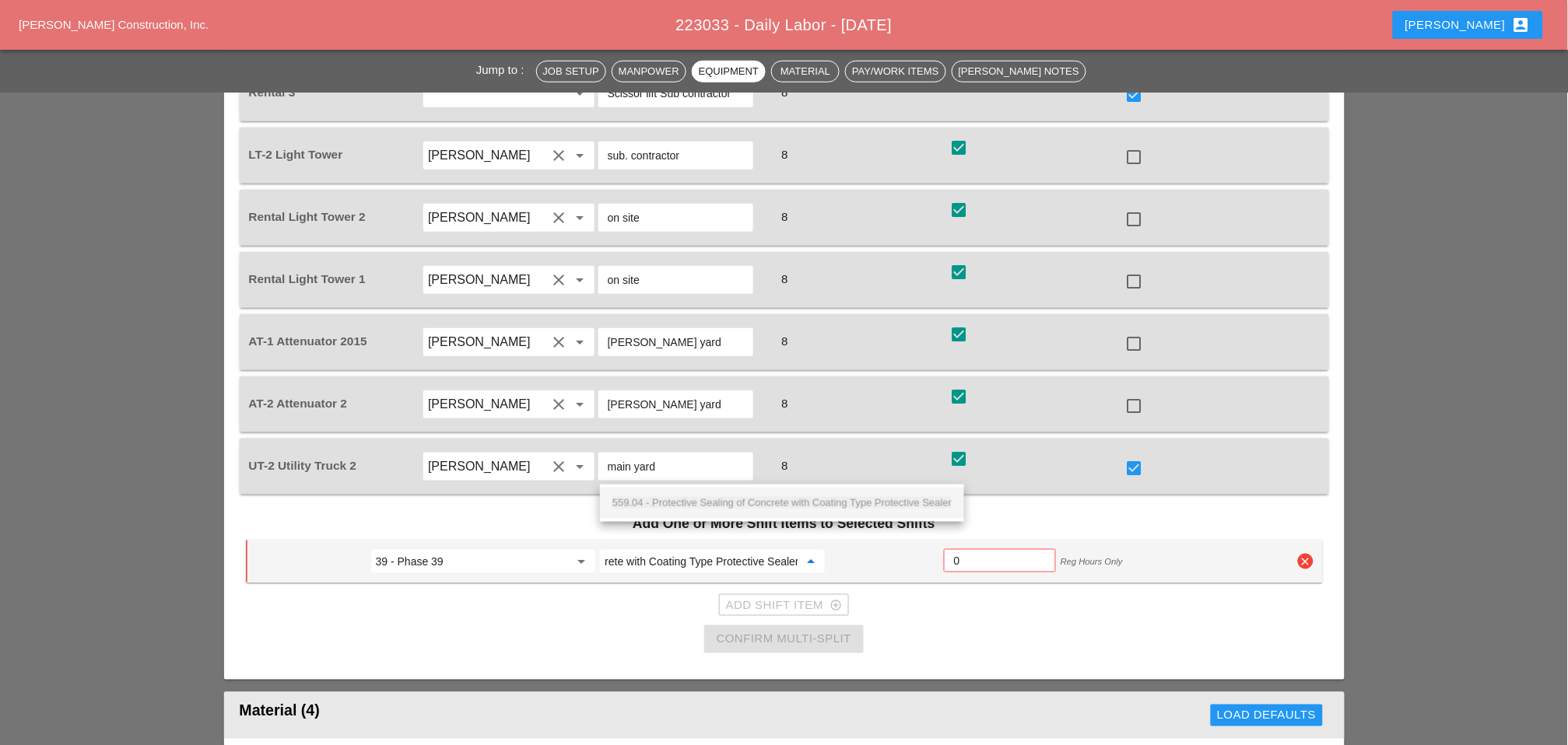 drag, startPoint x: 680, startPoint y: 497, endPoint x: 664, endPoint y: 497, distance: 16 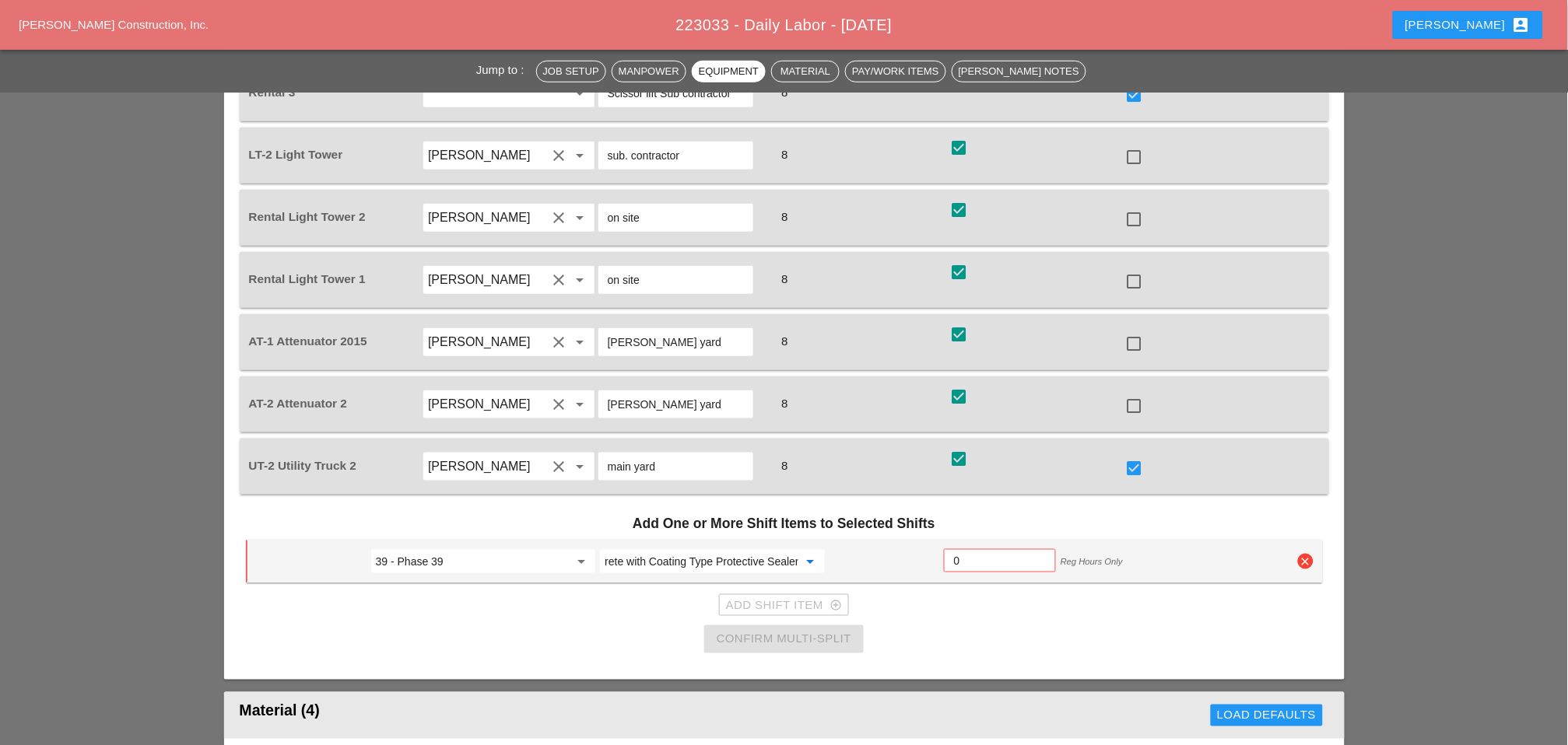type on "559.04 - Protective Sealing of Concrete with Coating Type Protective Sealer" 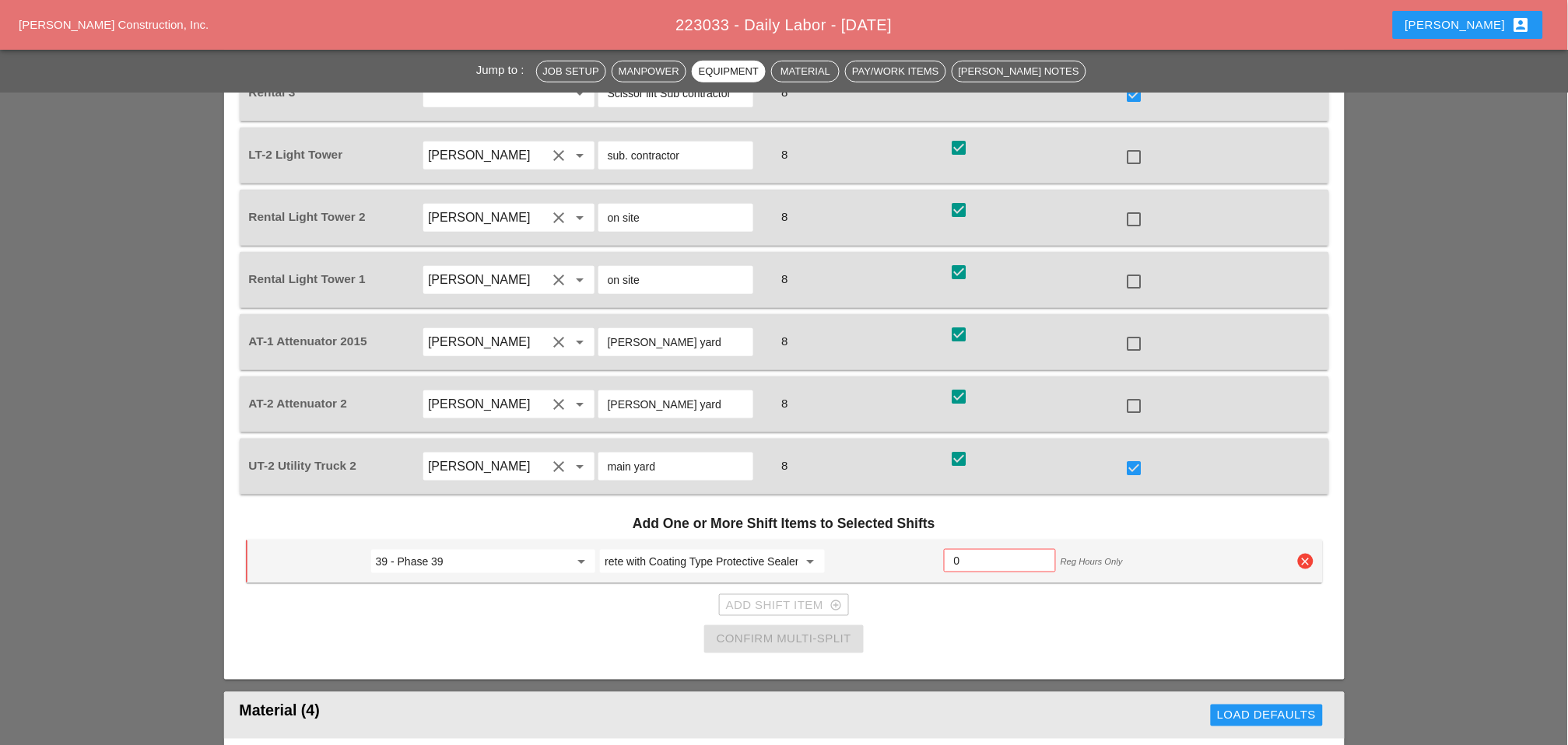 scroll, scrollTop: 0, scrollLeft: 0, axis: both 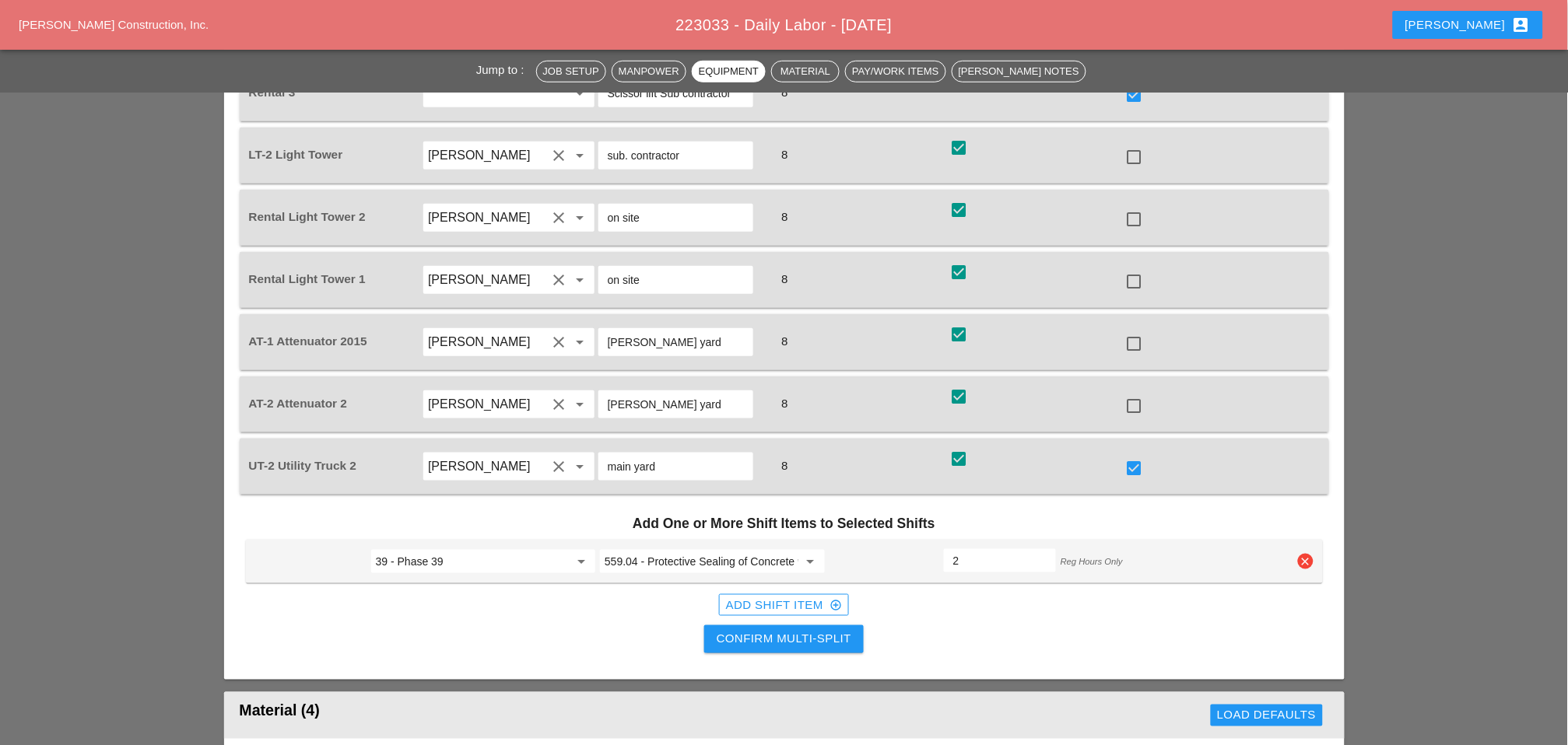 type on "2" 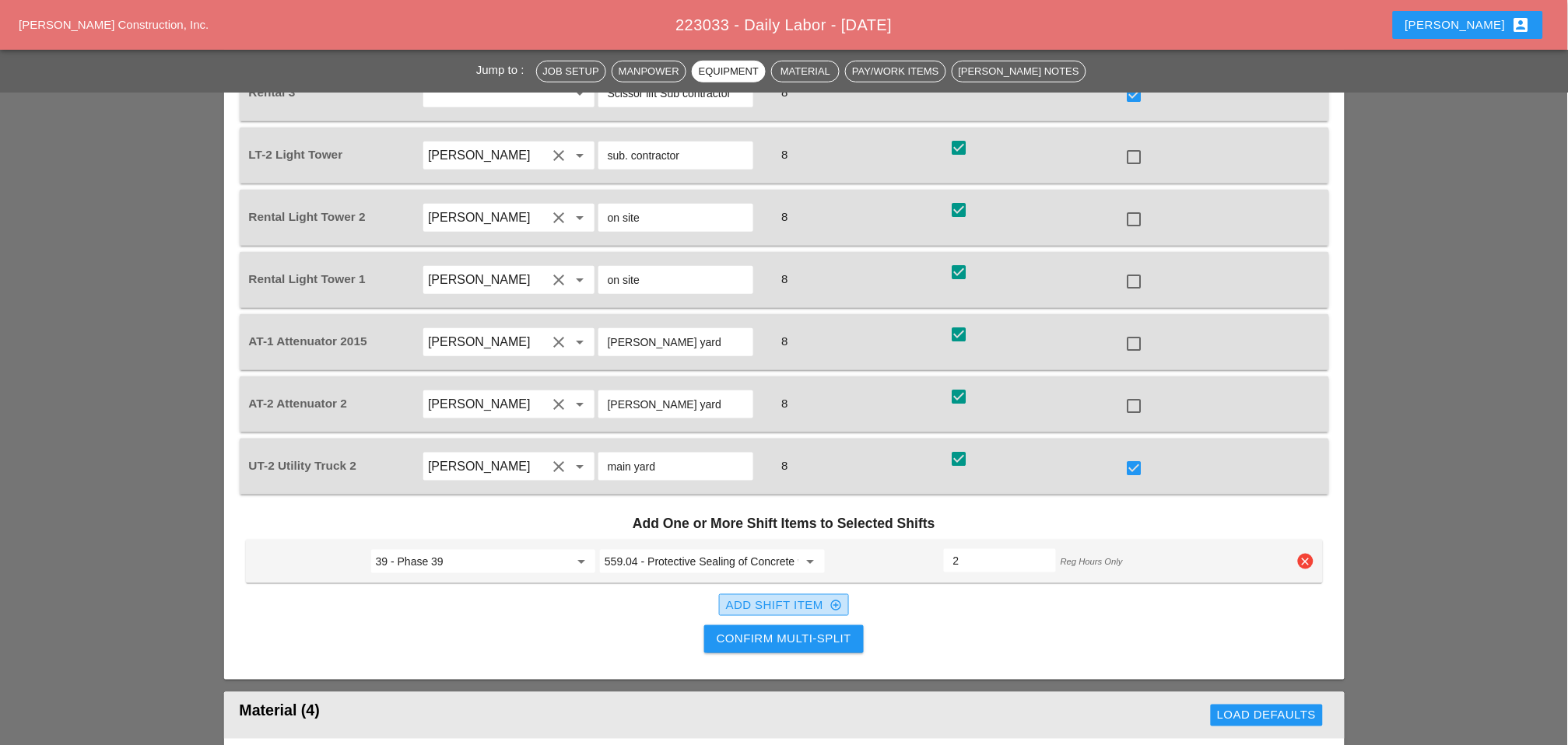 drag, startPoint x: 813, startPoint y: 506, endPoint x: 802, endPoint y: 515, distance: 14.21267 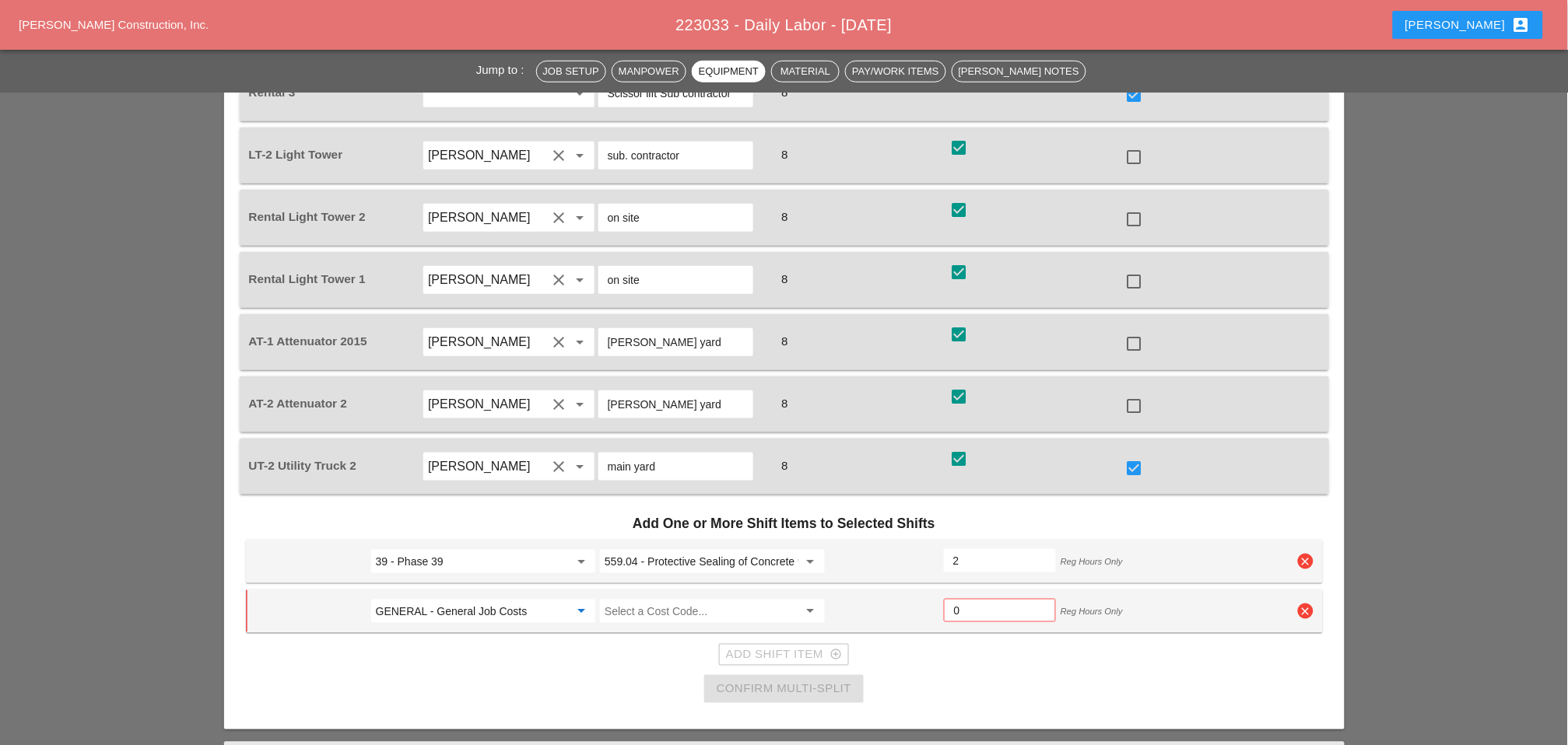 click on "GENERAL - General Job Costs" at bounding box center [472, 611] 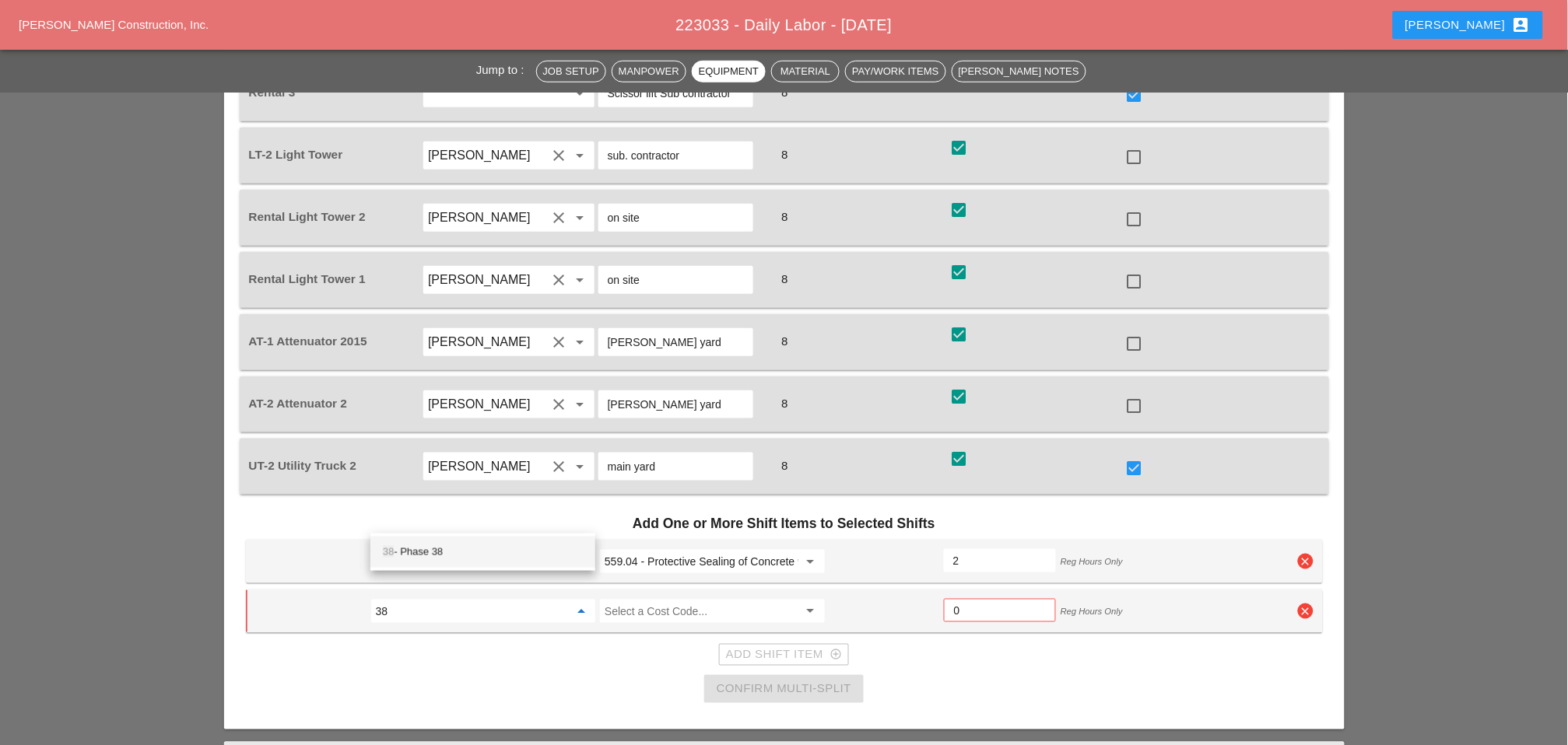 click on "38  - Phase 38" at bounding box center (482, 552) 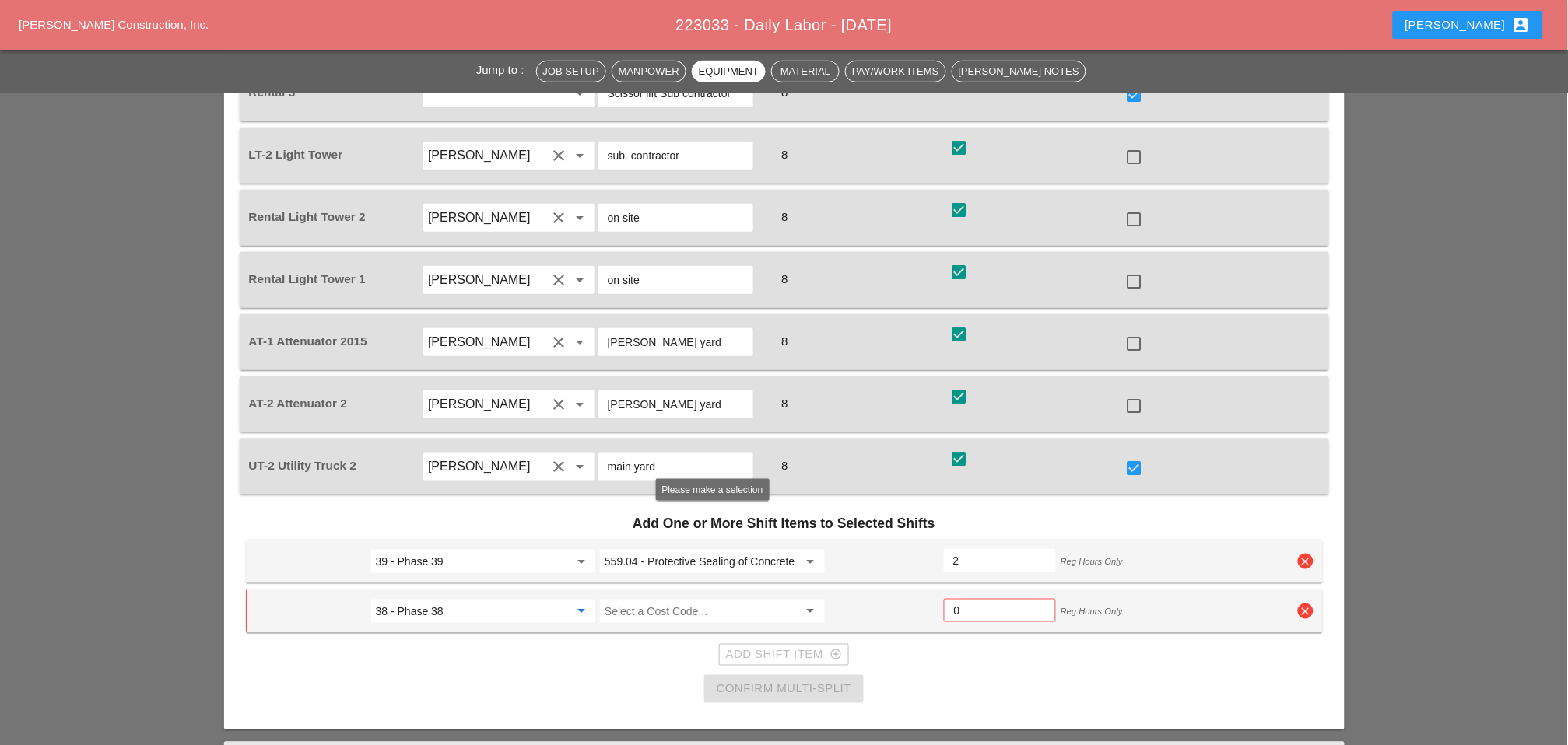 type on "38 - Phase 38" 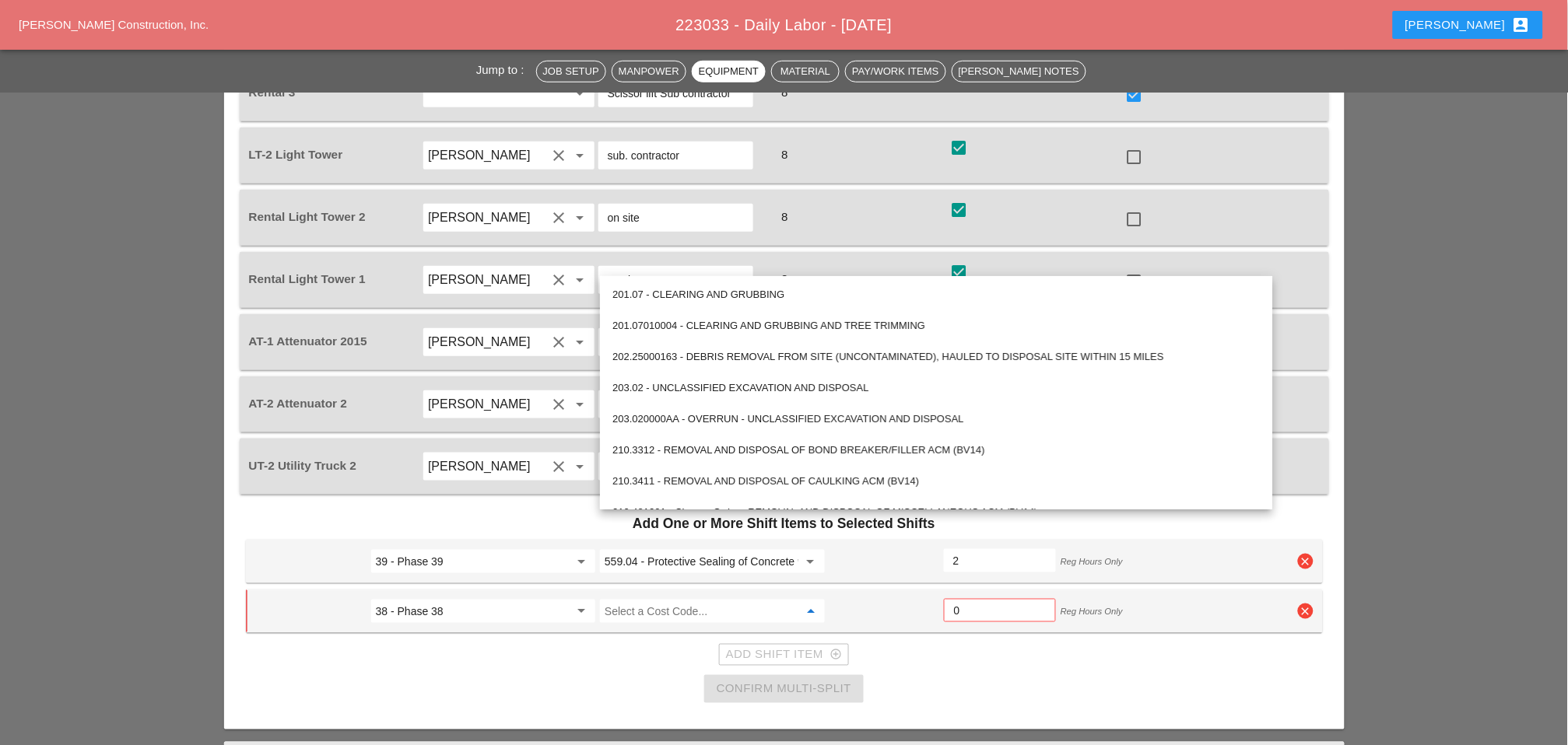 paste on "559.04 - Protective Sealing of Concrete with Coating Type Protective Sealer" 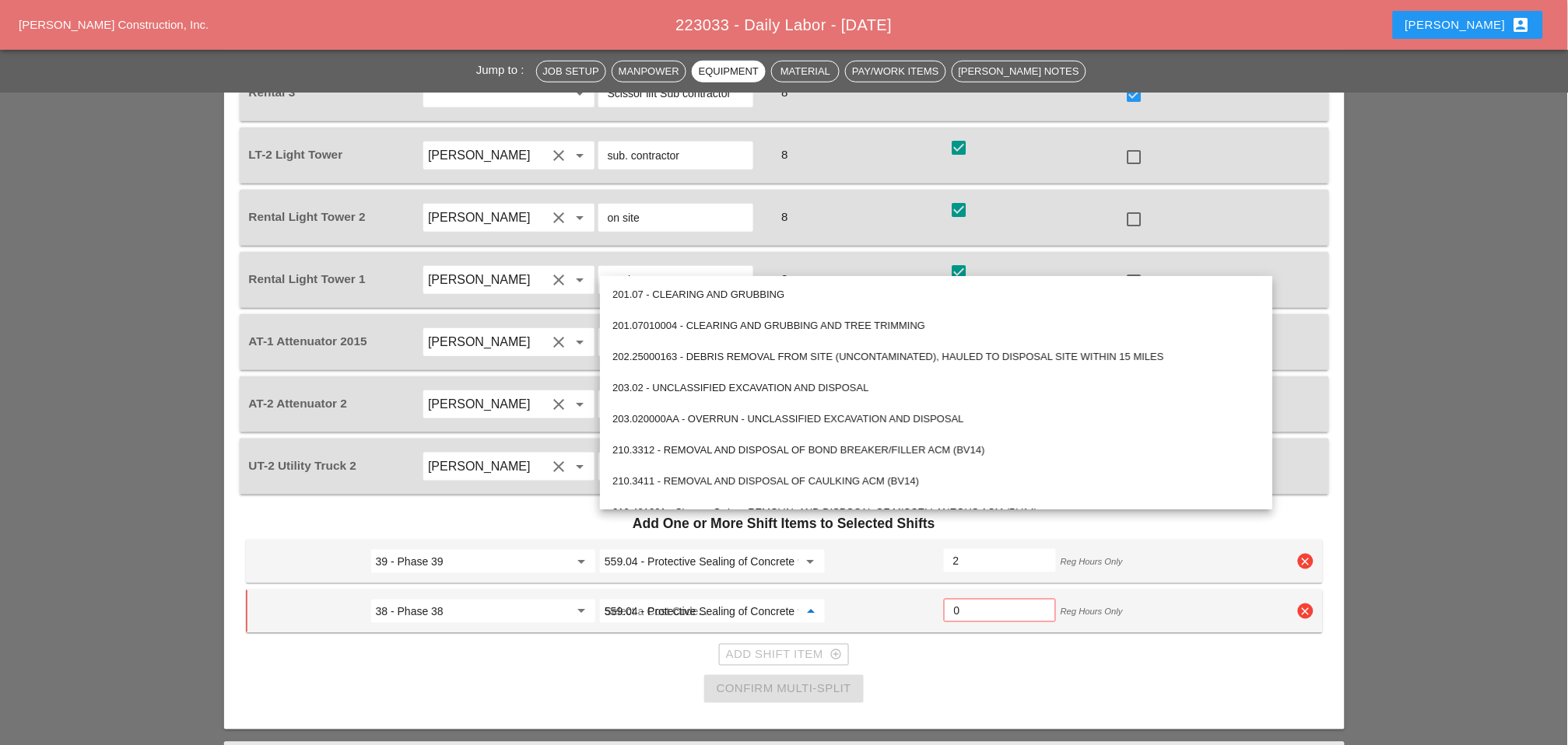 scroll, scrollTop: 0, scrollLeft: 171, axis: horizontal 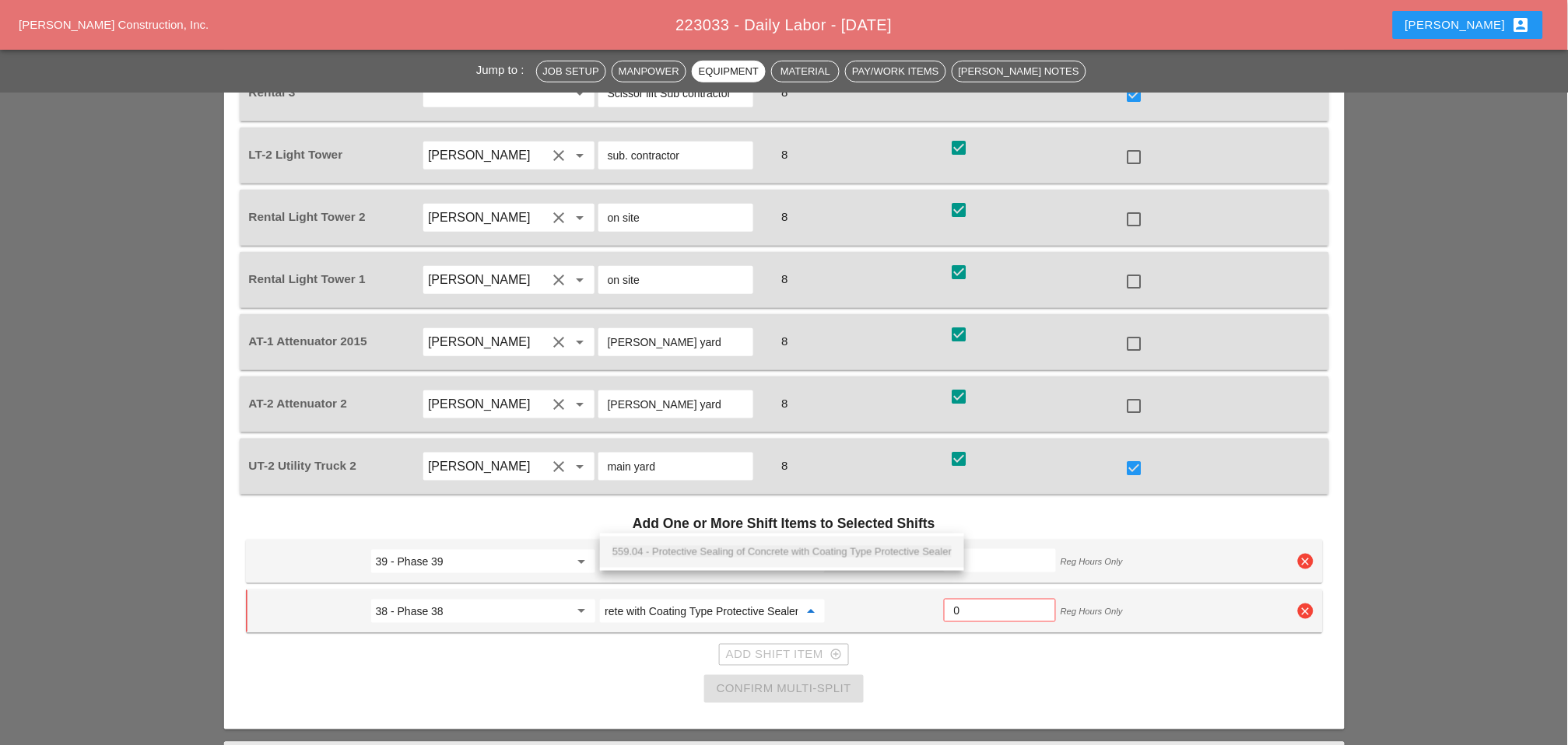 click on "559.04 - Protective Sealing of Concrete with Coating Type Protective Sealer" at bounding box center (782, 551) 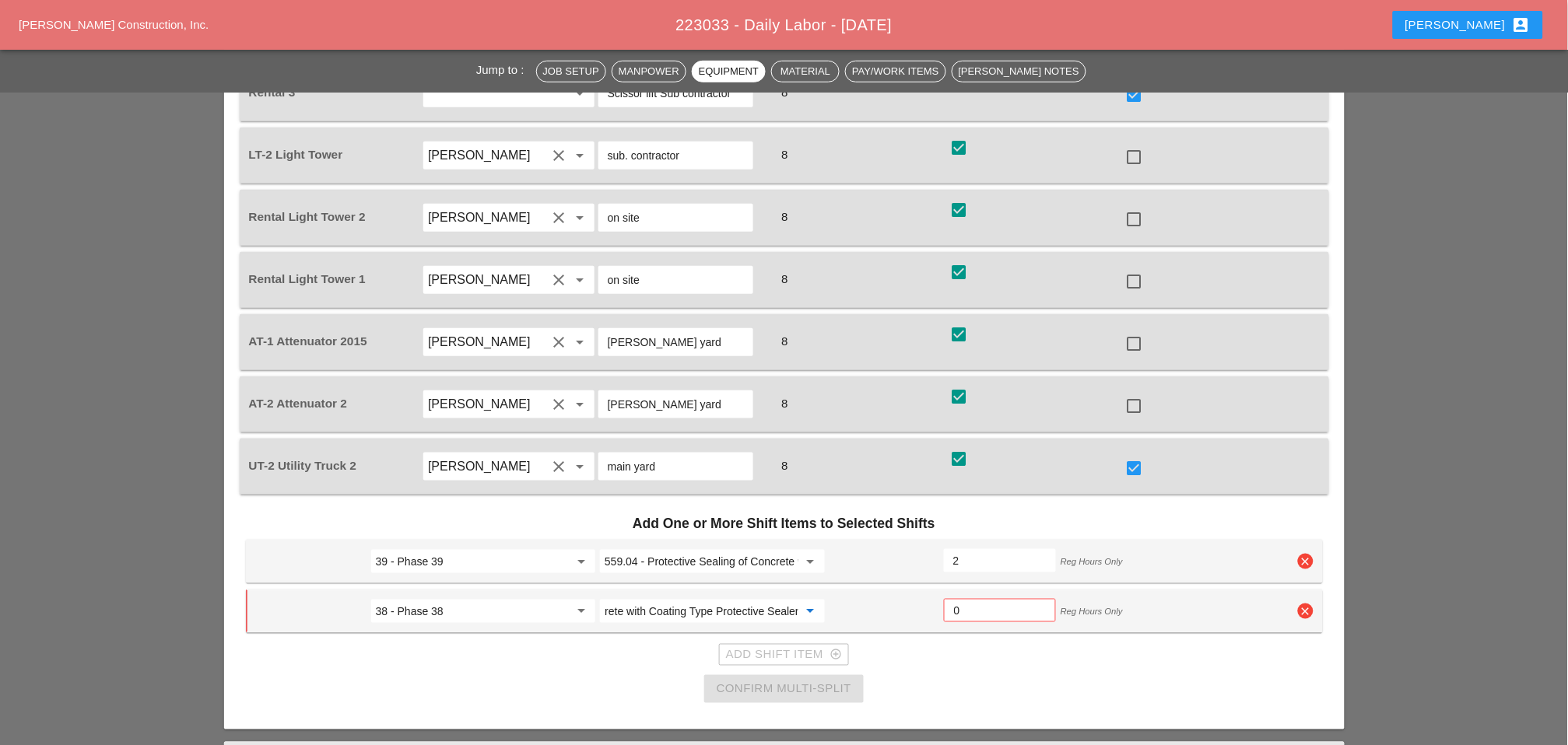 type on "559.04 - Protective Sealing of Concrete with Coating Type Protective Sealer" 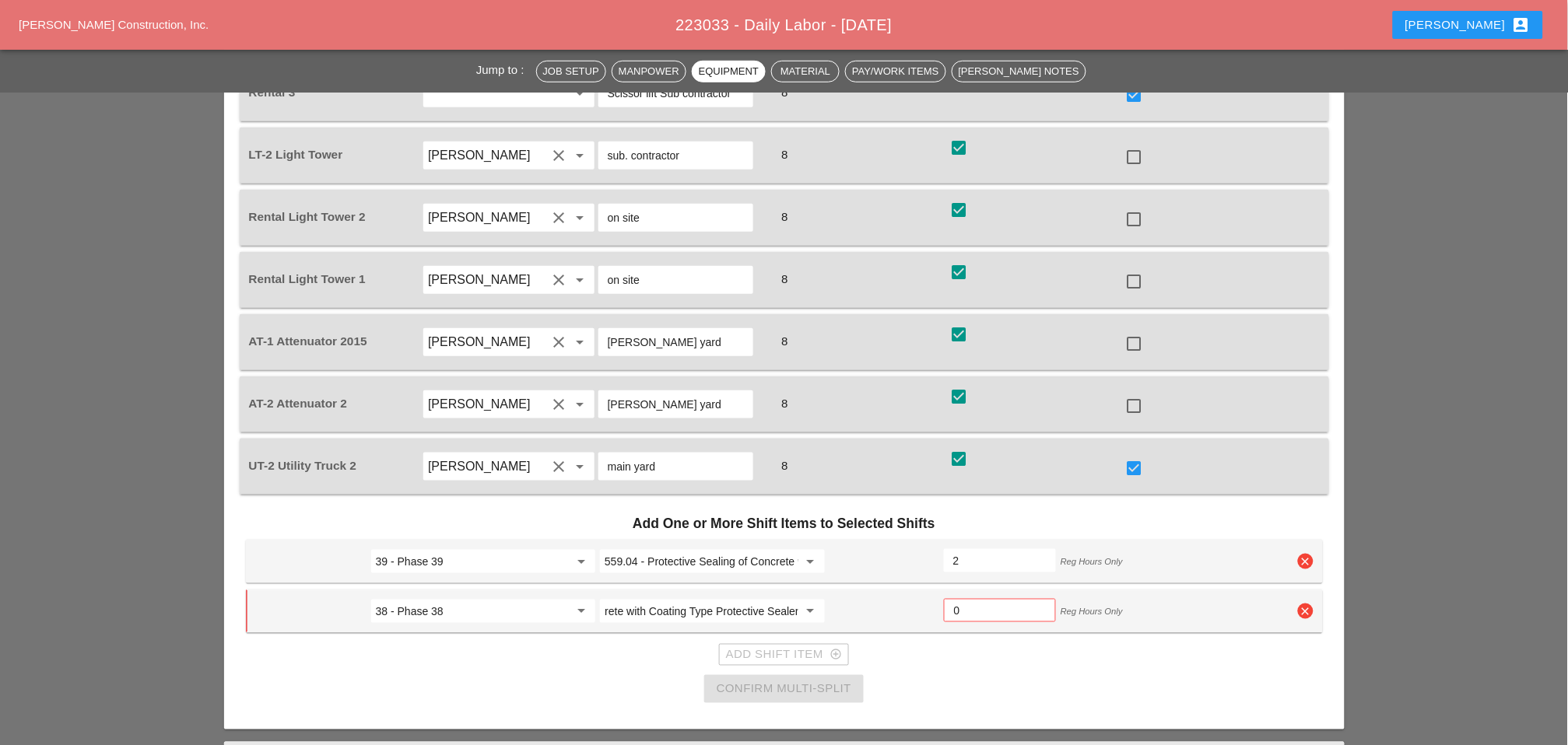 scroll, scrollTop: 0, scrollLeft: 0, axis: both 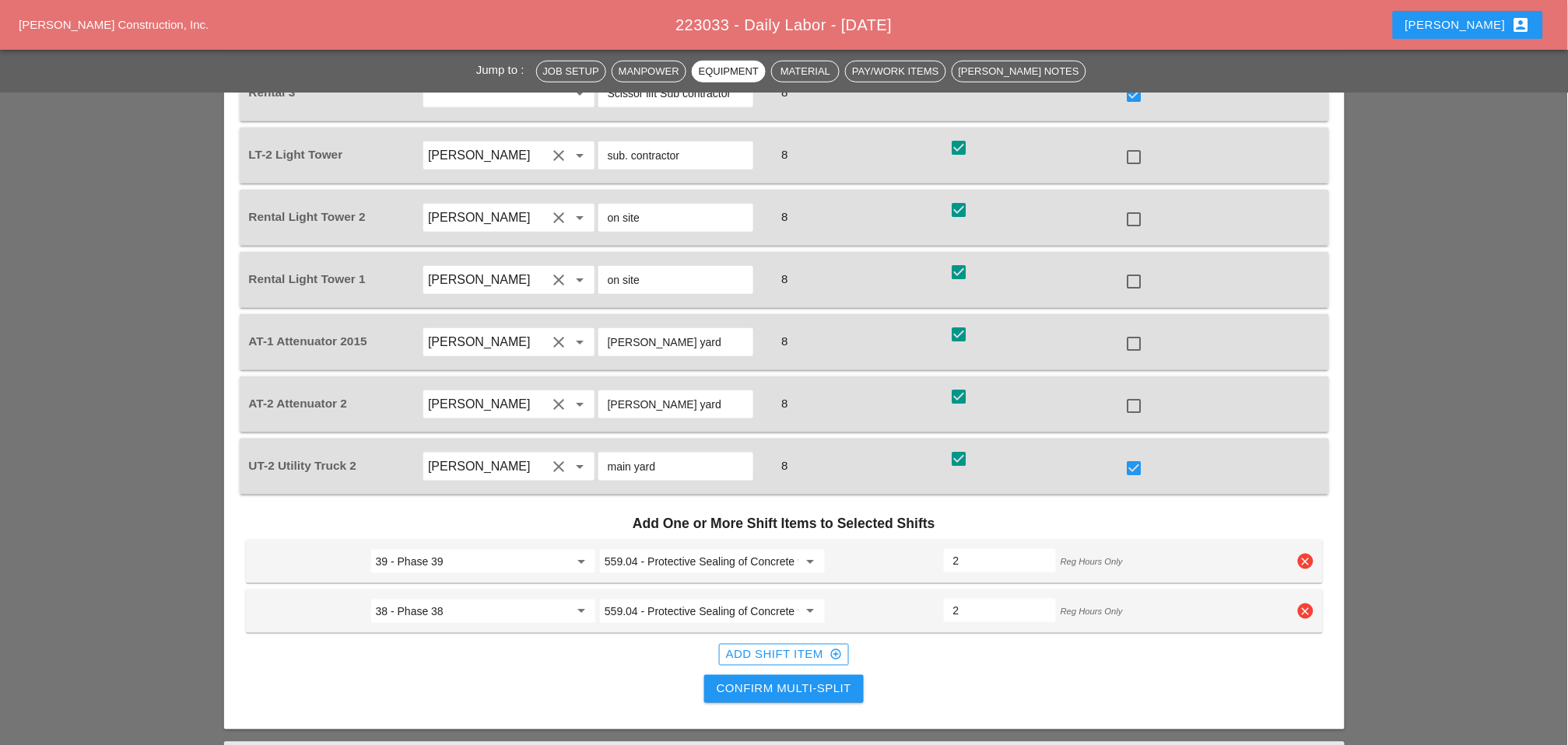 type on "2" 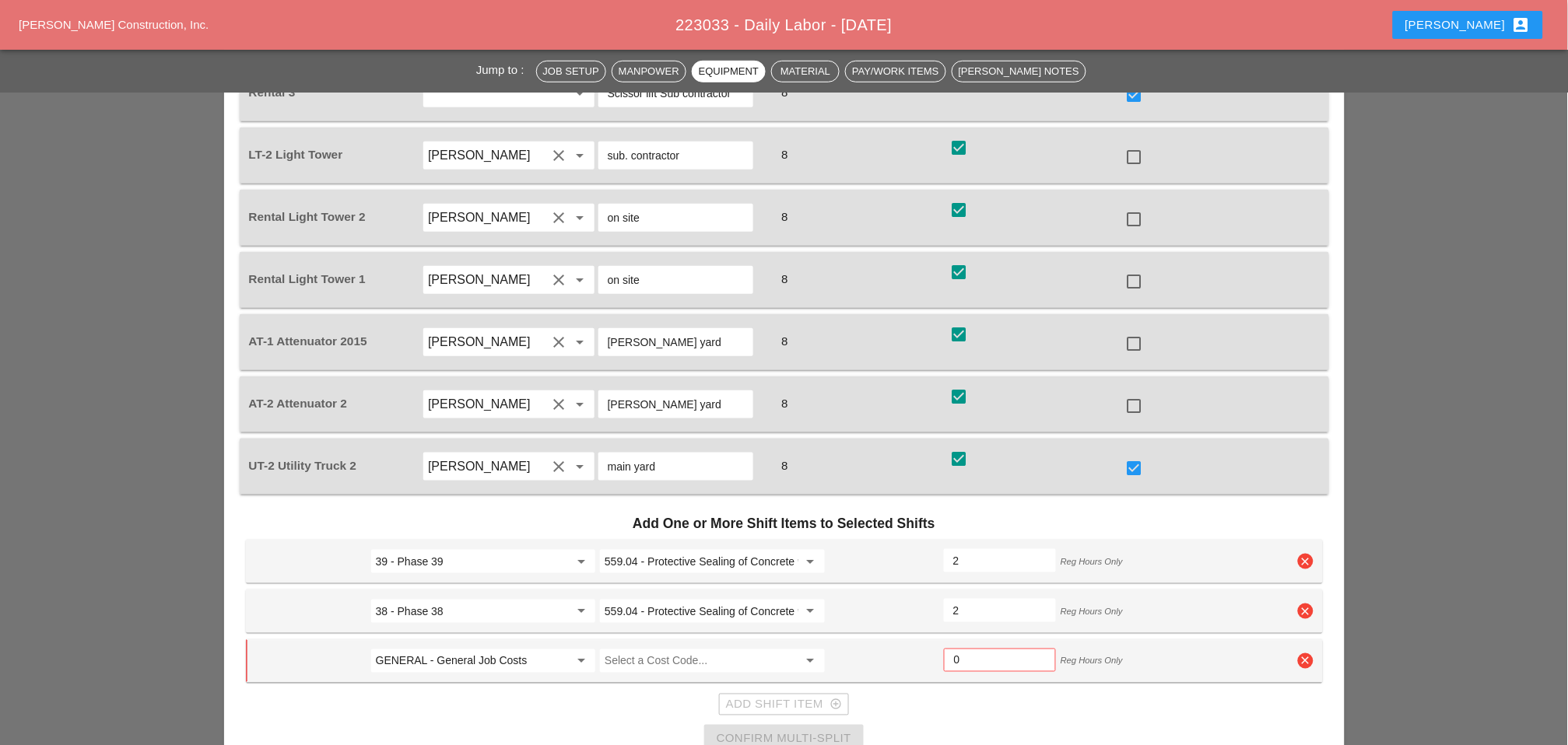 click on "GENERAL - General Job Costs" at bounding box center [472, 661] 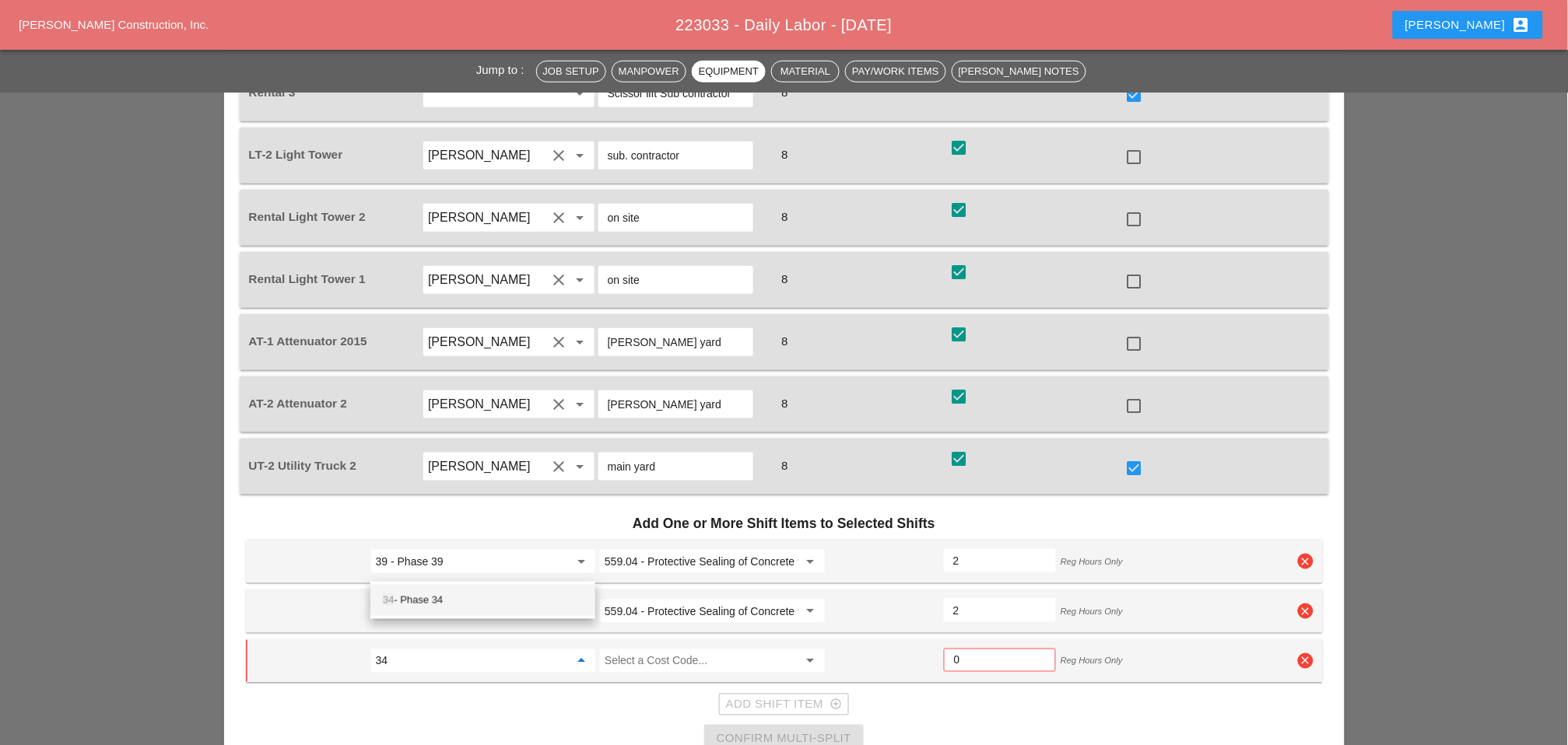 drag, startPoint x: 440, startPoint y: 596, endPoint x: 493, endPoint y: 589, distance: 53.46027 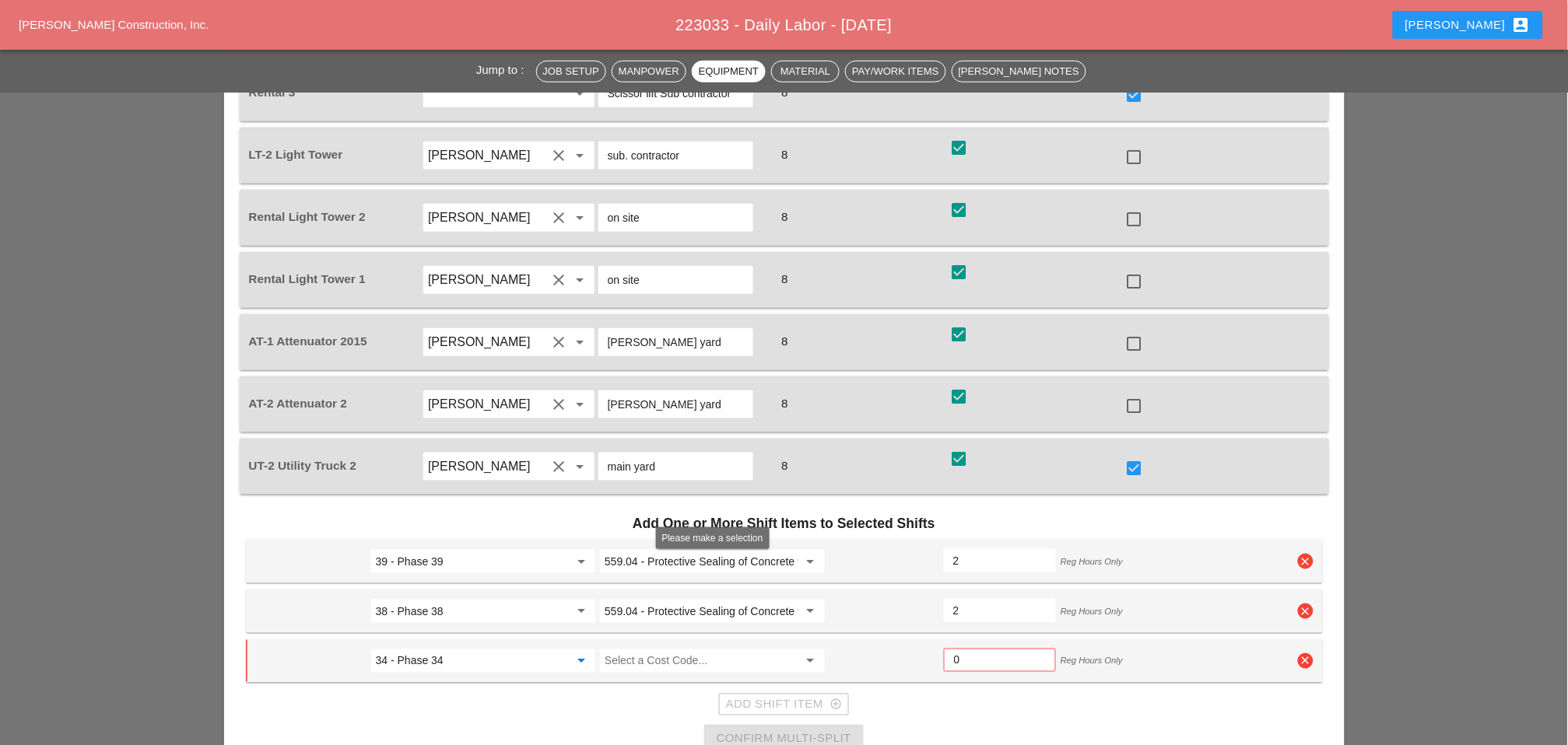 type on "34 - Phase 34" 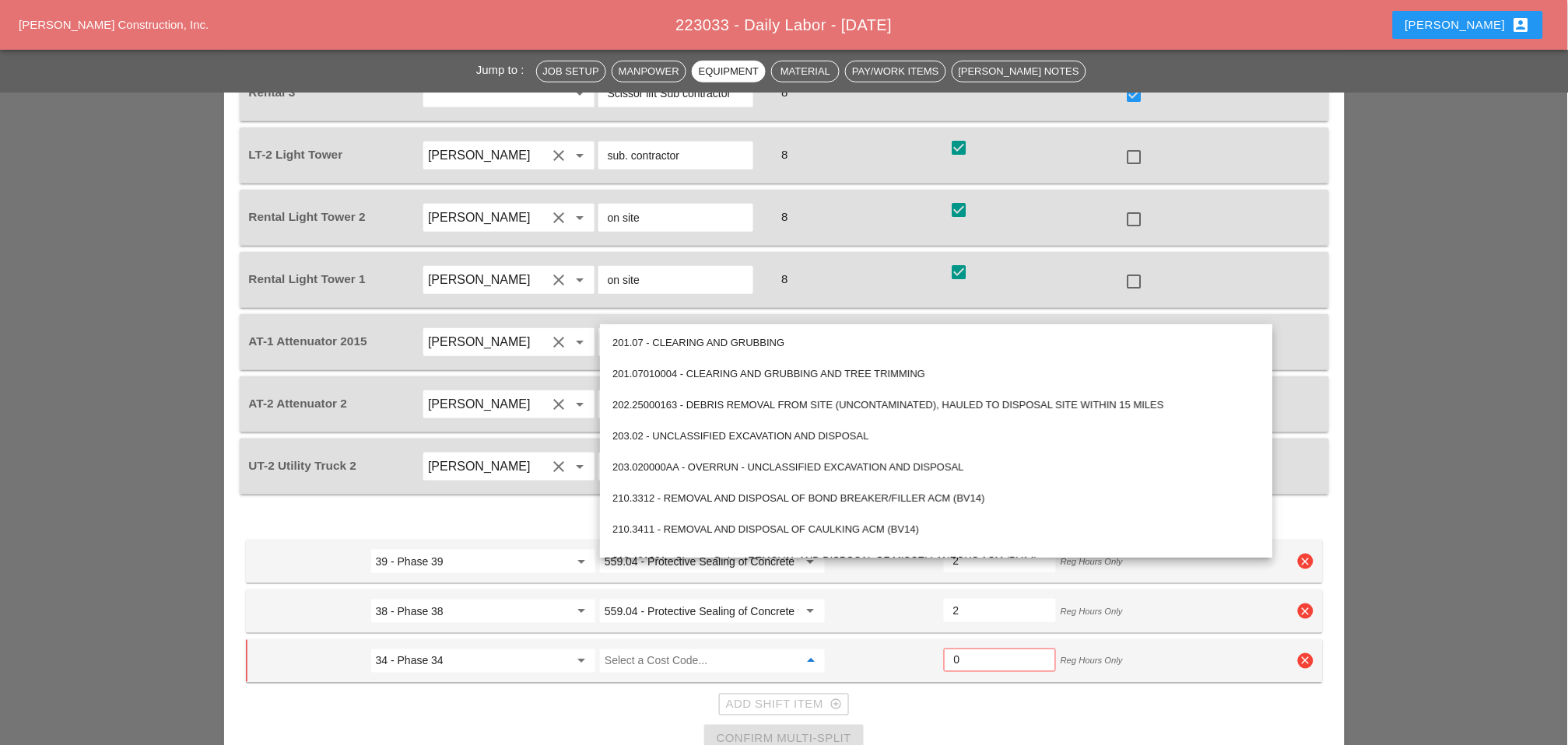 paste on "559.04 - Protective Sealing of Concrete with Coating Type Protective Sealer" 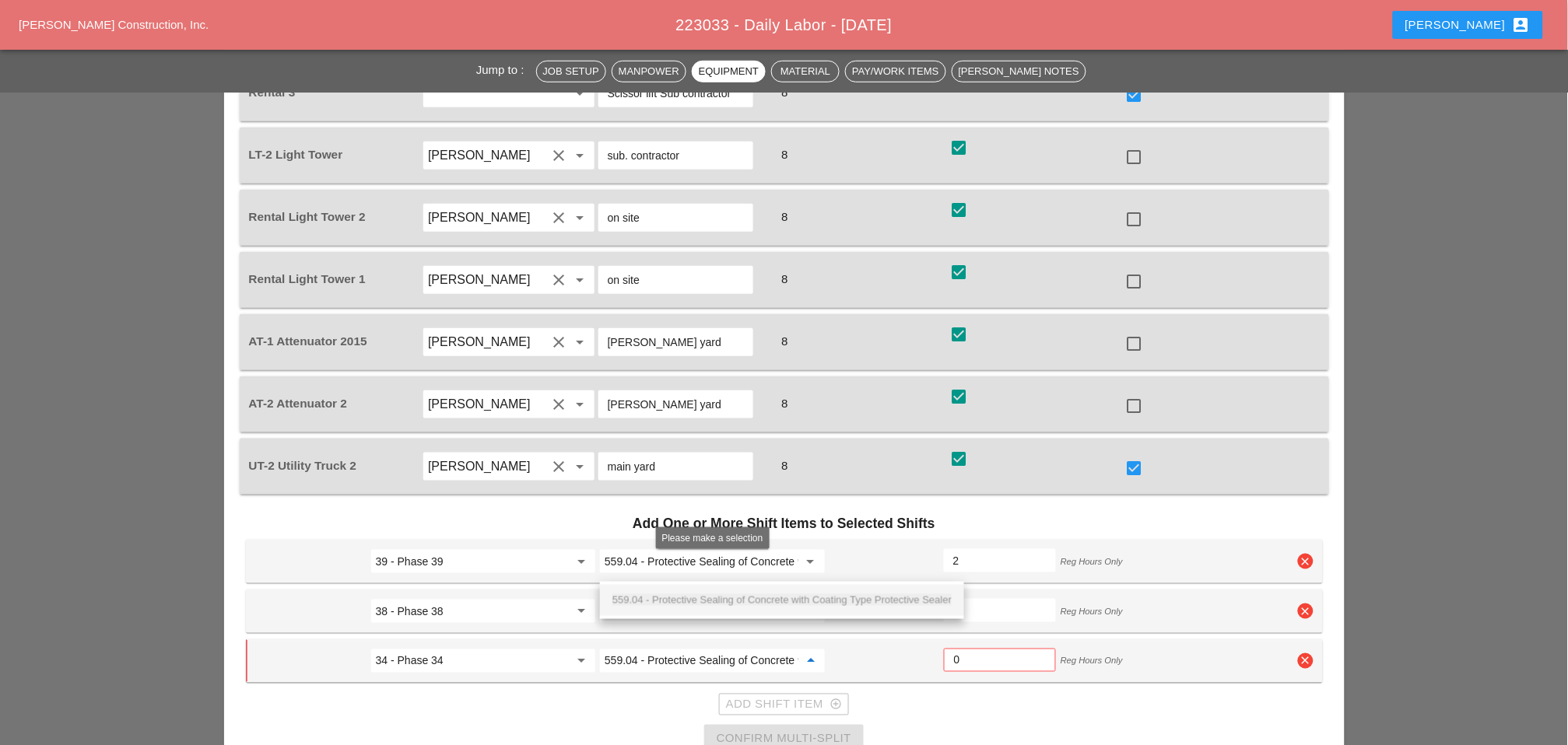 scroll, scrollTop: 0, scrollLeft: 171, axis: horizontal 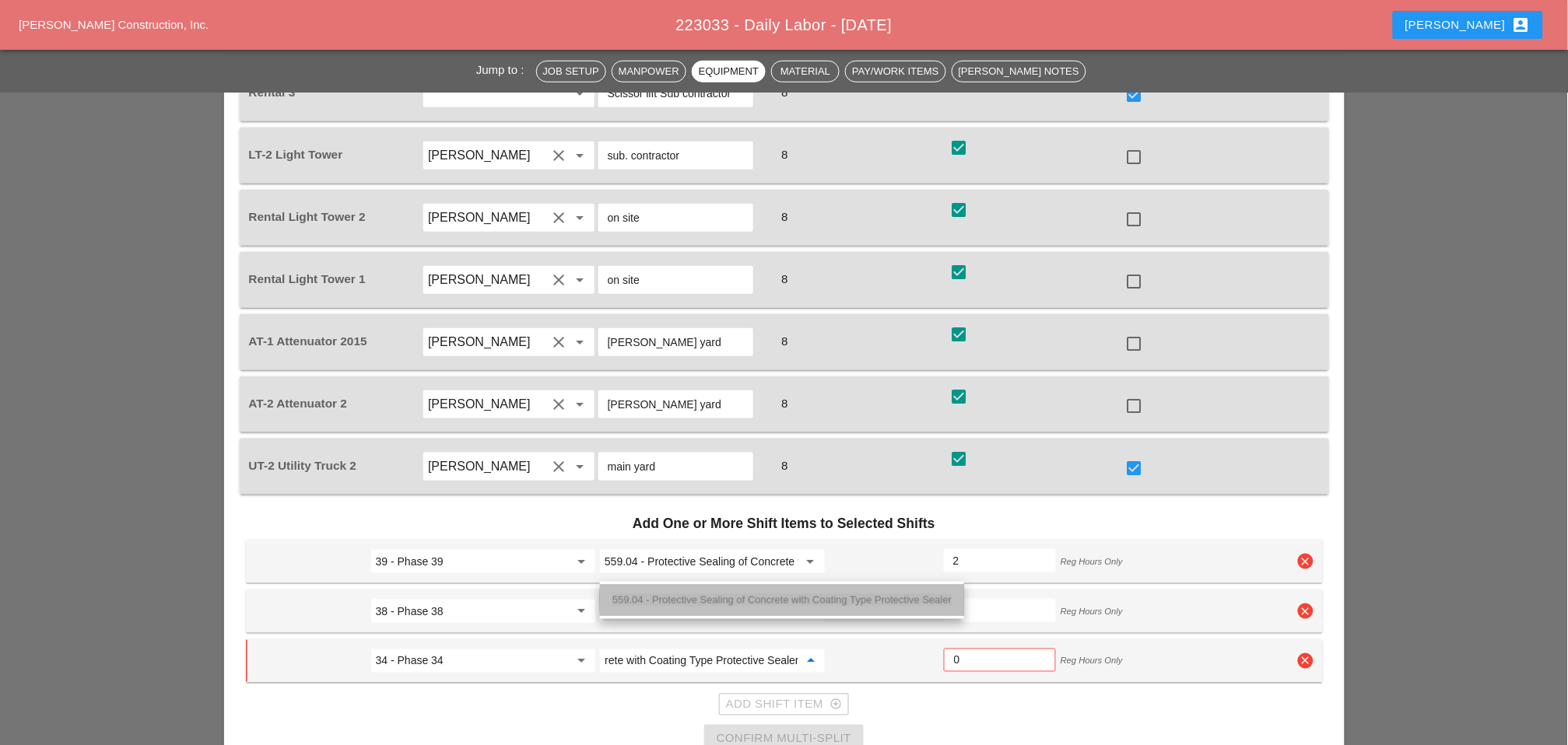drag, startPoint x: 778, startPoint y: 596, endPoint x: 819, endPoint y: 593, distance: 41.10961 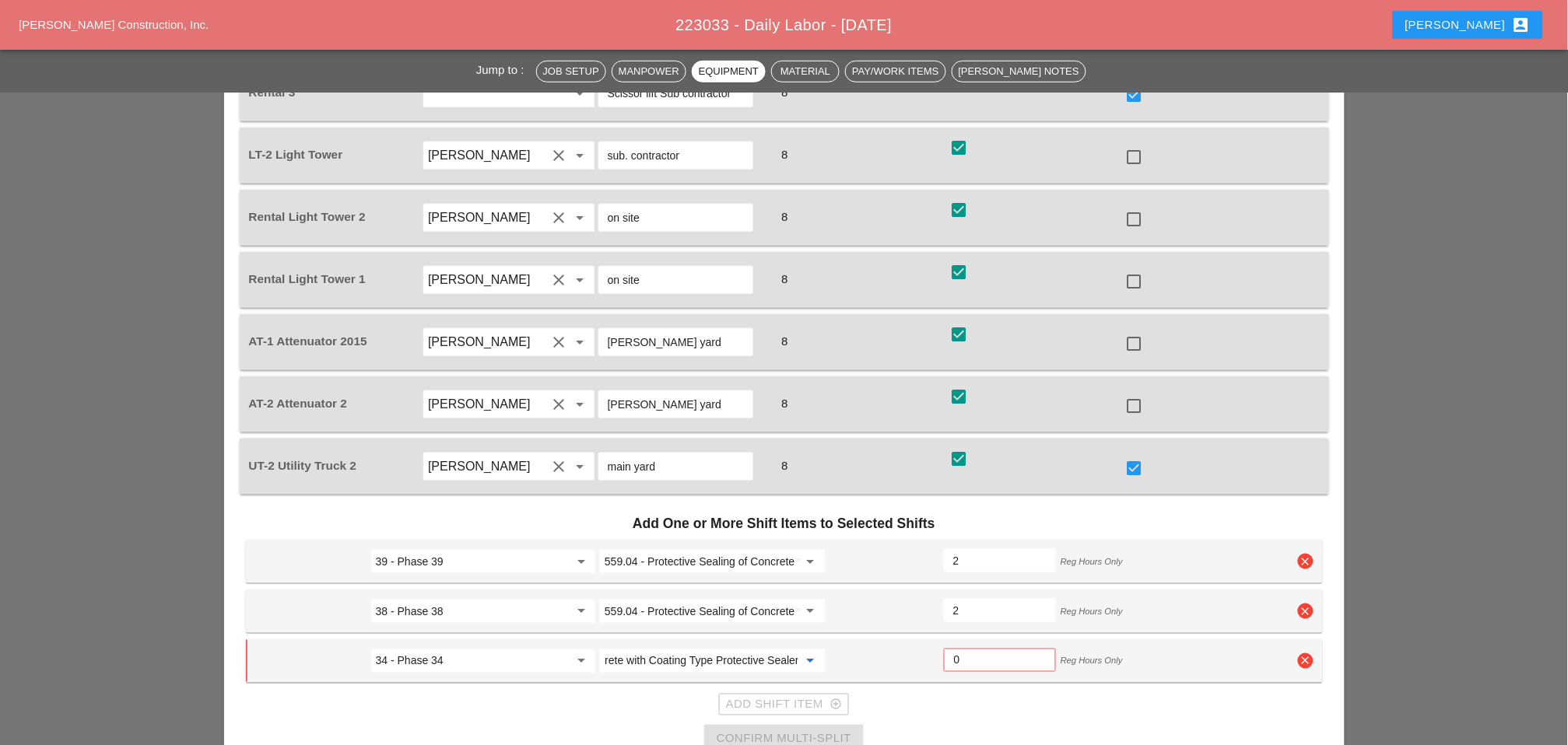 type on "559.04 - Protective Sealing of Concrete with Coating Type Protective Sealer" 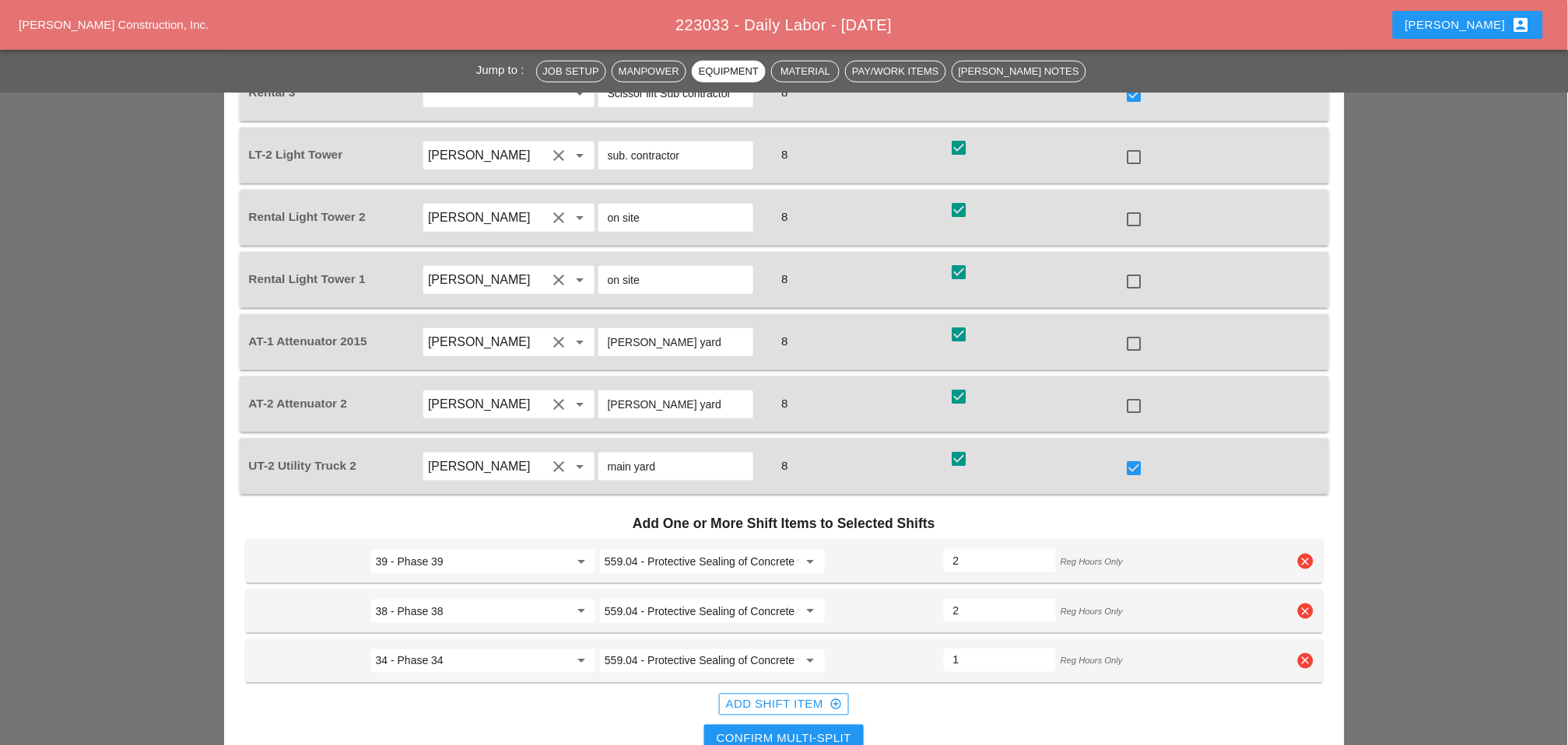 type on "1" 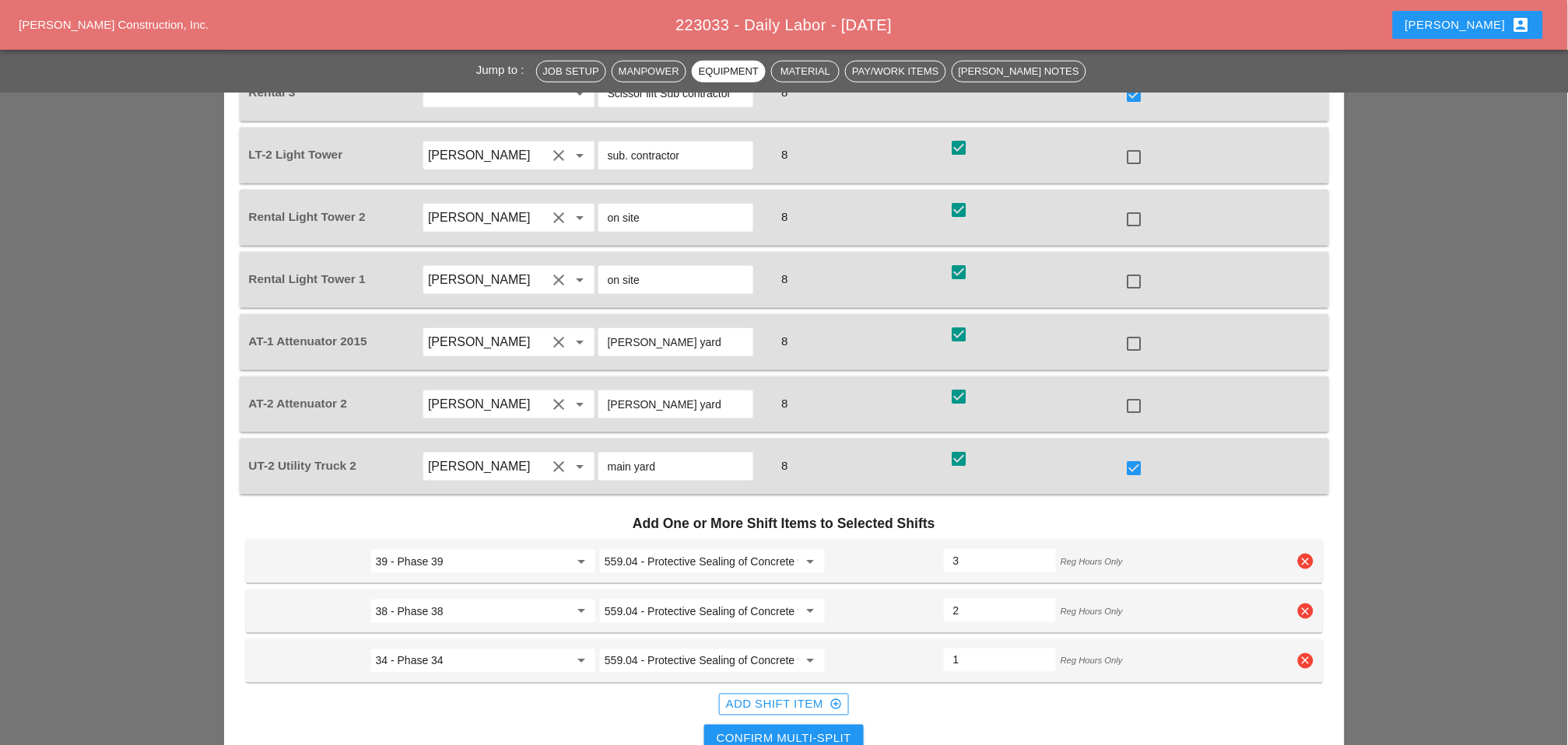 type on "3" 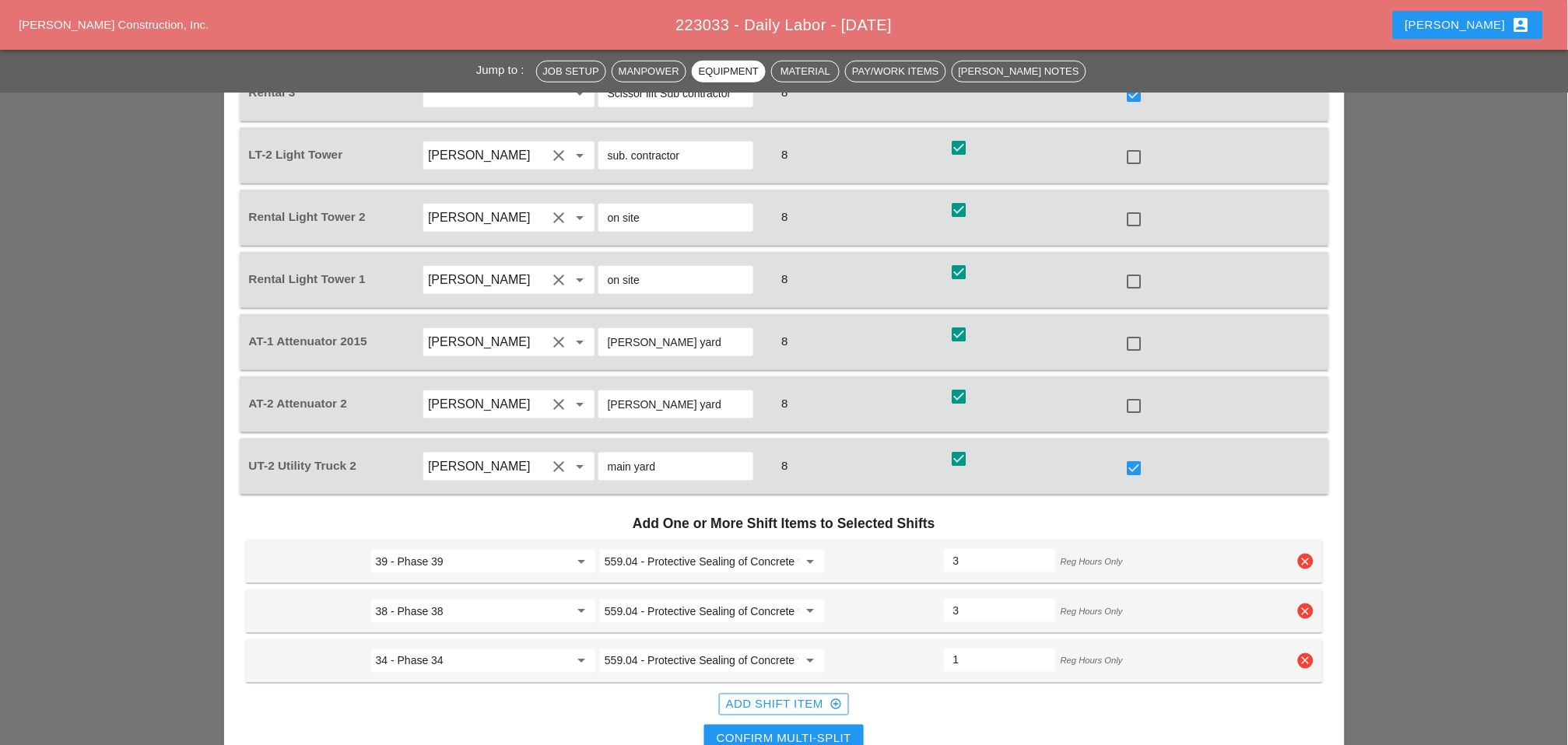 type on "3" 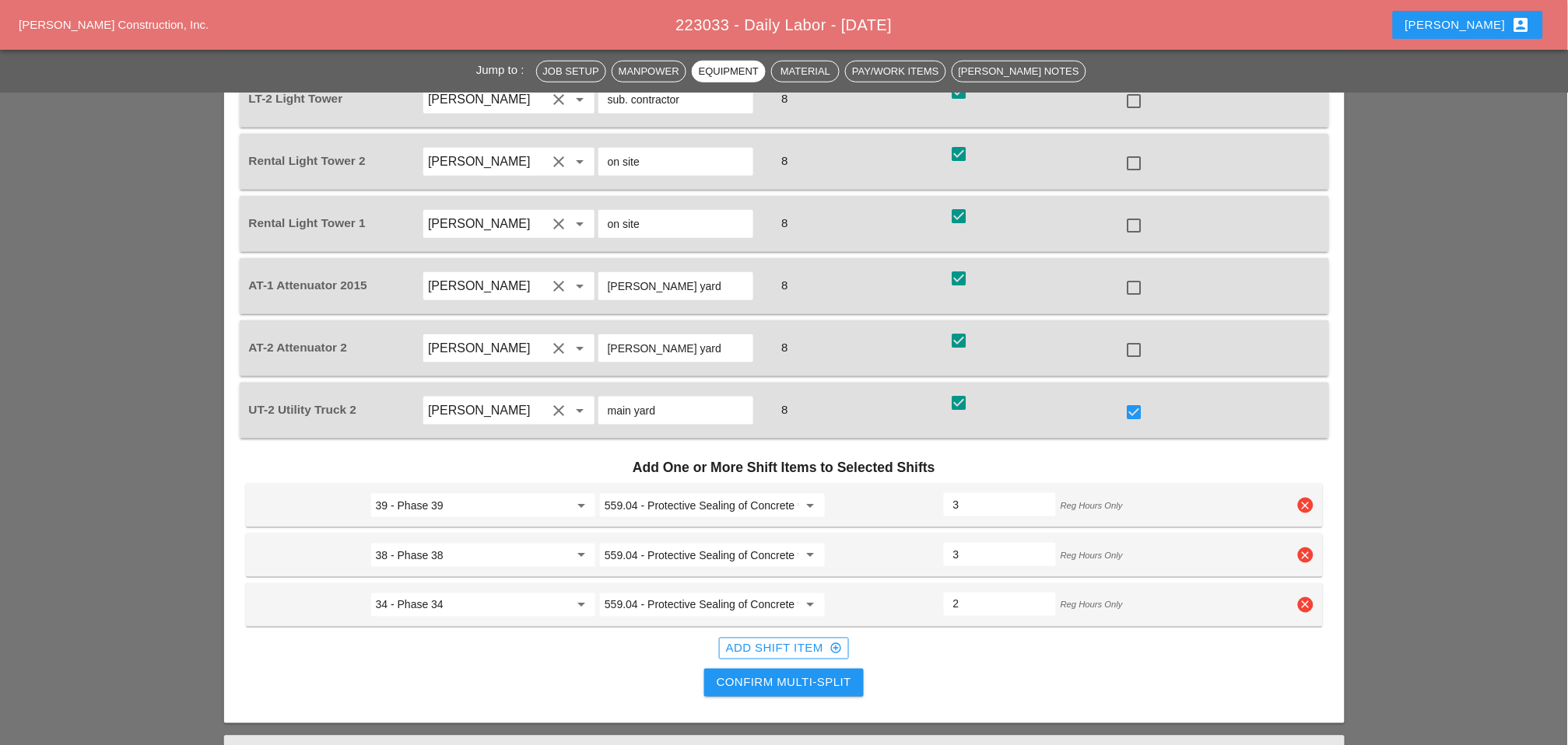 scroll, scrollTop: 2160, scrollLeft: 0, axis: vertical 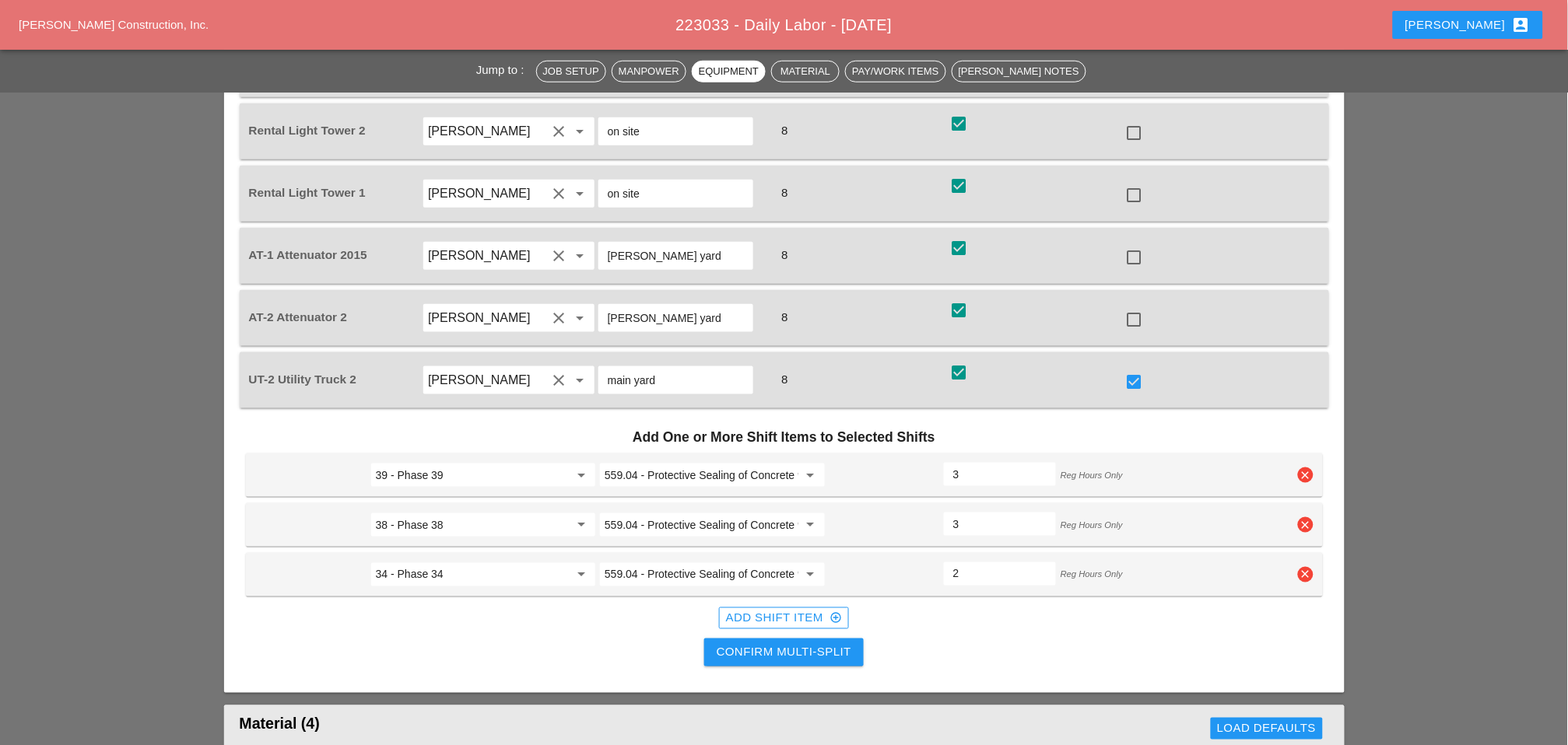 type on "2" 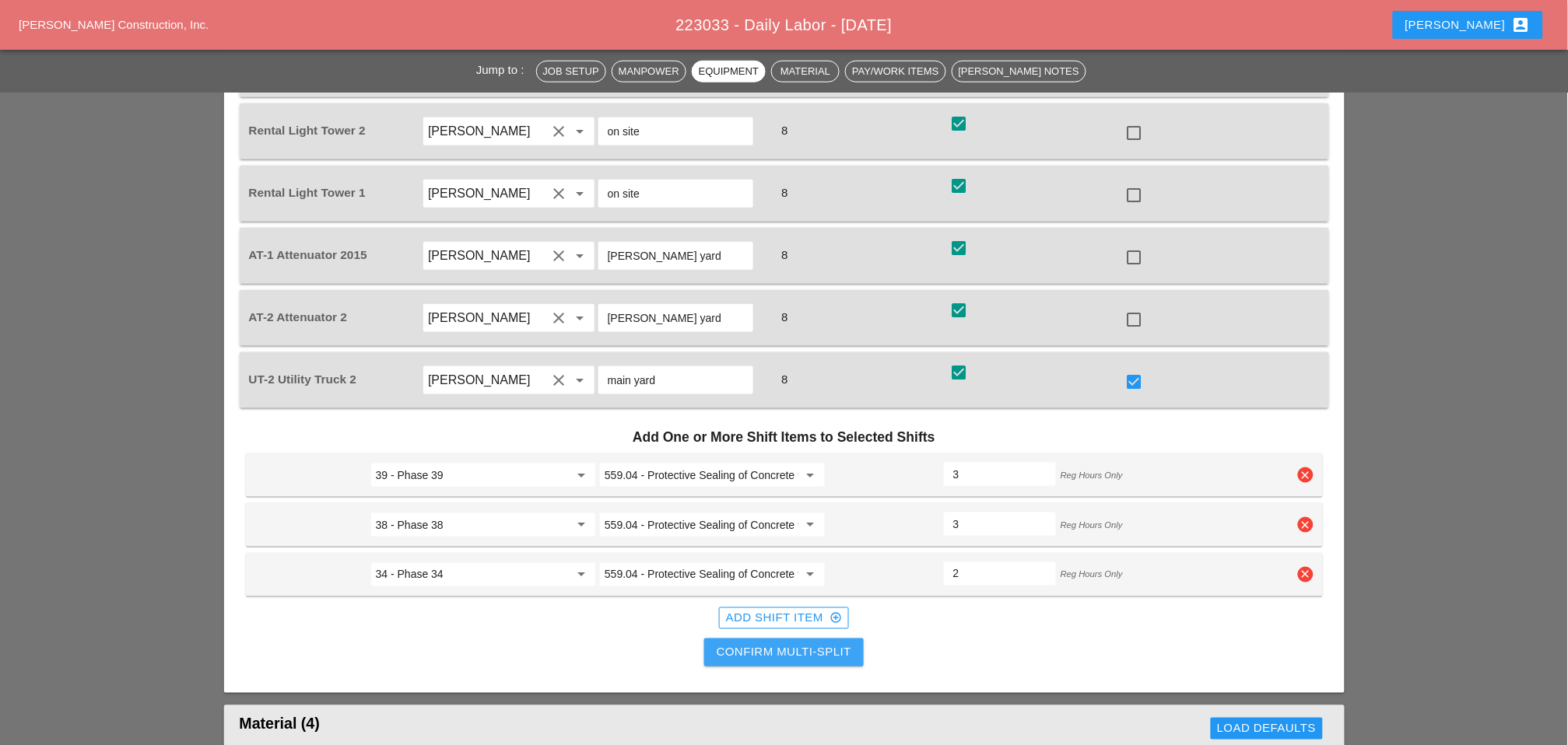 drag, startPoint x: 840, startPoint y: 560, endPoint x: 932, endPoint y: 547, distance: 92.913939 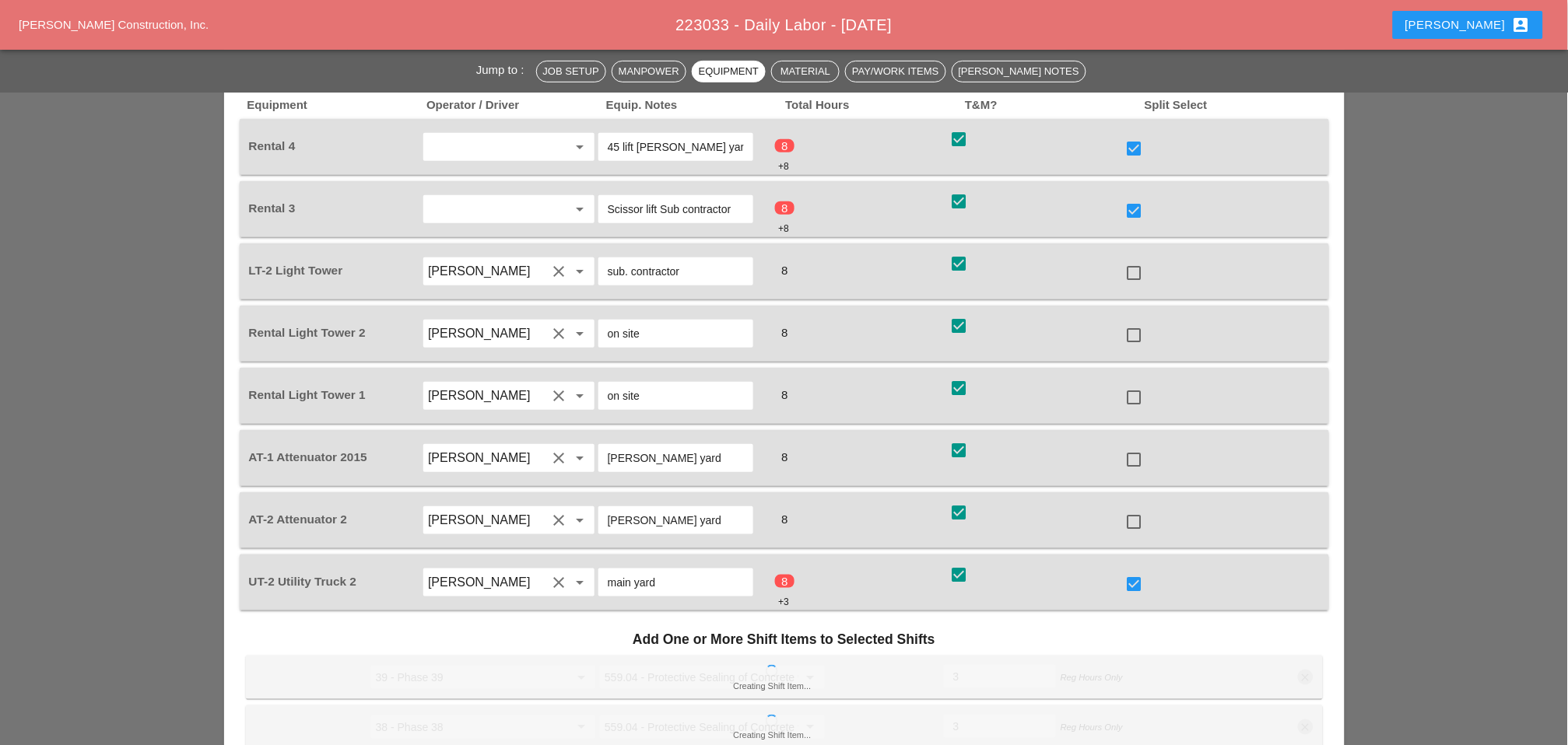 scroll, scrollTop: 1901, scrollLeft: 0, axis: vertical 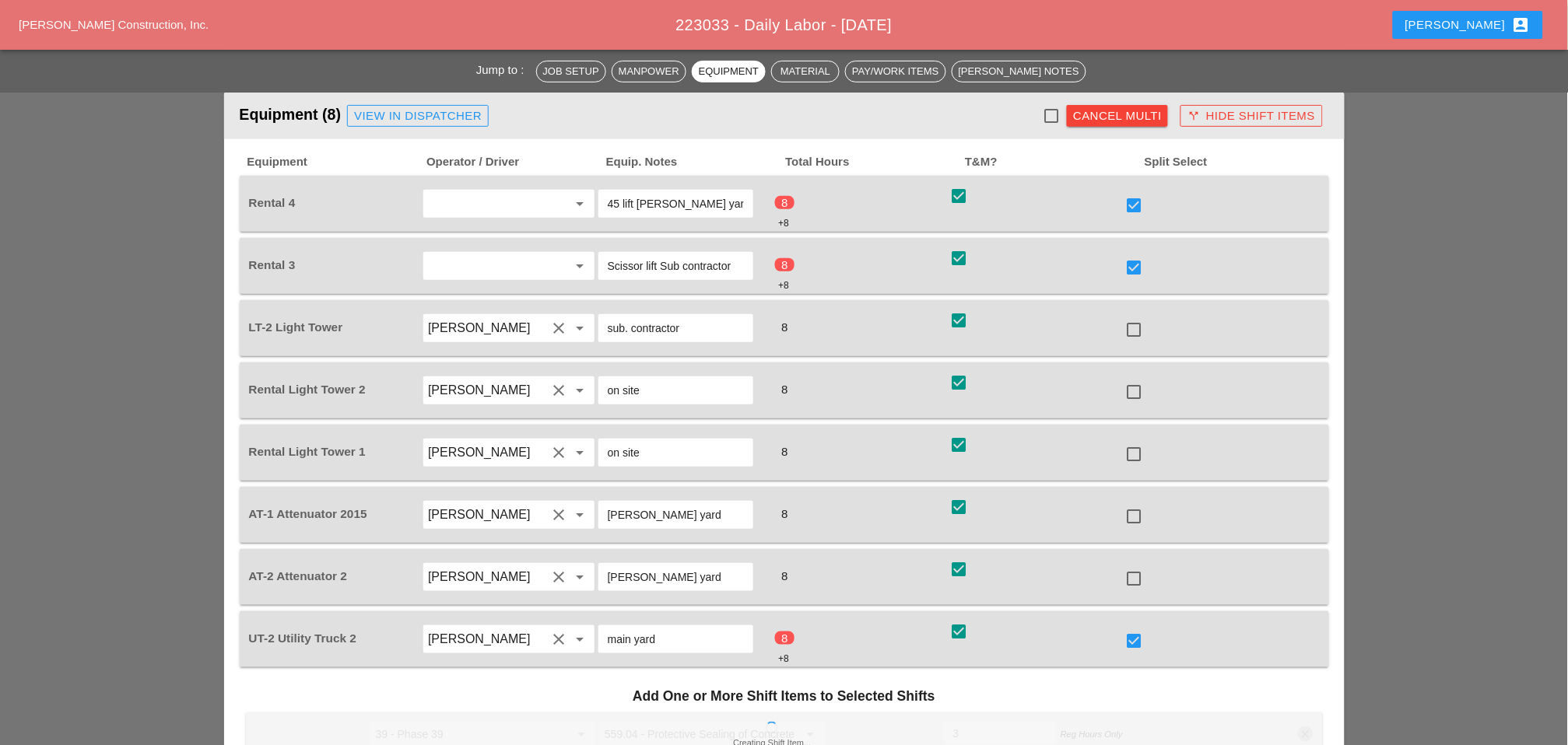 checkbox on "false" 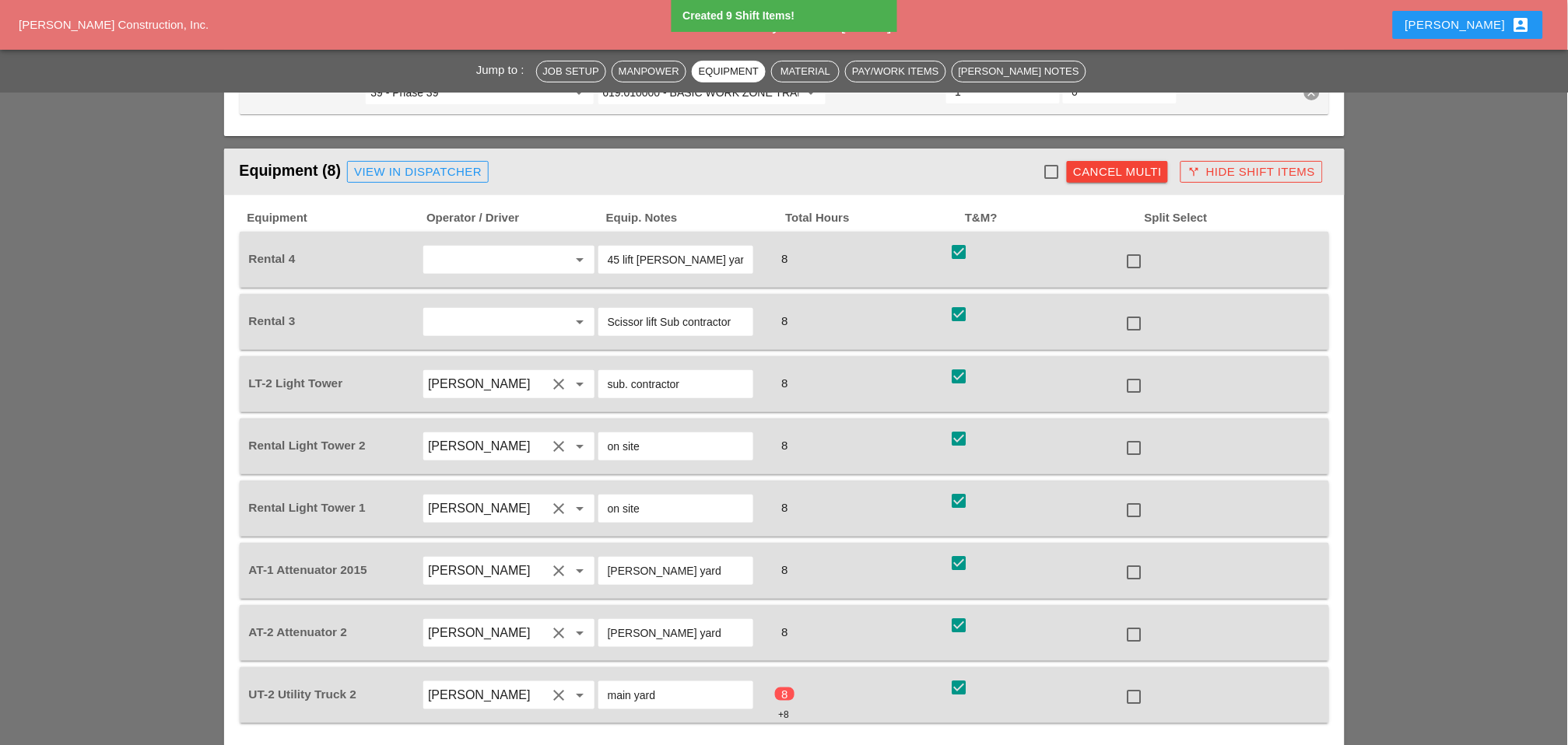 scroll, scrollTop: 1814, scrollLeft: 0, axis: vertical 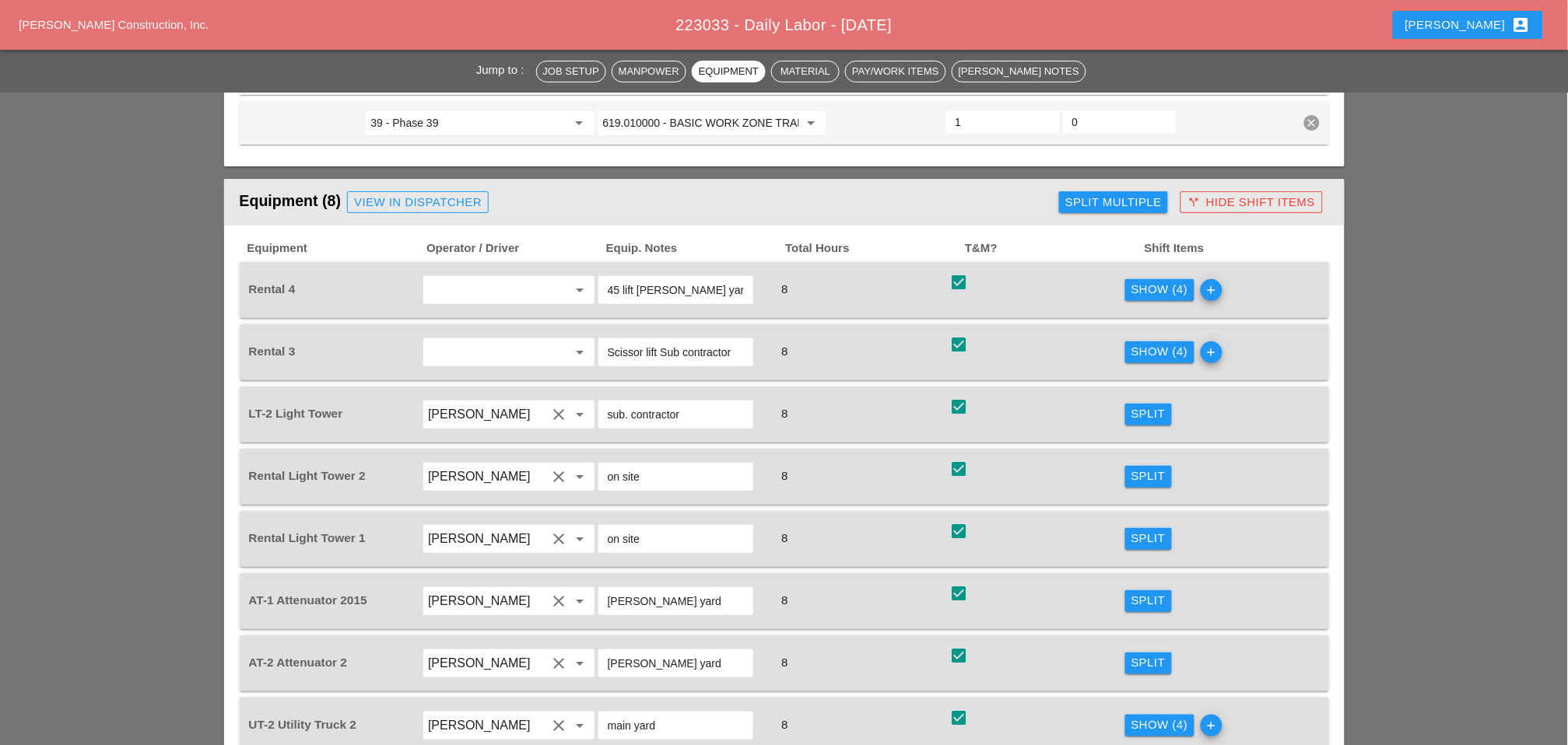 click on "Show (4)" at bounding box center [1159, 289] 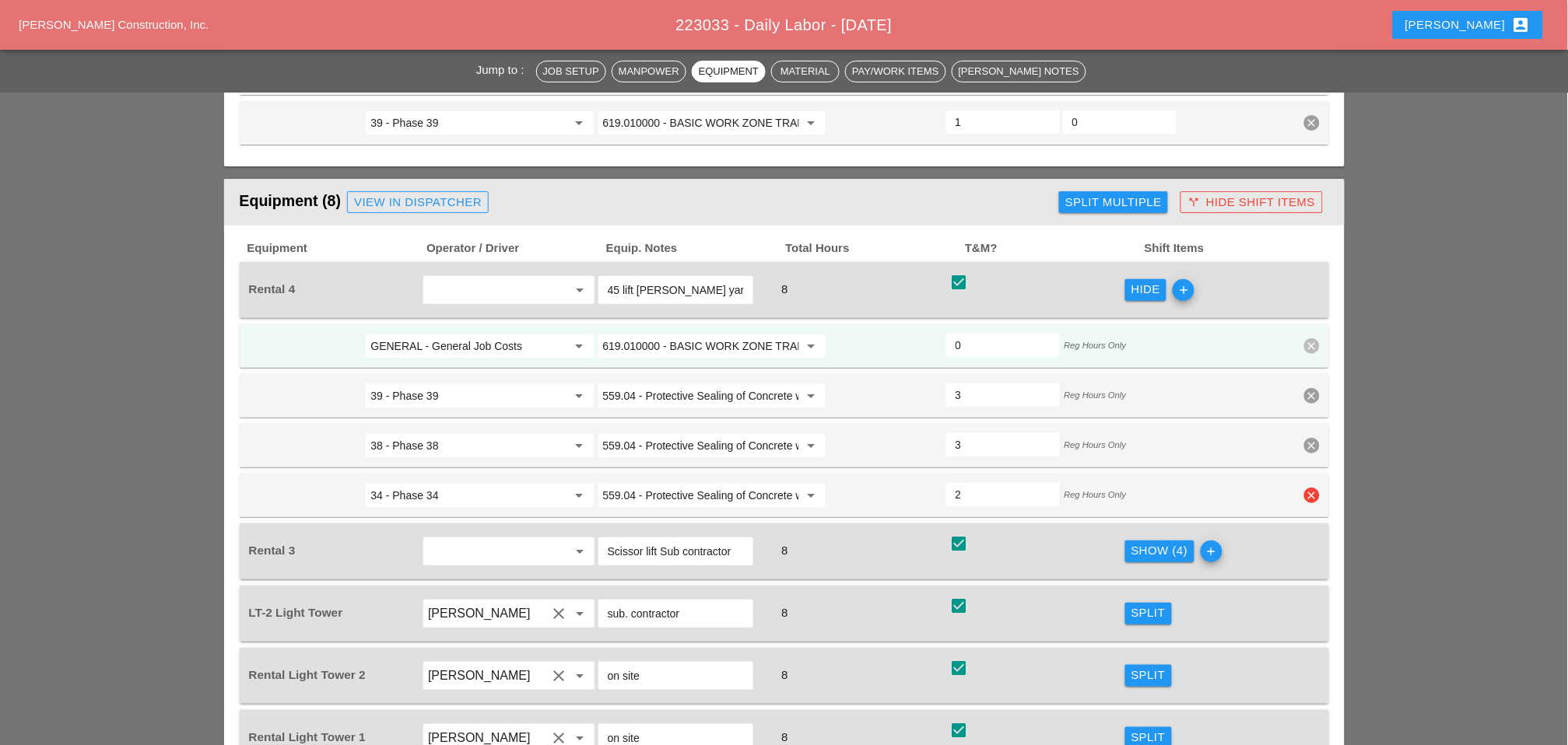 click on "clear" at bounding box center [1312, 495] 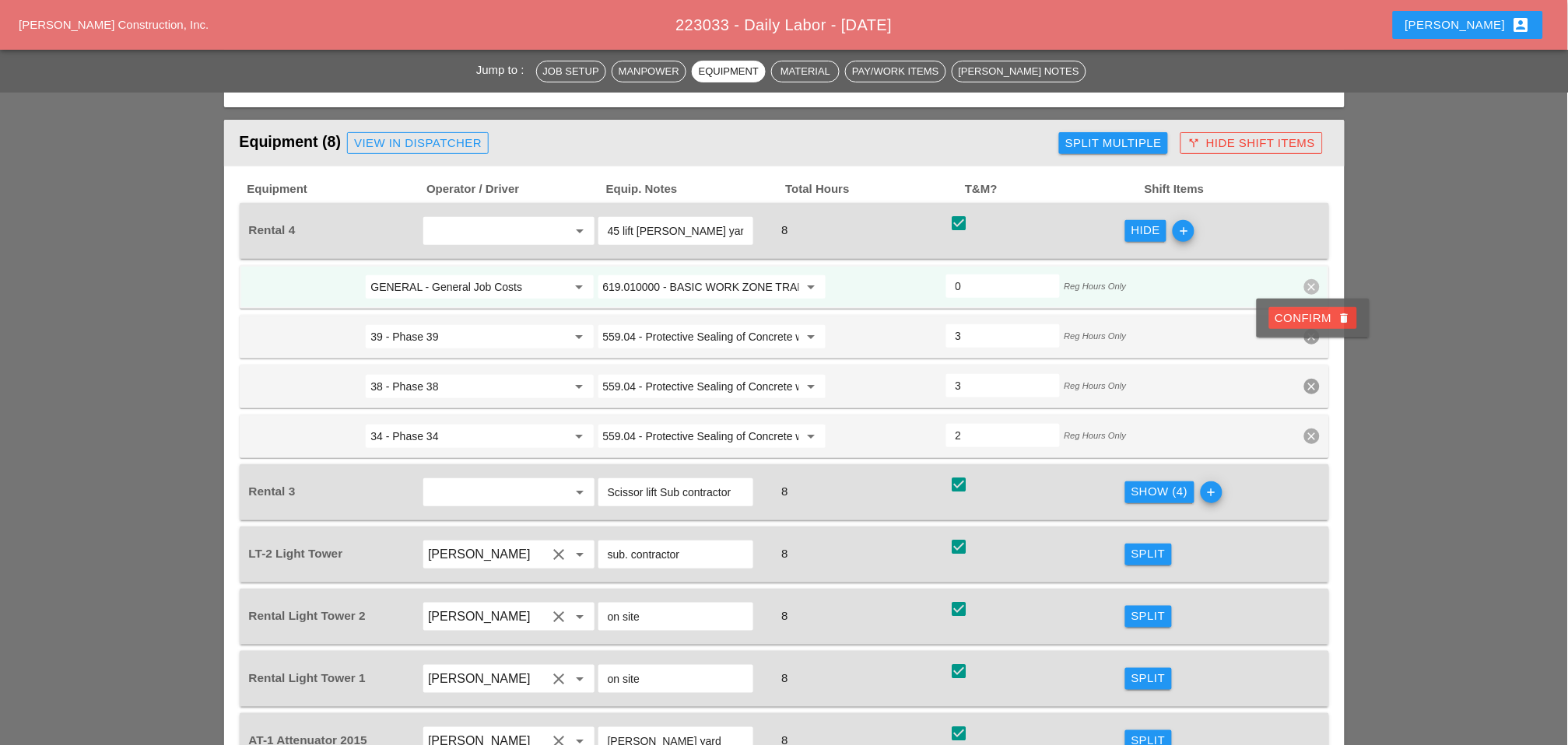 scroll, scrollTop: 1987, scrollLeft: 0, axis: vertical 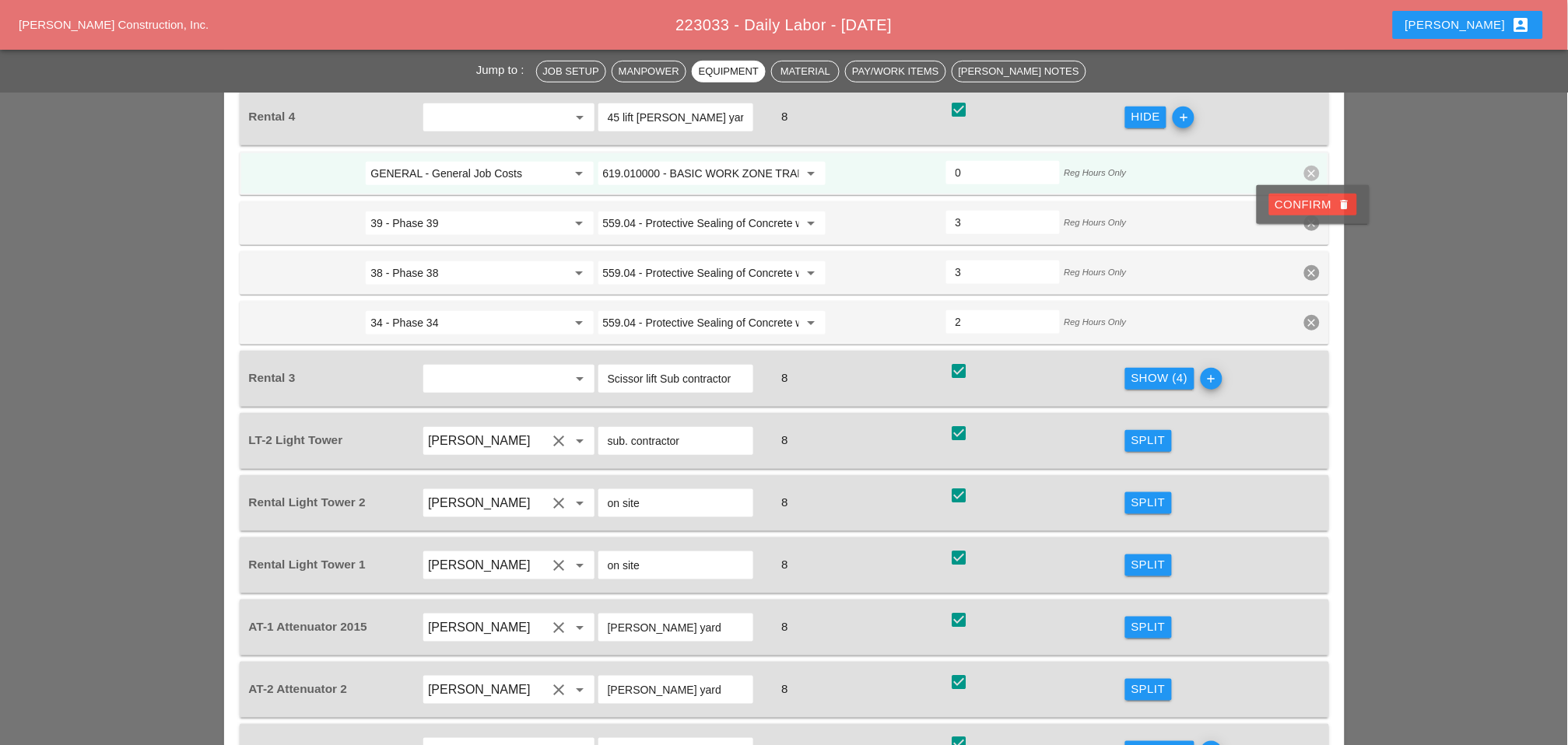 click on "Confirm delete" at bounding box center [1313, 205] 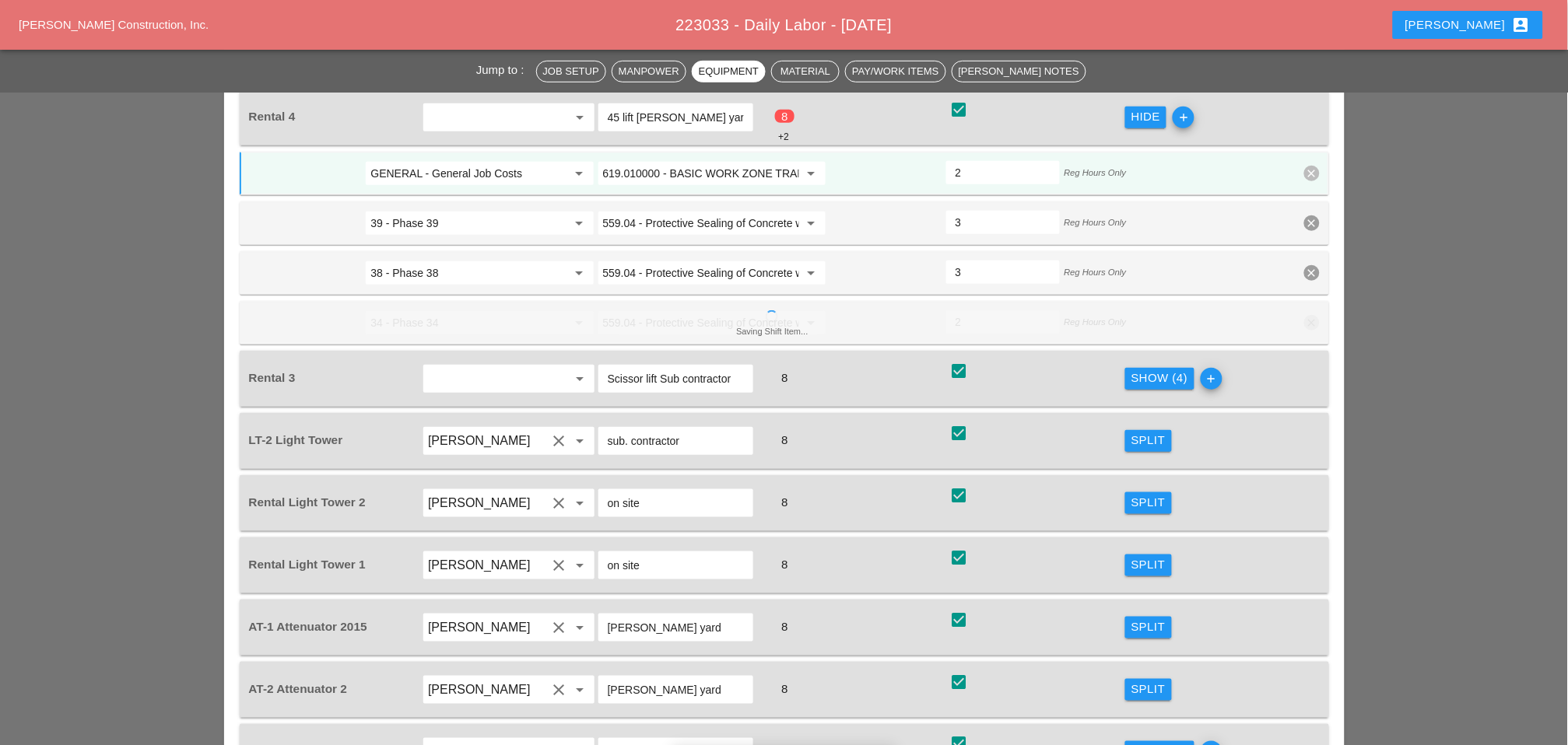 scroll, scrollTop: 2160, scrollLeft: 0, axis: vertical 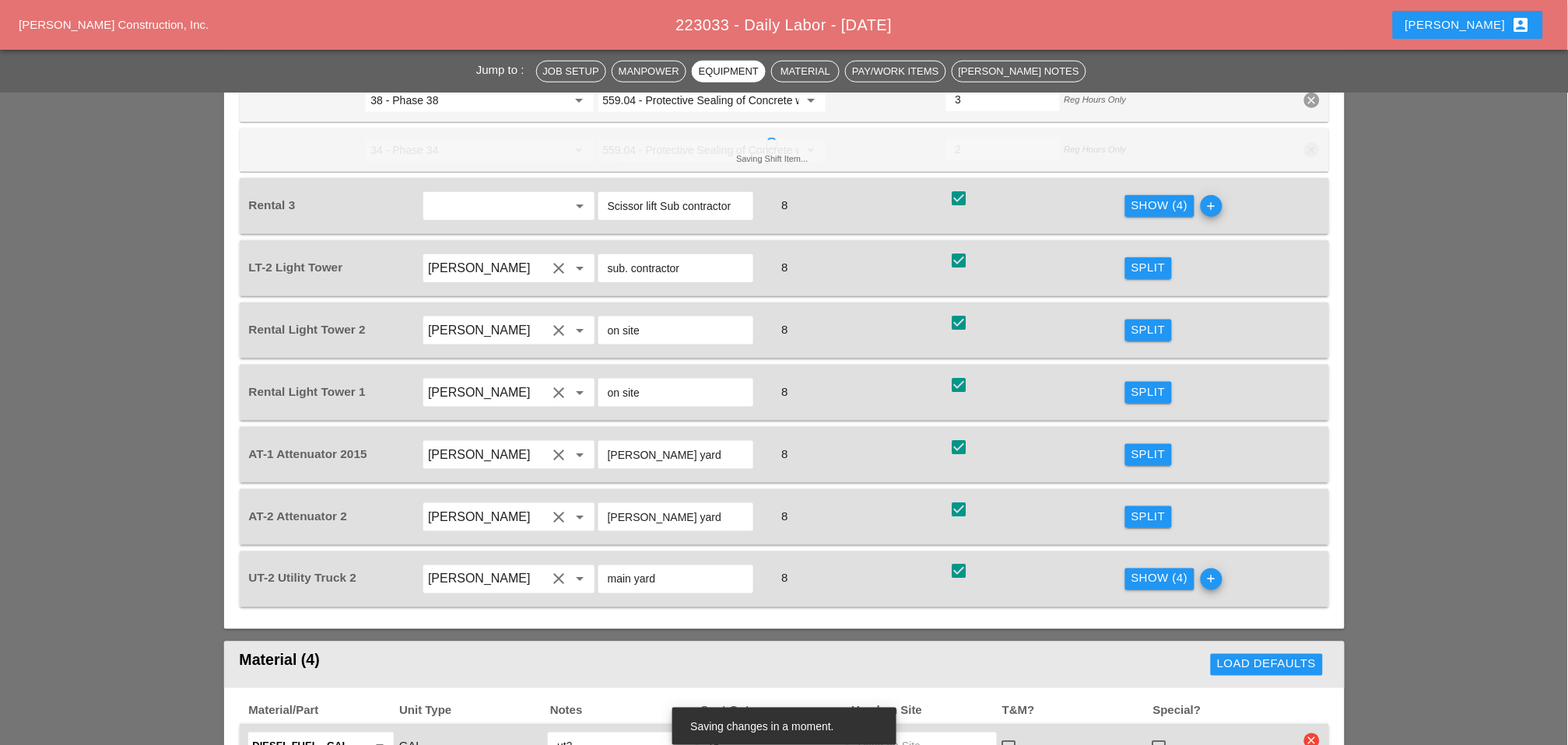 click on "Show (4)" at bounding box center [1159, 579] 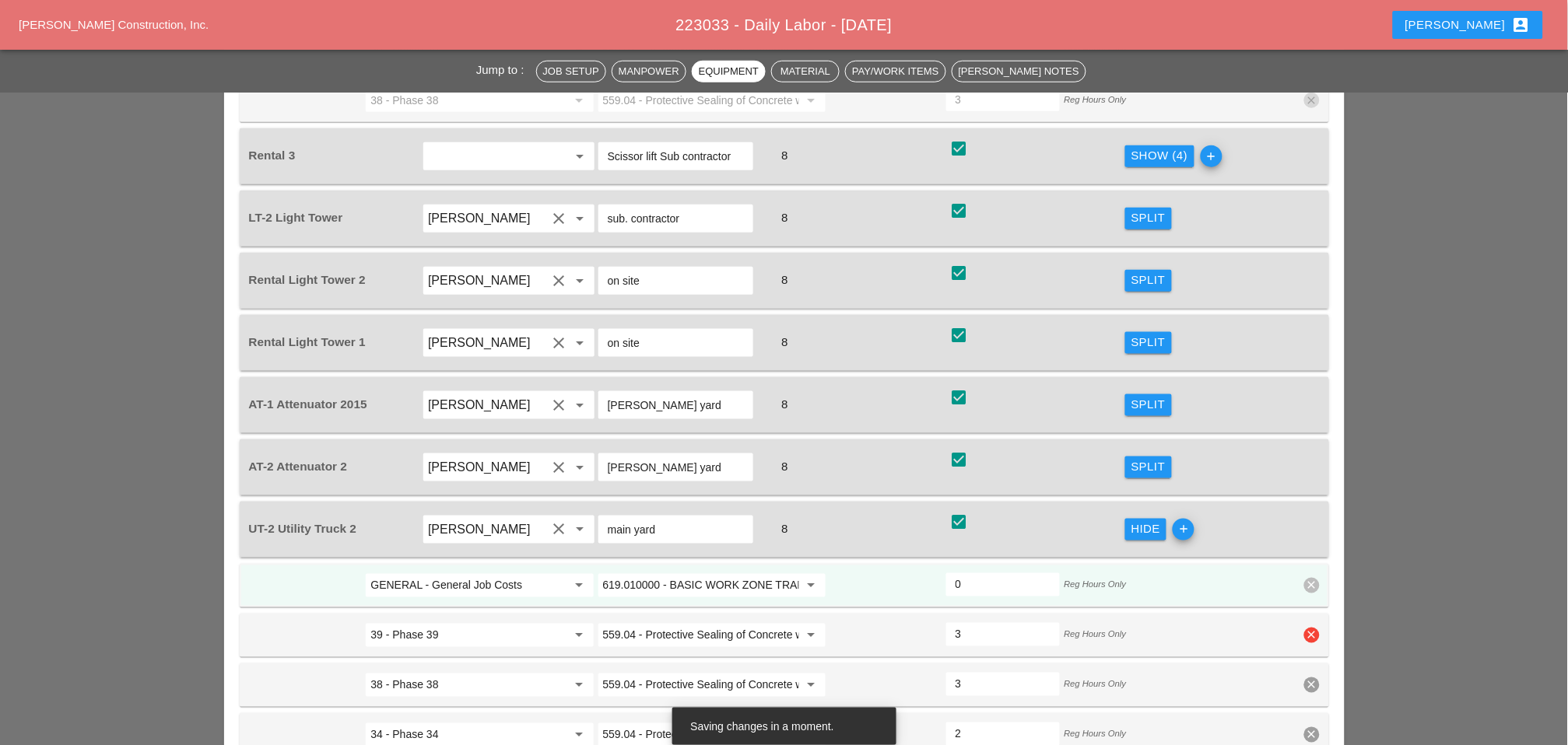 scroll, scrollTop: 2333, scrollLeft: 0, axis: vertical 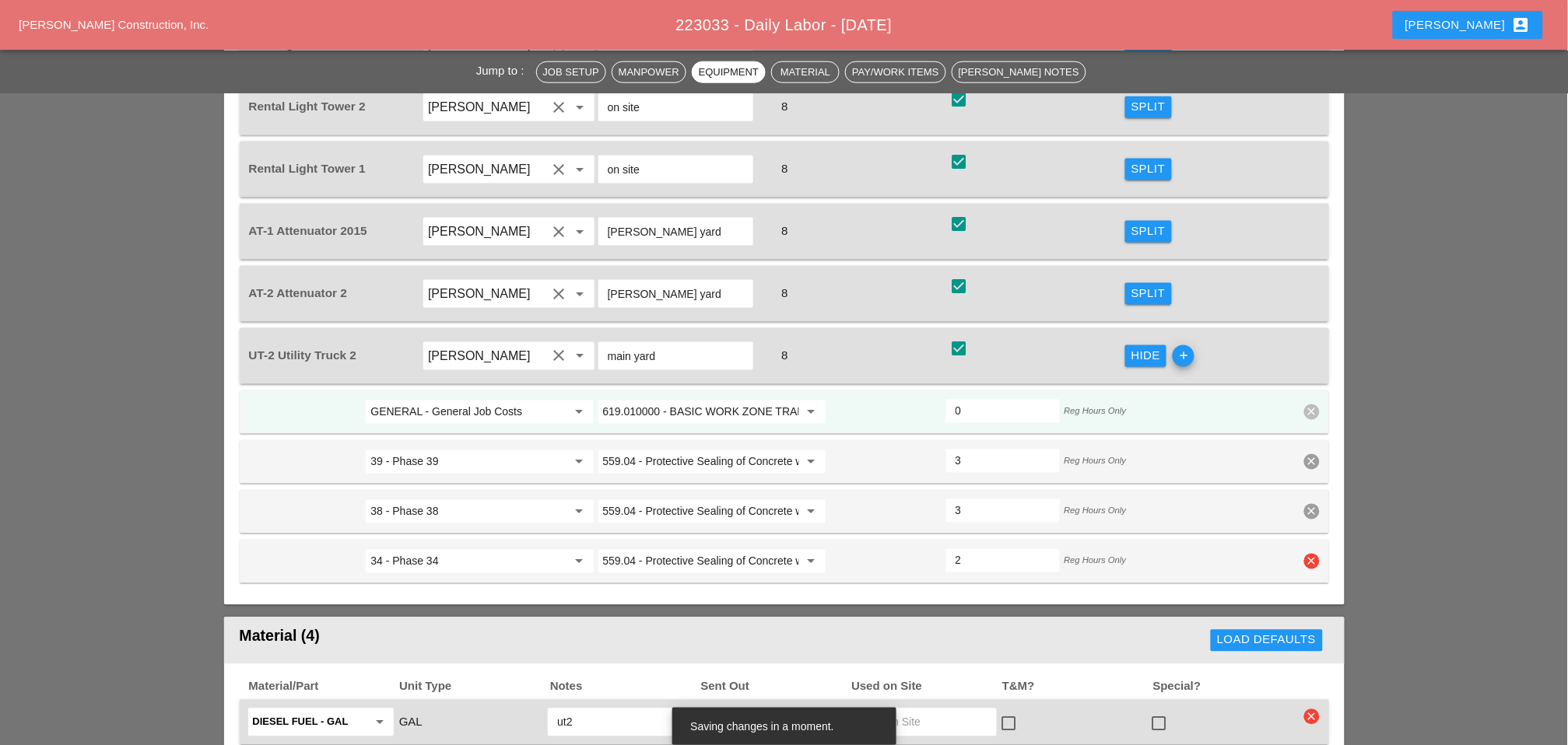 click on "clear" at bounding box center (1312, 561) 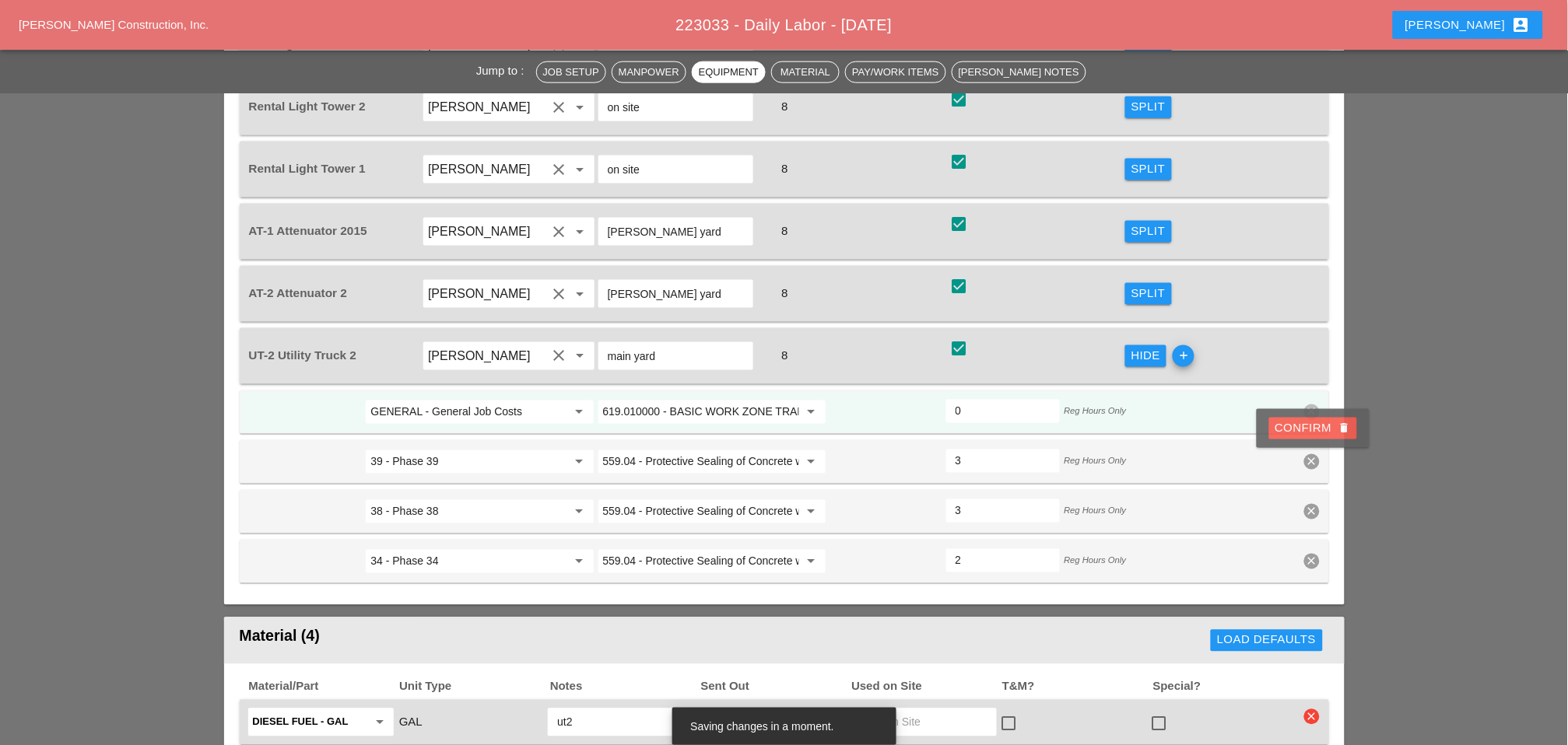 click on "Confirm delete" at bounding box center [1313, 428] 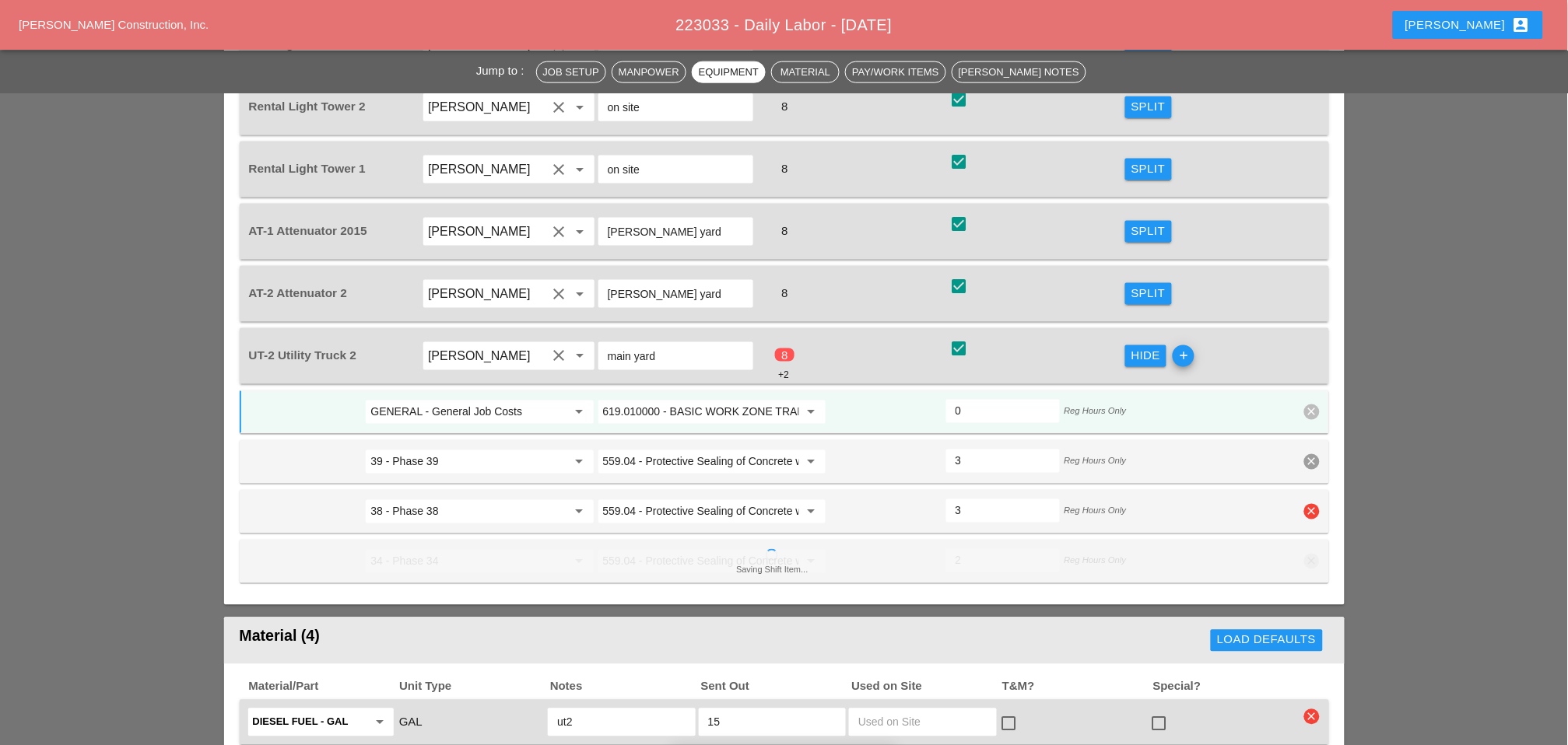 type on "2" 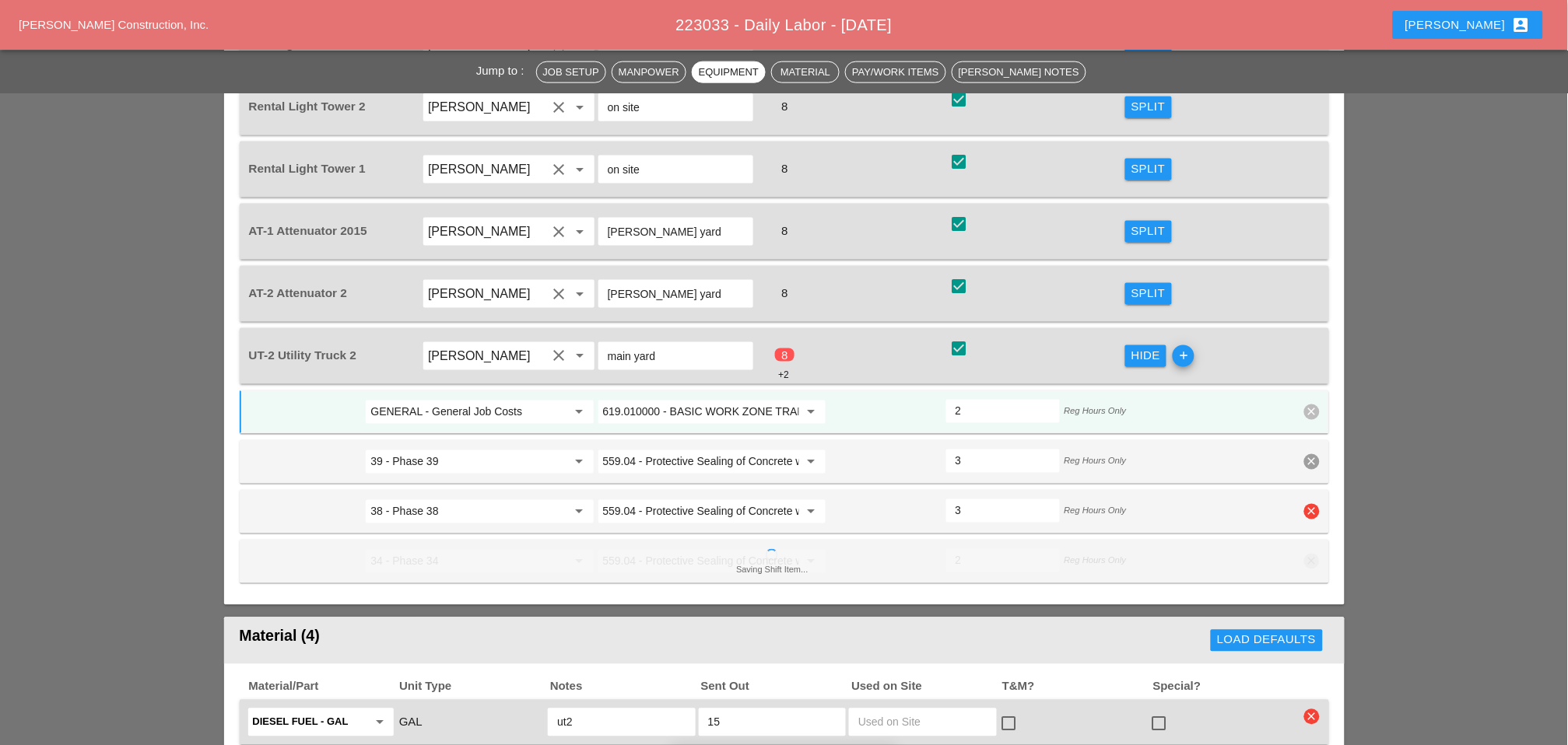 scroll, scrollTop: 1987, scrollLeft: 0, axis: vertical 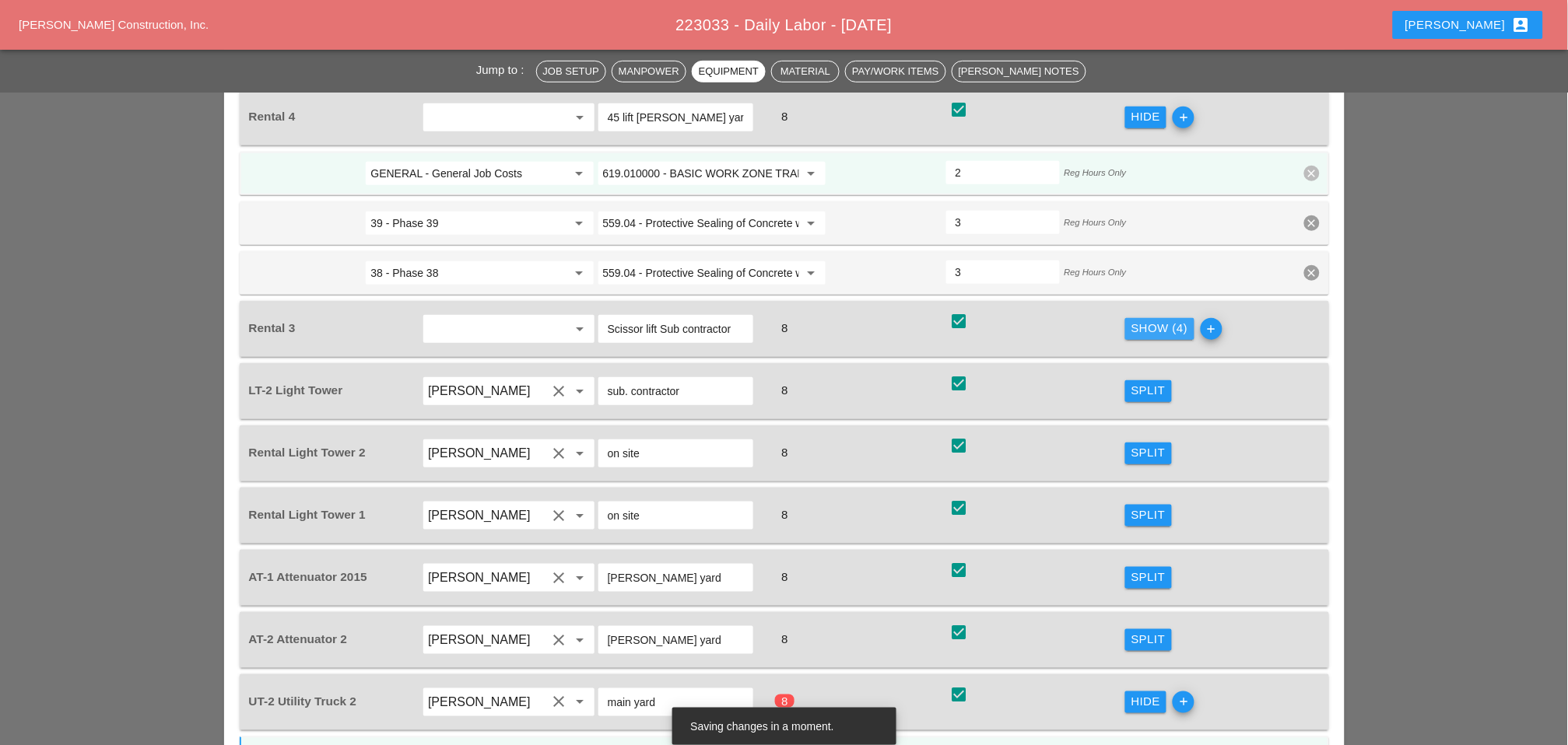 click on "Show (4)" at bounding box center [1159, 328] 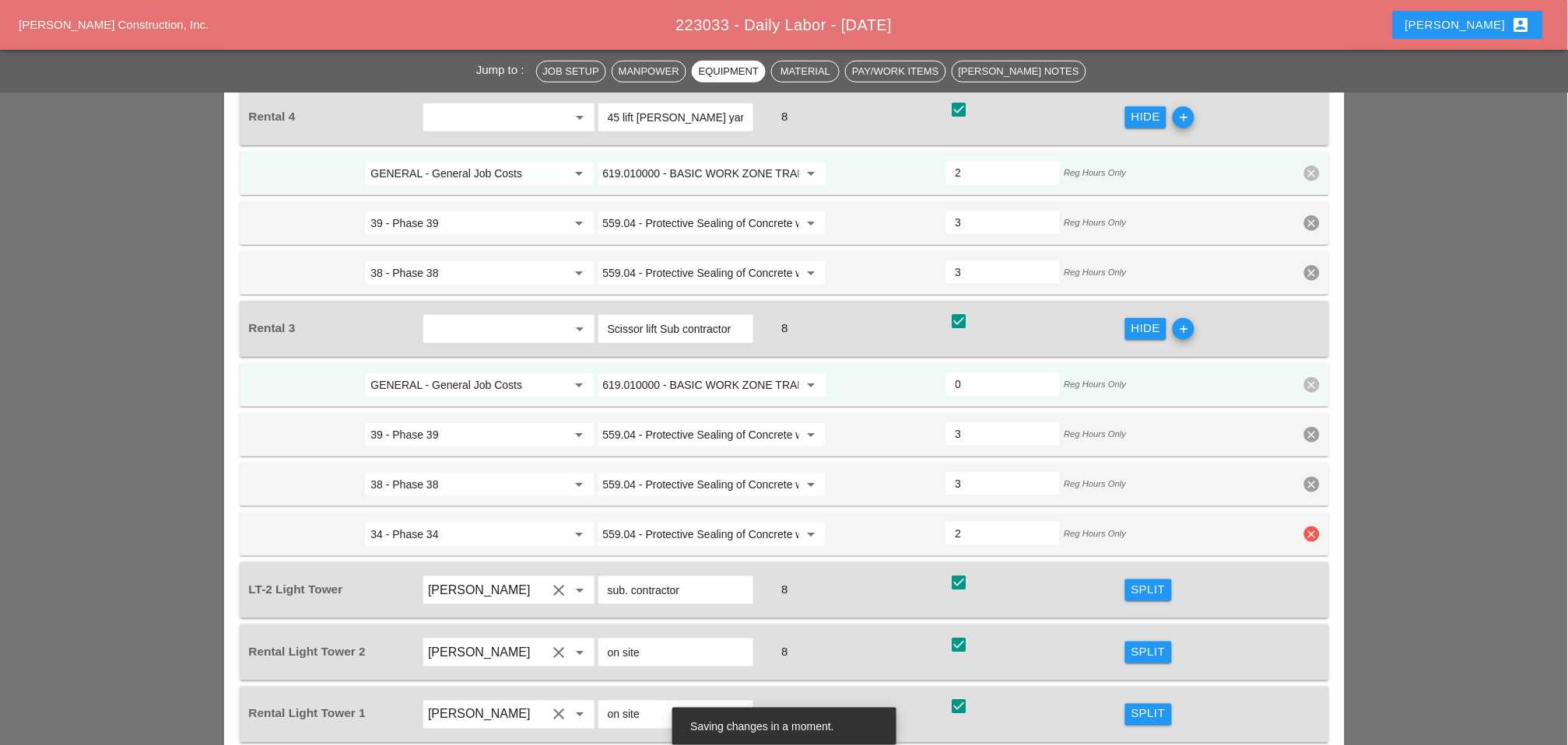 click on "clear" at bounding box center [1312, 534] 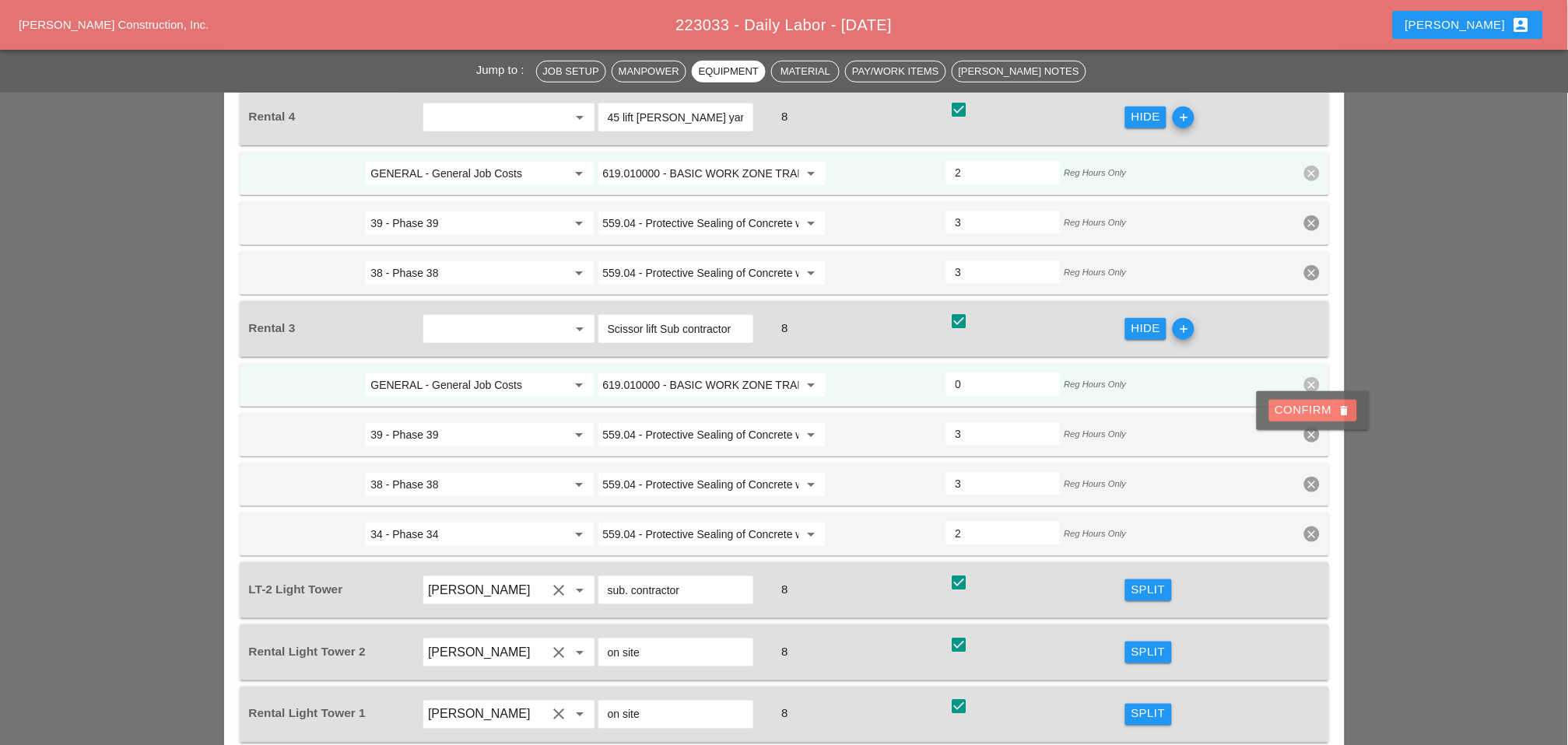 click on "Confirm delete" at bounding box center (1313, 410) 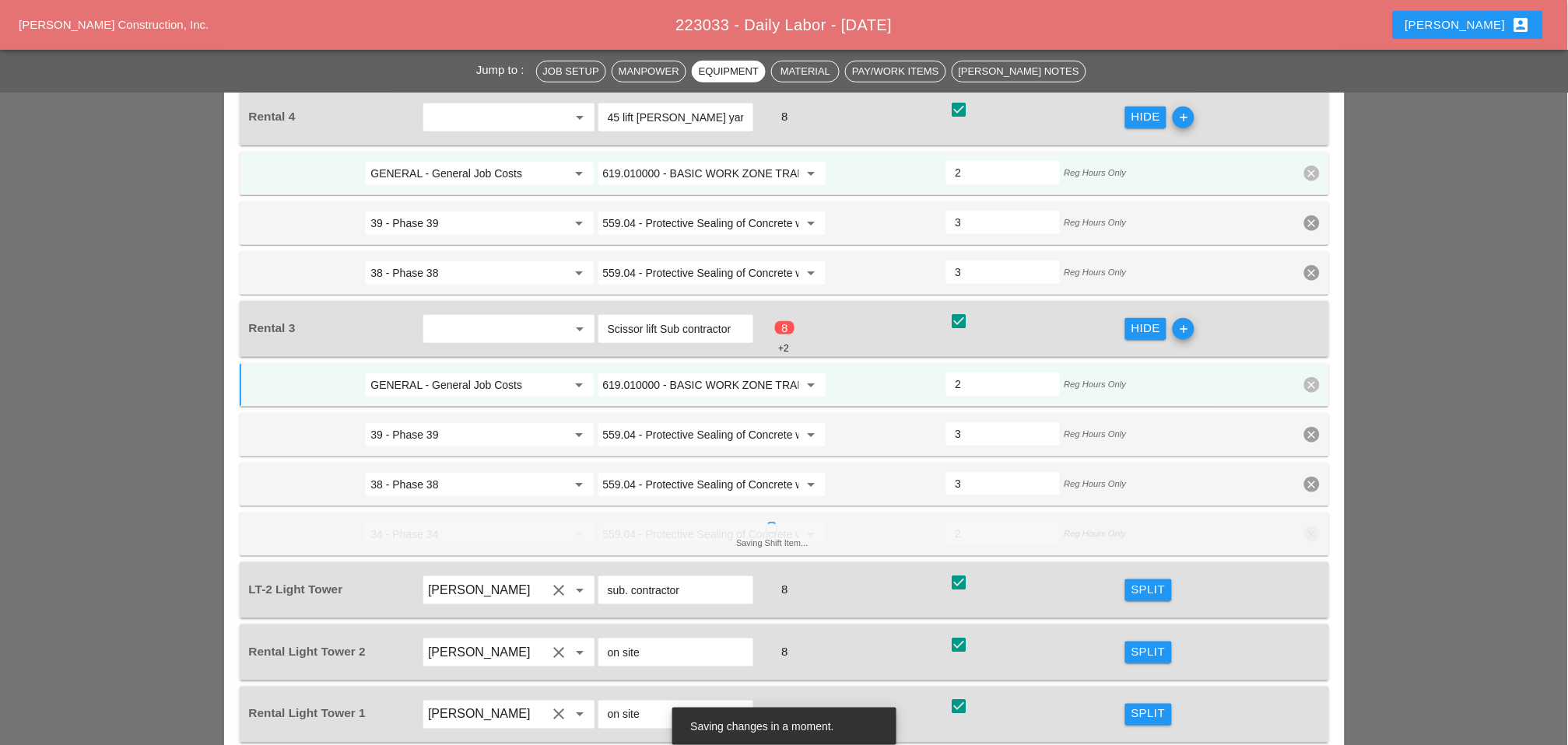 click on "GENERAL - General Job Costs" at bounding box center [468, 385] 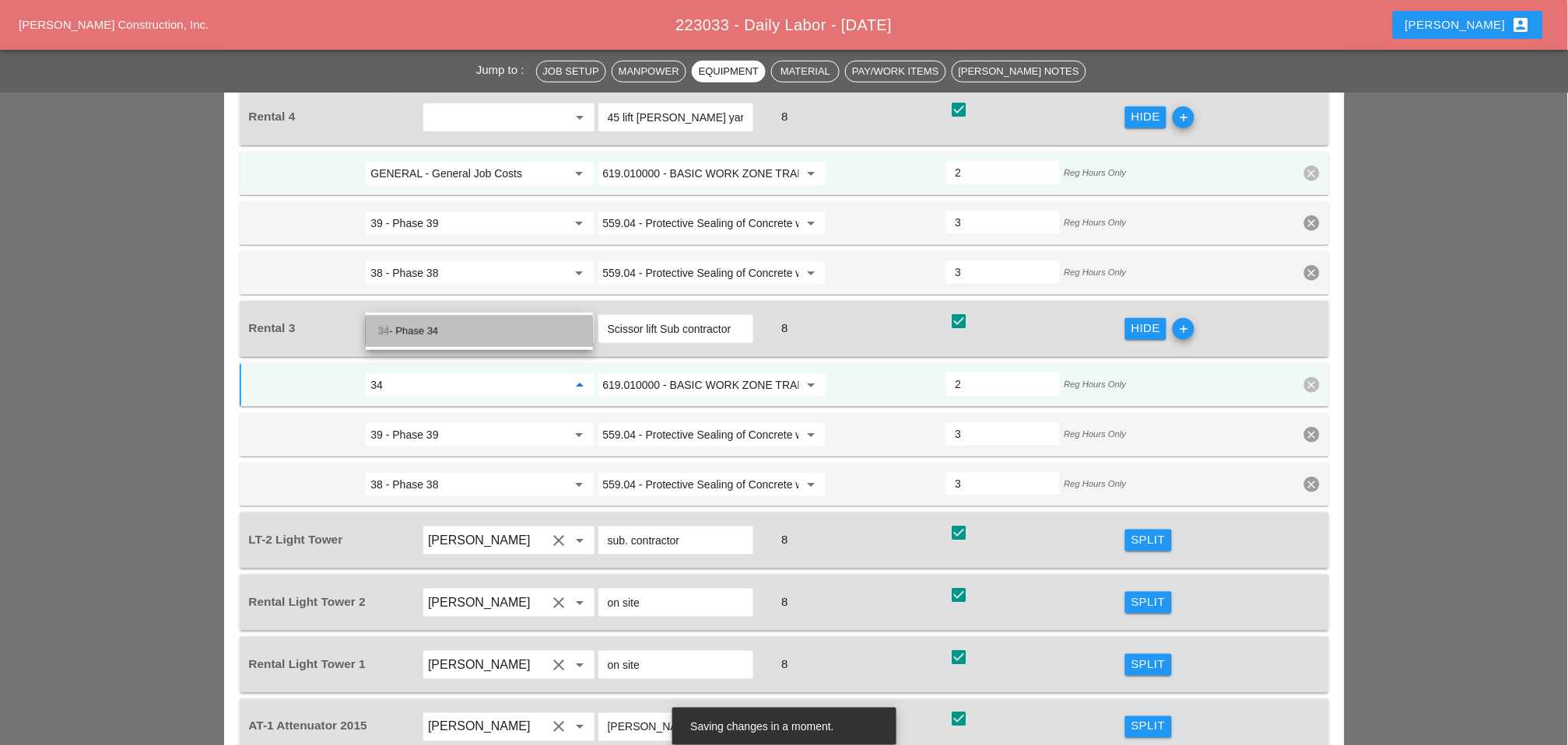 click on "34  - Phase 34" at bounding box center (479, 331) 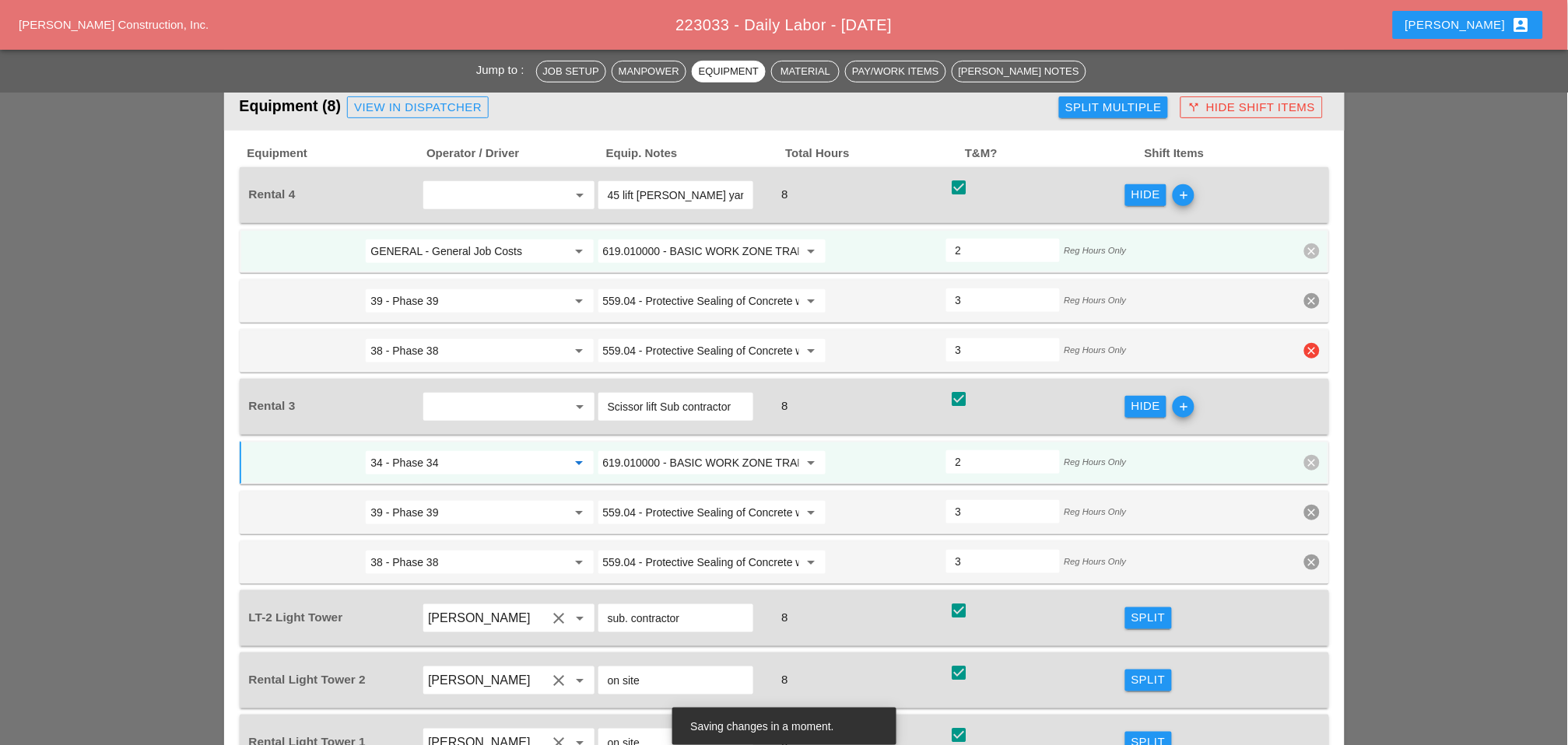 scroll, scrollTop: 1814, scrollLeft: 0, axis: vertical 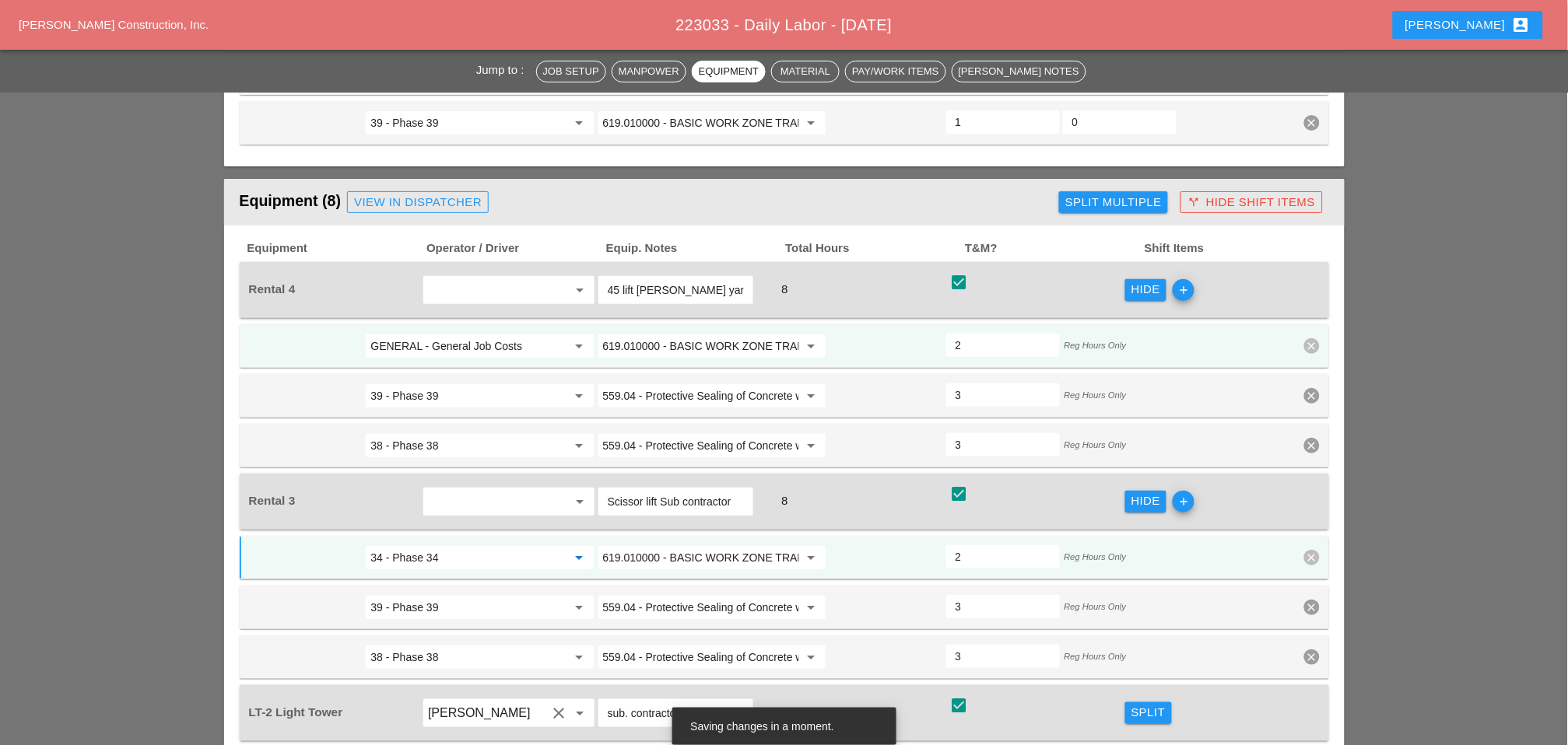 type on "34 - Phase 34" 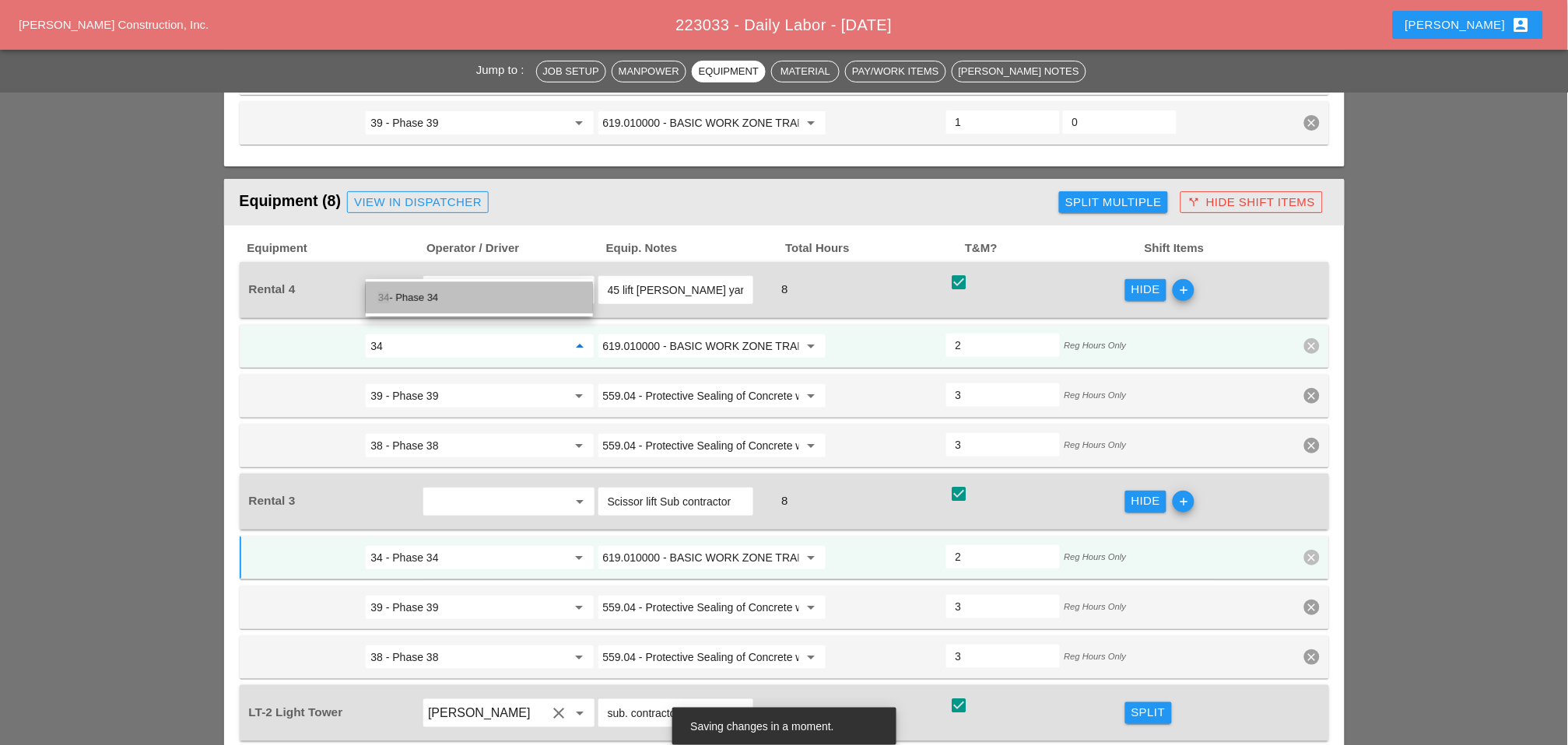click on "34  - Phase 34" at bounding box center (479, 298) 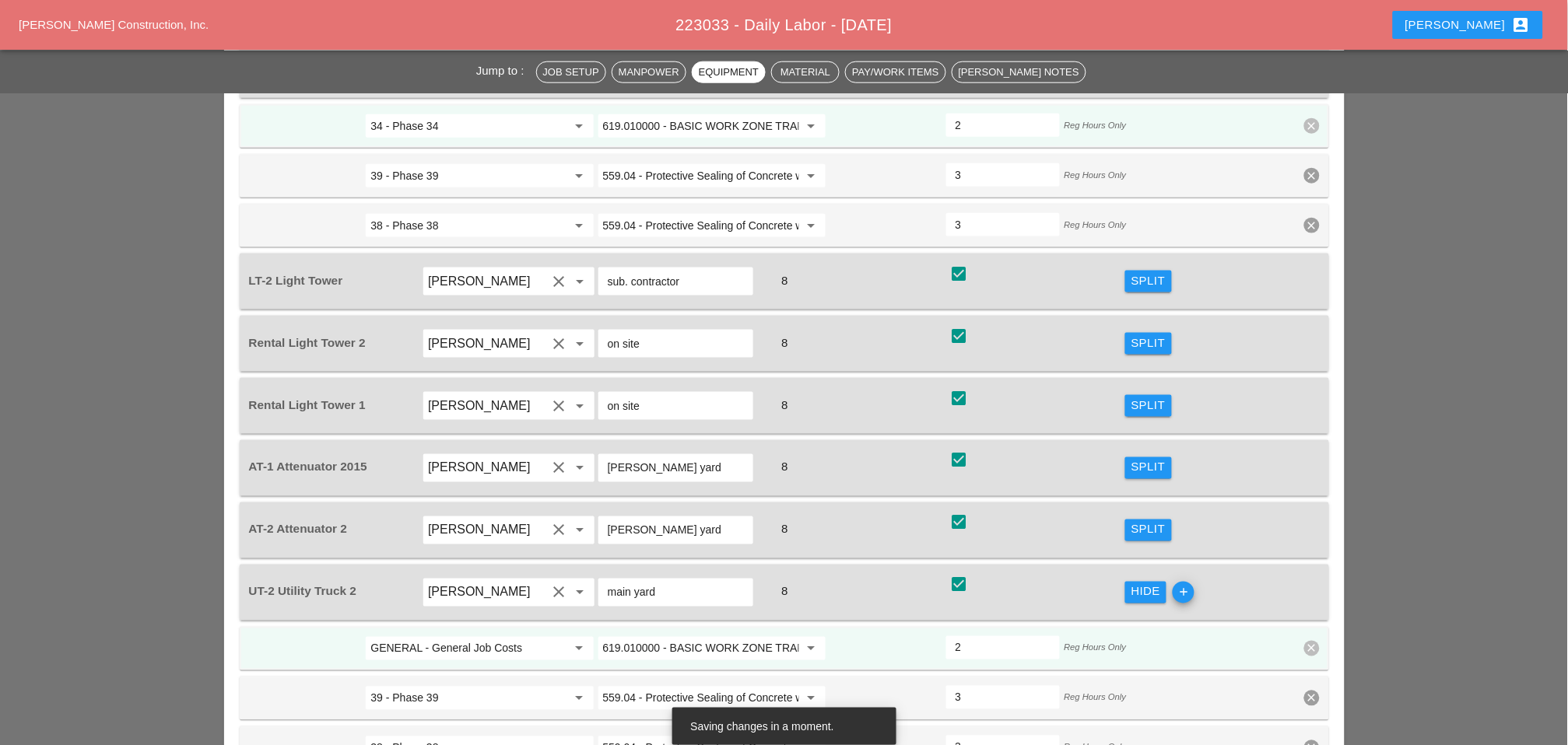 type on "34 - Phase 34" 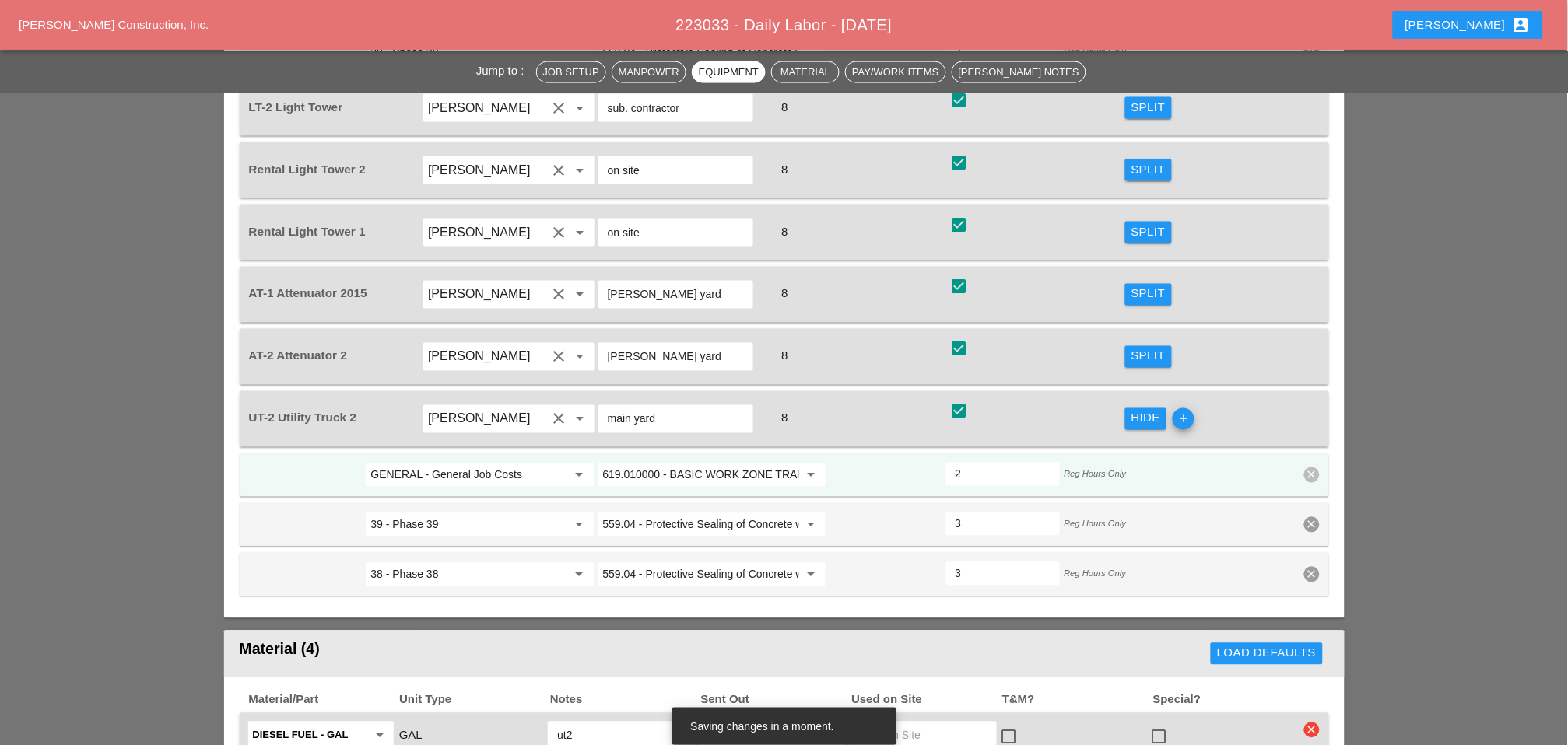 click on "GENERAL - General Job Costs" at bounding box center (468, 475) 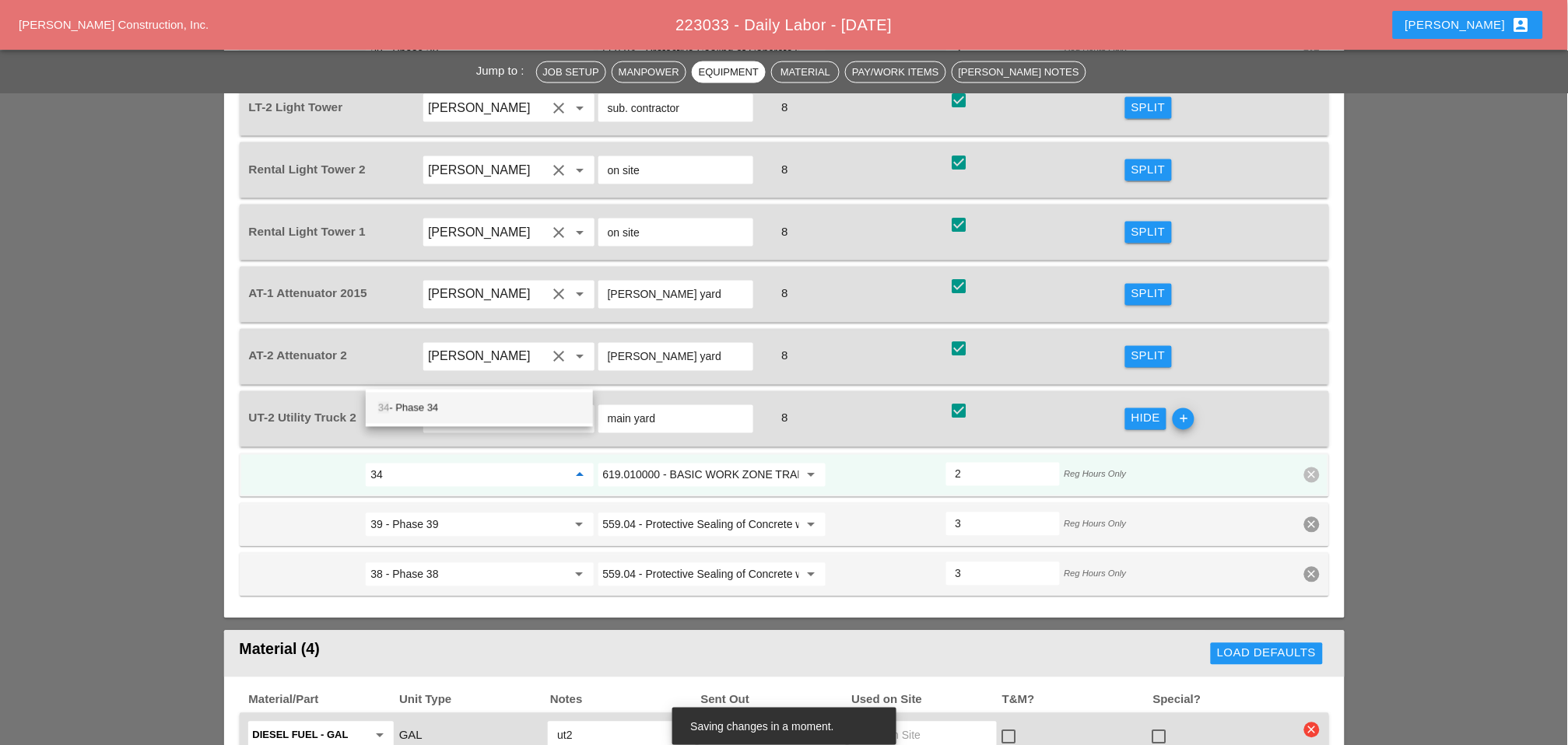 click on "34  - Phase 34" at bounding box center (479, 408) 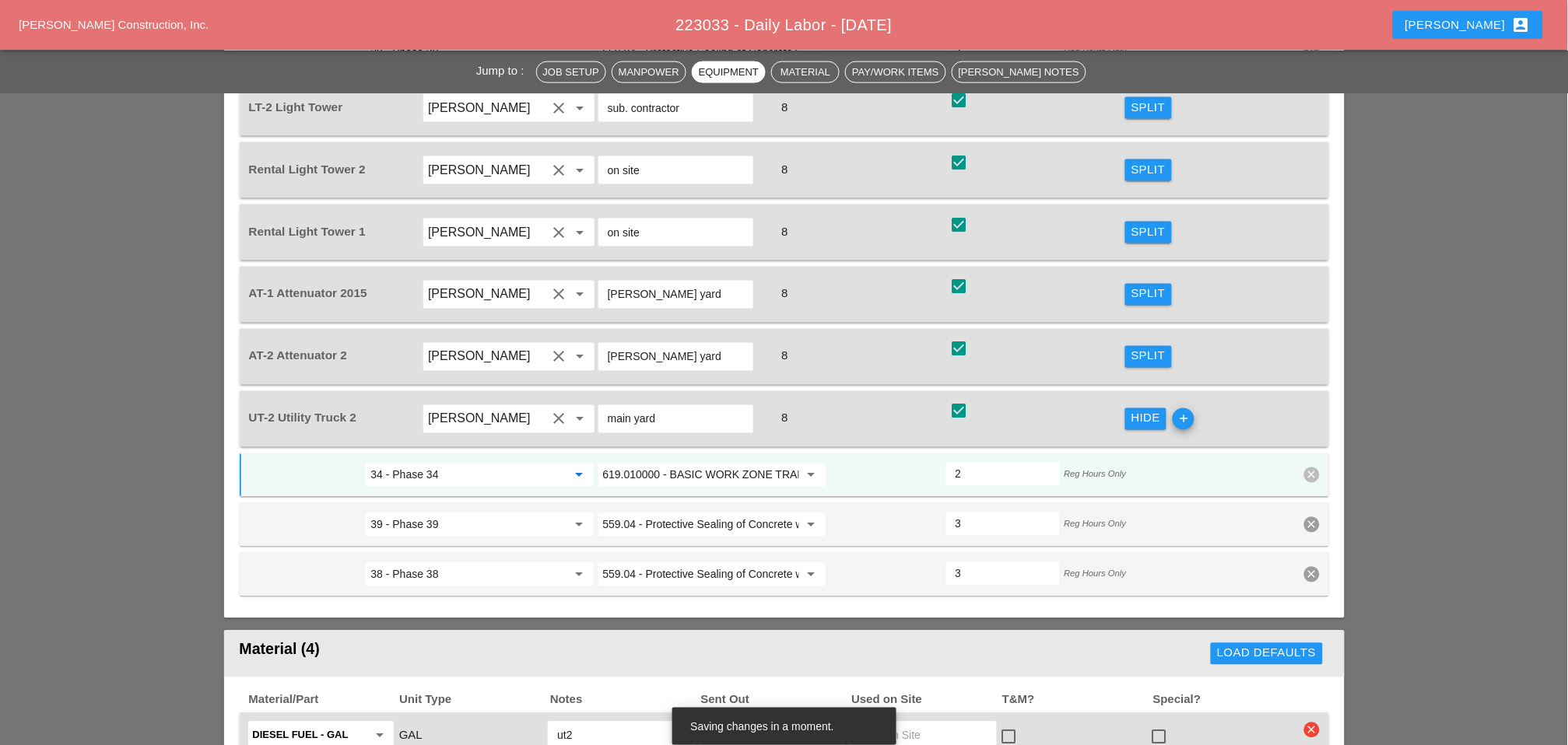 type on "34 - Phase 34" 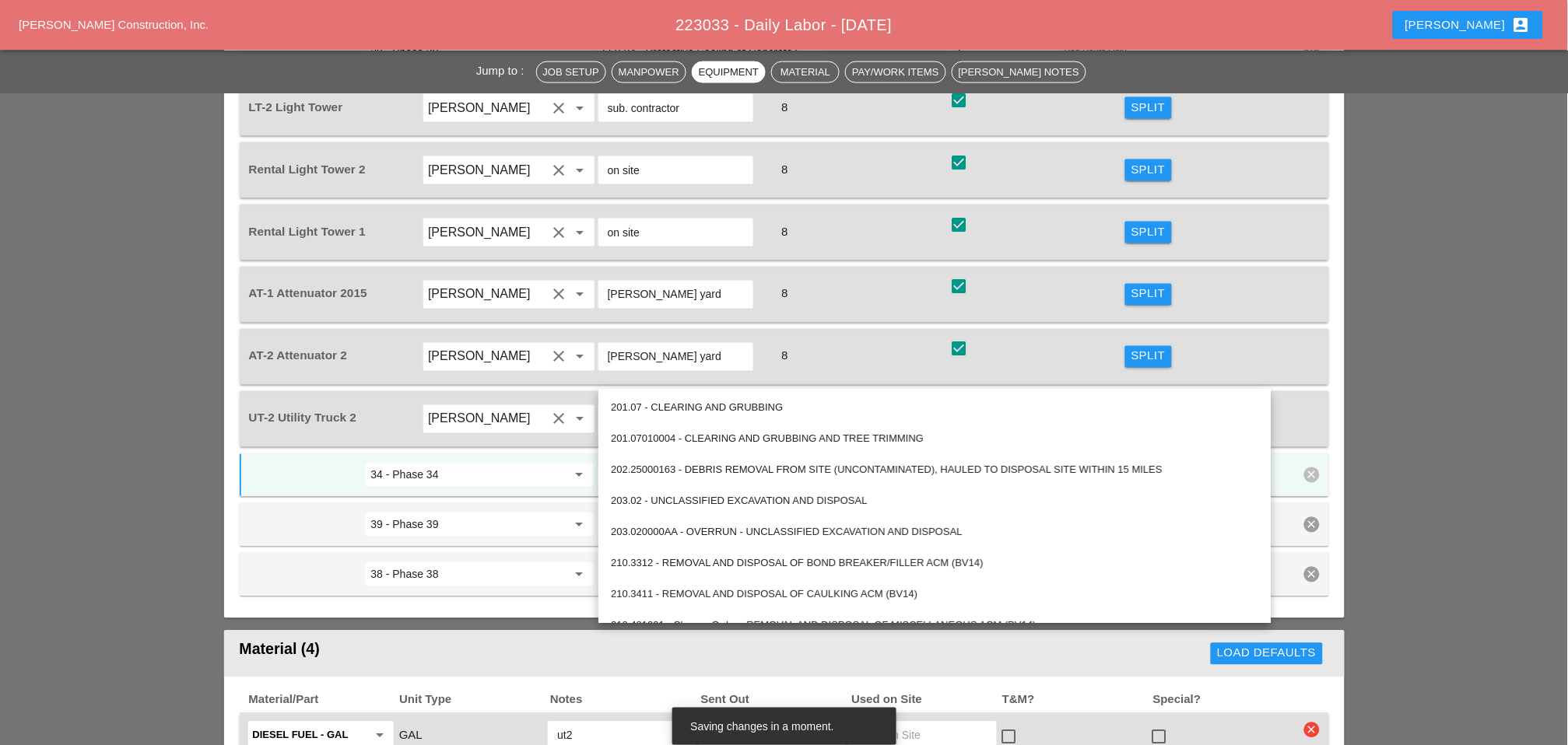 paste on "559.04 - Protective Sealing of Concrete with Coating Type Protective Sealer" 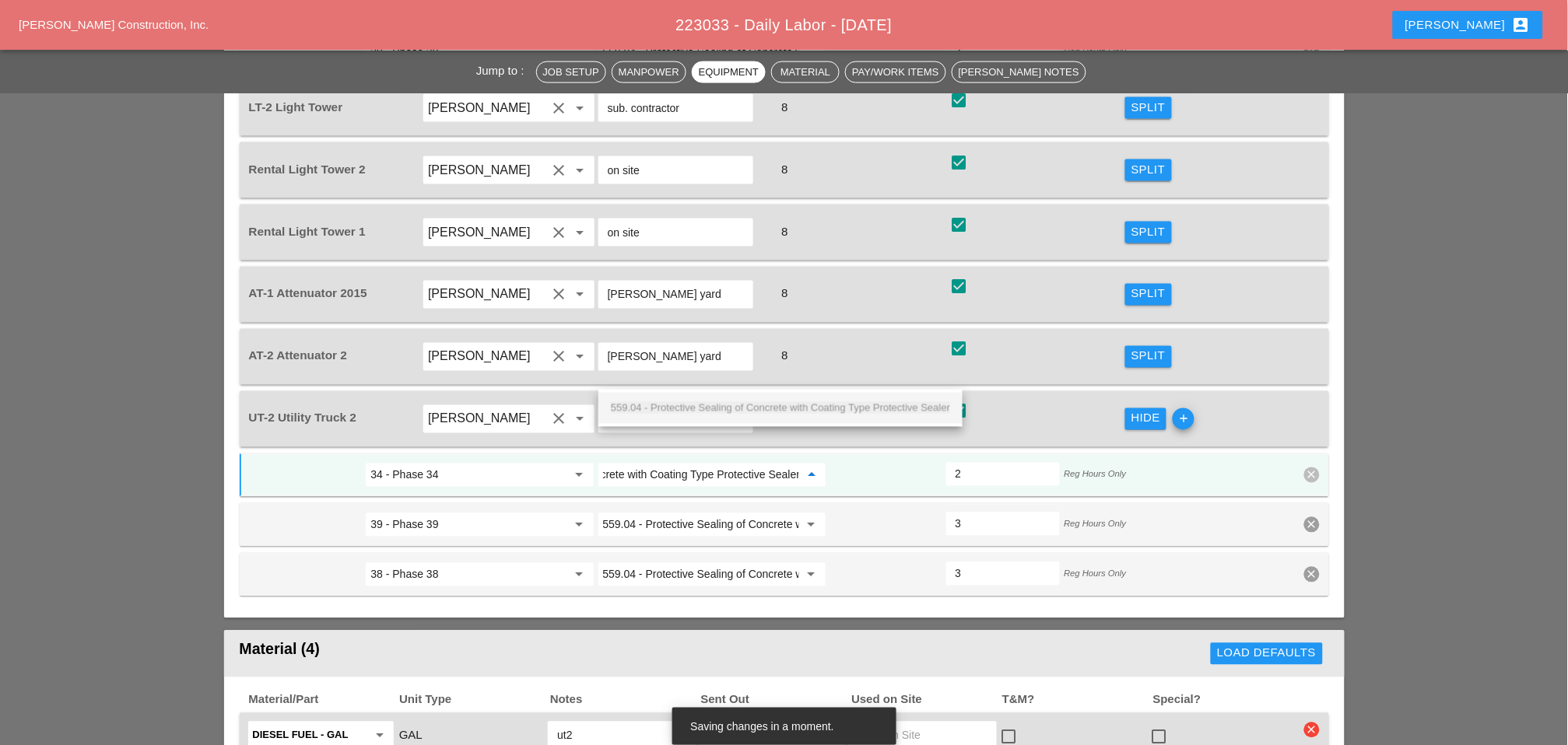 drag, startPoint x: 732, startPoint y: 403, endPoint x: 684, endPoint y: 348, distance: 73 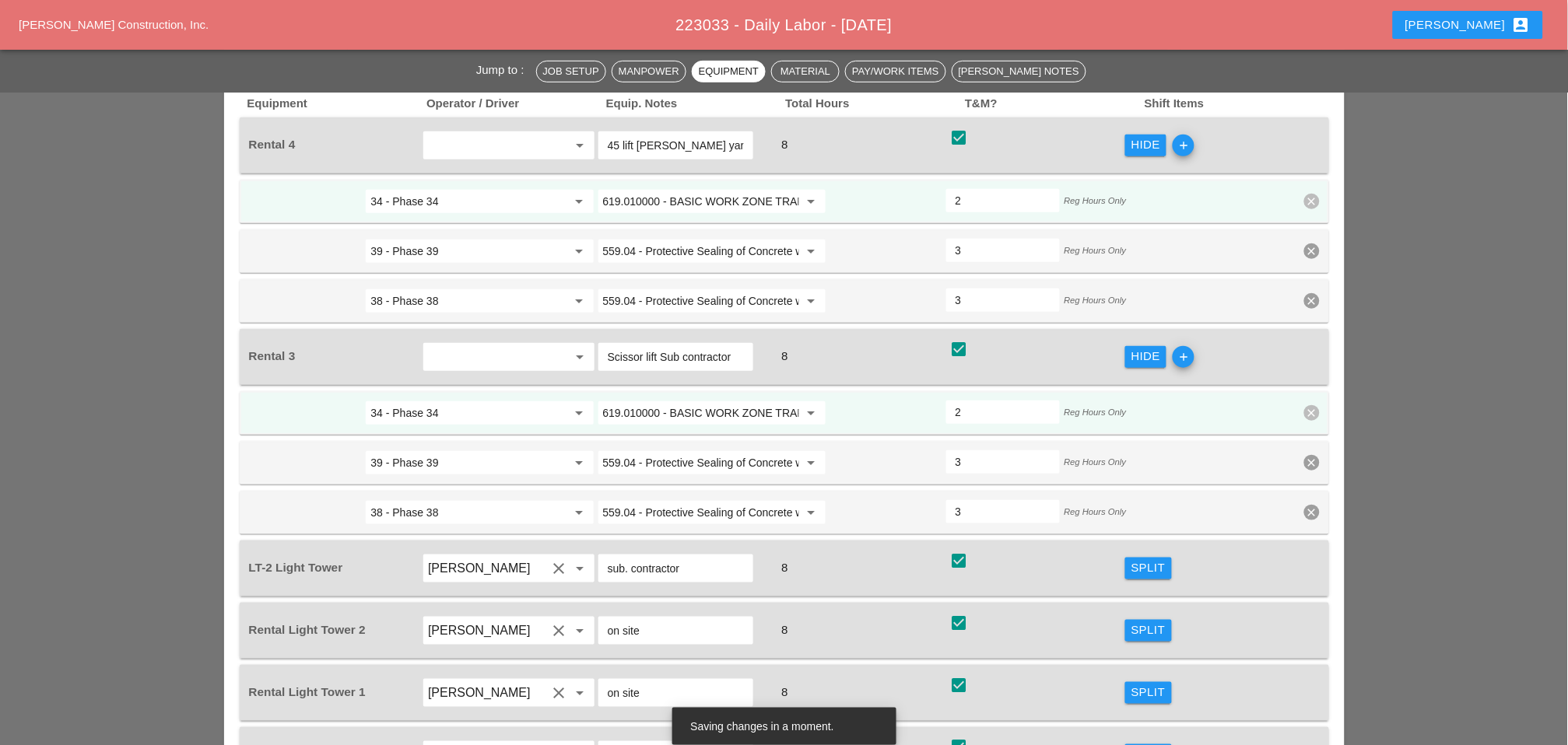 scroll, scrollTop: 1901, scrollLeft: 0, axis: vertical 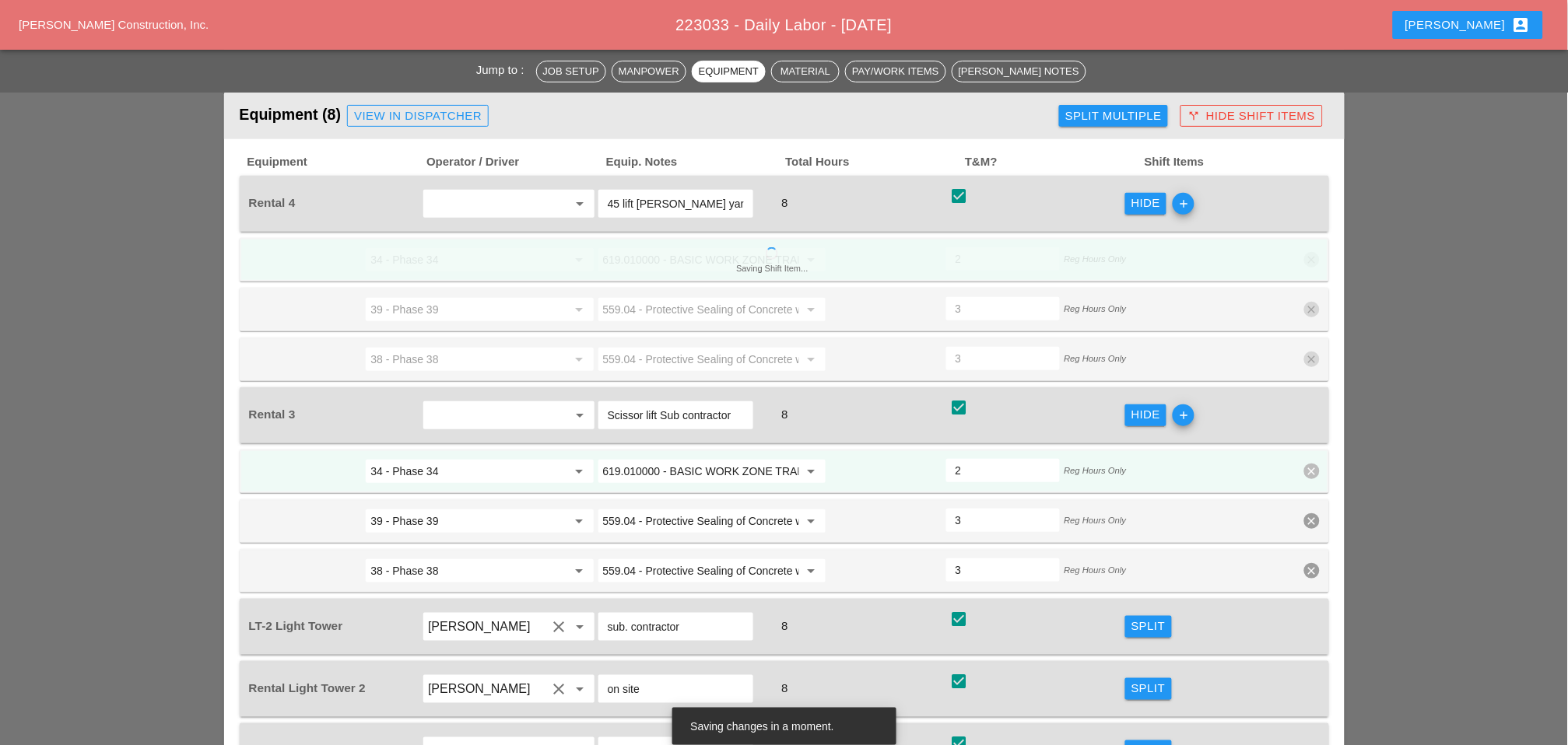 type on "559.04 - Protective Sealing of Concrete with Coating Type Protective Sealer" 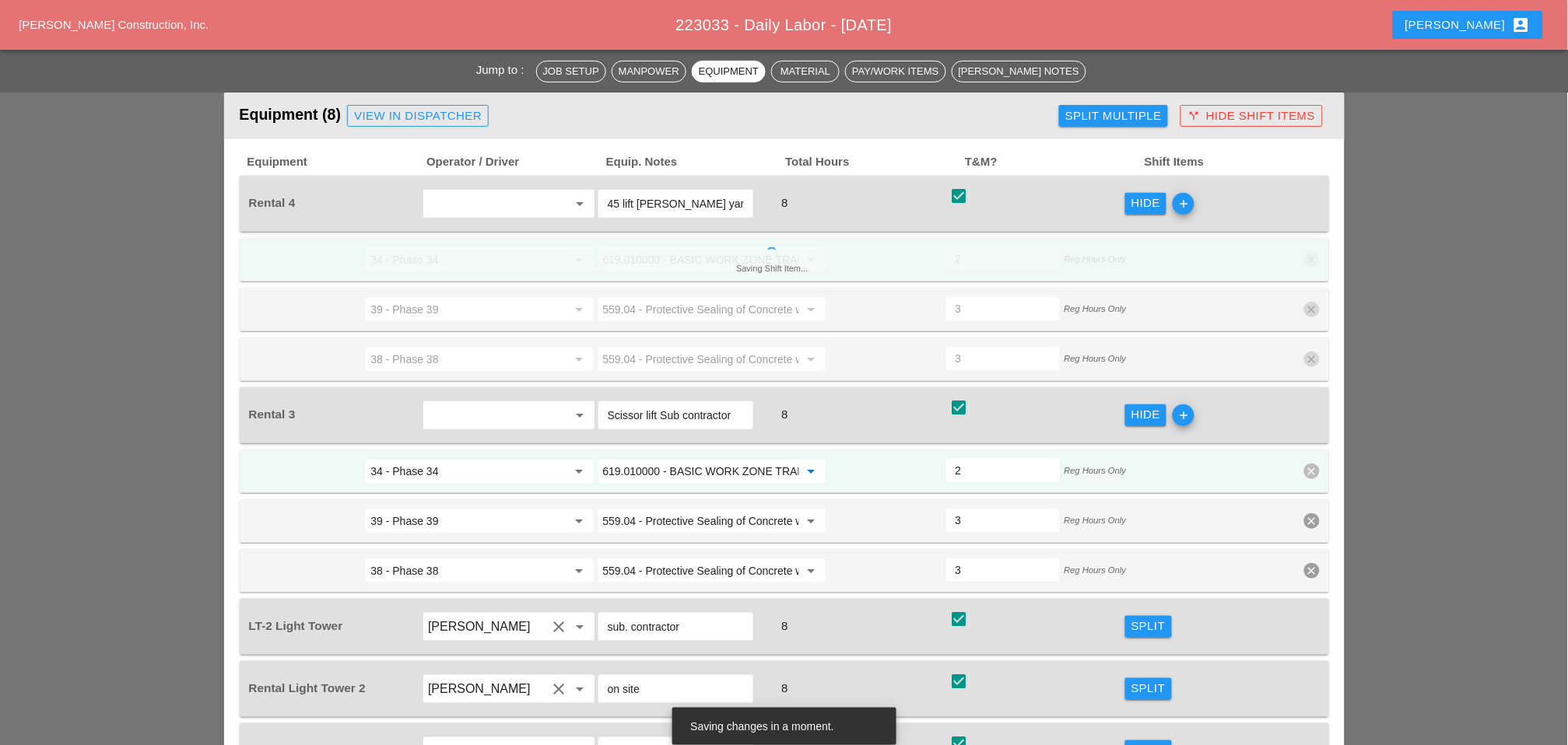 click on "619.010000 - BASIC WORK ZONE TRAFFIC CONTROL" at bounding box center (701, 471) 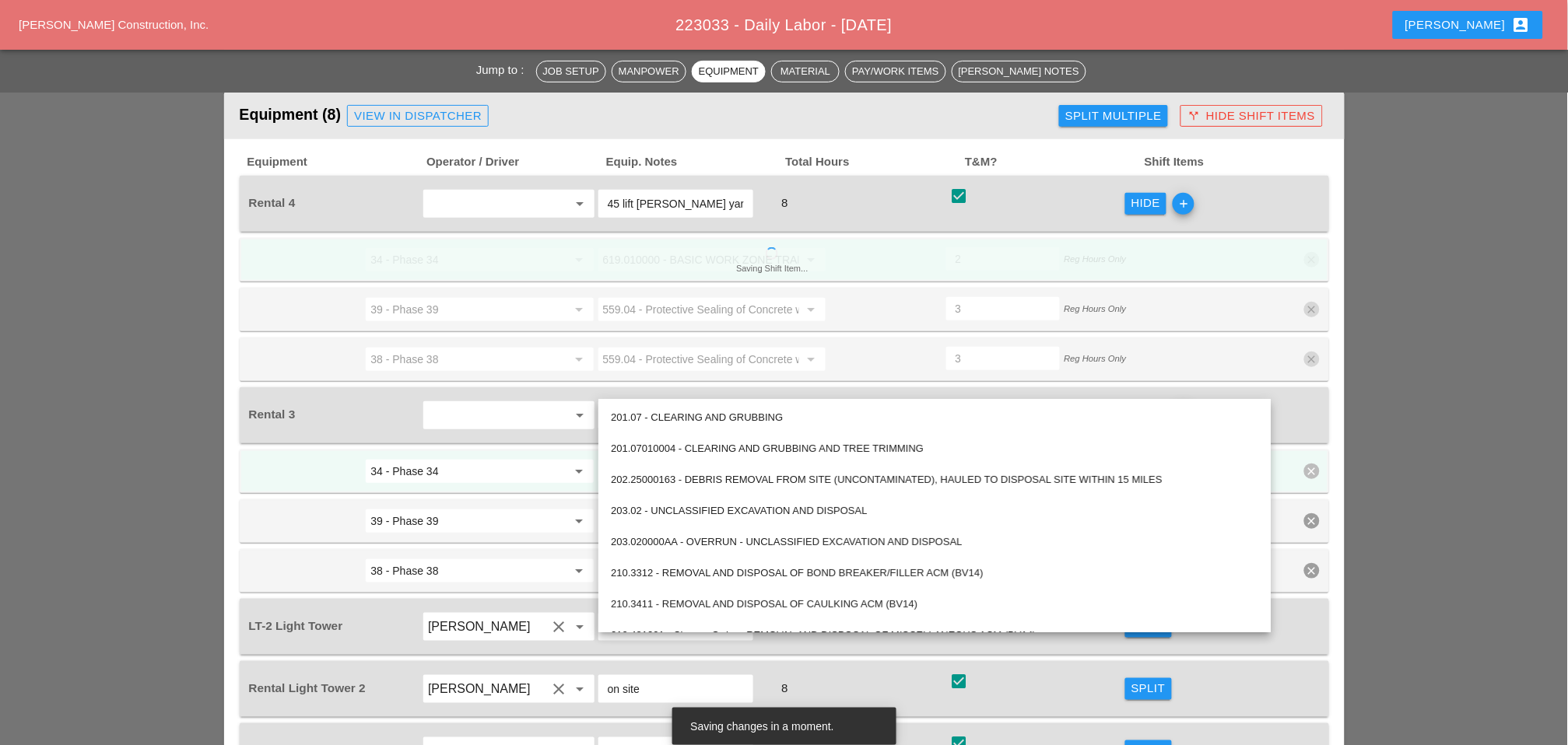 paste on "559.04 - Protective Sealing of Concrete with Coating Type Protective Sealer" 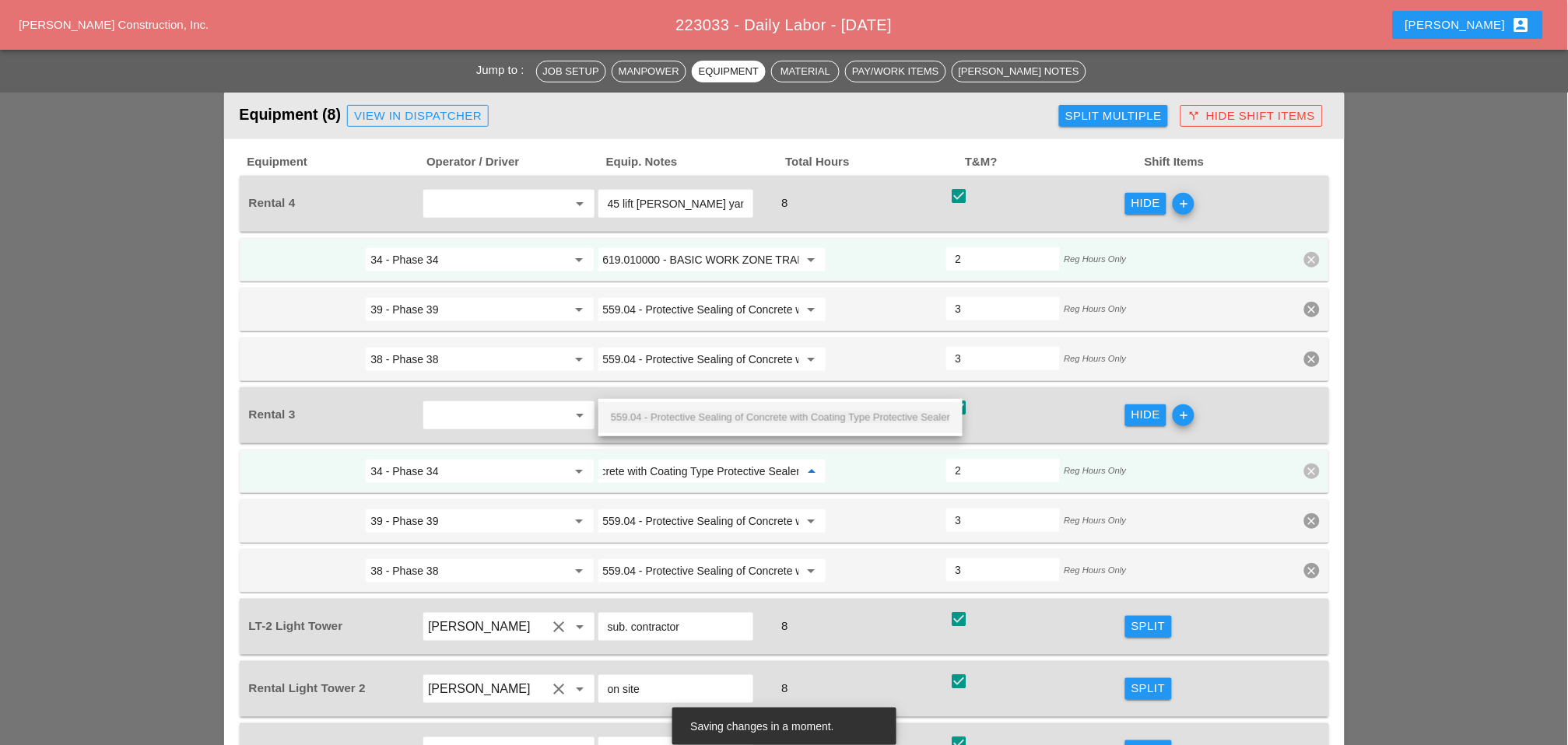 click on "559.04 - Protective Sealing of Concrete with Coating Type Protective Sealer" at bounding box center [780, 417] 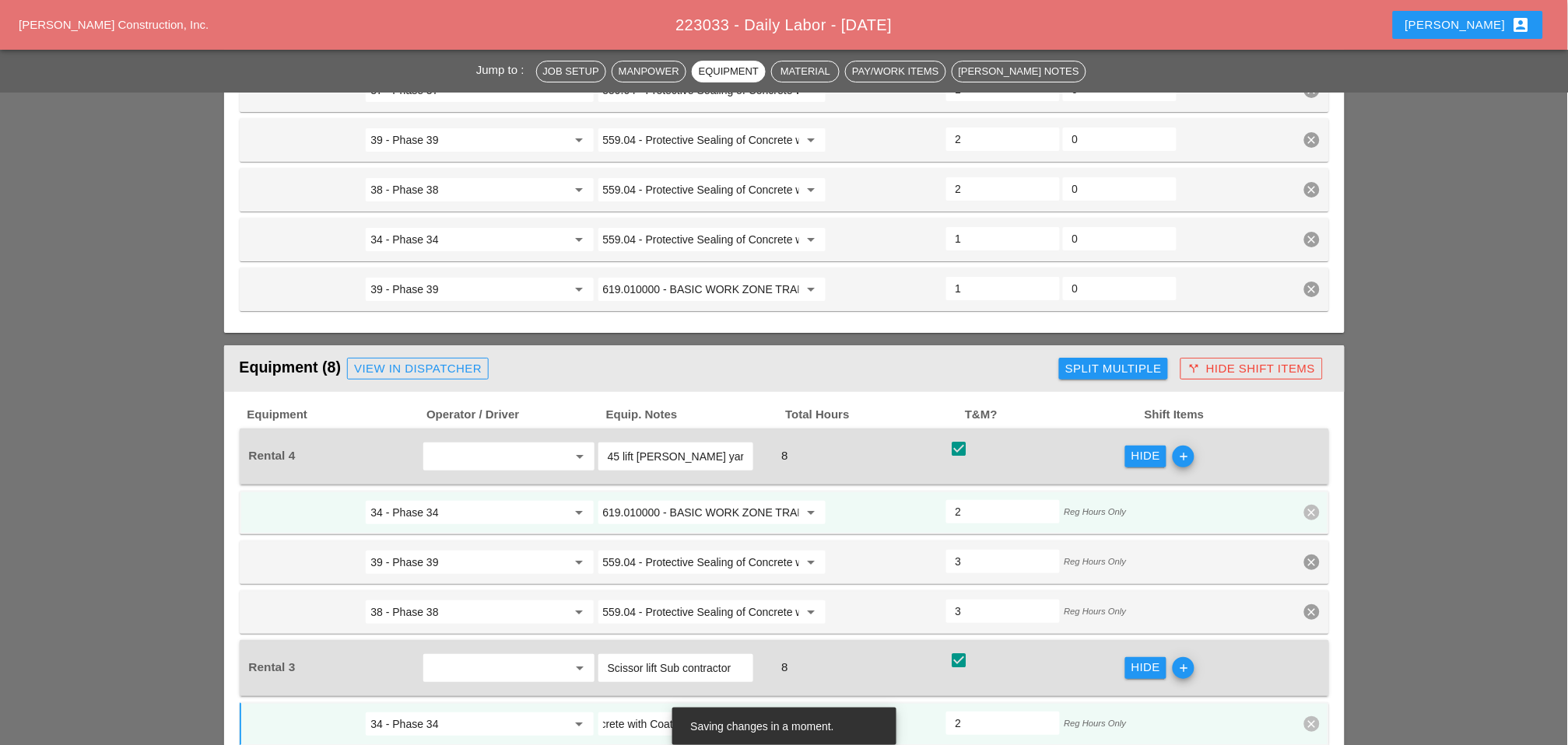 scroll, scrollTop: 1642, scrollLeft: 0, axis: vertical 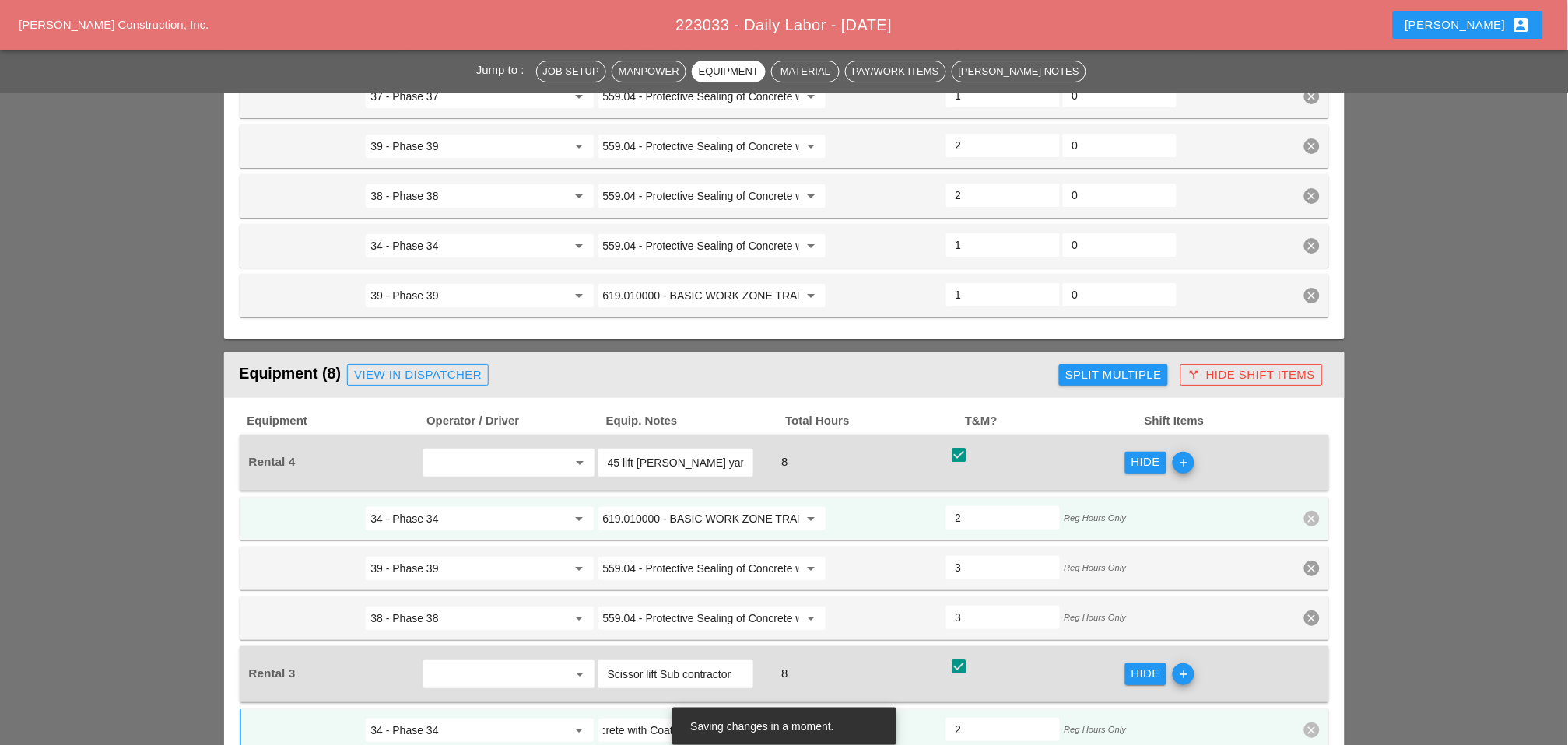 type on "559.04 - Protective Sealing of Concrete with Coating Type Protective Sealer" 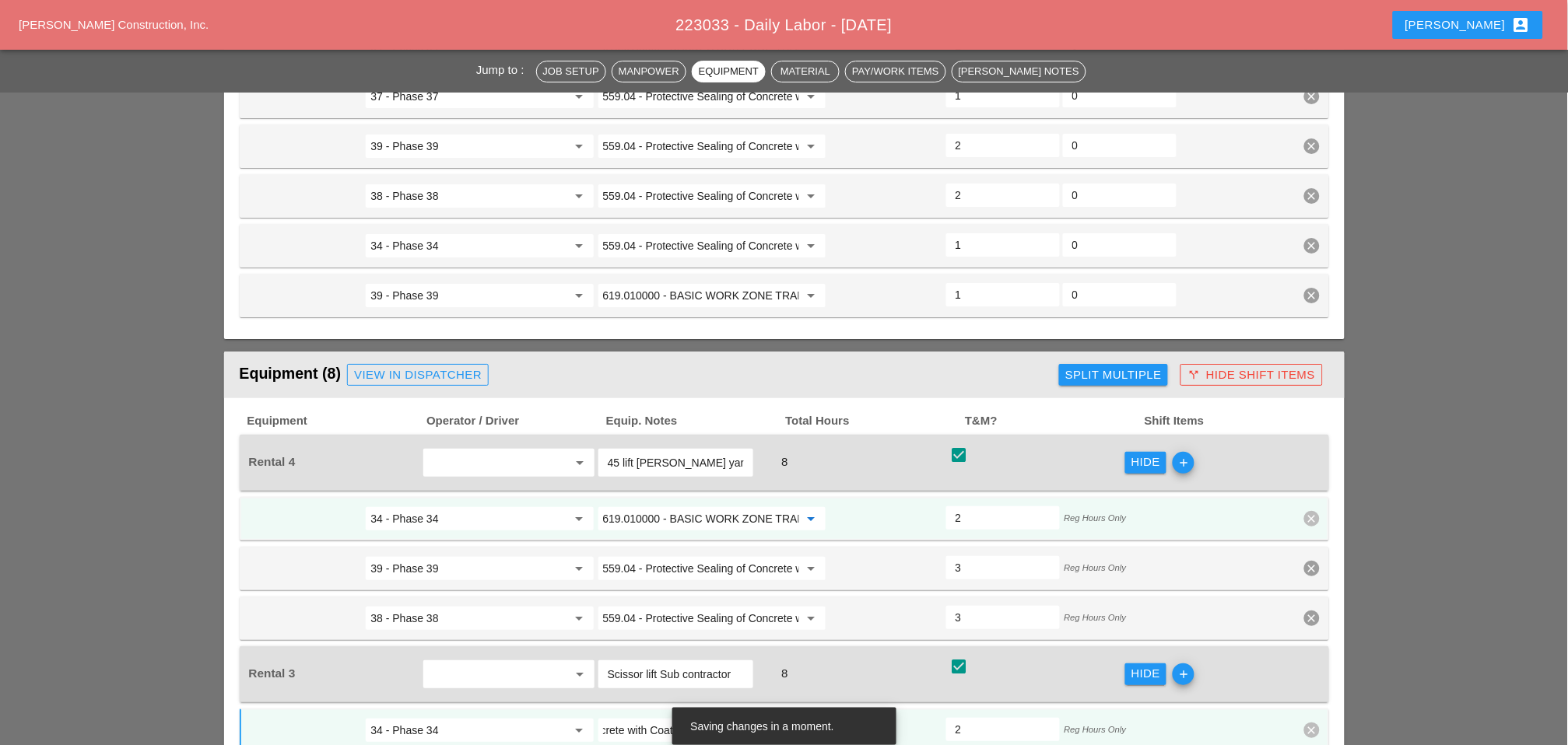 click on "619.010000 - BASIC WORK ZONE TRAFFIC CONTROL" at bounding box center [701, 519] 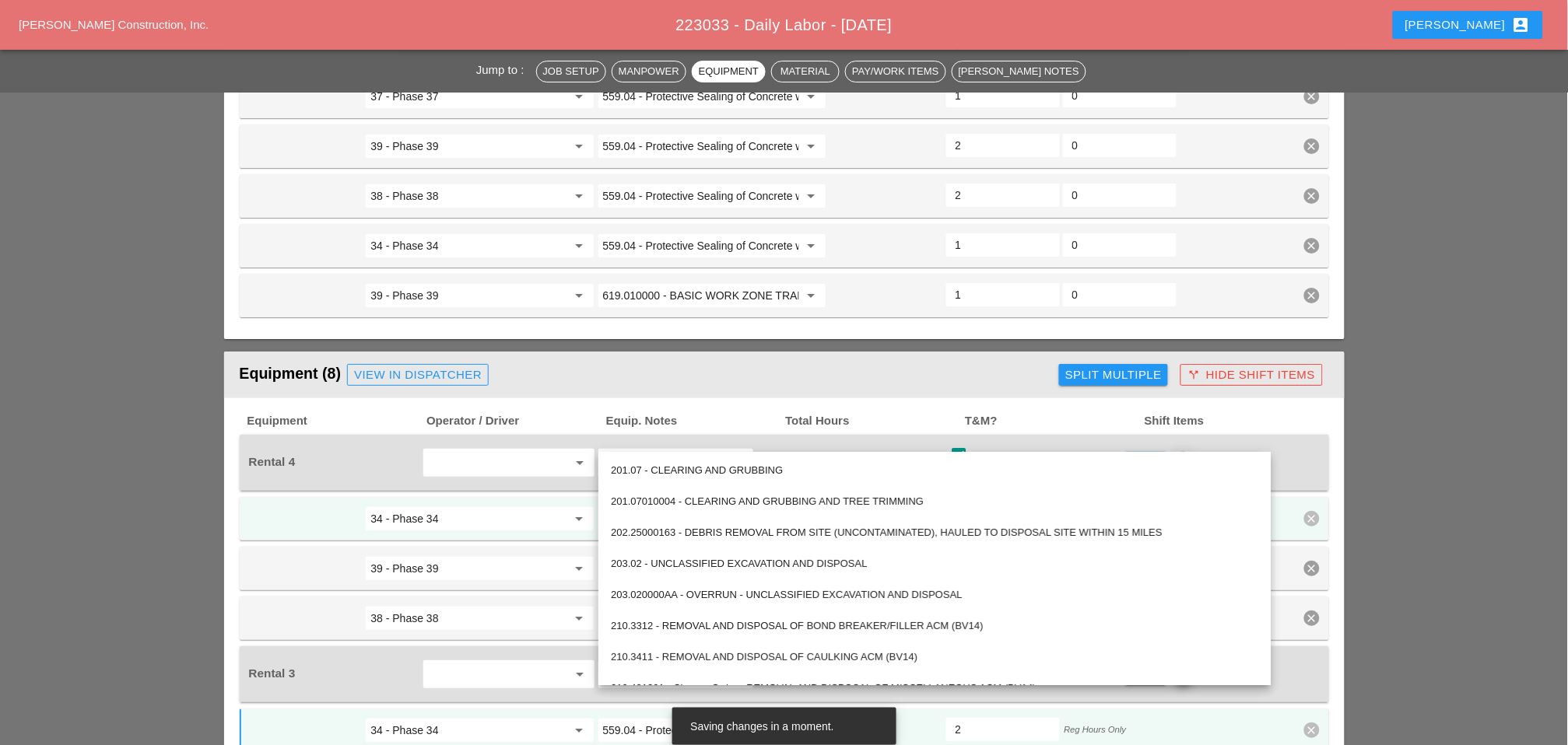 paste on "559.04 - Protective Sealing of Concrete with Coating Type Protective Sealer" 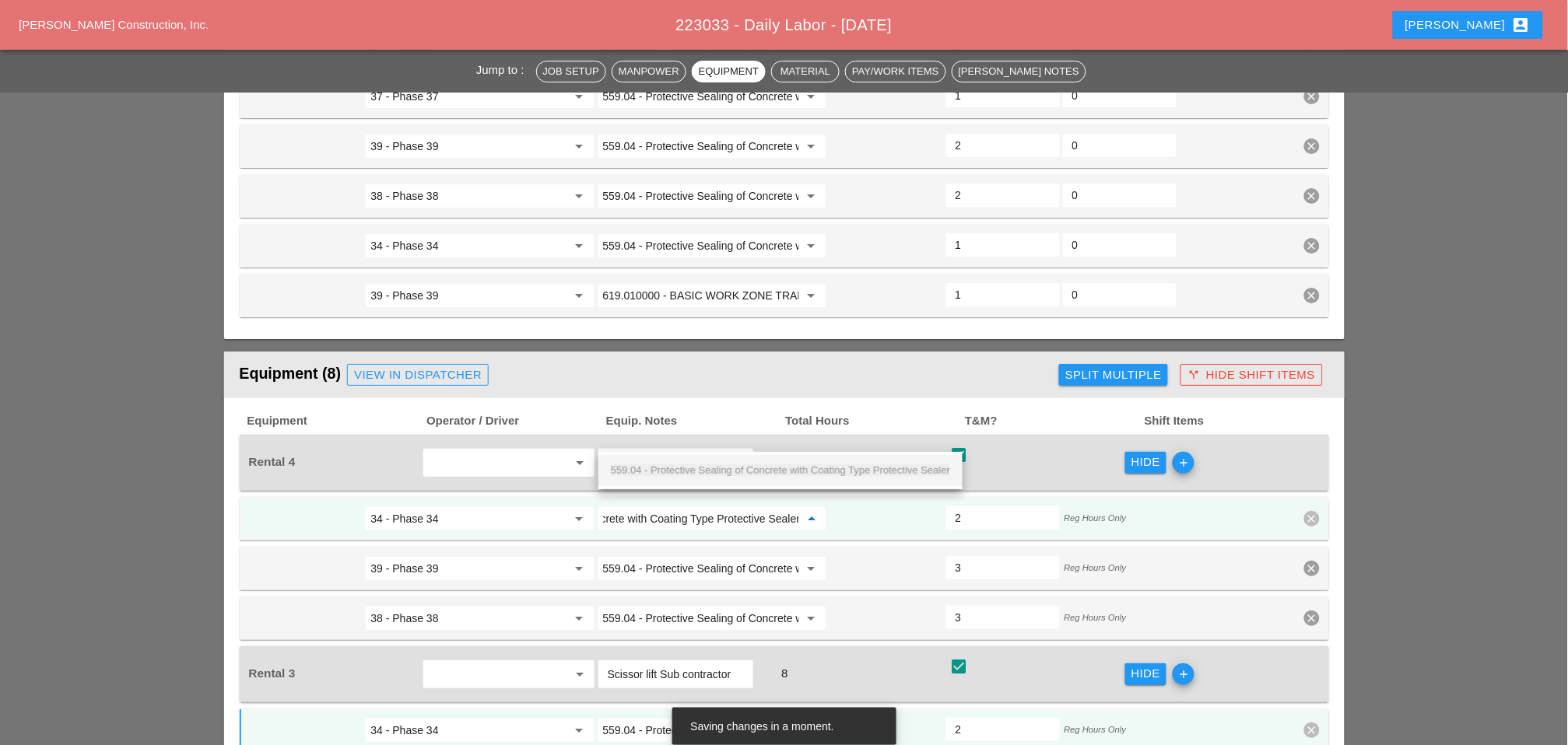 click on "559.04 - Protective Sealing of Concrete with Coating Type Protective Sealer" at bounding box center [780, 470] 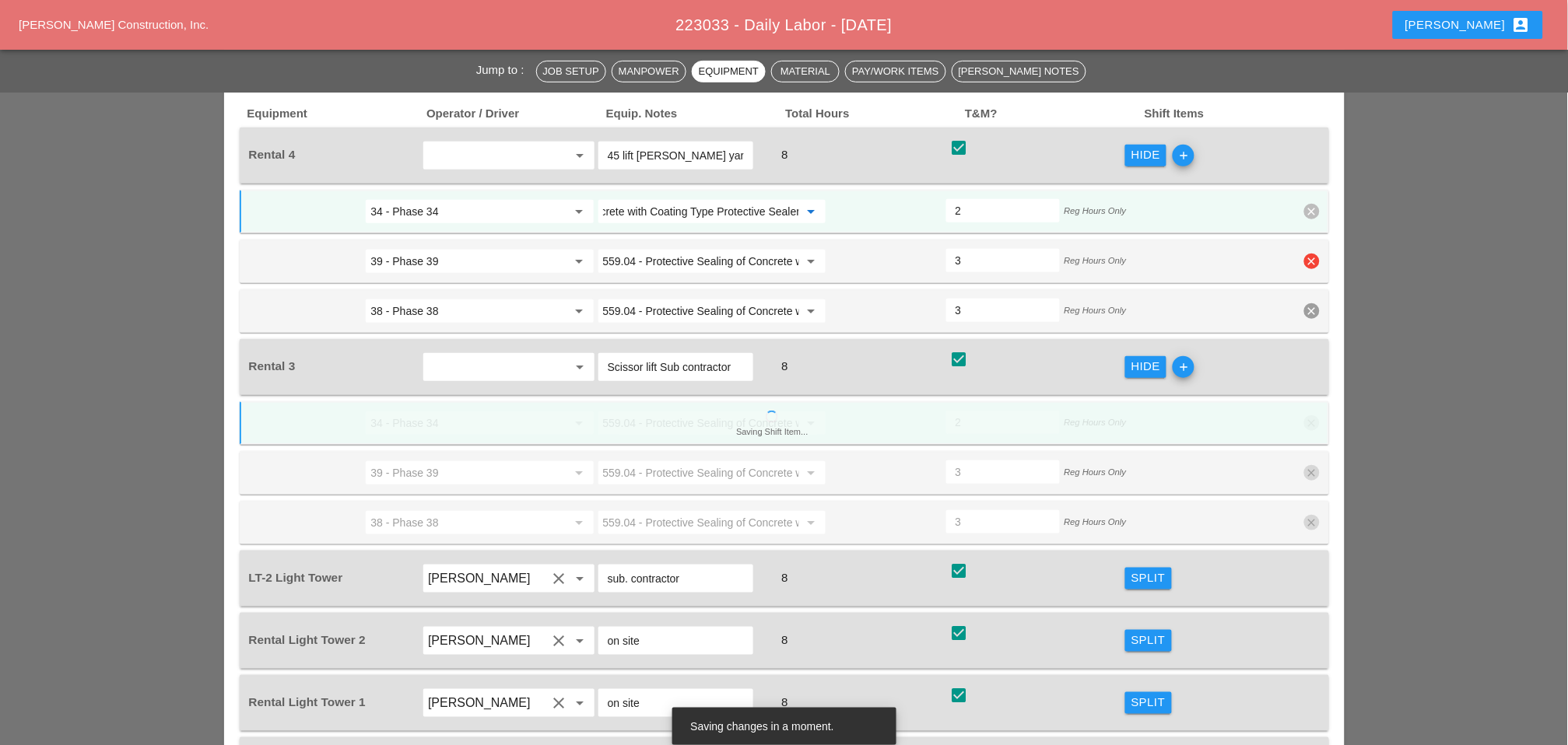 scroll, scrollTop: 1987, scrollLeft: 0, axis: vertical 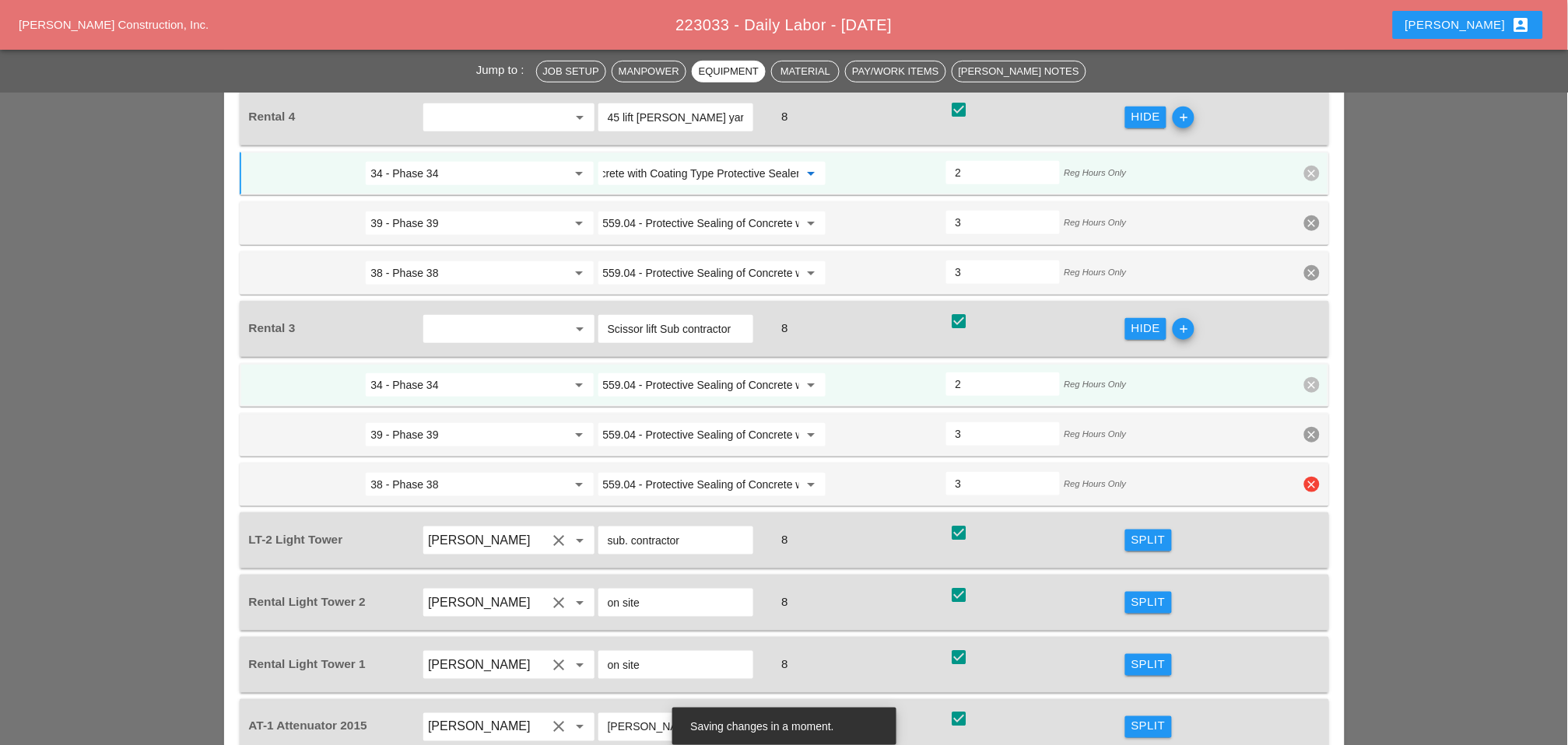 type on "559.04 - Protective Sealing of Concrete with Coating Type Protective Sealer" 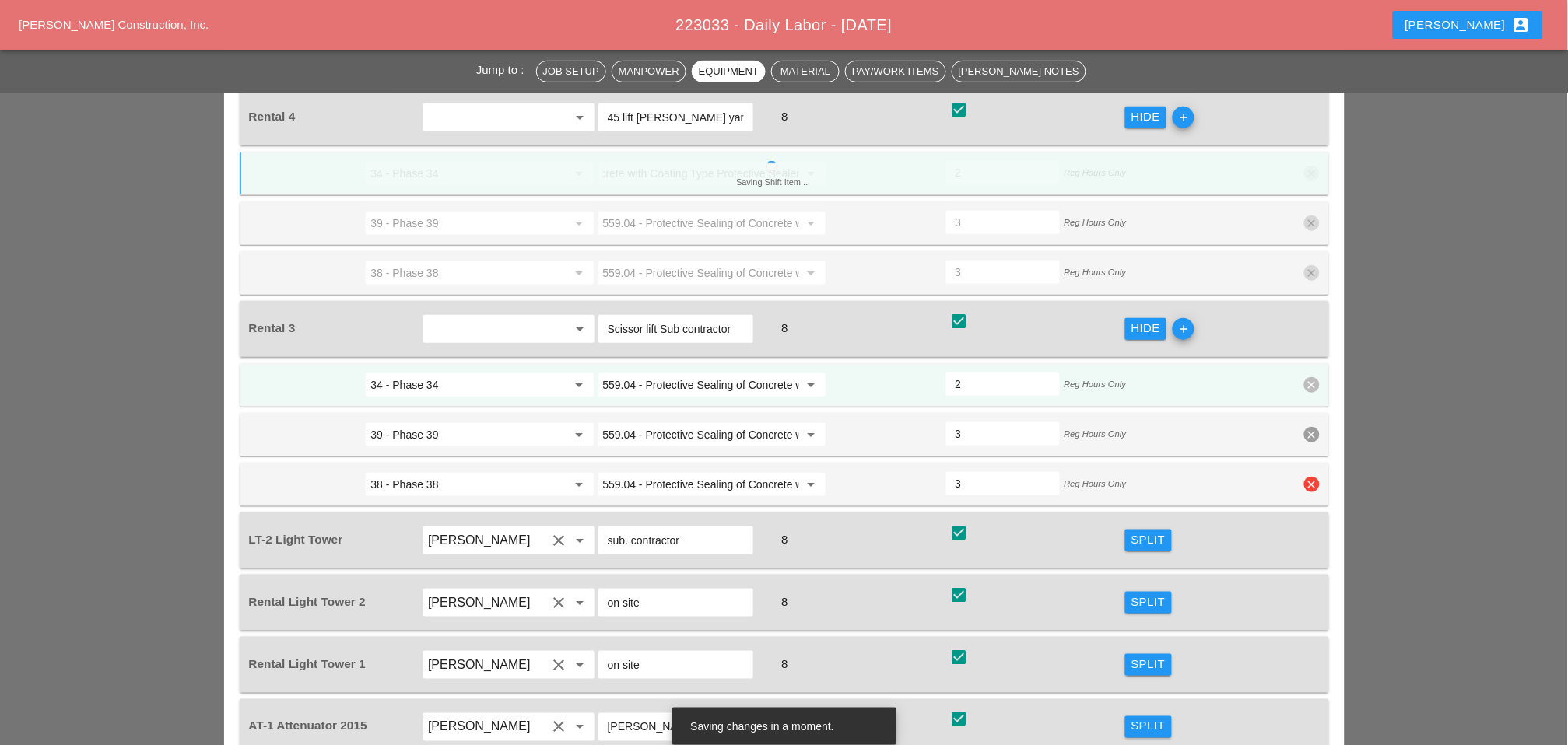scroll, scrollTop: 0, scrollLeft: 0, axis: both 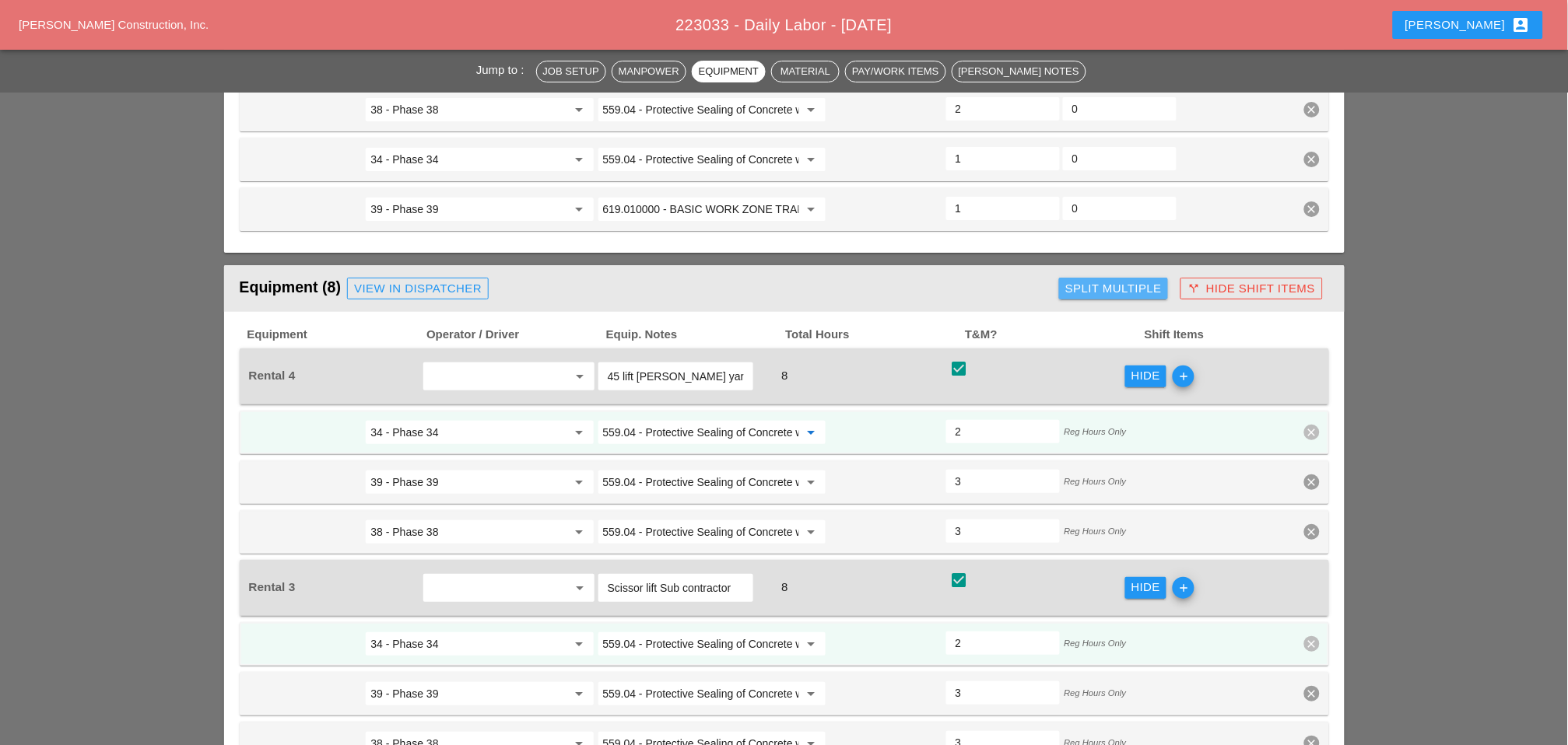 click on "Split Multiple" at bounding box center [1114, 289] 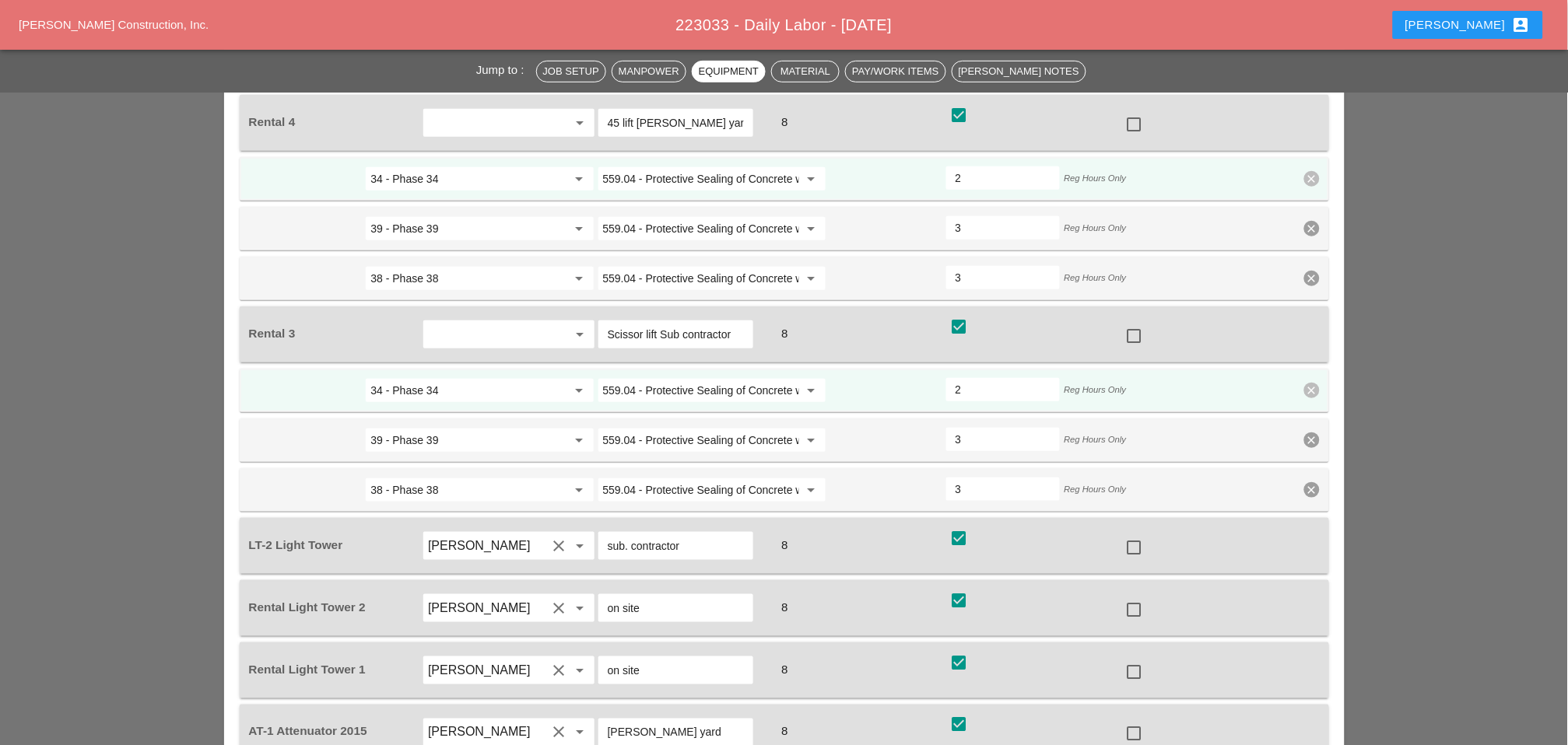 scroll, scrollTop: 2160, scrollLeft: 0, axis: vertical 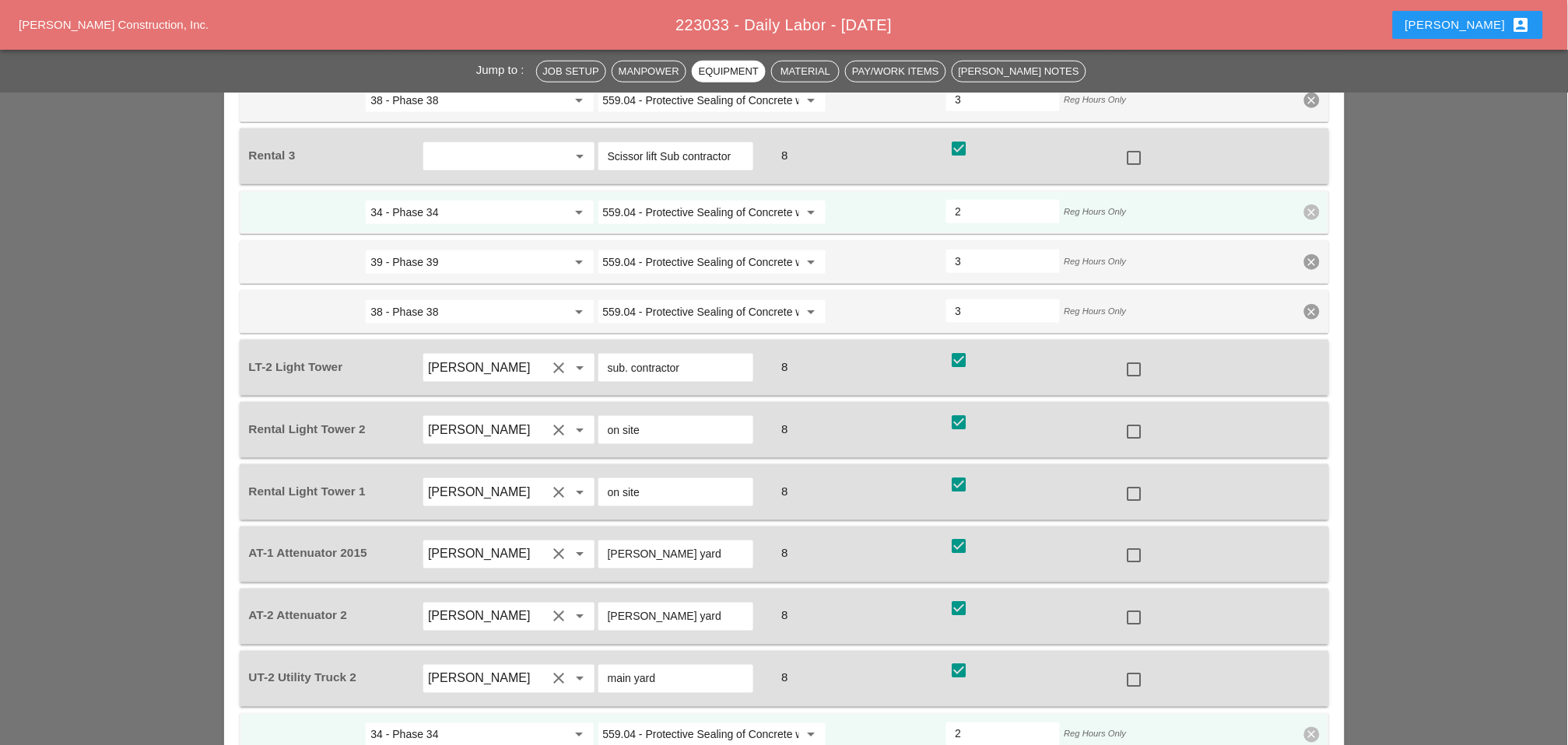 click at bounding box center [1135, 369] 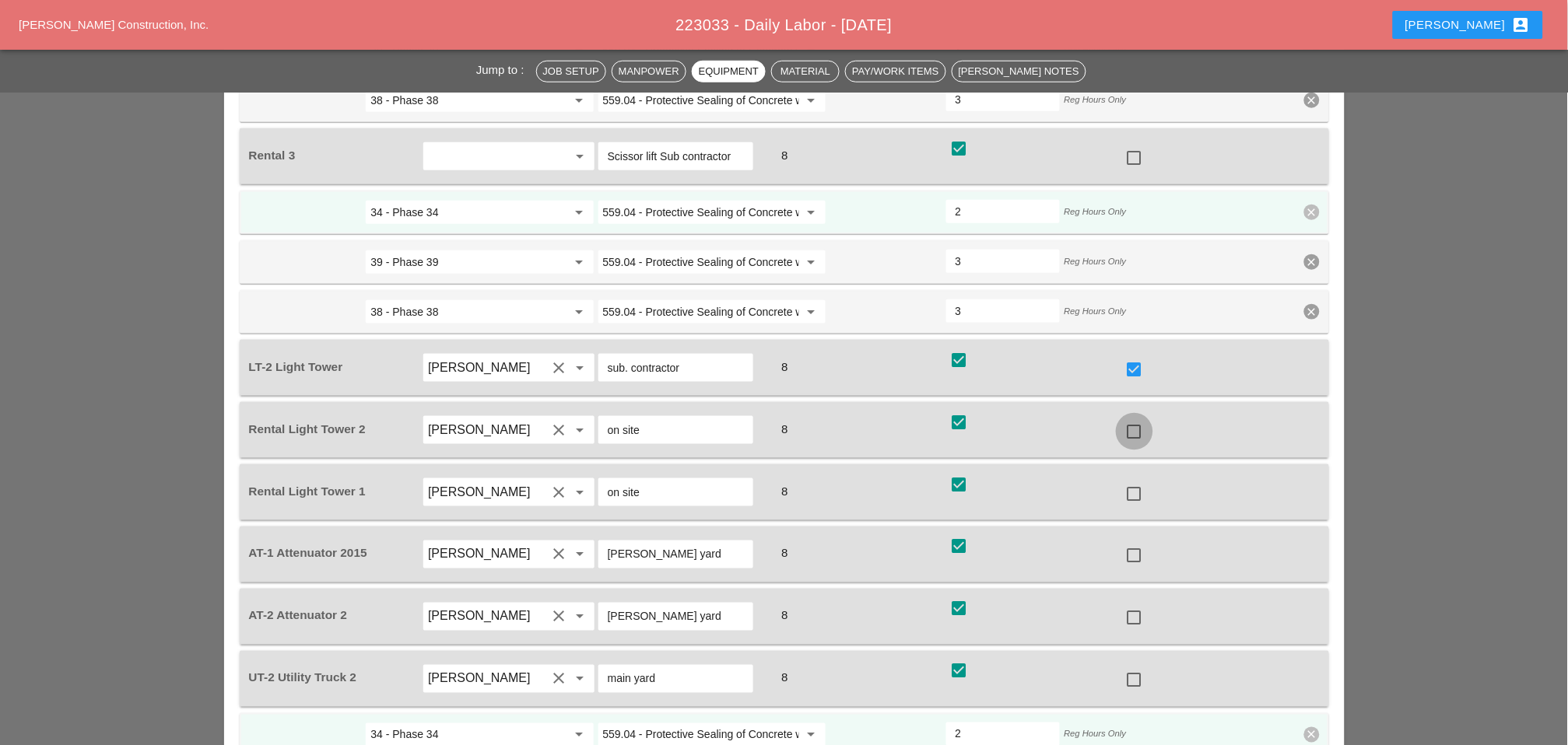 click at bounding box center [1135, 432] 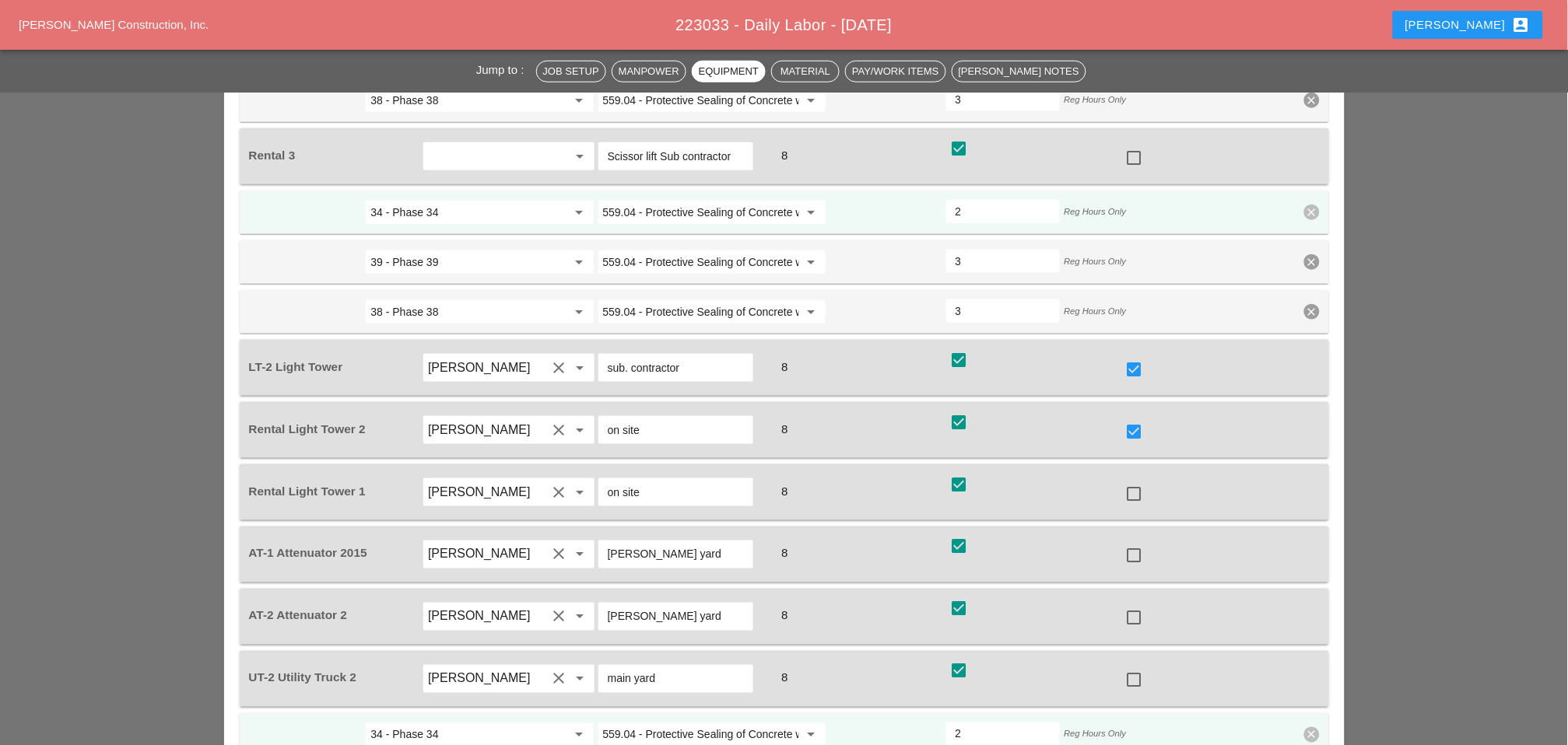 click at bounding box center (1135, 494) 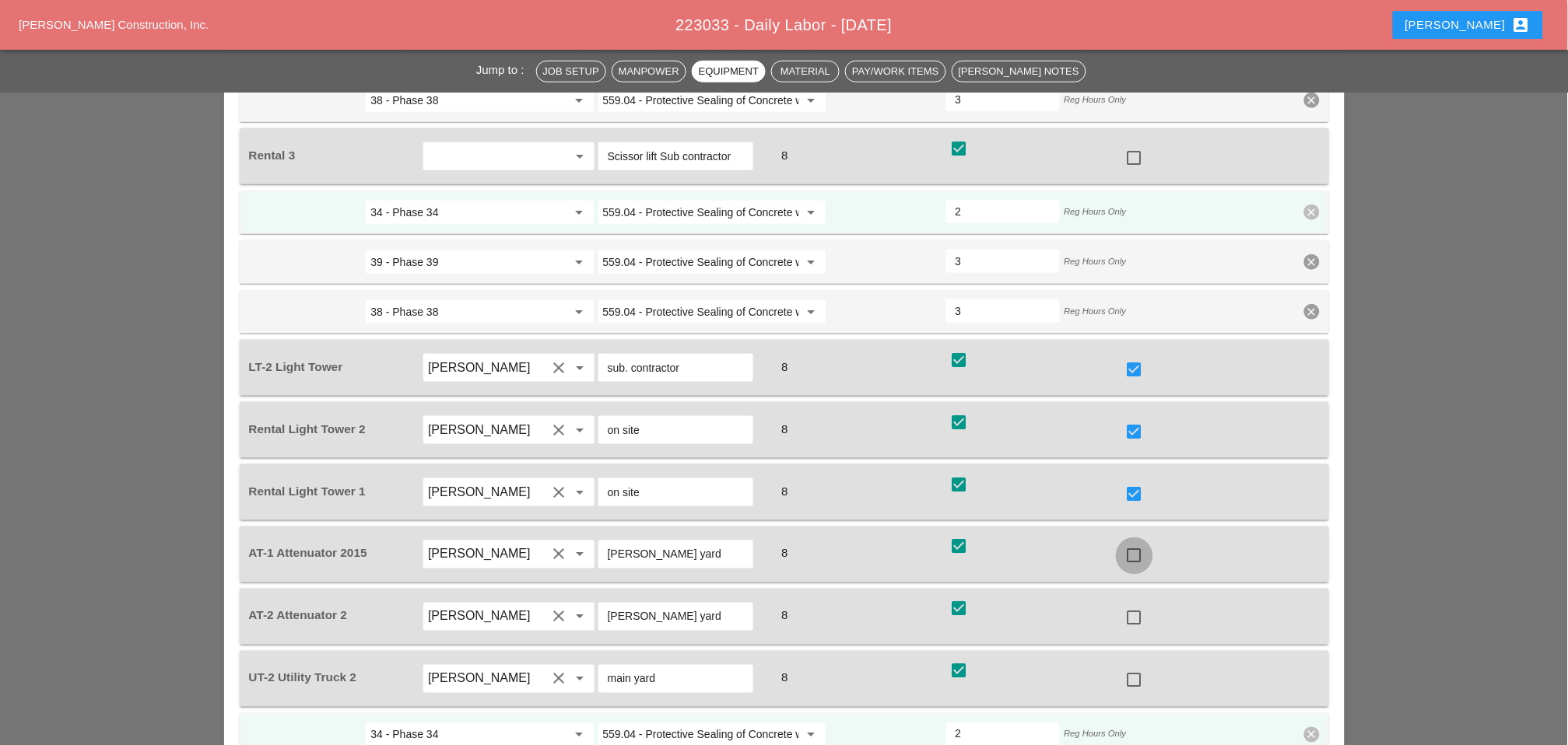 click at bounding box center (1135, 556) 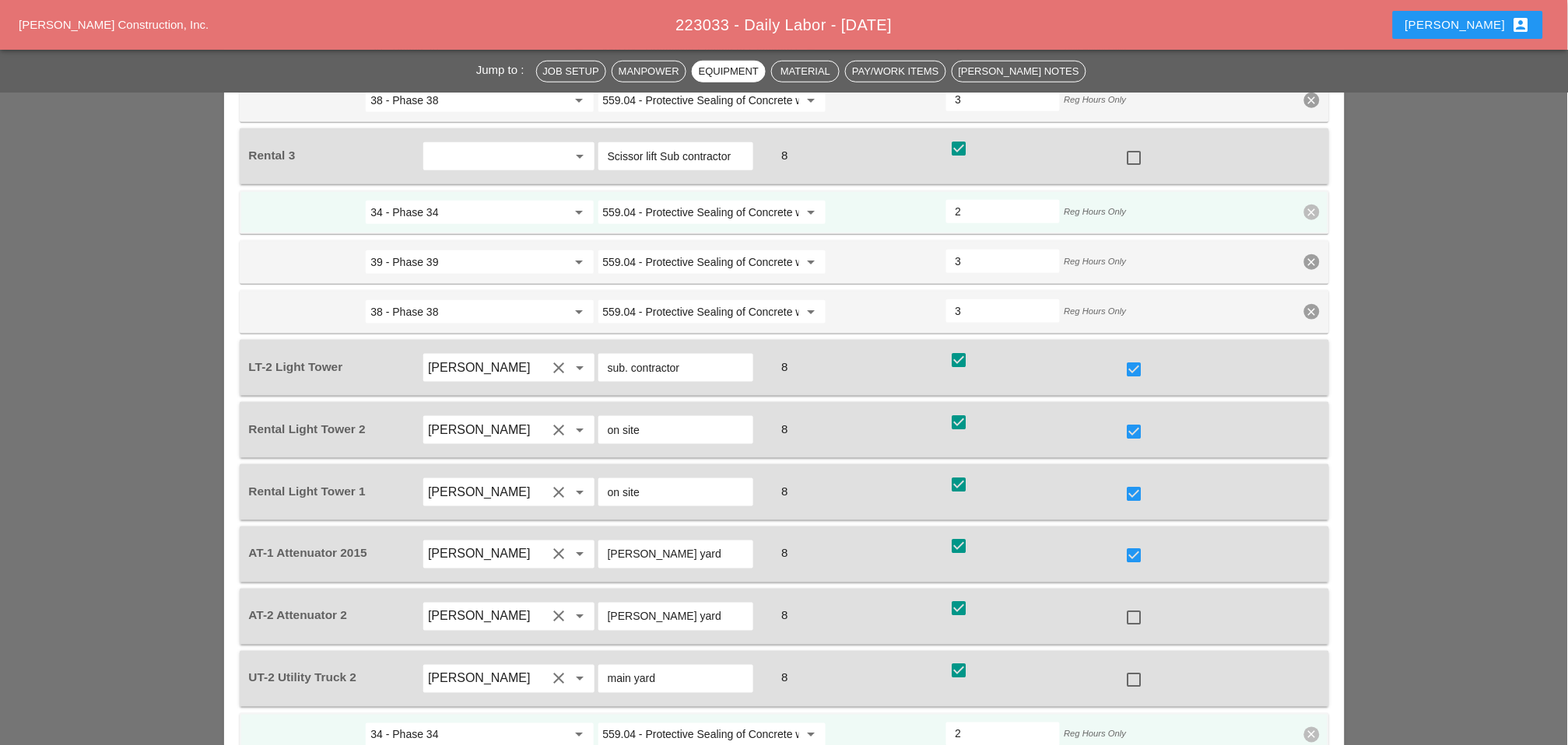 click at bounding box center (1135, 618) 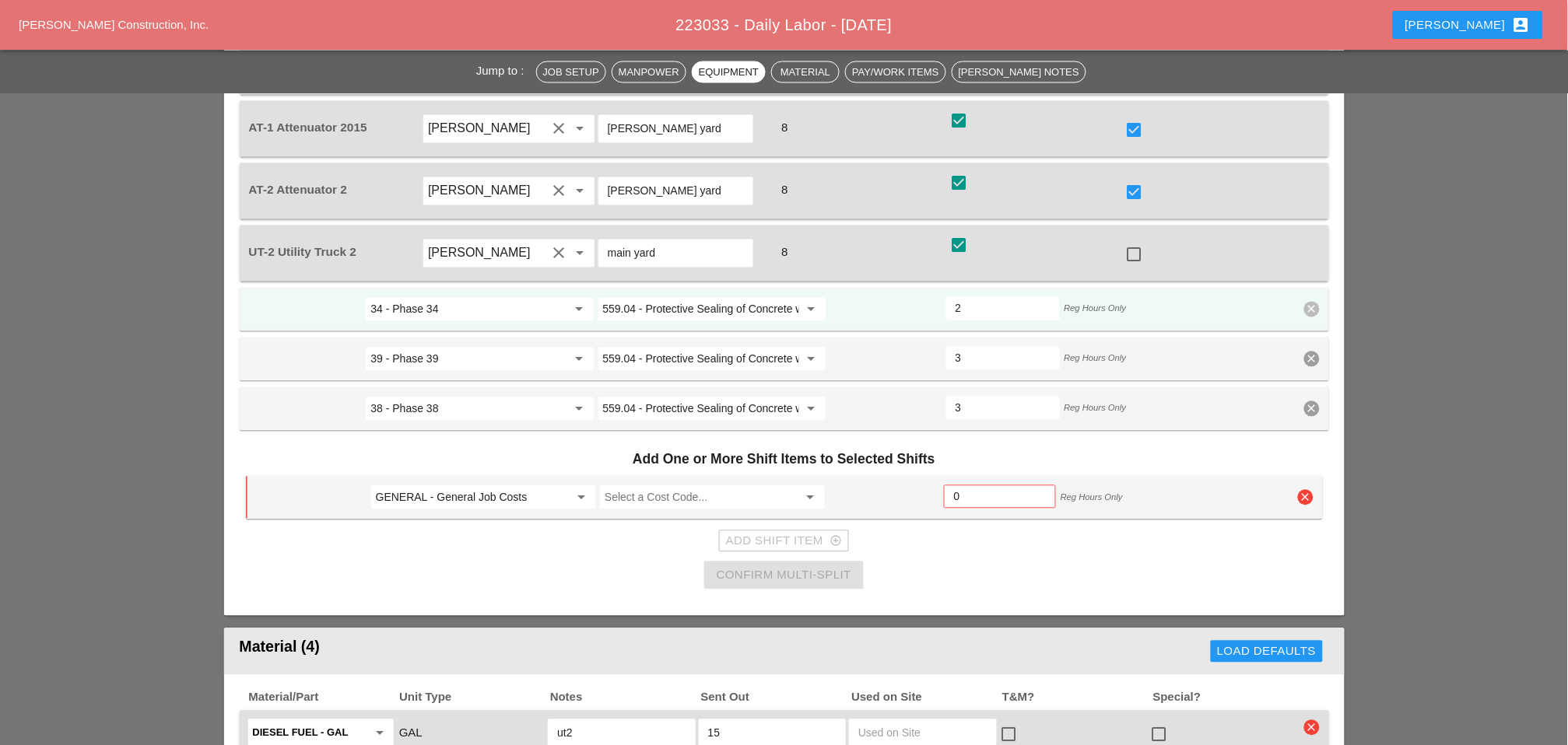 scroll, scrollTop: 2592, scrollLeft: 0, axis: vertical 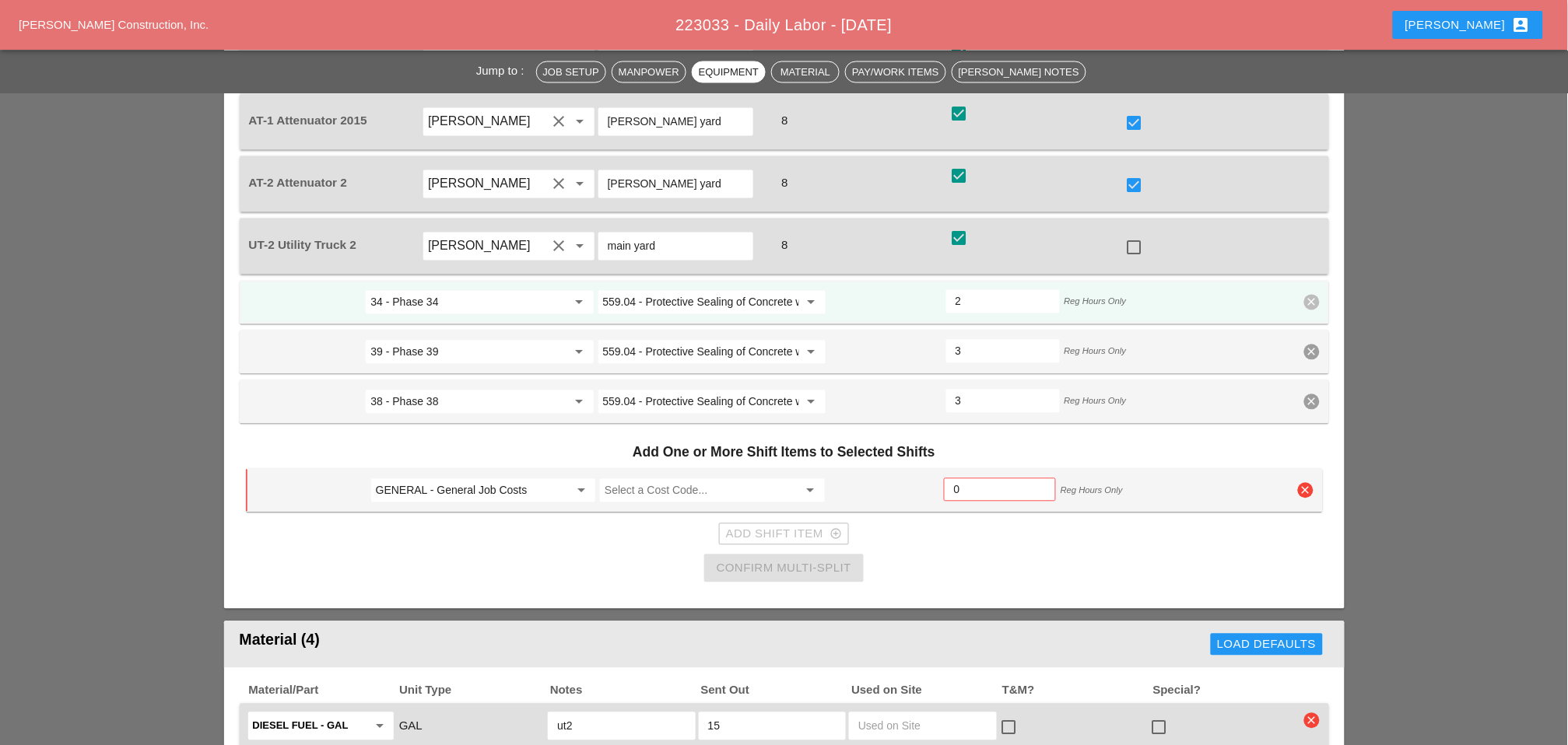 click on "GENERAL - General Job Costs" at bounding box center [472, 491] 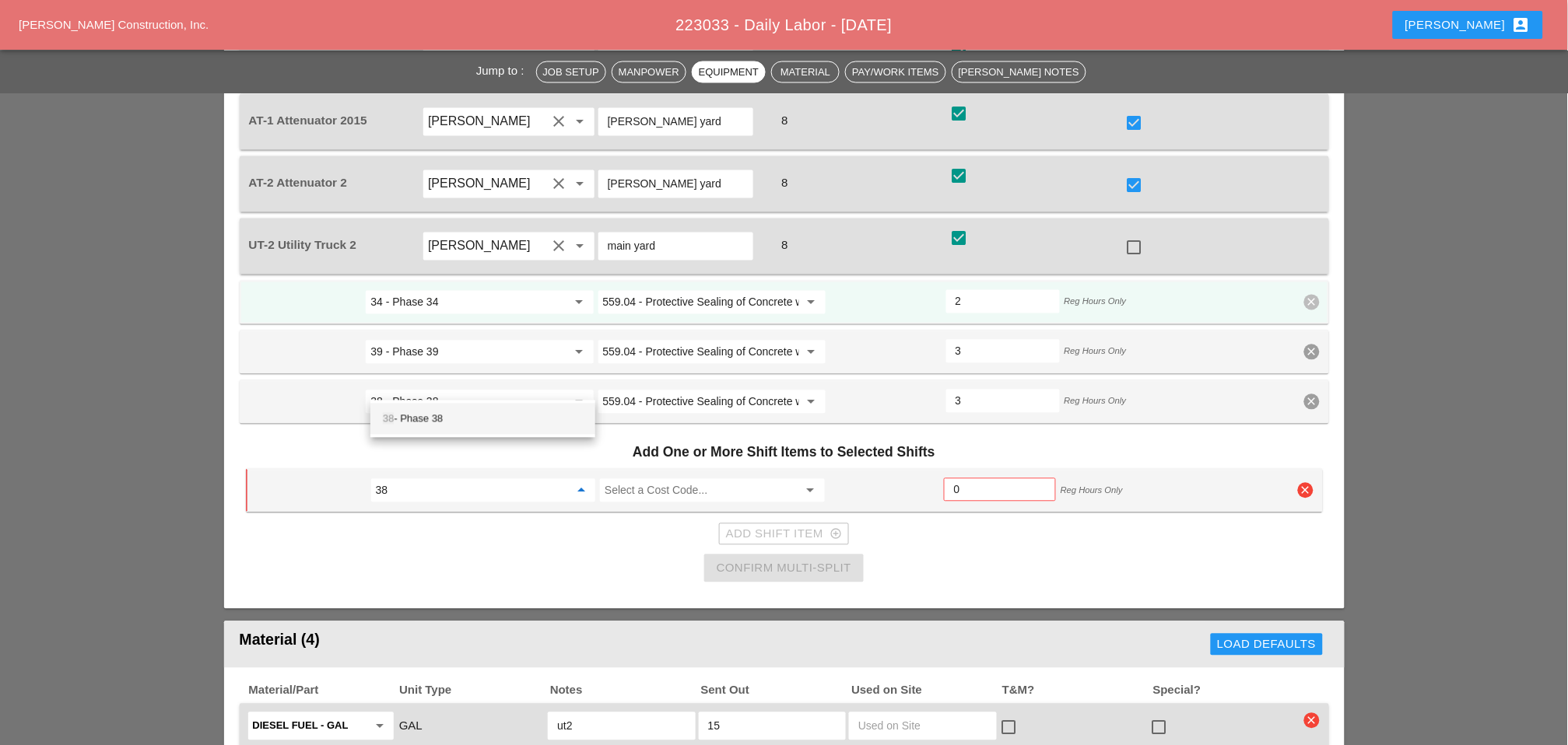 click on "38  - Phase 38" at bounding box center (482, 419) 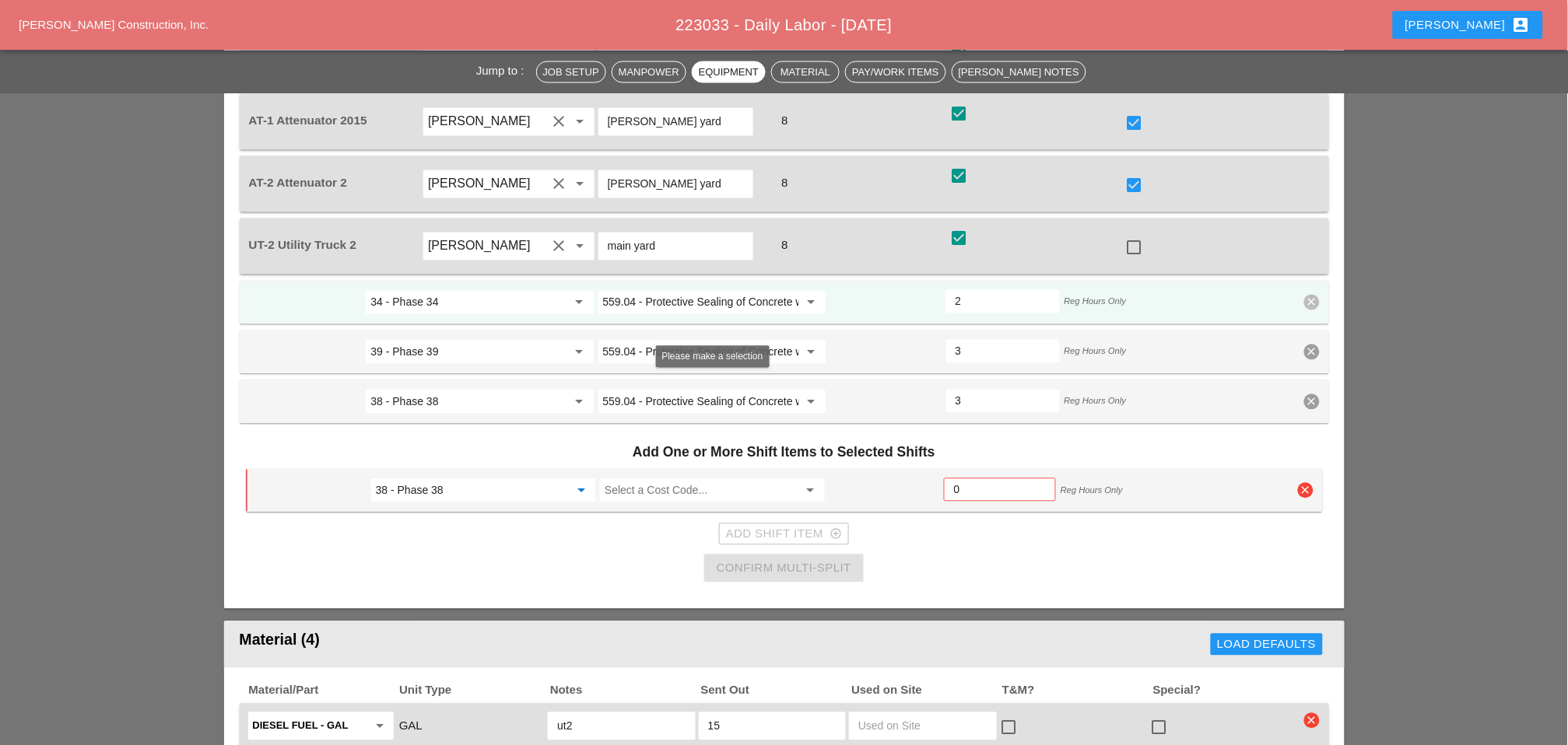 type on "38 - Phase 38" 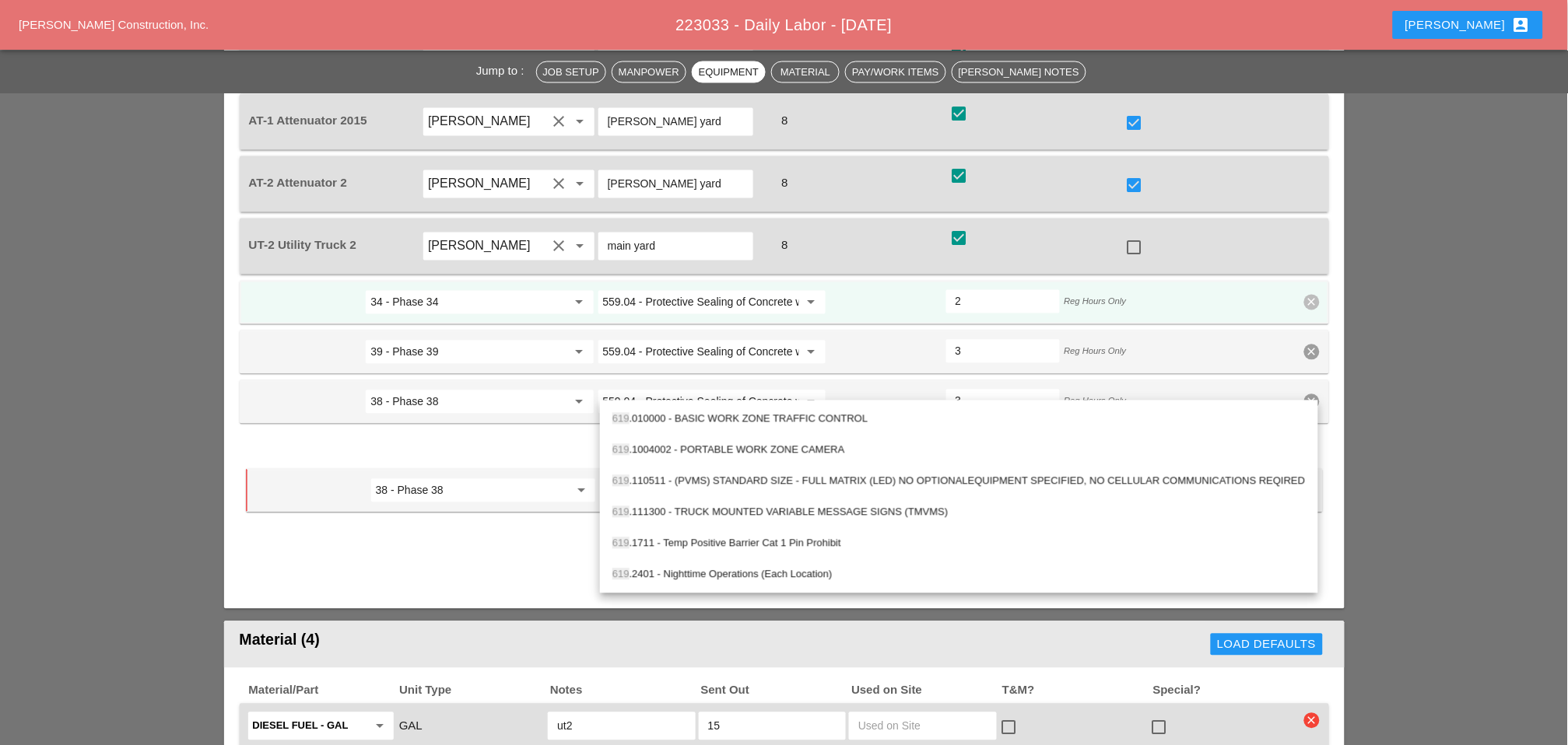 click on "619 .010000 - BASIC WORK ZONE TRAFFIC CONTROL" at bounding box center [959, 419] 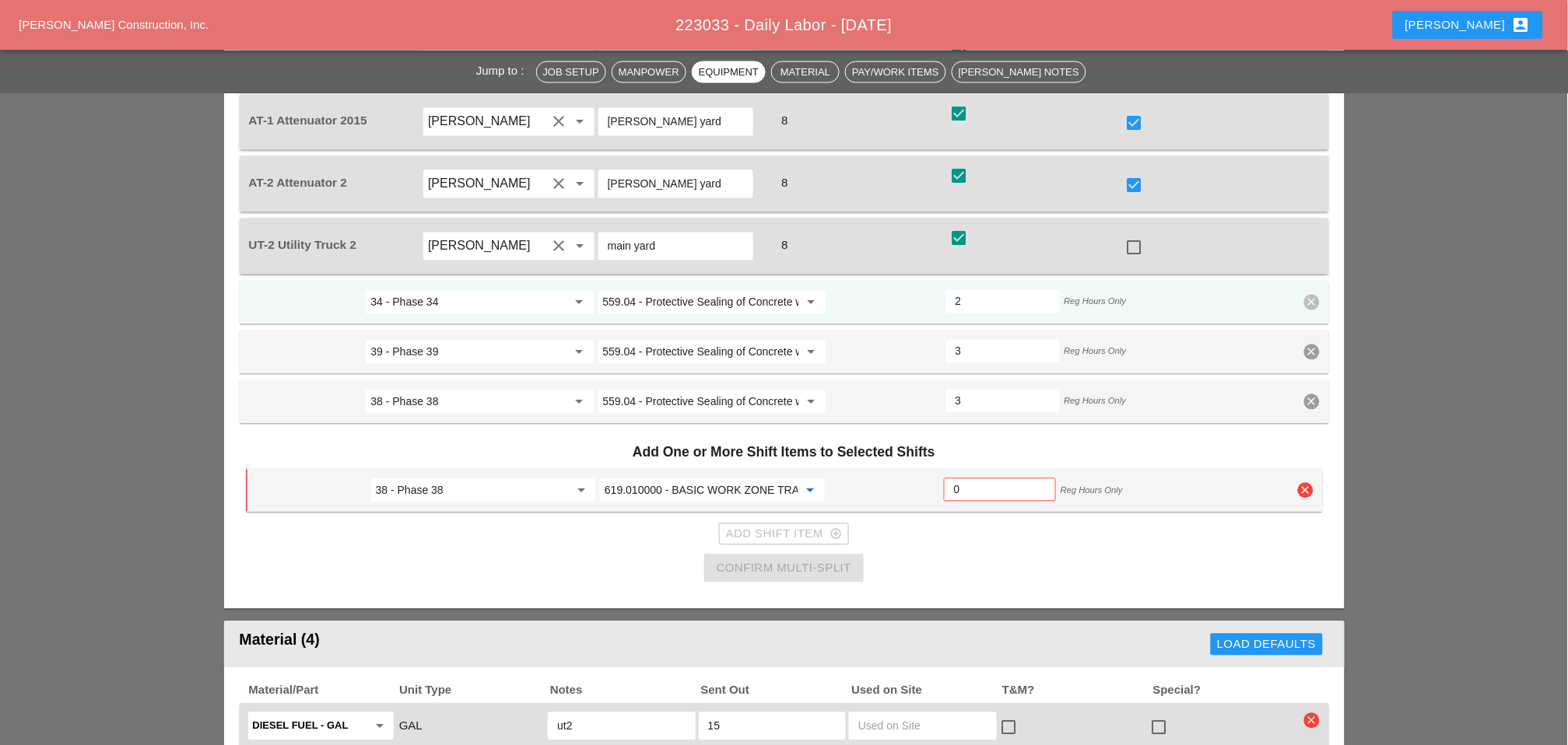 drag, startPoint x: 660, startPoint y: 386, endPoint x: 602, endPoint y: 383, distance: 58.07753 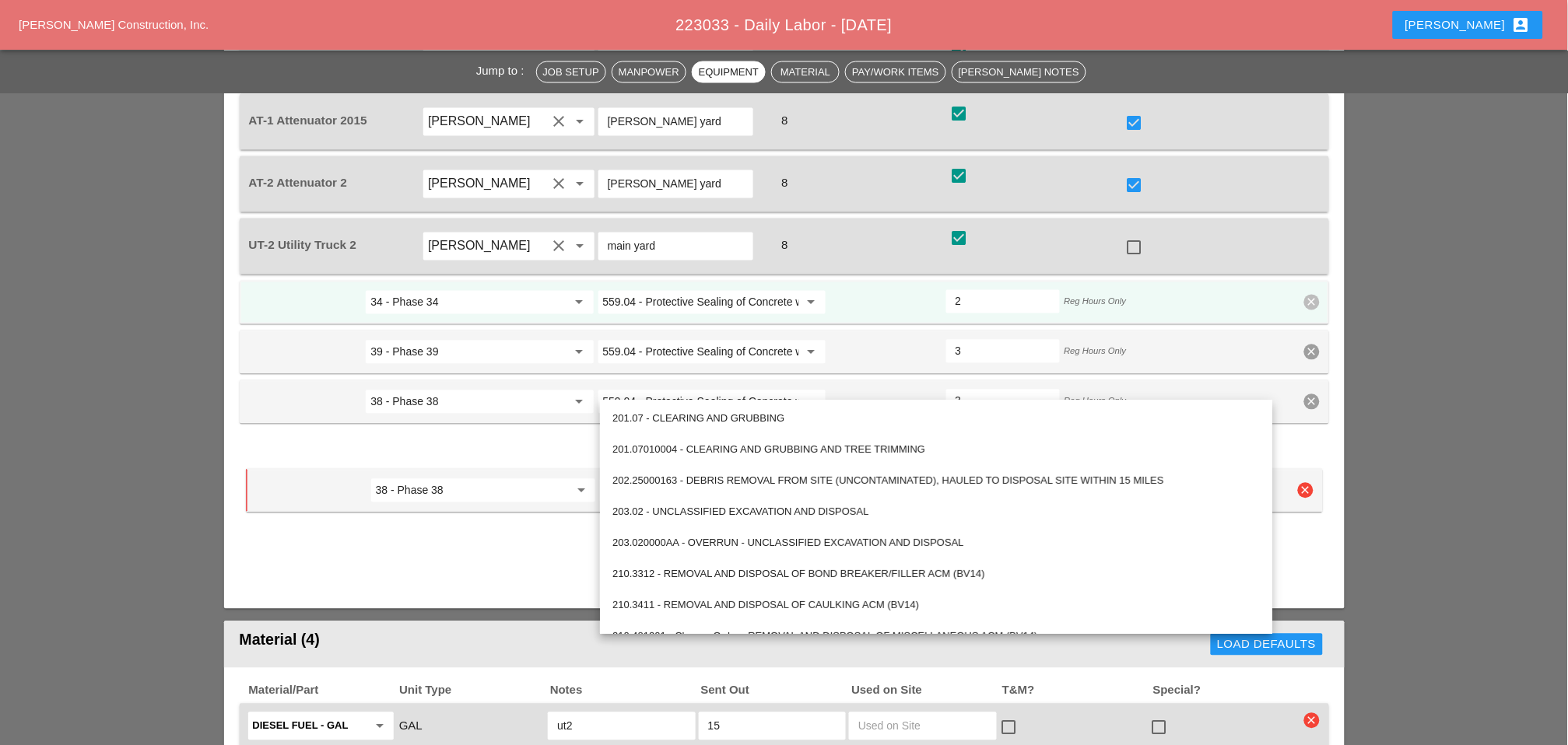 type on "619.010000 - BASIC WORK ZONE TRAFFIC CONTROL" 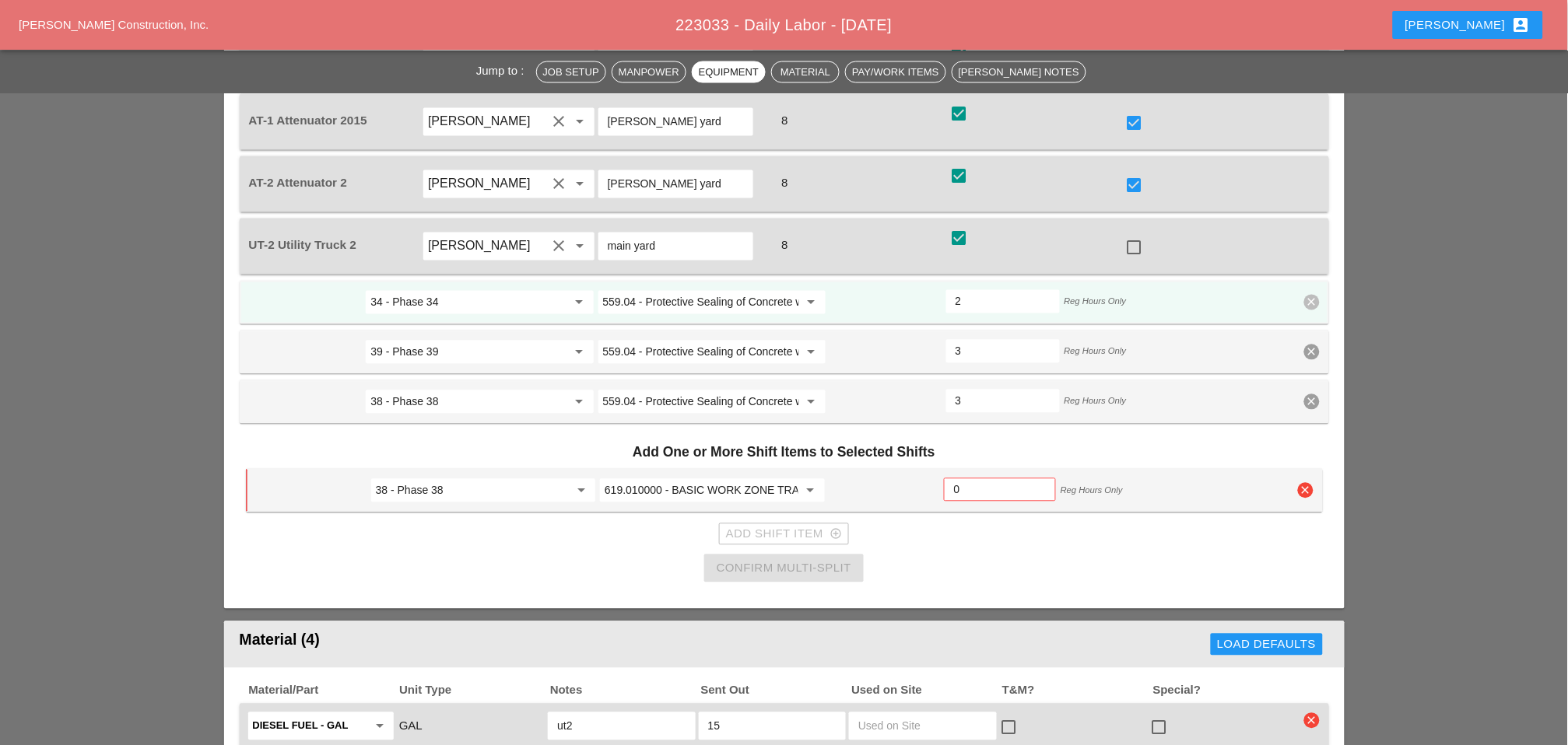 click on "0" at bounding box center [1000, 490] 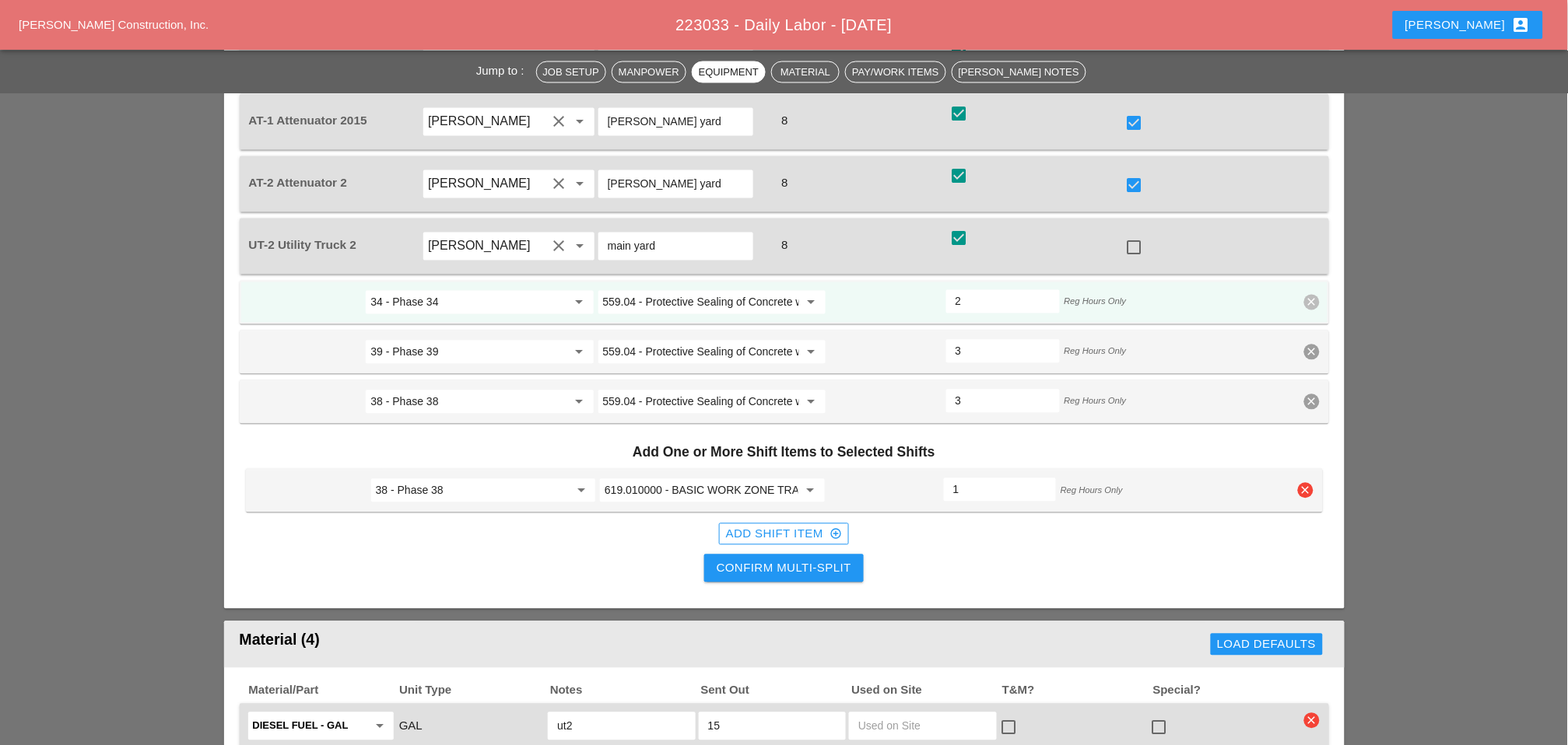 type on "1" 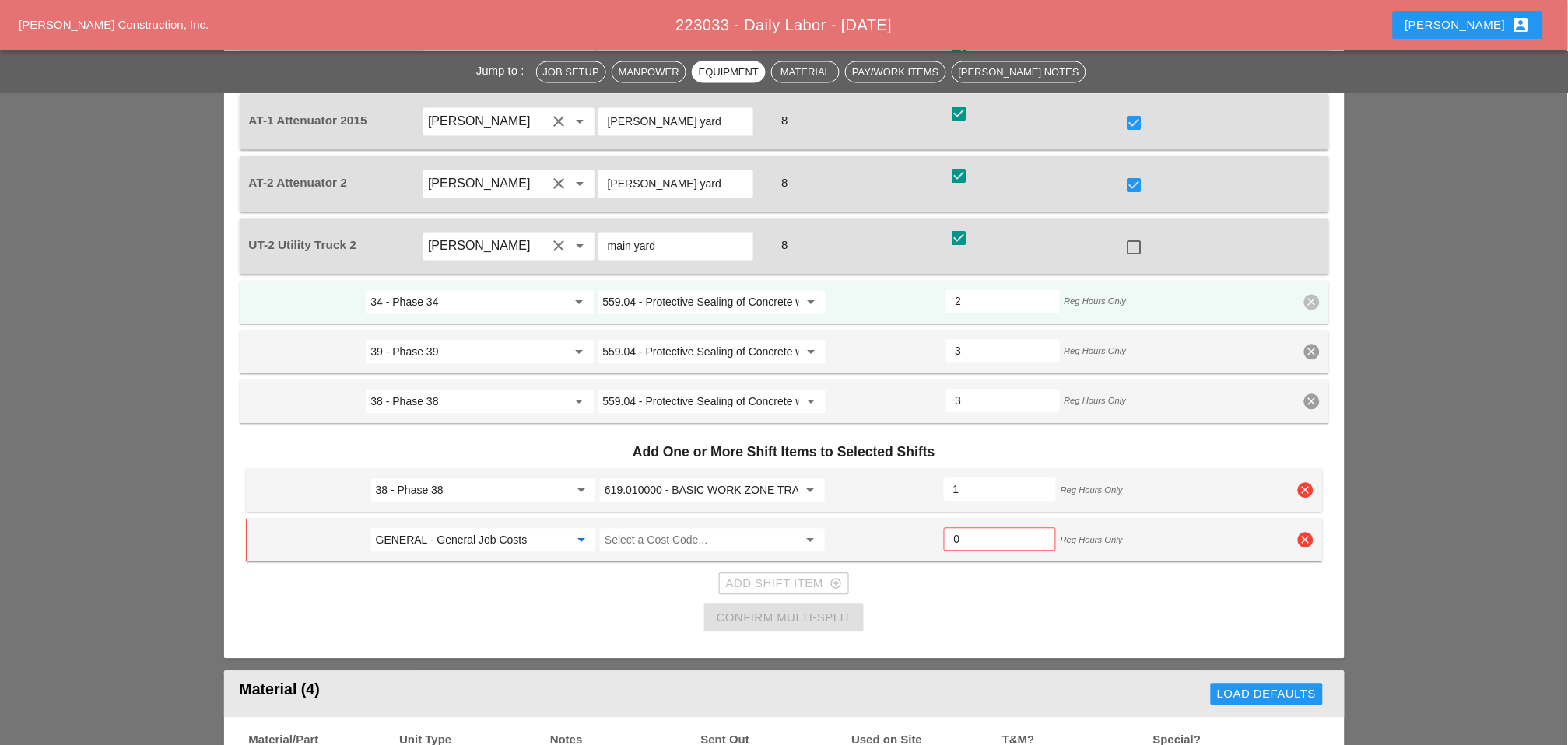 click on "GENERAL - General Job Costs" at bounding box center (472, 540) 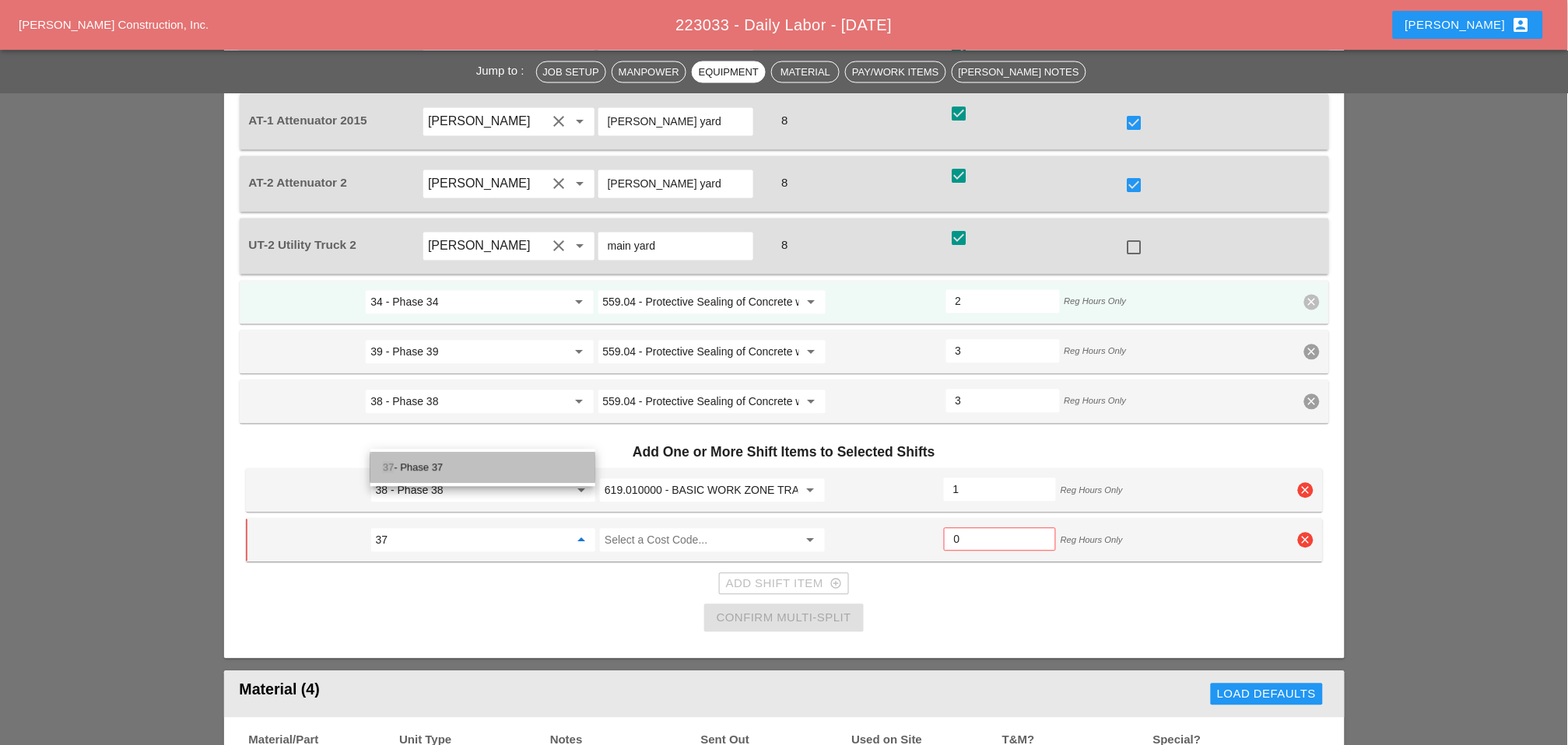 click on "37  - Phase 37" at bounding box center [482, 468] 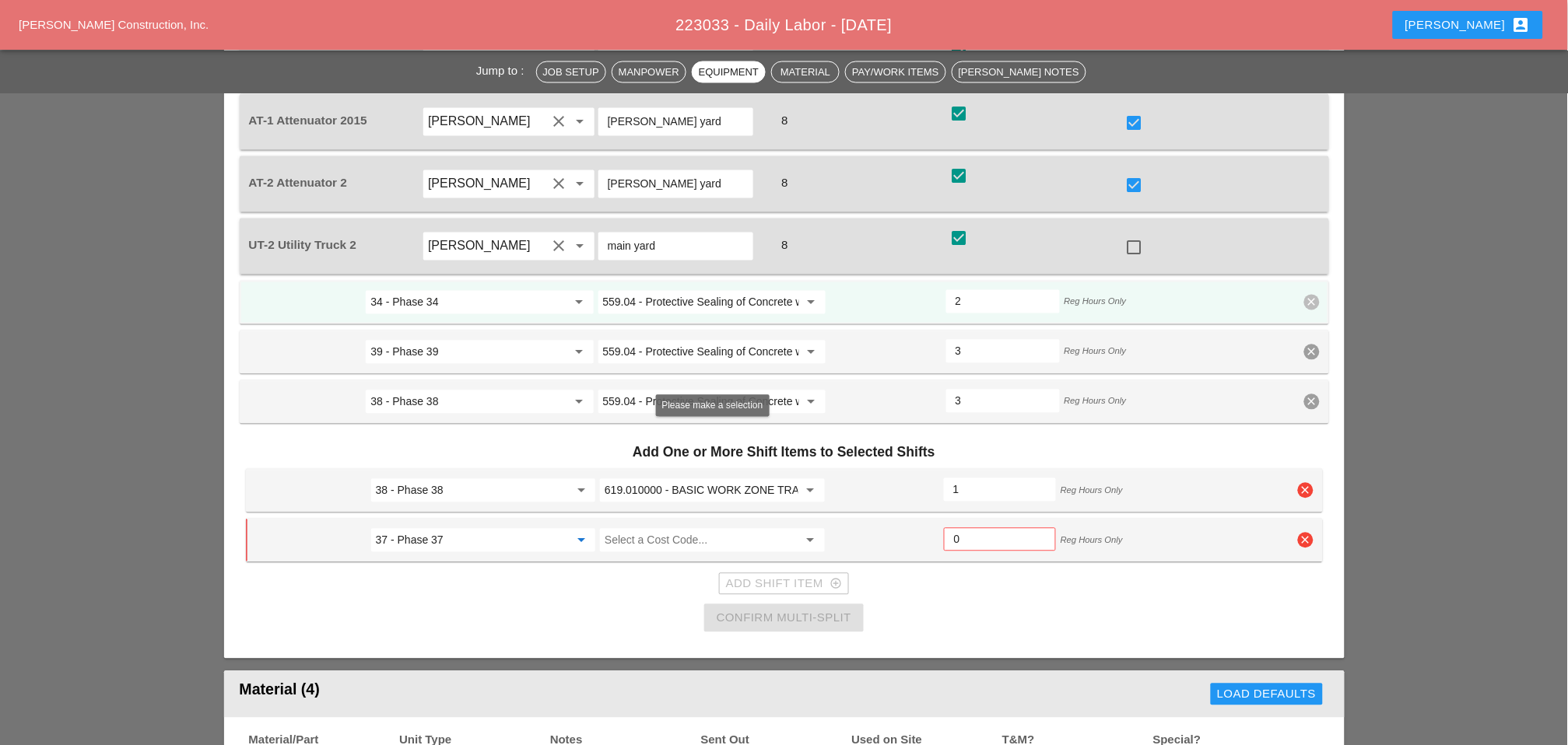 type on "37 - Phase 37" 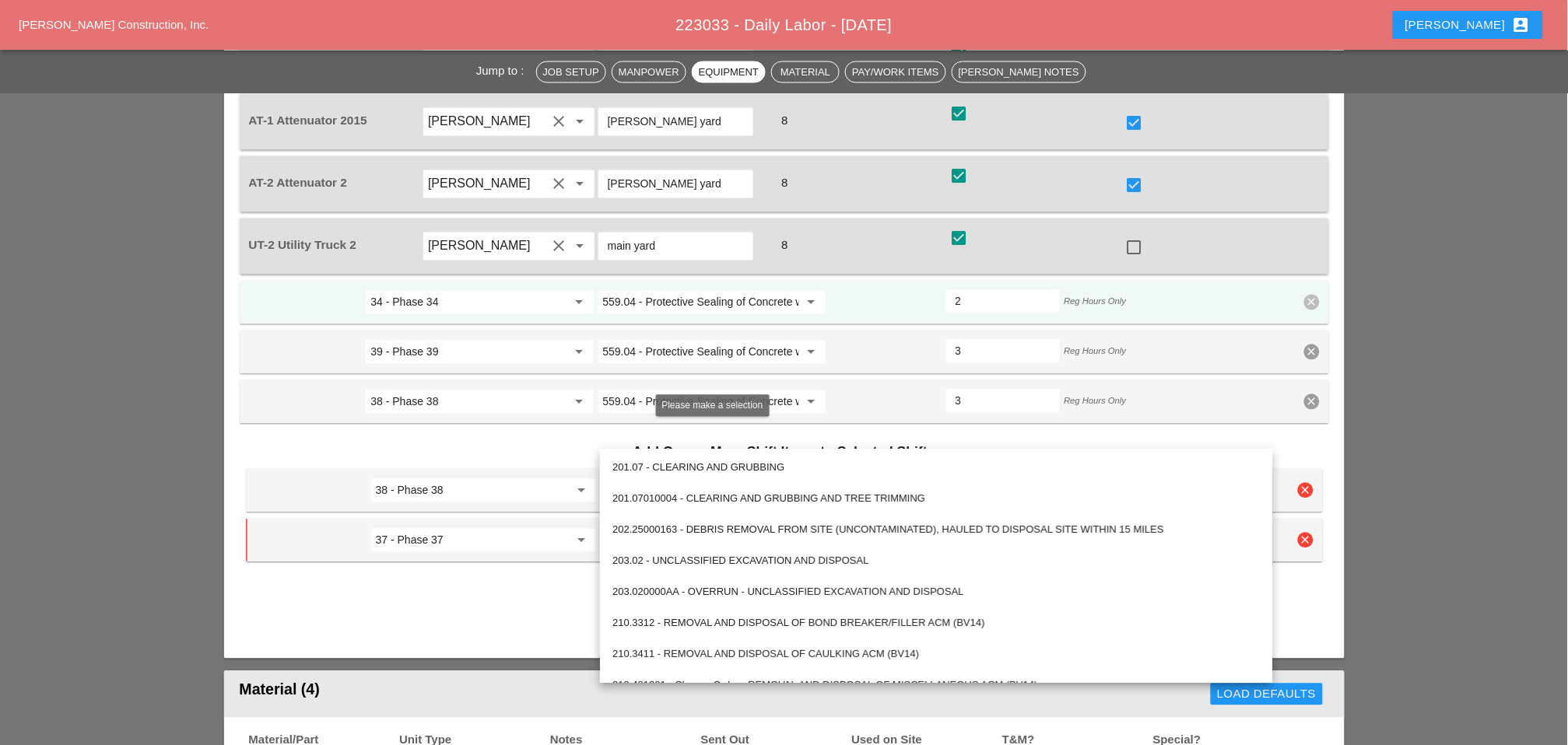 paste on "619.010000" 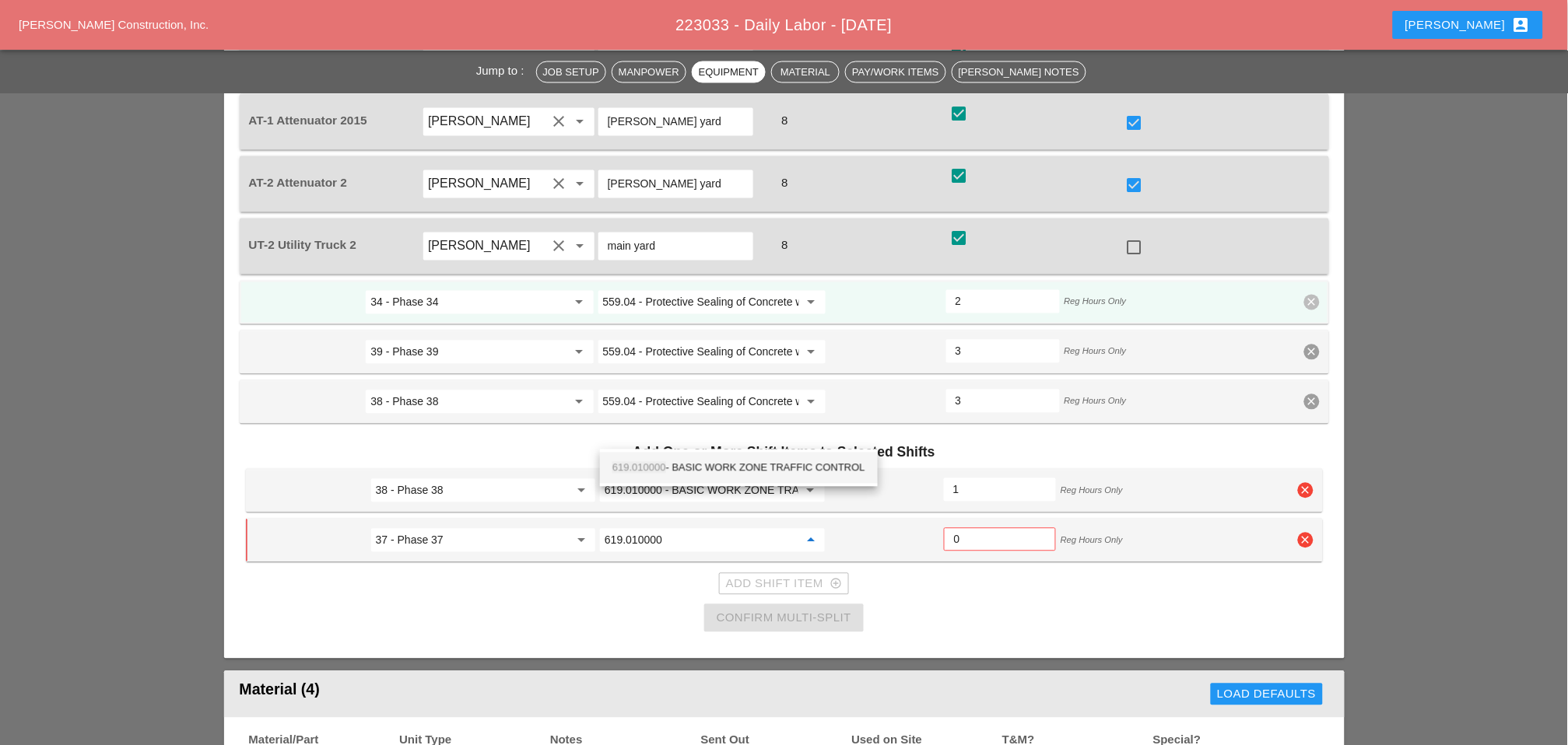 drag, startPoint x: 644, startPoint y: 463, endPoint x: 774, endPoint y: 448, distance: 130.86252 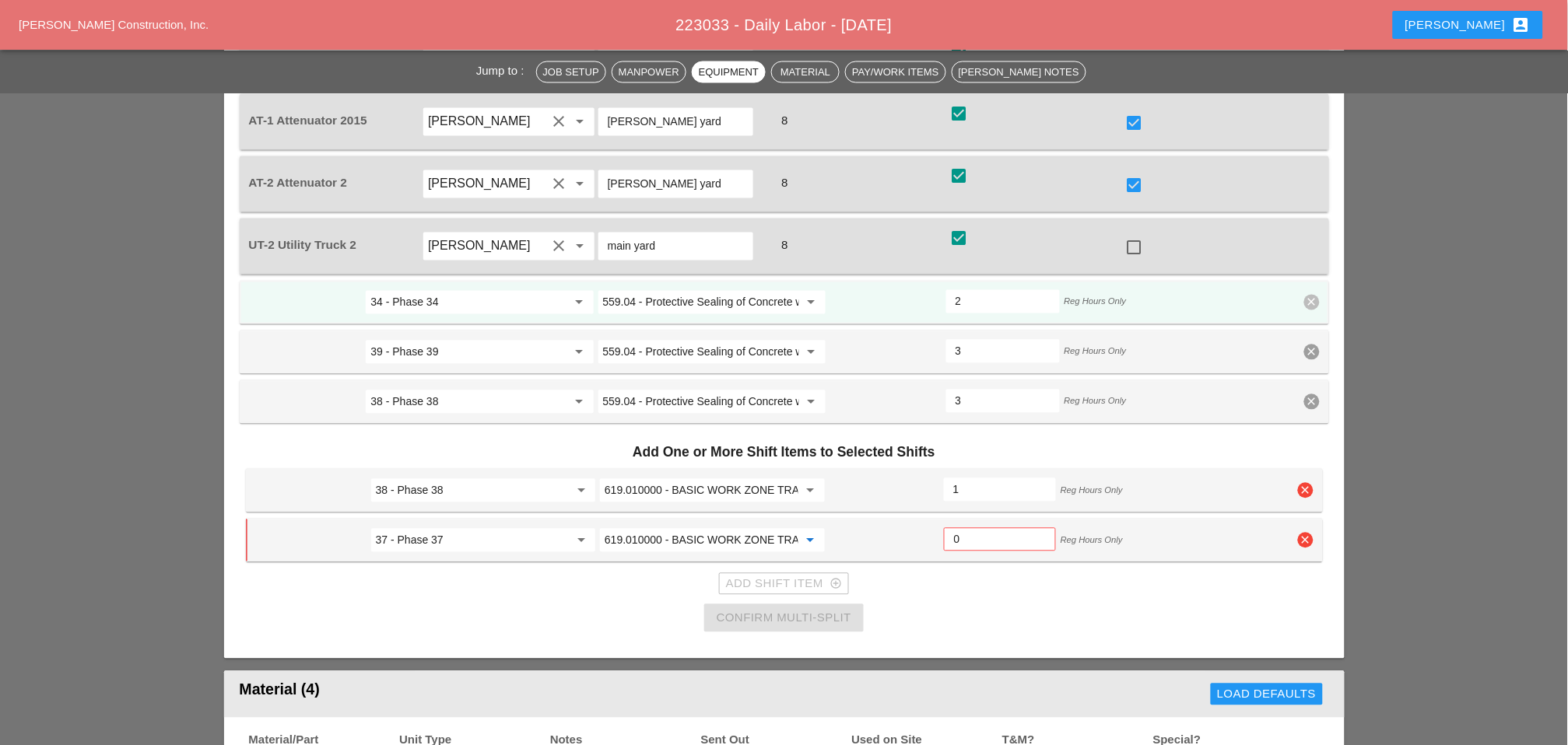type on "619.010000 - BASIC WORK ZONE TRAFFIC CONTROL" 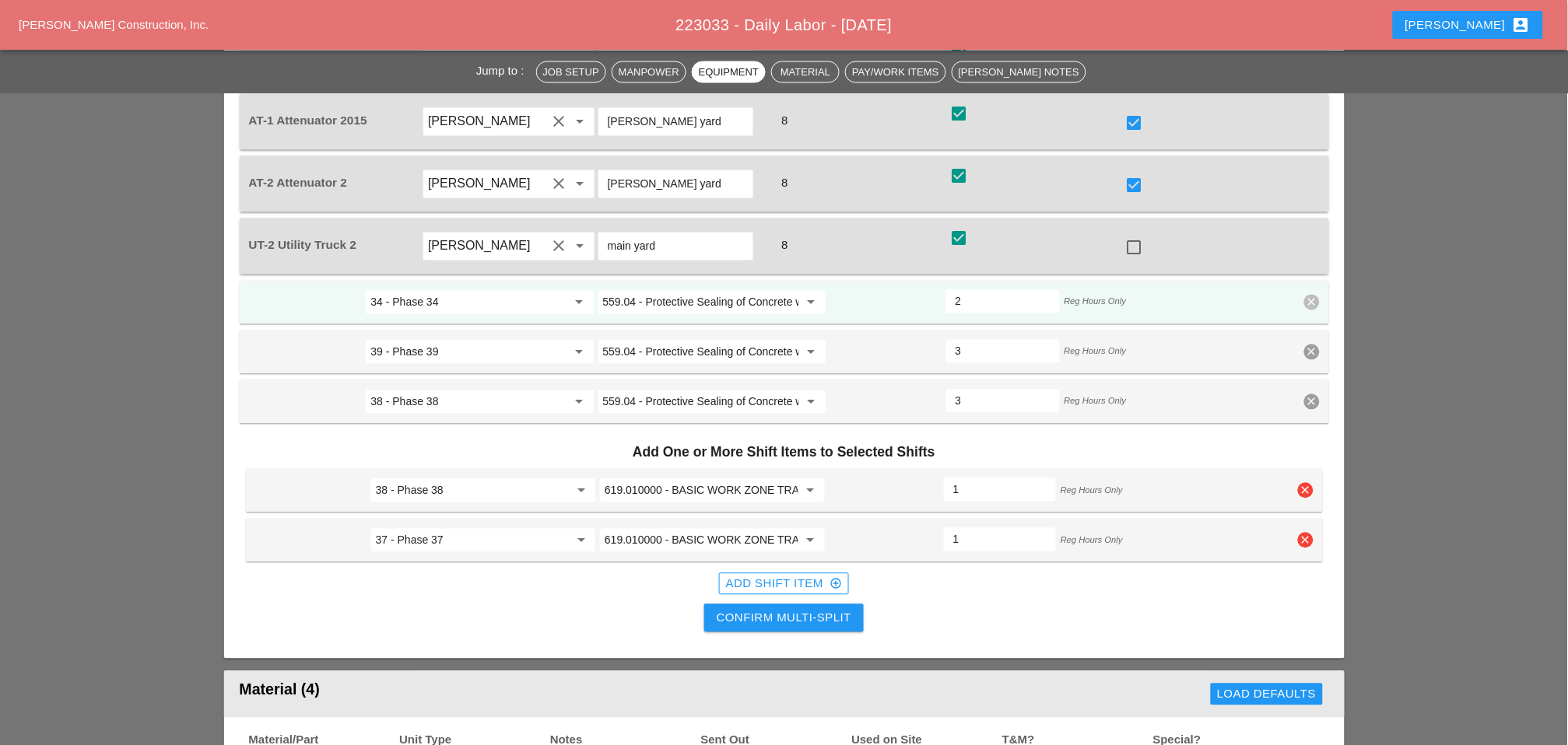 type on "1" 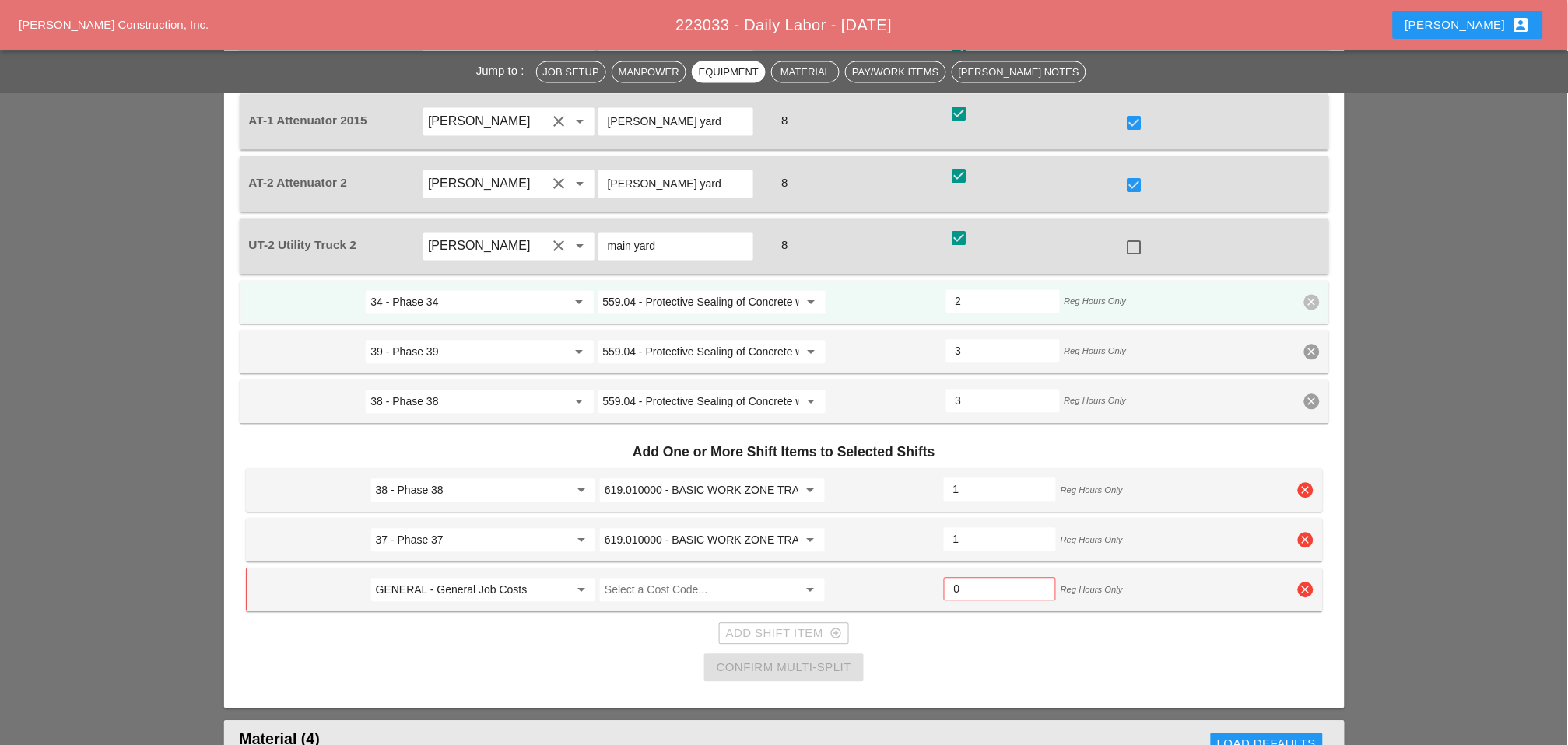 click on "GENERAL - General Job Costs" at bounding box center [472, 590] 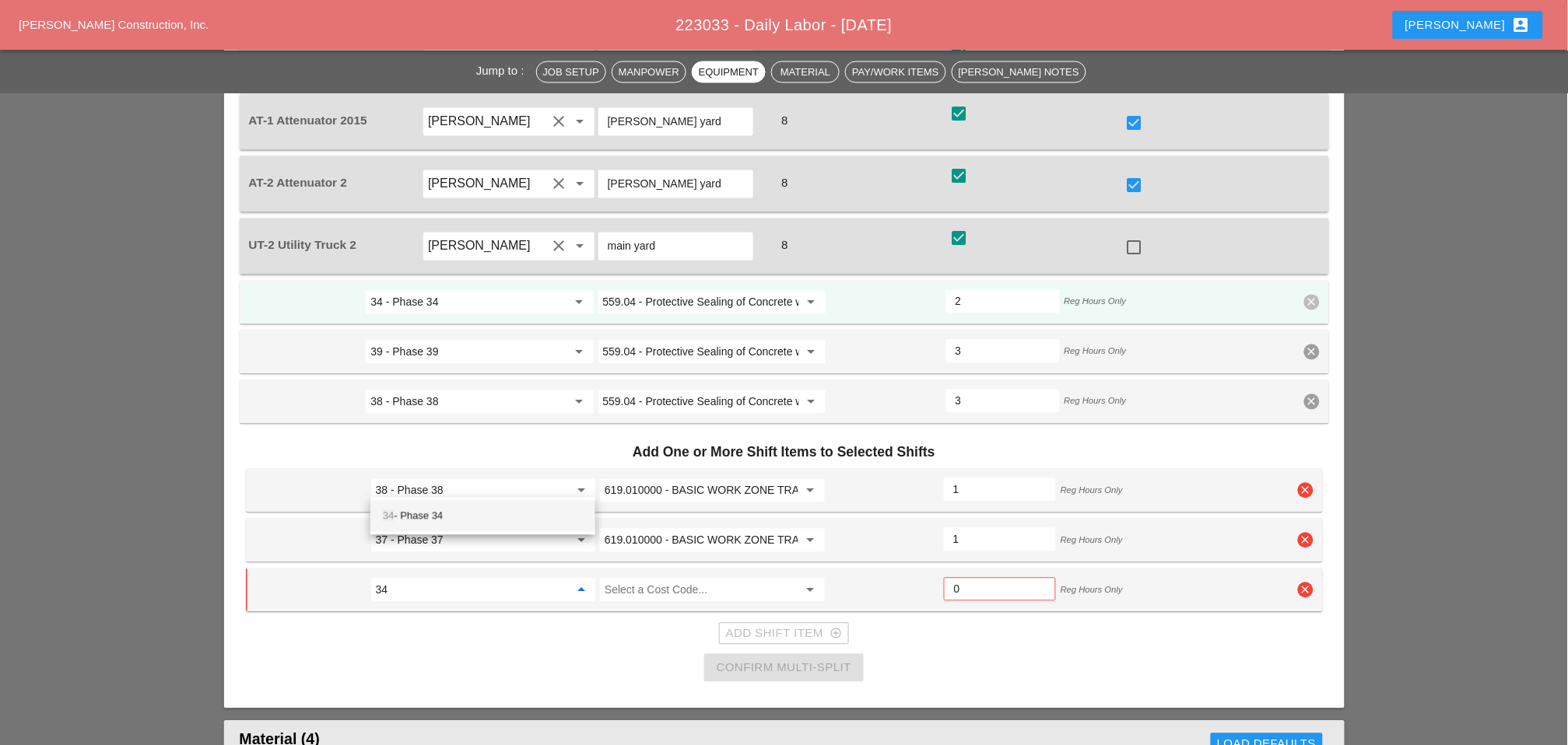 drag, startPoint x: 439, startPoint y: 513, endPoint x: 497, endPoint y: 512, distance: 58.00862 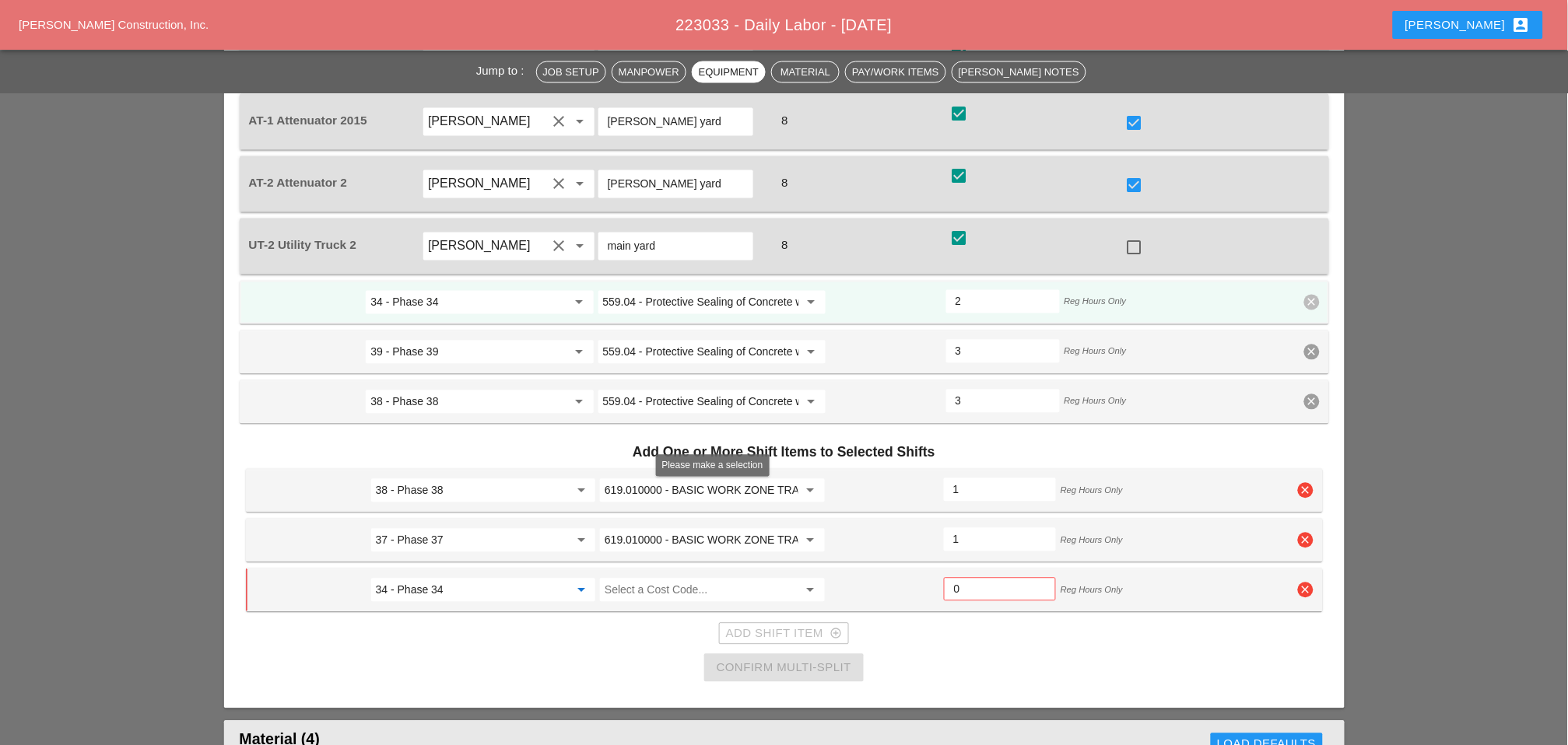 type on "34 - Phase 34" 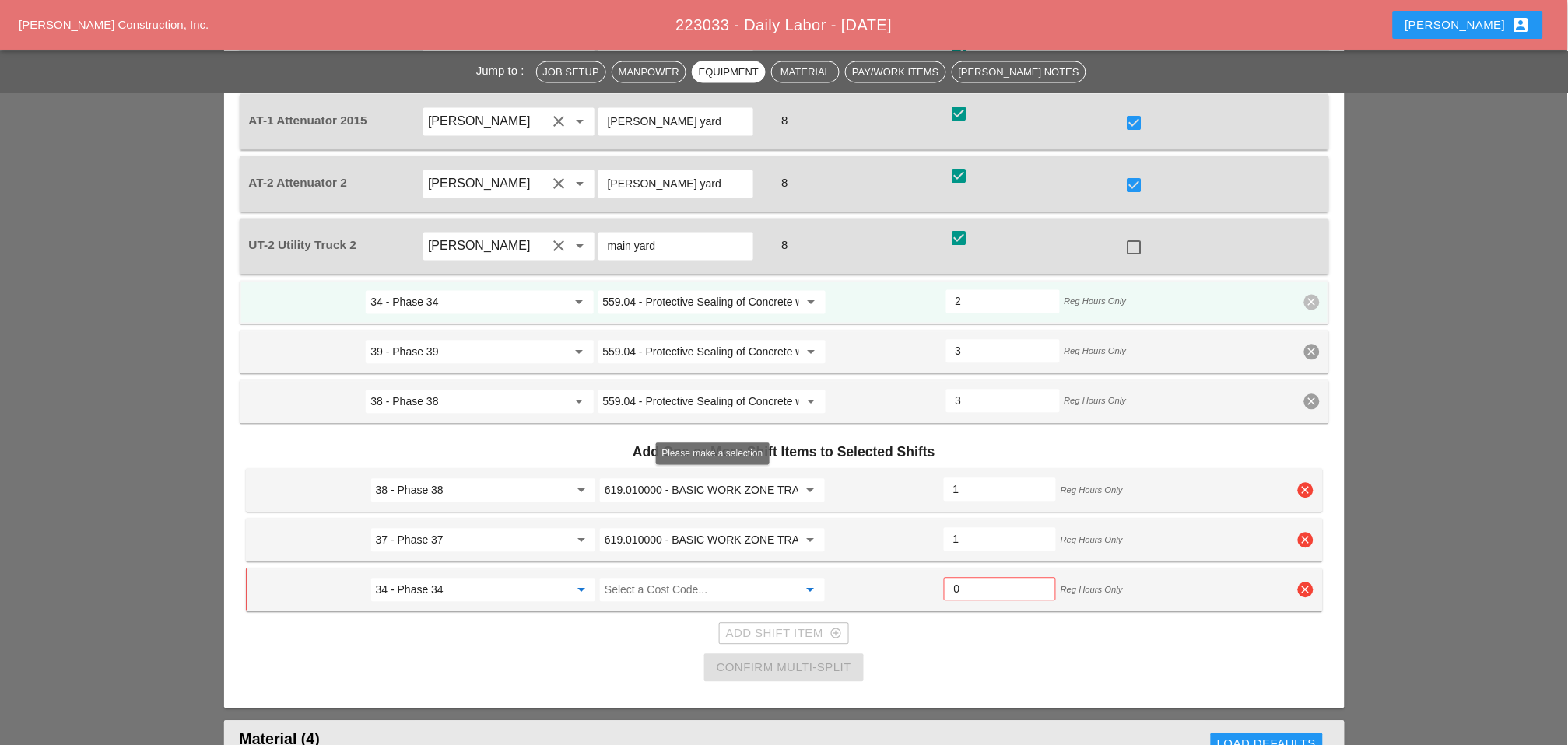 click at bounding box center (701, 590) 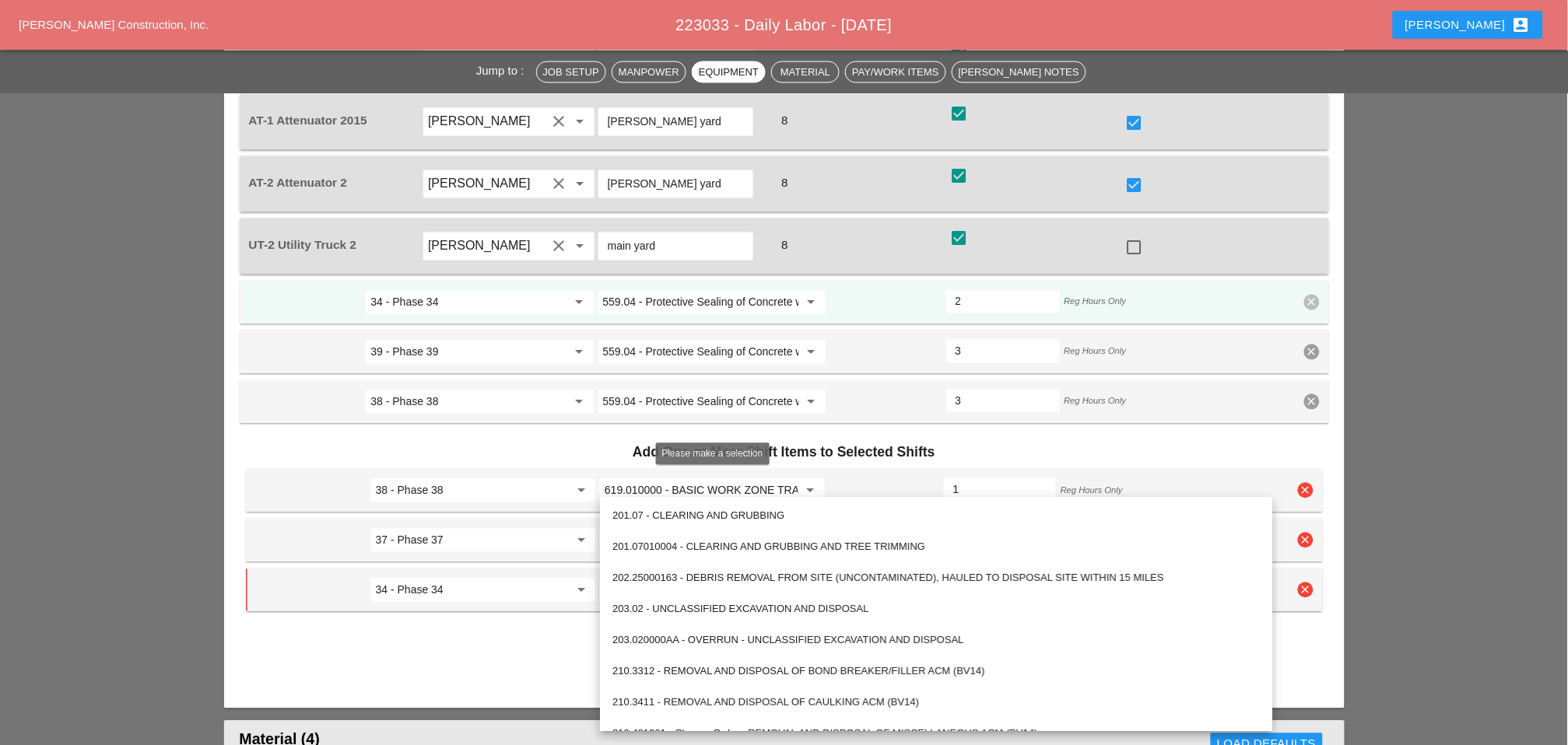 paste on "619.010000" 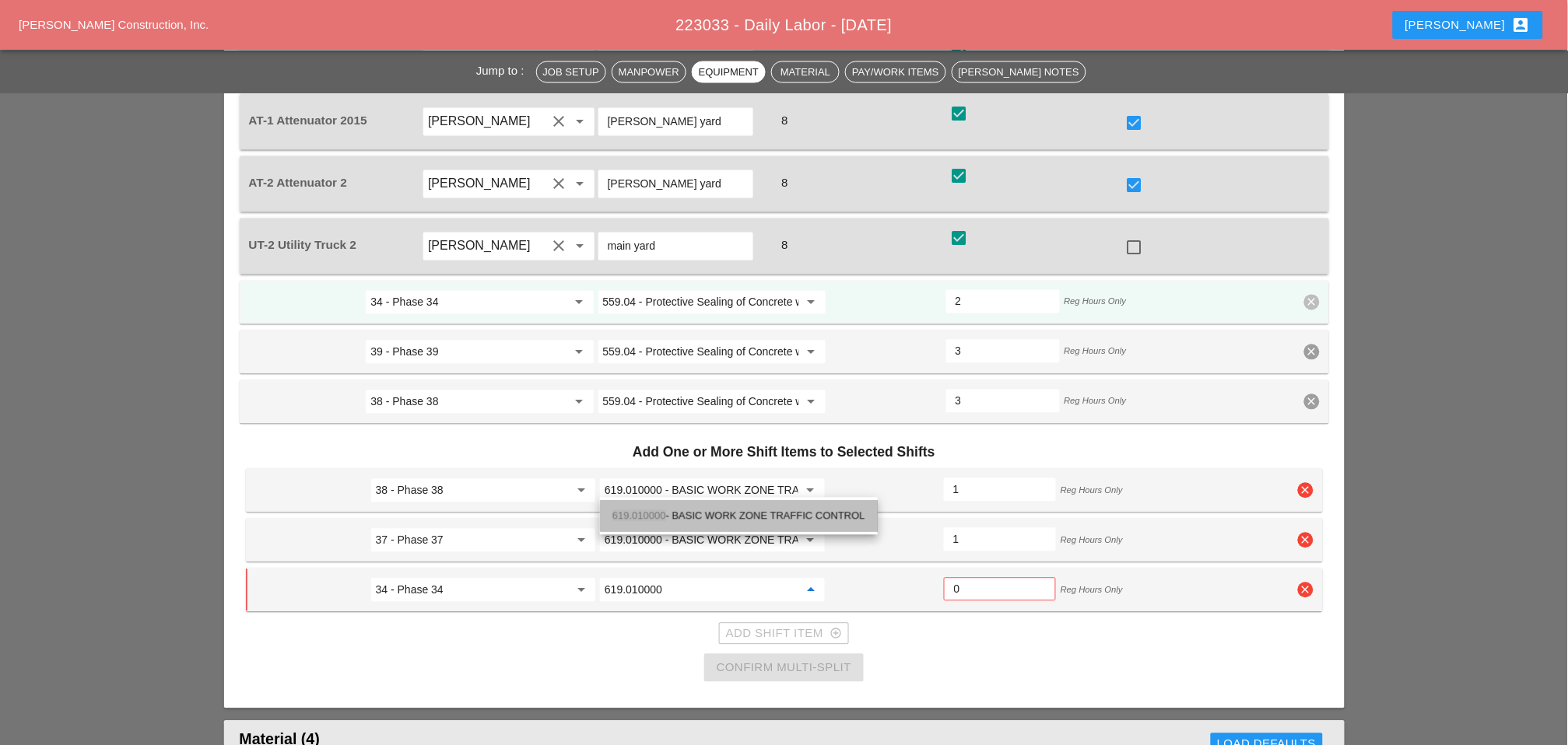 click on "619.010000  - BASIC WORK ZONE TRAFFIC CONTROL" at bounding box center [738, 516] 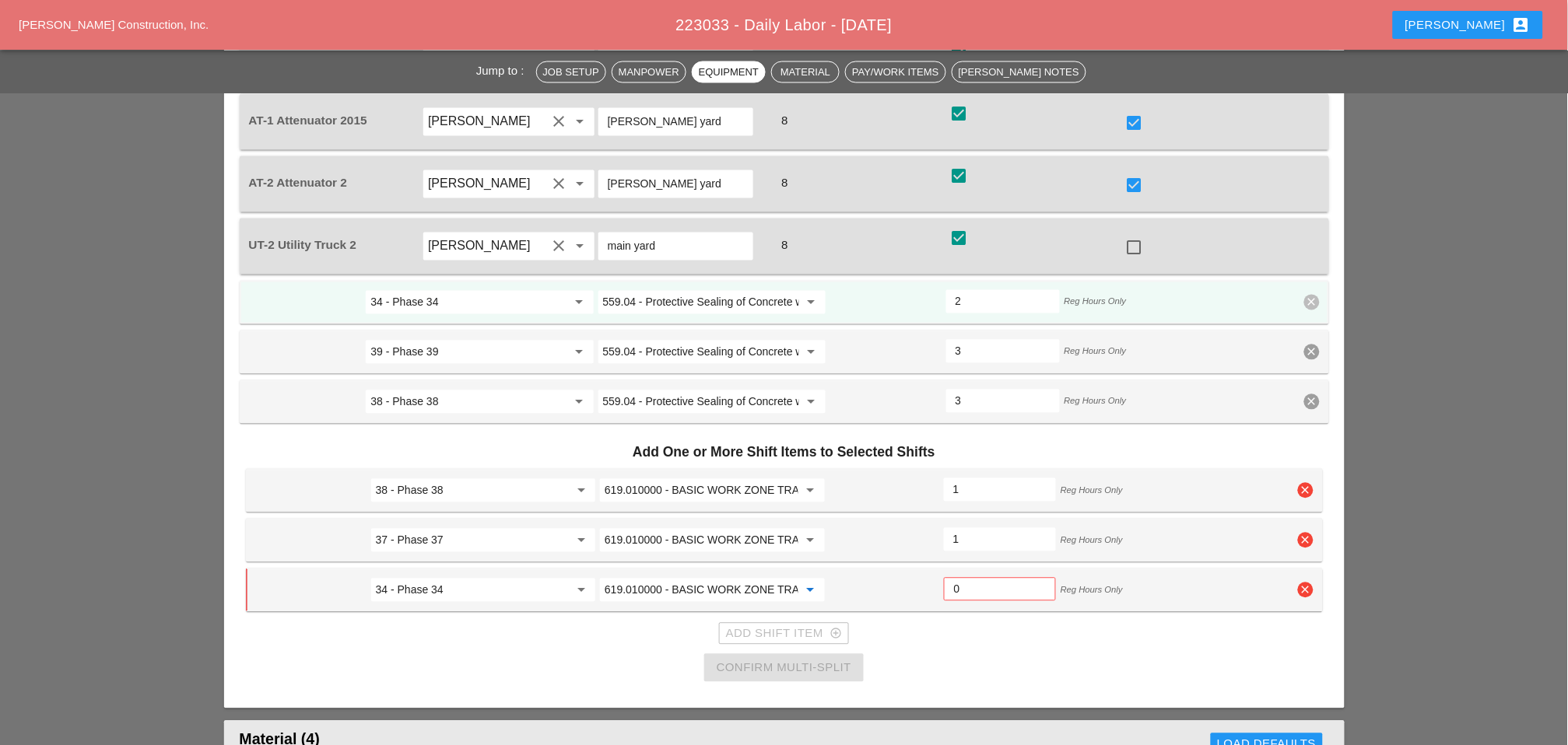 type on "619.010000 - BASIC WORK ZONE TRAFFIC CONTROL" 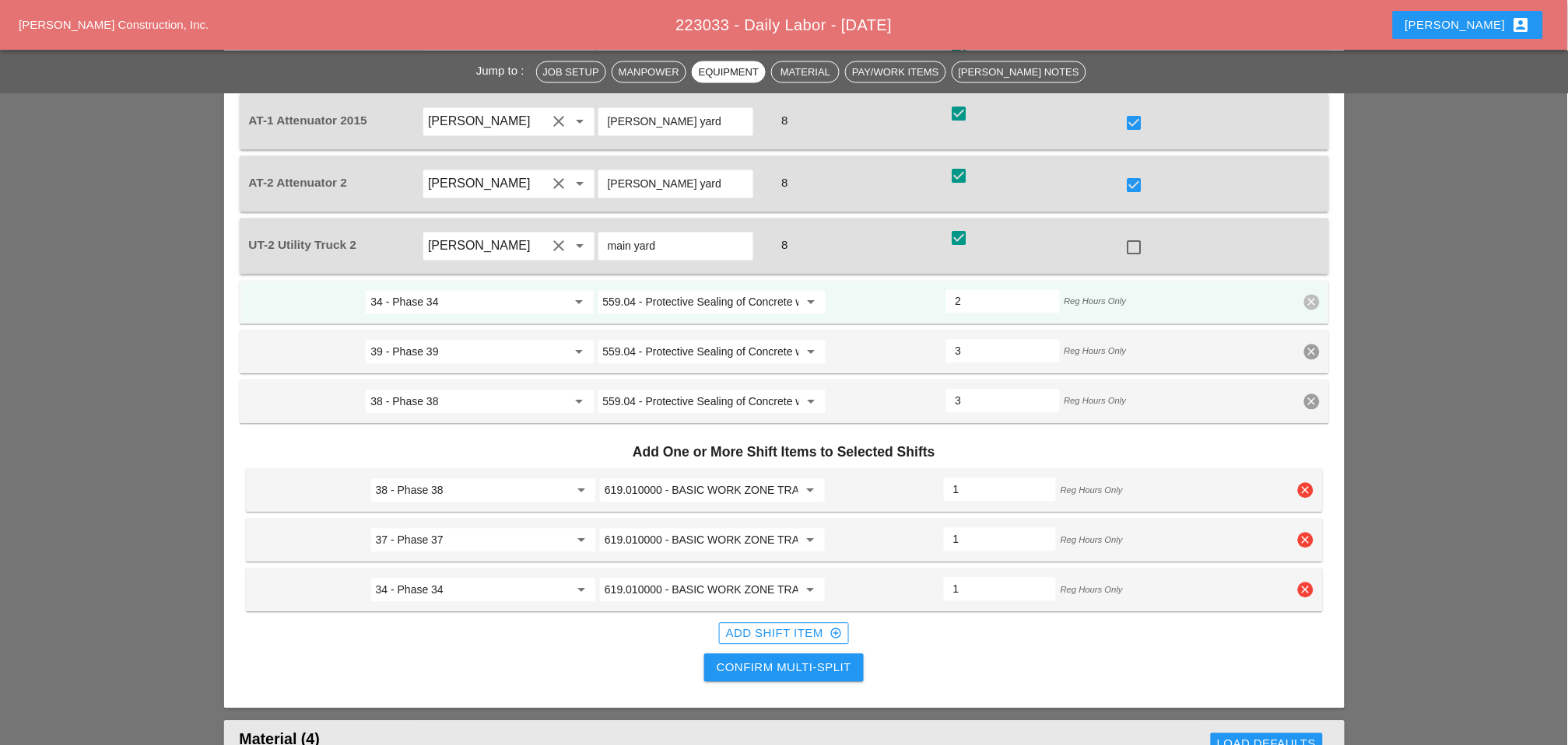 type on "1" 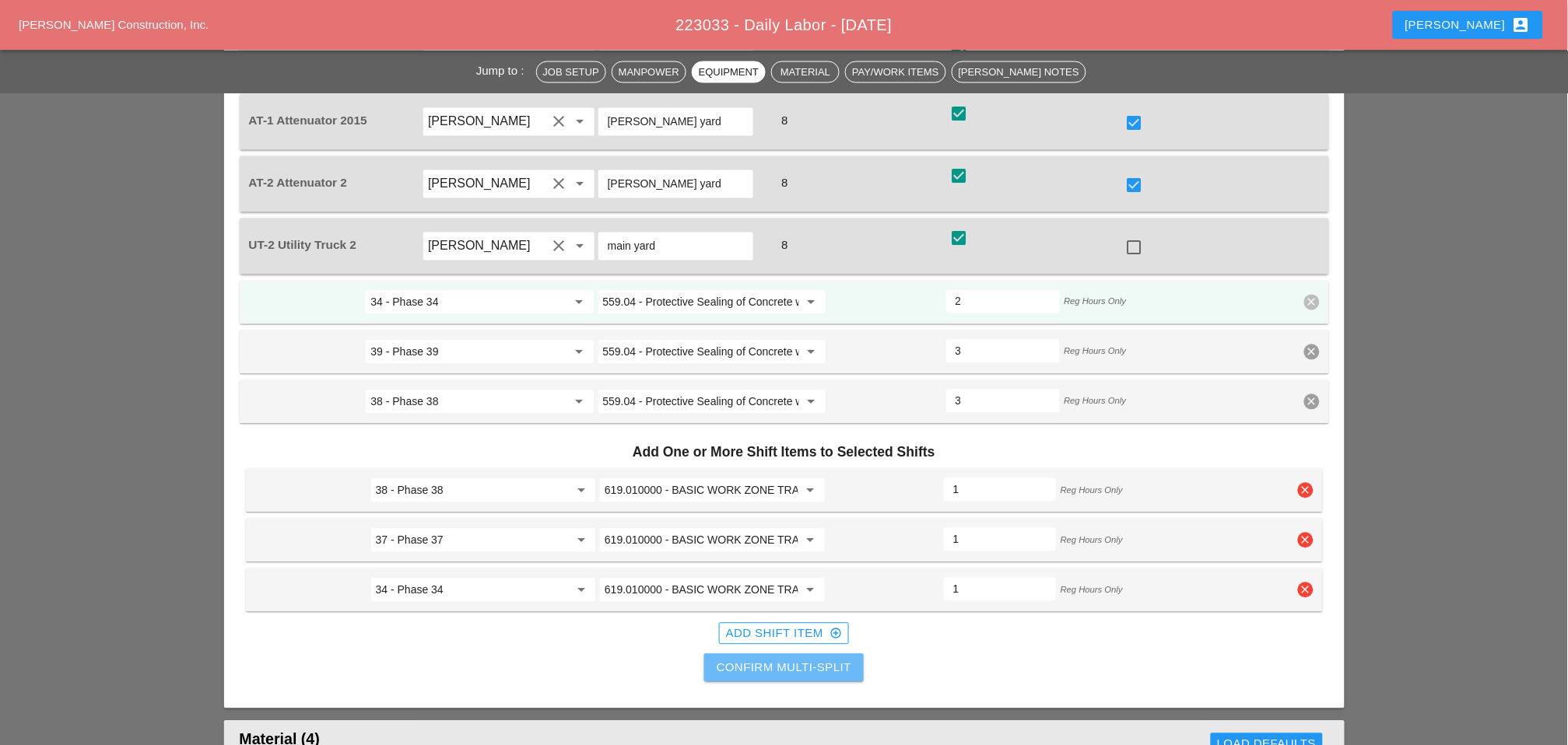 drag, startPoint x: 766, startPoint y: 564, endPoint x: 491, endPoint y: 565, distance: 275.0018 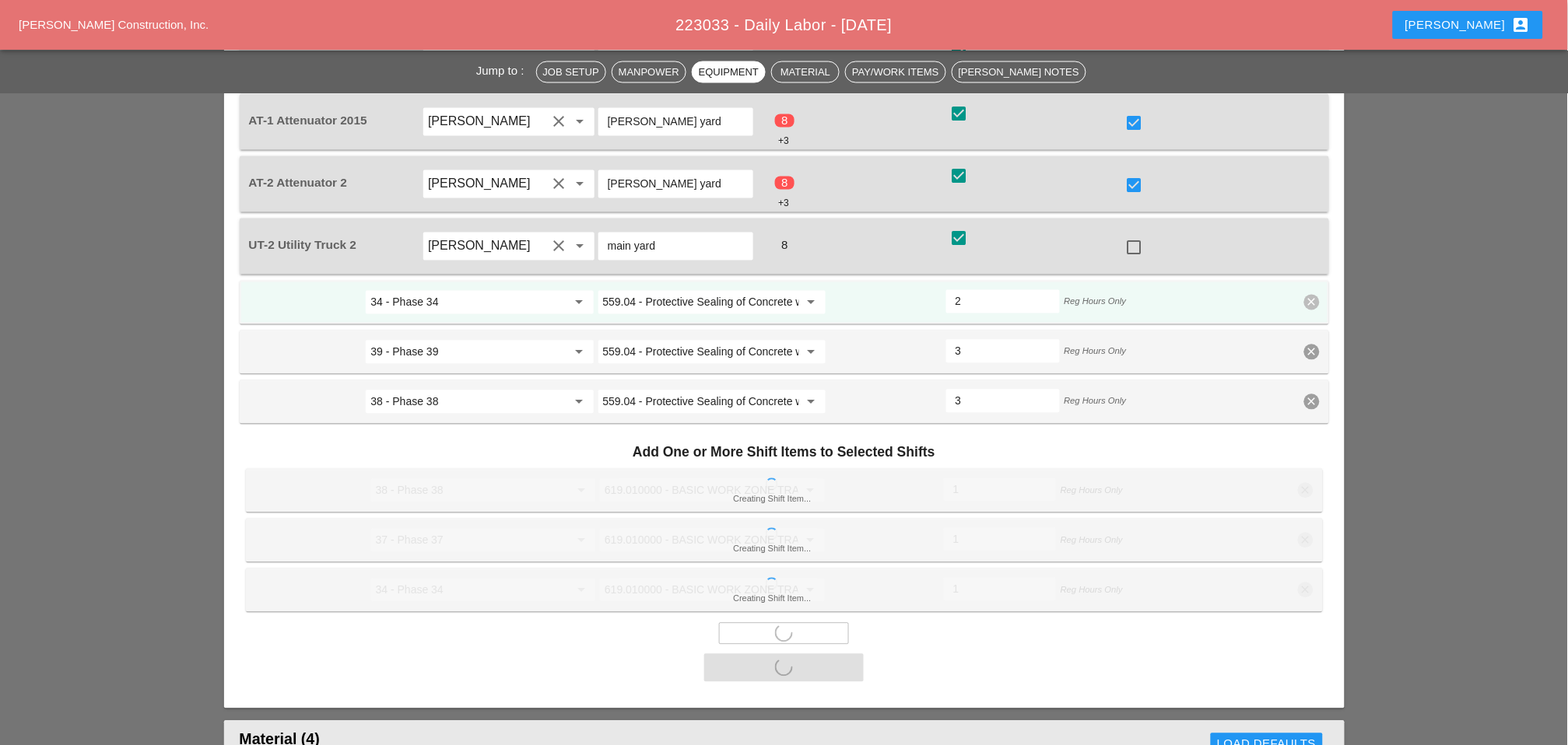 checkbox on "false" 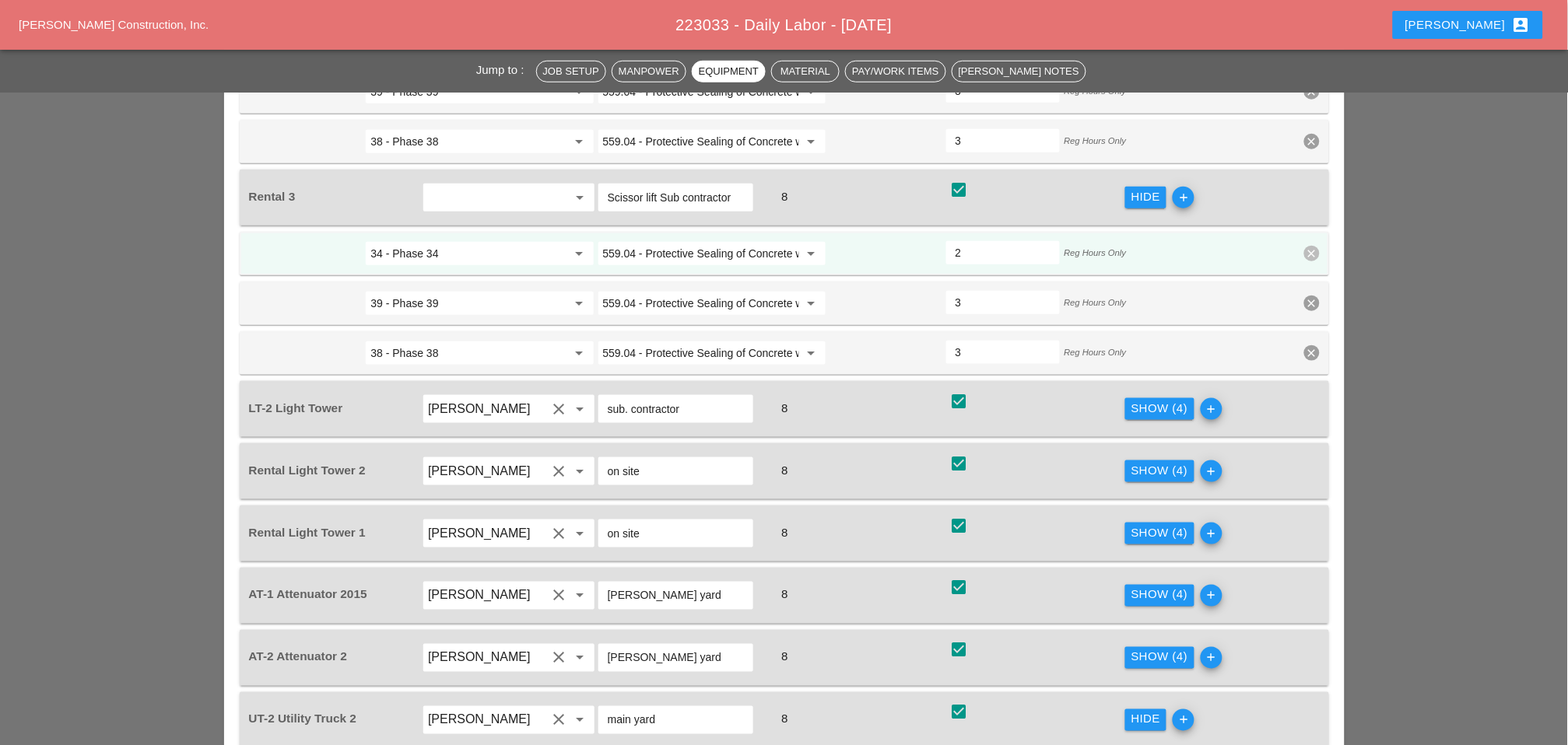 scroll, scrollTop: 2160, scrollLeft: 0, axis: vertical 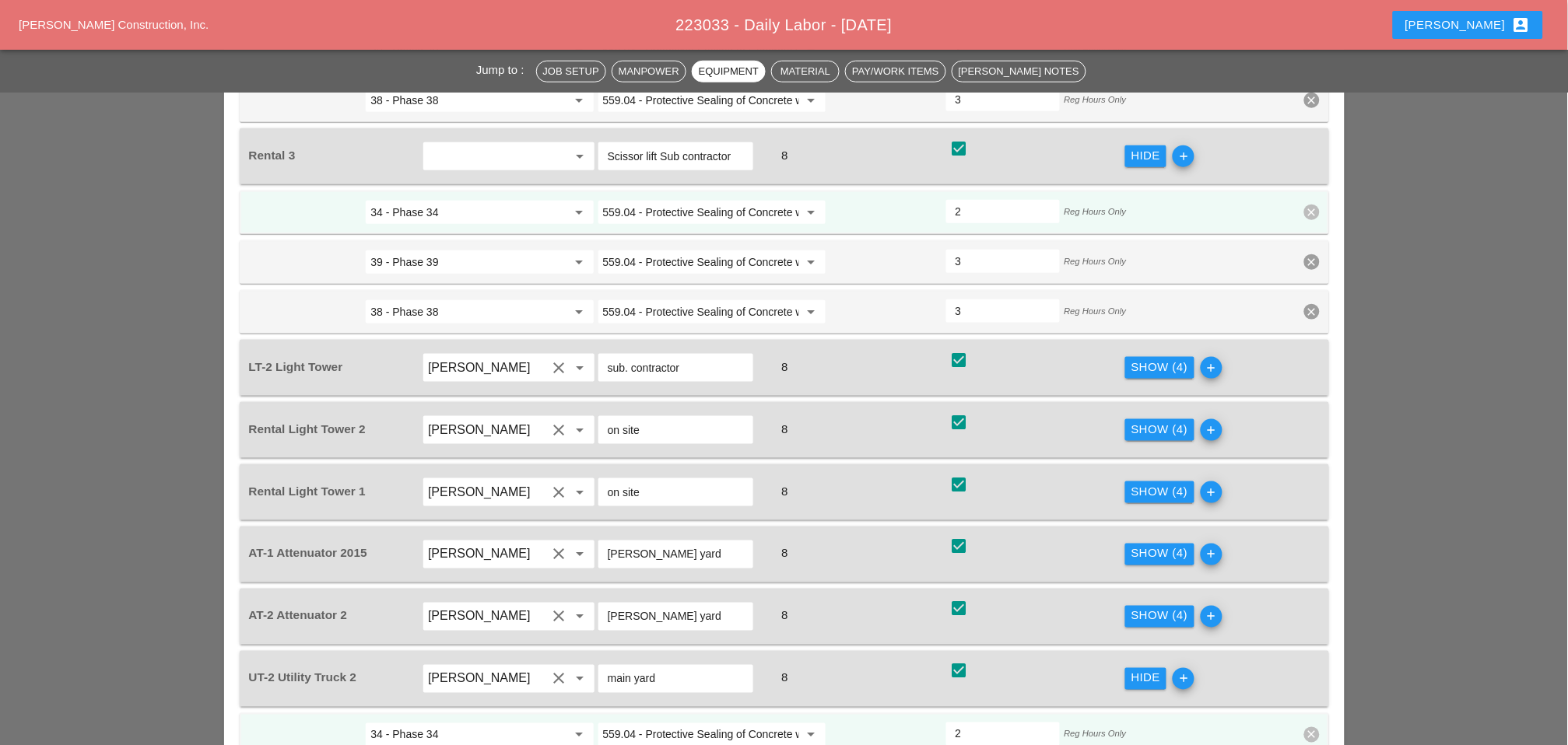 click on "Show (4)" at bounding box center [1159, 367] 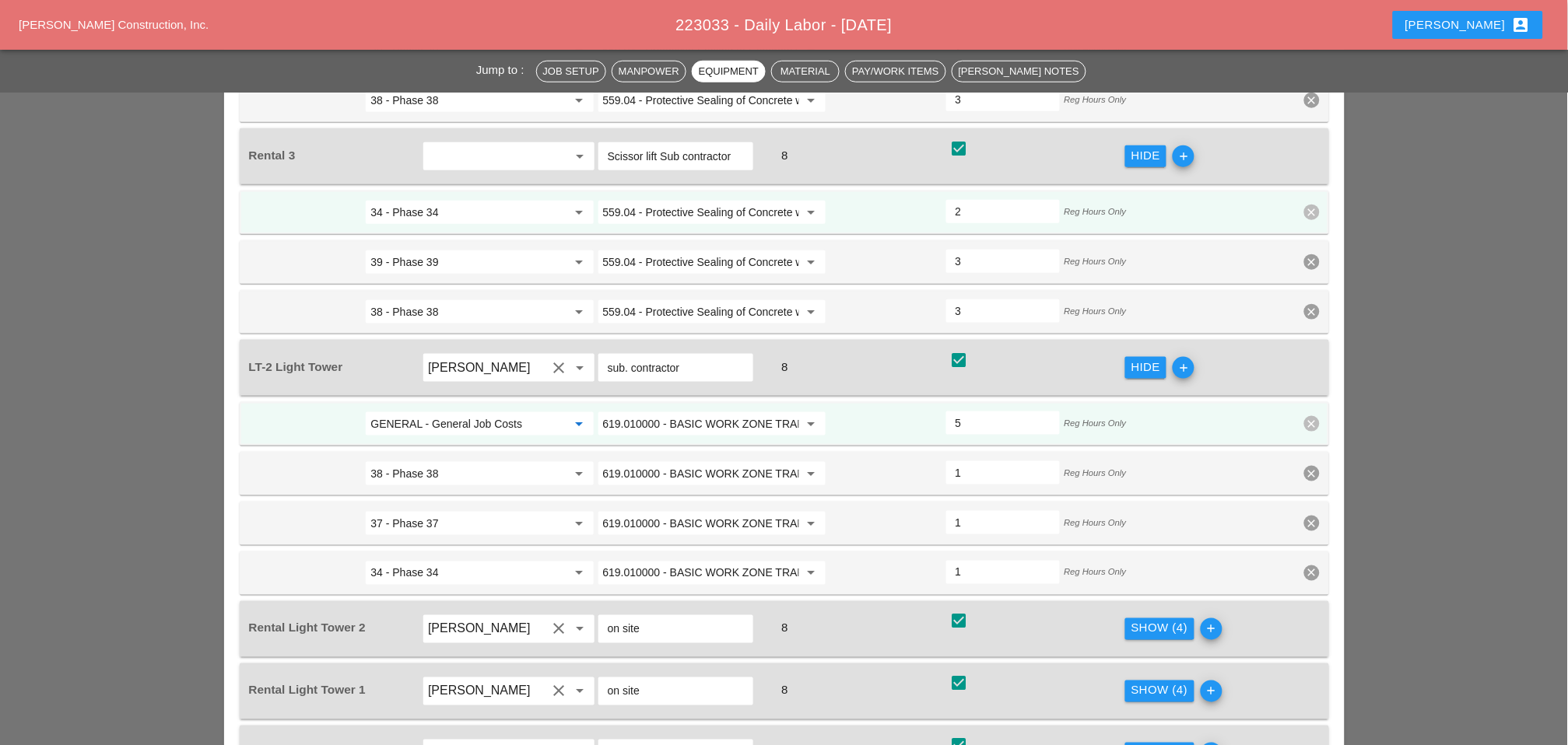 click on "GENERAL - General Job Costs" at bounding box center [468, 424] 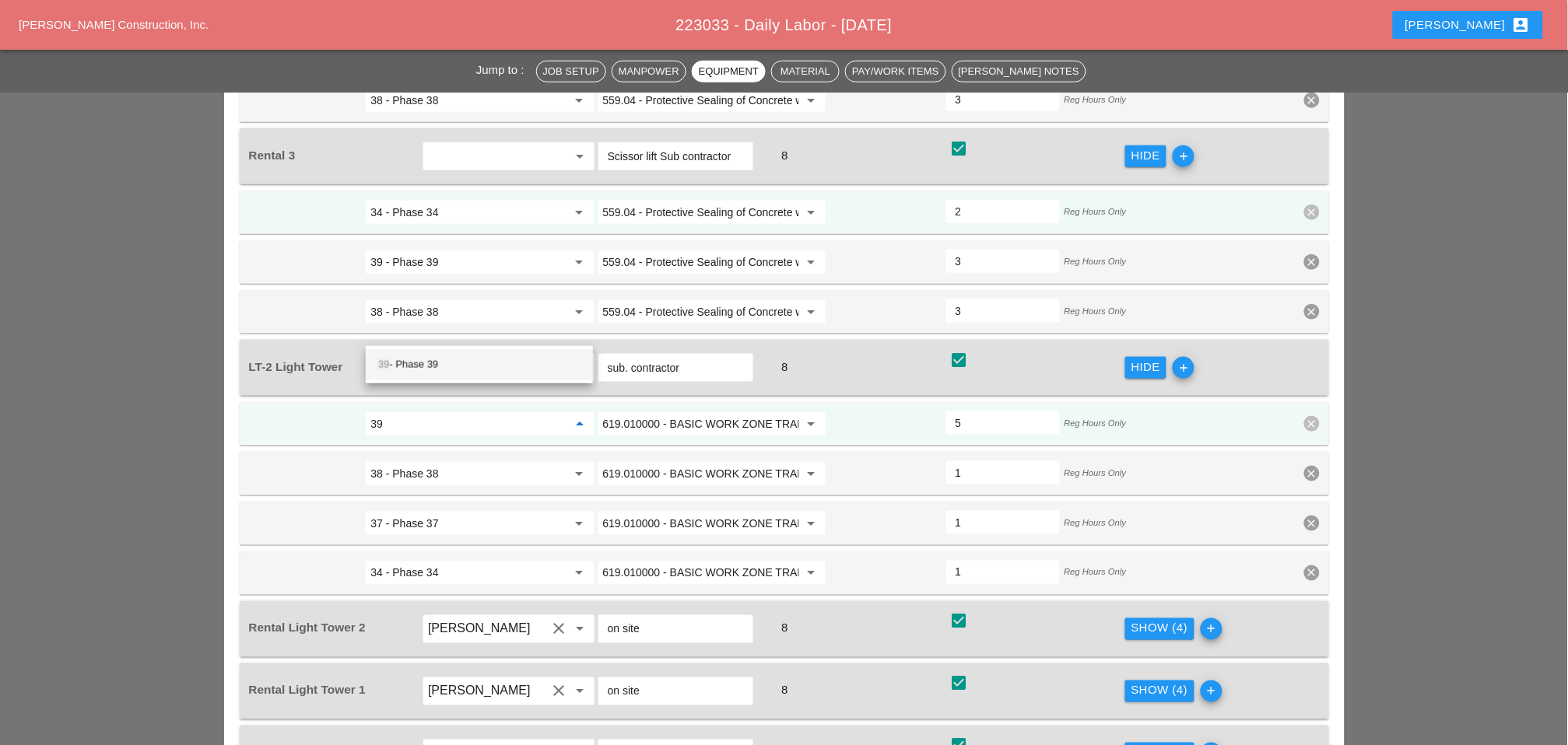 drag, startPoint x: 440, startPoint y: 362, endPoint x: 682, endPoint y: 322, distance: 245.2835 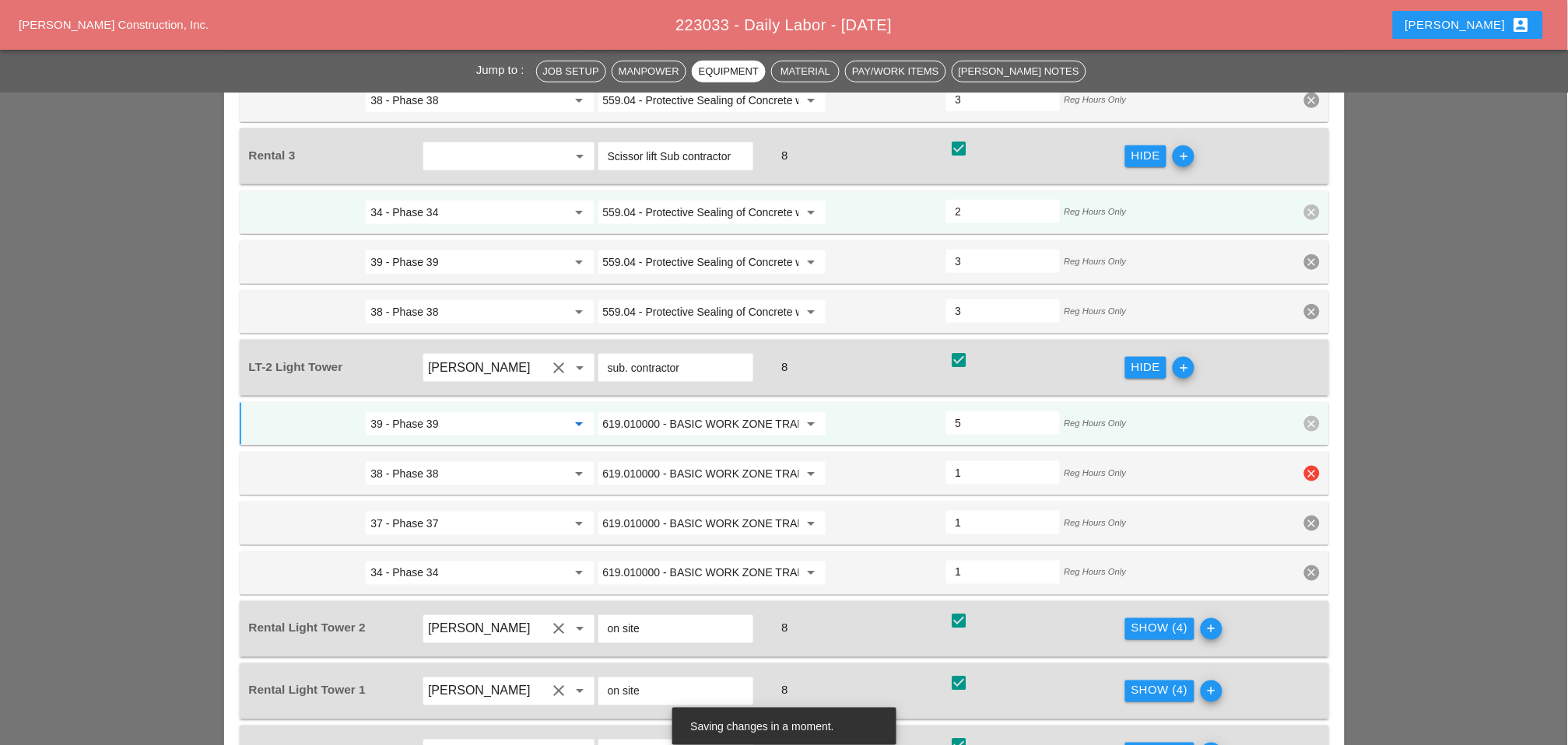 type on "39 - Phase 39" 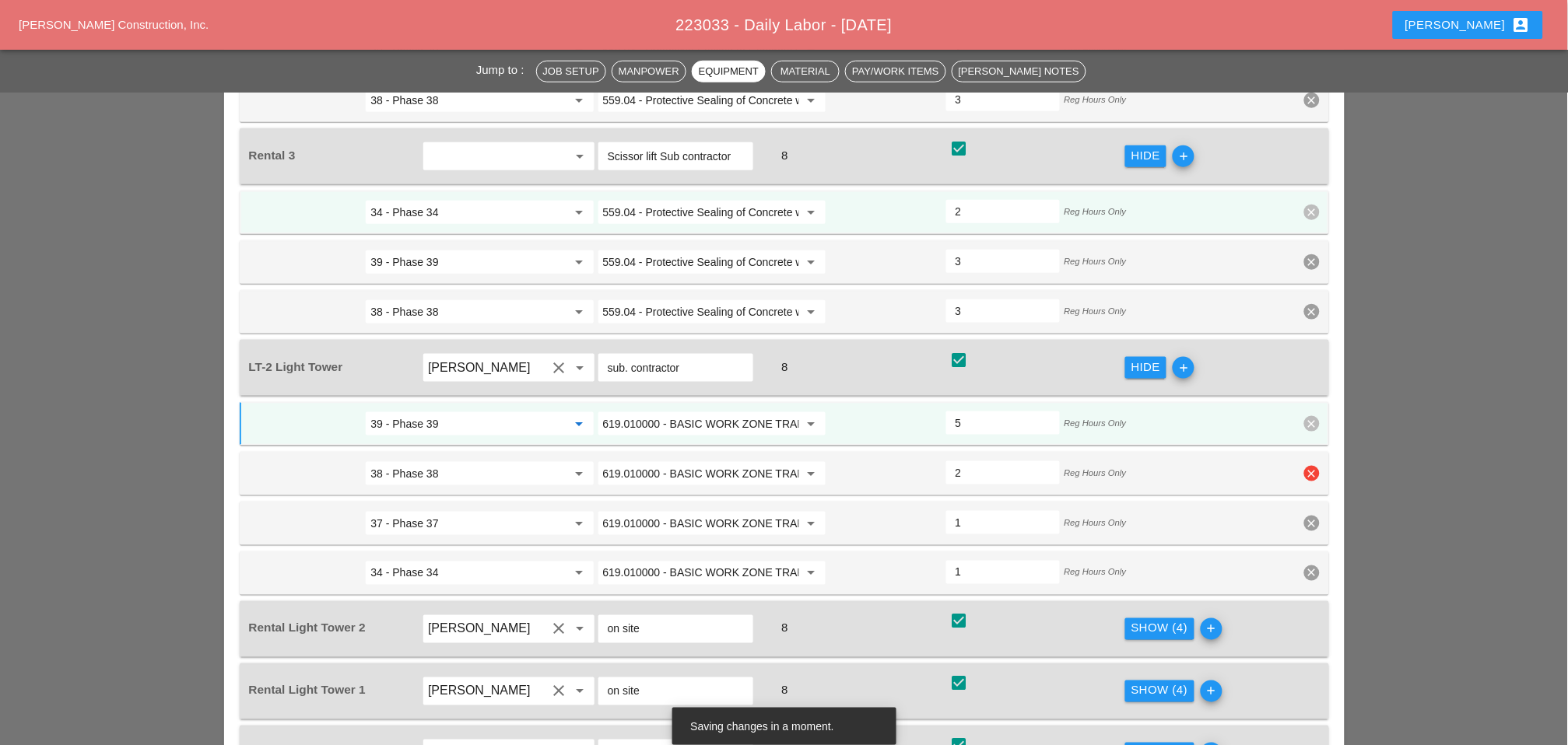 type on "4" 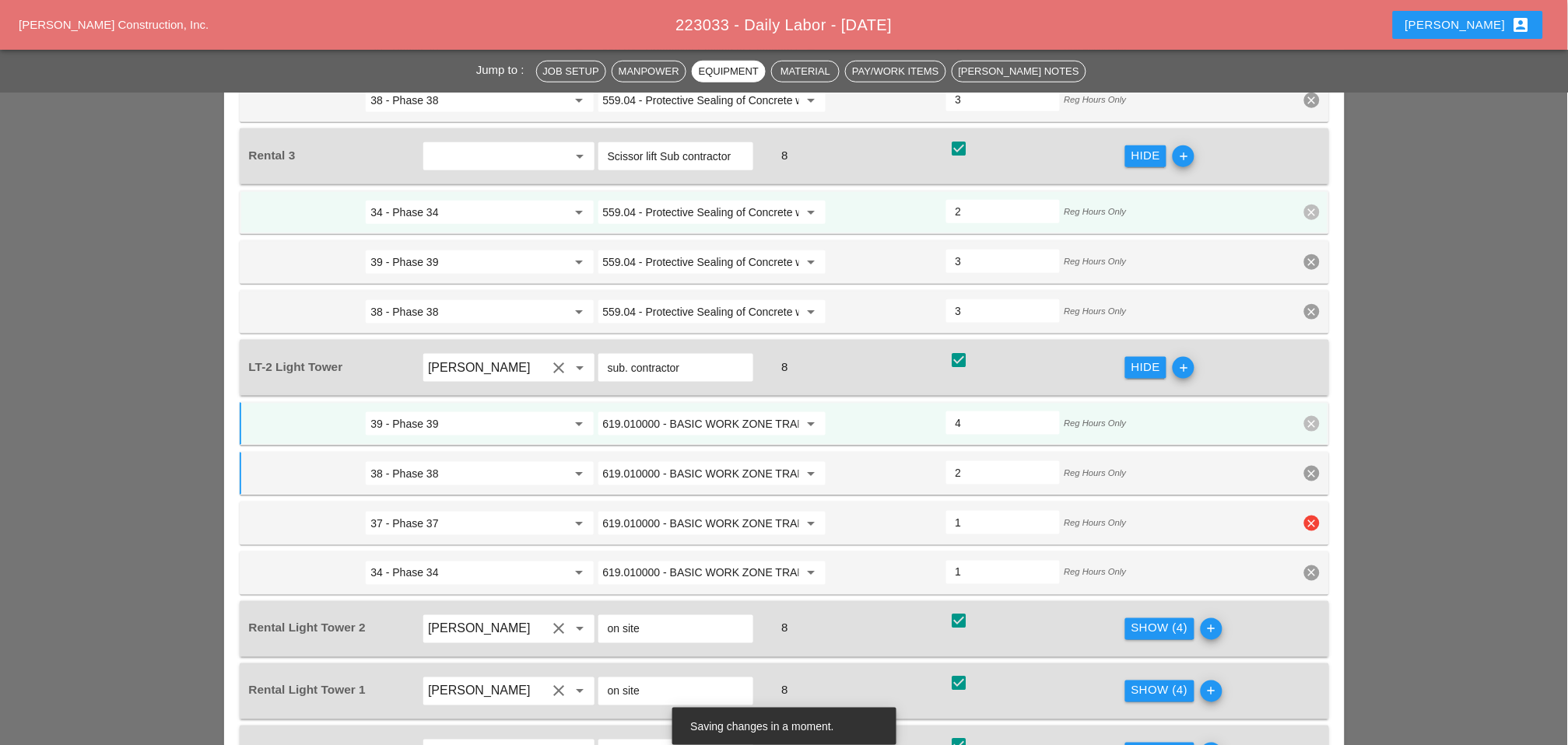type on "2" 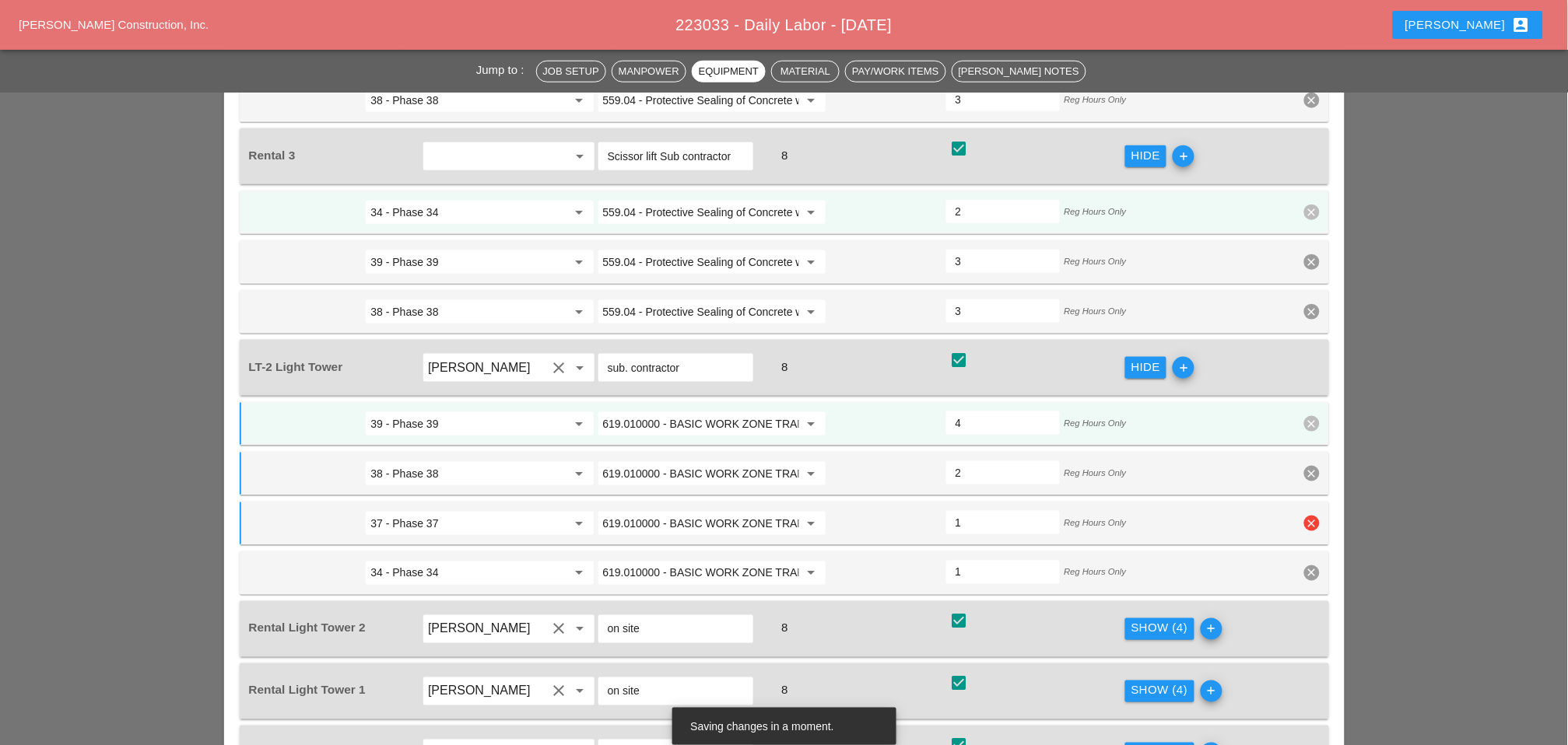 type on "2" 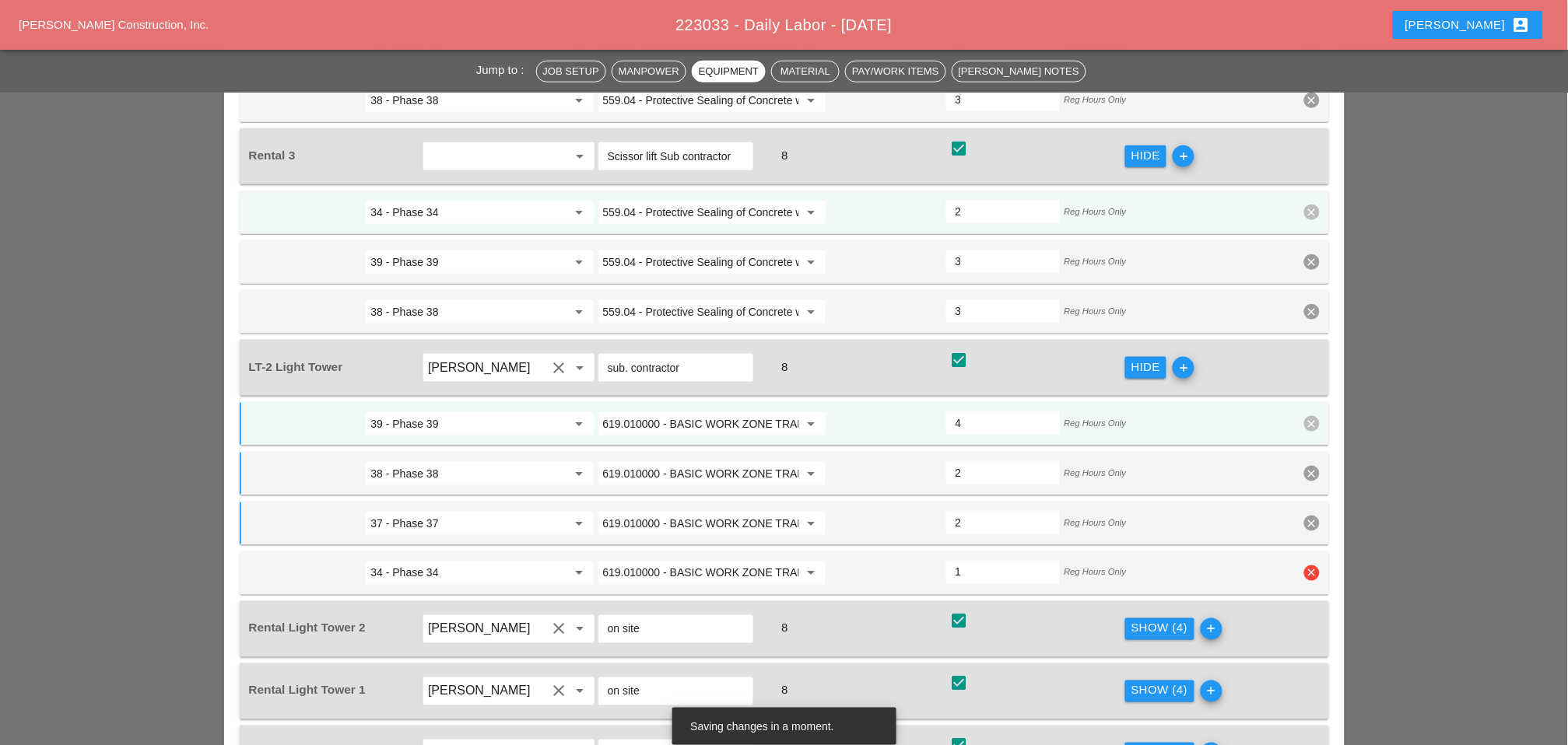 type on "3" 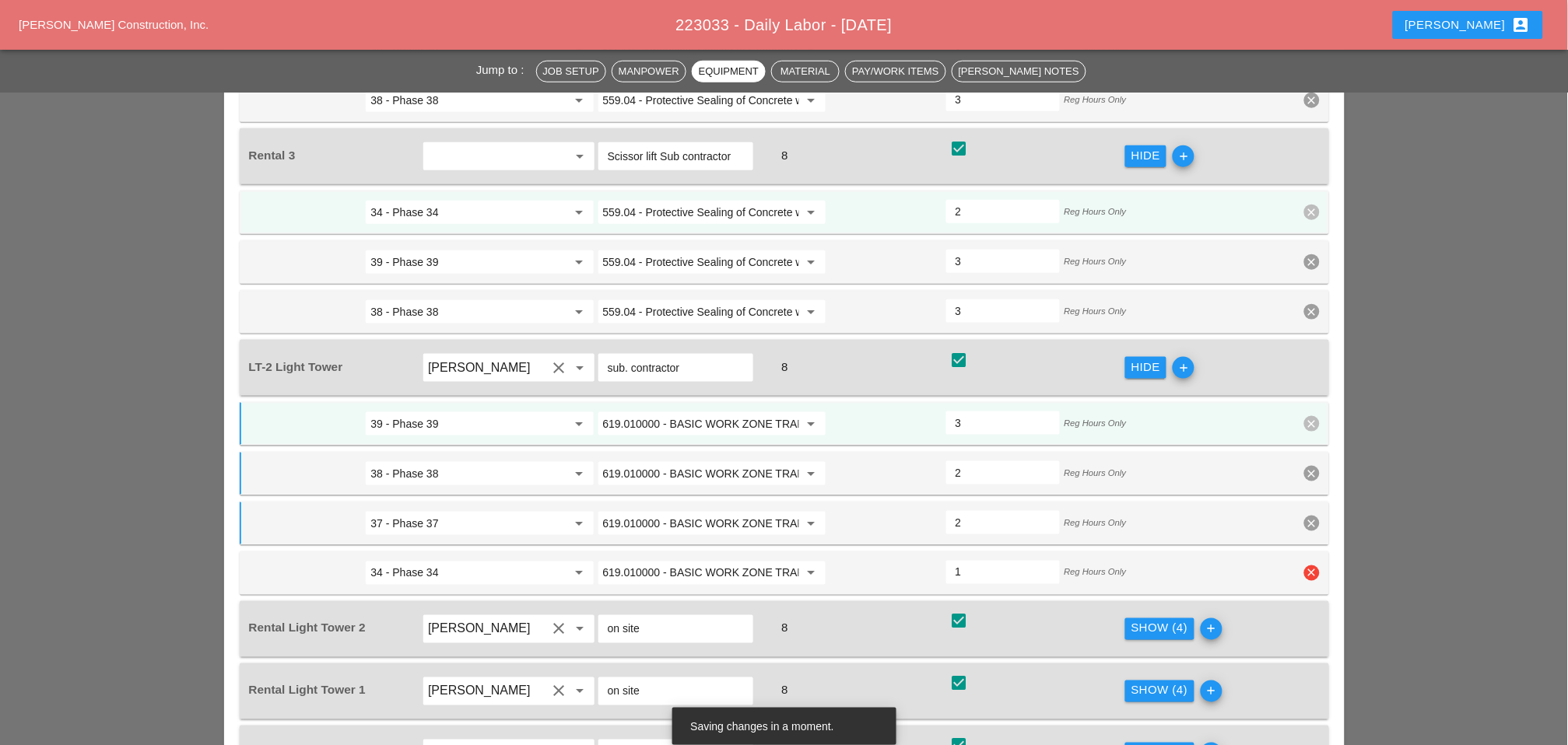 type on "2" 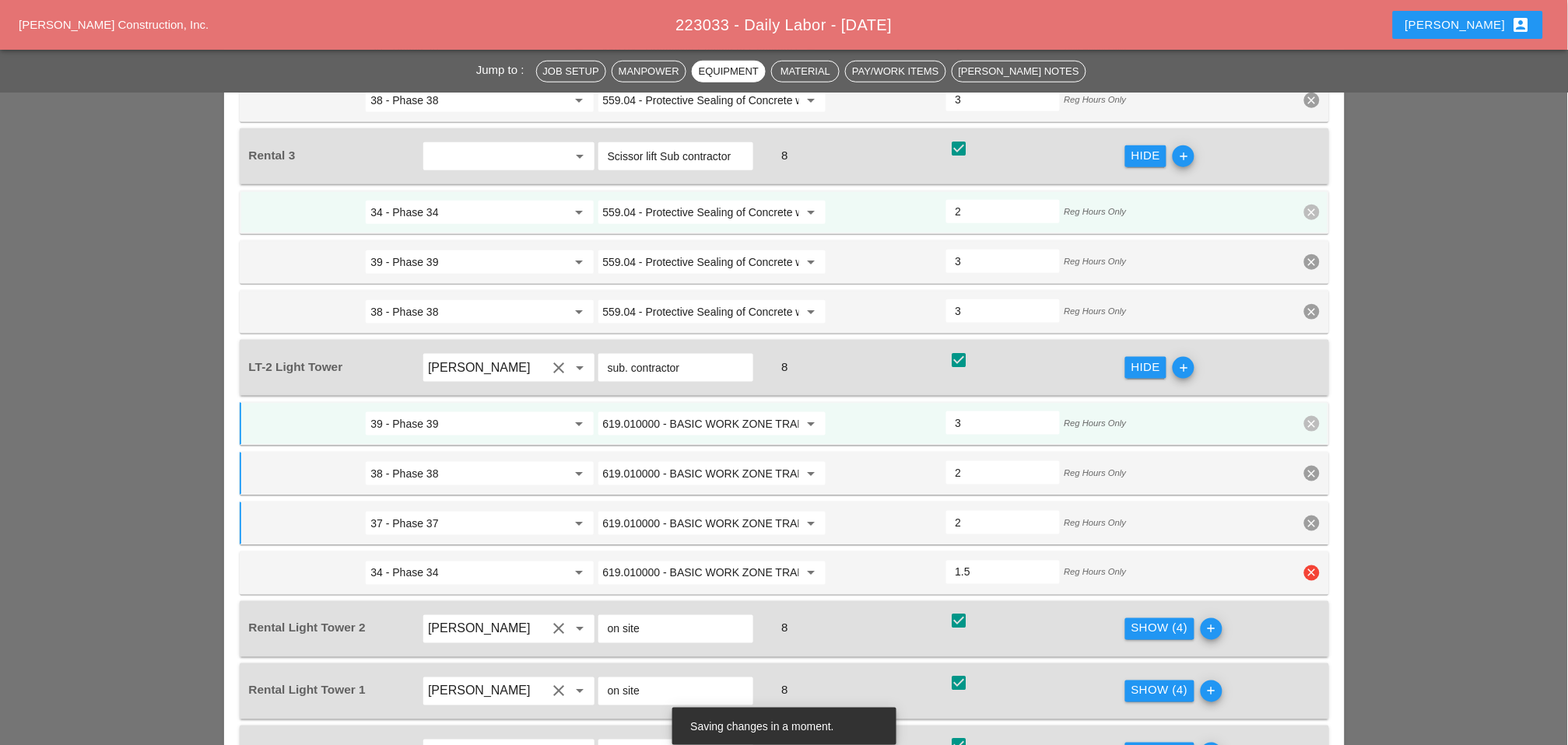 type on "2" 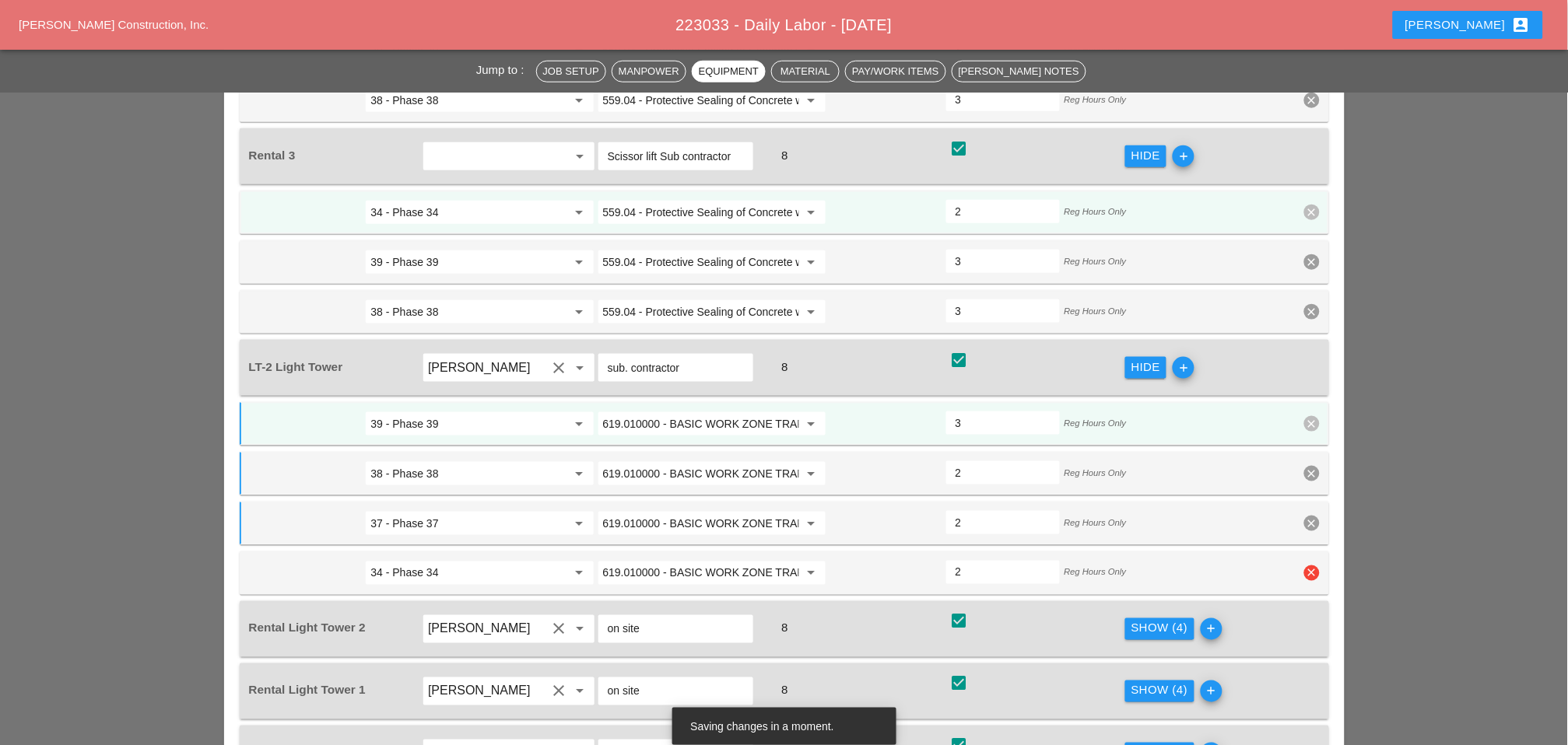 click on "2" at bounding box center (1003, 572) 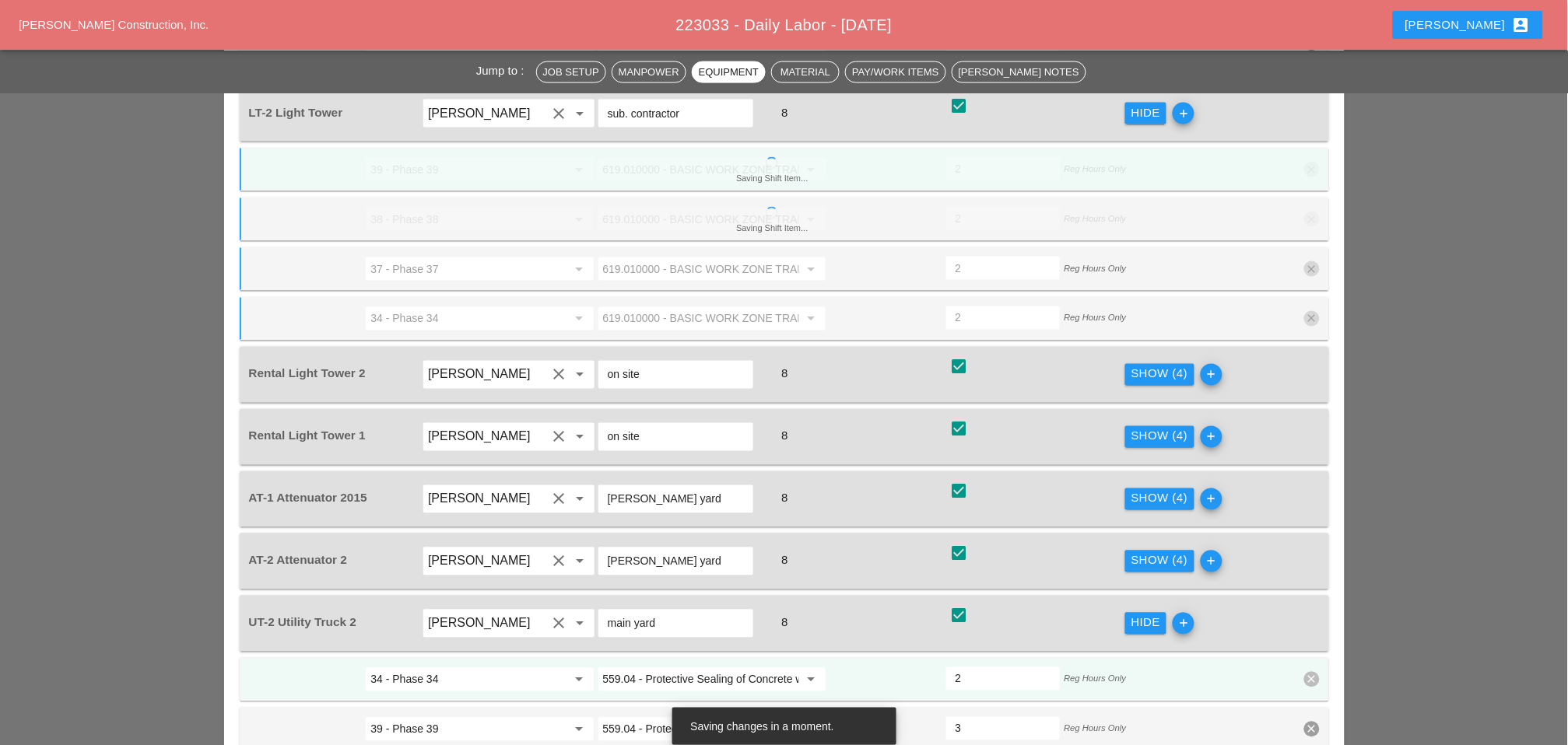 scroll, scrollTop: 2419, scrollLeft: 0, axis: vertical 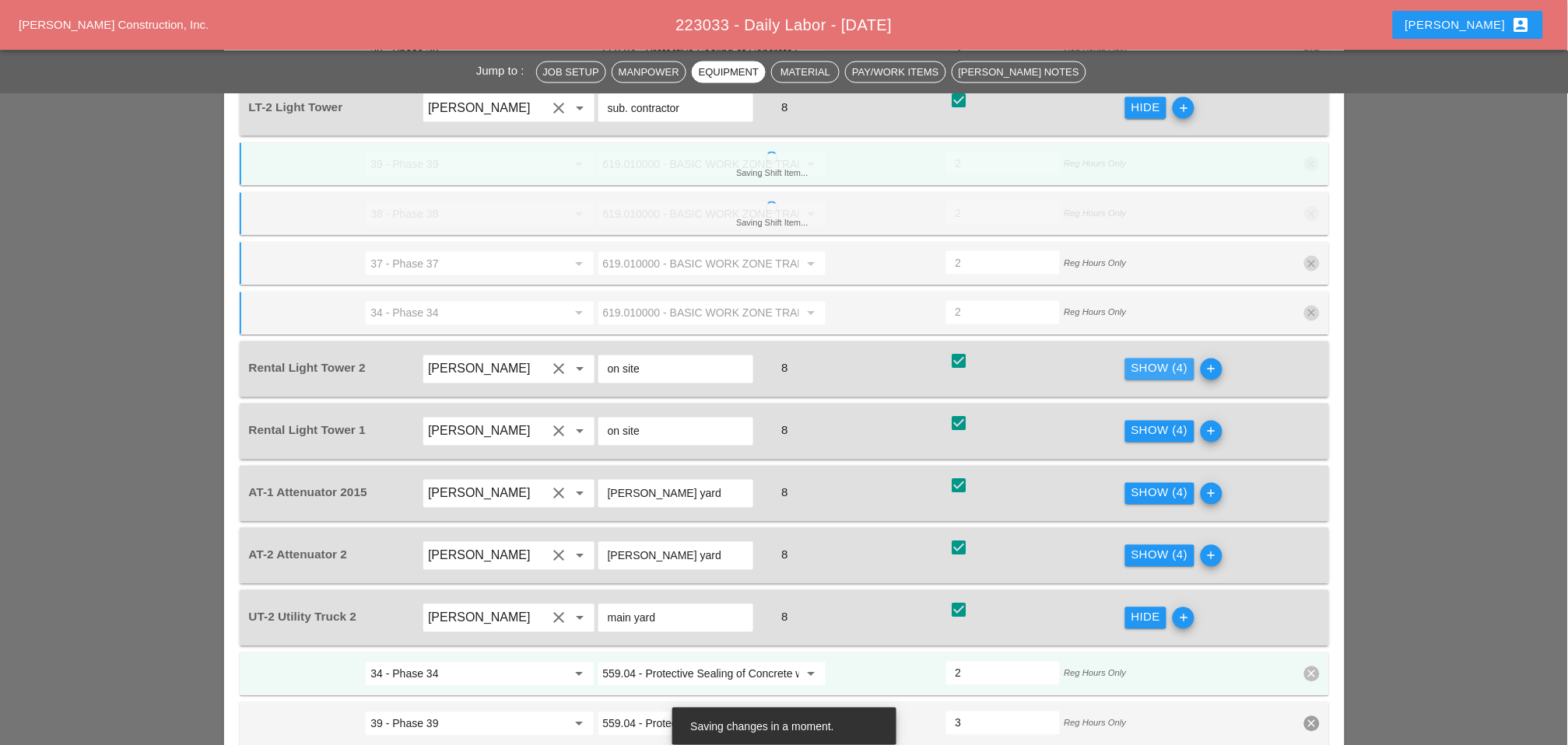 click on "Show (4)" at bounding box center [1159, 369] 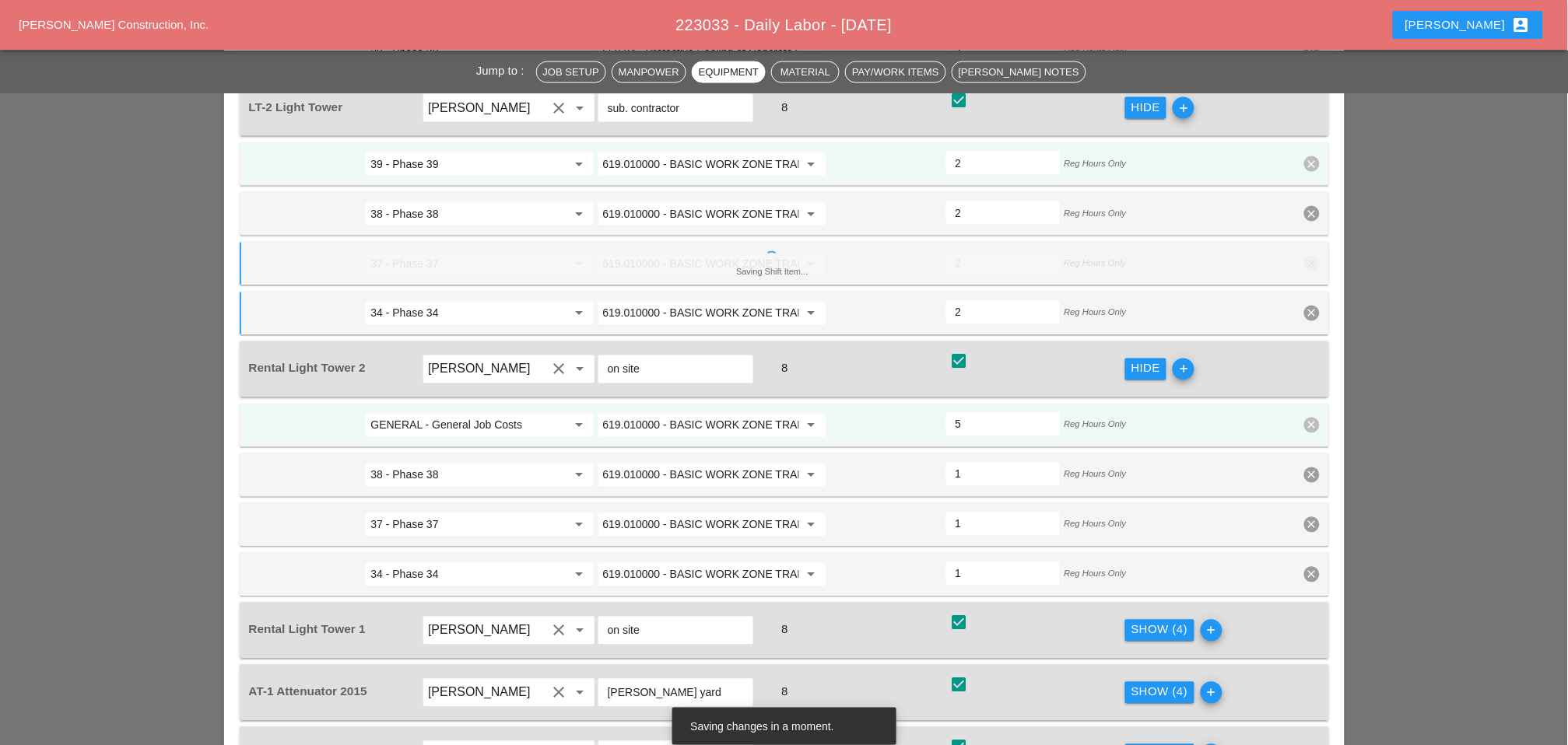 click on "GENERAL - General Job Costs" at bounding box center [468, 425] 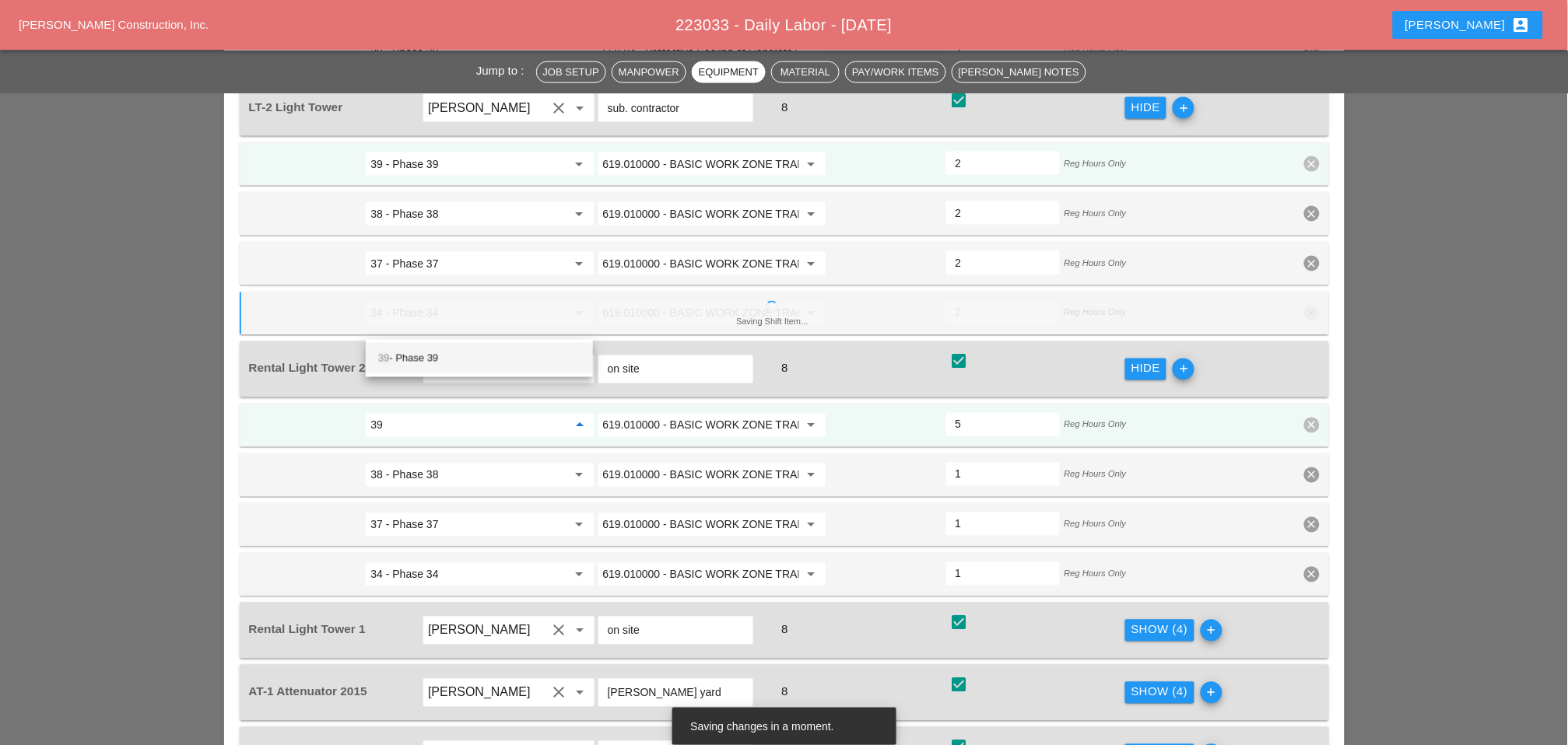 click on "39  - Phase 39" at bounding box center (479, 359) 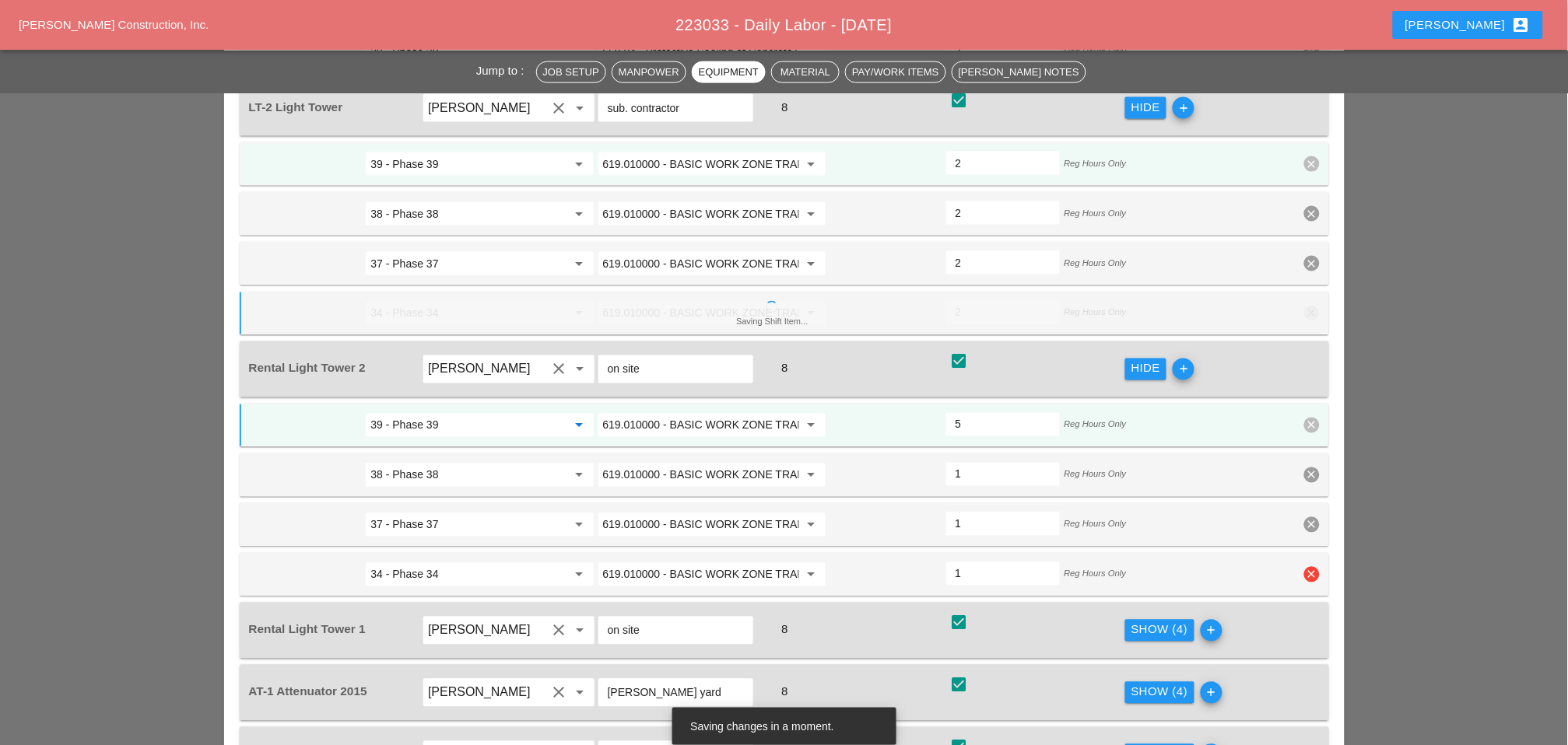 type on "39 - Phase 39" 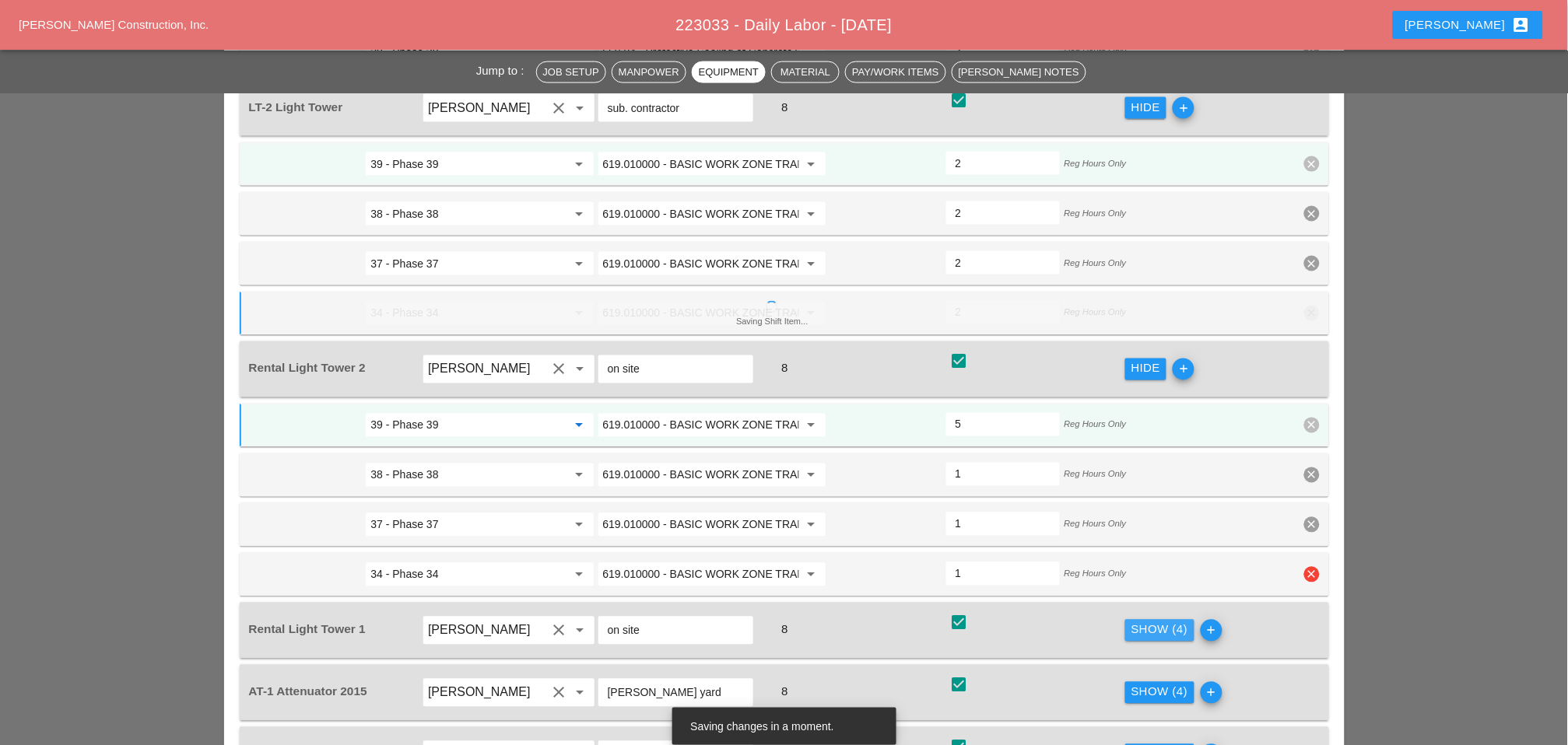 click on "Show (4)" at bounding box center (1159, 630) 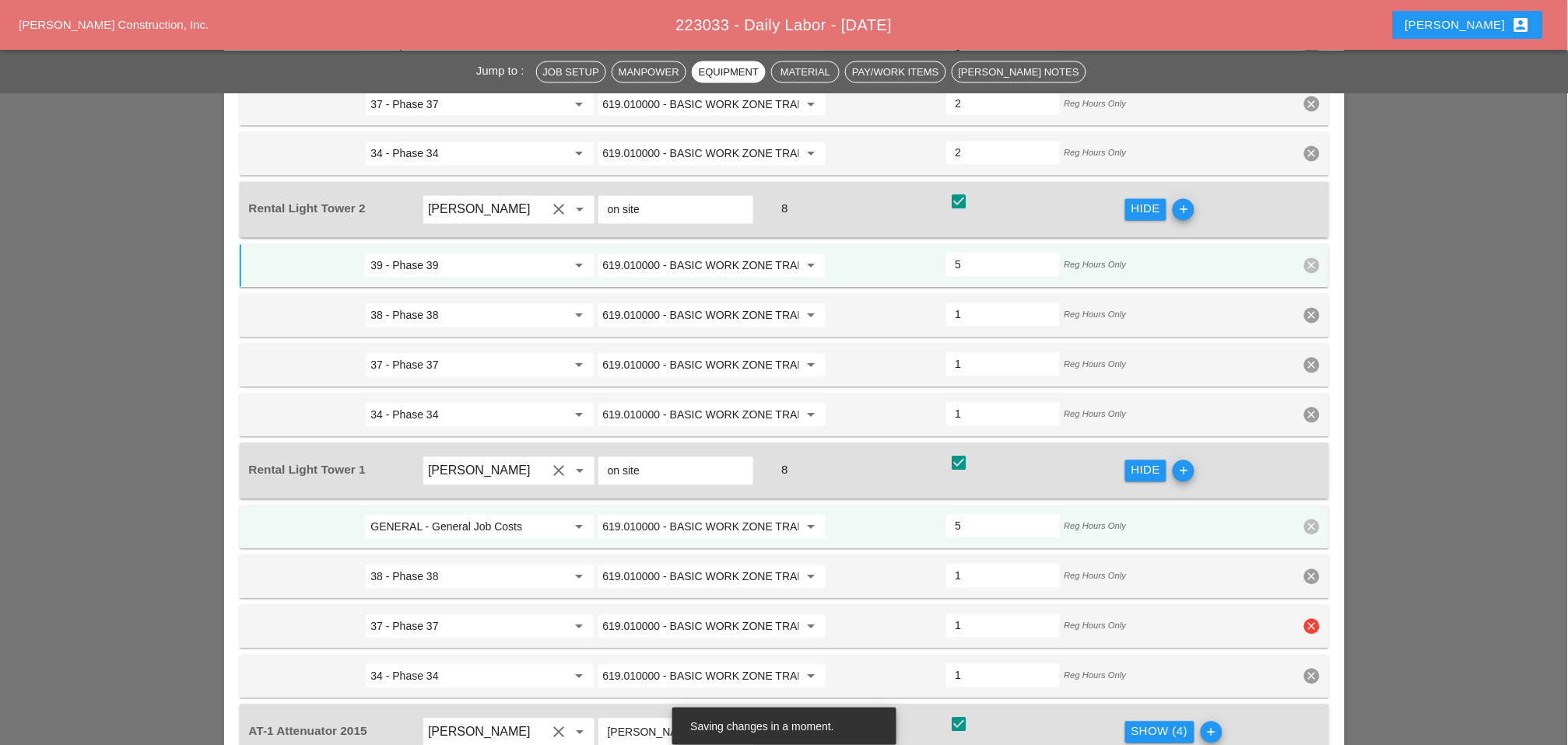 scroll, scrollTop: 2592, scrollLeft: 0, axis: vertical 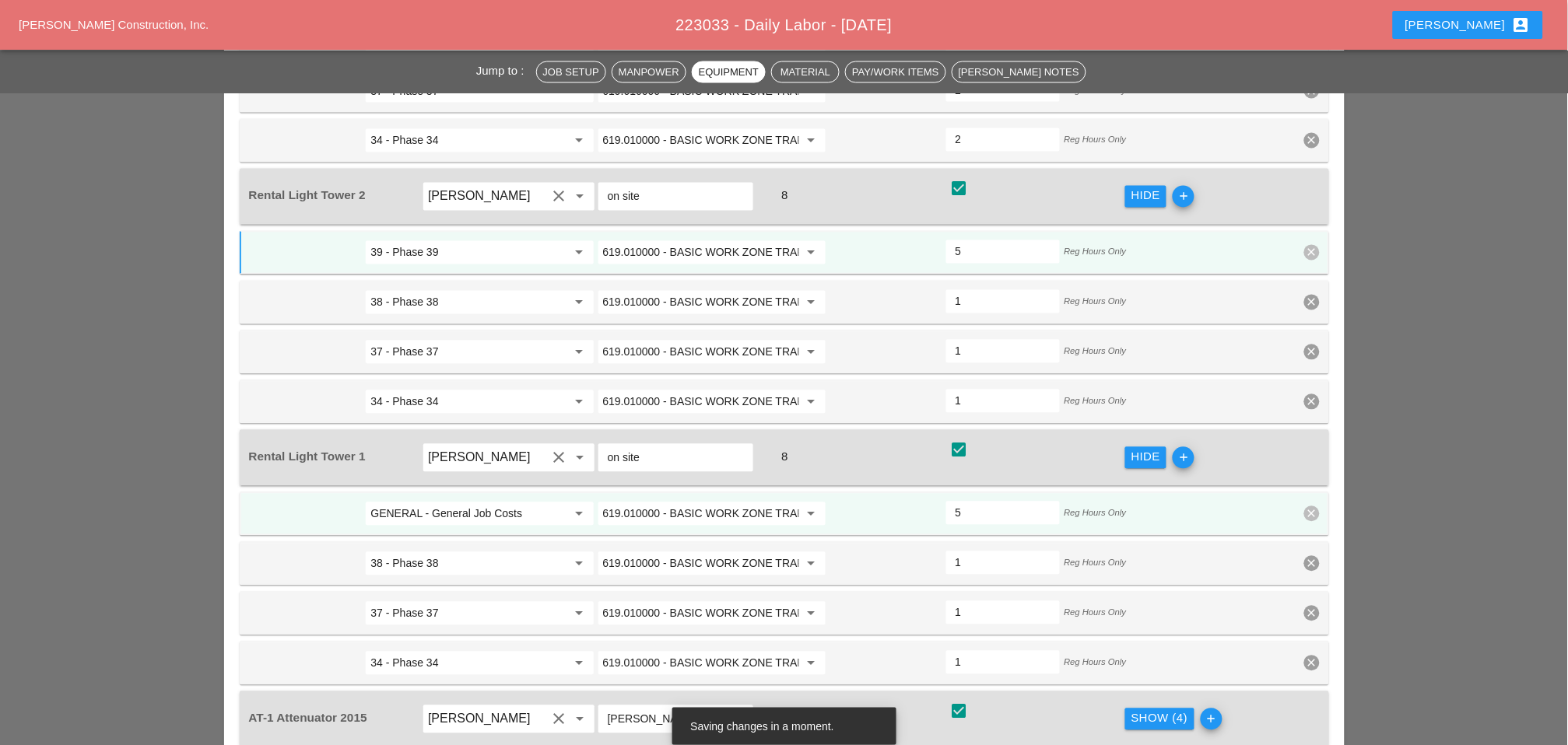 click on "GENERAL - General Job Costs" at bounding box center (468, 514) 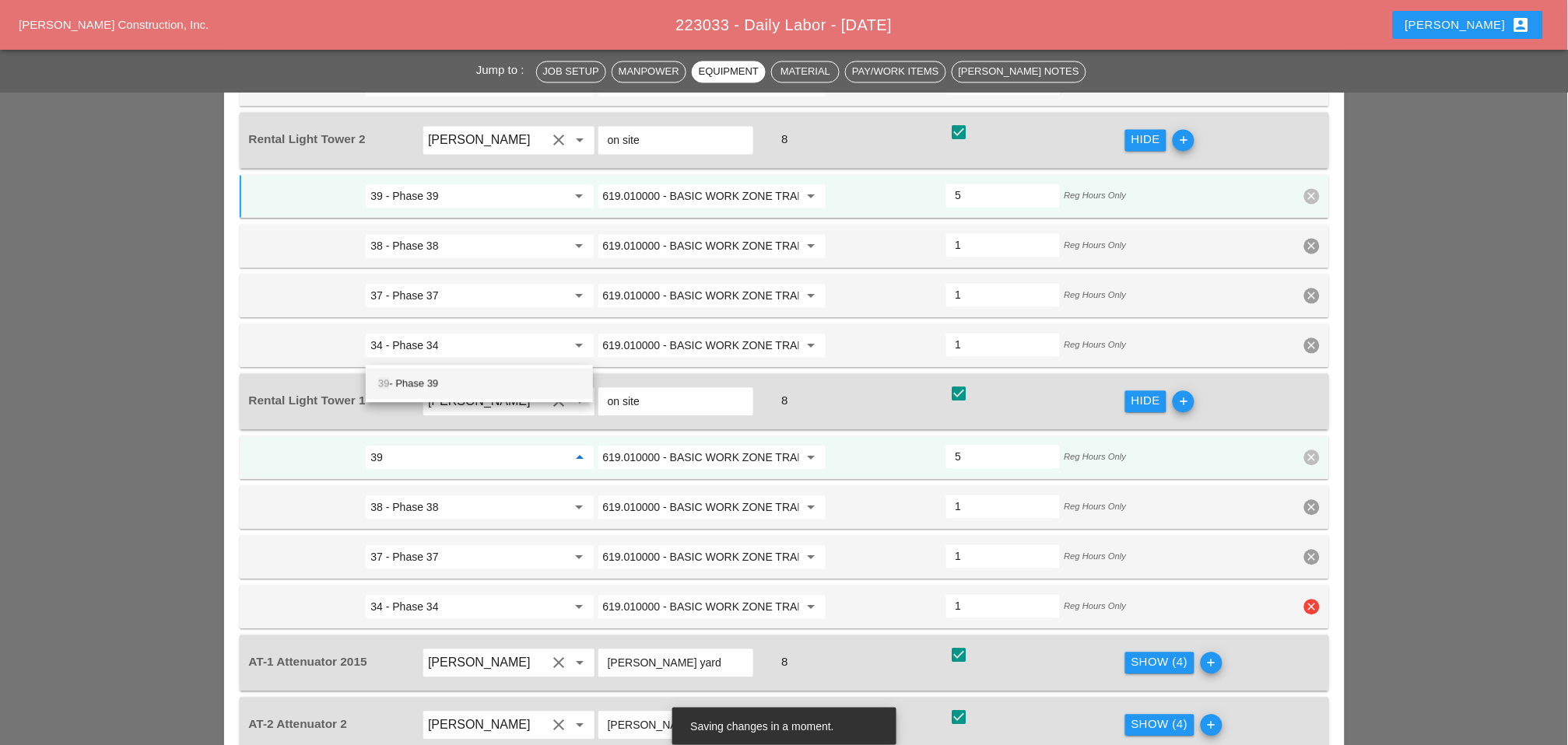 scroll, scrollTop: 2678, scrollLeft: 0, axis: vertical 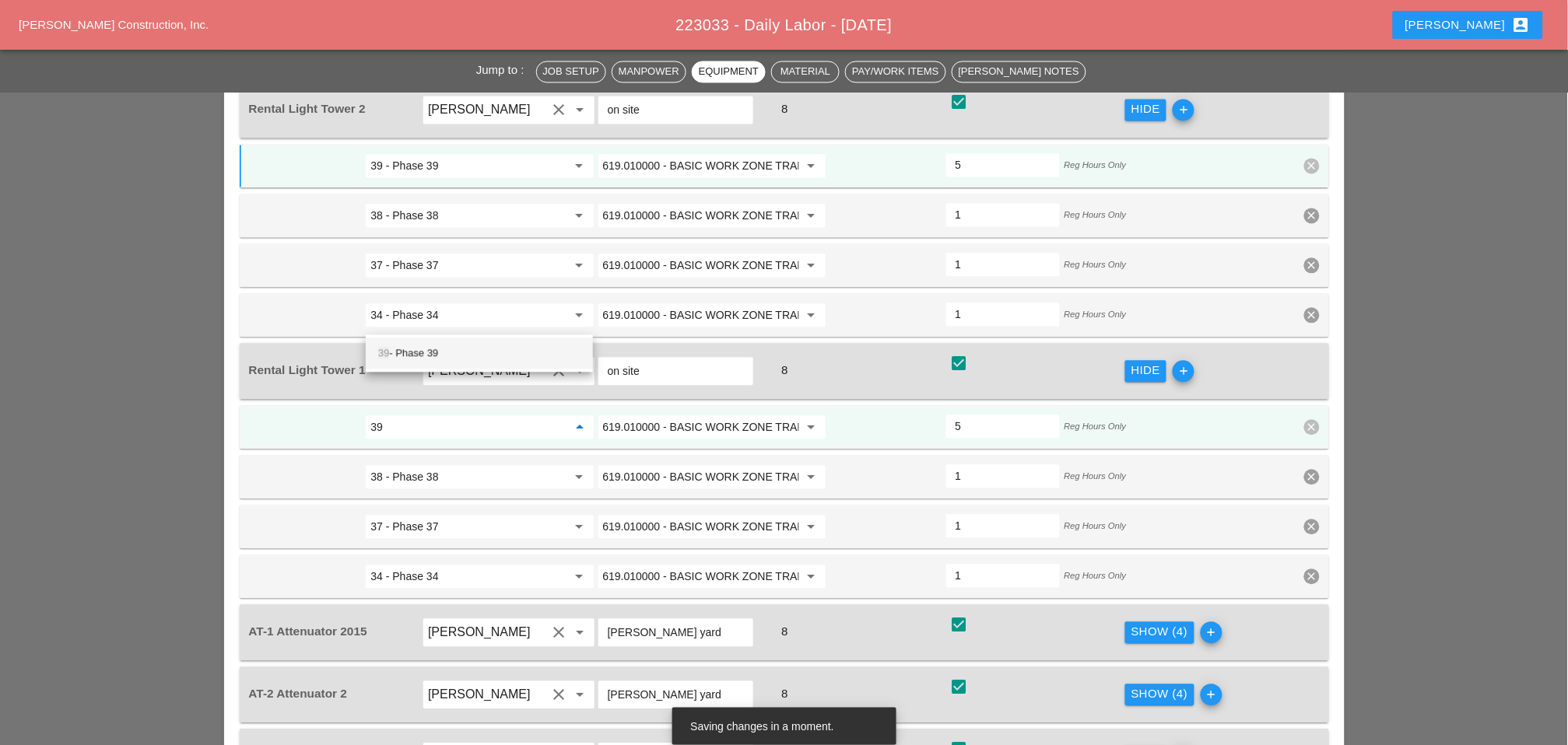 click on "39  - Phase 39" at bounding box center (479, 354) 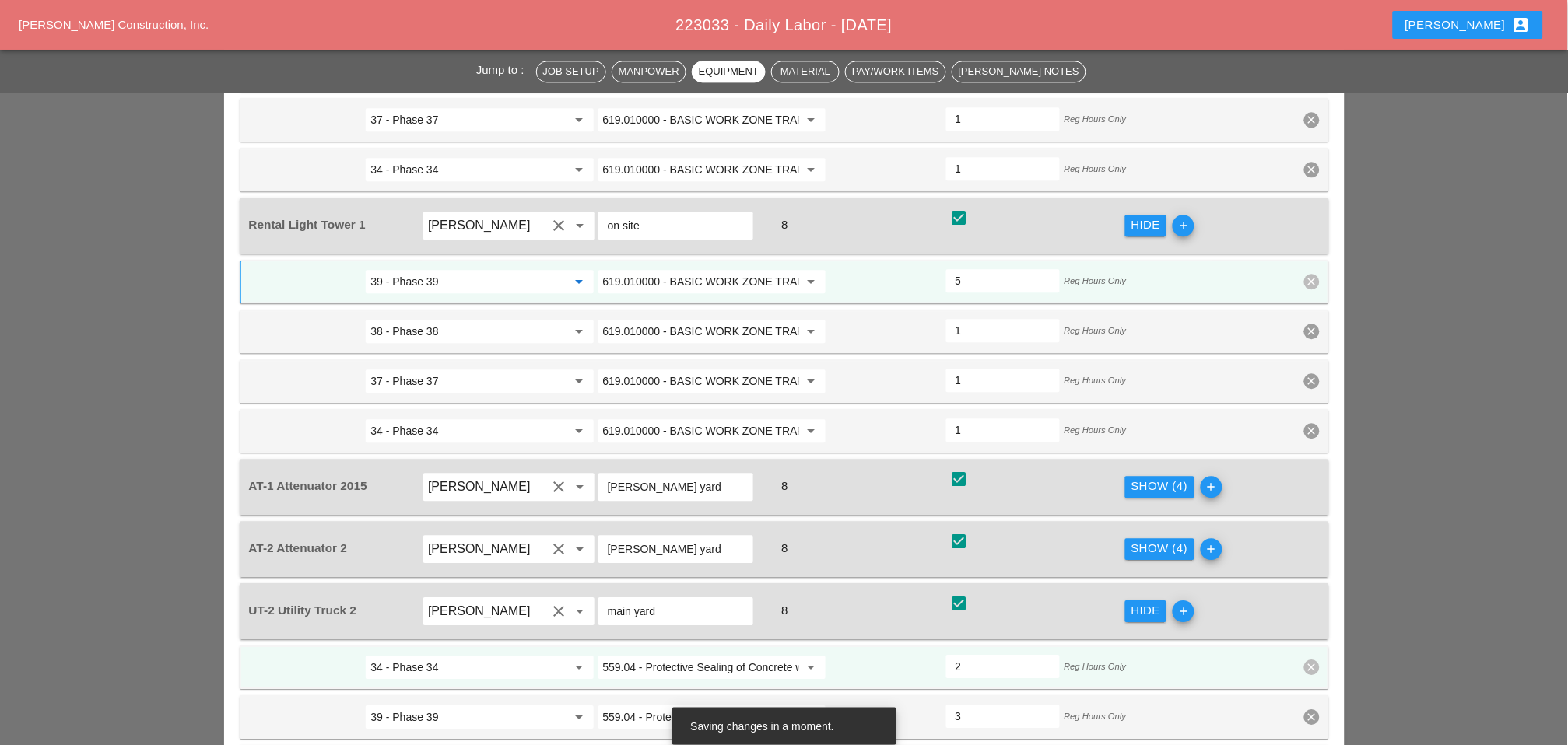 scroll, scrollTop: 2851, scrollLeft: 0, axis: vertical 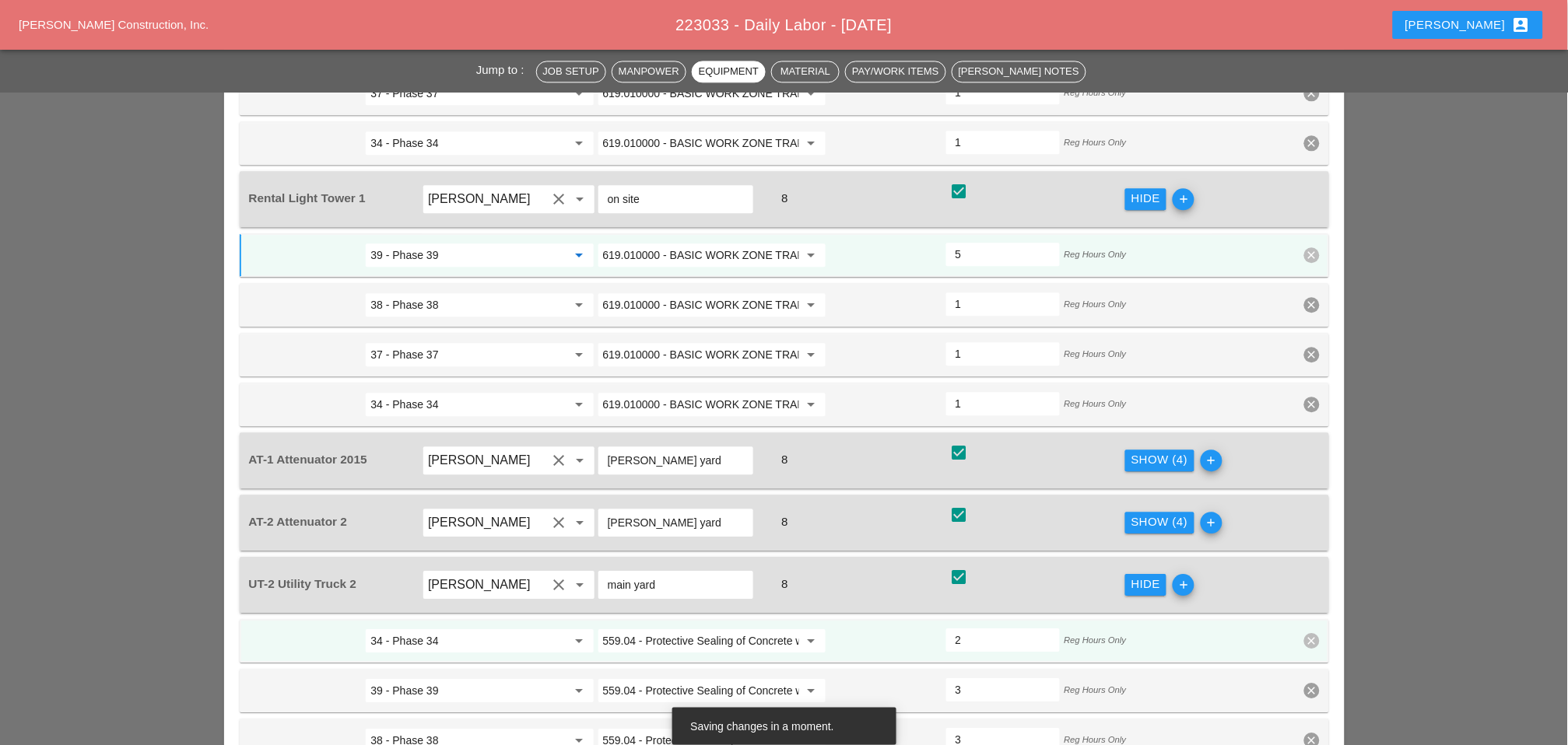 type on "39 - Phase 39" 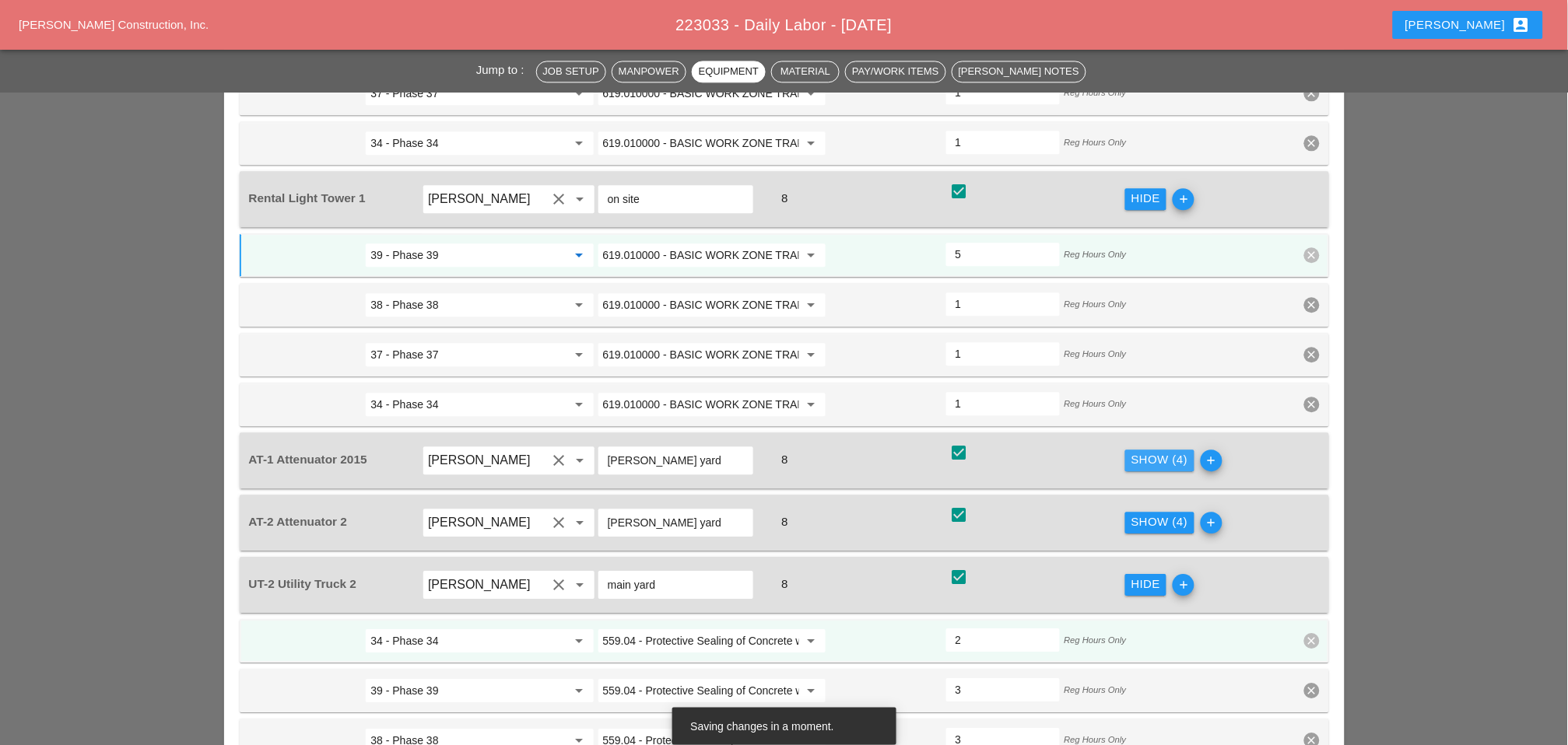 click on "Show (4)" at bounding box center [1159, 460] 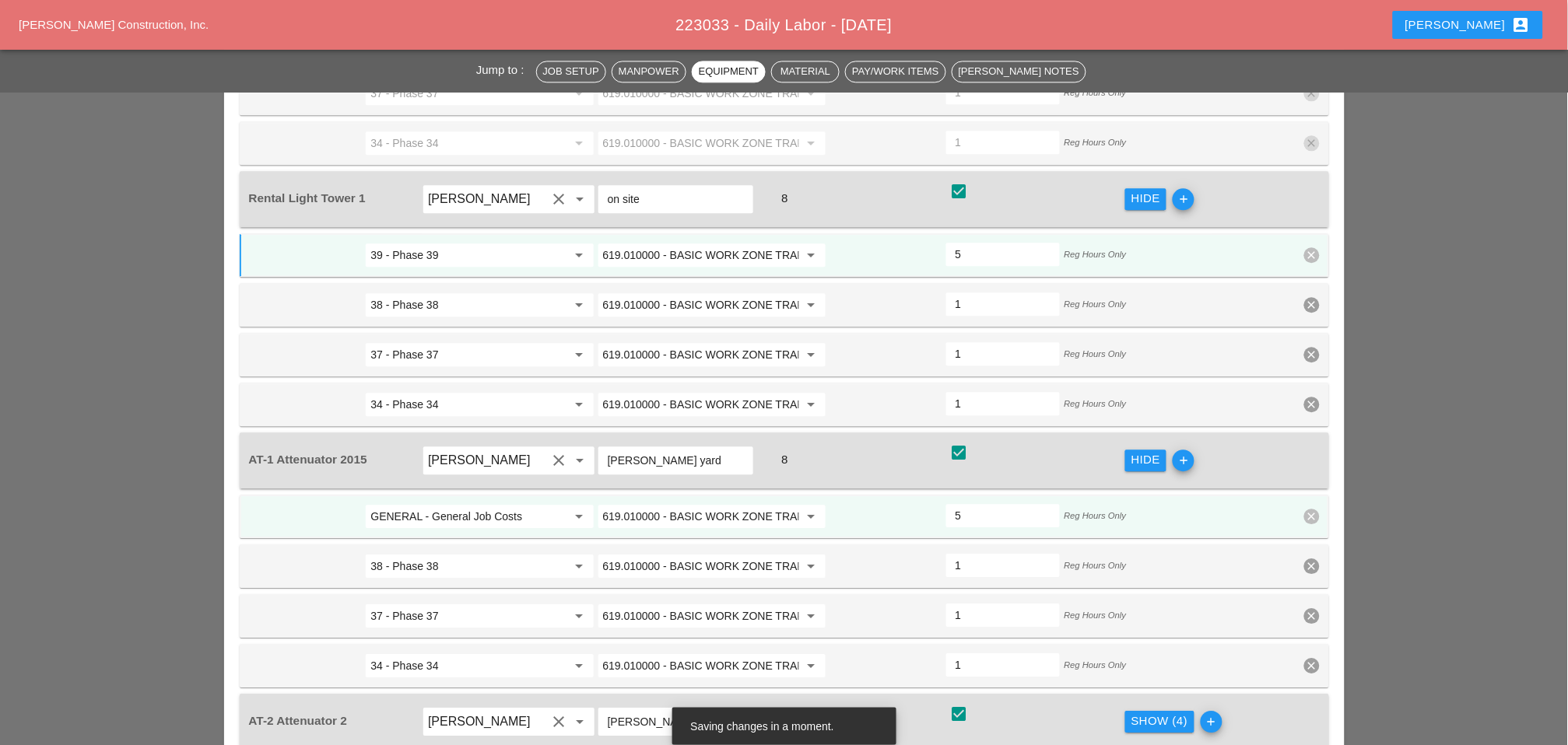 click on "GENERAL - General Job Costs" at bounding box center (468, 516) 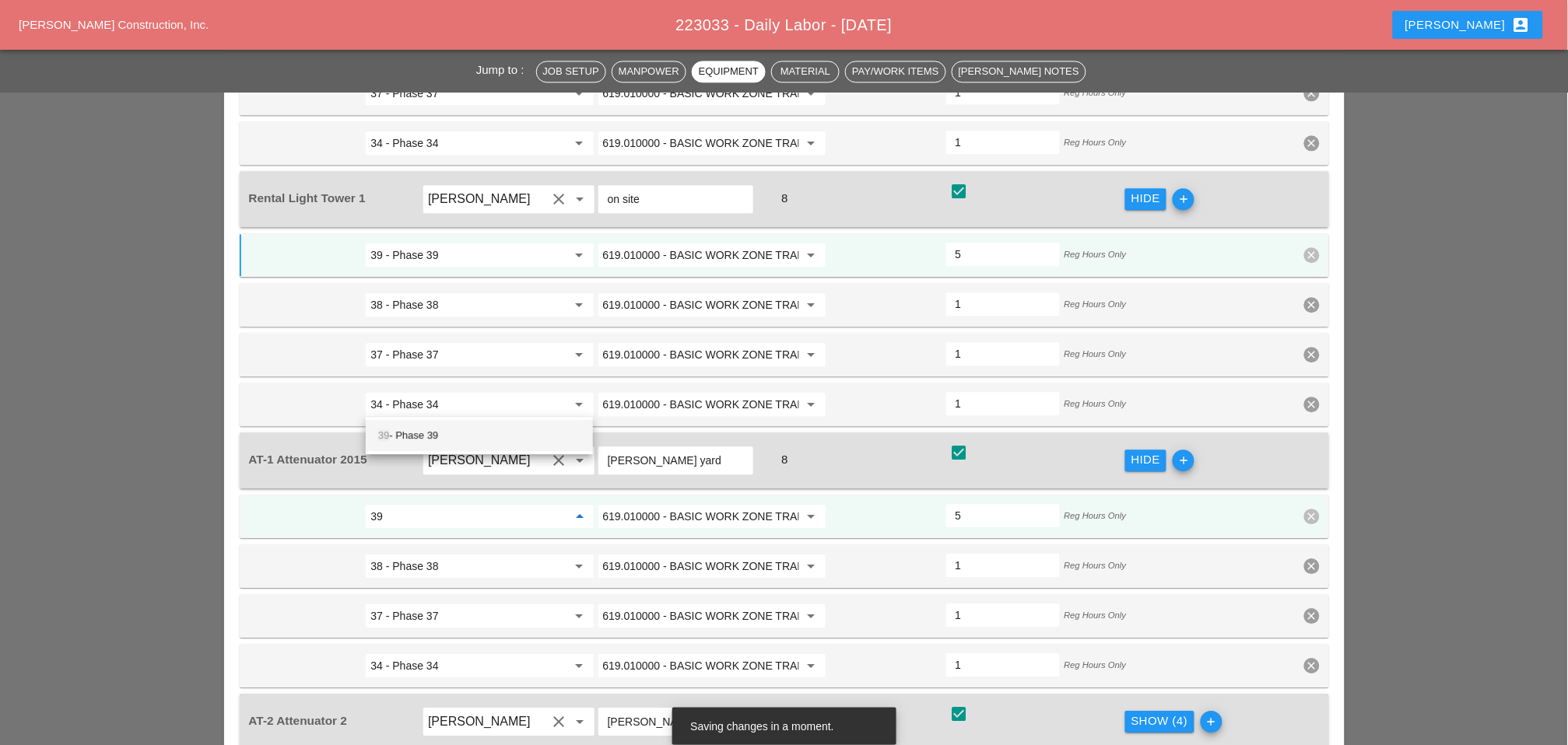 click on "39  - Phase 39" at bounding box center (479, 435) 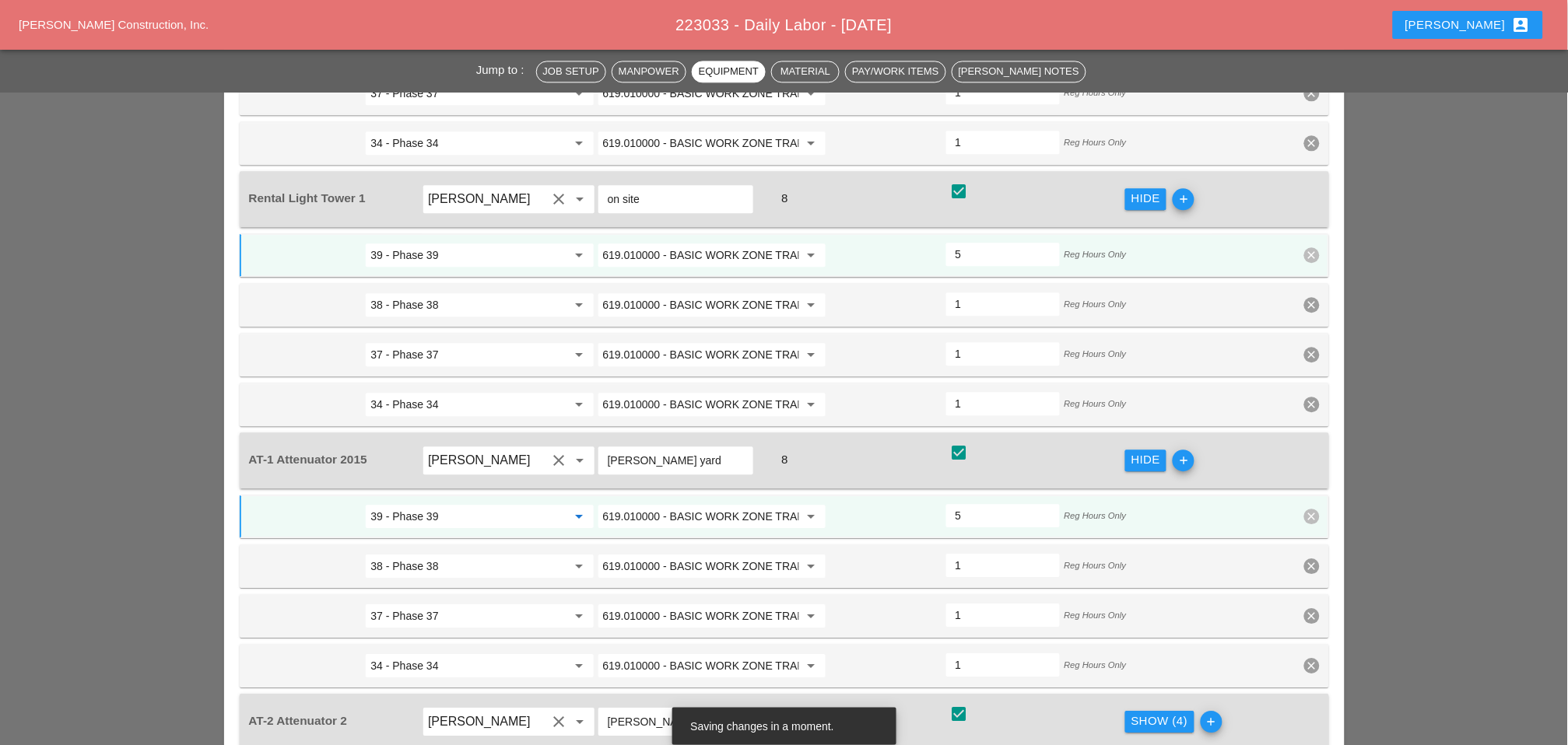 type on "39 - Phase 39" 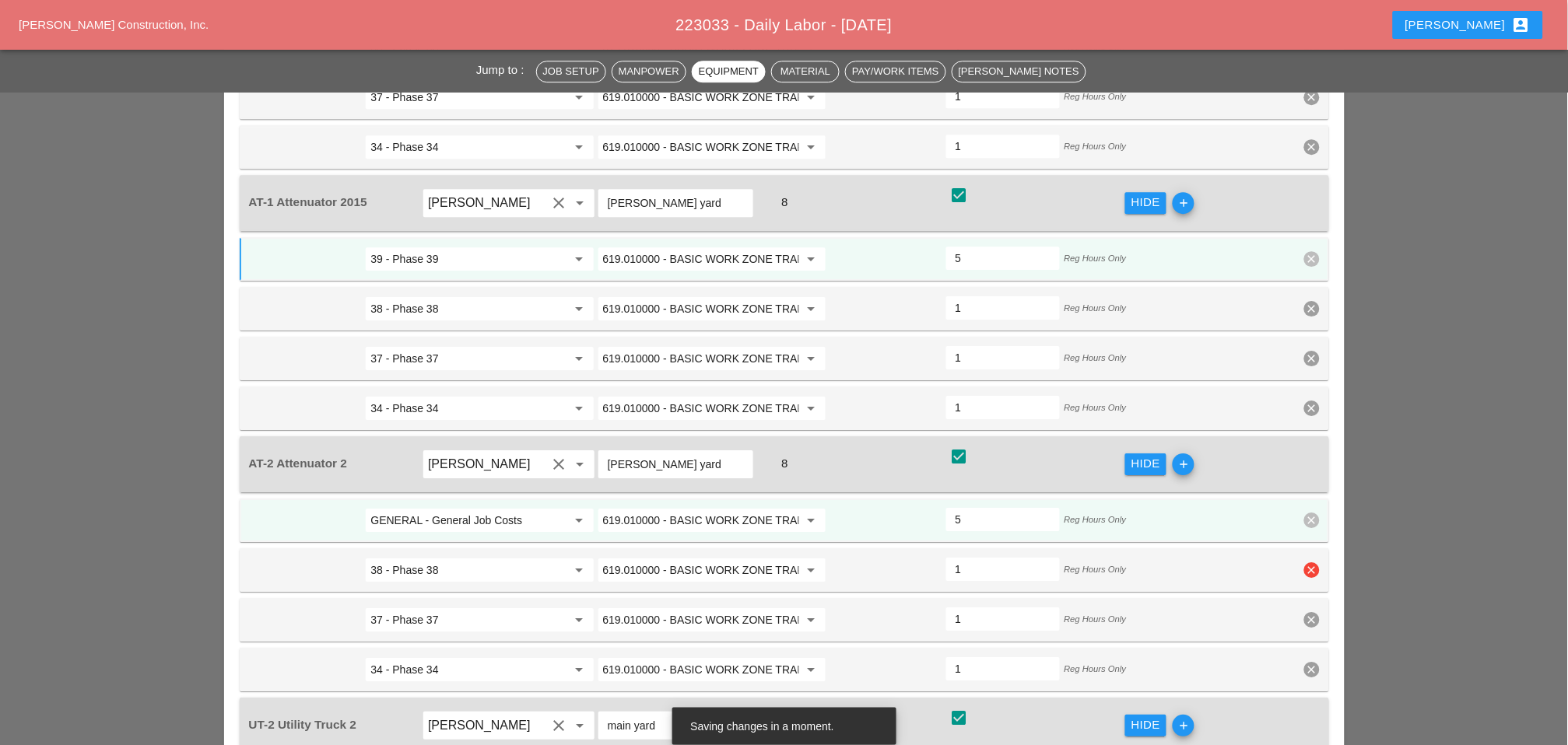 scroll, scrollTop: 3111, scrollLeft: 0, axis: vertical 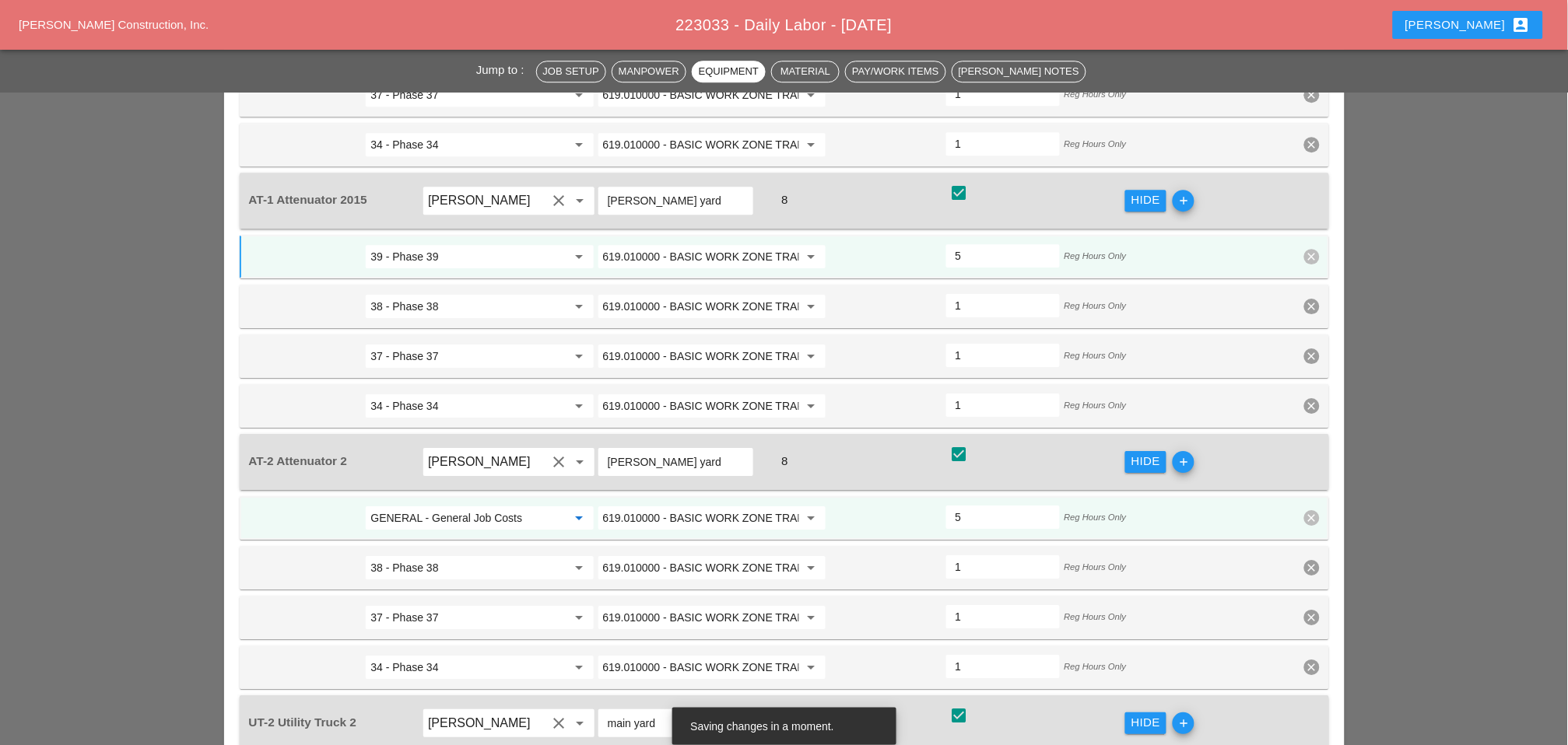 click on "GENERAL - General Job Costs" at bounding box center [468, 518] 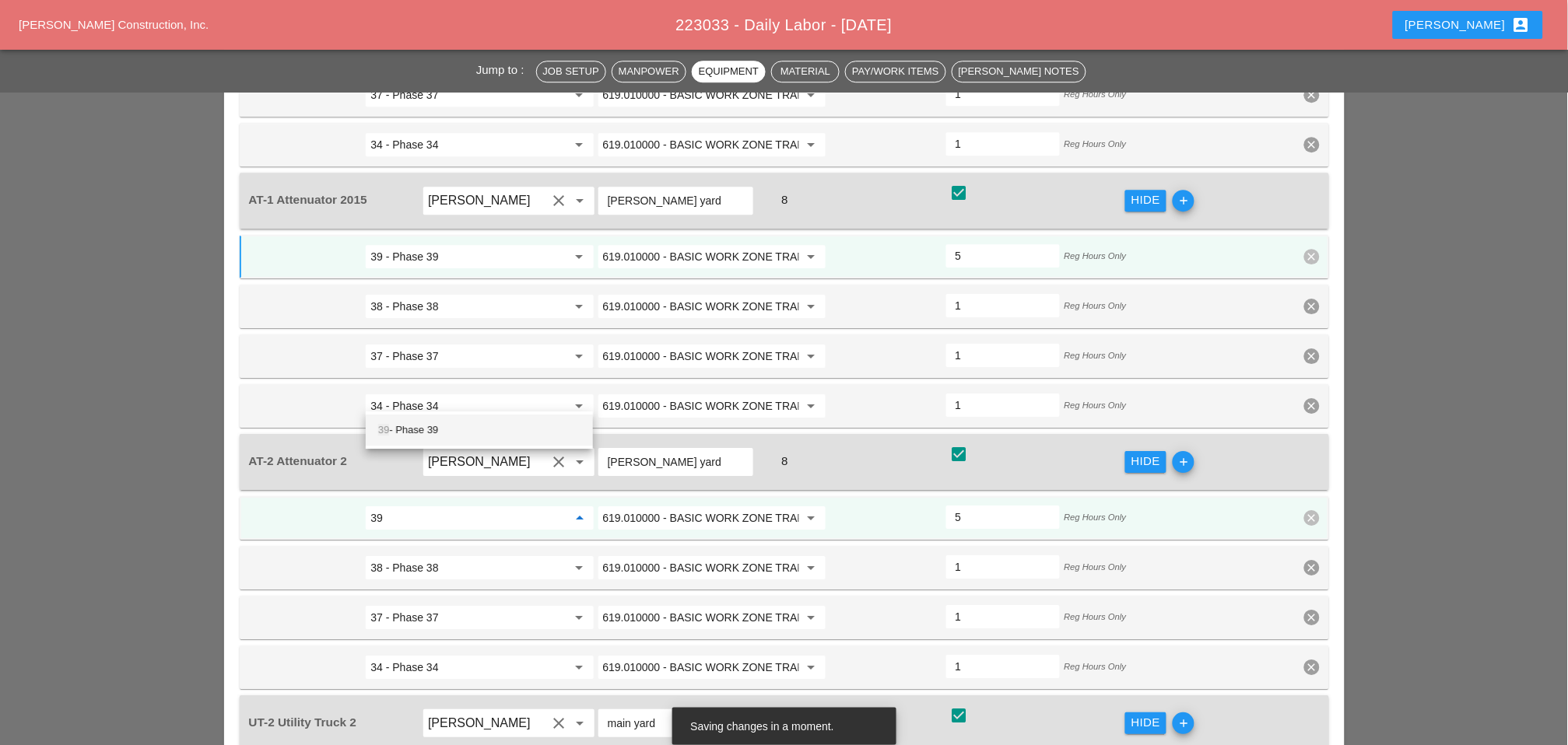 drag, startPoint x: 478, startPoint y: 429, endPoint x: 813, endPoint y: 453, distance: 335.8586 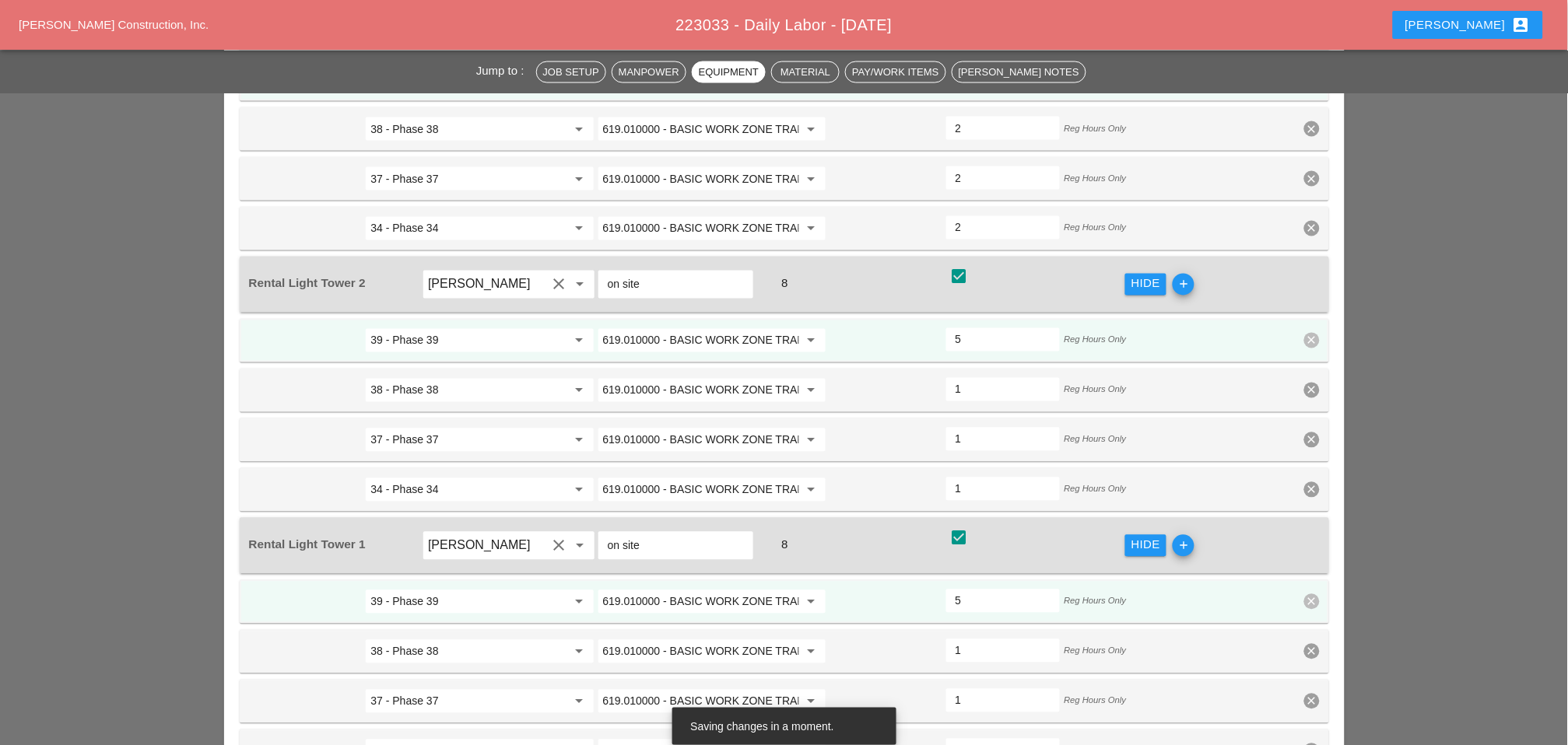 scroll, scrollTop: 2506, scrollLeft: 0, axis: vertical 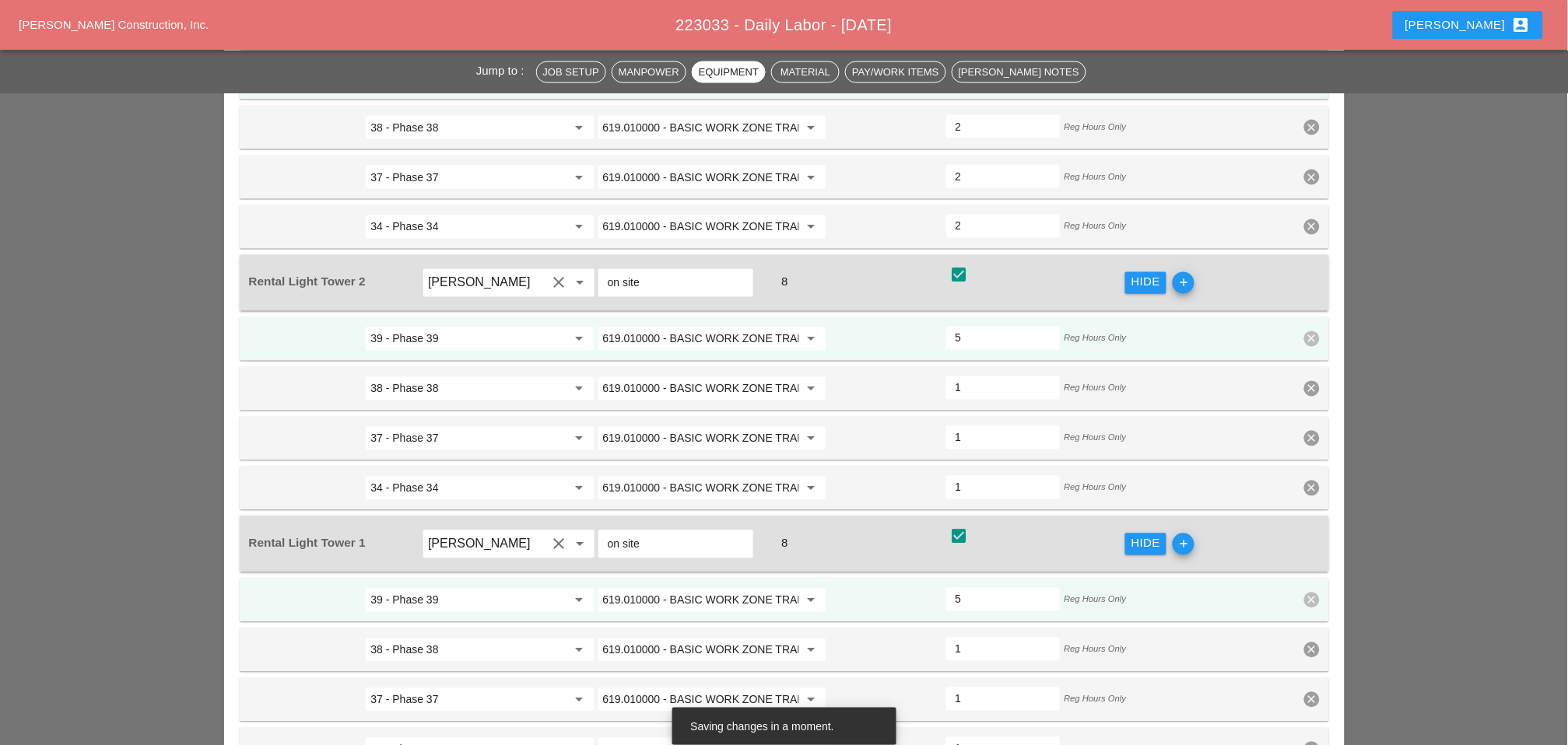 type on "39 - Phase 39" 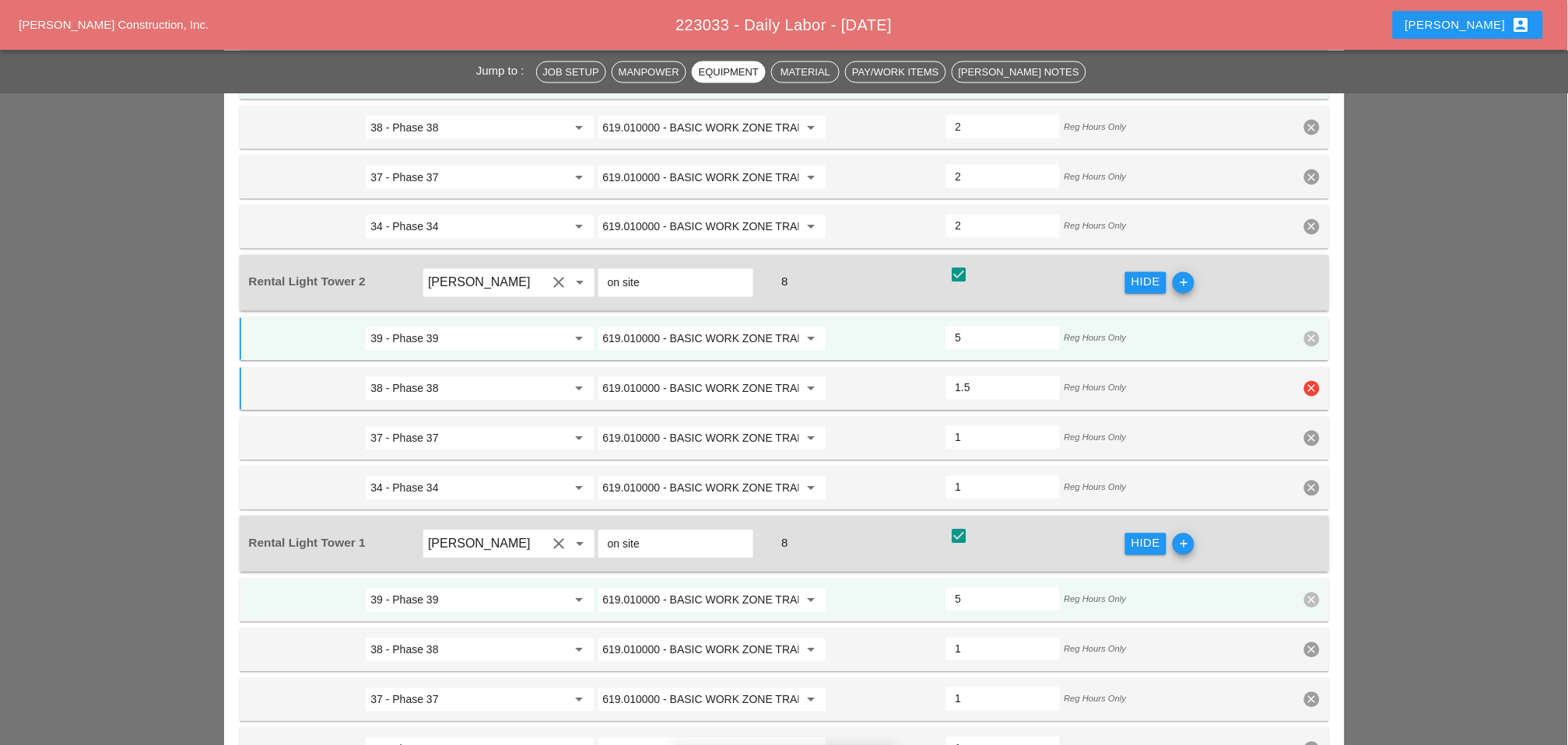 click on "1.5" at bounding box center (1003, 388) 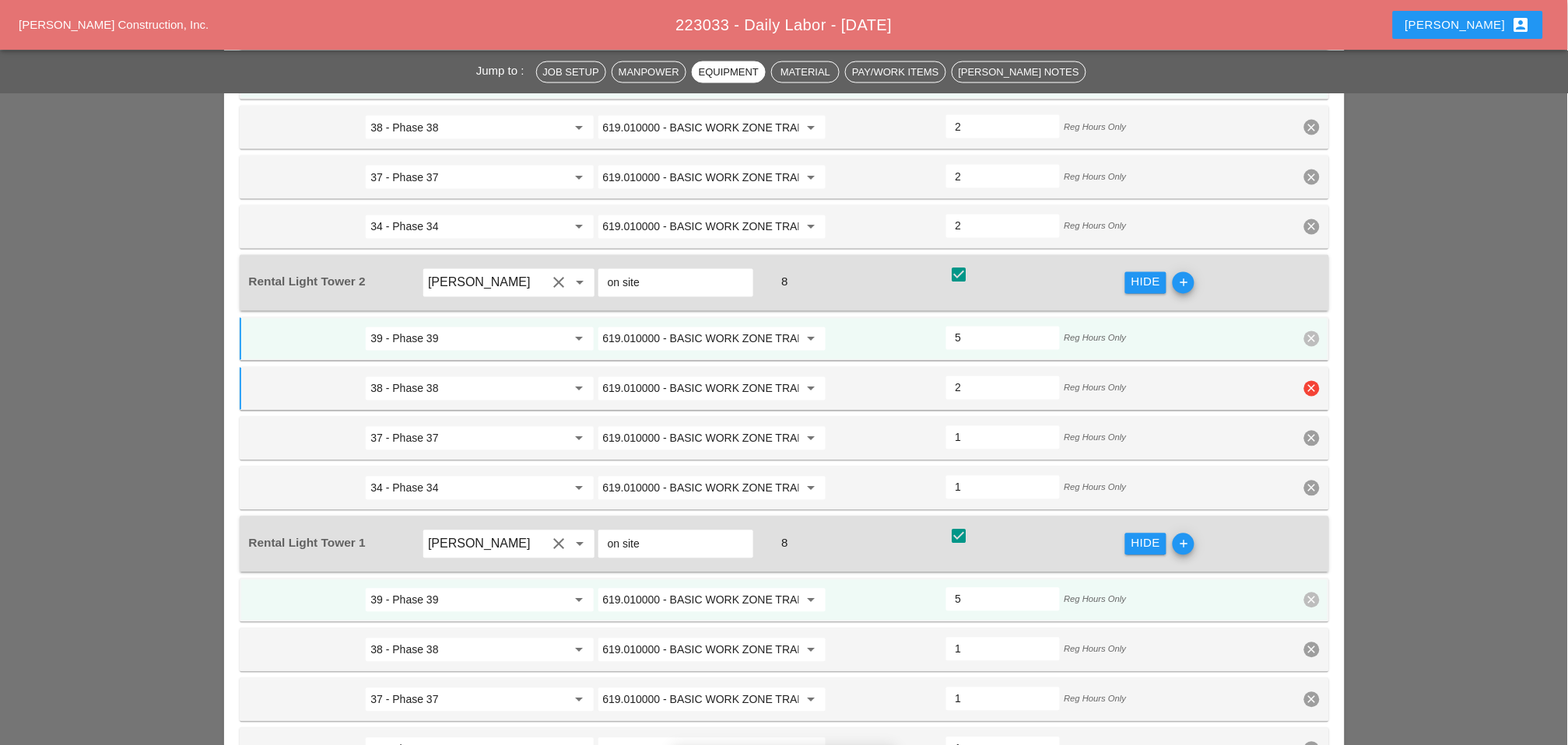 click on "2" at bounding box center (1003, 388) 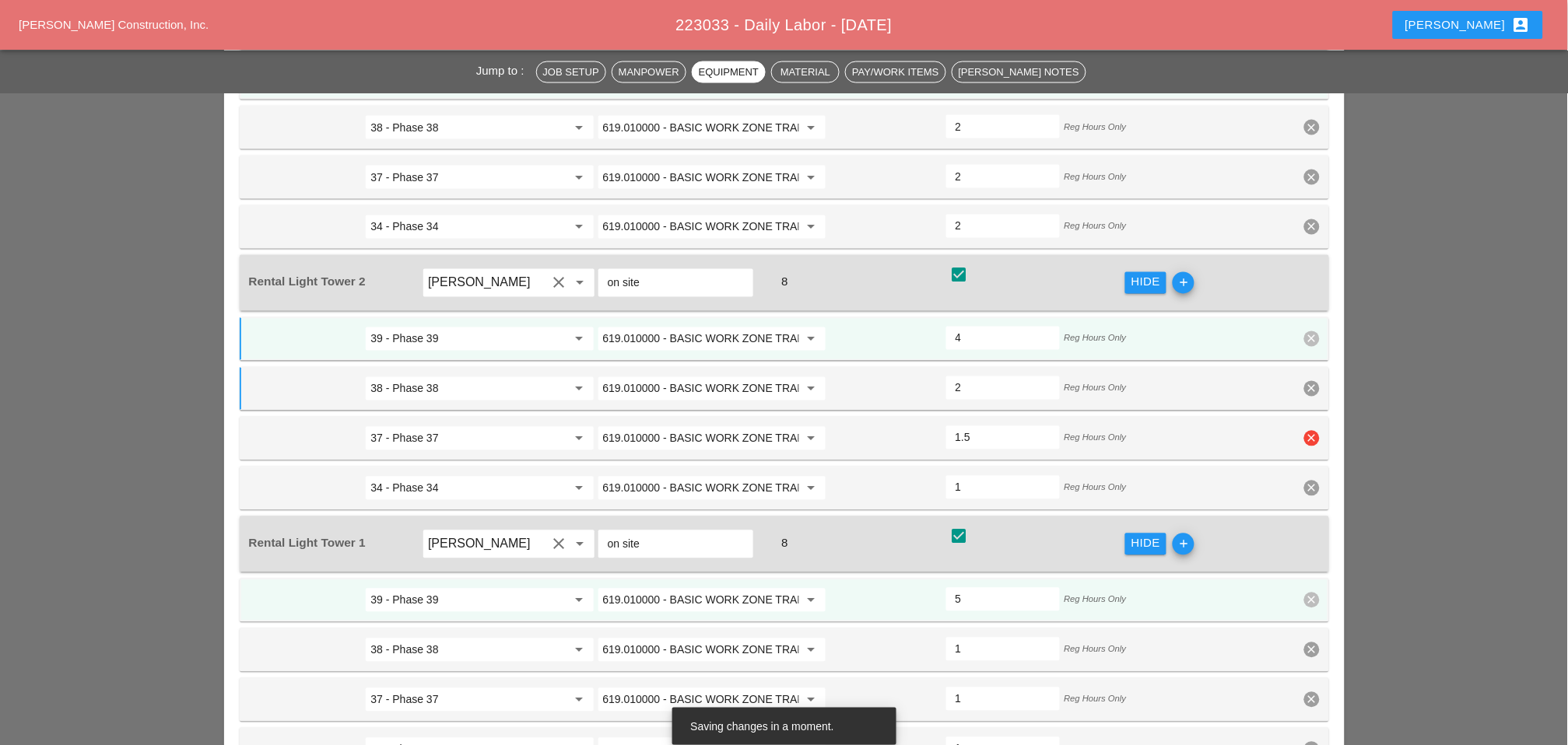 click on "1.5" at bounding box center (1003, 438) 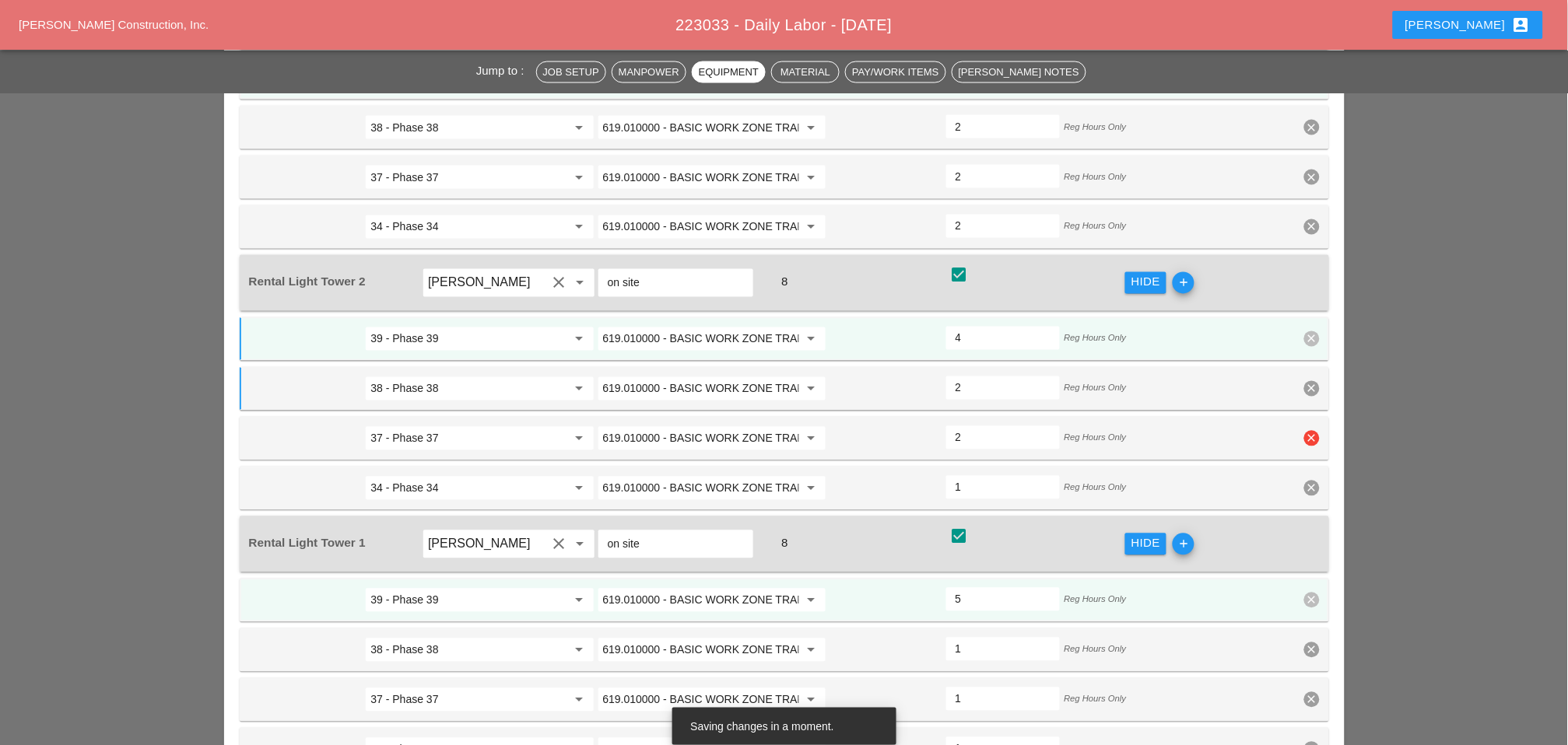 click on "2" at bounding box center (1003, 438) 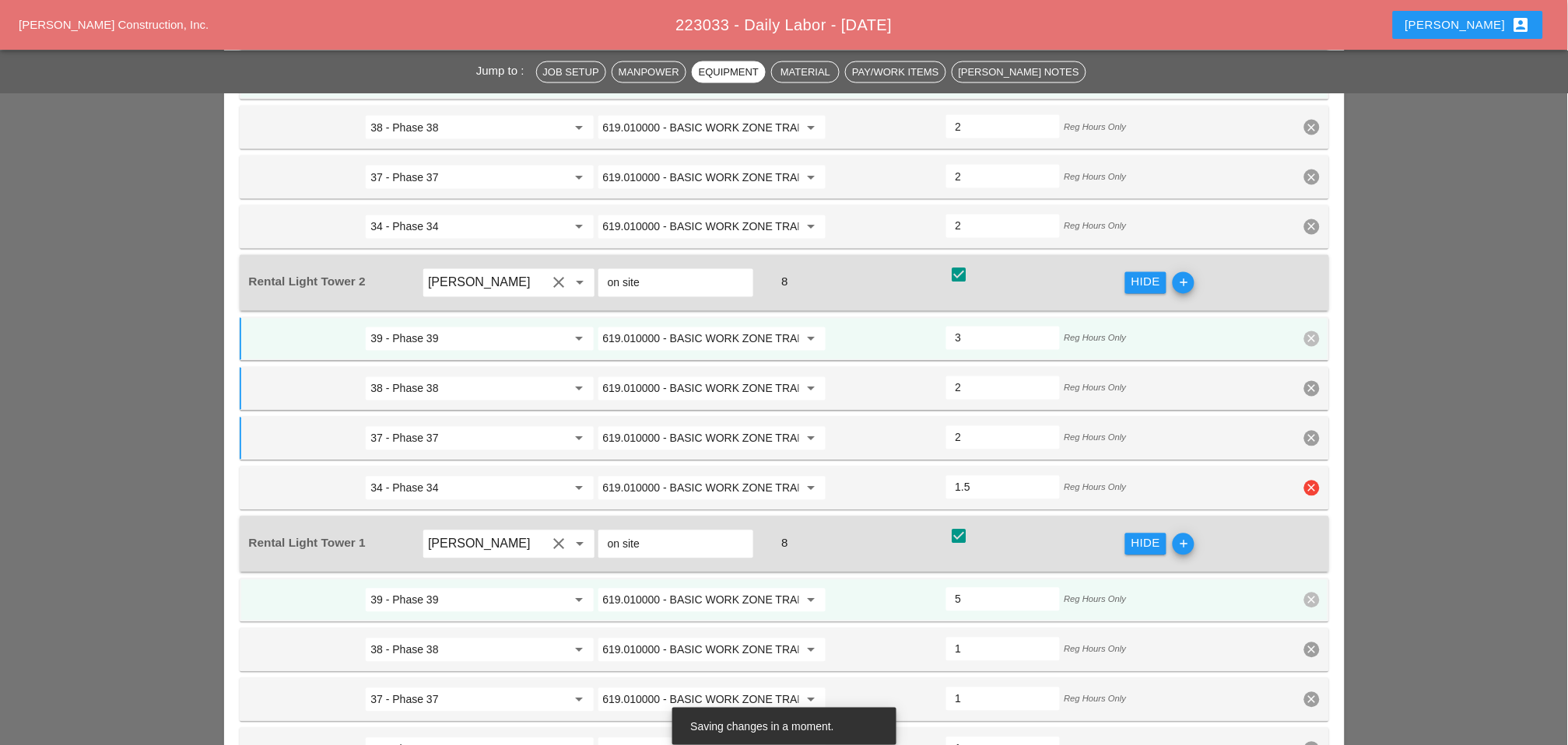 click on "1.5" at bounding box center [1003, 488] 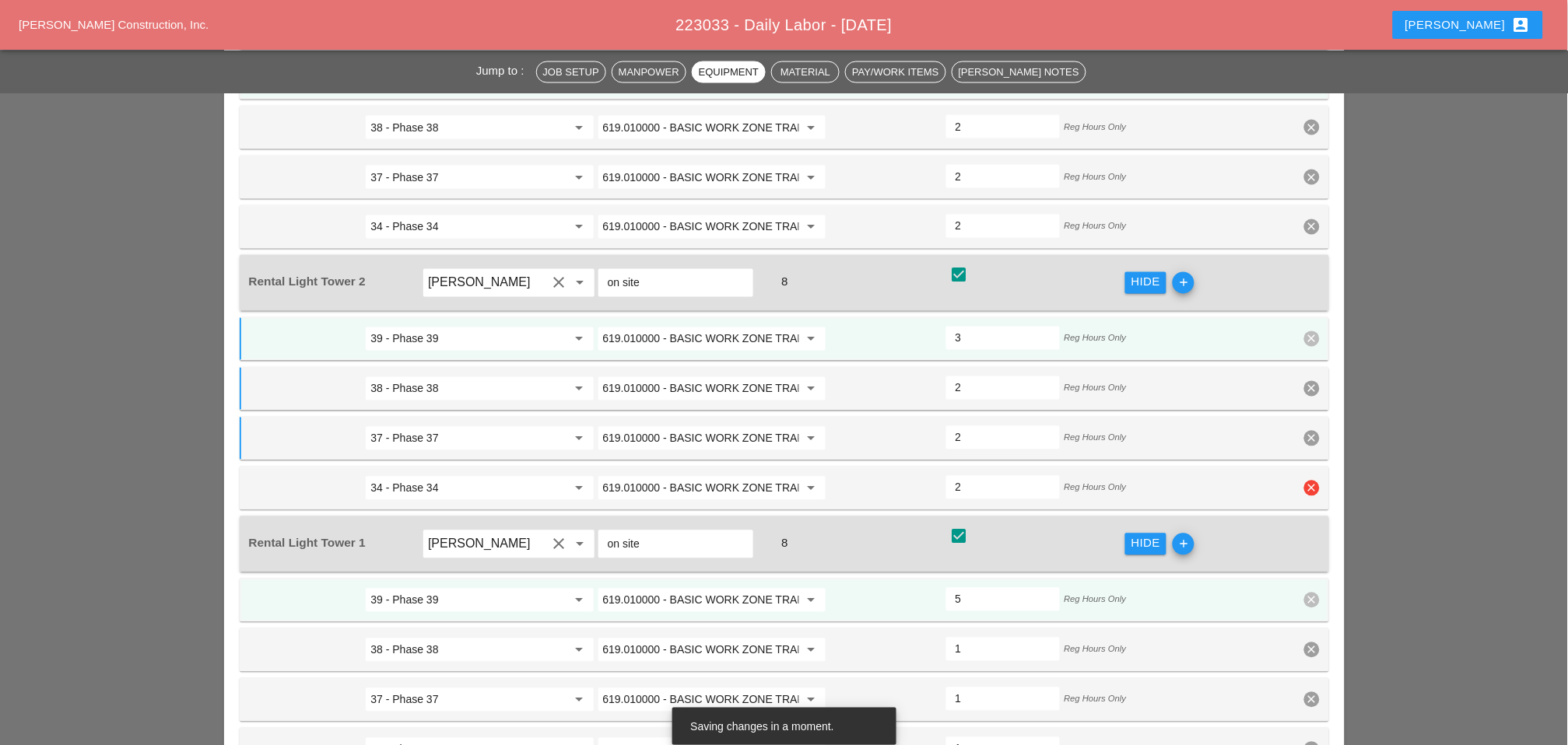 click on "2" at bounding box center [1003, 488] 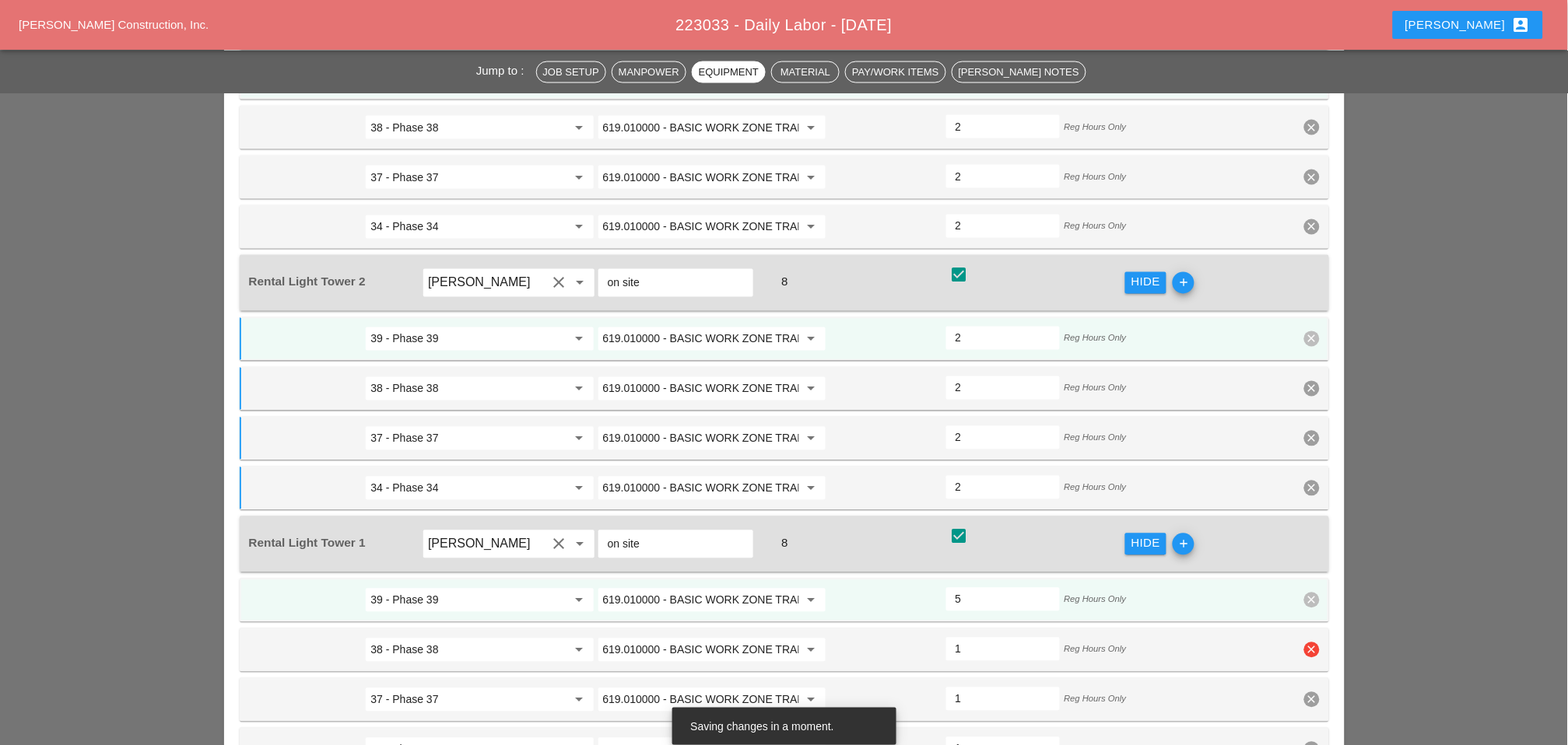 scroll, scrollTop: 2678, scrollLeft: 0, axis: vertical 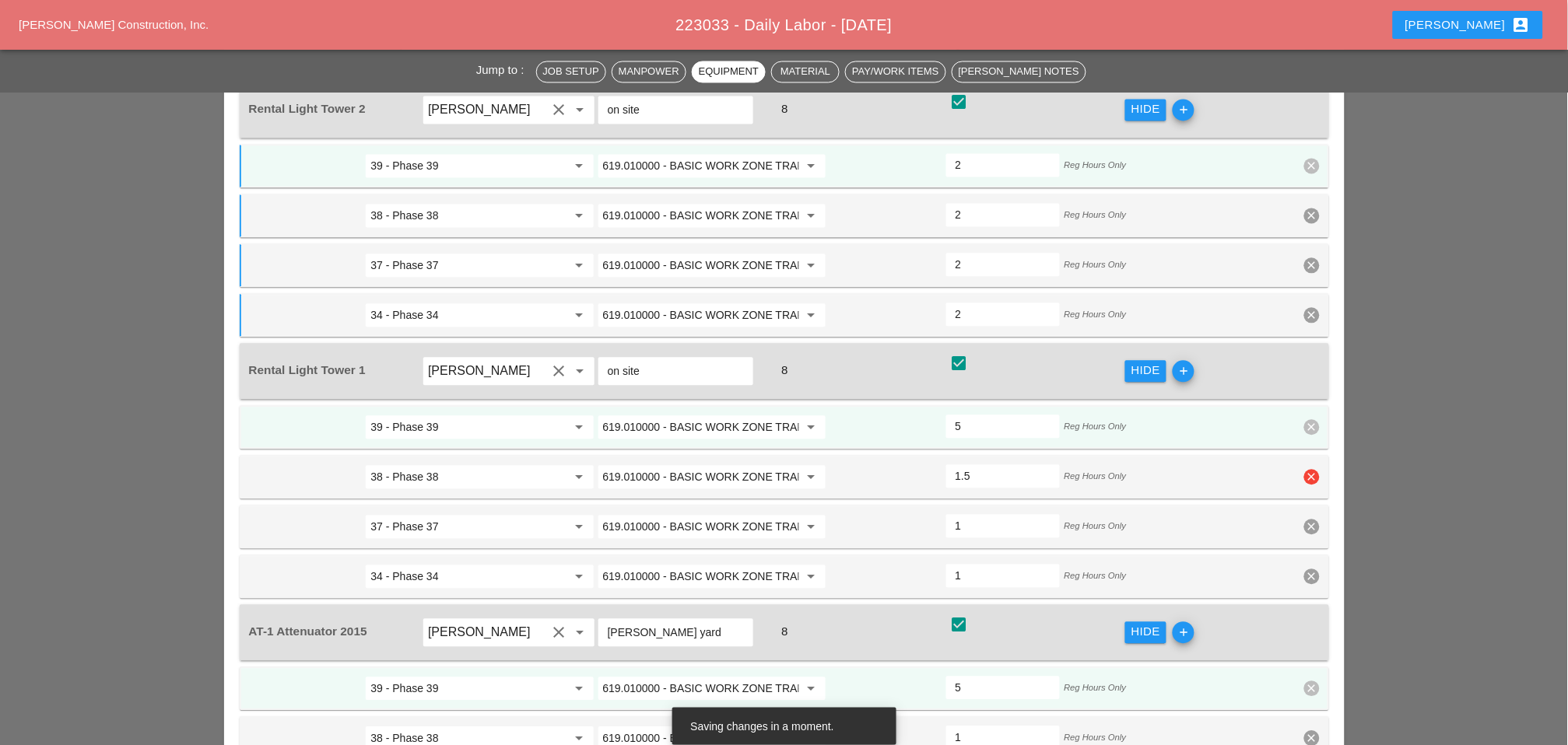 click on "1.5" at bounding box center (1003, 477) 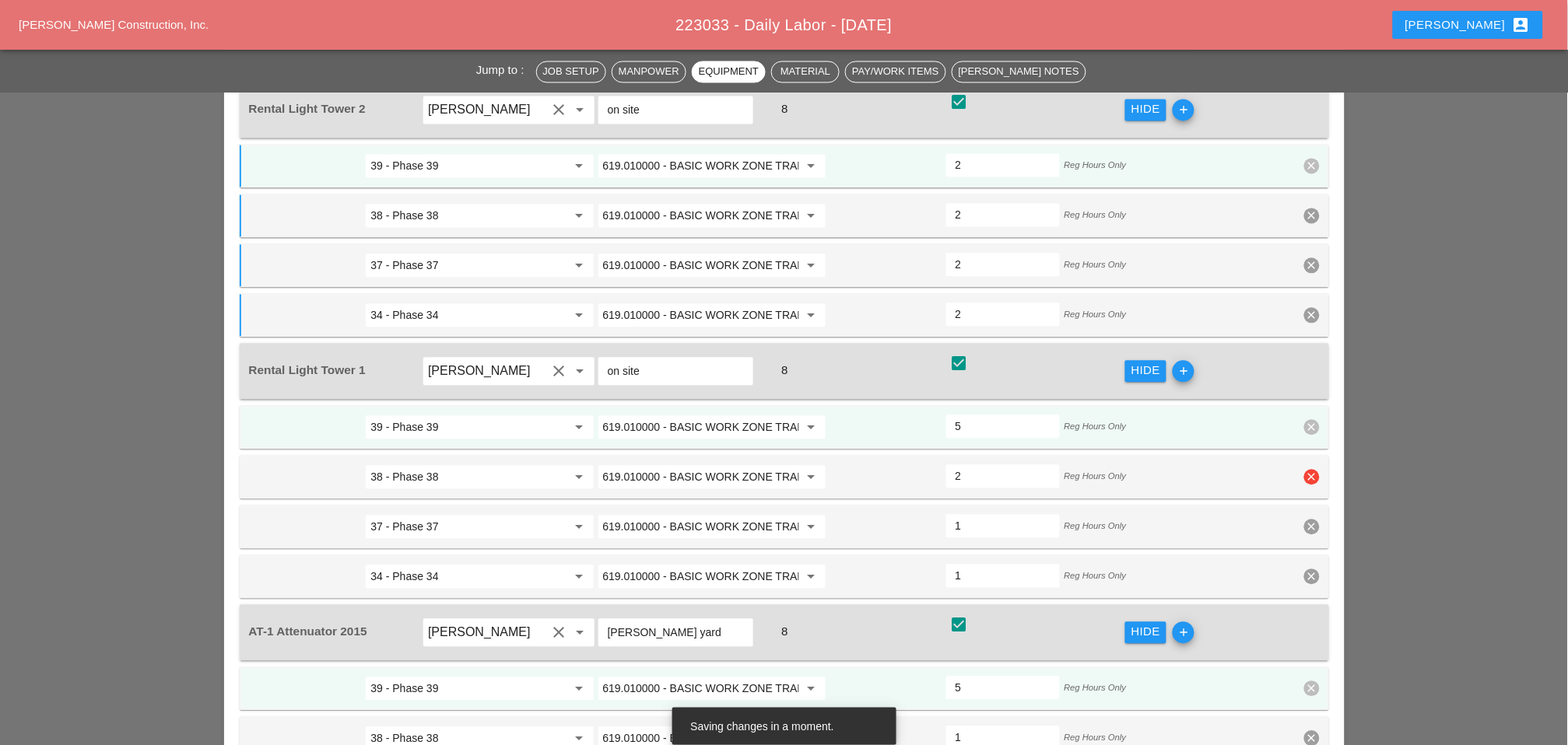 click on "2" at bounding box center [1003, 477] 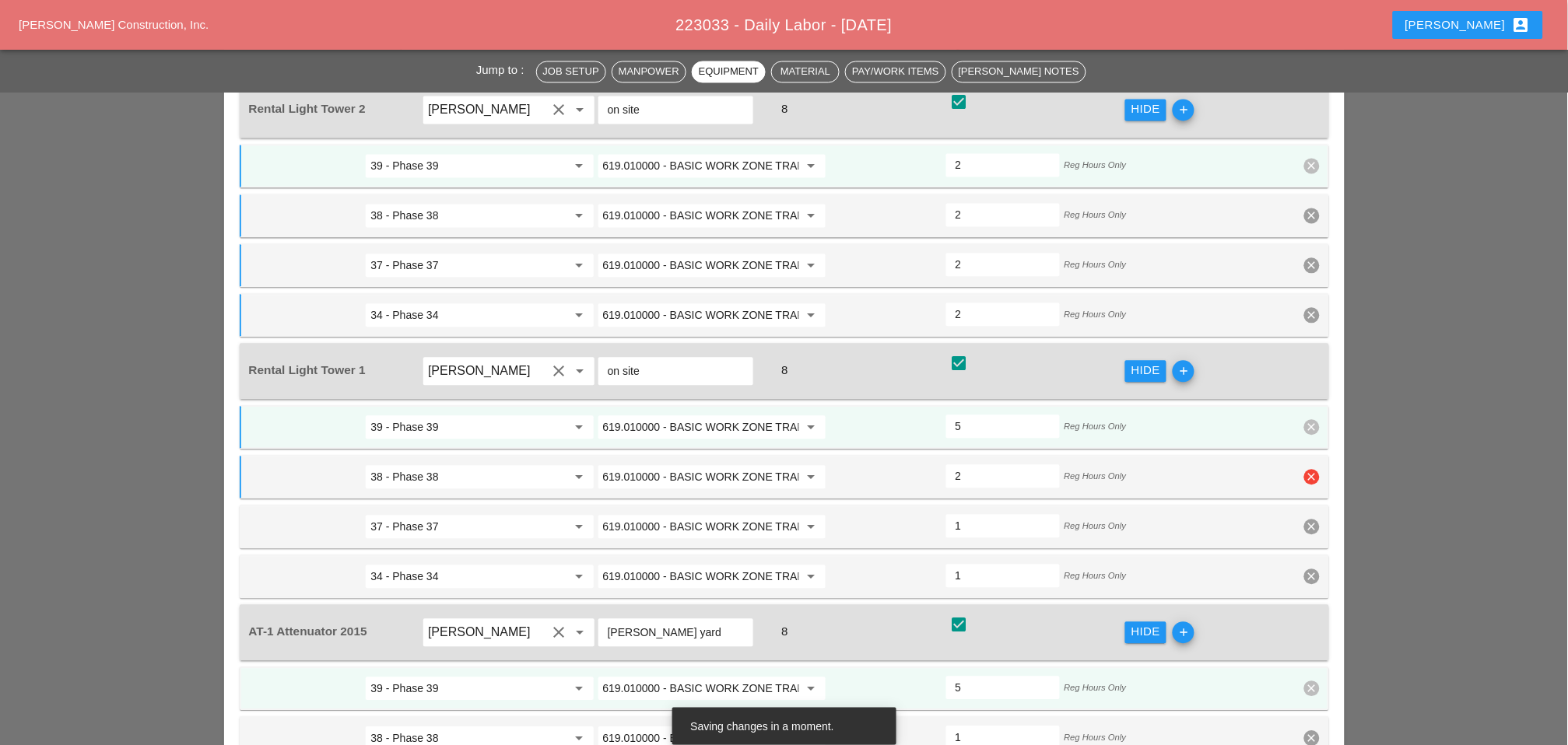 type on "4" 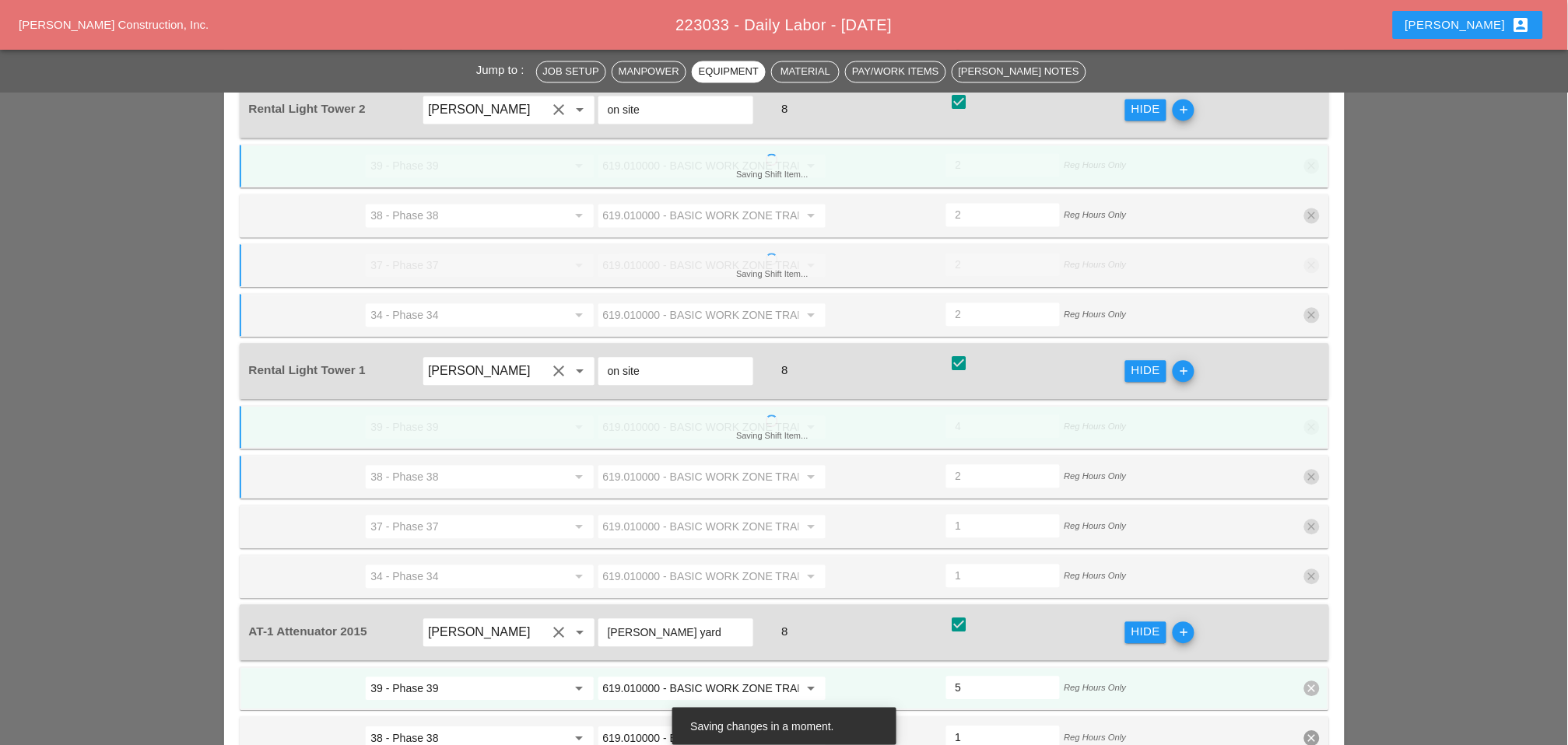 click on "1" at bounding box center [1003, 526] 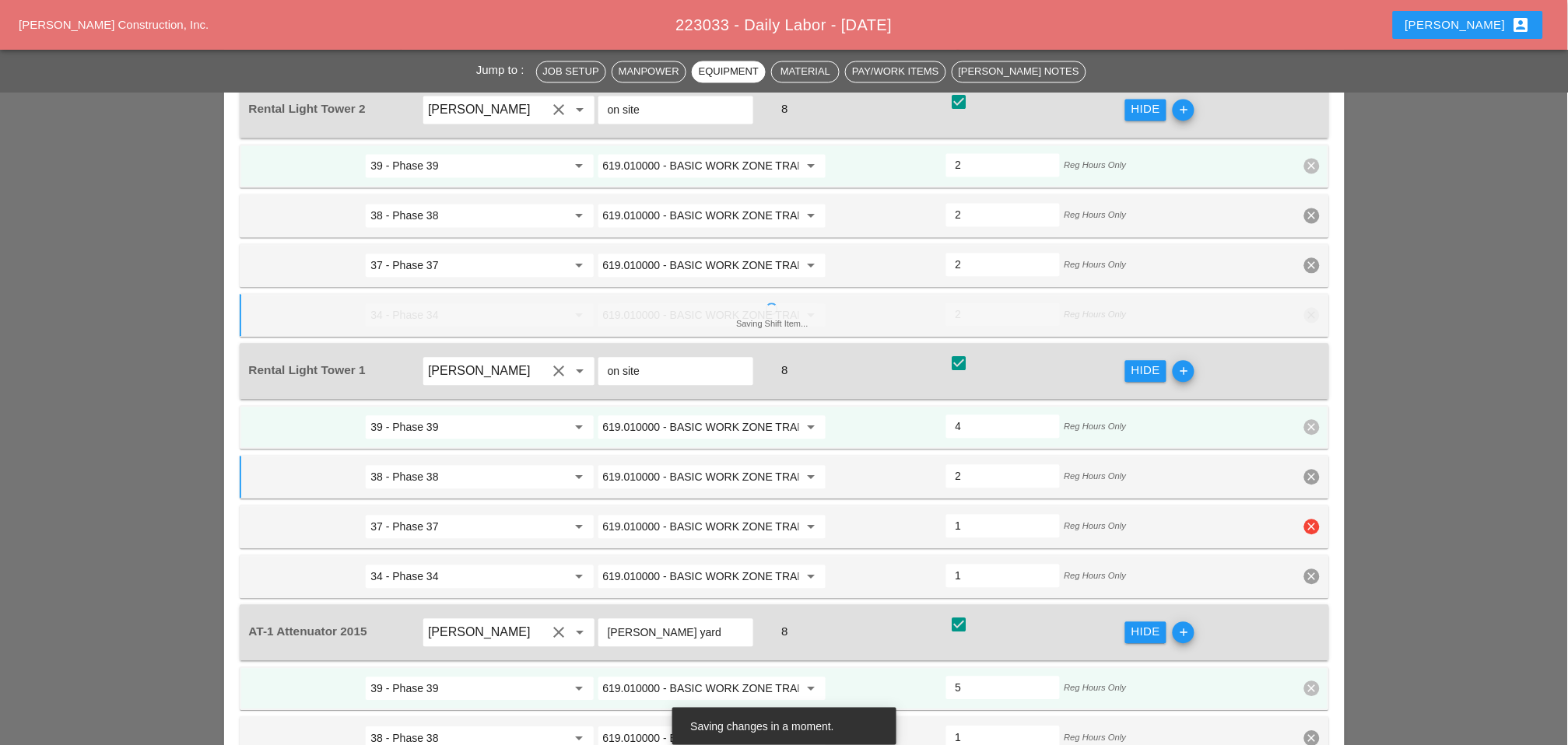 type on "1.5" 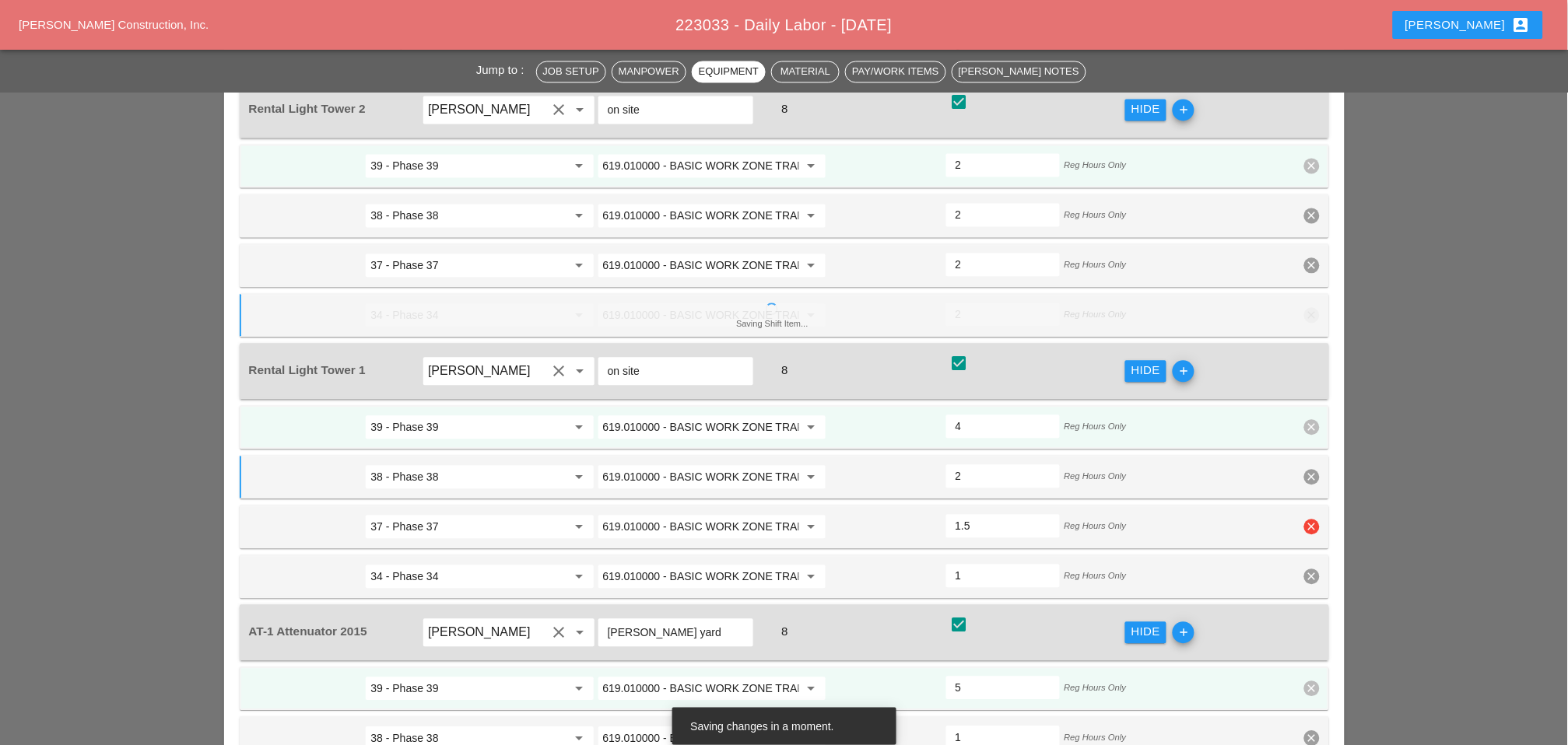 click on "1.5" at bounding box center [1003, 526] 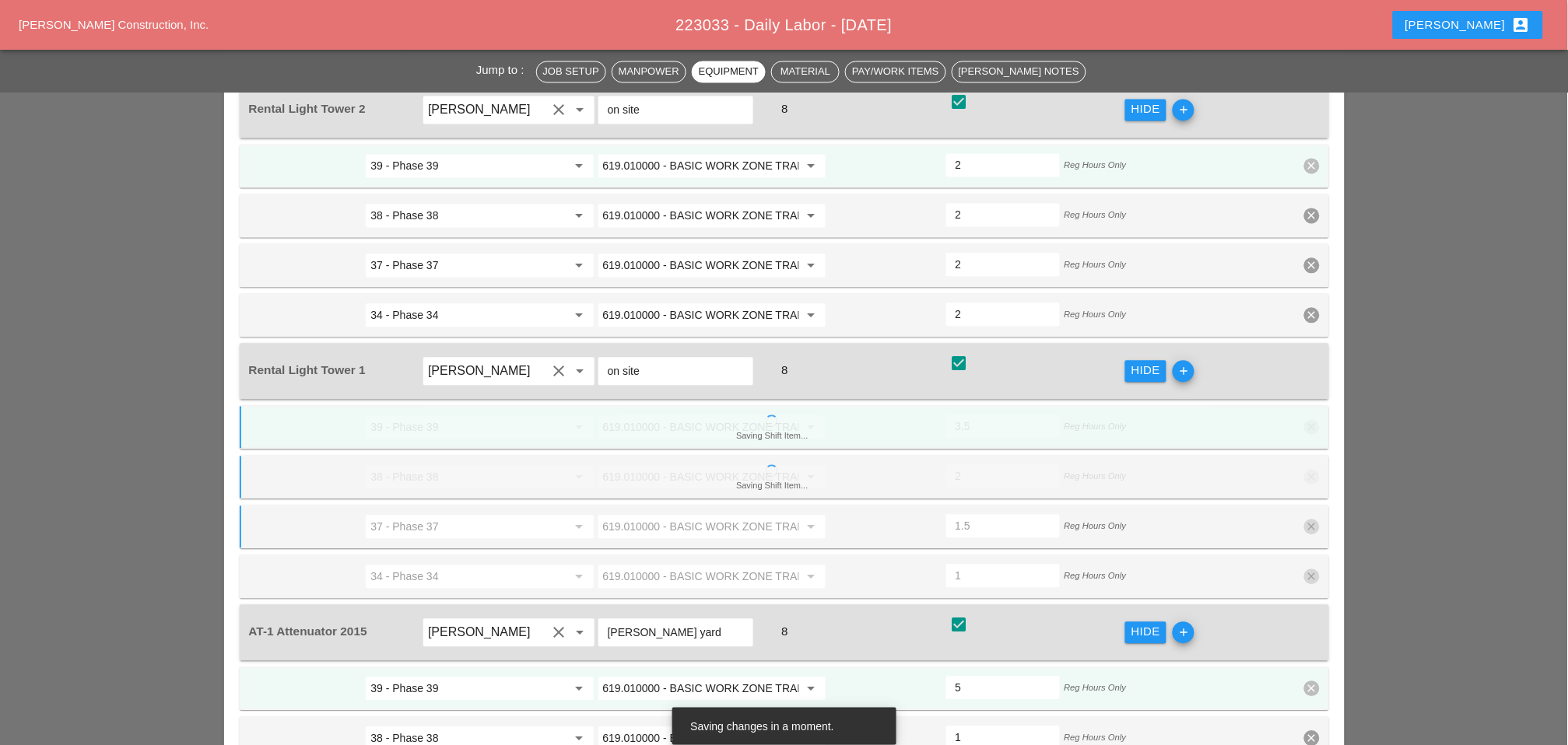 click on "1" at bounding box center (1003, 576) 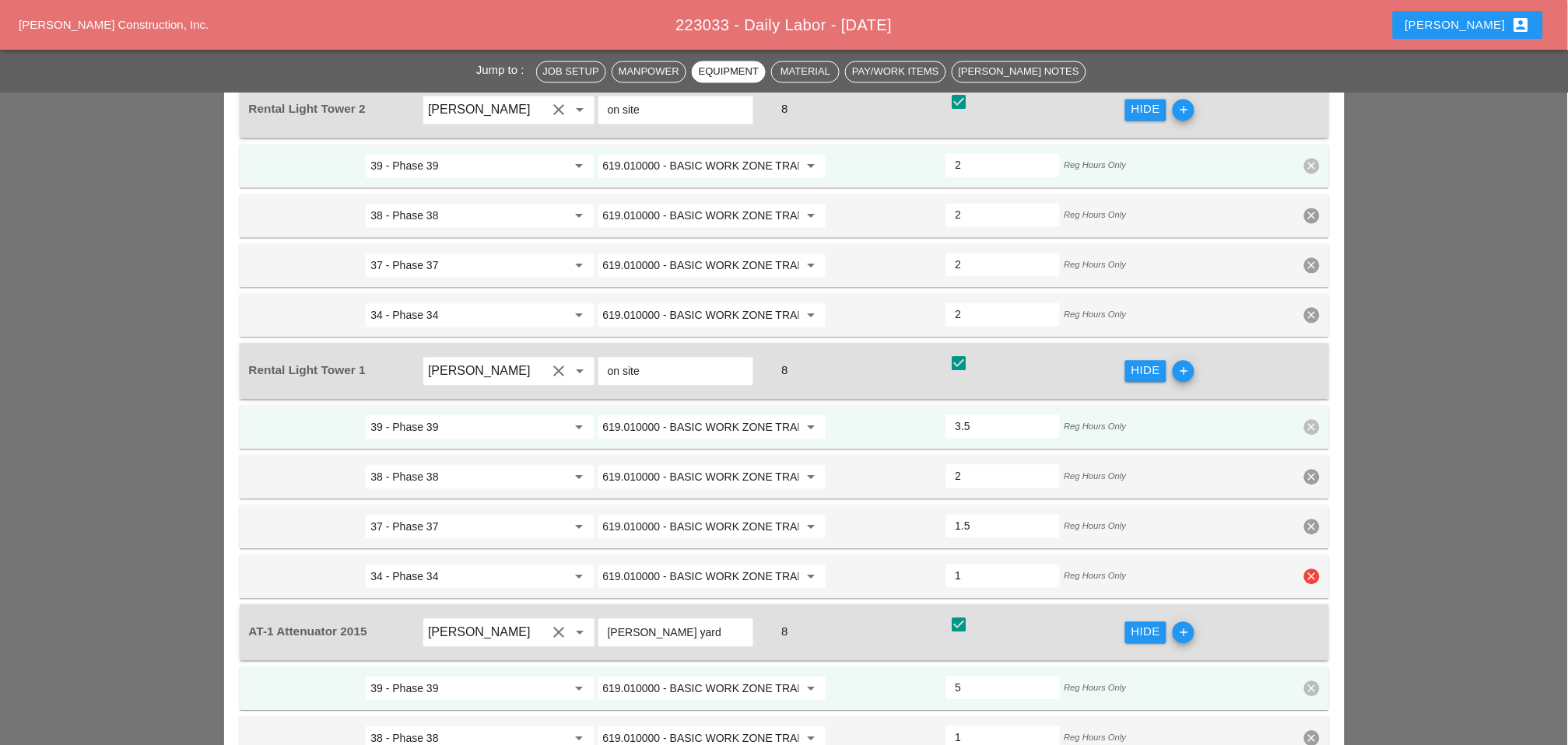 type on "1.5" 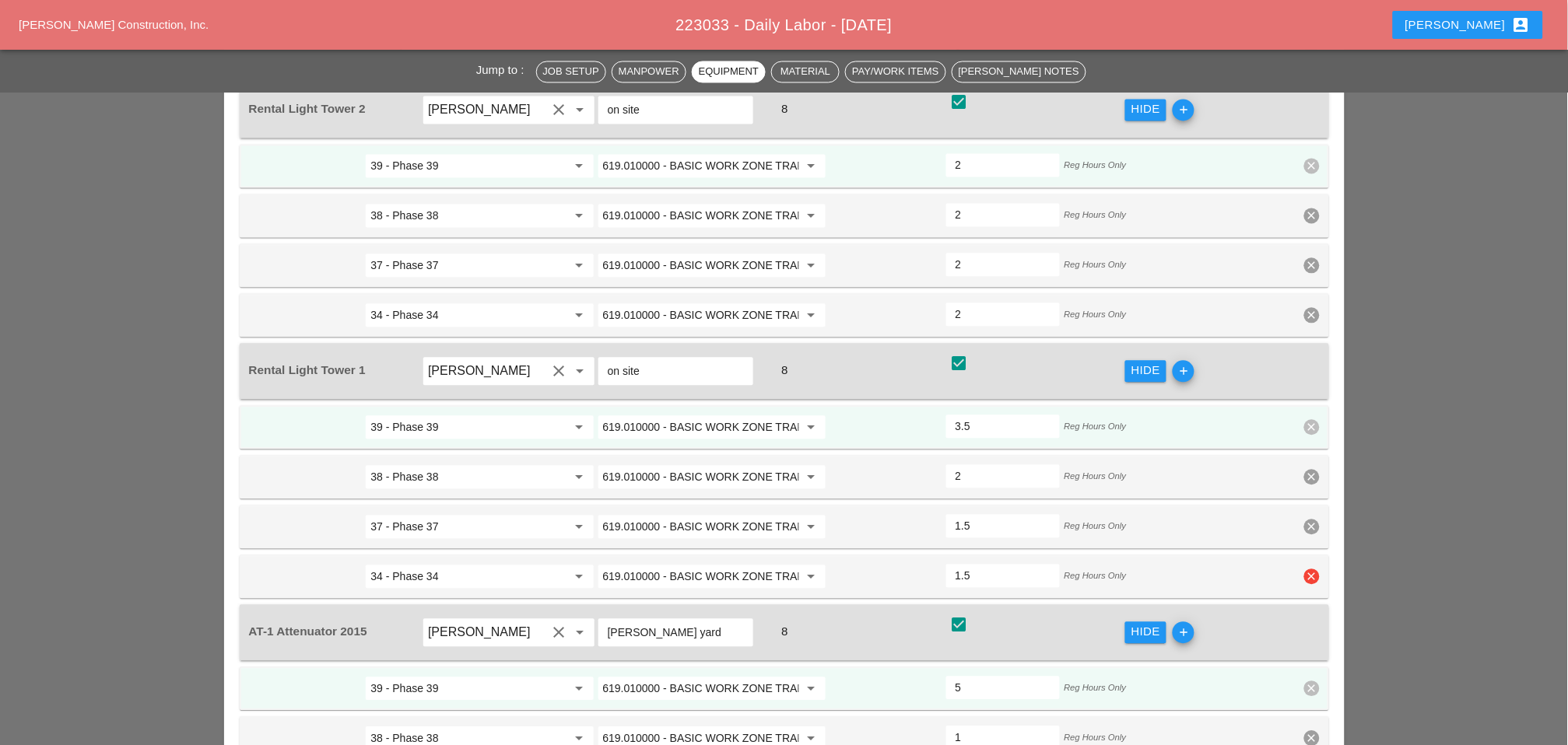 click on "1.5" at bounding box center (1003, 576) 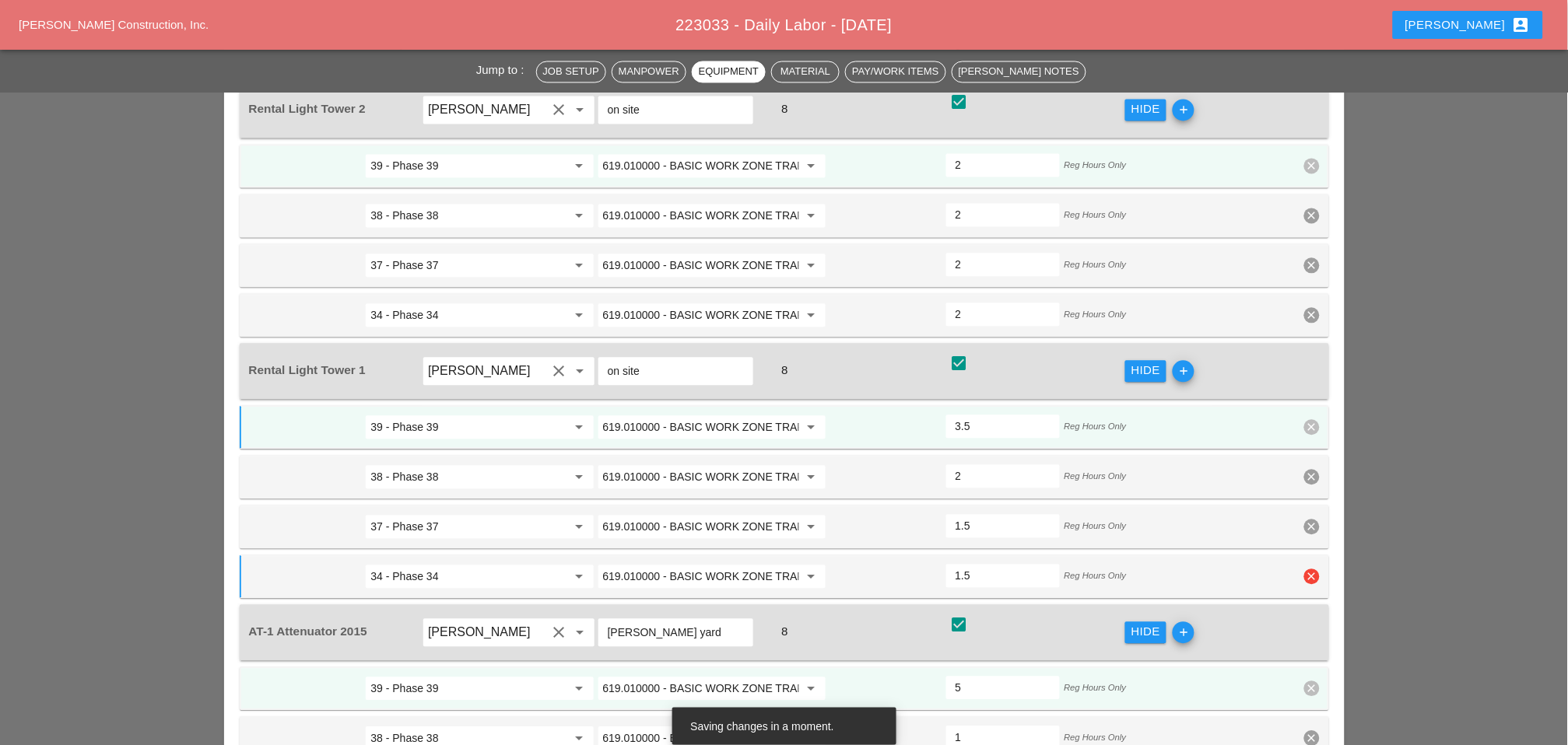 type on "3" 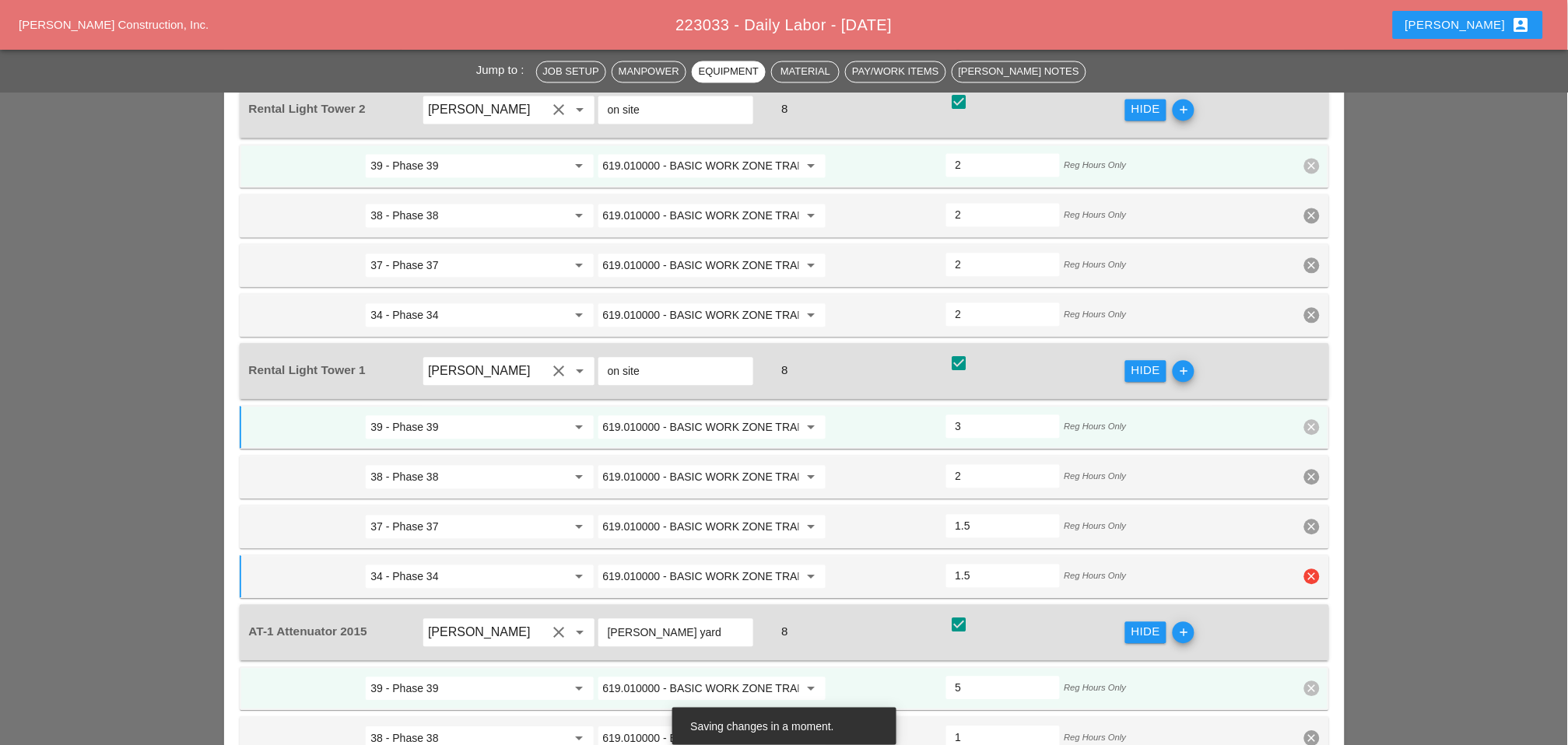 type on "2" 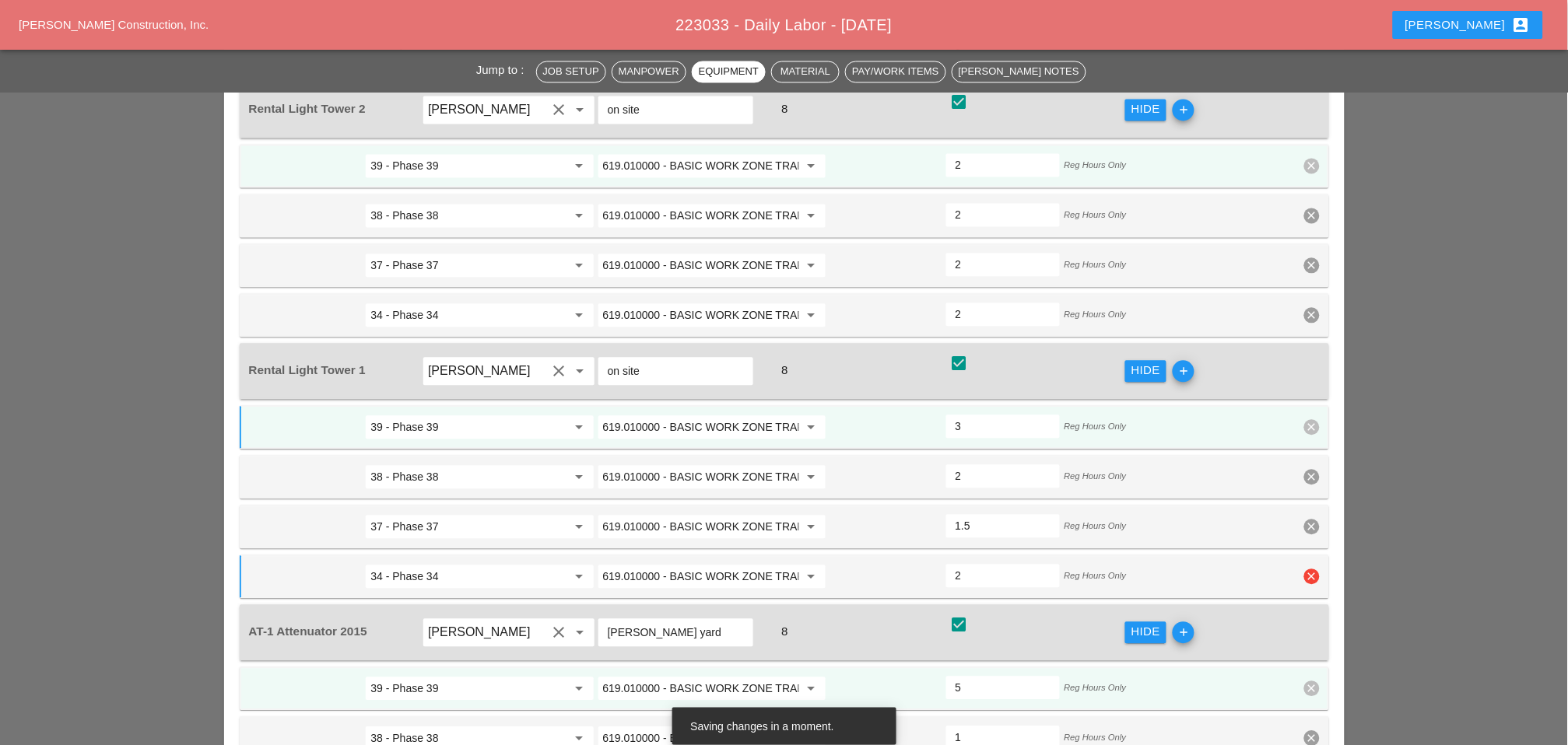 click on "2" at bounding box center [1003, 576] 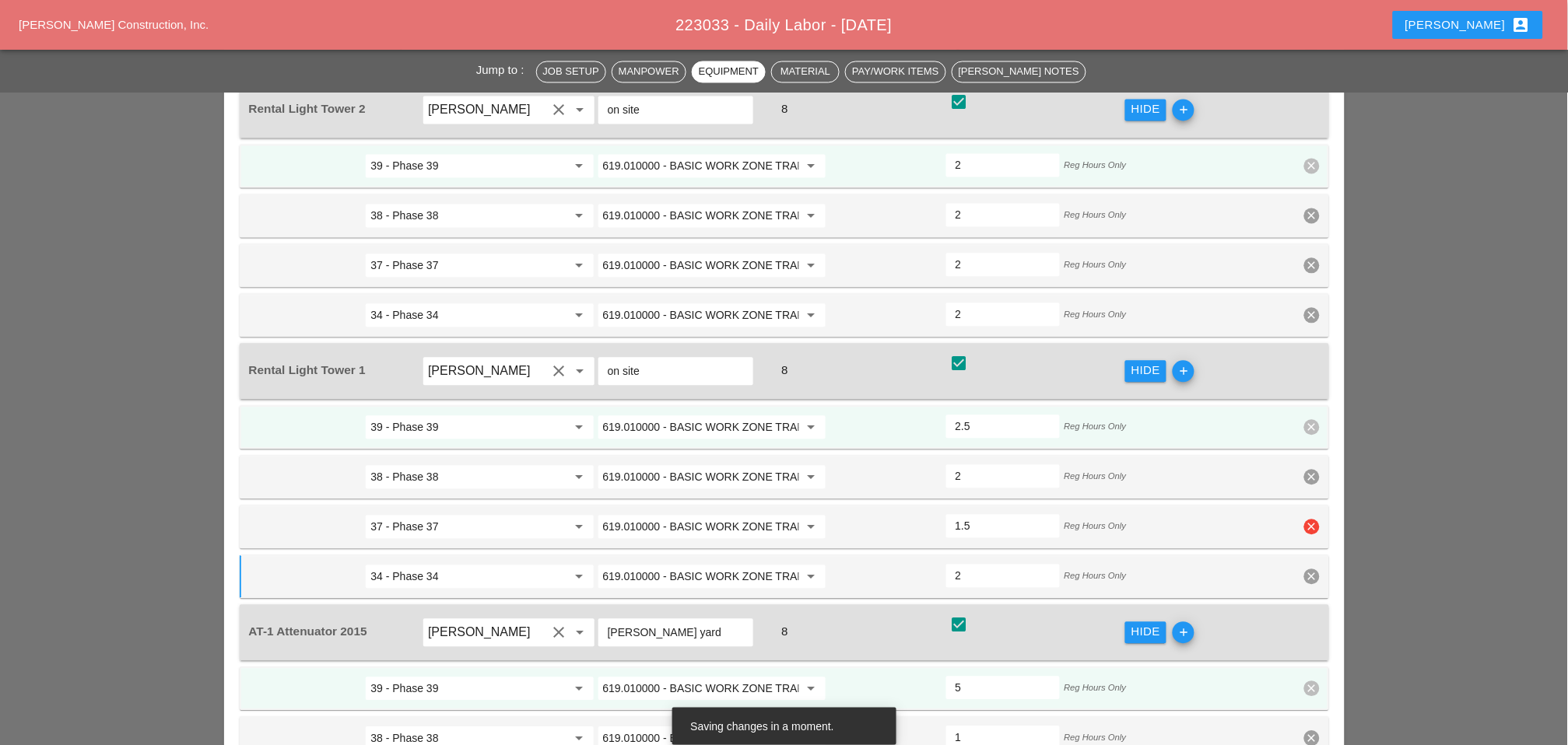 type on "2" 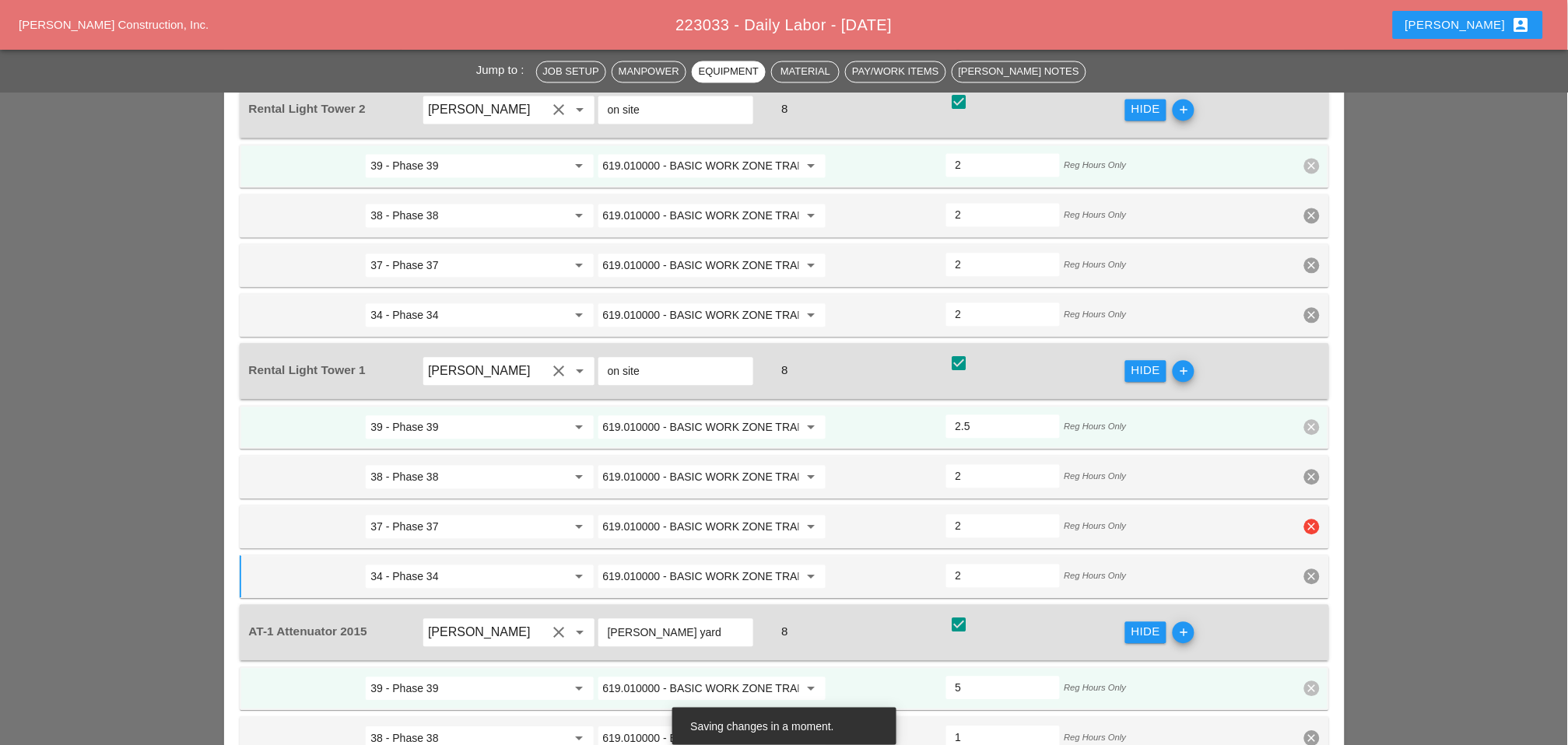 click on "2" at bounding box center [1003, 526] 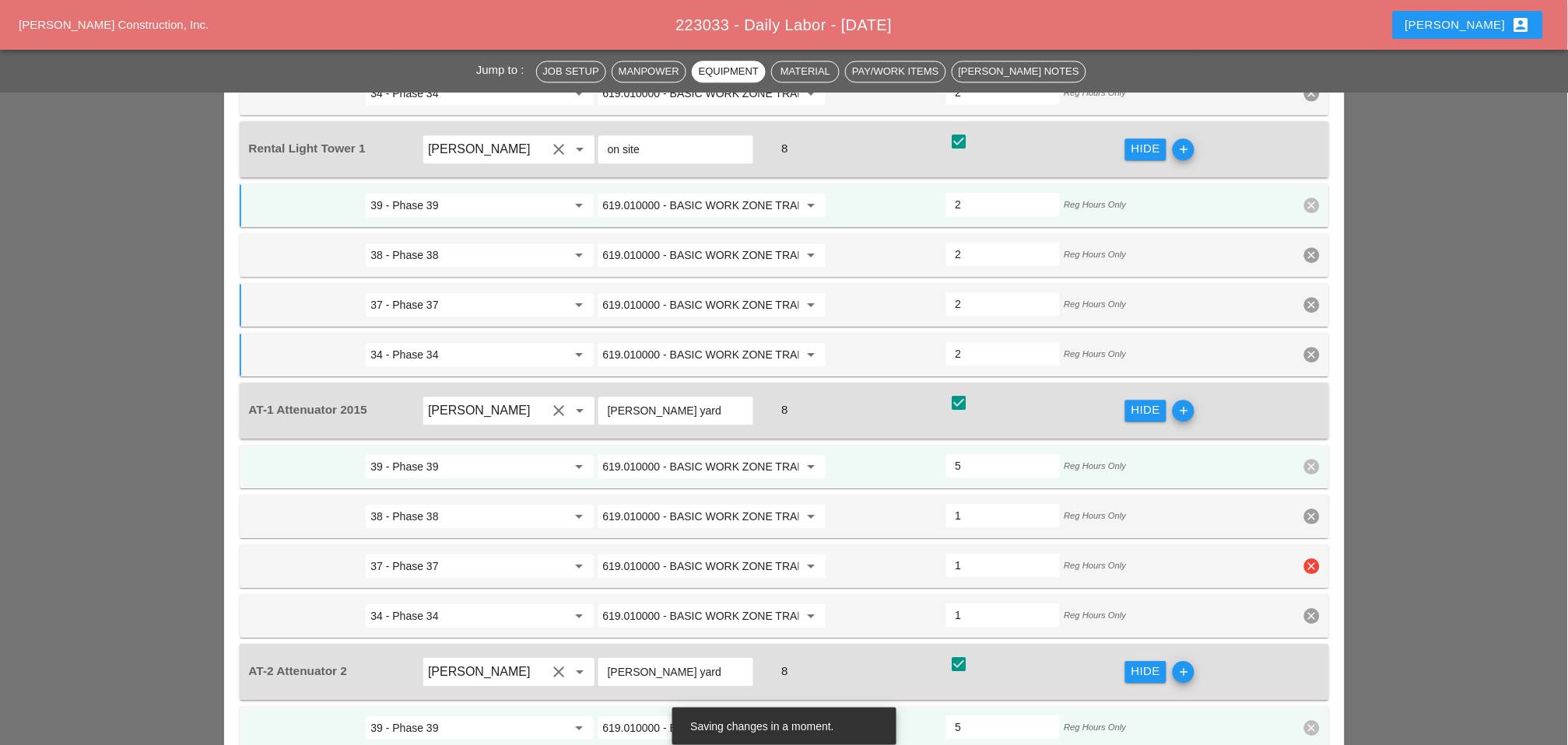 scroll, scrollTop: 2937, scrollLeft: 0, axis: vertical 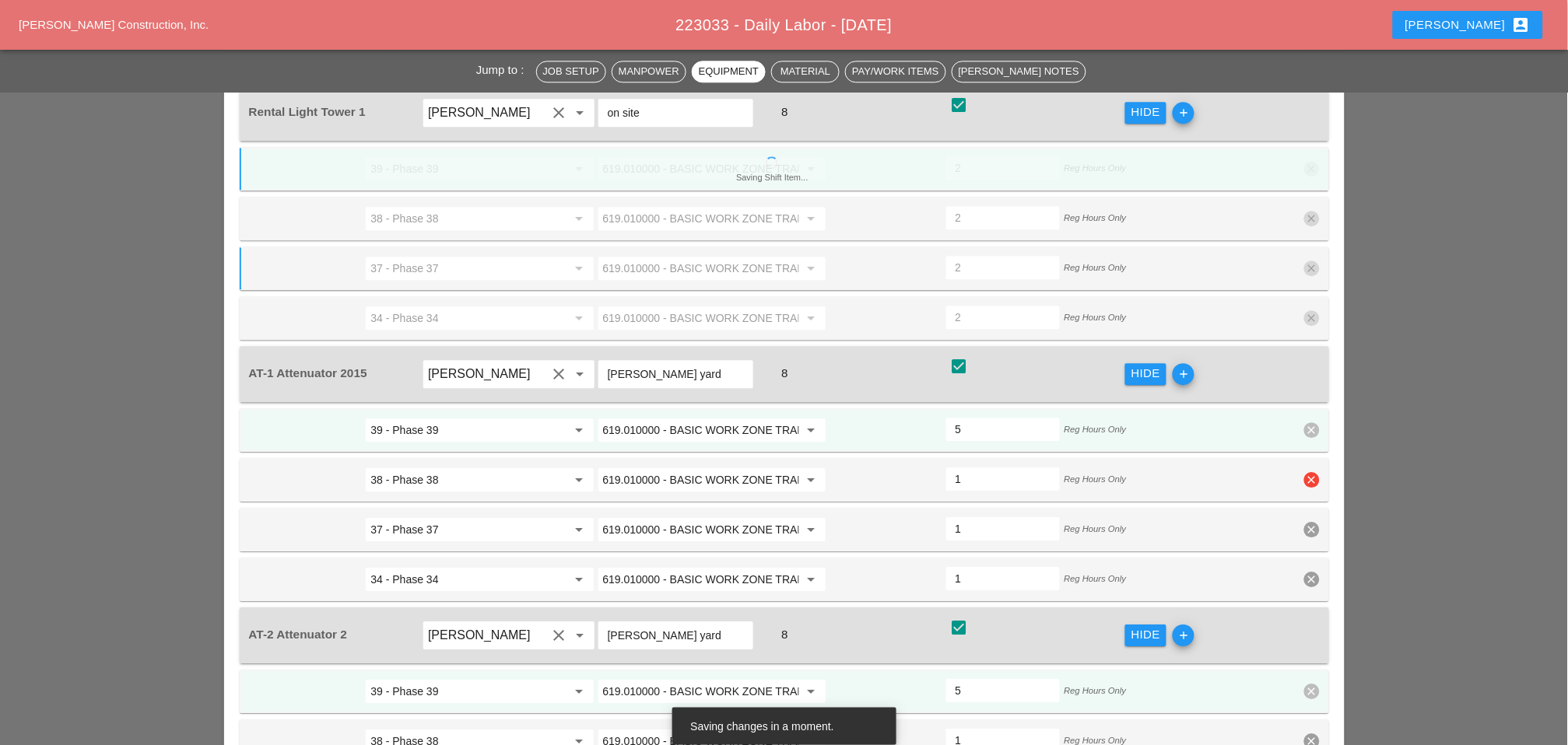 drag, startPoint x: 959, startPoint y: 362, endPoint x: 945, endPoint y: 362, distance: 14 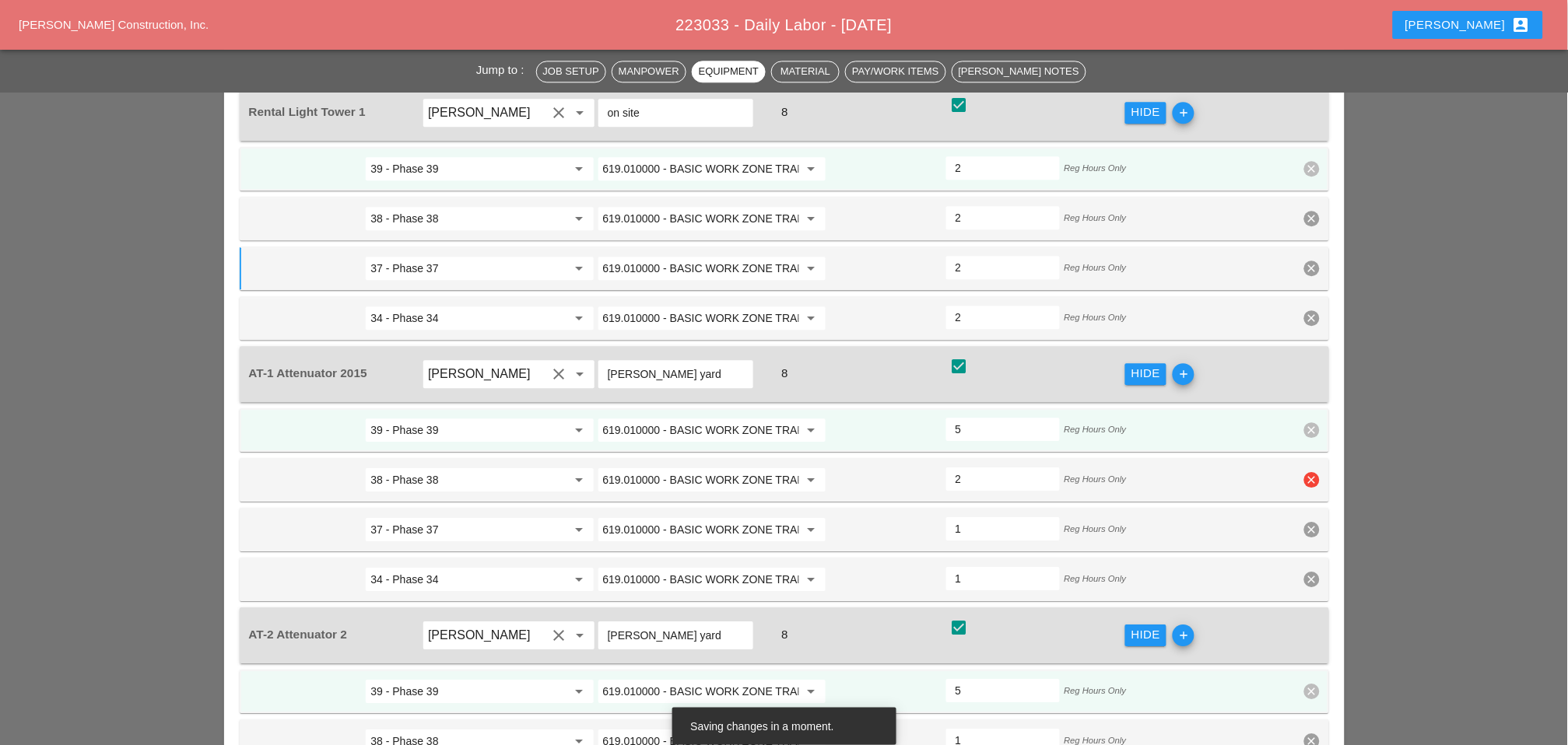 type on "2" 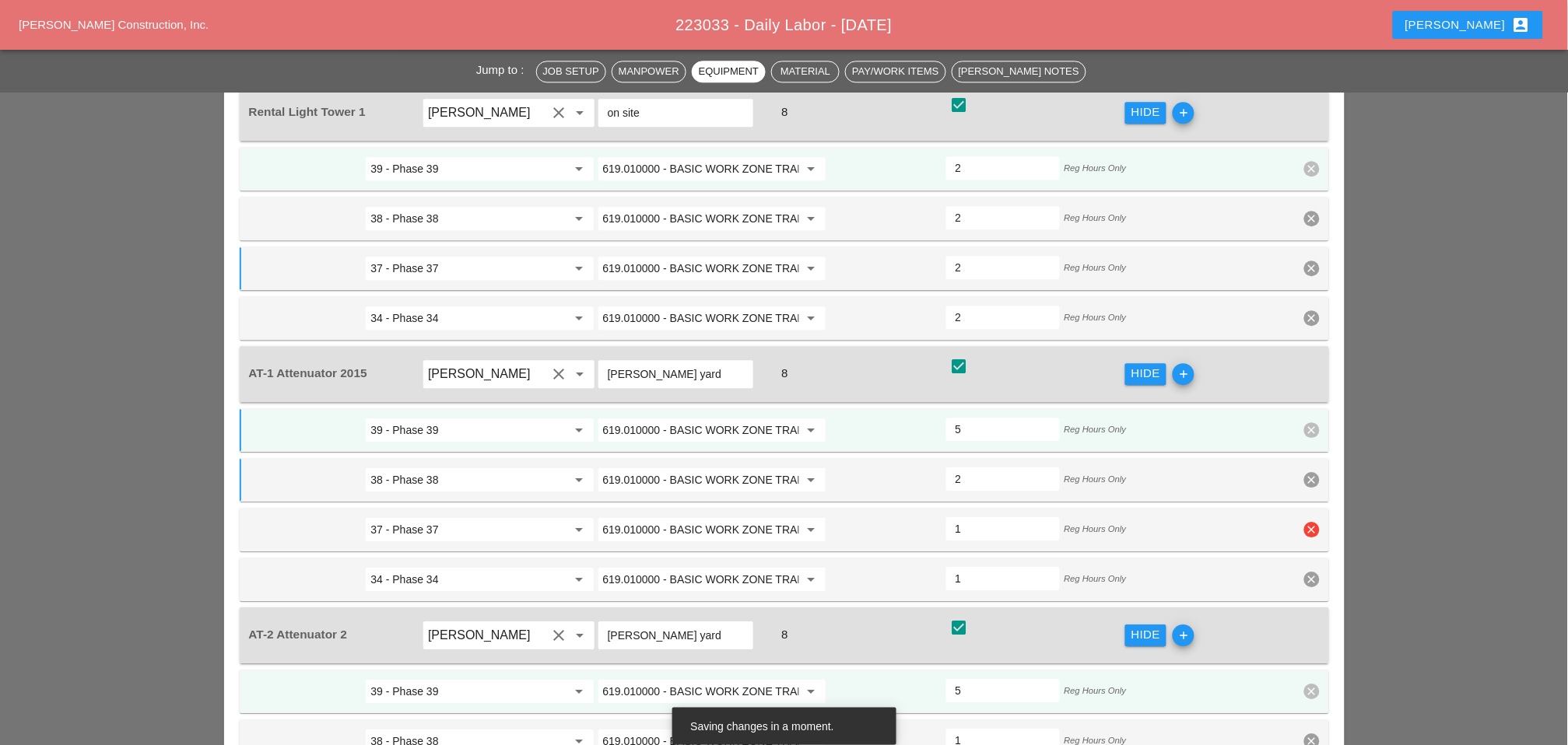 type on "4" 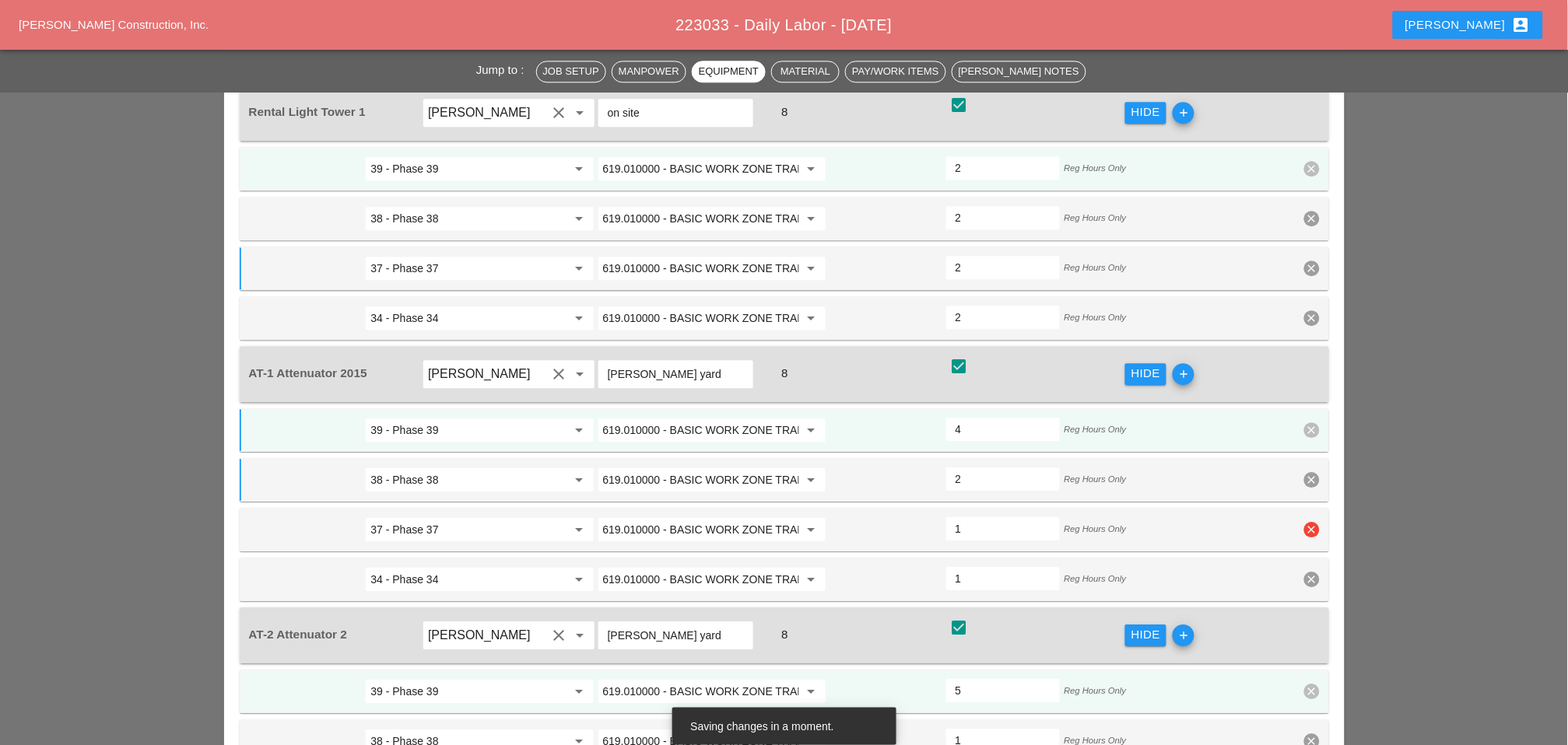 drag, startPoint x: 950, startPoint y: 412, endPoint x: 969, endPoint y: 464, distance: 55.362442 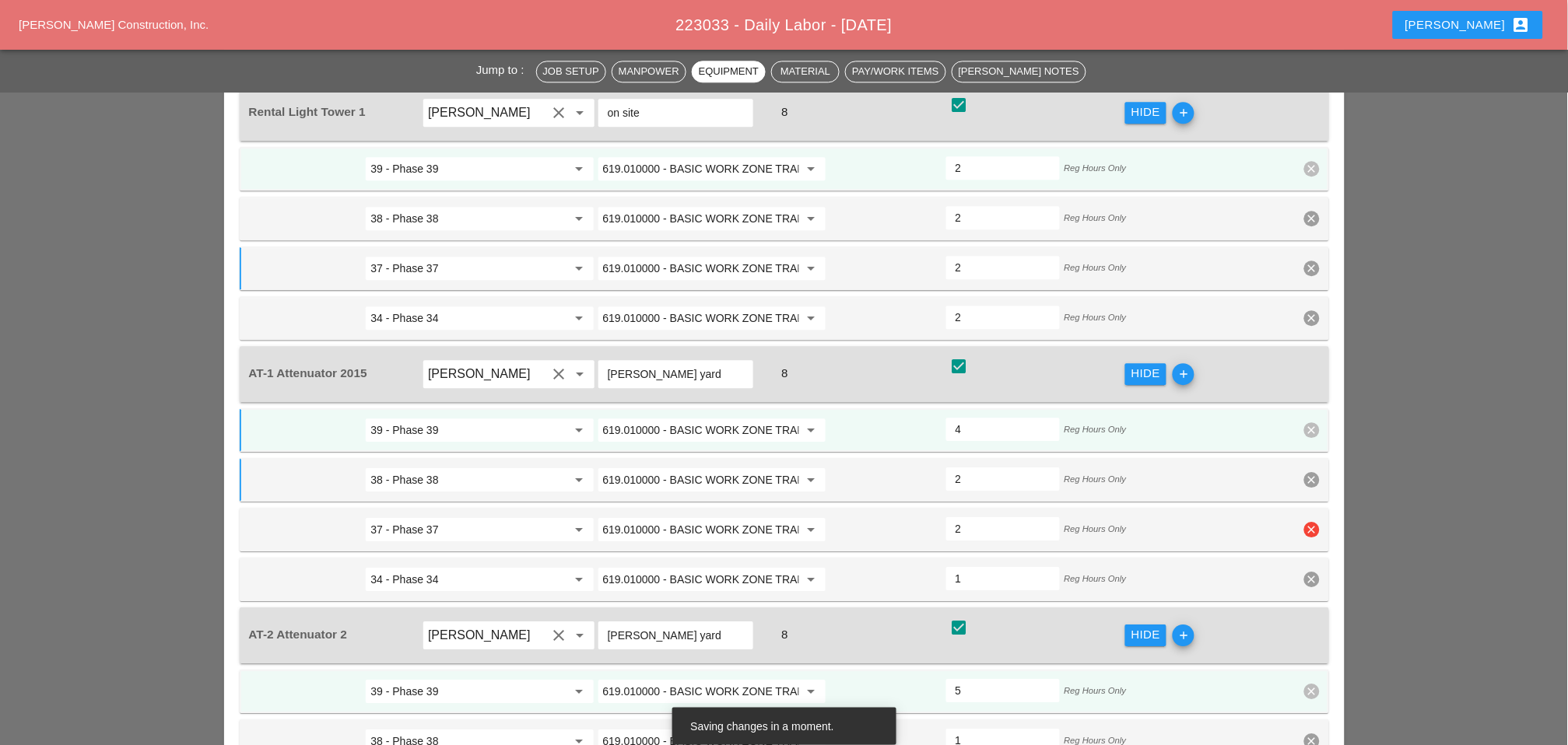 type on "3" 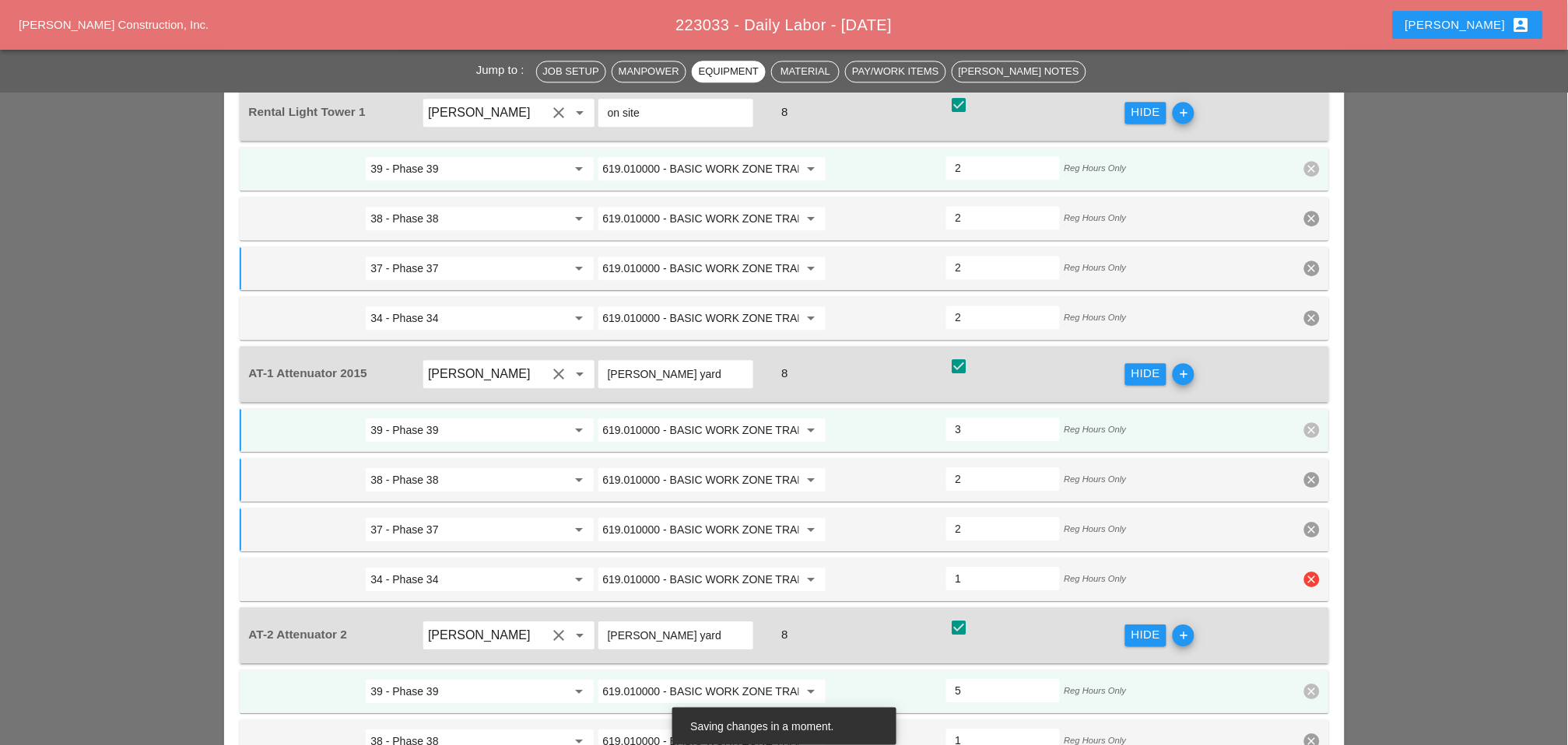 type on "2" 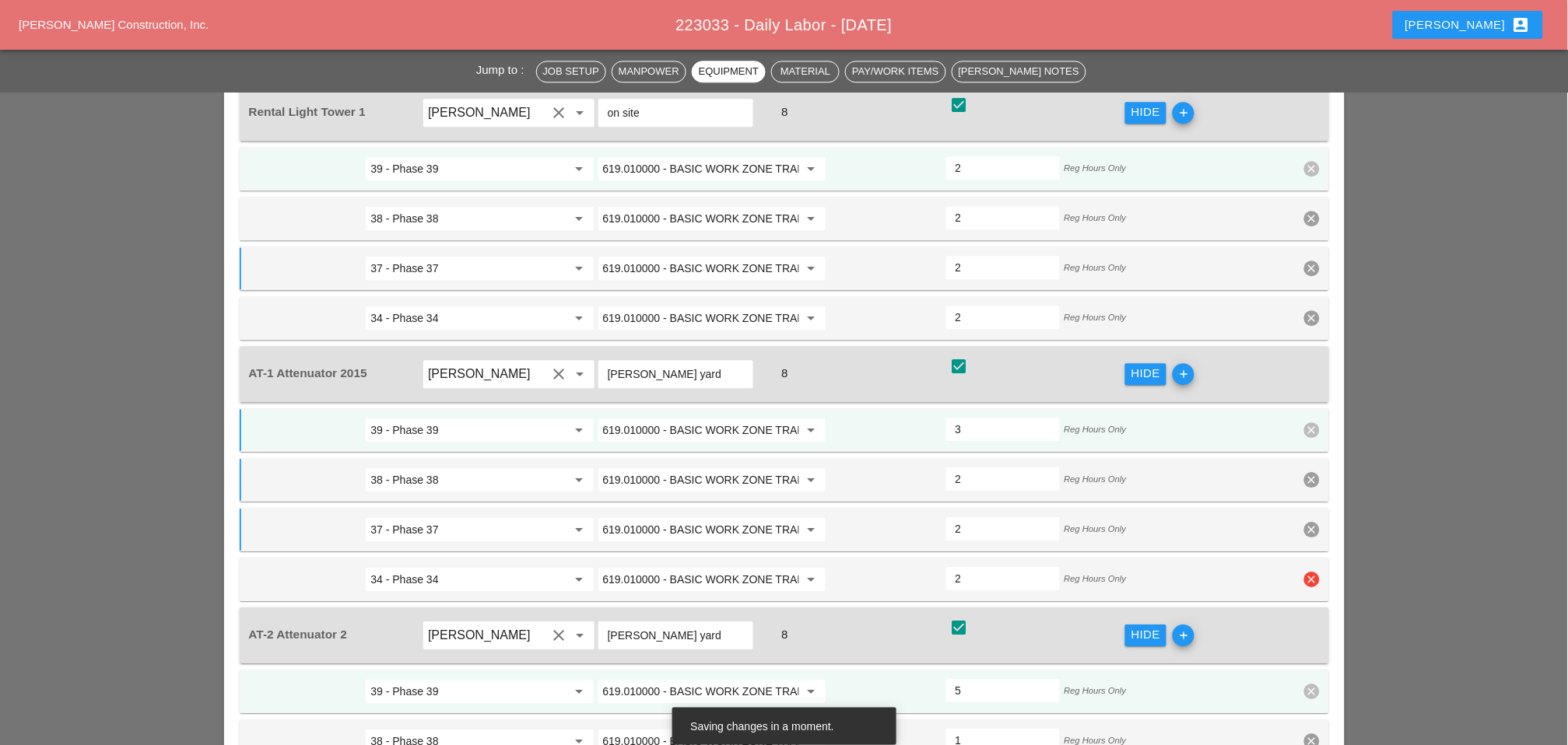 type on "2" 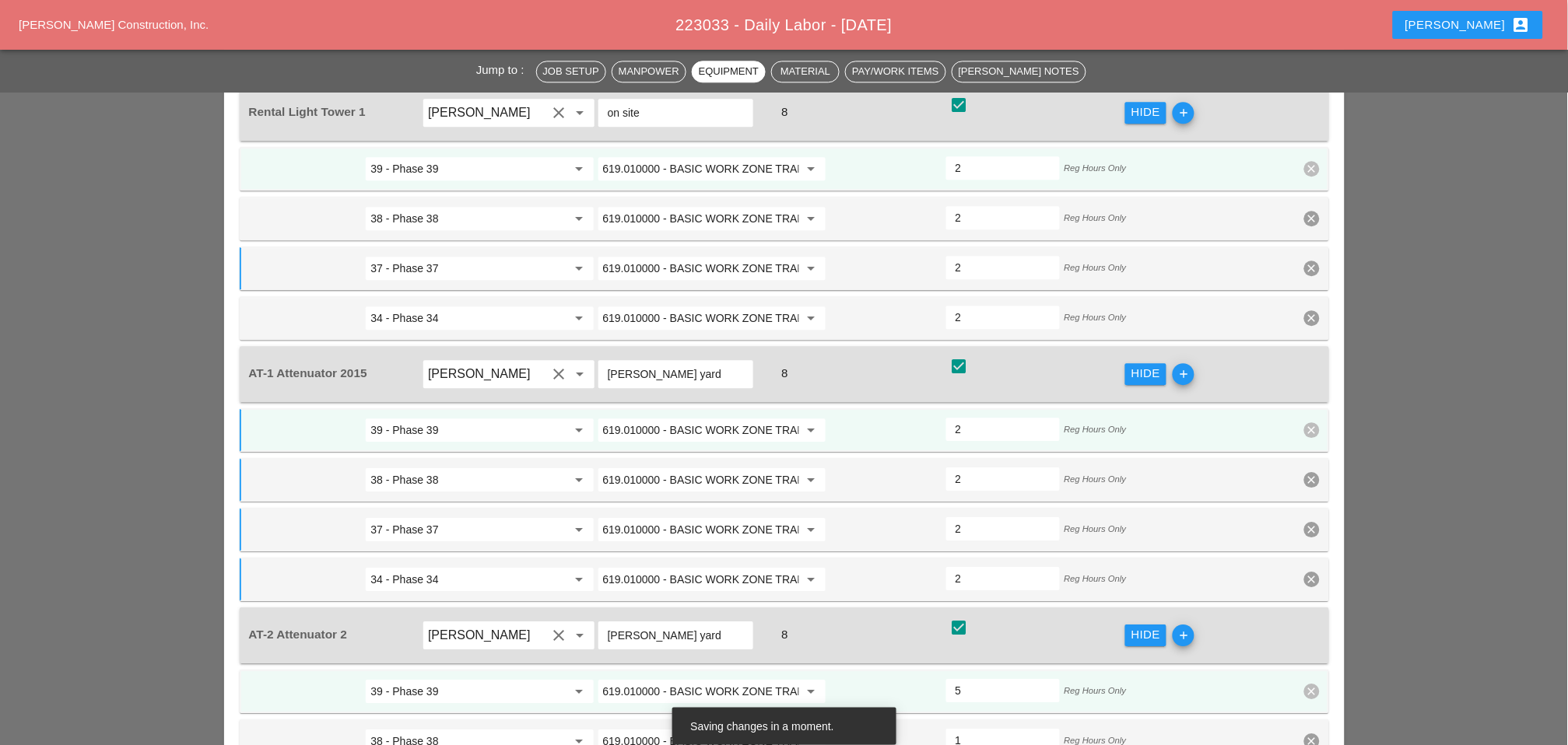 scroll, scrollTop: 3111, scrollLeft: 0, axis: vertical 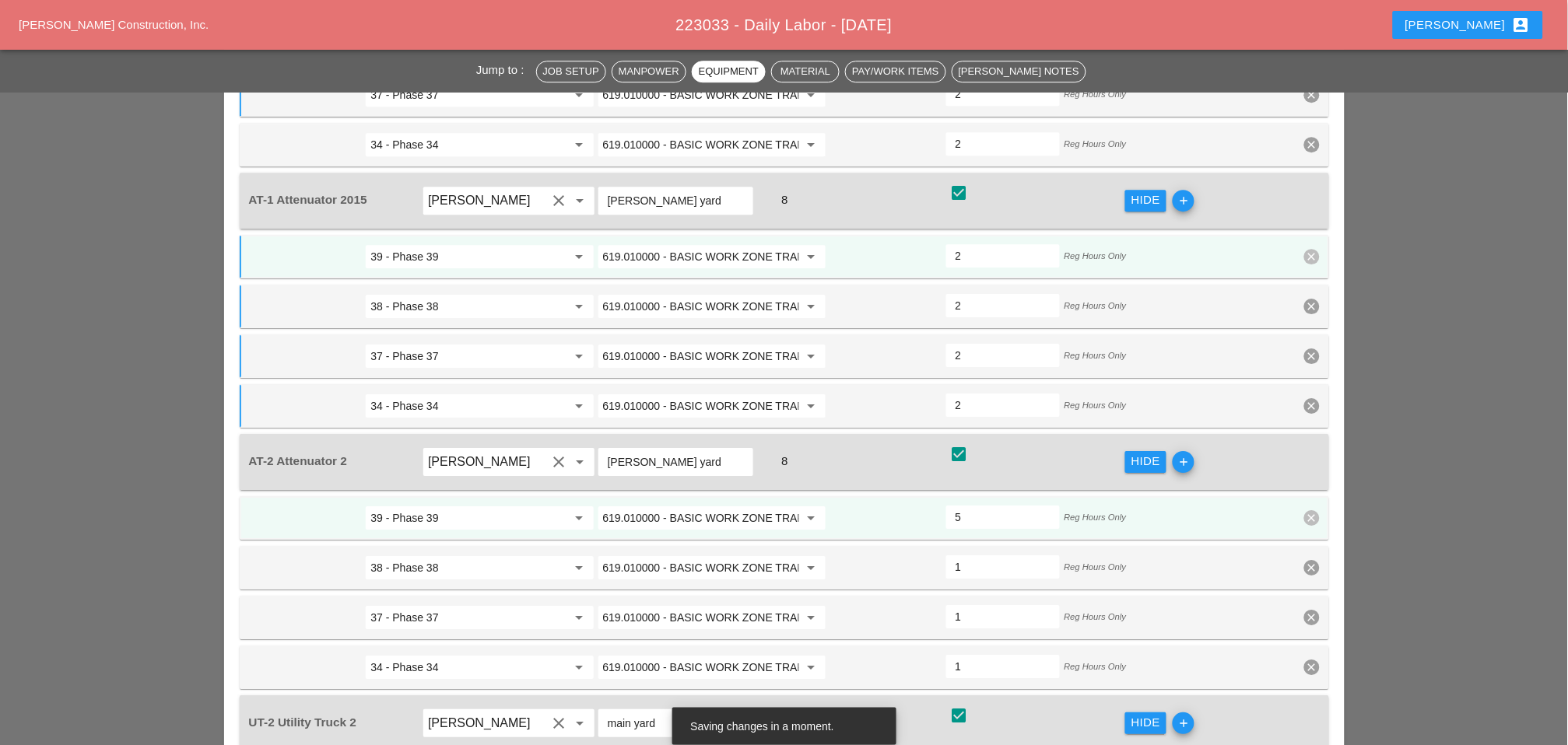 type on "2" 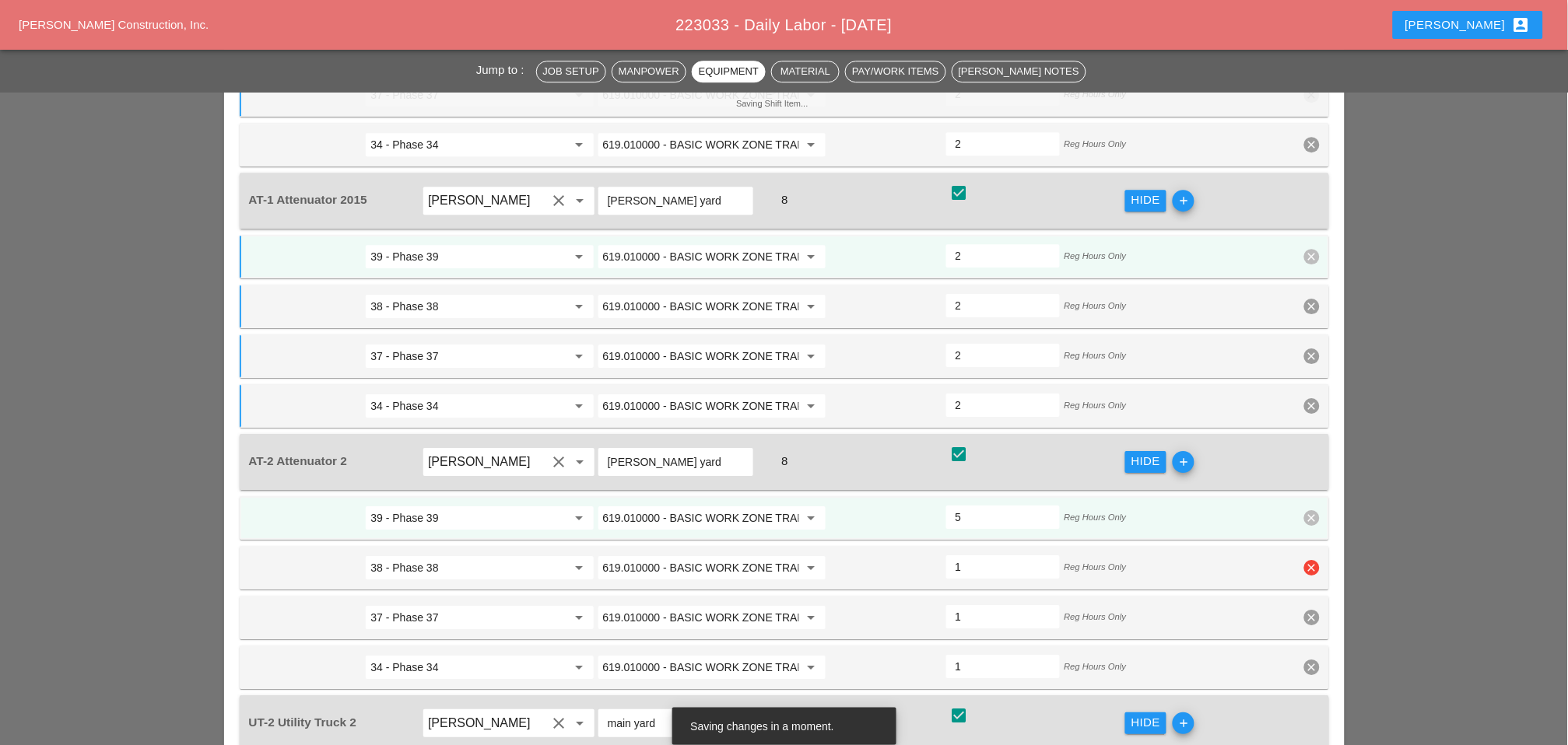 drag, startPoint x: 967, startPoint y: 445, endPoint x: 956, endPoint y: 489, distance: 45.354162 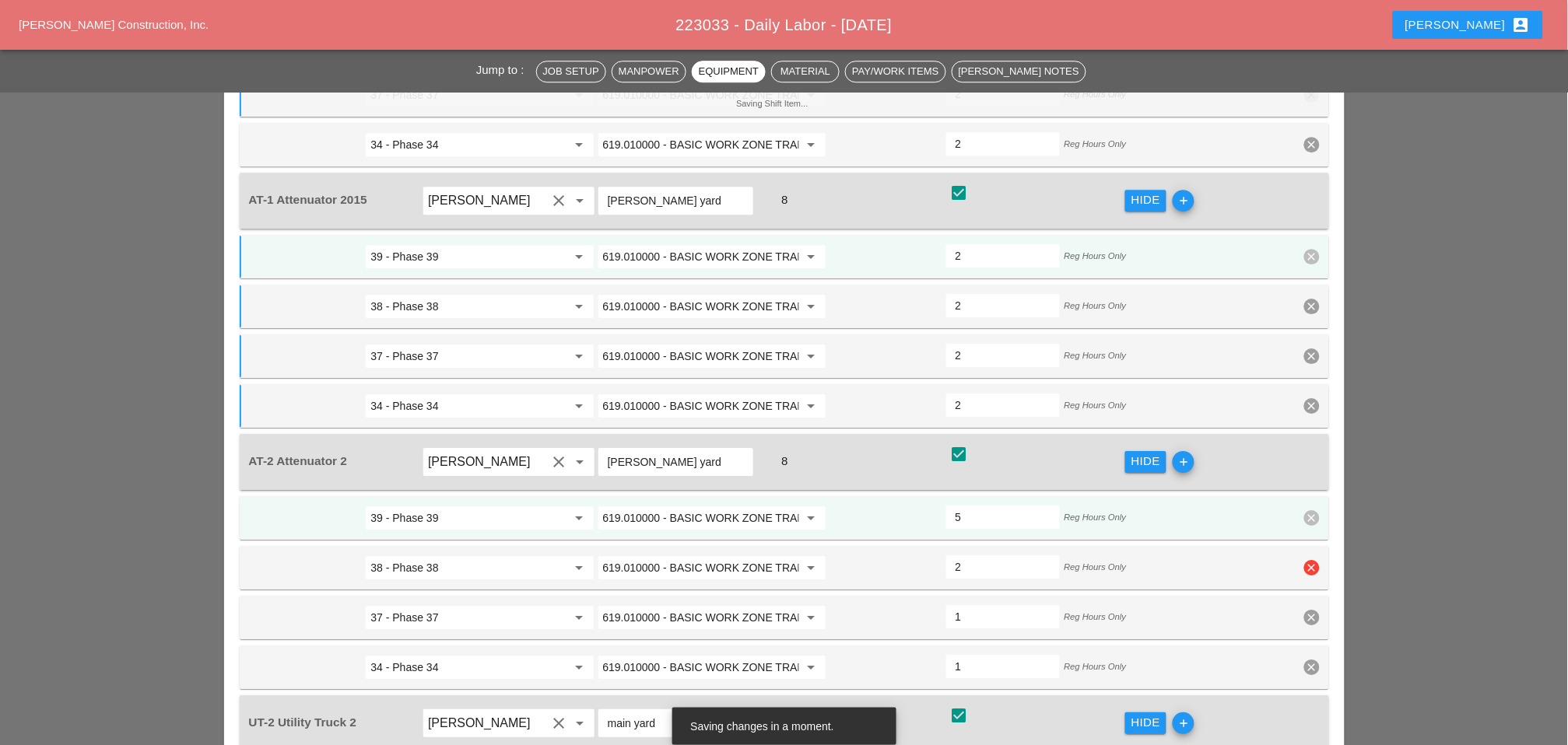 type on "2" 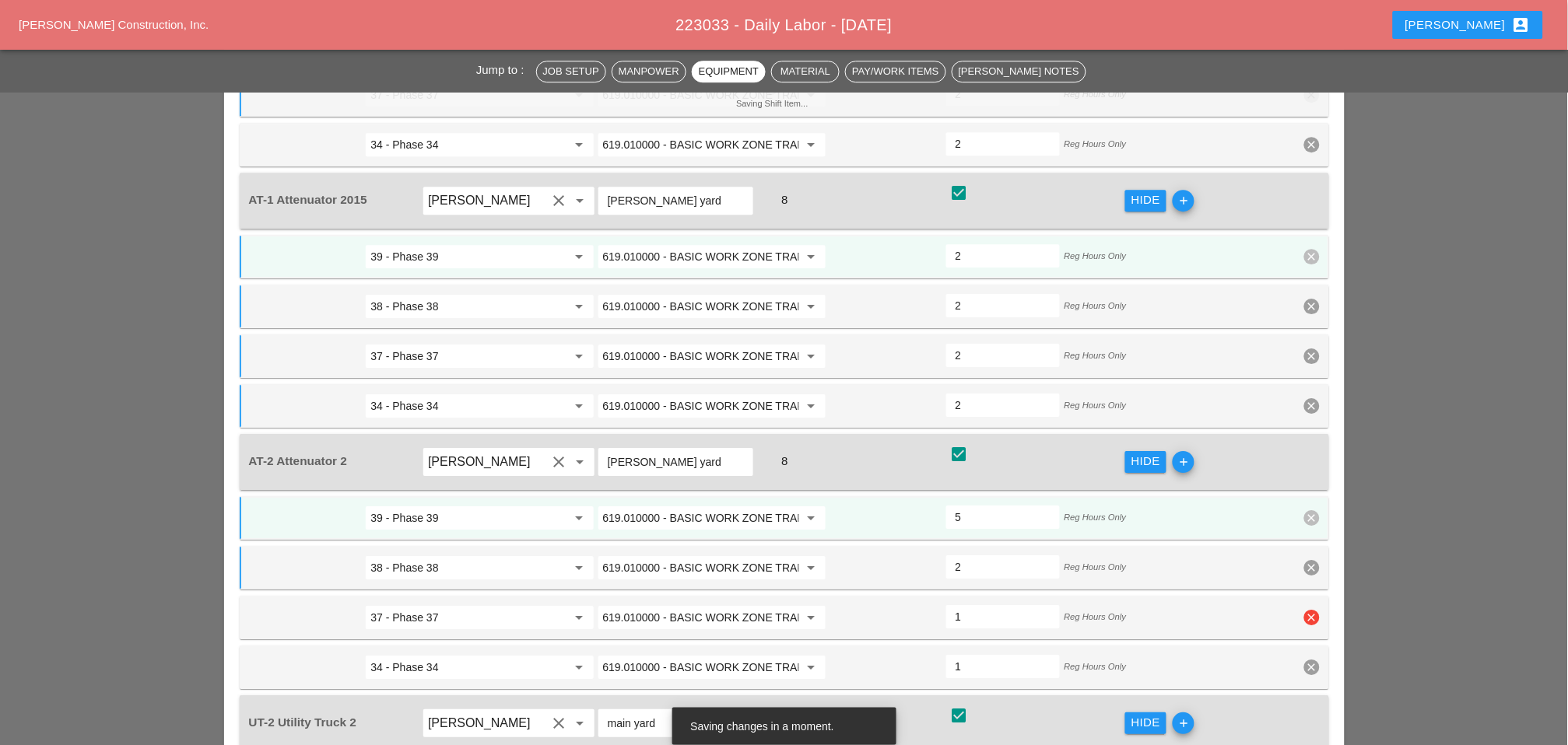 type on "4" 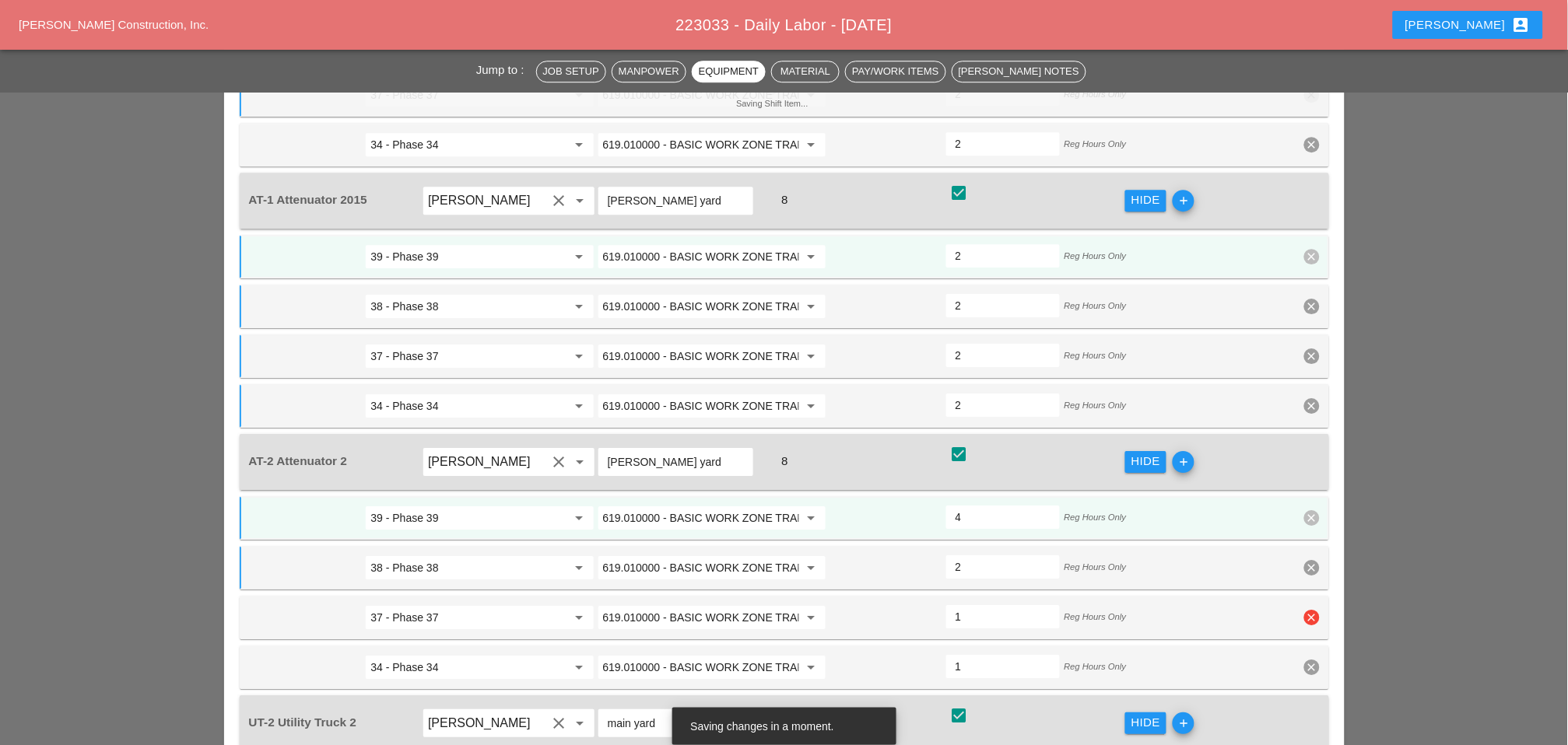 drag, startPoint x: 956, startPoint y: 489, endPoint x: 960, endPoint y: 533, distance: 44.18144 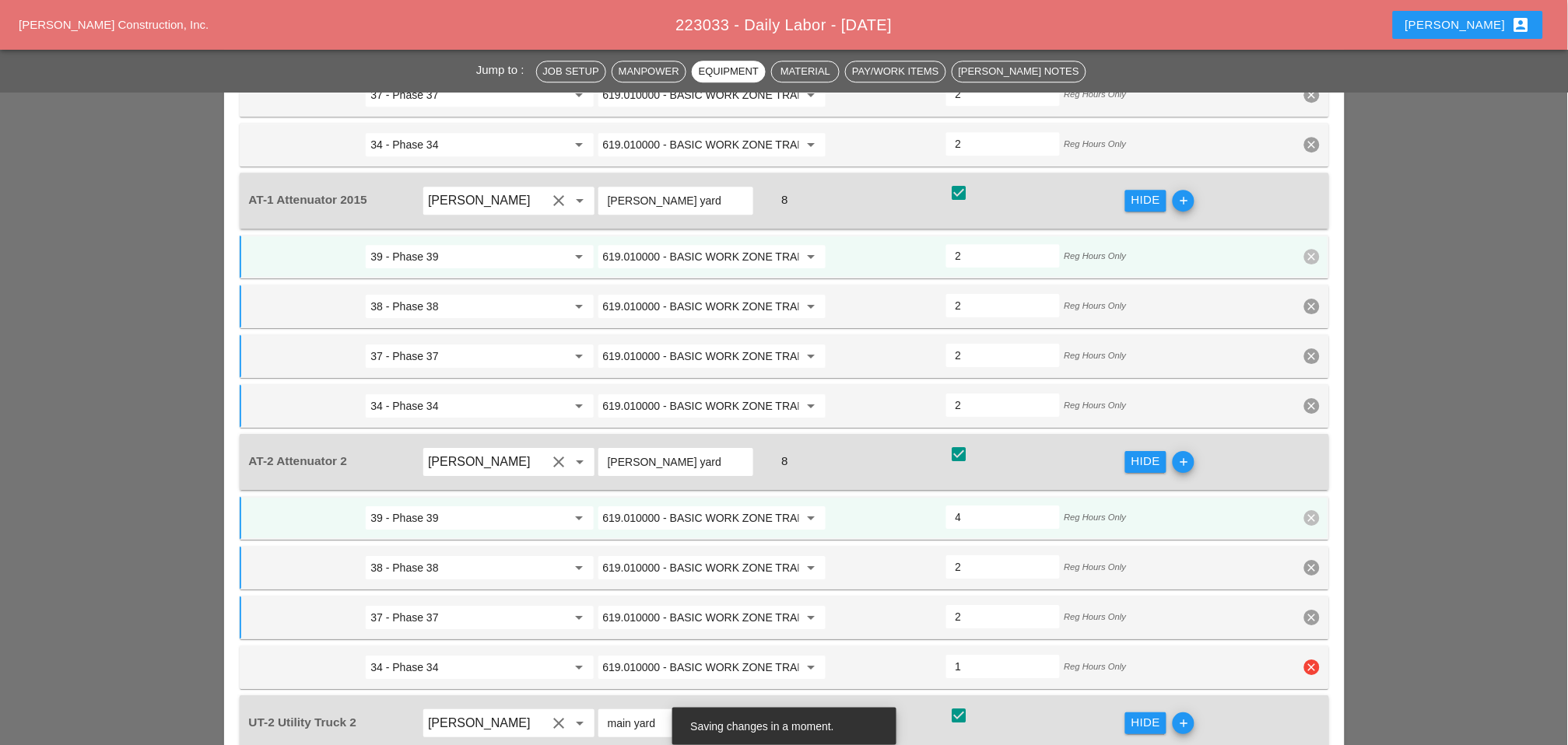 type on "2" 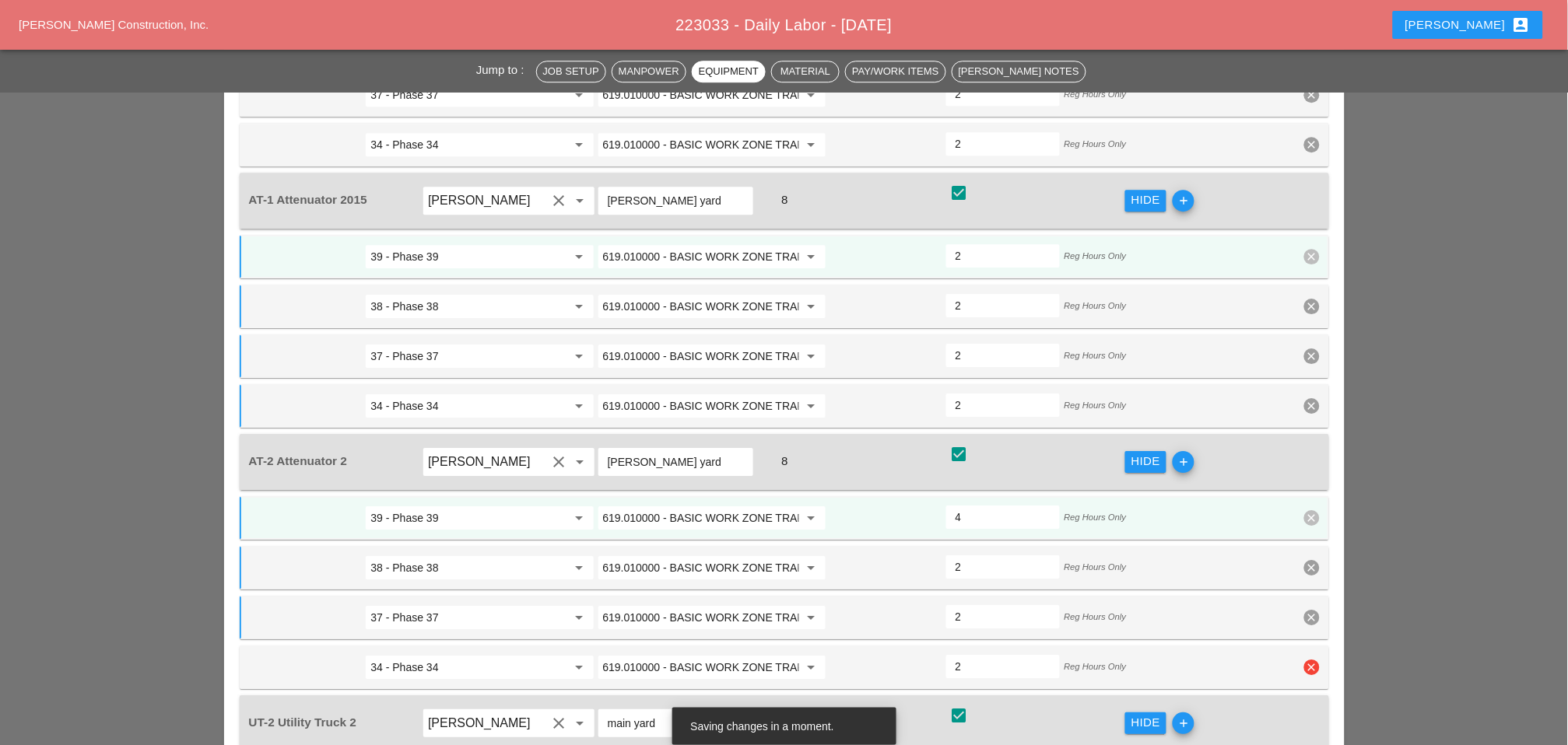 type on "2" 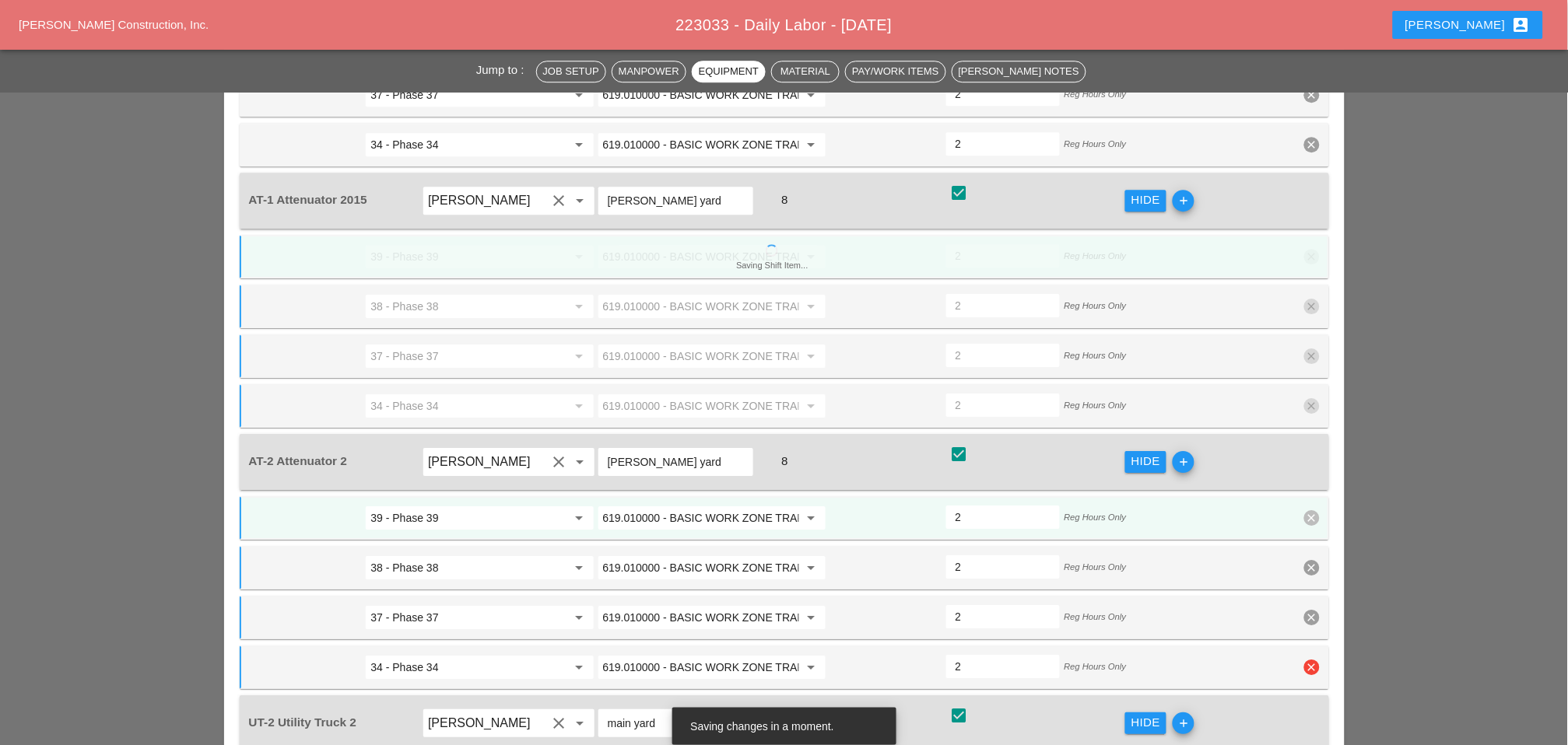 scroll, scrollTop: 3283, scrollLeft: 0, axis: vertical 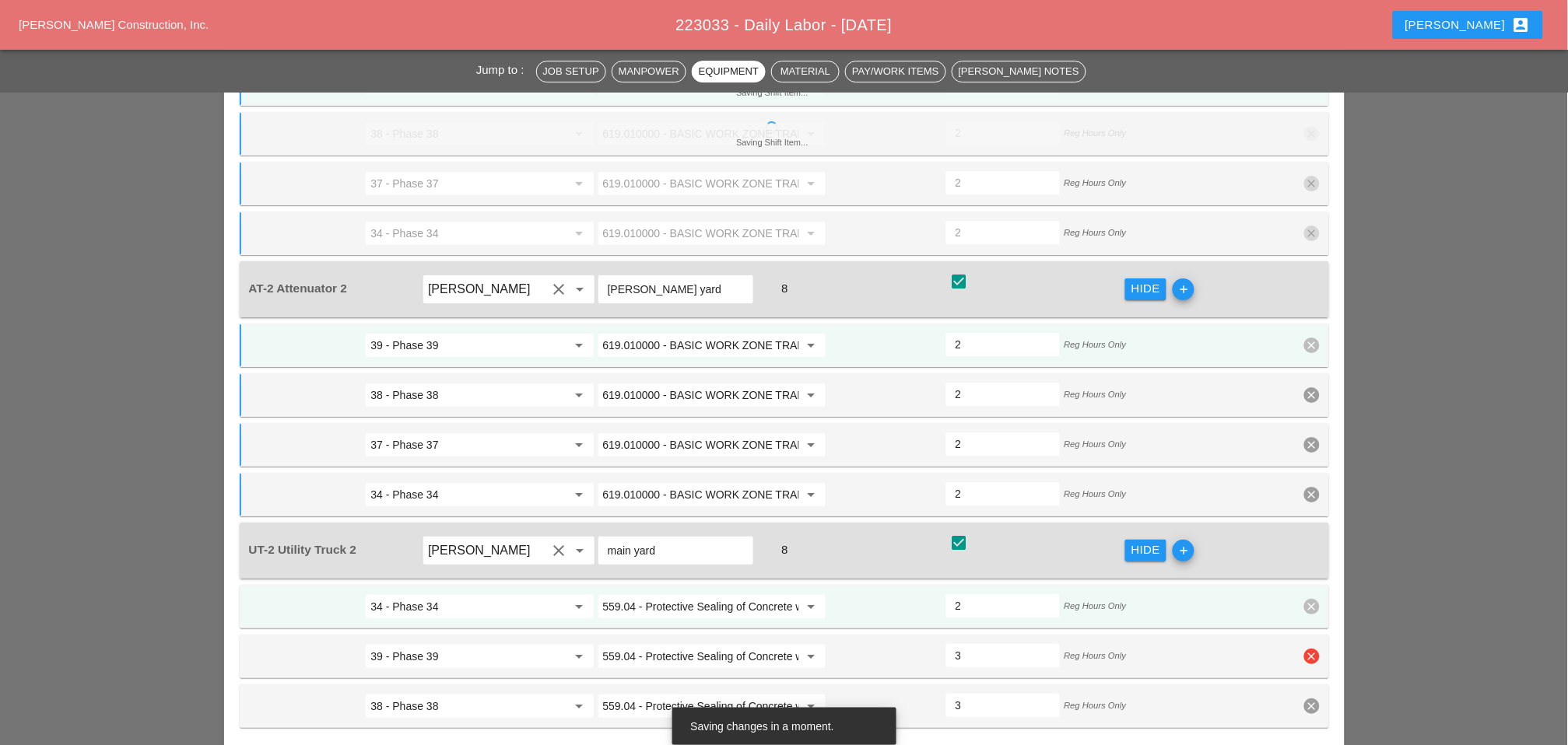 type on "2" 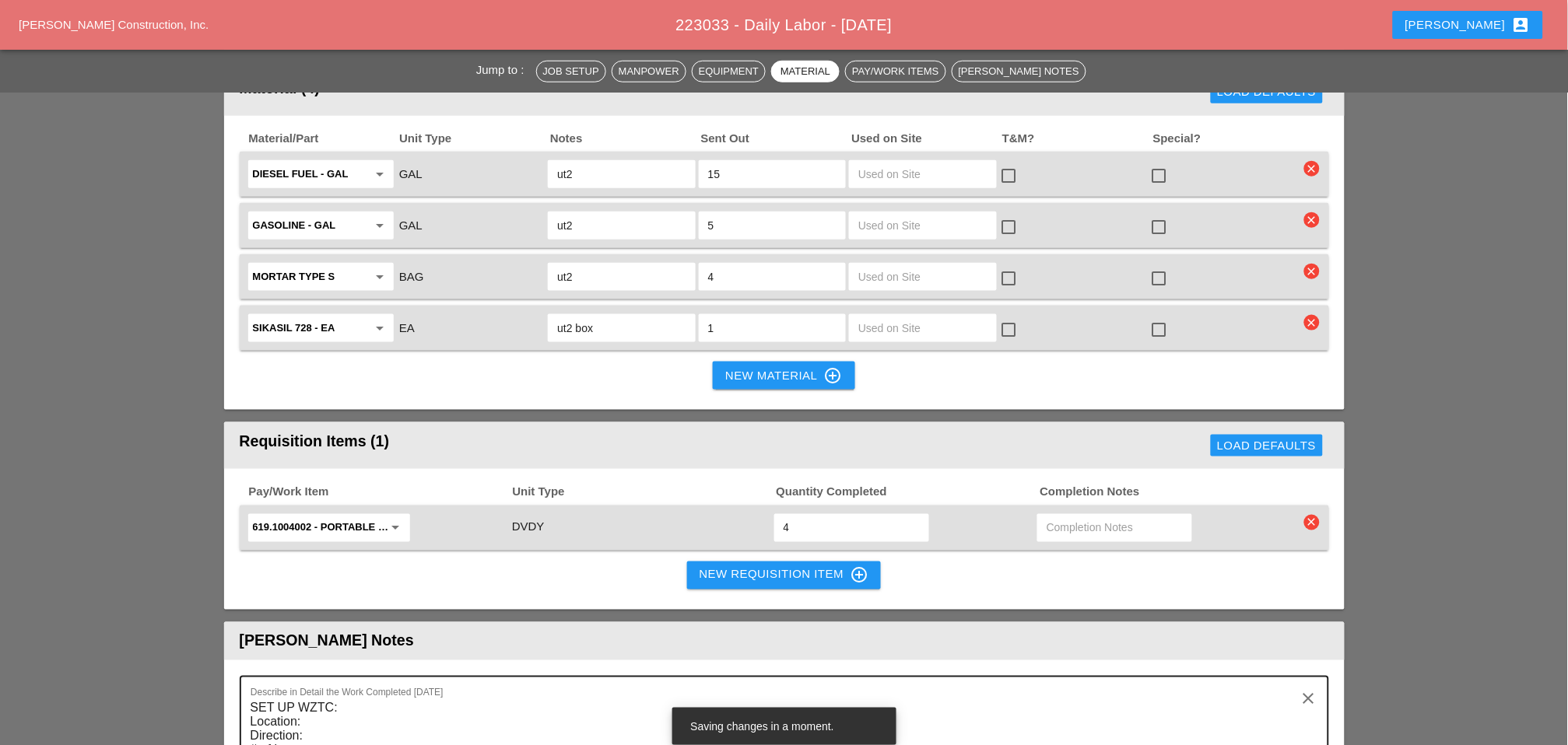 scroll, scrollTop: 3975, scrollLeft: 0, axis: vertical 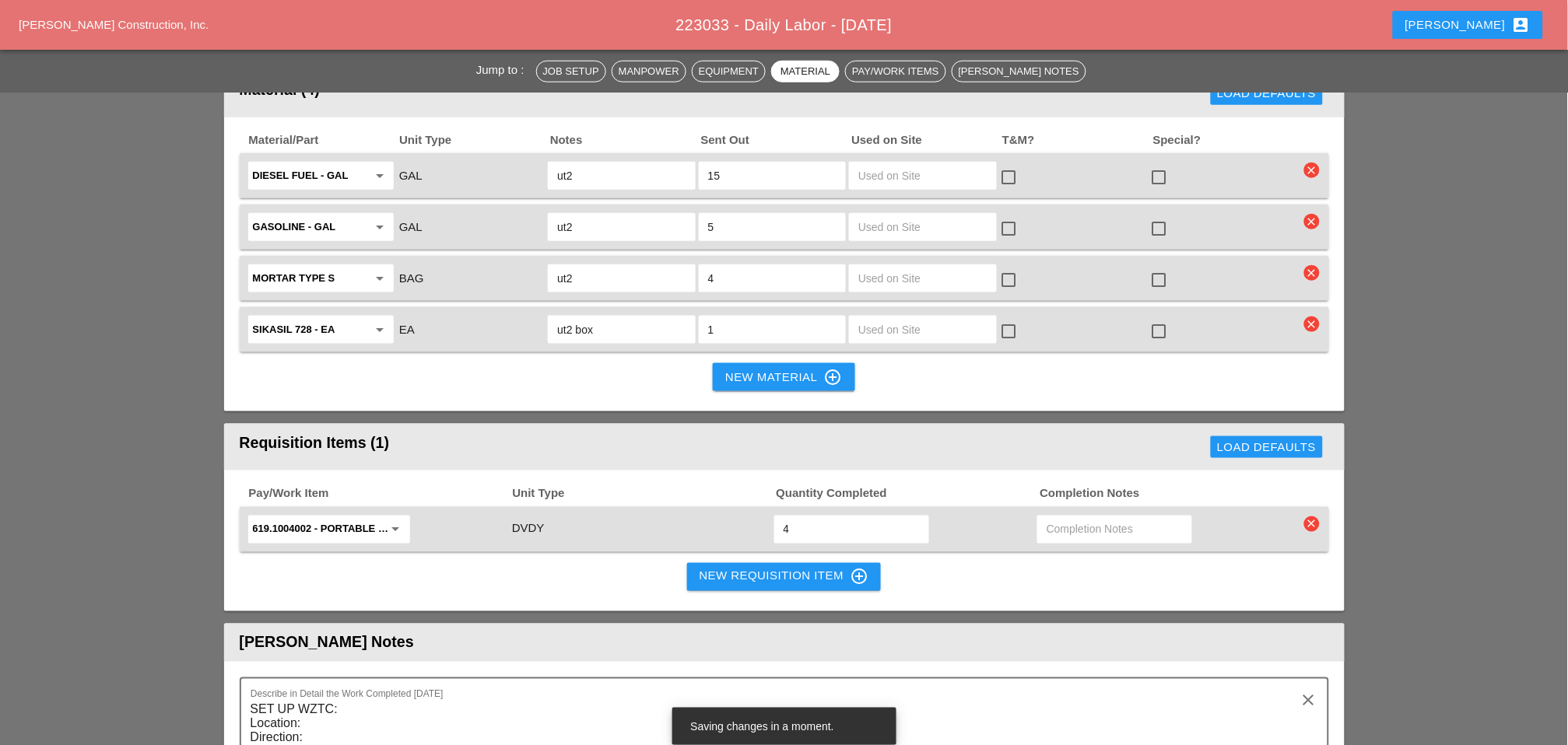 click on "New Requisition Item control_point" at bounding box center (784, 577) 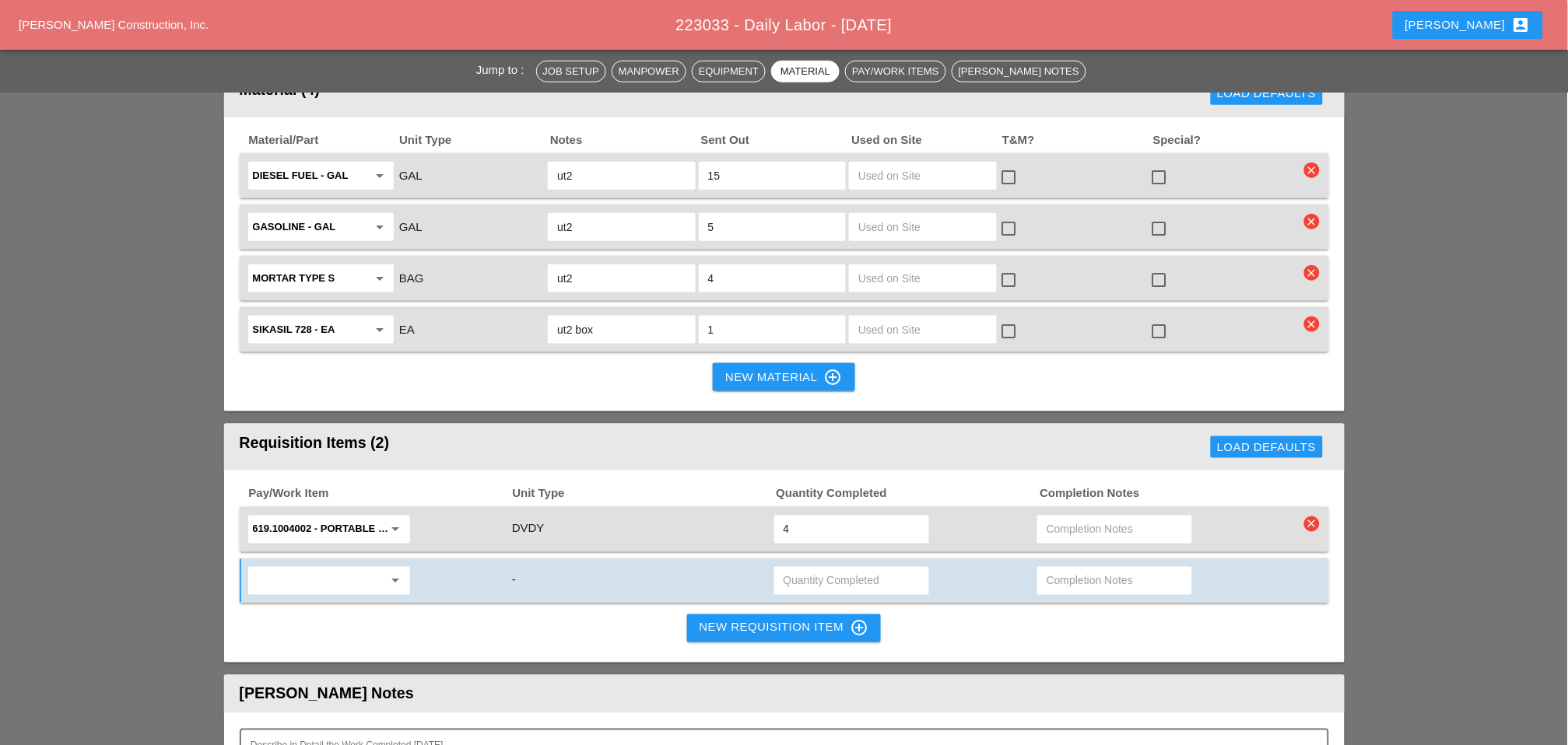click on "Pay/Work Item Unit Type Quantity Completed Completion Notes 619.1004002 - PORTABLE WORK ZONE CAMERA arrow_drop_down DVDY 4 clear arrow_drop_down  -  New Requisition Item control_point" at bounding box center (784, 566) 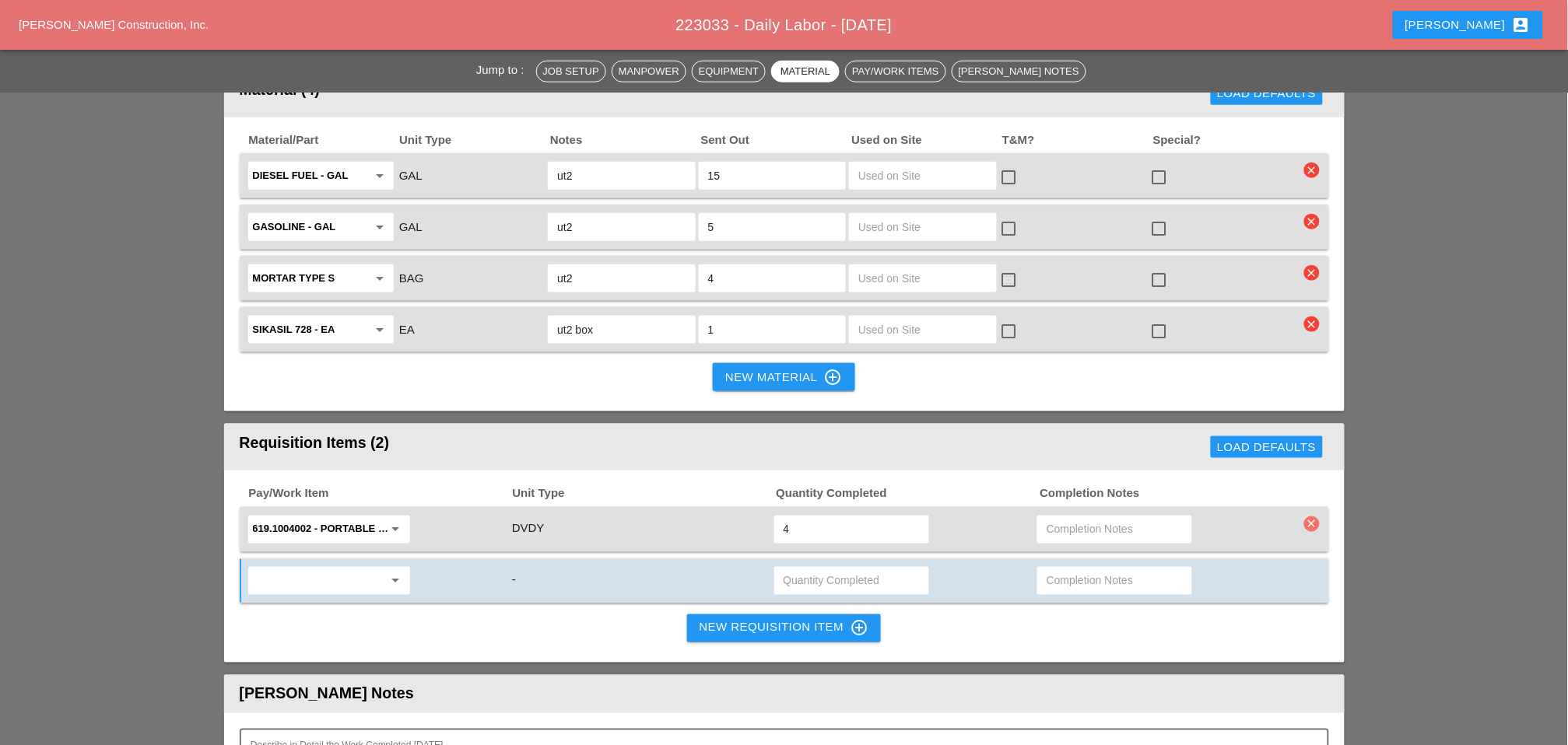 click on "clear" at bounding box center [1312, 524] 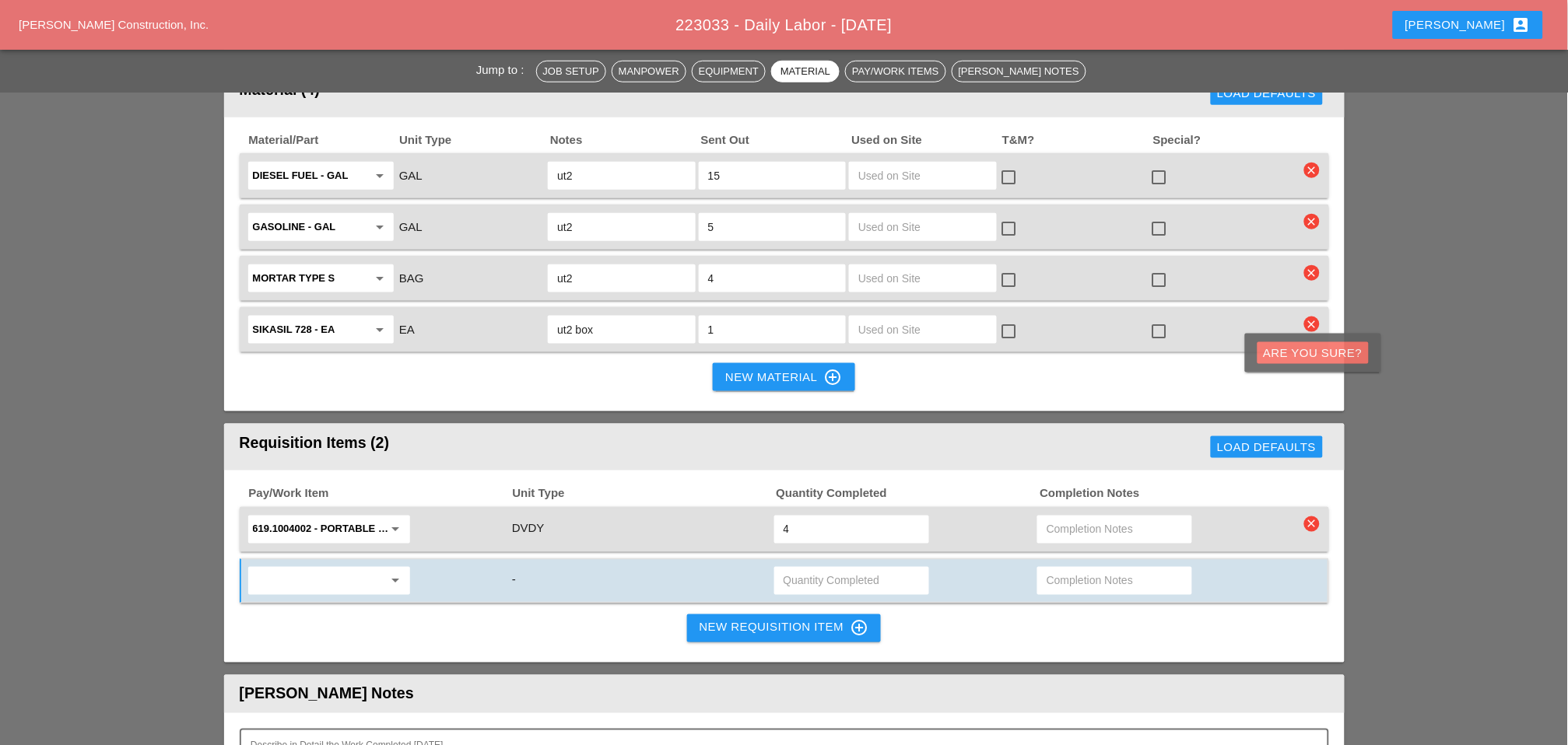 click on "Are you Sure?" at bounding box center [1313, 353] 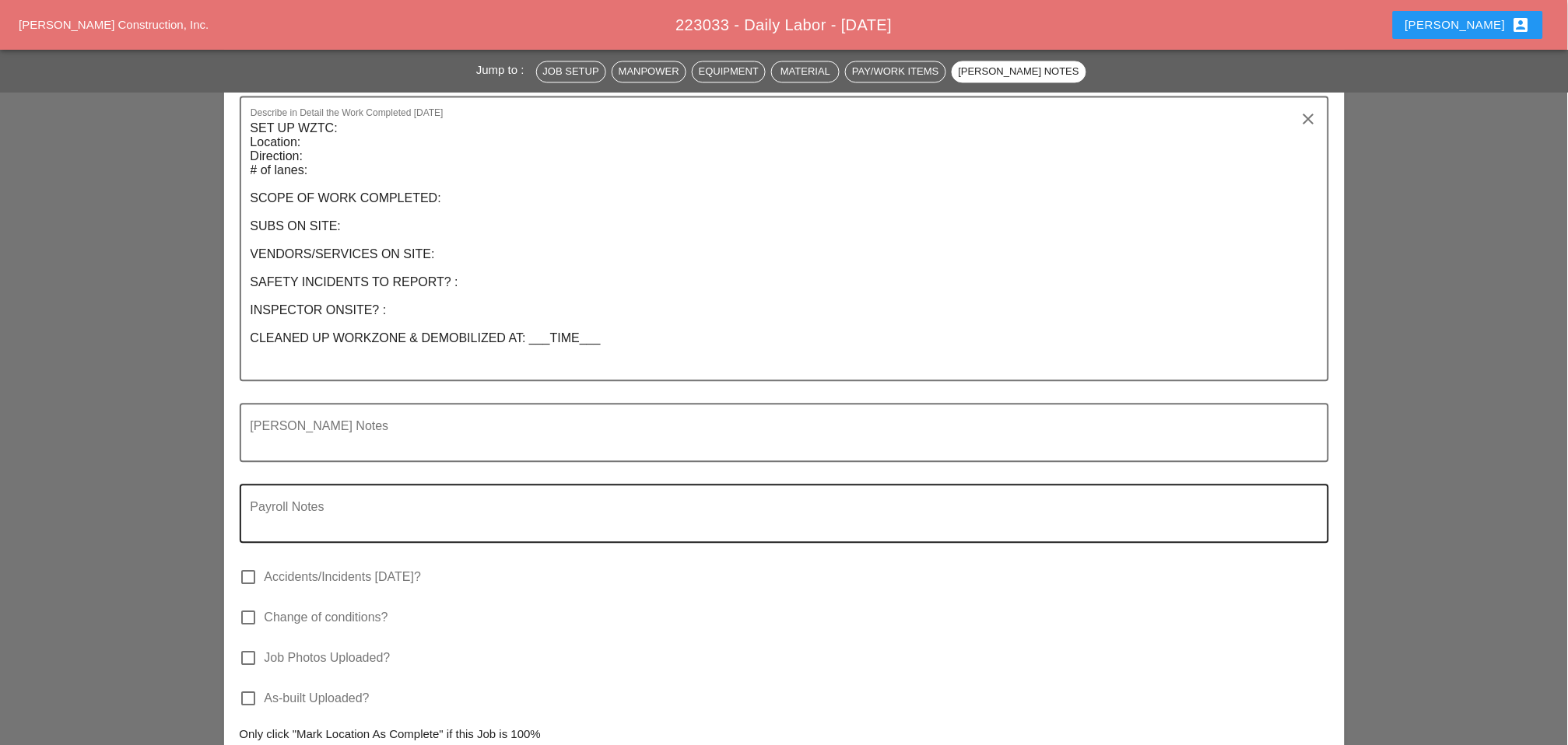 scroll, scrollTop: 4493, scrollLeft: 0, axis: vertical 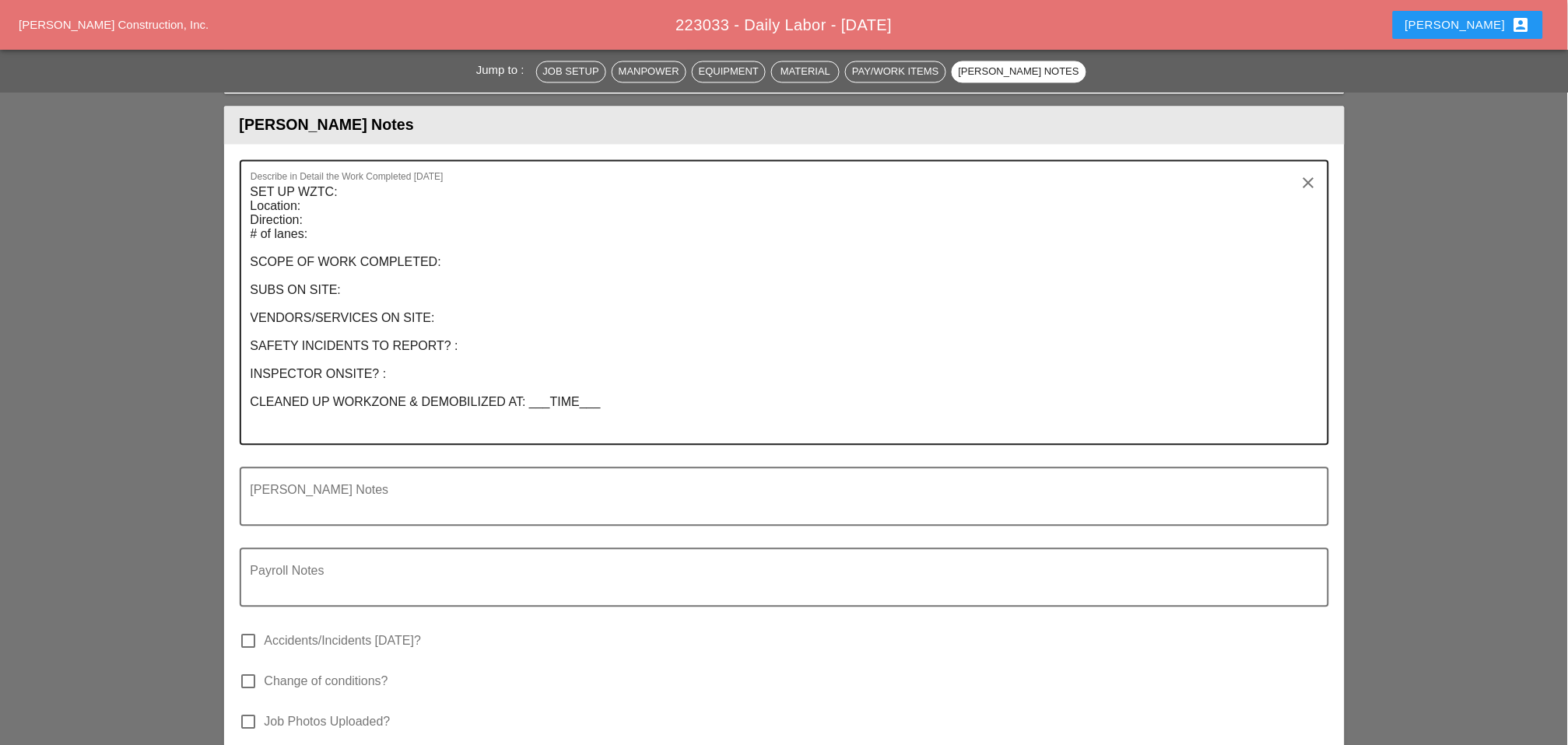 click on "SET UP WZTC:
Location:
Direction:
# of lanes:
SCOPE OF WORK COMPLETED:
SUBS ON SITE:
VENDORS/SERVICES ON SITE:
SAFETY INCIDENTS TO REPORT? :
INSPECTOR ONSITE? :
CLEANED UP WORKZONE & DEMOBILIZED AT: ___TIME___" at bounding box center [778, 311] 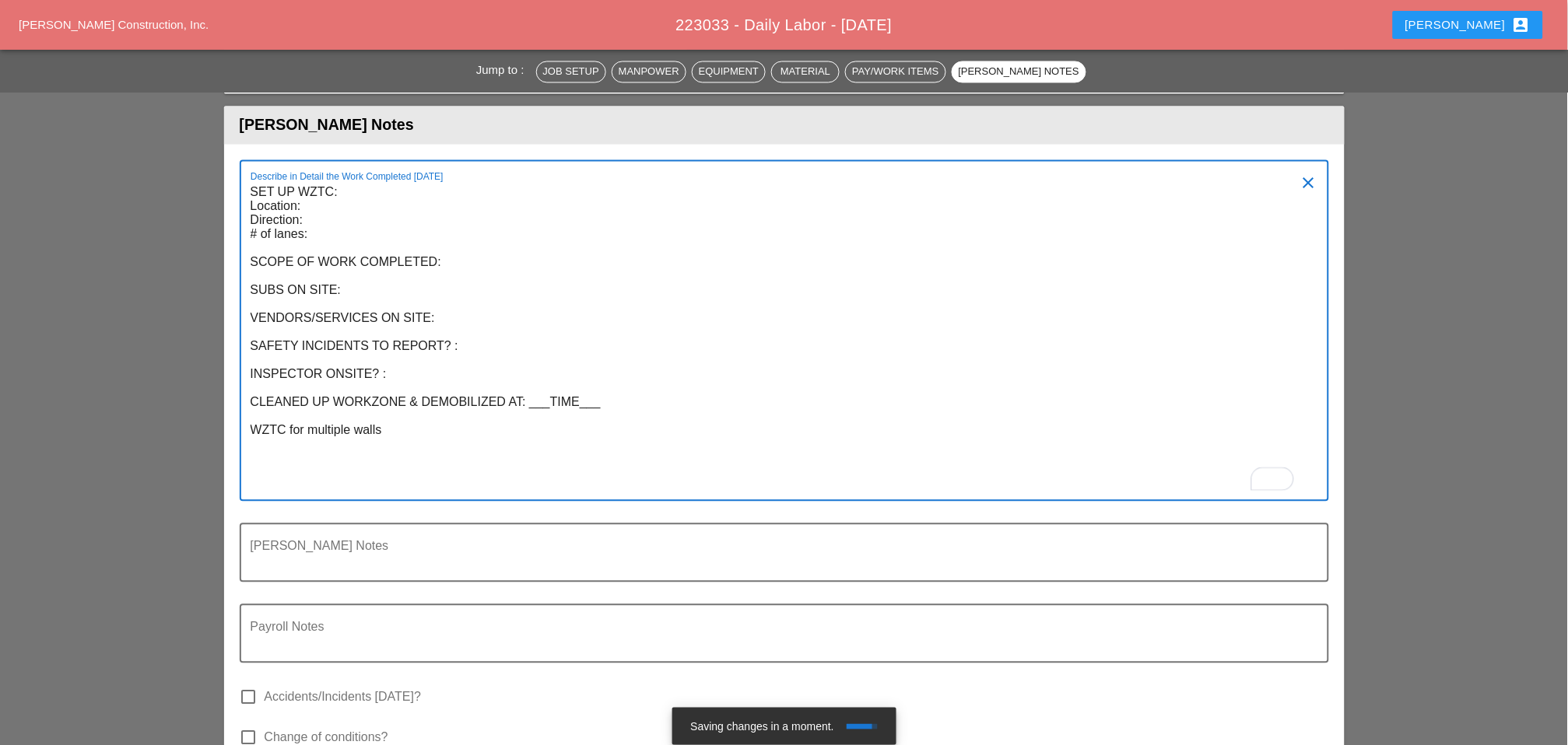 click on "SET UP WZTC:
Location:
Direction:
# of lanes:
SCOPE OF WORK COMPLETED:
SUBS ON SITE:
VENDORS/SERVICES ON SITE:
SAFETY INCIDENTS TO REPORT? :
INSPECTOR ONSITE? :
CLEANED UP WORKZONE & DEMOBILIZED AT: ___TIME___
WZTC for multiple walls" at bounding box center [778, 339] 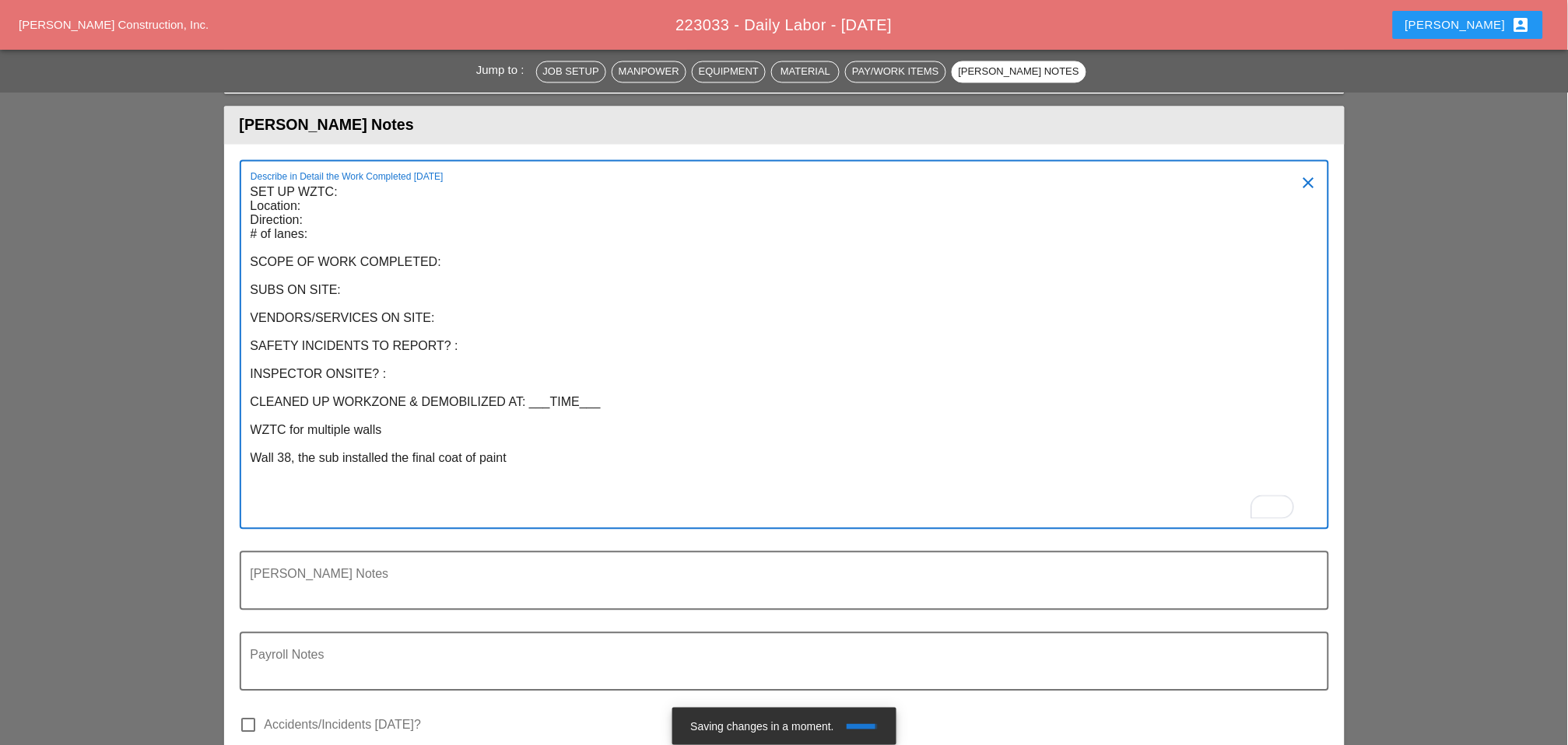 click on "SET UP WZTC:
Location:
Direction:
# of lanes:
SCOPE OF WORK COMPLETED:
SUBS ON SITE:
VENDORS/SERVICES ON SITE:
SAFETY INCIDENTS TO REPORT? :
INSPECTOR ONSITE? :
CLEANED UP WORKZONE & DEMOBILIZED AT: ___TIME___
WZTC for multiple walls
Wall 38, the sub installed the final coat of paint" at bounding box center (778, 353) 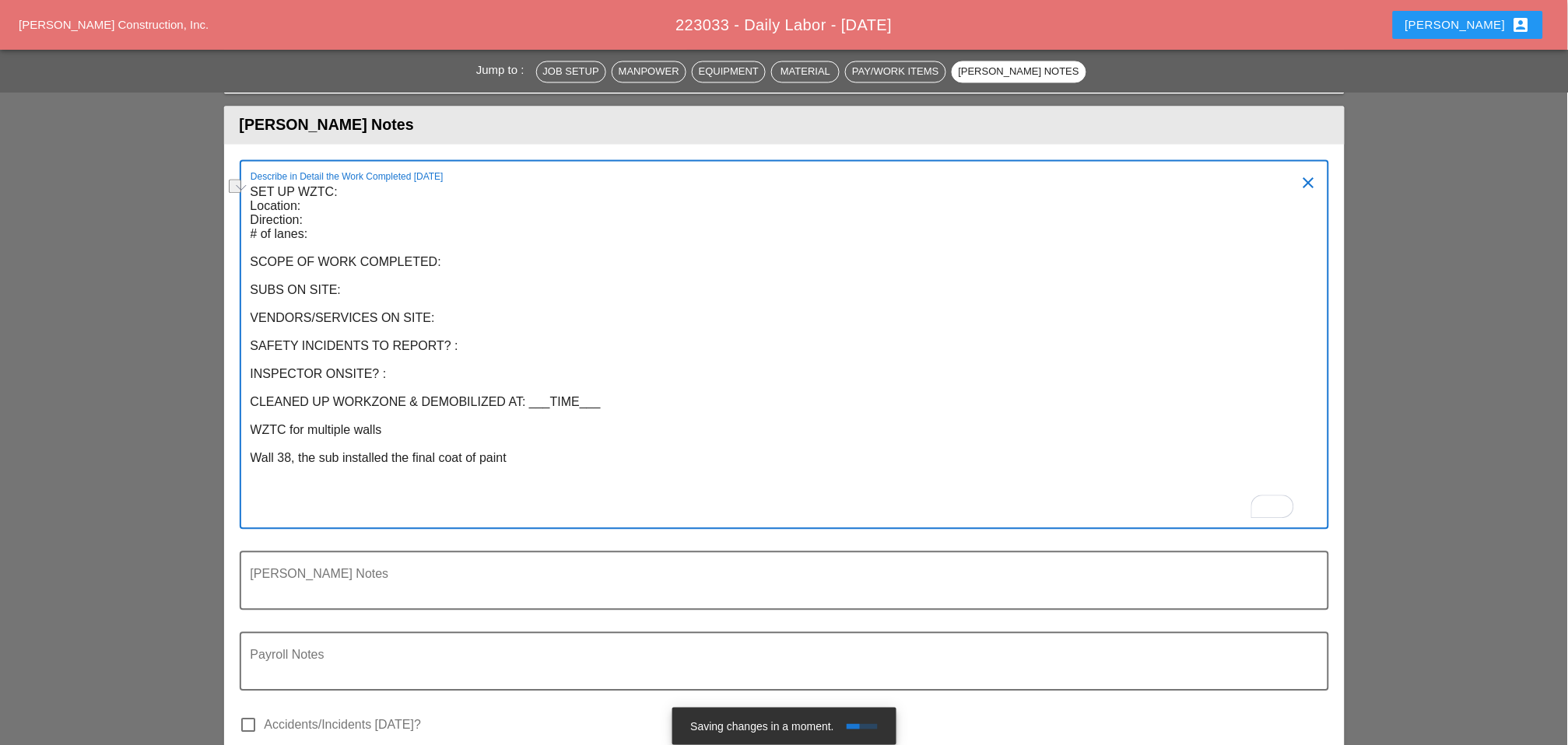 drag, startPoint x: 514, startPoint y: 336, endPoint x: 250, endPoint y: 337, distance: 264.00189 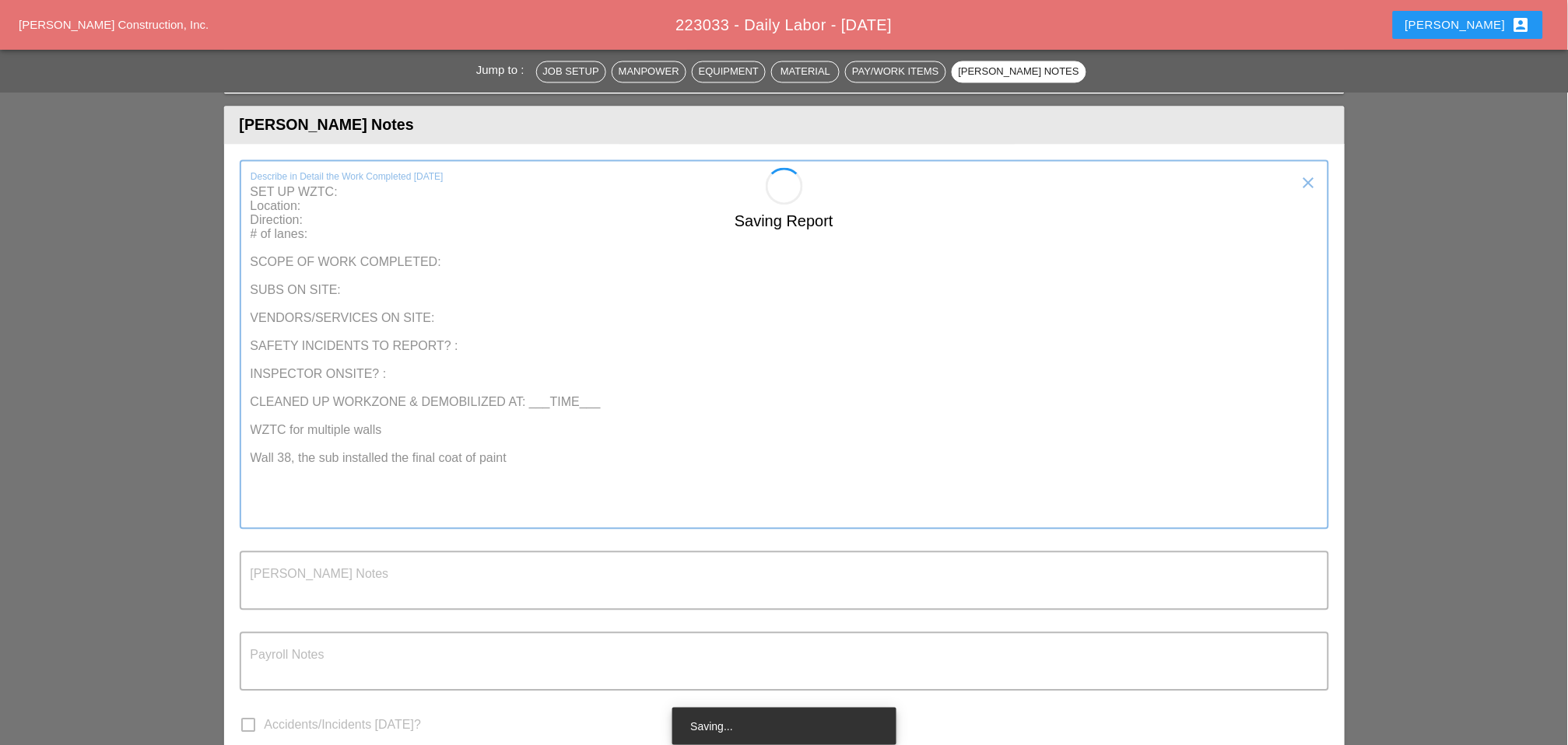 drag, startPoint x: 261, startPoint y: 335, endPoint x: 554, endPoint y: 320, distance: 293.38371 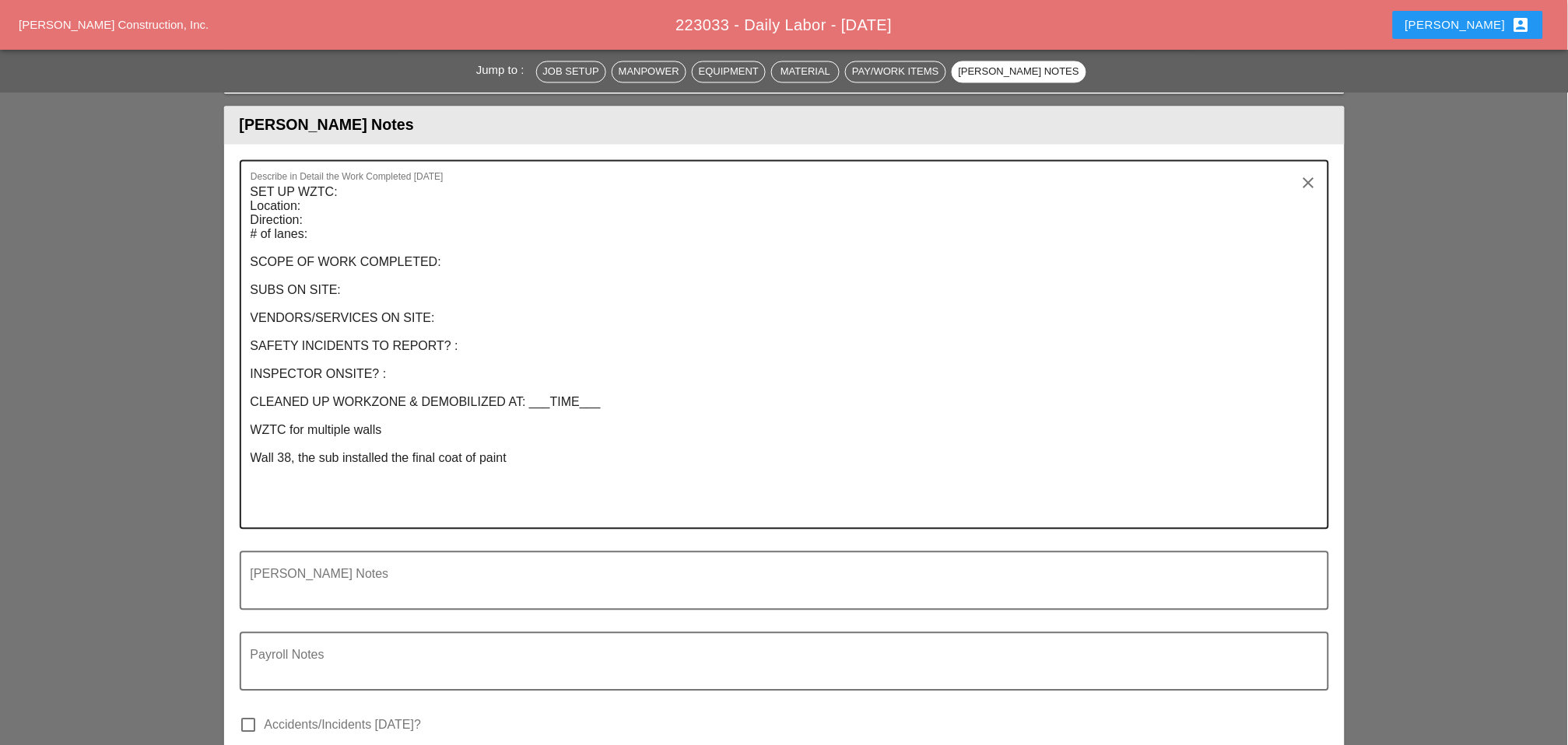 click on "SET UP WZTC:
Location:
Direction:
# of lanes:
SCOPE OF WORK COMPLETED:
SUBS ON SITE:
VENDORS/SERVICES ON SITE:
SAFETY INCIDENTS TO REPORT? :
INSPECTOR ONSITE? :
CLEANED UP WORKZONE & DEMOBILIZED AT: ___TIME___
WZTC for multiple walls
Wall 38, the sub installed the final coat of paint" at bounding box center (778, 353) 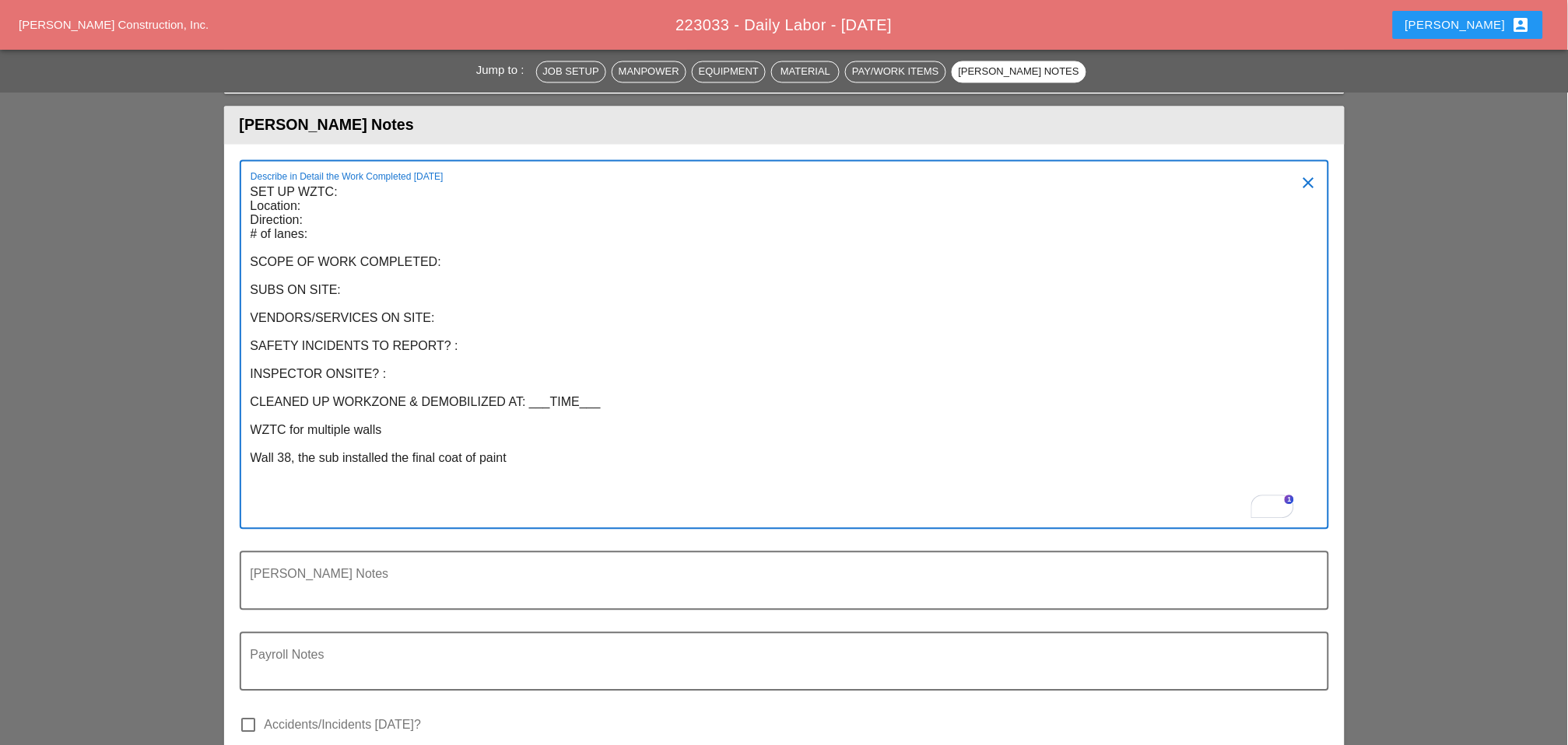 drag, startPoint x: 522, startPoint y: 336, endPoint x: 246, endPoint y: 335, distance: 276.0018 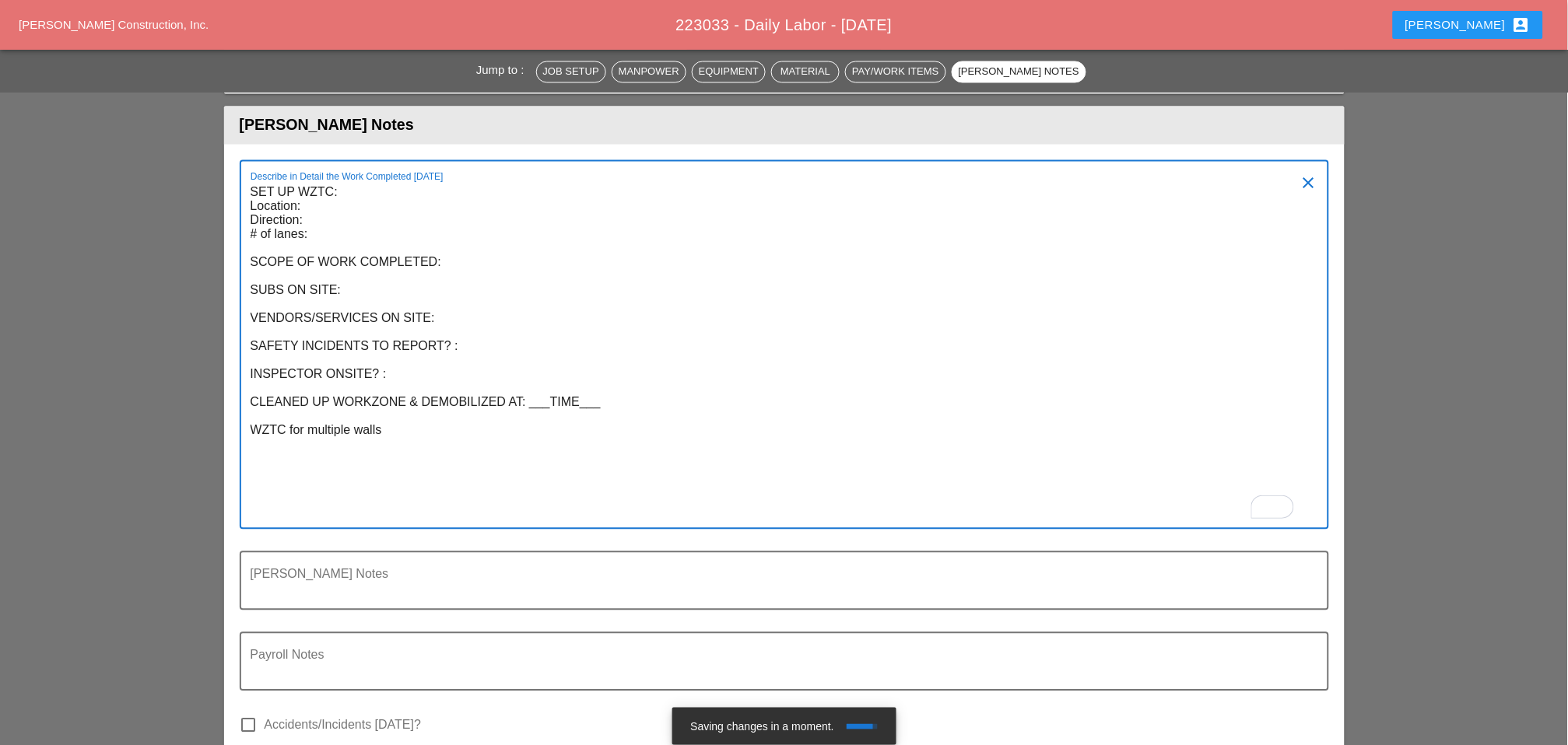 drag, startPoint x: 389, startPoint y: 307, endPoint x: 219, endPoint y: 310, distance: 170.02647 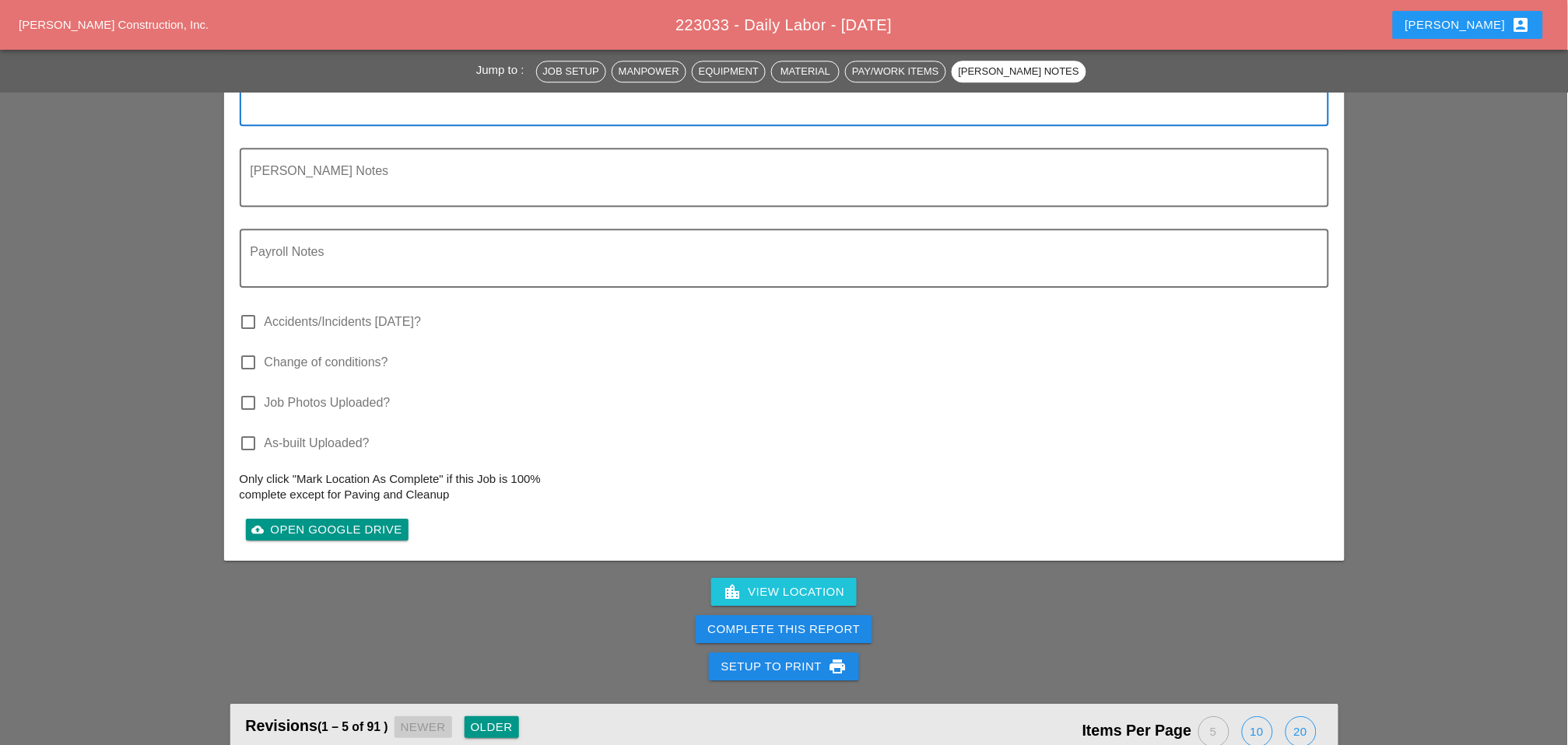 scroll, scrollTop: 4925, scrollLeft: 0, axis: vertical 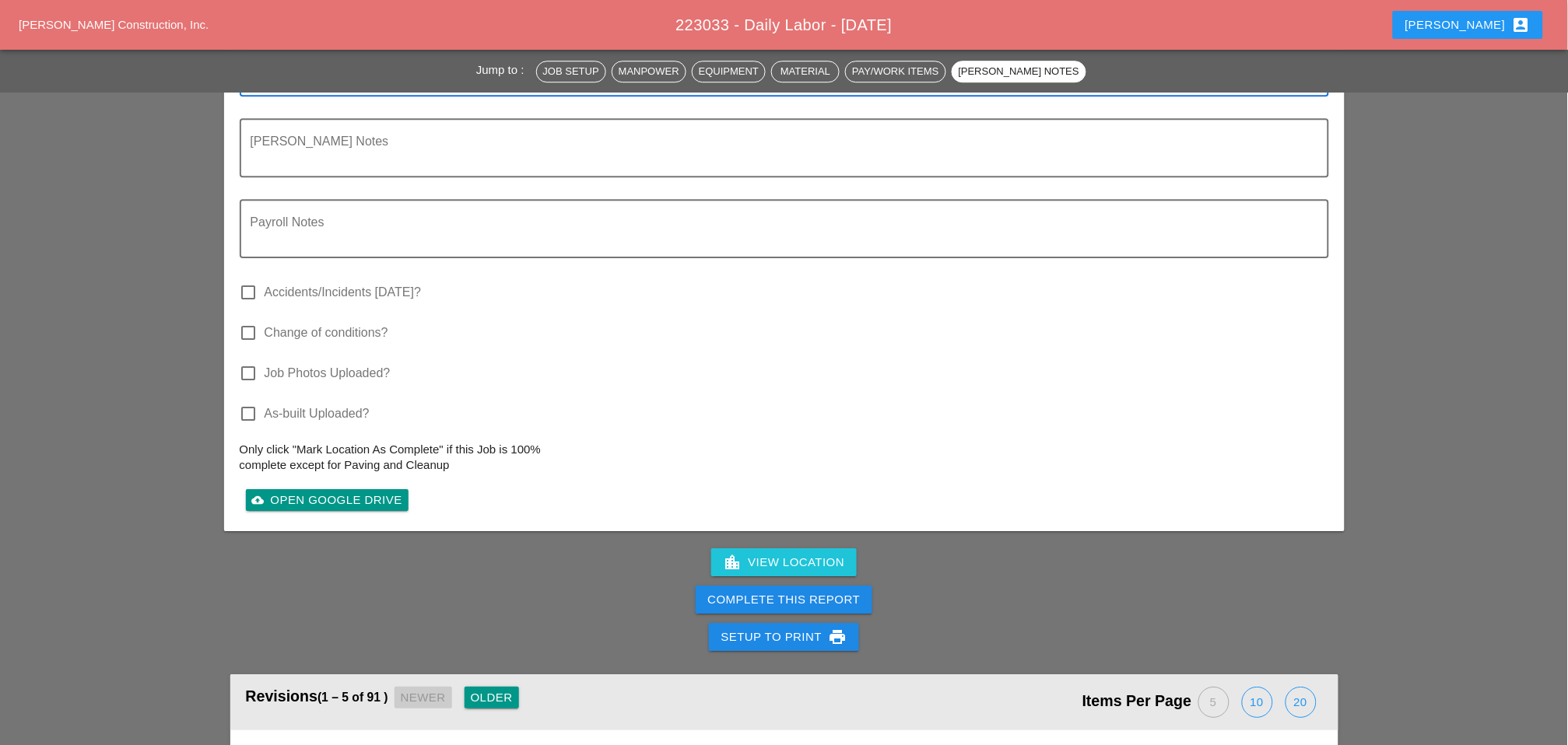 type on "SET UP WZTC:
Location:
Direction:
# of lanes:
SCOPE OF WORK COMPLETED:
SUBS ON SITE:
VENDORS/SERVICES ON SITE:
SAFETY INCIDENTS TO REPORT? :
INSPECTOR ONSITE? :
CLEANED UP WORKZONE & DEMOBILIZED AT: ___TIME___" 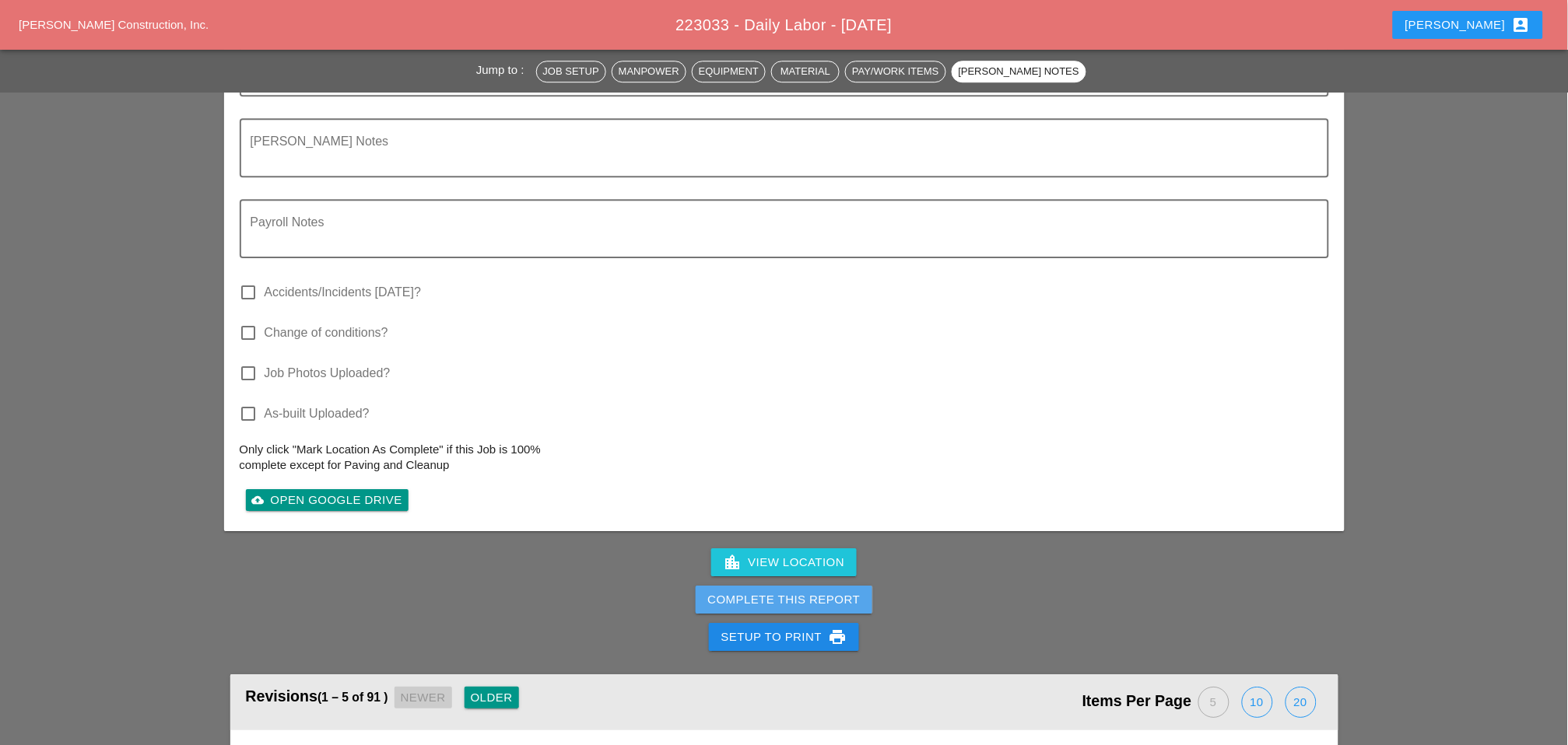 click on "Complete This Report" at bounding box center [784, 600] 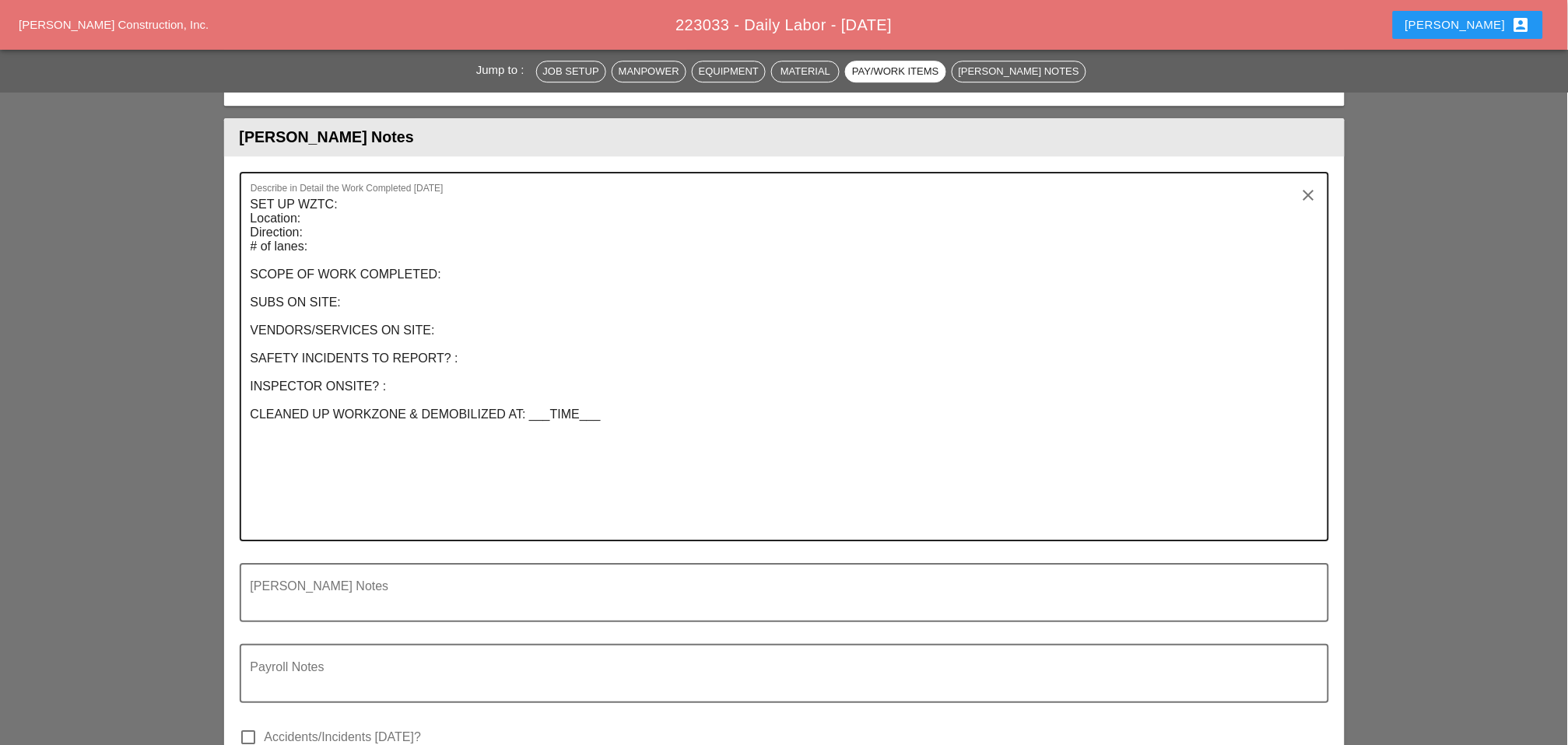 scroll, scrollTop: 1471, scrollLeft: 0, axis: vertical 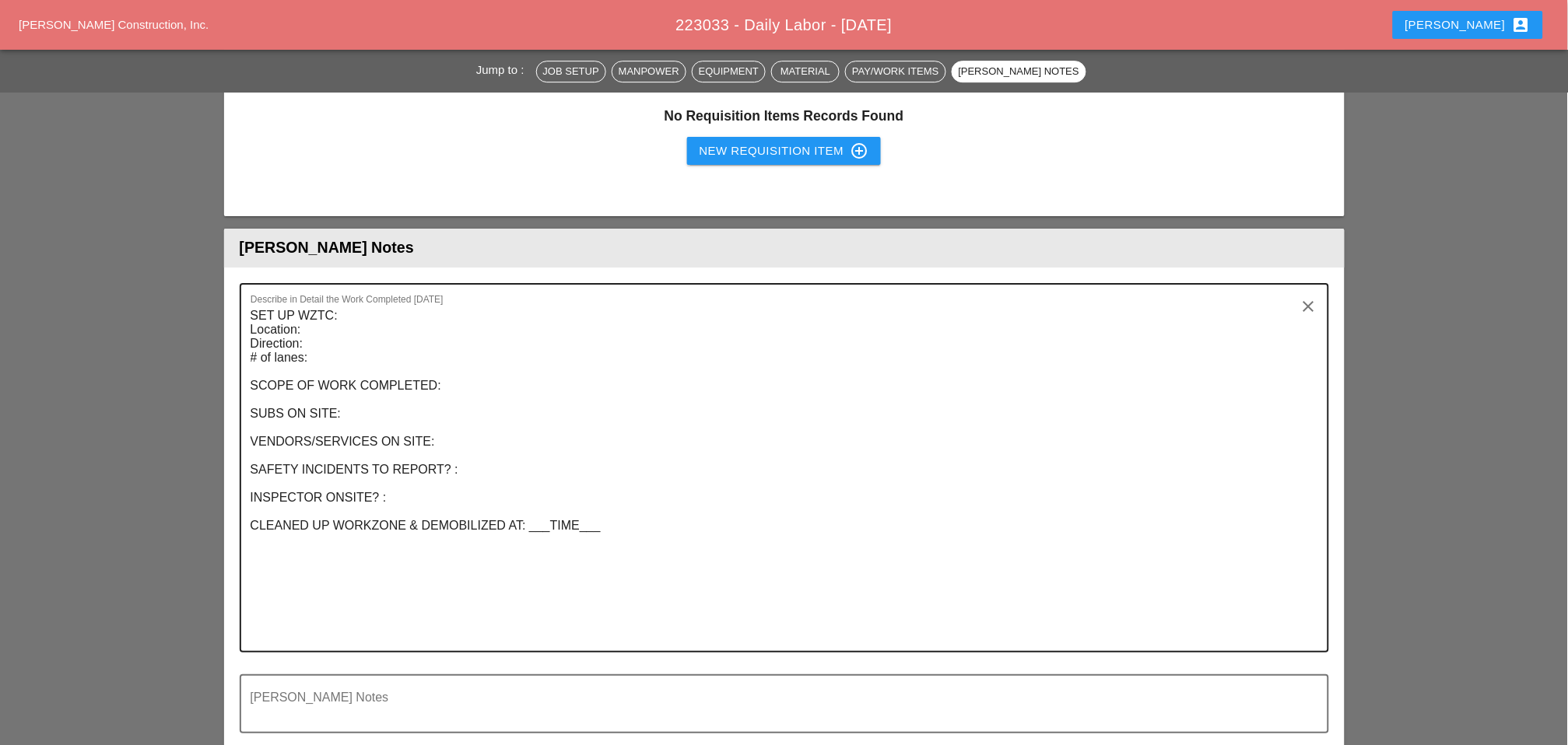 click on "Complete This Report" at bounding box center (784, 1156) 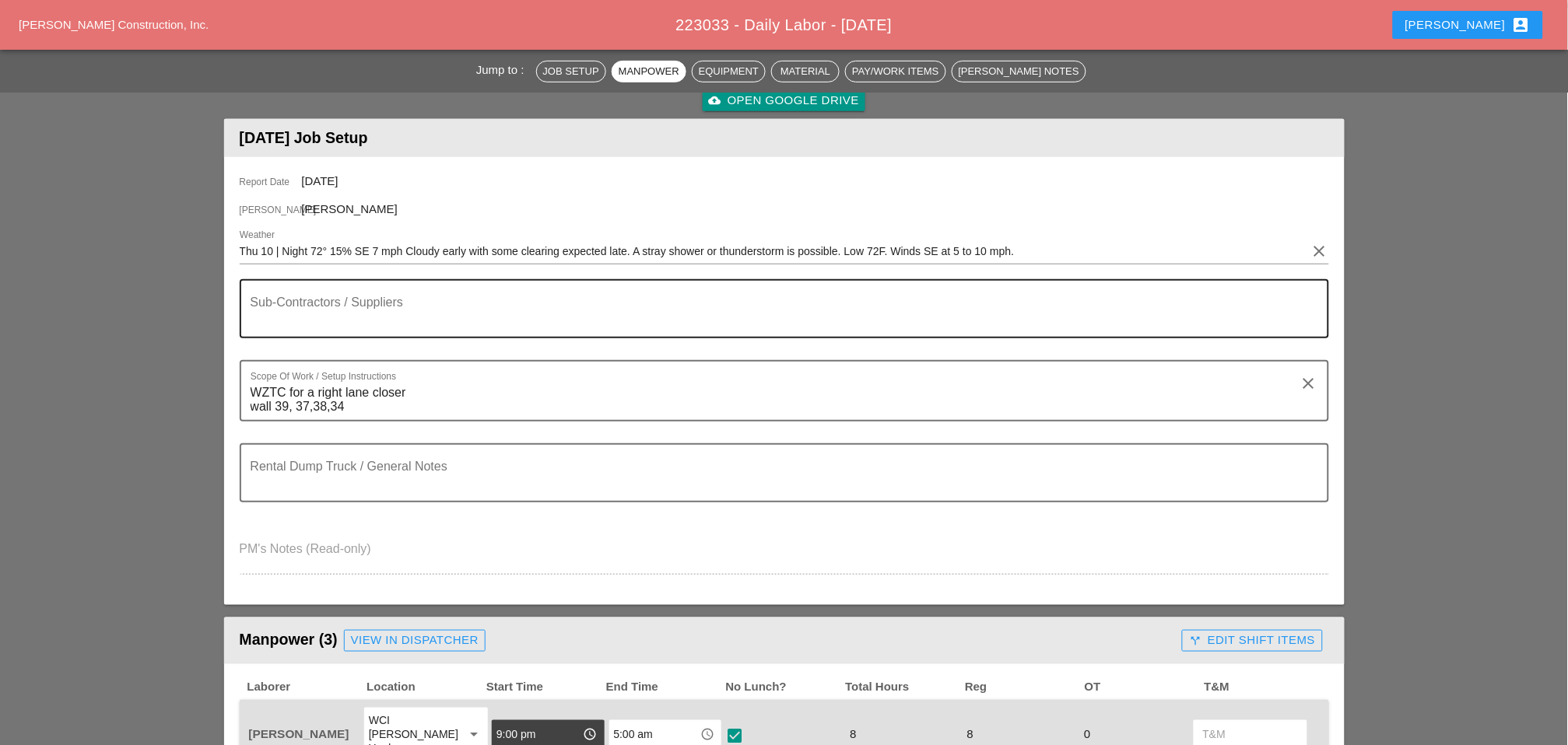 scroll, scrollTop: 0, scrollLeft: 0, axis: both 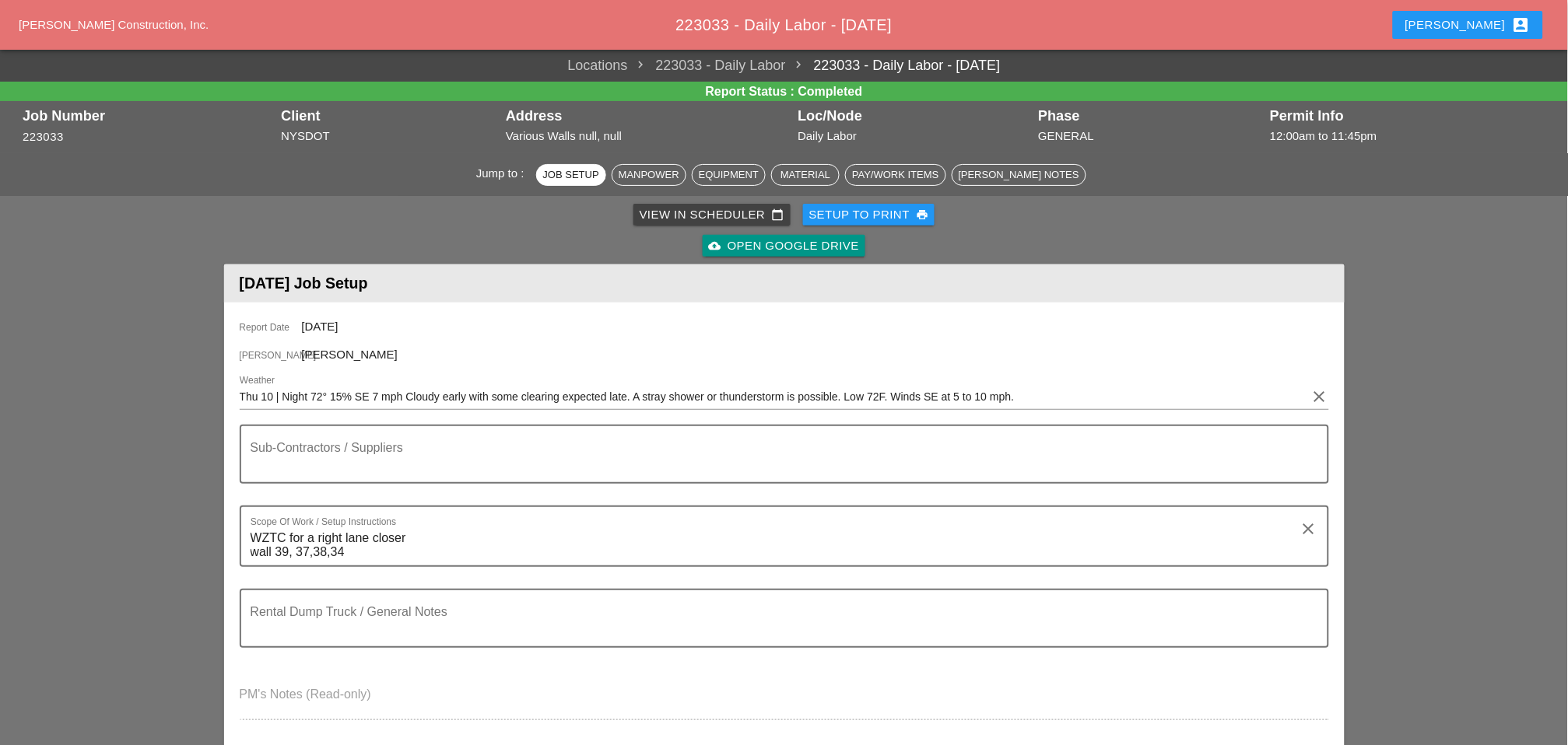 click on "View in Scheduler calendar_today" at bounding box center (712, 215) 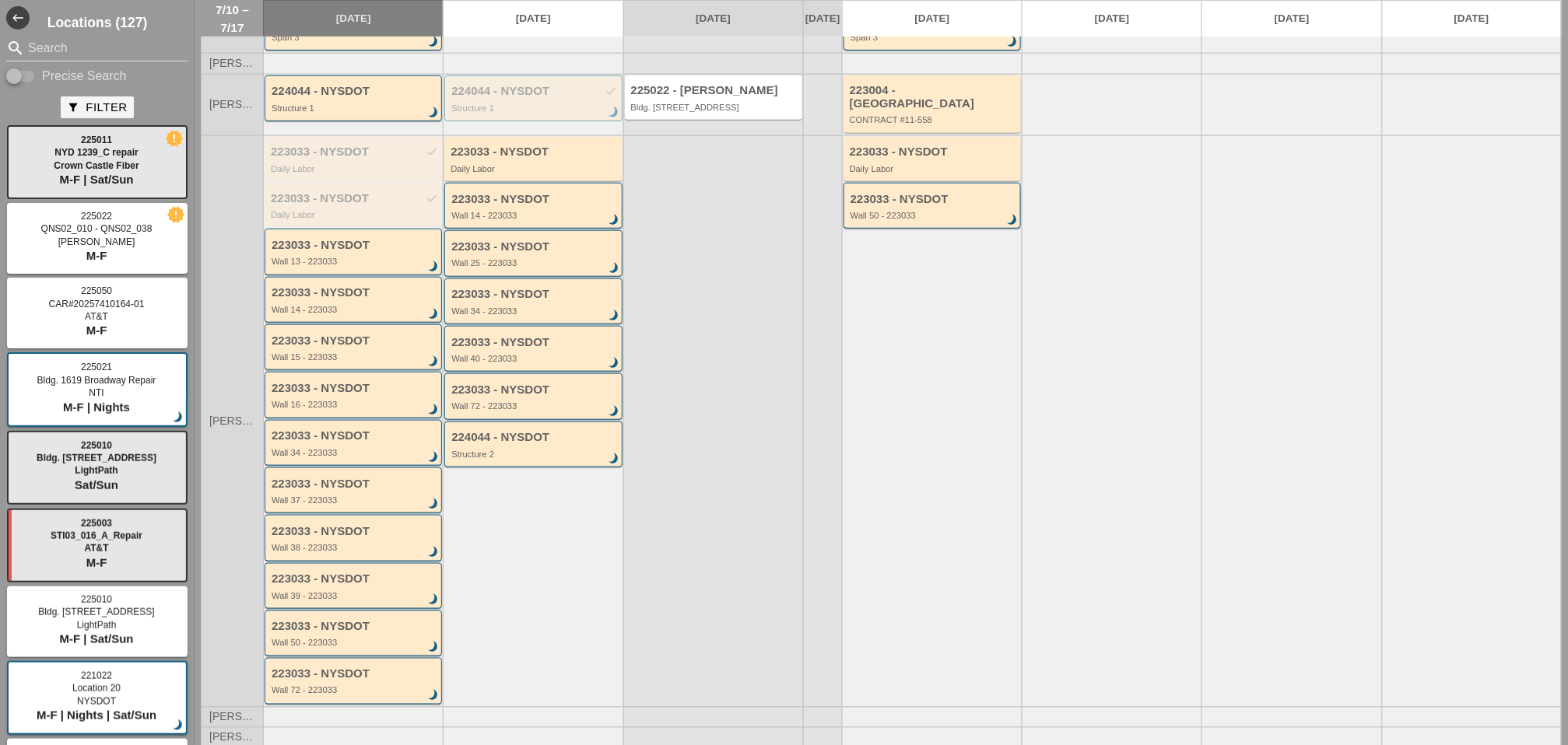 scroll, scrollTop: 345, scrollLeft: 0, axis: vertical 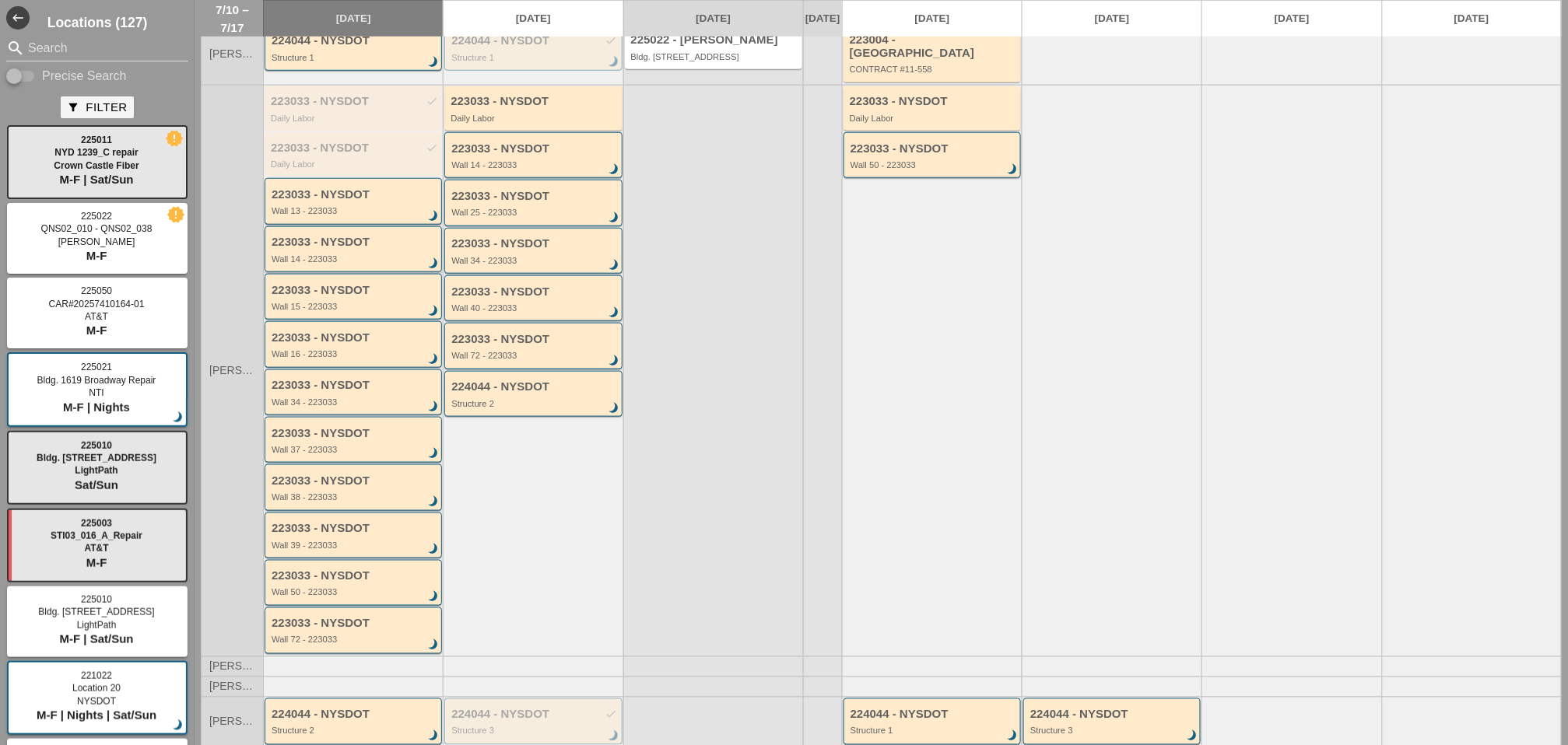 click on "223033 - NYSDOT  Wall 14 - 223033 brightness_3" at bounding box center [354, 250] 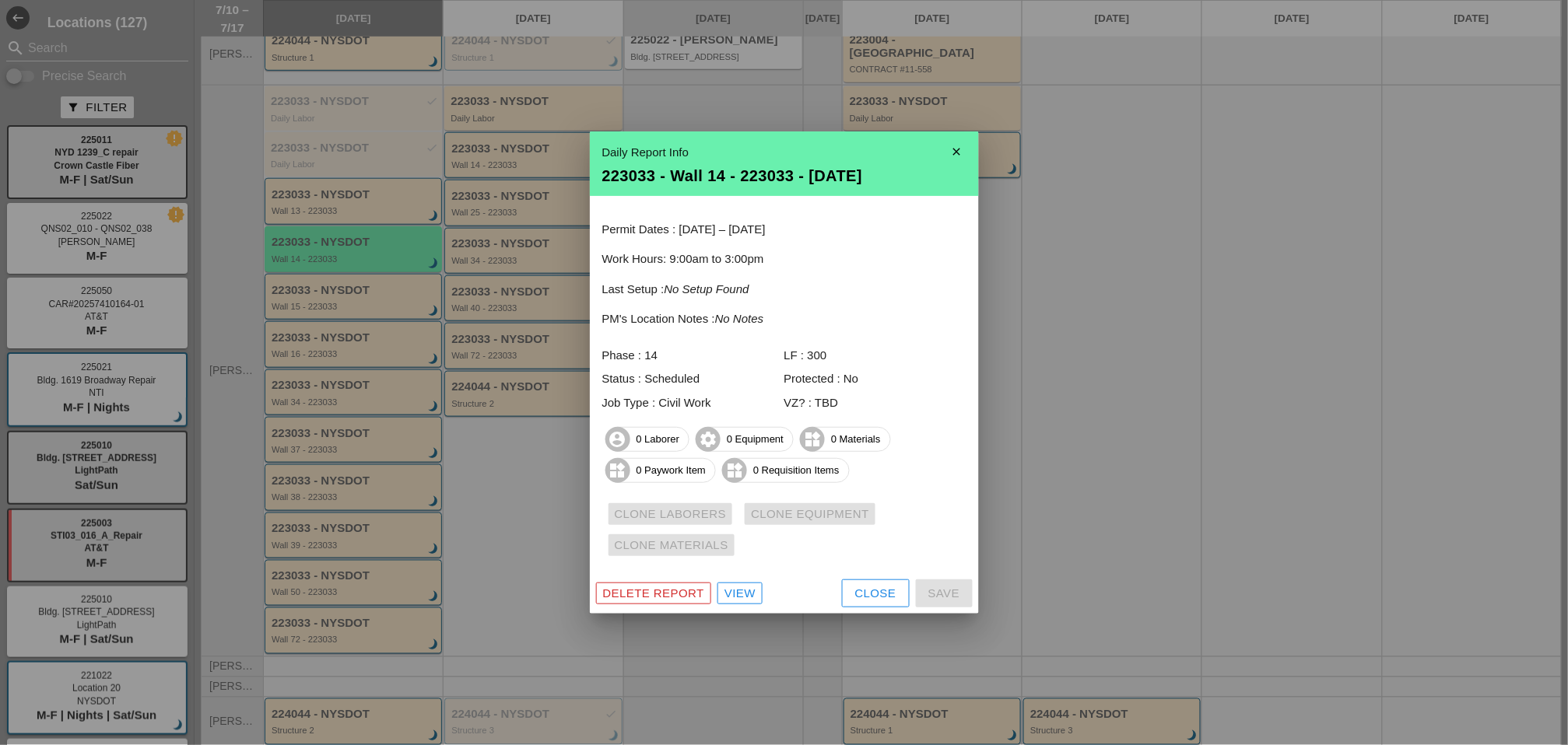 click on "View" at bounding box center [740, 593] 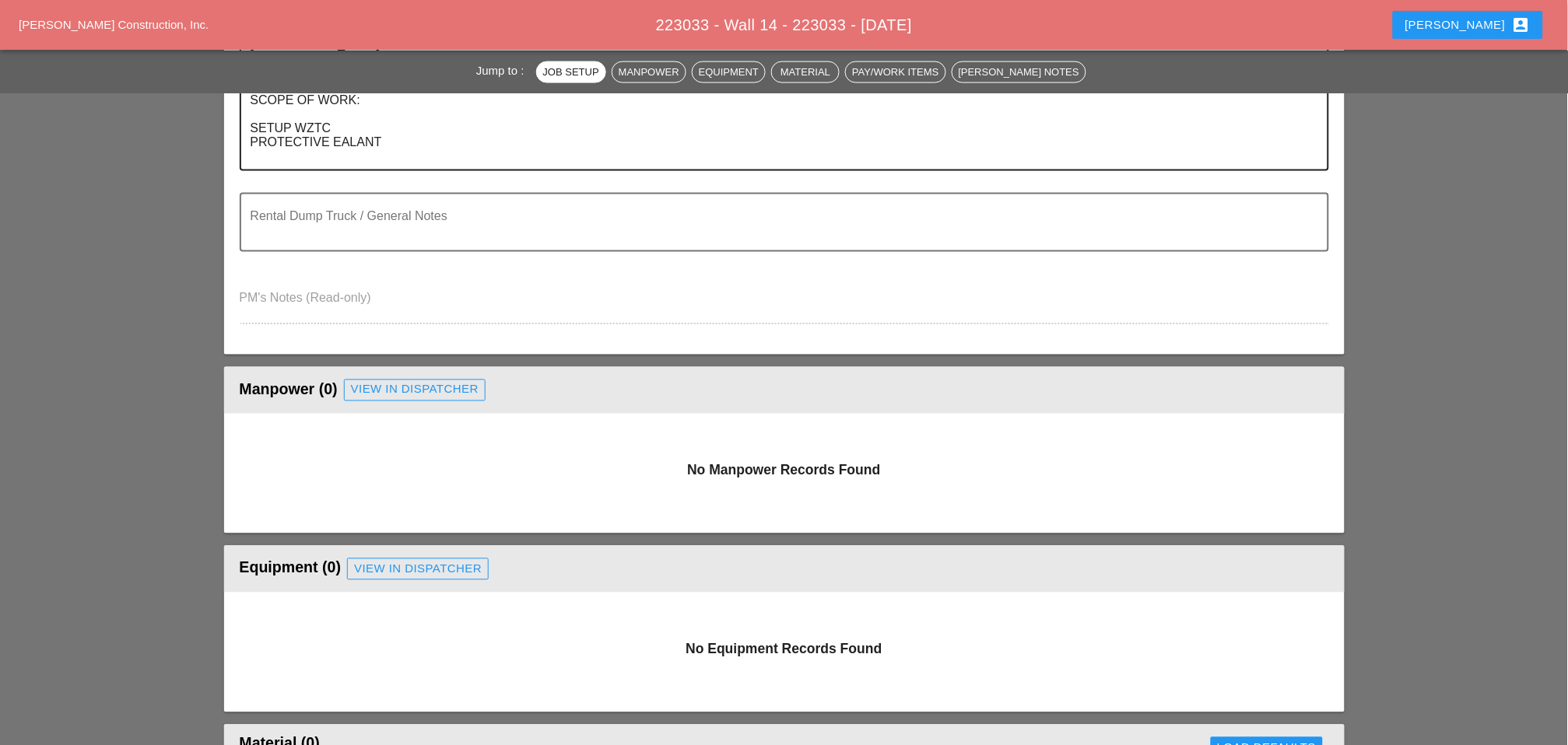scroll, scrollTop: 259, scrollLeft: 0, axis: vertical 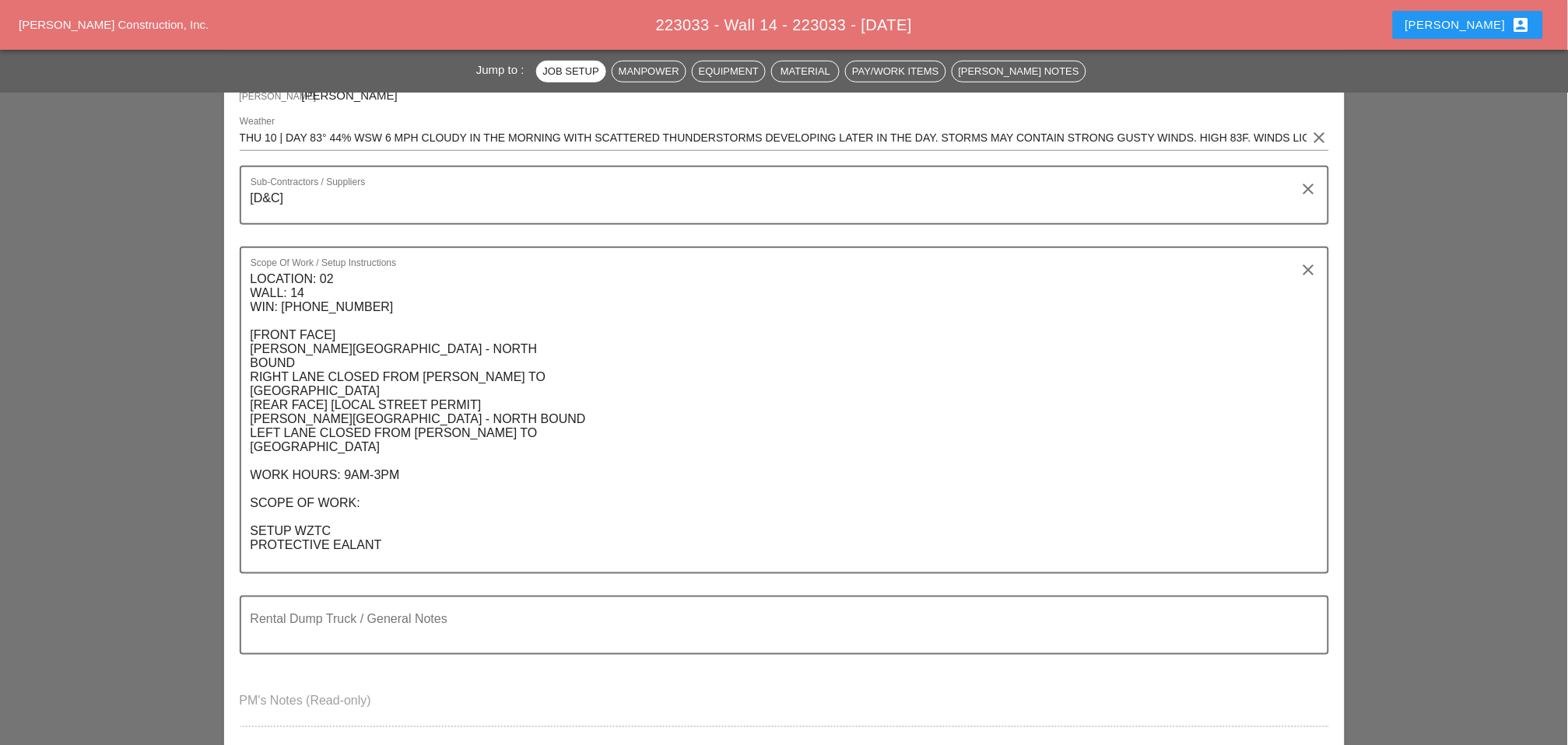 click on "Pay/Work Items" at bounding box center (895, 72) 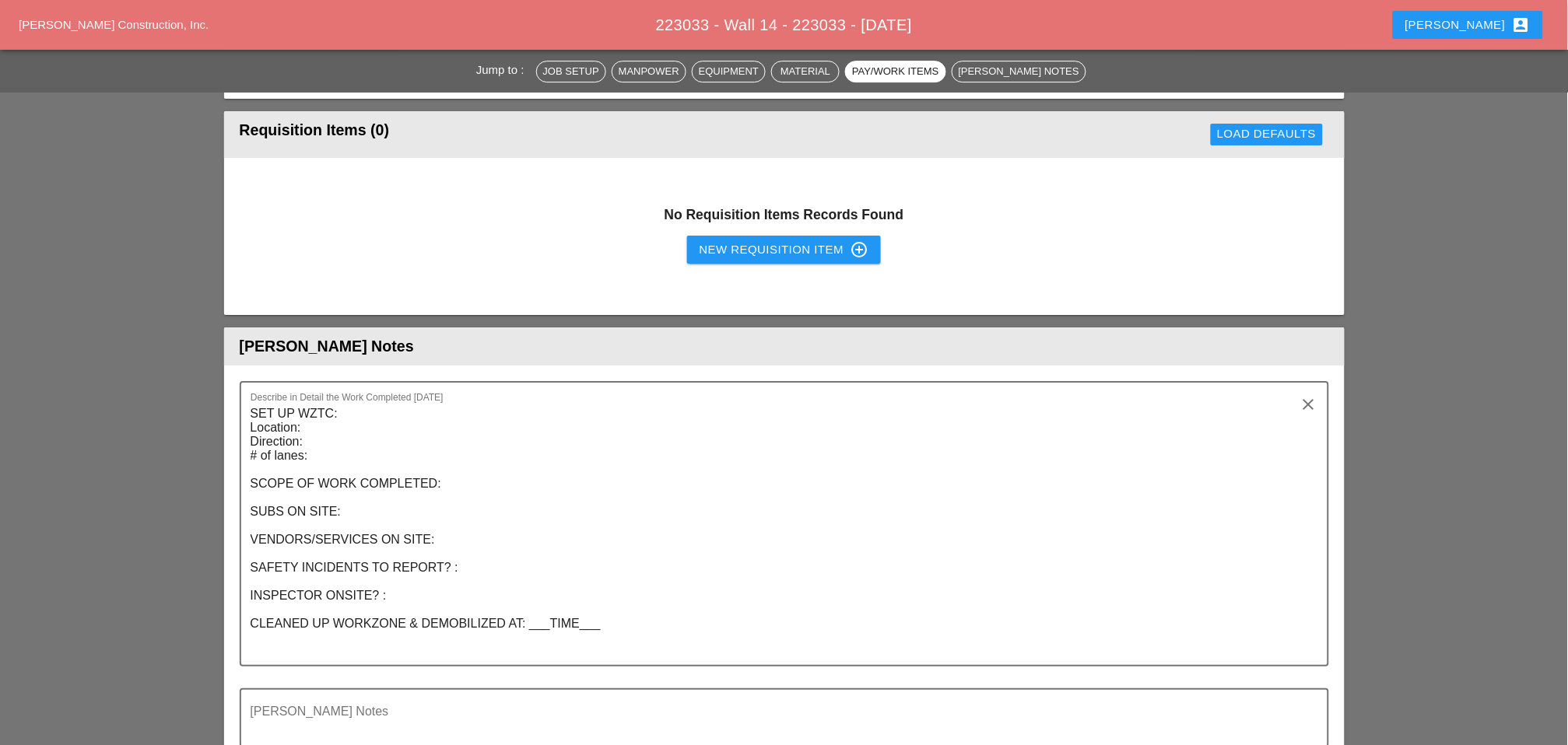scroll, scrollTop: 1520, scrollLeft: 0, axis: vertical 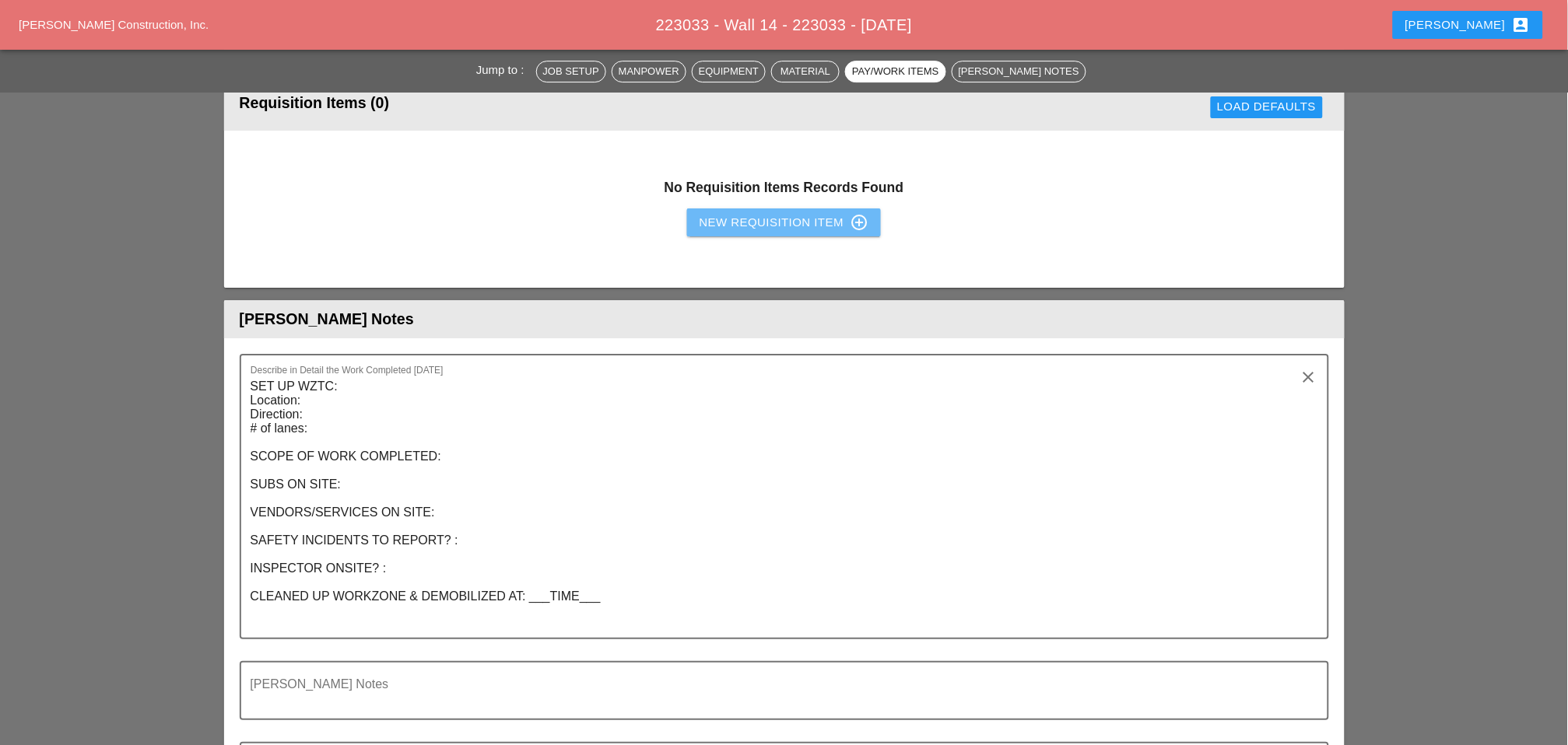drag, startPoint x: 744, startPoint y: 210, endPoint x: 567, endPoint y: 236, distance: 178.89941 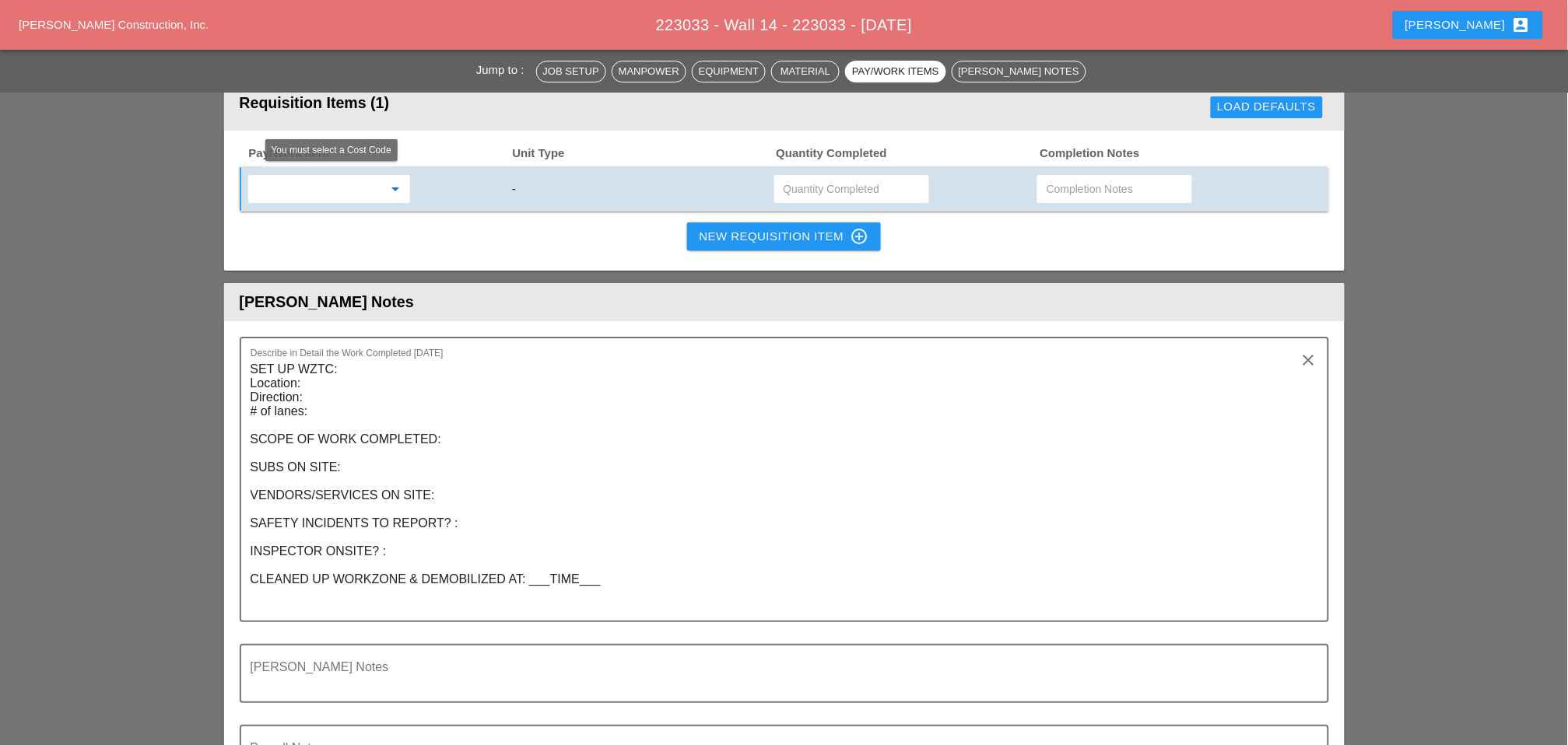 click at bounding box center (318, 189) 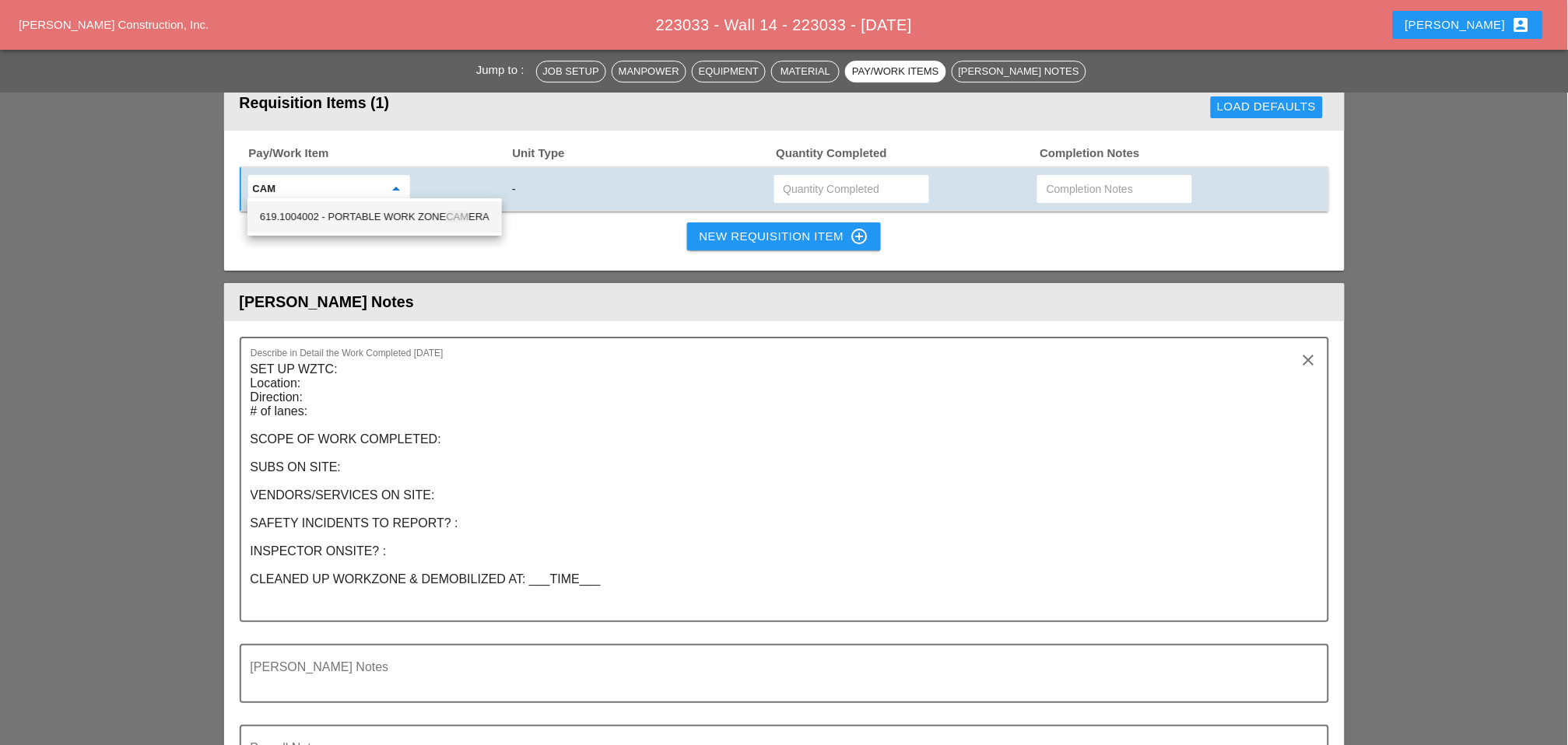 click on "619.1004002 - PORTABLE WORK ZONE  CAM ERA" at bounding box center (374, 217) 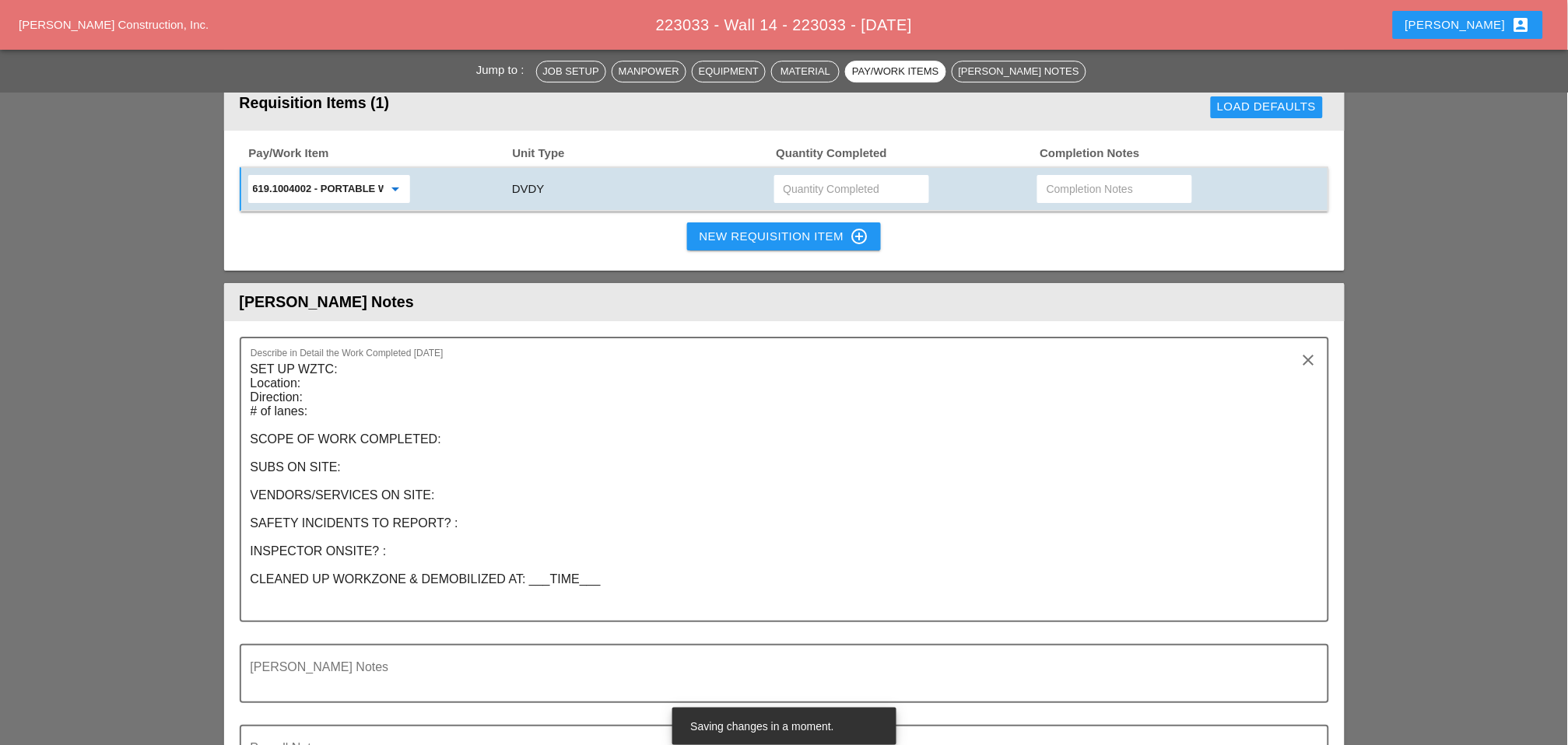 type on "619.1004002 - PORTABLE WORK ZONE CAMERA" 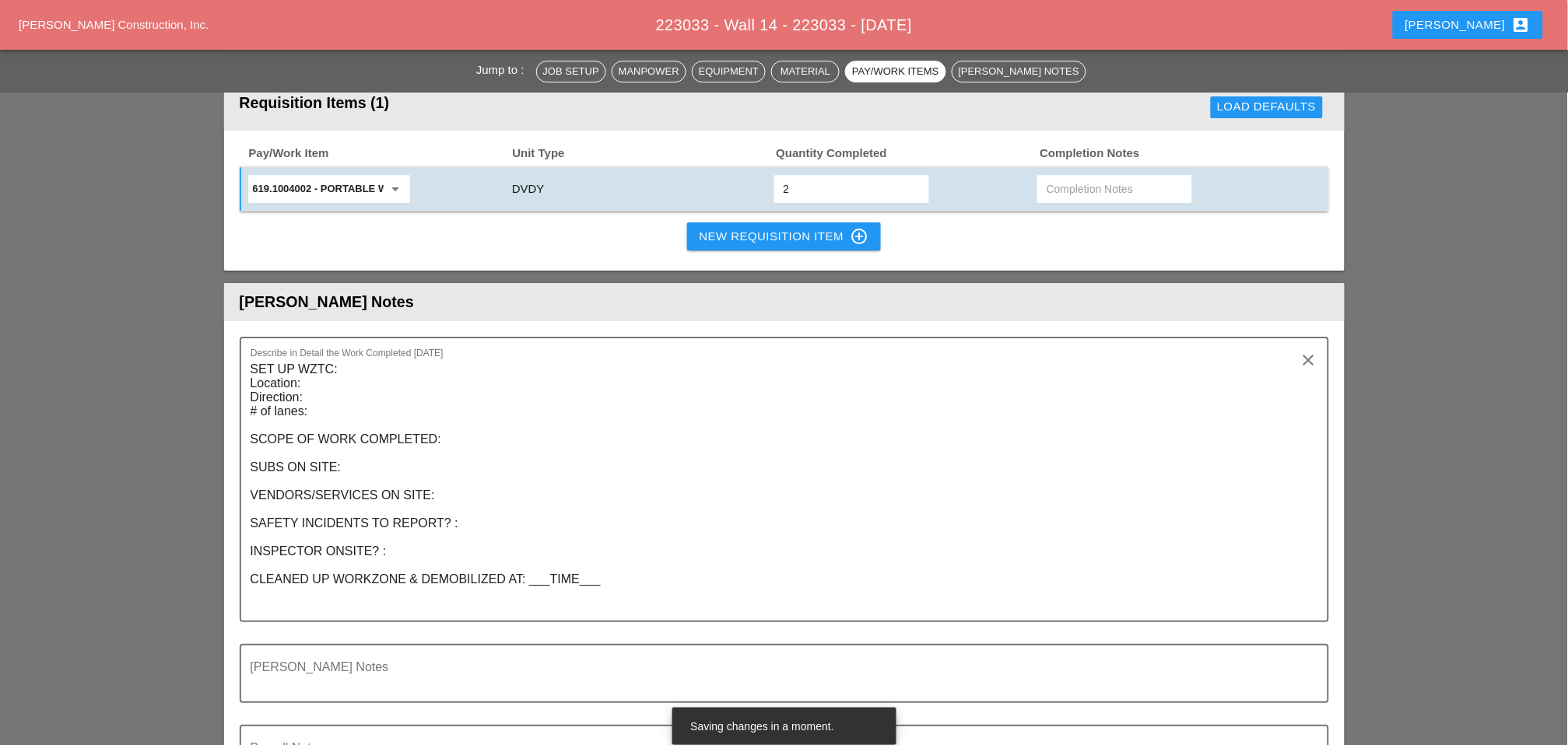 type on "2" 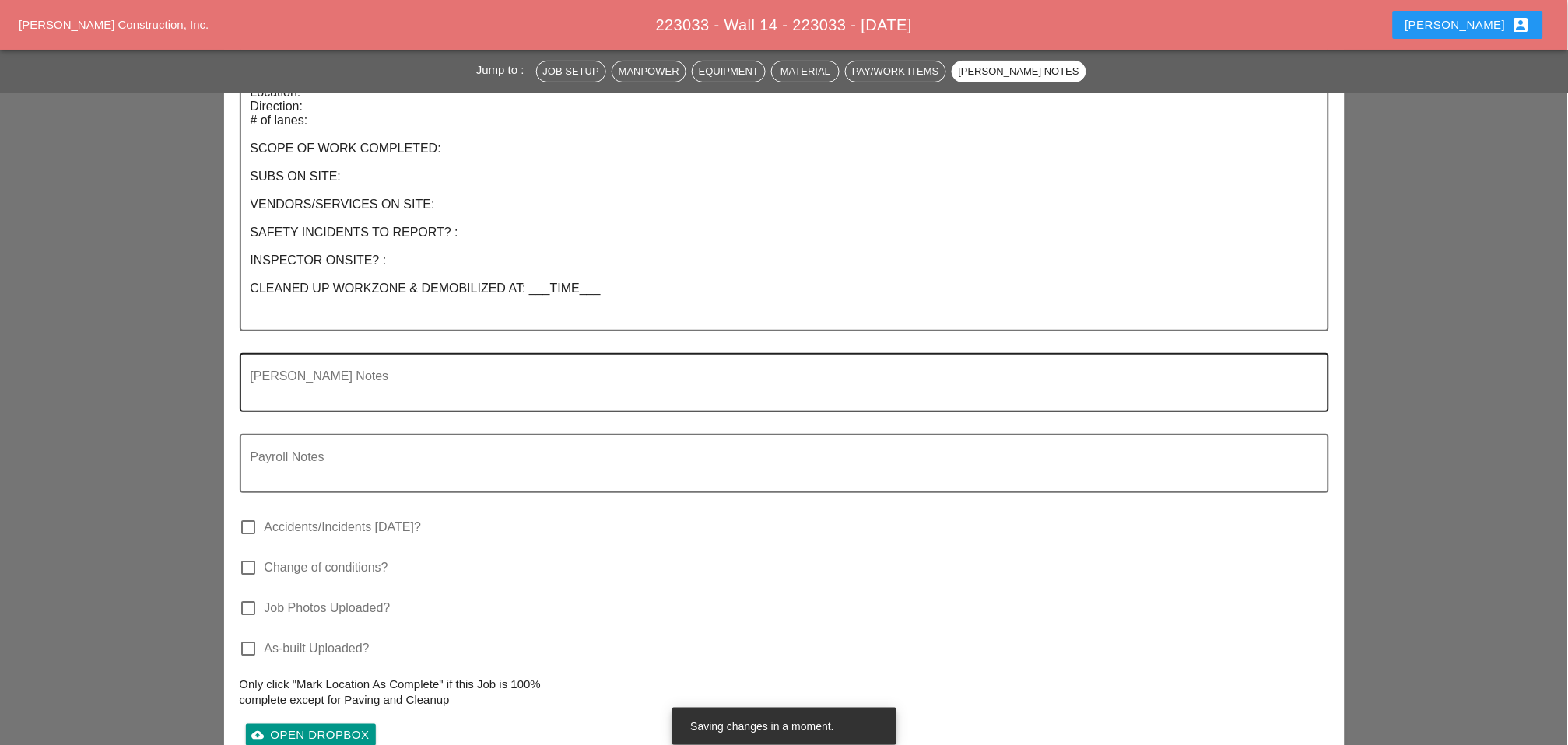 scroll, scrollTop: 1865, scrollLeft: 0, axis: vertical 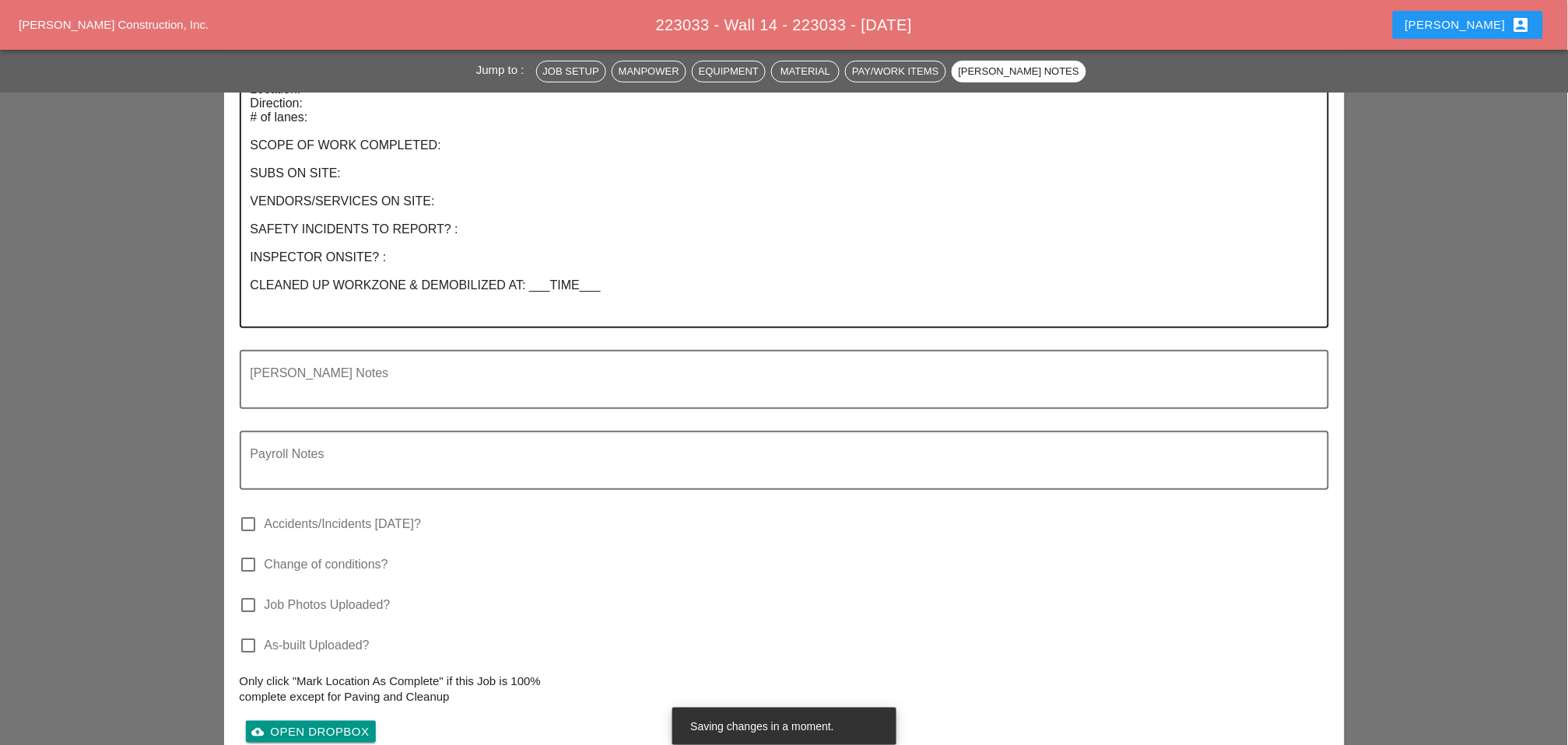 click on "SET UP WZTC:
Location:
Direction:
# of lanes:
SCOPE OF WORK COMPLETED:
SUBS ON SITE:
VENDORS/SERVICES ON SITE:
SAFETY INCIDENTS TO REPORT? :
INSPECTOR ONSITE? :
CLEANED UP WORKZONE & DEMOBILIZED AT: ___TIME___" at bounding box center (778, 194) 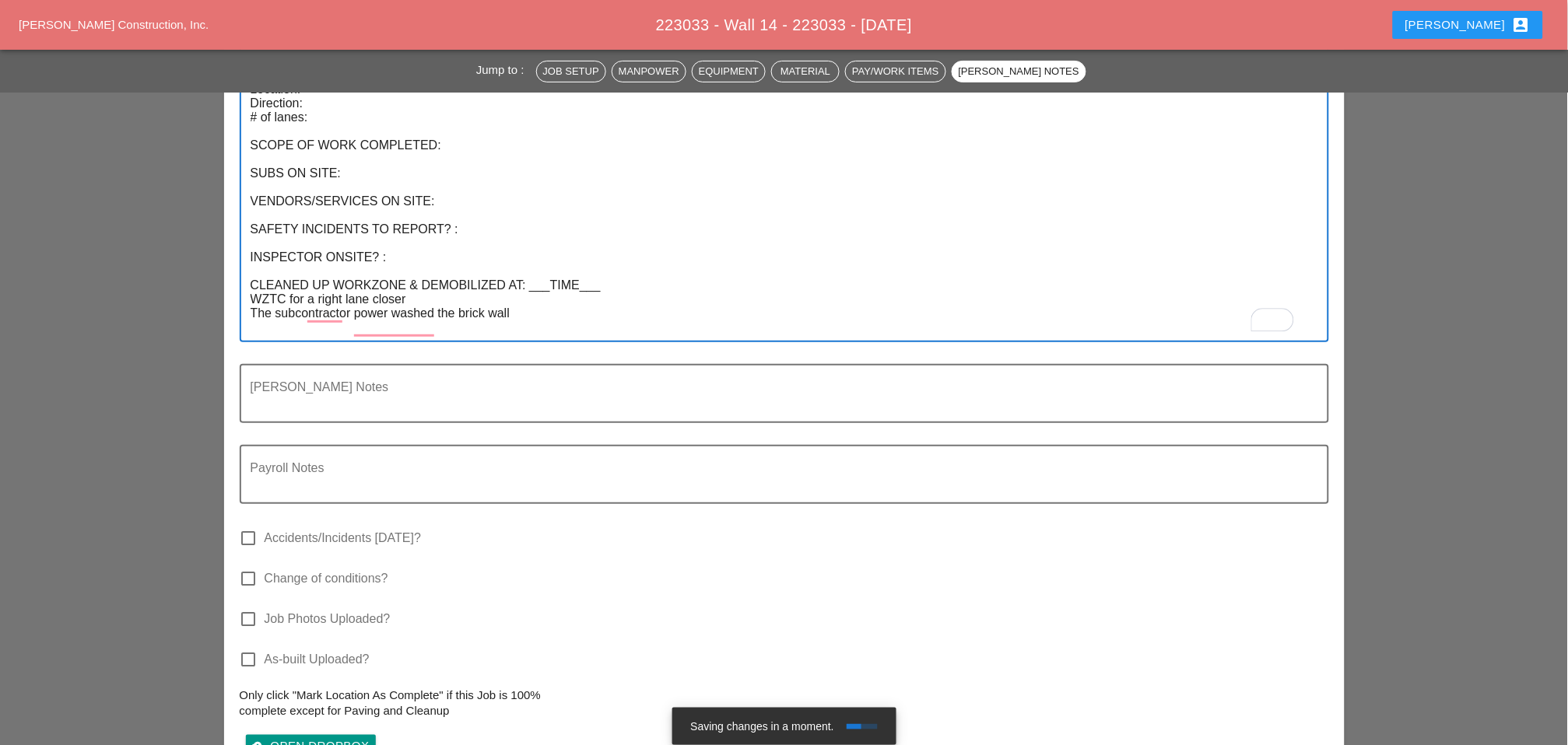 drag, startPoint x: 392, startPoint y: 321, endPoint x: 384, endPoint y: 317, distance: 8.944272 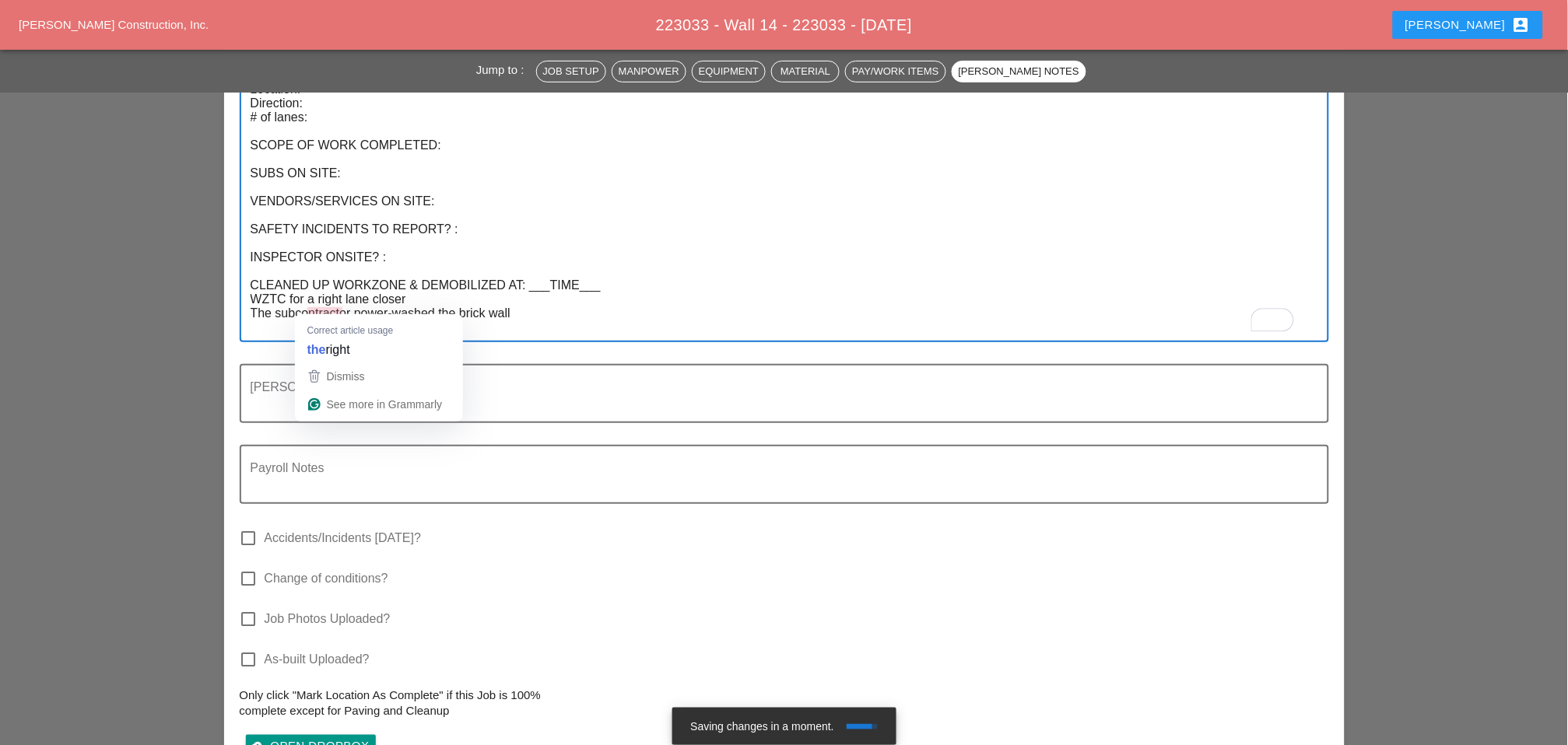 click on "SET UP WZTC:
Location:
Direction:
# of lanes:
SCOPE OF WORK COMPLETED:
SUBS ON SITE:
VENDORS/SERVICES ON SITE:
SAFETY INCIDENTS TO REPORT? :
INSPECTOR ONSITE? :
CLEANED UP WORKZONE & DEMOBILIZED AT: ___TIME___
WZTC for a right lane closer
The subcontractor power-washed the brick wall" at bounding box center [778, 201] 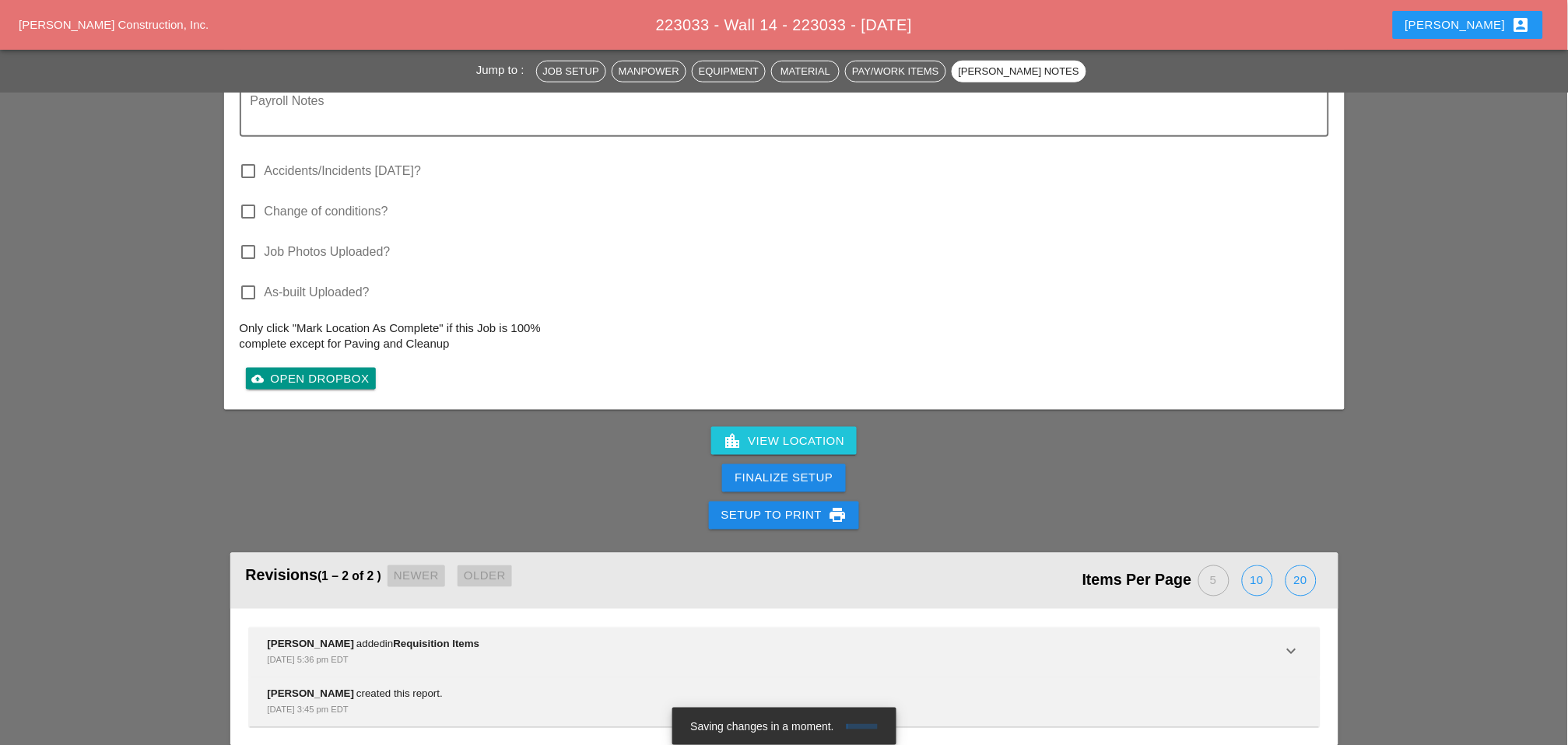 scroll, scrollTop: 2238, scrollLeft: 0, axis: vertical 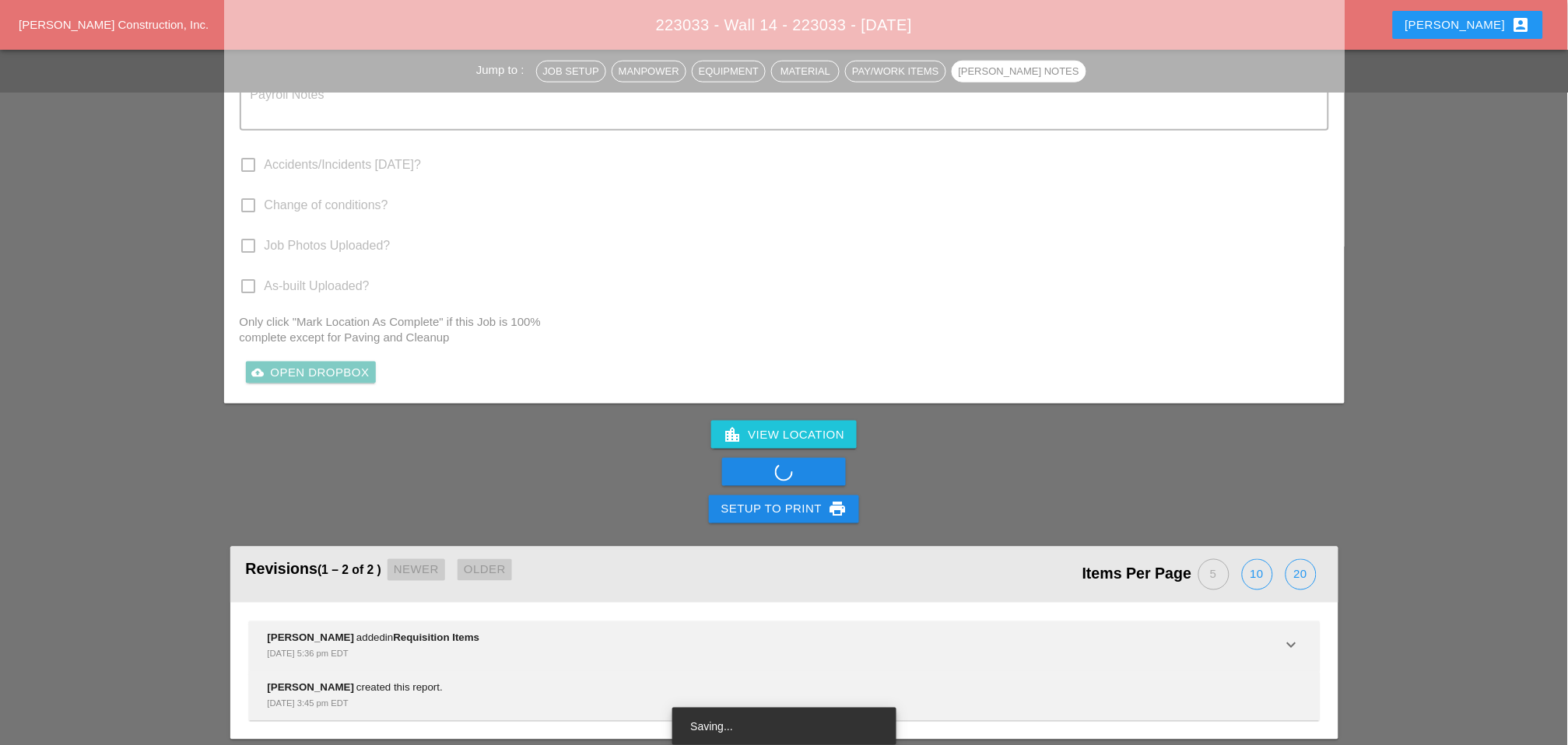 type on "SET UP WZTC:
Location:
Direction:
# of lanes:
SCOPE OF WORK COMPLETED:
SUBS ON SITE:
VENDORS/SERVICES ON SITE:
SAFETY INCIDENTS TO REPORT? :
INSPECTOR ONSITE? :
CLEANED UP WORKZONE & DEMOBILIZED AT: ___TIME___
WZTC for a right lane closer
The subcontractor power-washed the brick wall" 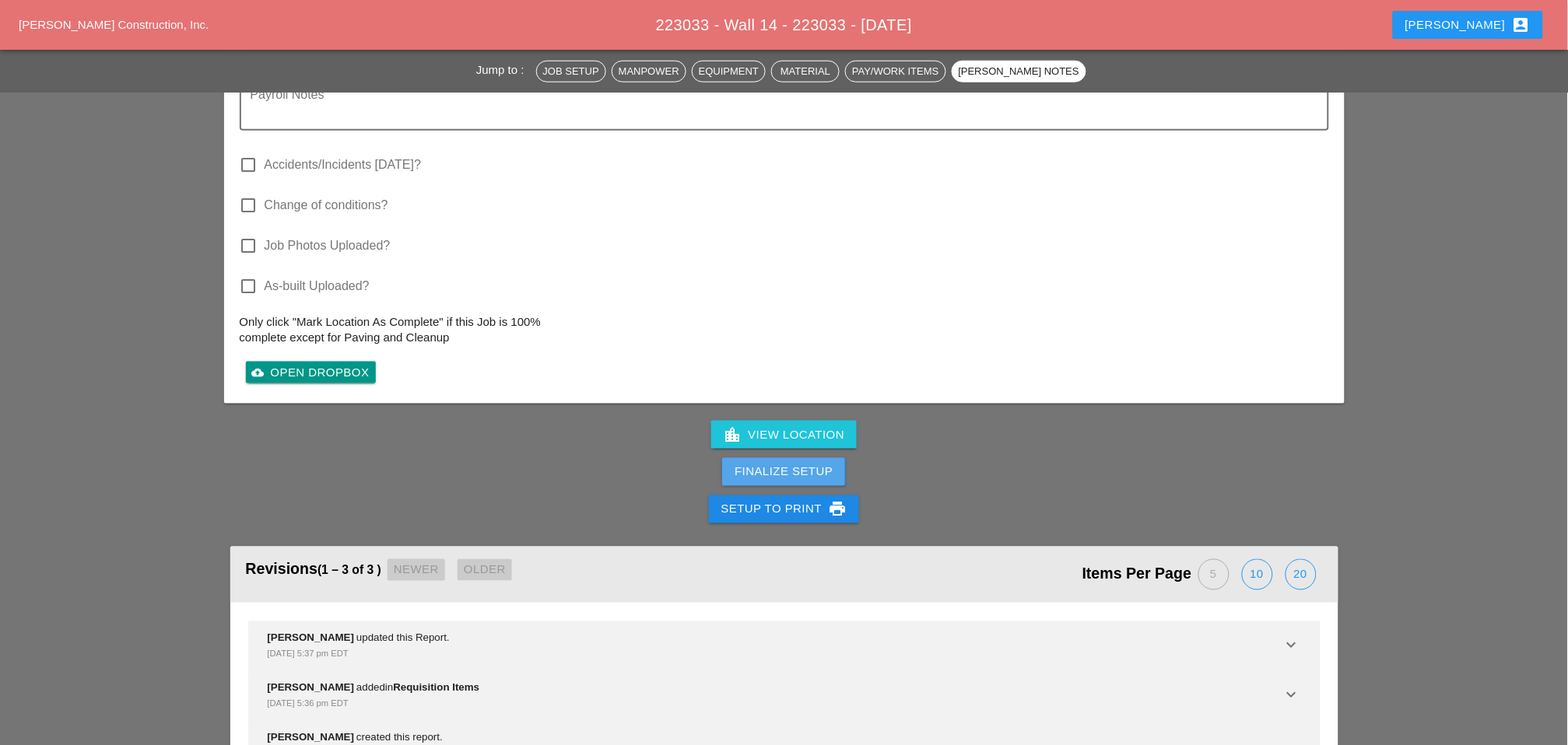 click on "Finalize Setup" at bounding box center [784, 472] 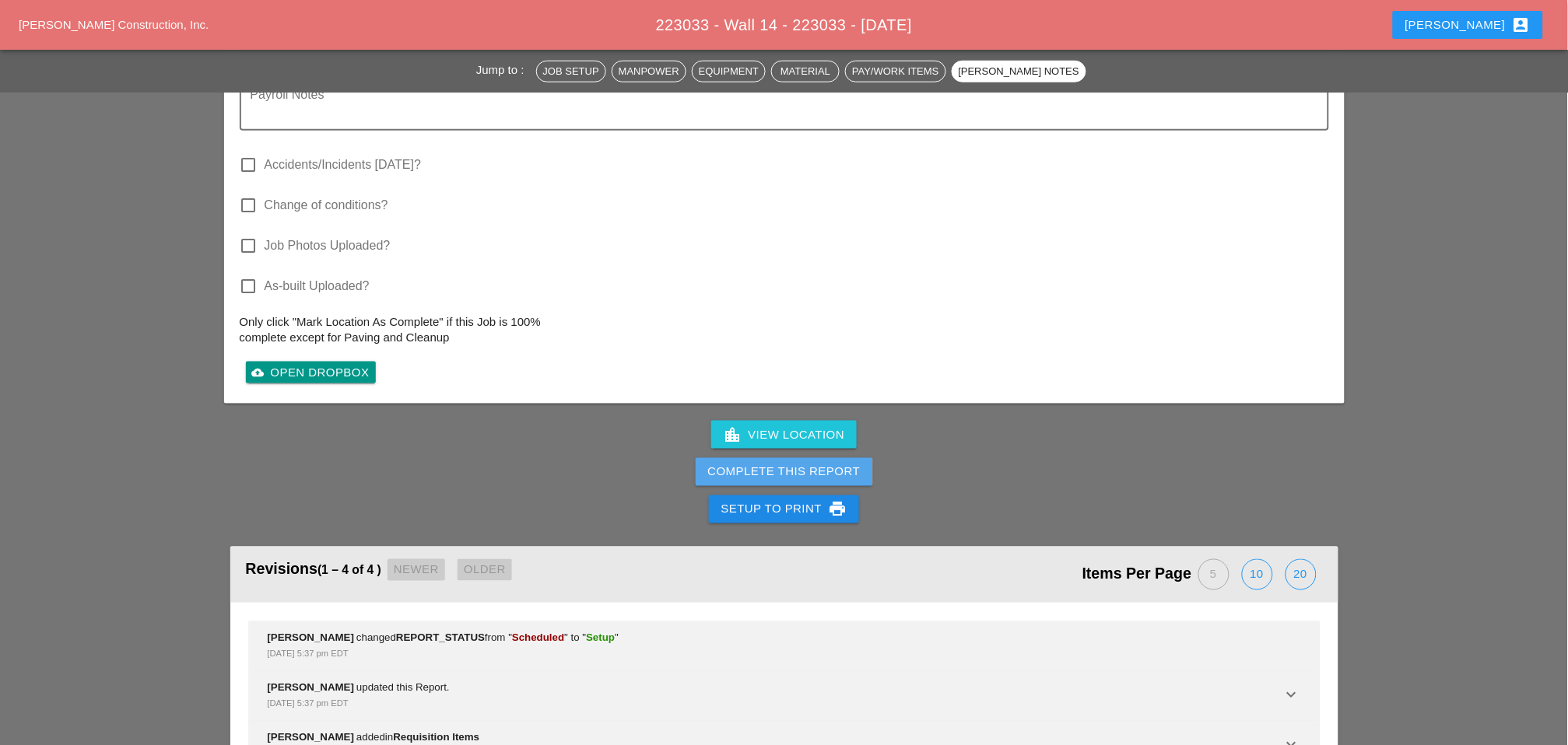click on "Complete This Report" at bounding box center (784, 472) 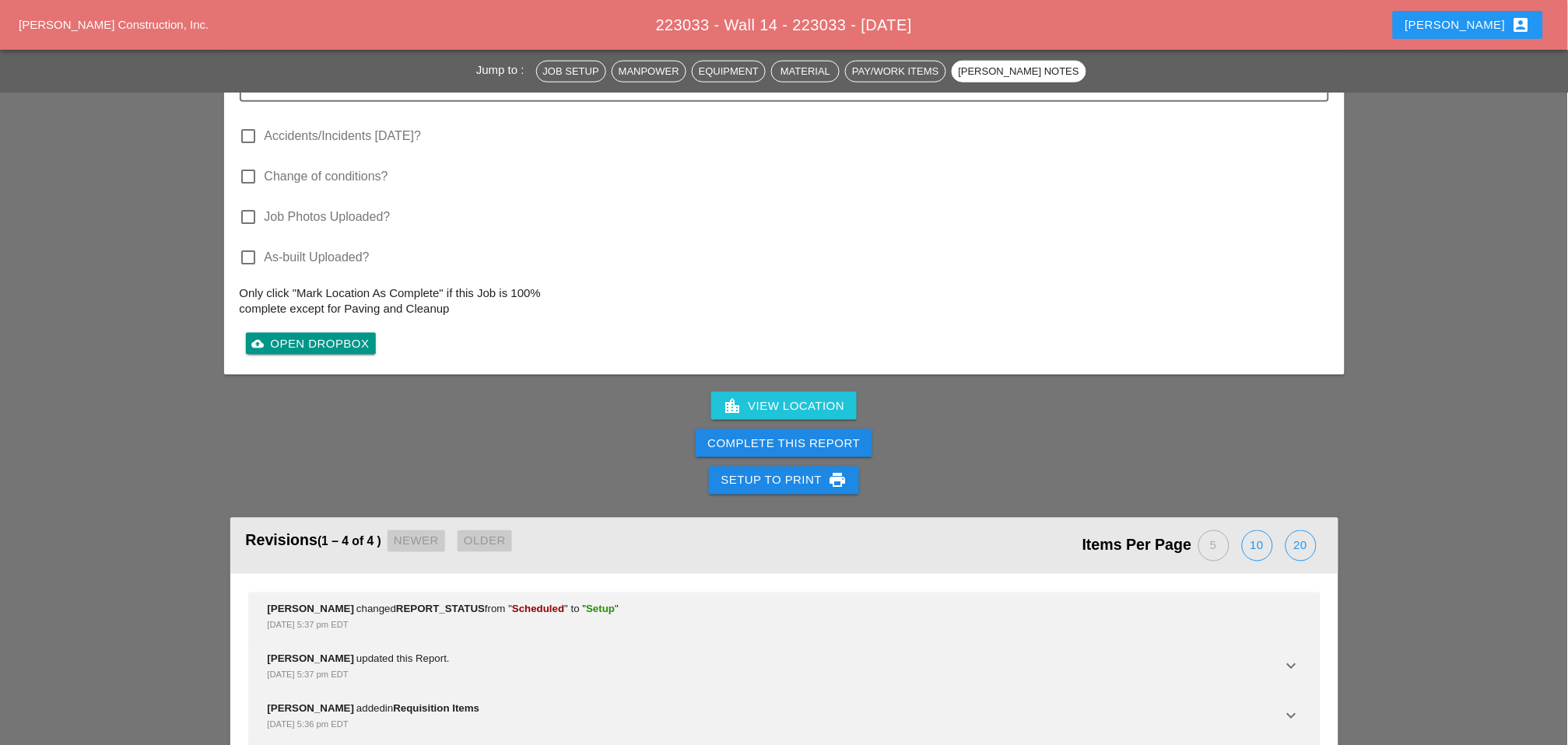 scroll, scrollTop: 2287, scrollLeft: 0, axis: vertical 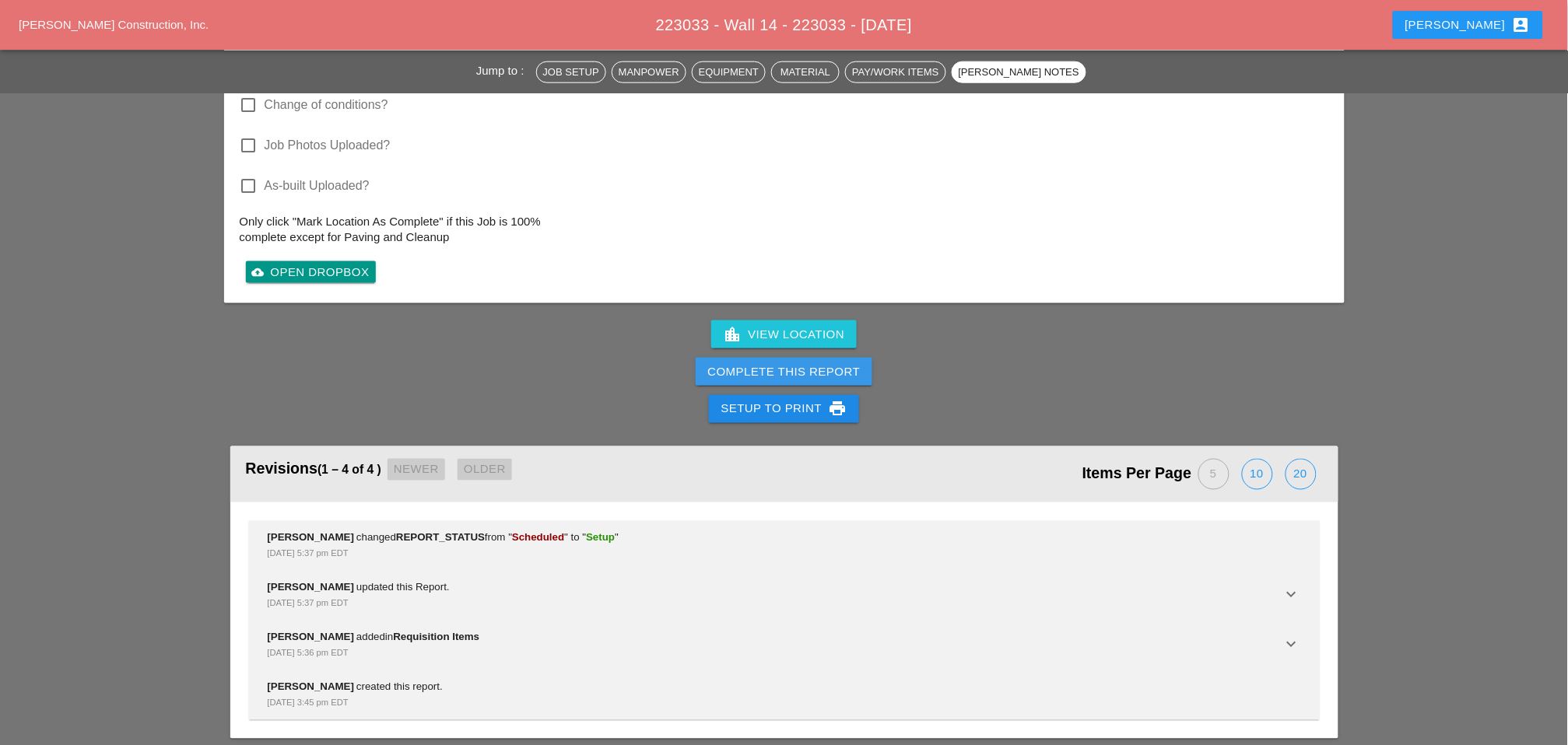 click on "Complete This Report" at bounding box center [784, 372] 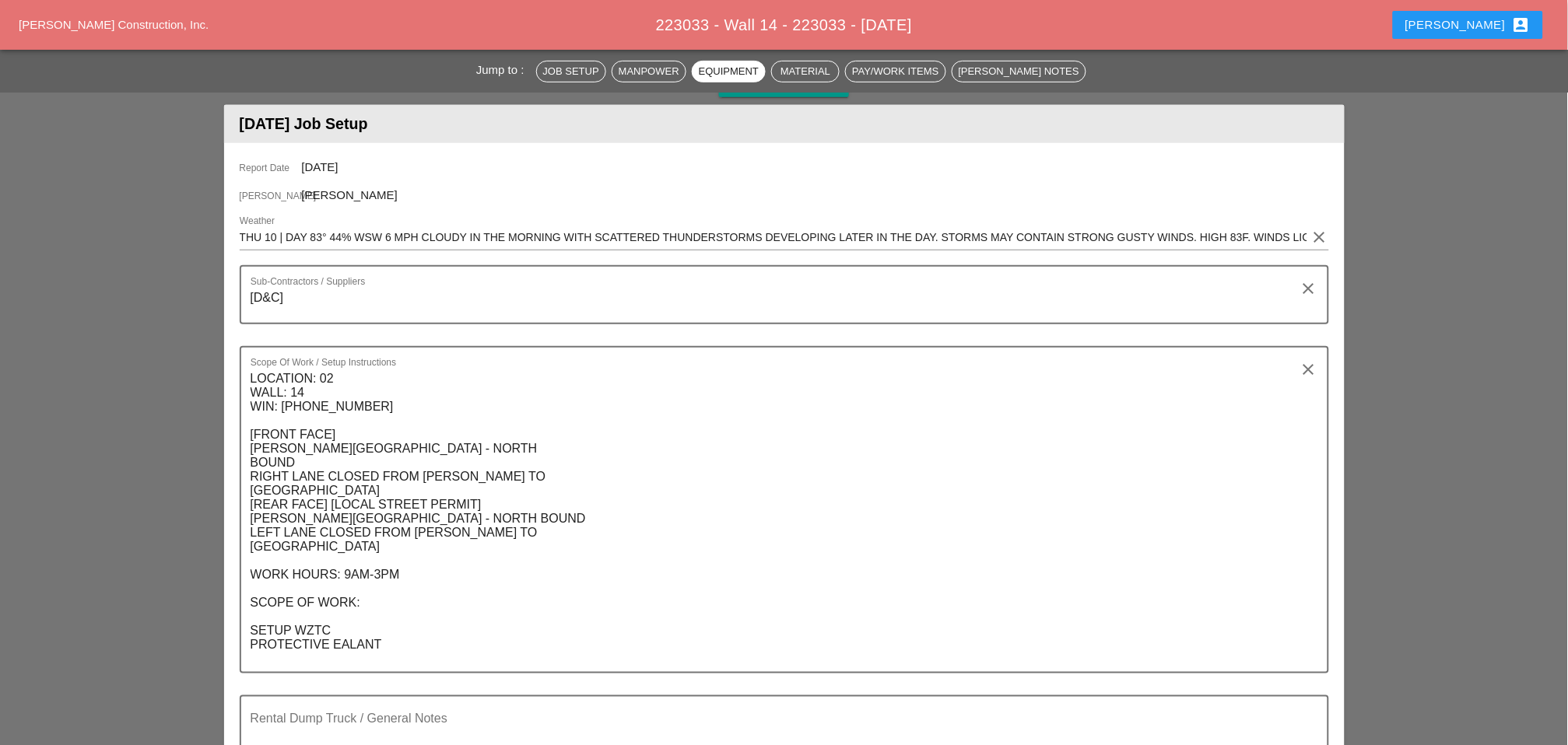 scroll, scrollTop: 0, scrollLeft: 0, axis: both 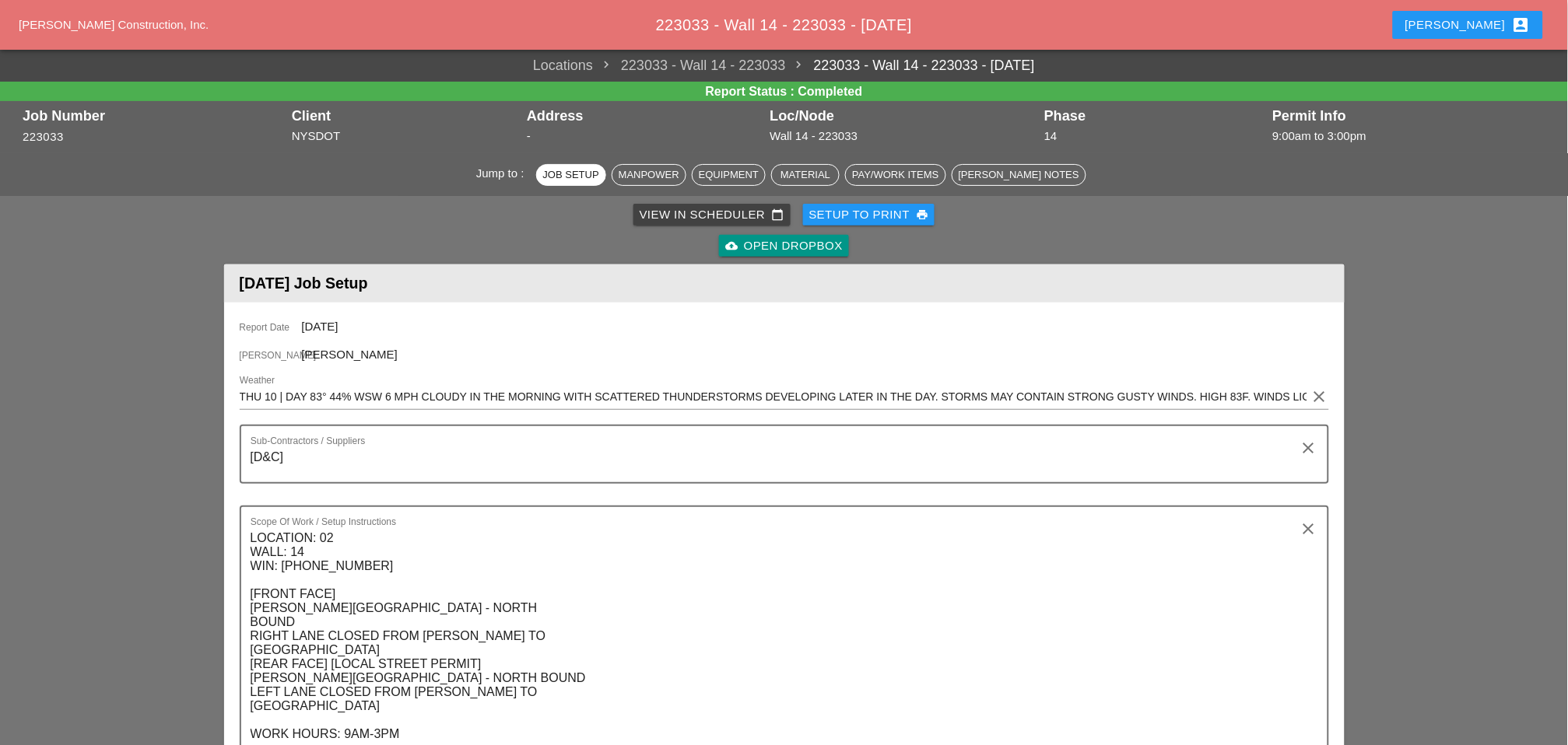 click on "View in Scheduler calendar_today" at bounding box center (712, 215) 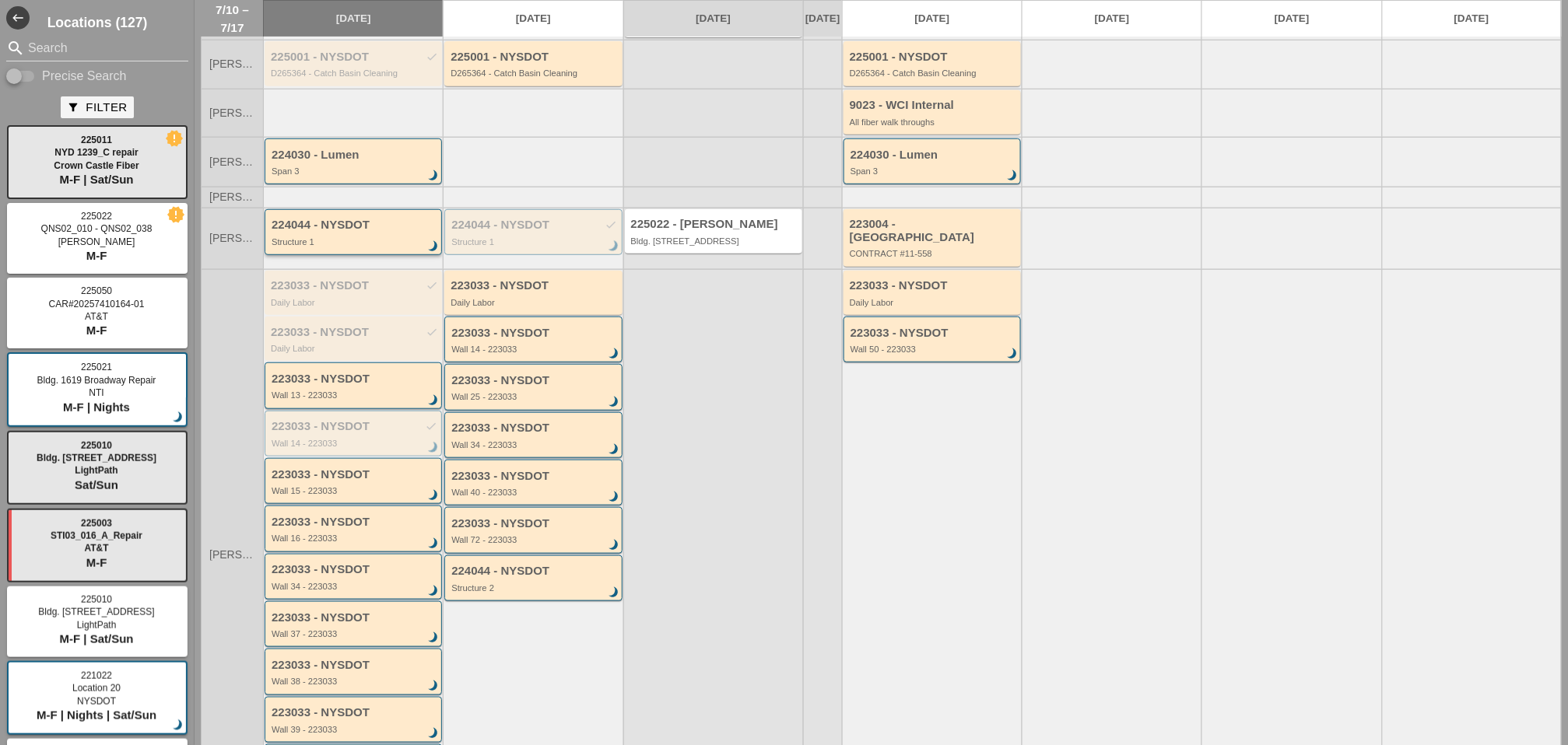 scroll, scrollTop: 173, scrollLeft: 0, axis: vertical 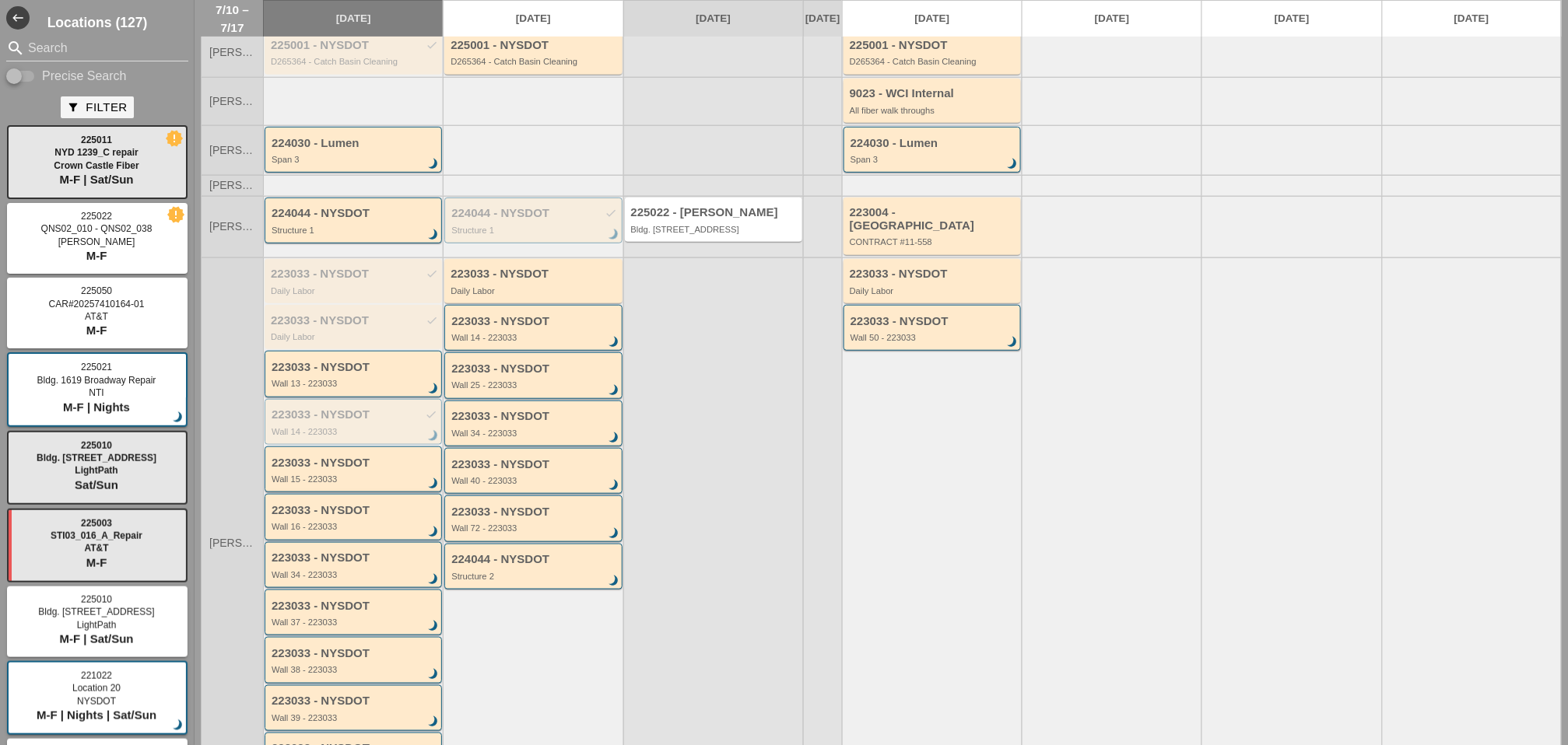click on "223033 - NYSDOT  Wall 16 - 223033 brightness_3" at bounding box center [354, 518] 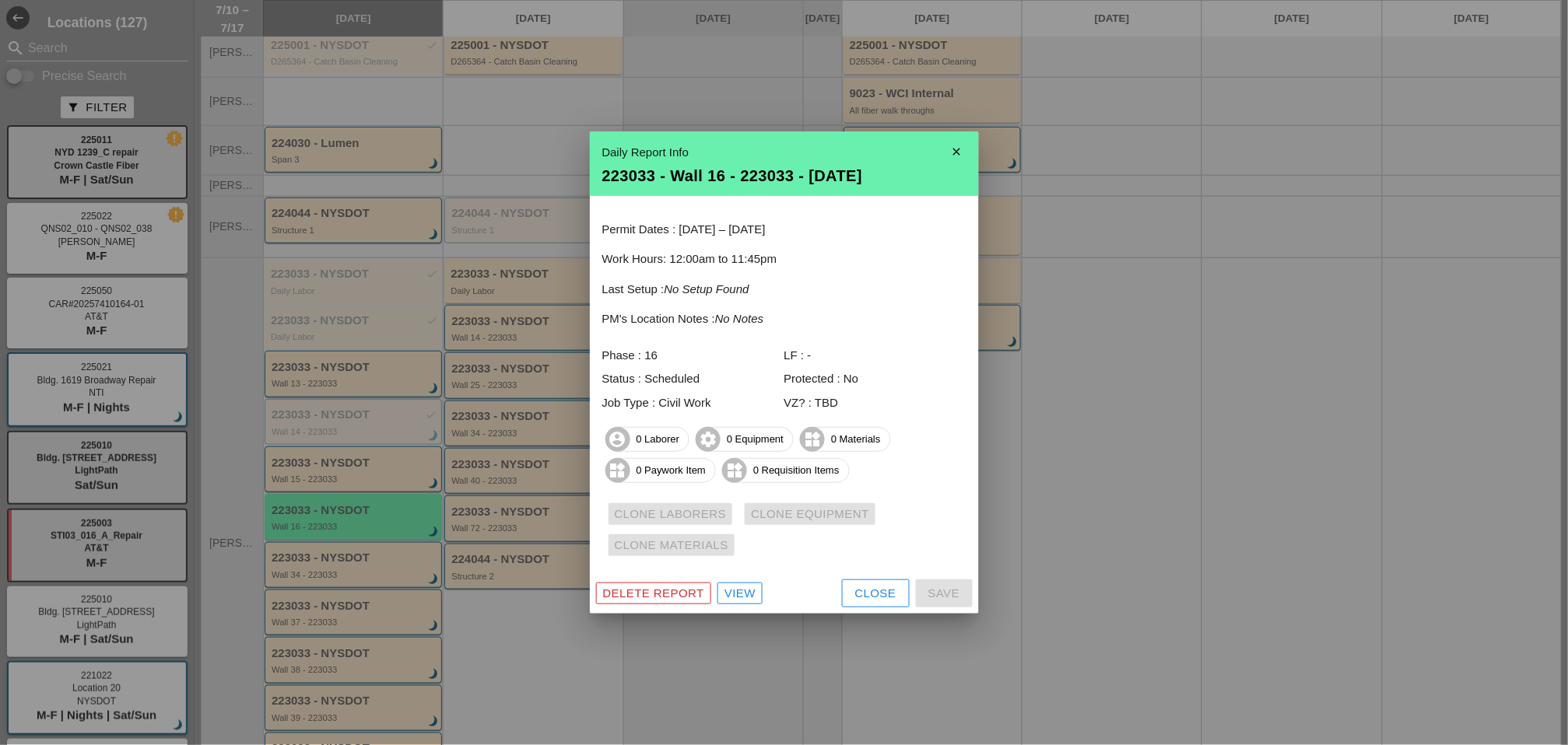 click on "View" at bounding box center [740, 593] 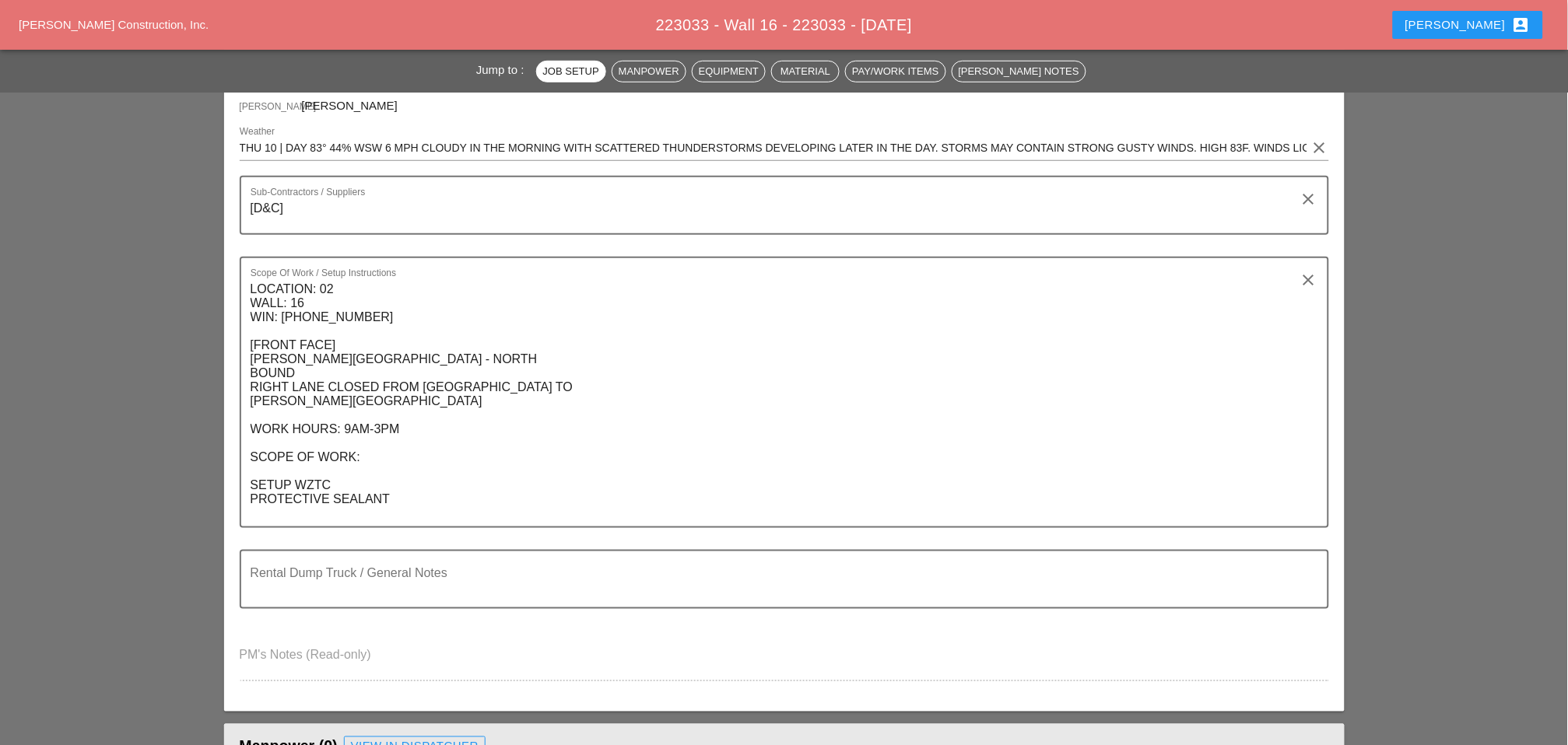 scroll, scrollTop: 0, scrollLeft: 0, axis: both 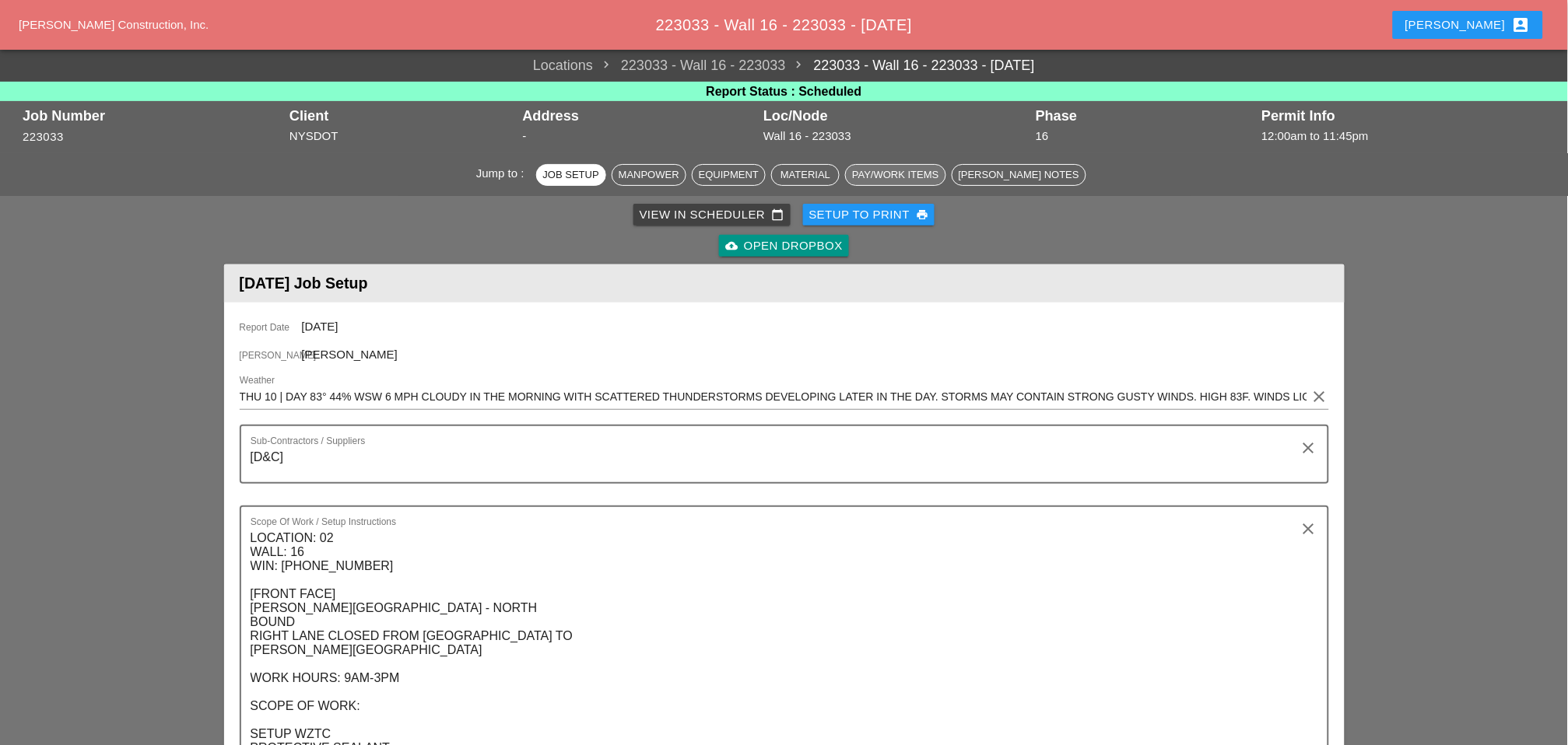 click on "Pay/Work Items" at bounding box center (895, 175) 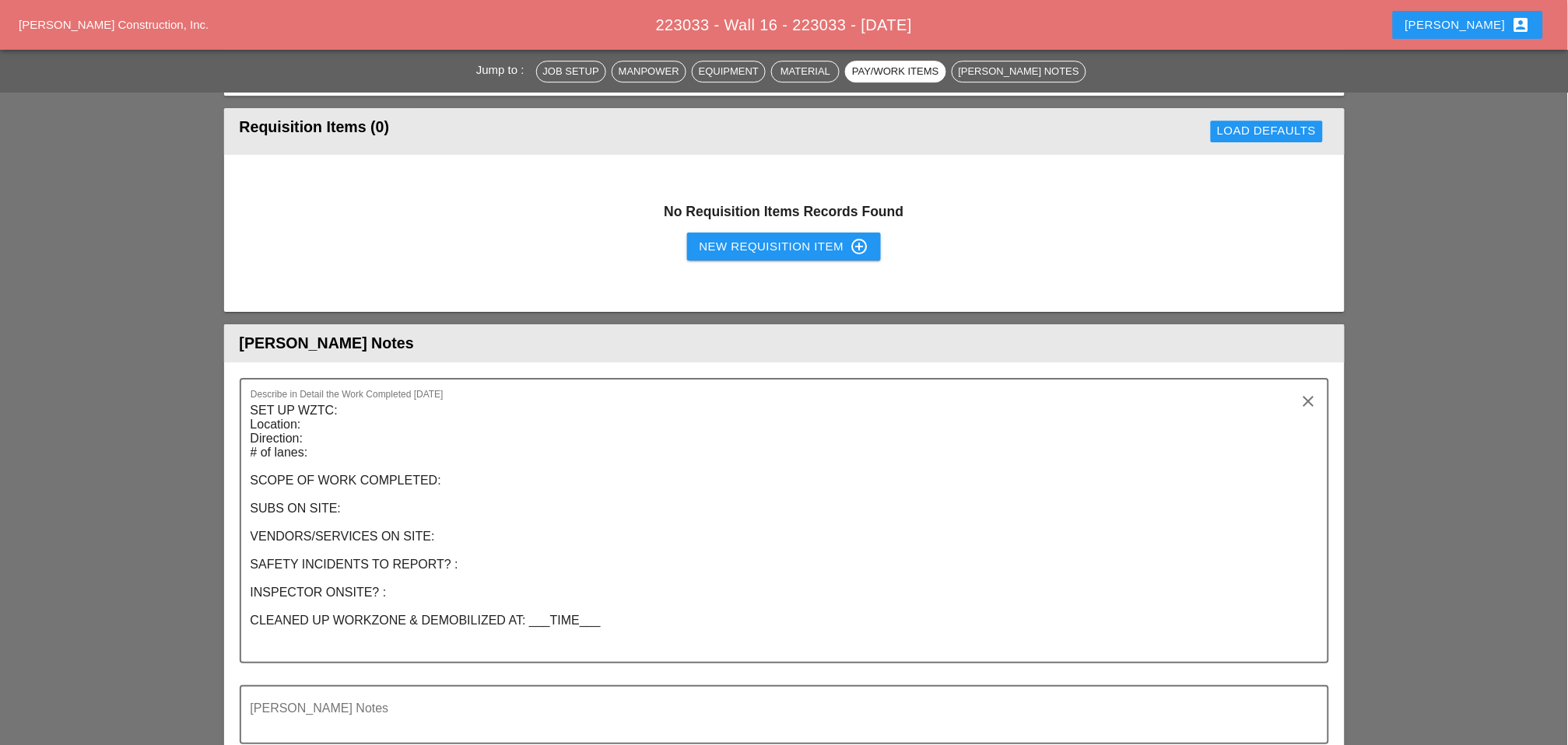 scroll, scrollTop: 1464, scrollLeft: 0, axis: vertical 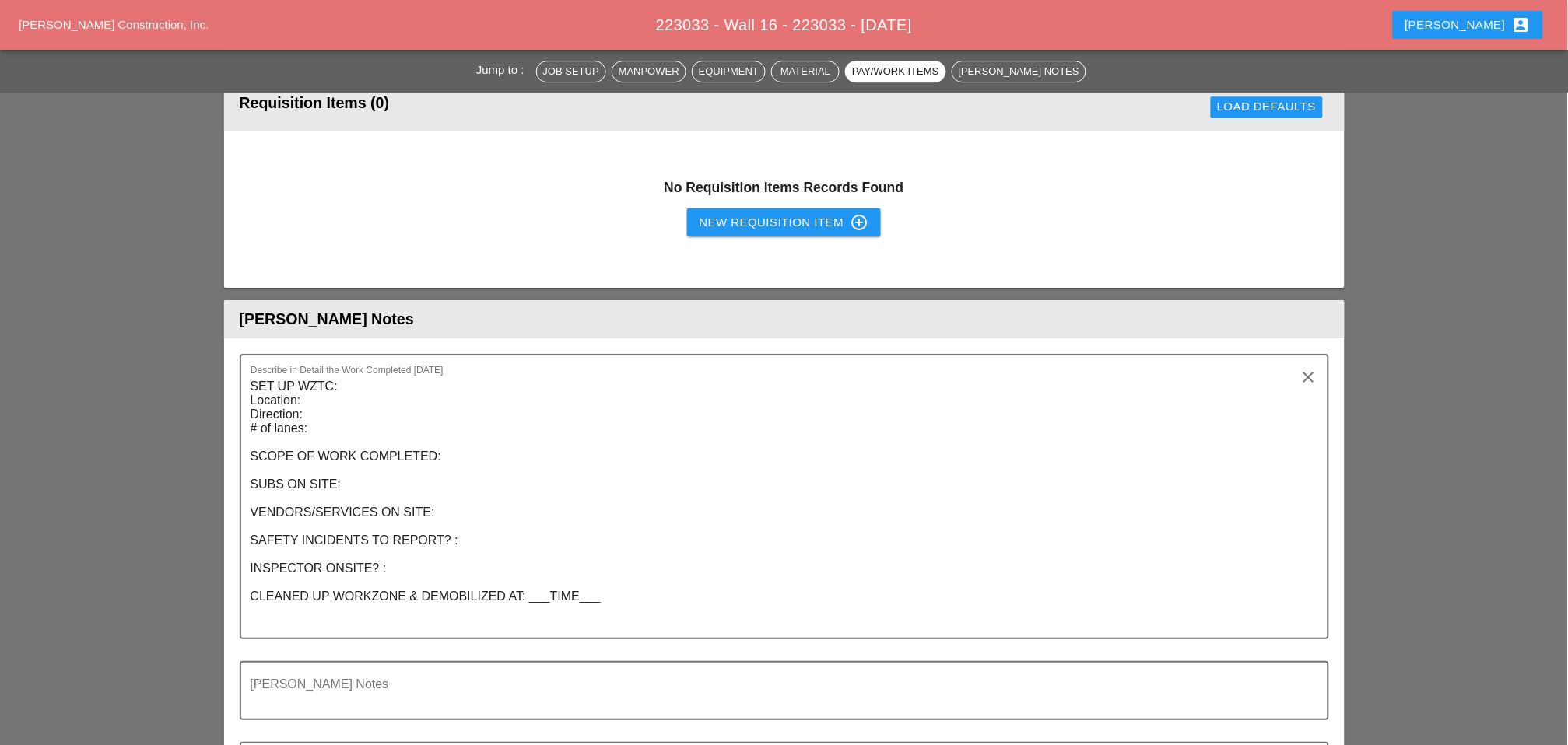 click on "New Requisition Item control_point" at bounding box center [784, 222] 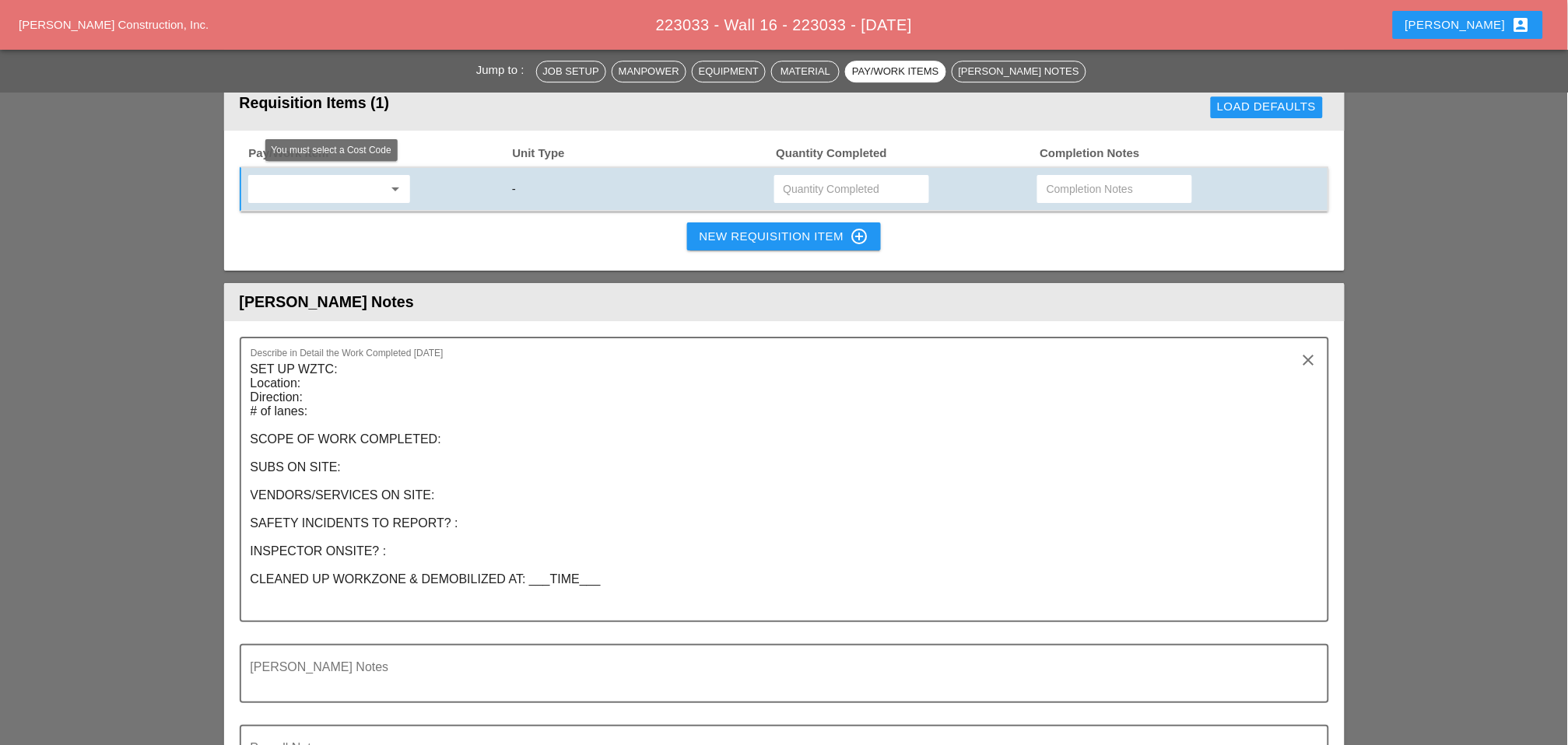 click at bounding box center [318, 189] 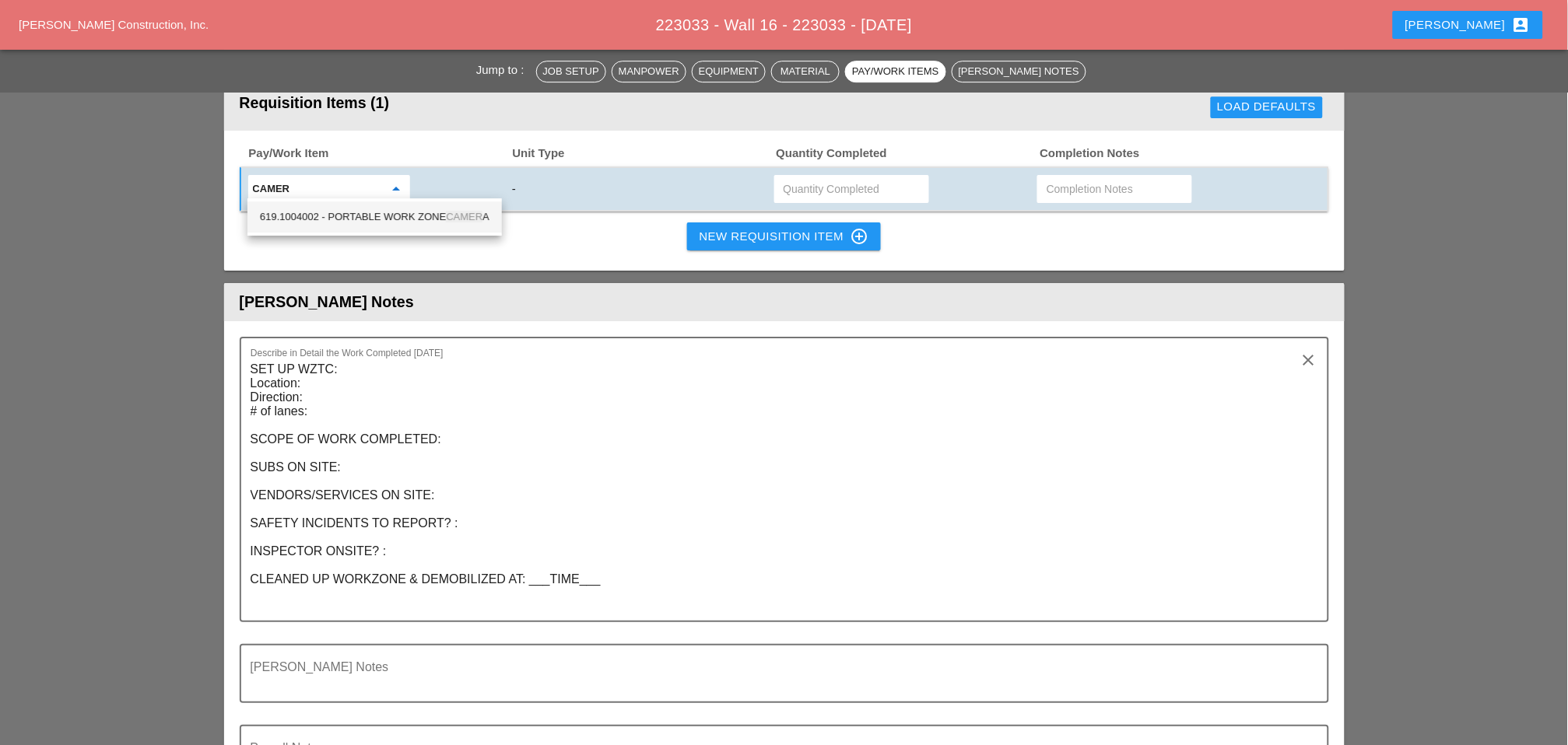 drag, startPoint x: 370, startPoint y: 208, endPoint x: 412, endPoint y: 207, distance: 42.0119 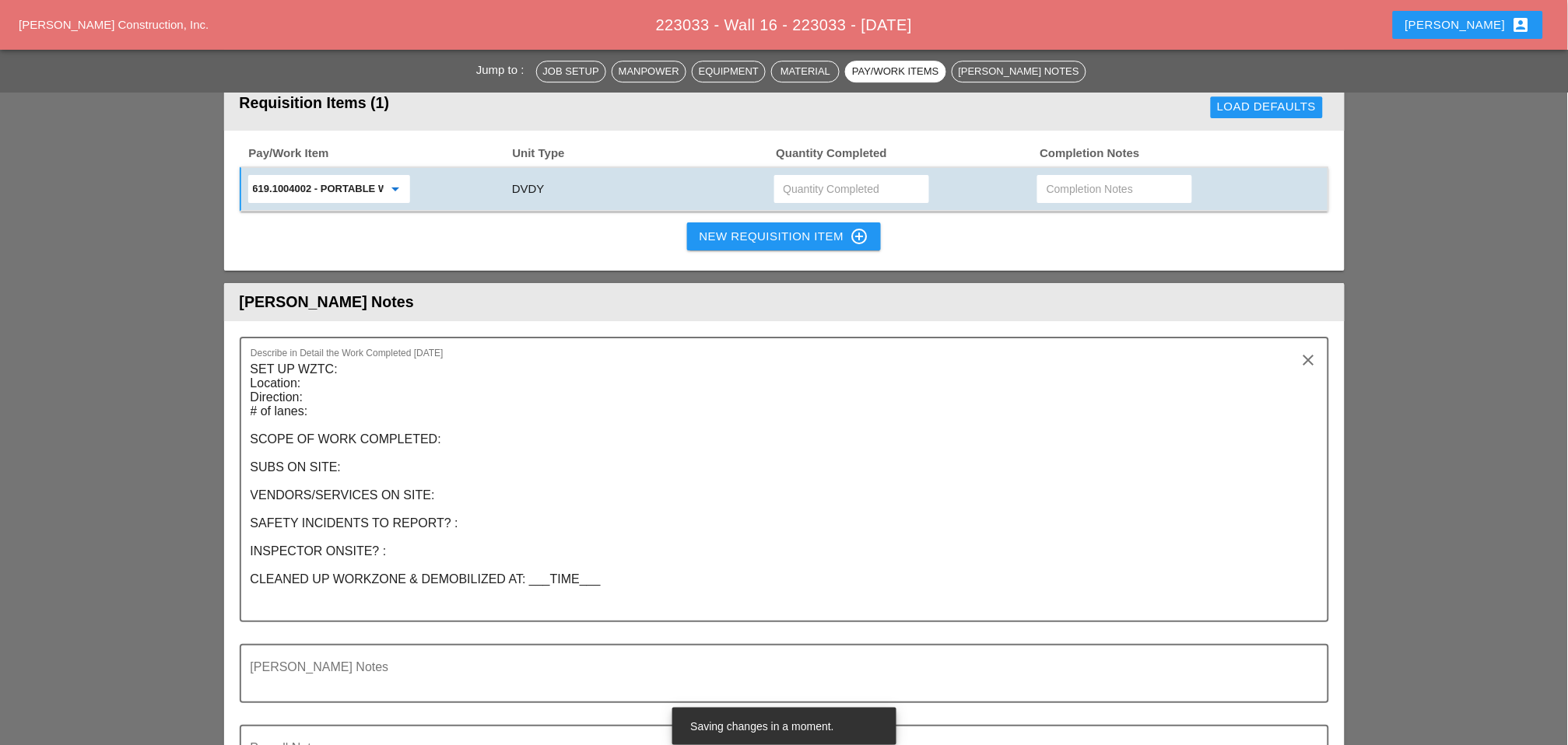 type on "619.1004002 - PORTABLE WORK ZONE CAMERA" 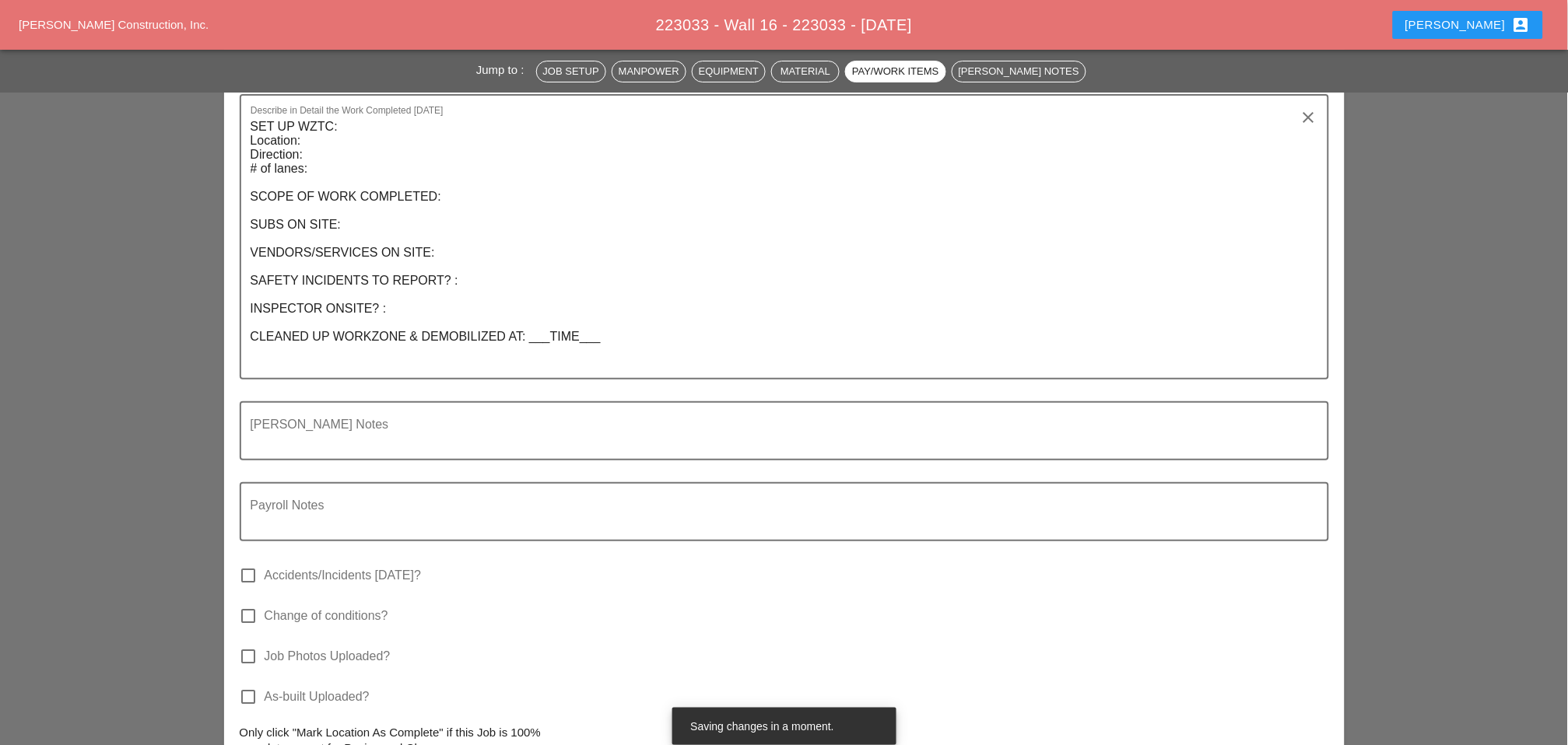 scroll, scrollTop: 1723, scrollLeft: 0, axis: vertical 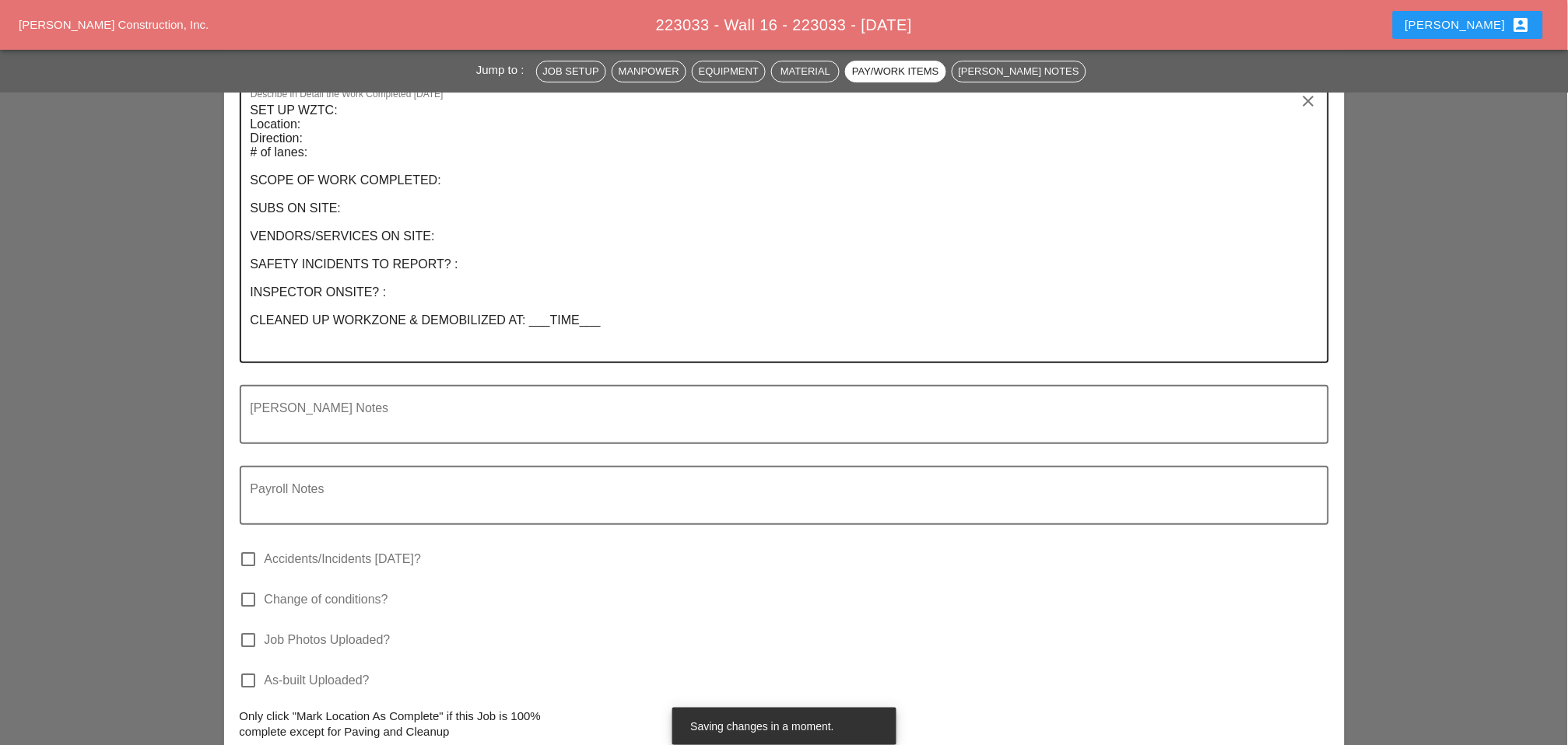 type on "2" 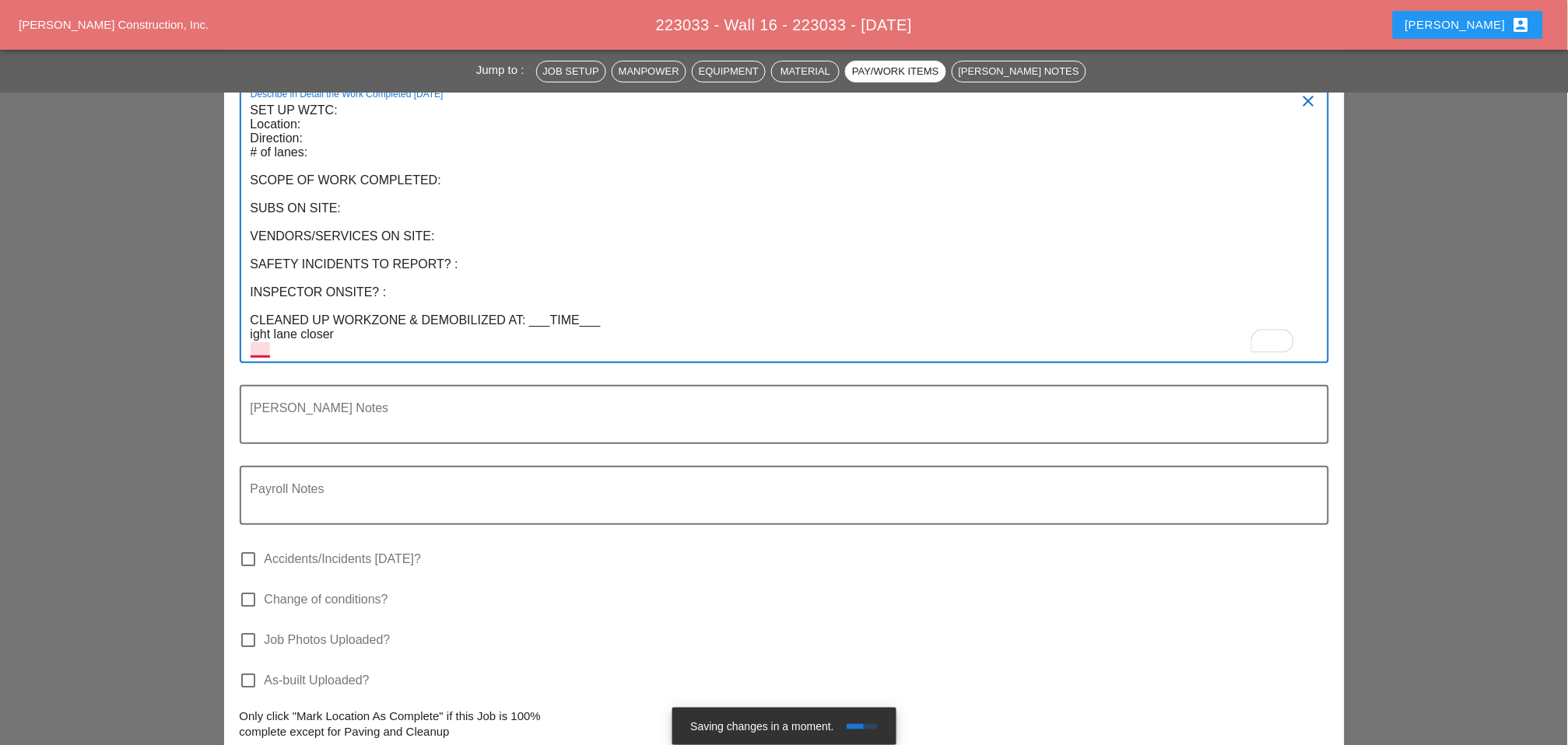 drag, startPoint x: 350, startPoint y: 343, endPoint x: 229, endPoint y: 342, distance: 121.0041 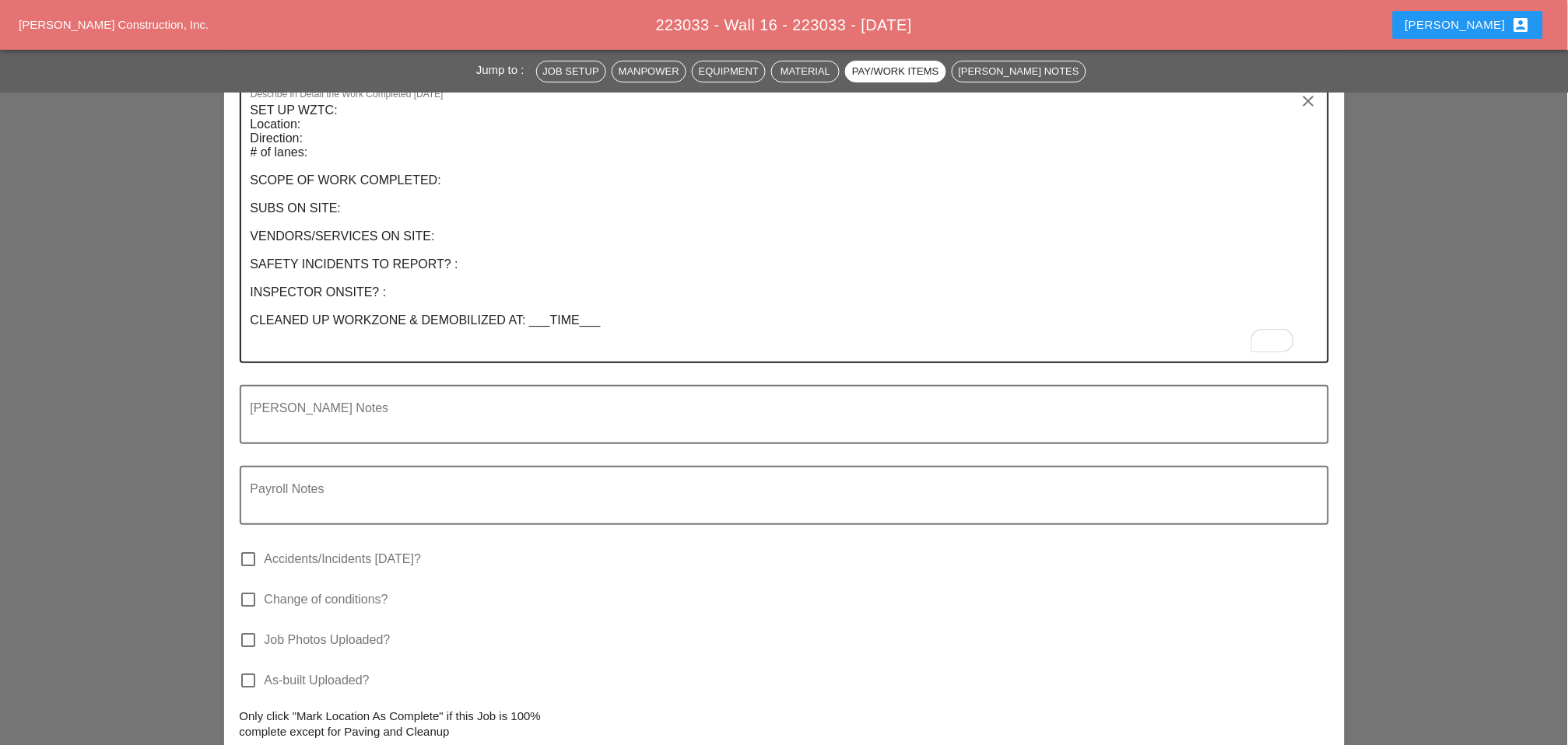 drag, startPoint x: 269, startPoint y: 356, endPoint x: 266, endPoint y: 344, distance: 12.369317 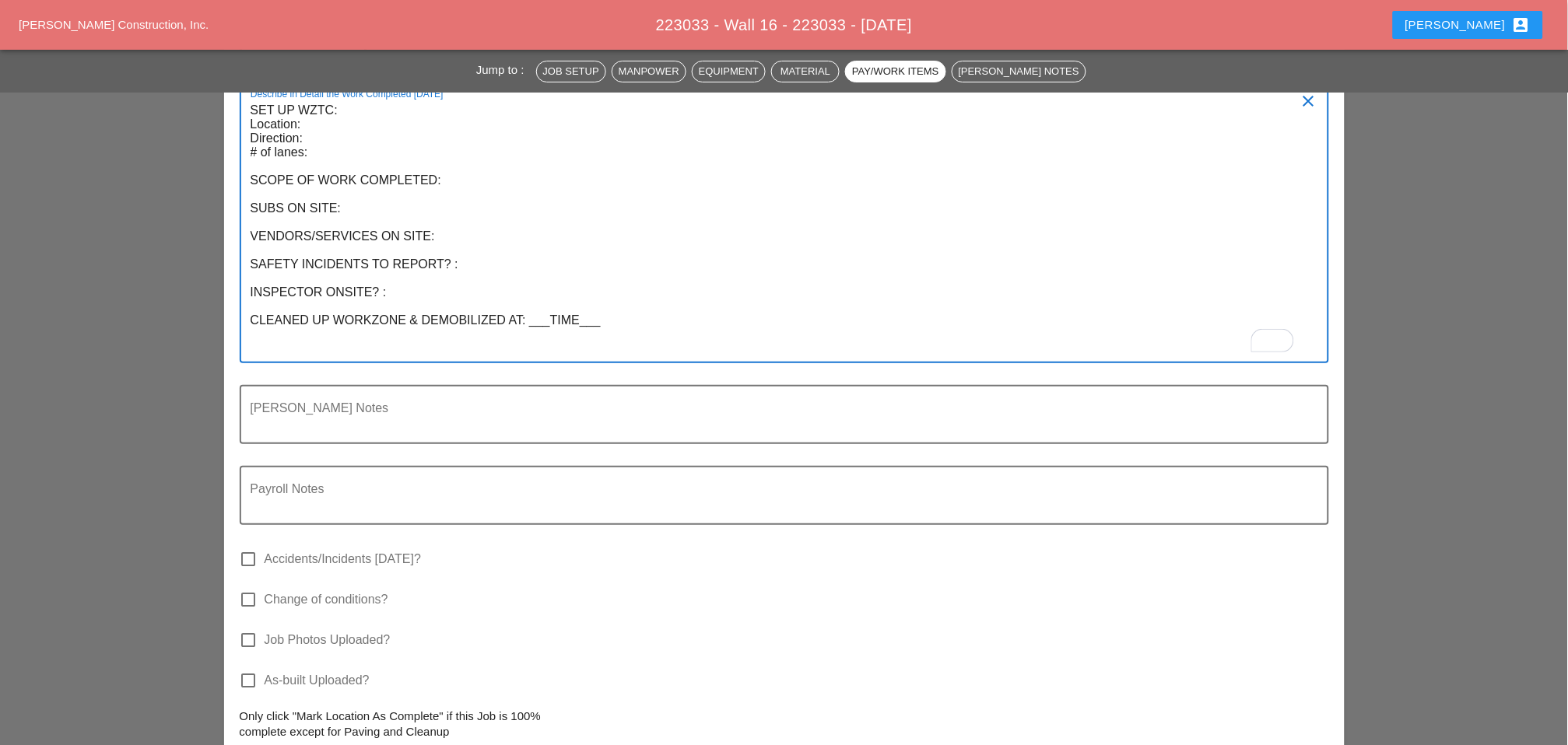 click on "SET UP WZTC:
Location:
Direction:
# of lanes:
SCOPE OF WORK COMPLETED:
SUBS ON SITE:
VENDORS/SERVICES ON SITE:
SAFETY INCIDENTS TO REPORT? :
INSPECTOR ONSITE? :
CLEANED UP WORKZONE & DEMOBILIZED AT: ___TIME___" at bounding box center [778, 229] 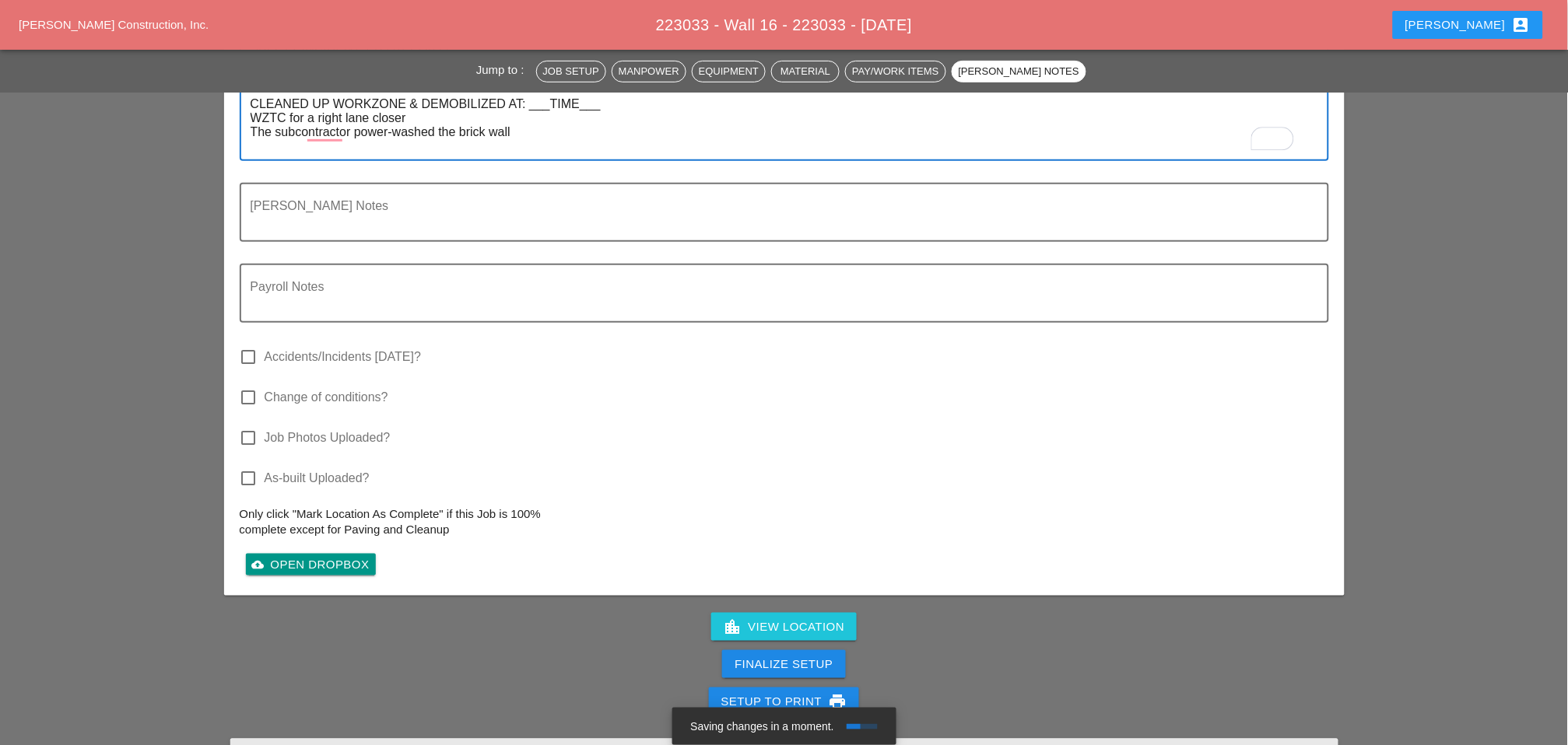 scroll, scrollTop: 1982, scrollLeft: 0, axis: vertical 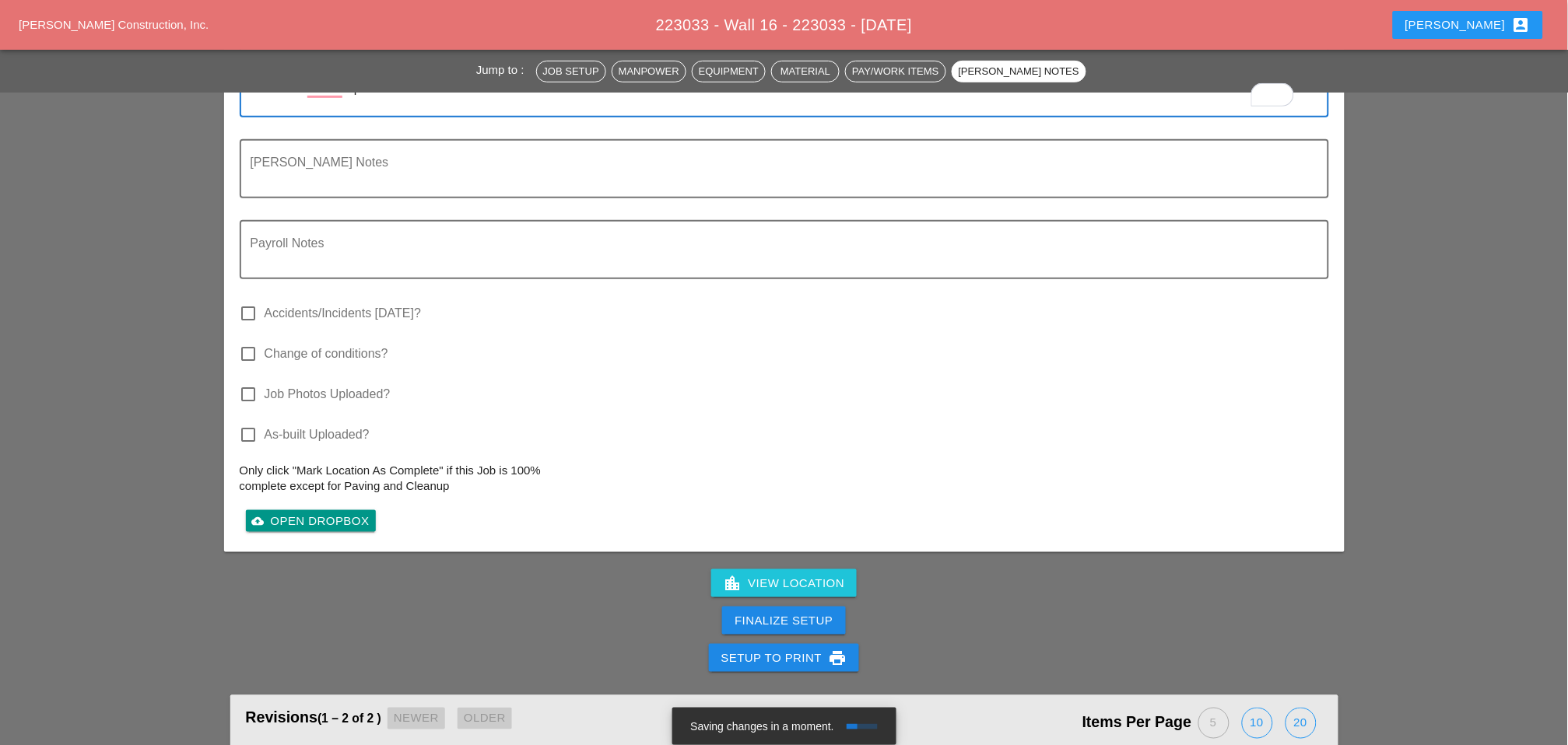 type on "SET UP WZTC:
Location:
Direction:
# of lanes:
SCOPE OF WORK COMPLETED:
SUBS ON SITE:
VENDORS/SERVICES ON SITE:
SAFETY INCIDENTS TO REPORT? :
INSPECTOR ONSITE? :
CLEANED UP WORKZONE & DEMOBILIZED AT: ___TIME___
WZTC for a right lane closer
The subcontractor power-washed the brick wall" 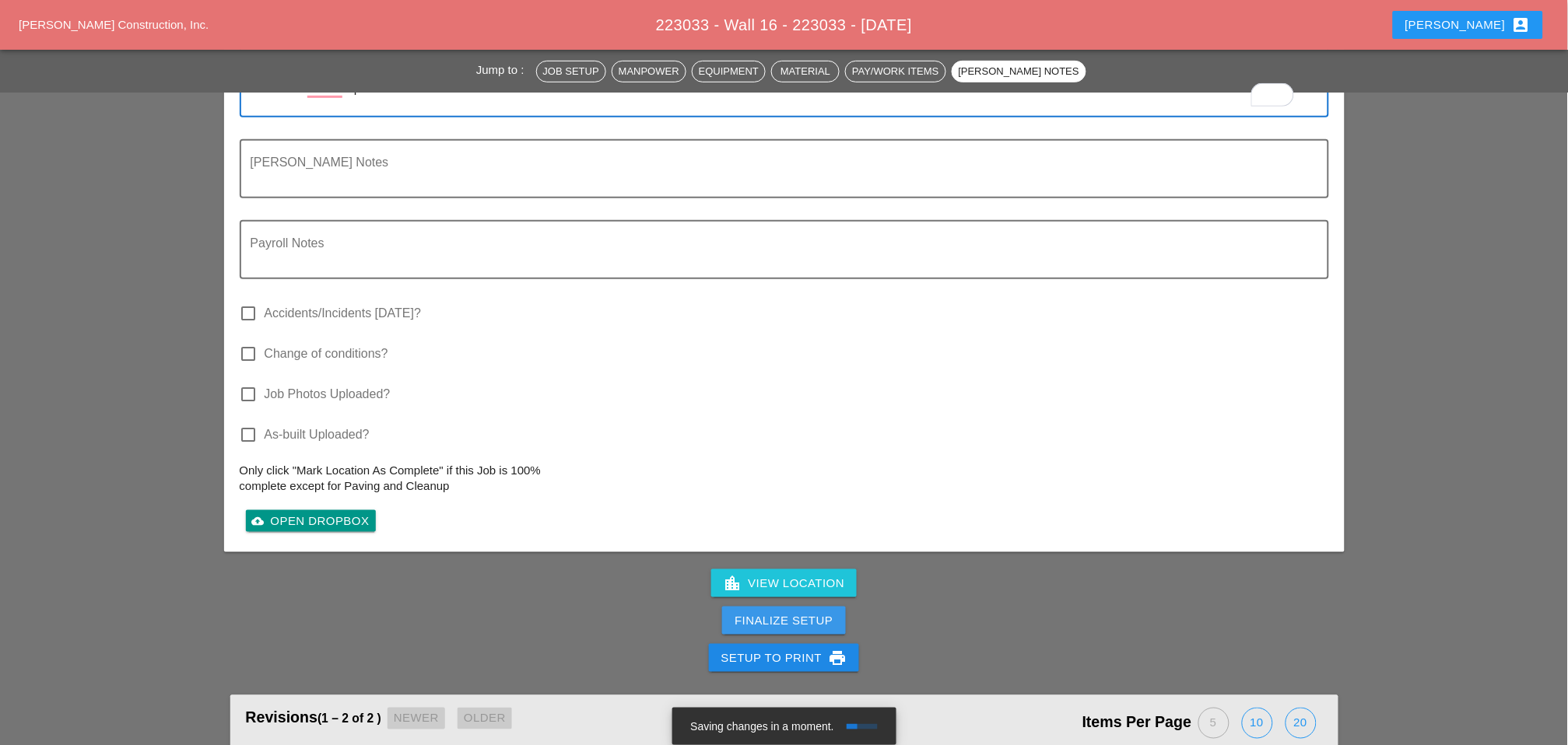 click on "Finalize Setup" at bounding box center [784, 621] 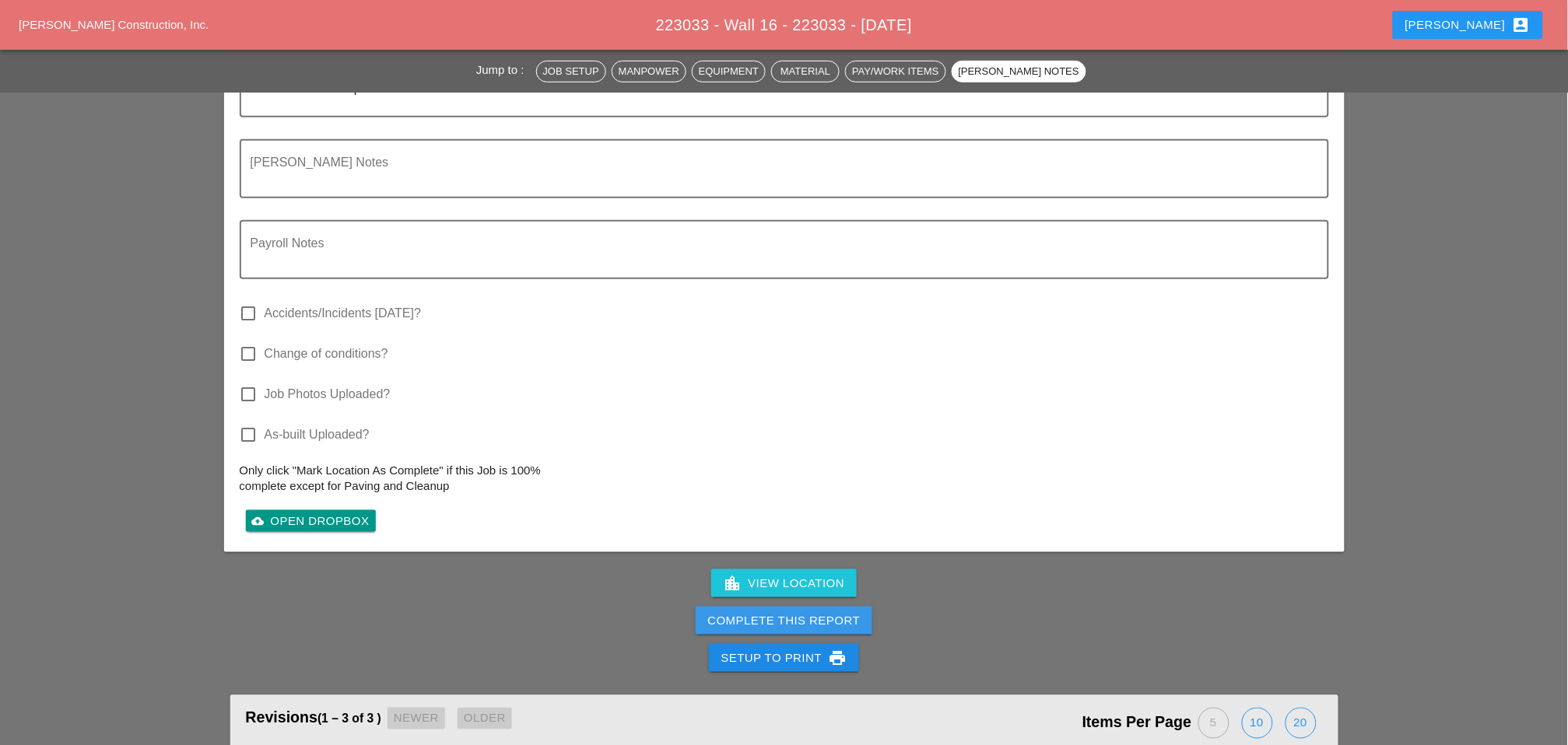 drag, startPoint x: 794, startPoint y: 606, endPoint x: 935, endPoint y: 82, distance: 542.639 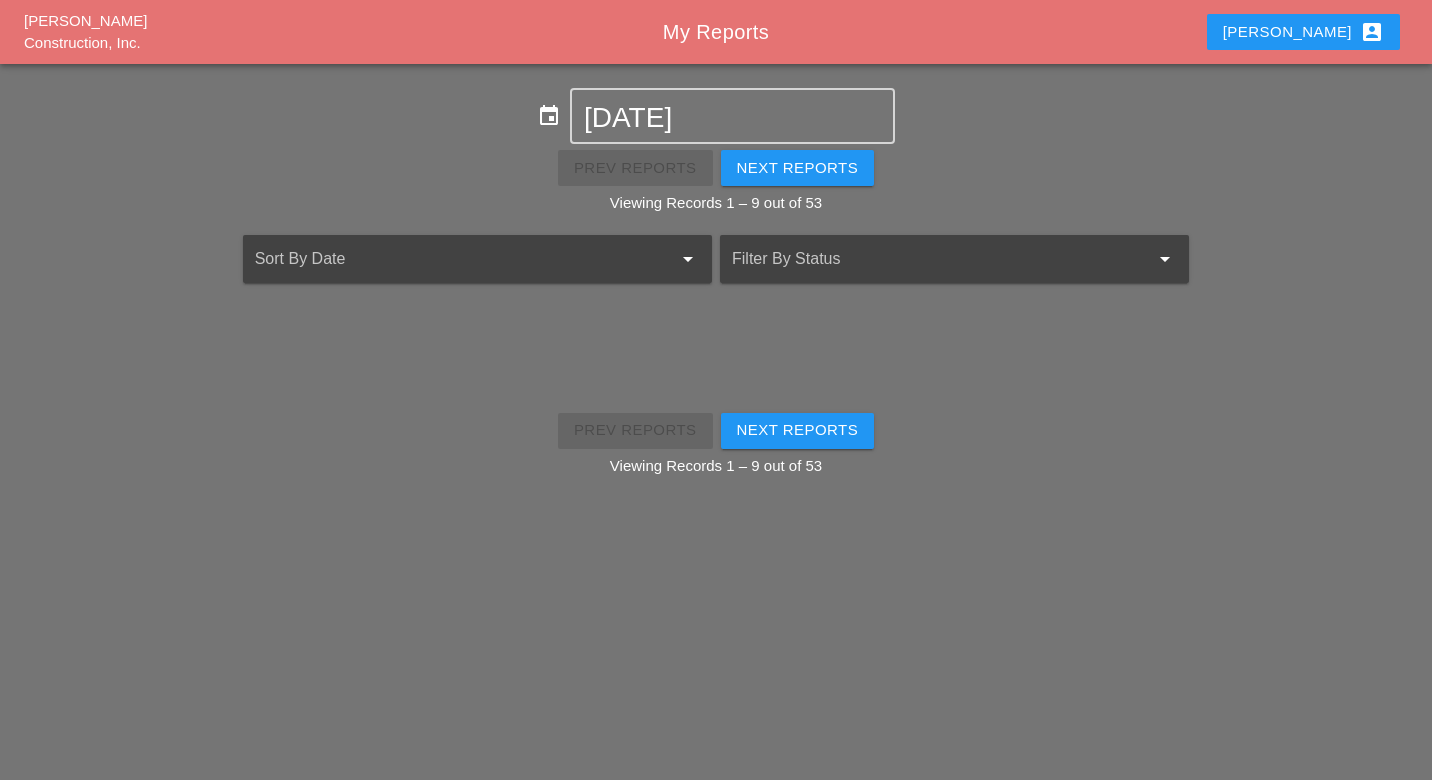 scroll, scrollTop: 0, scrollLeft: 0, axis: both 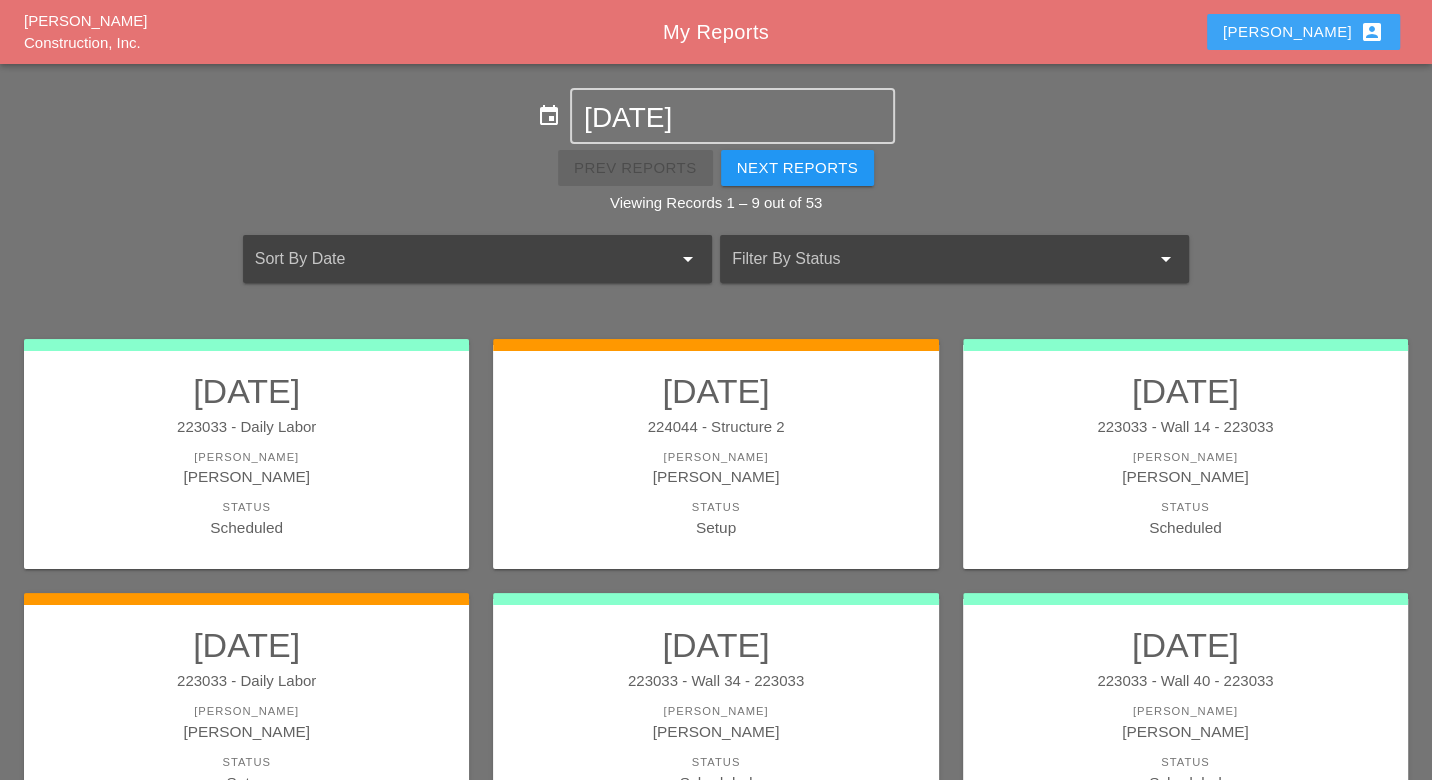 drag, startPoint x: 1325, startPoint y: 32, endPoint x: 1298, endPoint y: 91, distance: 64.884514 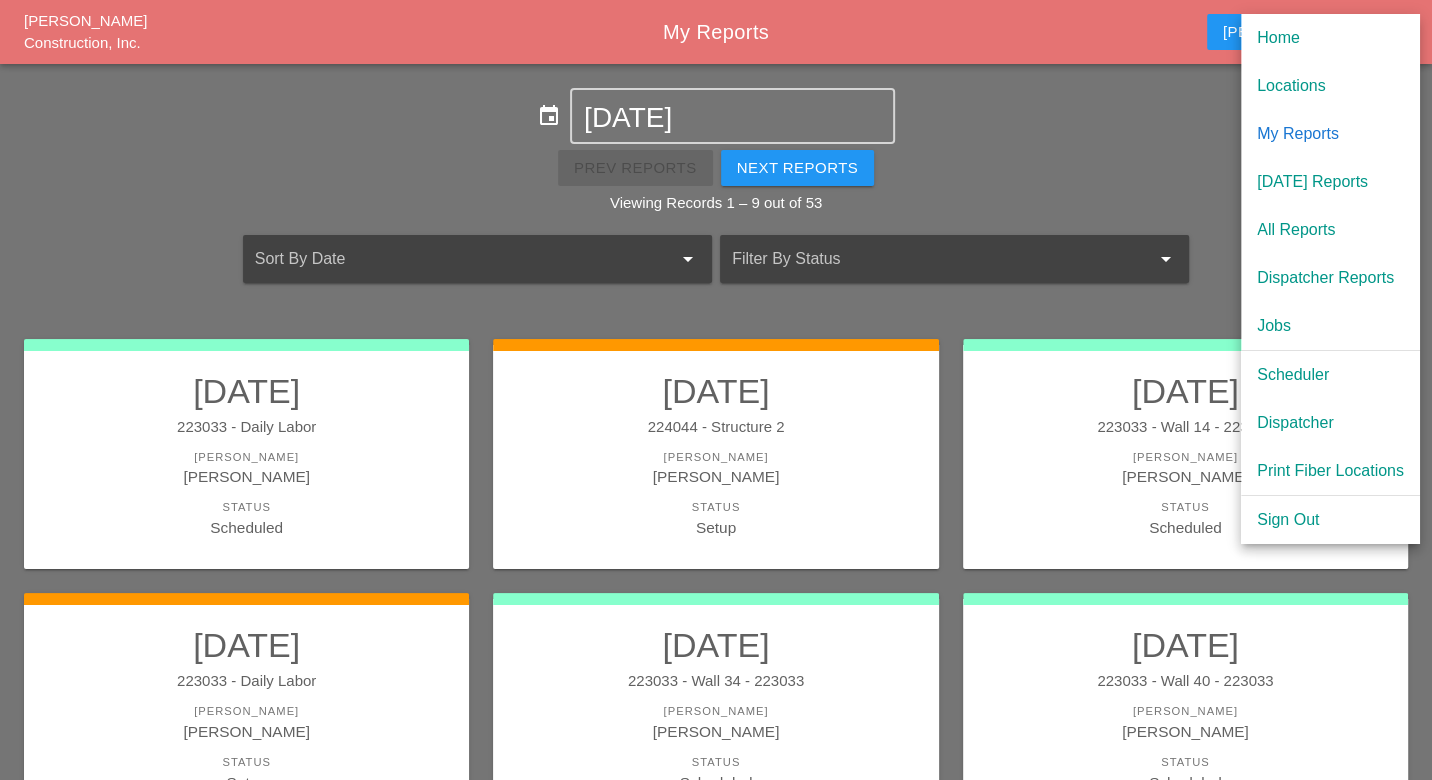 click on "Scheduler" at bounding box center [1330, 375] 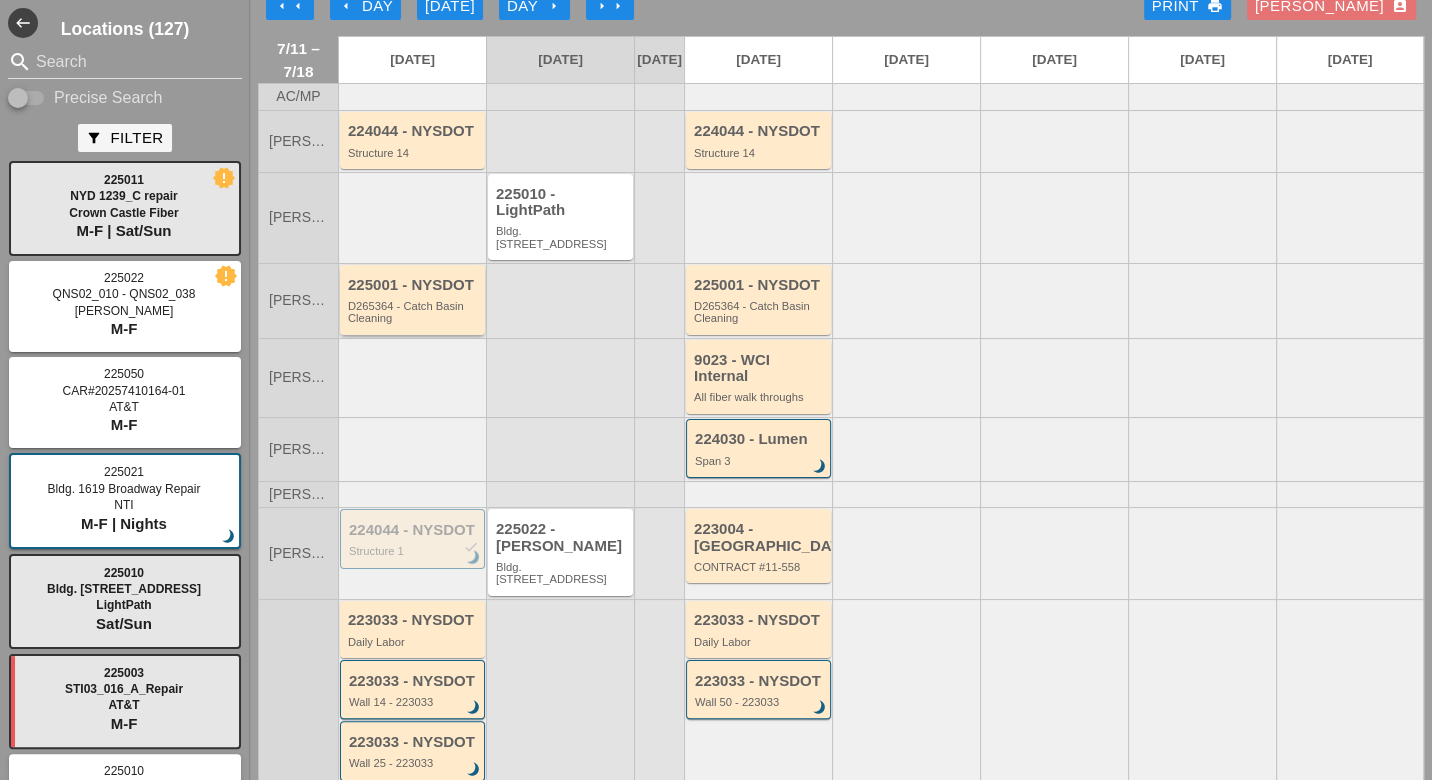 scroll, scrollTop: 0, scrollLeft: 0, axis: both 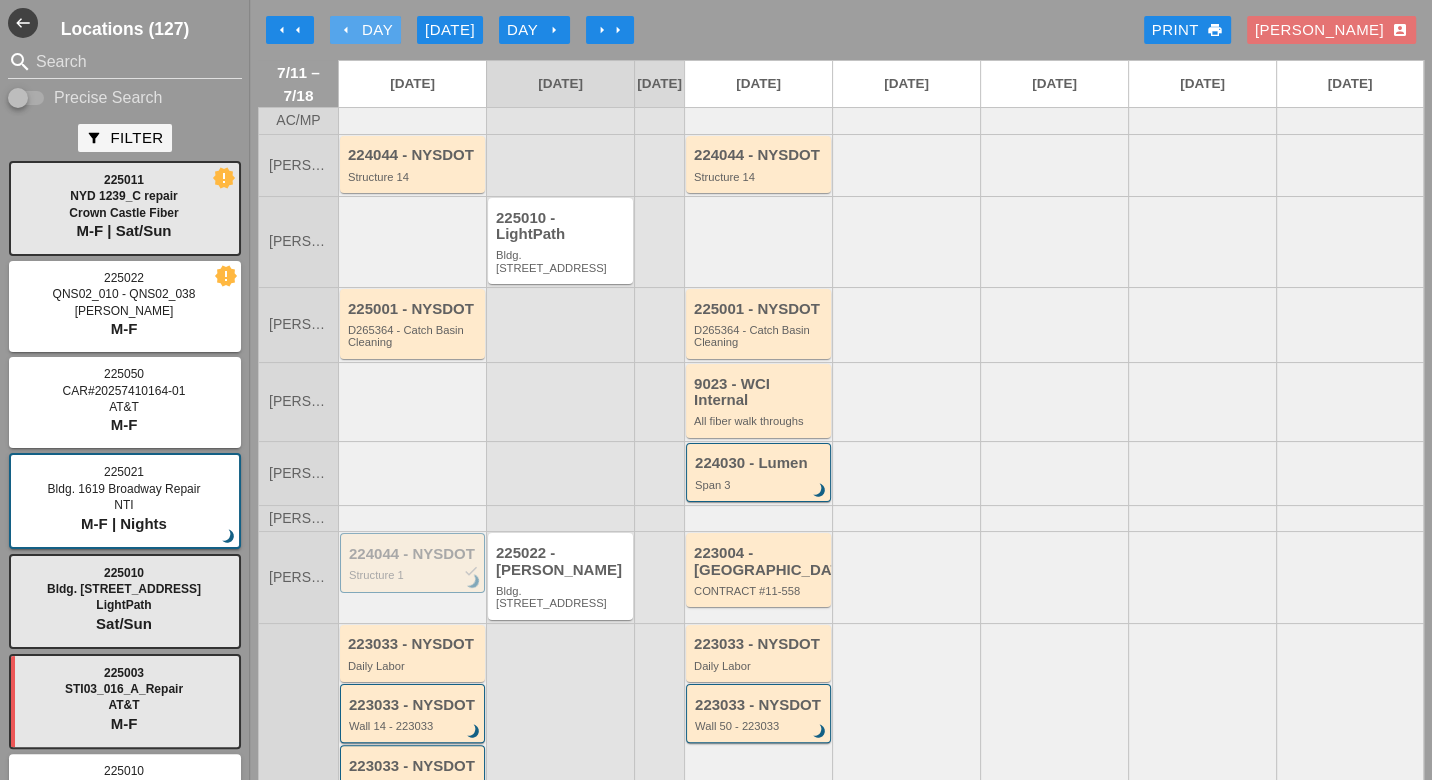 click on "arrow_left Day" at bounding box center (365, 30) 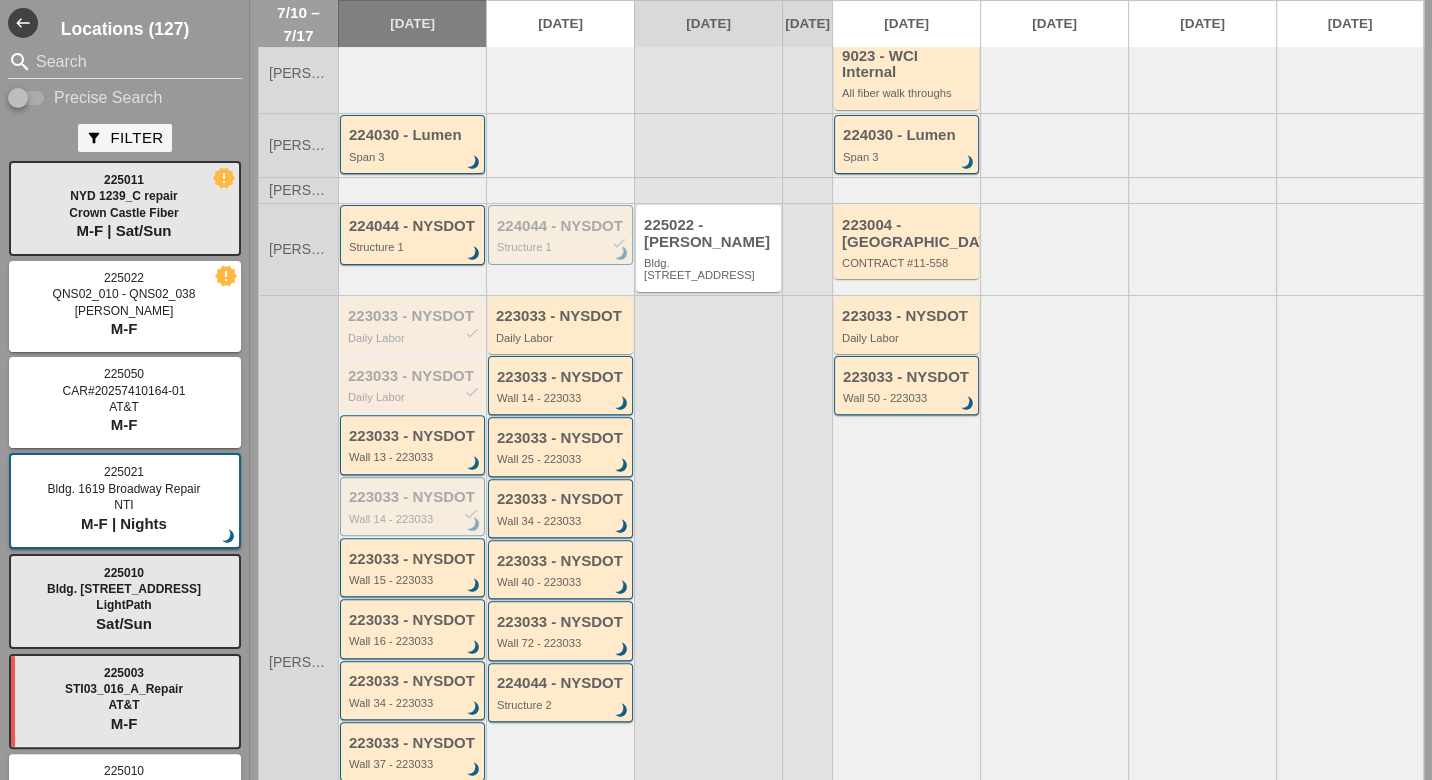 scroll, scrollTop: 444, scrollLeft: 0, axis: vertical 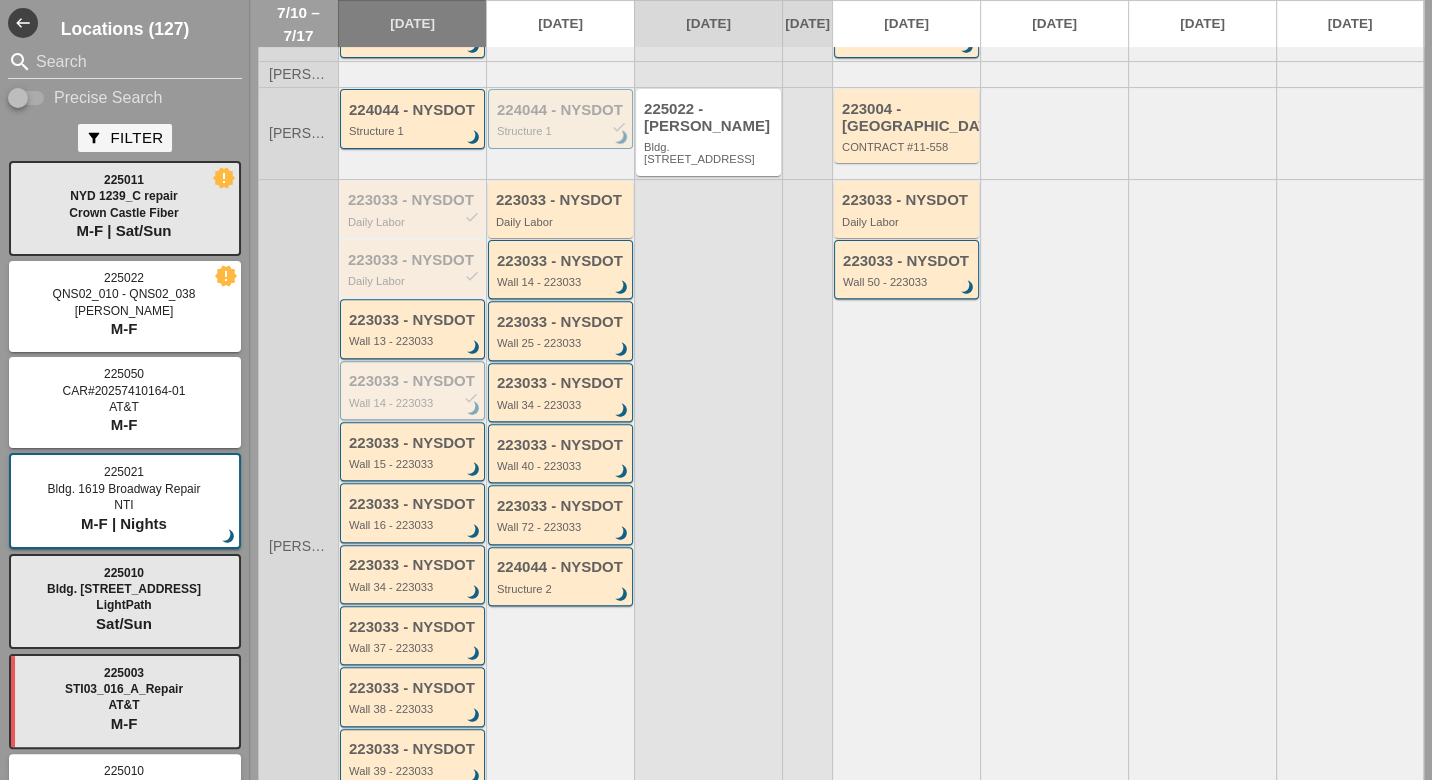 click on "Wall 14 - 223033" at bounding box center [414, 403] 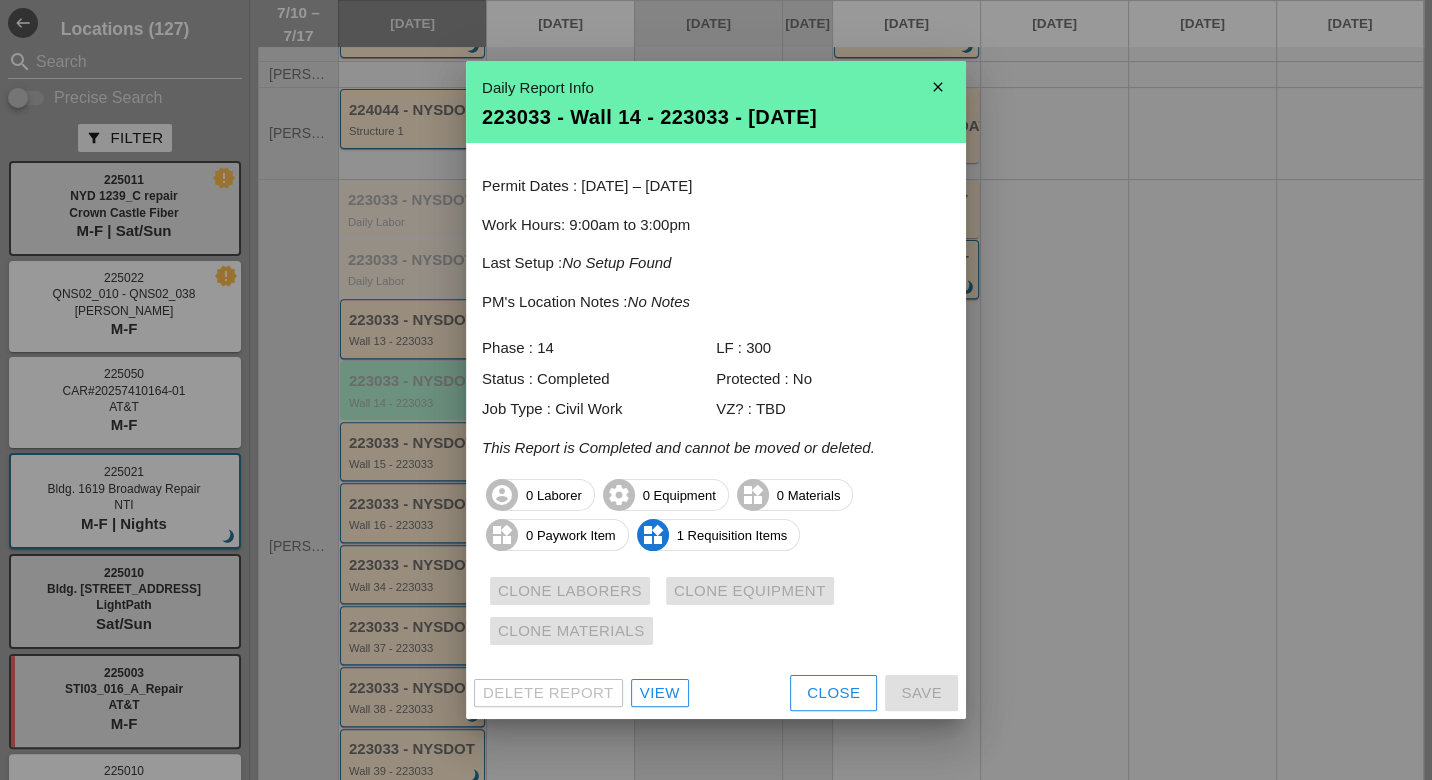click on "View" at bounding box center (660, 693) 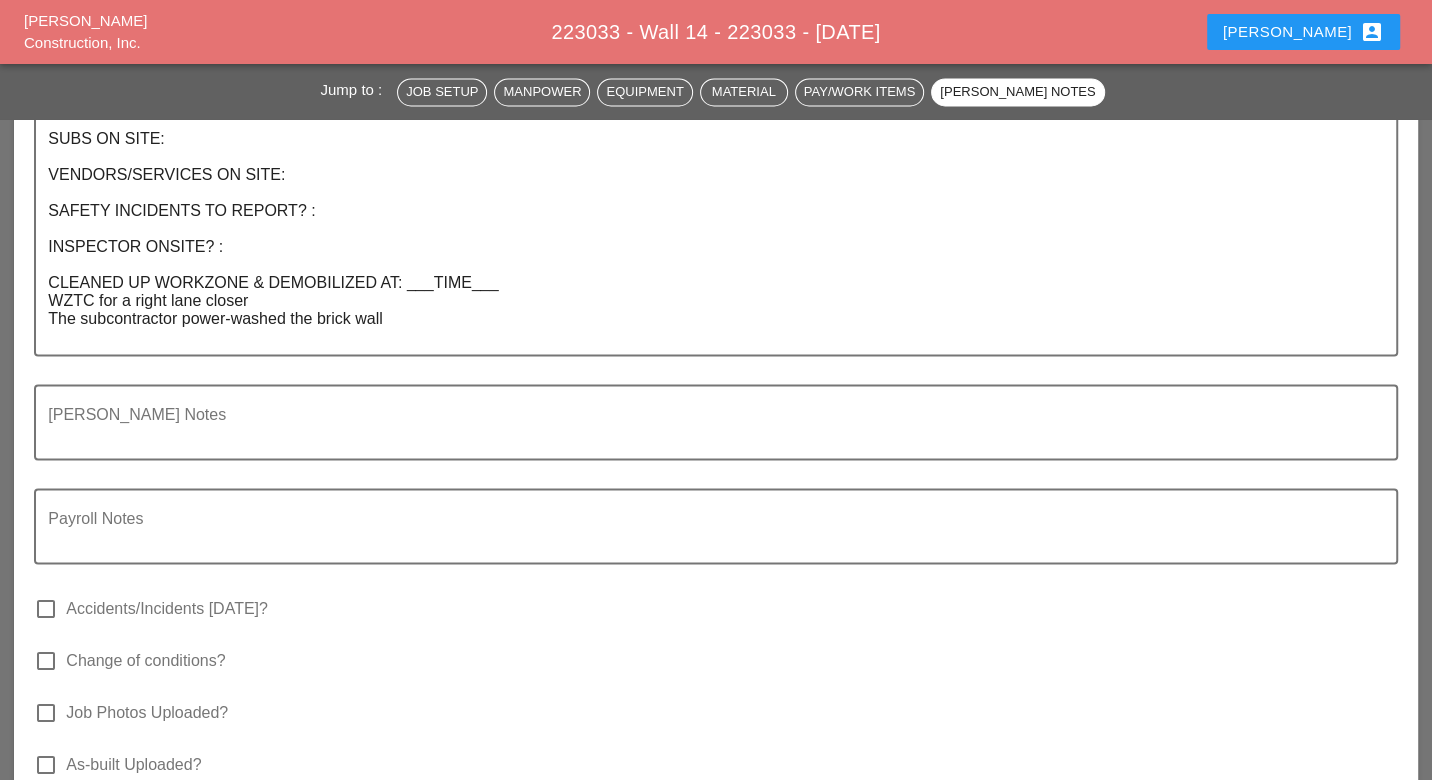 scroll, scrollTop: 2414, scrollLeft: 0, axis: vertical 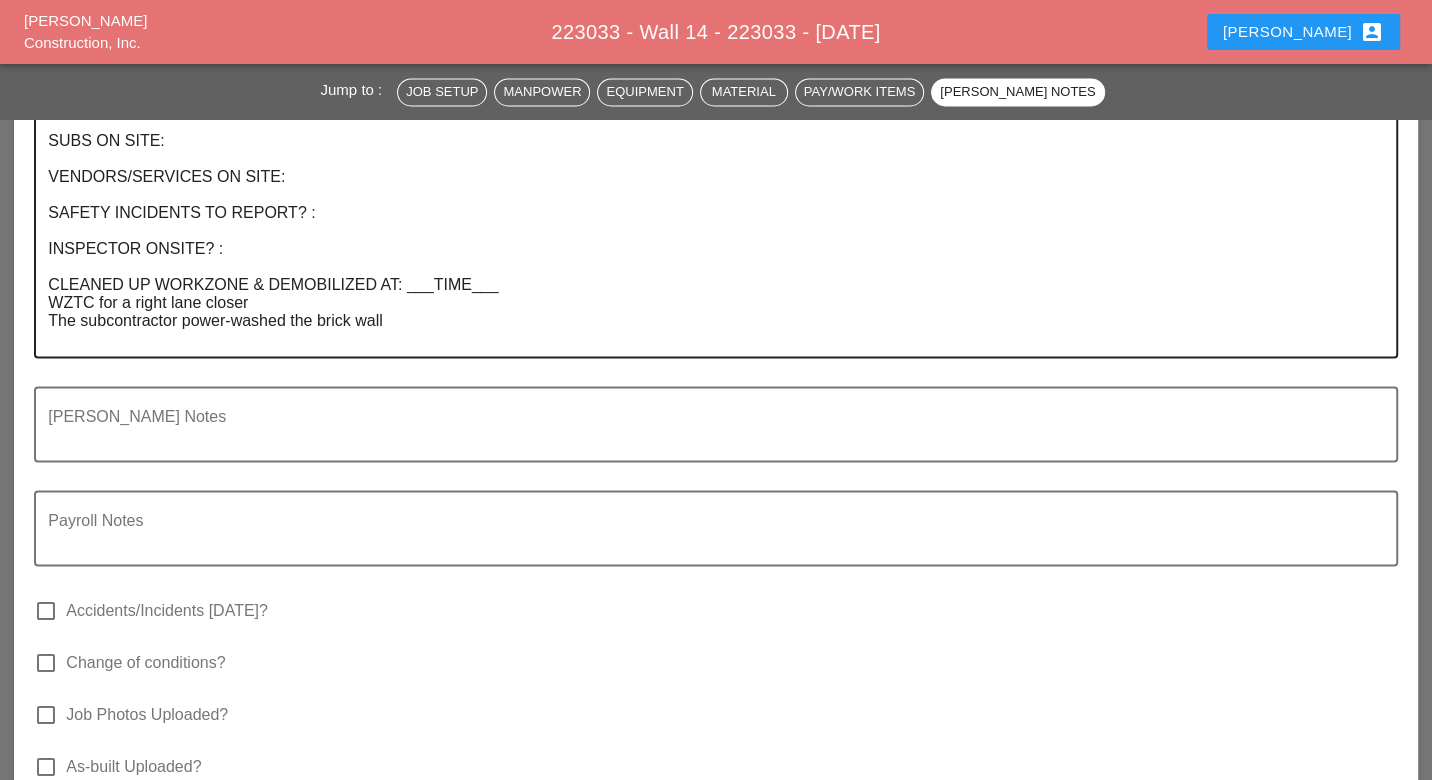 drag, startPoint x: 47, startPoint y: 311, endPoint x: 377, endPoint y: 333, distance: 330.7325 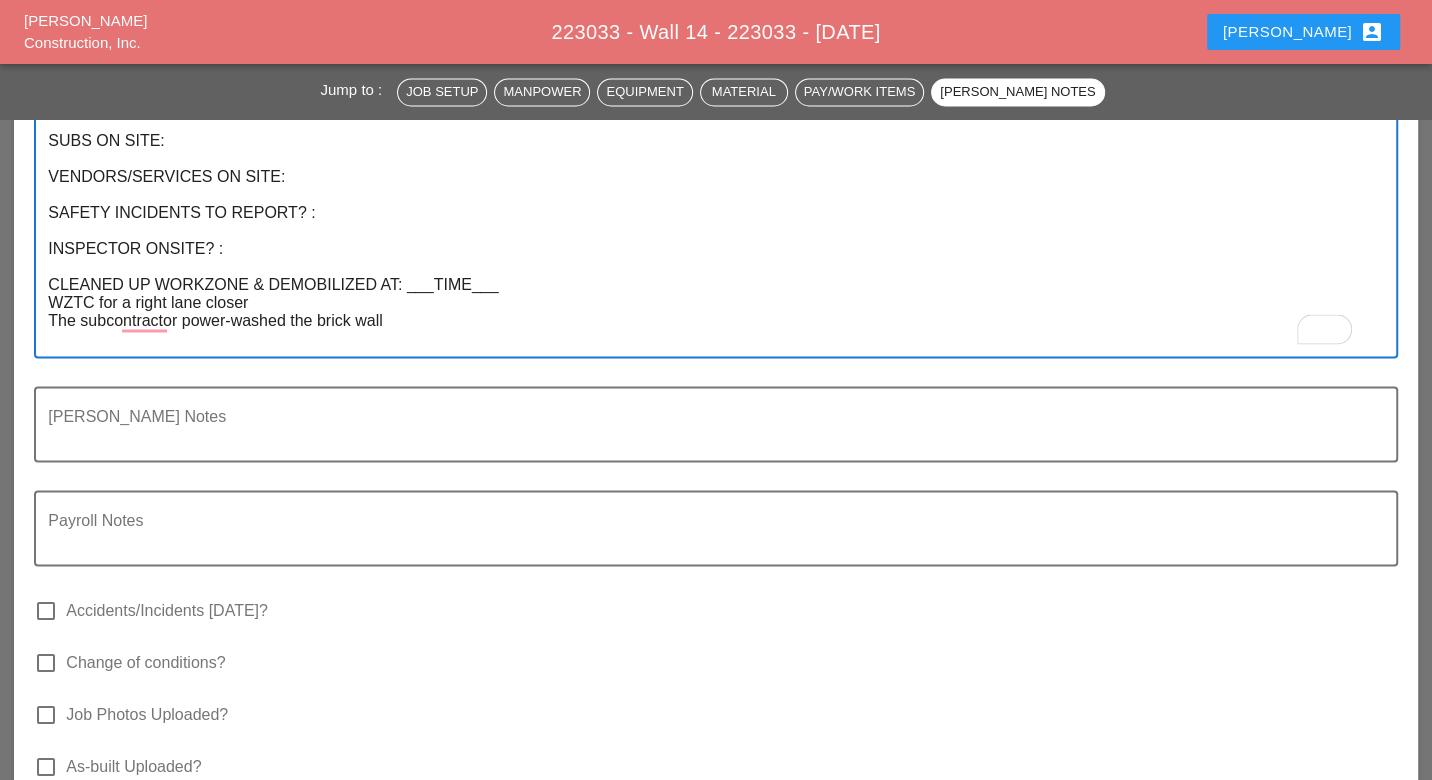 drag, startPoint x: 401, startPoint y: 332, endPoint x: 48, endPoint y: 318, distance: 353.2775 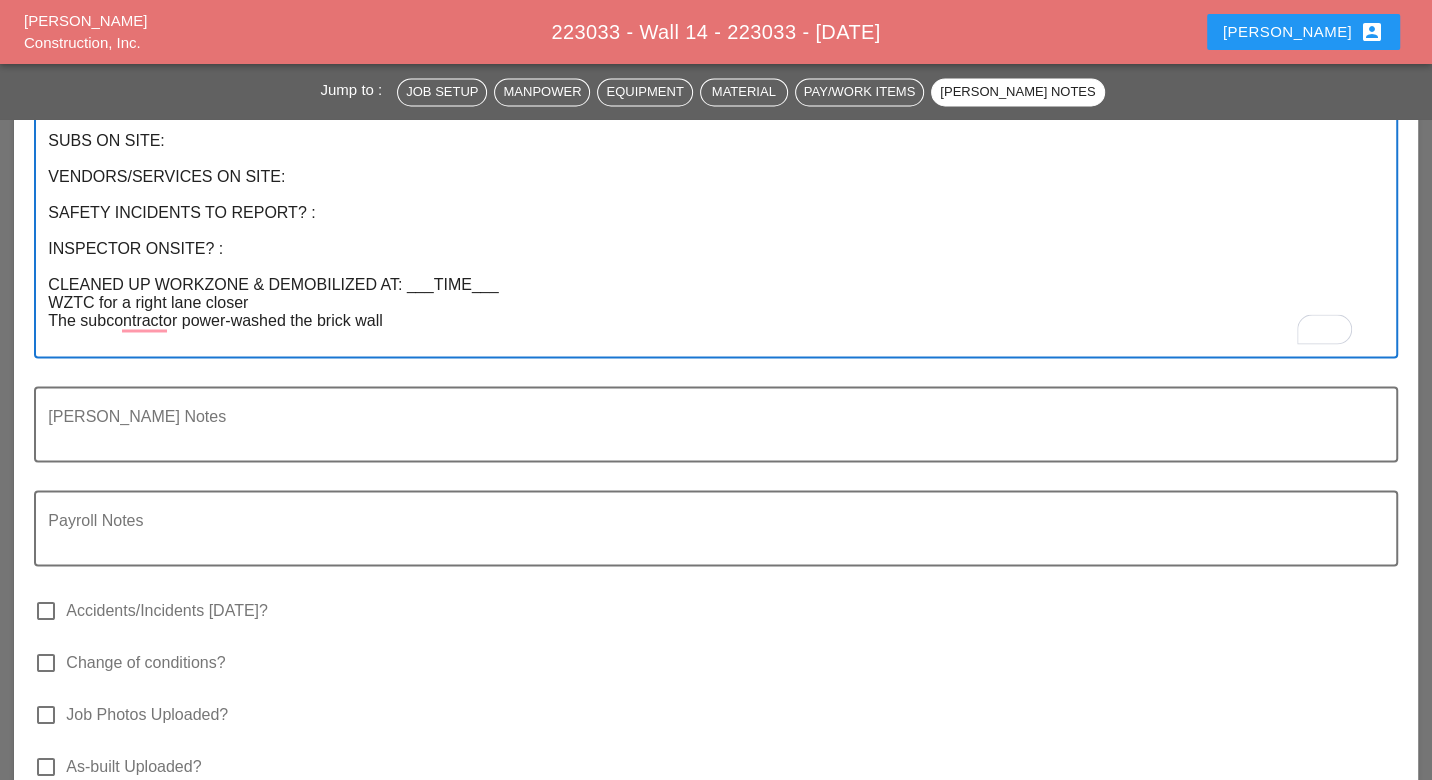 click on "SET UP WZTC:
Location:
Direction:
# of lanes:
SCOPE OF WORK COMPLETED:
SUBS ON SITE:
VENDORS/SERVICES ON SITE:
SAFETY INCIDENTS TO REPORT? :
INSPECTOR ONSITE? :
CLEANED UP WORKZONE & DEMOBILIZED AT: ___TIME___
WZTC for a right lane closer
The subcontractor power-washed the brick wall" at bounding box center (707, 177) 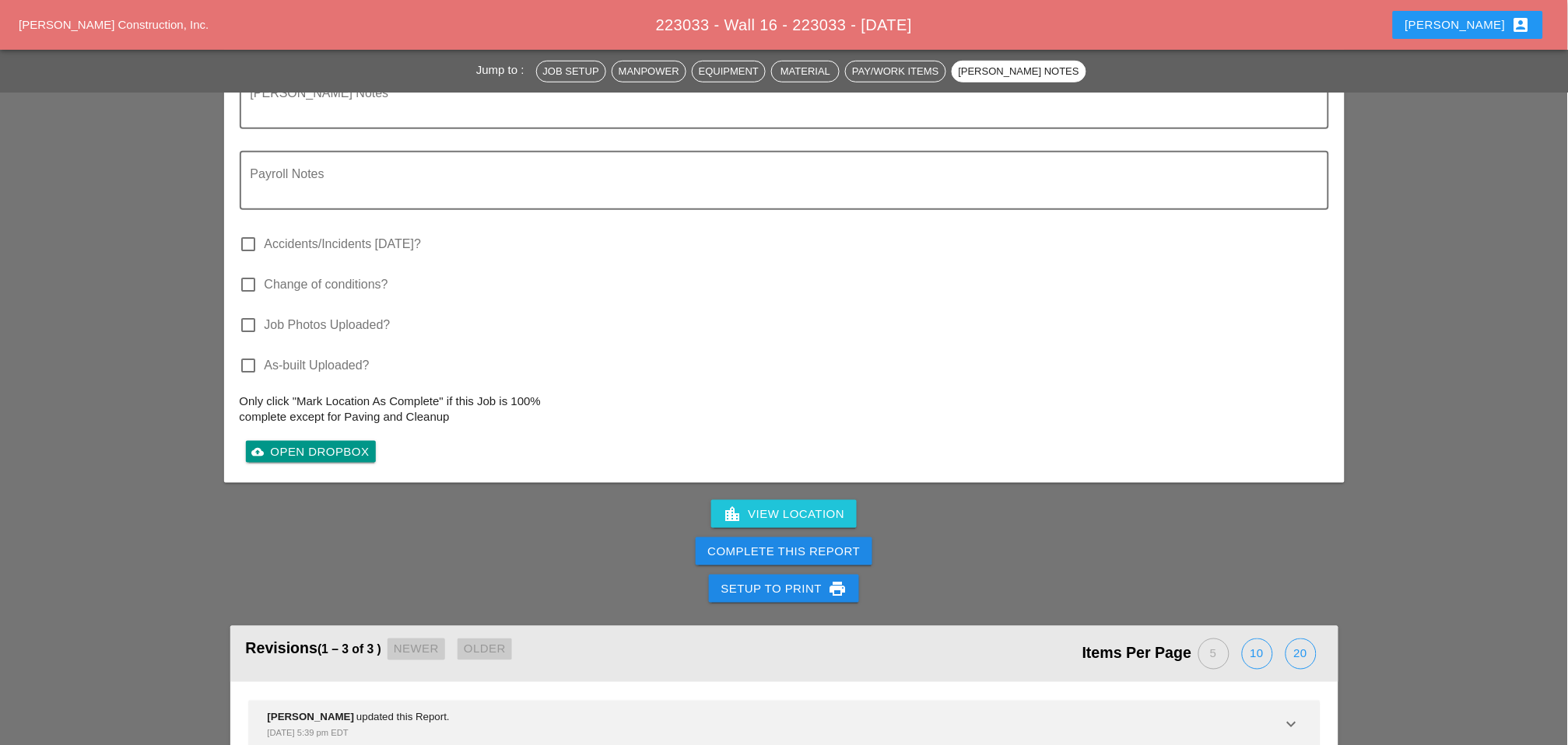 scroll, scrollTop: 2181, scrollLeft: 0, axis: vertical 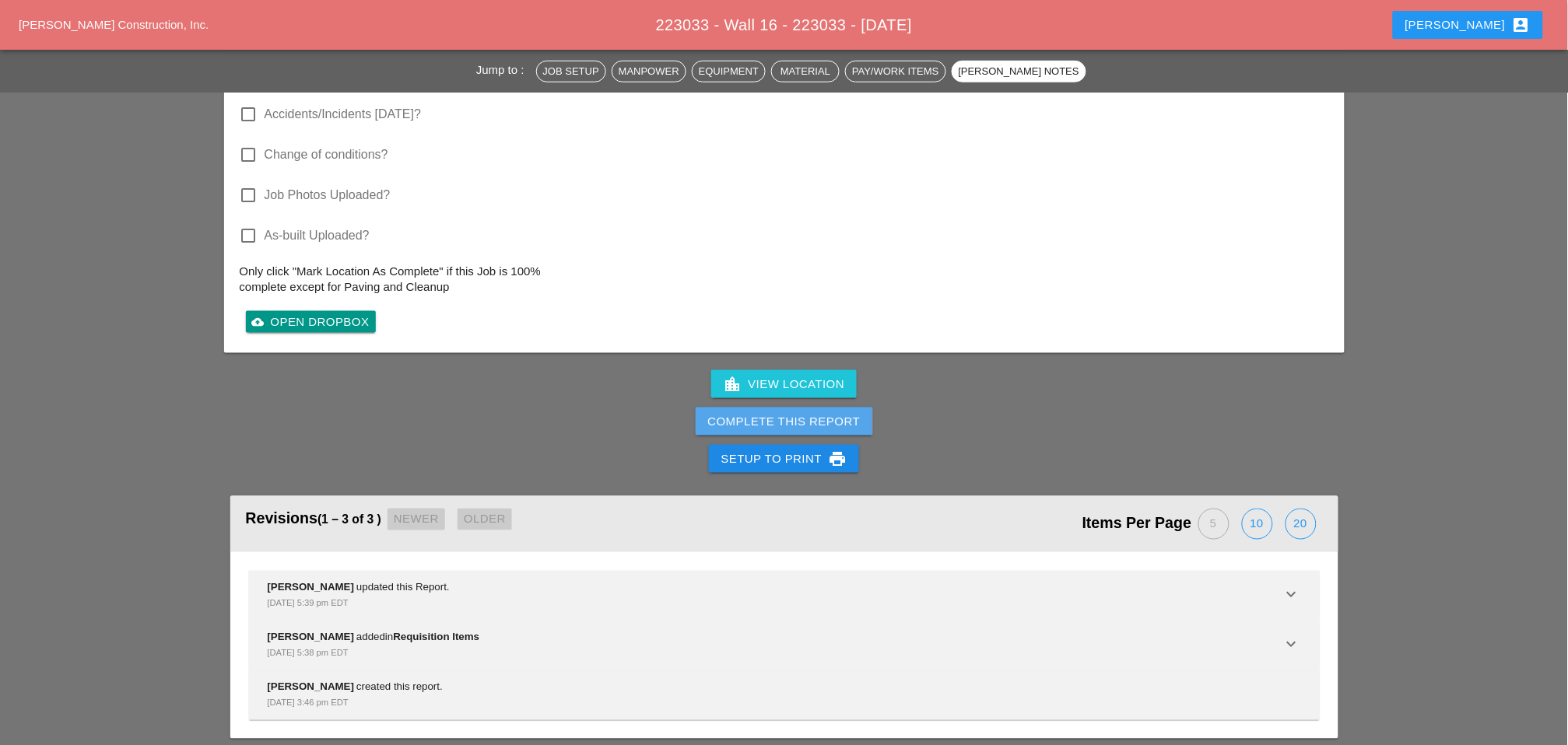 click on "Complete This Report" at bounding box center (784, 421) 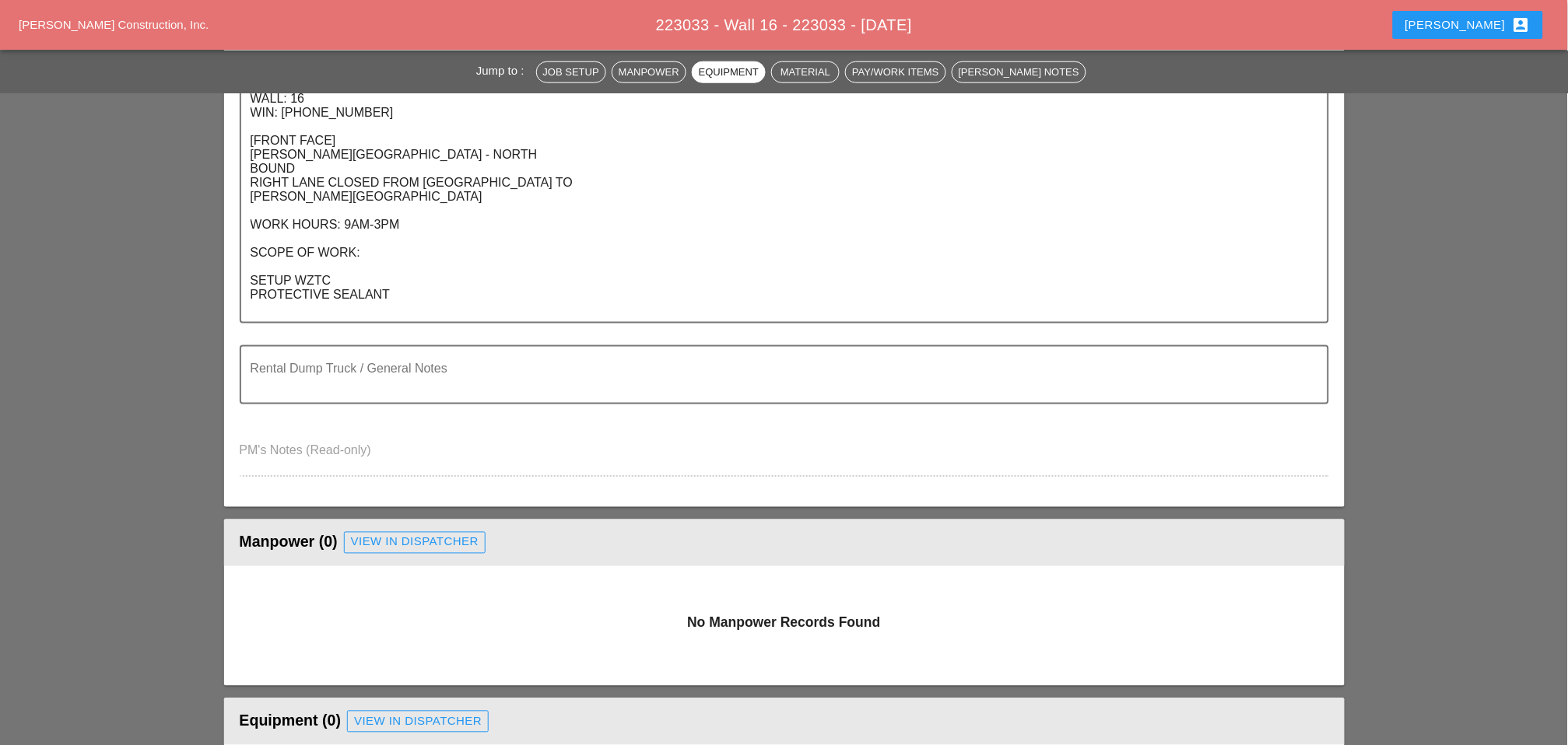 scroll, scrollTop: 0, scrollLeft: 0, axis: both 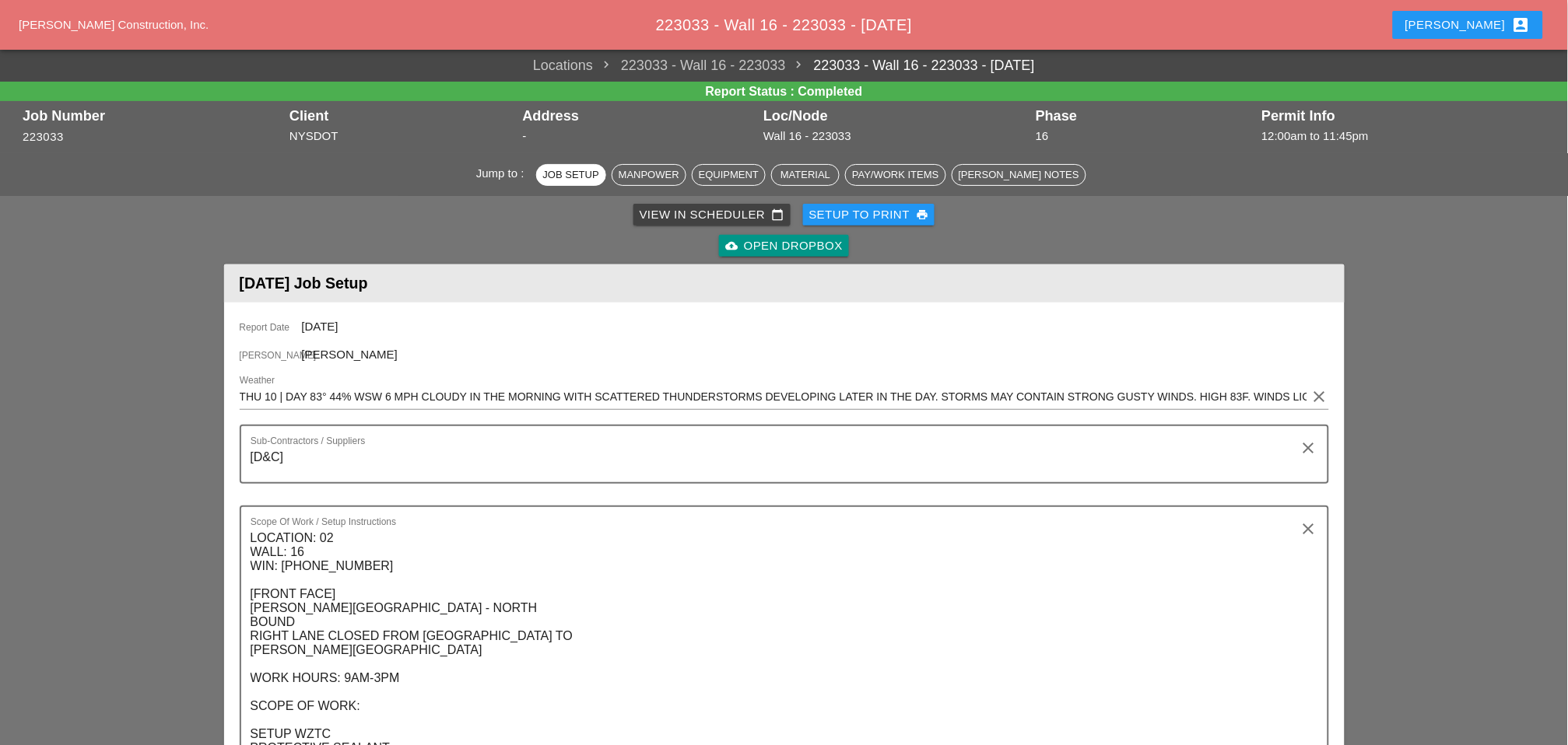 click on "View in Scheduler calendar_today" at bounding box center (712, 215) 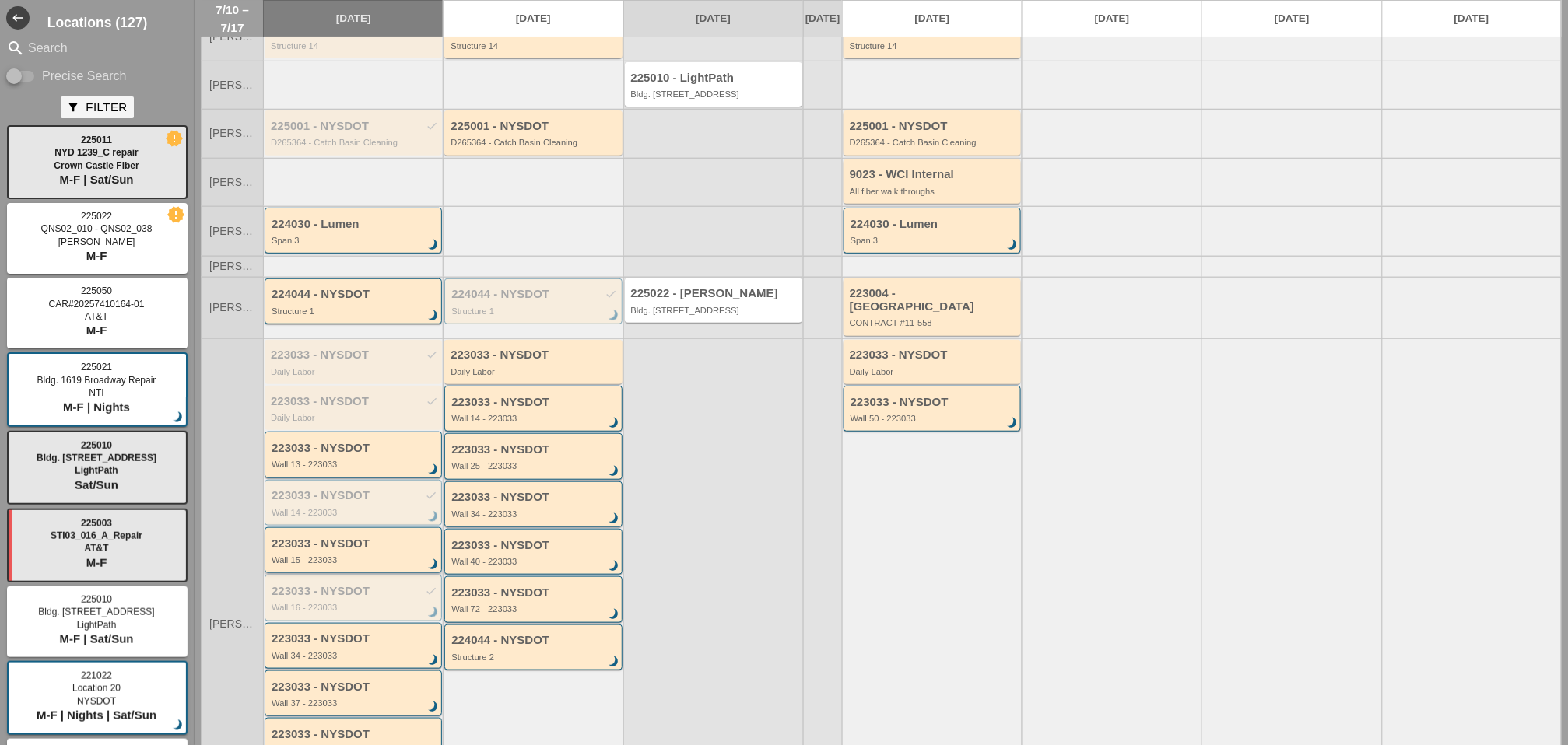 scroll, scrollTop: 86, scrollLeft: 0, axis: vertical 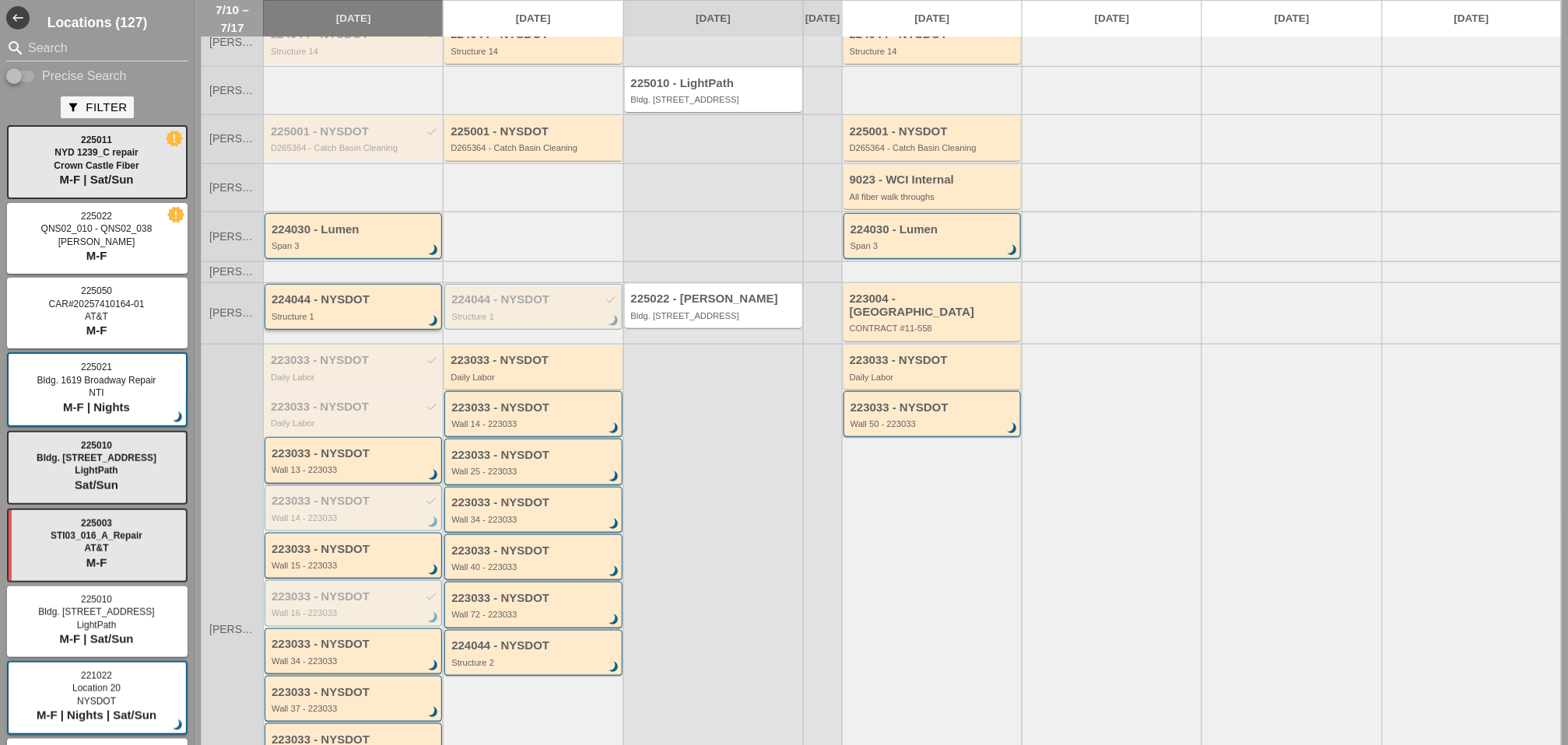 click on "Structure 1" at bounding box center [354, 317] 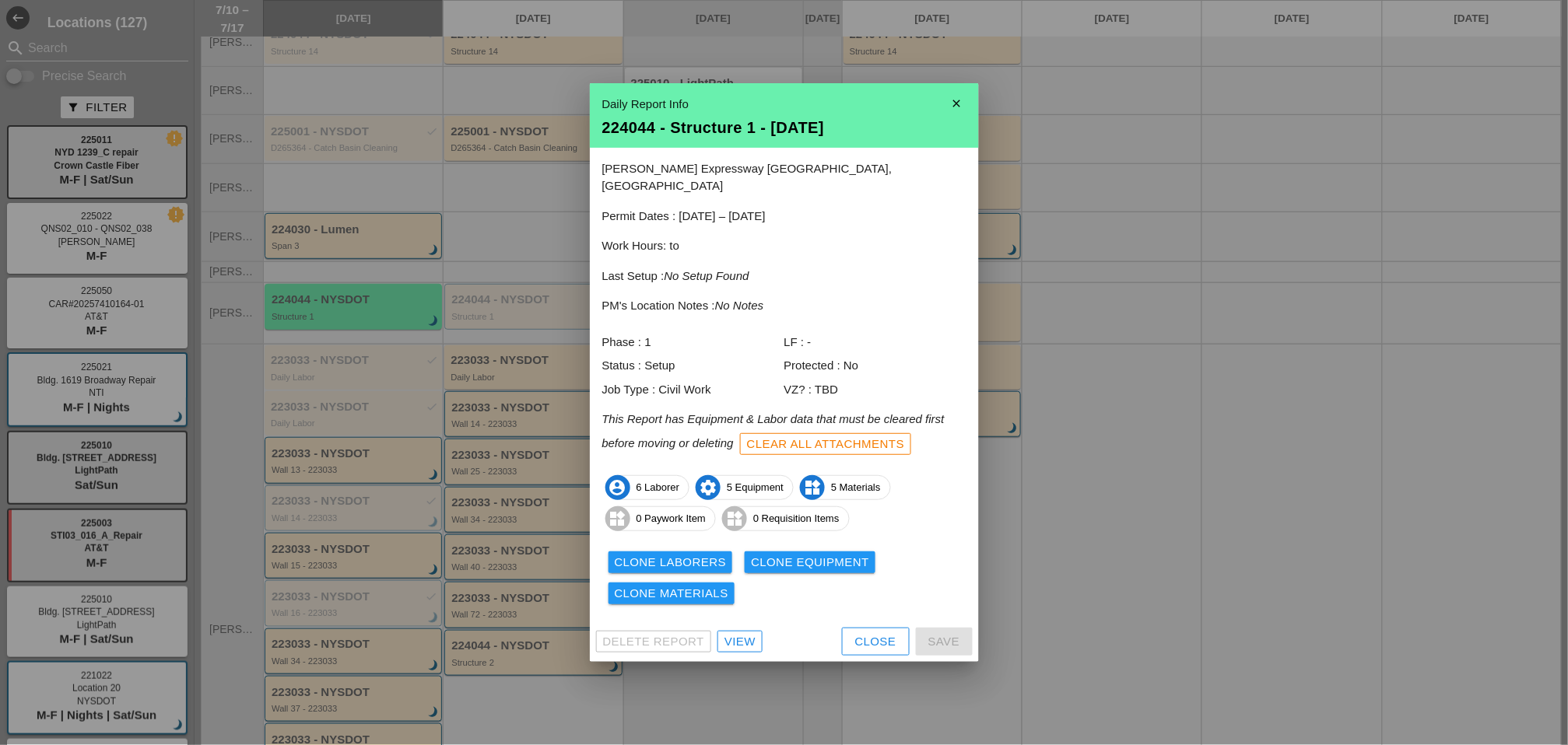click on "View" at bounding box center [740, 642] 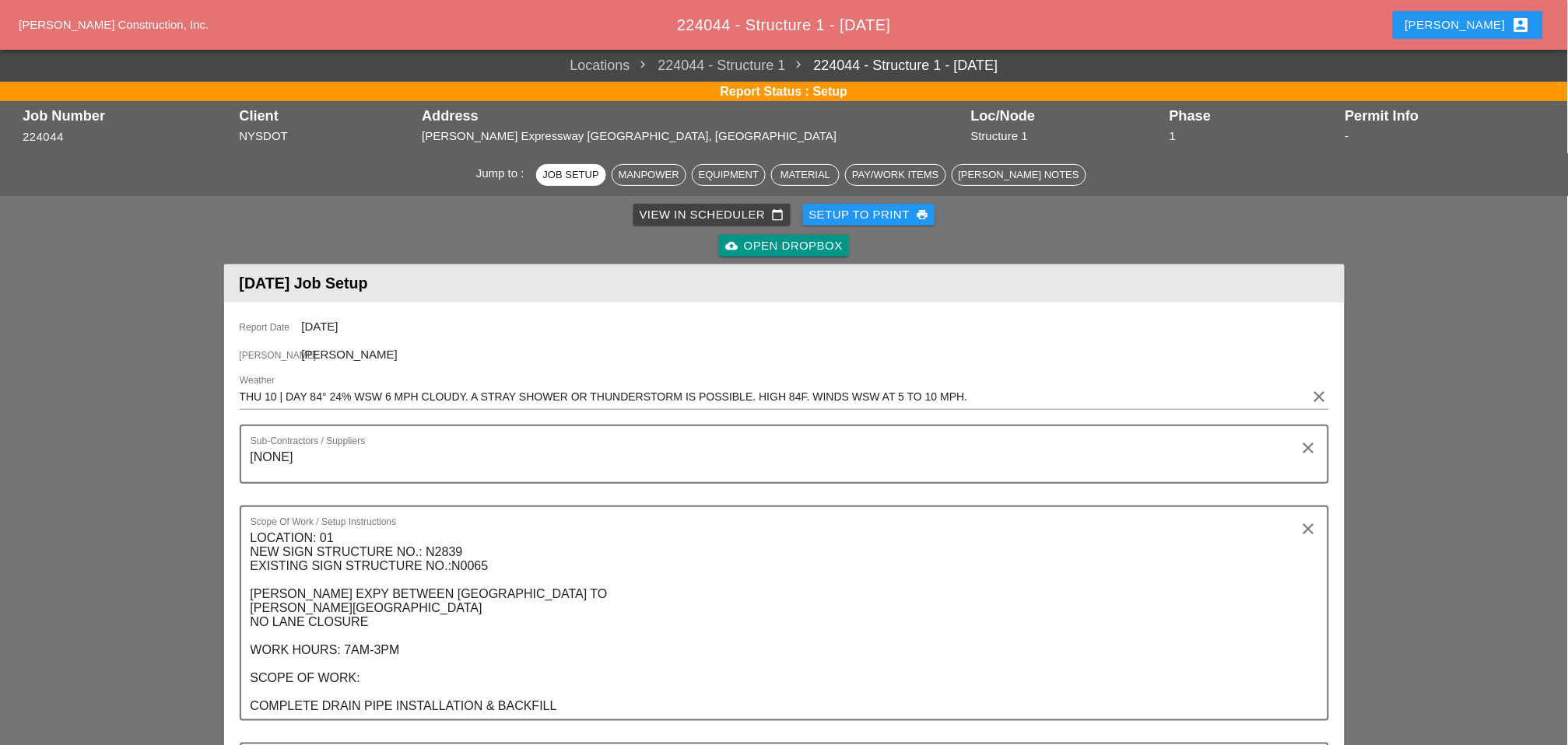 click on "Pay/Work Items" at bounding box center [895, 175] 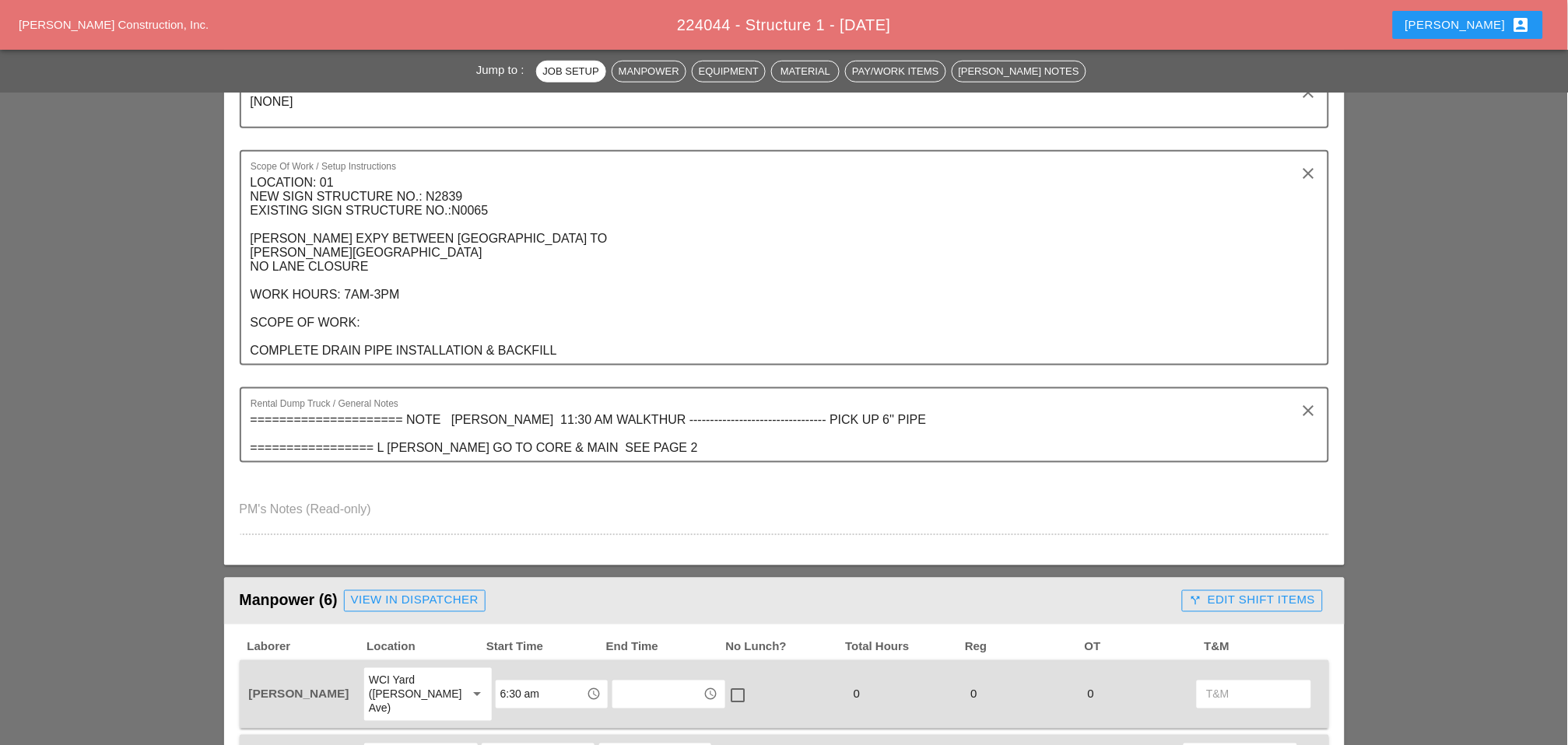 scroll, scrollTop: 87, scrollLeft: 0, axis: vertical 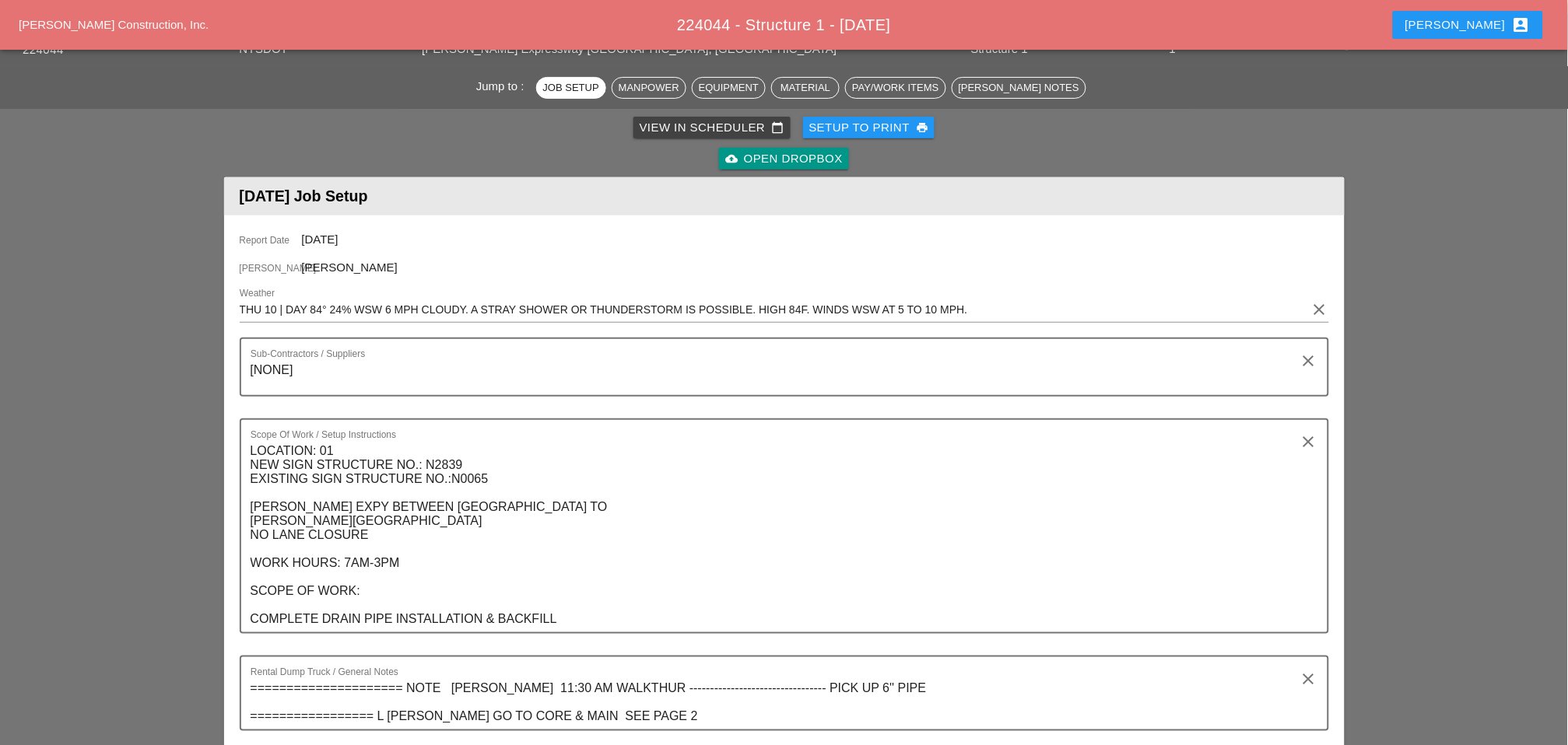 click on "View in Scheduler calendar_today" at bounding box center (712, 128) 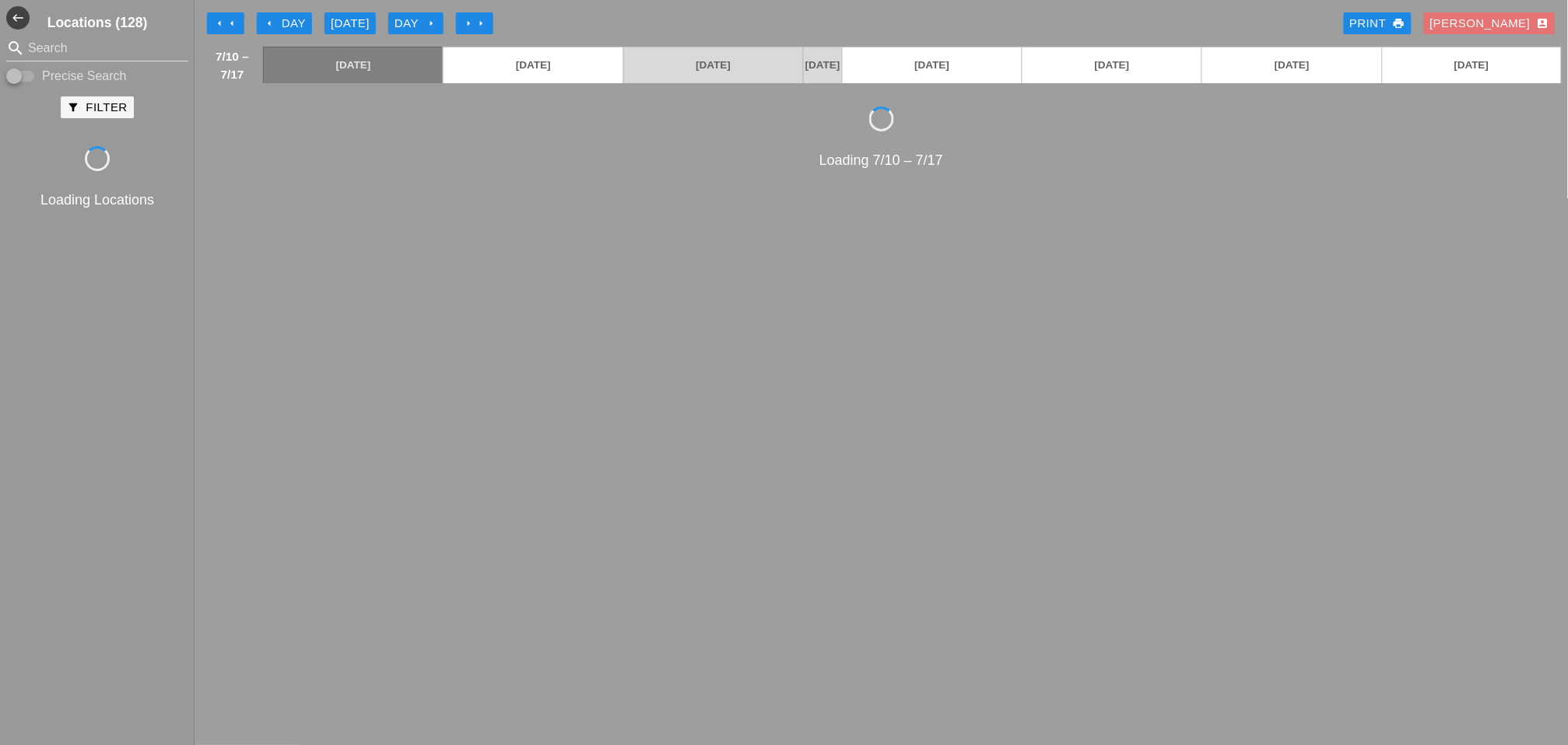 scroll, scrollTop: 0, scrollLeft: 0, axis: both 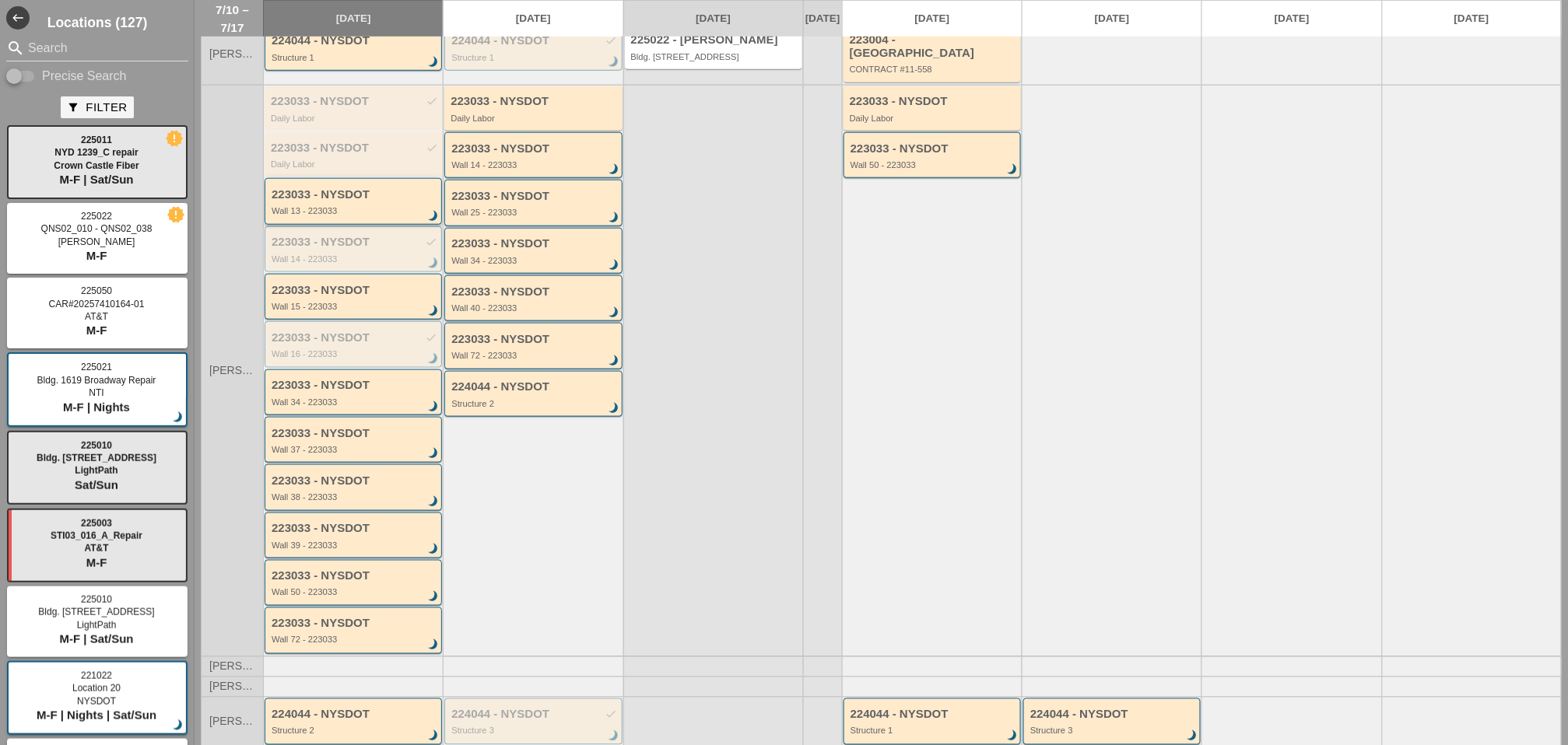 click on "223033 - NYSDOT  Wall 13 - 223033 brightness_3" at bounding box center [354, 202] 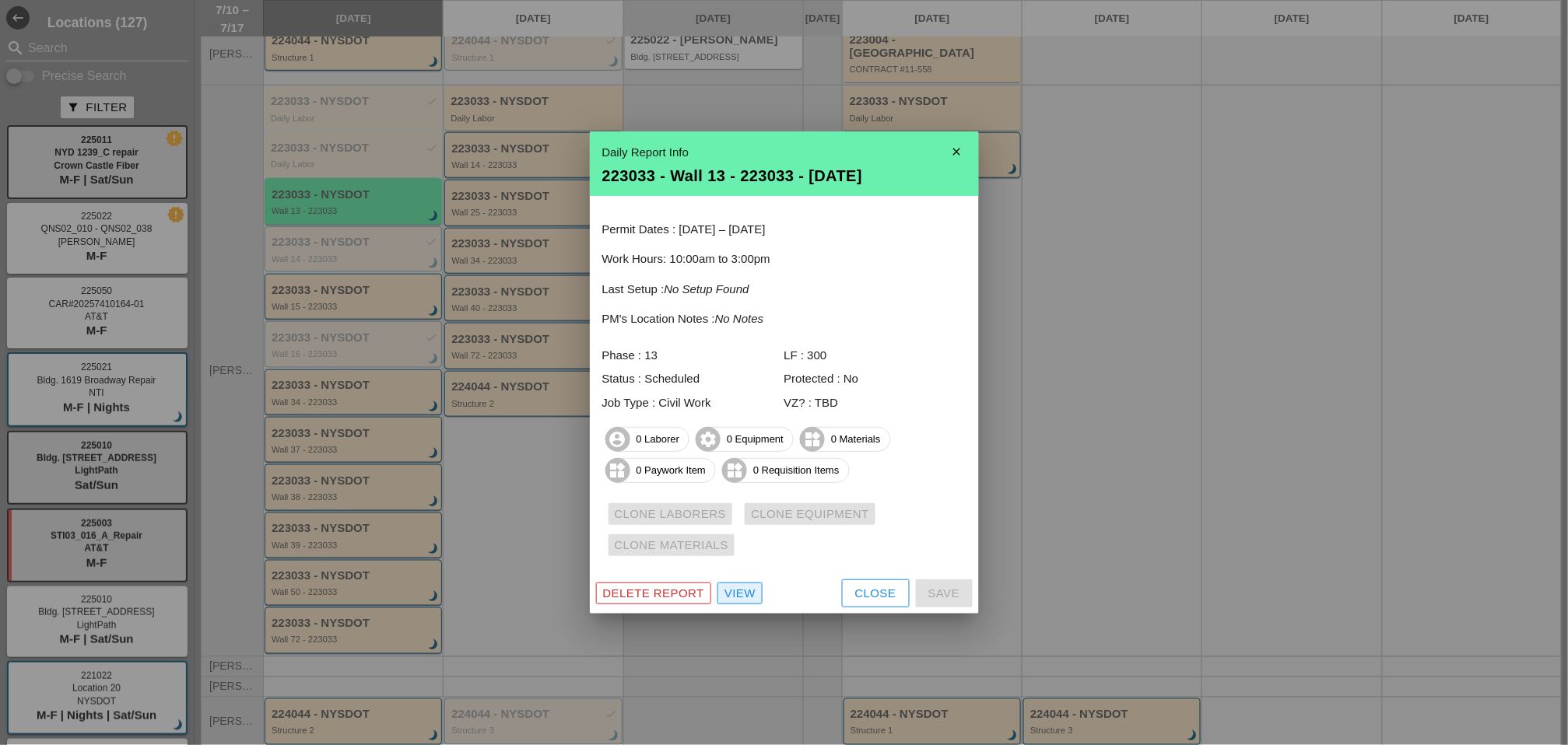 drag, startPoint x: 740, startPoint y: 593, endPoint x: 696, endPoint y: 570, distance: 49.648766 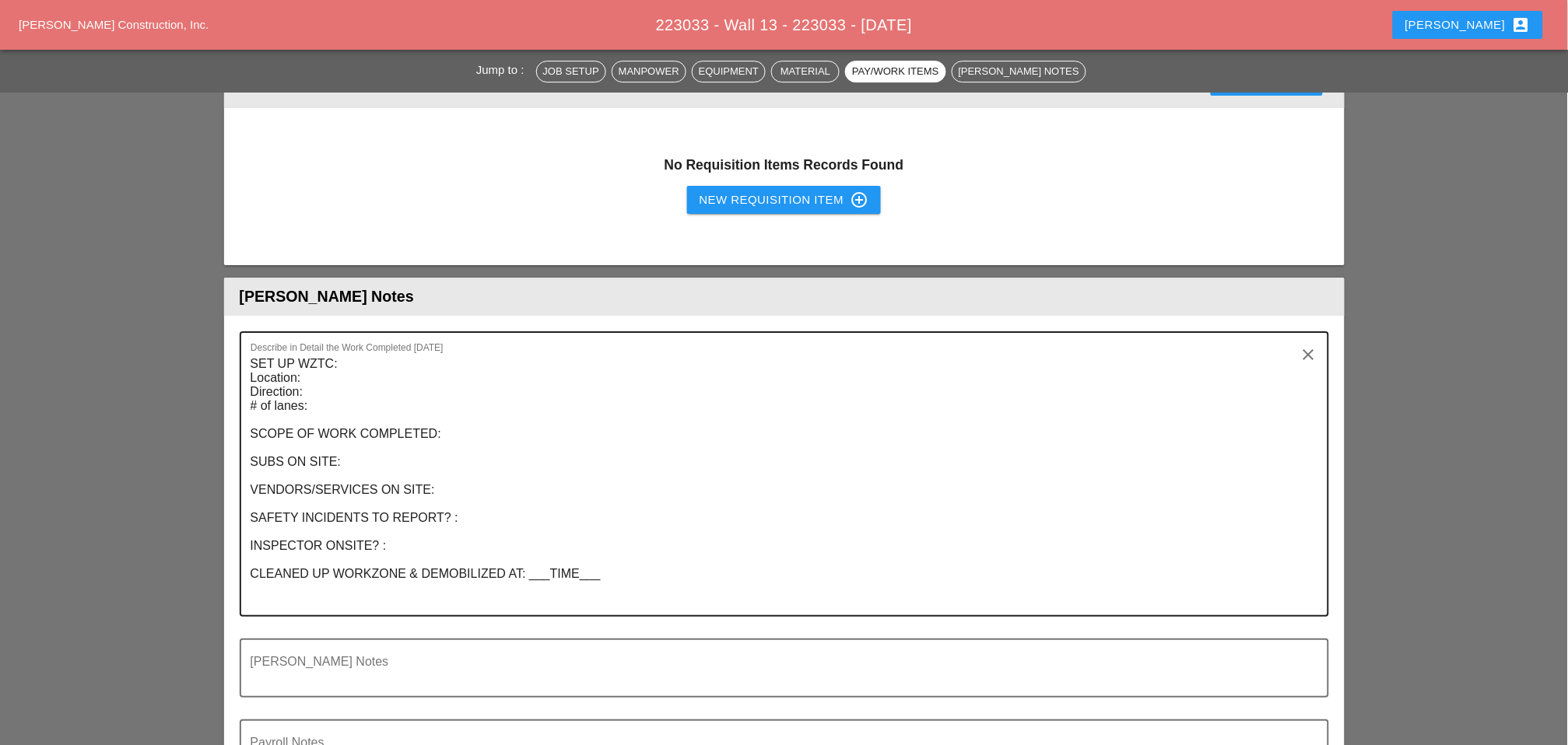 scroll, scrollTop: 1642, scrollLeft: 0, axis: vertical 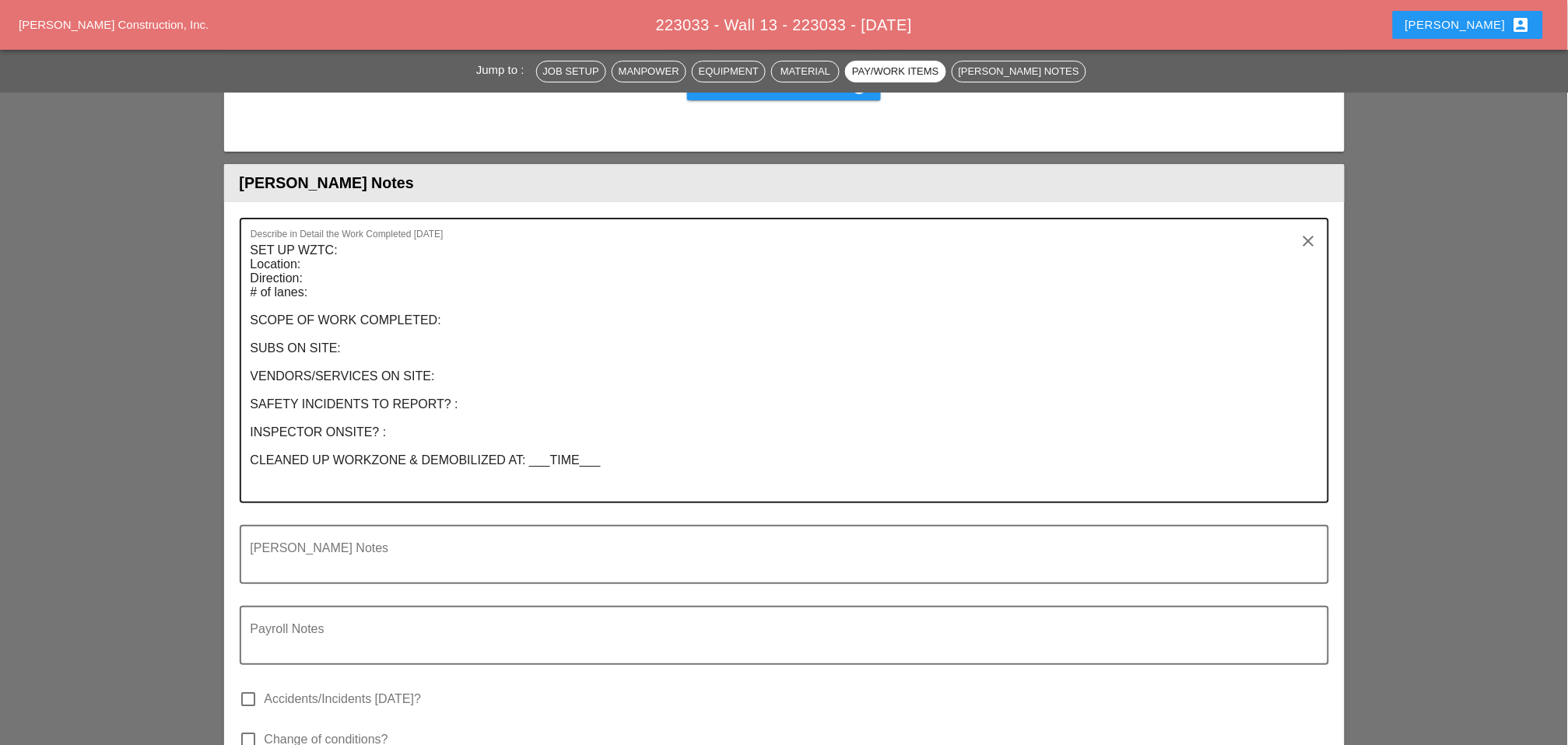 click on "SET UP WZTC:
Location:
Direction:
# of lanes:
SCOPE OF WORK COMPLETED:
SUBS ON SITE:
VENDORS/SERVICES ON SITE:
SAFETY INCIDENTS TO REPORT? :
INSPECTOR ONSITE? :
CLEANED UP WORKZONE & DEMOBILIZED AT: ___TIME___" at bounding box center (778, 369) 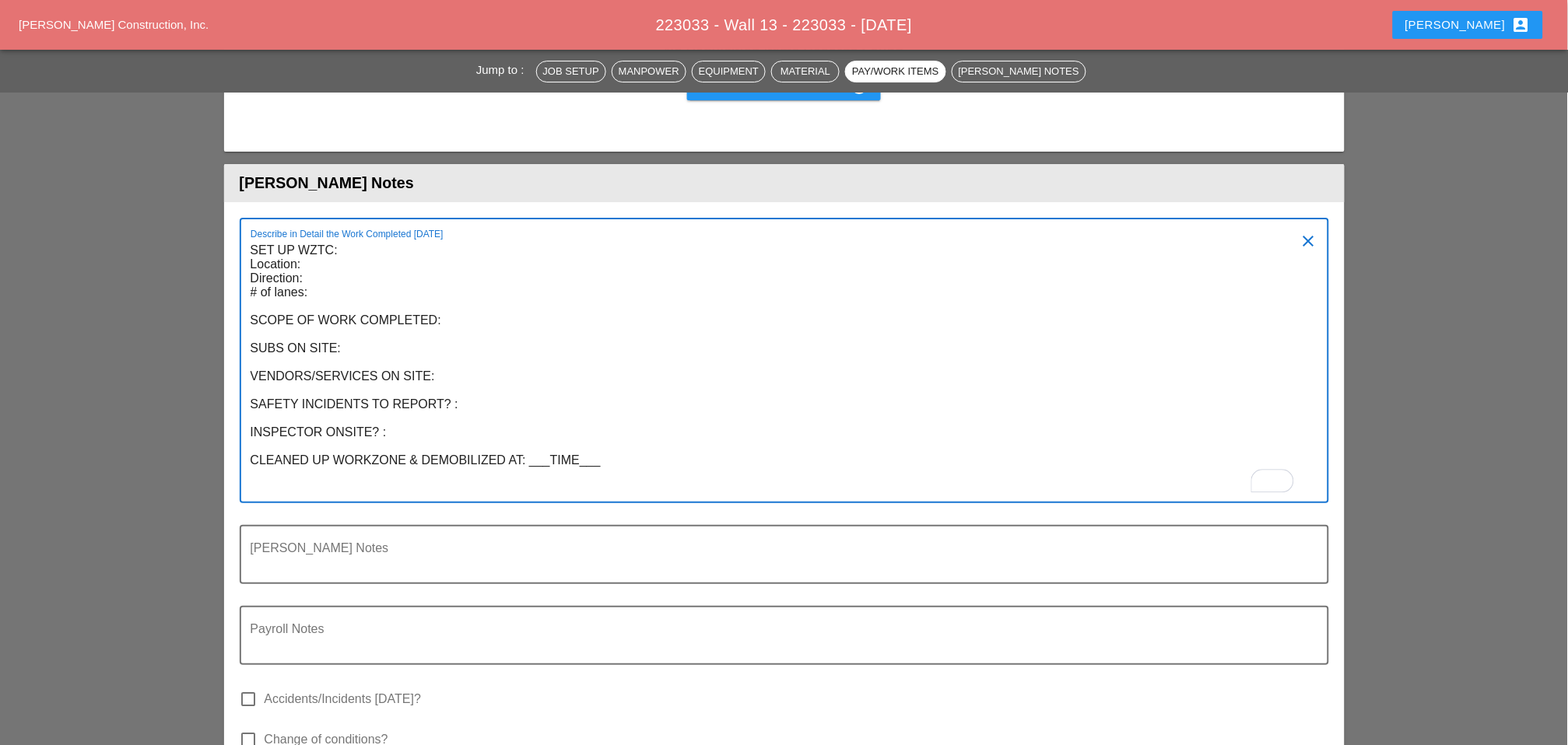 paste on "WZTC for a right lane closer
The subcontractor power-washed the brick wall" 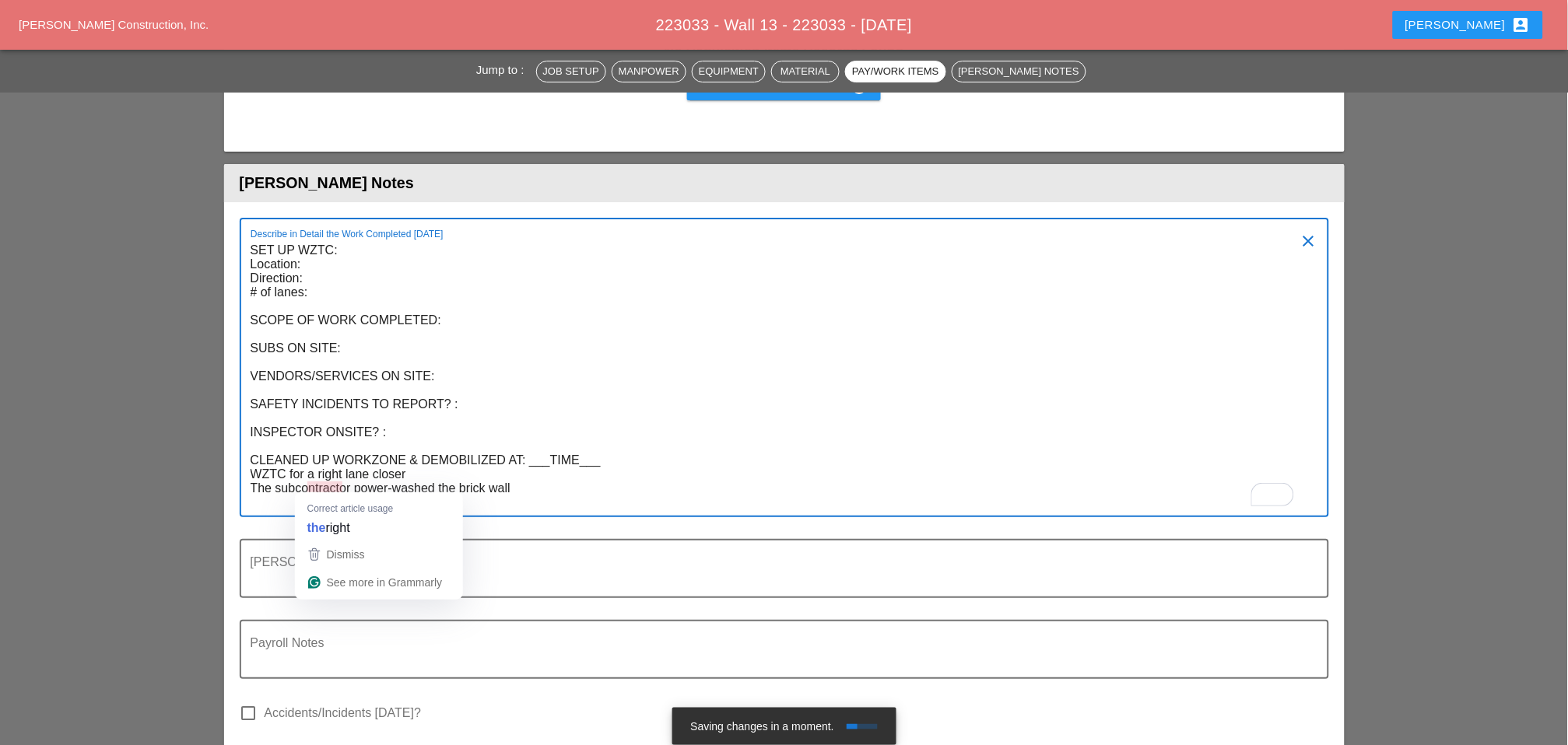 click on "SET UP WZTC:
Location:
Direction:
# of lanes:
SCOPE OF WORK COMPLETED:
SUBS ON SITE:
VENDORS/SERVICES ON SITE:
SAFETY INCIDENTS TO REPORT? :
INSPECTOR ONSITE? :
CLEANED UP WORKZONE & DEMOBILIZED AT: ___TIME___
WZTC for a right lane closer
The subcontractor power-washed the brick wall" at bounding box center [778, 376] 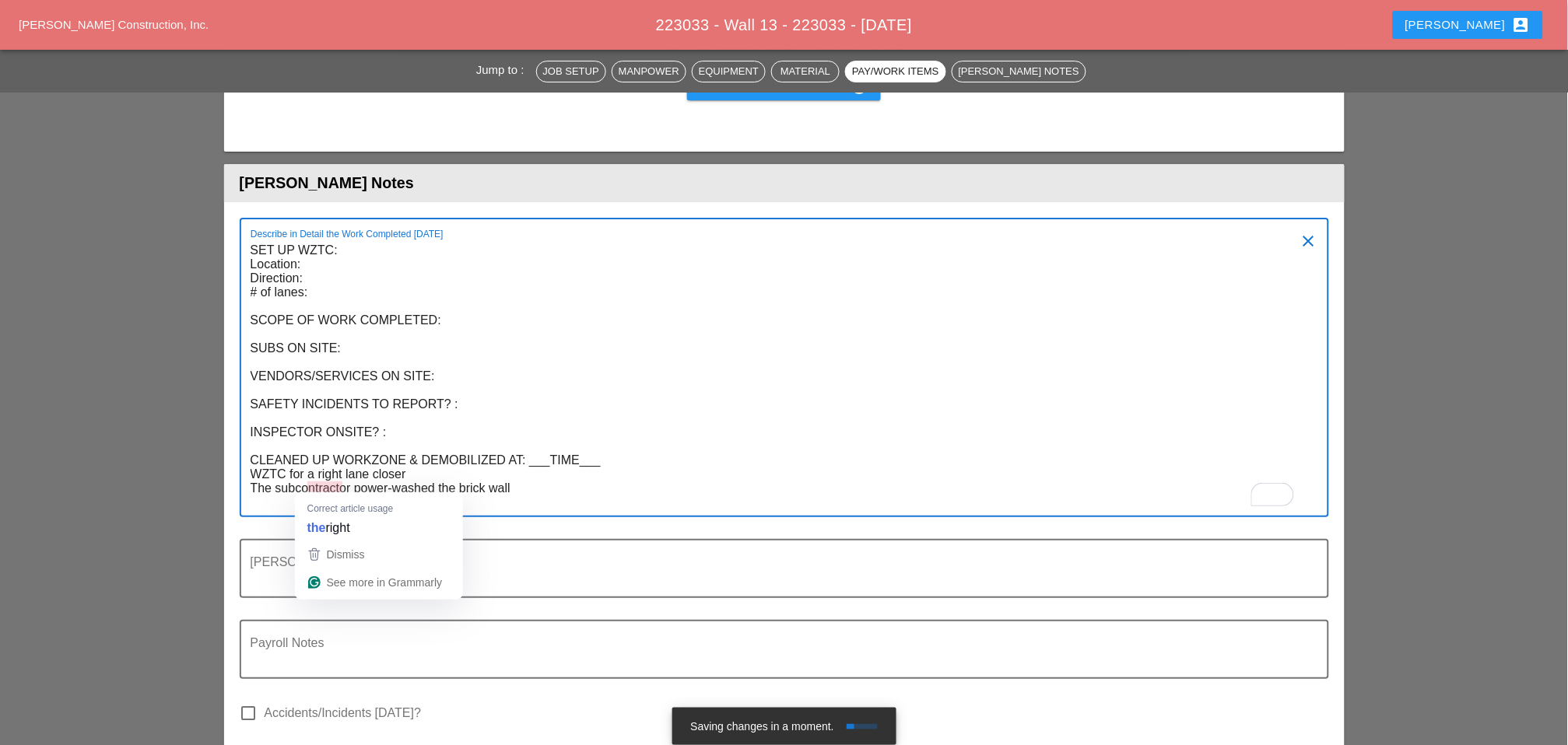 click on "SET UP WZTC:
Location:
Direction:
# of lanes:
SCOPE OF WORK COMPLETED:
SUBS ON SITE:
VENDORS/SERVICES ON SITE:
SAFETY INCIDENTS TO REPORT? :
INSPECTOR ONSITE? :
CLEANED UP WORKZONE & DEMOBILIZED AT: ___TIME___
WZTC for a right lane closer
The subcontractor power-washed the brick wall" at bounding box center [778, 376] 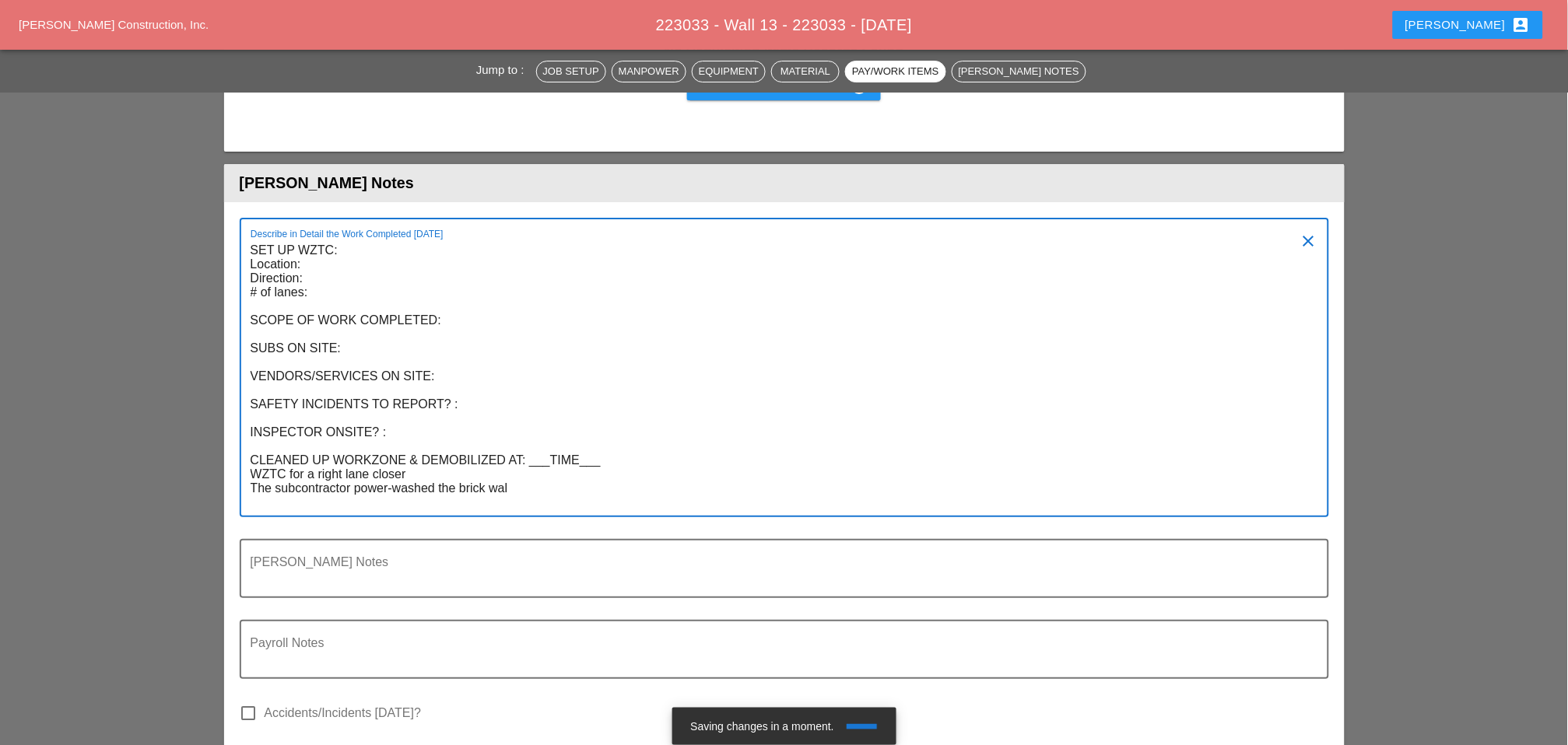 click on "SET UP WZTC:
Location:
Direction:
# of lanes:
SCOPE OF WORK COMPLETED:
SUBS ON SITE:
VENDORS/SERVICES ON SITE:
SAFETY INCIDENTS TO REPORT? :
INSPECTOR ONSITE? :
CLEANED UP WORKZONE & DEMOBILIZED AT: ___TIME___
WZTC for a right lane closer
The subcontractor power-washed the brick wal" at bounding box center [778, 376] 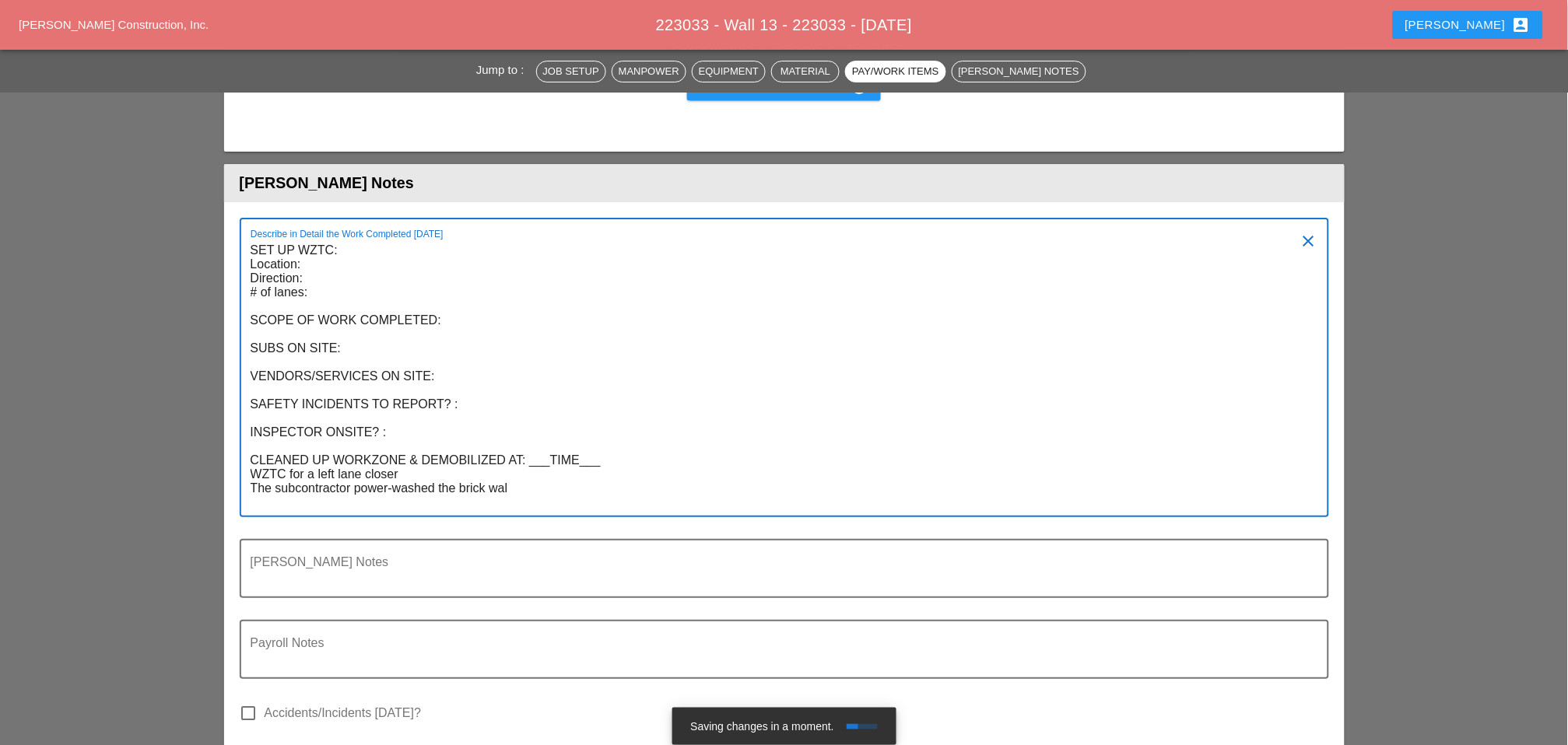drag, startPoint x: 510, startPoint y: 495, endPoint x: 351, endPoint y: 503, distance: 159.20113 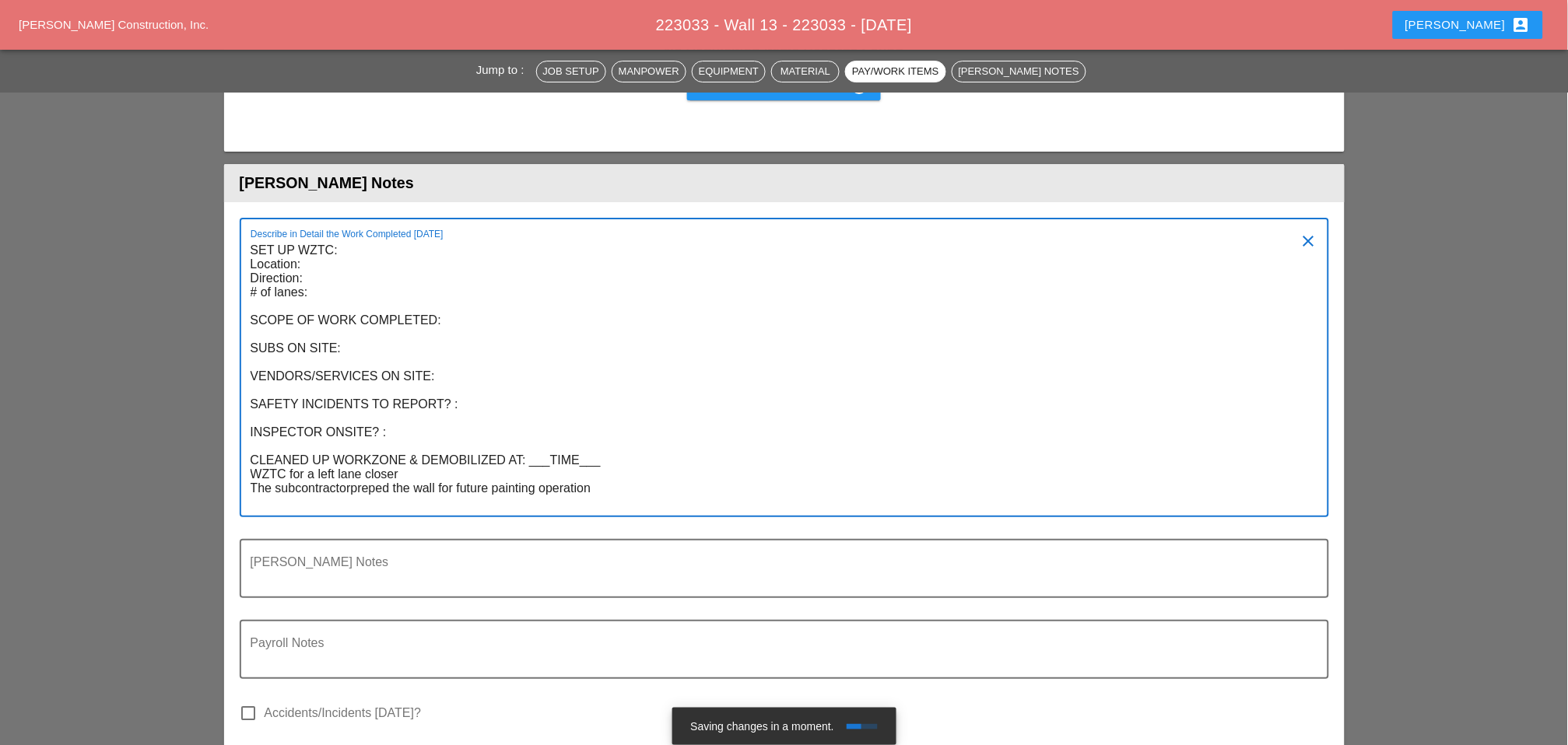 drag, startPoint x: 251, startPoint y: 483, endPoint x: 591, endPoint y: 500, distance: 340.4247 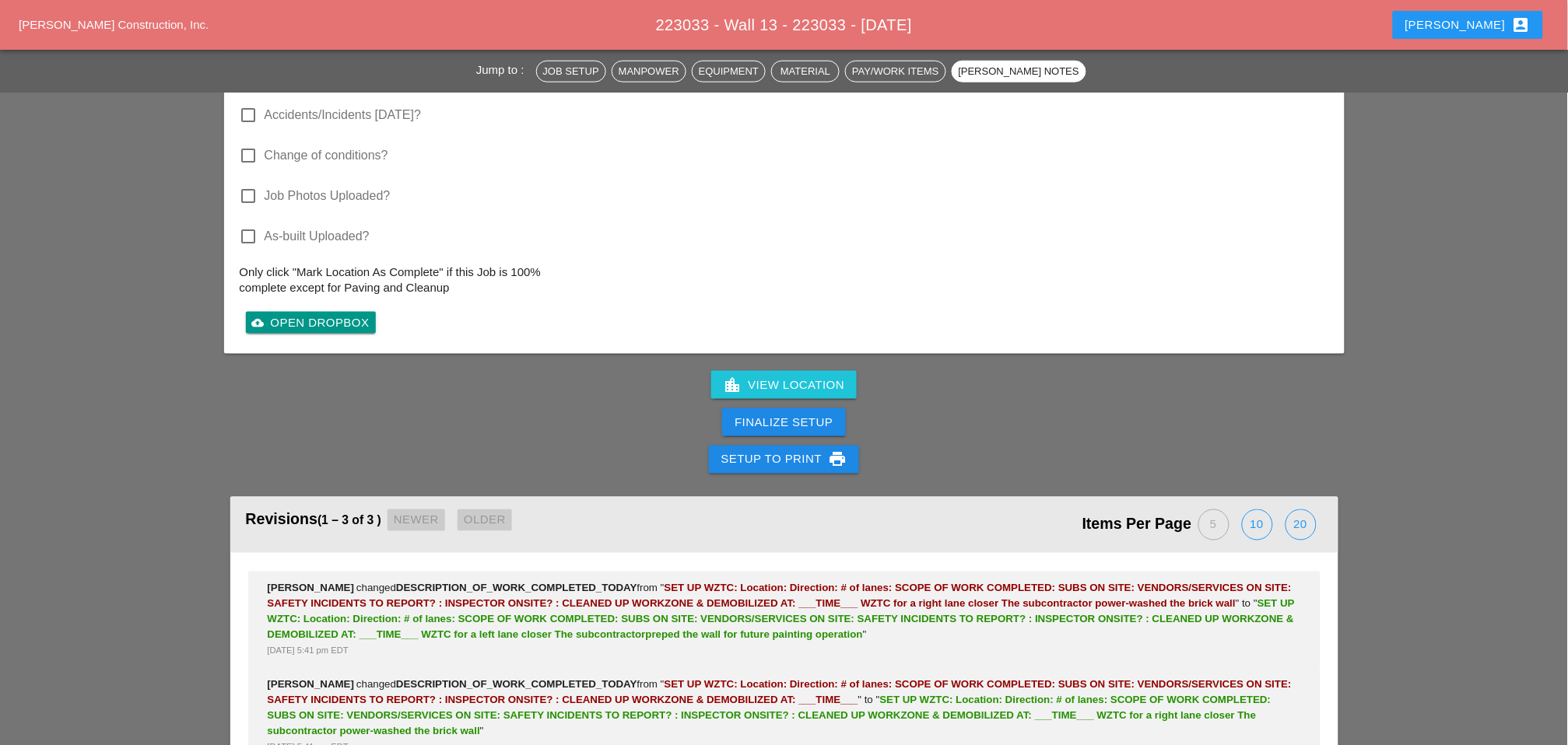 scroll, scrollTop: 2335, scrollLeft: 0, axis: vertical 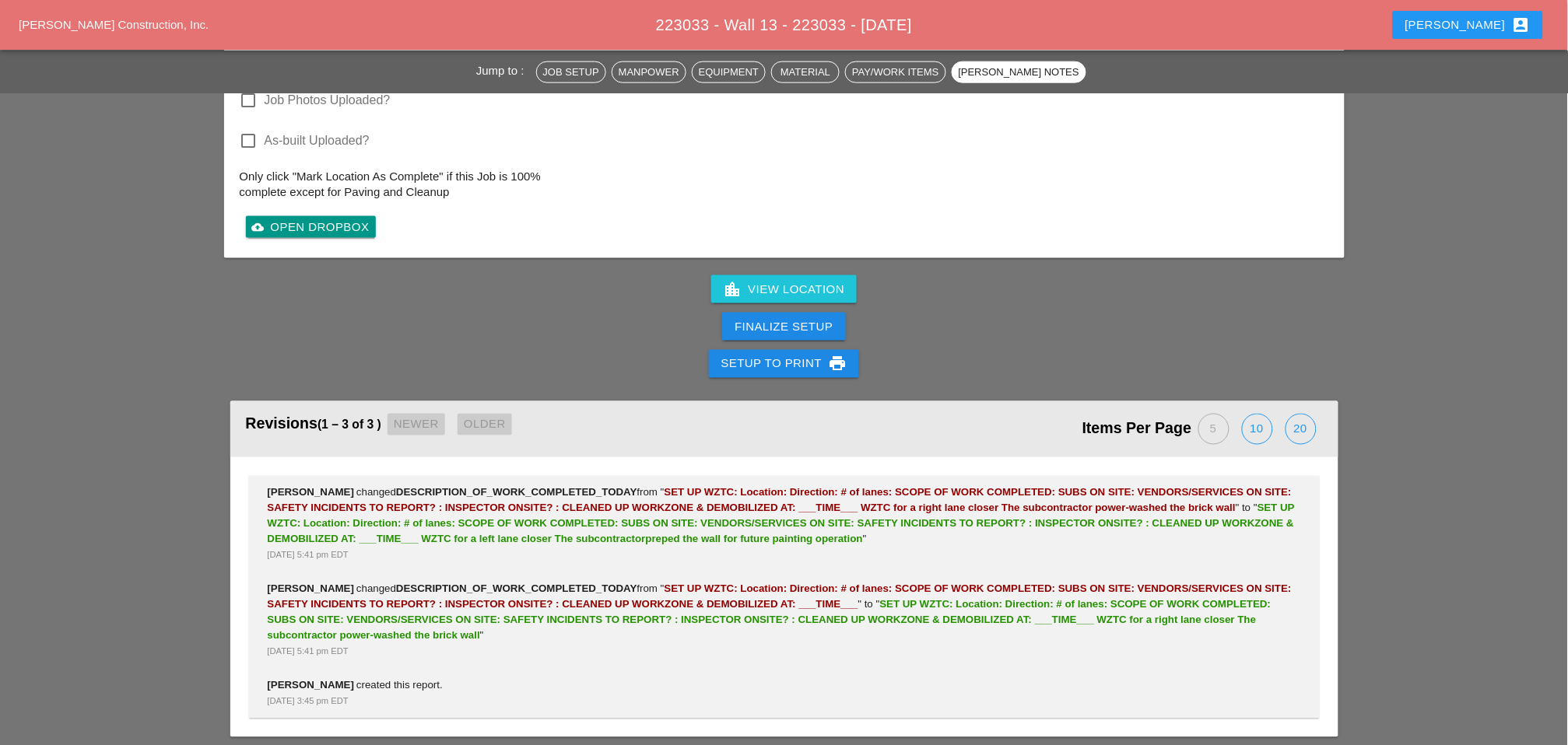 type on "SET UP WZTC:
Location:
Direction:
# of lanes:
SCOPE OF WORK COMPLETED:
SUBS ON SITE:
VENDORS/SERVICES ON SITE:
SAFETY INCIDENTS TO REPORT? :
INSPECTOR ONSITE? :
CLEANED UP WORKZONE & DEMOBILIZED AT: ___TIME___
WZTC for a left lane closer
The subcontractorpreped the wall for future painting operation" 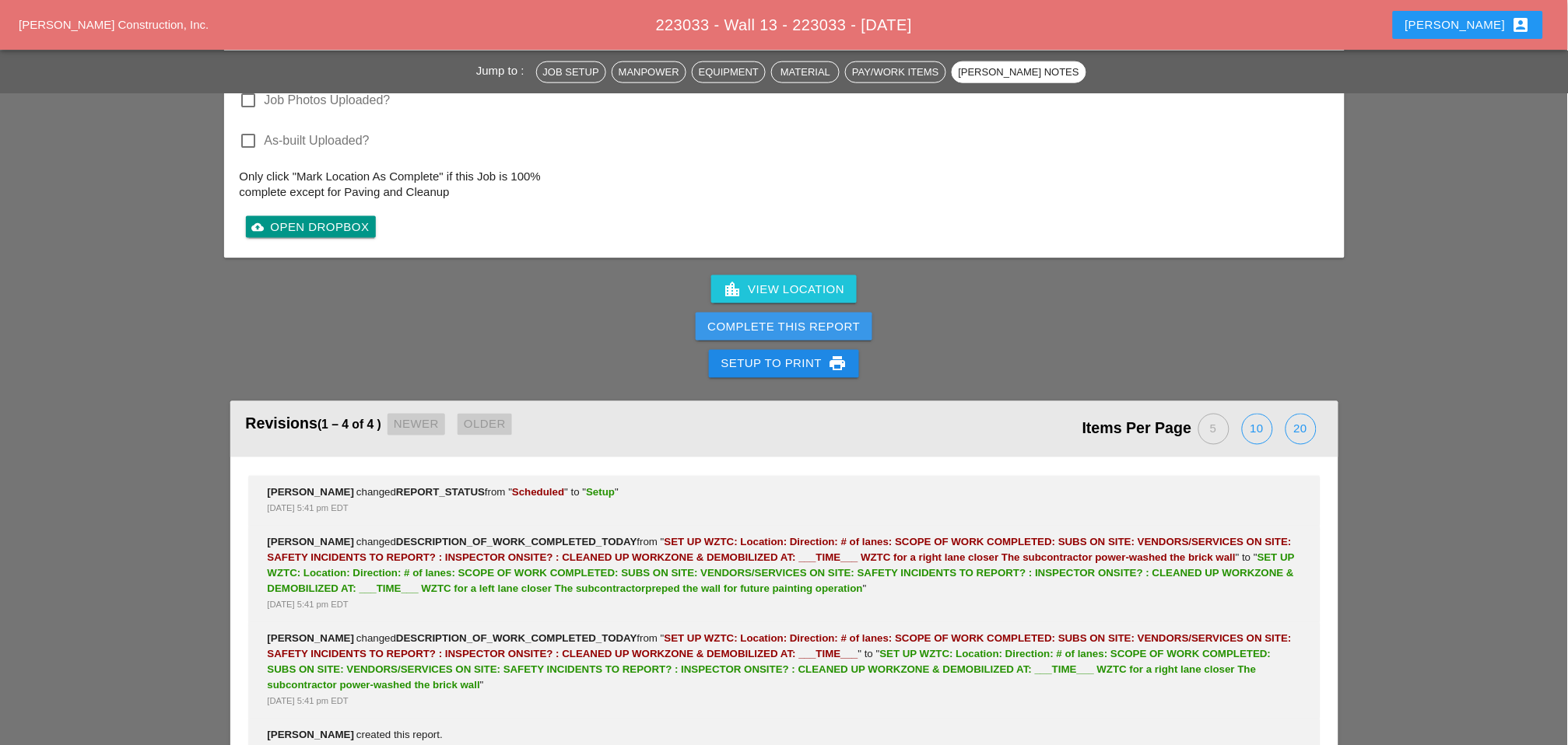 click on "Complete This Report" at bounding box center (784, 327) 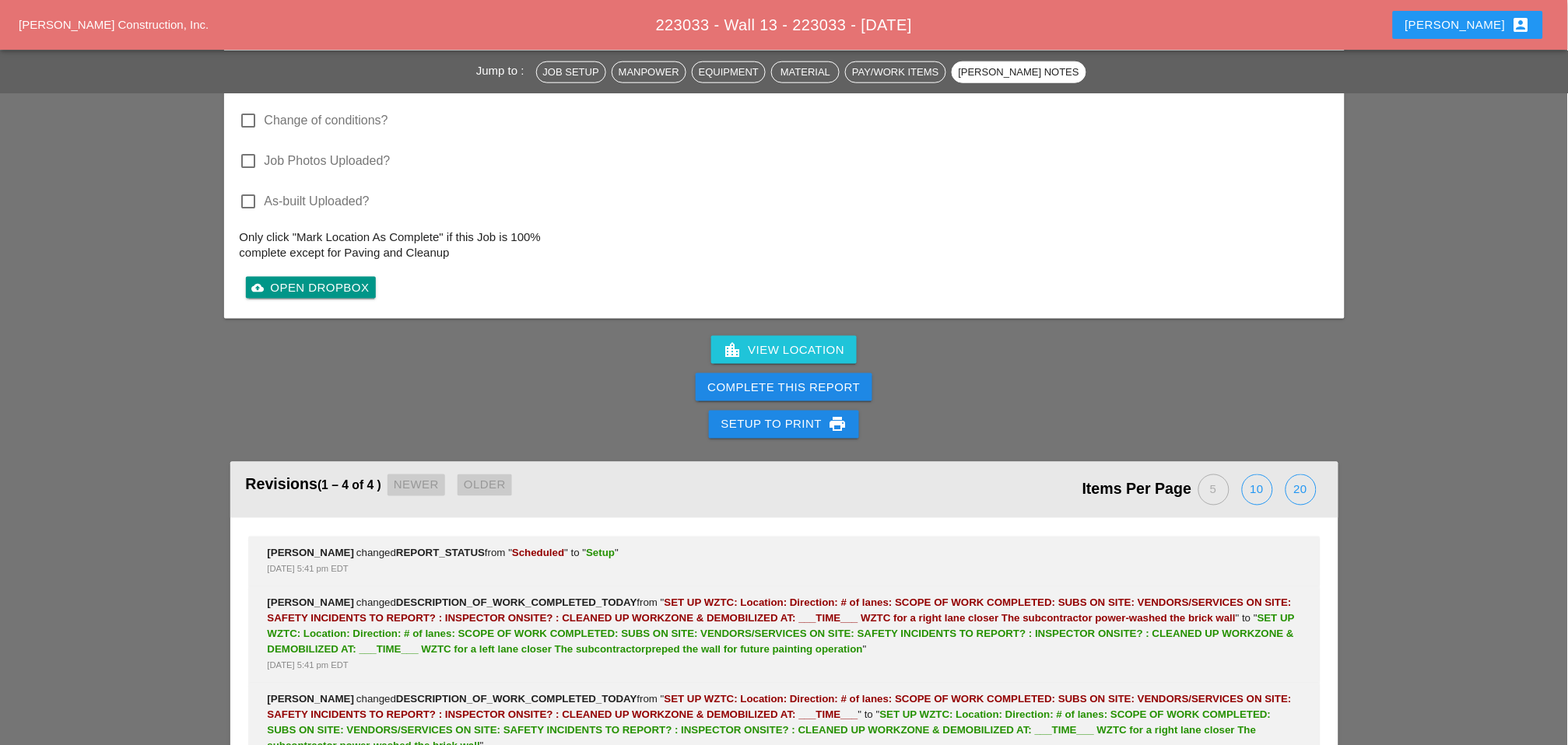 scroll, scrollTop: 2384, scrollLeft: 0, axis: vertical 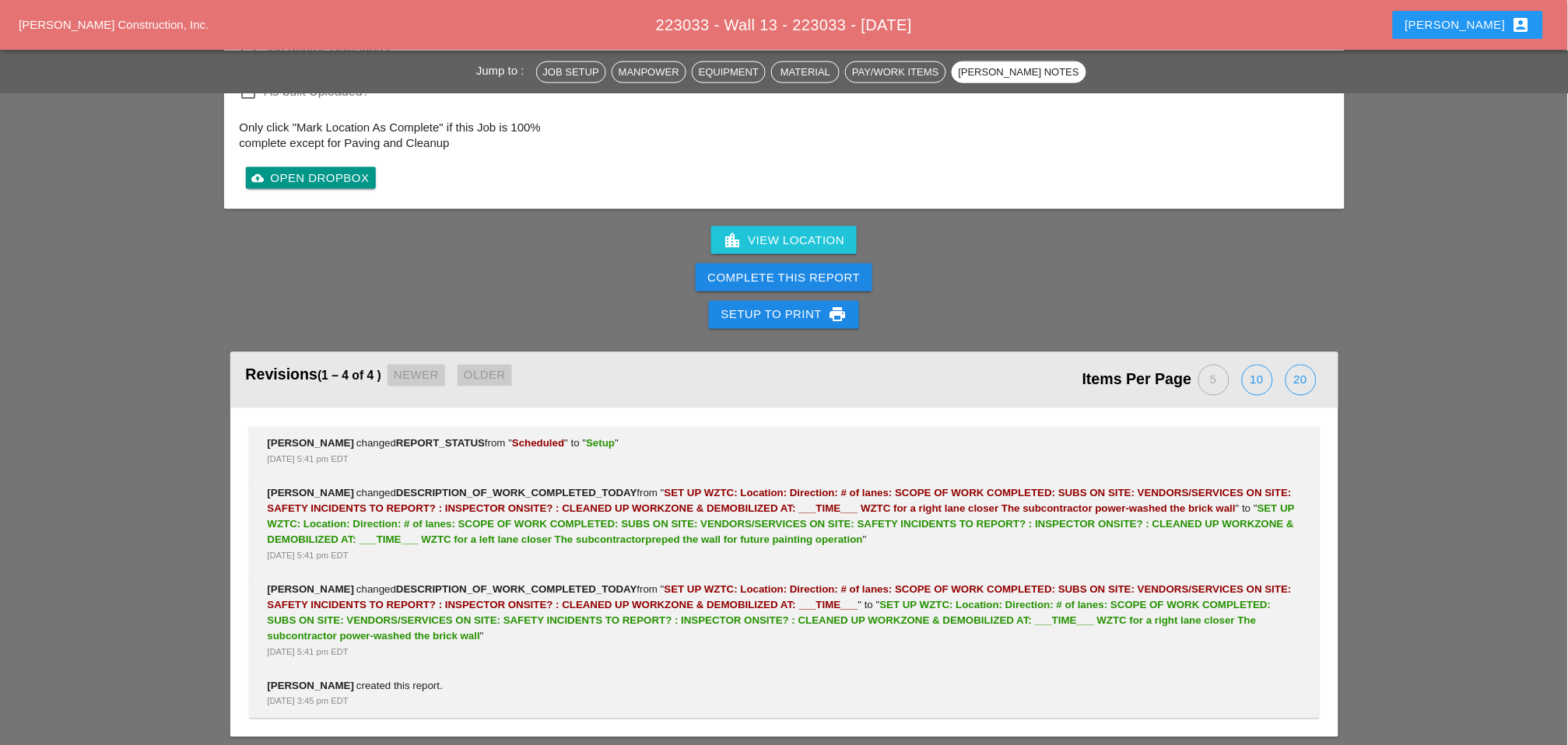 click on "Complete This Report" at bounding box center [784, 278] 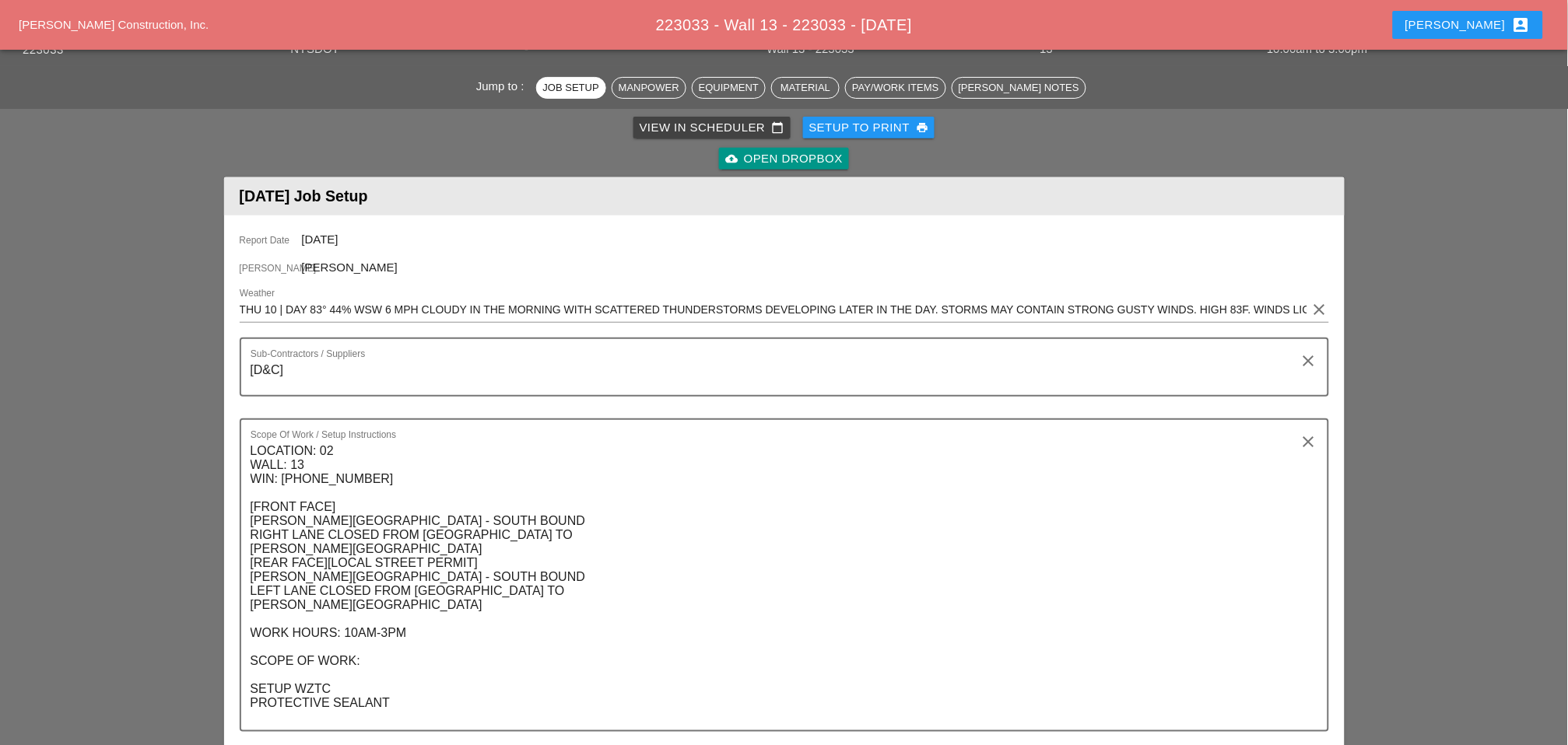 scroll, scrollTop: 0, scrollLeft: 0, axis: both 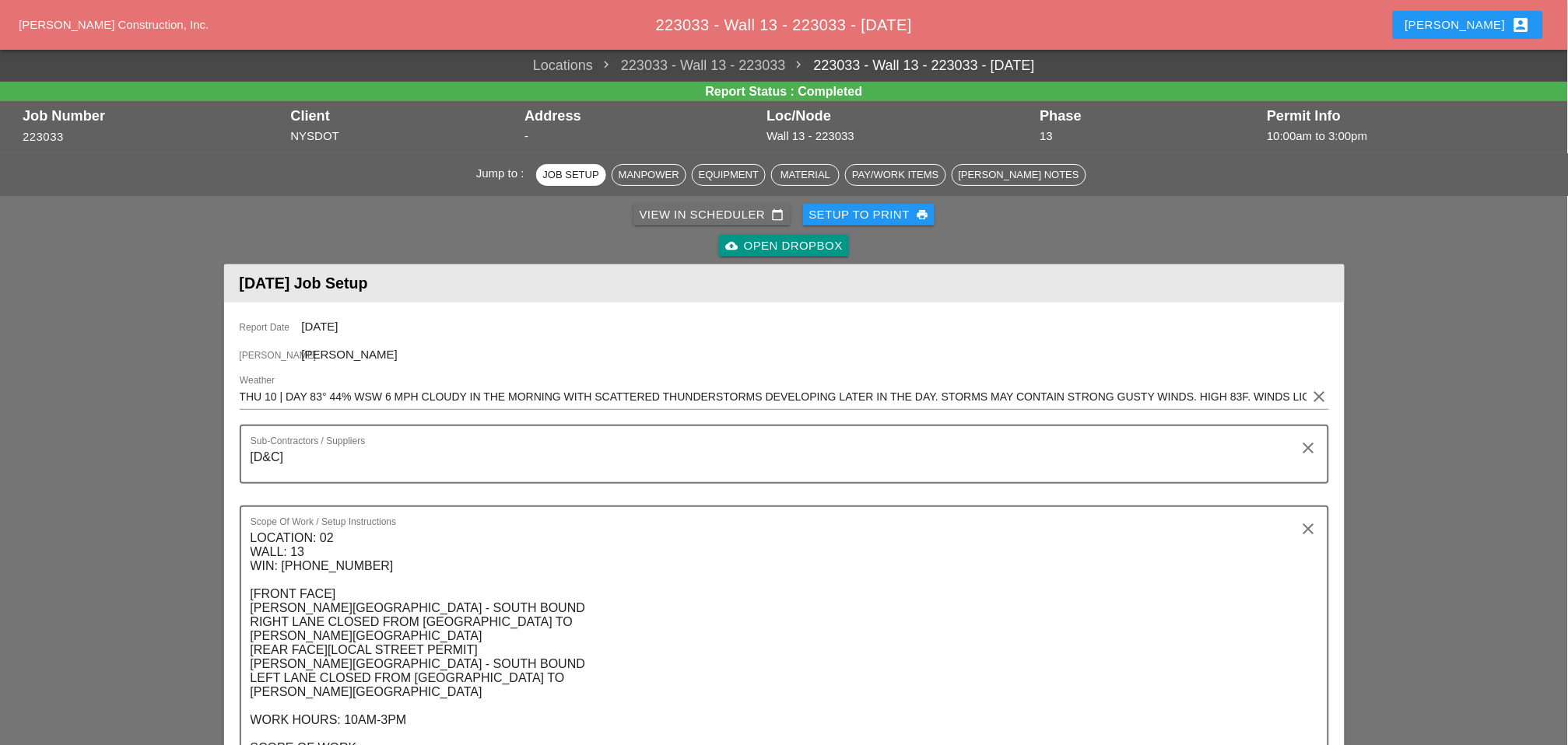 click on "View in Scheduler calendar_today" at bounding box center [712, 215] 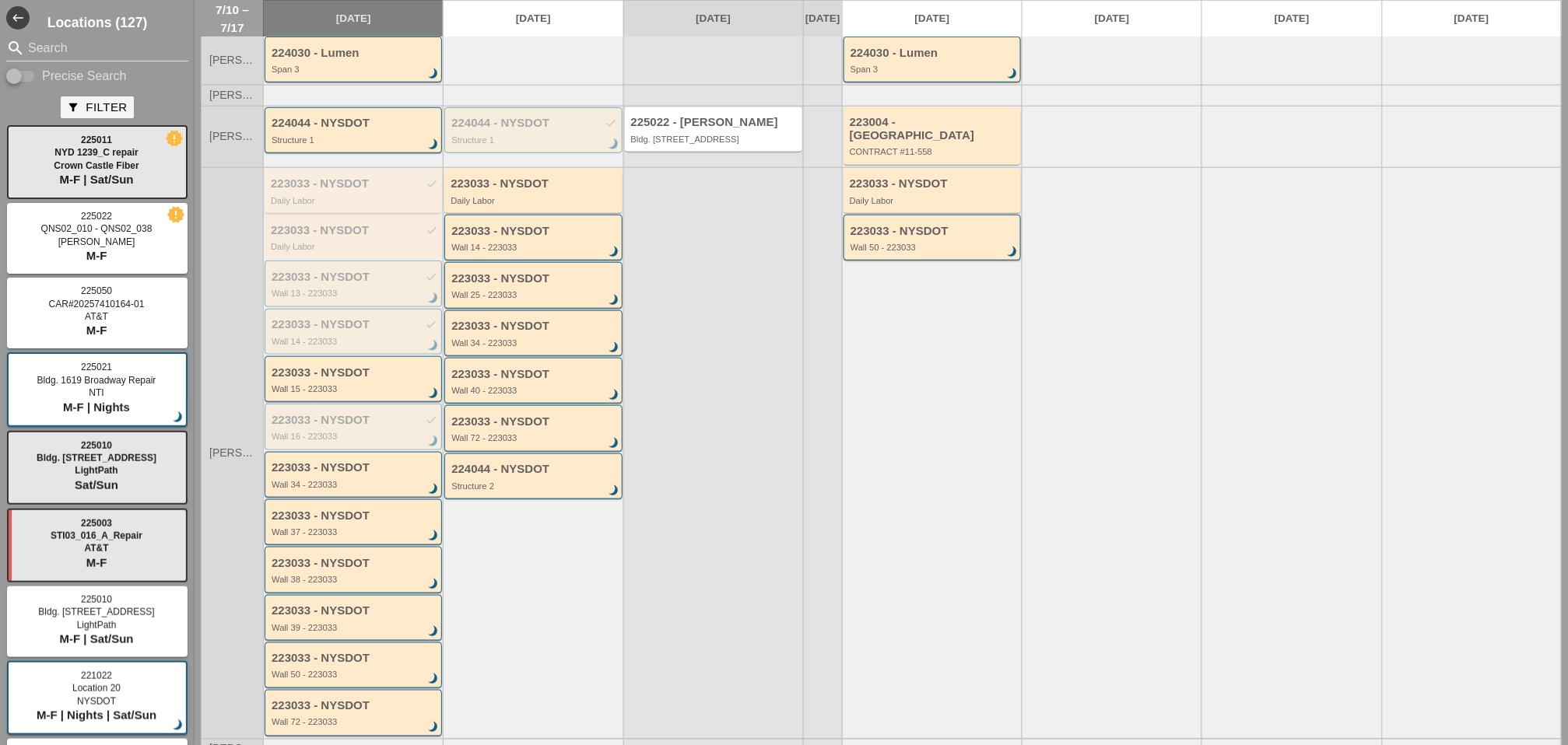 scroll, scrollTop: 345, scrollLeft: 0, axis: vertical 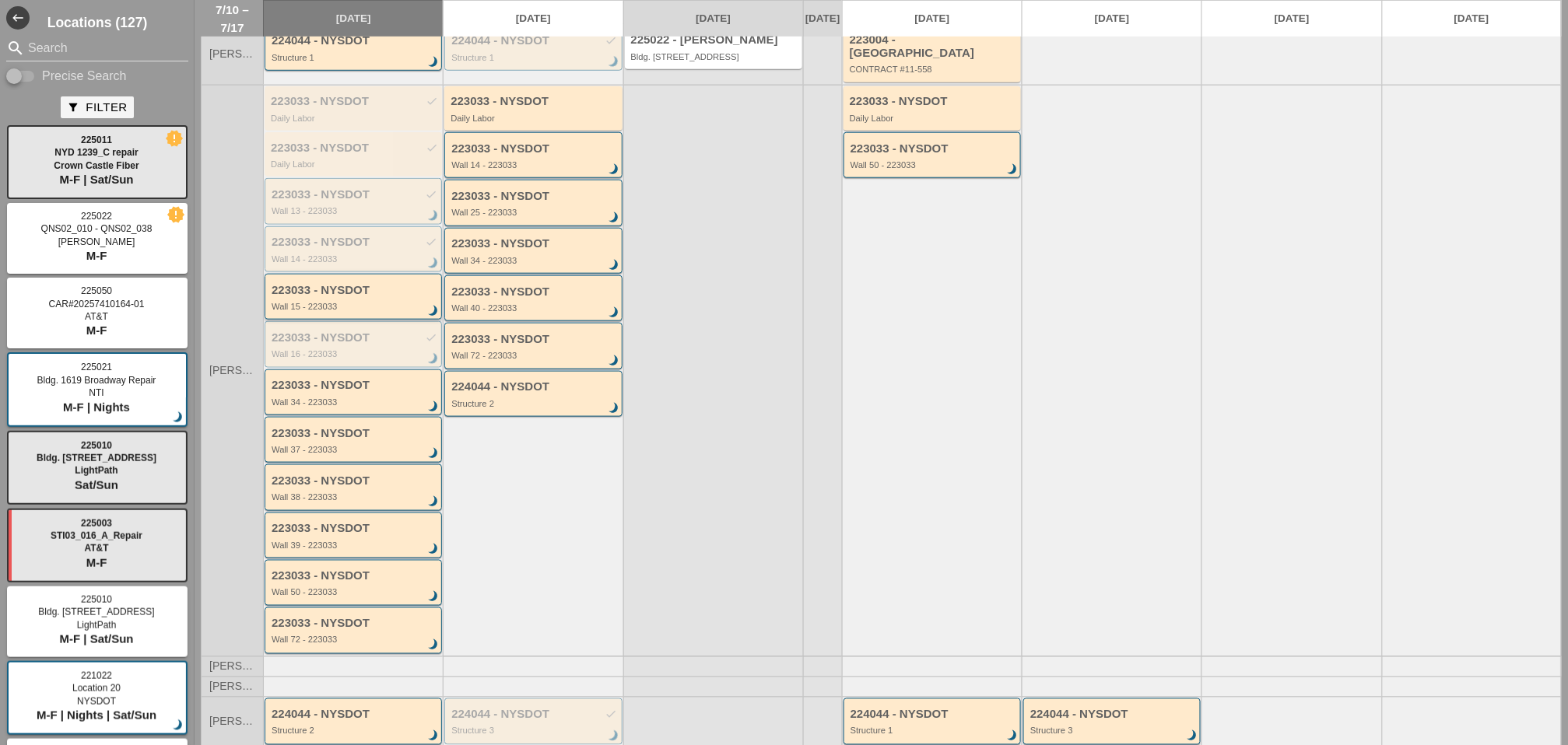 click on "Wall 15 - 223033" at bounding box center [354, 306] 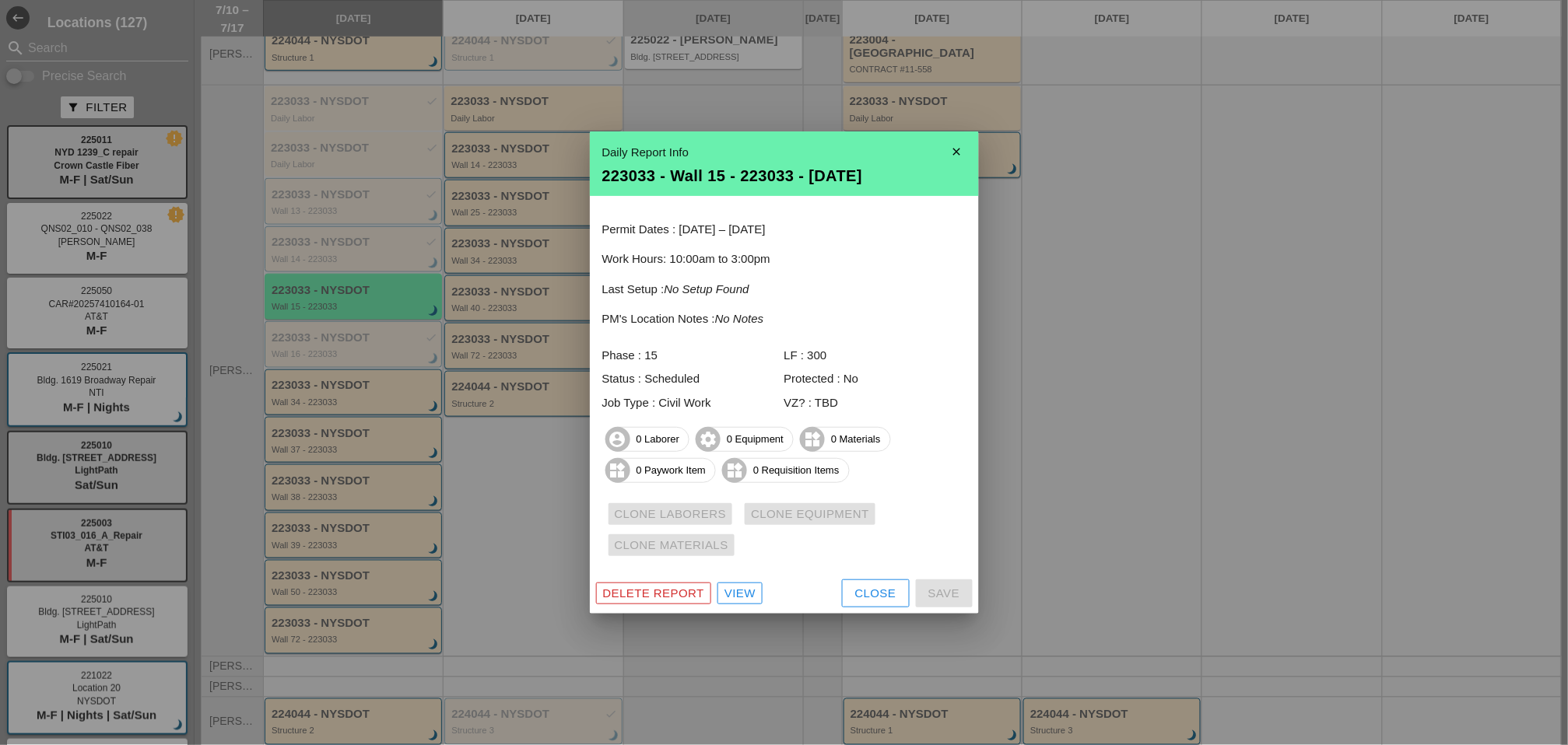 click on "View" at bounding box center [740, 593] 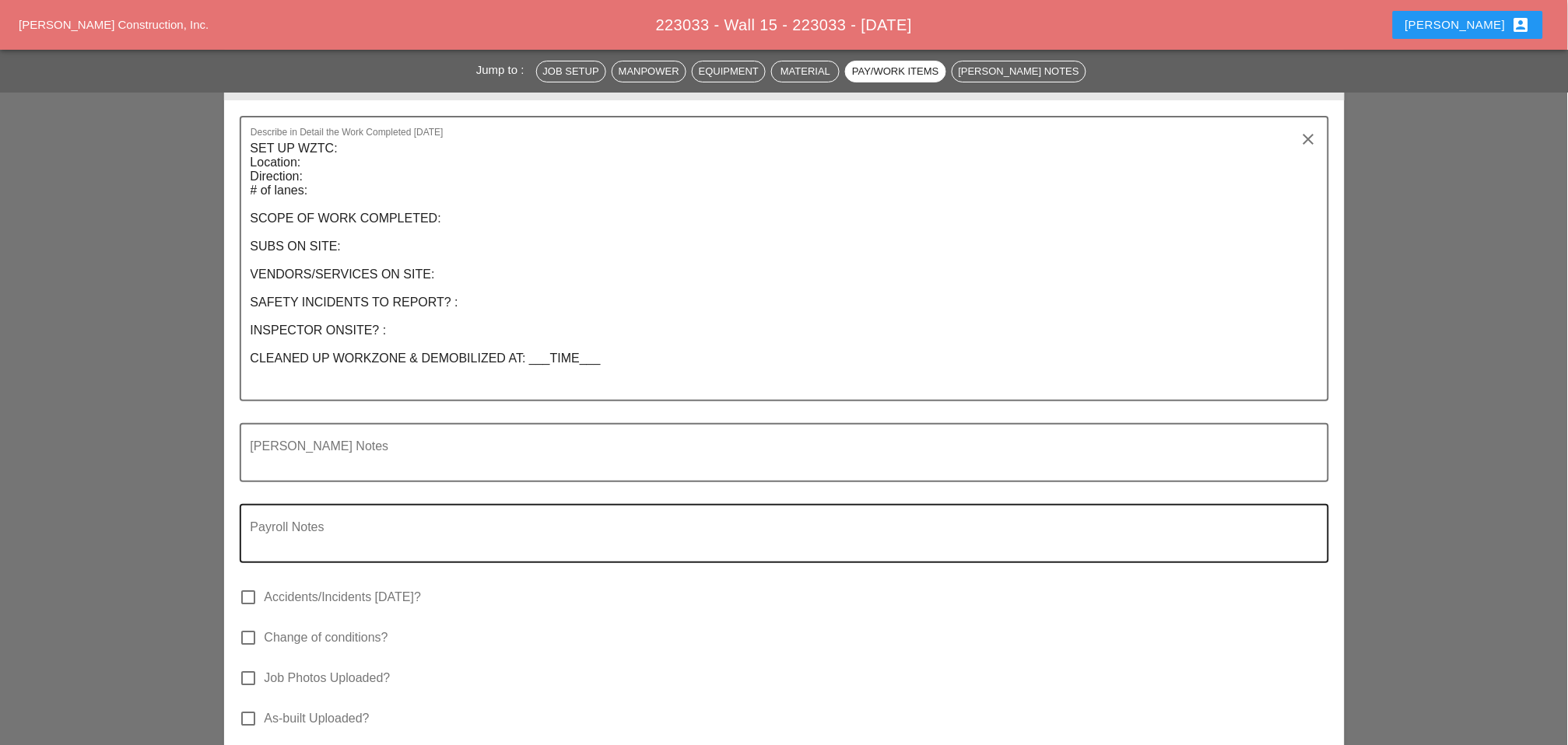 scroll, scrollTop: 1901, scrollLeft: 0, axis: vertical 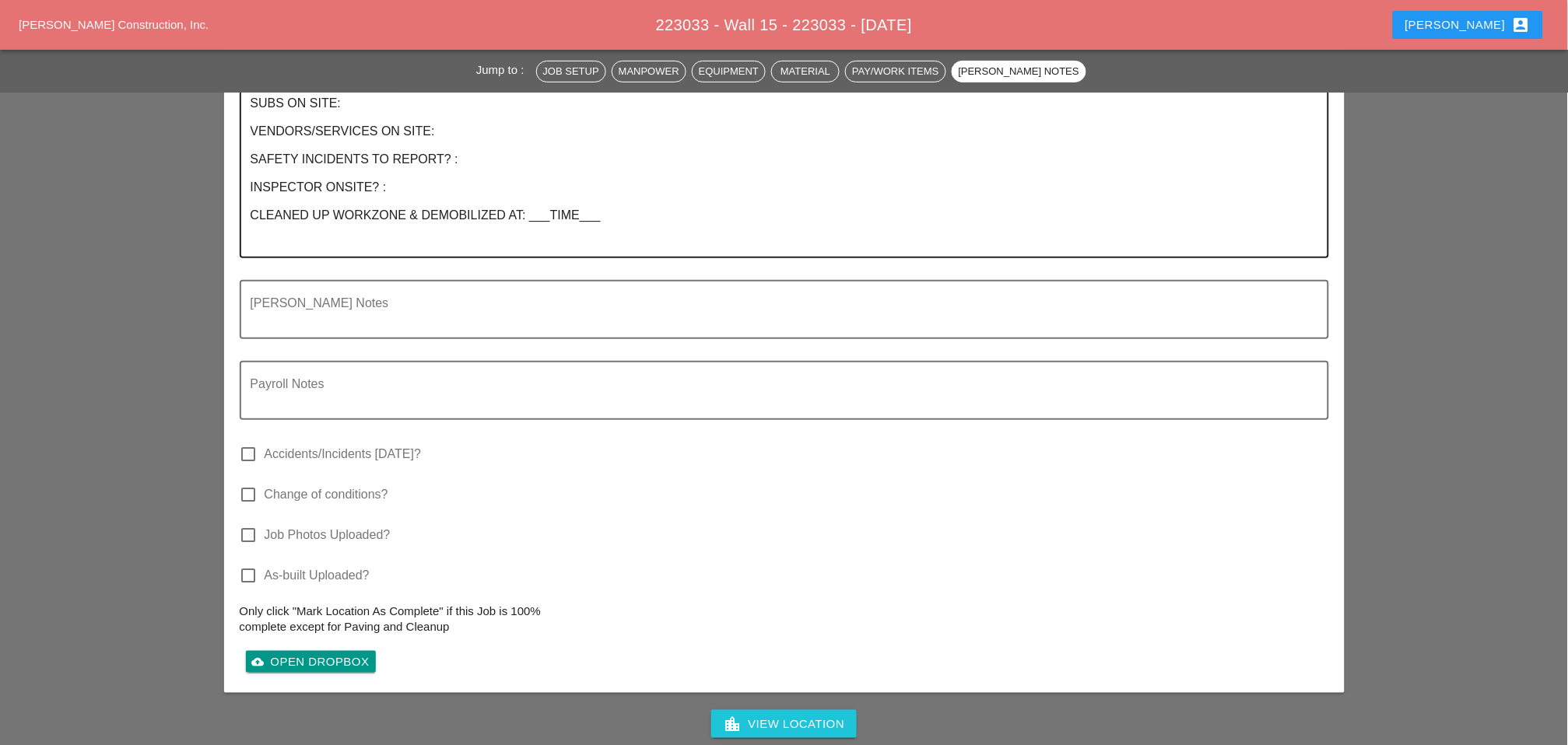 click on "SET UP WZTC:
Location:
Direction:
# of lanes:
SCOPE OF WORK COMPLETED:
SUBS ON SITE:
VENDORS/SERVICES ON SITE:
SAFETY INCIDENTS TO REPORT? :
INSPECTOR ONSITE? :
CLEANED UP WORKZONE & DEMOBILIZED AT: ___TIME___" at bounding box center [778, 124] 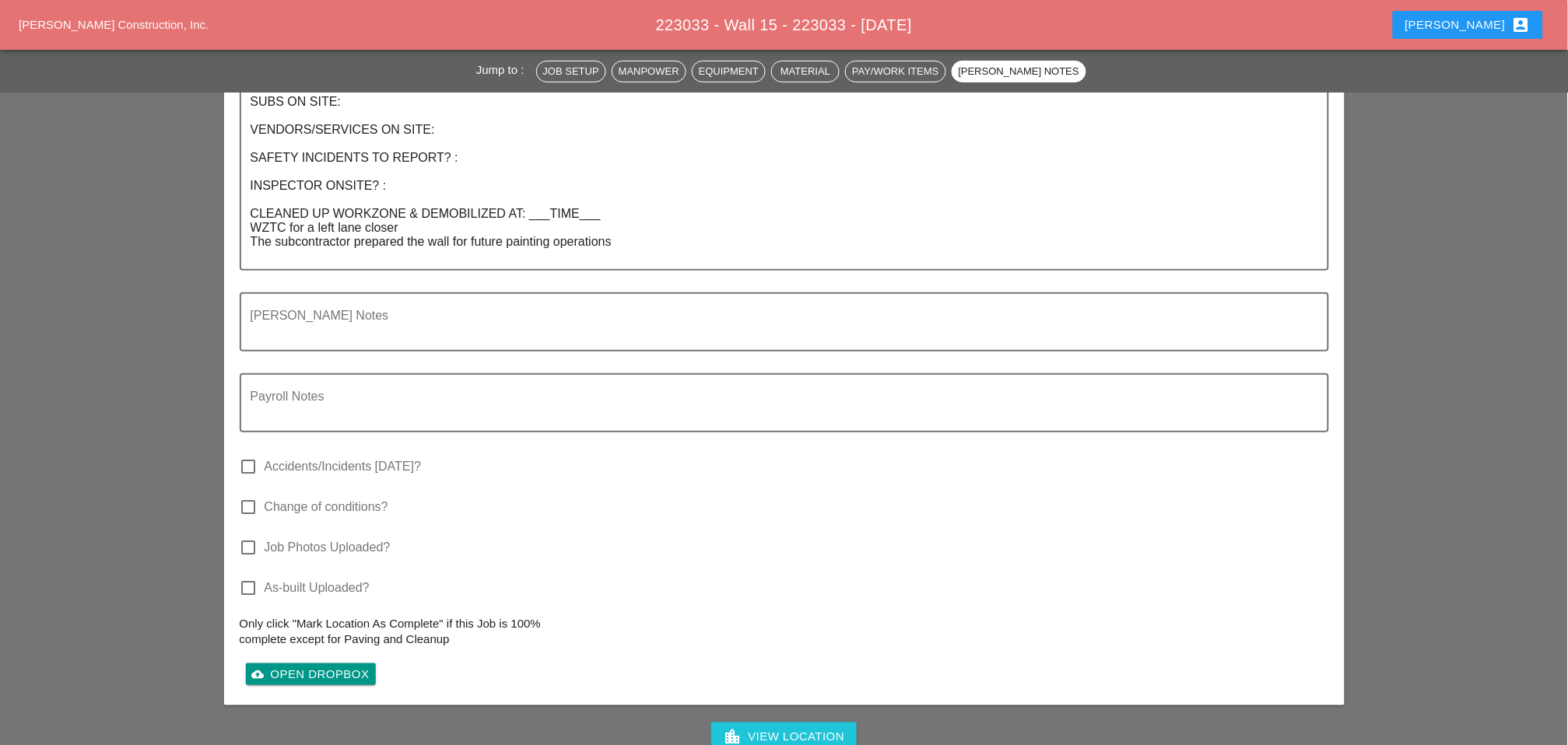 scroll, scrollTop: 2206, scrollLeft: 0, axis: vertical 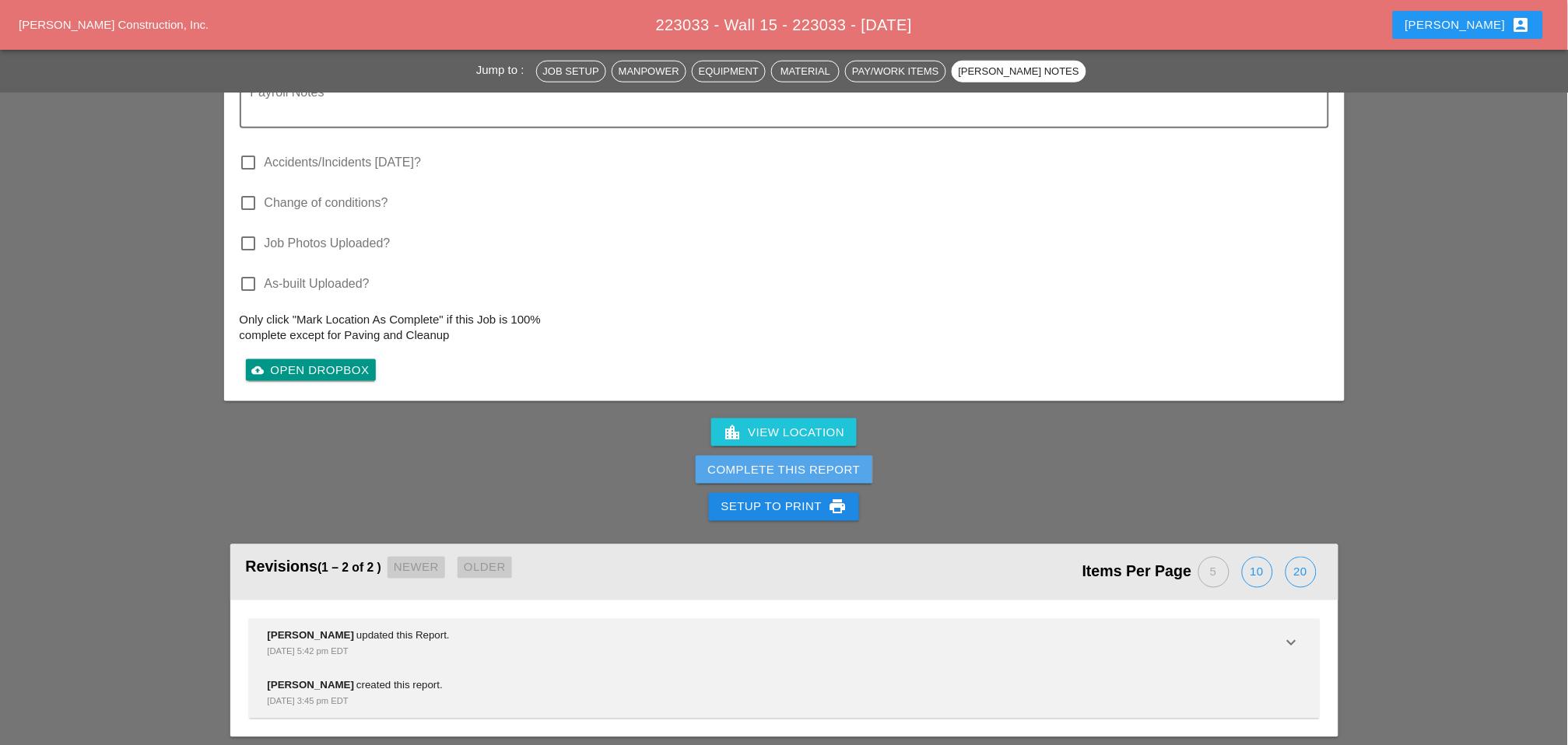 click on "Complete This Report" at bounding box center (784, 470) 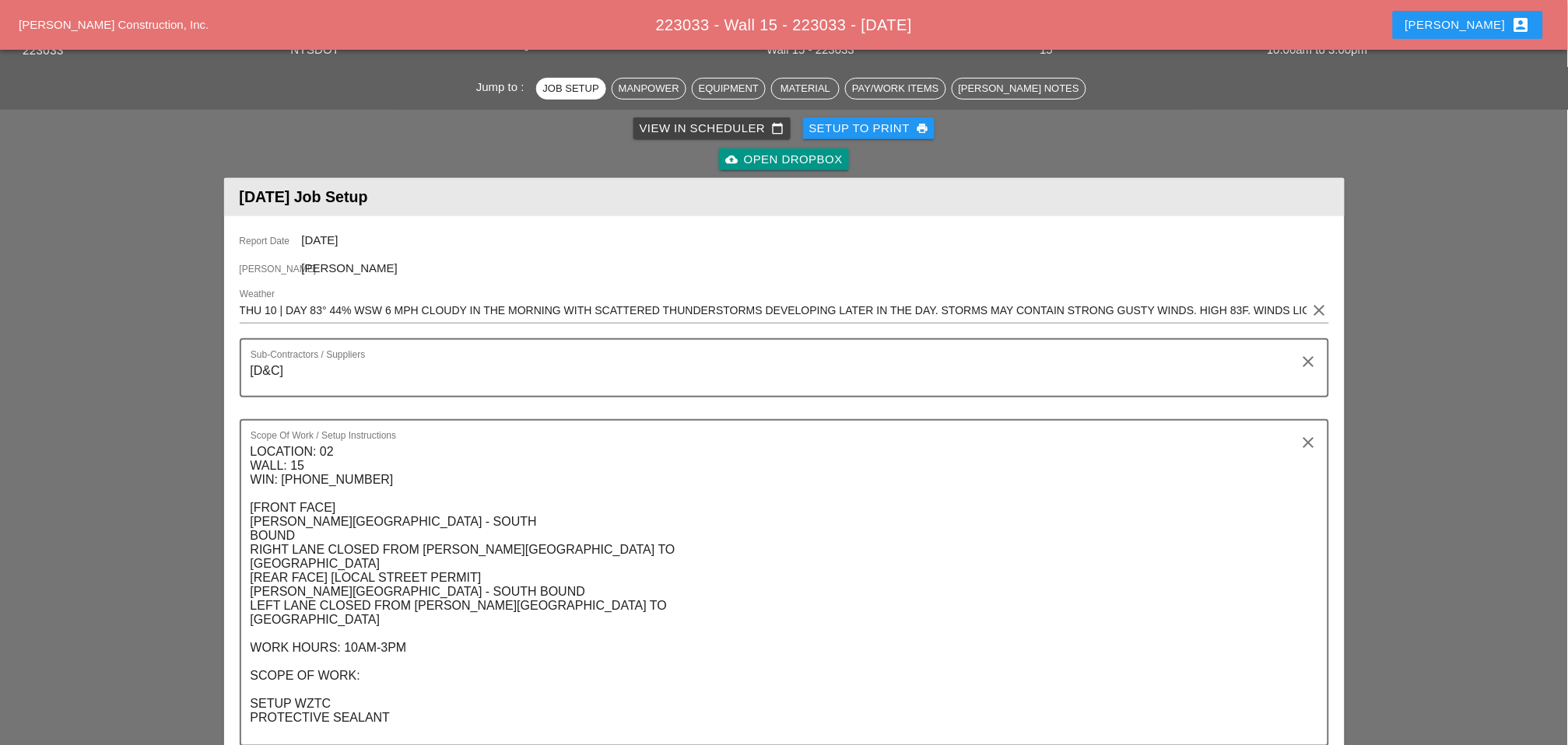 scroll, scrollTop: 0, scrollLeft: 0, axis: both 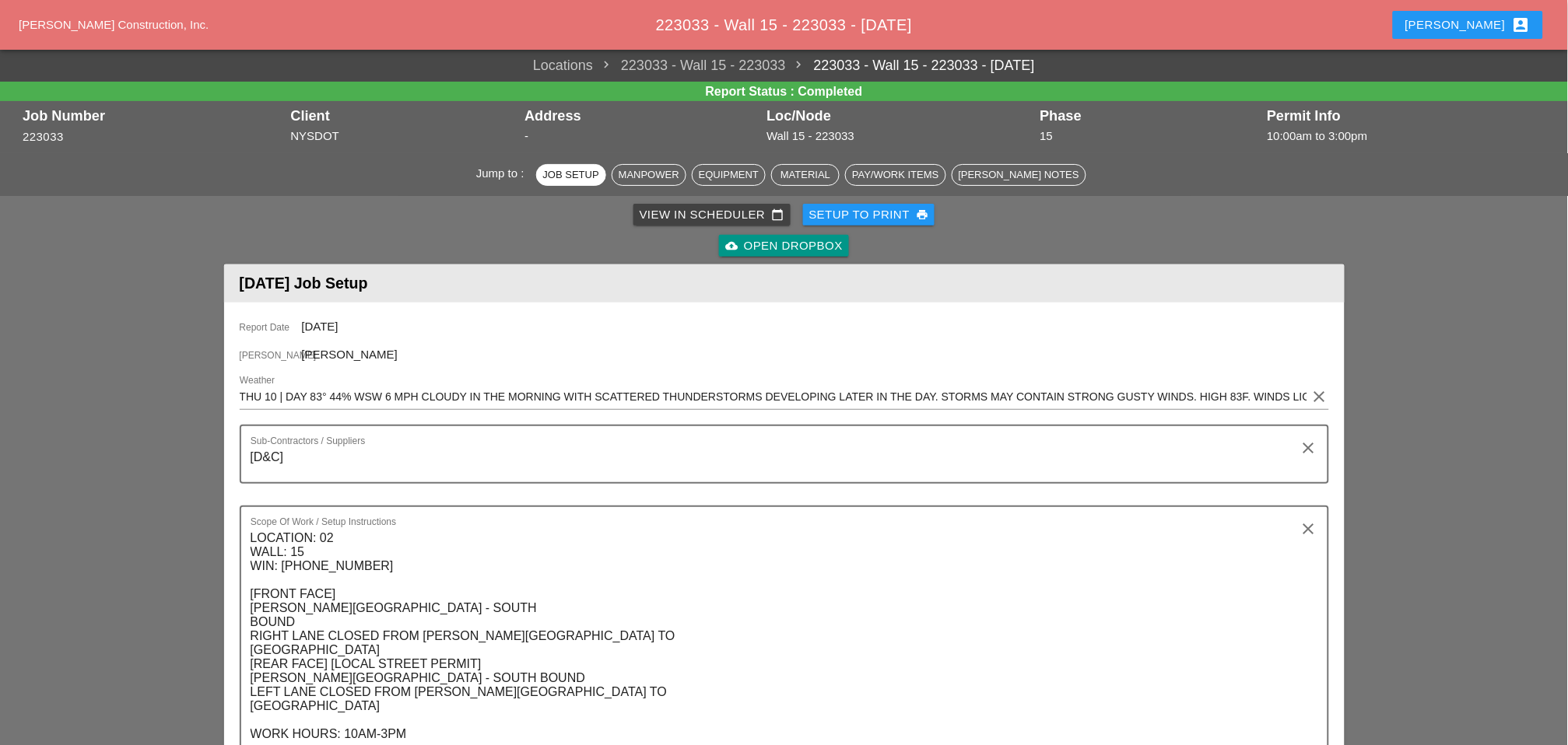 click on "View in Scheduler calendar_today" at bounding box center (712, 215) 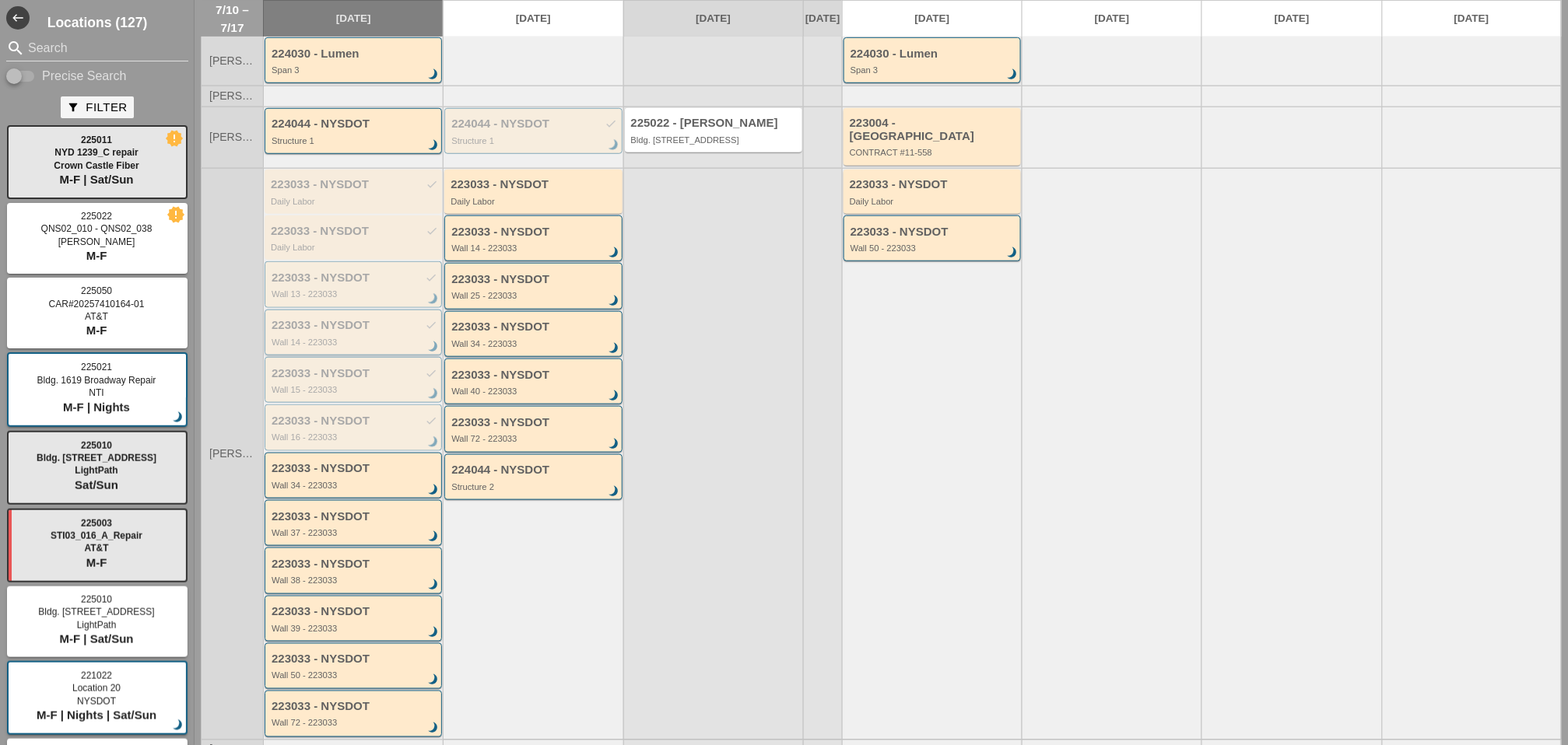 scroll, scrollTop: 345, scrollLeft: 0, axis: vertical 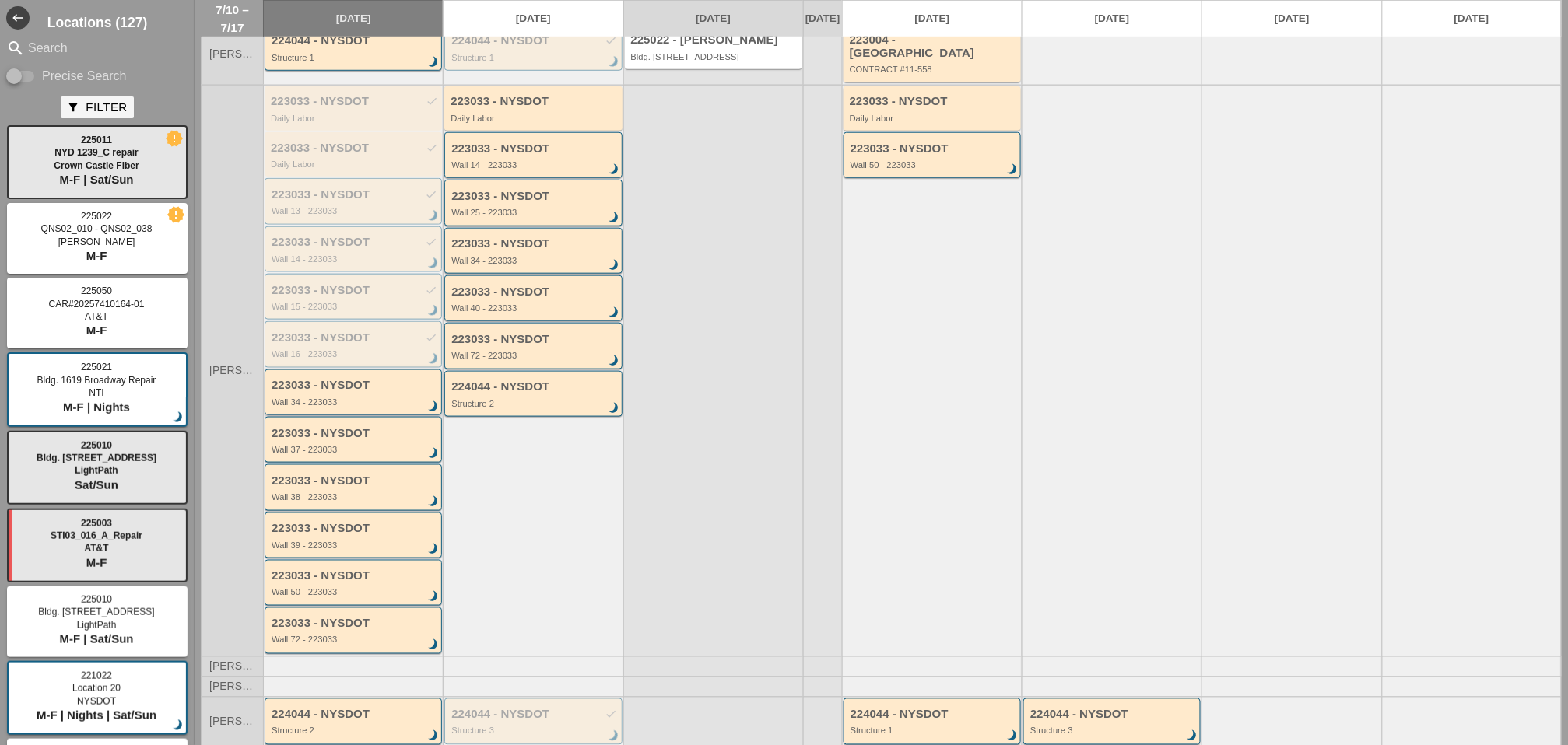 click on "Wall 34 - 223033" at bounding box center [354, 402] 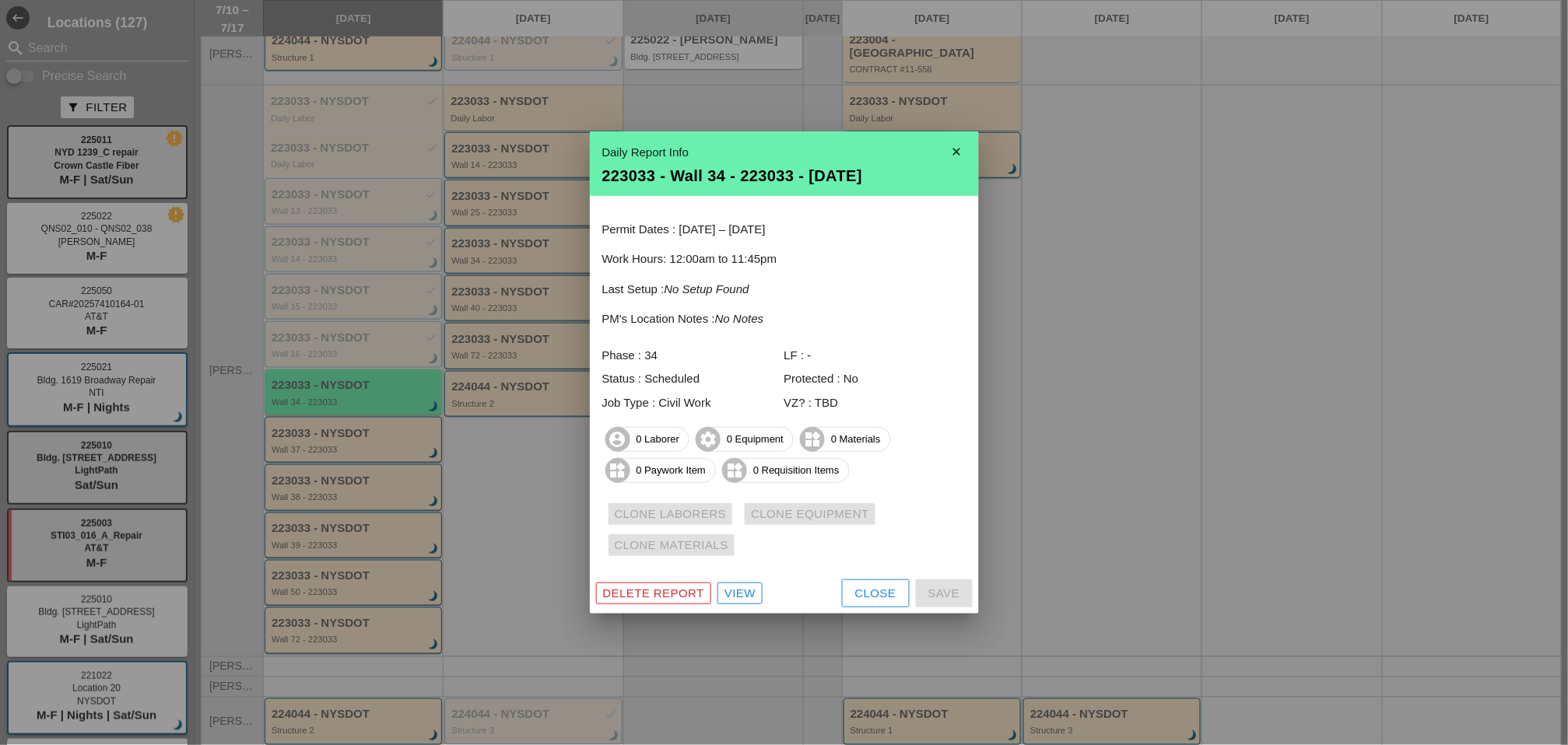 click on "View" at bounding box center [740, 593] 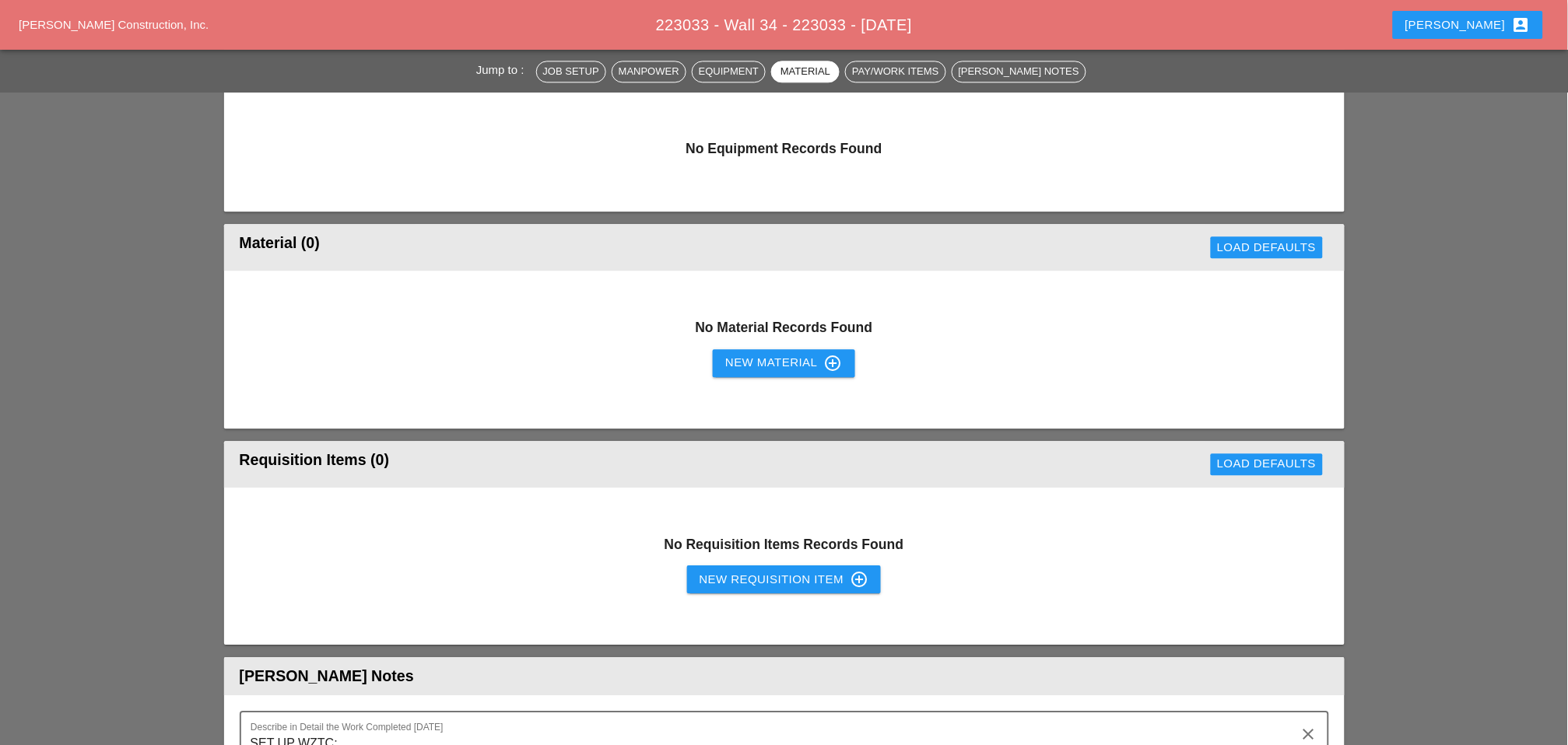 scroll, scrollTop: 1123, scrollLeft: 0, axis: vertical 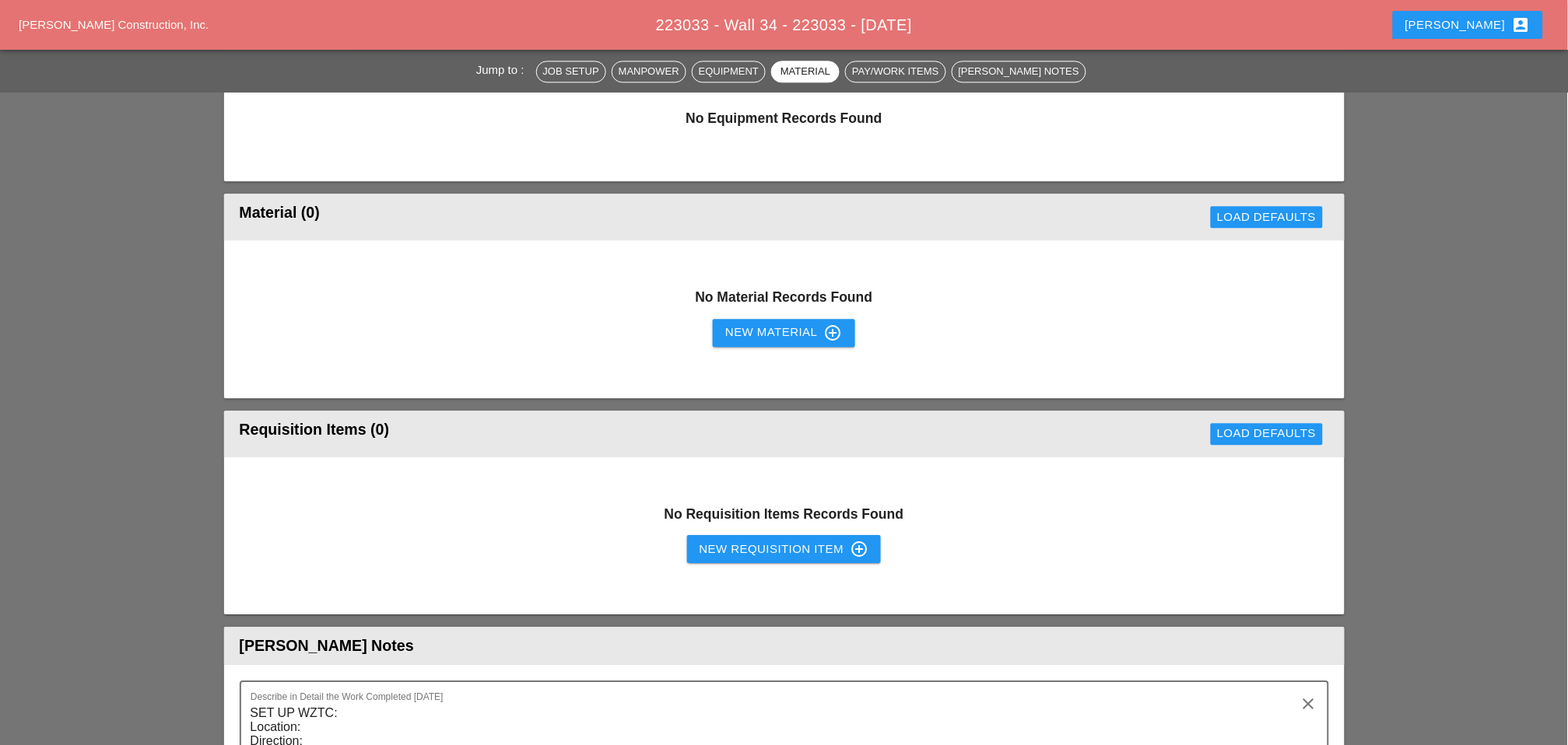 click on "New Requisition Item control_point" at bounding box center (784, 549) 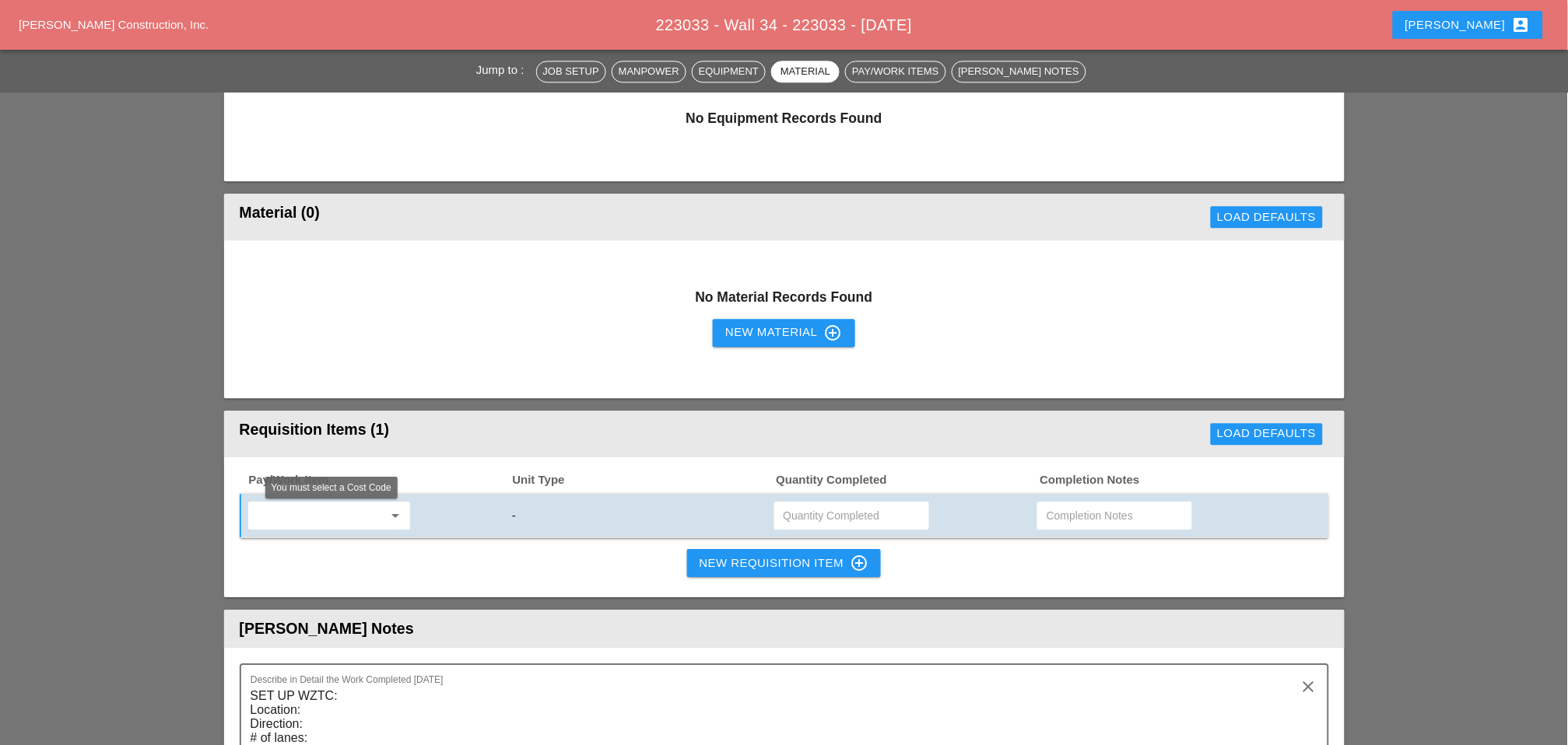 click at bounding box center [318, 516] 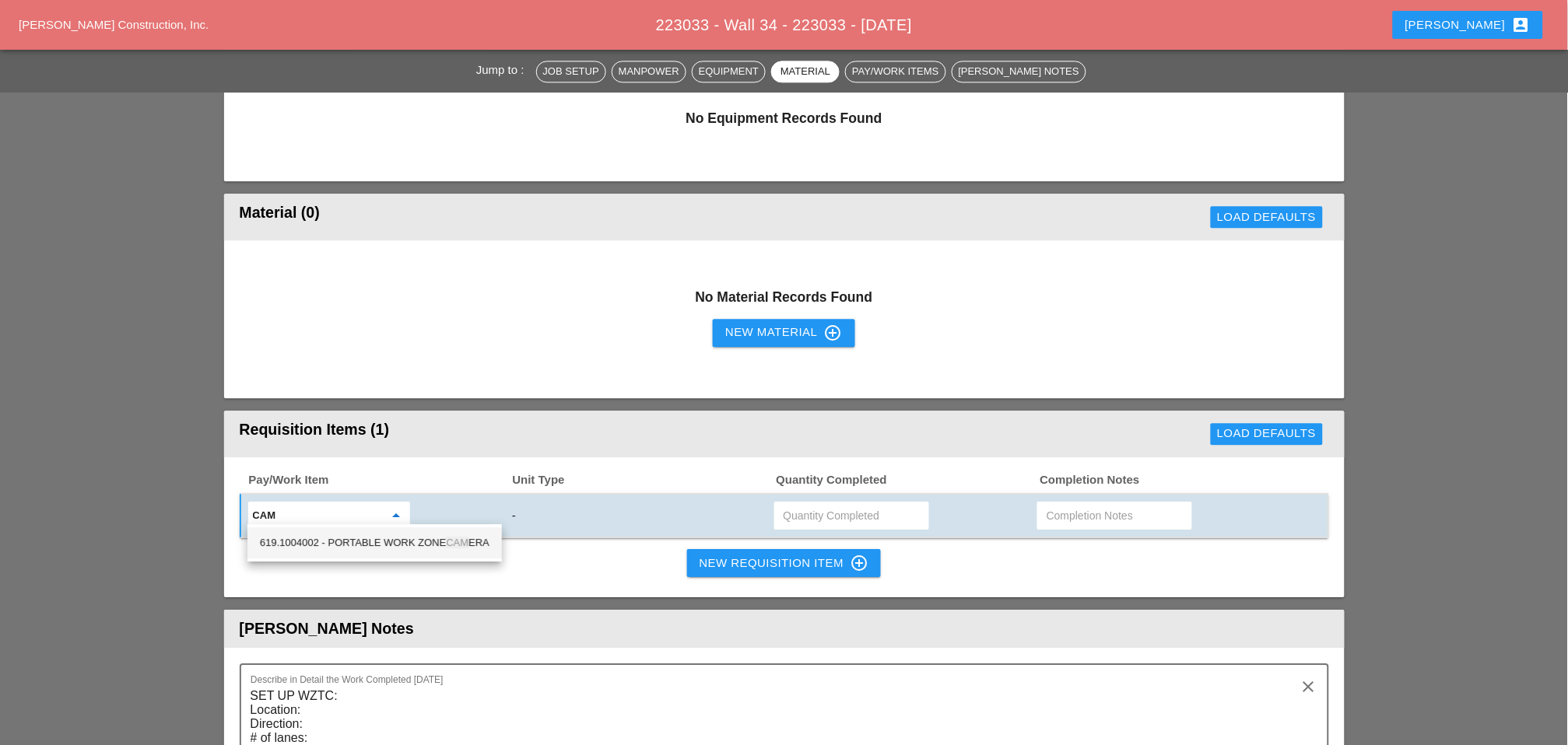 drag, startPoint x: 388, startPoint y: 541, endPoint x: 538, endPoint y: 547, distance: 150.11995 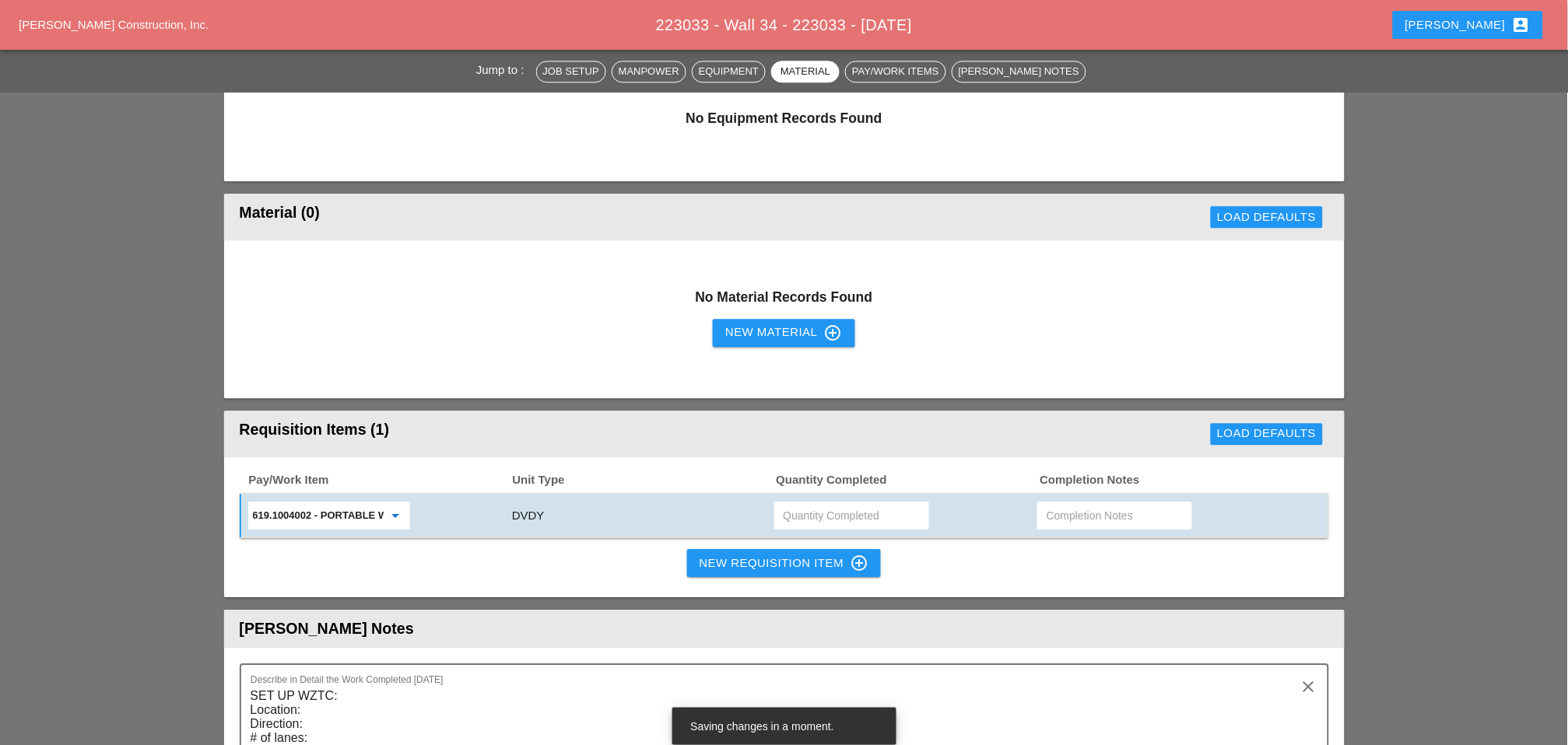 type on "619.1004002 - PORTABLE WORK ZONE CAMERA" 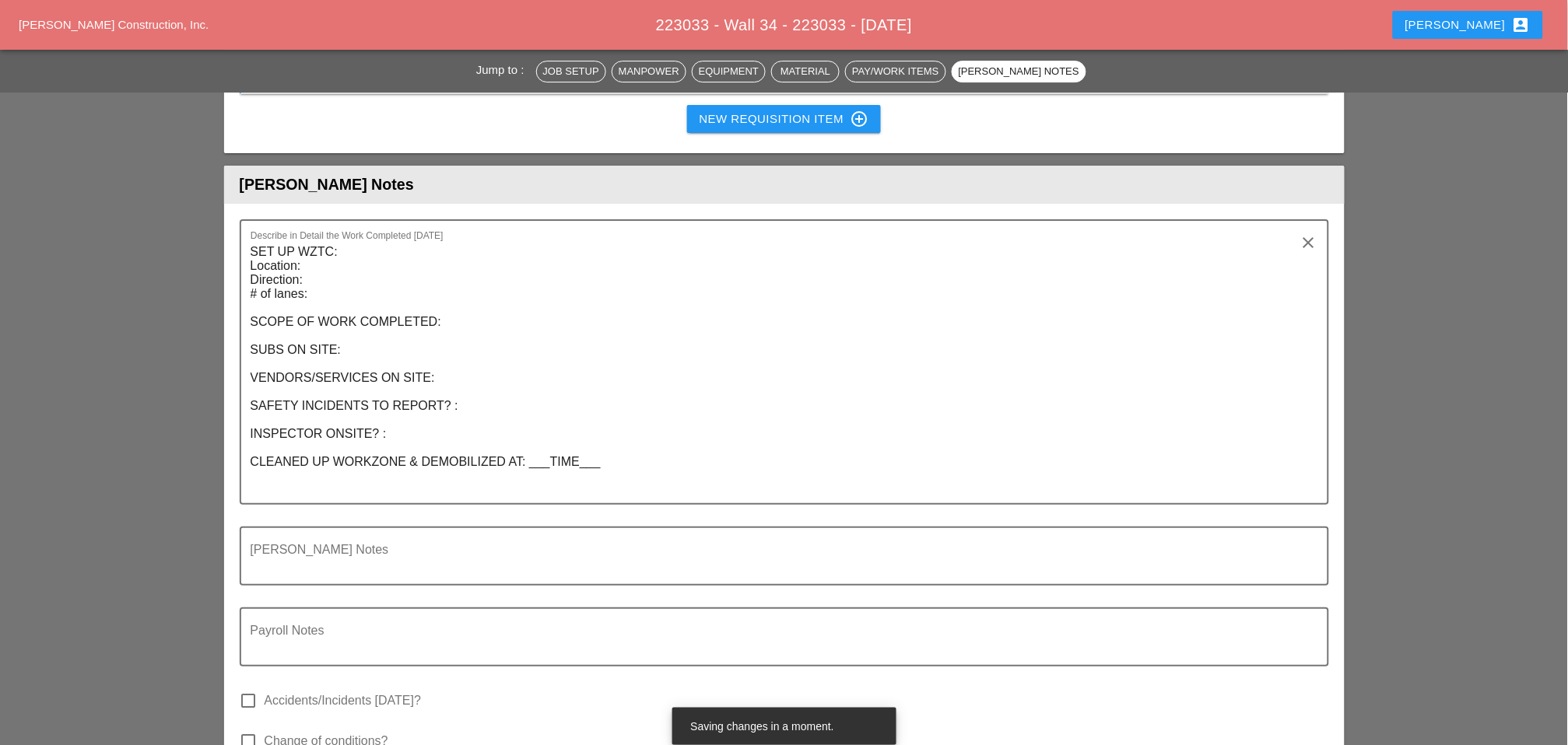 scroll, scrollTop: 1728, scrollLeft: 0, axis: vertical 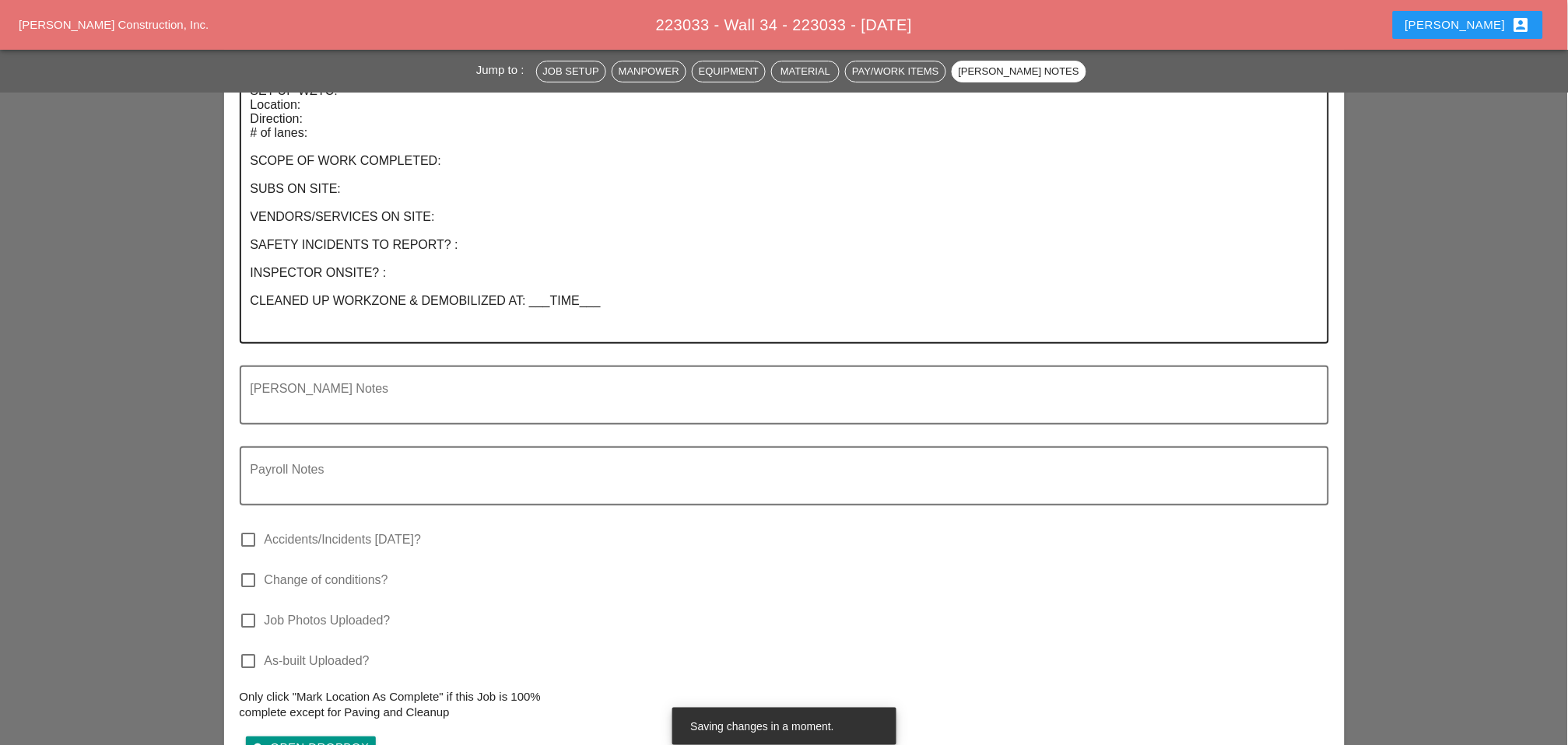 type on "2" 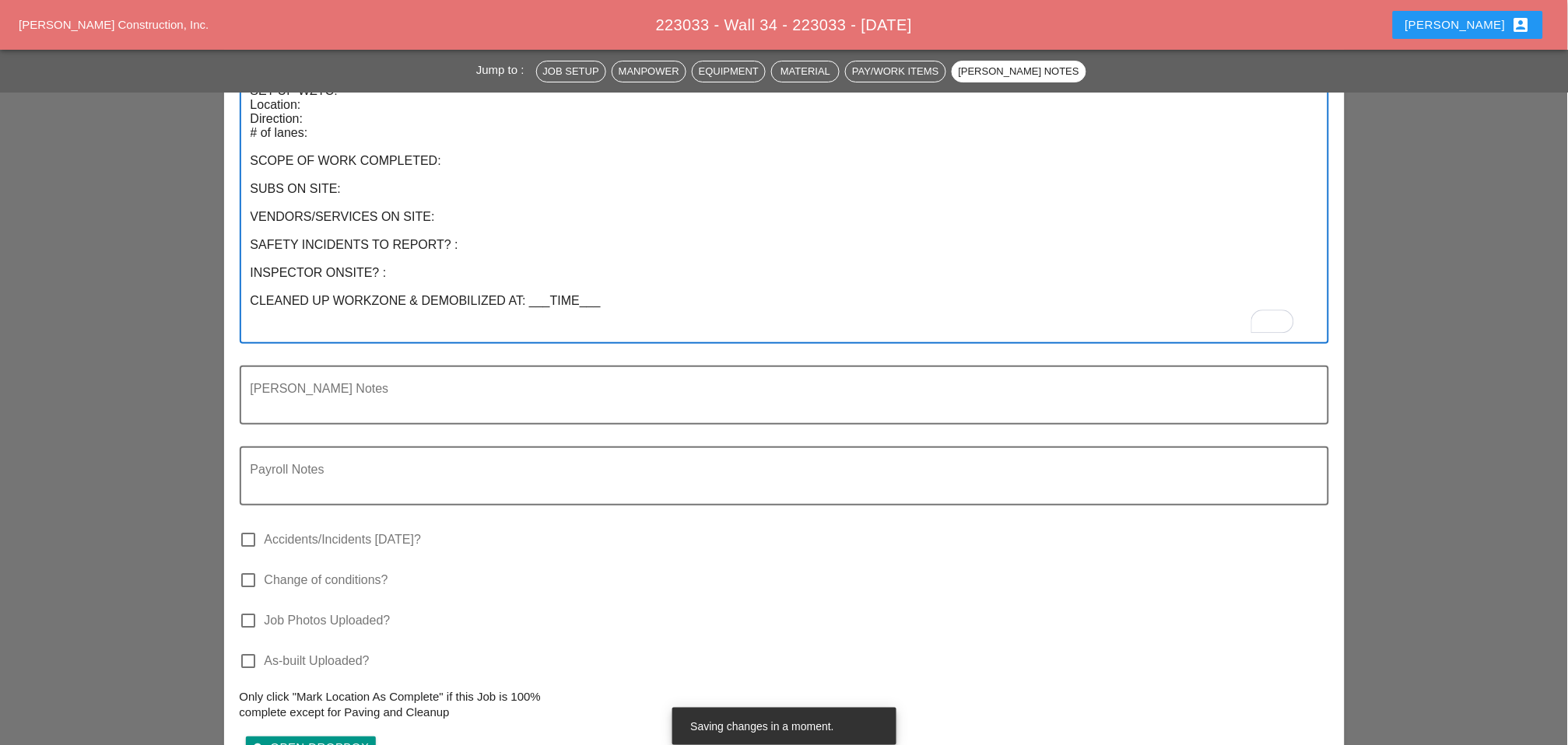 paste on "WZTC for a left lane closer
The subcontractorpreped the wall for future painting operation" 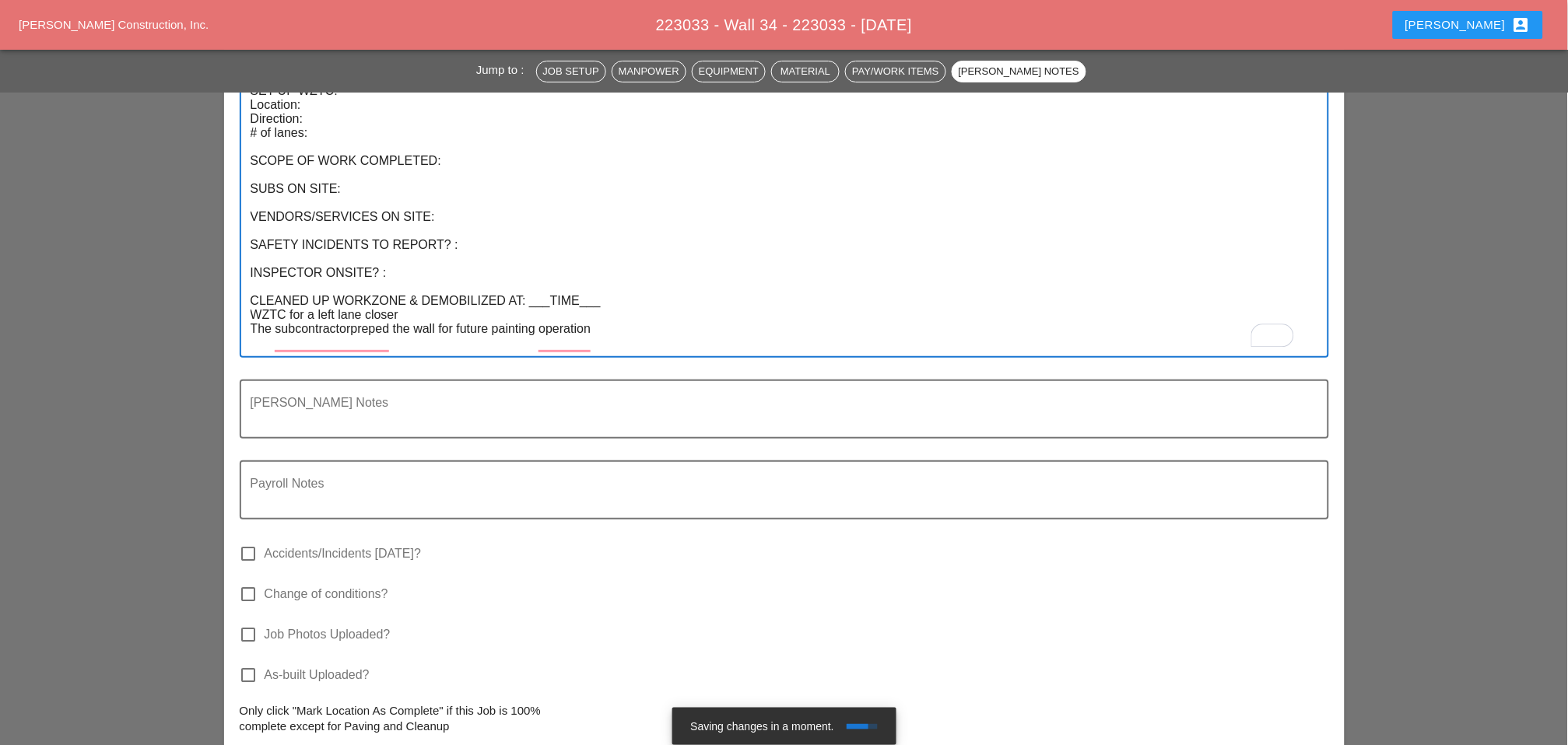click on "SET UP WZTC:
Location:
Direction:
# of lanes:
SCOPE OF WORK COMPLETED:
SUBS ON SITE:
VENDORS/SERVICES ON SITE:
SAFETY INCIDENTS TO REPORT? :
INSPECTOR ONSITE? :
CLEANED UP WORKZONE & DEMOBILIZED AT: ___TIME___
WZTC for a left lane closer
The subcontractorpreped the wall for future painting operation" at bounding box center [778, 217] 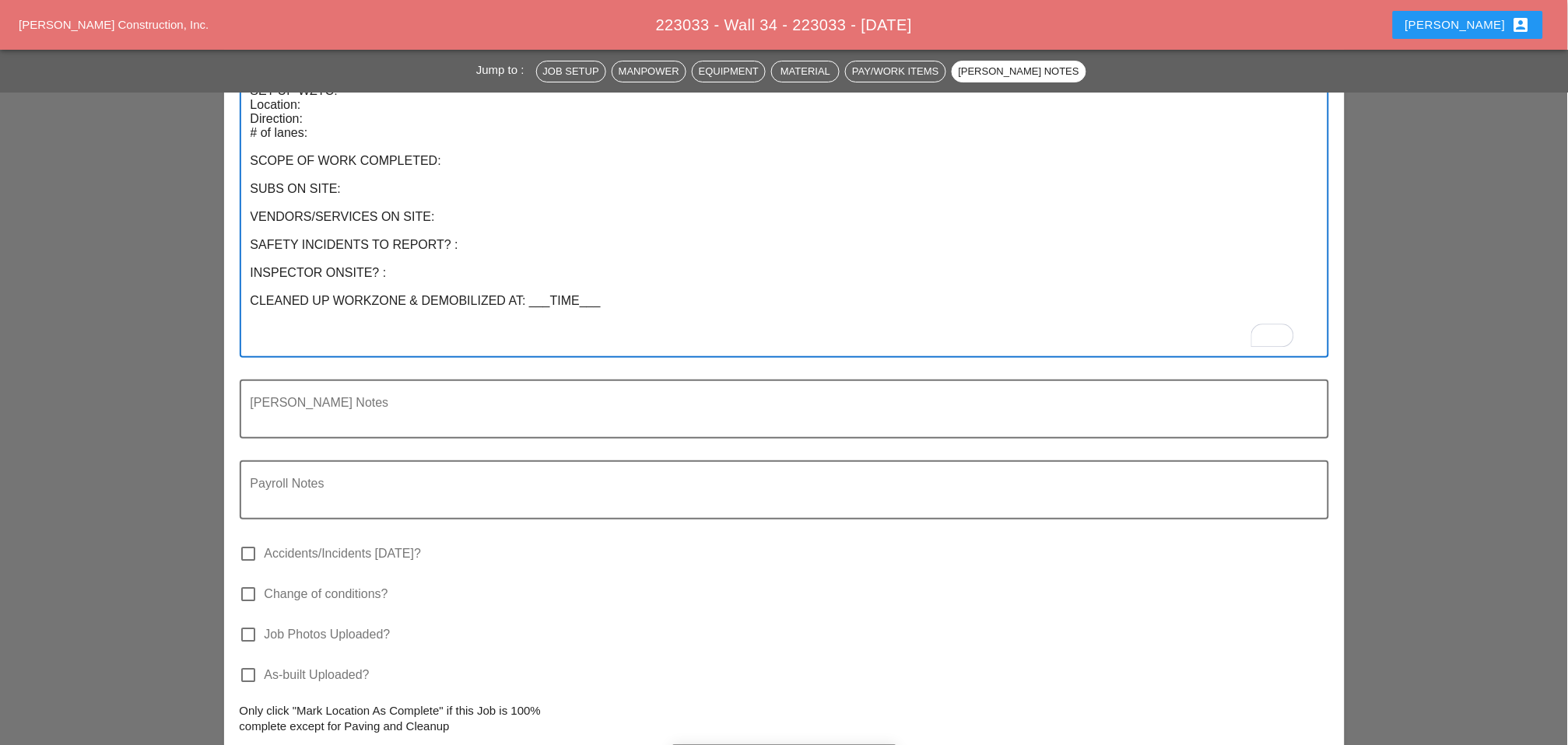 drag, startPoint x: 333, startPoint y: 320, endPoint x: 316, endPoint y: 320, distance: 17 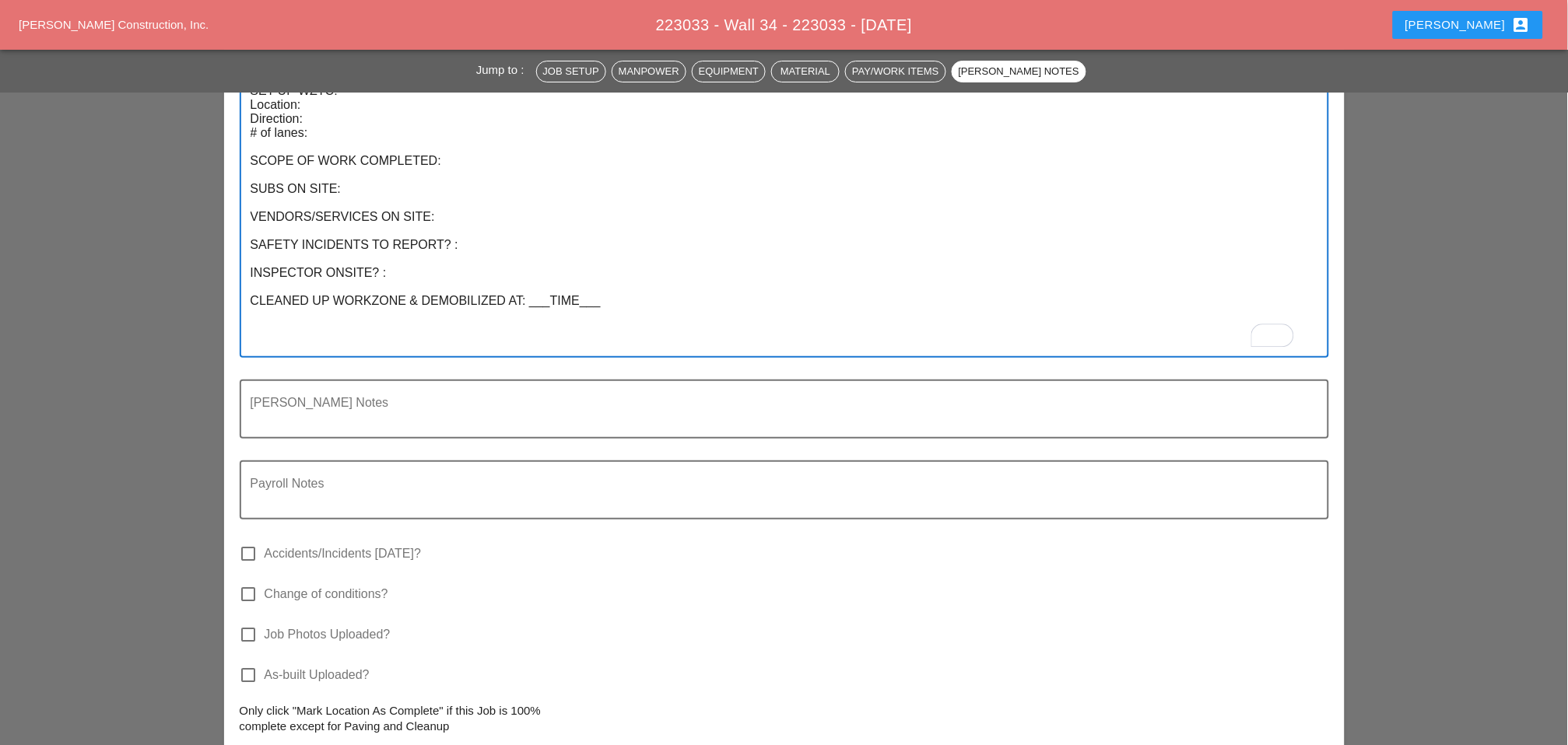 click on "SET UP WZTC:
Location:
Direction:
# of lanes:
SCOPE OF WORK COMPLETED:
SUBS ON SITE:
VENDORS/SERVICES ON SITE:
SAFETY INCIDENTS TO REPORT? :
INSPECTOR ONSITE? :
CLEANED UP WORKZONE & DEMOBILIZED AT: ___TIME___" at bounding box center (778, 217) 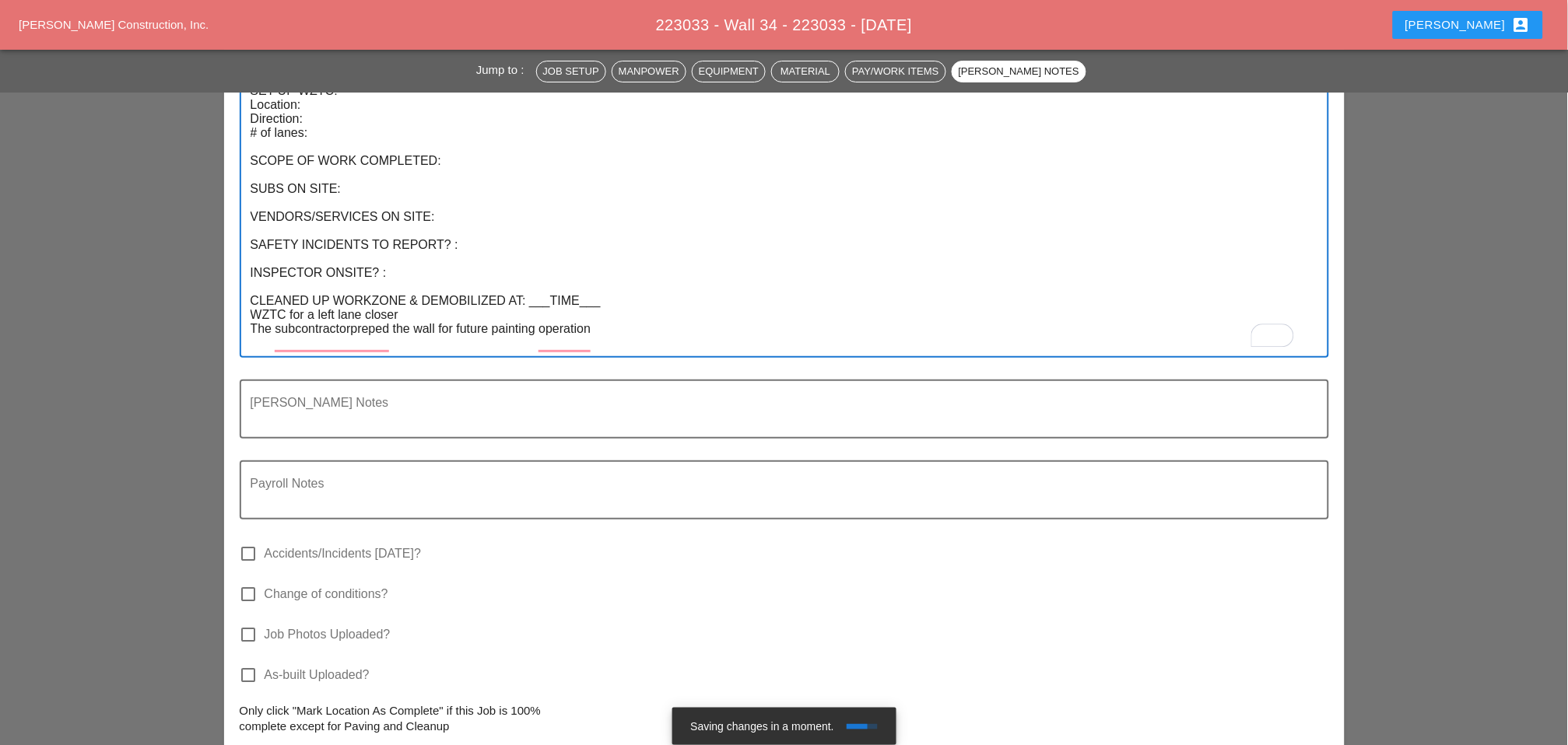 drag, startPoint x: 333, startPoint y: 322, endPoint x: 317, endPoint y: 322, distance: 16 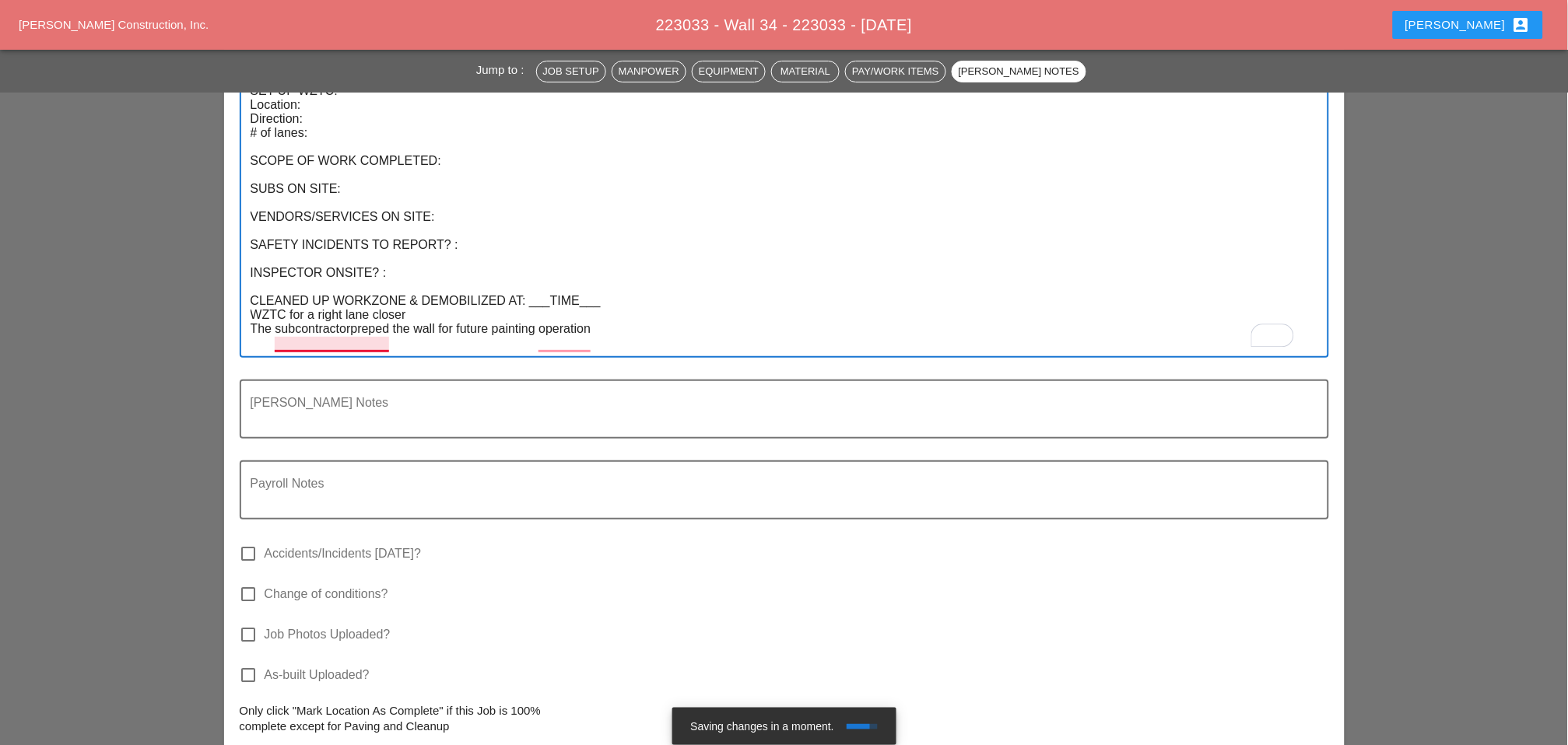 click on "SET UP WZTC:
Location:
Direction:
# of lanes:
SCOPE OF WORK COMPLETED:
SUBS ON SITE:
VENDORS/SERVICES ON SITE:
SAFETY INCIDENTS TO REPORT? :
INSPECTOR ONSITE? :
CLEANED UP WORKZONE & DEMOBILIZED AT: ___TIME___
WZTC for a right lane closer
The subcontractorpreped the wall for future painting operation" at bounding box center (778, 217) 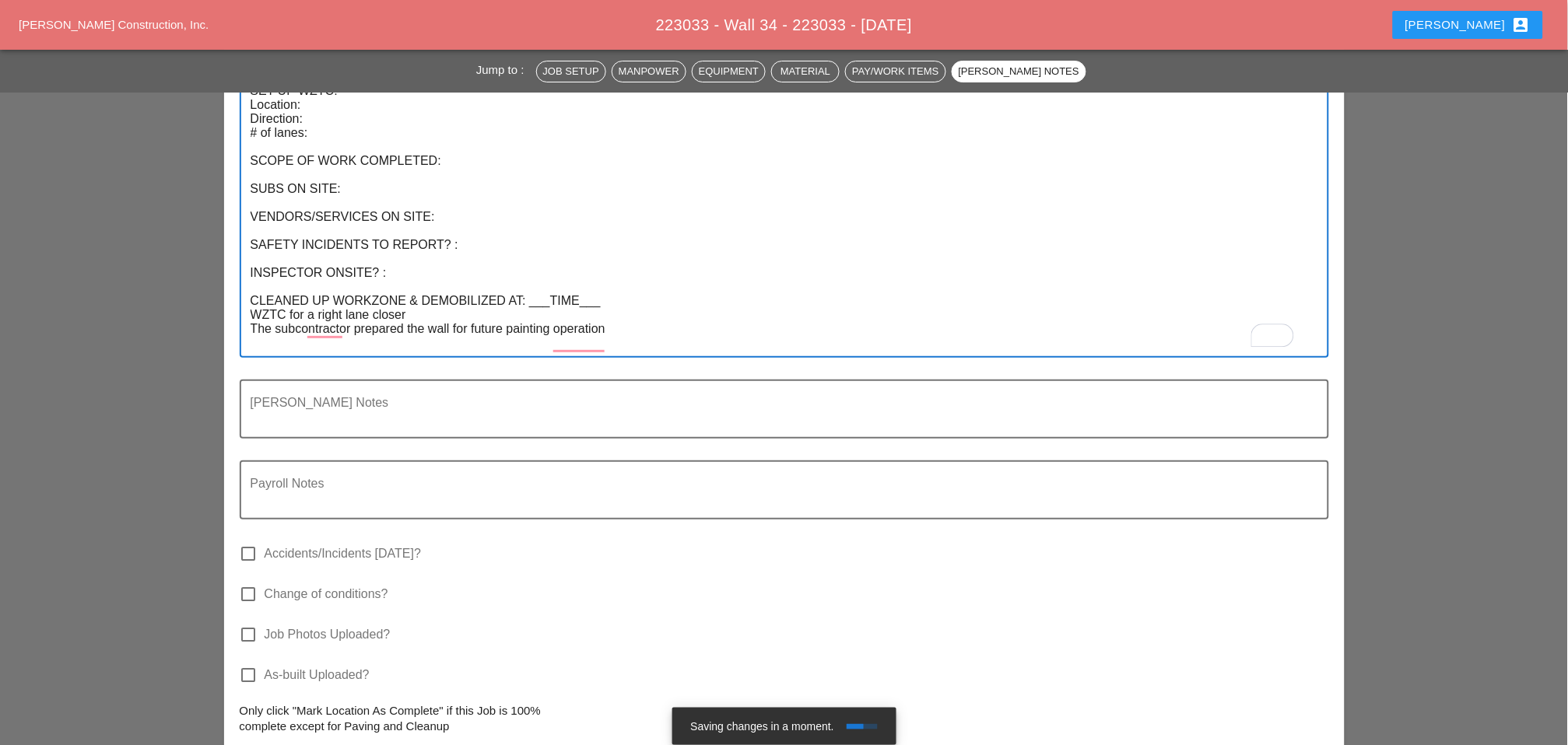 drag, startPoint x: 614, startPoint y: 336, endPoint x: 348, endPoint y: 344, distance: 266.12027 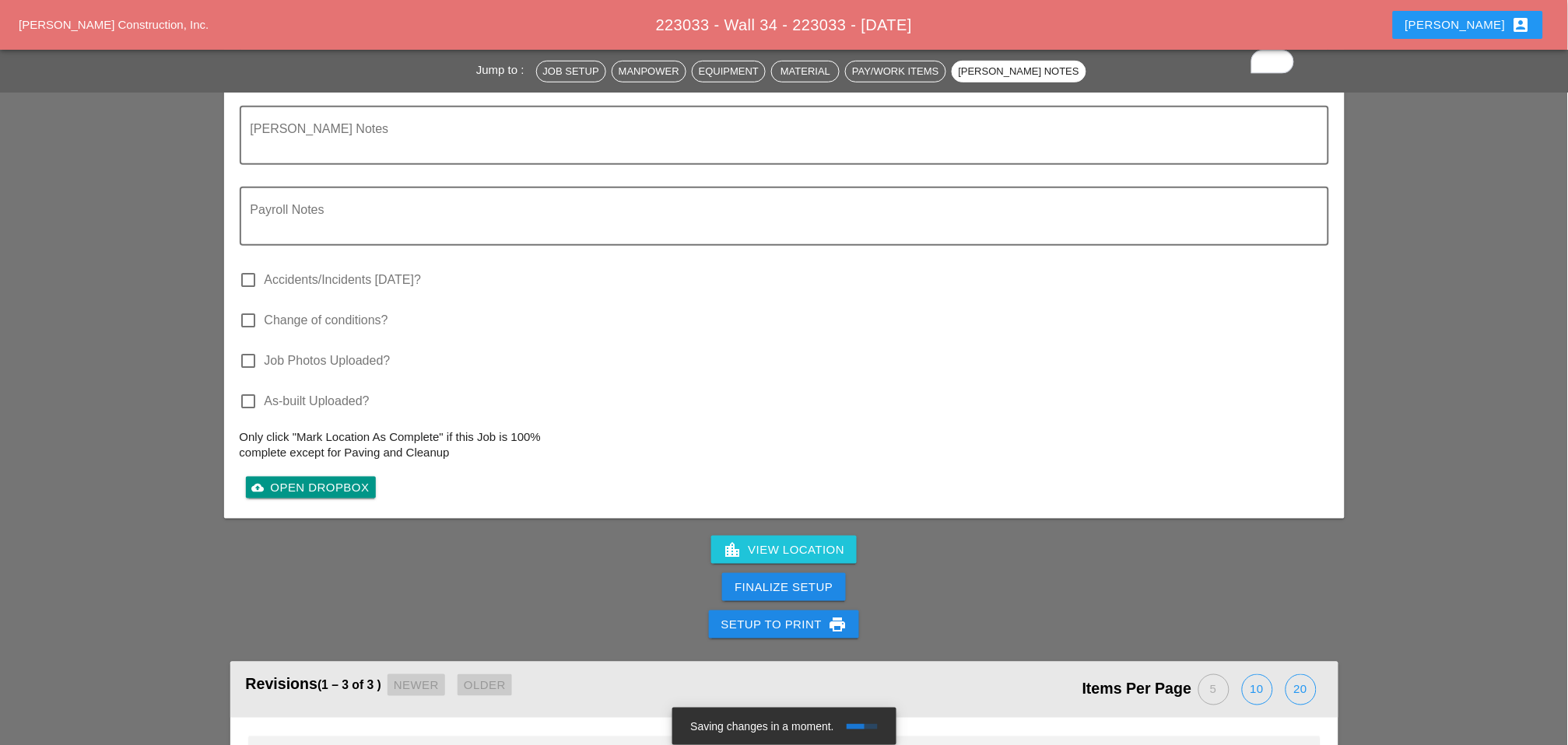 scroll, scrollTop: 2073, scrollLeft: 0, axis: vertical 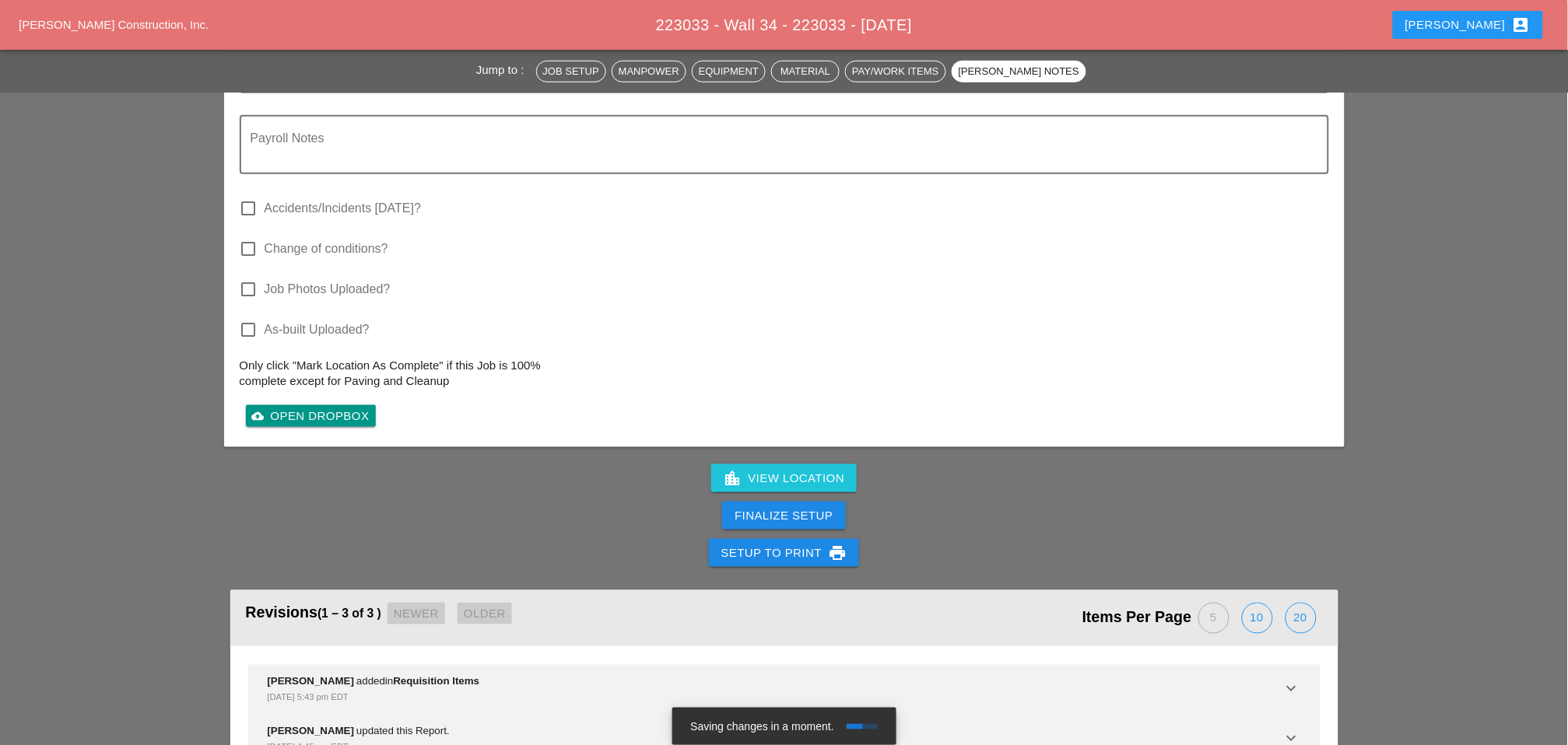 type on "SET UP WZTC:
Location:
Direction:
# of lanes:
SCOPE OF WORK COMPLETED:
SUBS ON SITE:
VENDORS/SERVICES ON SITE:
SAFETY INCIDENTS TO REPORT? :
INSPECTOR ONSITE? :
CLEANED UP WORKZONE & DEMOBILIZED AT: ___TIME___
WZTC for a right lane closer
The subcontractor installed Primer on the brick wall" 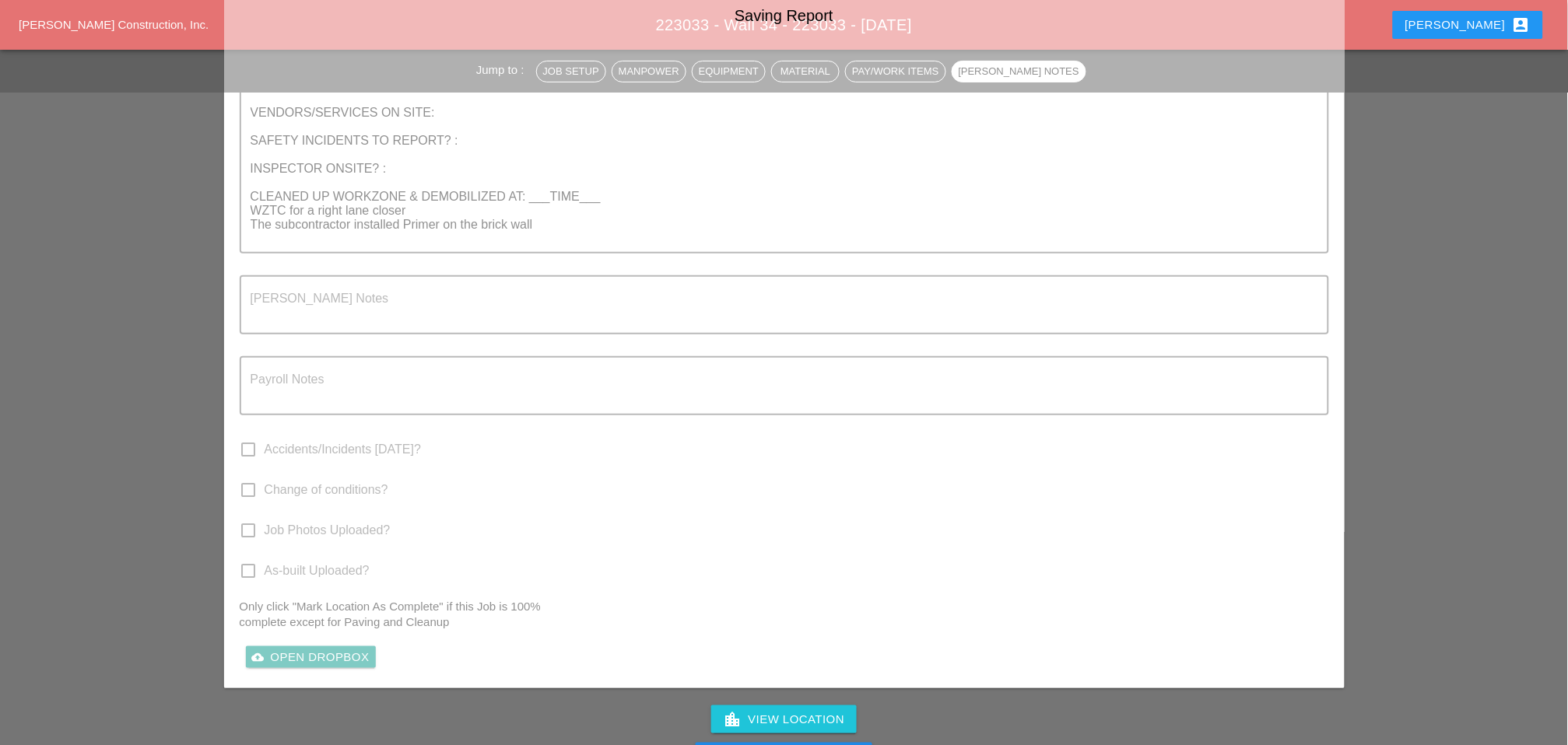 scroll, scrollTop: 1987, scrollLeft: 0, axis: vertical 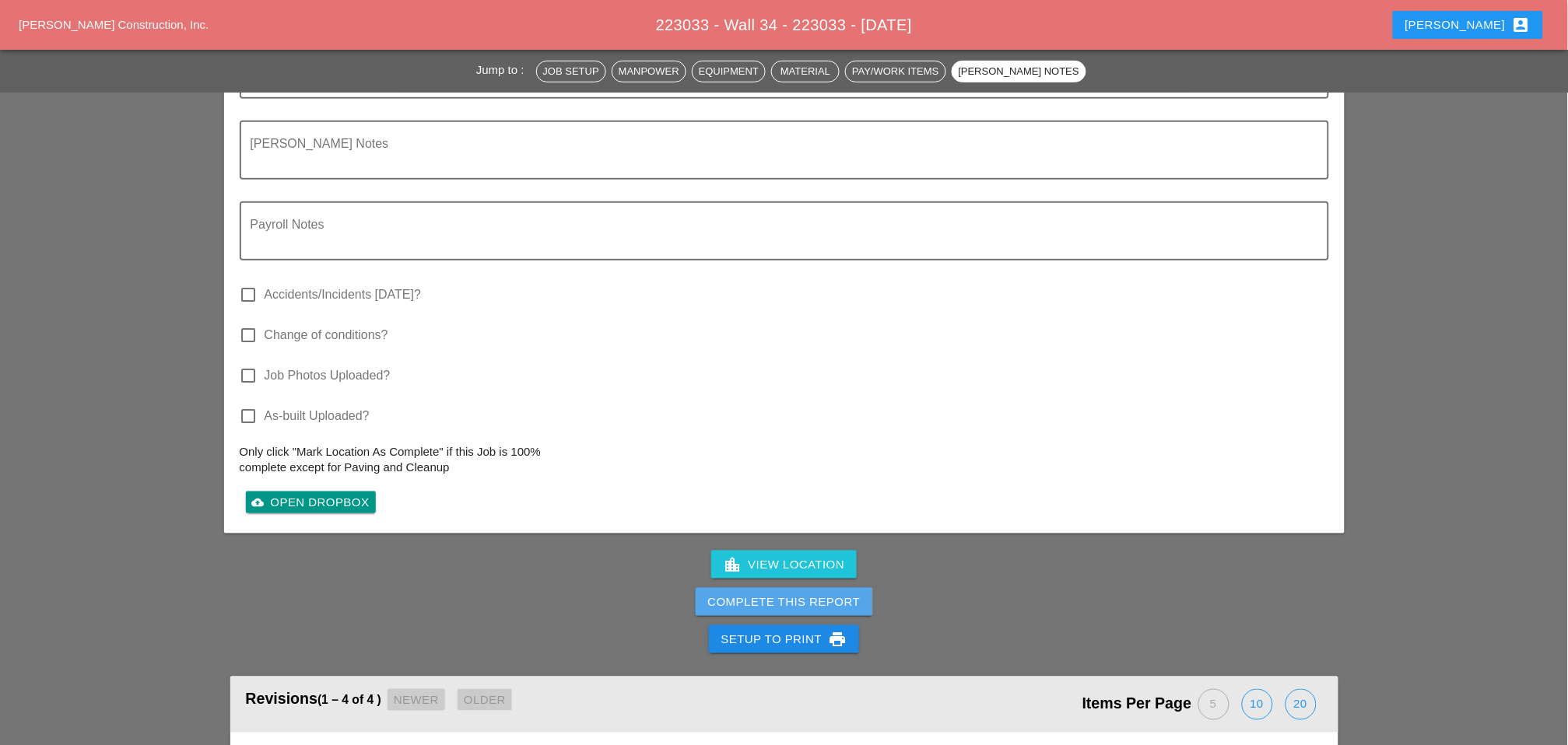 click on "Complete This Report" at bounding box center [784, 602] 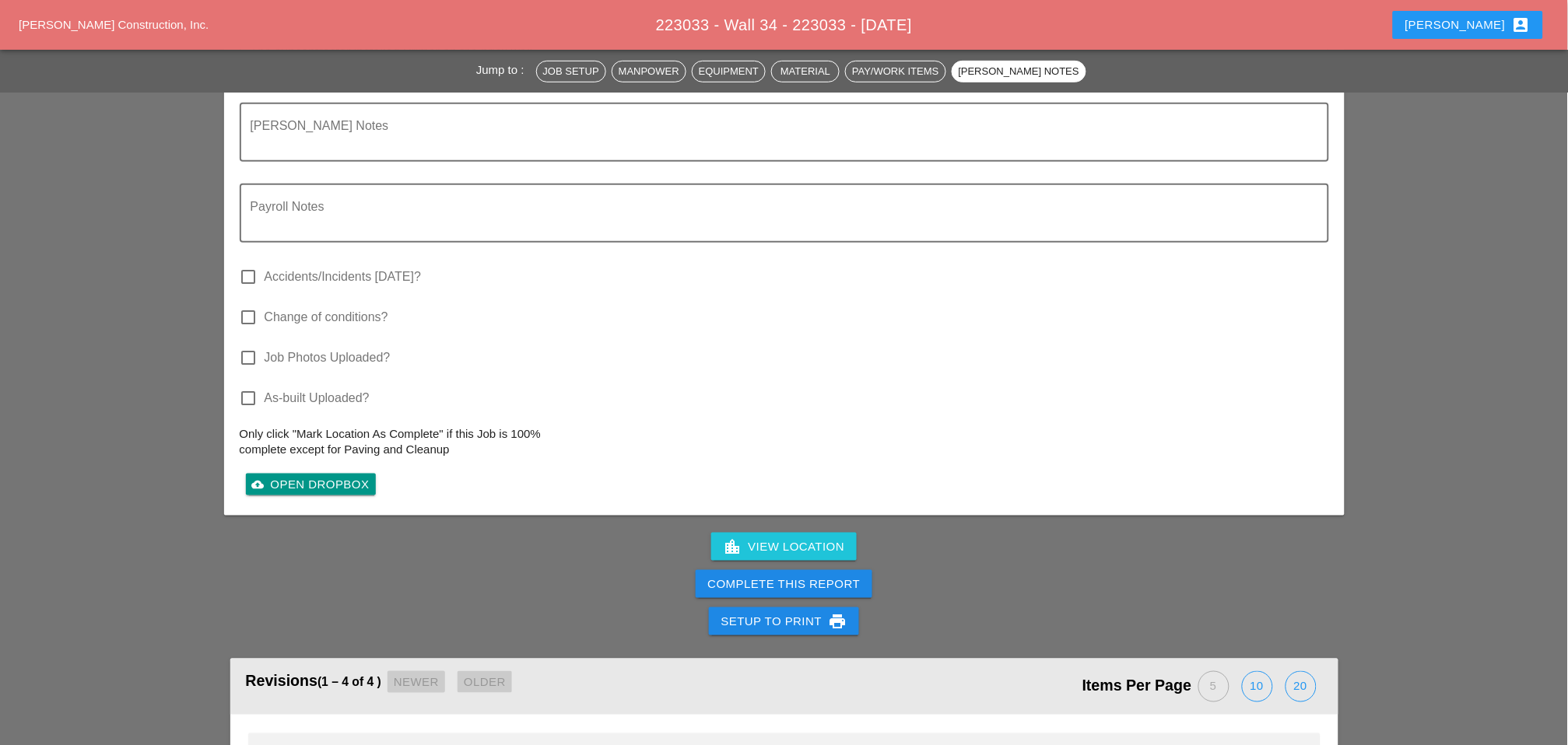 scroll, scrollTop: 2160, scrollLeft: 0, axis: vertical 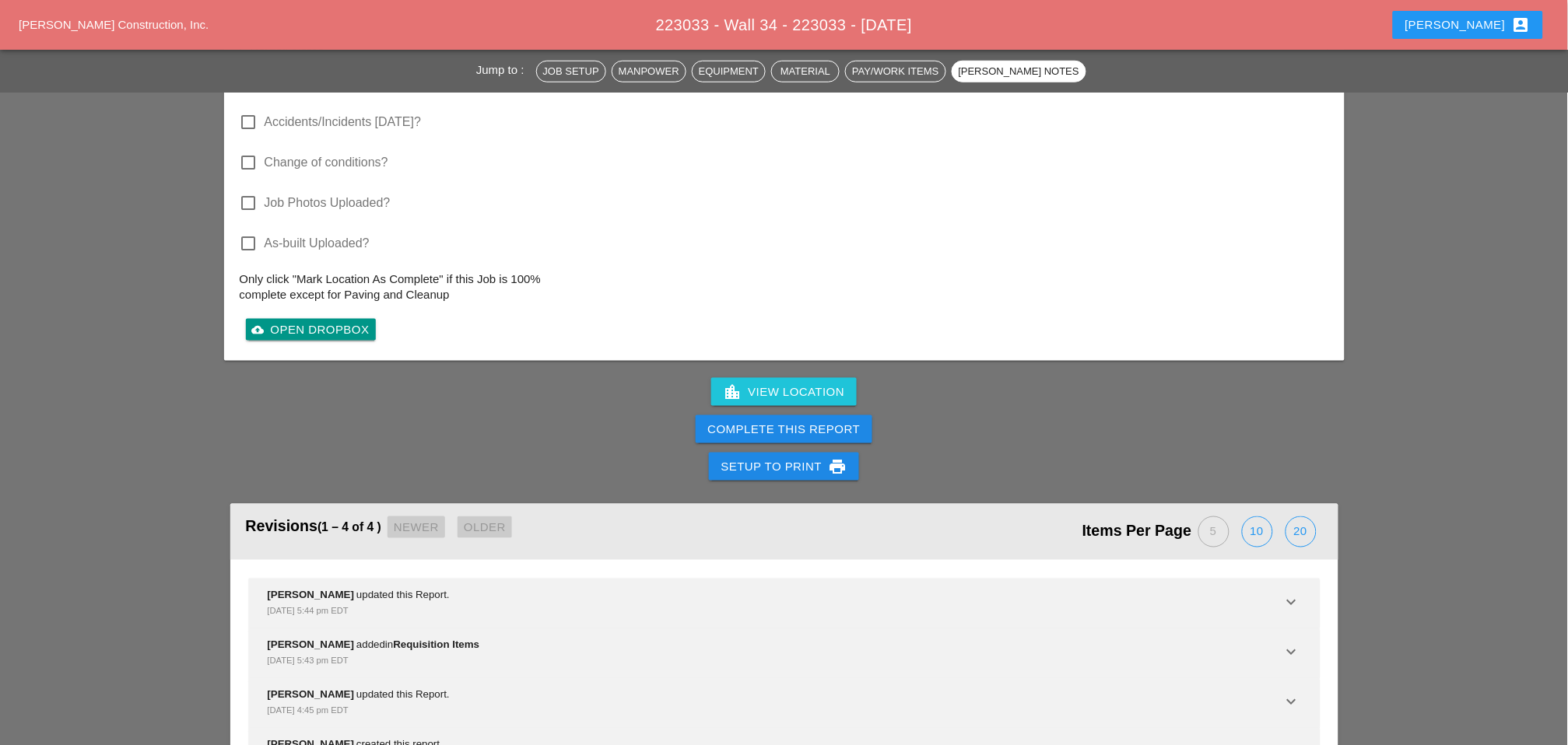 click on "Complete This Report" at bounding box center (784, 429) 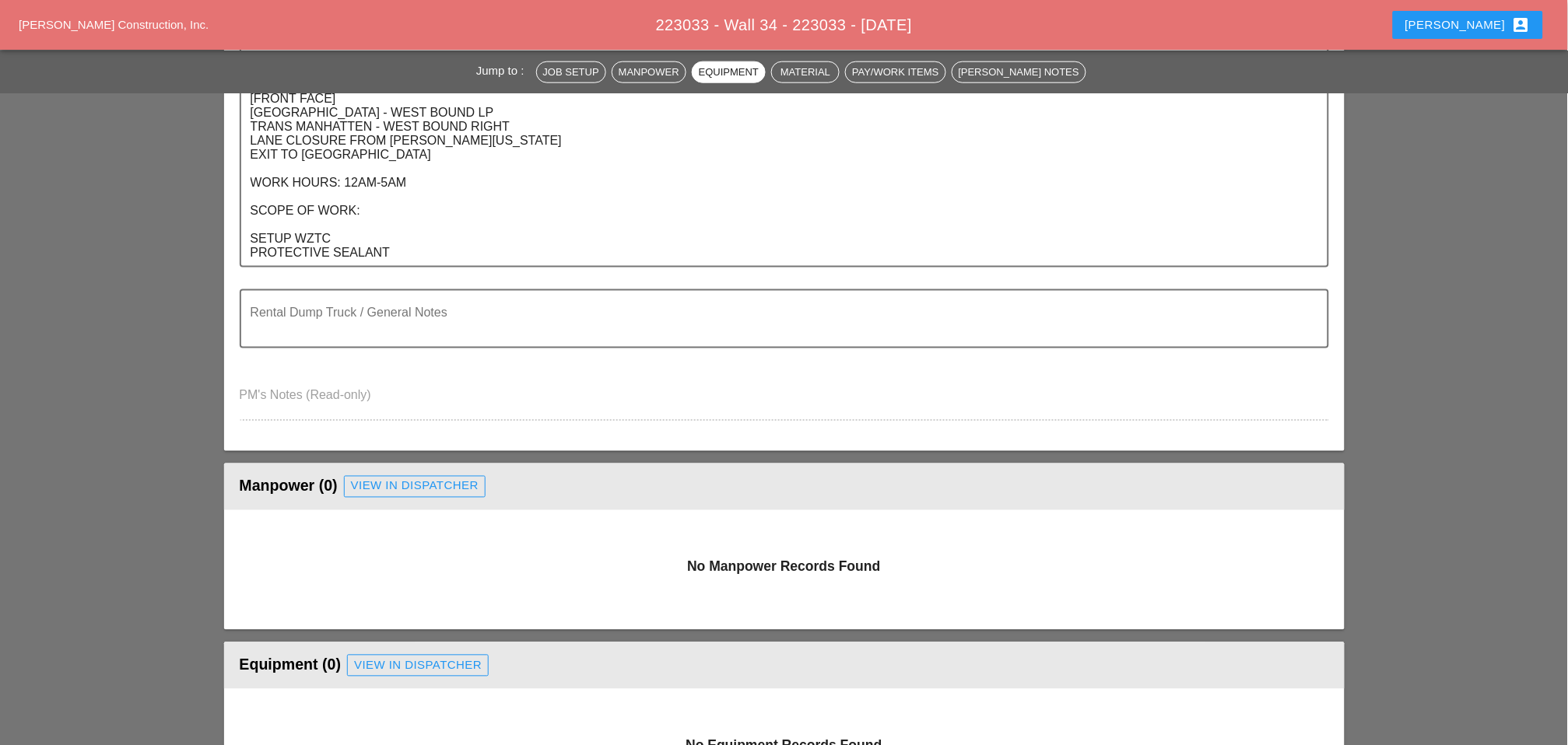 scroll, scrollTop: 0, scrollLeft: 0, axis: both 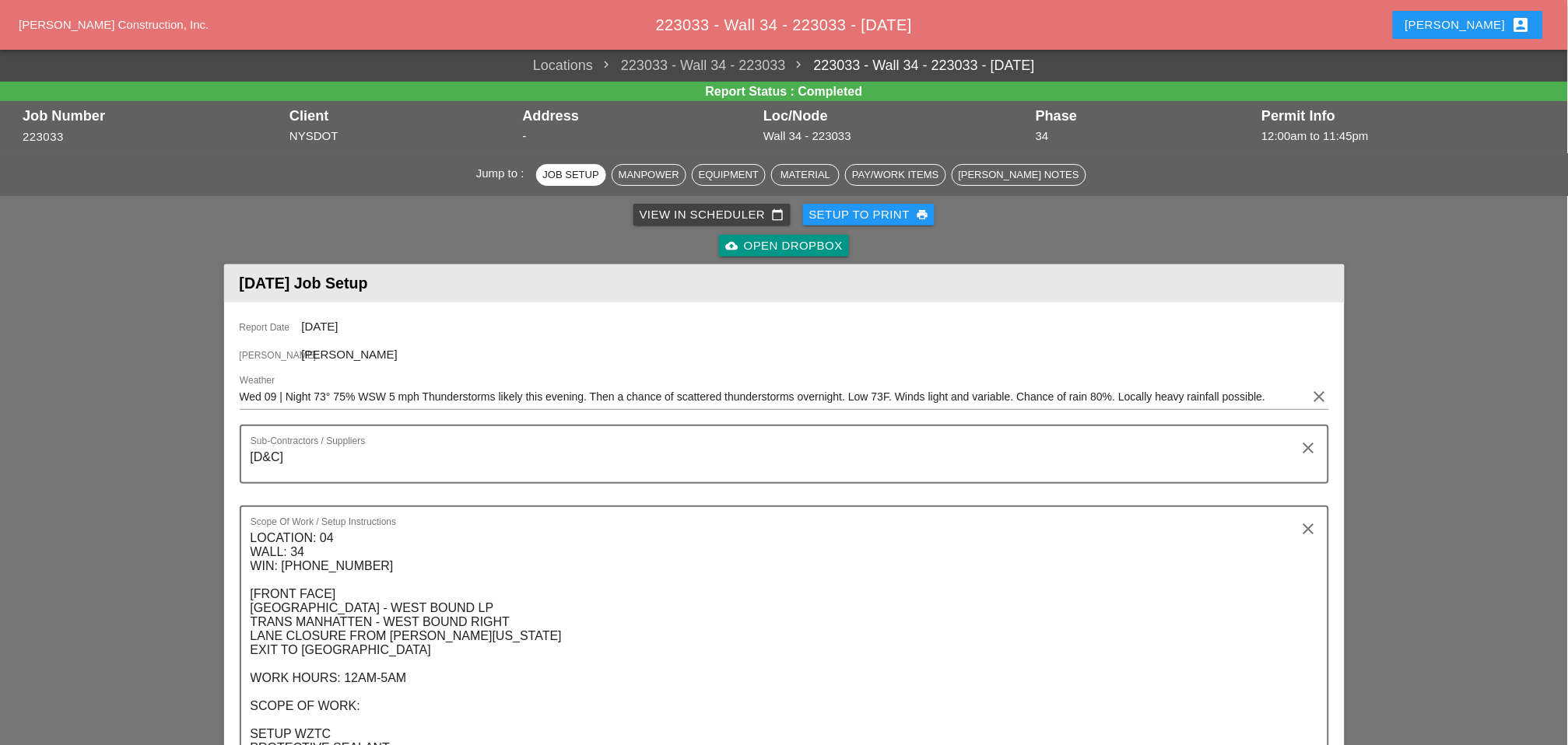 click on "View in Scheduler calendar_today" at bounding box center [712, 215] 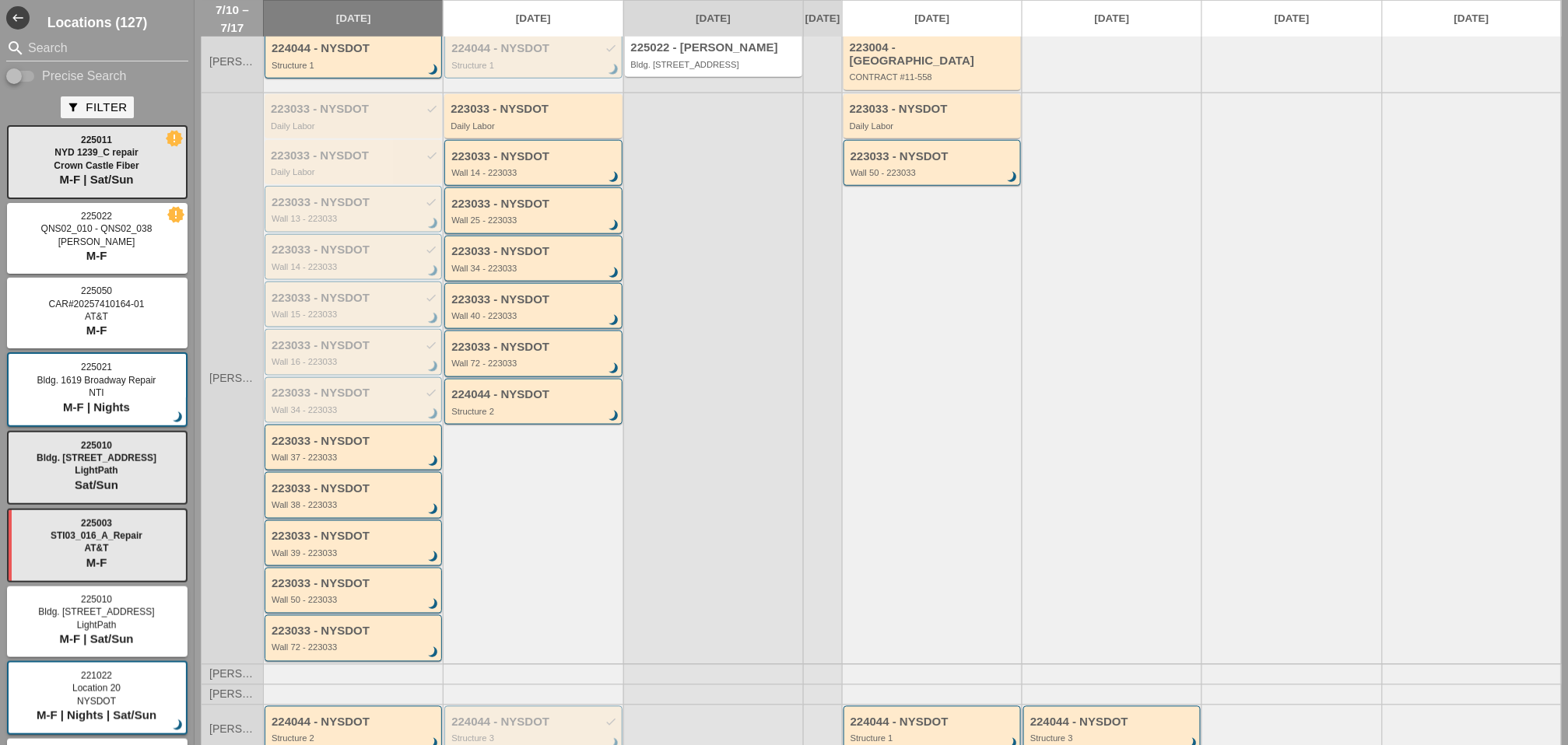 scroll, scrollTop: 345, scrollLeft: 0, axis: vertical 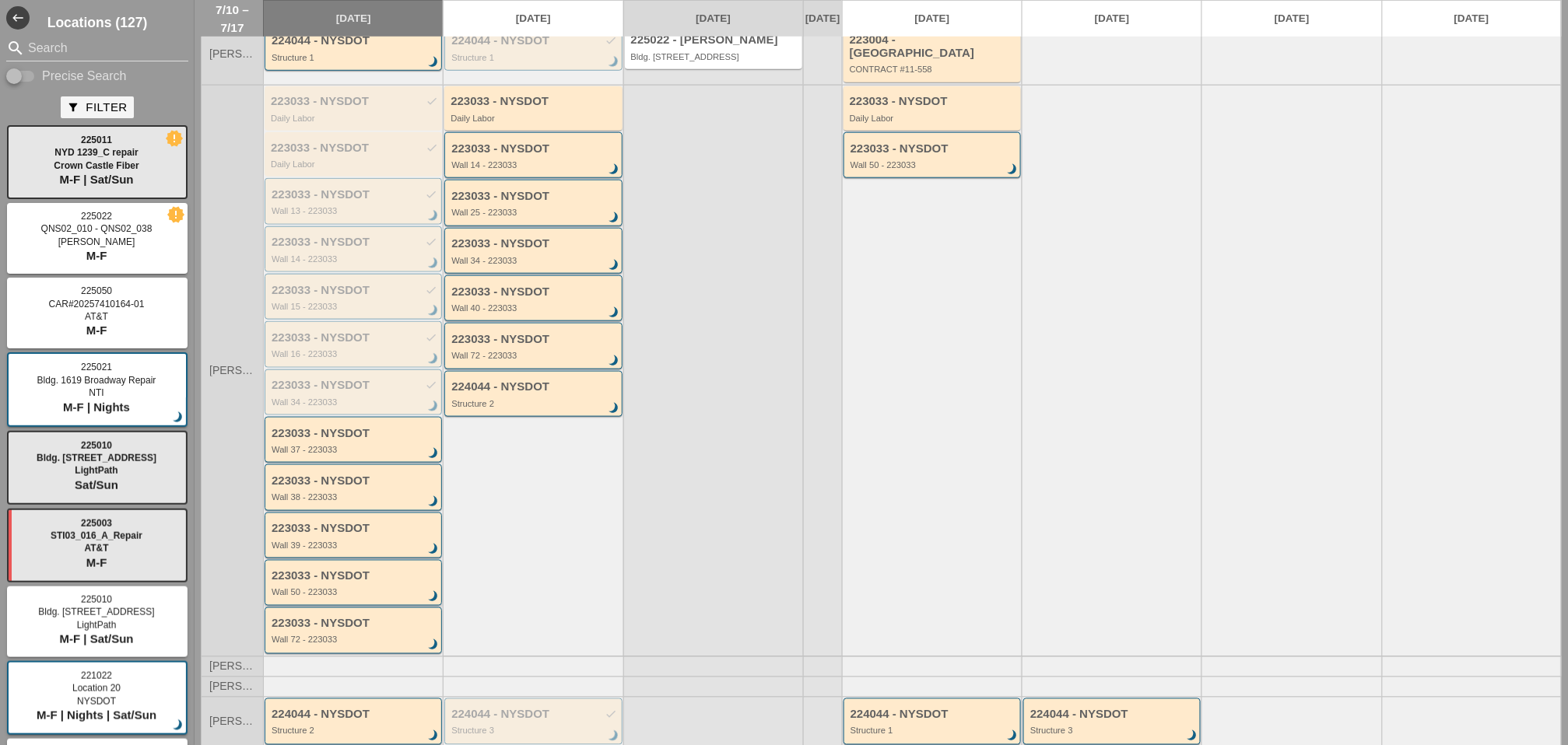 click on "223033 - NYSDOT  Wall 39 - 223033 brightness_3" at bounding box center (353, 535) 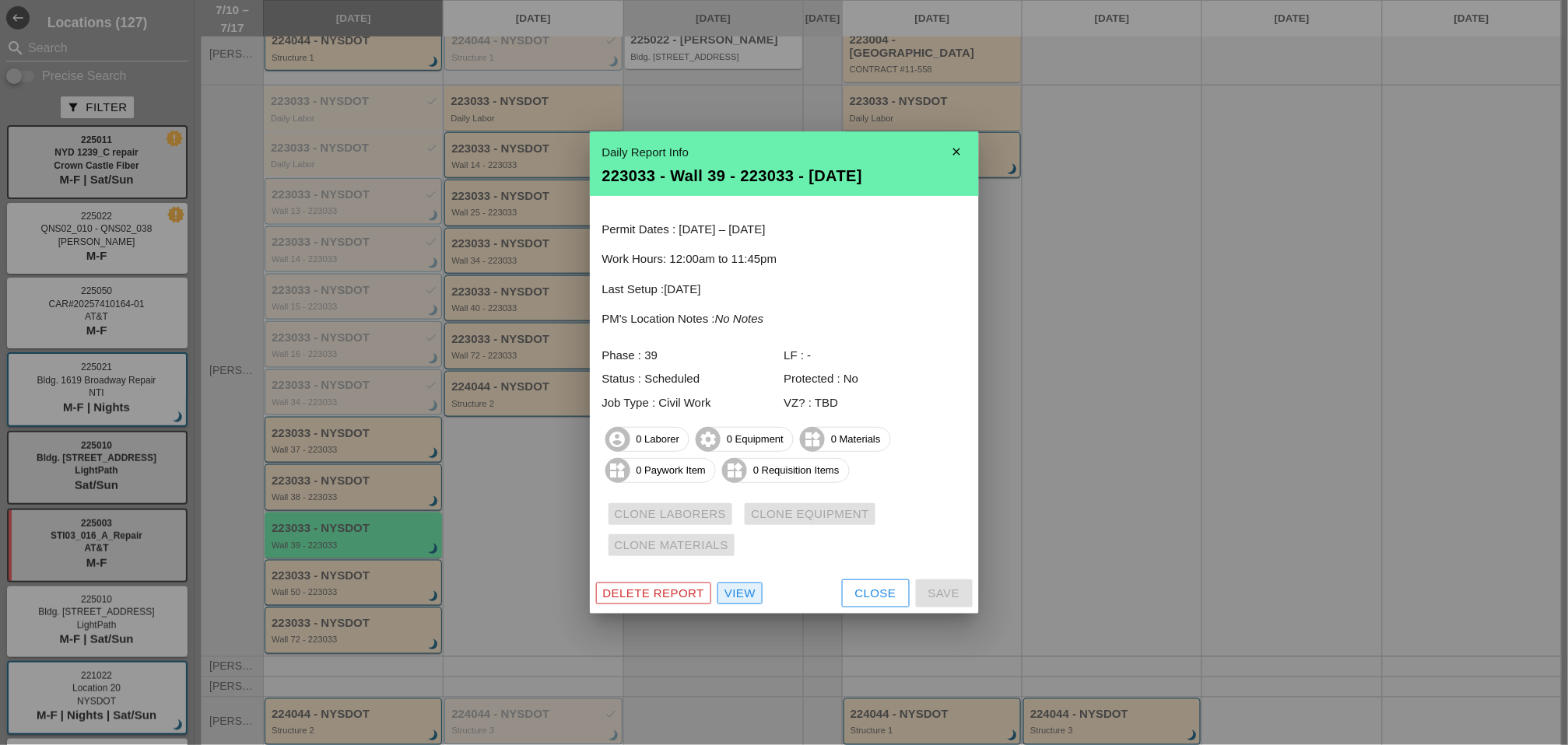 click on "View" at bounding box center (740, 593) 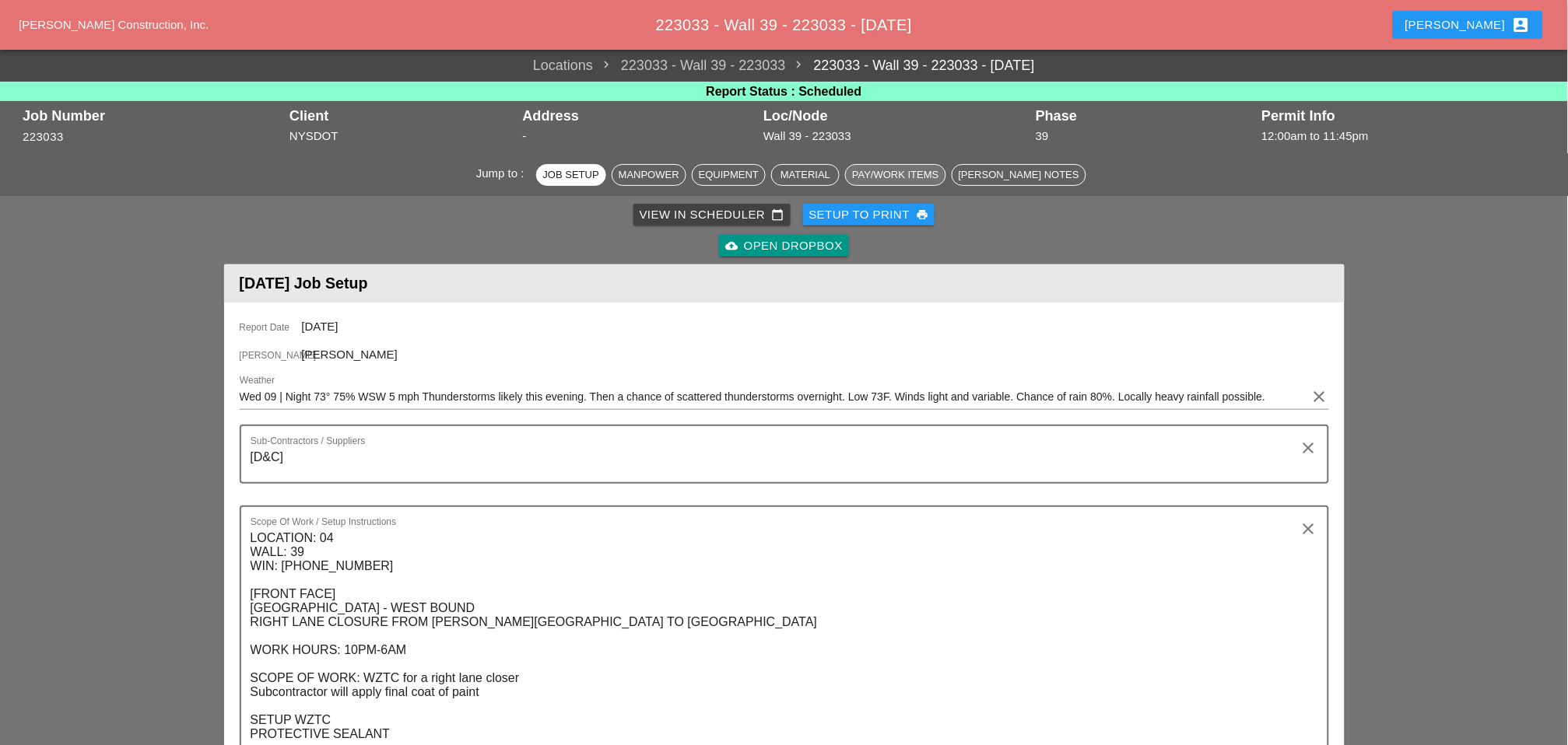 click on "Pay/Work Items" at bounding box center (895, 175) 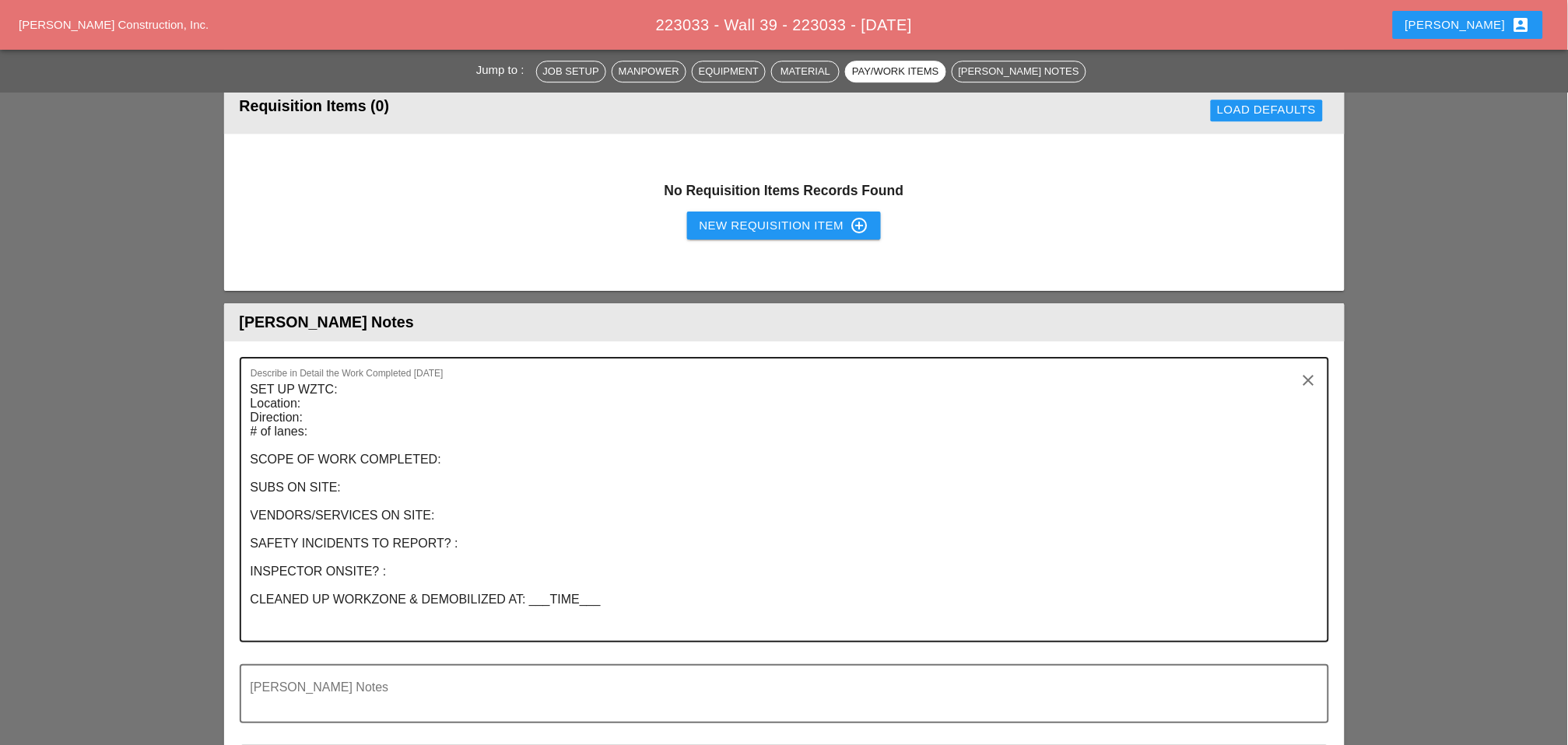 scroll, scrollTop: 1436, scrollLeft: 0, axis: vertical 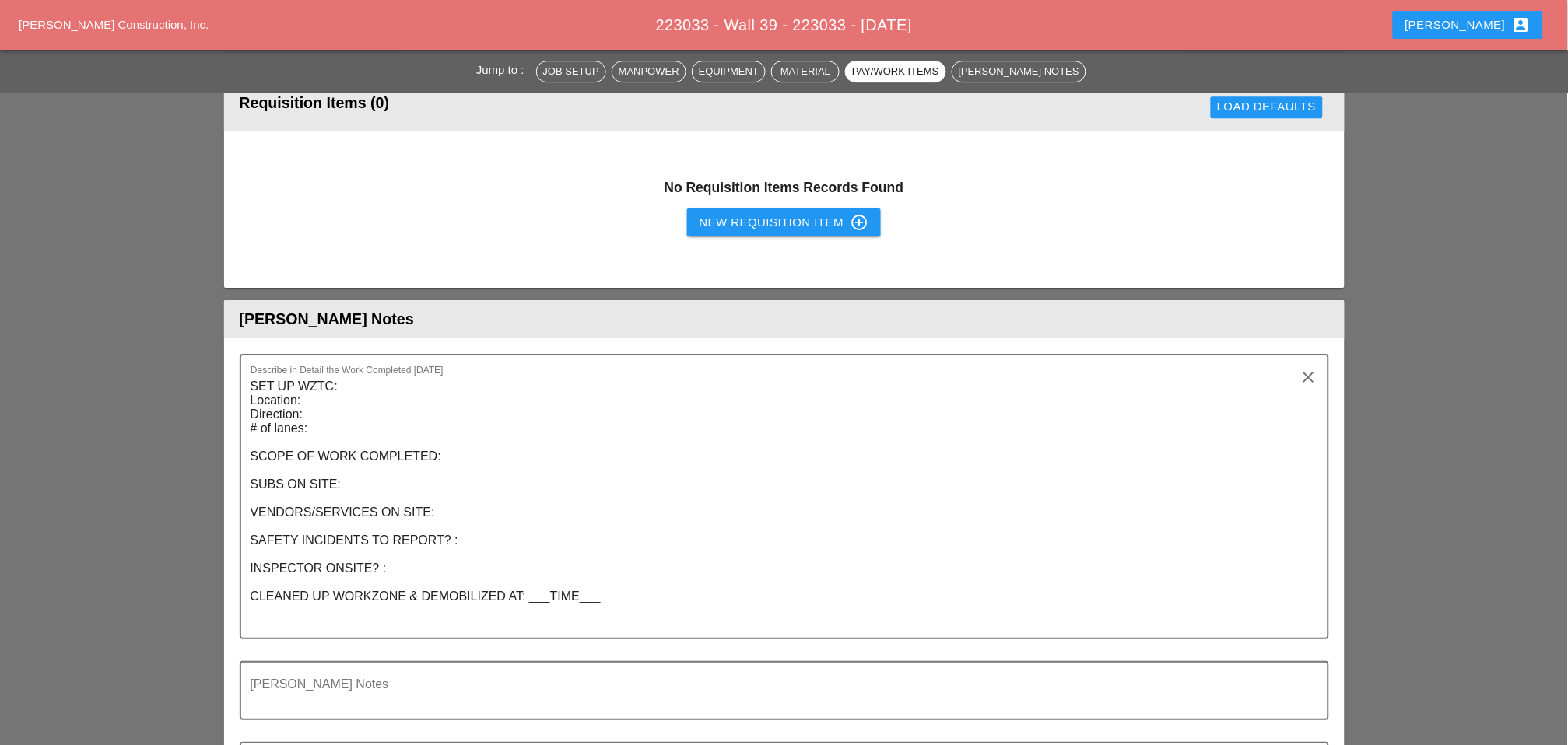click on "New Requisition Item control_point" at bounding box center (784, 222) 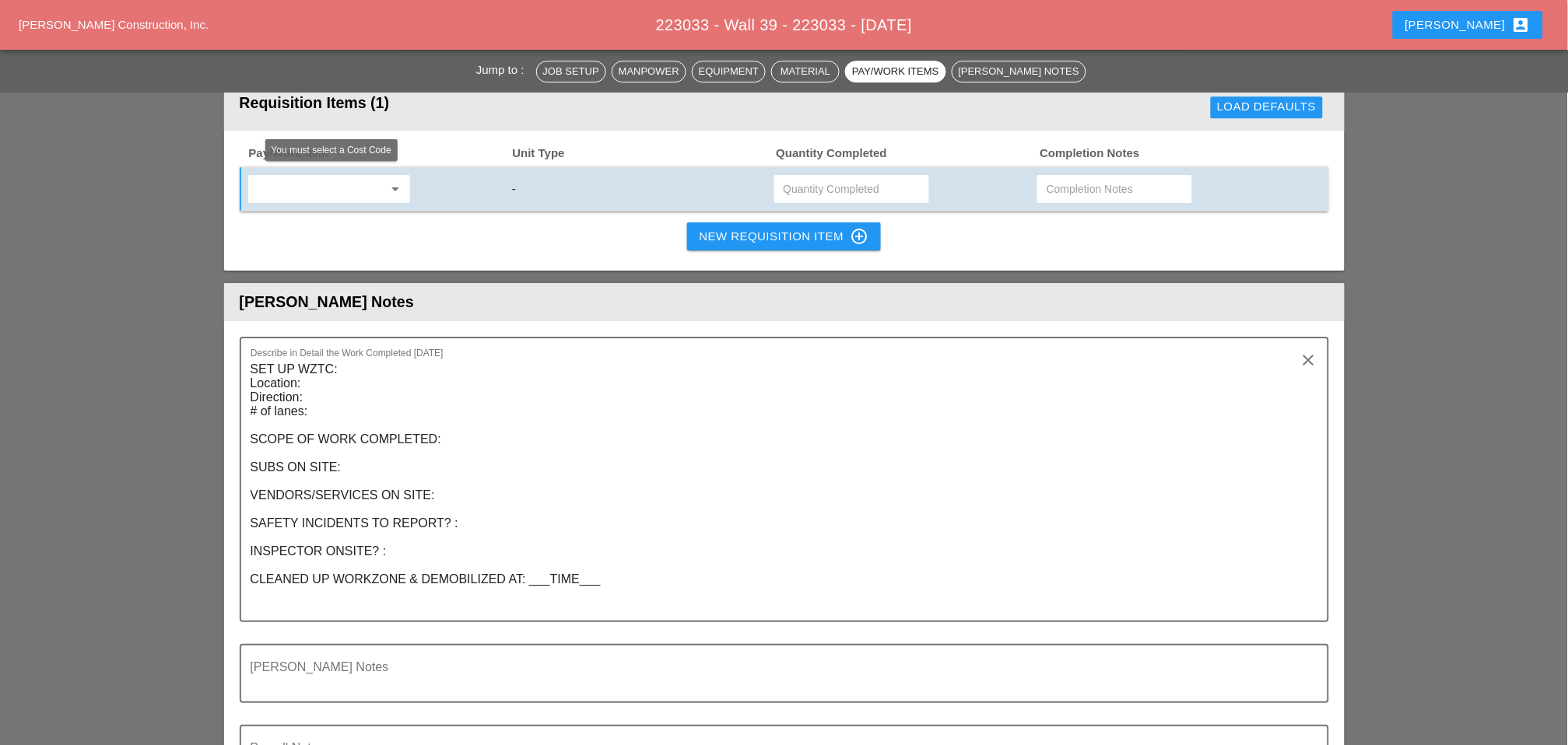 click at bounding box center (318, 189) 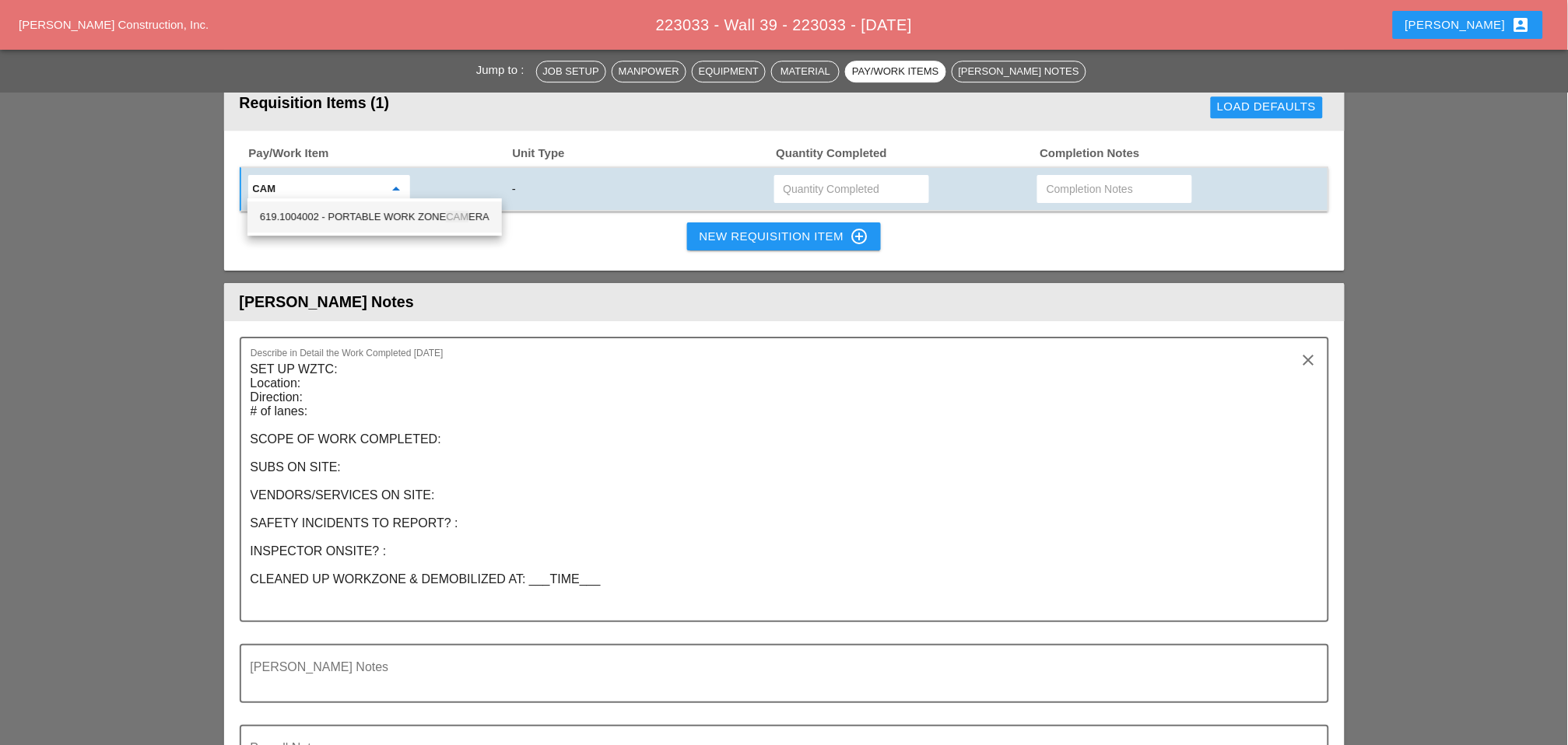 drag, startPoint x: 378, startPoint y: 215, endPoint x: 402, endPoint y: 209, distance: 24.738634 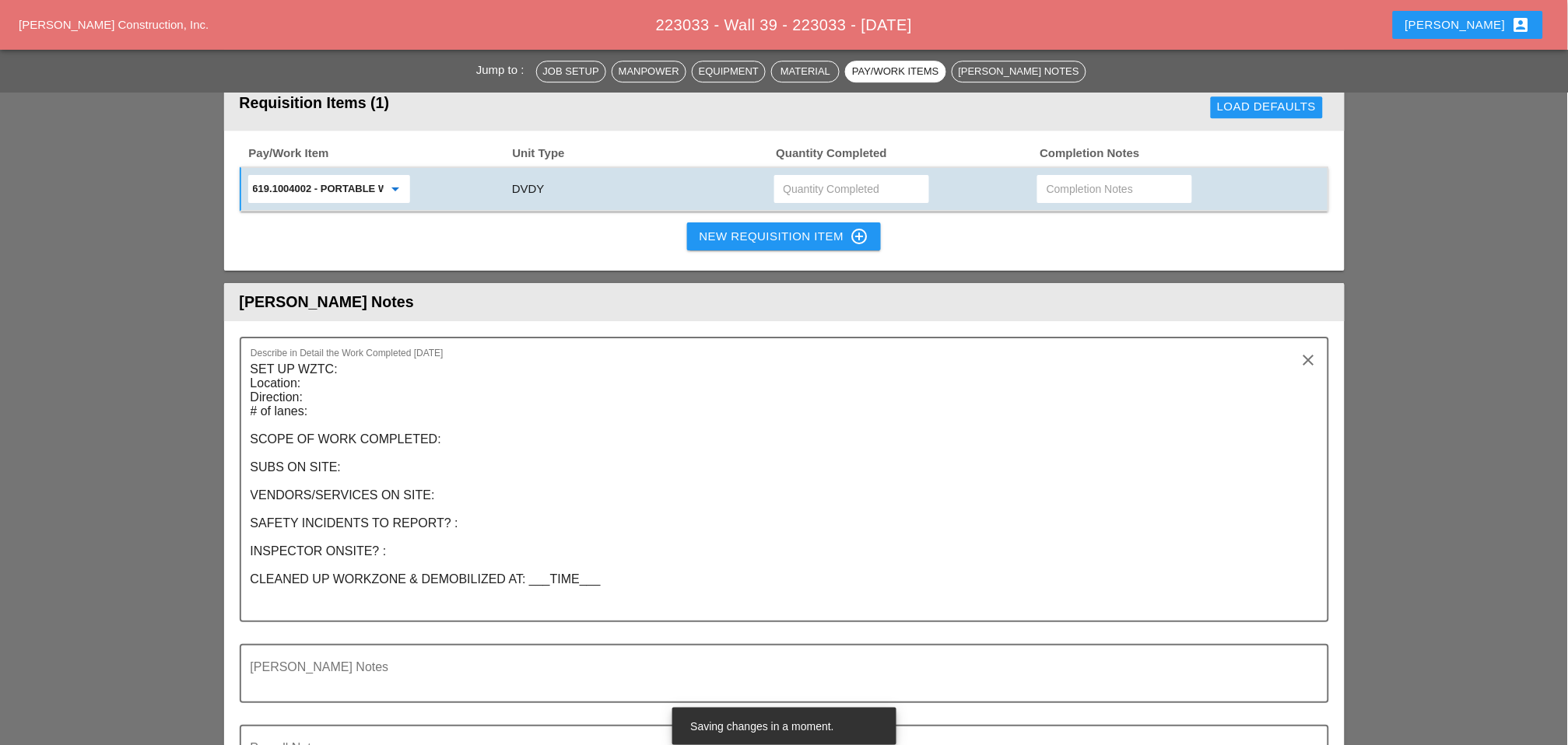 type on "619.1004002 - PORTABLE WORK ZONE CAMERA" 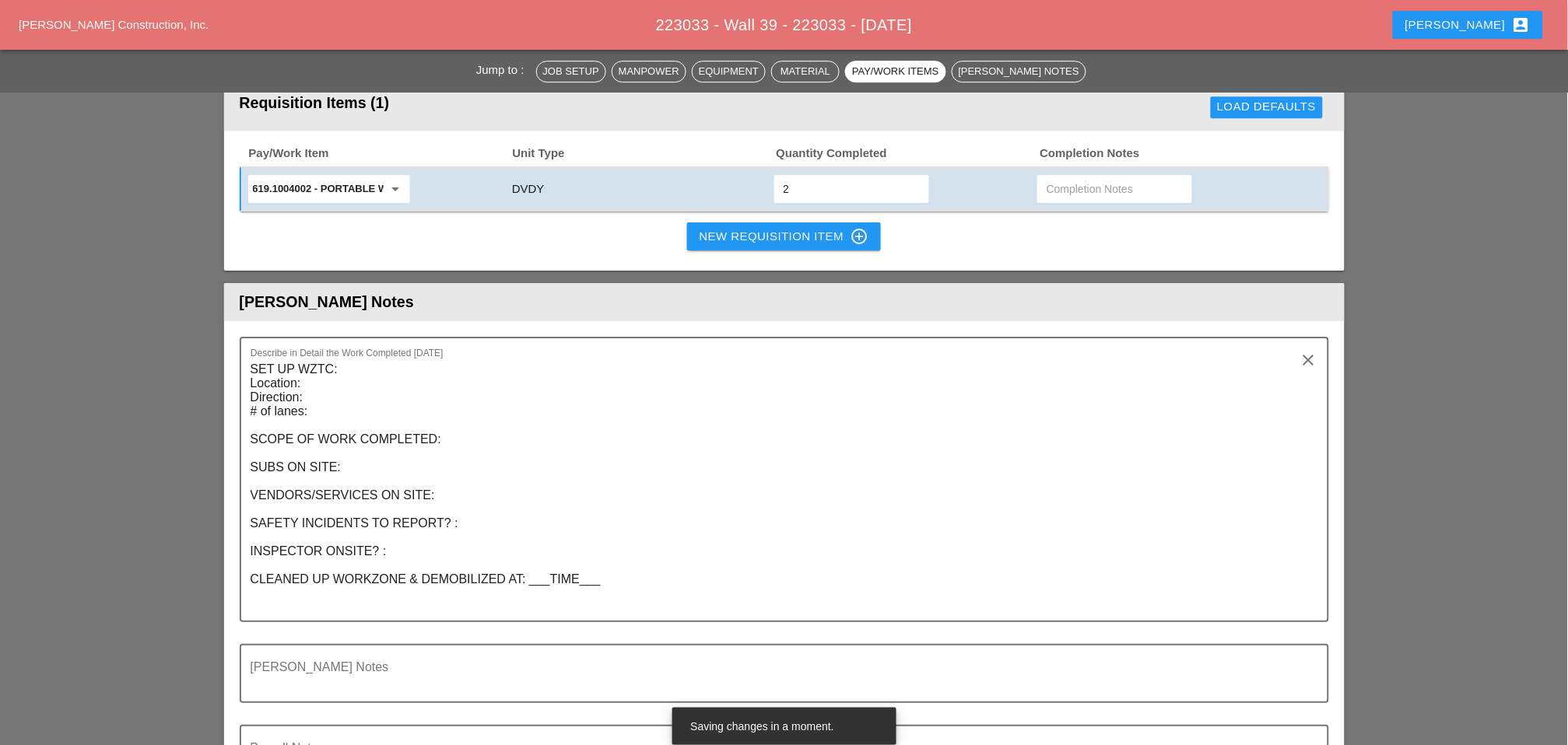 type on "2" 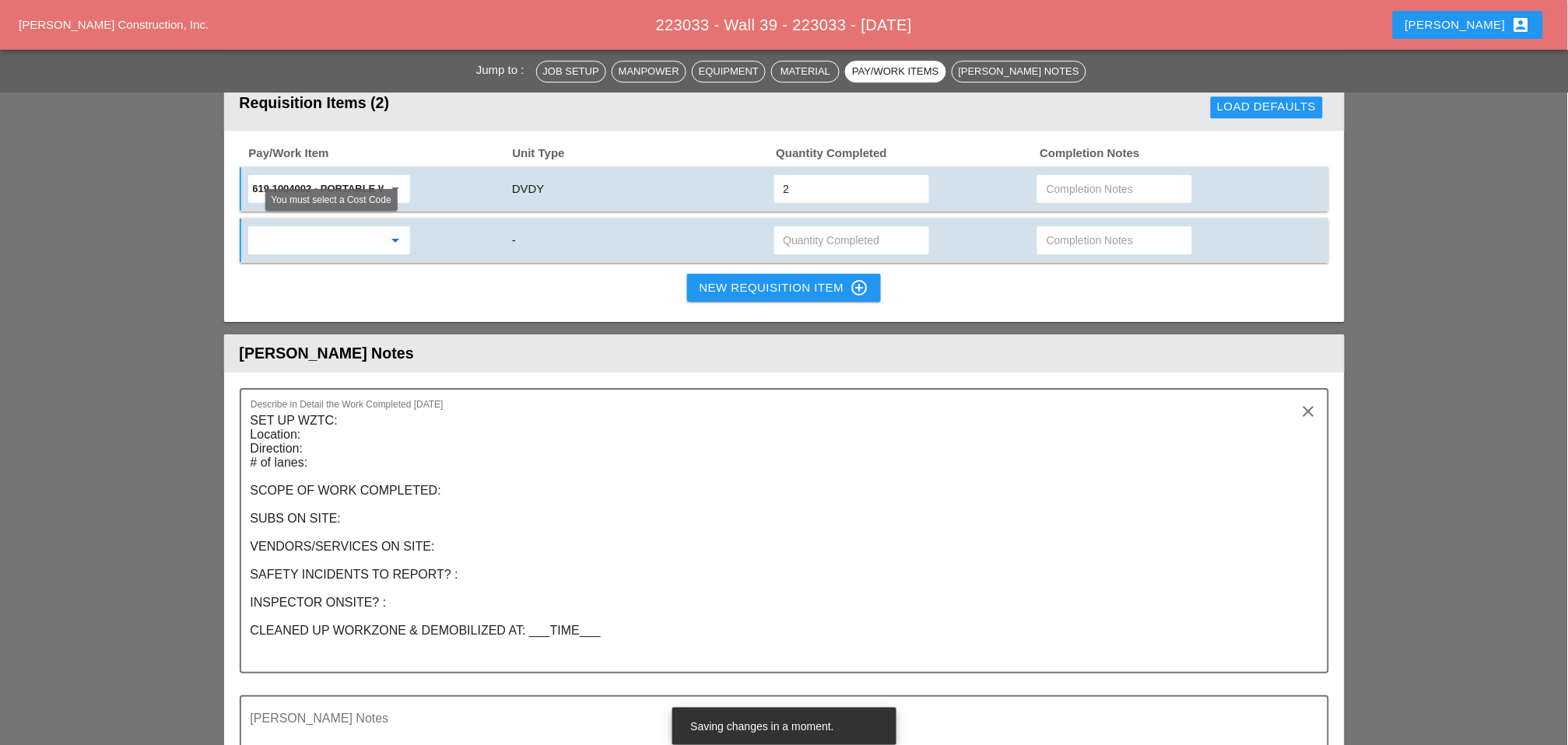 click at bounding box center [318, 240] 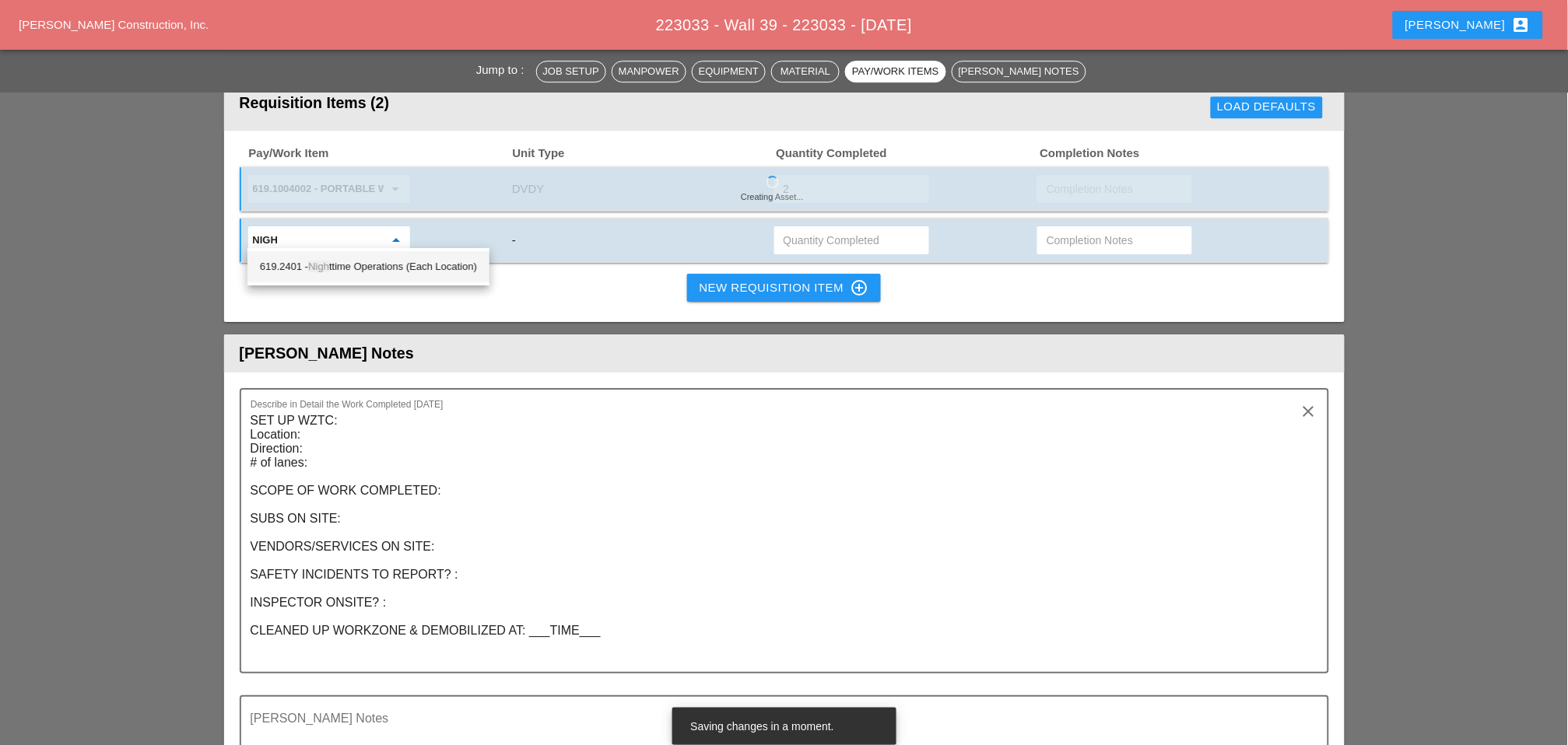 type on "nigh" 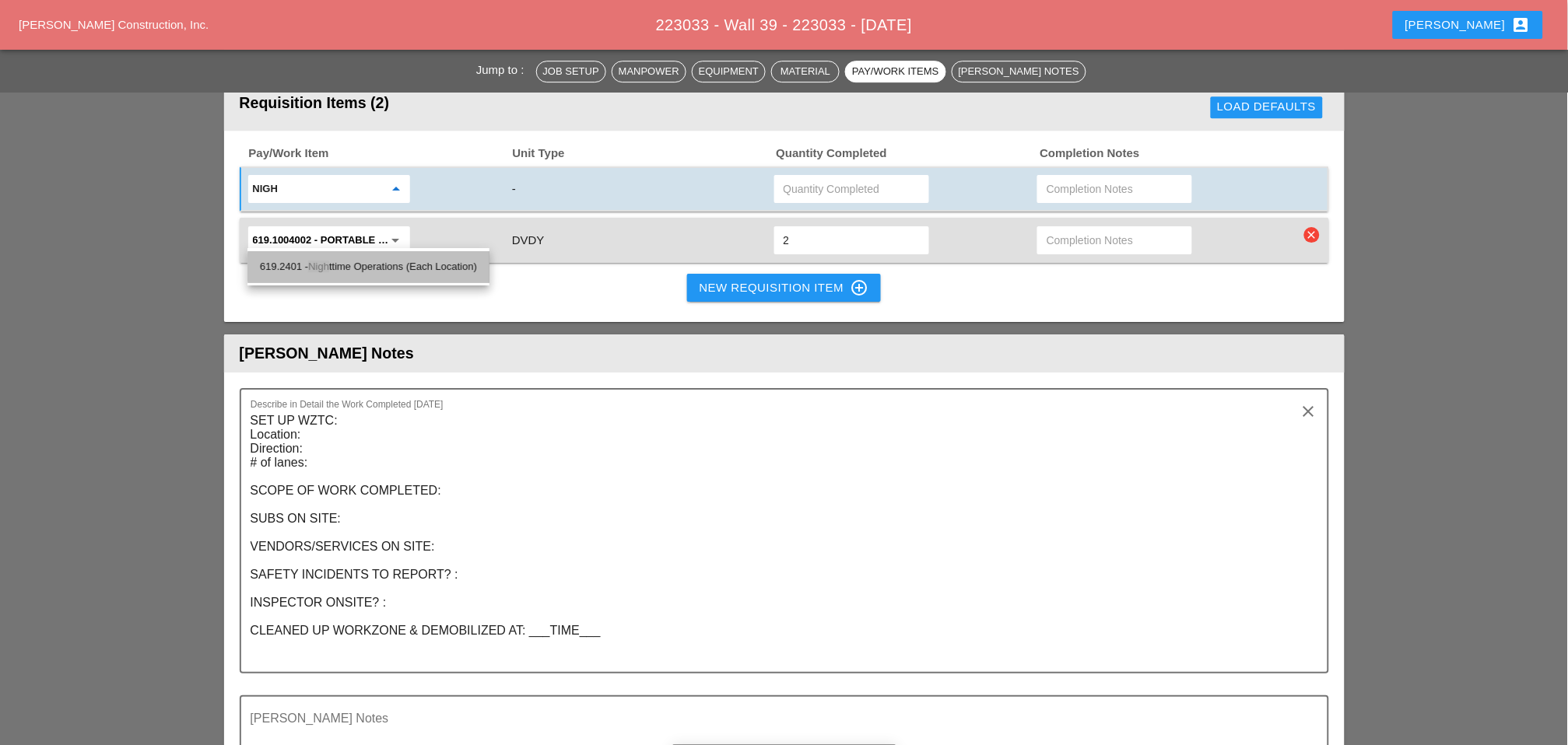 drag, startPoint x: 336, startPoint y: 259, endPoint x: 500, endPoint y: 263, distance: 164.04877 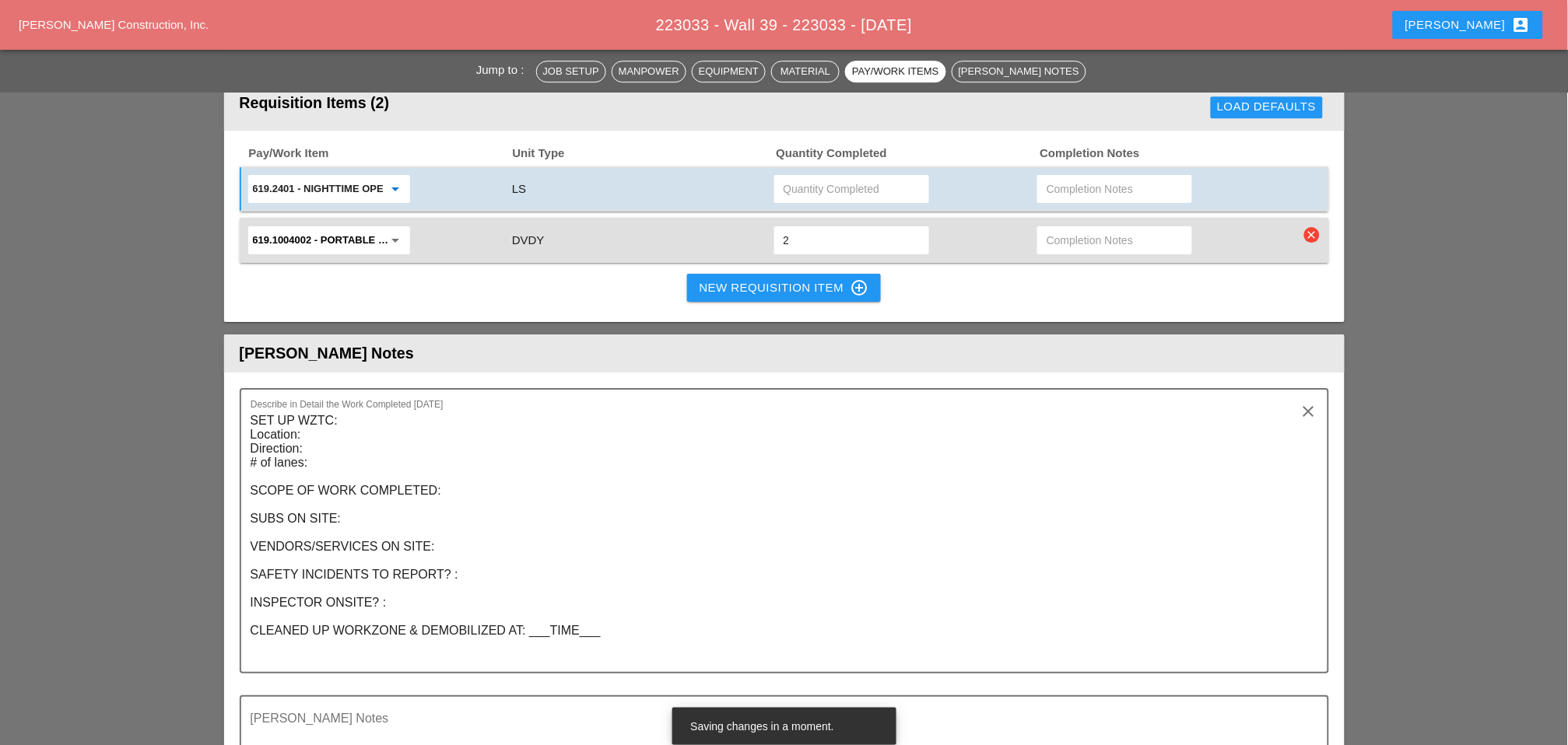 click at bounding box center [851, 189] 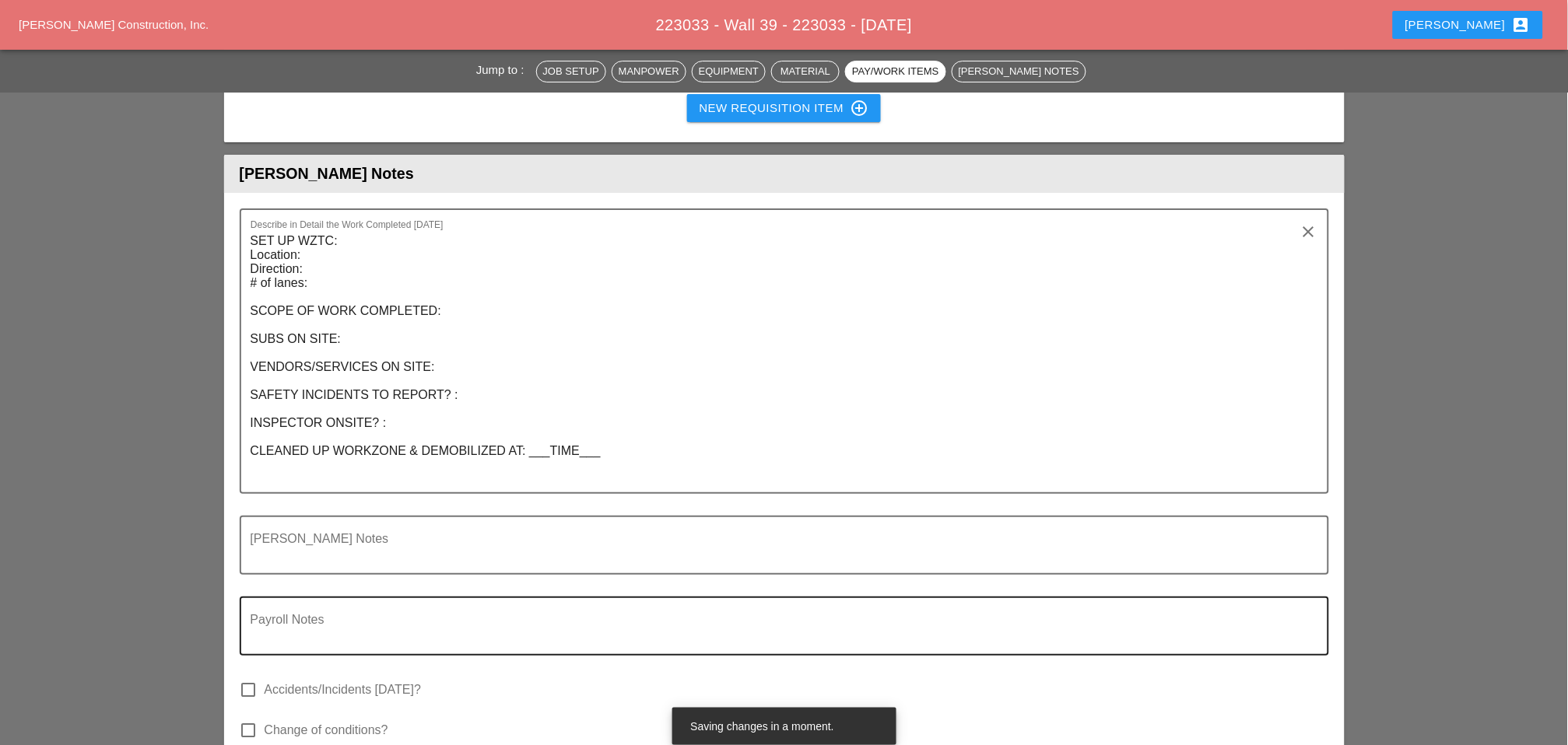 scroll, scrollTop: 1695, scrollLeft: 0, axis: vertical 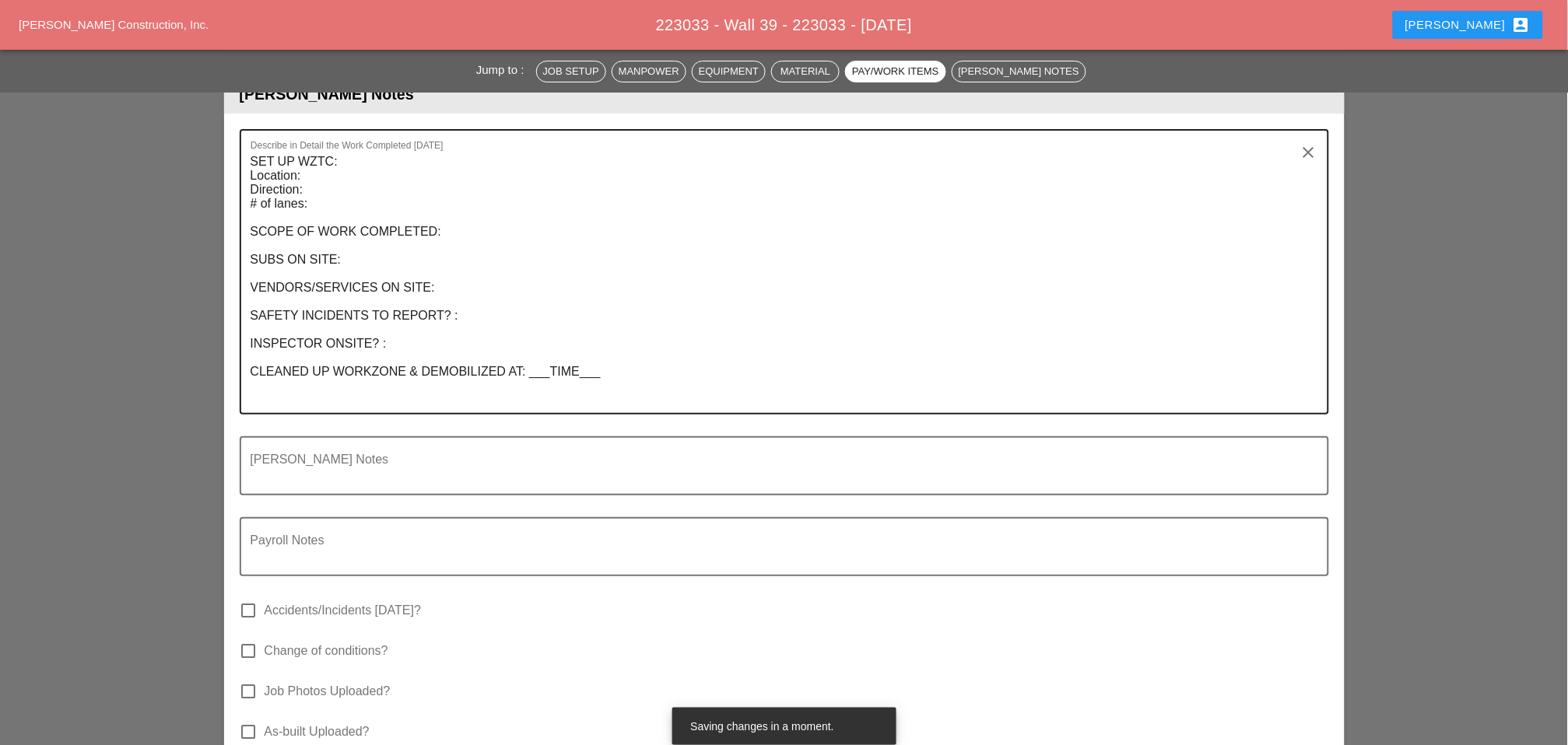 type on ".01" 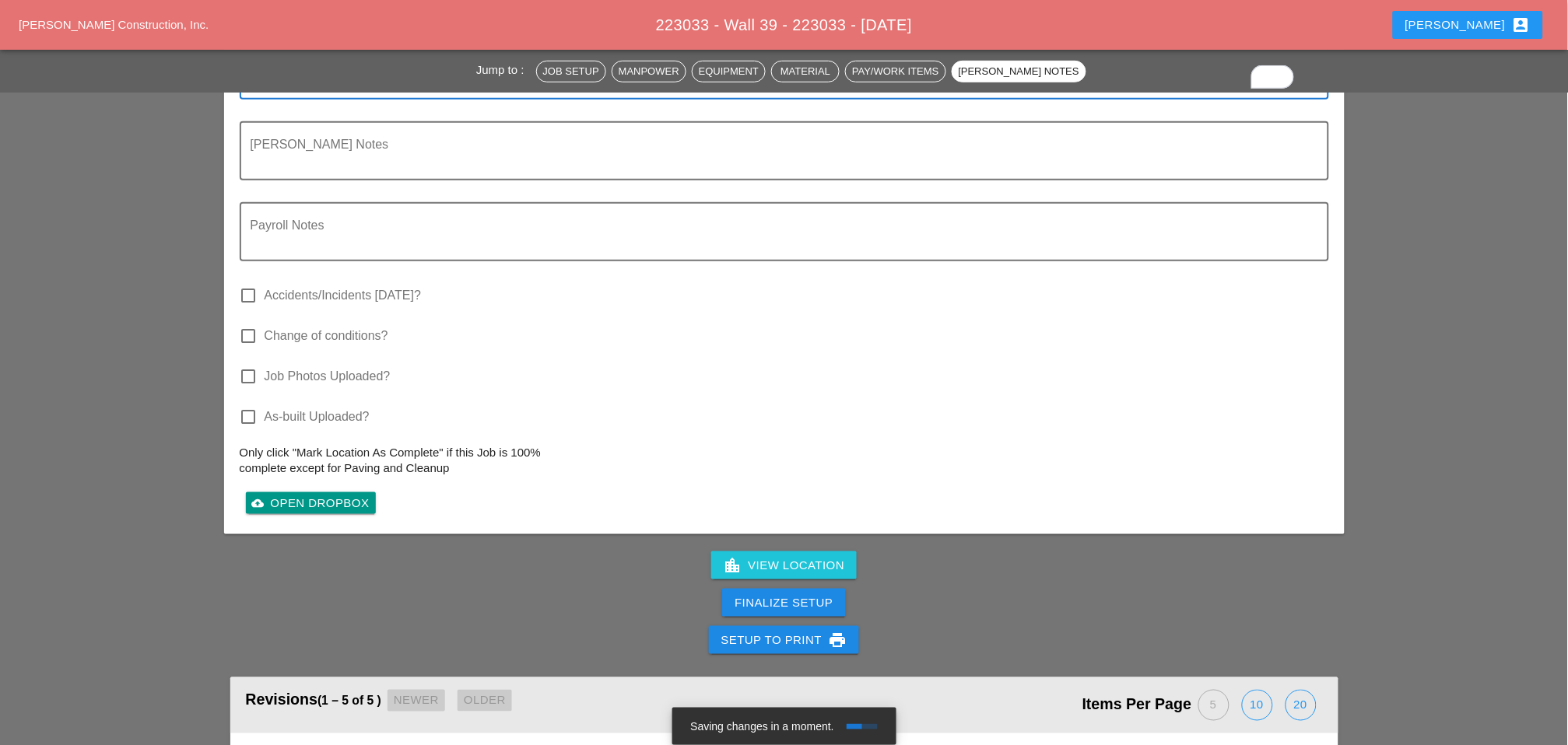 scroll, scrollTop: 2041, scrollLeft: 0, axis: vertical 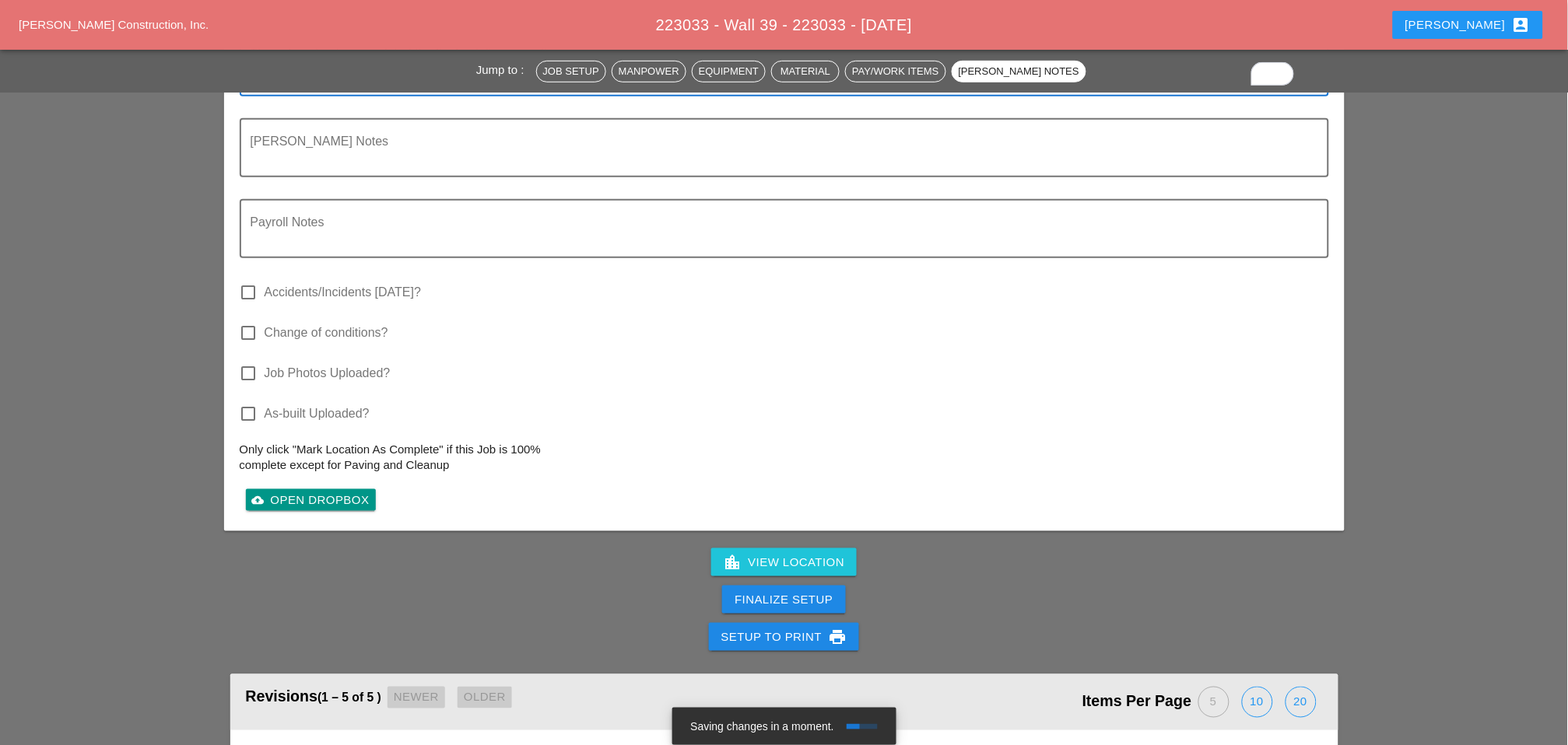 type on "SET UP WZTC:
Location:
Direction:
# of lanes:
SCOPE OF WORK COMPLETED:
SUBS ON SITE:
VENDORS/SERVICES ON SITE:
SAFETY INCIDENTS TO REPORT? :
INSPECTOR ONSITE? :
CLEANED UP WORKZONE & DEMOBILIZED AT: ___TIME___
WEZTC for a right lane closer
The subcontractor completed the final painting operation
This wall is 100% completed" 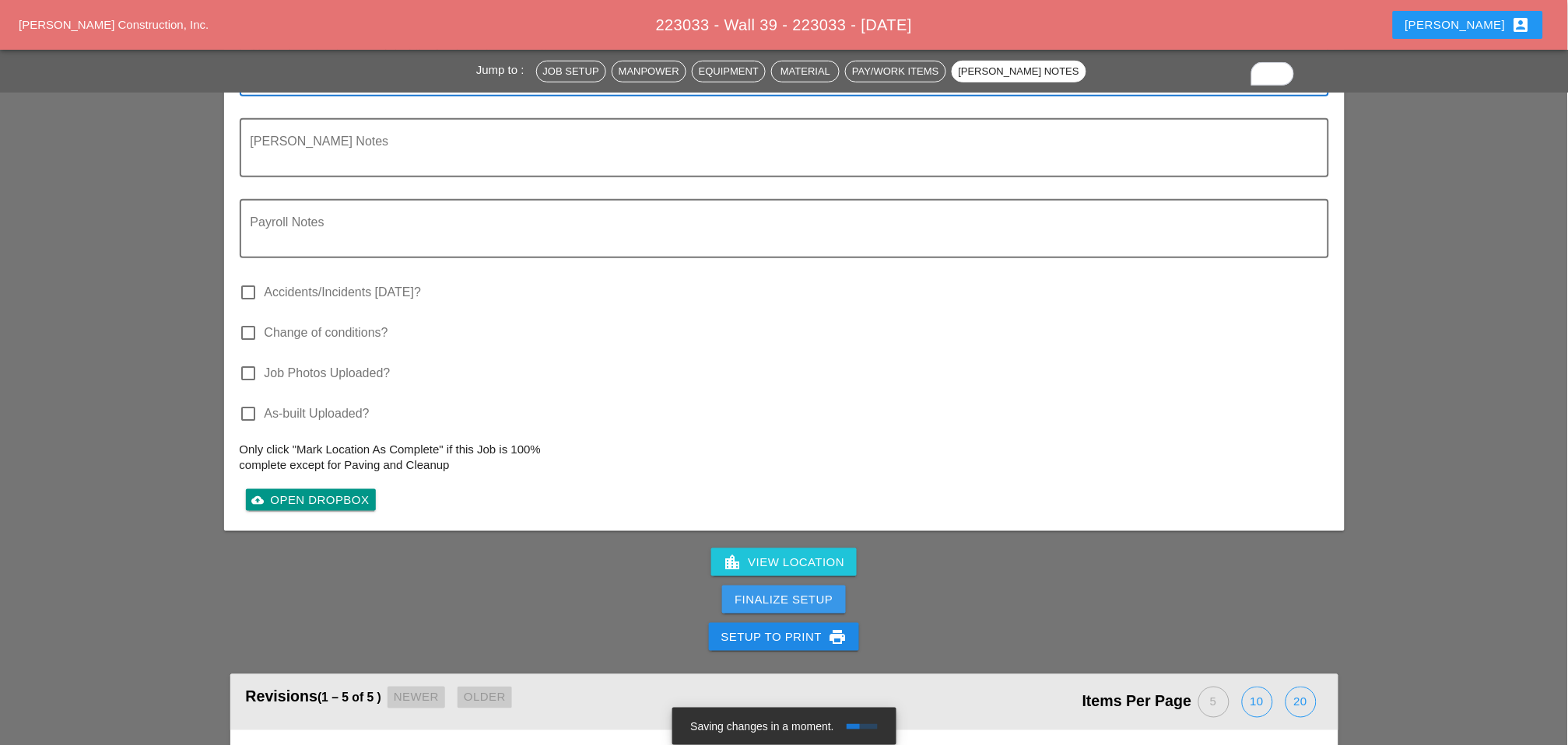 click on "Finalize Setup" at bounding box center (784, 600) 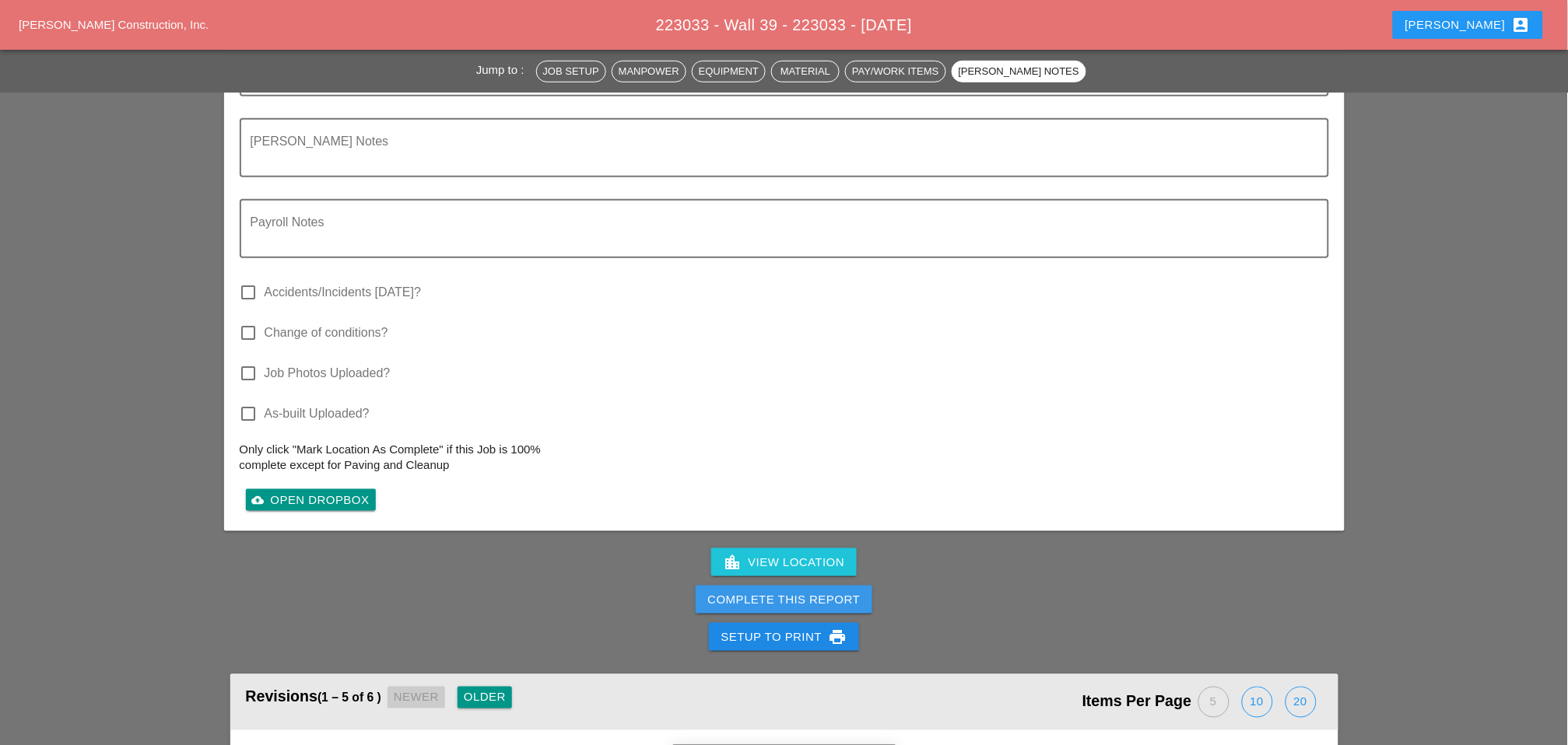 click on "Complete This Report" at bounding box center [784, 600] 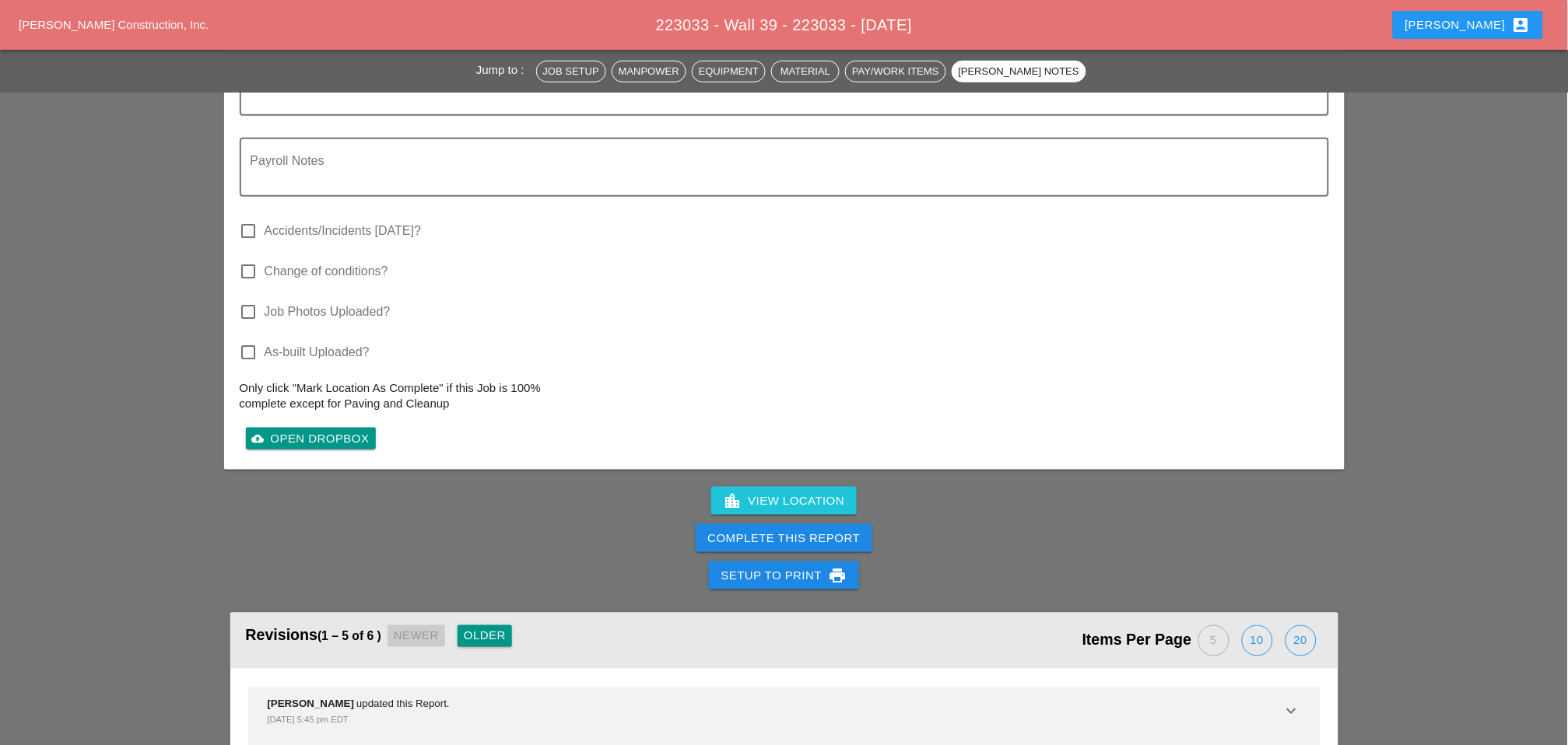 scroll, scrollTop: 2317, scrollLeft: 0, axis: vertical 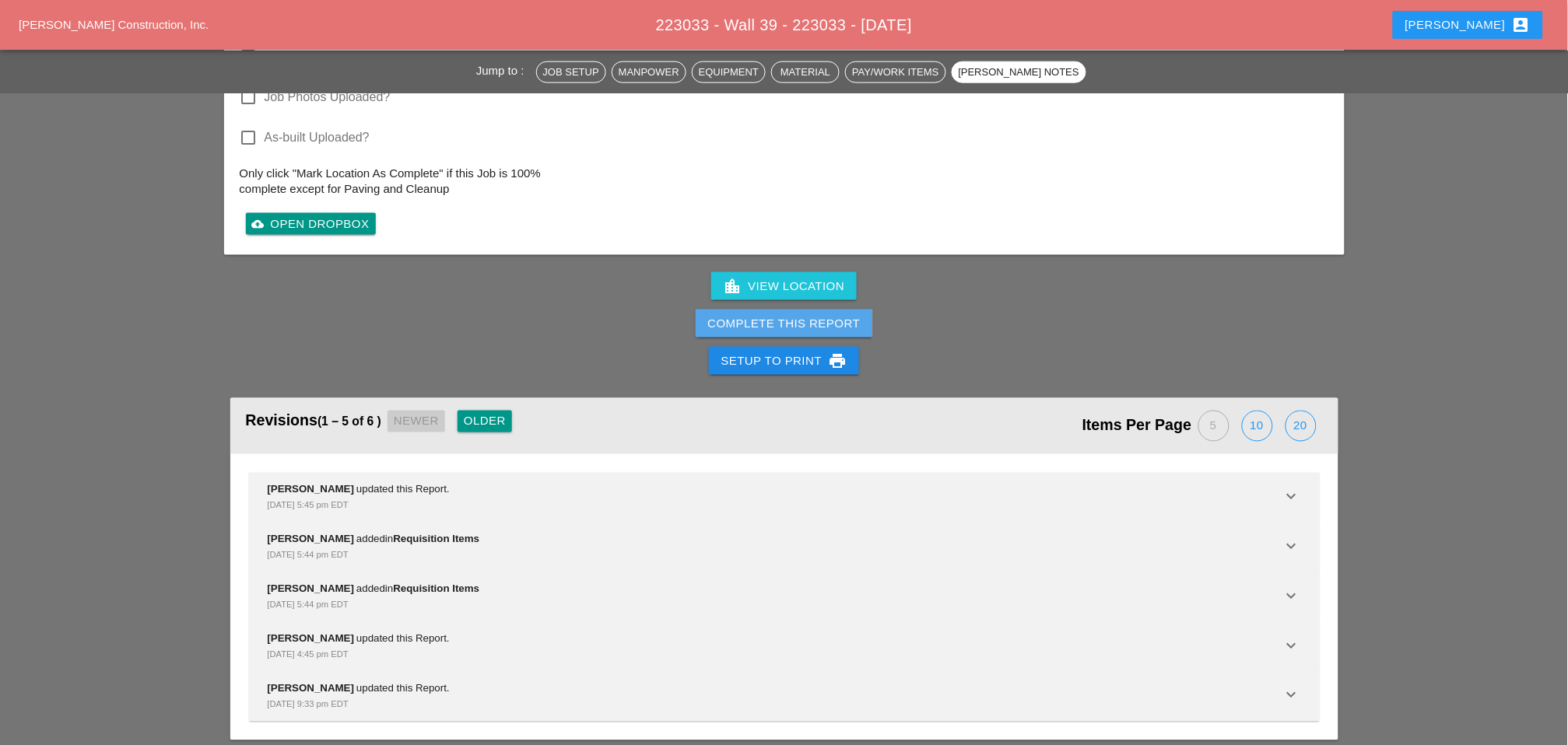 click on "Complete This Report" at bounding box center [784, 324] 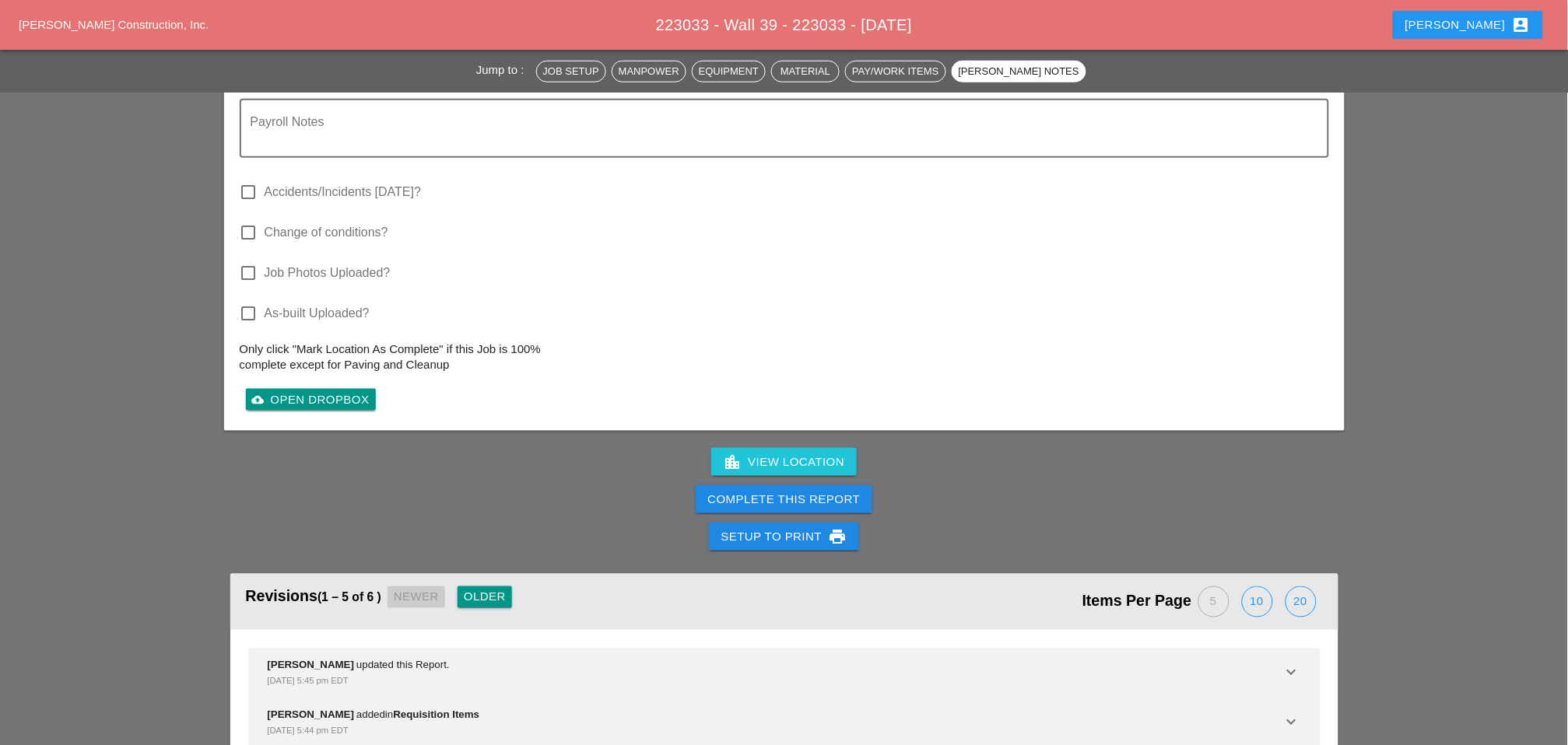 scroll, scrollTop: 2246, scrollLeft: 0, axis: vertical 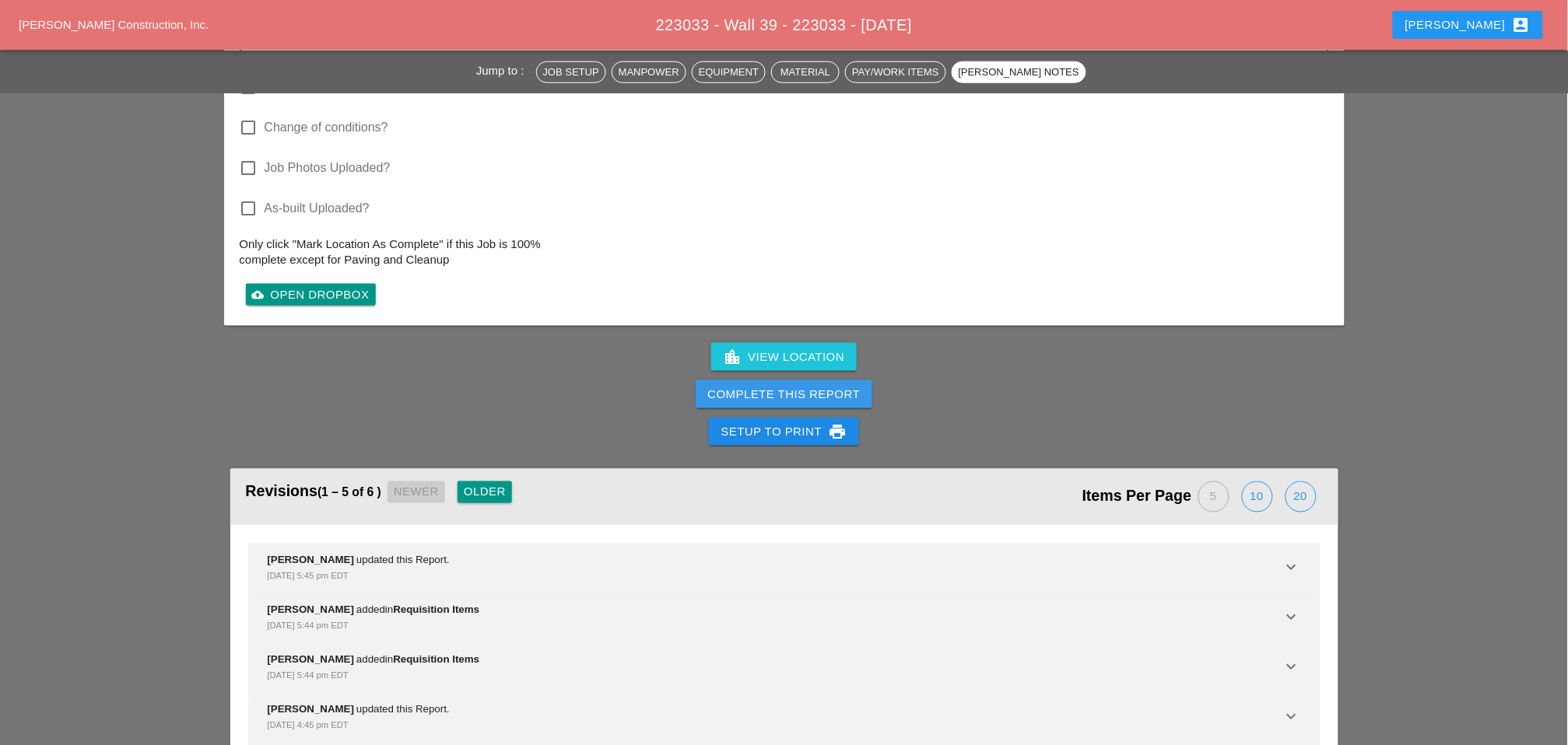 click on "Complete This Report" at bounding box center [784, 394] 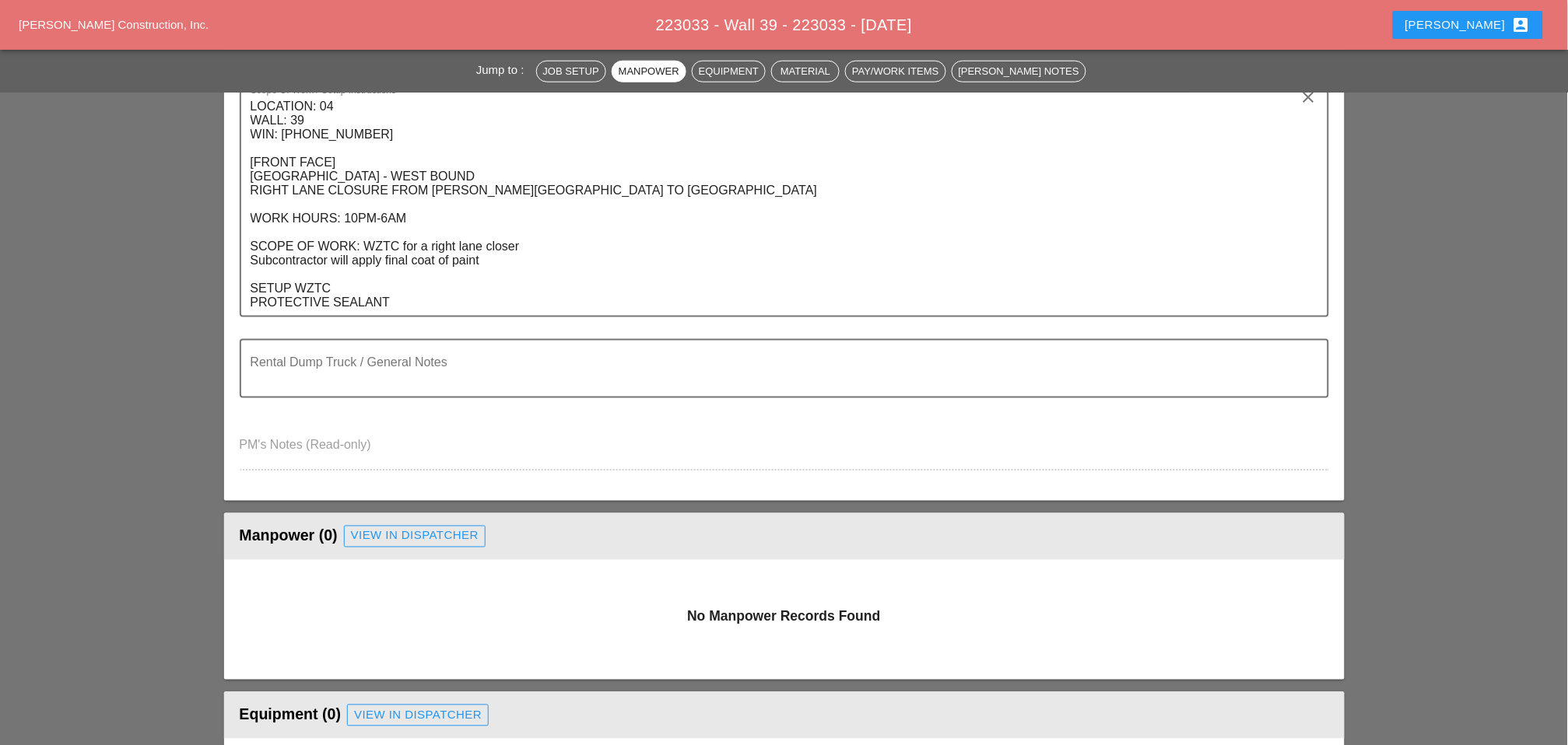 scroll, scrollTop: 0, scrollLeft: 0, axis: both 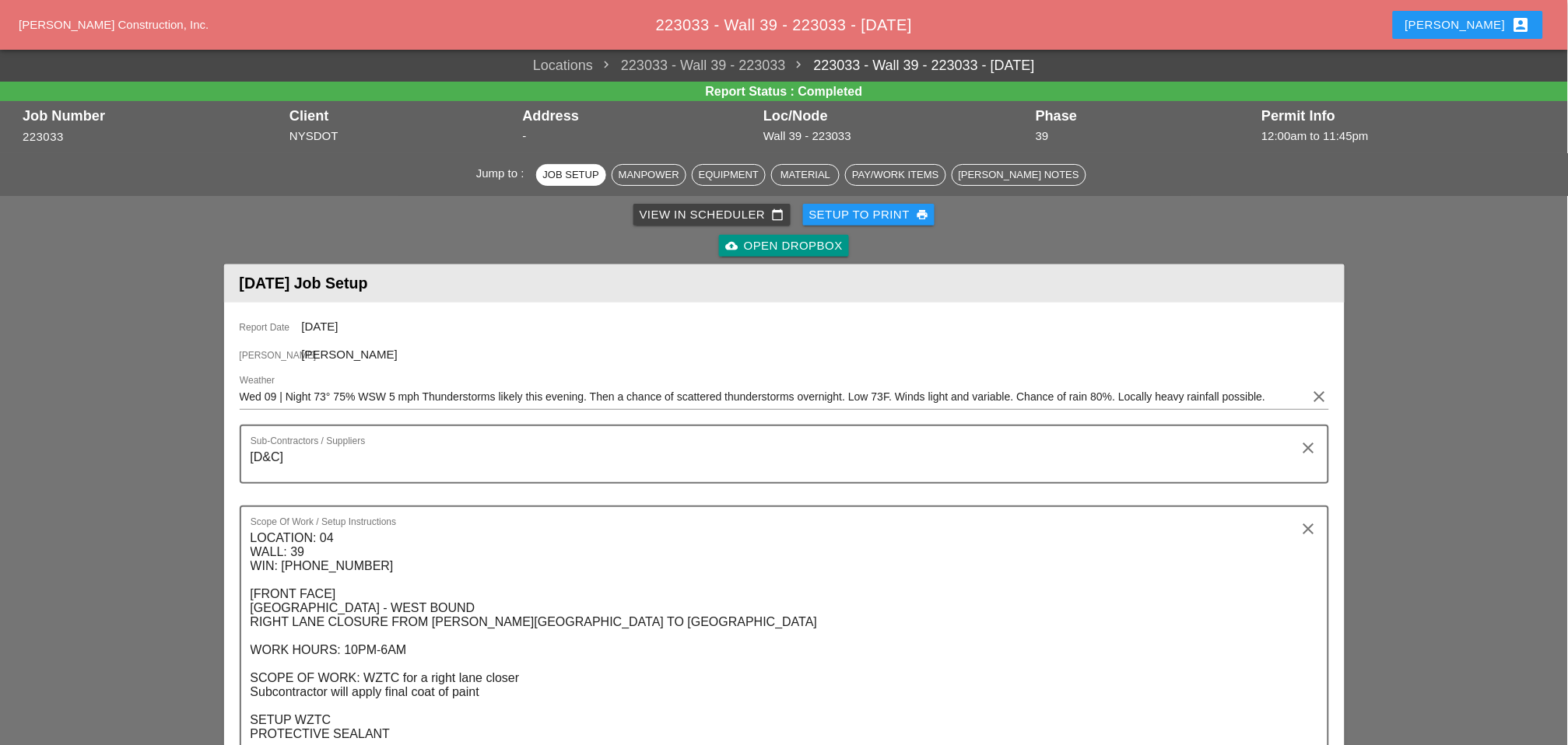 click on "View in Scheduler calendar_today" at bounding box center (712, 215) 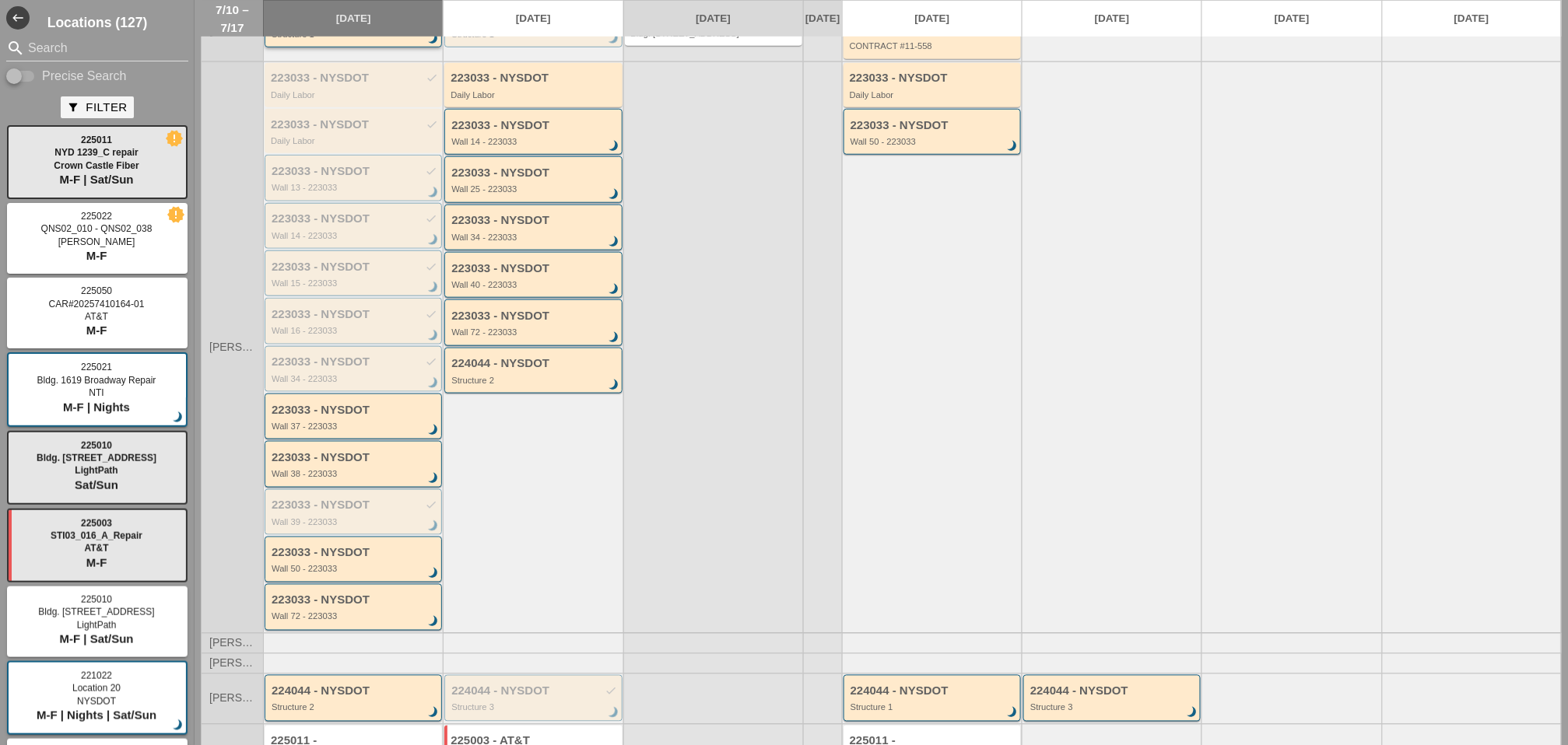 scroll, scrollTop: 432, scrollLeft: 0, axis: vertical 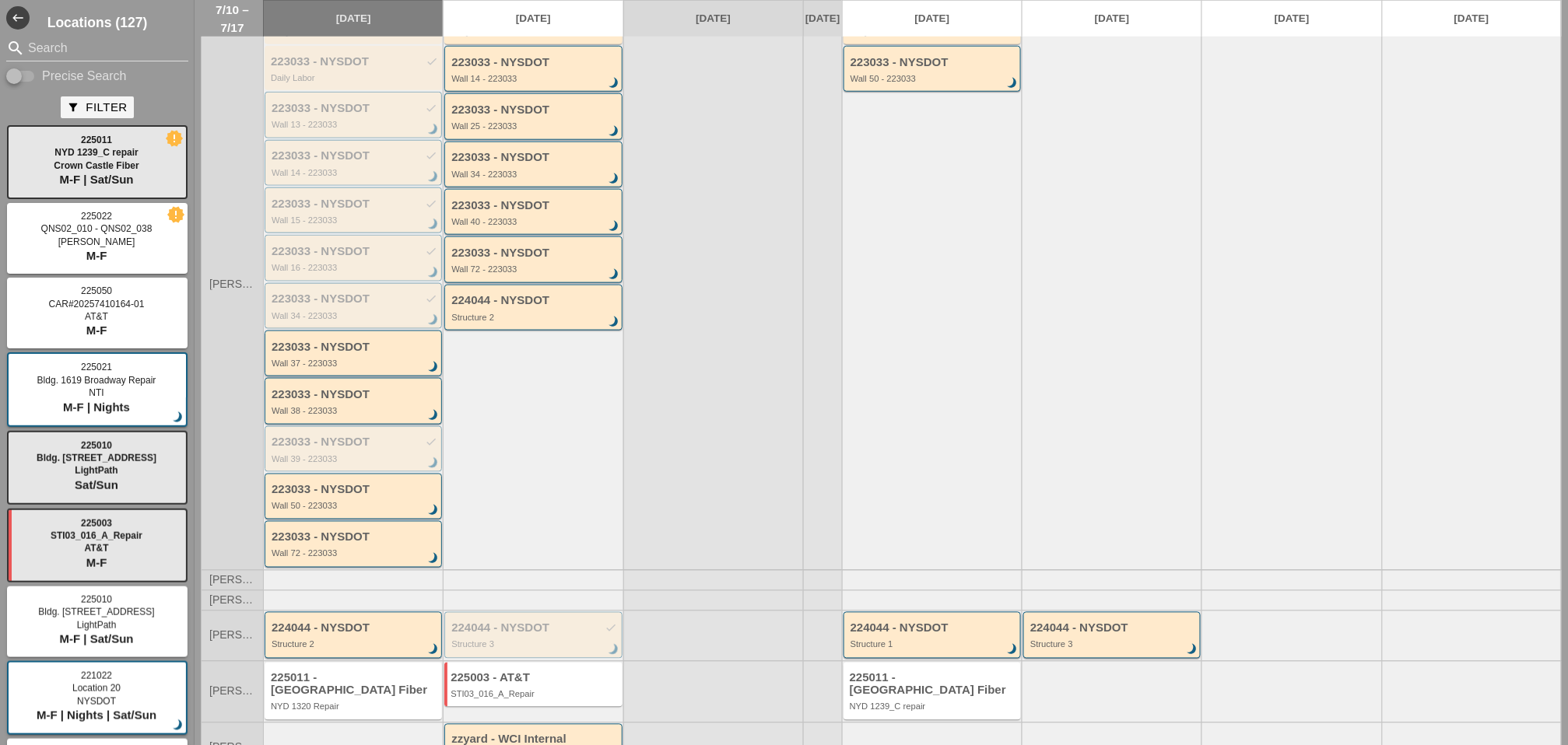 click on "Wall 37 - 223033" at bounding box center [354, 363] 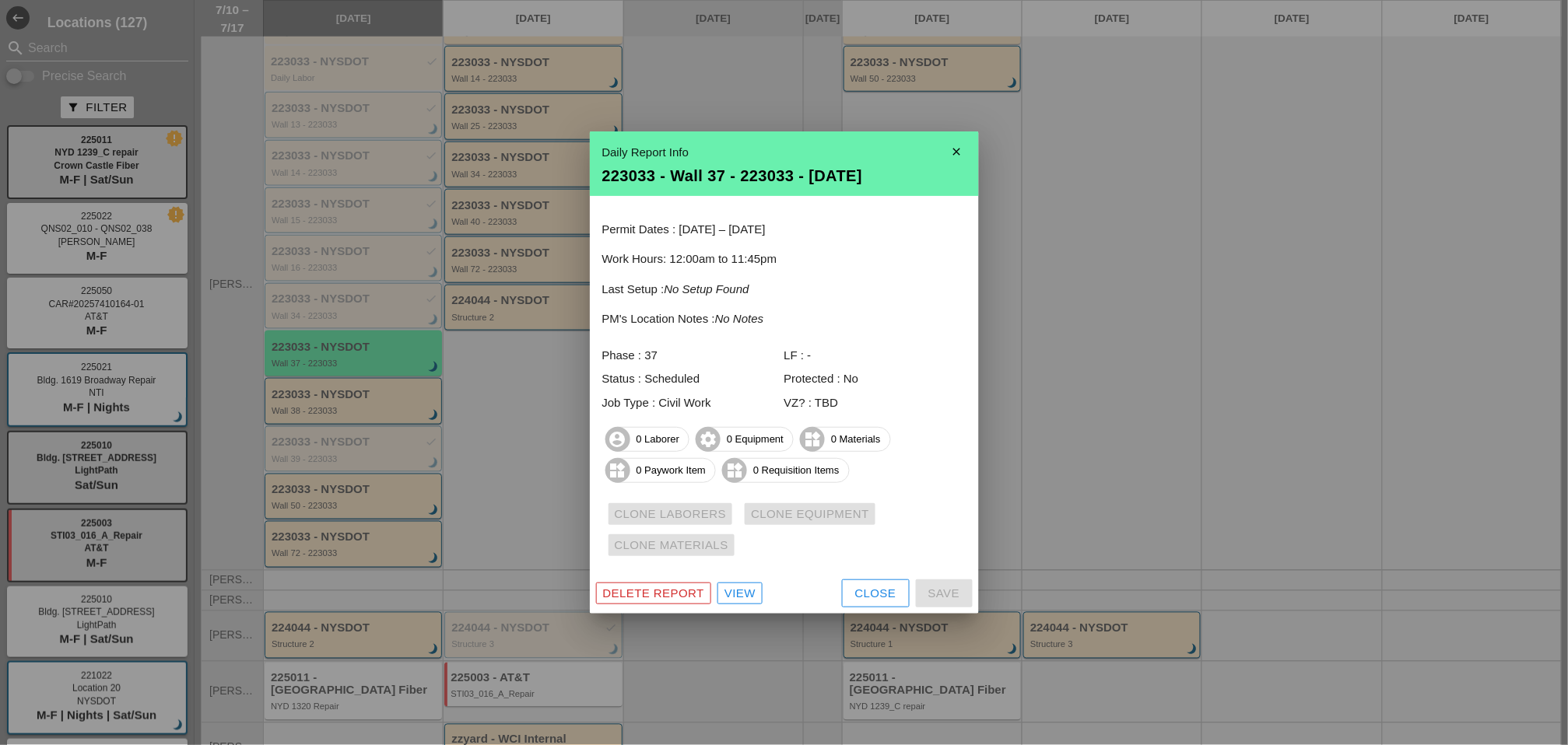 click on "View" at bounding box center [740, 593] 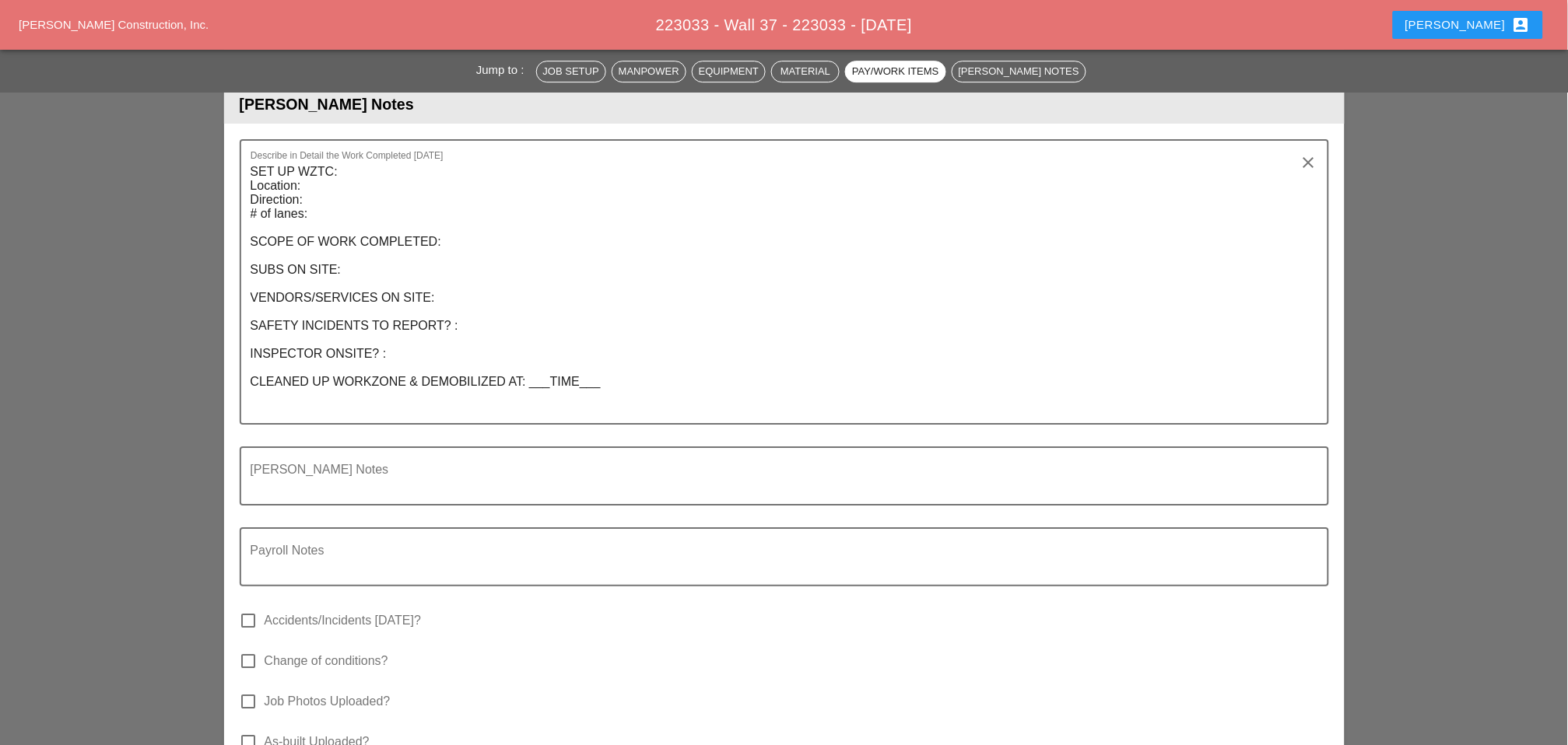 scroll, scrollTop: 1468, scrollLeft: 0, axis: vertical 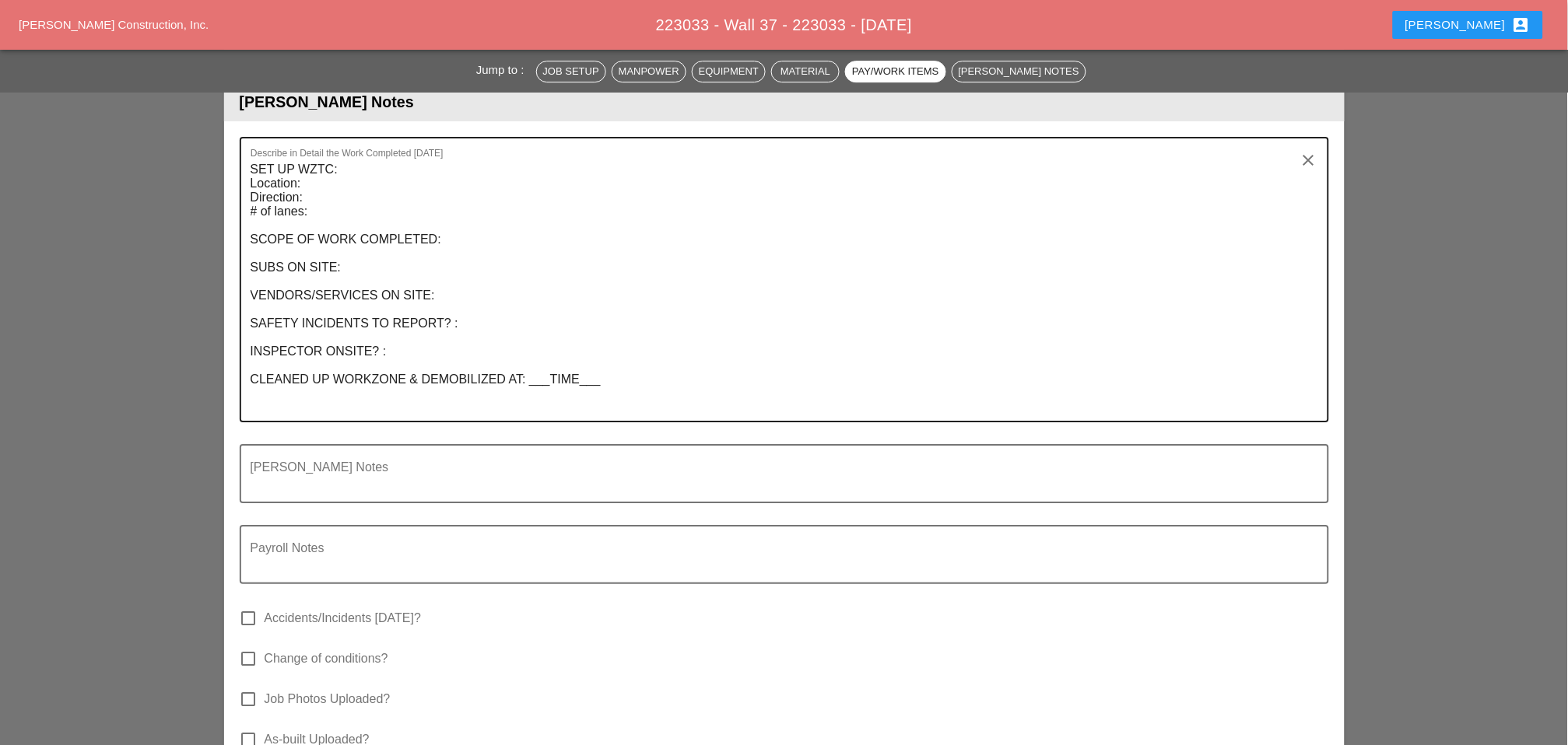 click on "SET UP WZTC:
Location:
Direction:
# of lanes:
SCOPE OF WORK COMPLETED:
SUBS ON SITE:
VENDORS/SERVICES ON SITE:
SAFETY INCIDENTS TO REPORT? :
INSPECTOR ONSITE? :
CLEANED UP WORKZONE & DEMOBILIZED AT: ___TIME___" at bounding box center (778, 289) 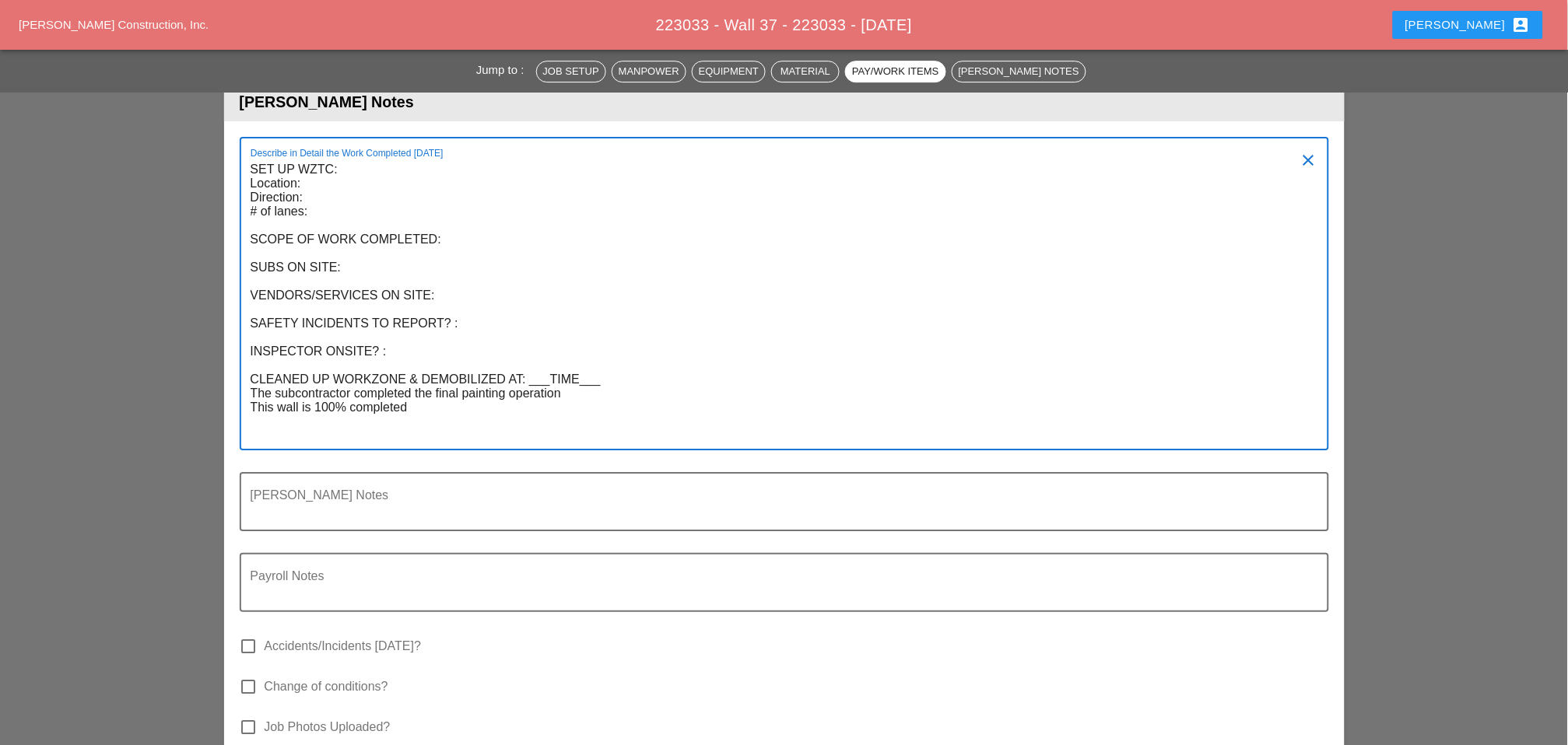type on "SET UP WZTC:
Location:
Direction:
# of lanes:
SCOPE OF WORK COMPLETED:
SUBS ON SITE:
VENDORS/SERVICES ON SITE:
SAFETY INCIDENTS TO REPORT? :
INSPECTOR ONSITE? :
CLEANED UP WORKZONE & DEMOBILIZED AT: ___TIME___
The subcontractor completed the final painting operation
This wall is 100% completed" 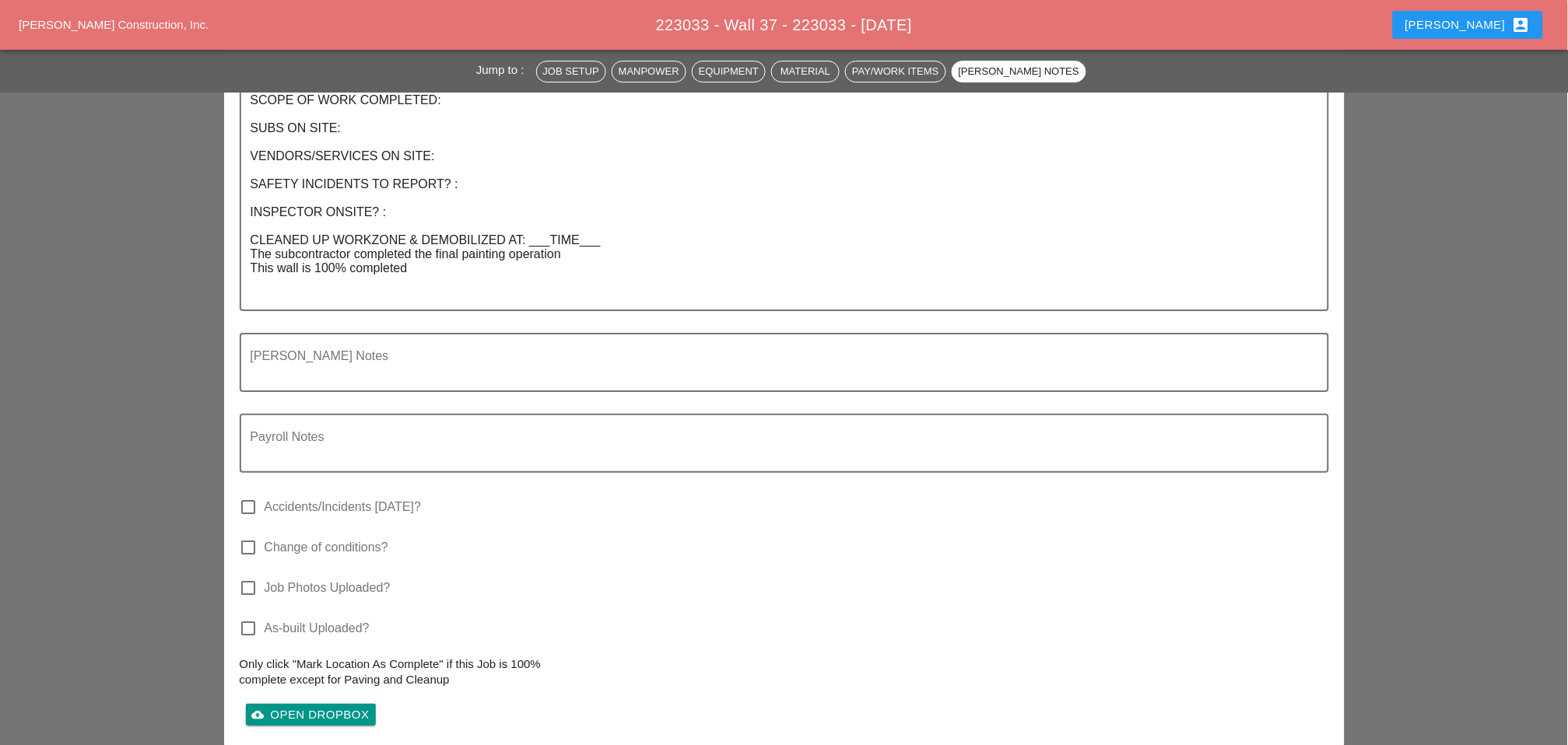 scroll, scrollTop: 1901, scrollLeft: 0, axis: vertical 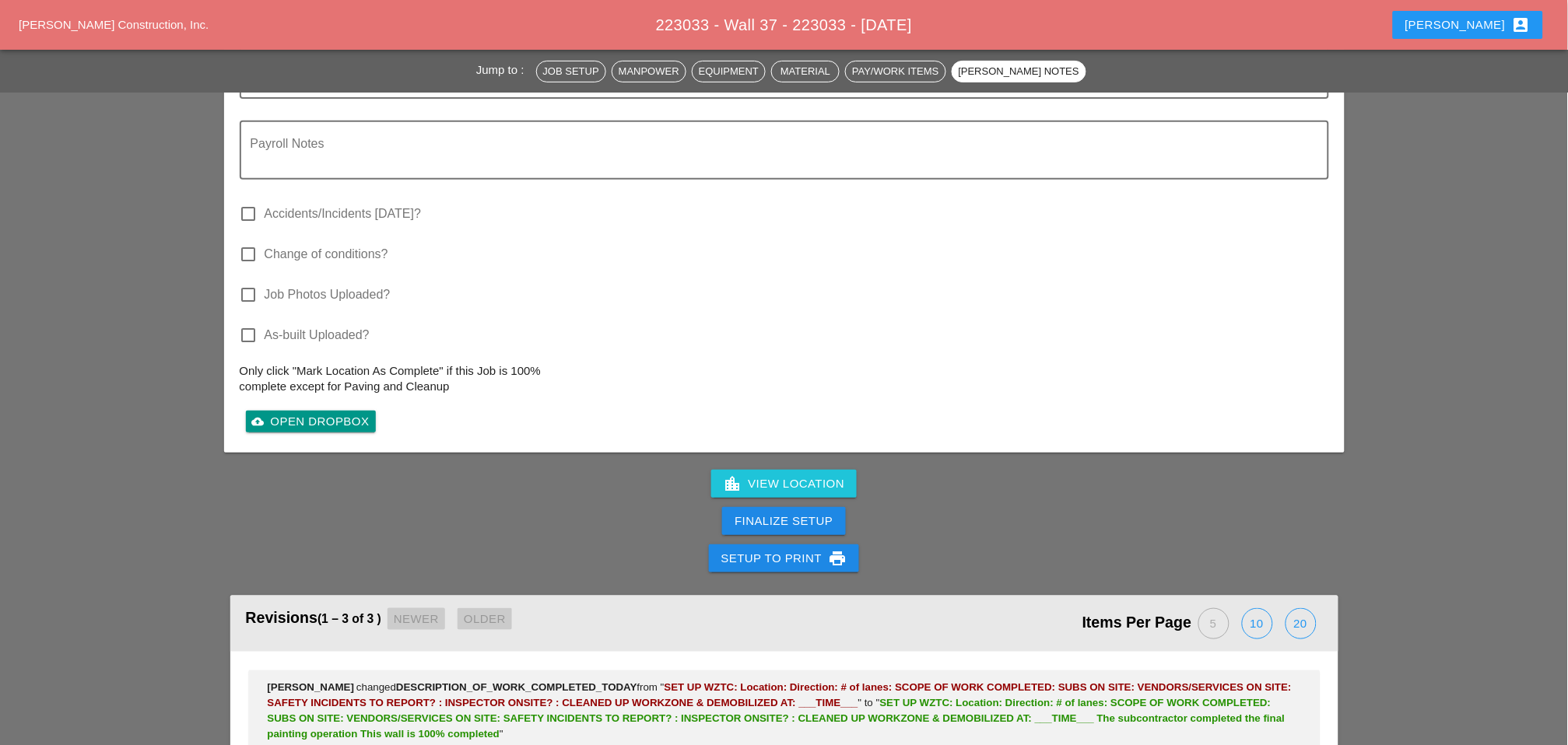 click on "Finalize Setup" at bounding box center [784, 521] 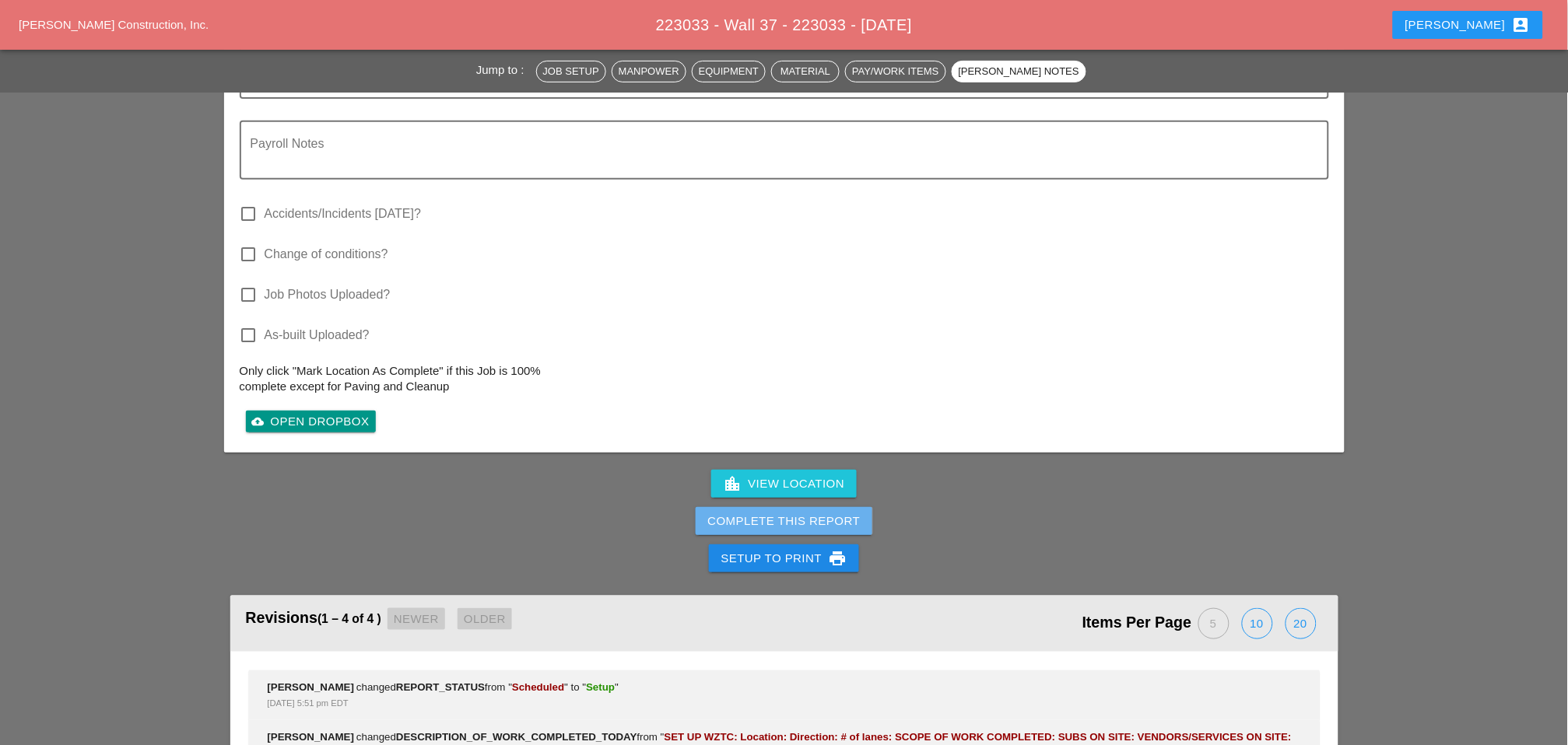 click on "Complete This Report" at bounding box center [784, 521] 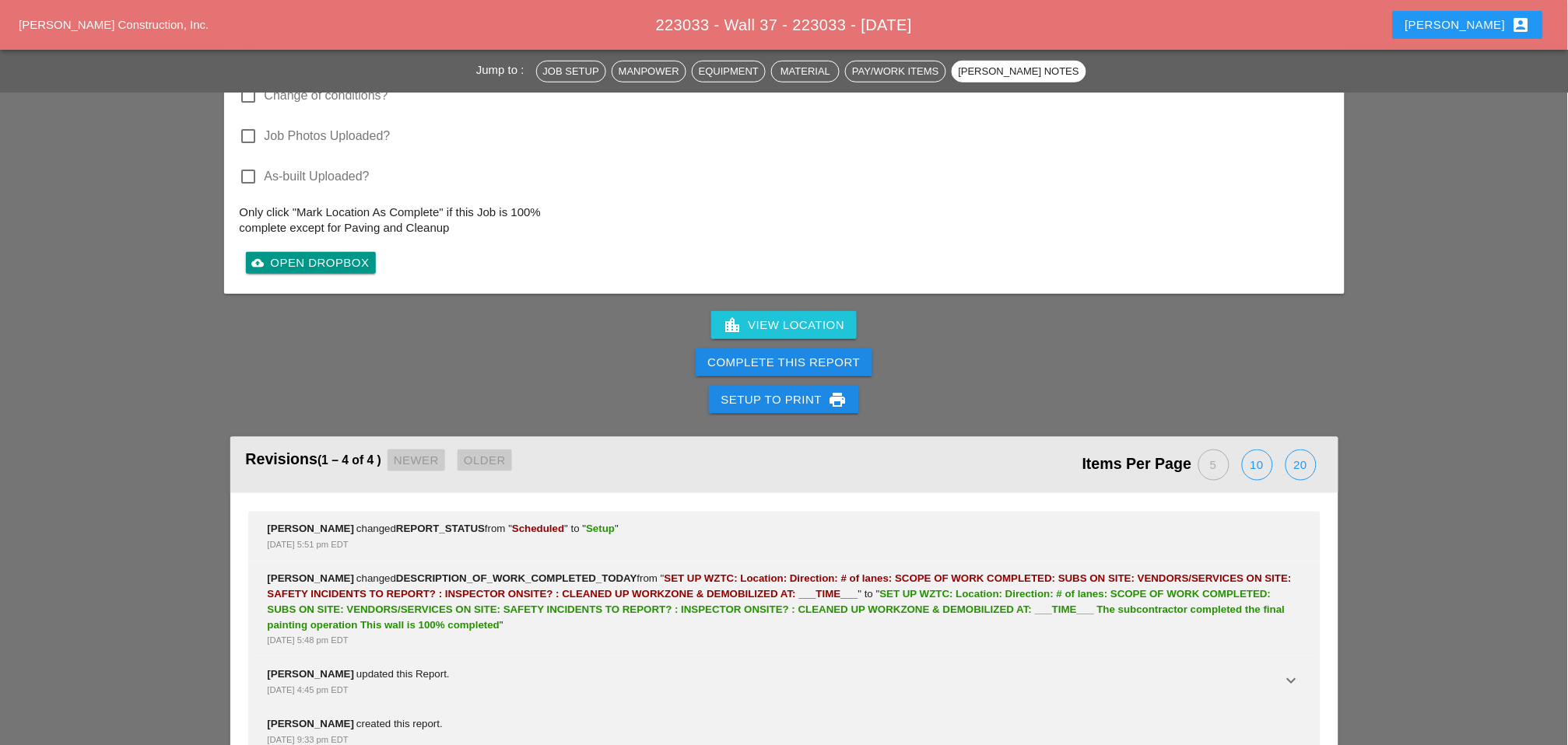 scroll, scrollTop: 2073, scrollLeft: 0, axis: vertical 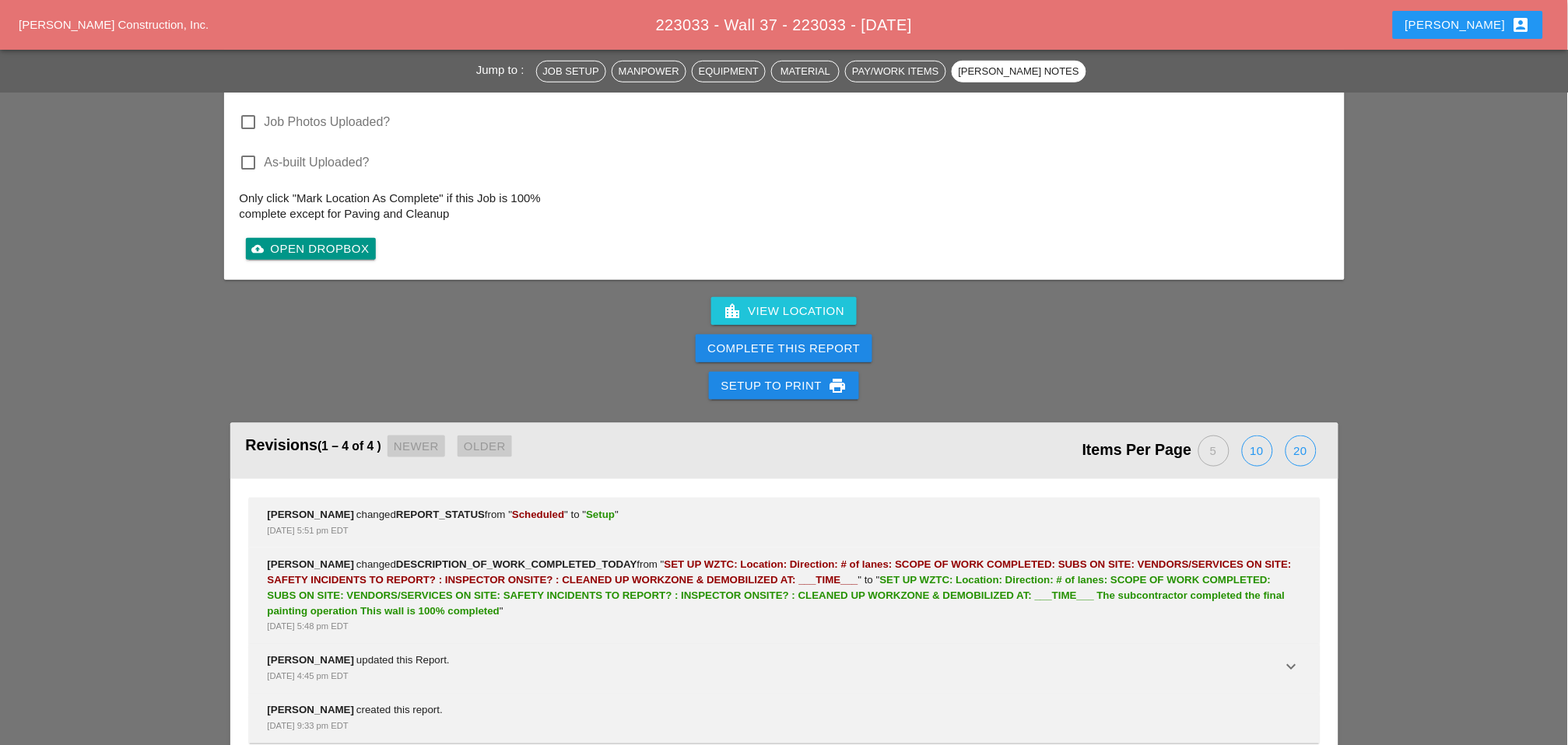 click on "Complete This Report" at bounding box center [784, 348] 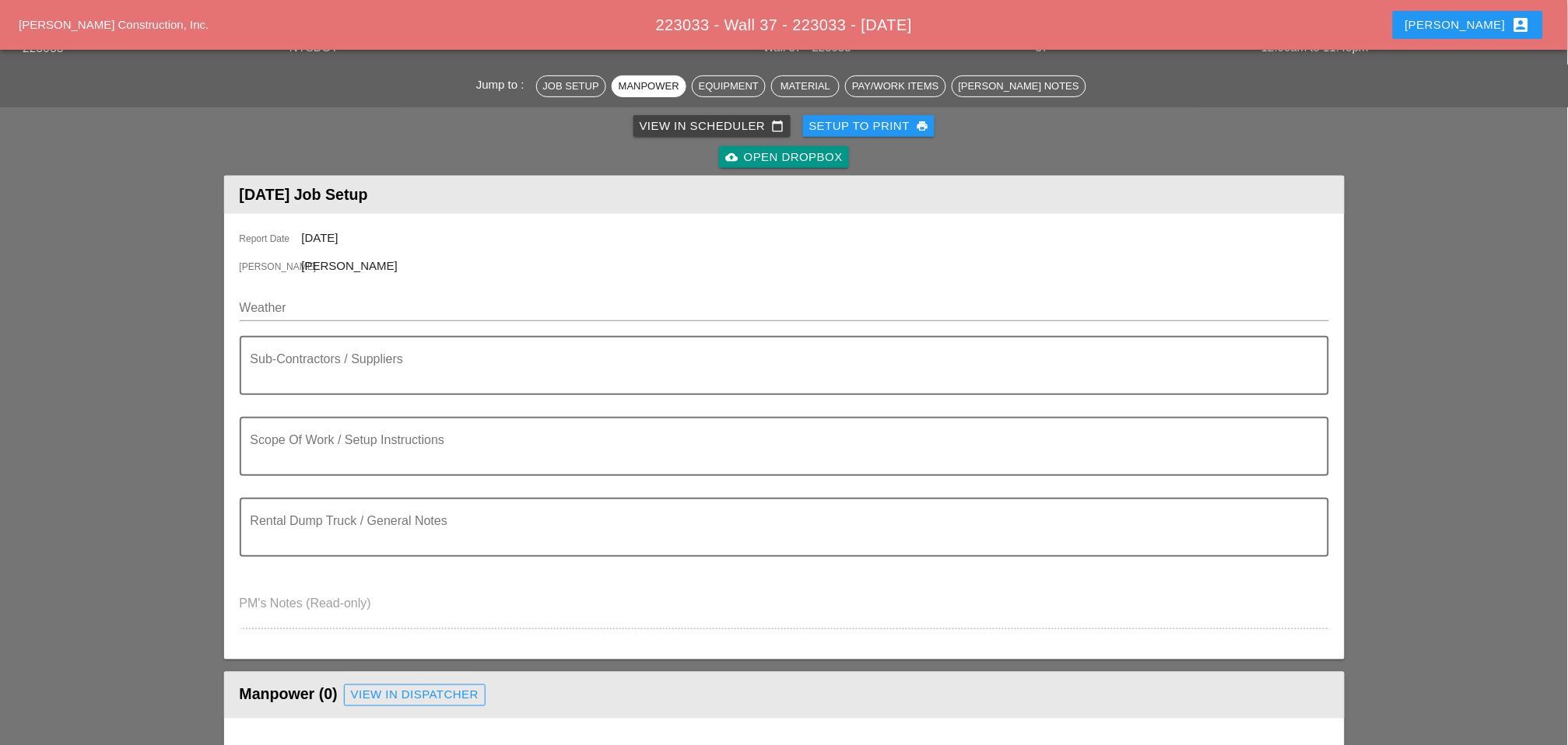 scroll, scrollTop: 0, scrollLeft: 0, axis: both 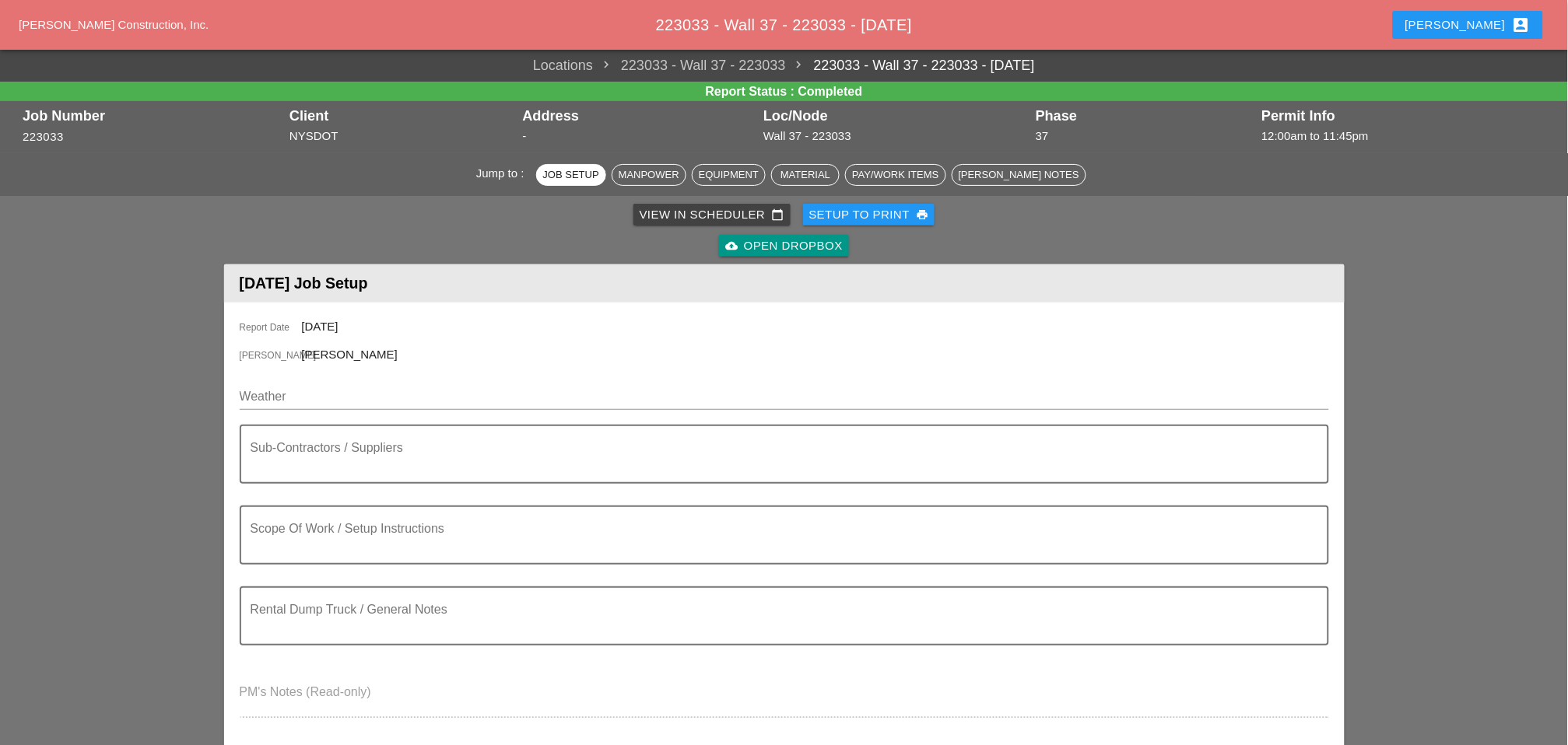 click on "View in Scheduler calendar_today" at bounding box center [712, 215] 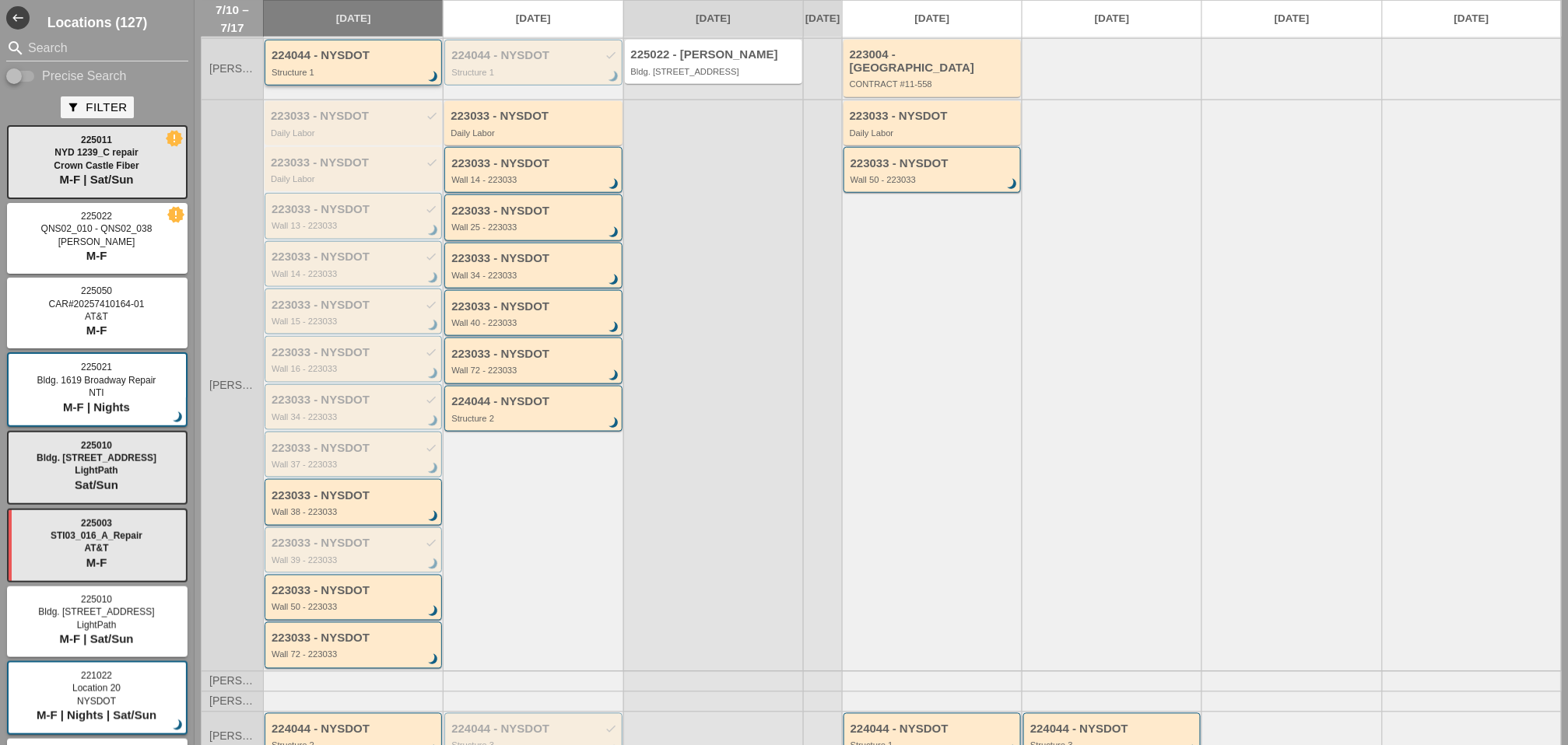 scroll, scrollTop: 432, scrollLeft: 0, axis: vertical 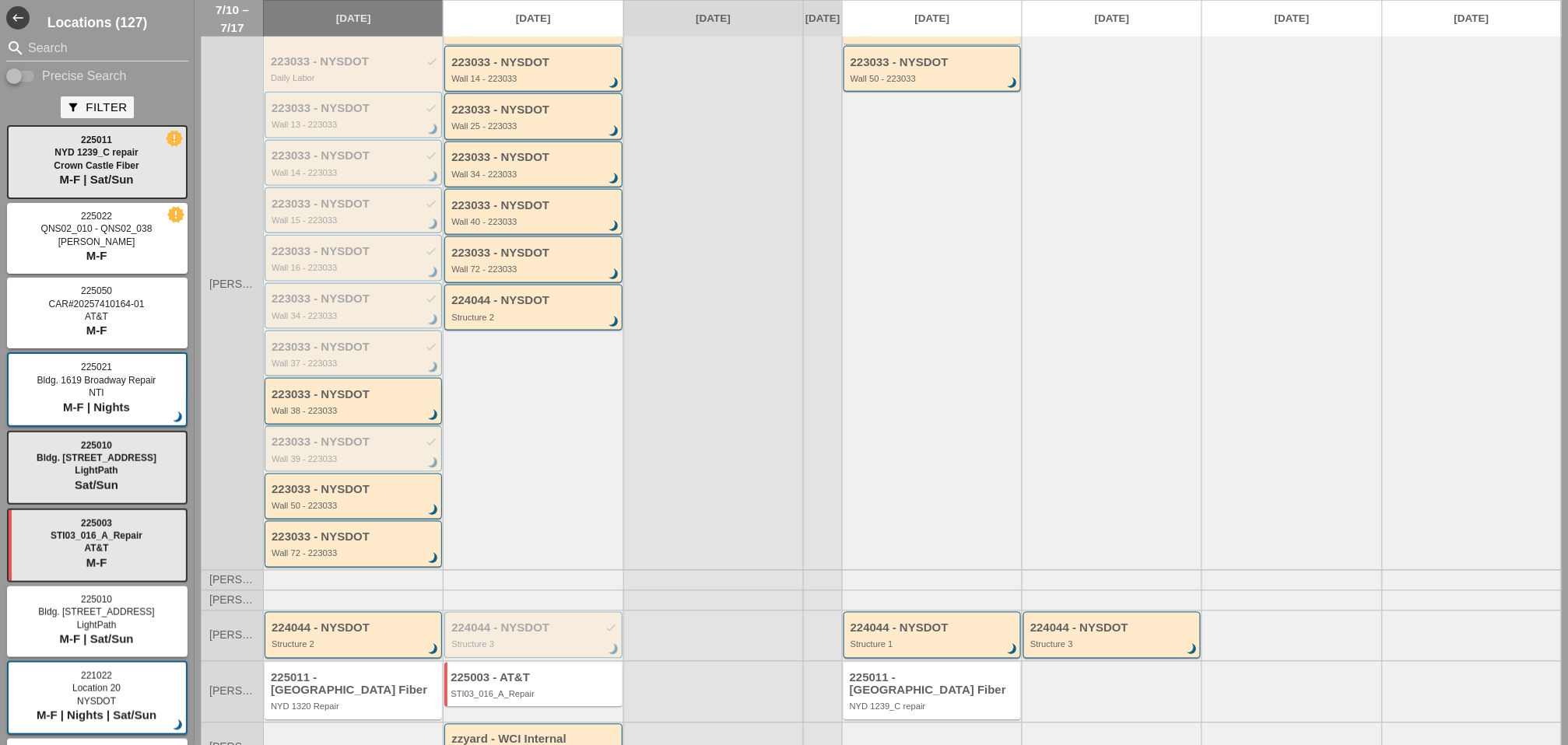 click on "Wall 38 - 223033" at bounding box center (354, 411) 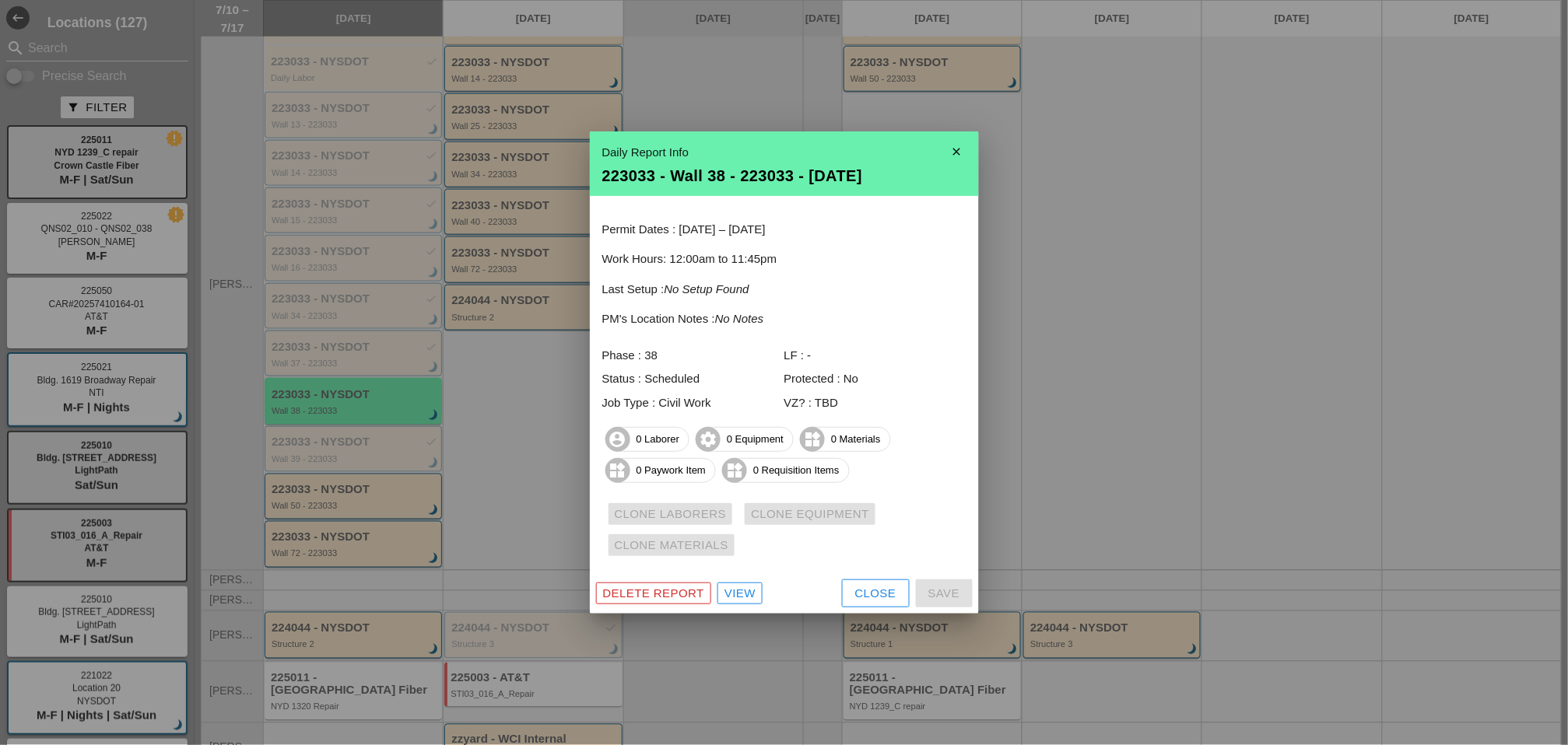 click on "View" at bounding box center (740, 593) 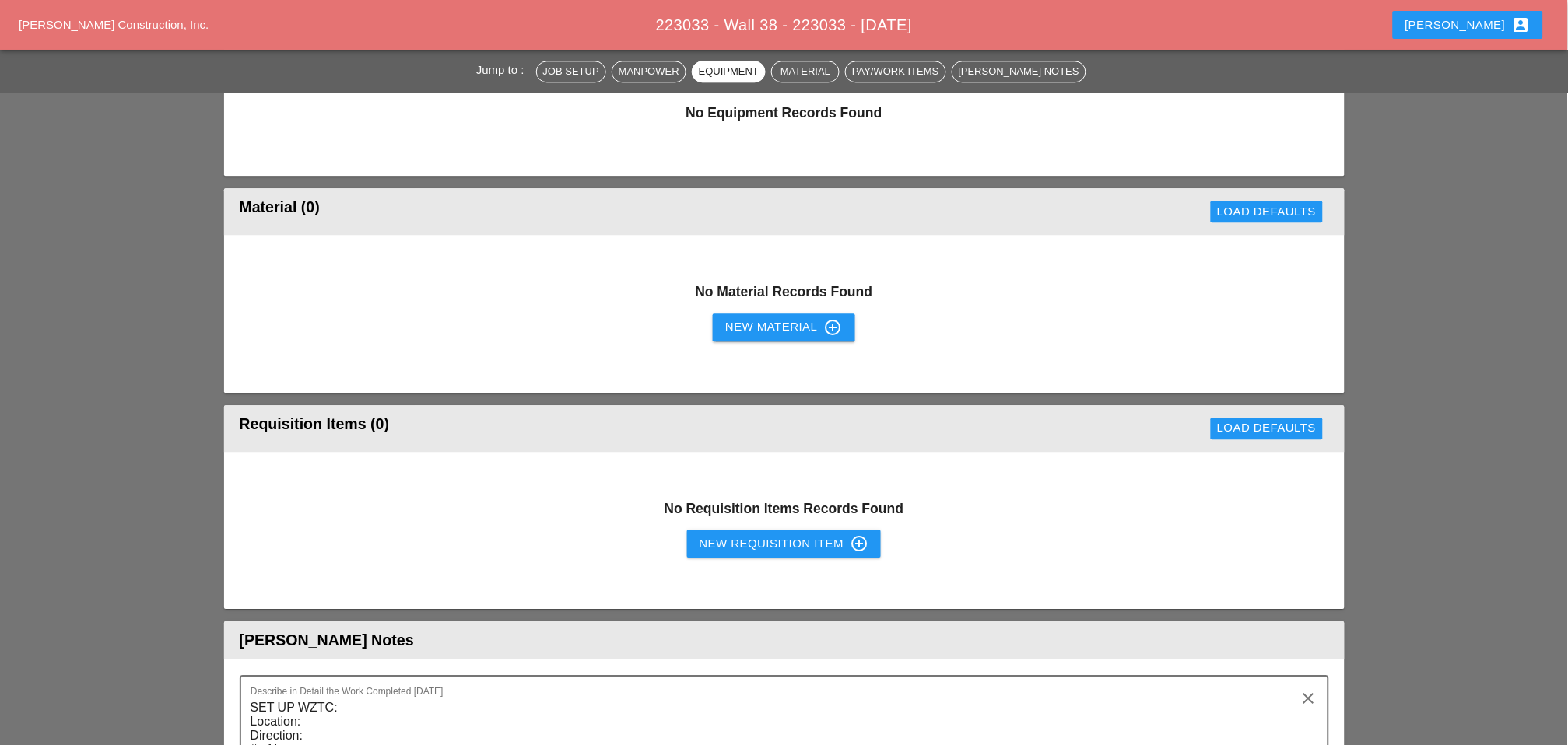 scroll, scrollTop: 1123, scrollLeft: 0, axis: vertical 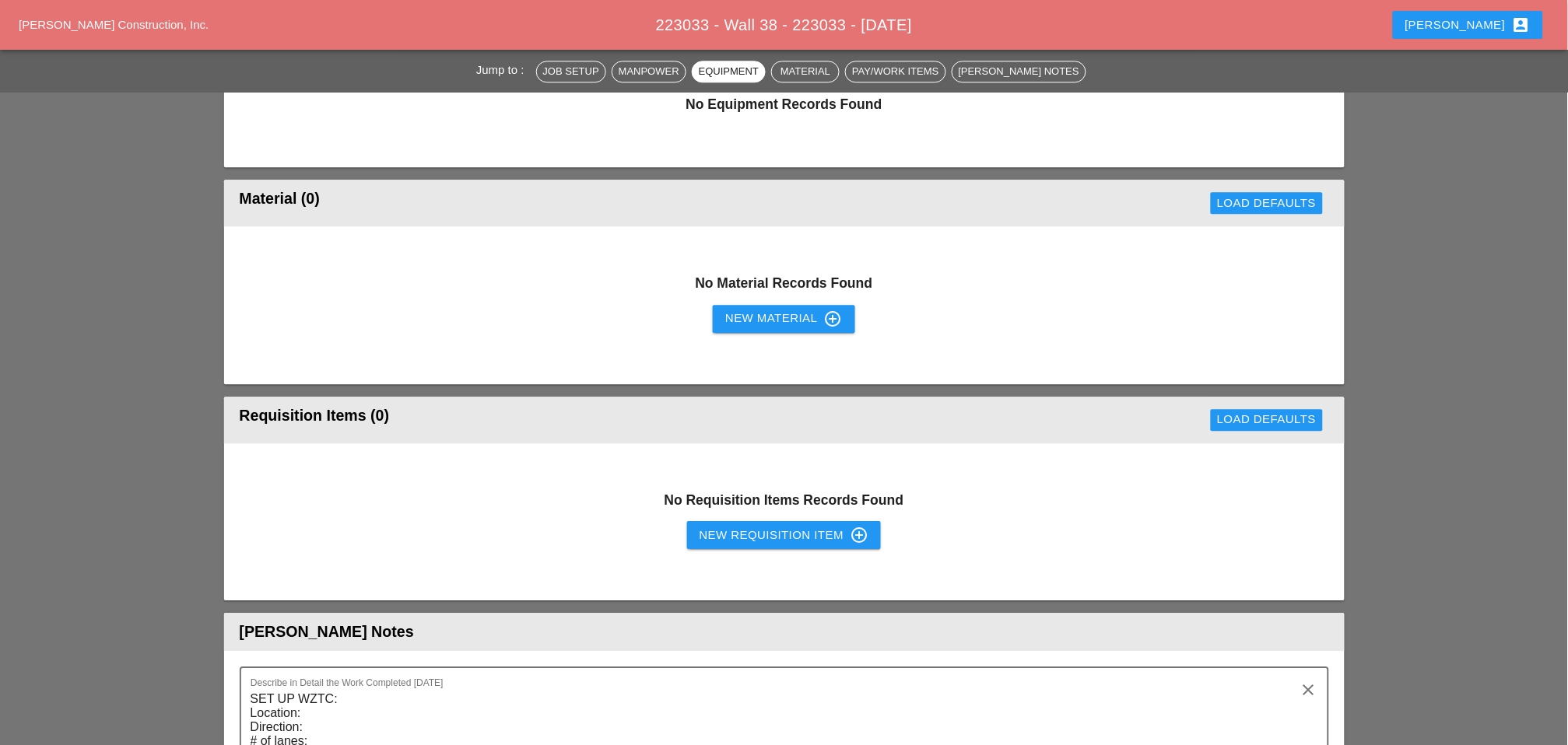 click on "New Requisition Item control_point" at bounding box center [784, 535] 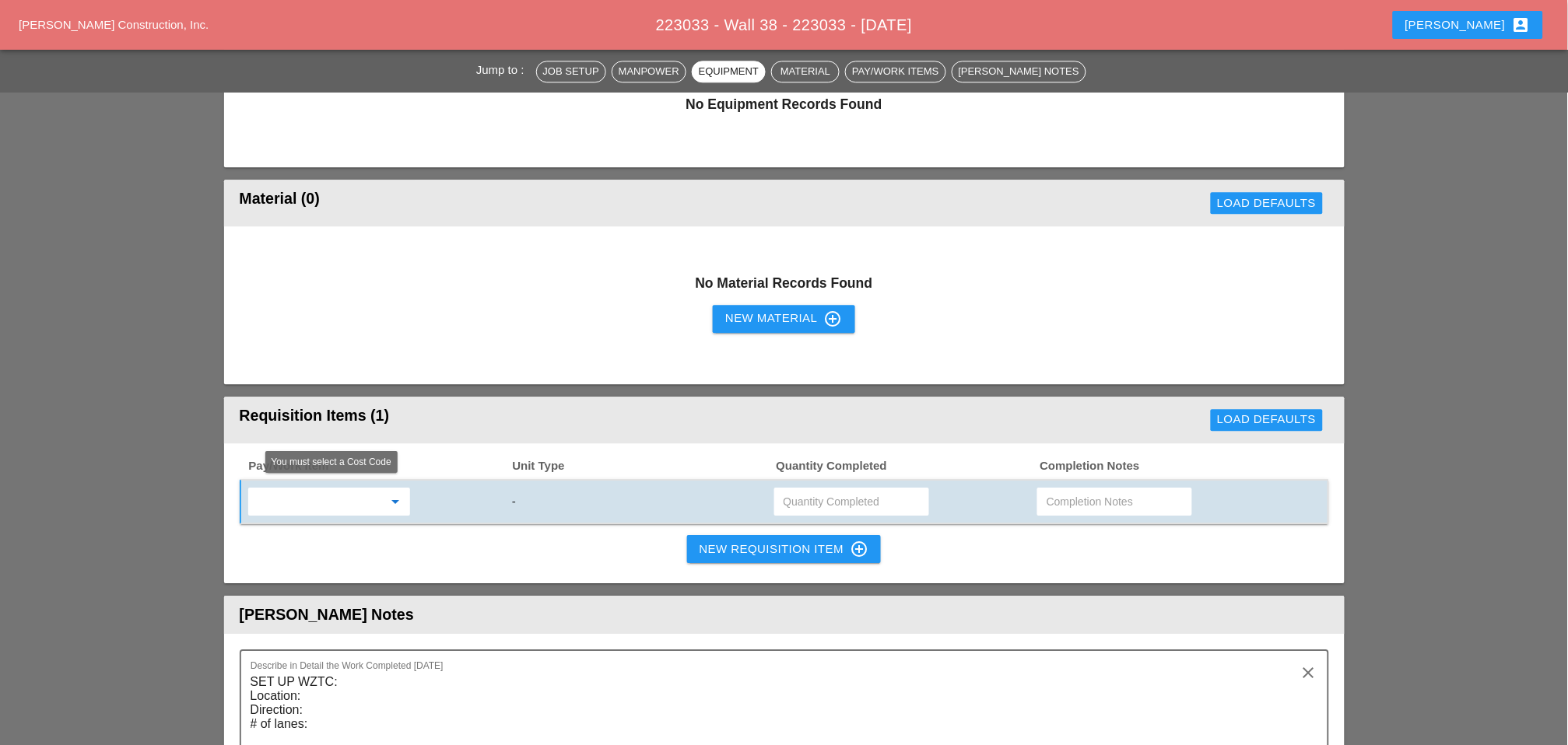 click at bounding box center (318, 502) 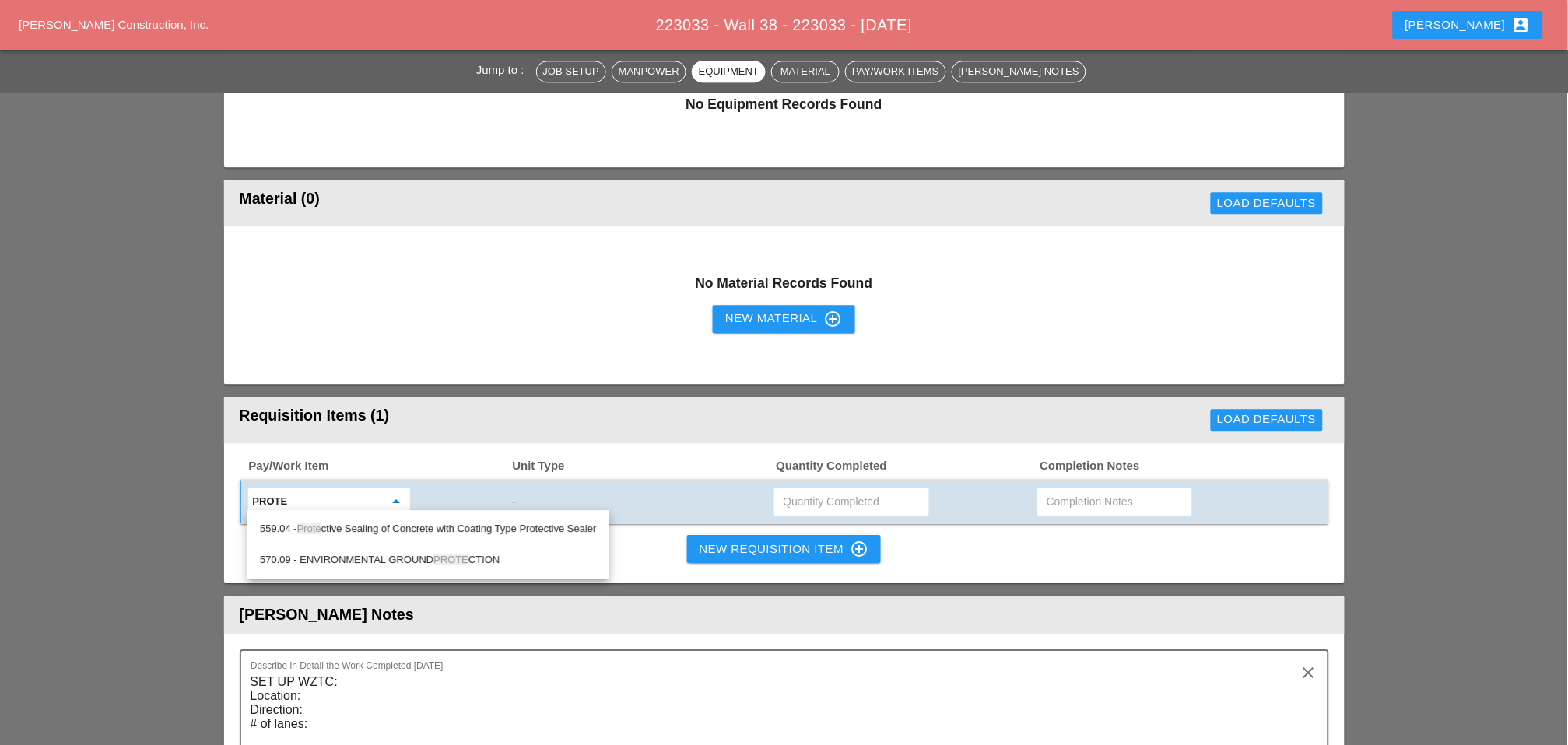 click on "559.04 -  Prote ctive Sealing of Concrete with Coating Type Protective Sealer" at bounding box center [428, 529] 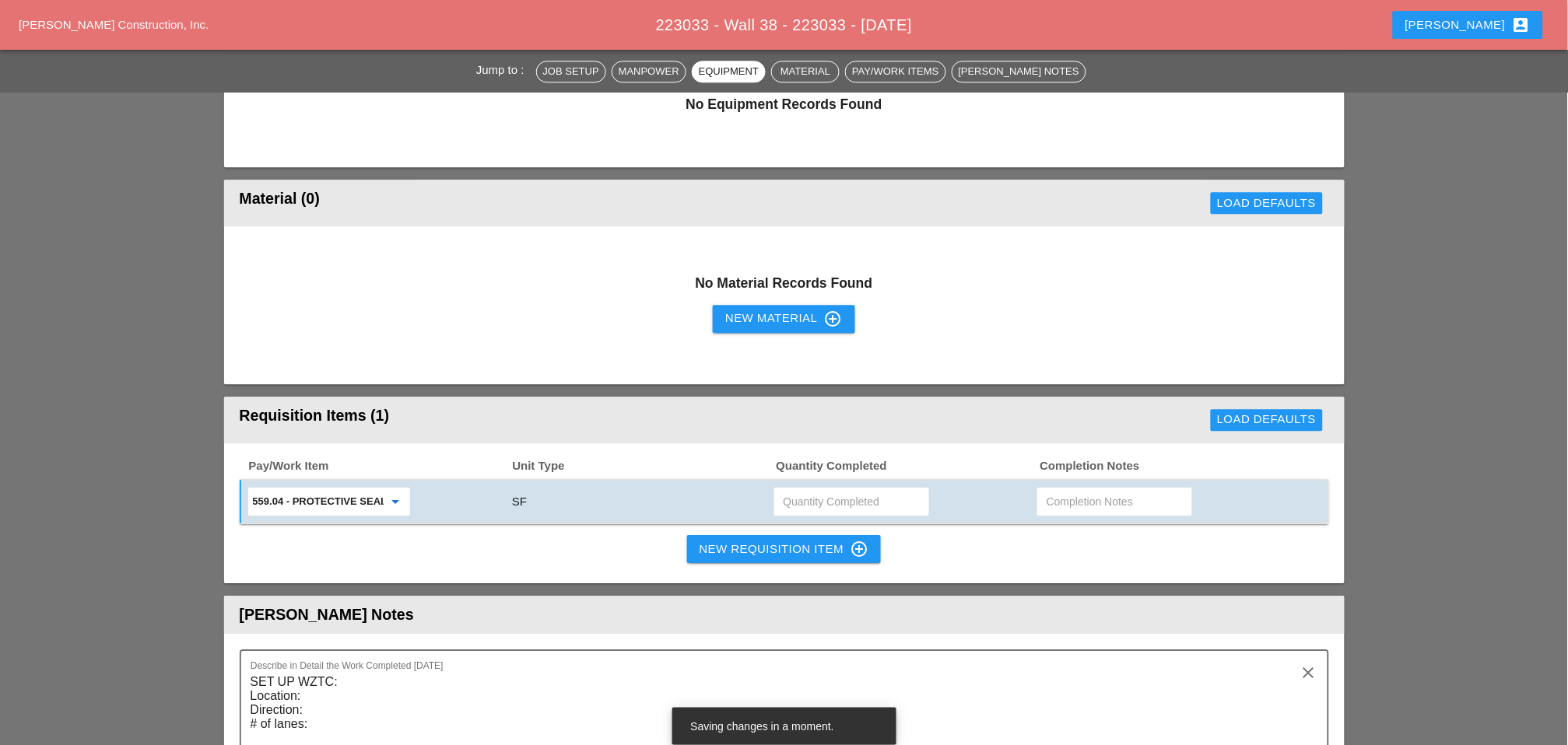 type on "559.04 - Protective Sealing of Concrete with Coating Type Protective Sealer" 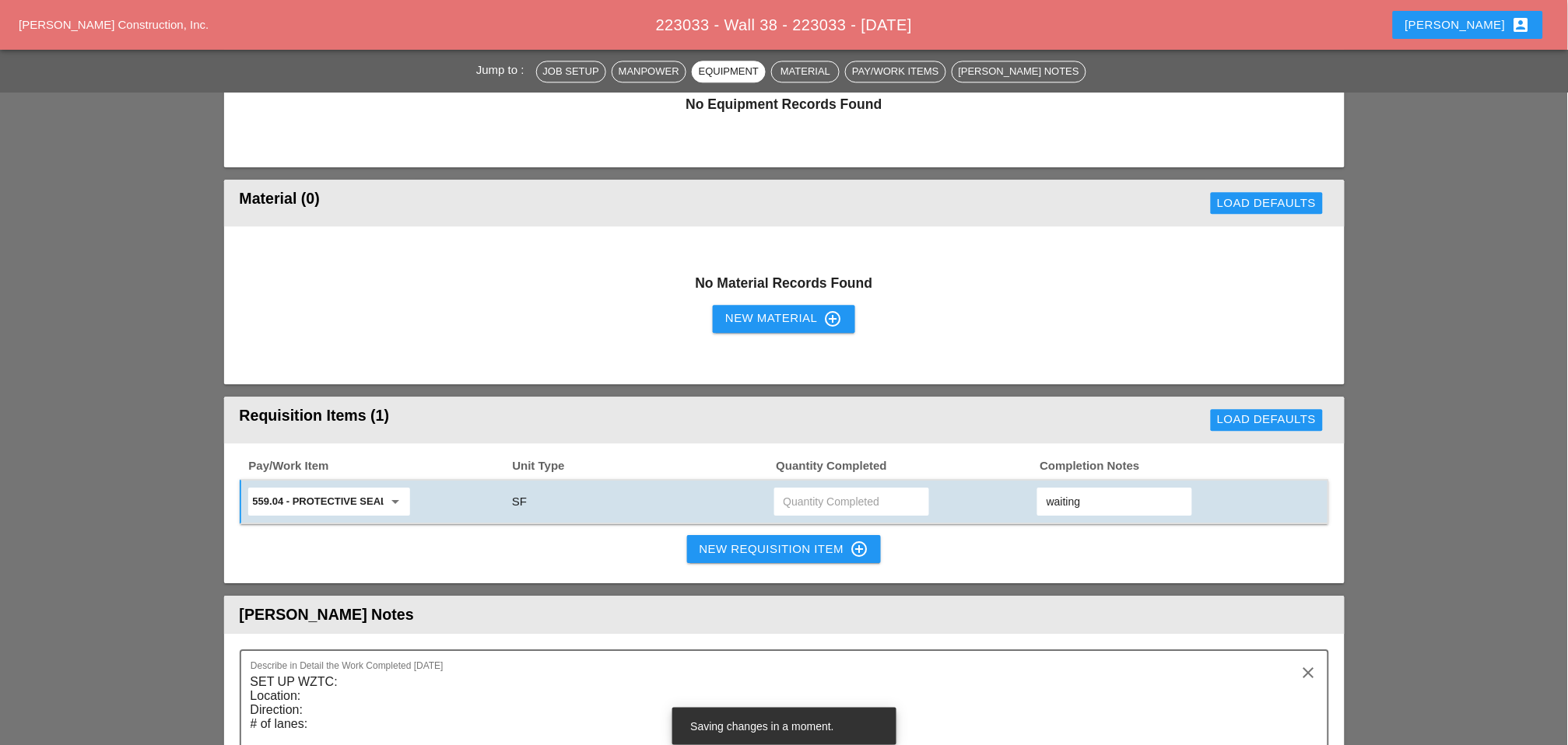 type on "waiting" 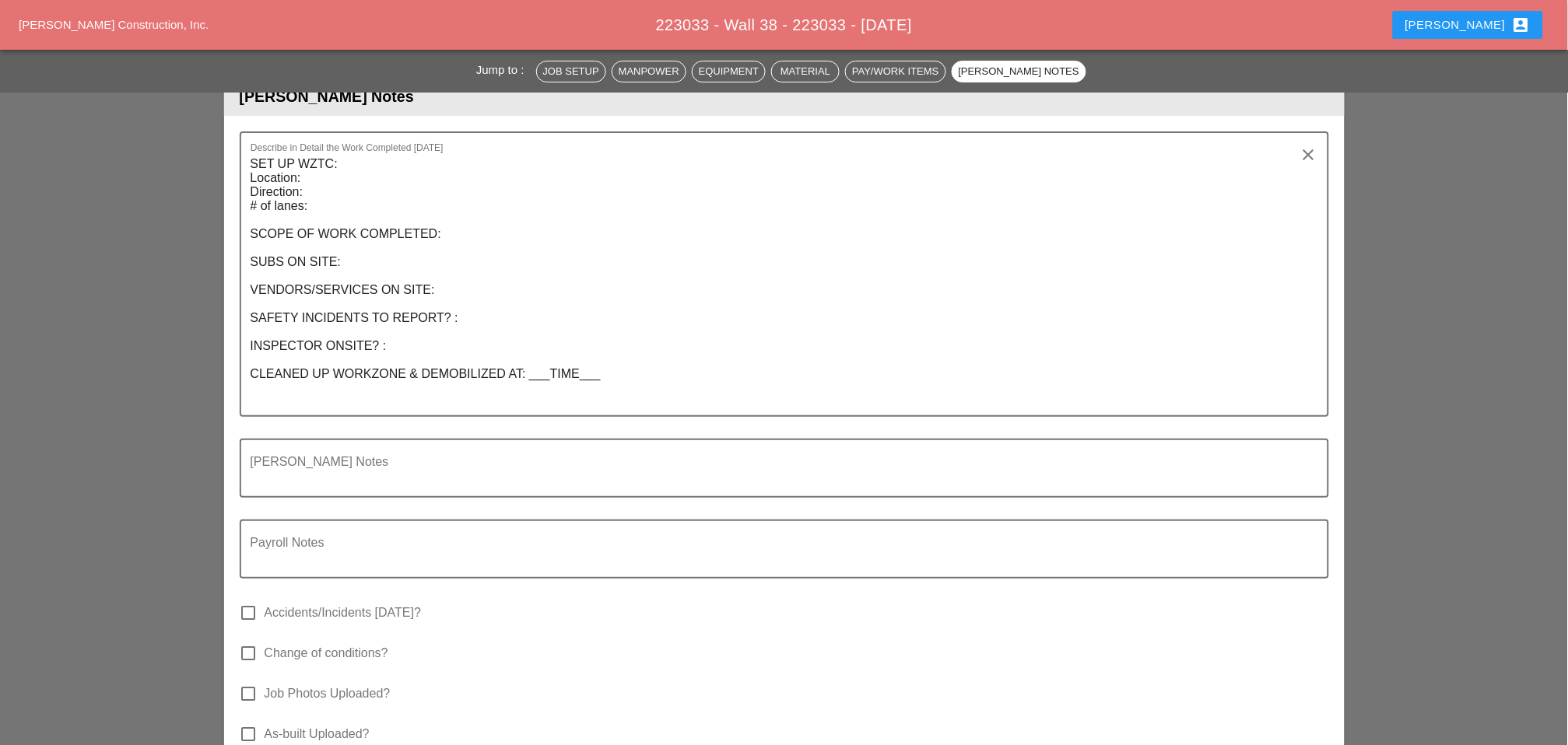 scroll, scrollTop: 1642, scrollLeft: 0, axis: vertical 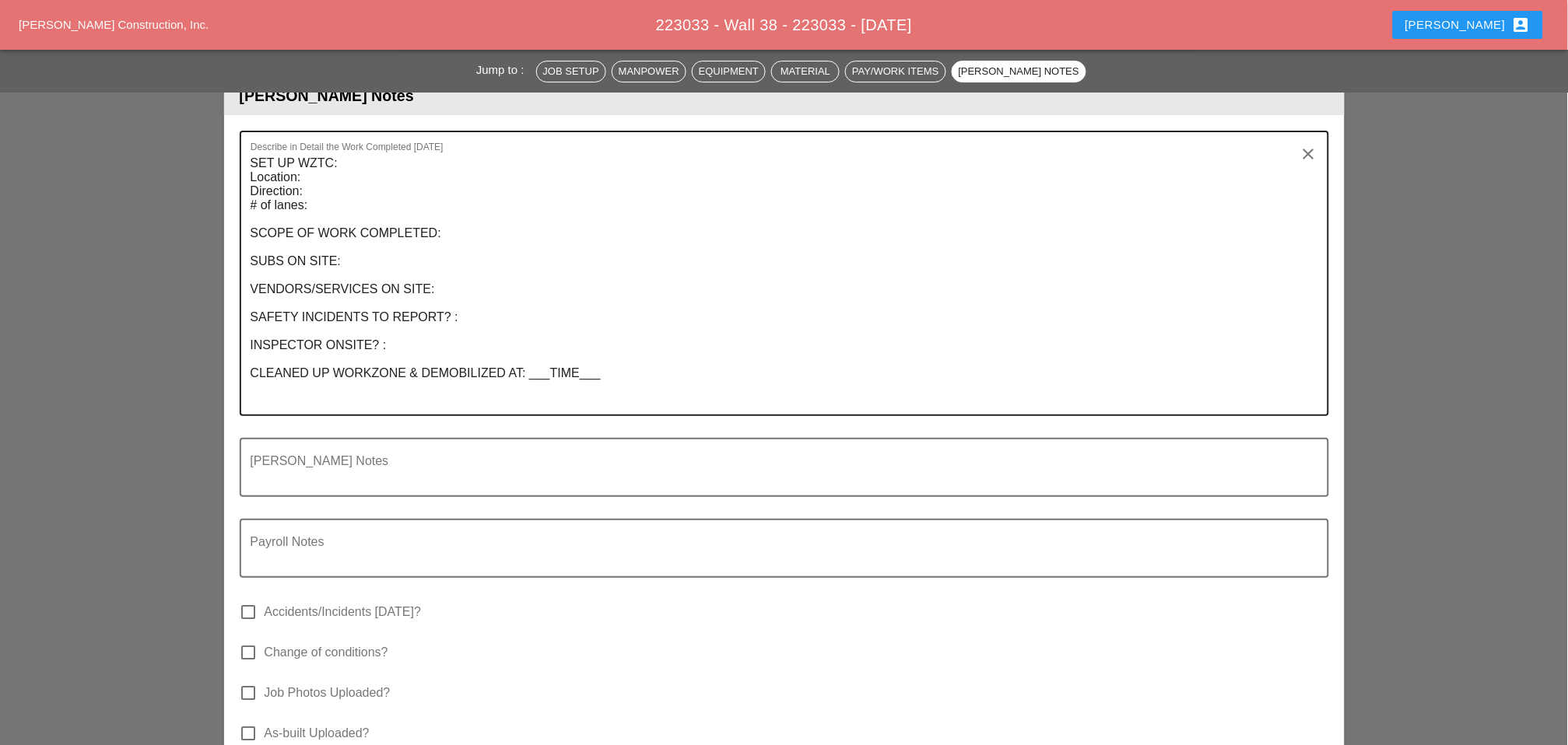 click on "SET UP WZTC:
Location:
Direction:
# of lanes:
SCOPE OF WORK COMPLETED:
SUBS ON SITE:
VENDORS/SERVICES ON SITE:
SAFETY INCIDENTS TO REPORT? :
INSPECTOR ONSITE? :
CLEANED UP WORKZONE & DEMOBILIZED AT: ___TIME___" at bounding box center [778, 282] 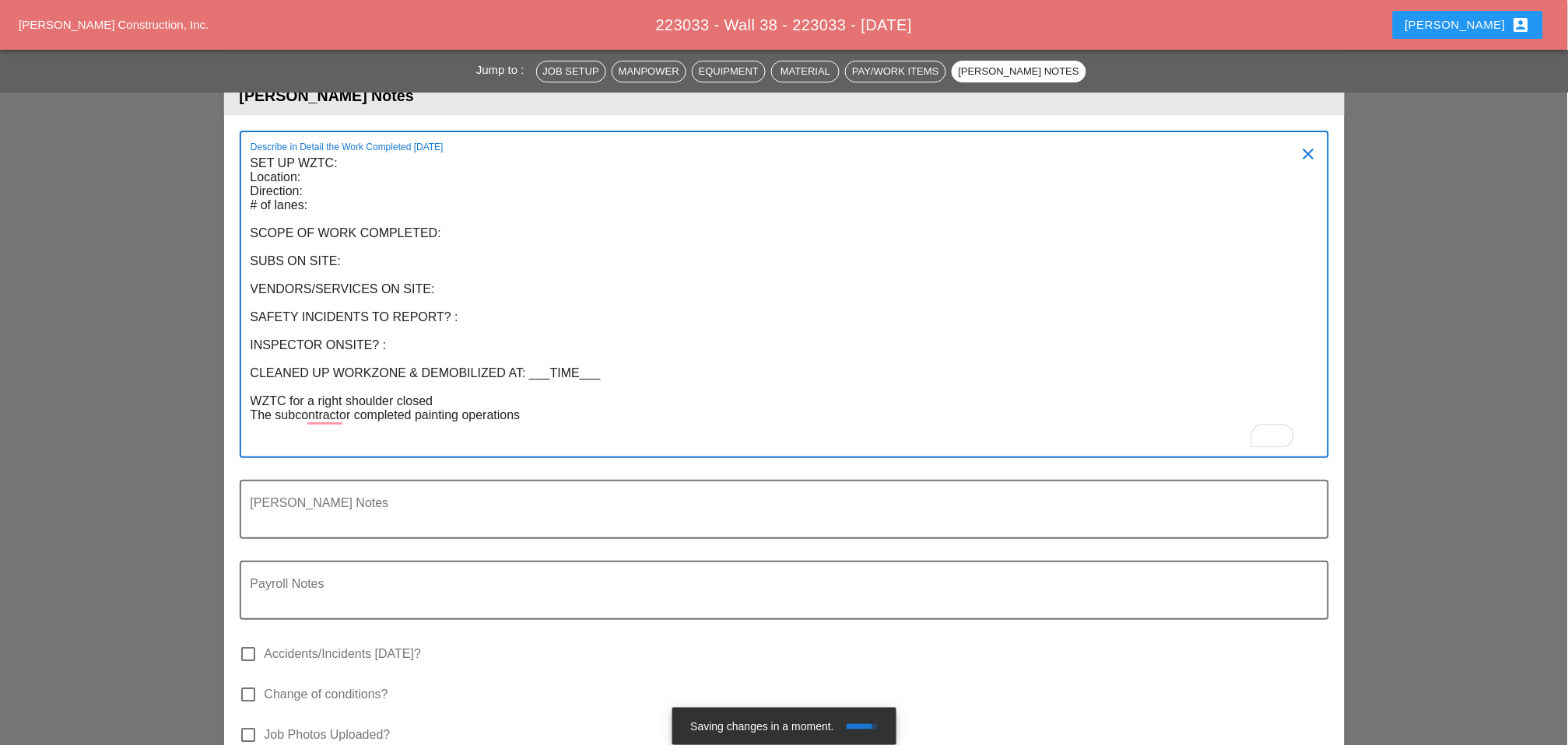 click on "SET UP WZTC:
Location:
Direction:
# of lanes:
SCOPE OF WORK COMPLETED:
SUBS ON SITE:
VENDORS/SERVICES ON SITE:
SAFETY INCIDENTS TO REPORT? :
INSPECTOR ONSITE? :
CLEANED UP WORKZONE & DEMOBILIZED AT: ___TIME___
WZTC for a right shoulder closed
The subcontractor completed painting operations" at bounding box center [778, 303] 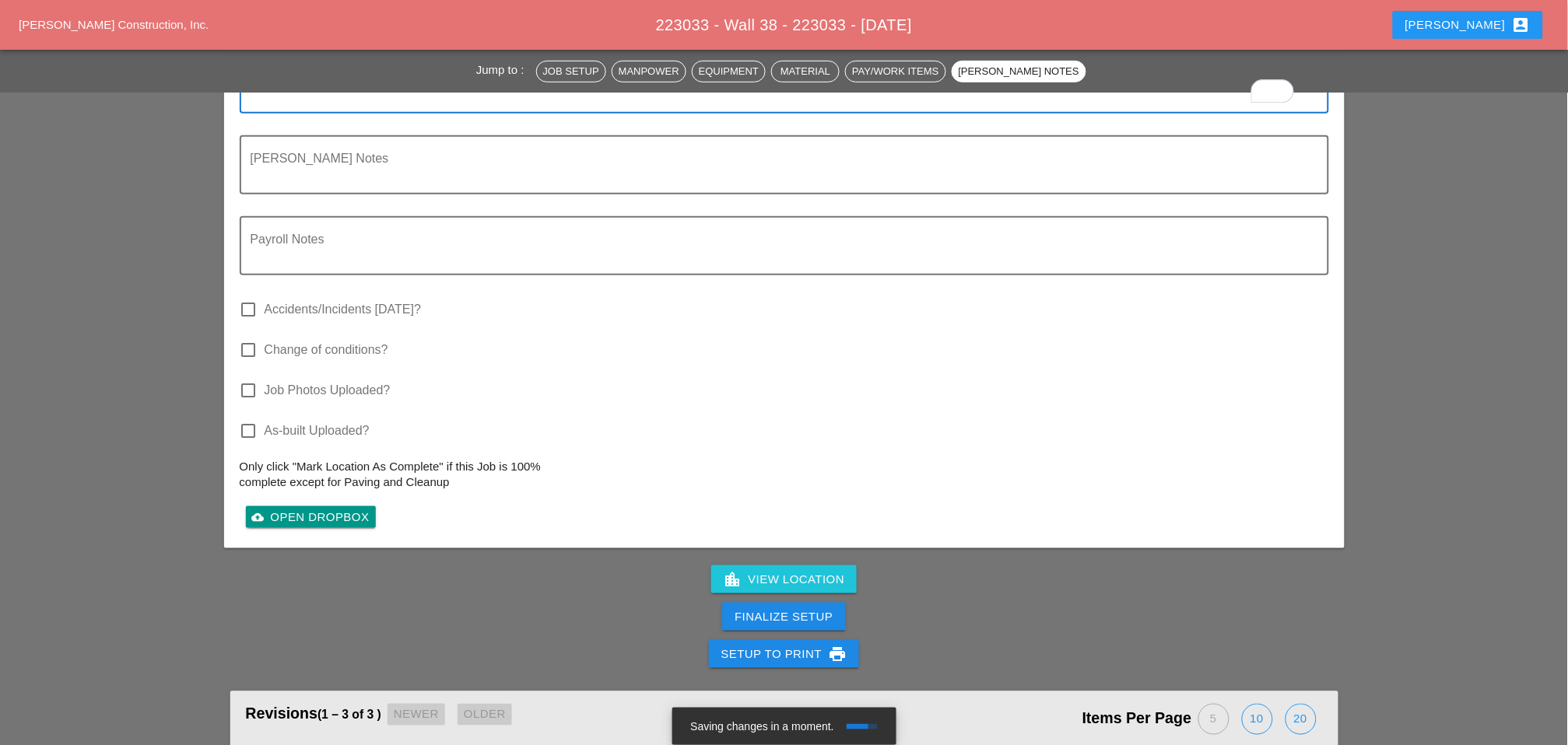 scroll, scrollTop: 1987, scrollLeft: 0, axis: vertical 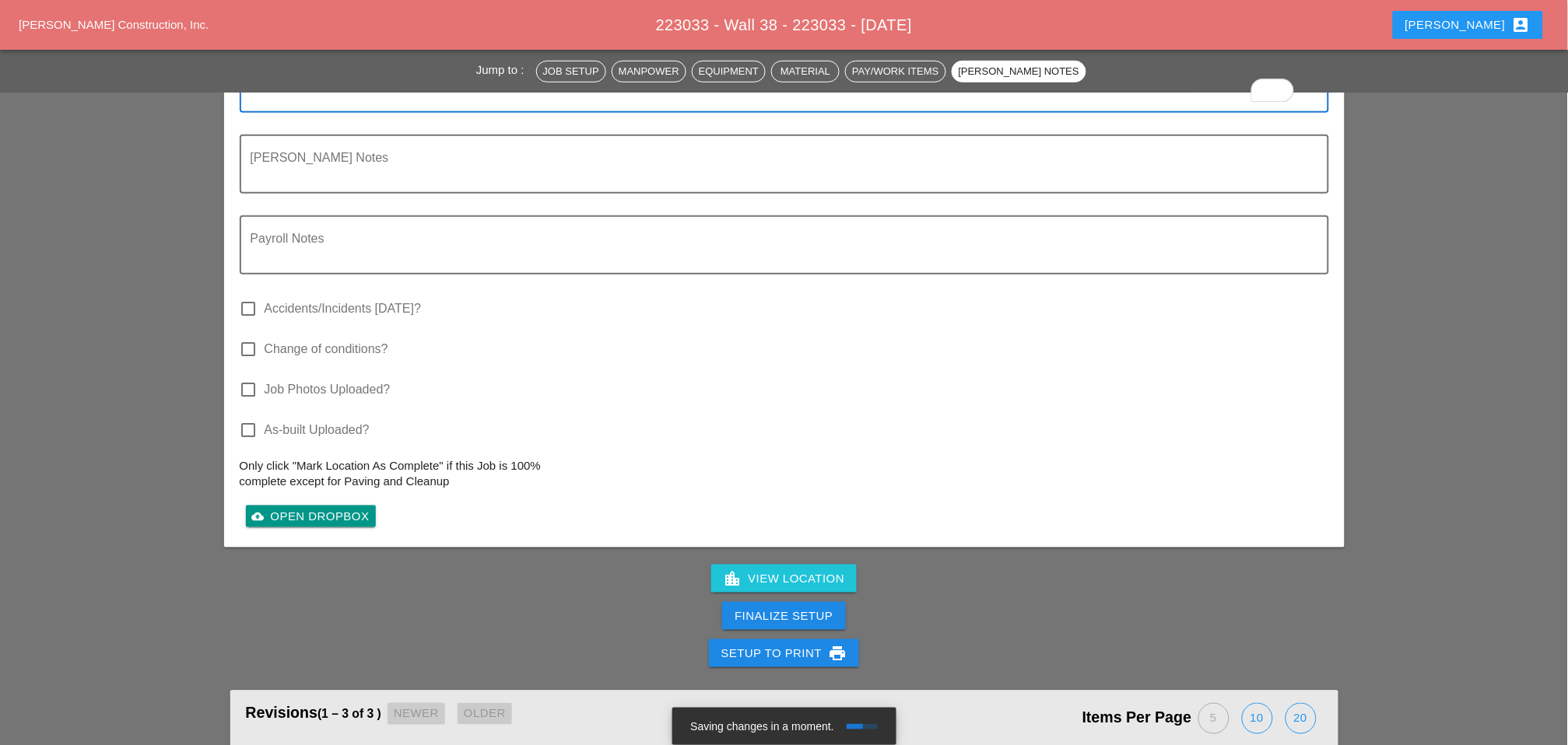 type on "SET UP WZTC:
Location:
Direction:
# of lanes:
SCOPE OF WORK COMPLETED:
SUBS ON SITE:
VENDORS/SERVICES ON SITE:
SAFETY INCIDENTS TO REPORT? :
INSPECTOR ONSITE? :
CLEANED UP WORKZONE & DEMOBILIZED AT: ___TIME___
WZTC for a right shoulder closed
The subcontractor completed painting operations." 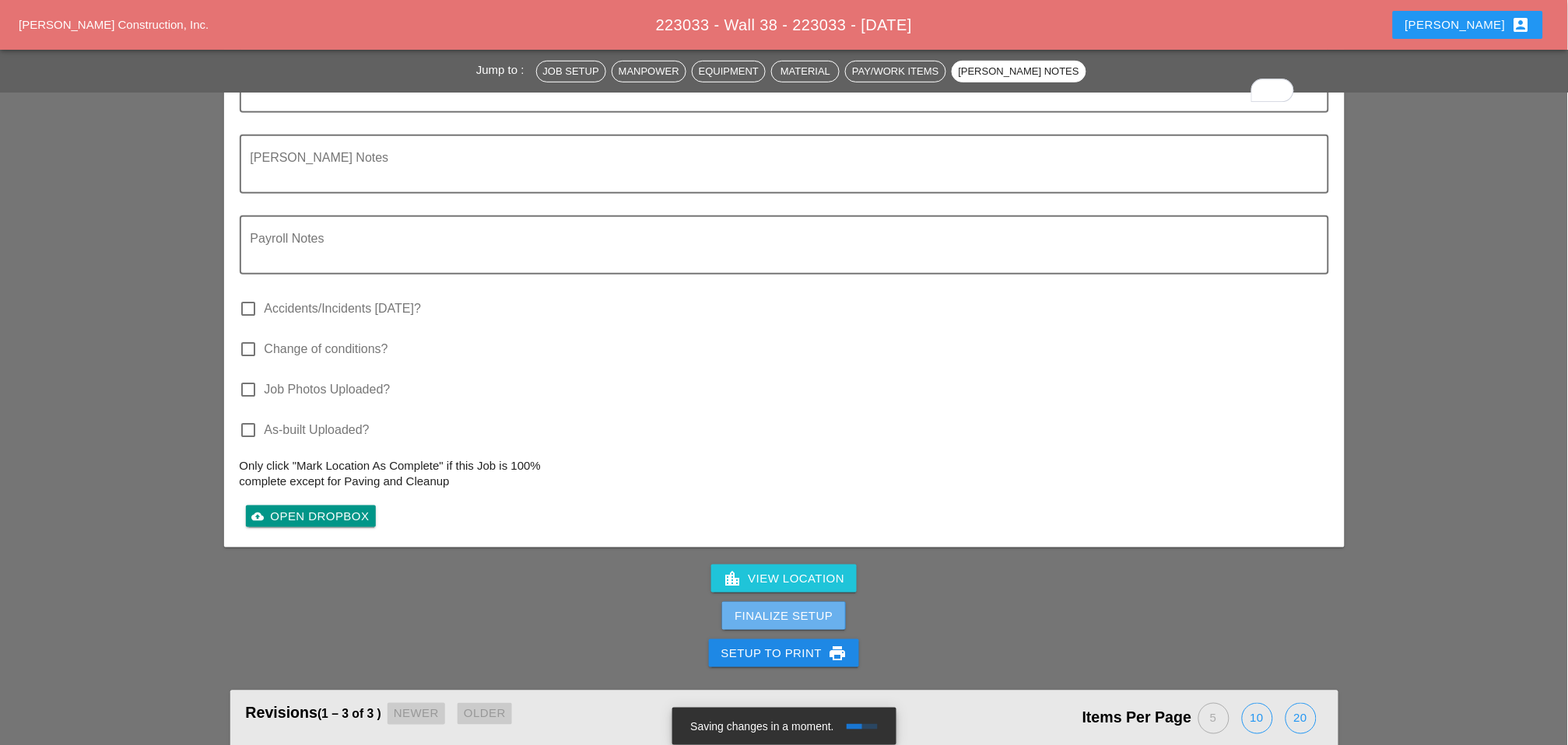 click on "Finalize Setup" at bounding box center (784, 616) 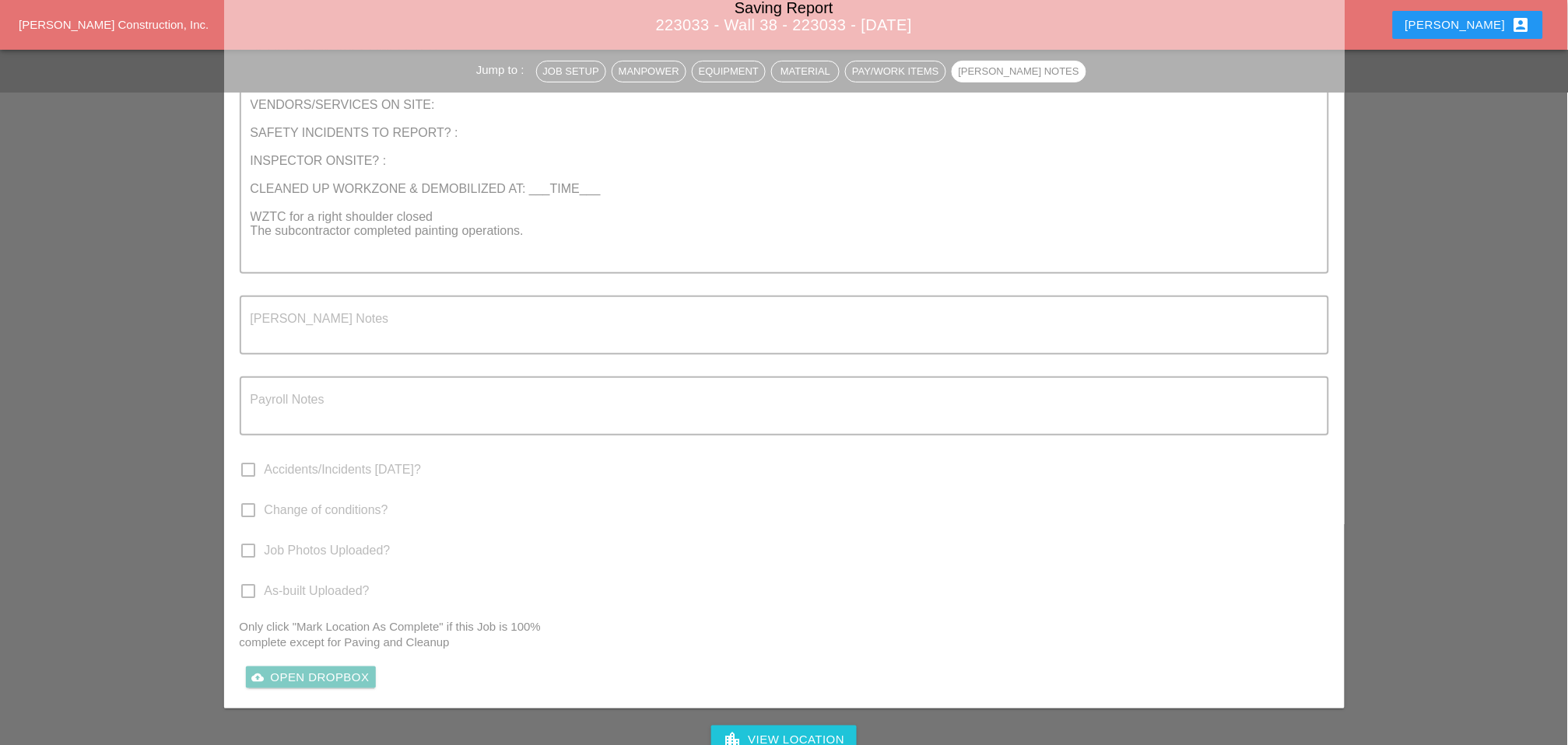 scroll, scrollTop: 1987, scrollLeft: 0, axis: vertical 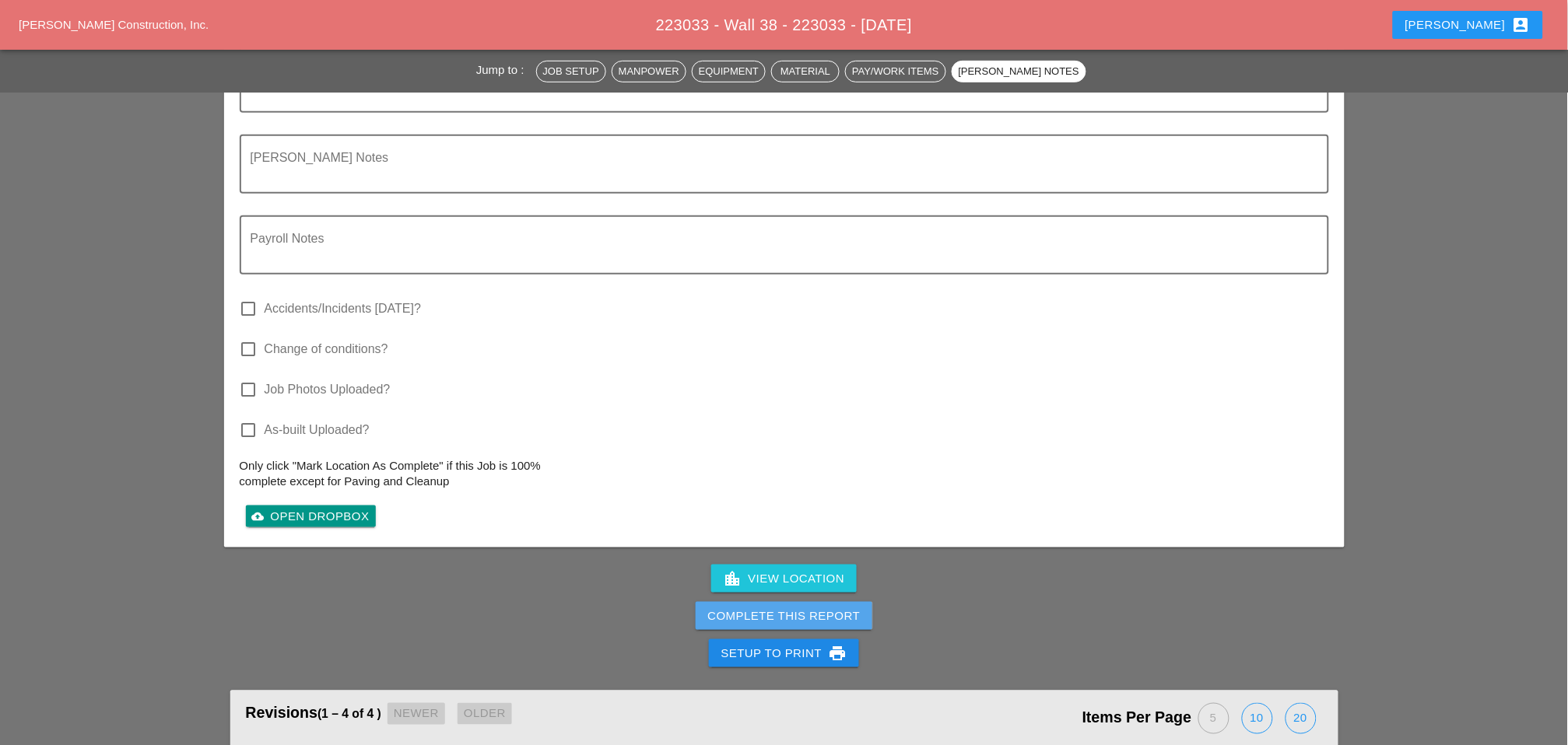 click on "Complete This Report" at bounding box center [784, 616] 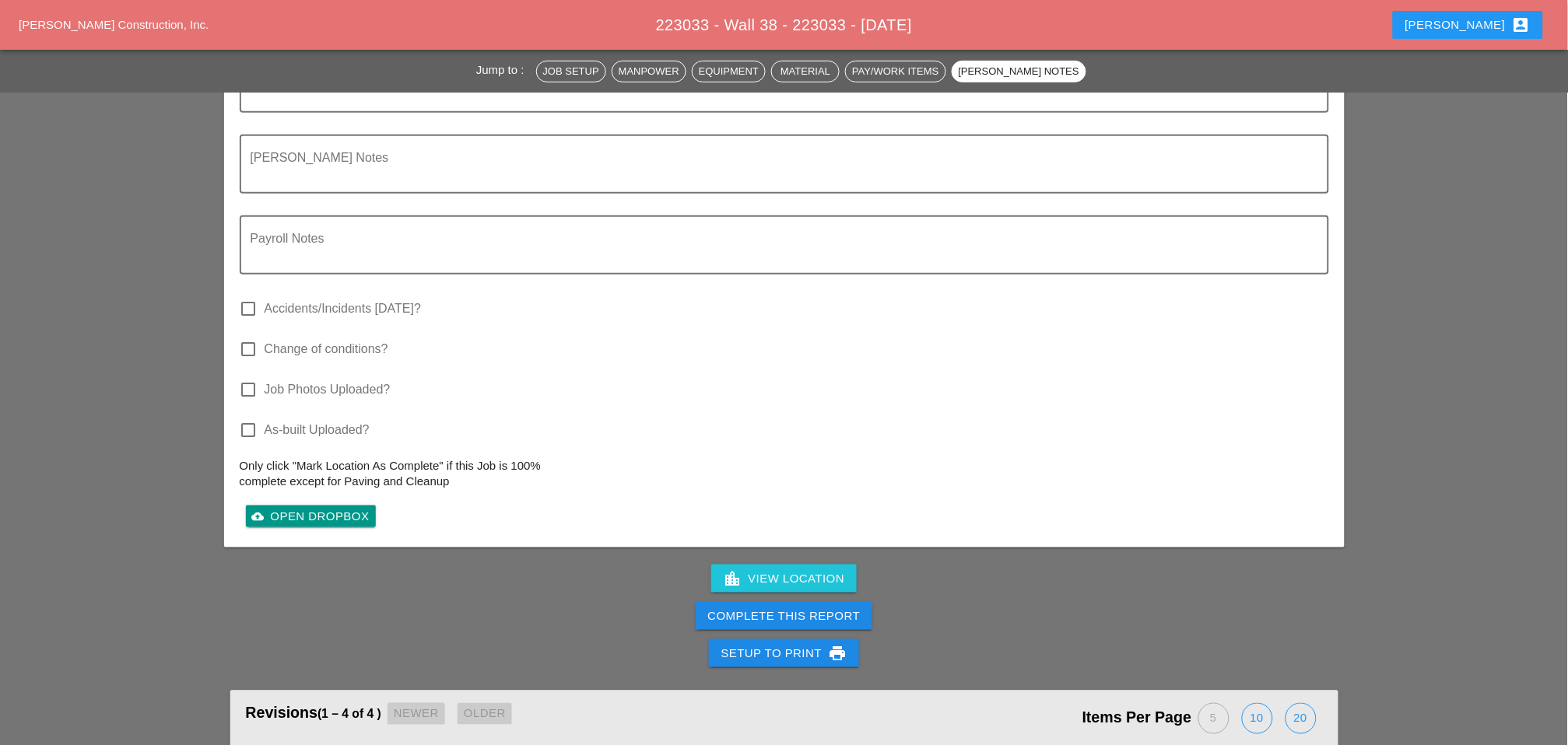 scroll, scrollTop: 2231, scrollLeft: 0, axis: vertical 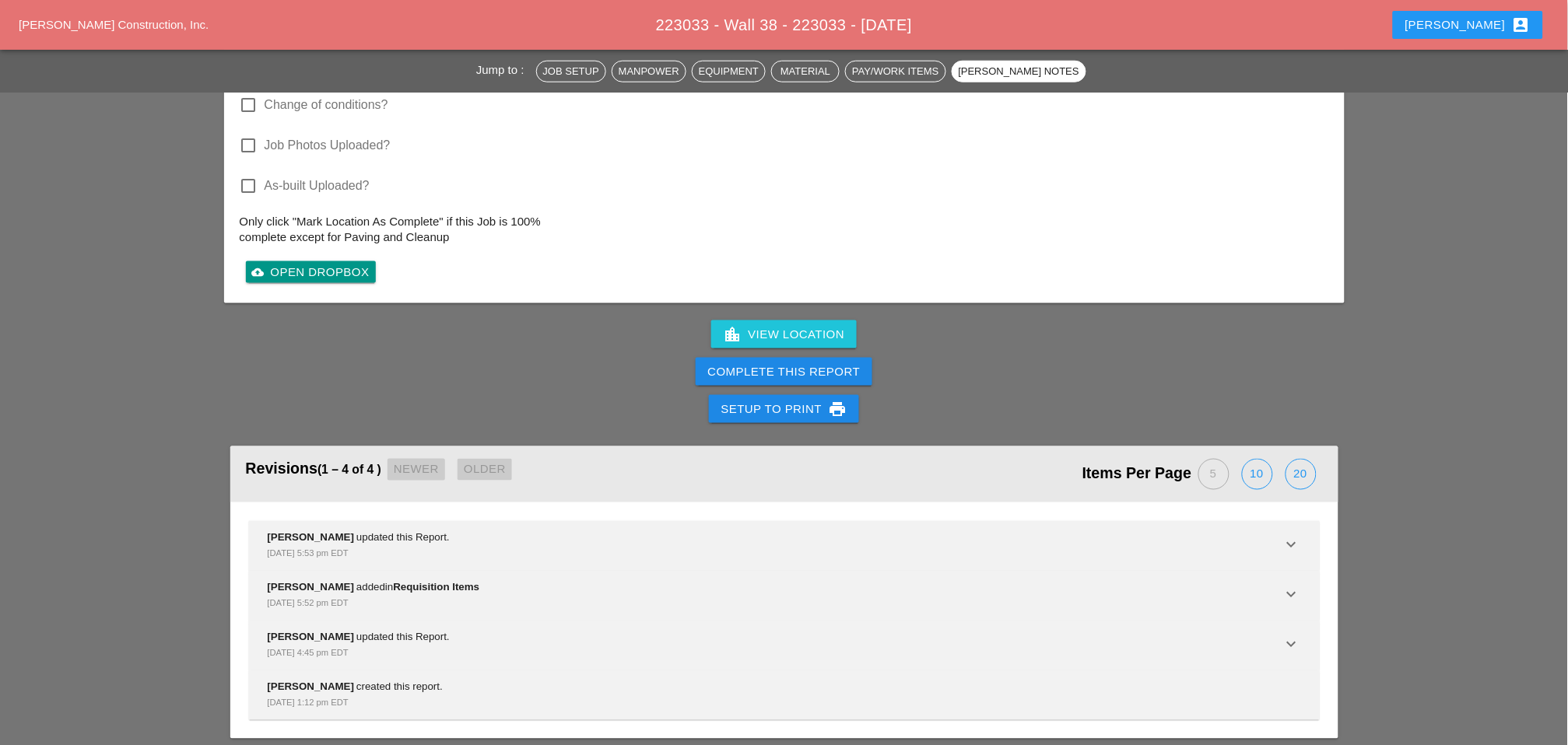 click on "Complete This Report" at bounding box center (784, 372) 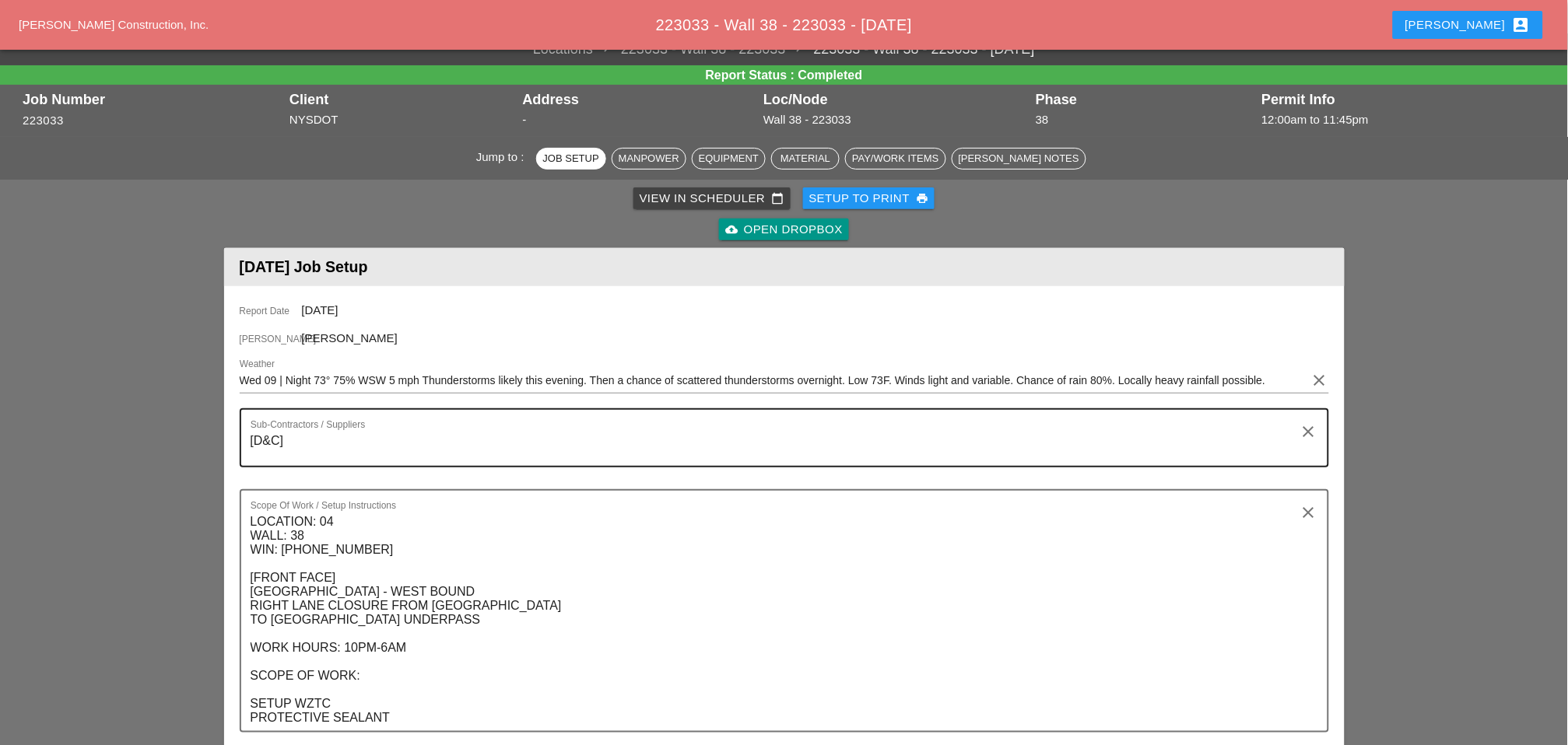 scroll, scrollTop: 0, scrollLeft: 0, axis: both 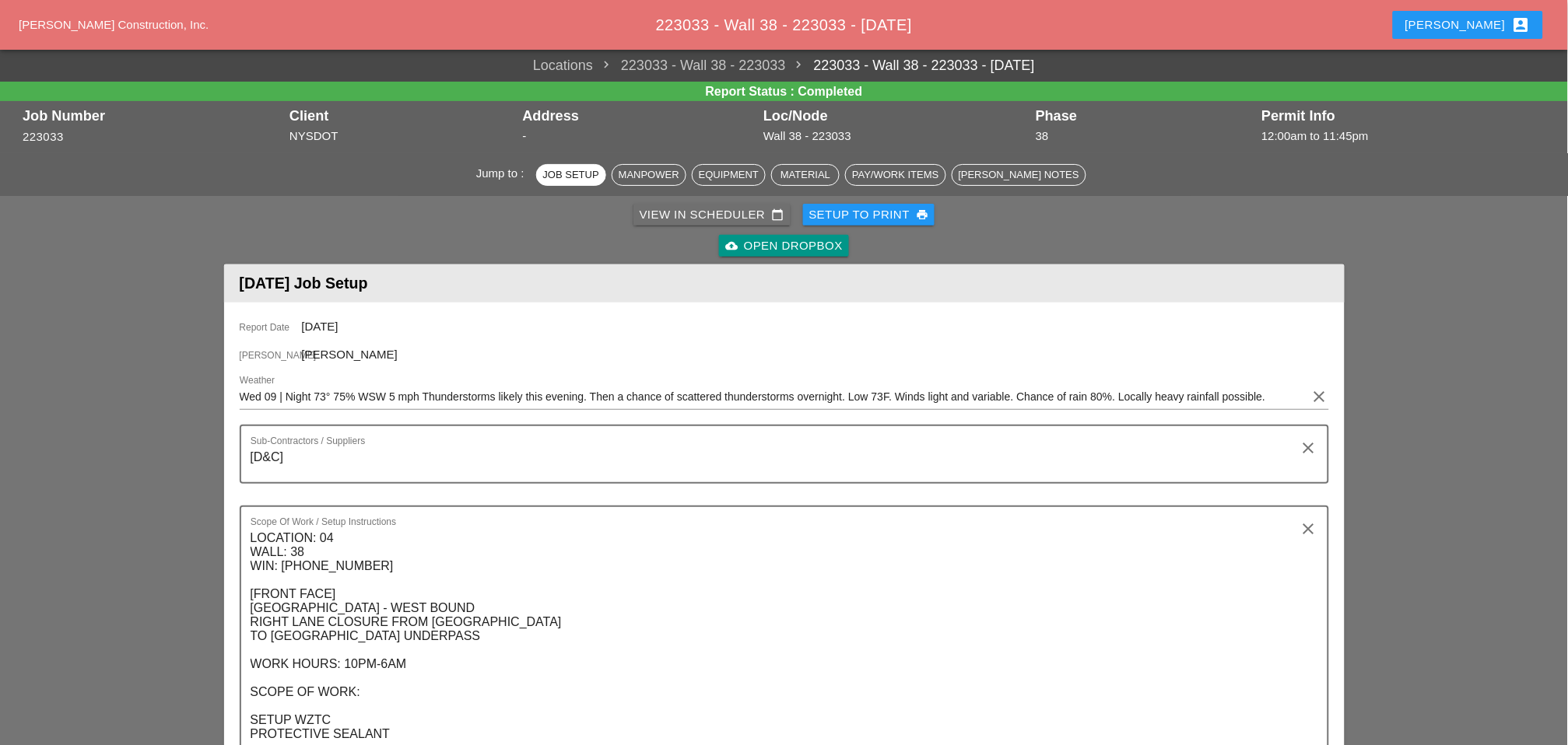 click on "View in Scheduler calendar_today" at bounding box center (712, 215) 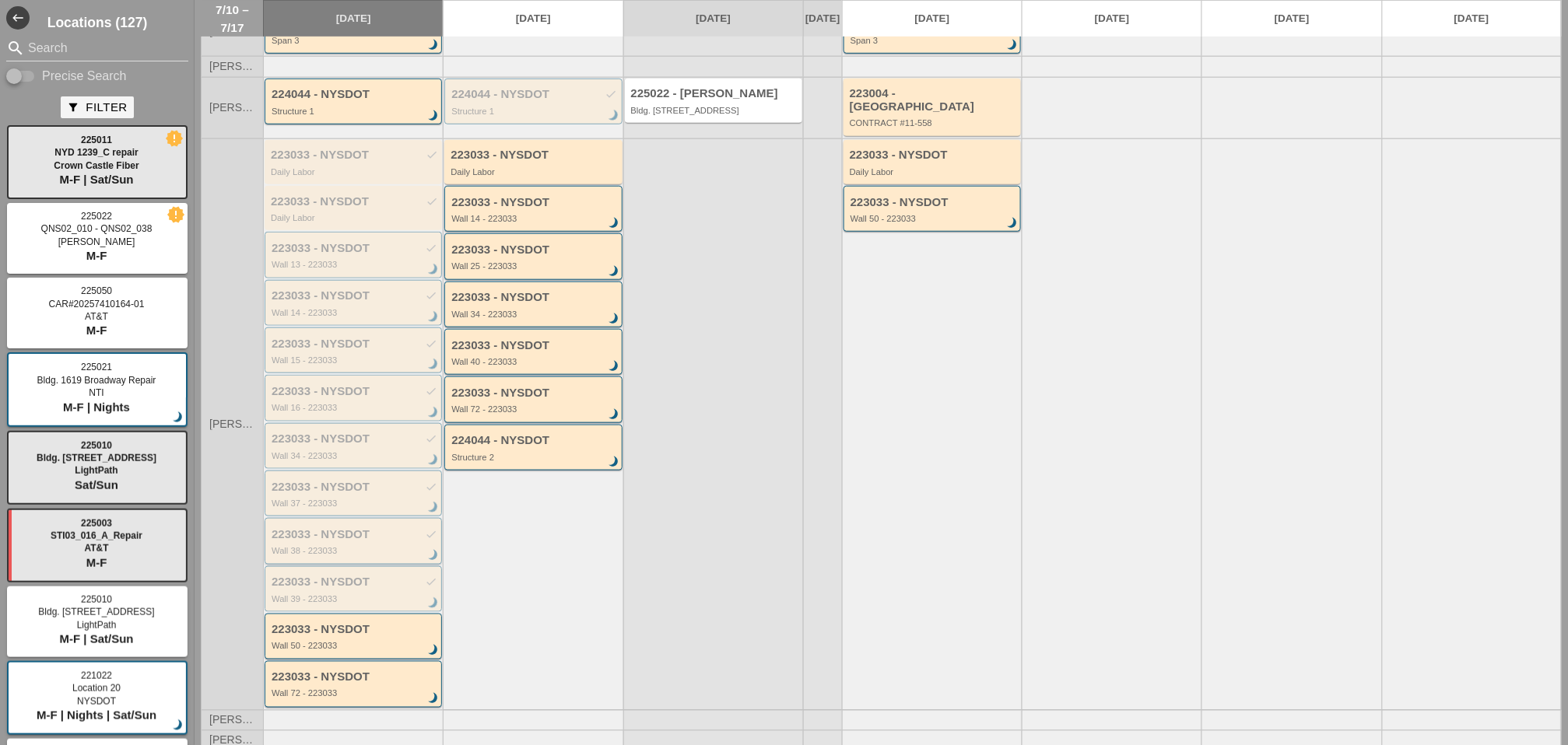 scroll, scrollTop: 467, scrollLeft: 0, axis: vertical 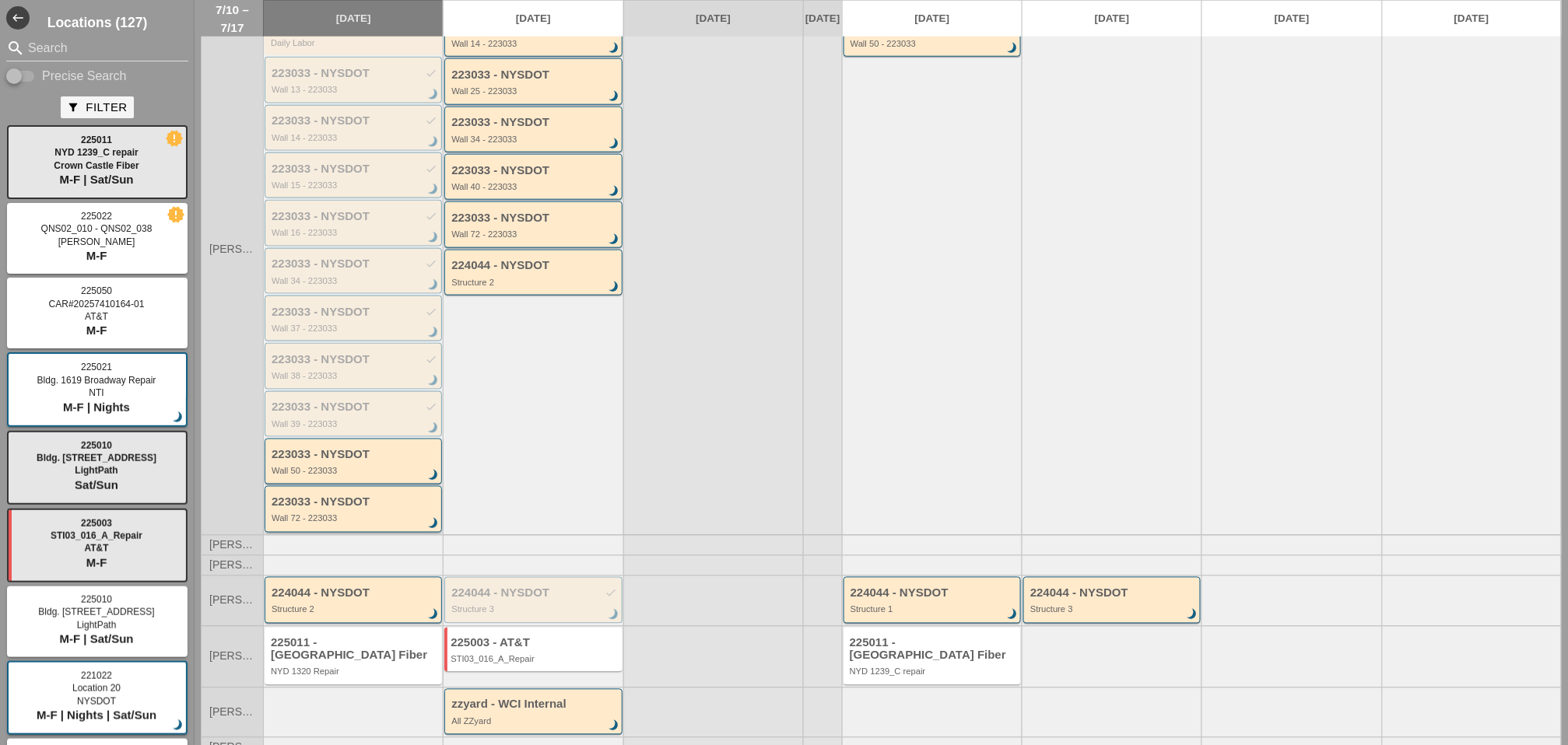 click on "223033 - NYSDOT  Wall 72 - 223033 brightness_3" at bounding box center [354, 510] 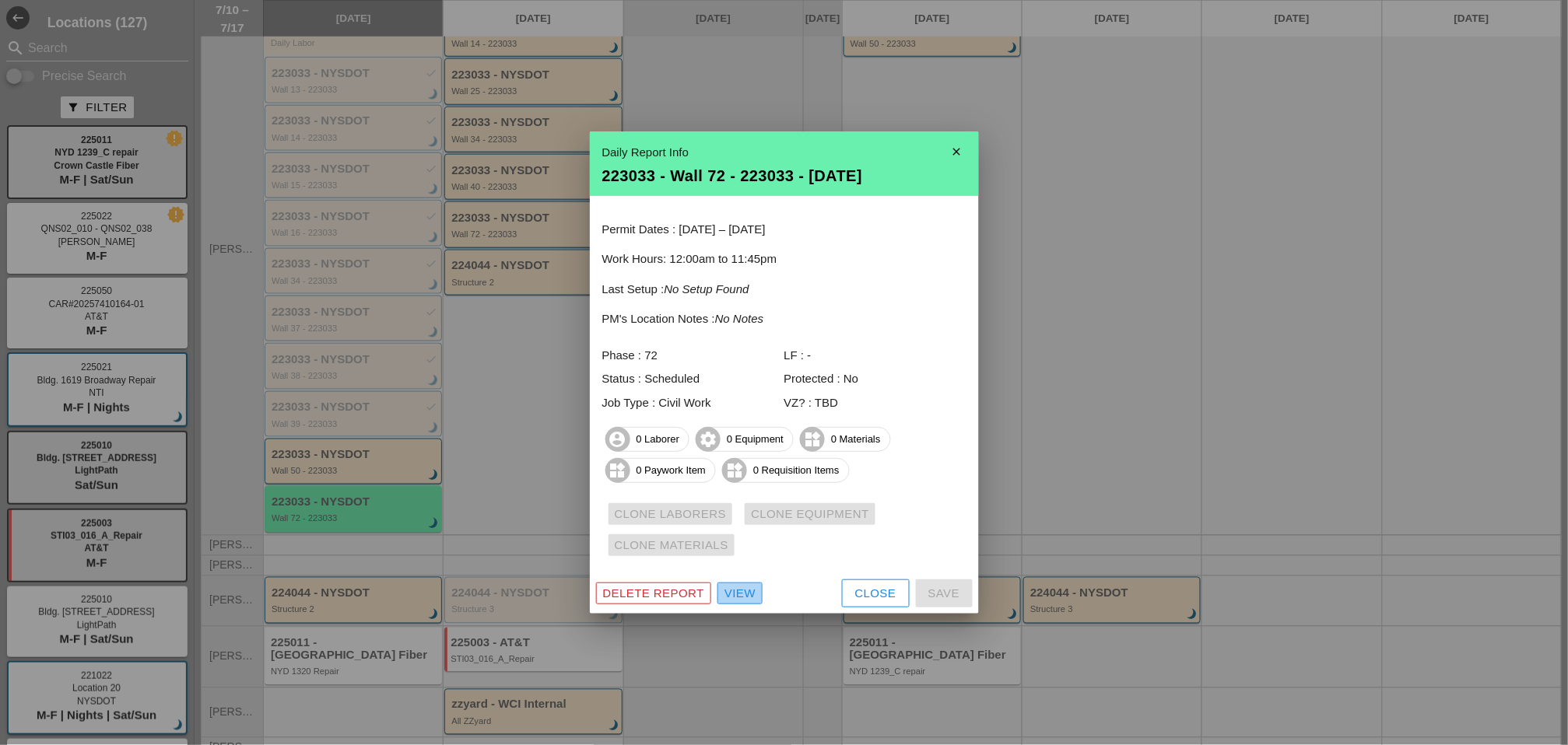 drag, startPoint x: 748, startPoint y: 590, endPoint x: 591, endPoint y: 429, distance: 224.87774 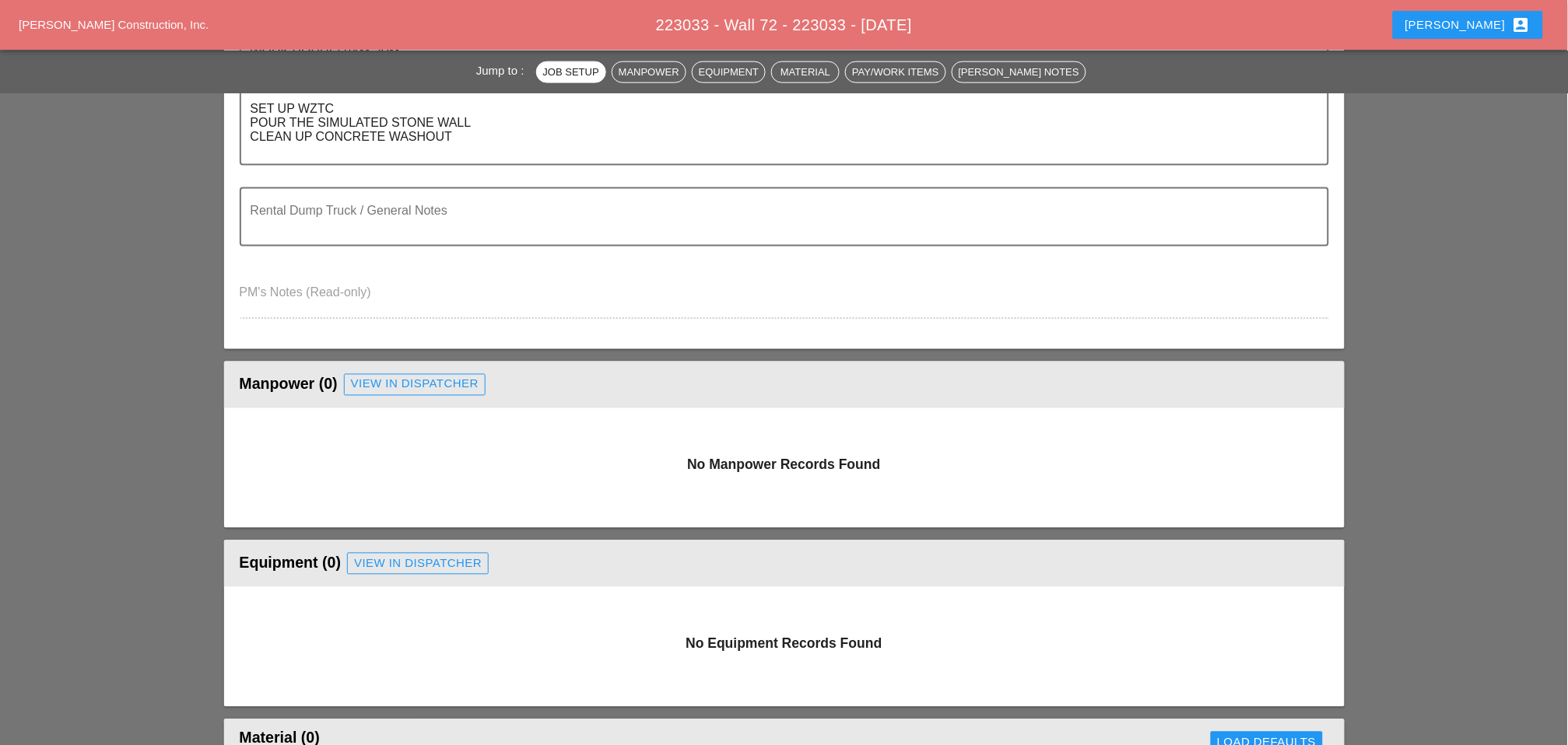 scroll, scrollTop: 864, scrollLeft: 0, axis: vertical 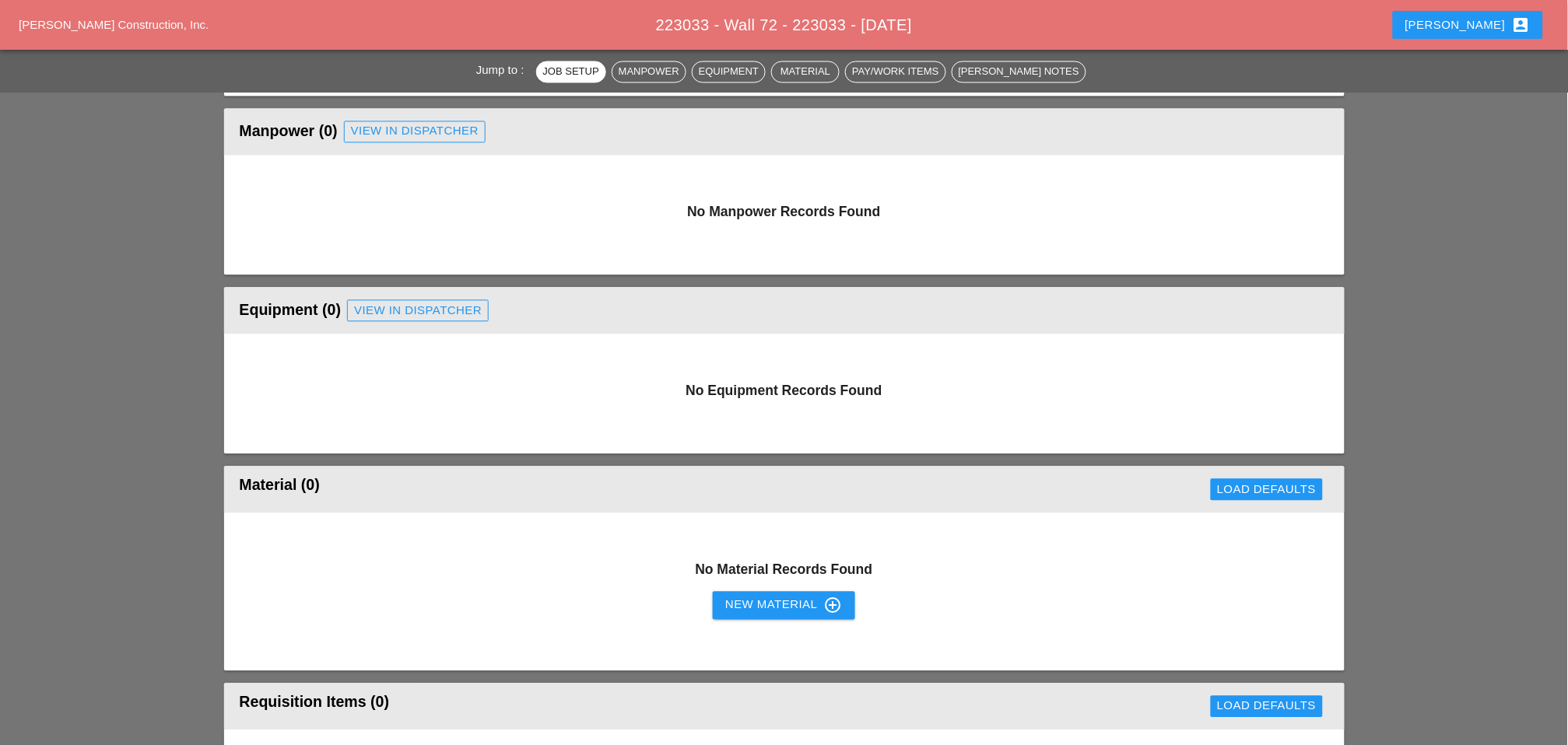 click on "View in Dispatcher" at bounding box center [418, 311] 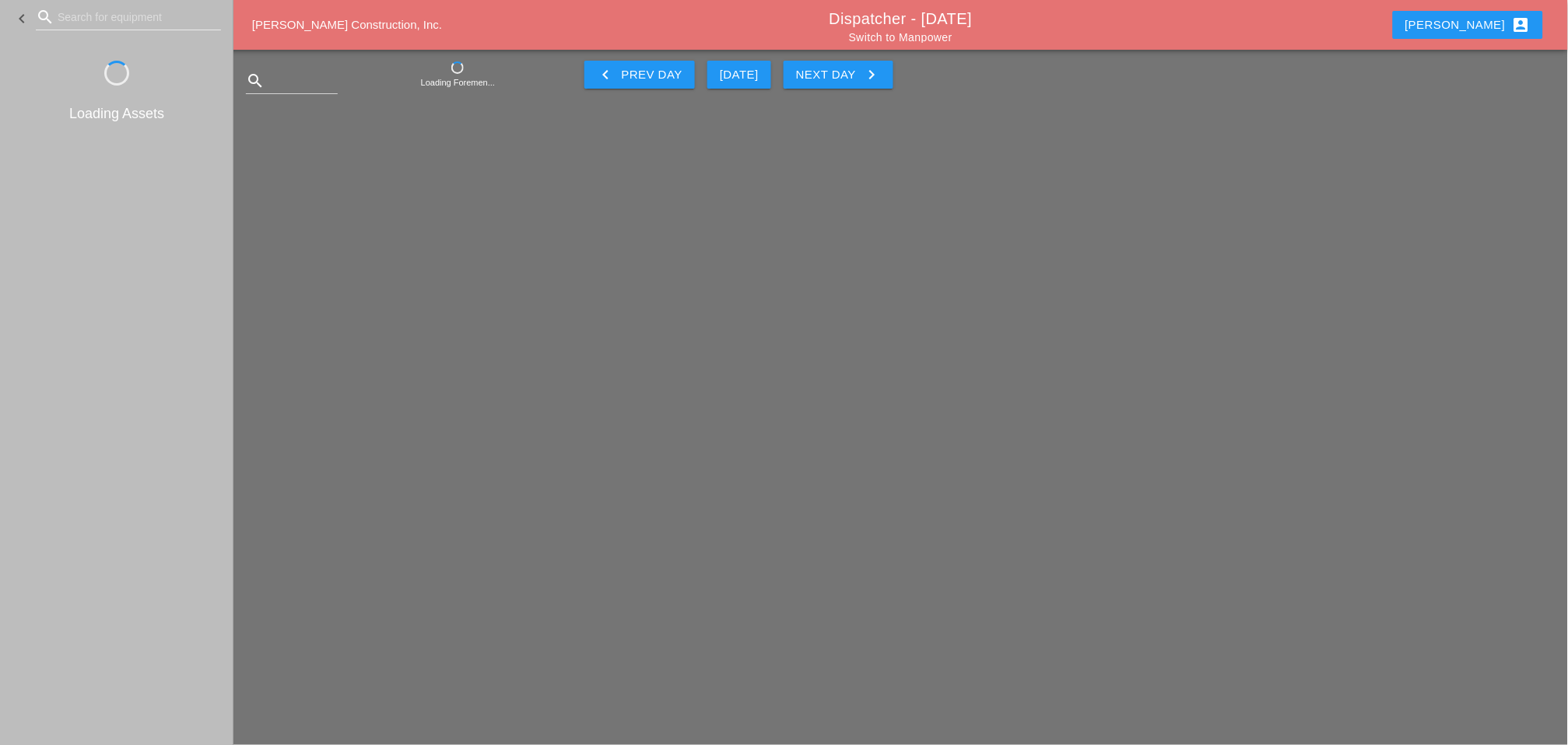 scroll, scrollTop: 0, scrollLeft: 0, axis: both 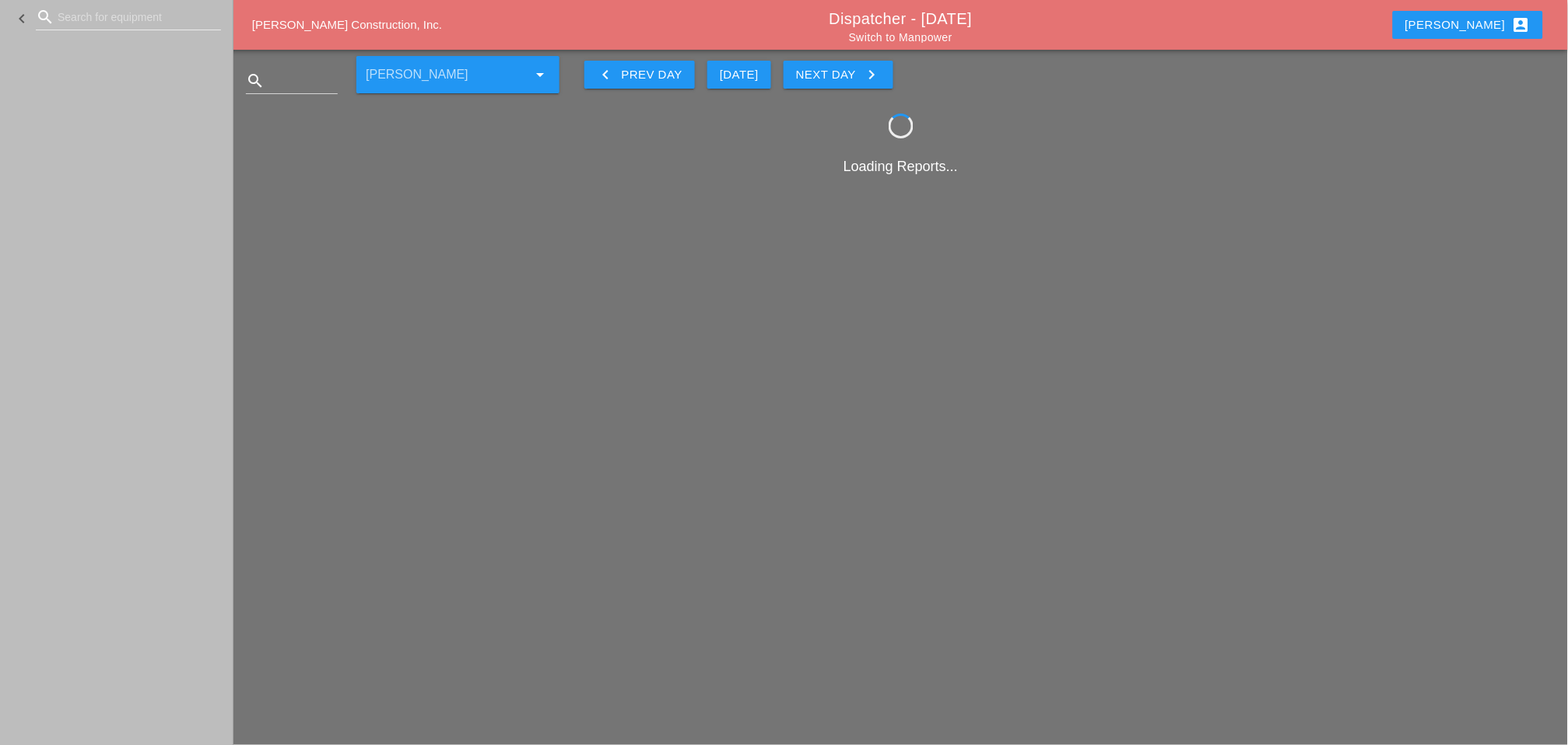 click at bounding box center (128, 17) 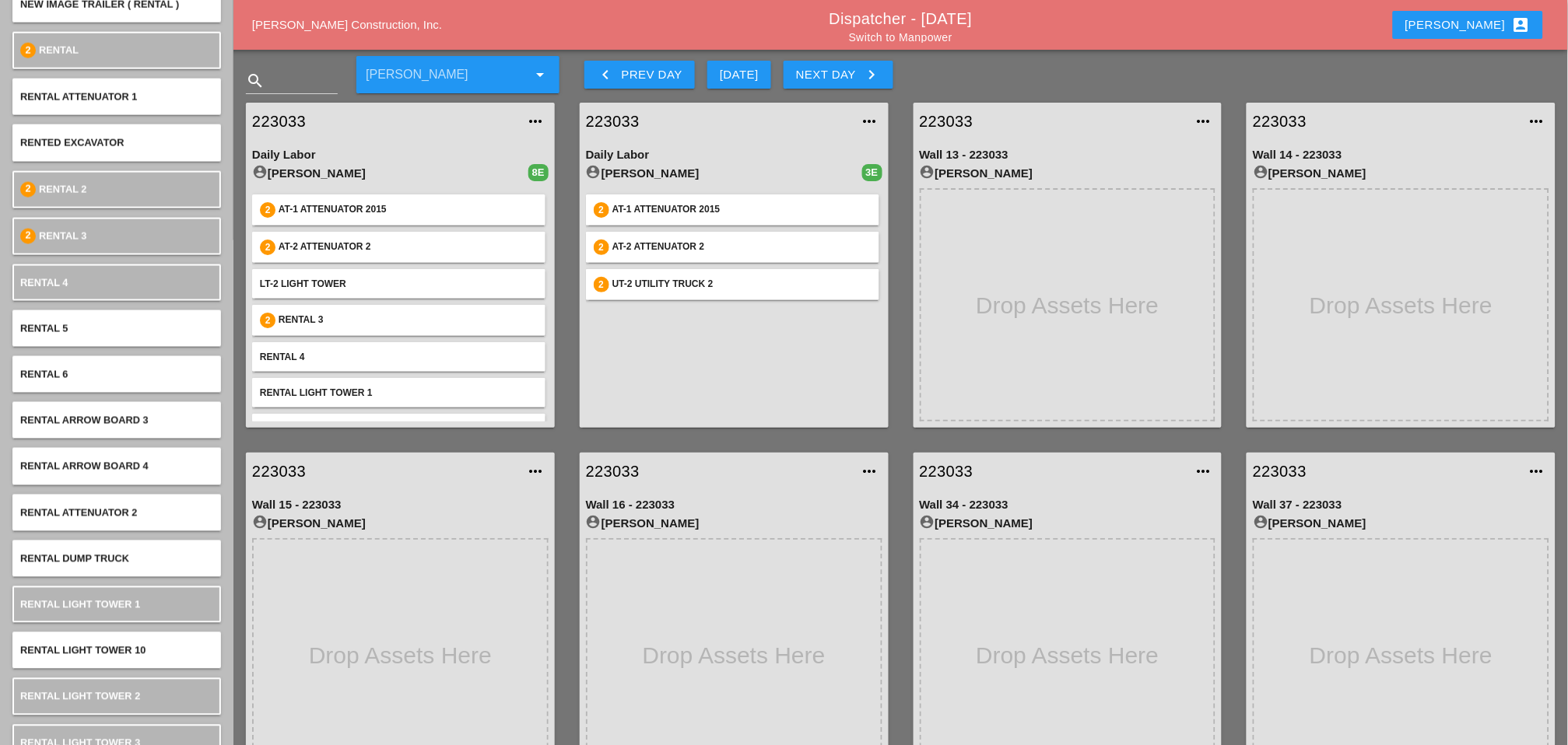 scroll, scrollTop: 518, scrollLeft: 0, axis: vertical 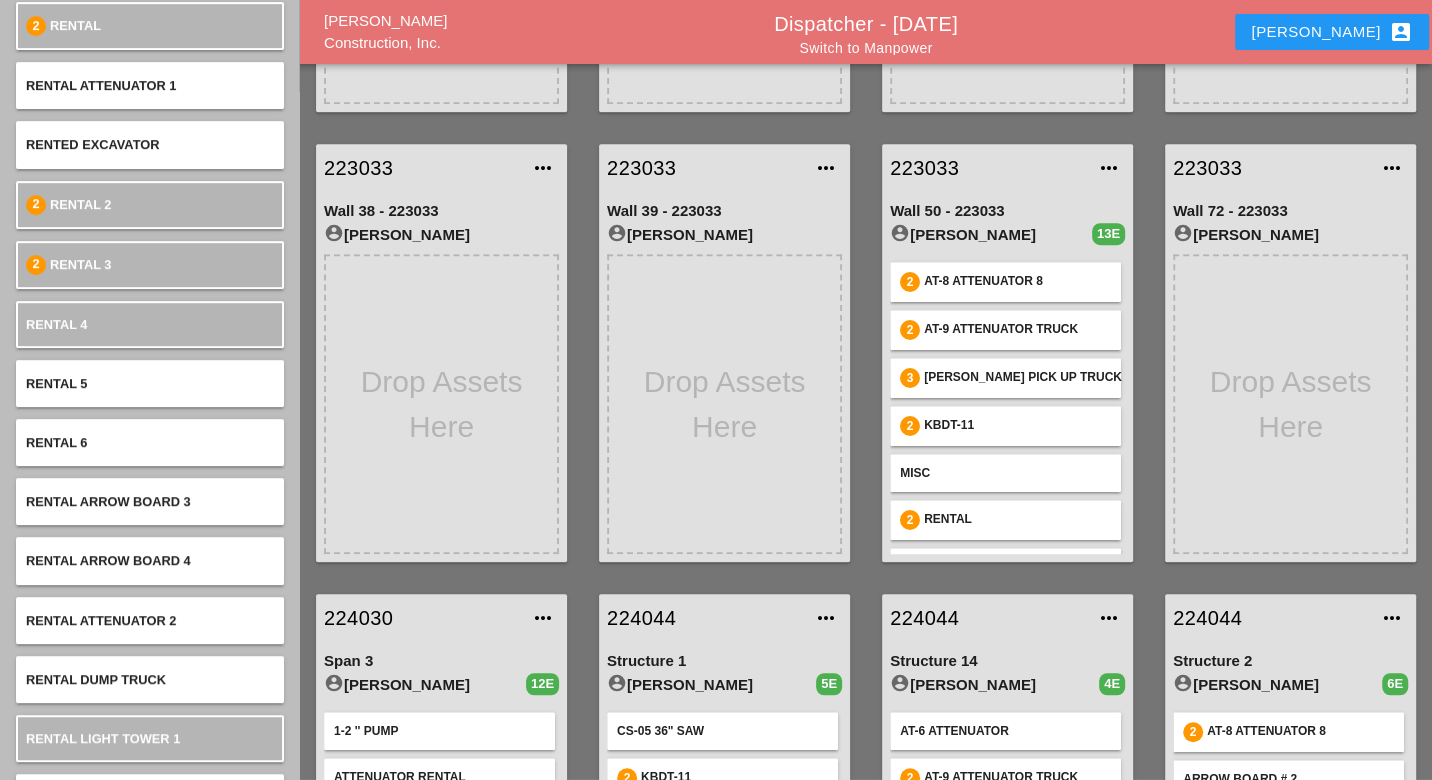 type on "renta" 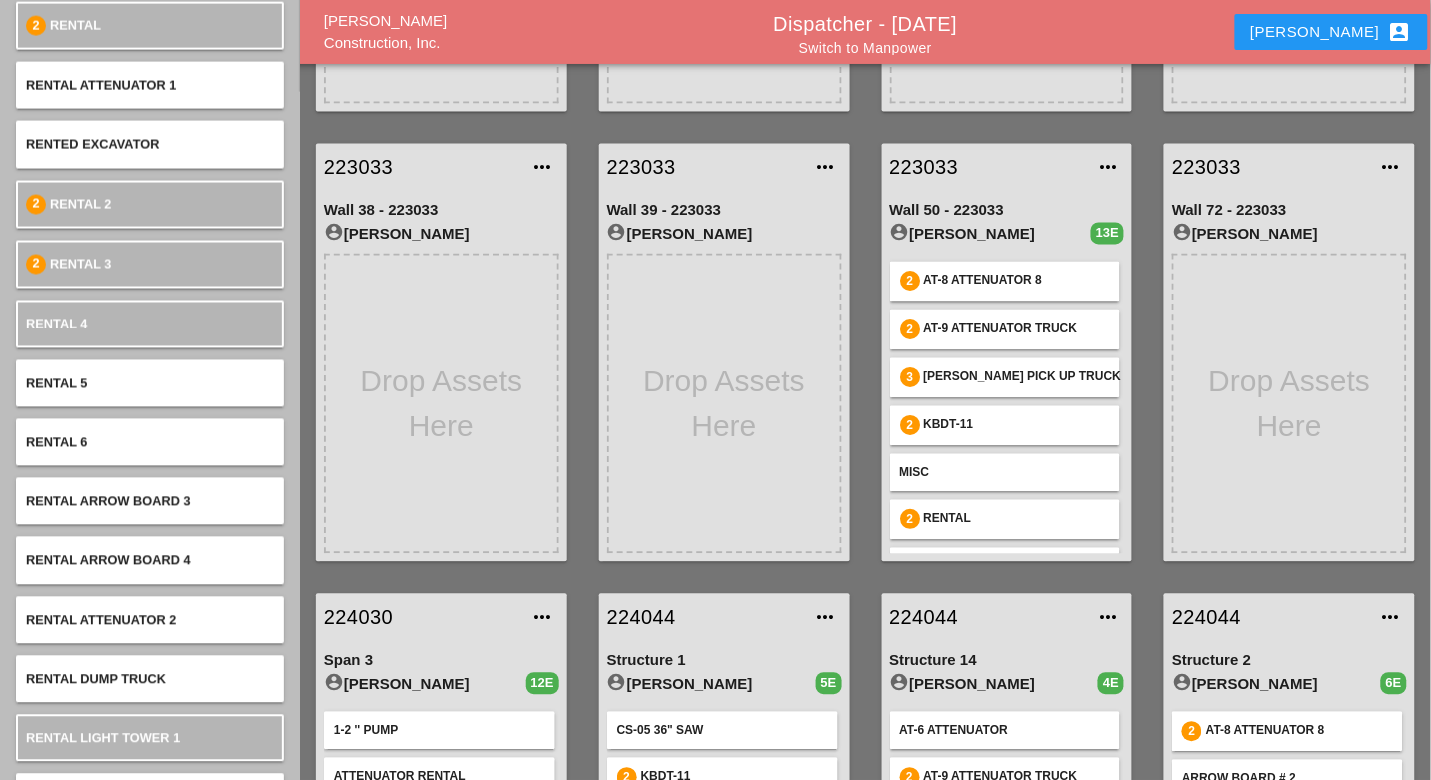 scroll, scrollTop: 688, scrollLeft: 0, axis: vertical 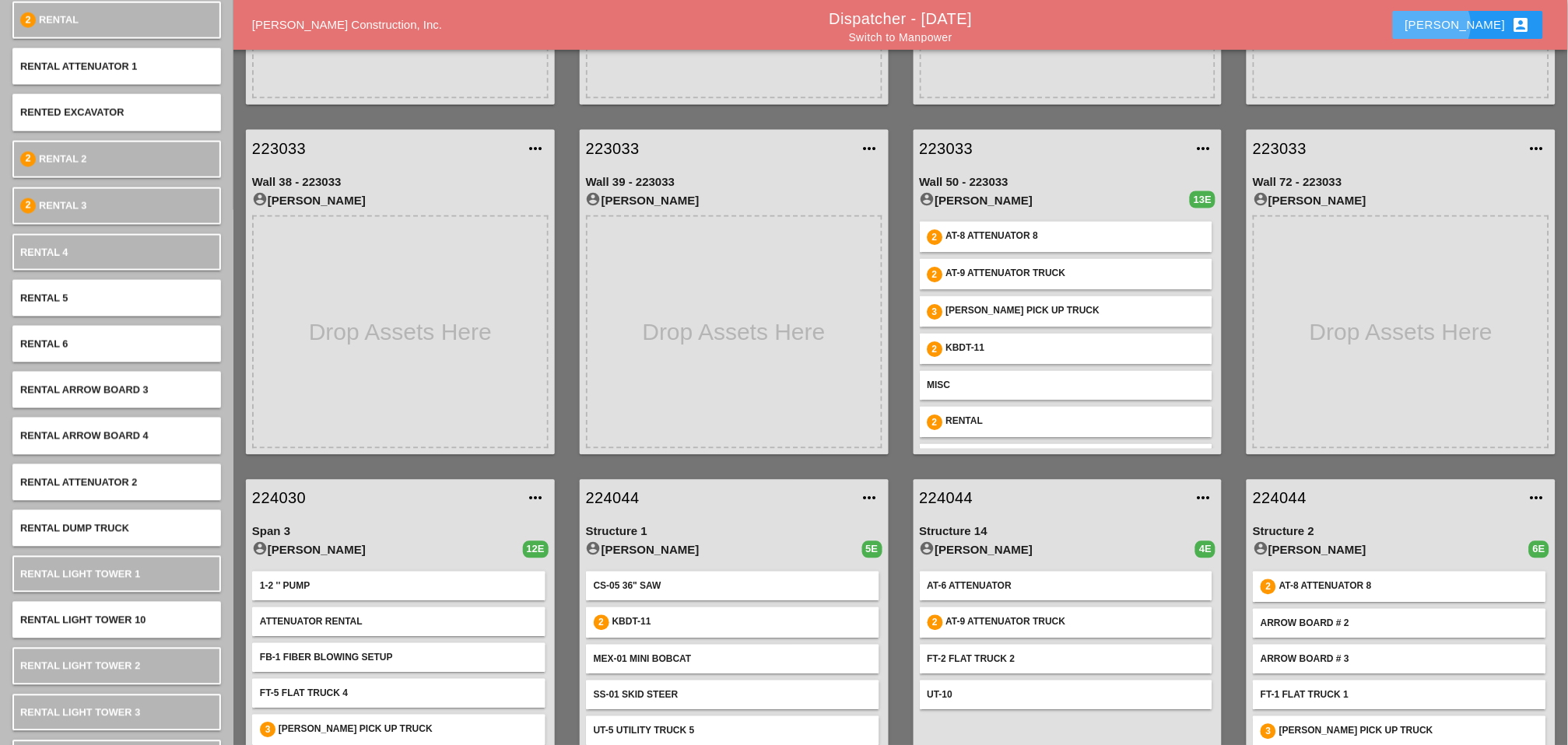 click on "Luca account_box" at bounding box center [1468, 25] 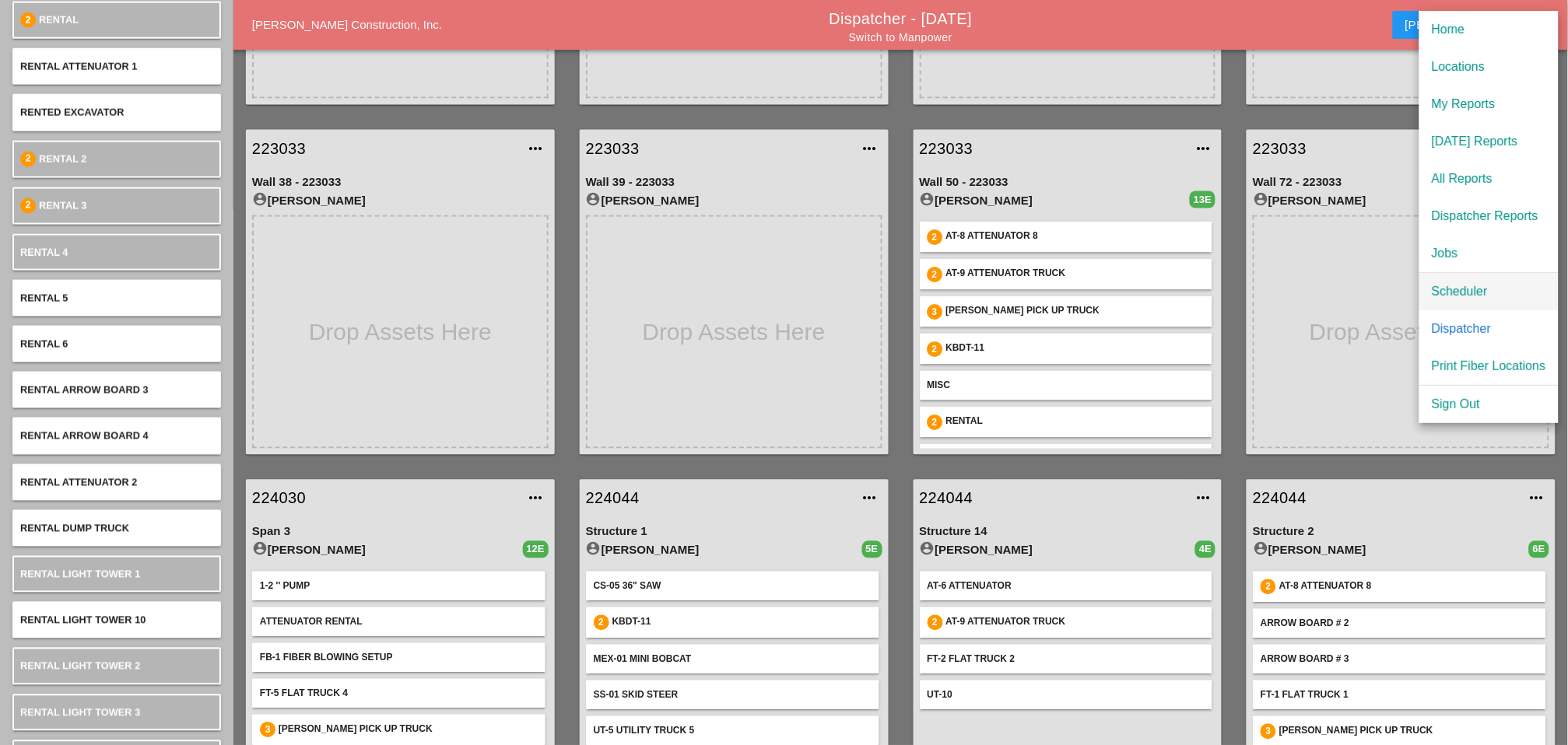 click on "Scheduler" at bounding box center [1489, 292] 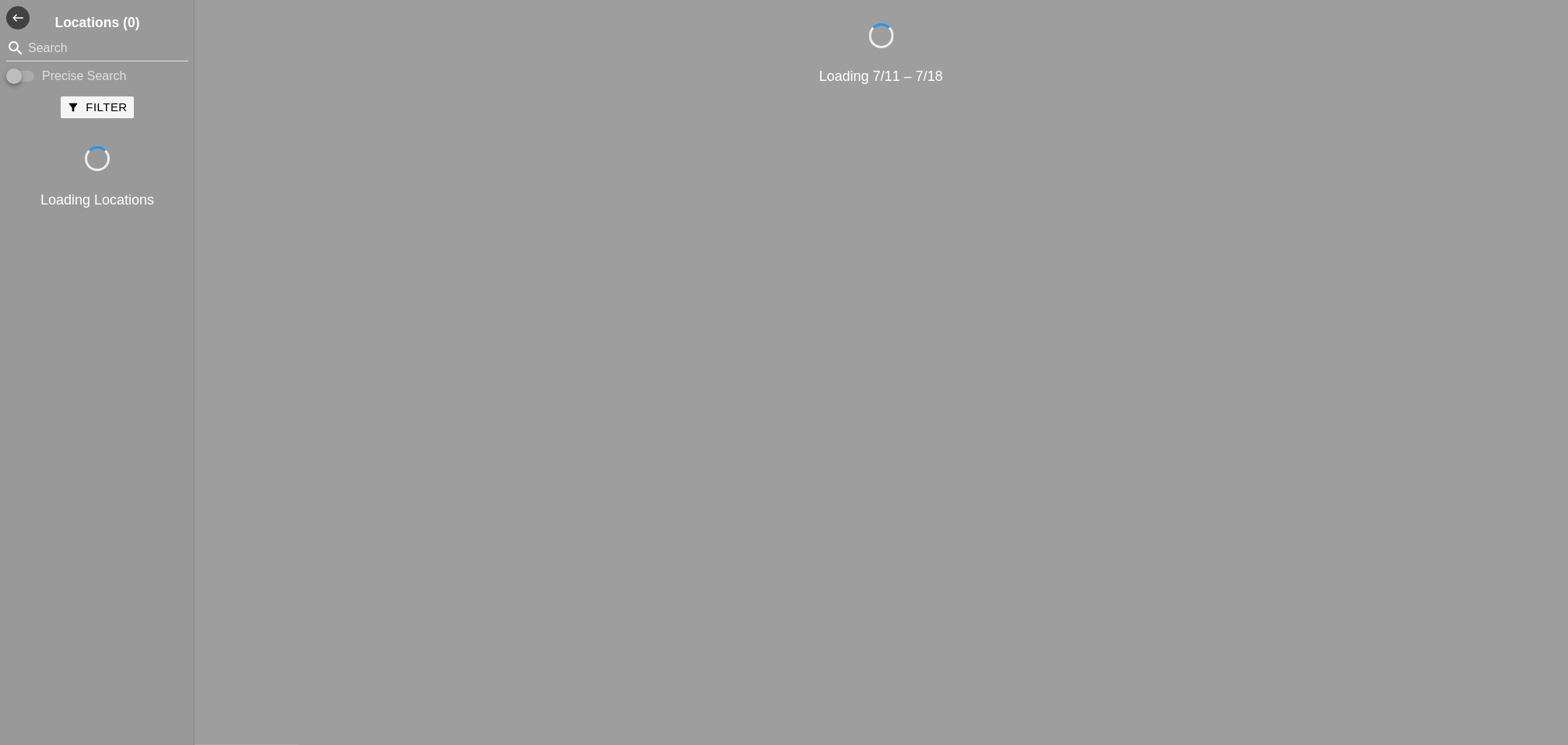scroll, scrollTop: 0, scrollLeft: 0, axis: both 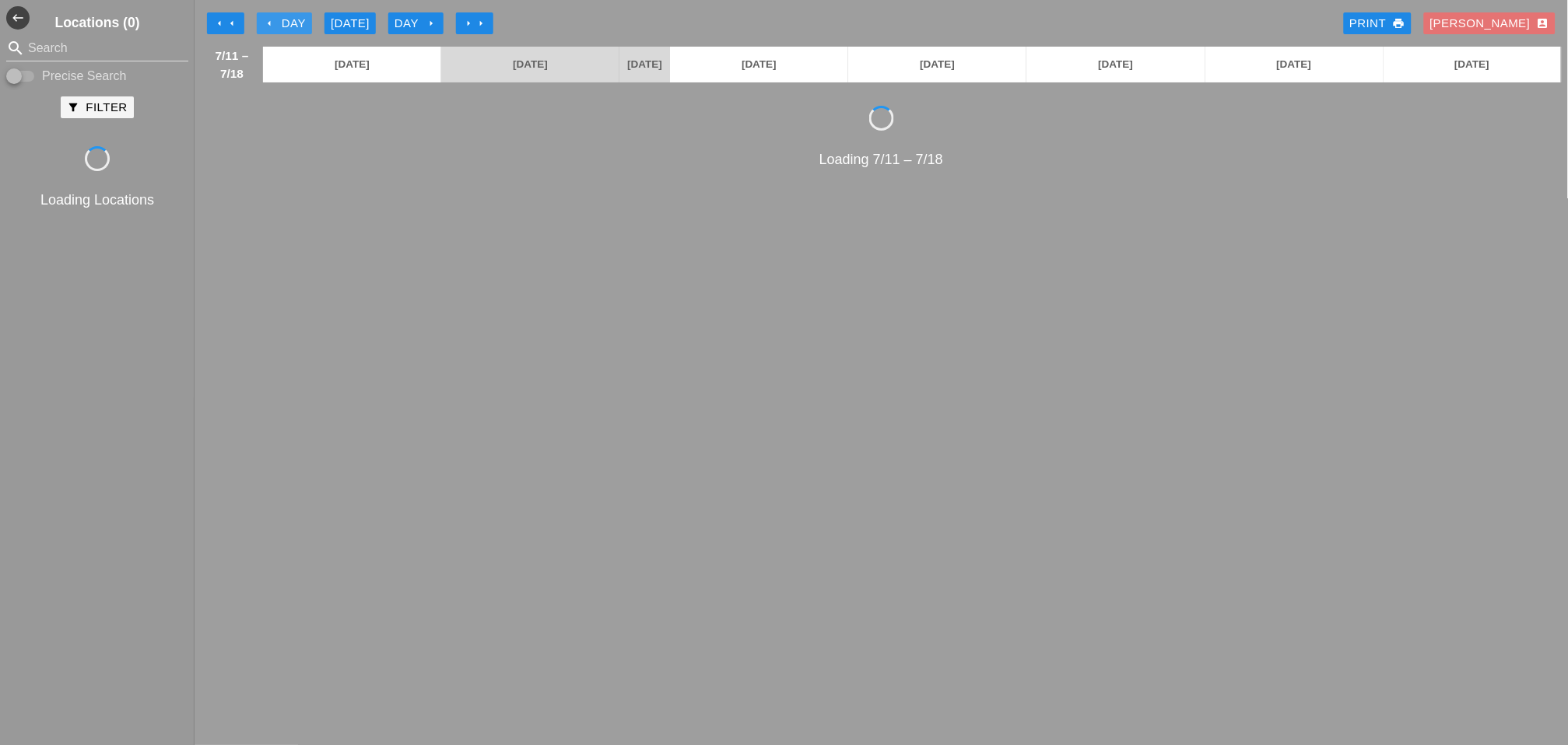click on "arrow_left Day" at bounding box center (284, 23) 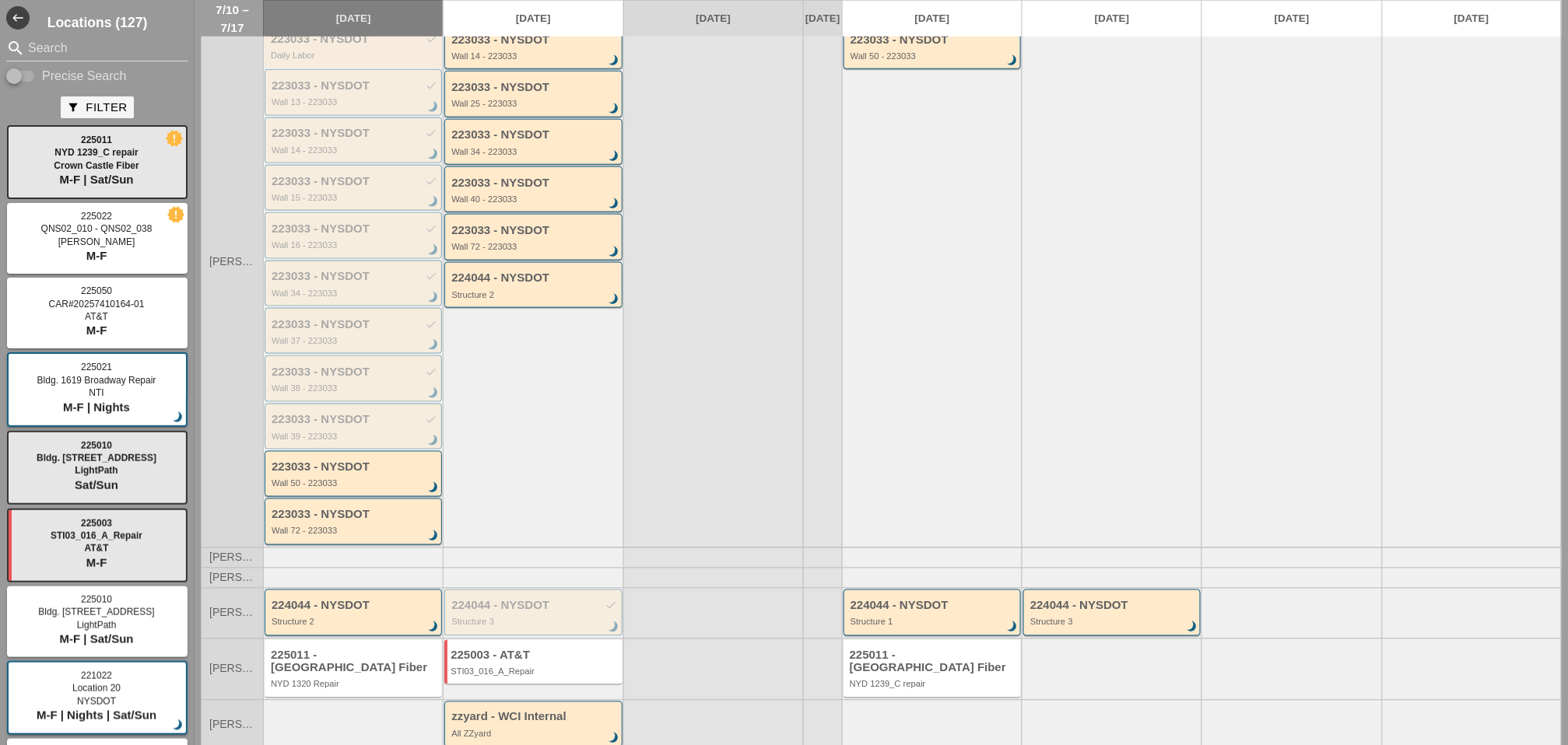 scroll, scrollTop: 467, scrollLeft: 0, axis: vertical 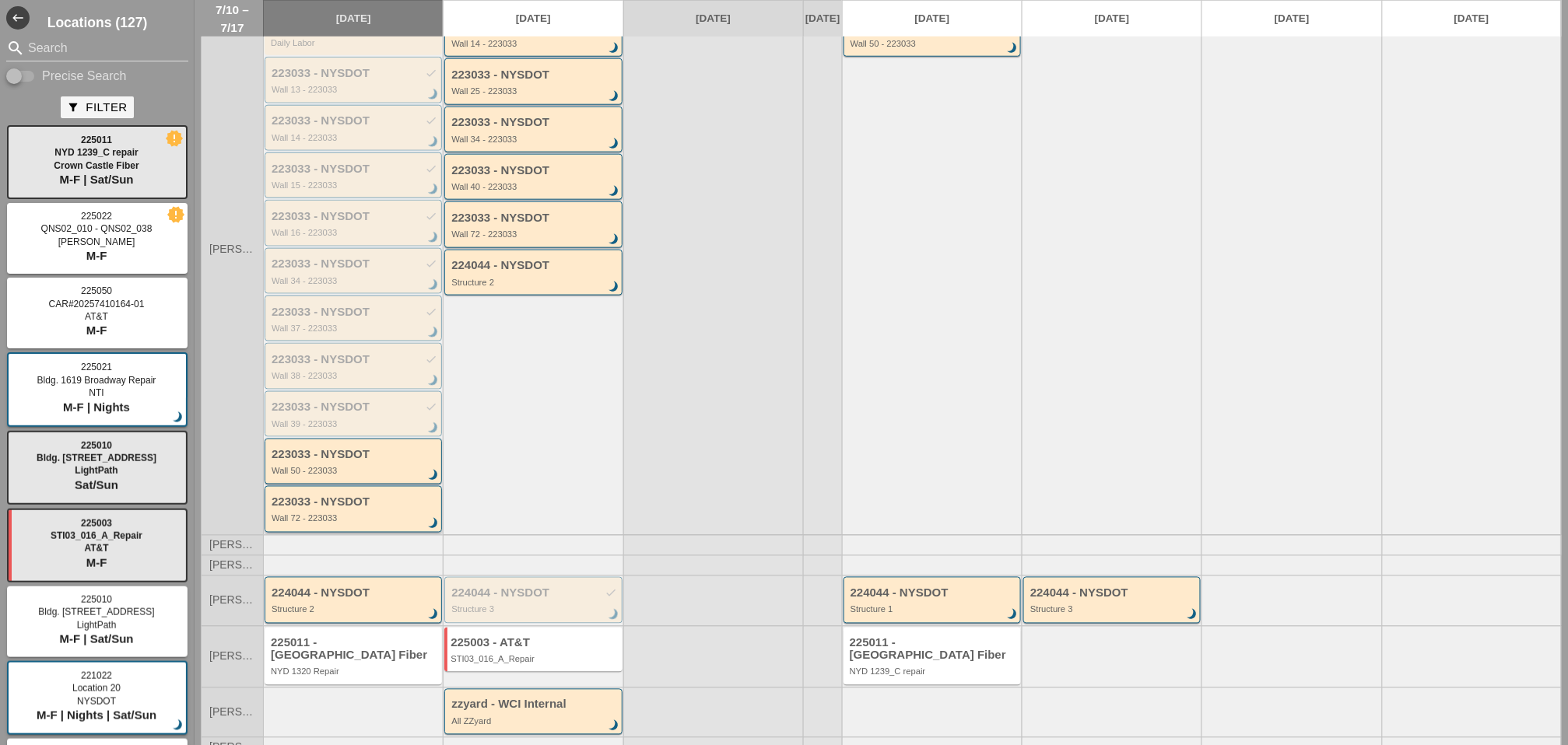 click on "Wall 72 - 223033" at bounding box center [354, 519] 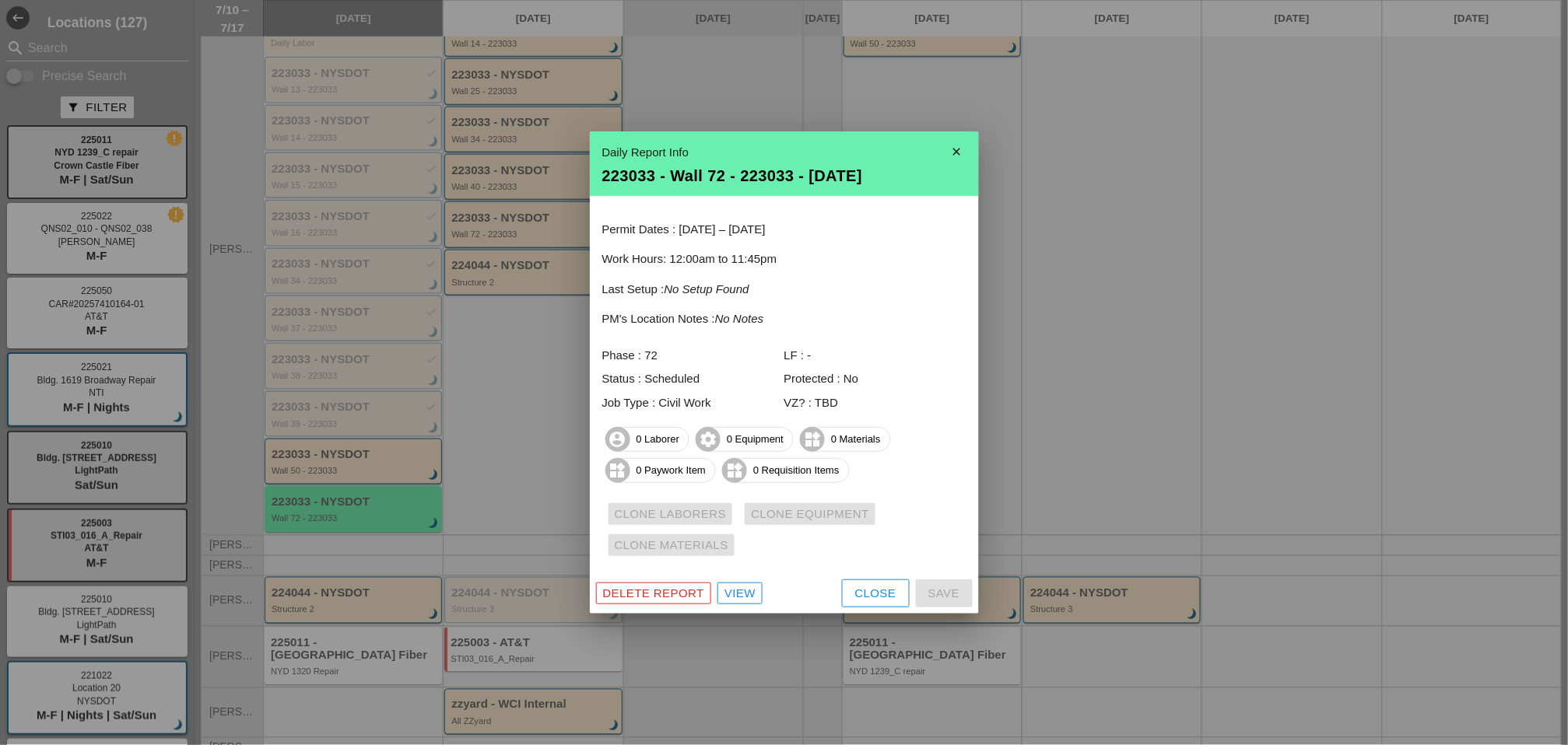 click on "View" at bounding box center [740, 593] 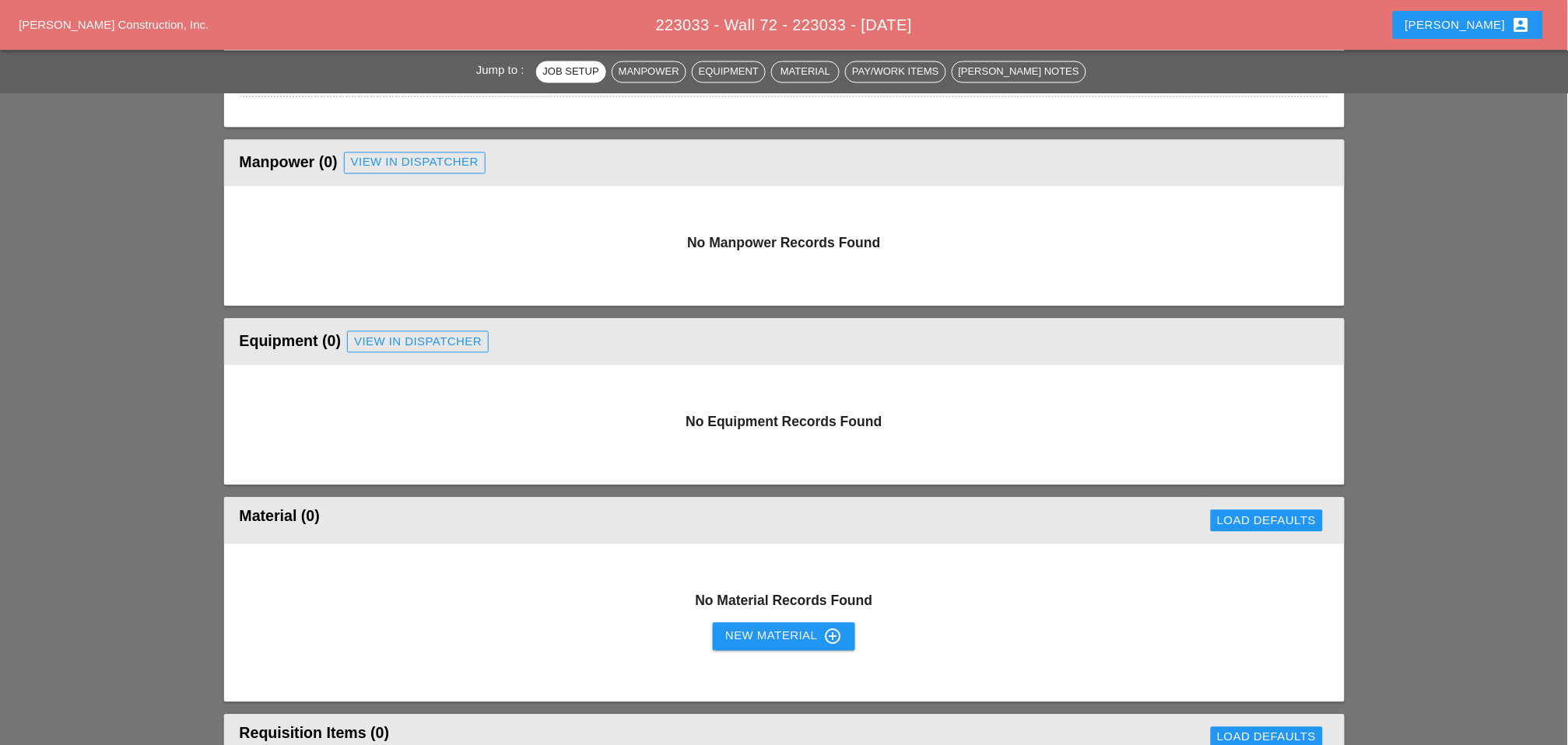 scroll, scrollTop: 864, scrollLeft: 0, axis: vertical 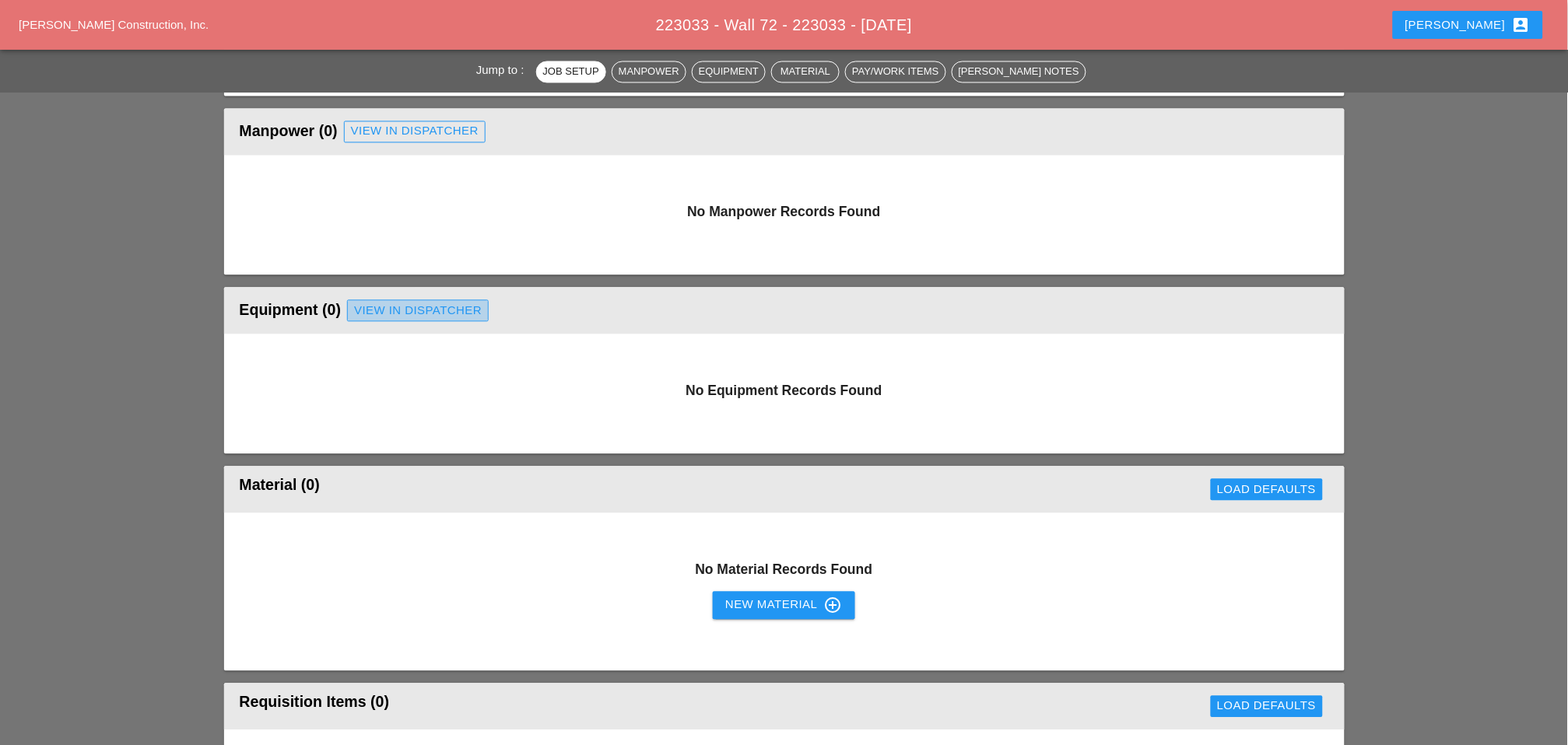 click on "View in Dispatcher" at bounding box center [418, 311] 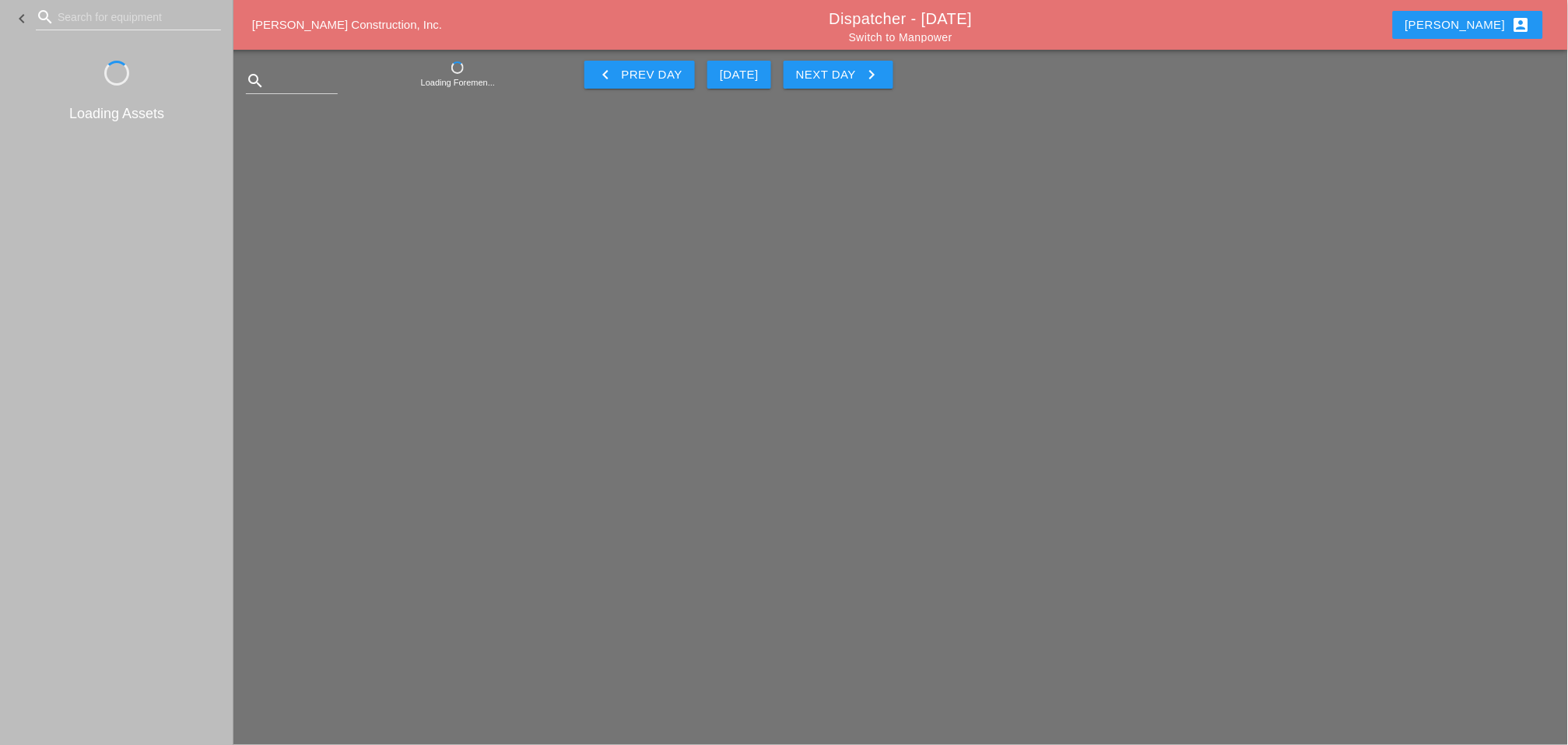 scroll, scrollTop: 0, scrollLeft: 0, axis: both 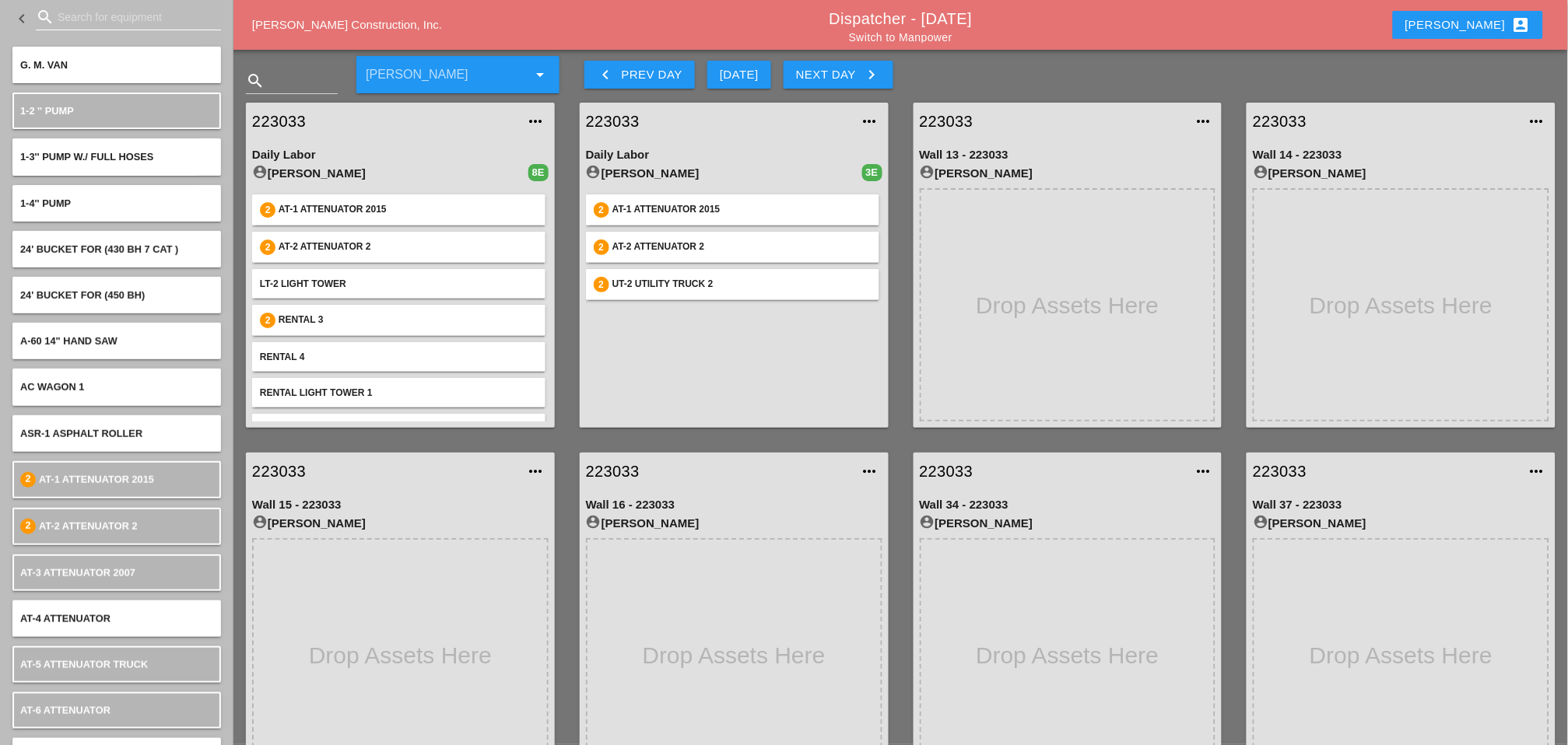 click at bounding box center (128, 17) 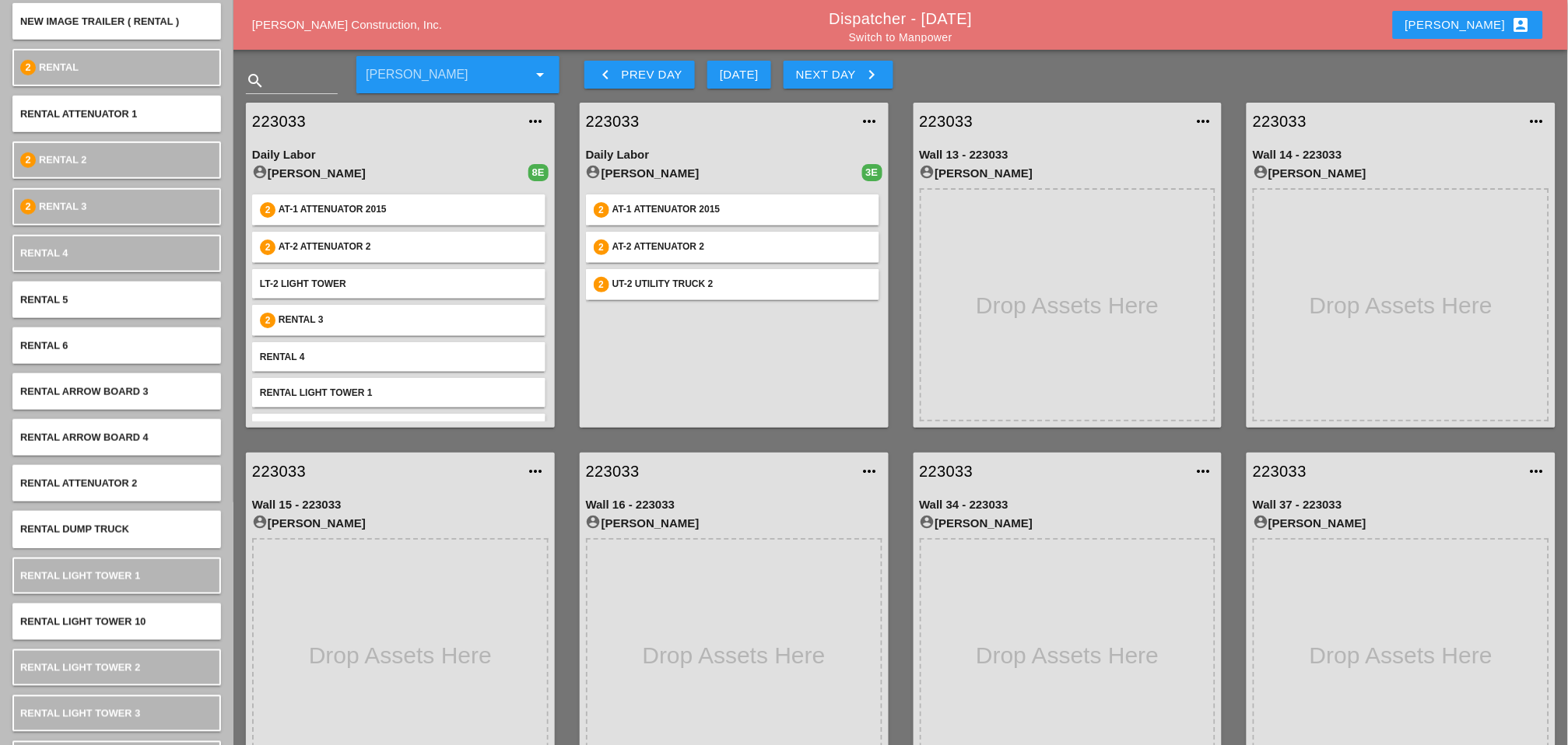 scroll, scrollTop: 259, scrollLeft: 0, axis: vertical 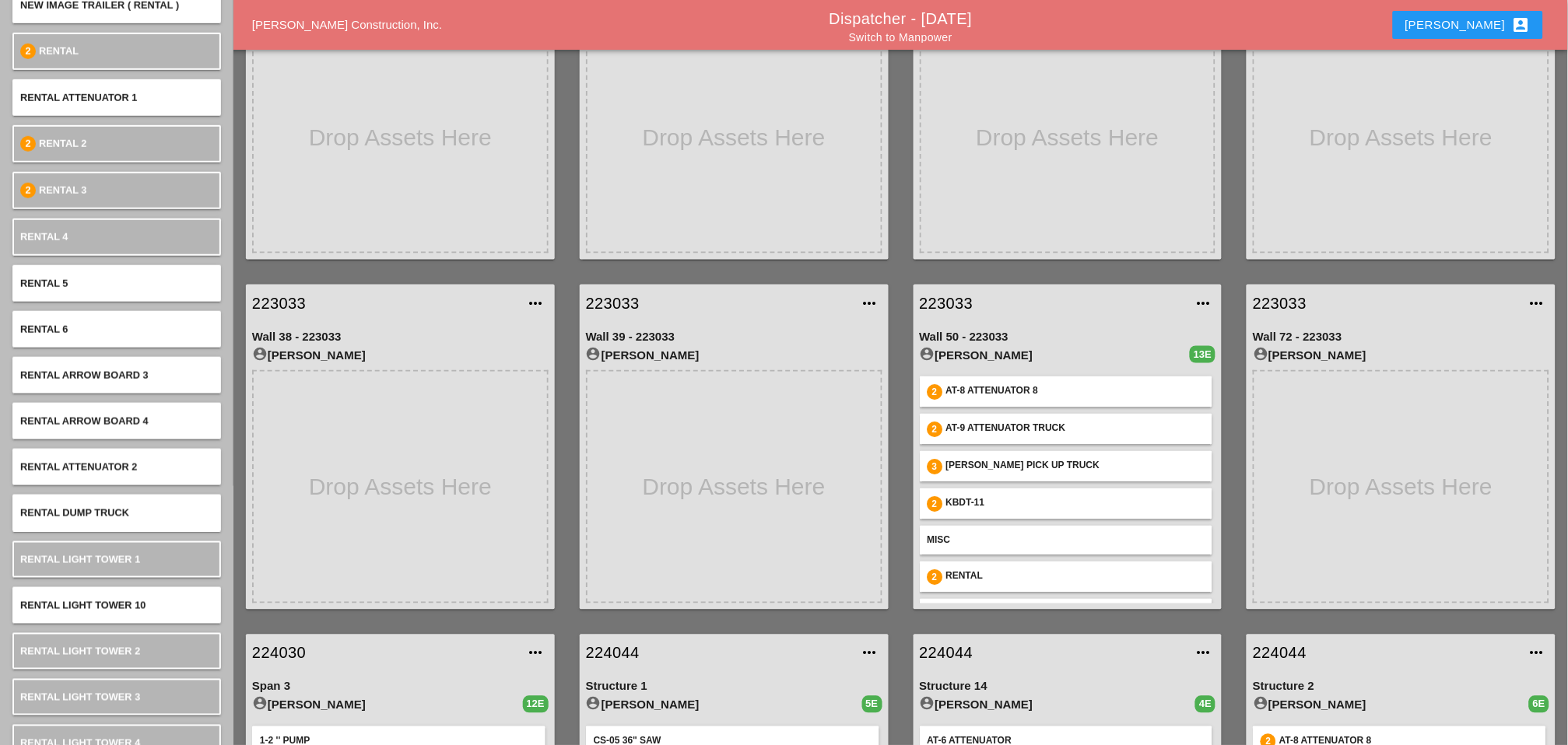 type on "rental" 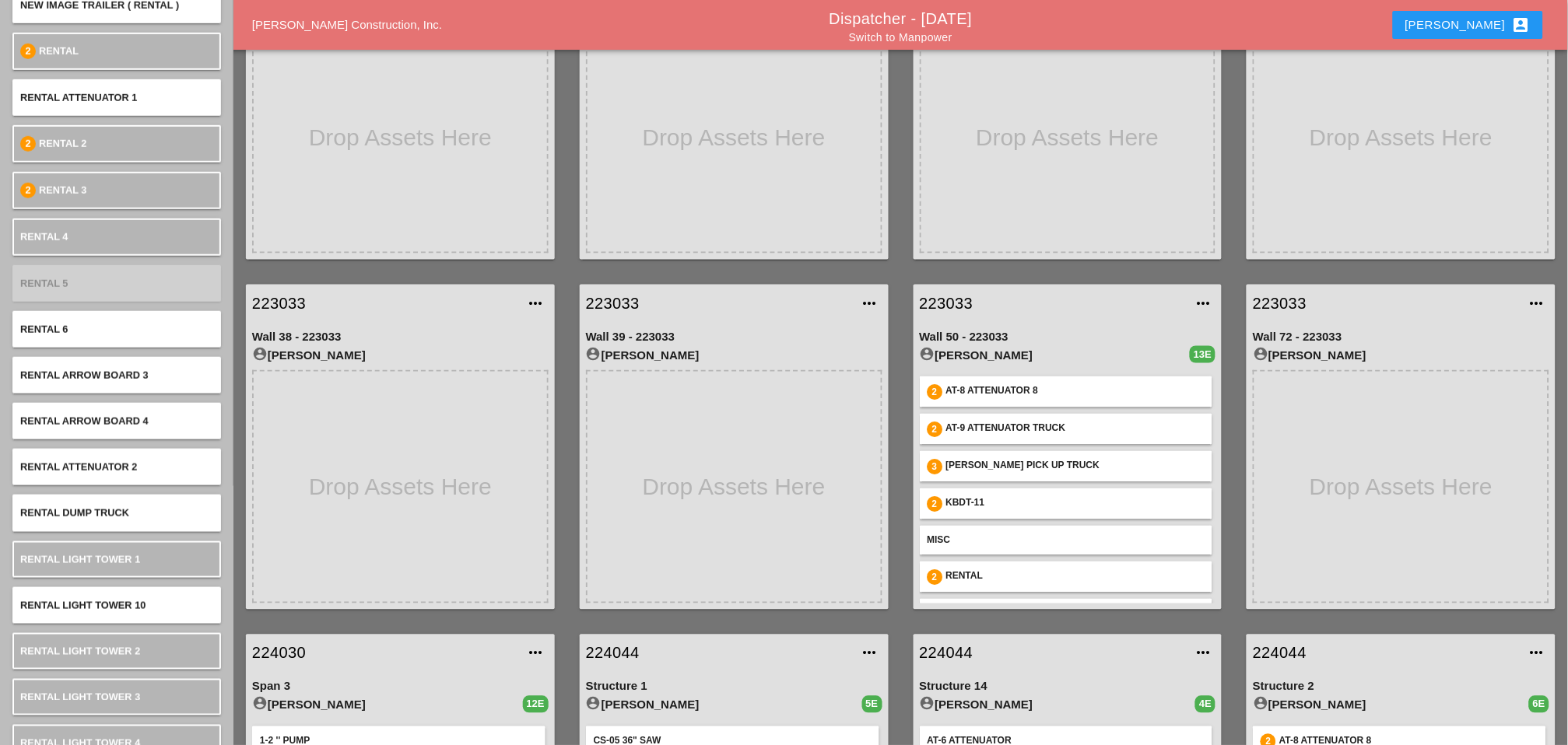 type 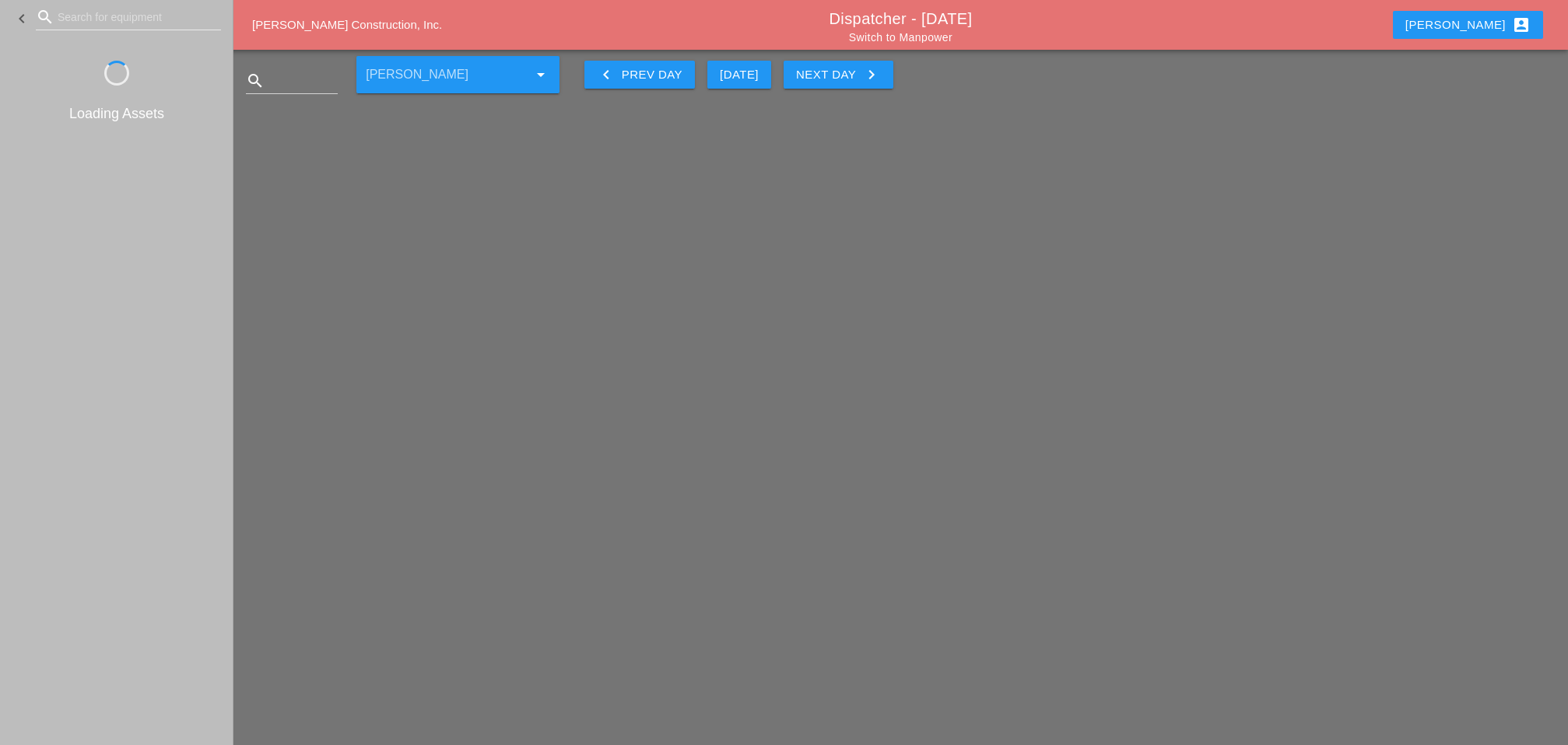 scroll, scrollTop: 0, scrollLeft: 0, axis: both 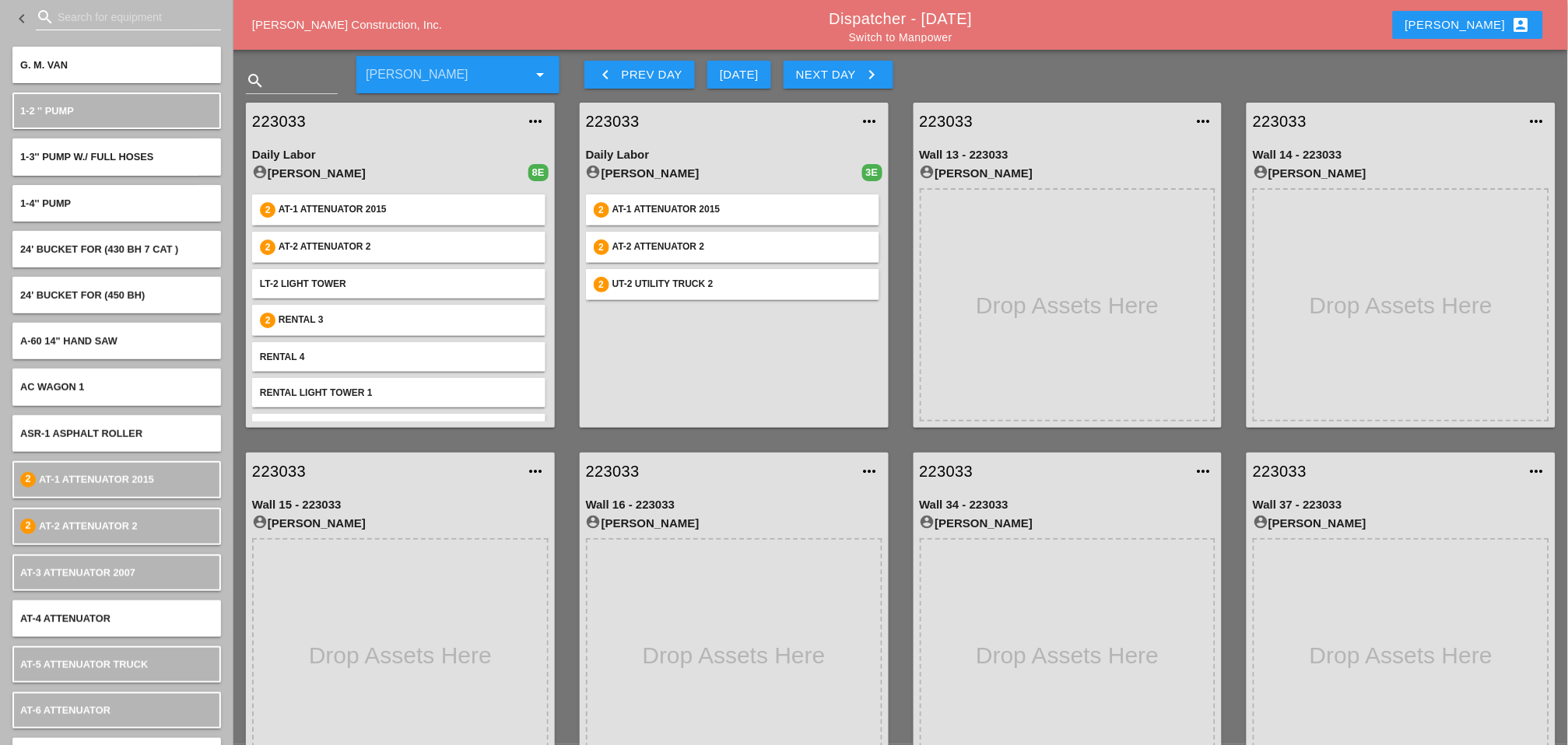 click at bounding box center (128, 17) 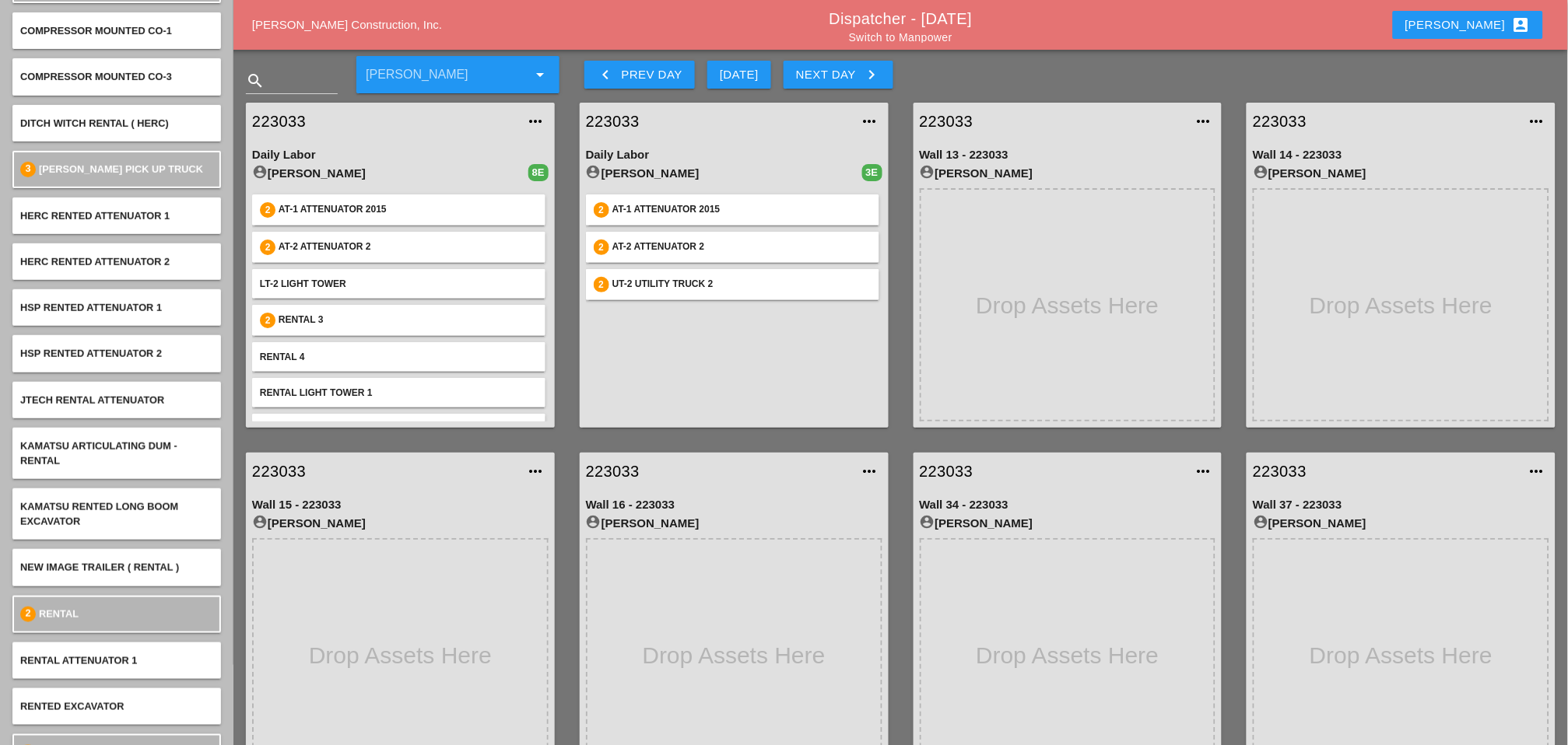 scroll, scrollTop: 345, scrollLeft: 0, axis: vertical 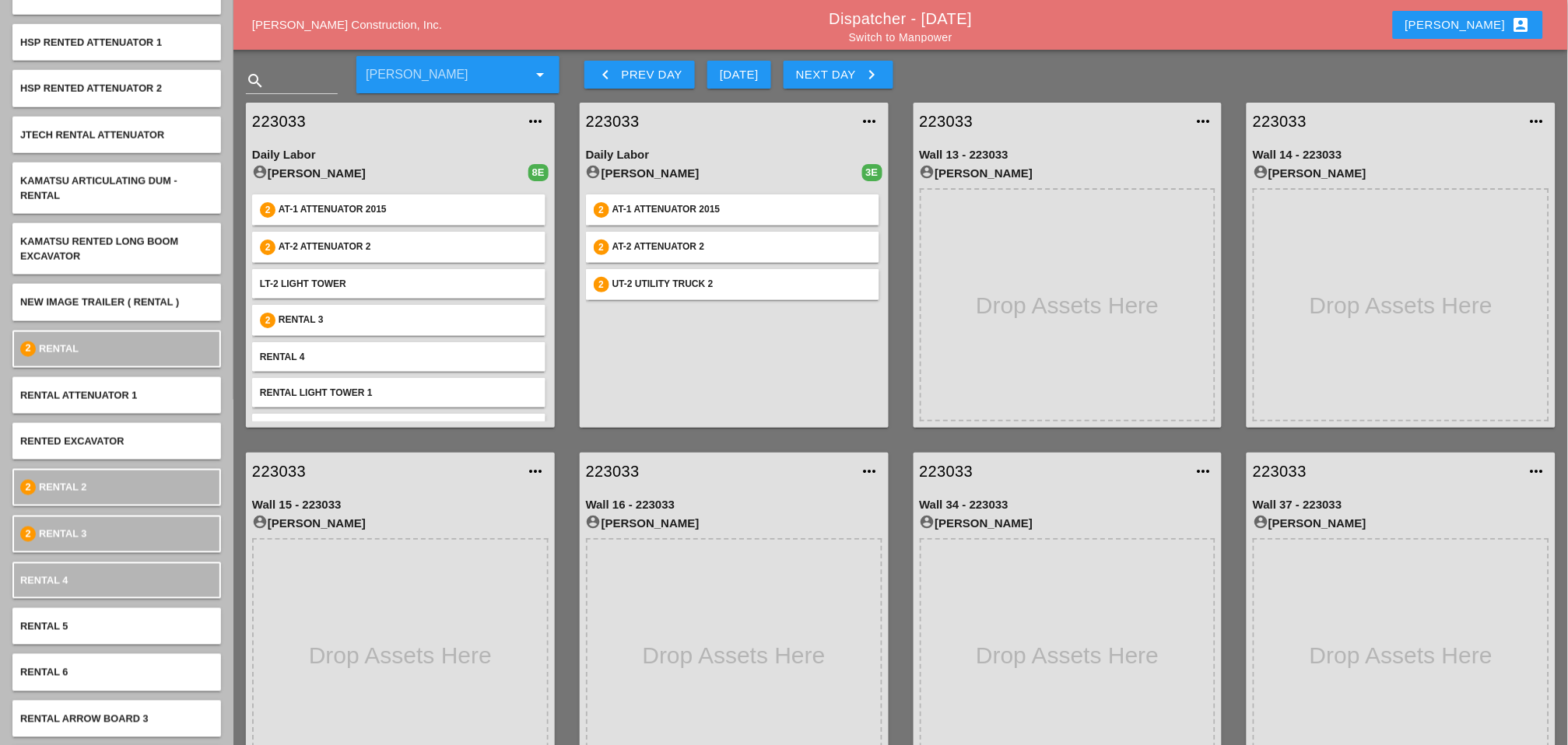 type on "rent" 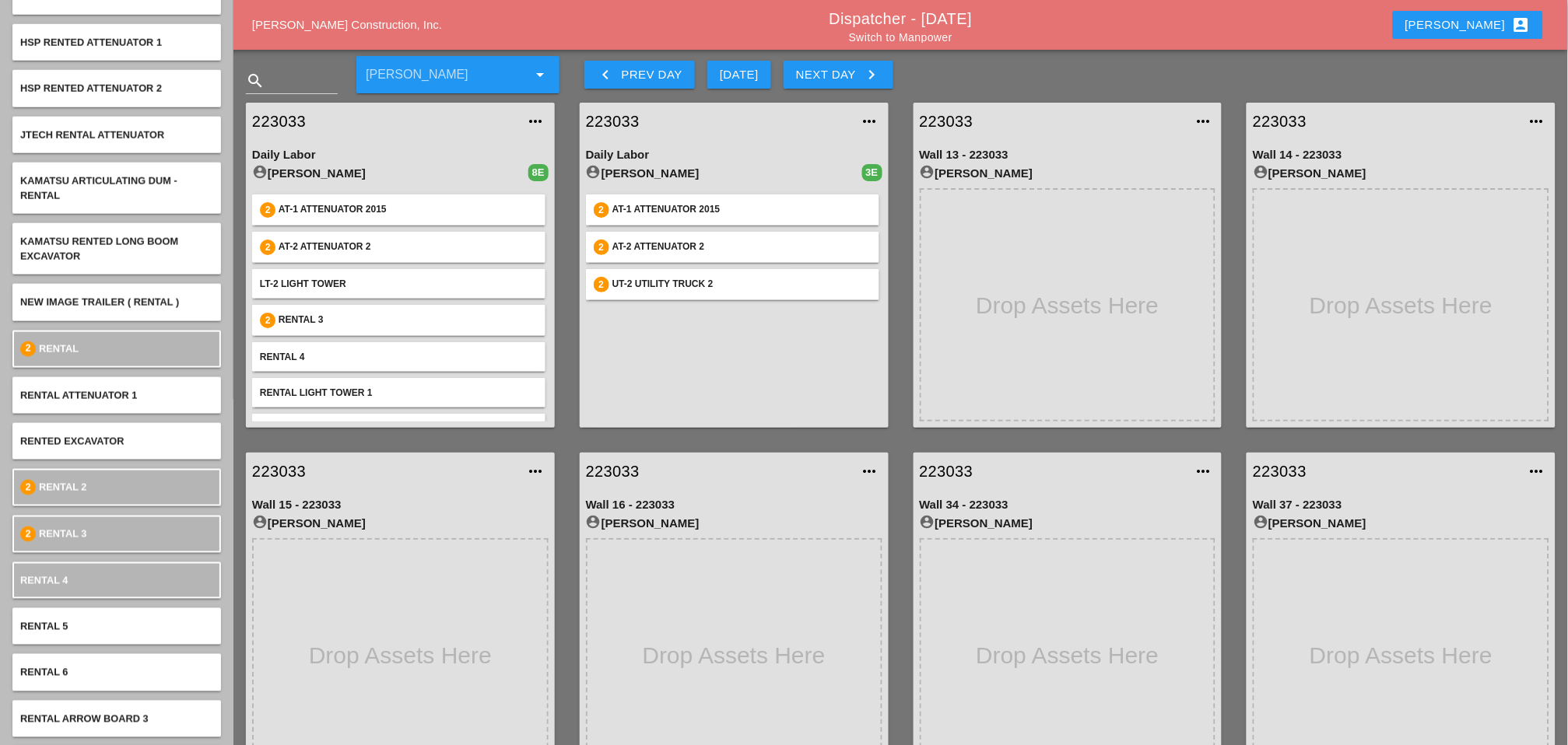 type 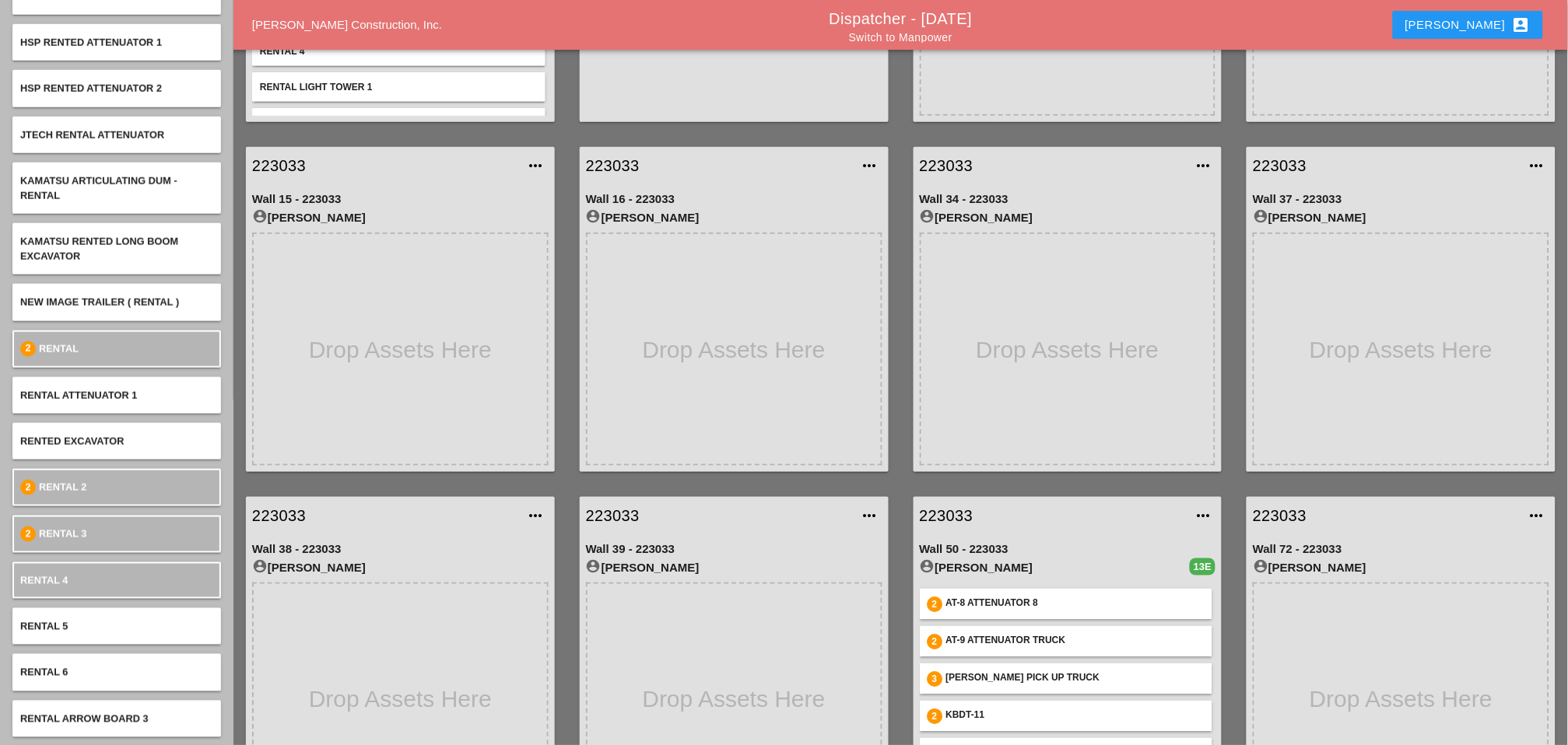 scroll, scrollTop: 432, scrollLeft: 0, axis: vertical 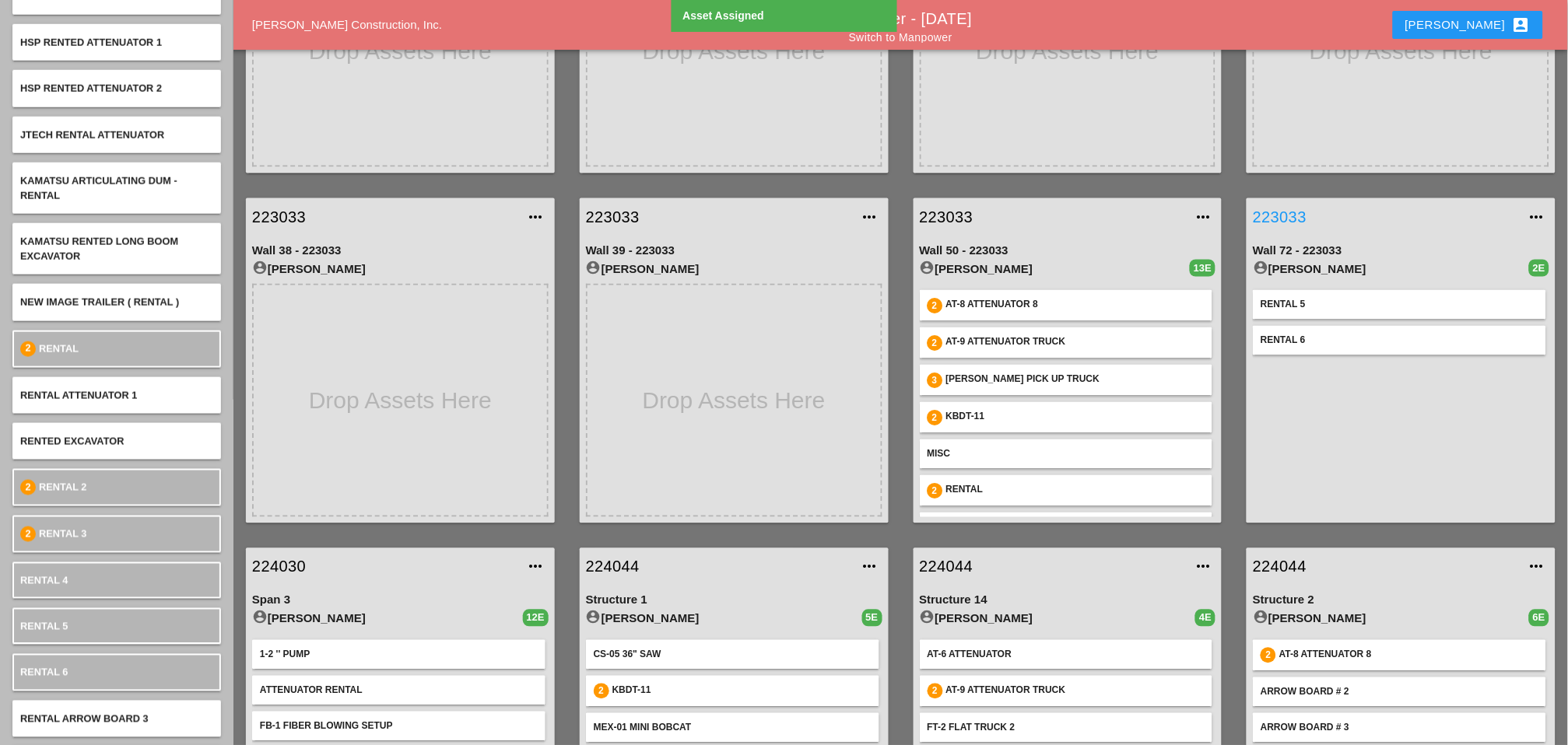 click on "223033" at bounding box center [1385, 217] 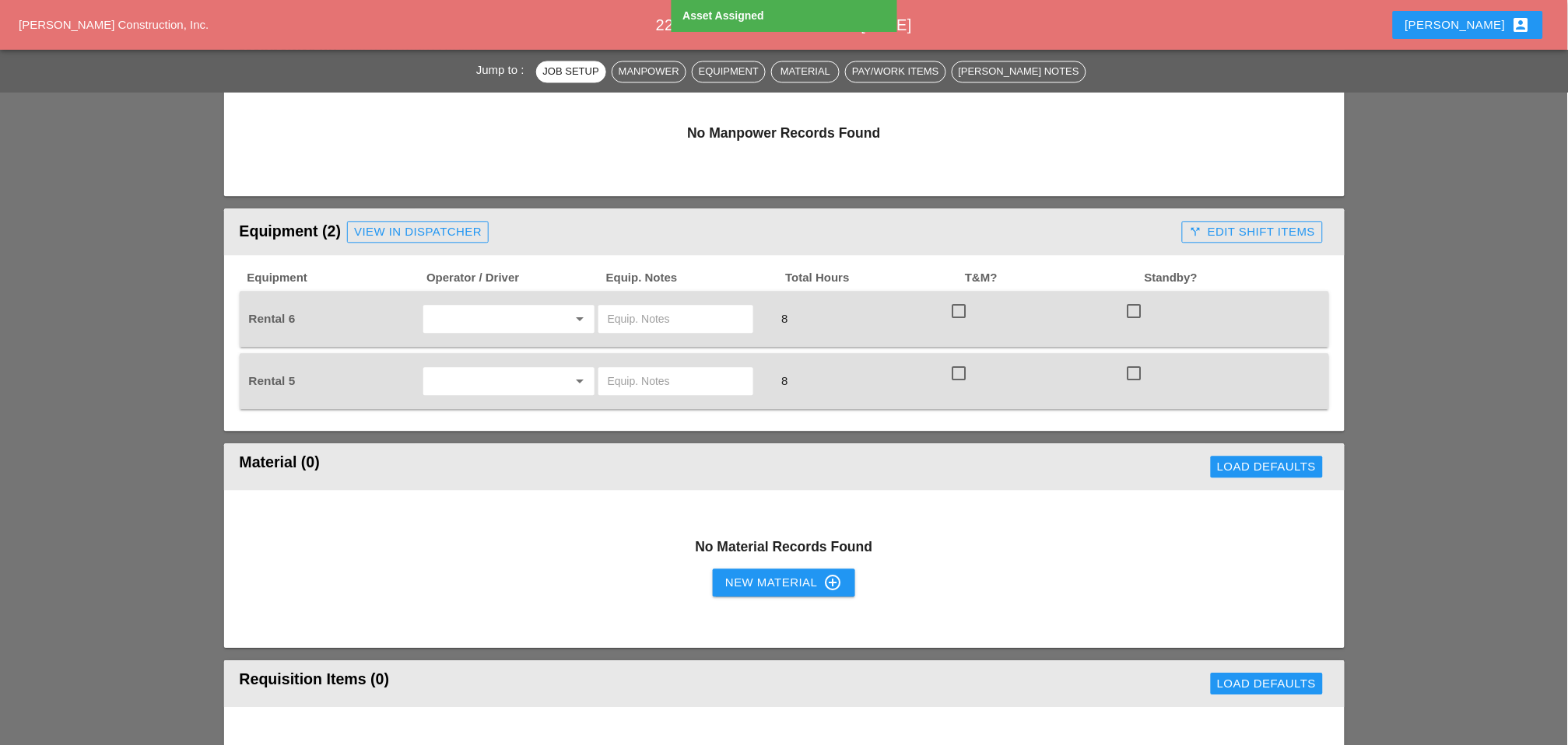 scroll, scrollTop: 950, scrollLeft: 0, axis: vertical 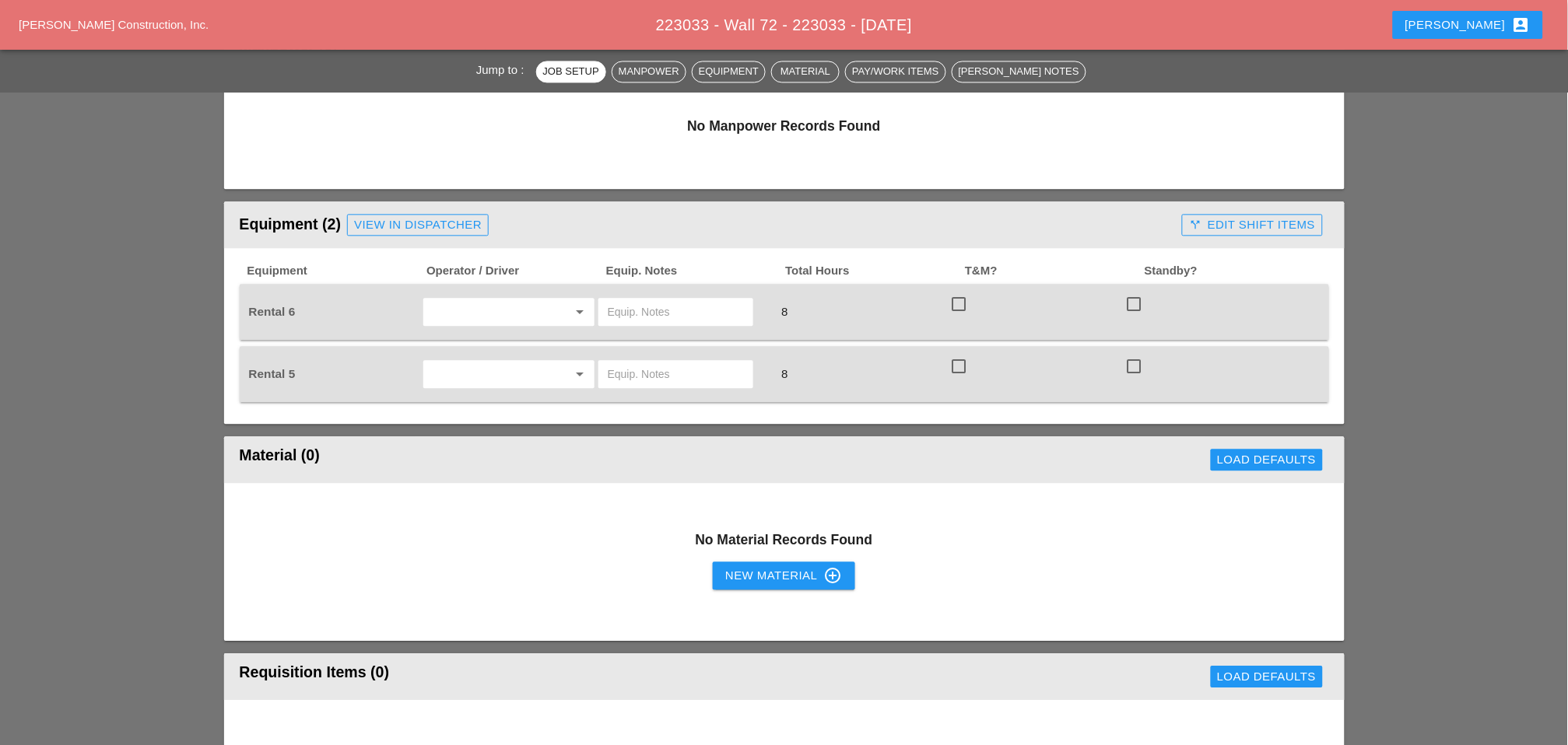 click at bounding box center (675, 312) 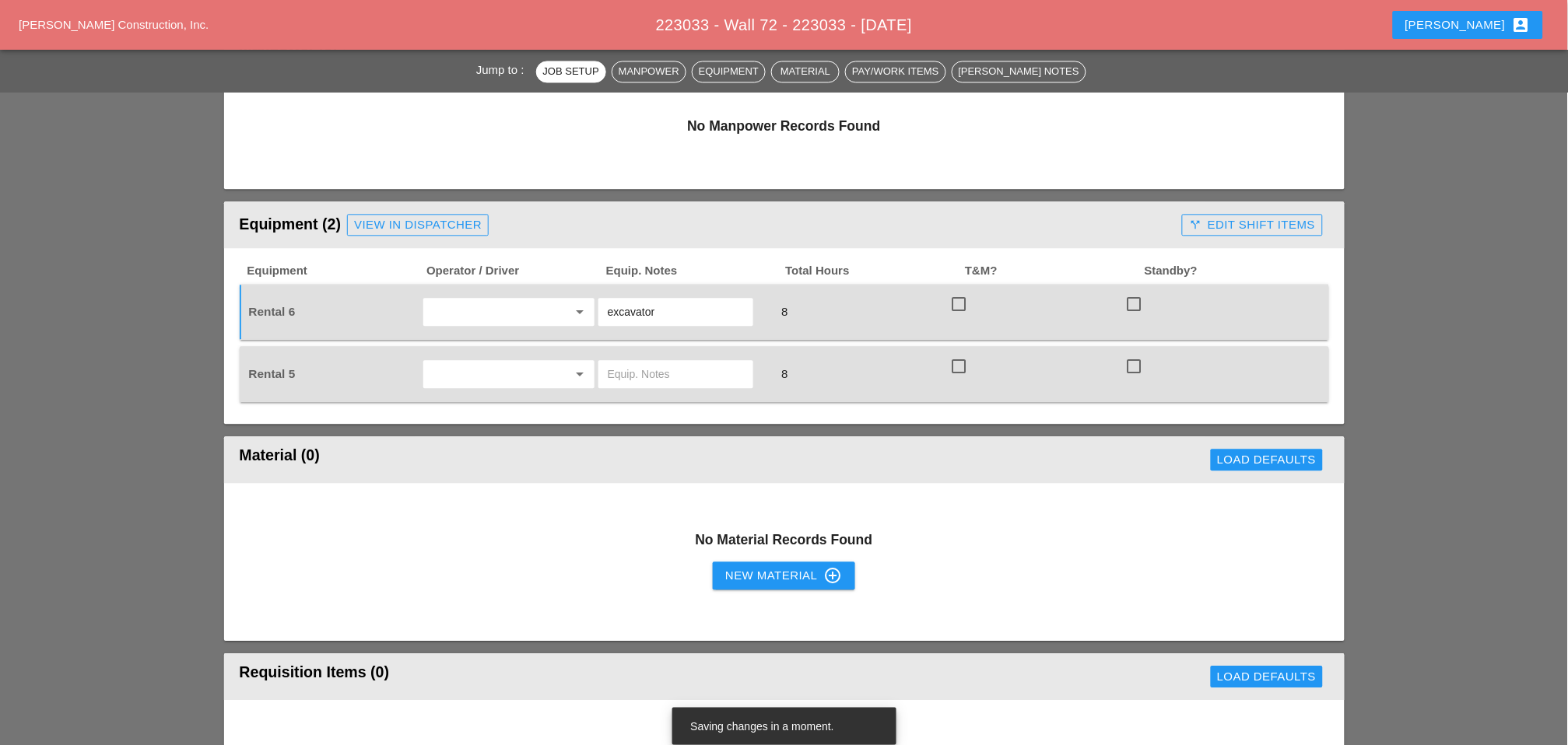 type on "excavator" 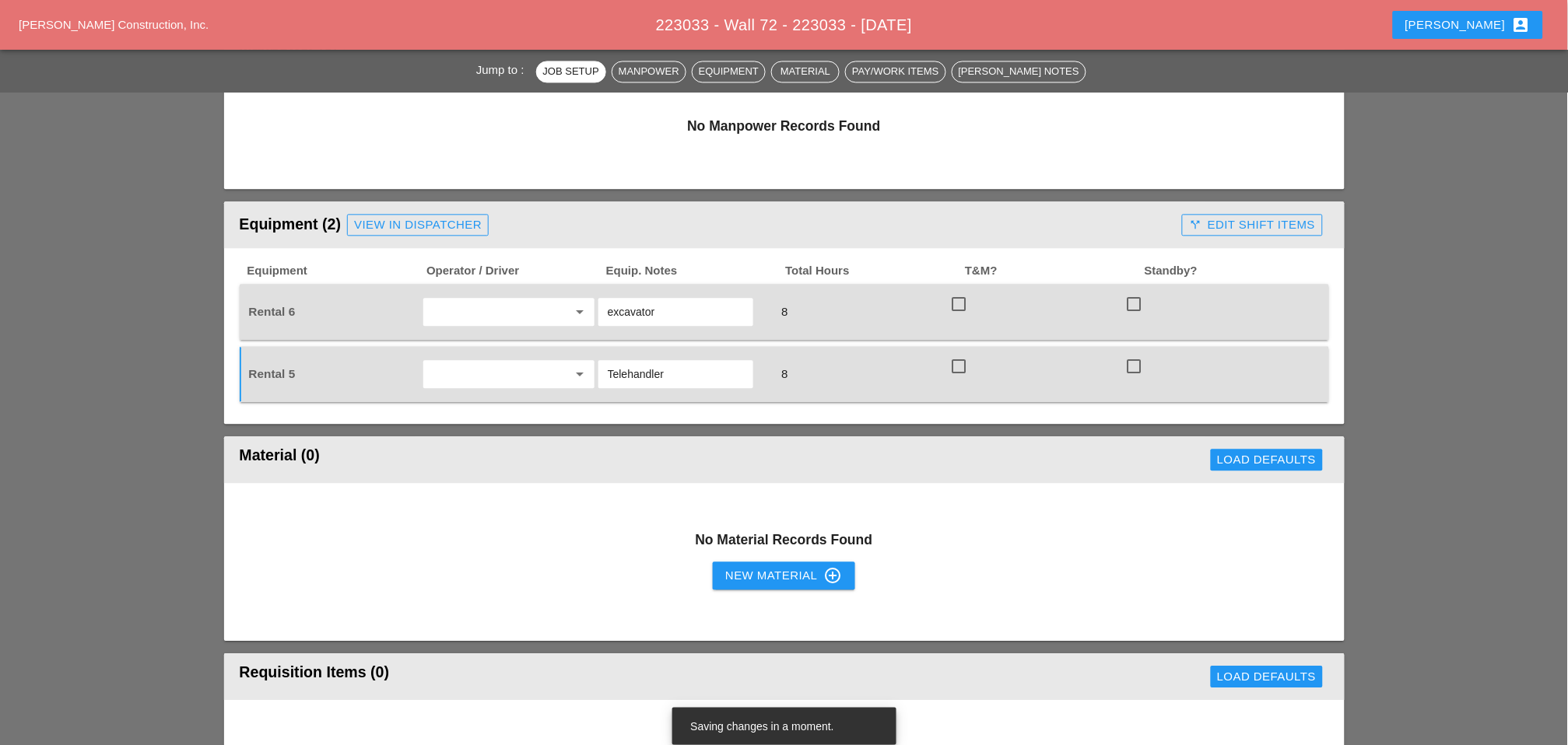 type on "Telehandler" 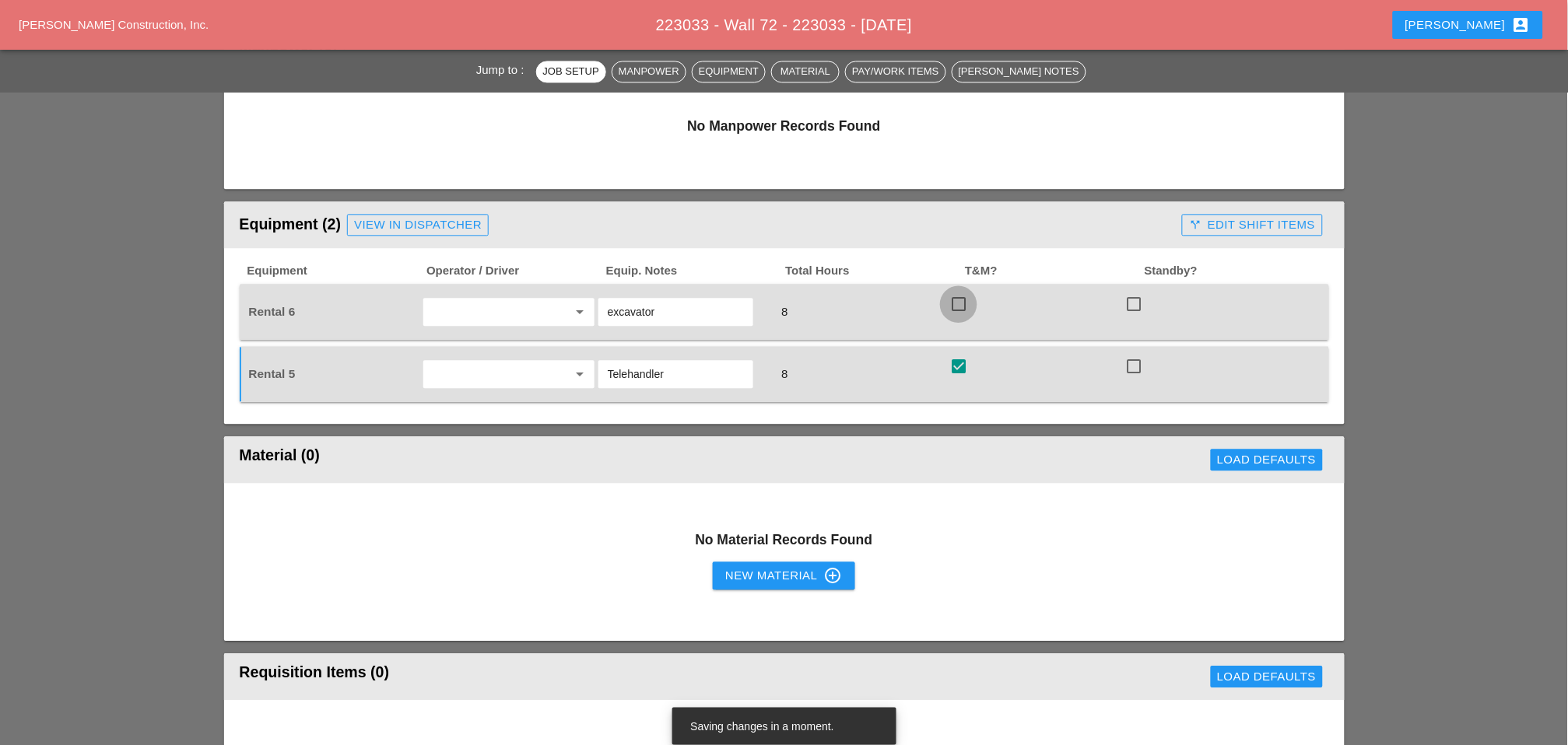 click at bounding box center (959, 304) 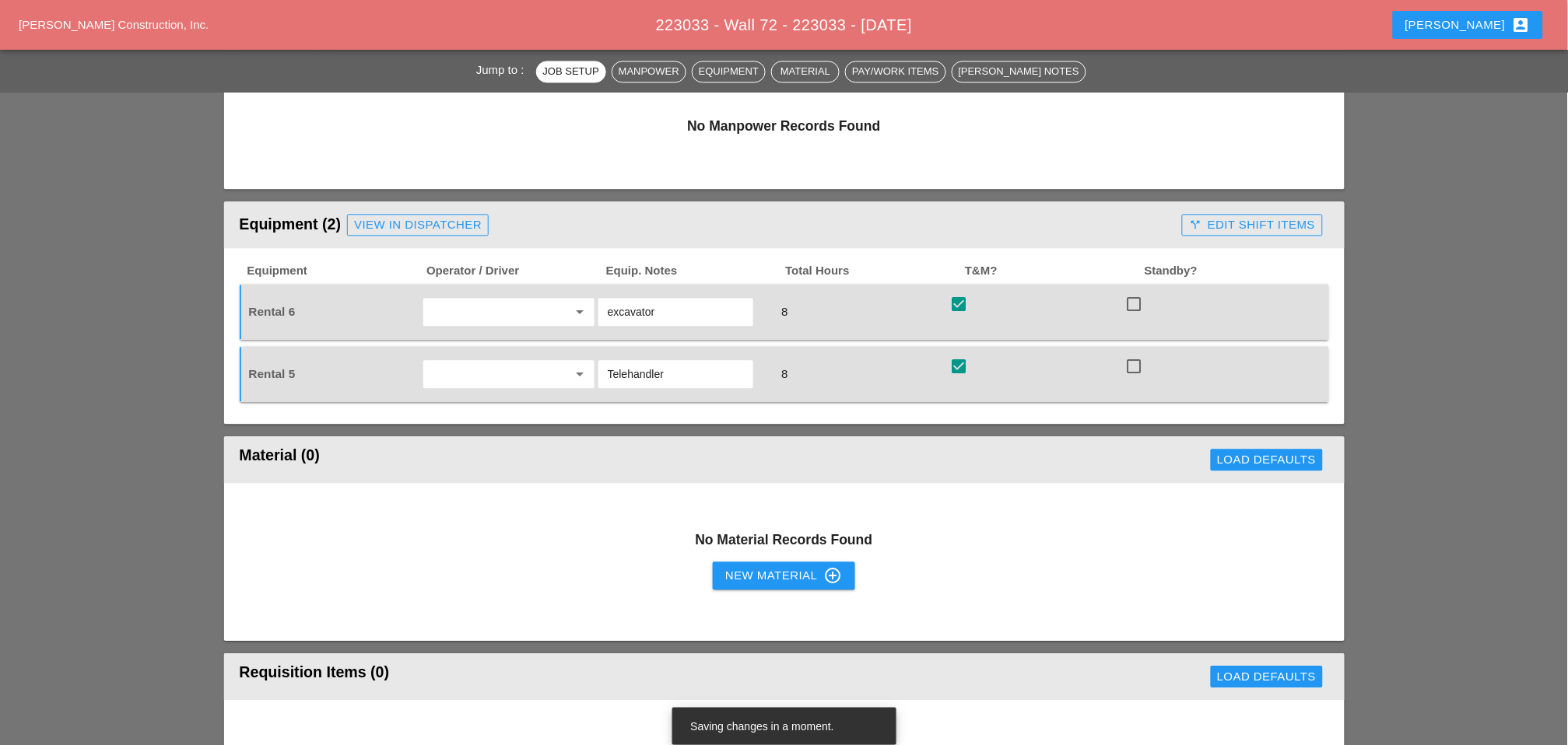 click on "call_split Edit Shift Items" at bounding box center [1252, 225] 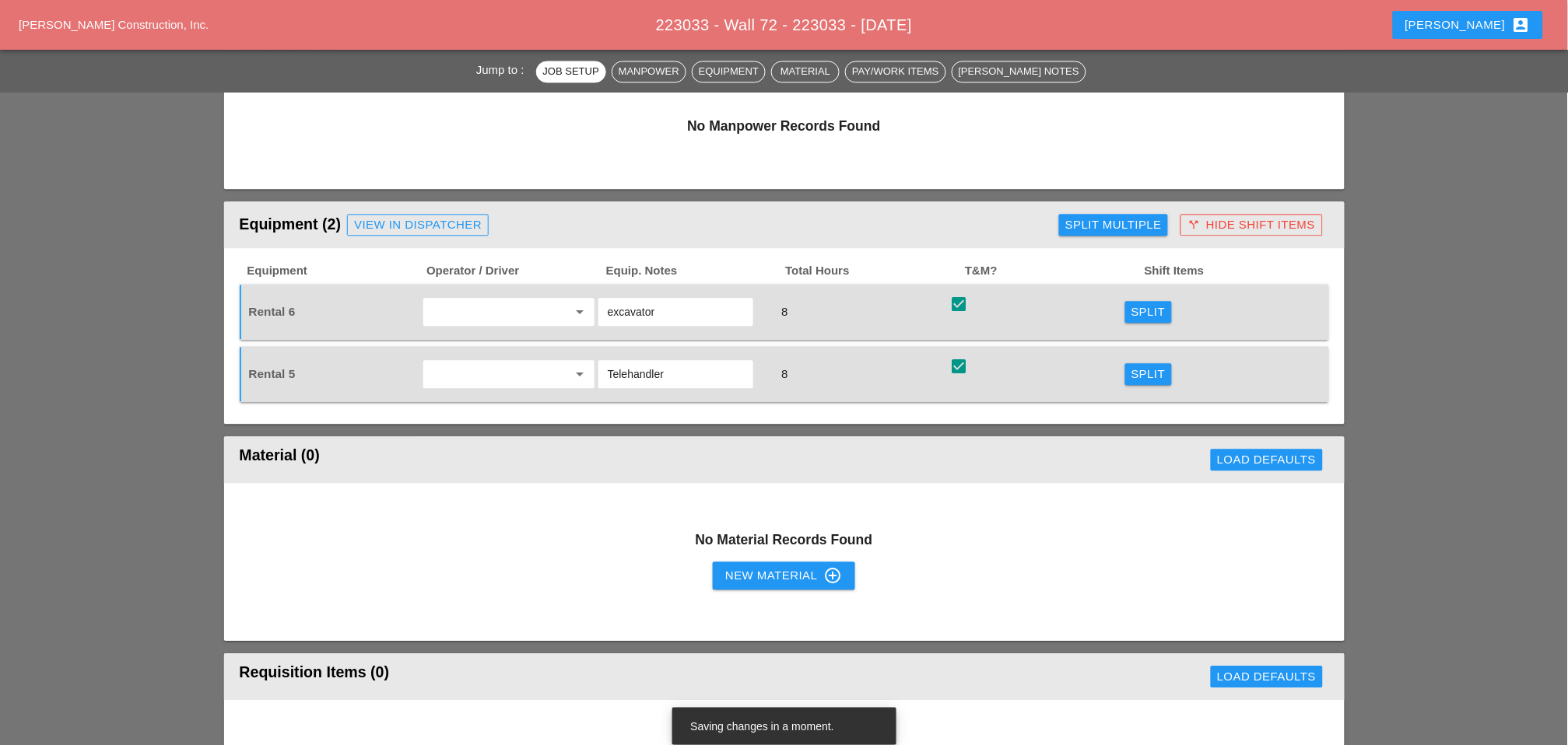 click on "Split" at bounding box center [1149, 312] 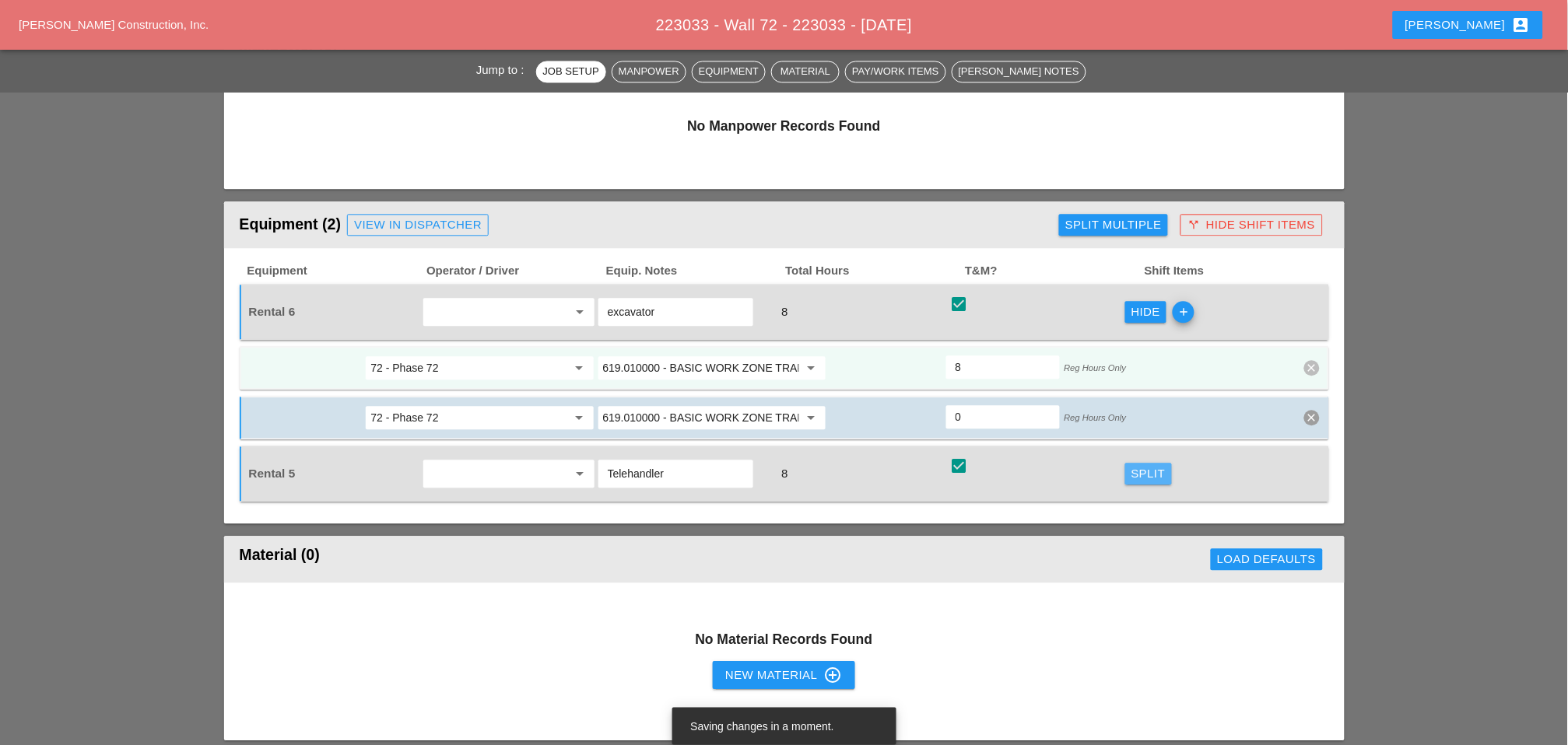 click on "Split" at bounding box center (1149, 474) 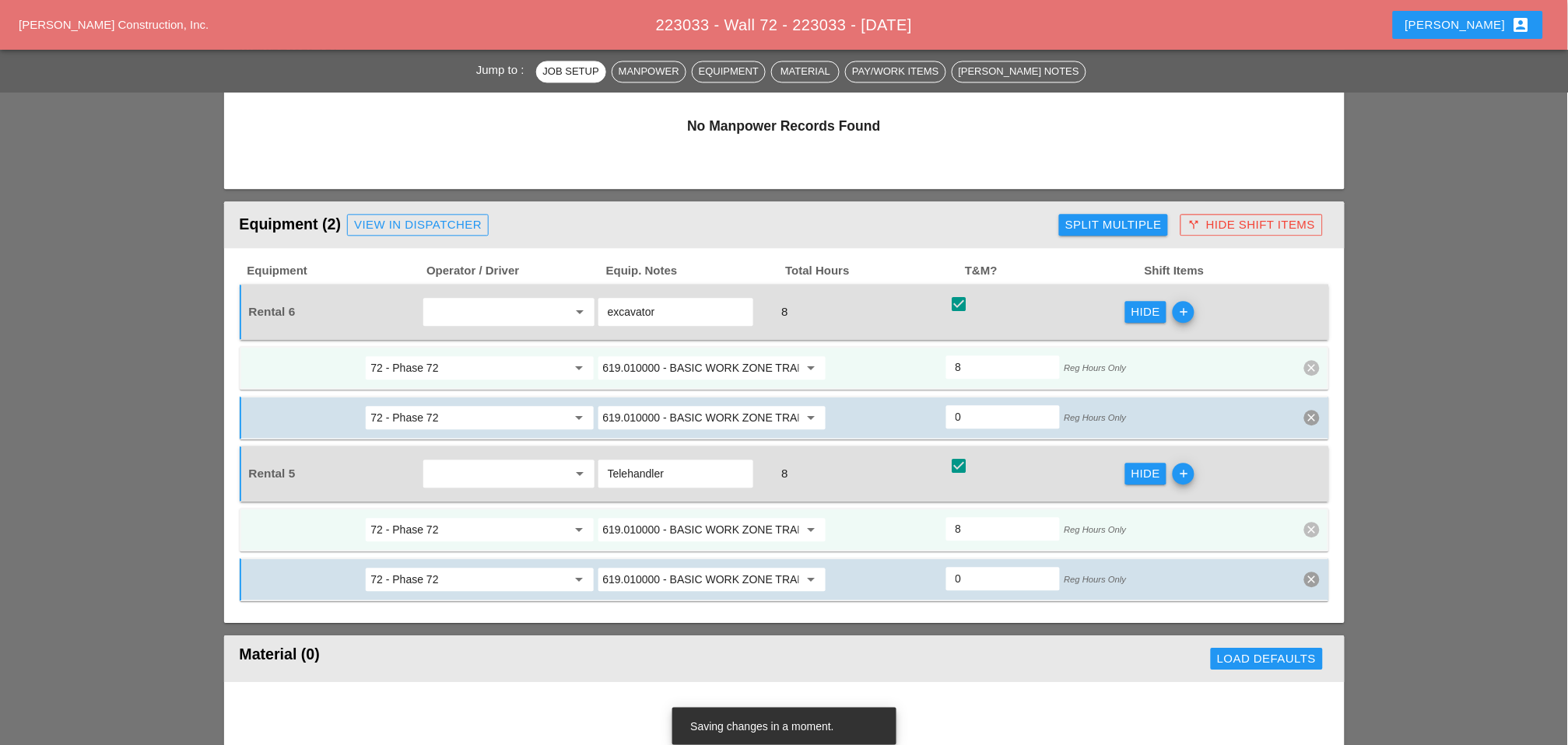 click on "619.010000 - BASIC WORK ZONE TRAFFIC CONTROL" at bounding box center (701, 368) 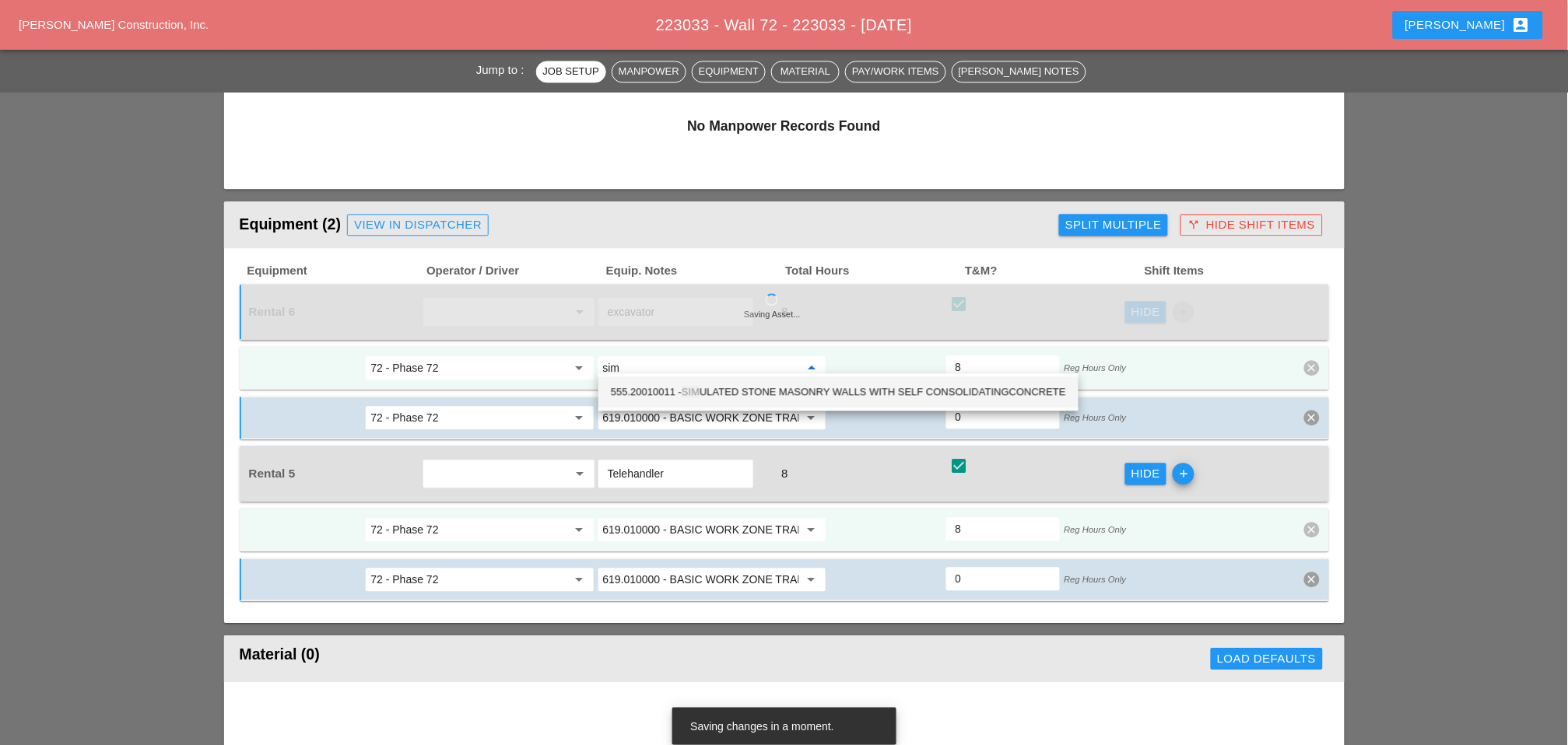 click on "555.20010011 -  SIM ULATED STONE MASONRY WALLS WITH SELF CONSOLIDATINGCONCRETE" at bounding box center [838, 392] 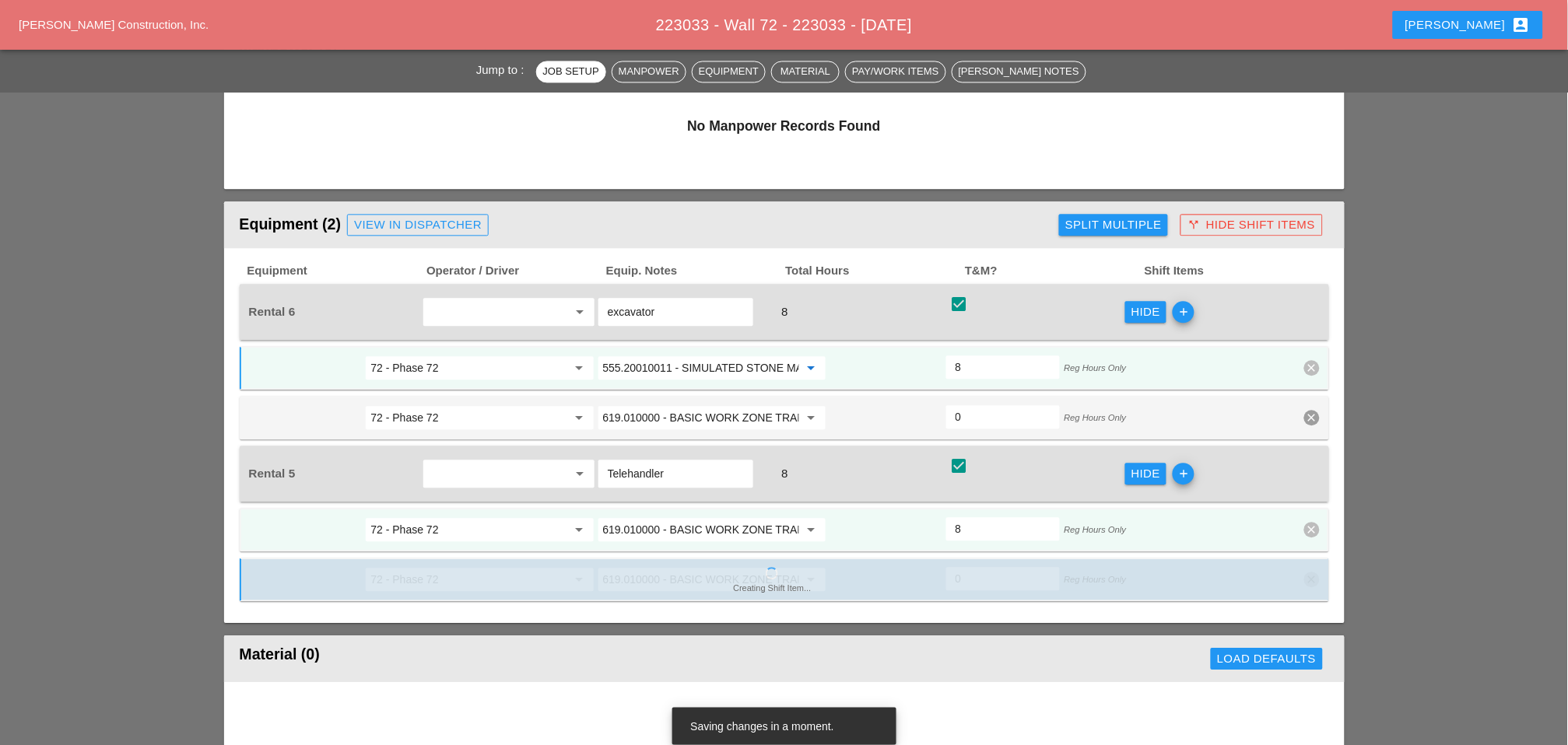 type on "555.20010011 - SIMULATED STONE MASONRY WALLS WITH SELF CONSOLIDATINGCONCRETE" 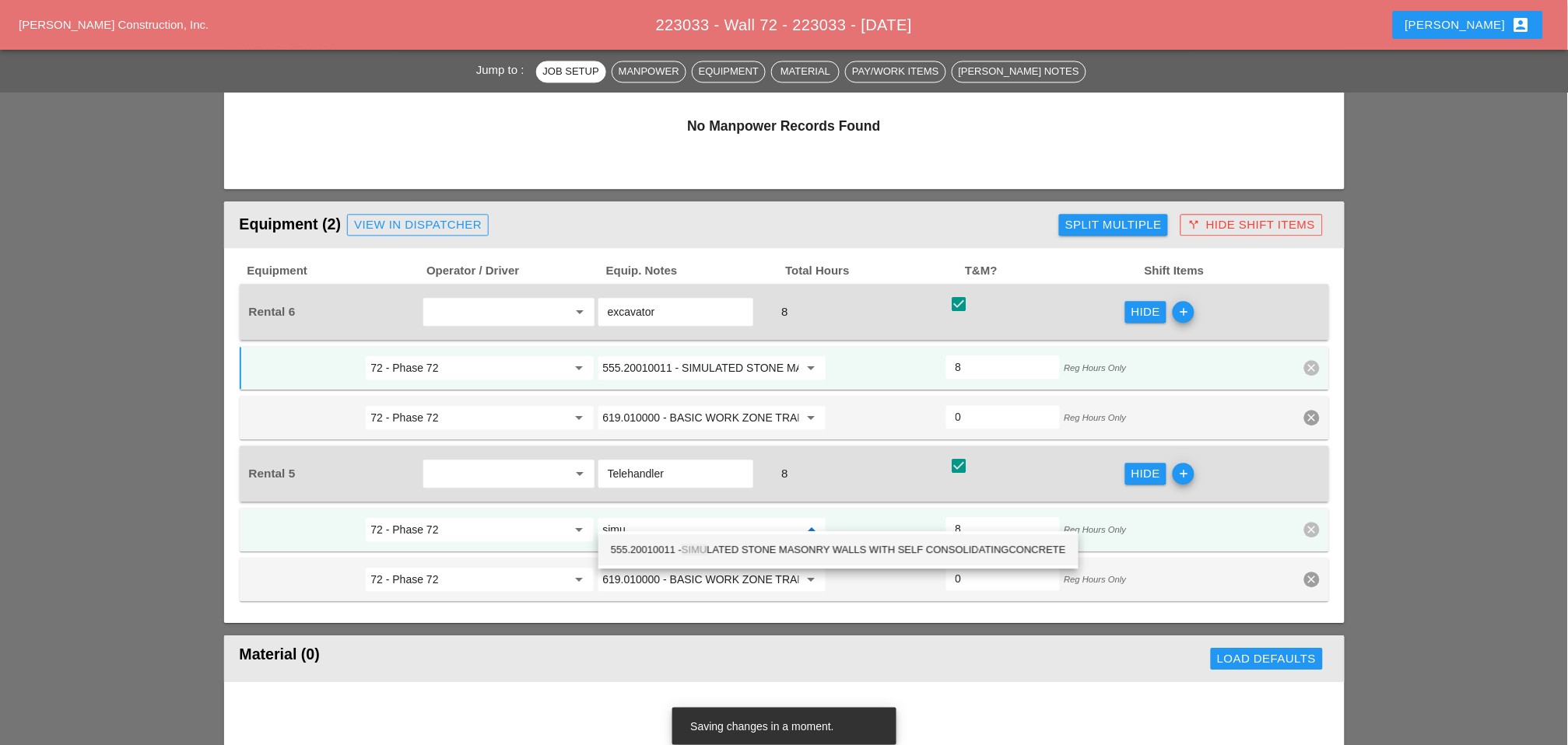 drag, startPoint x: 752, startPoint y: 544, endPoint x: 865, endPoint y: 530, distance: 113.86395 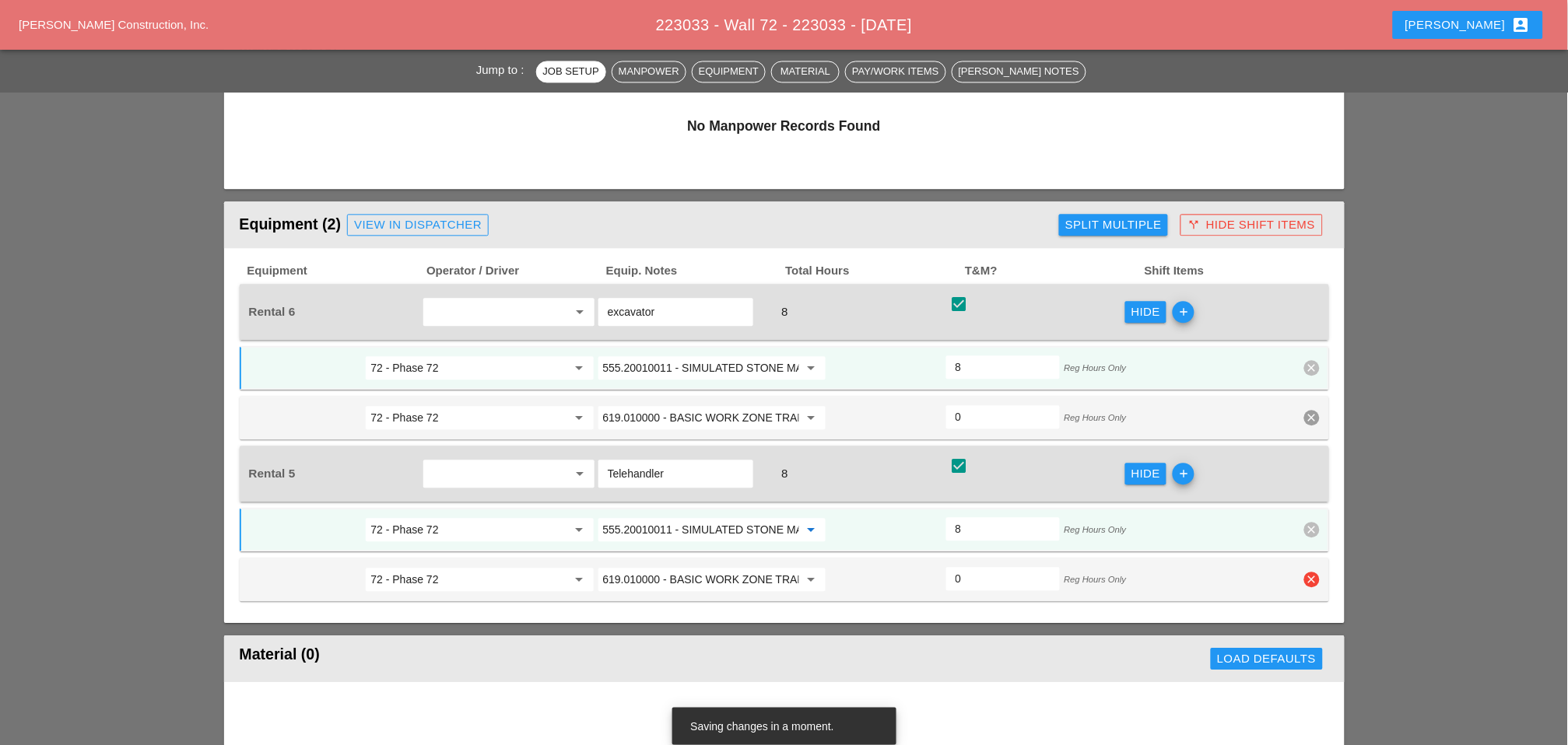 type on "555.20010011 - SIMULATED STONE MASONRY WALLS WITH SELF CONSOLIDATINGCONCRETE" 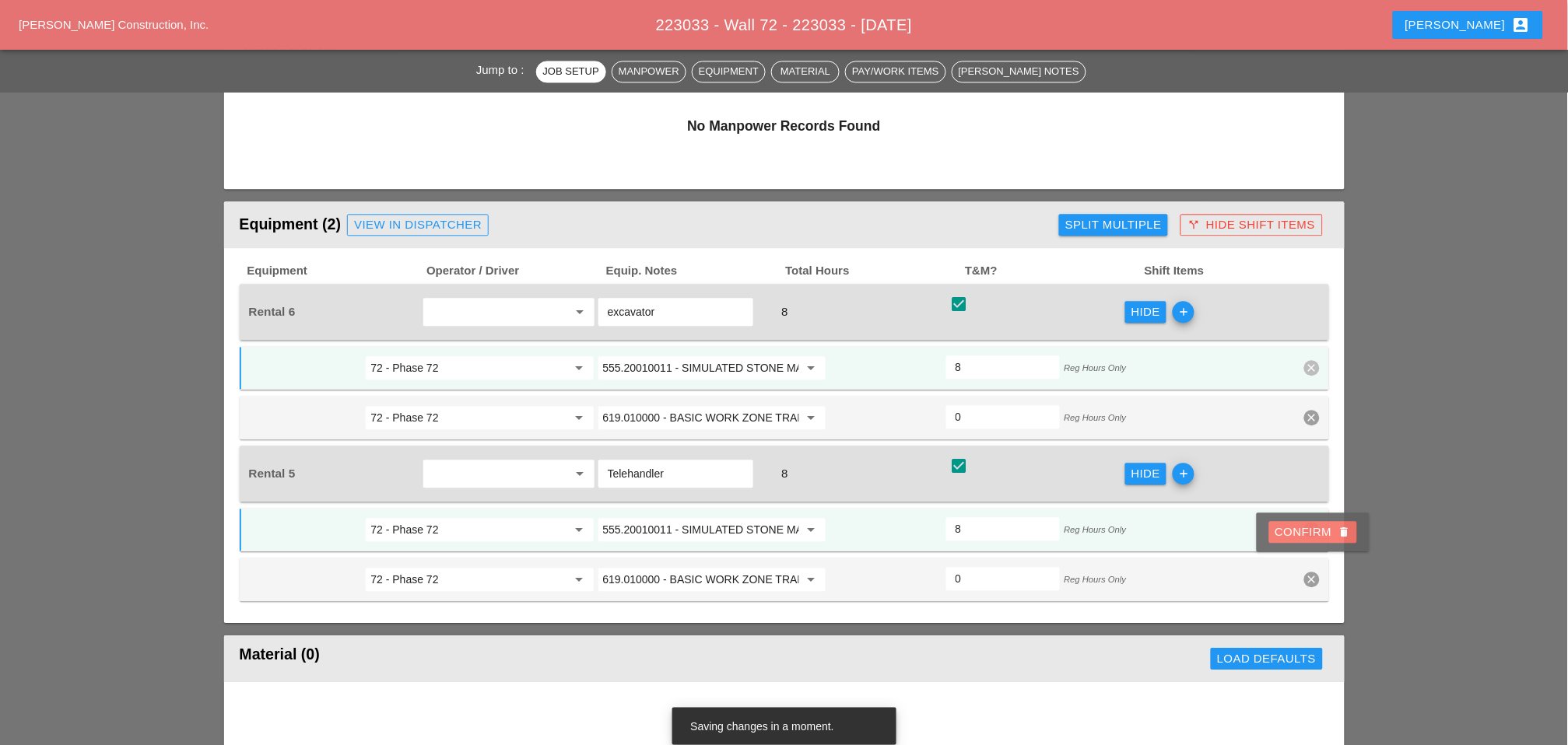 drag, startPoint x: 1316, startPoint y: 527, endPoint x: 1324, endPoint y: 474, distance: 53.60037 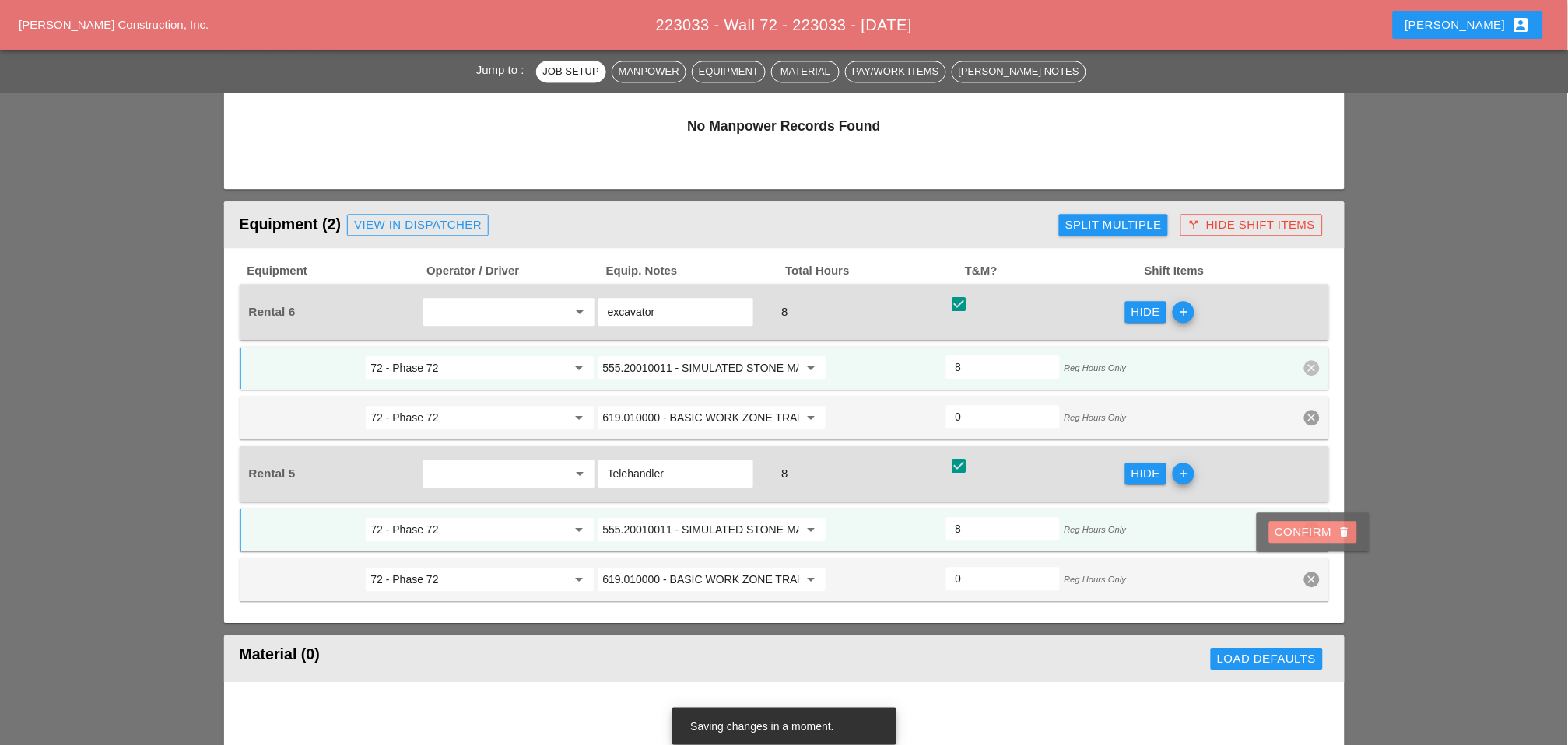 click on "Confirm delete" at bounding box center [1313, 532] 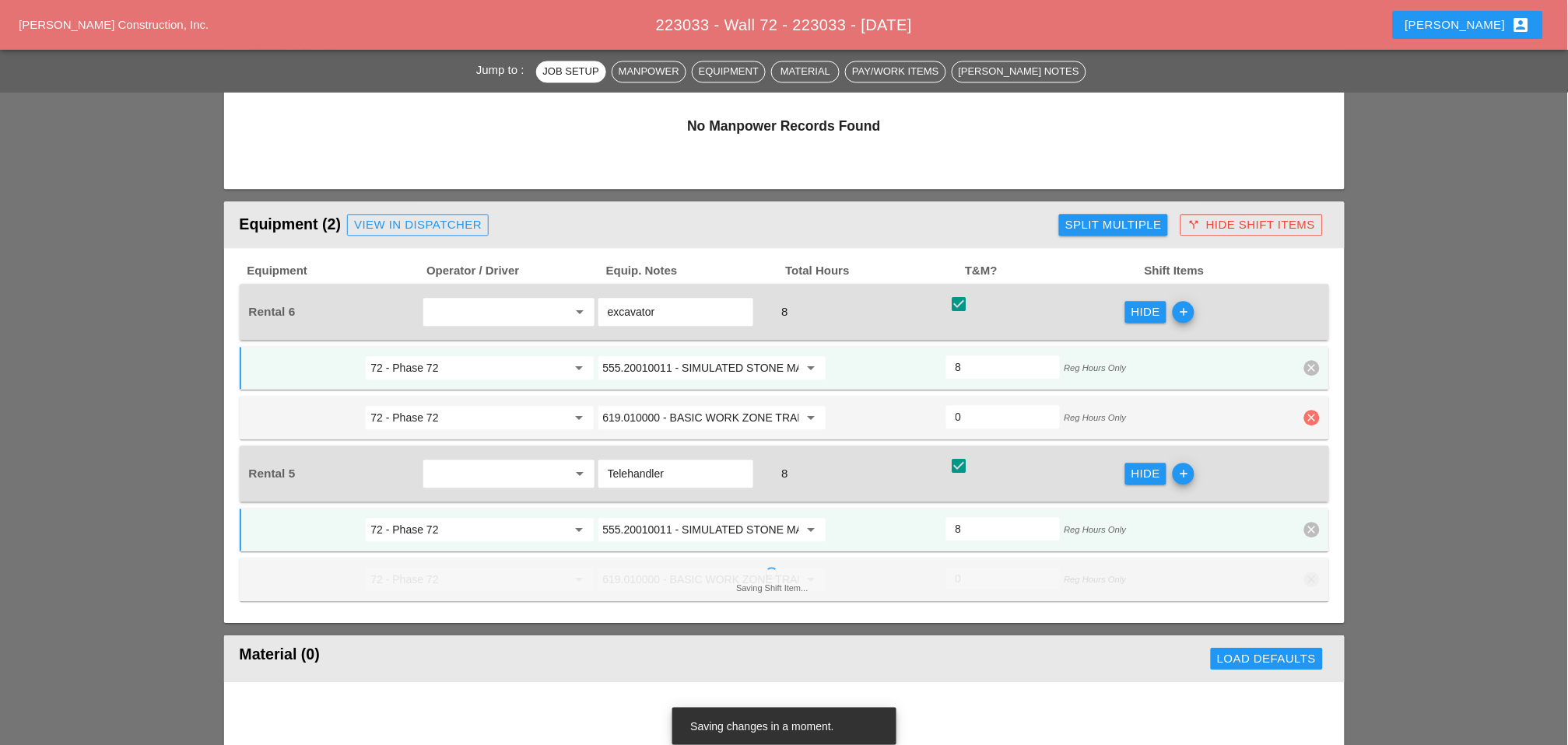 click on "clear" at bounding box center (1312, 418) 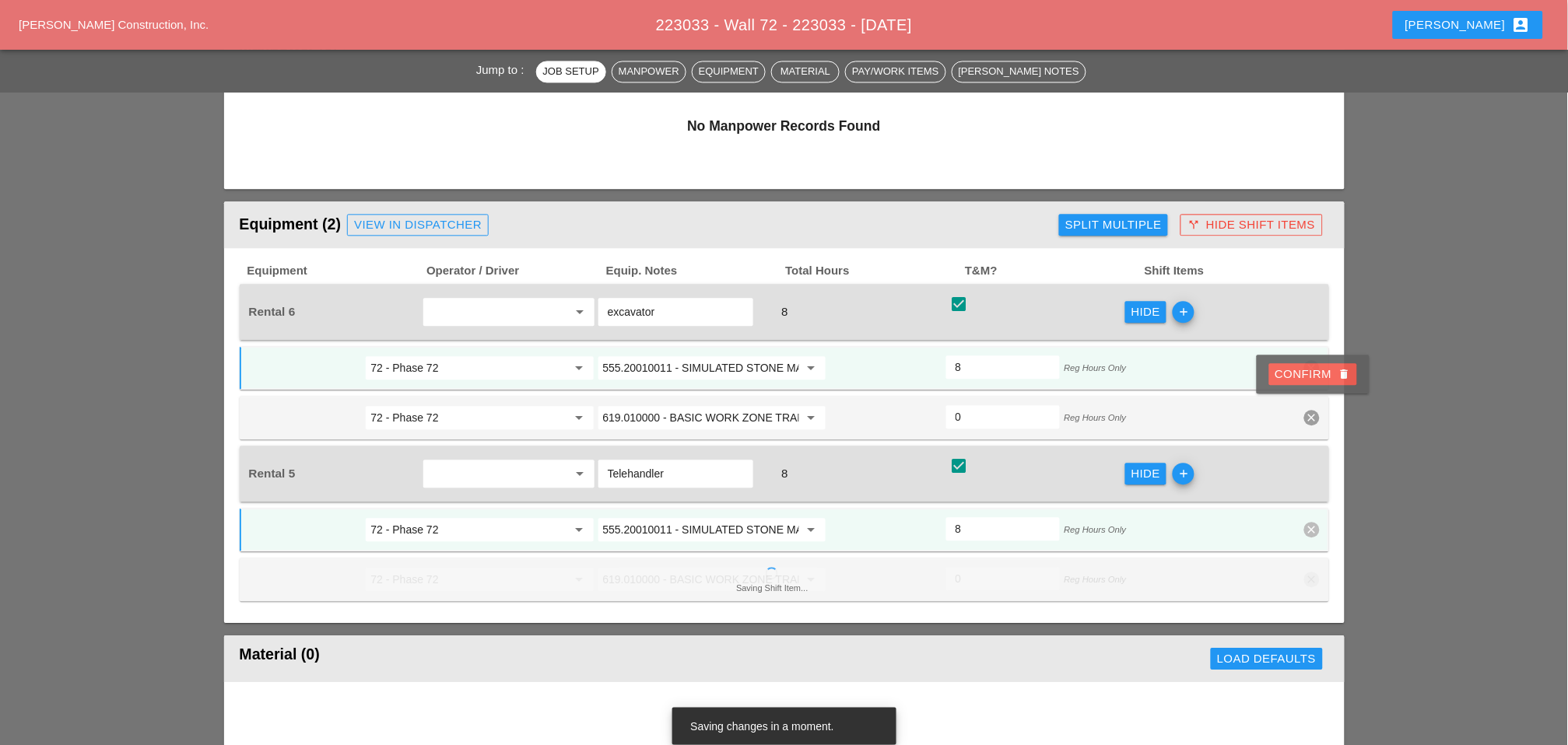 drag, startPoint x: 1314, startPoint y: 378, endPoint x: 1268, endPoint y: 386, distance: 47 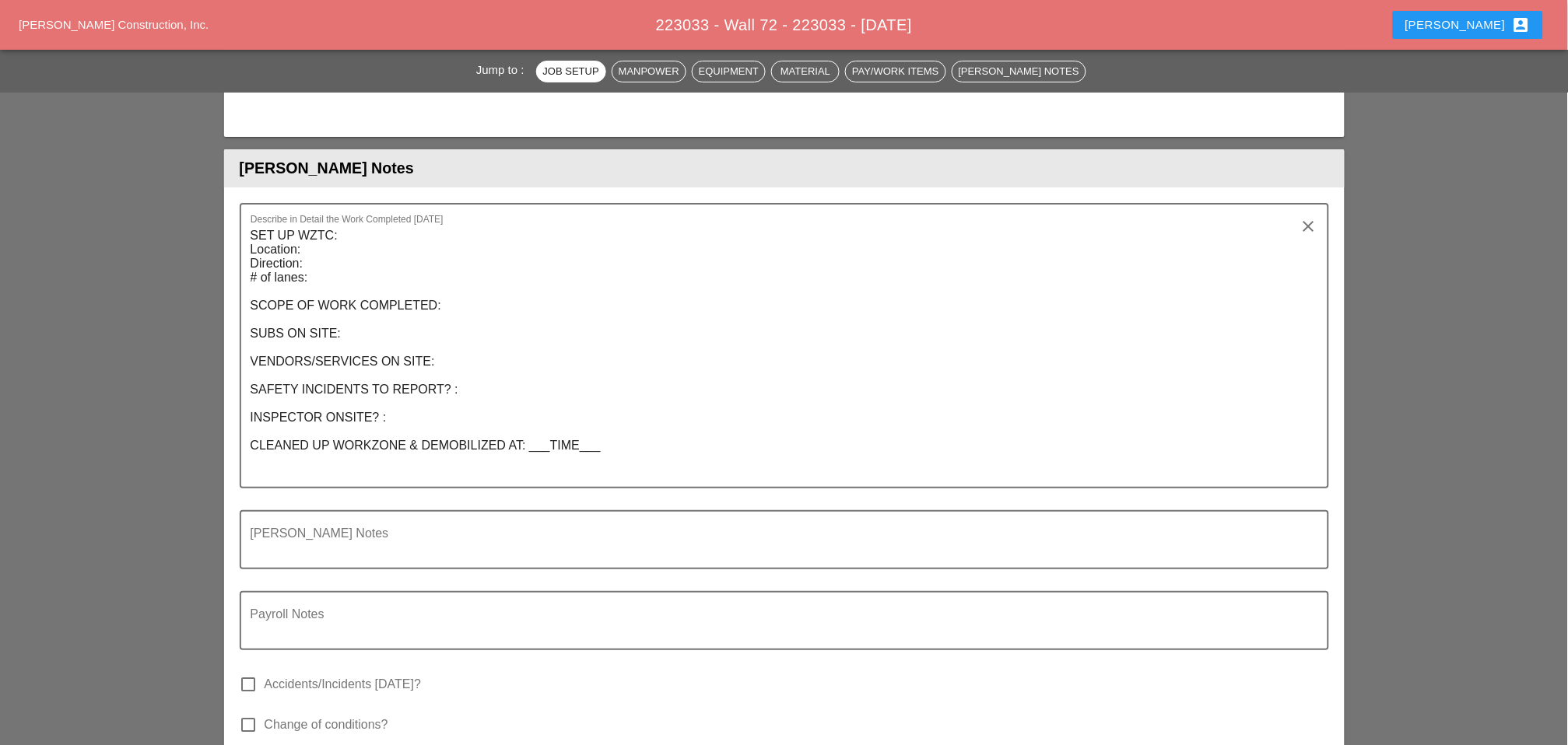 scroll, scrollTop: 1814, scrollLeft: 0, axis: vertical 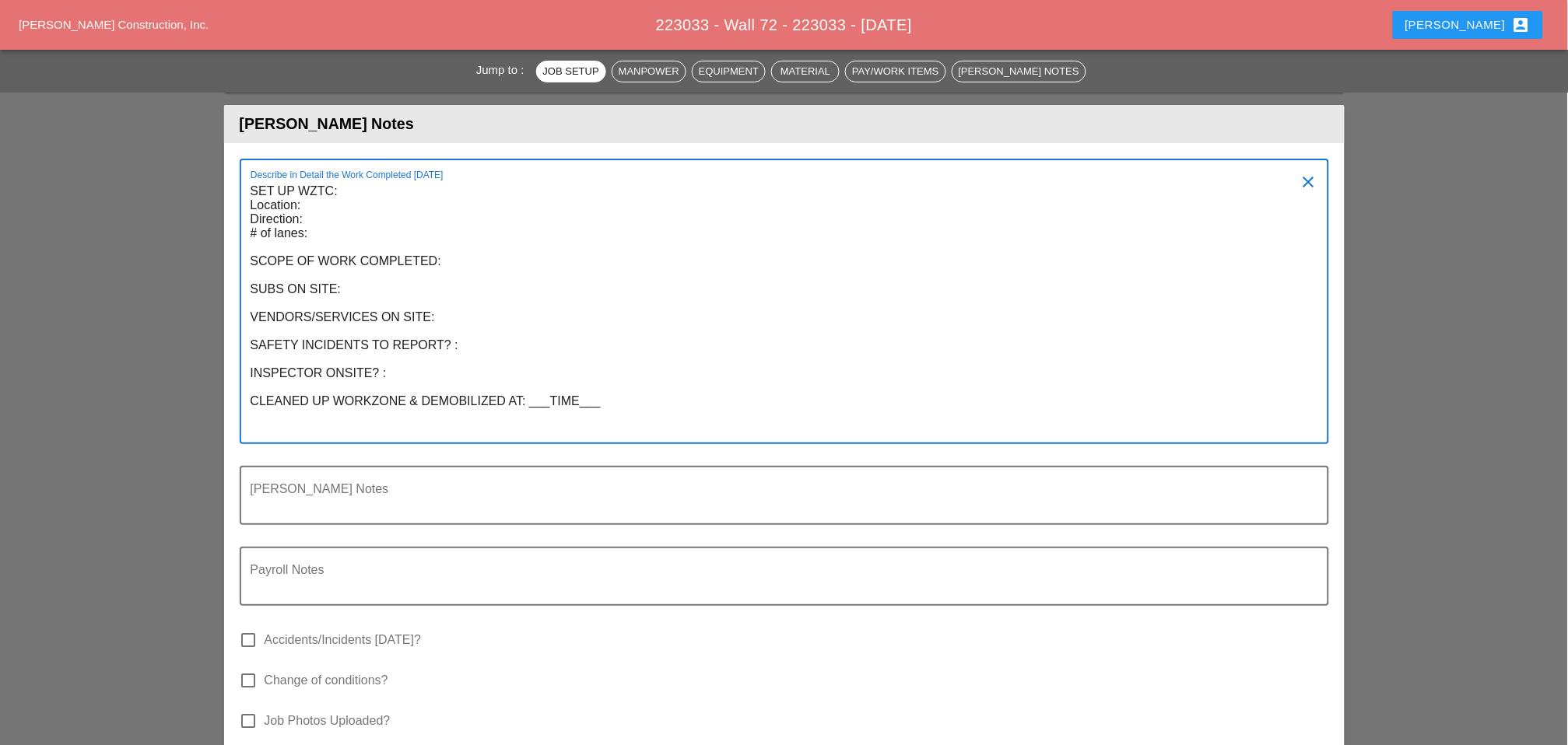 click on "SET UP WZTC:
Location:
Direction:
# of lanes:
SCOPE OF WORK COMPLETED:
SUBS ON SITE:
VENDORS/SERVICES ON SITE:
SAFETY INCIDENTS TO REPORT? :
INSPECTOR ONSITE? :
CLEANED UP WORKZONE & DEMOBILIZED AT: ___TIME___" at bounding box center (778, 310) 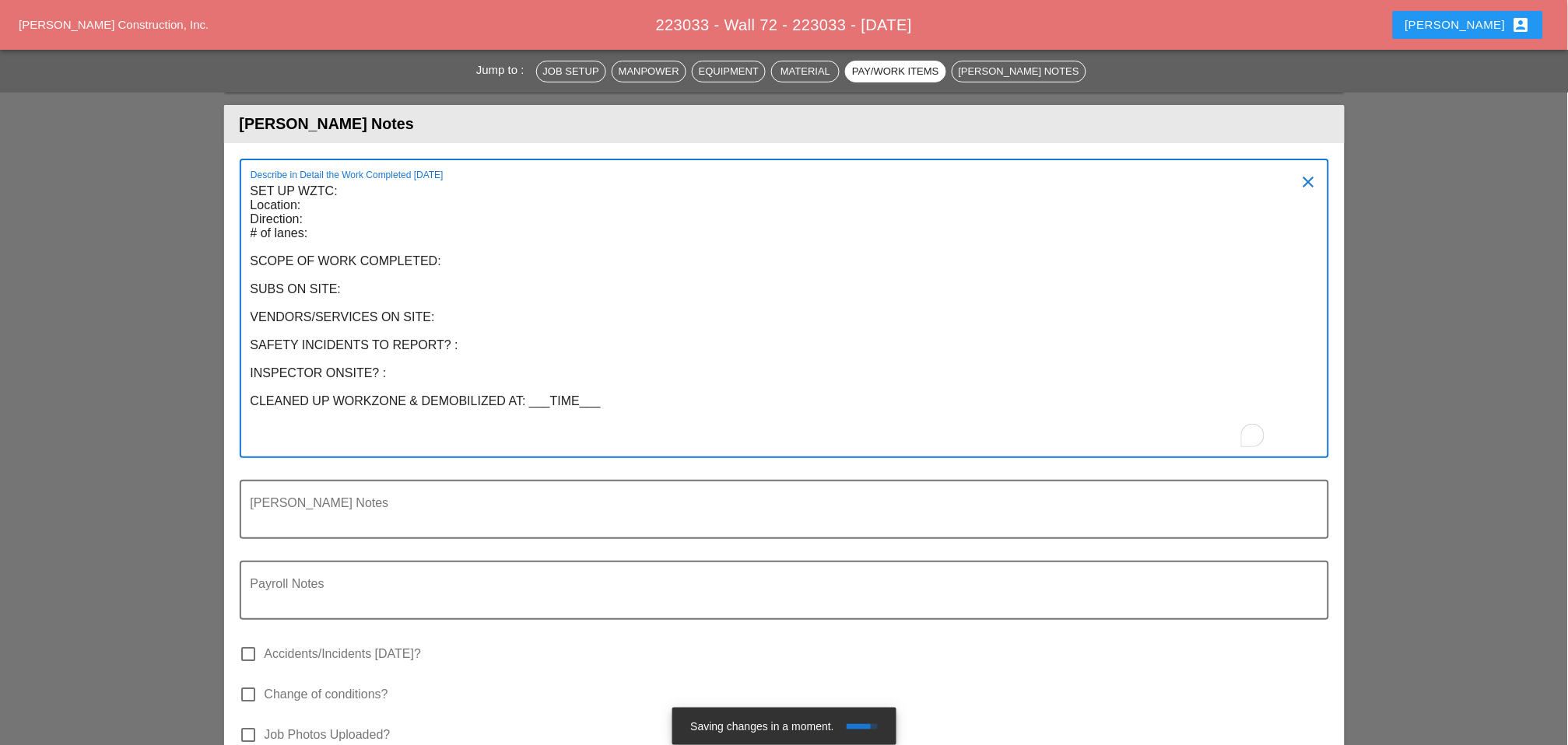 scroll, scrollTop: 1817, scrollLeft: 0, axis: vertical 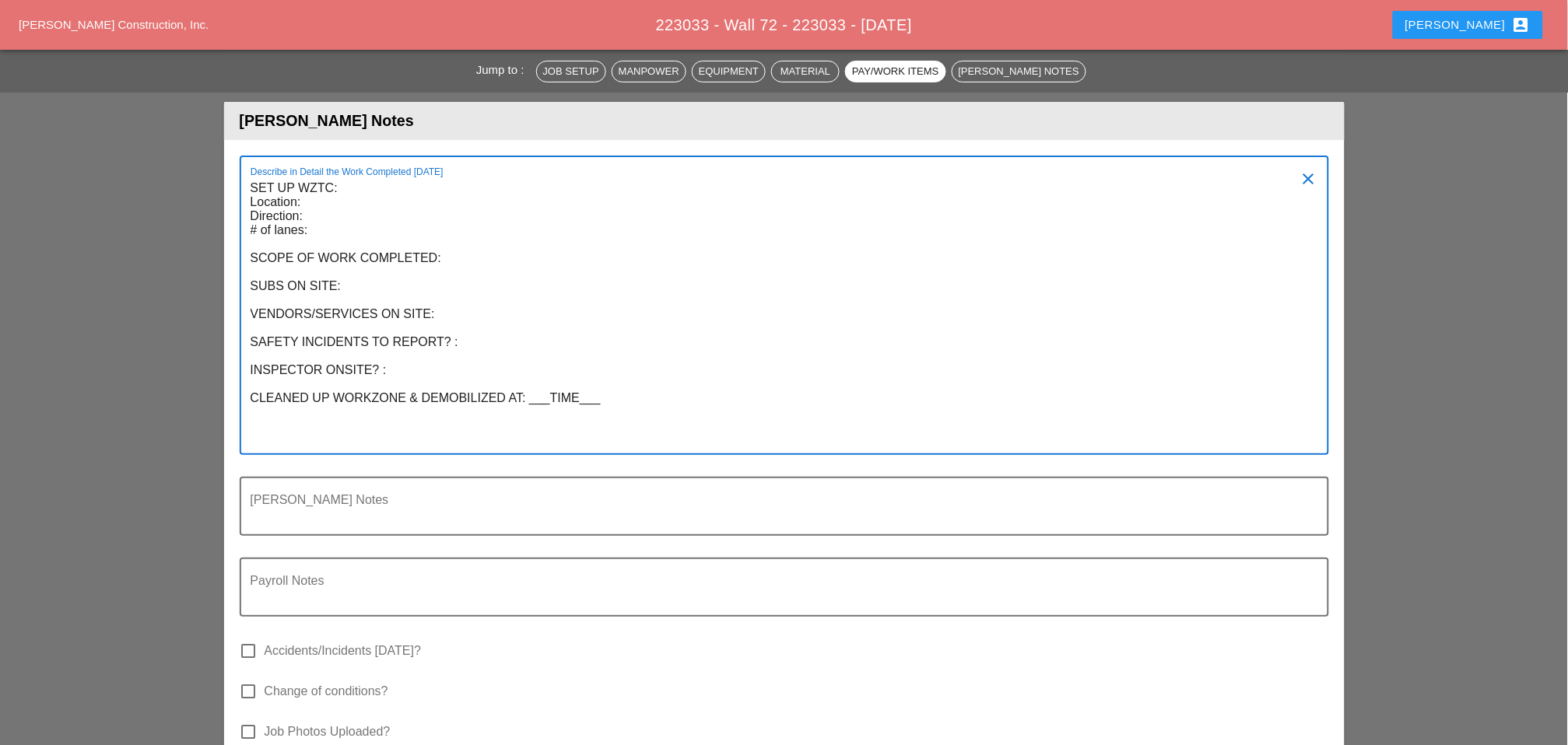 click on "SET UP WZTC:
Location:
Direction:
# of lanes:
SCOPE OF WORK COMPLETED:
SUBS ON SITE:
VENDORS/SERVICES ON SITE:
SAFETY INCIDENTS TO REPORT? :
INSPECTOR ONSITE? :
CLEANED UP WORKZONE & DEMOBILIZED AT: ___TIME___" at bounding box center (778, 314) 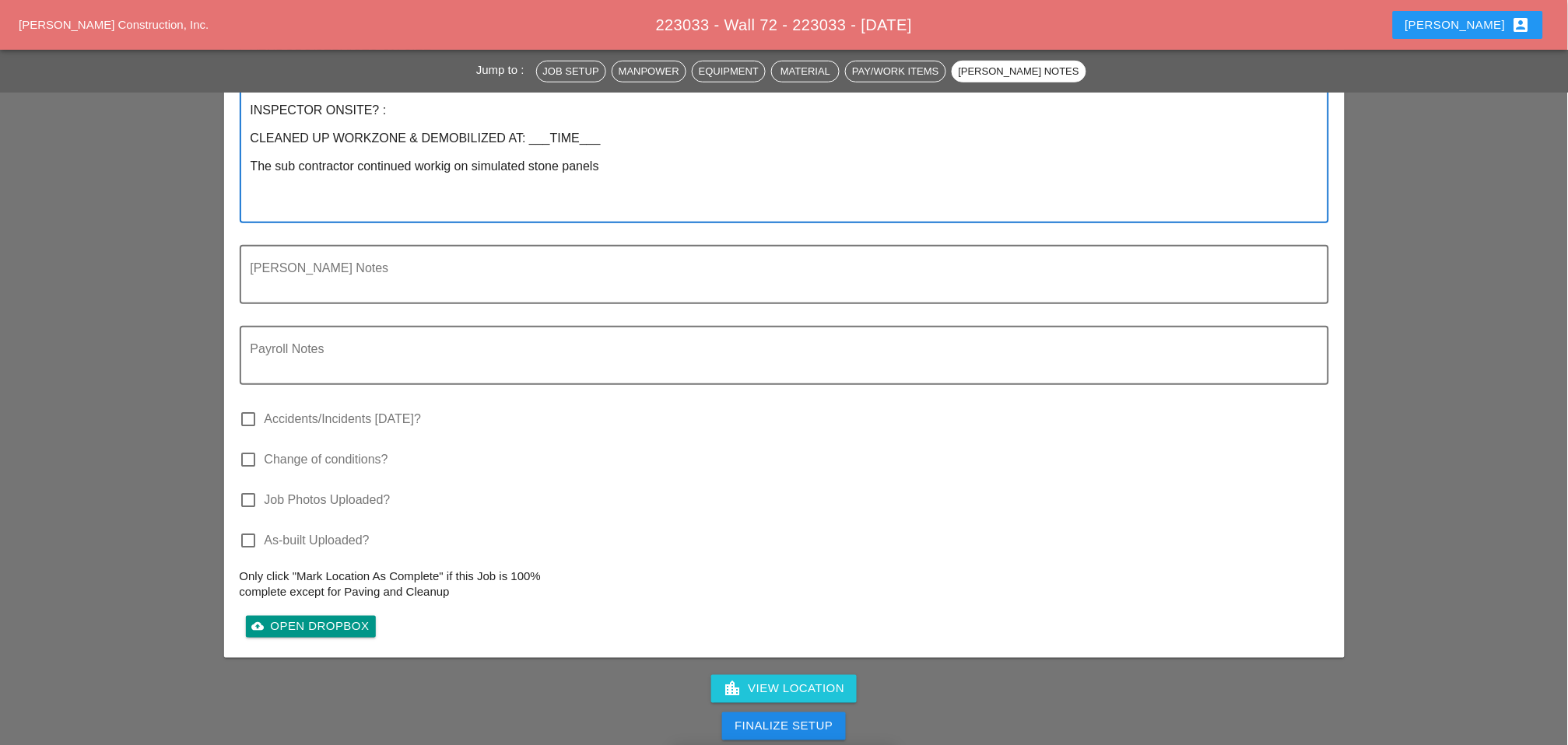 scroll, scrollTop: 2163, scrollLeft: 0, axis: vertical 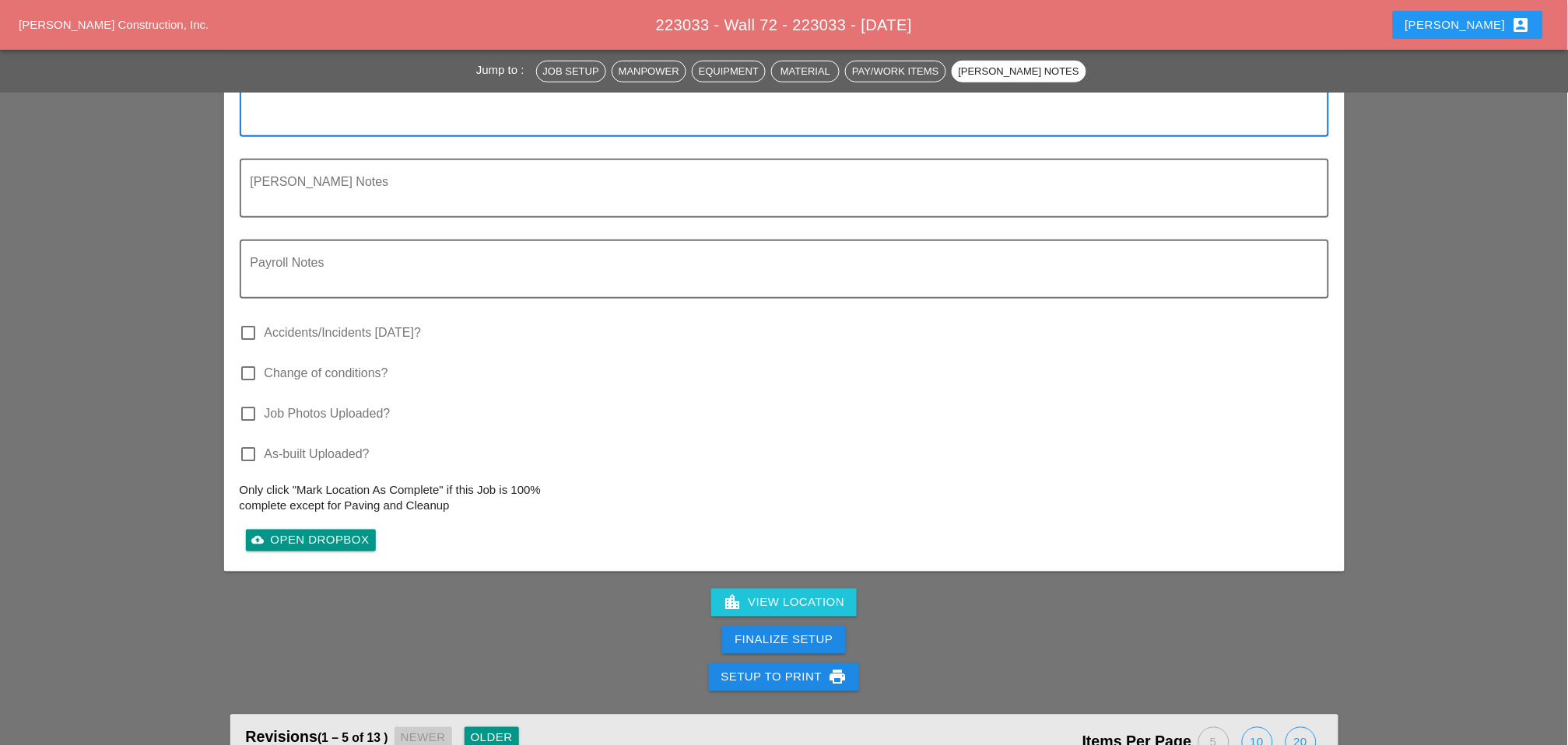 type on "SET UP WZTC:
Location:
Direction:
# of lanes:
SCOPE OF WORK COMPLETED:
SUBS ON SITE:
VENDORS/SERVICES ON SITE:
SAFETY INCIDENTS TO REPORT? :
INSPECTOR ONSITE? :
CLEANED UP WORKZONE & DEMOBILIZED AT: ___TIME___
The sub contractor continued workig on simulated stone panels" 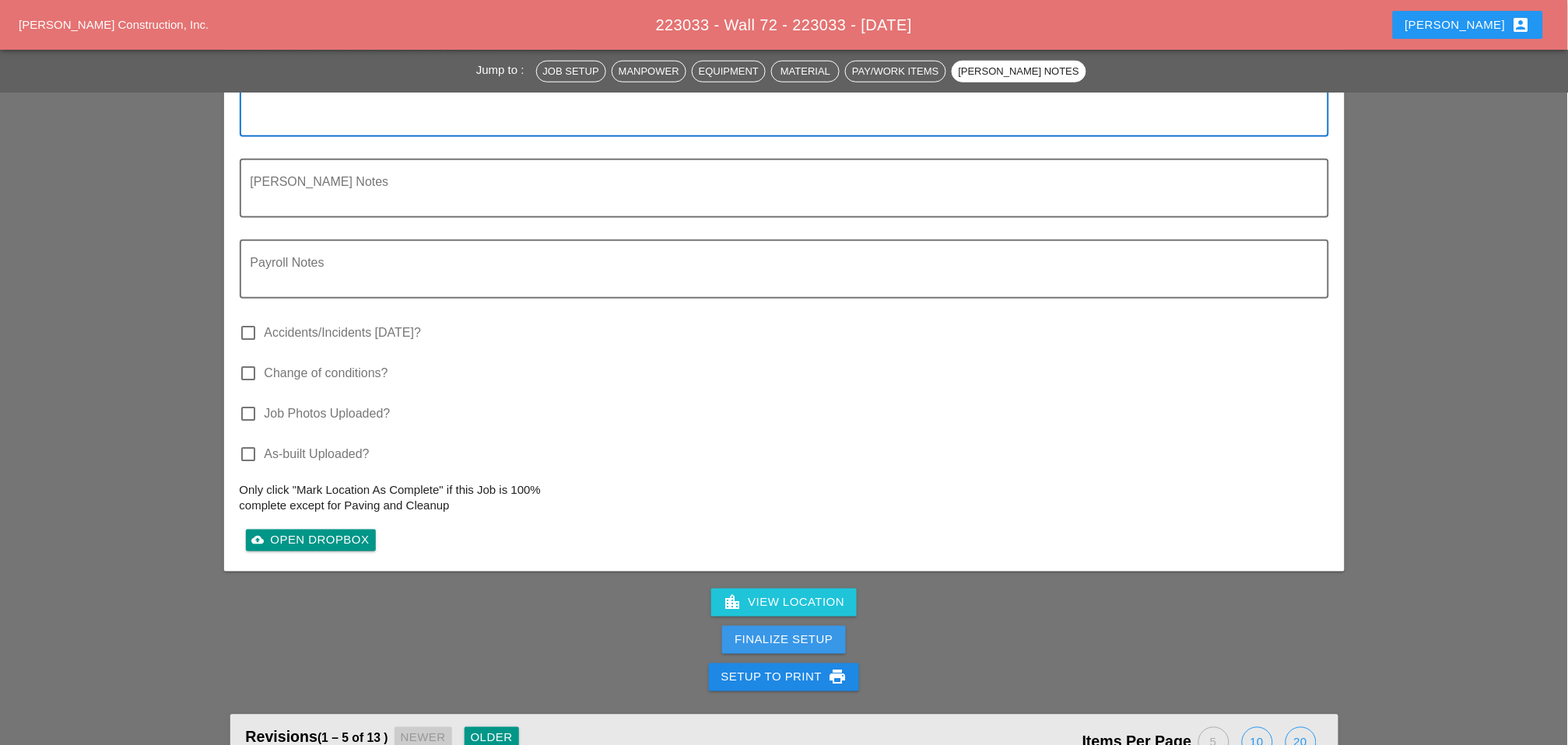 click on "Finalize Setup" at bounding box center (784, 640) 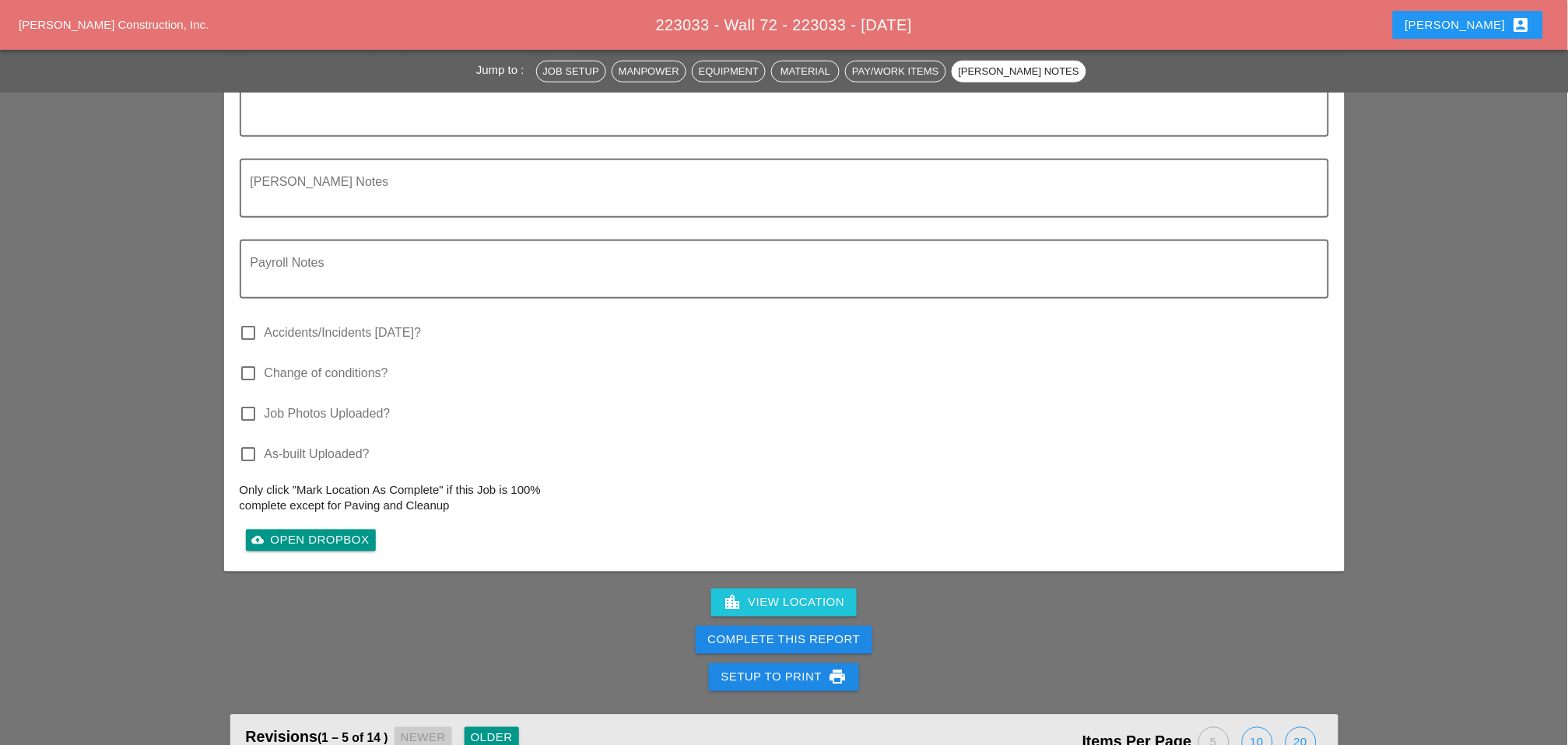 click on "Complete This Report" at bounding box center [784, 640] 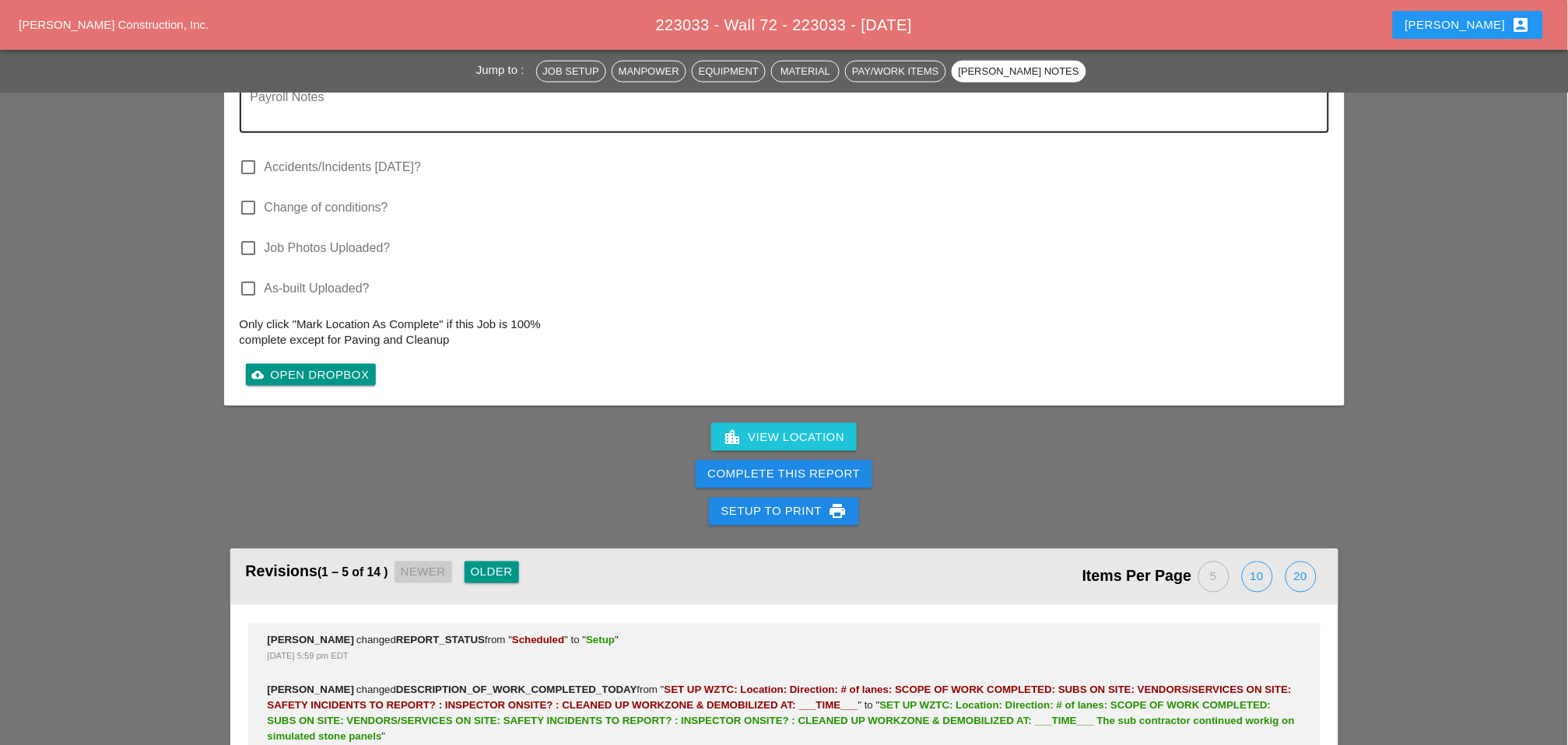 scroll, scrollTop: 2419, scrollLeft: 0, axis: vertical 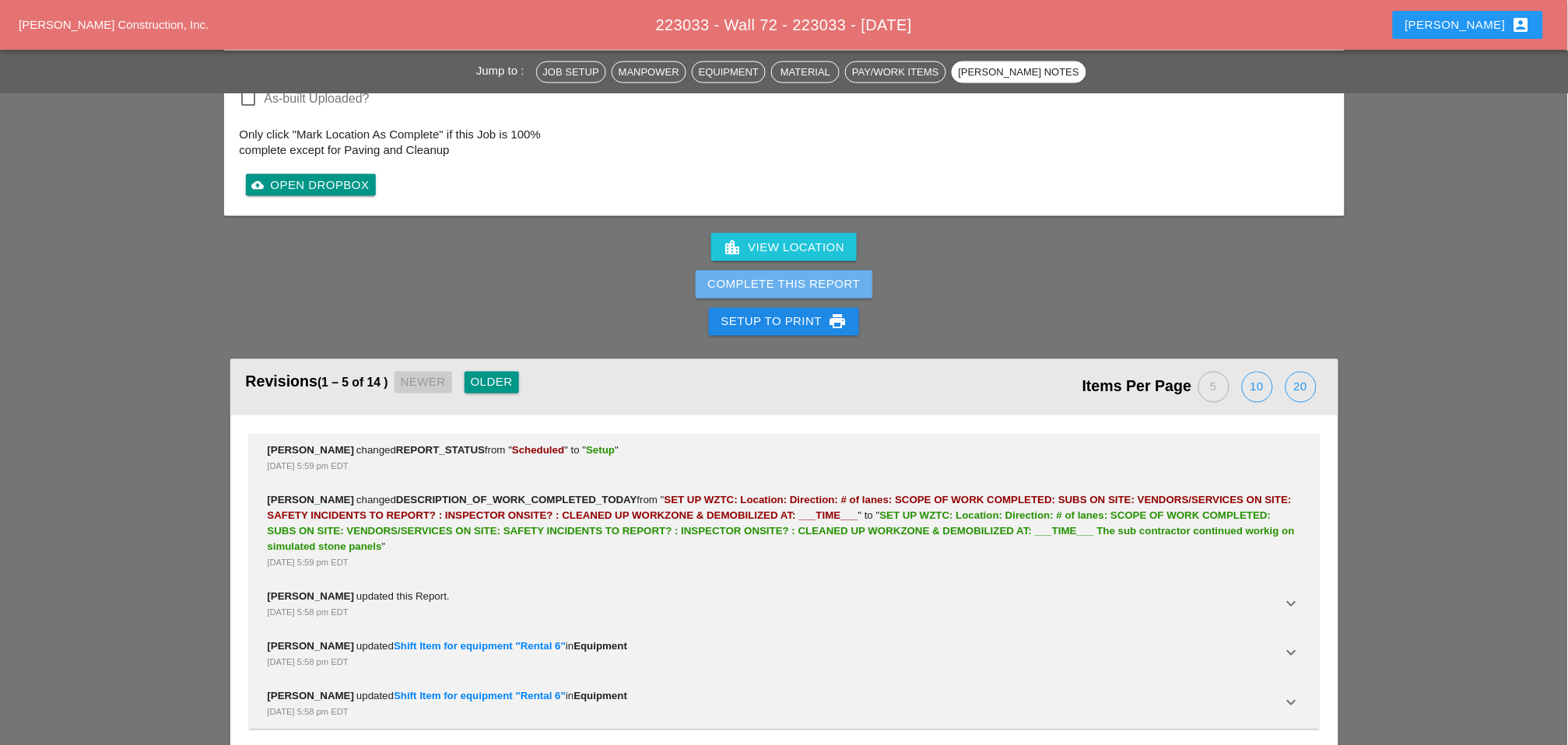 click on "Complete This Report" at bounding box center (784, 285) 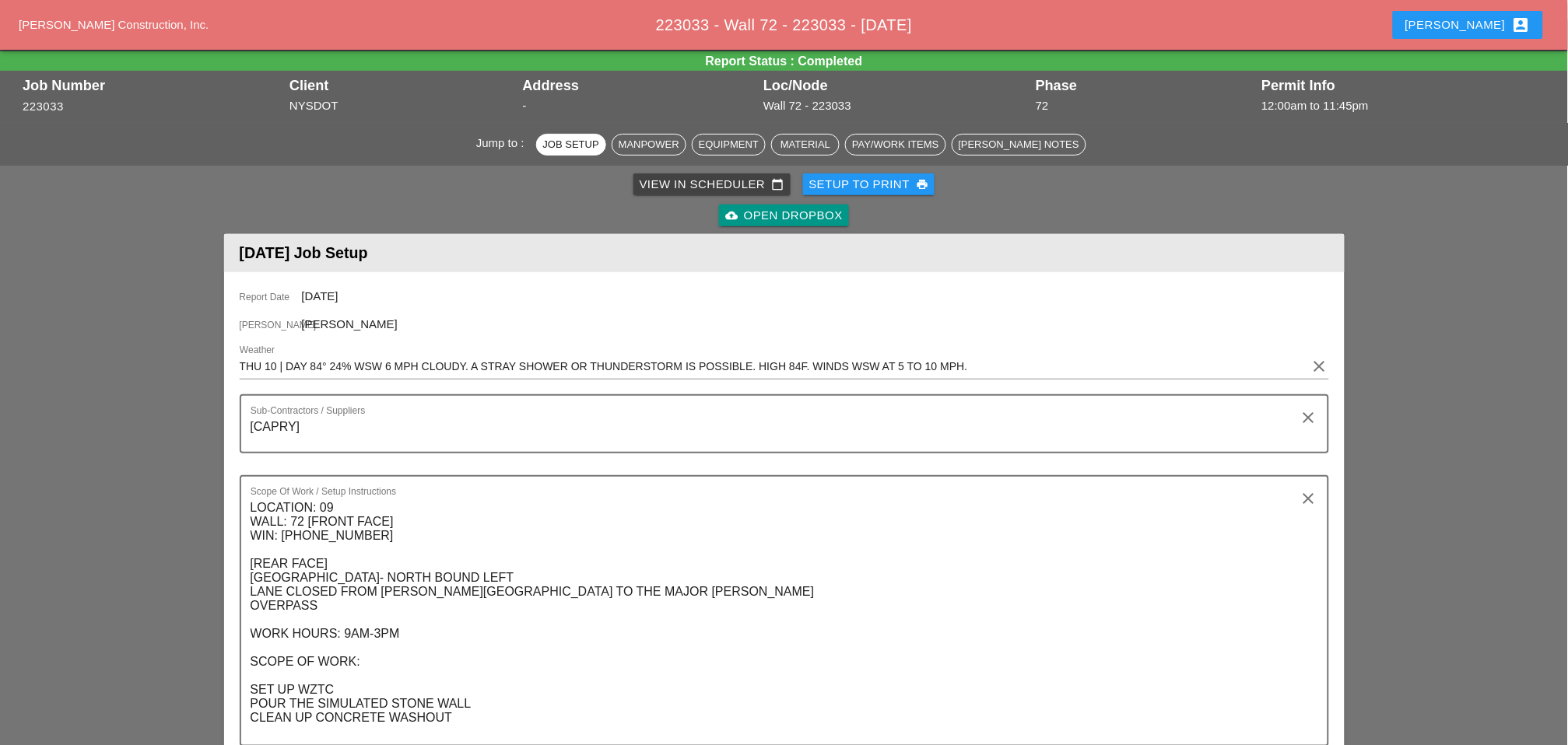 scroll, scrollTop: 0, scrollLeft: 0, axis: both 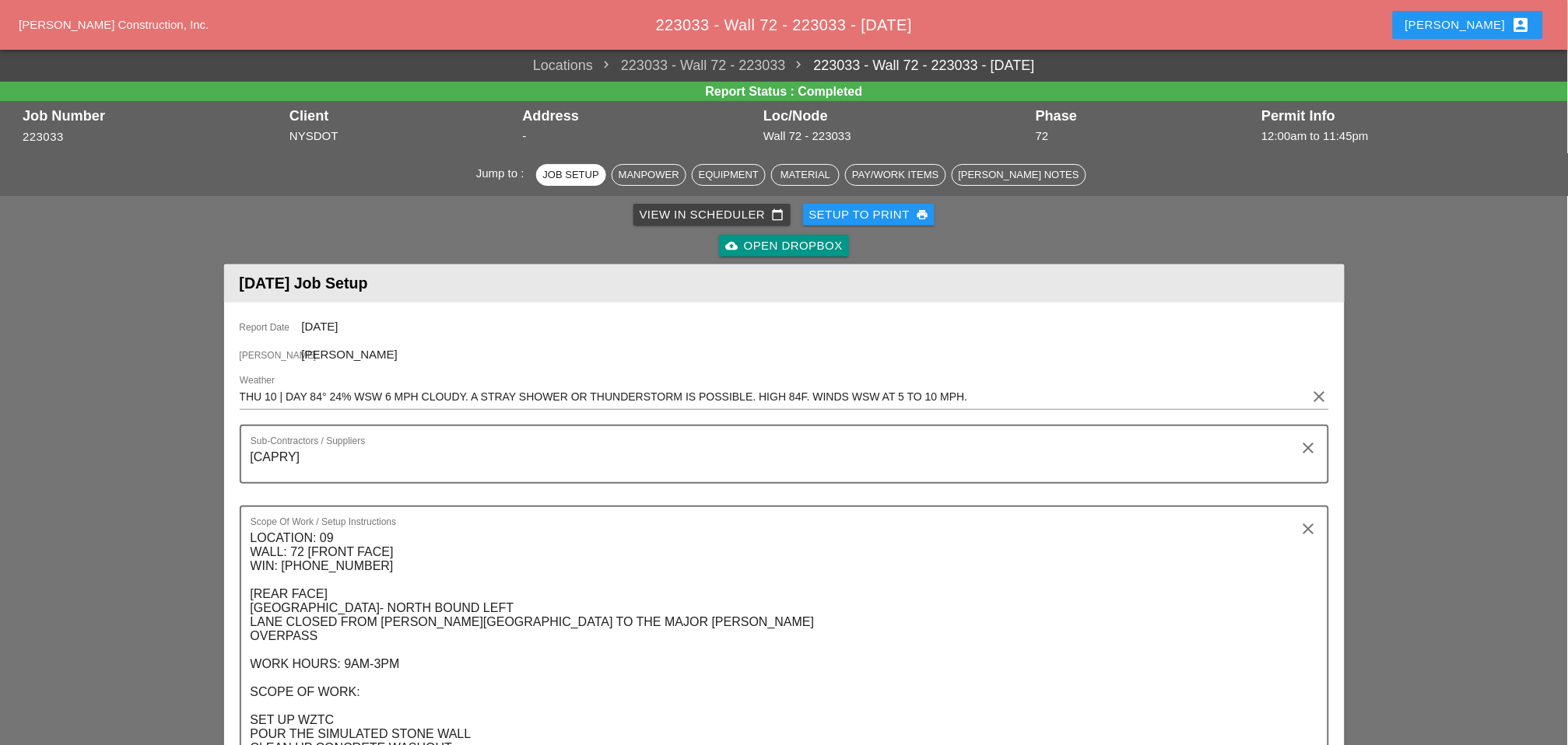 click on "View in Scheduler calendar_today" at bounding box center (712, 215) 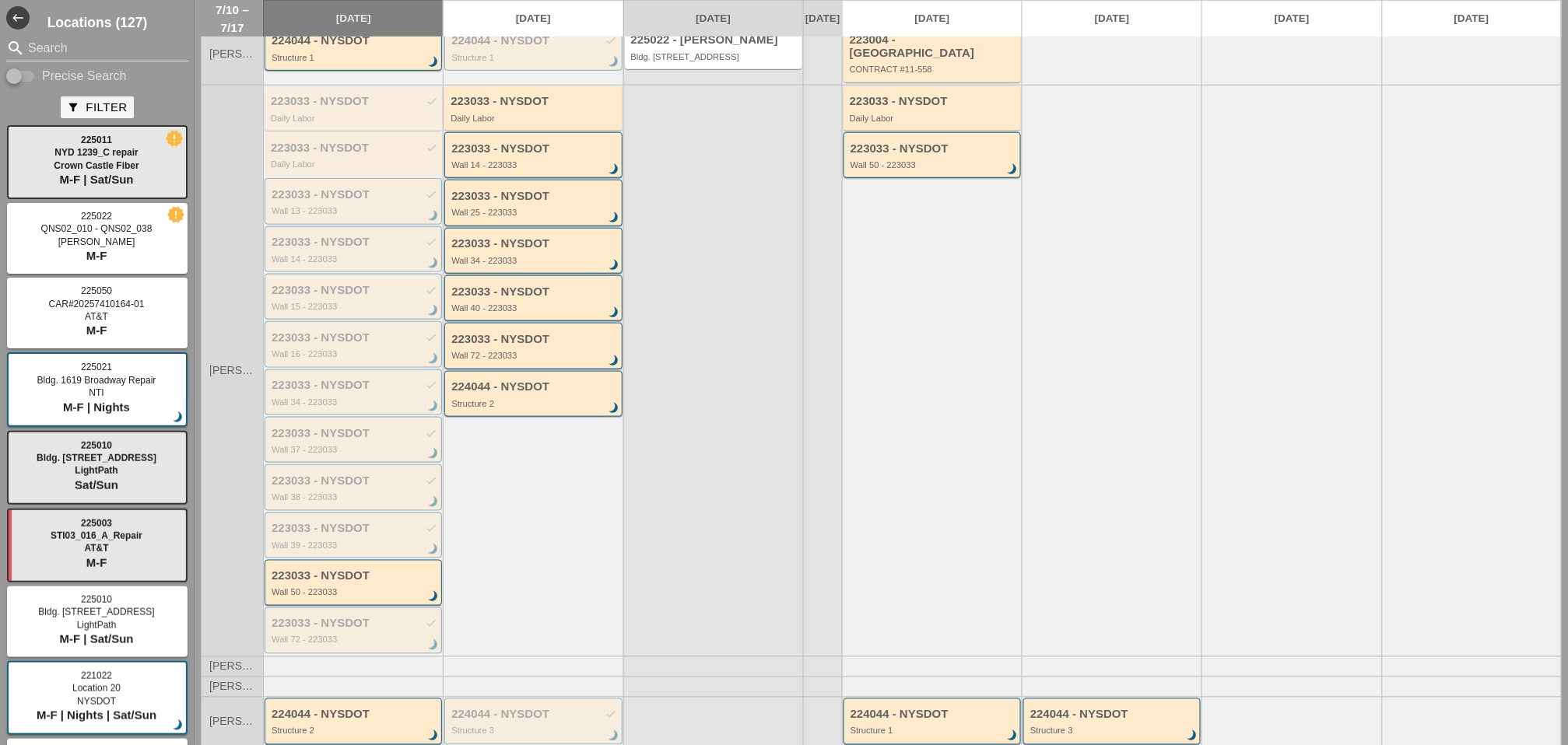 scroll, scrollTop: 467, scrollLeft: 0, axis: vertical 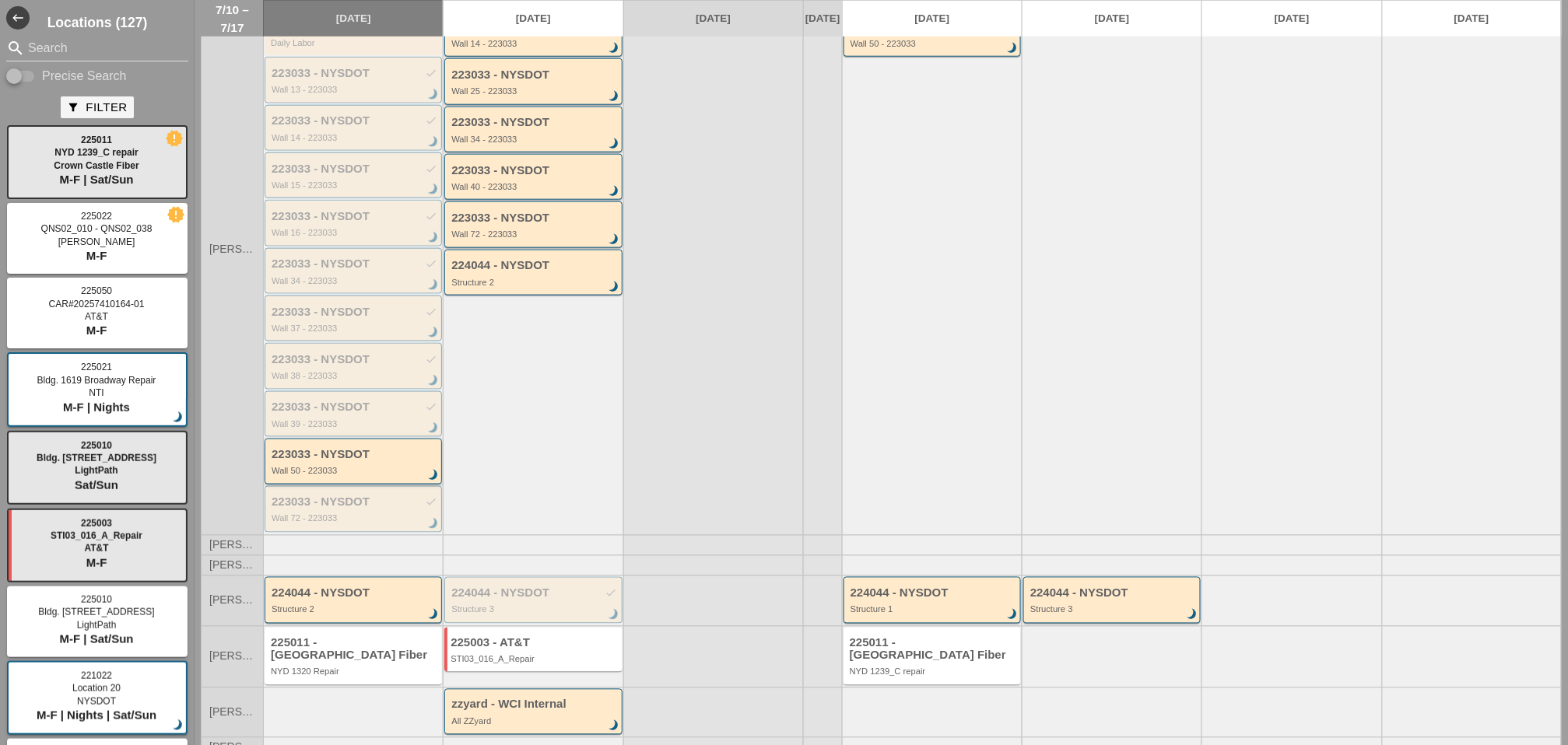 click on "223033 - NYSDOT" at bounding box center [354, 455] 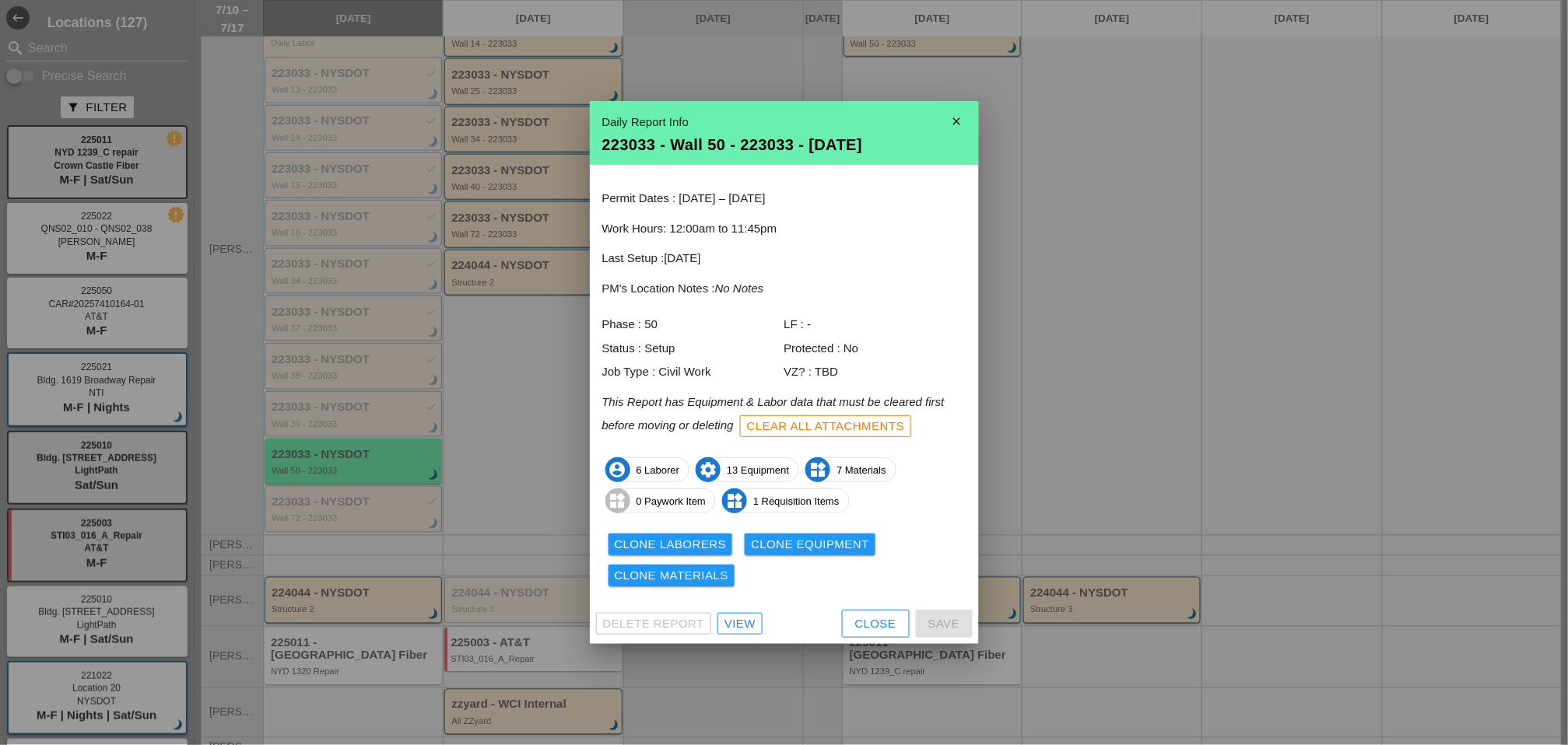 click on "View" at bounding box center [740, 624] 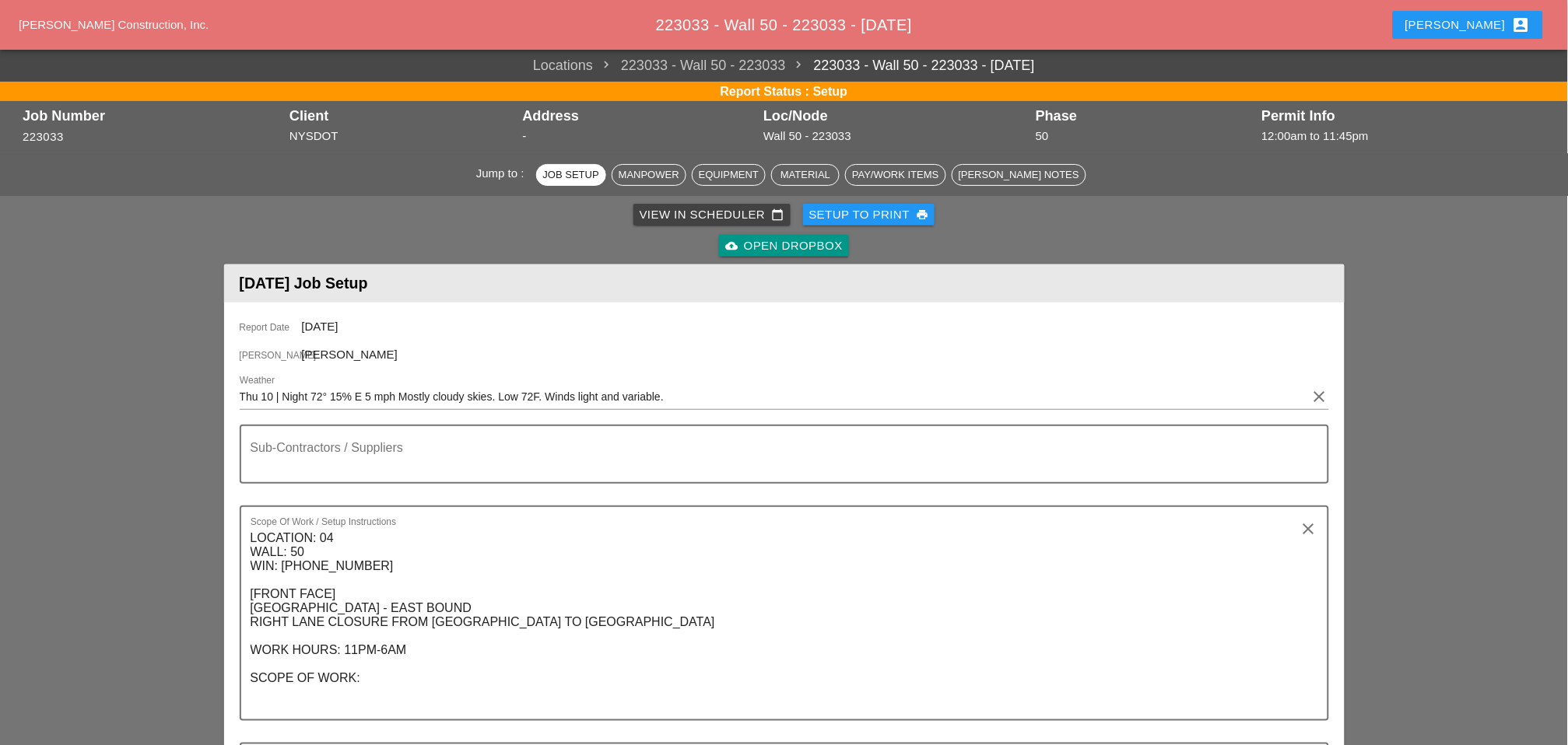 scroll, scrollTop: 691, scrollLeft: 0, axis: vertical 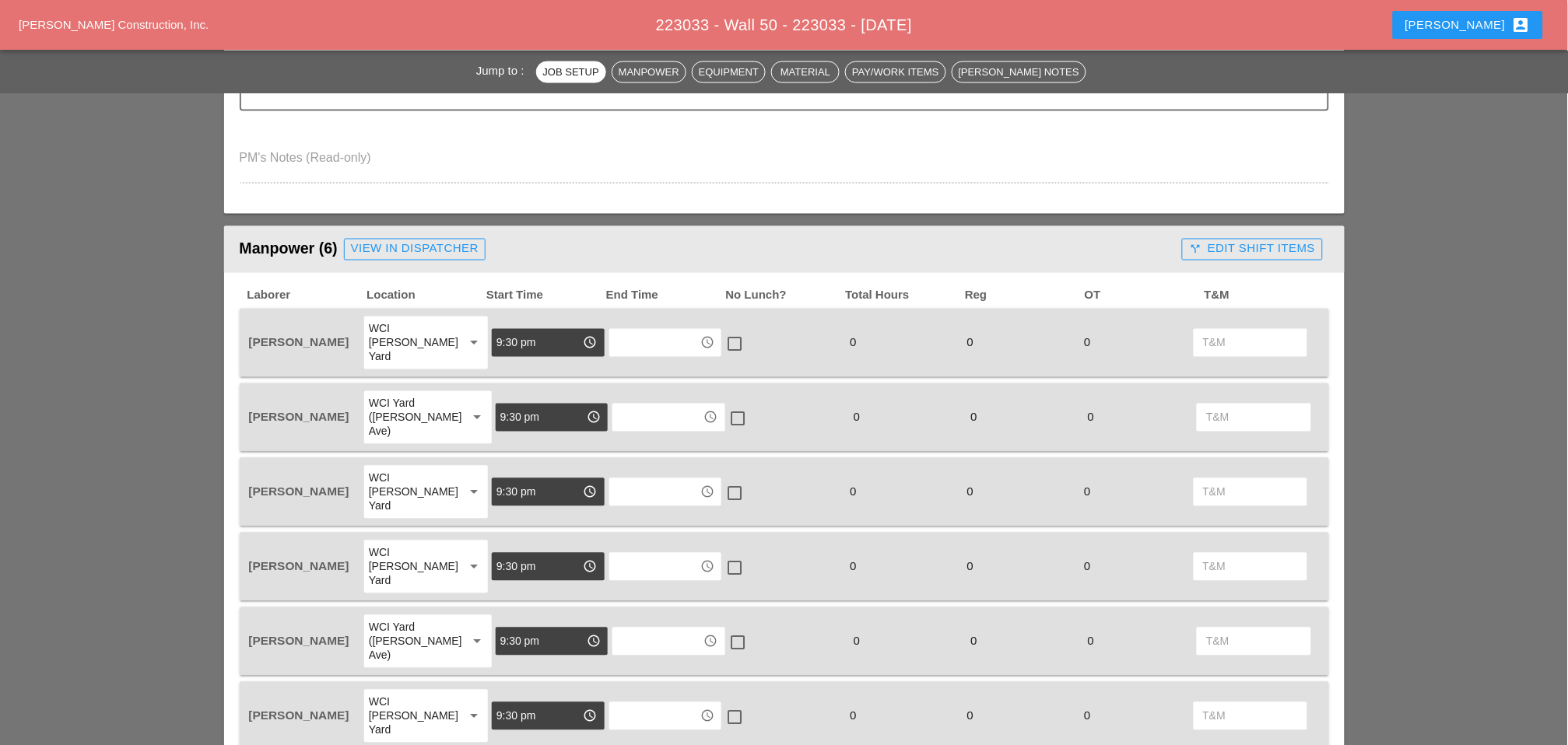 click at bounding box center [654, 343] 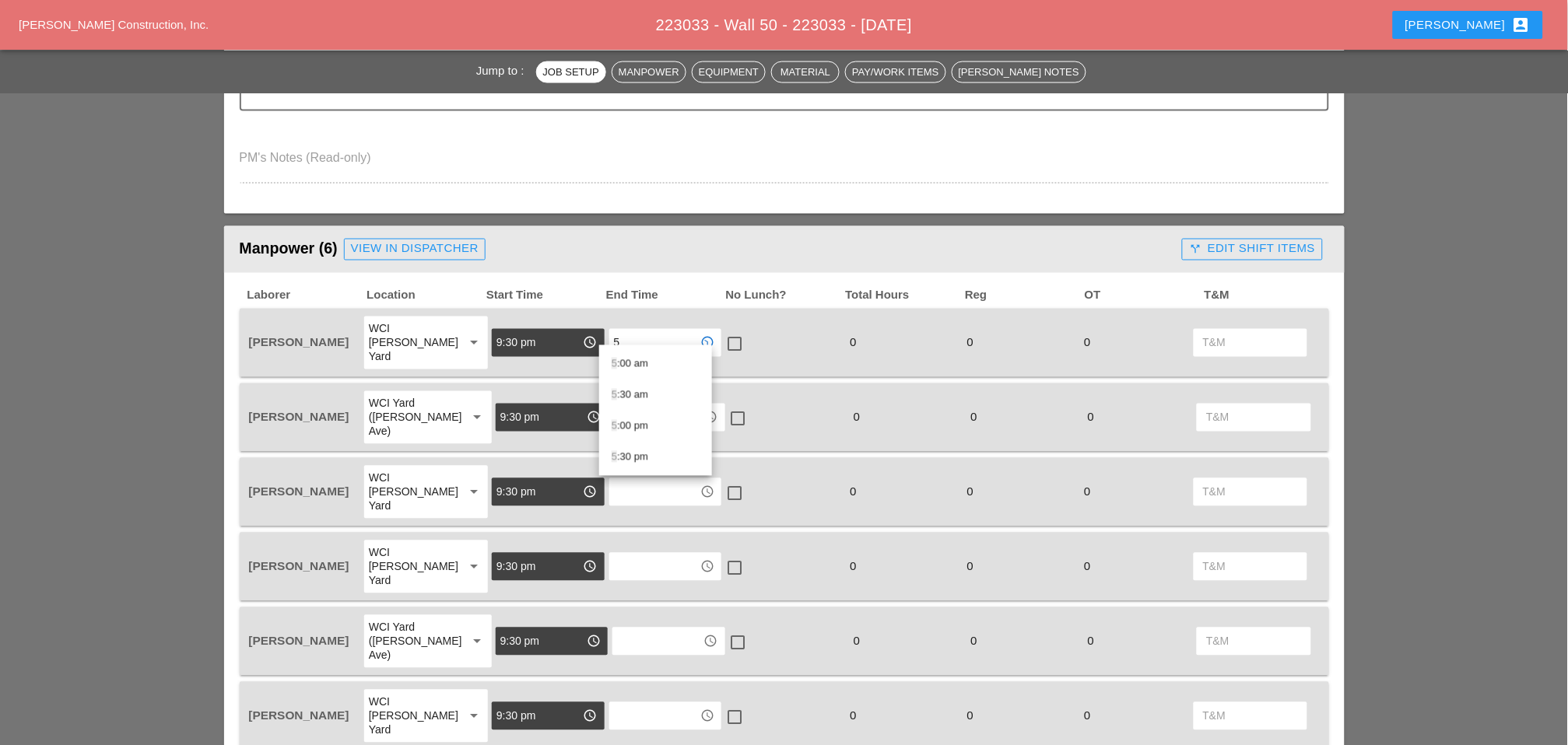 click on "5 :30 am" at bounding box center [655, 395] 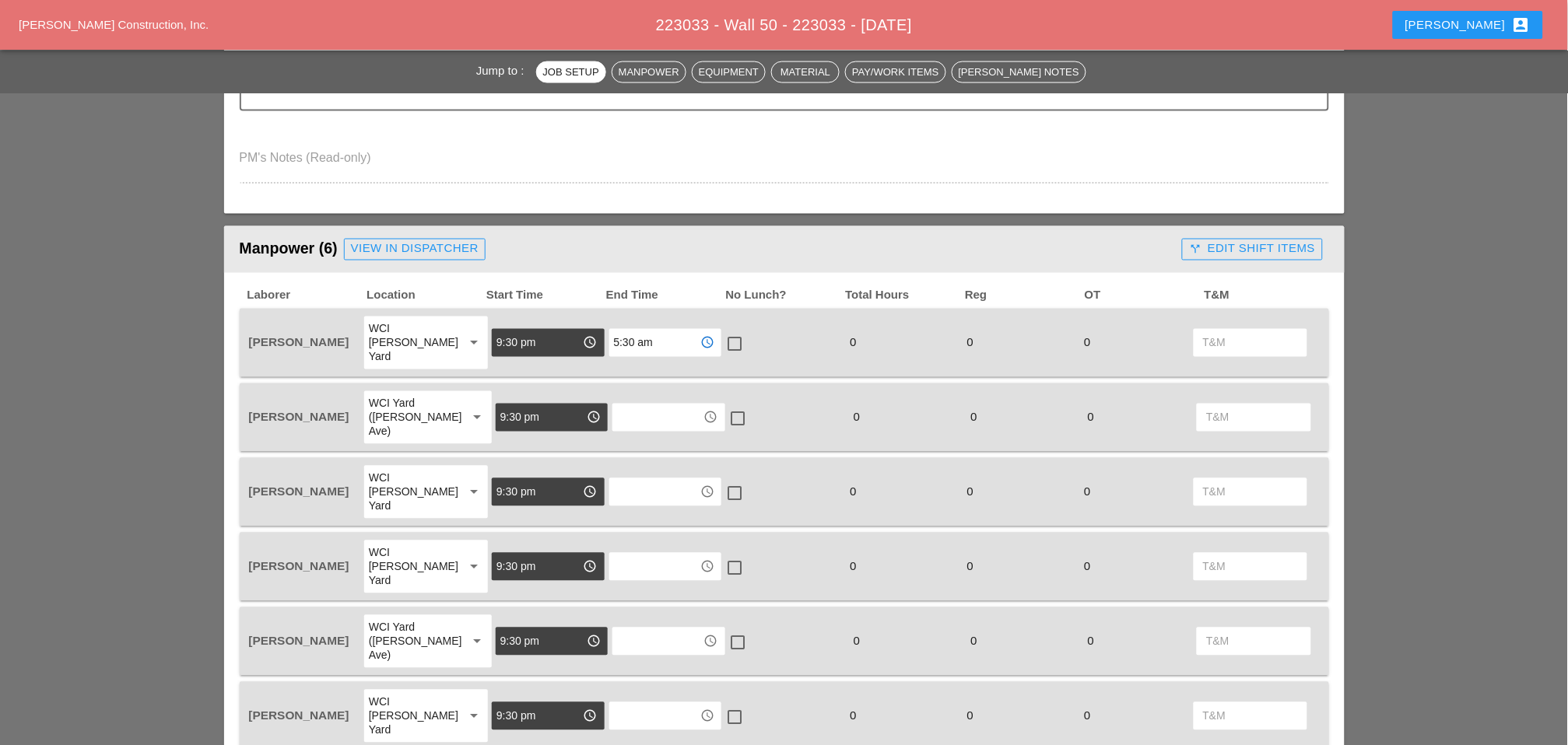 type on "5:30 am" 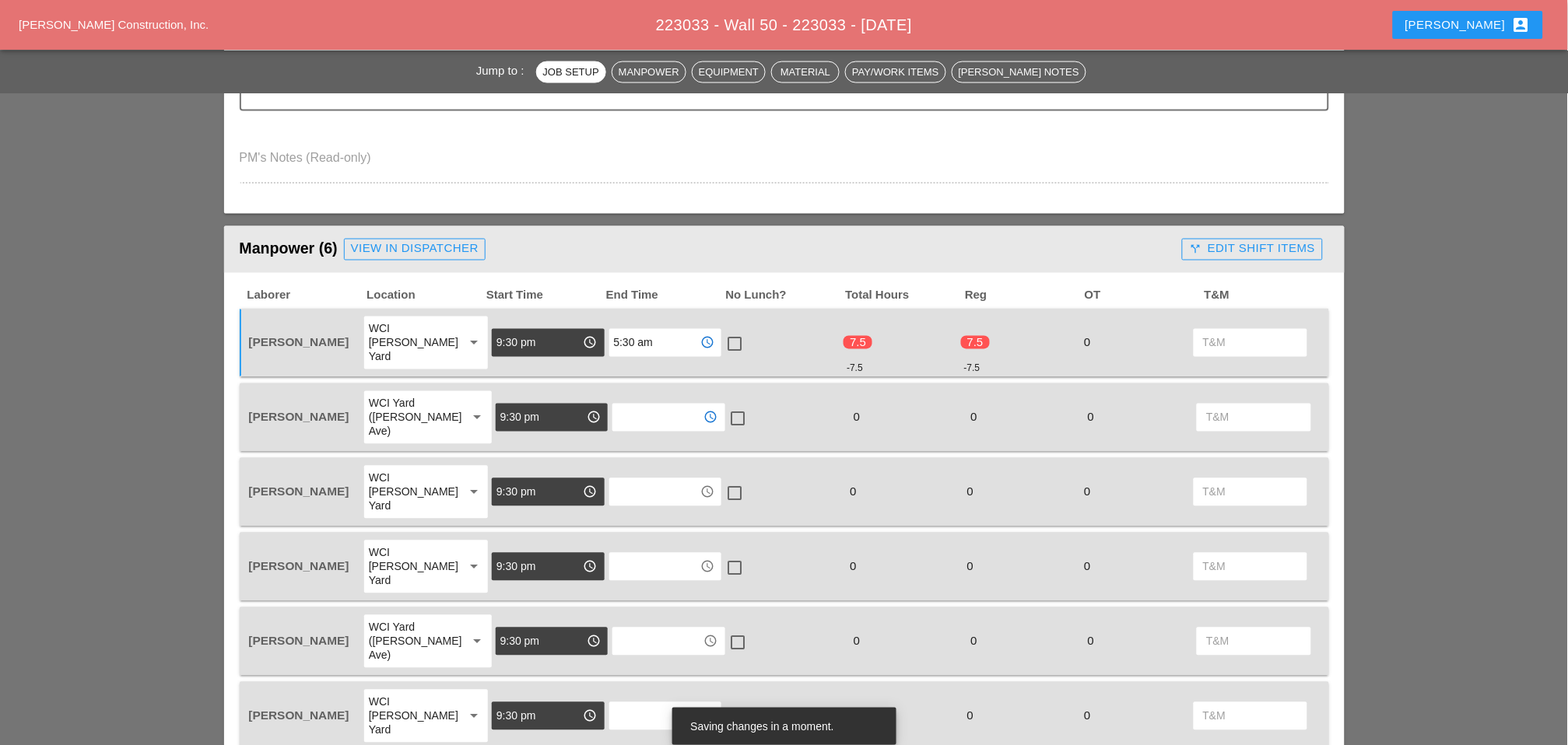 click at bounding box center (658, 418) 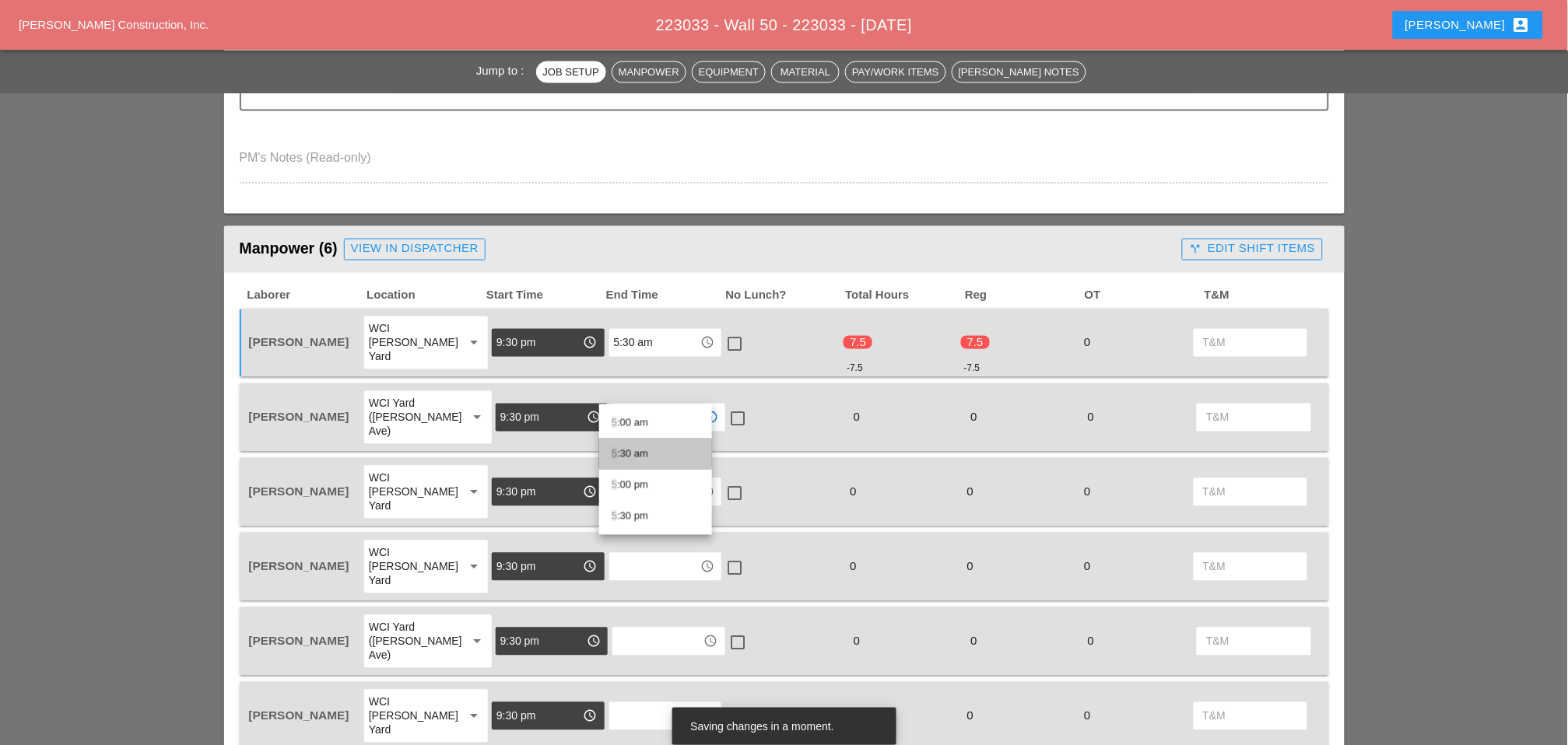 click on "5 :30 am" at bounding box center (655, 454) 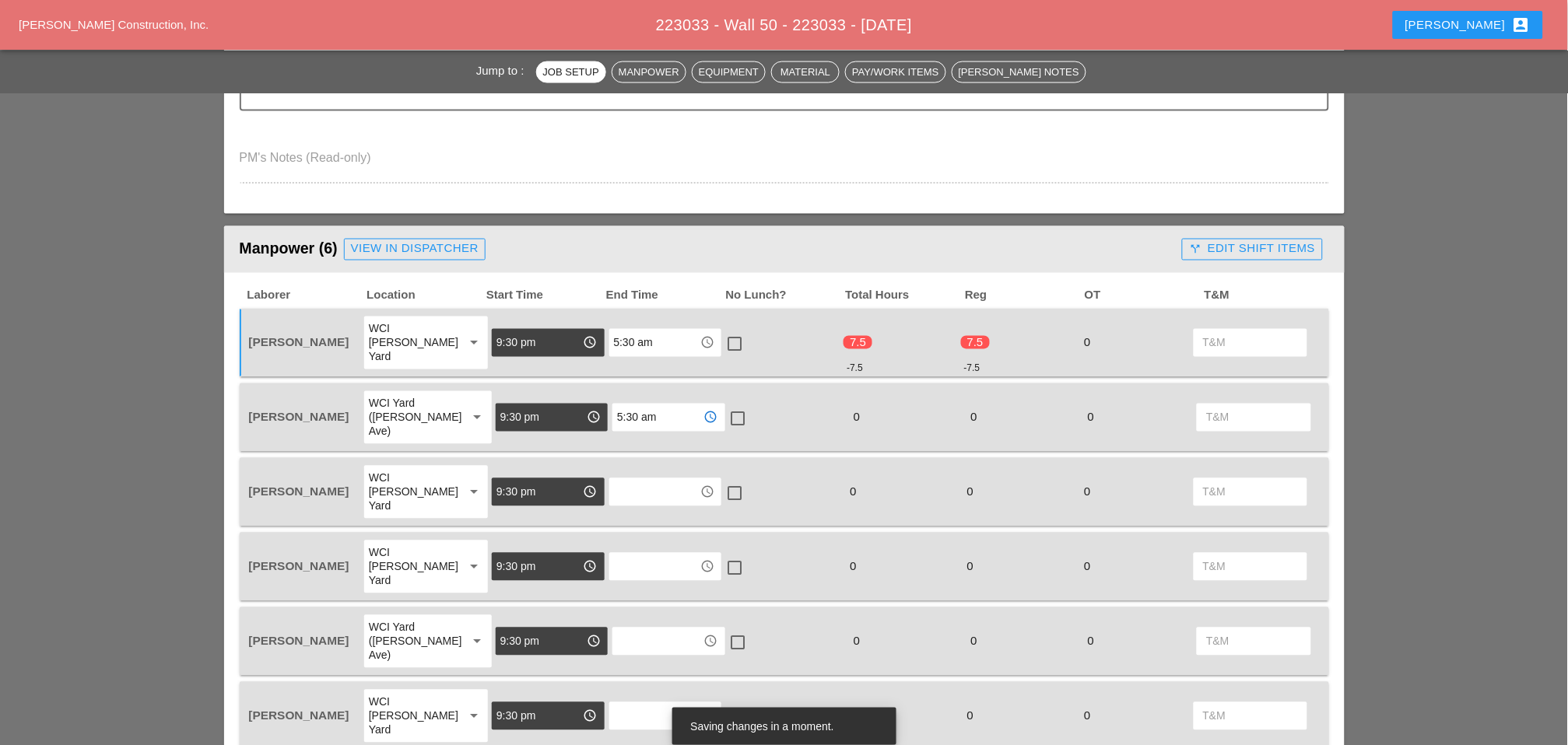 type on "5:30 am" 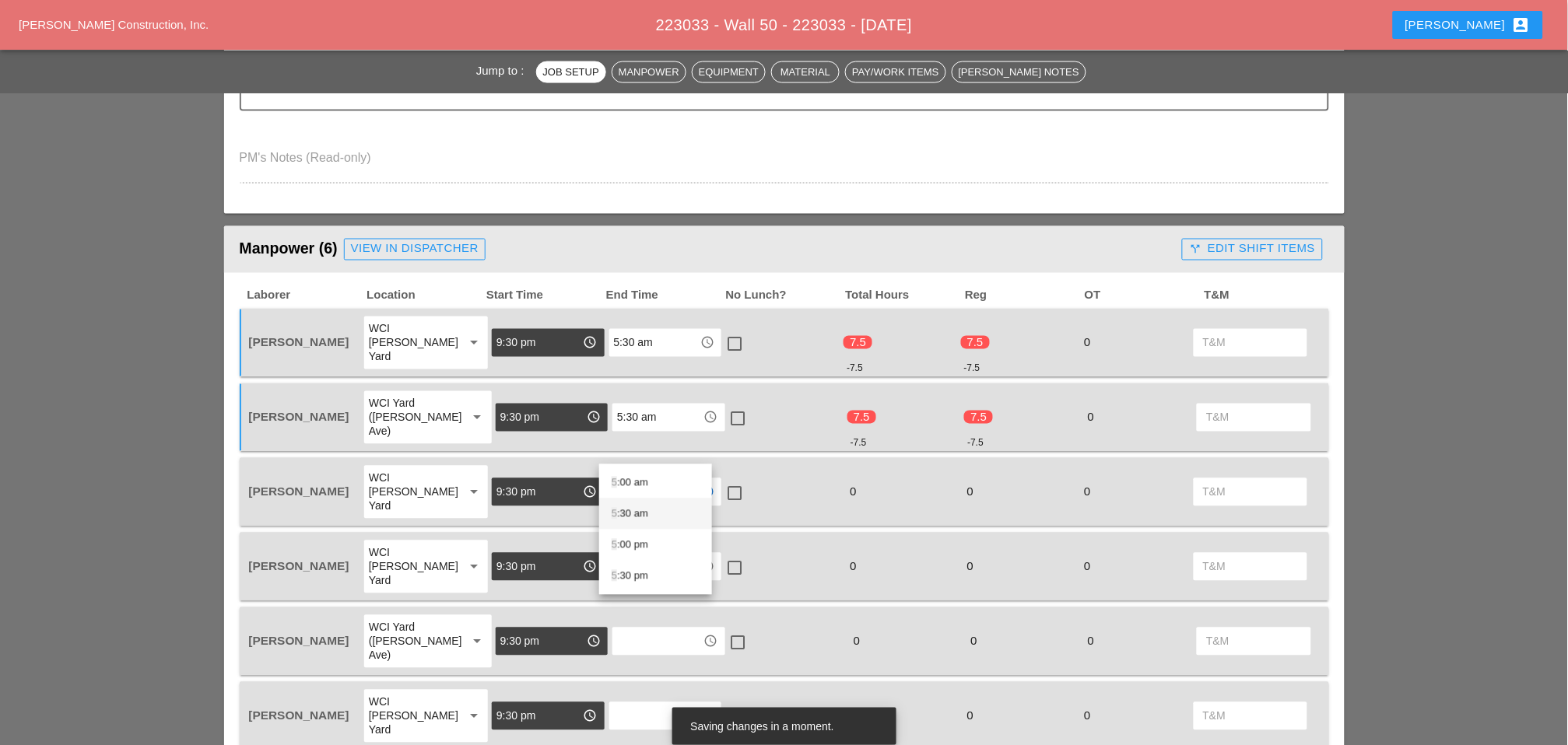 click on "5 :30 am" at bounding box center [655, 514] 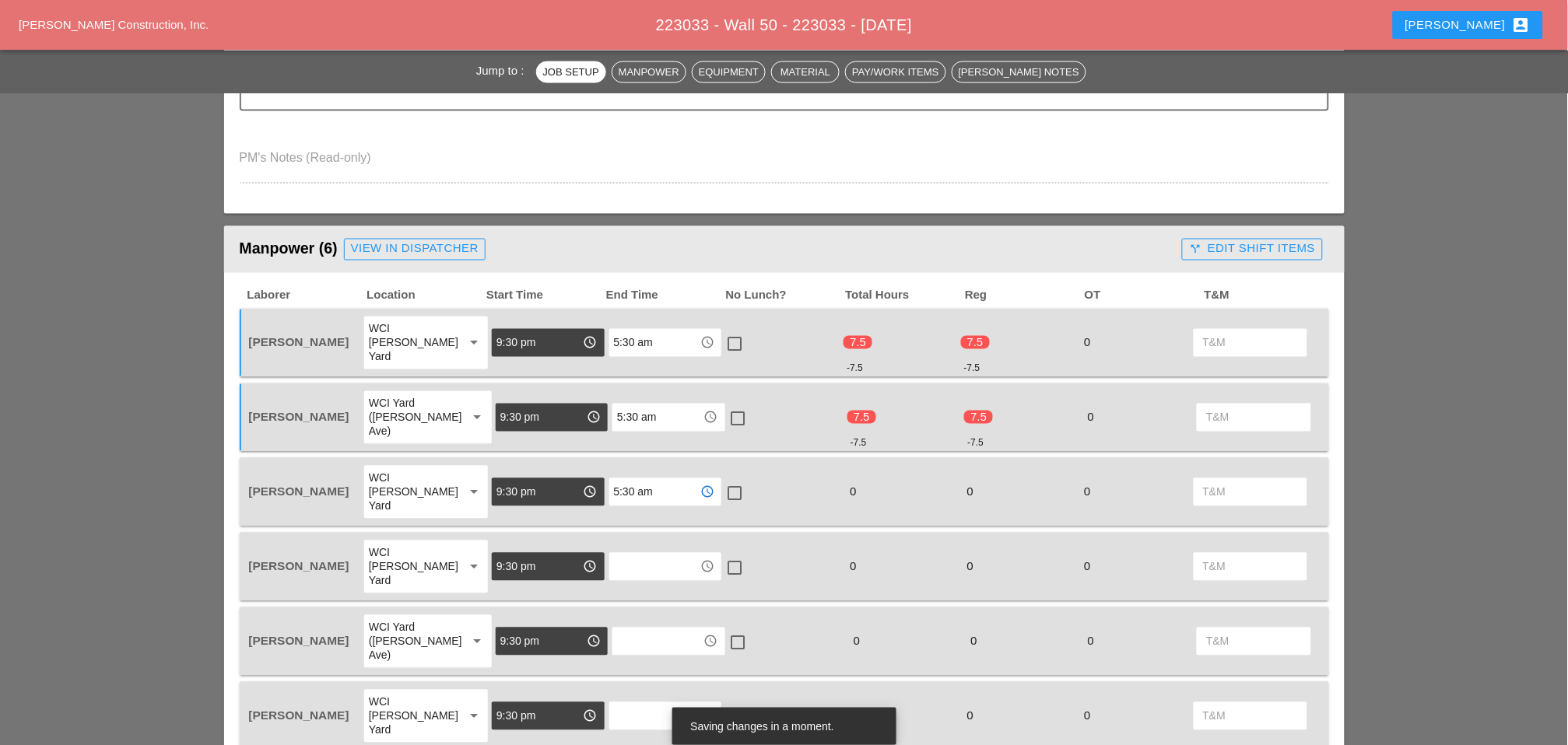 type on "5:30 am" 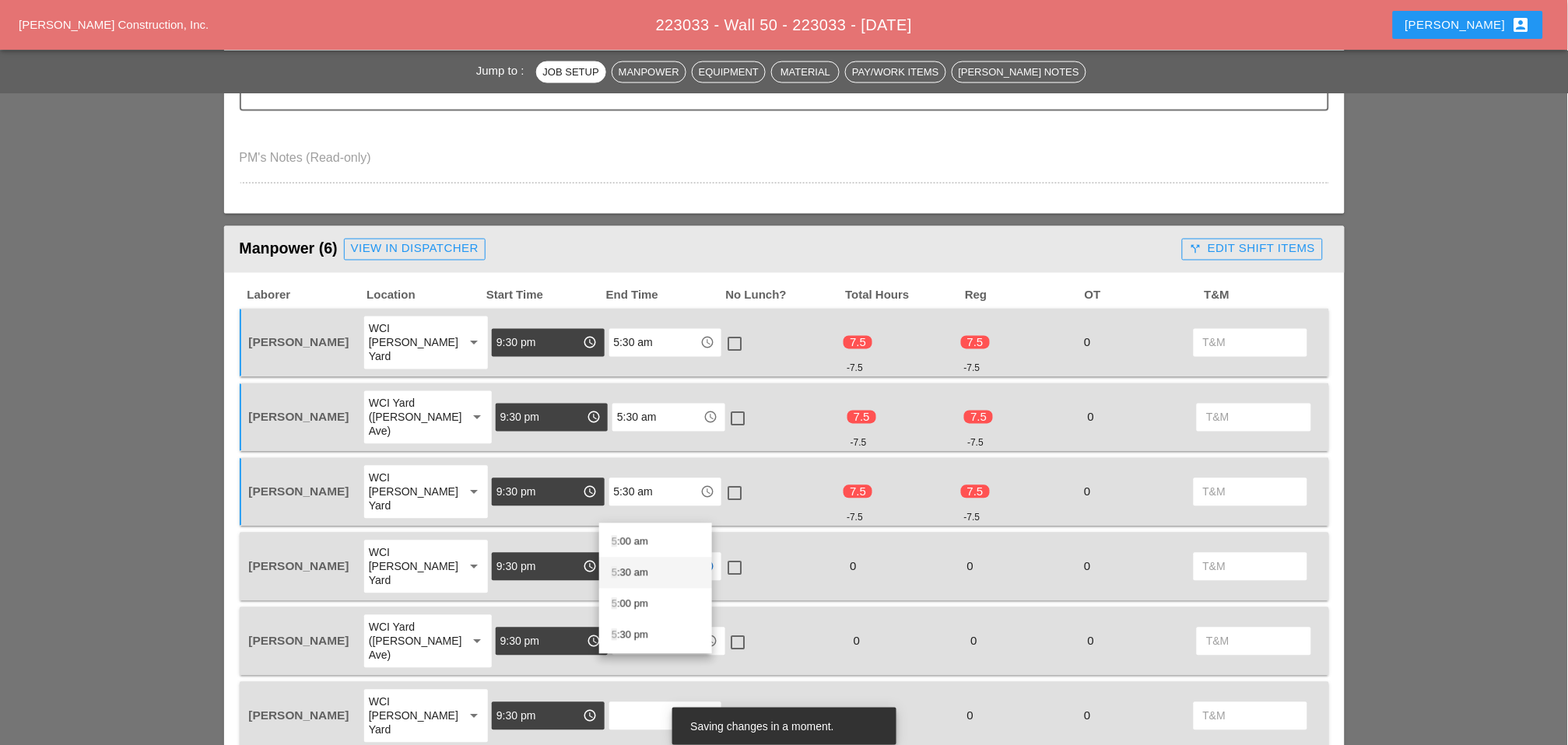 click on "5 :30 am" at bounding box center [655, 573] 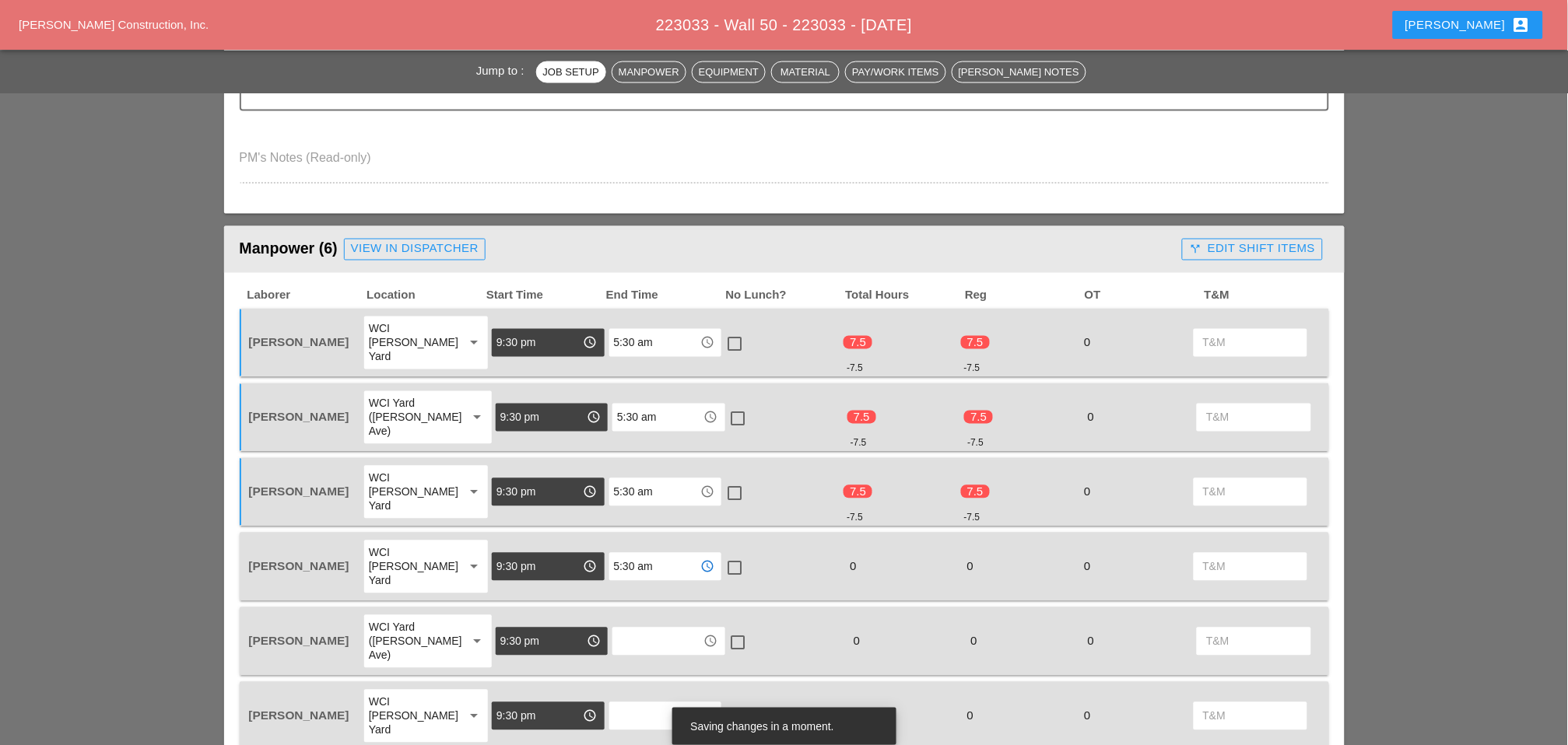 type on "5:30 am" 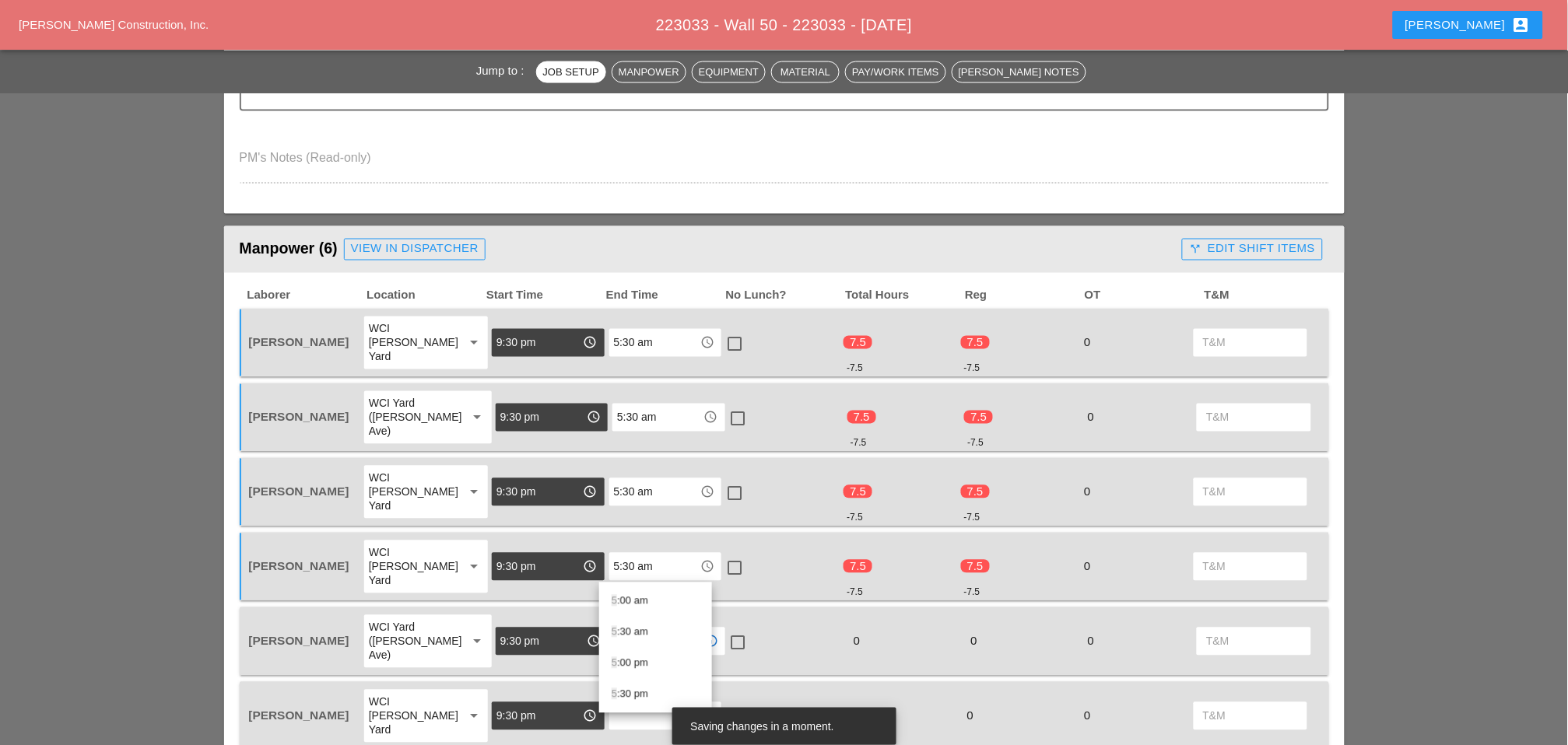 click on "5 :30 am" at bounding box center (655, 632) 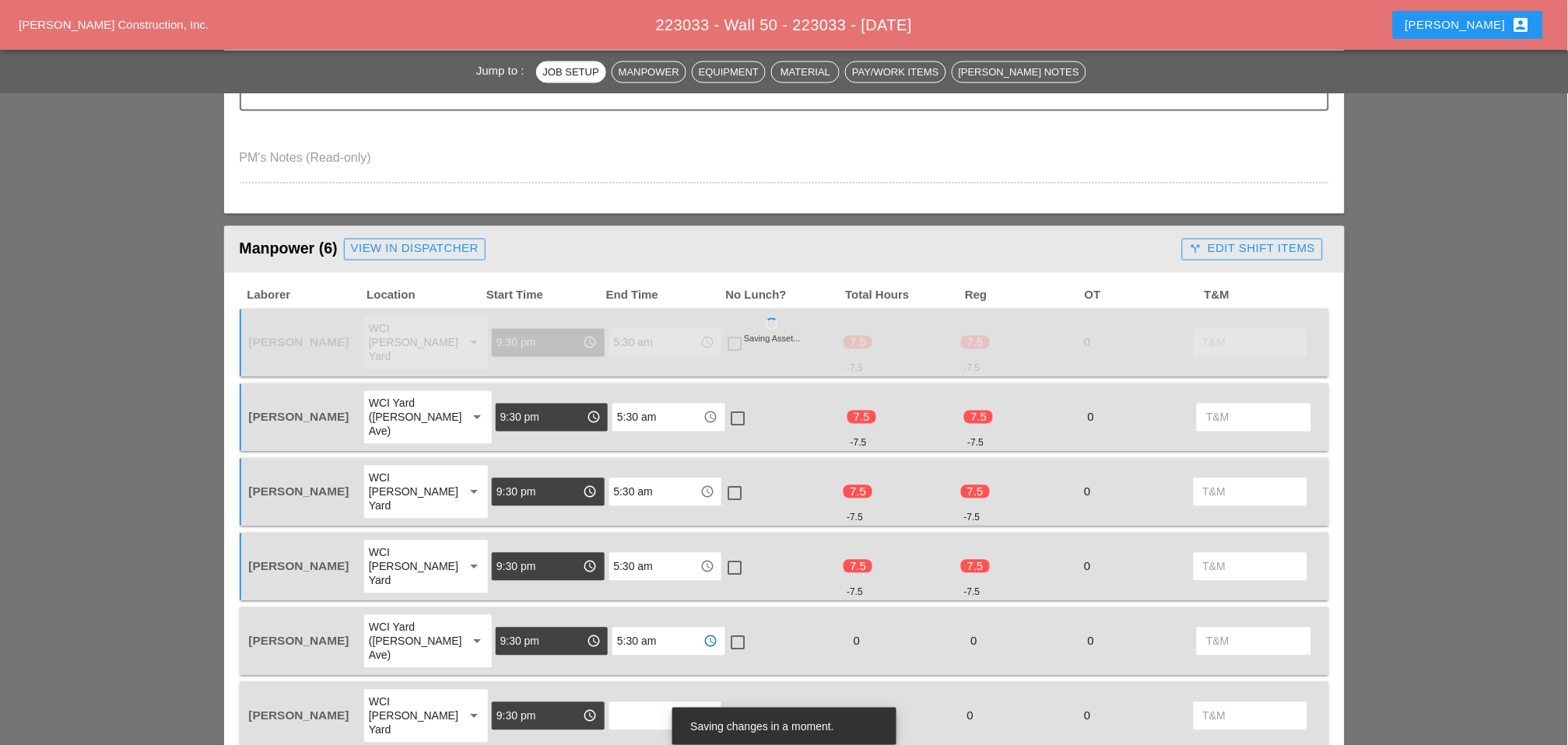 type on "5:30 am" 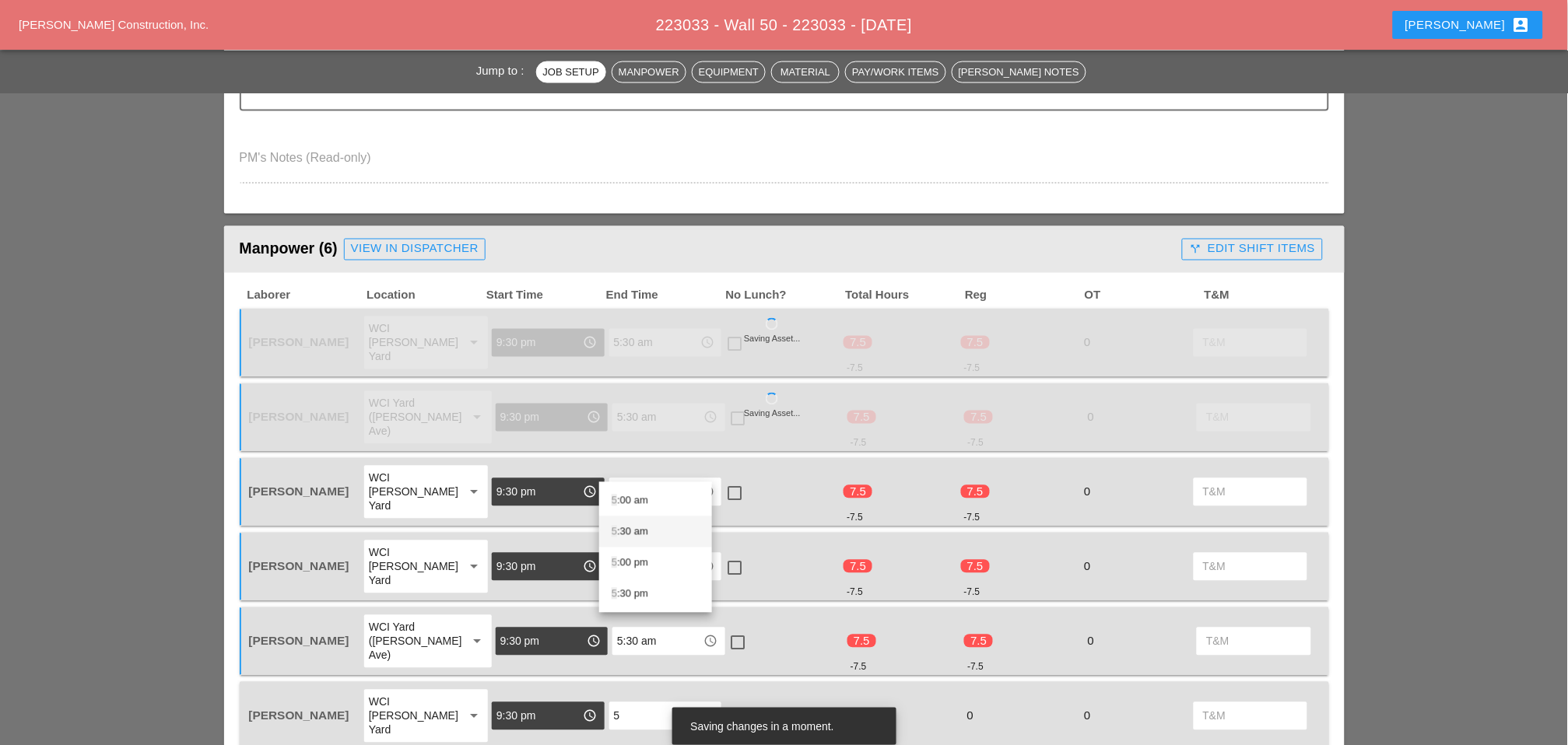 click on "5 :30 am" at bounding box center (655, 532) 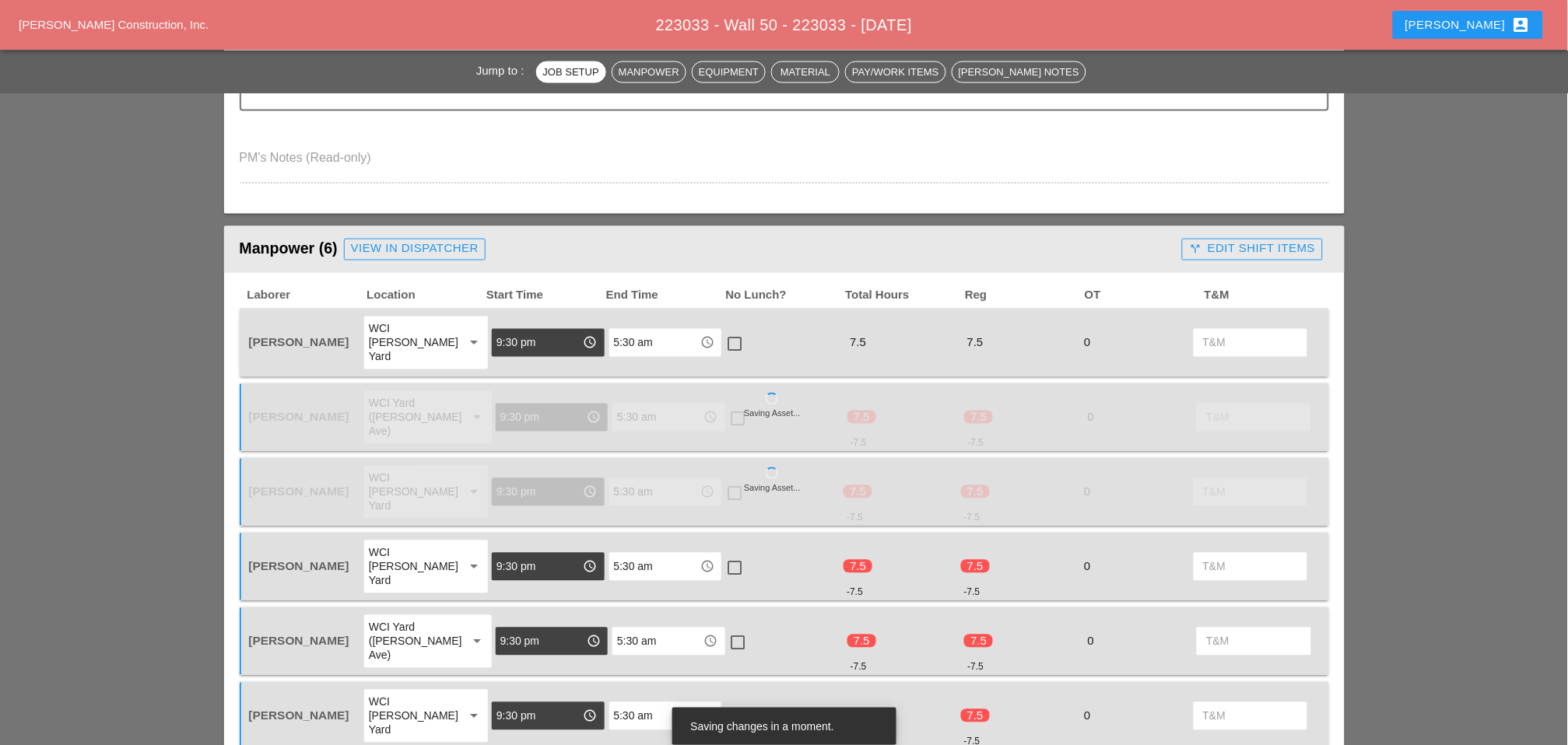 type on "5:30 am" 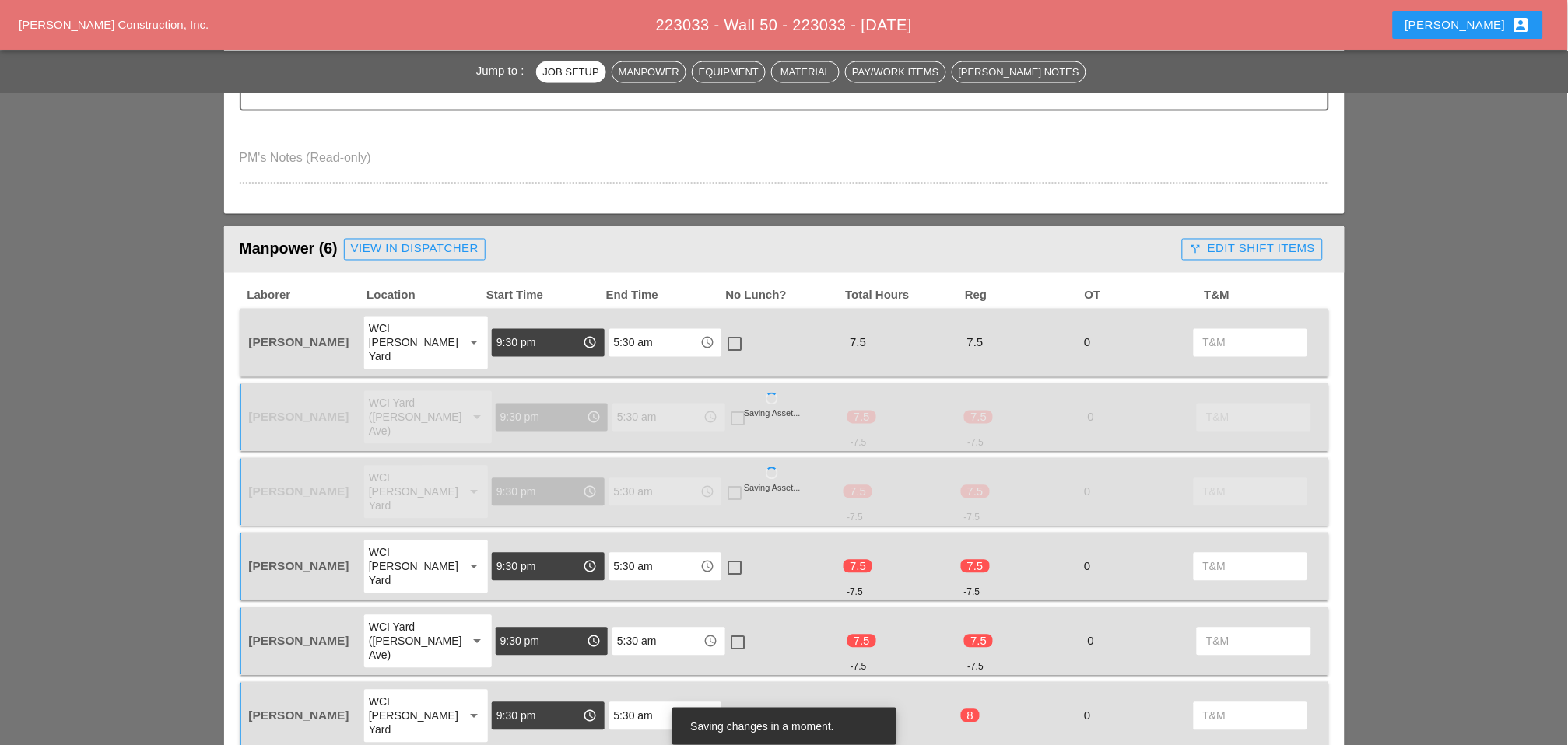 click at bounding box center [738, 643] 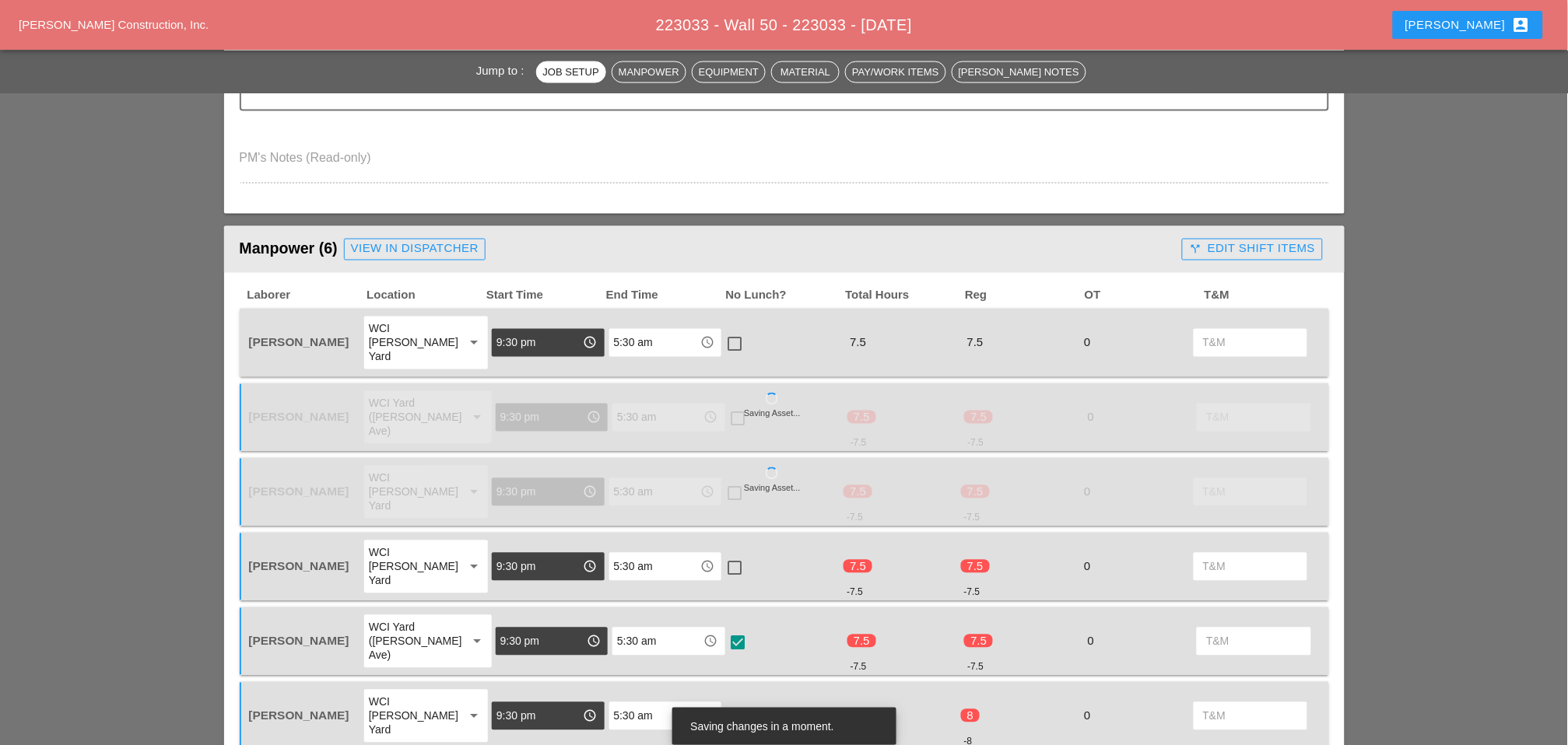 checkbox on "true" 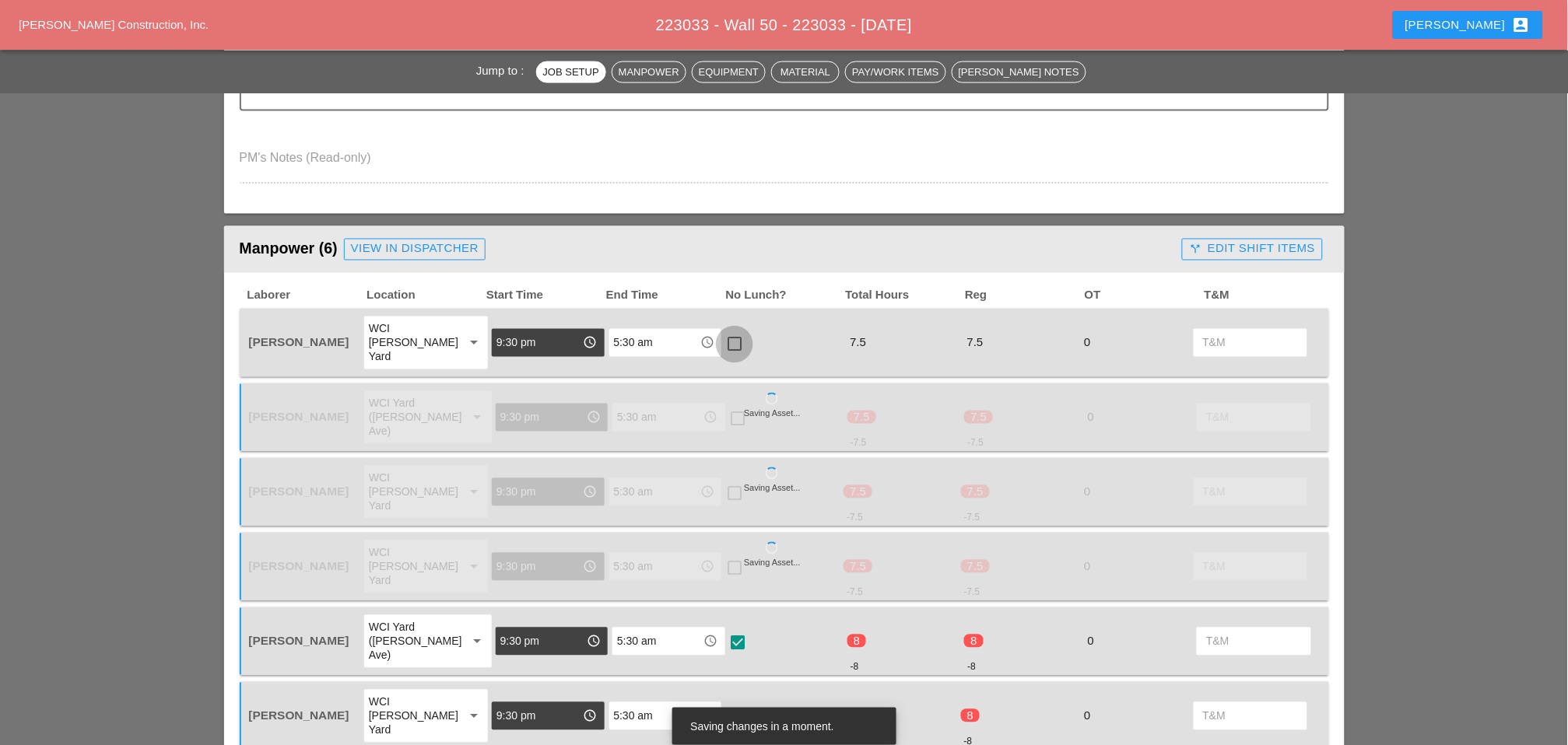 drag, startPoint x: 727, startPoint y: 333, endPoint x: 728, endPoint y: 348, distance: 15.033296 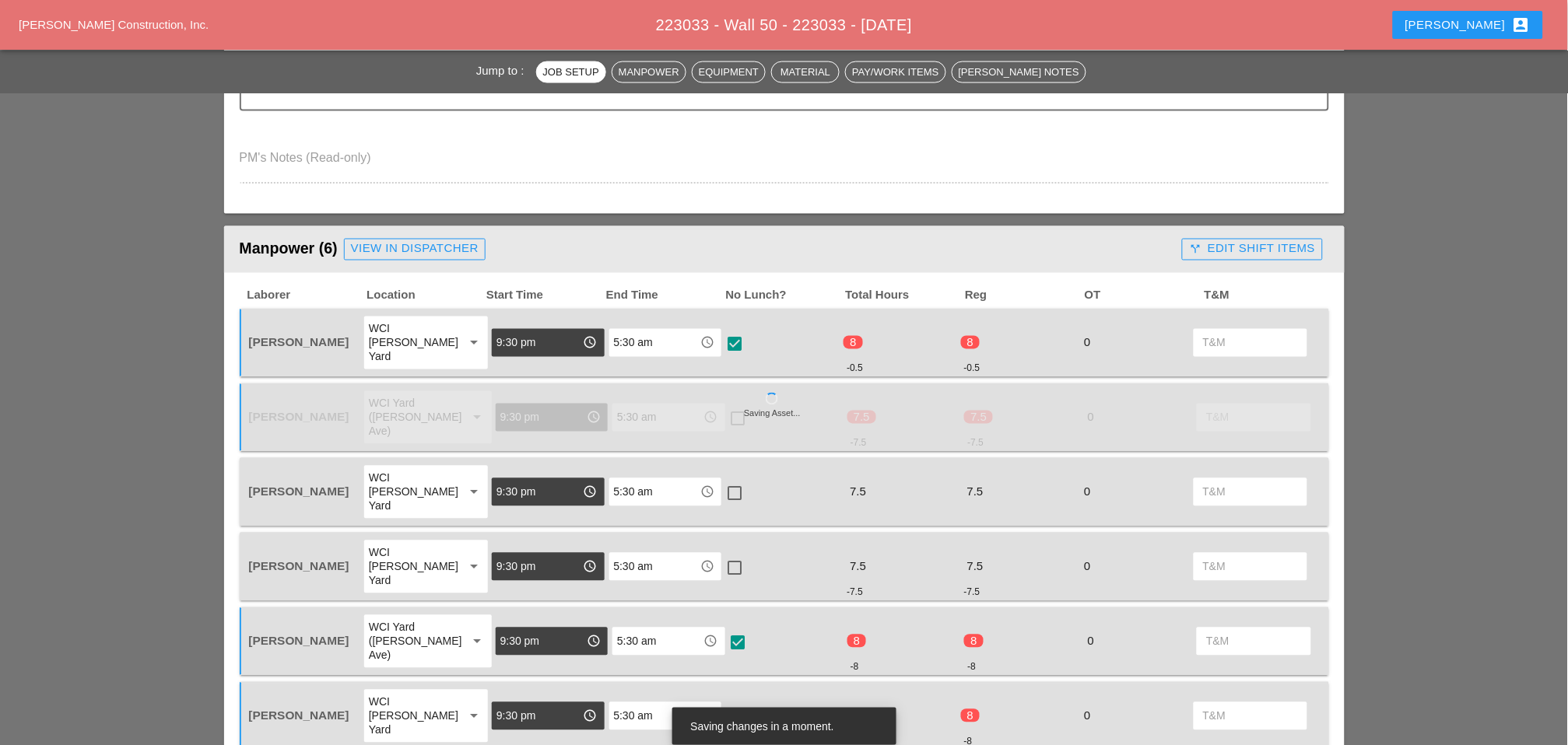 click at bounding box center [735, 494] 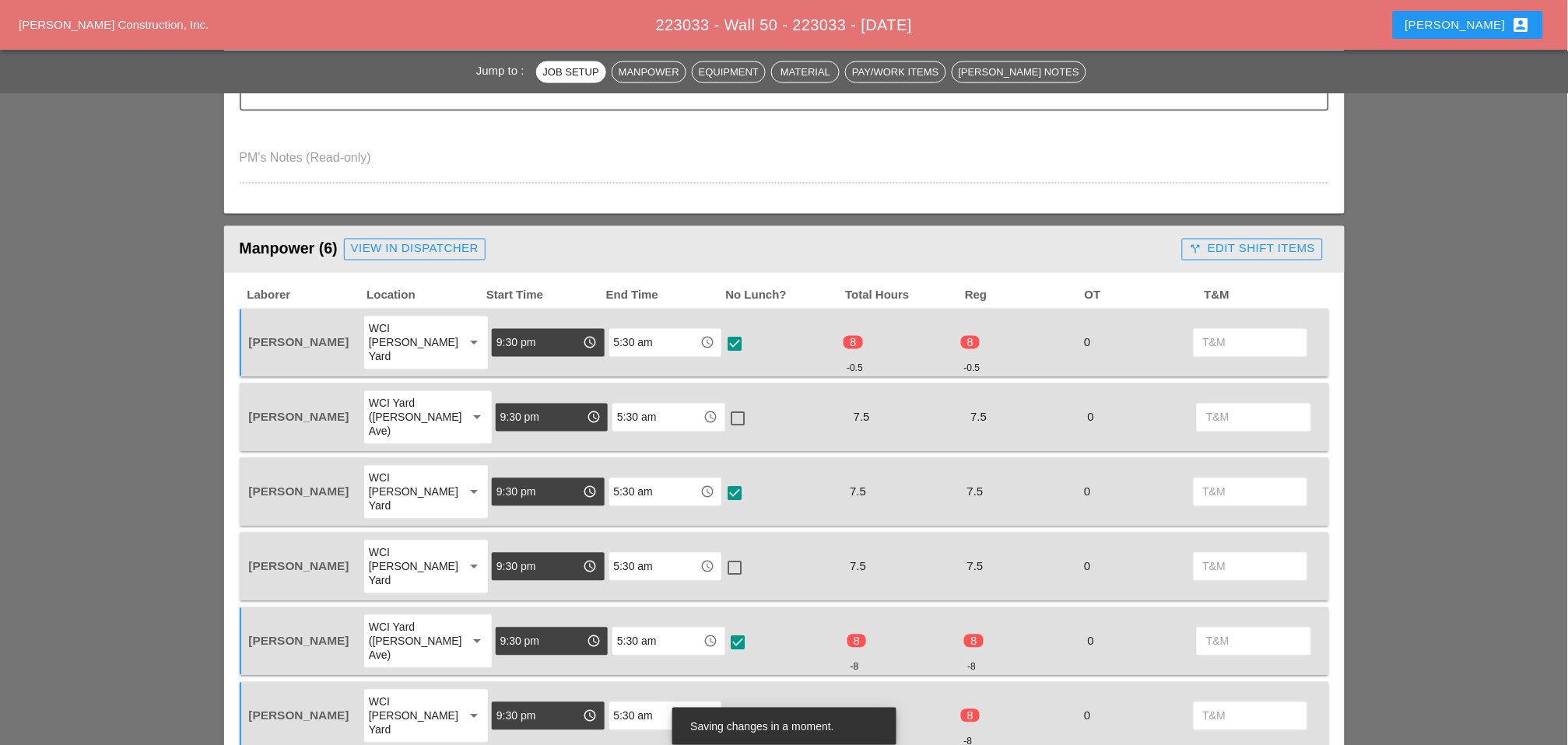 checkbox on "true" 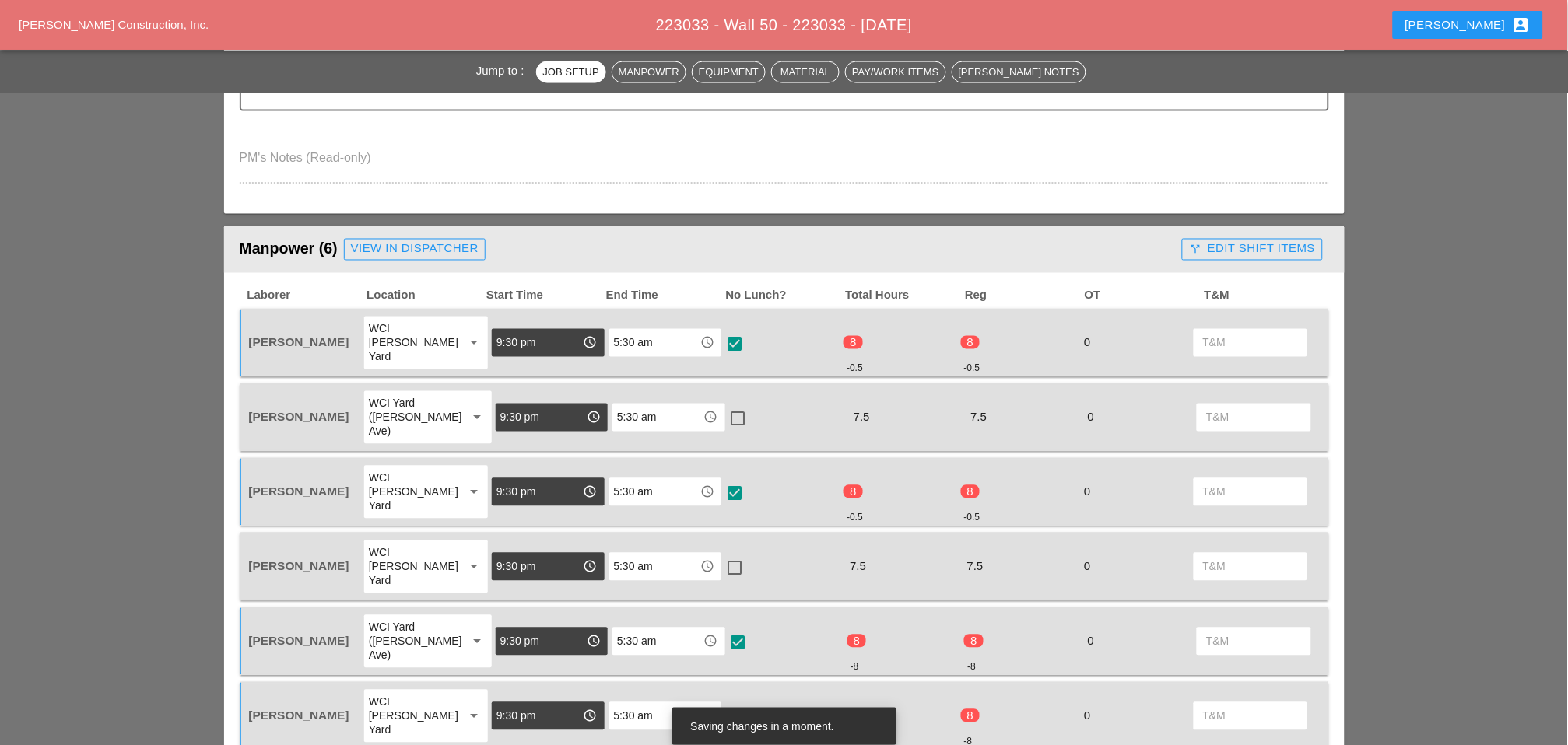 click at bounding box center [735, 568] 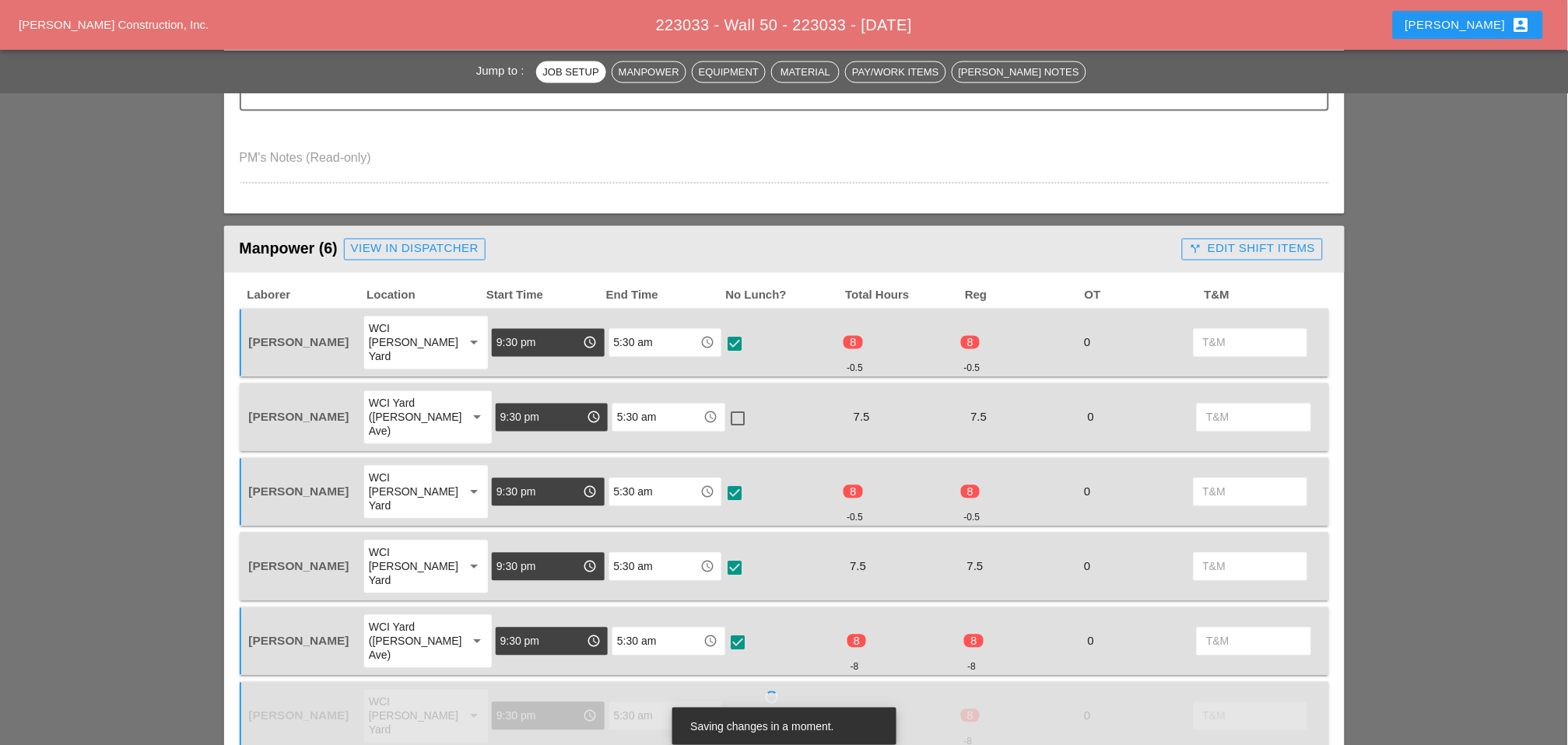 checkbox on "true" 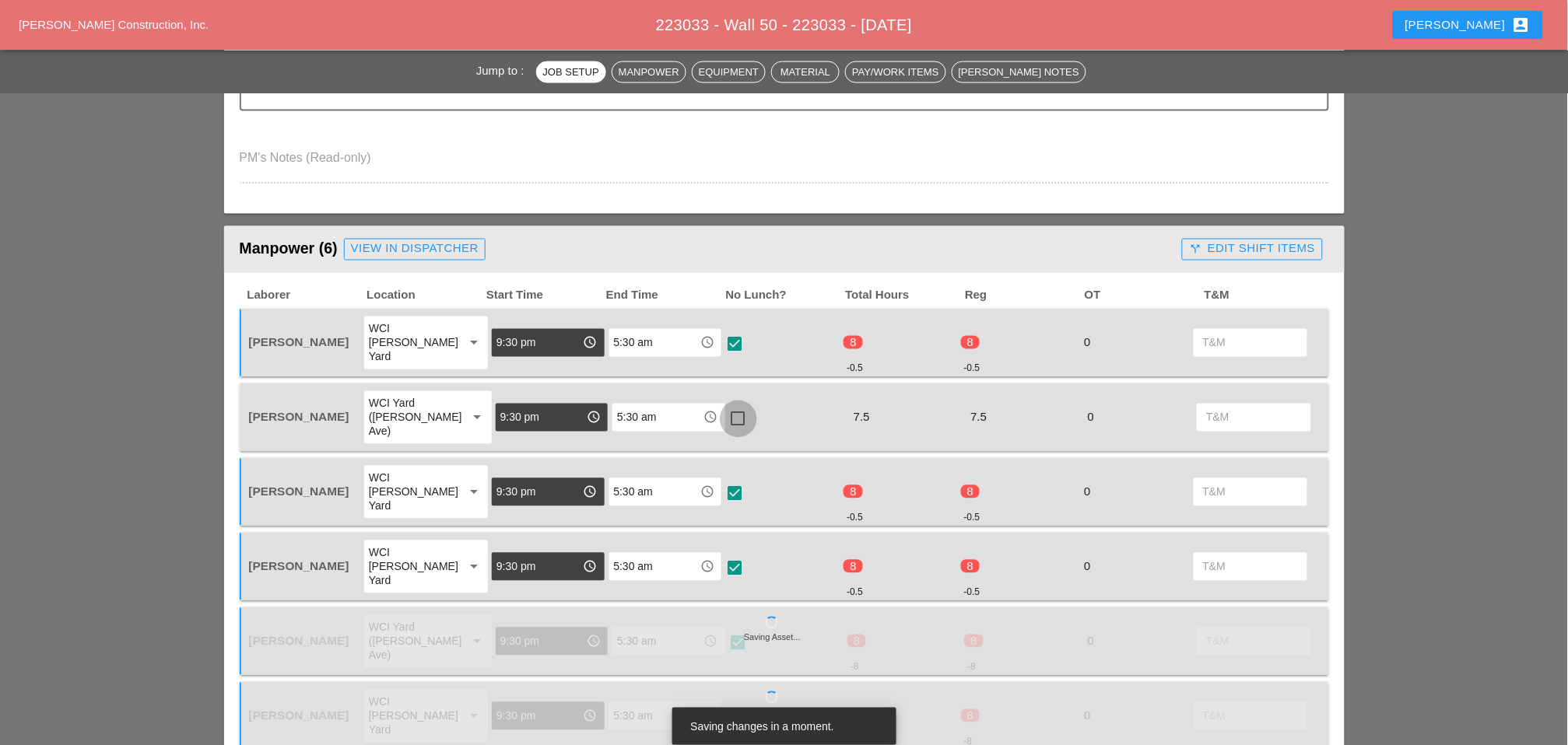 click at bounding box center [738, 419] 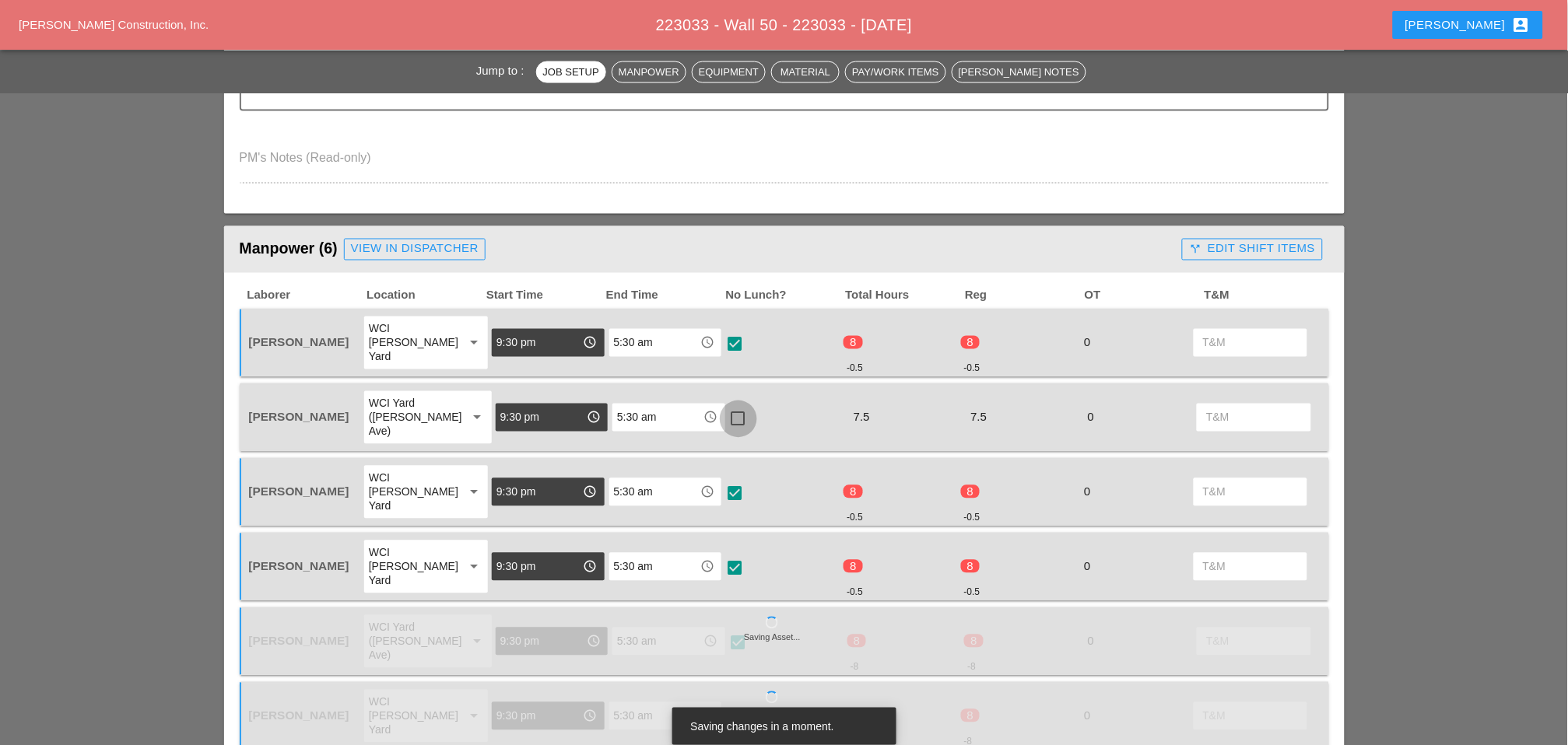 checkbox on "true" 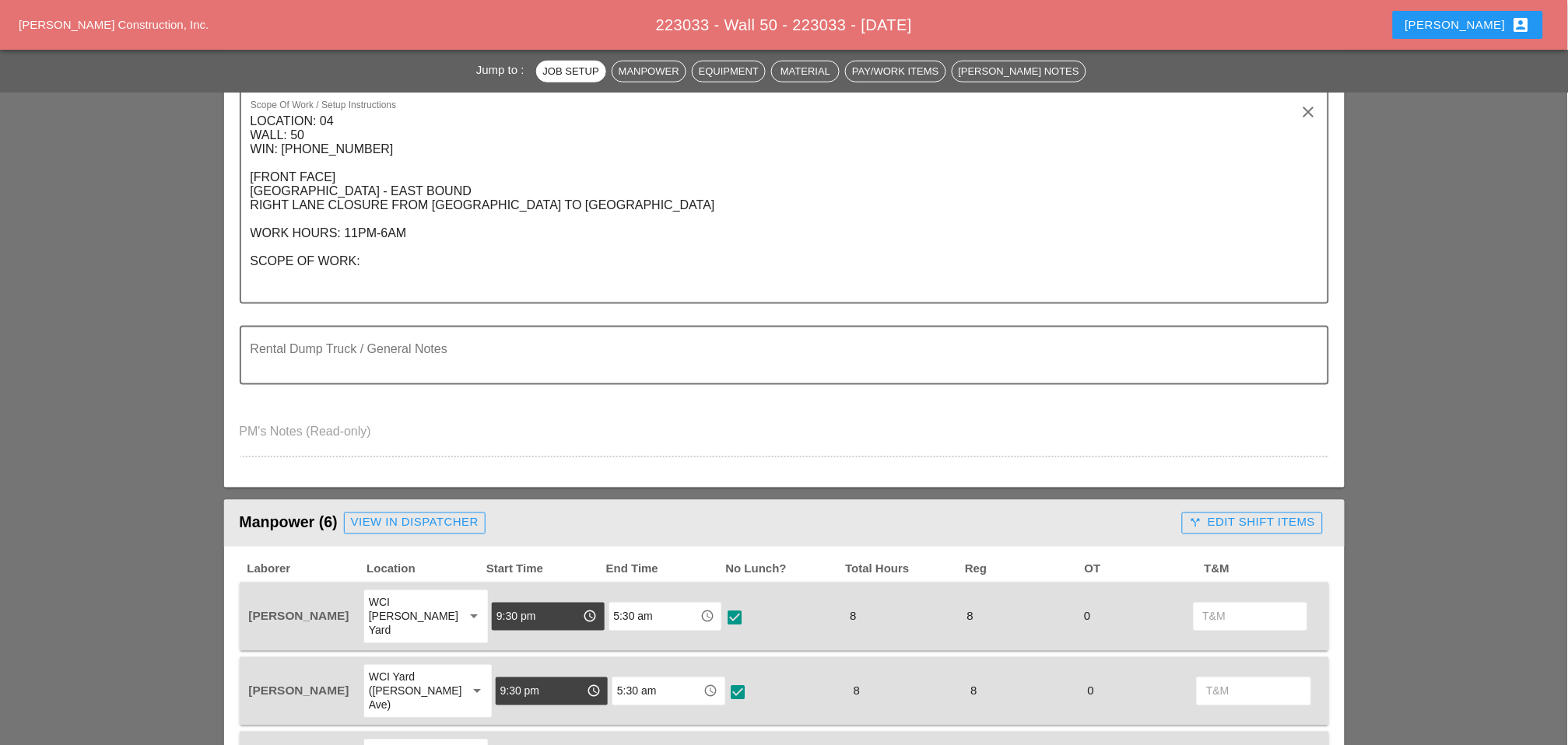 scroll, scrollTop: 691, scrollLeft: 0, axis: vertical 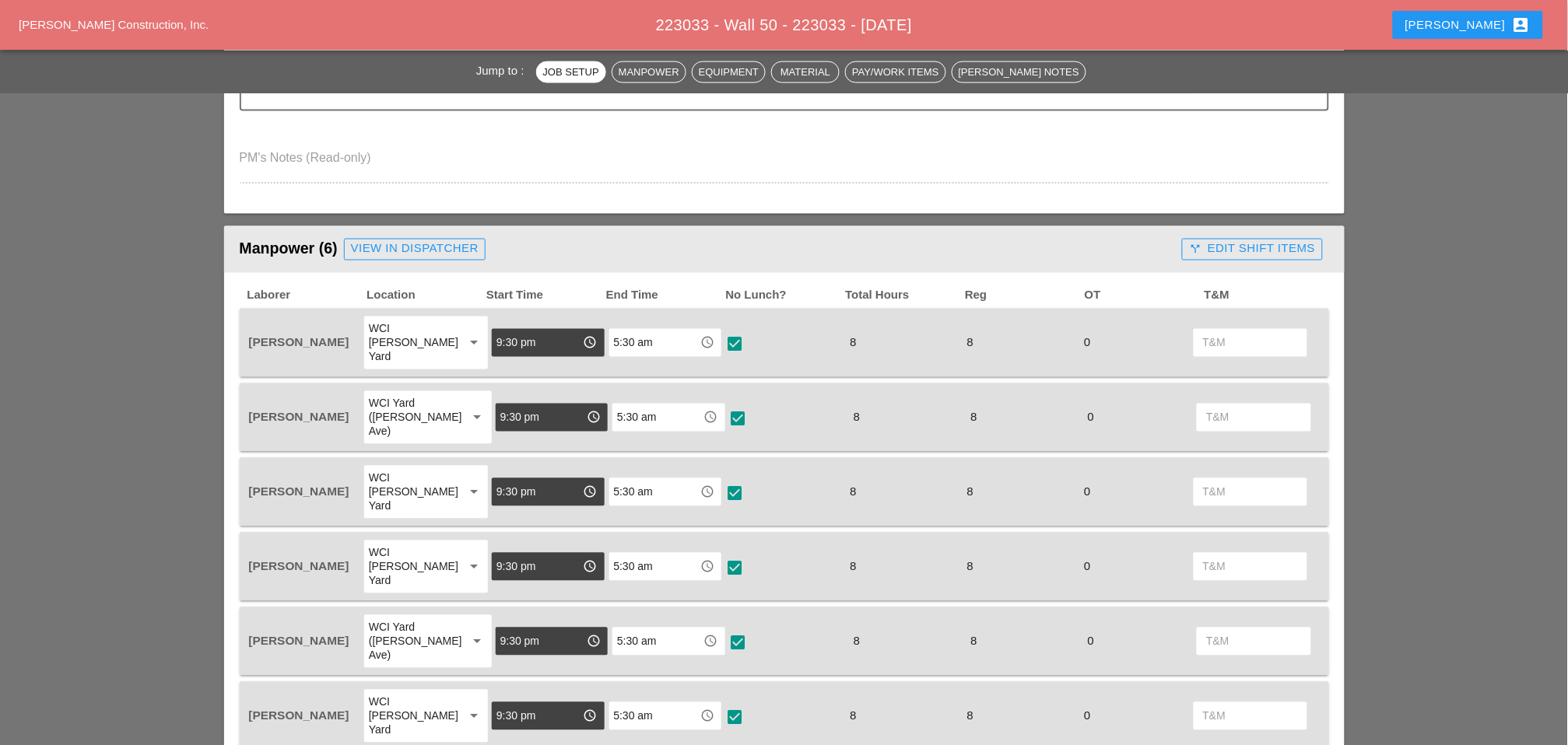 click on "call_split Edit Shift Items" at bounding box center (1252, 249) 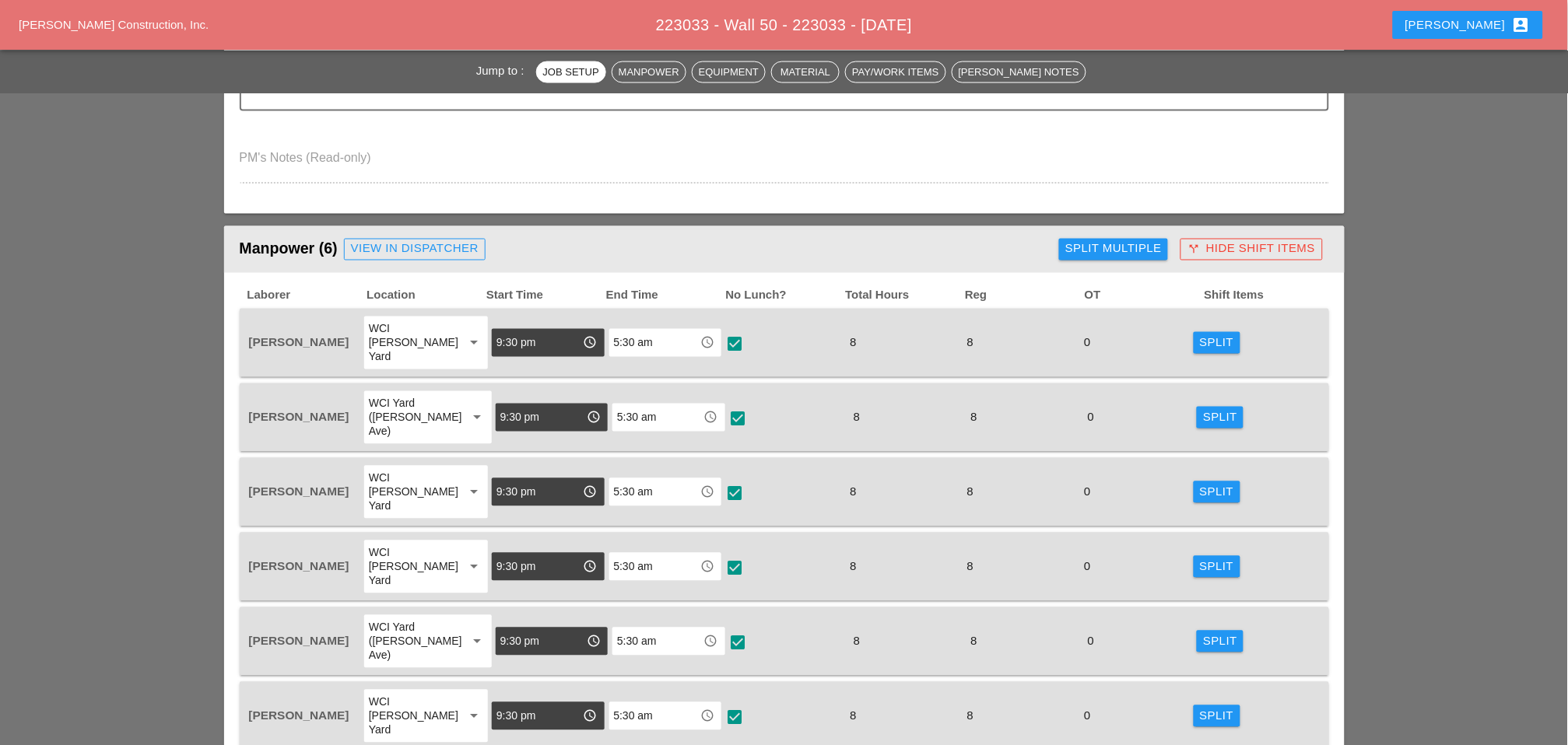 click on "Split Multiple" at bounding box center (1114, 249) 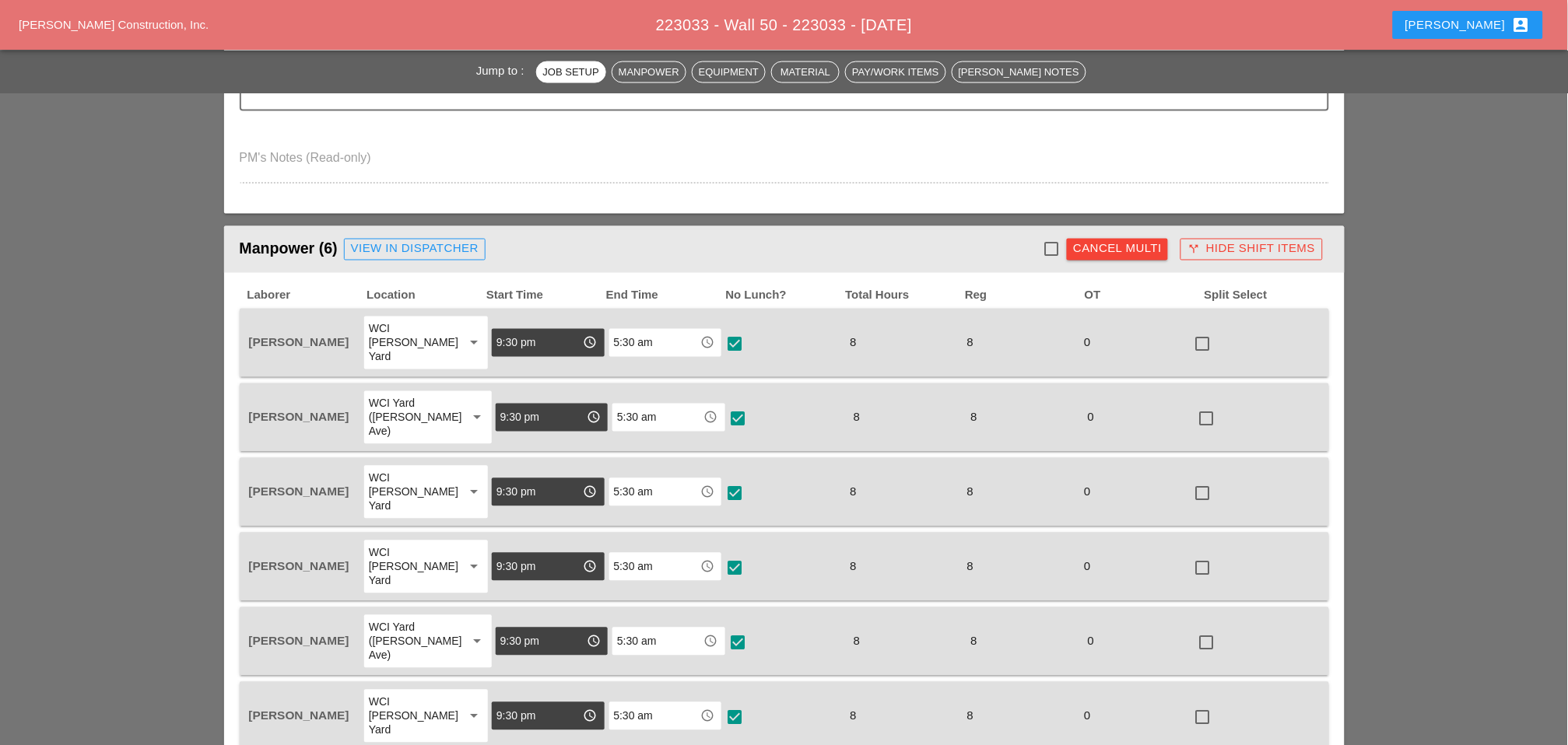 click at bounding box center [1051, 250] 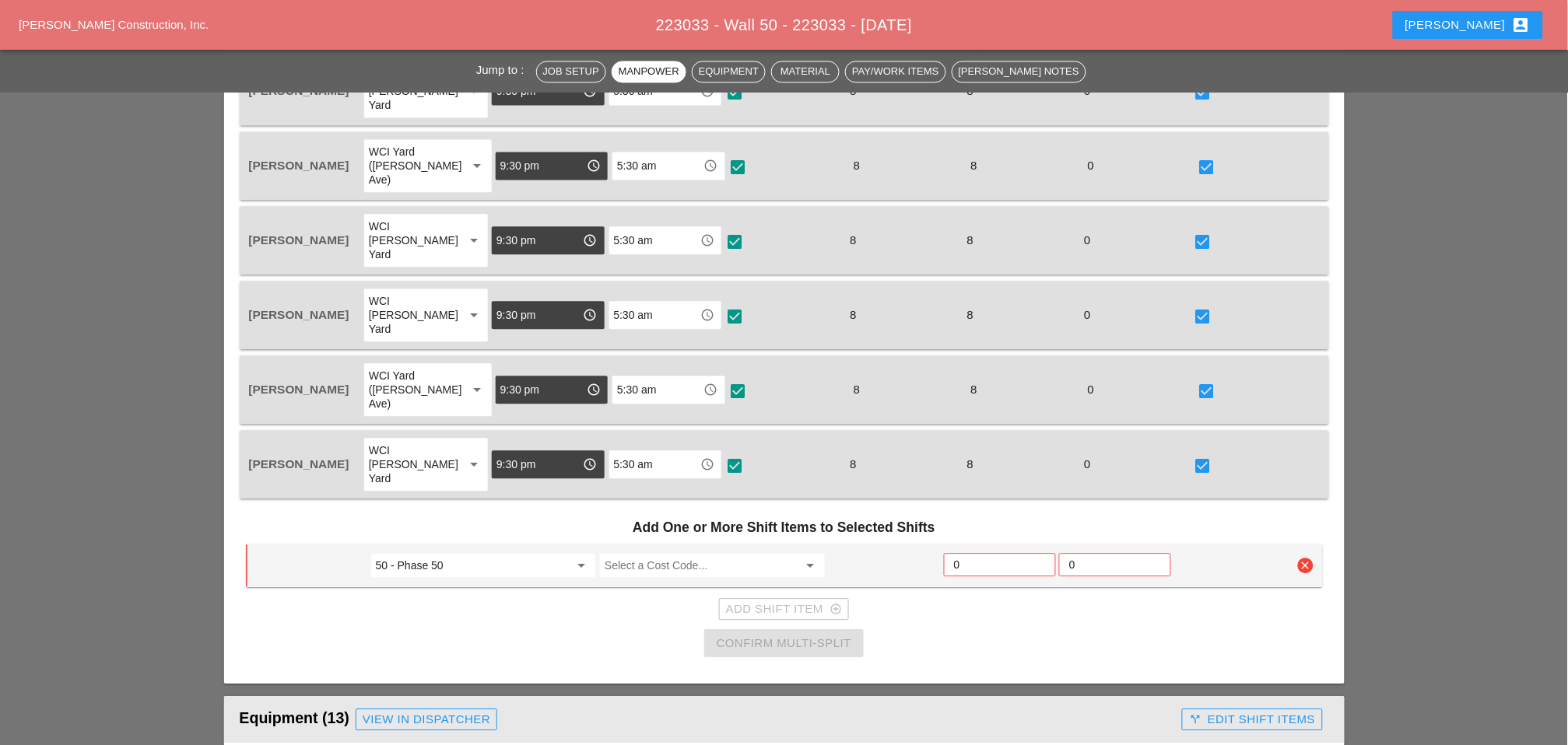 scroll, scrollTop: 950, scrollLeft: 0, axis: vertical 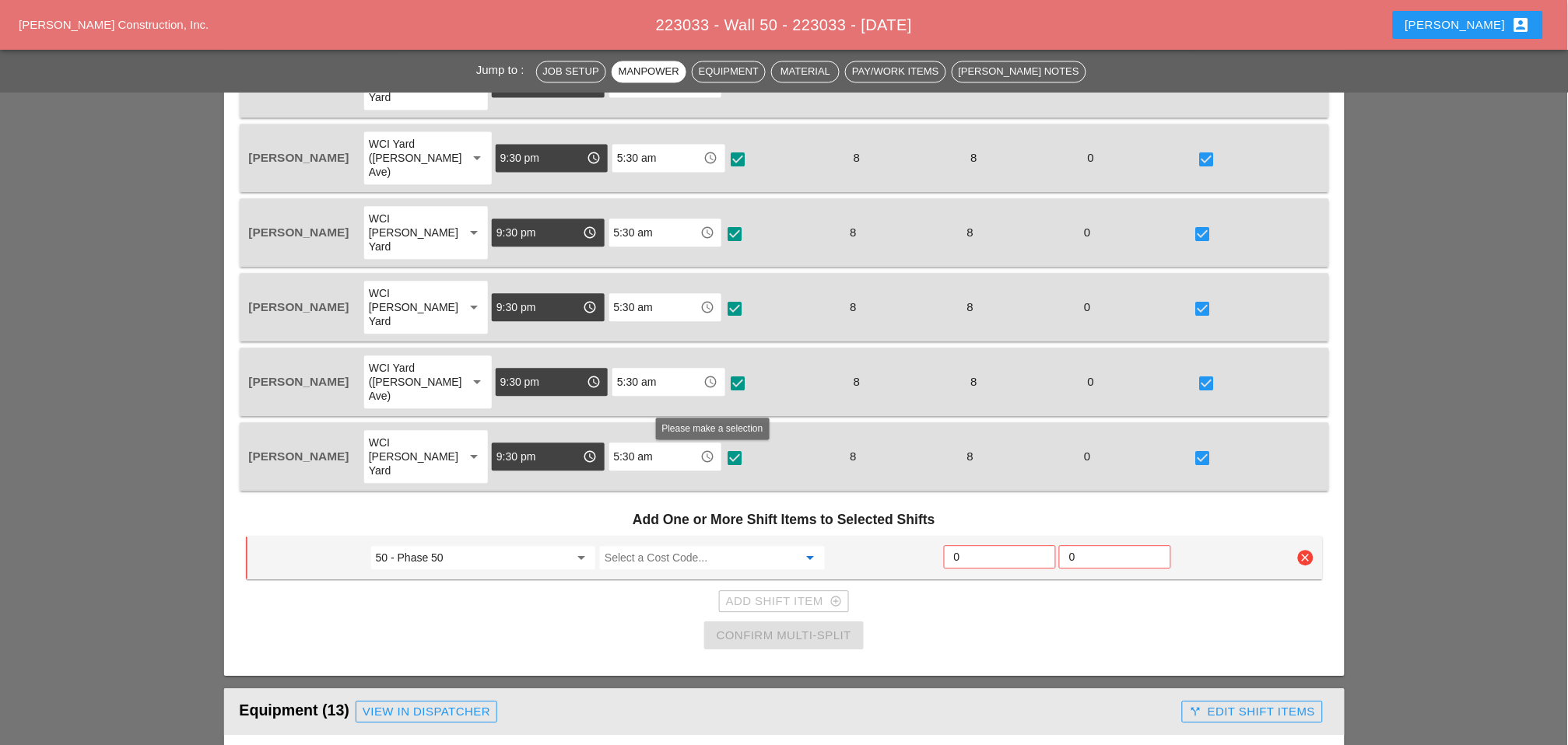 click at bounding box center (701, 558) 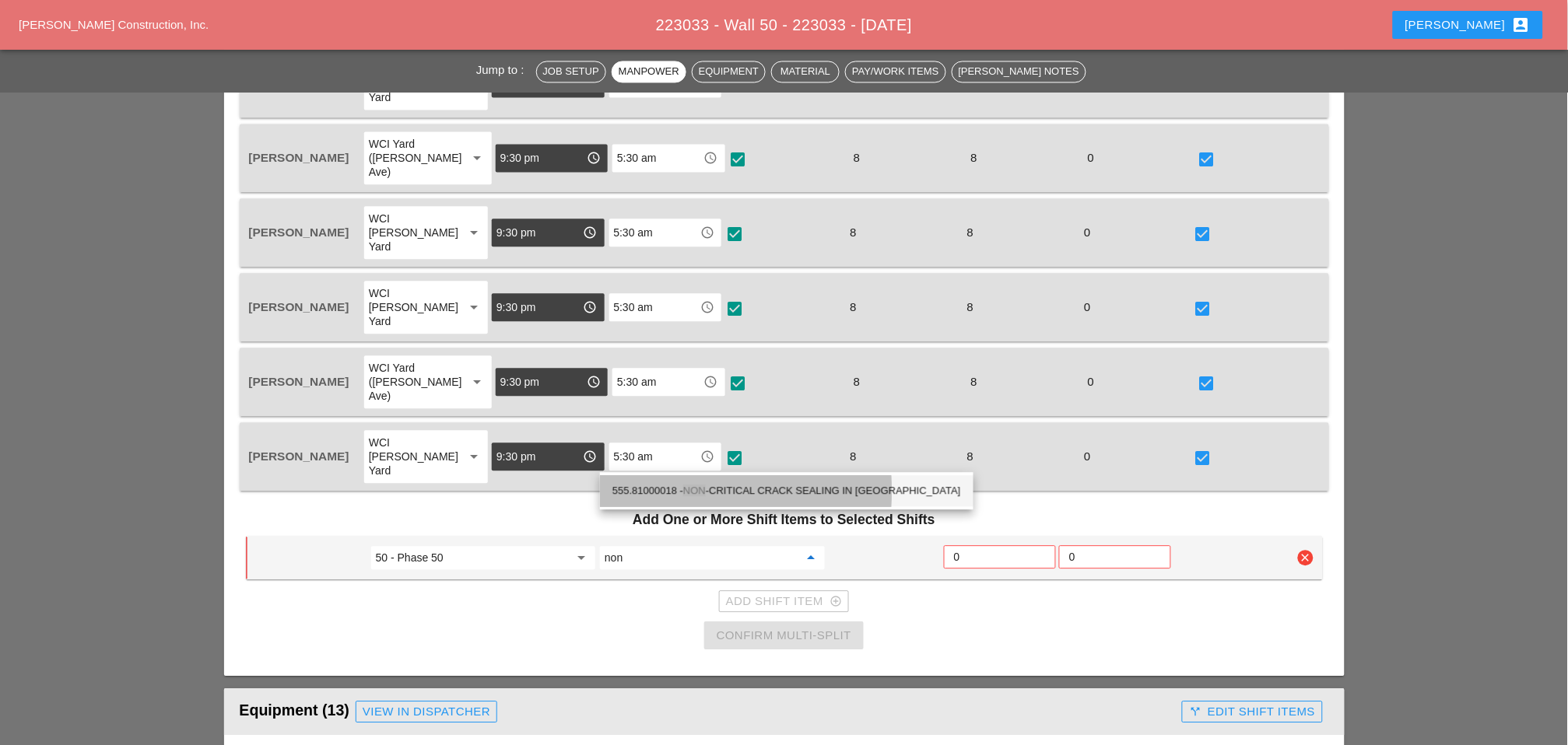 drag, startPoint x: 695, startPoint y: 488, endPoint x: 875, endPoint y: 476, distance: 180.3996 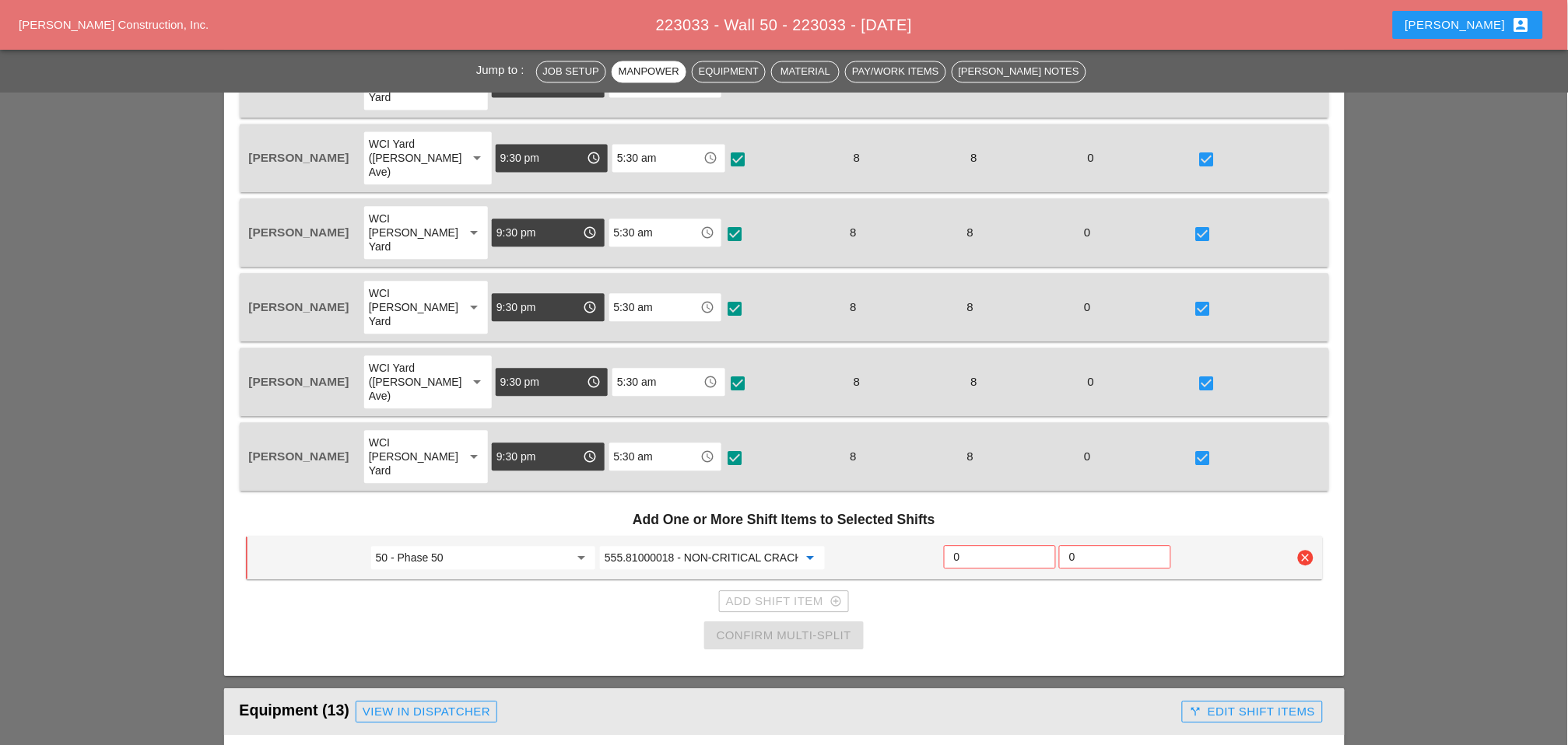 type on "555.81000018 - NON-CRITICAL CRACK SEALING IN PCC" 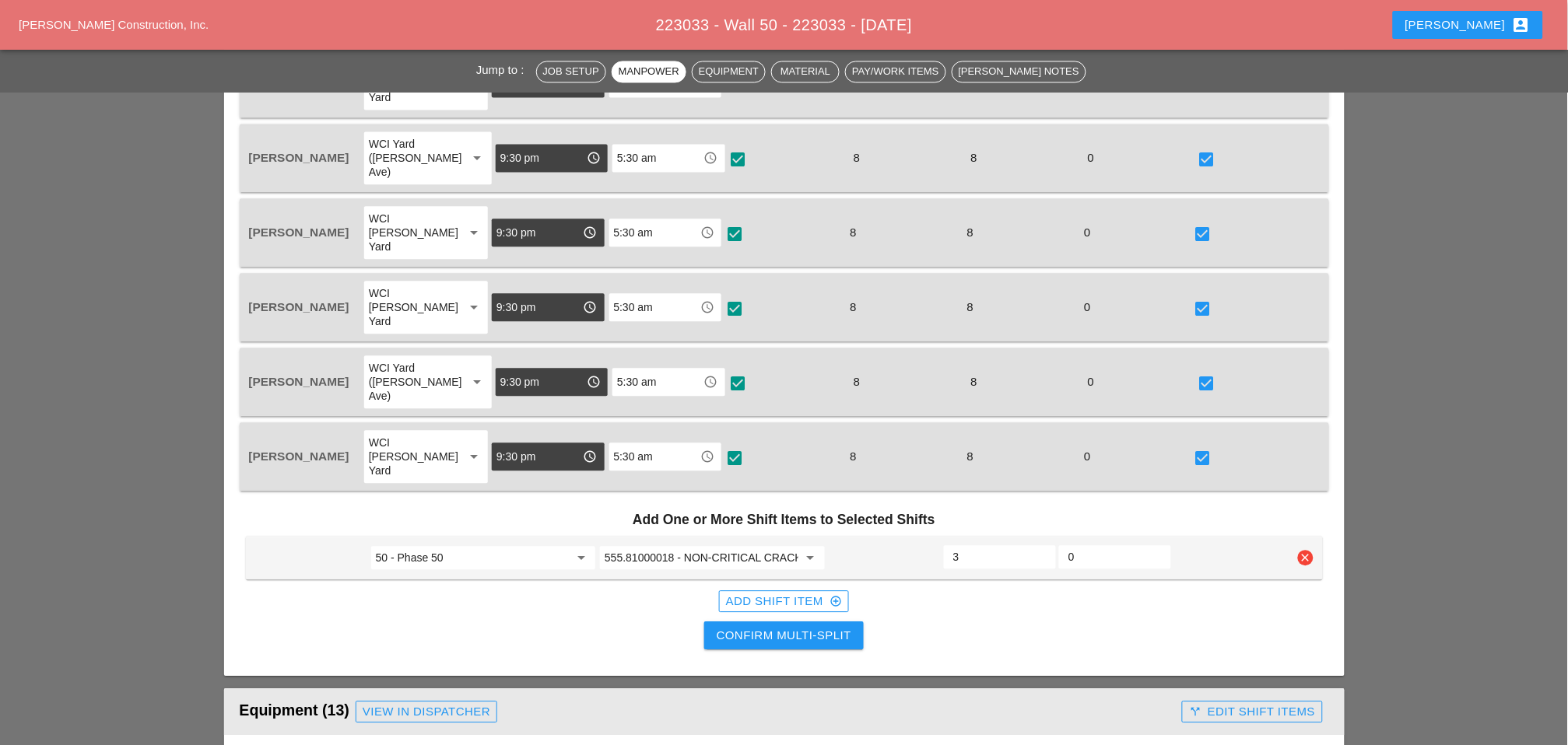 type on "3" 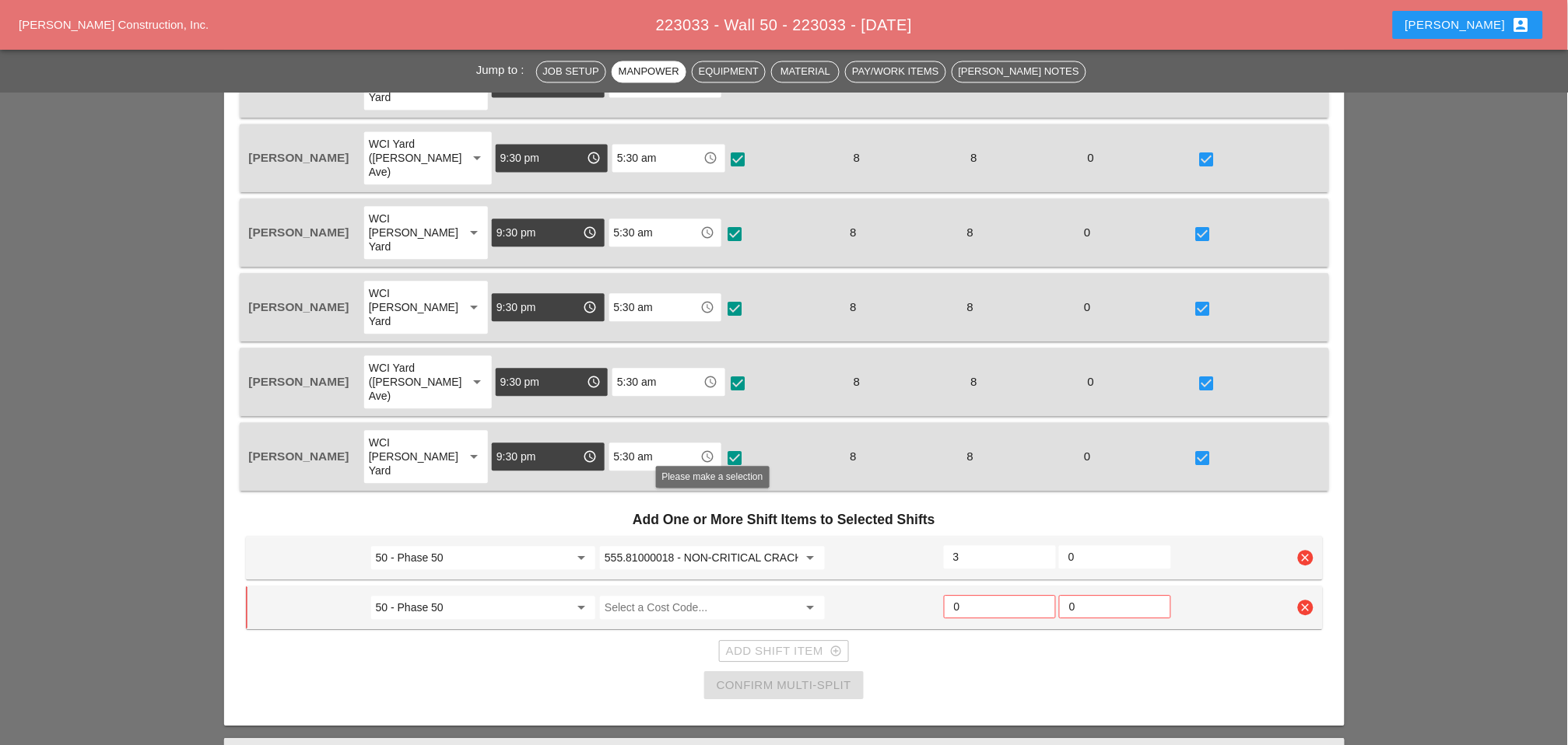 click at bounding box center [701, 607] 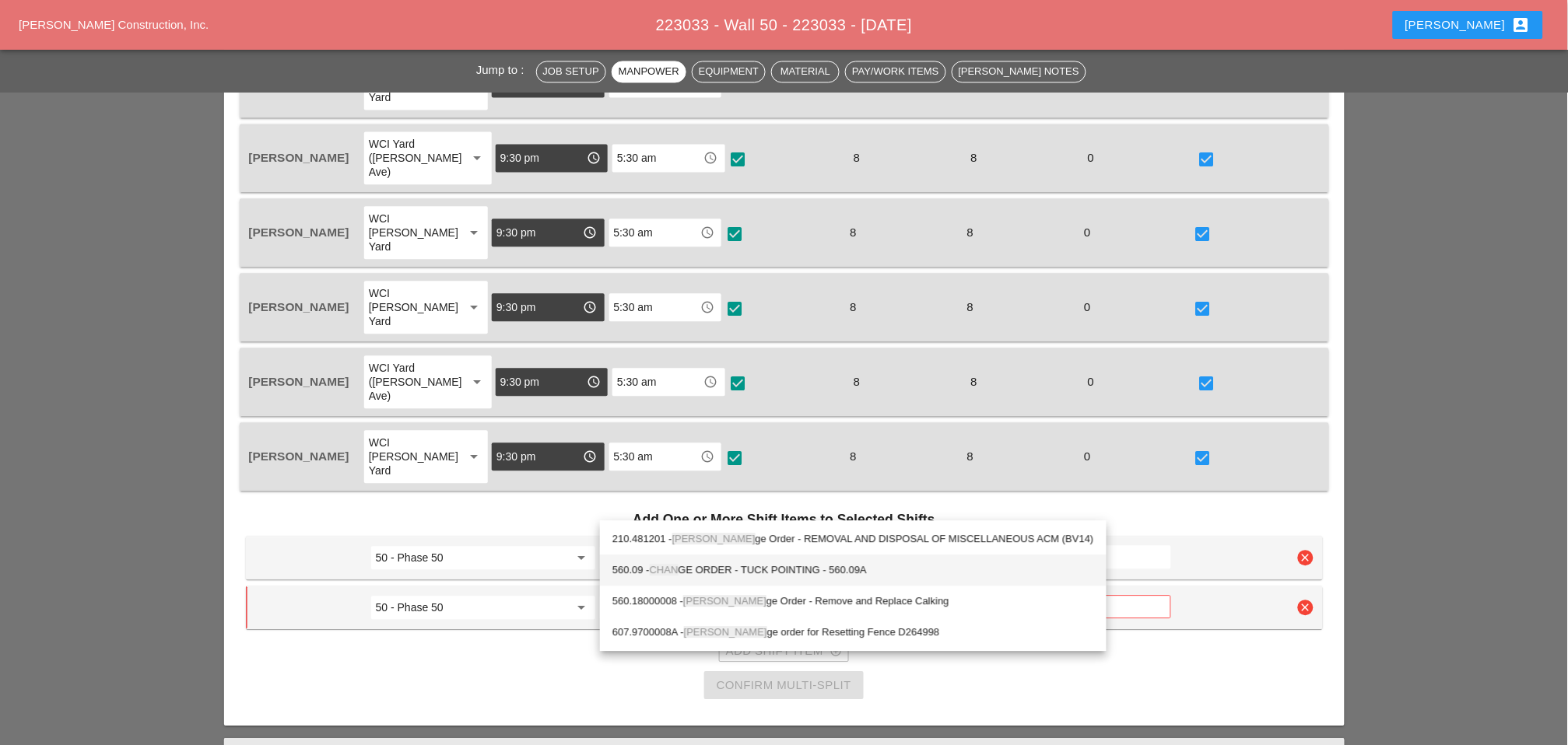 click on "560.09 -  [PERSON_NAME] ORDER - TUCK POINTING - 560.09A" at bounding box center [853, 570] 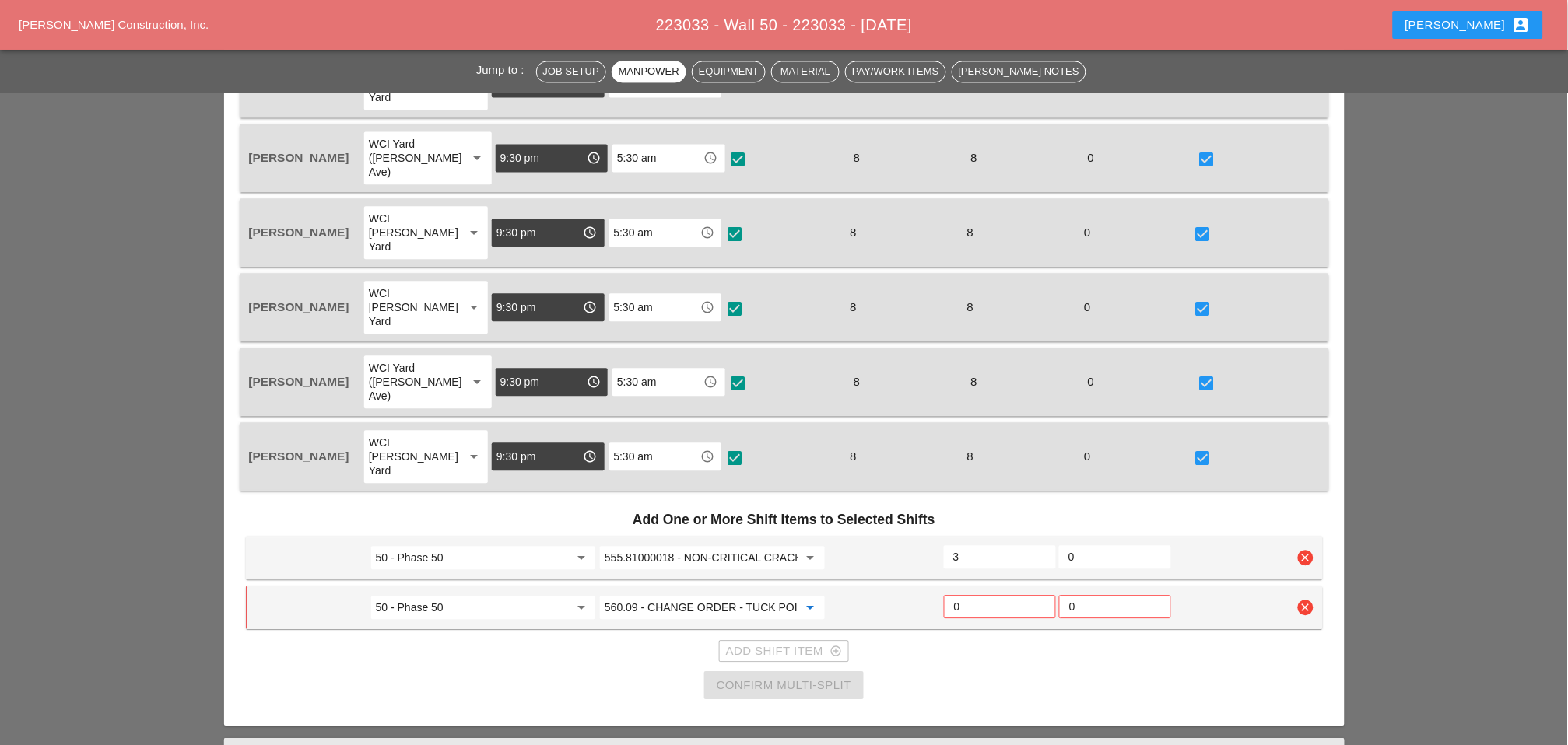 type on "560.09 - CHANGE ORDER - TUCK POINTING - 560.09A" 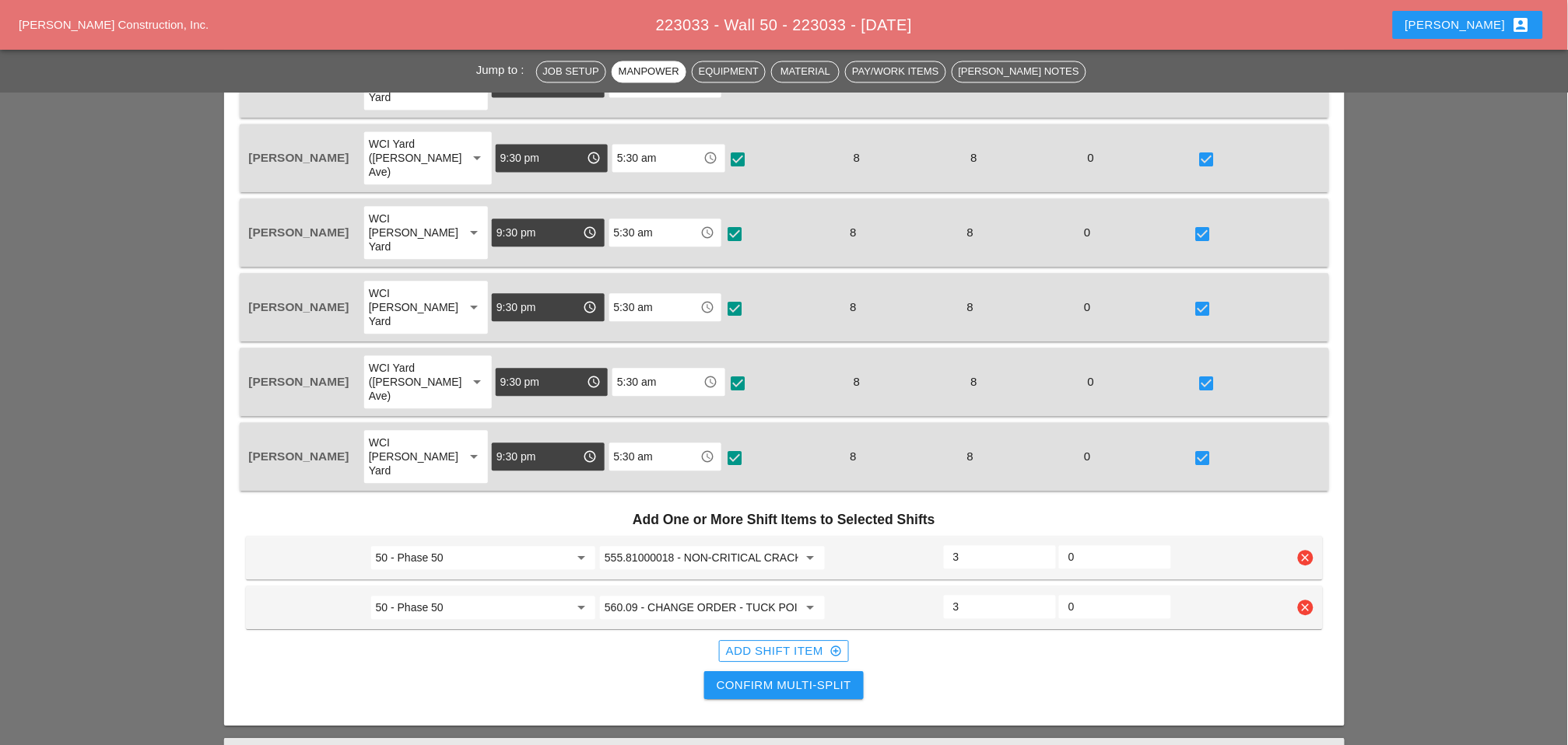 type on "3" 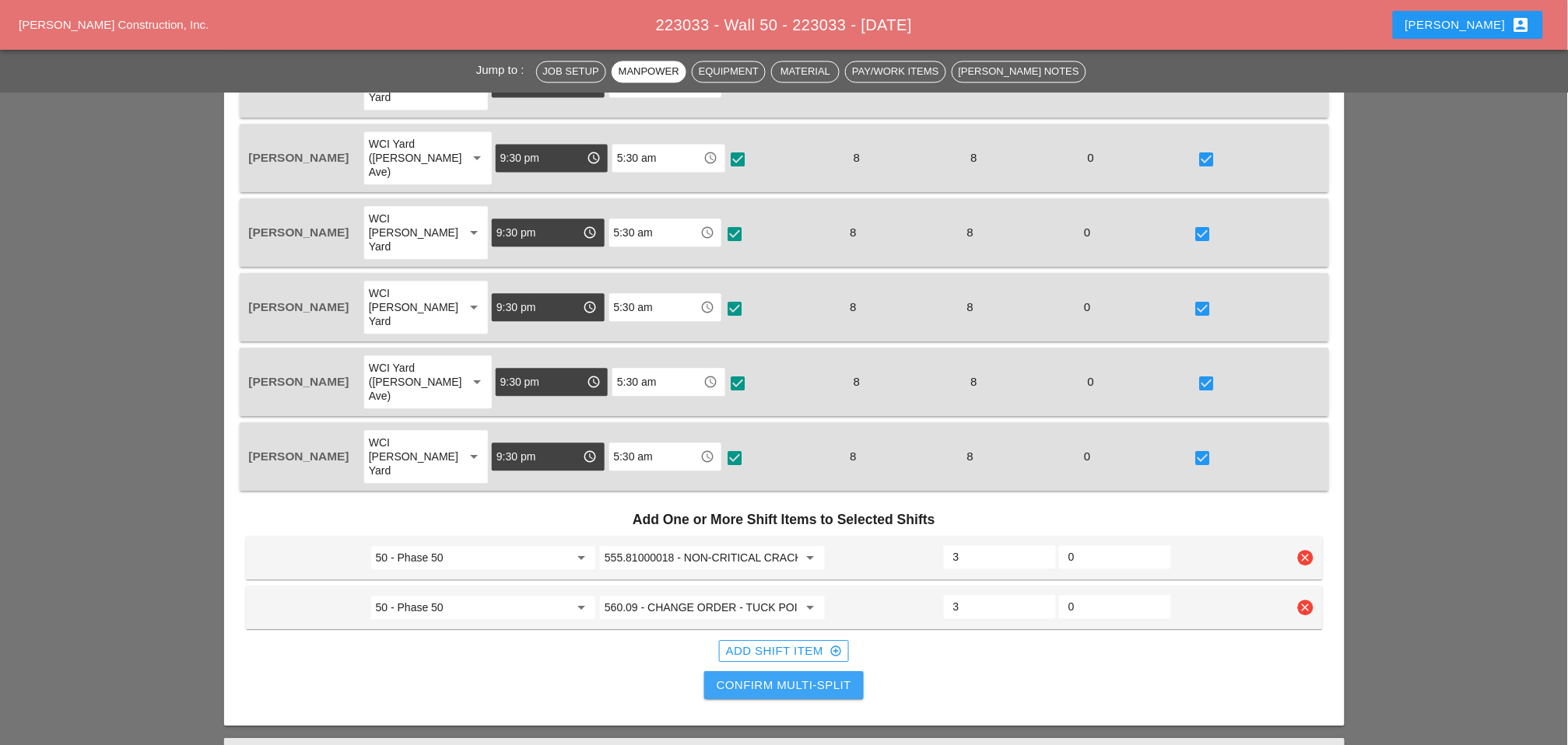click on "Confirm Multi-Split" at bounding box center (784, 685) 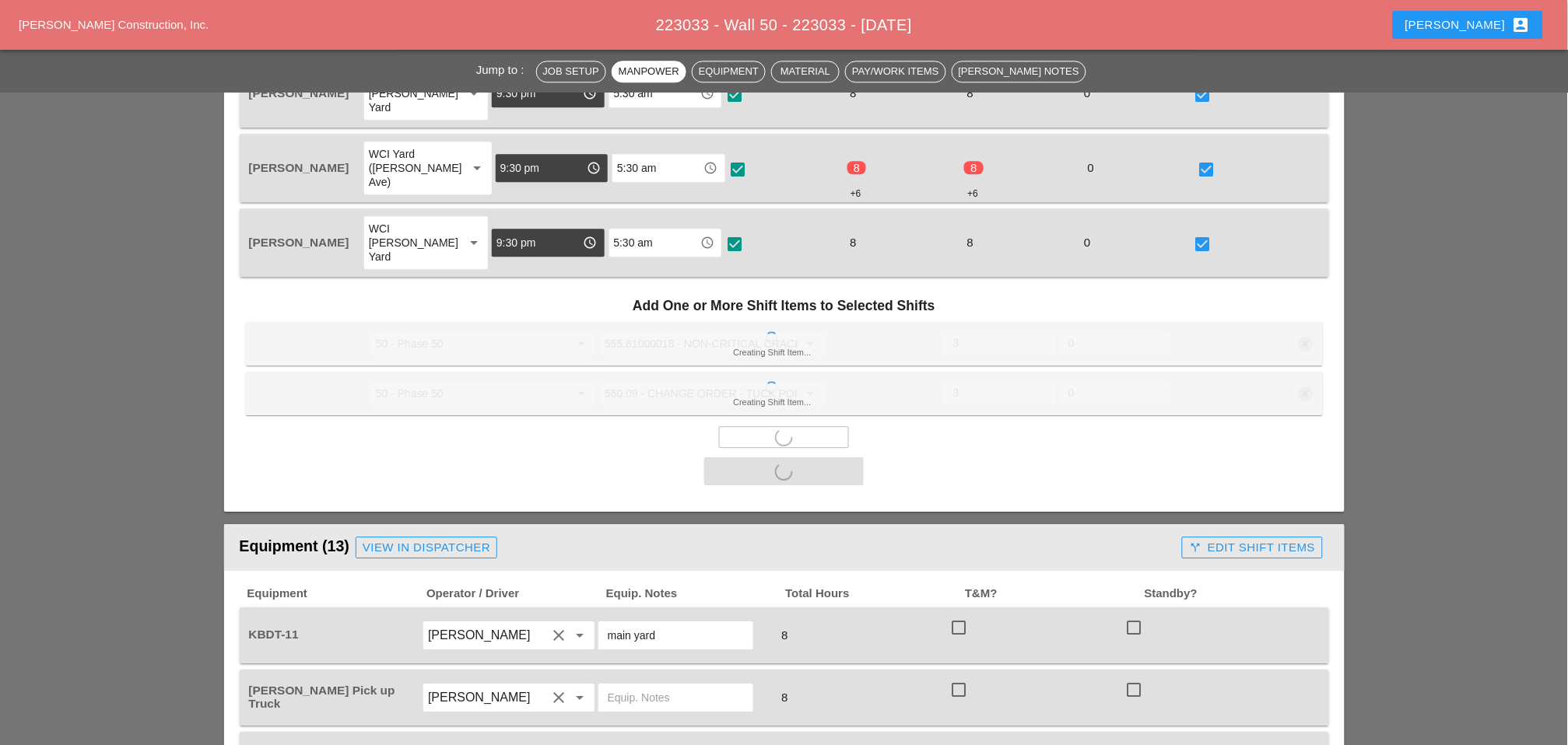 scroll, scrollTop: 1209, scrollLeft: 0, axis: vertical 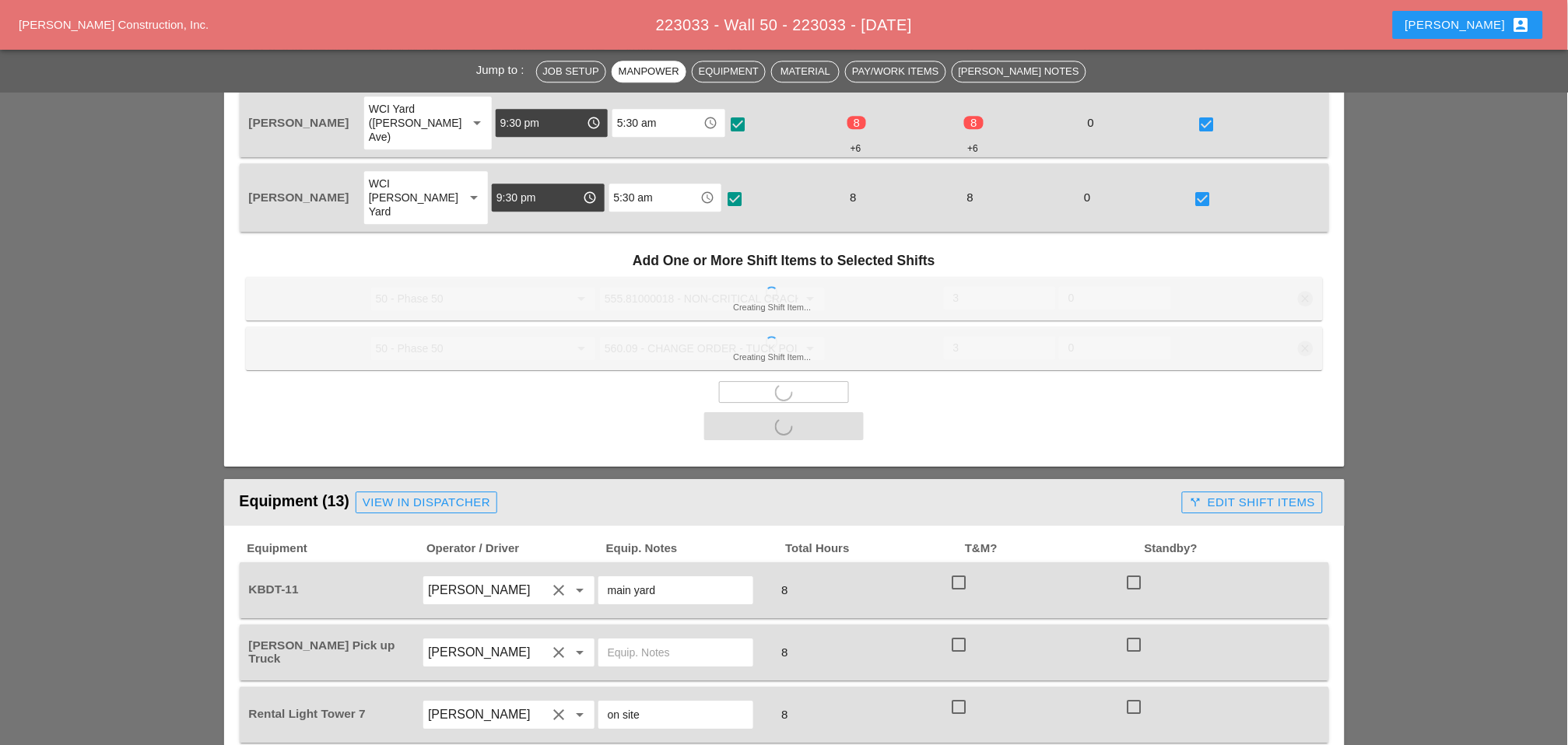 click at bounding box center (959, 582) 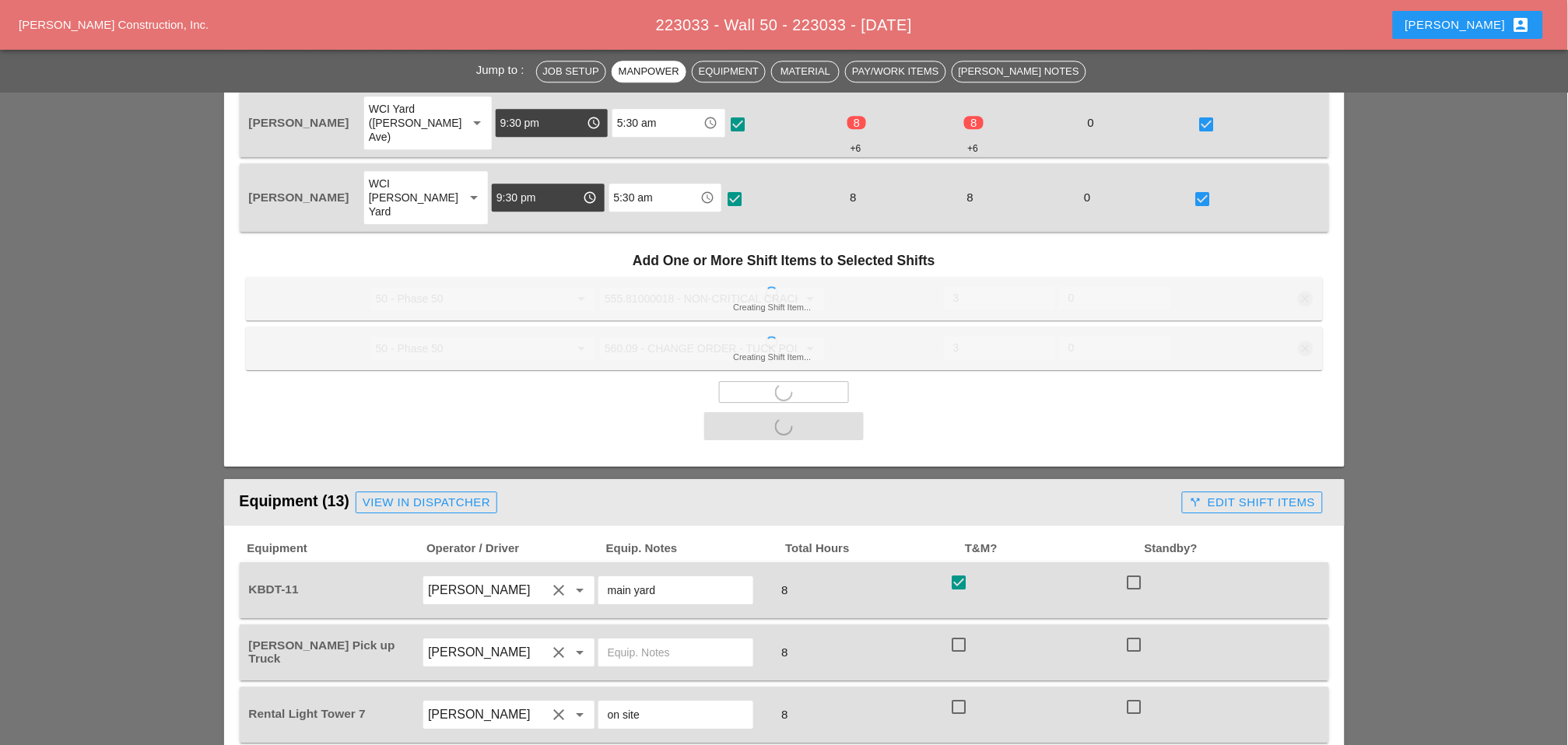checkbox on "true" 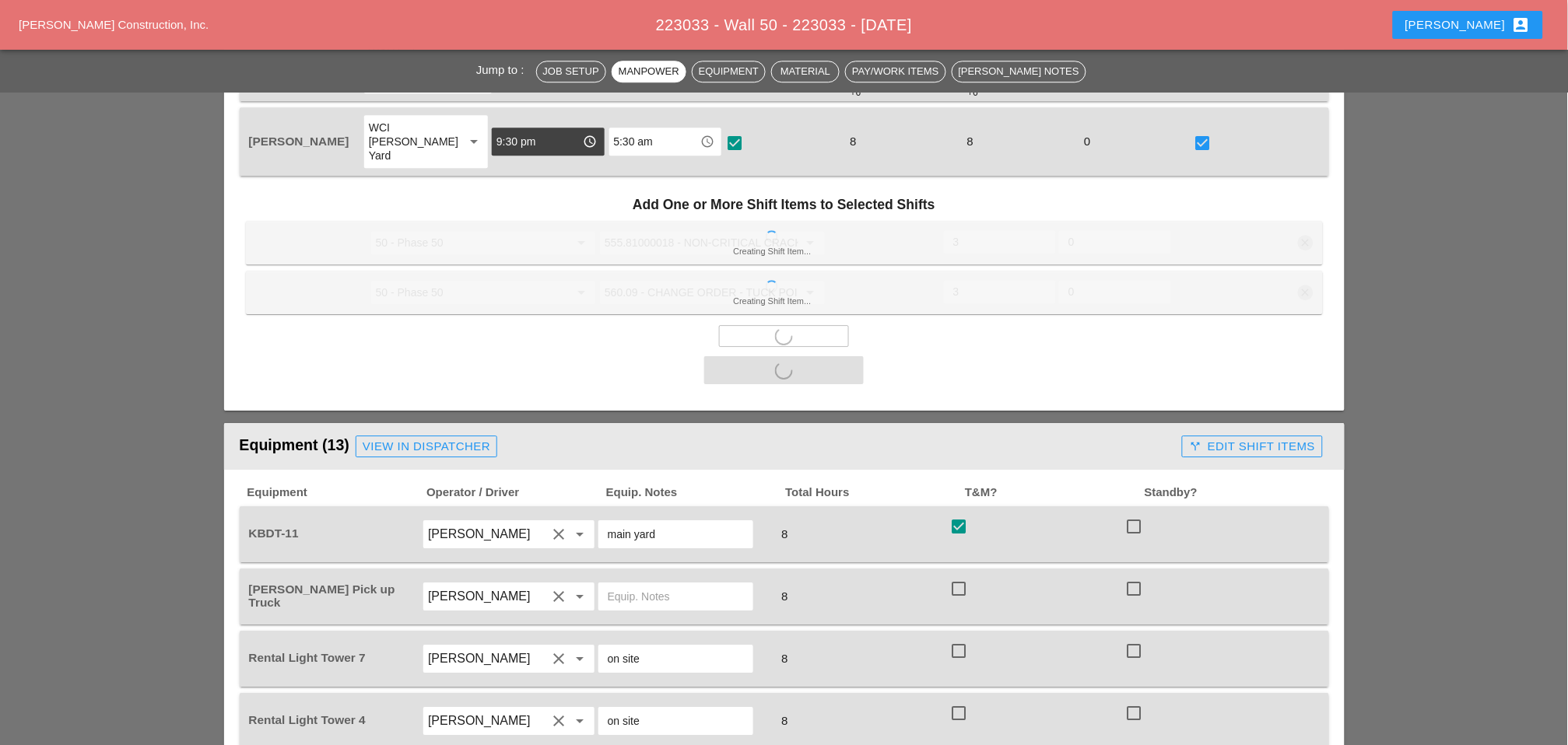 scroll, scrollTop: 1296, scrollLeft: 0, axis: vertical 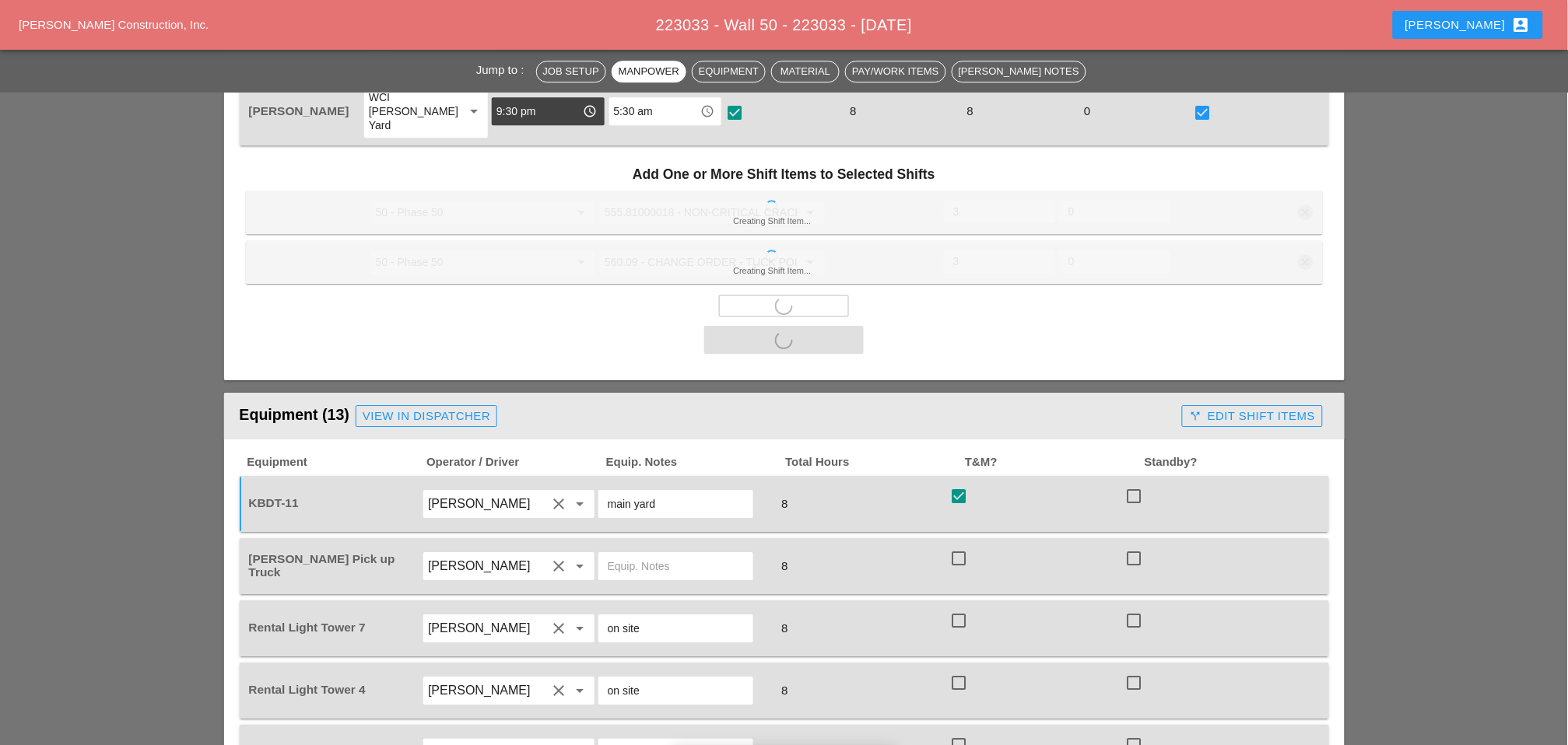 click at bounding box center [959, 558] 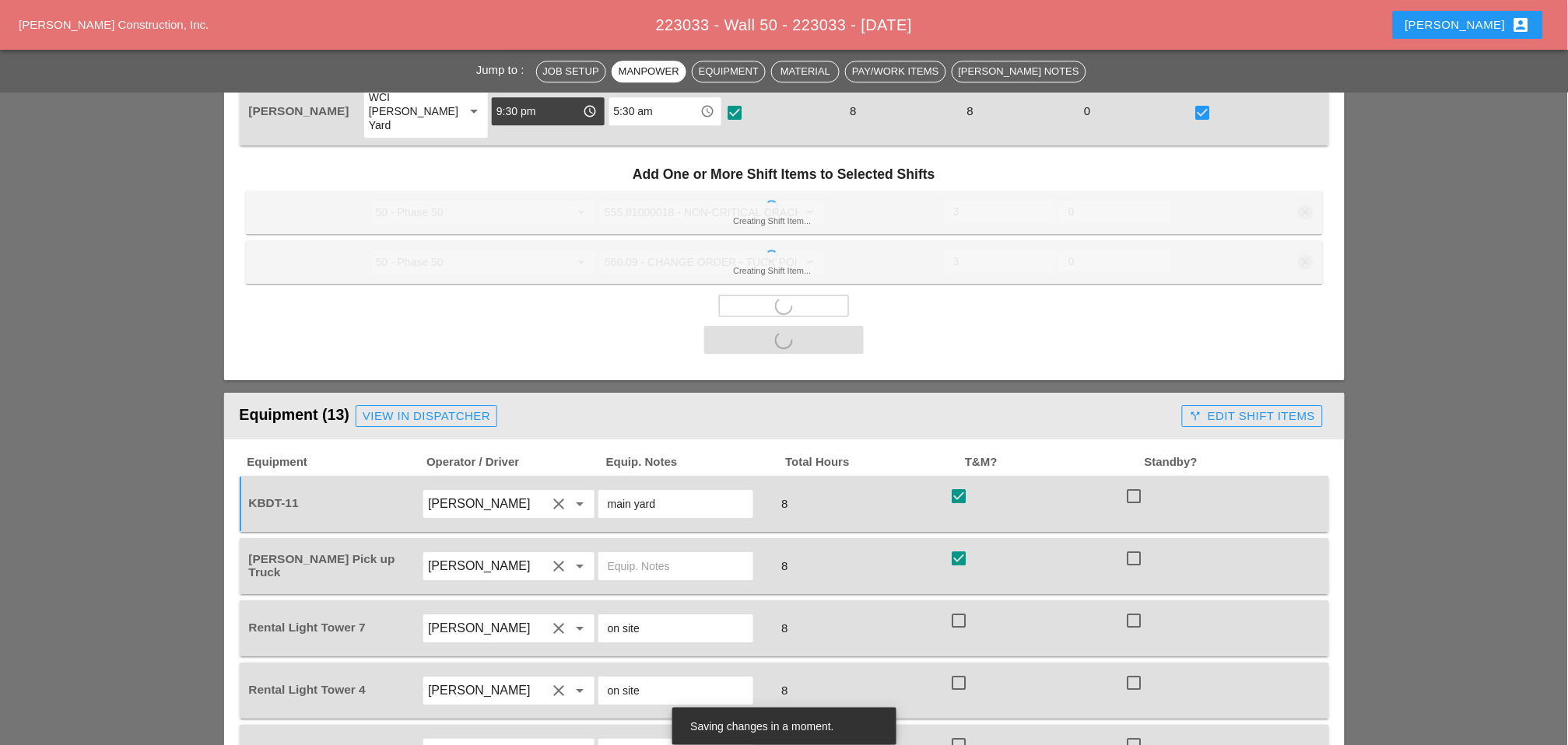 checkbox on "true" 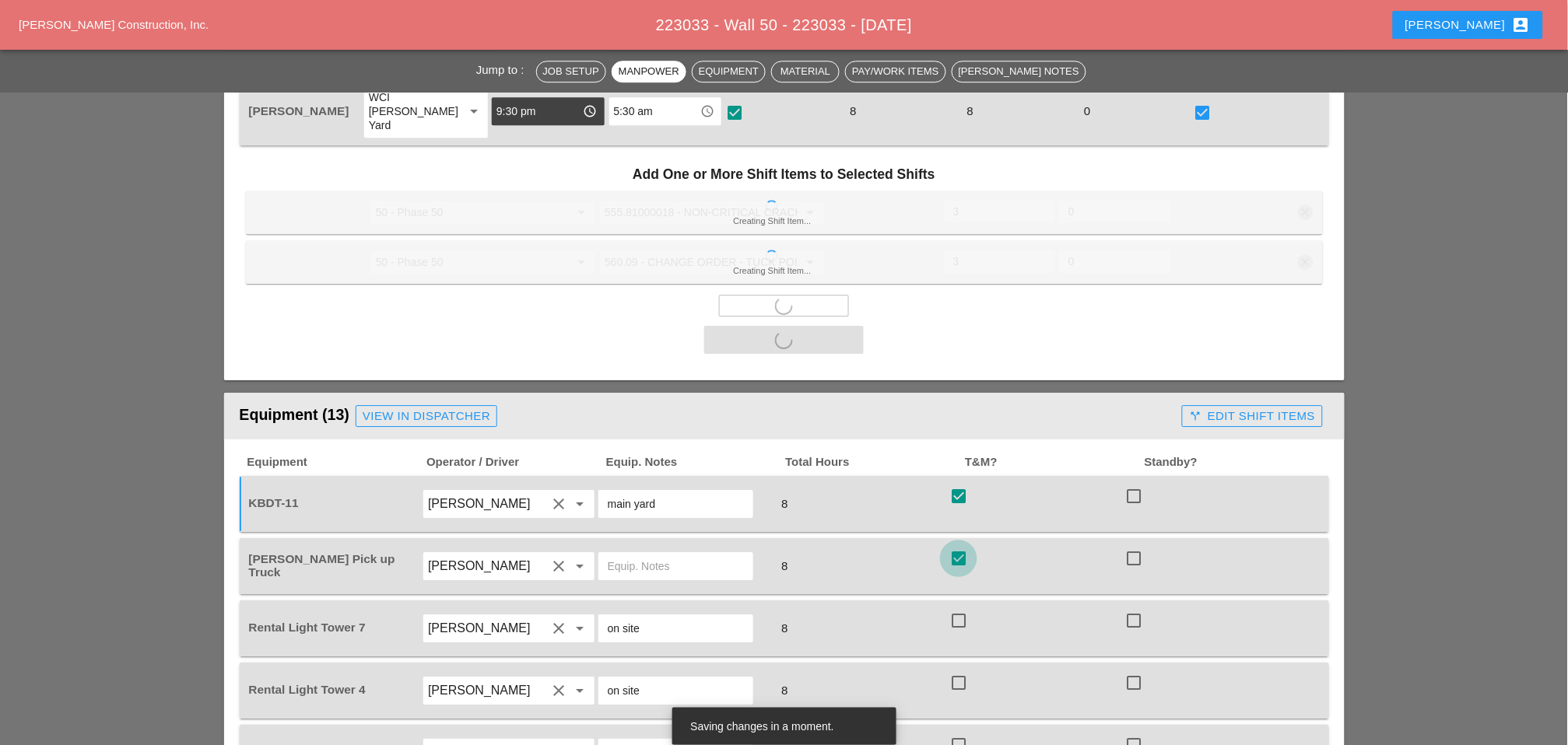 drag, startPoint x: 961, startPoint y: 516, endPoint x: 958, endPoint y: 575, distance: 59.076222 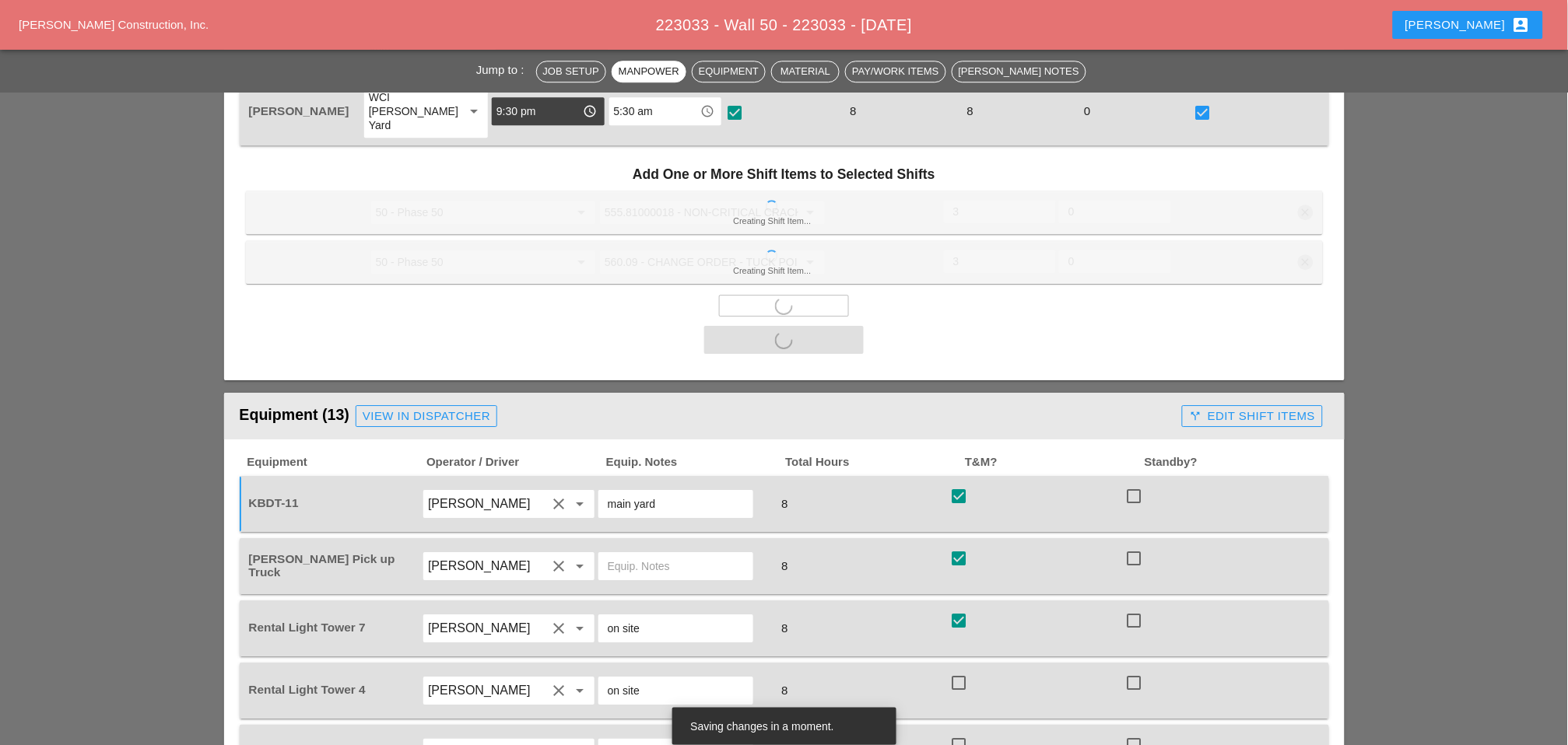 checkbox on "true" 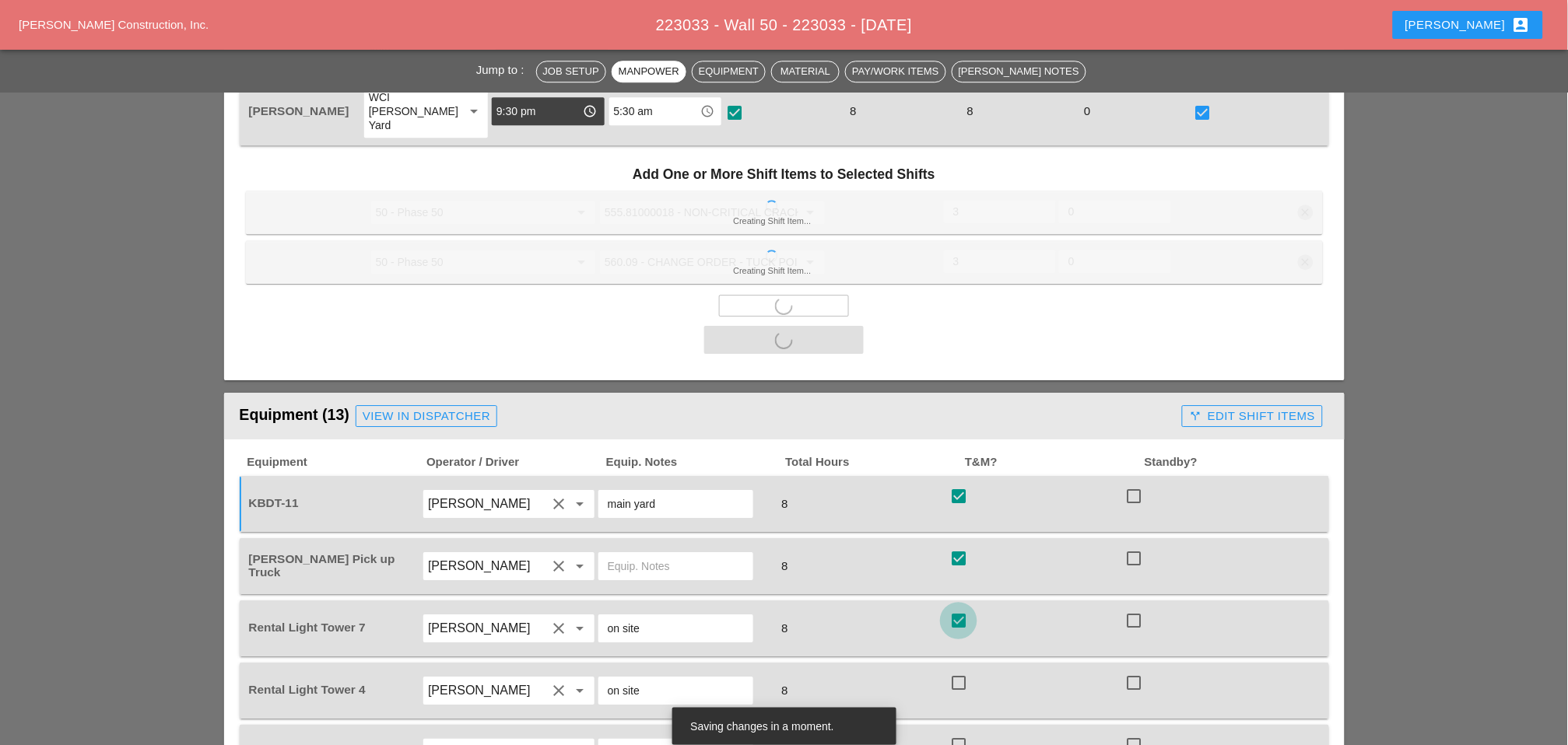 drag, startPoint x: 959, startPoint y: 575, endPoint x: 959, endPoint y: 636, distance: 61 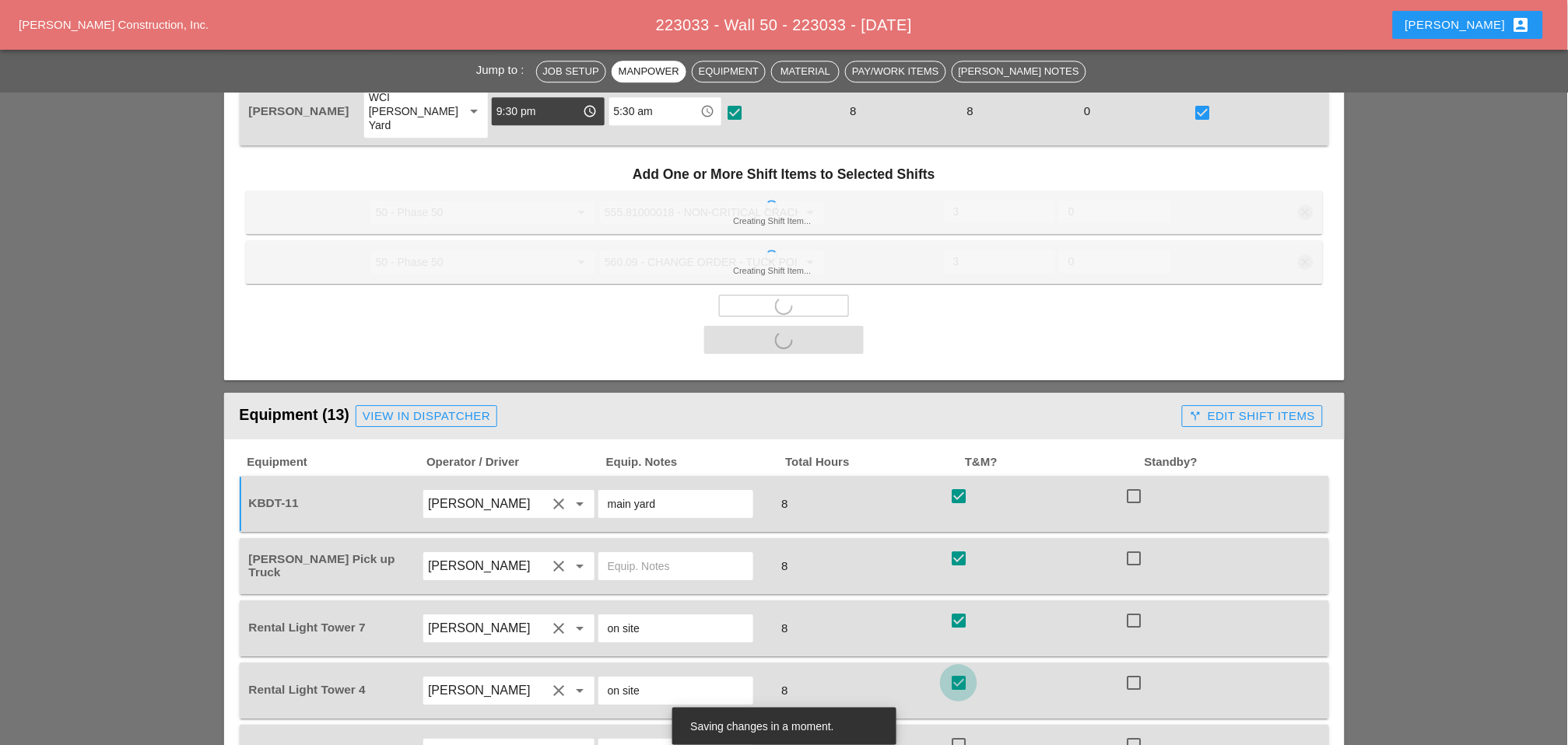 checkbox on "true" 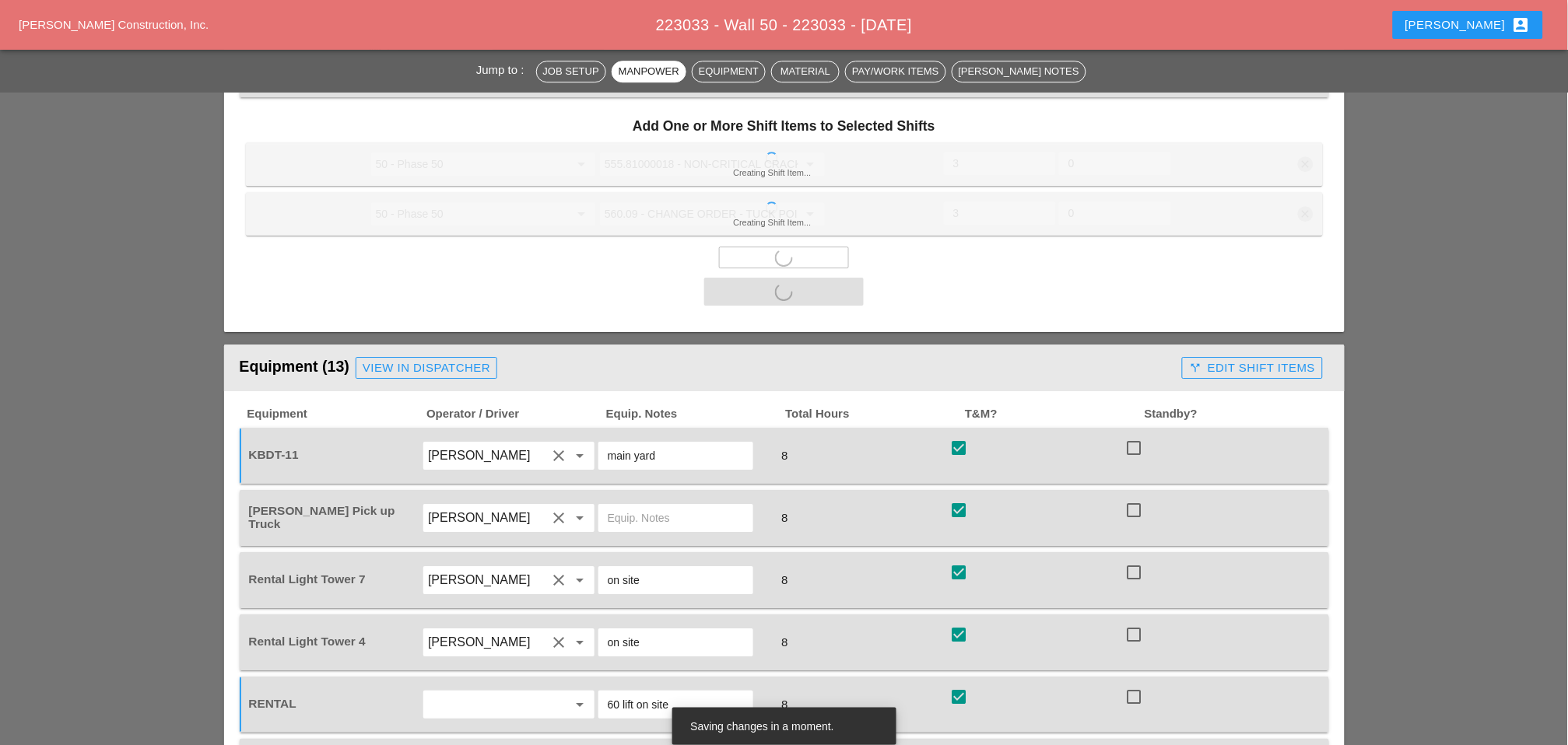 scroll, scrollTop: 1468, scrollLeft: 0, axis: vertical 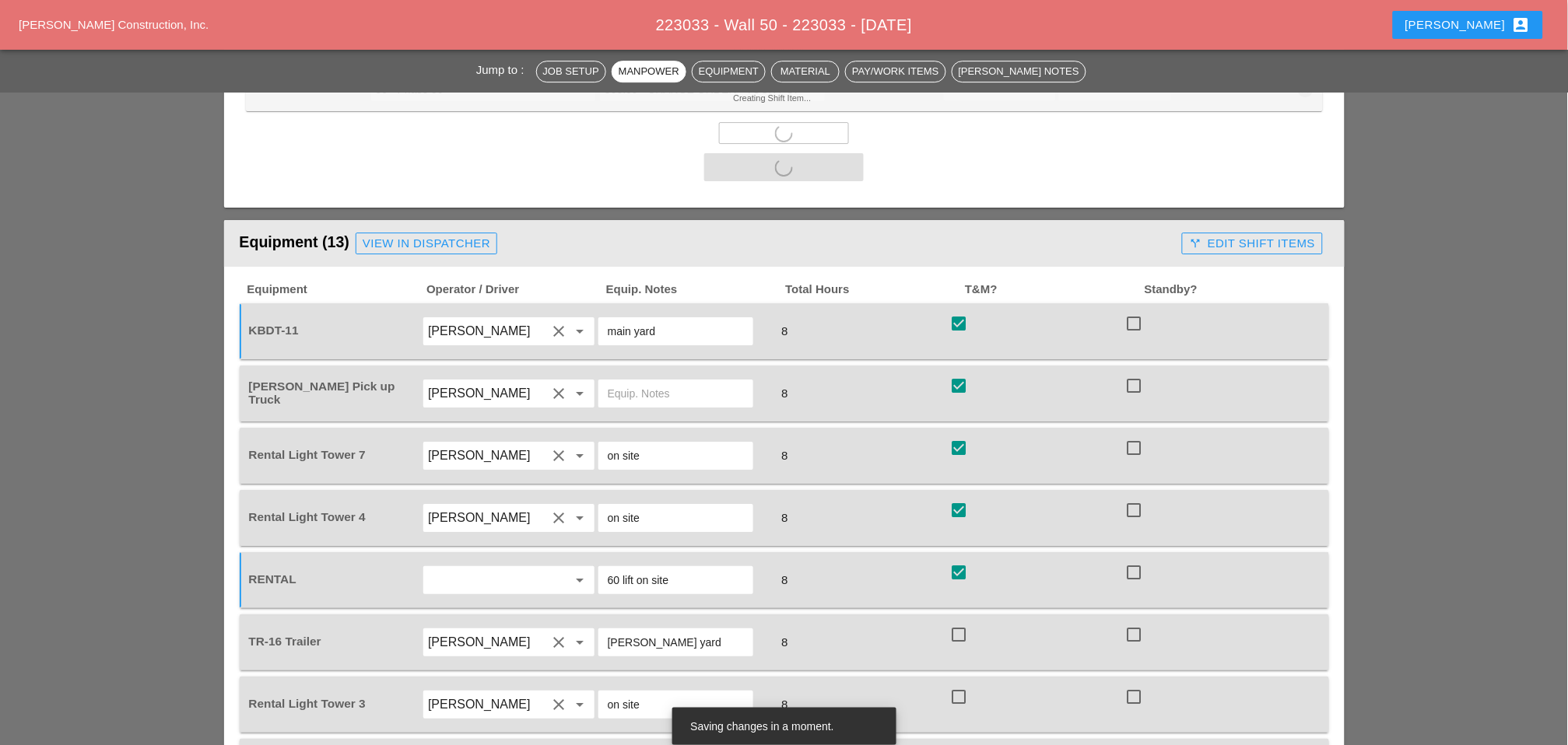 click at bounding box center [959, 635] 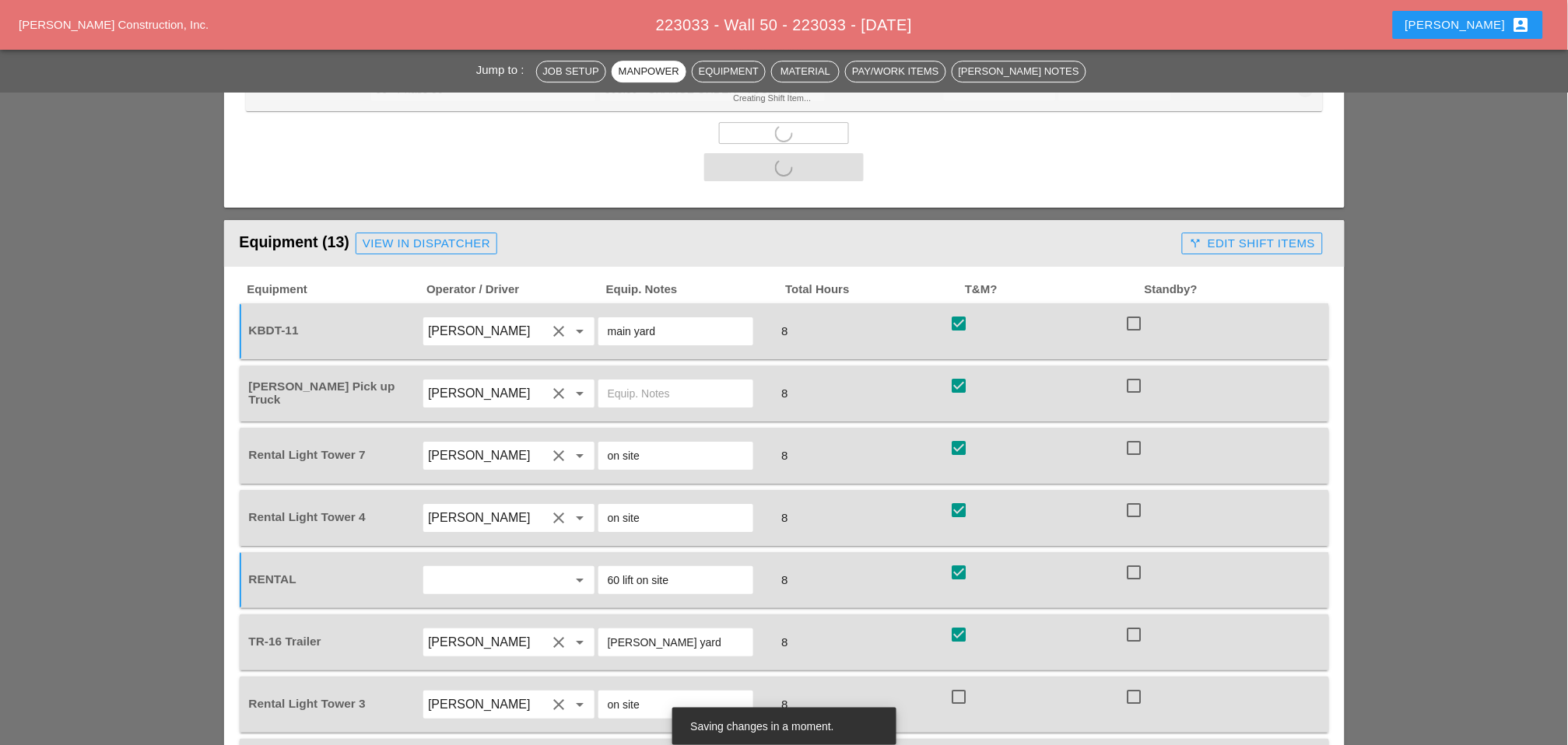 checkbox on "true" 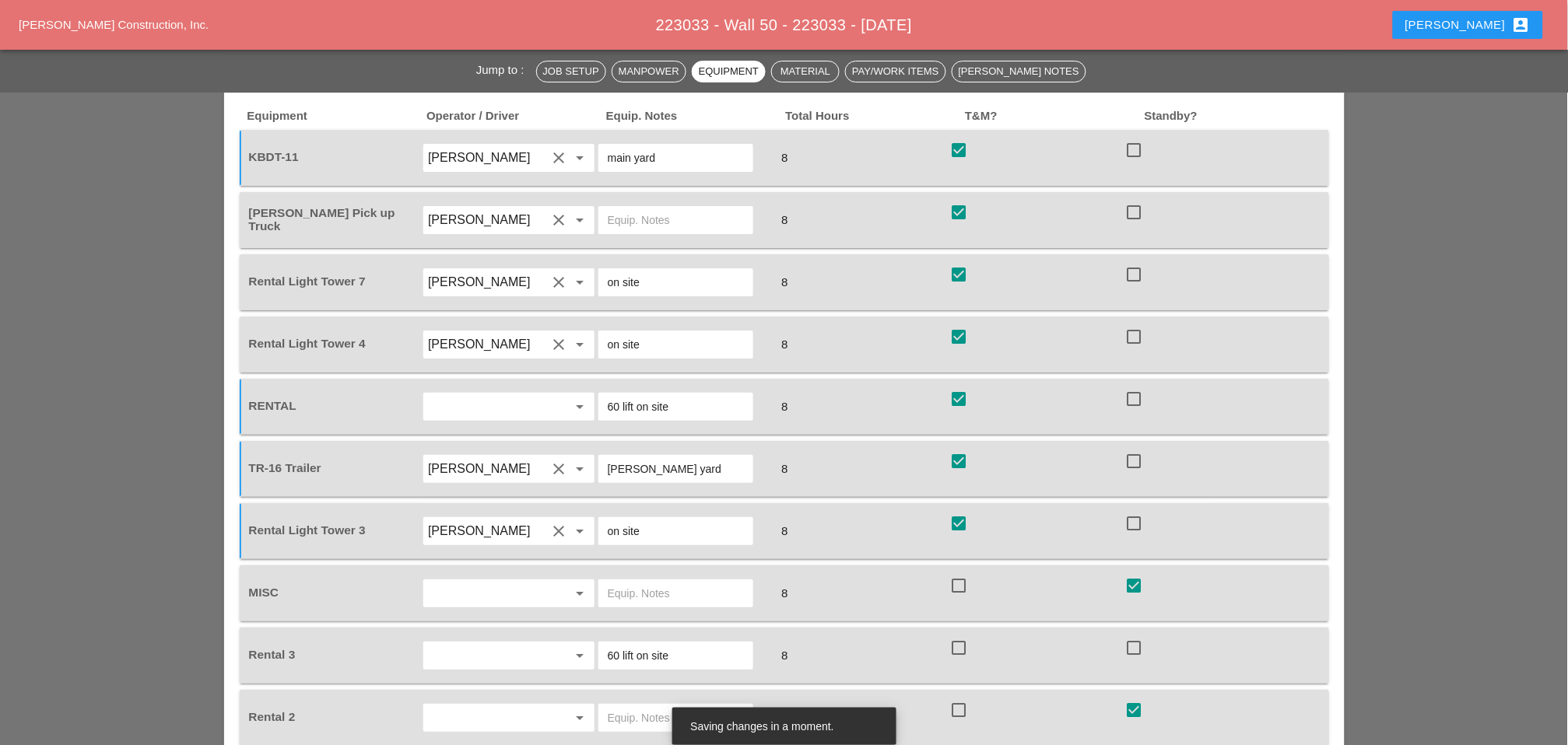 checkbox on "false" 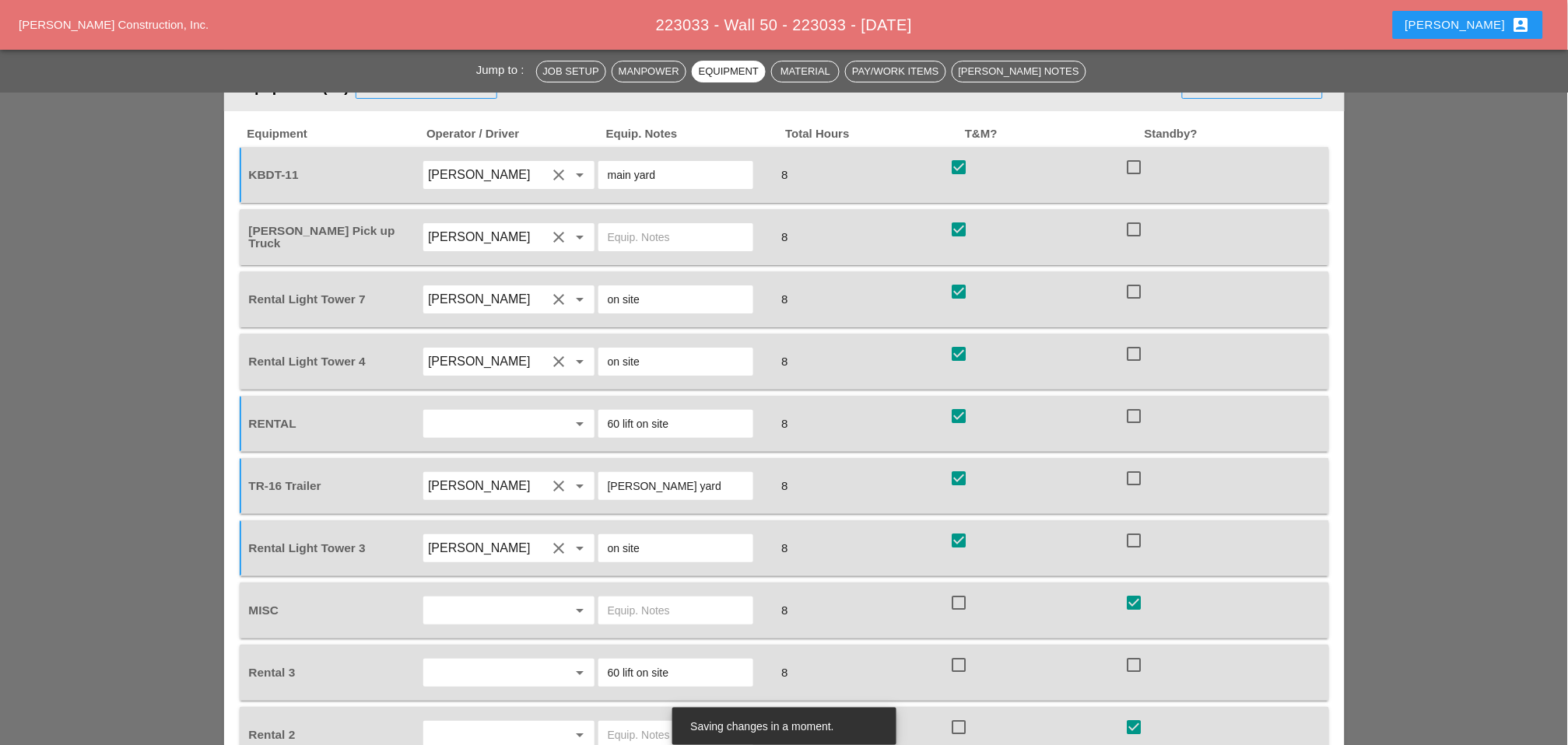 scroll, scrollTop: 1659, scrollLeft: 0, axis: vertical 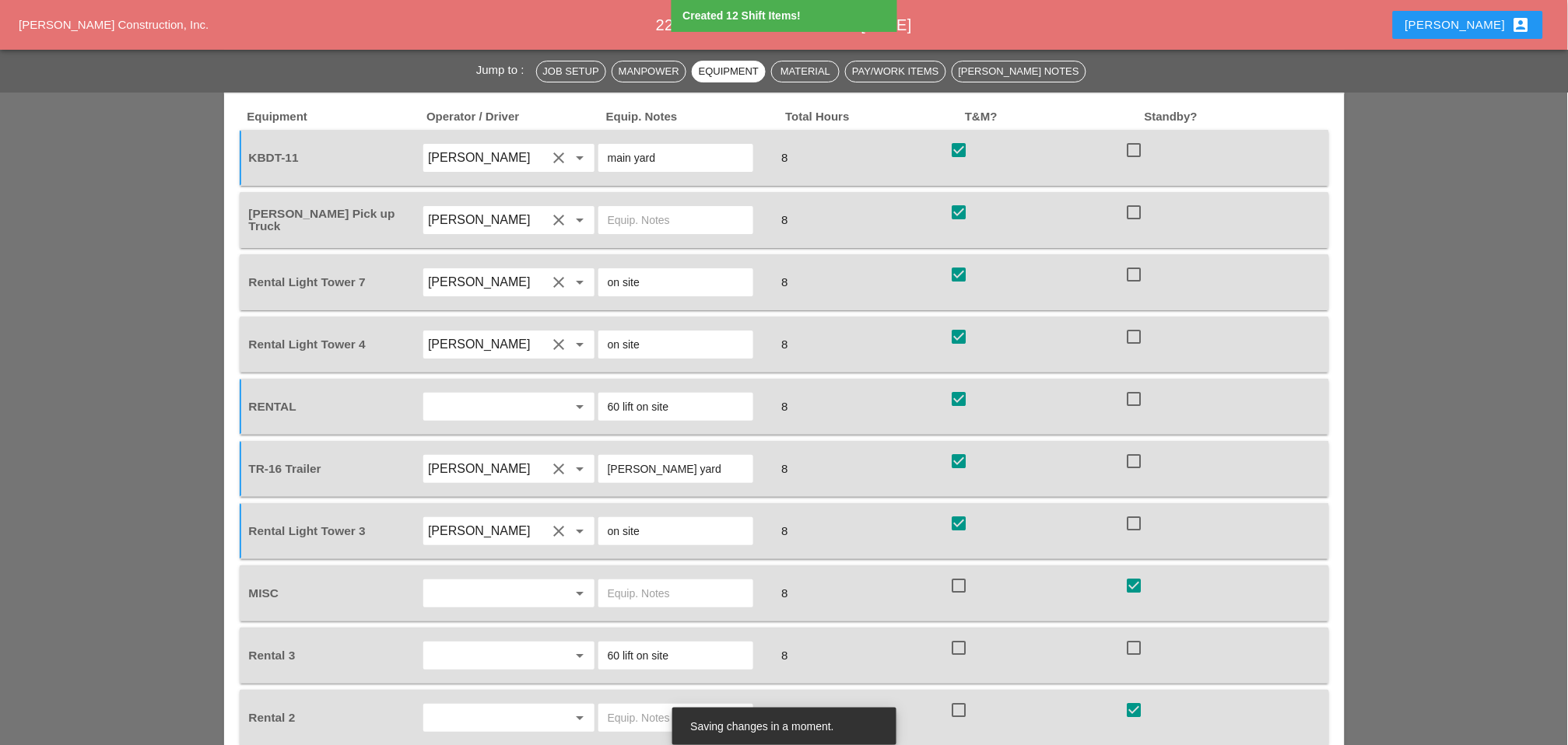 click at bounding box center [959, 648] 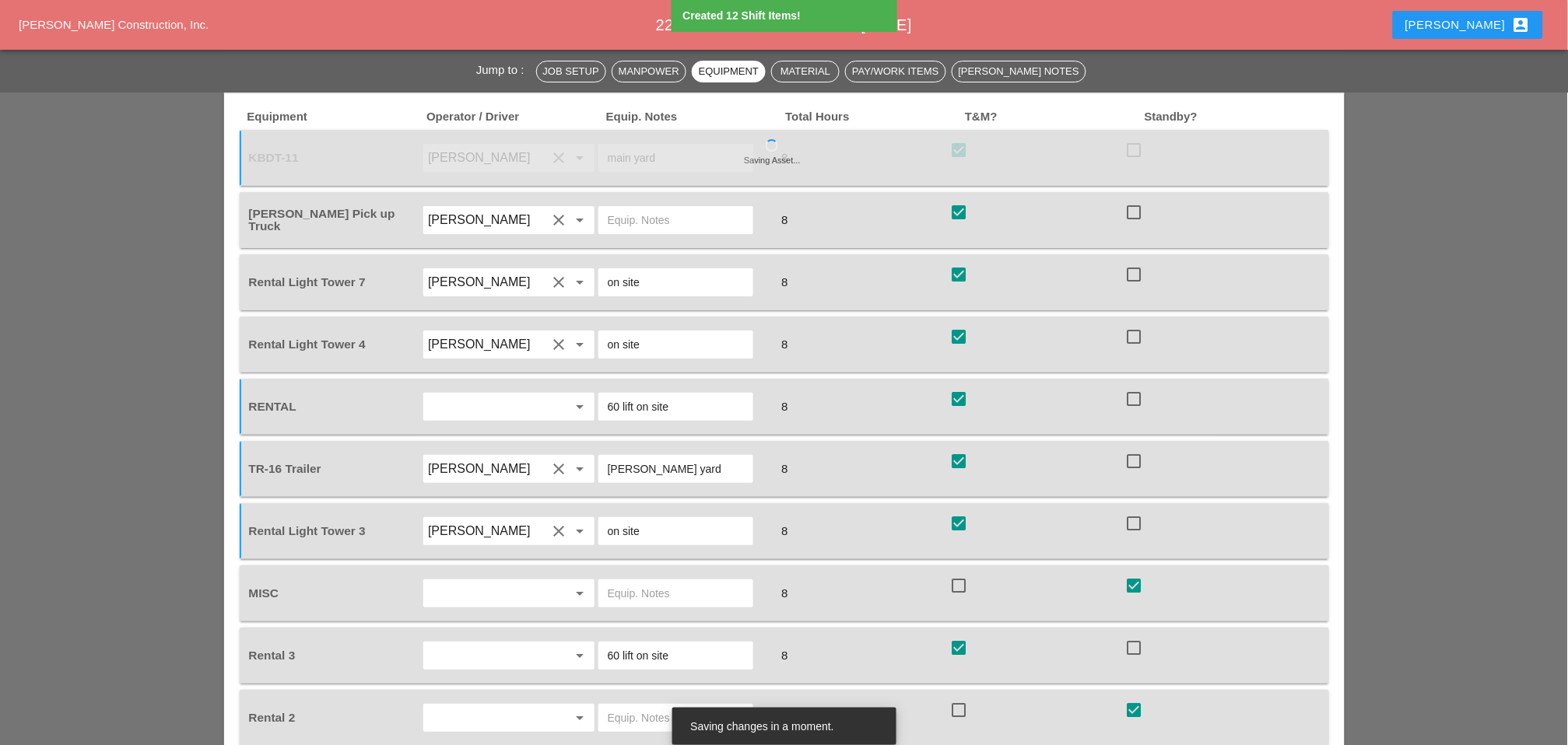 checkbox on "true" 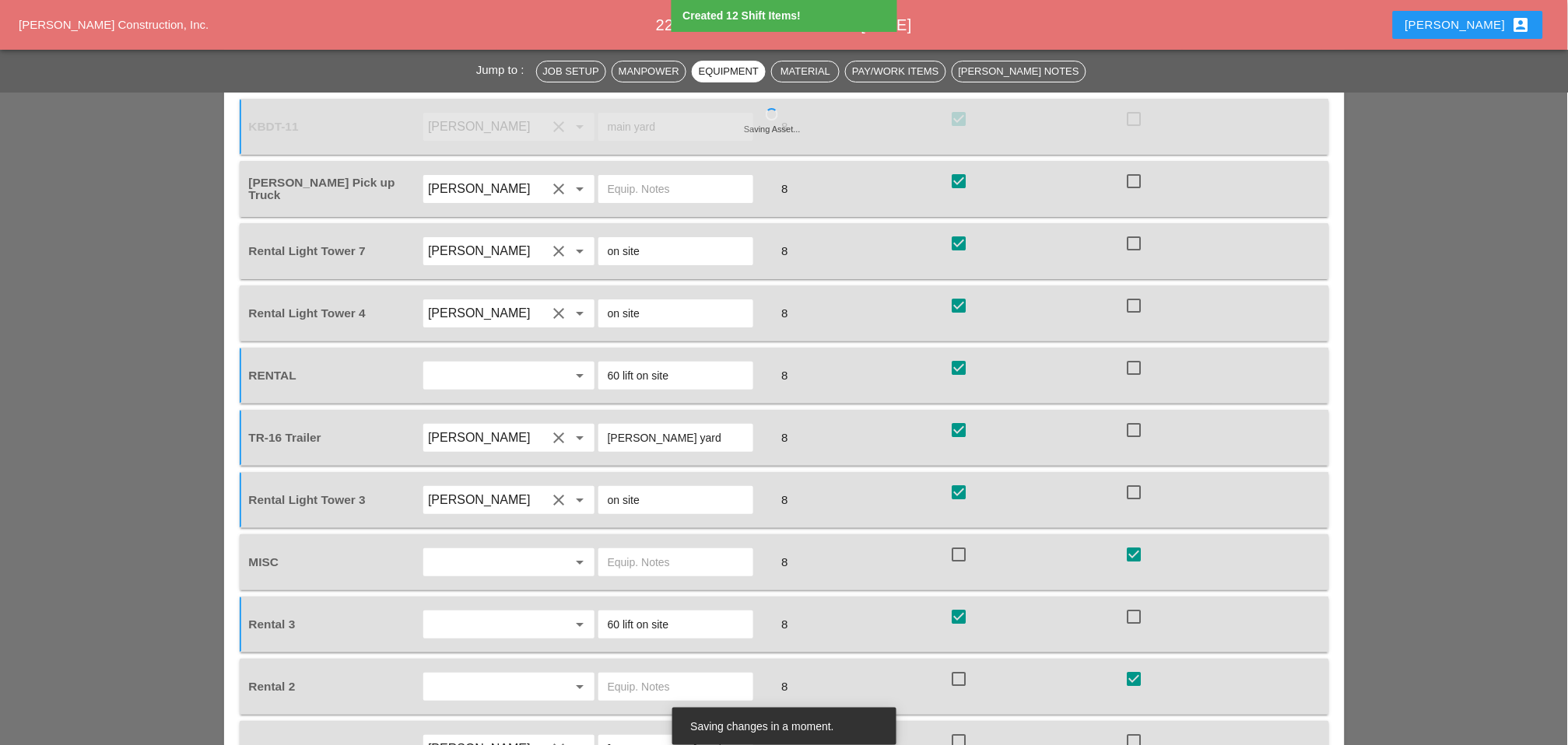 scroll, scrollTop: 1745, scrollLeft: 0, axis: vertical 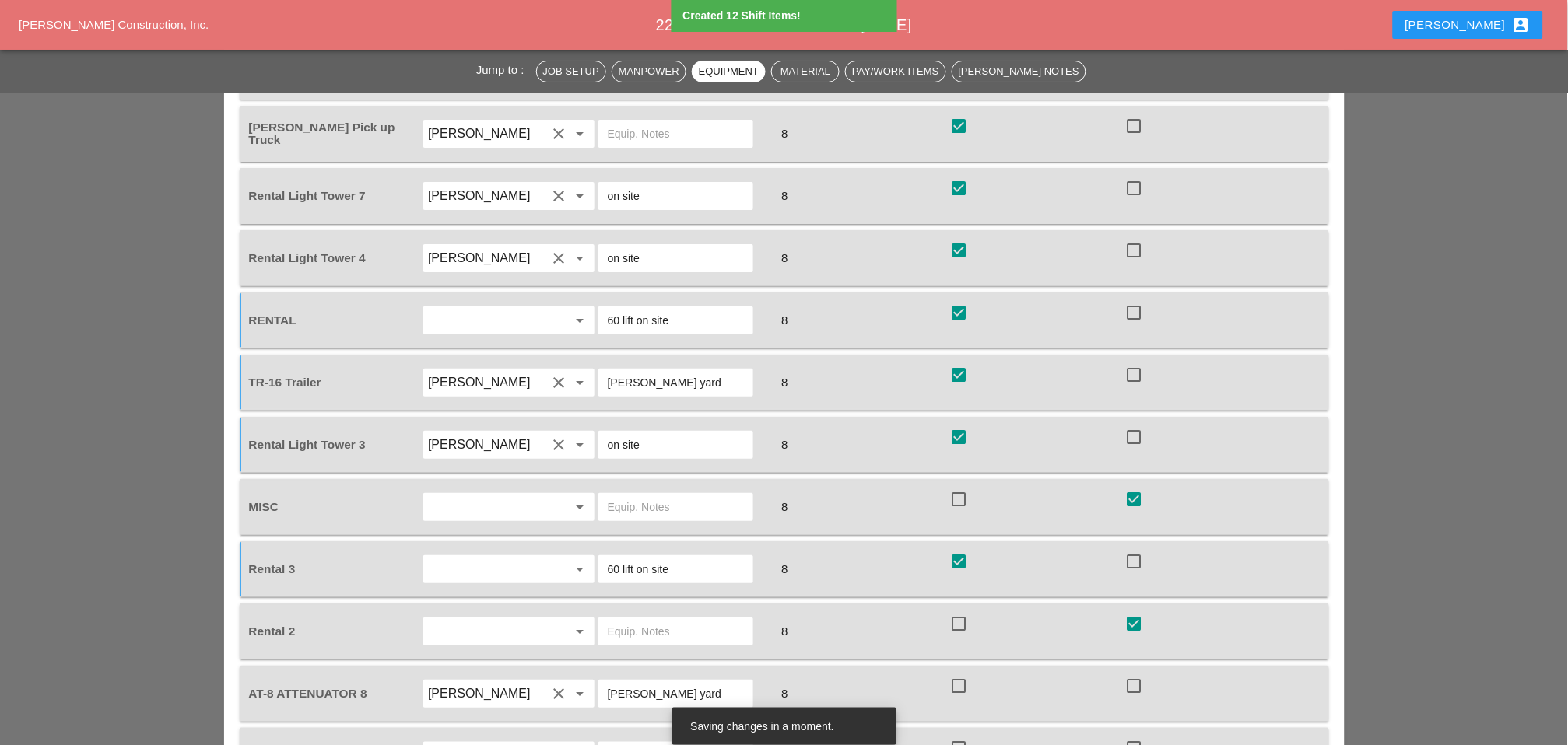 click at bounding box center [959, 686] 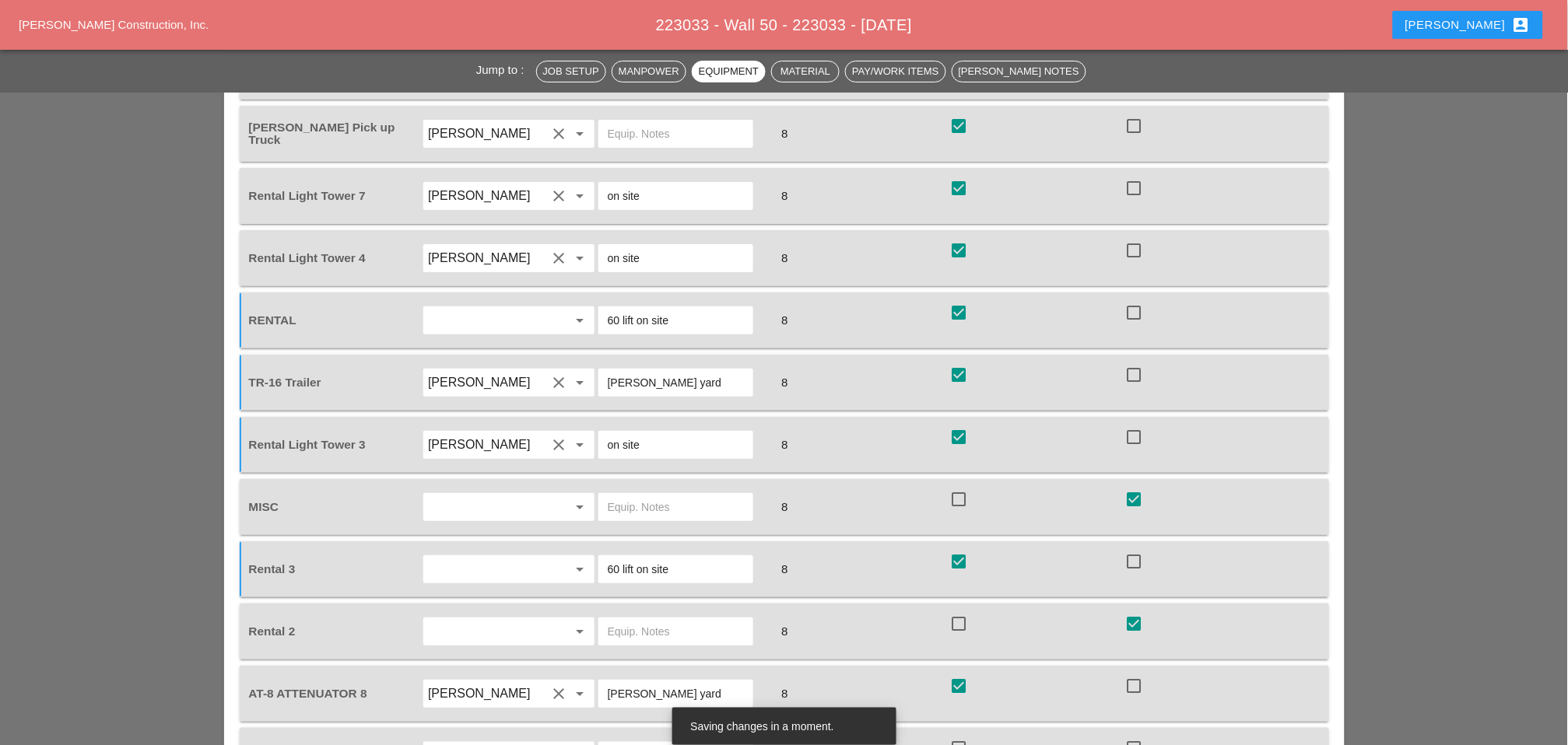 checkbox on "true" 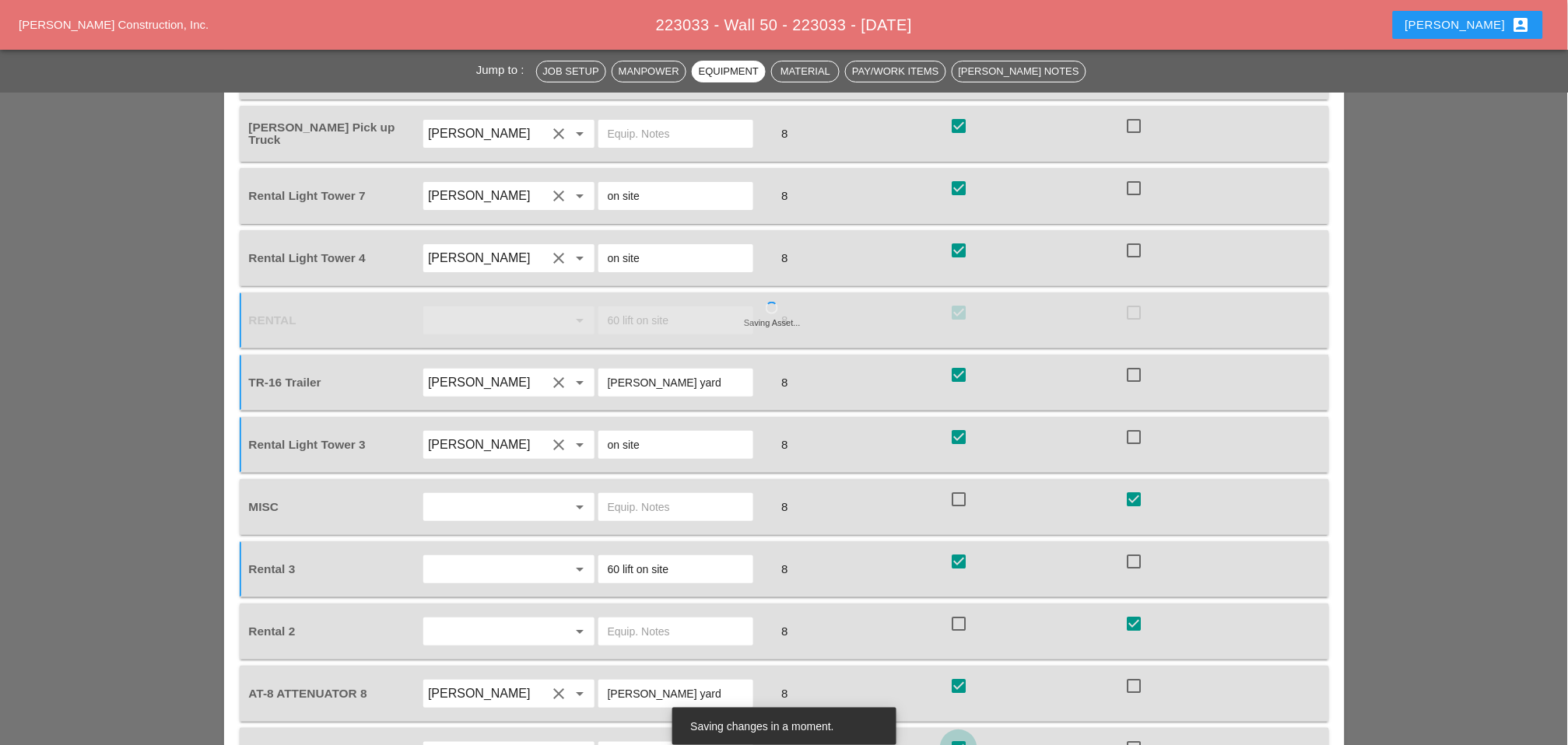 checkbox on "true" 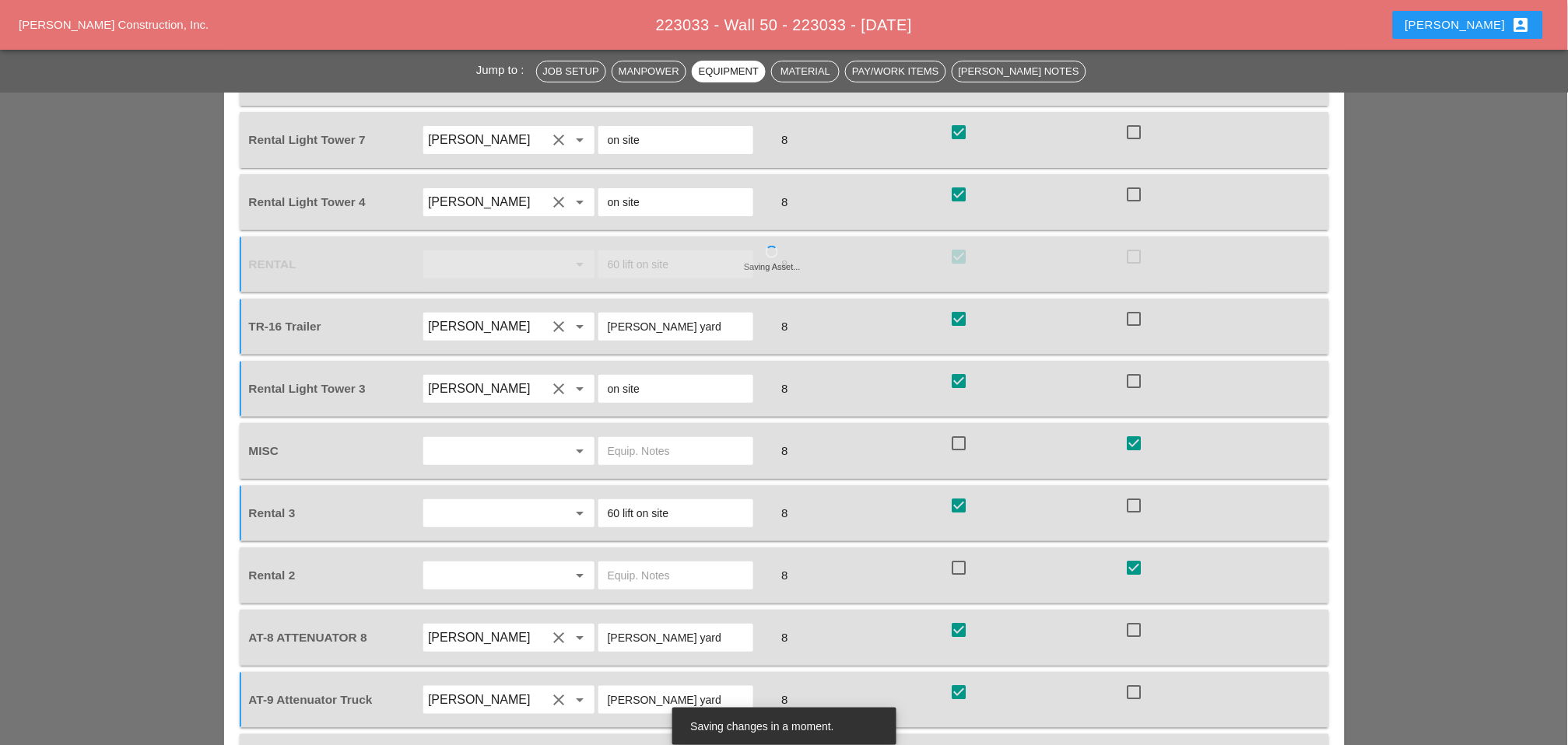 scroll, scrollTop: 1831, scrollLeft: 0, axis: vertical 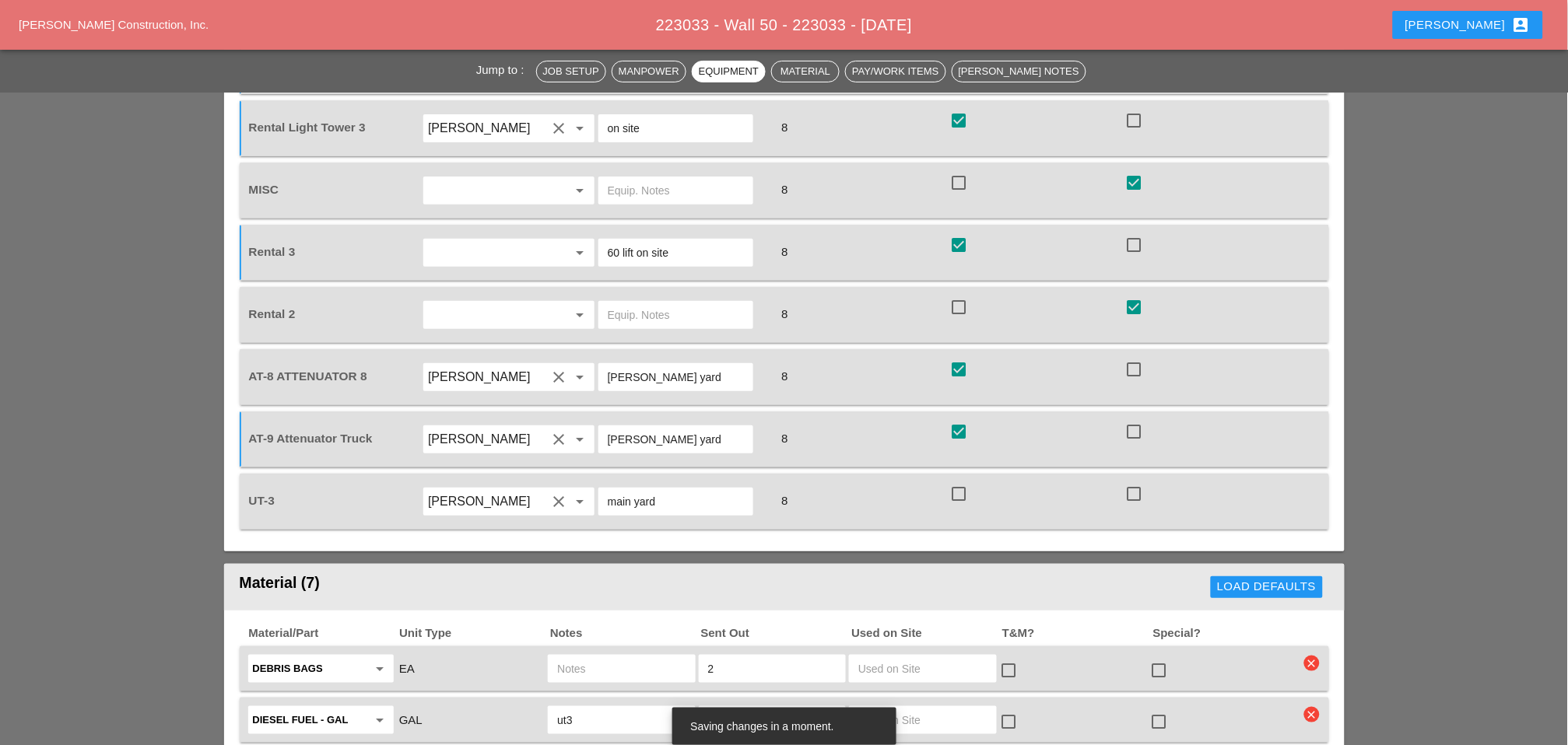 click at bounding box center [959, 494] 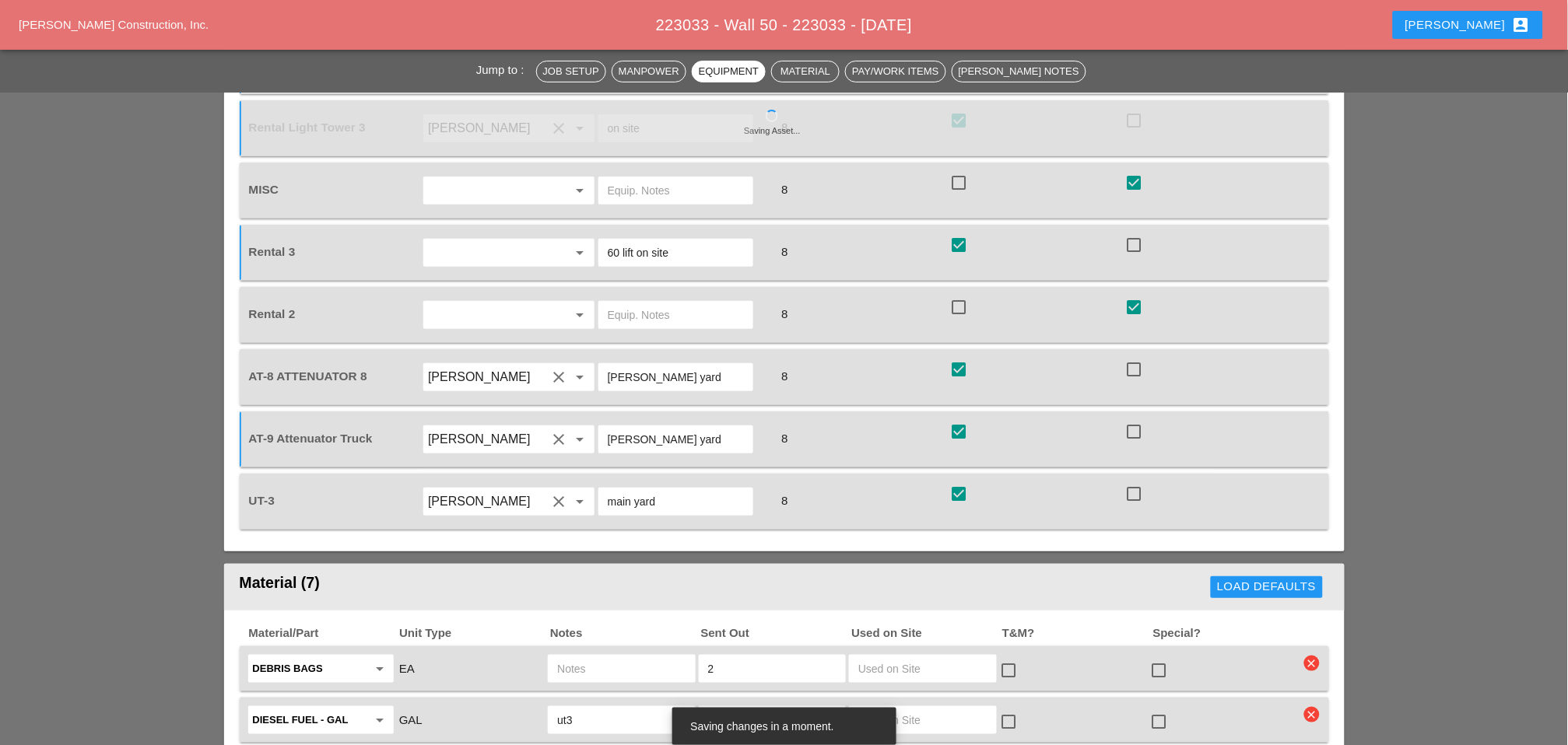 scroll, scrollTop: 1259, scrollLeft: 0, axis: vertical 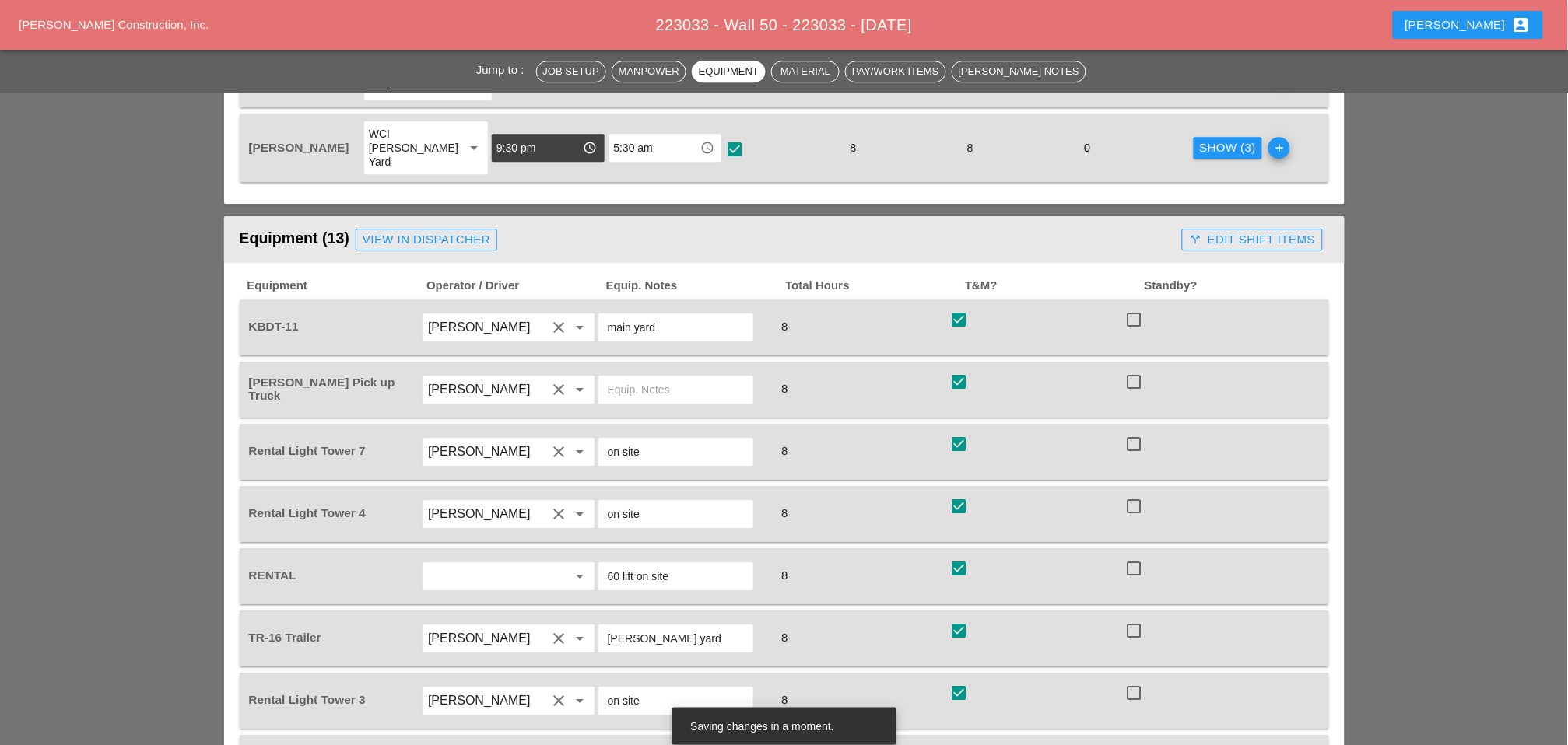 click on "call_split Edit Shift Items" at bounding box center (1252, 240) 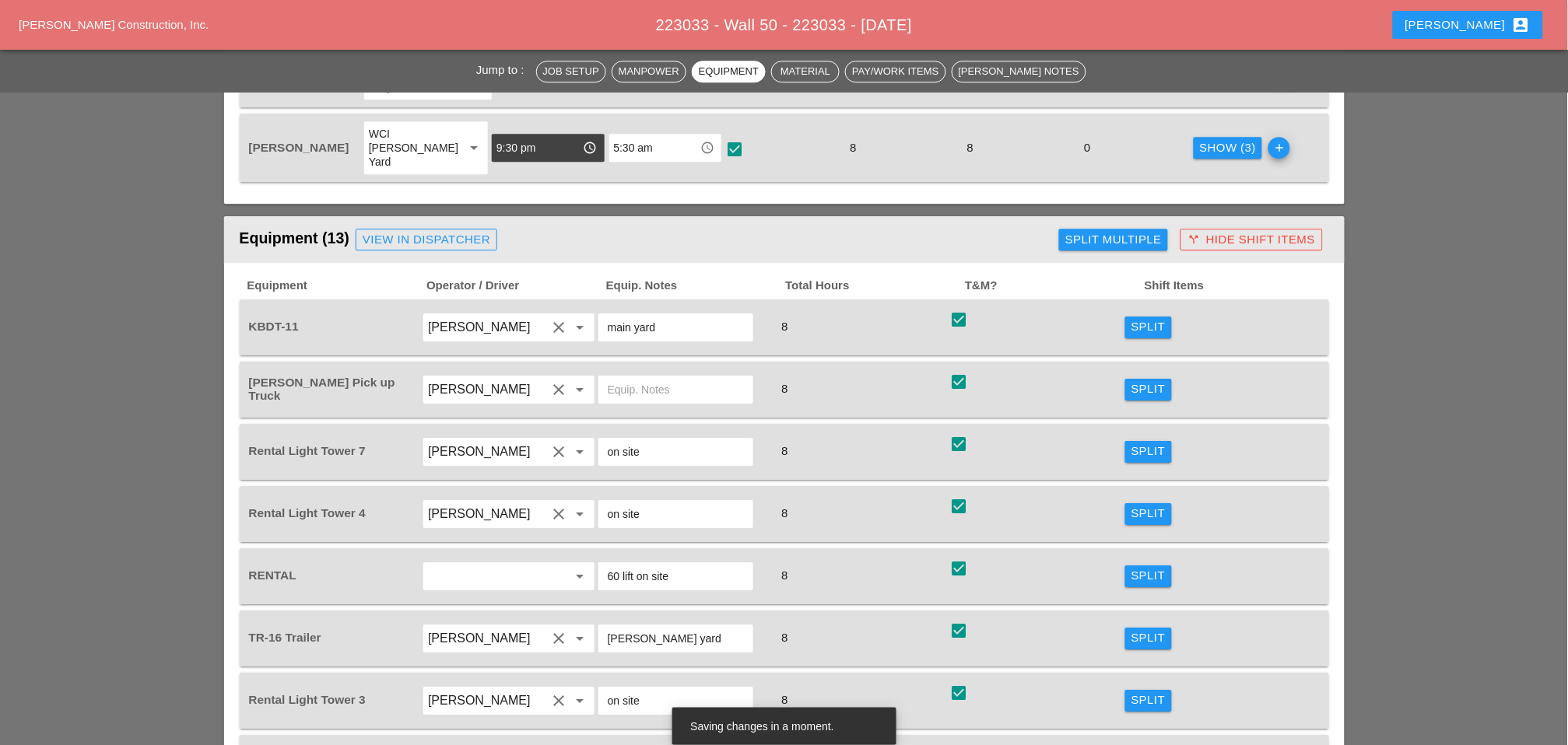 click on "Split Multiple" at bounding box center [1114, 240] 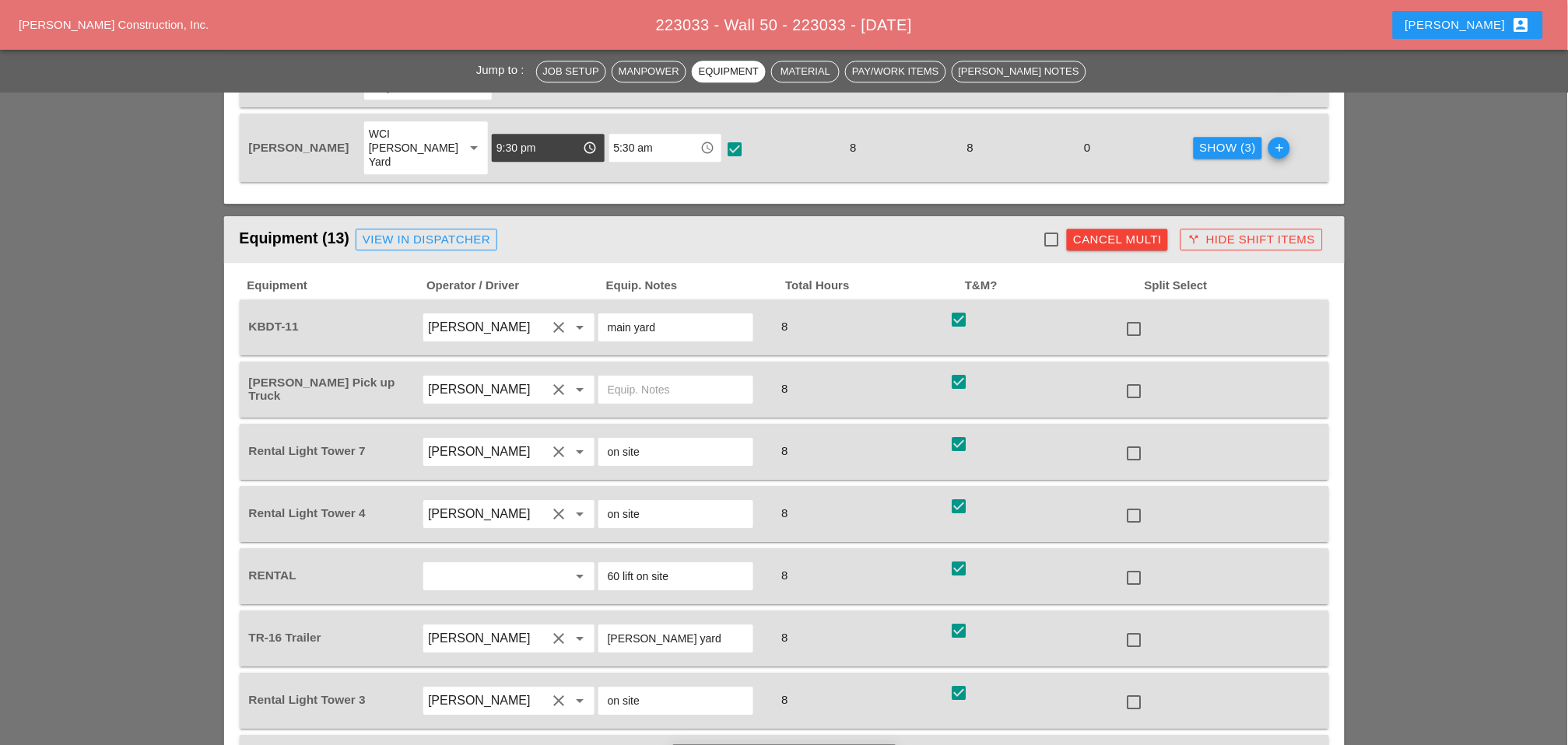 click at bounding box center [1135, 329] 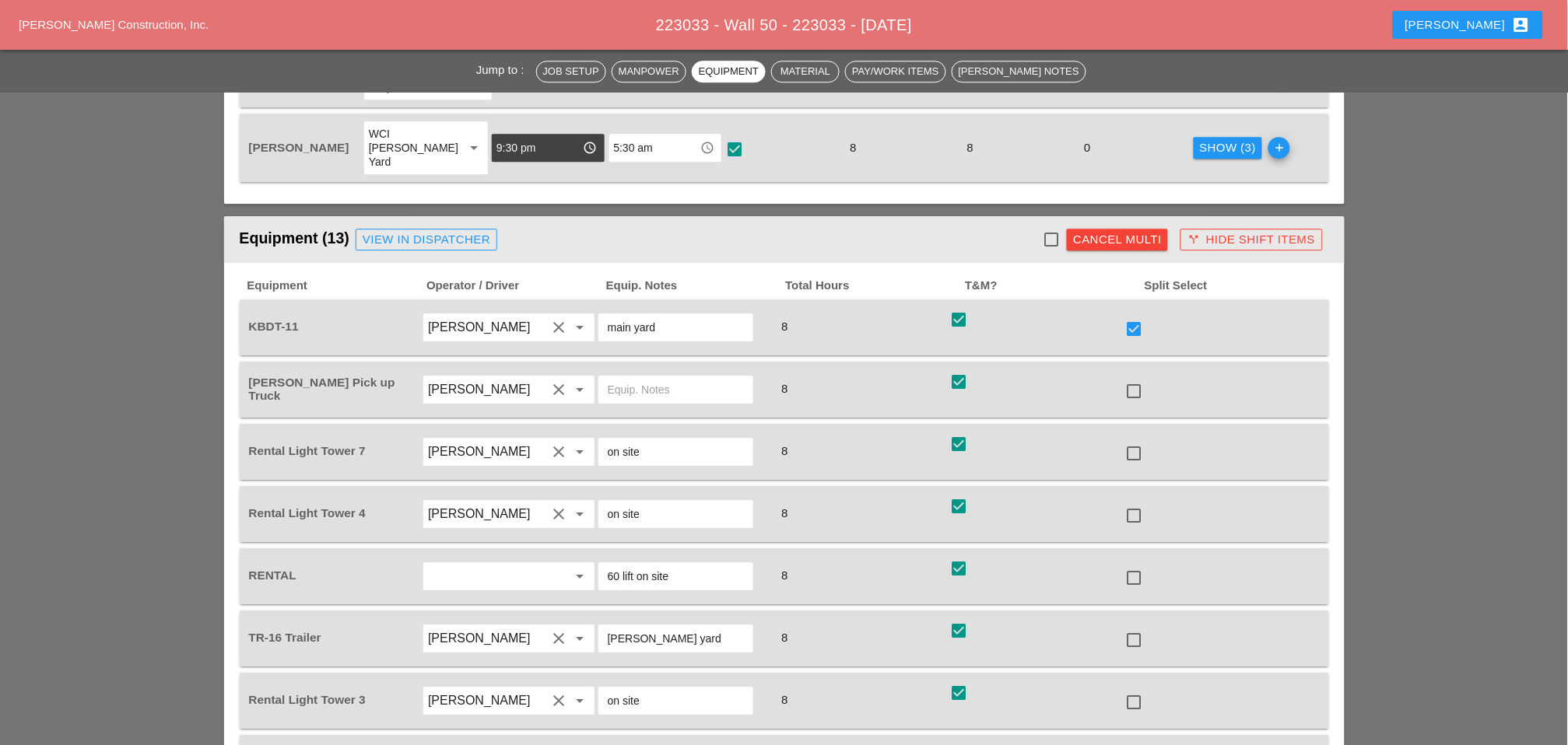 click at bounding box center [1135, 578] 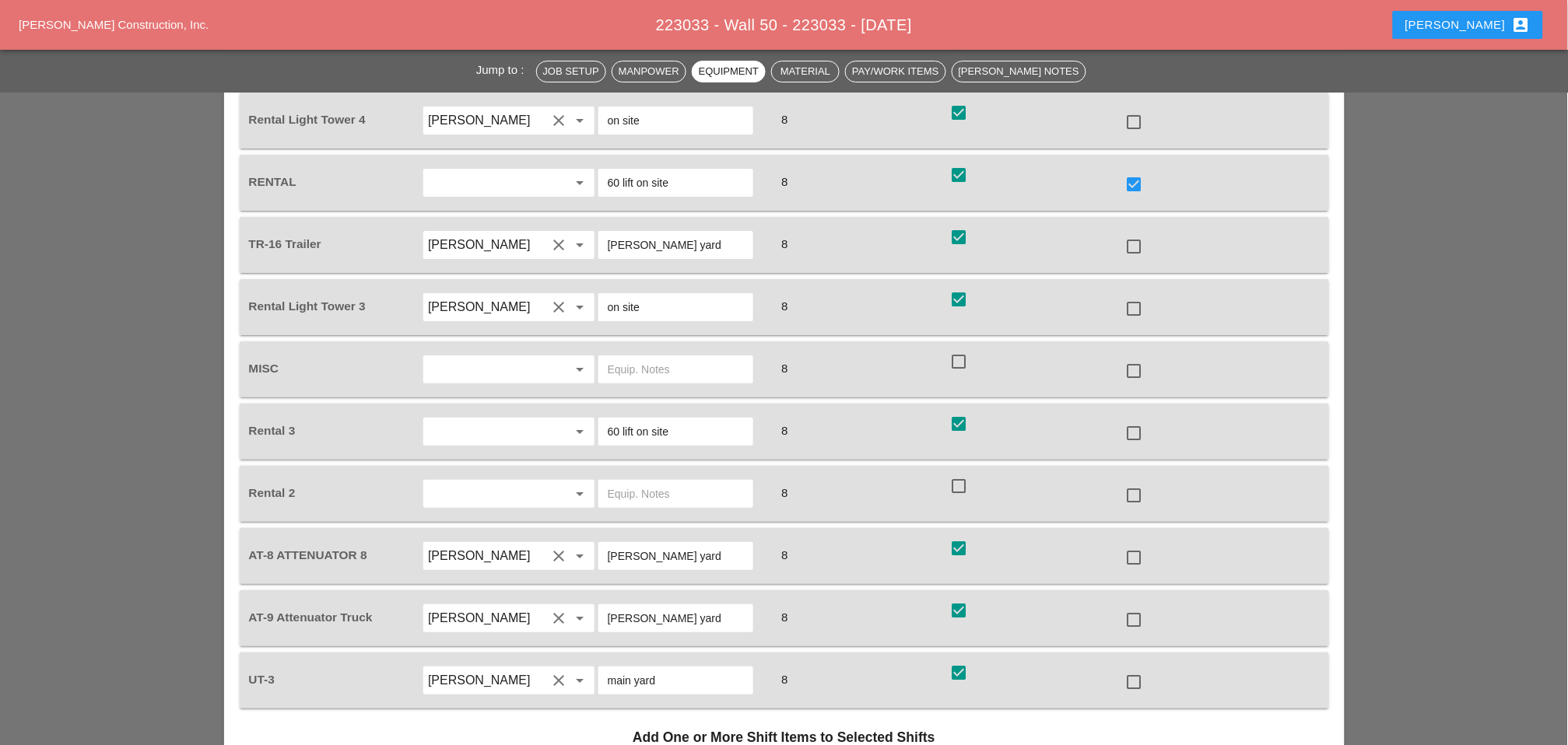 scroll, scrollTop: 1691, scrollLeft: 0, axis: vertical 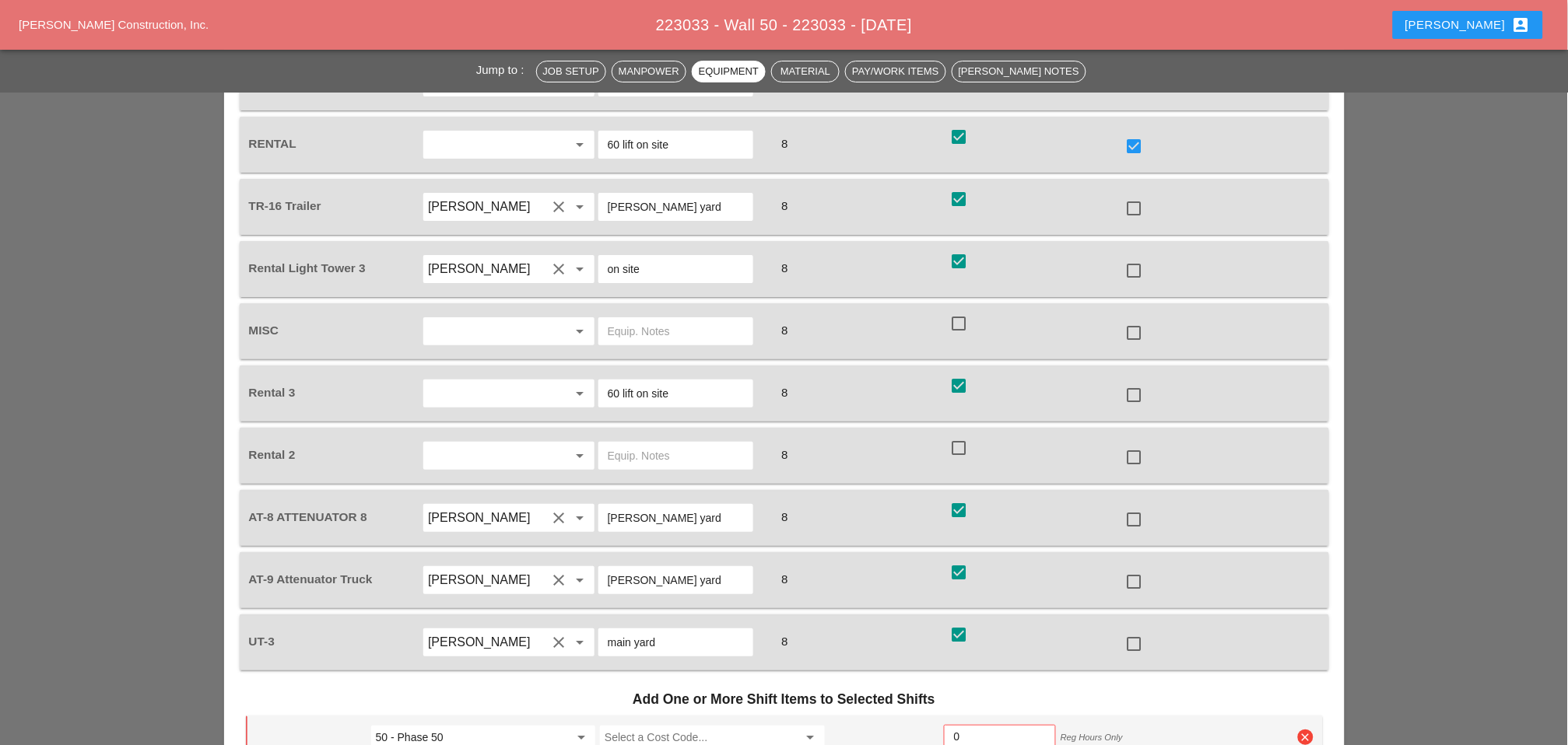 click at bounding box center [1135, 644] 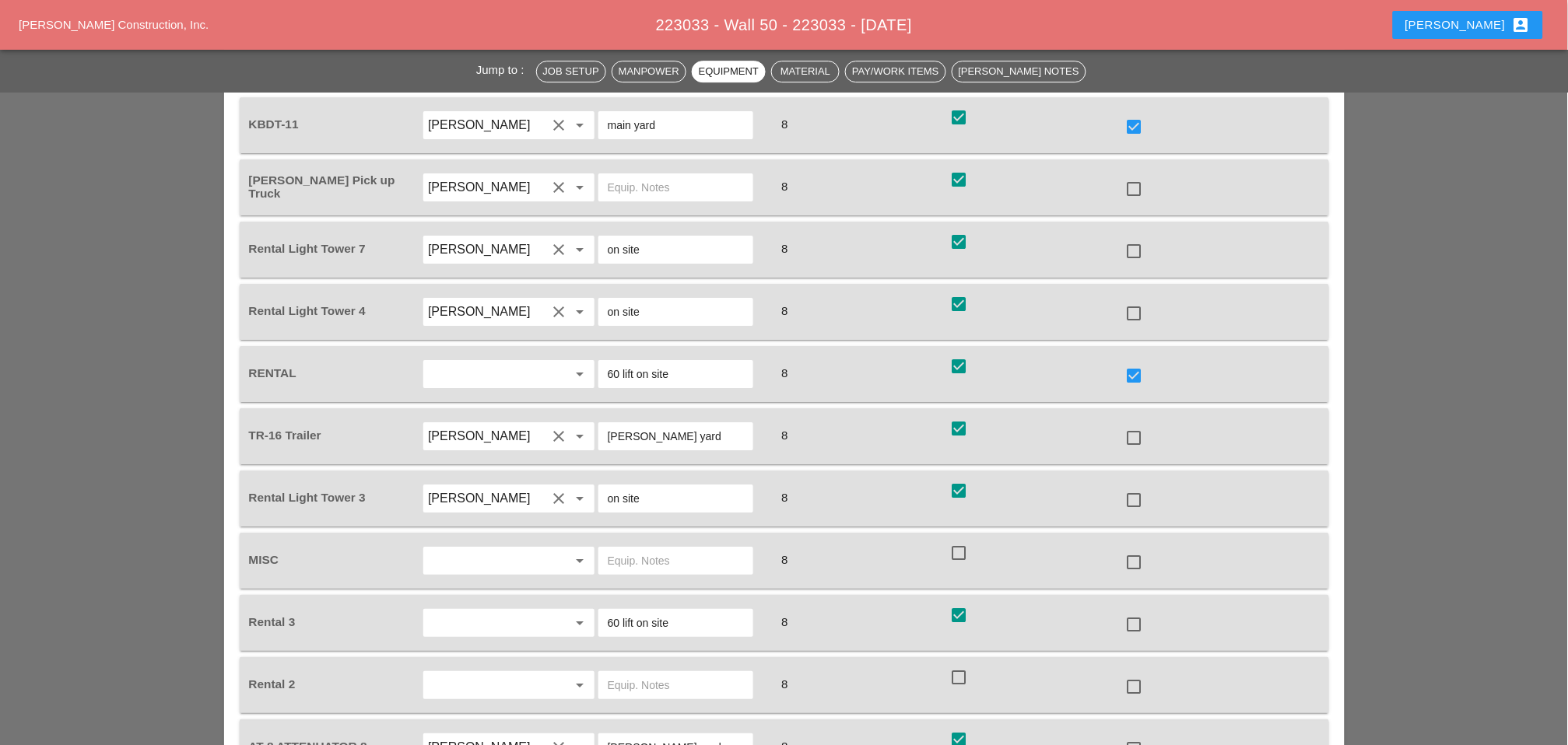scroll, scrollTop: 1432, scrollLeft: 0, axis: vertical 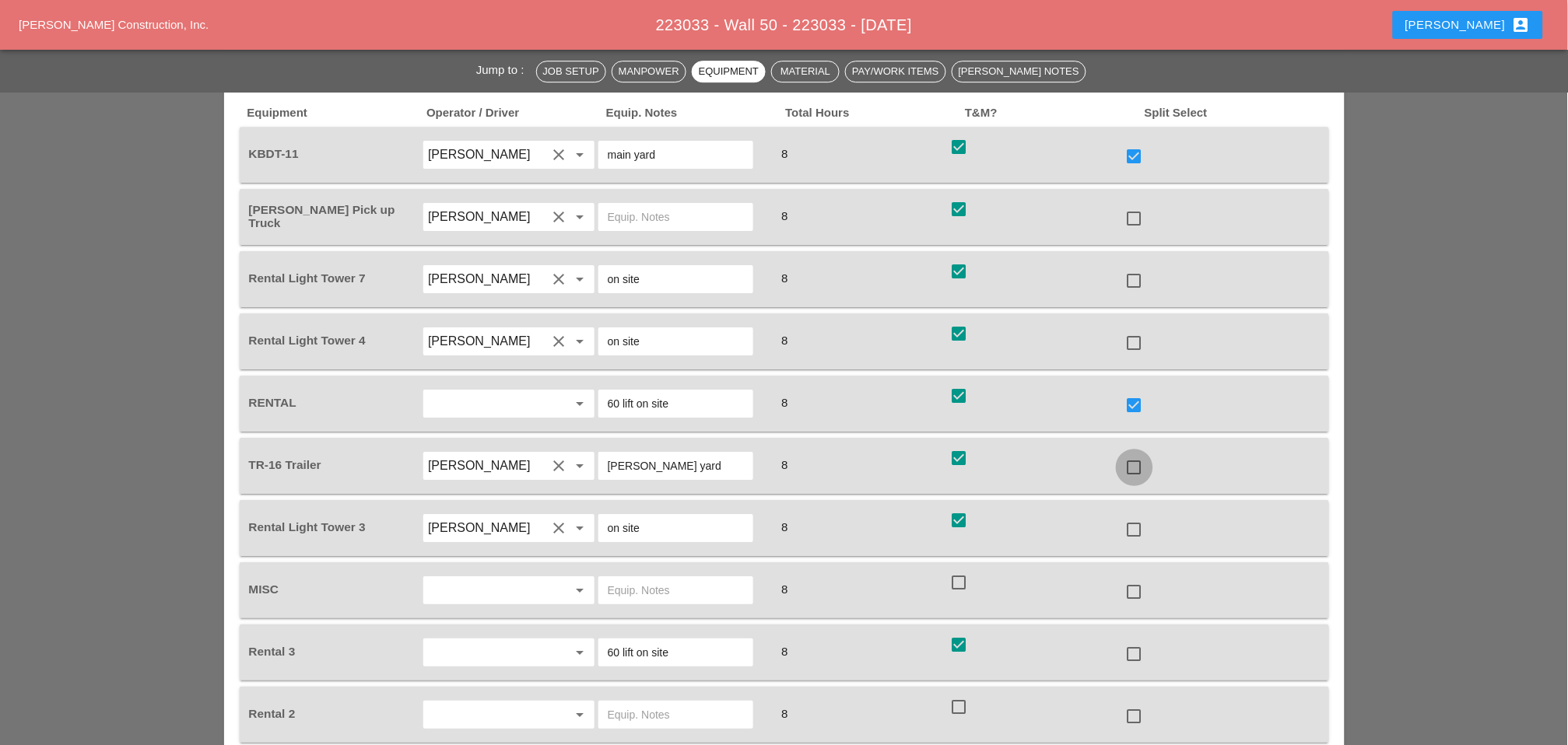 click at bounding box center (1135, 467) 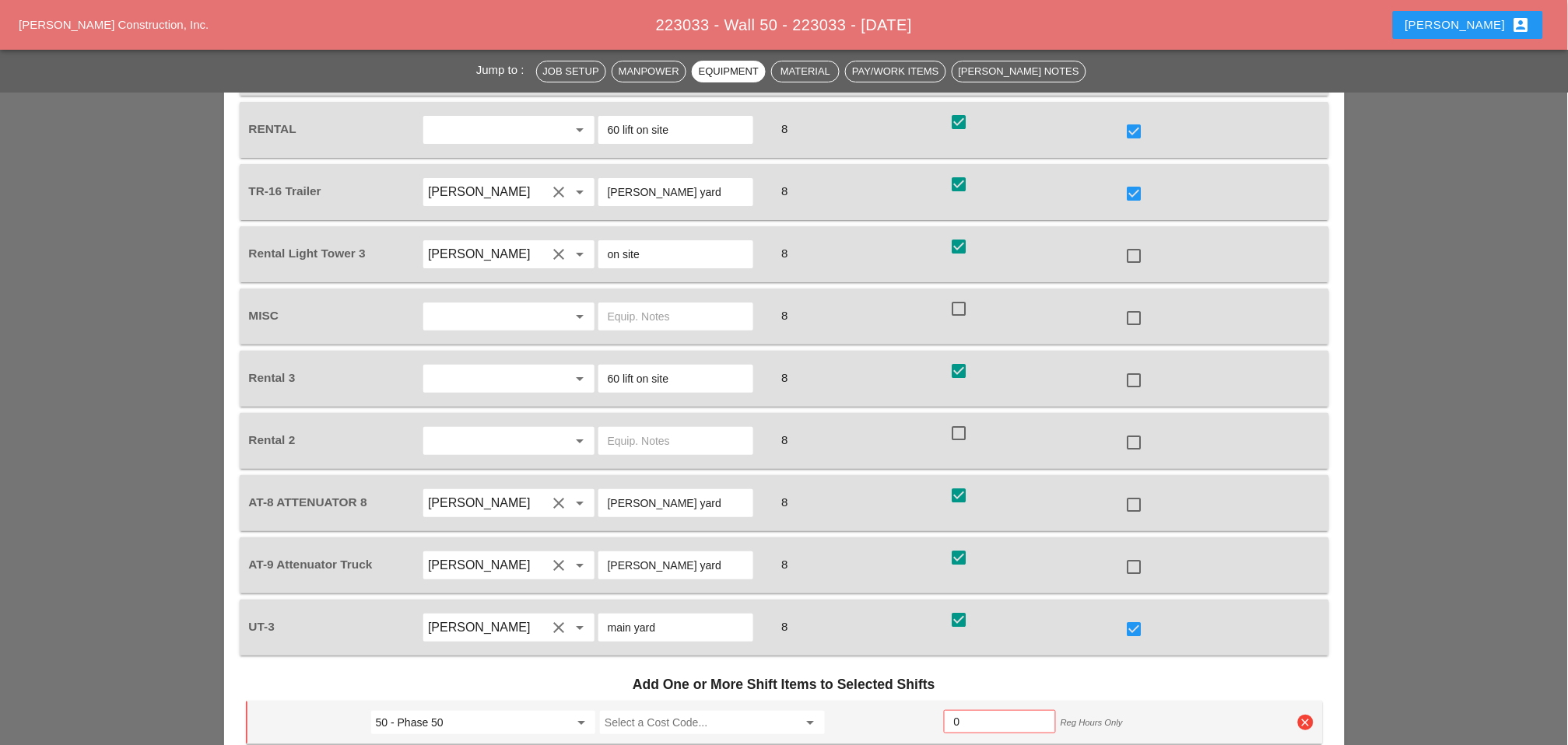 scroll, scrollTop: 1863, scrollLeft: 0, axis: vertical 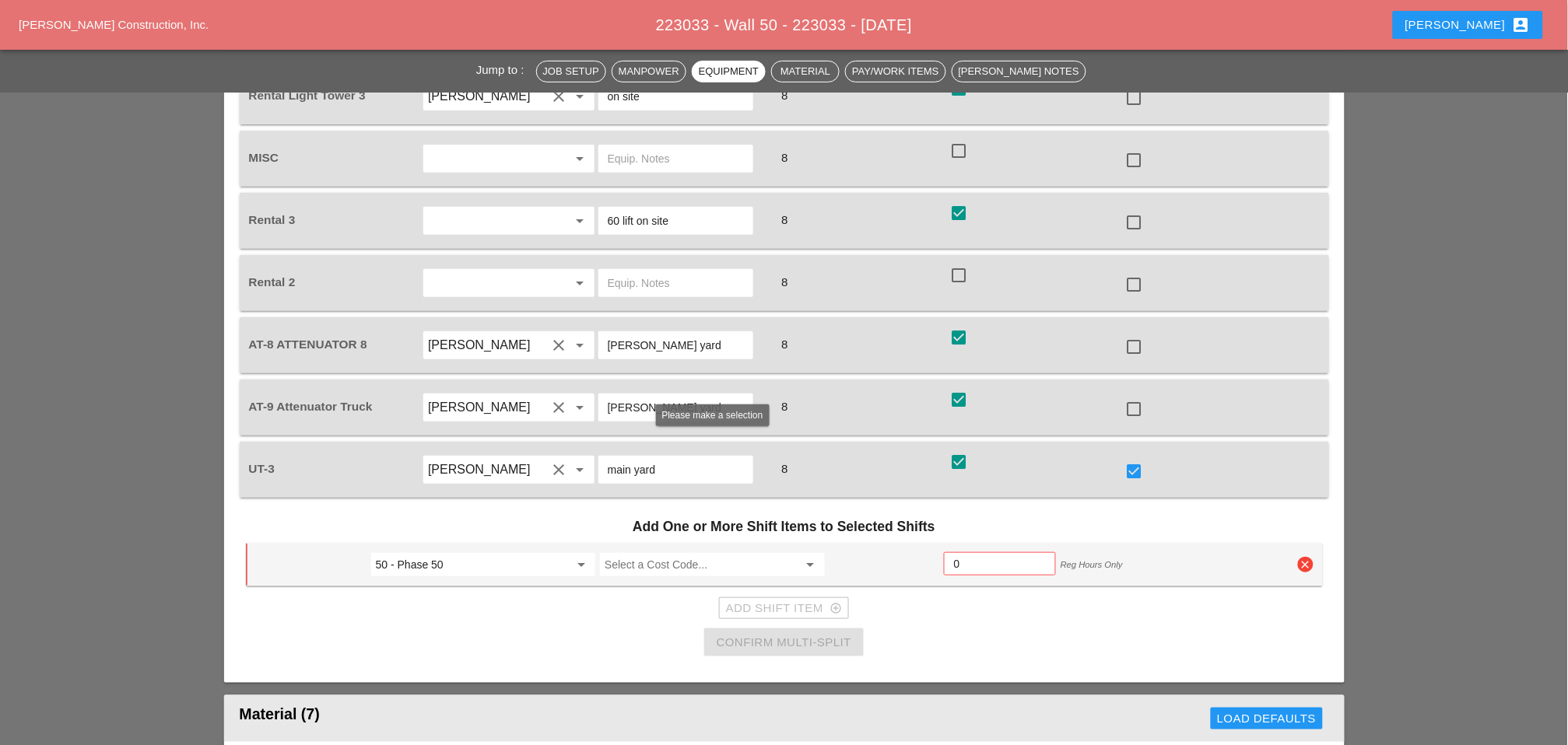 click at bounding box center [701, 565] 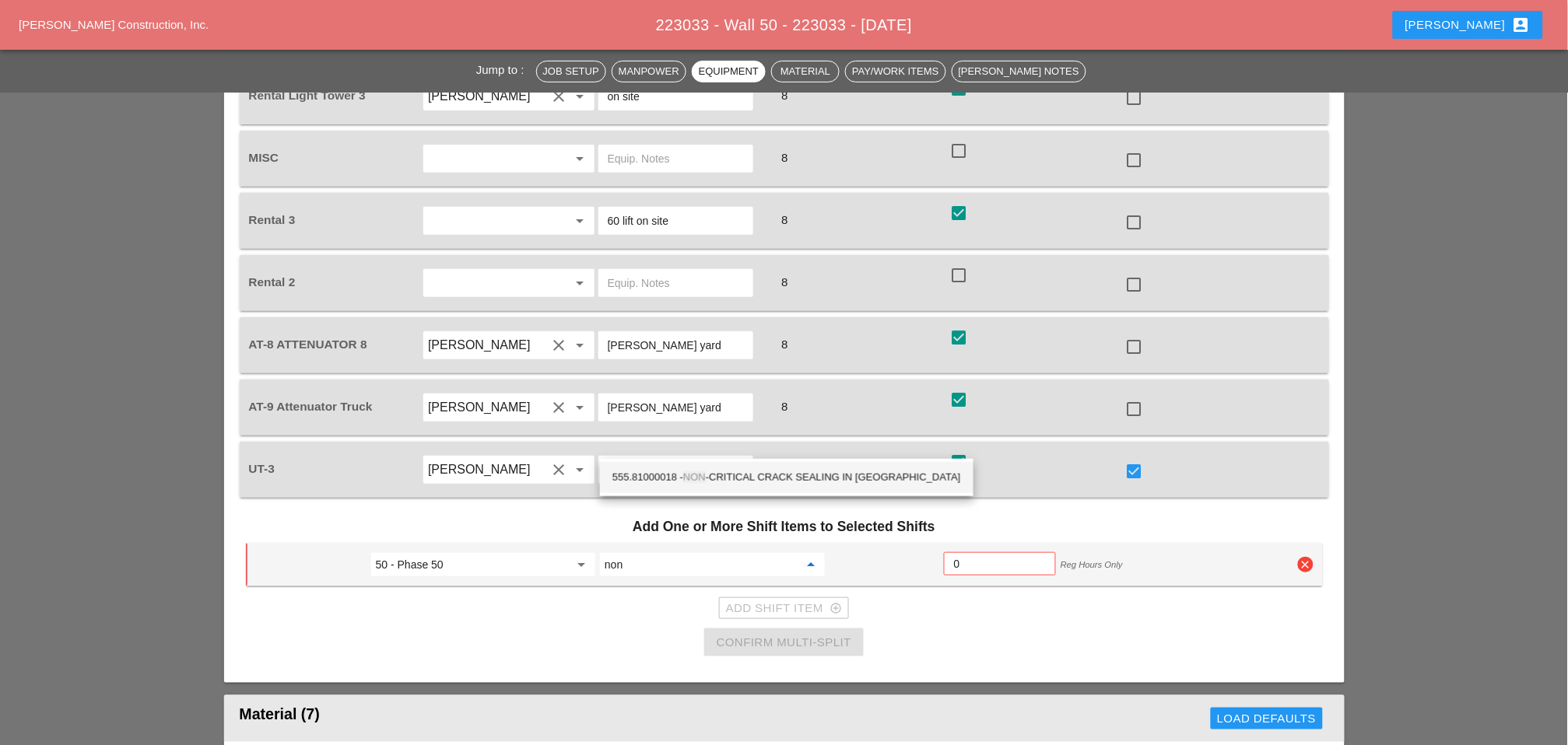 click on "NON" at bounding box center (694, 477) 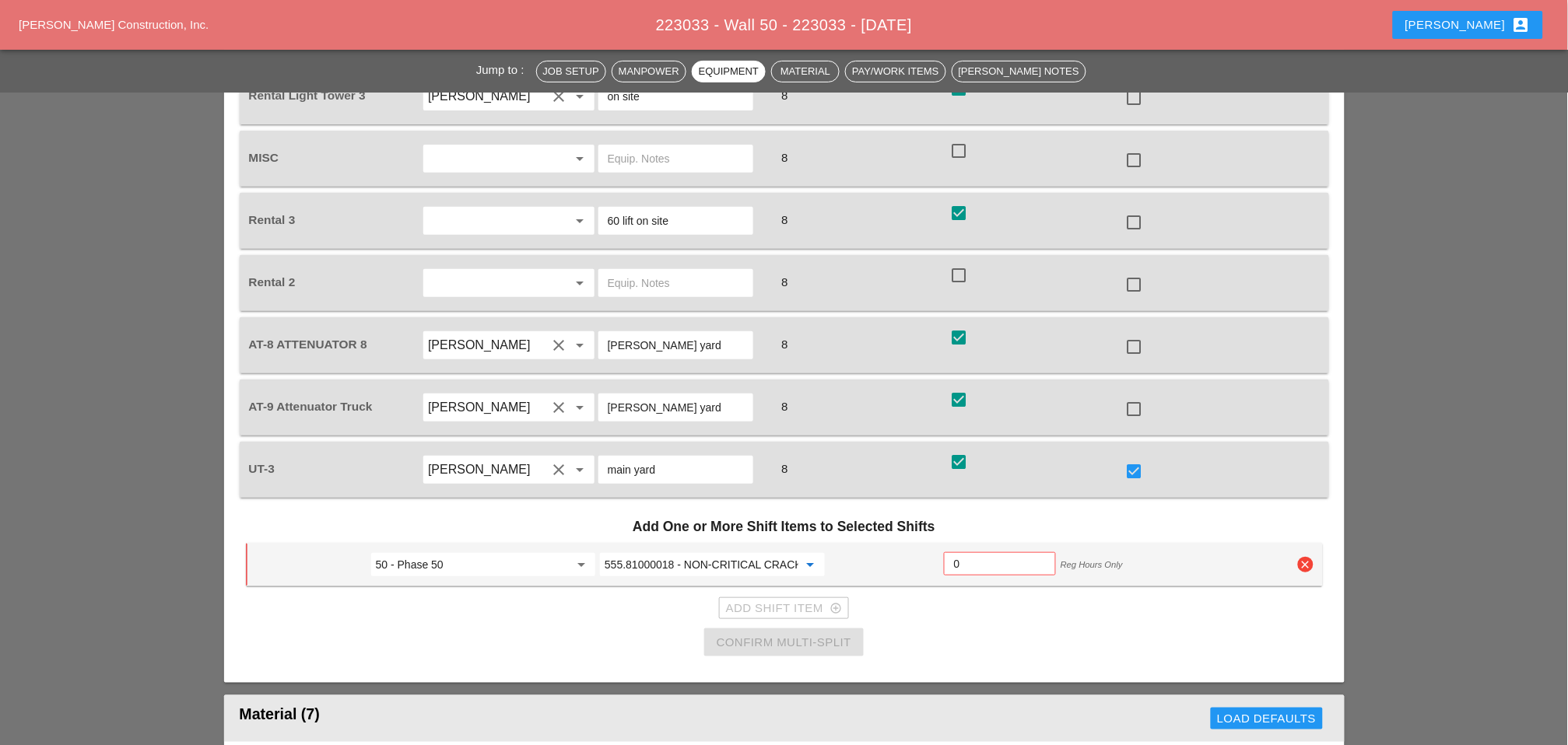 type on "555.81000018 - NON-CRITICAL CRACK SEALING IN PCC" 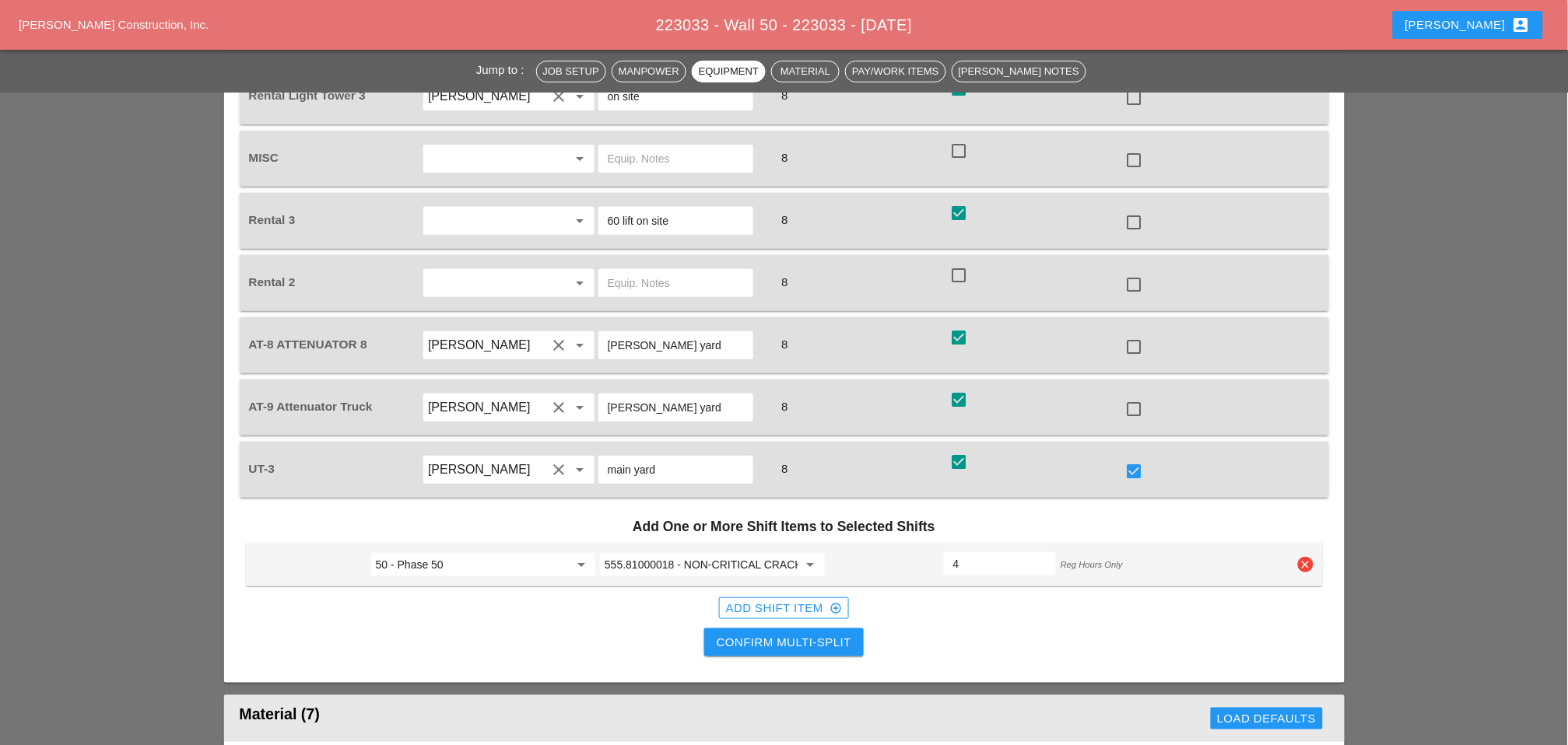 type on "4" 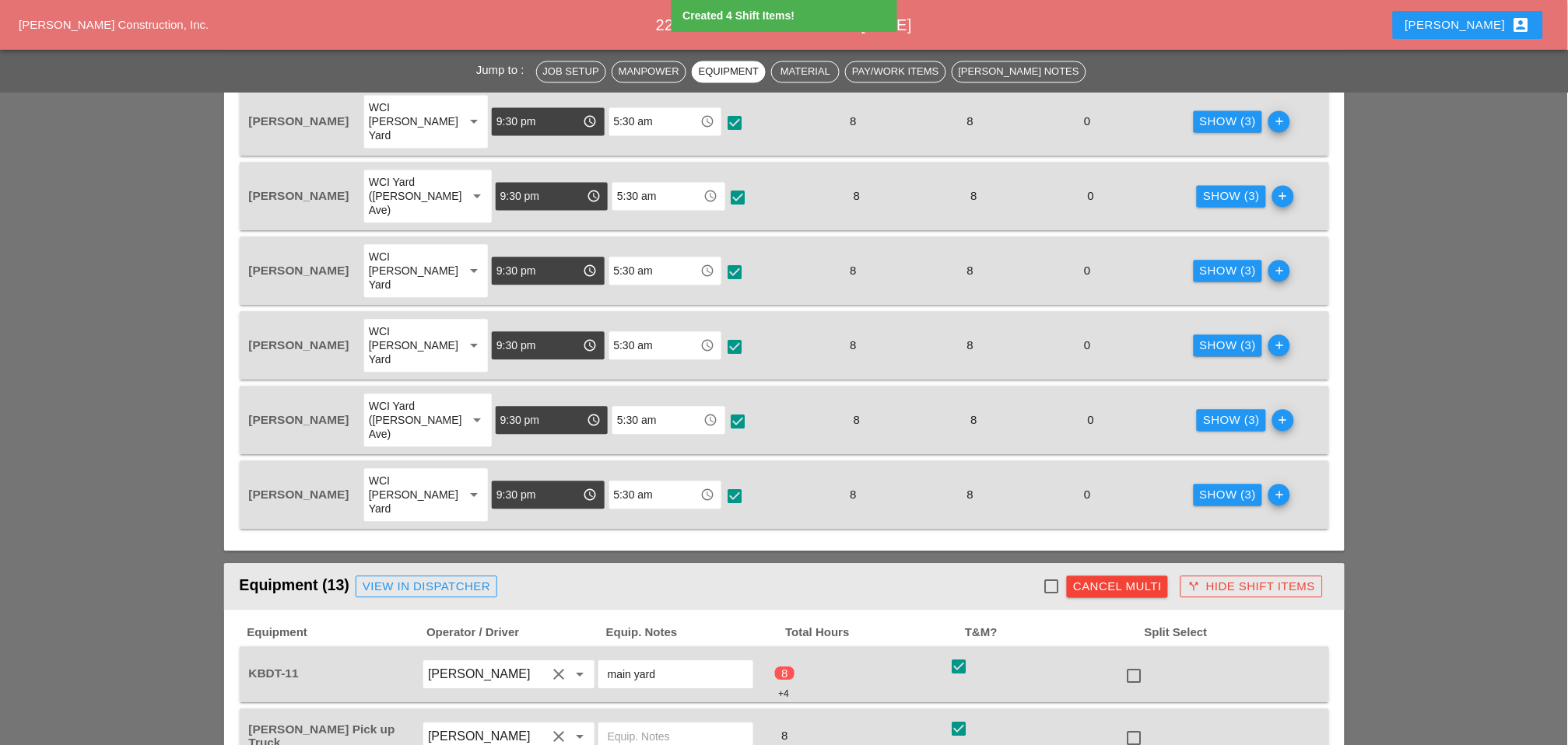 checkbox on "false" 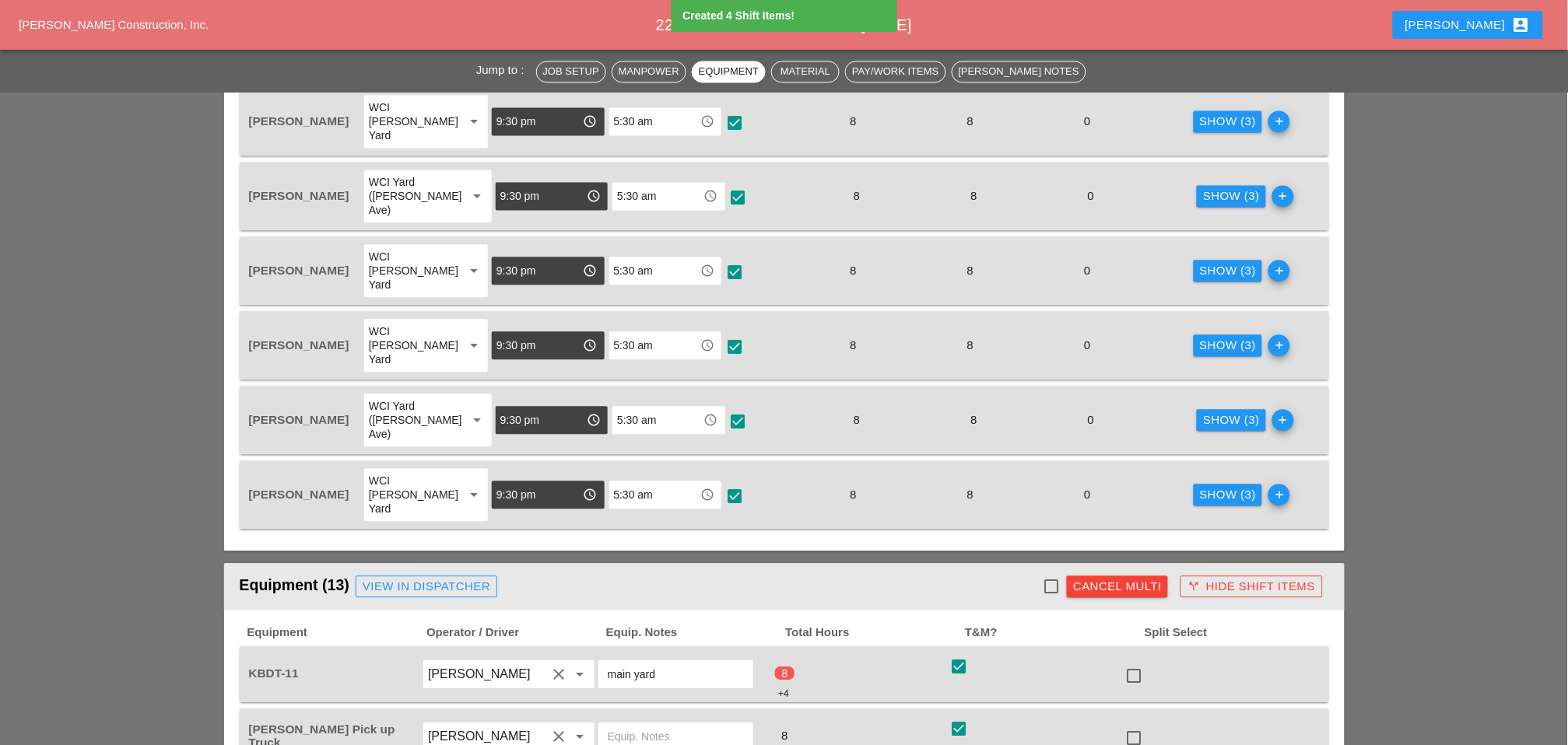 checkbox on "false" 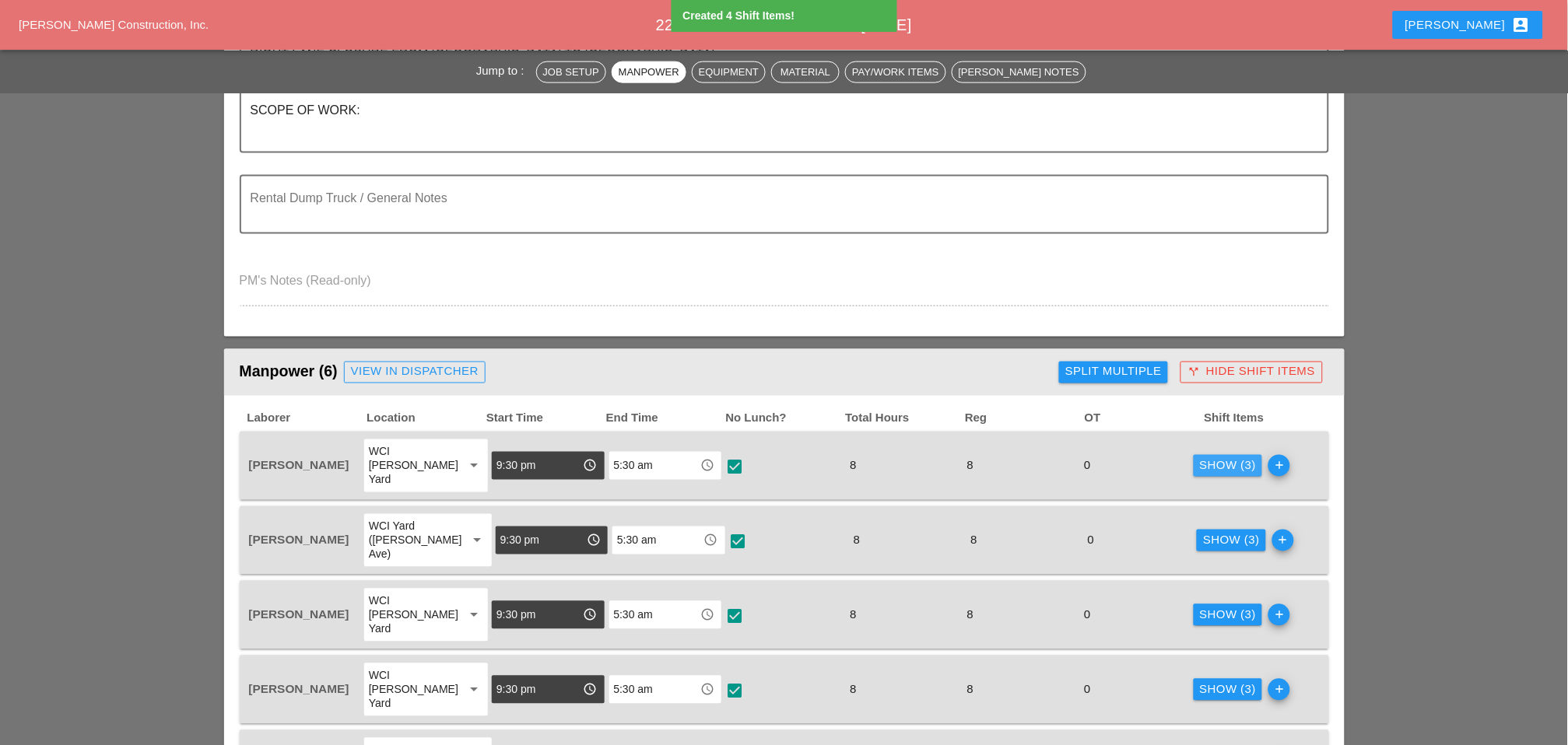 click on "Show (3)" at bounding box center [1228, 466] 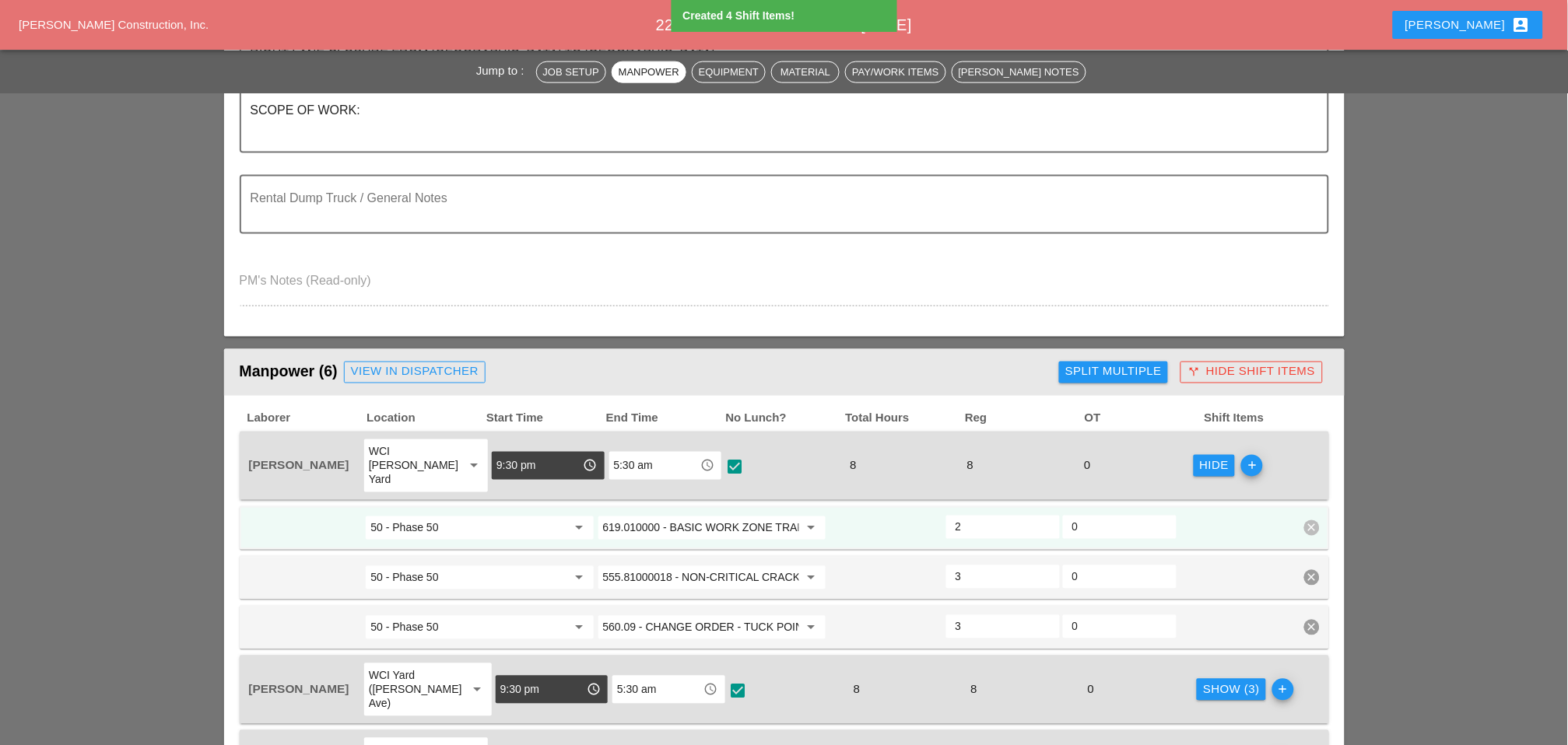 scroll, scrollTop: 827, scrollLeft: 0, axis: vertical 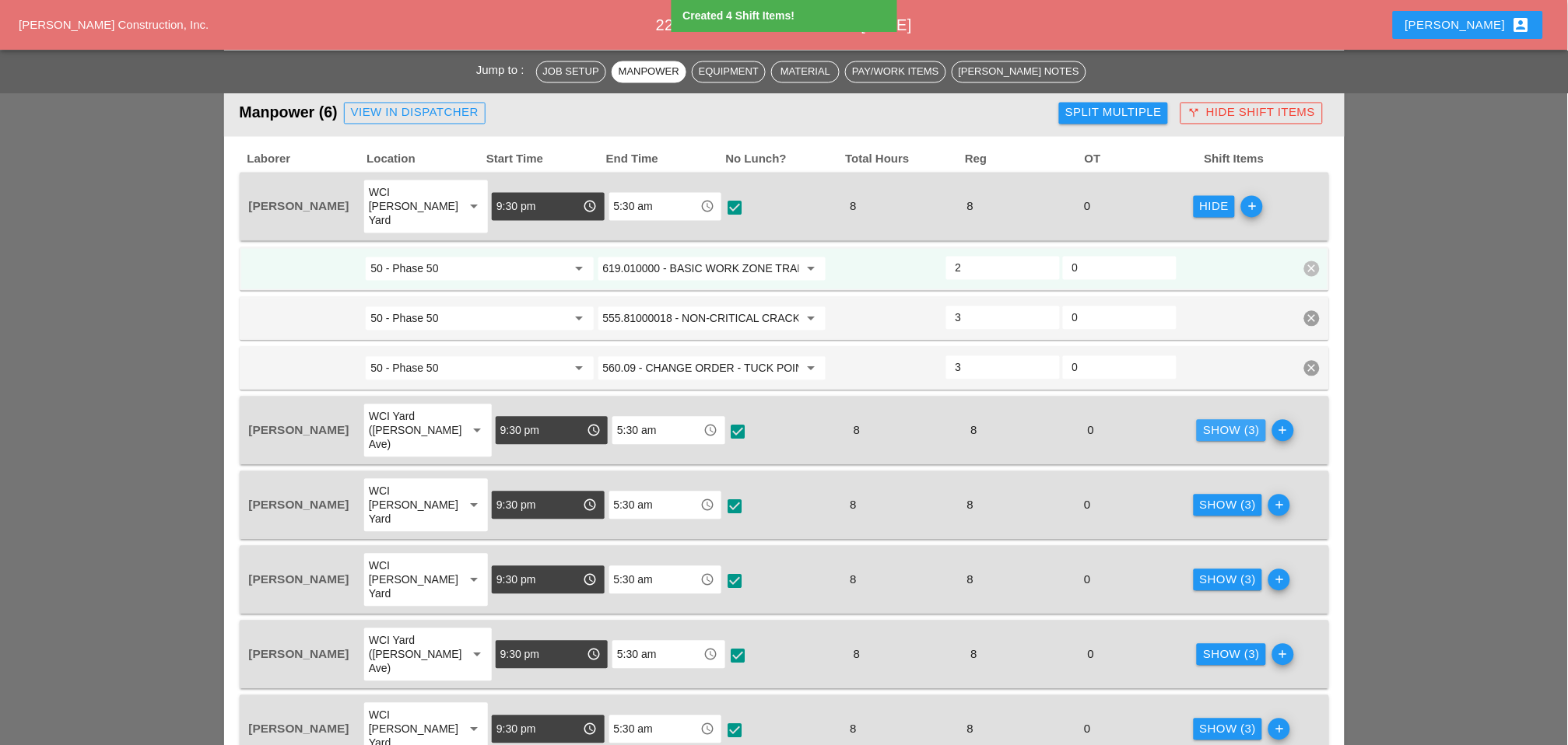 click on "Show (3)" at bounding box center [1231, 431] 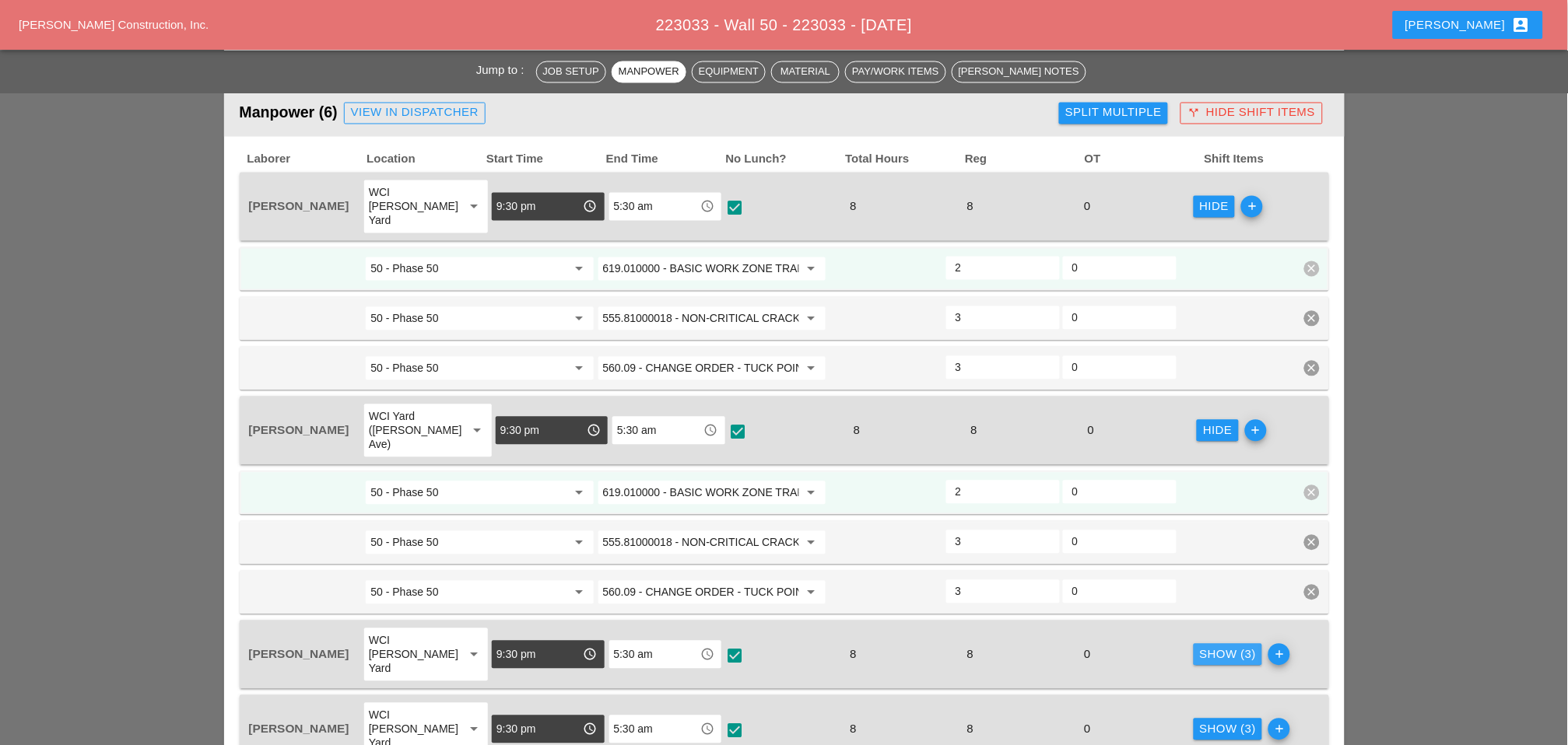 click on "Show (3)" at bounding box center [1228, 655] 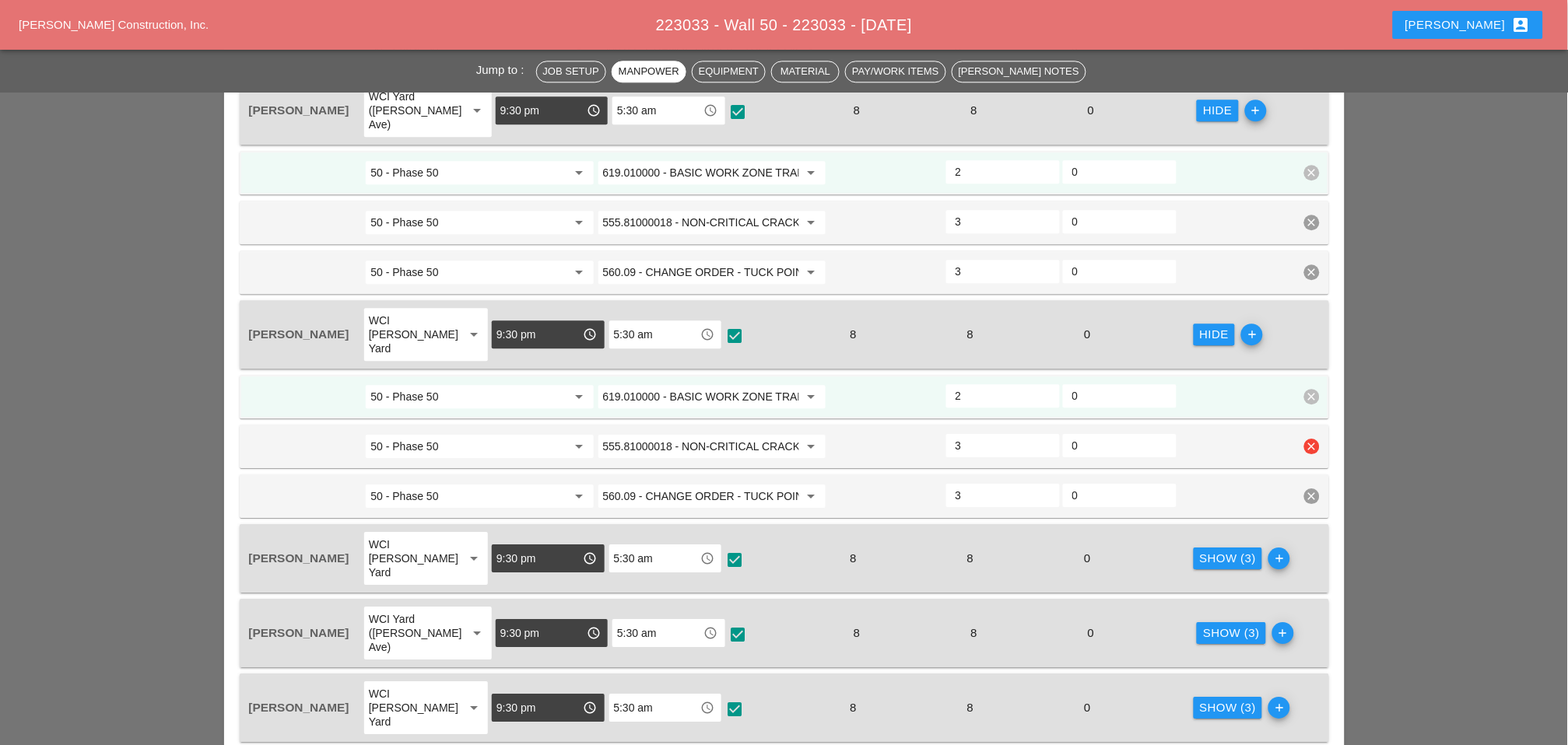 scroll, scrollTop: 1172, scrollLeft: 0, axis: vertical 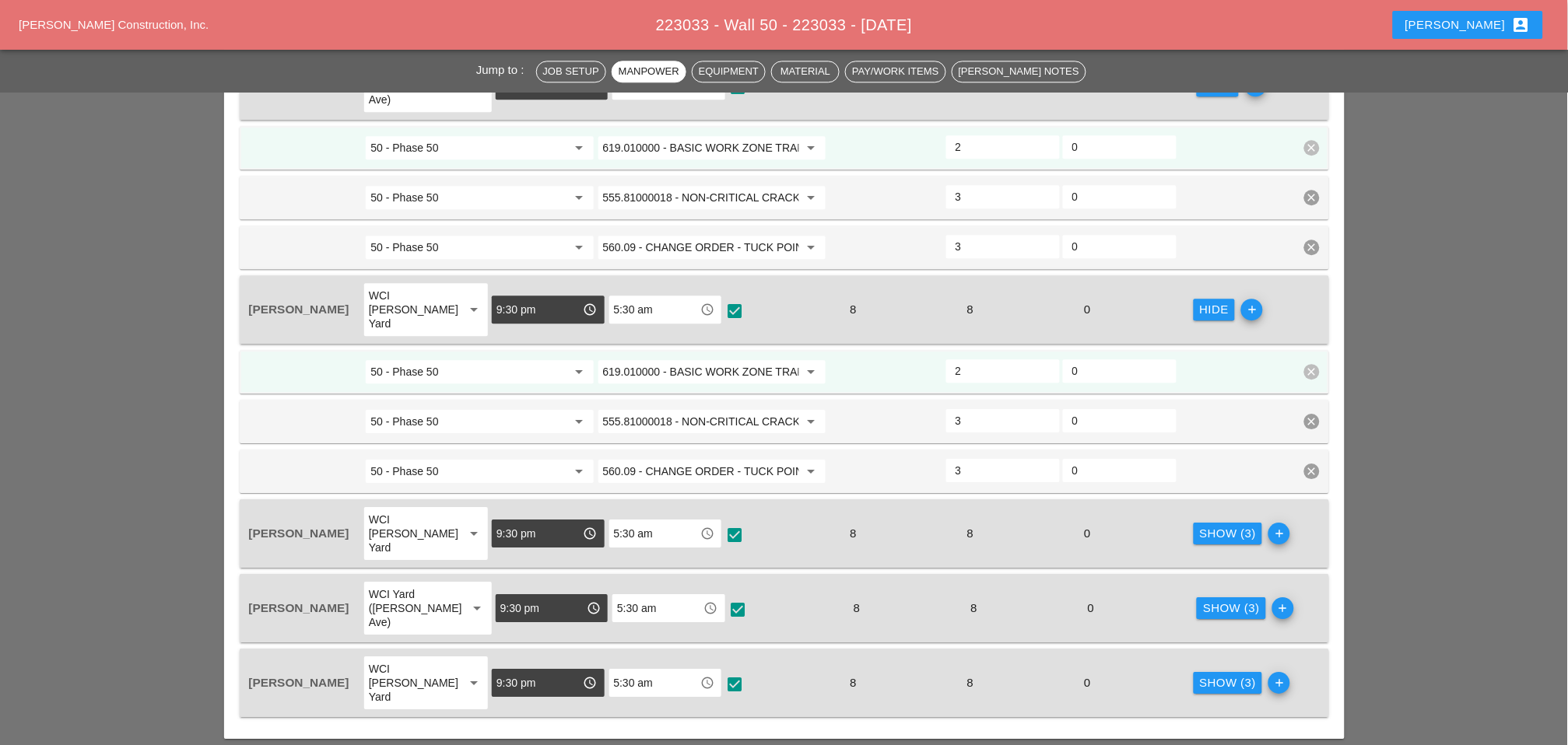 click on "Show (3)" at bounding box center (1231, 608) 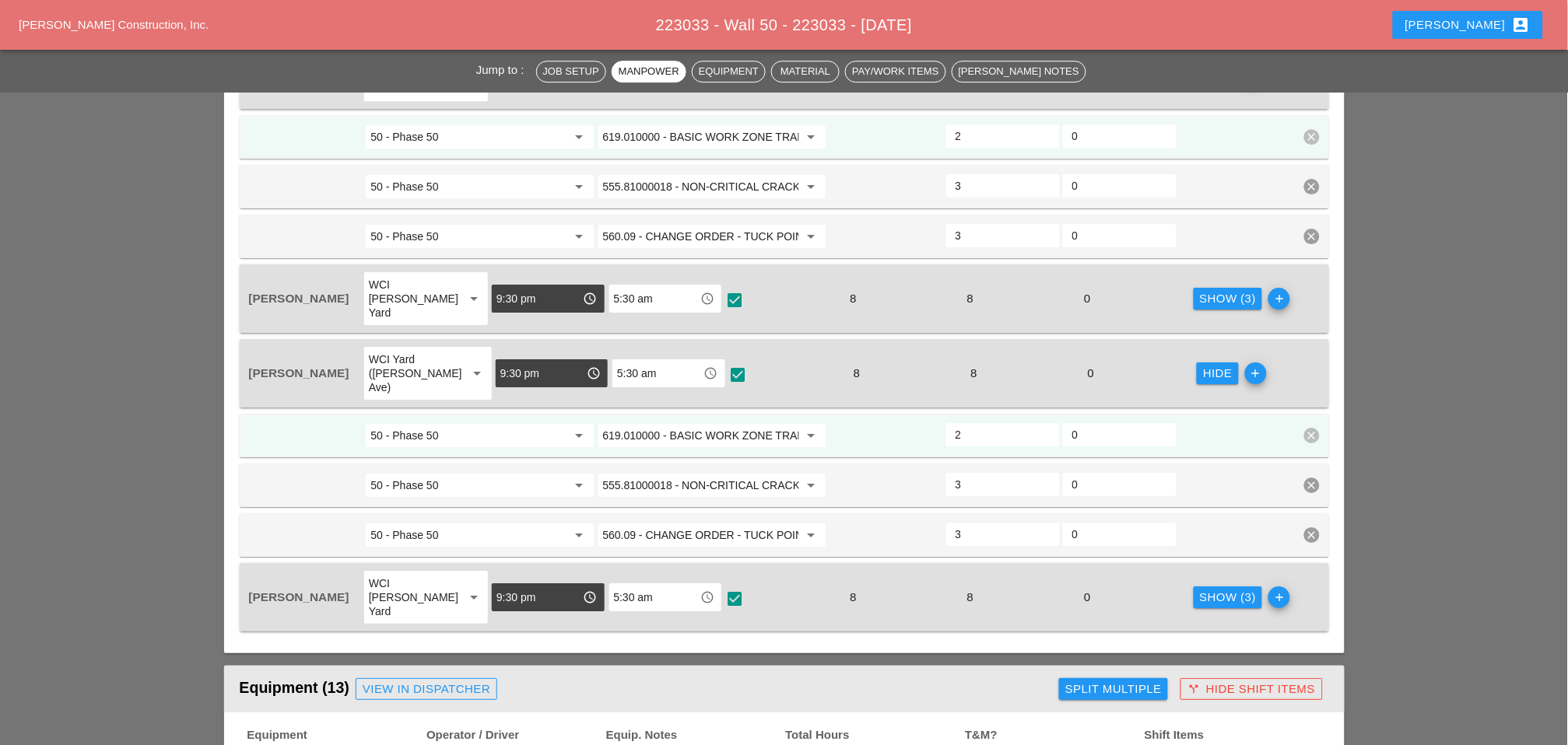 scroll, scrollTop: 1432, scrollLeft: 0, axis: vertical 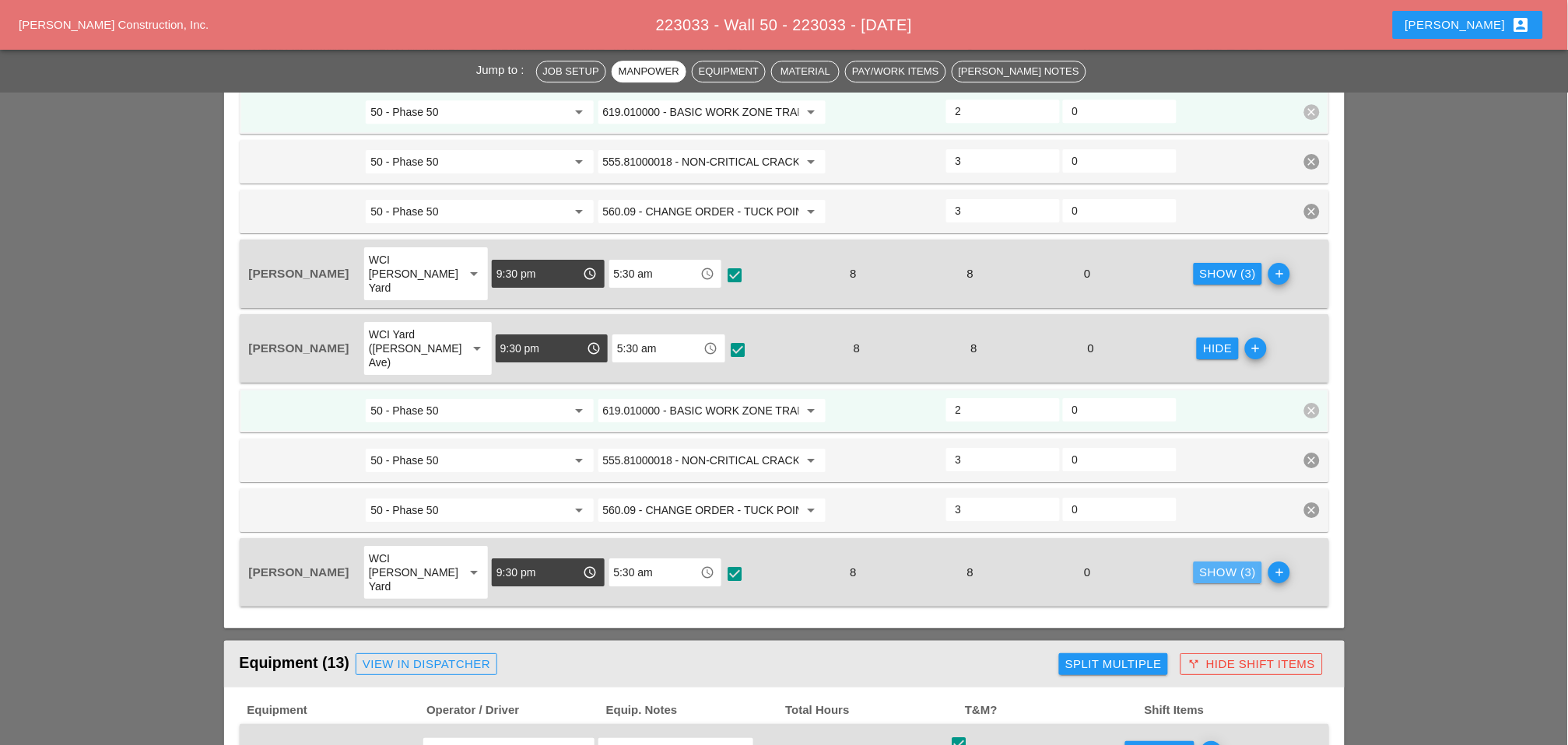 click on "Show (3)" at bounding box center [1228, 572] 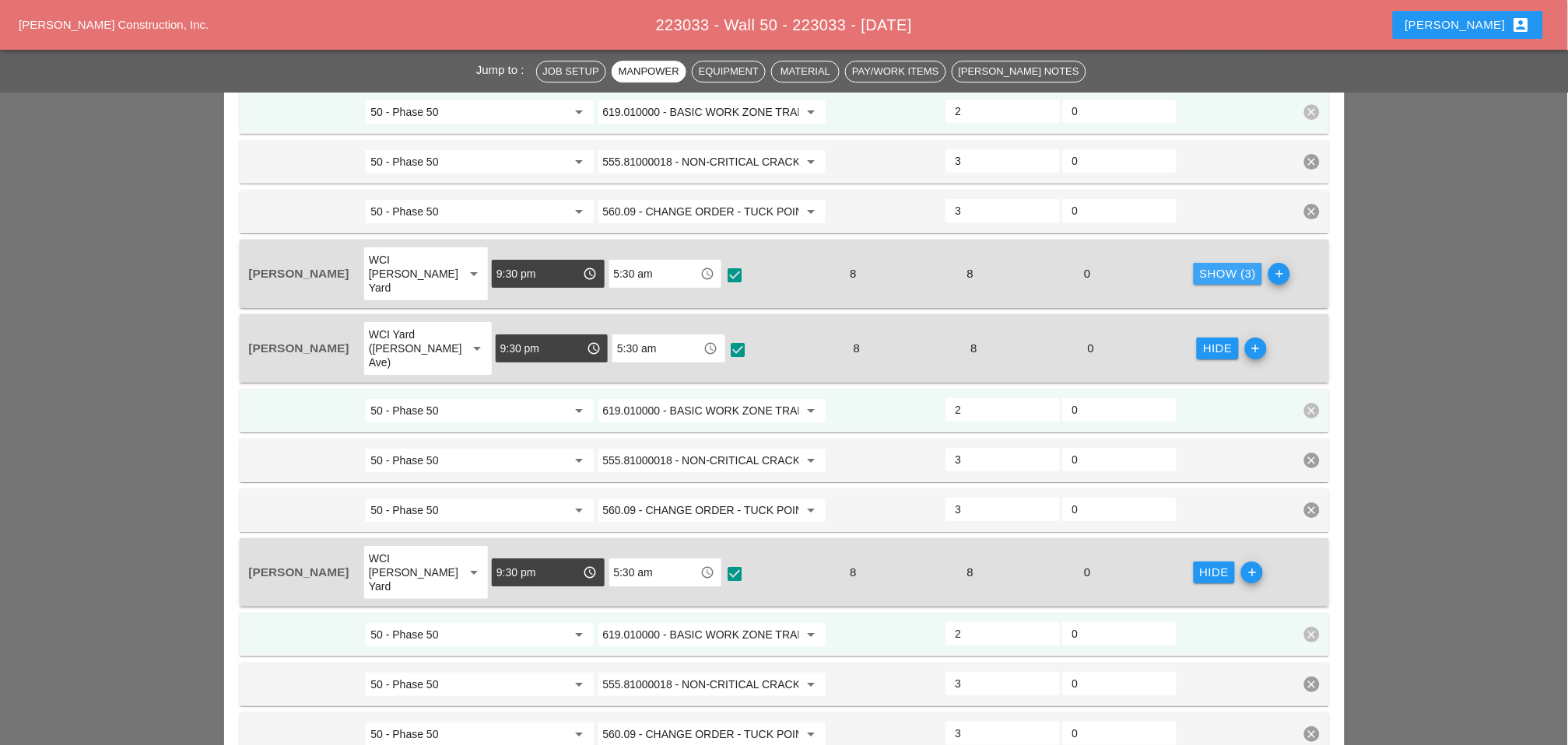 click on "Show (3)" at bounding box center (1228, 274) 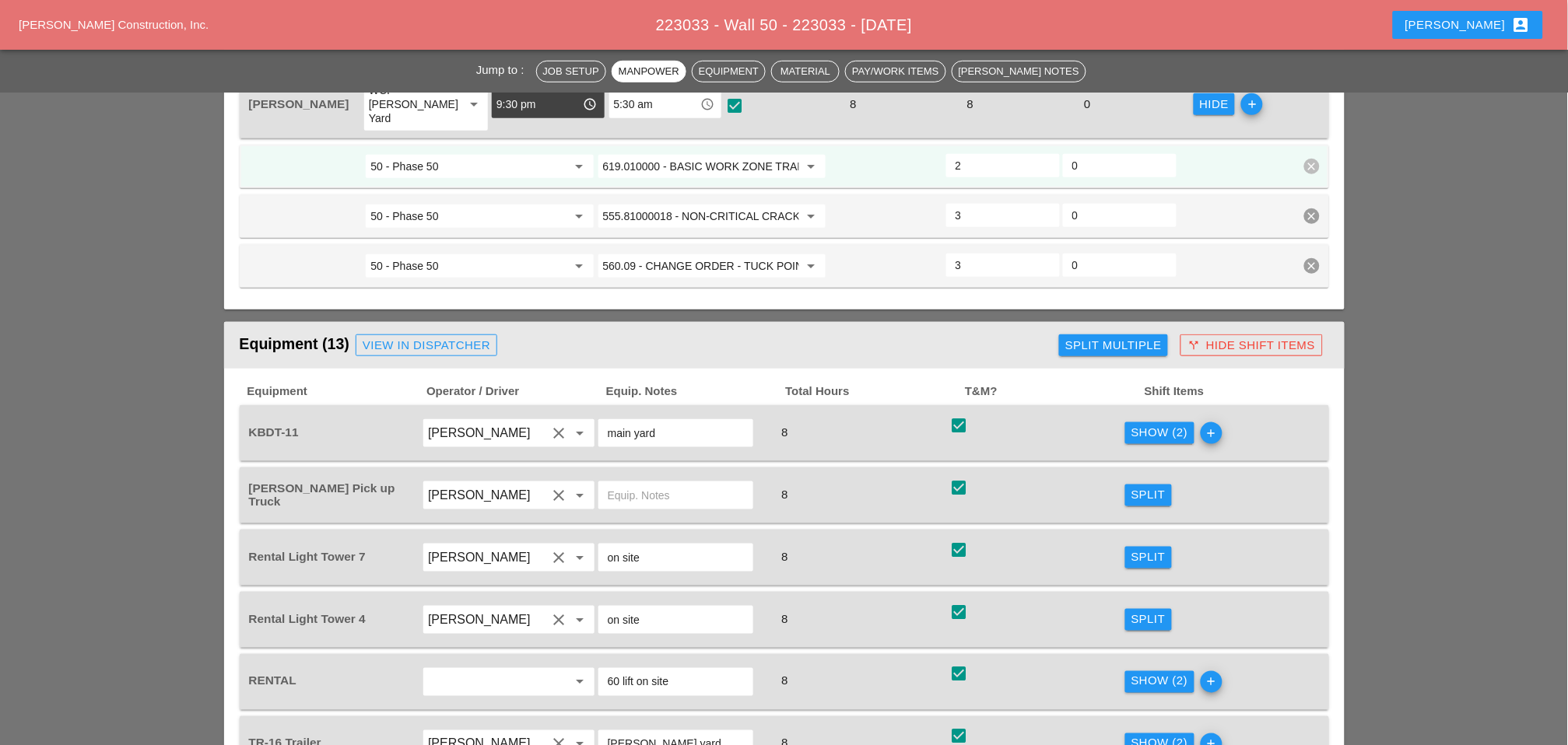 scroll, scrollTop: 2037, scrollLeft: 0, axis: vertical 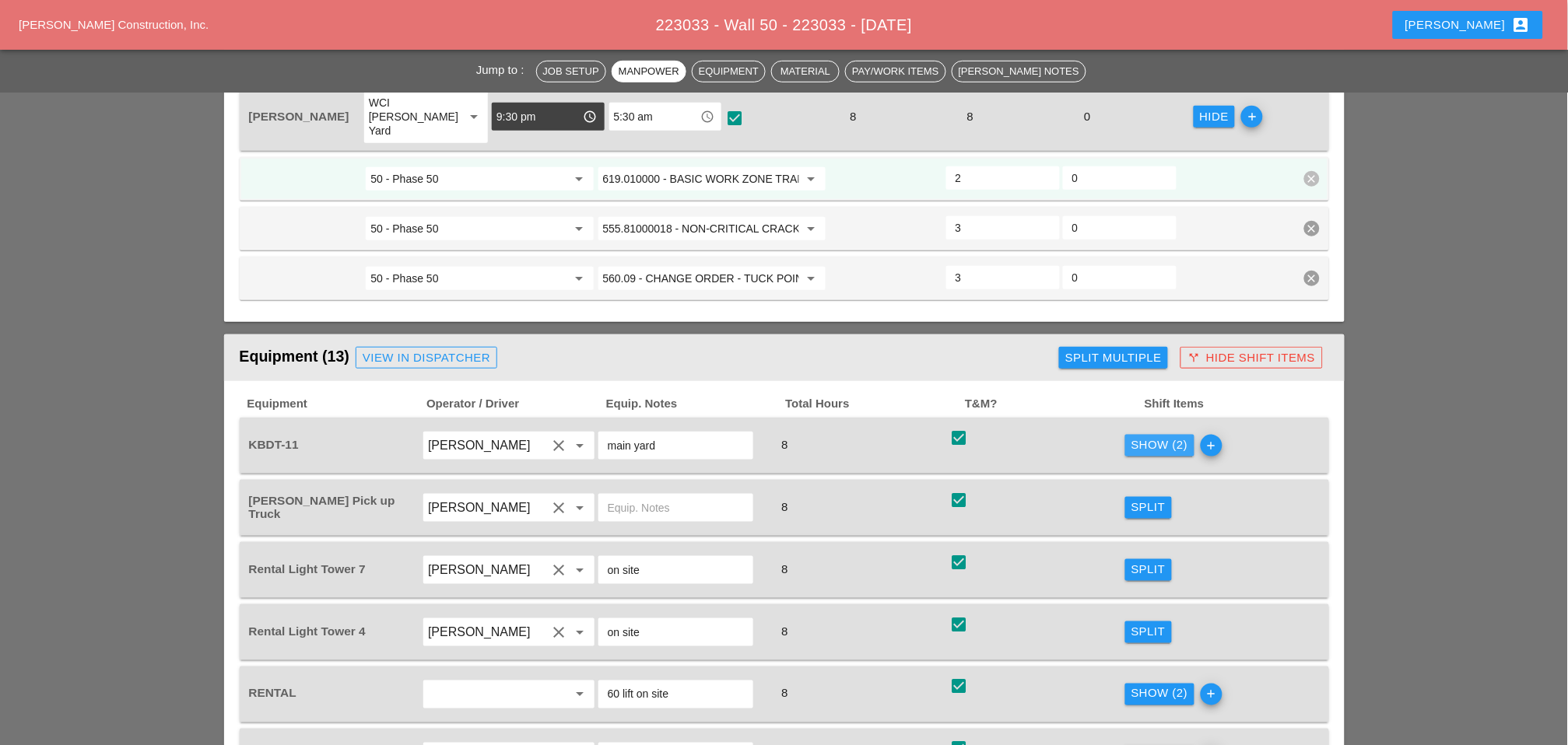 click on "Show (2)" at bounding box center (1159, 445) 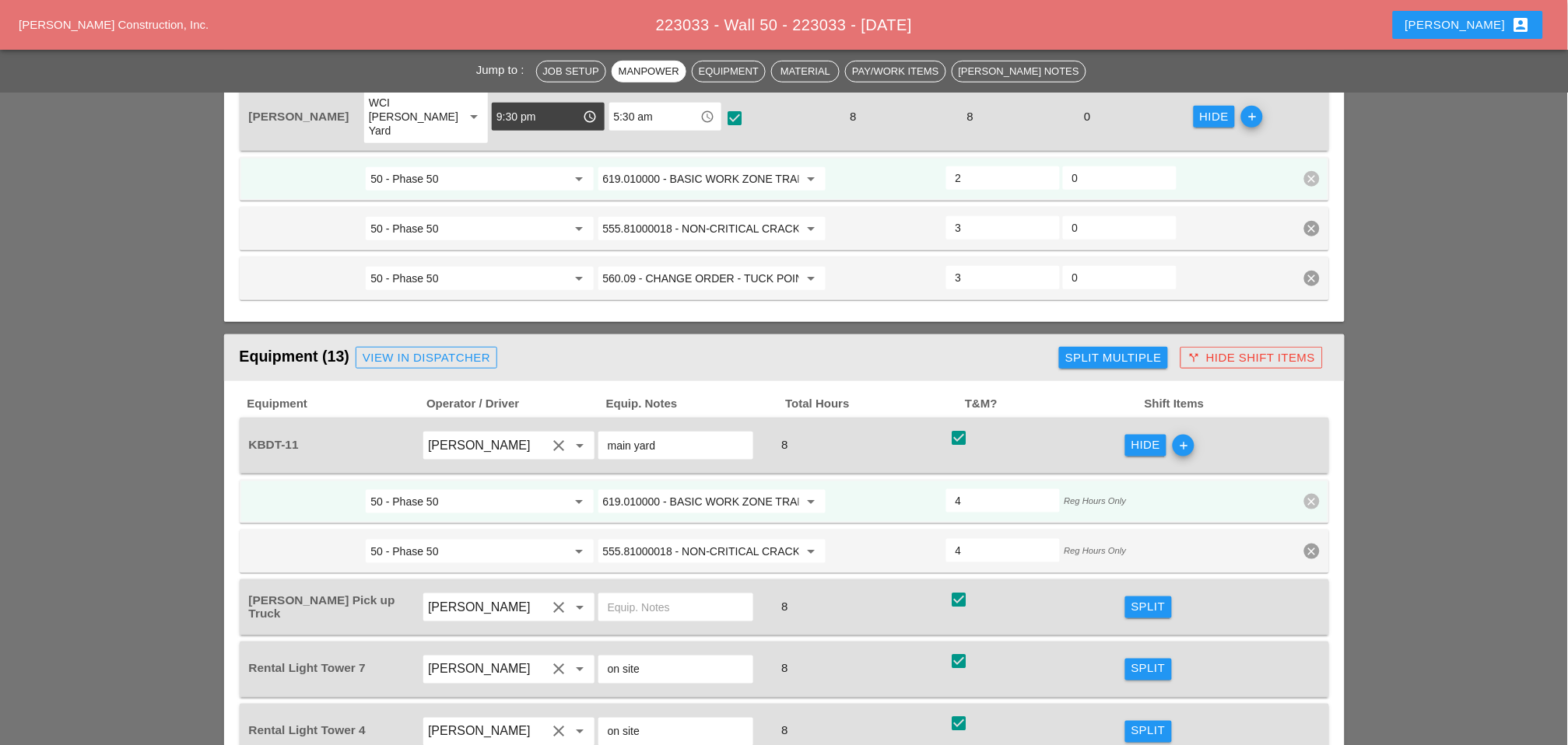 click on "619.010000 - BASIC WORK ZONE TRAFFIC CONTROL" at bounding box center [701, 502] 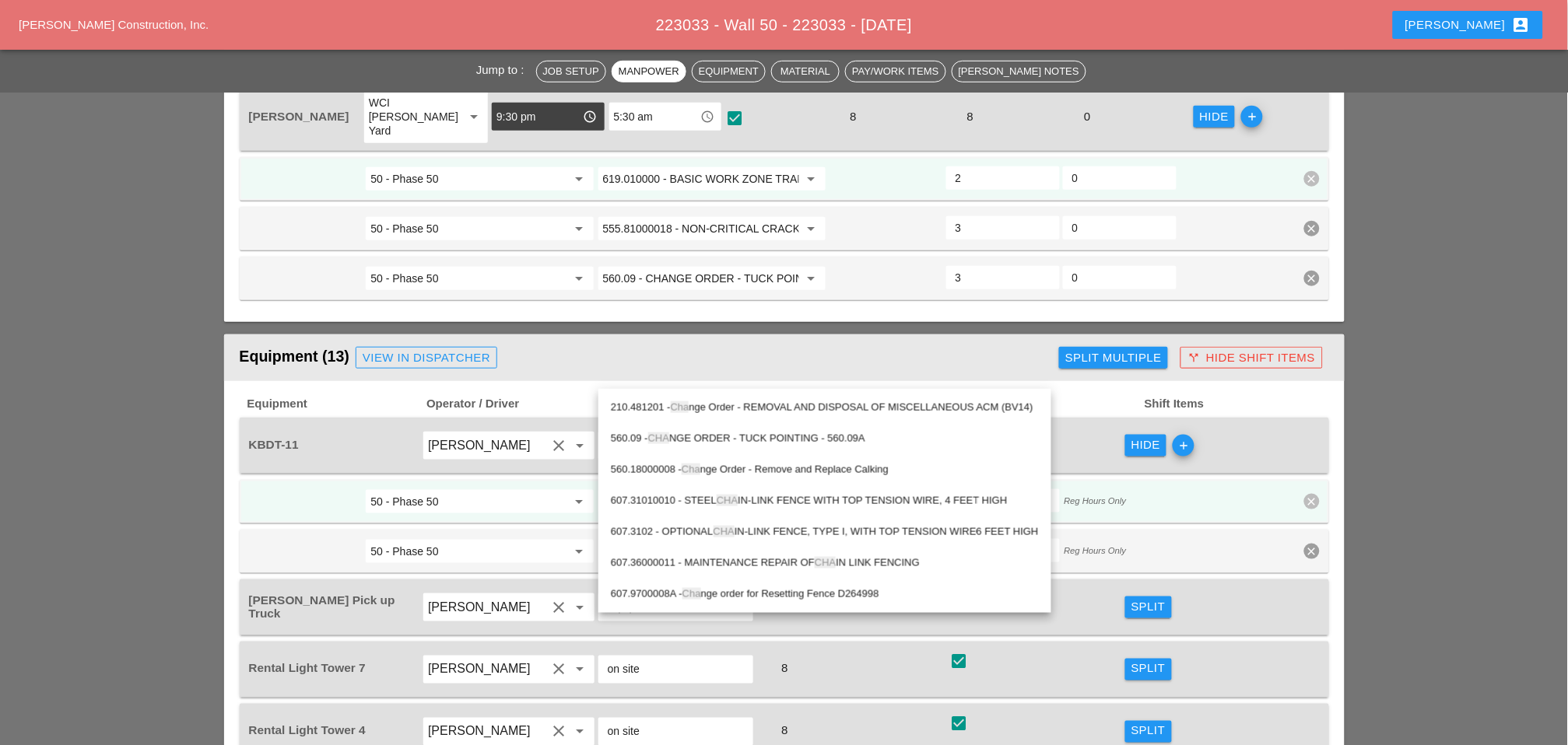 click on "560.09 -  CHA NGE ORDER - TUCK POINTING - 560.09A" at bounding box center (825, 439) 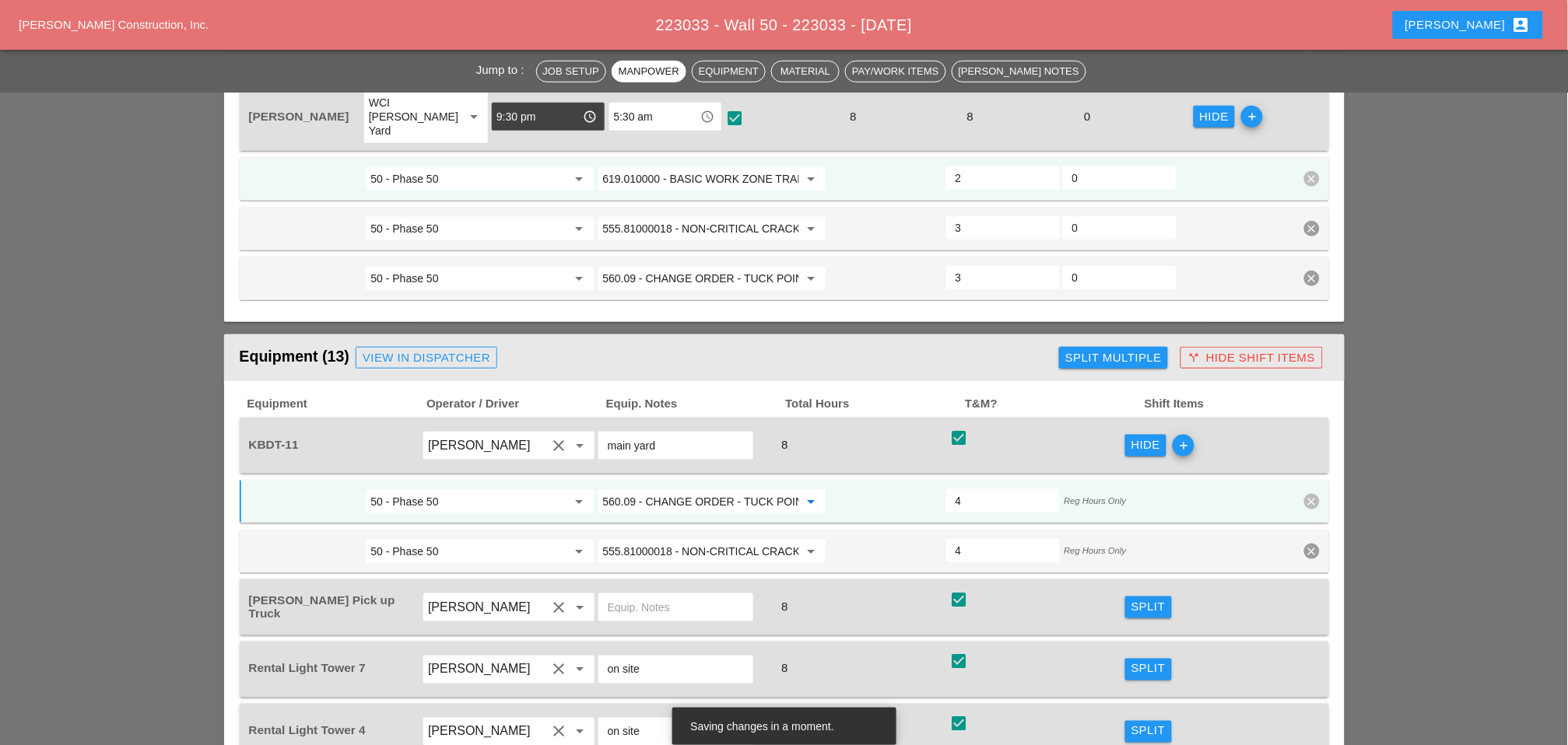 drag, startPoint x: 629, startPoint y: 372, endPoint x: 616, endPoint y: 375, distance: 13.341664 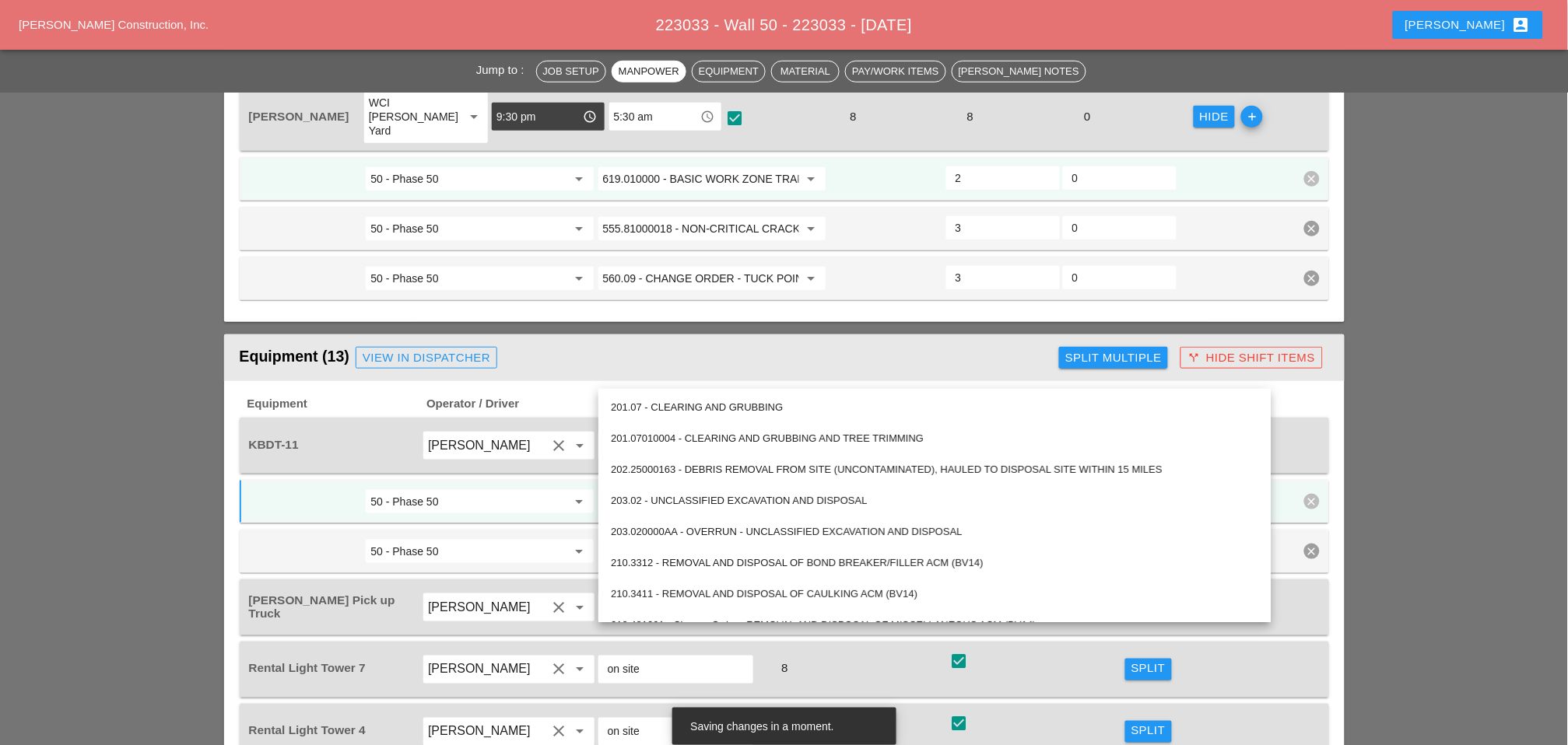 drag, startPoint x: 639, startPoint y: 374, endPoint x: 602, endPoint y: 374, distance: 37 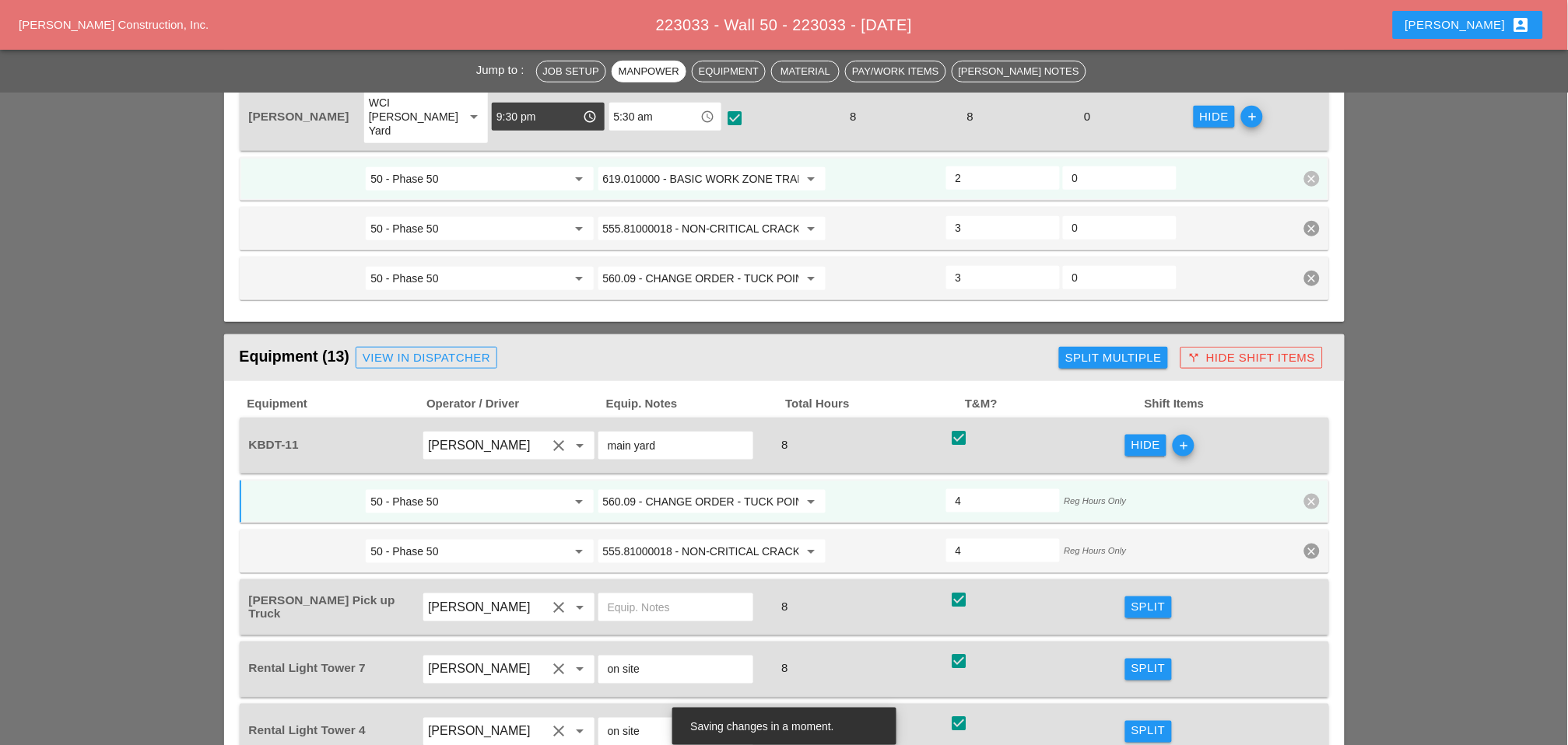 click on "Show (2)" at bounding box center [1159, 793] 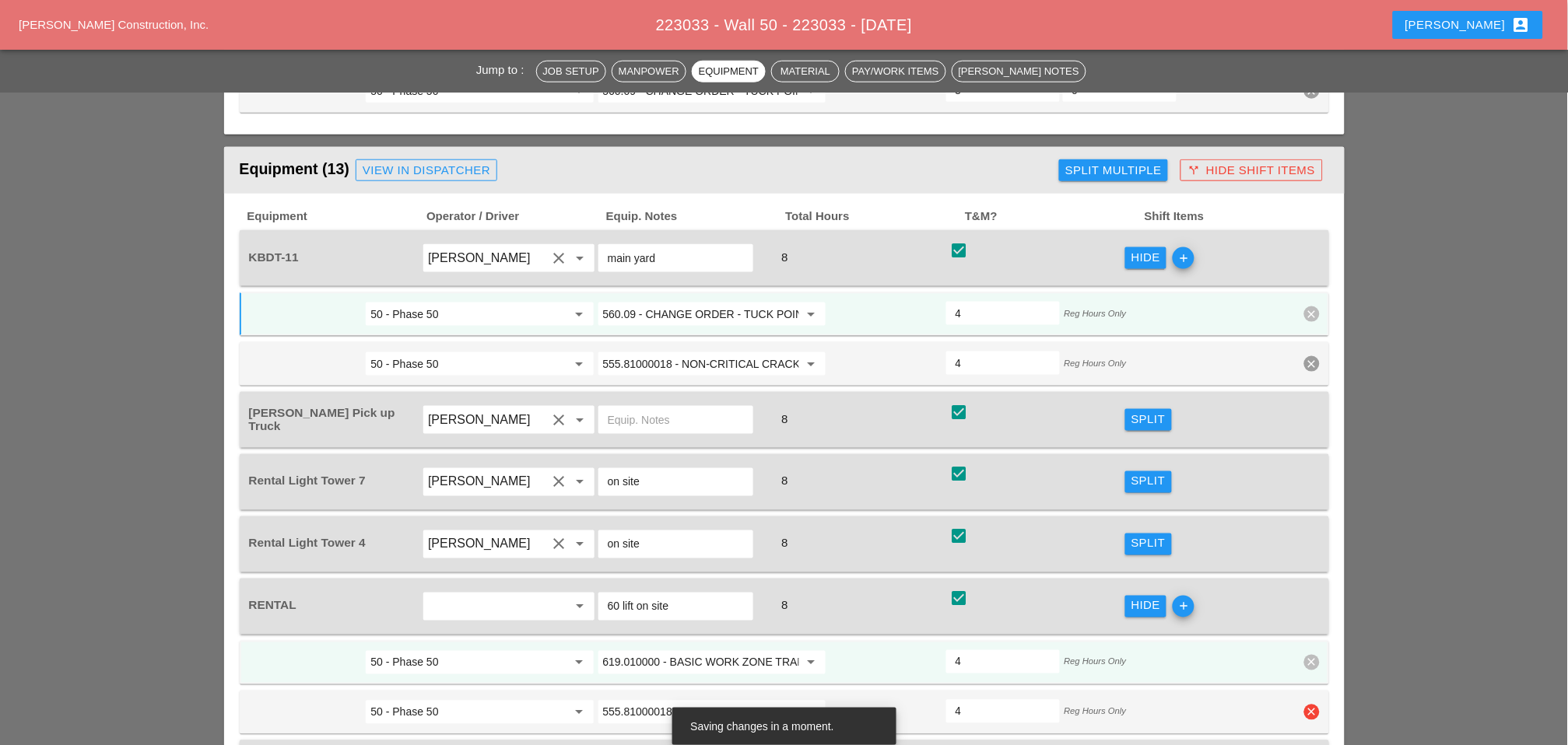 scroll, scrollTop: 2296, scrollLeft: 0, axis: vertical 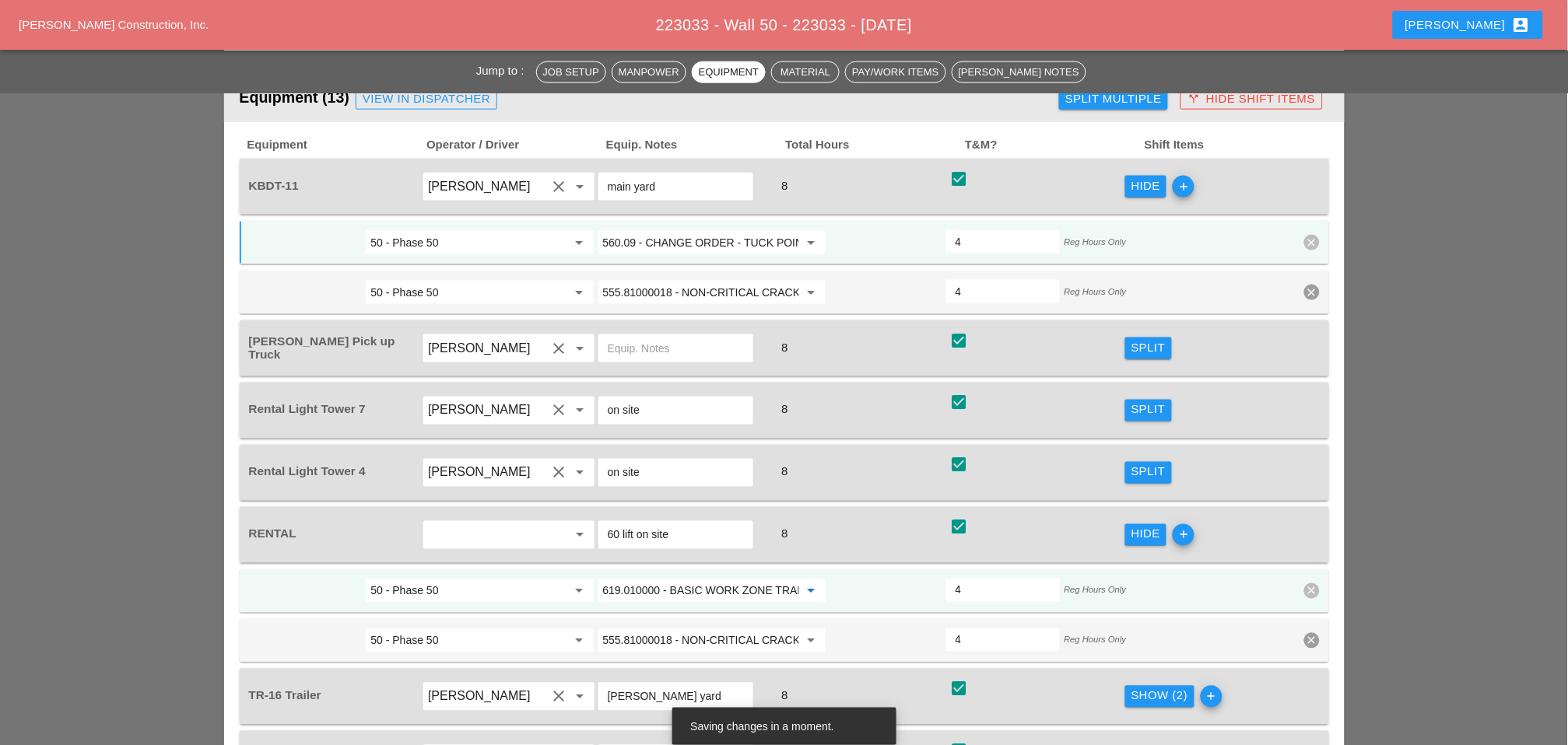 click on "619.010000 - BASIC WORK ZONE TRAFFIC CONTROL" at bounding box center [701, 591] 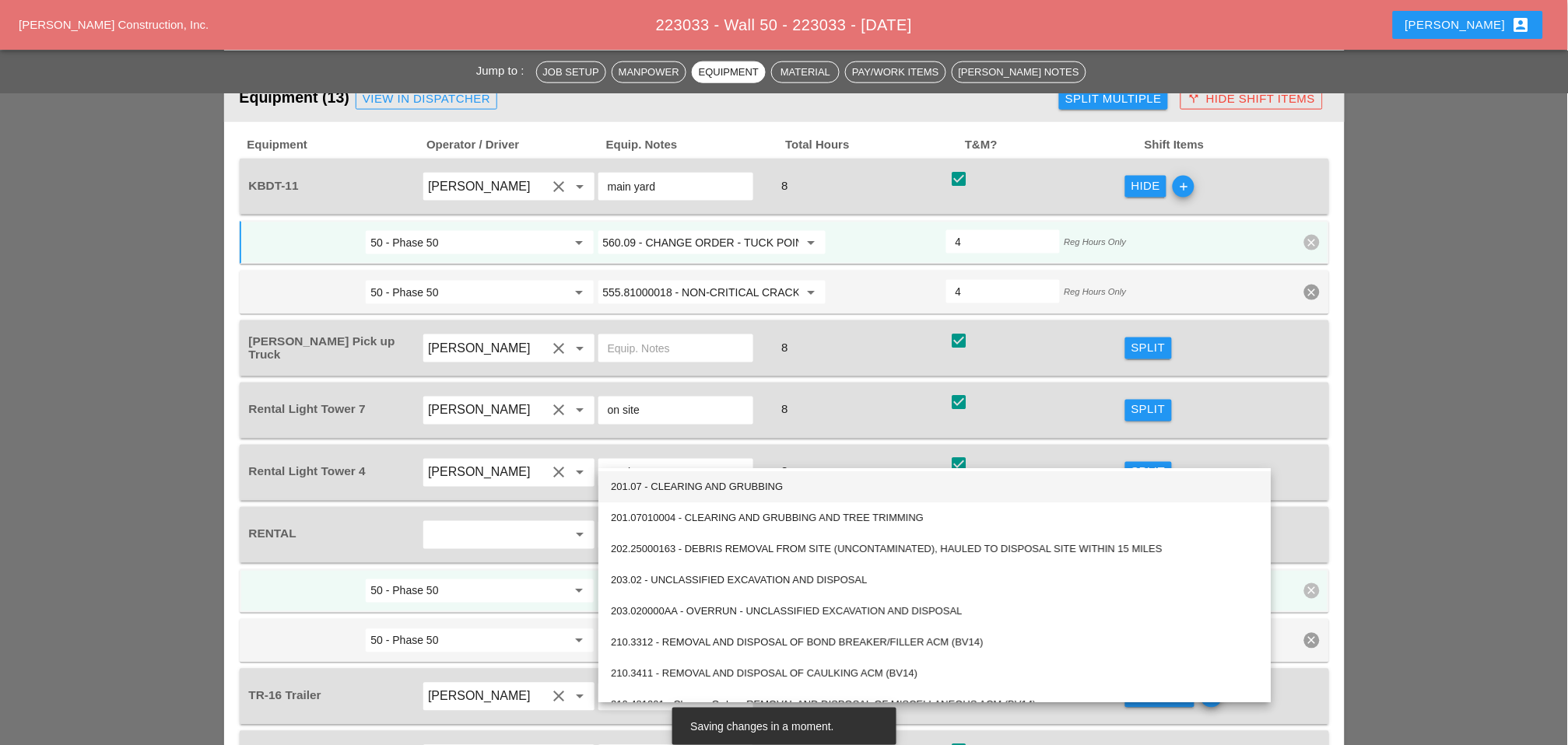 paste on "560.09" 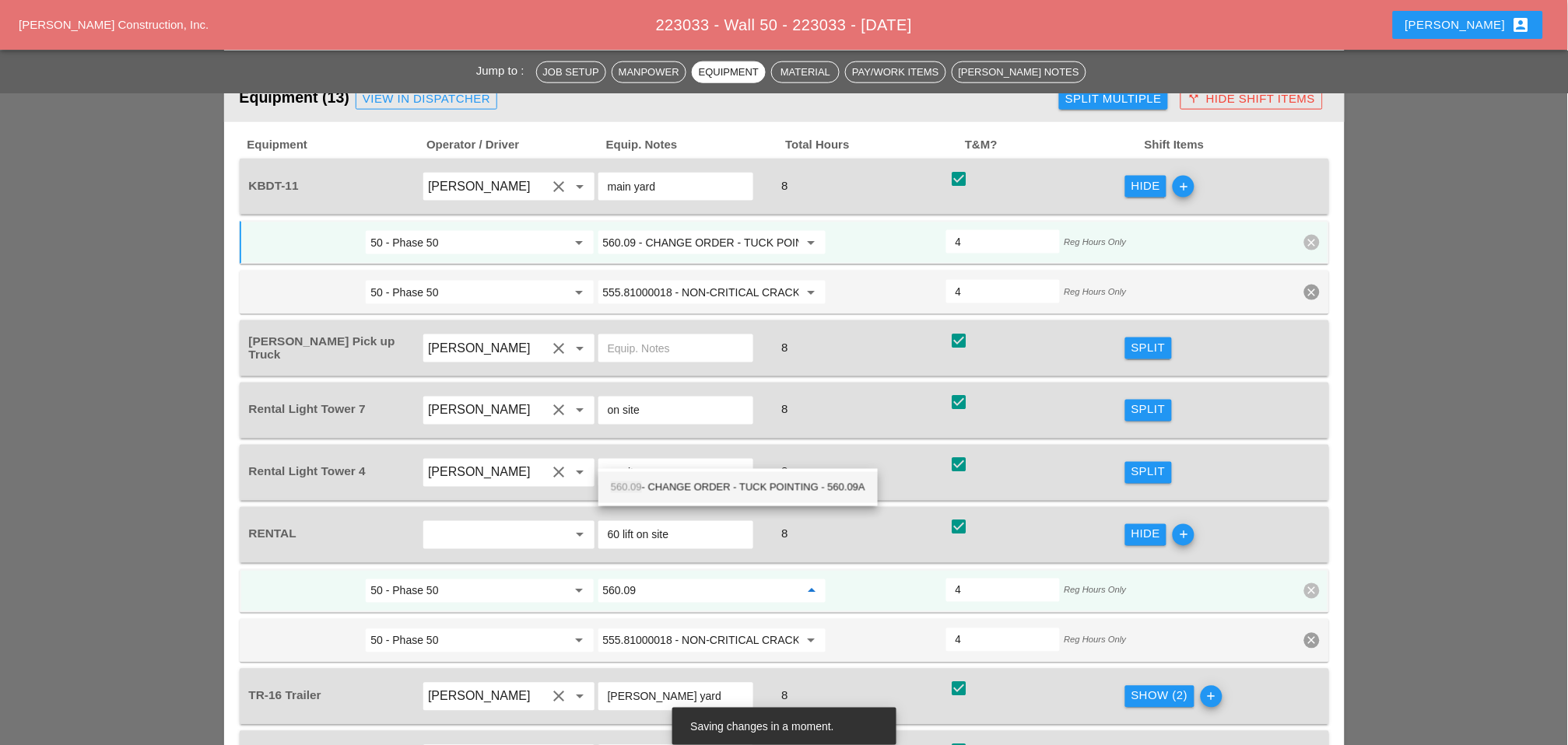 drag, startPoint x: 714, startPoint y: 491, endPoint x: 960, endPoint y: 544, distance: 251.64459 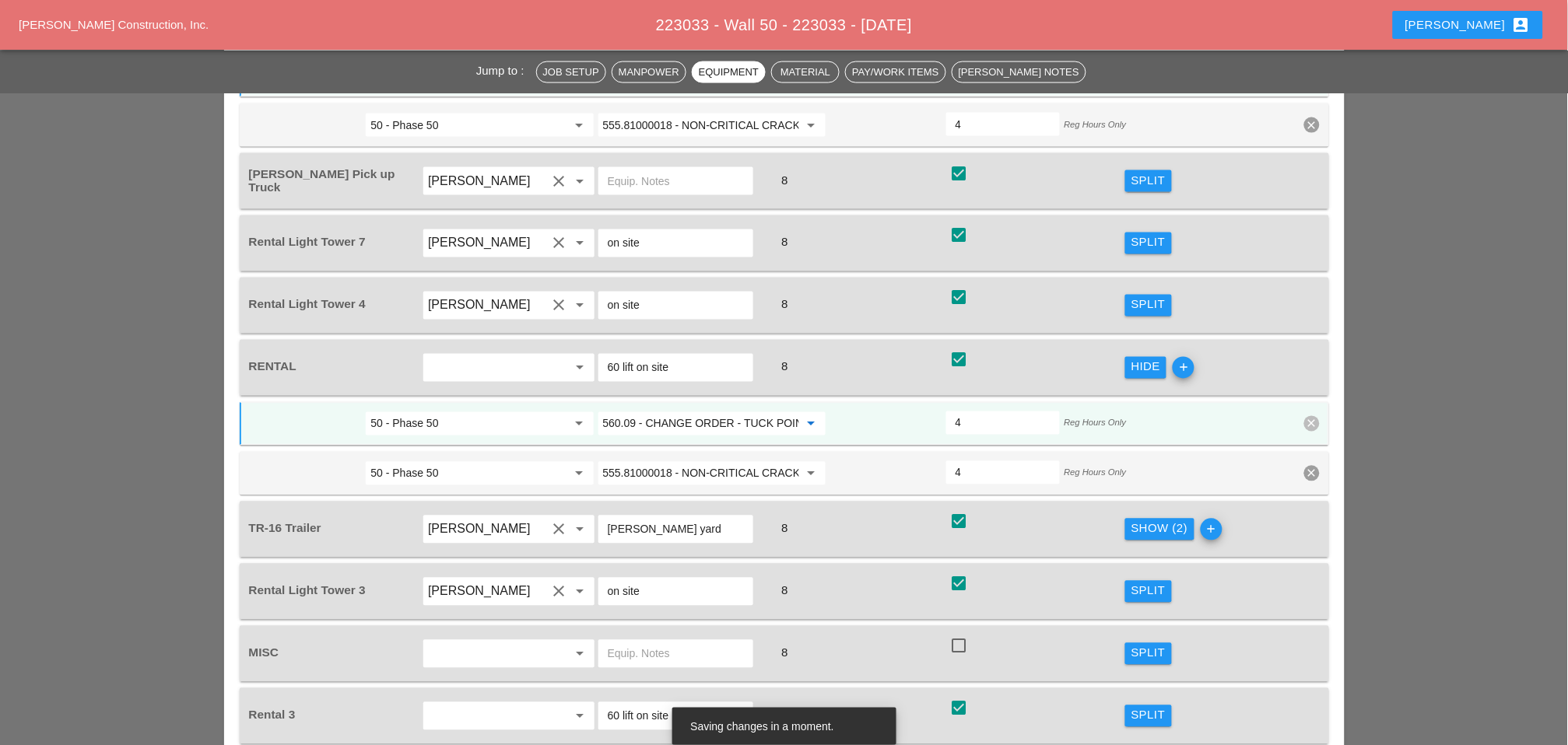 scroll, scrollTop: 2468, scrollLeft: 0, axis: vertical 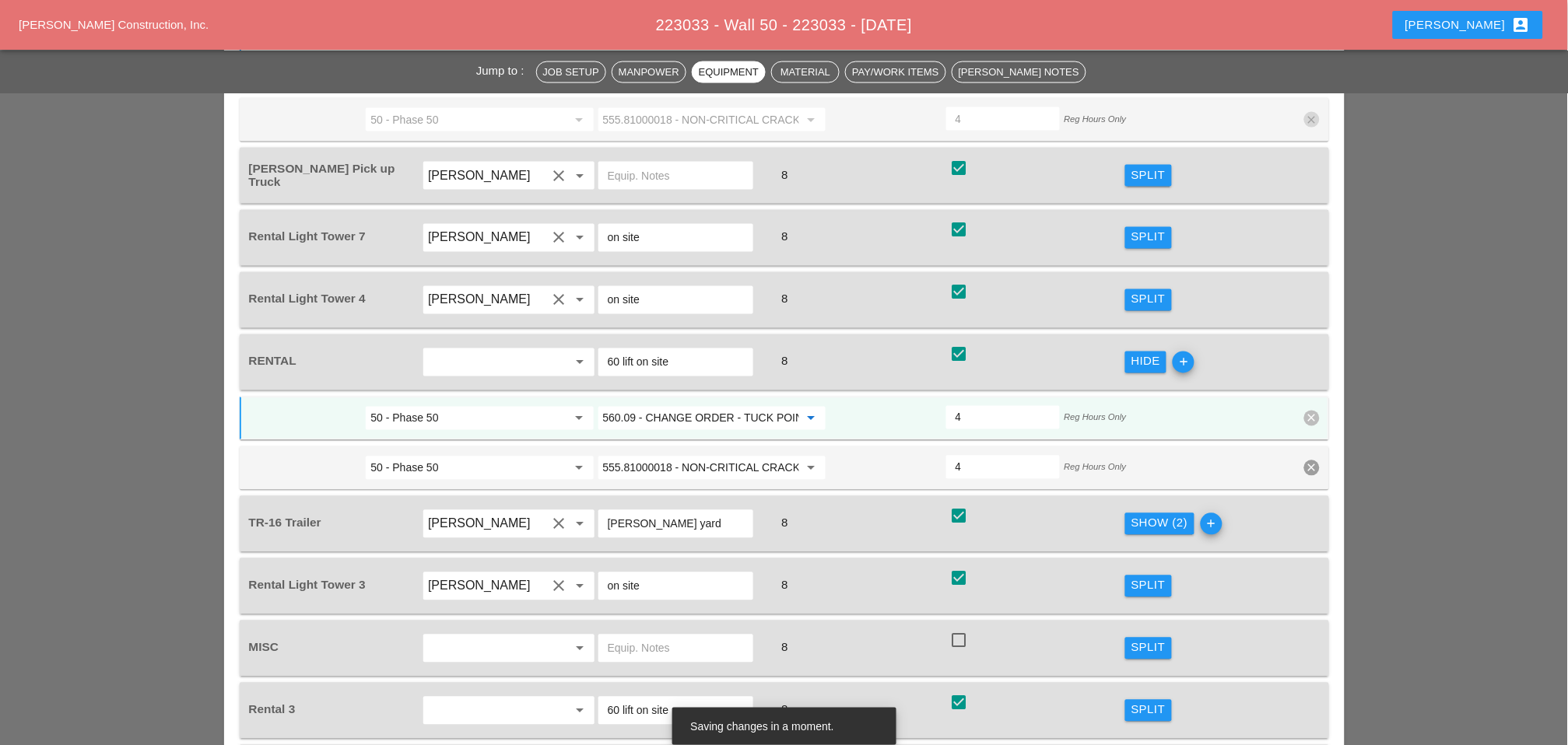 type on "560.09 - CHANGE ORDER - TUCK POINTING - 560.09A" 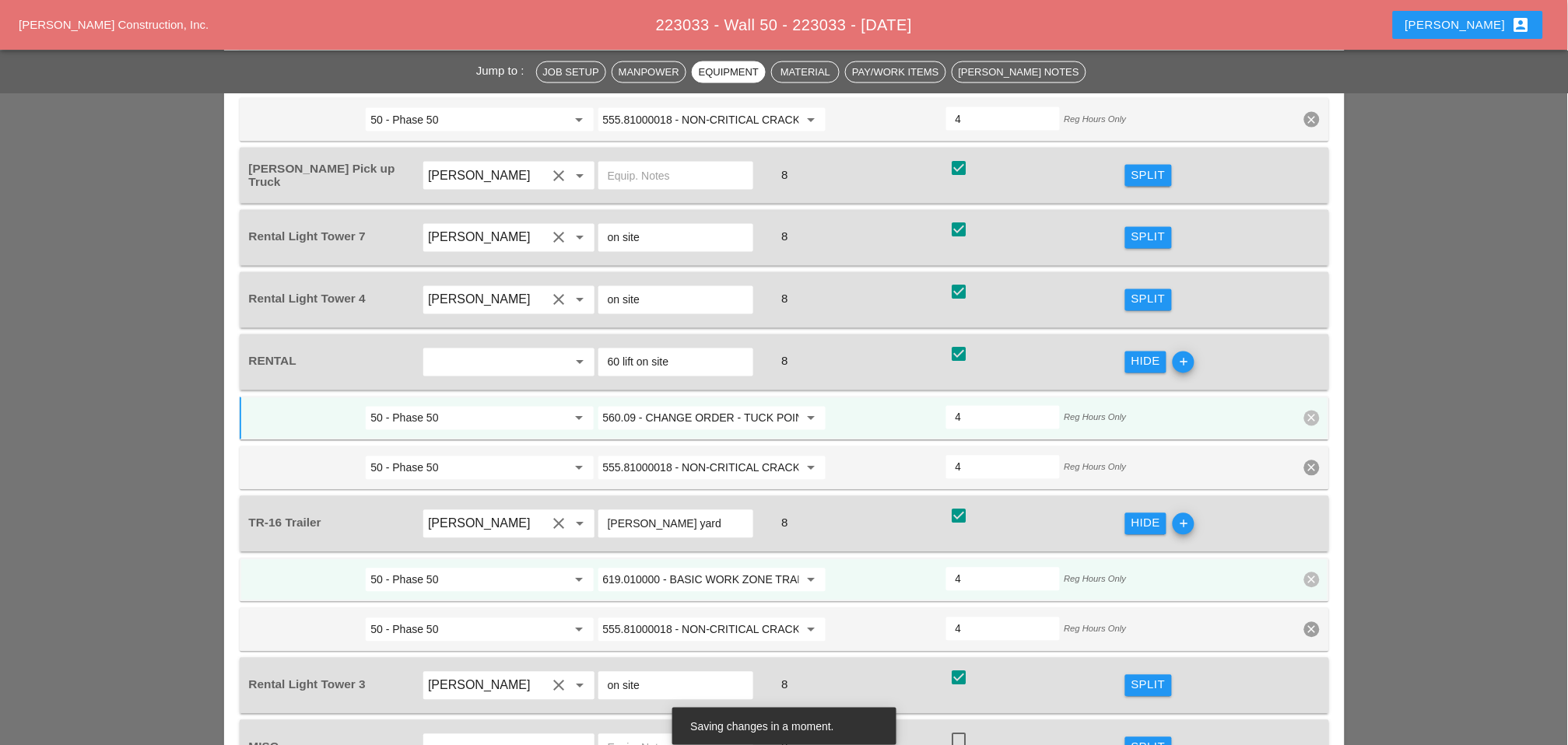 click on "619.010000 - BASIC WORK ZONE TRAFFIC CONTROL" at bounding box center [701, 580] 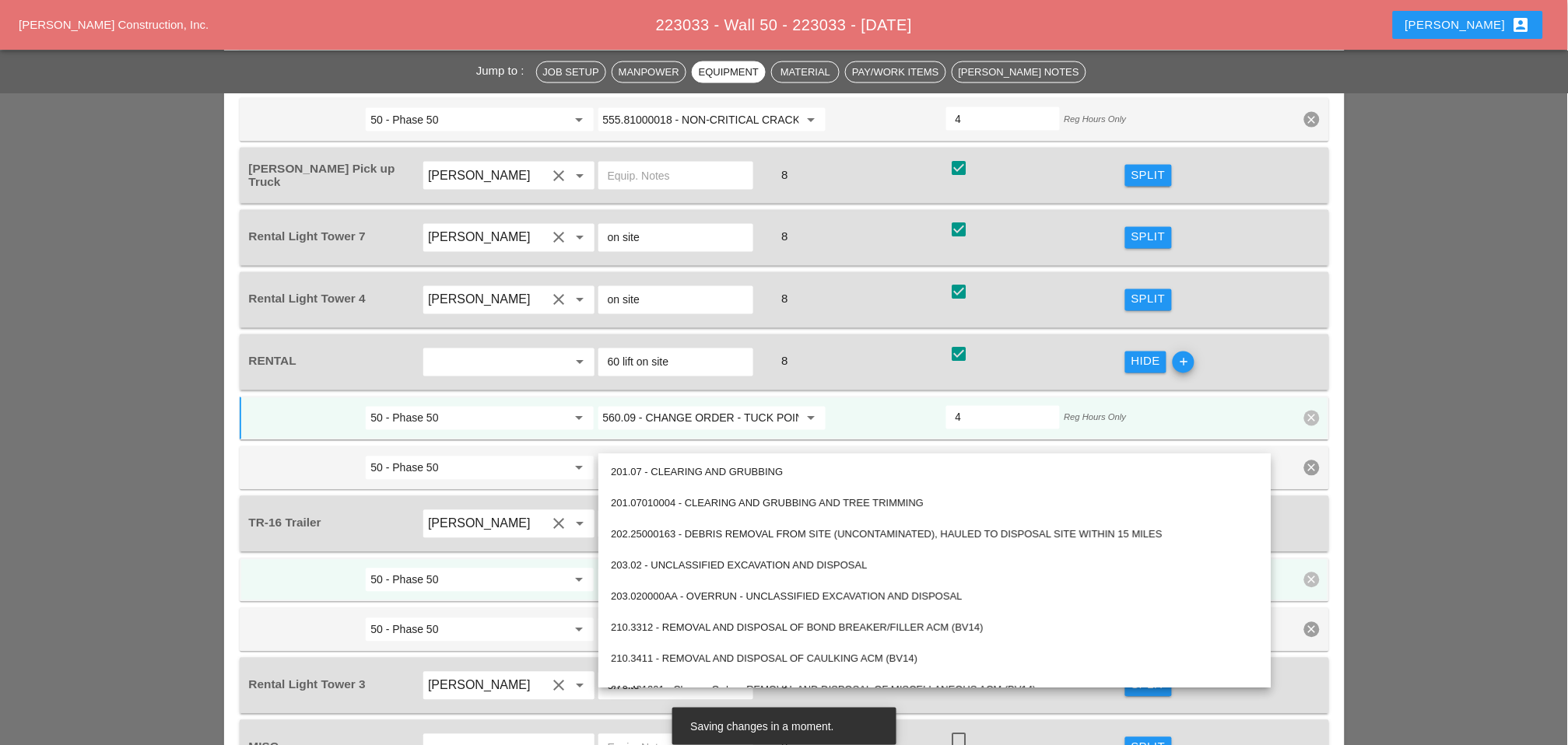 paste on "560.09" 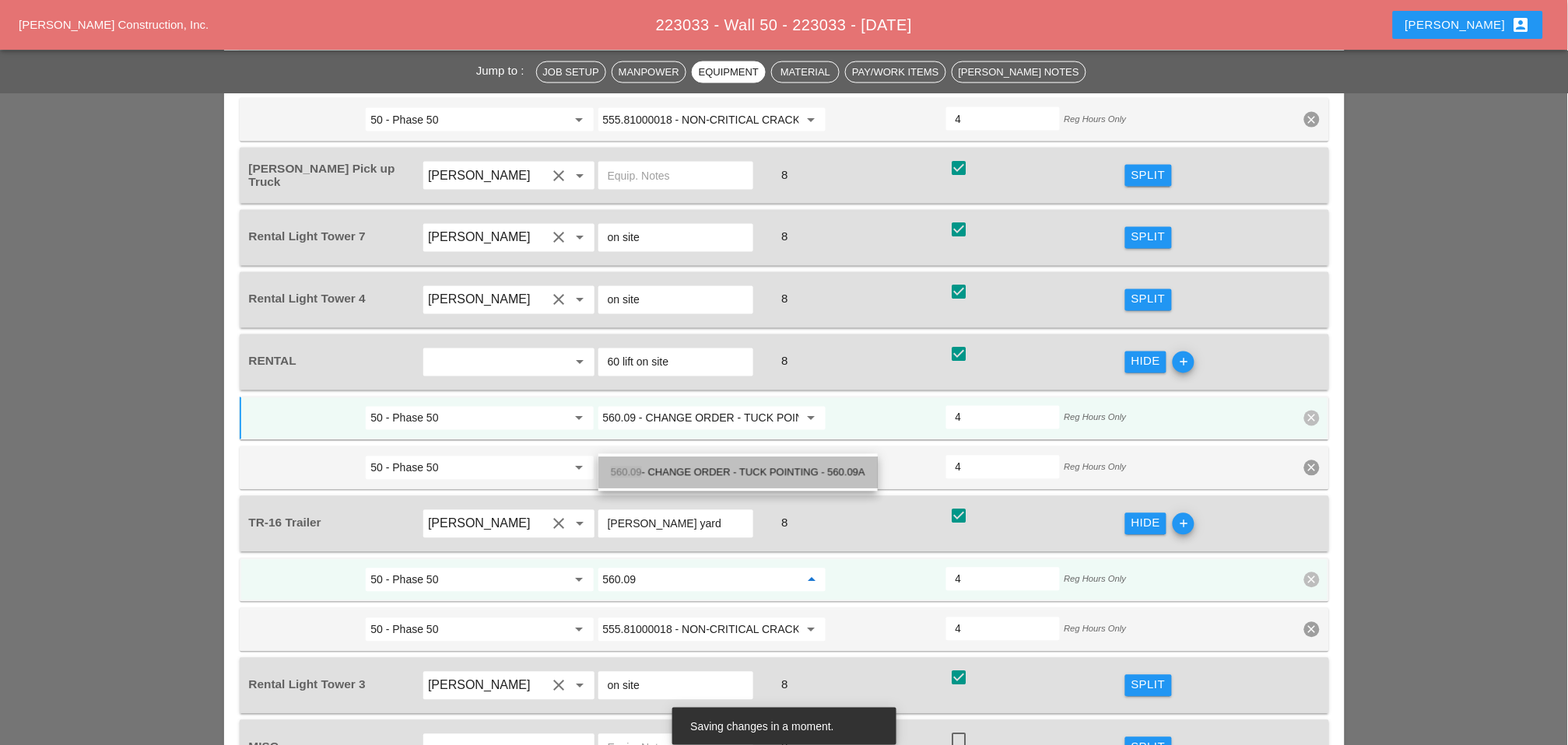 click on "560.09  - CHANGE ORDER - TUCK POINTING - 560.09A" at bounding box center (738, 473) 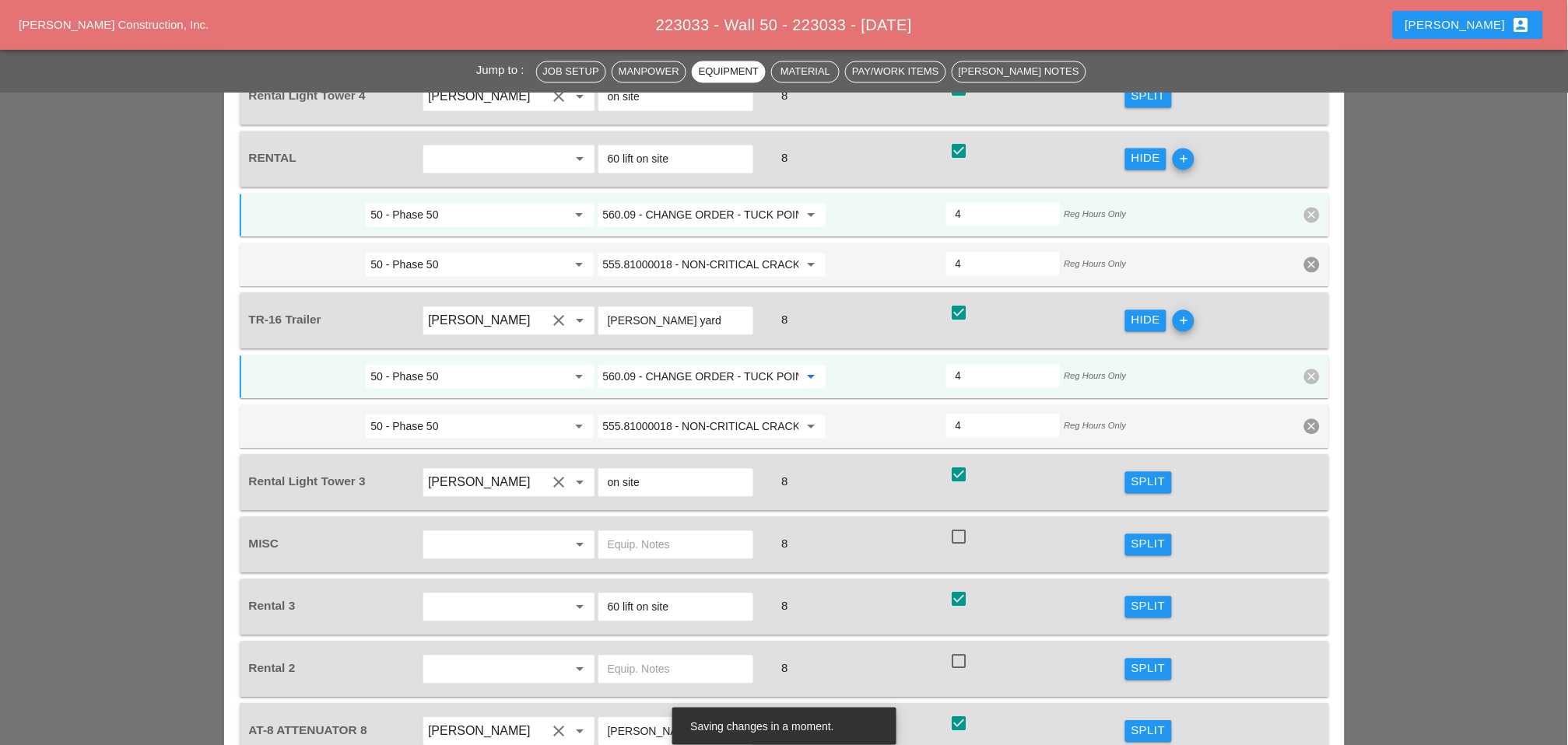 scroll, scrollTop: 2727, scrollLeft: 0, axis: vertical 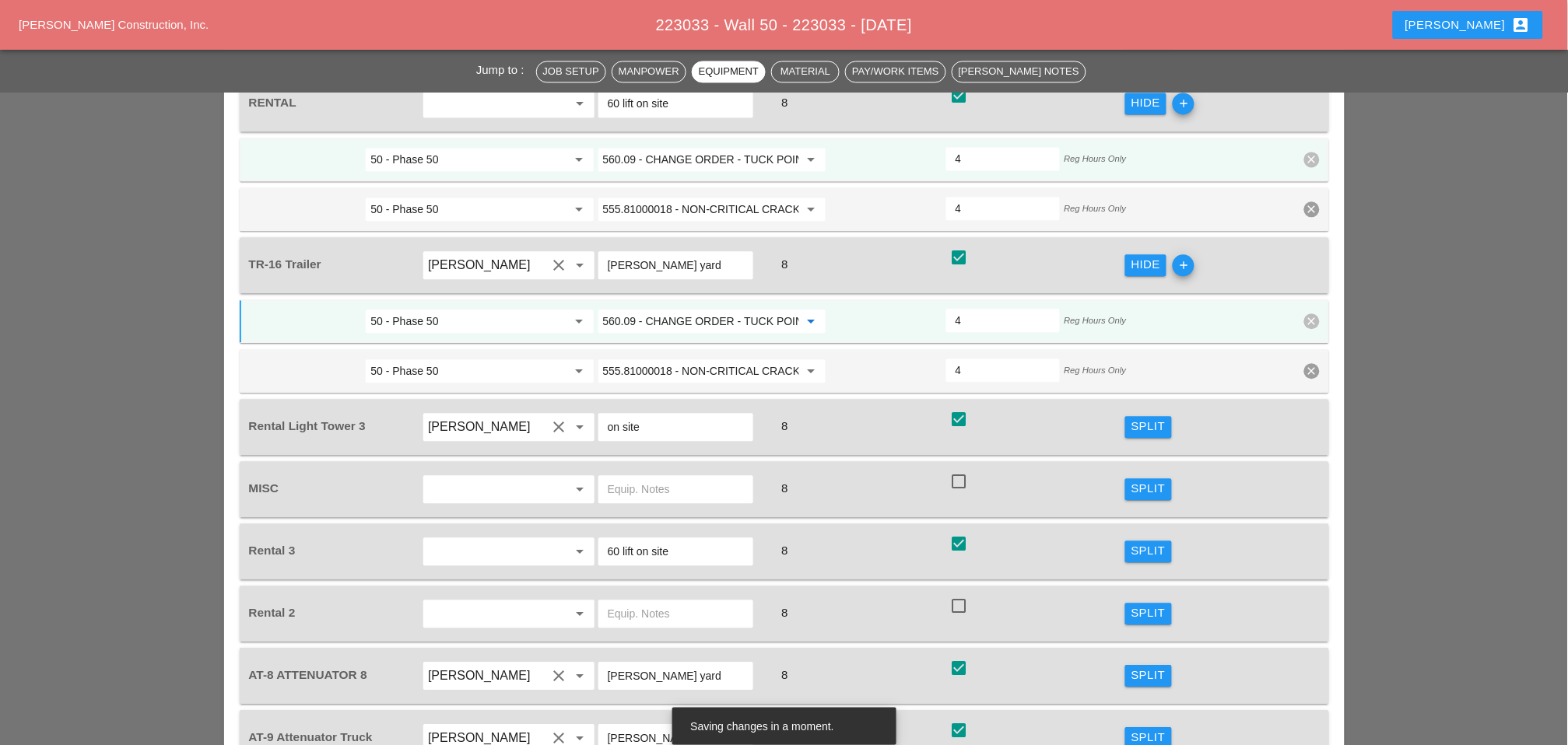 type on "560.09 - CHANGE ORDER - TUCK POINTING - 560.09A" 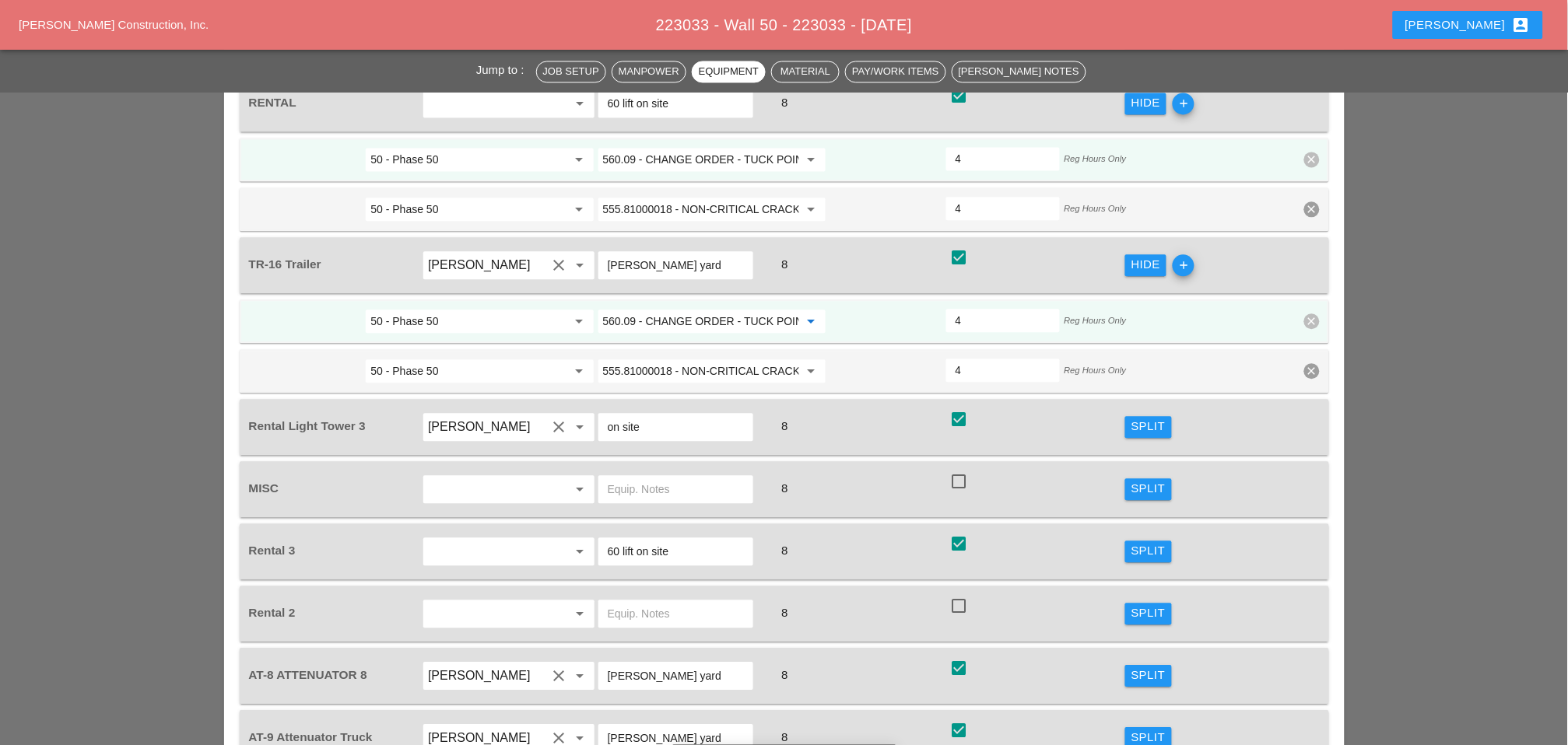 click on "Split" at bounding box center (1149, 551) 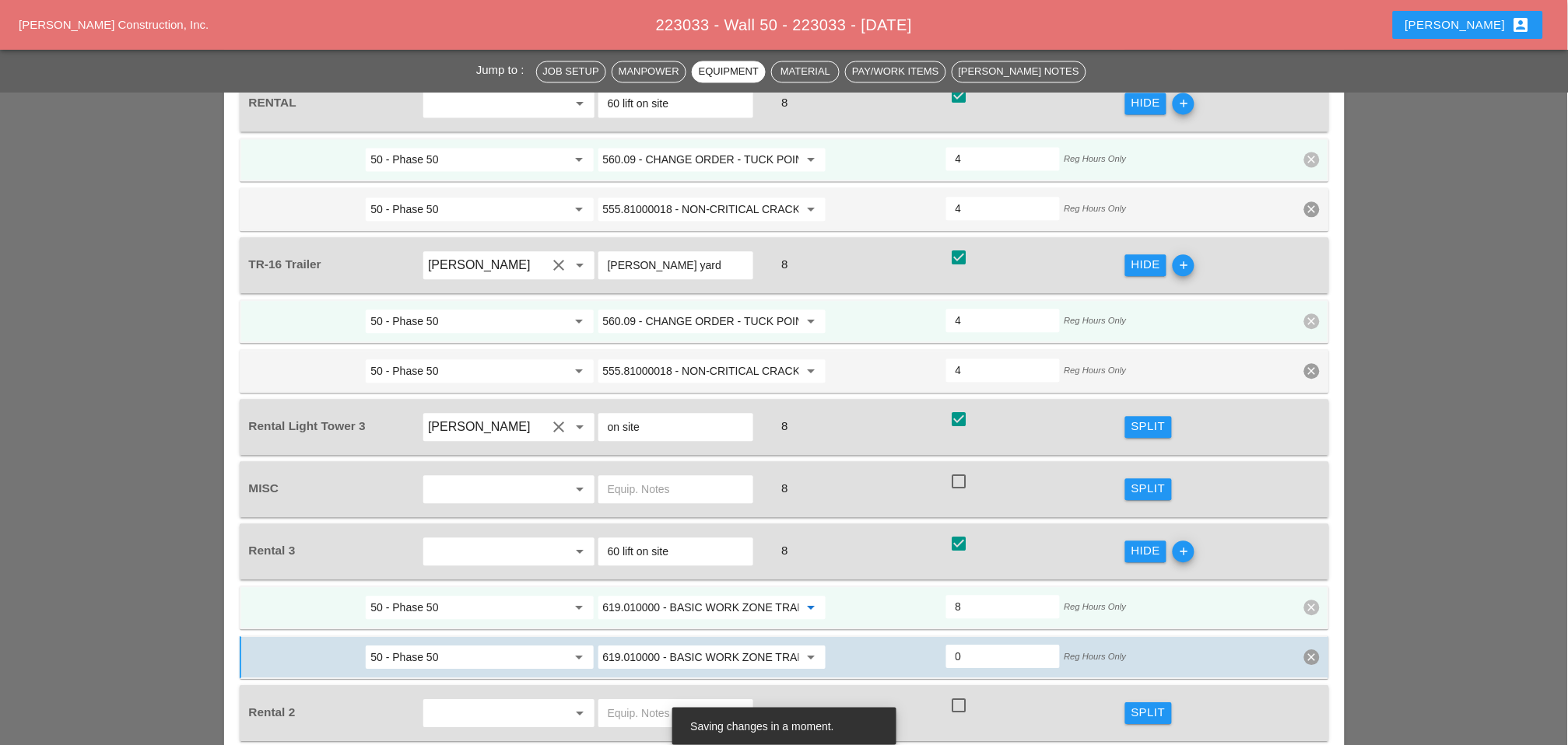 click on "619.010000 - BASIC WORK ZONE TRAFFIC CONTROL" at bounding box center (701, 607) 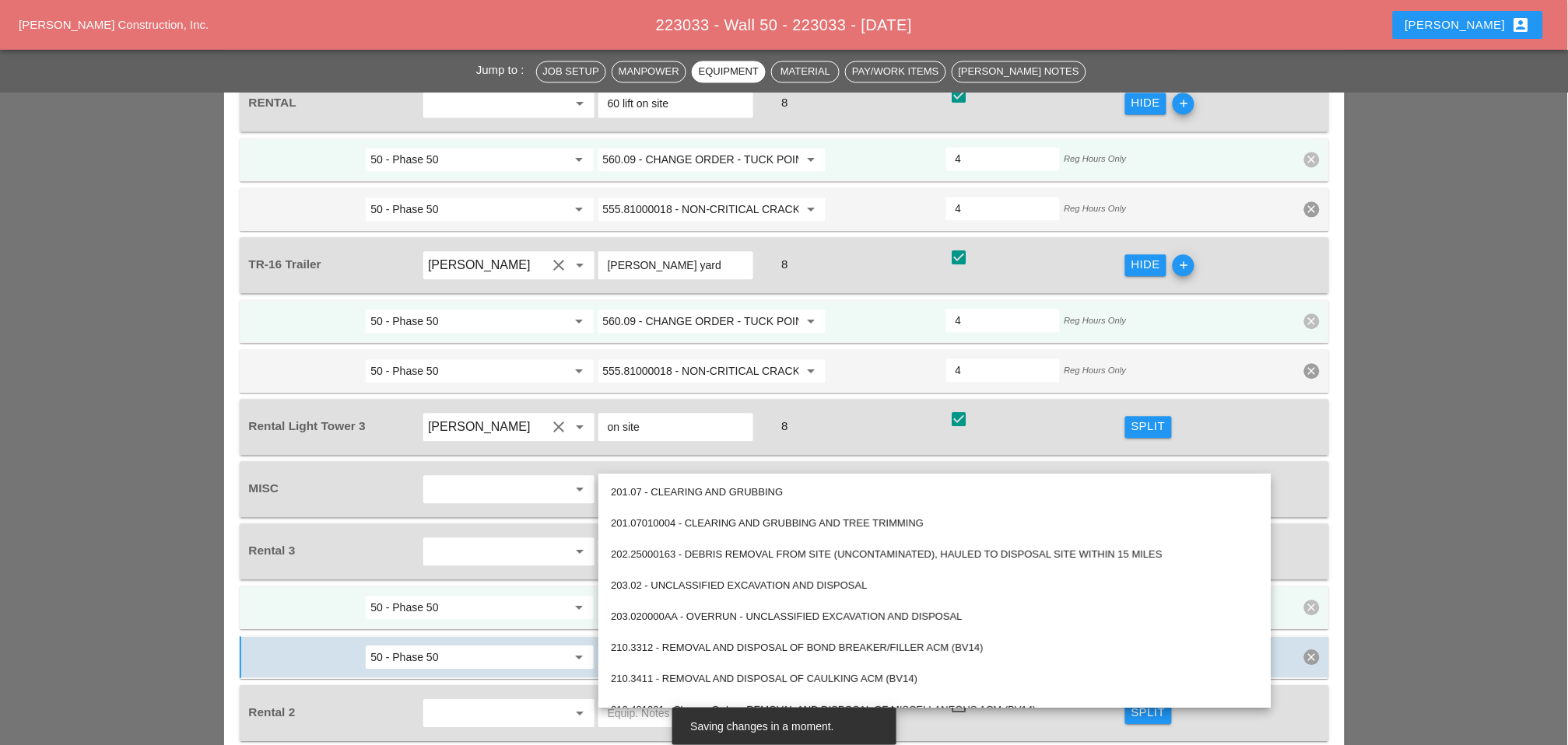 paste on "560.09" 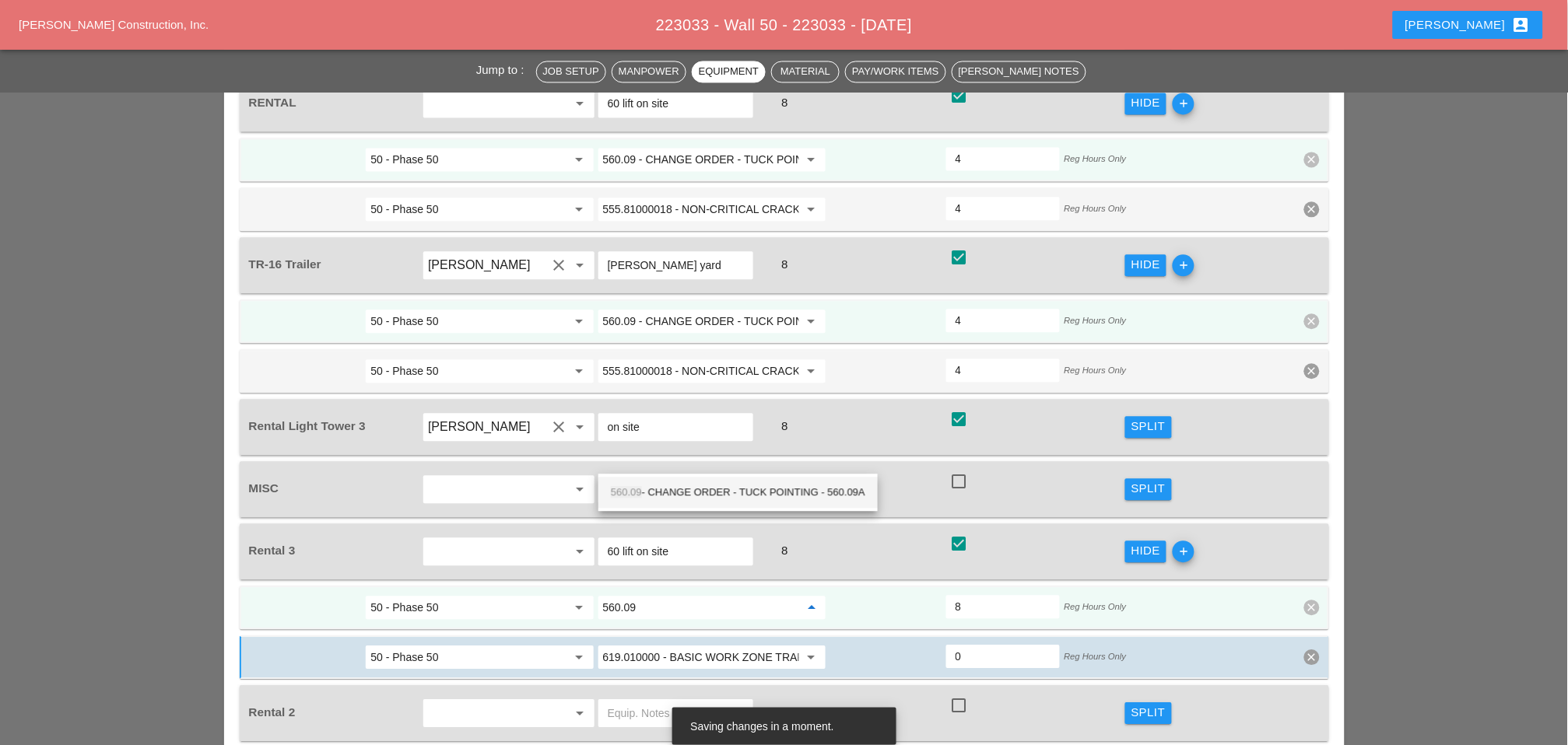 click on "560.09  - CHANGE ORDER - TUCK POINTING - 560.09A" at bounding box center [738, 492] 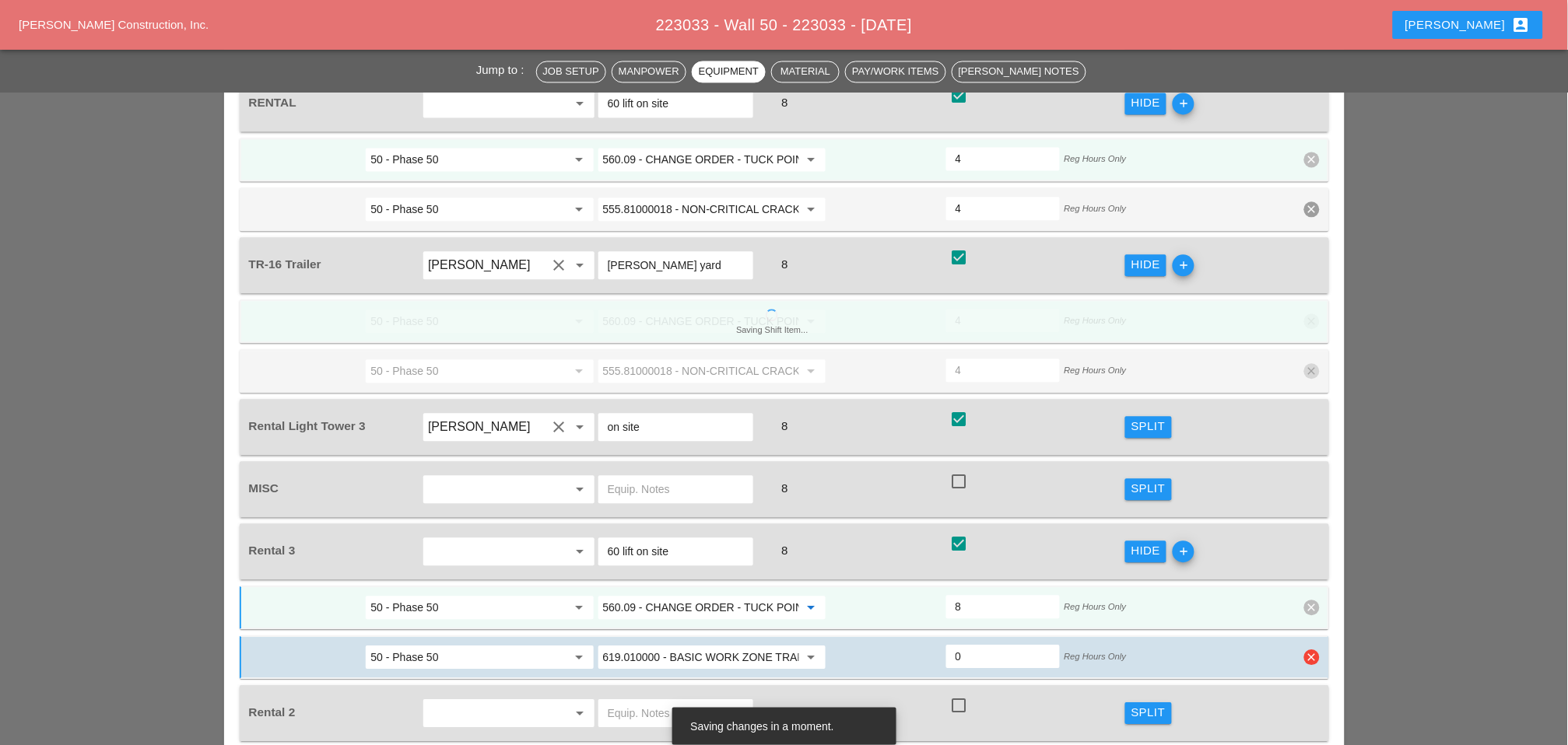 type on "560.09 - CHANGE ORDER - TUCK POINTING - 560.09A" 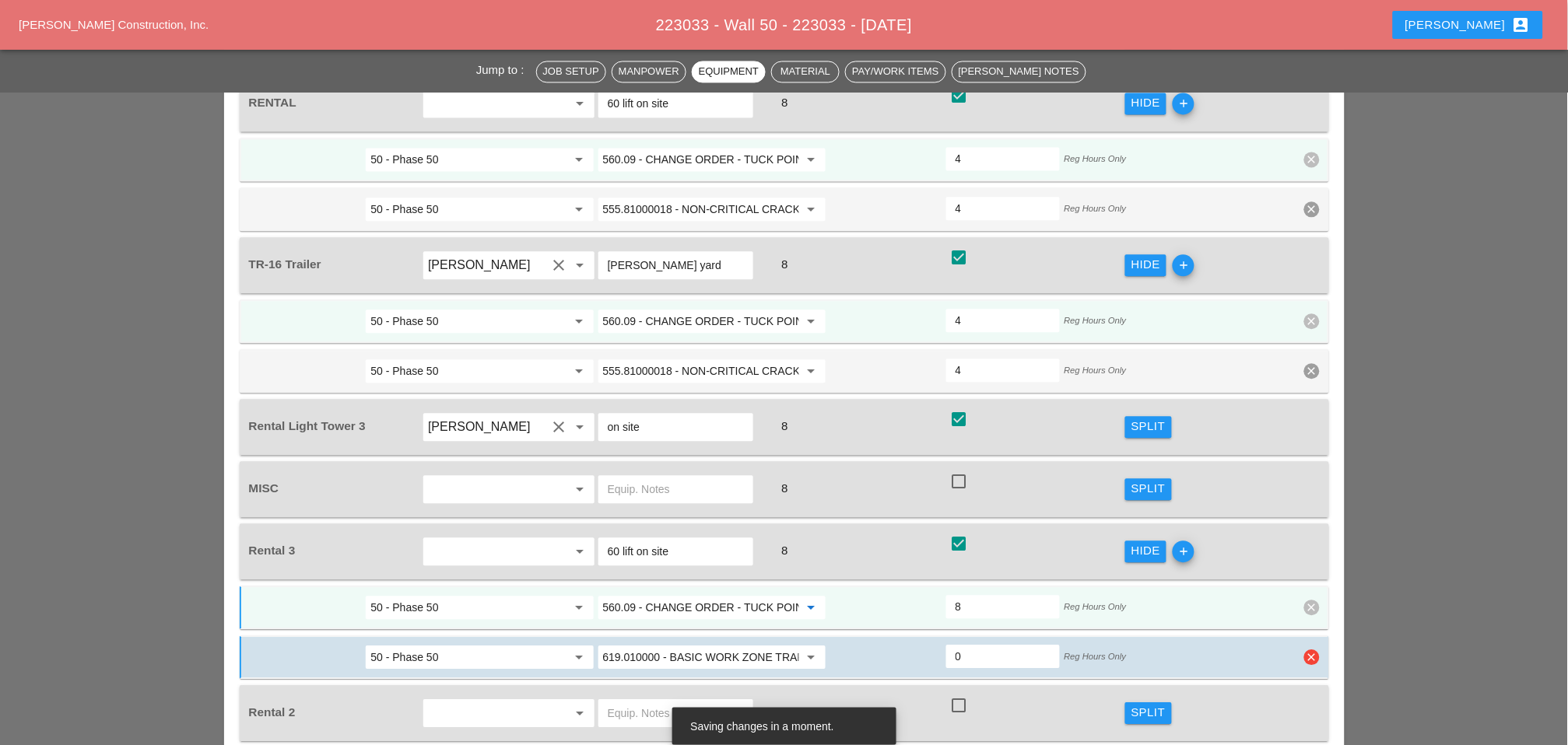 click on "clear" at bounding box center (1312, 657) 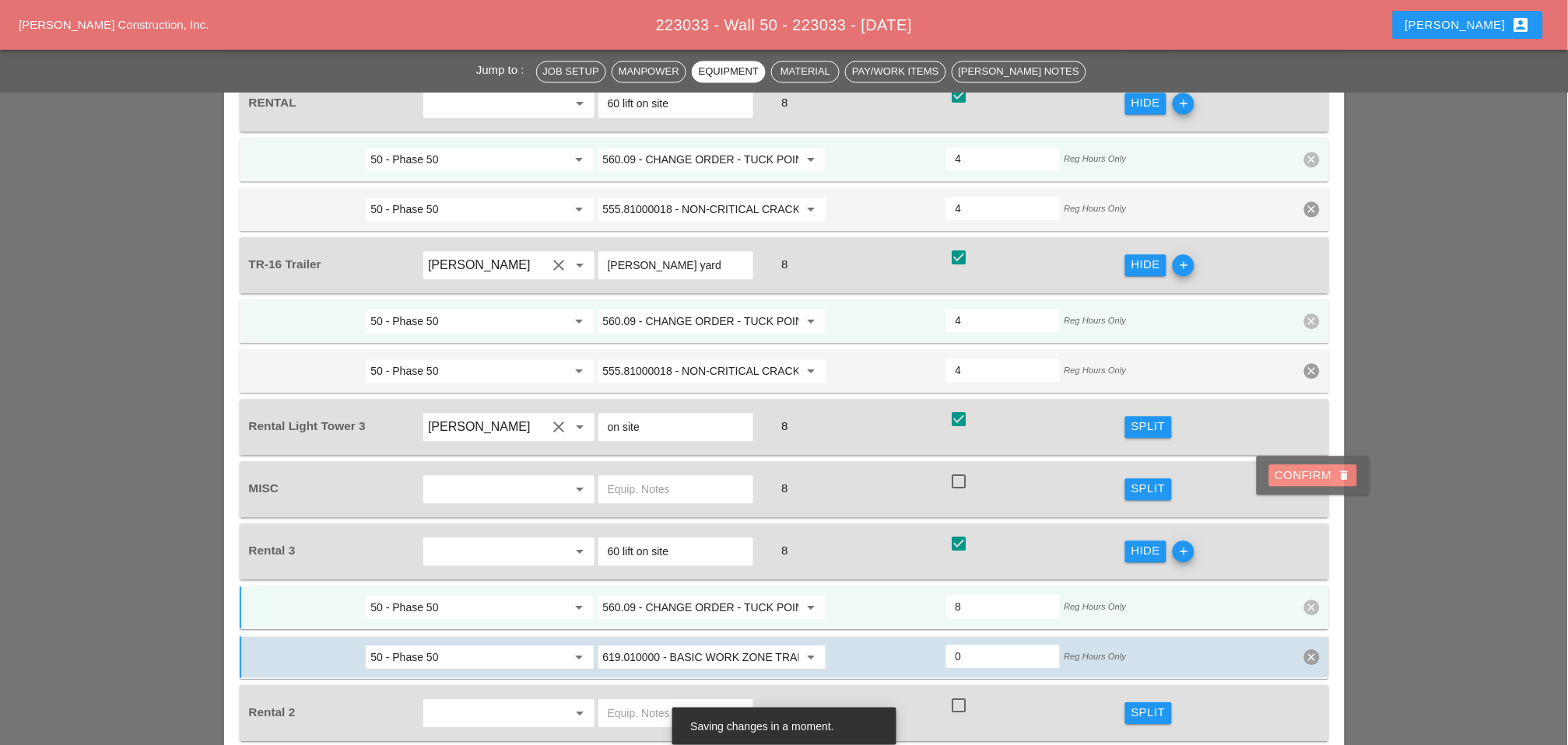 drag, startPoint x: 1302, startPoint y: 477, endPoint x: 568, endPoint y: 409, distance: 737.14313 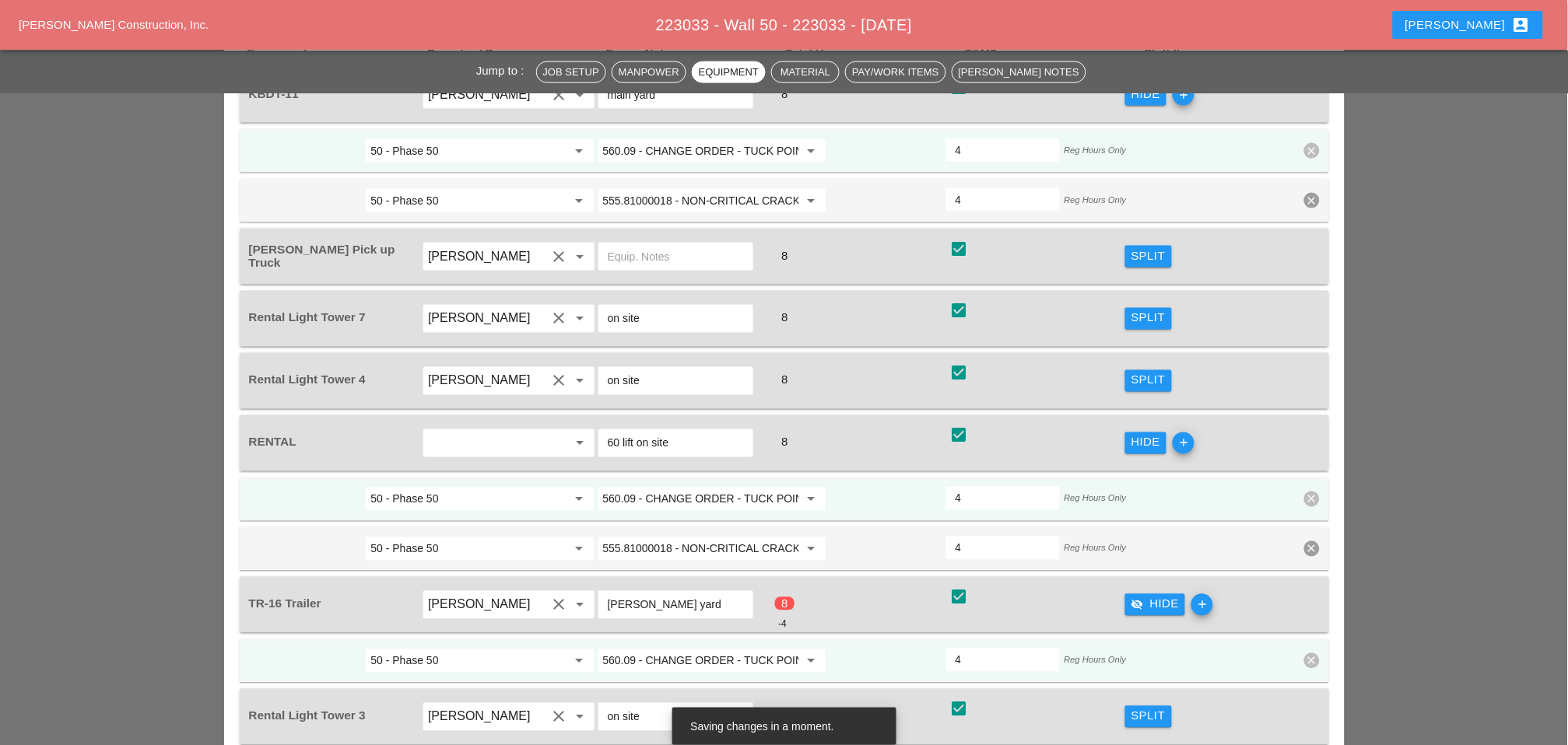 scroll, scrollTop: 2382, scrollLeft: 0, axis: vertical 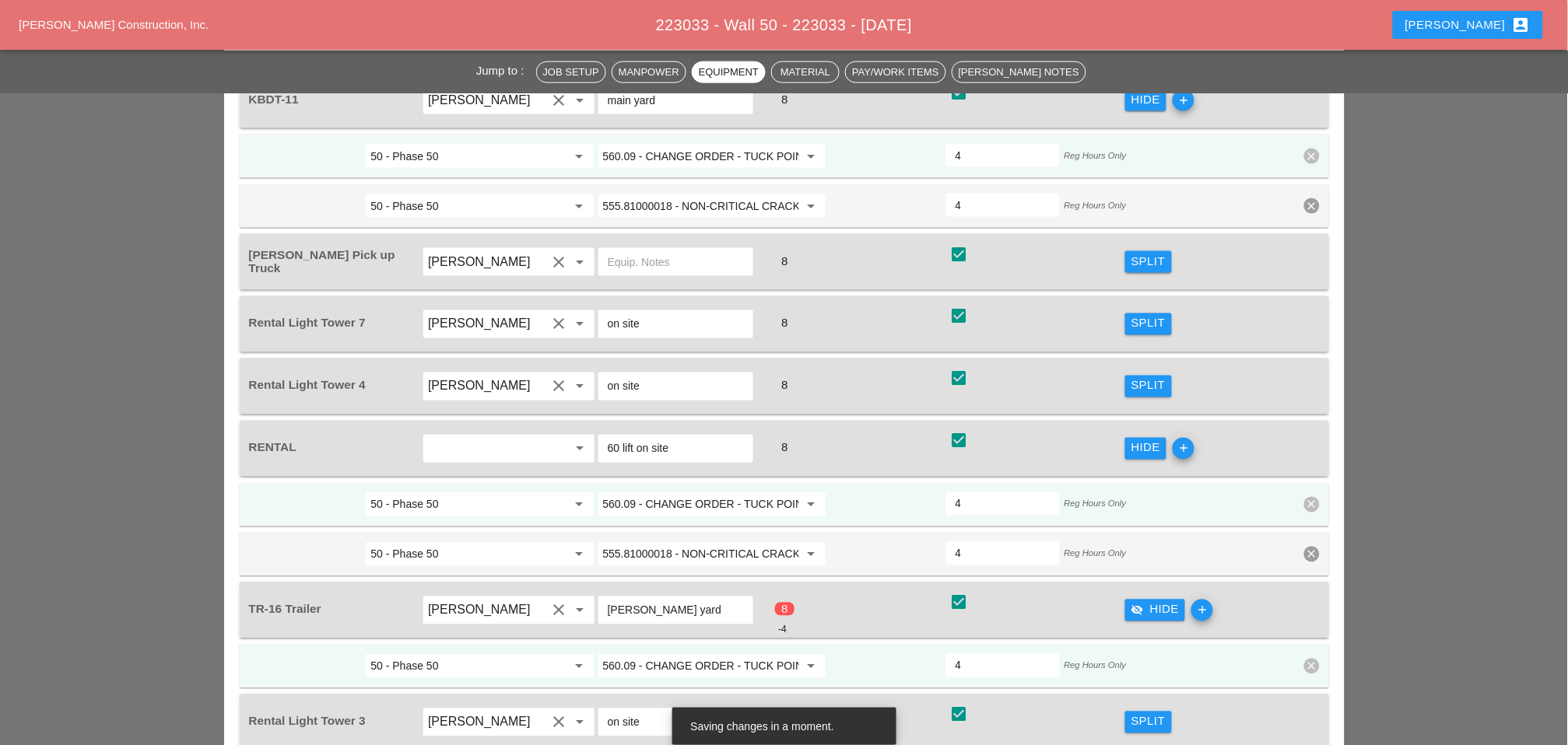 click on "560.09 - CHANGE ORDER - TUCK POINTING - 560.09A" at bounding box center [701, 505] 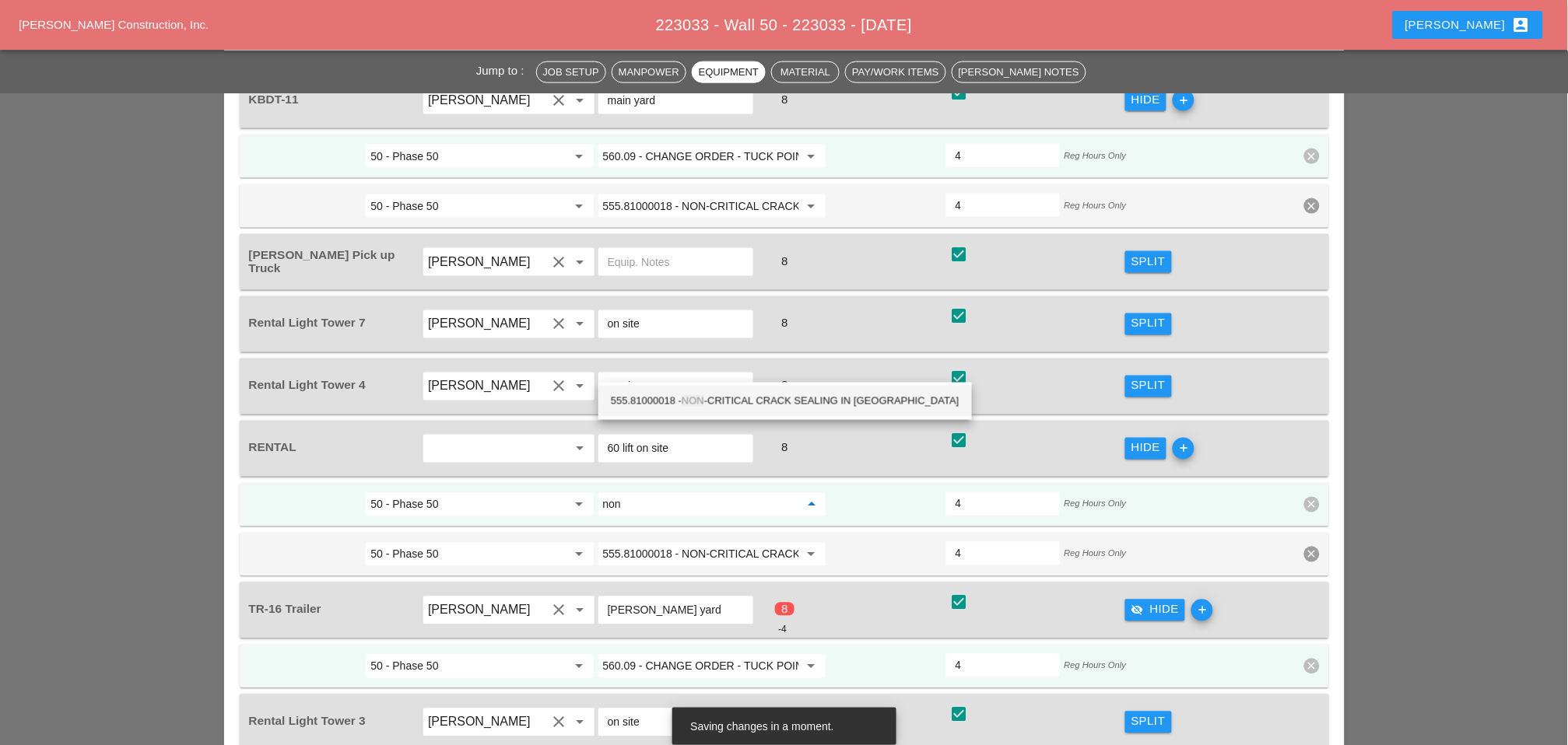 drag, startPoint x: 732, startPoint y: 394, endPoint x: 1170, endPoint y: 423, distance: 438.959 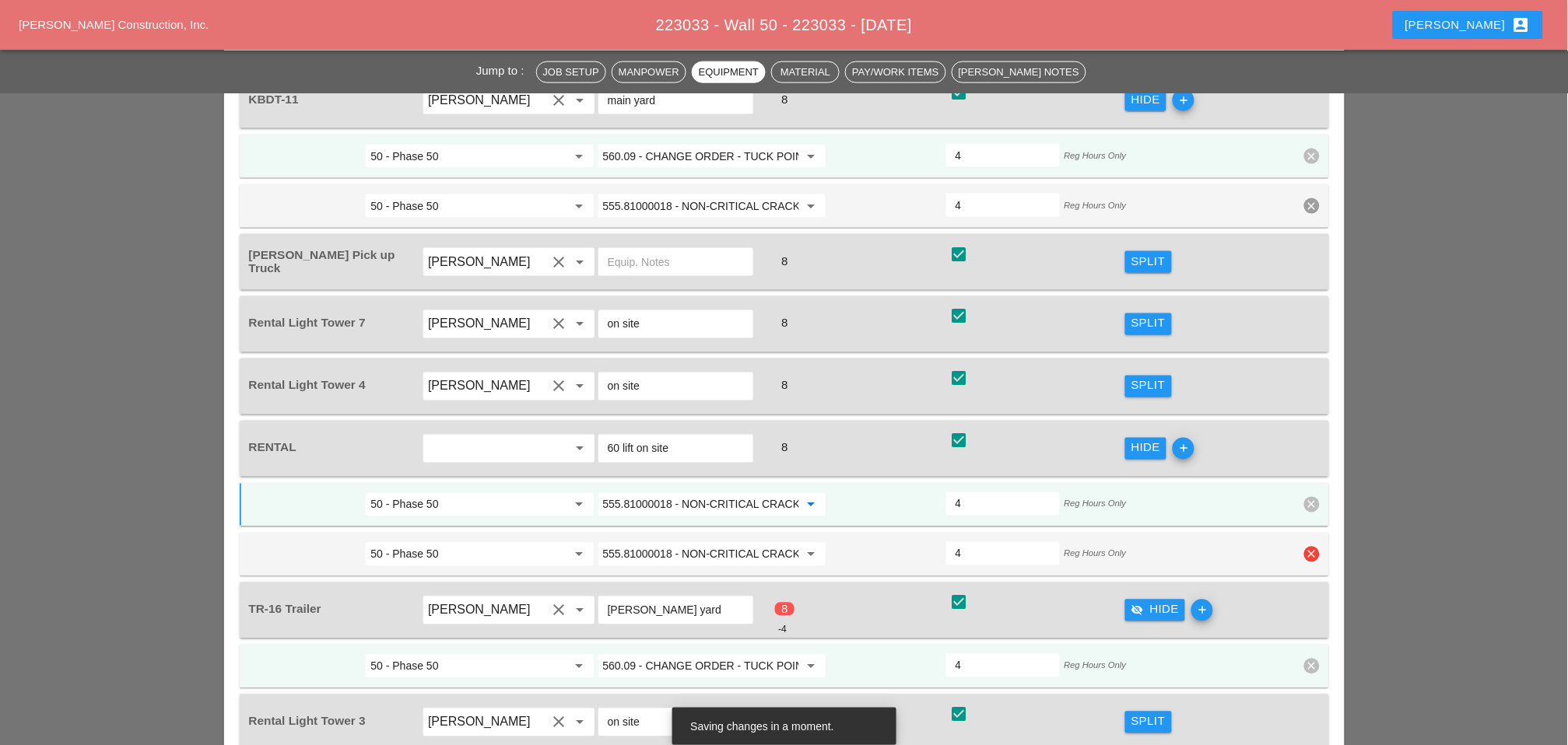 type on "555.81000018 - NON-CRITICAL CRACK SEALING IN PCC" 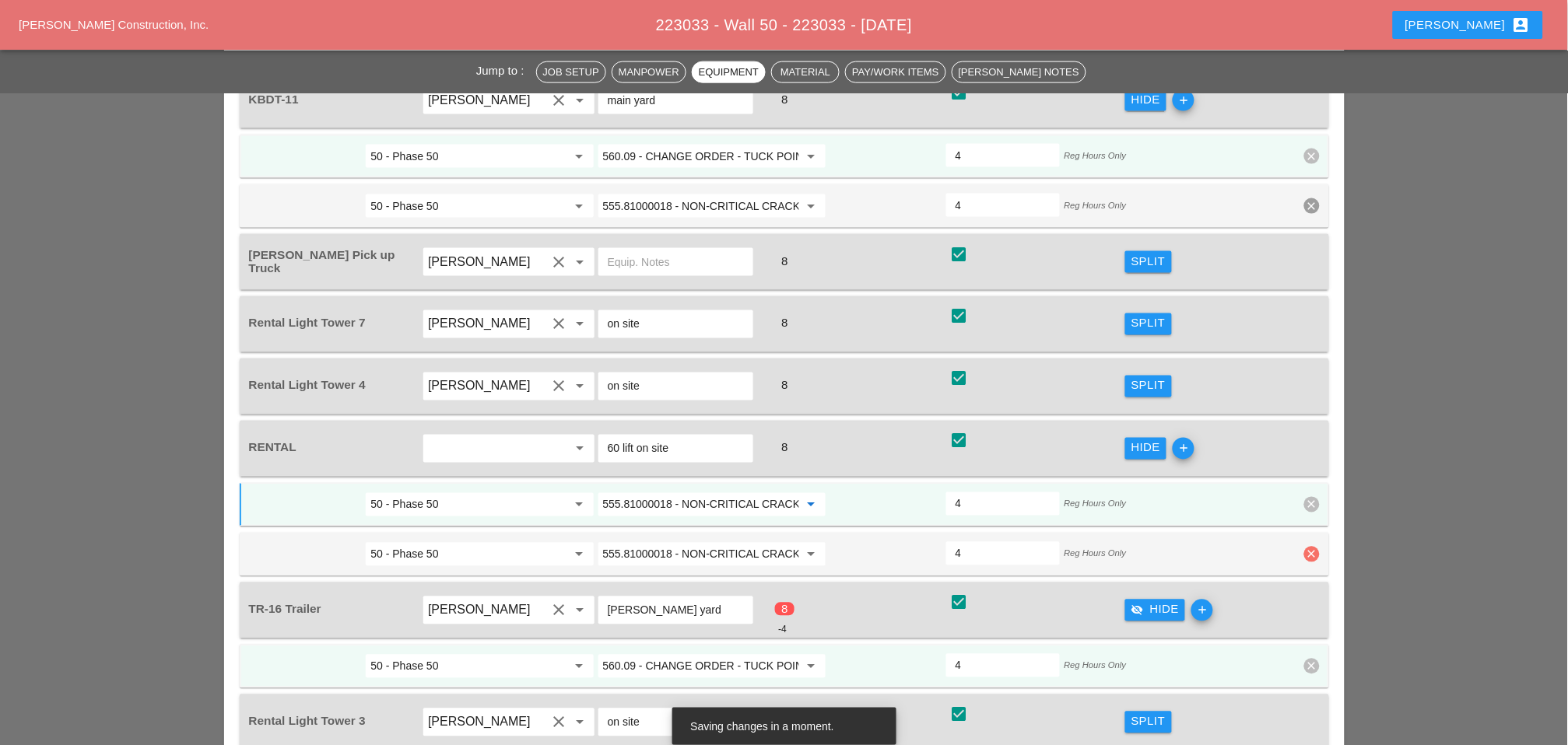 click on "clear" at bounding box center (1312, 554) 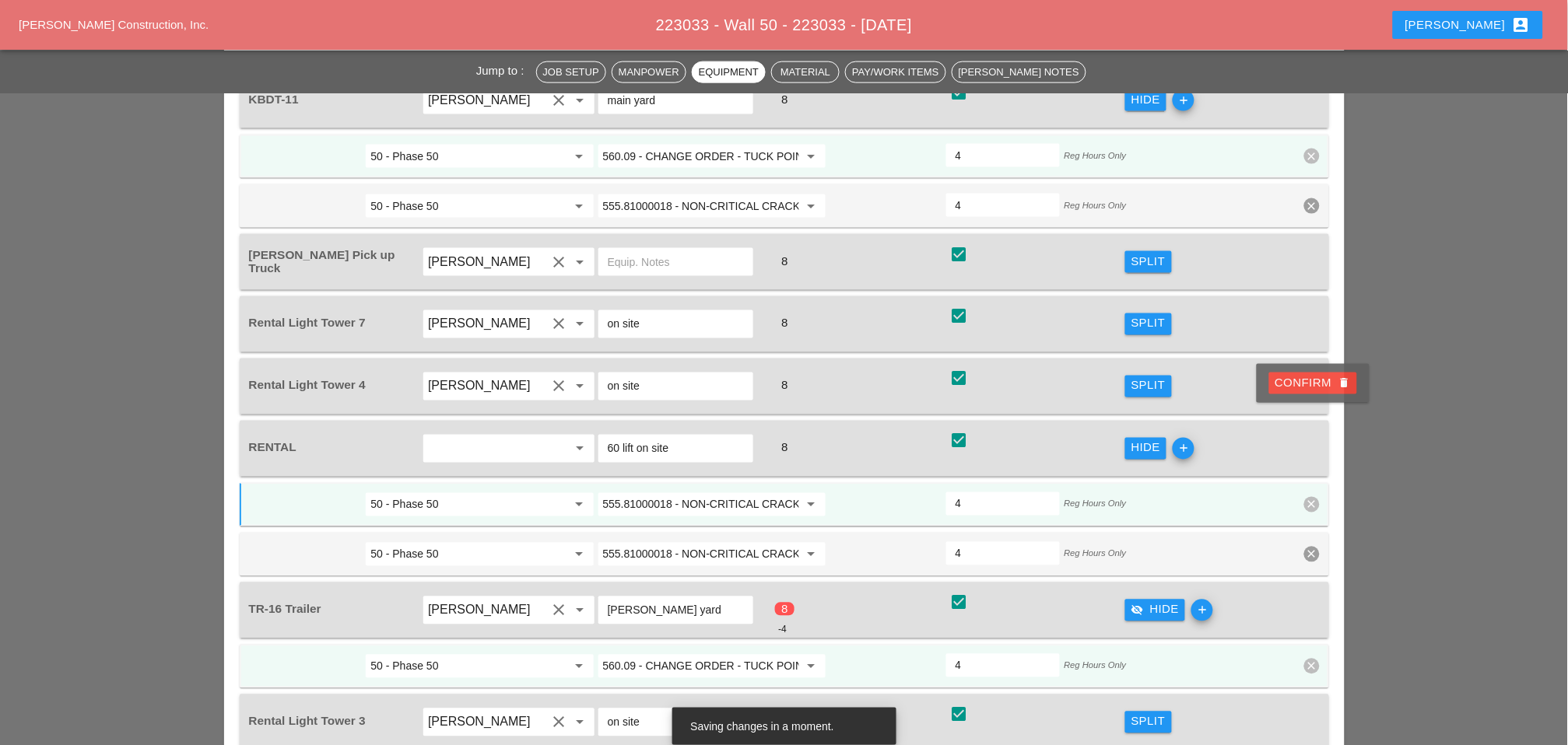 click on "Confirm delete" at bounding box center [1313, 383] 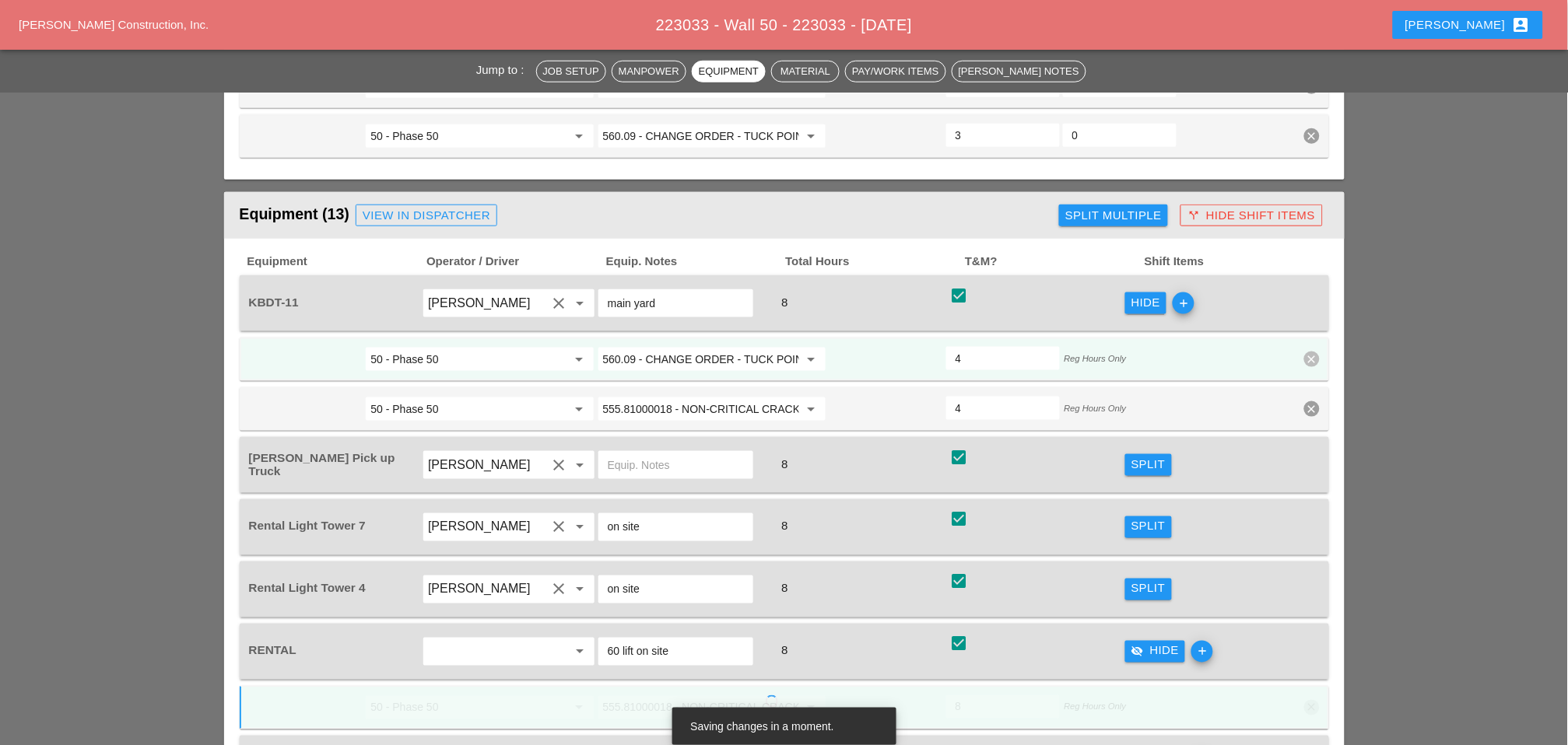 scroll, scrollTop: 2209, scrollLeft: 0, axis: vertical 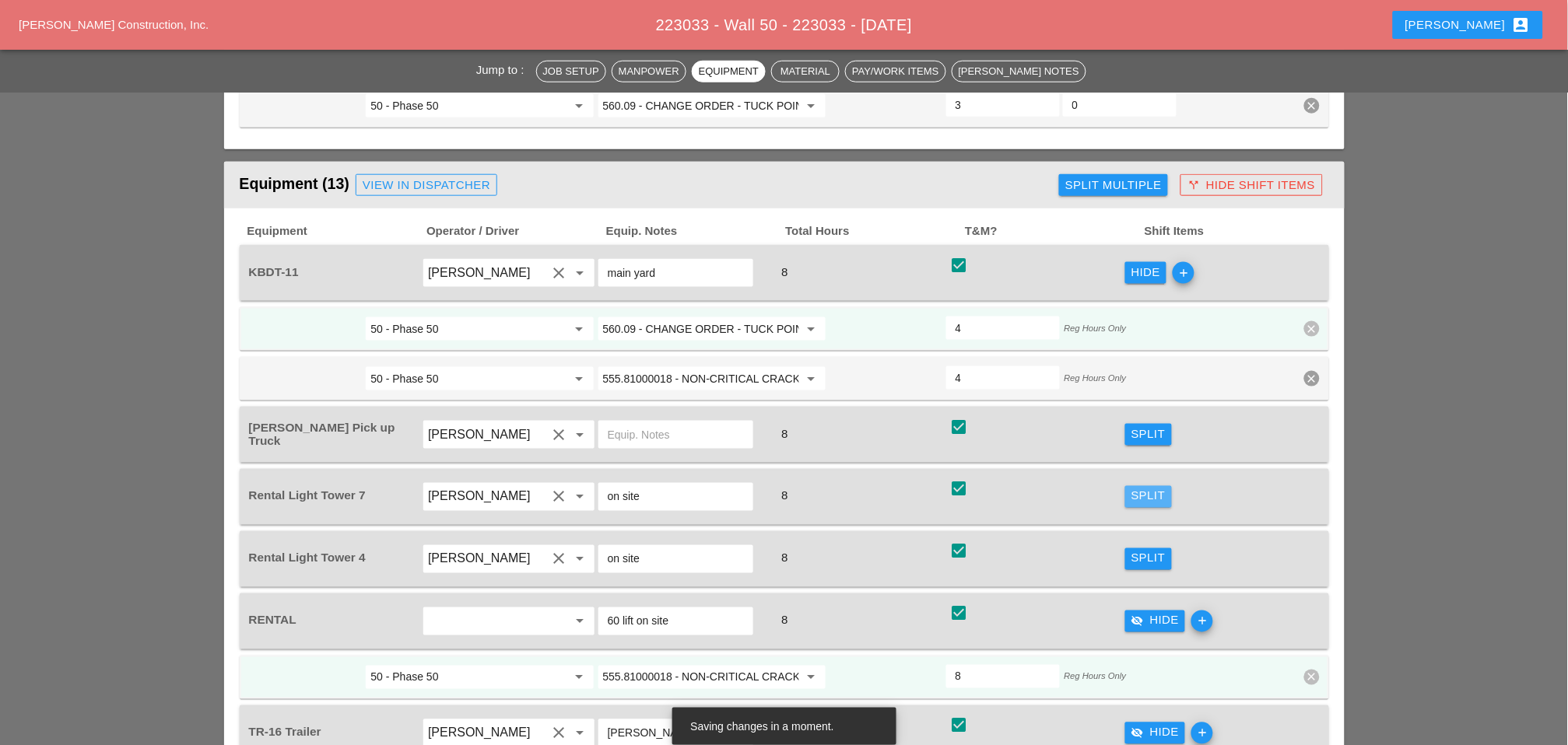 click on "Split" at bounding box center (1149, 496) 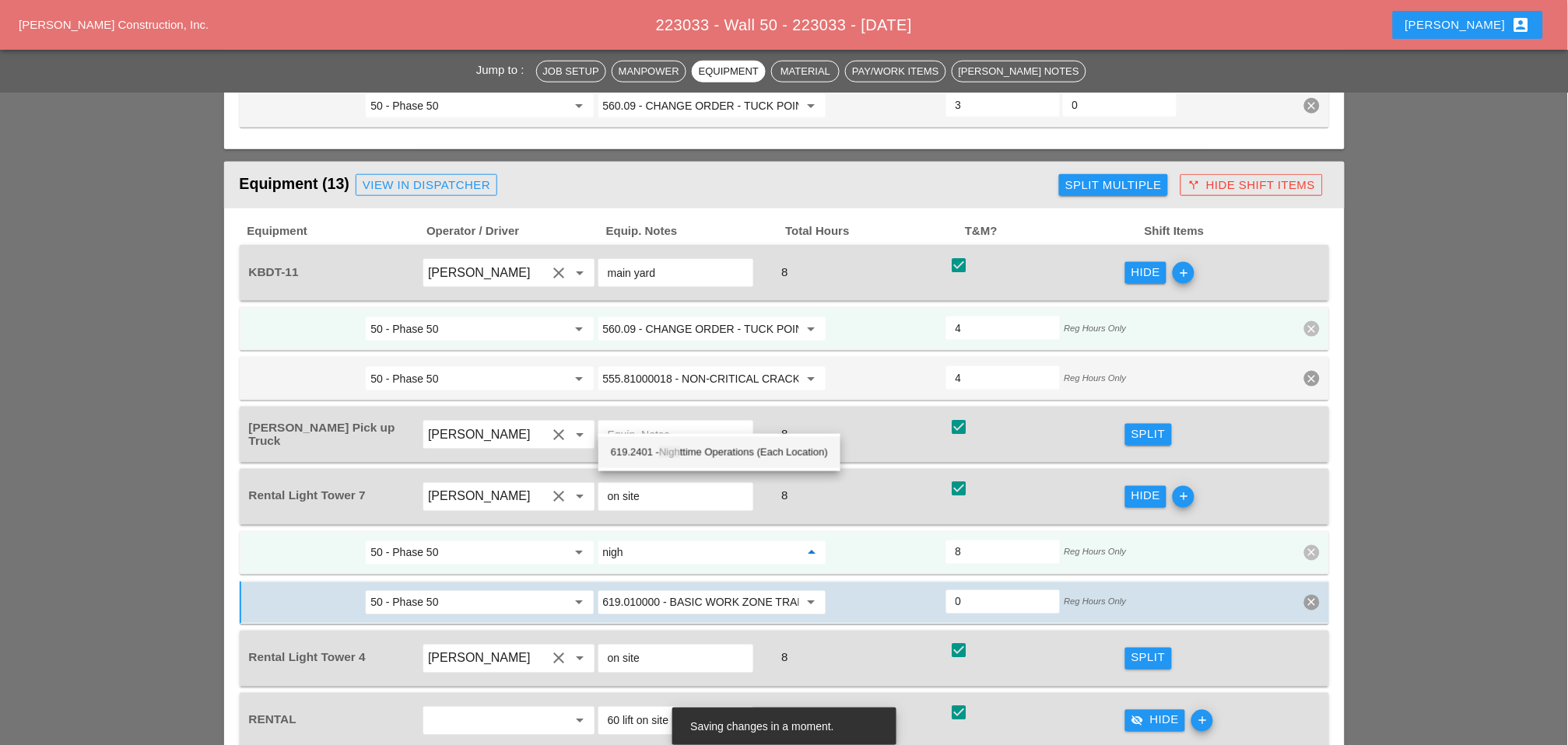 drag, startPoint x: 689, startPoint y: 452, endPoint x: 731, endPoint y: 448, distance: 42.190046 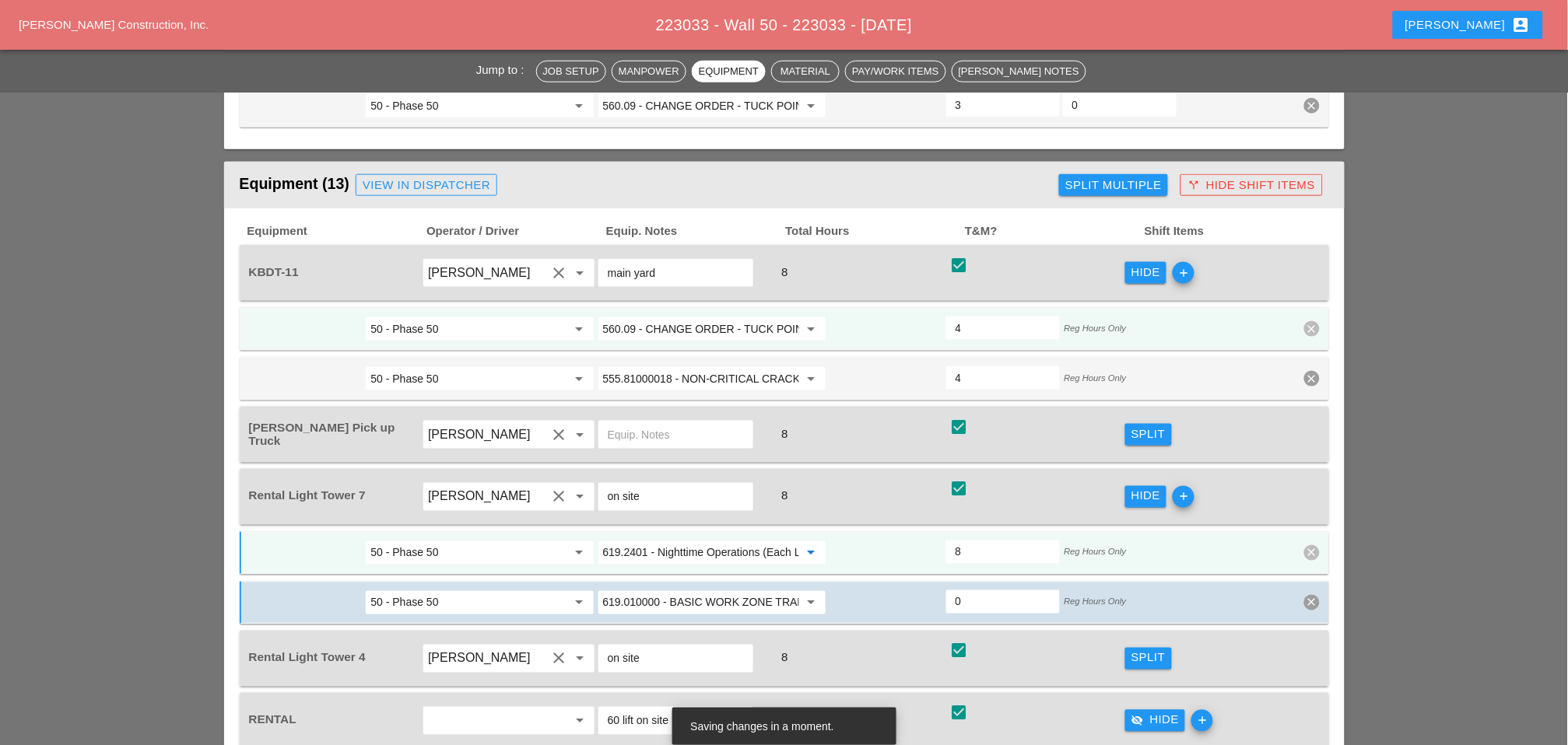 drag, startPoint x: 599, startPoint y: 419, endPoint x: 649, endPoint y: 421, distance: 50.03998 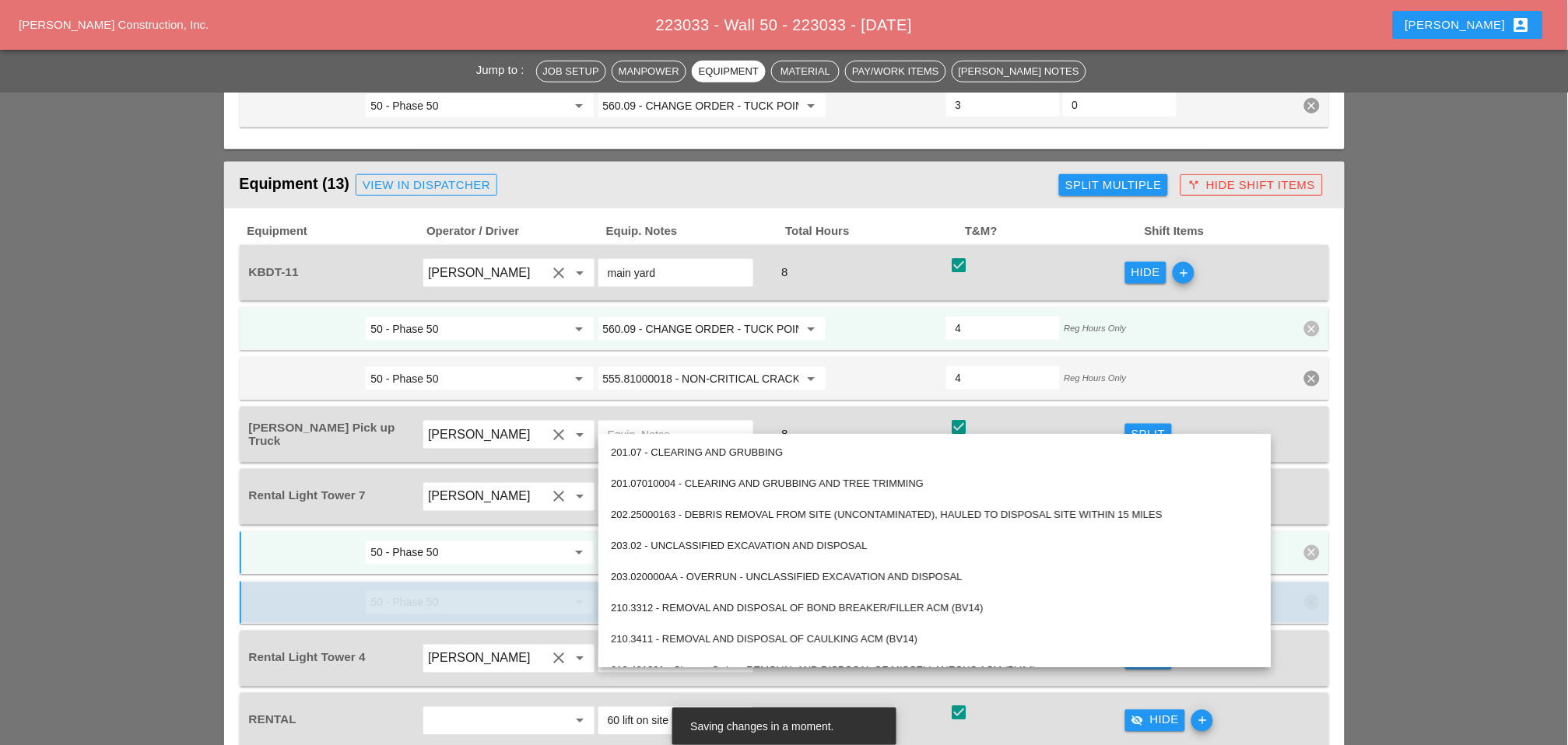 drag, startPoint x: 649, startPoint y: 418, endPoint x: 603, endPoint y: 419, distance: 46.01087 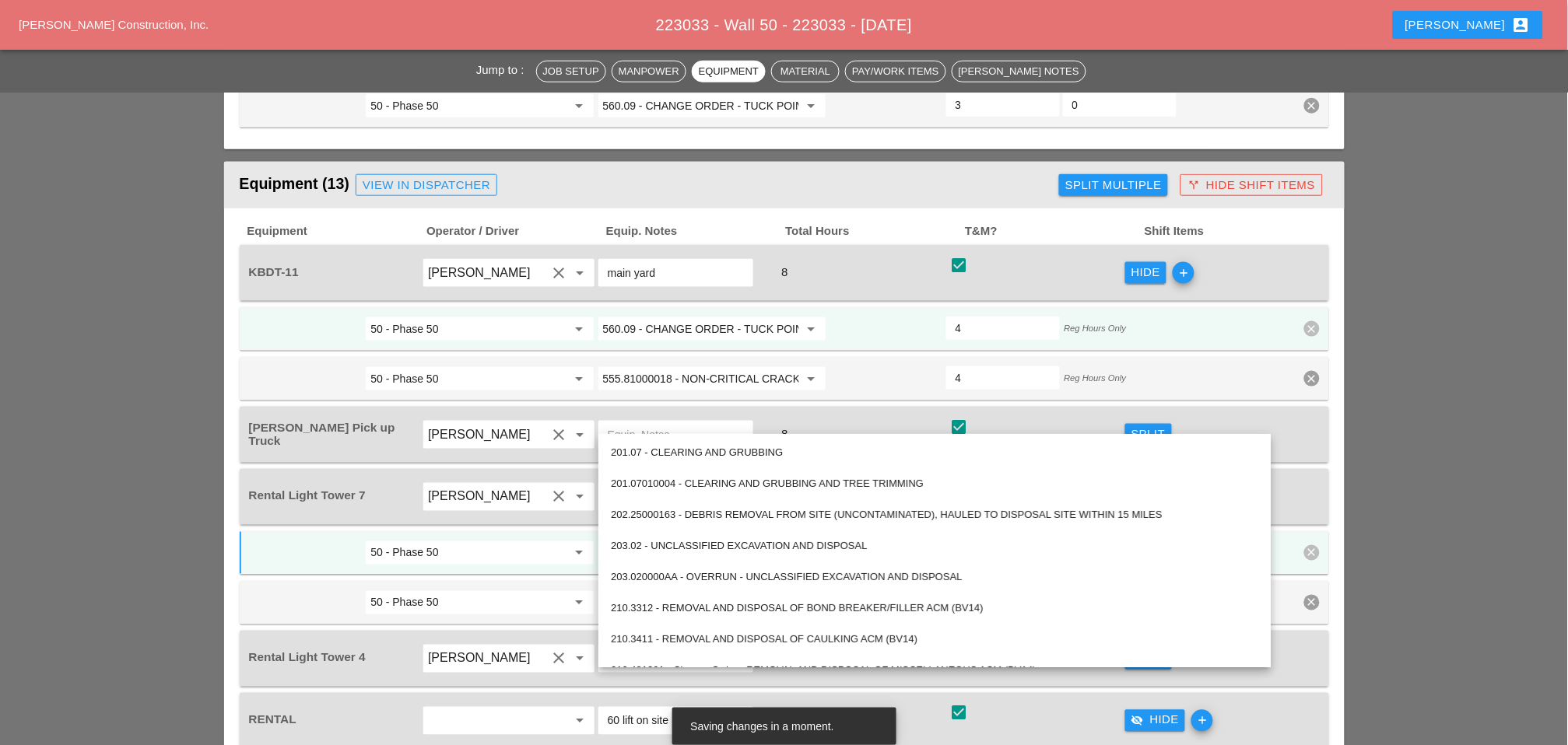 type on "619.2401 - Nighttime Operations (Each Location)" 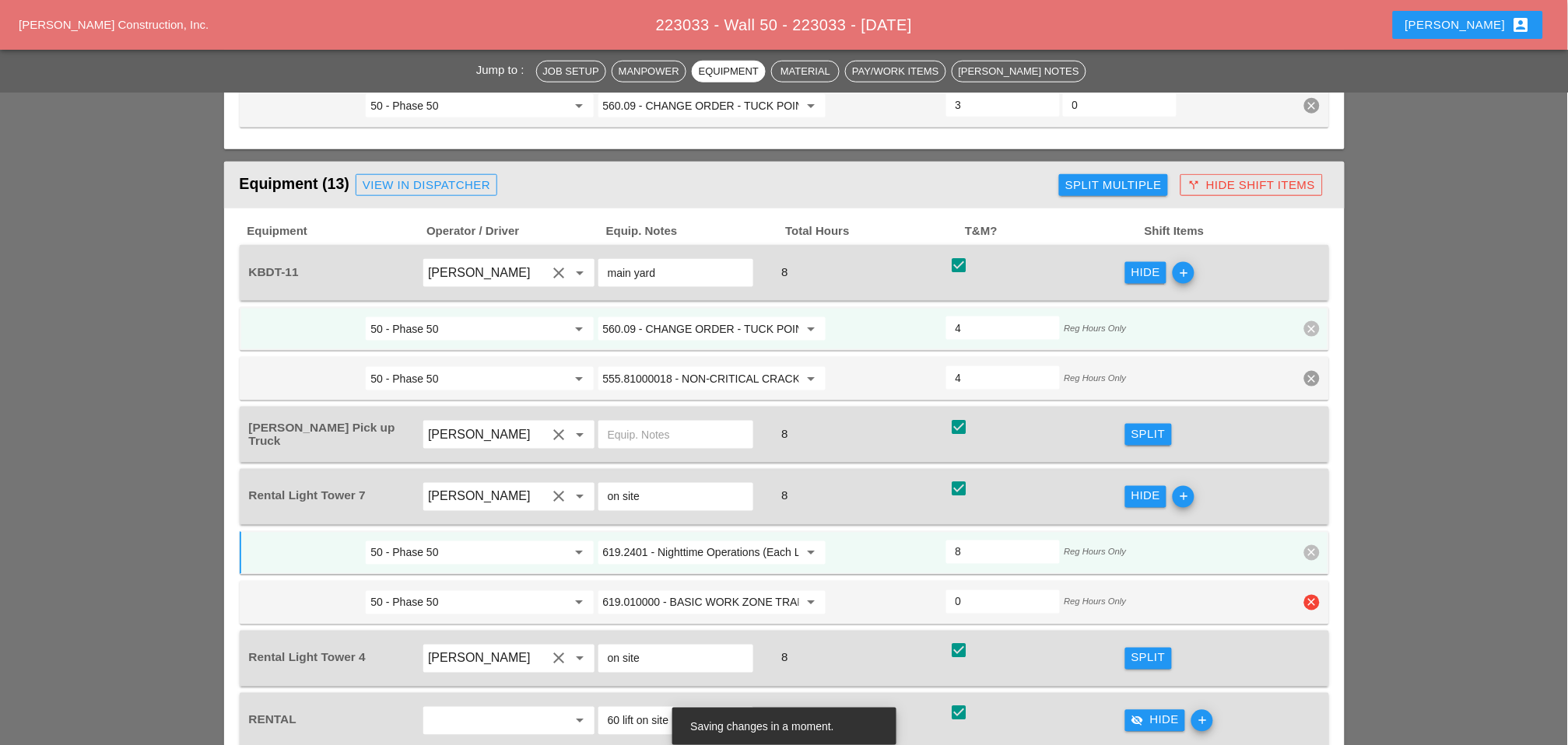 click on "clear" at bounding box center (1312, 603) 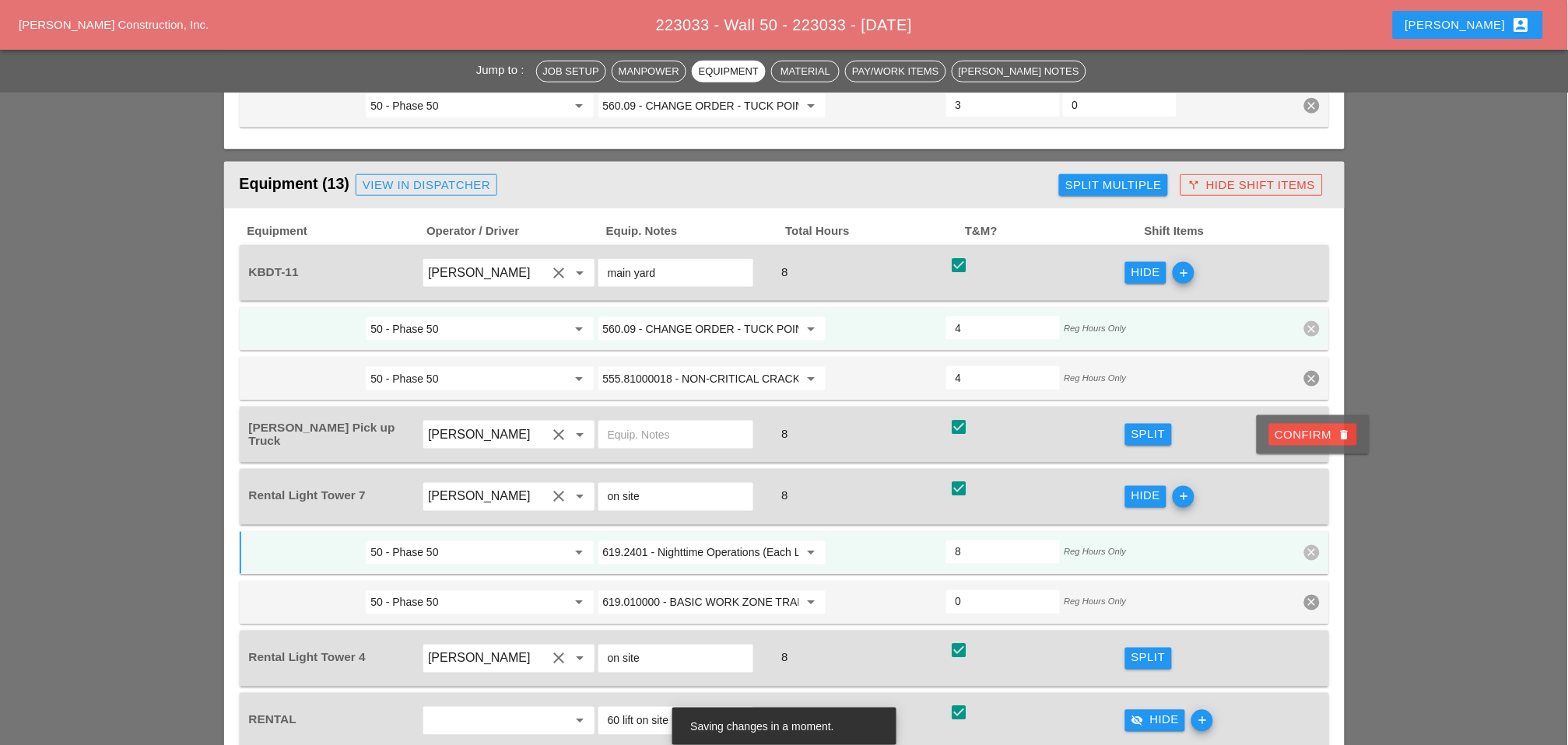 drag, startPoint x: 1303, startPoint y: 424, endPoint x: 963, endPoint y: 414, distance: 340.14703 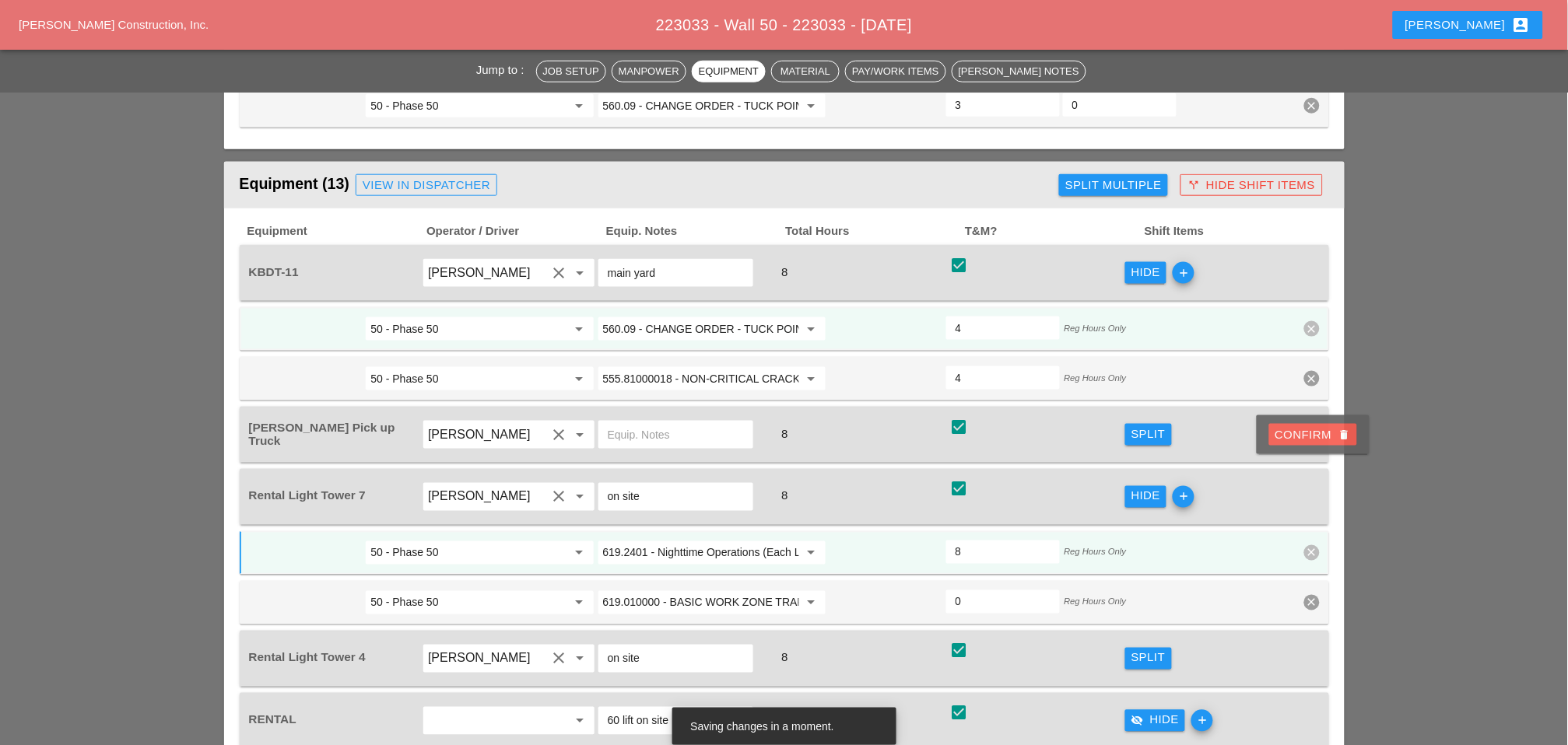 click on "Confirm delete" at bounding box center [1313, 435] 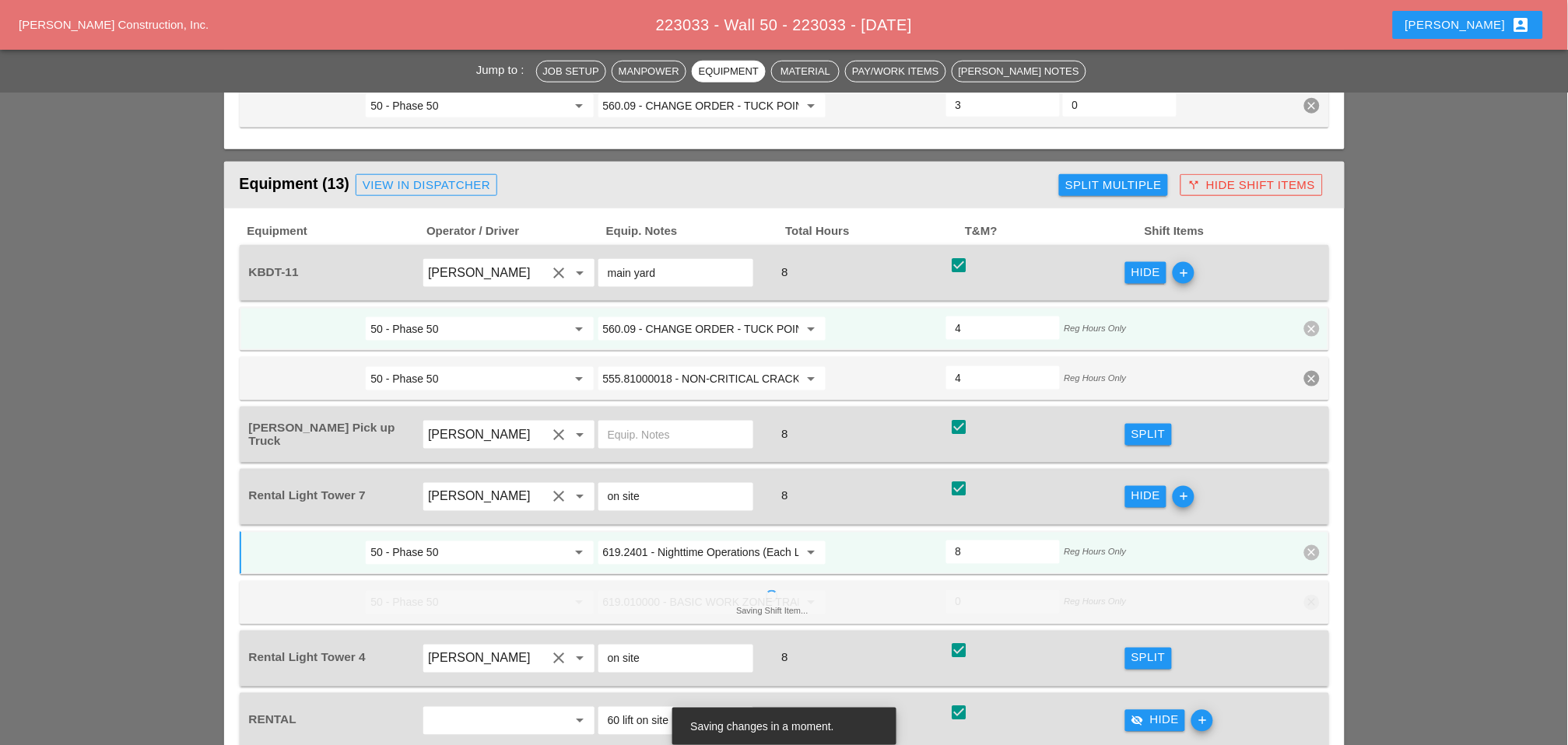 scroll, scrollTop: 2468, scrollLeft: 0, axis: vertical 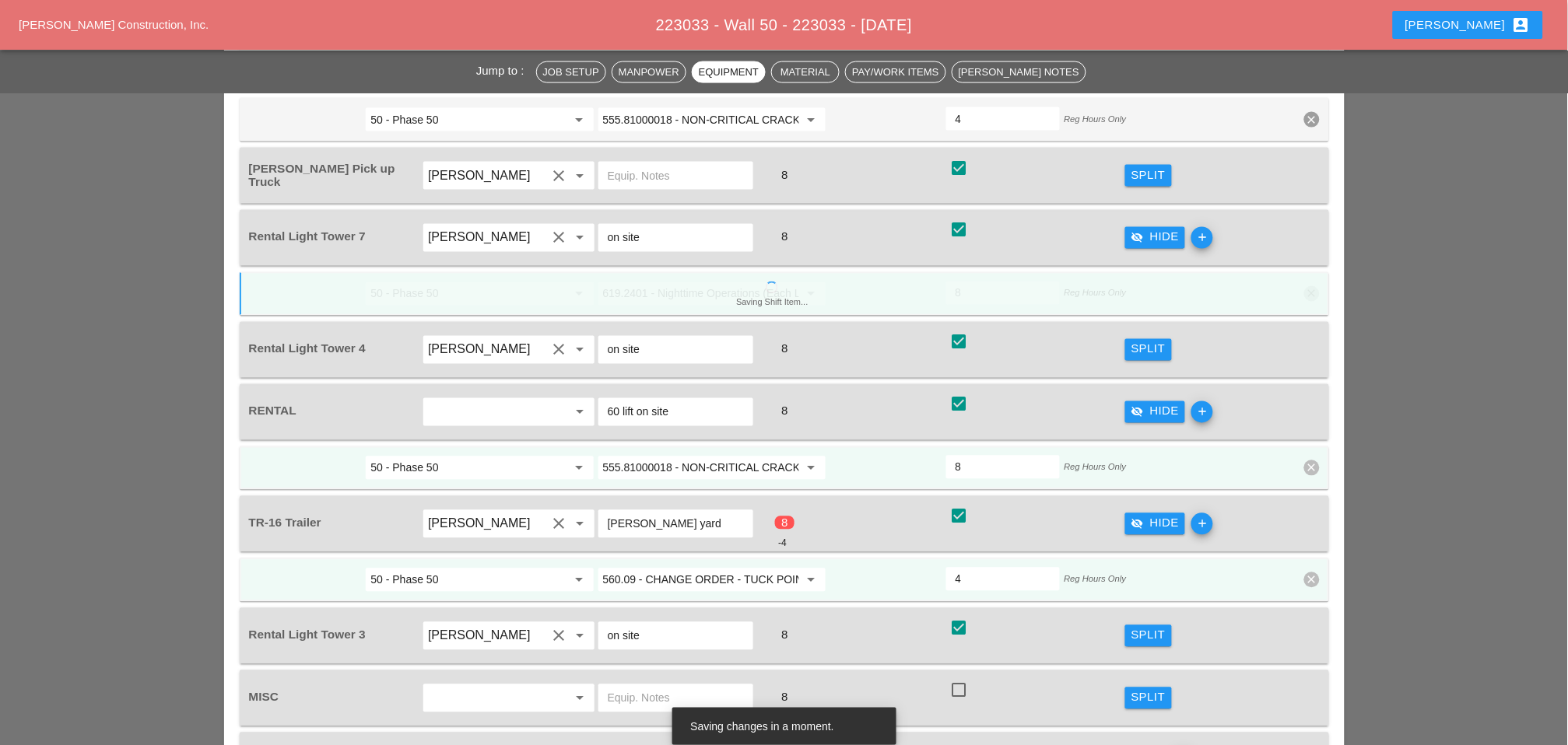click on "Split" at bounding box center (1149, 350) 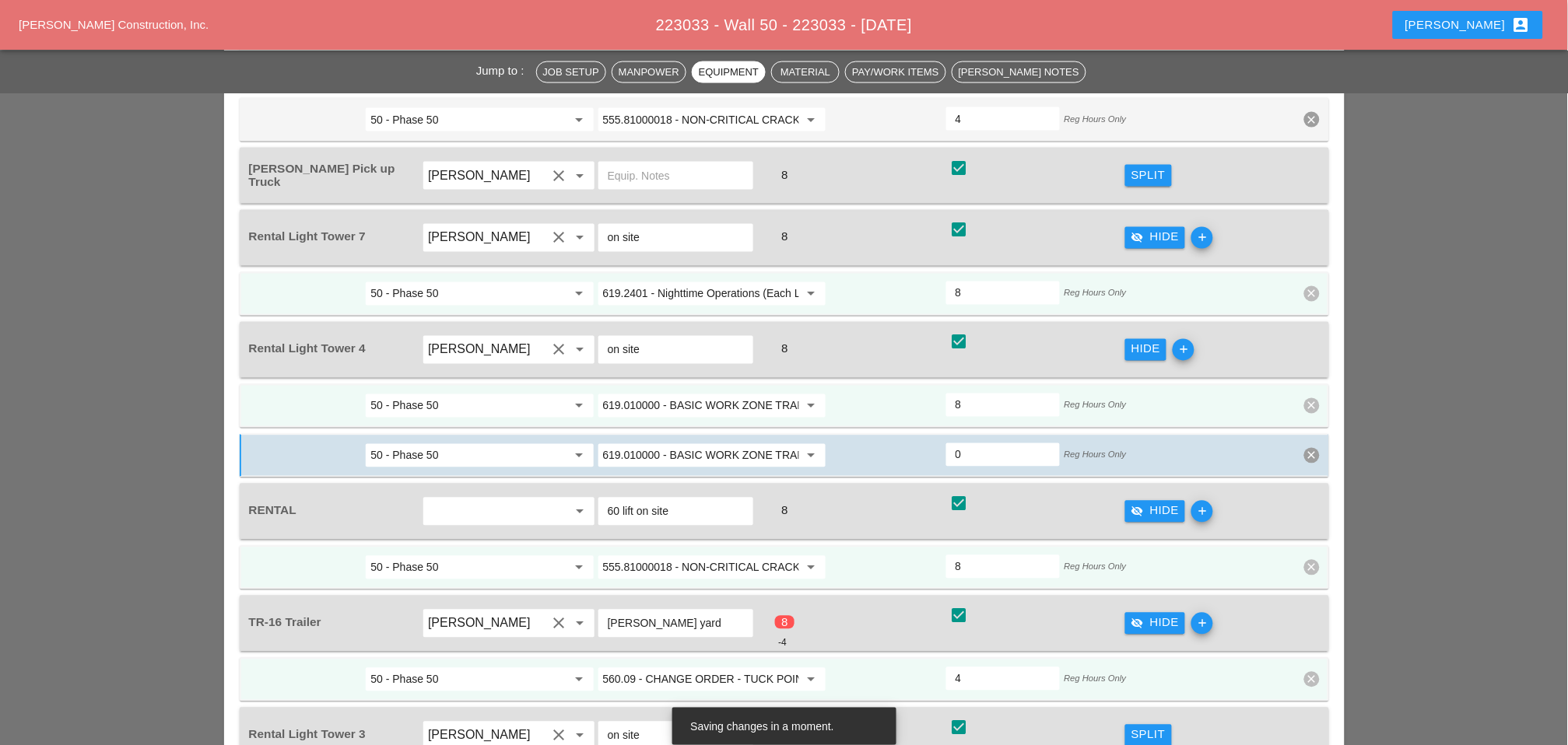 click on "619.010000 - BASIC WORK ZONE TRAFFIC CONTROL" at bounding box center [701, 406] 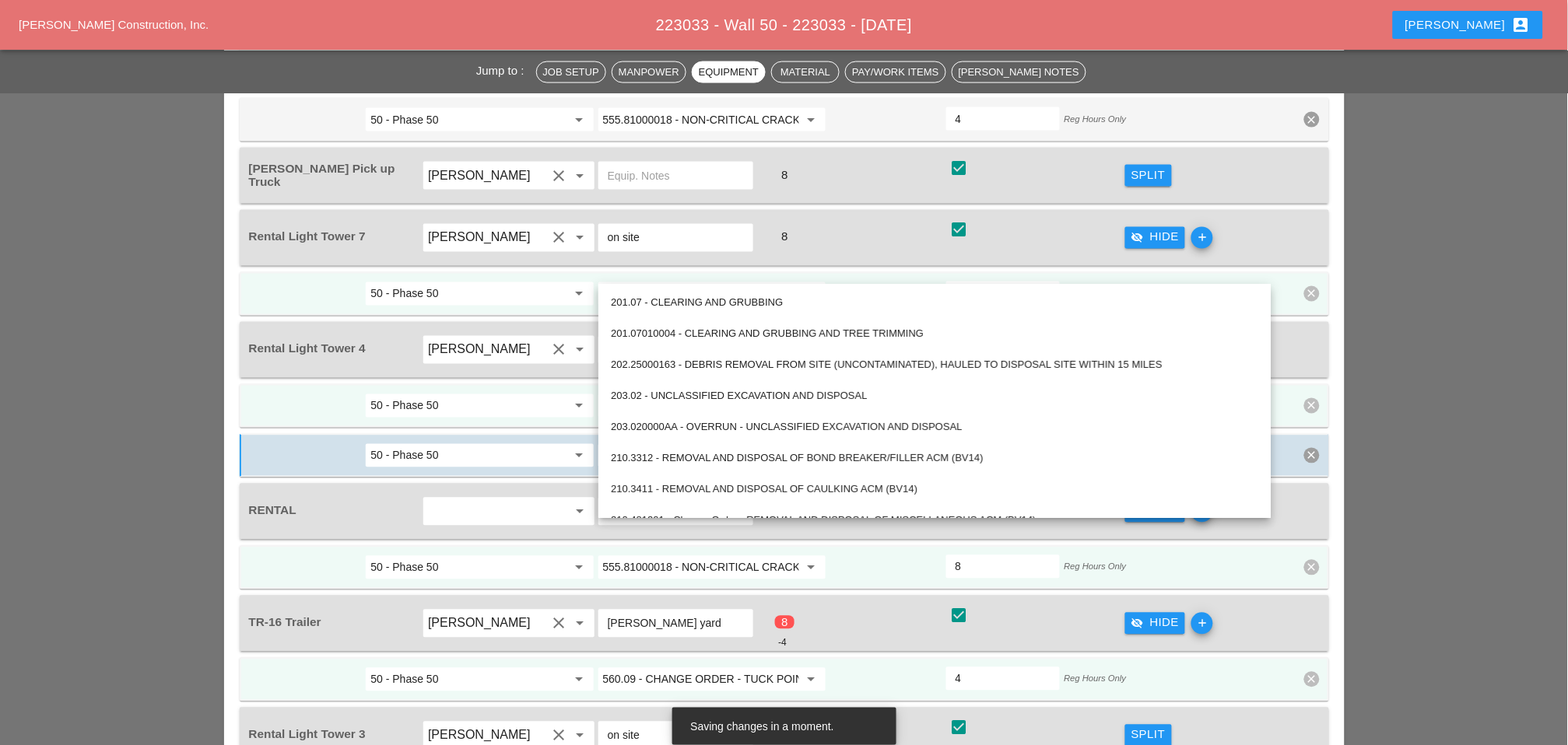 paste on "2401" 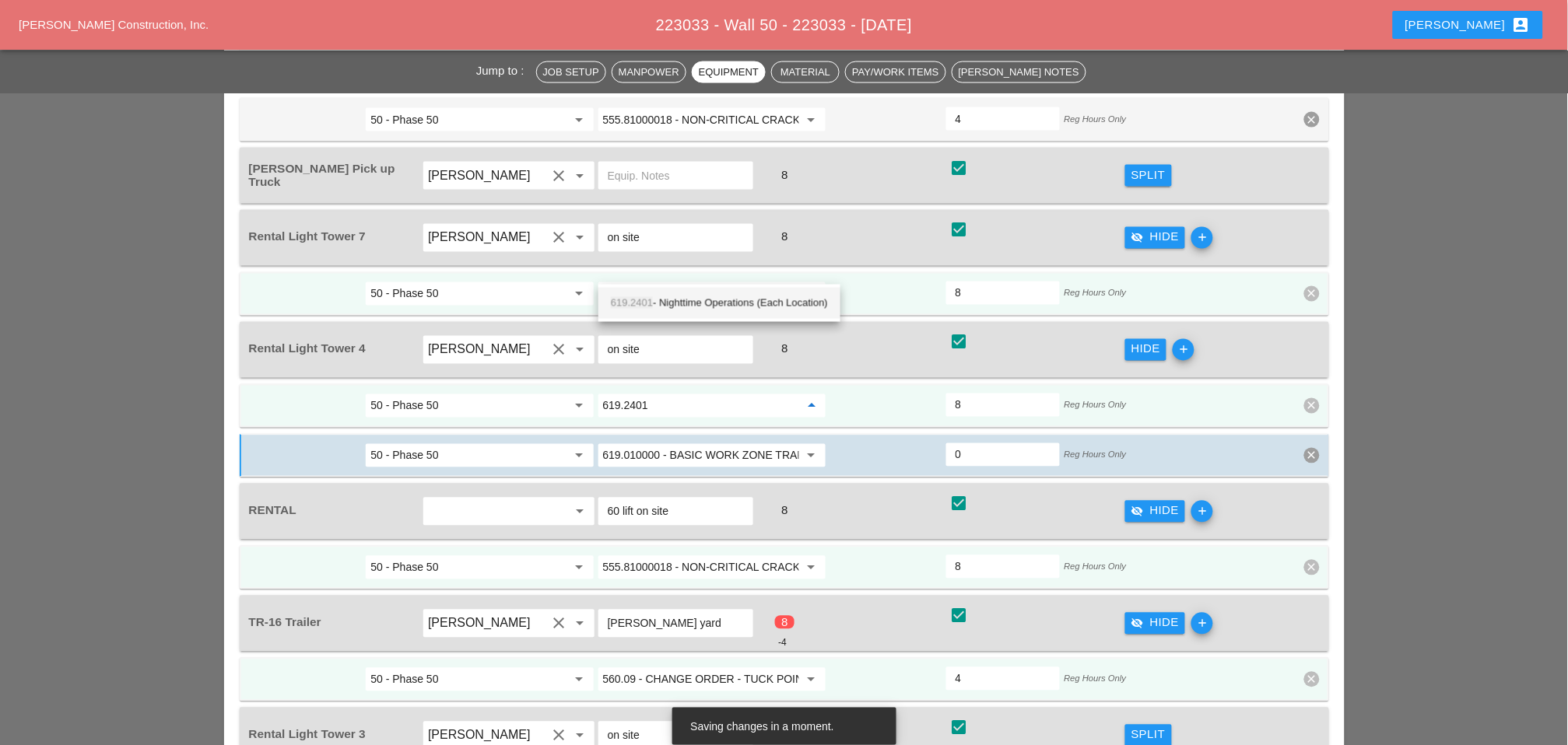 click on "619.2401  - Nighttime Operations (Each Location)" at bounding box center (719, 303) 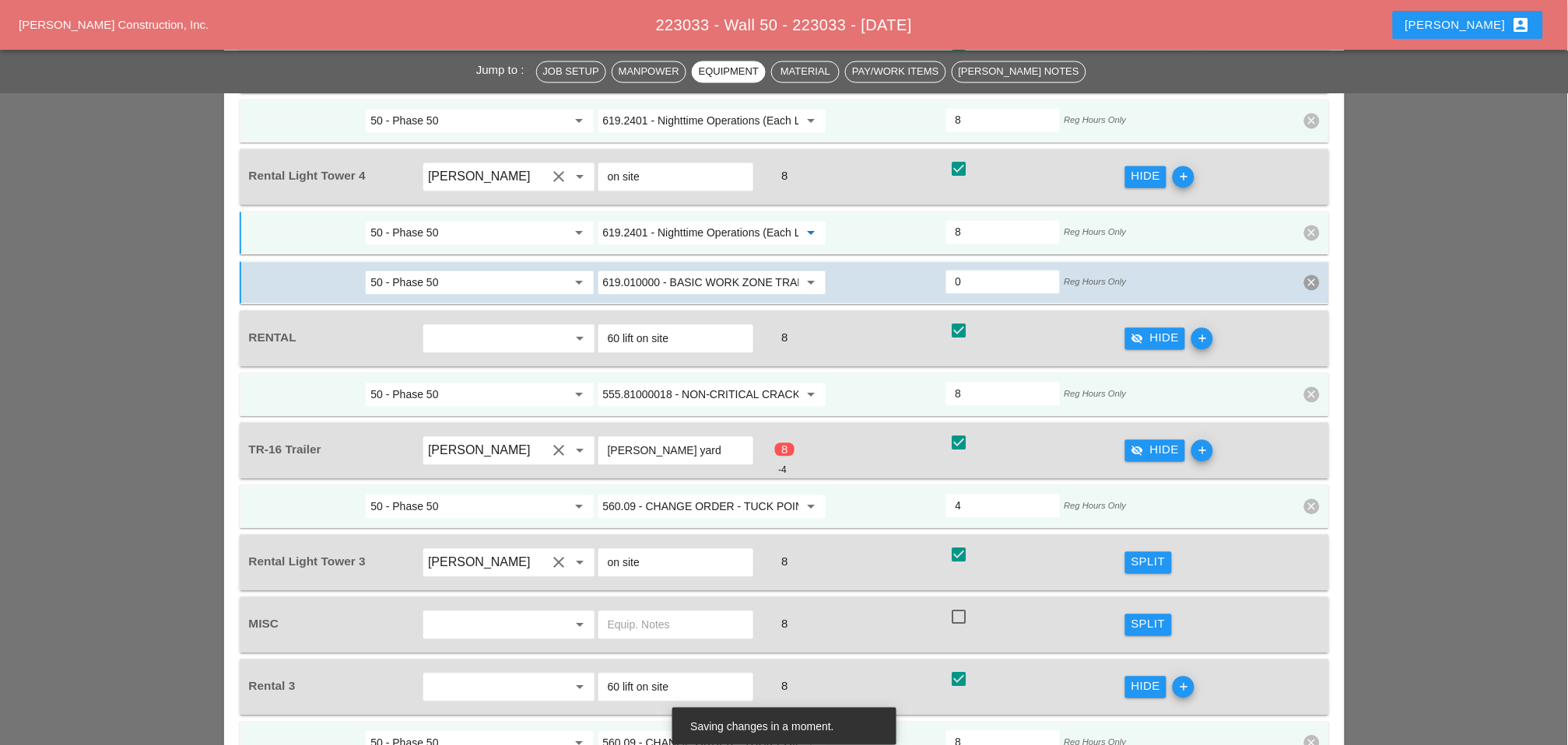 scroll, scrollTop: 2727, scrollLeft: 0, axis: vertical 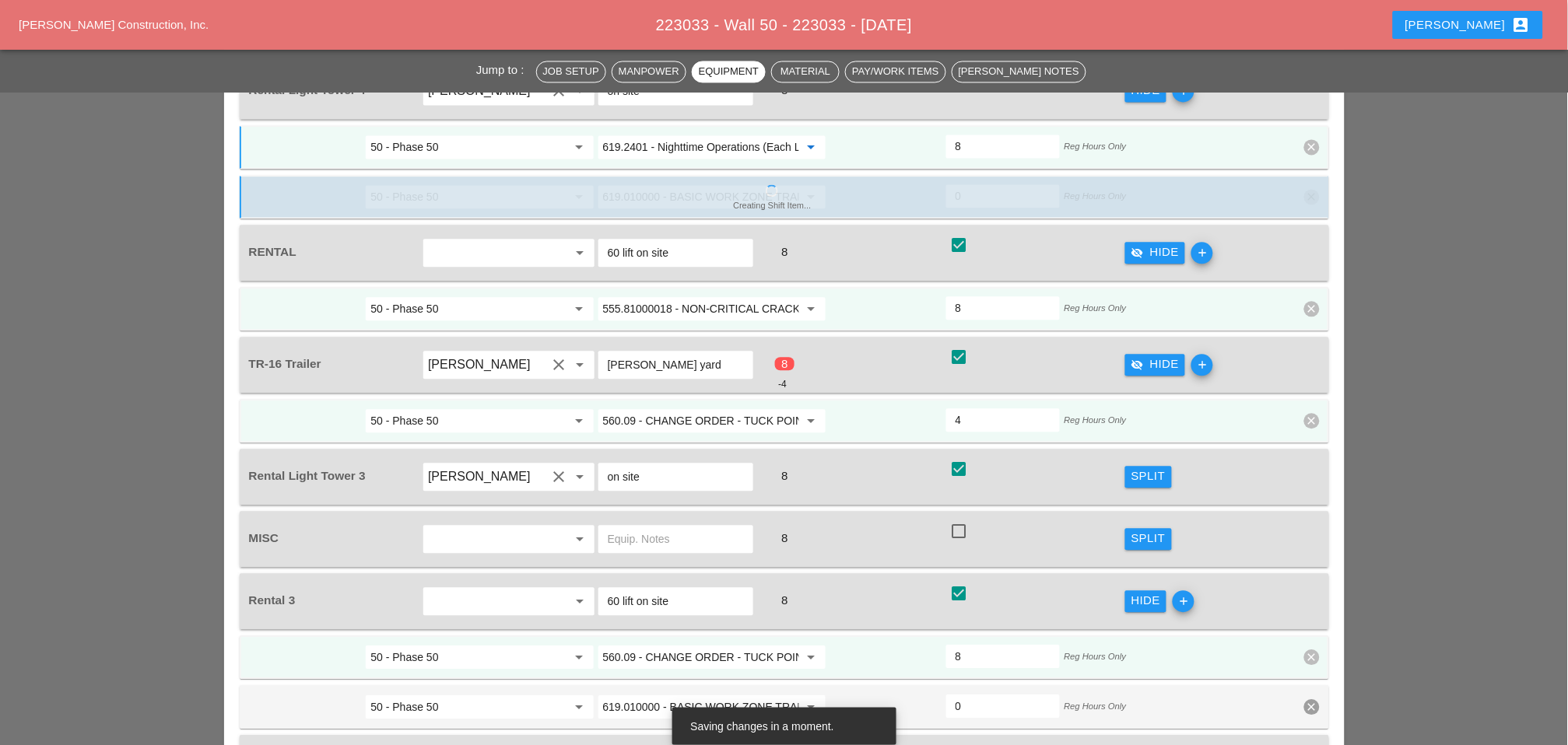 type on "619.2401 - Nighttime Operations (Each Location)" 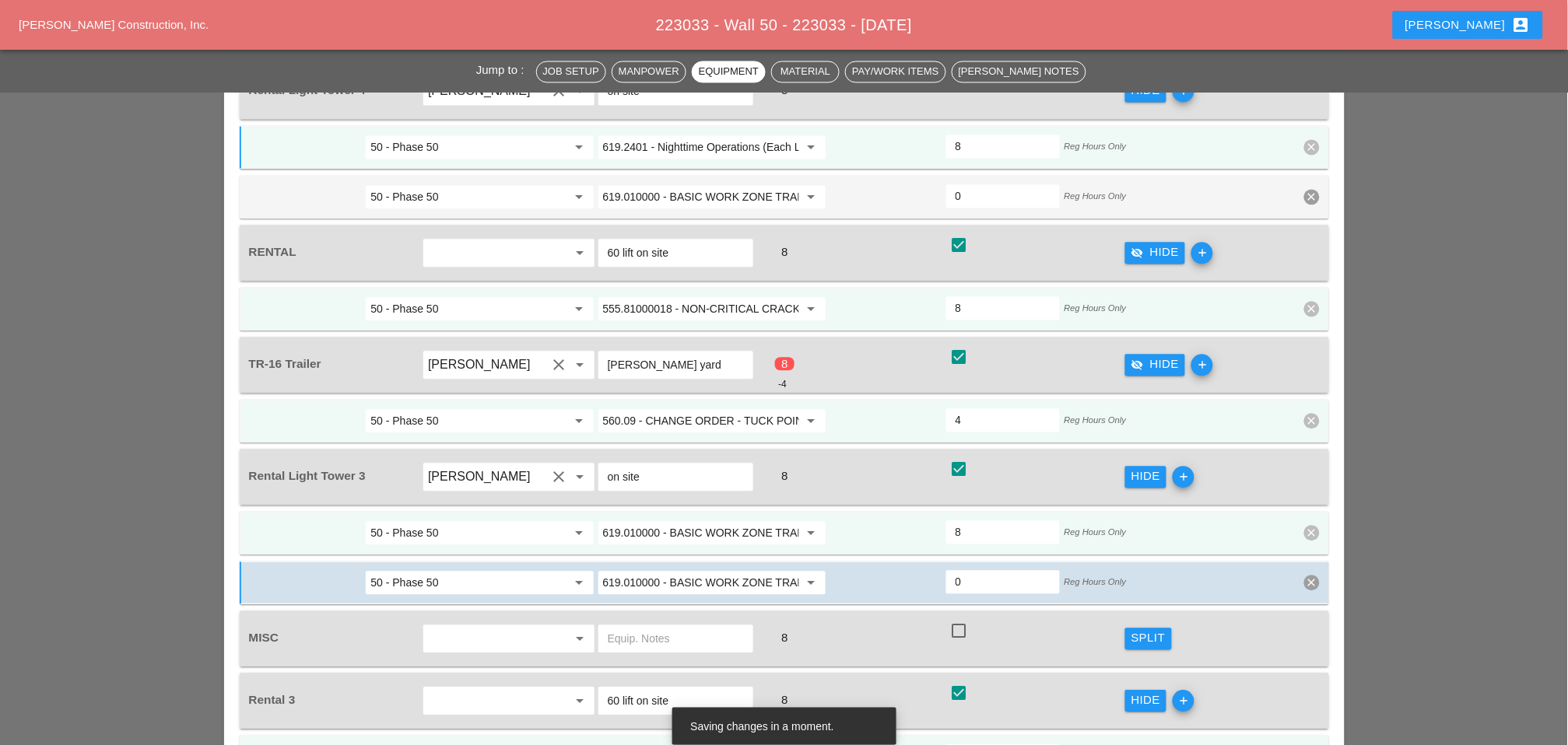 click on "619.010000 - BASIC WORK ZONE TRAFFIC CONTROL" at bounding box center [701, 533] 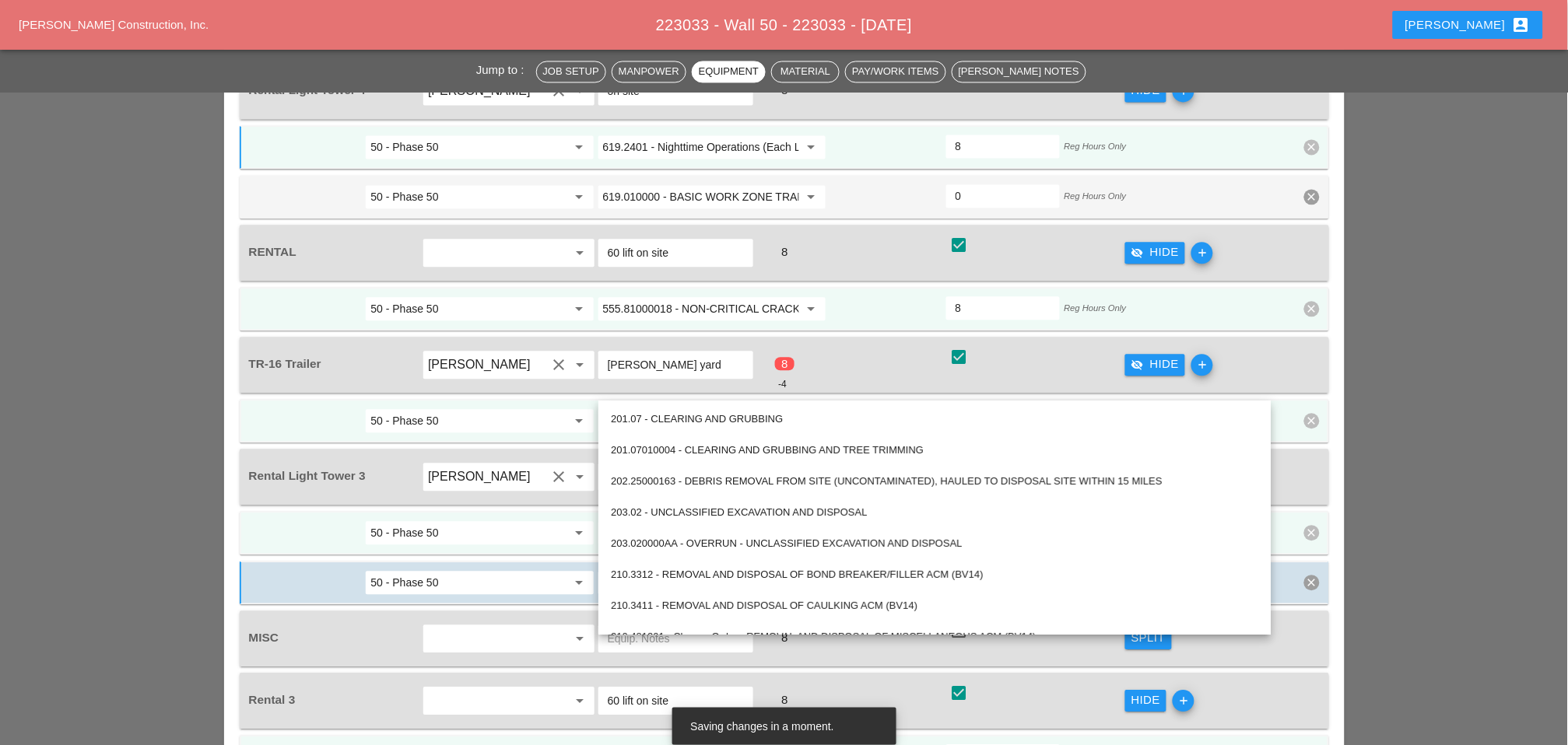 paste on "2401" 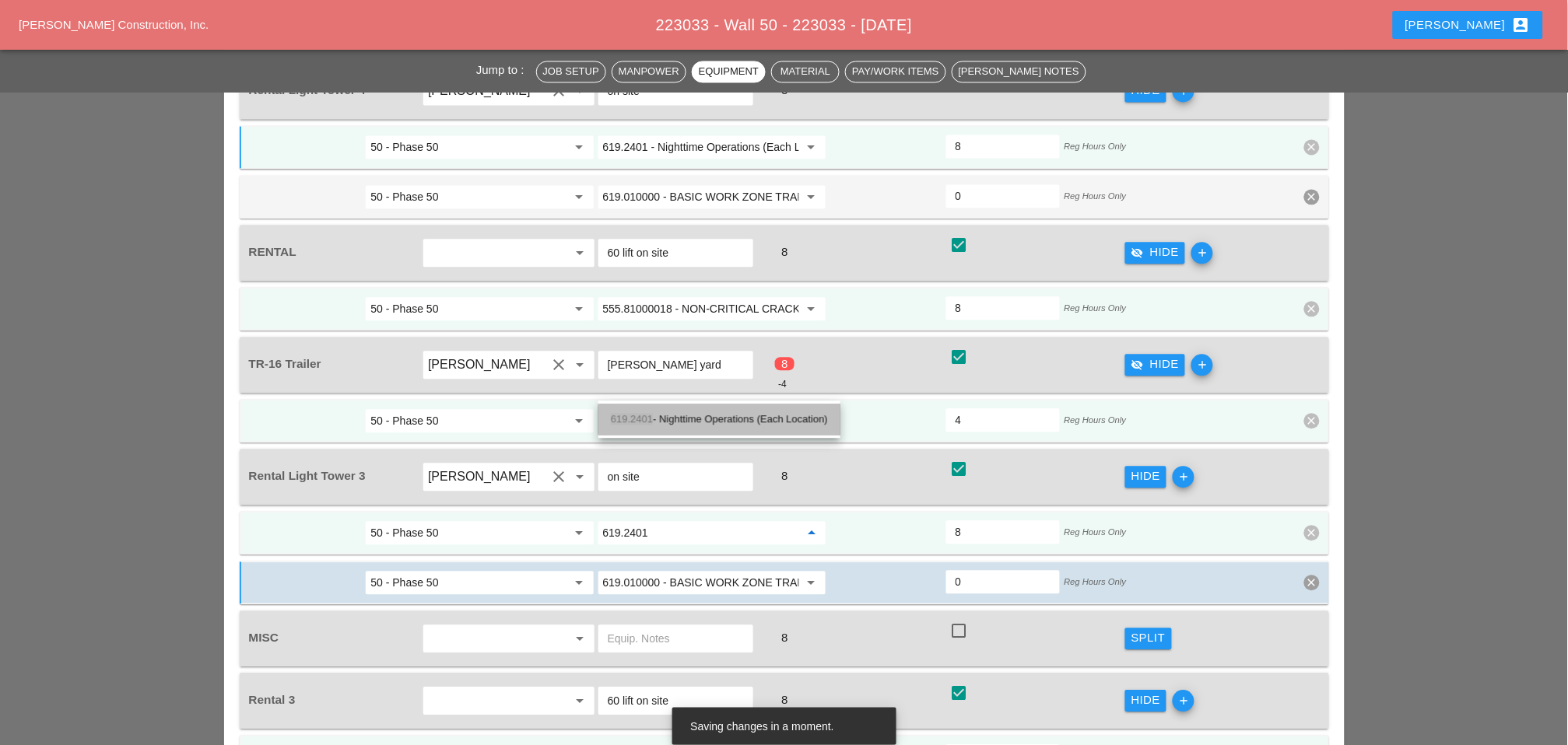 click on "619.2401  - Nighttime Operations (Each Location)" at bounding box center (719, 419) 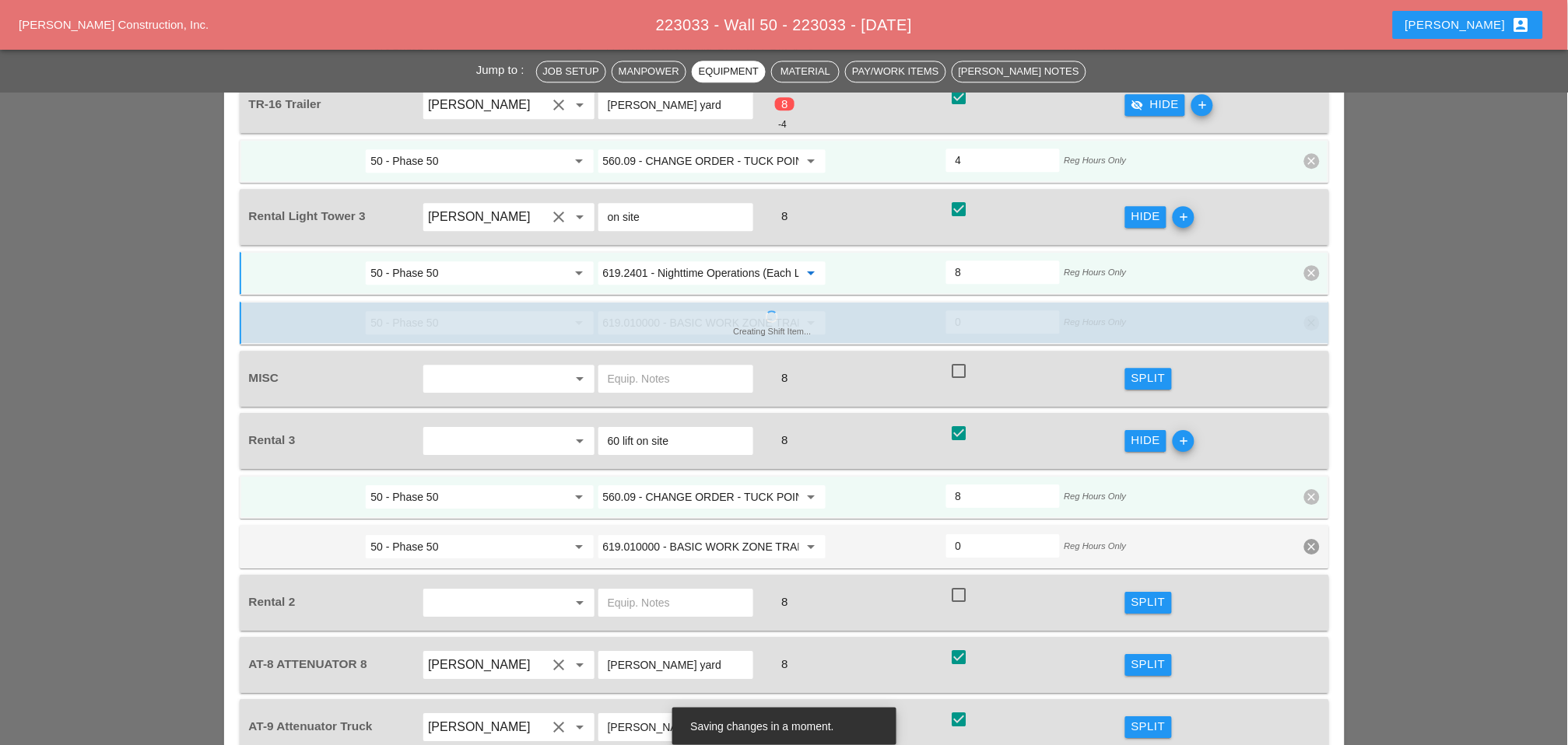 scroll, scrollTop: 2901, scrollLeft: 0, axis: vertical 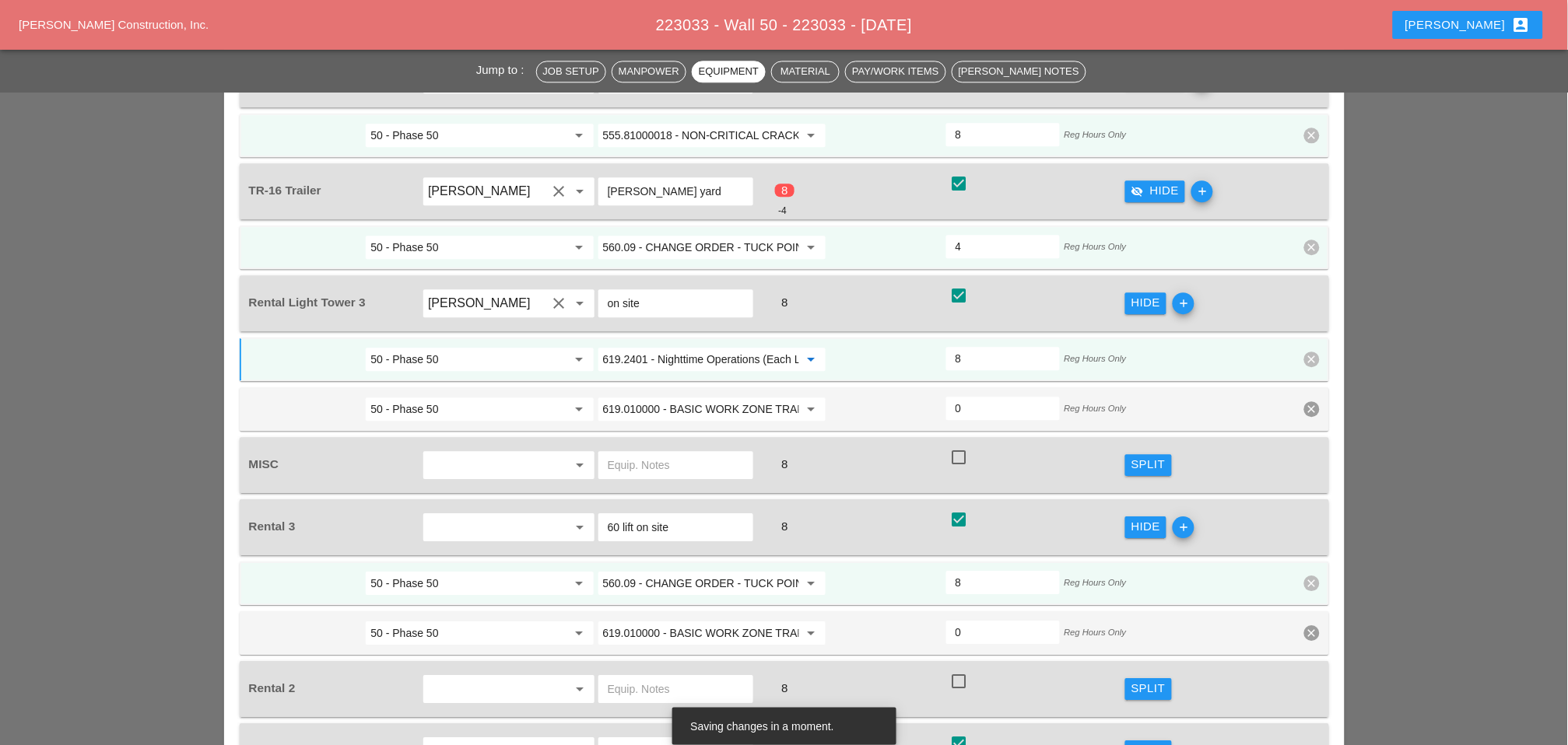 type on "619.2401 - Nighttime Operations (Each Location)" 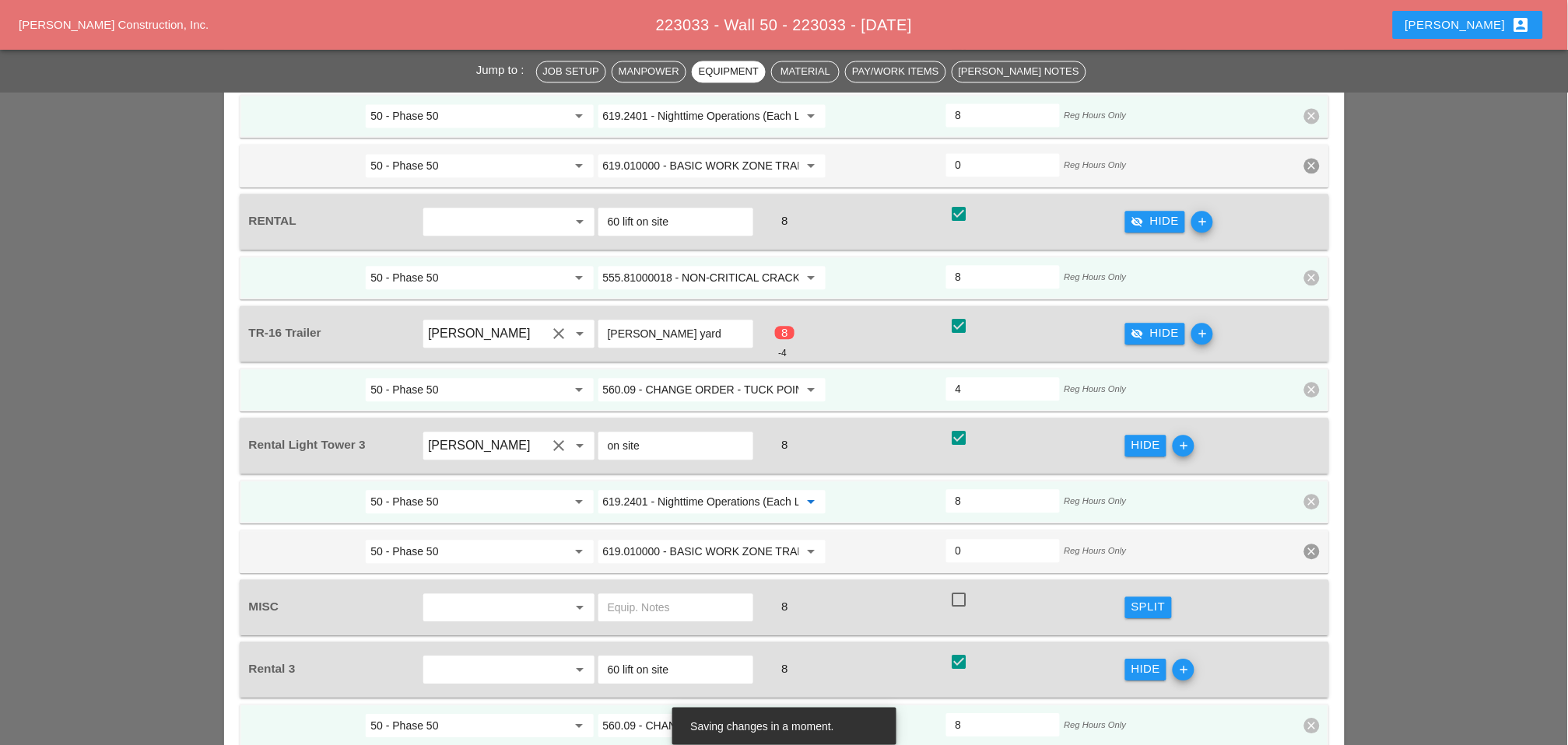 scroll, scrollTop: 2727, scrollLeft: 0, axis: vertical 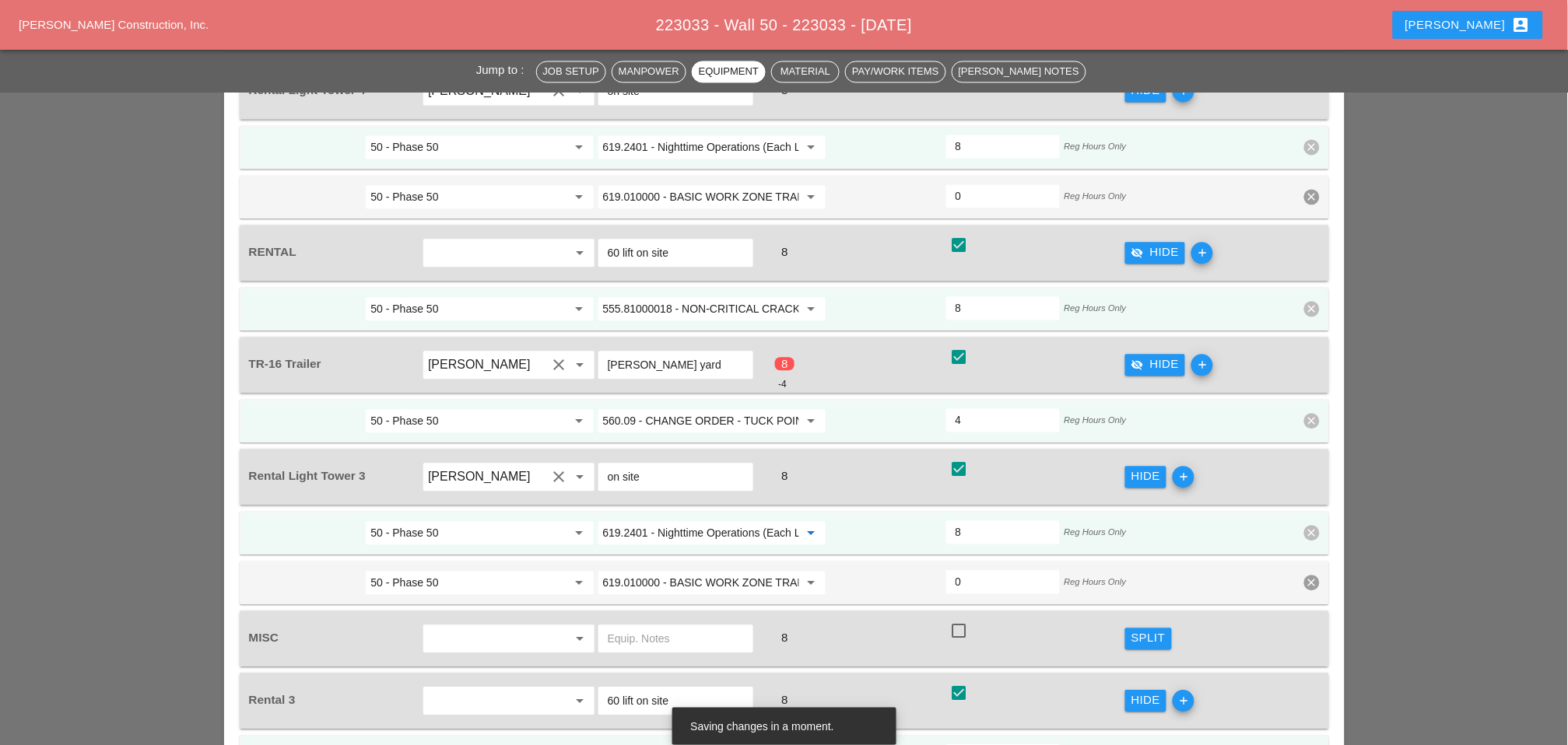 drag, startPoint x: 966, startPoint y: 277, endPoint x: 938, endPoint y: 282, distance: 28.442925 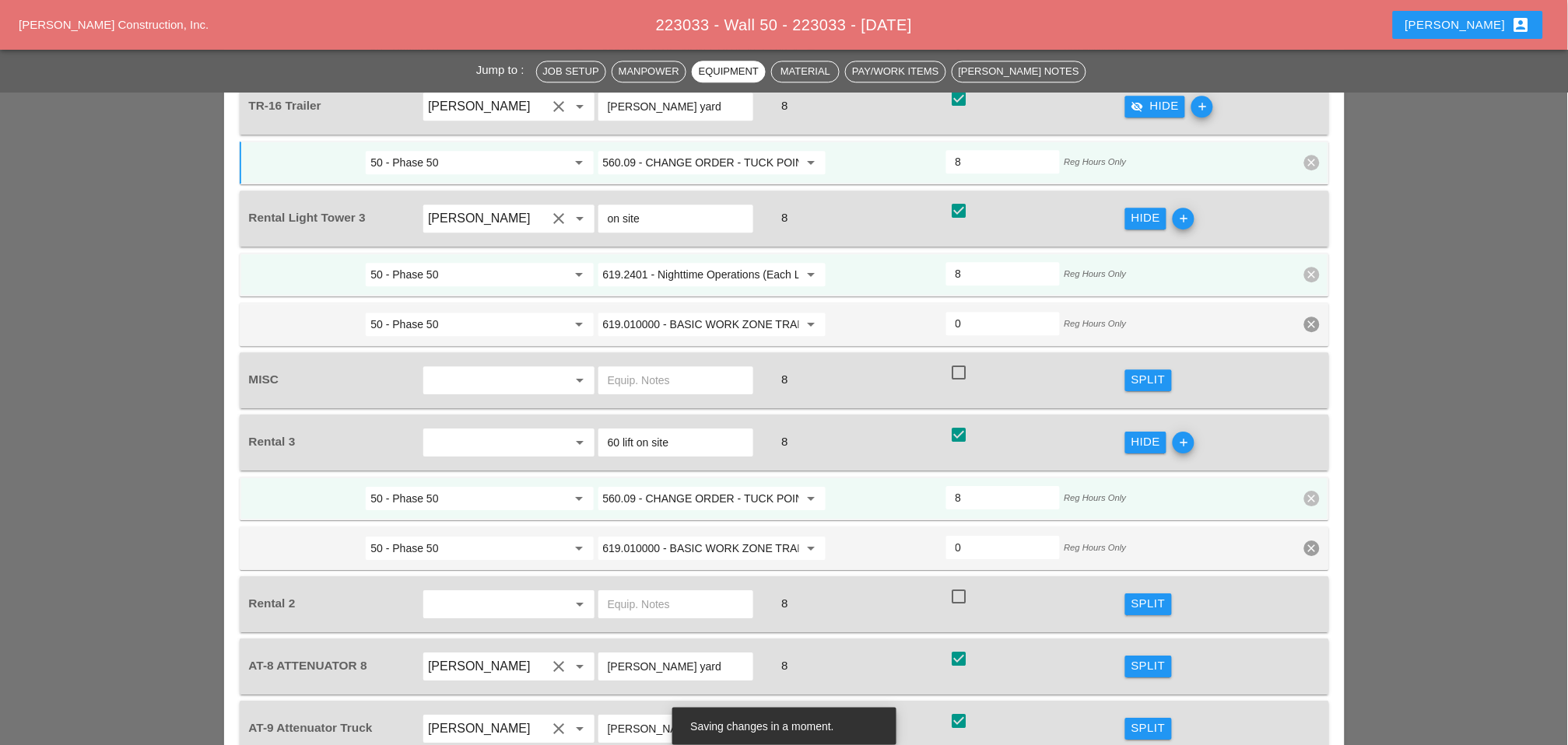 type on "8" 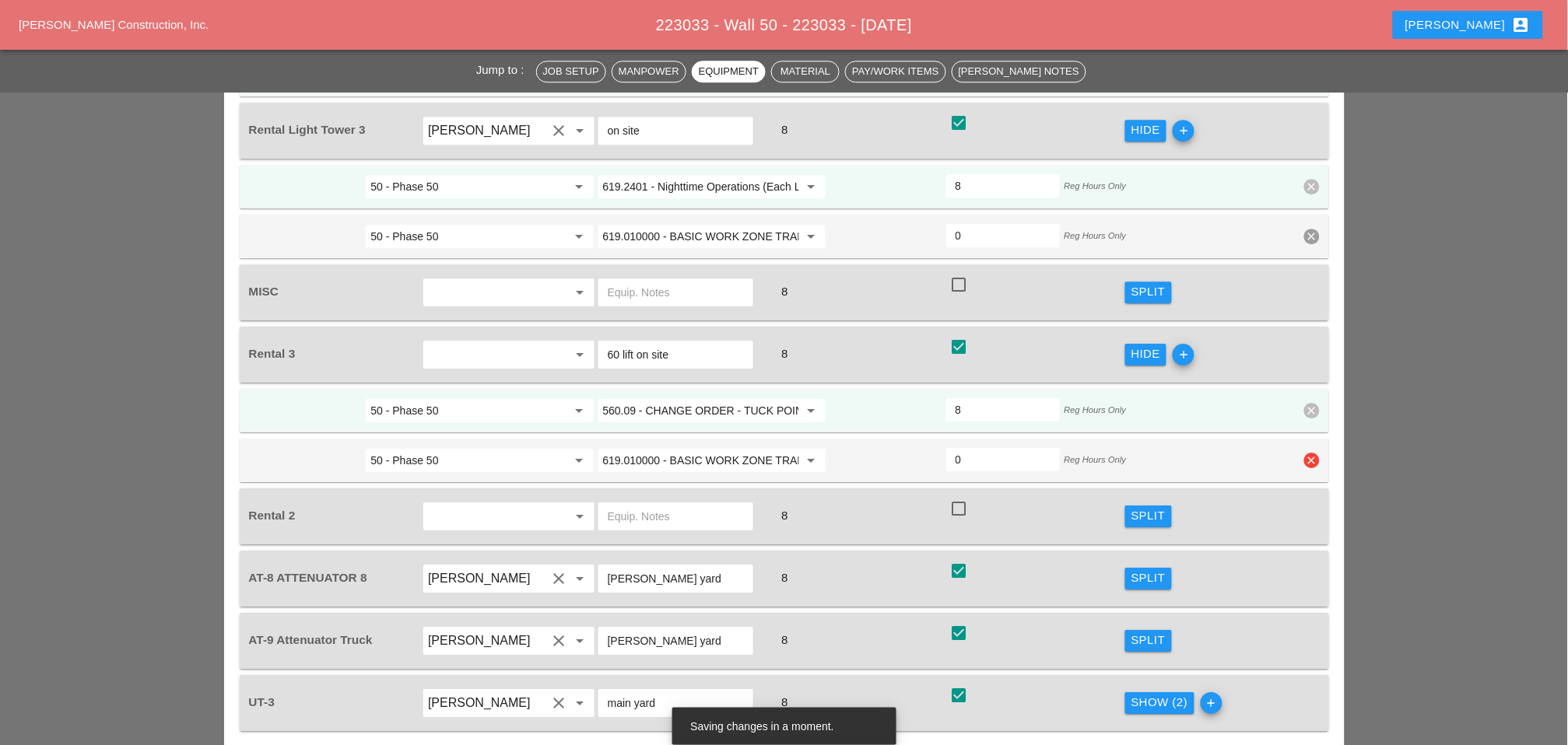 click on "clear" at bounding box center (1312, 460) 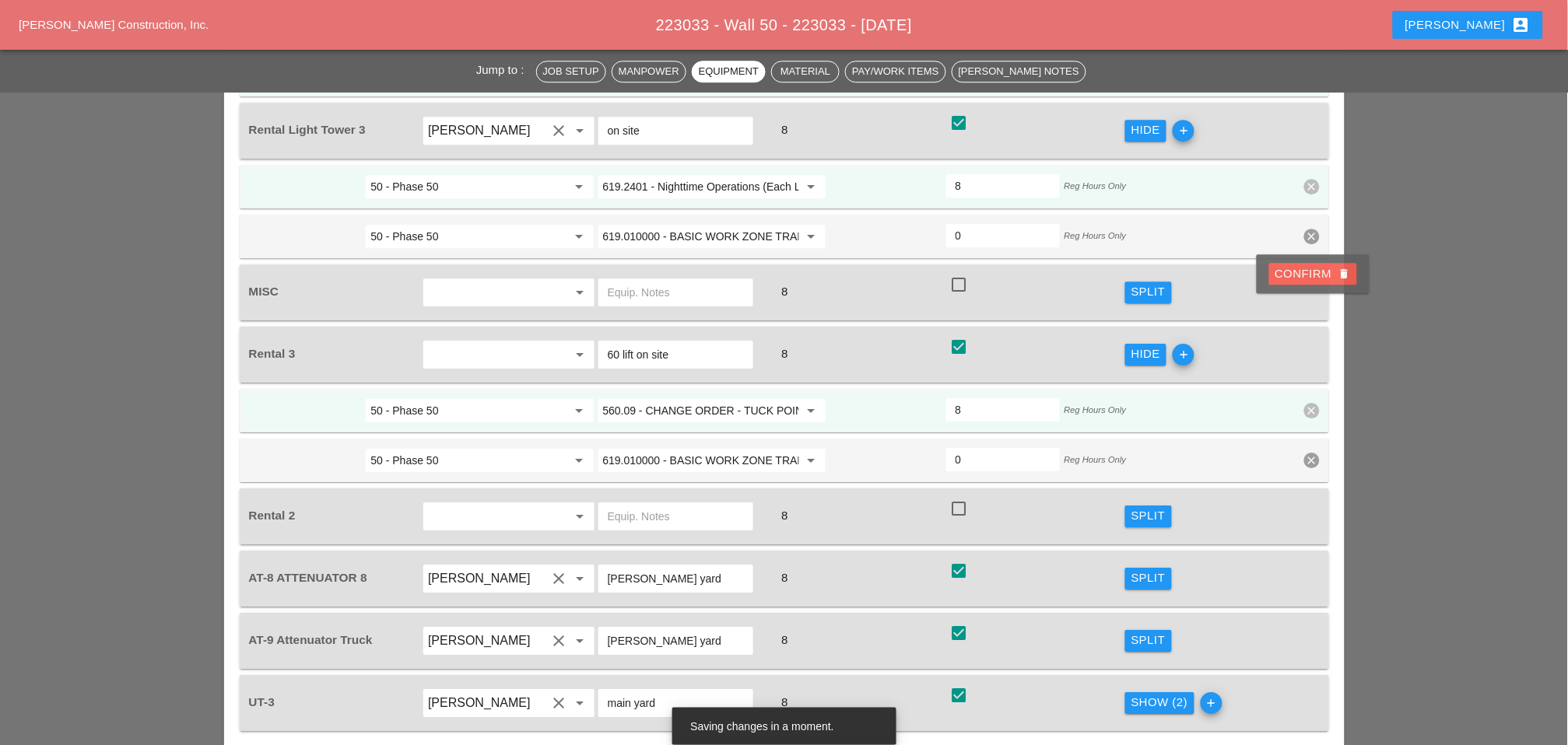 click on "Confirm delete" at bounding box center [1313, 274] 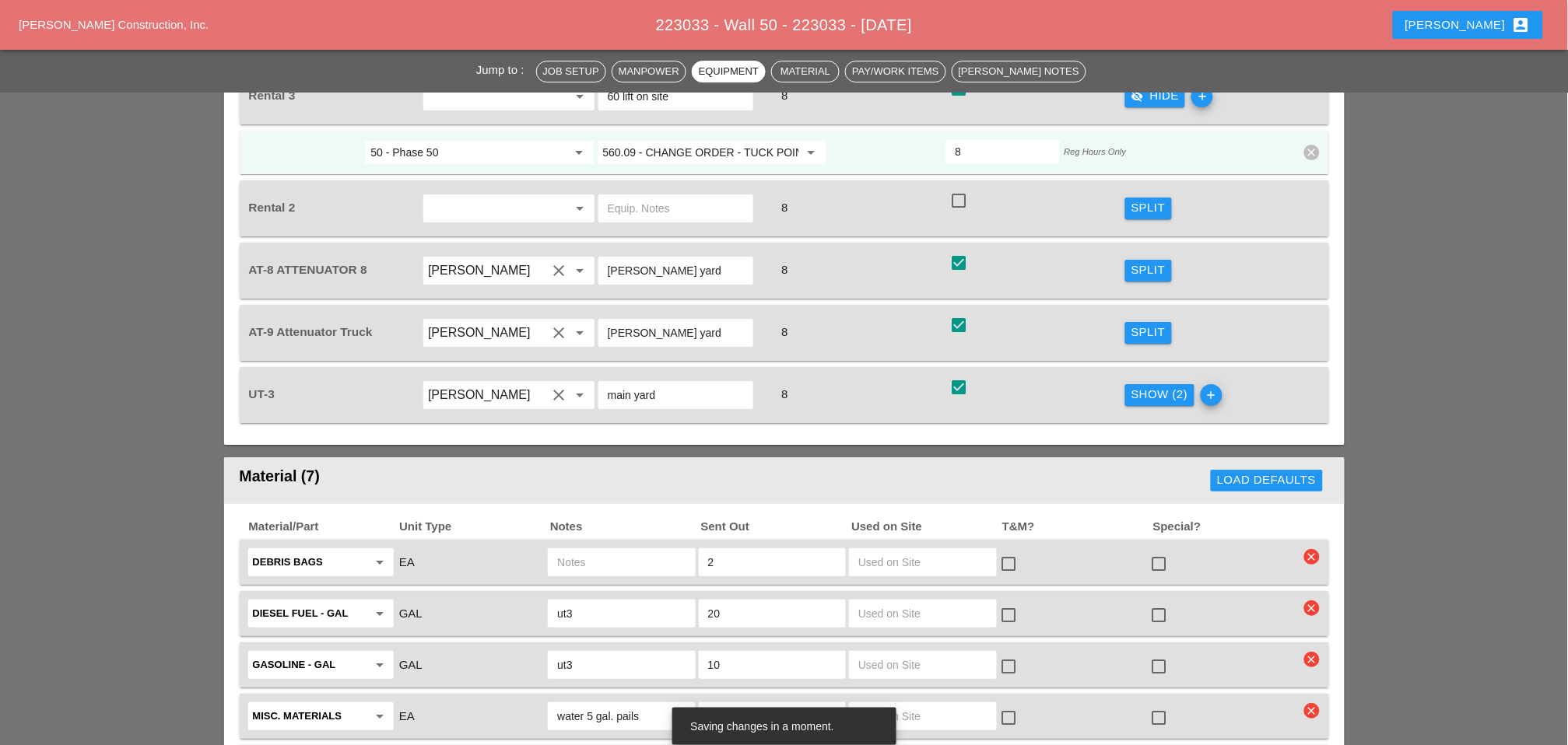 scroll, scrollTop: 3332, scrollLeft: 0, axis: vertical 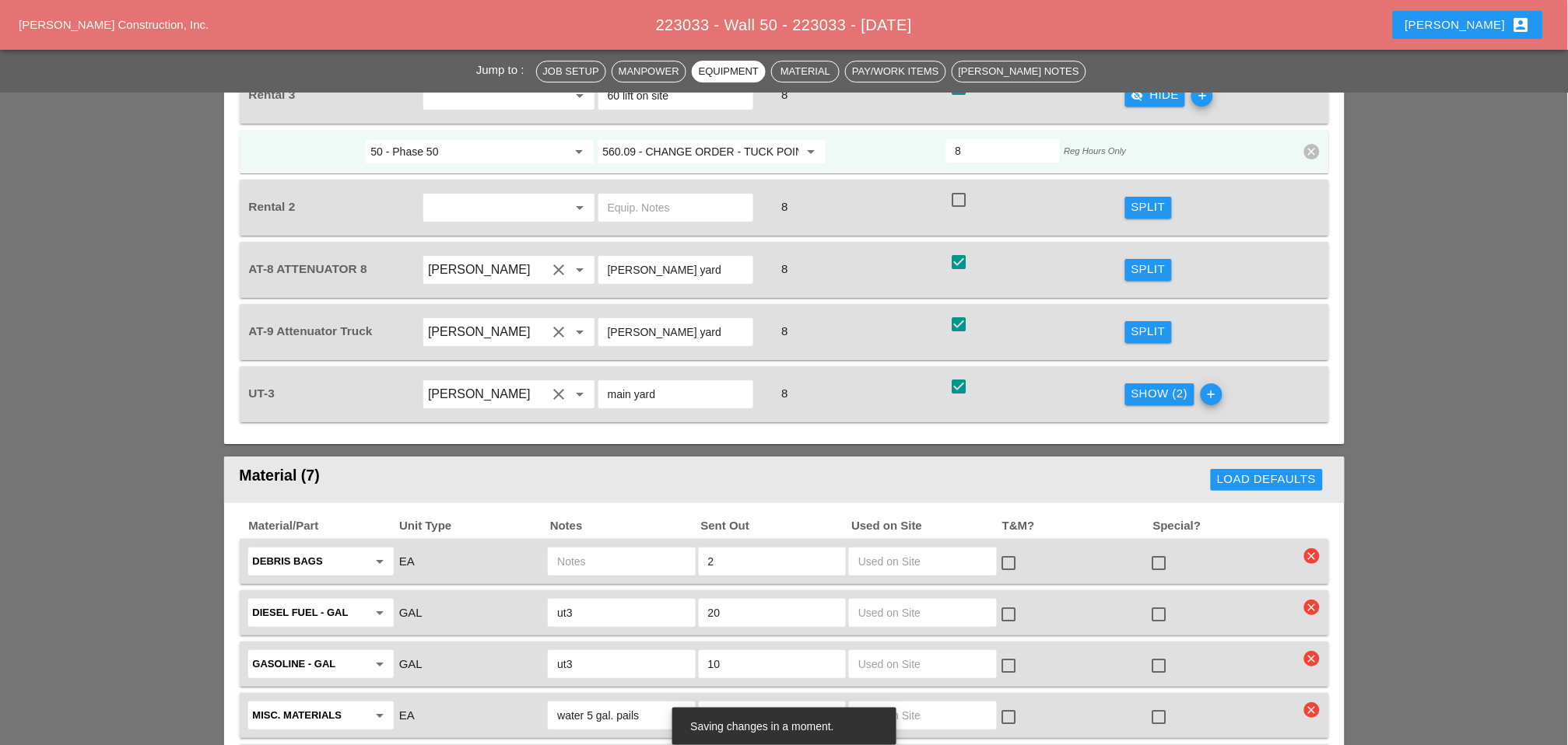 click on "Show (2)" at bounding box center (1159, 393) 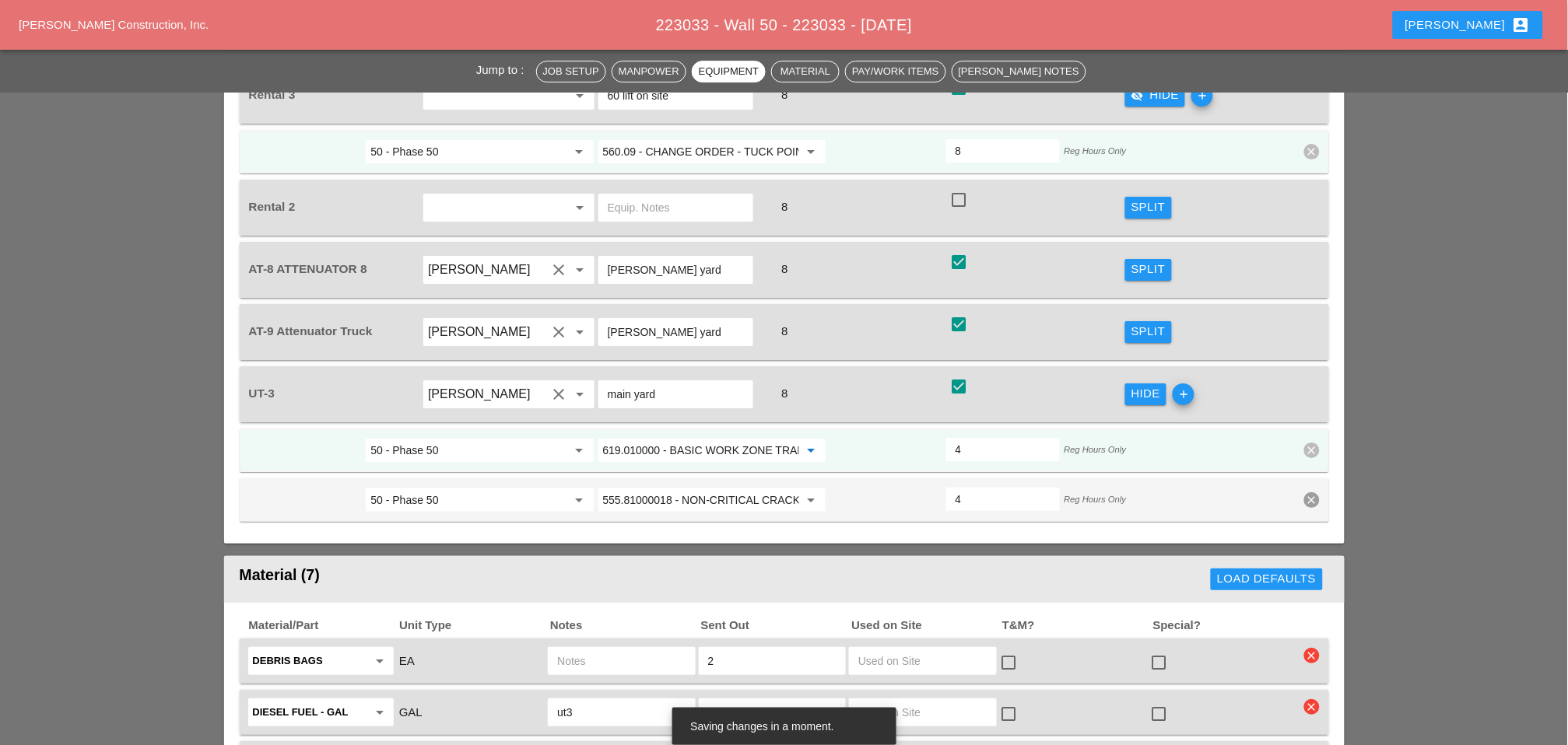 click on "619.010000 - BASIC WORK ZONE TRAFFIC CONTROL" at bounding box center [701, 450] 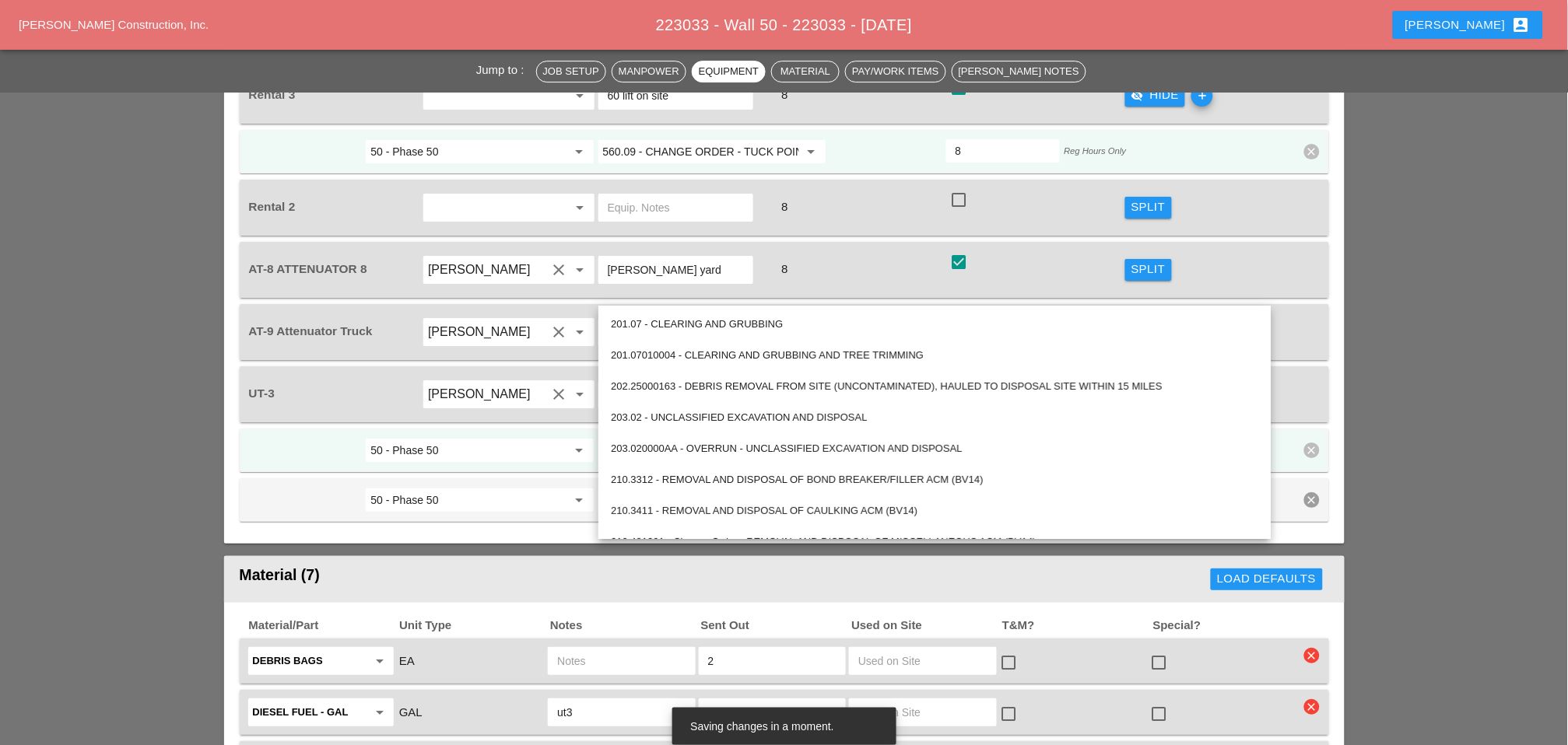 paste on "2401" 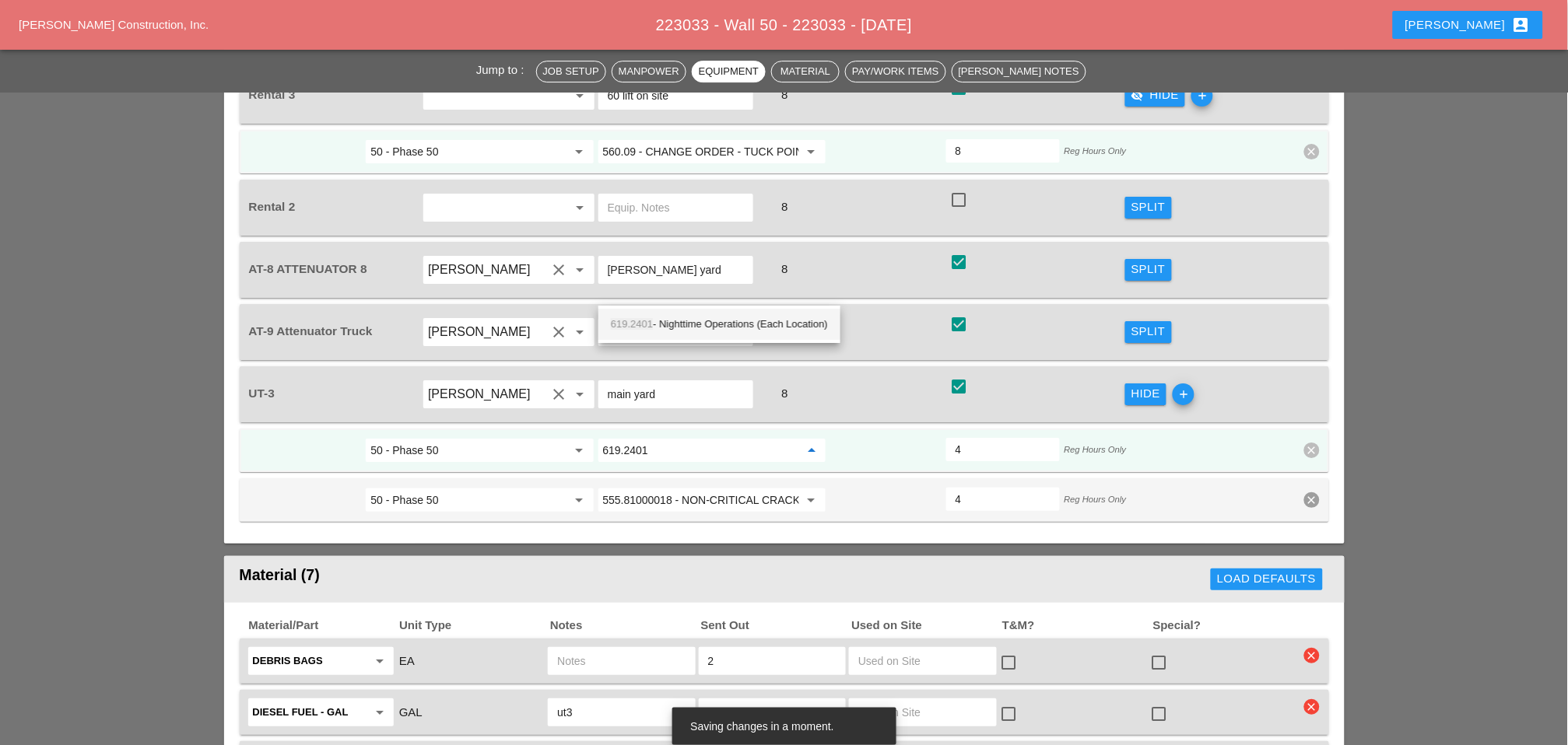 drag, startPoint x: 725, startPoint y: 322, endPoint x: 695, endPoint y: 313, distance: 31.32092 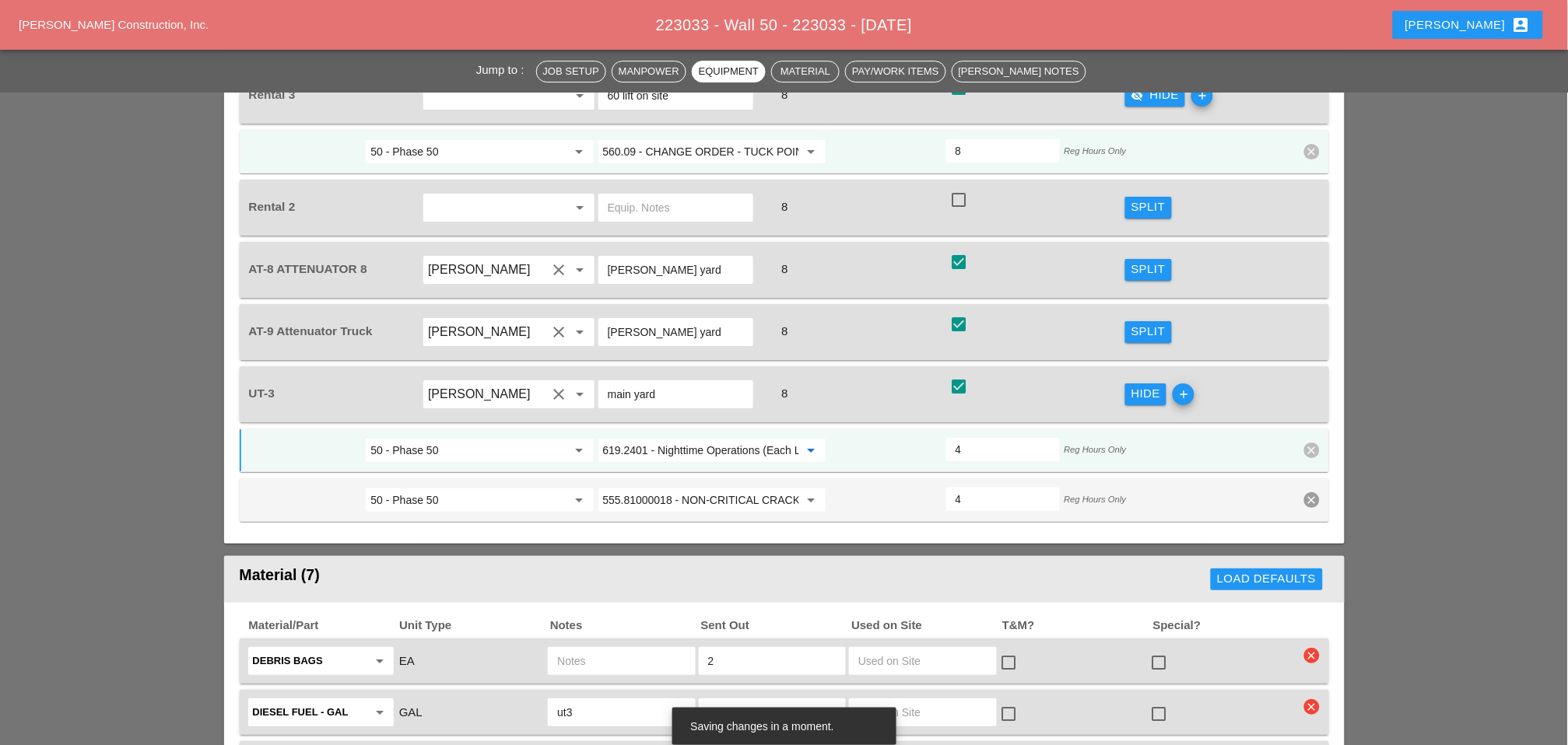 click on "619.2401 - Nighttime Operations (Each Location)" at bounding box center [701, 450] 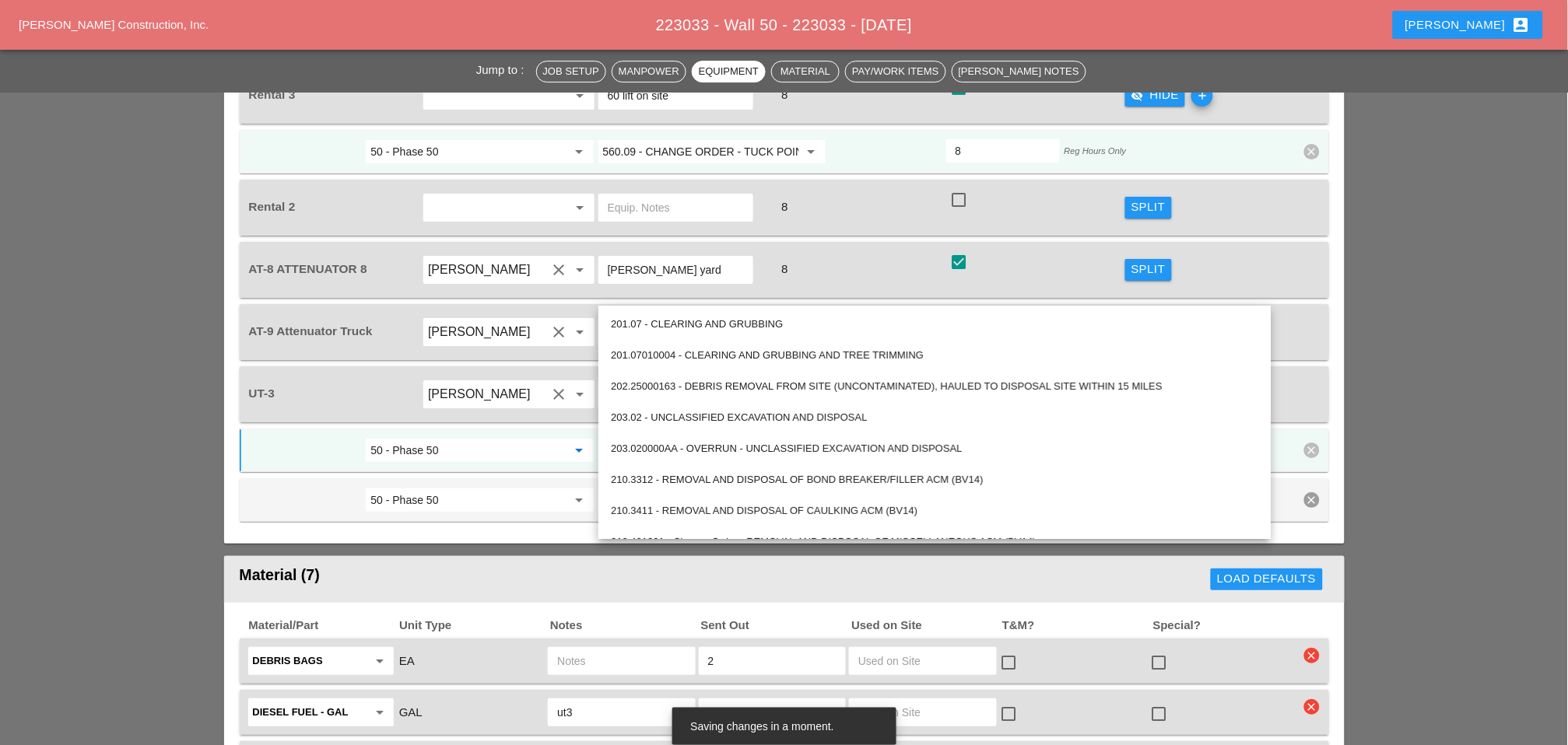 click on "50 - Phase 50" at bounding box center (468, 450) 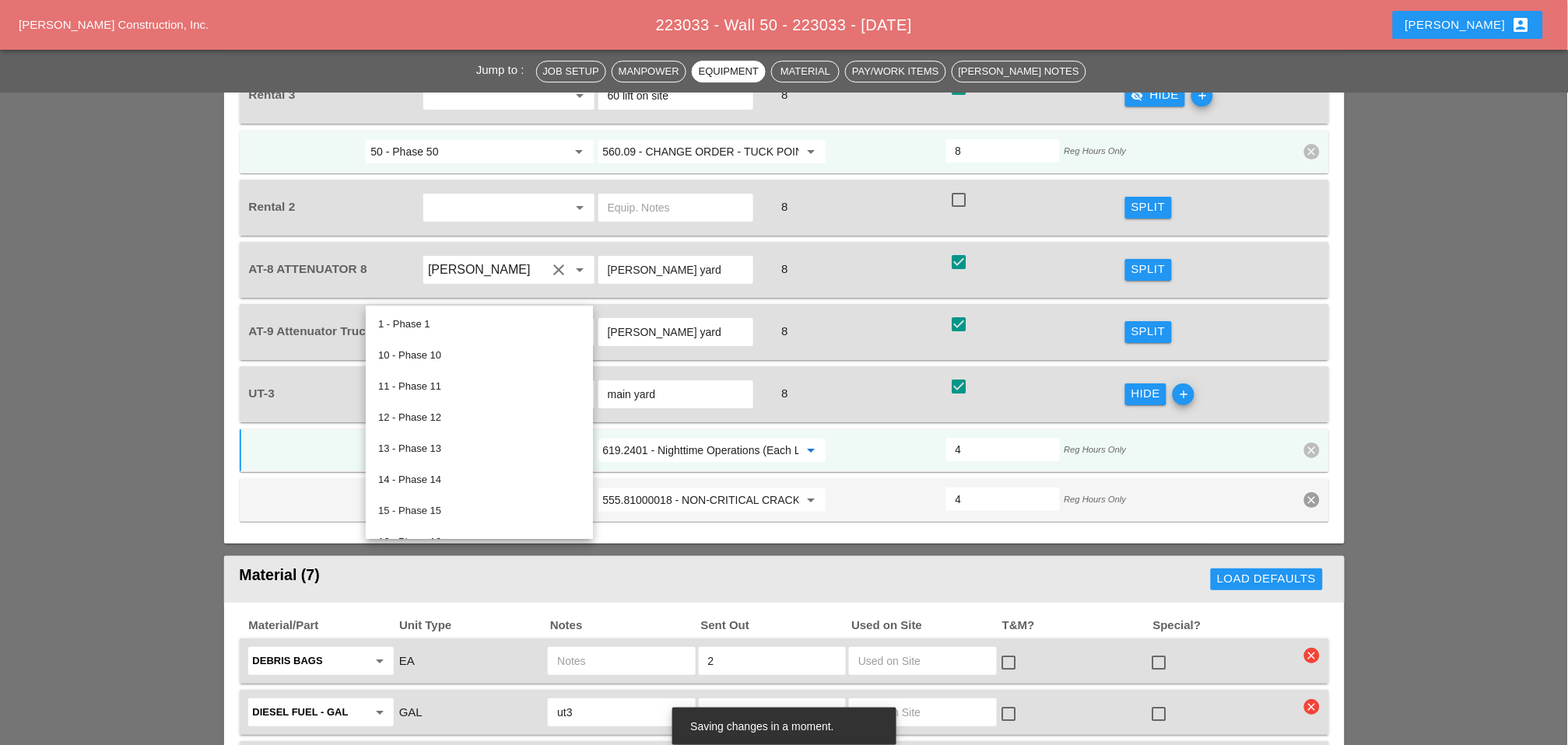 click on "619.2401 - Nighttime Operations (Each Location)" at bounding box center (701, 450) 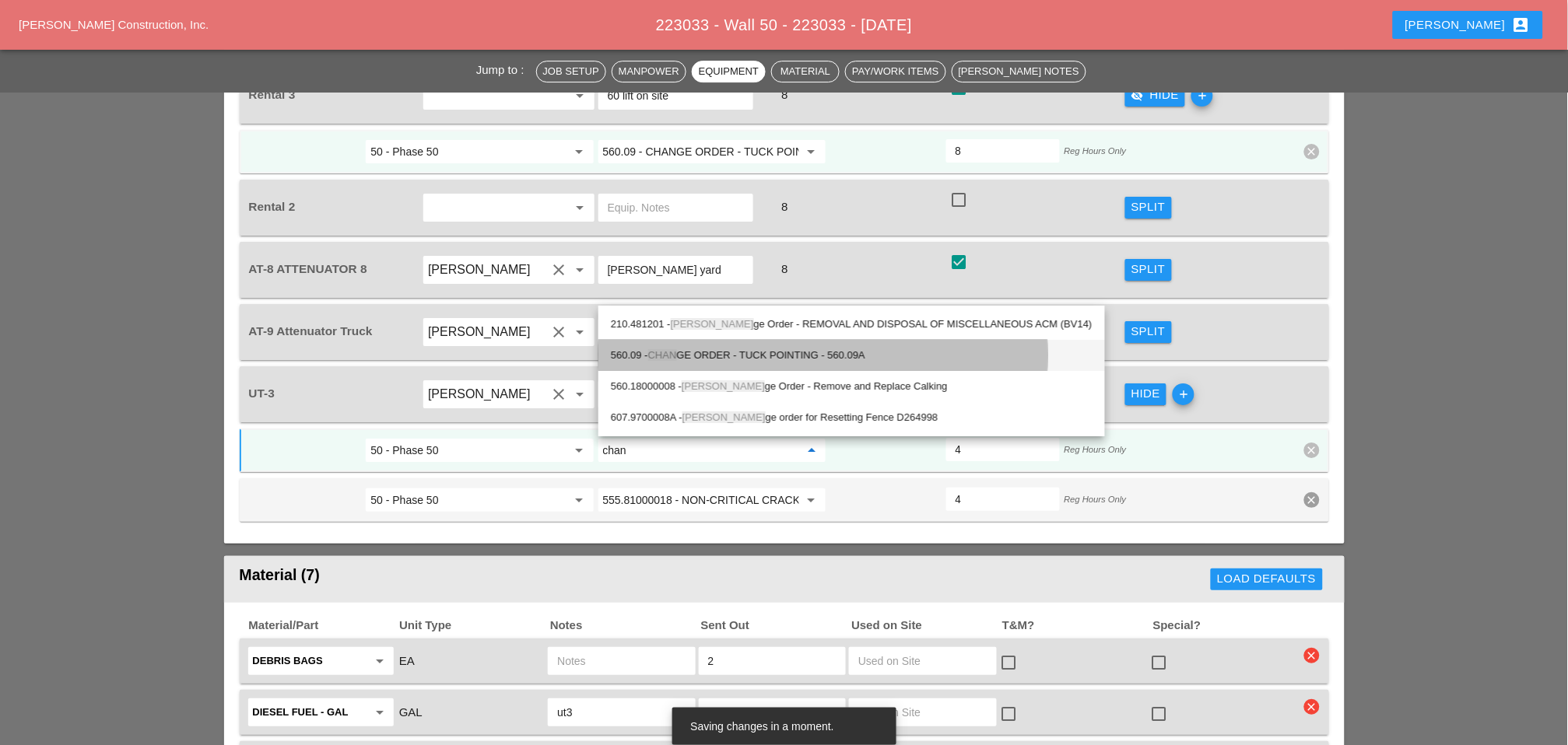 click on "560.09 -  CHAN GE ORDER - TUCK POINTING - 560.09A" at bounding box center (851, 355) 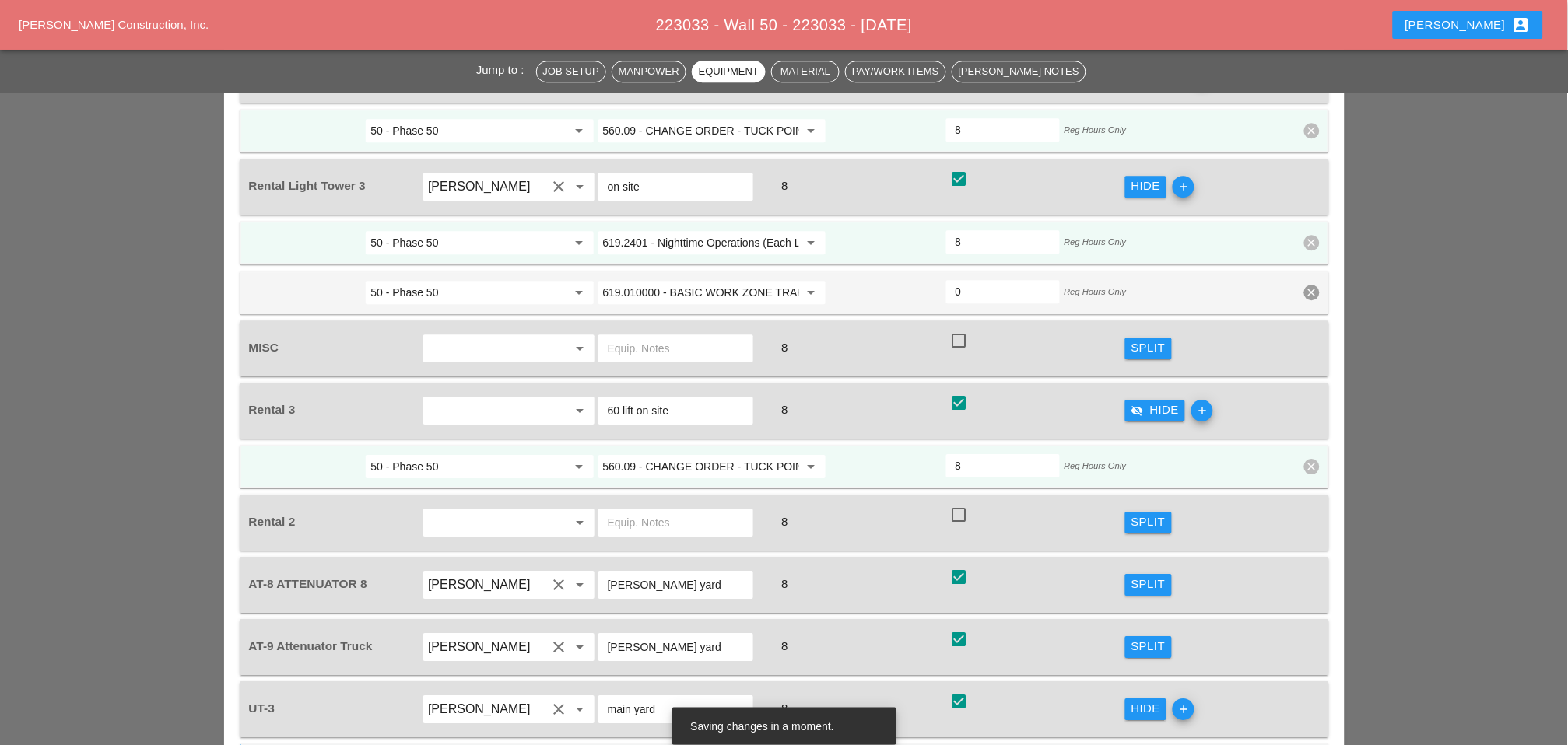 scroll, scrollTop: 2987, scrollLeft: 0, axis: vertical 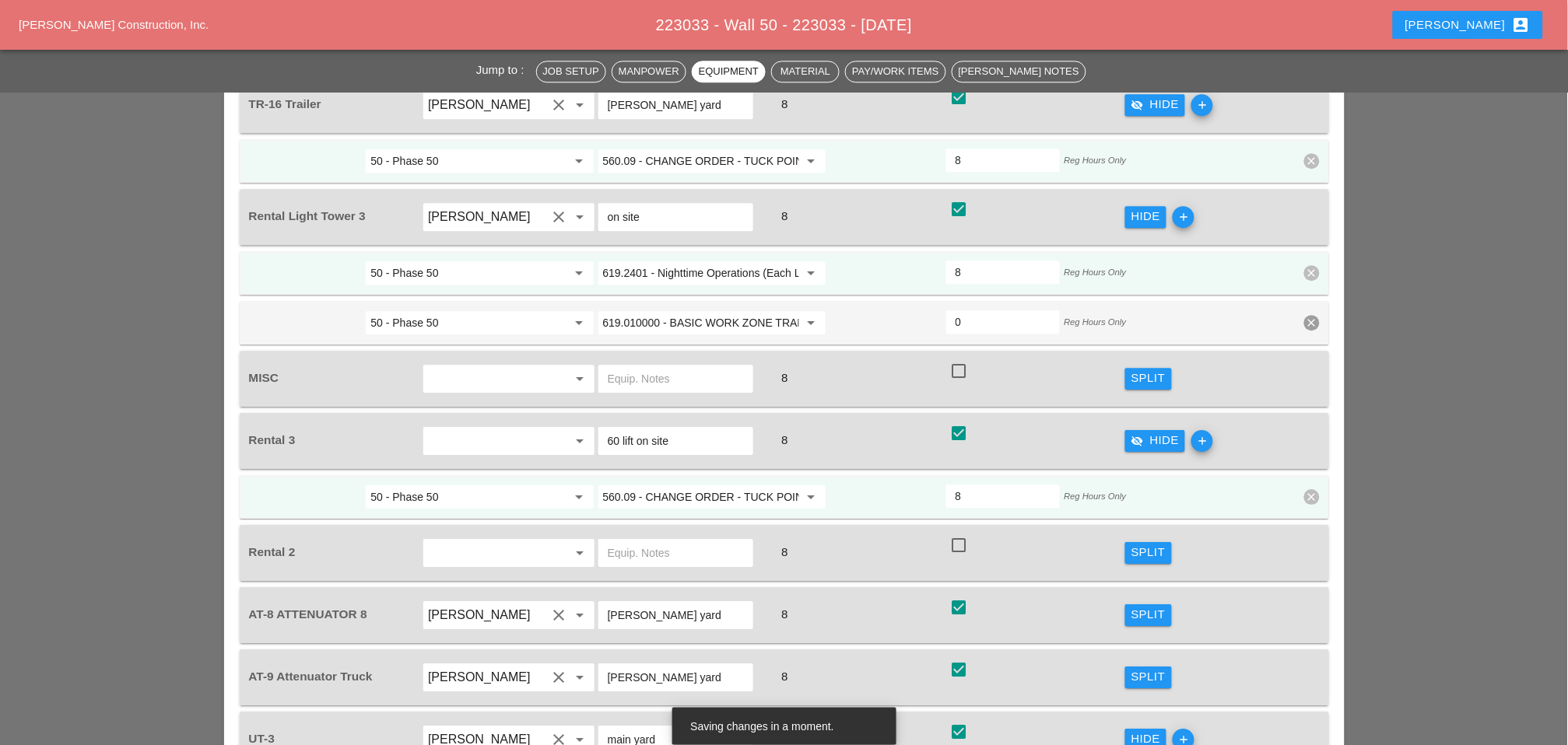 type on "560.09 - CHANGE ORDER - TUCK POINTING - 560.09A" 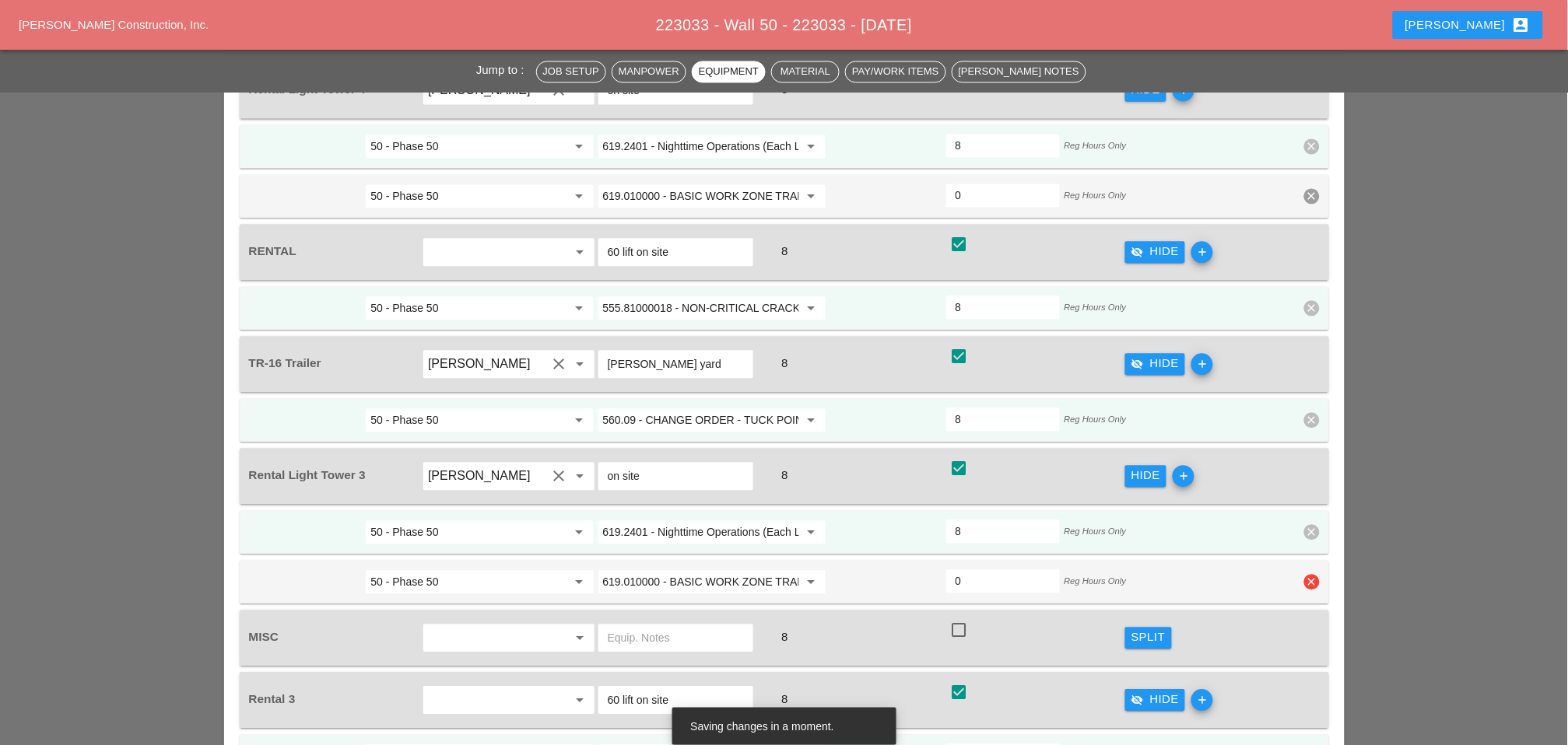 scroll, scrollTop: 2727, scrollLeft: 0, axis: vertical 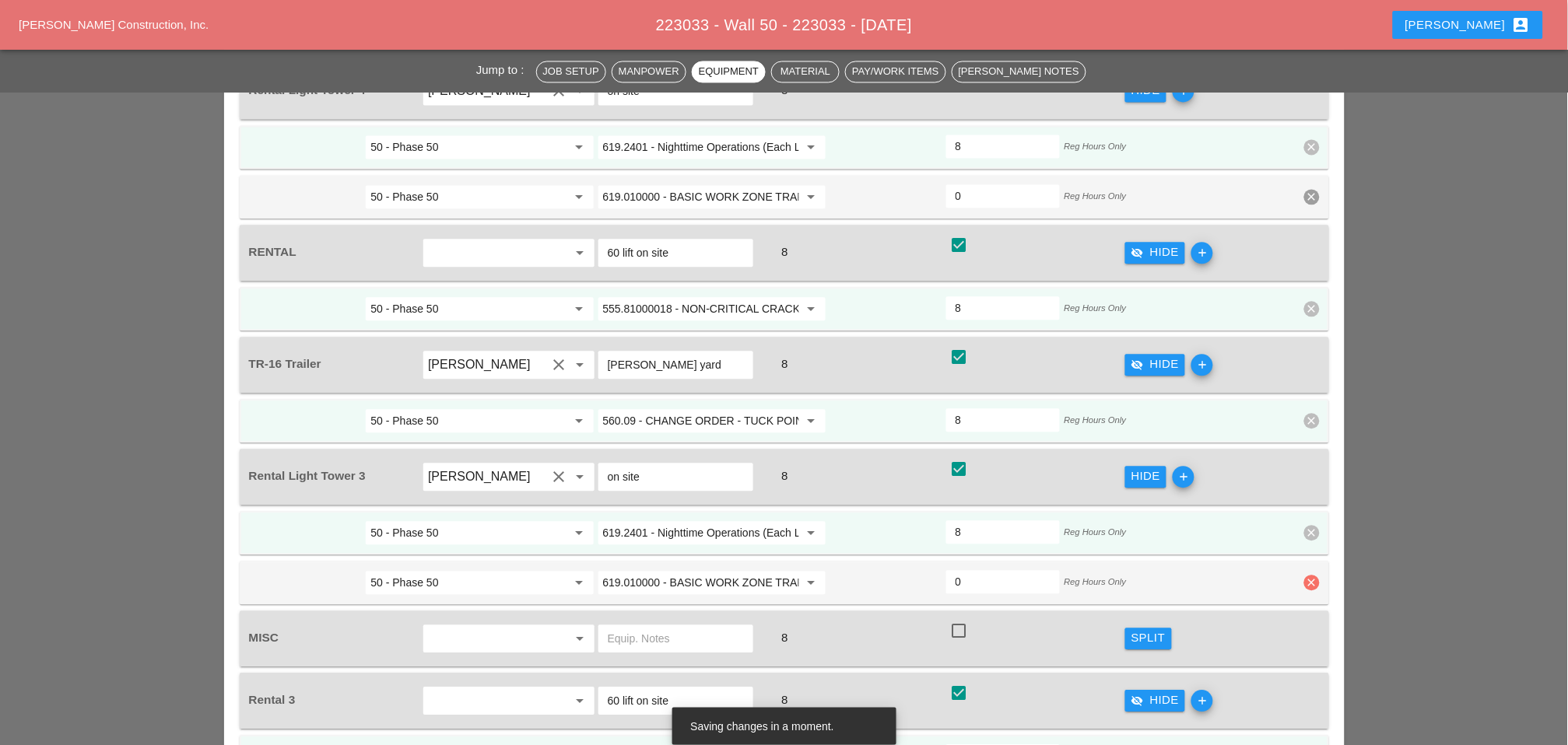 click on "clear" at bounding box center [1312, 582] 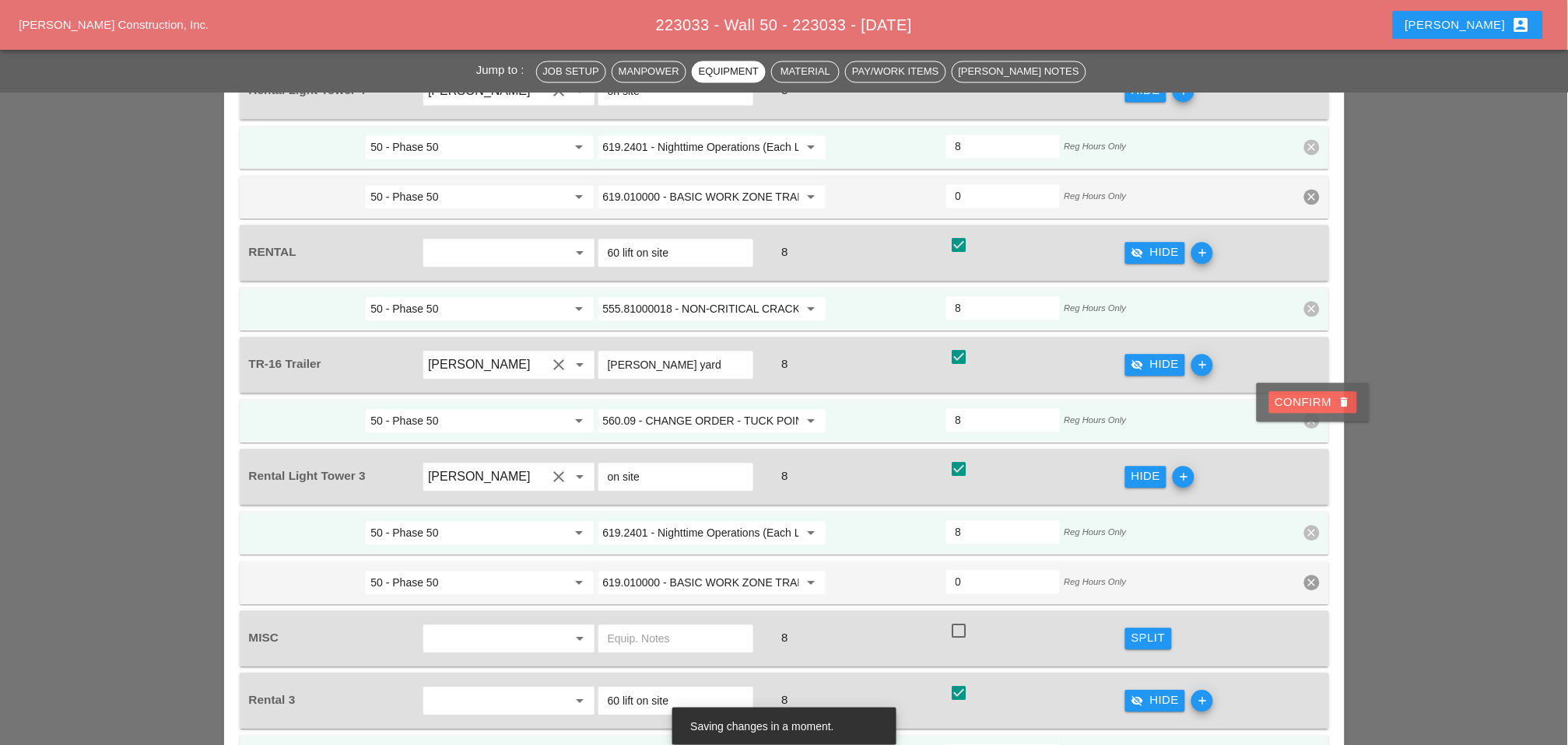 drag, startPoint x: 1310, startPoint y: 401, endPoint x: 661, endPoint y: 398, distance: 649.0069 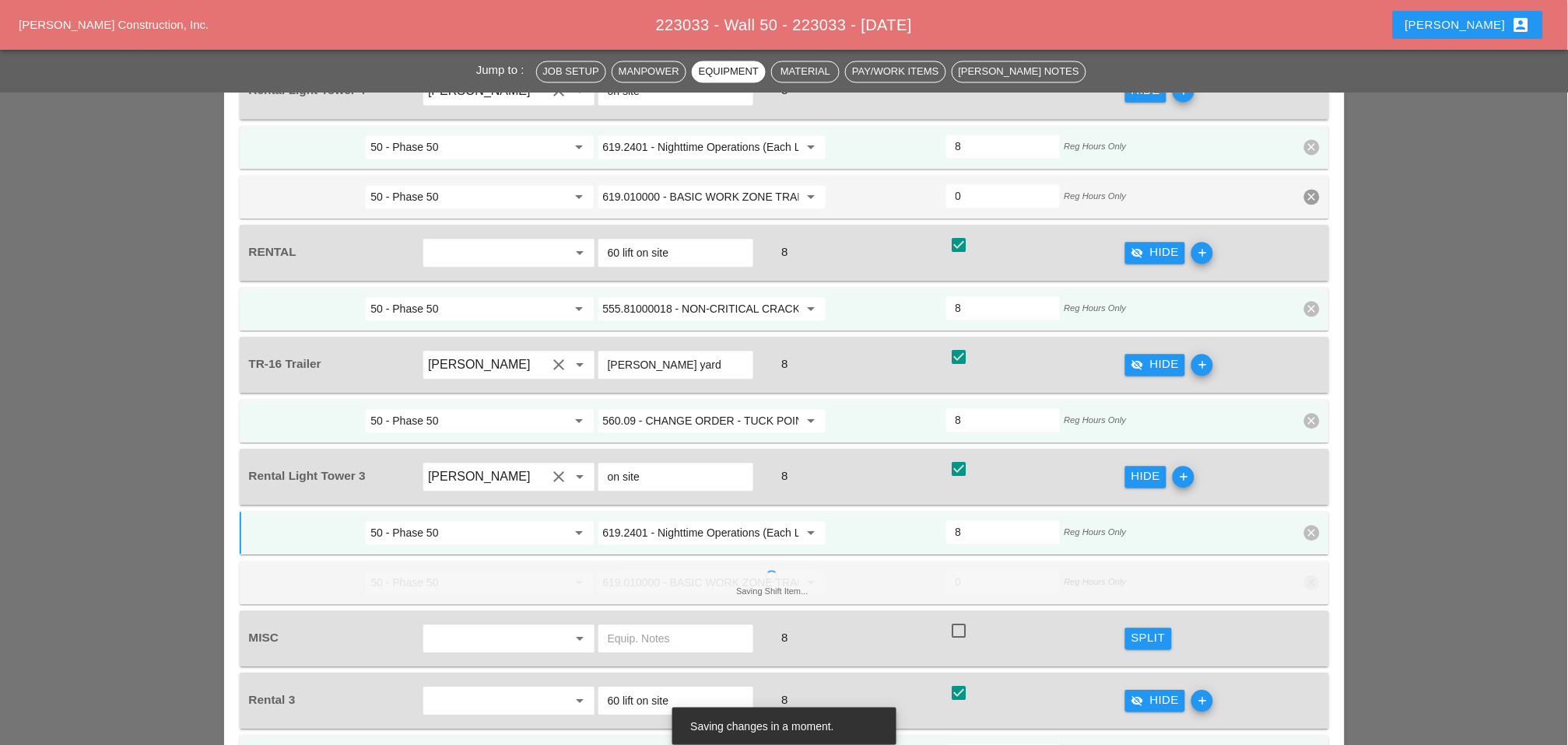 scroll, scrollTop: 2555, scrollLeft: 0, axis: vertical 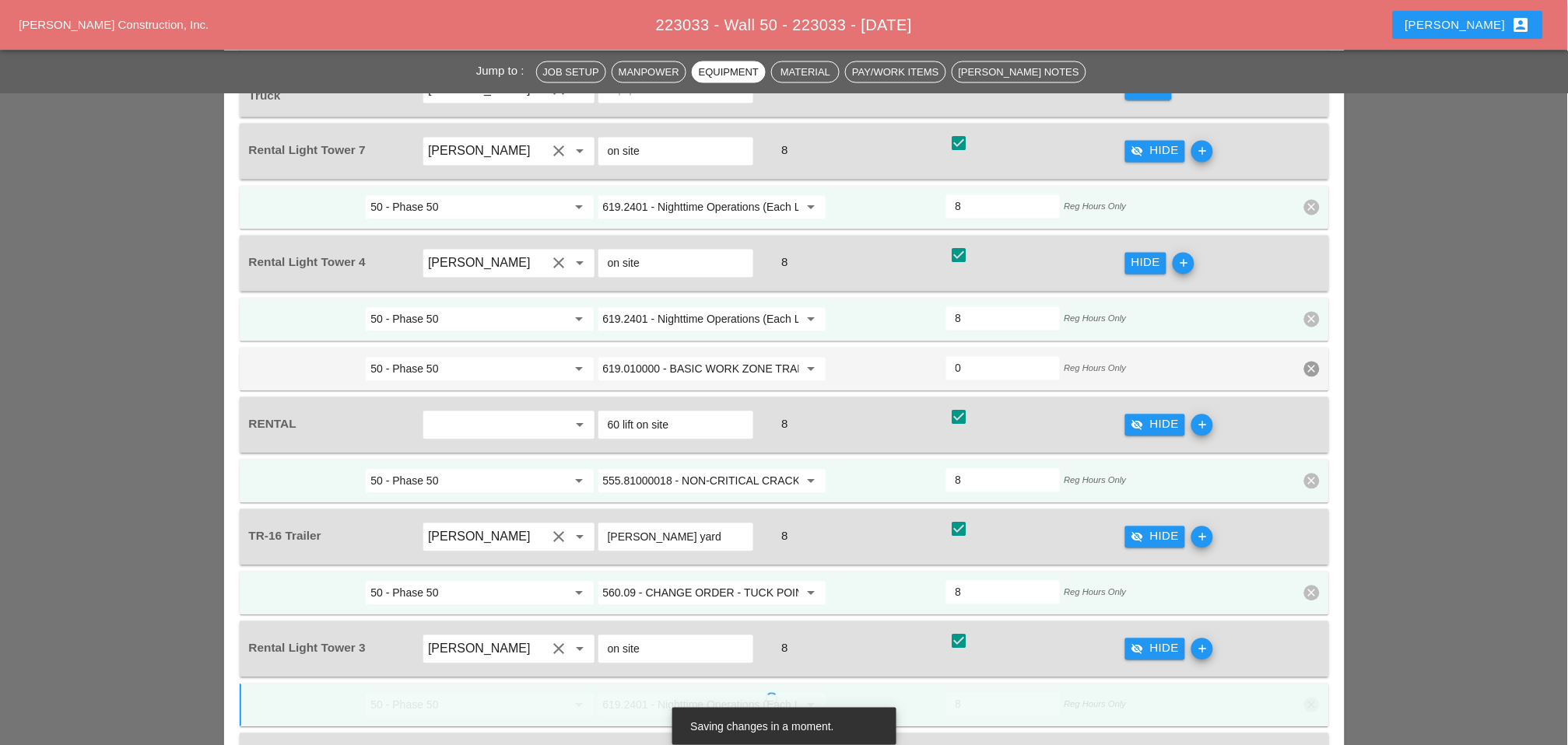 click on "add" at bounding box center (1202, 537) 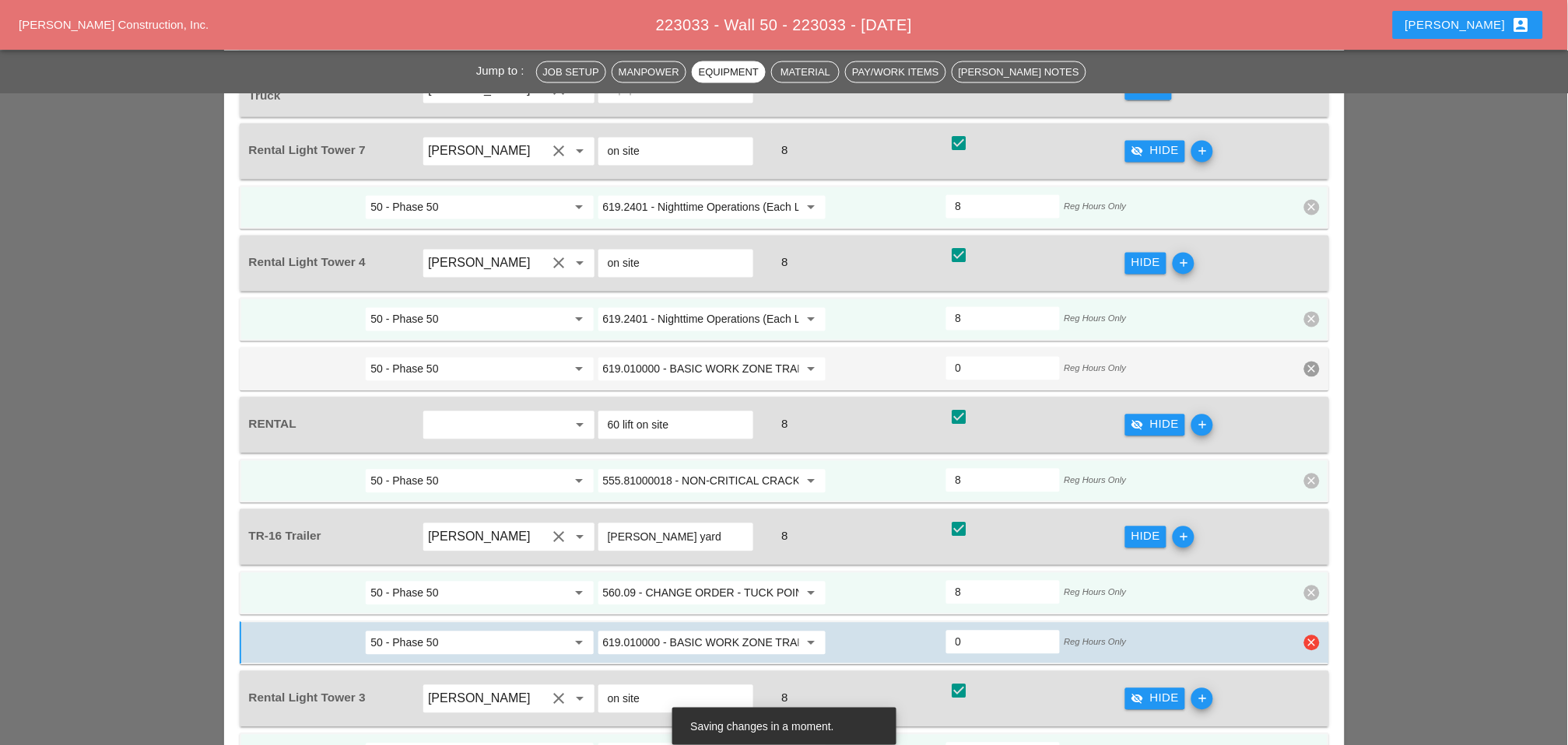 click on "619.010000 - BASIC WORK ZONE TRAFFIC CONTROL" at bounding box center [701, 643] 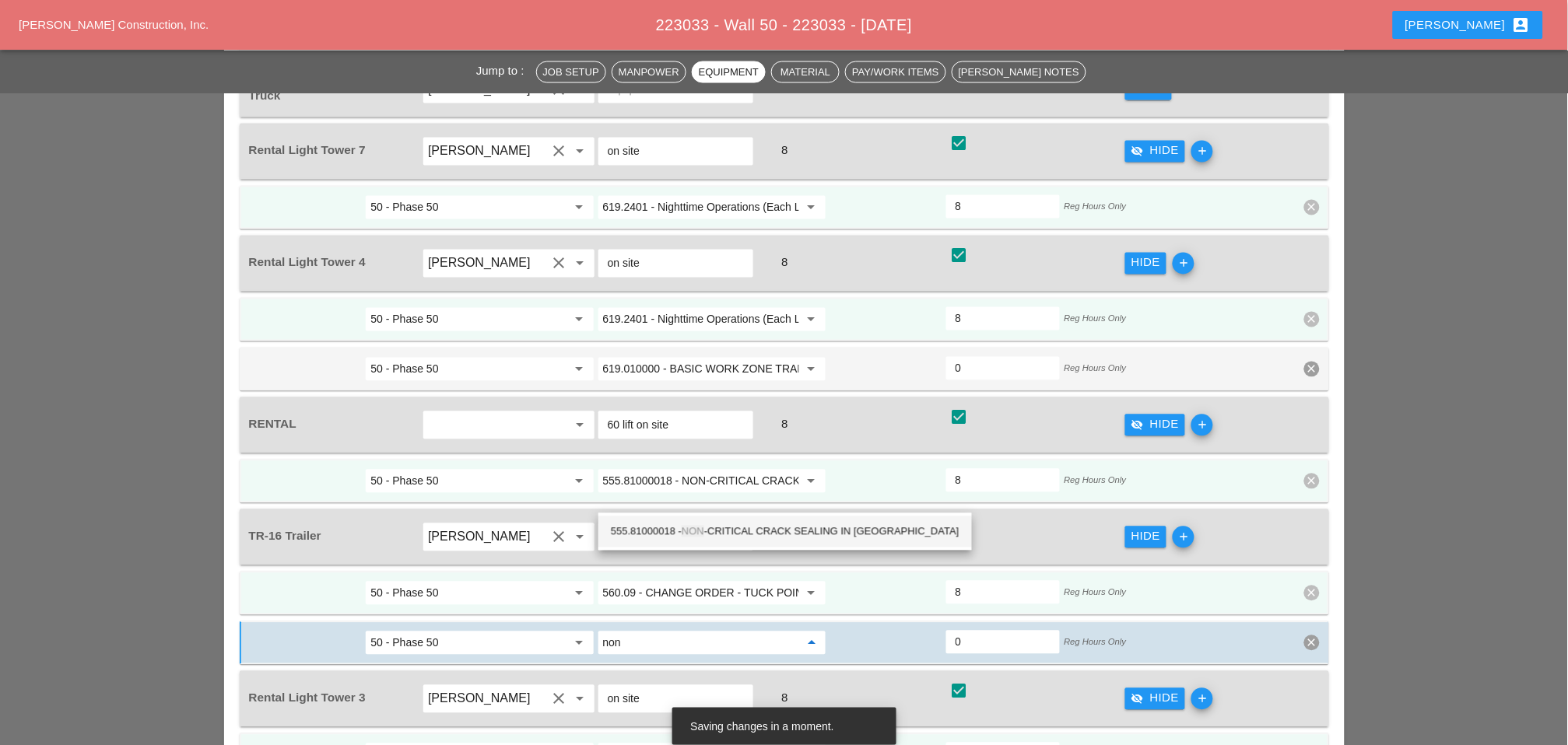 drag, startPoint x: 723, startPoint y: 523, endPoint x: 903, endPoint y: 499, distance: 181.59295 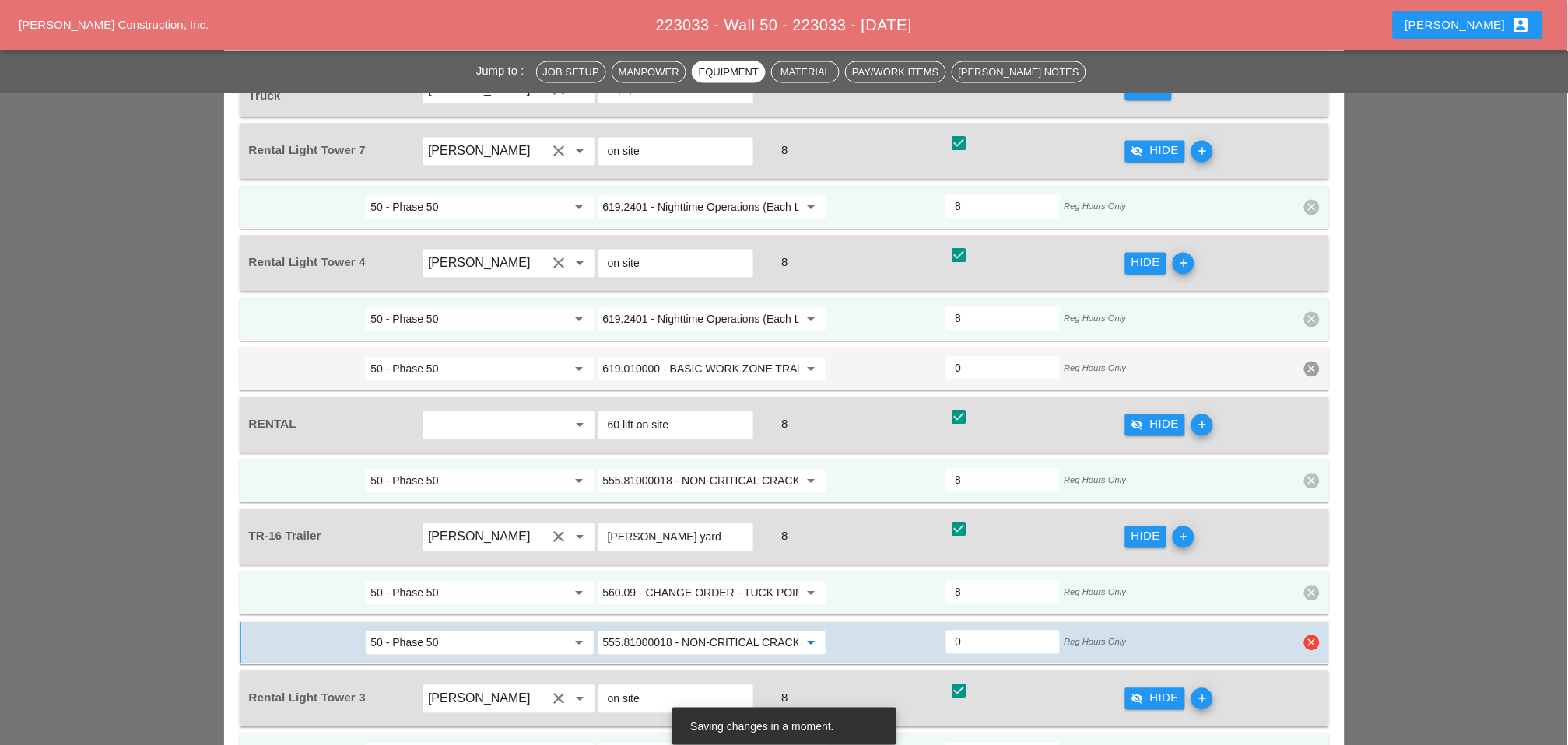 type on "555.81000018 - NON-CRITICAL CRACK SEALING IN PCC" 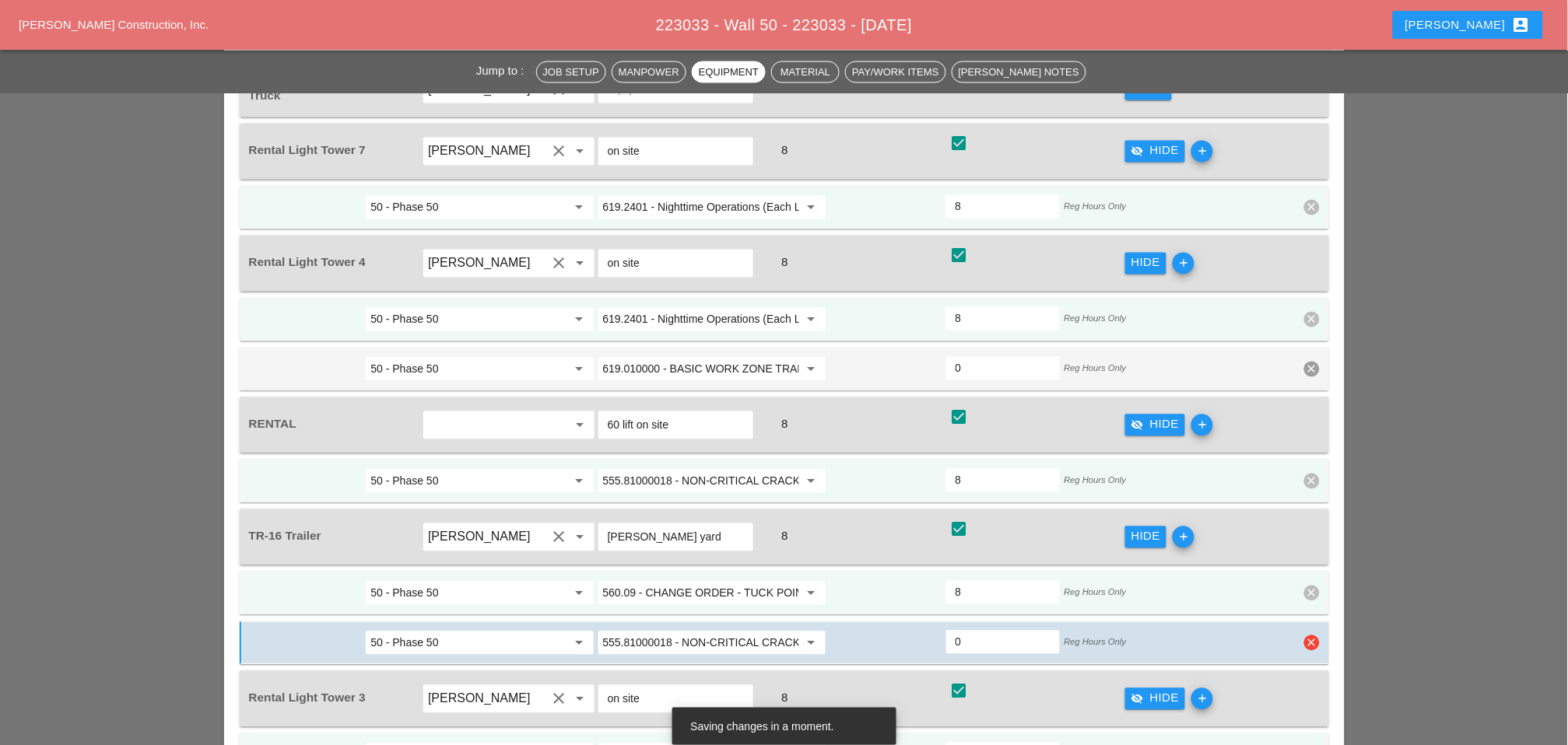 type on "4" 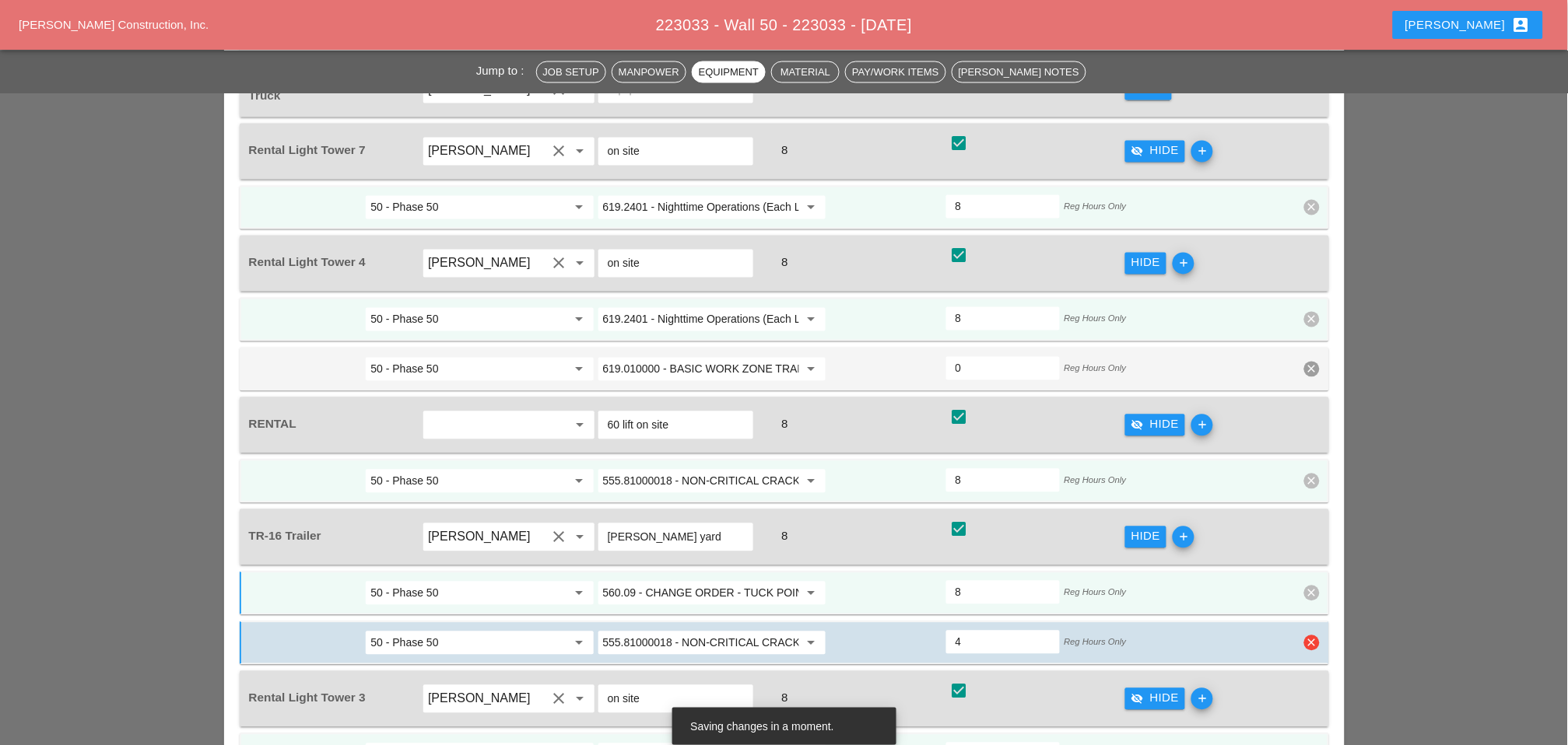 type on "4" 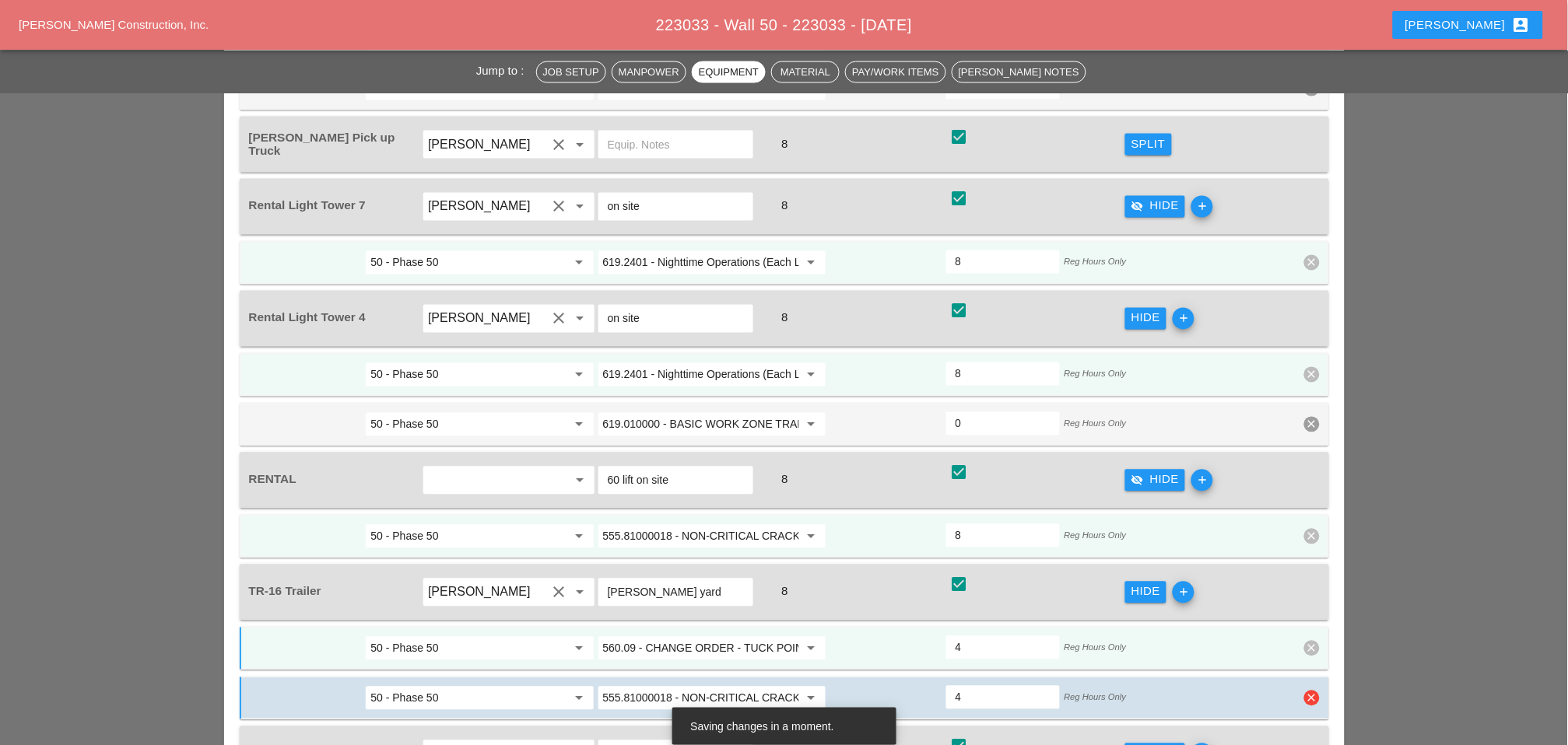 scroll, scrollTop: 2468, scrollLeft: 0, axis: vertical 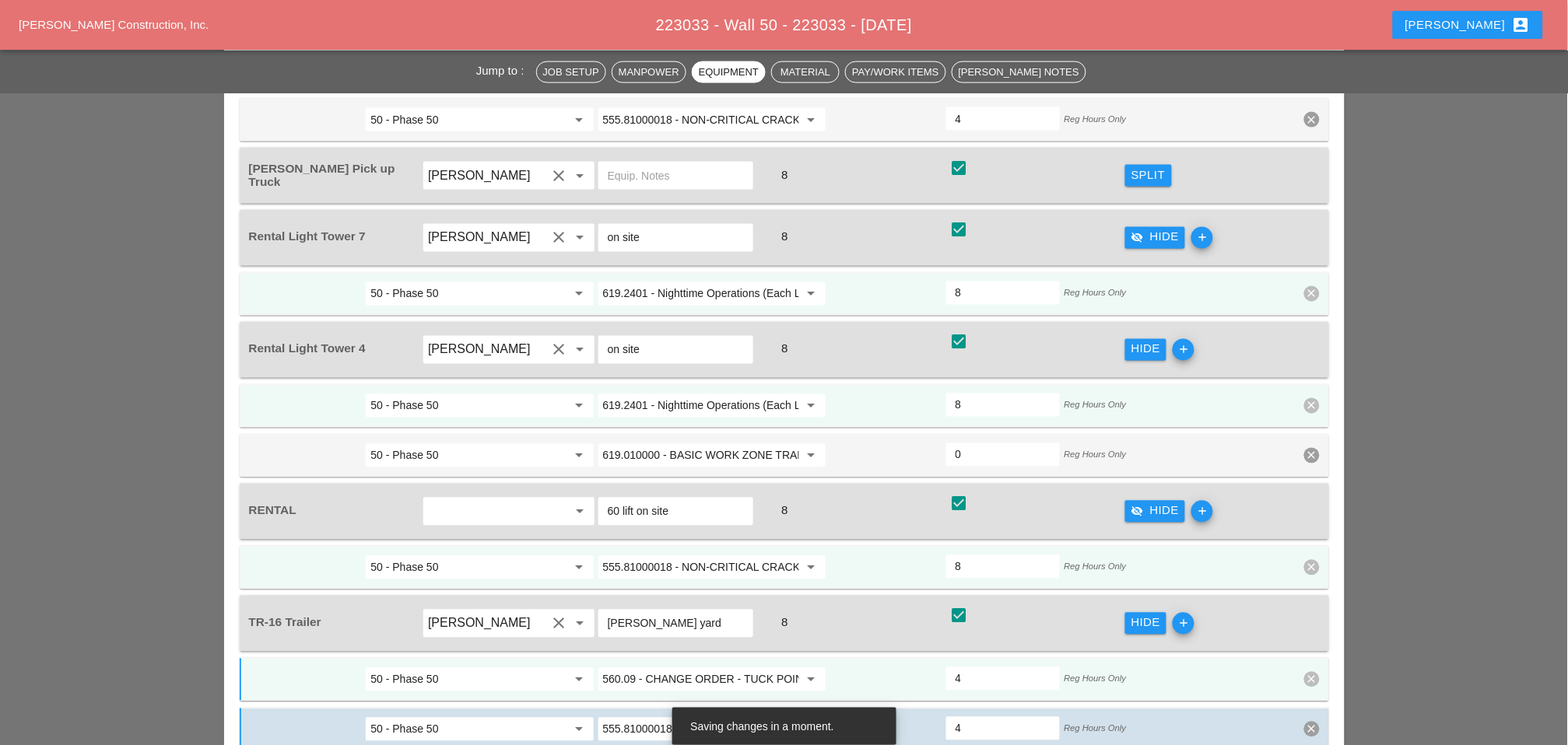 type on "4" 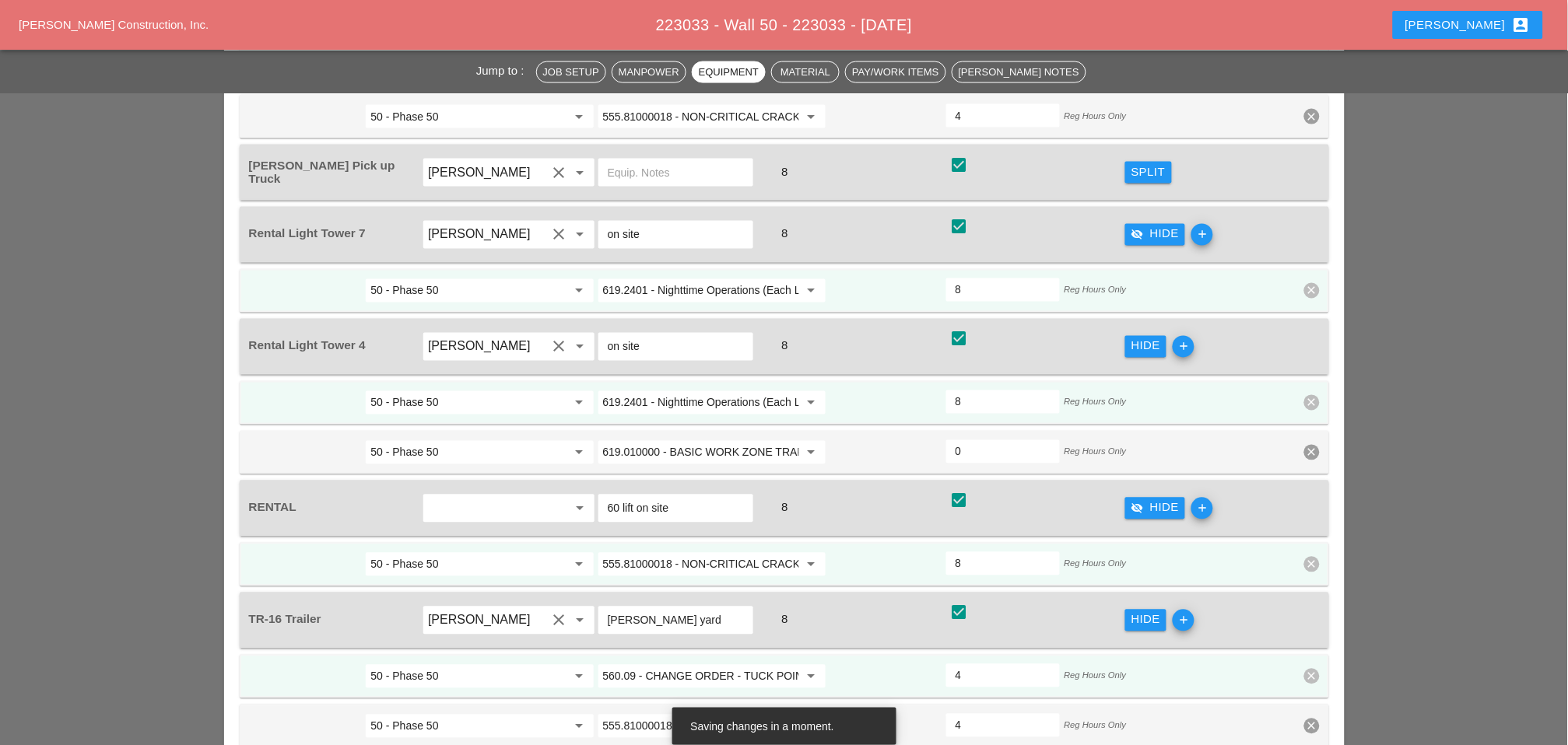 scroll, scrollTop: 2468, scrollLeft: 0, axis: vertical 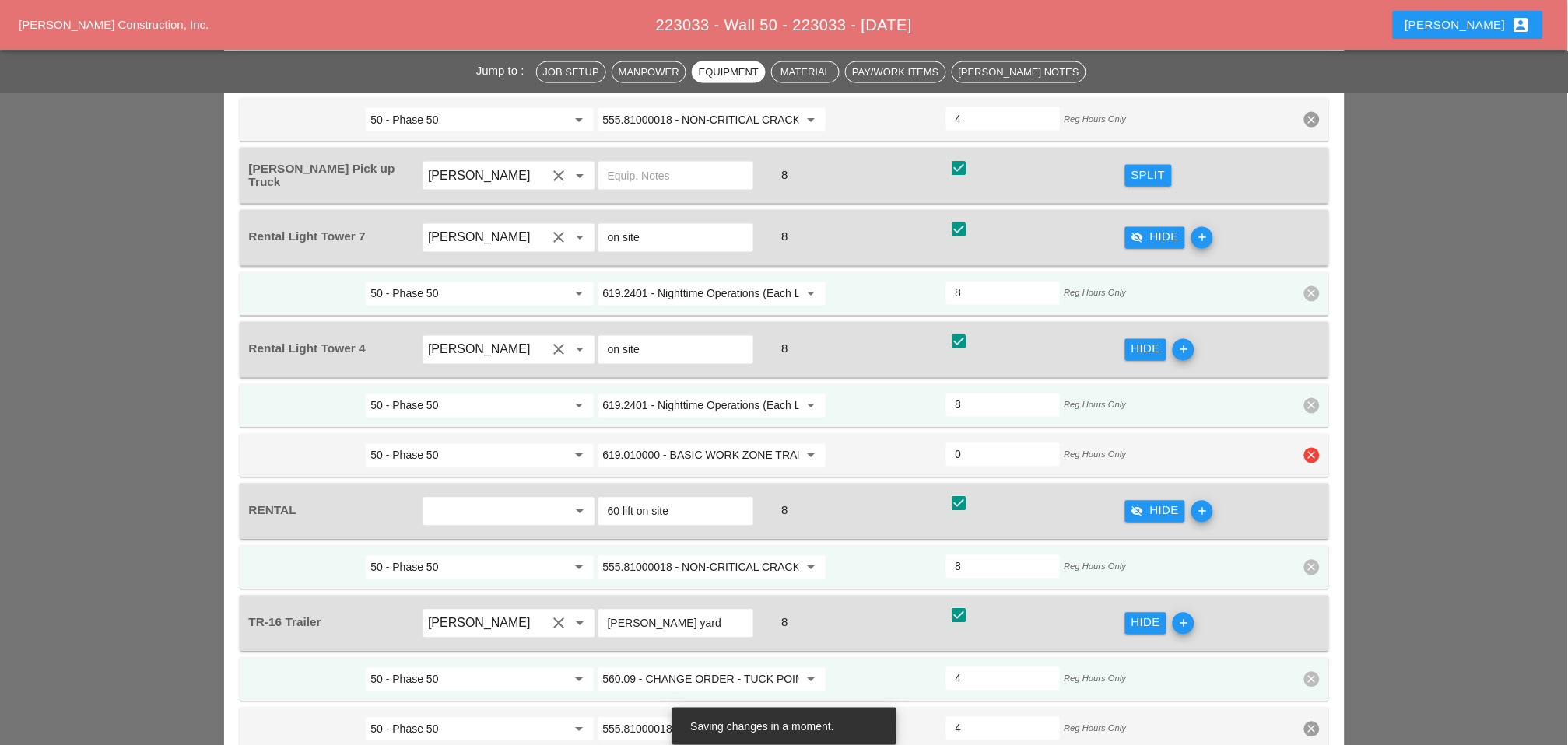 click on "clear" at bounding box center (1312, 456) 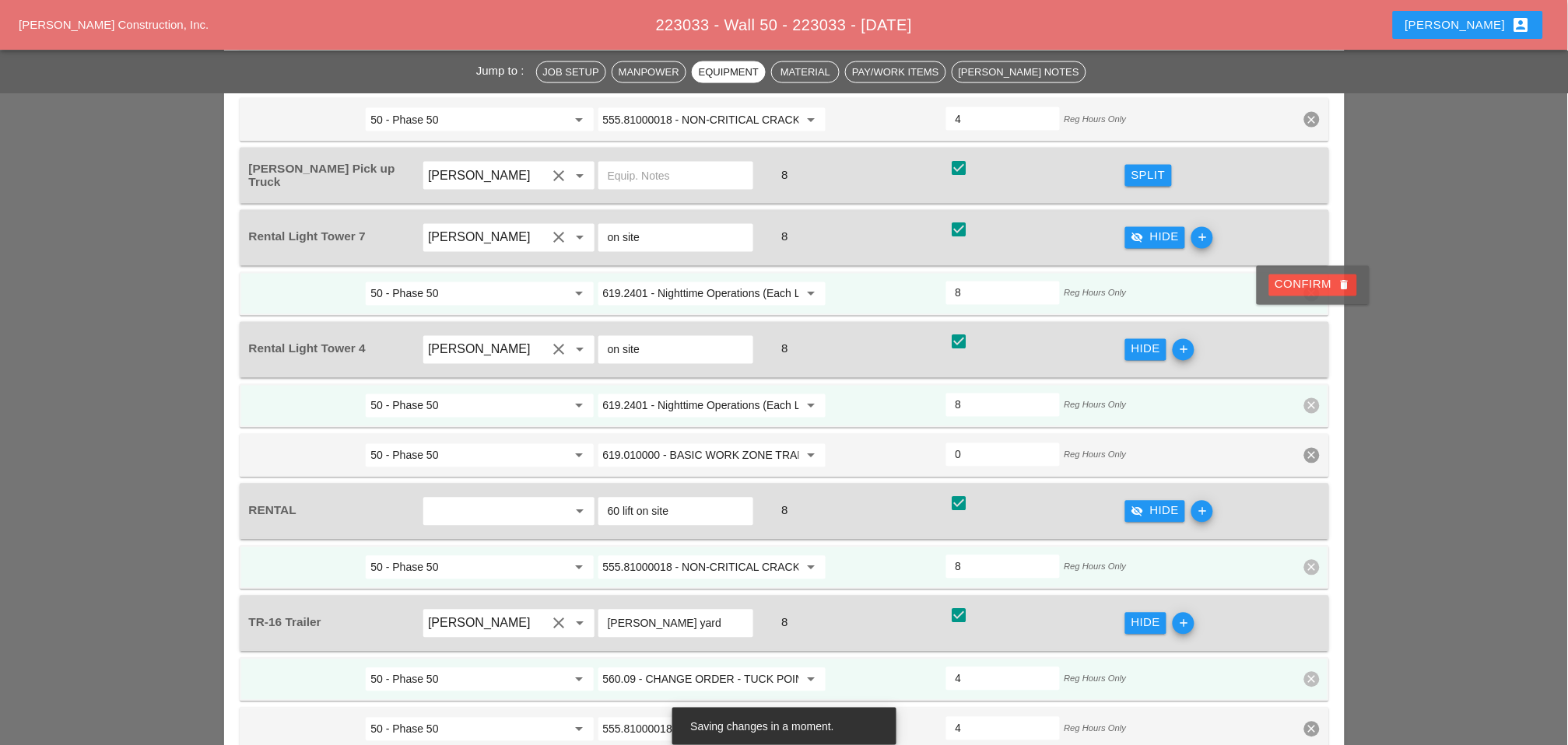 click on "Confirm delete" at bounding box center [1313, 285] 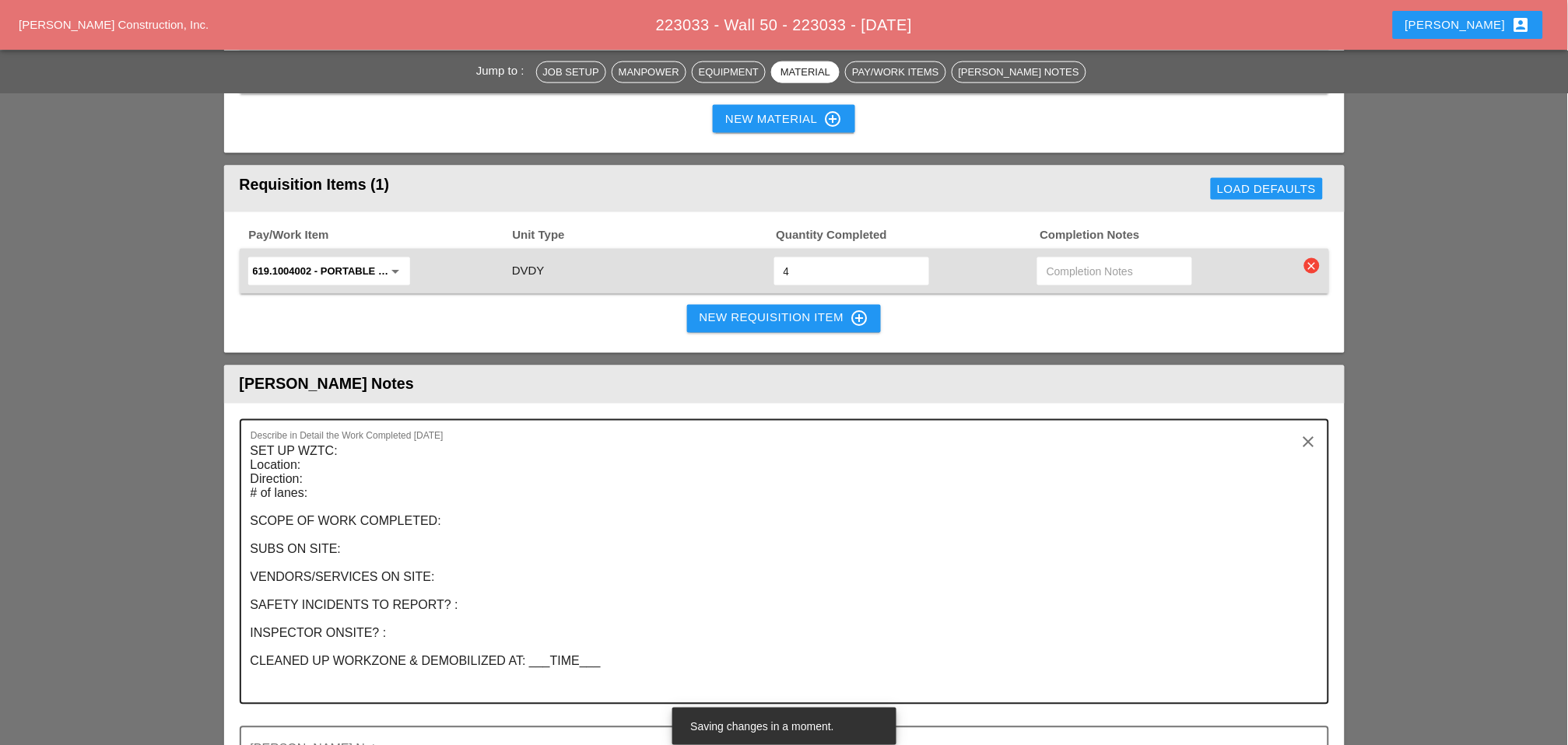 scroll, scrollTop: 4196, scrollLeft: 0, axis: vertical 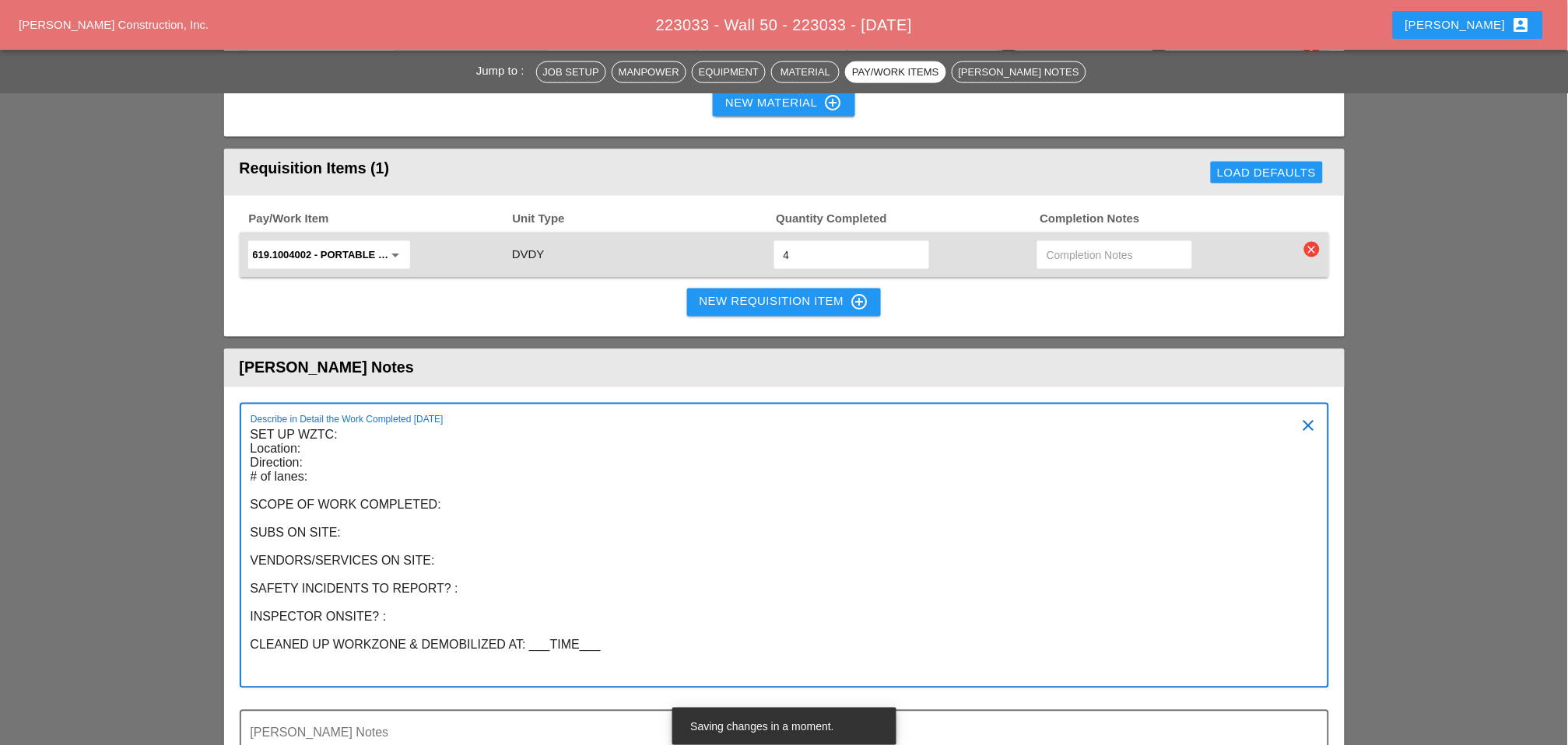 click on "SET UP WZTC:
Location:
Direction:
# of lanes:
SCOPE OF WORK COMPLETED:
SUBS ON SITE:
VENDORS/SERVICES ON SITE:
SAFETY INCIDENTS TO REPORT? :
INSPECTOR ONSITE? :
CLEANED UP WORKZONE & DEMOBILIZED AT: ___TIME___" at bounding box center [778, 554] 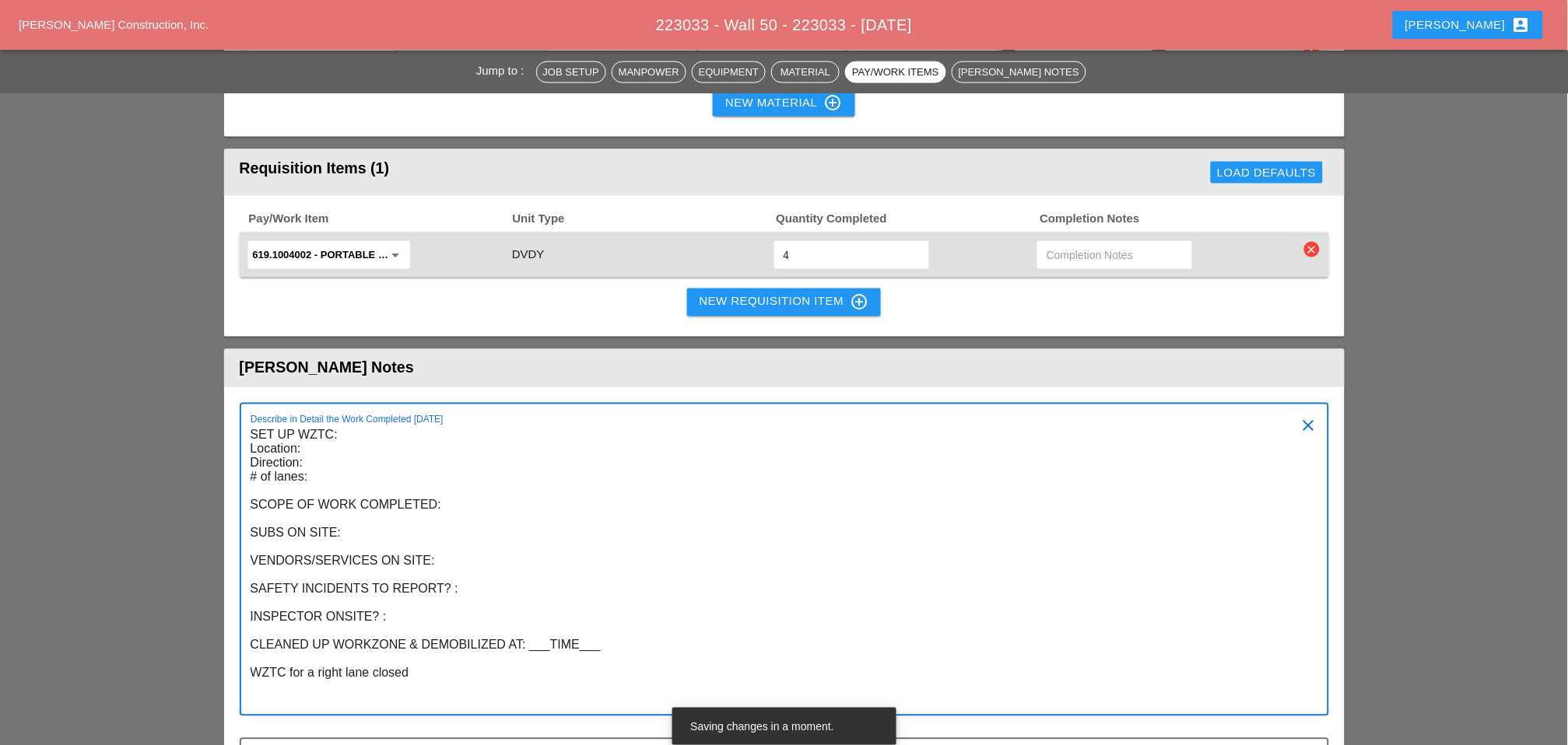 click on "SET UP WZTC:
Location:
Direction:
# of lanes:
SCOPE OF WORK COMPLETED:
SUBS ON SITE:
VENDORS/SERVICES ON SITE:
SAFETY INCIDENTS TO REPORT? :
INSPECTOR ONSITE? :
CLEANED UP WORKZONE & DEMOBILIZED AT: ___TIME___
WZTC for a right lane closed" at bounding box center [778, 568] 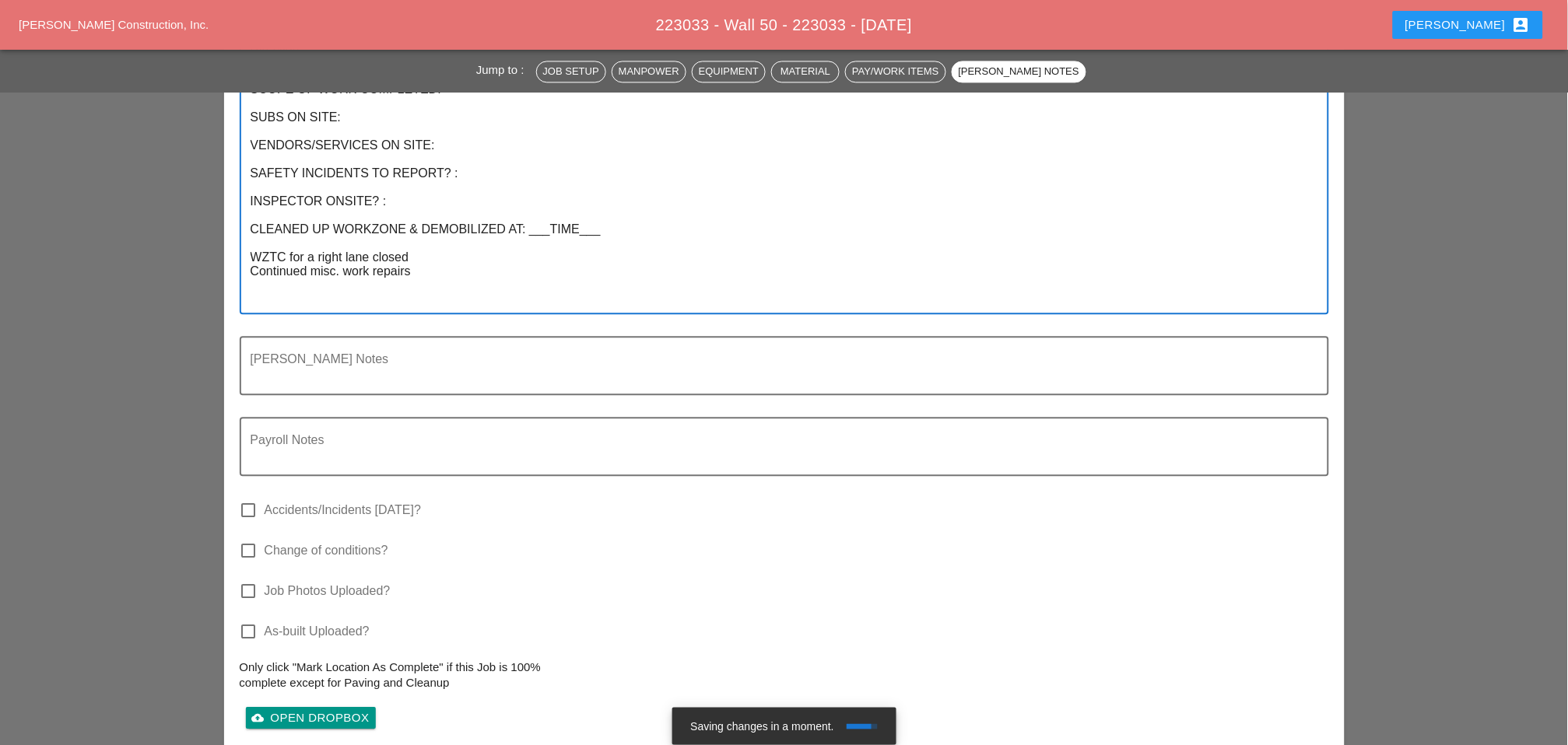 scroll, scrollTop: 4629, scrollLeft: 0, axis: vertical 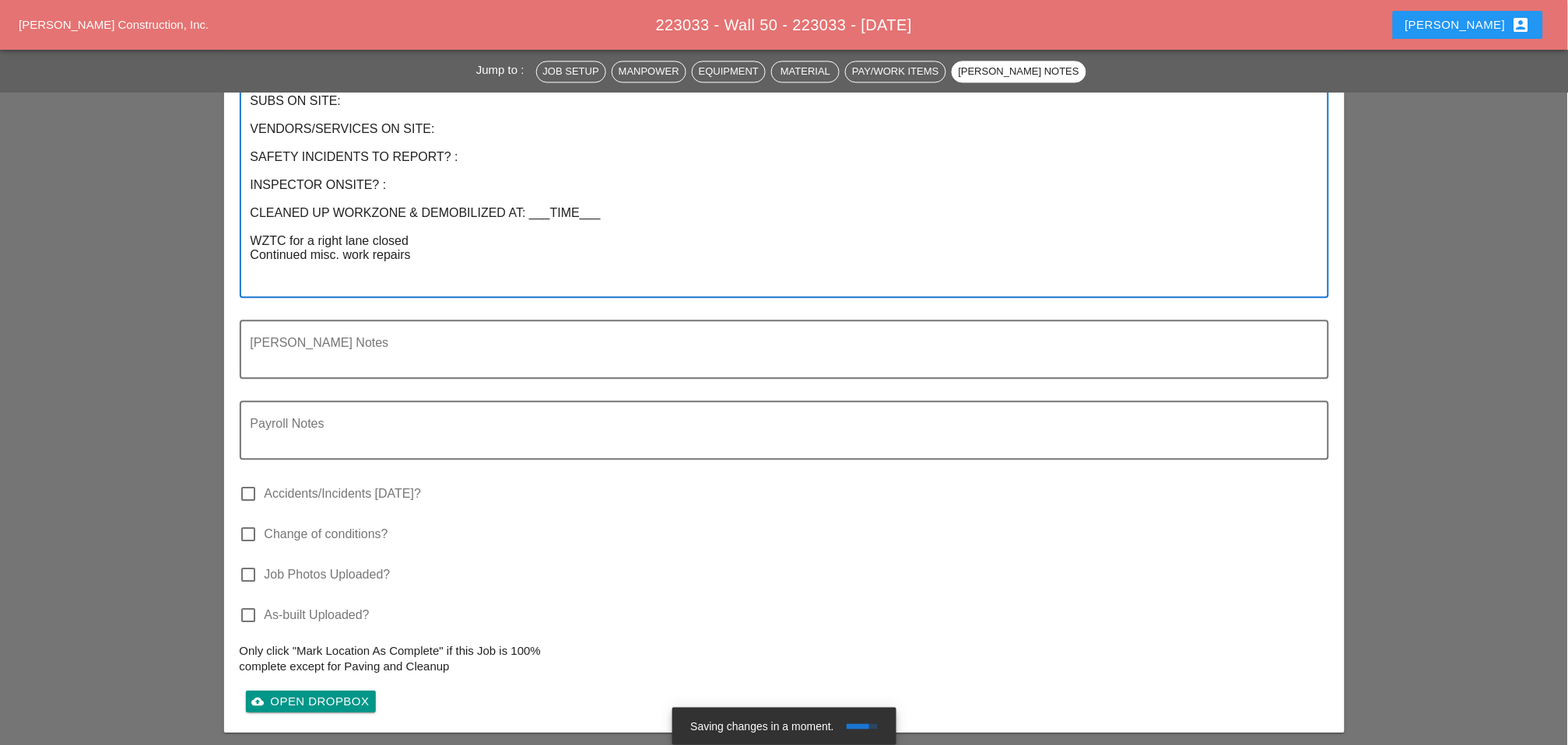 type on "SET UP WZTC:
Location:
Direction:
# of lanes:
SCOPE OF WORK COMPLETED:
SUBS ON SITE:
VENDORS/SERVICES ON SITE:
SAFETY INCIDENTS TO REPORT? :
INSPECTOR ONSITE? :
CLEANED UP WORKZONE & DEMOBILIZED AT: ___TIME___
WZTC for a right lane closed
Continued misc. work repairs" 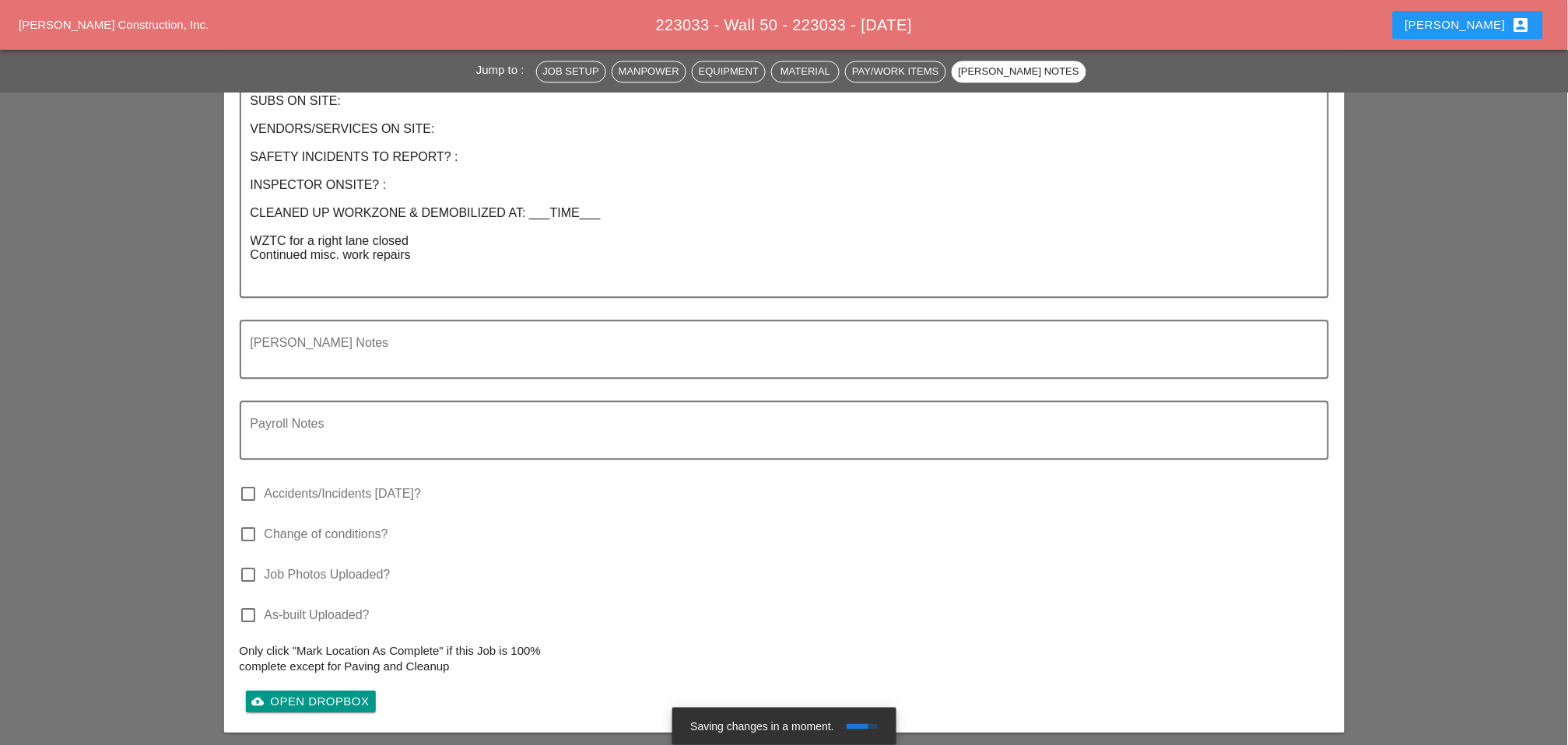 click on "Complete This Report" at bounding box center [784, 801] 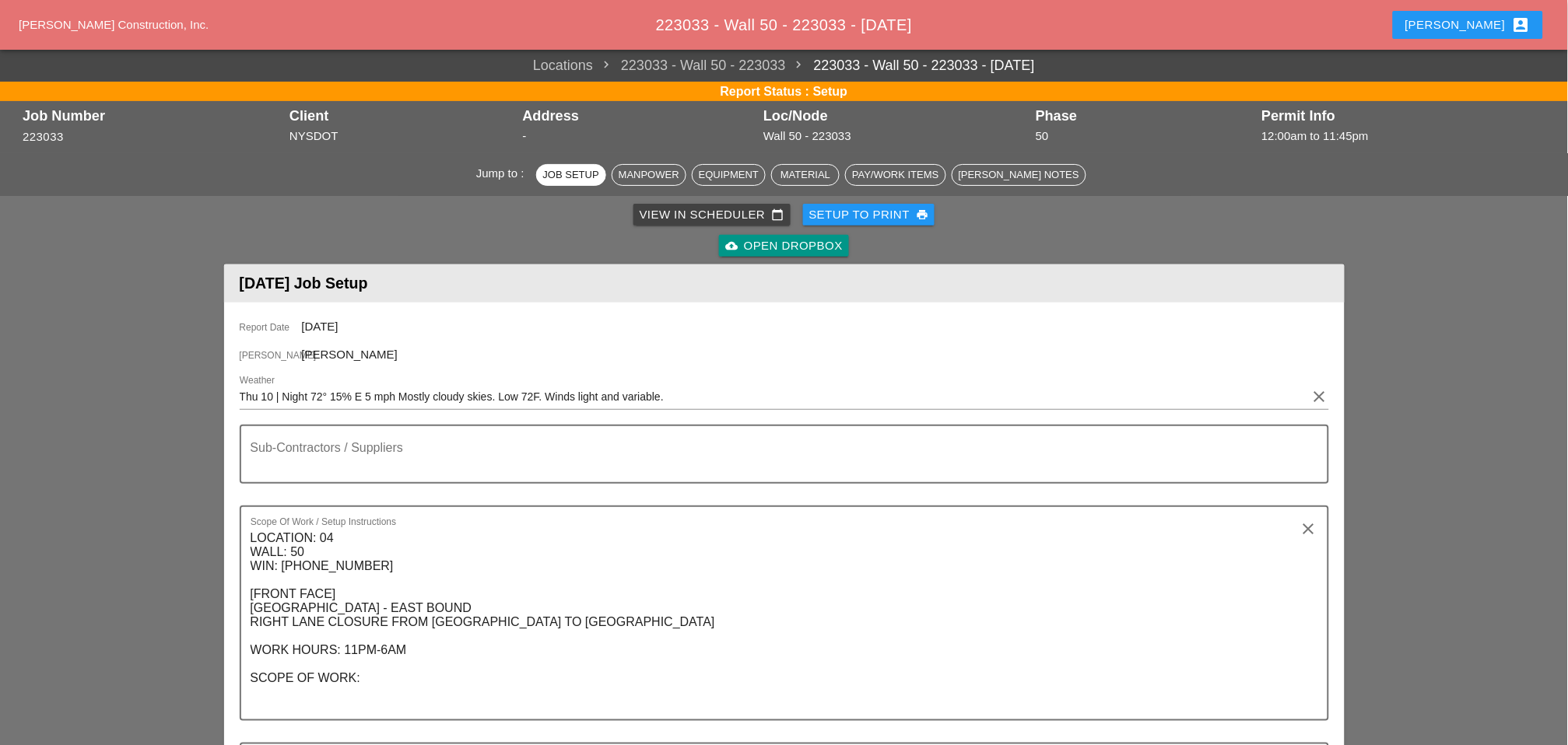 scroll, scrollTop: 109, scrollLeft: 0, axis: vertical 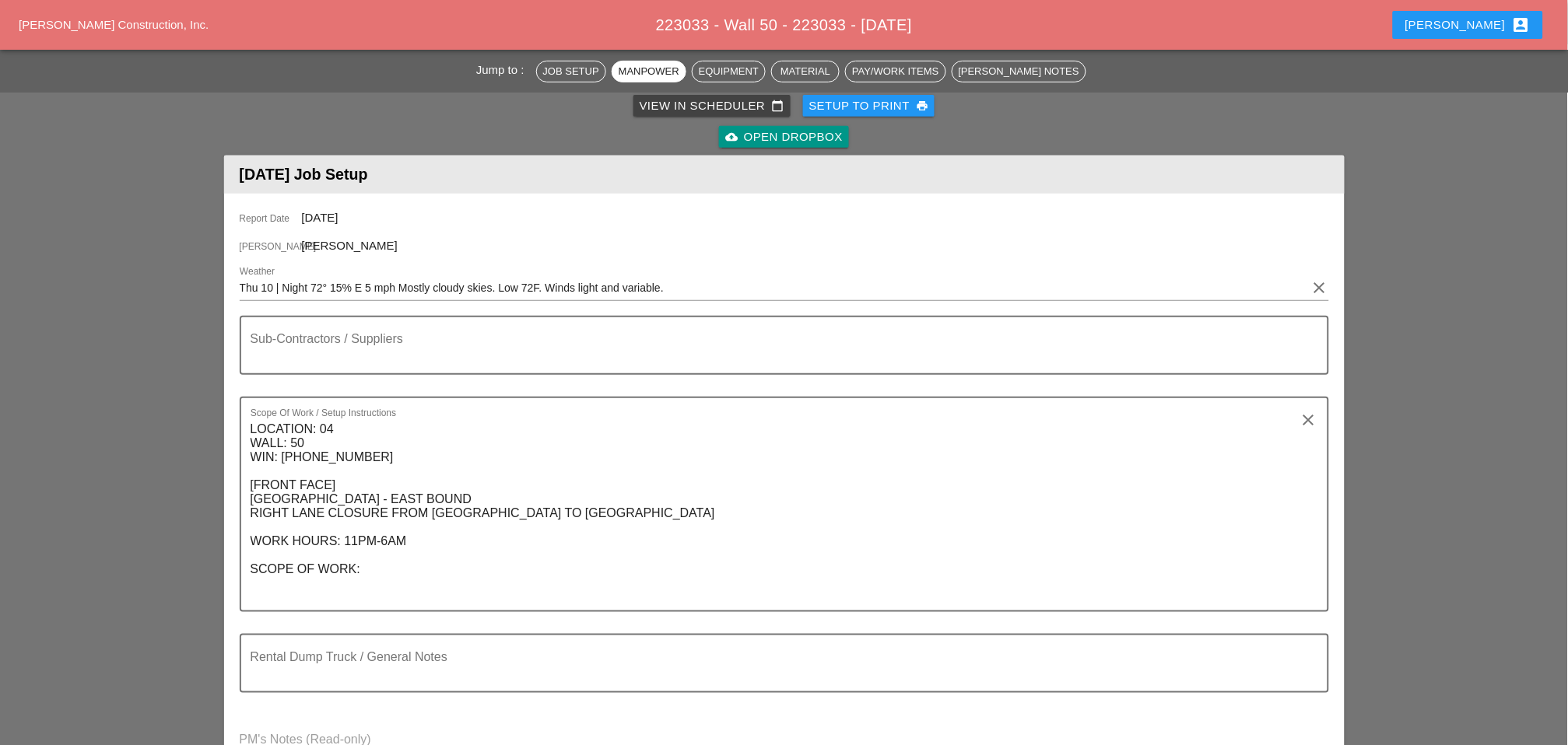drag, startPoint x: 770, startPoint y: 393, endPoint x: 802, endPoint y: 431, distance: 49.67897 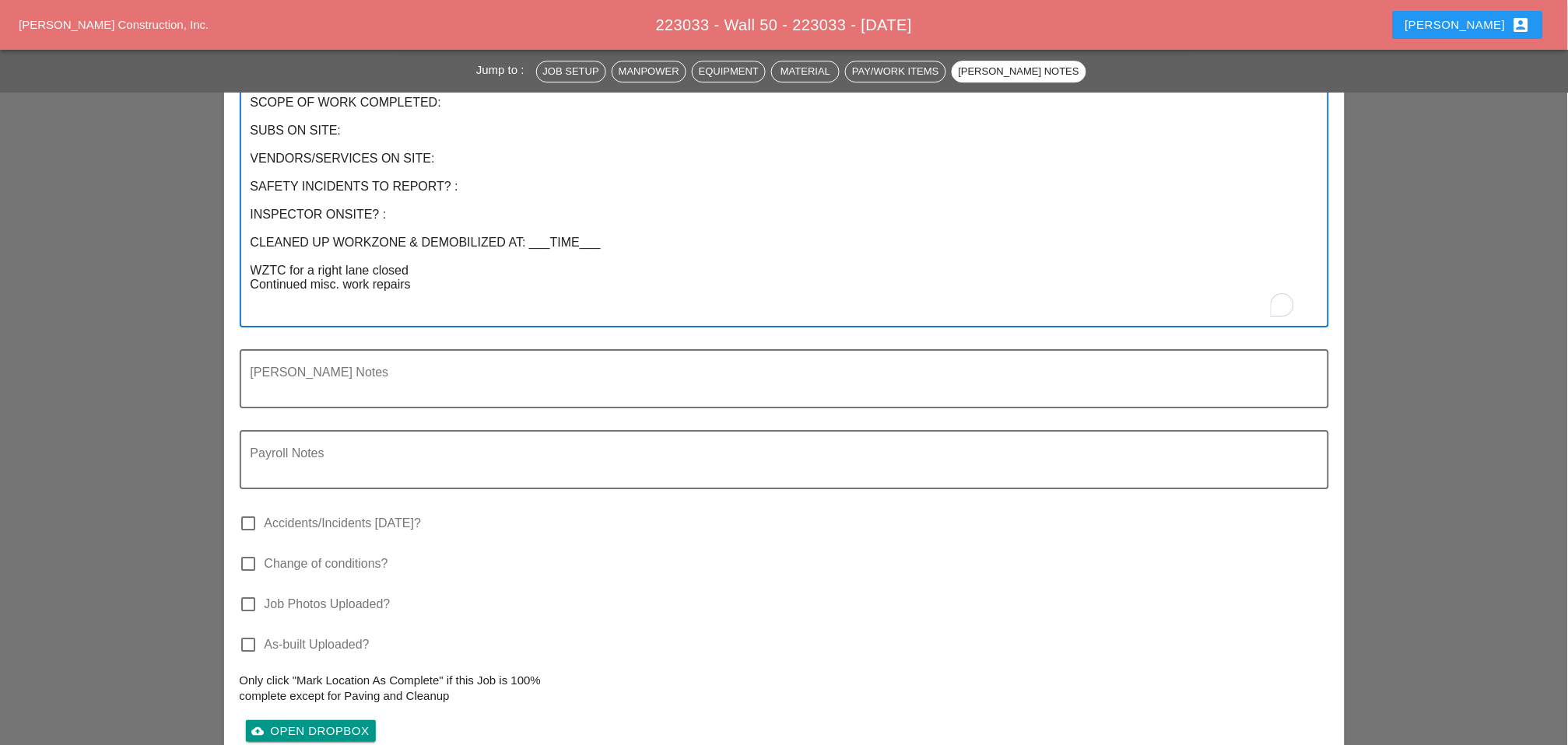 scroll, scrollTop: 3197, scrollLeft: 0, axis: vertical 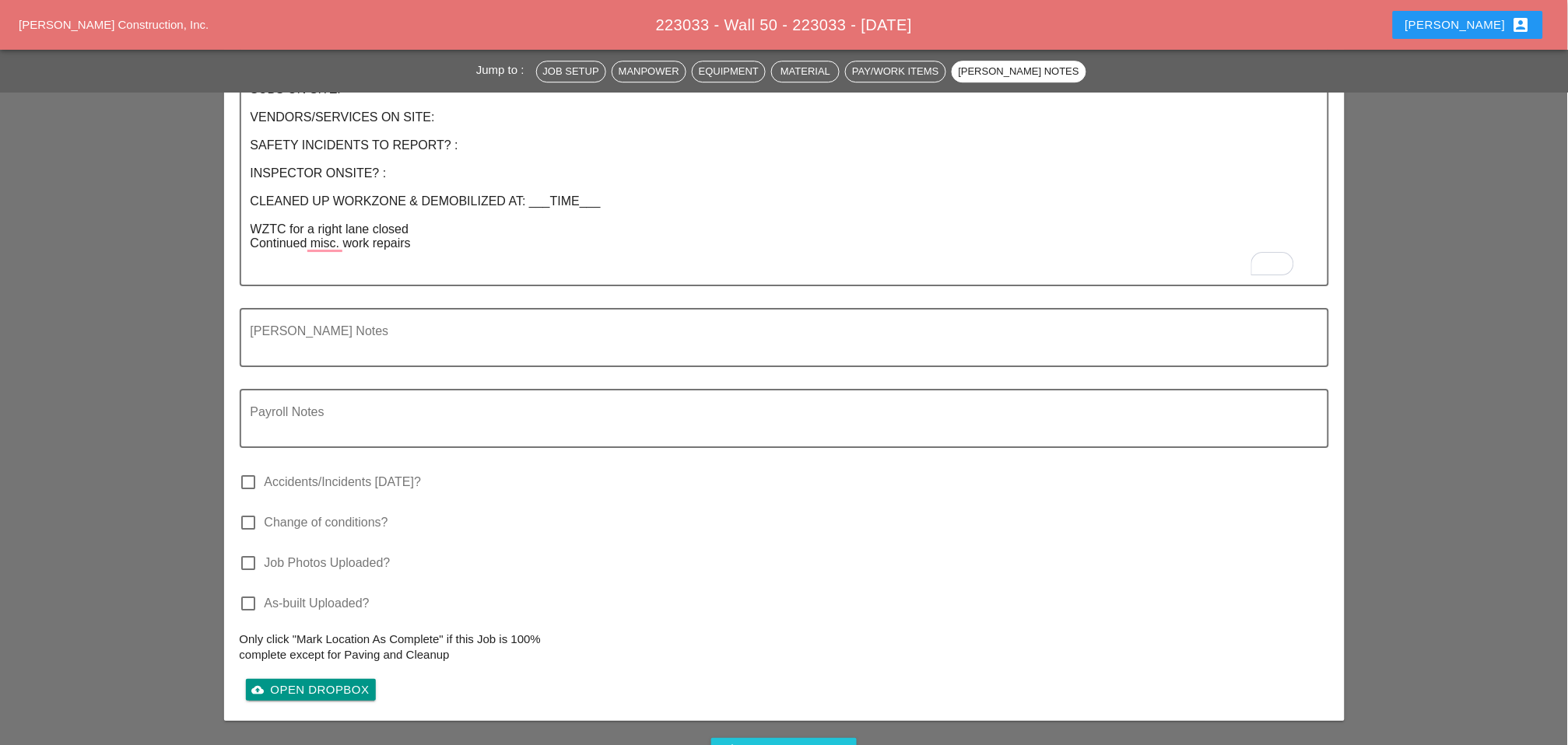 click on "Complete This Report" at bounding box center (784, 789) 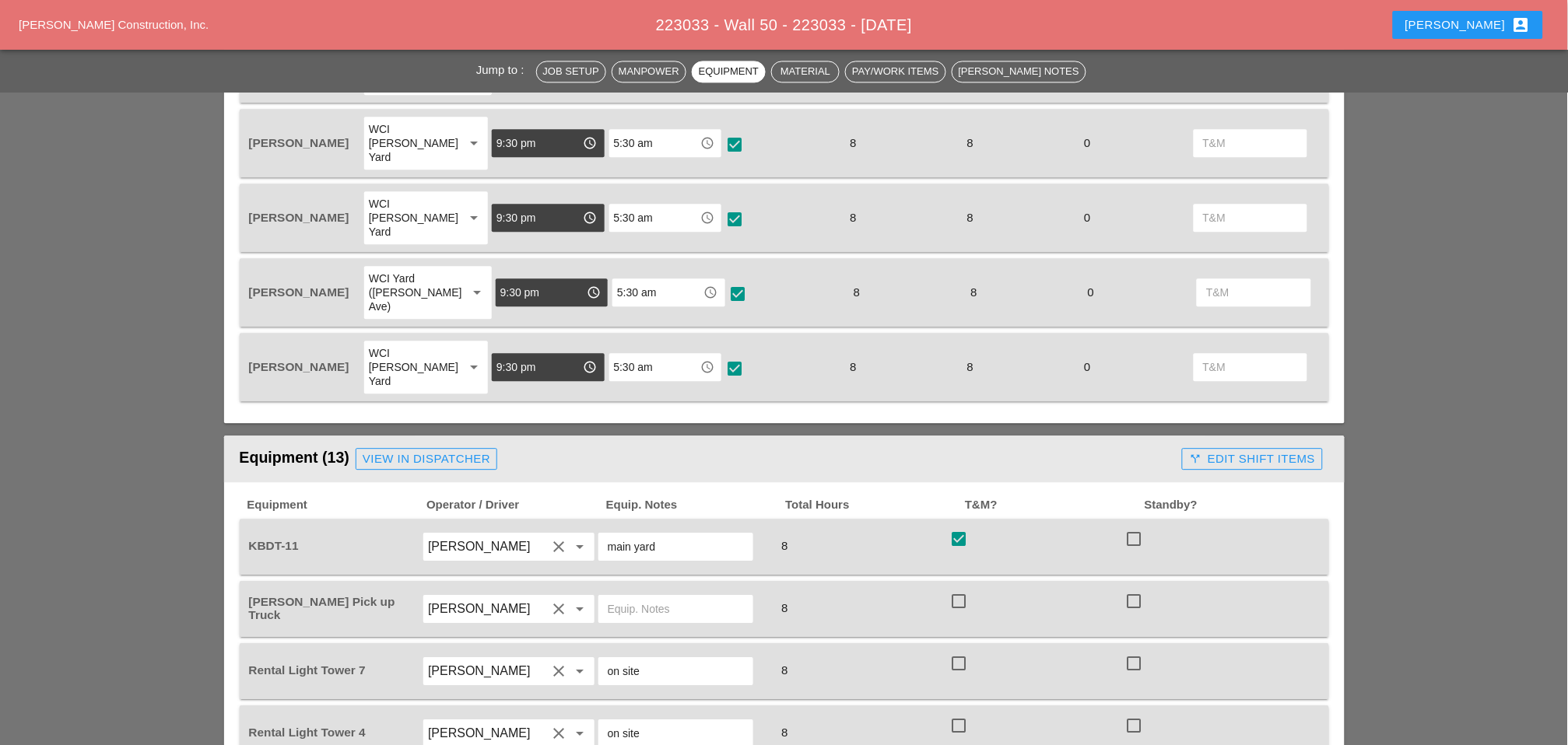 scroll, scrollTop: 1037, scrollLeft: 0, axis: vertical 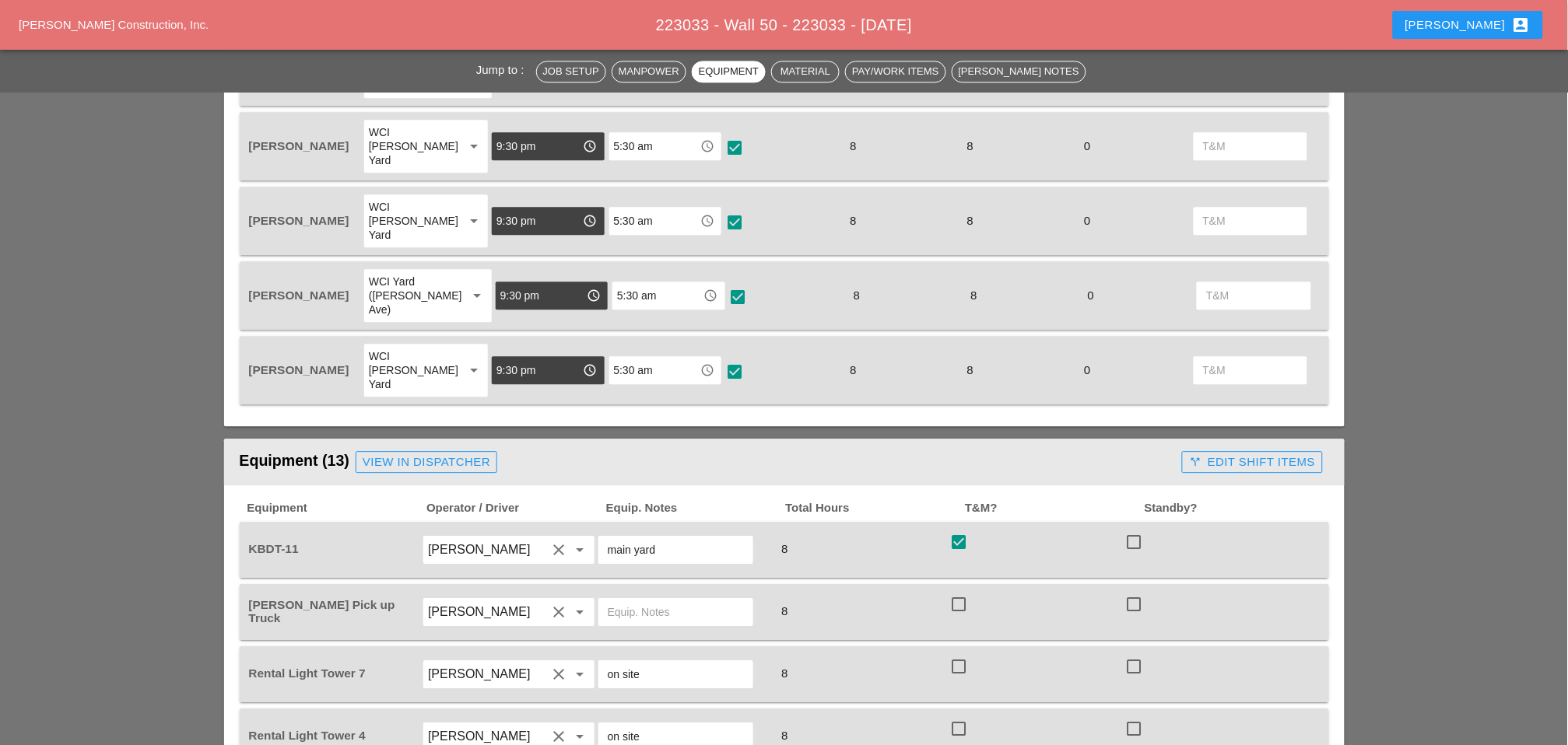 click on "call_split Edit Shift Items" at bounding box center (1252, 462) 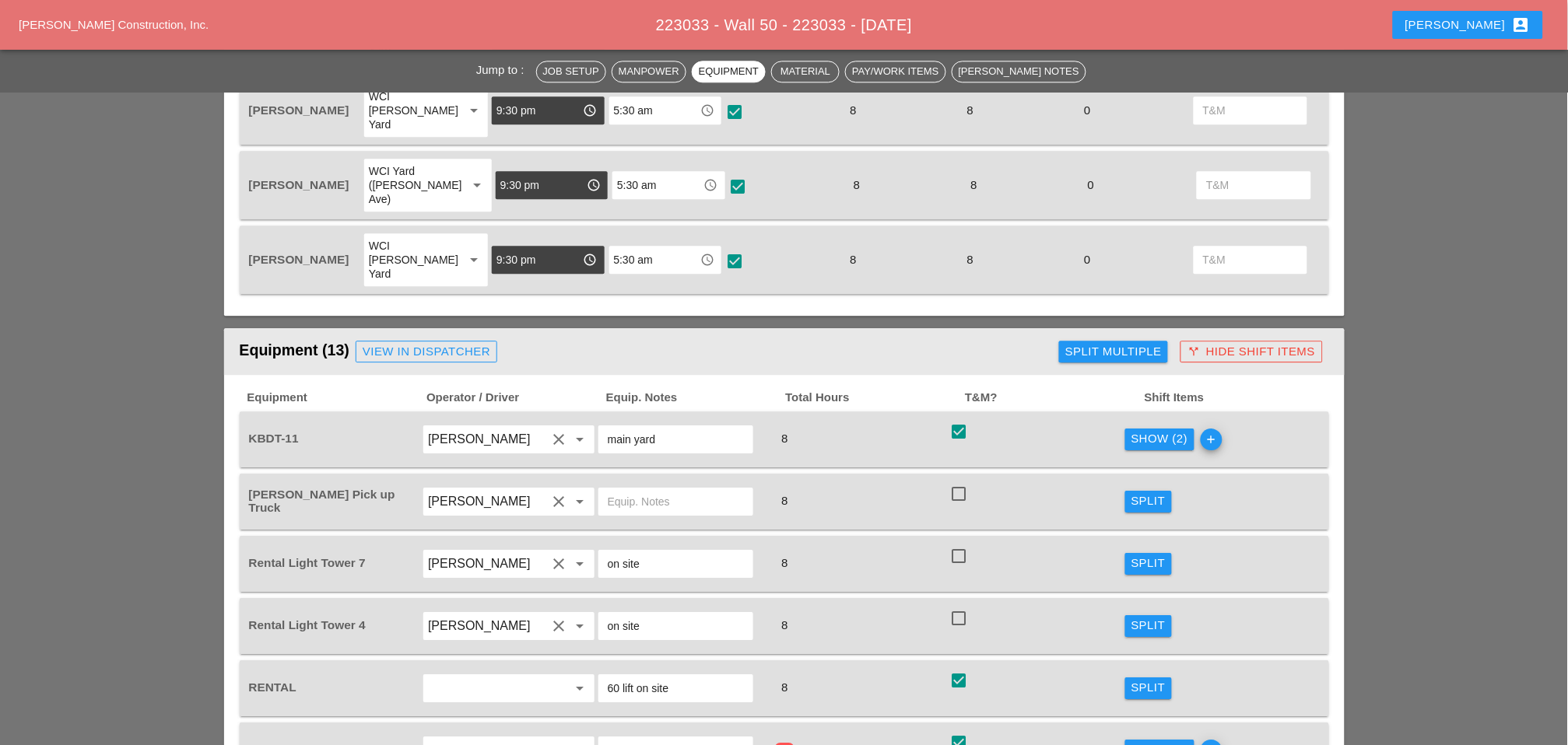 scroll, scrollTop: 1555, scrollLeft: 0, axis: vertical 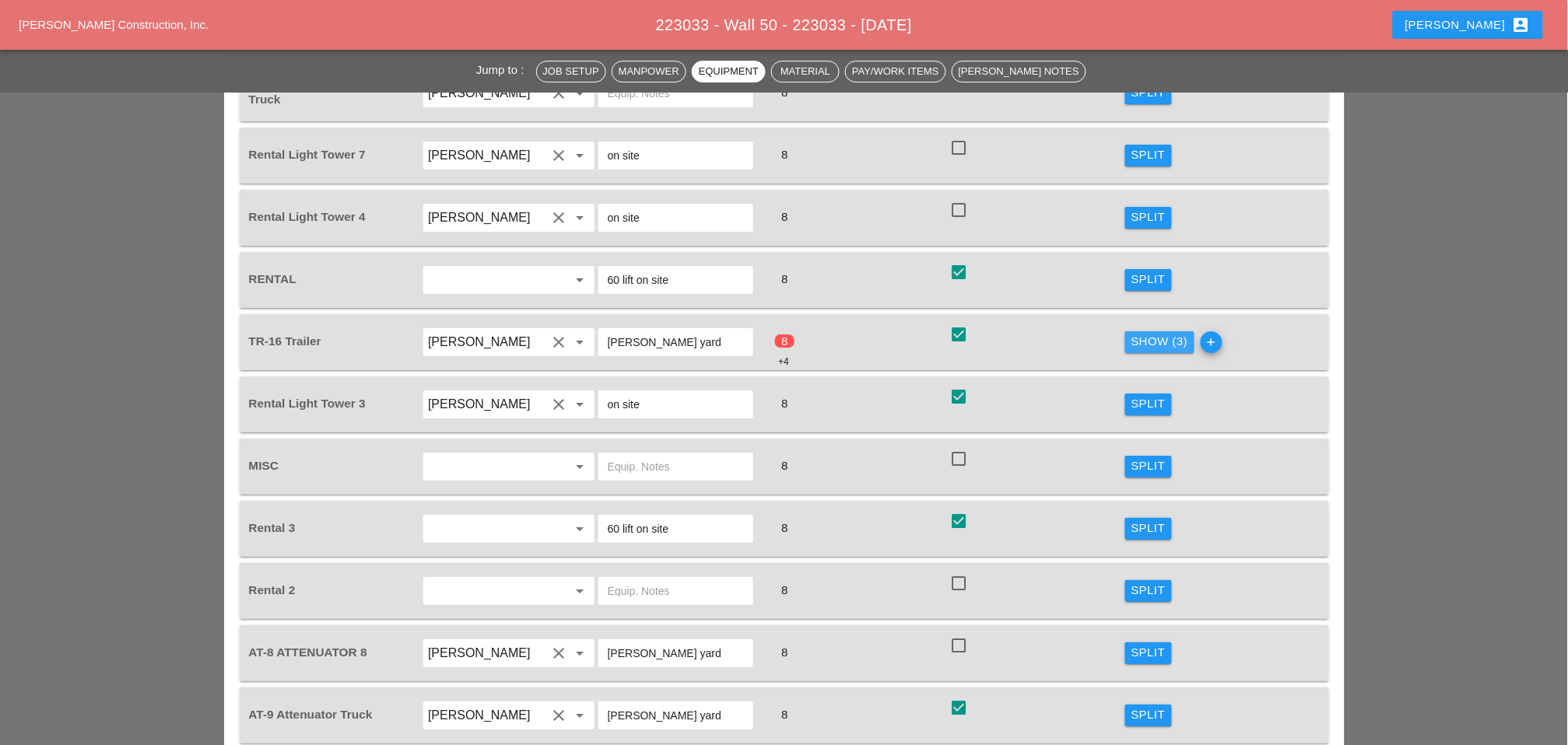 drag, startPoint x: 1144, startPoint y: 232, endPoint x: 1009, endPoint y: 267, distance: 139.4633 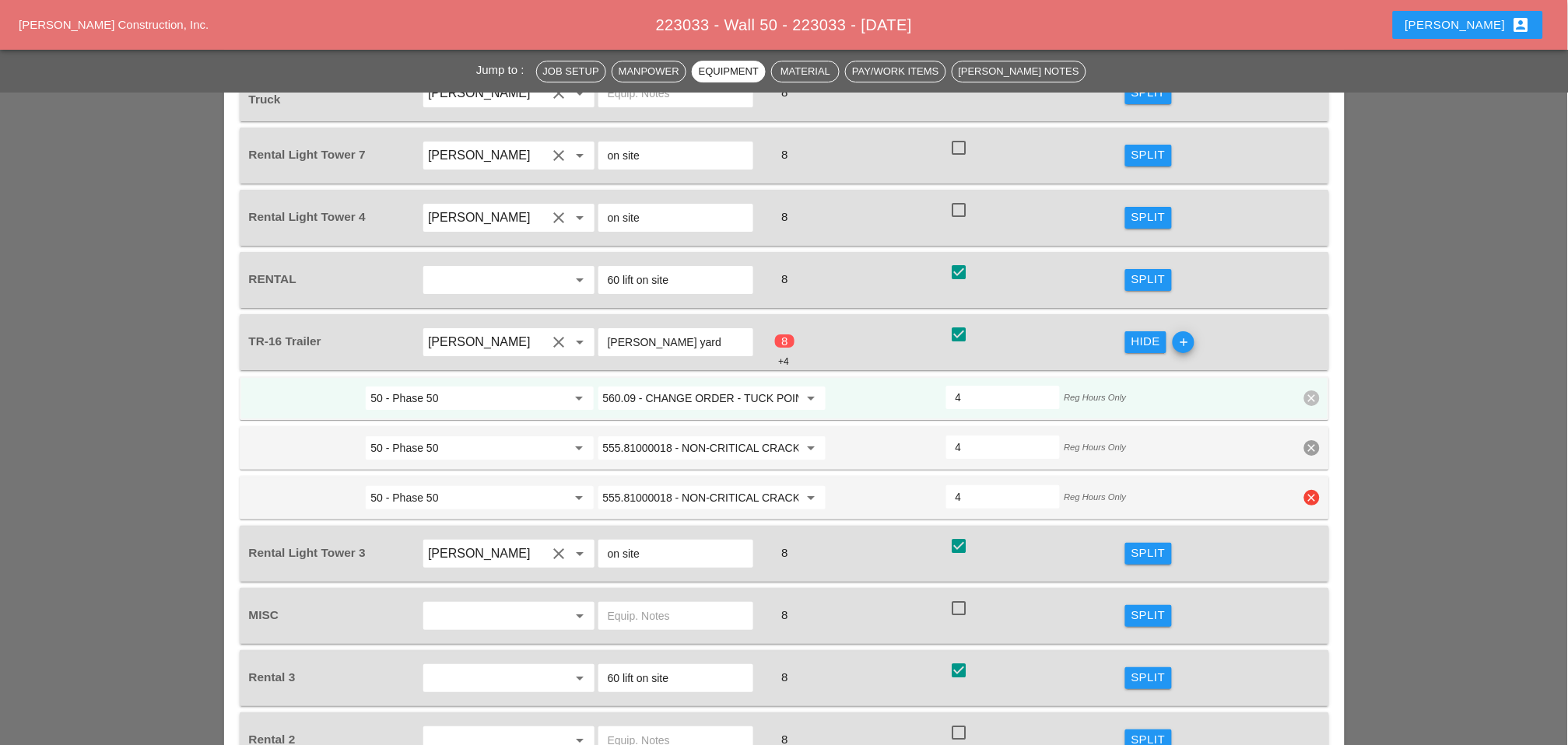 click on "clear" at bounding box center [1312, 498] 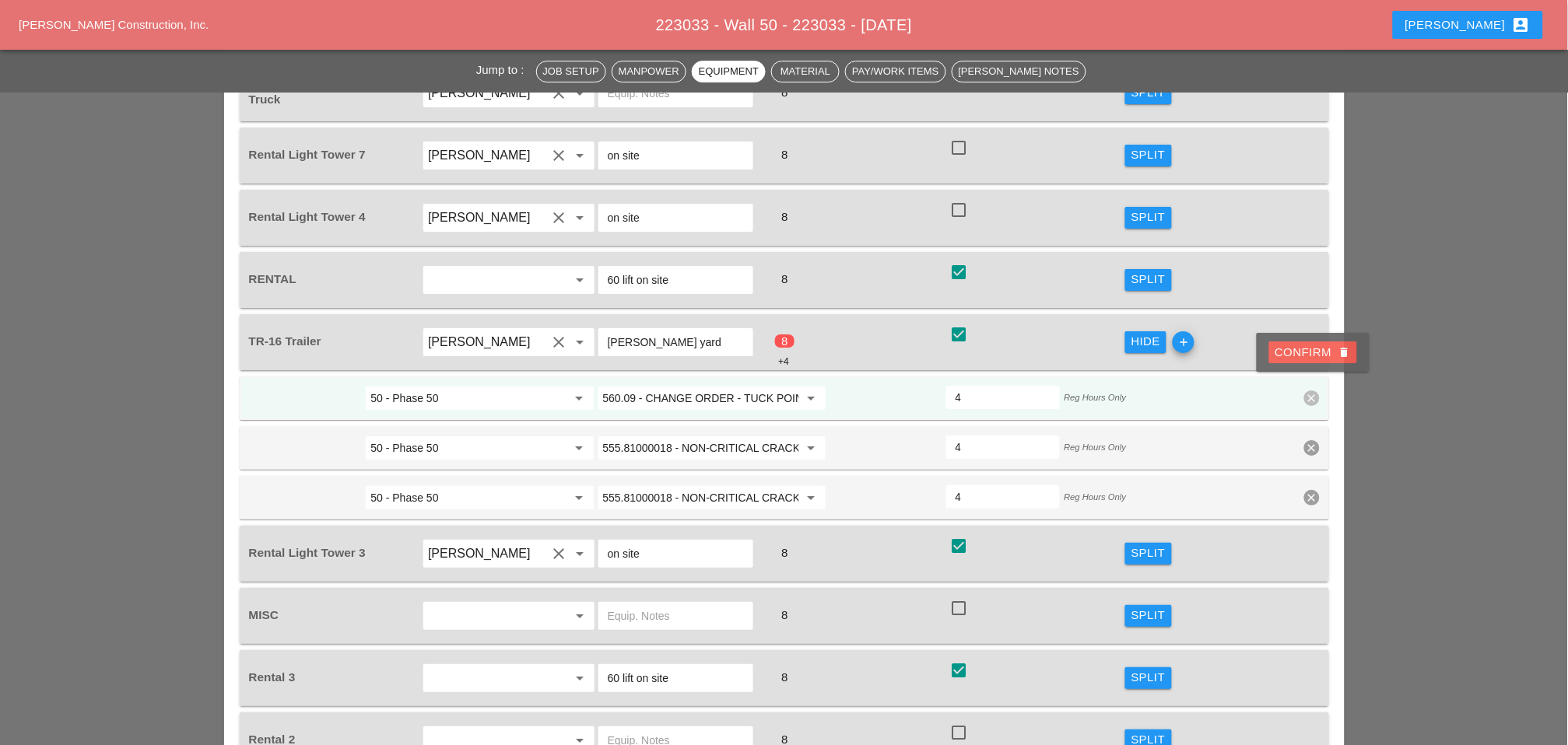 click on "Confirm delete" at bounding box center [1313, 352] 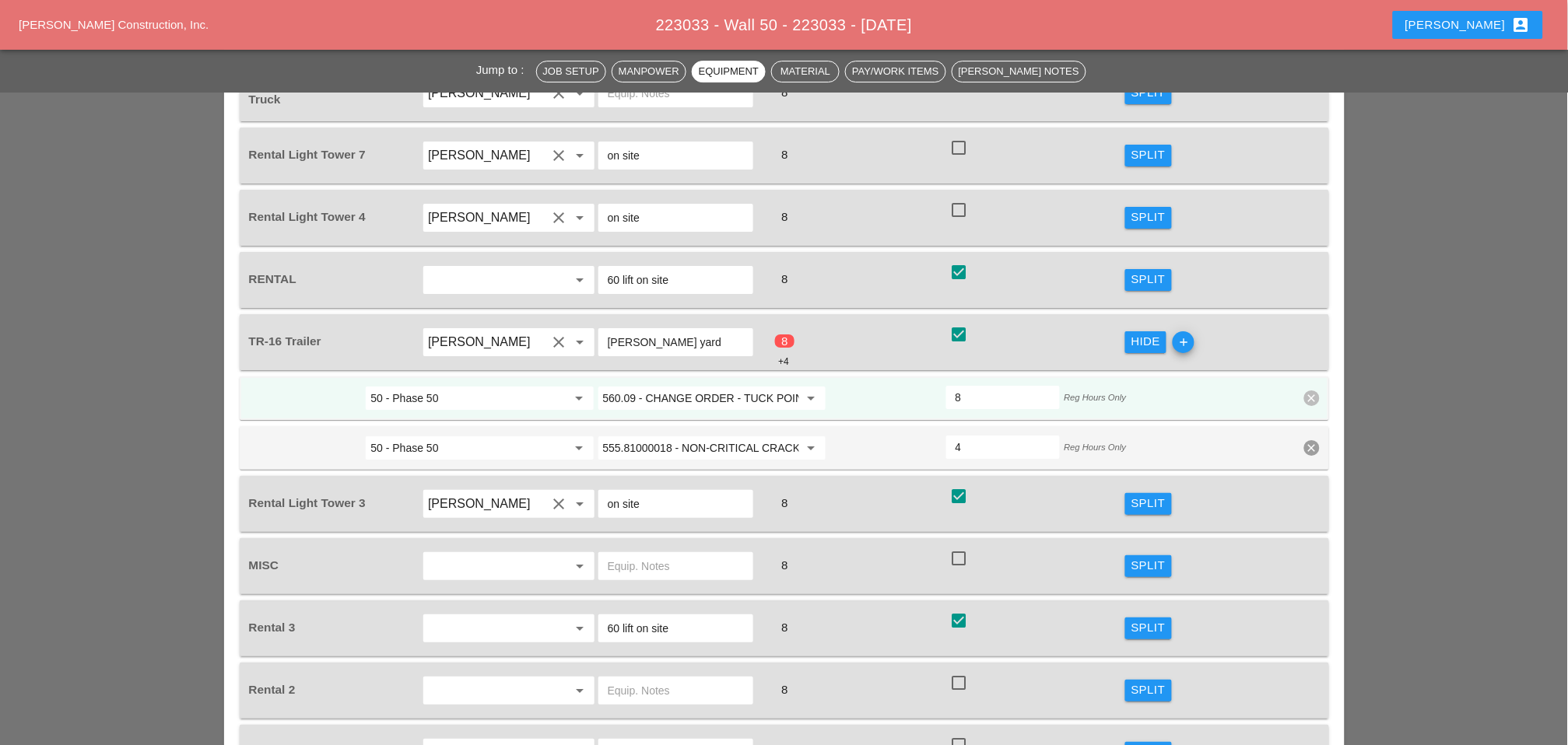 drag, startPoint x: 973, startPoint y: 291, endPoint x: 932, endPoint y: 292, distance: 41.012193 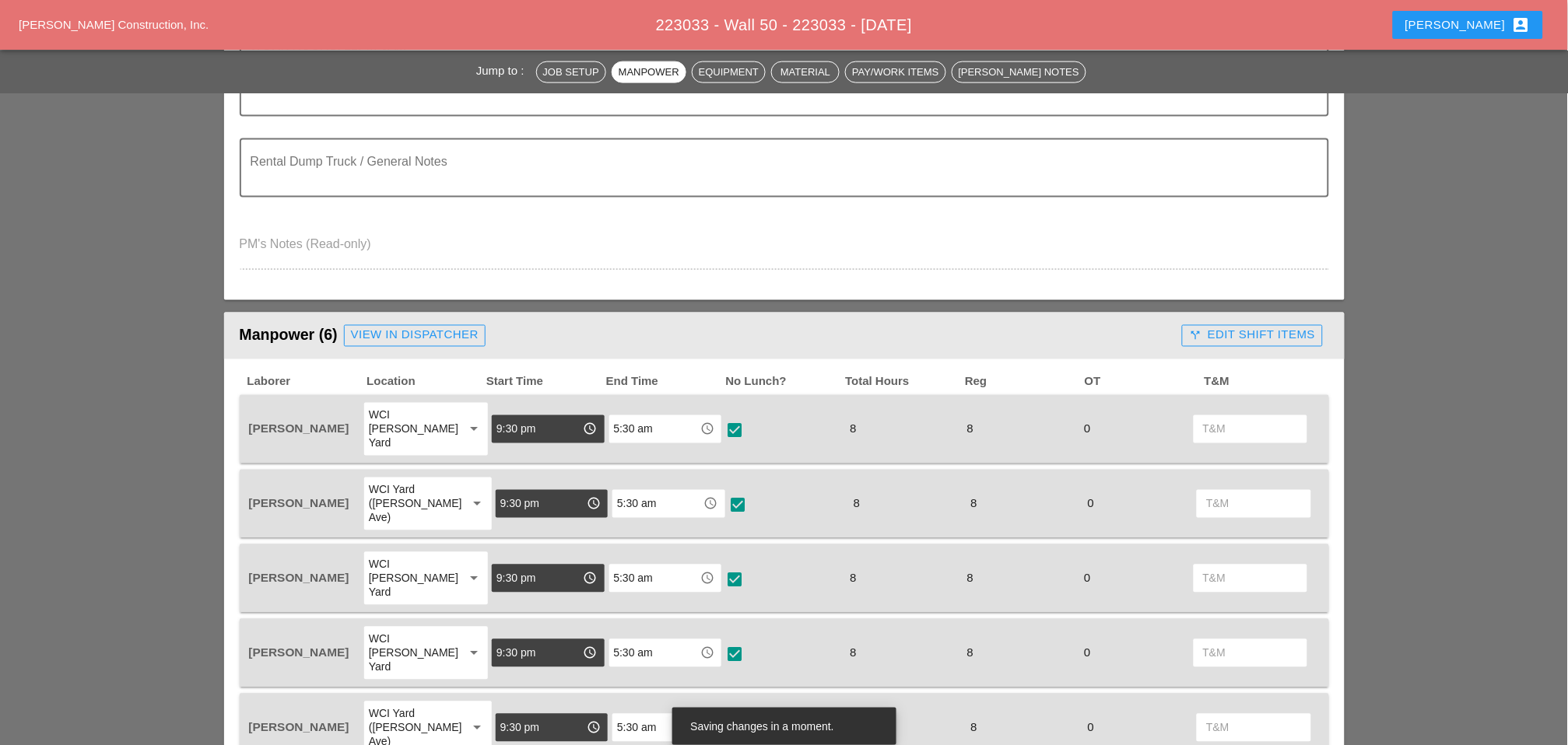 scroll, scrollTop: 86, scrollLeft: 0, axis: vertical 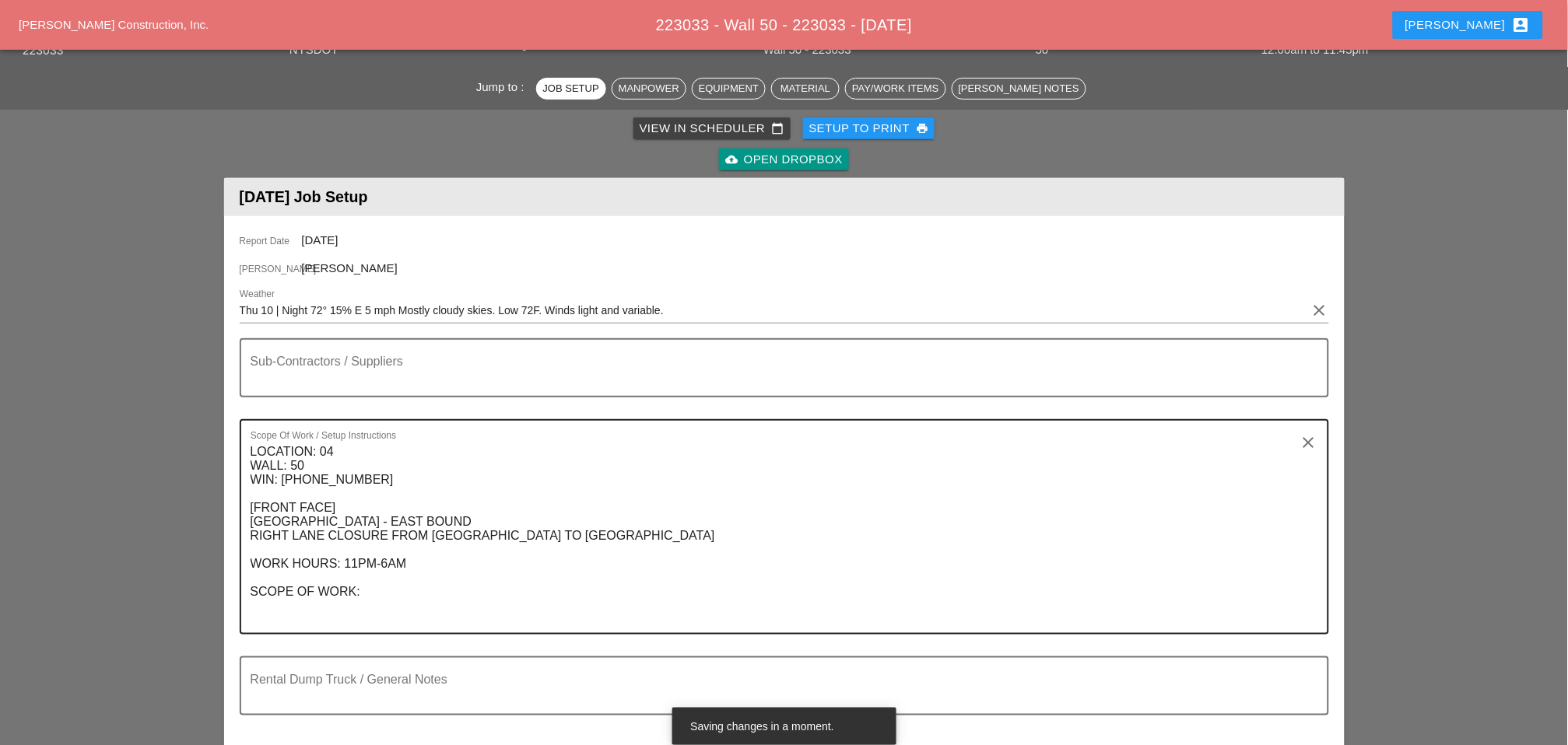 type on "4" 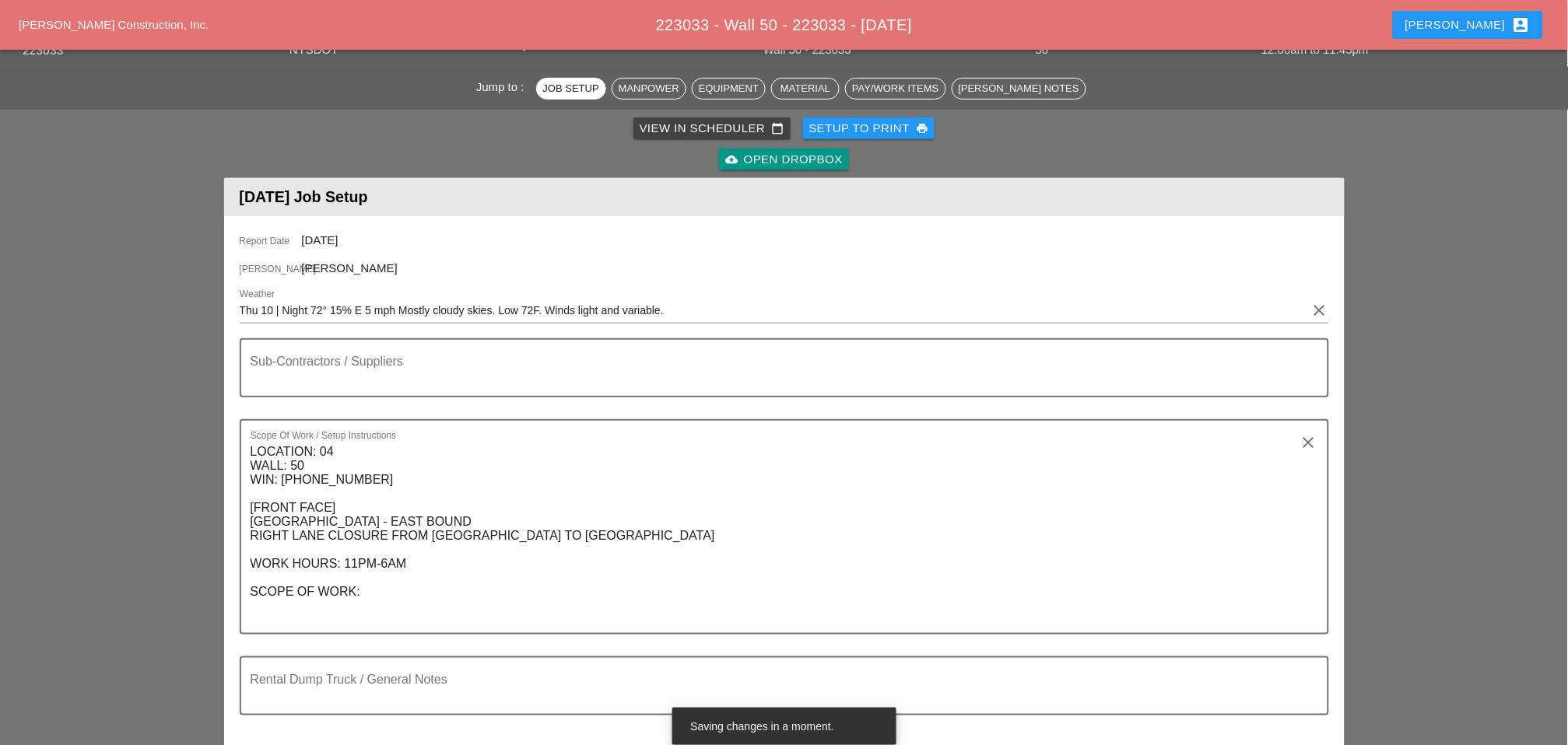 scroll, scrollTop: 0, scrollLeft: 0, axis: both 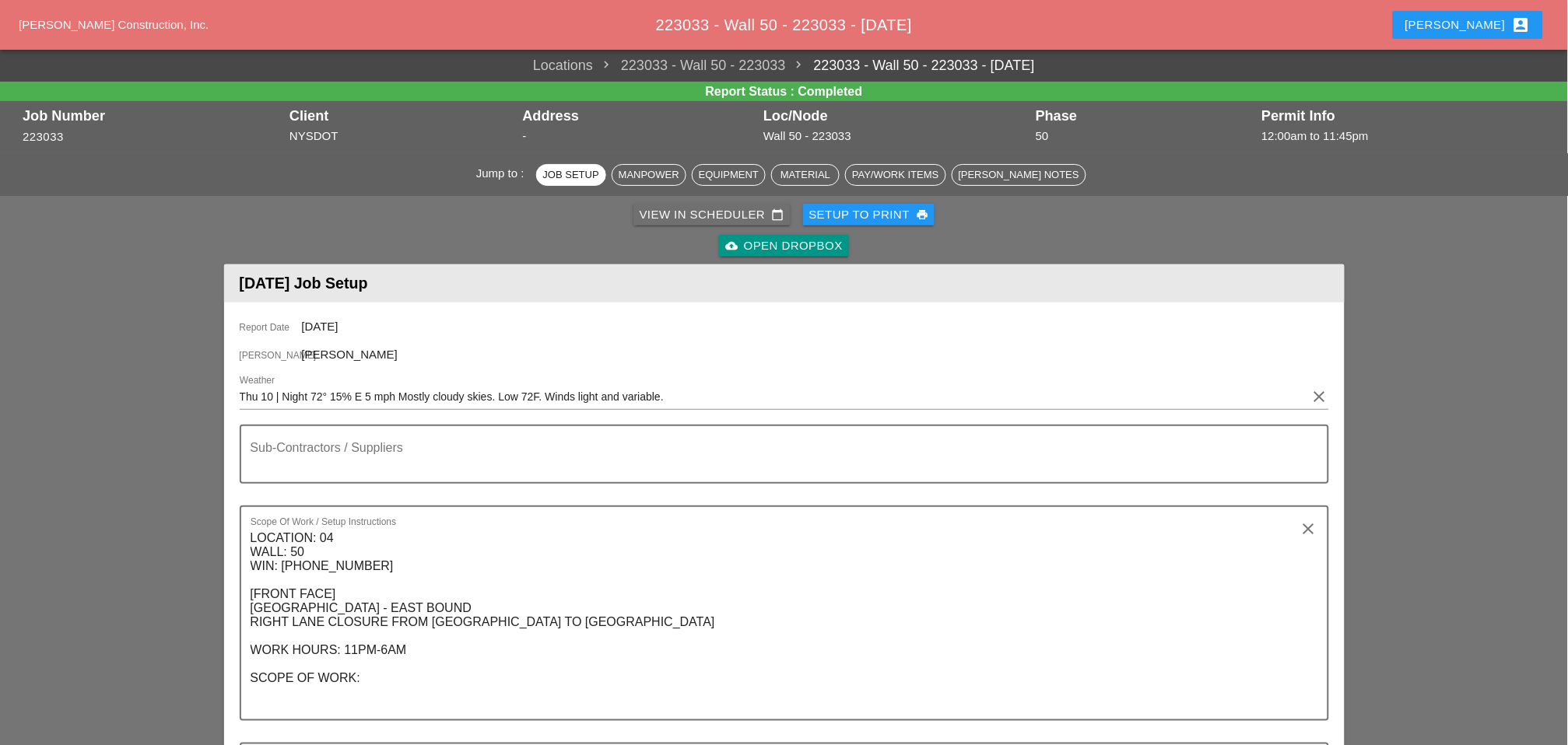 click on "View in Scheduler calendar_today" at bounding box center [712, 215] 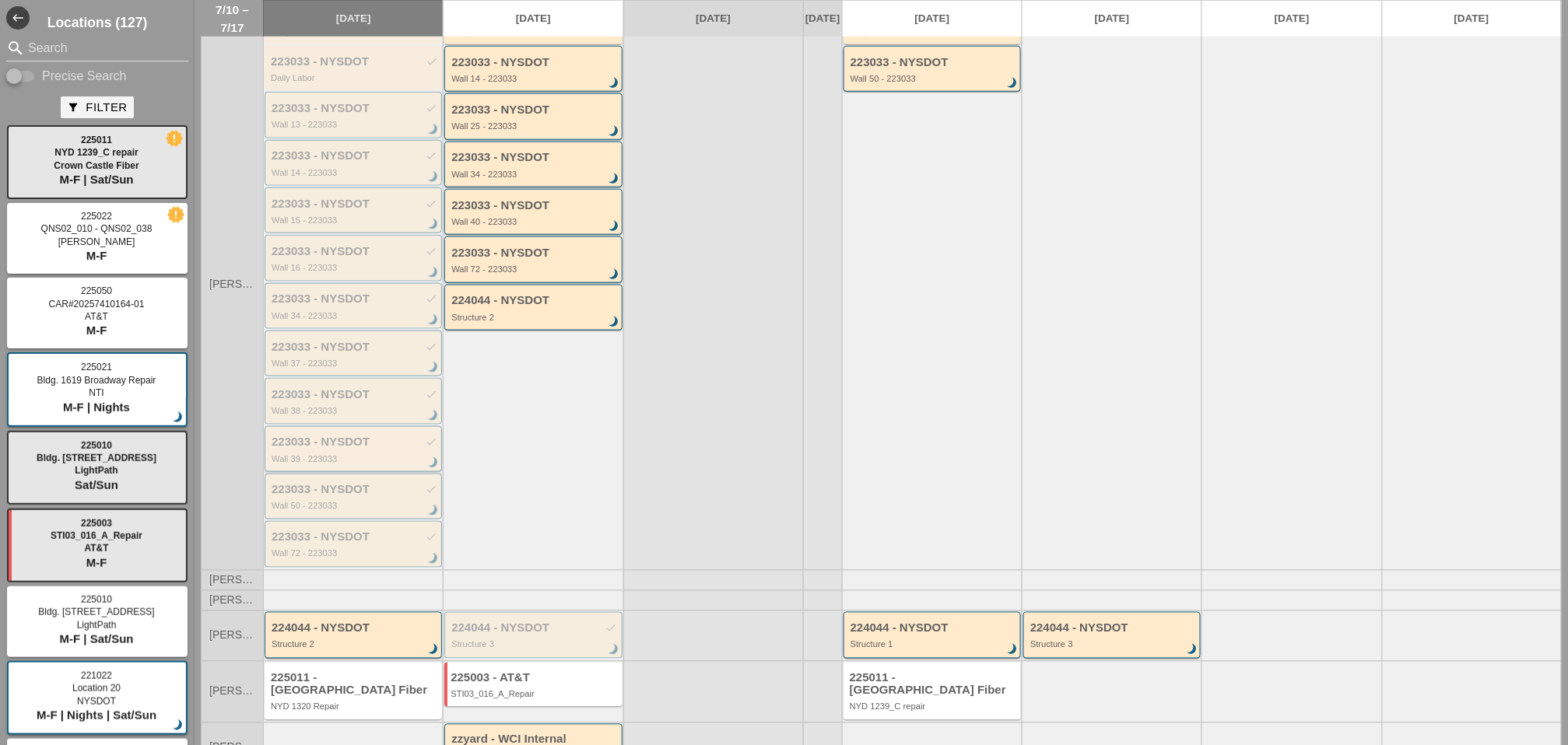 scroll, scrollTop: 467, scrollLeft: 0, axis: vertical 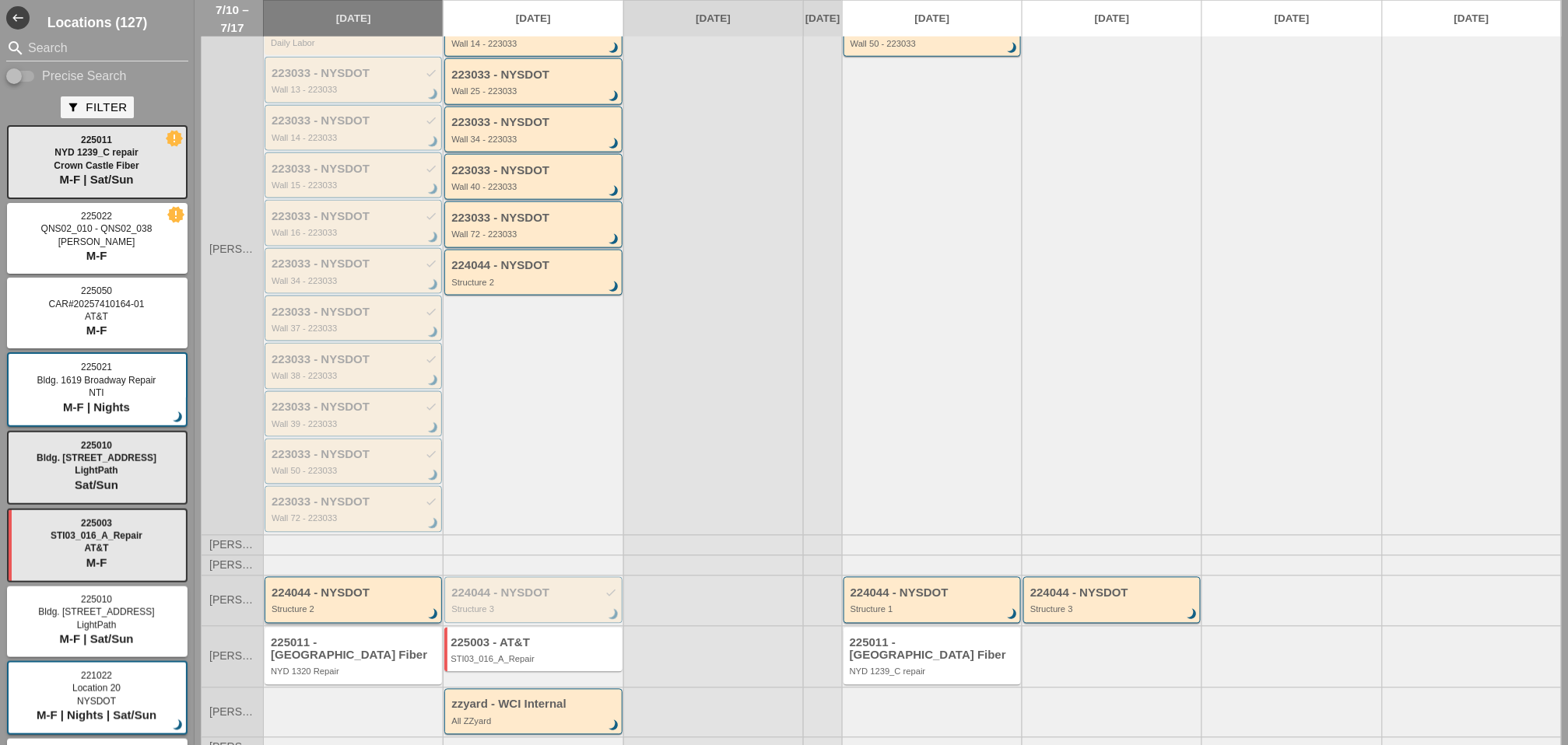 click on "224044 - NYSDOT  Structure 2 brightness_3" at bounding box center (354, 601) 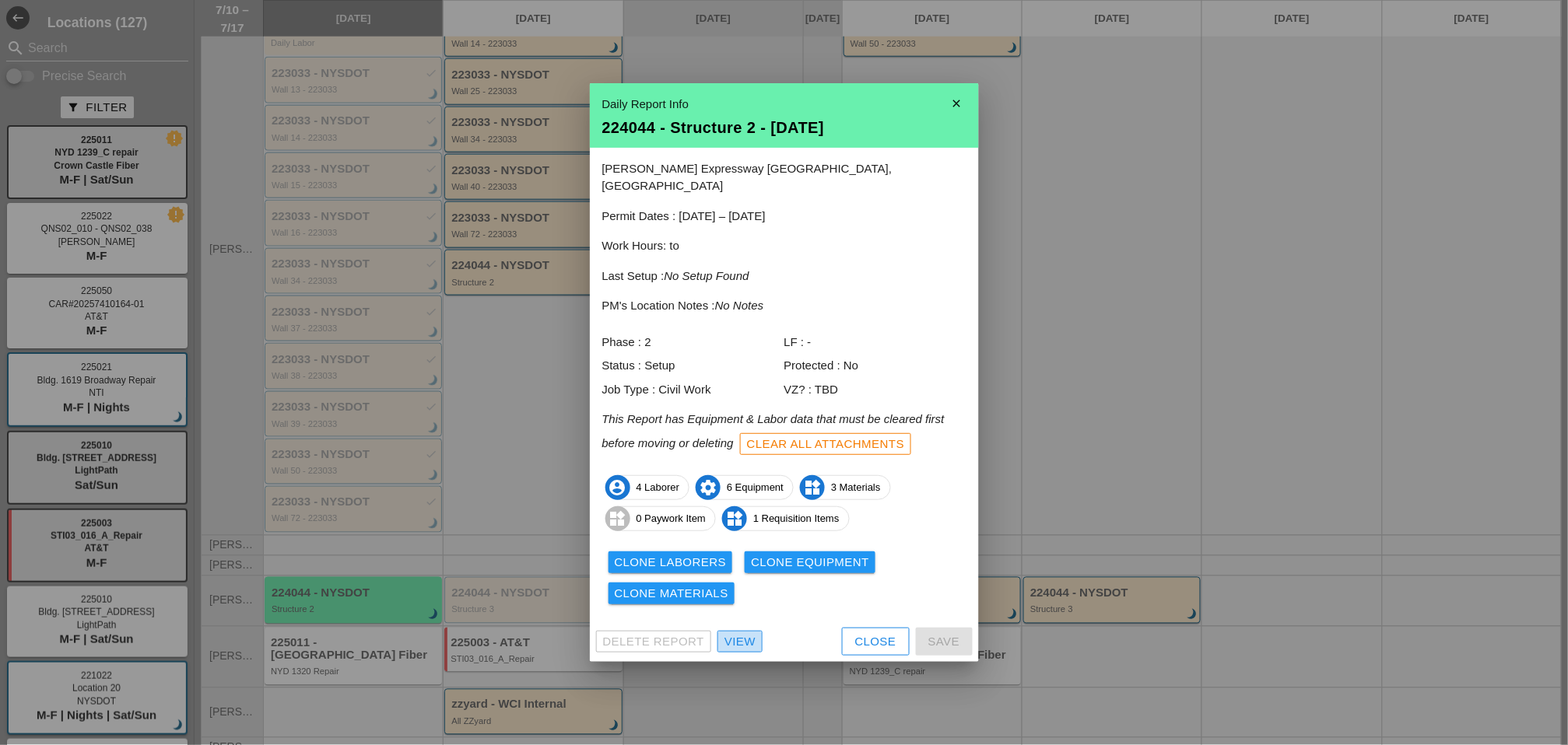 click on "View" at bounding box center [740, 642] 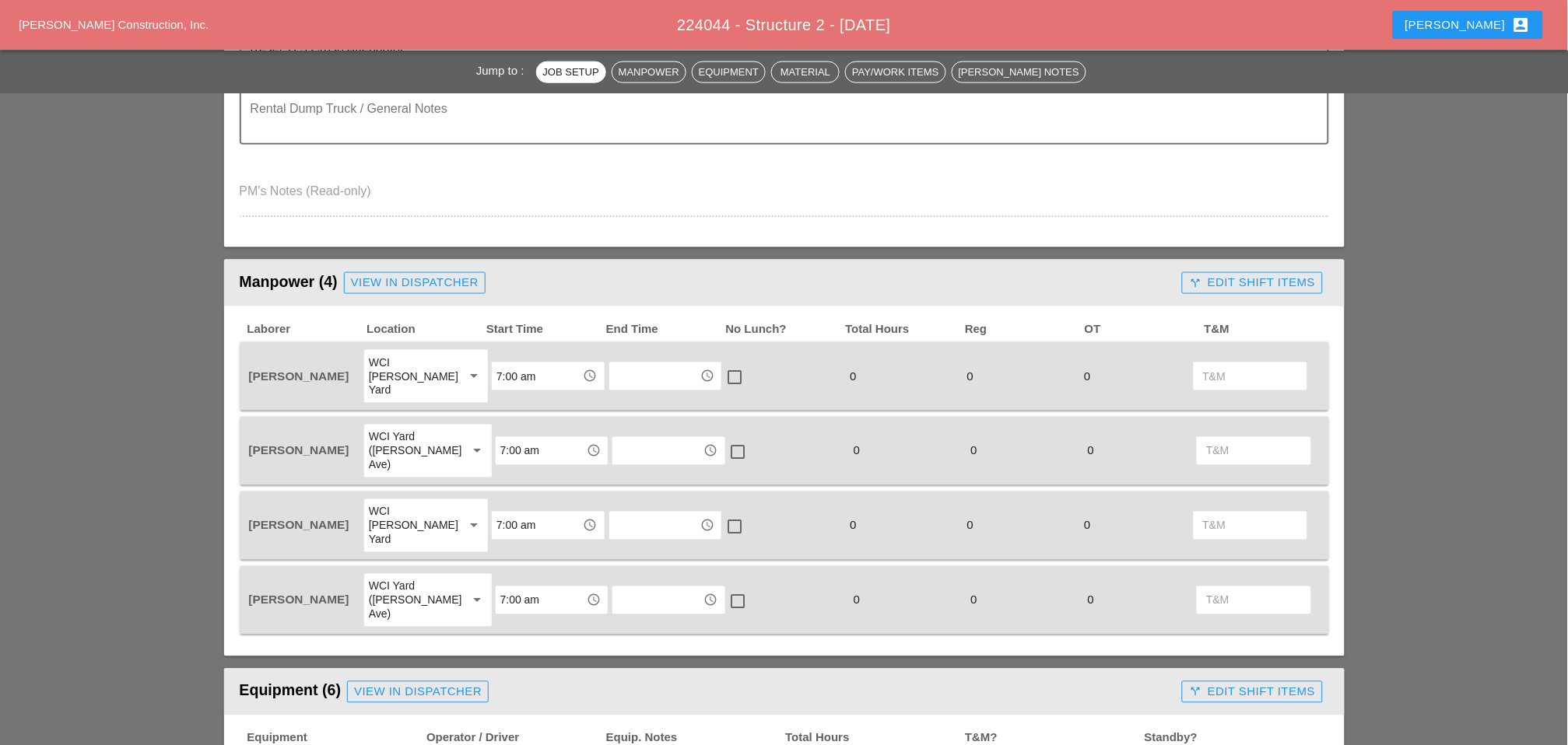 scroll, scrollTop: 518, scrollLeft: 0, axis: vertical 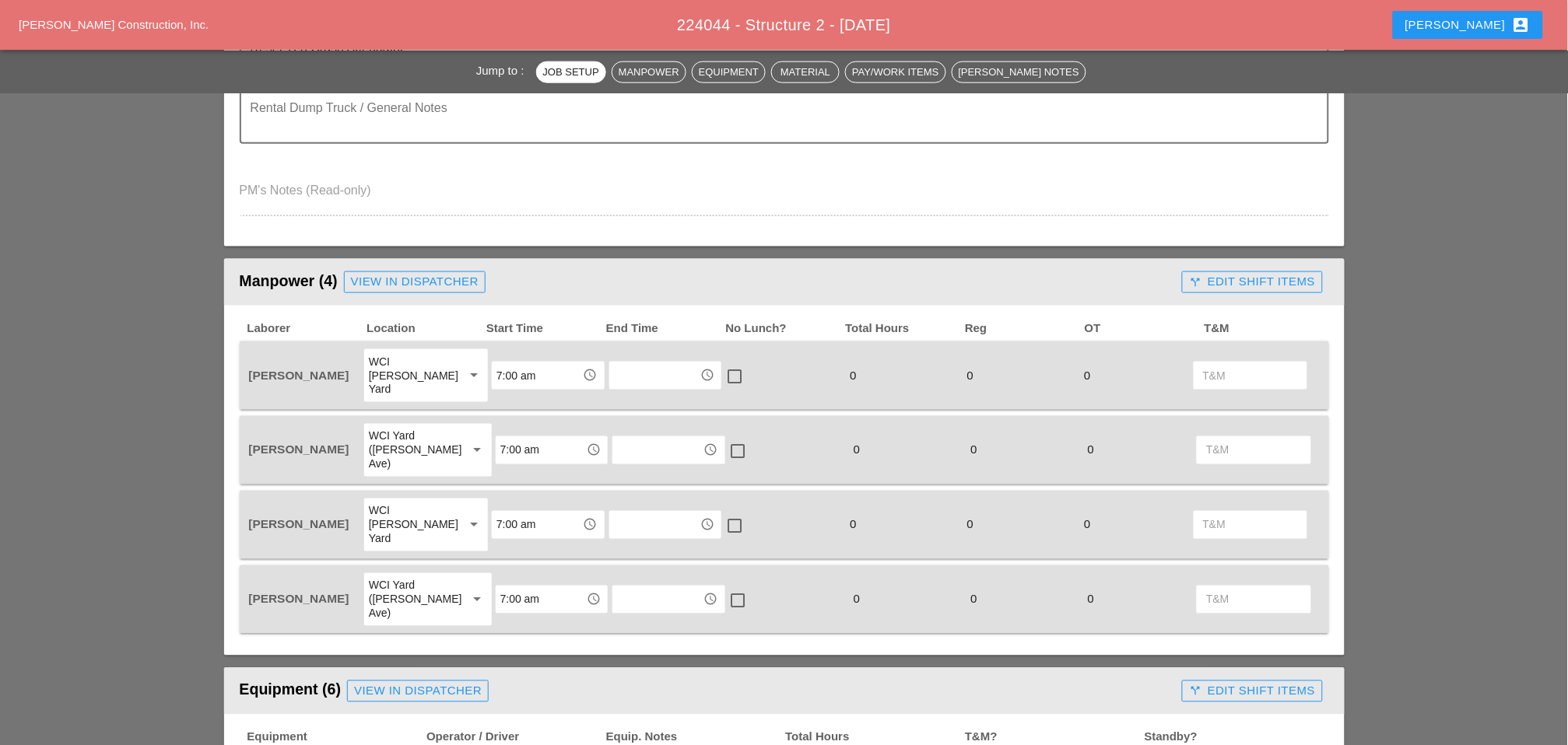 click at bounding box center [654, 376] 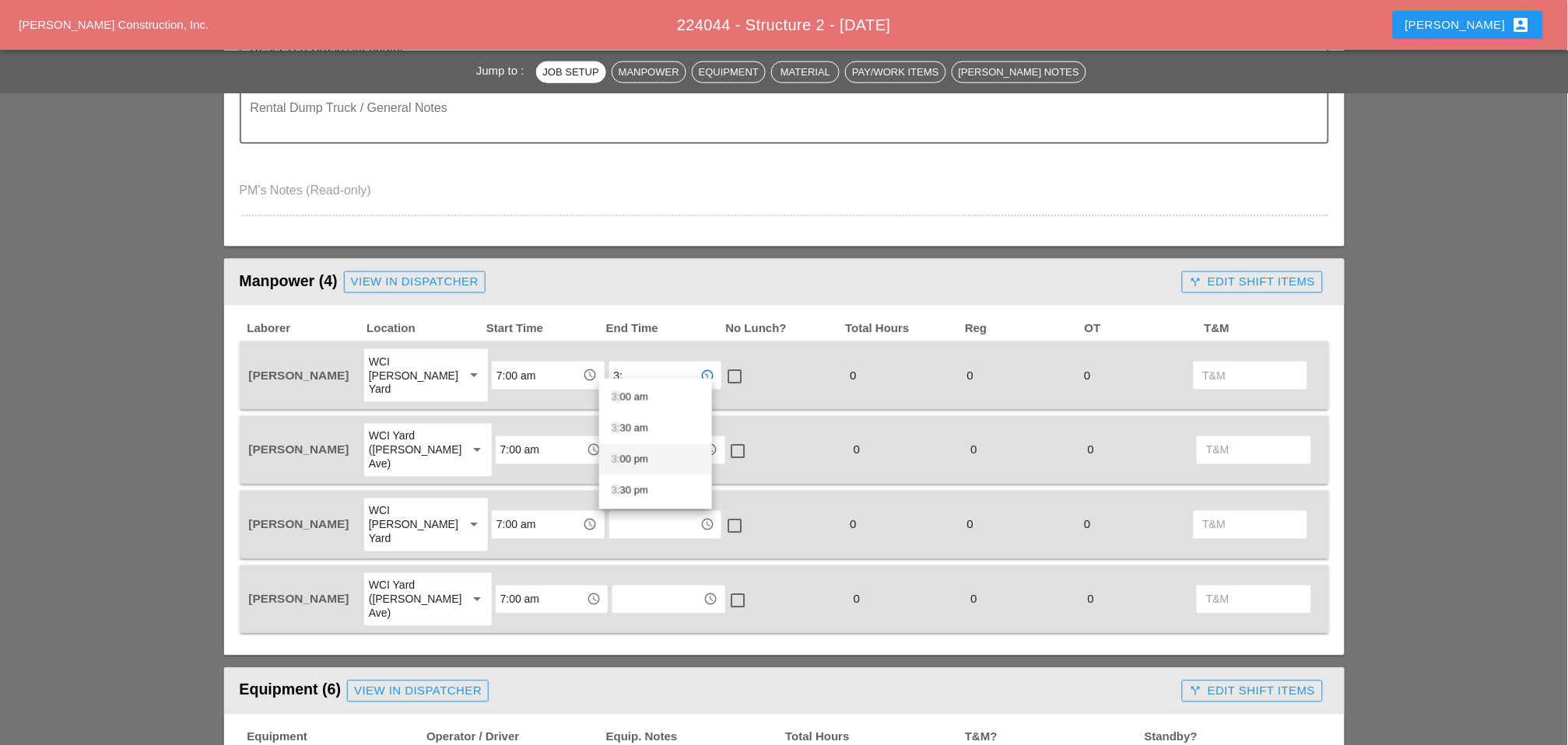 click on "3: 00 pm" at bounding box center [655, 460] 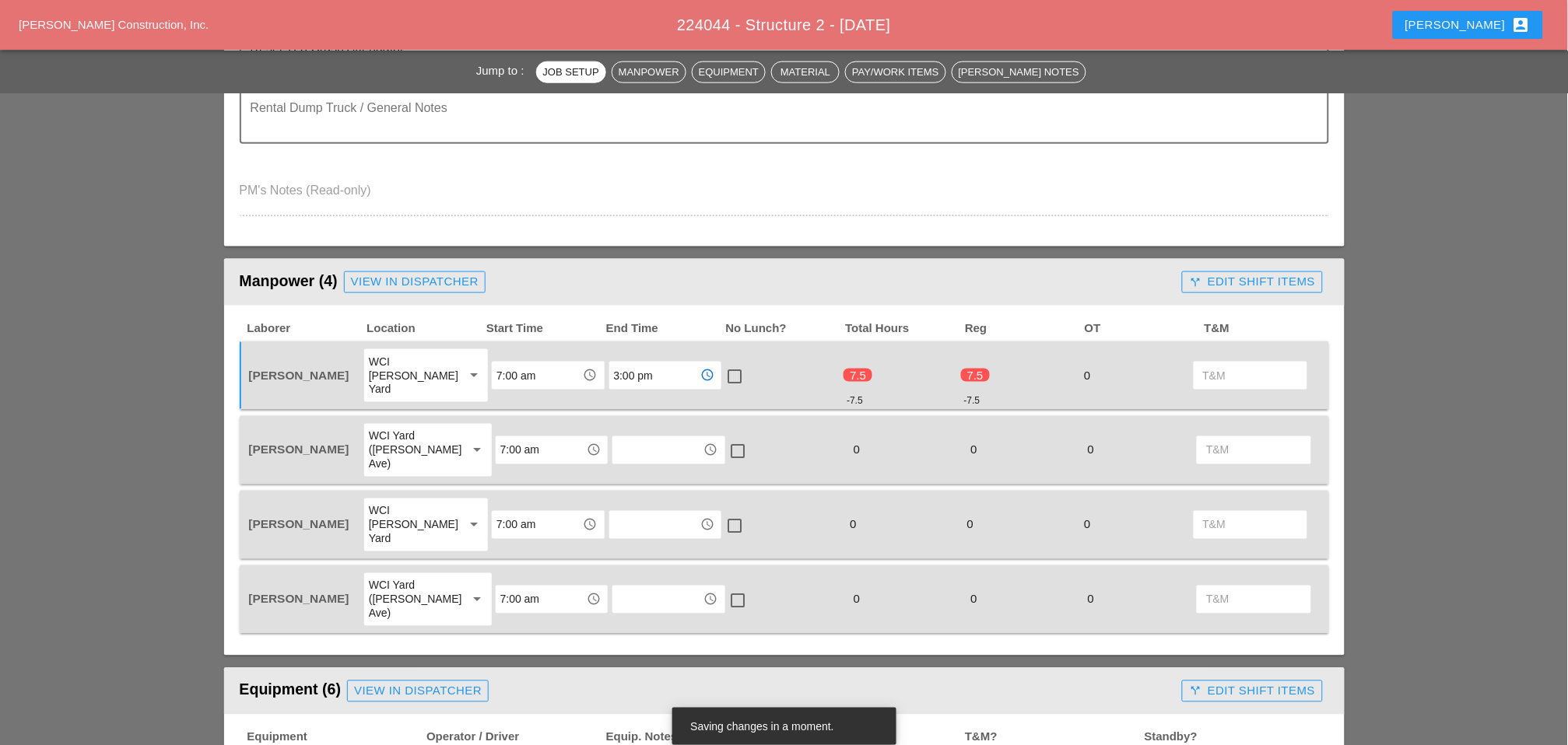 type on "3:00 pm" 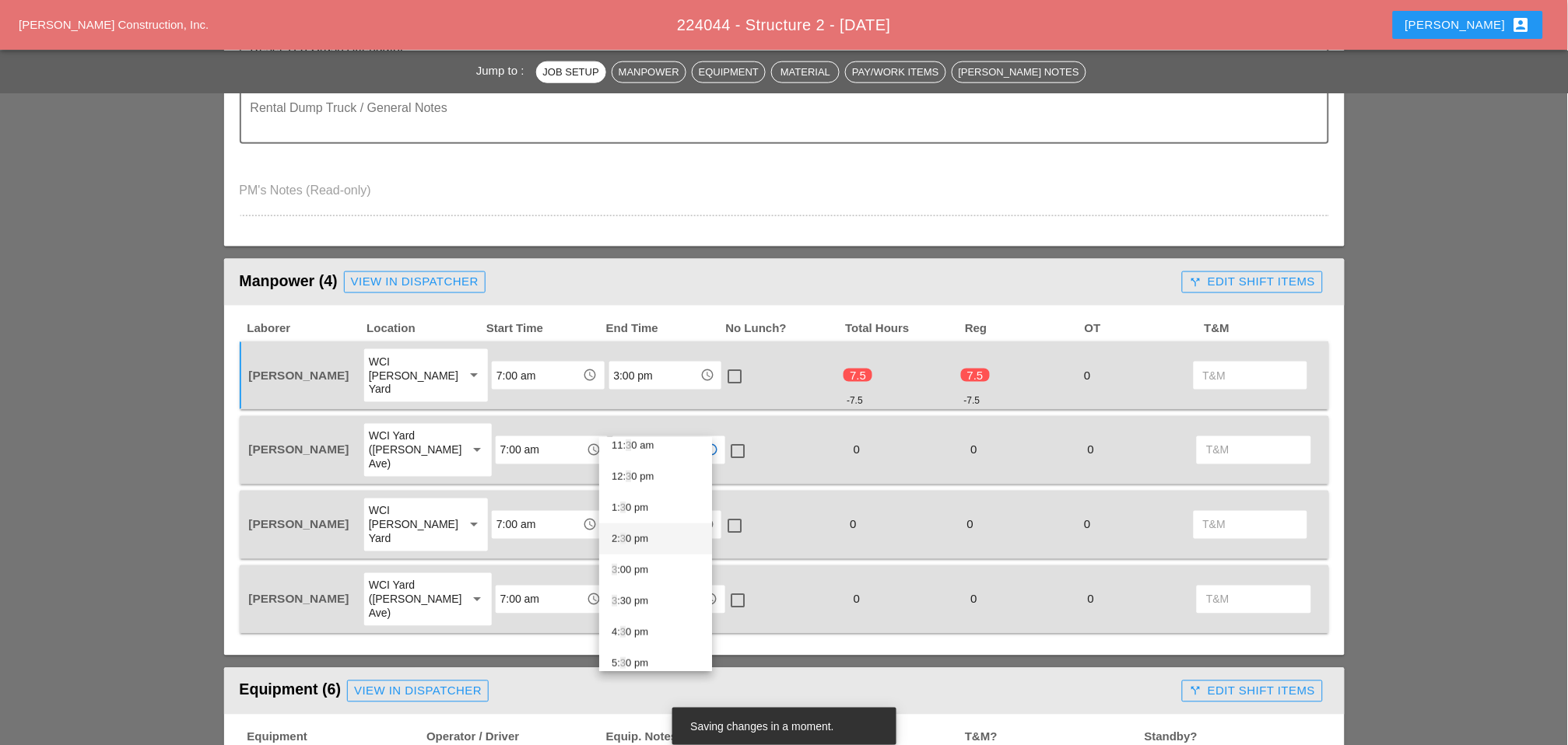 scroll, scrollTop: 394, scrollLeft: 0, axis: vertical 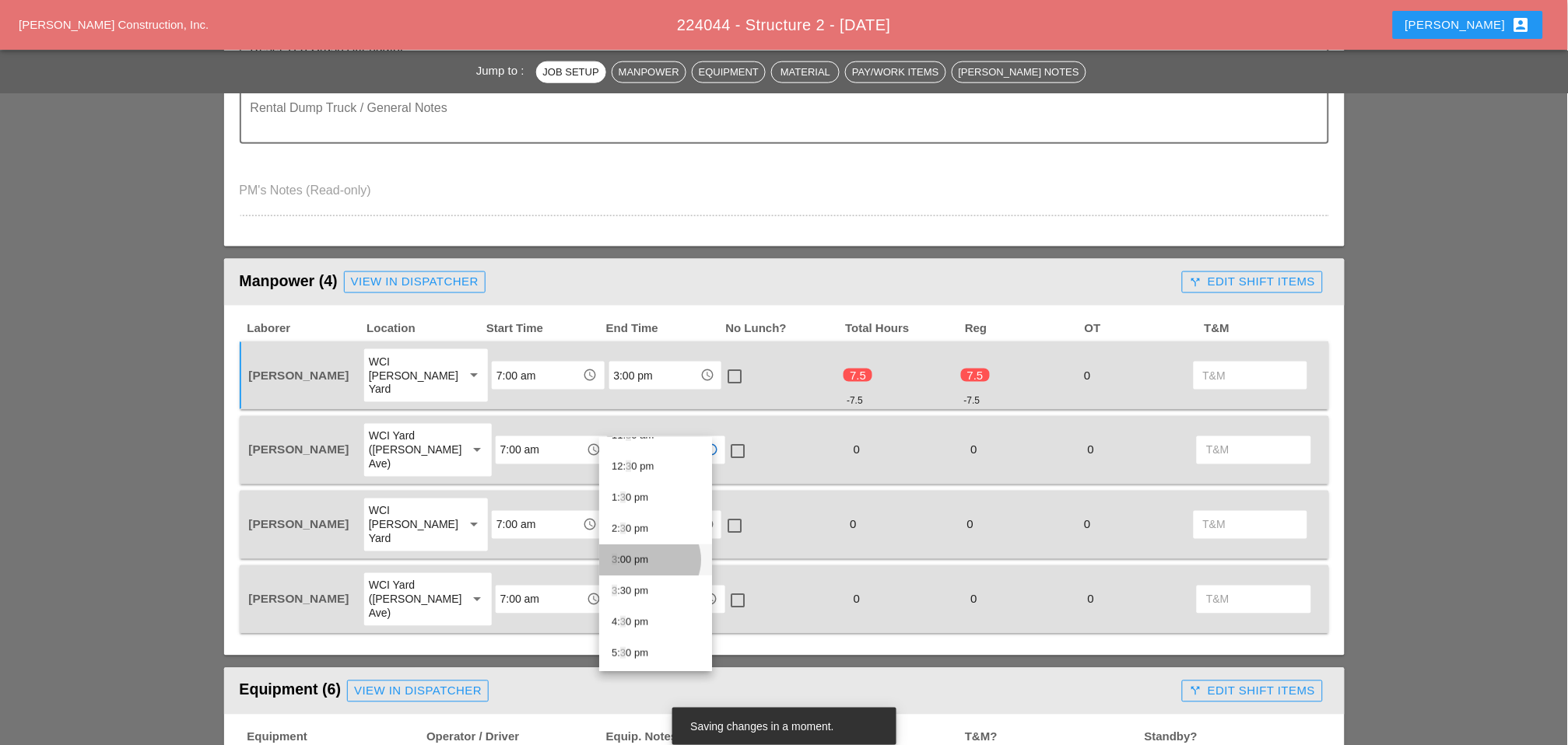 click on "3 :00 pm" at bounding box center (655, 560) 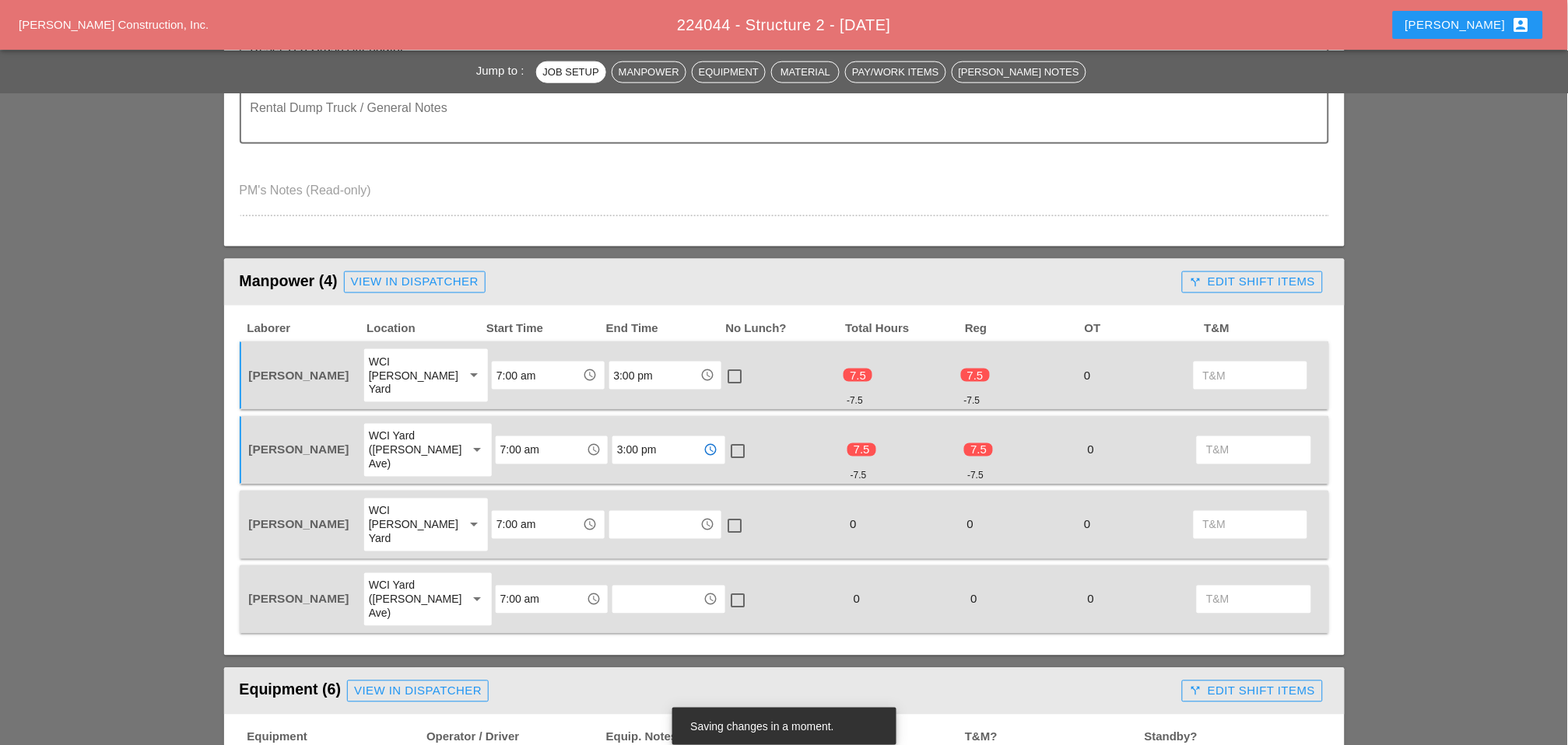 type on "3:00 pm" 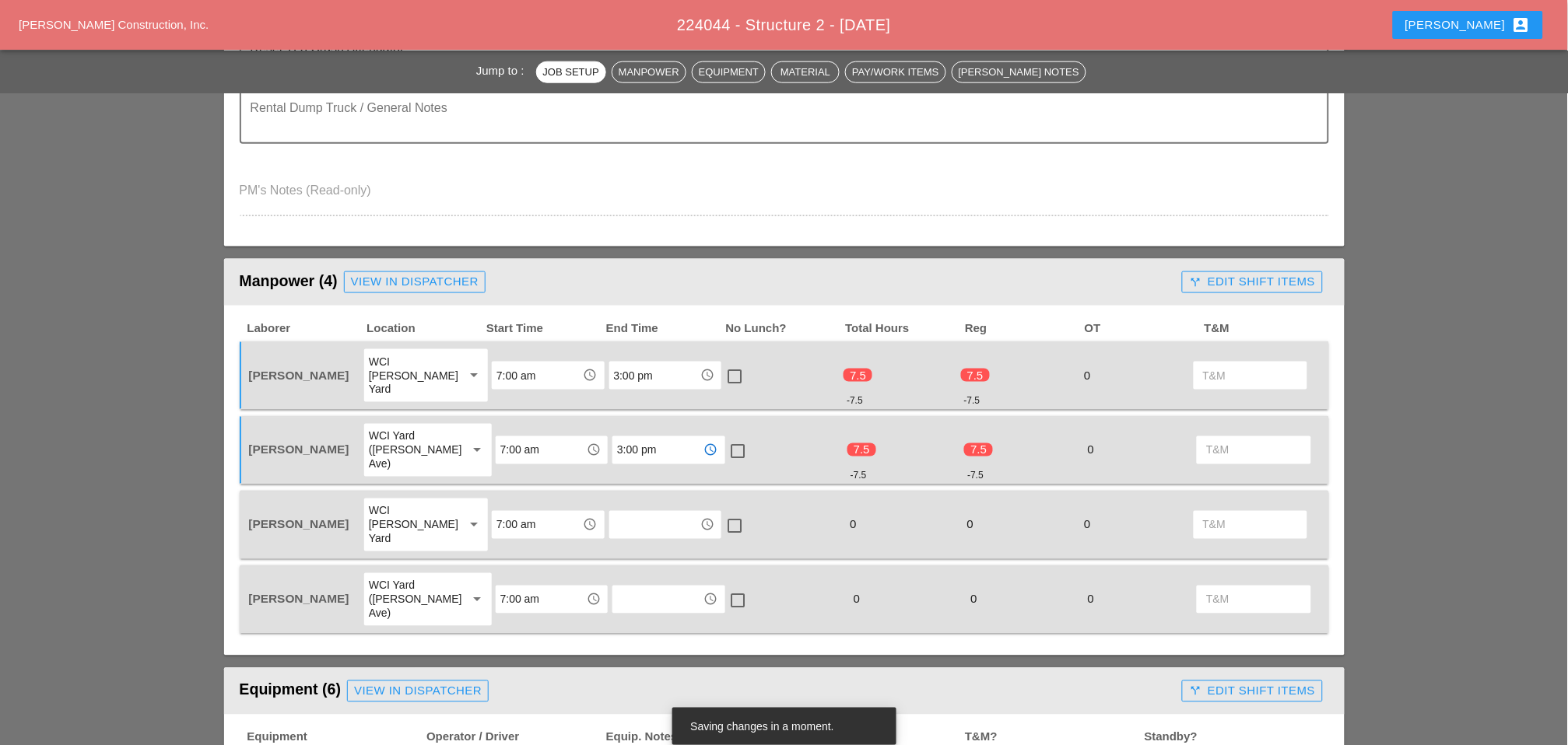 click at bounding box center (654, 525) 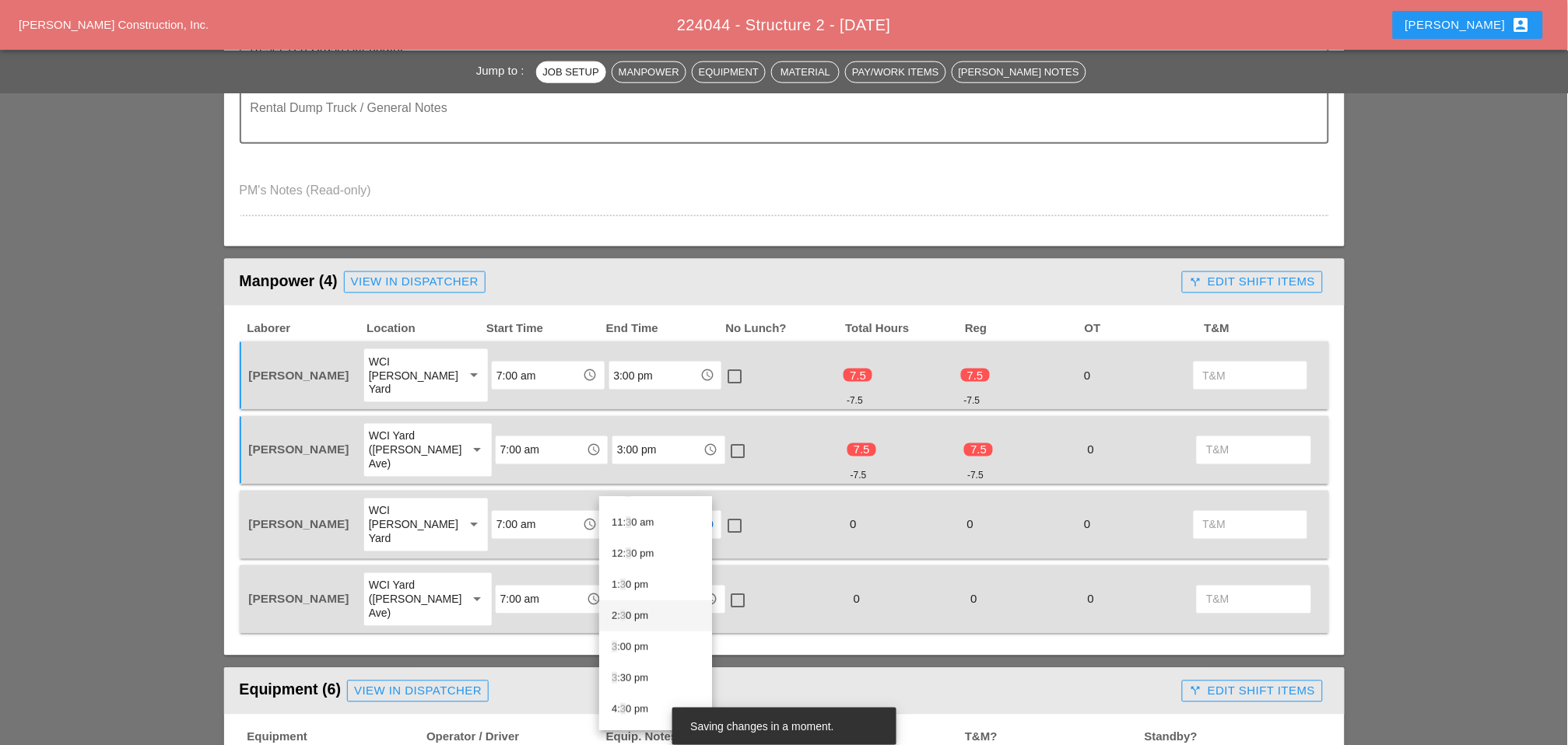 scroll, scrollTop: 394, scrollLeft: 0, axis: vertical 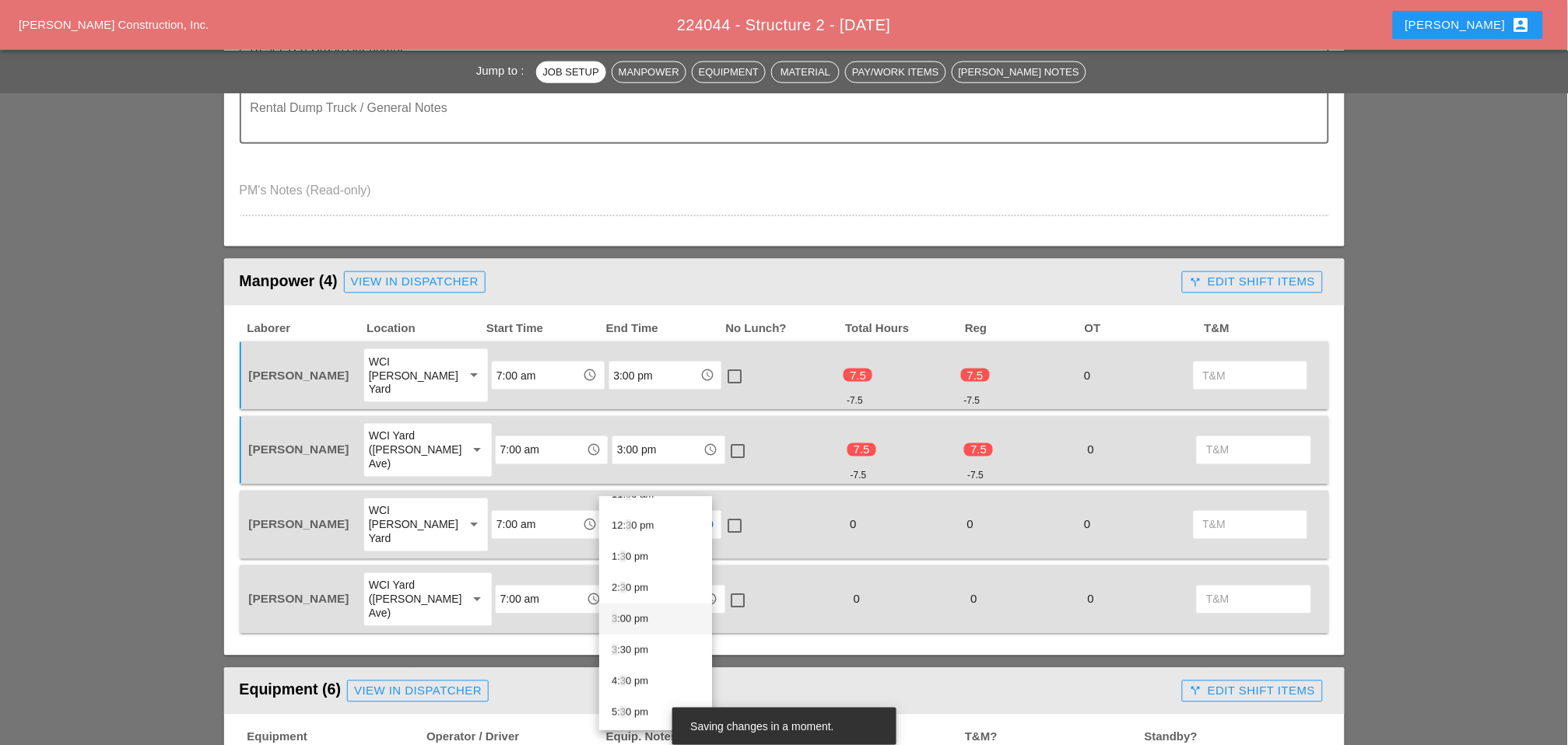 click on "3 :00 pm" at bounding box center (655, 619) 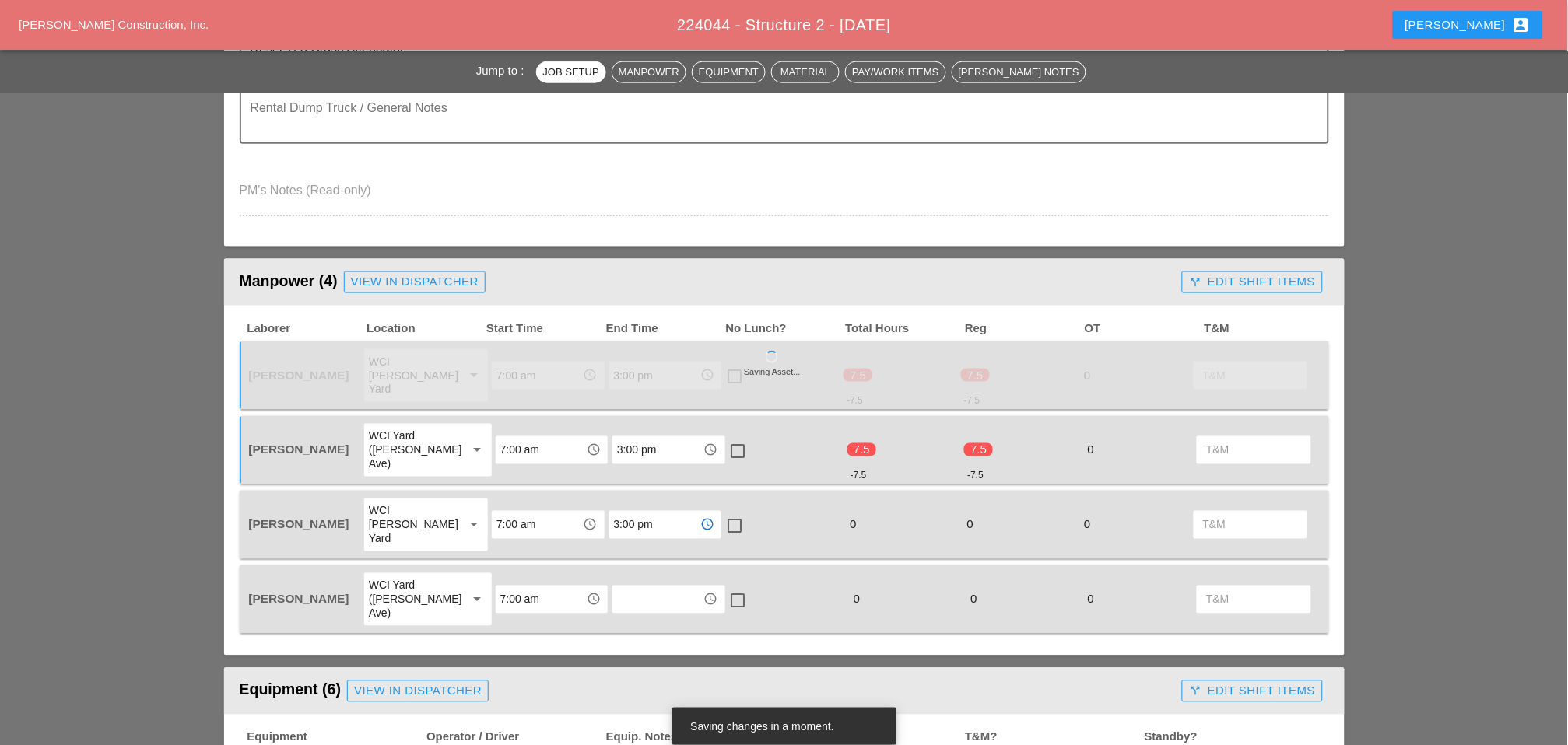 type on "3:00 pm" 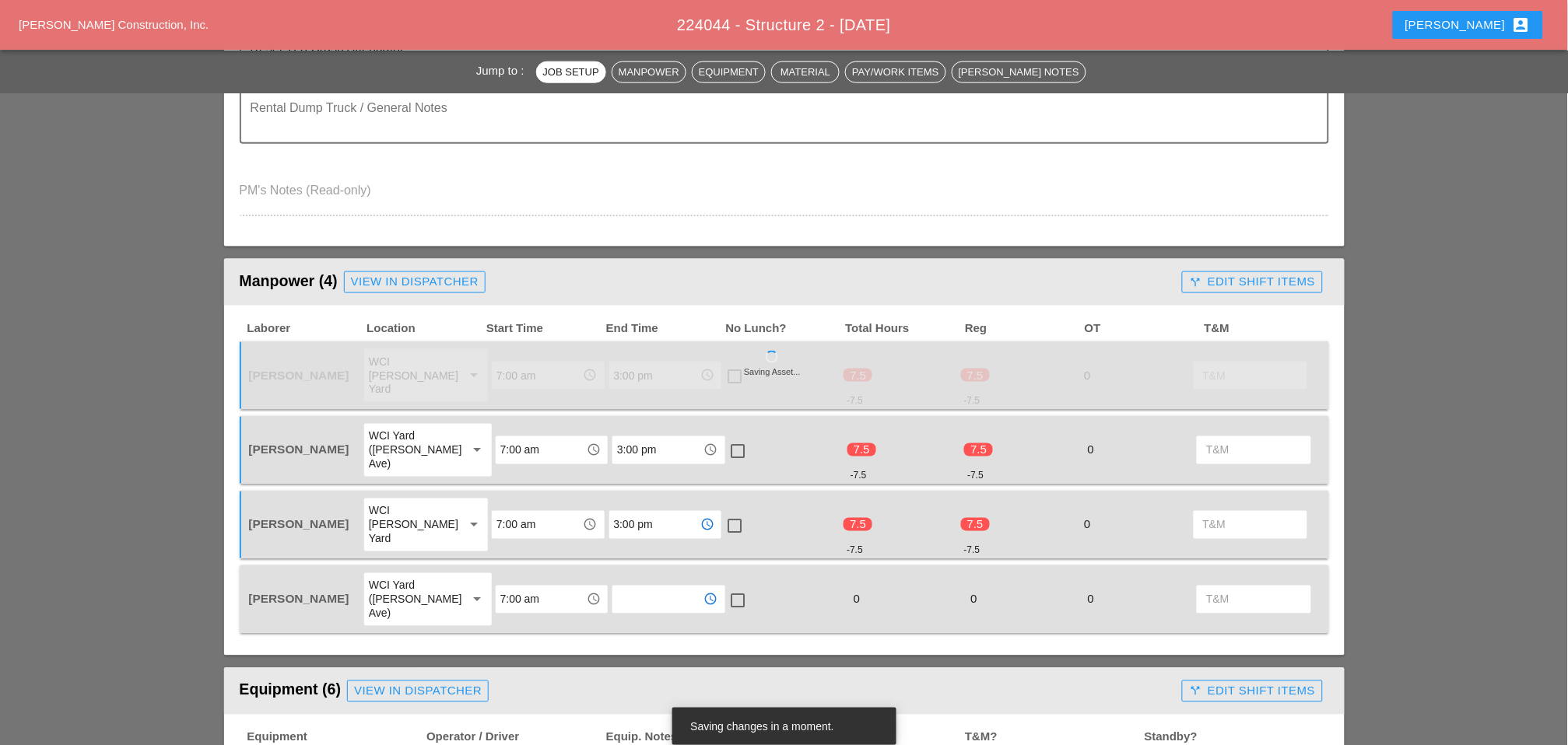 click at bounding box center (658, 600) 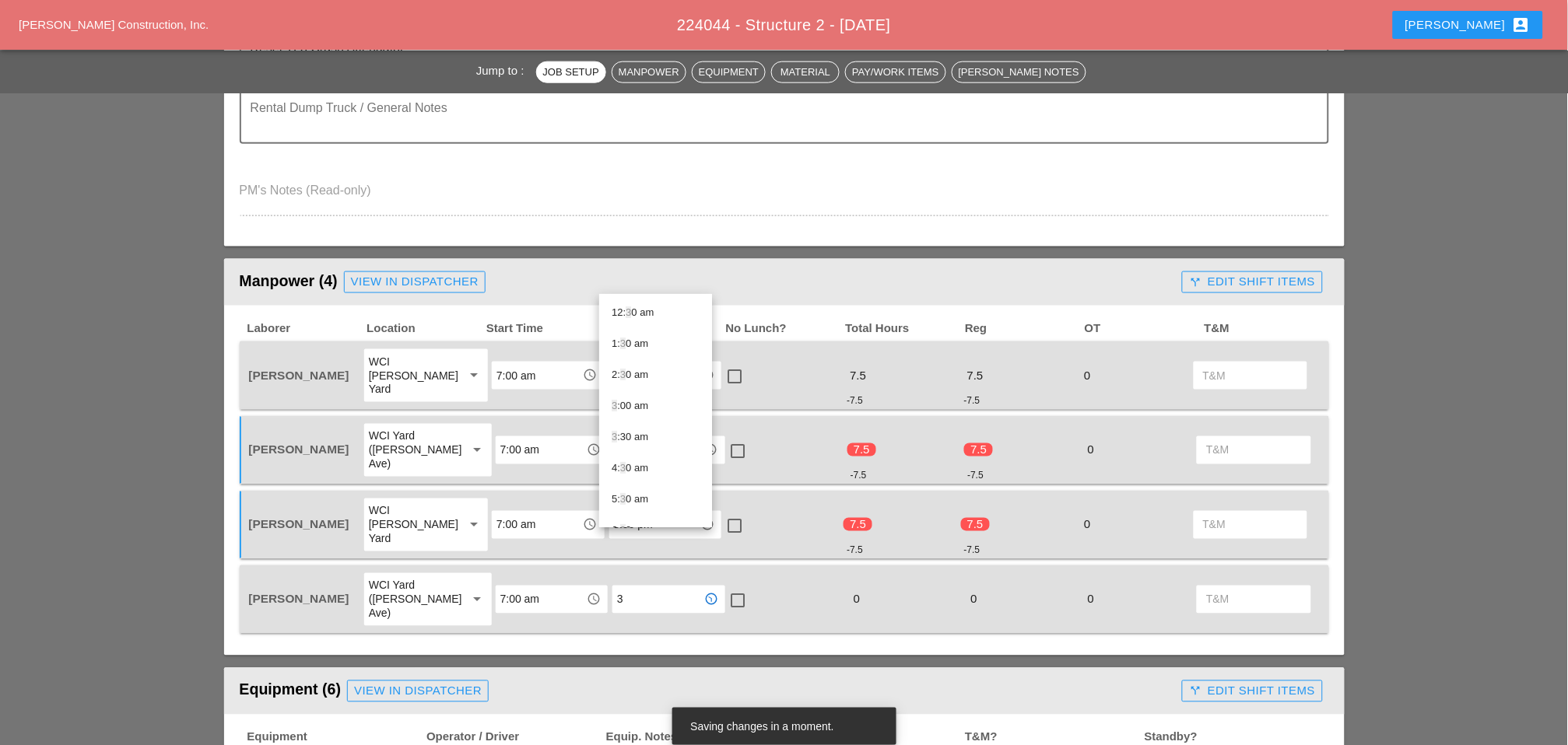 scroll, scrollTop: 394, scrollLeft: 0, axis: vertical 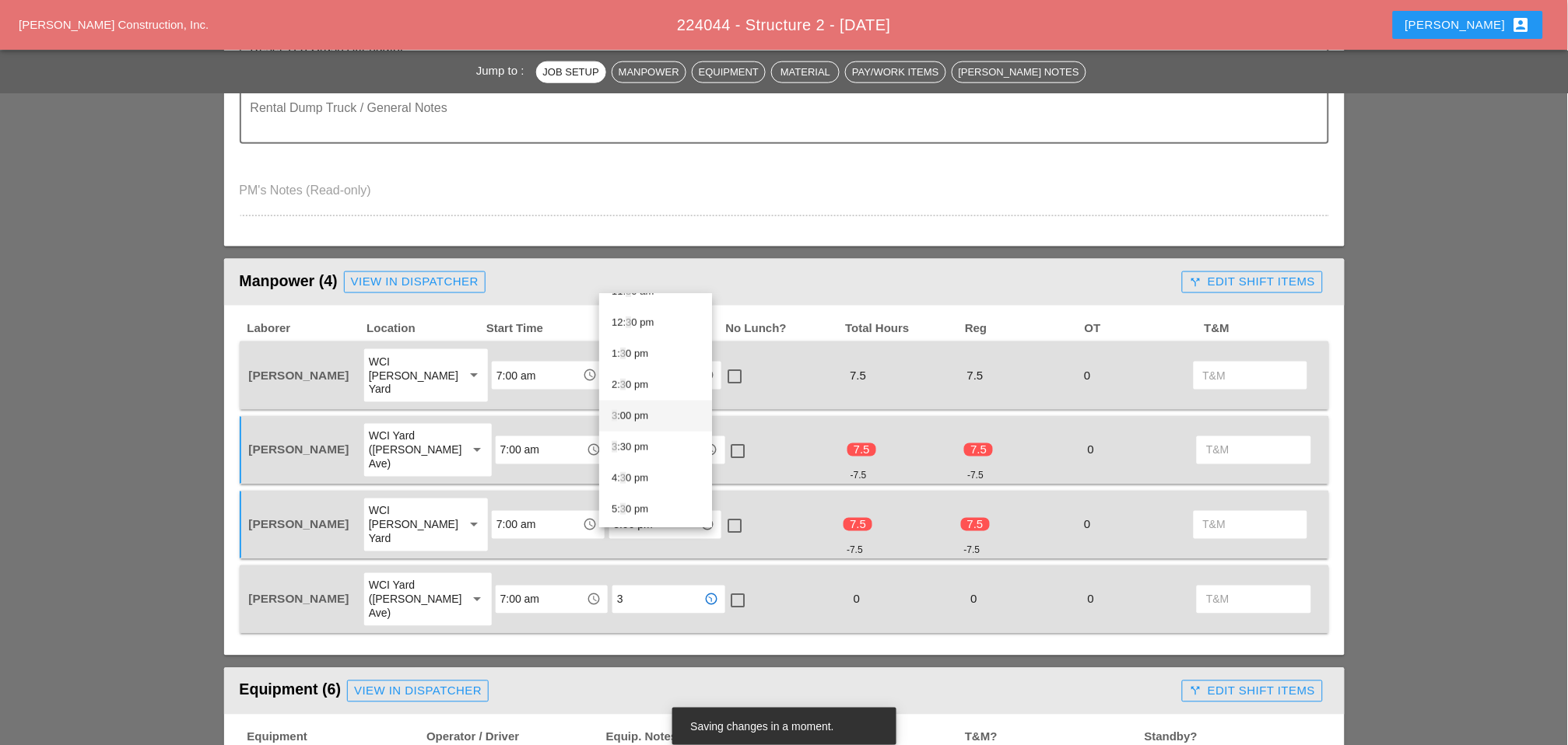 click on "3 :00 pm" at bounding box center (655, 416) 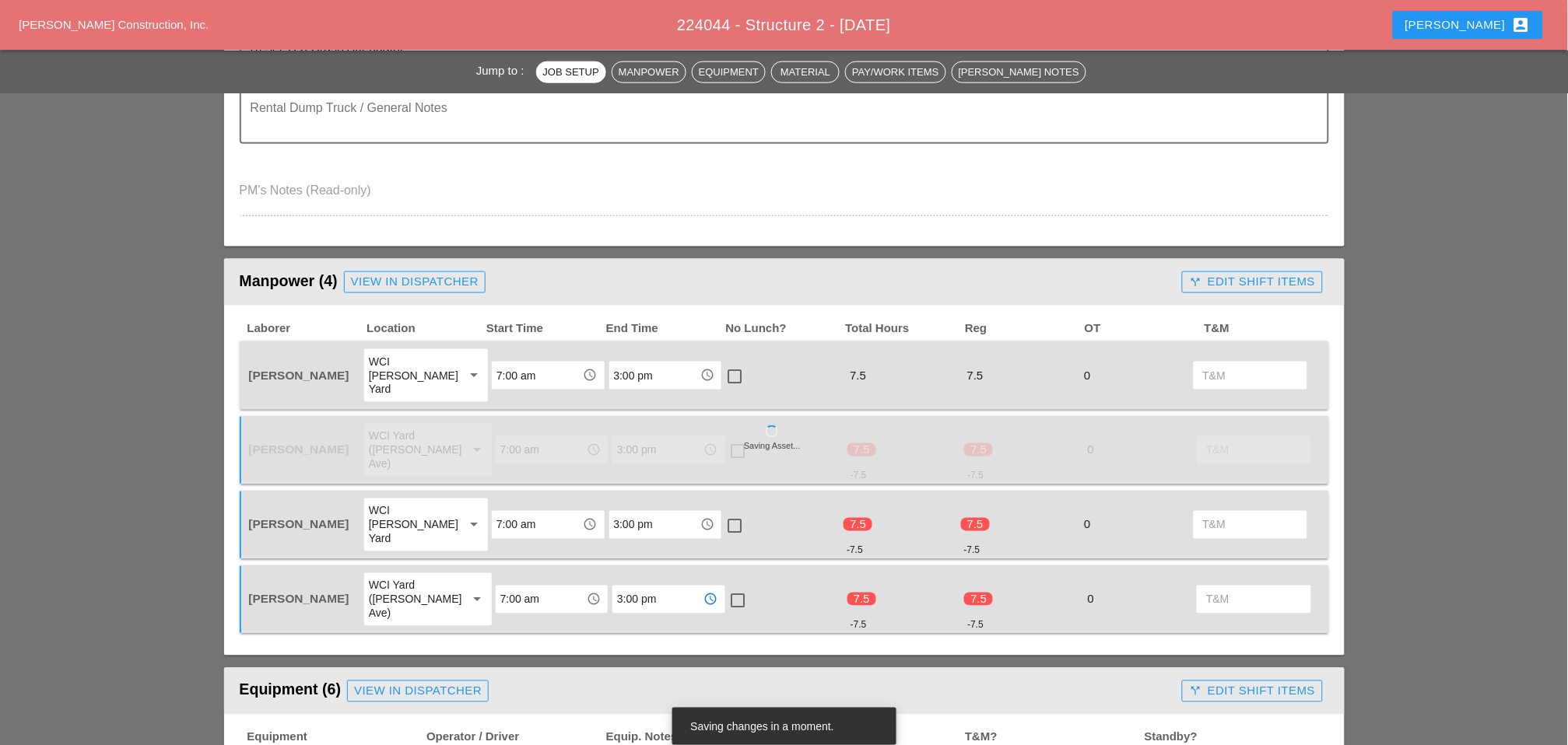 type on "3:00 pm" 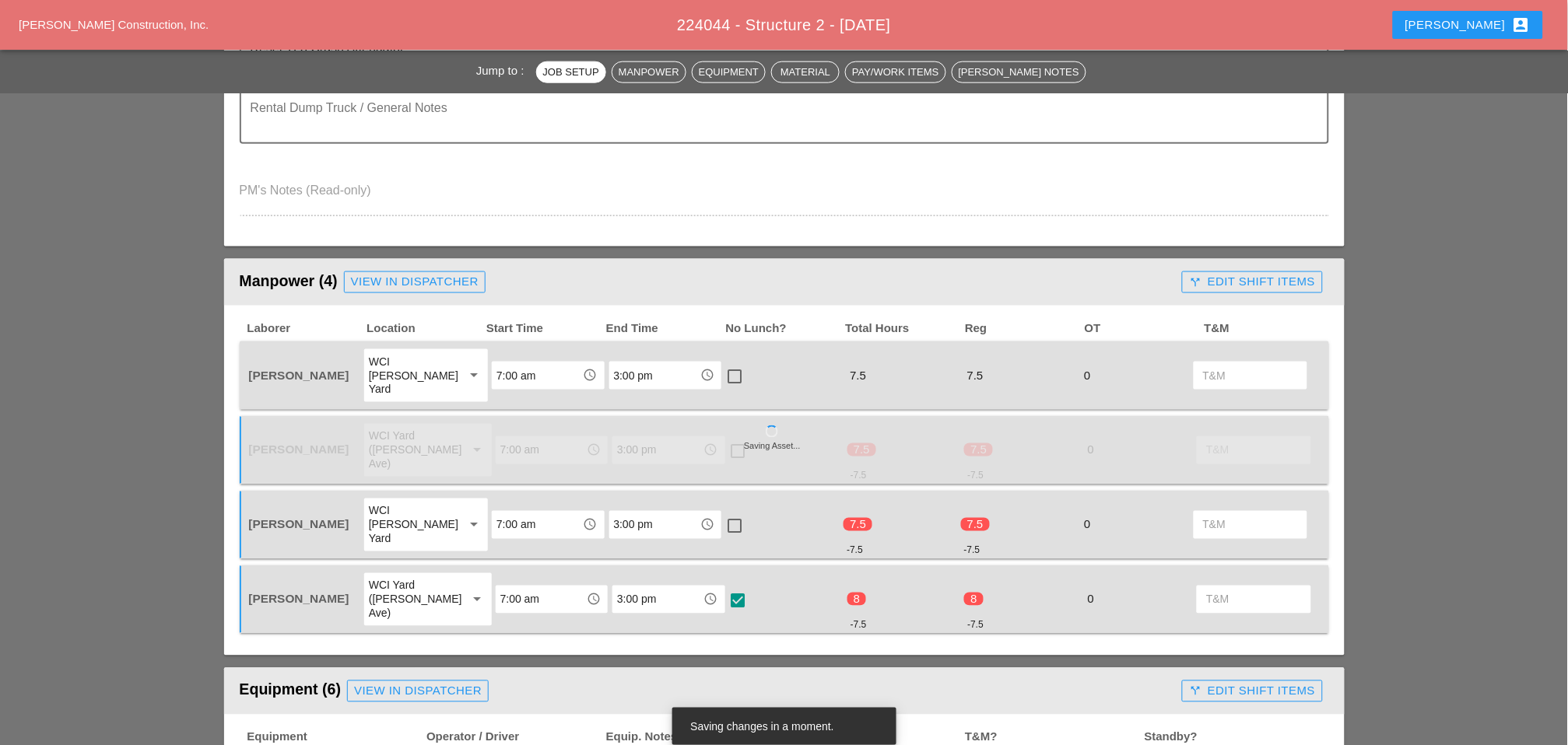 click at bounding box center (735, 526) 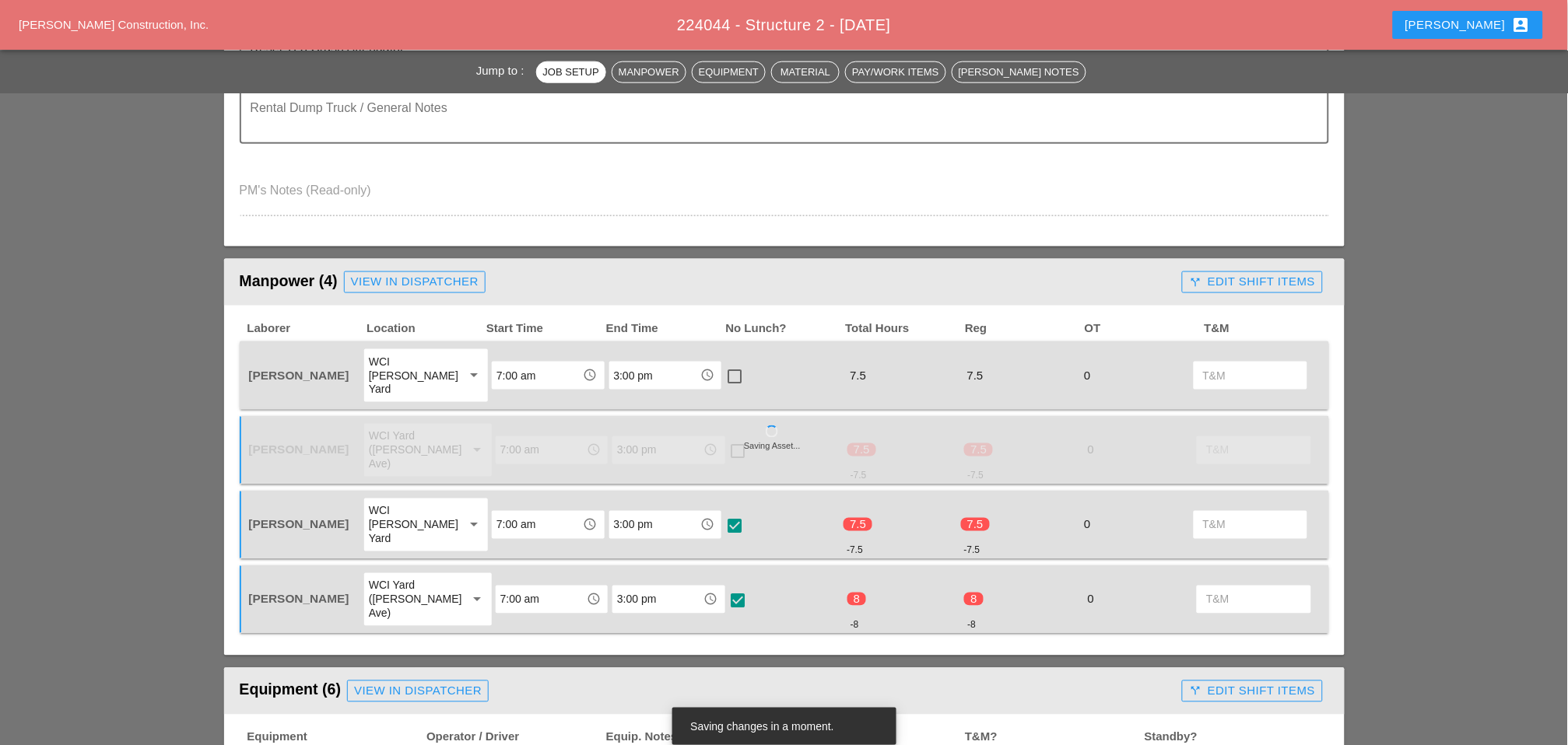 click at bounding box center (735, 377) 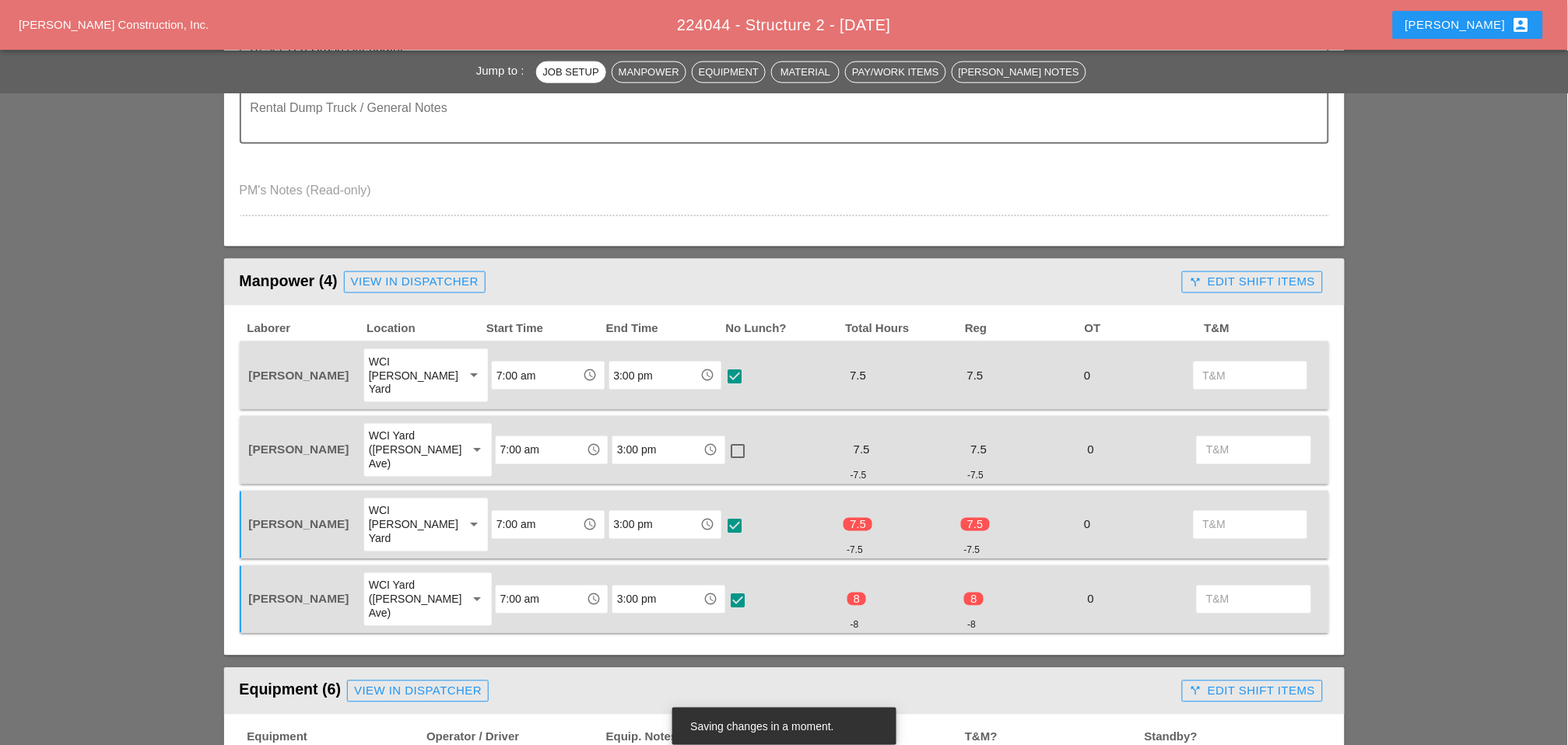 checkbox on "true" 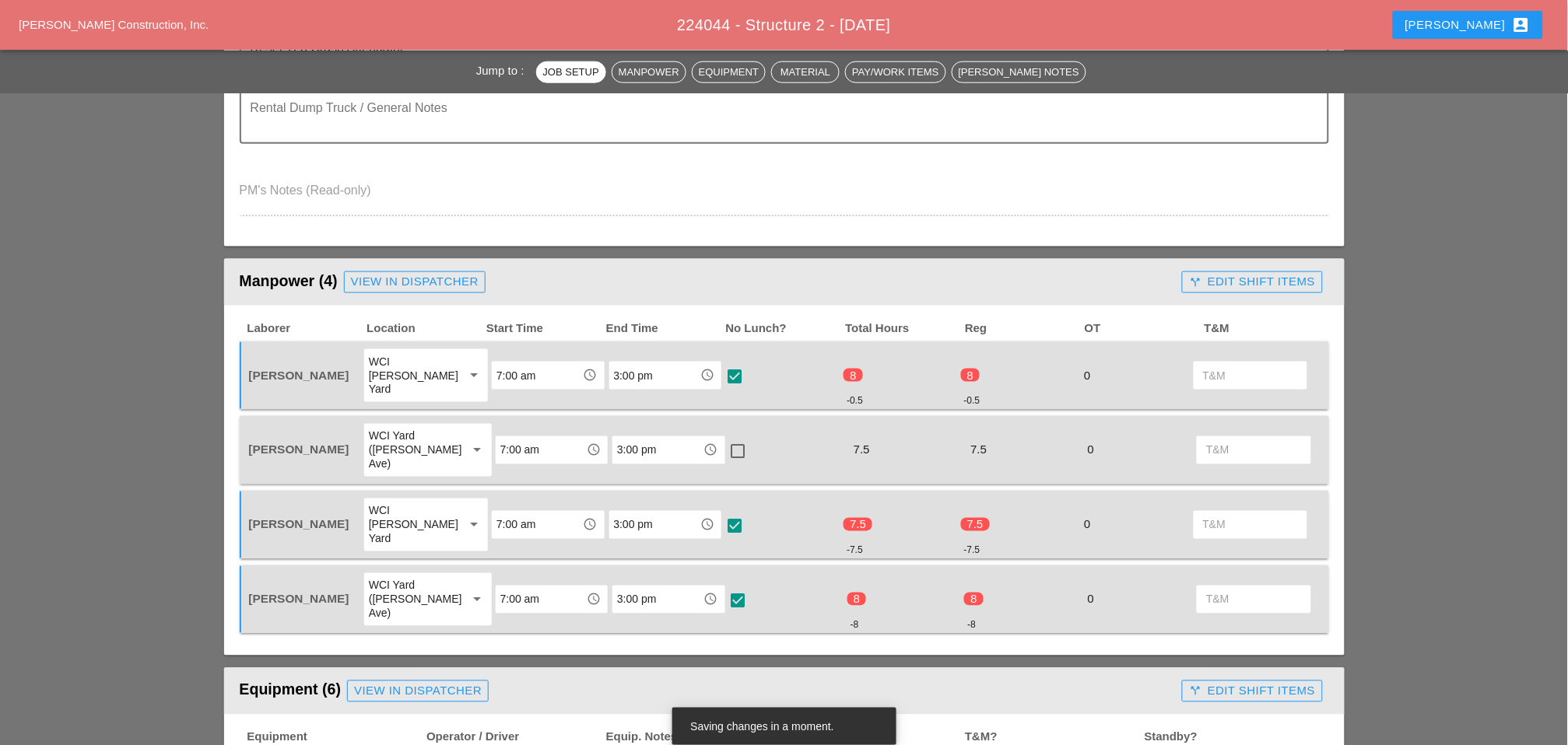 click at bounding box center [738, 452] 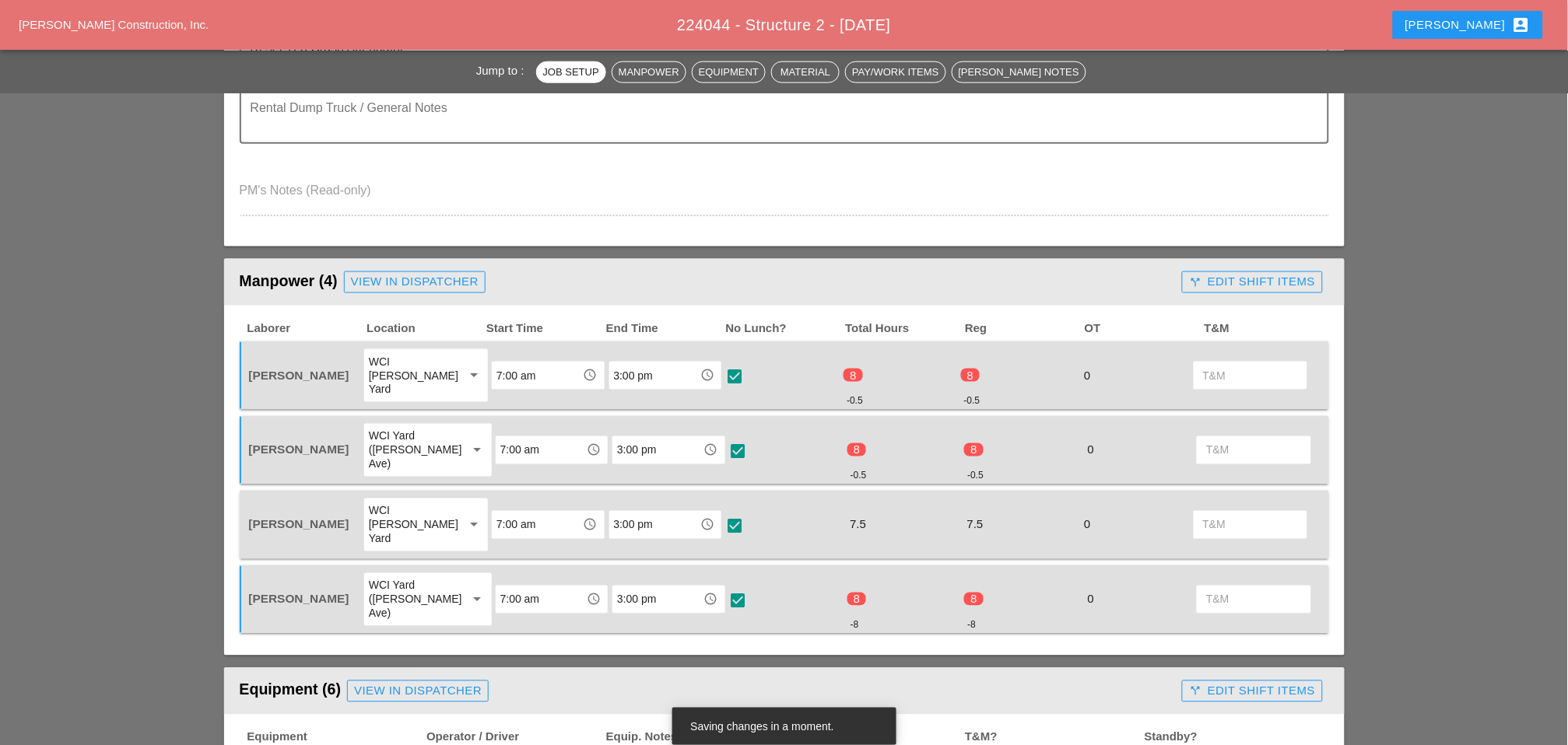 click at bounding box center [735, 526] 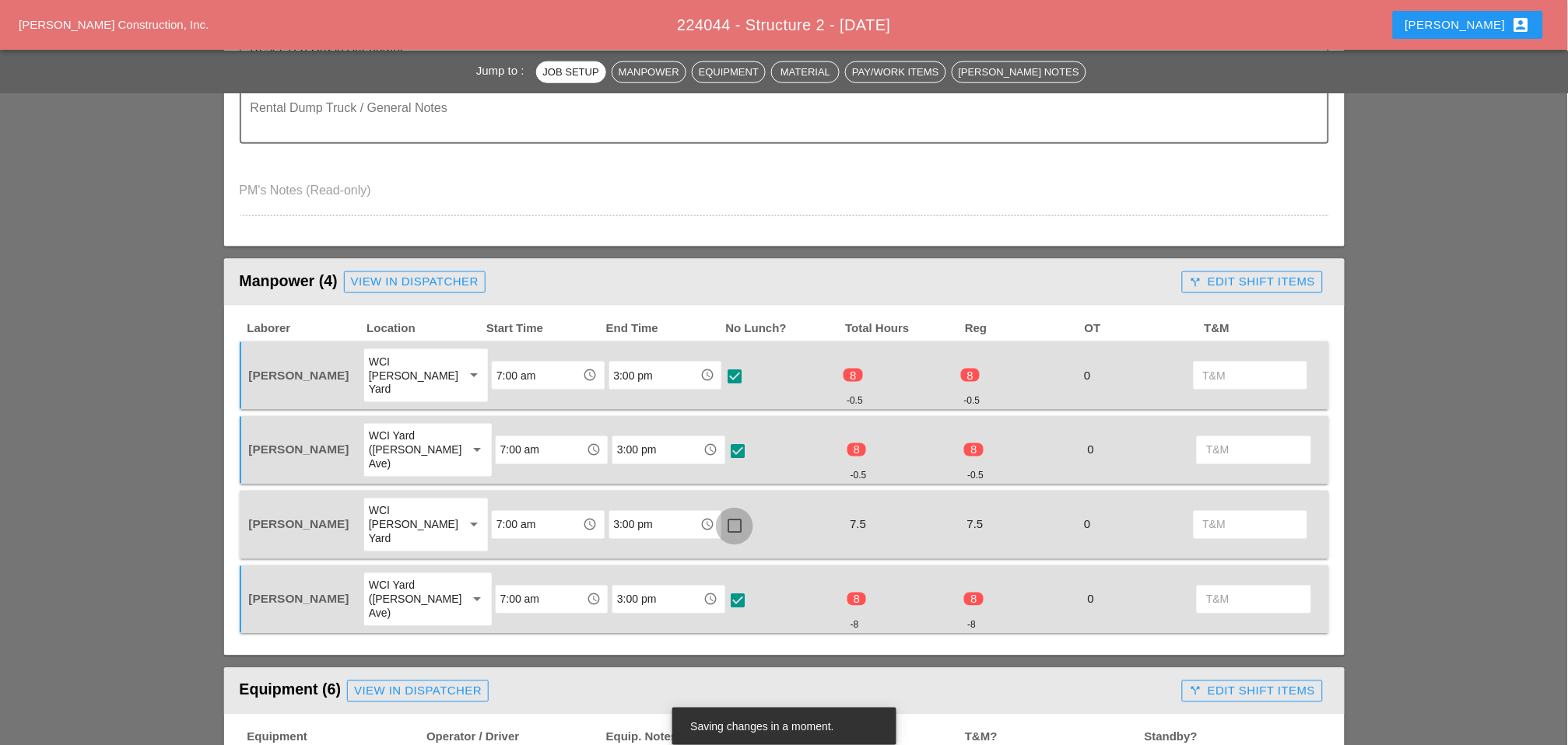 click at bounding box center [735, 526] 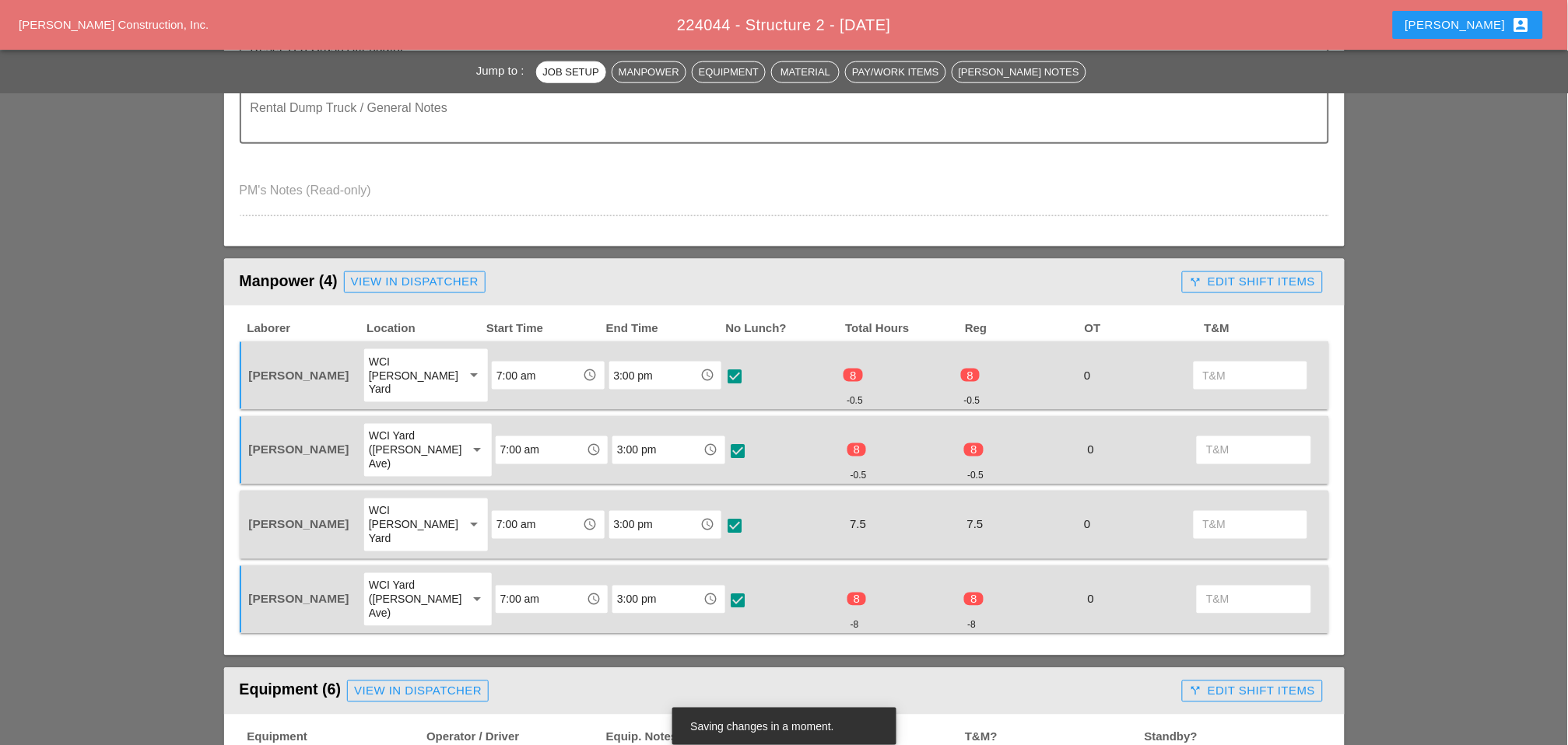 checkbox on "true" 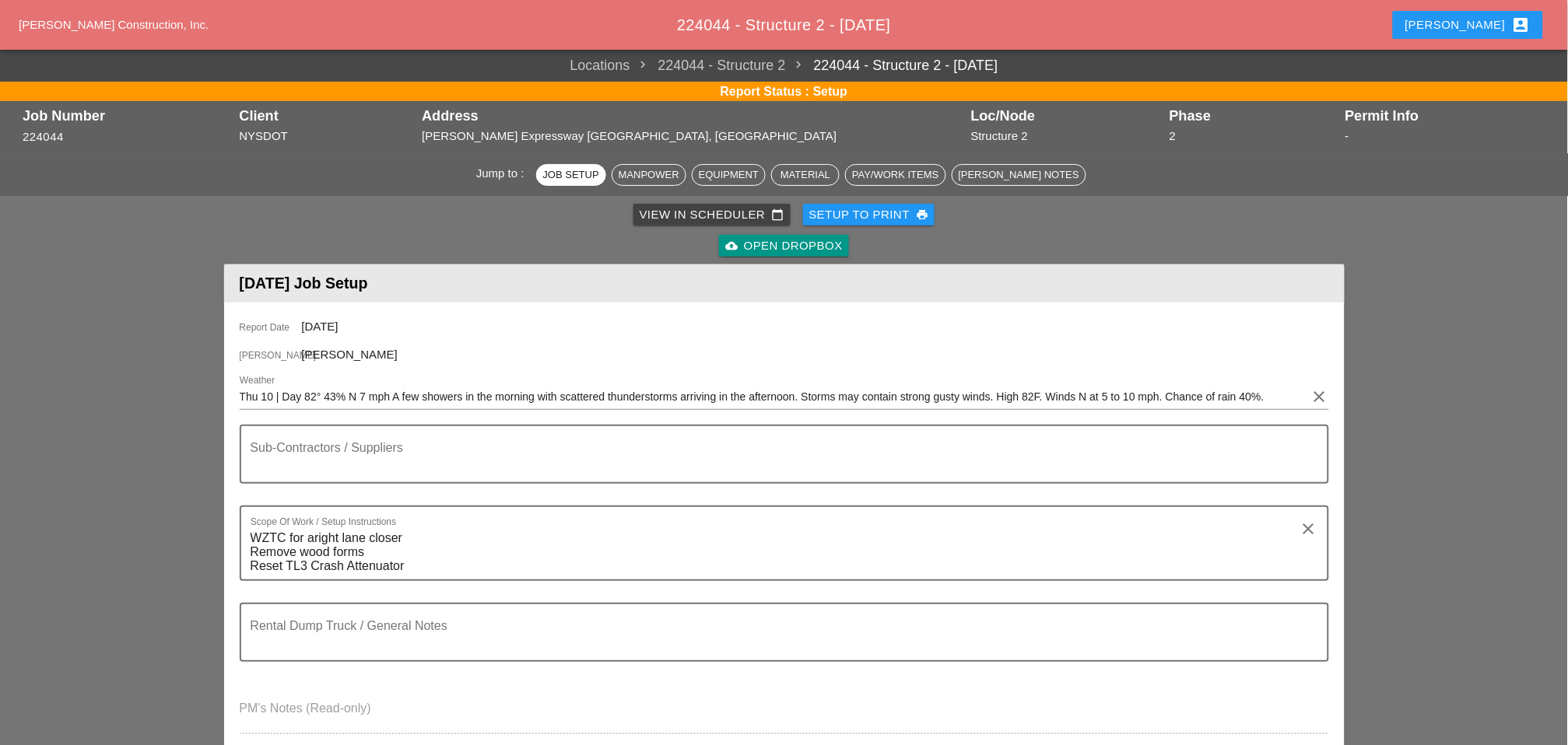 scroll, scrollTop: 604, scrollLeft: 0, axis: vertical 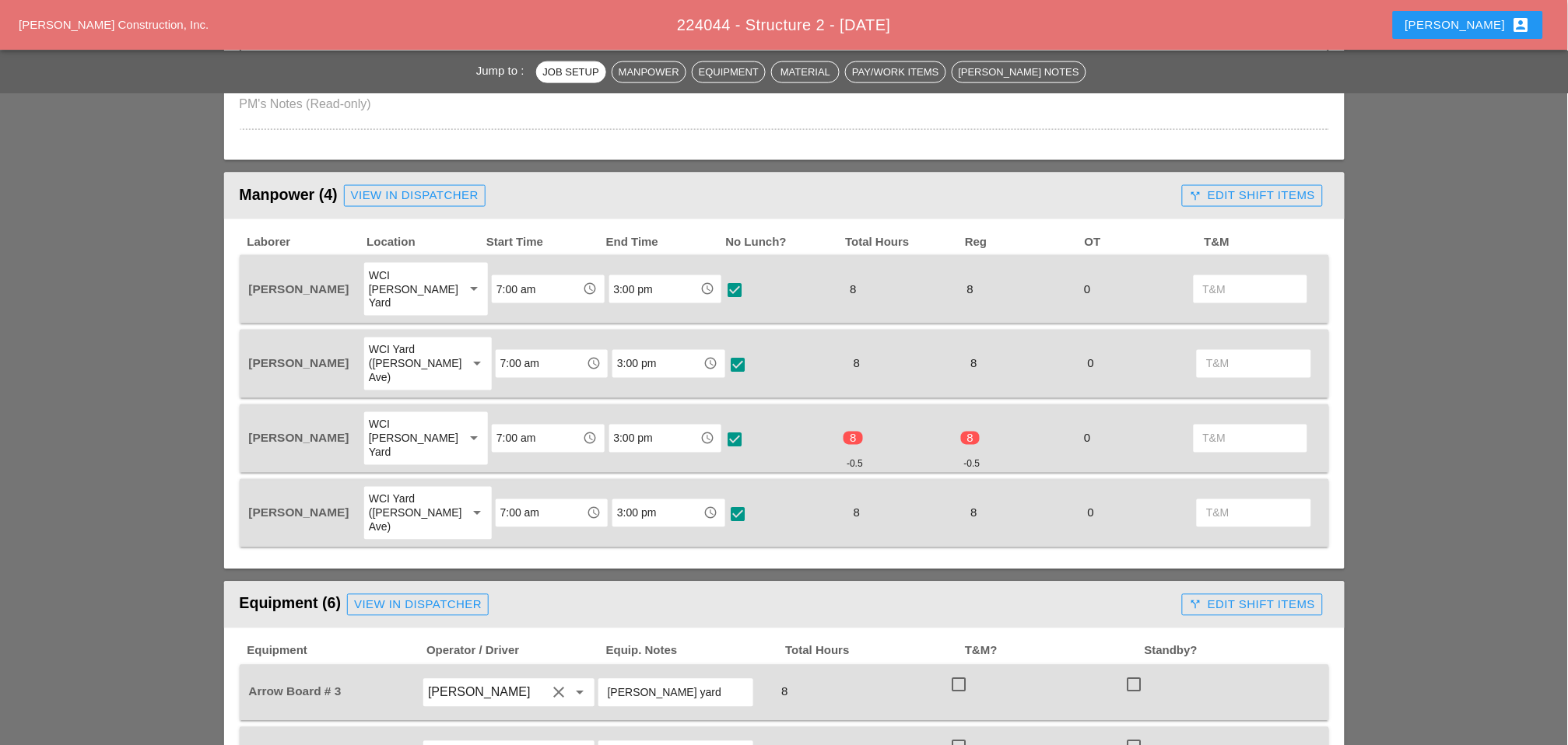 click at bounding box center [735, 440] 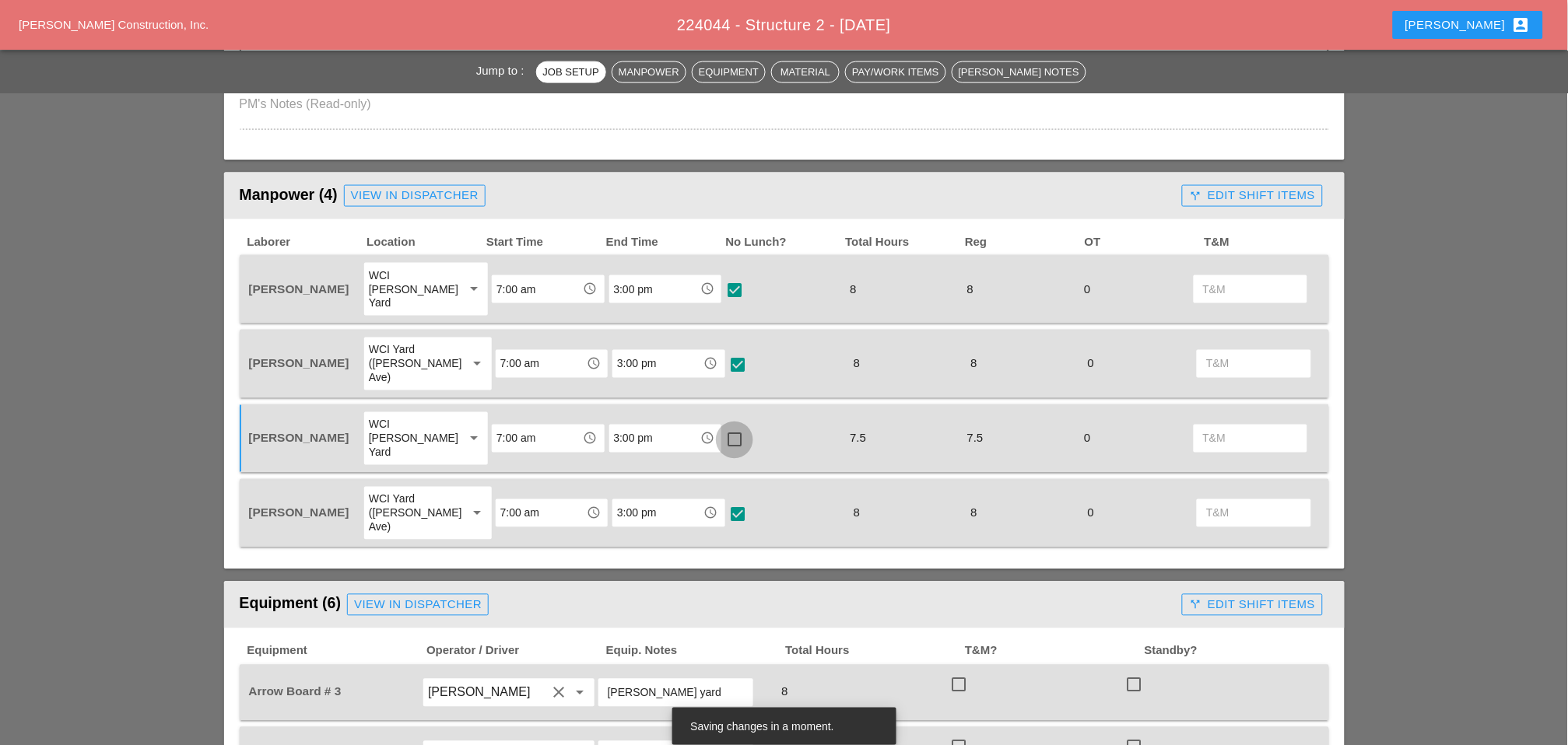 click at bounding box center (735, 440) 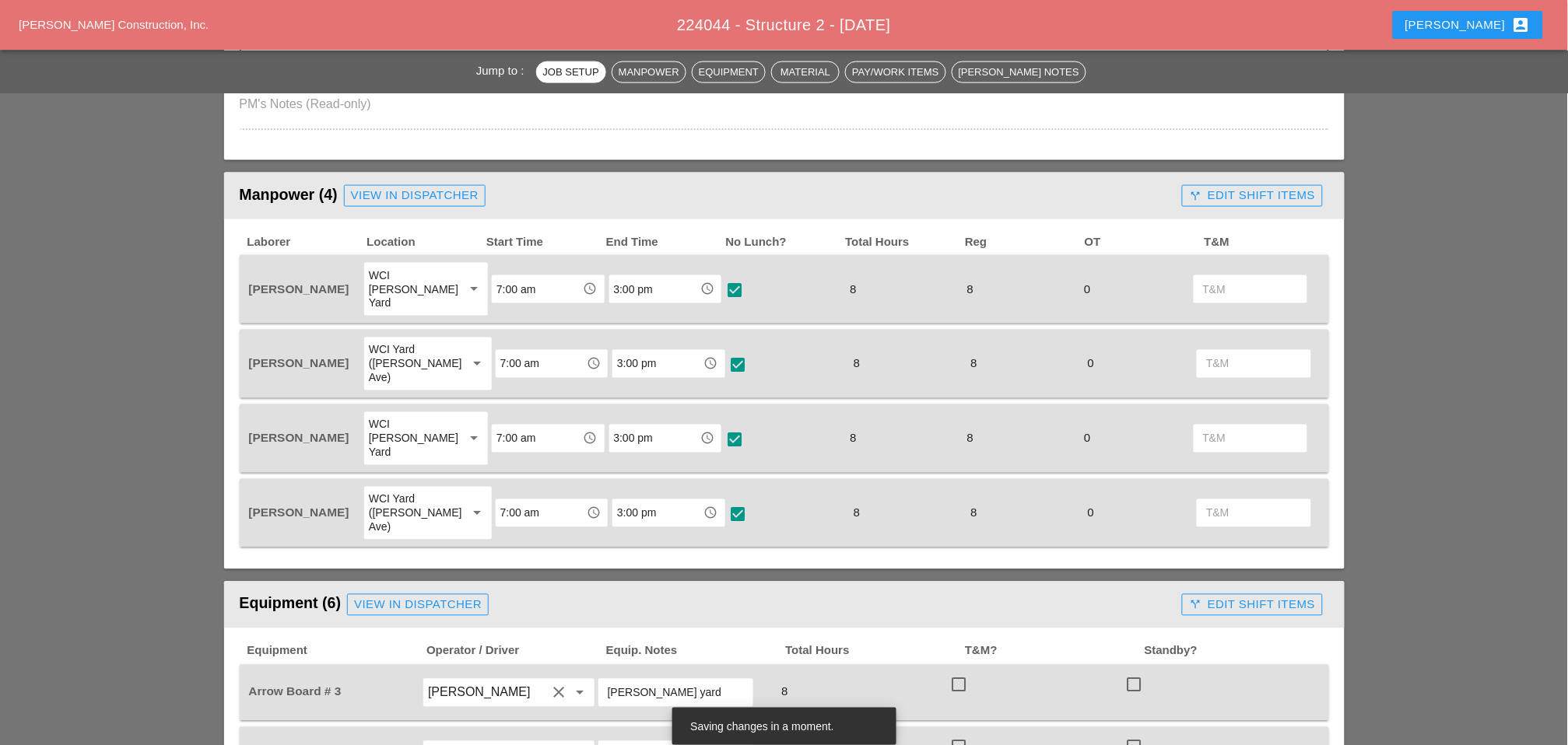 click on "call_split Edit Shift Items" at bounding box center [1252, 195] 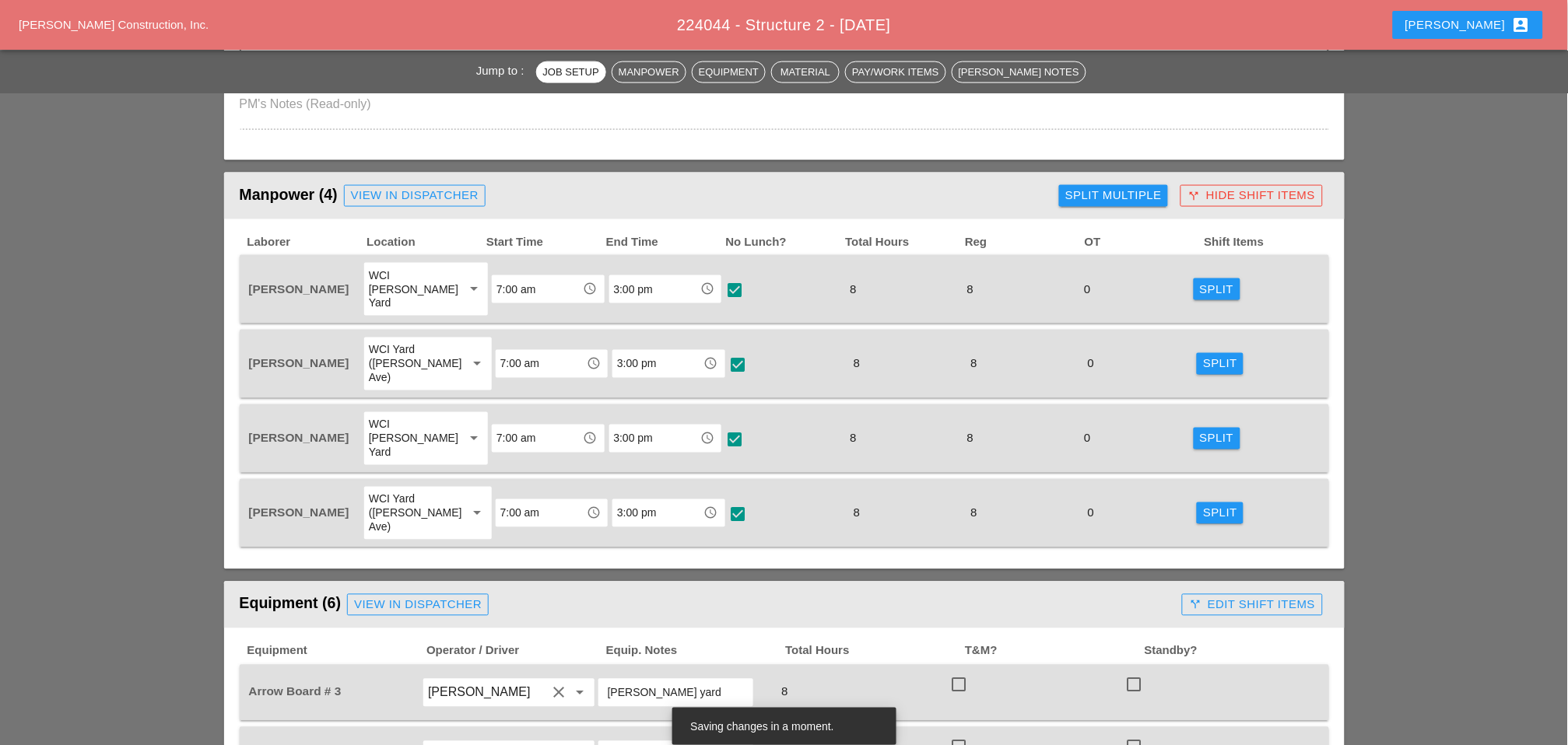 click on "Split Multiple" at bounding box center (1114, 195) 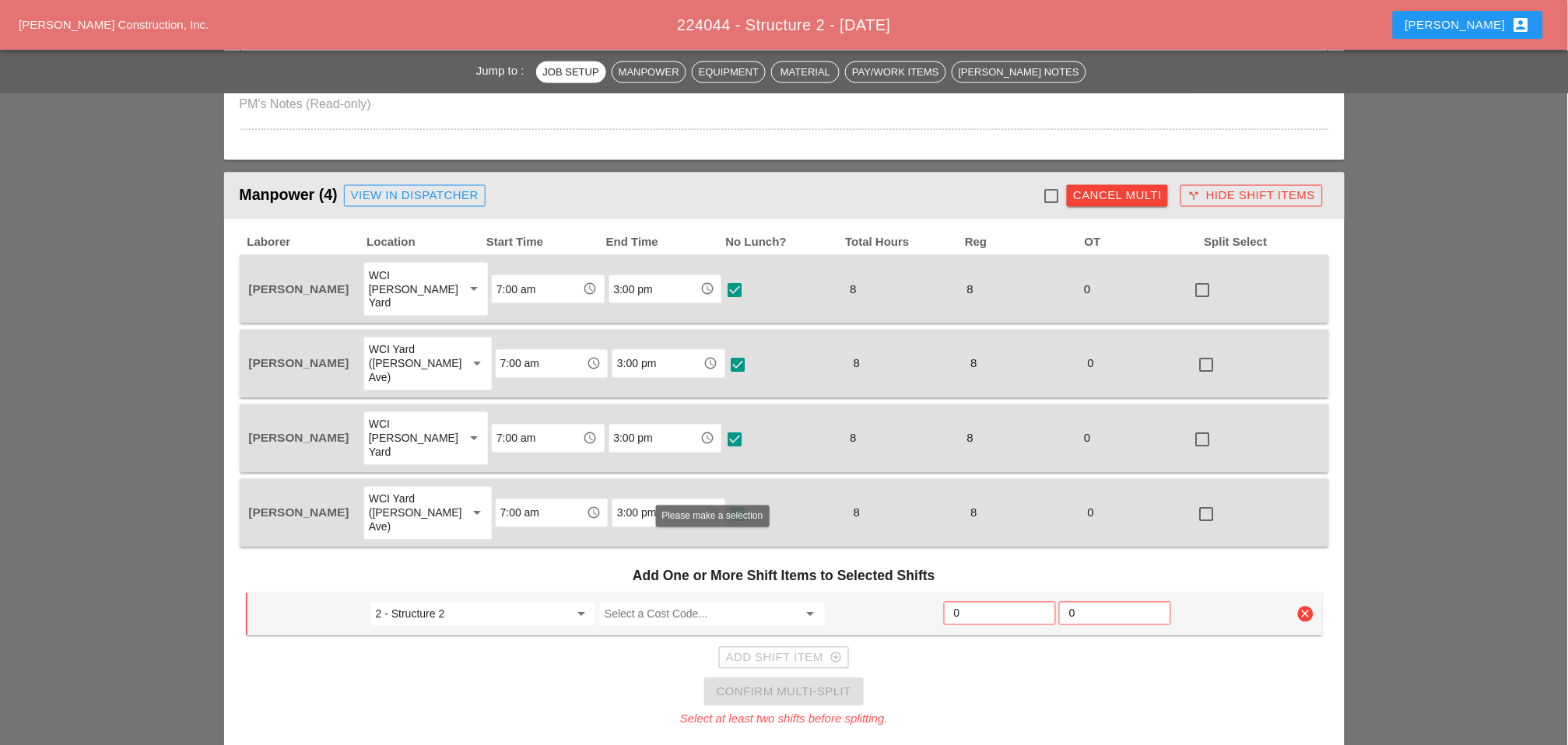 click at bounding box center [701, 614] 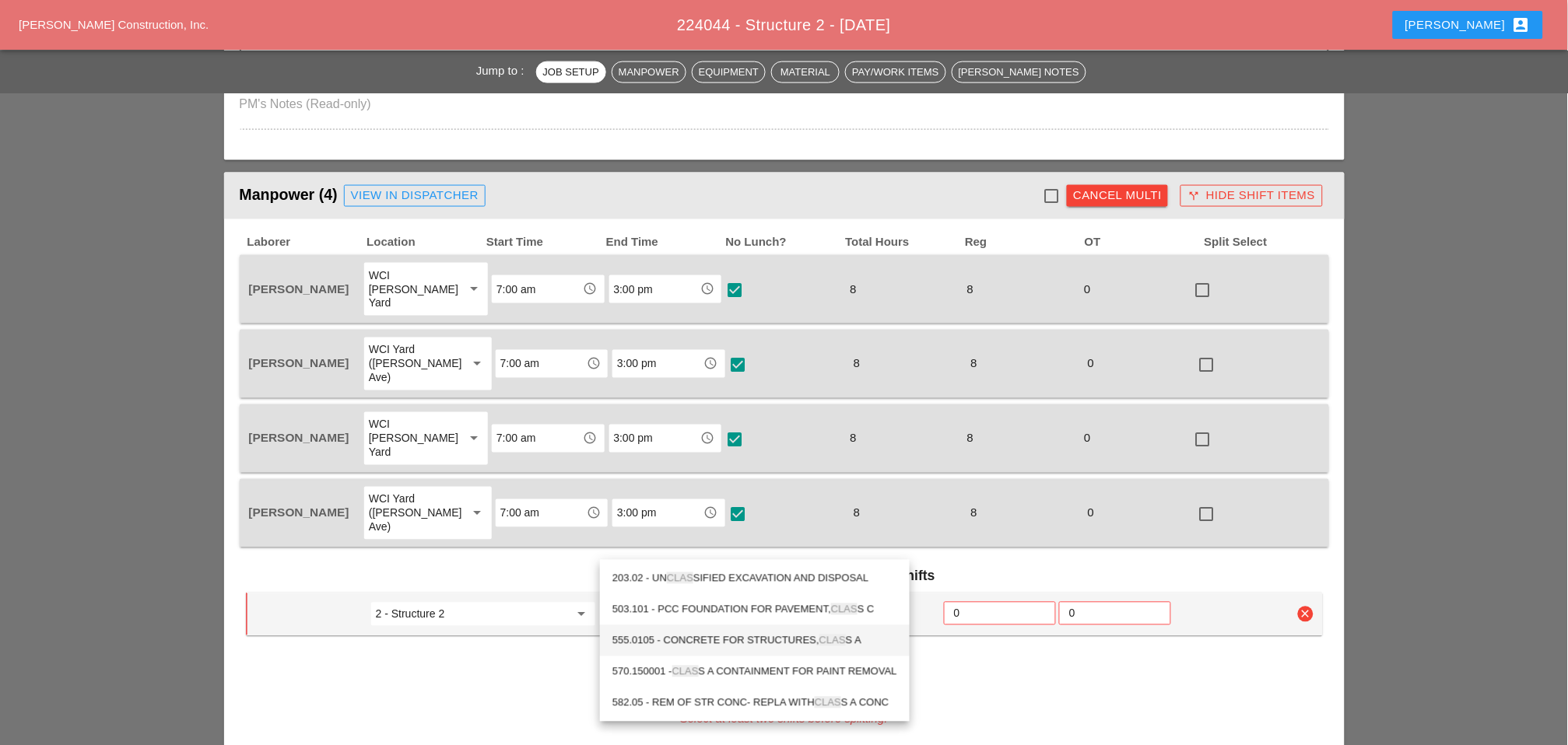 click on "555.0105 - CONCRETE FOR STRUCTURES,  CLAS S A" at bounding box center (755, 641) 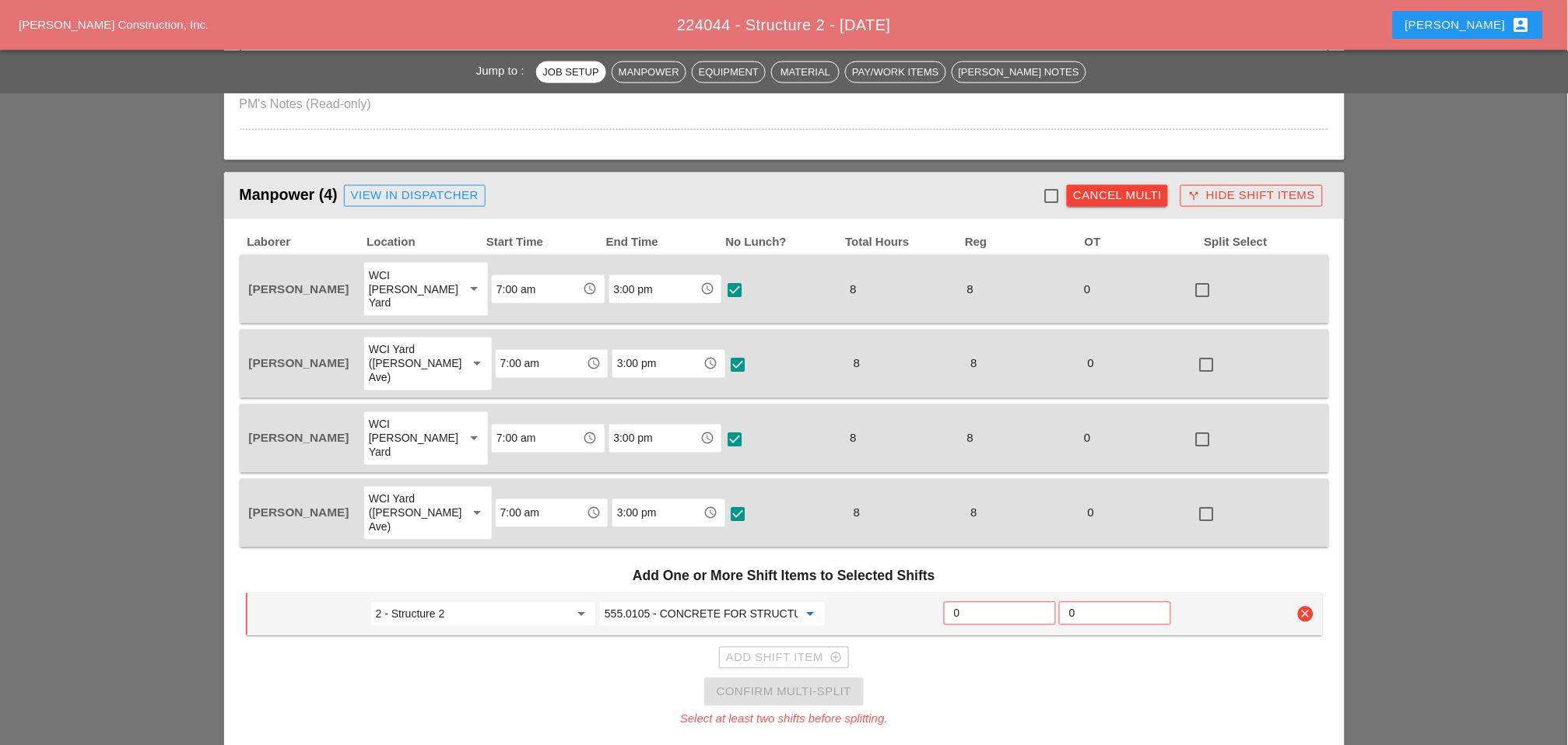 type on "555.0105 - CONCRETE FOR STRUCTURES, CLASS A" 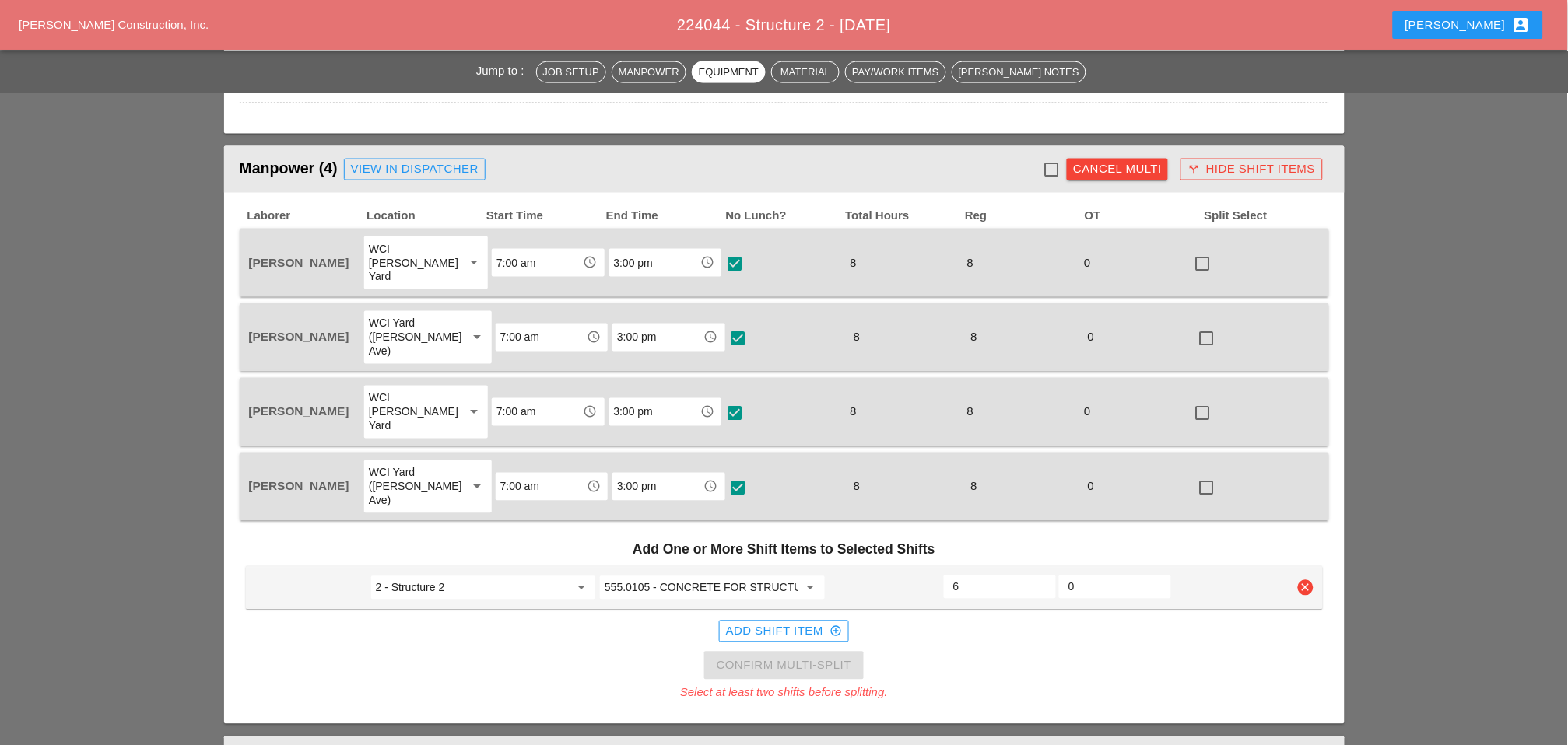 scroll, scrollTop: 604, scrollLeft: 0, axis: vertical 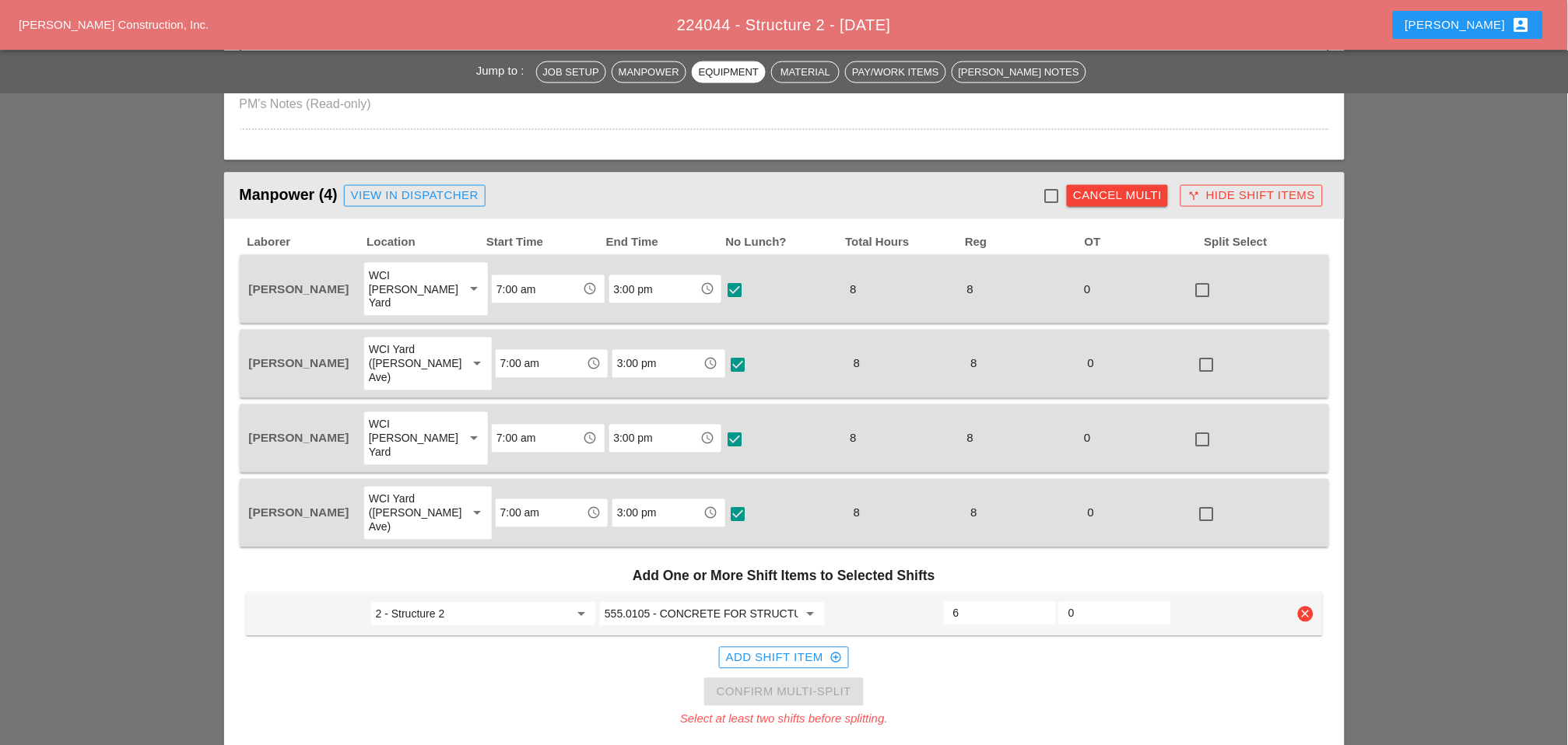 type on "6" 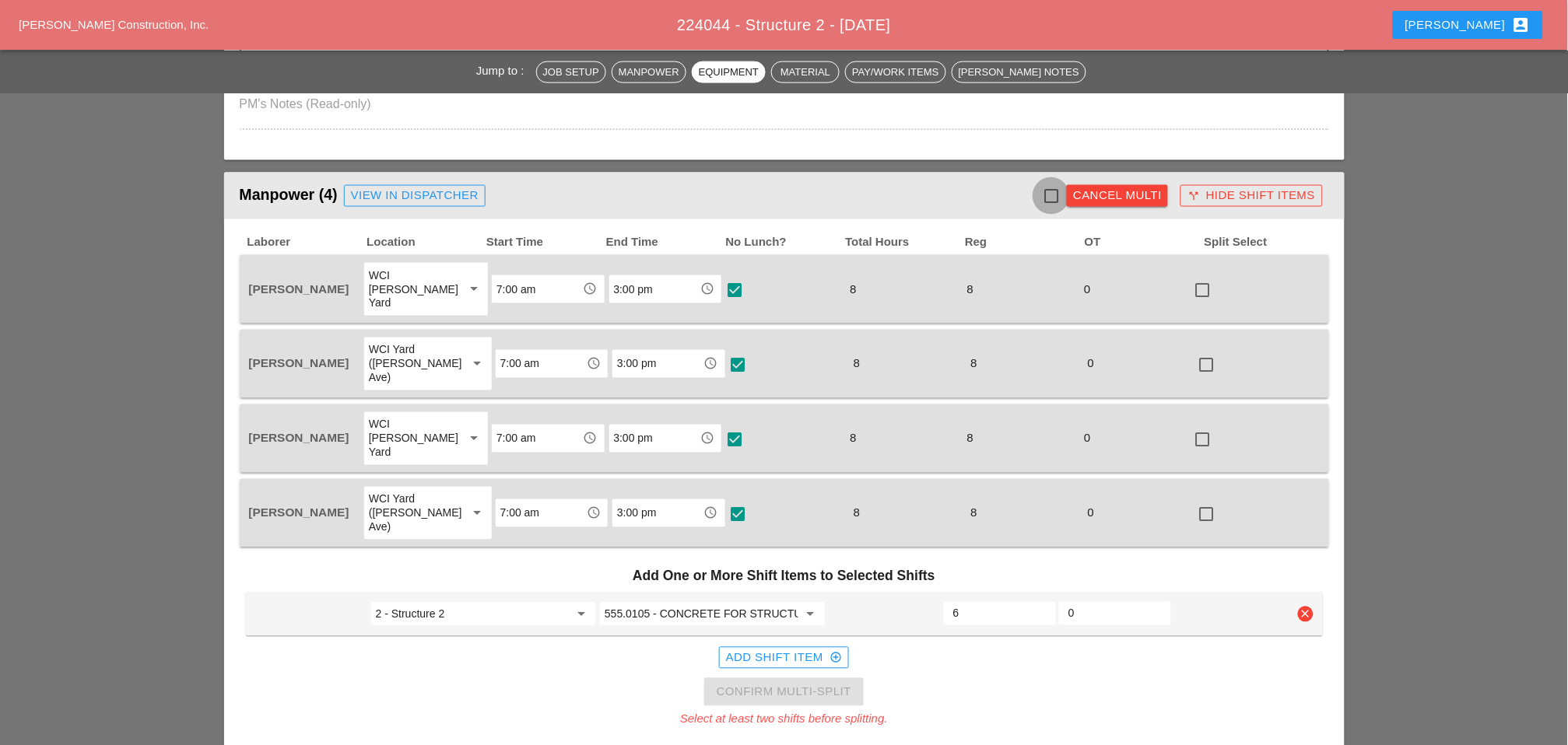 click at bounding box center [1051, 196] 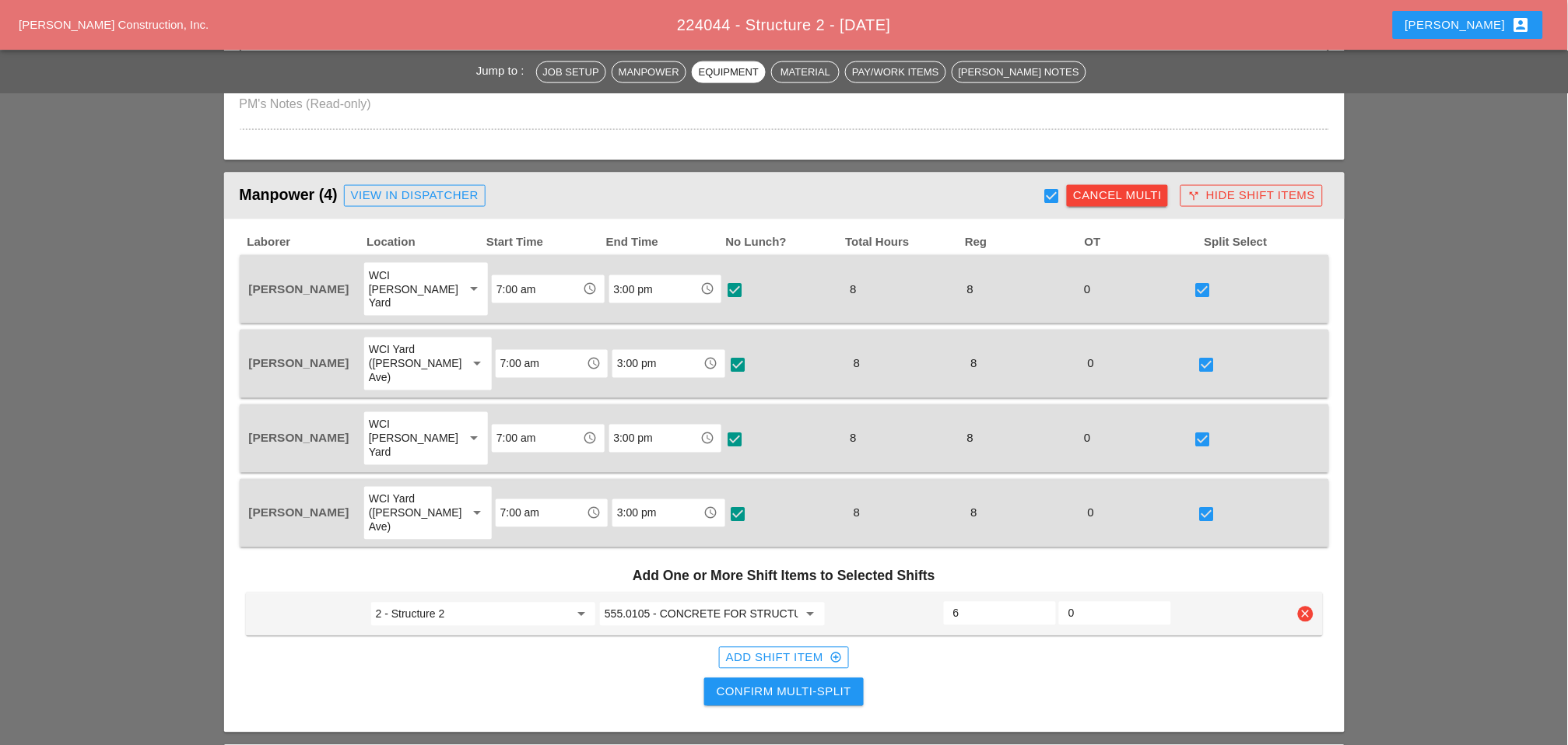 click on "Confirm Multi-Split" at bounding box center [784, 692] 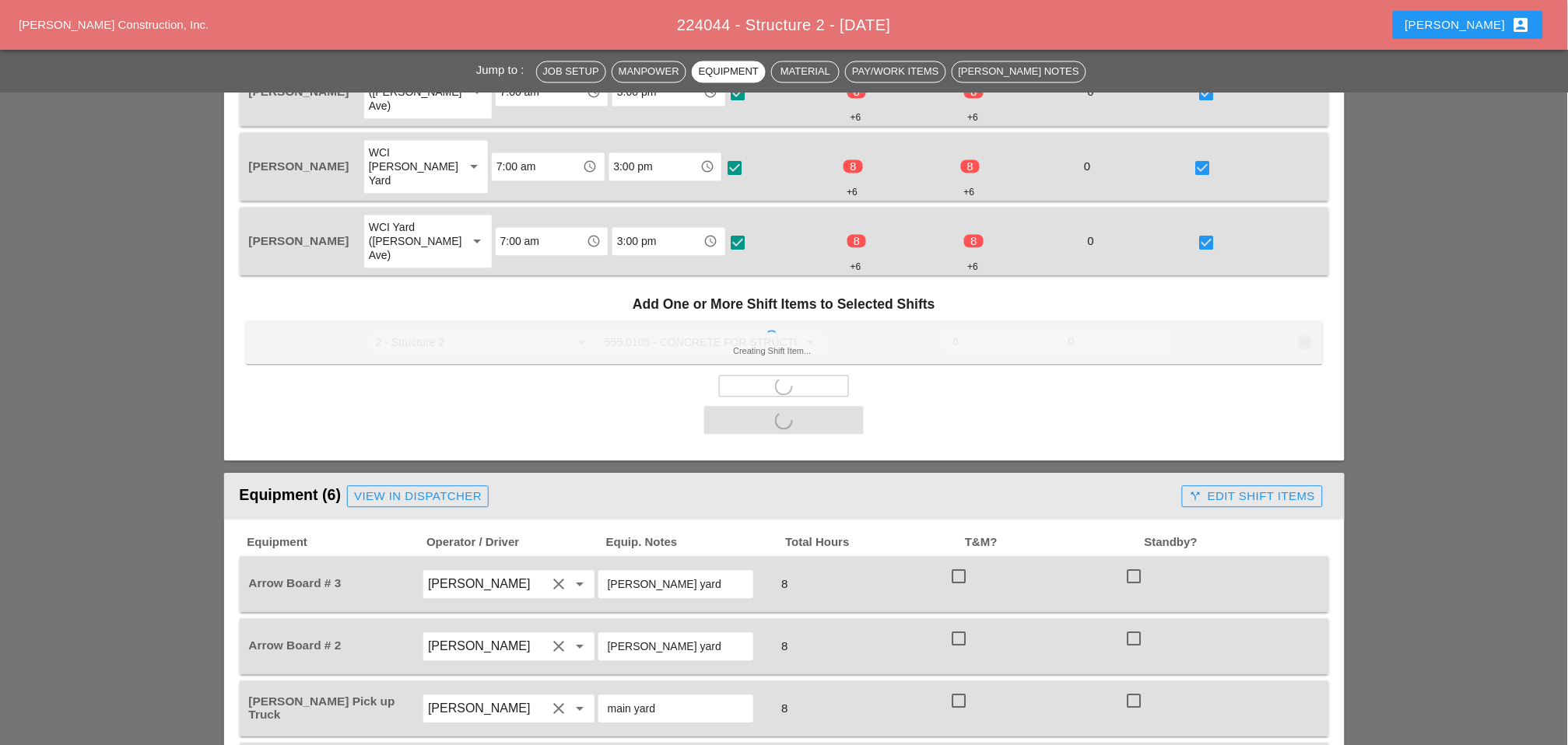 scroll, scrollTop: 950, scrollLeft: 0, axis: vertical 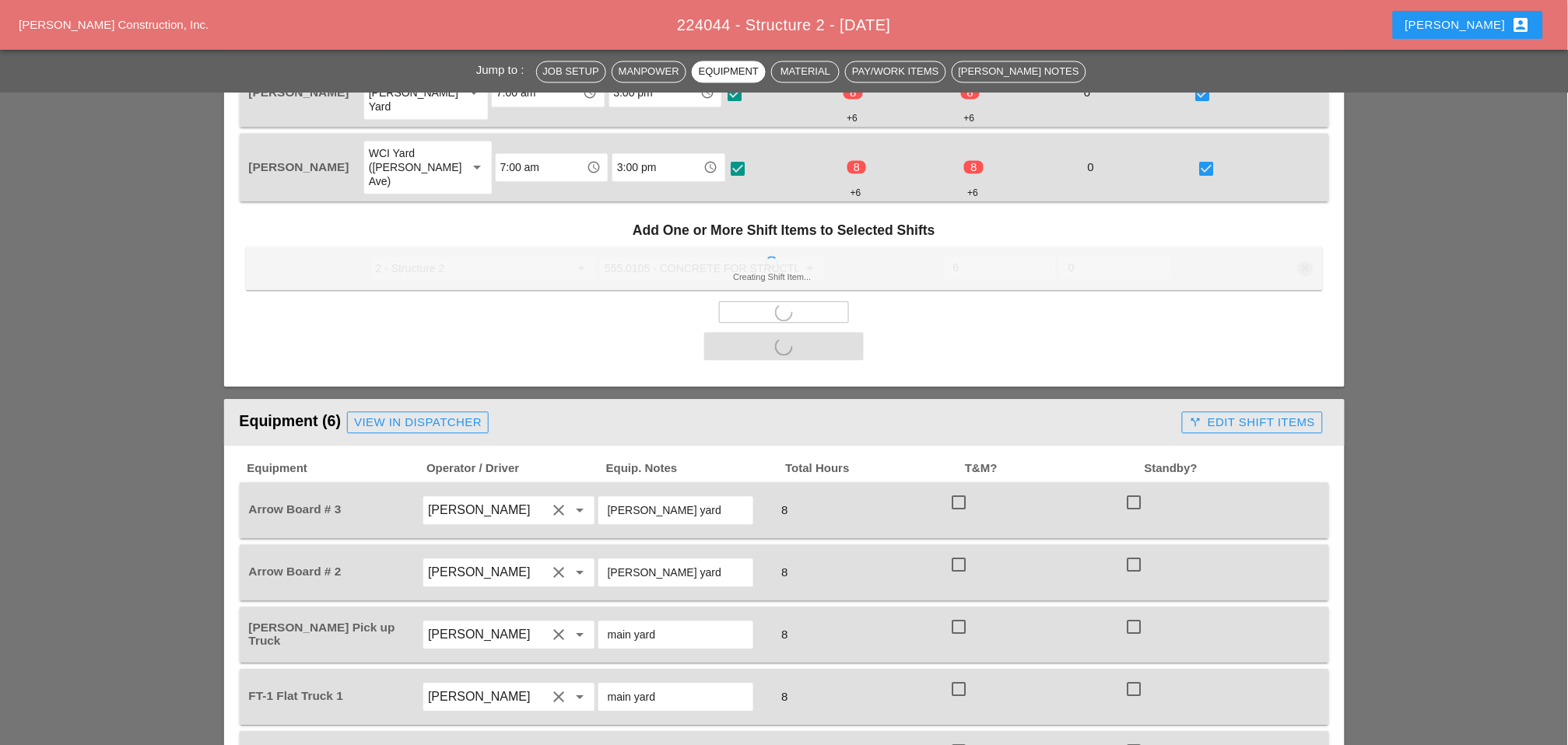 click on "Arrow Board # 3  [PERSON_NAME] clear arrow_drop_down [PERSON_NAME] yard 8  check_box_outline_blank check_box_outline_blank" at bounding box center (784, 510) 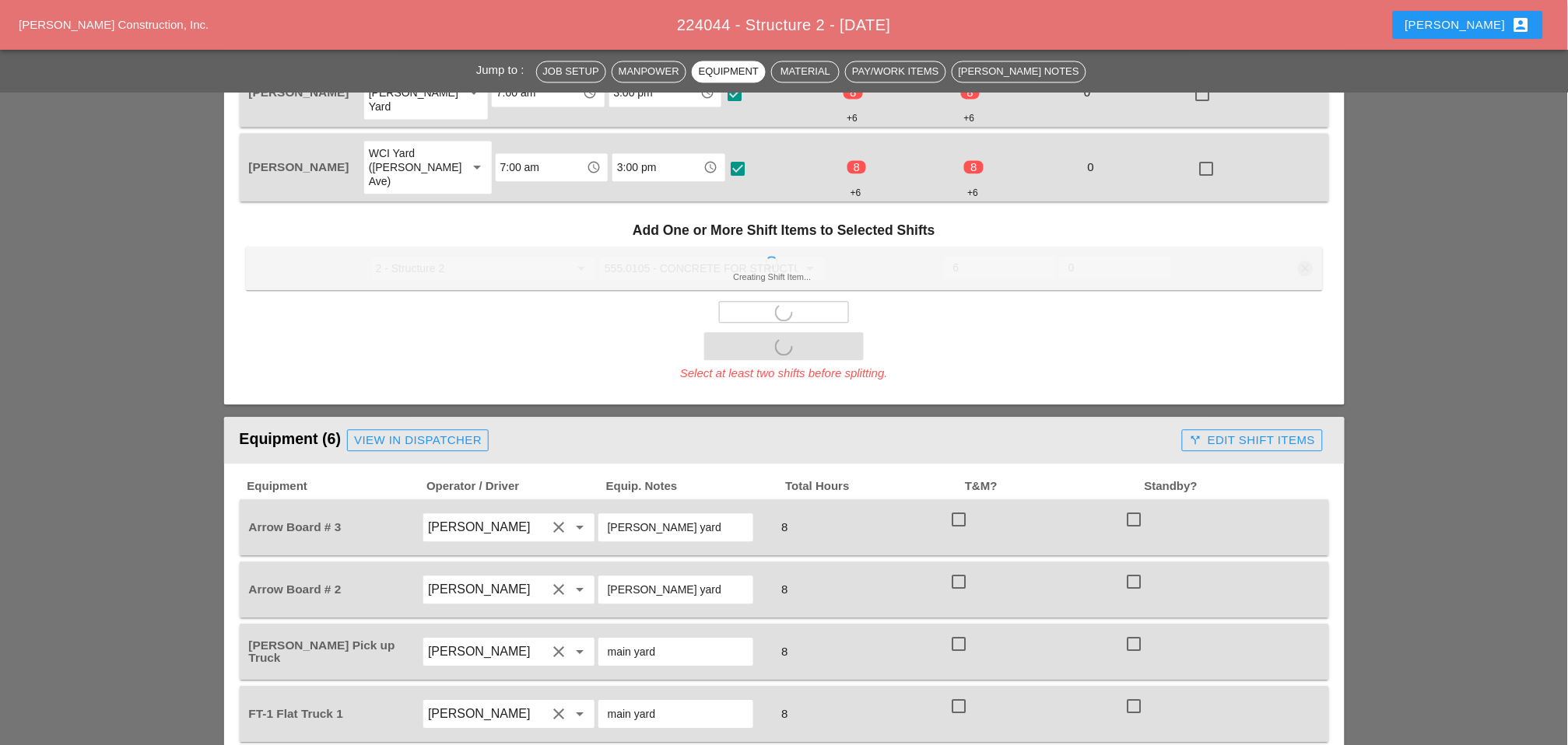 checkbox on "false" 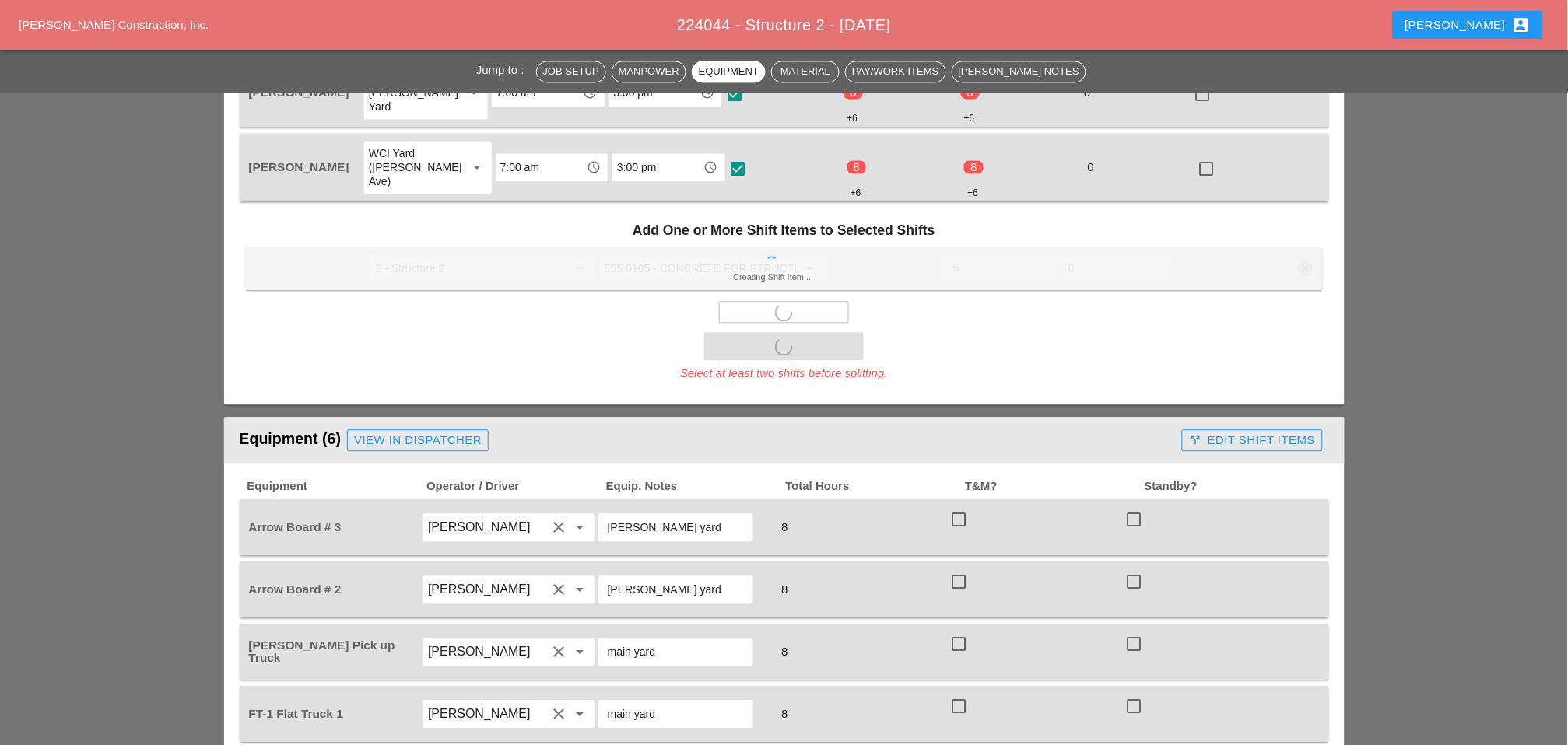 checkbox on "false" 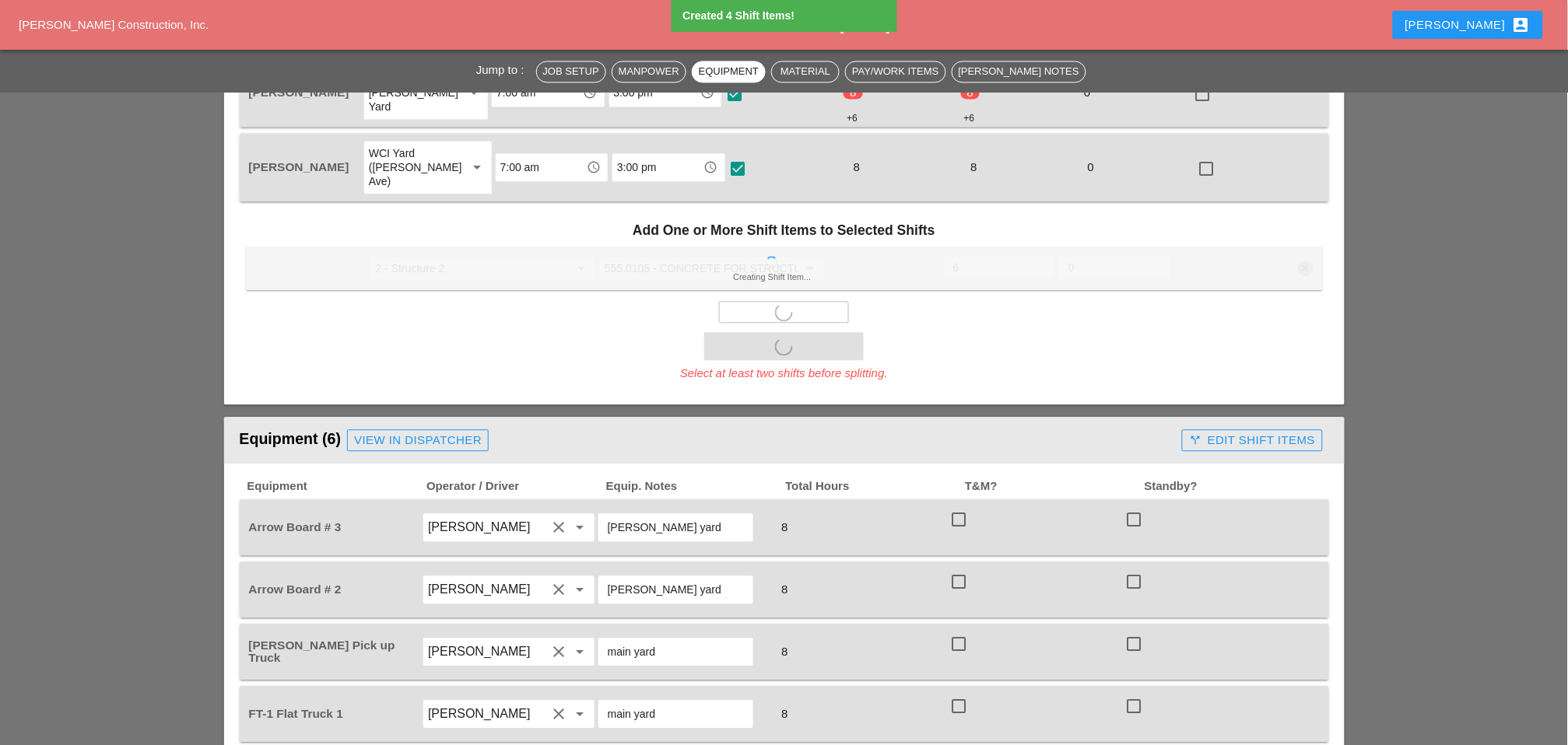 click at bounding box center [959, 519] 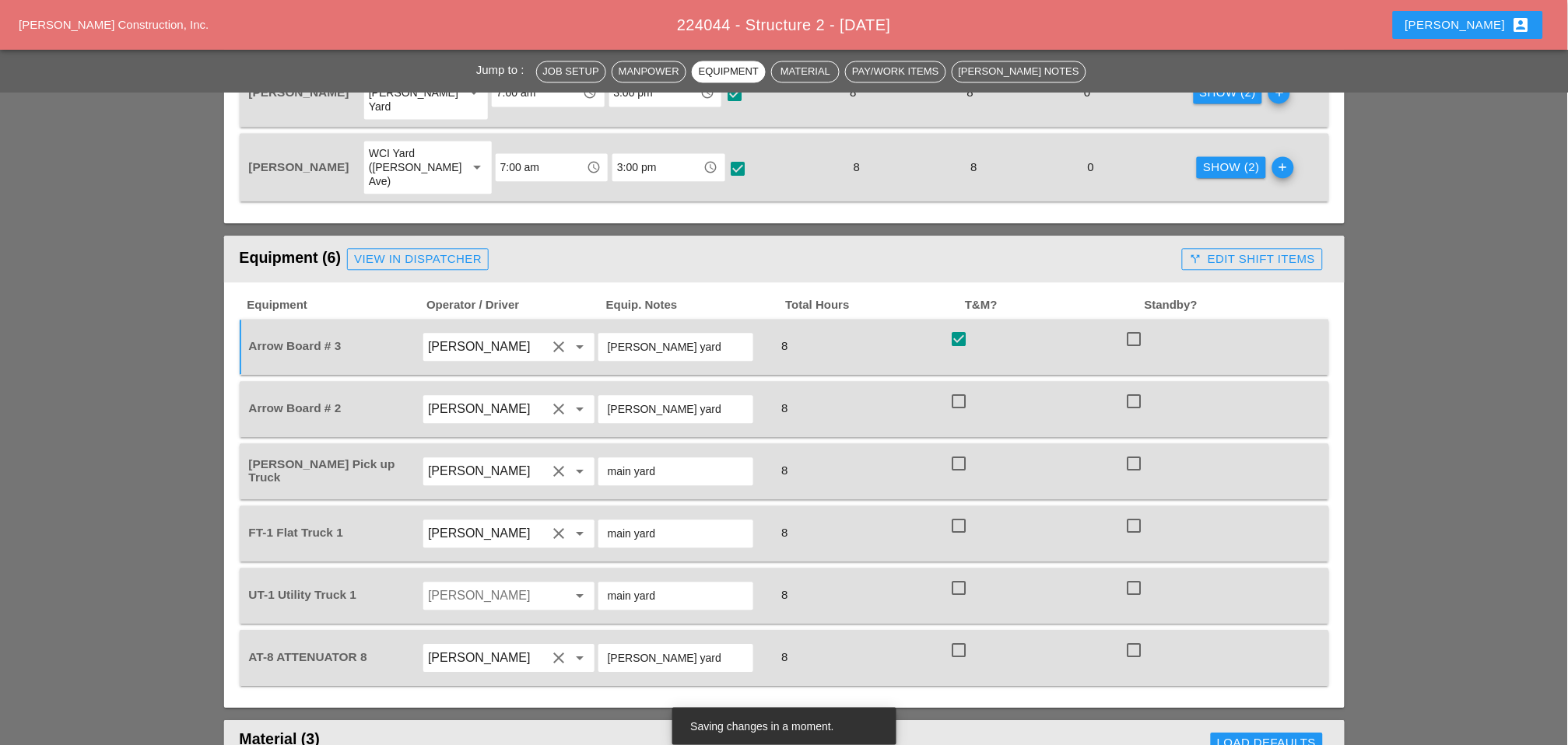 click at bounding box center [1135, 401] 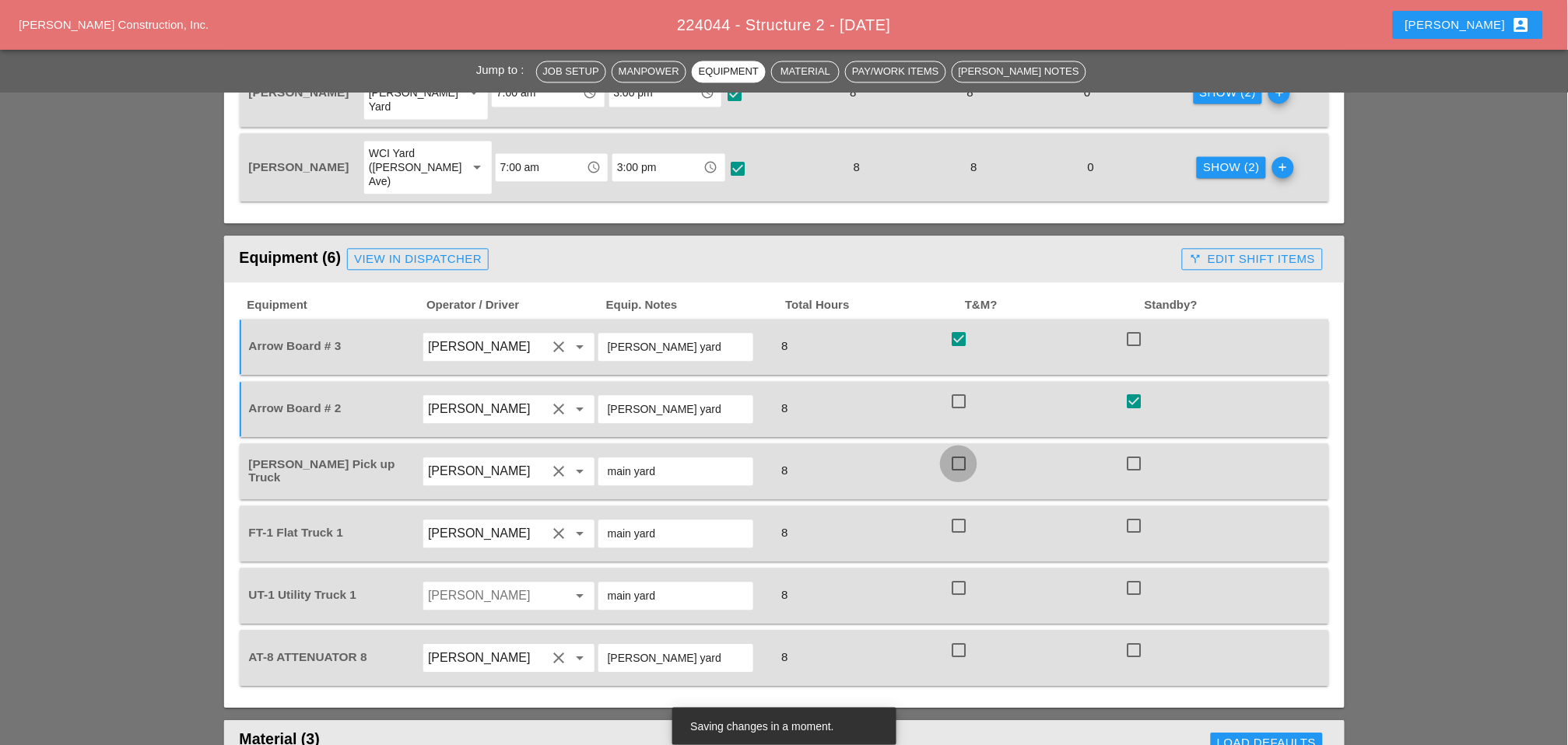 click at bounding box center (959, 463) 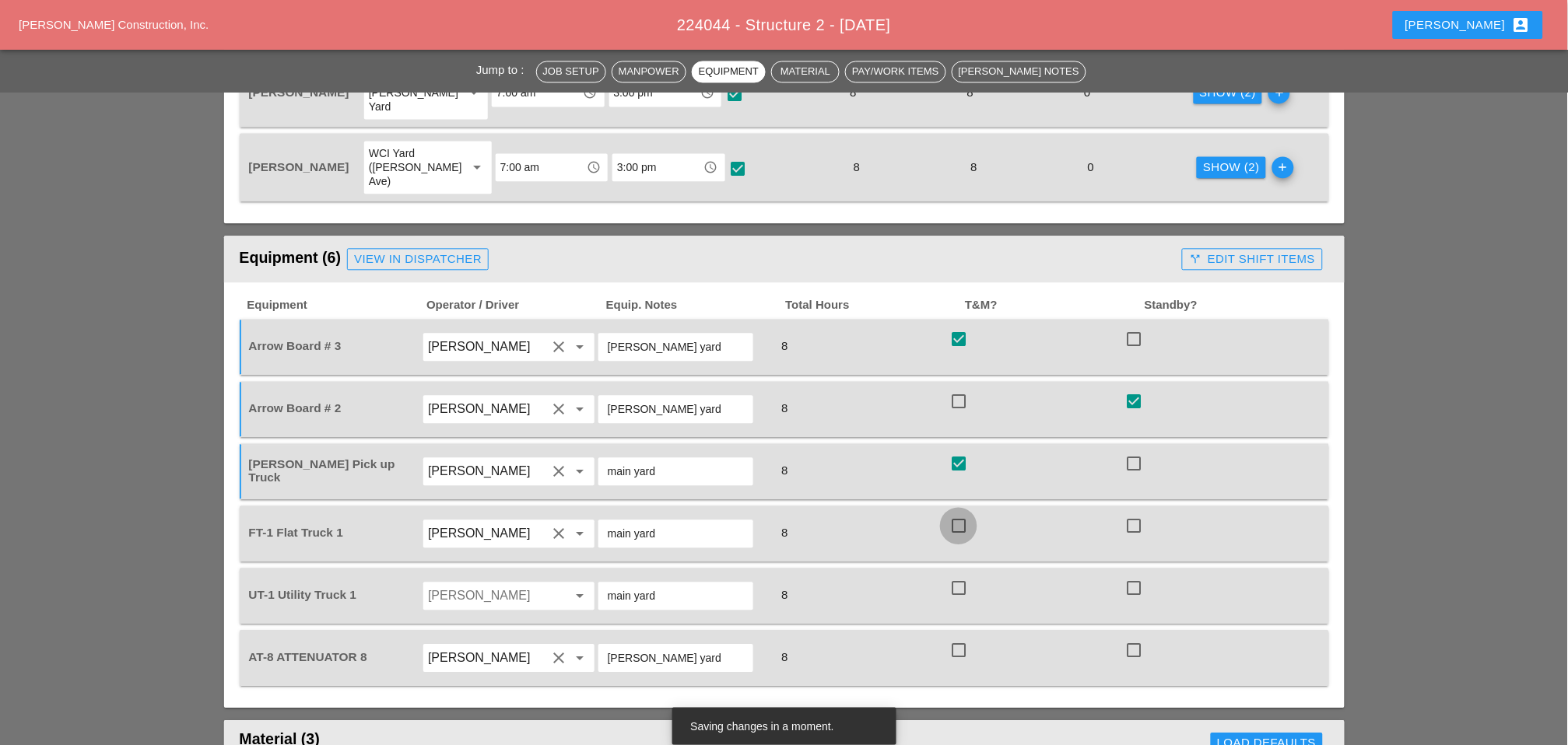 click at bounding box center [959, 526] 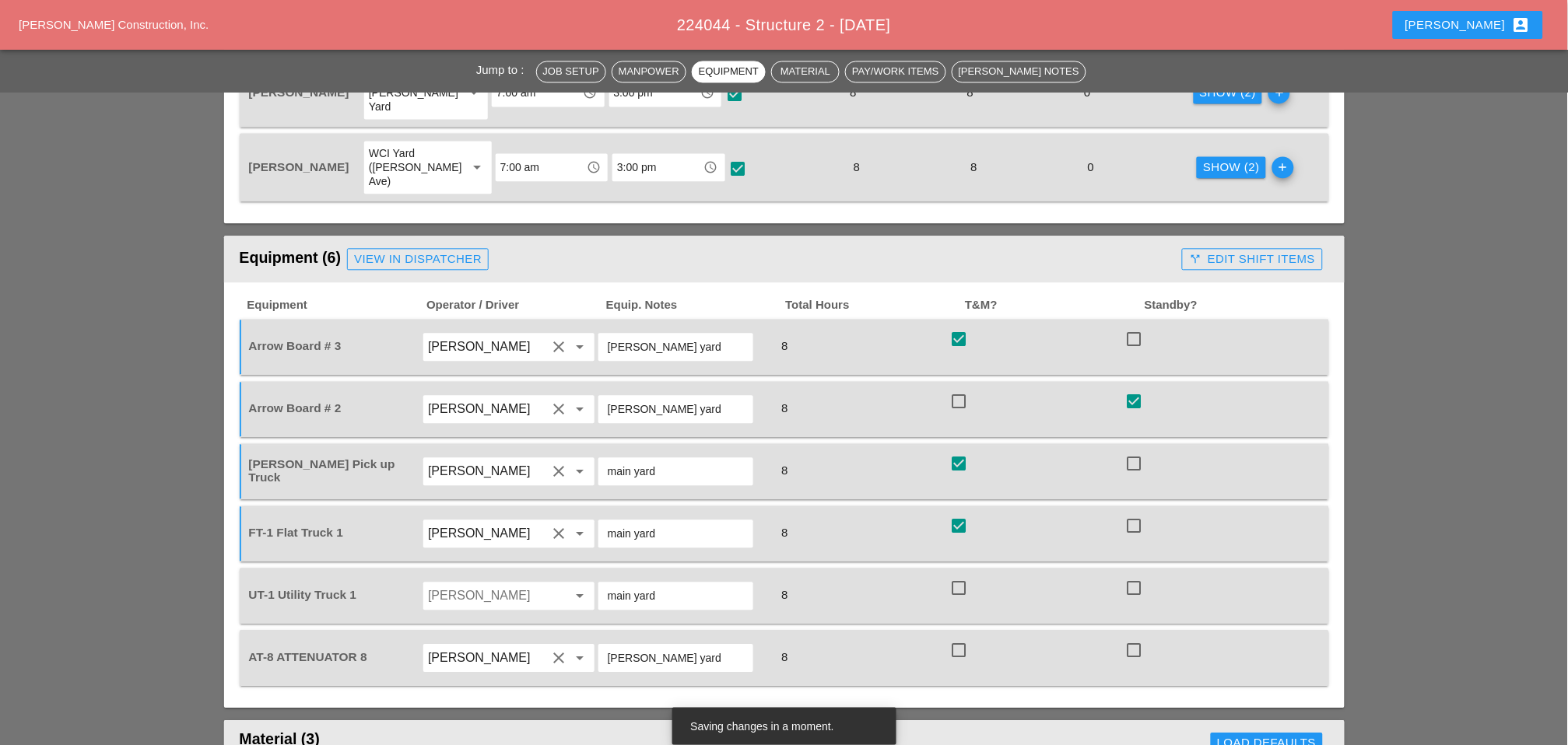 click at bounding box center (959, 588) 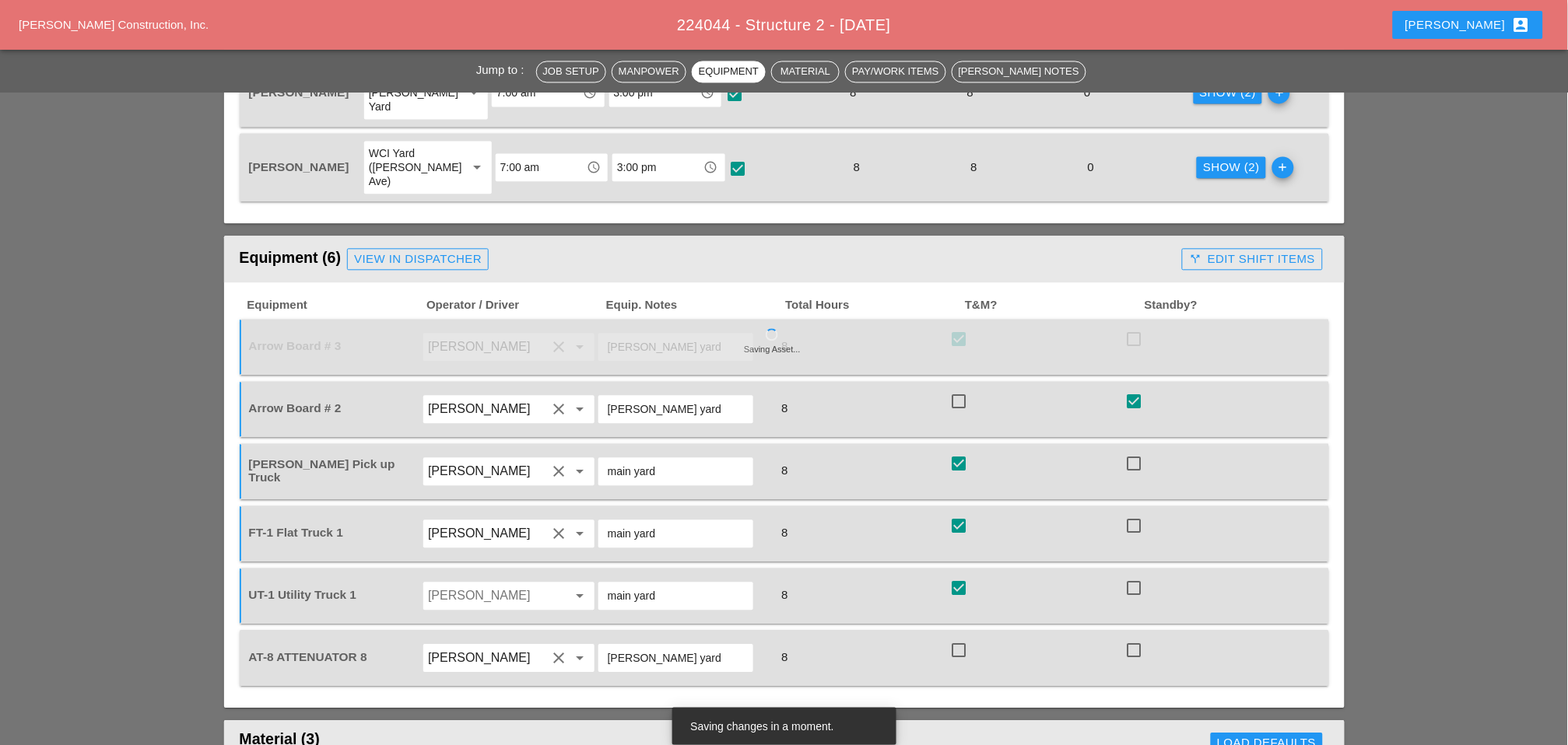 click at bounding box center [959, 650] 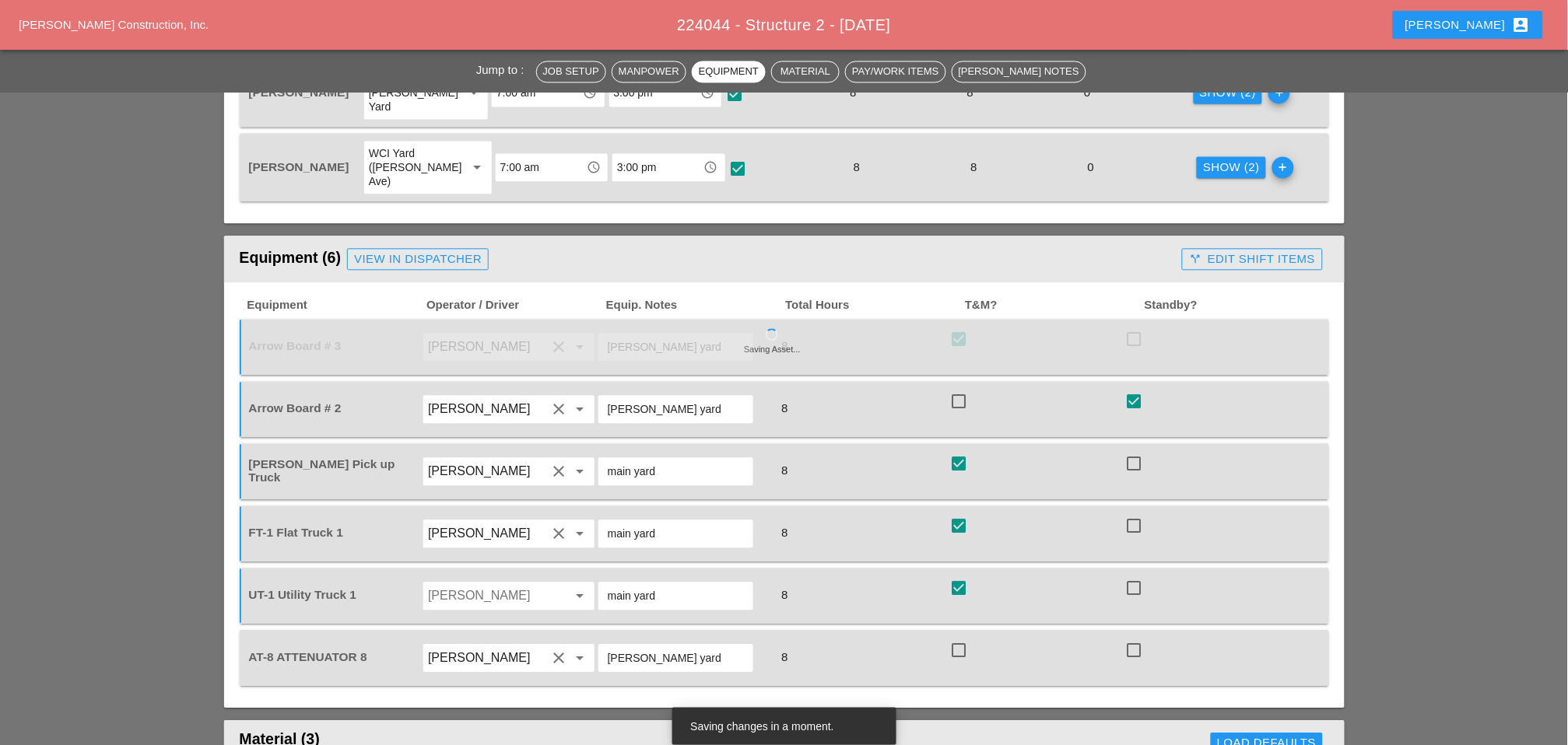 checkbox on "true" 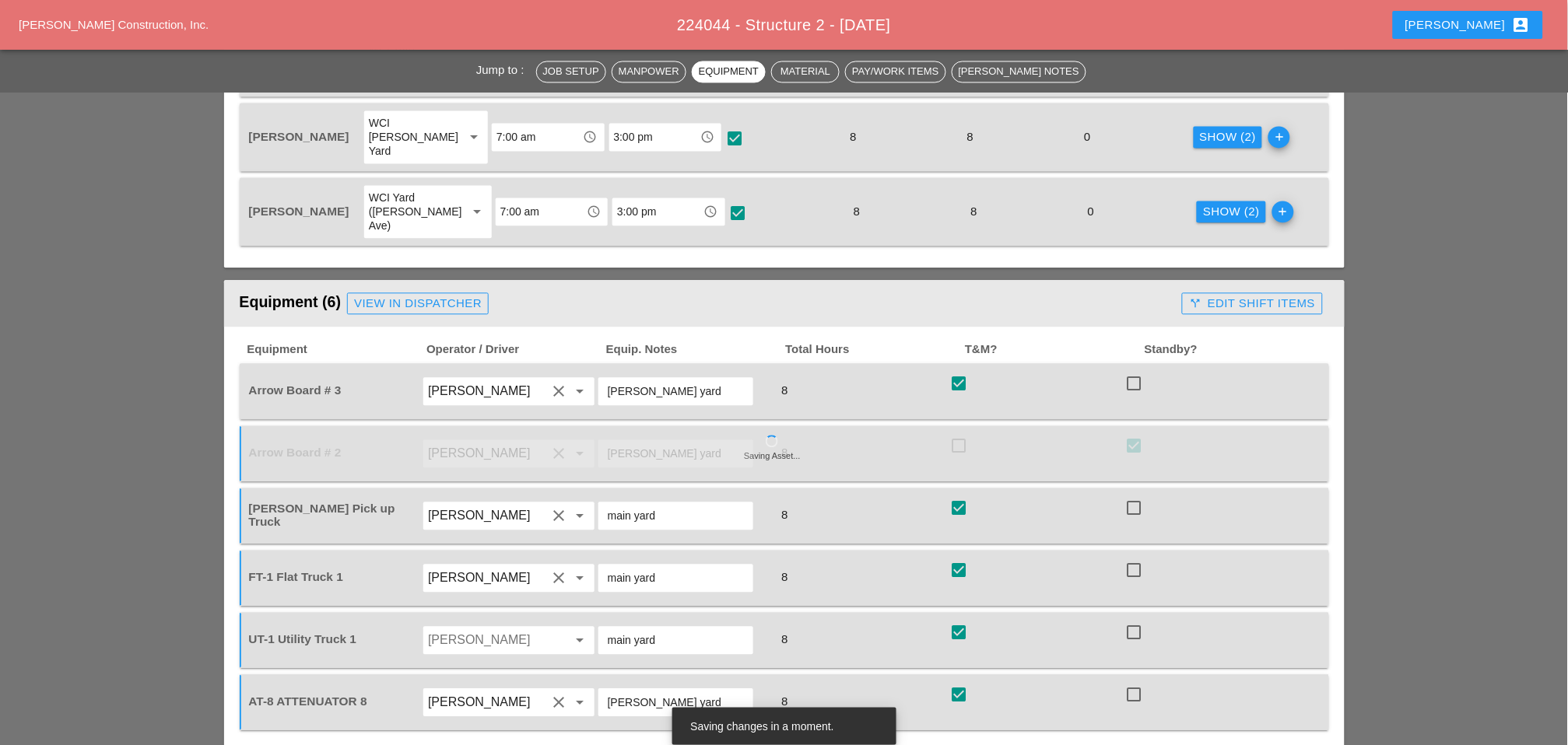 scroll, scrollTop: 864, scrollLeft: 0, axis: vertical 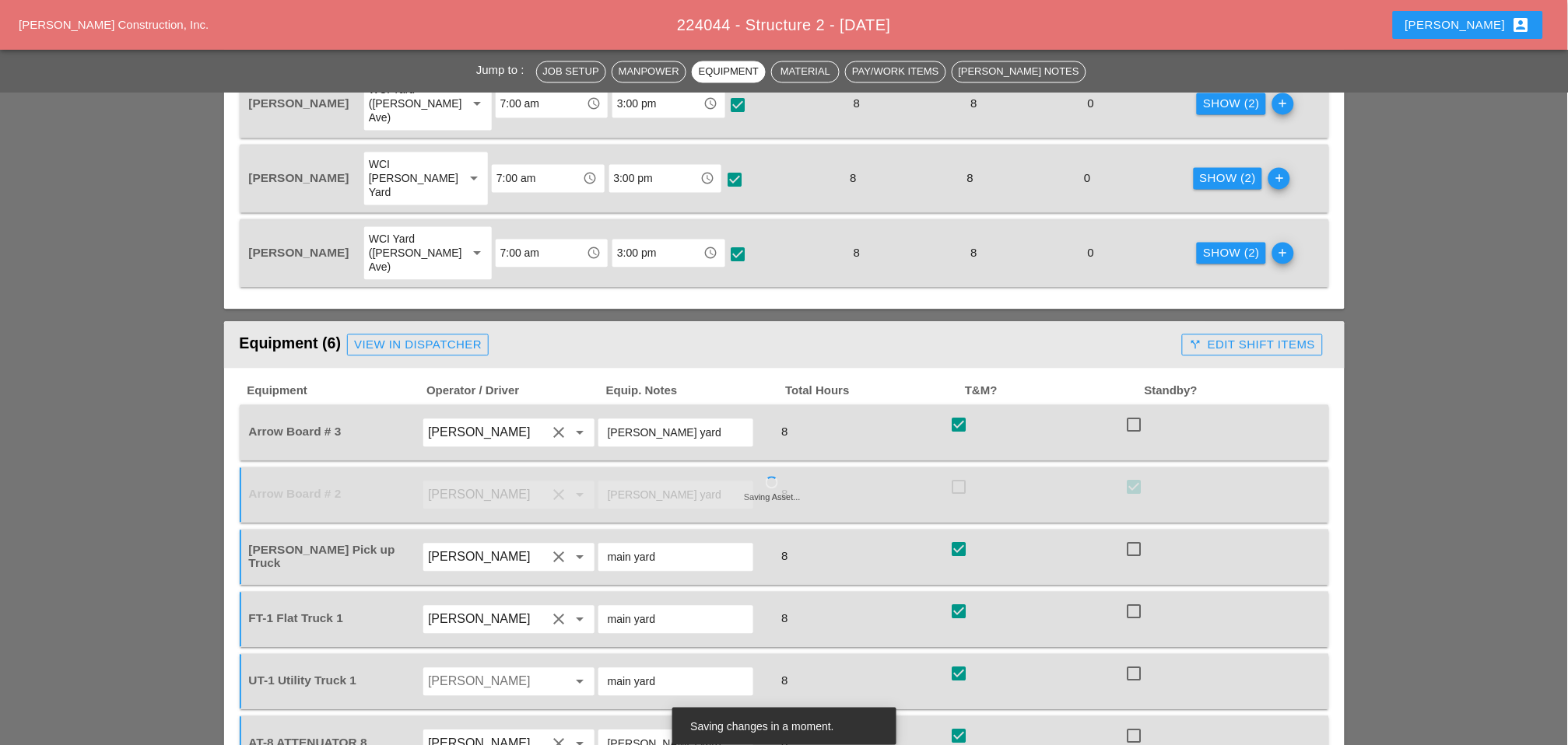 click on "call_split Edit Shift Items" at bounding box center [1252, 345] 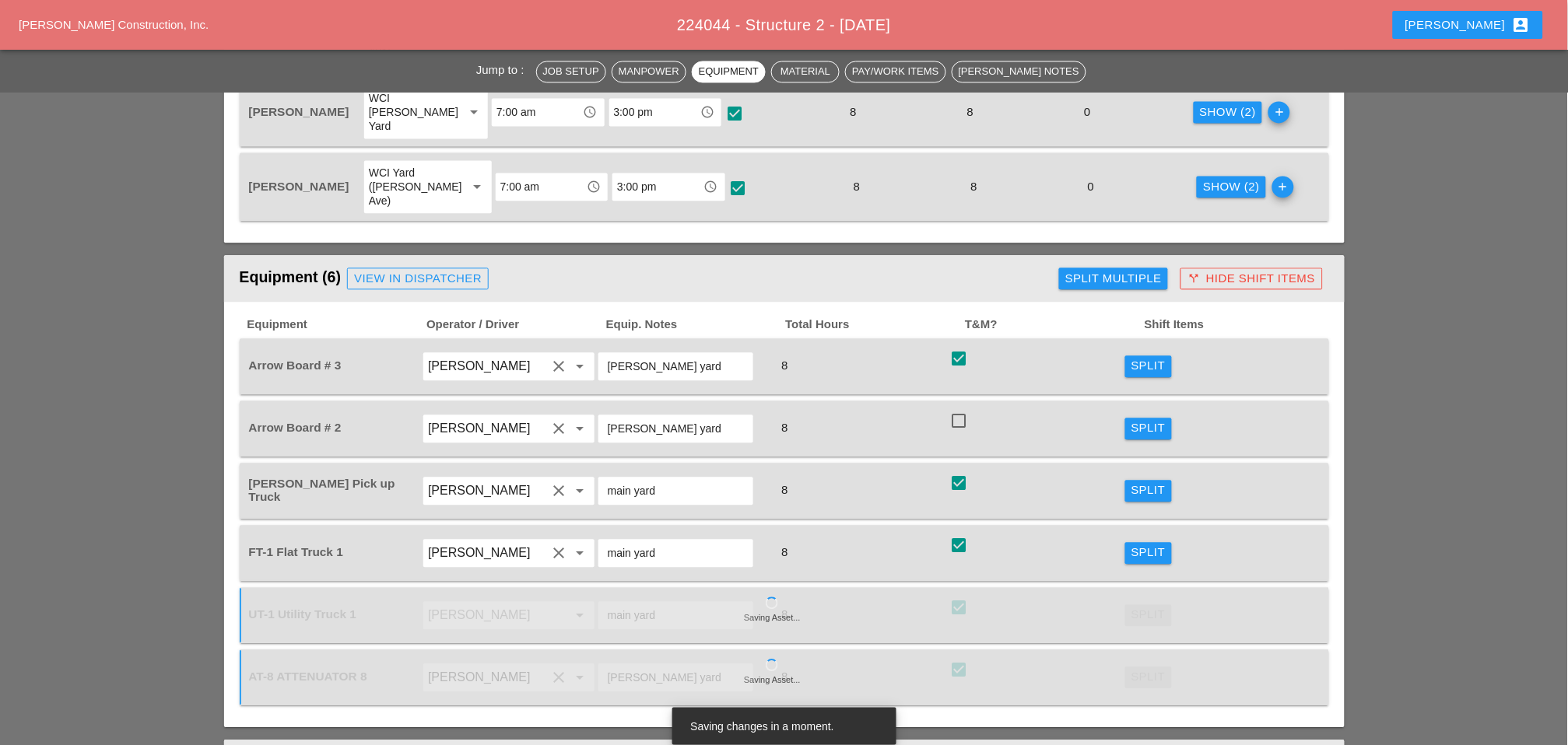 scroll, scrollTop: 950, scrollLeft: 0, axis: vertical 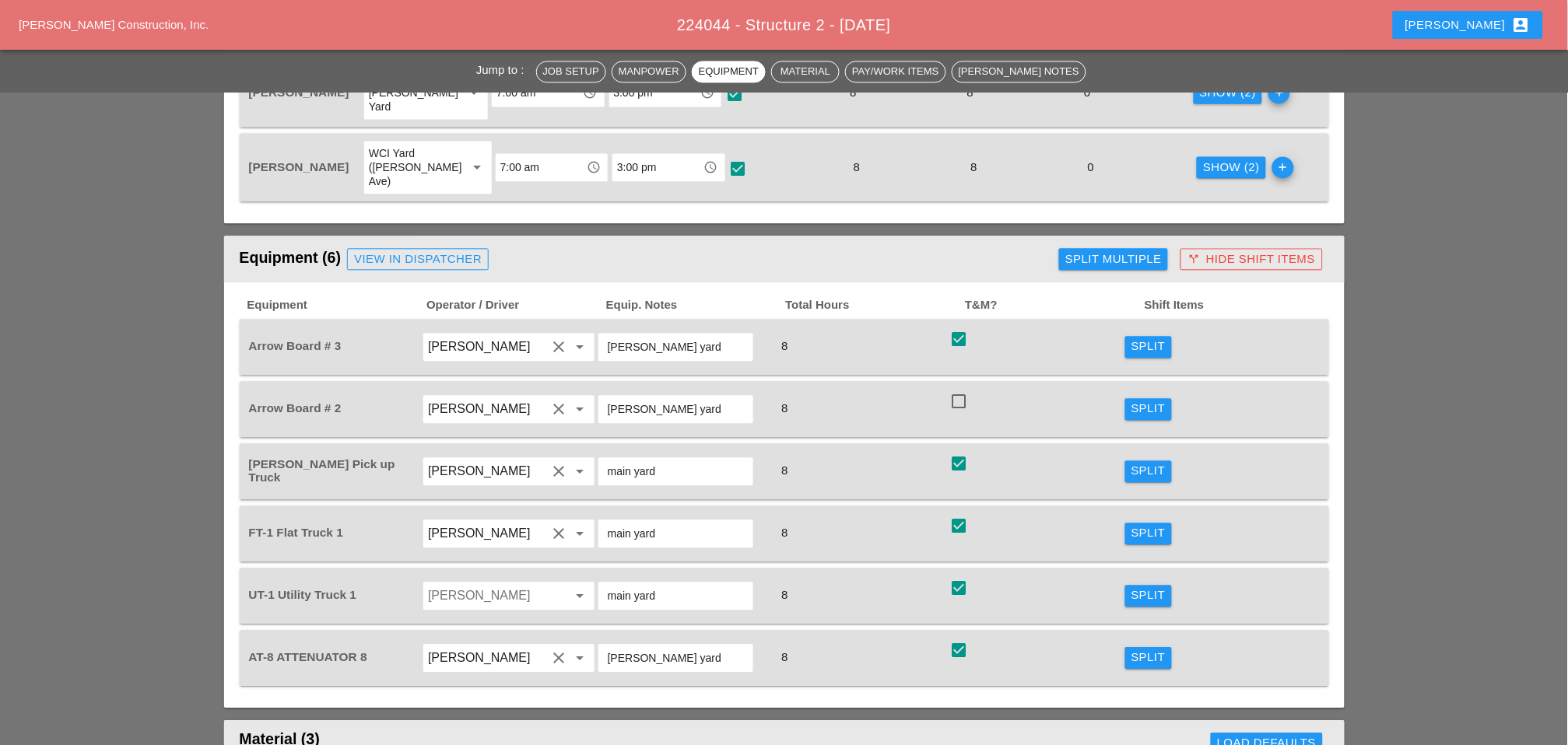 click on "Split" at bounding box center (1149, 533) 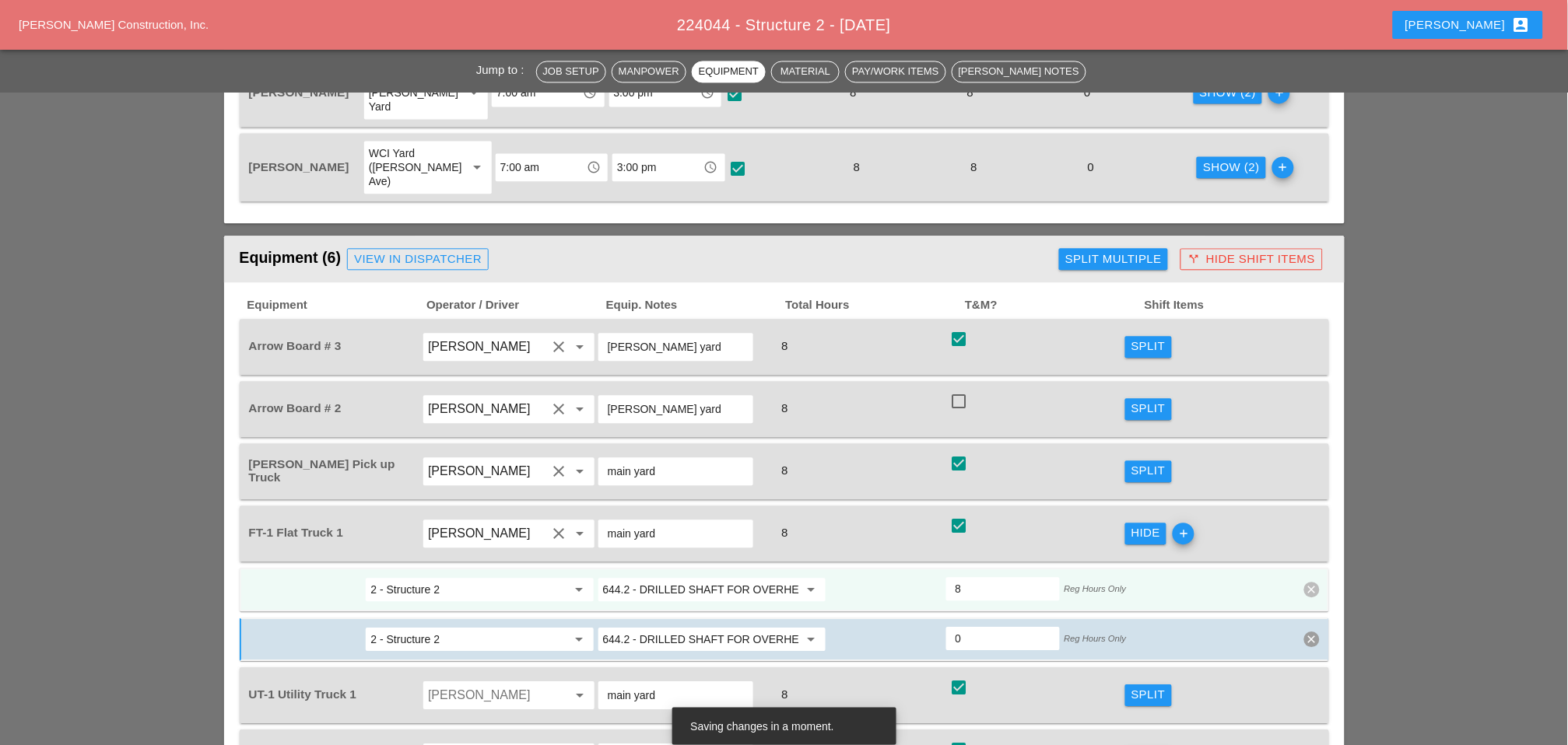 click on "644.2 - DRILLED SHAFT FOR OVERHEAD SIGN STRUCTUR" at bounding box center (701, 589) 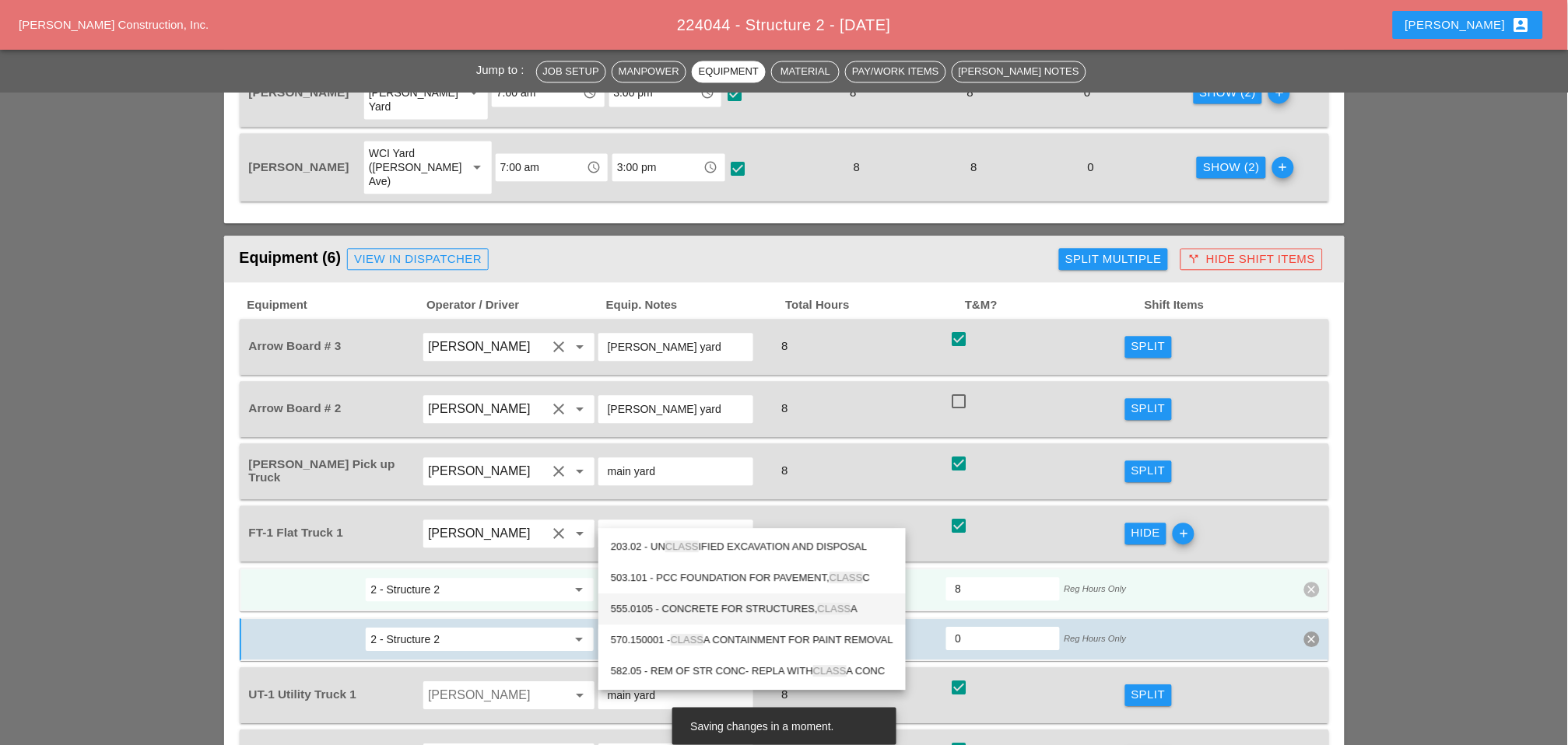 click on "555.0105 - CONCRETE FOR STRUCTURES,  CLASS  A" at bounding box center [752, 609] 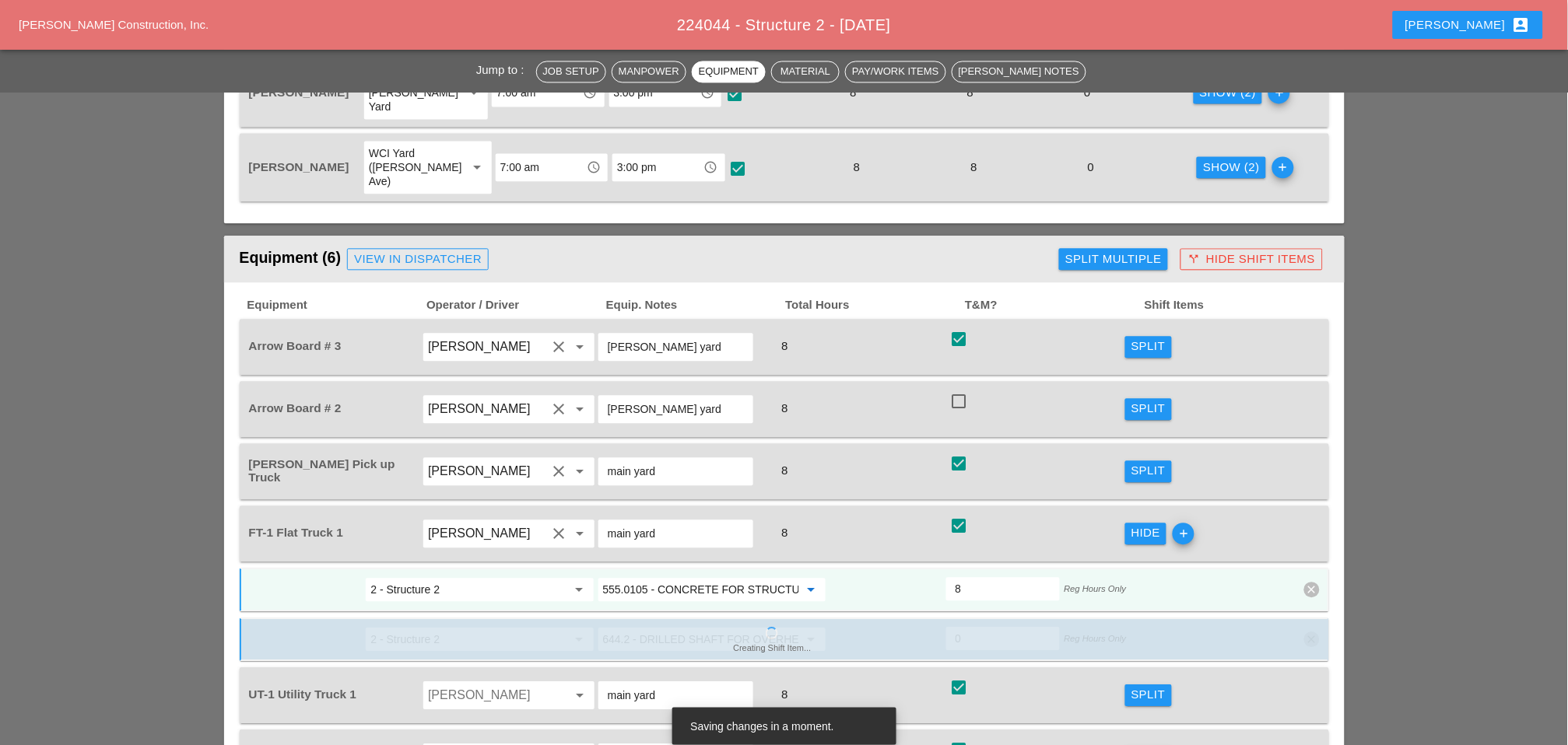scroll, scrollTop: 1037, scrollLeft: 0, axis: vertical 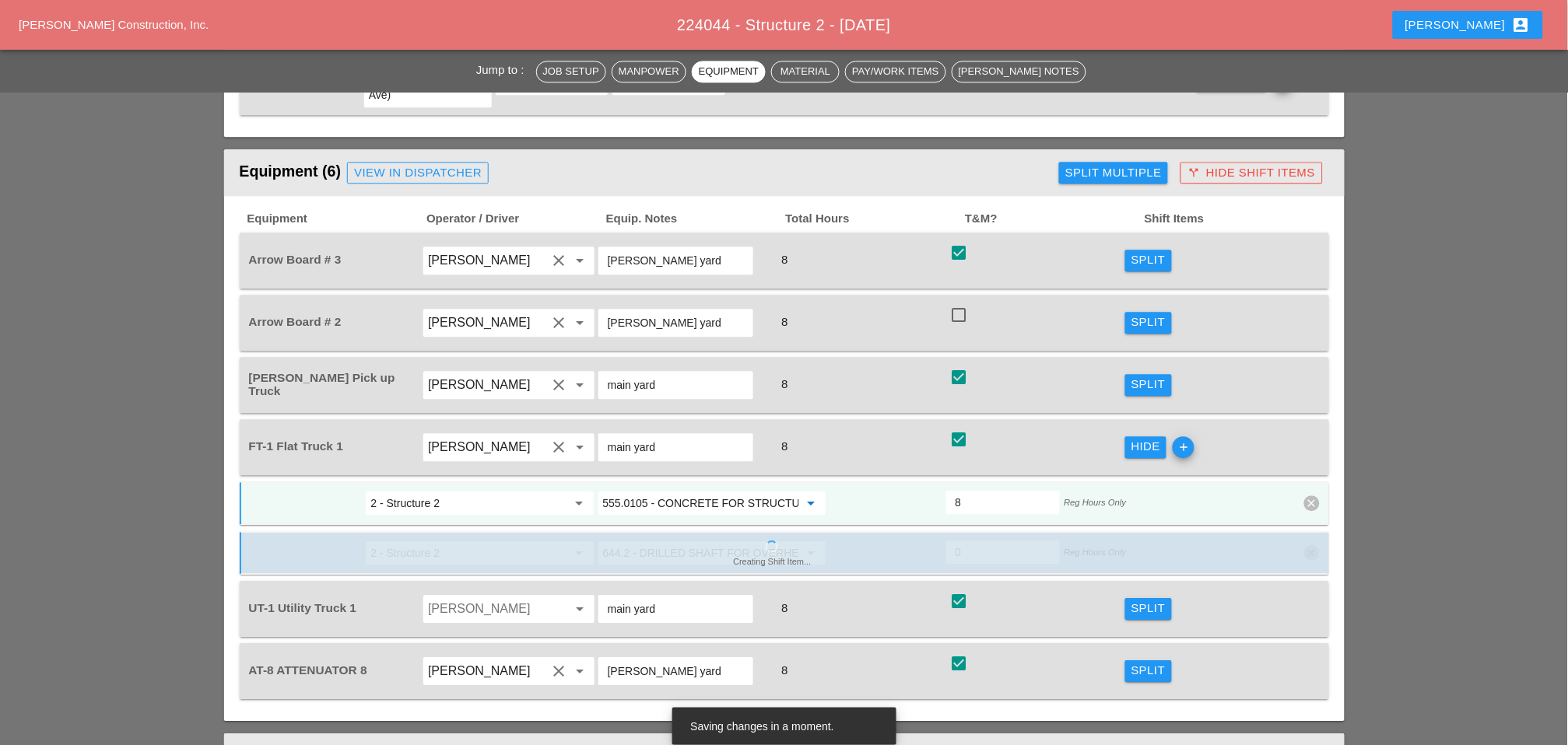 type on "555.0105 - CONCRETE FOR STRUCTURES, CLASS A" 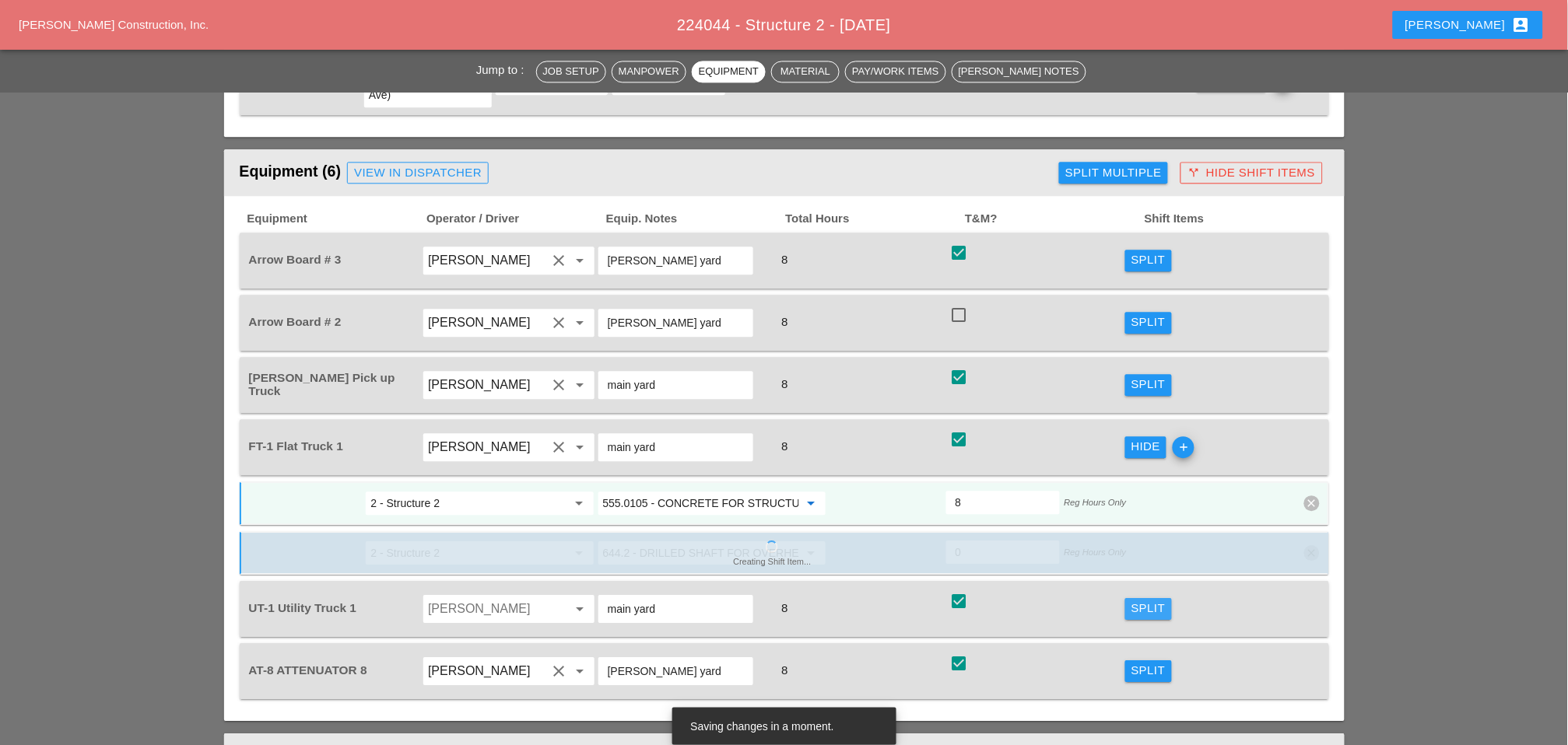 click on "Split" at bounding box center (1149, 608) 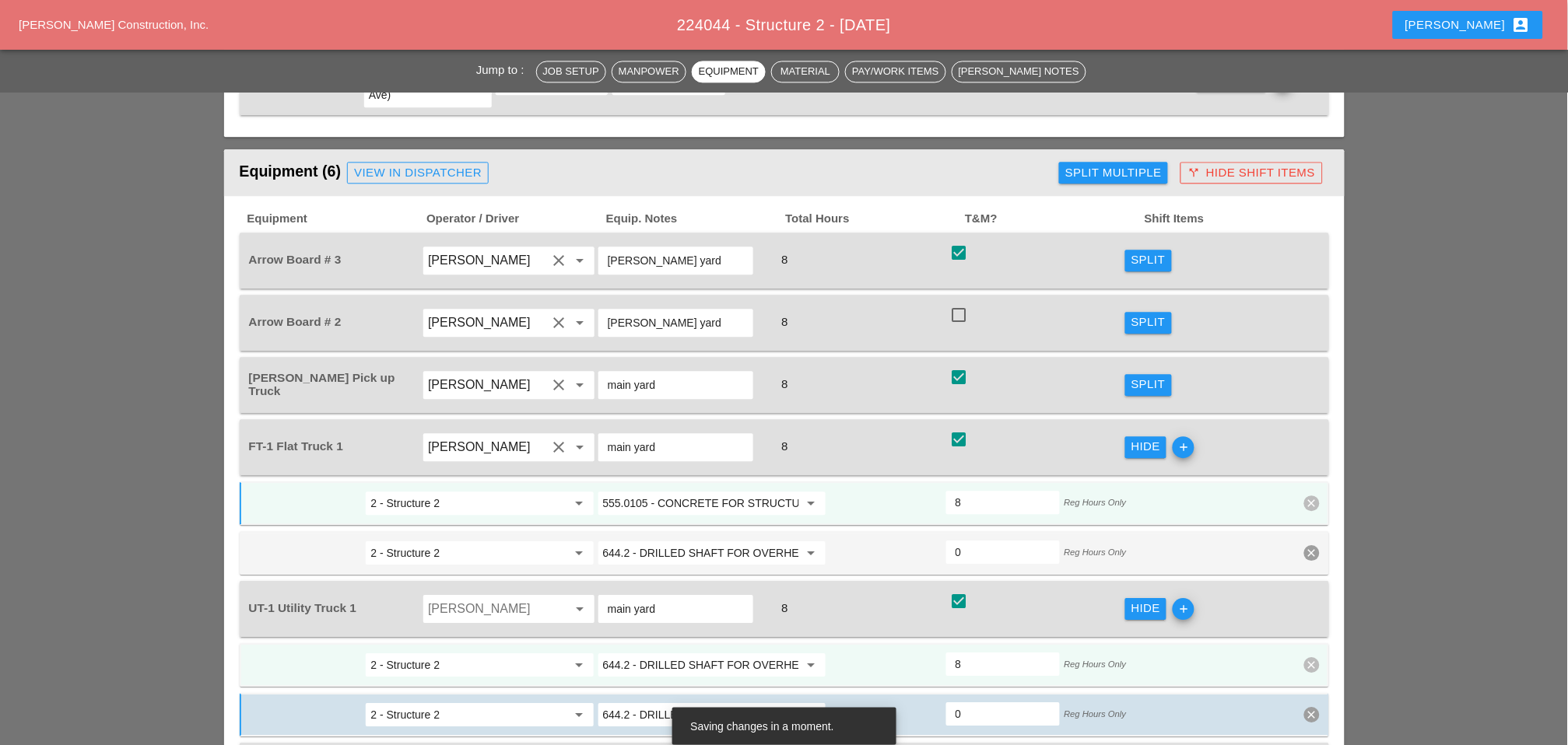 click on "644.2 - DRILLED SHAFT FOR OVERHEAD SIGN STRUCTUR" at bounding box center [701, 665] 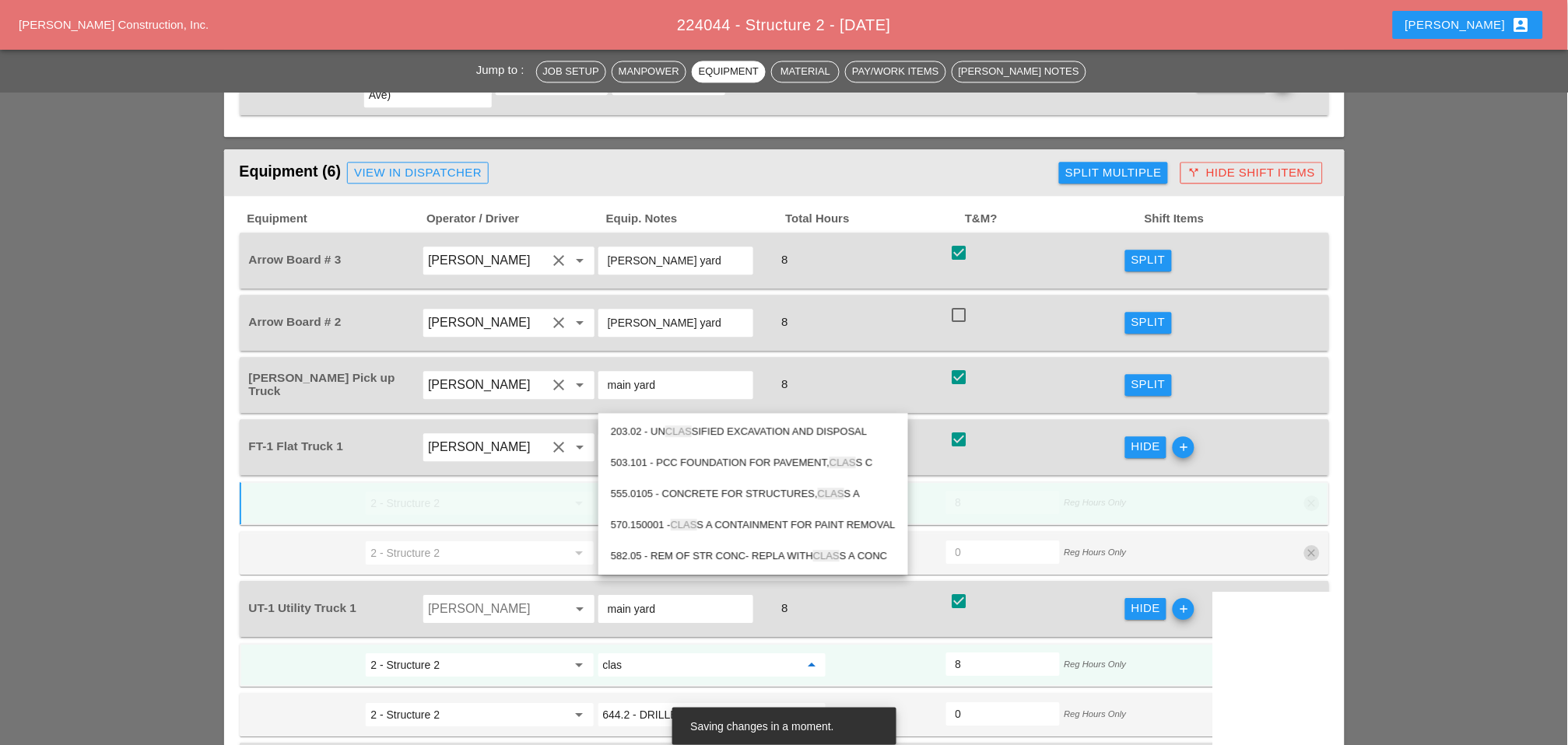 click on "555.0105 - CONCRETE FOR STRUCTURES,  CLAS S A" at bounding box center (753, 494) 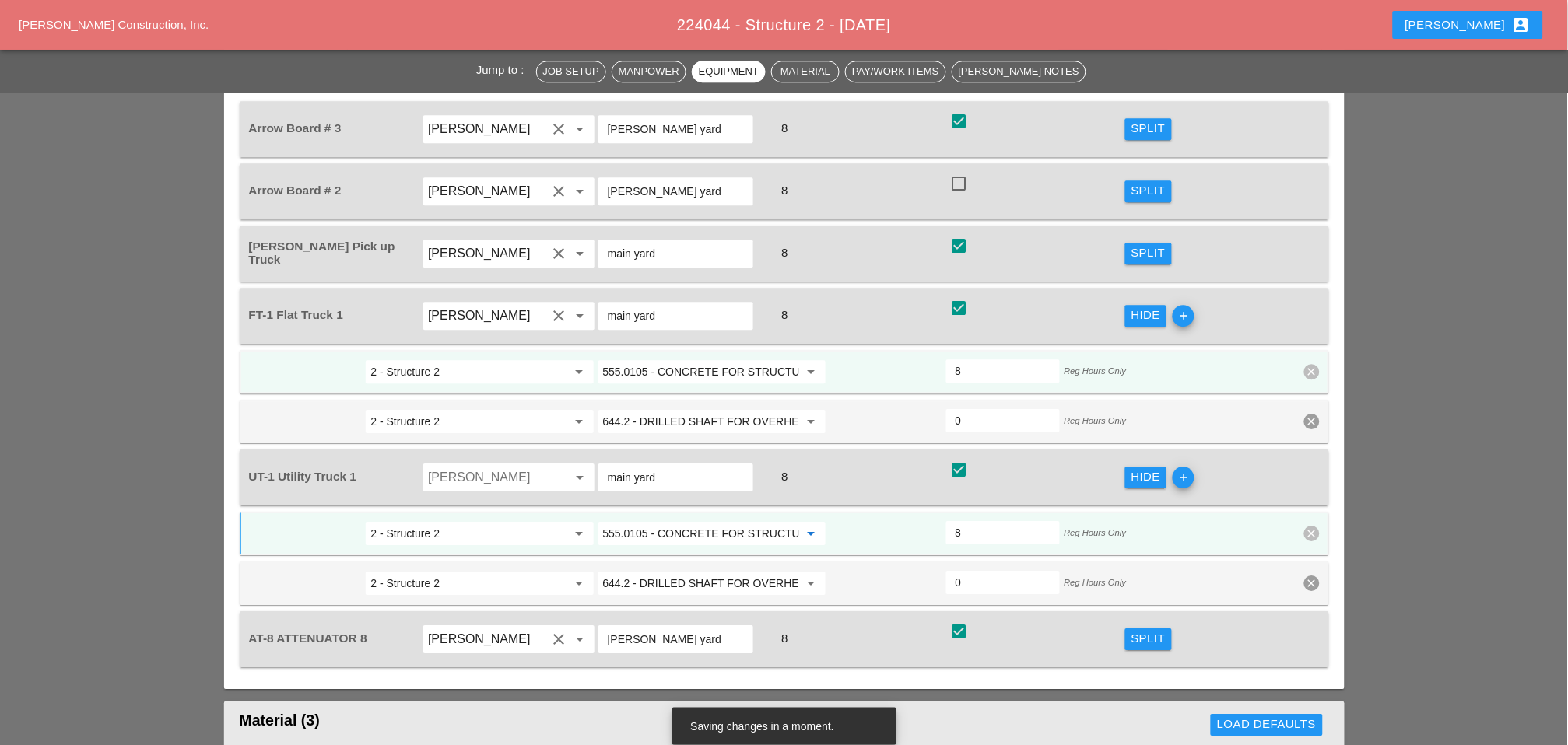 scroll, scrollTop: 1209, scrollLeft: 0, axis: vertical 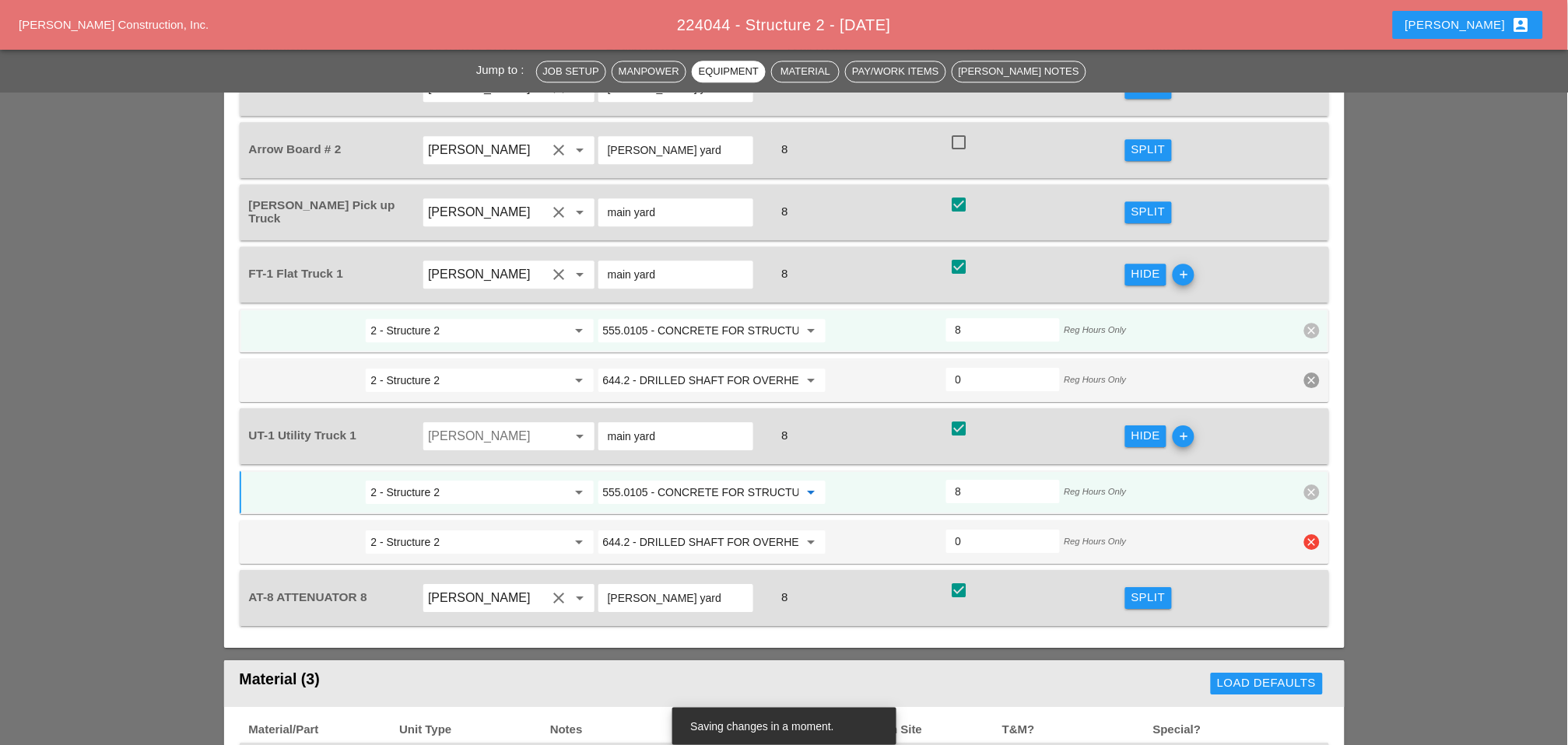 type on "555.0105 - CONCRETE FOR STRUCTURES, CLASS A" 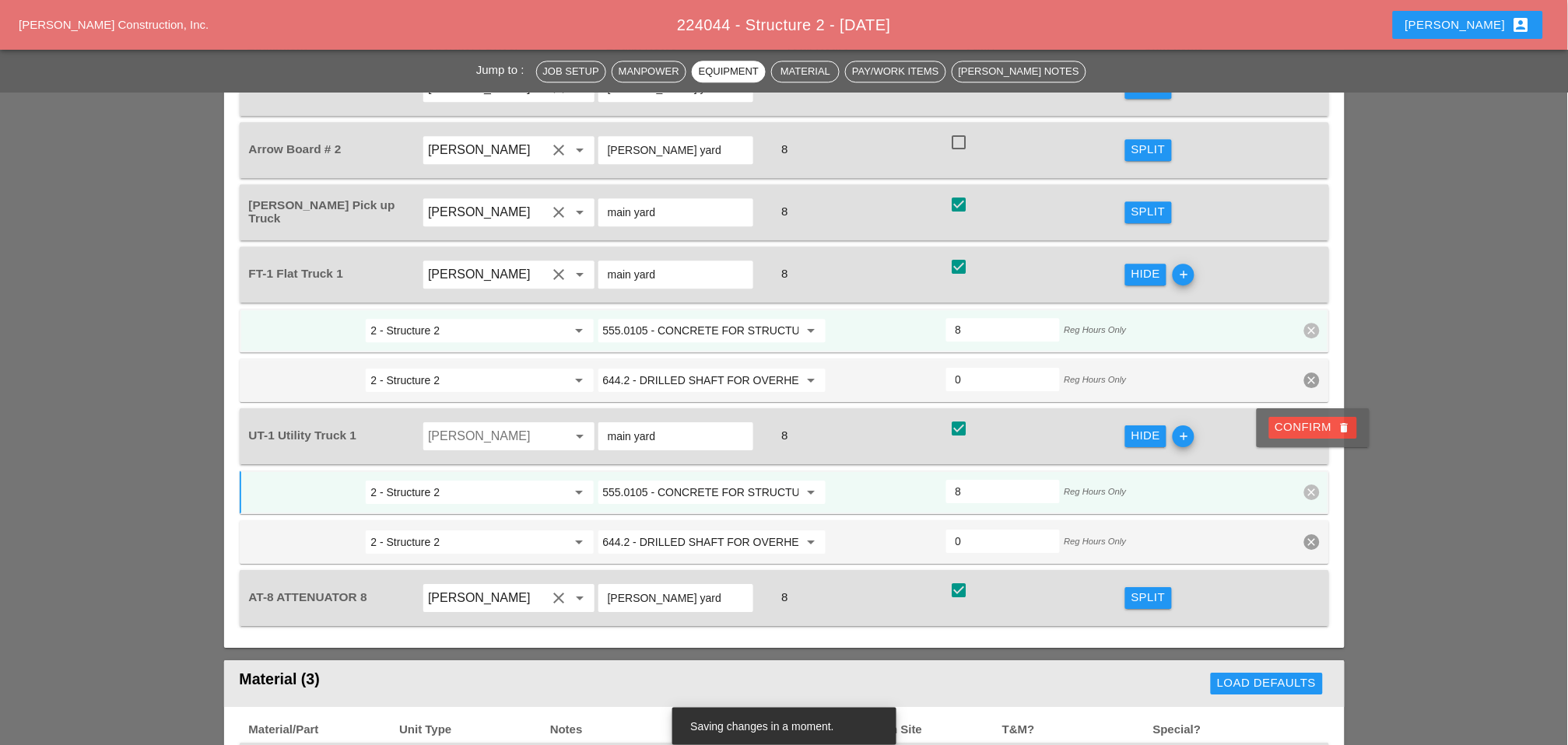 click on "Confirm delete" at bounding box center (1313, 427) 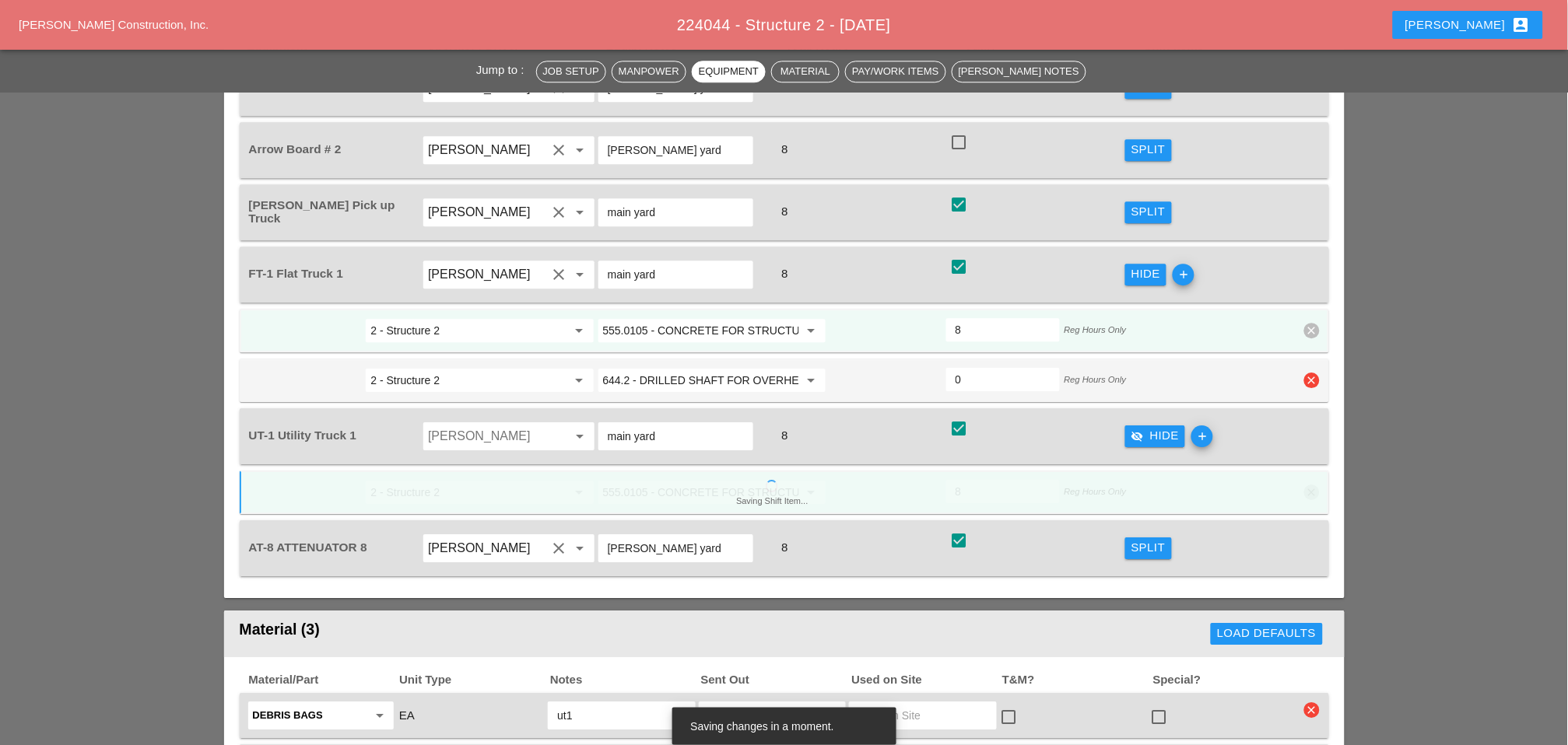 click on "clear" at bounding box center [1312, 380] 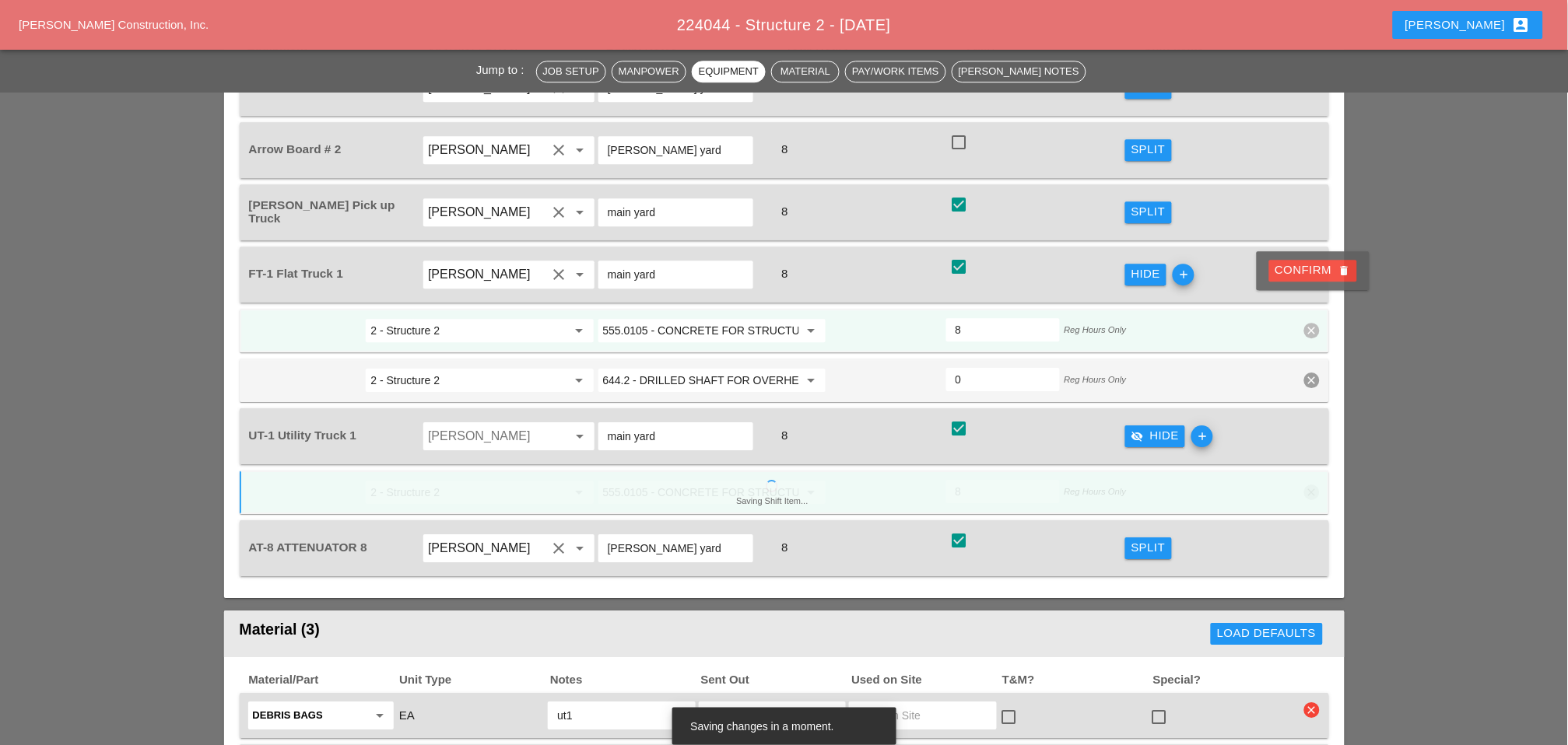 click on "Confirm delete" at bounding box center (1313, 270) 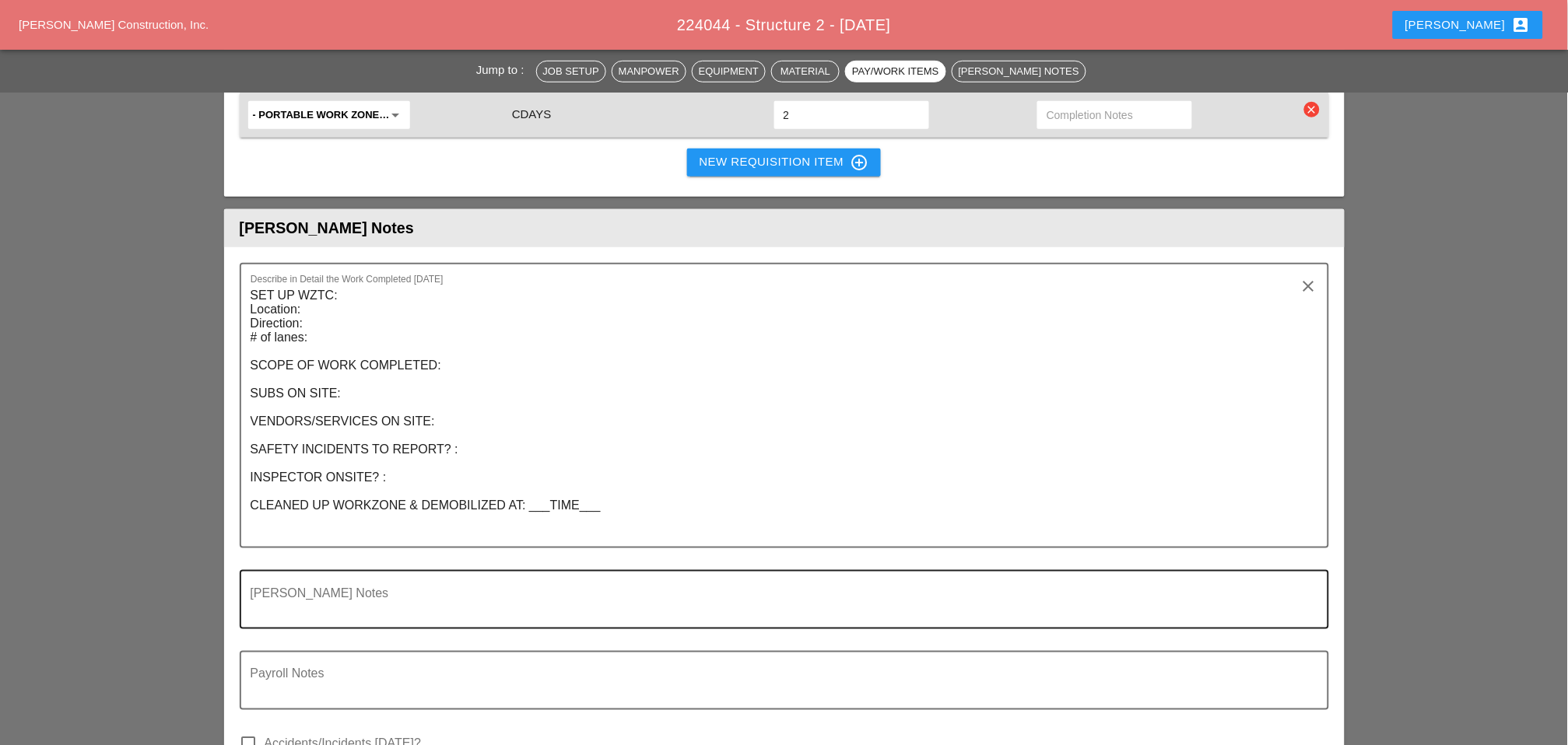 scroll, scrollTop: 2073, scrollLeft: 0, axis: vertical 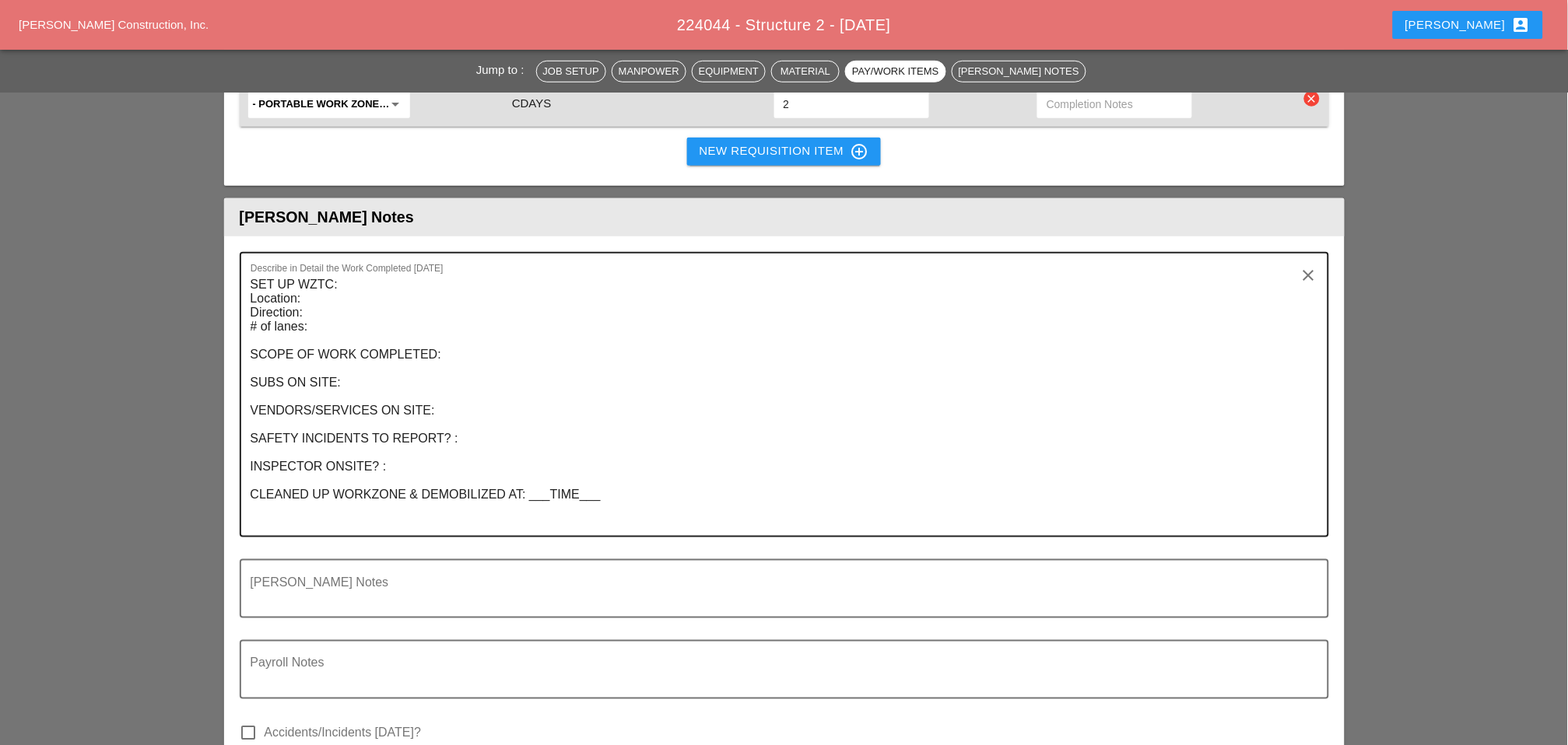 click on "SET UP WZTC:
Location:
Direction:
# of lanes:
SCOPE OF WORK COMPLETED:
SUBS ON SITE:
VENDORS/SERVICES ON SITE:
SAFETY INCIDENTS TO REPORT? :
INSPECTOR ONSITE? :
CLEANED UP WORKZONE & DEMOBILIZED AT: ___TIME___" at bounding box center [778, 404] 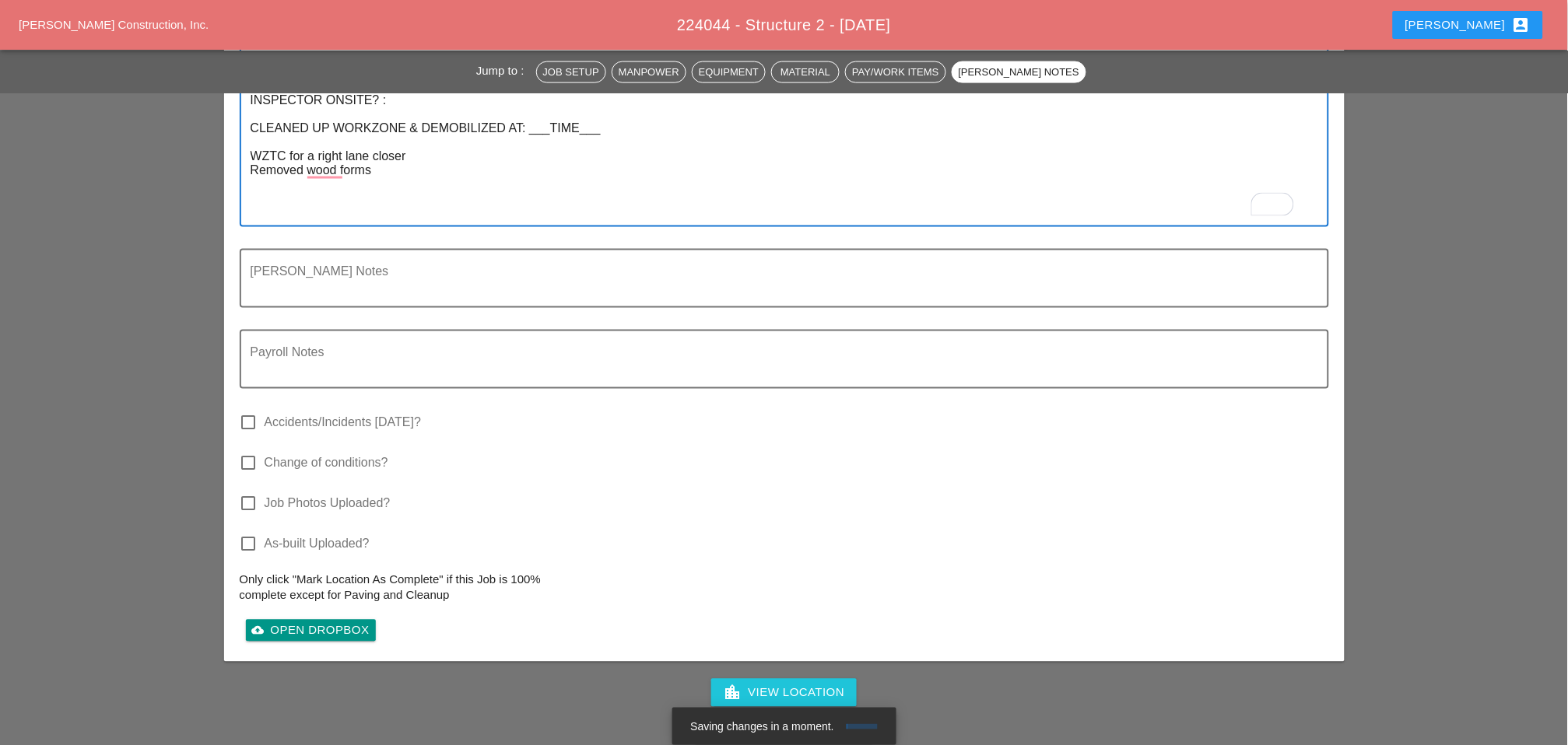 scroll, scrollTop: 2506, scrollLeft: 0, axis: vertical 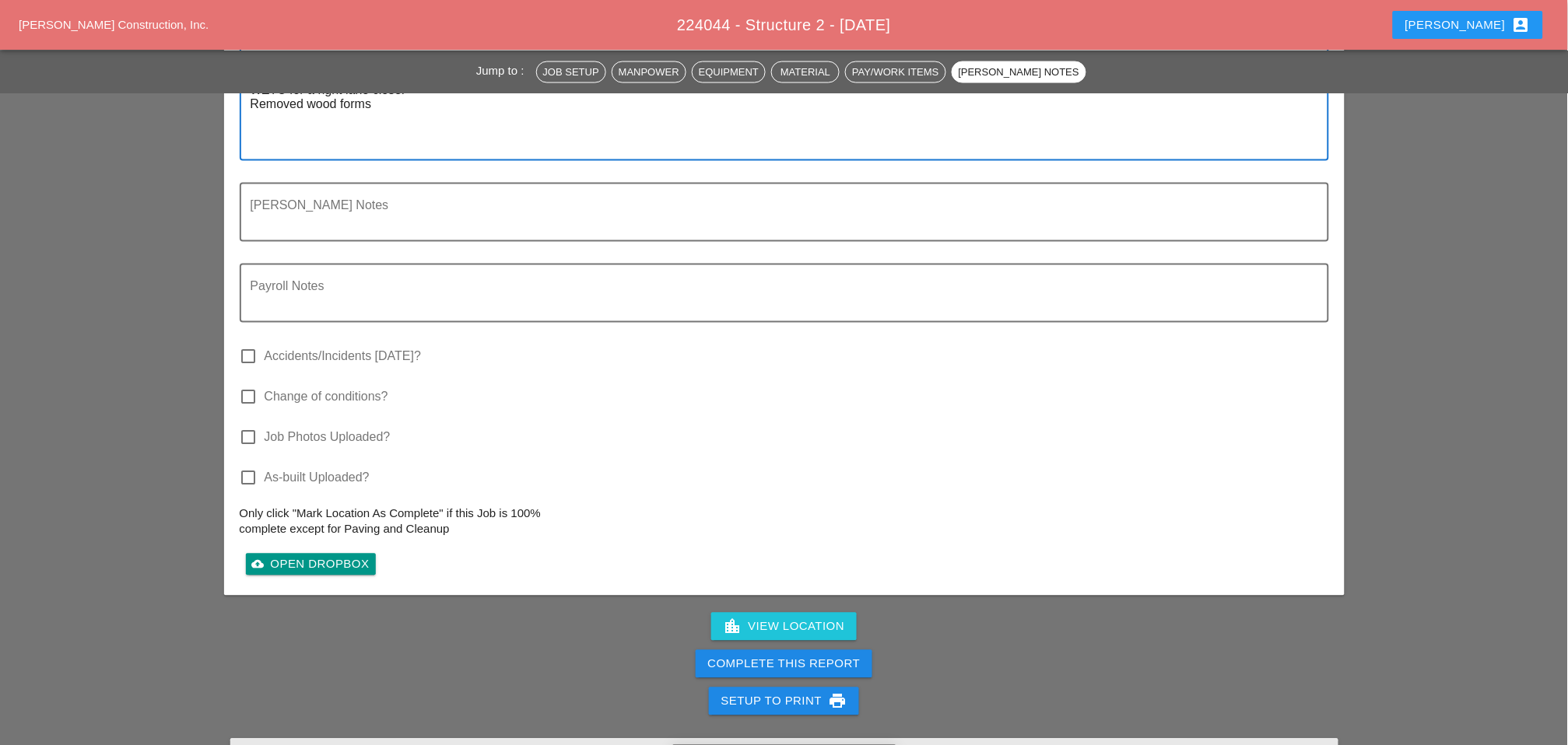 type on "SET UP WZTC:
Location:
Direction:
# of lanes:
SCOPE OF WORK COMPLETED:
SUBS ON SITE:
VENDORS/SERVICES ON SITE:
SAFETY INCIDENTS TO REPORT? :
INSPECTOR ONSITE? :
CLEANED UP WORKZONE & DEMOBILIZED AT: ___TIME___
WZTC for a right lane closer
Removed wood forms" 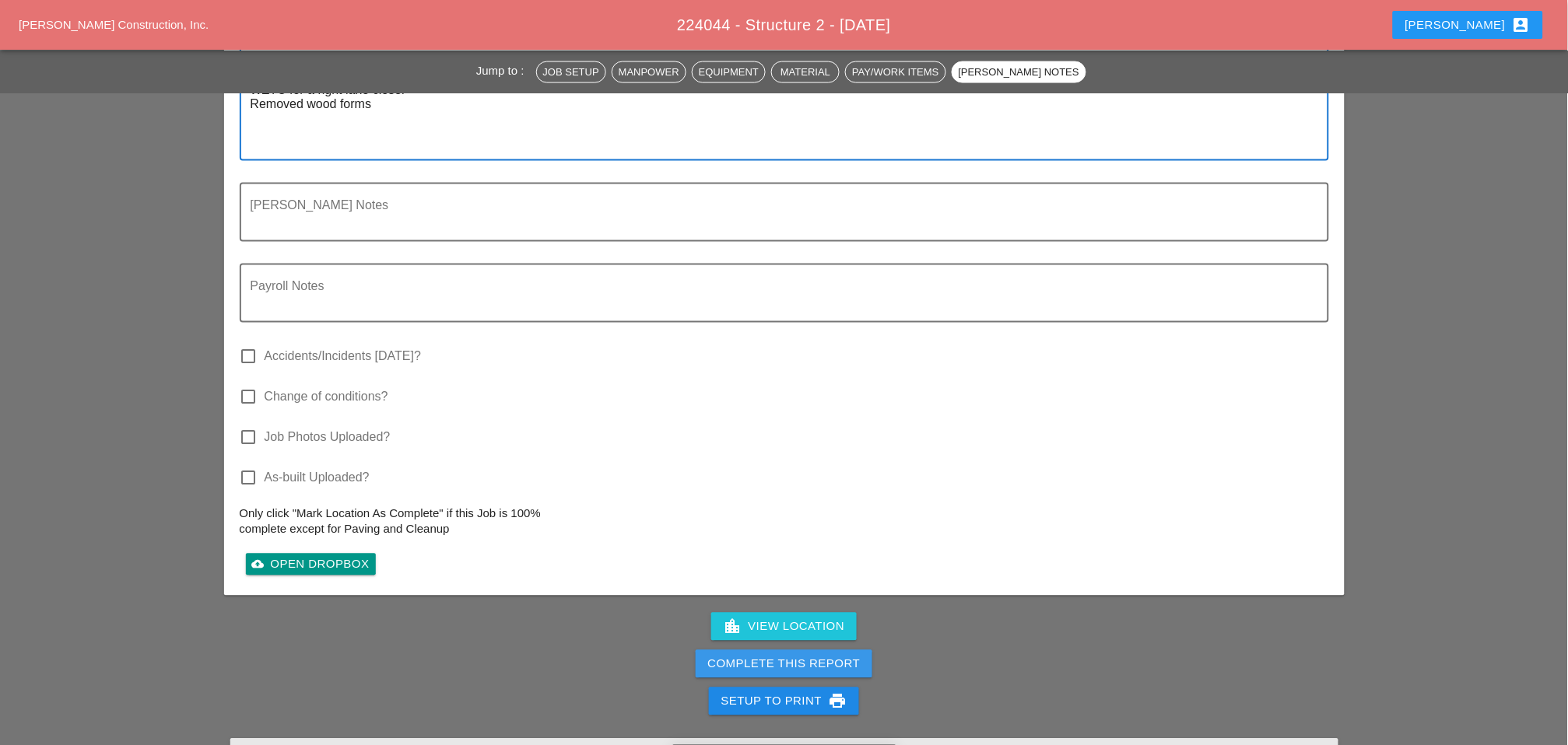drag, startPoint x: 819, startPoint y: 579, endPoint x: 935, endPoint y: 87, distance: 505.48986 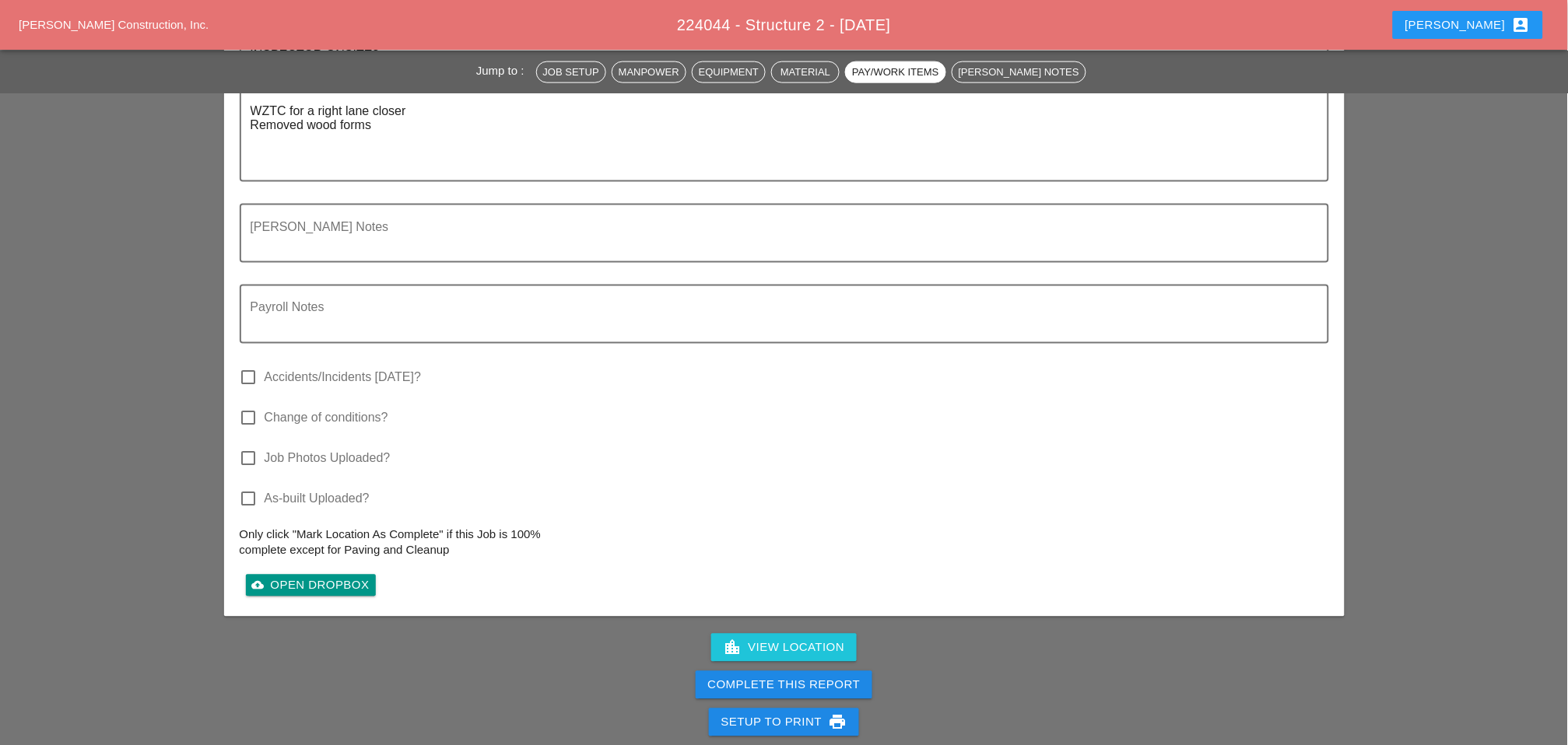 scroll, scrollTop: 2387, scrollLeft: 0, axis: vertical 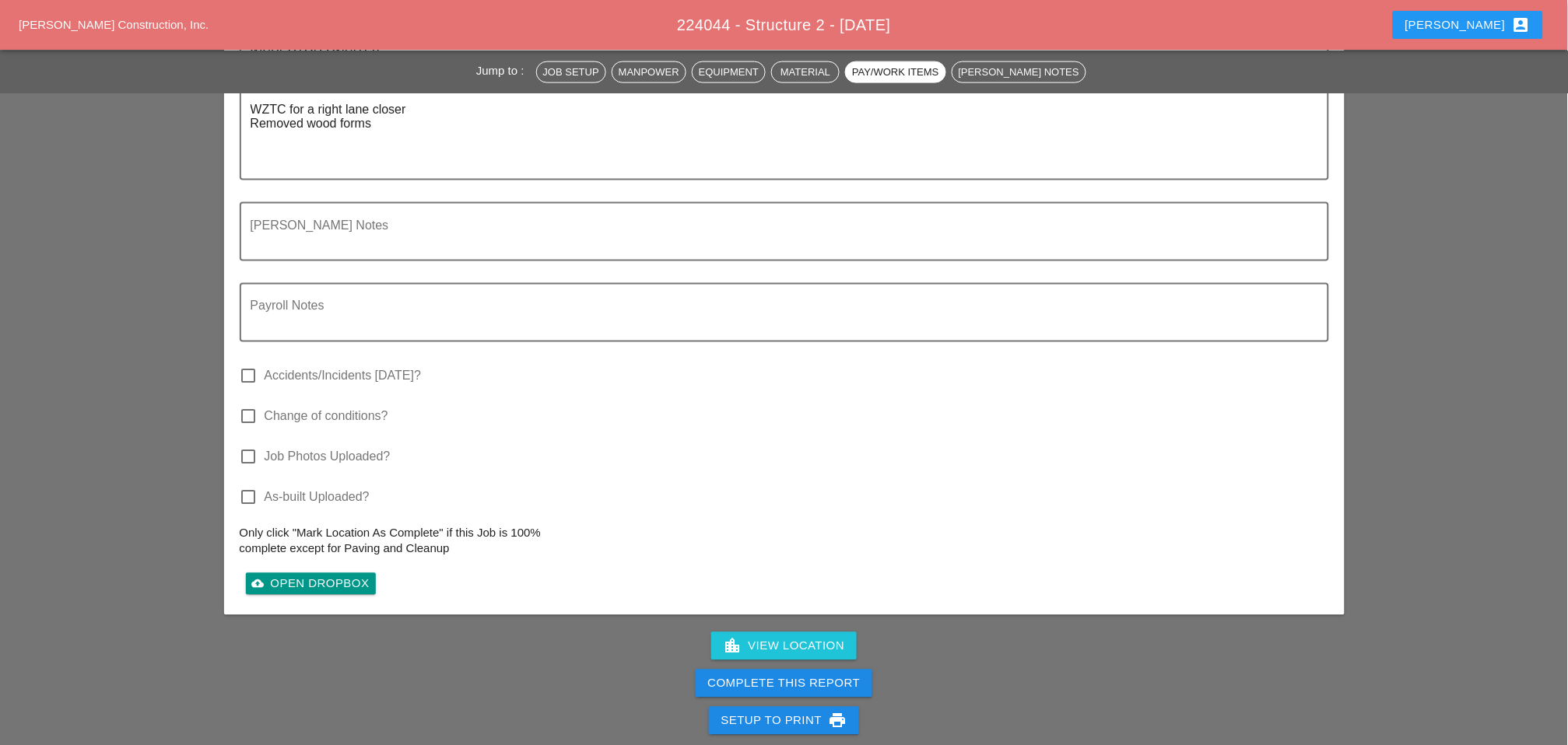click on "Complete This Report" at bounding box center (784, 684) 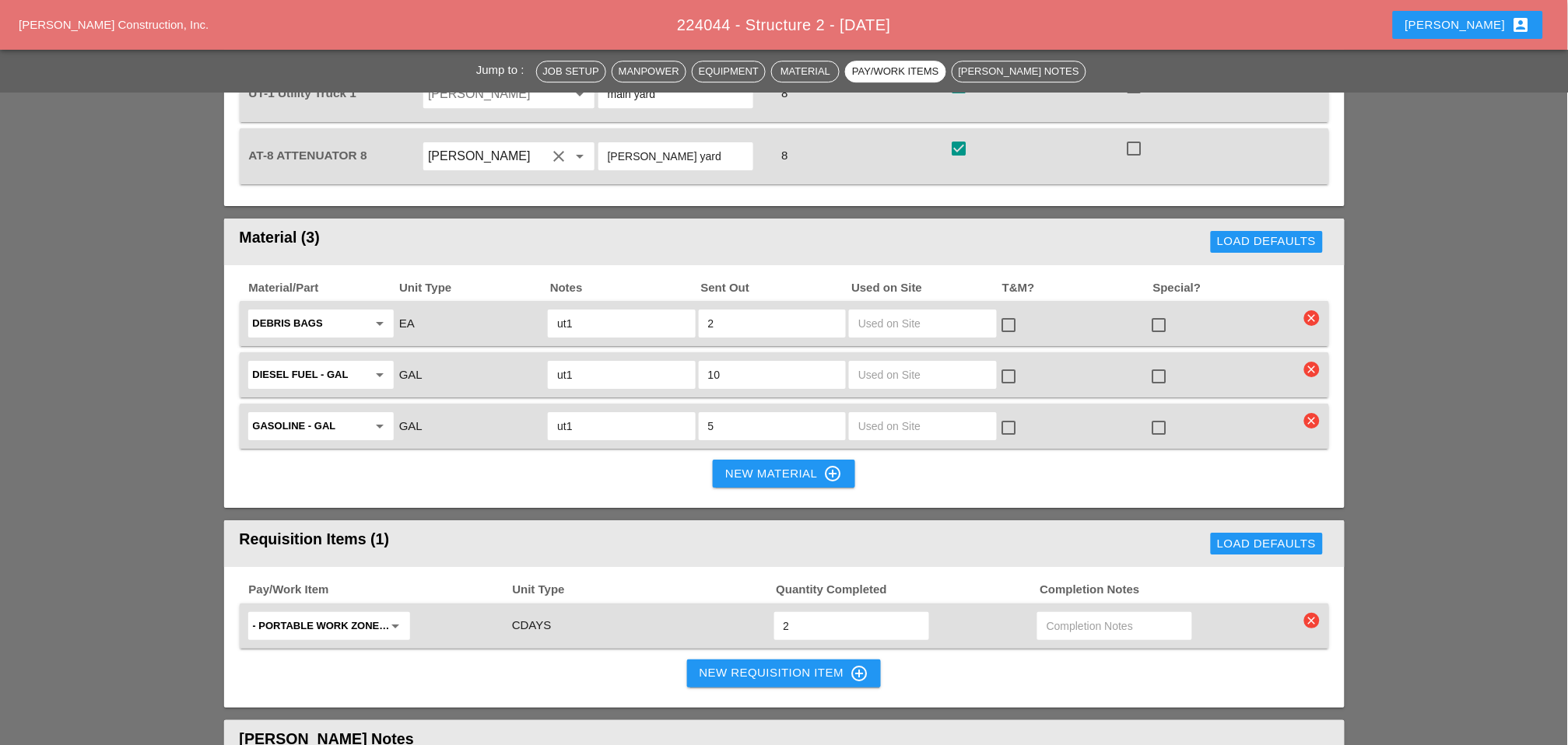 scroll, scrollTop: 1436, scrollLeft: 0, axis: vertical 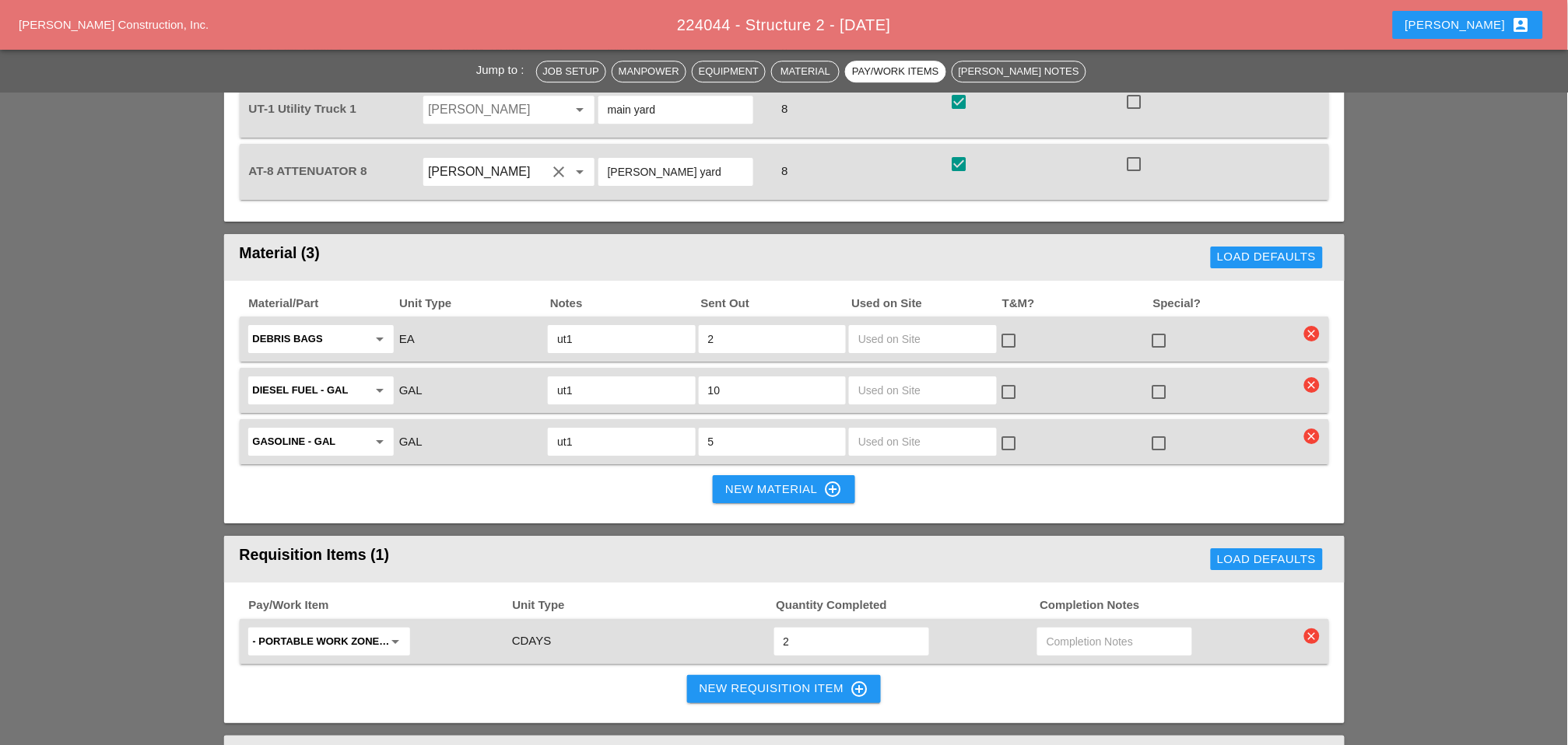 click on "2" at bounding box center [851, 642] 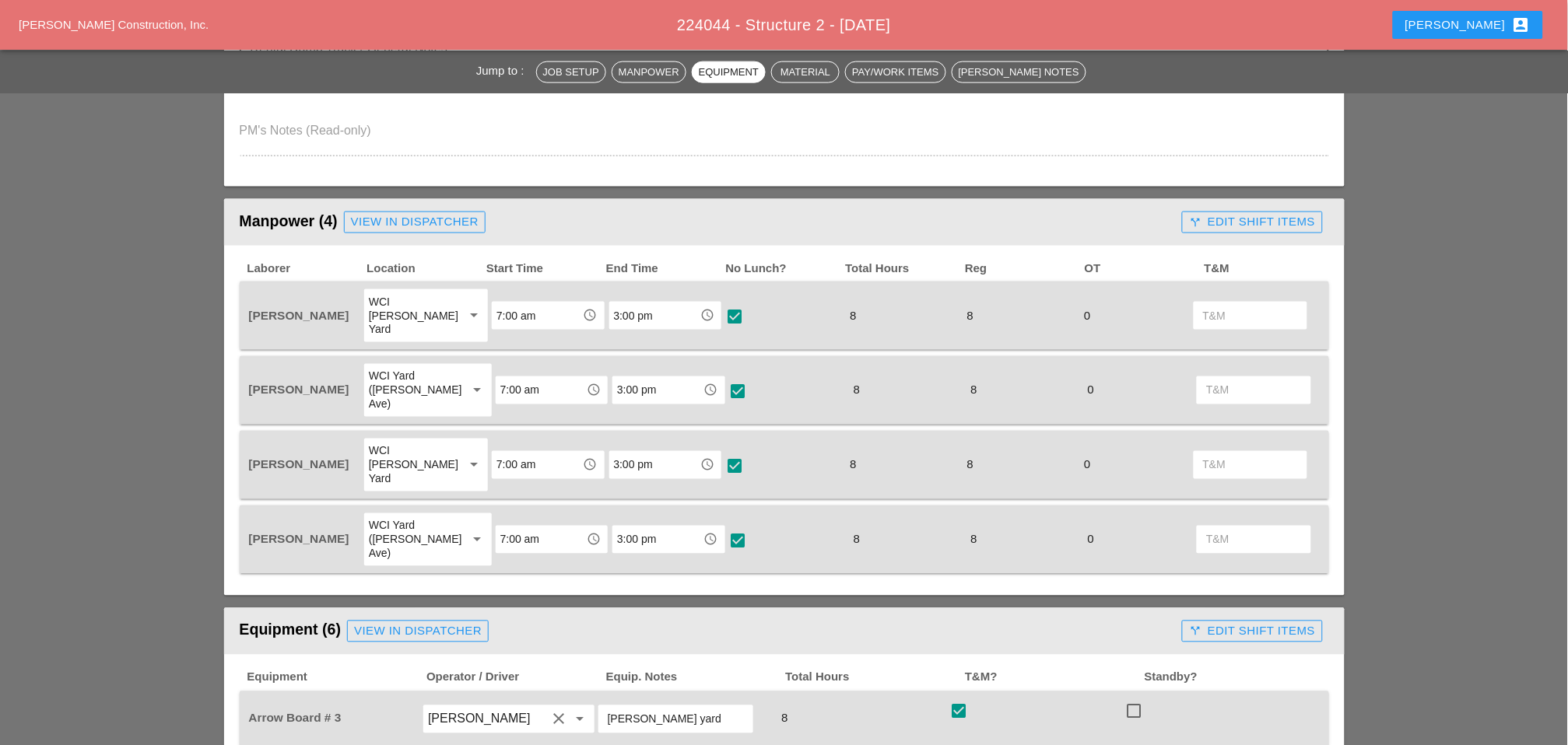 scroll, scrollTop: 572, scrollLeft: 0, axis: vertical 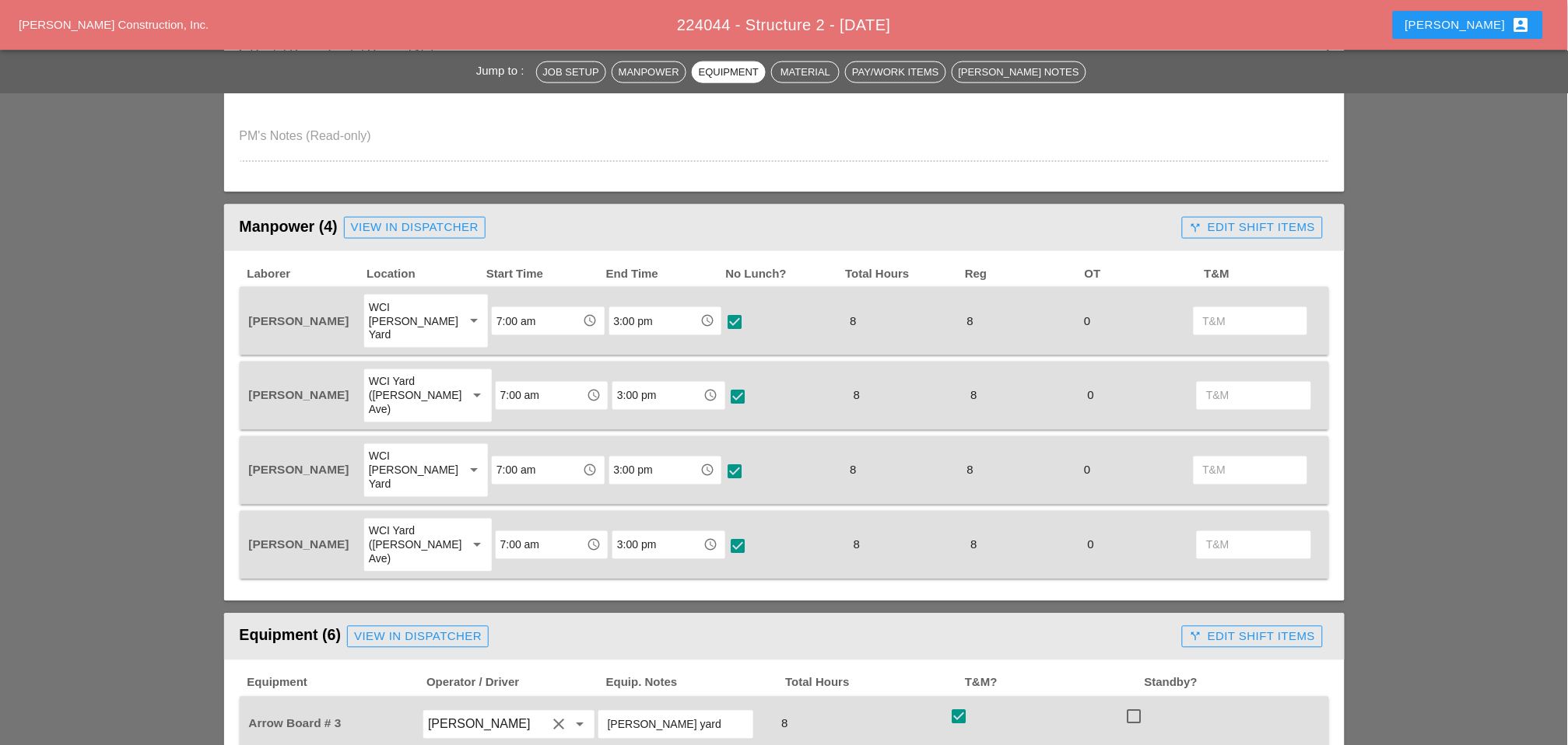 click on "call_split Edit Shift Items" at bounding box center [1252, 227] 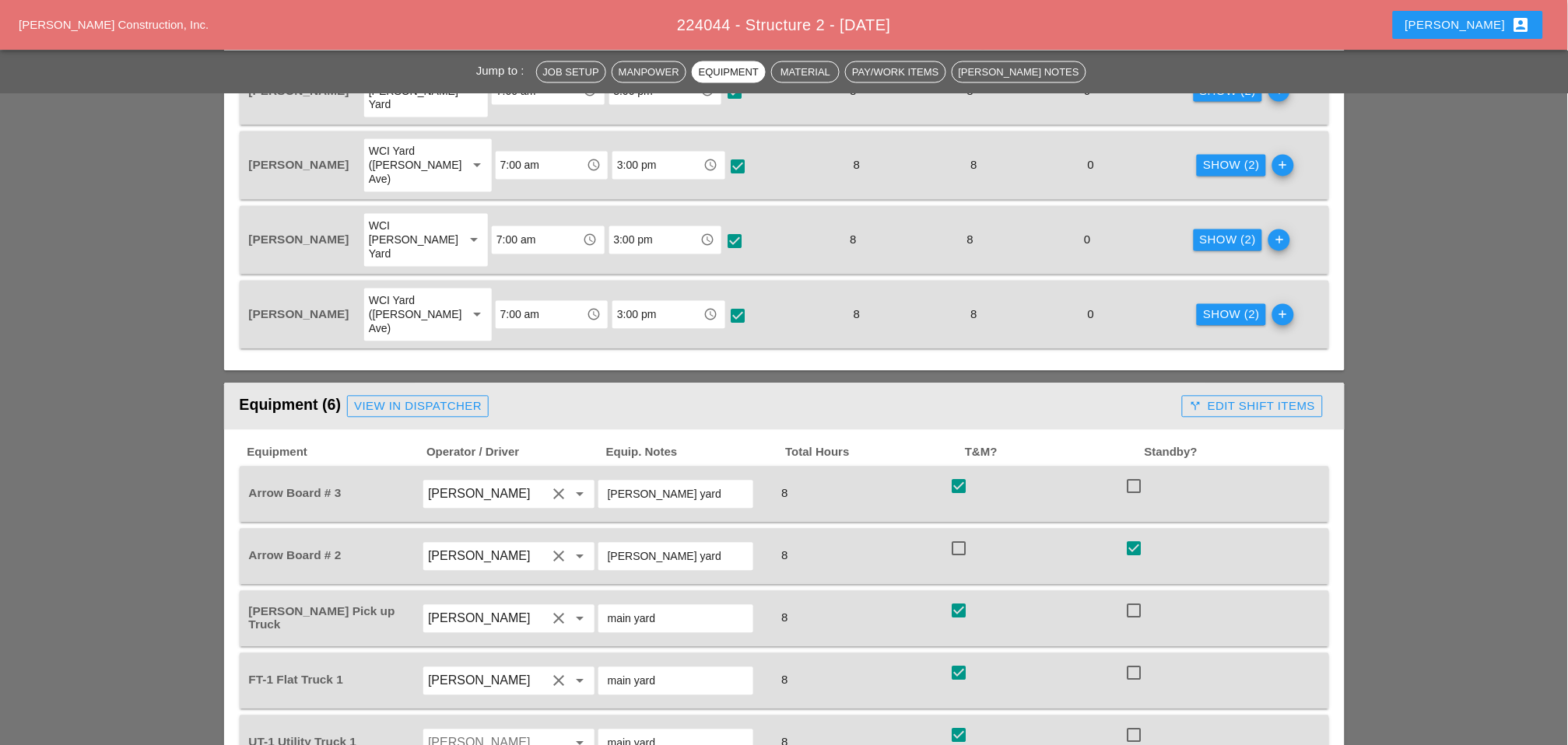 scroll, scrollTop: 918, scrollLeft: 0, axis: vertical 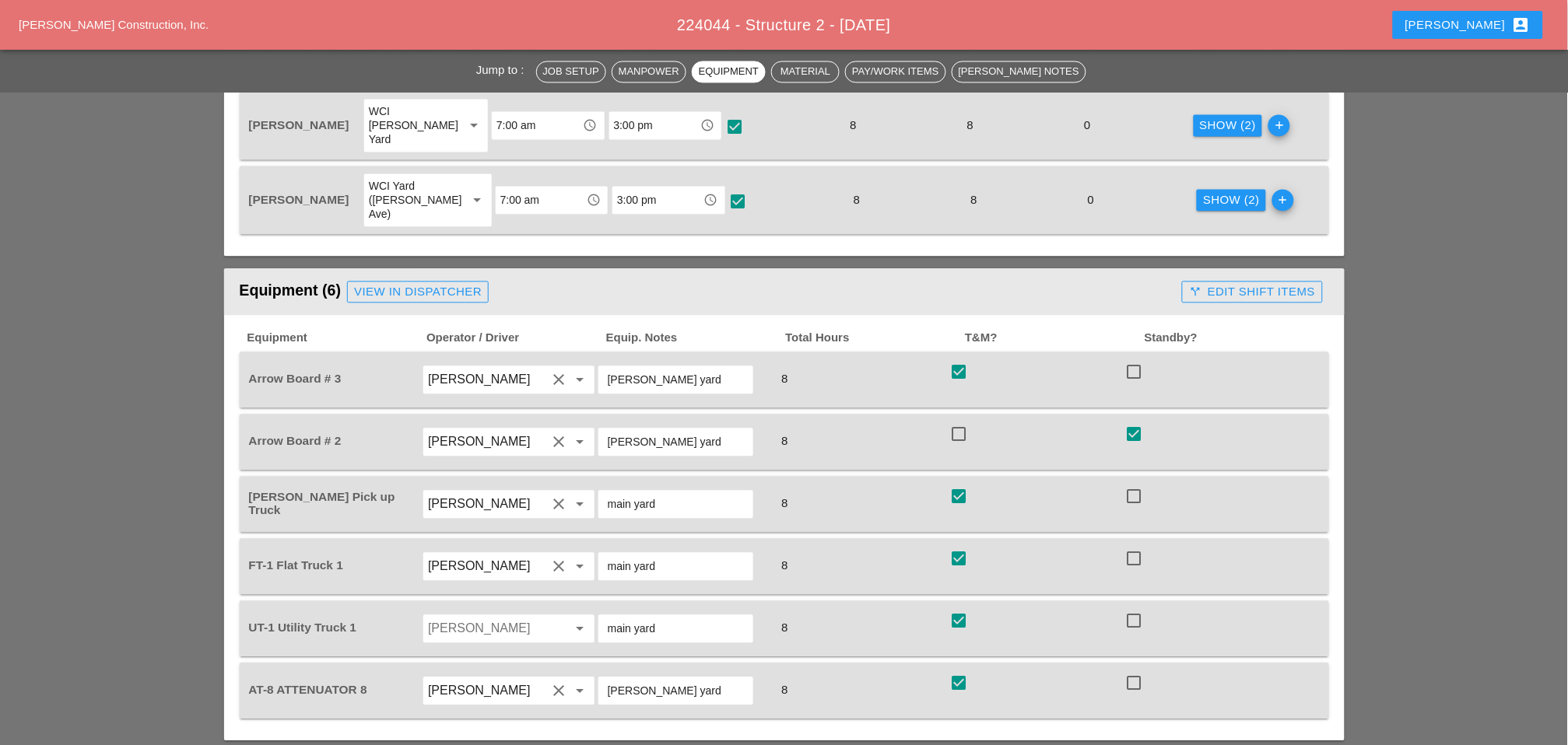click on "call_split Edit Shift Items" at bounding box center (1252, 292) 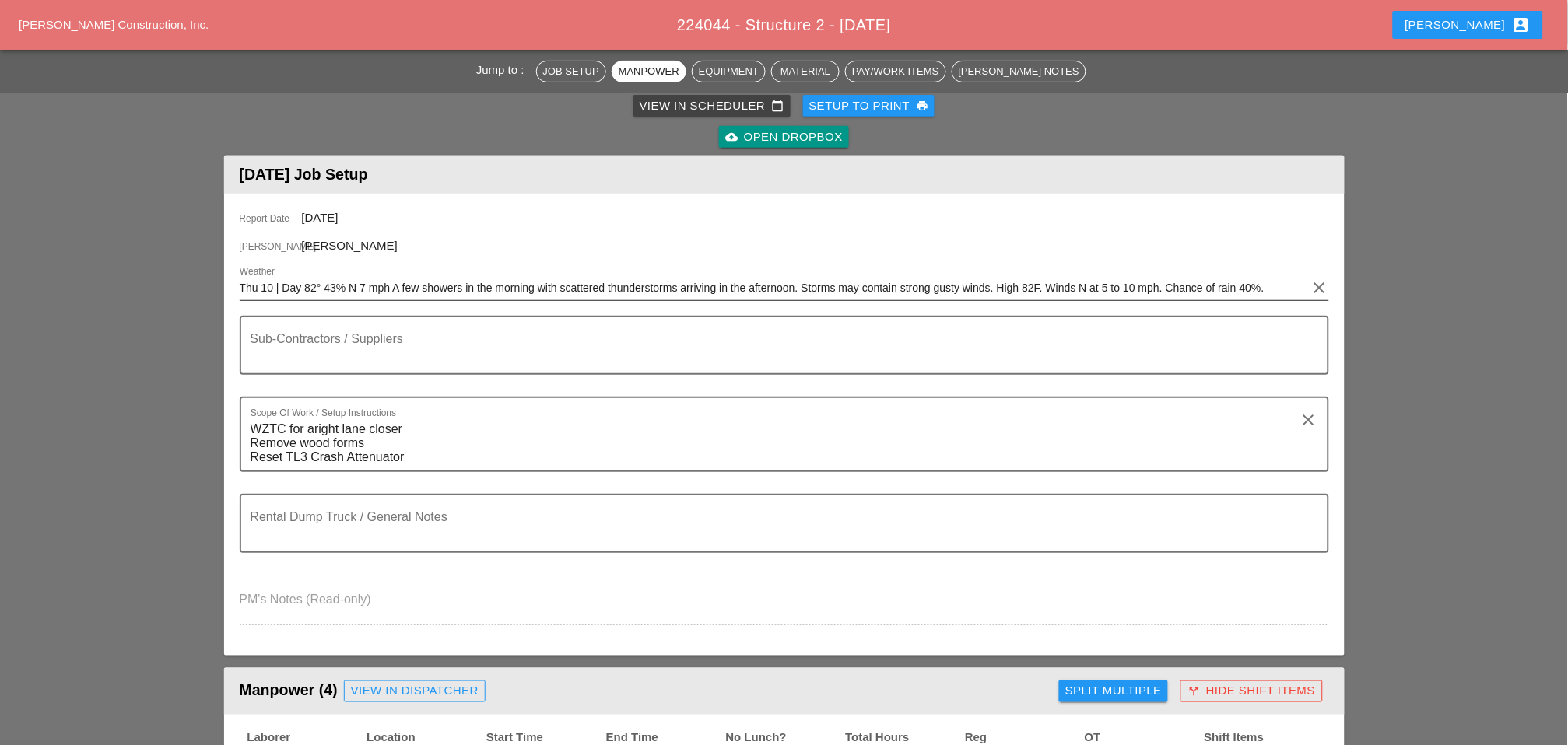 scroll, scrollTop: 0, scrollLeft: 0, axis: both 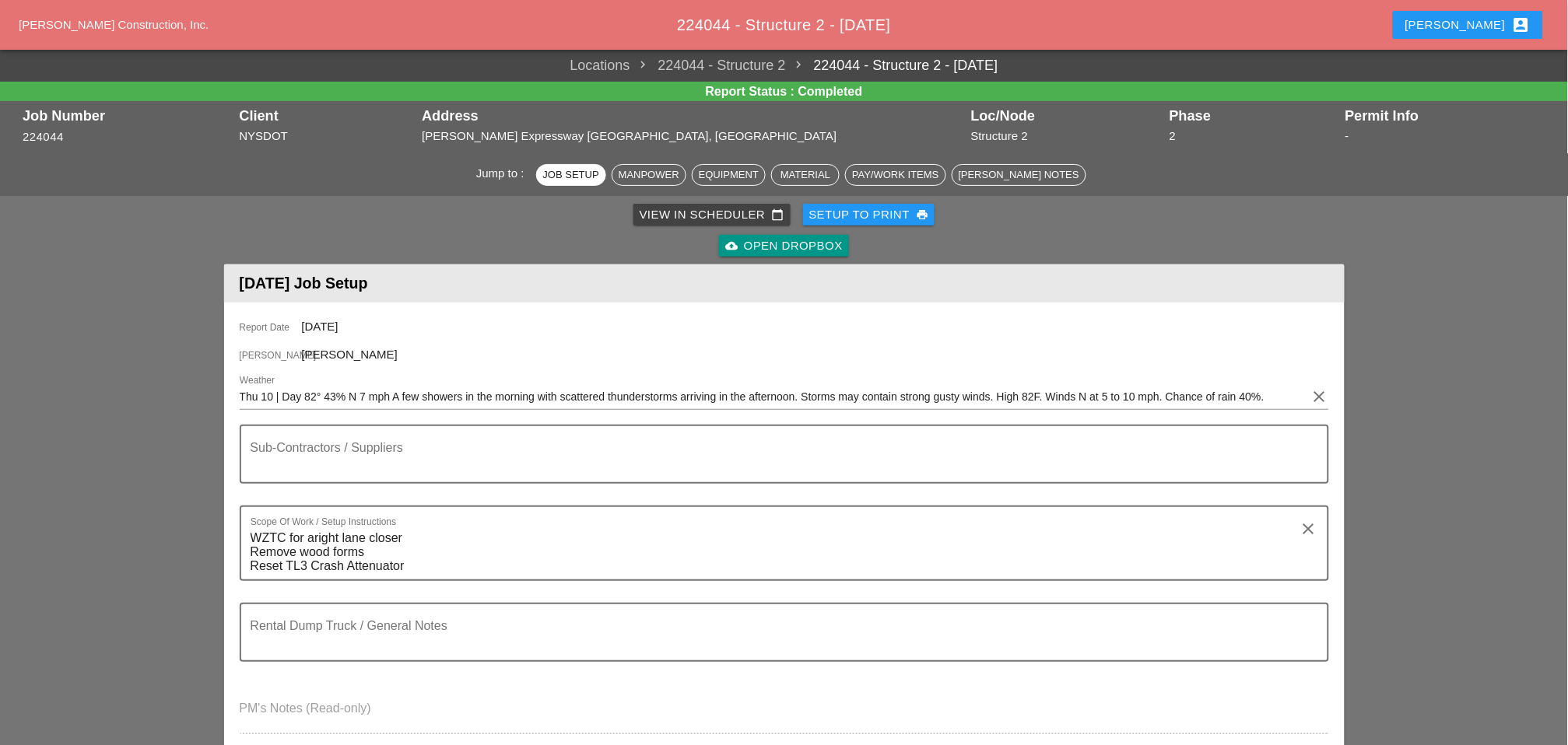 click on "View in Scheduler calendar_today" at bounding box center (712, 215) 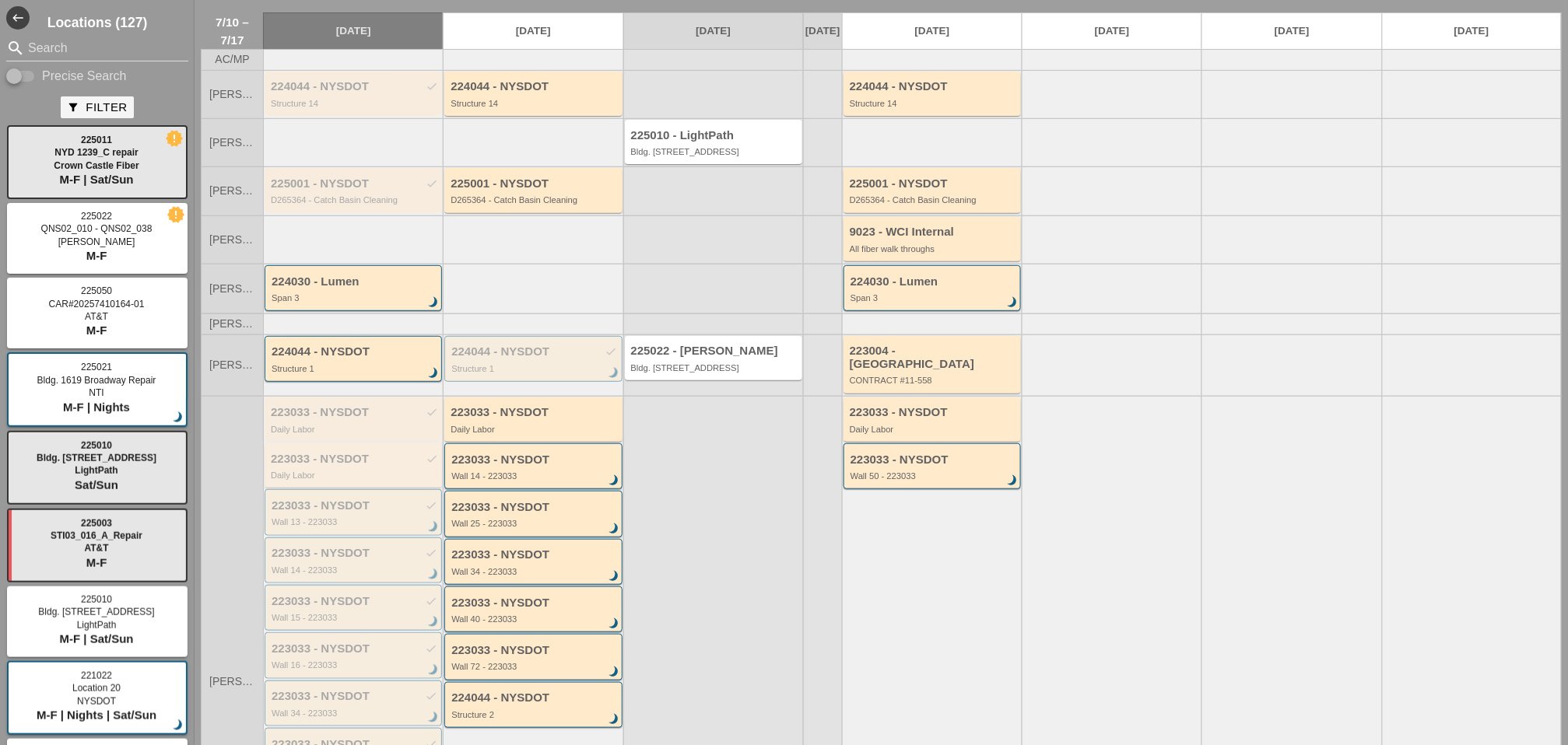 scroll, scrollTop: 0, scrollLeft: 0, axis: both 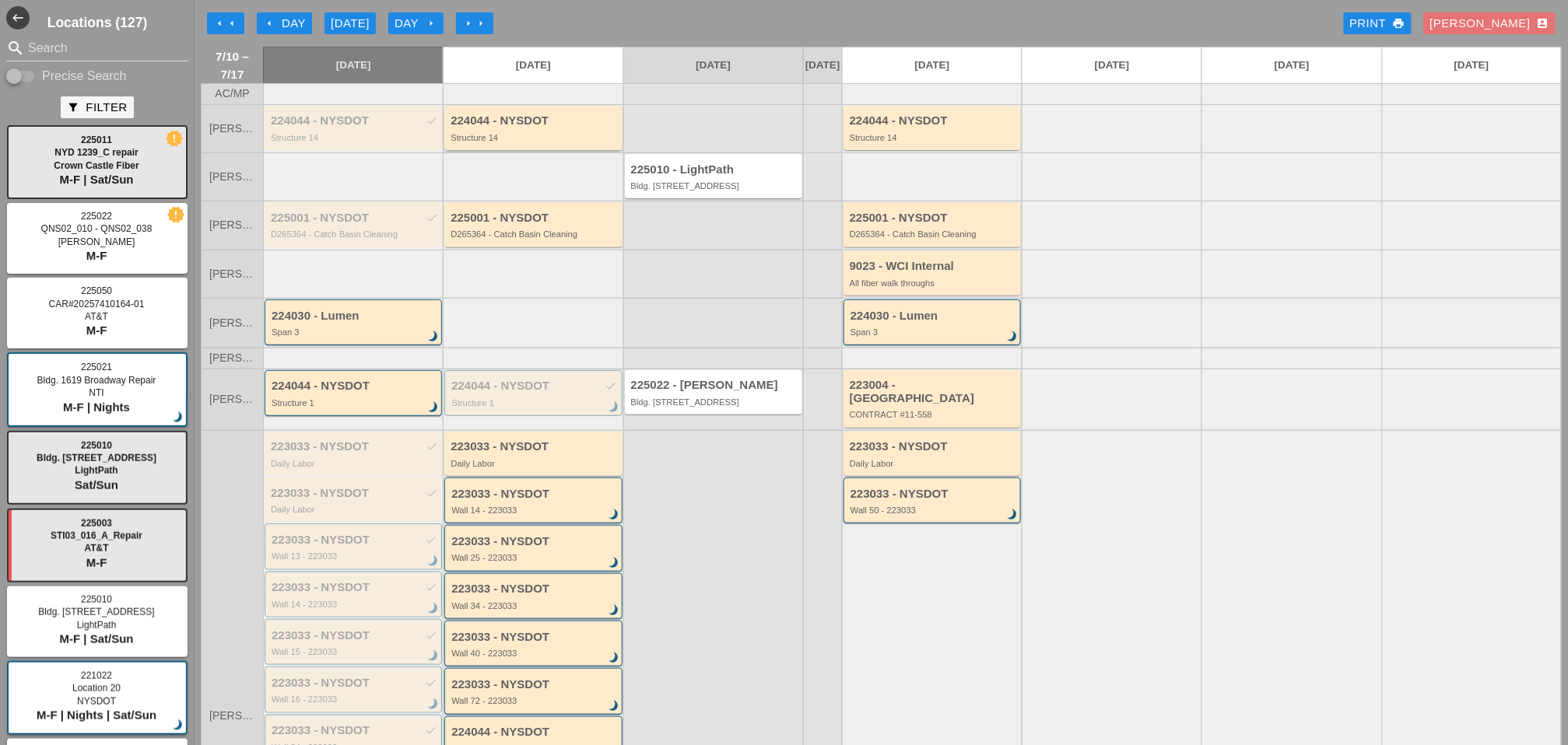 click on "224044 - NYSDOT  Structure 14" at bounding box center (534, 128) 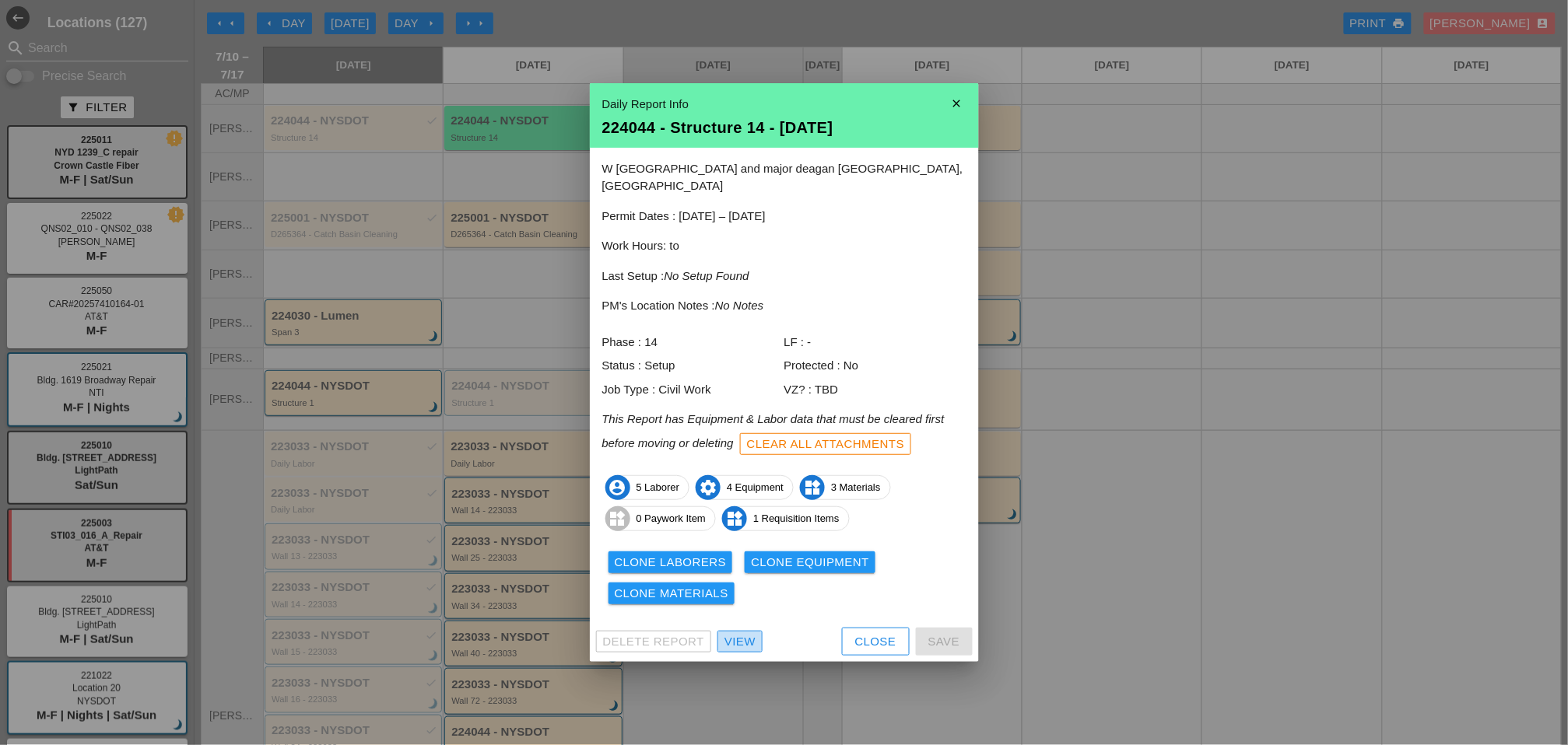 click on "View" at bounding box center (740, 642) 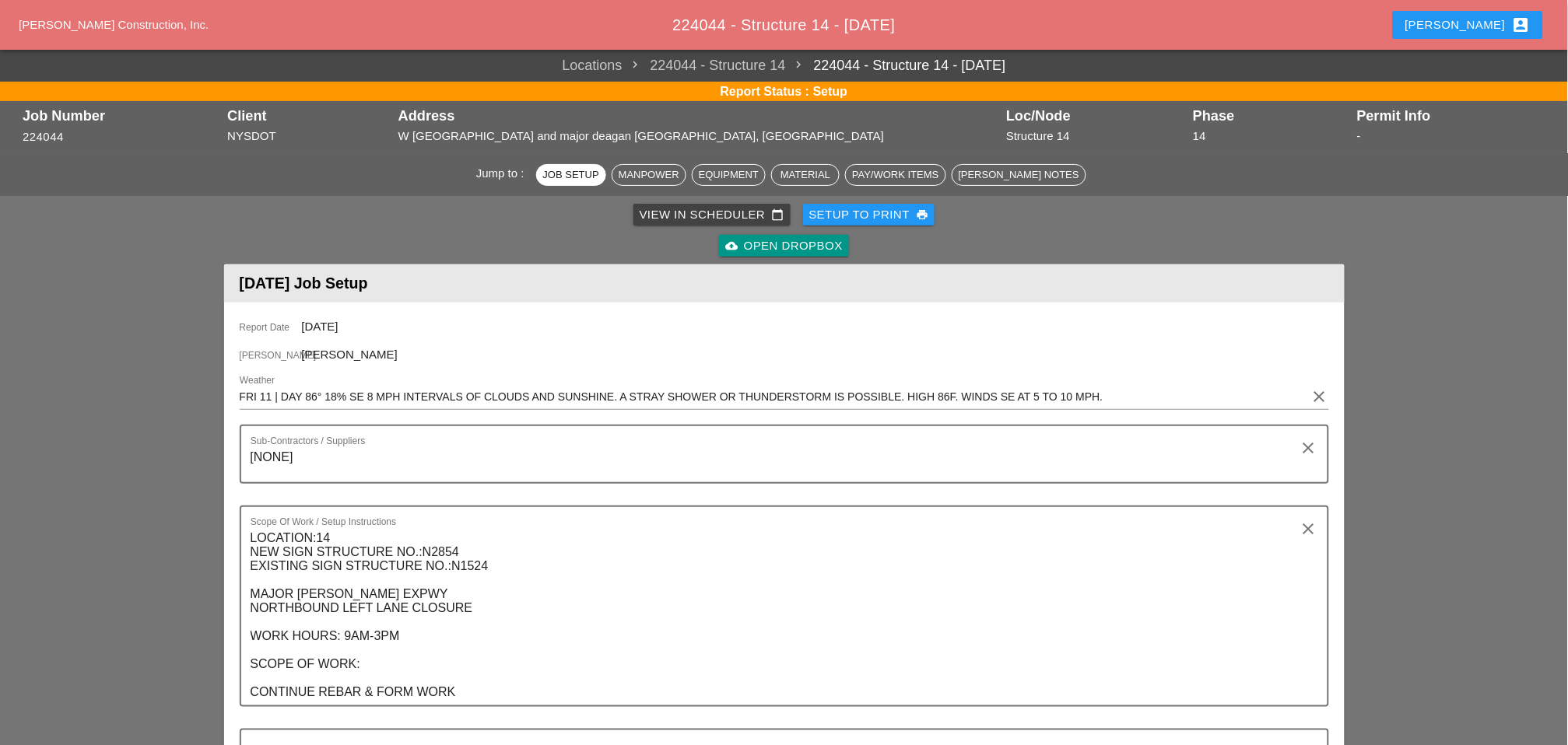 scroll, scrollTop: 691, scrollLeft: 0, axis: vertical 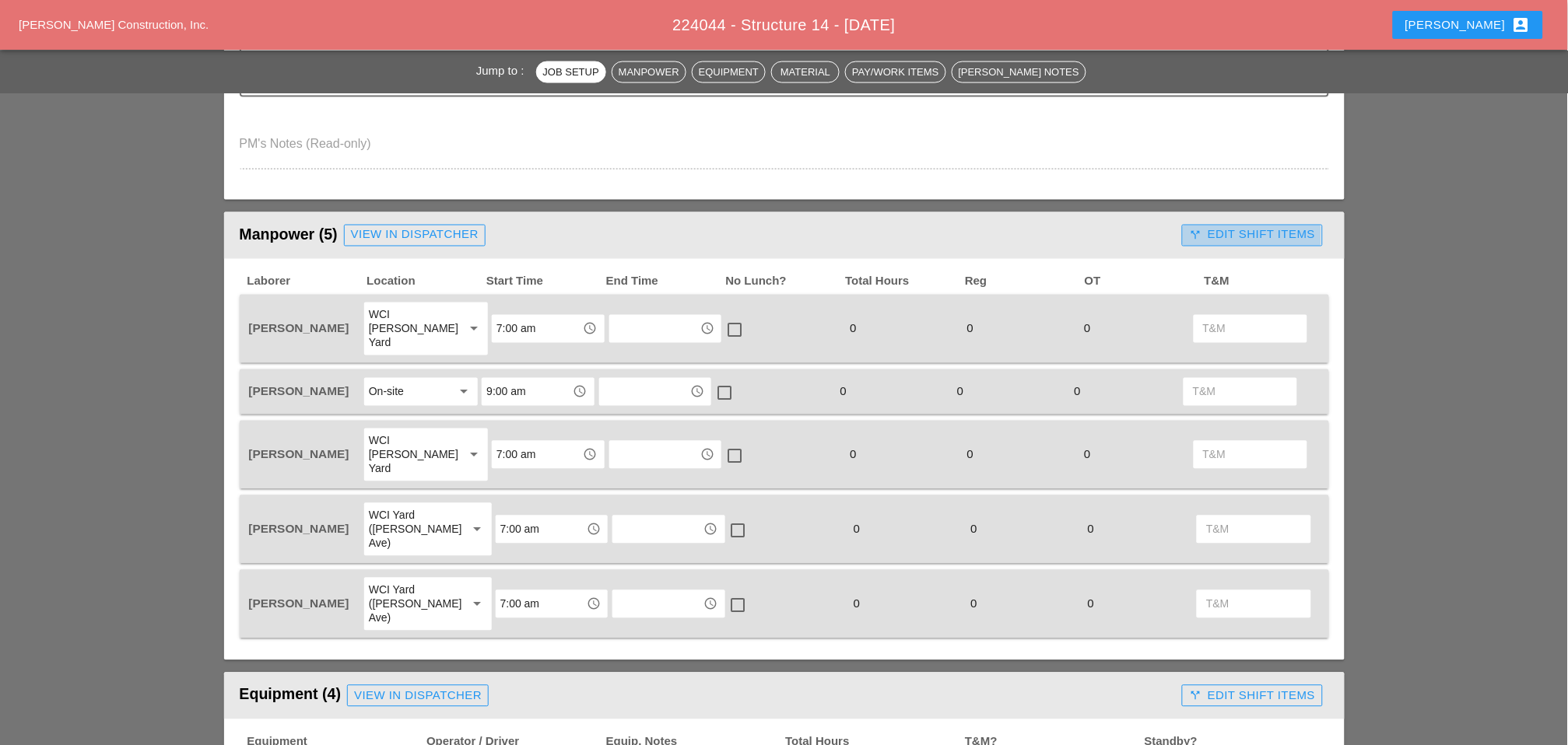 click on "call_split Edit Shift Items" at bounding box center (1252, 235) 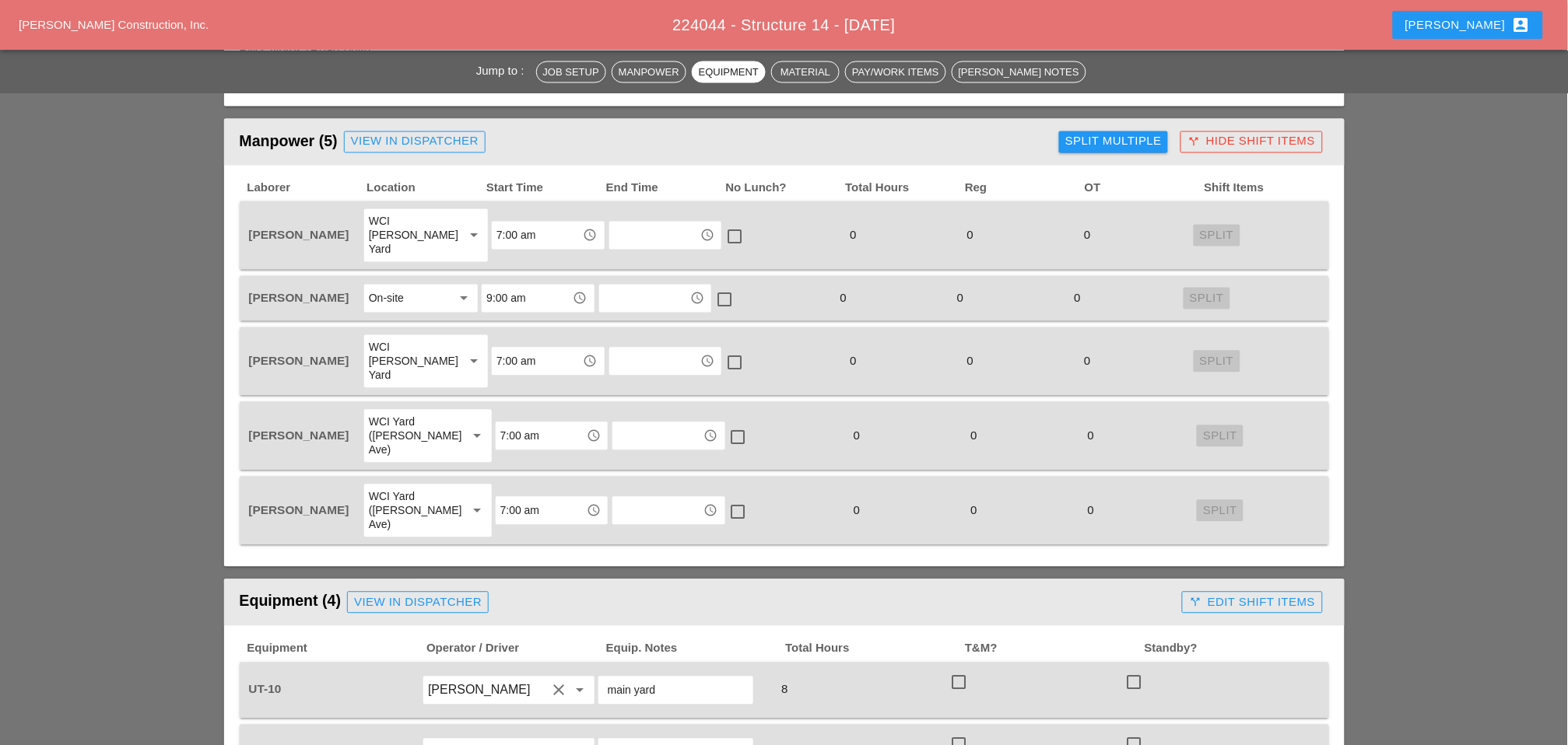 scroll, scrollTop: 778, scrollLeft: 0, axis: vertical 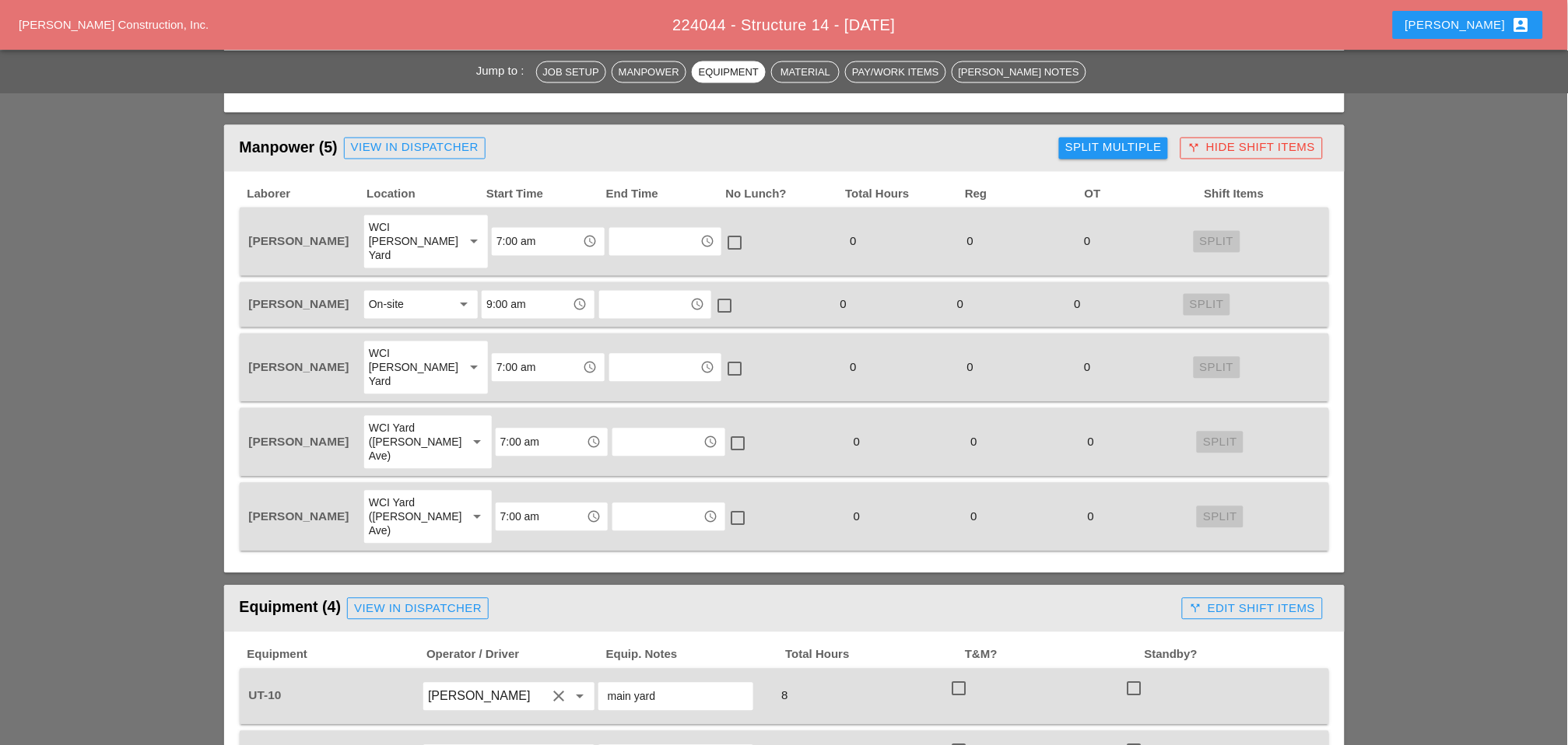 click on "Split Multiple" at bounding box center (1114, 148) 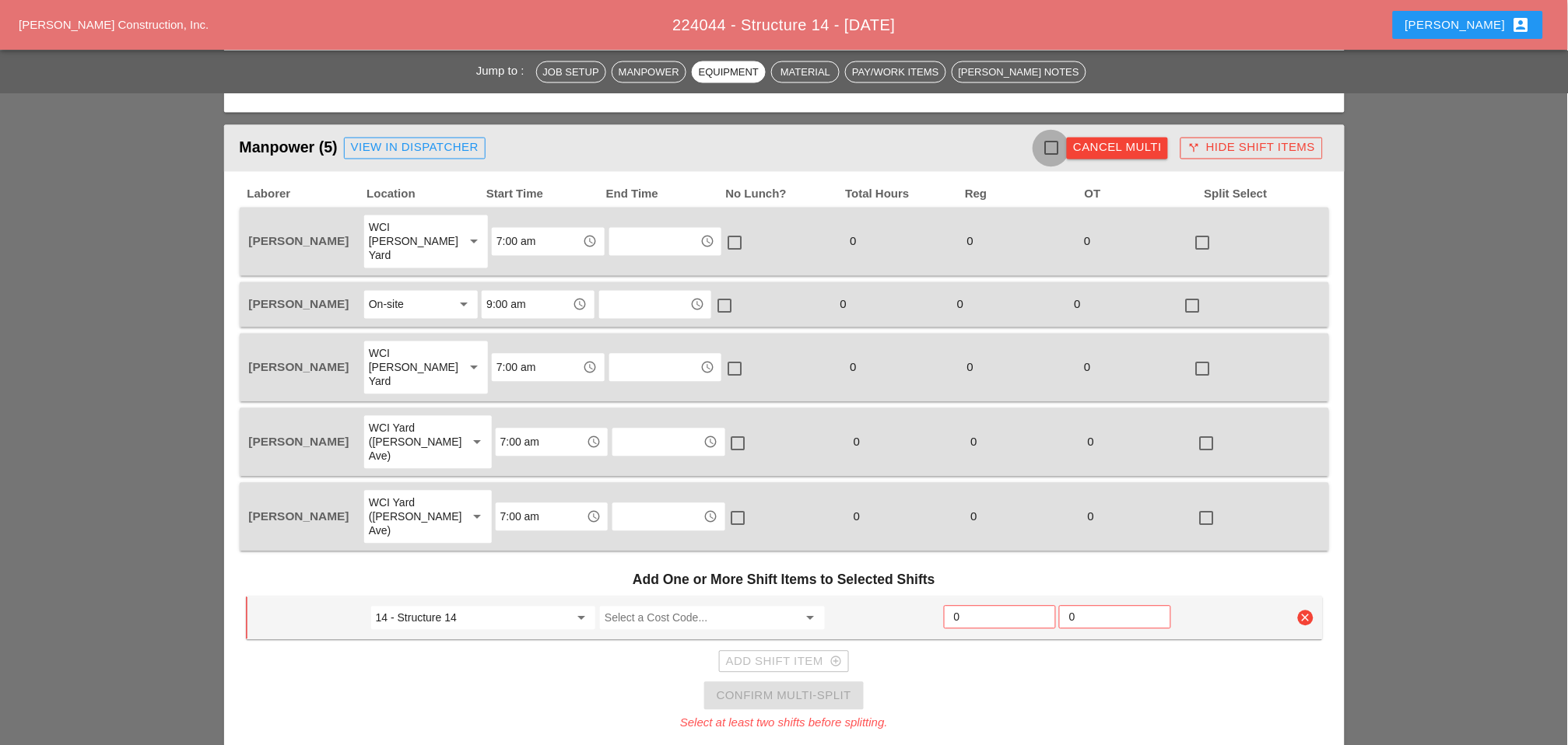 click at bounding box center [1051, 149] 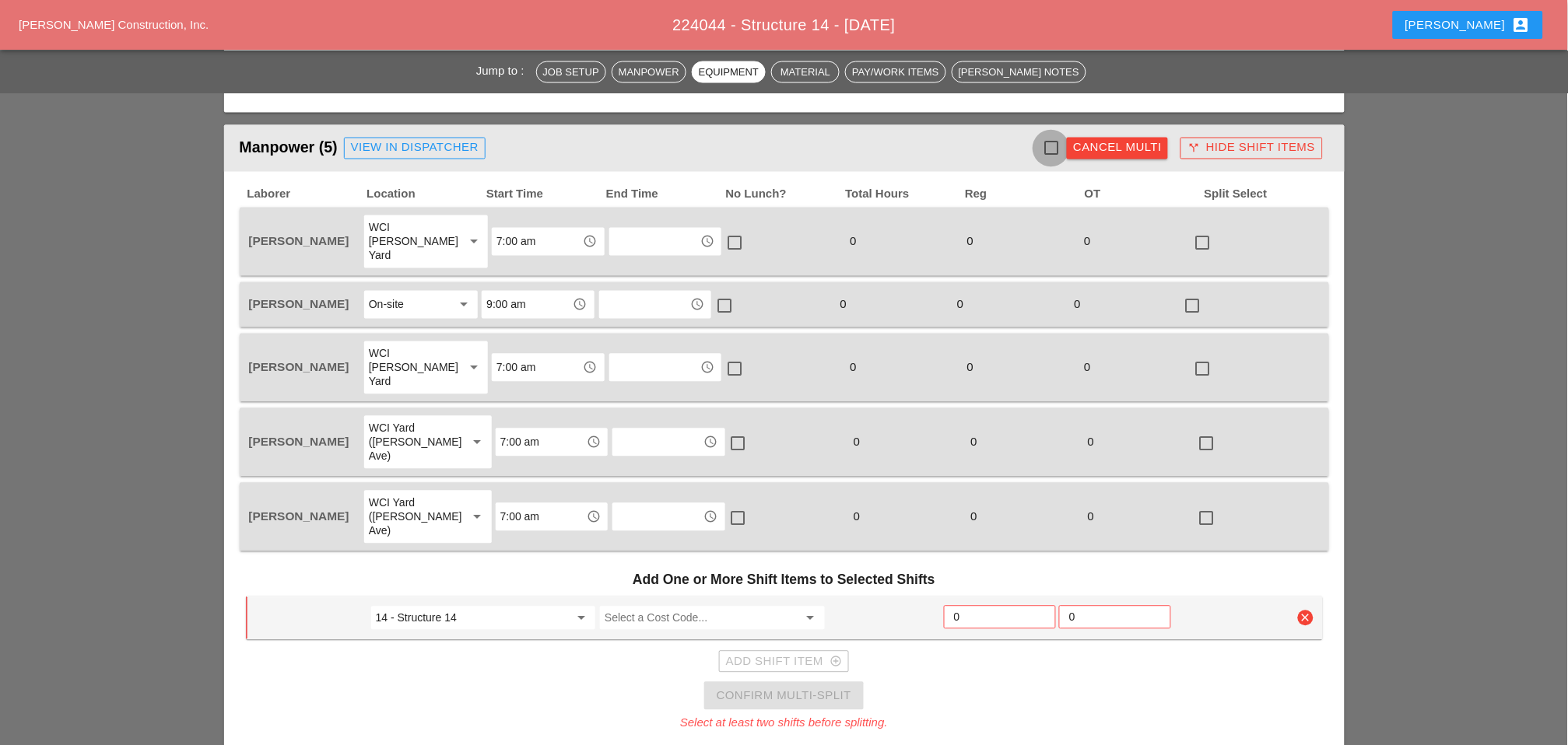 checkbox on "true" 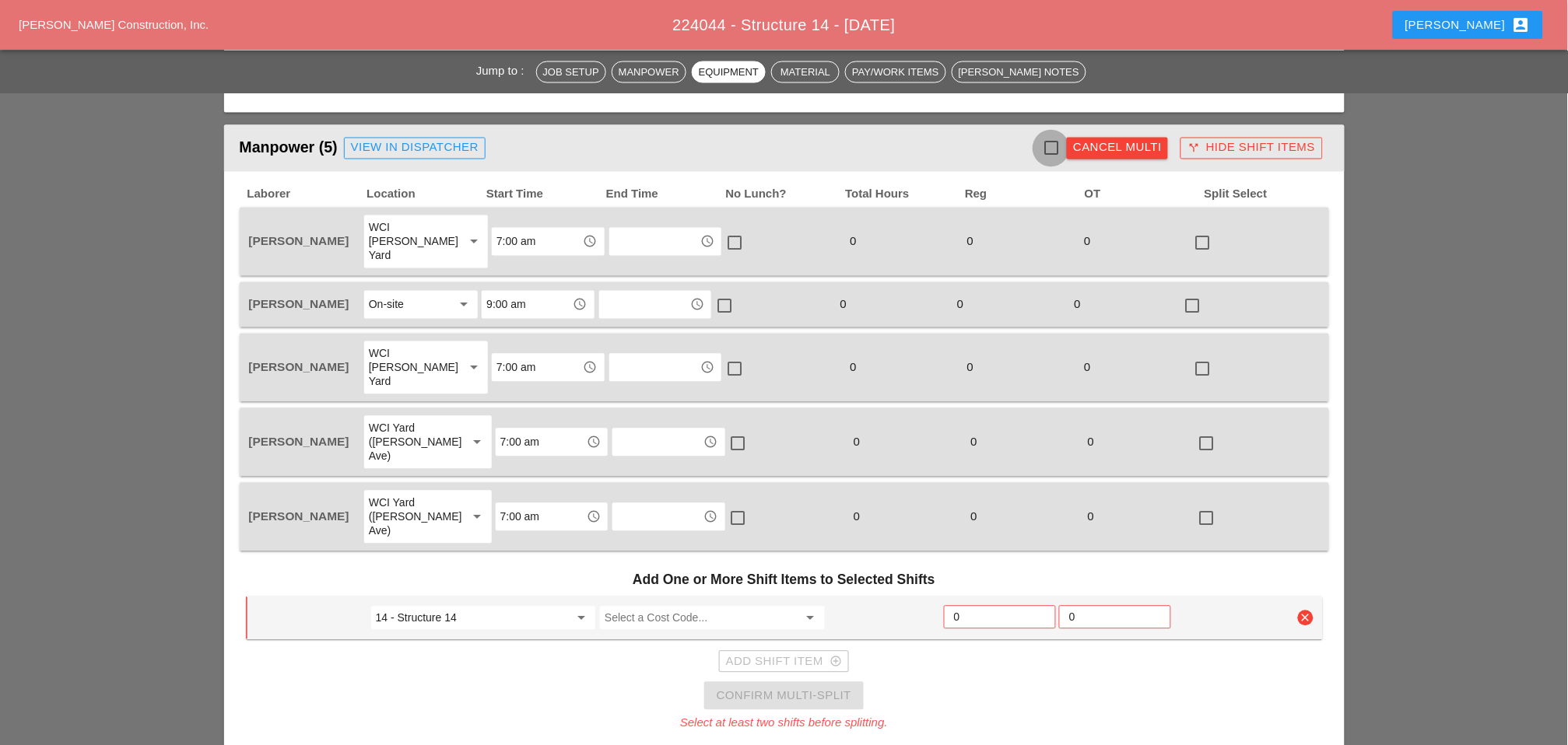checkbox on "true" 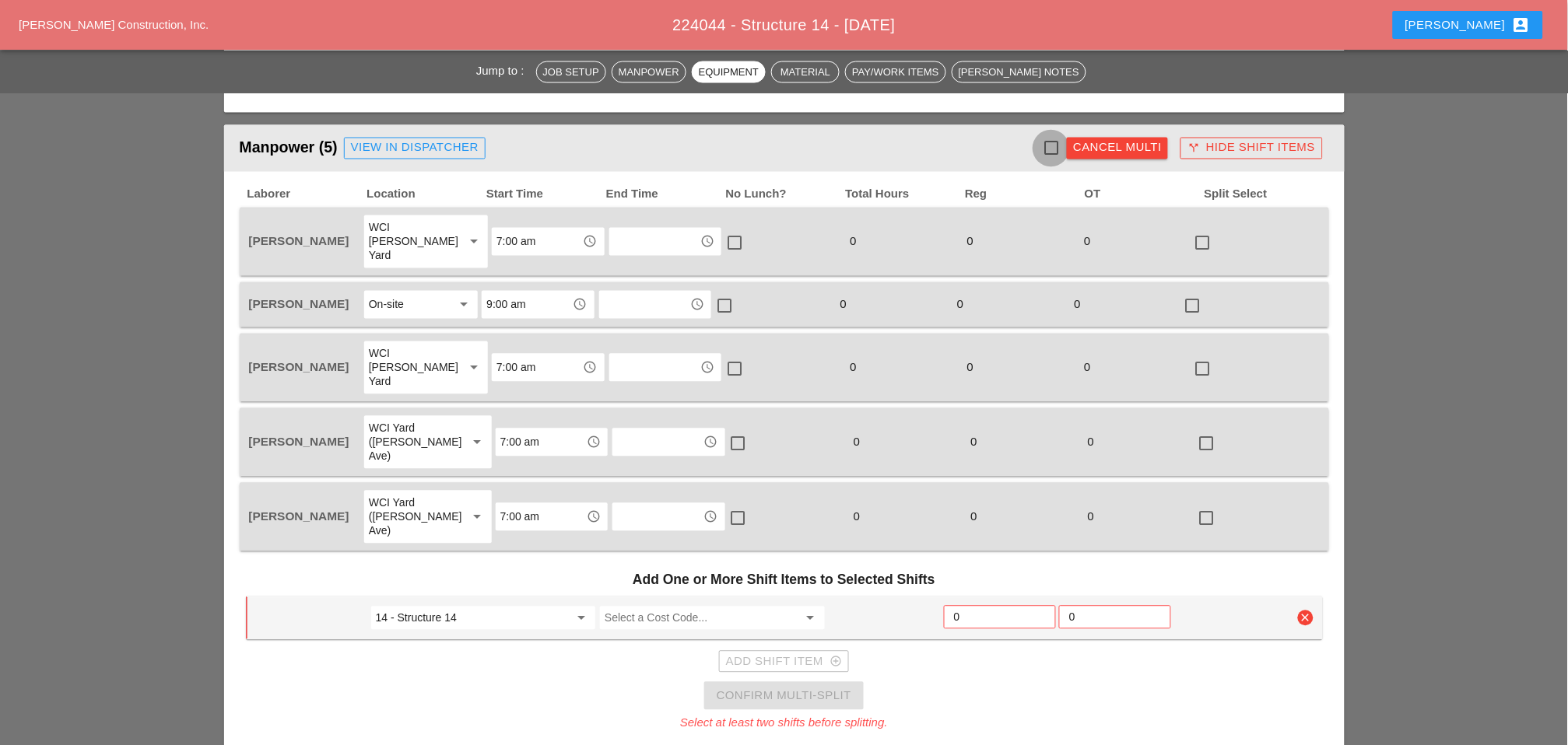 checkbox on "true" 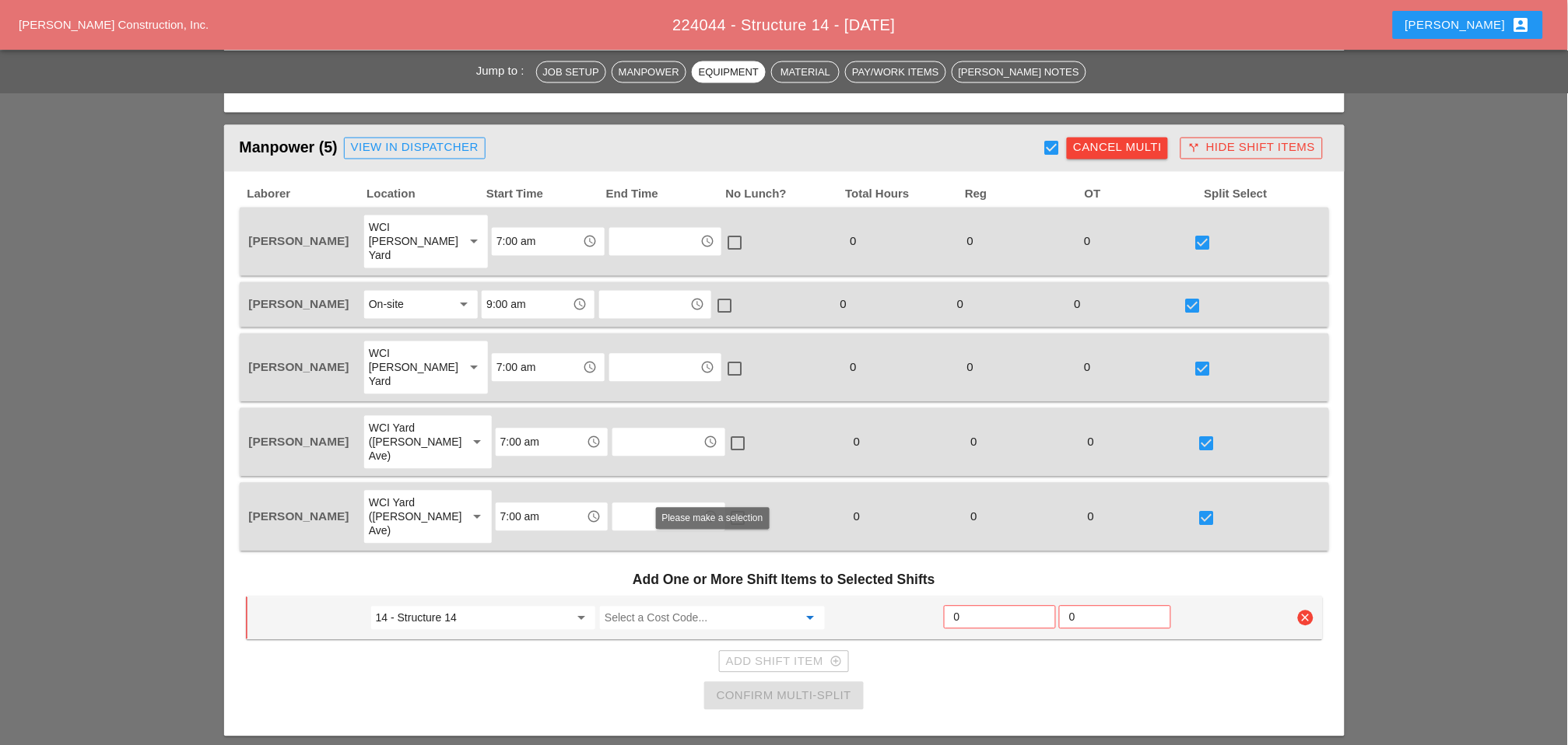 click at bounding box center [701, 618] 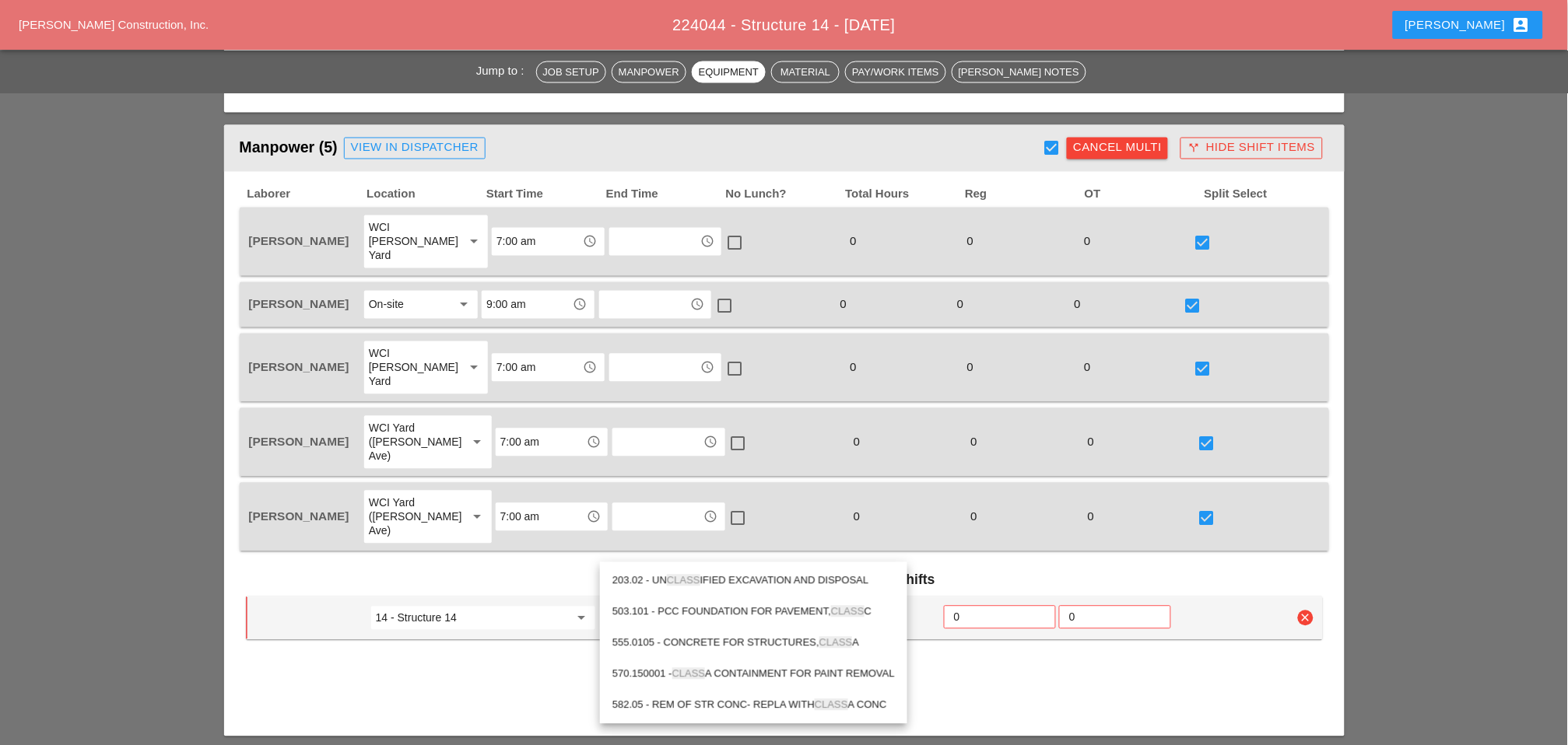 click on "555.0105 - CONCRETE FOR STRUCTURES,  CLASS  A" at bounding box center (753, 643) 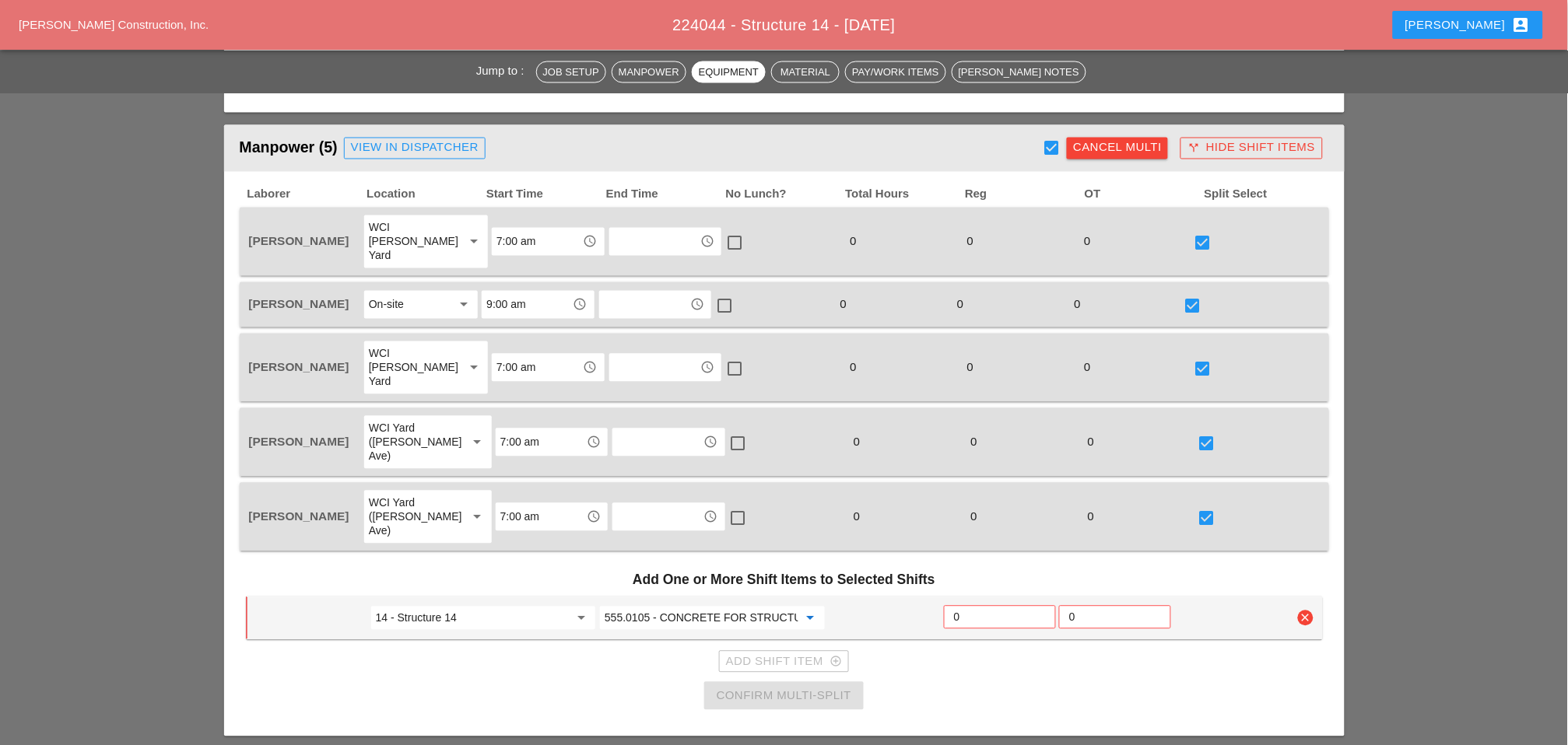 type on "555.0105 - CONCRETE FOR STRUCTURES, CLASS A" 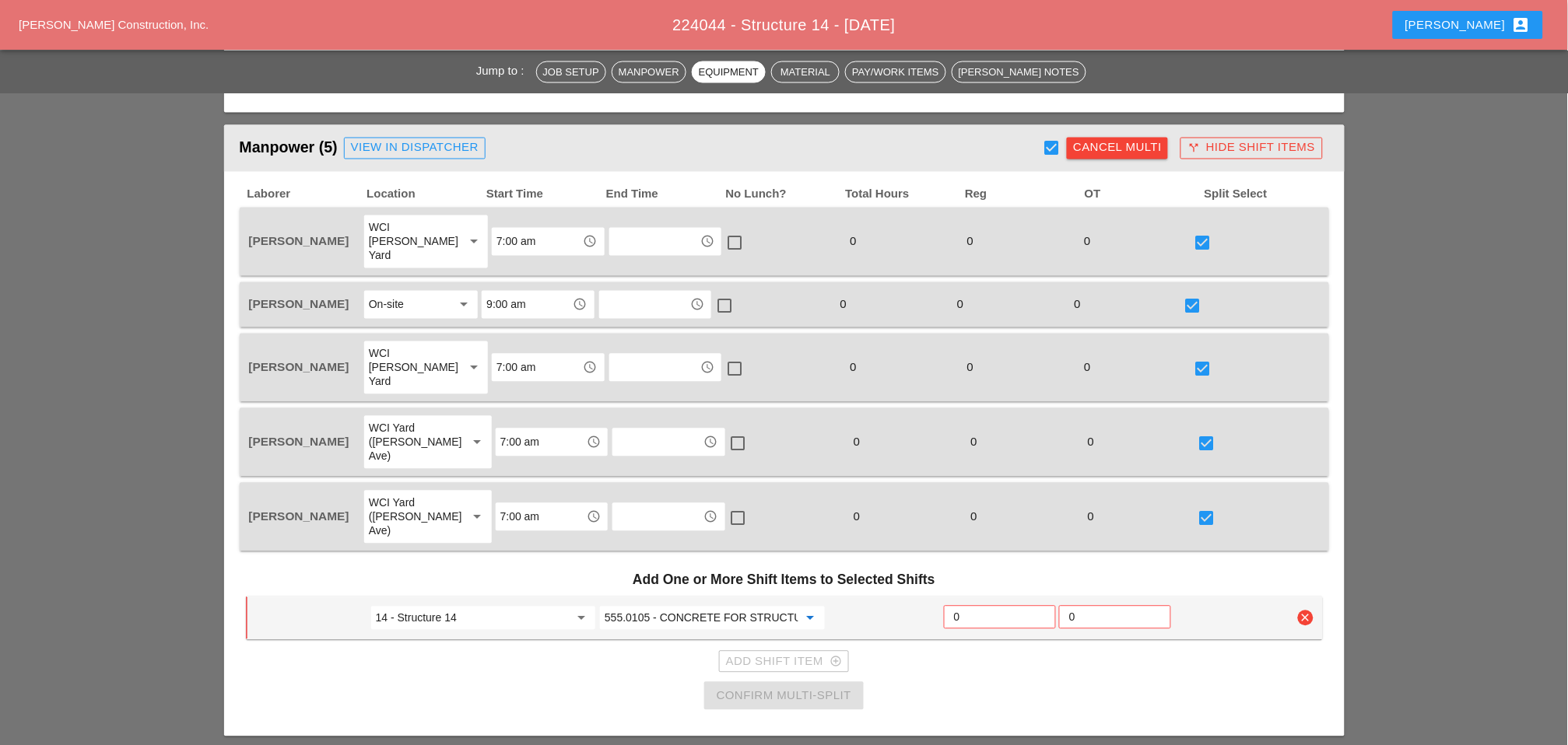 click on "0" at bounding box center [1000, 617] 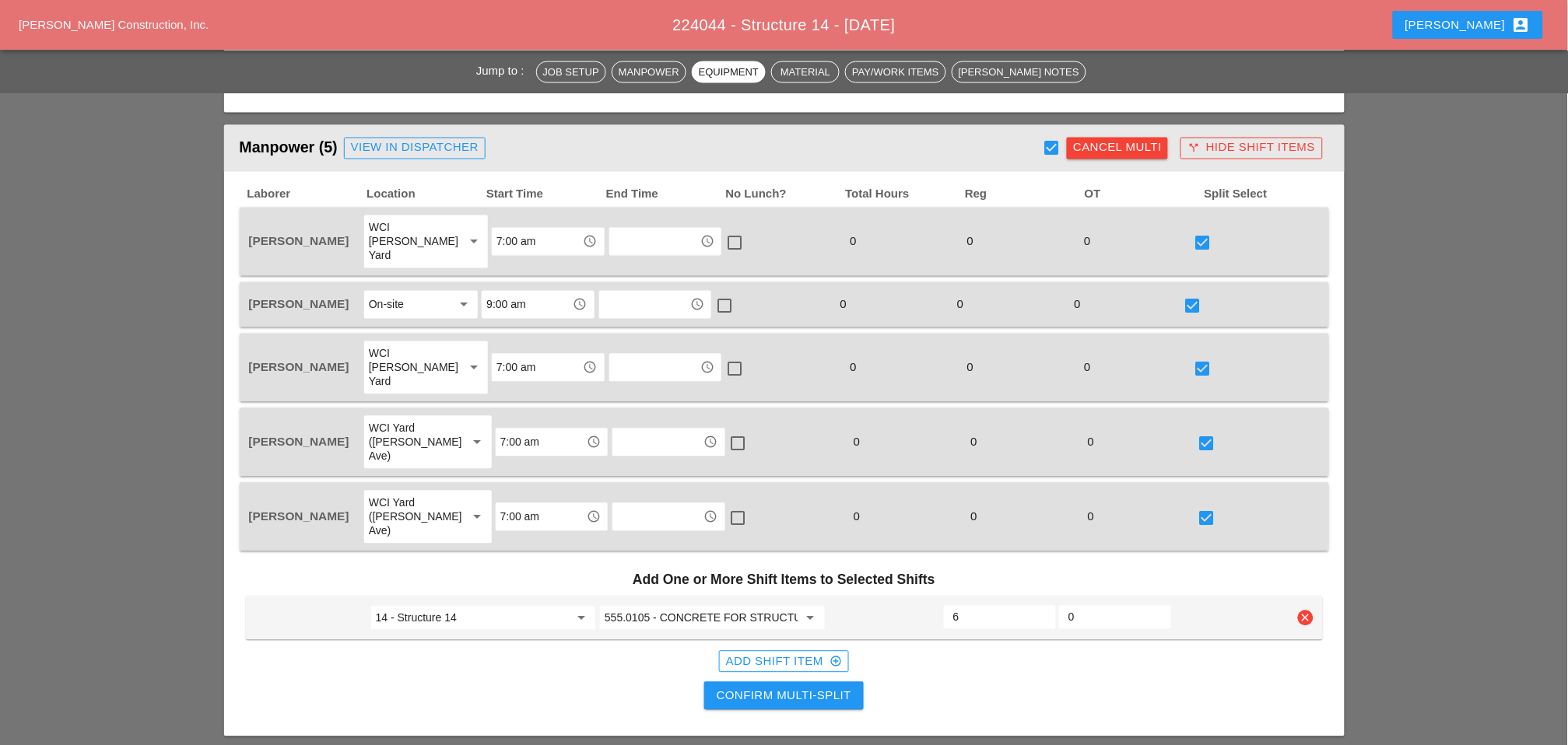 type on "6" 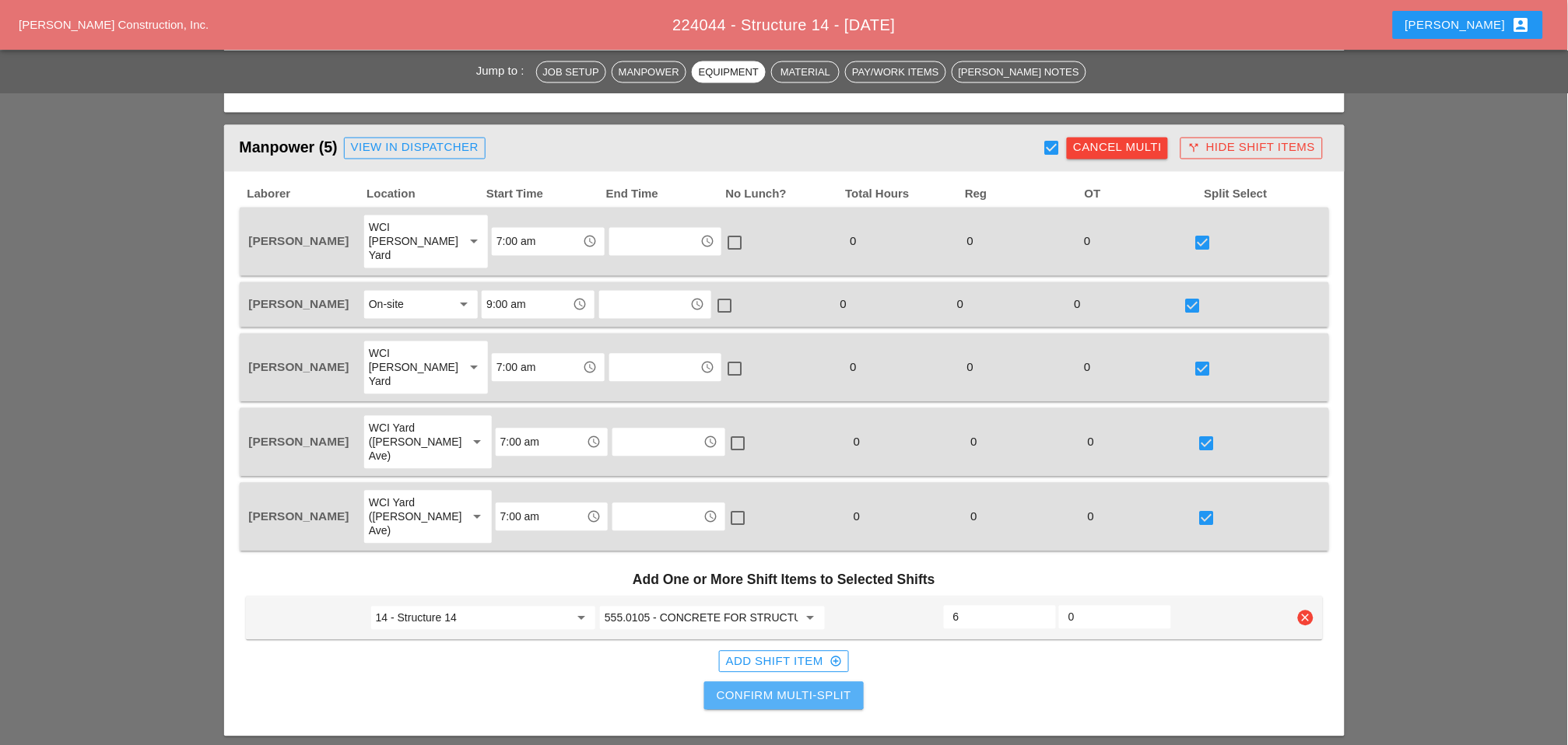 click on "Confirm Multi-Split" at bounding box center [784, 696] 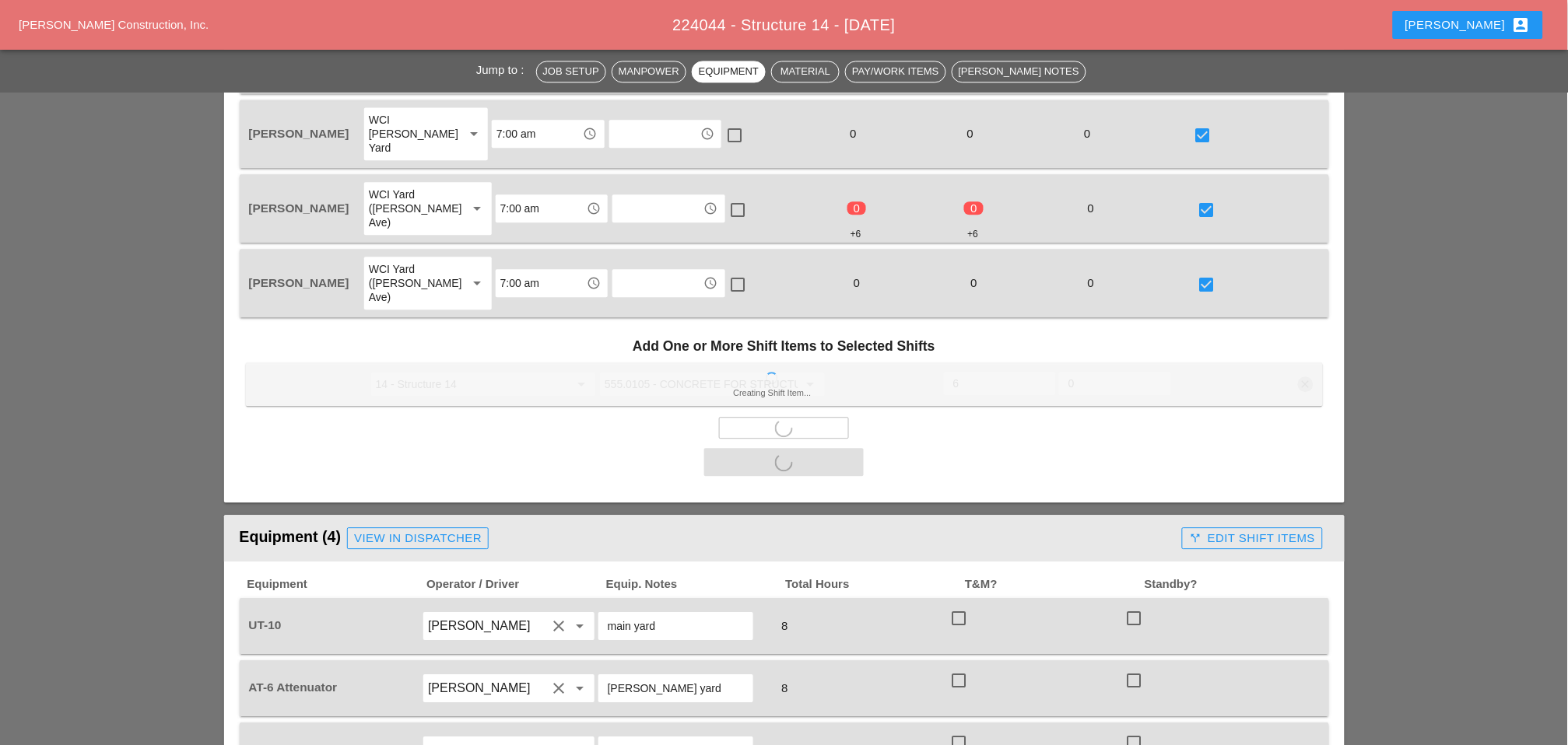 scroll, scrollTop: 1123, scrollLeft: 0, axis: vertical 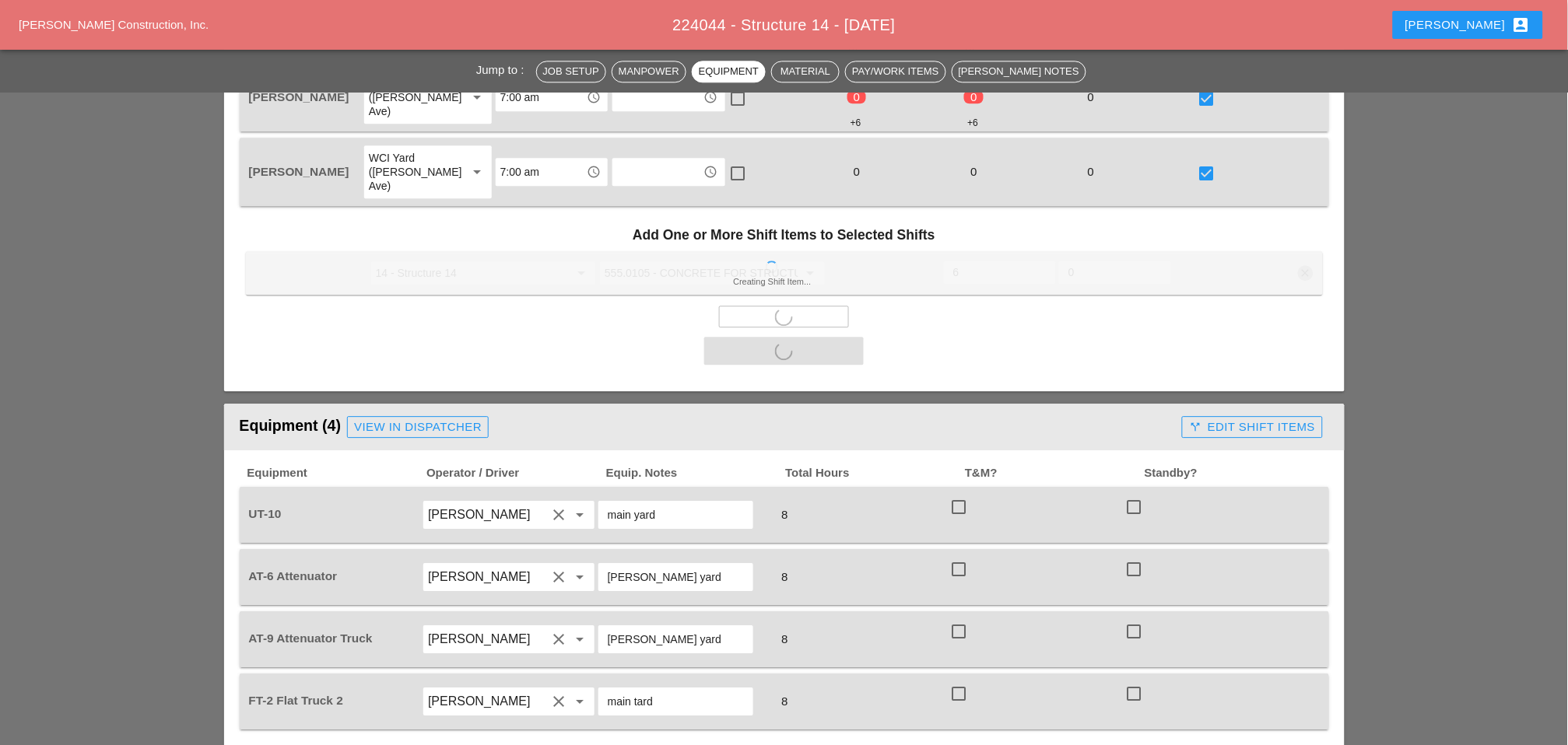 click at bounding box center (959, 507) 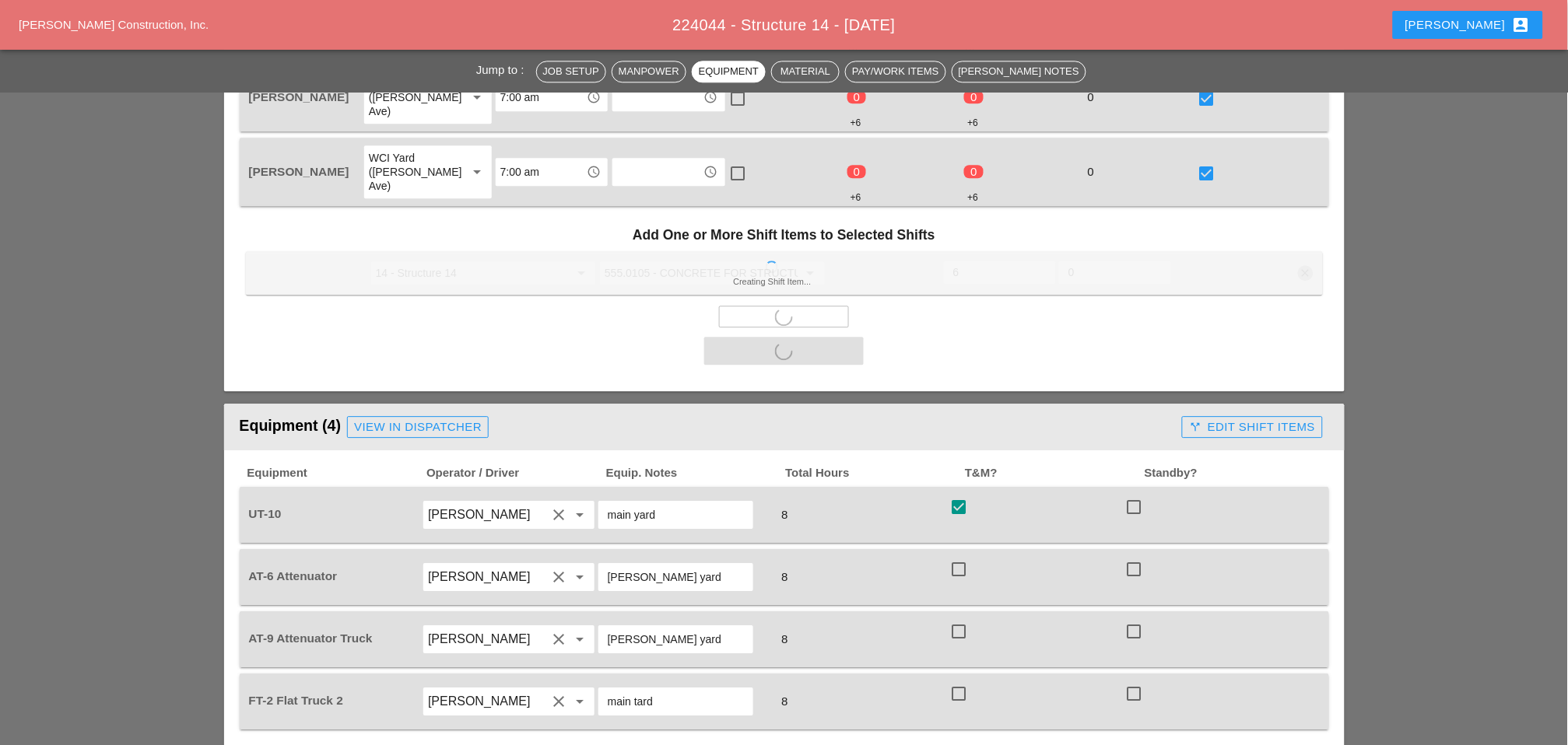 checkbox on "true" 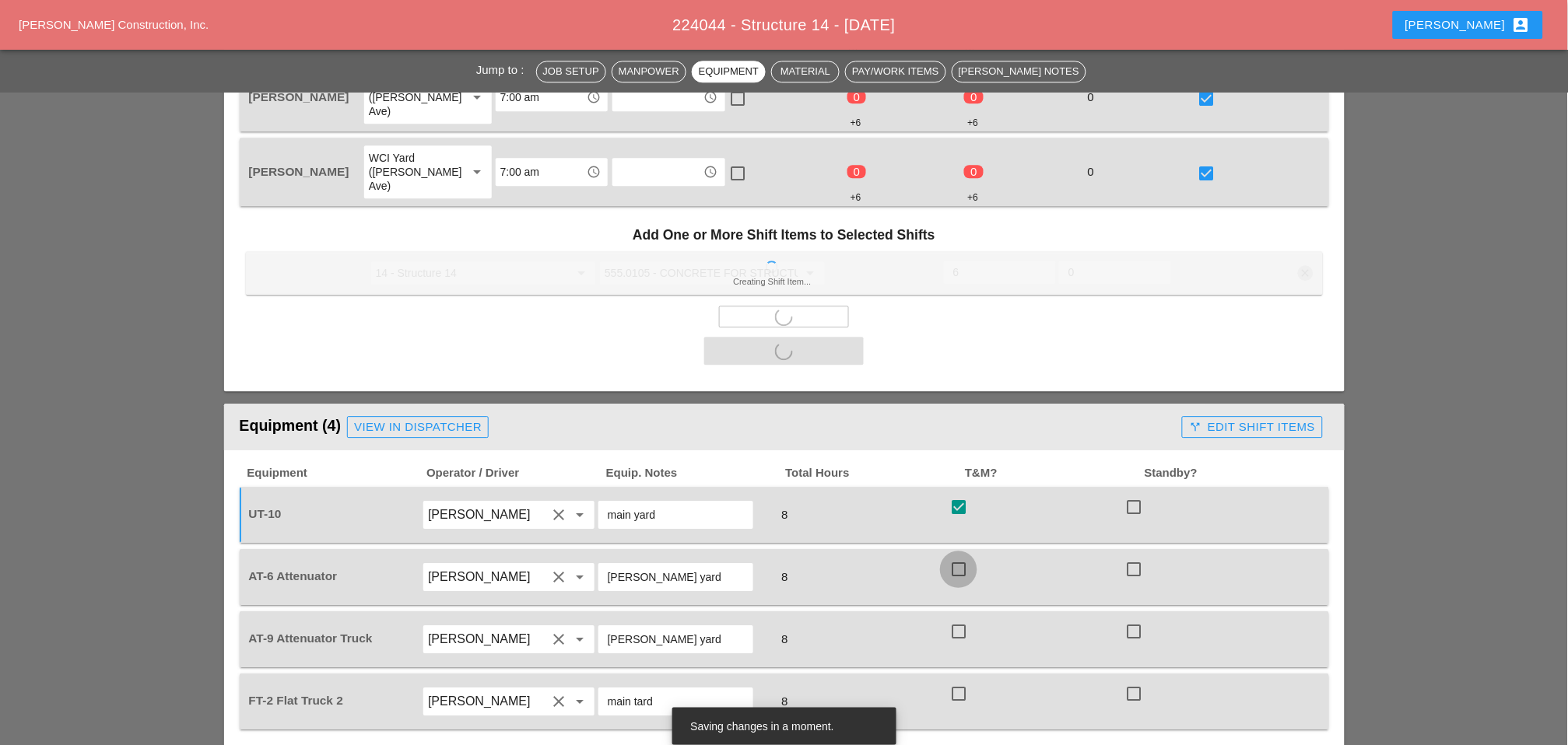 click at bounding box center (959, 569) 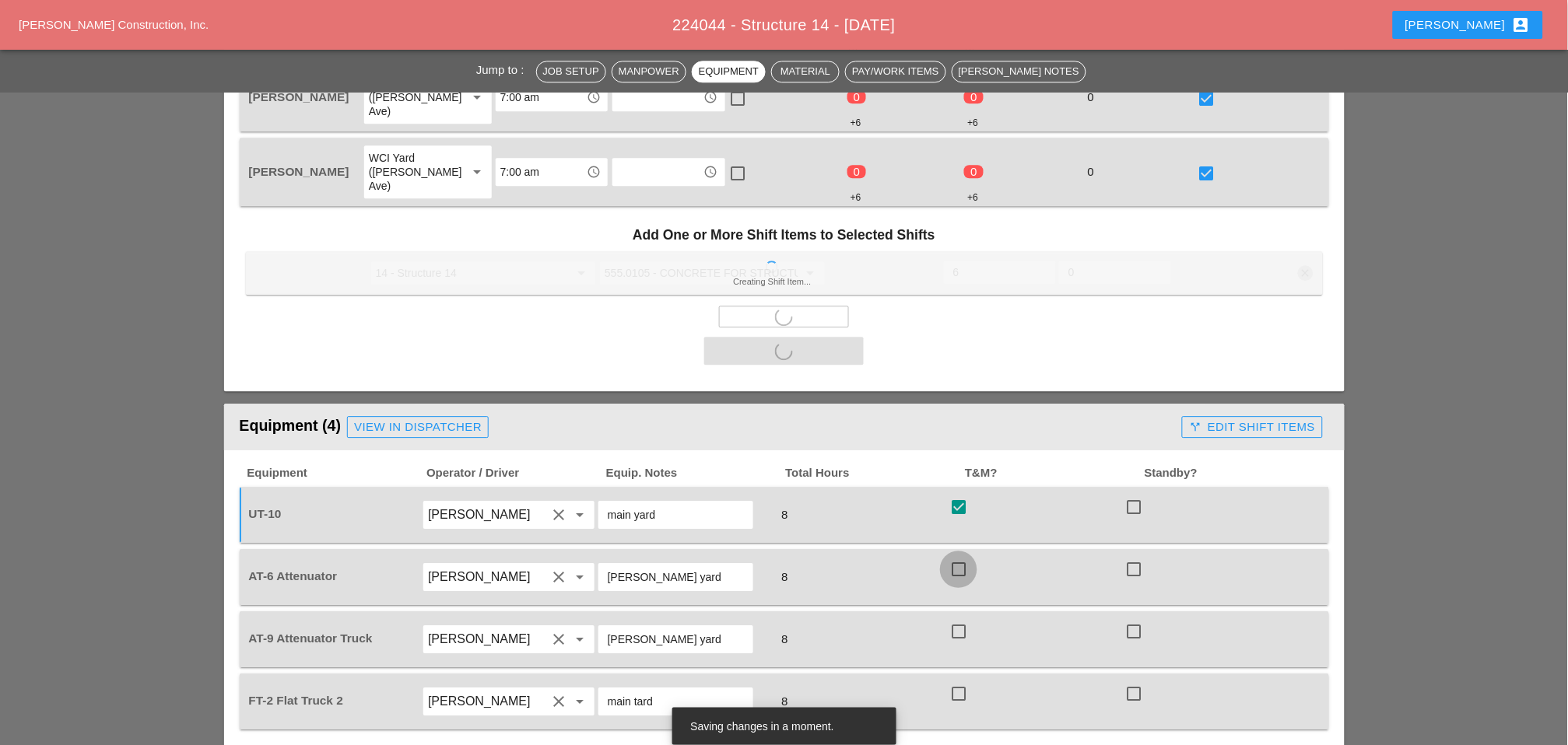 checkbox on "true" 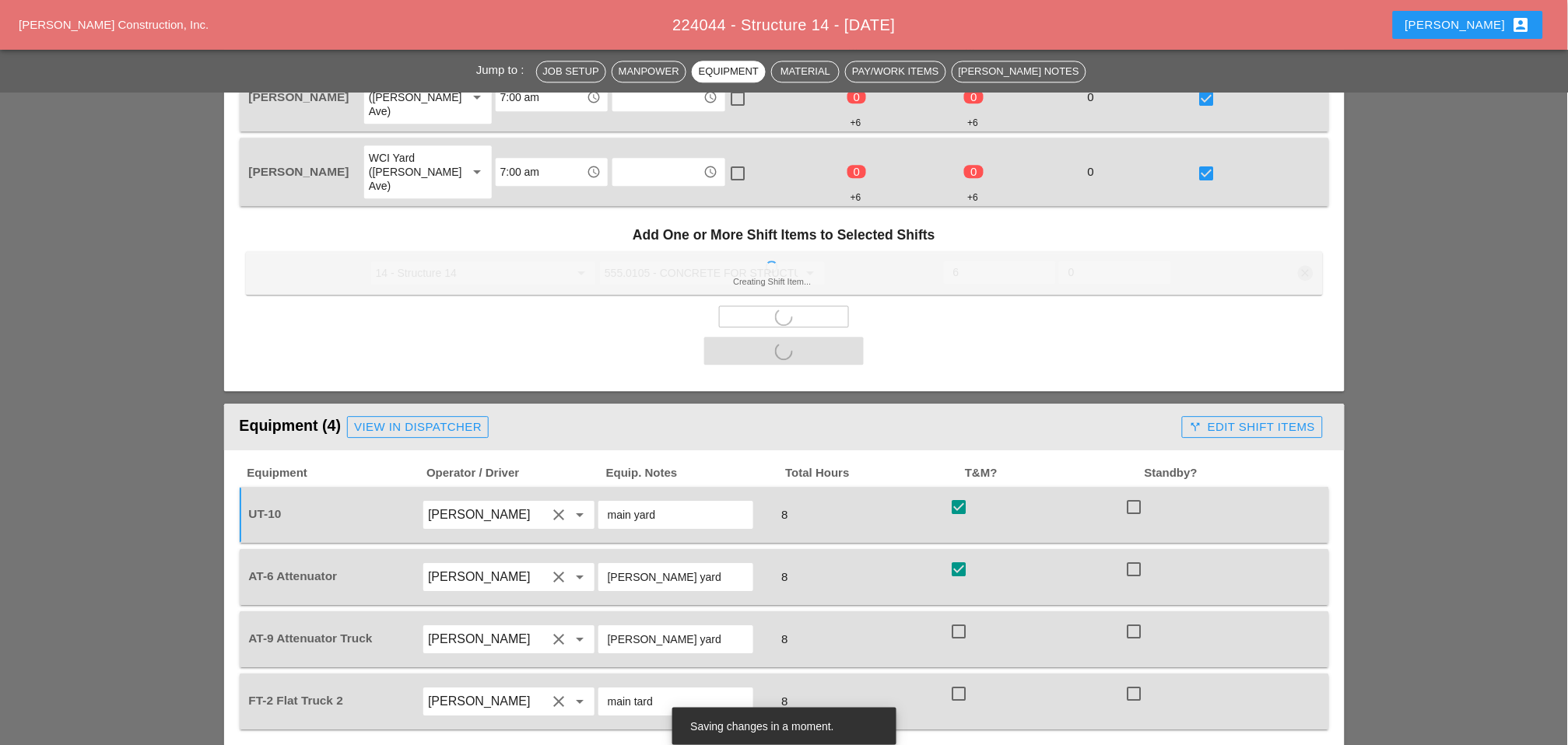 click at bounding box center [959, 631] 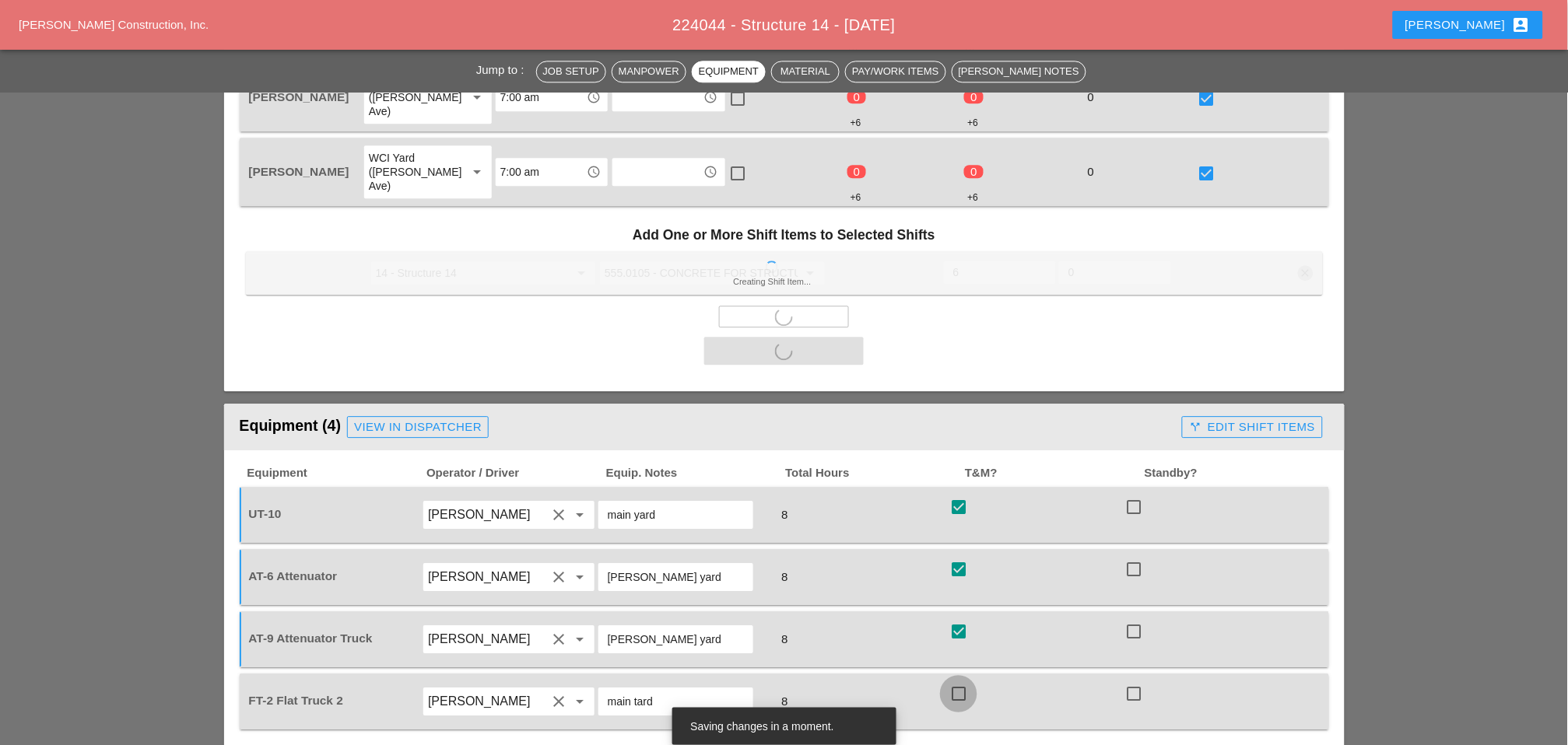 click at bounding box center (959, 694) 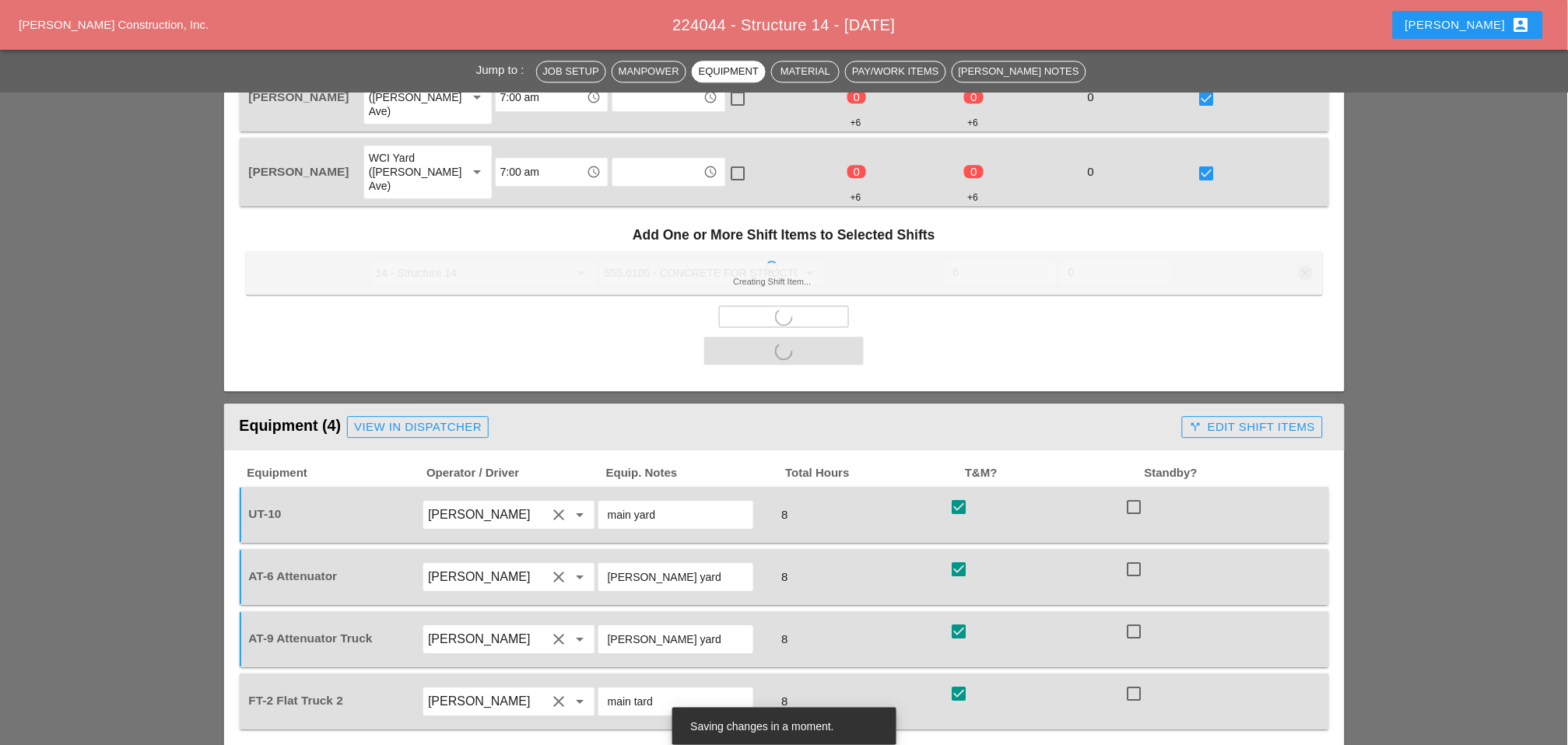 checkbox on "false" 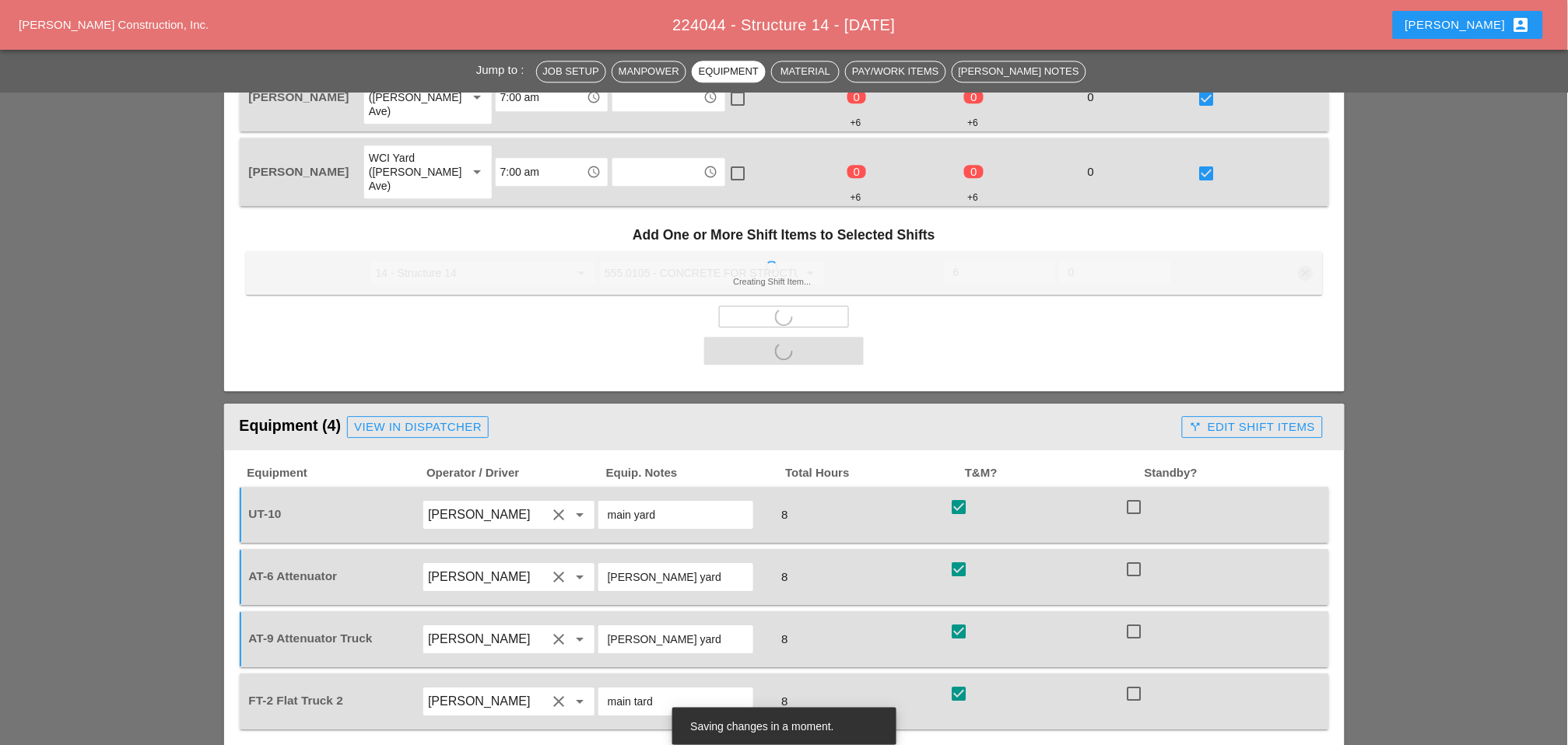 checkbox on "false" 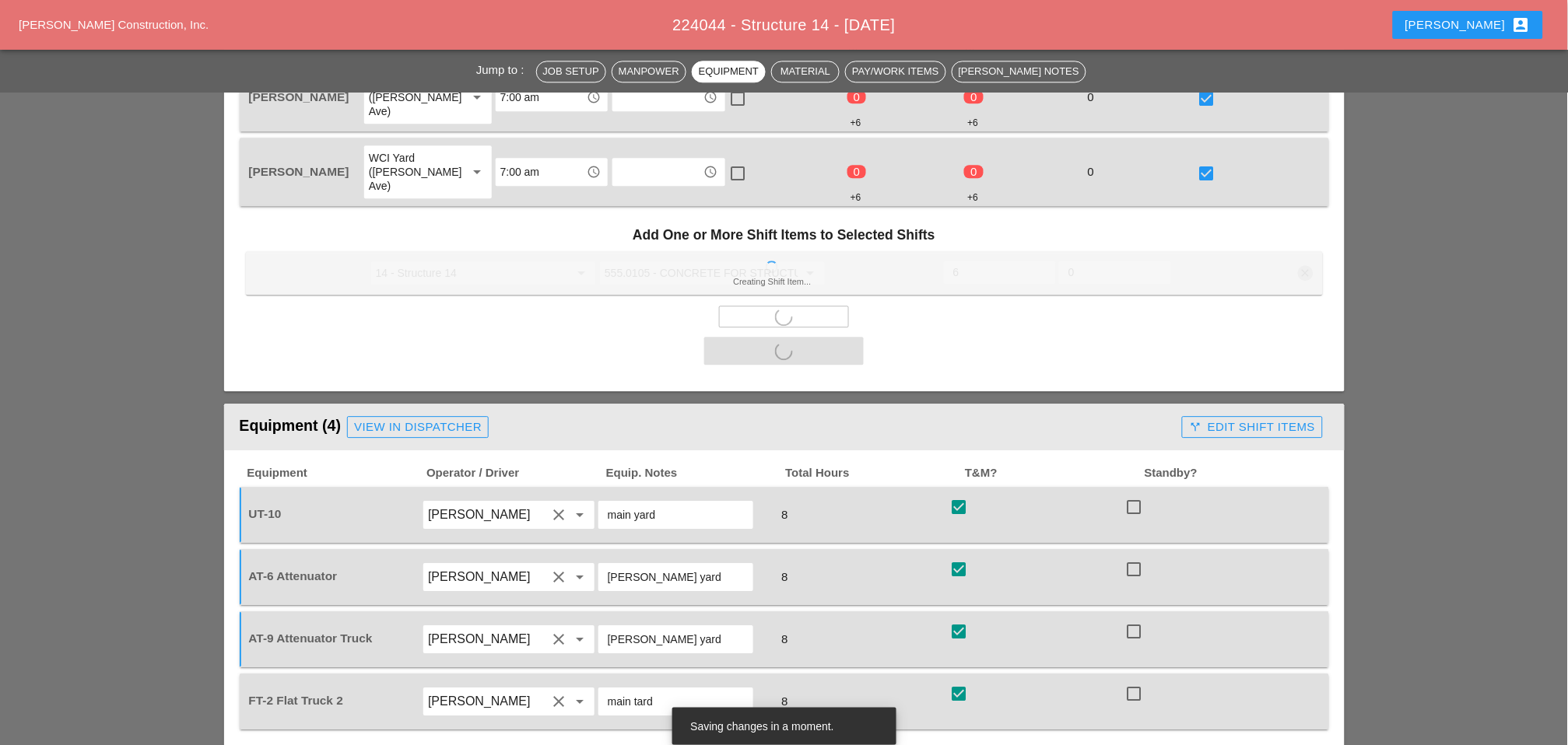 checkbox on "false" 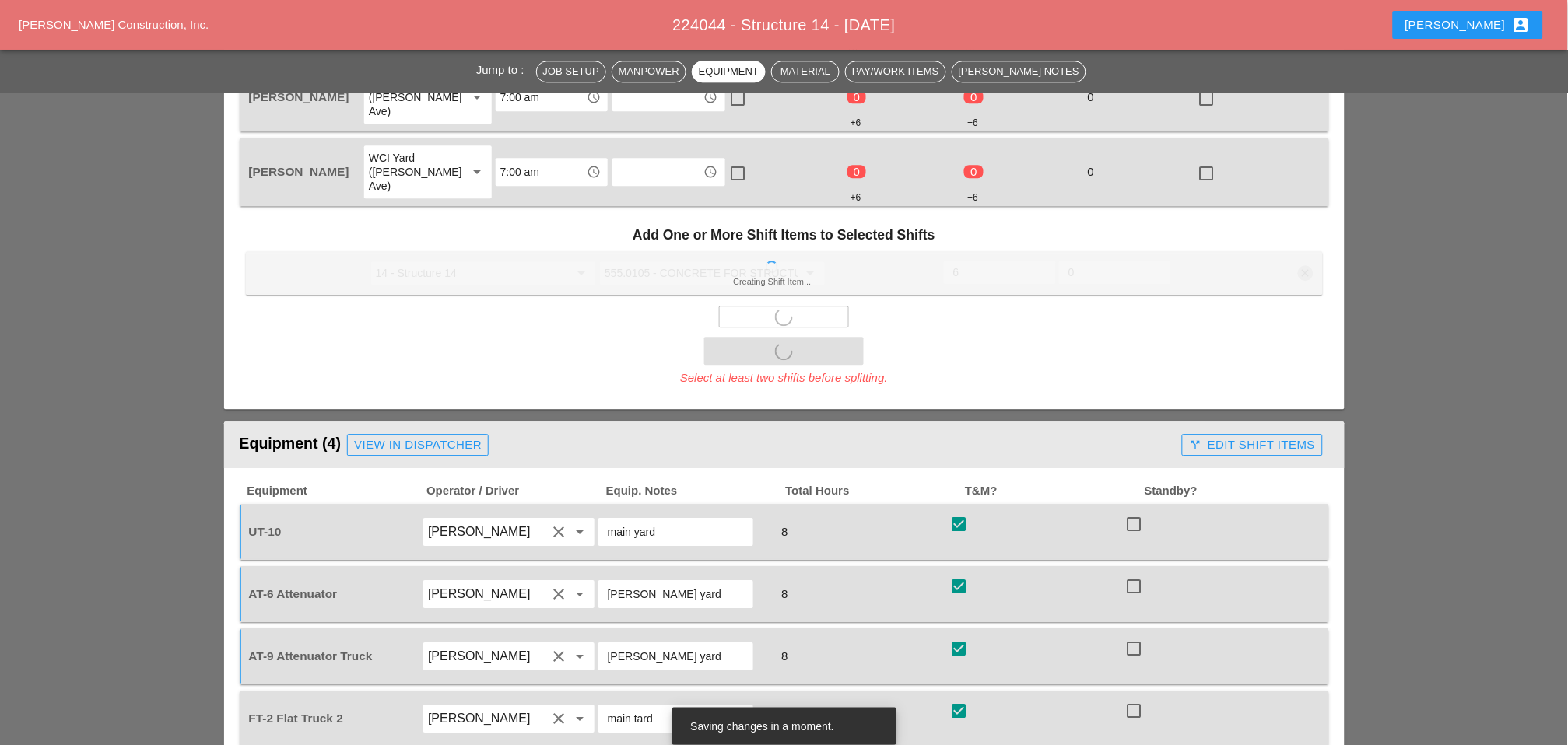 drag, startPoint x: 1233, startPoint y: 353, endPoint x: 1223, endPoint y: 363, distance: 14.142136 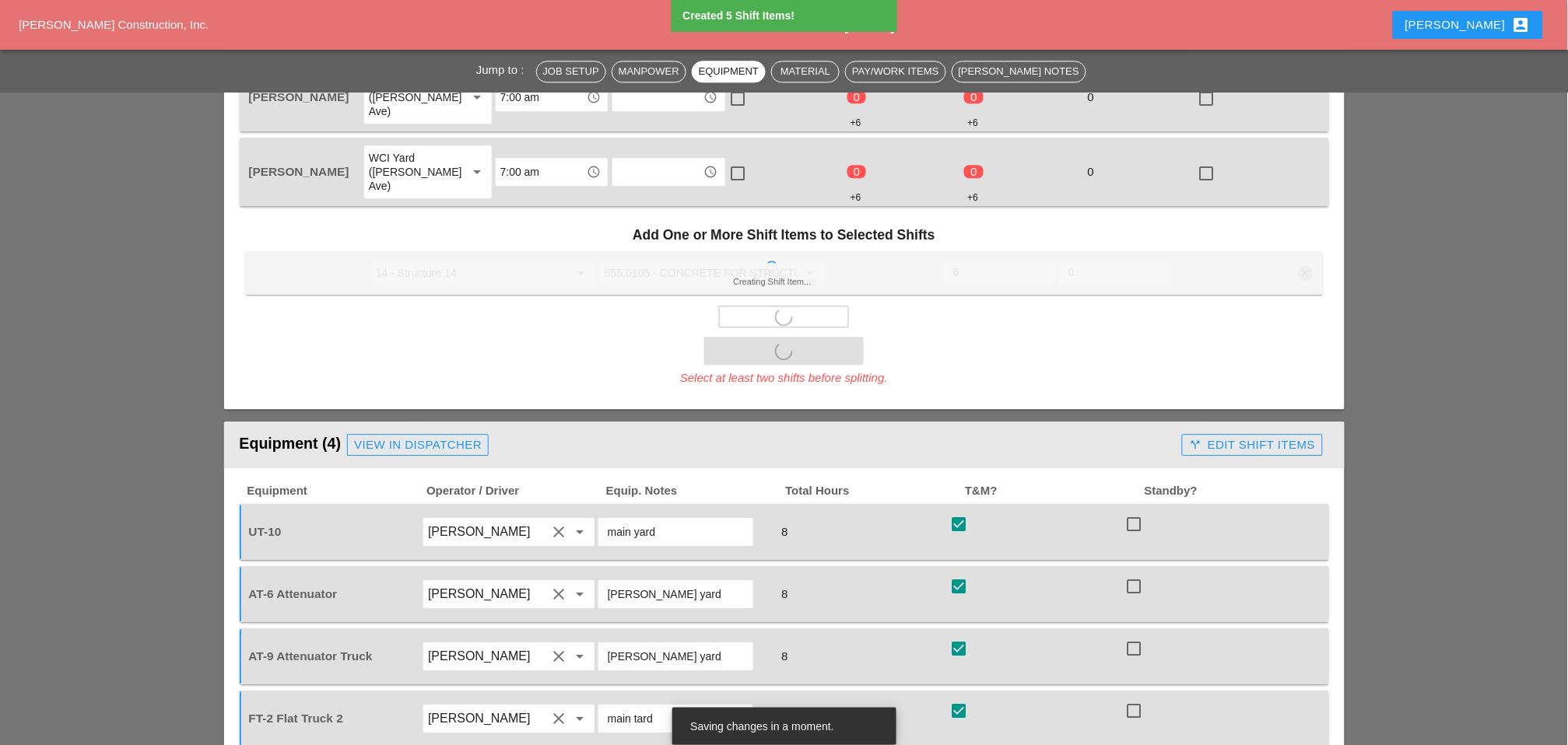 click on "call_split Edit Shift Items" at bounding box center (1252, 445) 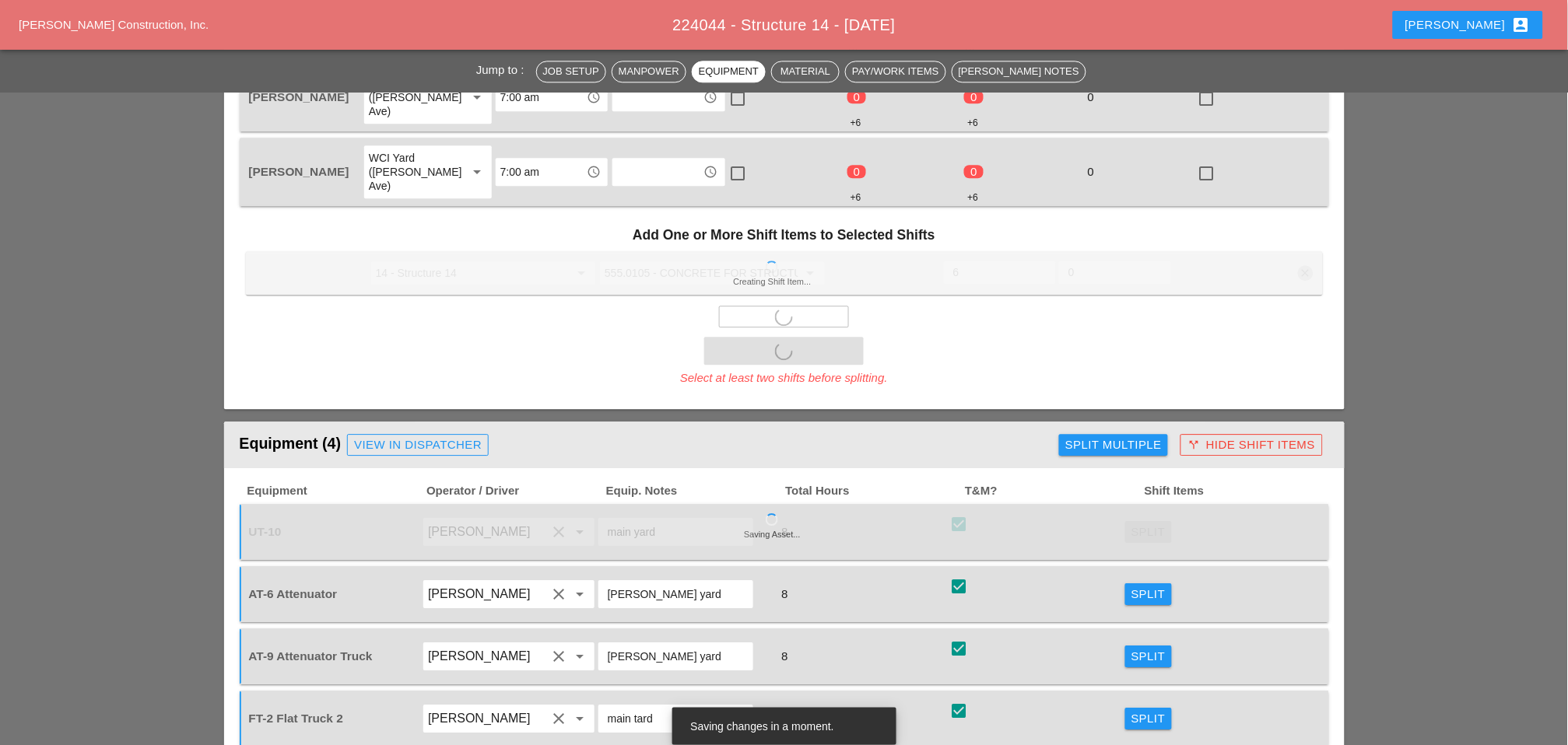 click on "Split" at bounding box center [1149, 594] 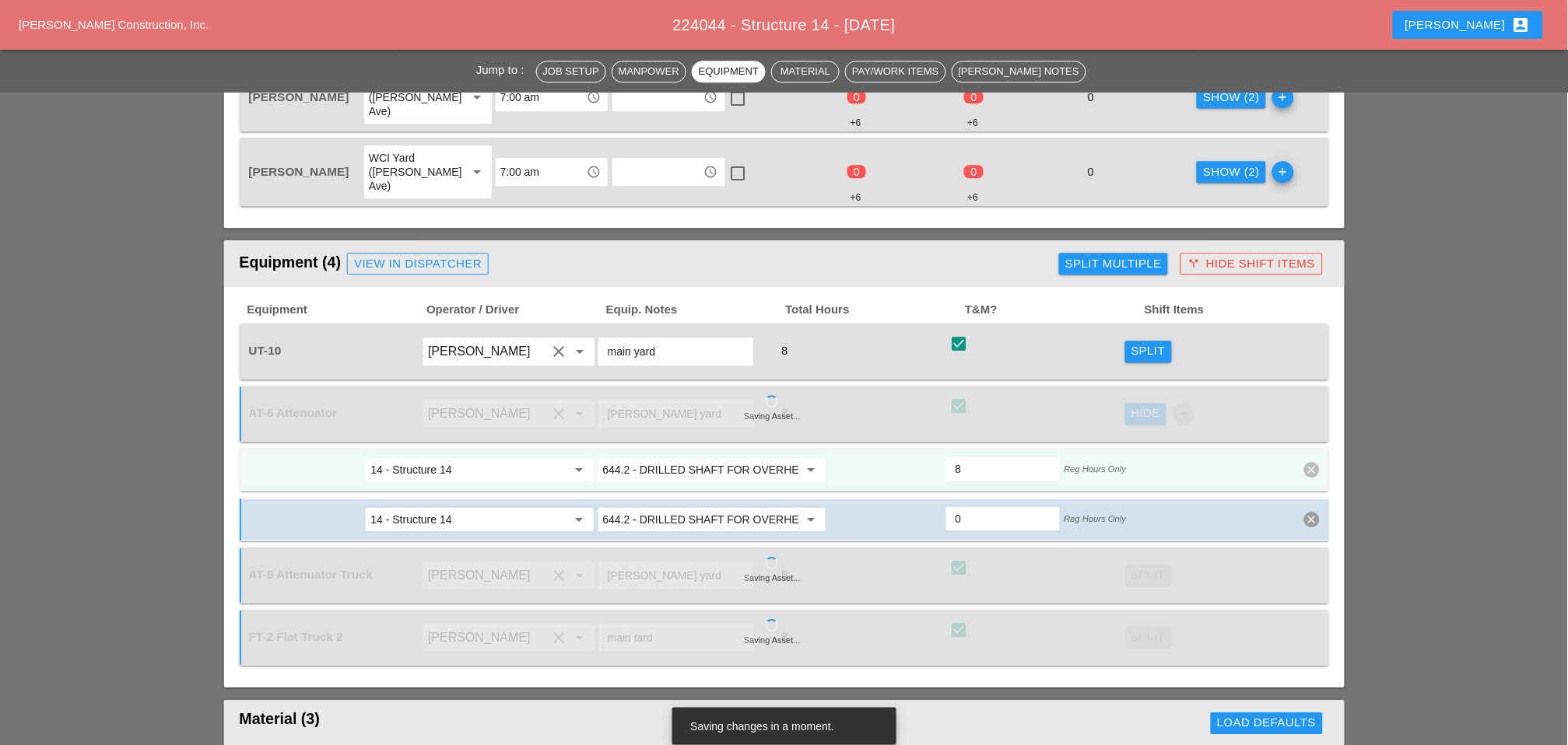 click on "644.2 - DRILLED SHAFT FOR OVERHEAD SIGN STRUCTUR" at bounding box center (701, 470) 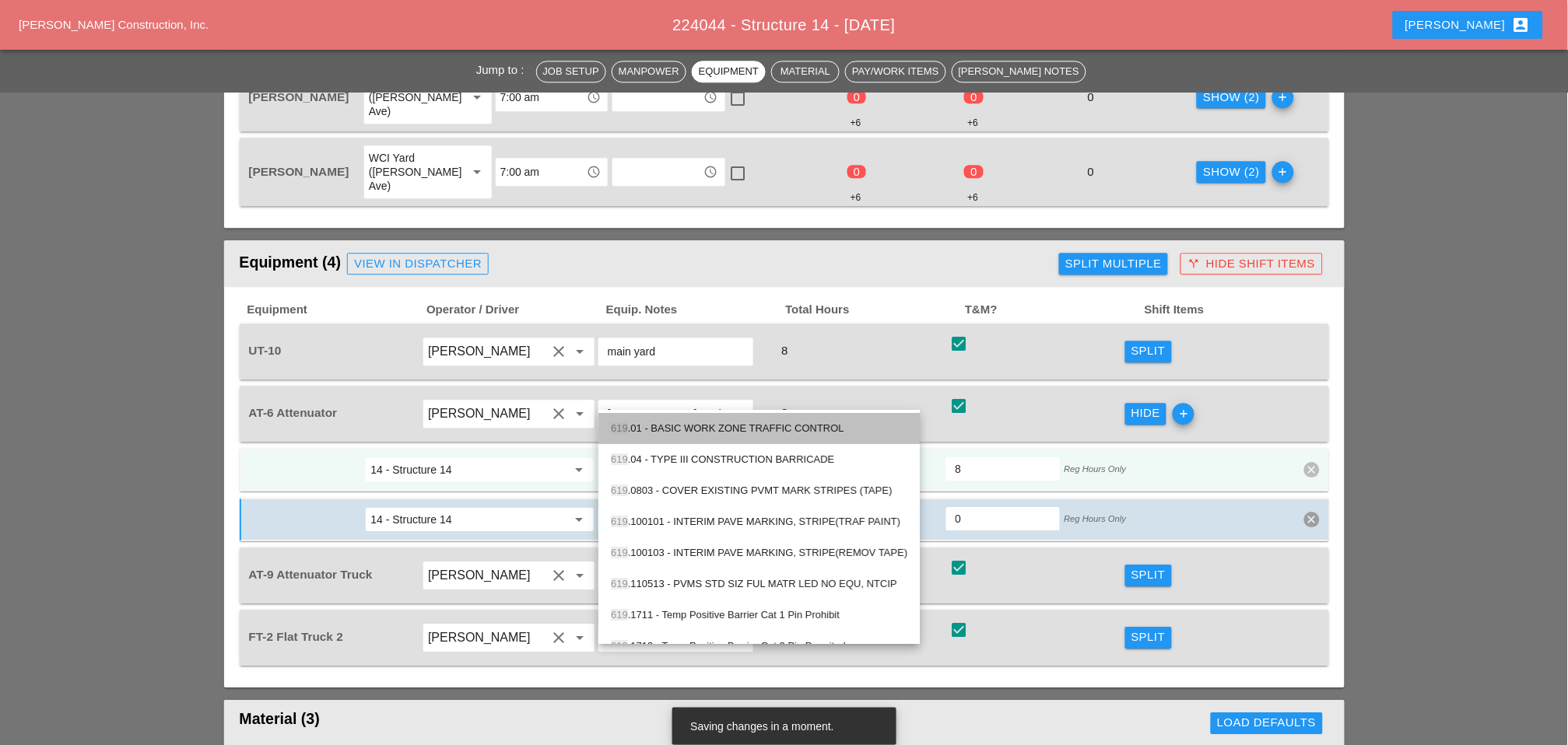 click on "619 .01 - BASIC WORK ZONE TRAFFIC CONTROL" at bounding box center [759, 428] 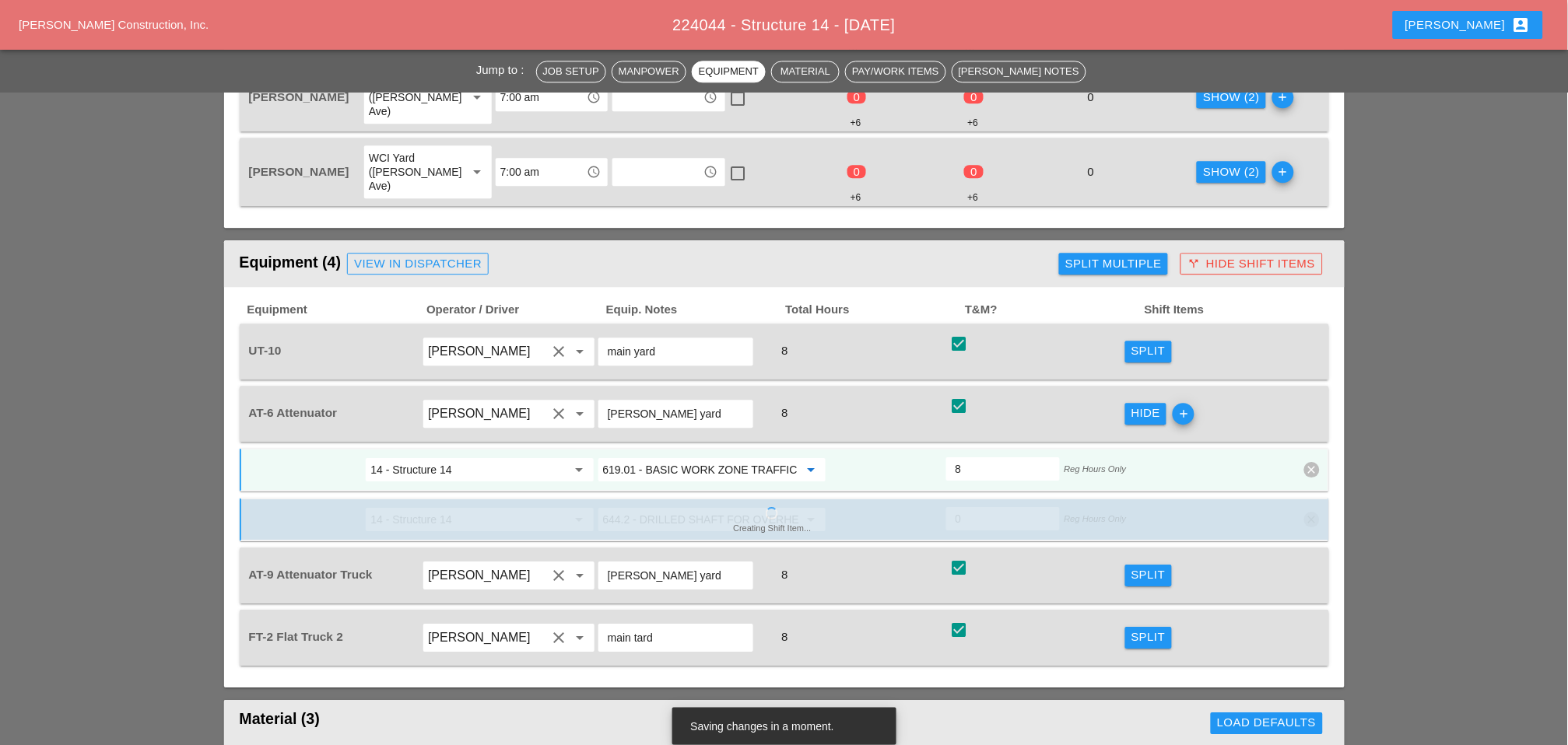 type on "619.01 - BASIC WORK ZONE TRAFFIC CONTROL" 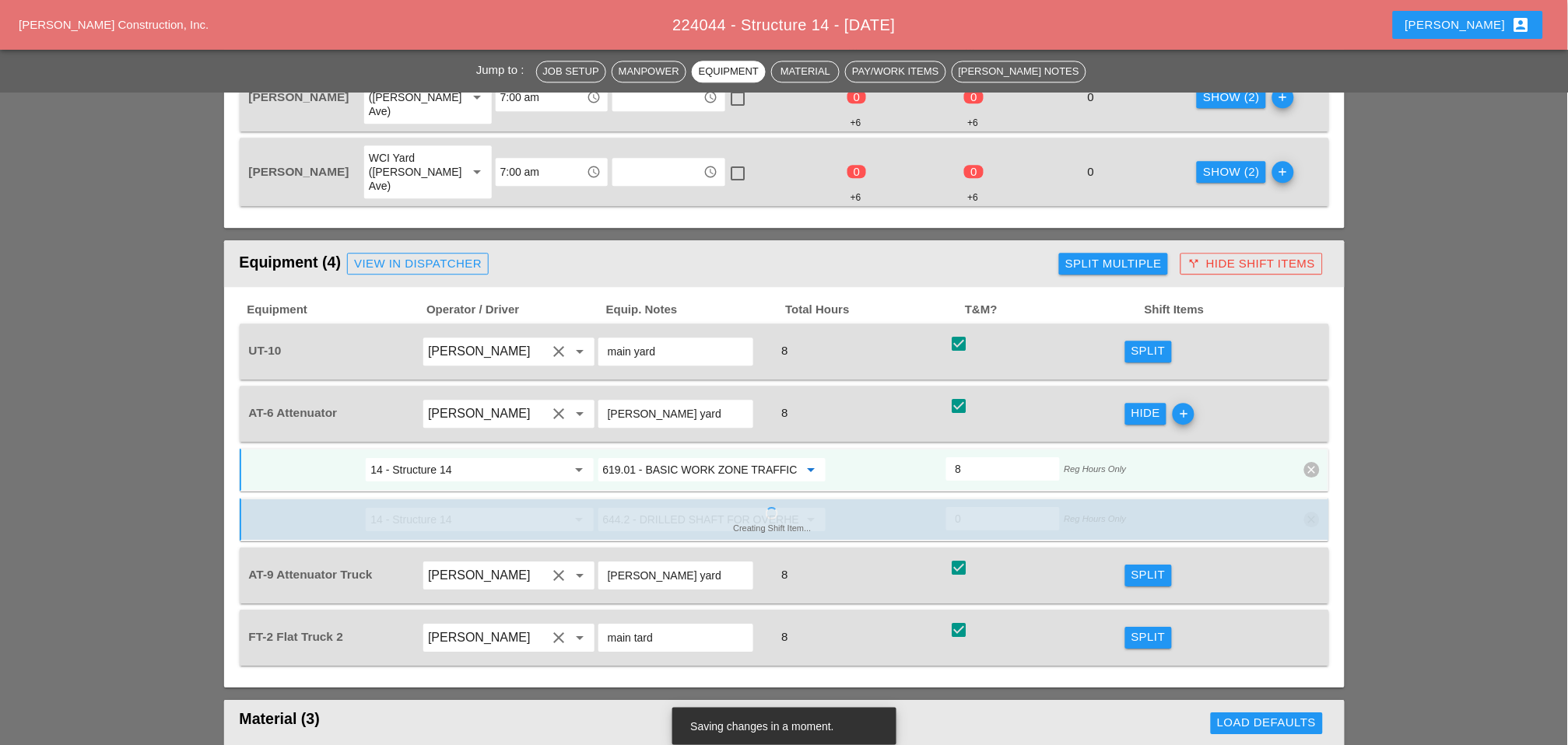 click on "Split" at bounding box center [1149, 575] 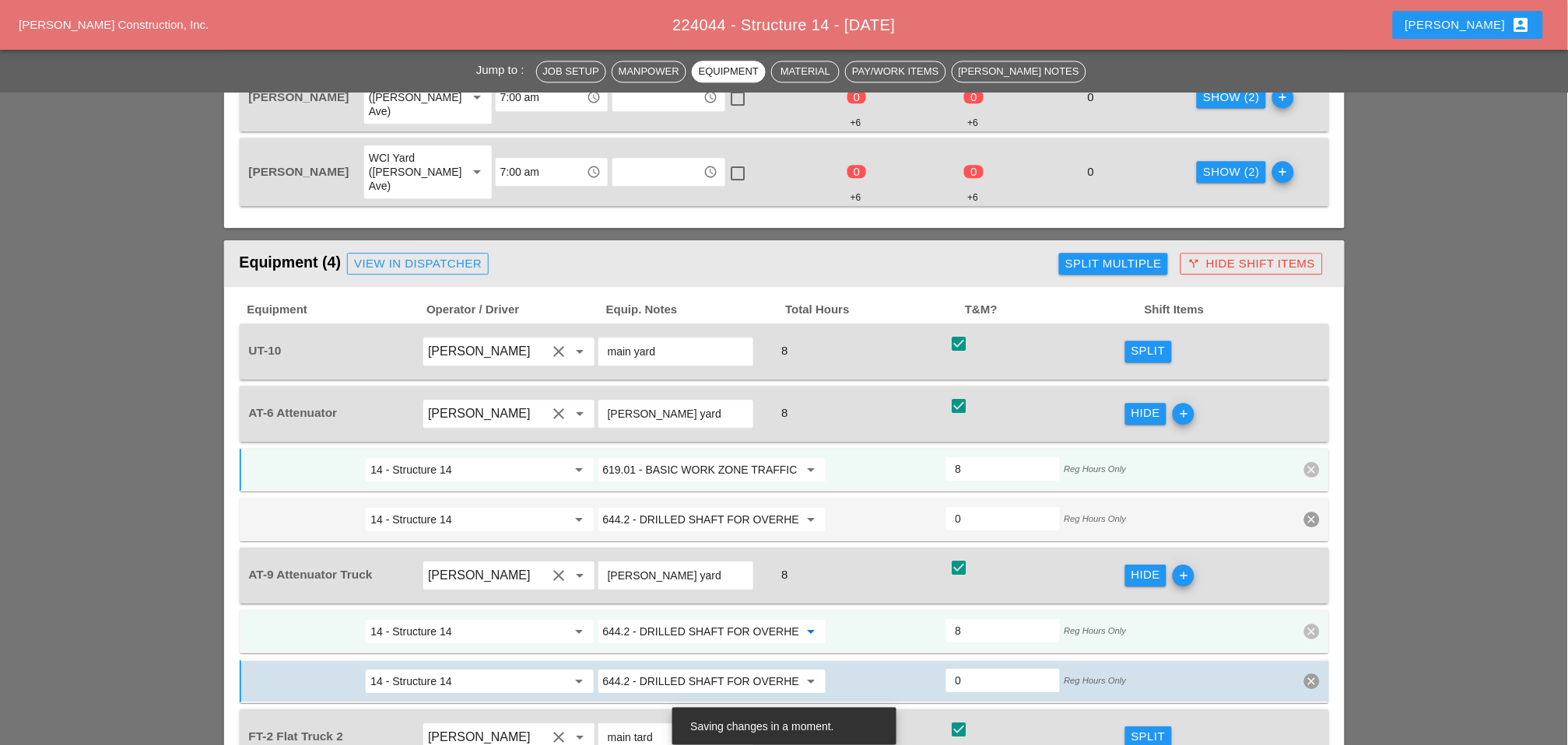 click on "644.2 - DRILLED SHAFT FOR OVERHEAD SIGN STRUCTUR" at bounding box center [701, 631] 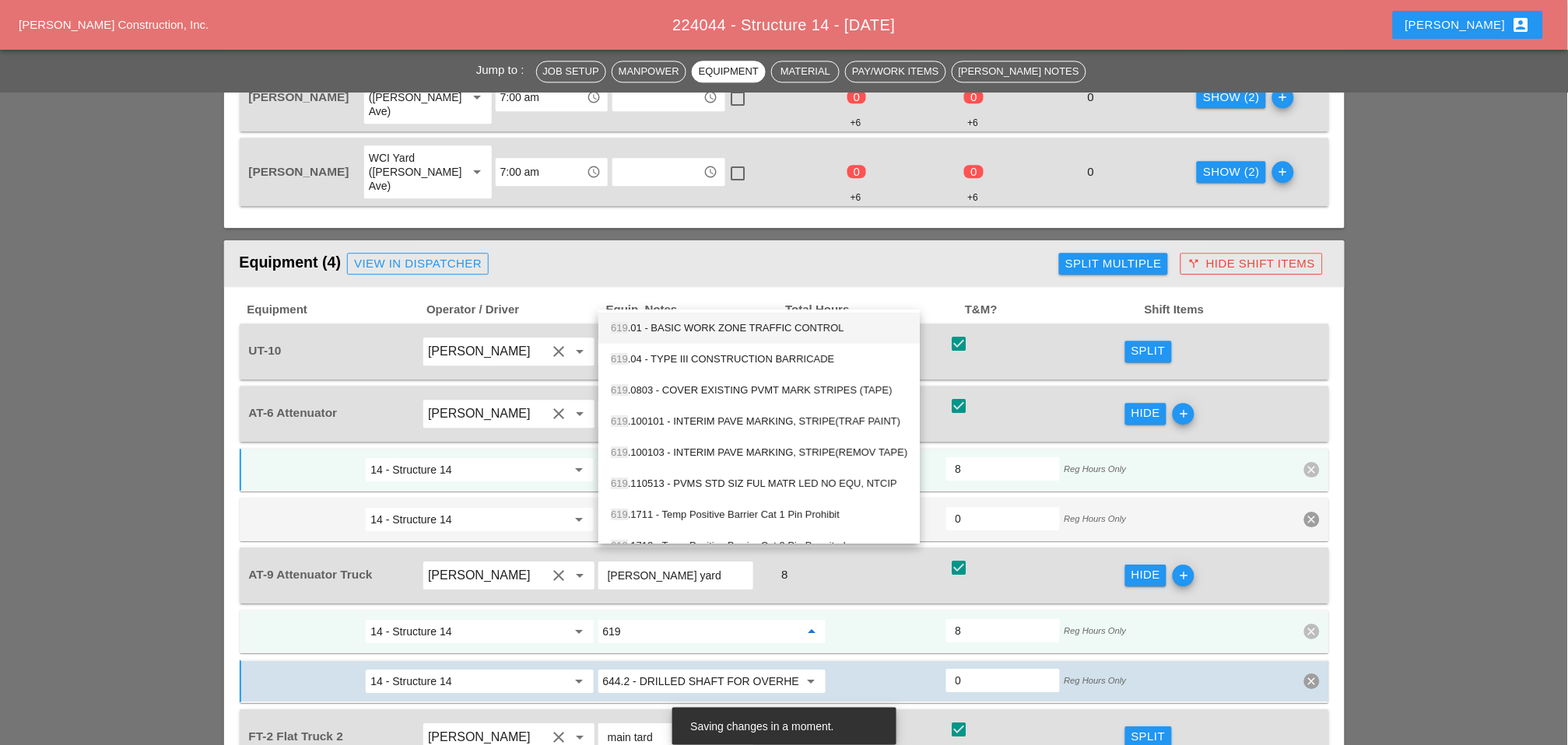 click on "619 .01 - BASIC WORK ZONE TRAFFIC CONTROL" at bounding box center (759, 328) 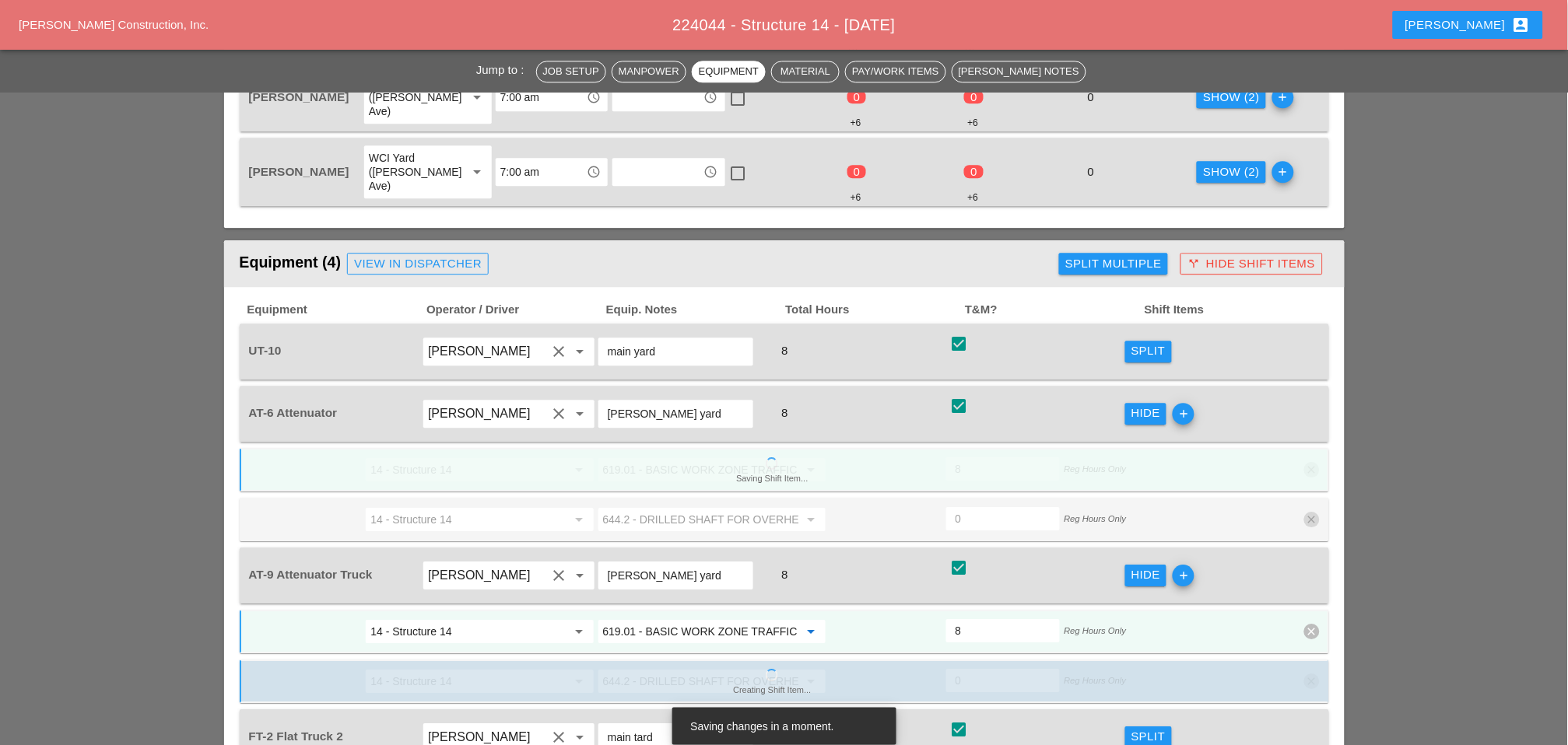 type on "619.01 - BASIC WORK ZONE TRAFFIC CONTROL" 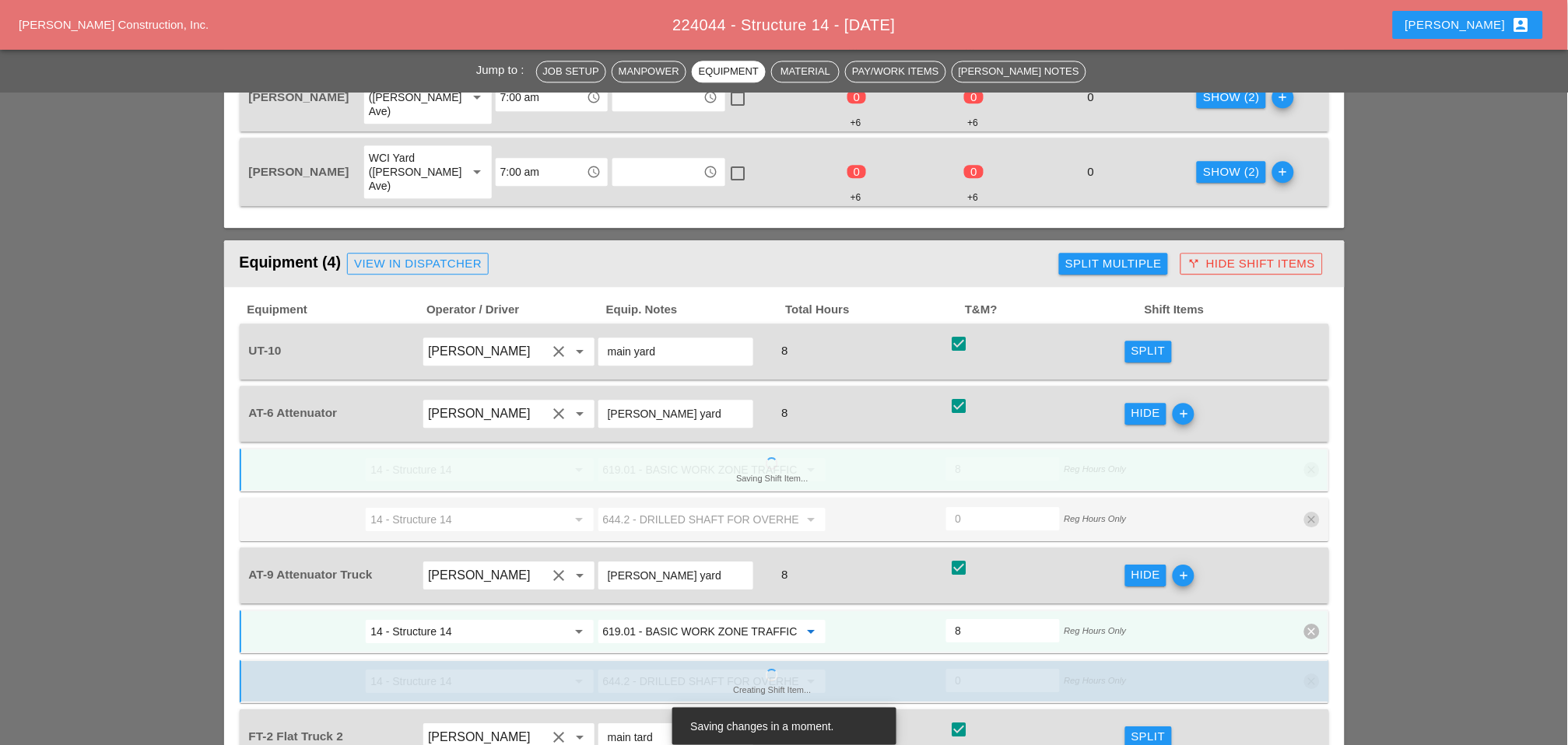 click on "Creating Shift Item... 14 - Structure 14 arrow_drop_down 644.2 - DRILLED SHAFT FOR OVERHEAD SIGN STRUCTUR arrow_drop_down 0 Reg Hours Only clear" at bounding box center [784, 681] 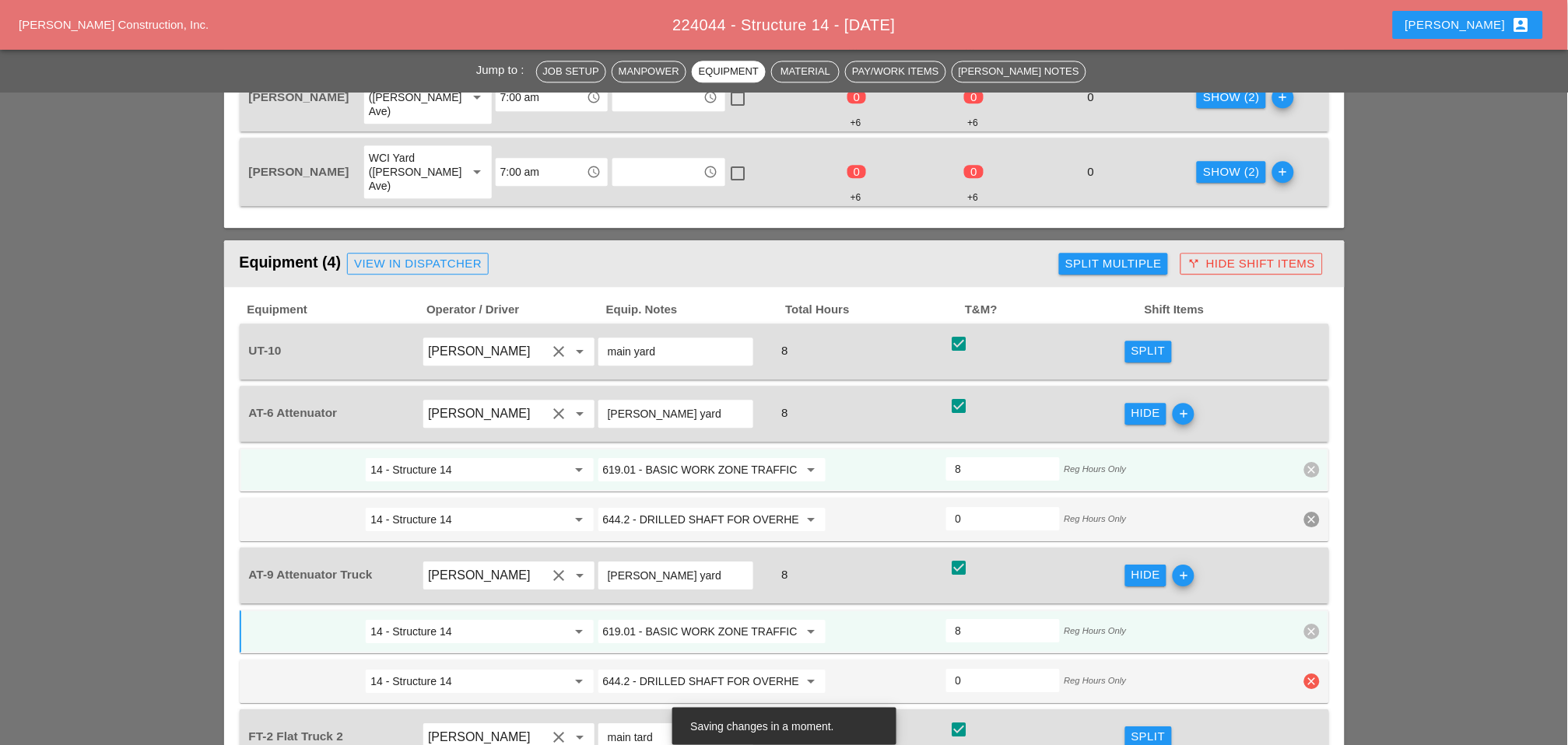 click on "clear" at bounding box center (1312, 681) 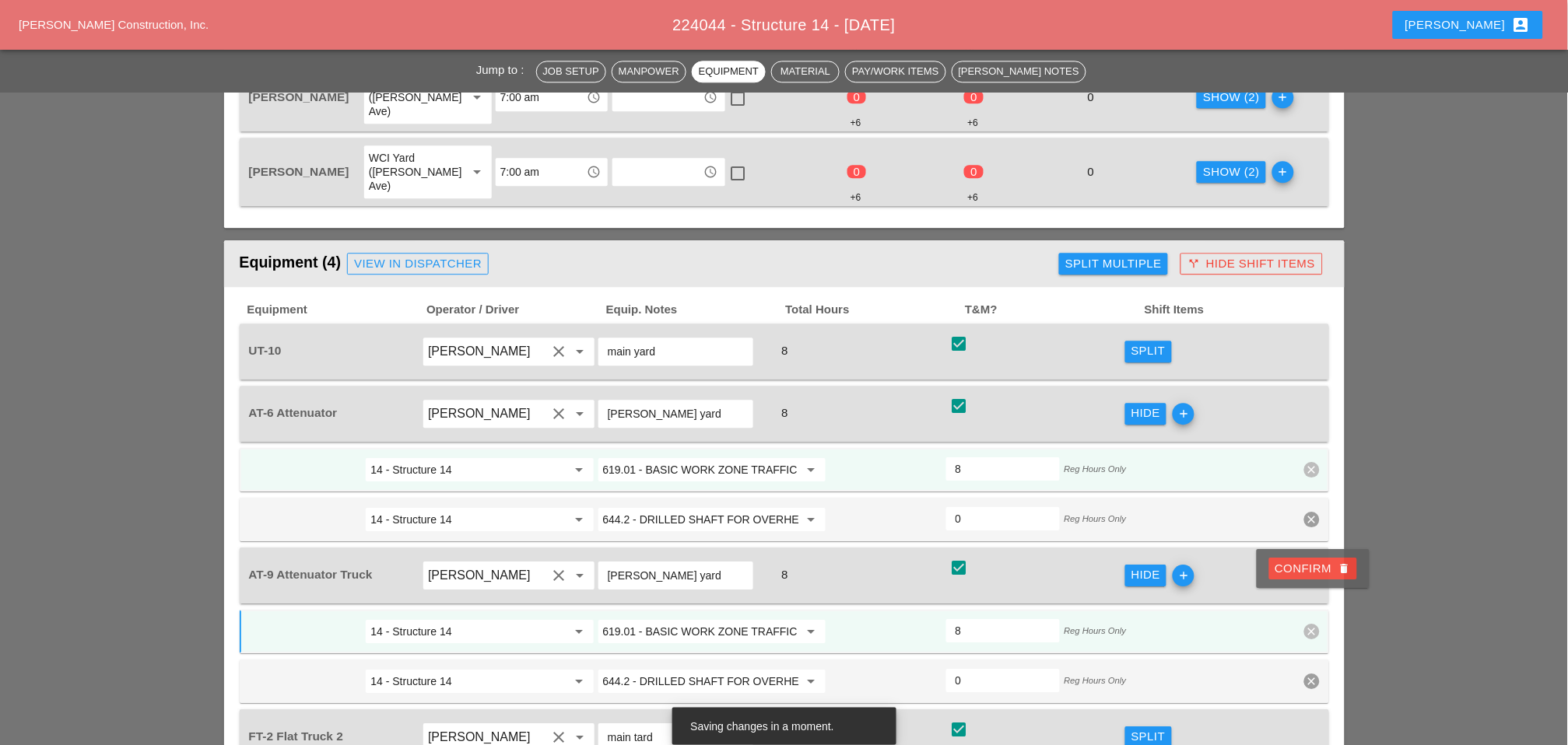 click on "Confirm delete" at bounding box center [1313, 568] 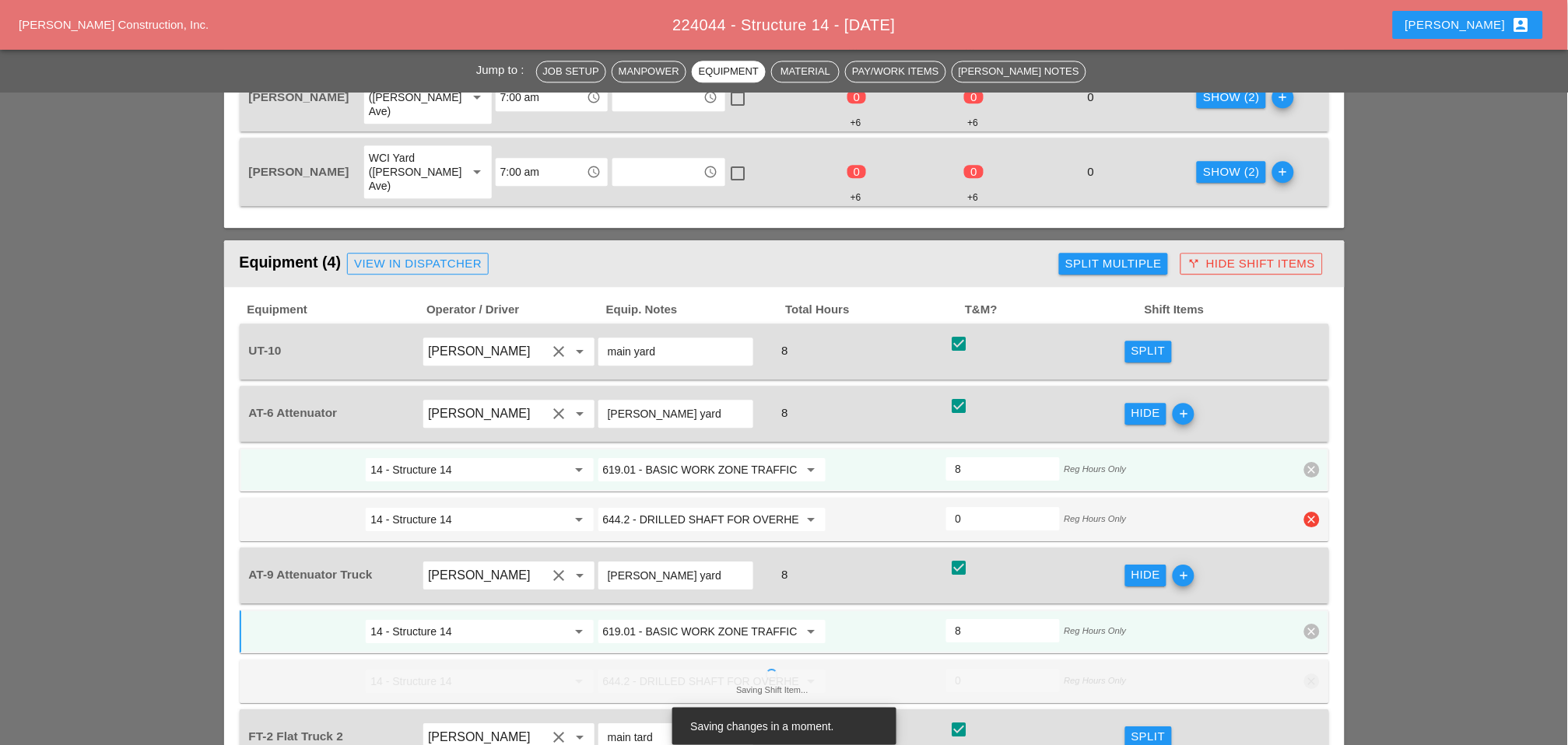 click on "clear" at bounding box center [1312, 519] 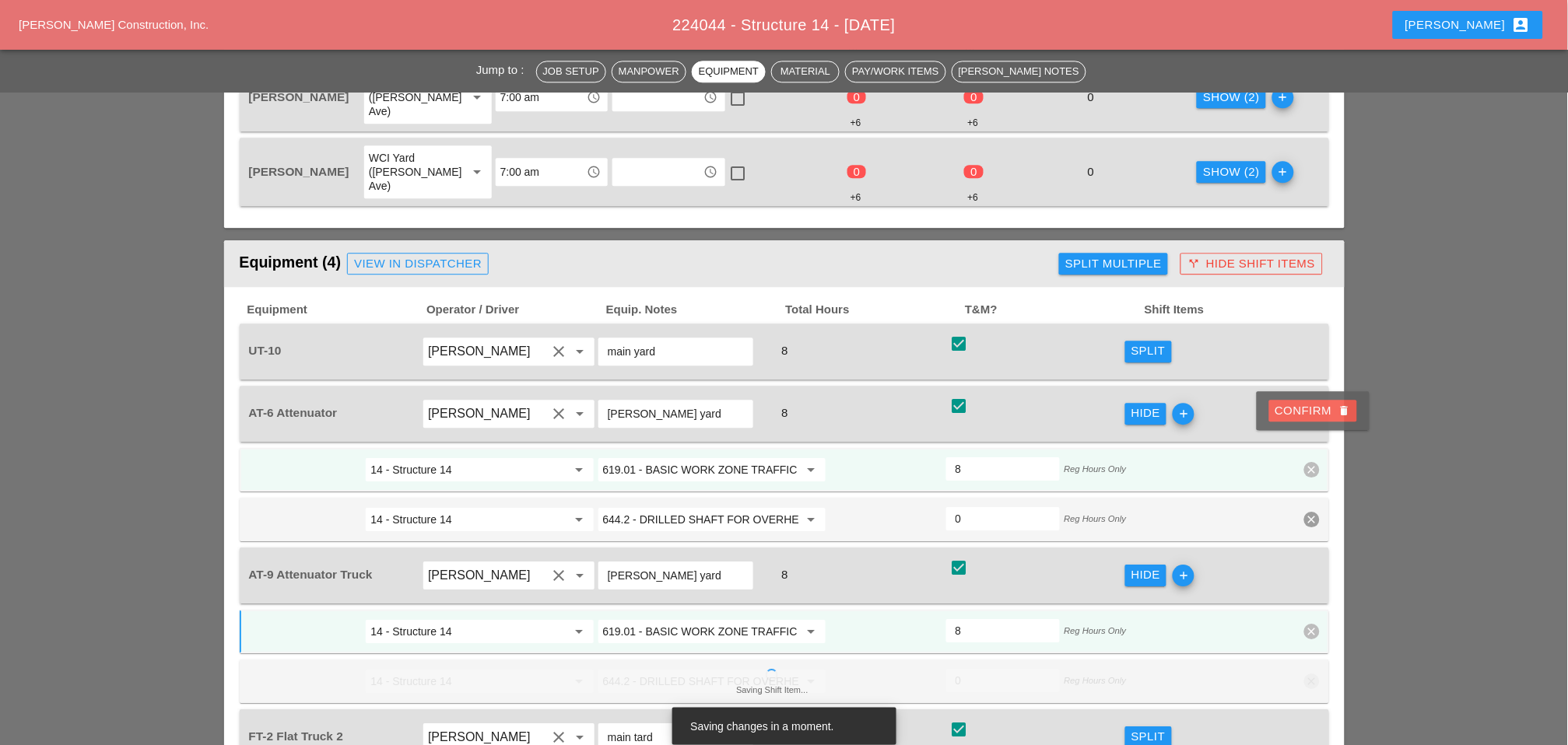 click on "Confirm delete" at bounding box center (1313, 411) 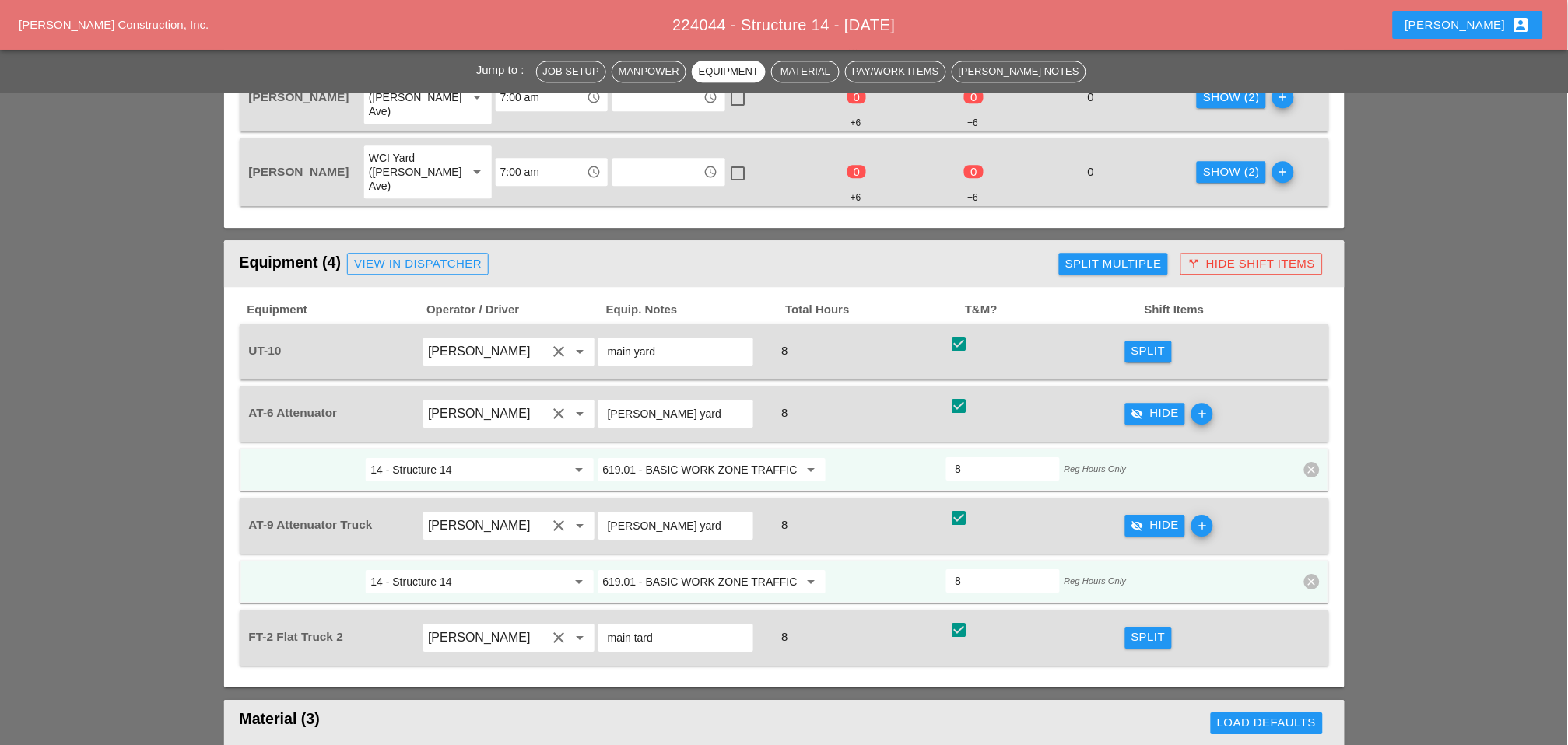 click on "Split Multiple" at bounding box center (1114, 264) 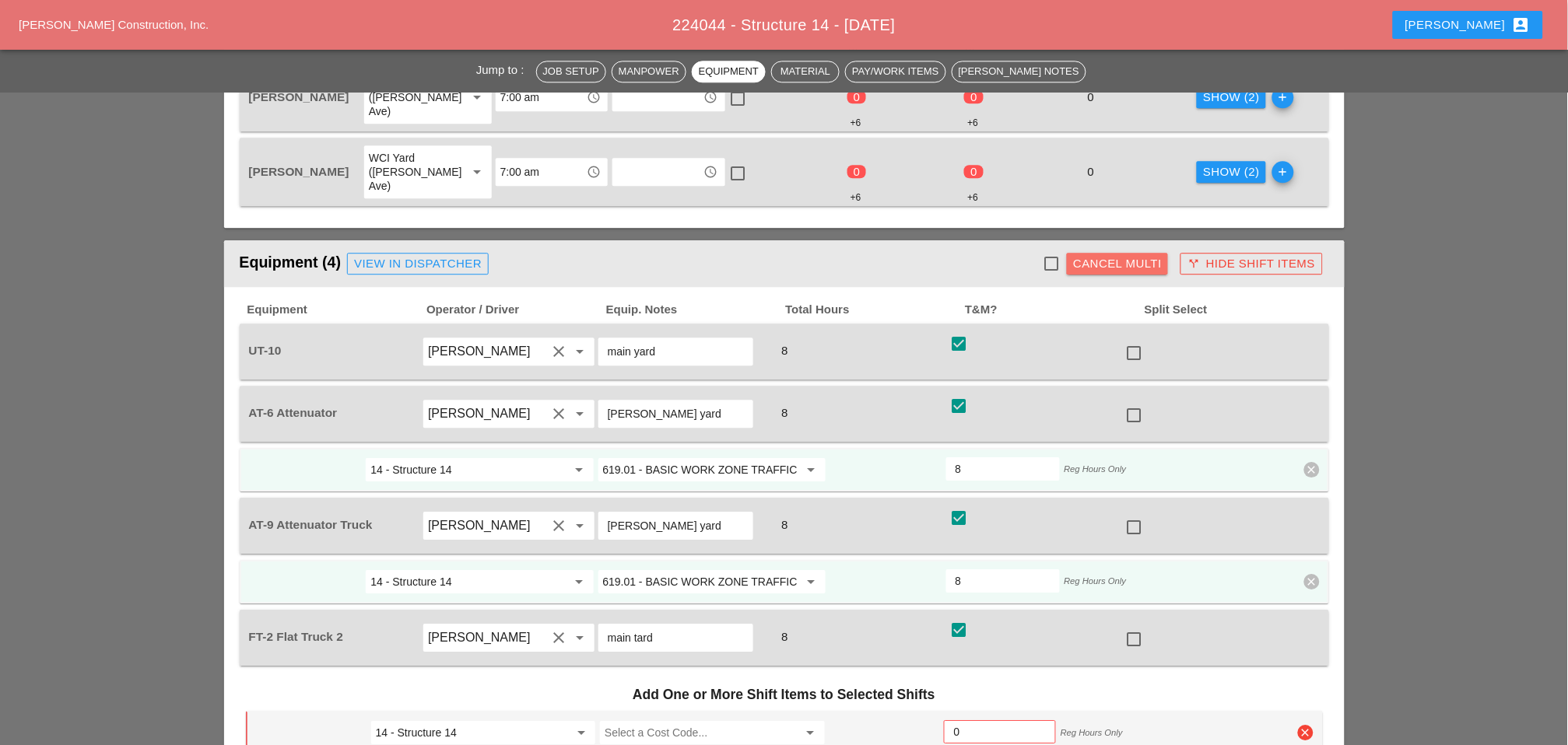 click on "Cancel Multi" at bounding box center [1117, 264] 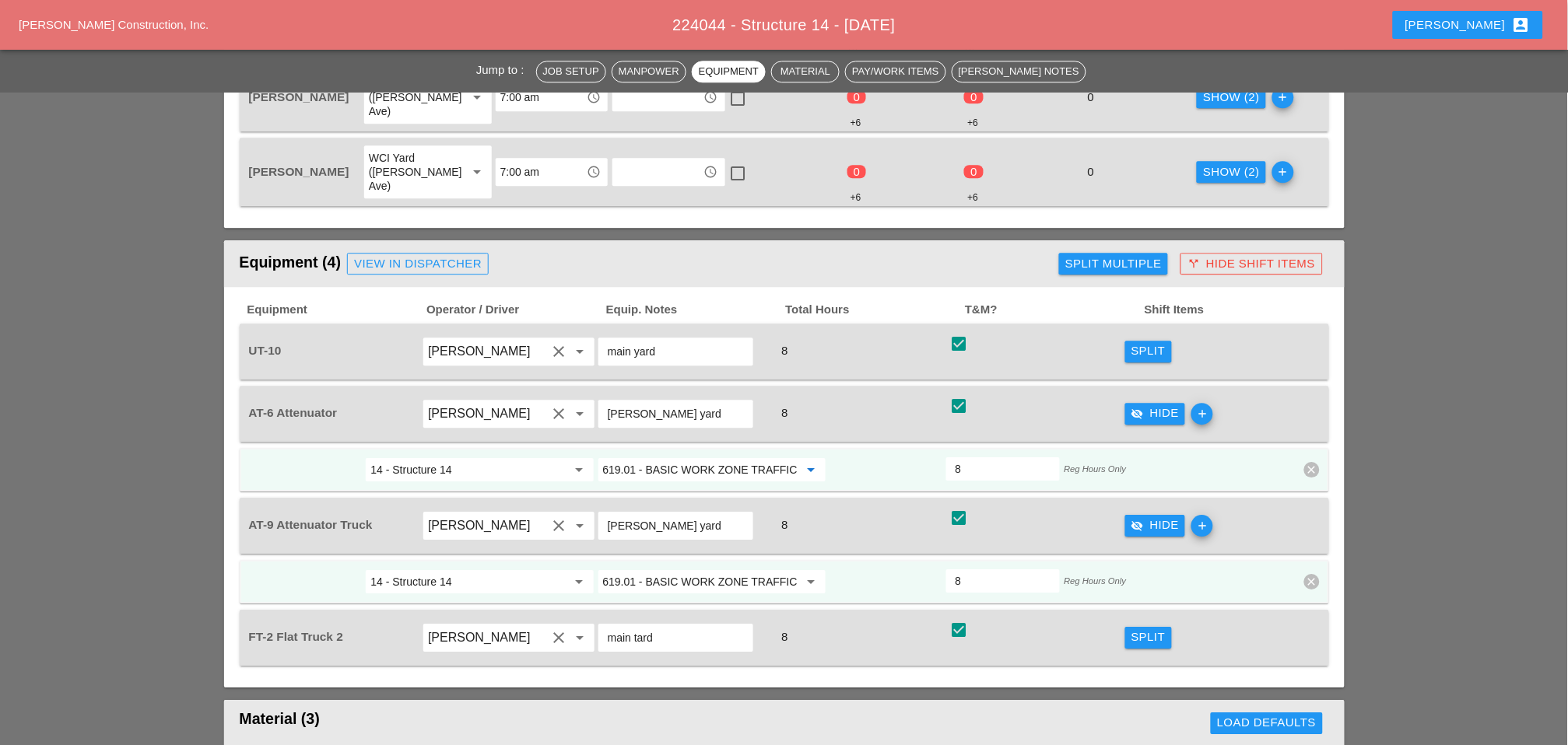 click on "Split" at bounding box center [1149, 351] 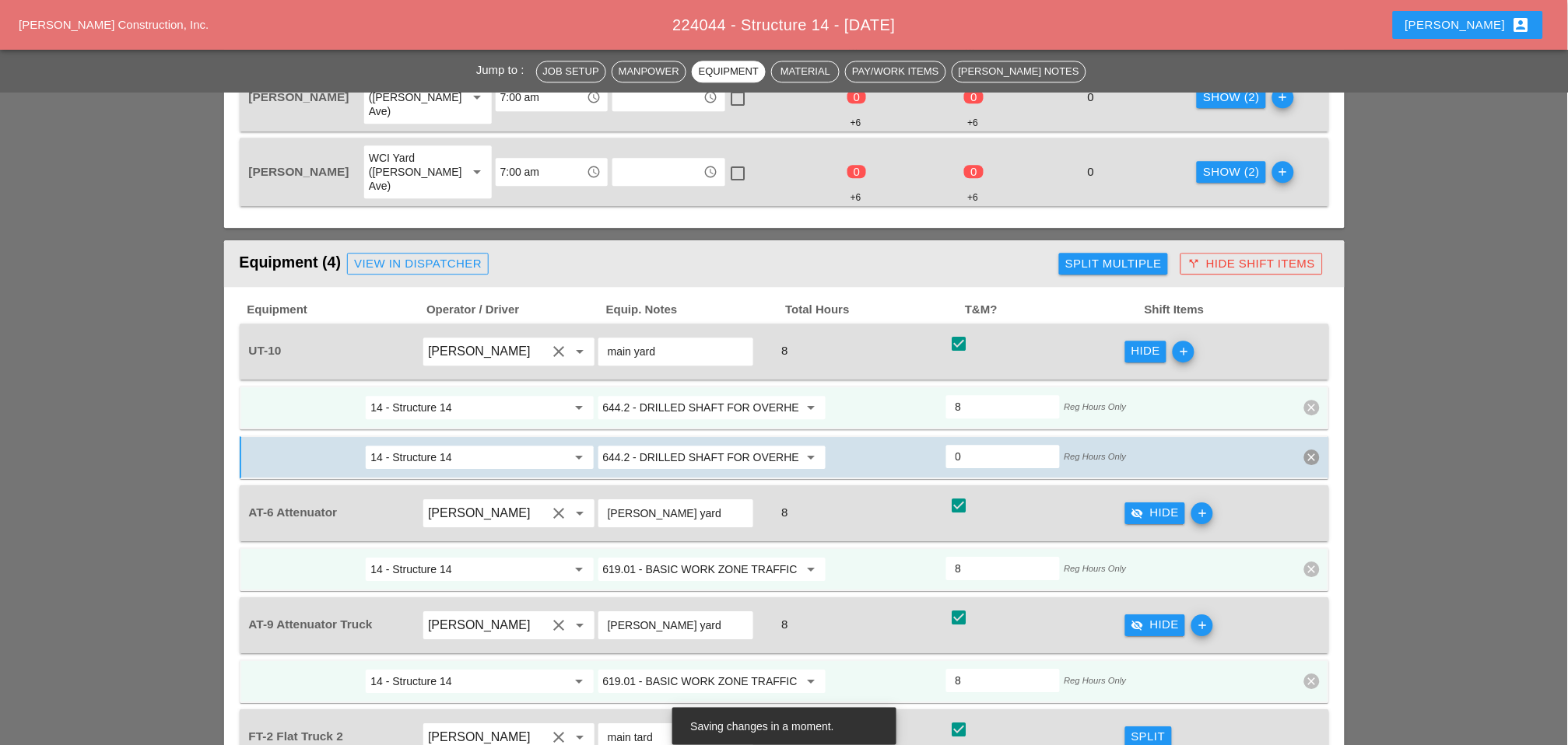 click on "644.2 - DRILLED SHAFT FOR OVERHEAD SIGN STRUCTUR" at bounding box center (701, 407) 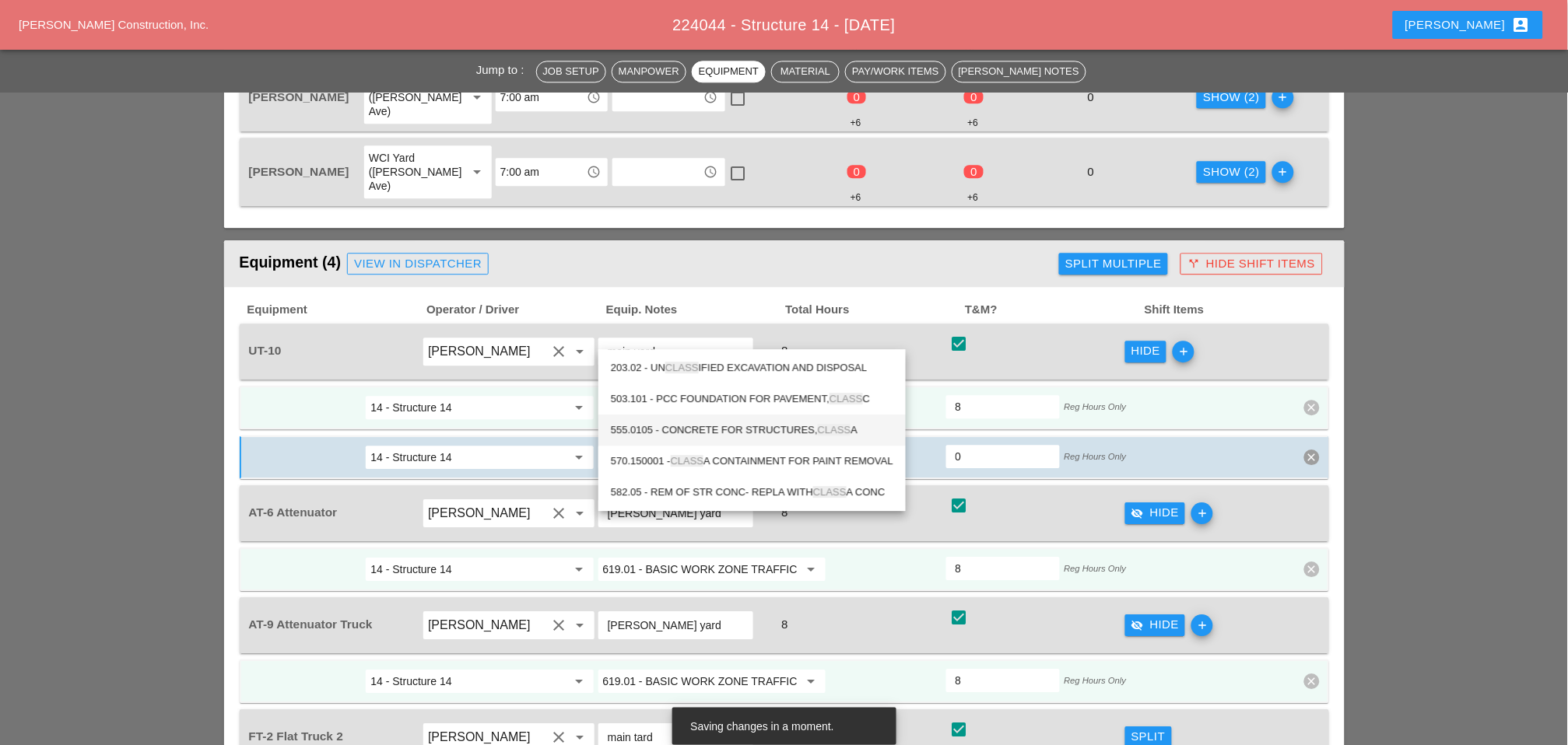 click on "555.0105 - CONCRETE FOR STRUCTURES,  CLASS  A" at bounding box center [752, 430] 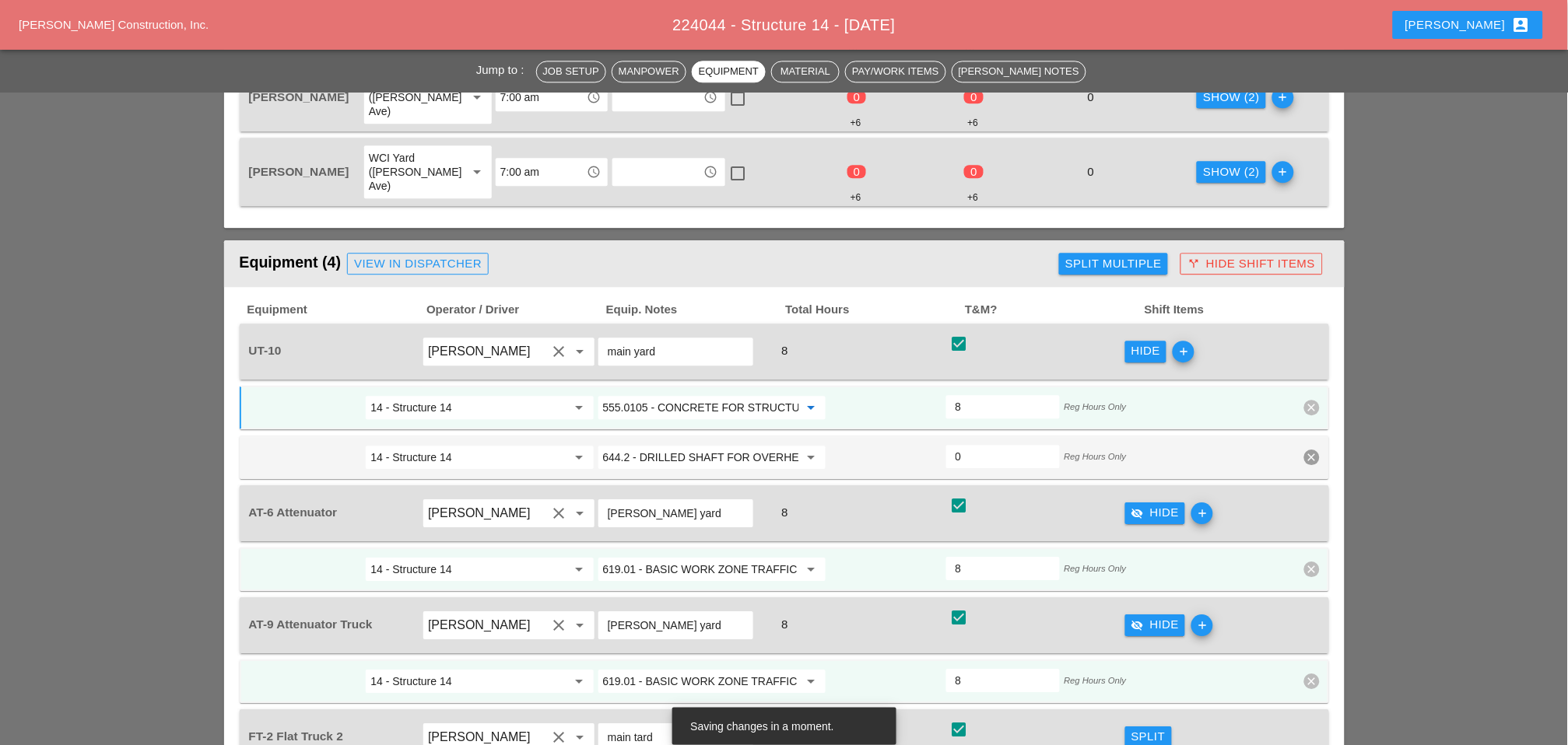 type on "555.0105 - CONCRETE FOR STRUCTURES, CLASS A" 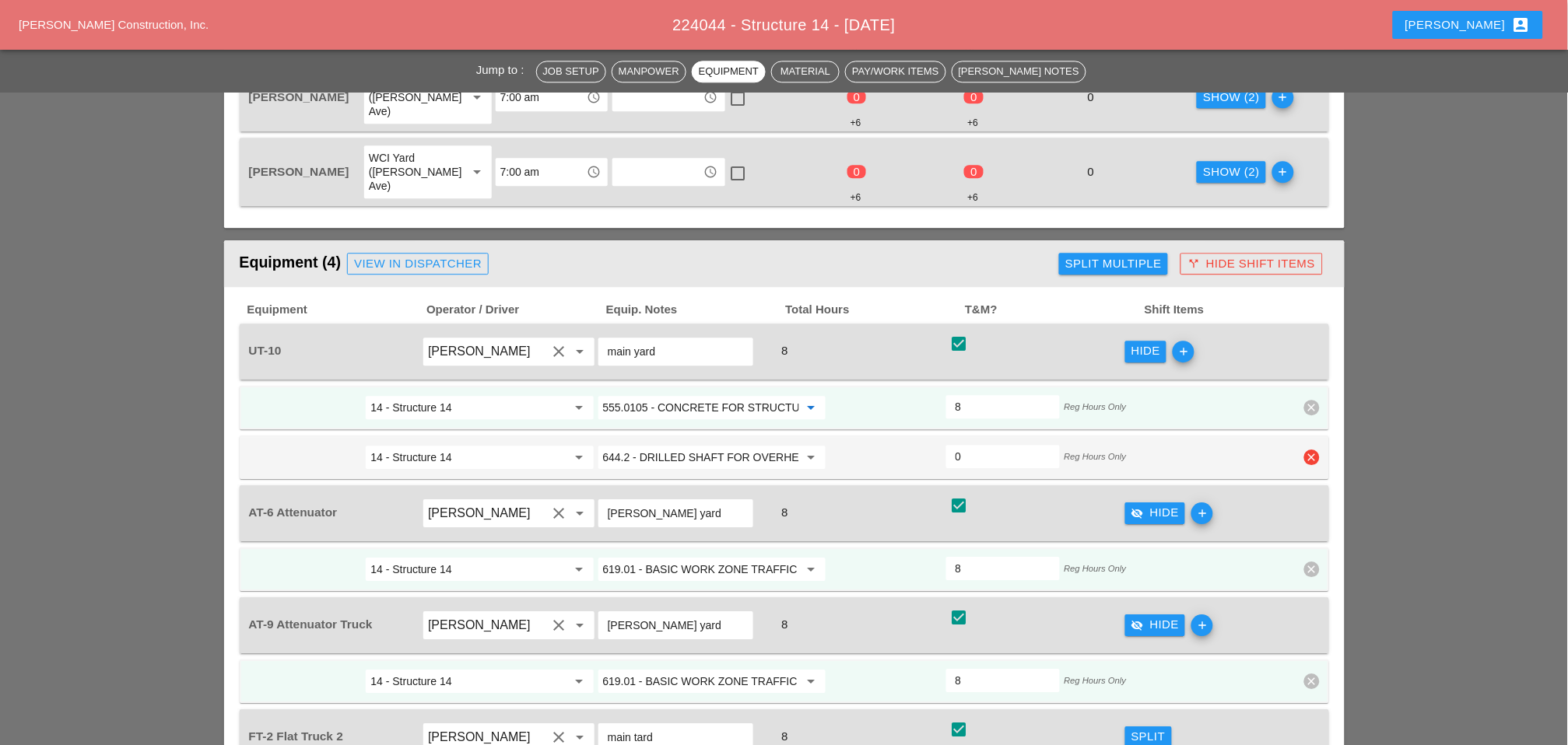 click on "clear" at bounding box center [1312, 457] 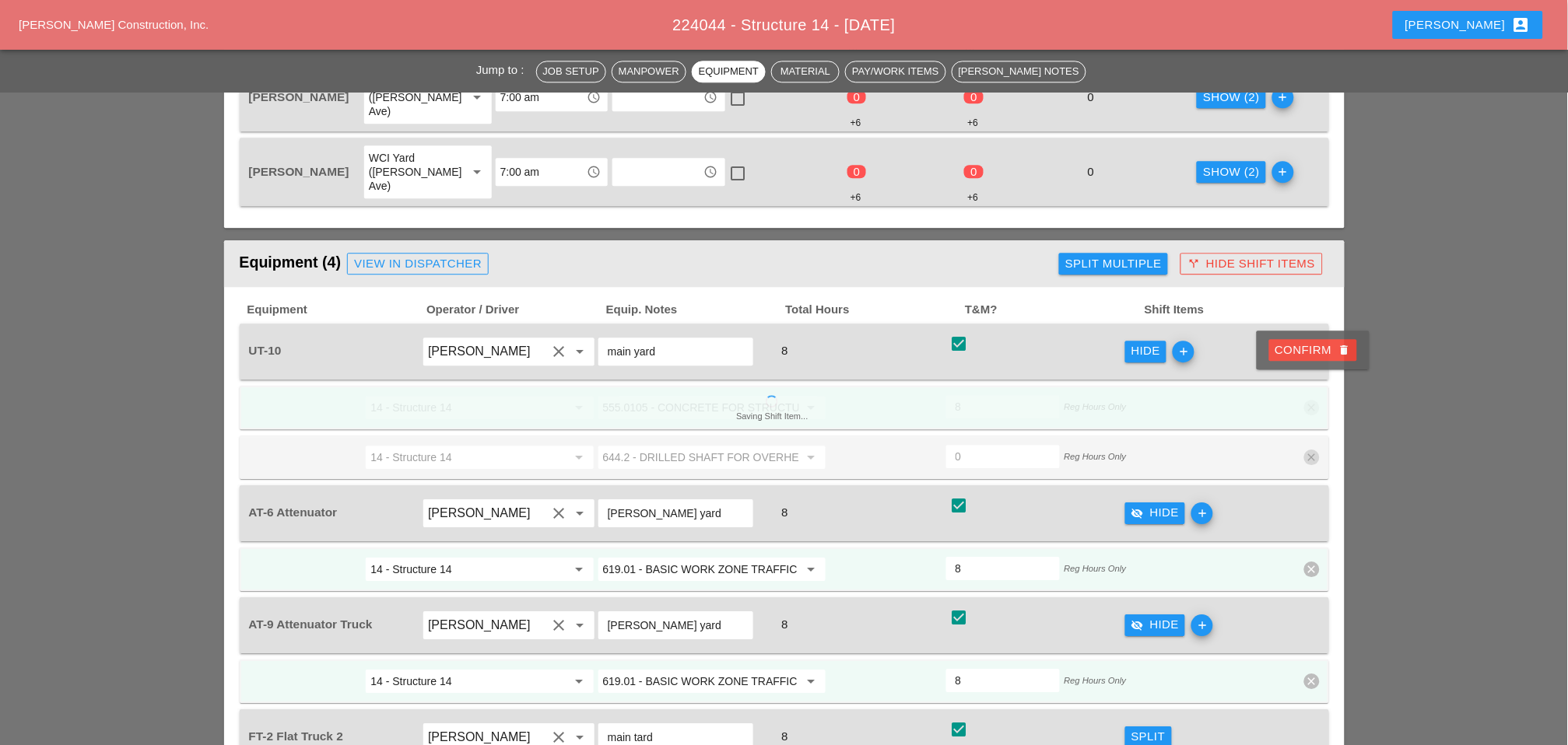 drag, startPoint x: 1304, startPoint y: 345, endPoint x: 1101, endPoint y: 415, distance: 214.7301 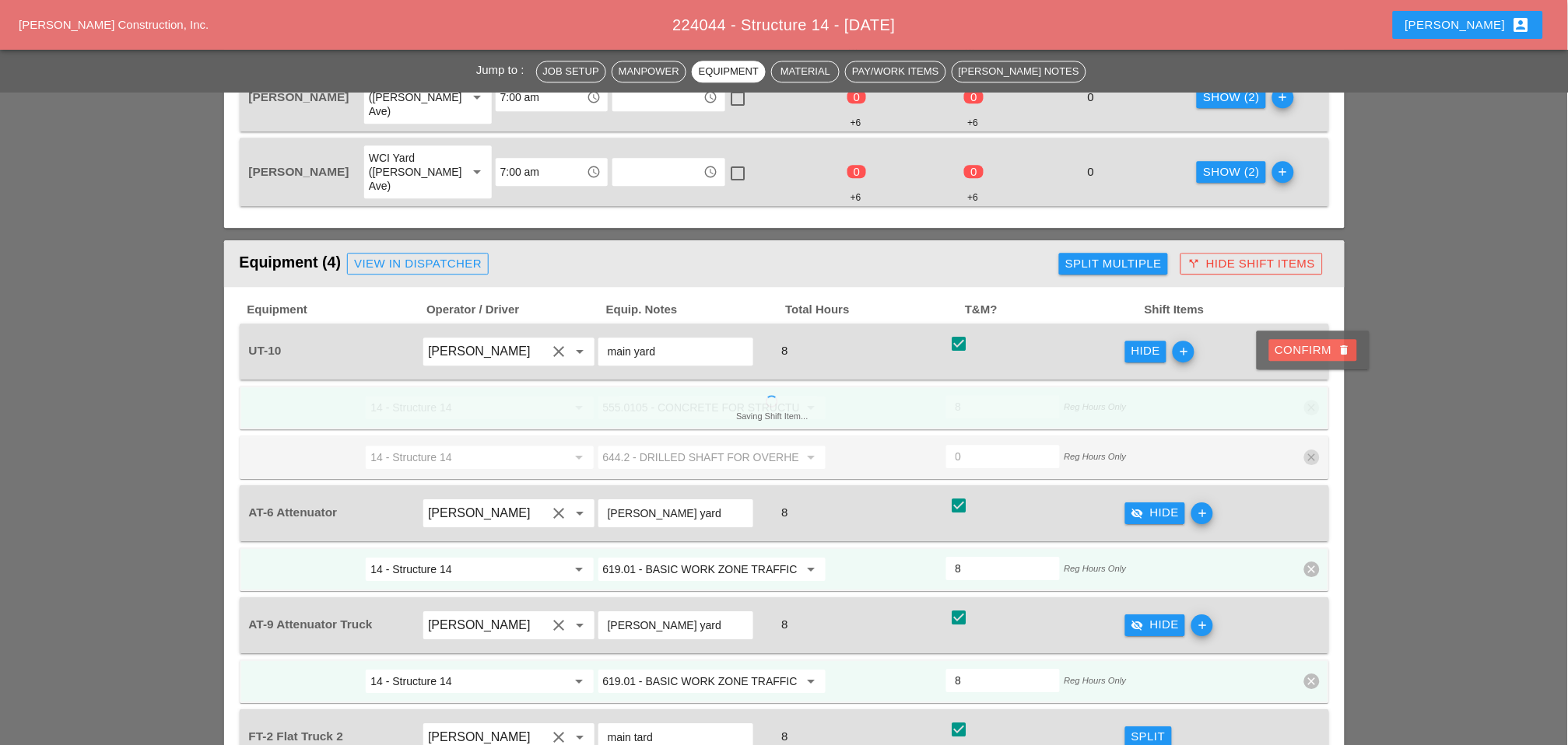 click on "Confirm delete" at bounding box center [1313, 350] 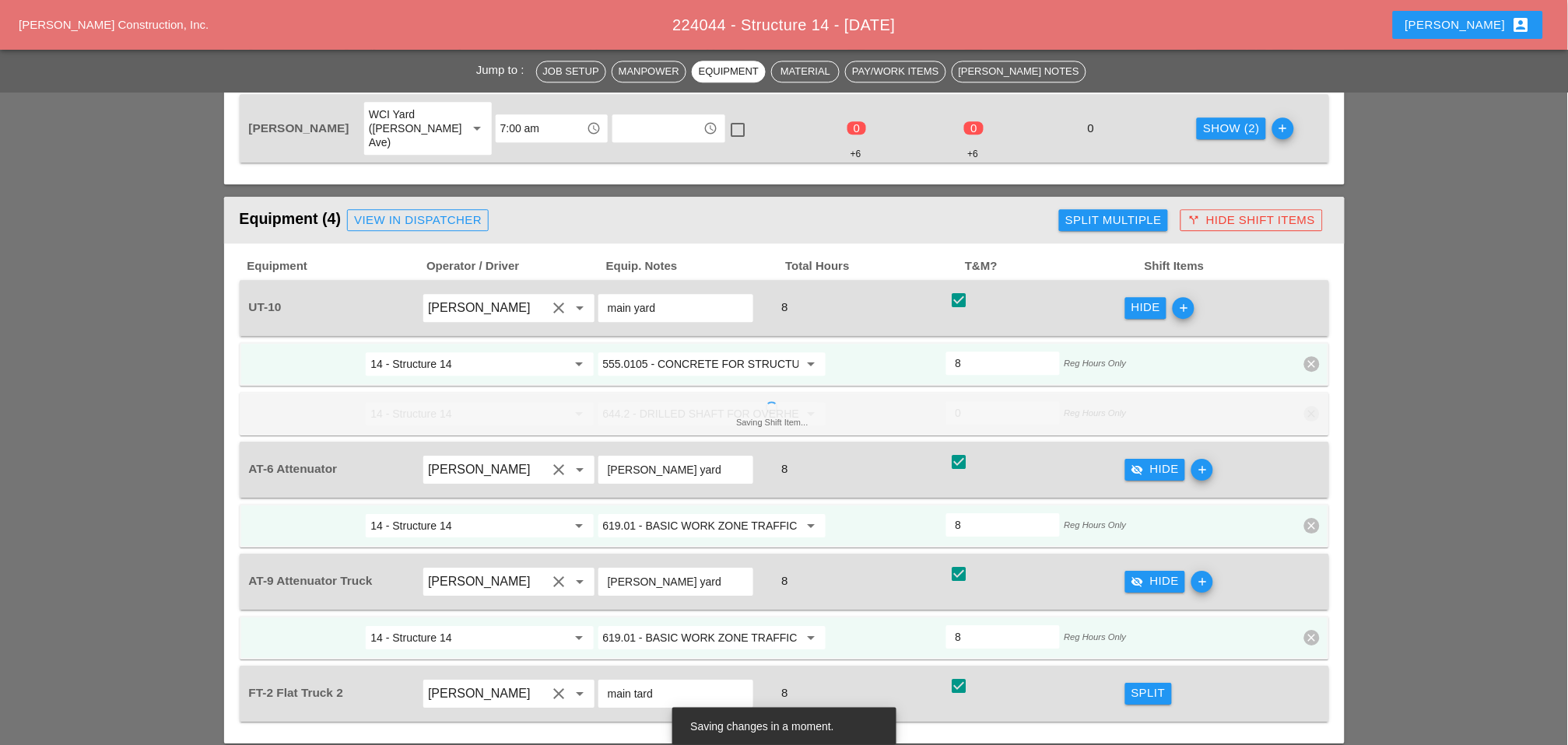 scroll, scrollTop: 1296, scrollLeft: 0, axis: vertical 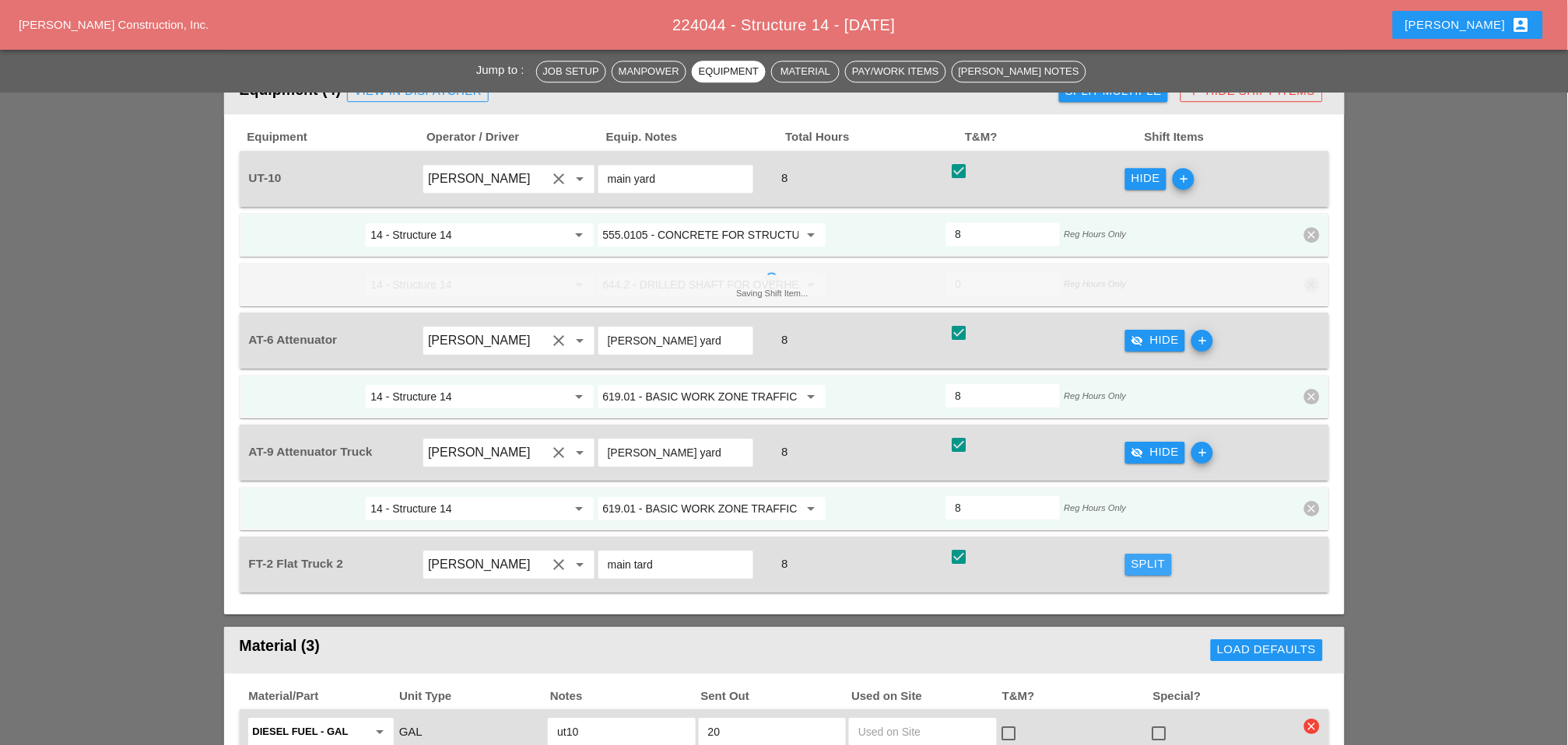 click on "Split" at bounding box center (1149, 564) 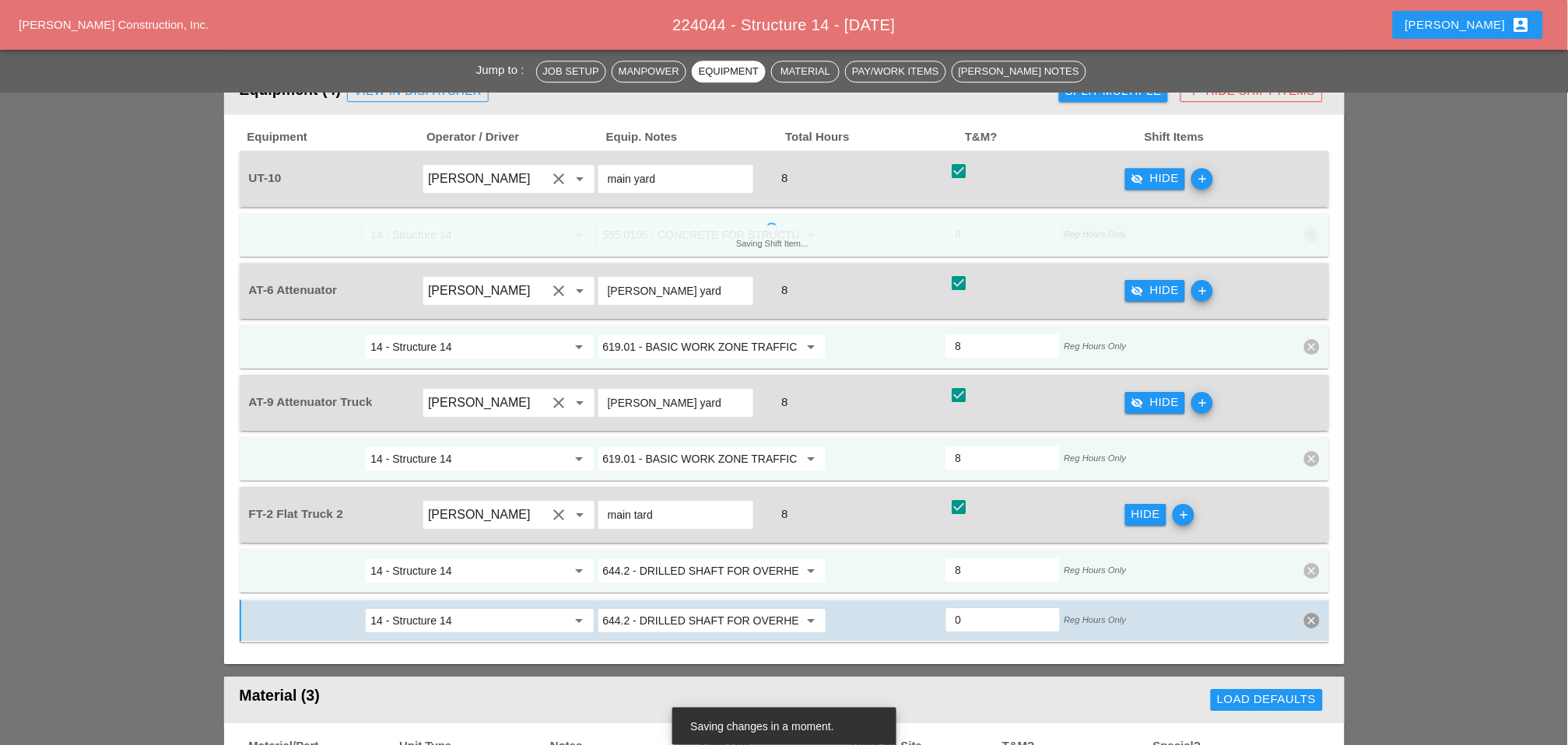 click on "644.2 - DRILLED SHAFT FOR OVERHEAD SIGN STRUCTUR" at bounding box center [701, 571] 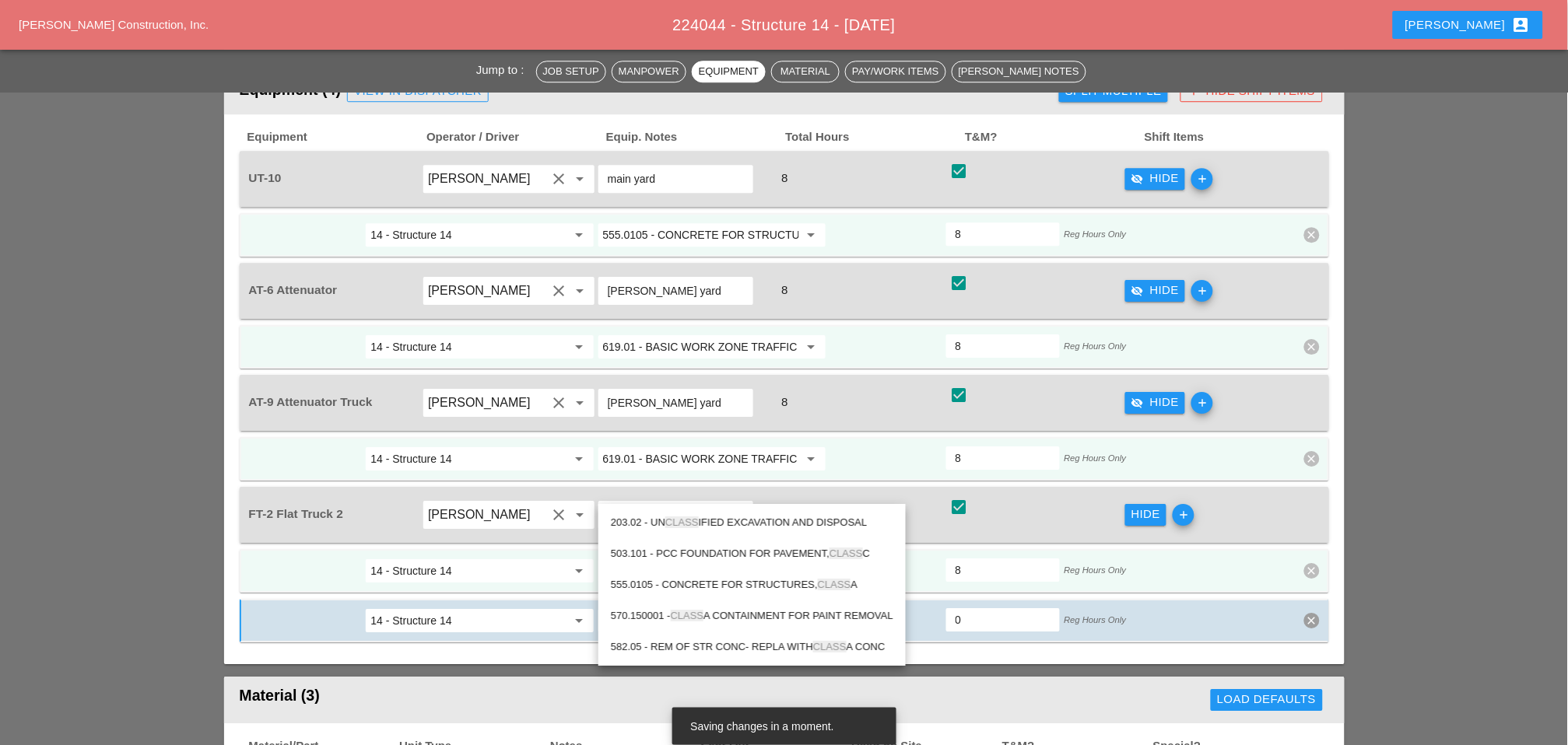 click on "555.0105 - CONCRETE FOR STRUCTURES,  CLASS  A" at bounding box center (752, 585) 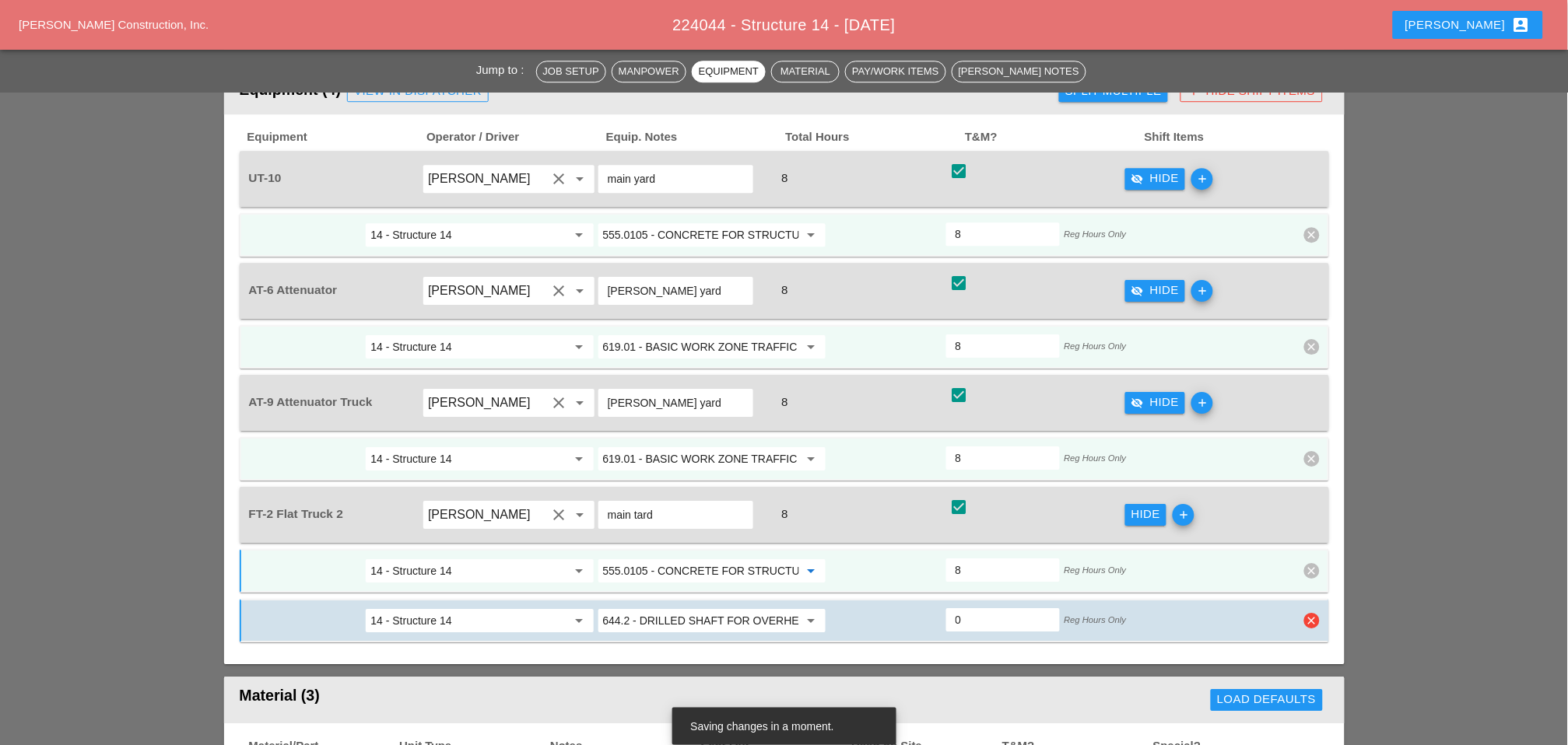 type on "555.0105 - CONCRETE FOR STRUCTURES, CLASS A" 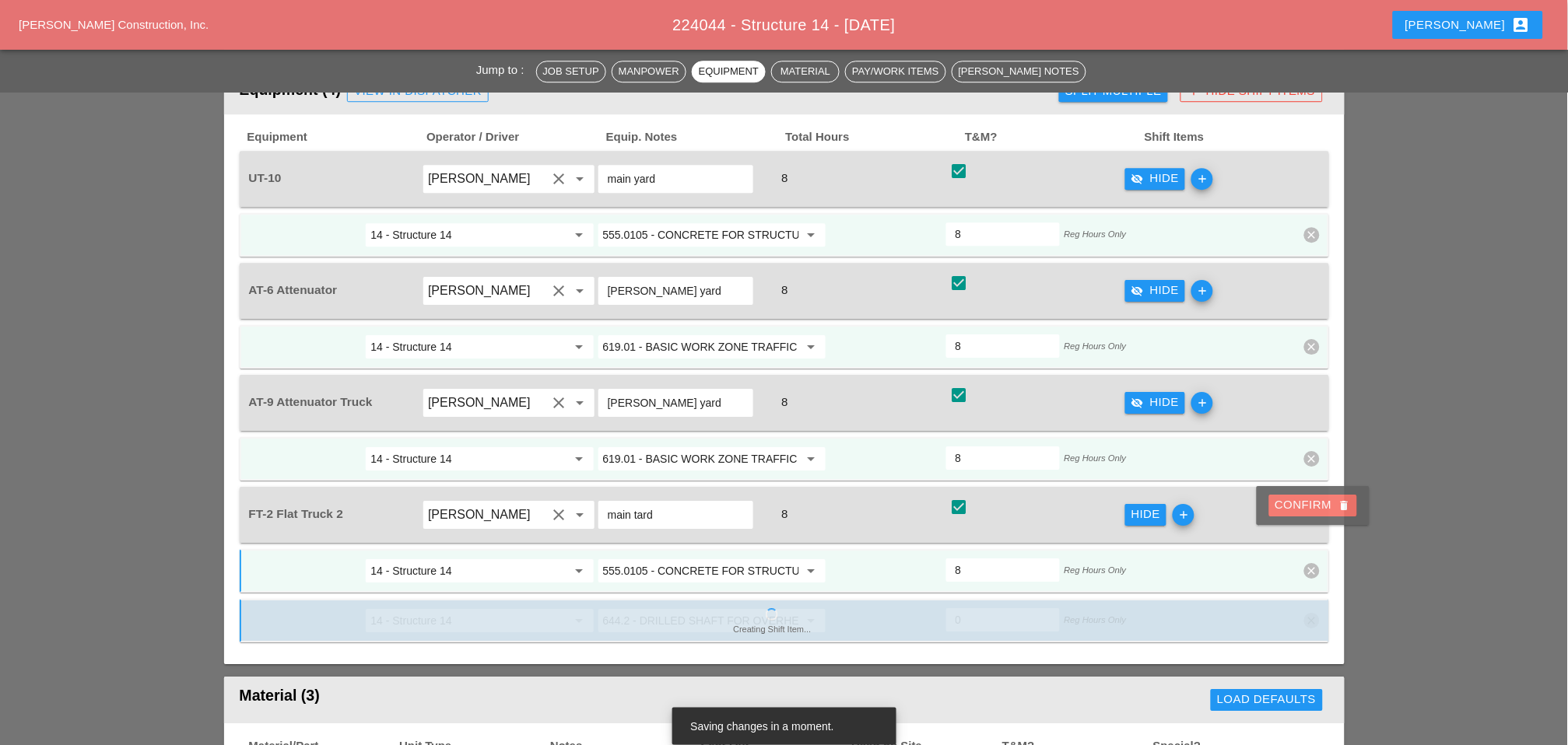 click on "Confirm delete" at bounding box center [1313, 505] 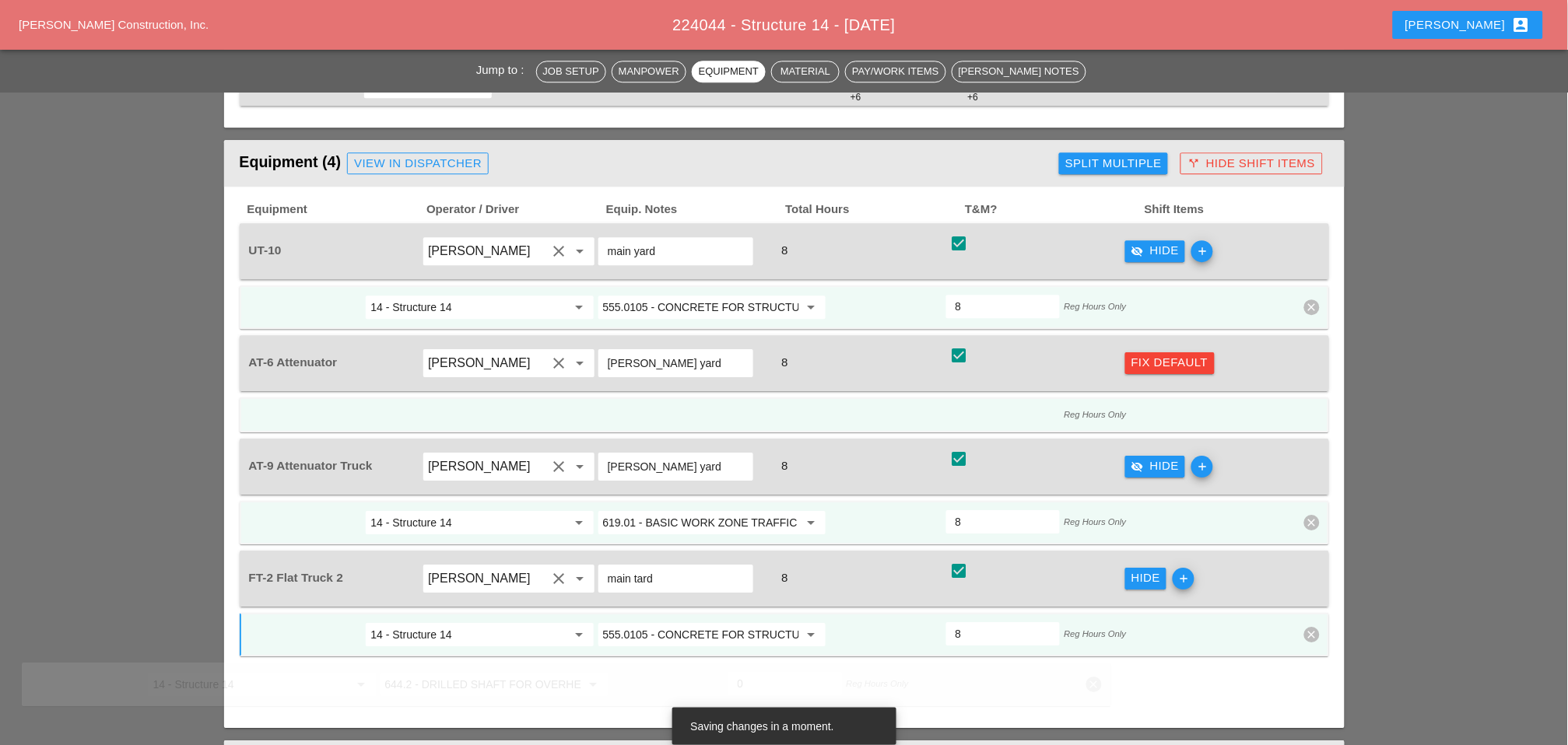 scroll, scrollTop: 1123, scrollLeft: 0, axis: vertical 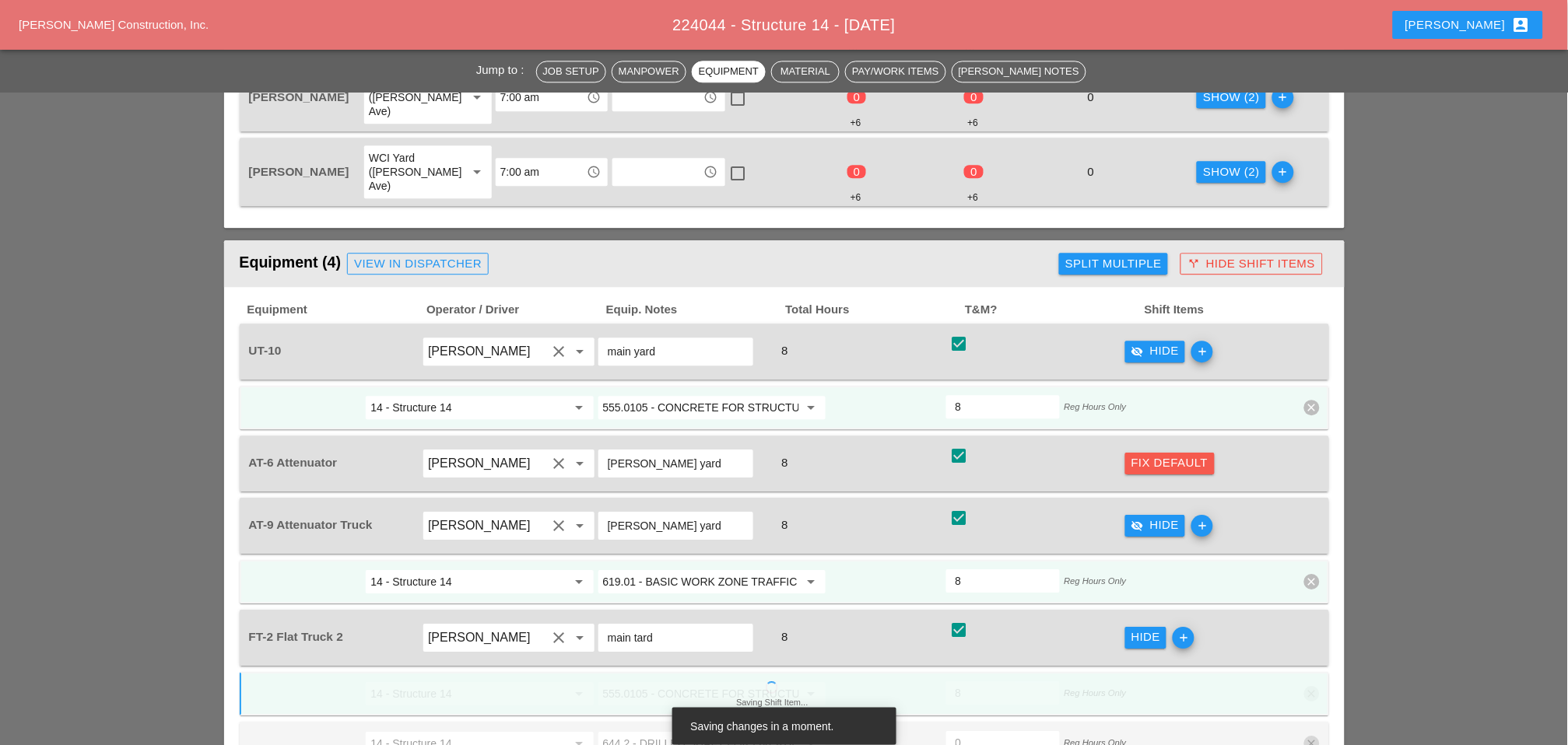 click on "Fix Default" at bounding box center [1170, 463] 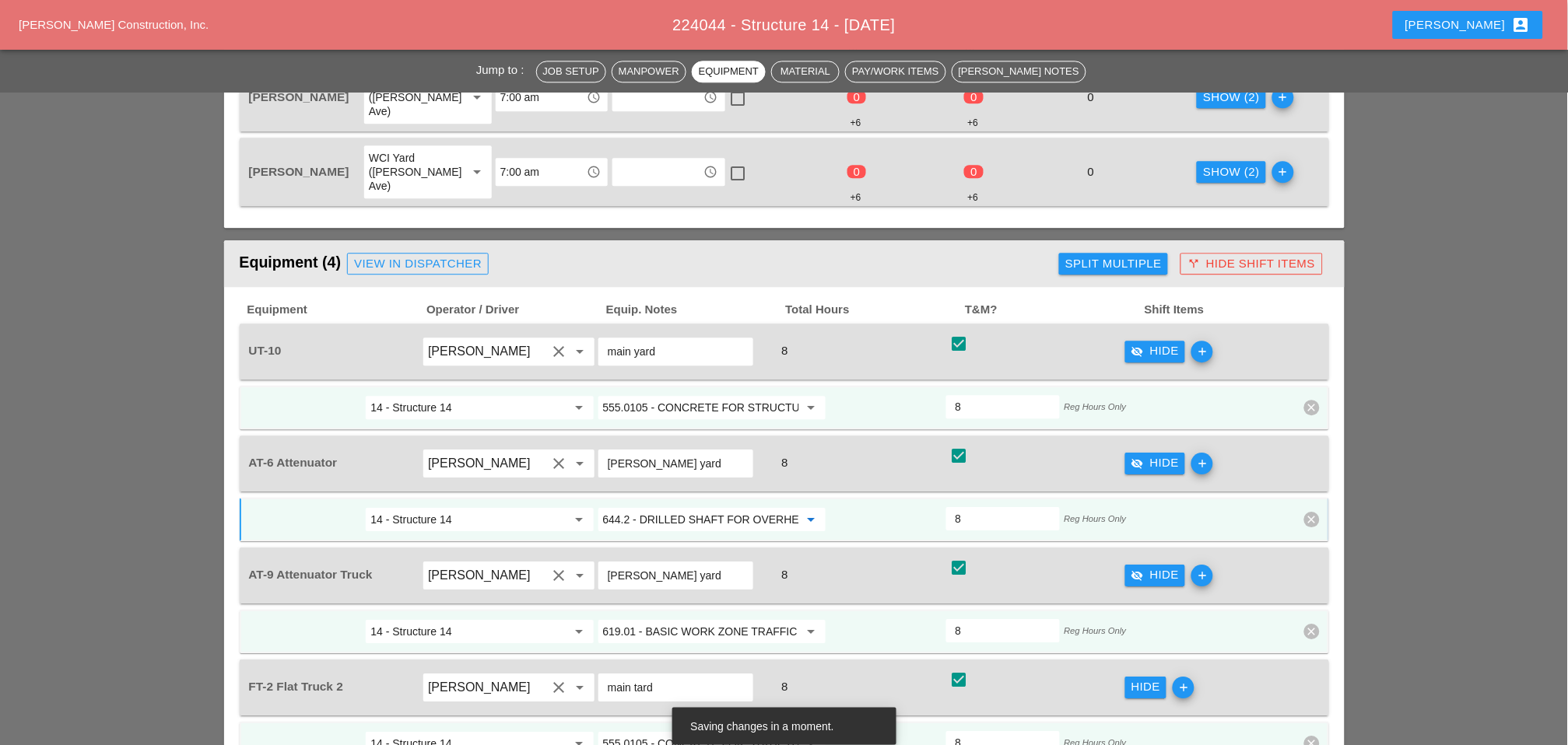 click on "644.2 - DRILLED SHAFT FOR OVERHEAD SIGN STRUCTUR" at bounding box center [701, 519] 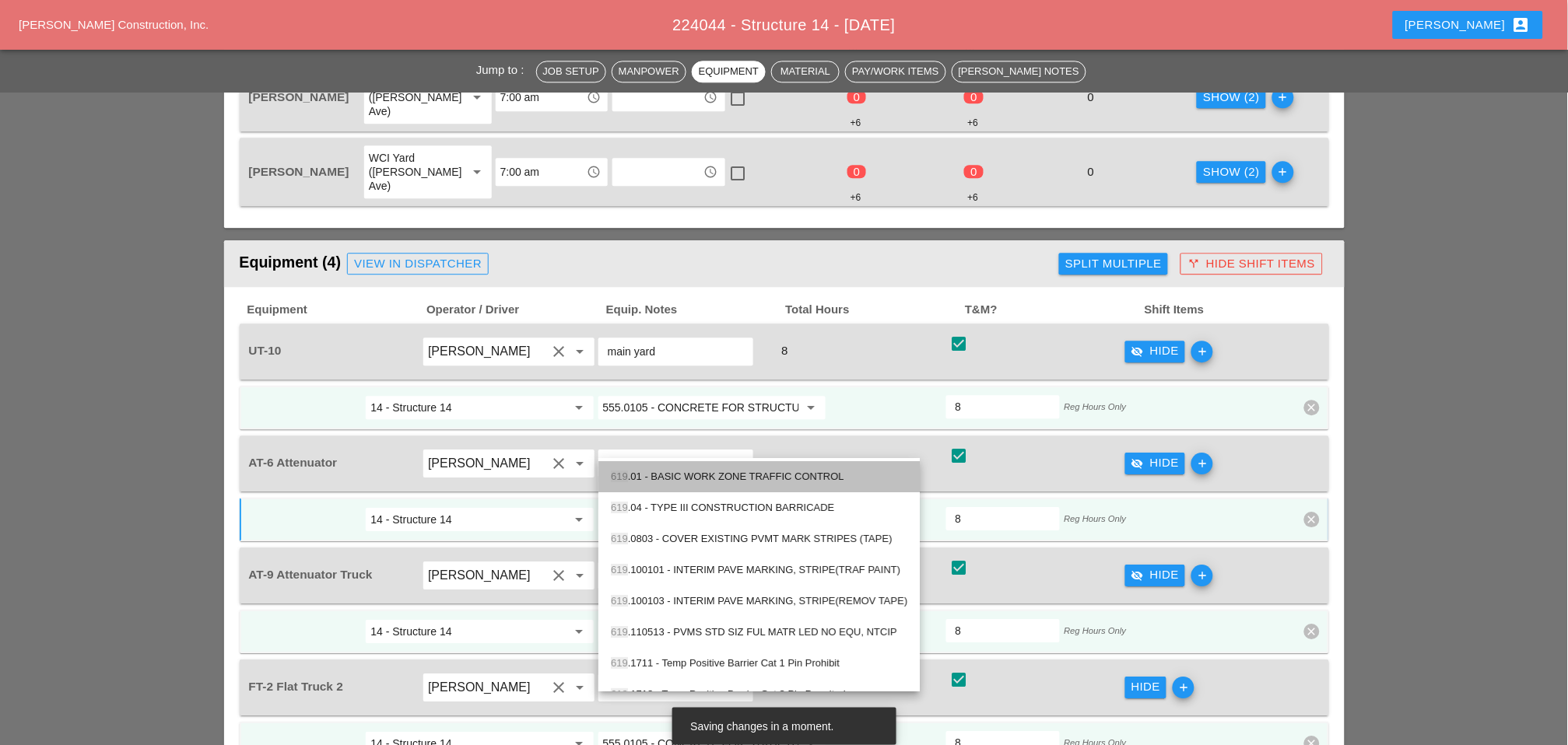 click on "619 .01 - BASIC WORK ZONE TRAFFIC CONTROL" at bounding box center (759, 477) 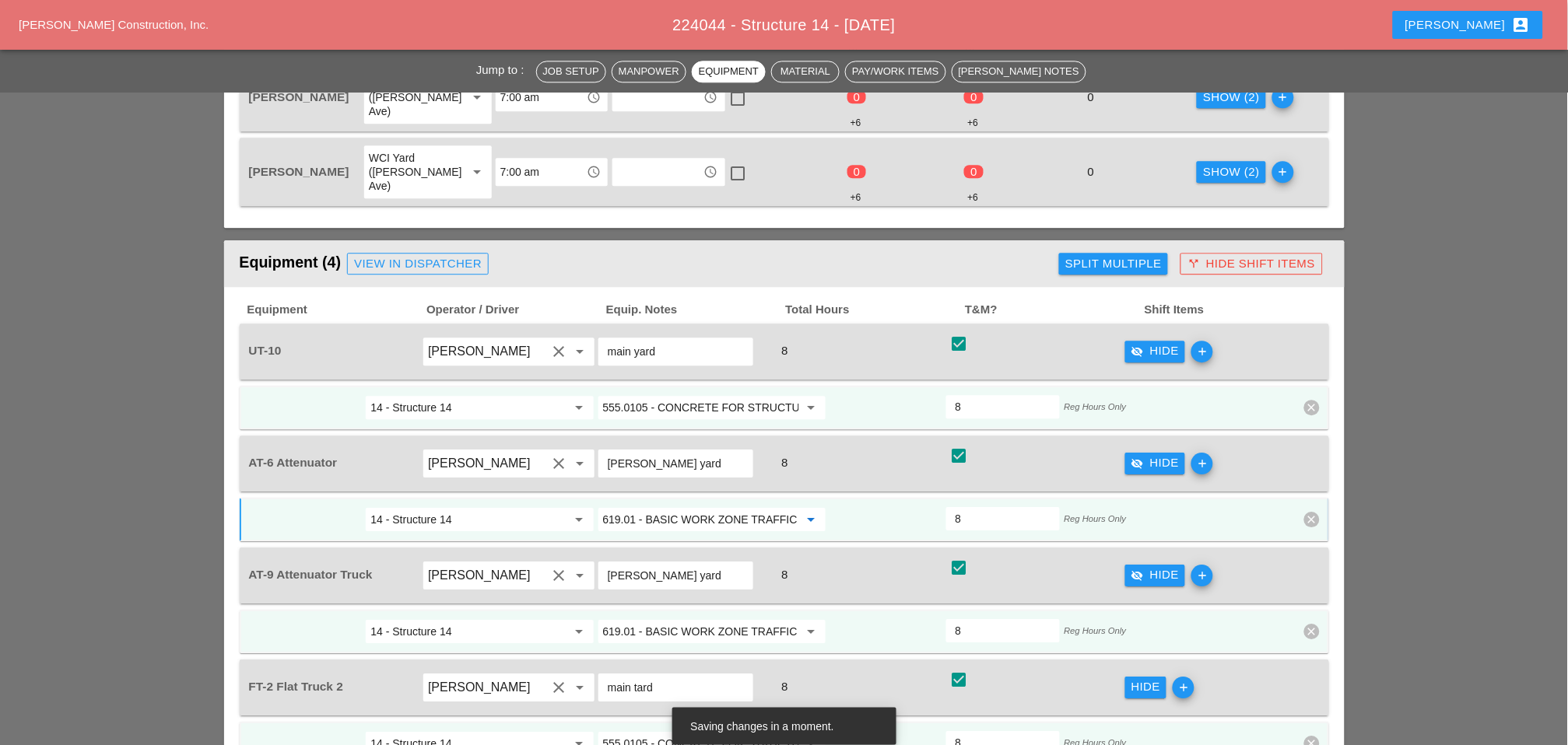 type on "619.01 - BASIC WORK ZONE TRAFFIC CONTROL" 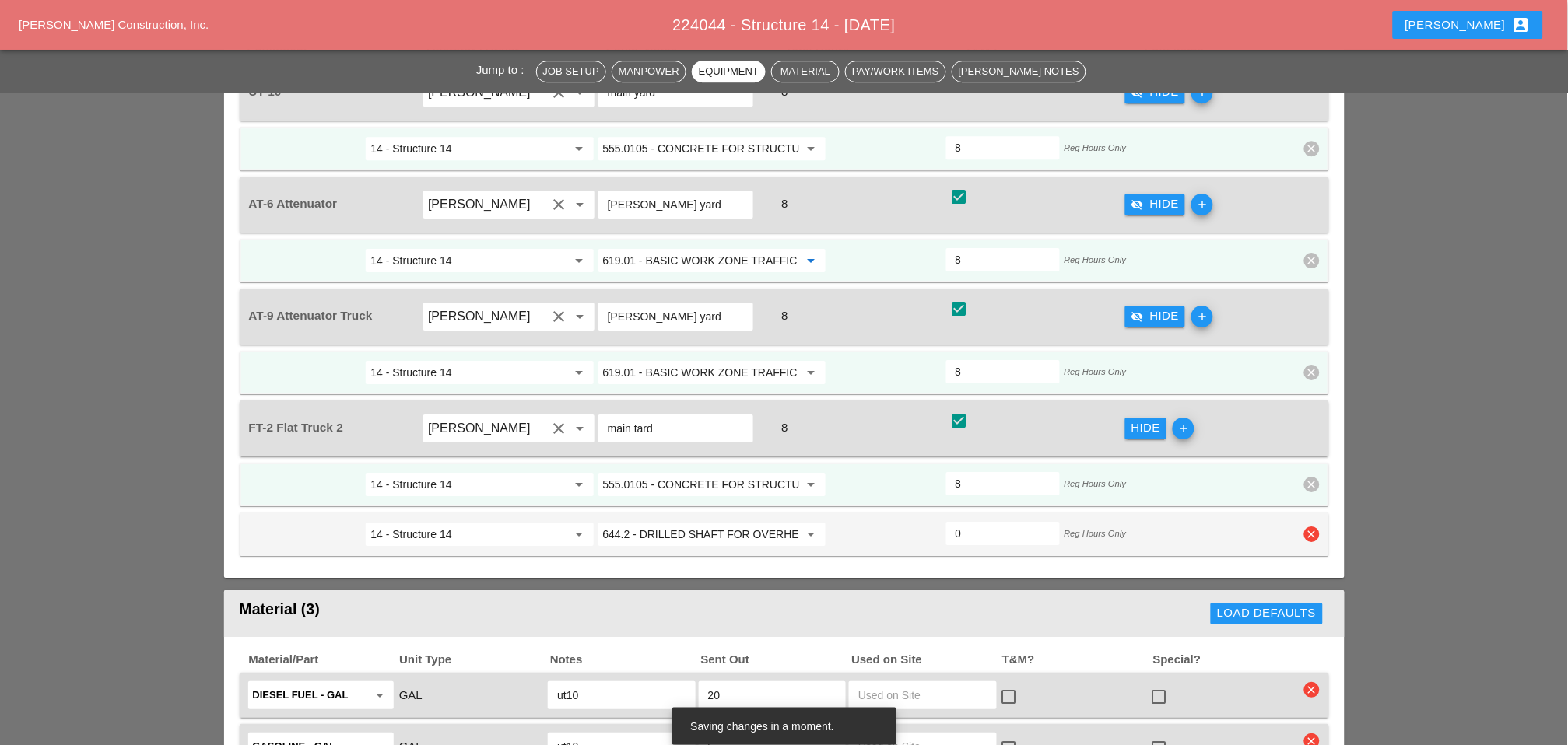 scroll, scrollTop: 1296, scrollLeft: 0, axis: vertical 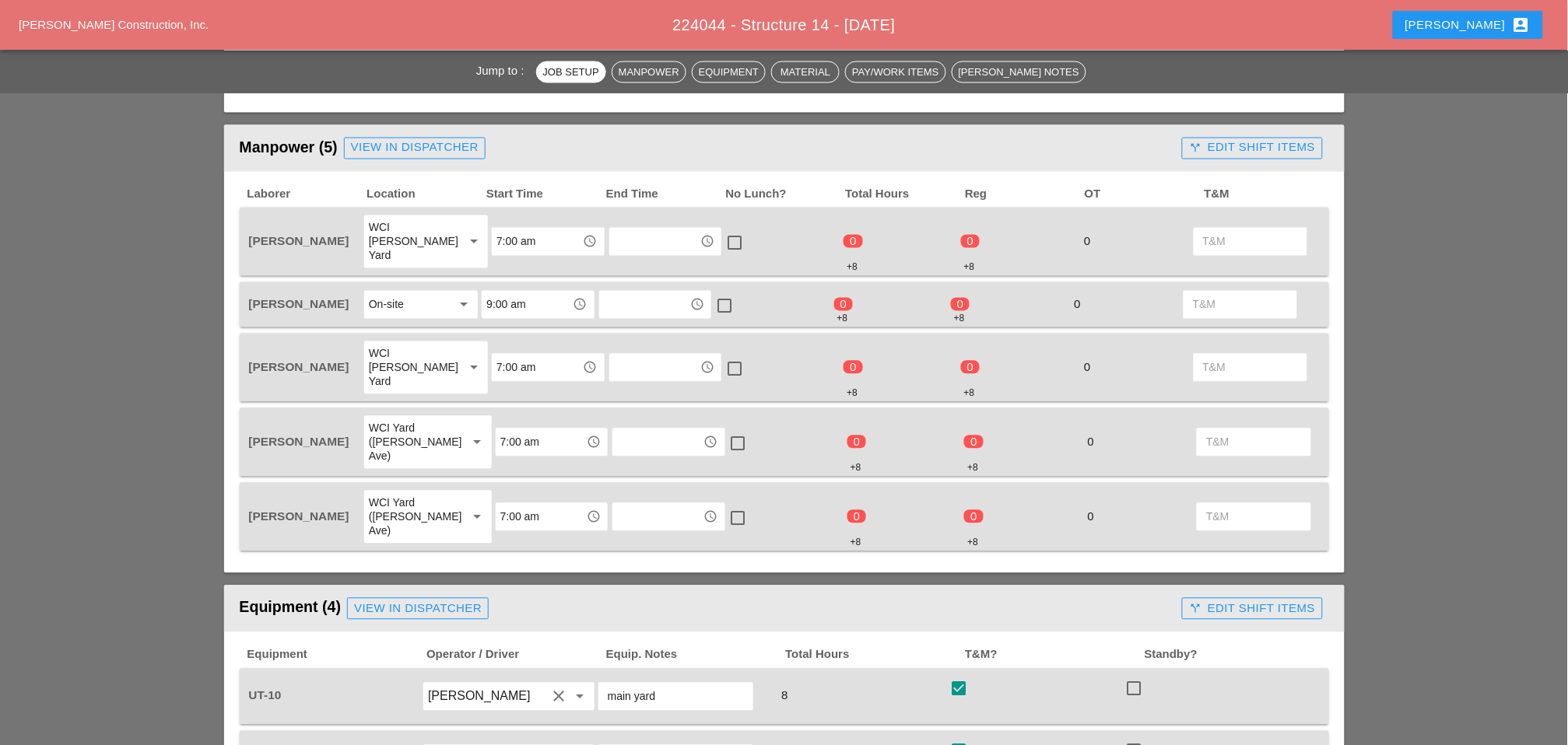 click on "call_split Edit Shift Items" at bounding box center (1252, 148) 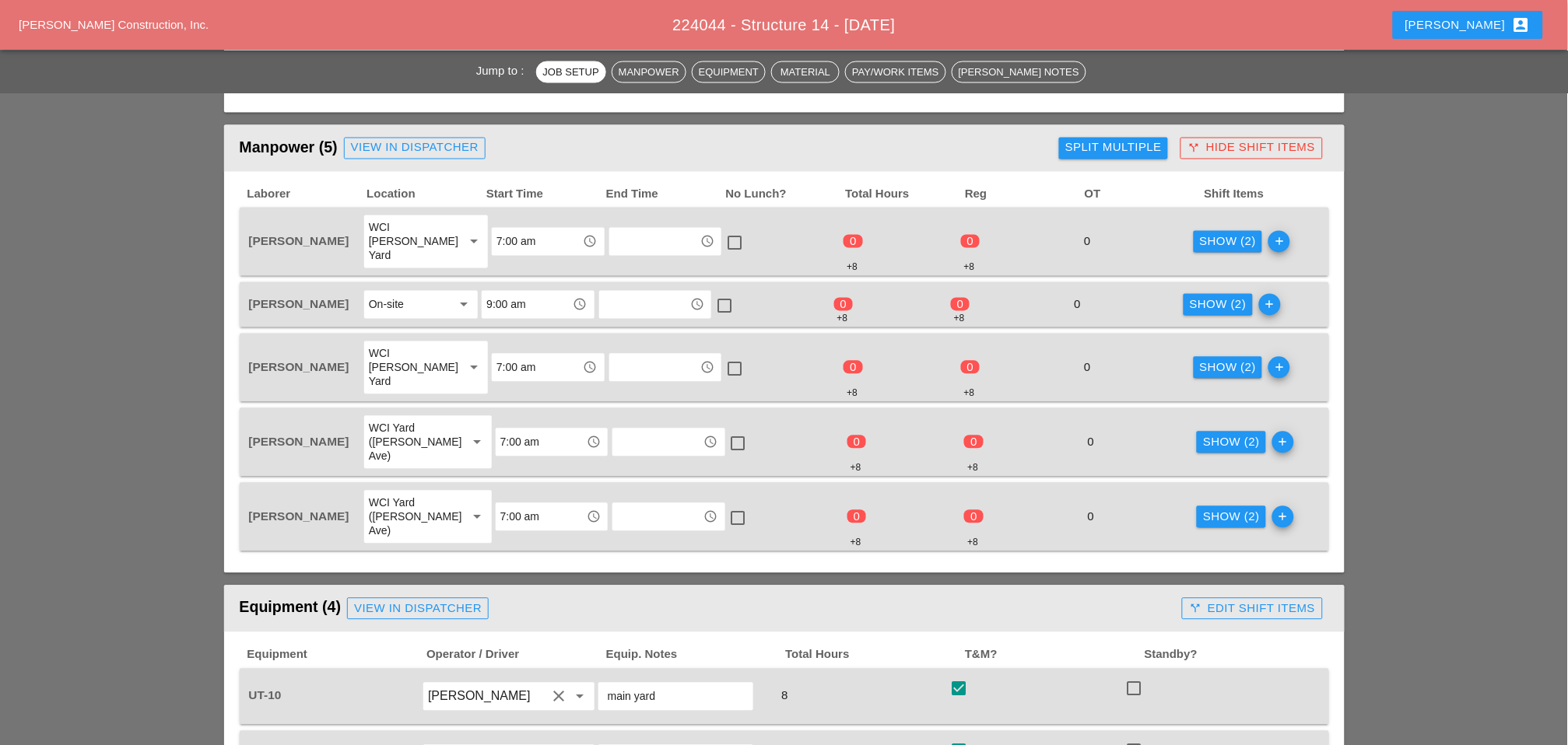 click on "Show (2)" at bounding box center (1228, 242) 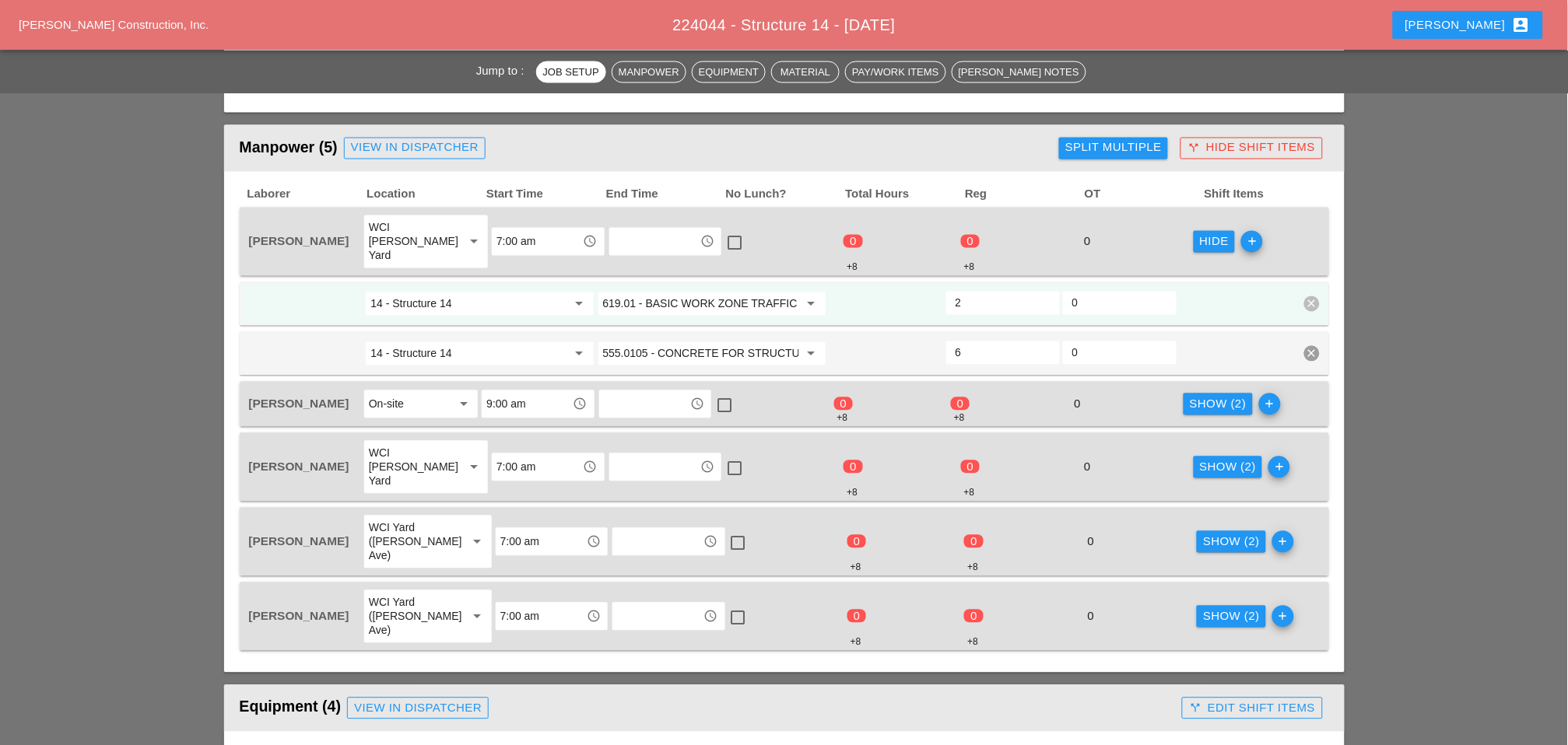 click on "Show (2)" at bounding box center [1218, 404] 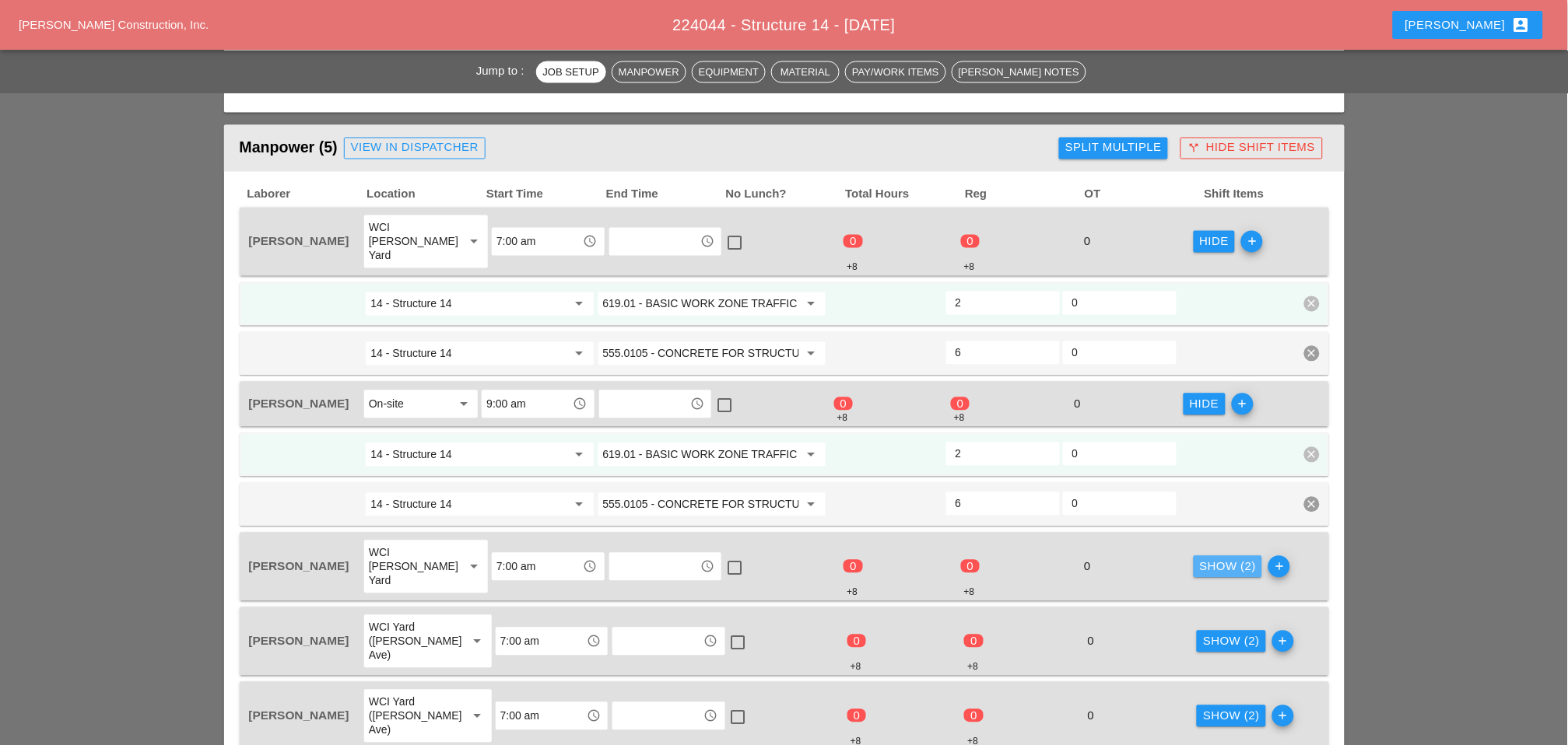 click on "Show (2)" at bounding box center (1228, 567) 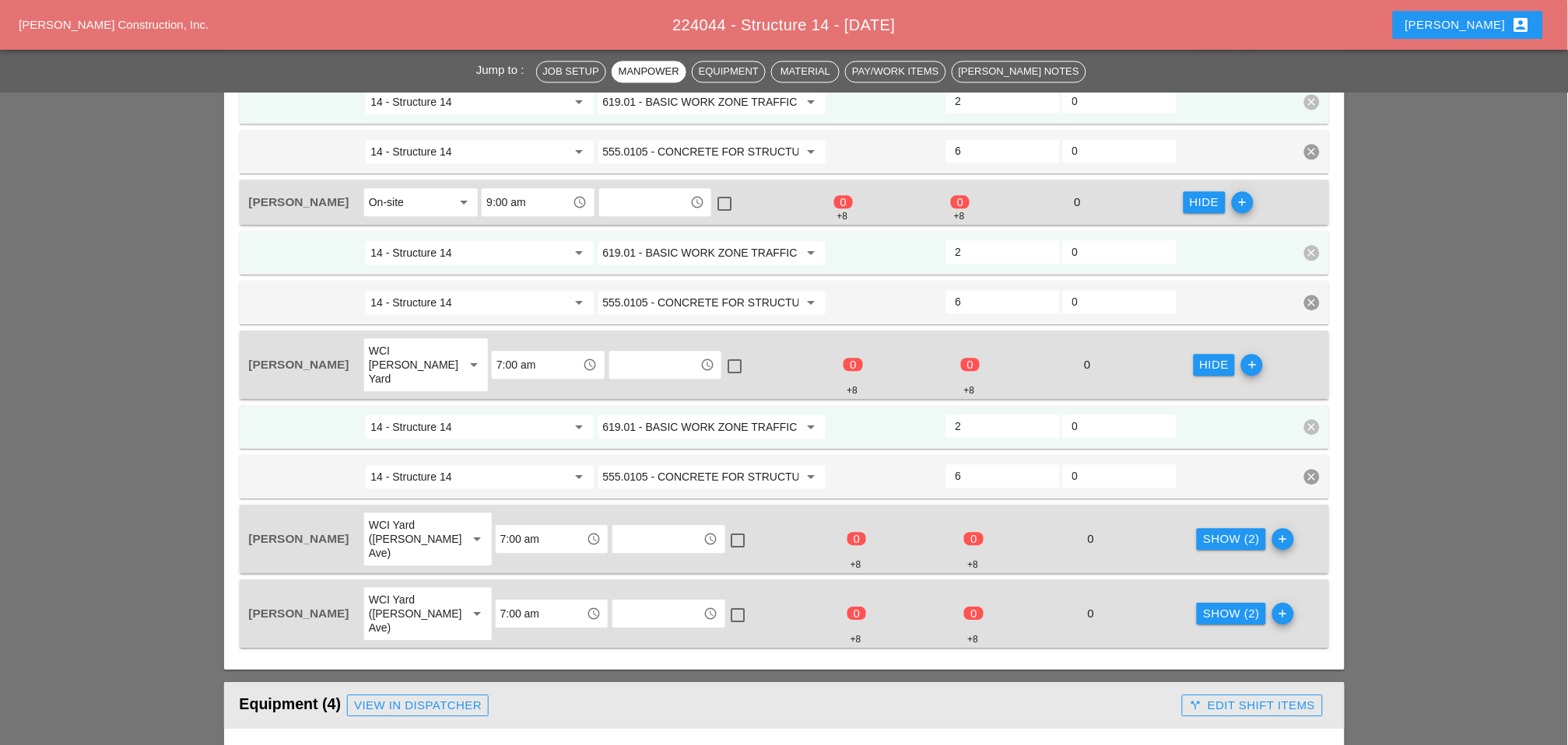 scroll, scrollTop: 1037, scrollLeft: 0, axis: vertical 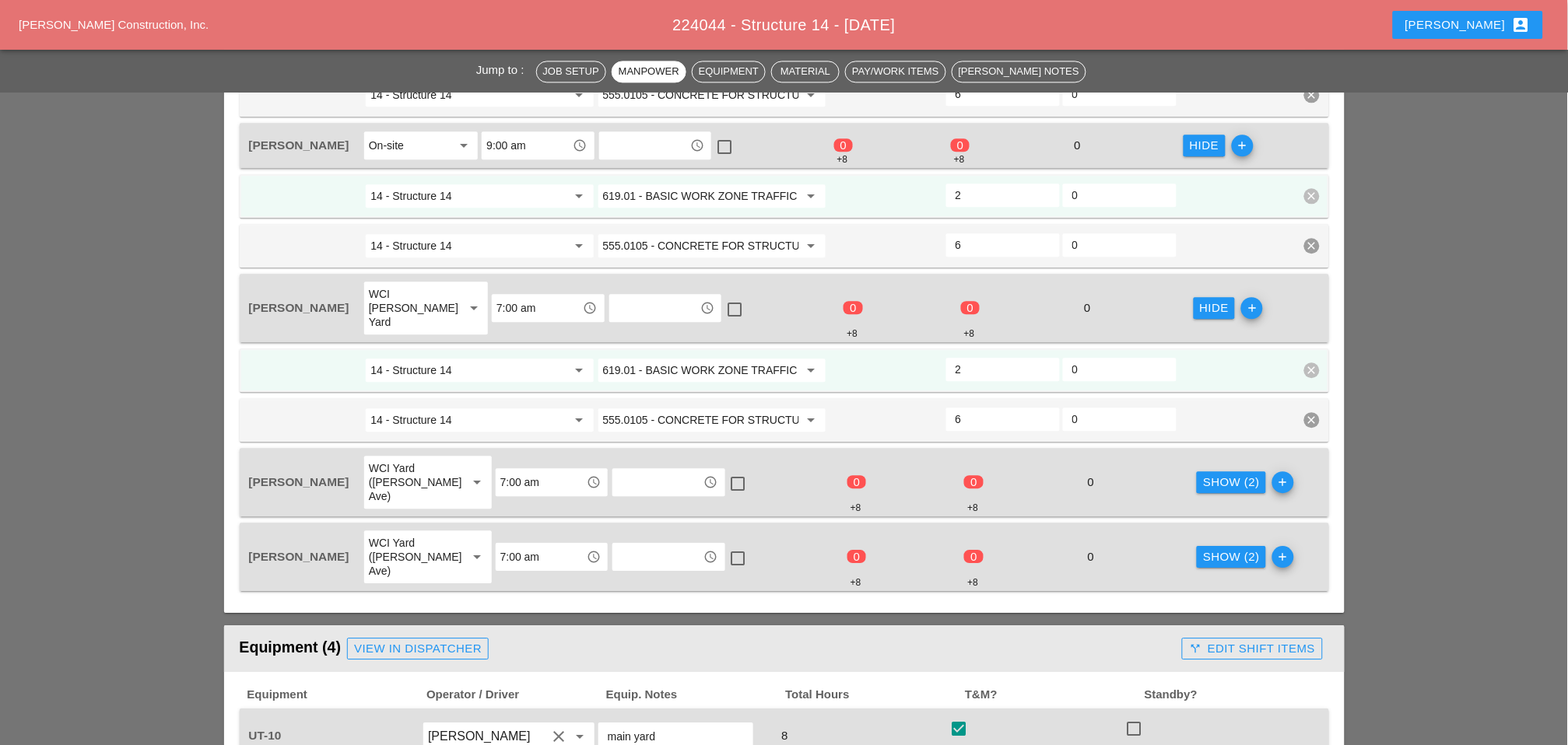 click on "Show (2) add" at bounding box center (1254, 482) 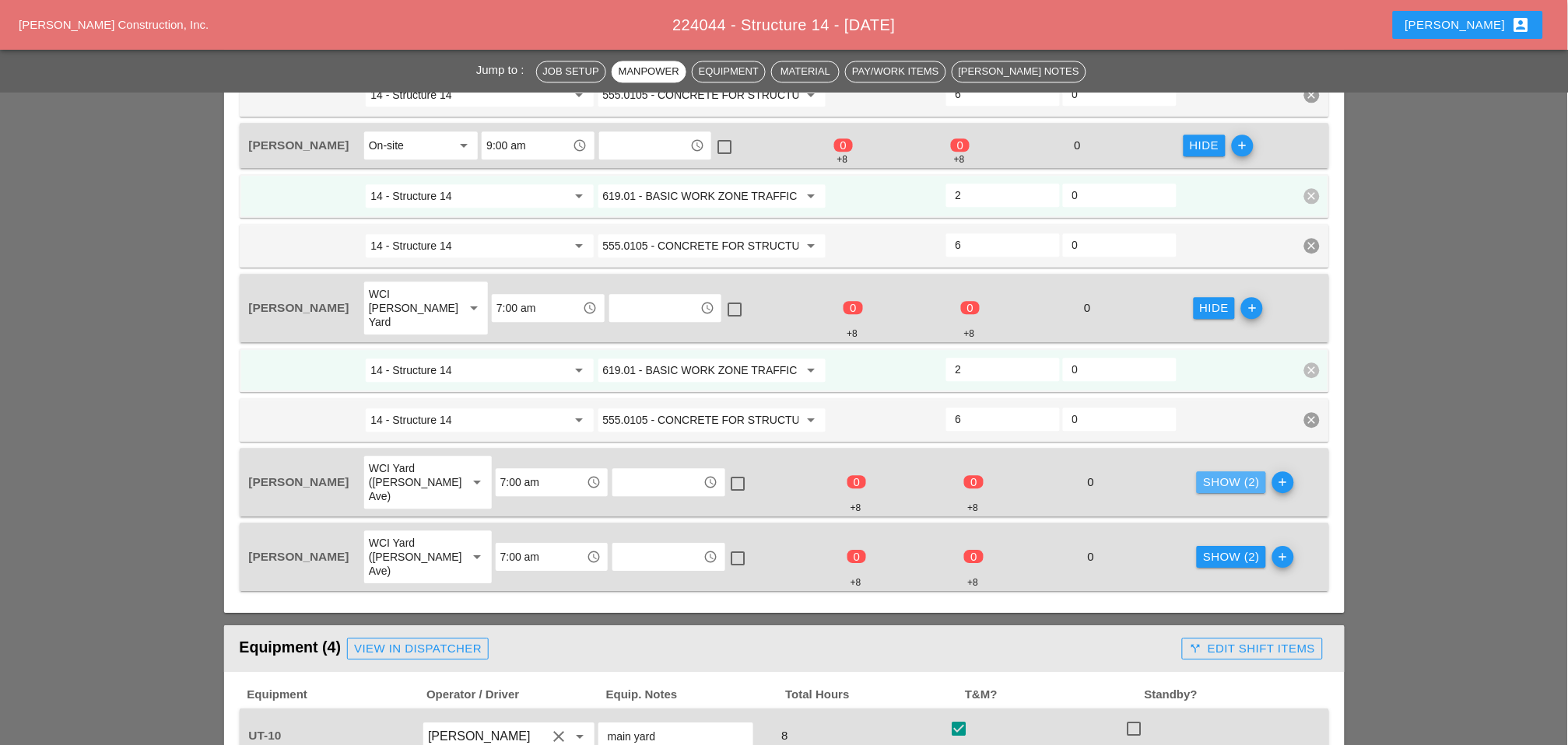 click on "Show (2)" at bounding box center [1231, 482] 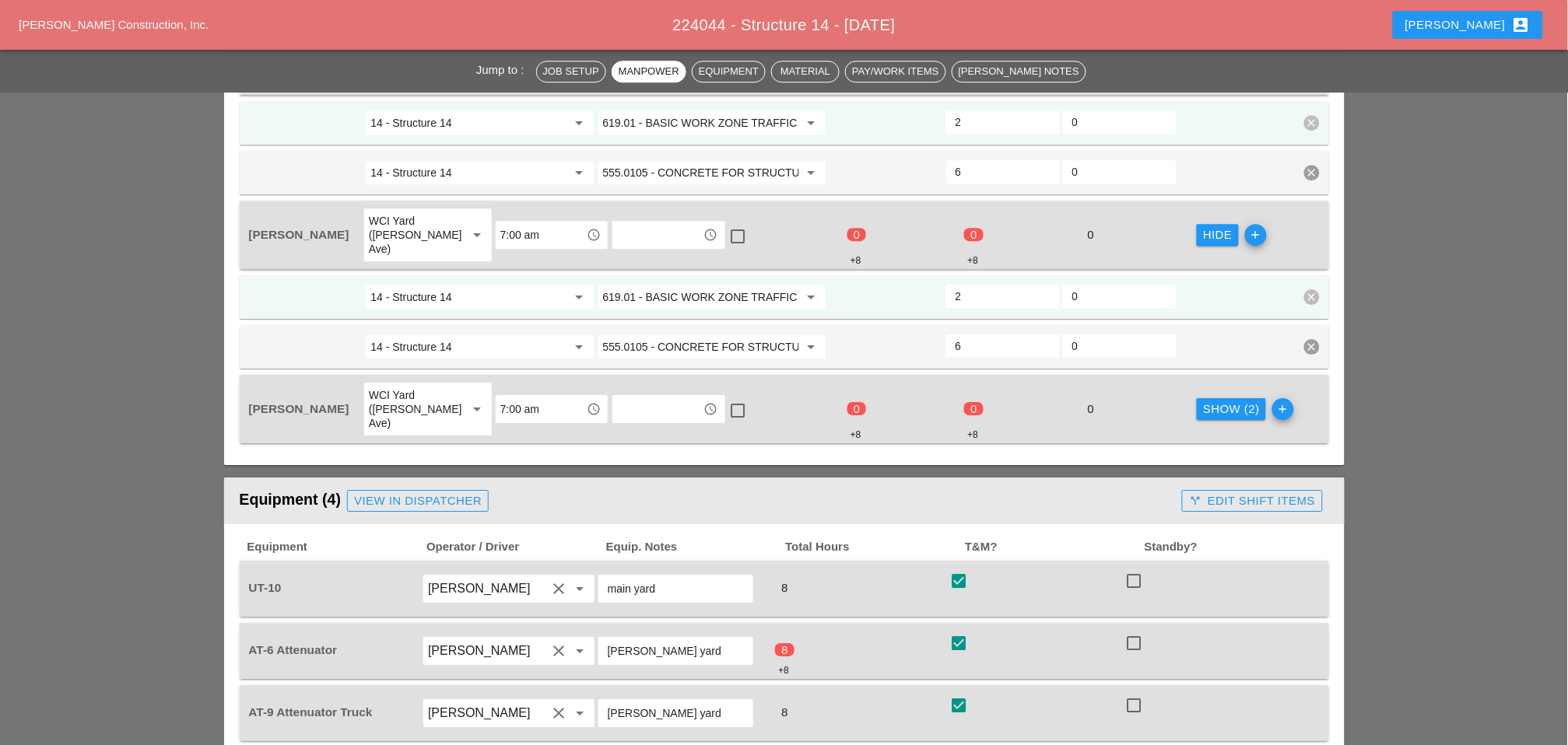 scroll, scrollTop: 1296, scrollLeft: 0, axis: vertical 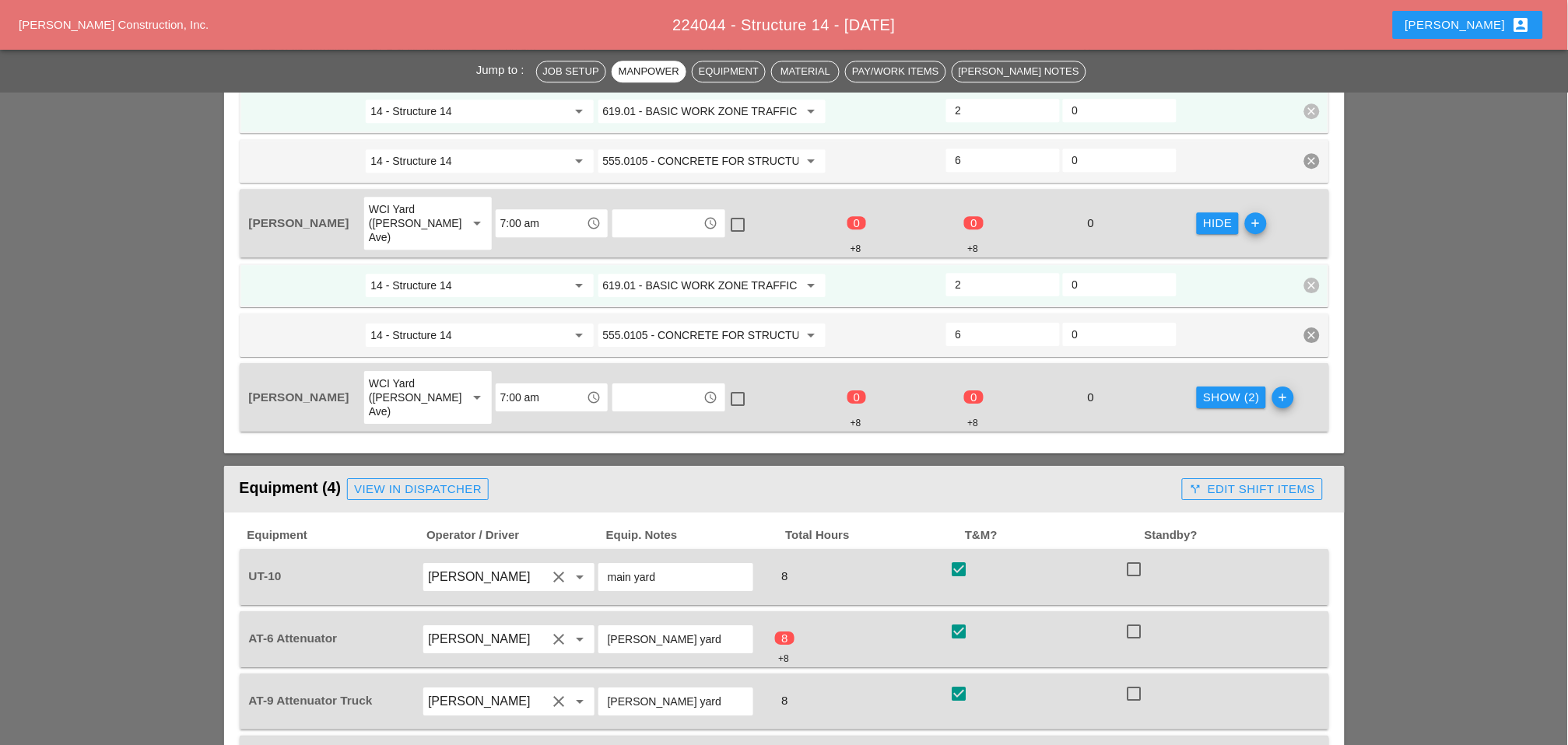 click on "Show (2)" at bounding box center [1231, 397] 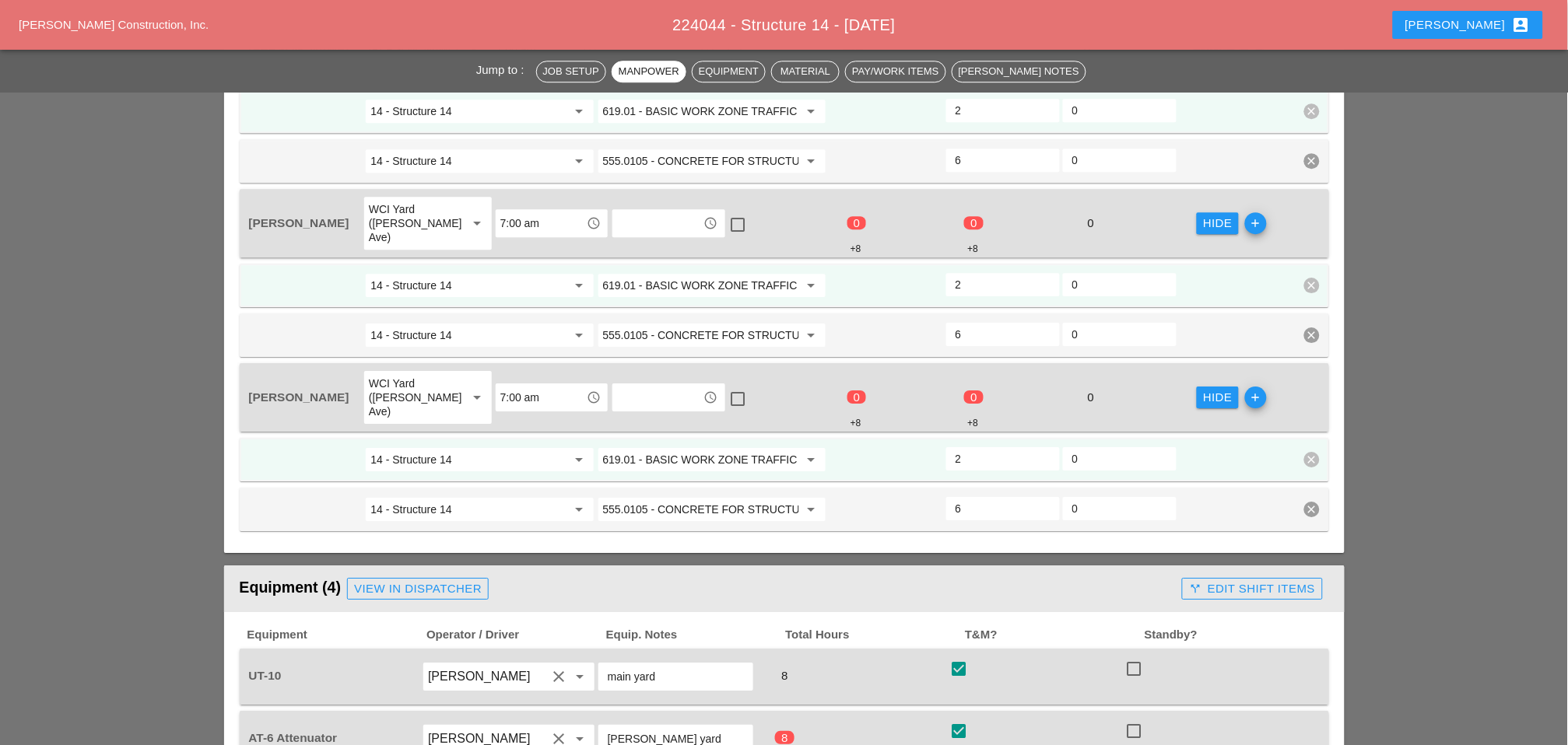 scroll, scrollTop: 1382, scrollLeft: 0, axis: vertical 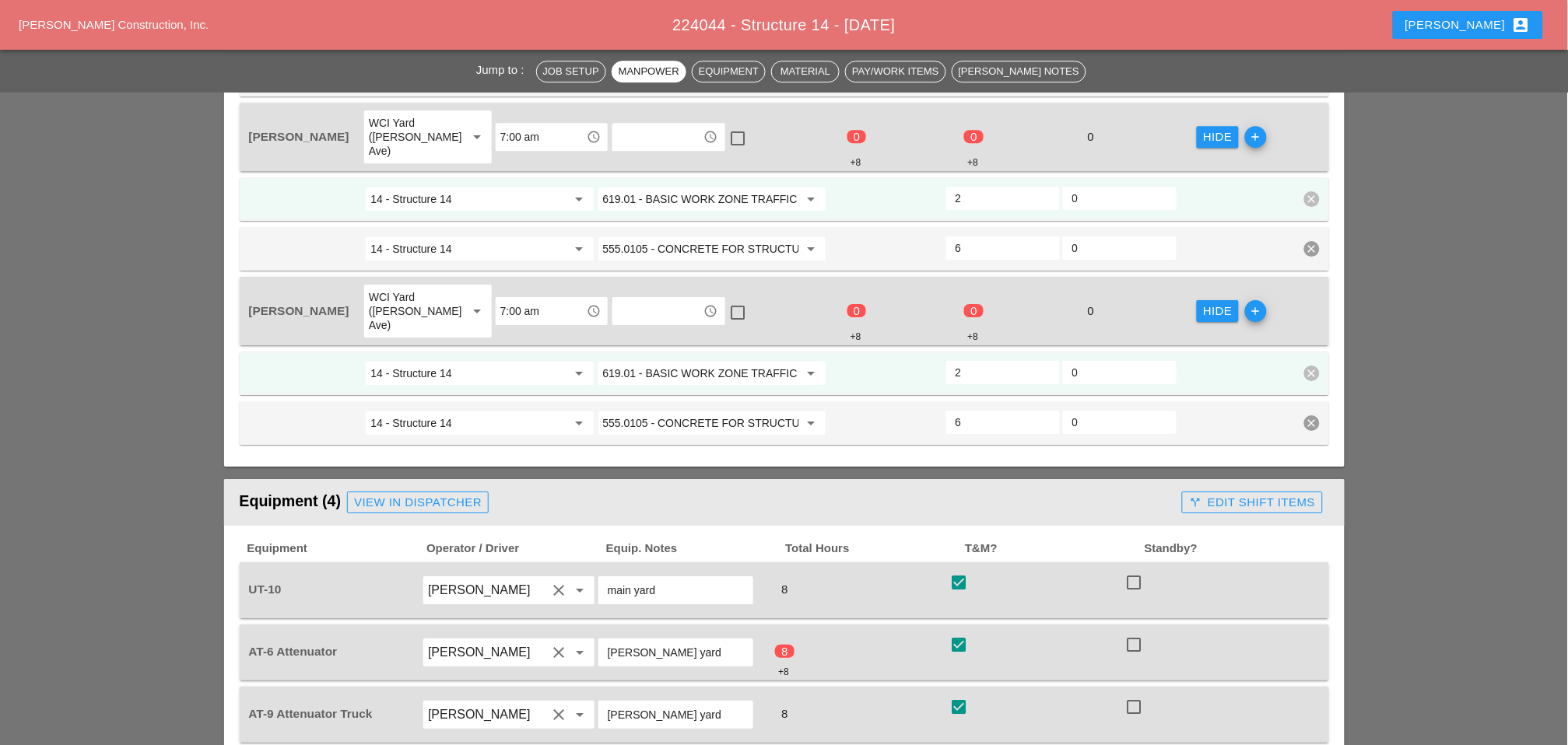 click on "call_split Edit Shift Items" at bounding box center (1252, 502) 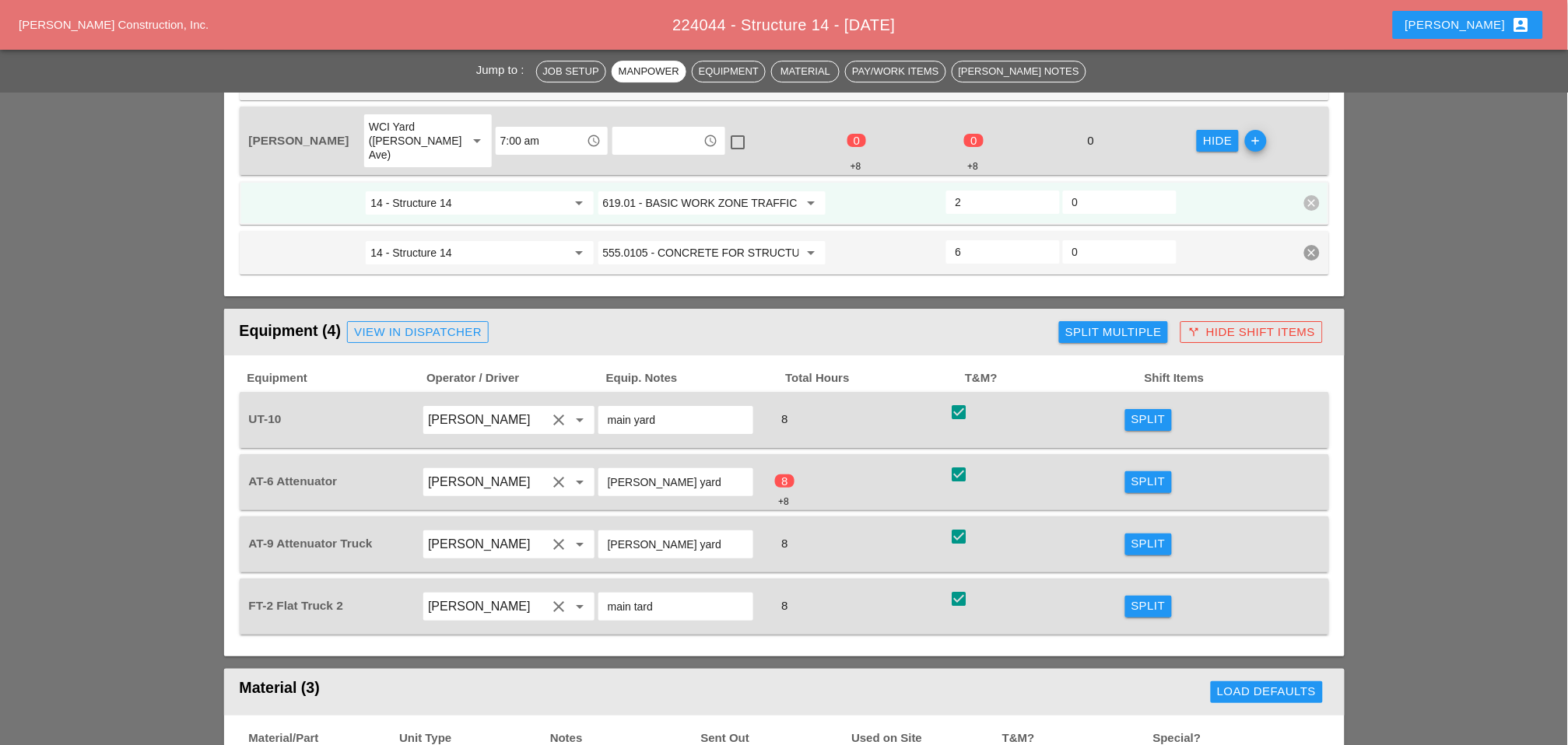 scroll, scrollTop: 1555, scrollLeft: 0, axis: vertical 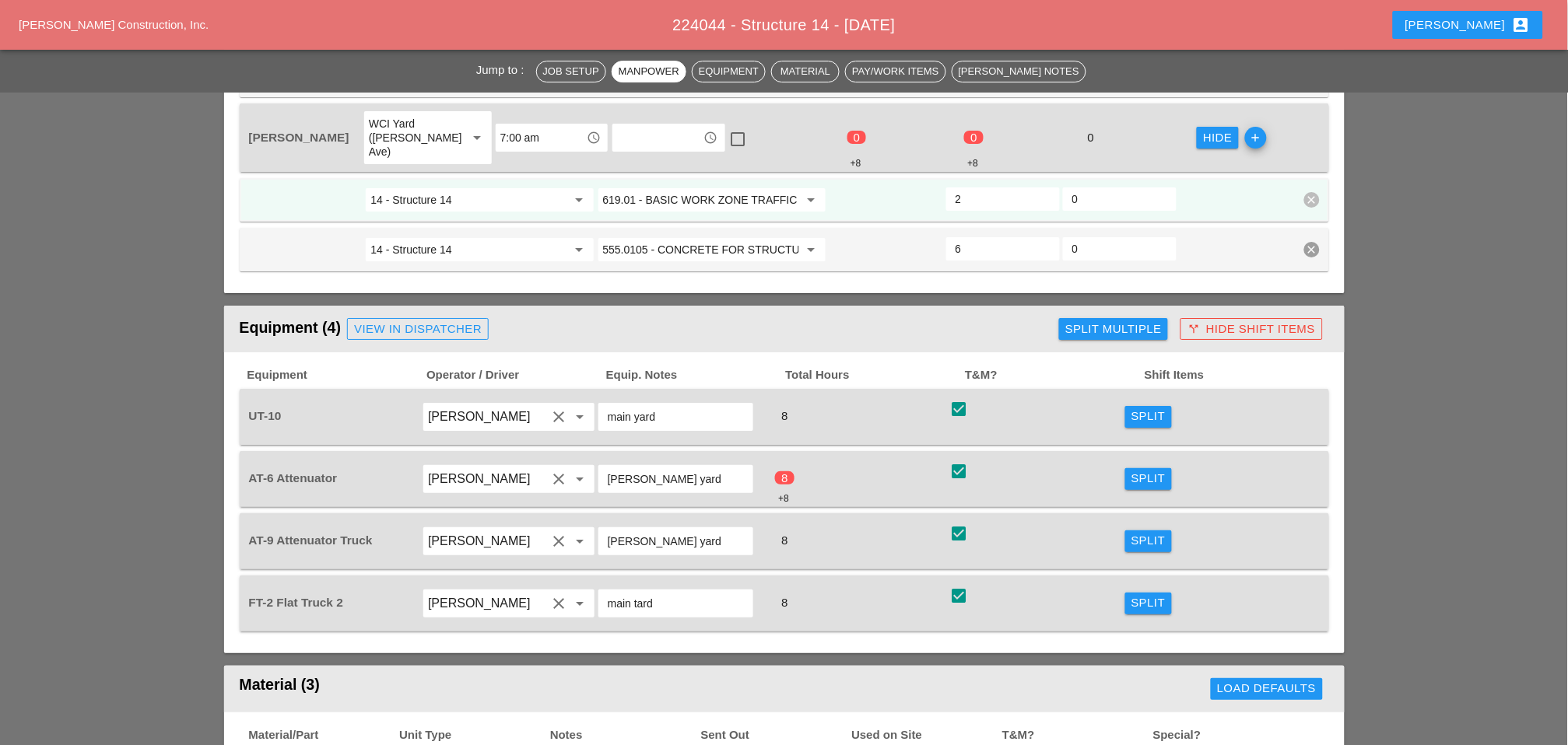 click on "Split" at bounding box center (1149, 478) 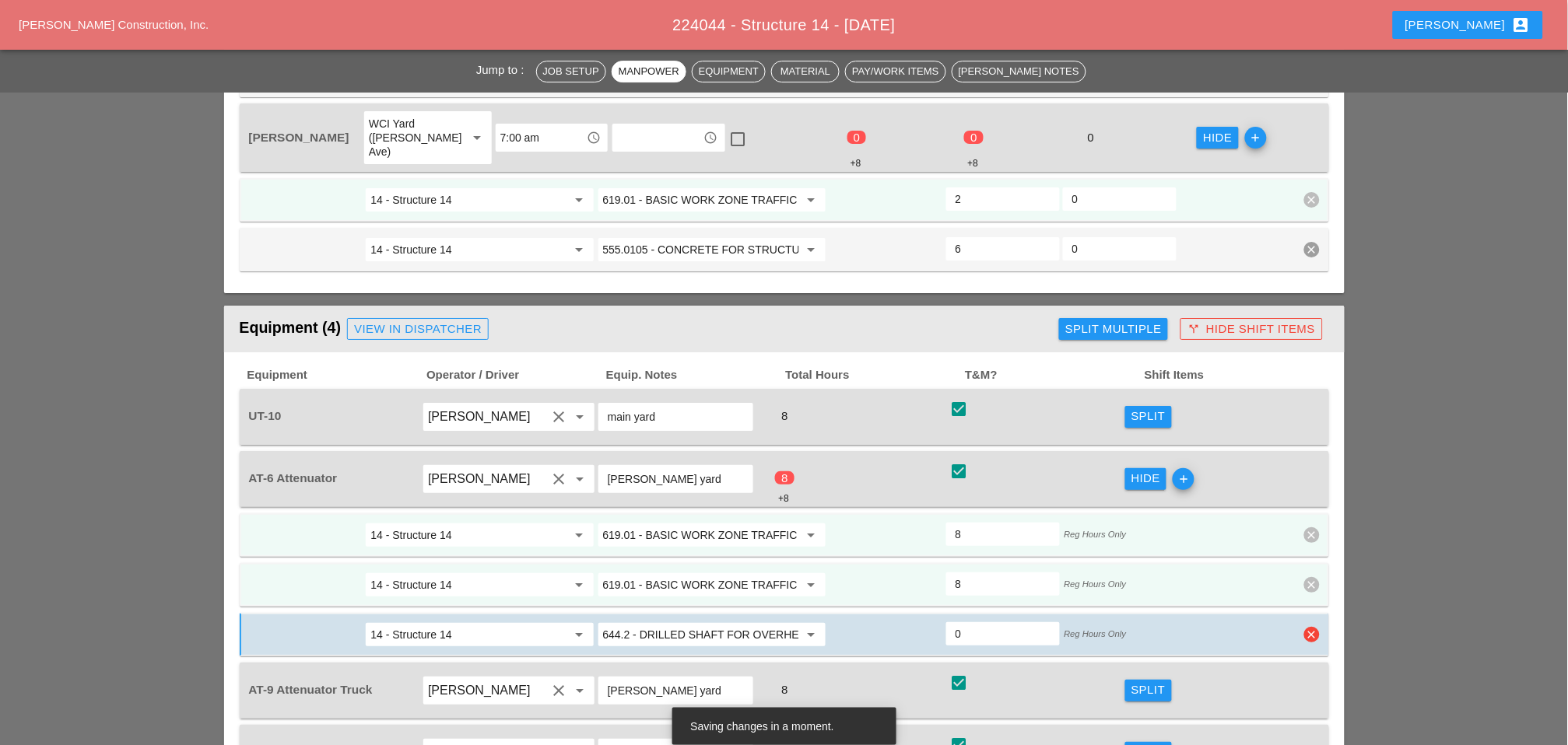 click on "clear" at bounding box center [1312, 635] 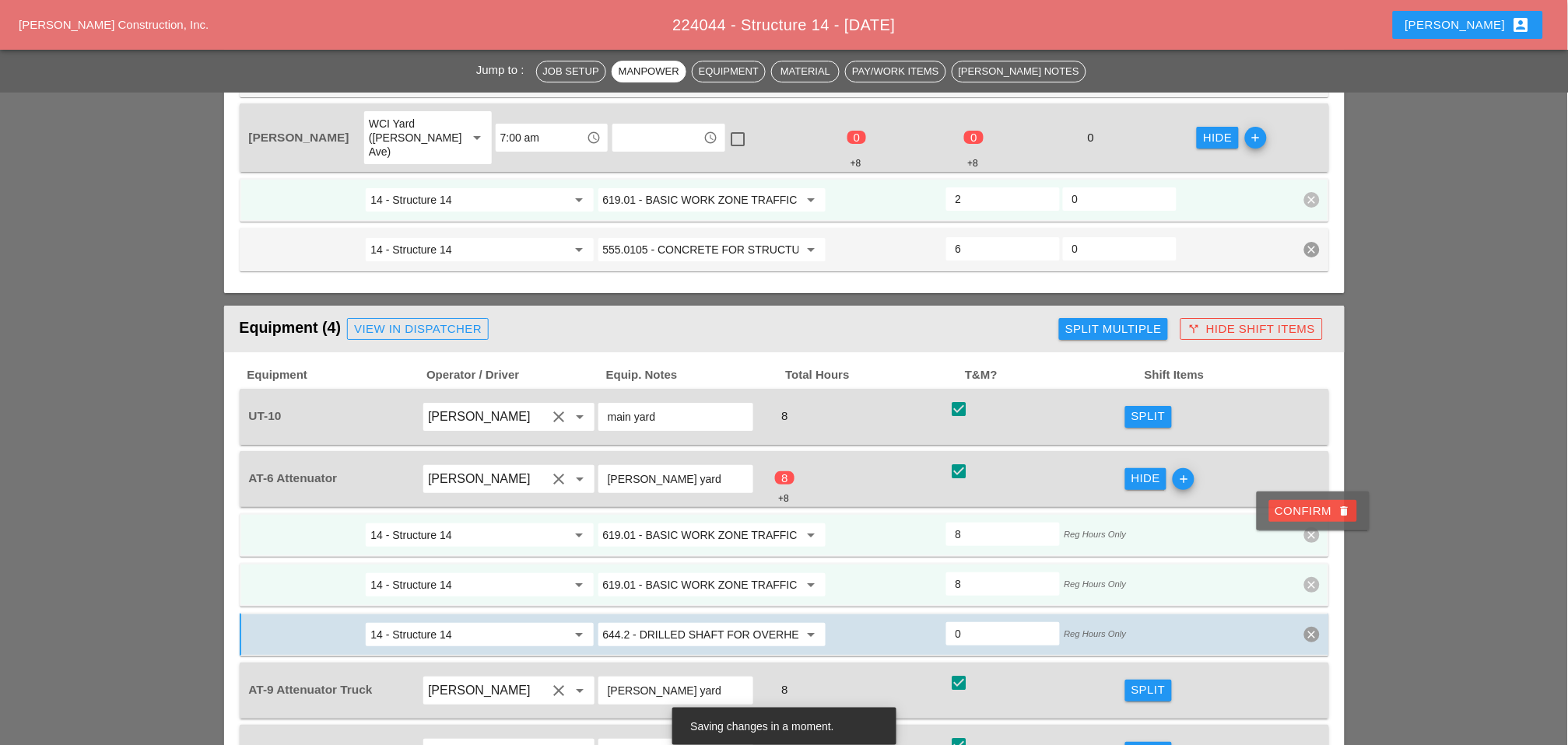 click on "Confirm delete" at bounding box center (1313, 511) 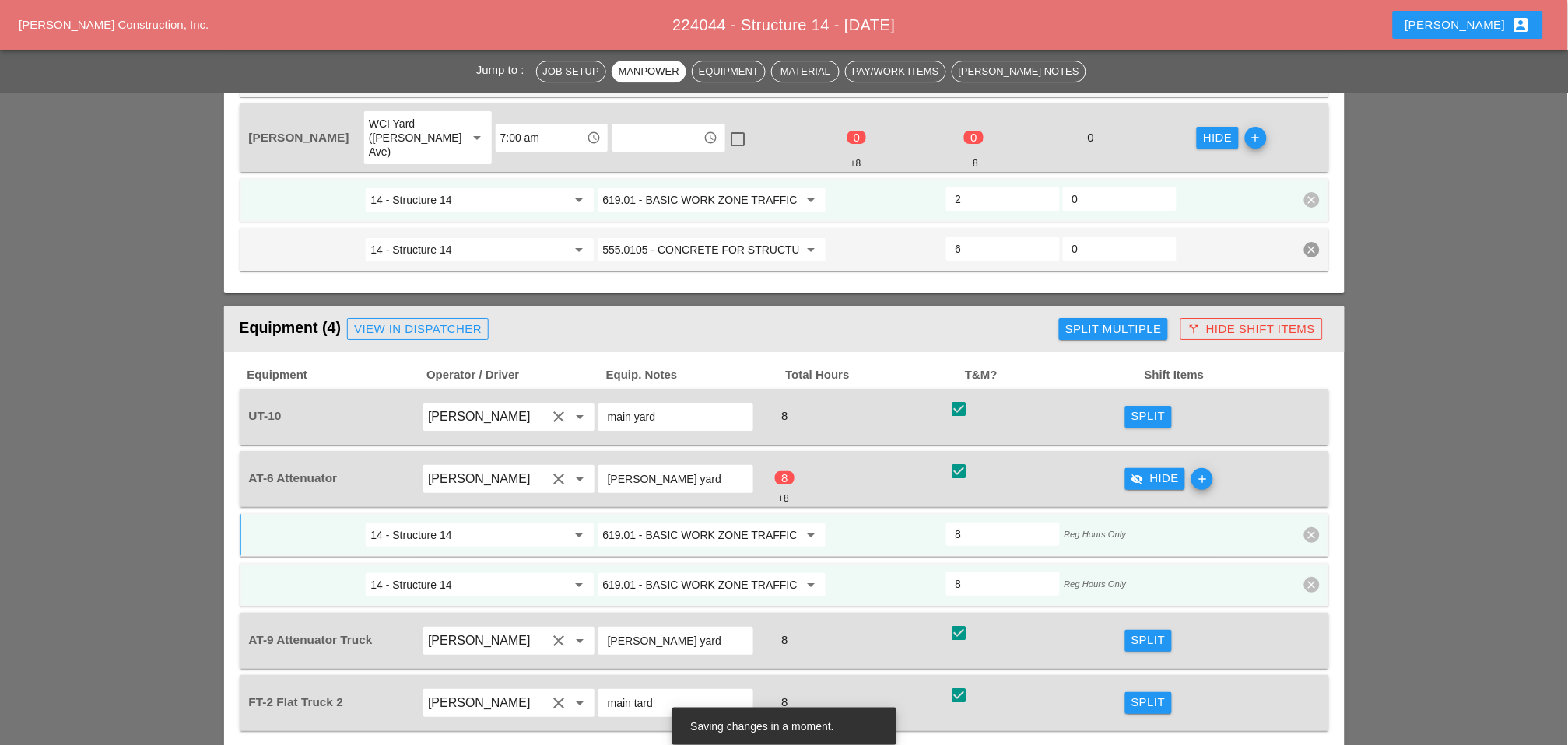 drag, startPoint x: 980, startPoint y: 493, endPoint x: 945, endPoint y: 498, distance: 35.355339 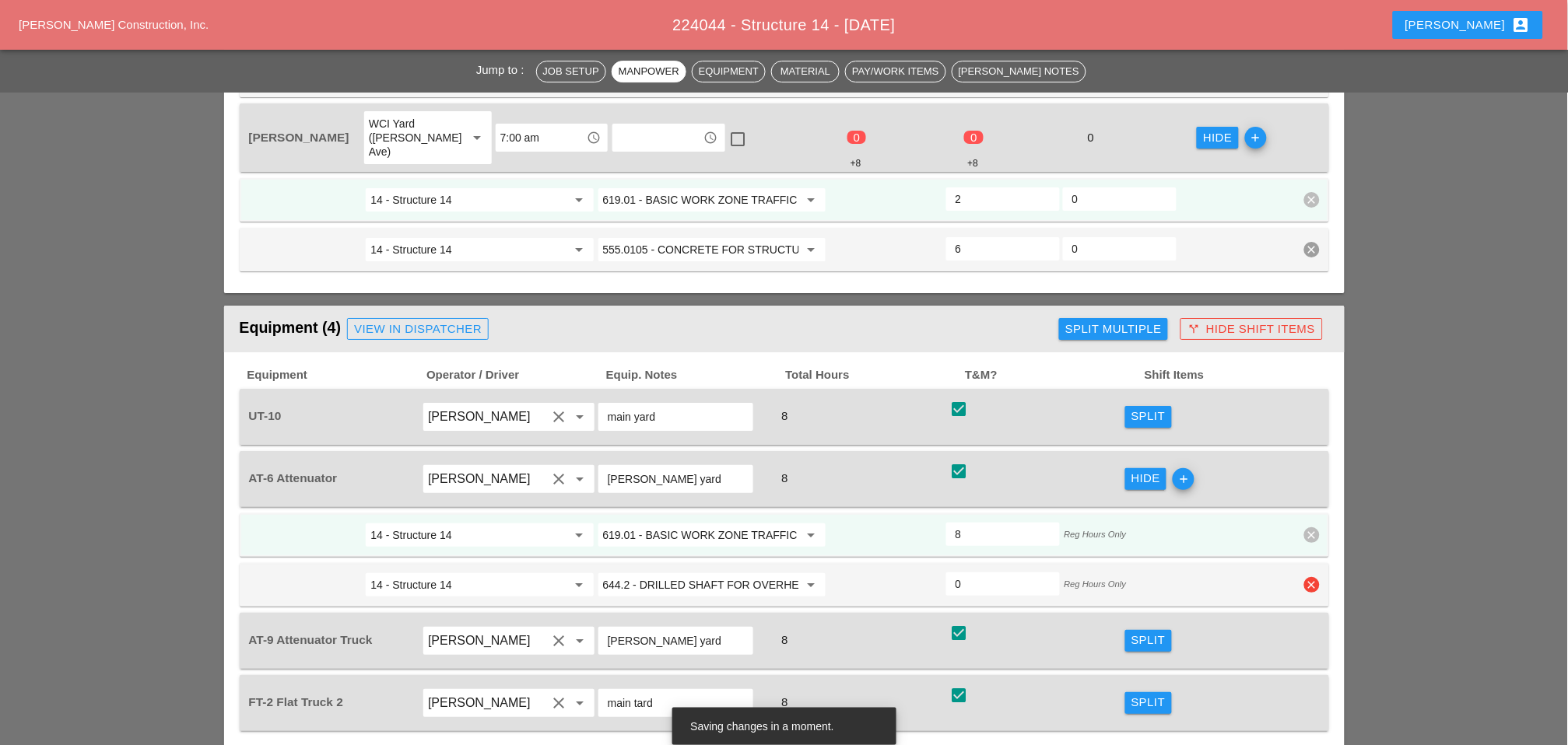 click on "clear" at bounding box center (1312, 585) 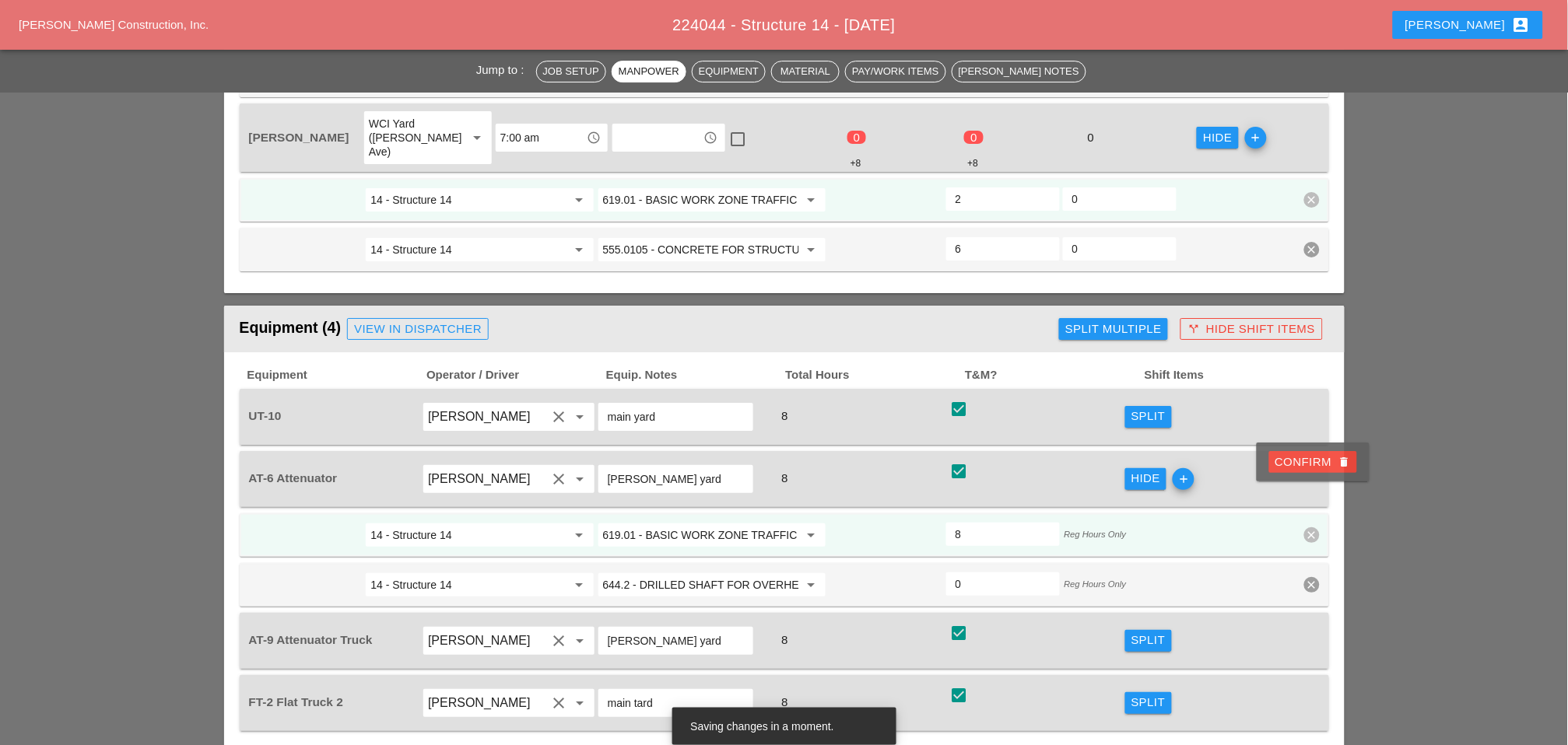 click on "Confirm delete" at bounding box center [1313, 462] 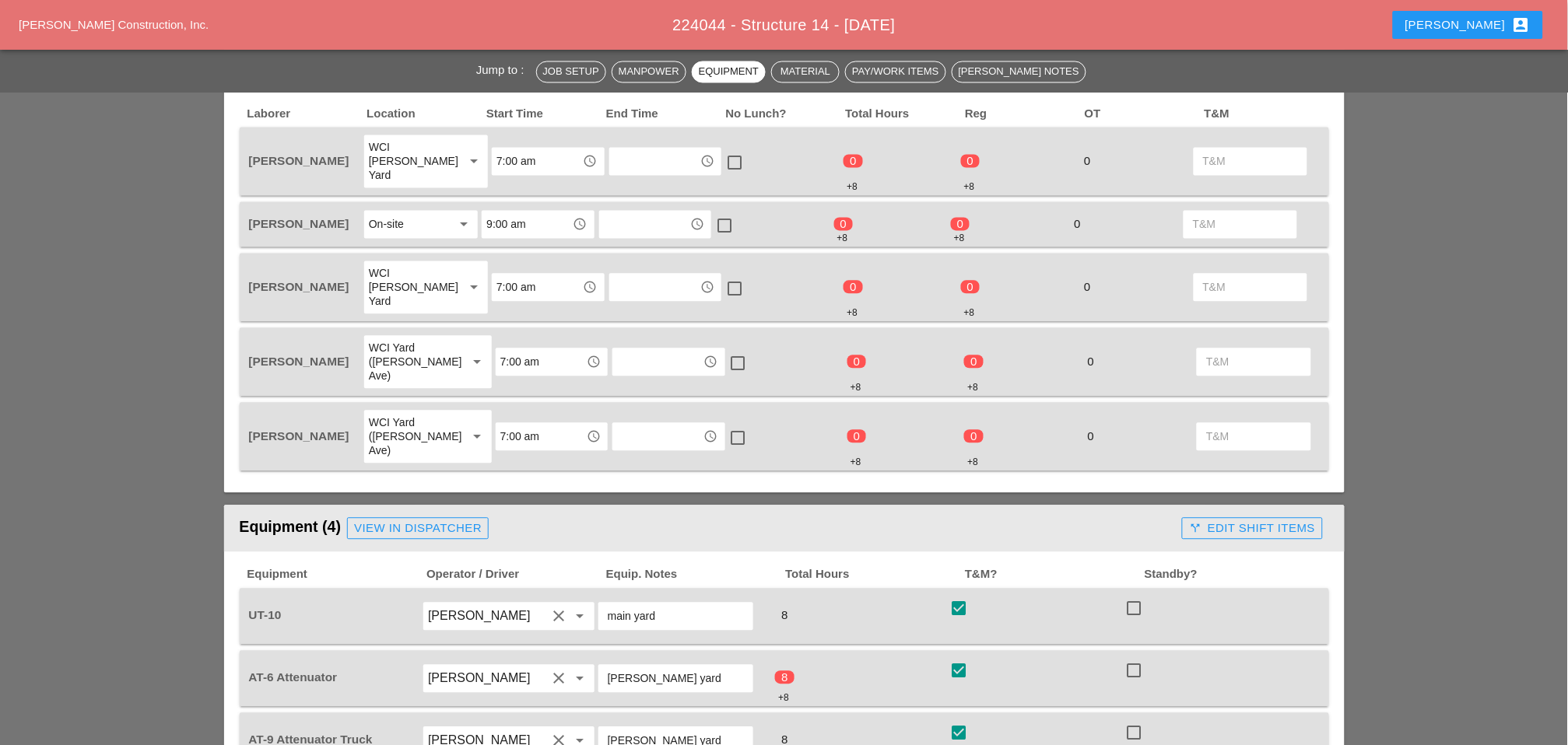 scroll, scrollTop: 950, scrollLeft: 0, axis: vertical 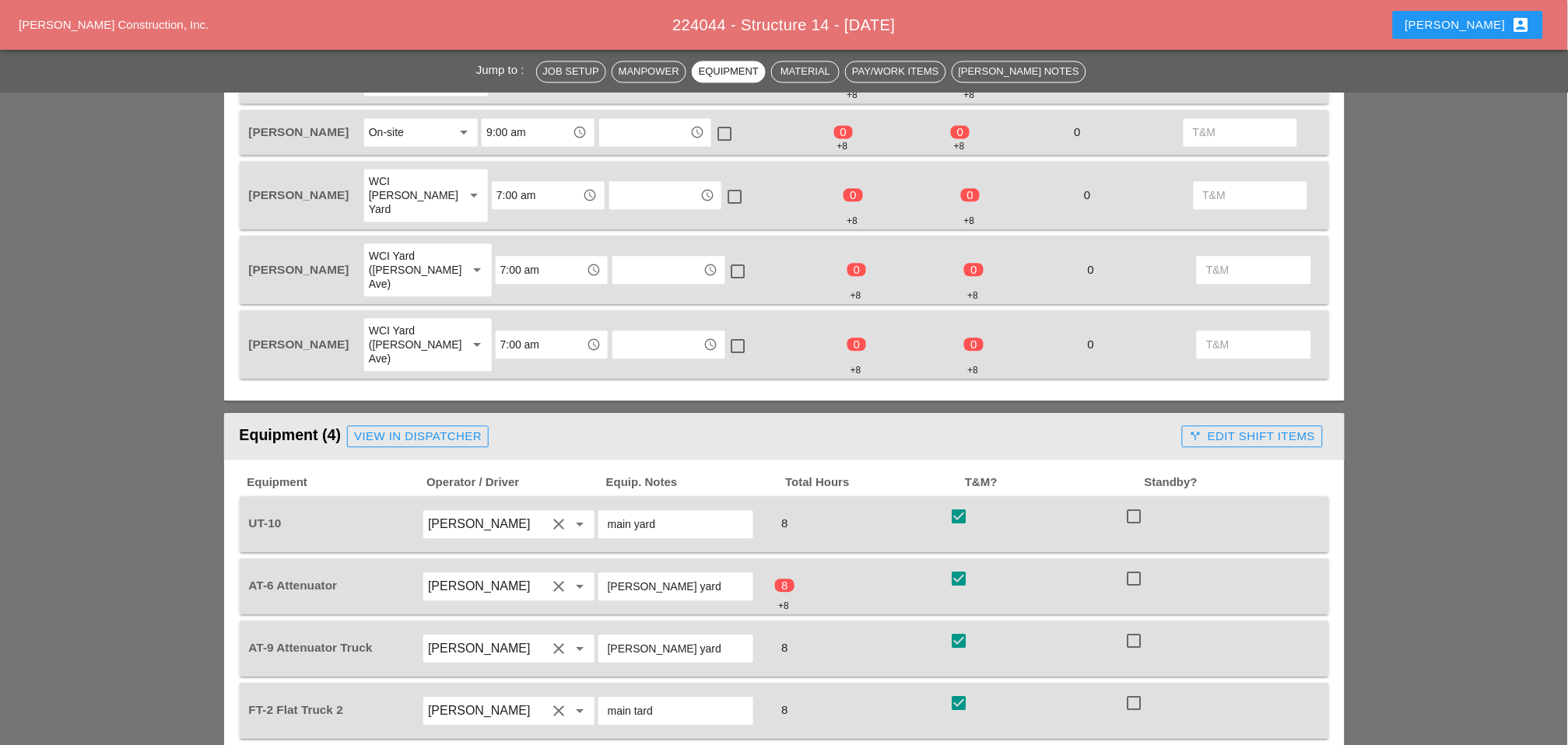 click on "call_split" at bounding box center (1195, 436) 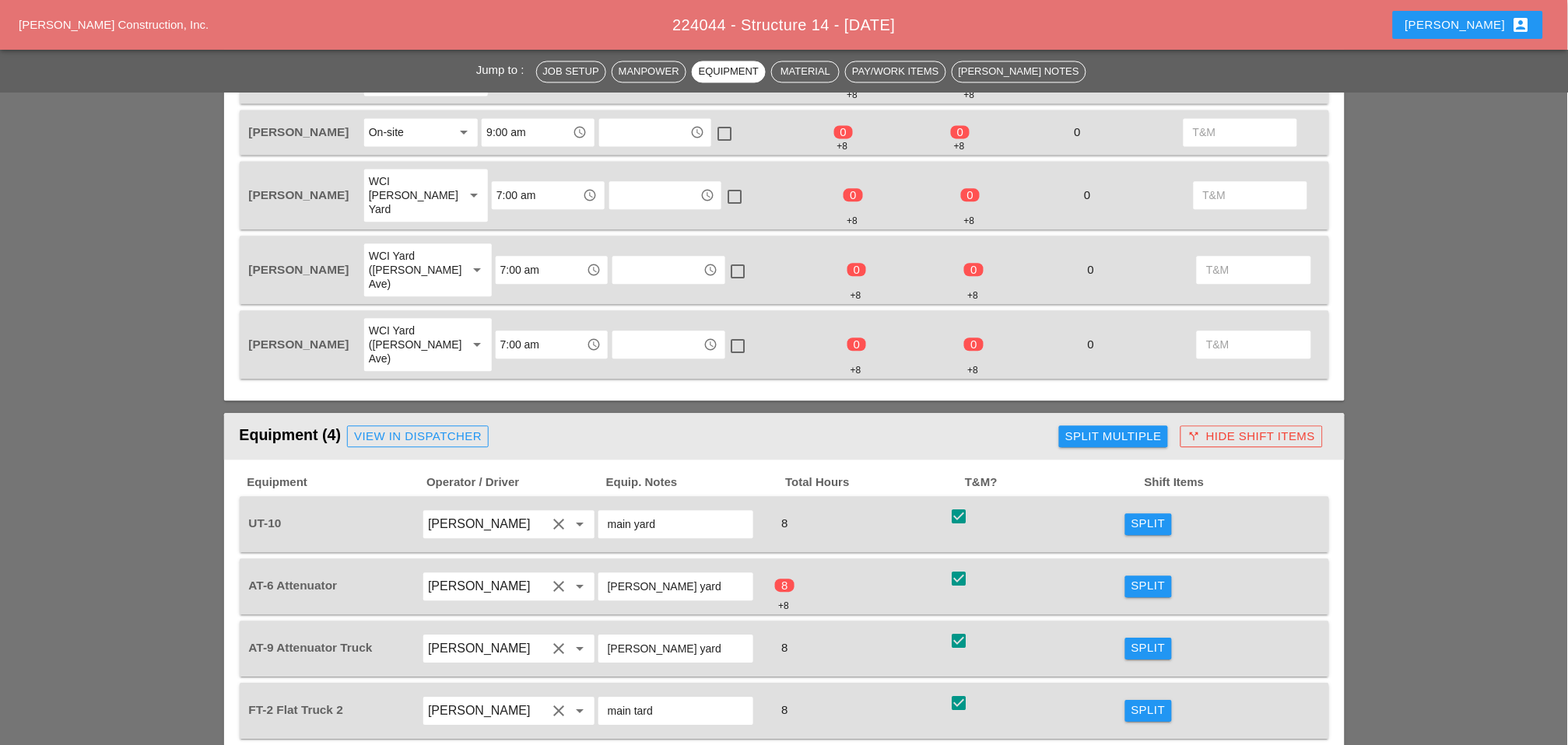 click on "Split" at bounding box center (1149, 586) 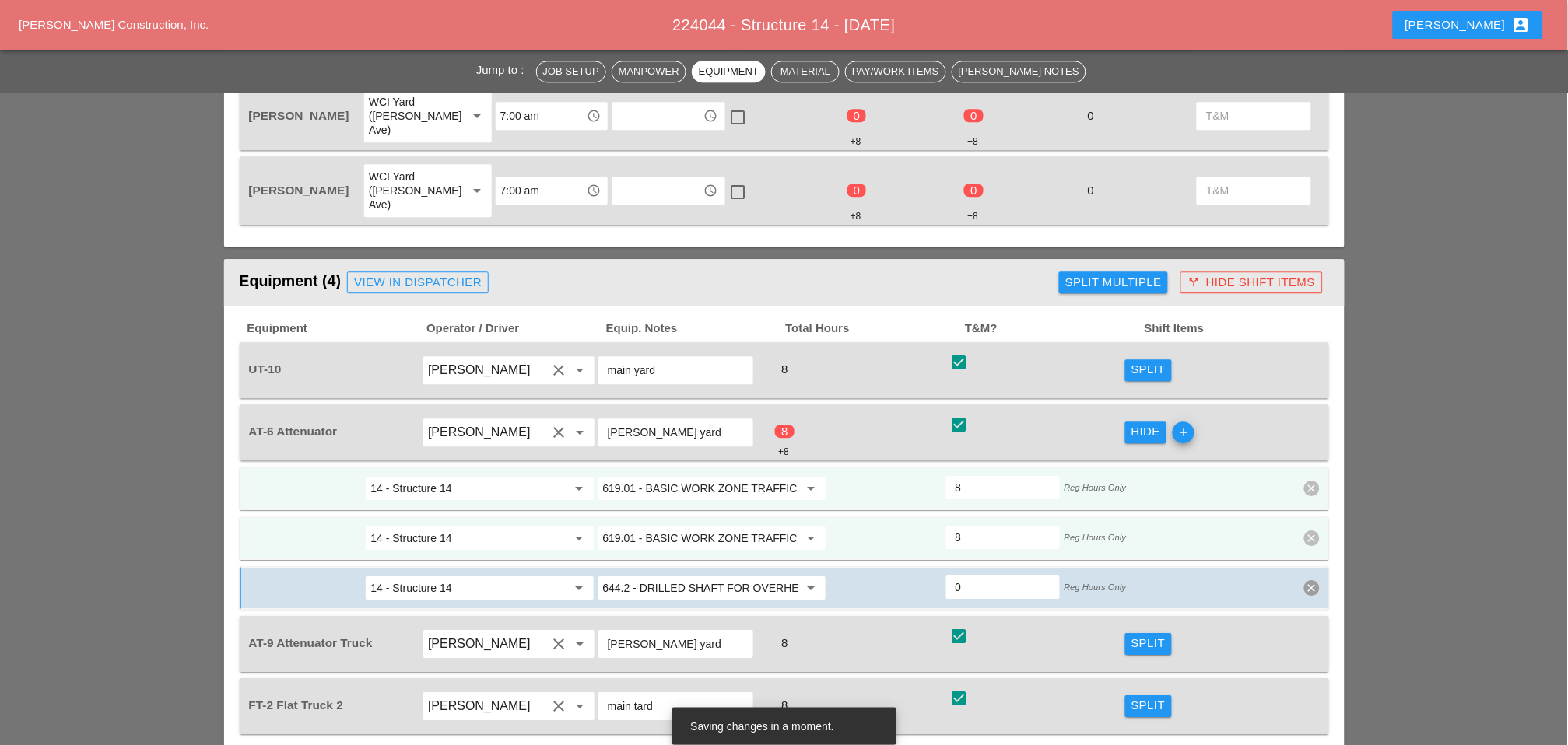 scroll, scrollTop: 1123, scrollLeft: 0, axis: vertical 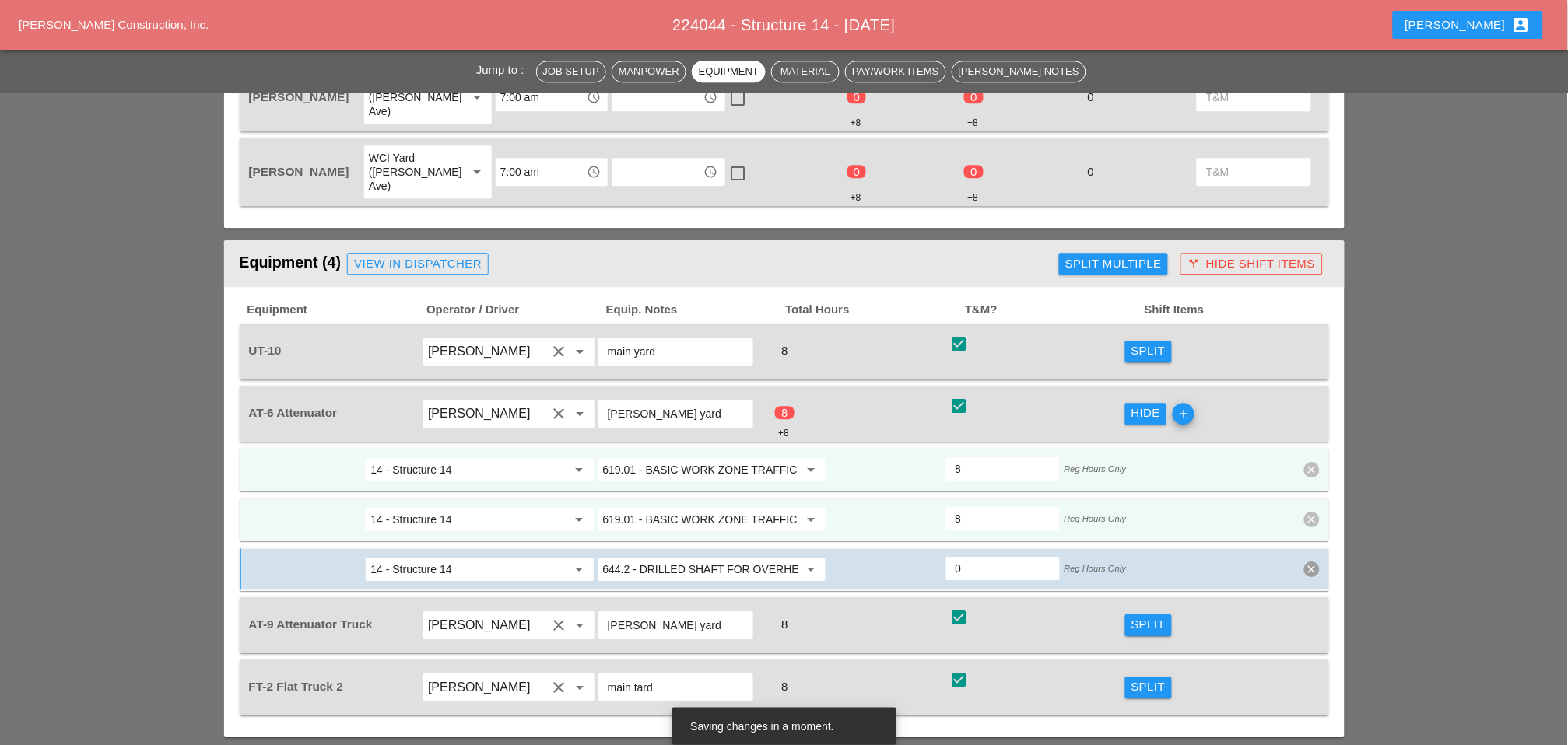 drag, startPoint x: 973, startPoint y: 445, endPoint x: 943, endPoint y: 443, distance: 30.066593 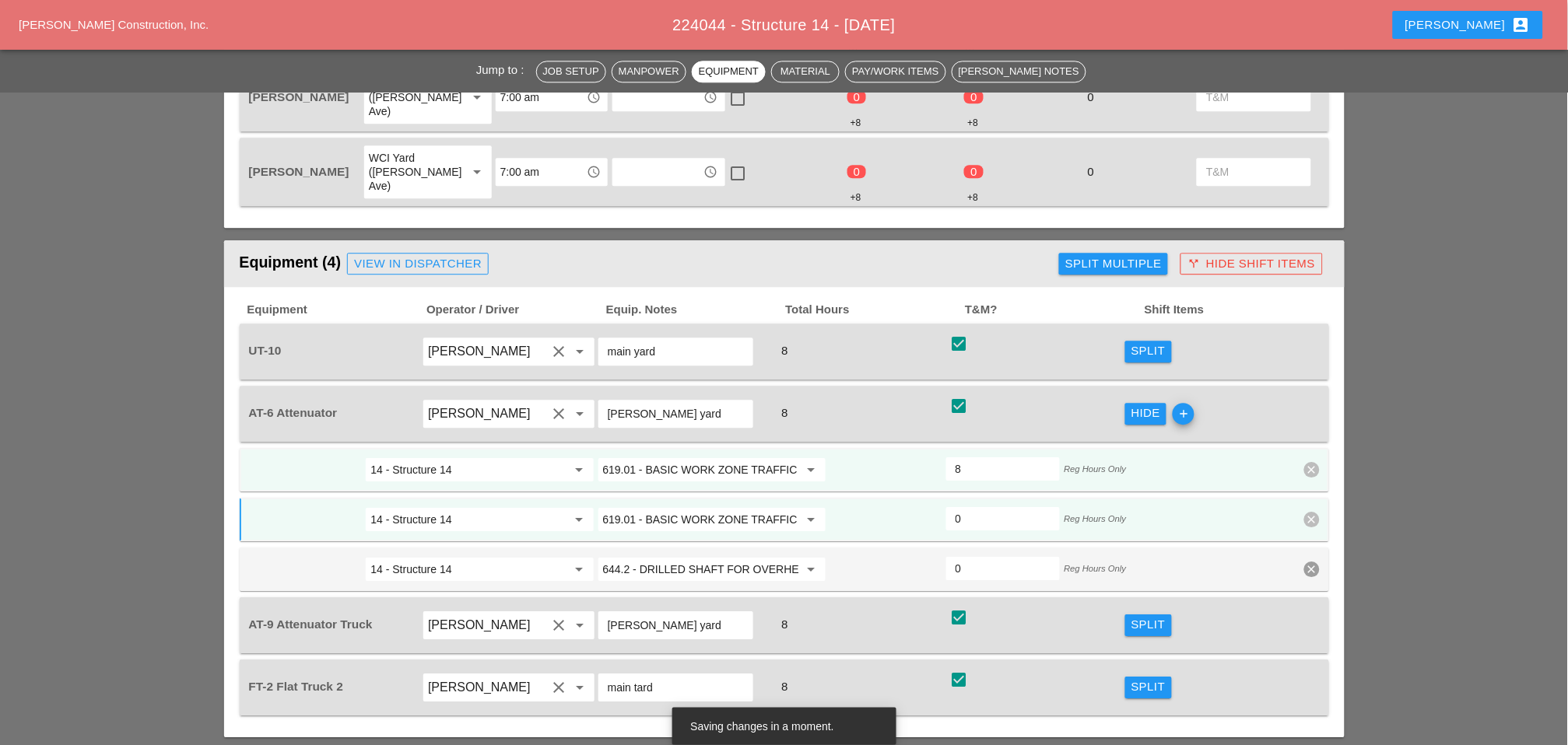 type on "0" 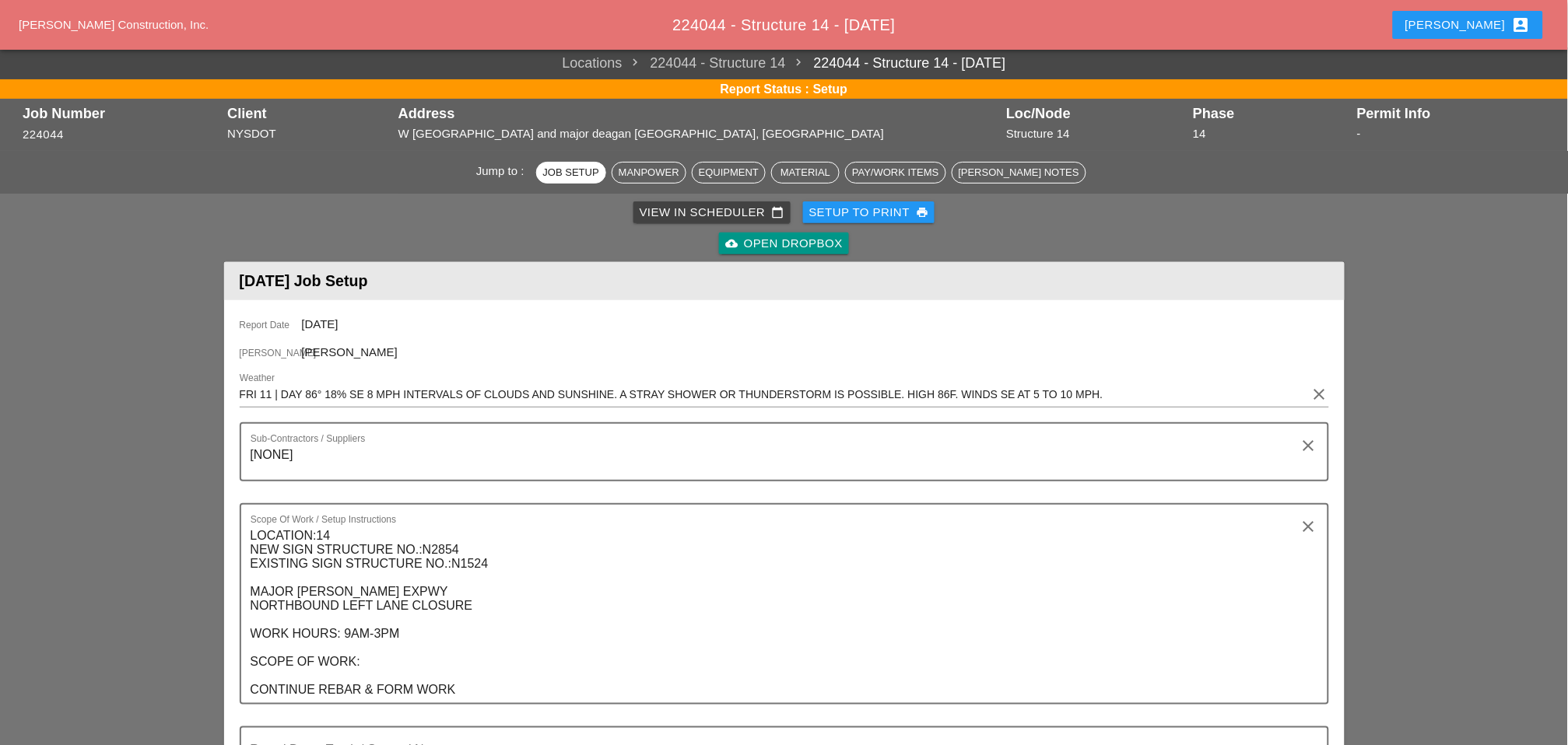 scroll, scrollTop: 0, scrollLeft: 0, axis: both 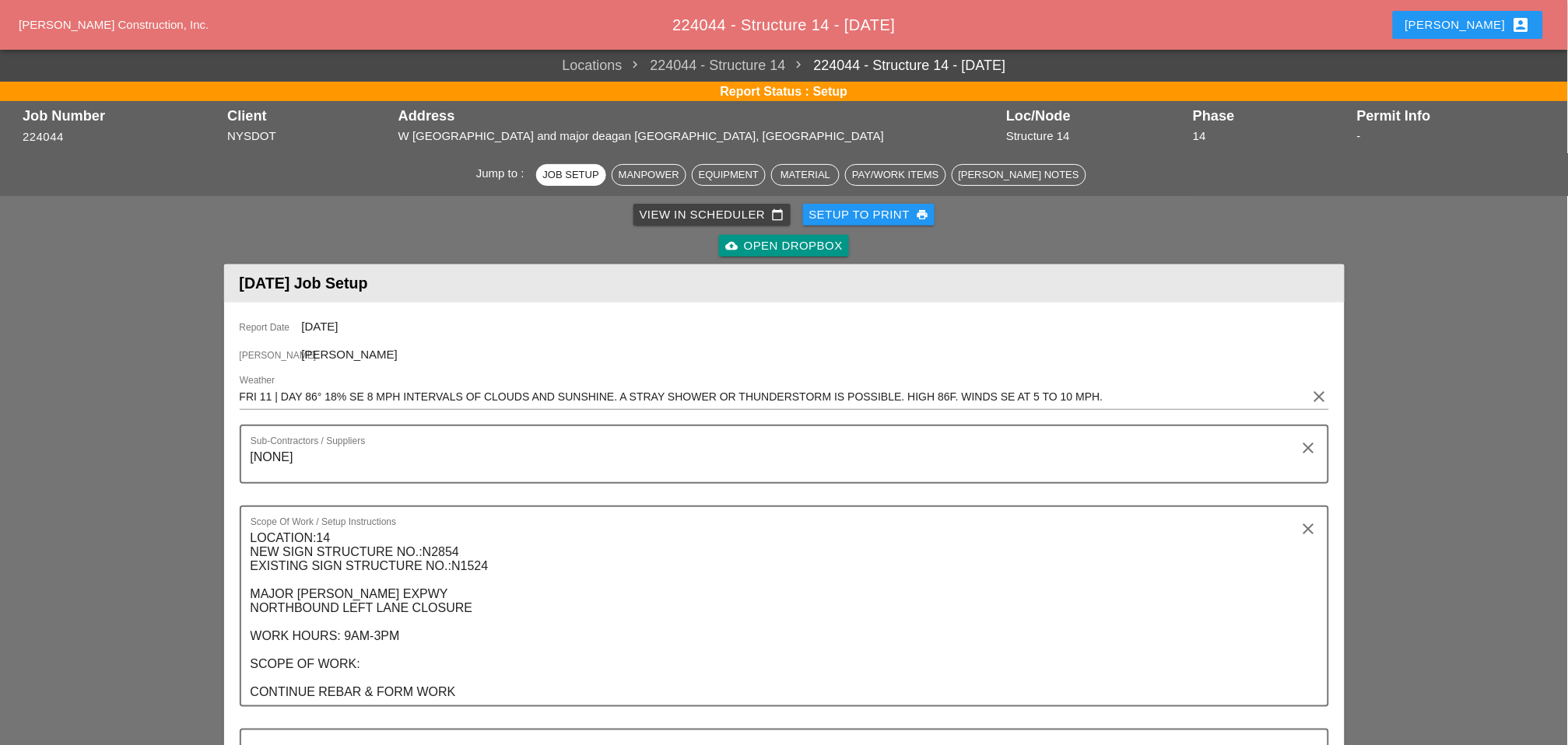 click on "View in Scheduler calendar_today" at bounding box center [712, 215] 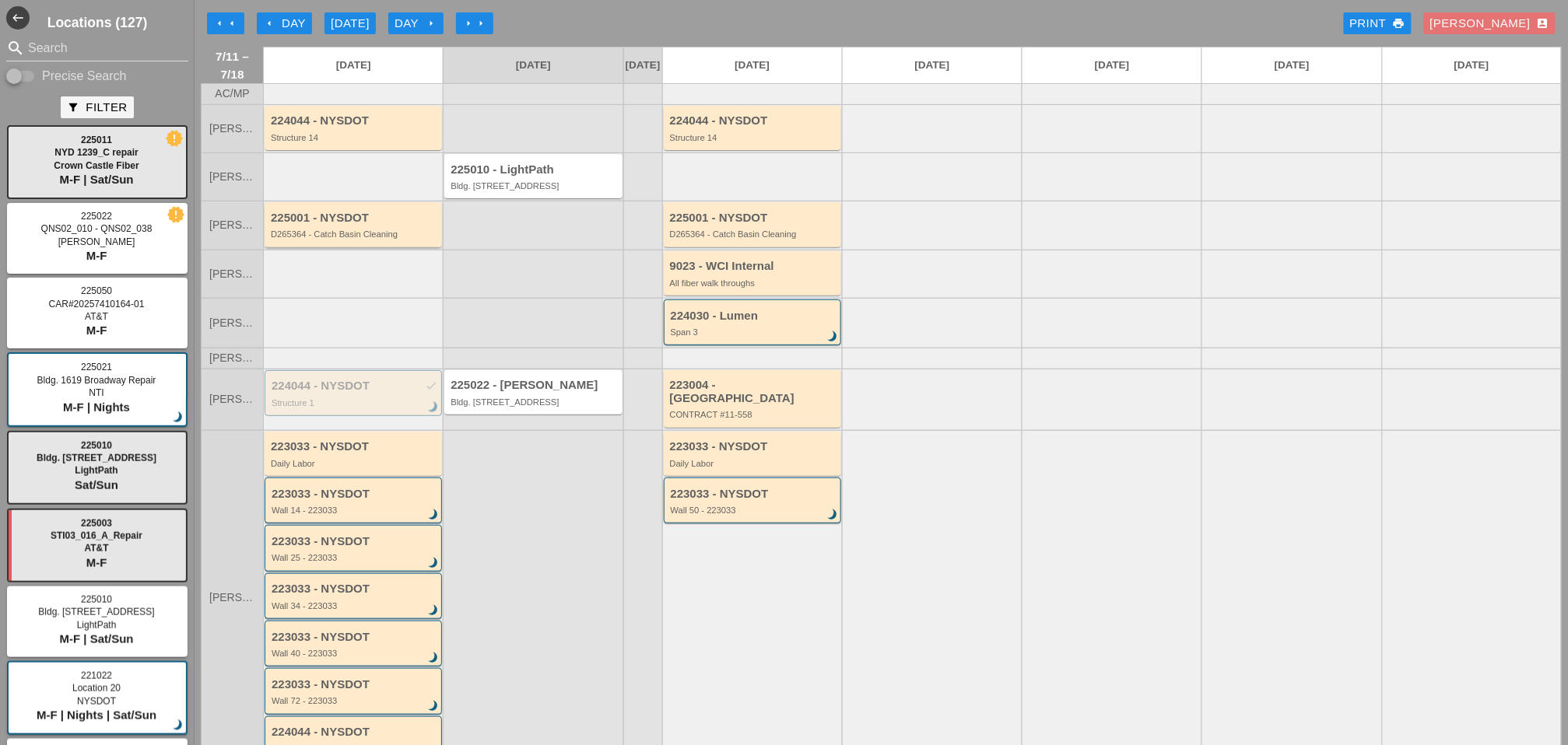 click on "225001 - NYSDOT" at bounding box center (354, 218) 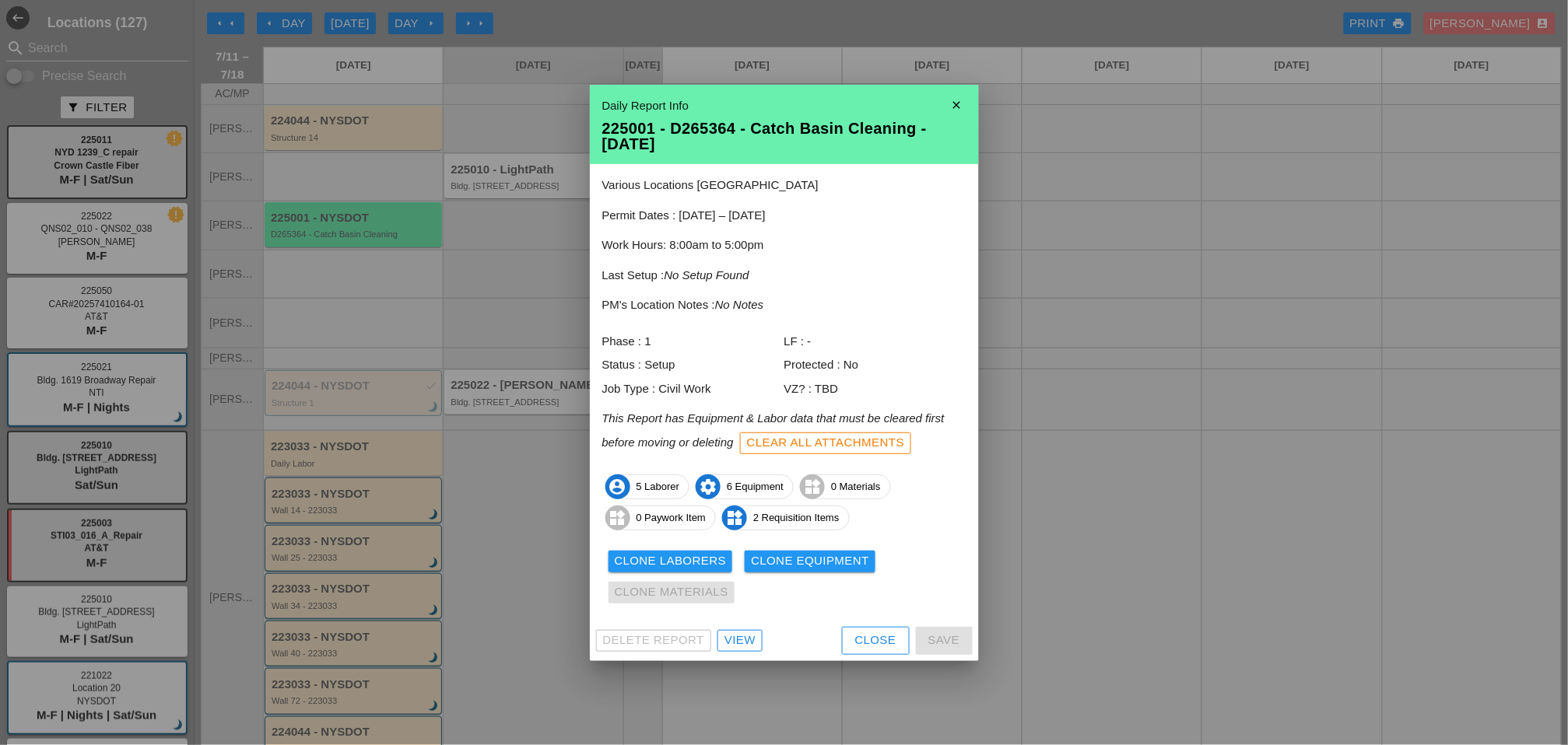 click on "View" at bounding box center (740, 640) 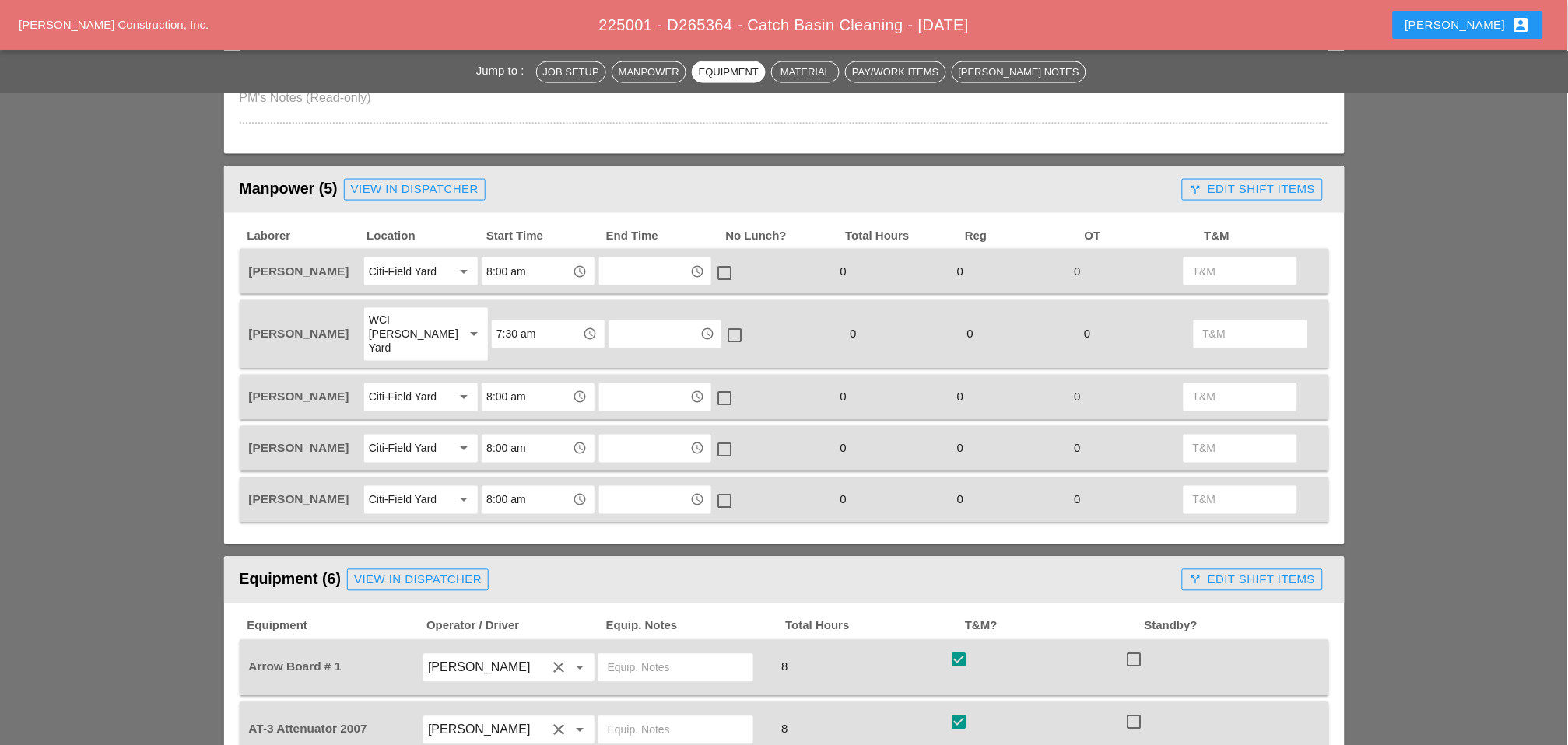 scroll, scrollTop: 518, scrollLeft: 0, axis: vertical 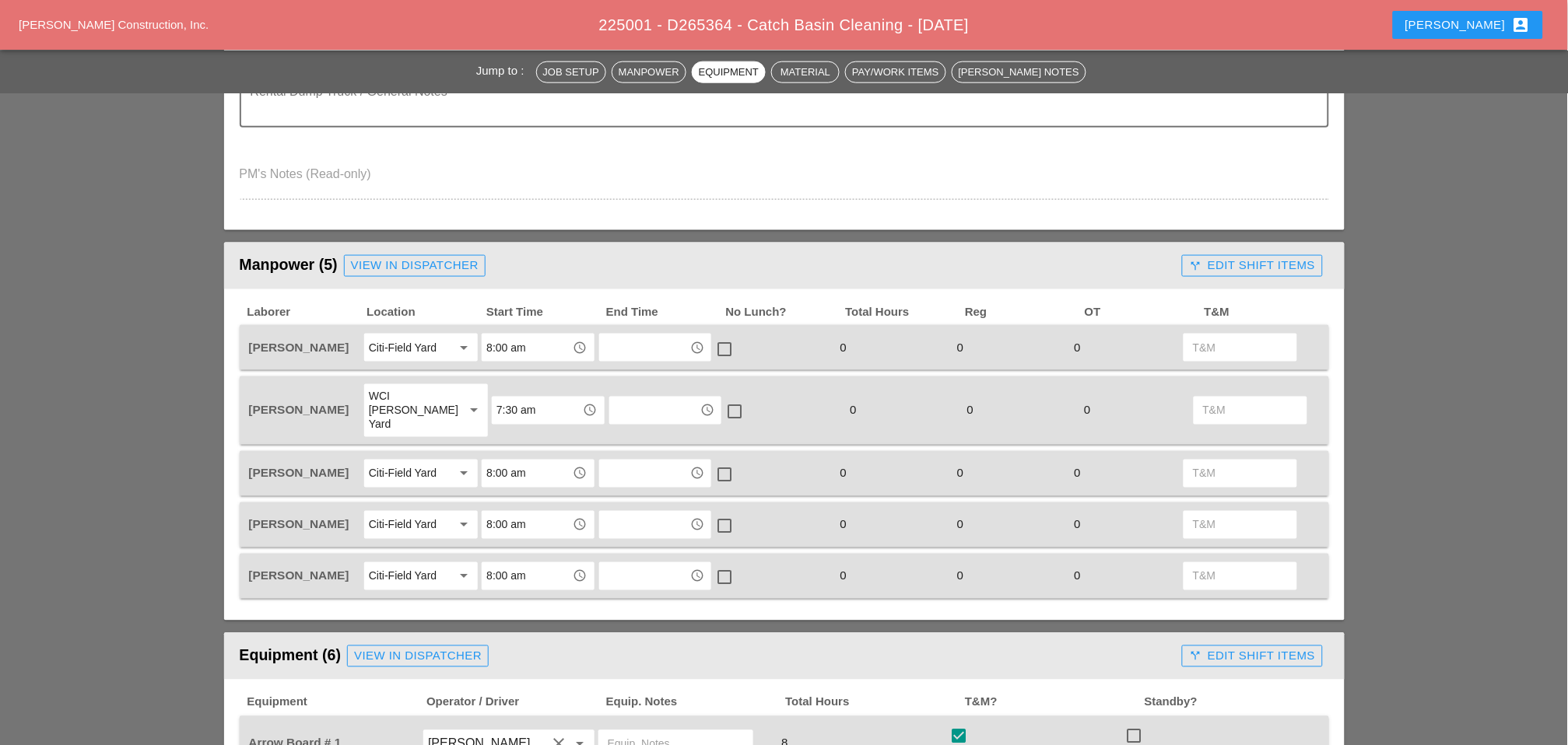 click on "call_split Edit Shift Items" at bounding box center [1252, 265] 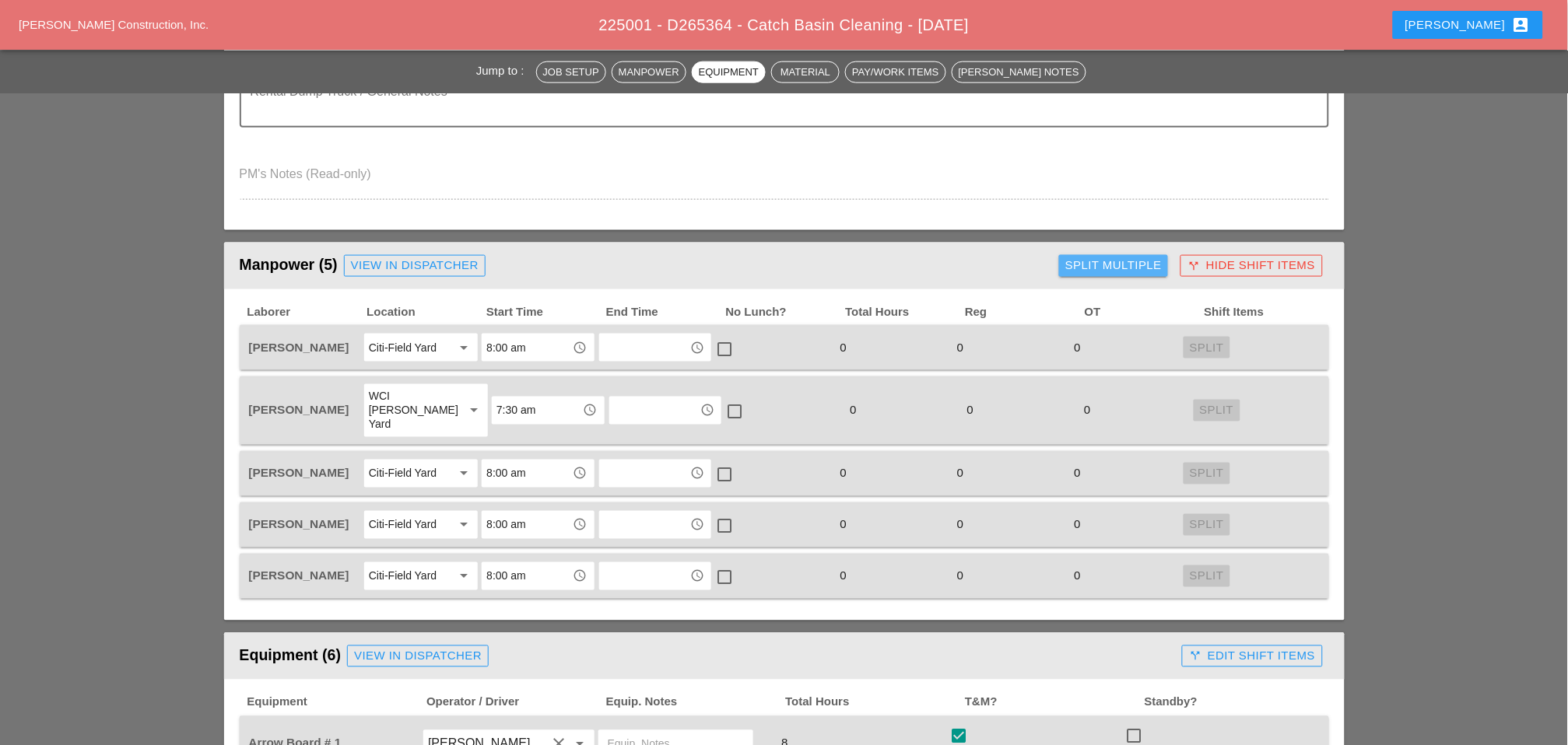 click on "Split Multiple" at bounding box center (1114, 265) 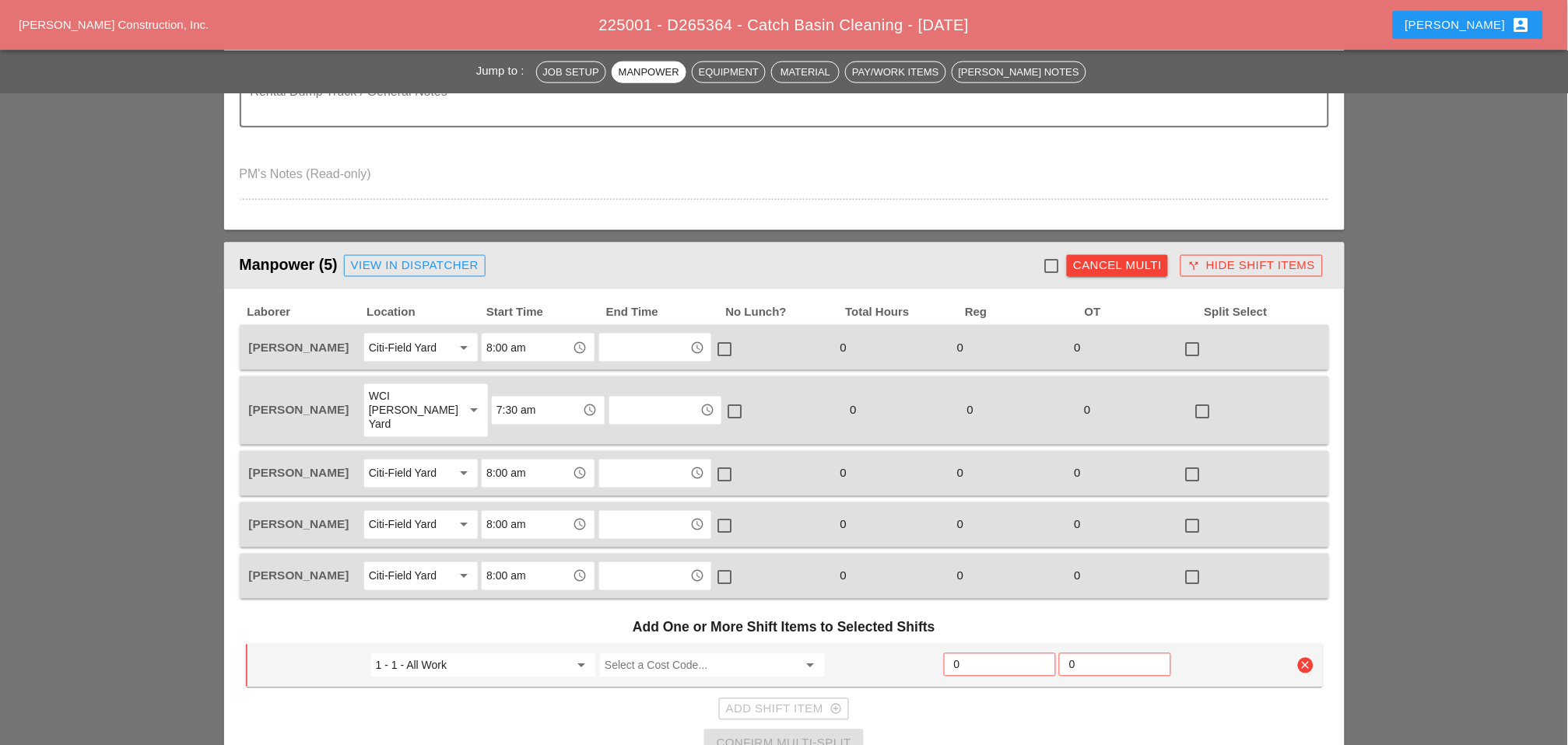 click at bounding box center (1051, 266) 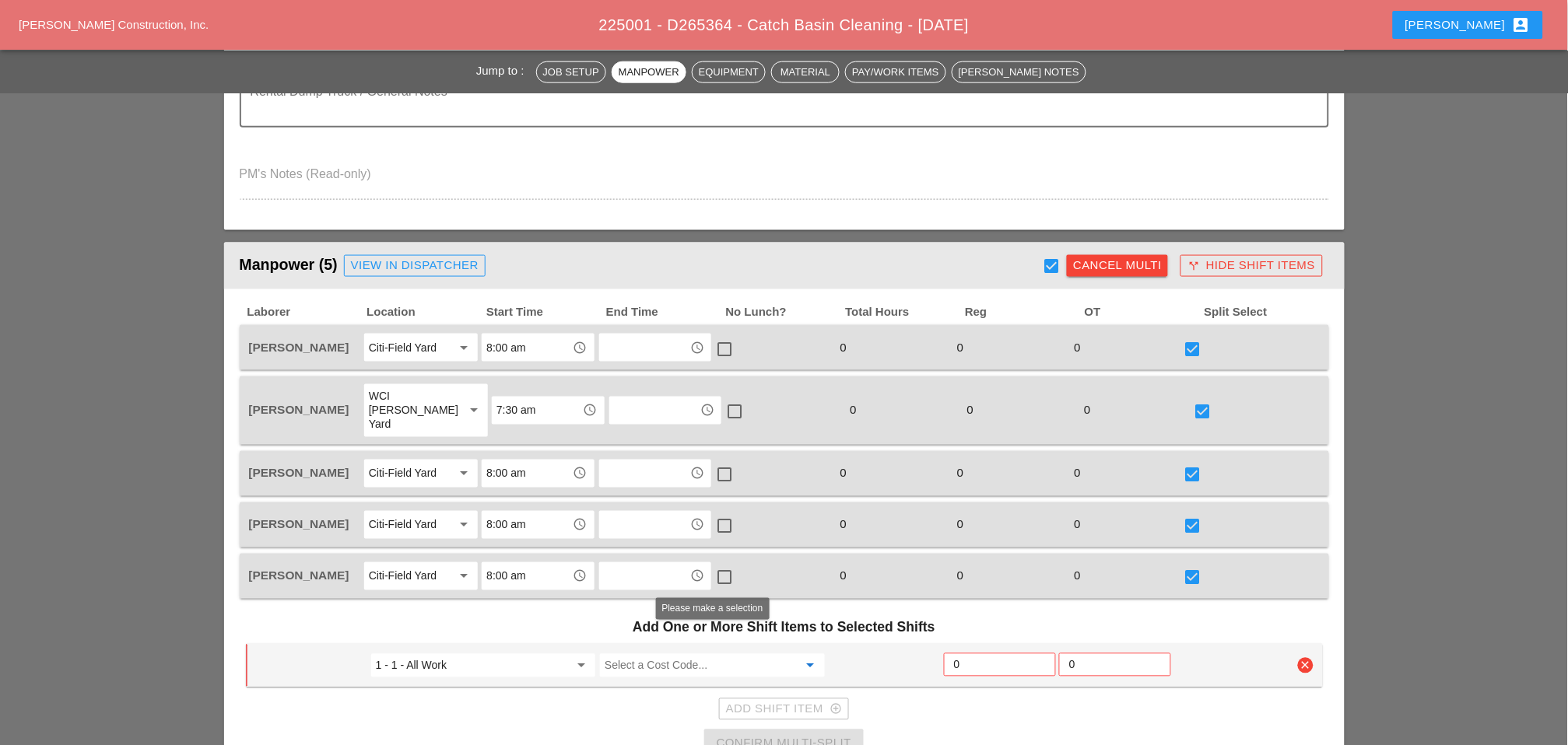 click at bounding box center (701, 666) 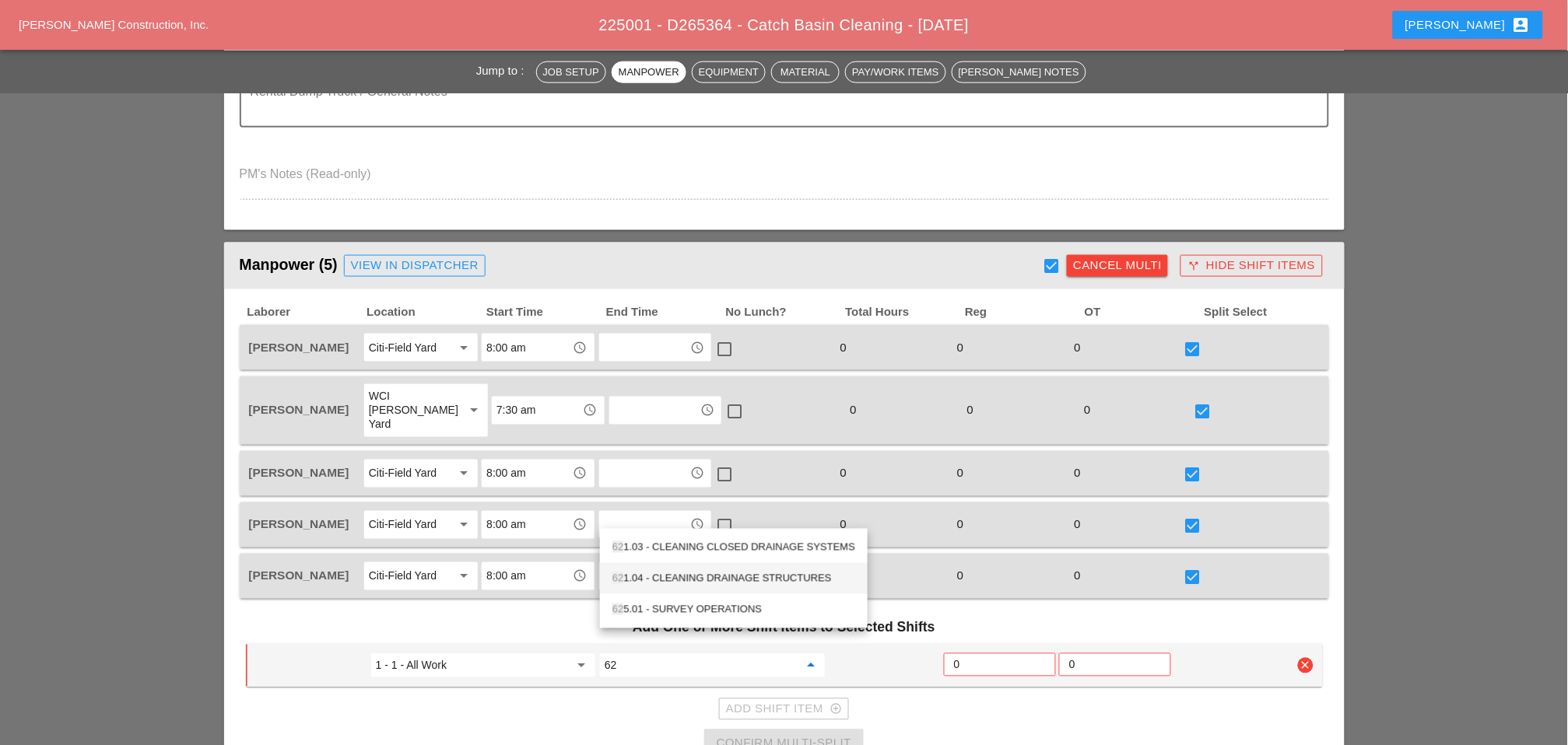 click on "62 1.04 - CLEANING DRAINAGE STRUCTURES" at bounding box center (734, 579) 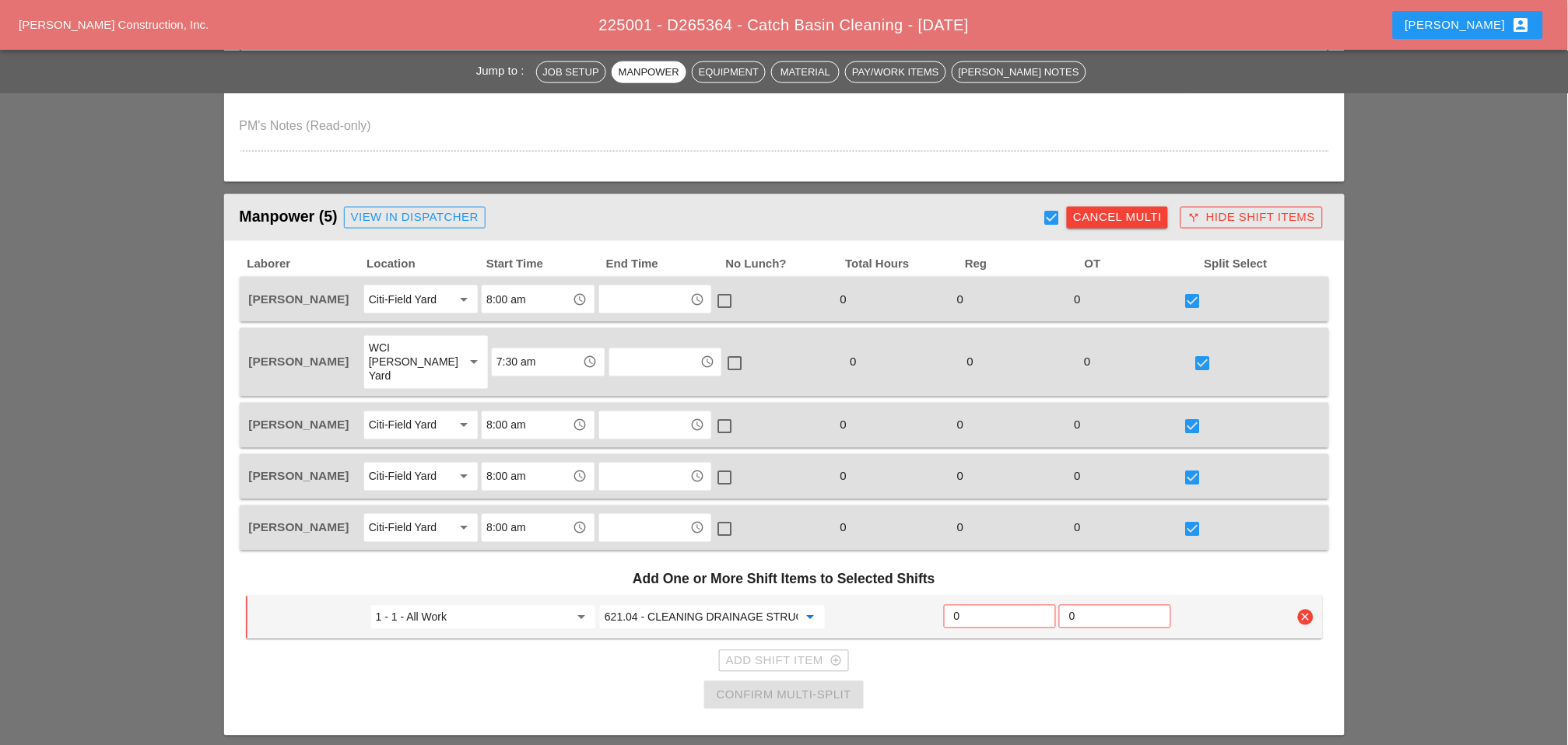 scroll, scrollTop: 604, scrollLeft: 0, axis: vertical 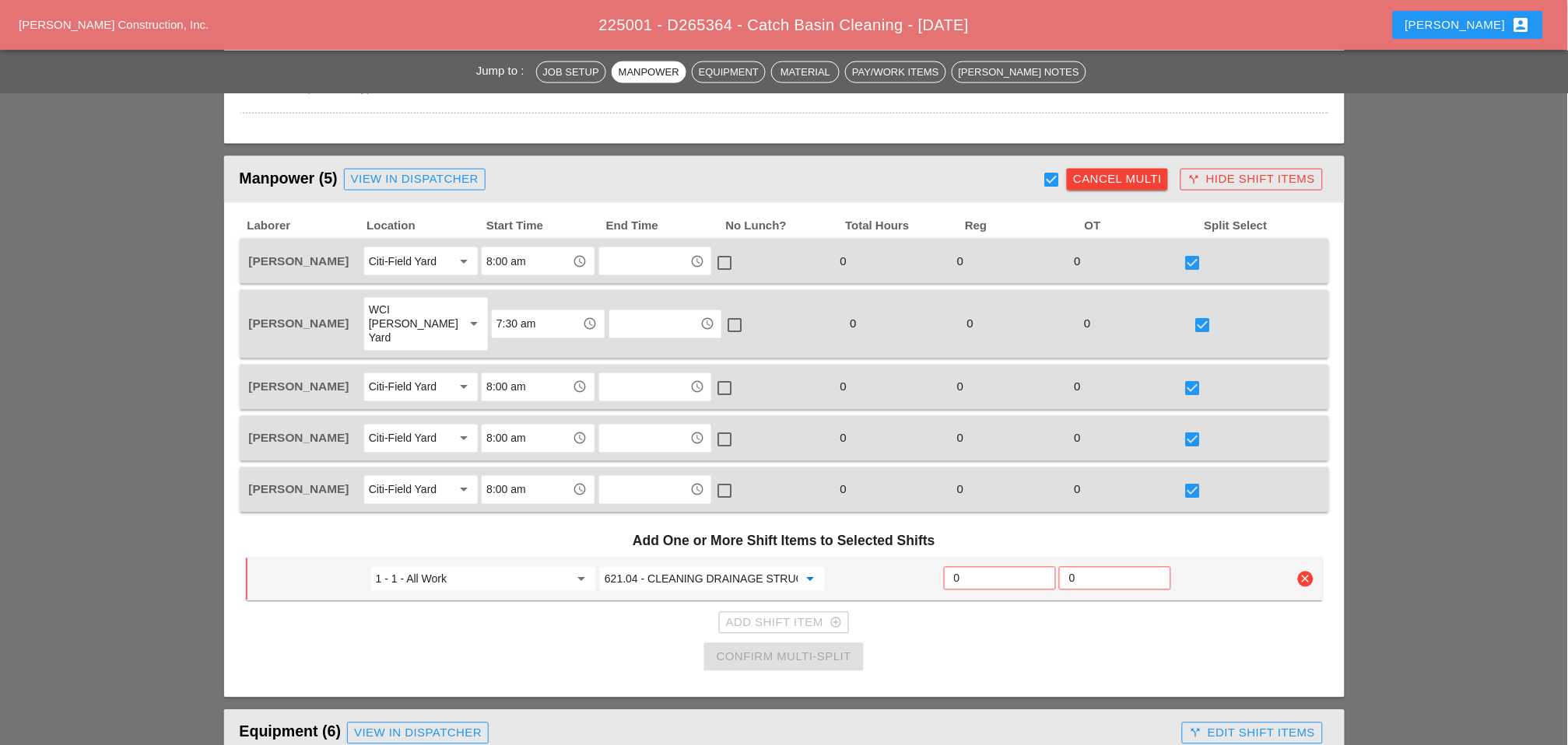 type on "621.04 - CLEANING DRAINAGE STRUCTURES" 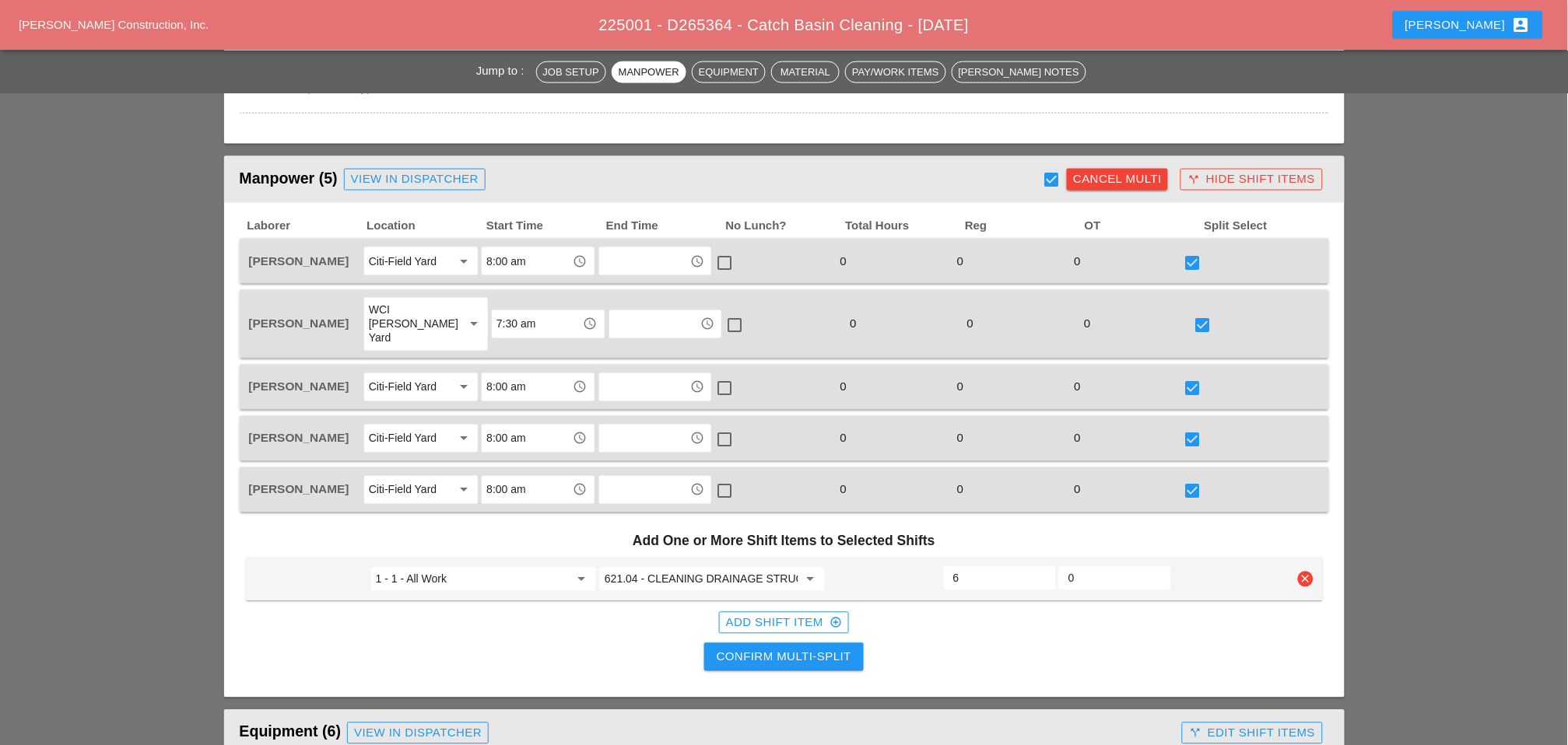 type on "6" 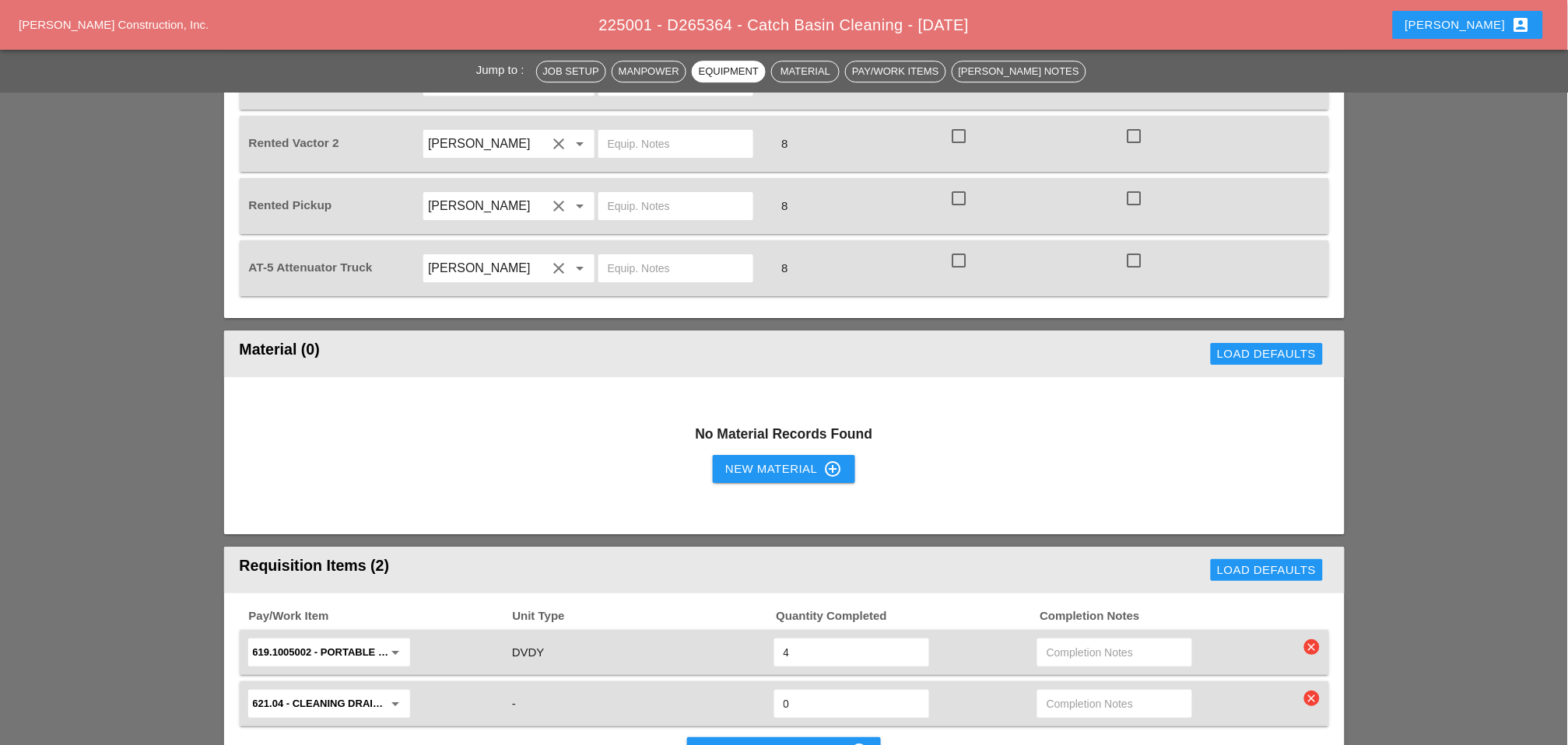 checkbox on "false" 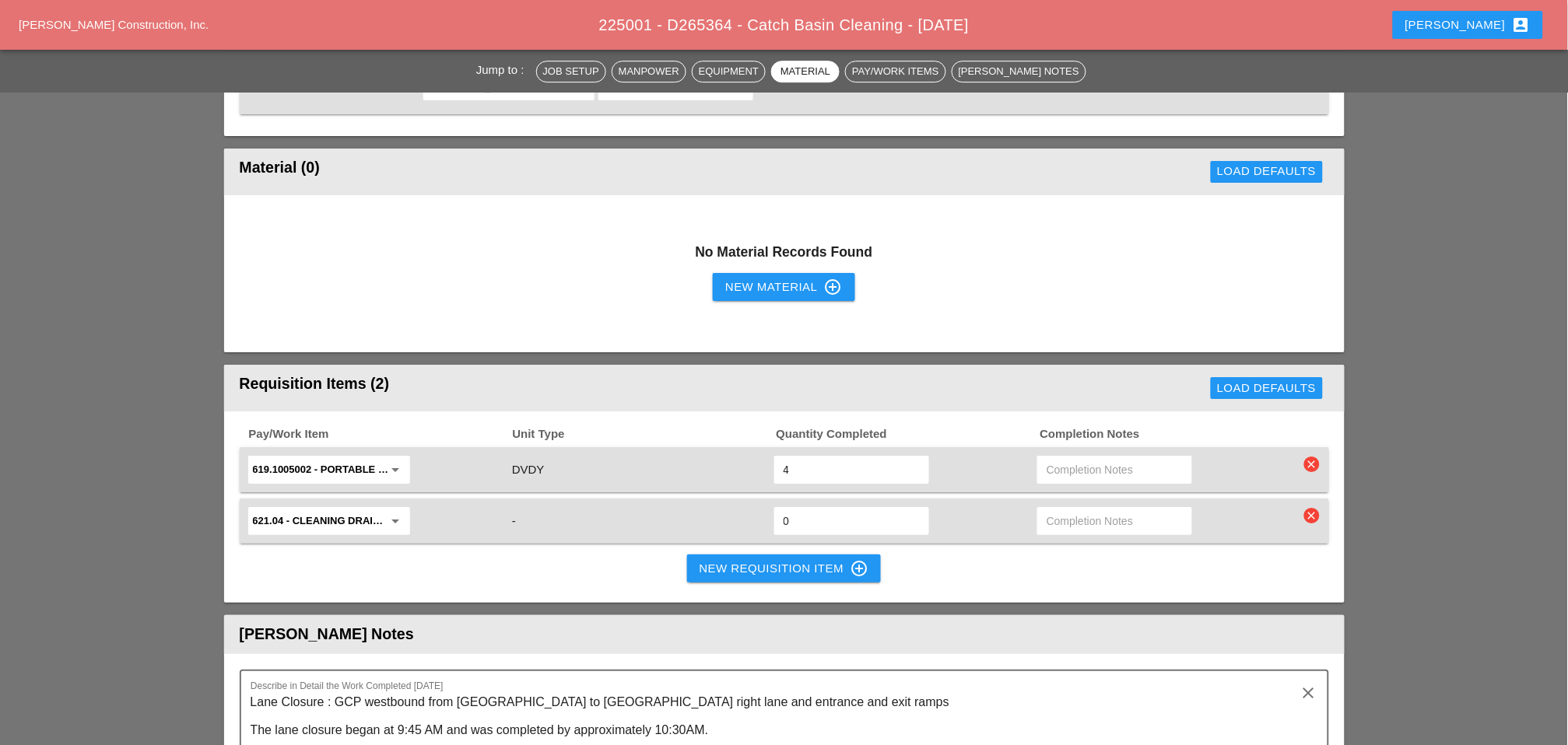 scroll, scrollTop: 962, scrollLeft: 0, axis: vertical 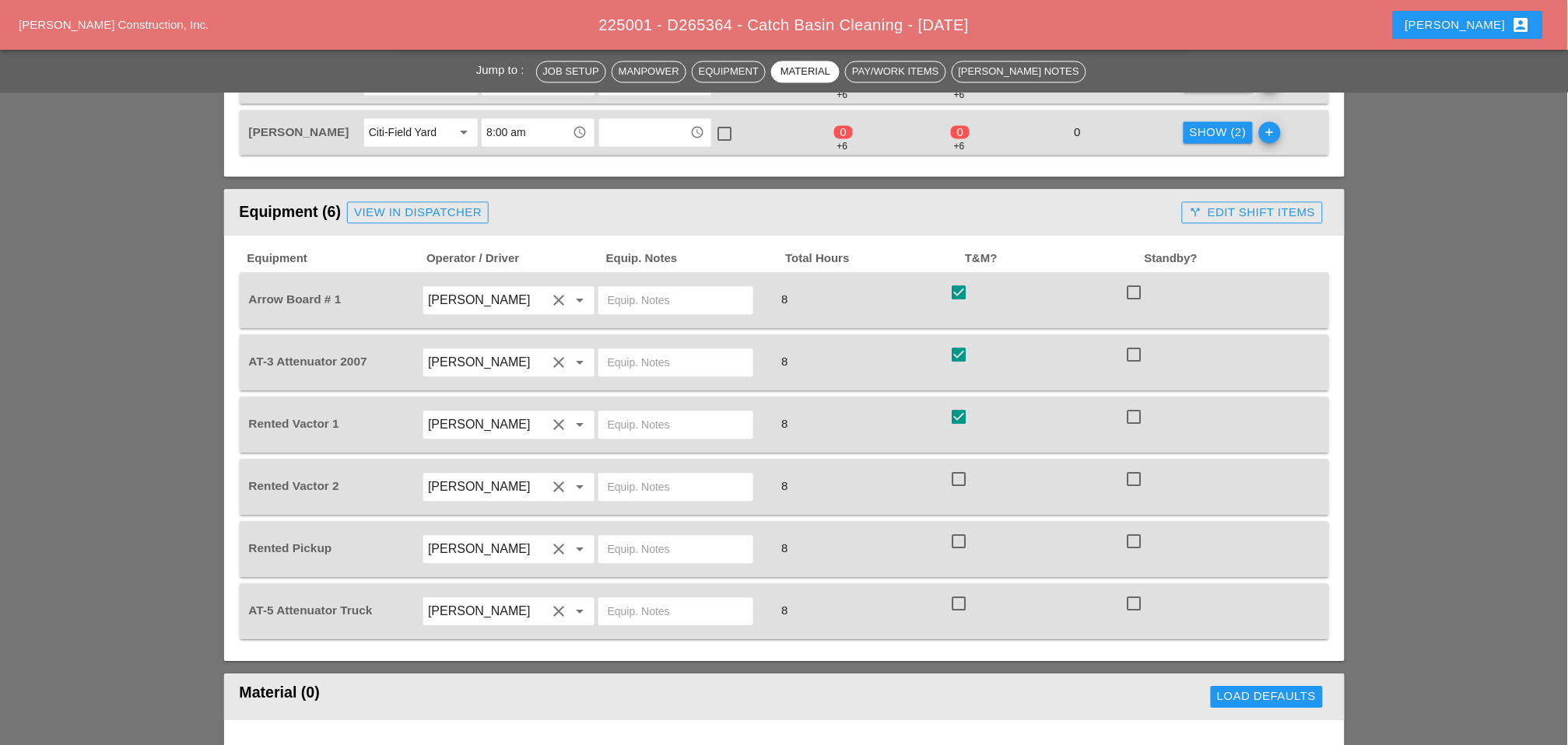 click at bounding box center (959, 479) 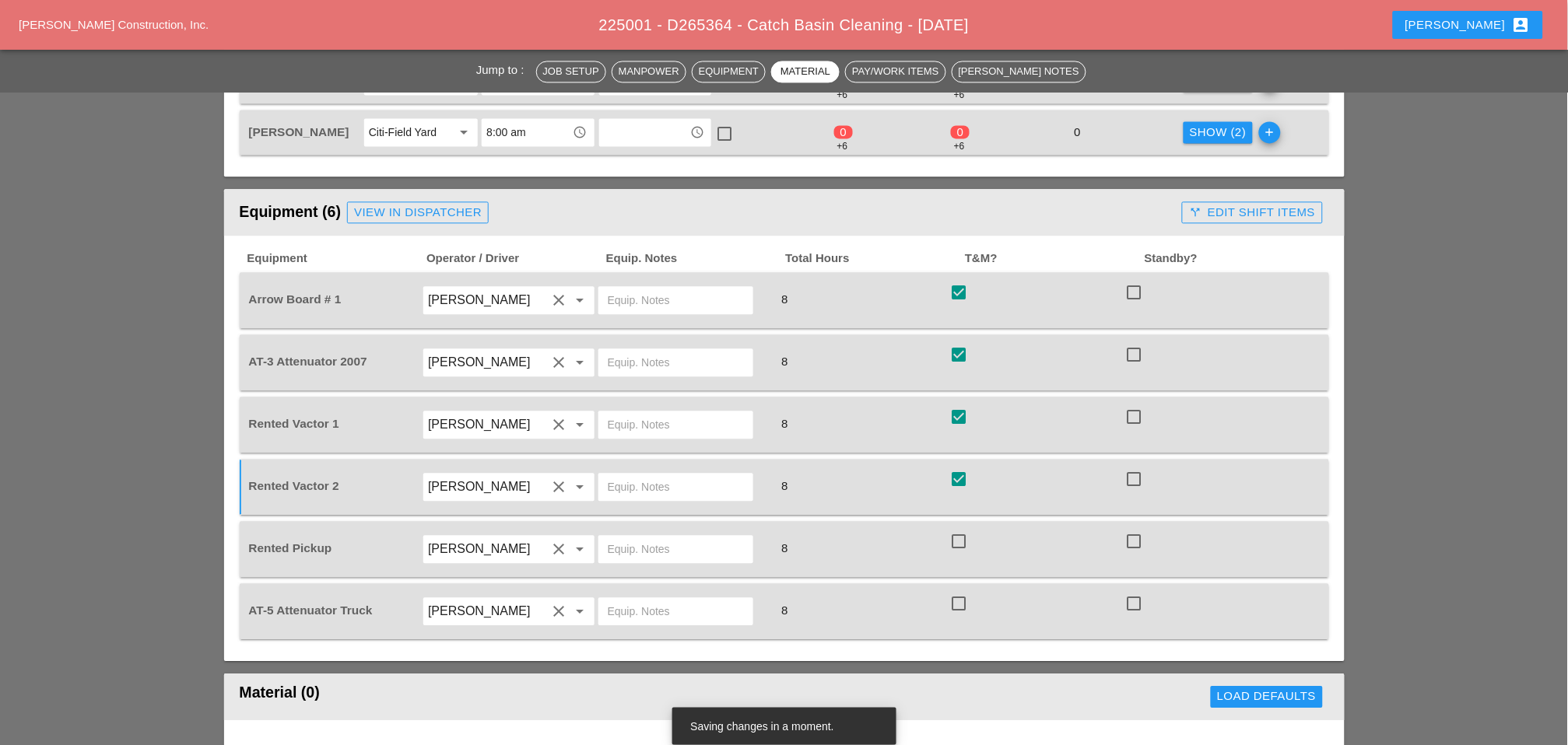 click at bounding box center [959, 541] 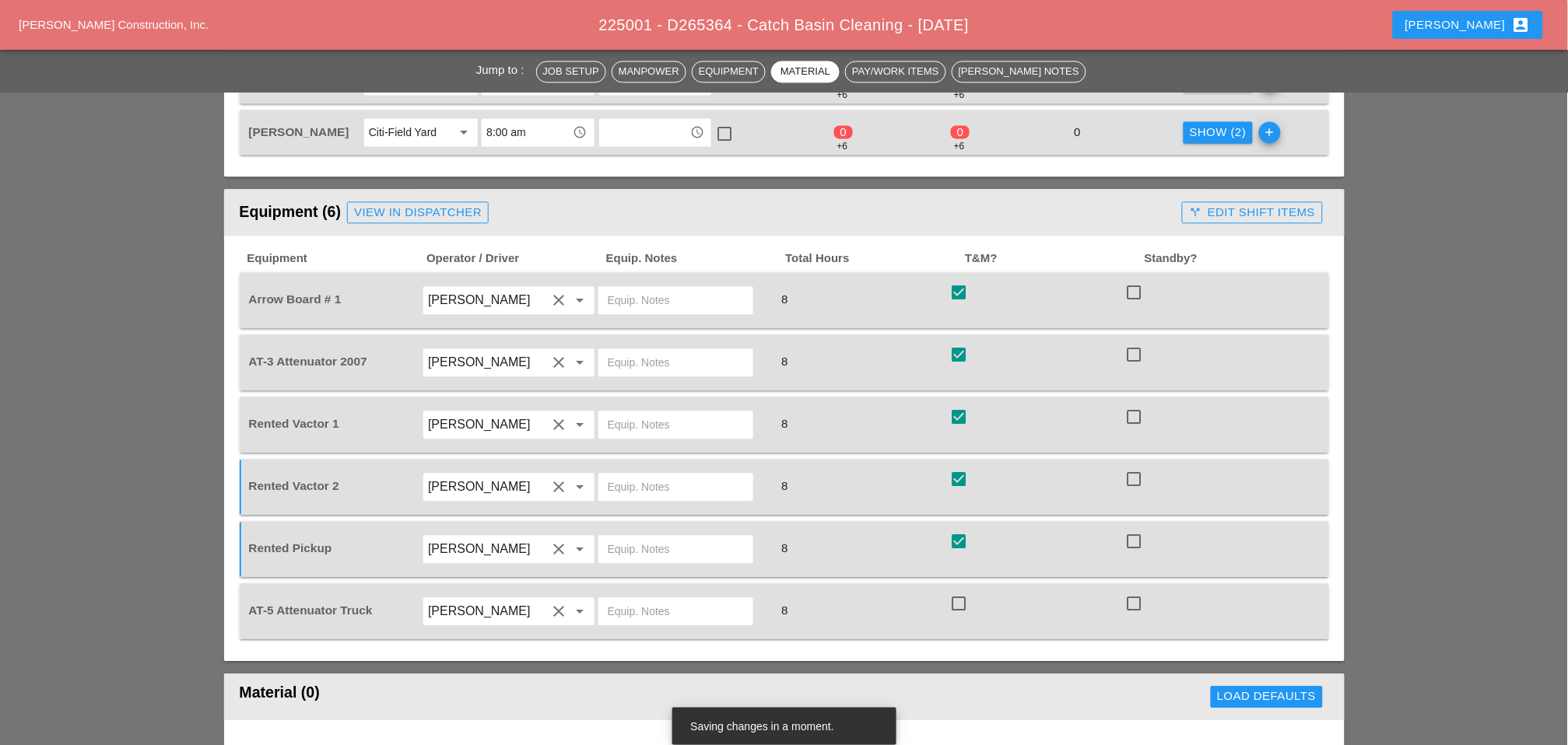 click at bounding box center [959, 603] 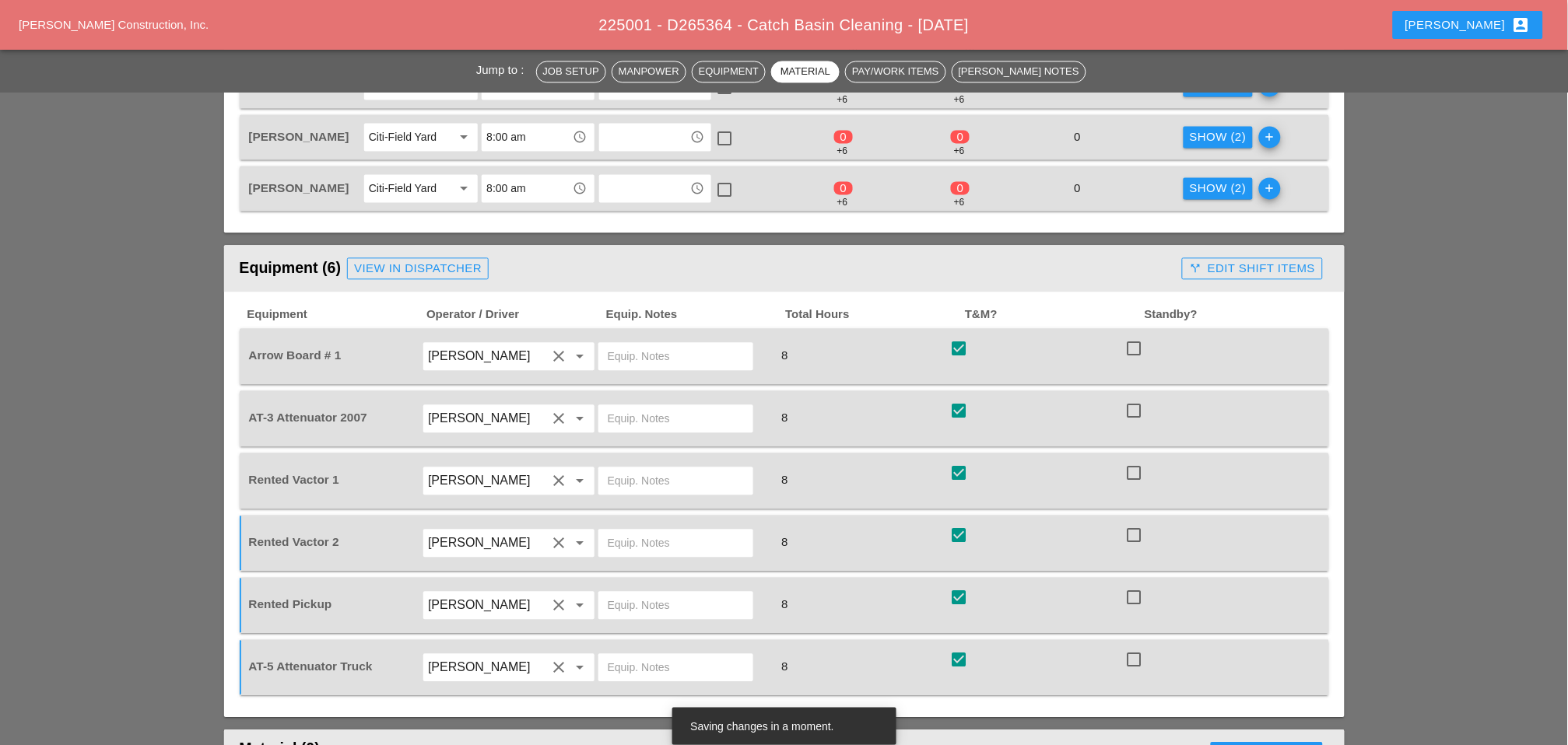 scroll, scrollTop: 875, scrollLeft: 0, axis: vertical 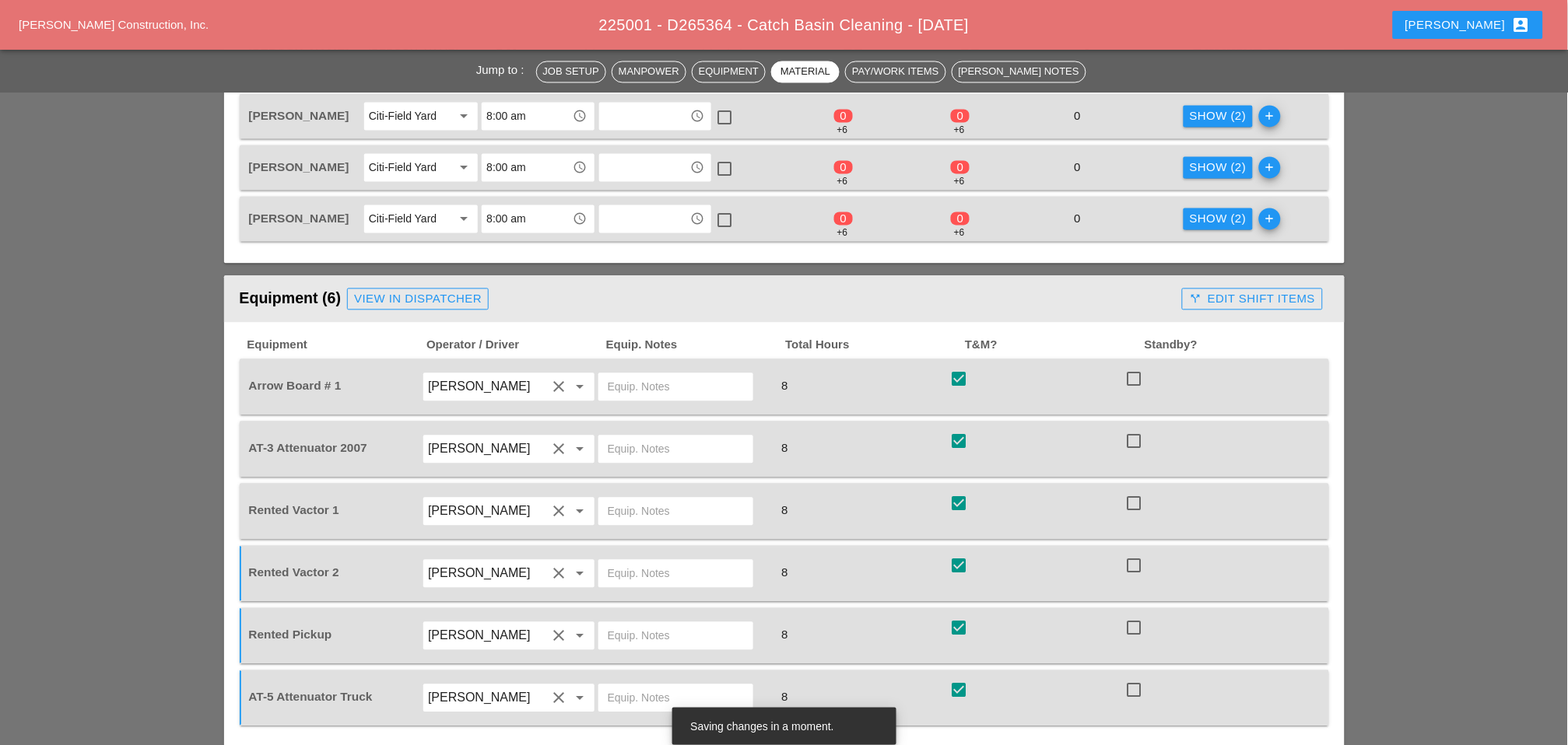 click on "call_split Edit Shift Items" at bounding box center [1252, 299] 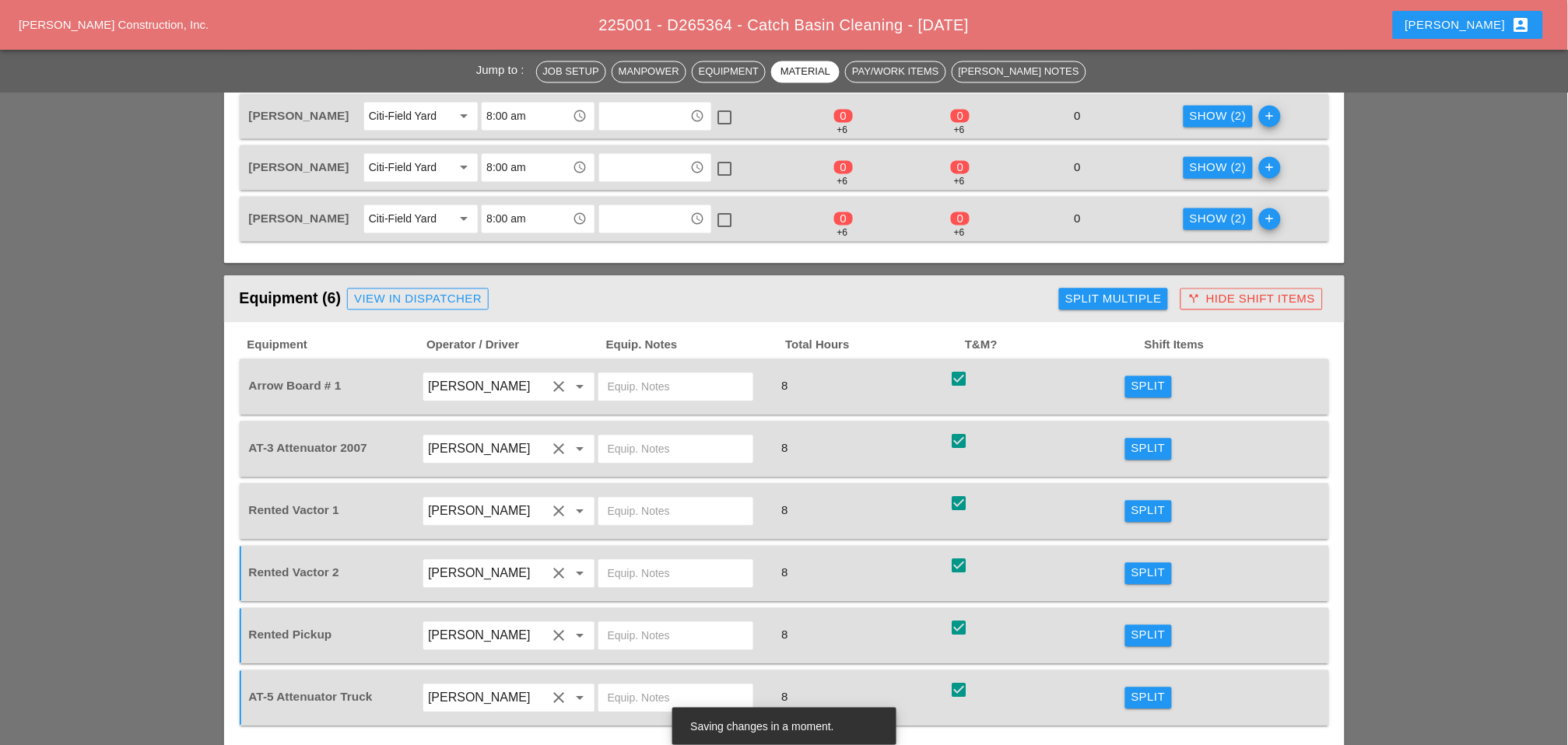 click on "Split" at bounding box center (1149, 386) 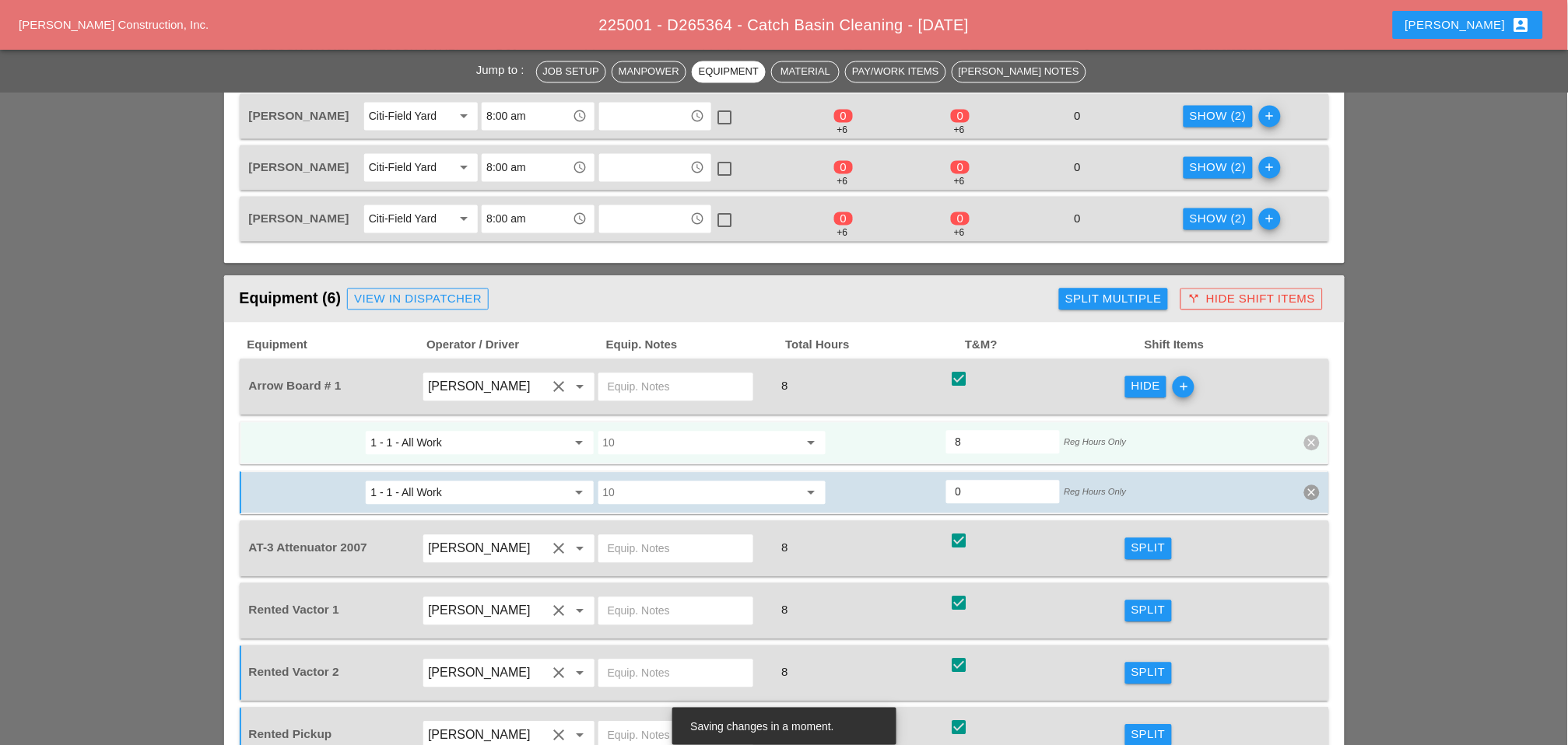 click at bounding box center (701, 443) 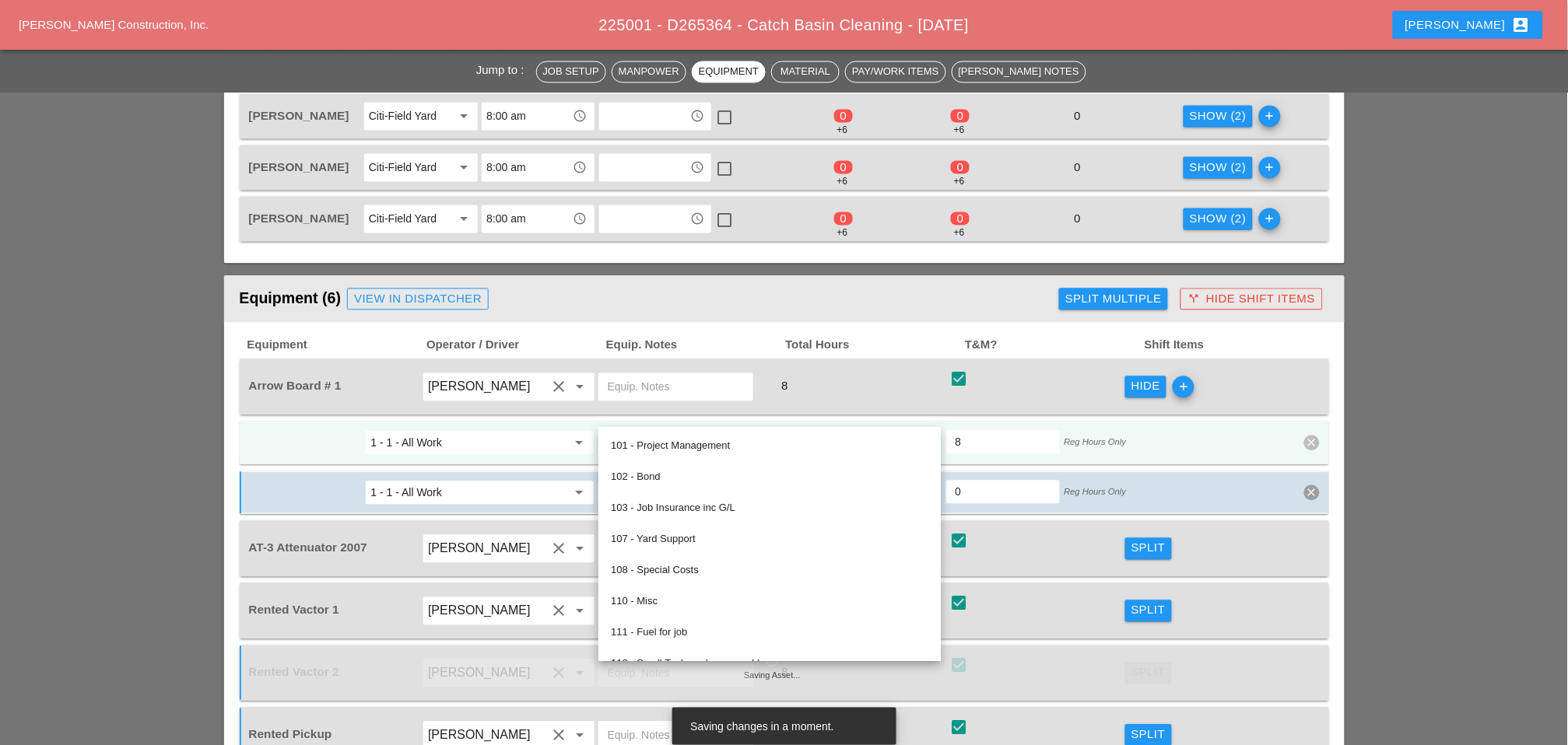 paste on "619.01 - BASIC WORK ZONE TRAFFIC CONTROL" 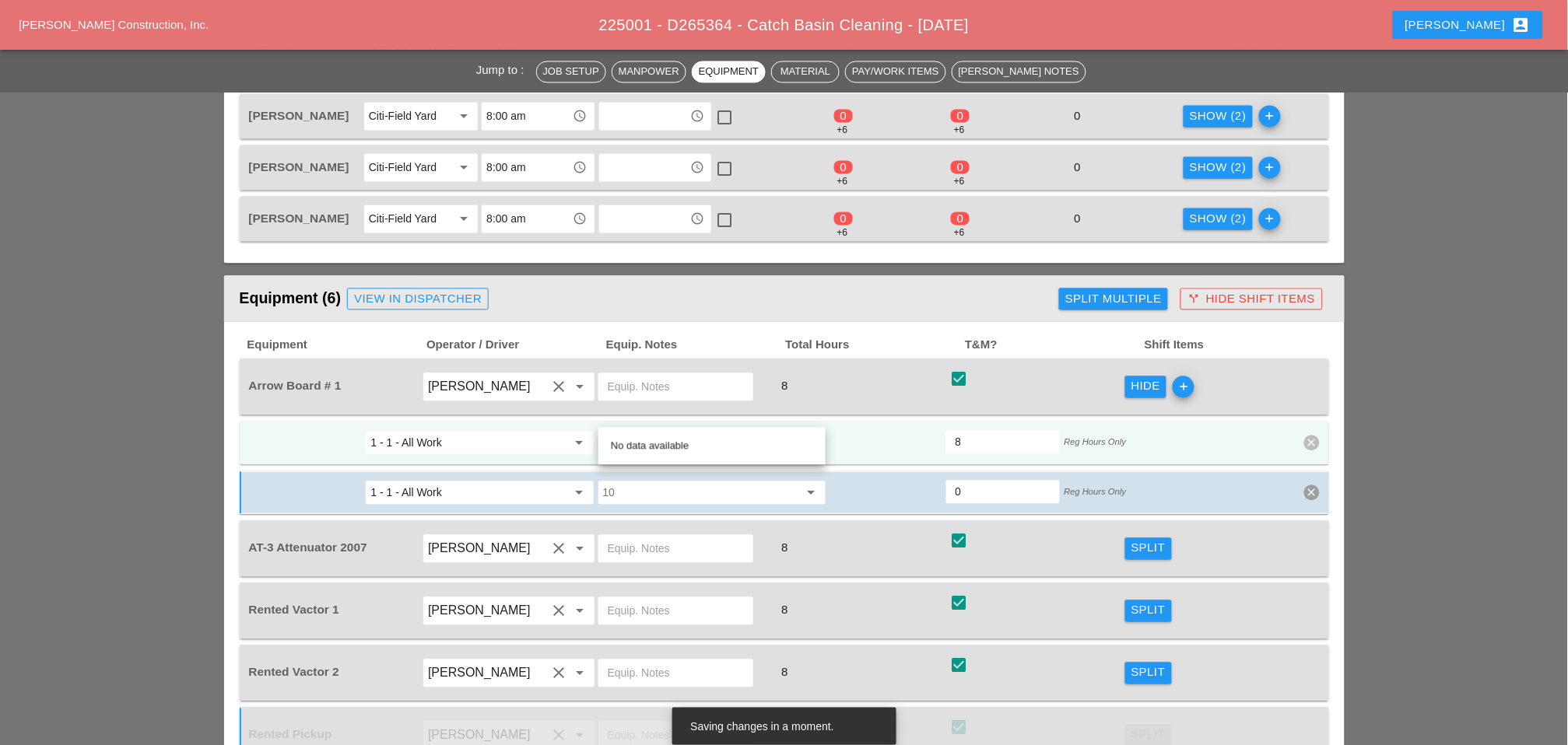 click on "619.01 - BASIC WORK ZONE TRAFFIC CONTROL" at bounding box center [701, 443] 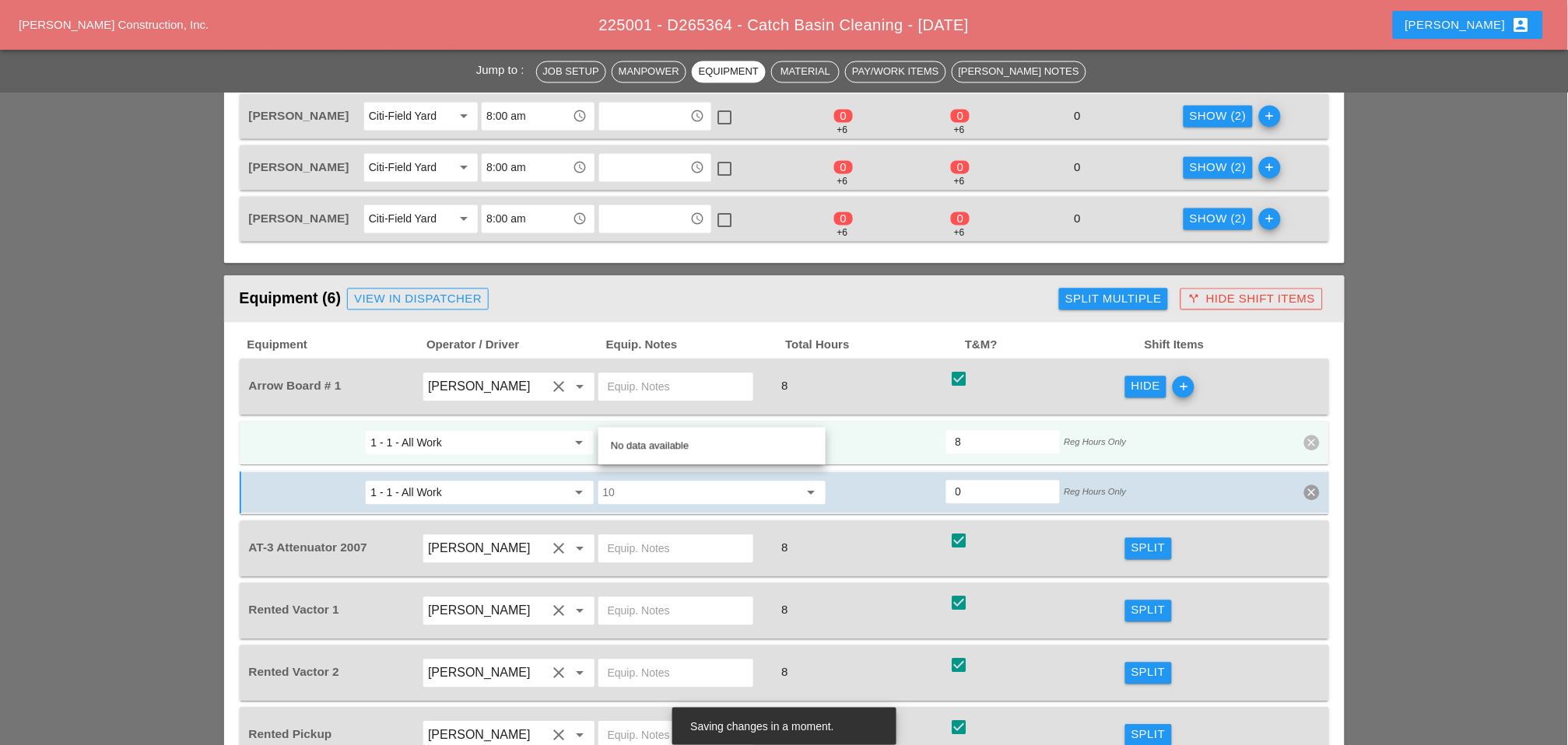 type on "619.01 - BASIC WORK ZONE TRAFFIC CONTROL" 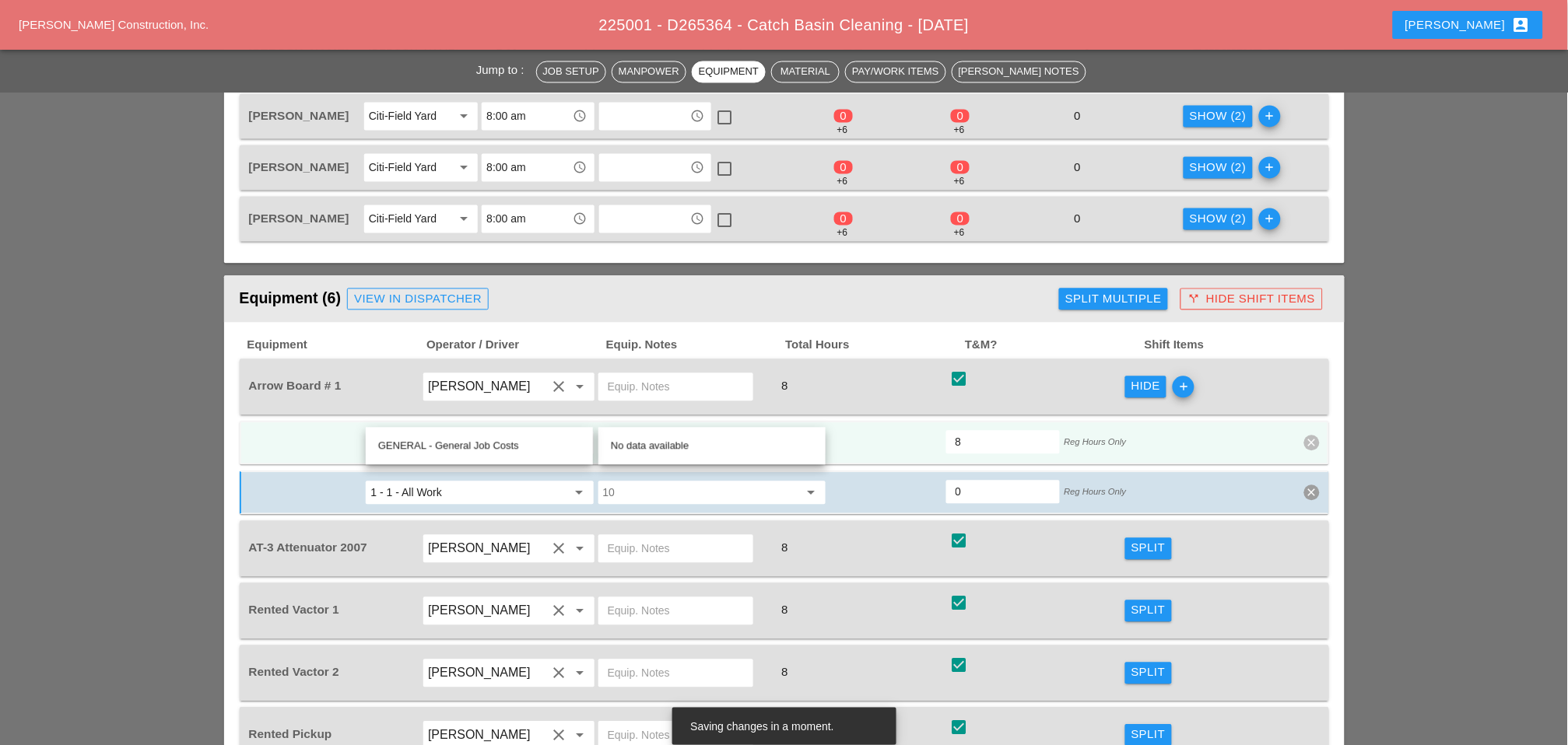 scroll, scrollTop: 0, scrollLeft: 0, axis: both 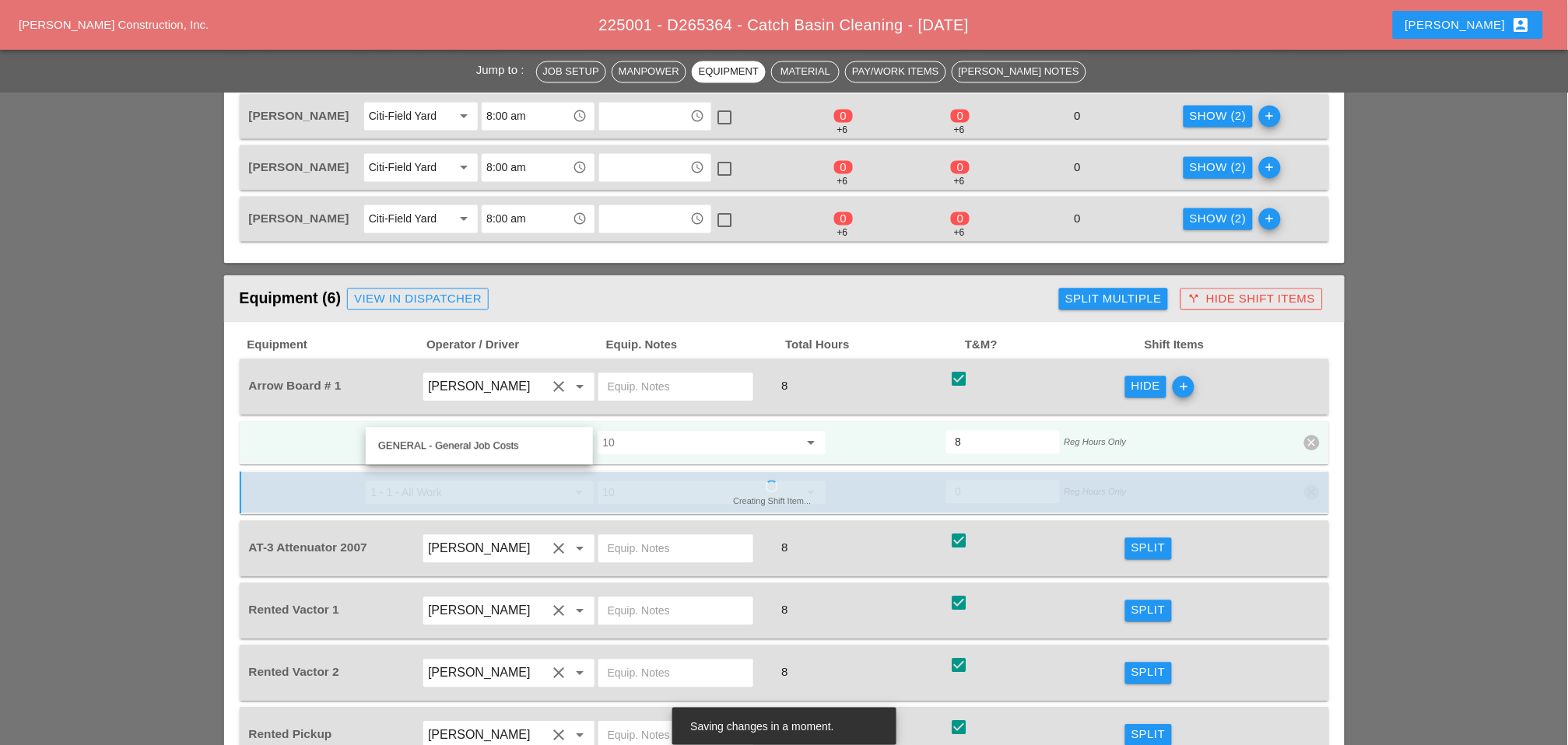 click at bounding box center [701, 443] 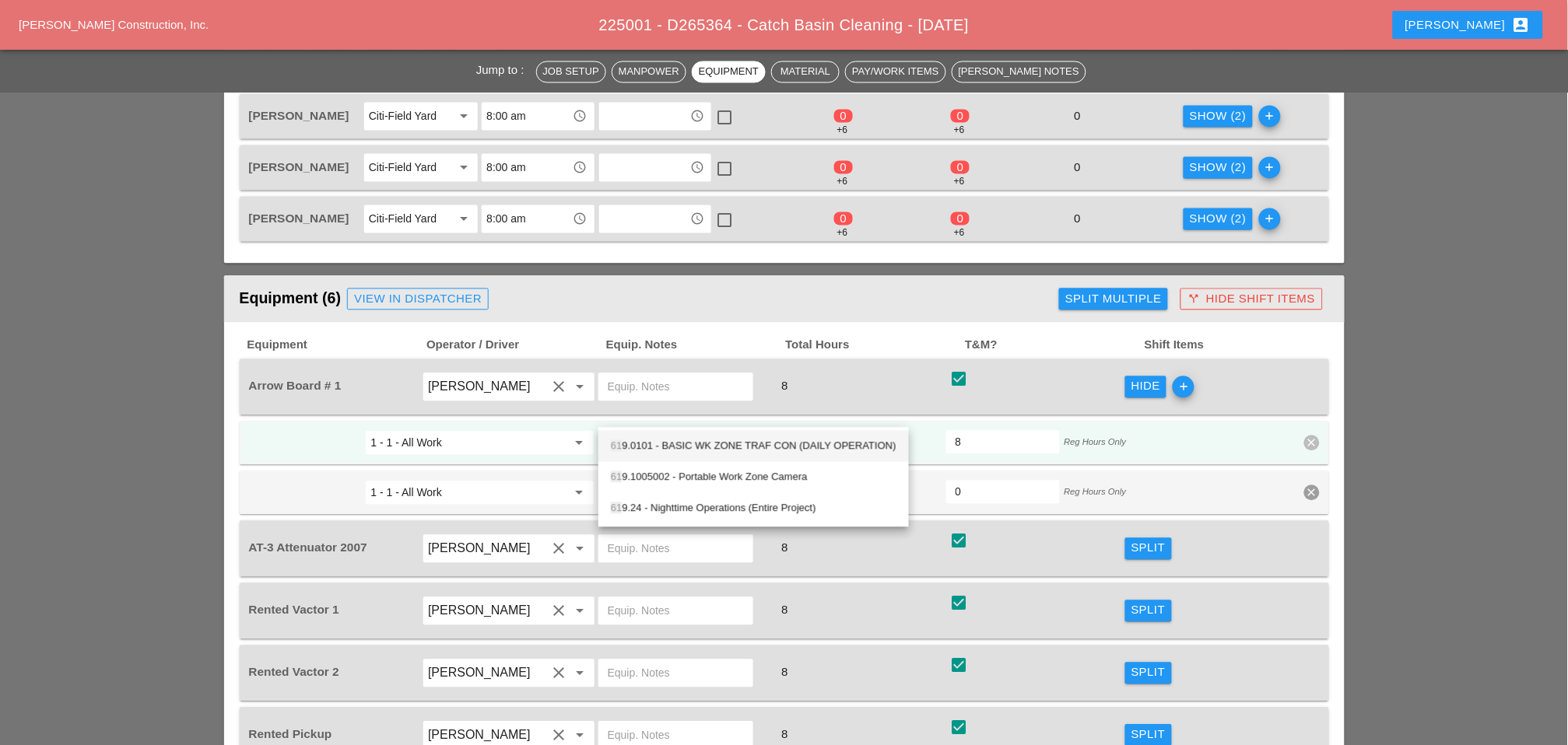 click on "61 9.0101 - BASIC WK ZONE TRAF CON (DAILY OPERATION)" at bounding box center [753, 446] 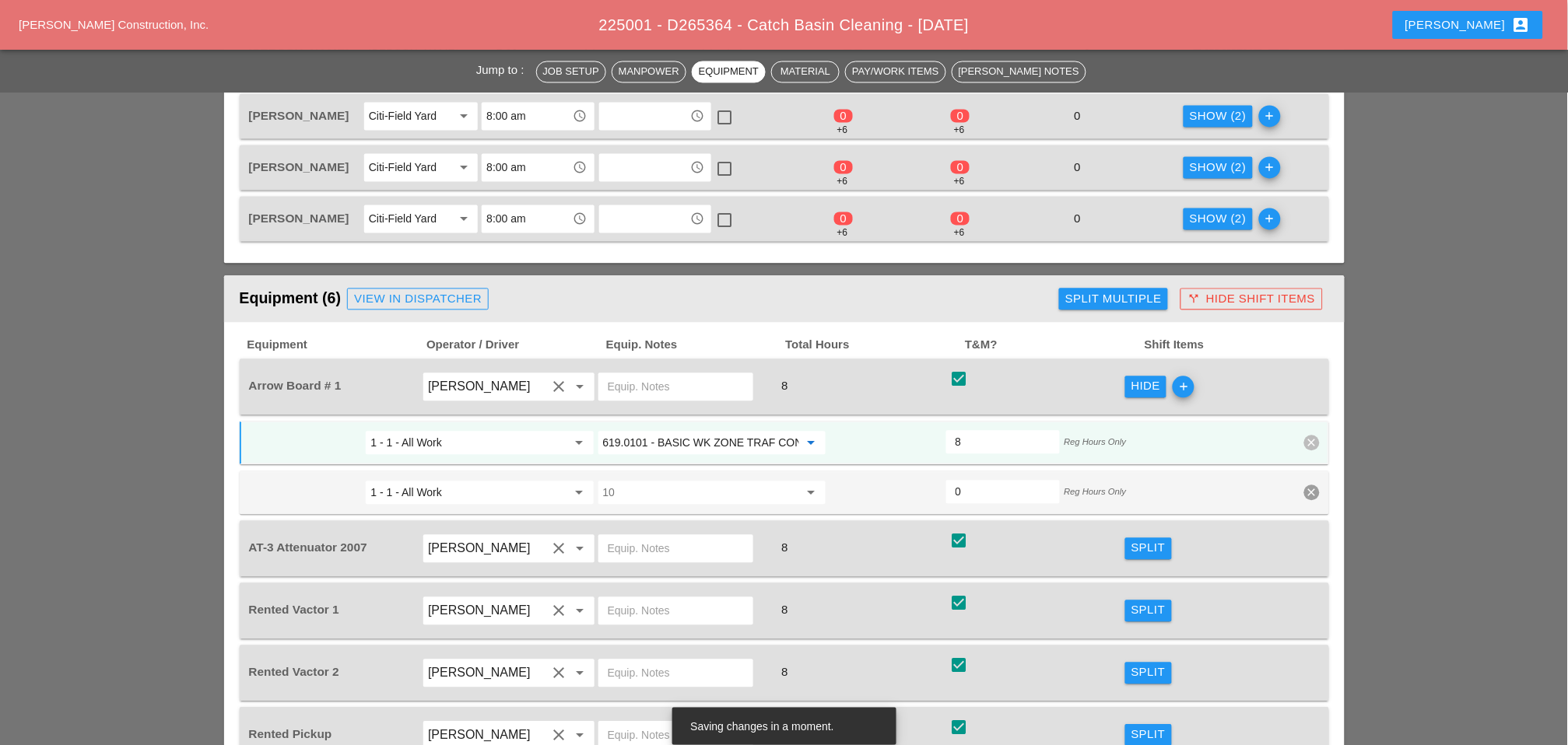 drag, startPoint x: 644, startPoint y: 412, endPoint x: 602, endPoint y: 414, distance: 42.04759 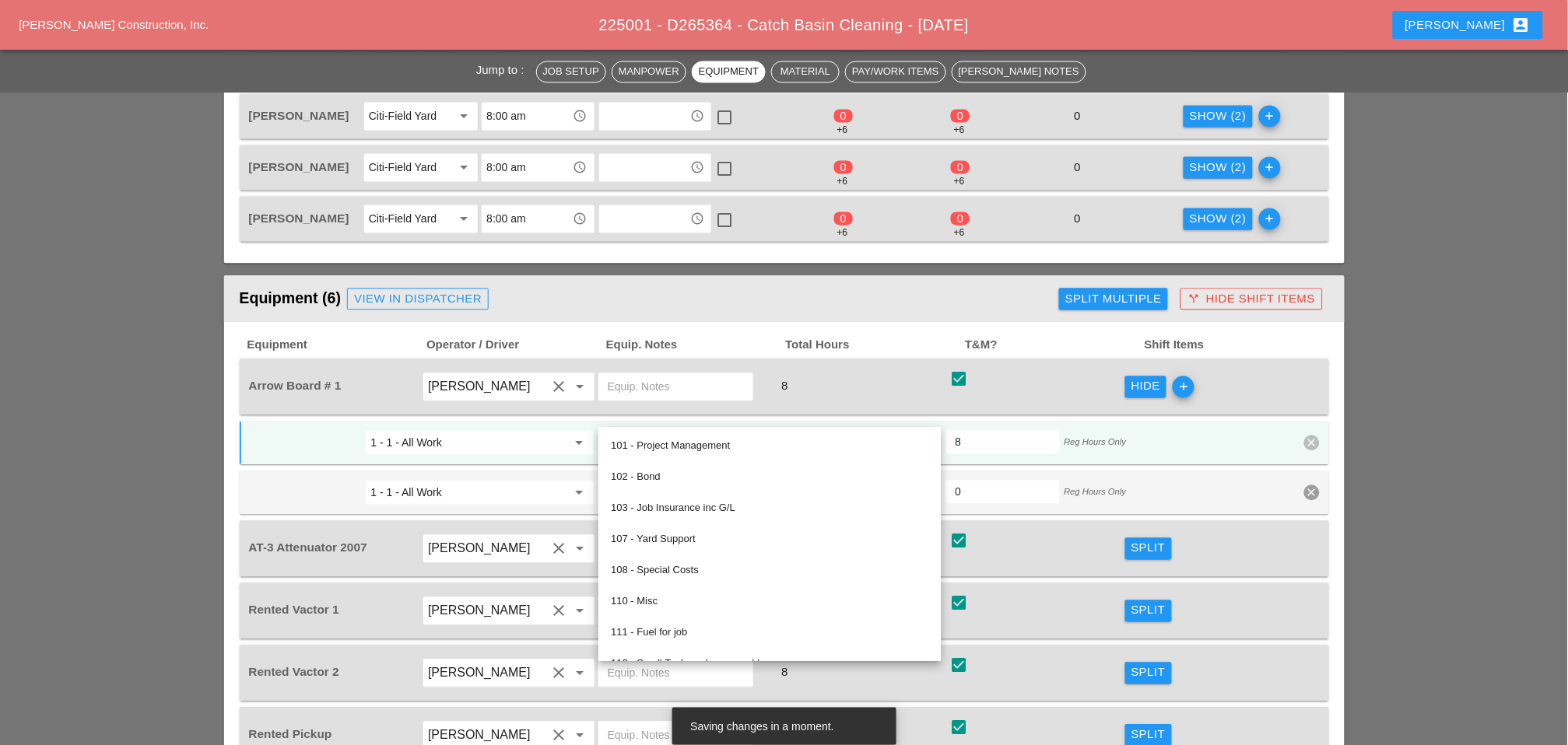 type on "619.0101 - BASIC WK ZONE TRAF CON (DAILY OPERATION)" 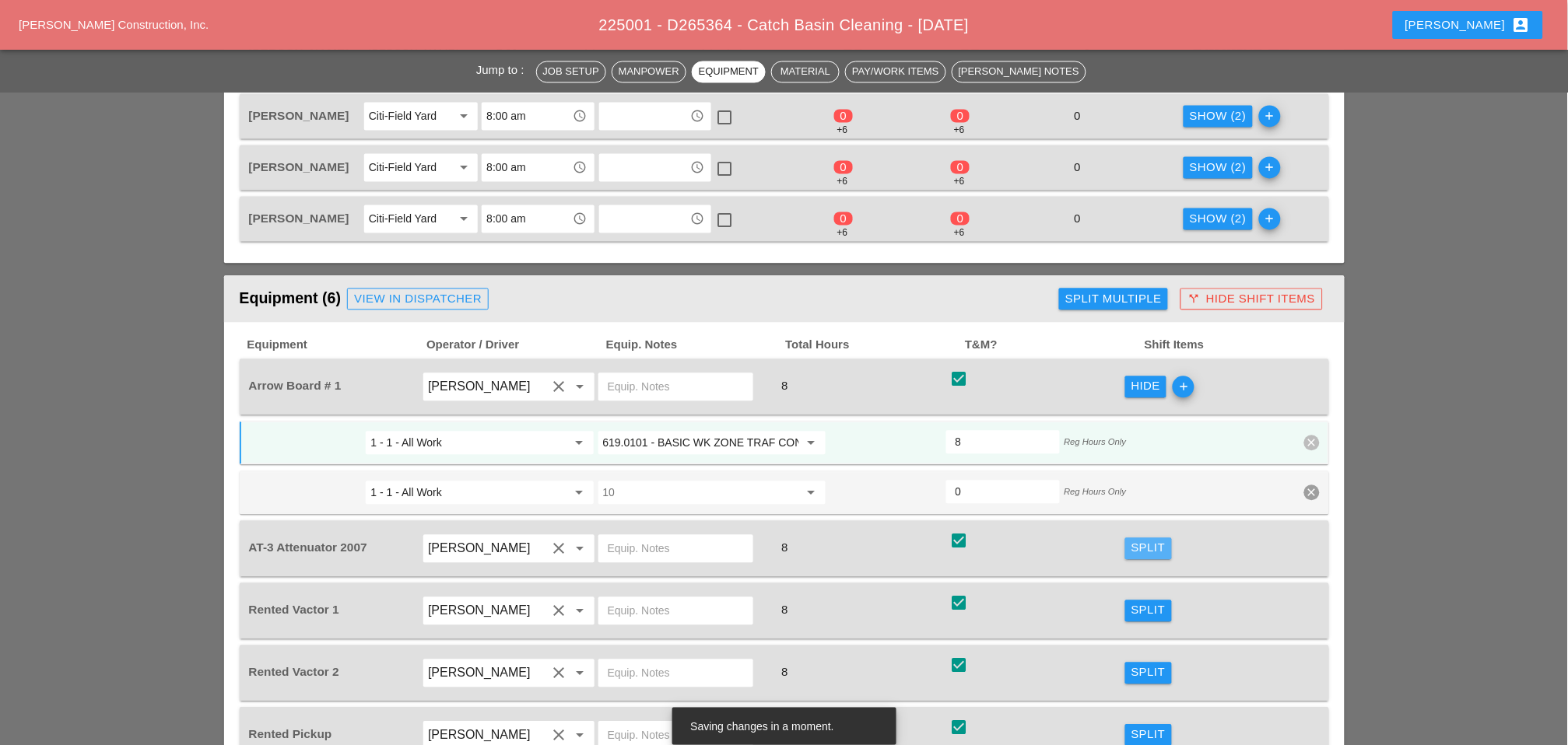 click on "Split" at bounding box center [1149, 548] 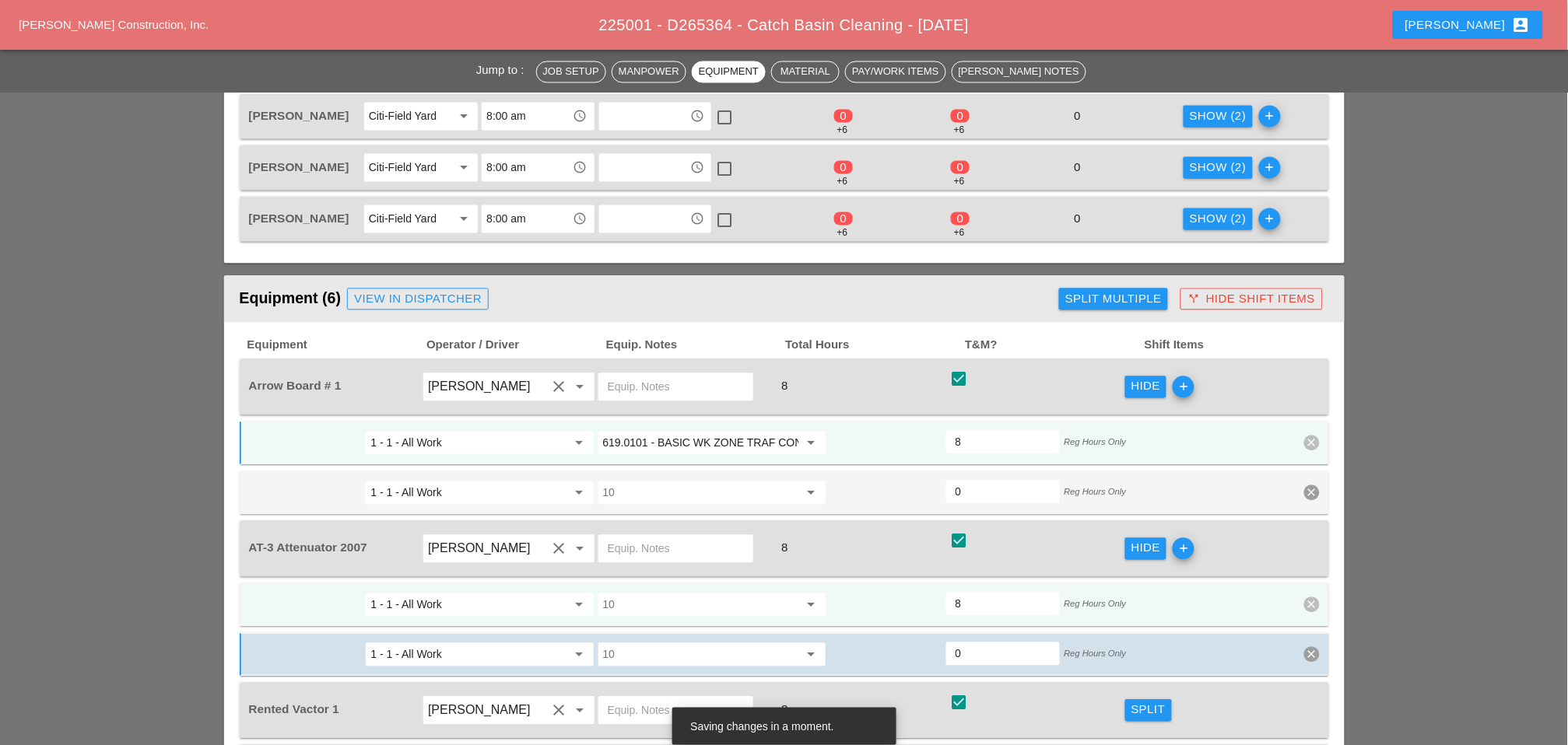 click at bounding box center [701, 605] 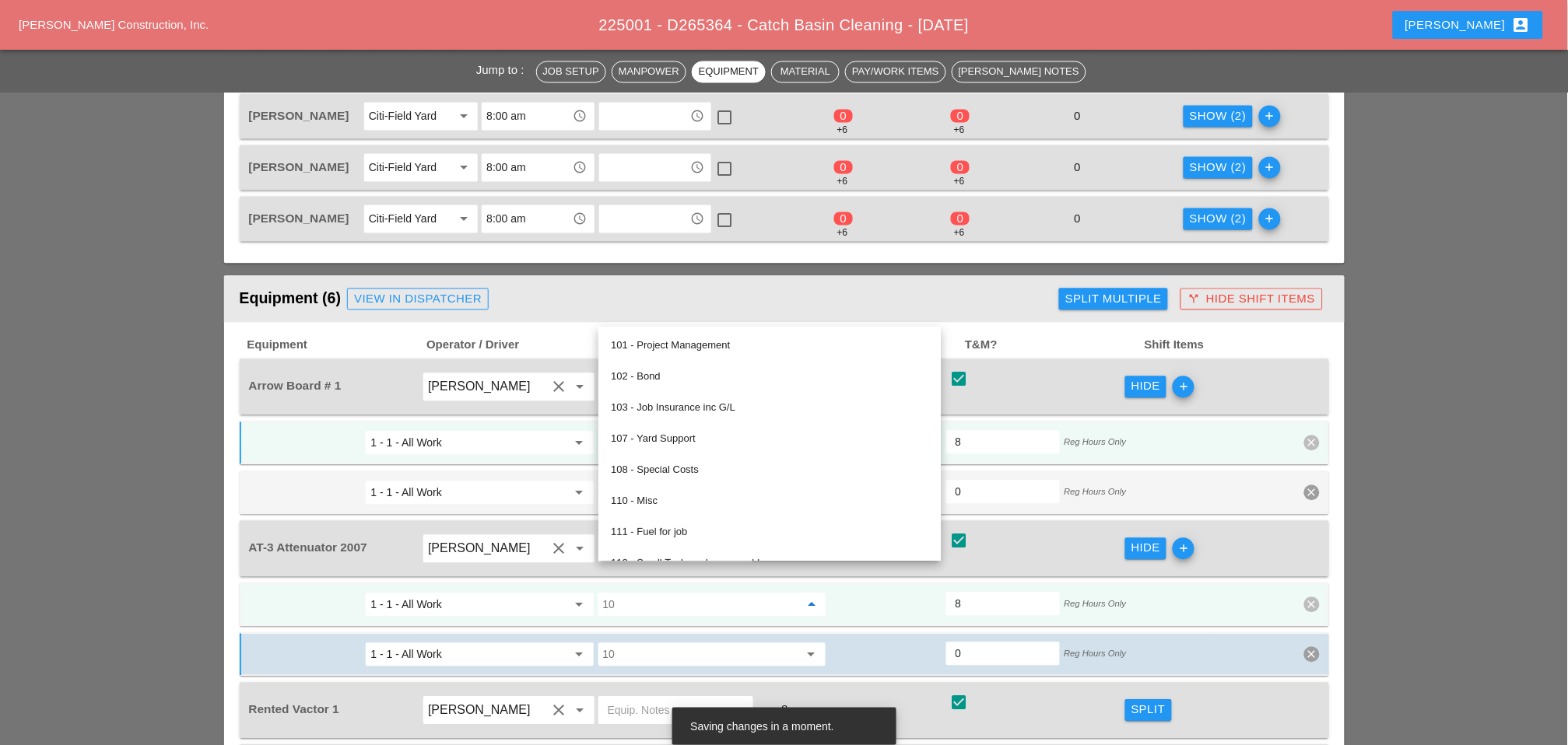 paste on "619.0101" 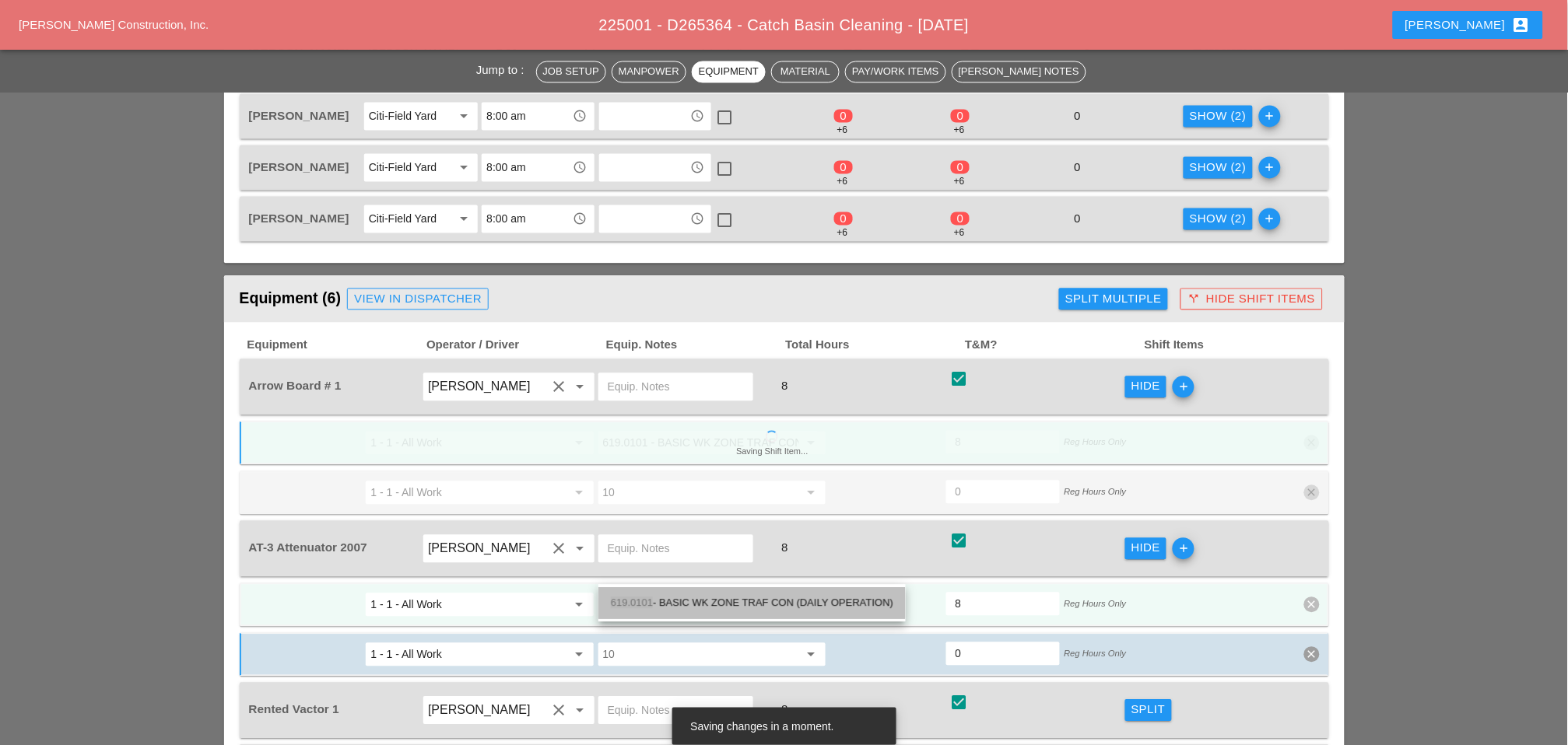 click on "619.0101  - BASIC WK ZONE TRAF CON (DAILY OPERATION)" at bounding box center (752, 603) 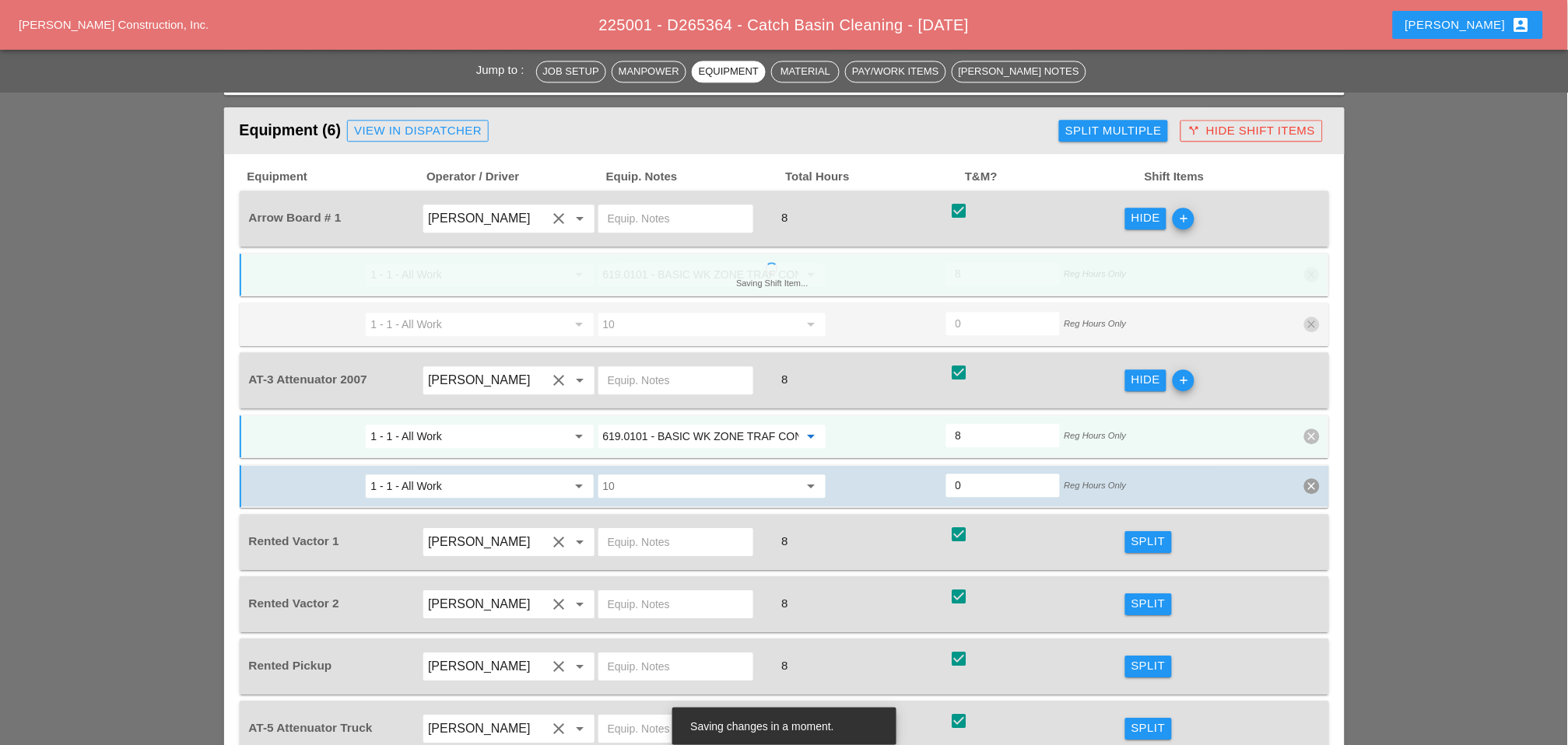 scroll, scrollTop: 1135, scrollLeft: 0, axis: vertical 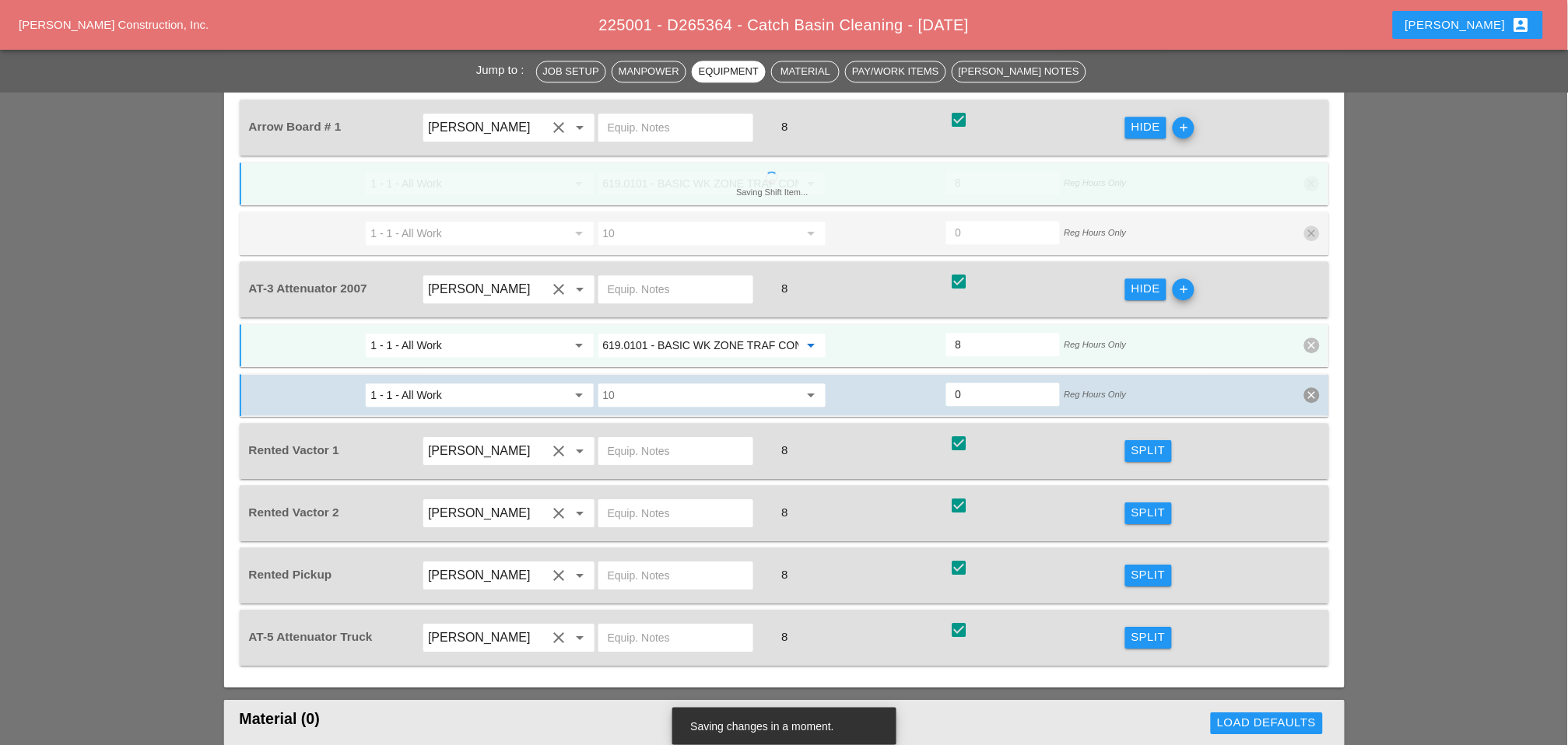 type on "619.0101 - BASIC WK ZONE TRAF CON (DAILY OPERATION)" 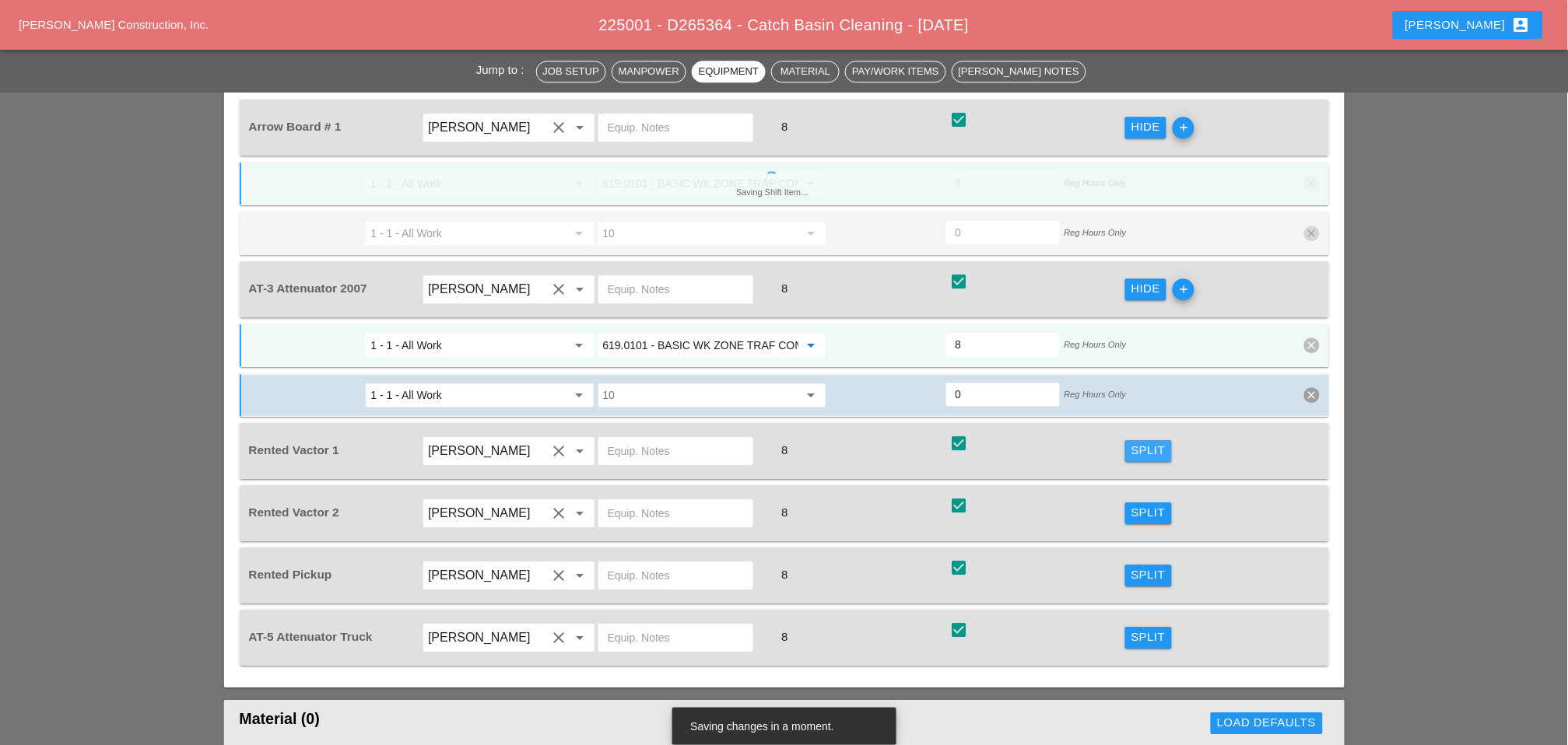 click on "Split" at bounding box center (1149, 450) 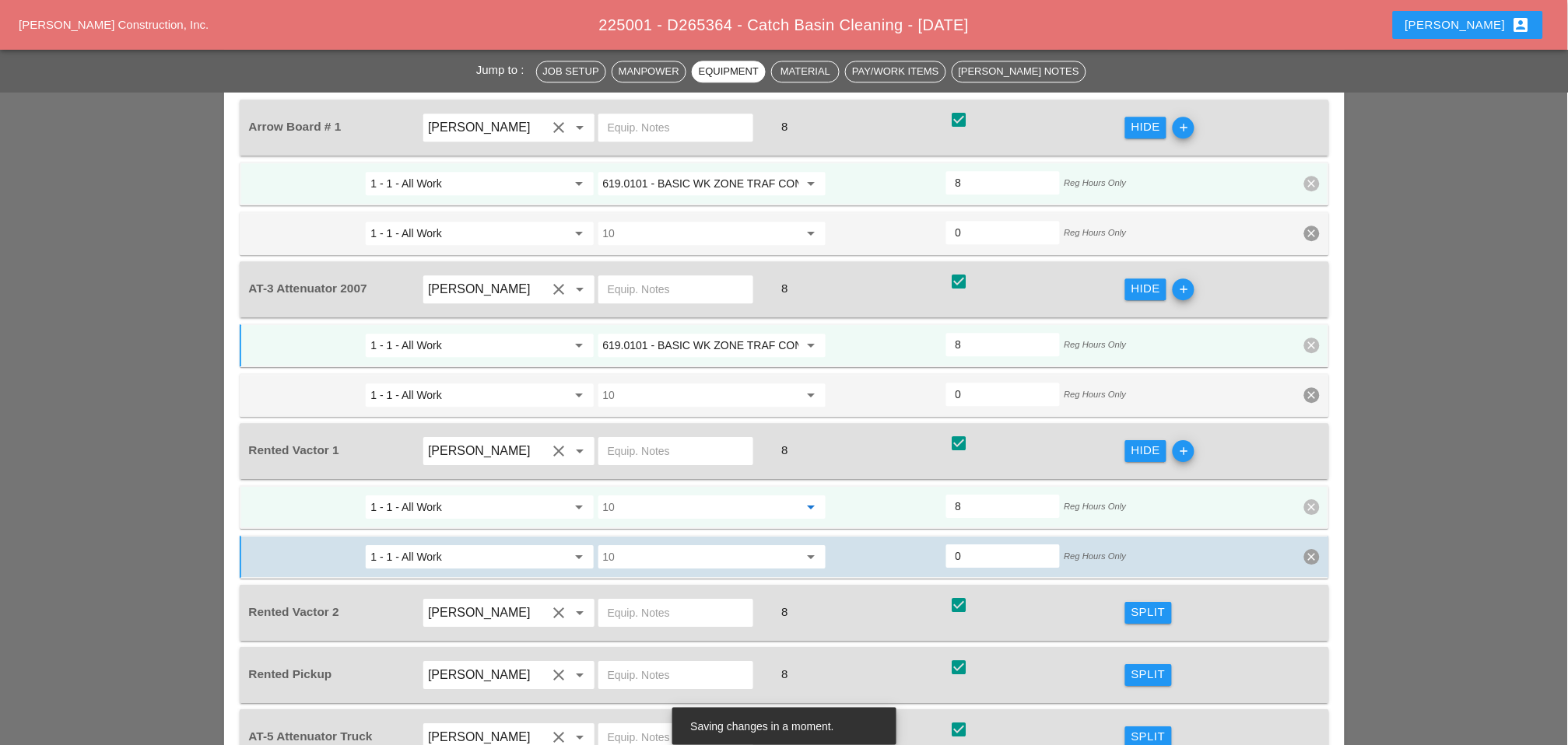 click at bounding box center [701, 507] 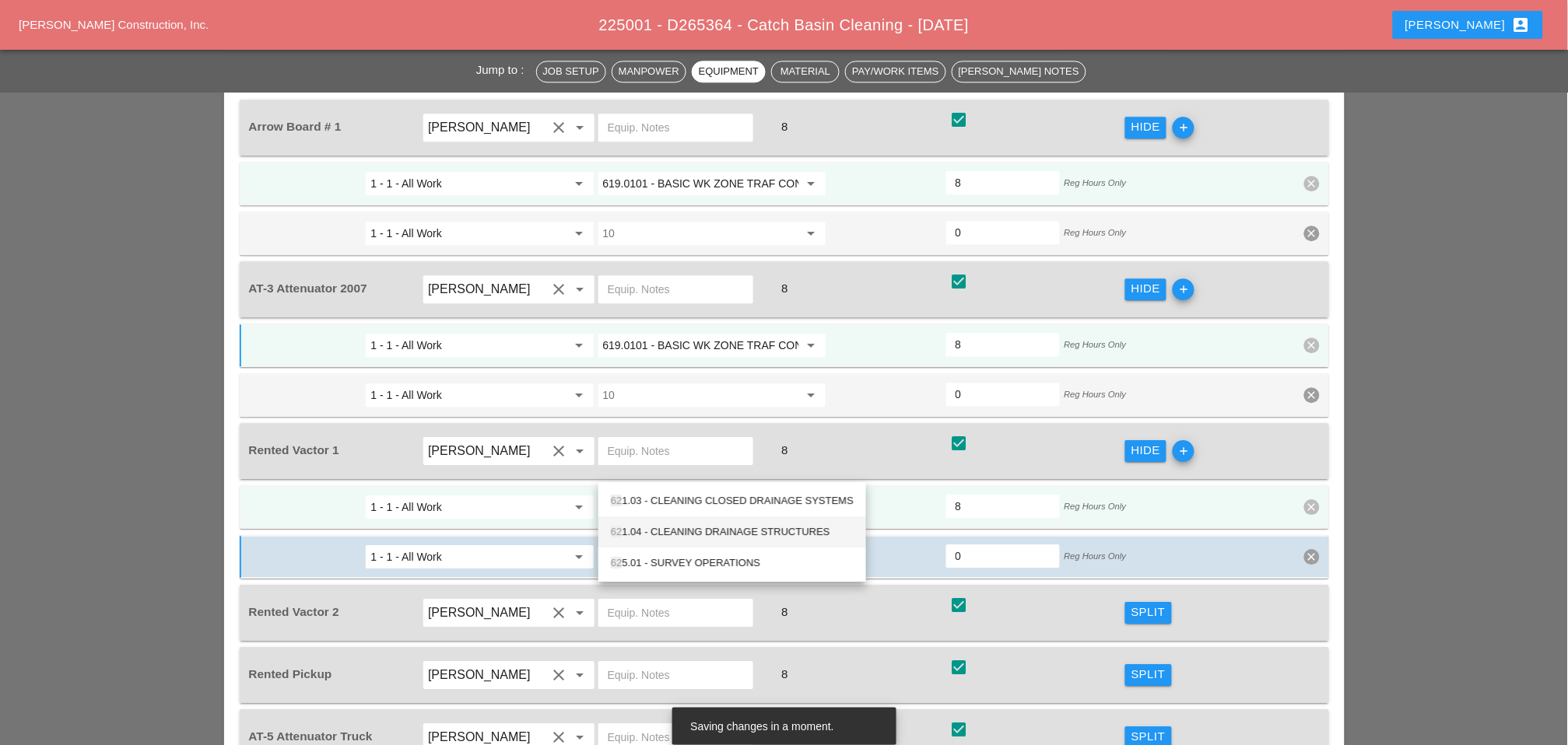click on "62 1.04 - CLEANING DRAINAGE STRUCTURES" at bounding box center (732, 532) 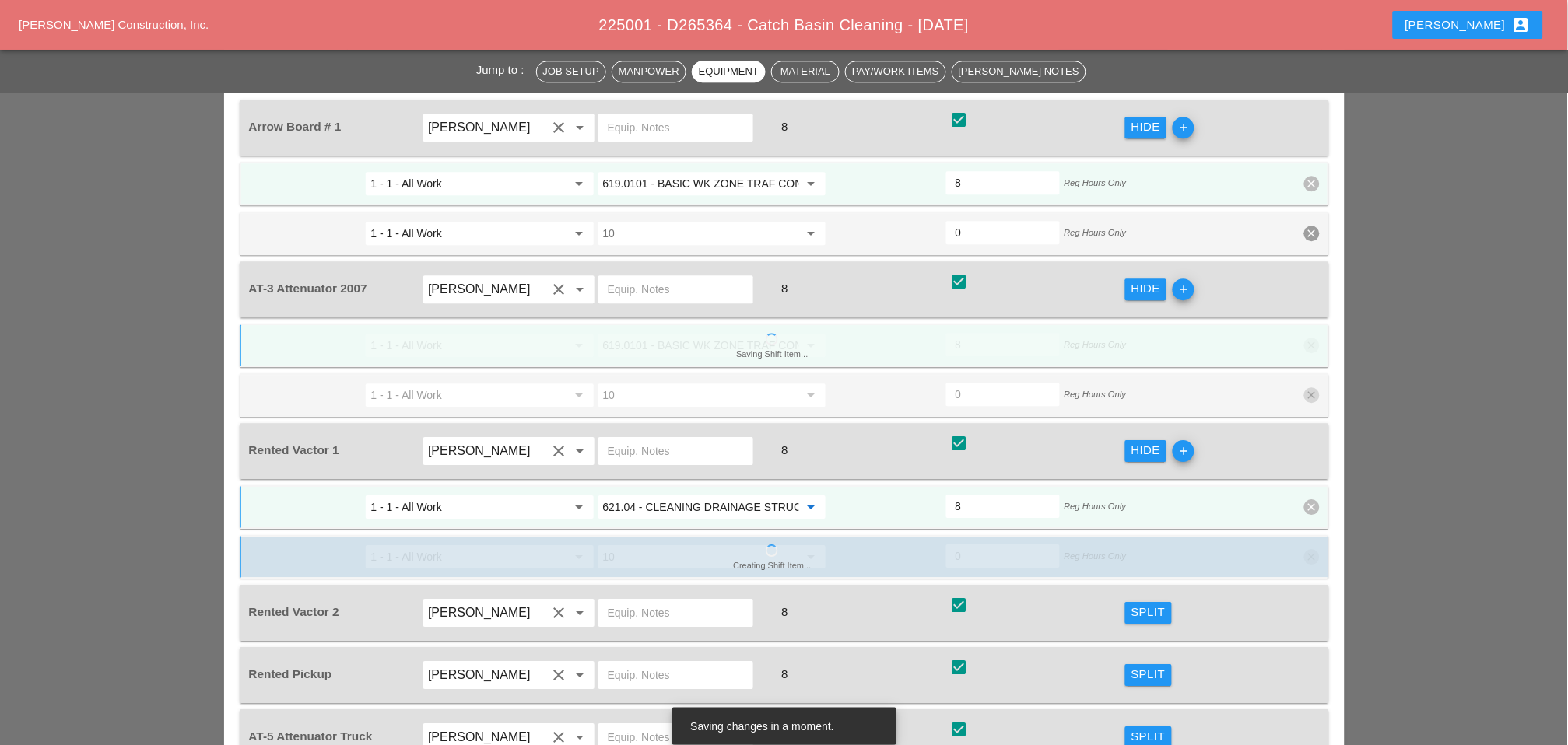 type on "621.04 - CLEANING DRAINAGE STRUCTURES" 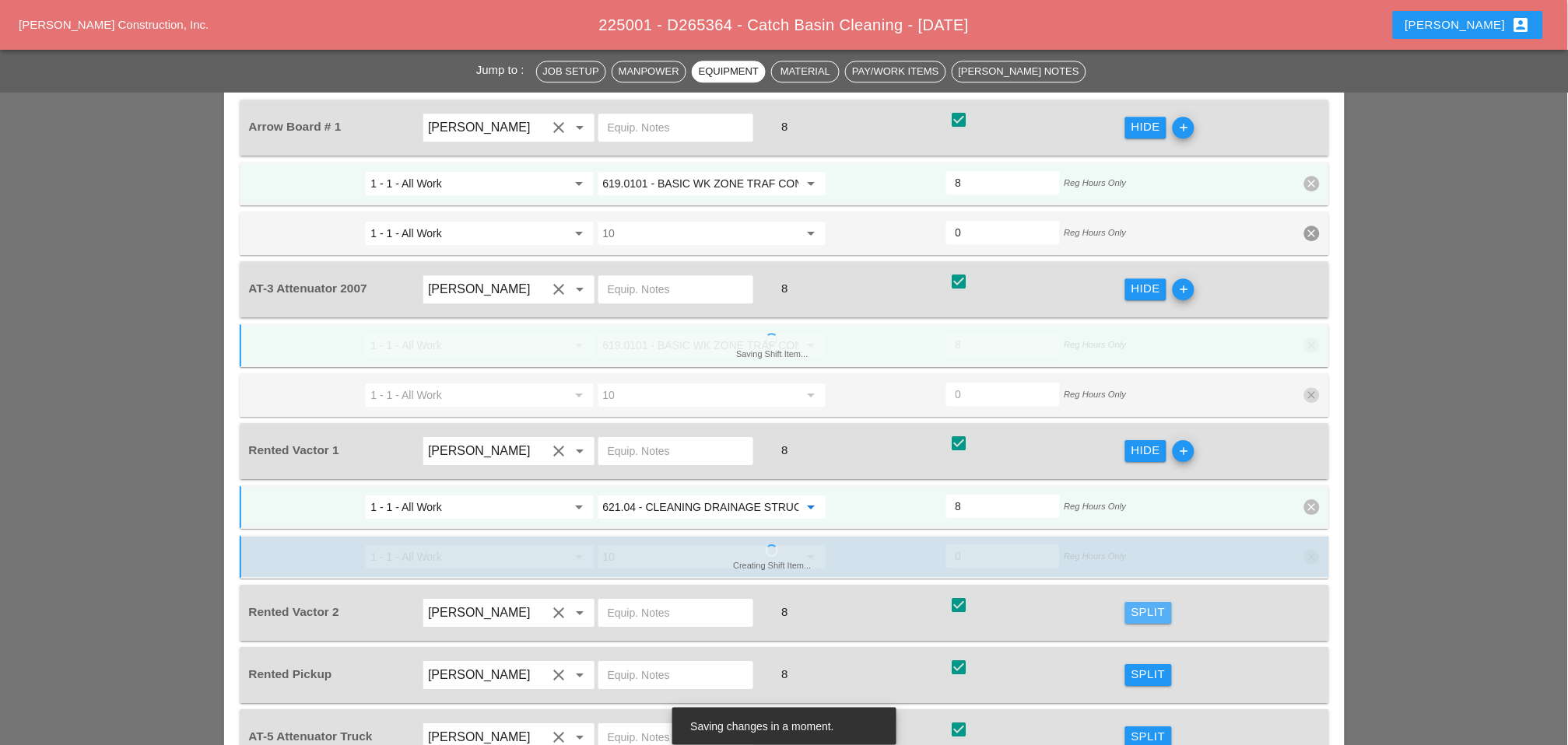 click on "Split" at bounding box center [1149, 612] 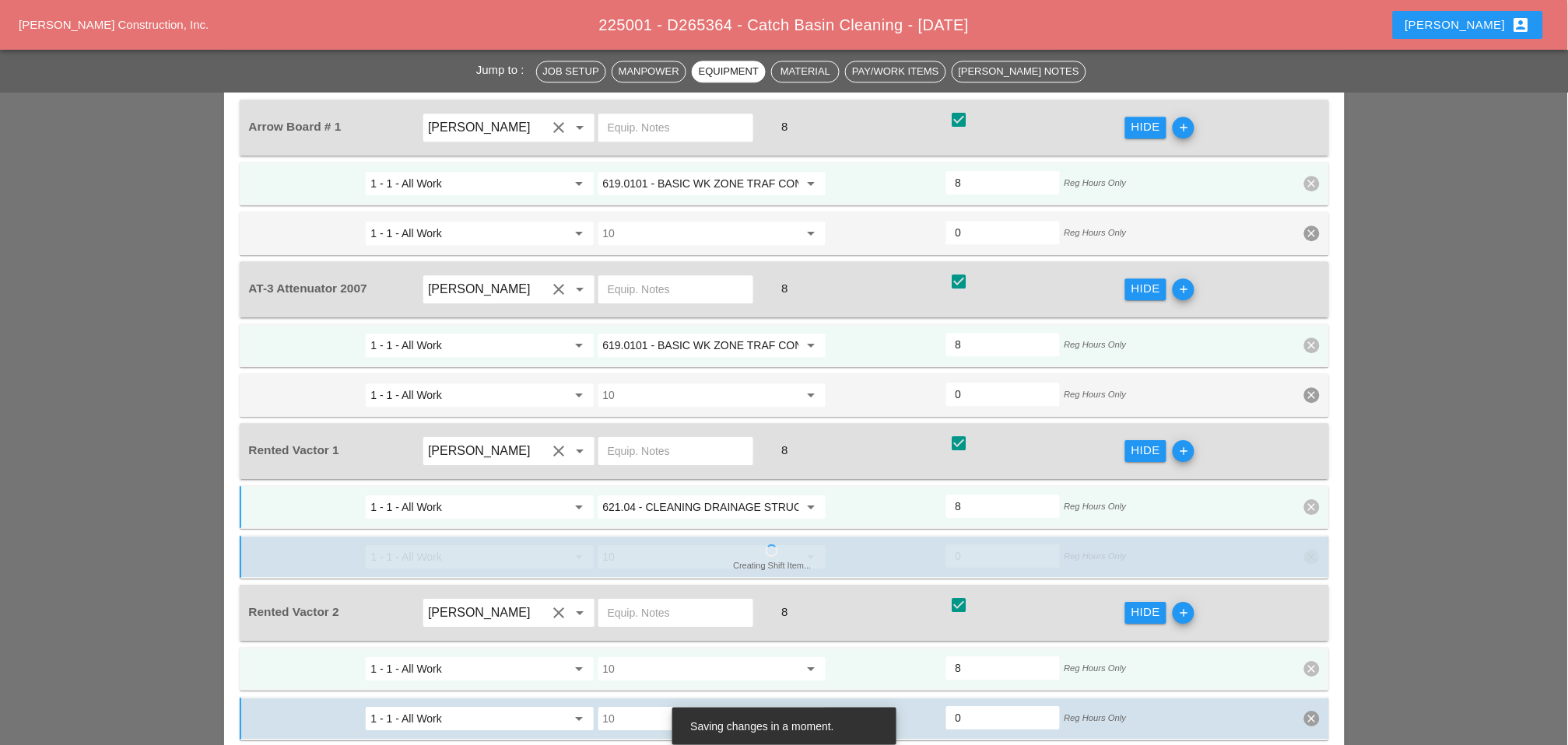 click at bounding box center [701, 669] 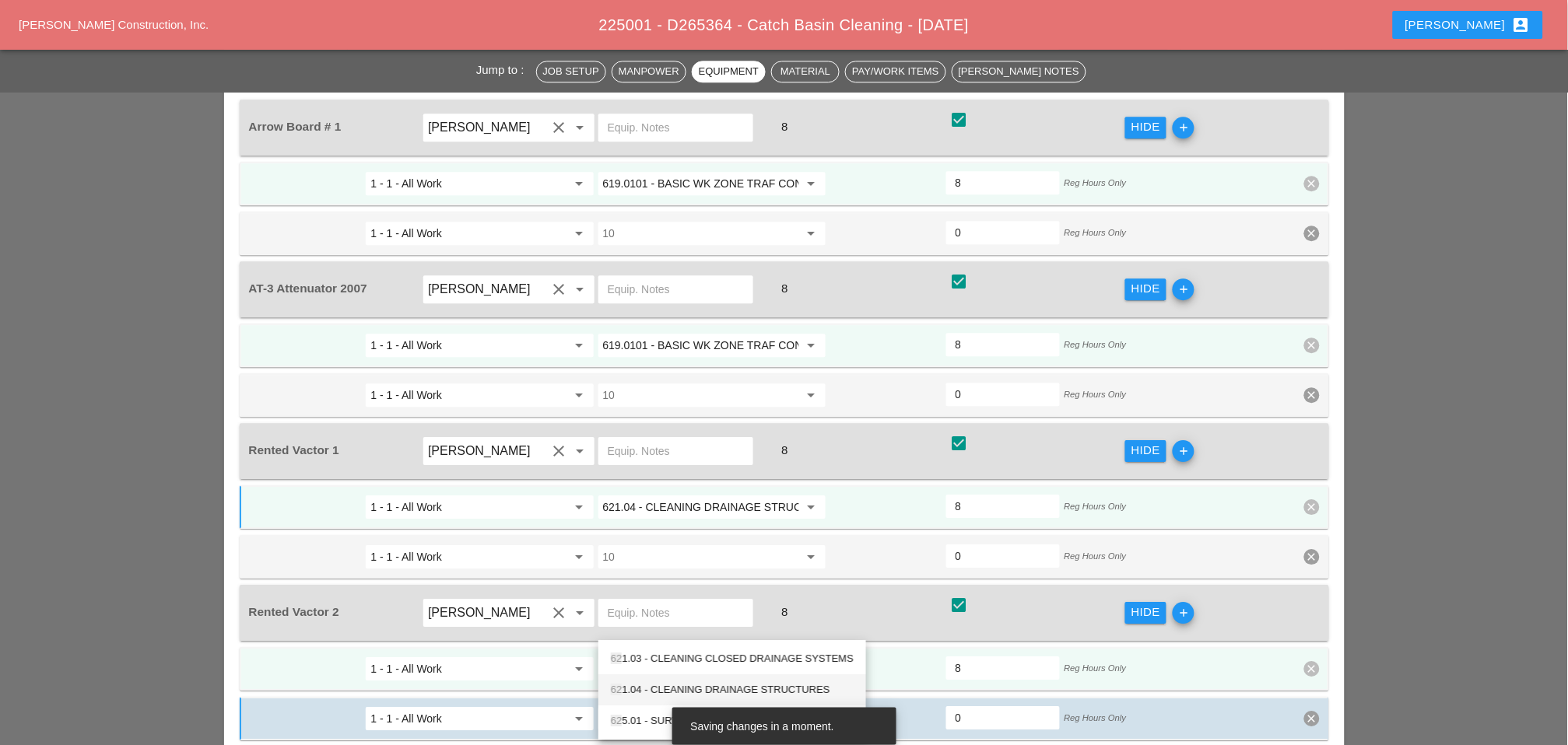 click on "62 1.04 - CLEANING DRAINAGE STRUCTURES" at bounding box center [732, 690] 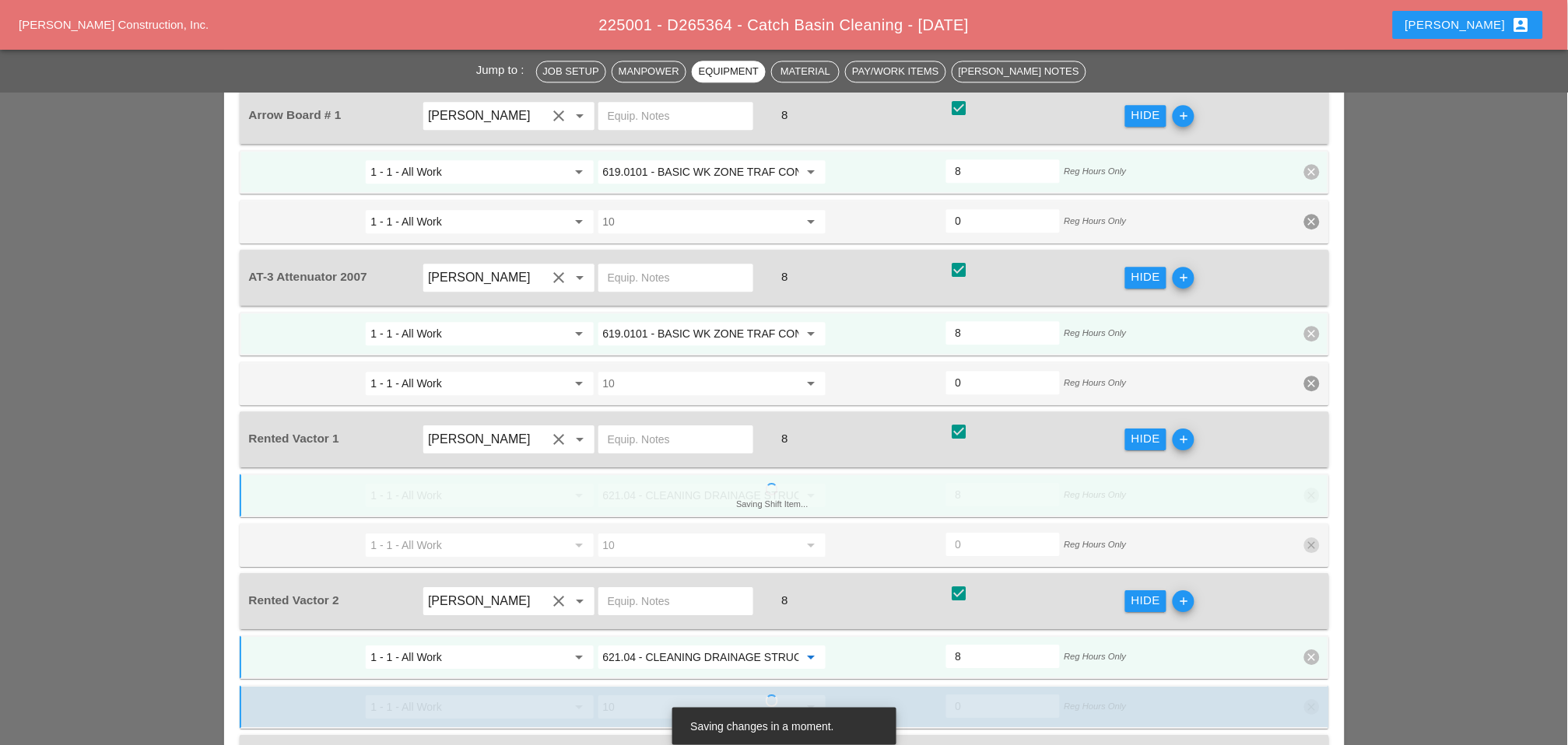 scroll, scrollTop: 1394, scrollLeft: 0, axis: vertical 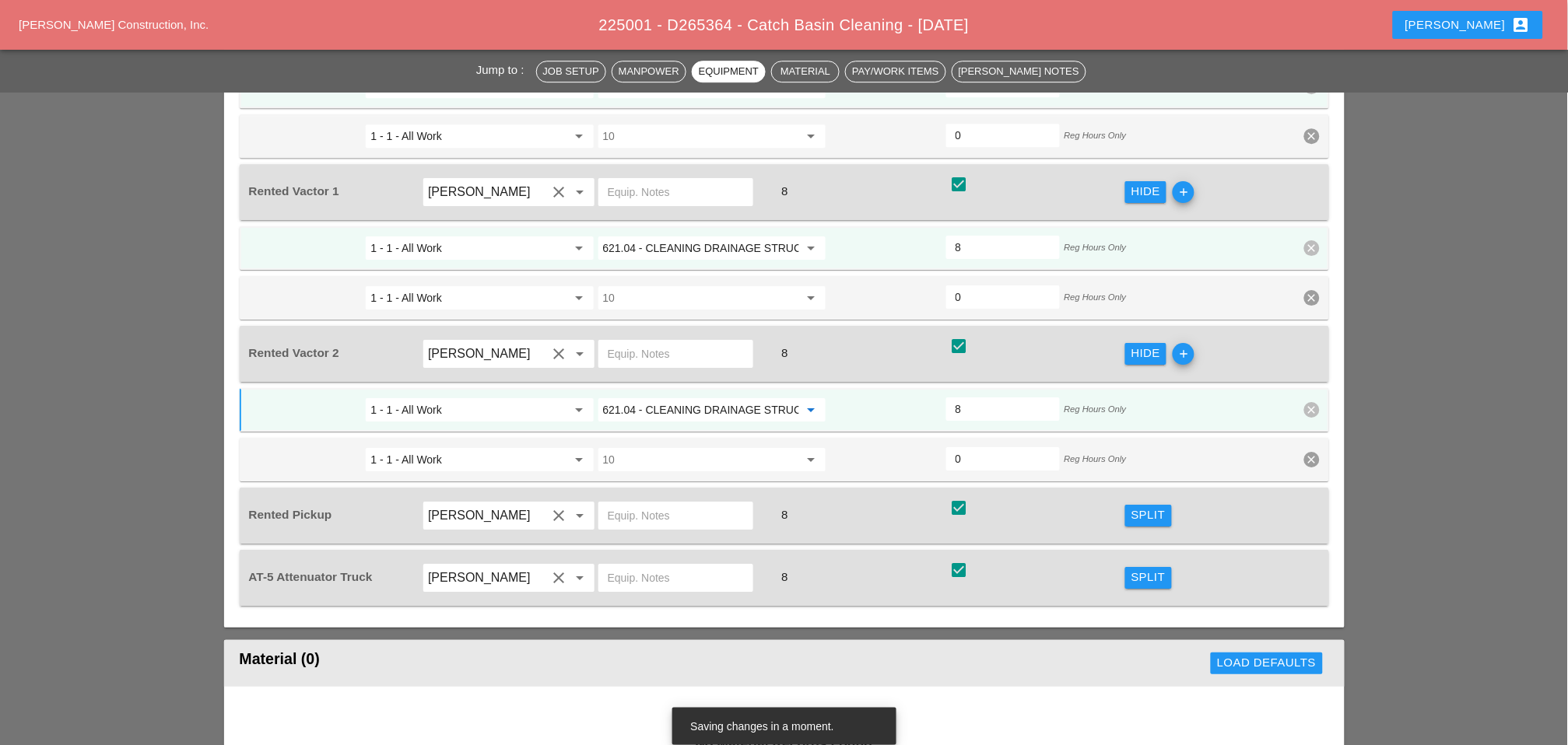 type on "621.04 - CLEANING DRAINAGE STRUCTURES" 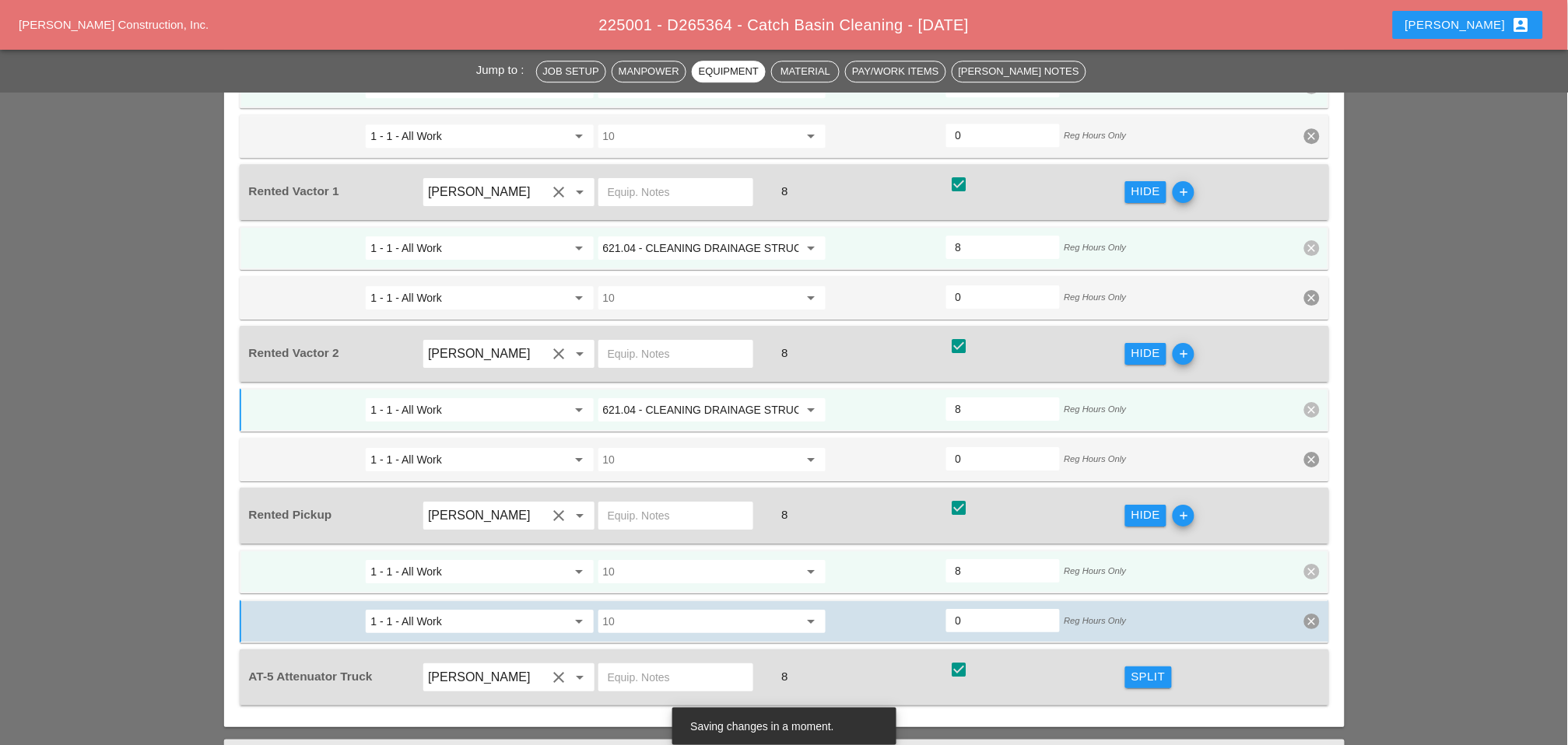 click at bounding box center (701, 572) 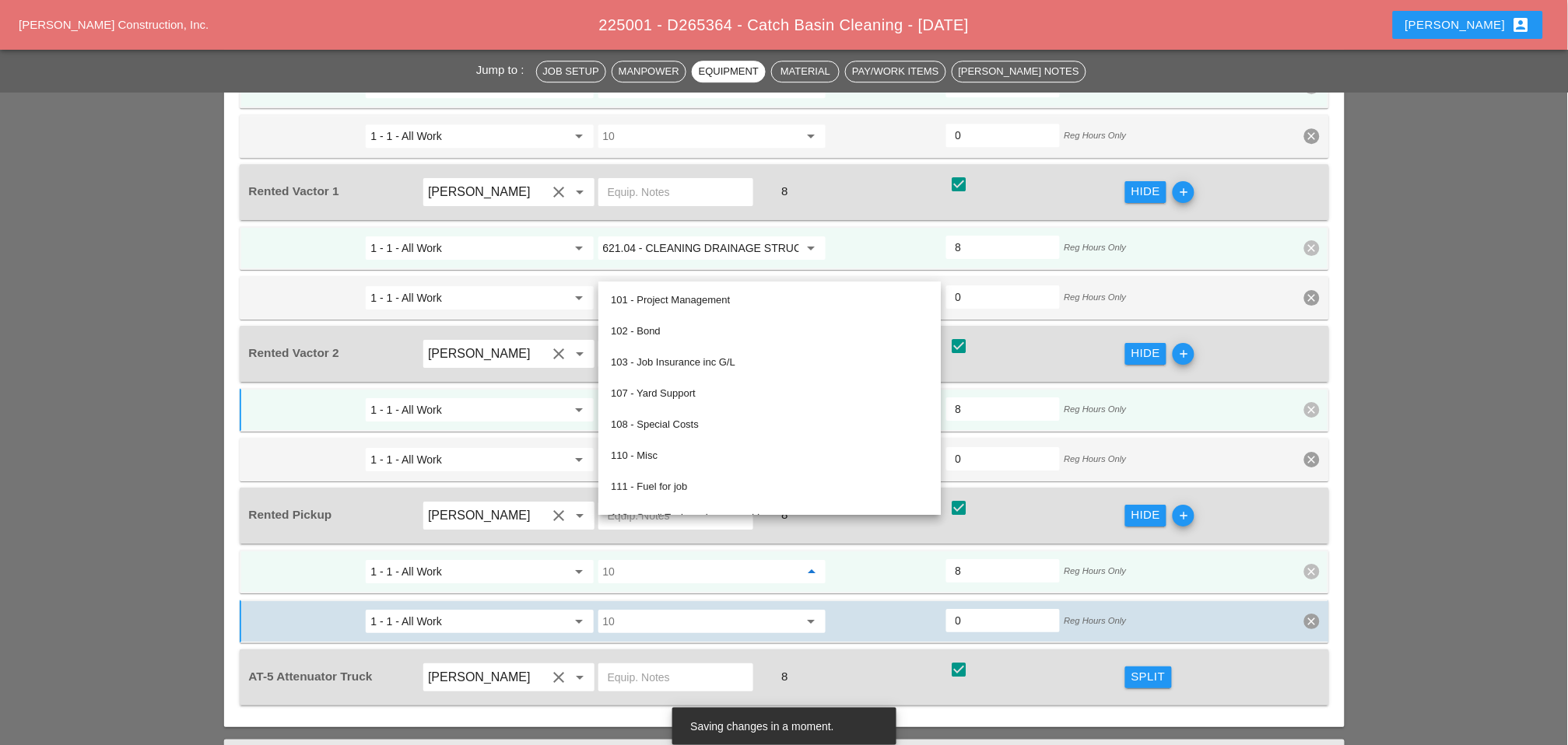 paste on "619.0101" 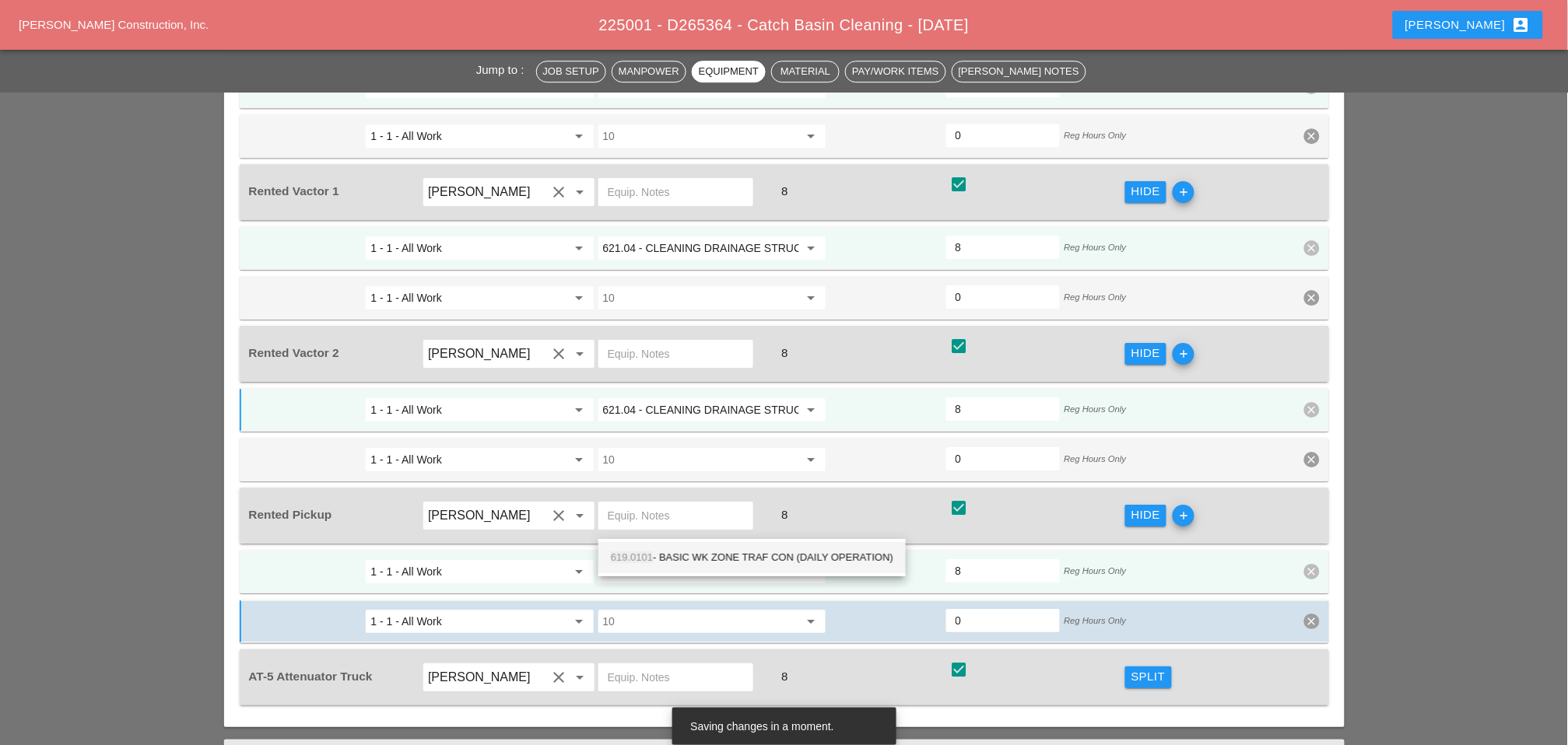click on "619.0101  - BASIC WK ZONE TRAF CON (DAILY OPERATION)" at bounding box center [752, 558] 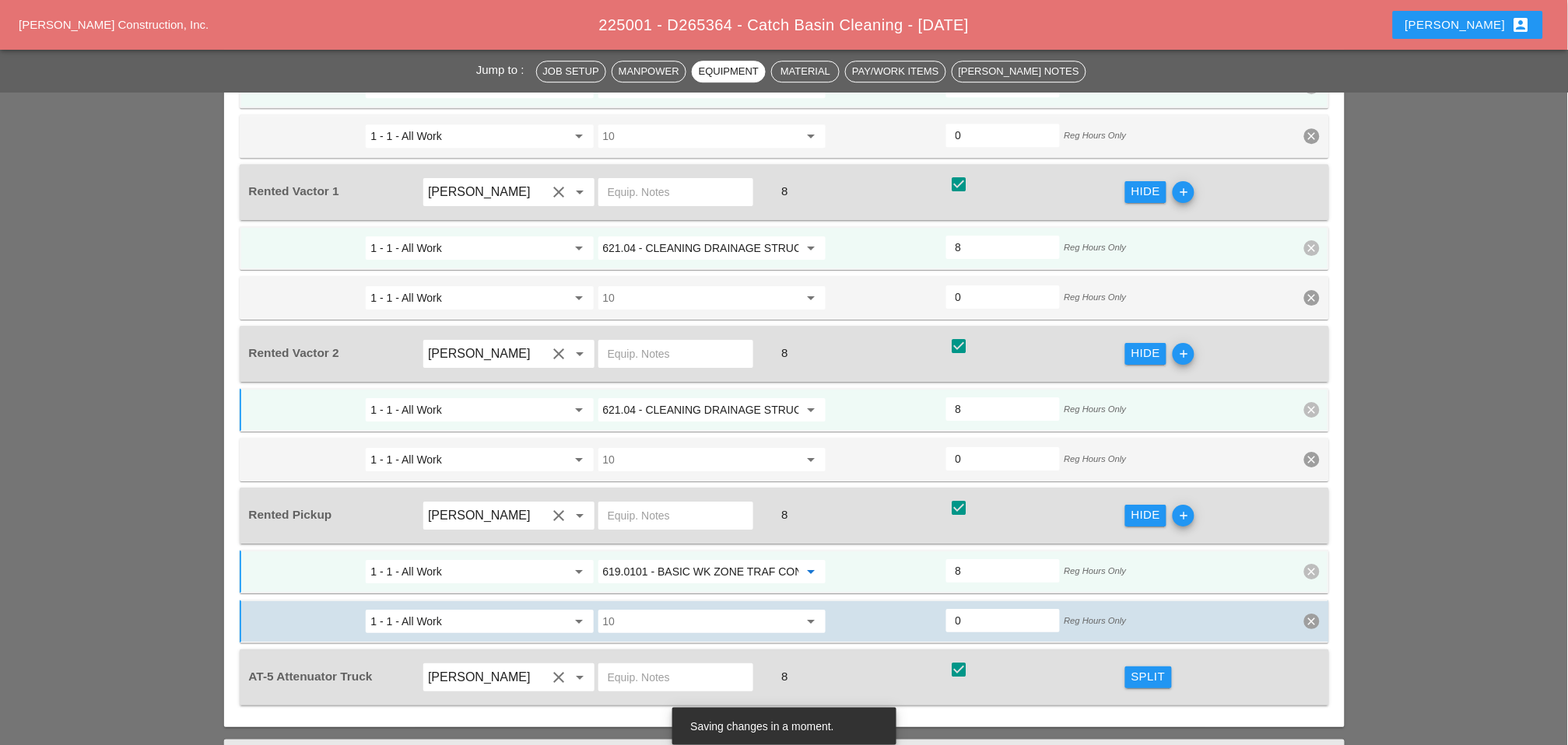 type on "619.0101 - BASIC WK ZONE TRAF CON (DAILY OPERATION)" 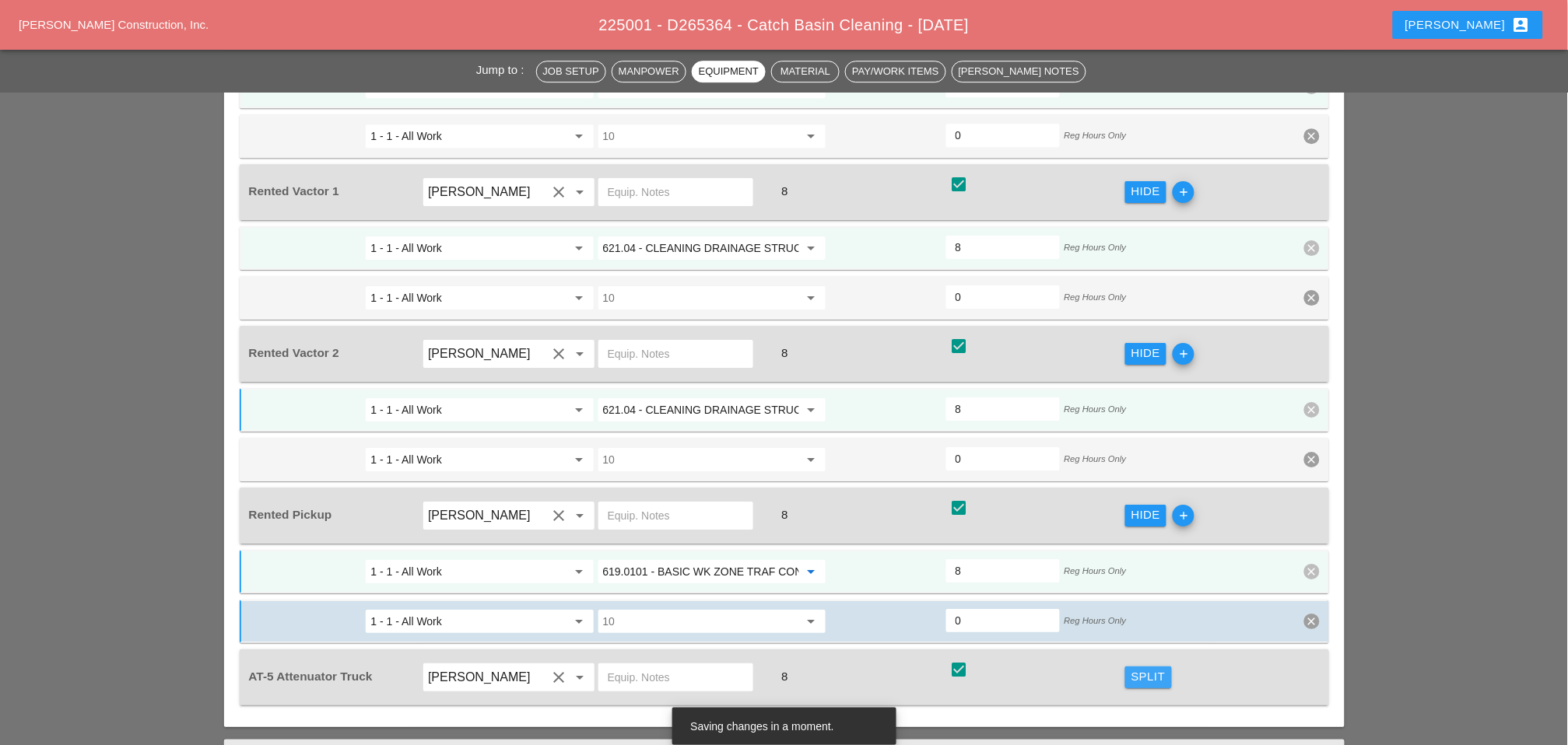 click on "Split" at bounding box center (1149, 677) 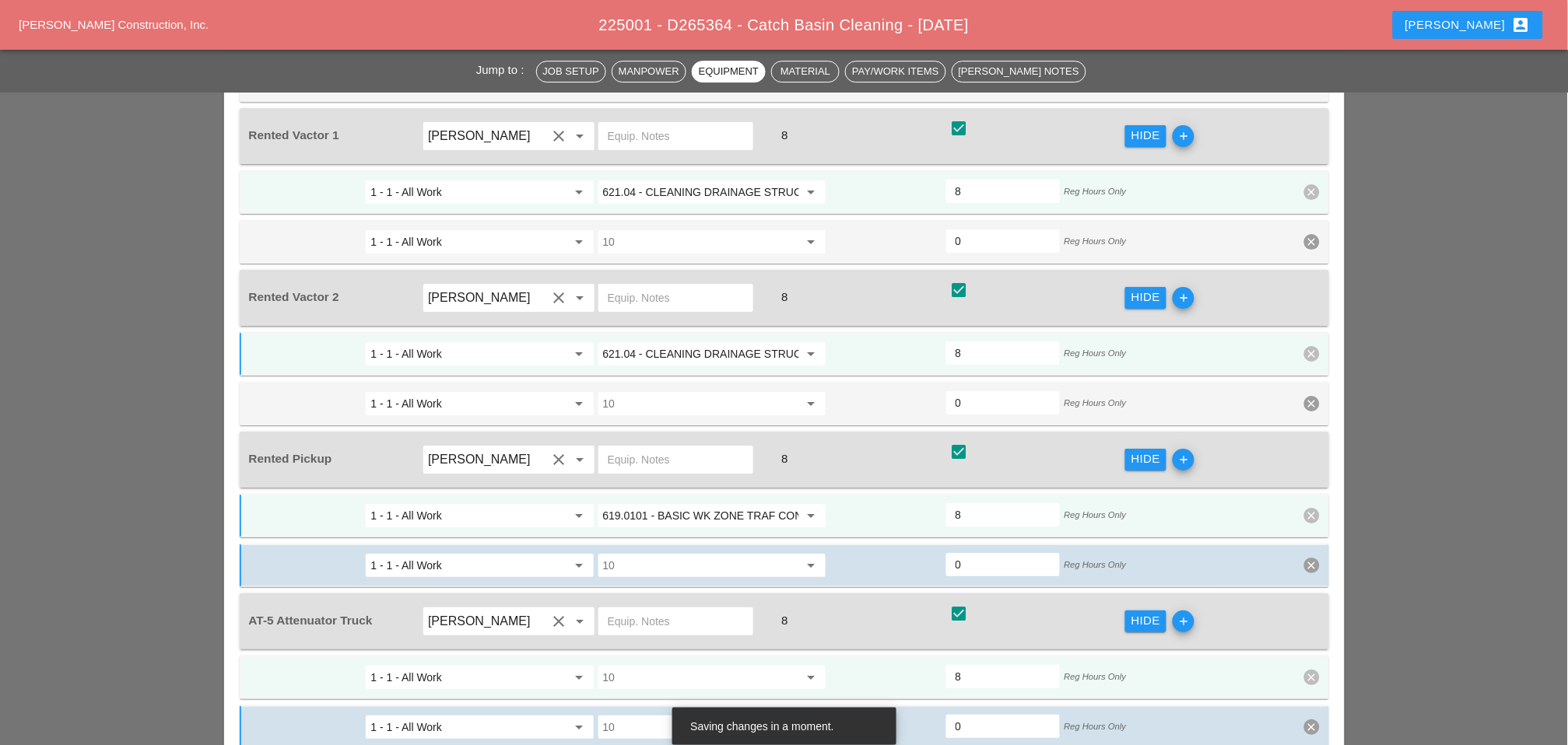scroll, scrollTop: 1566, scrollLeft: 0, axis: vertical 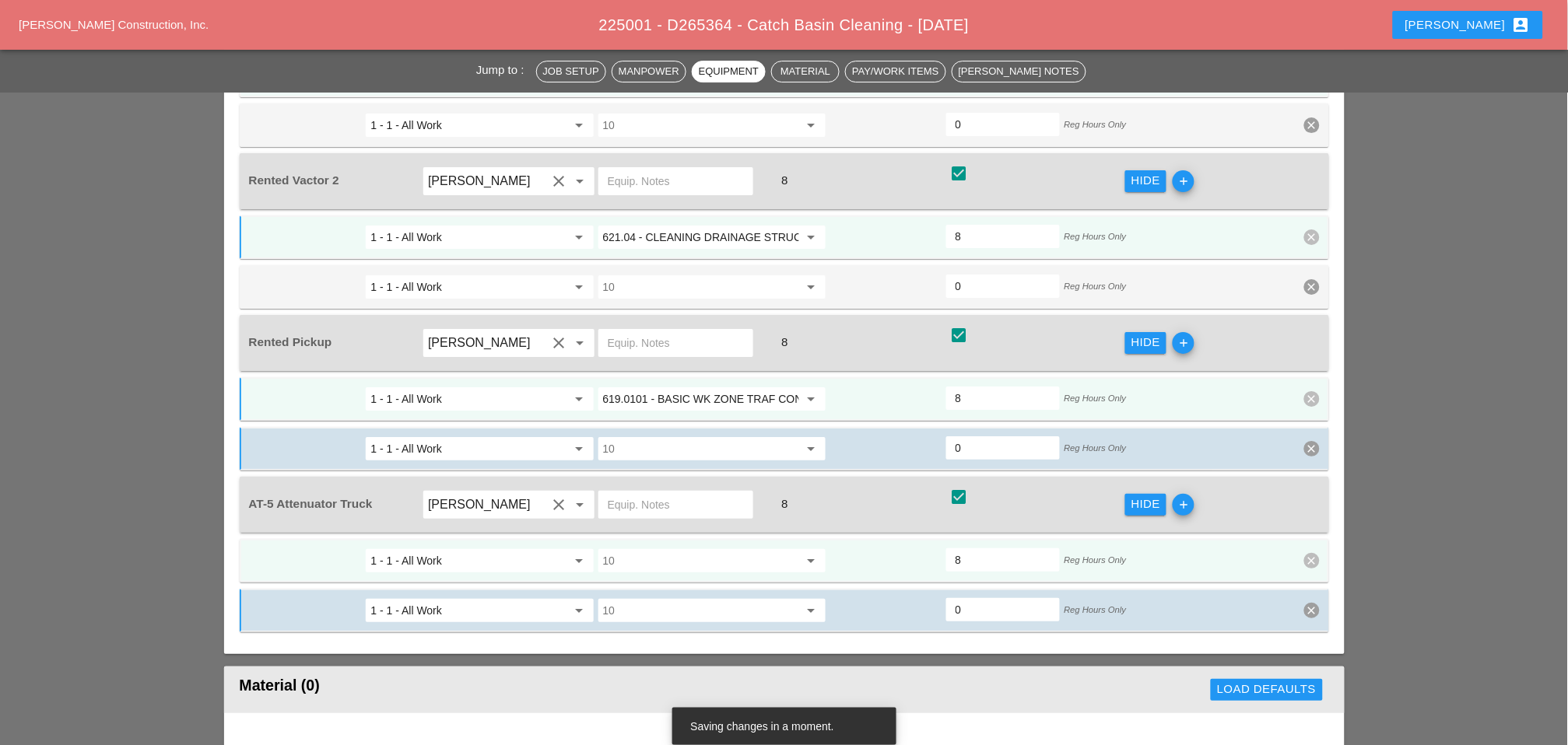 click at bounding box center (701, 561) 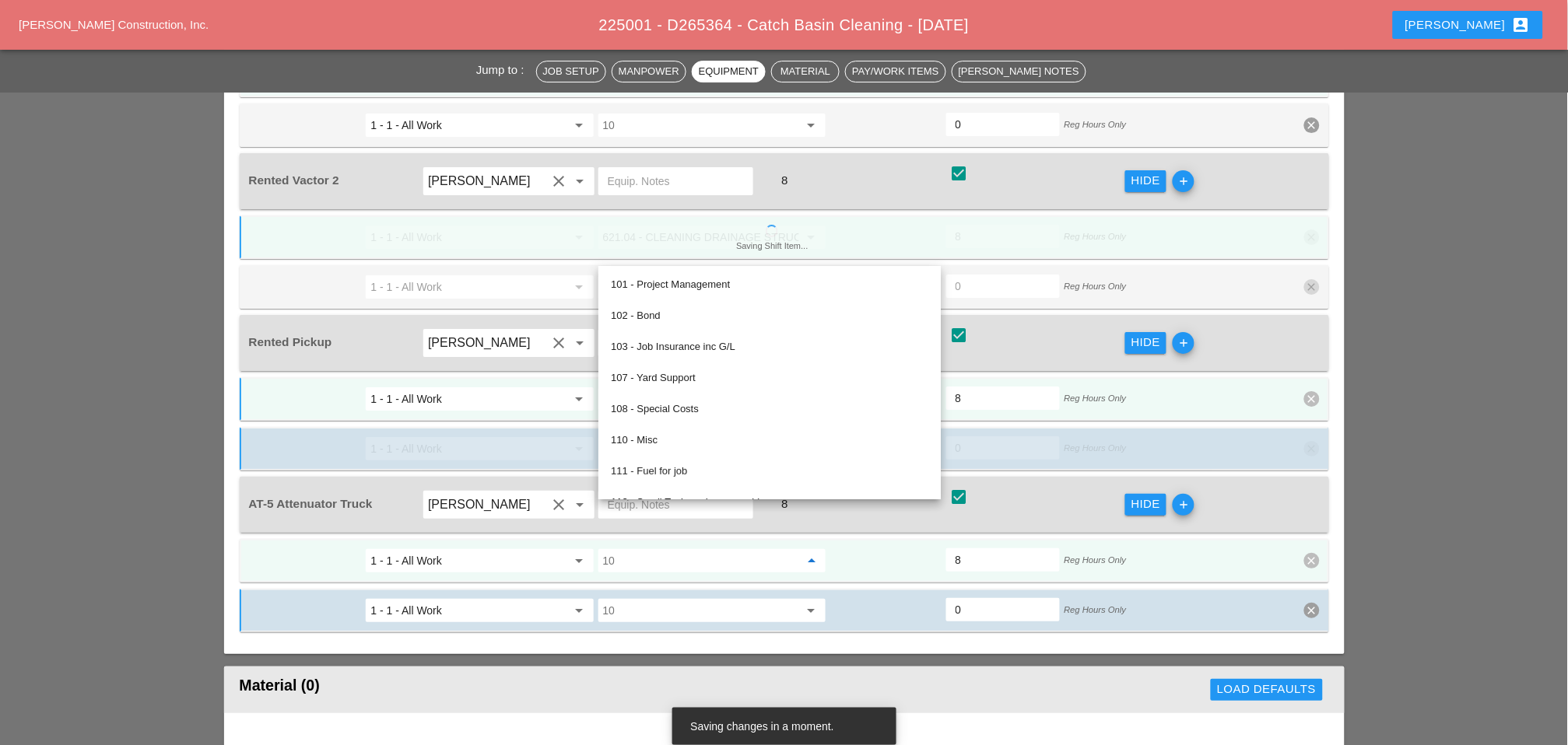 paste on "619.0101" 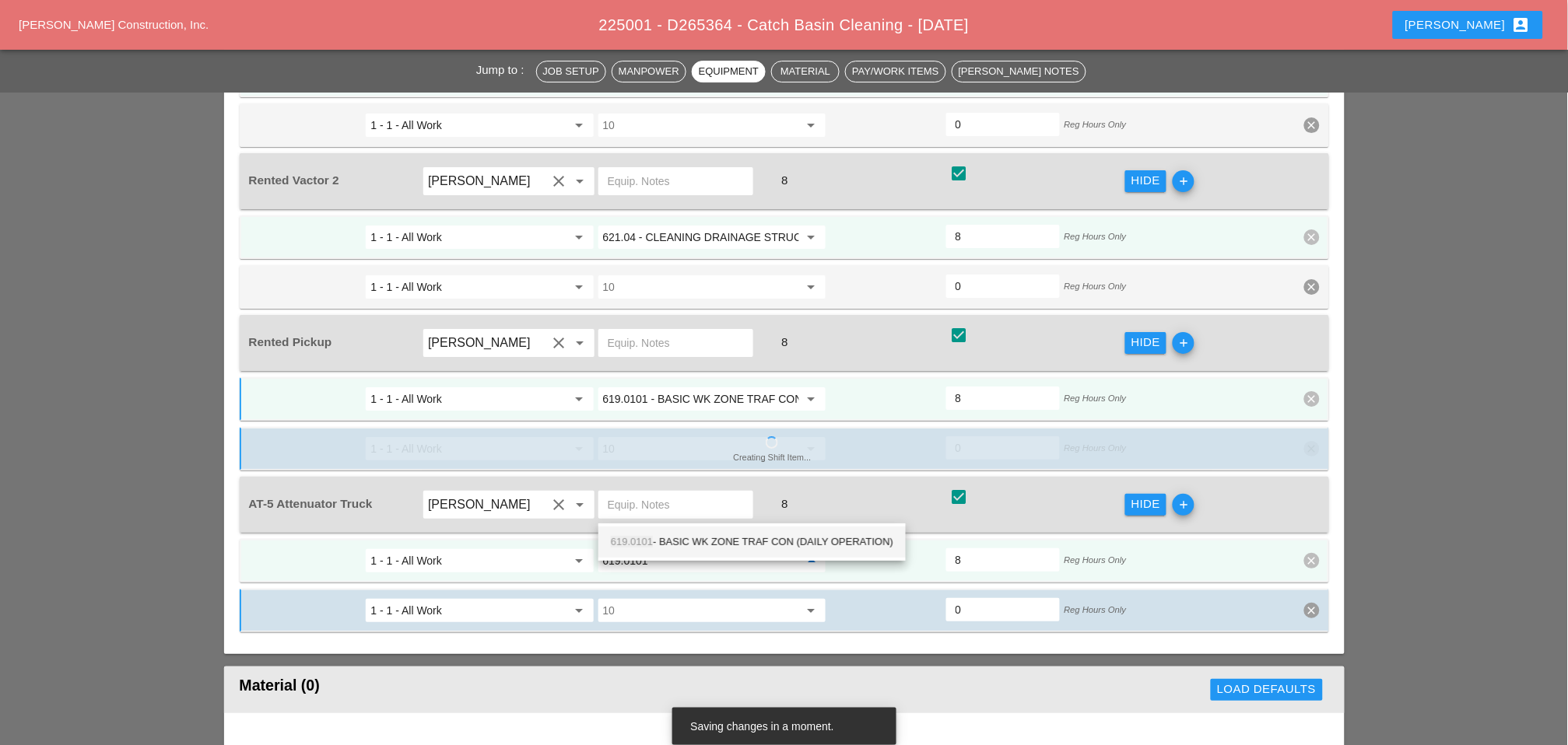 drag, startPoint x: 686, startPoint y: 538, endPoint x: 1127, endPoint y: 568, distance: 442.0192 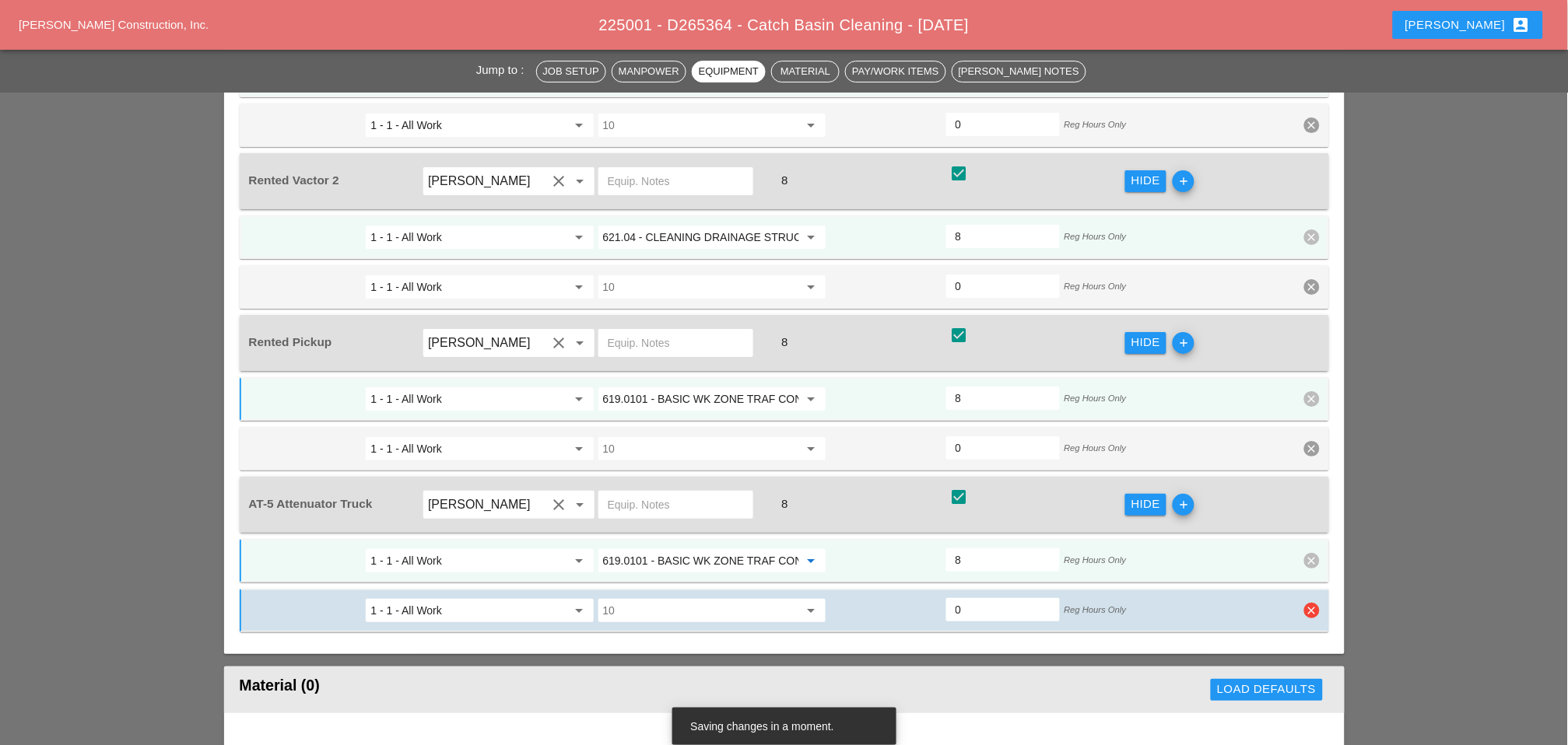 type on "619.0101 - BASIC WK ZONE TRAF CON (DAILY OPERATION)" 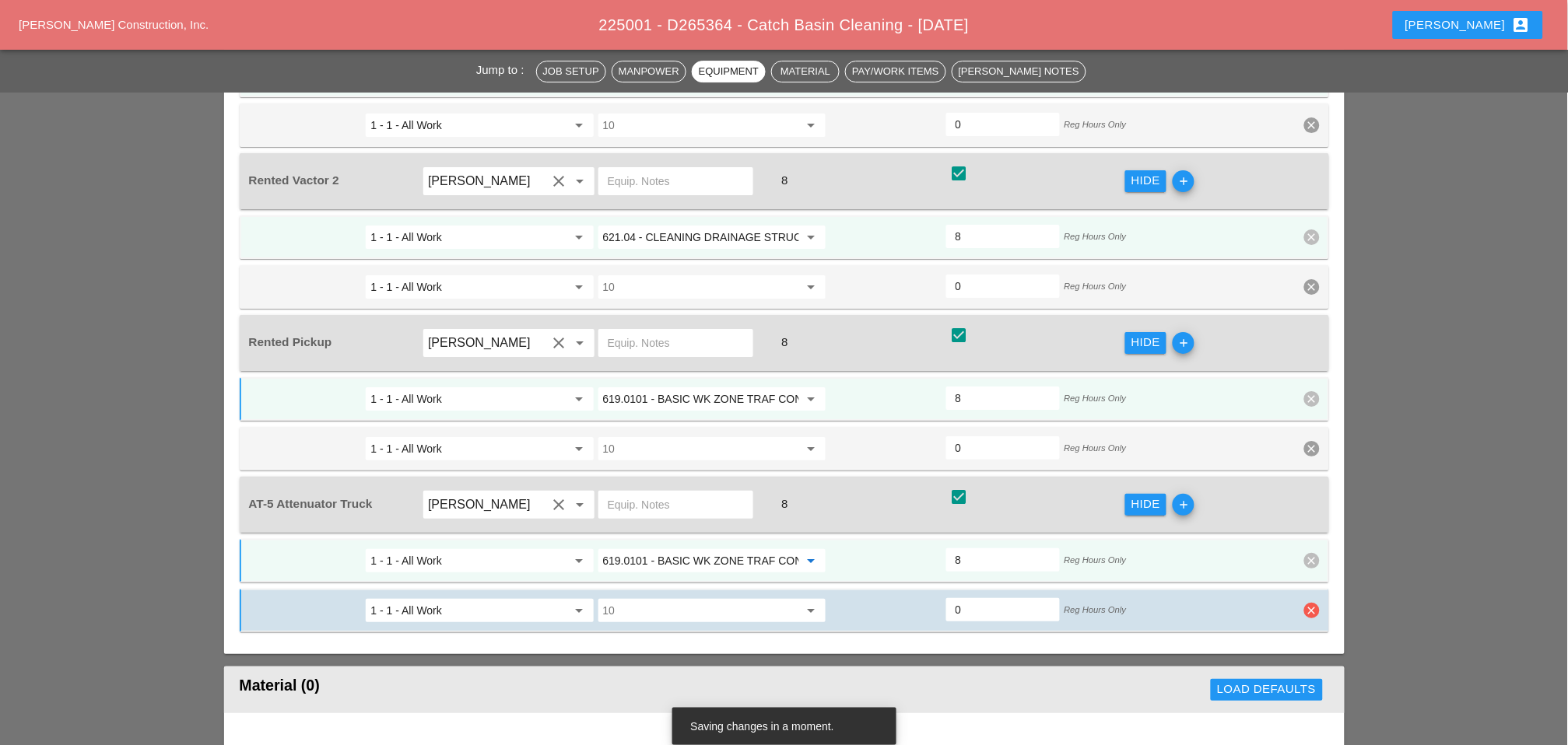 click on "1 - 1 - All Work arrow_drop_down 10 arrow_drop_down 0 Reg Hours Only clear" at bounding box center [784, 610] 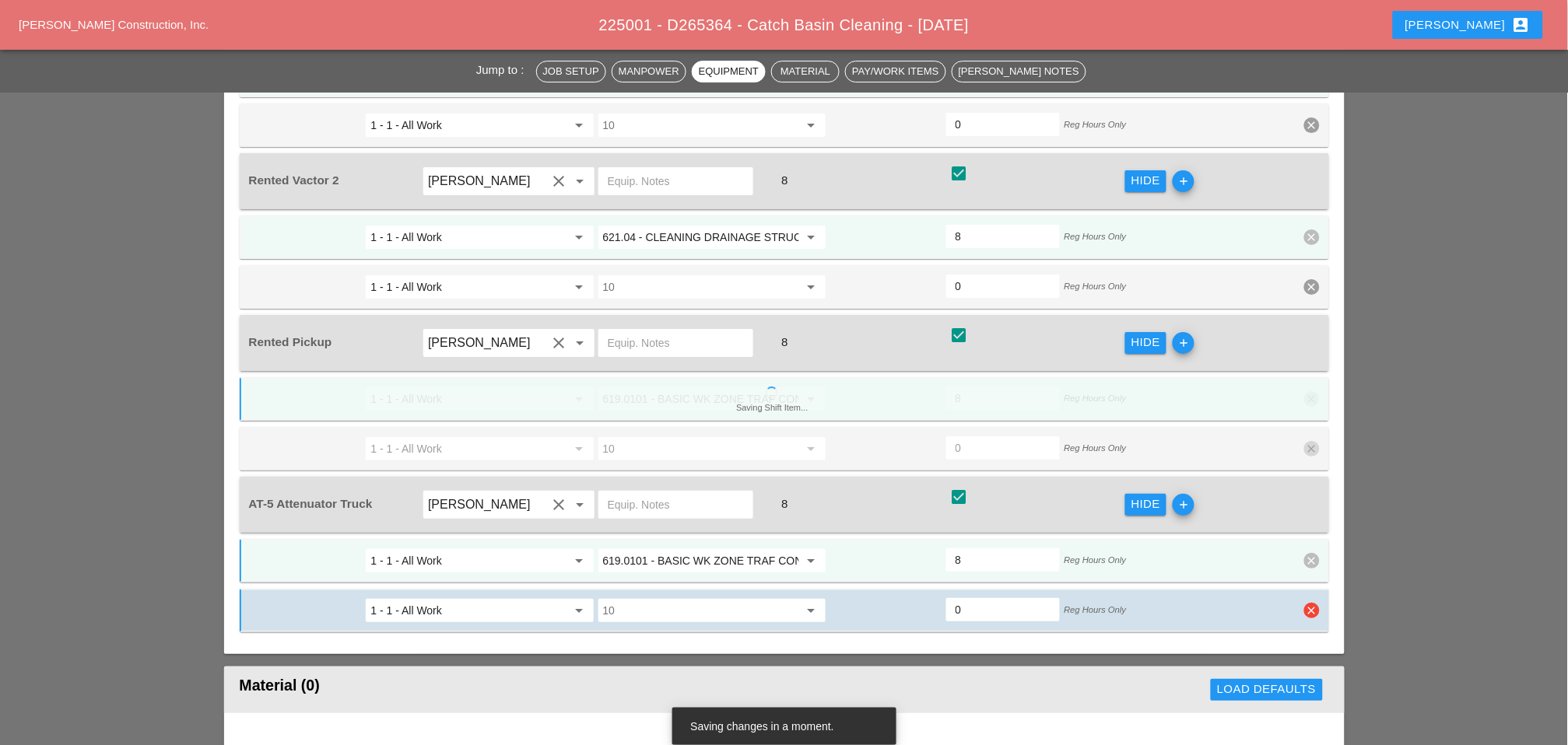 click on "1 - 1 - All Work arrow_drop_down 10 arrow_drop_down 0 Reg Hours Only clear" at bounding box center [784, 610] 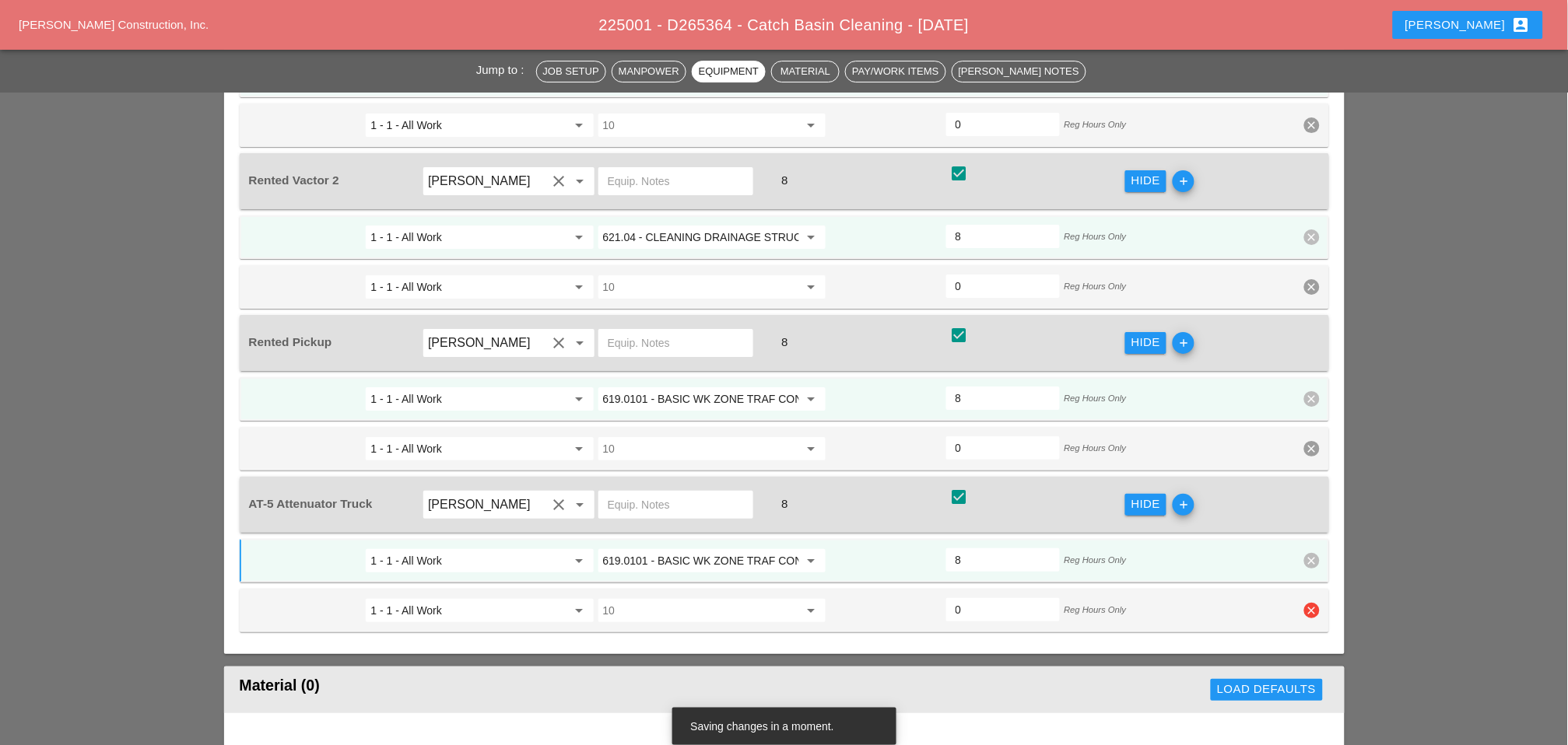 click on "clear" at bounding box center [1312, 610] 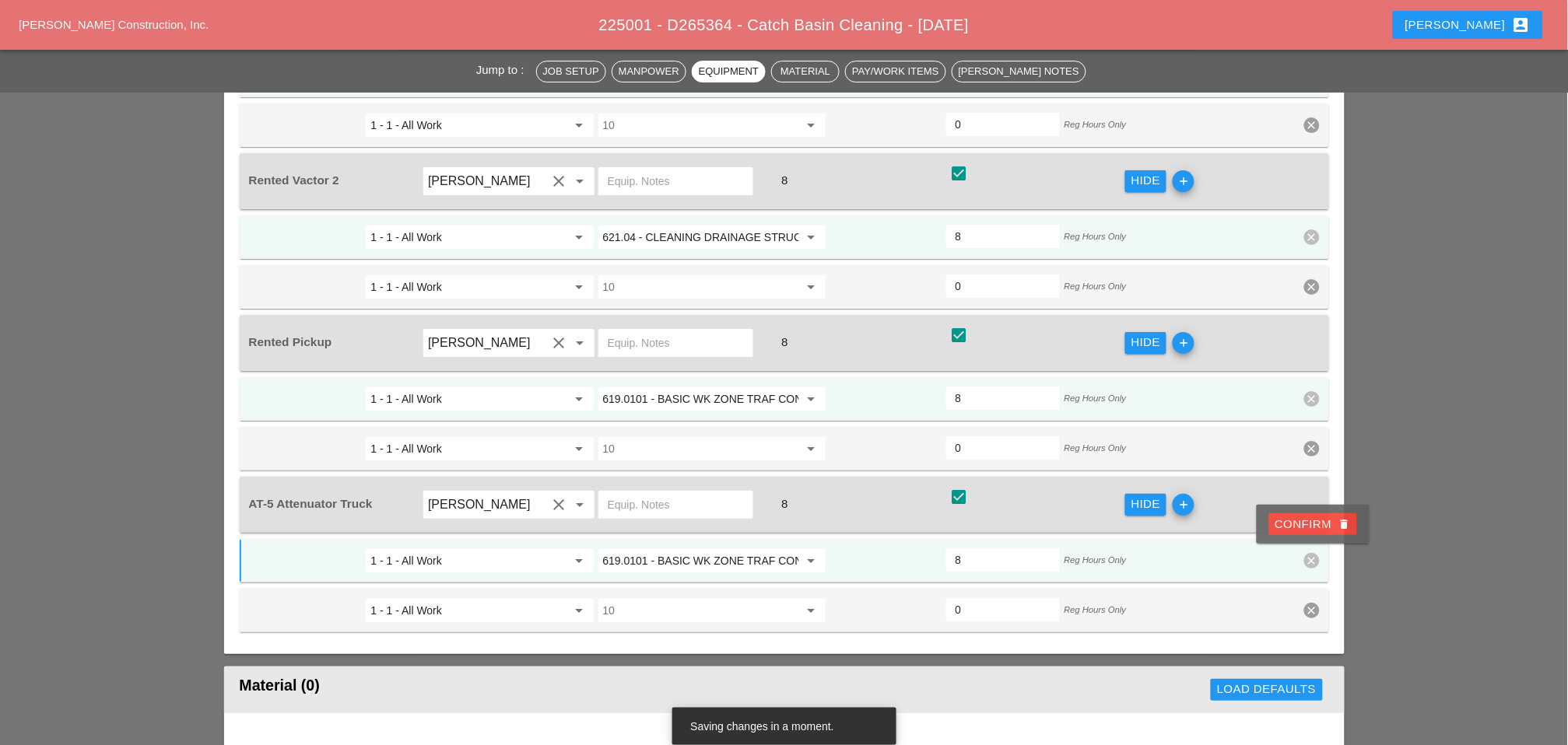 click on "Confirm delete" at bounding box center (1313, 524) 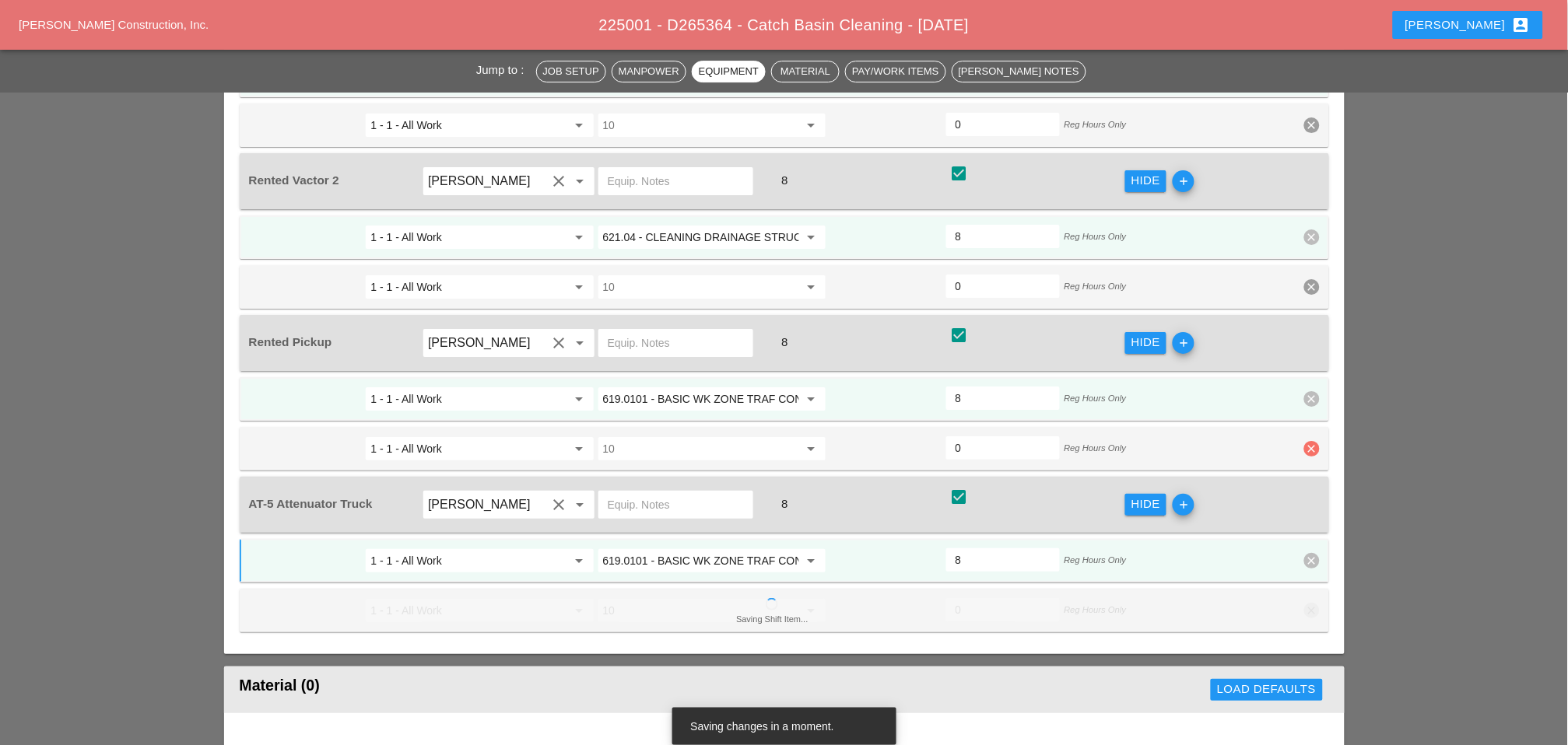 click on "clear" at bounding box center (1312, 449) 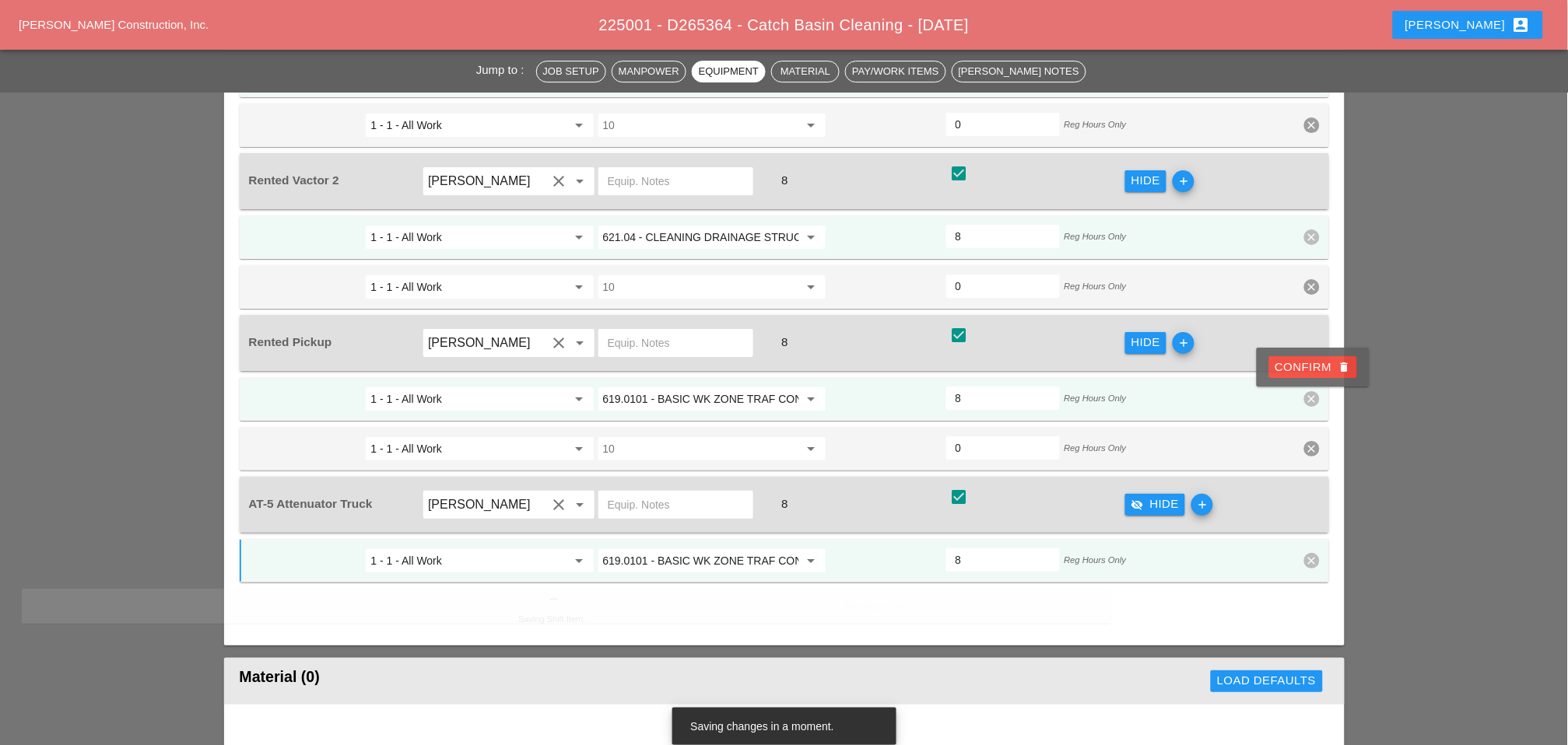 click on "Confirm delete" at bounding box center (1313, 367) 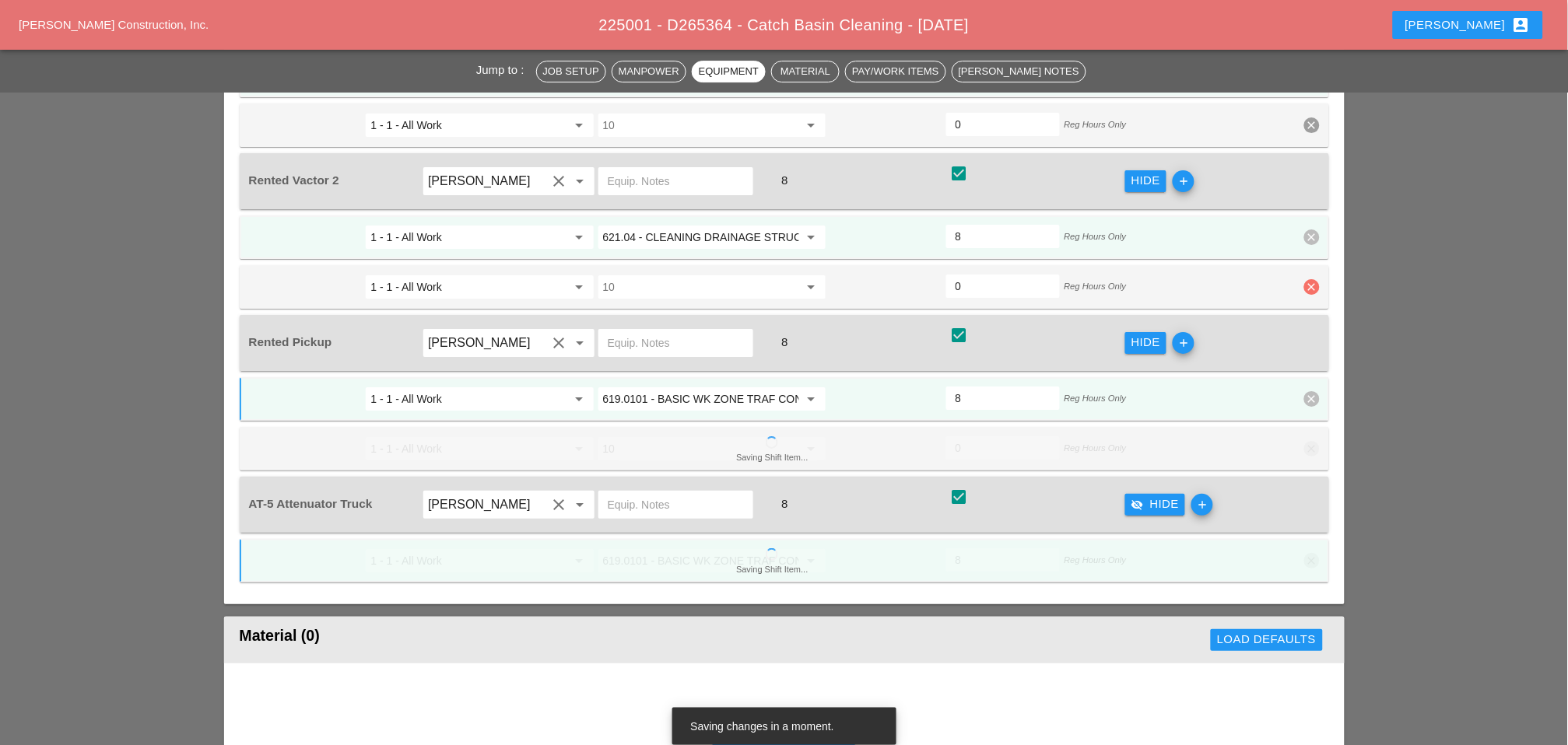 click on "clear" at bounding box center [1312, 287] 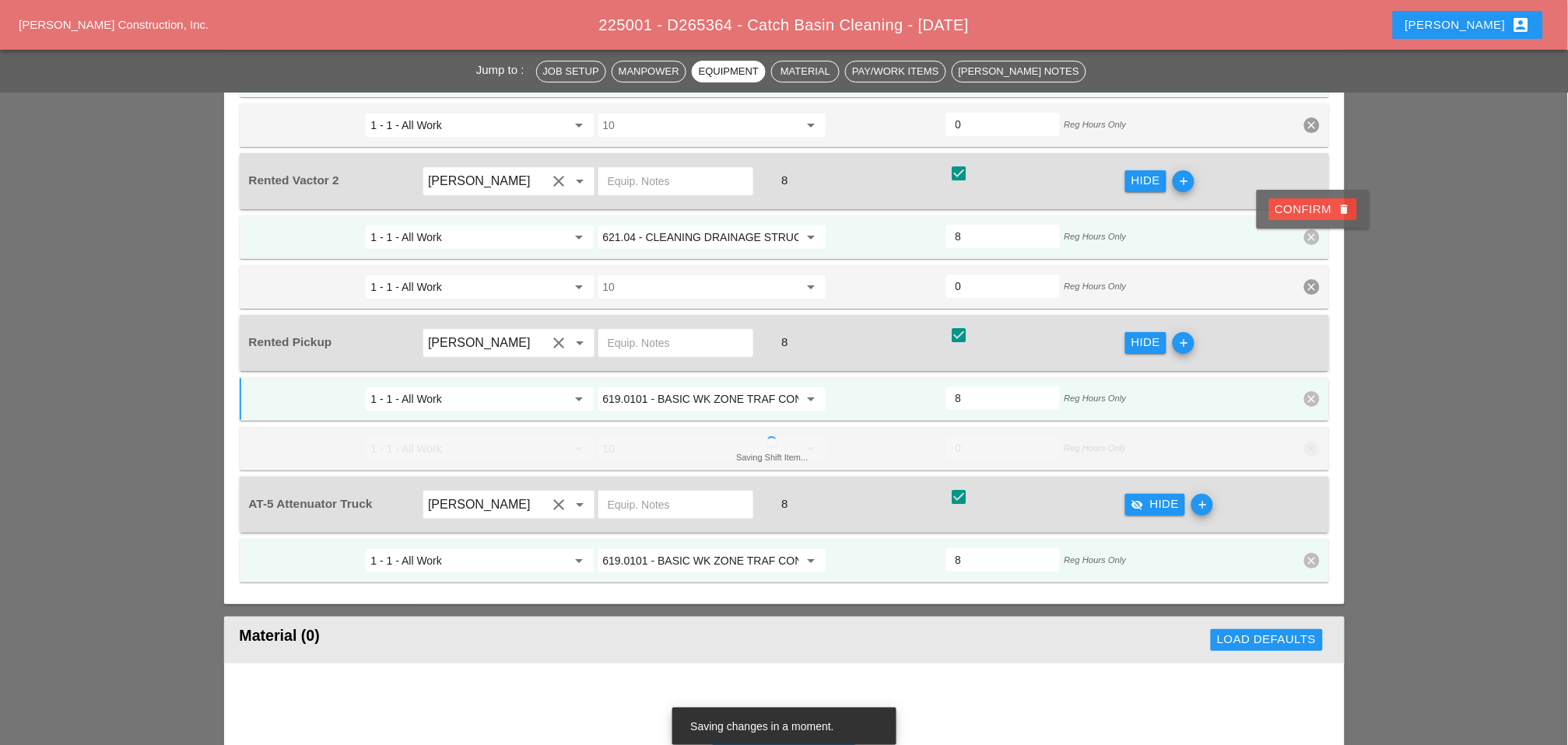 click on "Confirm delete" at bounding box center (1313, 209) 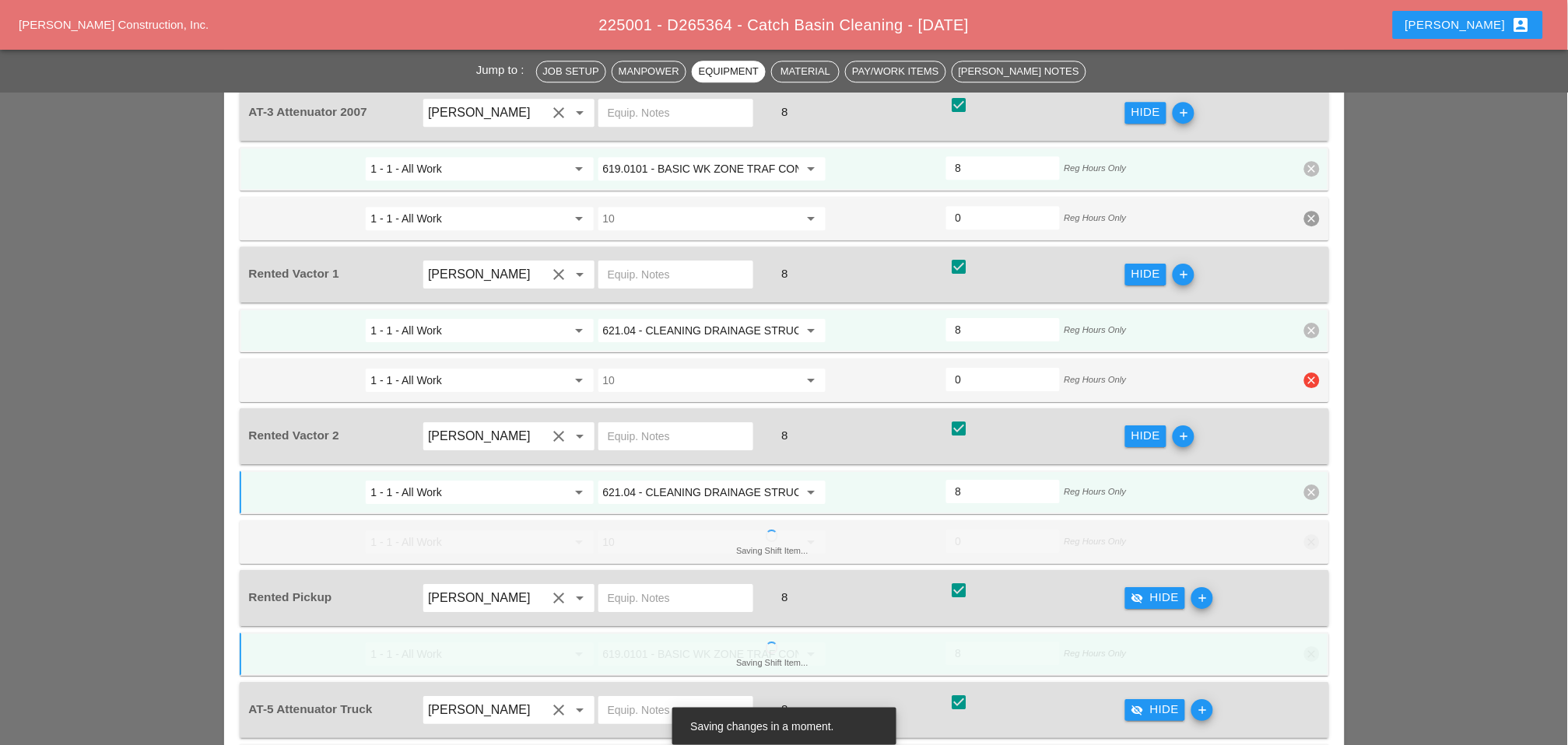 scroll, scrollTop: 1307, scrollLeft: 0, axis: vertical 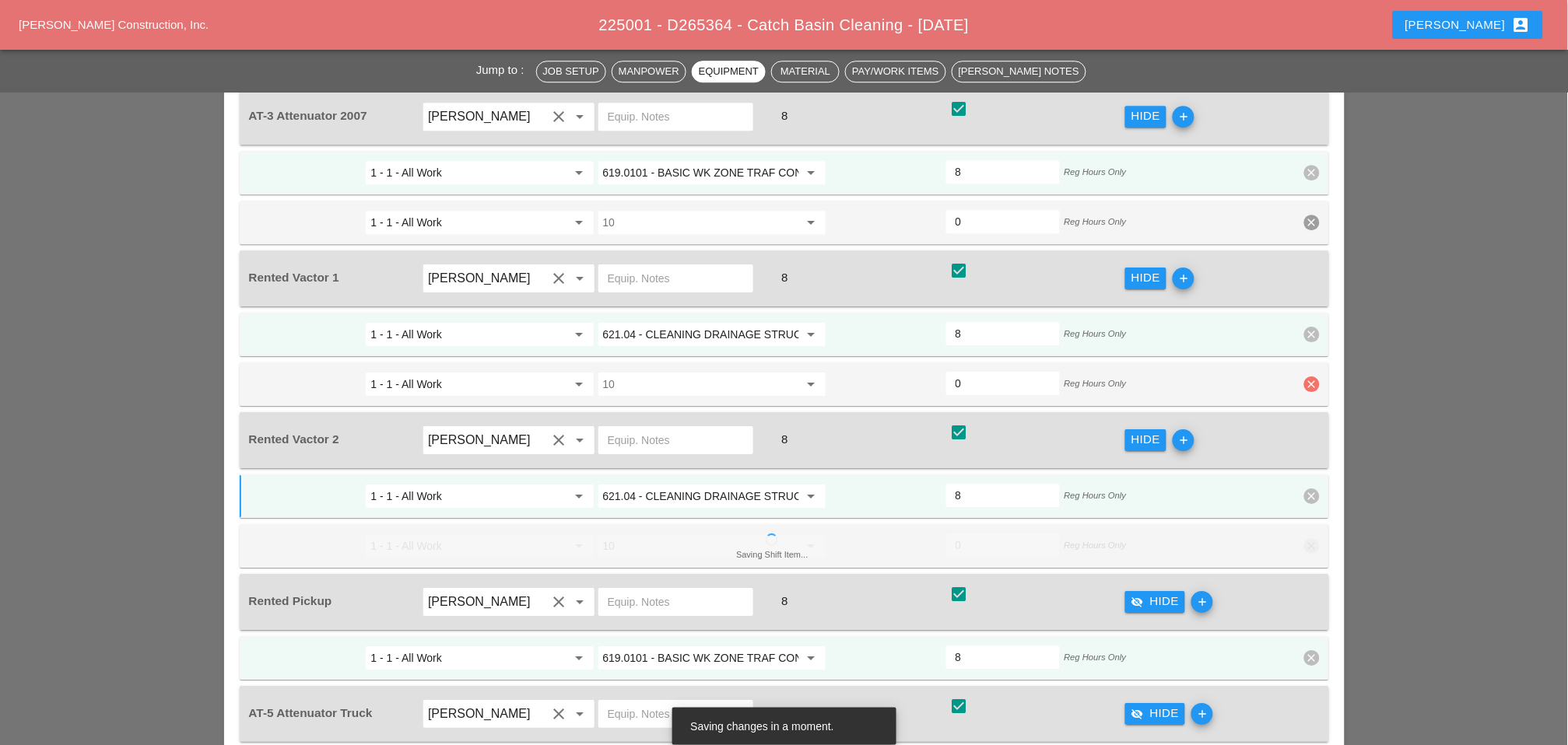 click on "clear" at bounding box center [1312, 384] 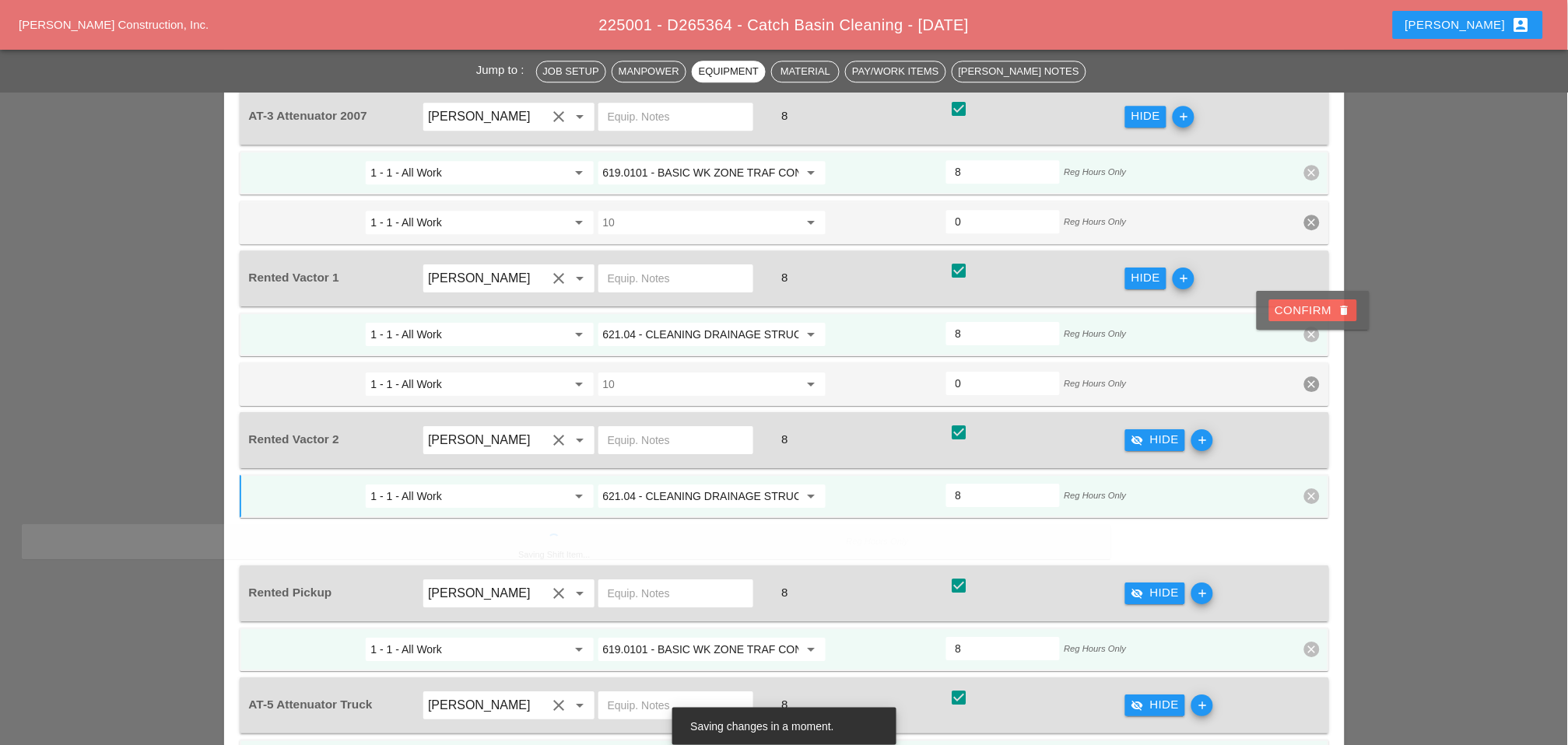 click on "Confirm delete" at bounding box center [1313, 310] 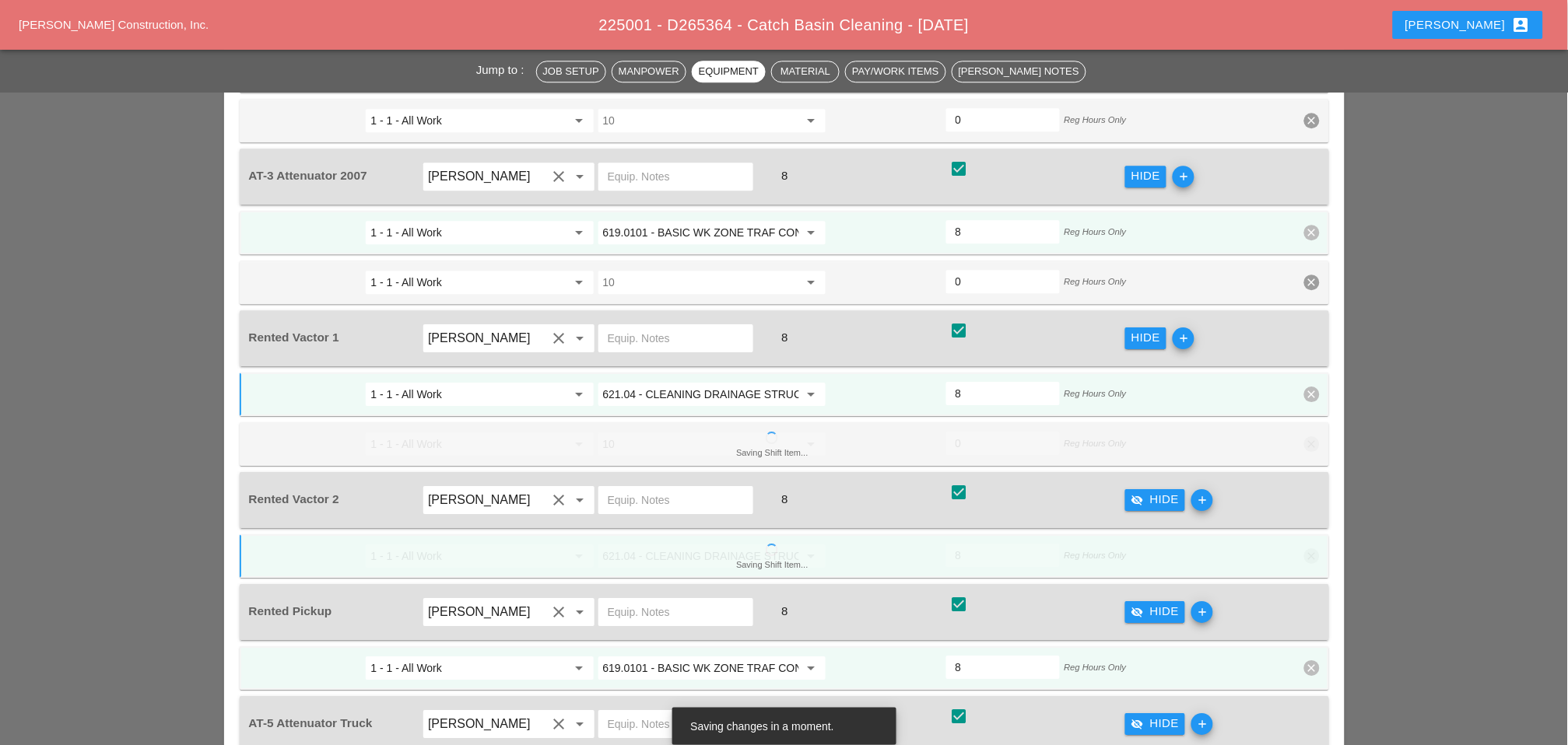 scroll, scrollTop: 1135, scrollLeft: 0, axis: vertical 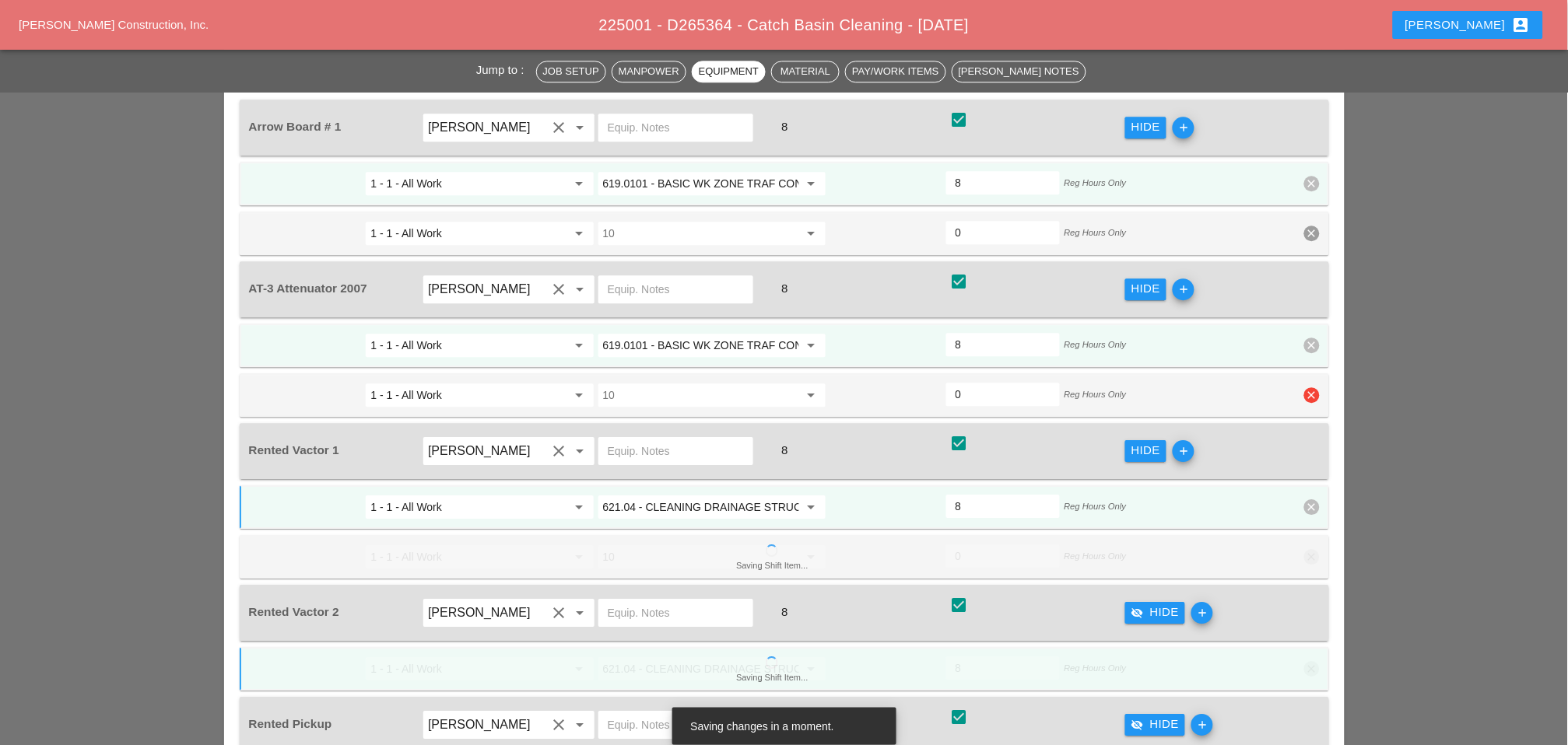 click on "clear" at bounding box center [1312, 395] 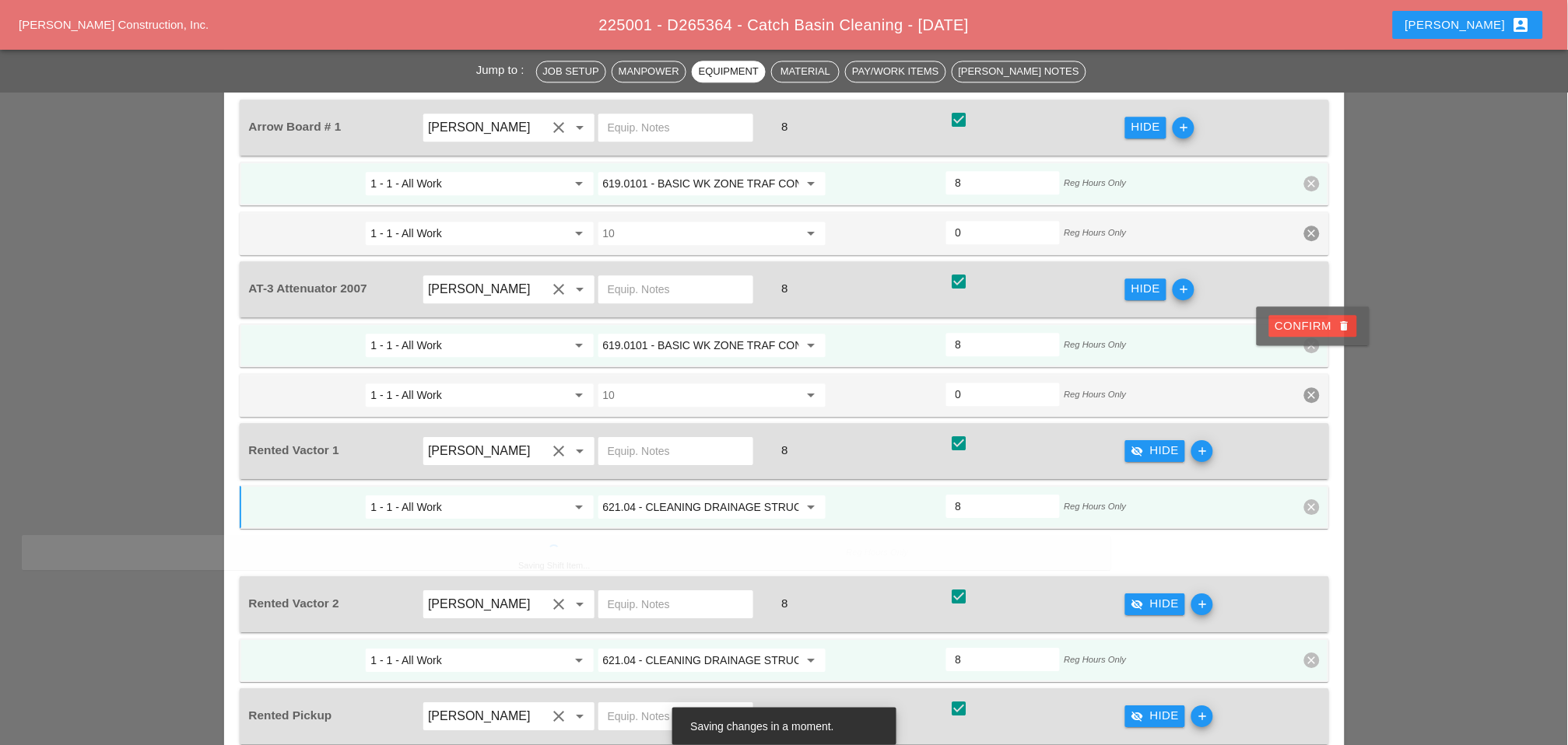 click on "Add a phase and code all entries first. Add a phase and code all entries first. Add a phase and code all entries first. Add a phase and code all entries first. Default item can't be deleted Confirm delete 101 - Project Management 102 - Bond 103 - Job Insurance inc G/L 107 - Yard Support 108 - Special Costs 110 - Misc 111 - Fuel for job 112 - Small Tools and consumables 208.6 - Cleaning Stormwater Treatment Device 576.0321001 - CLEANING SCUPPERS 576.0322001 - CLEANING CURB DRAINS - FREE FLOW 576.1101001 - CLEANING TROUGHS OVER 0 TO 50 FT 576.1102001 - CLEANING TROUGHS OVER 50 FT T0 100 FT 576.1103001 - CLEANING TROUGHS OVER 100 FT TO 150 FT 576.1104001 - CLEANING TROUGHS OVER 150 FT TO 200 FT 576.1105001 - CLN PRESTR CONC CH TROUGHSCURB DRN 0-100 576.1121001 - CLEAN PIPES & DOWNSPOUTS - 0 TO 30 FT 576.1122001 - CLEAN PIPES & DOWNSPOUTS - 30 TO 50 FT 576.1123001 - CLEAN PIPES & DOWNSPOUTS - 50 TO 100 FT 576.1124001 - CLEAN PIPES & DOWNSPOUTS - 100 TO 200 FT GENERAL - General Job Costs 101 - Project Management 0" at bounding box center [784, 726] 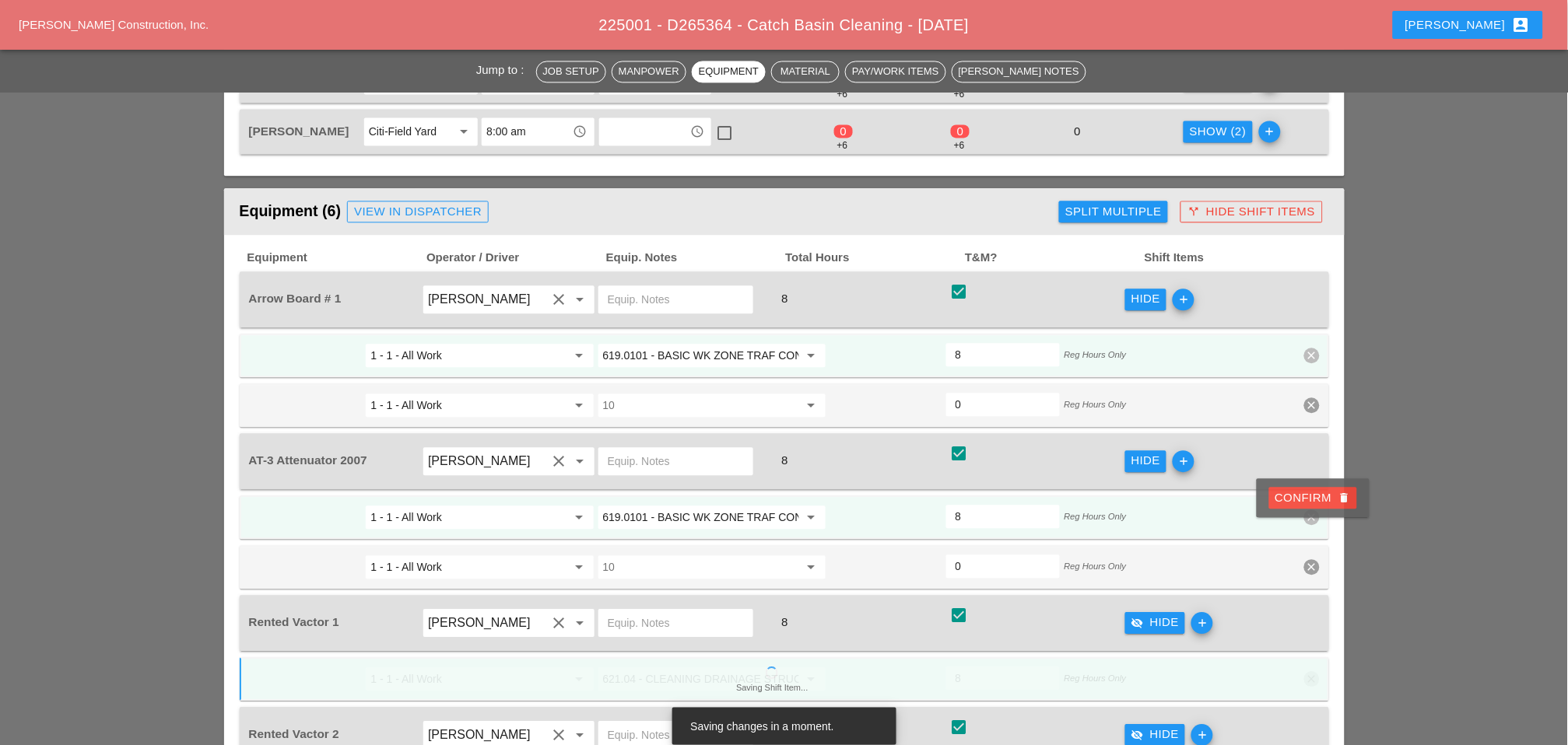 scroll, scrollTop: 962, scrollLeft: 0, axis: vertical 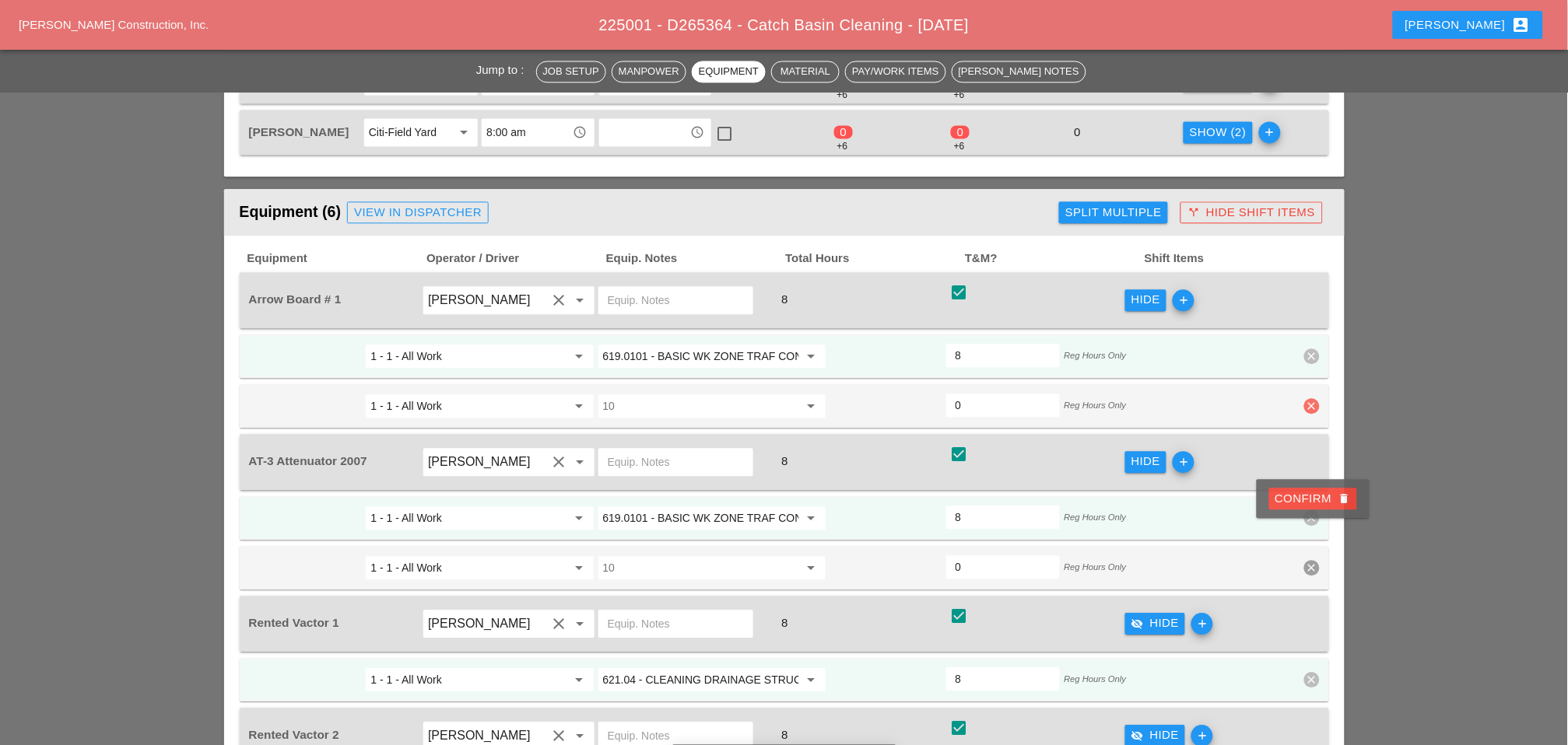click on "clear" at bounding box center [1312, 406] 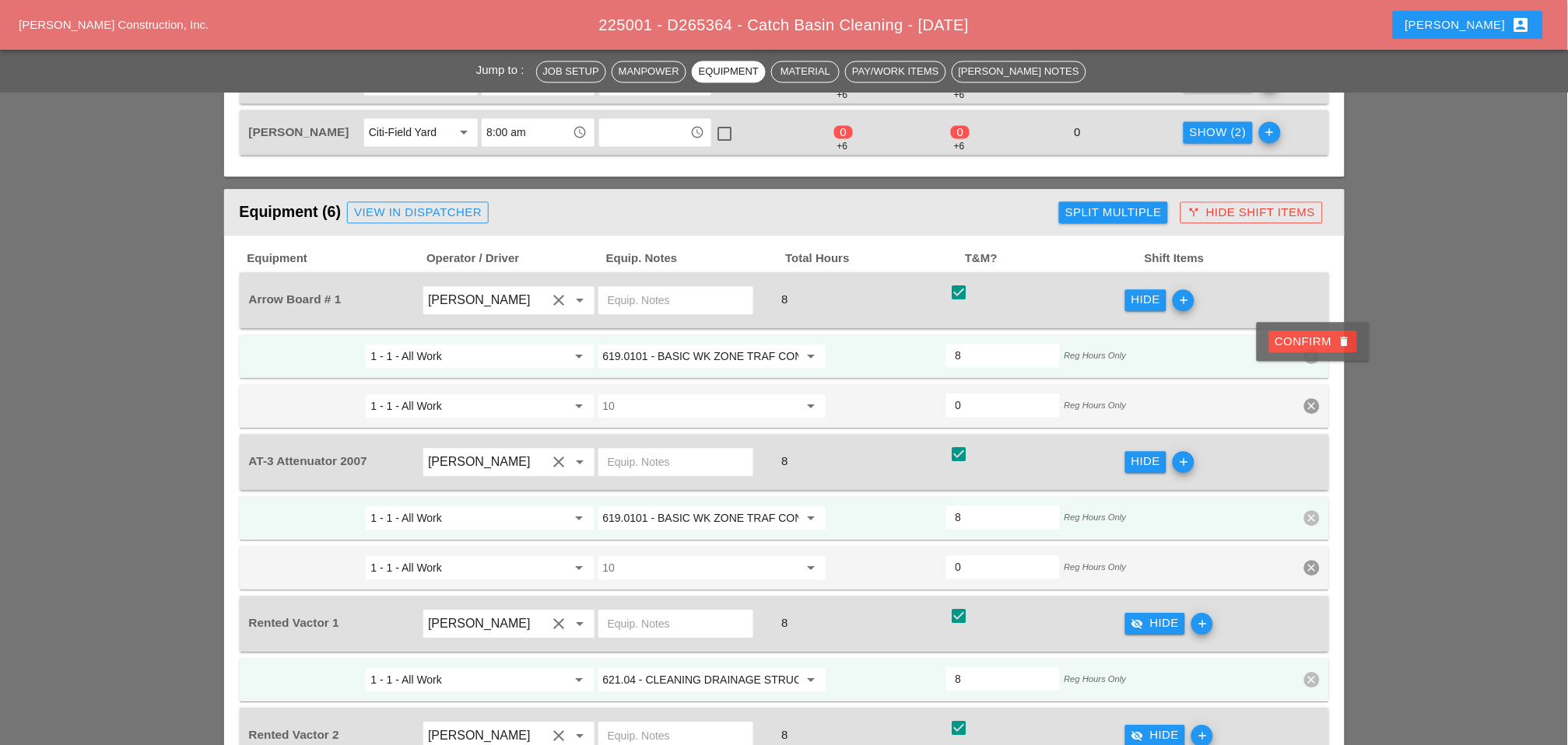 click on "Confirm delete" at bounding box center (1313, 341) 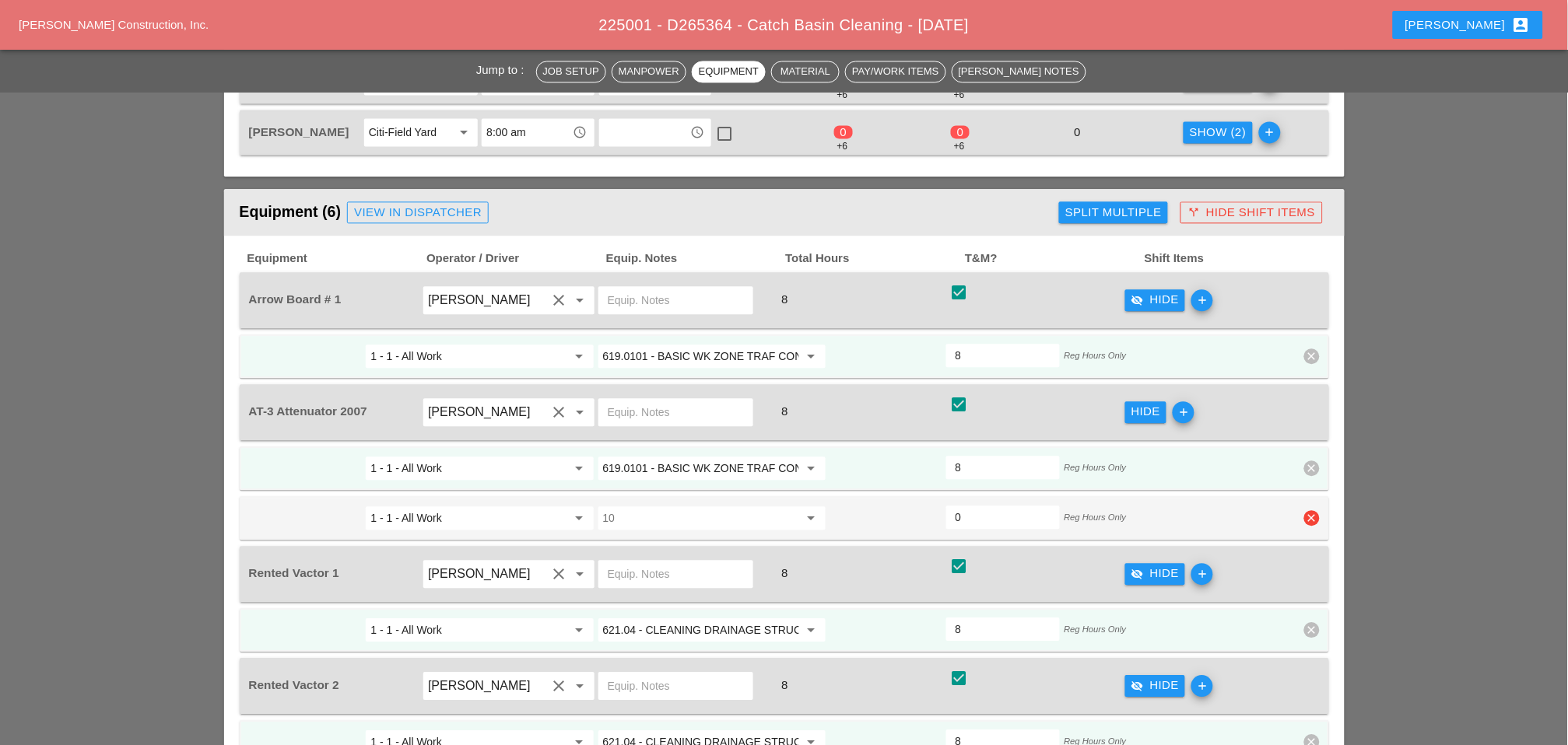 click on "clear" at bounding box center [1312, 518] 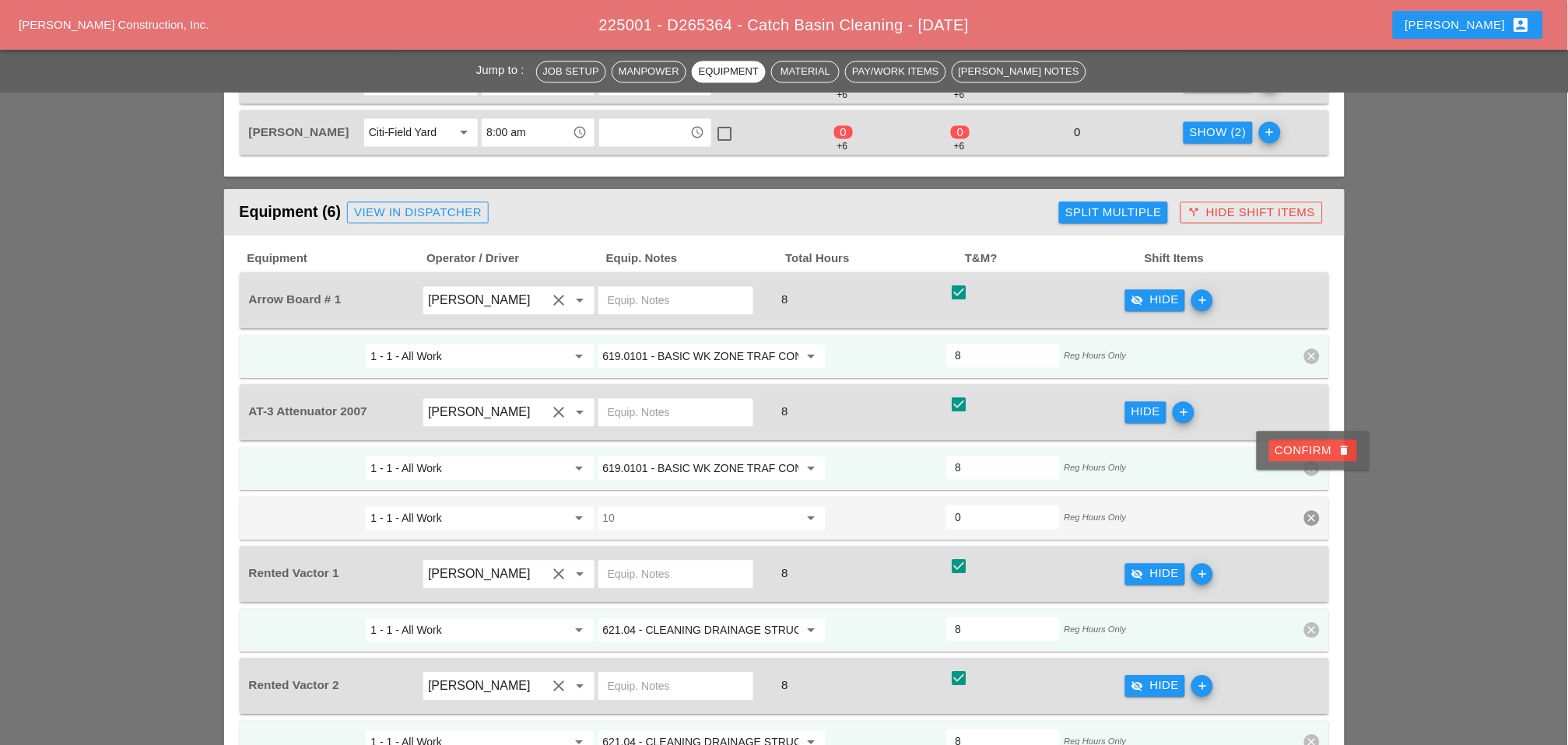 click on "Confirm delete" at bounding box center [1313, 450] 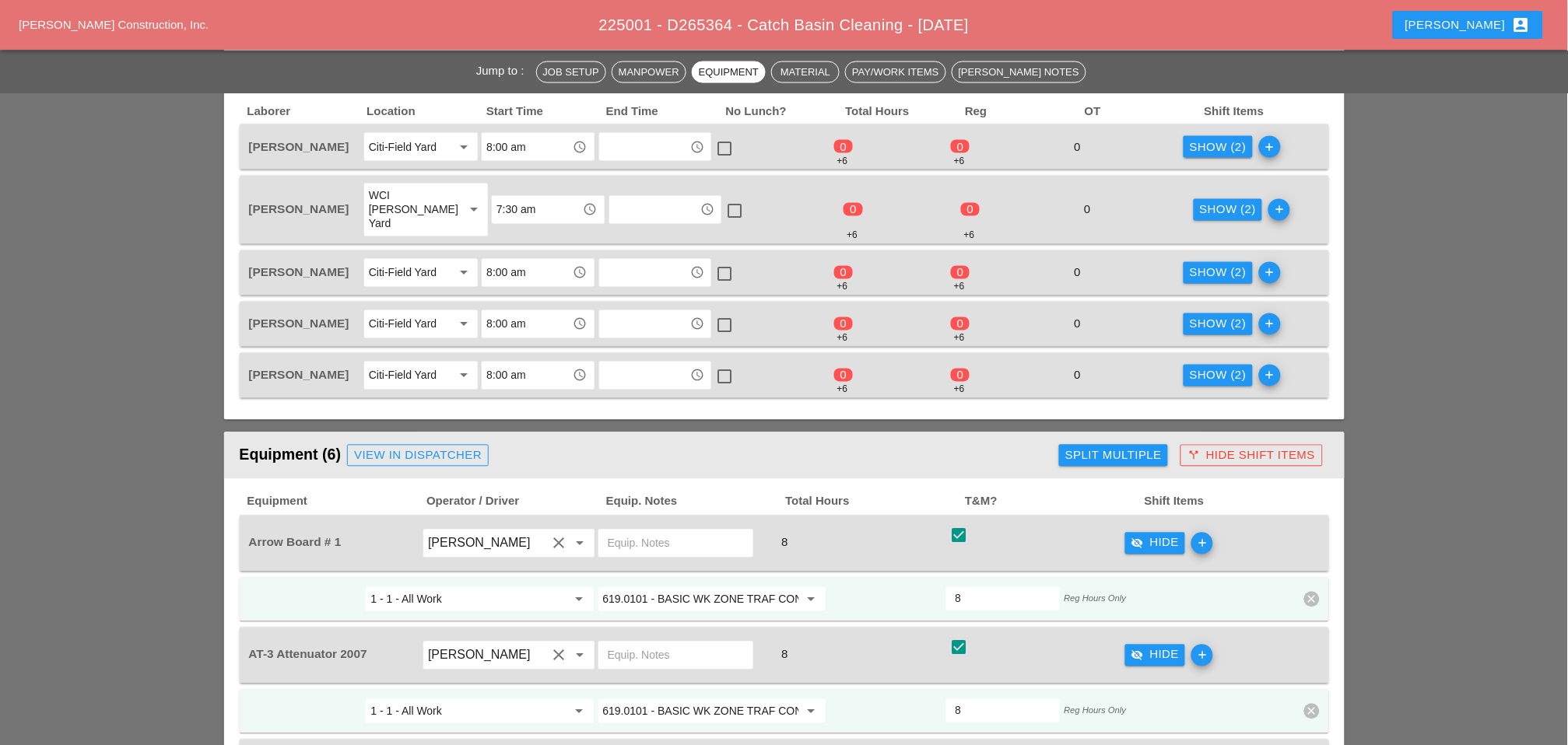 scroll, scrollTop: 702, scrollLeft: 0, axis: vertical 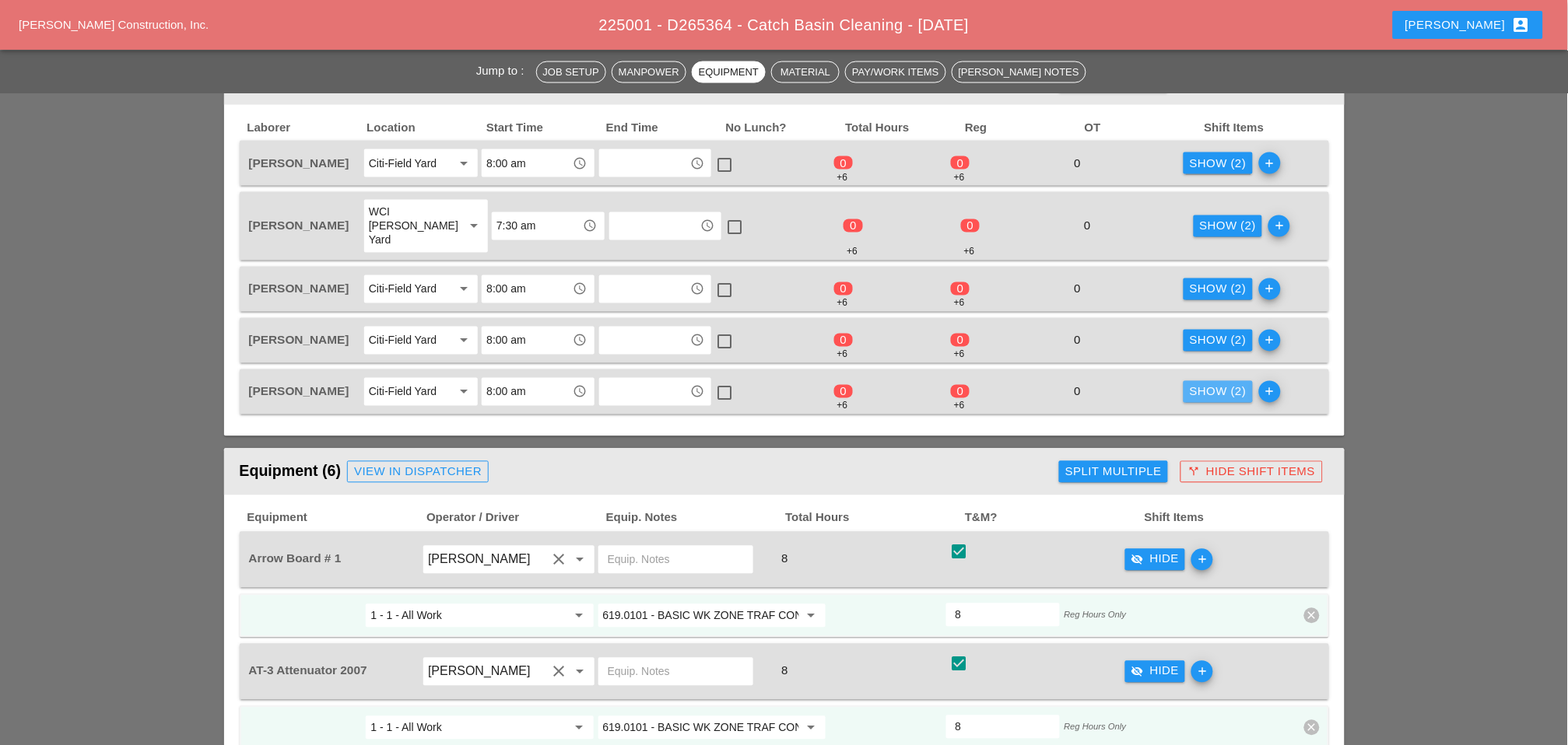 click on "Show (2)" at bounding box center [1218, 392] 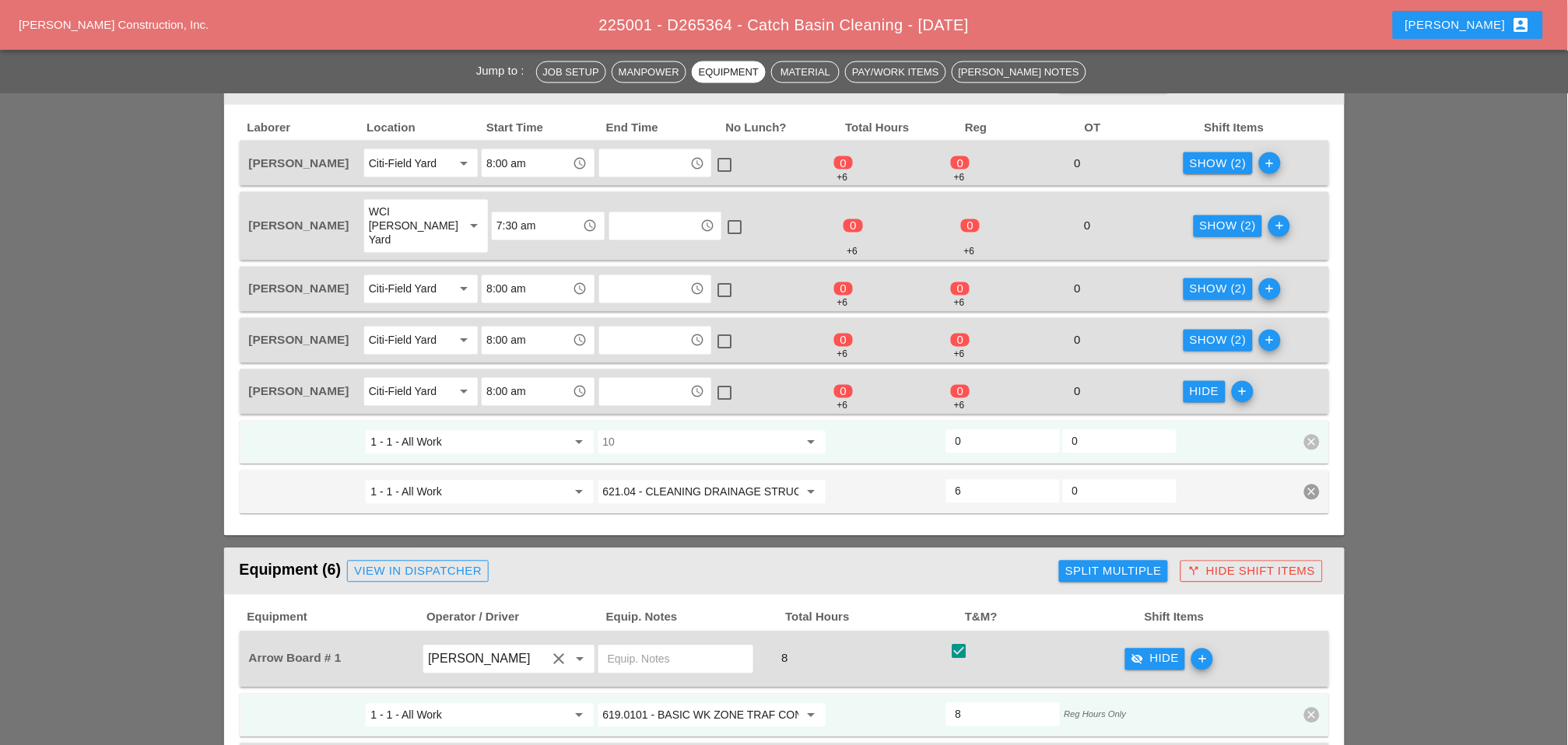 click on "0" at bounding box center (1003, 442) 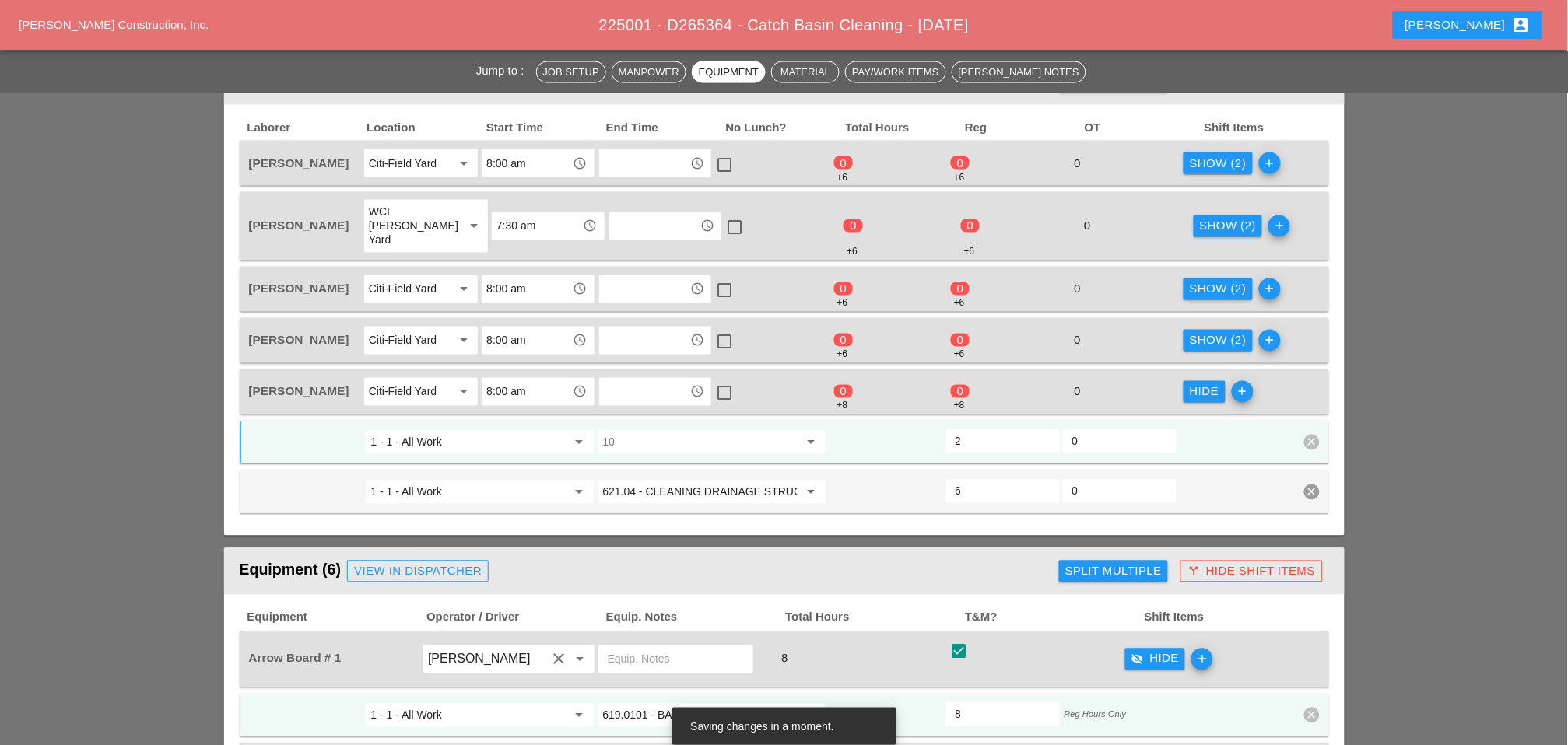 type on "2" 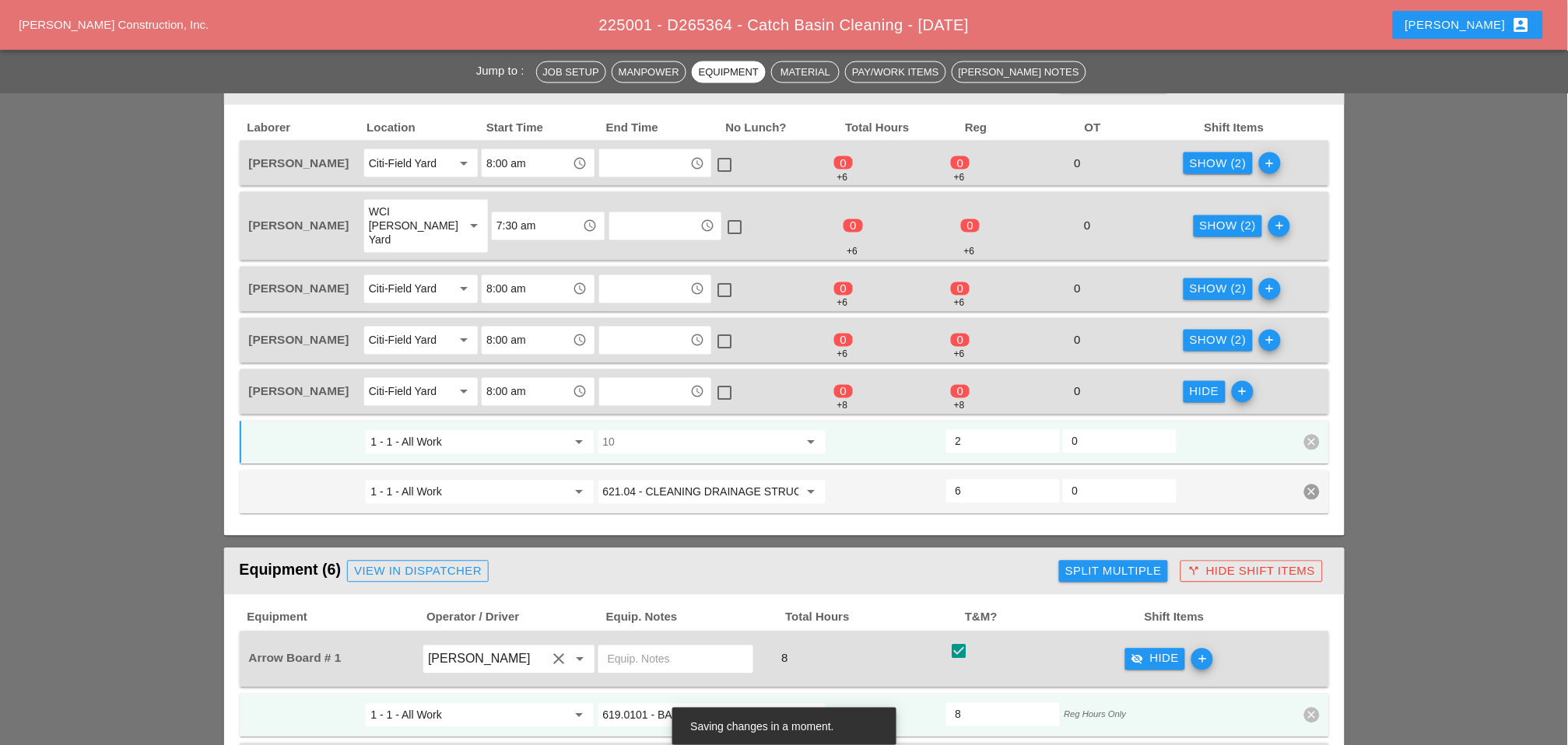 click at bounding box center (701, 442) 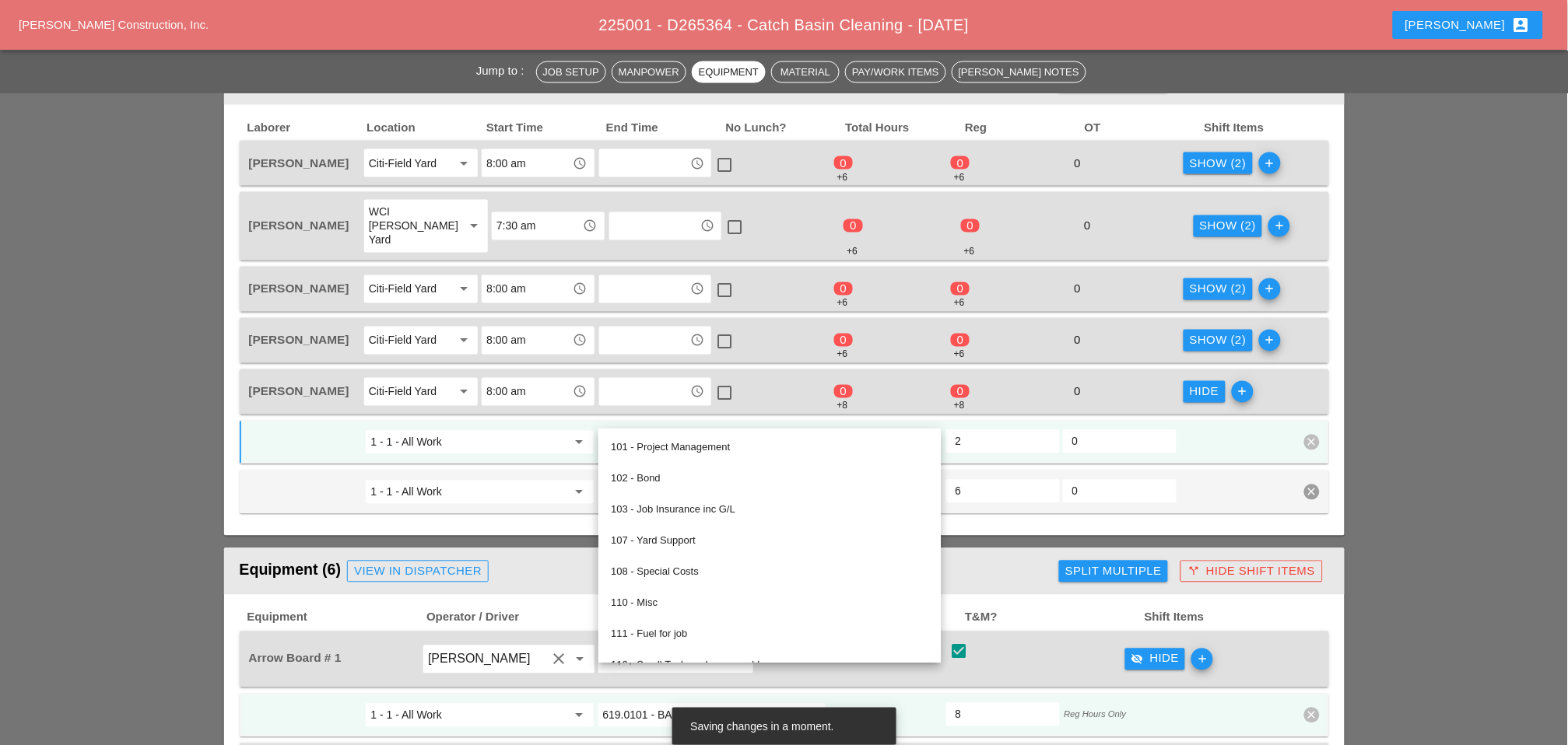 paste on "619.0101" 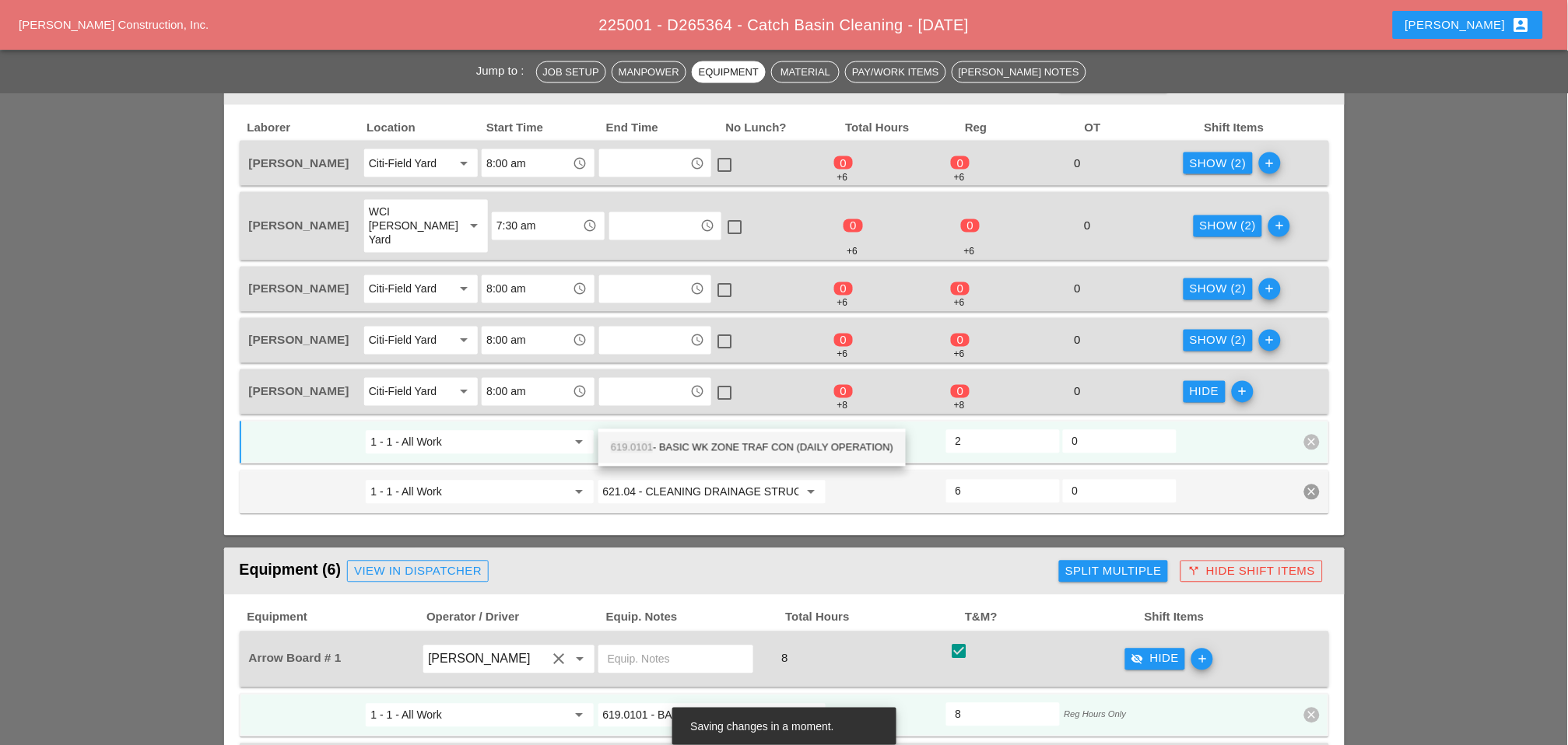 click on "619.0101  - BASIC WK ZONE TRAF CON (DAILY OPERATION)" at bounding box center [752, 448] 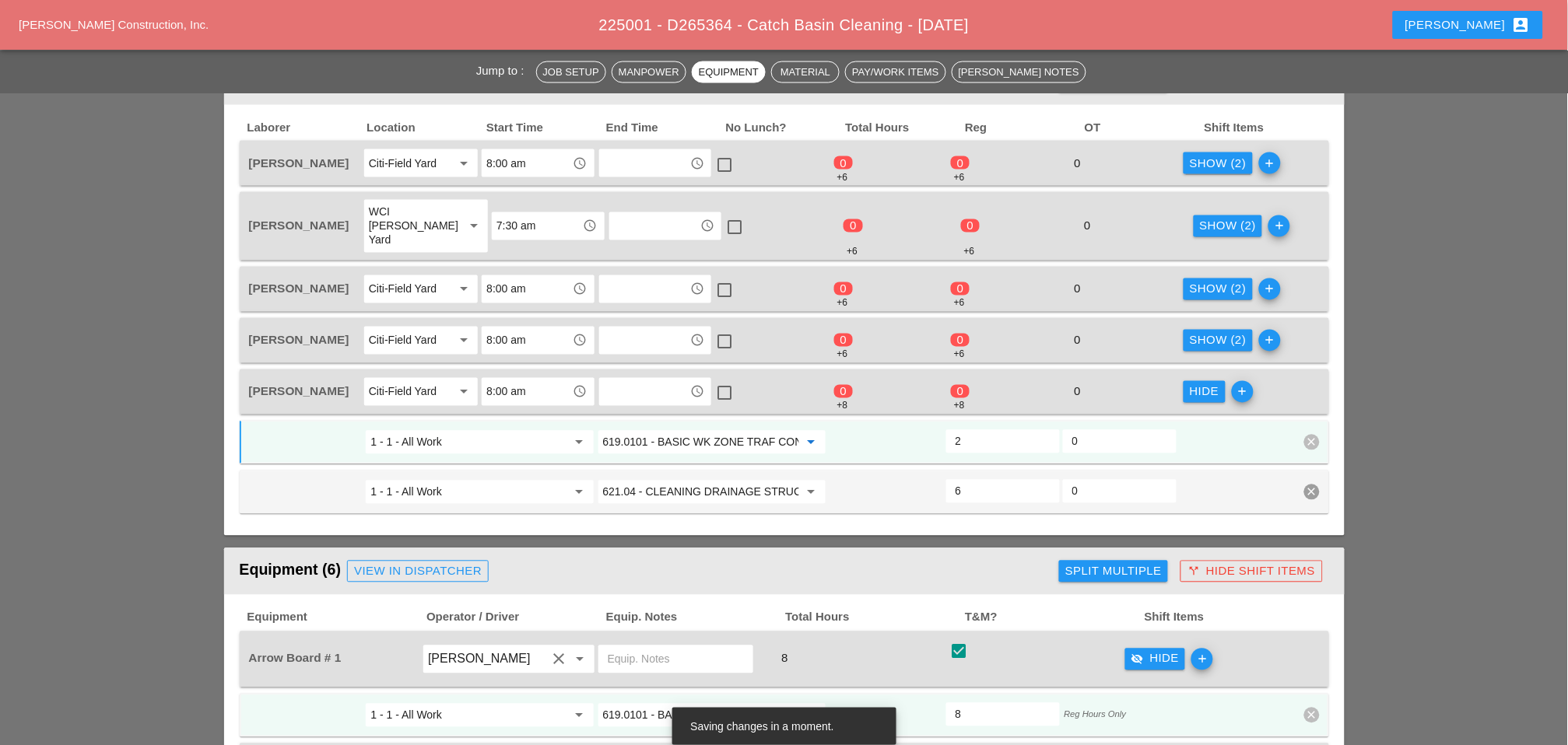 type on "619.0101 - BASIC WK ZONE TRAF CON (DAILY OPERATION)" 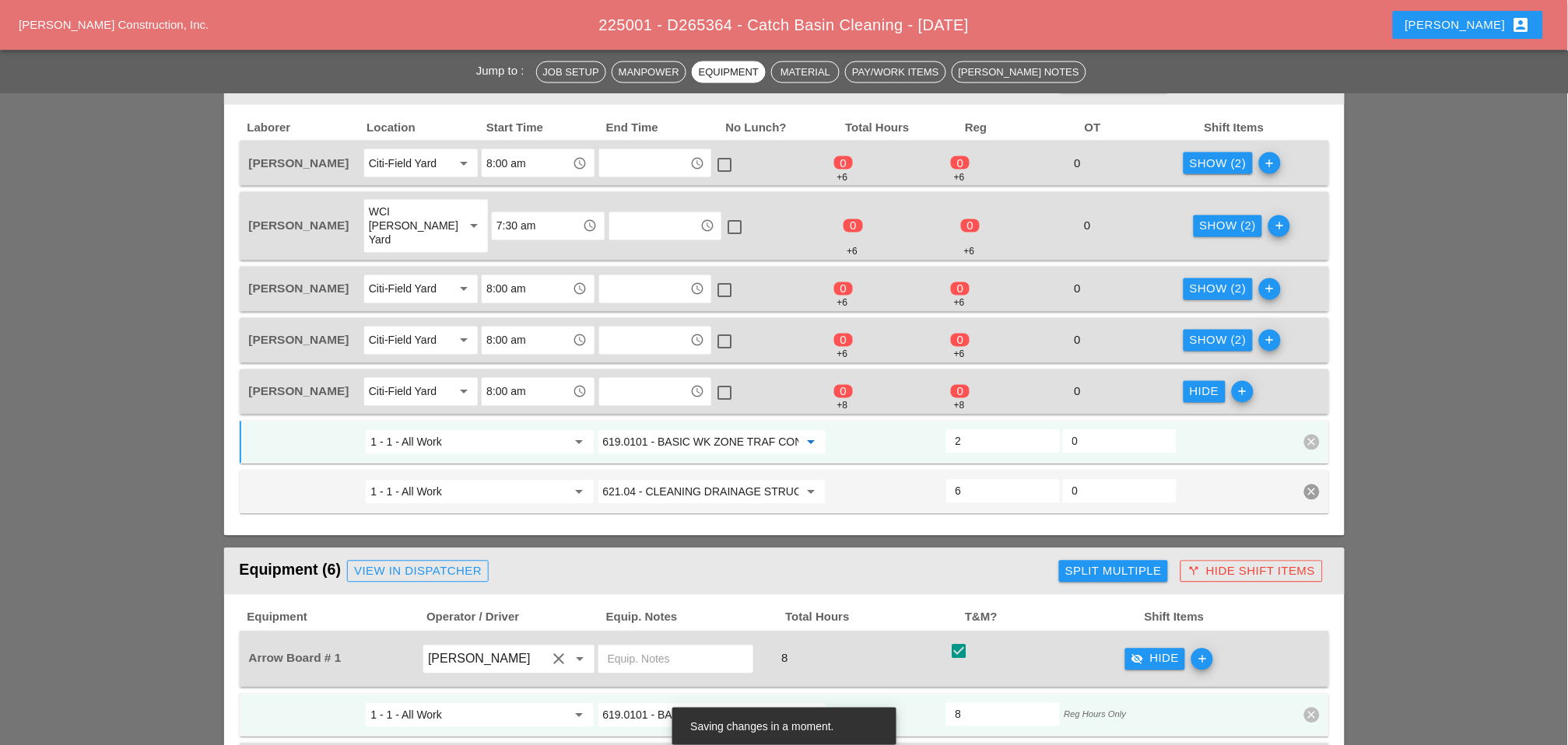 click on "Show (2)" at bounding box center [1218, 341] 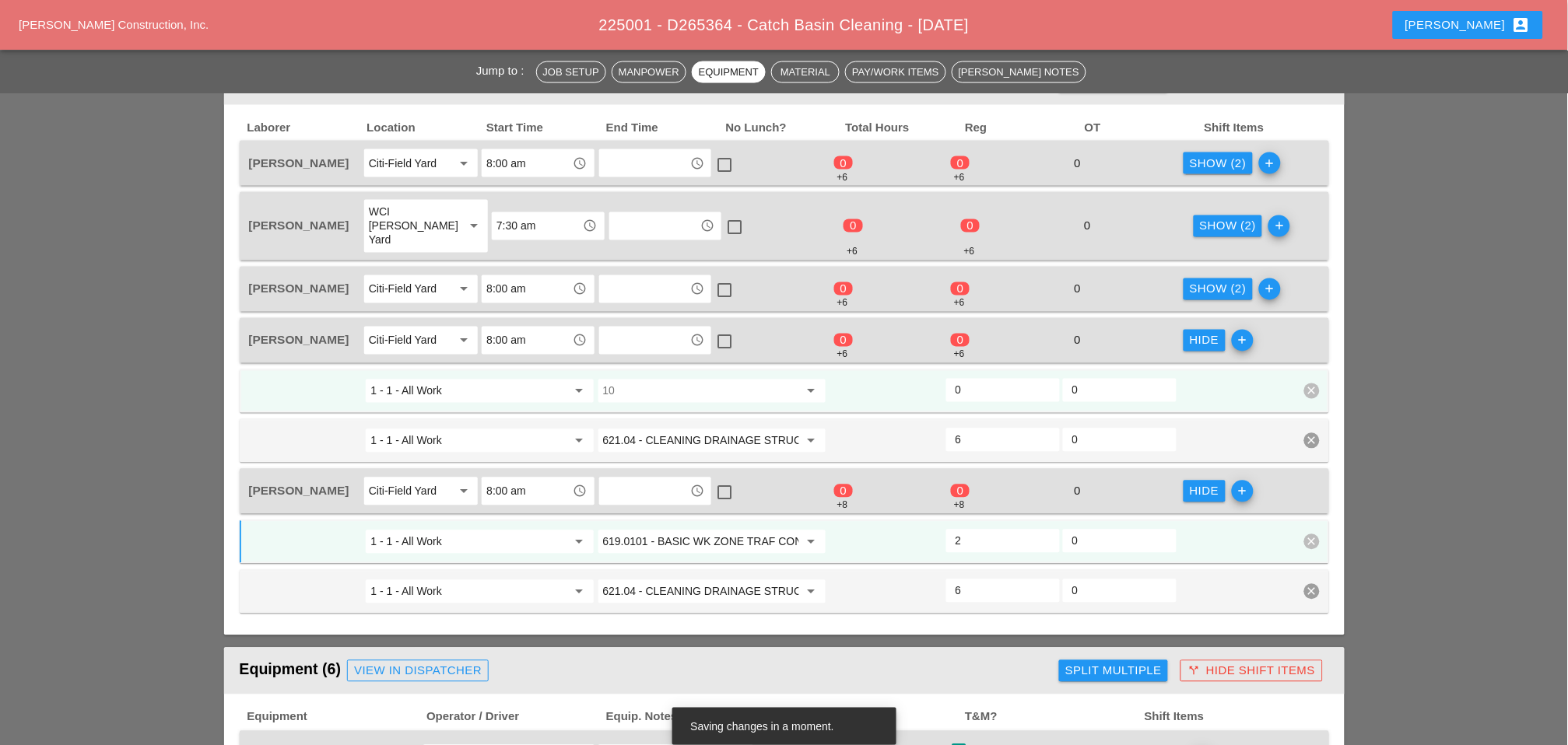 click at bounding box center [701, 391] 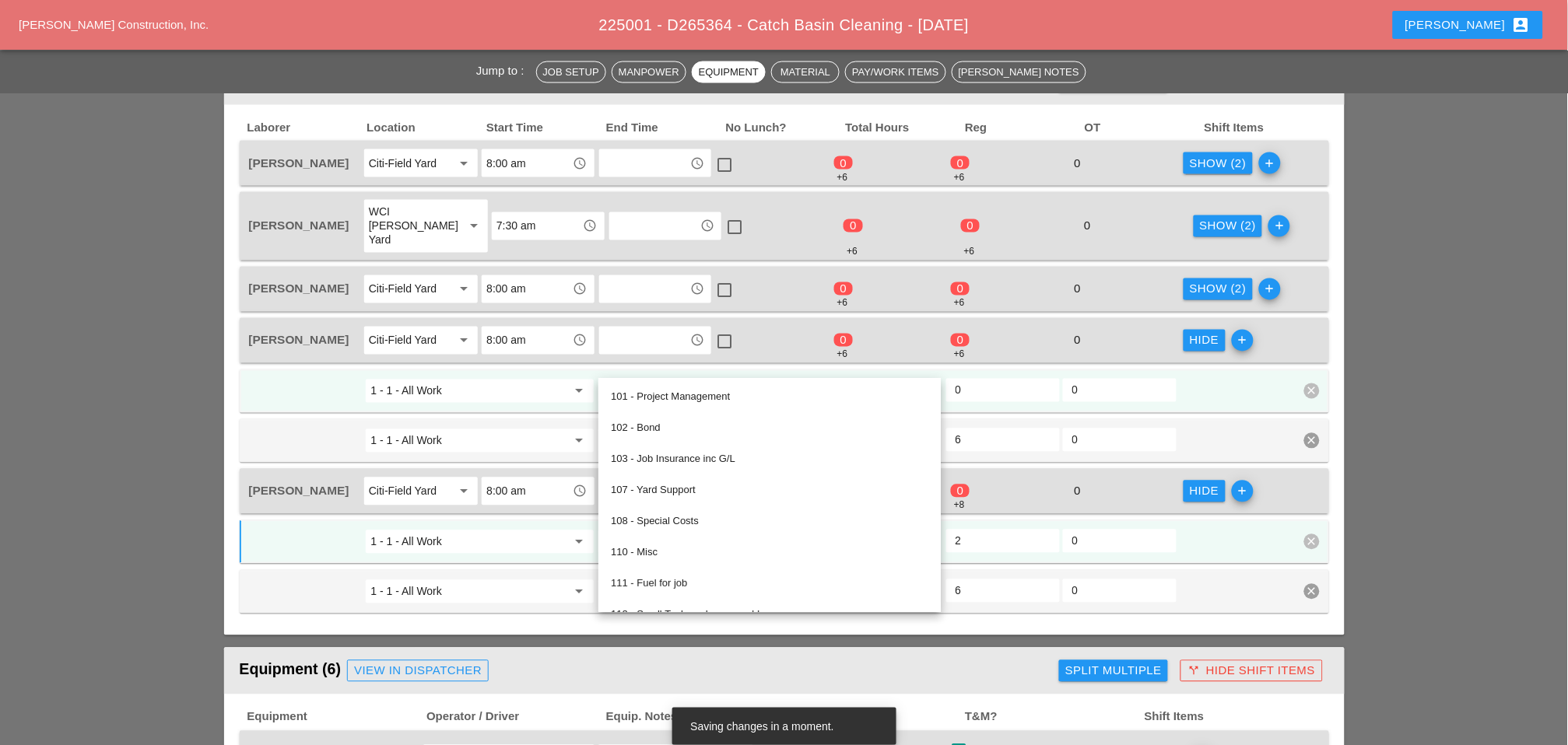 paste on "619.0101" 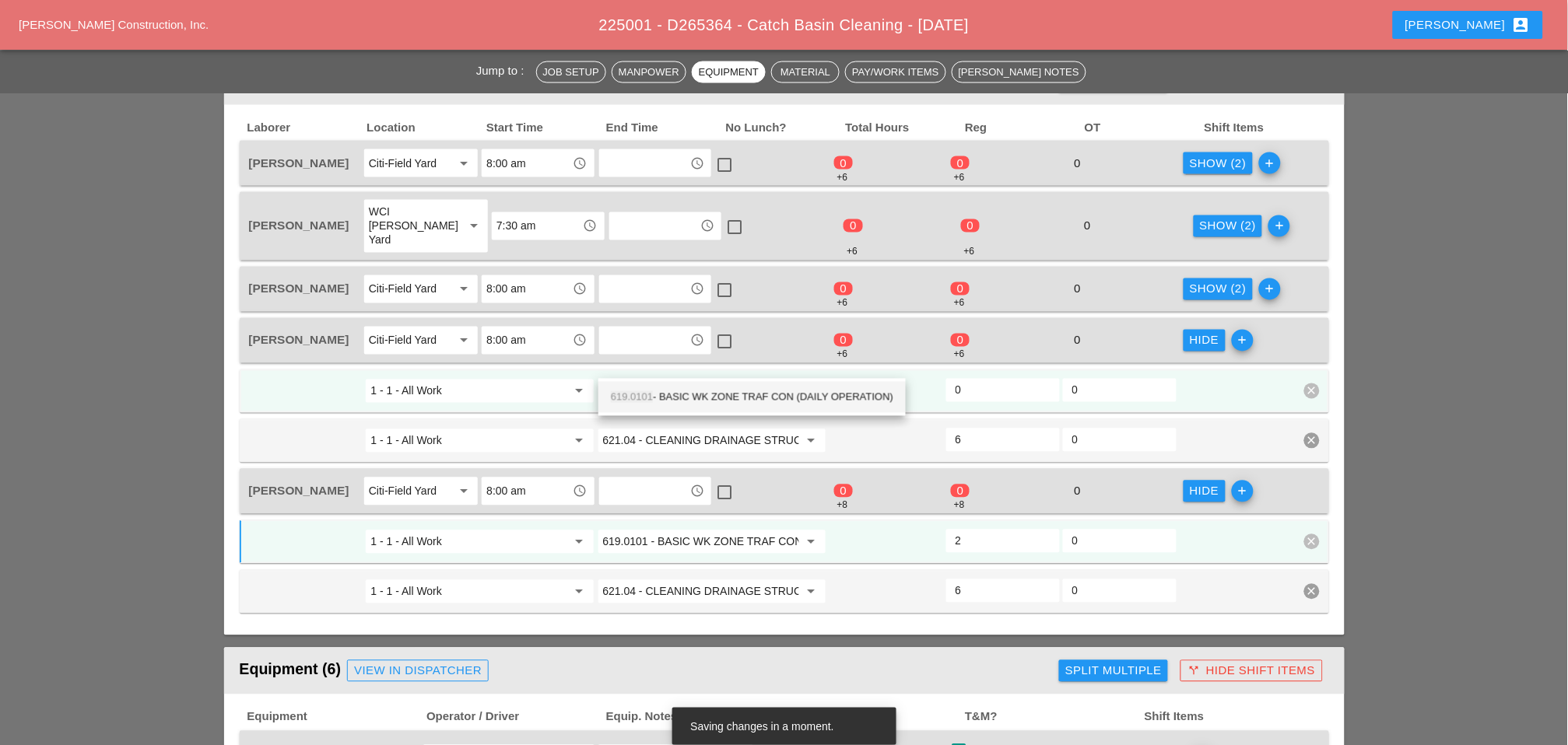 click on "619.0101  - BASIC WK ZONE TRAF CON (DAILY OPERATION)" at bounding box center (752, 397) 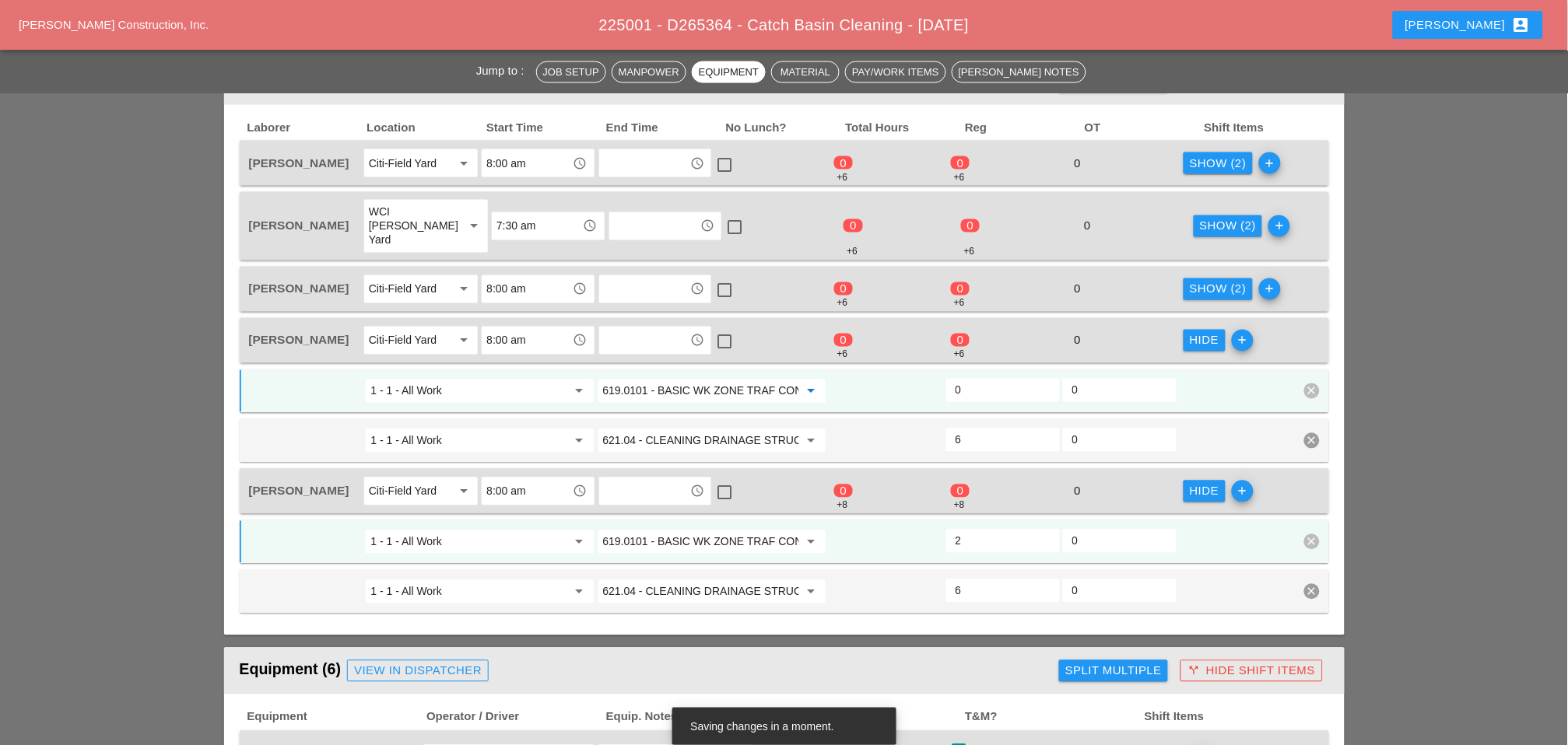 type on "619.0101 - BASIC WK ZONE TRAF CON (DAILY OPERATION)" 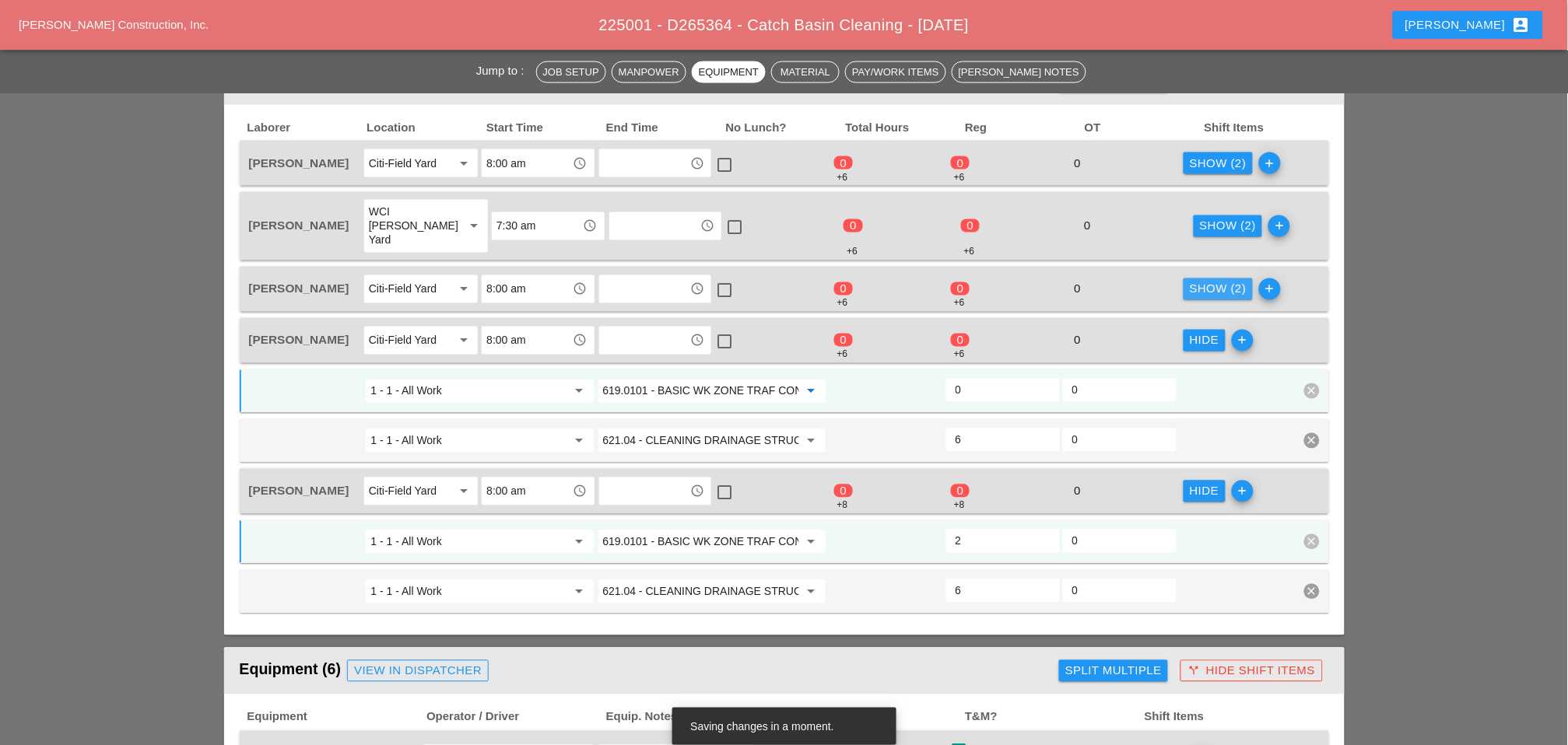 drag, startPoint x: 1205, startPoint y: 267, endPoint x: 1155, endPoint y: 280, distance: 51.66237 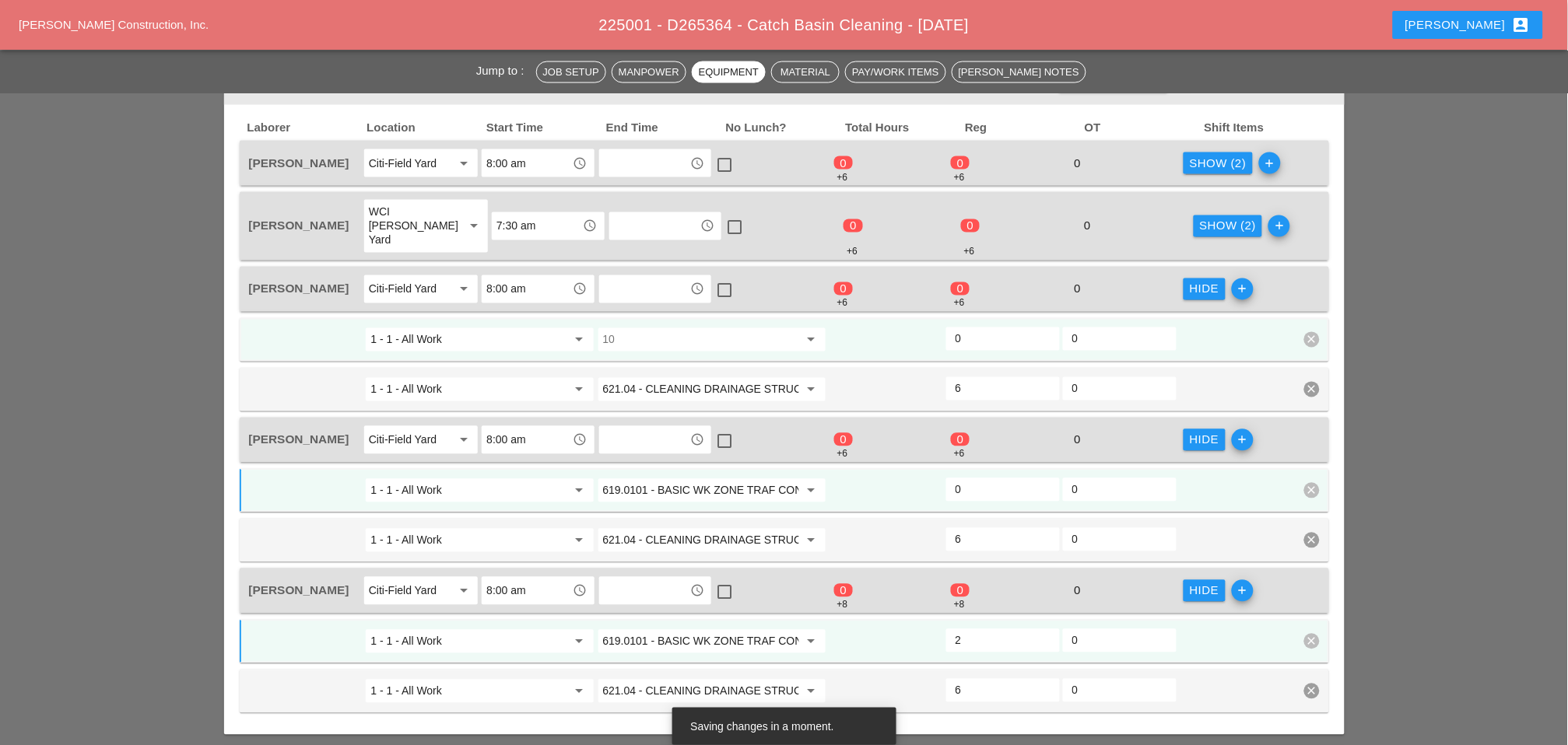 click at bounding box center (701, 340) 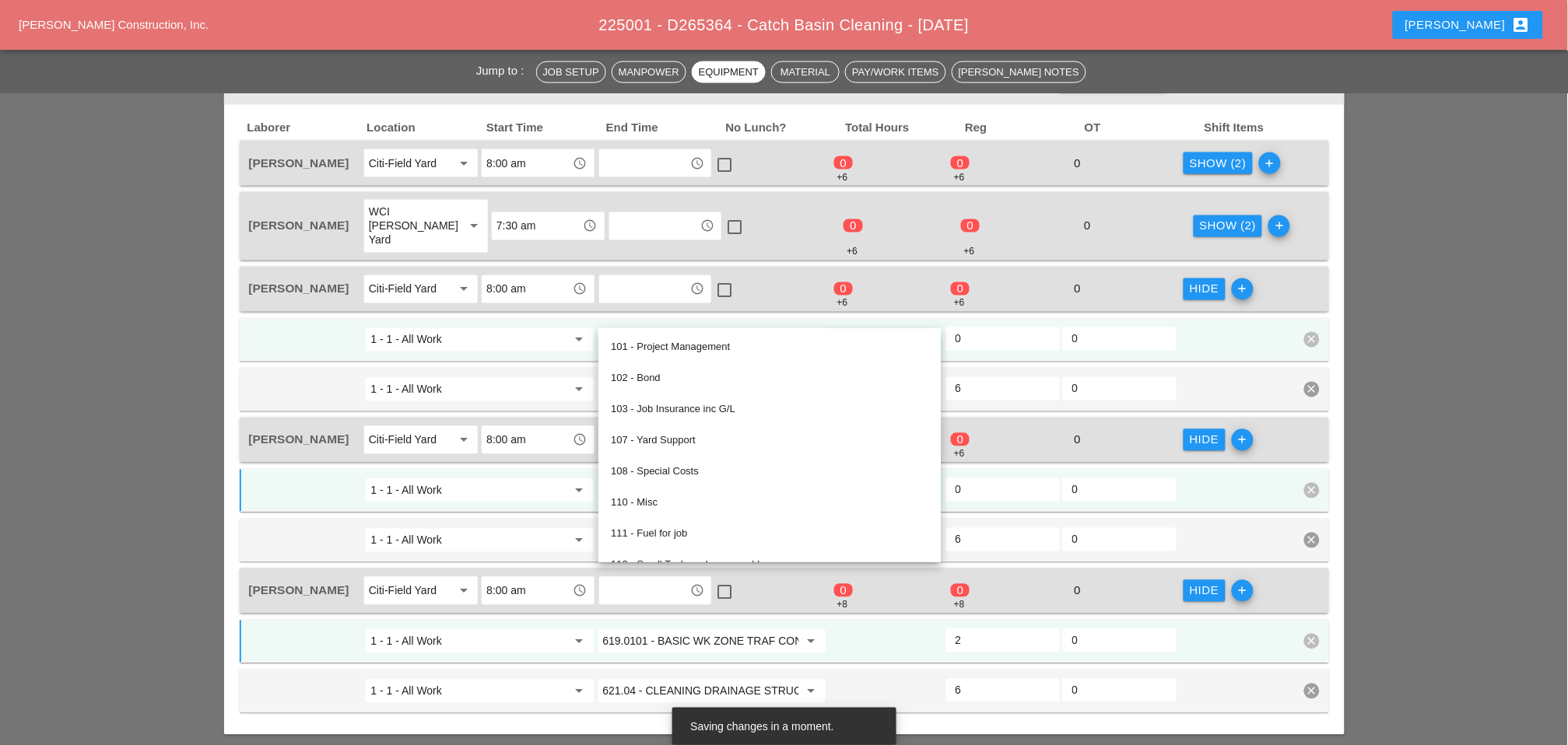 paste on "619.0101" 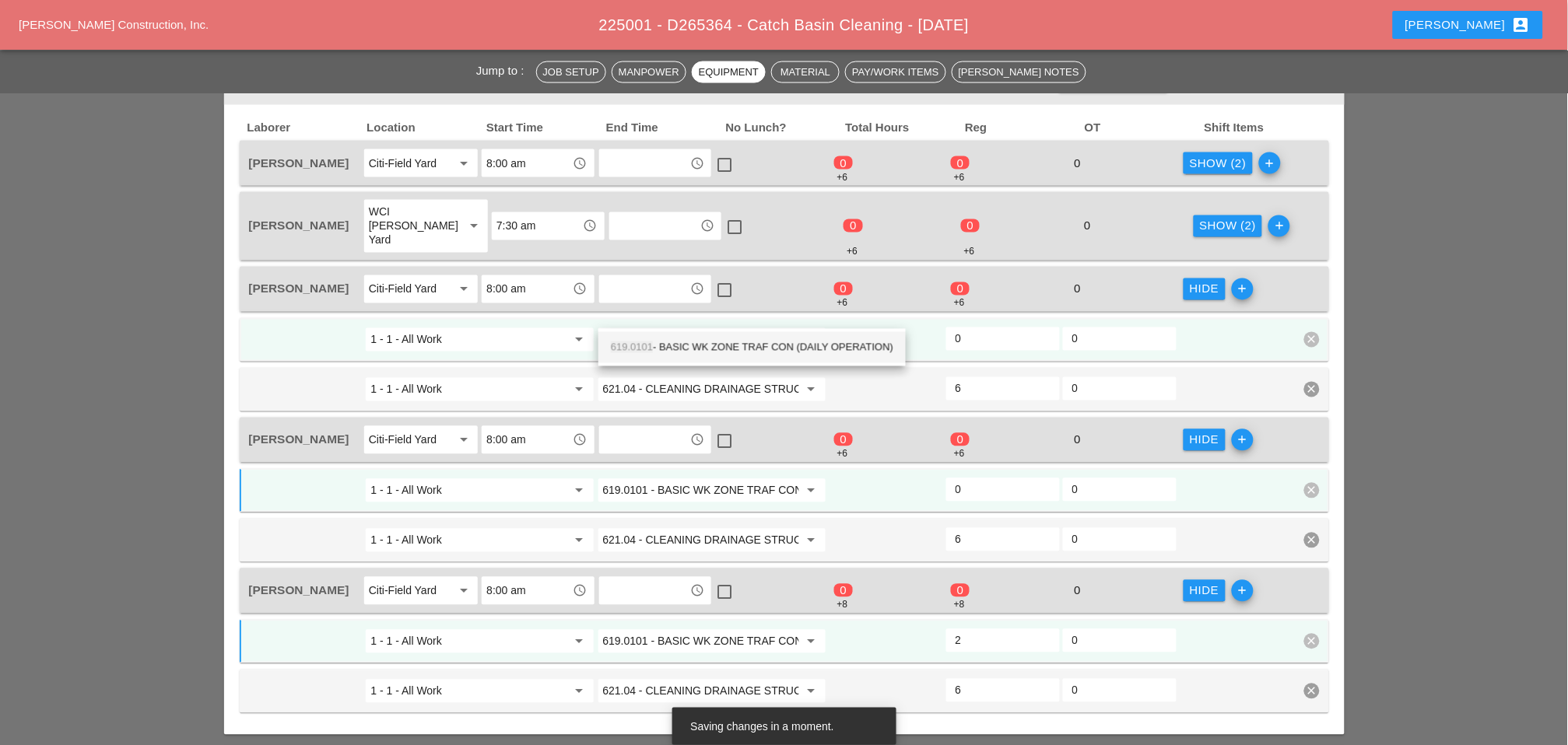 drag, startPoint x: 691, startPoint y: 344, endPoint x: 776, endPoint y: 375, distance: 90.47652 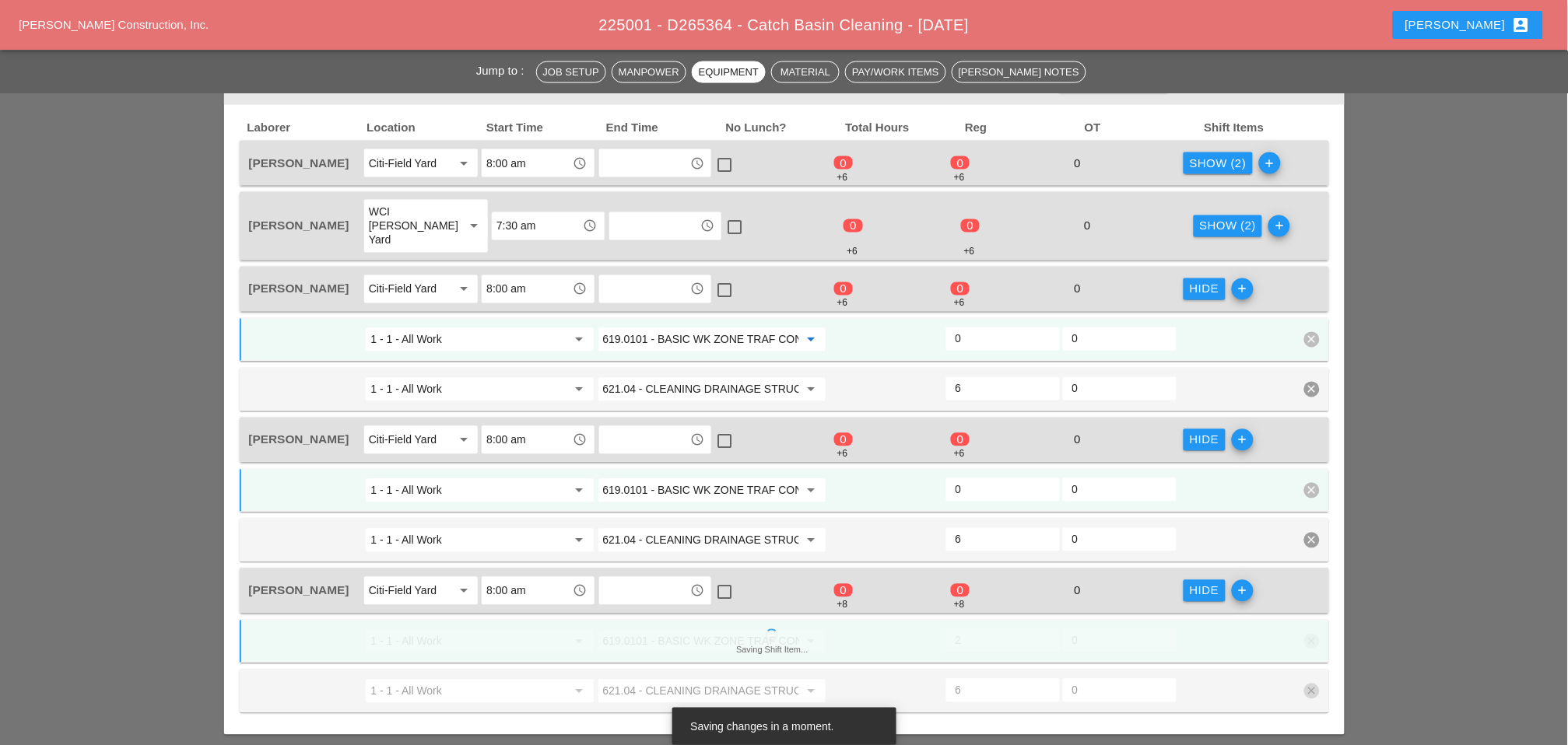 type on "619.0101 - BASIC WK ZONE TRAF CON (DAILY OPERATION)" 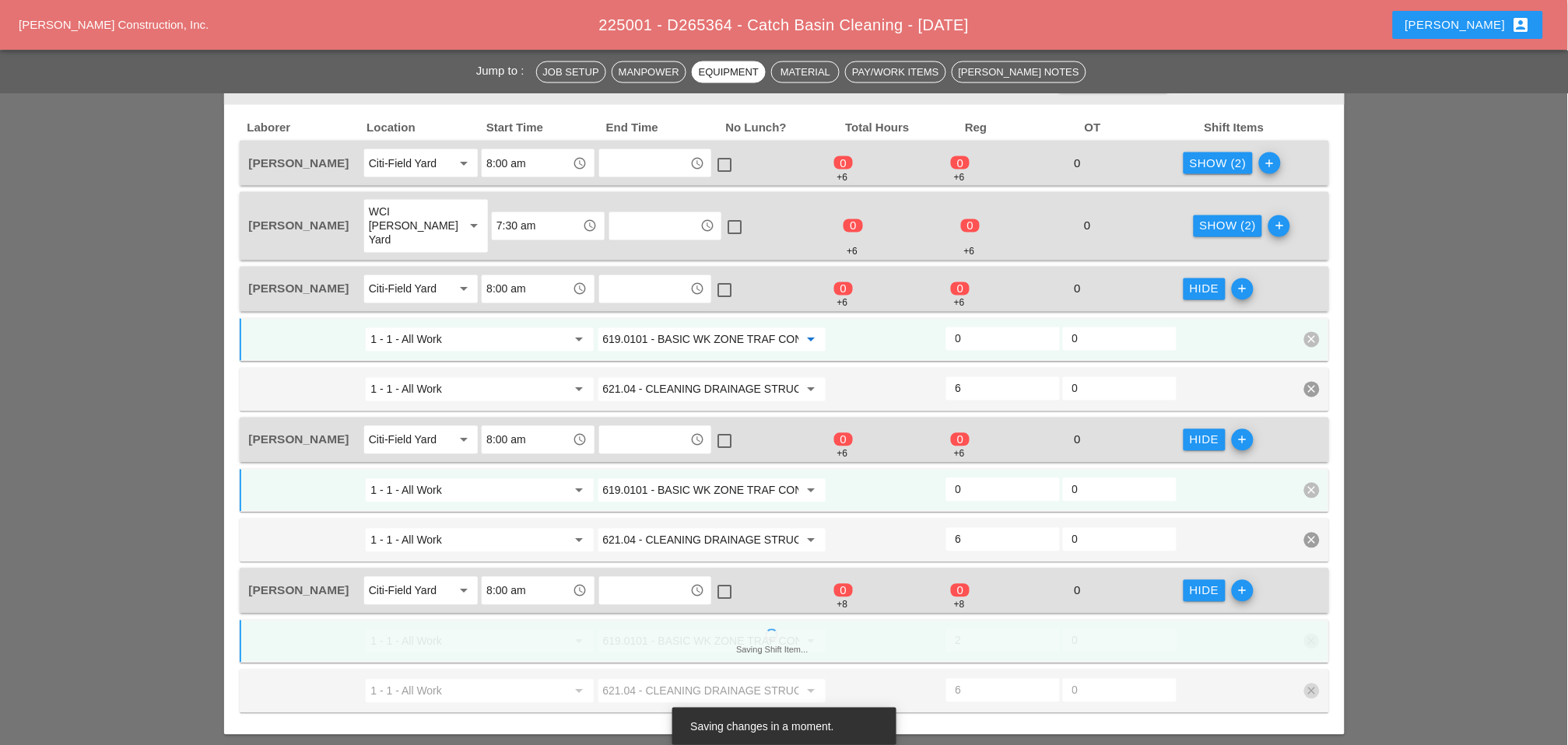 click on "0" at bounding box center (1003, 490) 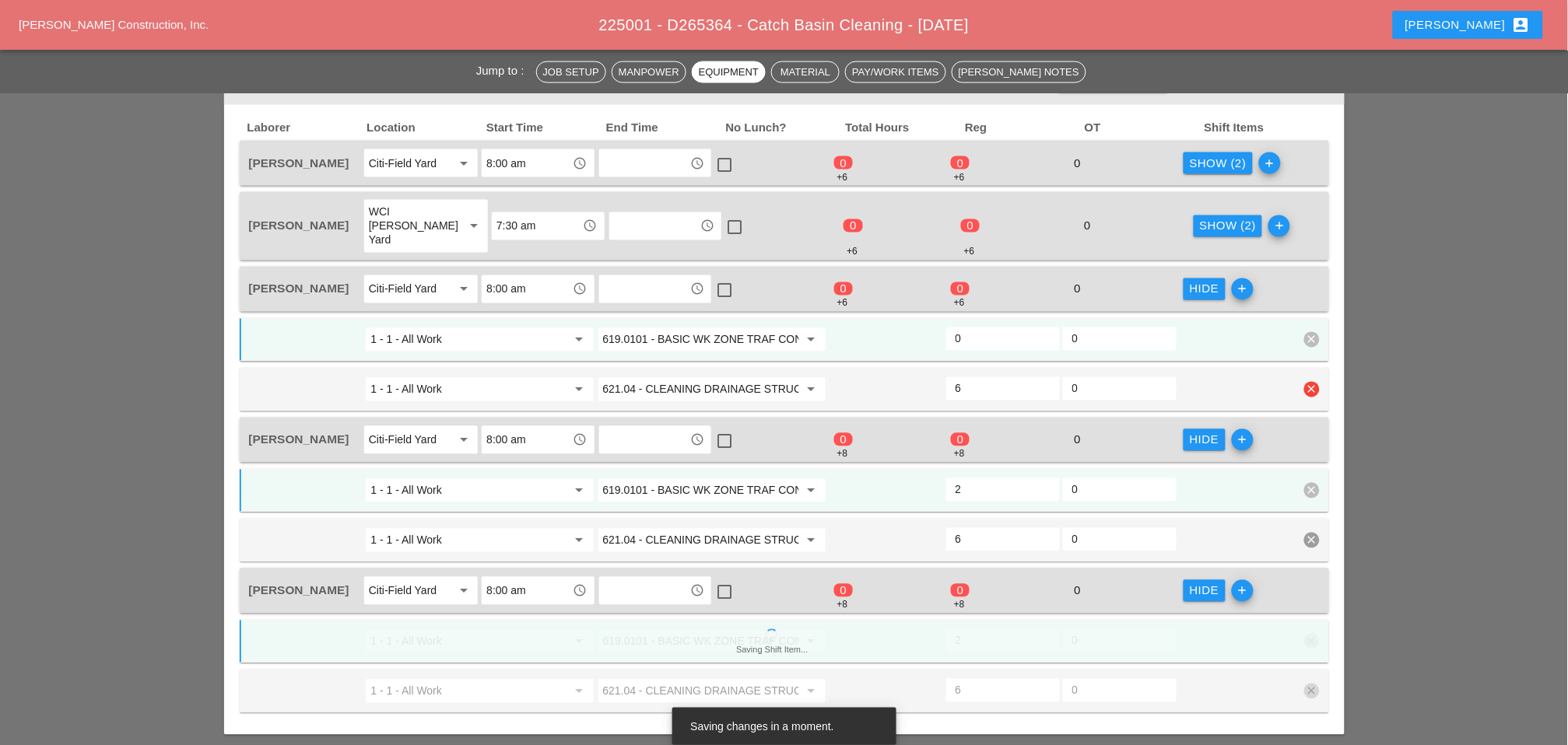 type on "2" 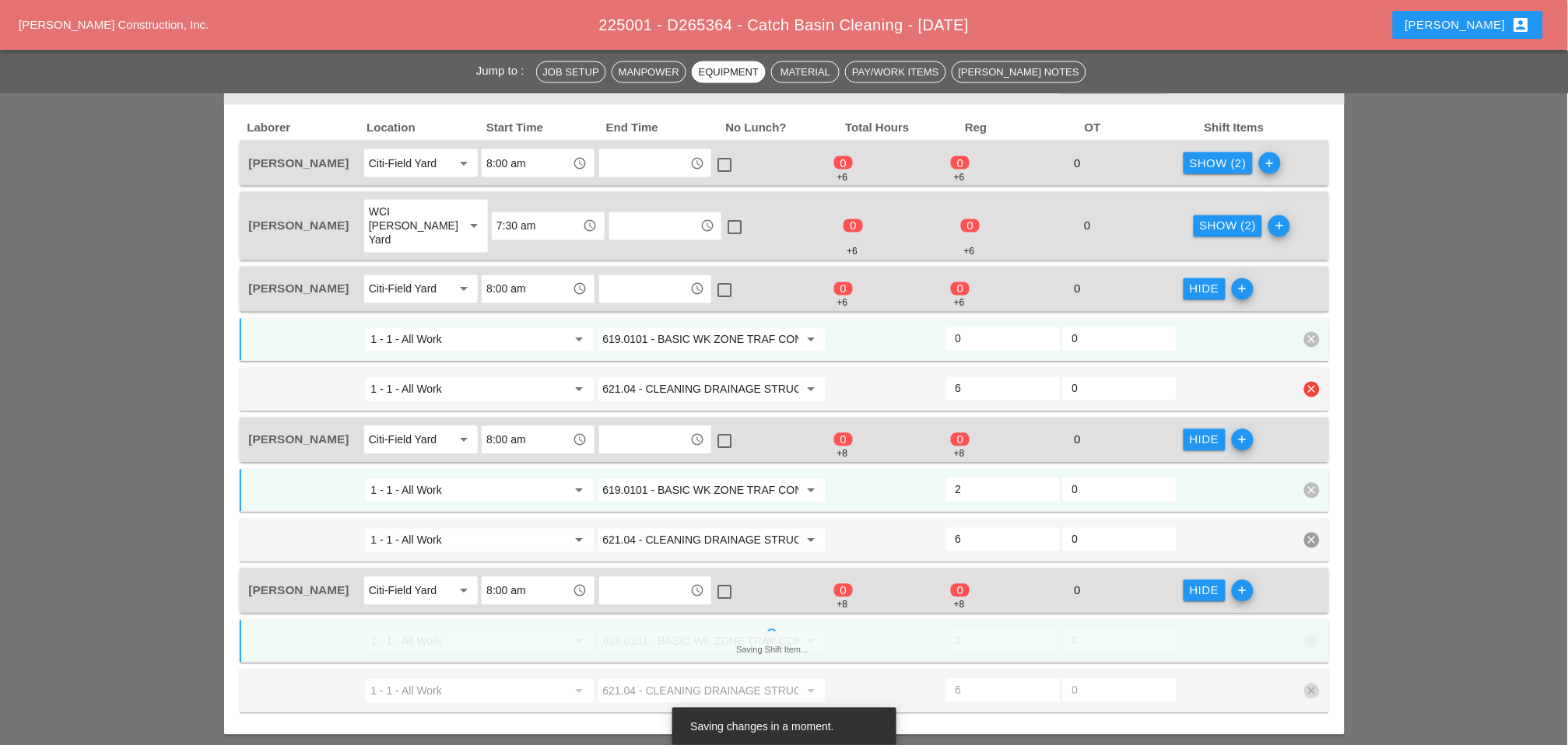 click on "0" at bounding box center (1003, 339) 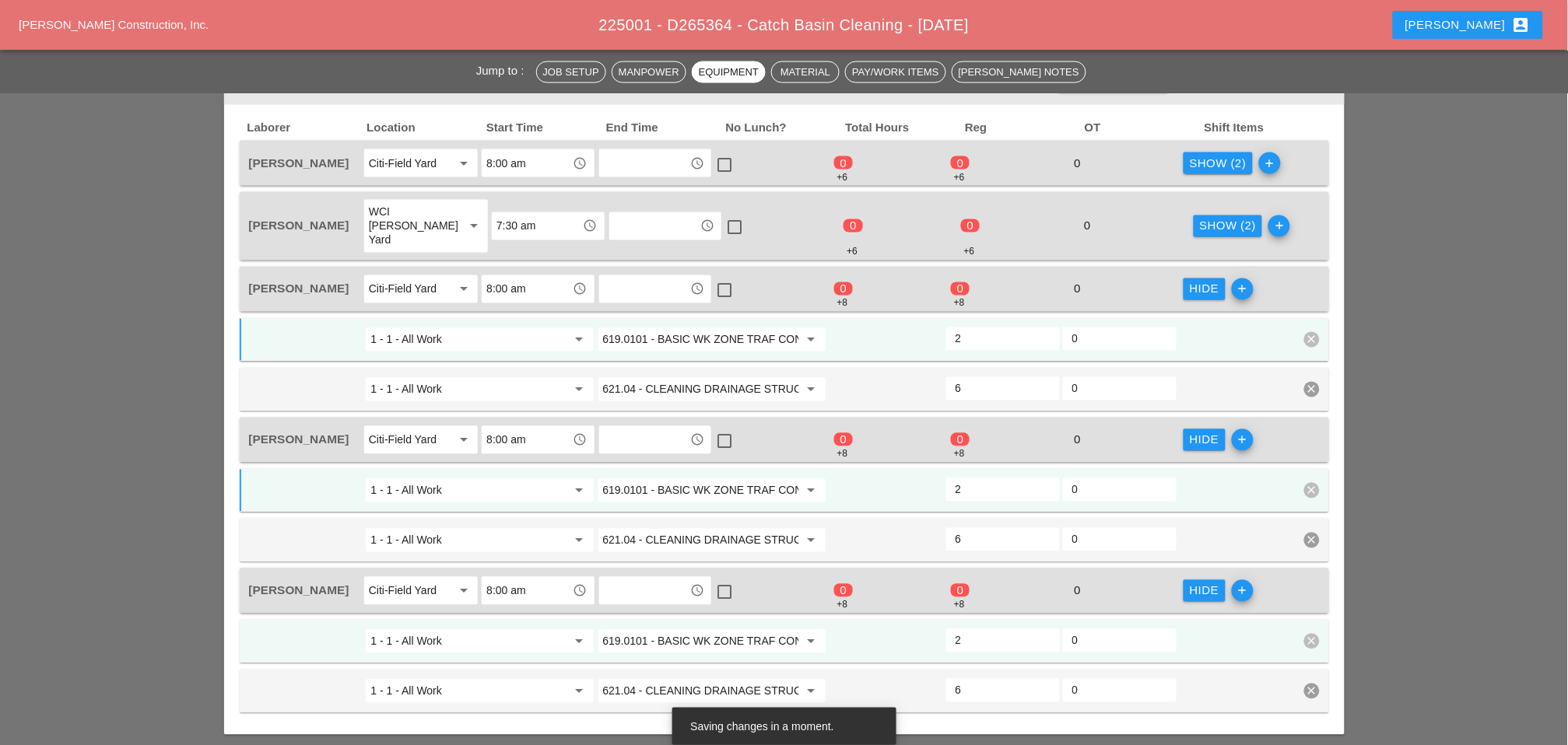 type on "2" 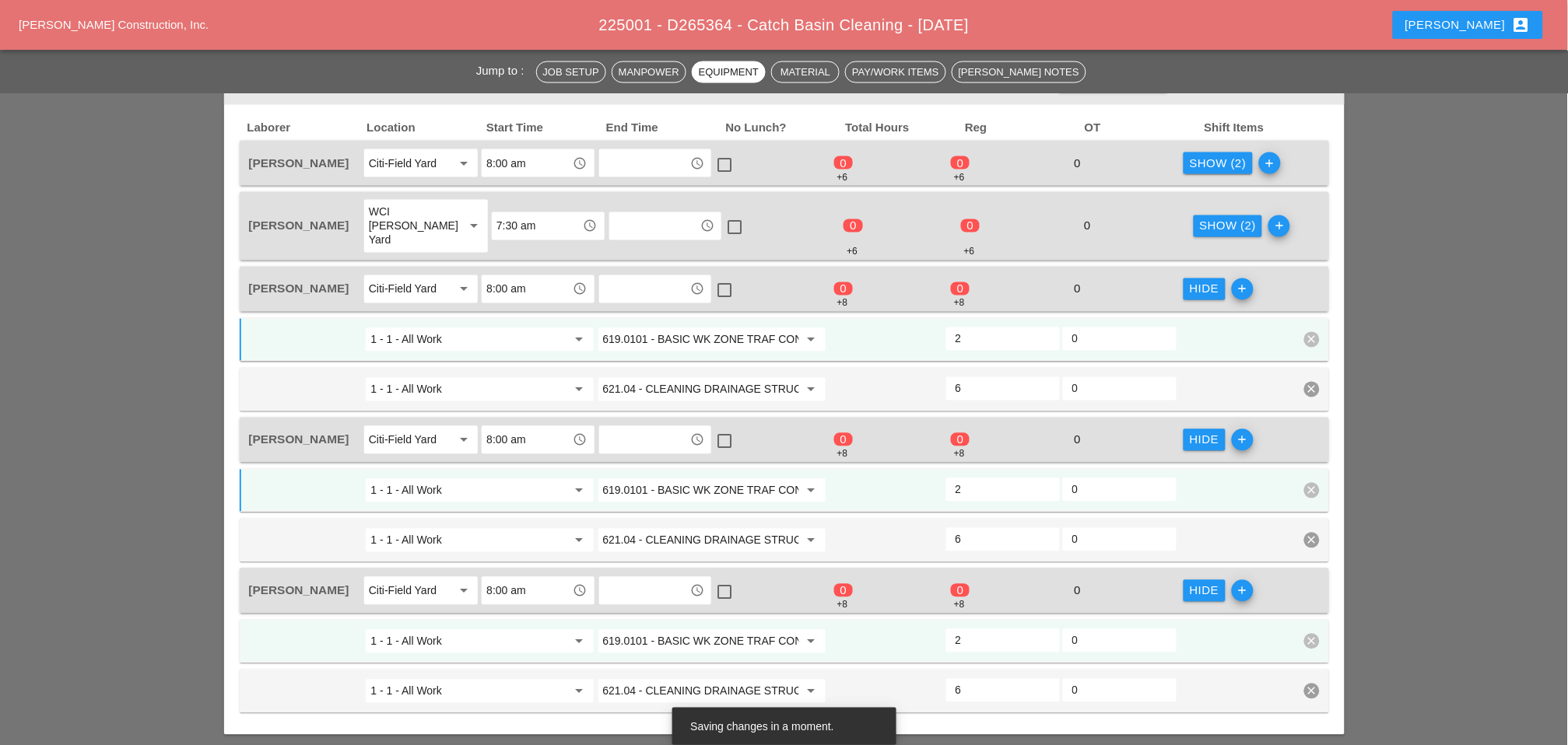 click on "Show (2)" at bounding box center (1228, 226) 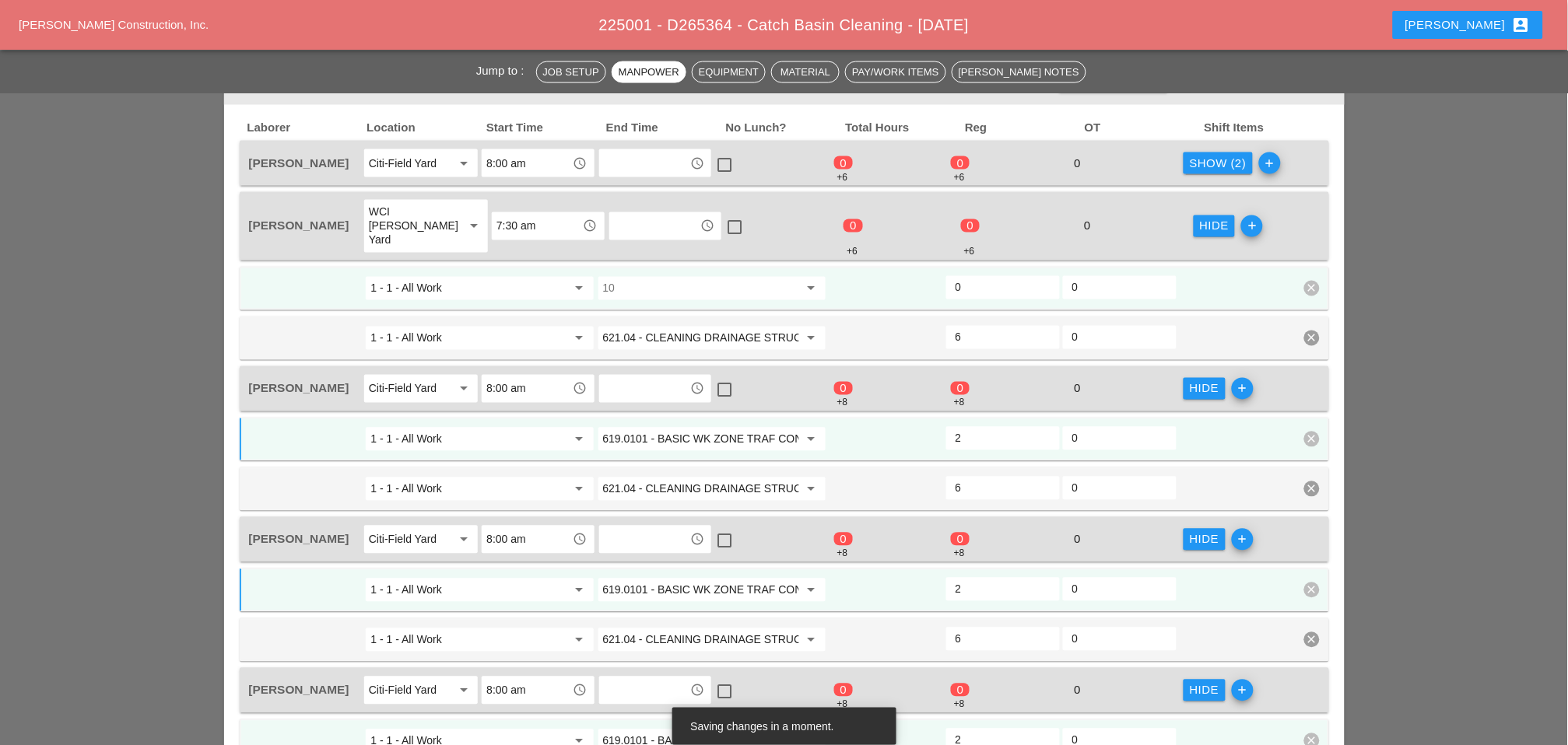 click at bounding box center [701, 289] 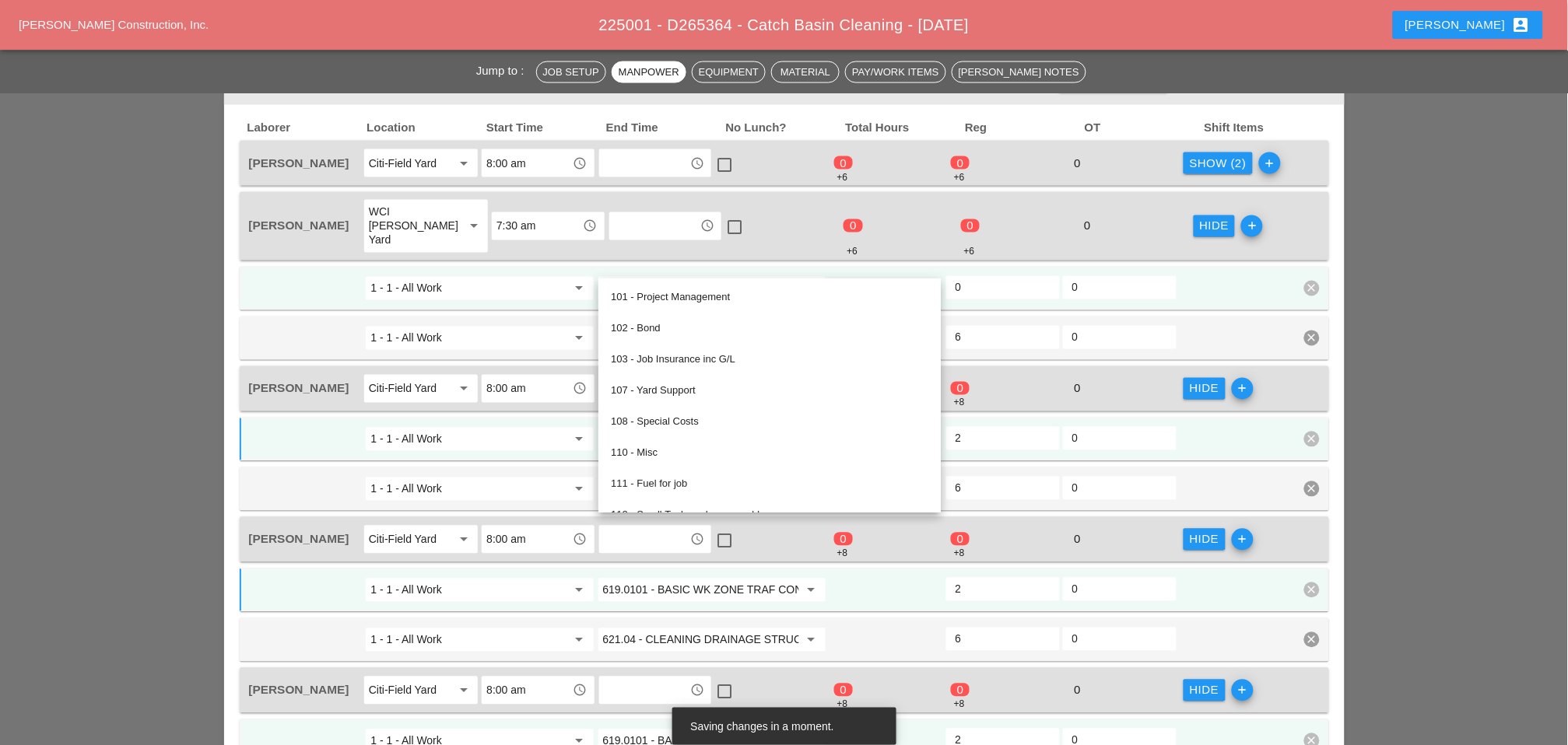 paste on "619.0101" 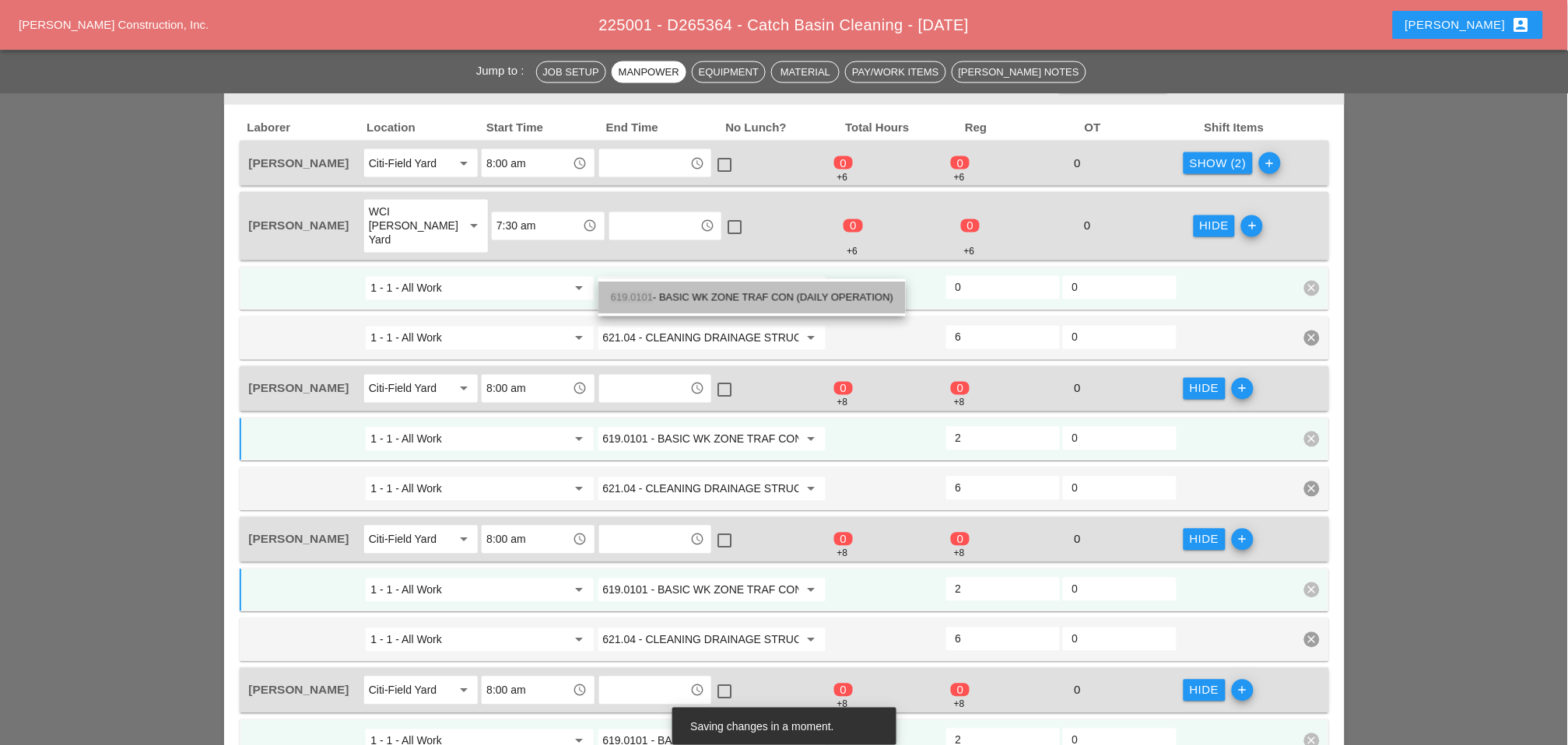 click on "619.0101  - BASIC WK ZONE TRAF CON (DAILY OPERATION)" at bounding box center [752, 298] 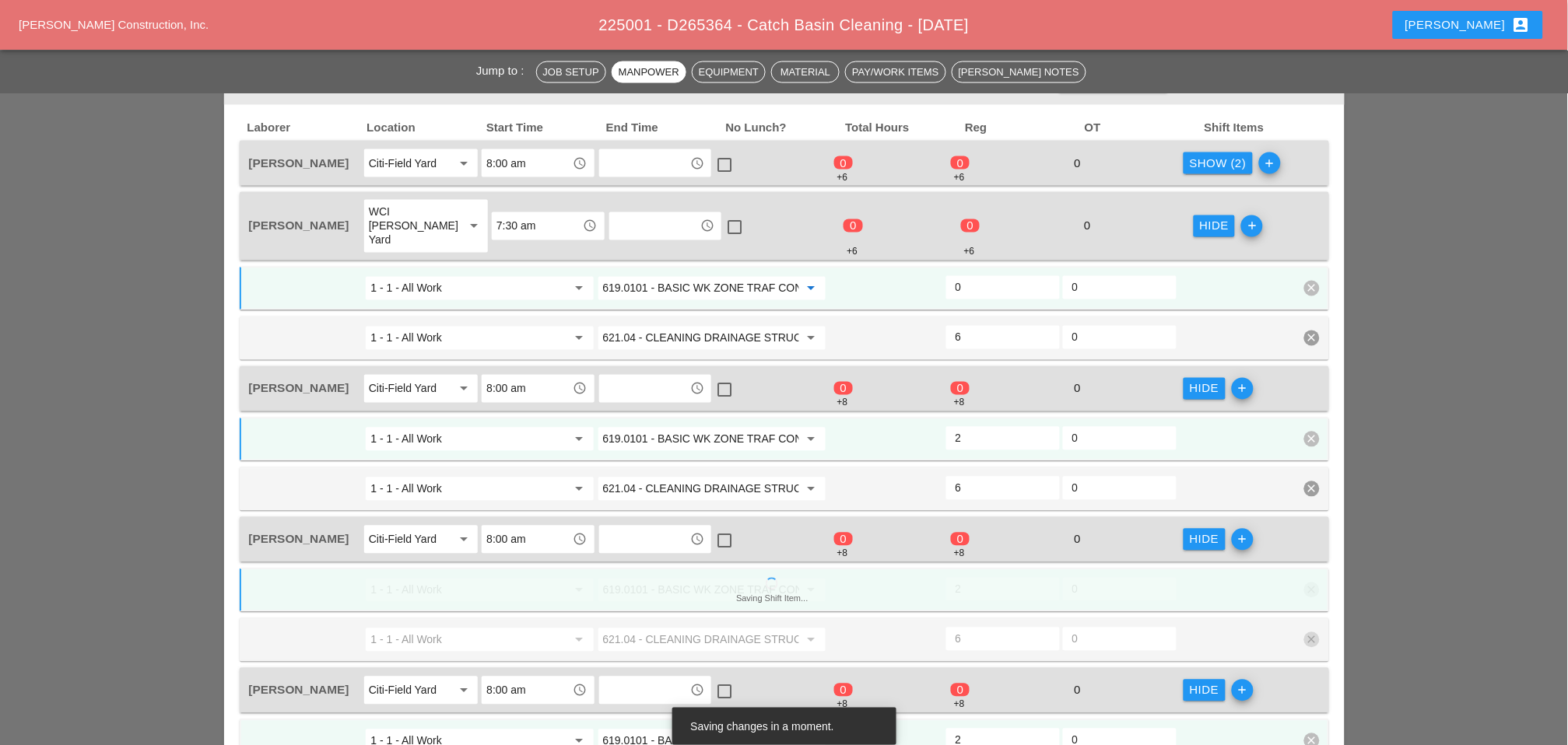 type on "619.0101 - BASIC WK ZONE TRAF CON (DAILY OPERATION)" 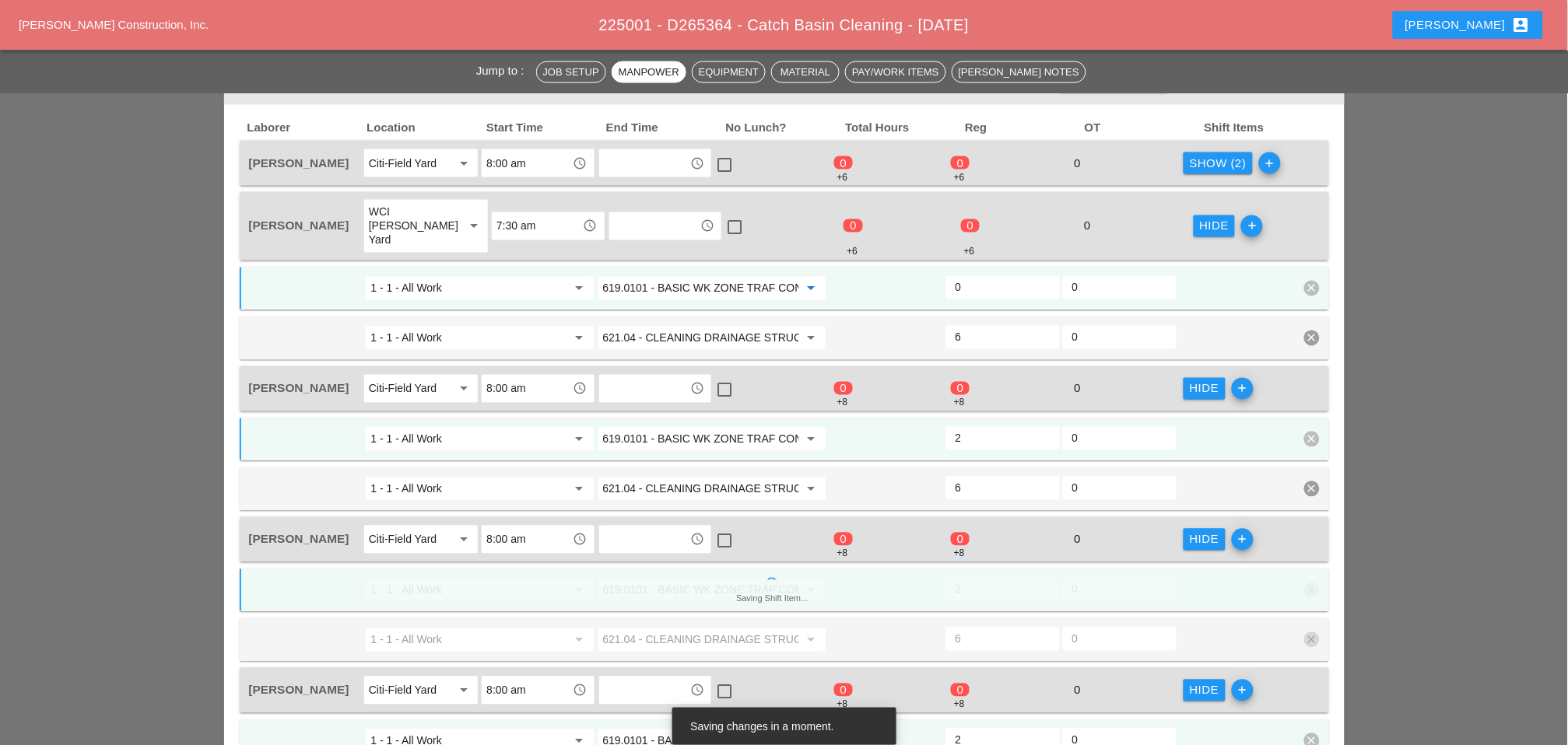 click on "Show (2)" at bounding box center [1218, 163] 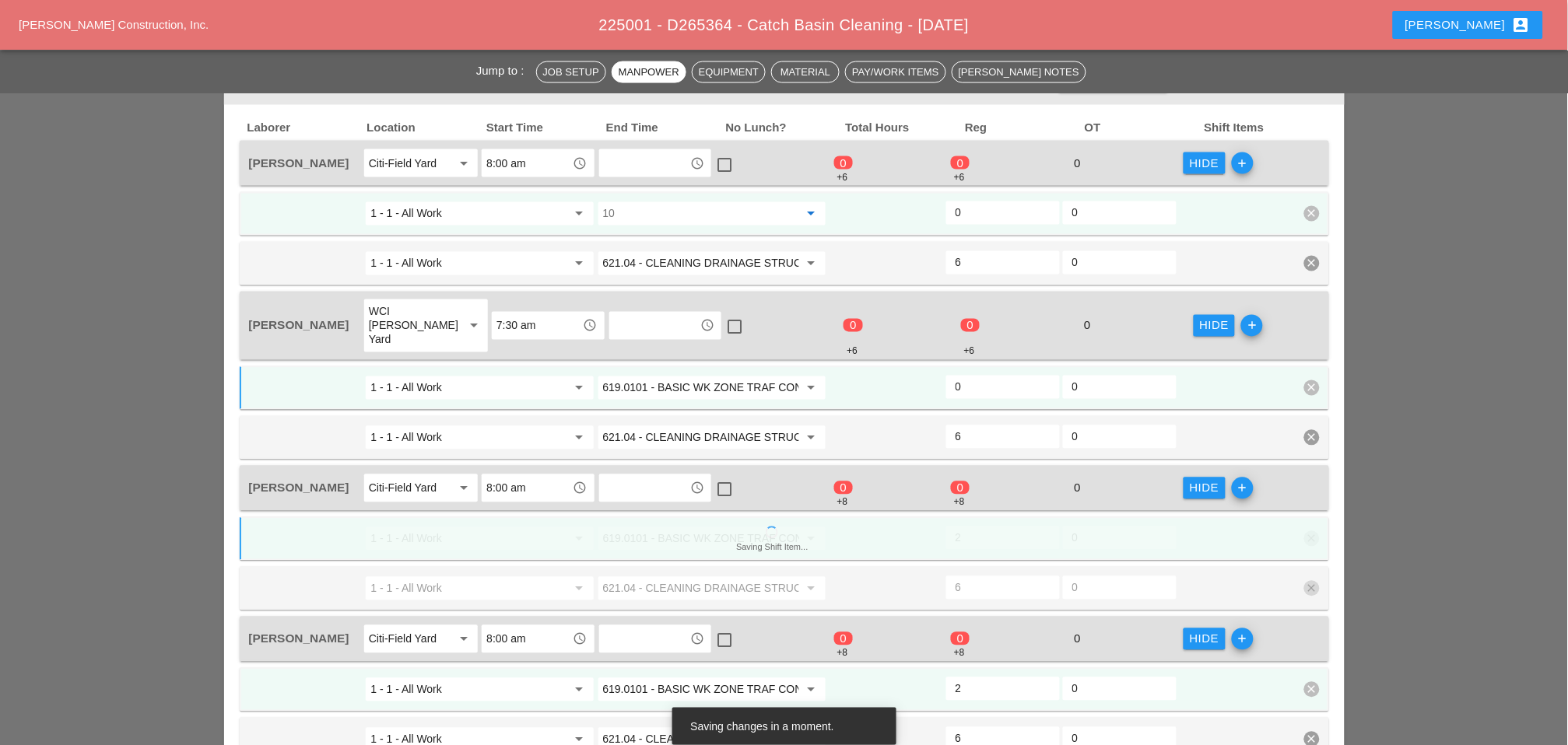 click at bounding box center (701, 214) 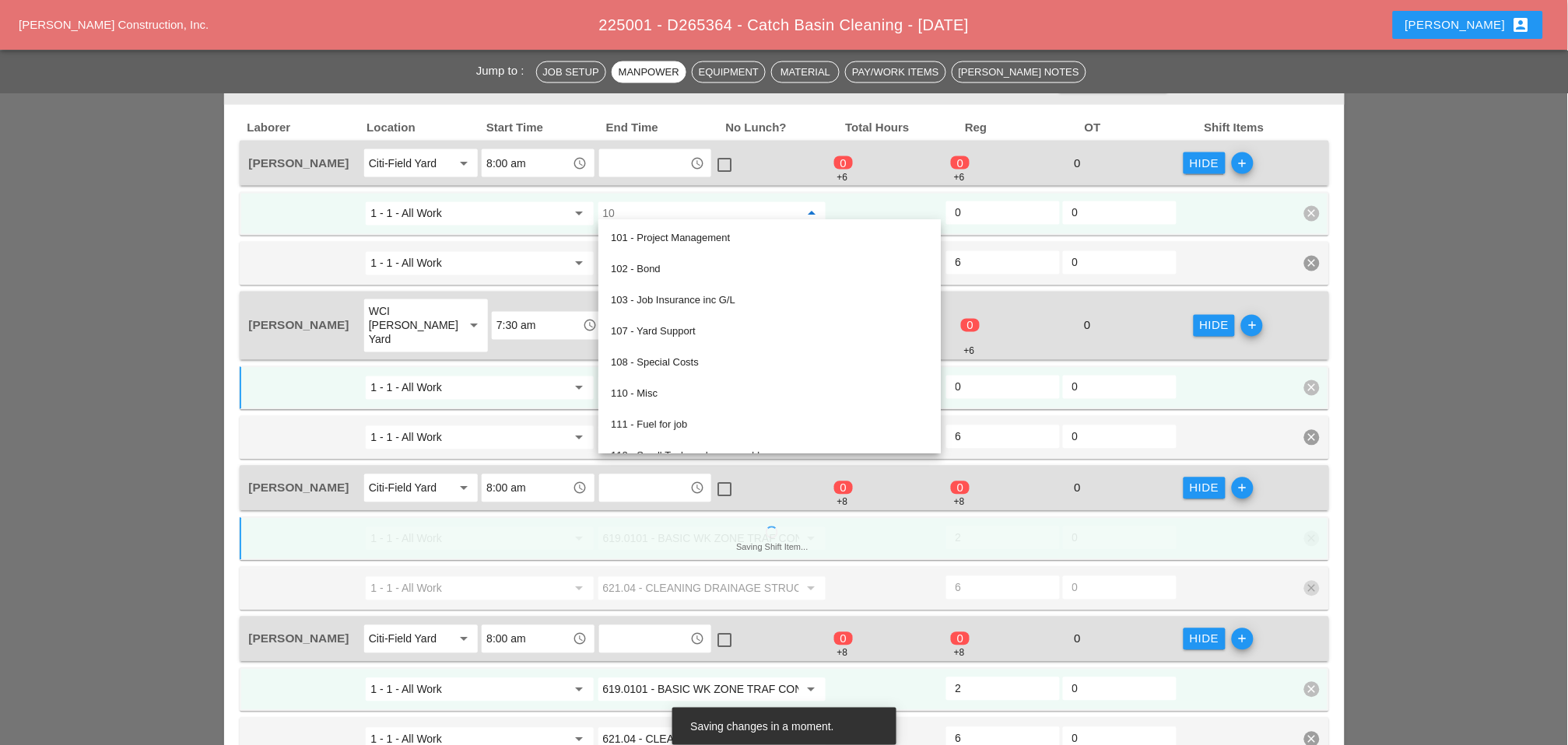 paste on "619.0101" 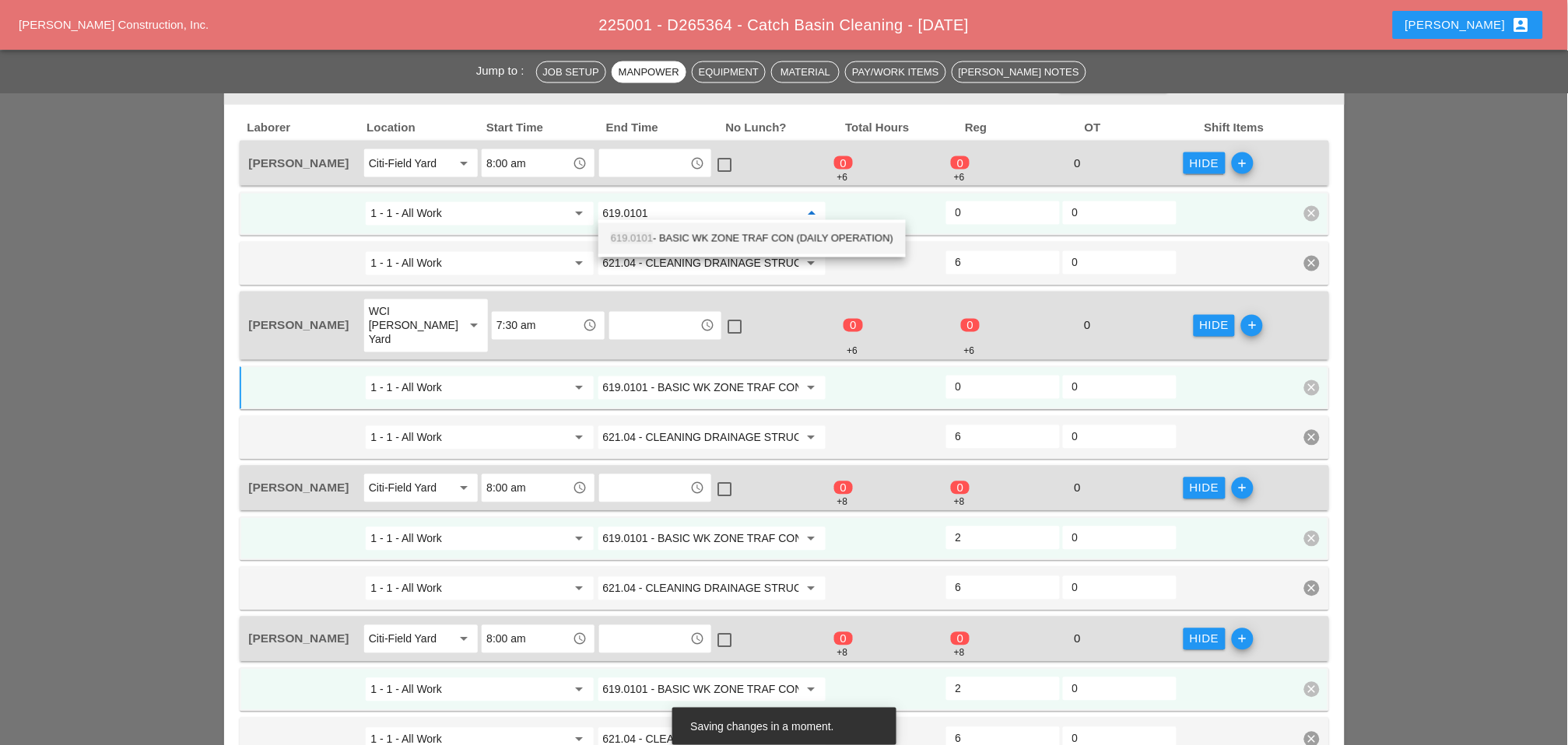 click on "619.0101  - BASIC WK ZONE TRAF CON (DAILY OPERATION)" at bounding box center [752, 239] 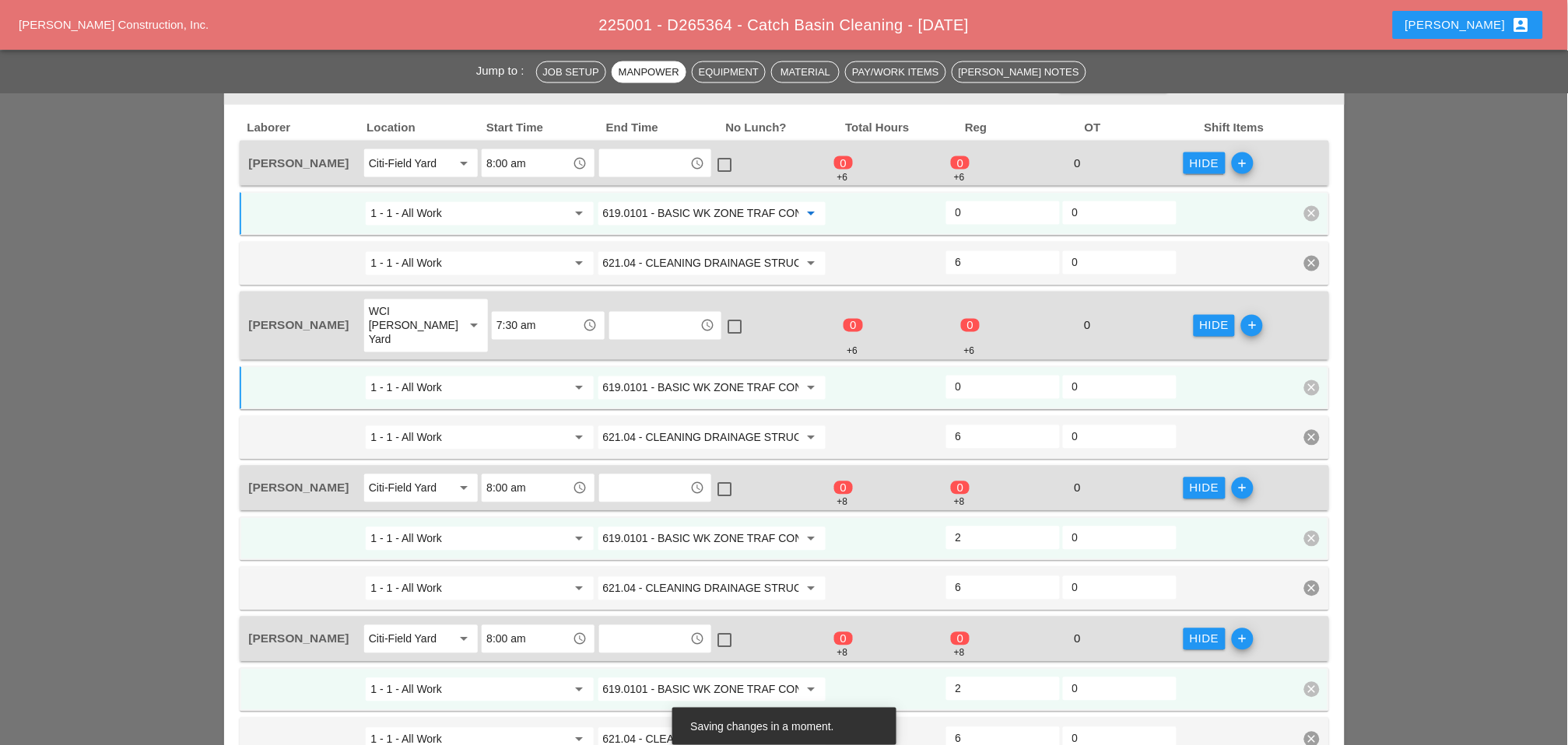 type on "619.0101 - BASIC WK ZONE TRAF CON (DAILY OPERATION)" 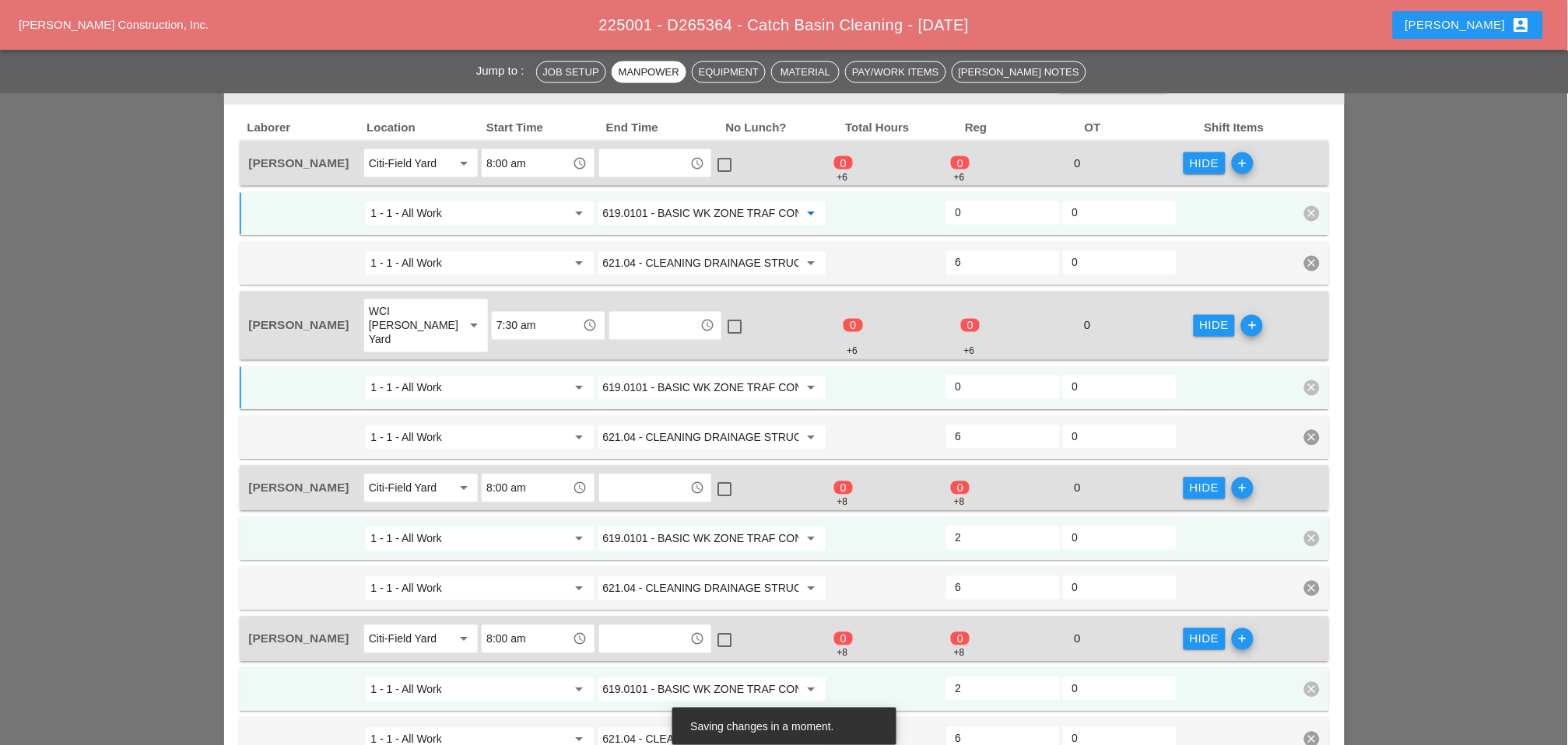 click on "0" at bounding box center (1003, 213) 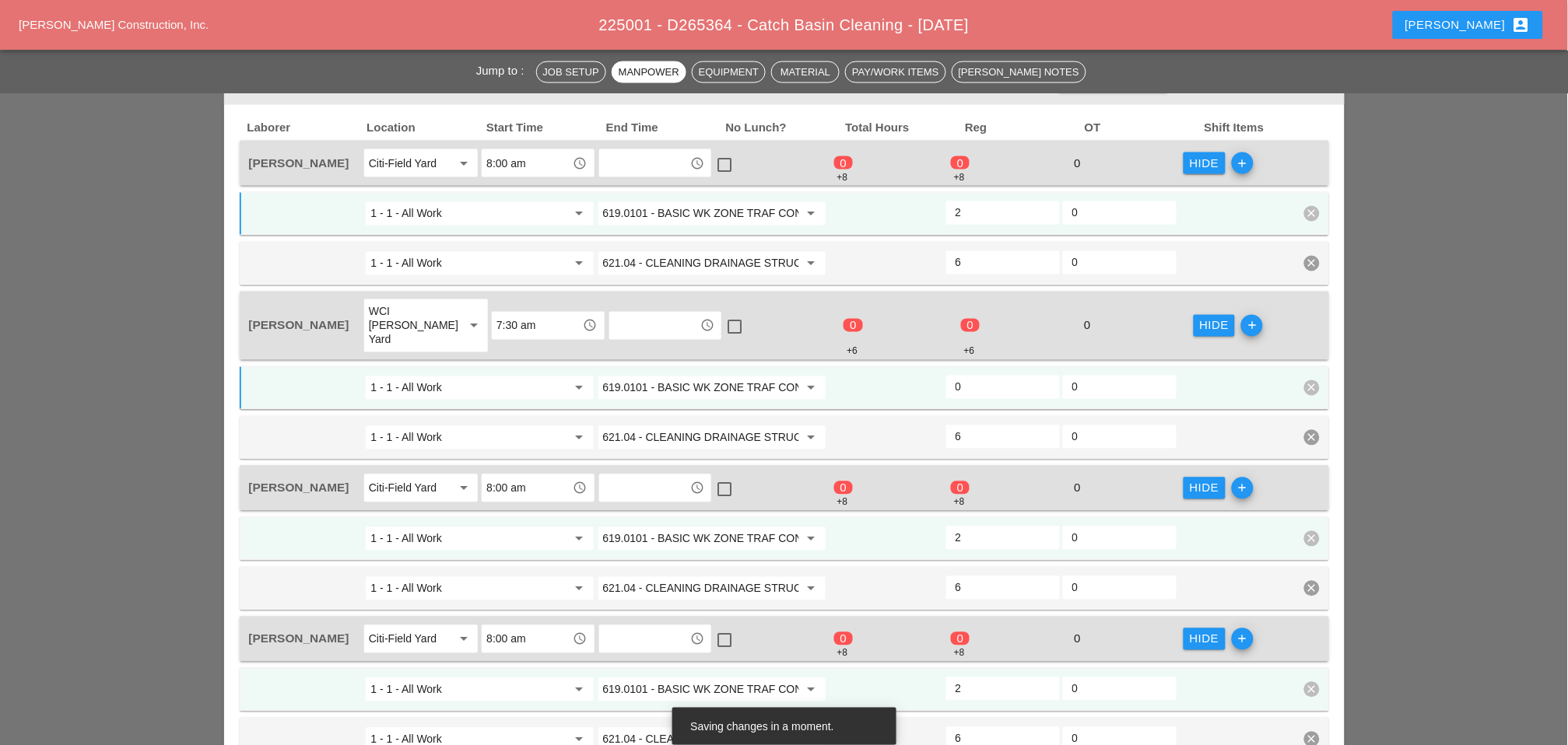 type on "2" 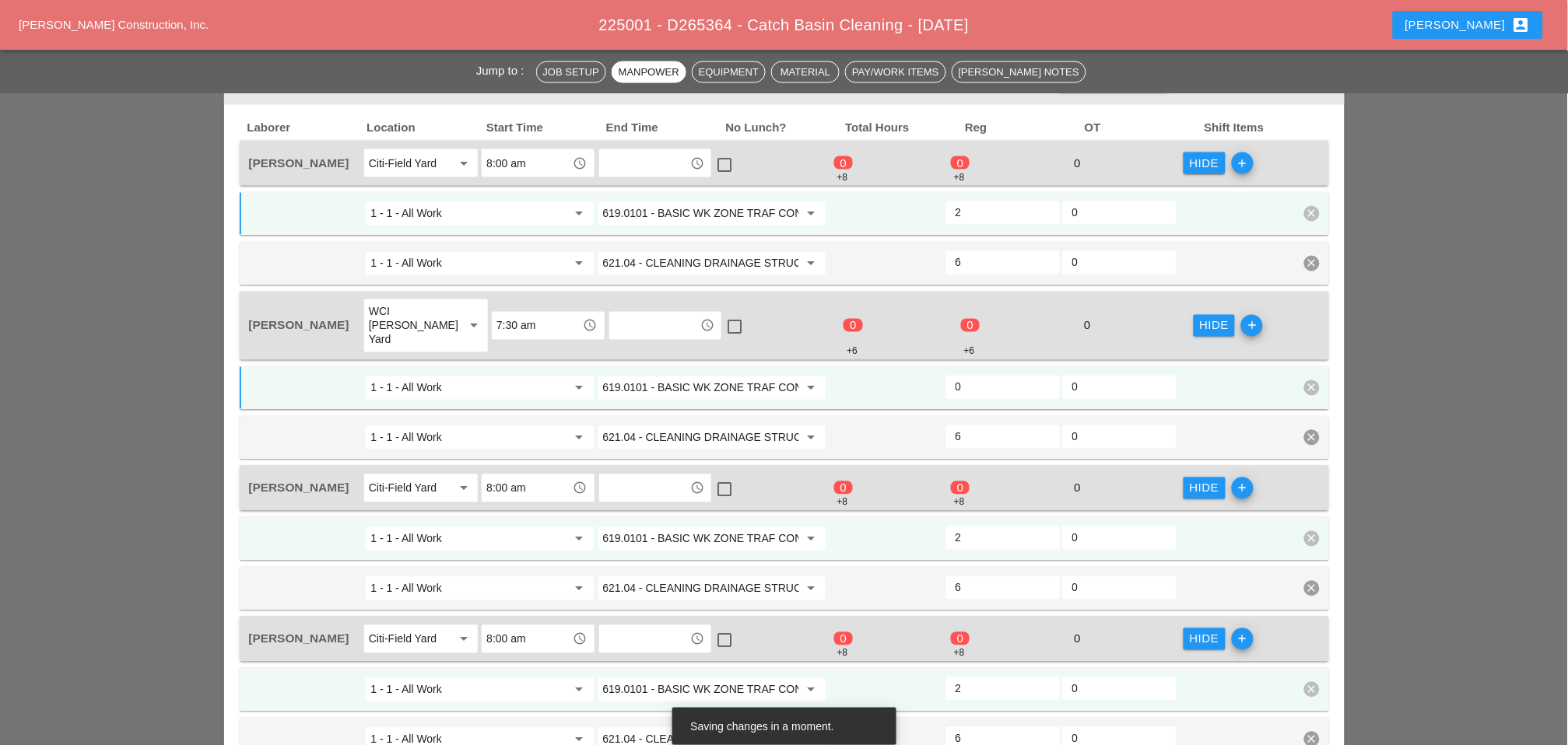 click on "0" at bounding box center (1003, 387) 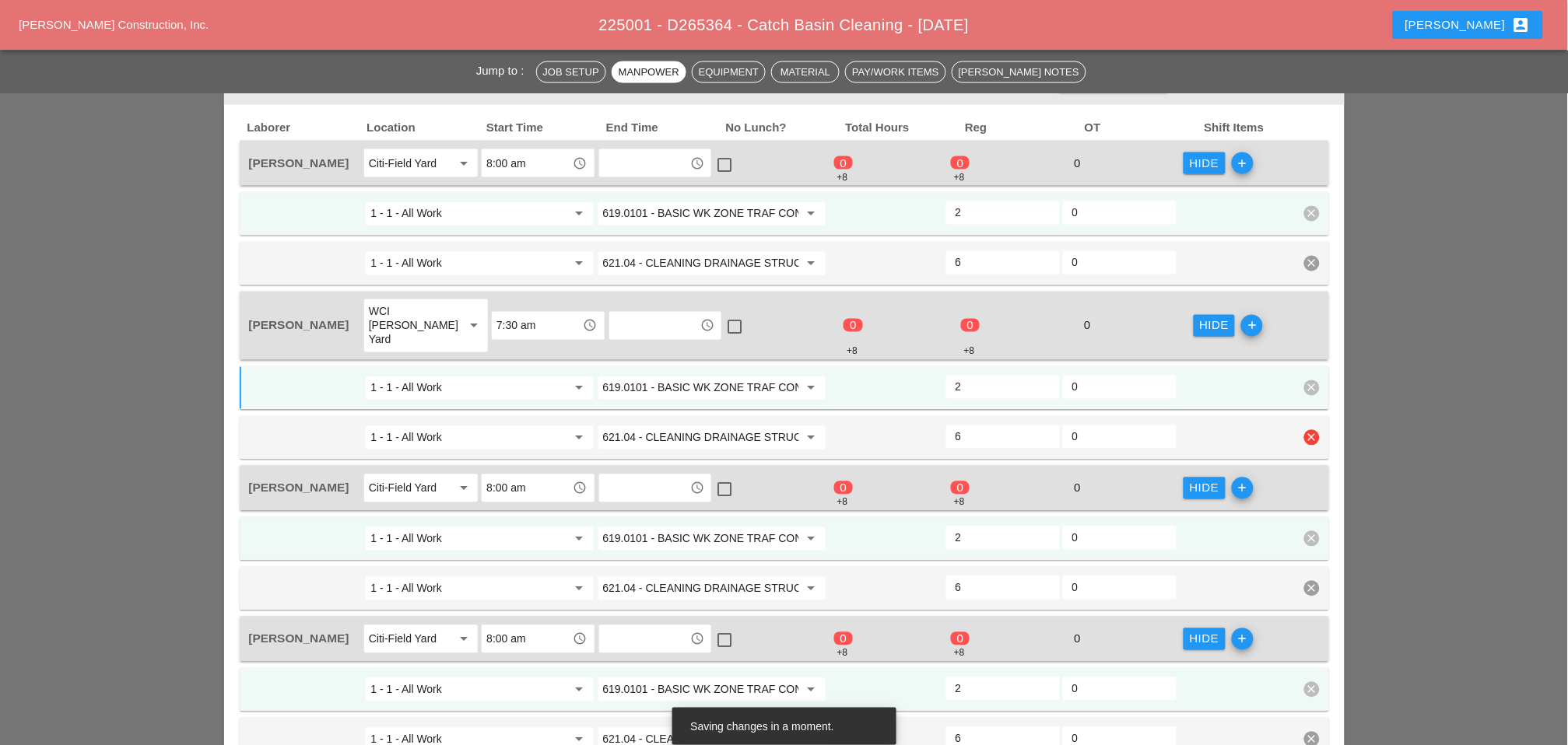 type on "2" 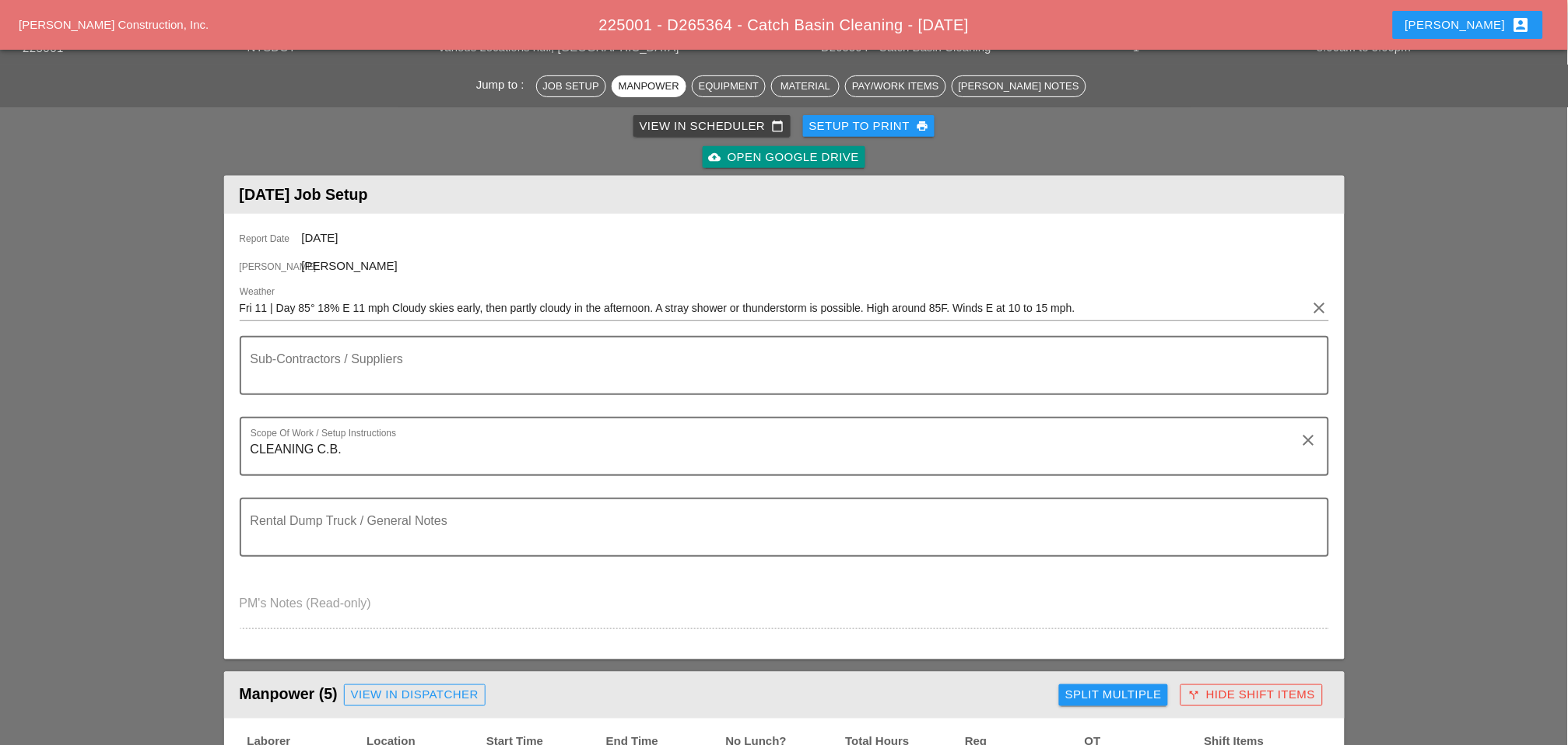 scroll, scrollTop: 0, scrollLeft: 0, axis: both 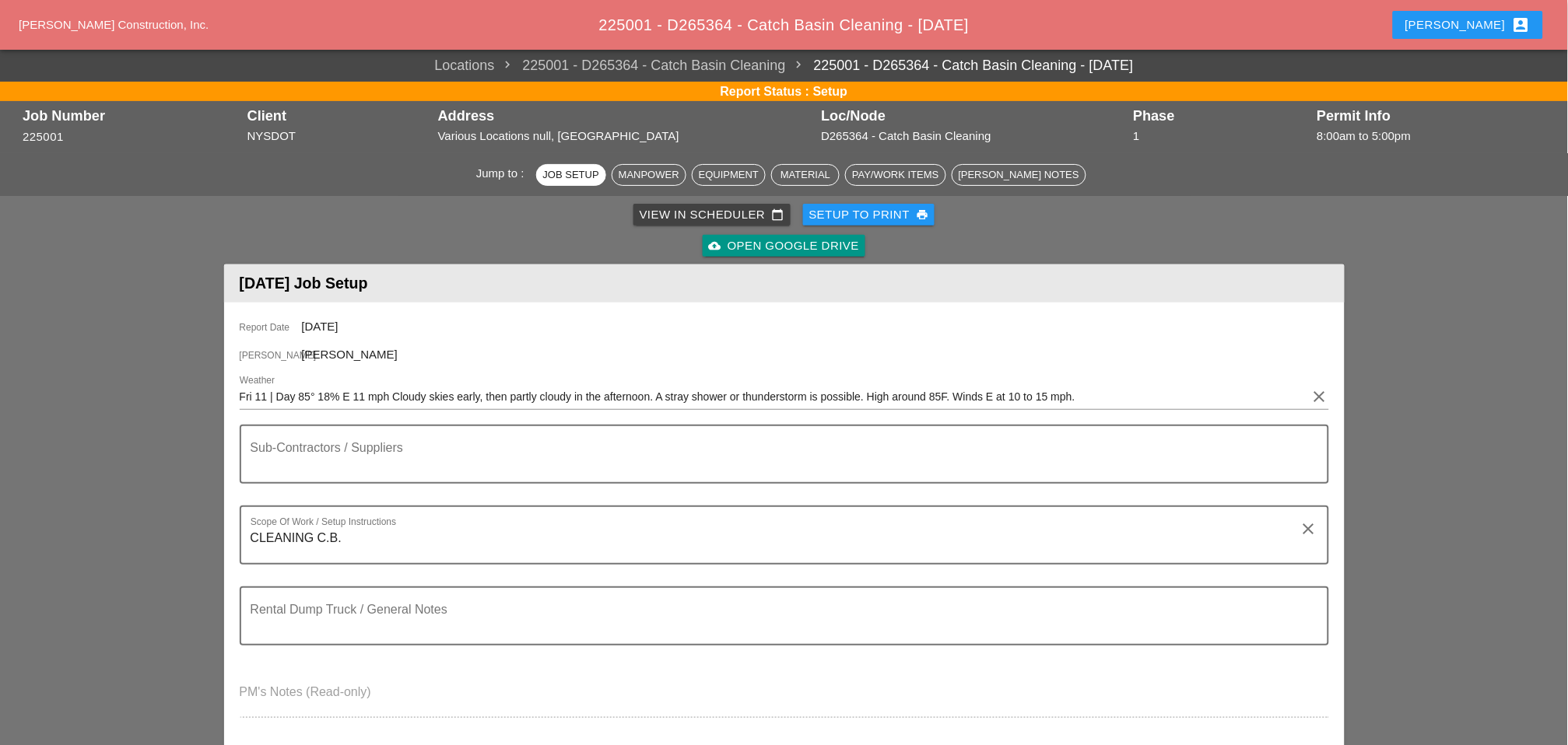 click on "View in Scheduler calendar_today" at bounding box center (712, 215) 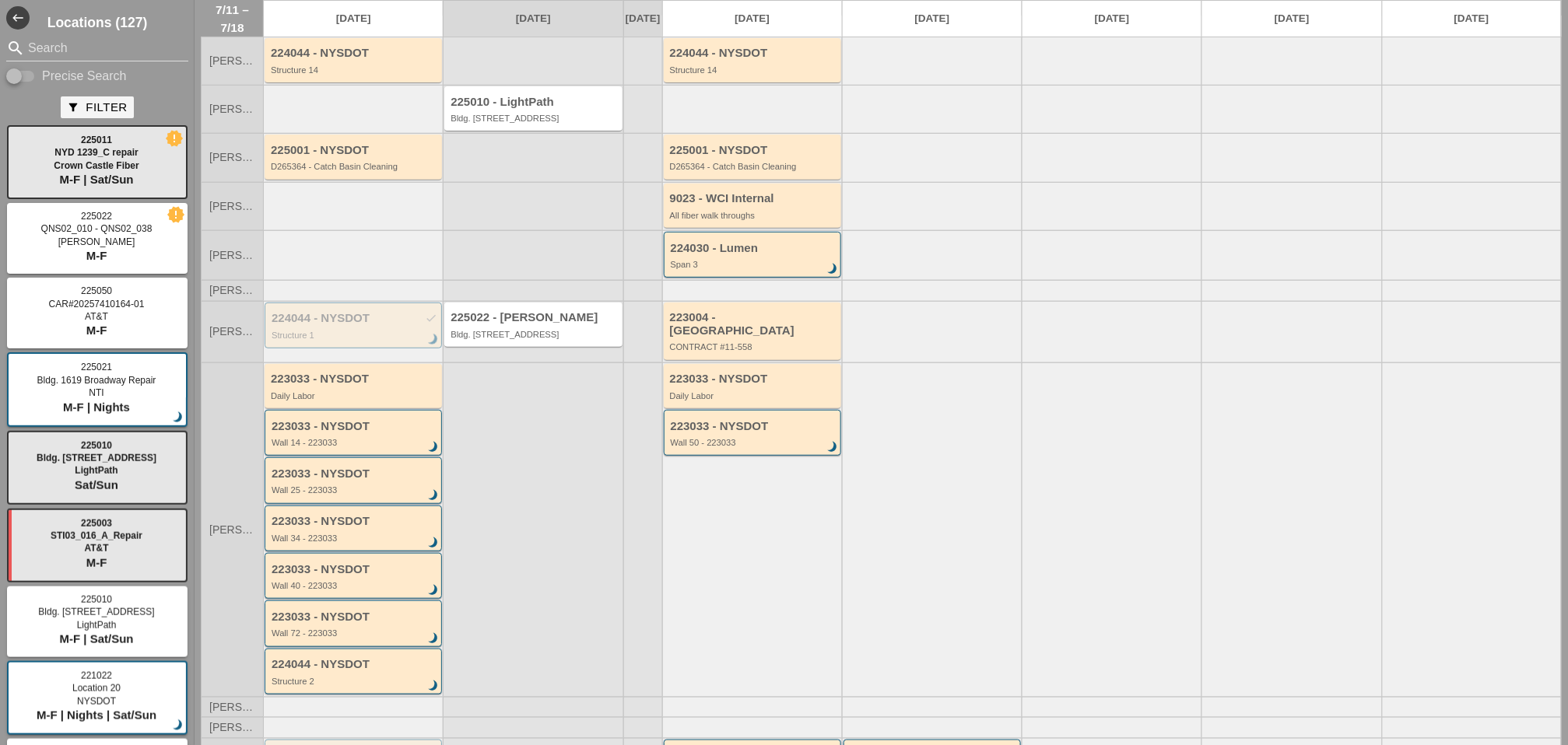 scroll, scrollTop: 229, scrollLeft: 0, axis: vertical 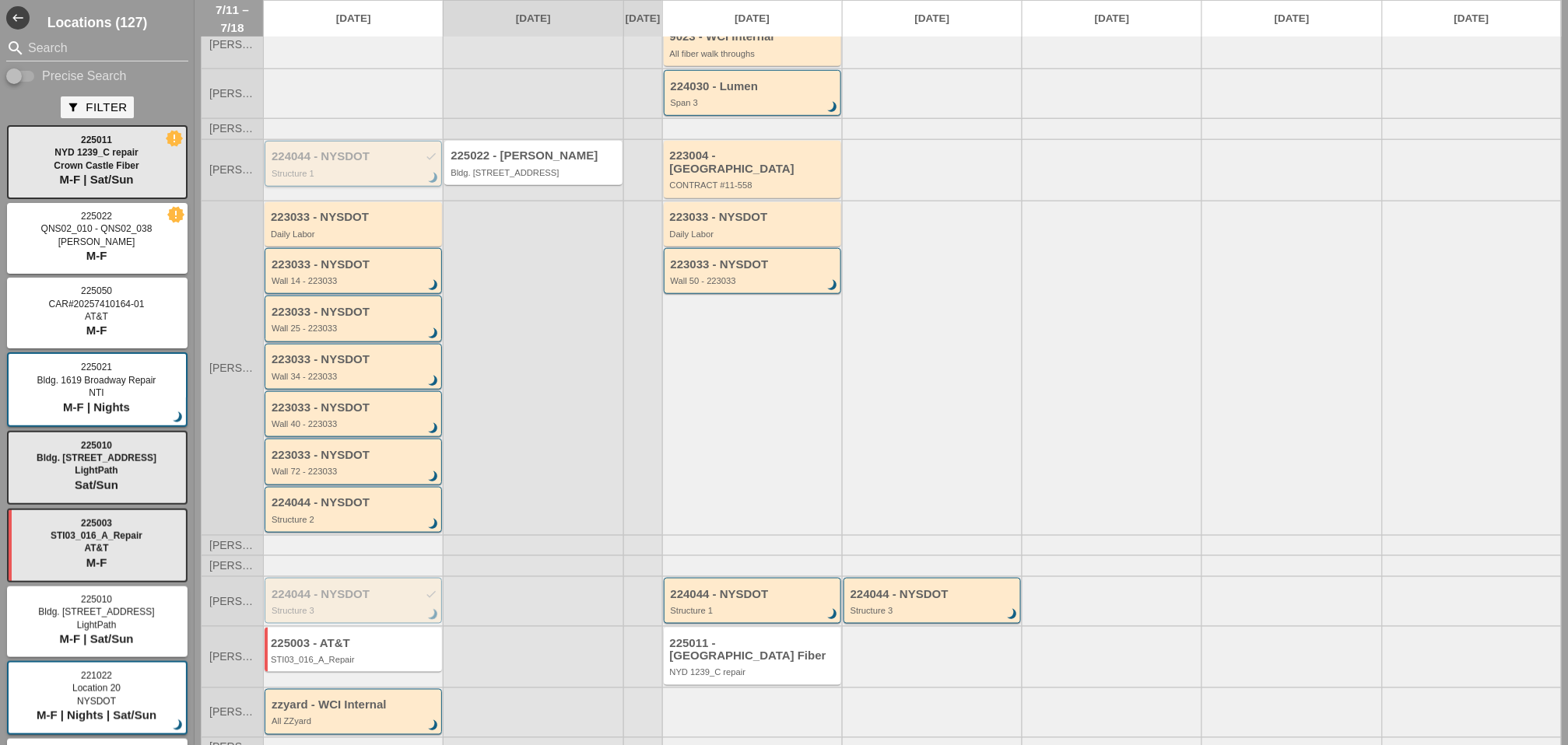 click on "Structure 1" at bounding box center [354, 173] 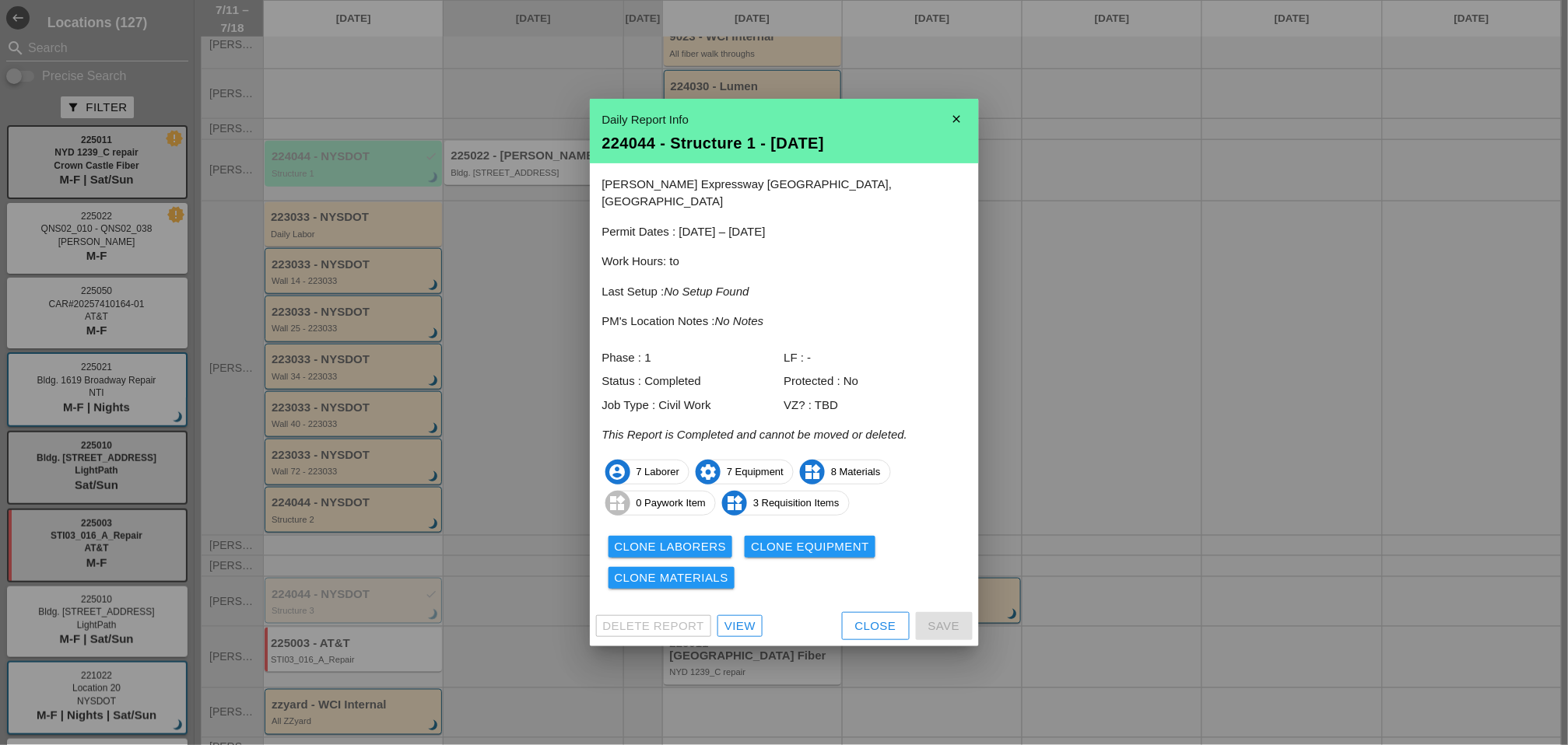 click on "View" at bounding box center (740, 626) 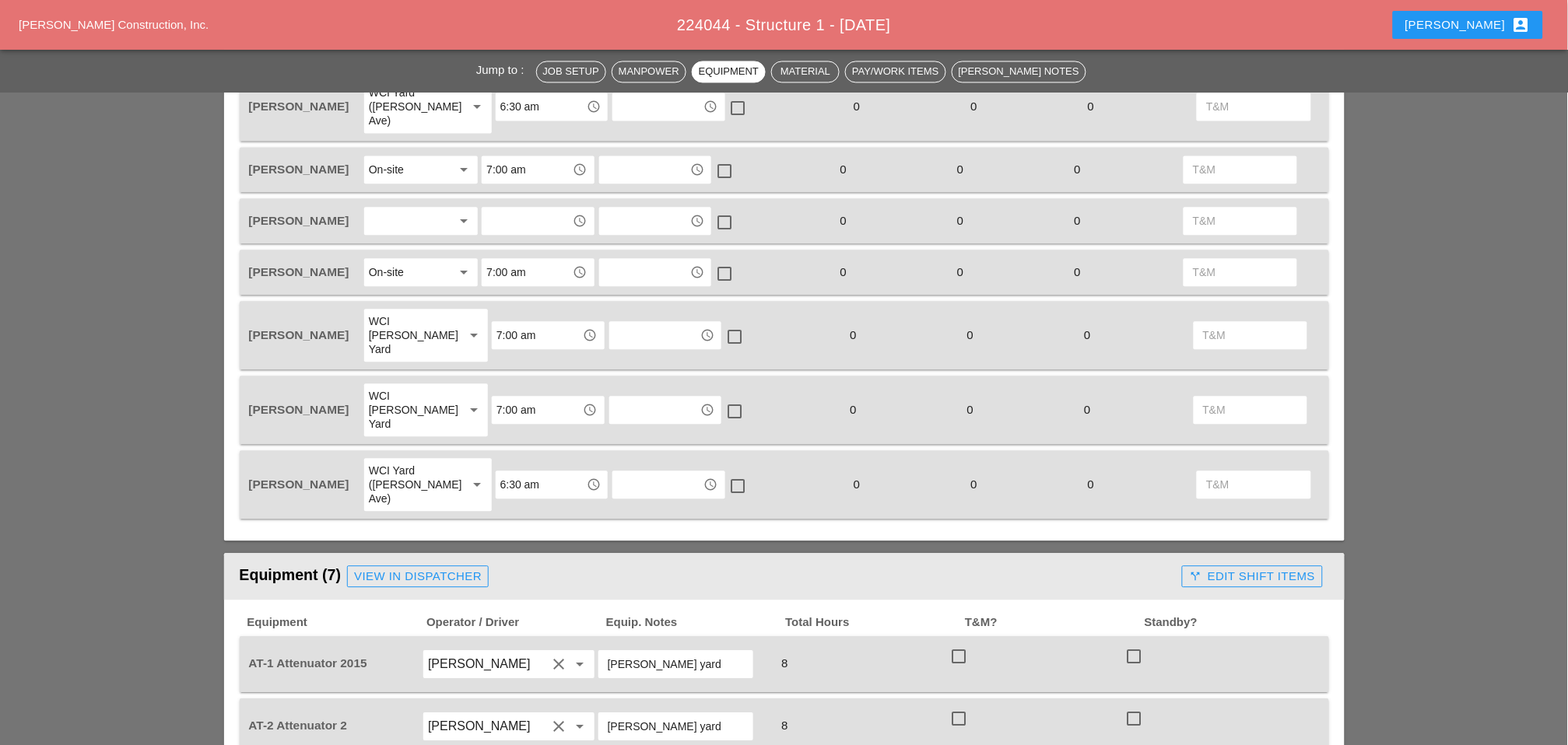 scroll, scrollTop: 864, scrollLeft: 0, axis: vertical 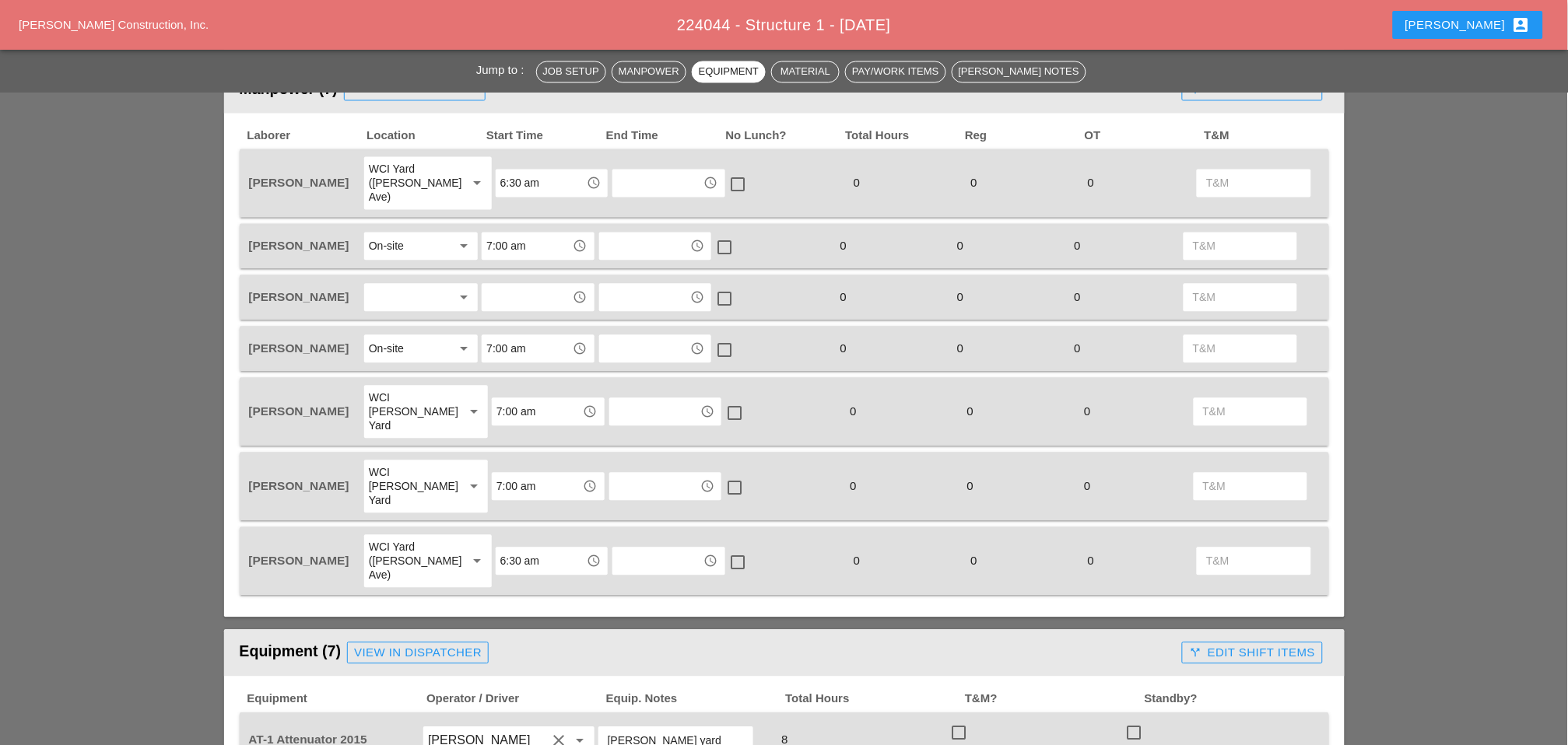 click at bounding box center (410, 298) 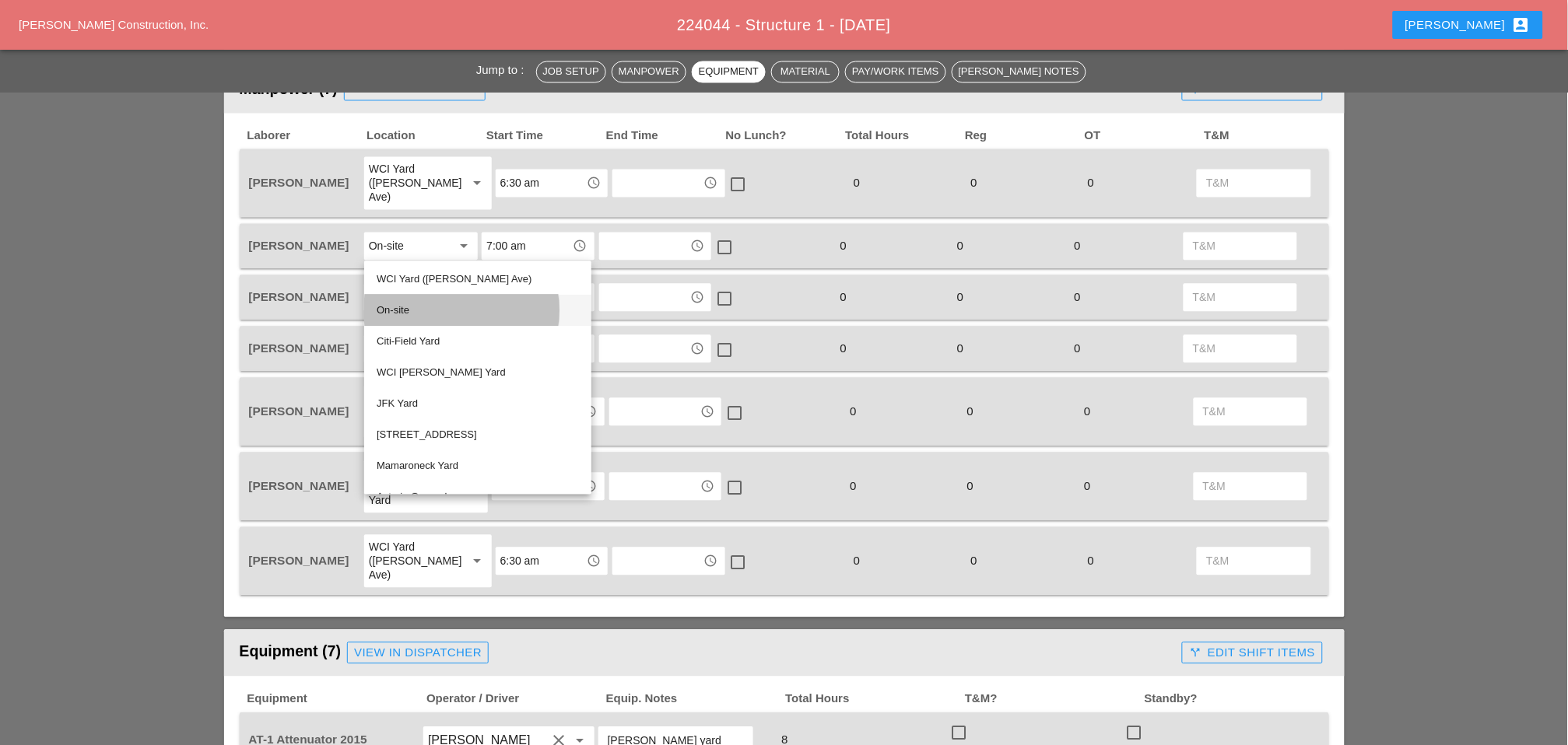 drag, startPoint x: 405, startPoint y: 313, endPoint x: 432, endPoint y: 289, distance: 36.124784 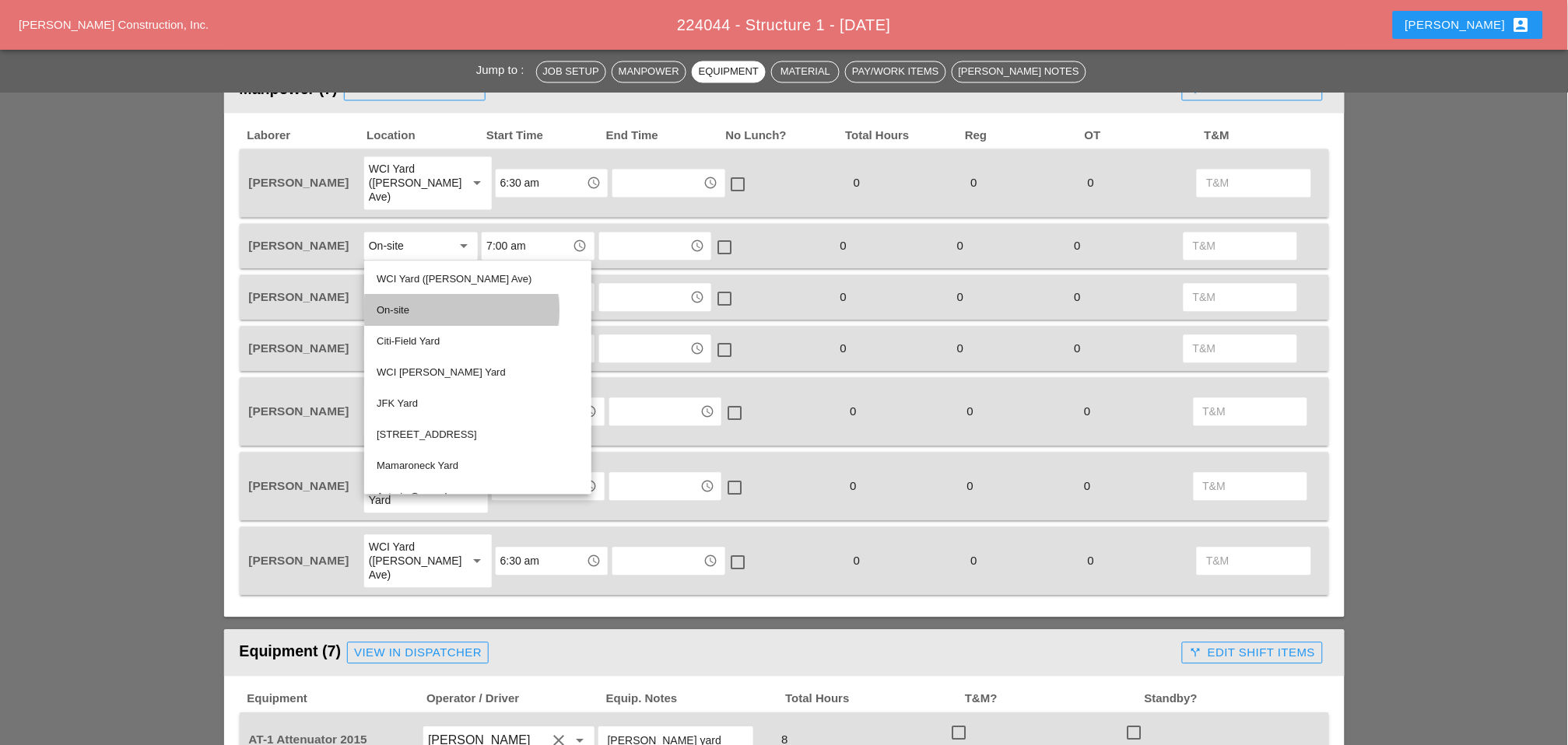 click on "On-site" at bounding box center [478, 311] 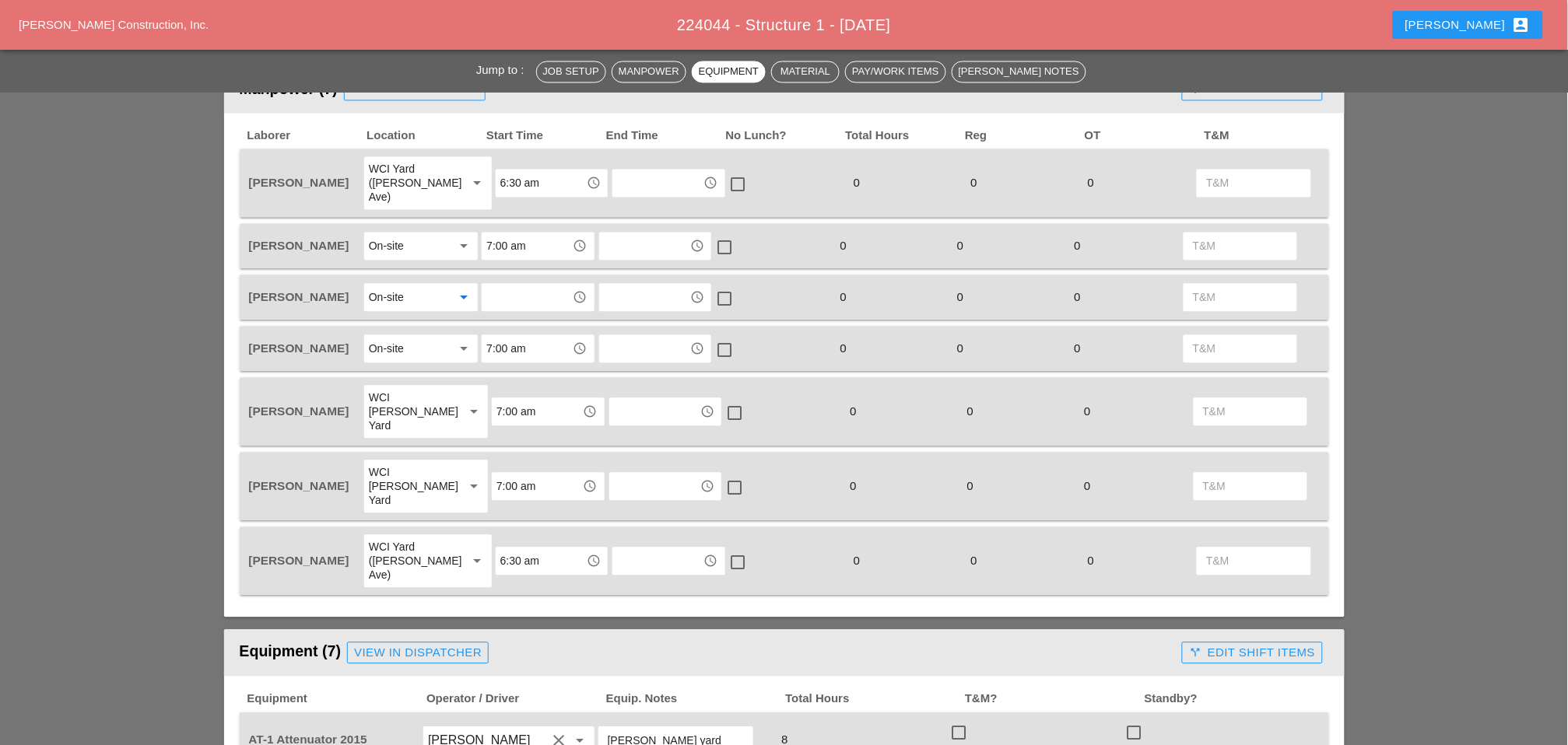 click at bounding box center (527, 298) 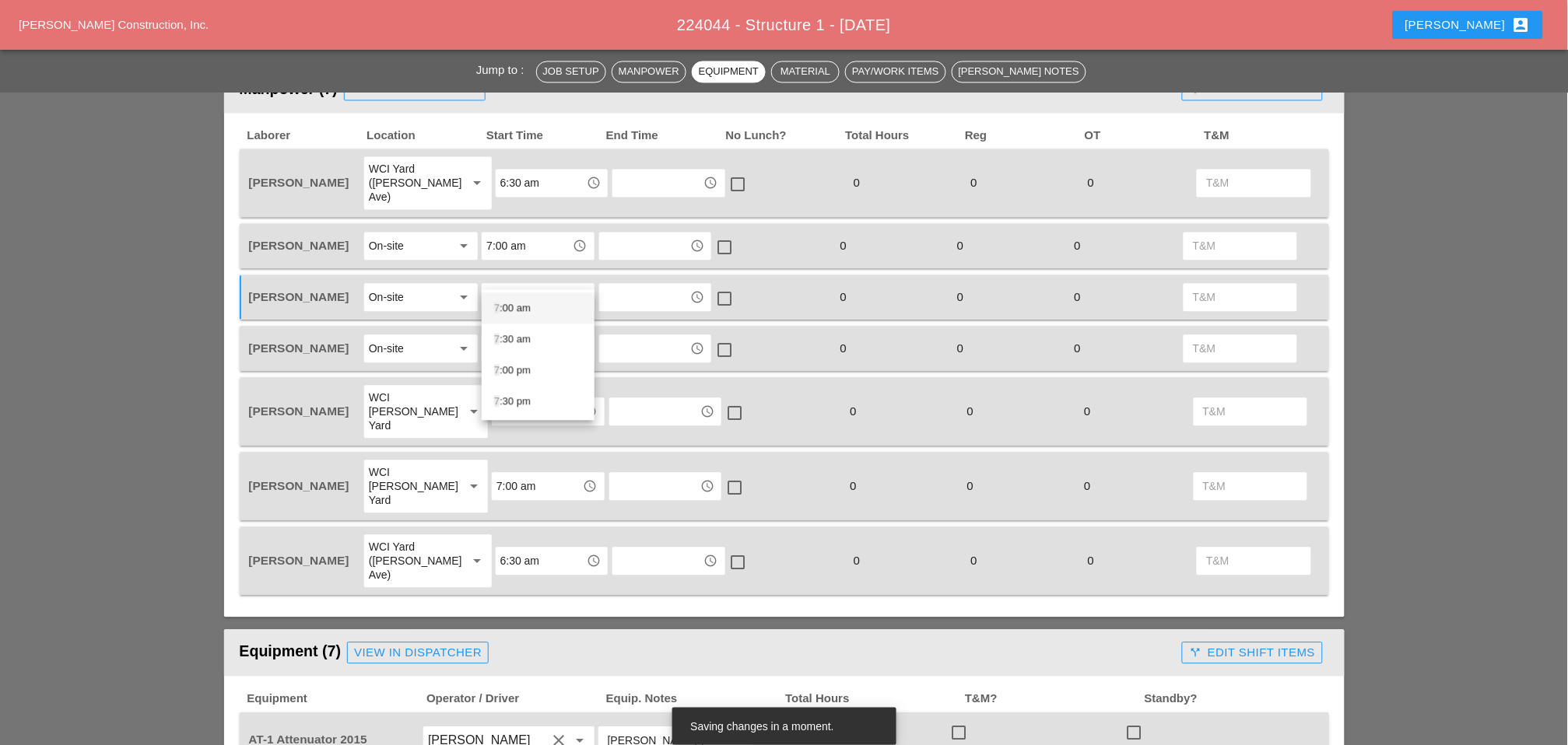 click on "7 :00 am" at bounding box center (538, 309) 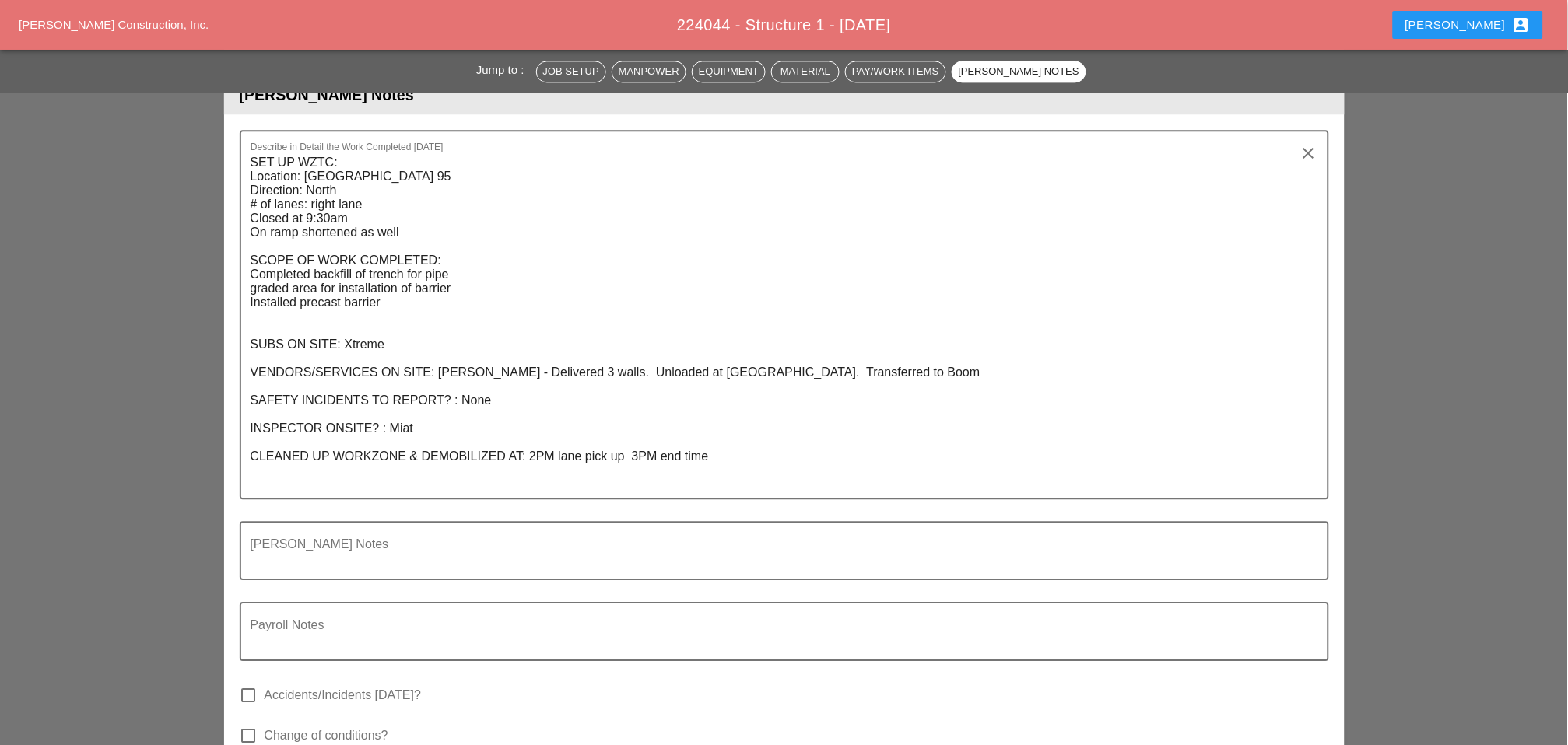 scroll, scrollTop: 3024, scrollLeft: 0, axis: vertical 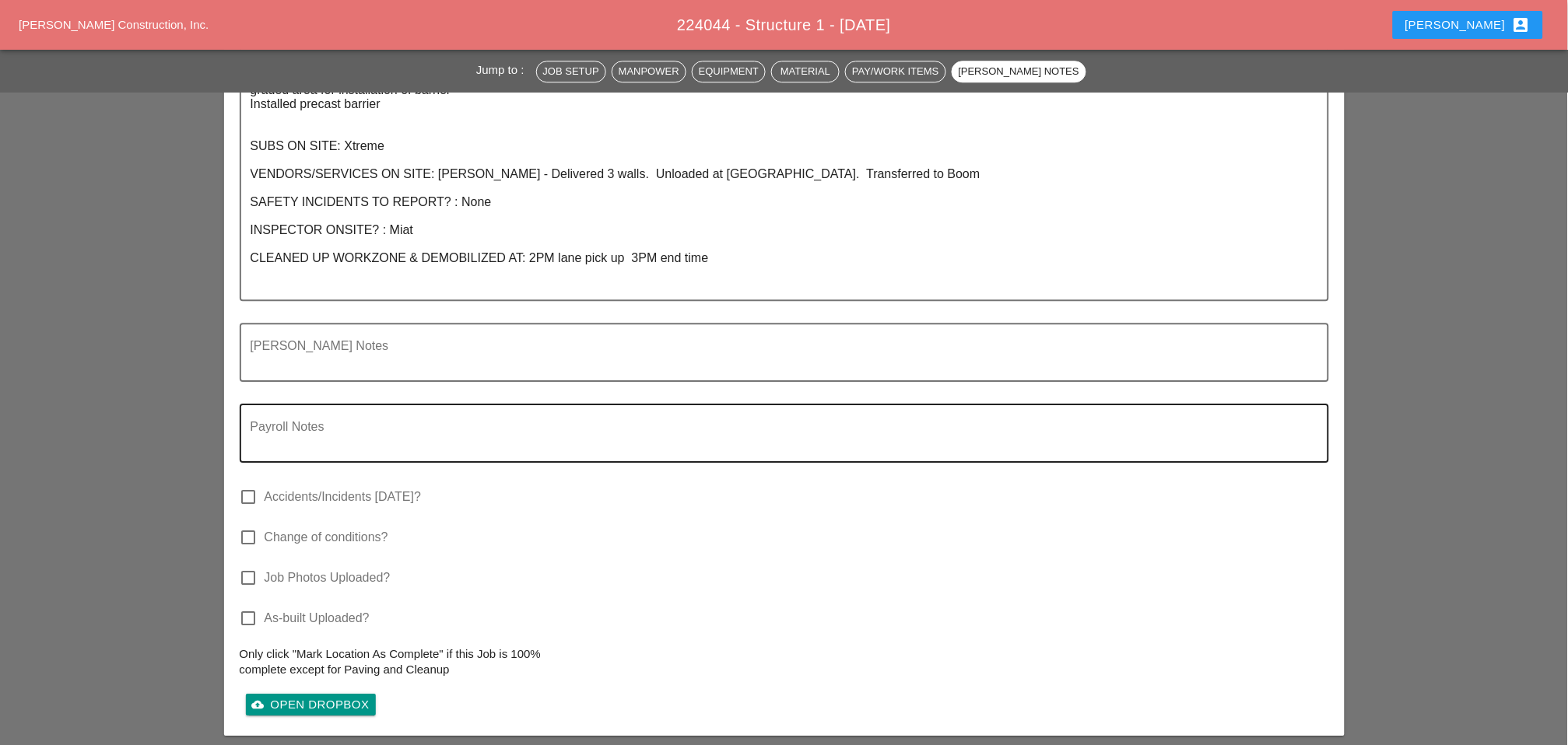 type on "7:00 am" 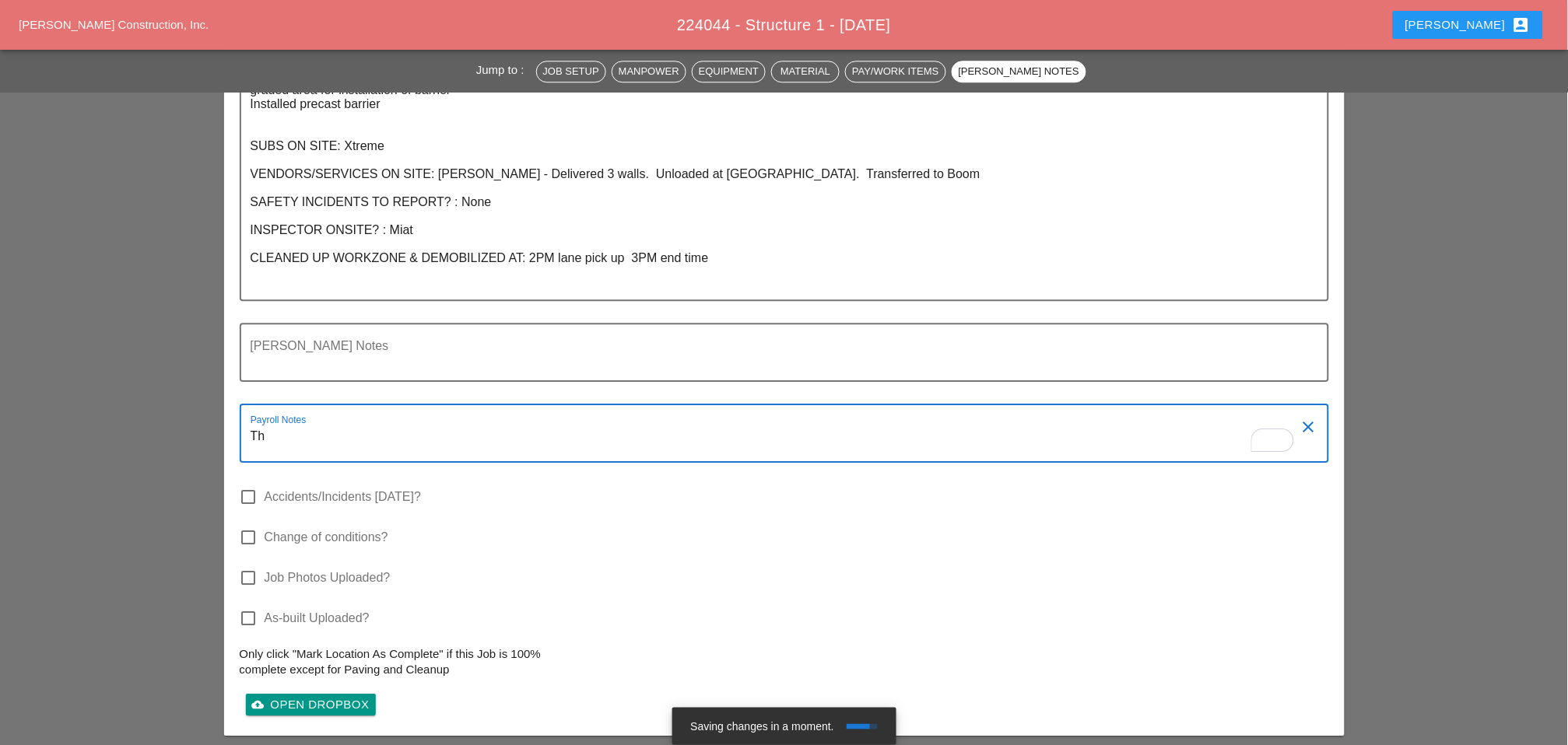 type on "T" 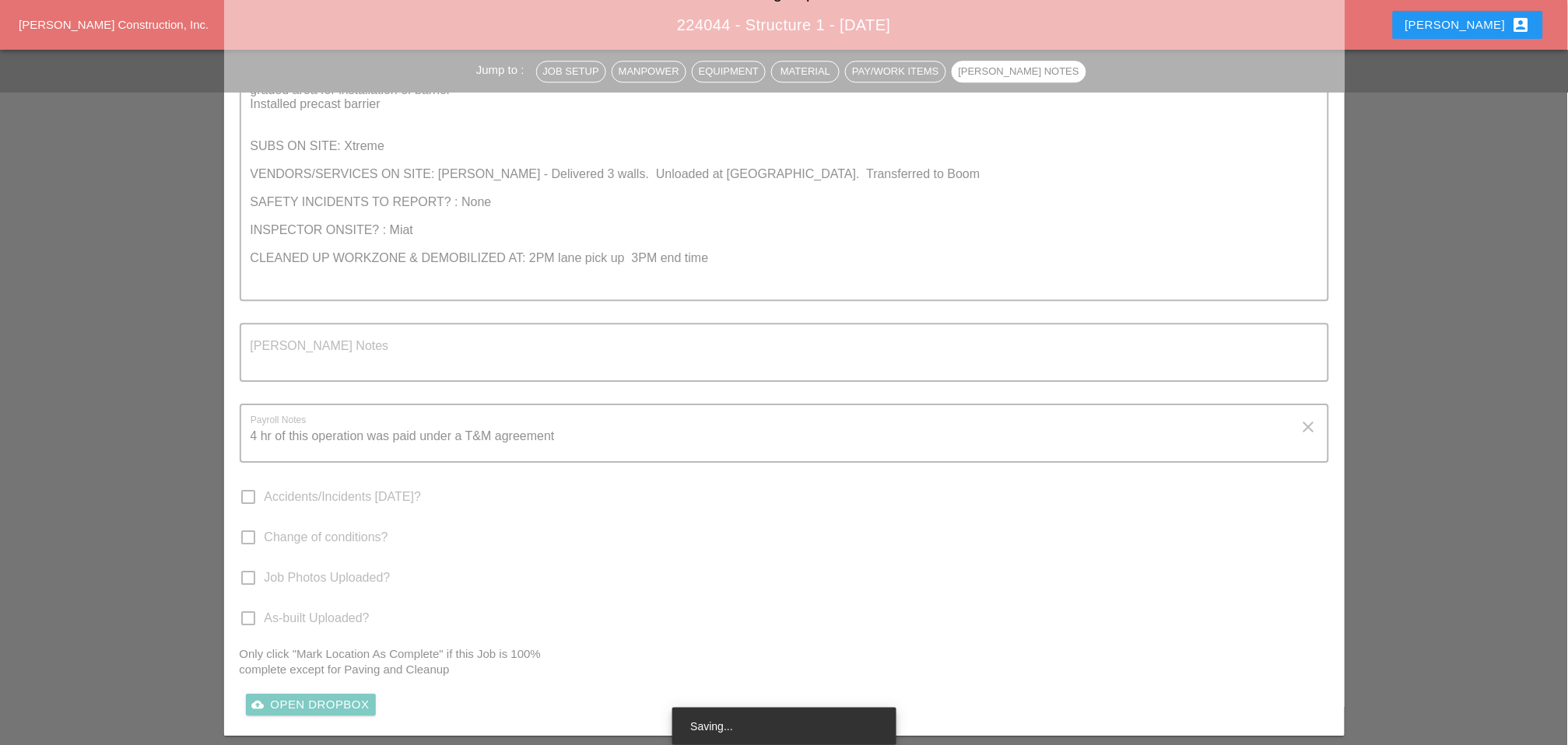 click on "Saving Report" at bounding box center (784, 349) 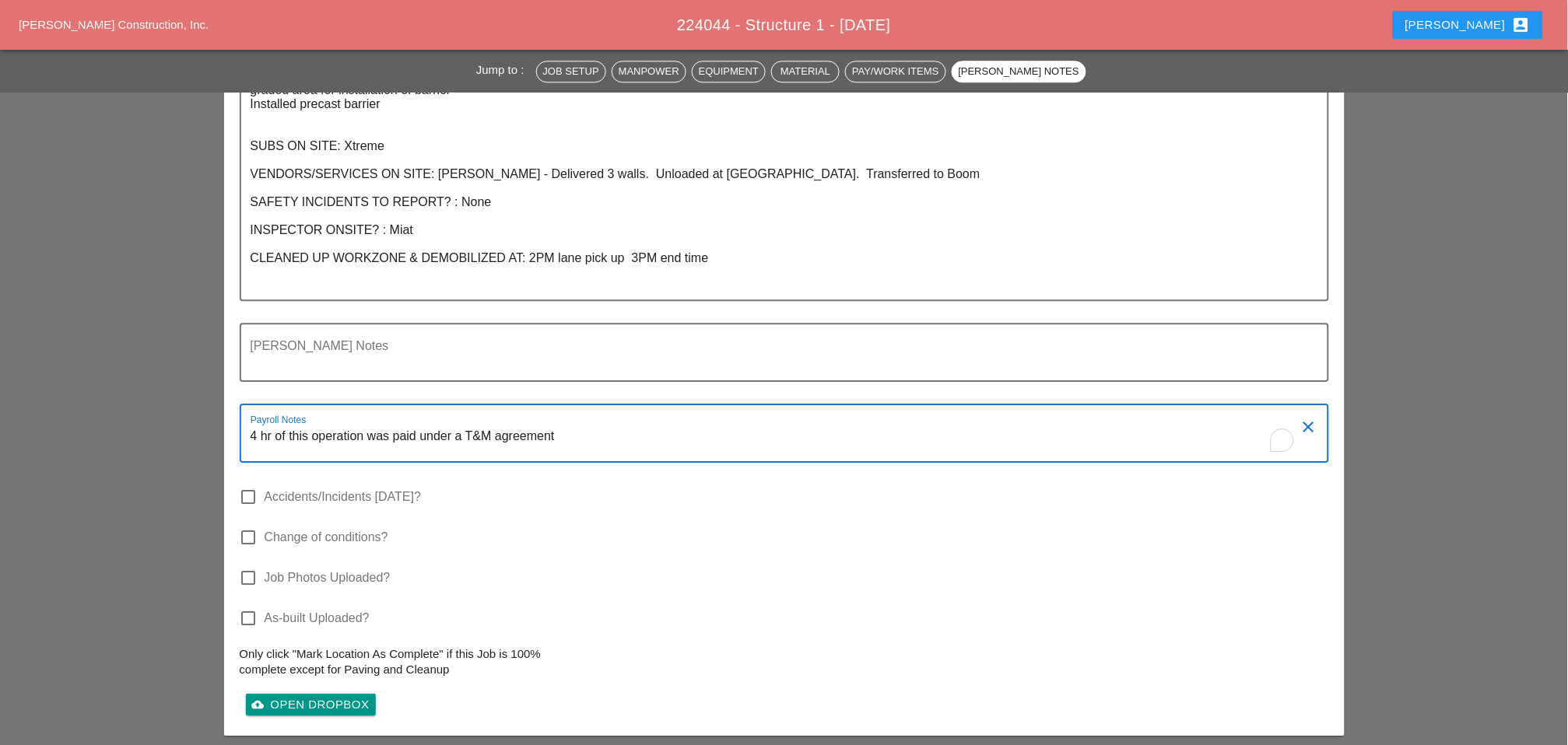 click on "4 hr of this operation was paid under a T&M agreement" at bounding box center (778, 442) 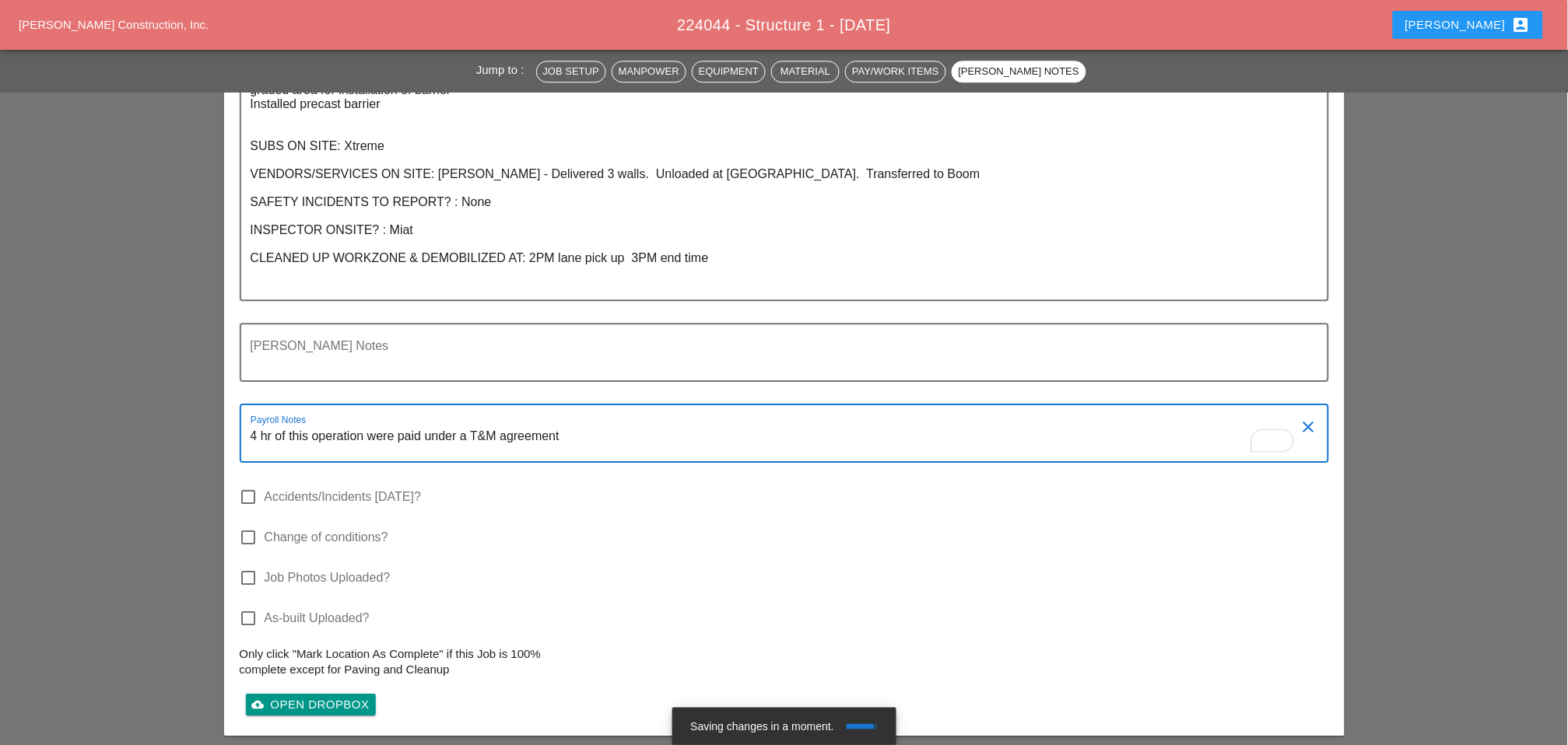 click on "4 hr of this operation were paid under a T&M agreement" at bounding box center [778, 442] 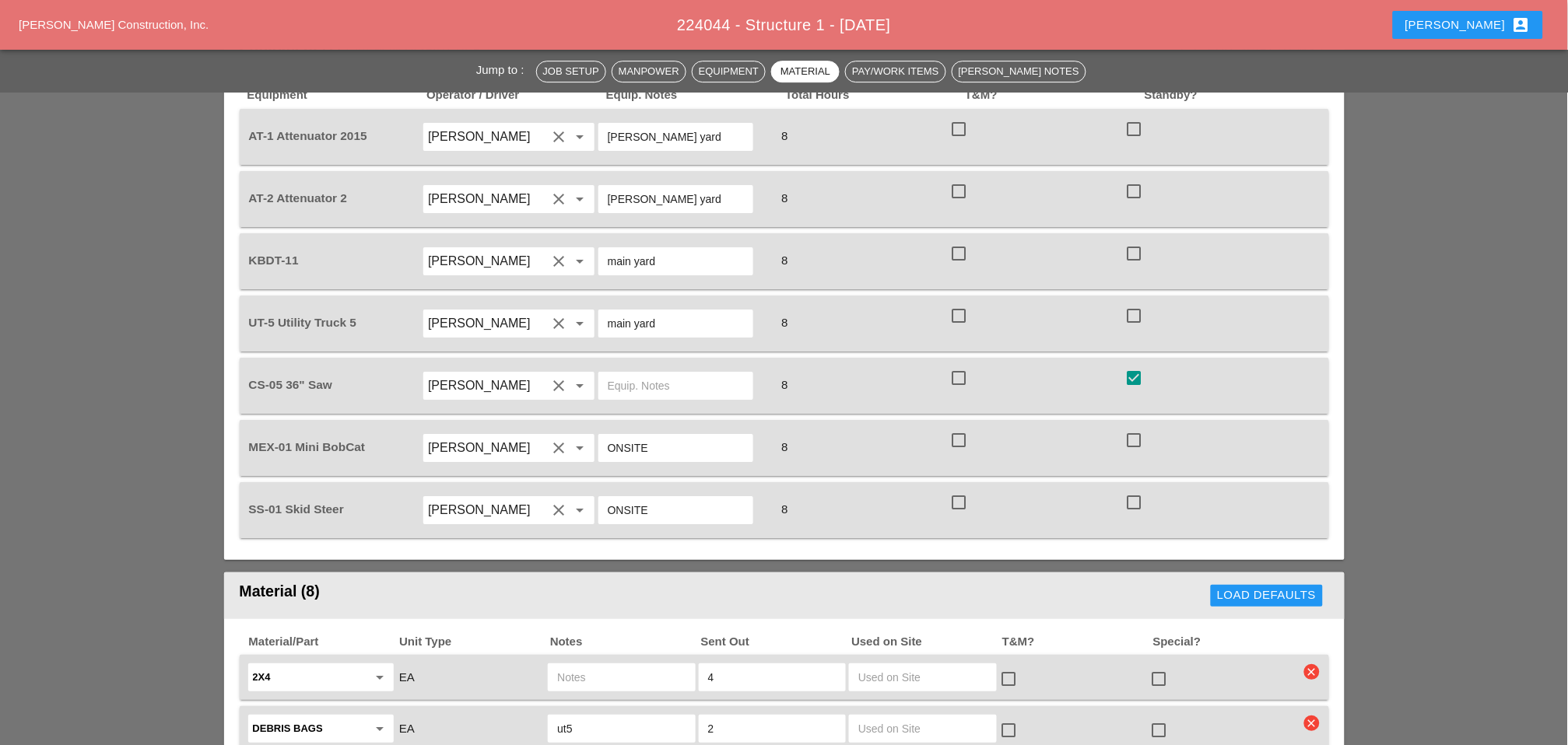 scroll, scrollTop: 1382, scrollLeft: 0, axis: vertical 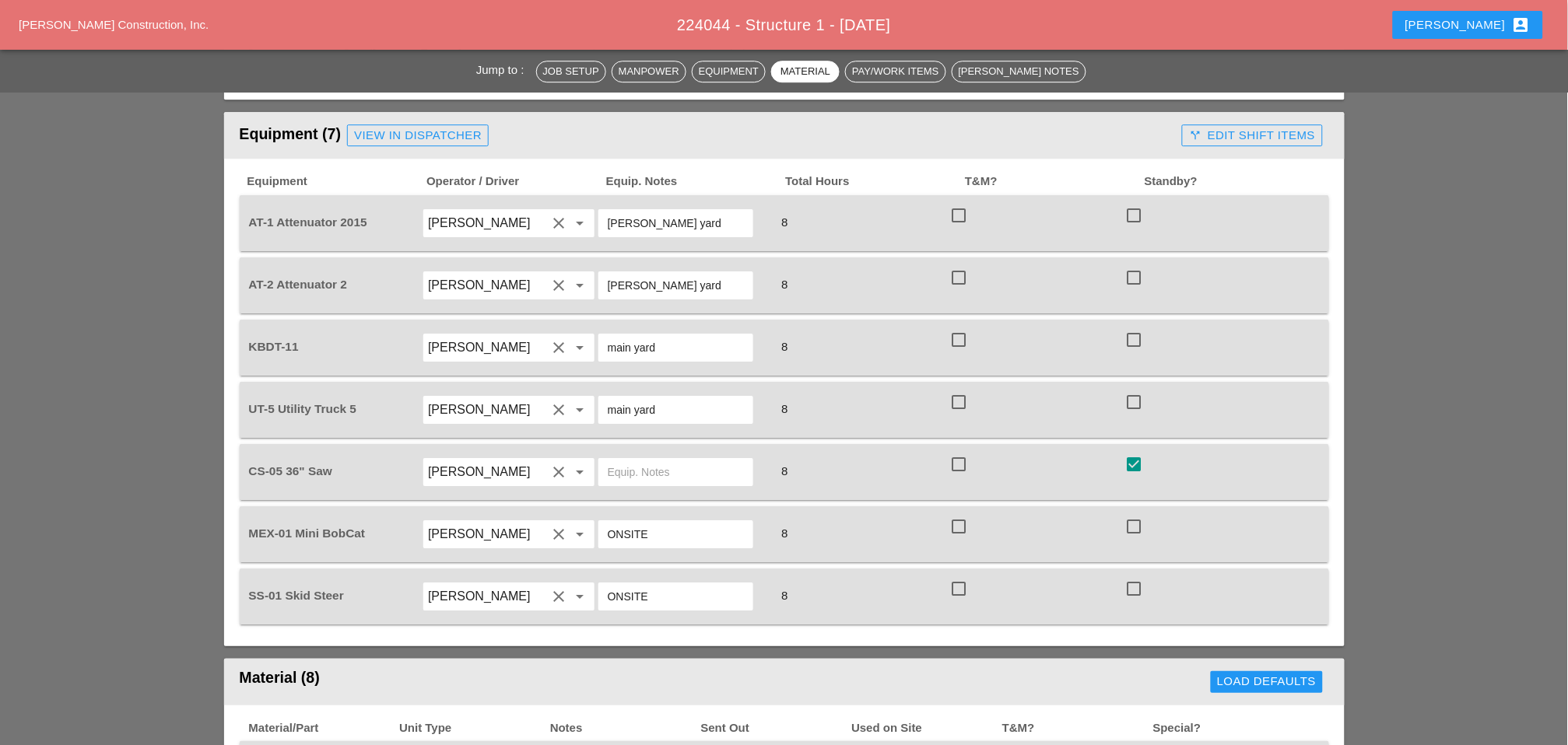 type on "4 hr of this operation were paid under a T&M agreement" 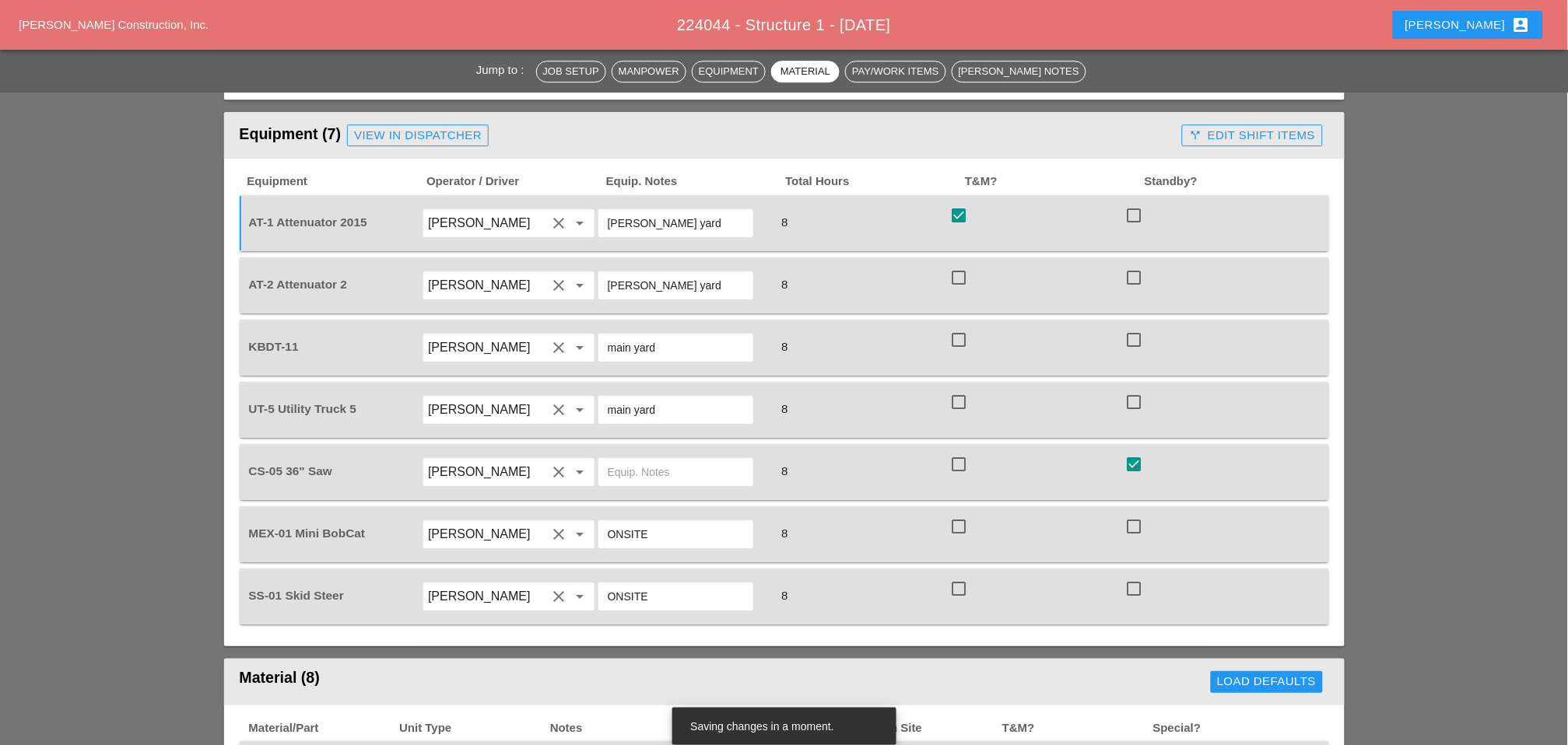 click at bounding box center [959, 278] 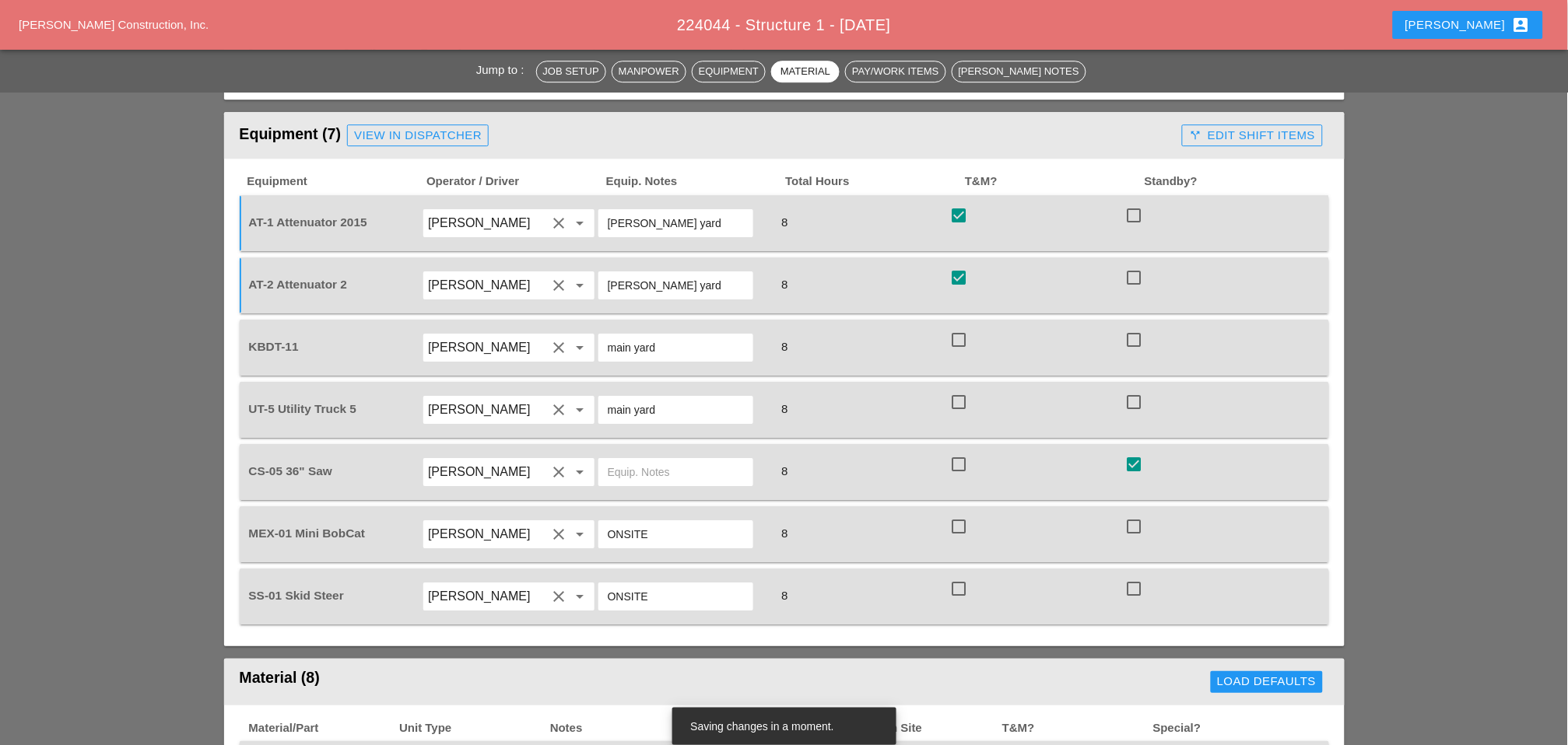 click at bounding box center (959, 340) 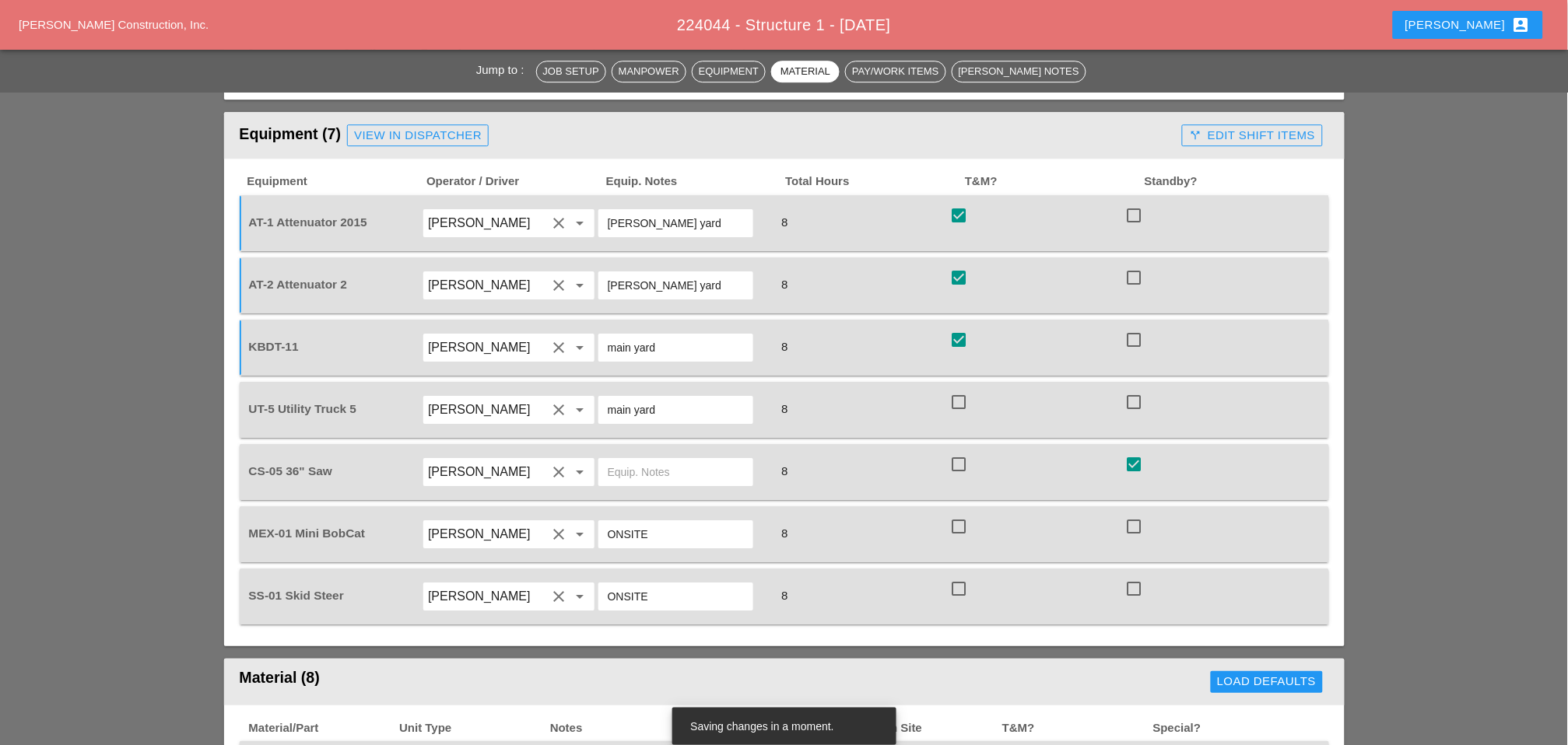 drag, startPoint x: 956, startPoint y: 324, endPoint x: 956, endPoint y: 335, distance: 11 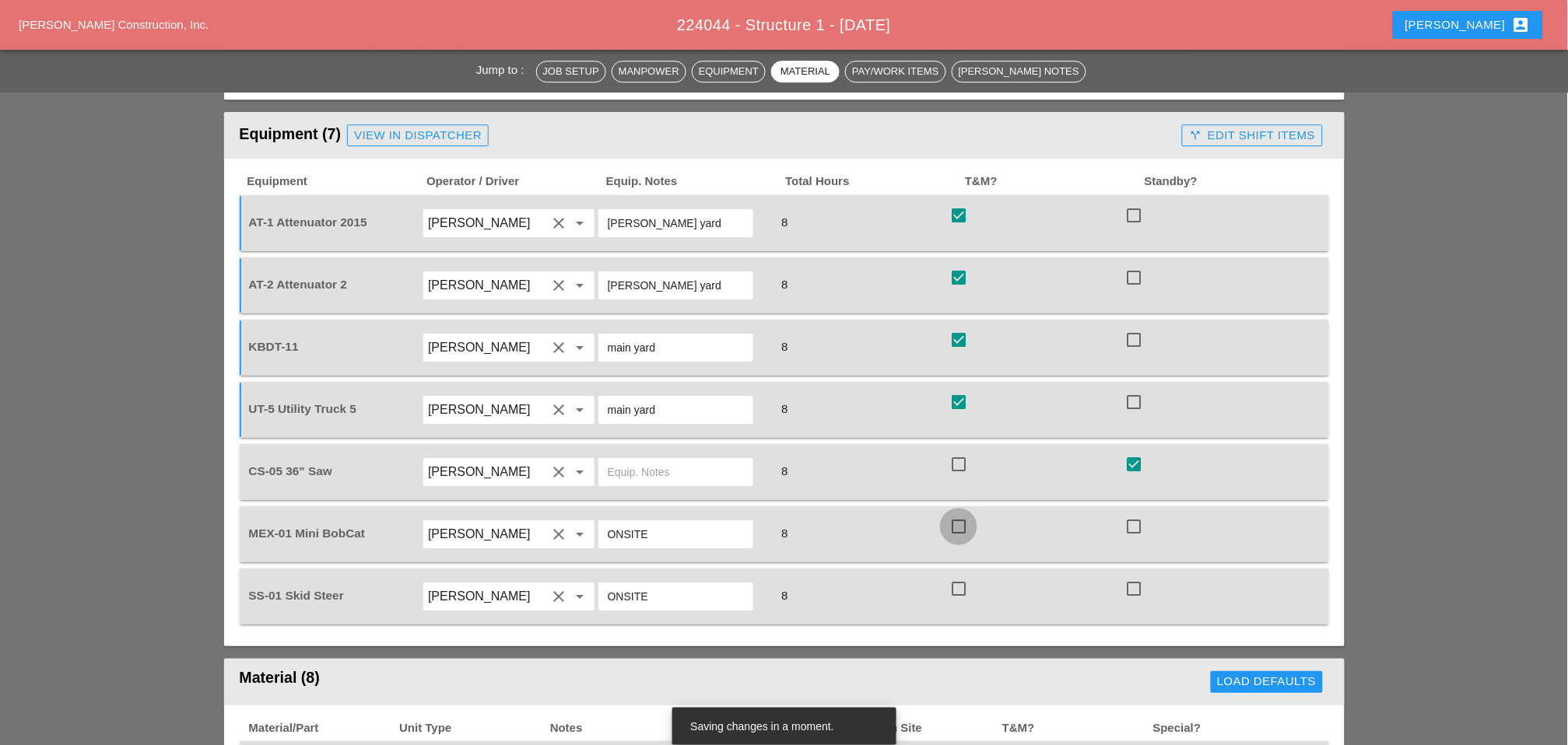 drag, startPoint x: 961, startPoint y: 450, endPoint x: 970, endPoint y: 464, distance: 16.643317 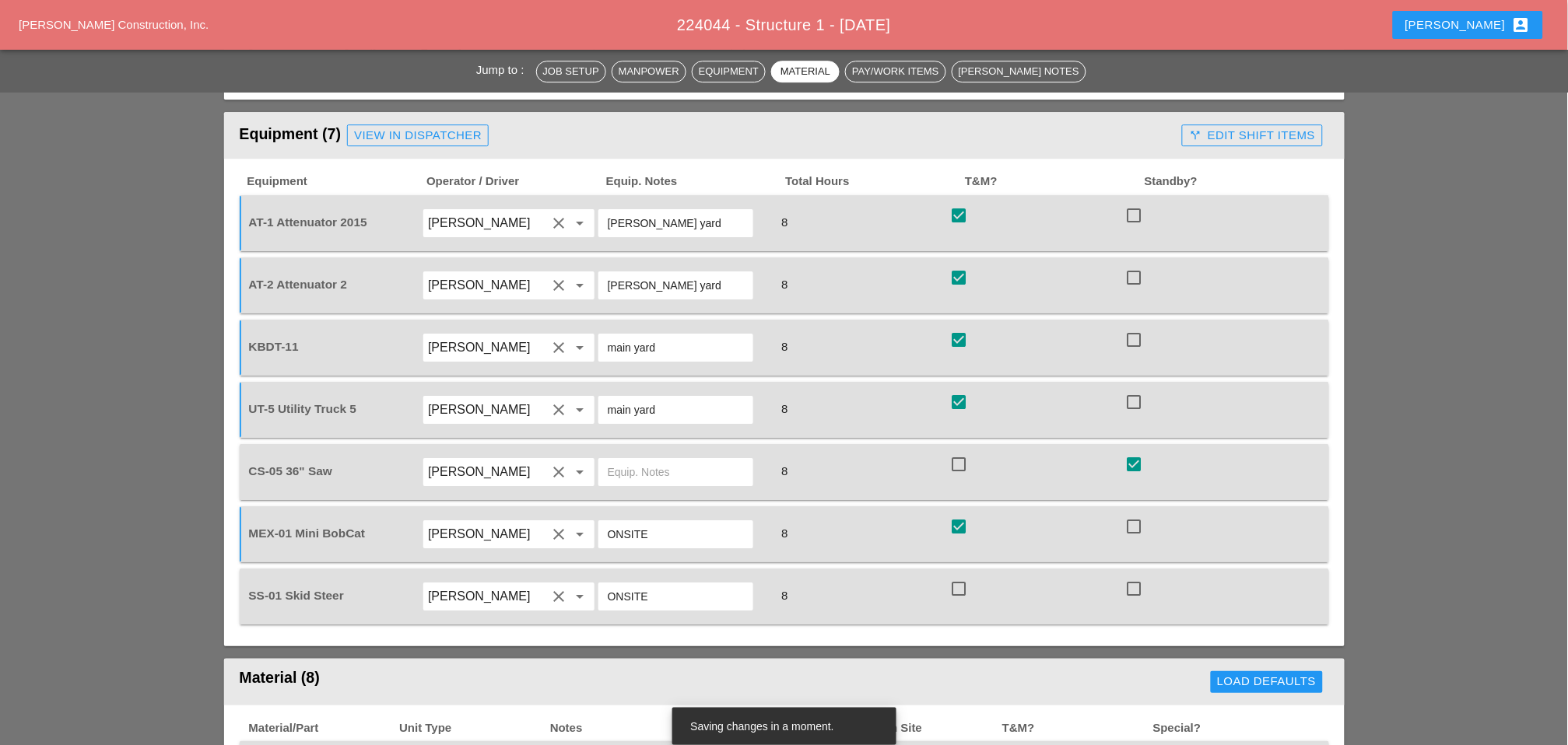 click at bounding box center [959, 589] 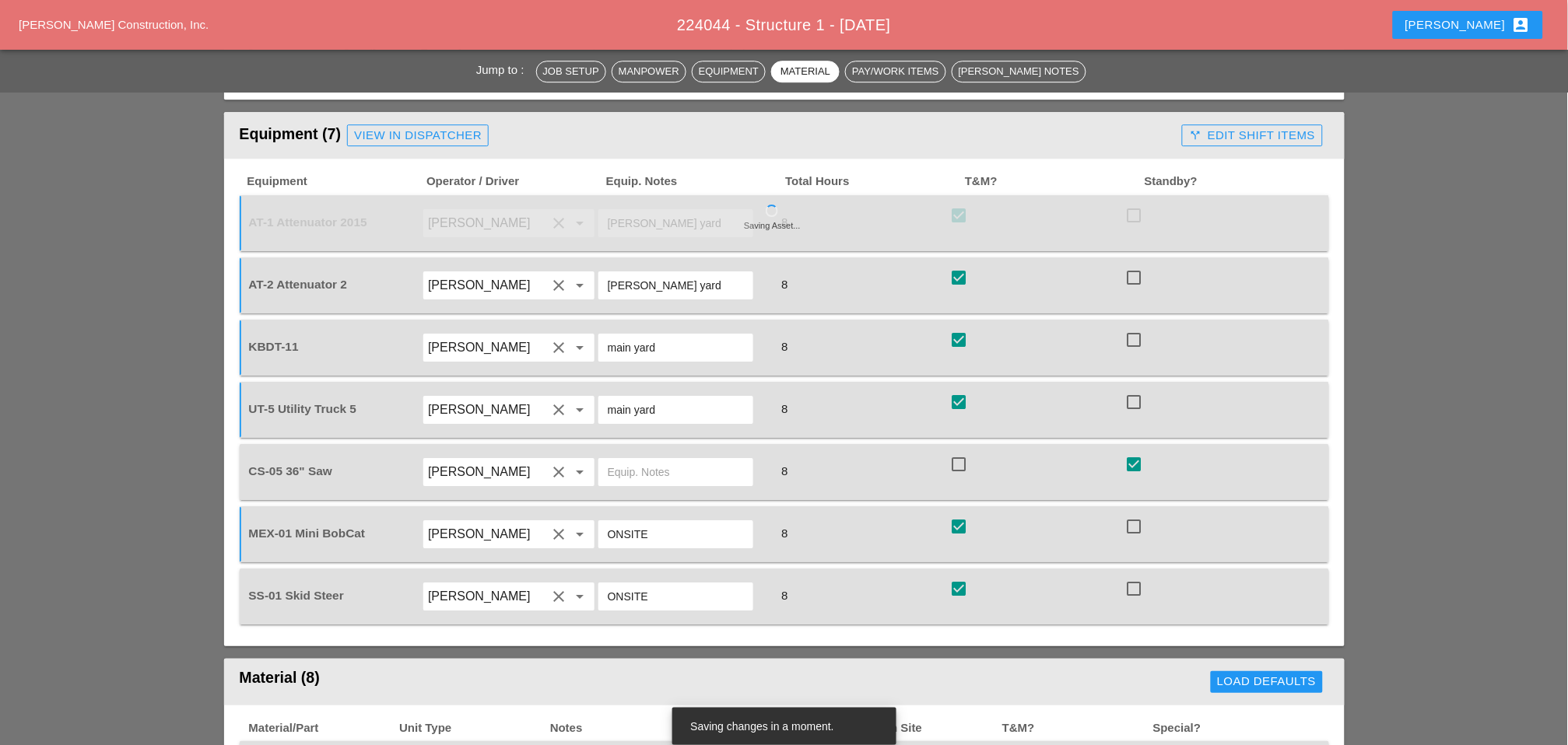 checkbox on "true" 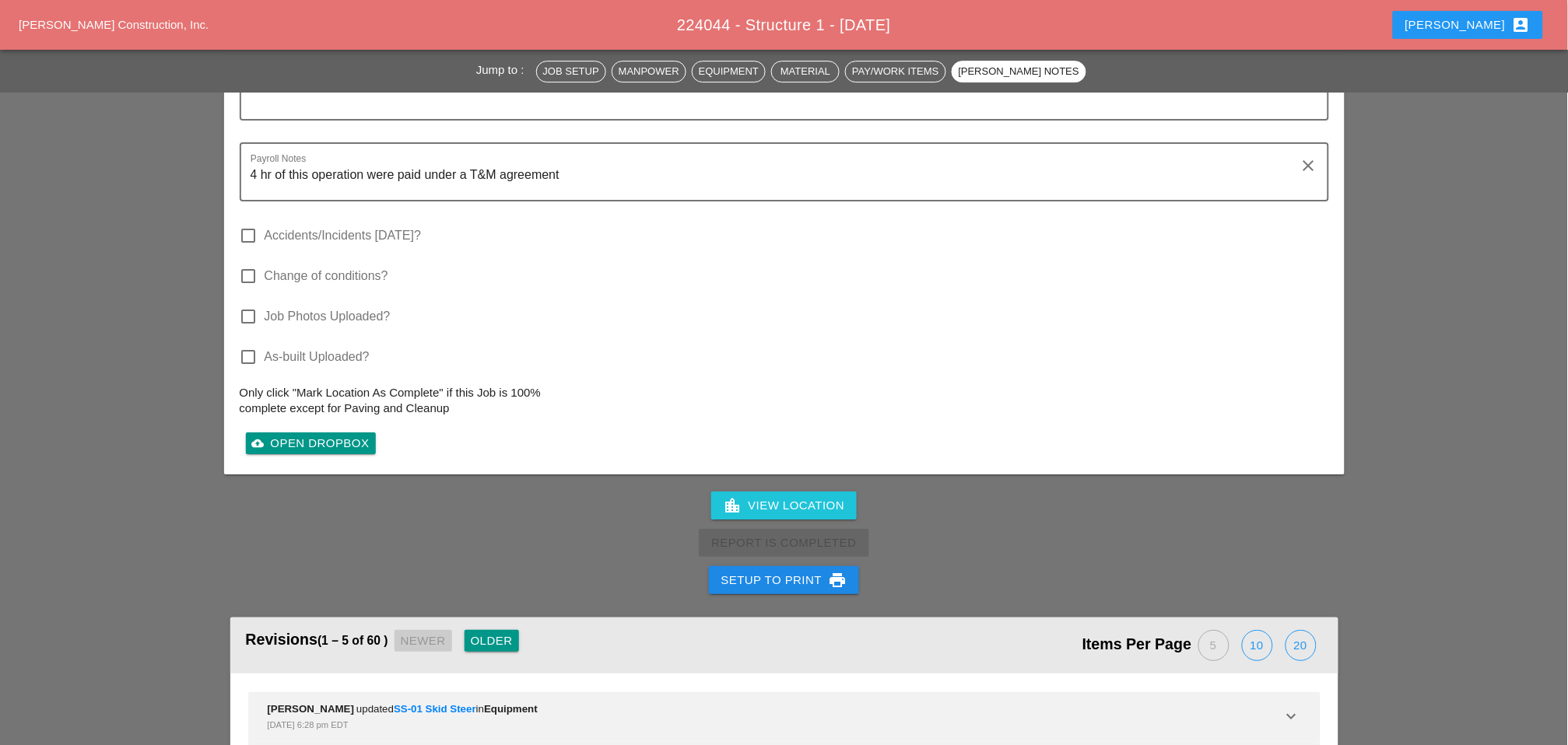 scroll, scrollTop: 3415, scrollLeft: 0, axis: vertical 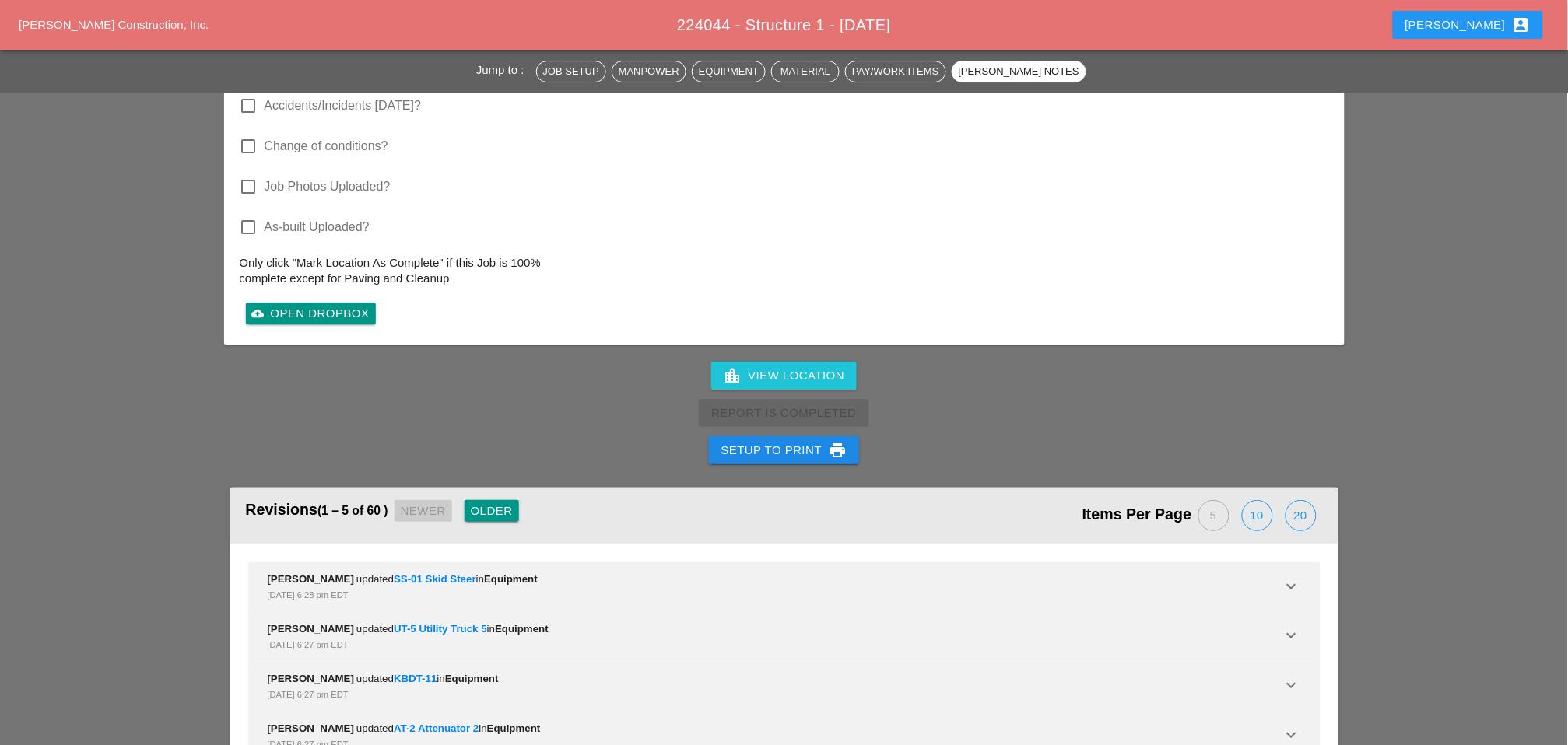click on "Older" at bounding box center (492, 511) 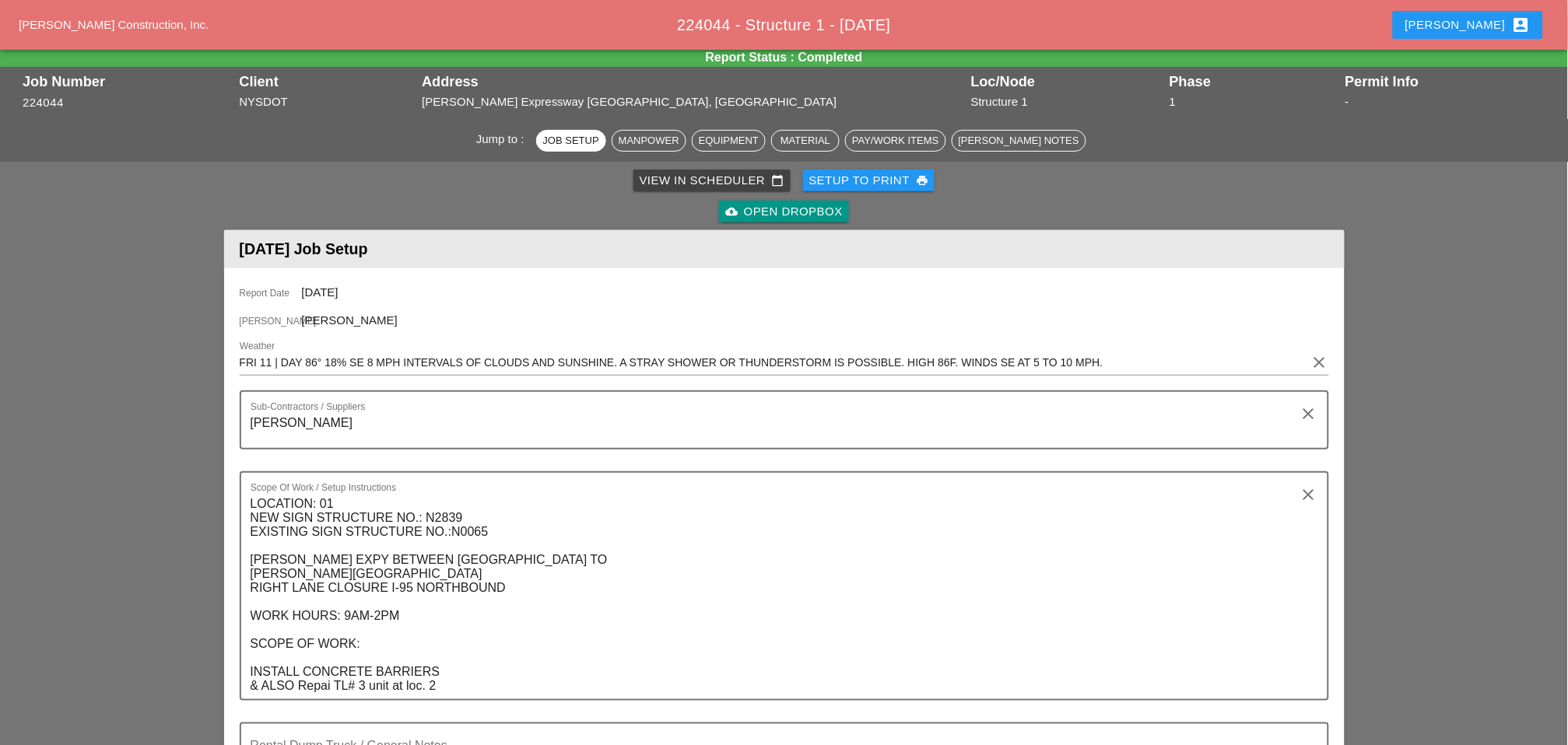 scroll, scrollTop: 0, scrollLeft: 0, axis: both 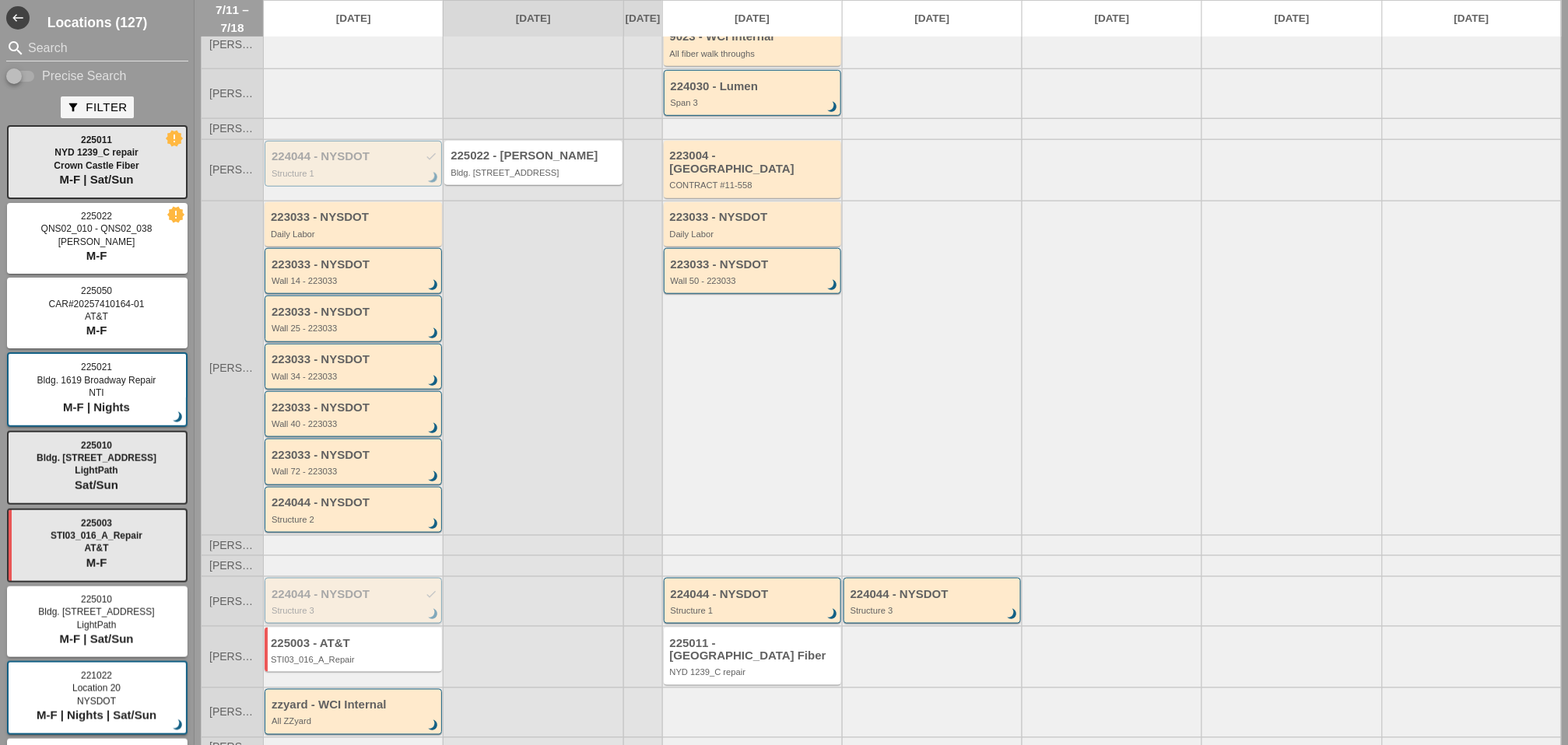 click on "Structure 3" at bounding box center (354, 610) 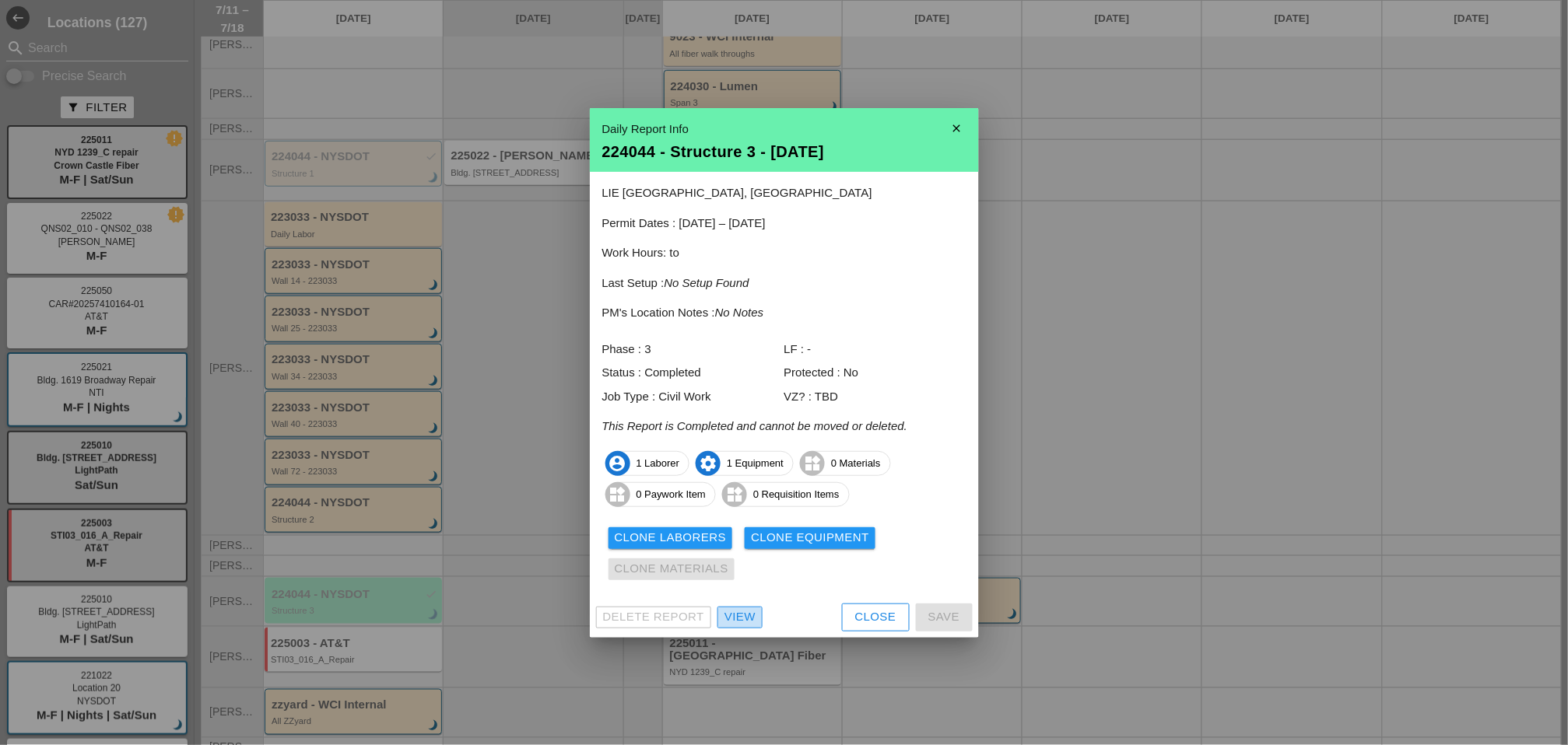click on "View" at bounding box center (740, 617) 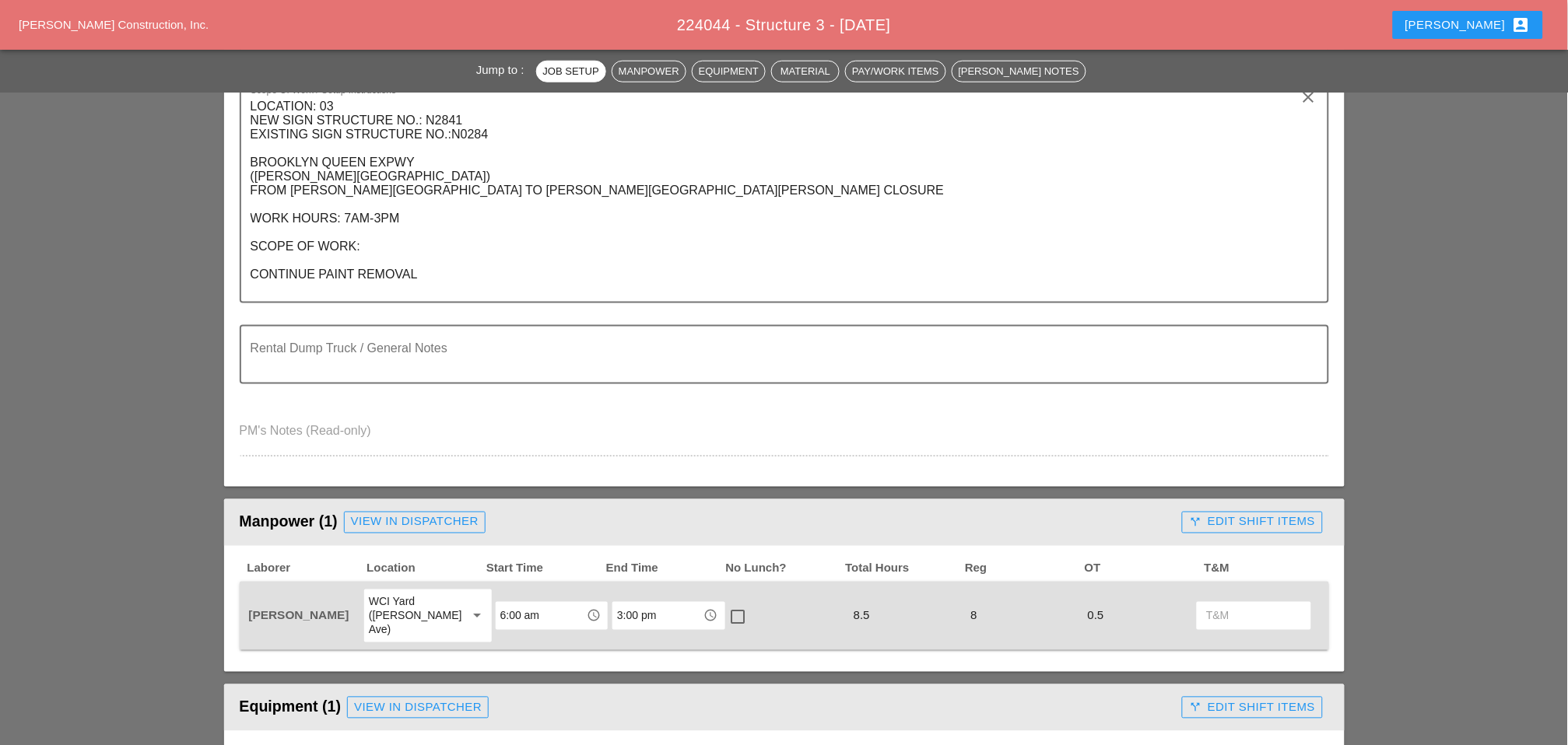 scroll, scrollTop: 518, scrollLeft: 0, axis: vertical 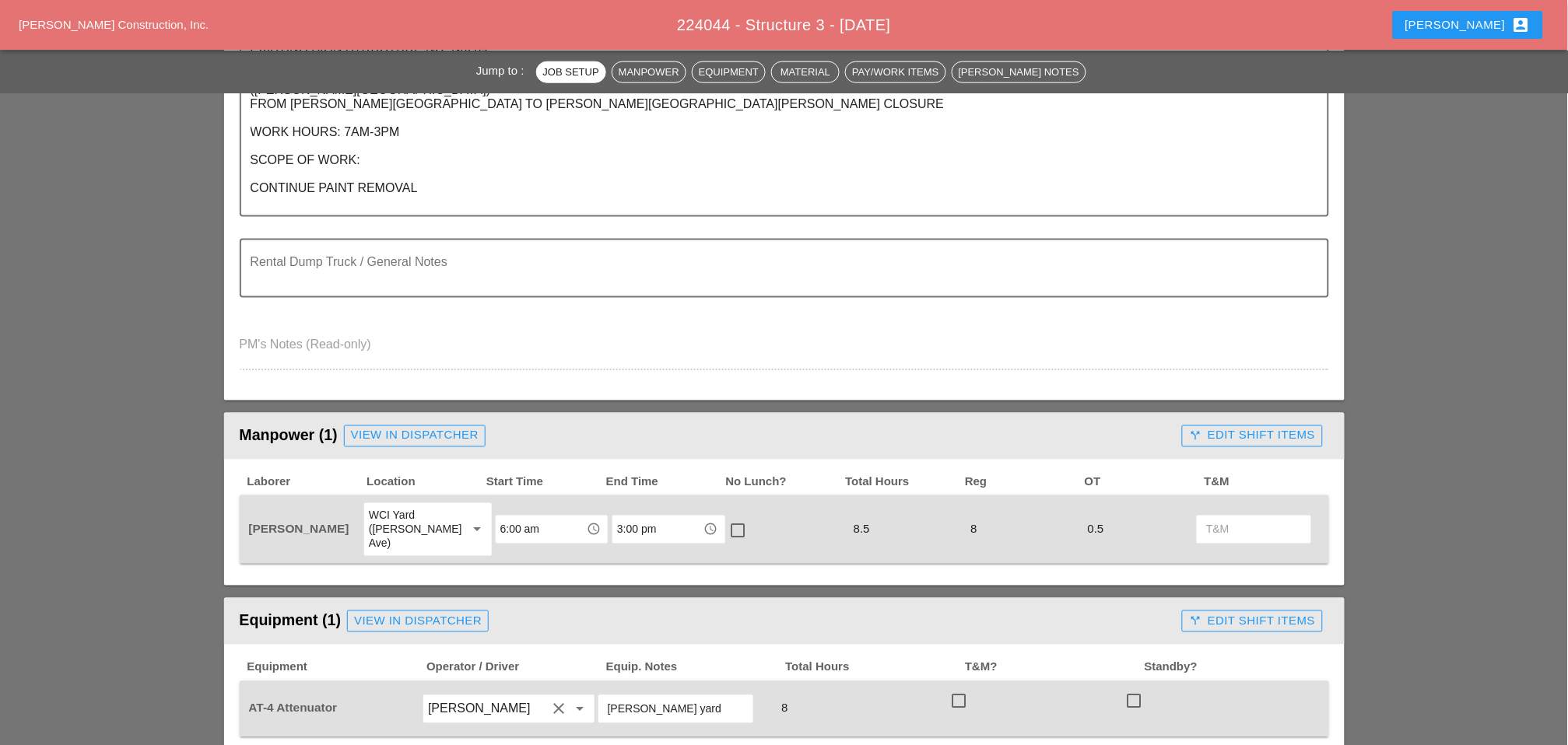 click on "call_split Edit Shift Items" at bounding box center (1252, 435) 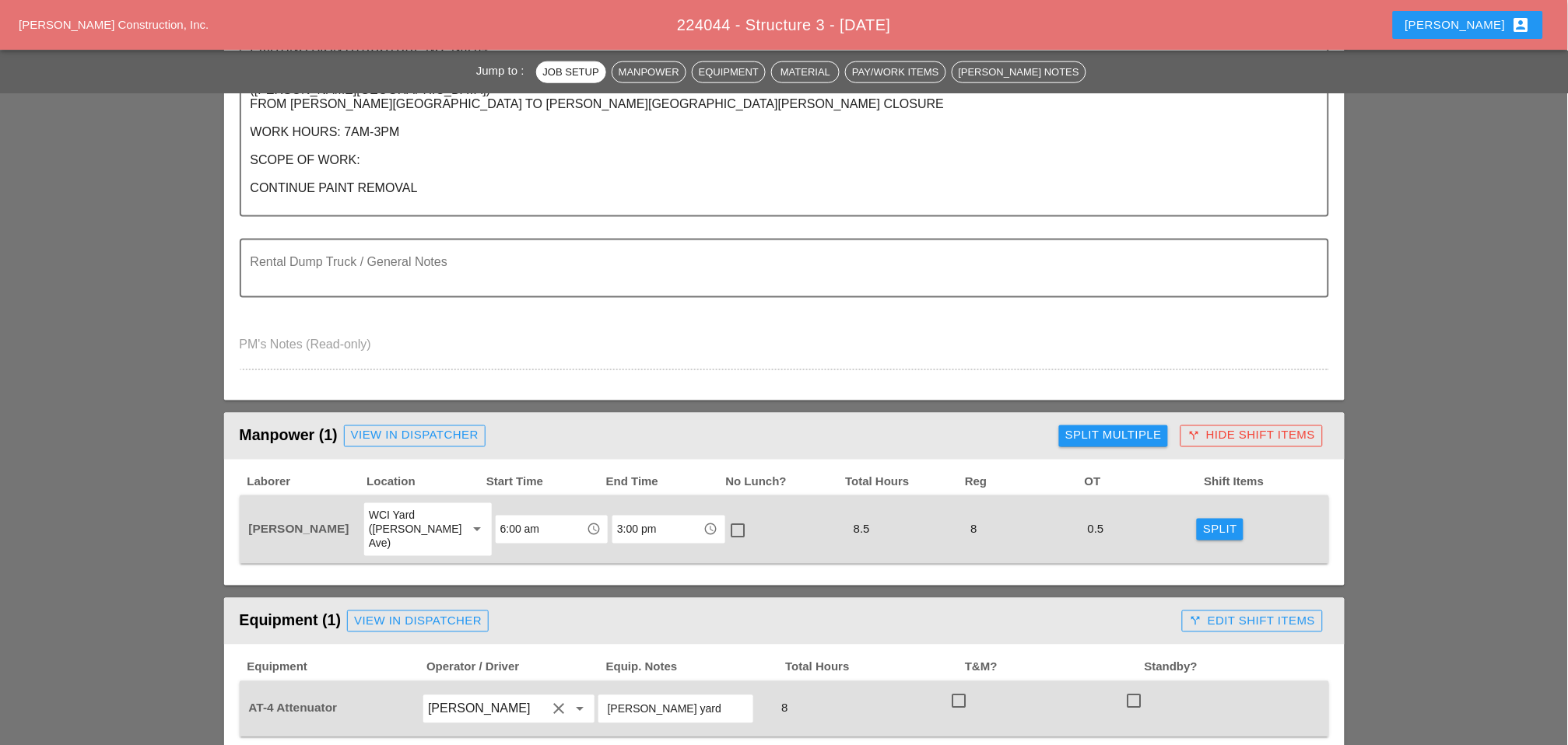 click on "Split" at bounding box center [1220, 530] 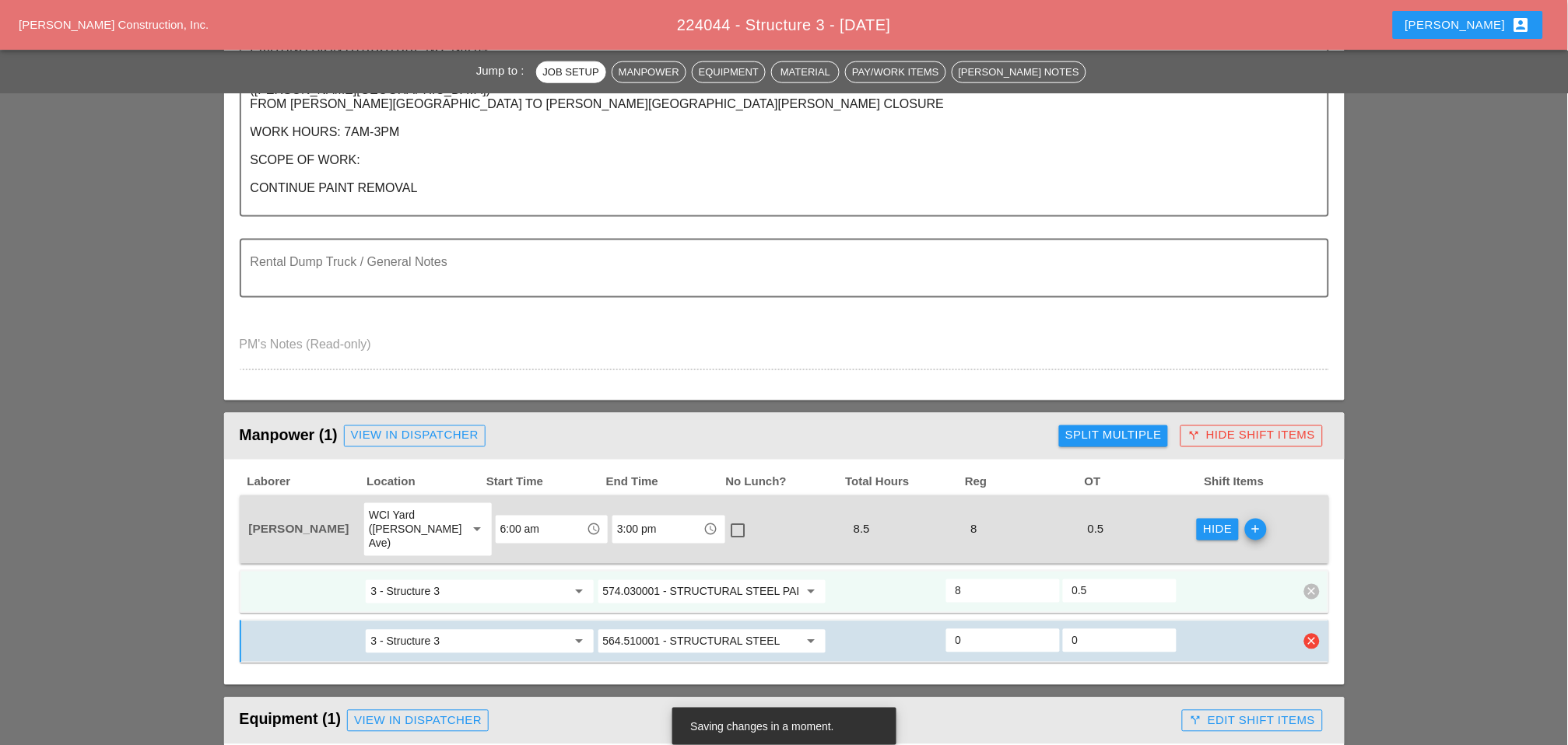 click on "clear" at bounding box center (1312, 642) 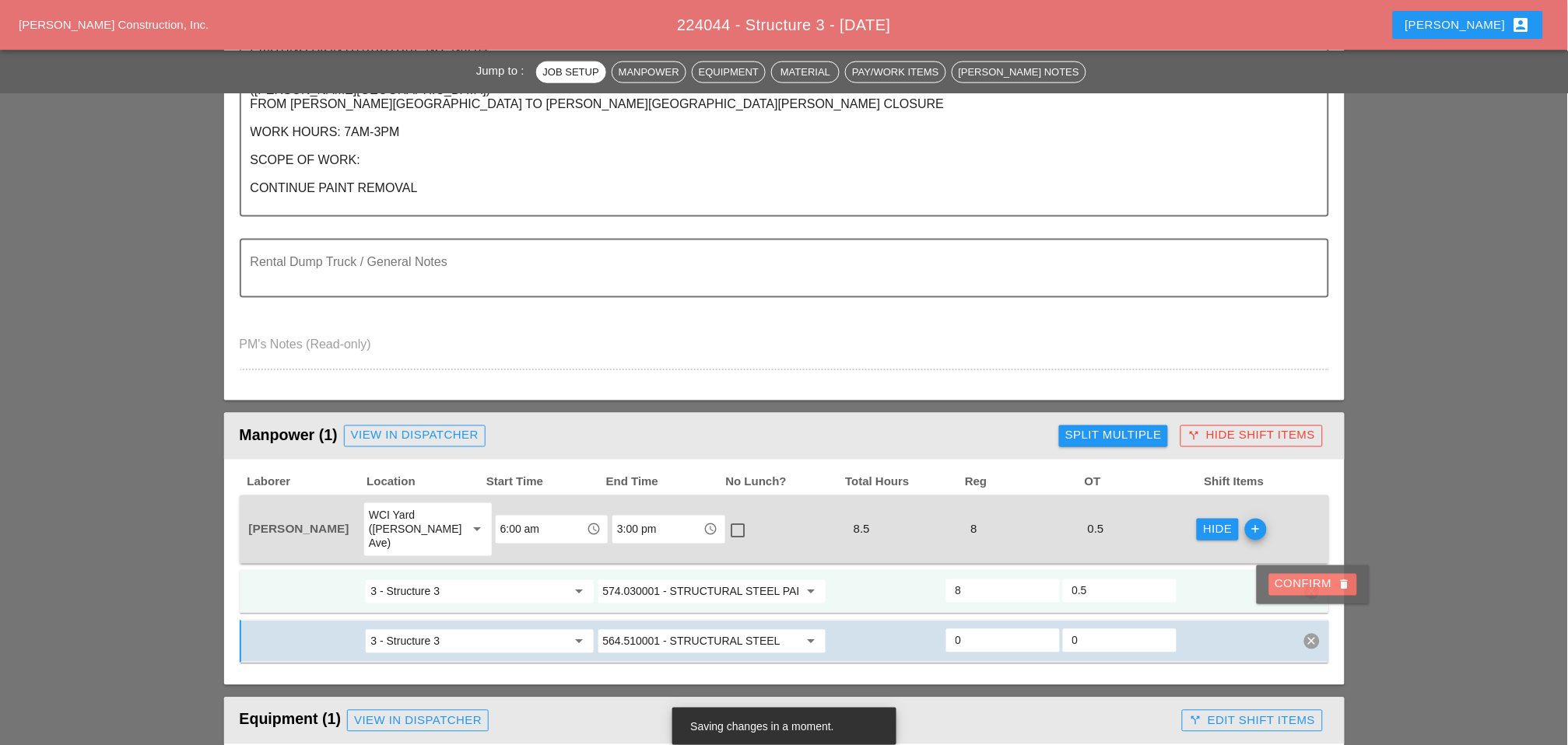 click on "Confirm delete" at bounding box center (1313, 584) 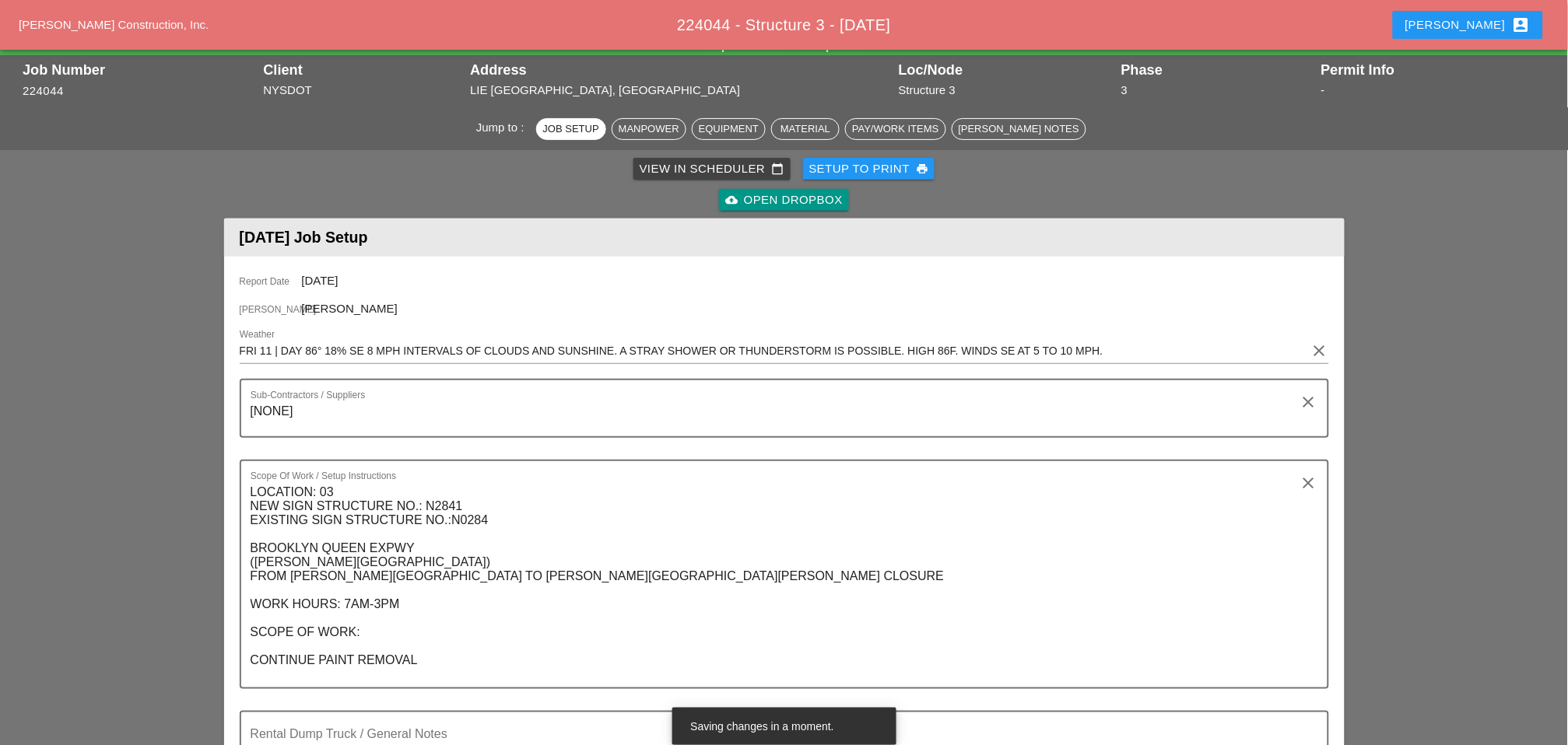 scroll, scrollTop: 0, scrollLeft: 0, axis: both 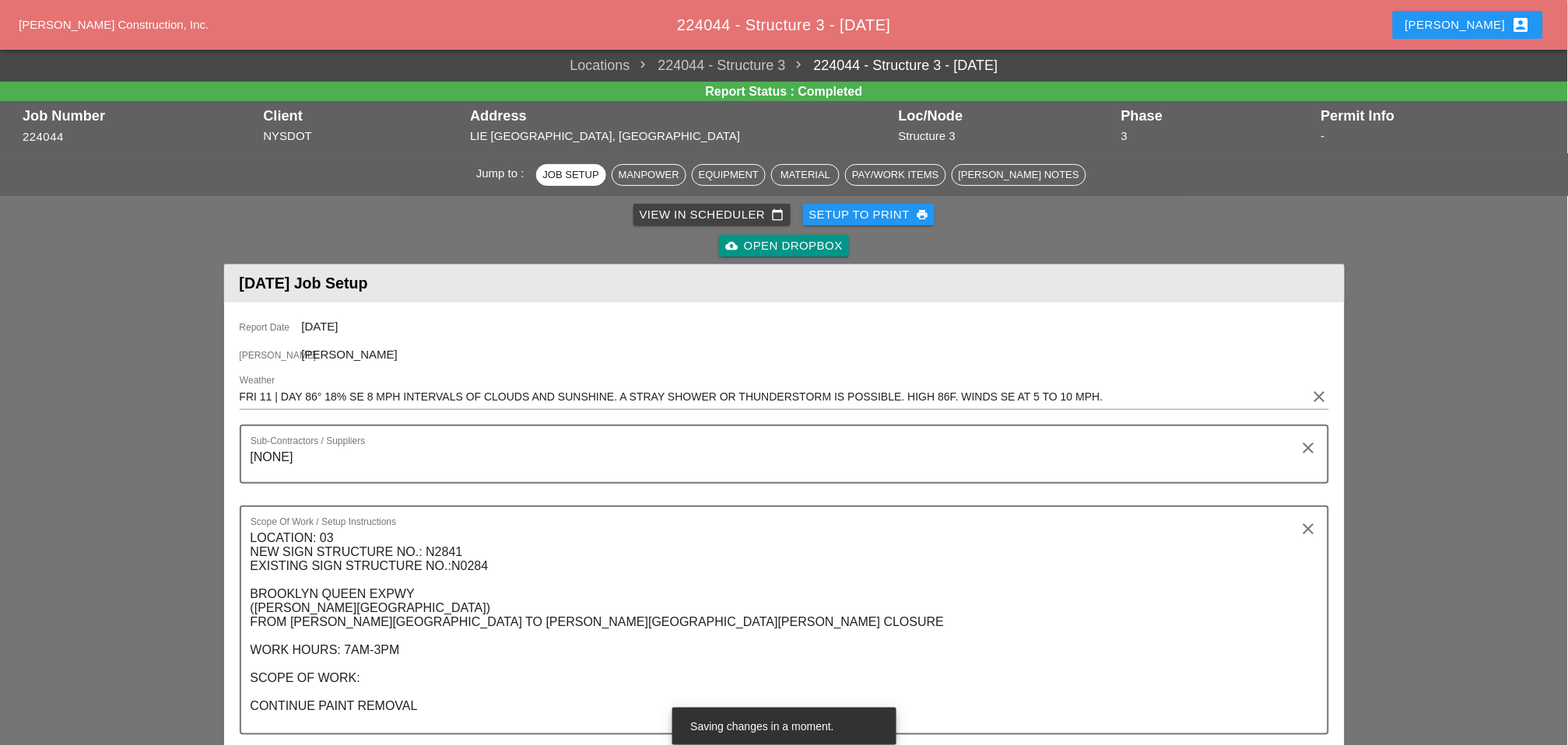 click on "View in Scheduler calendar_today" at bounding box center [712, 215] 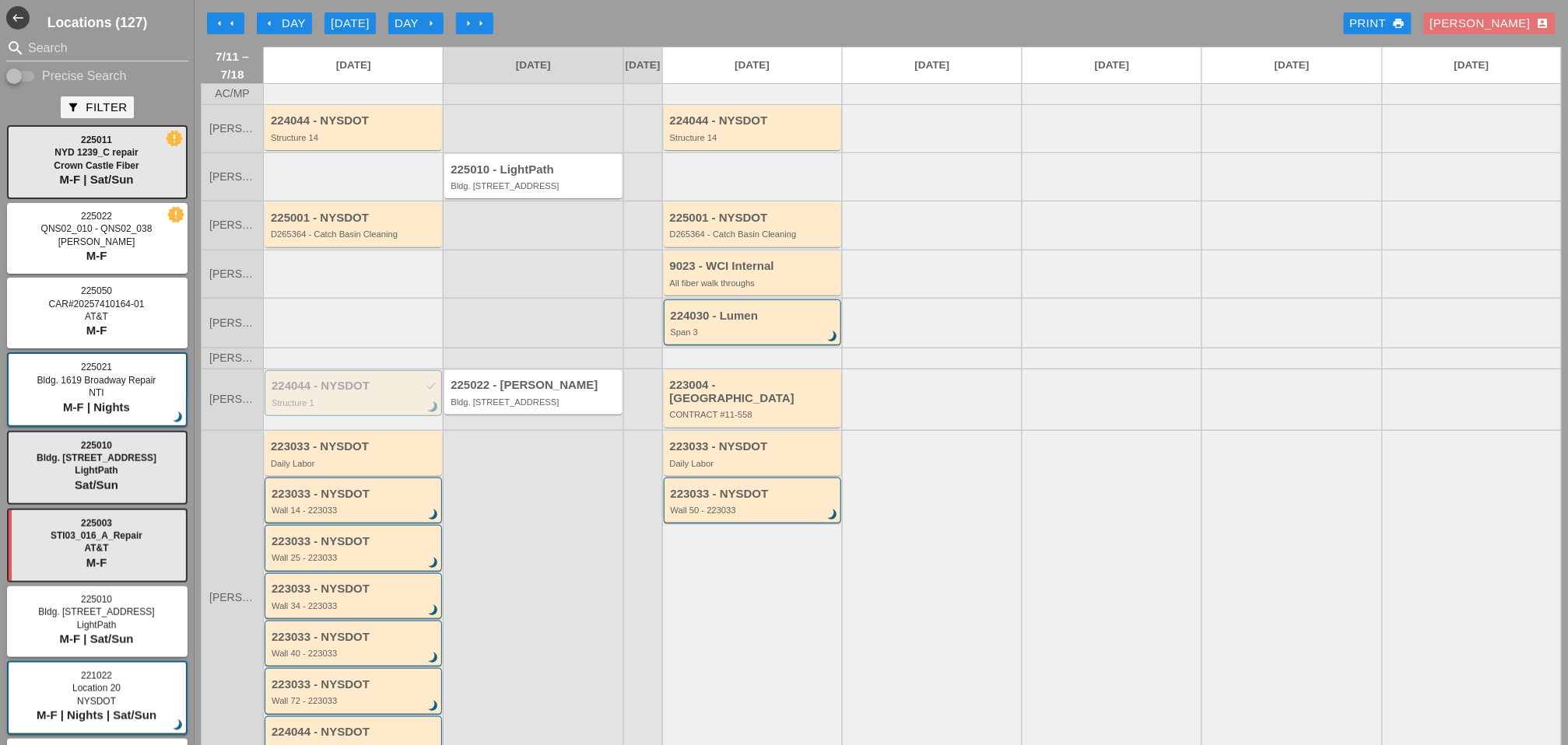 click on "arrow_left Day" at bounding box center (284, 23) 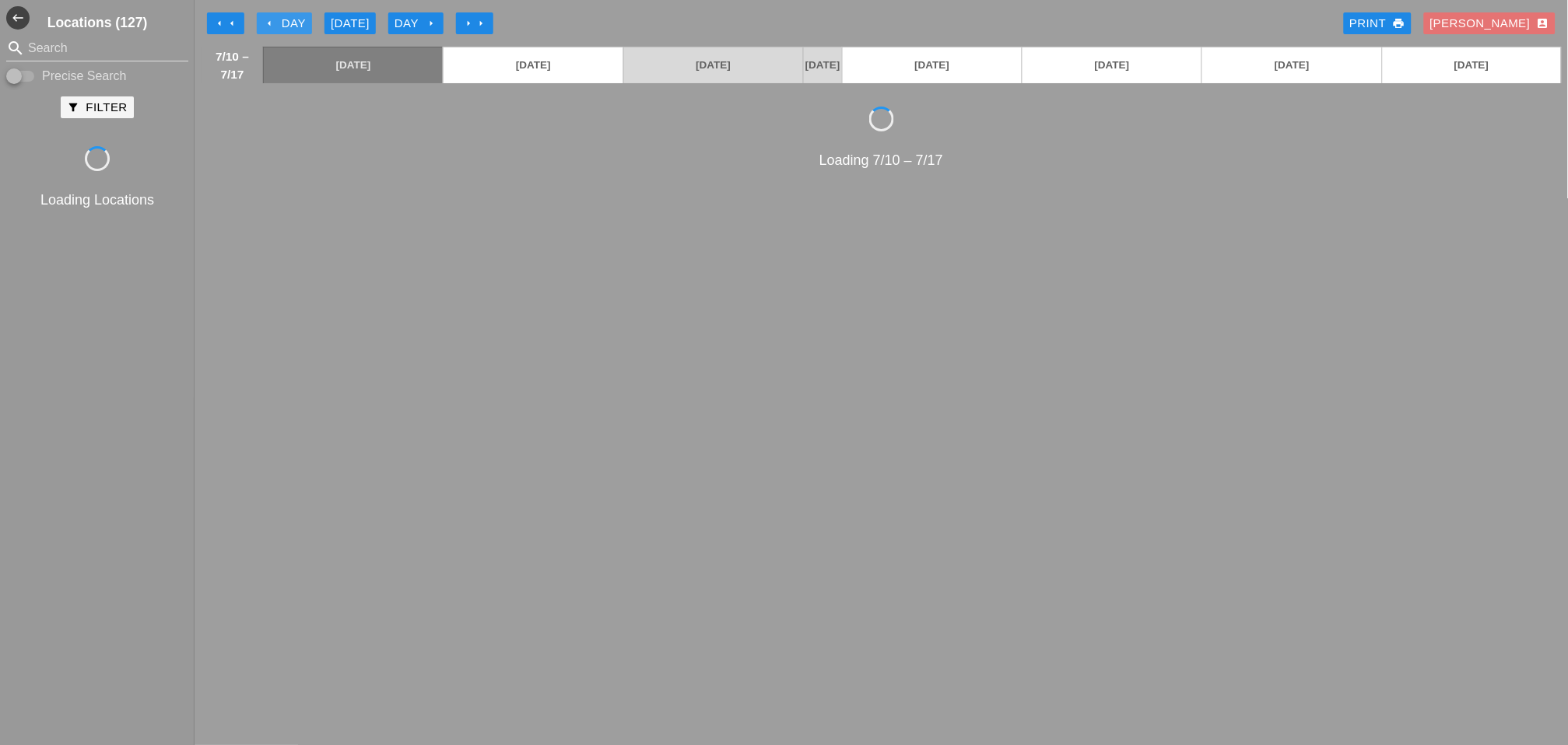 click on "arrow_left Day" at bounding box center [284, 23] 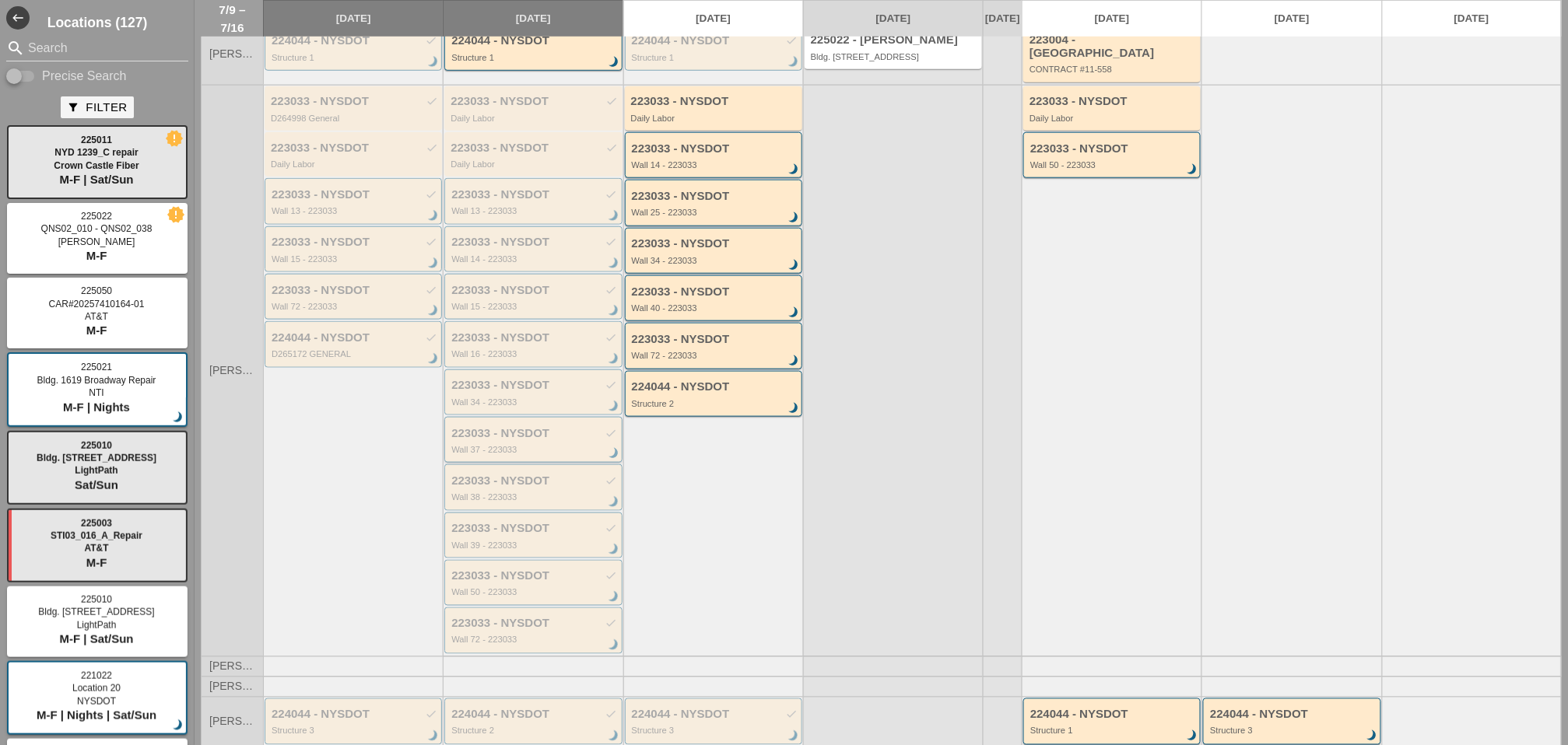 scroll, scrollTop: 259, scrollLeft: 0, axis: vertical 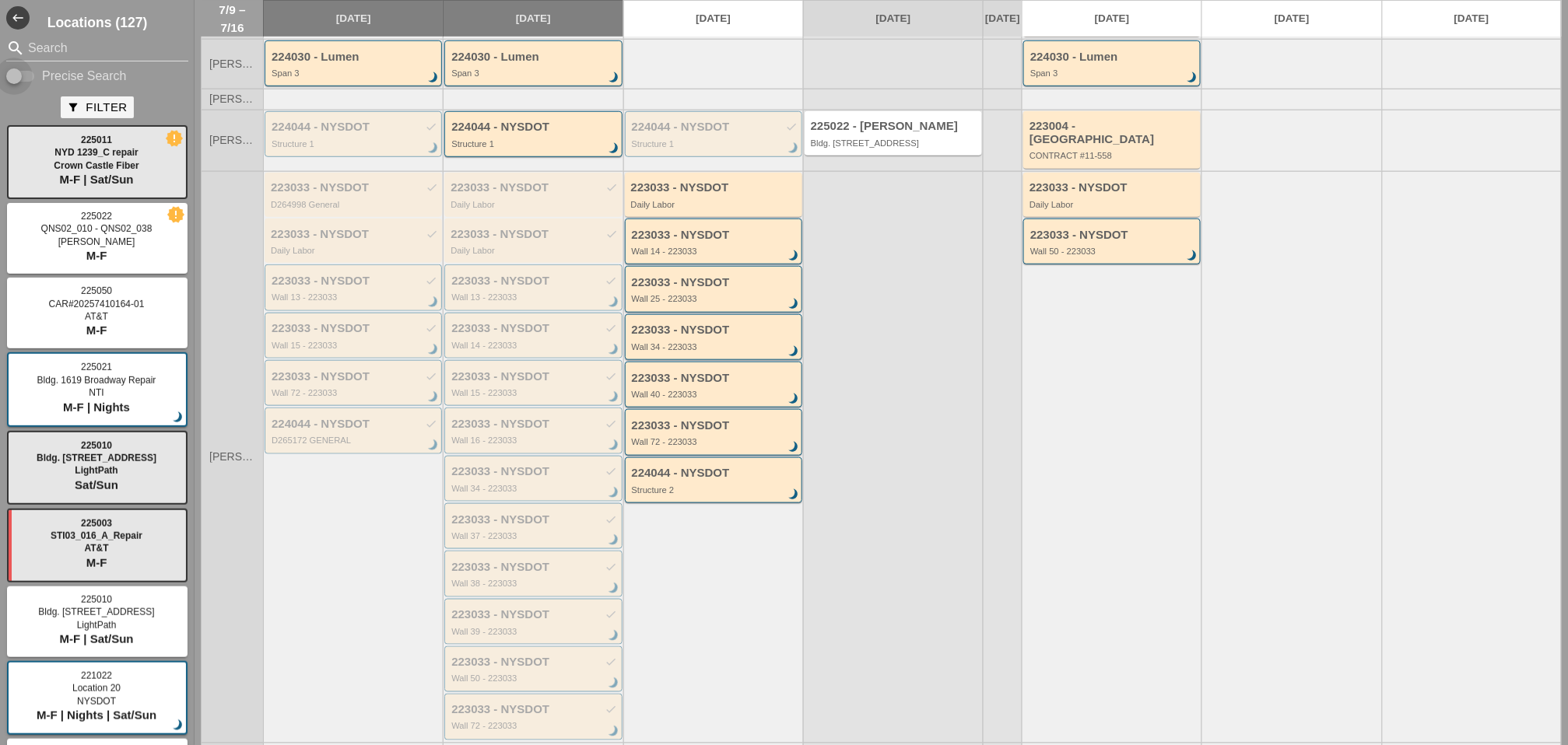 click at bounding box center (14, 76) 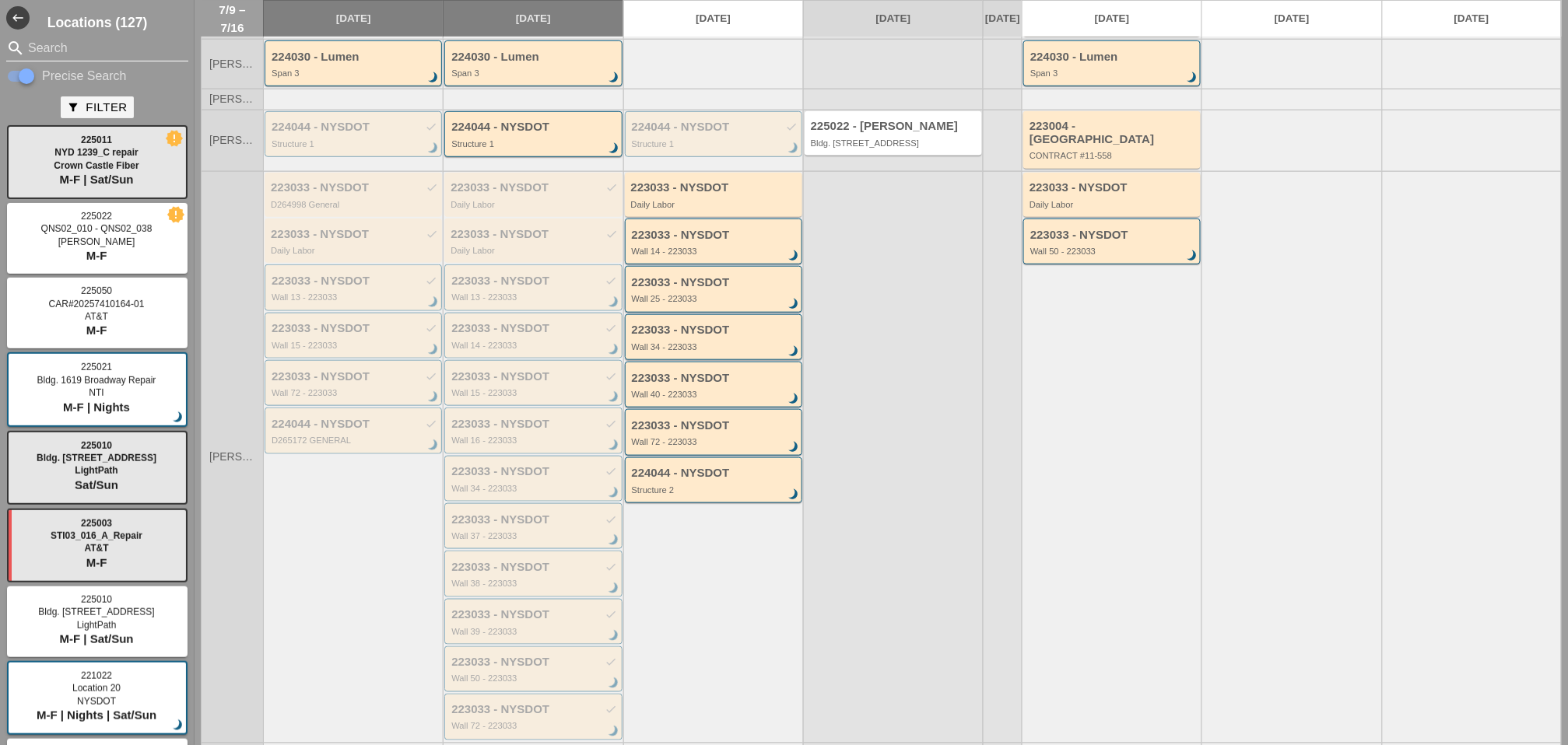 click at bounding box center [97, 48] 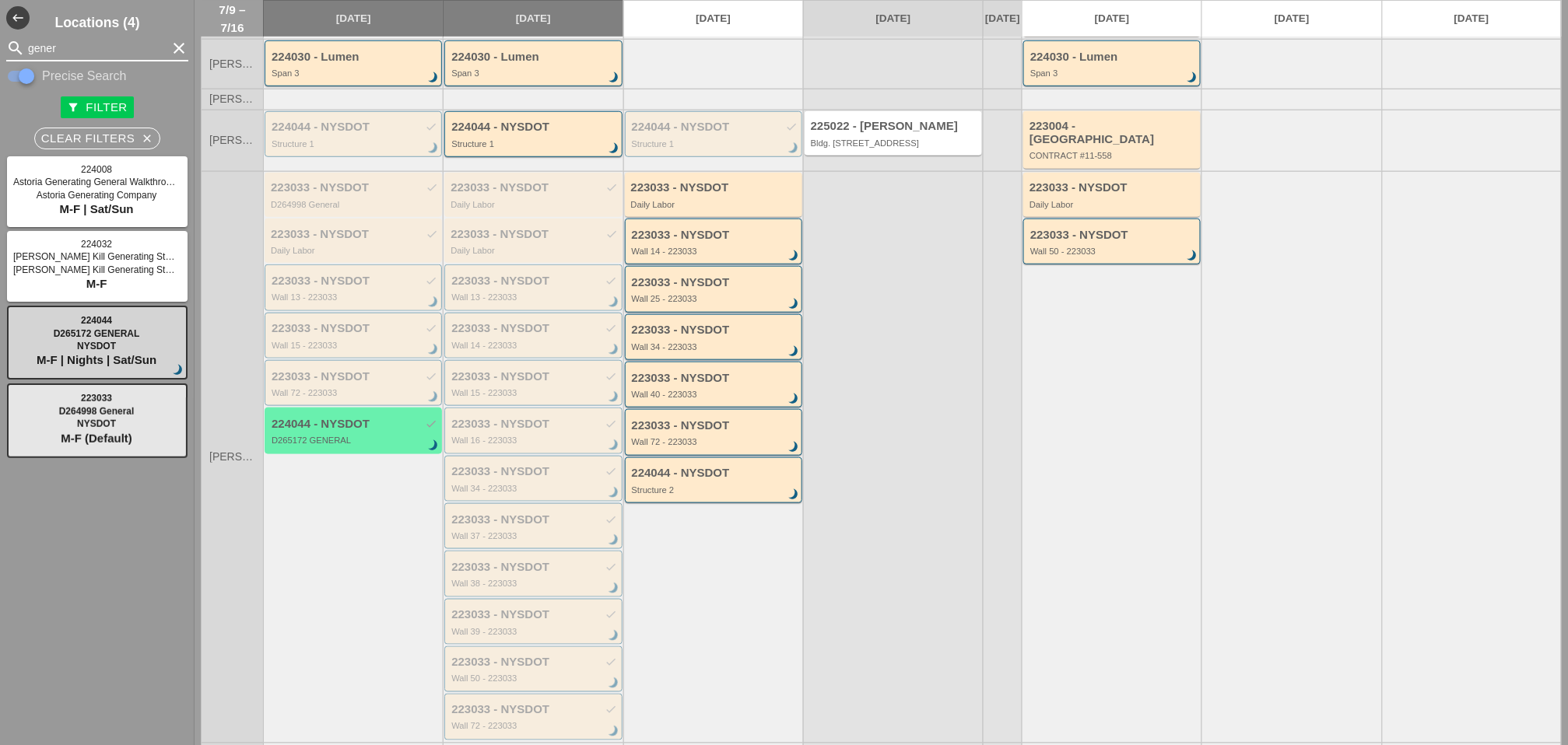 type on "gener" 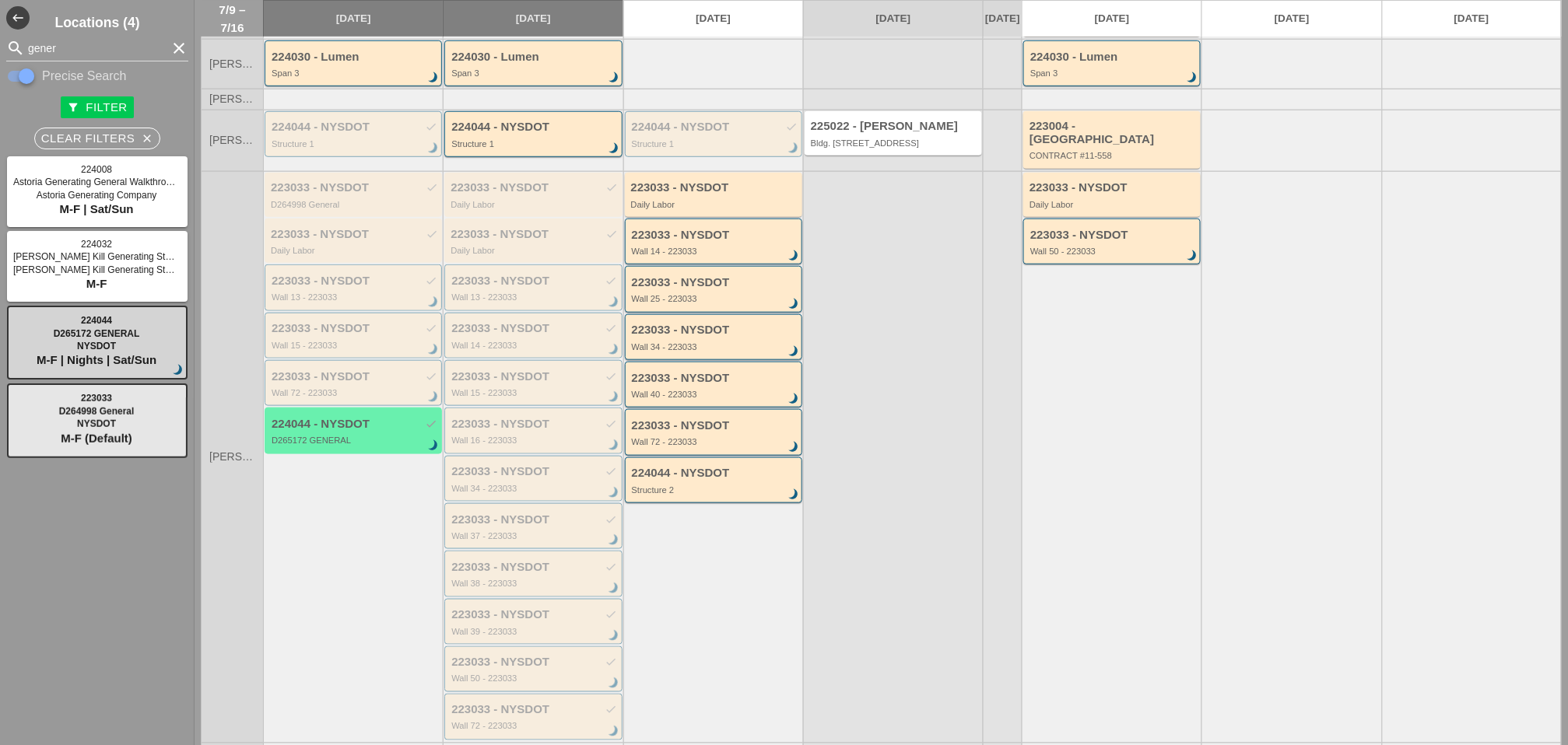 type 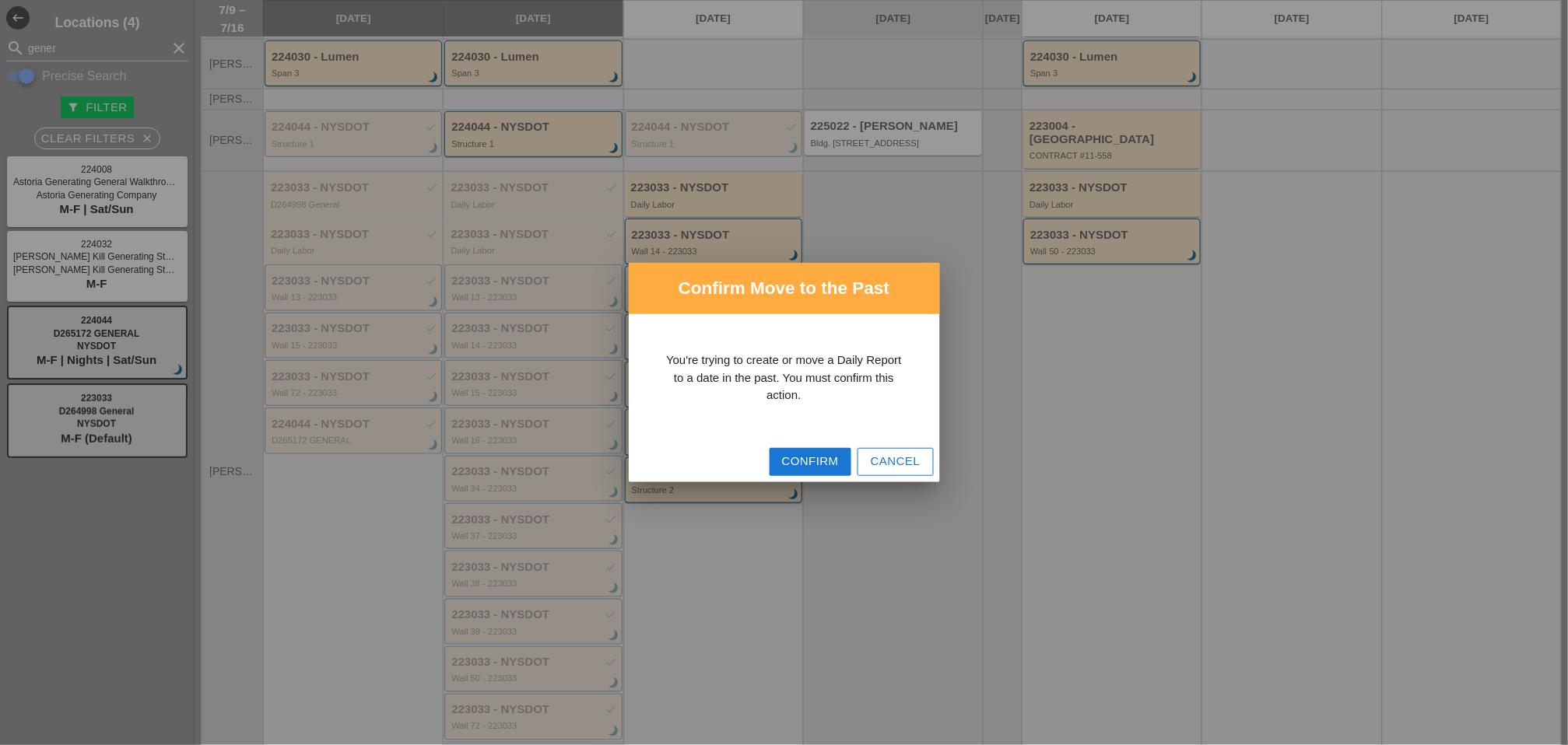 click on "Confirm" at bounding box center (810, 461) 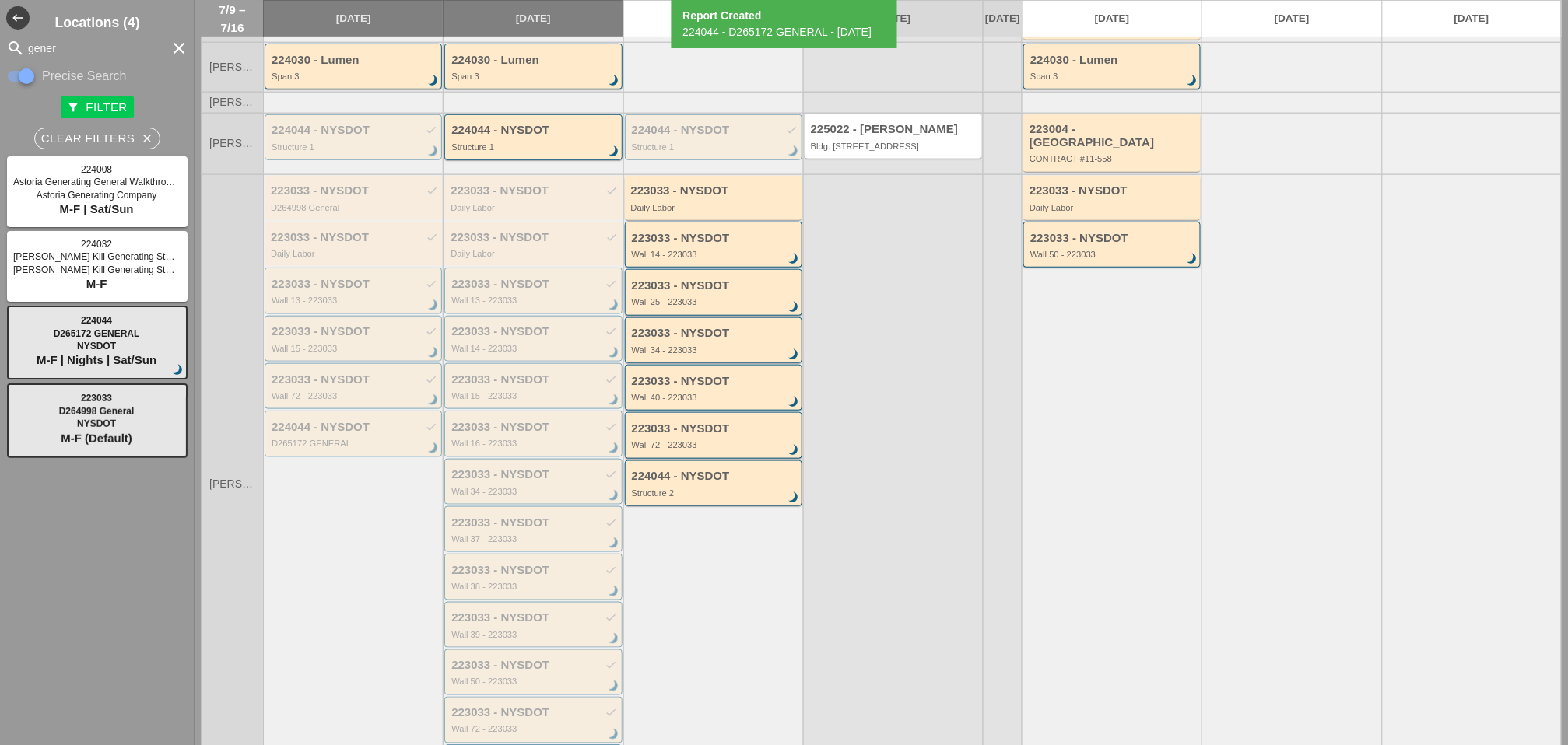 scroll, scrollTop: 255, scrollLeft: 0, axis: vertical 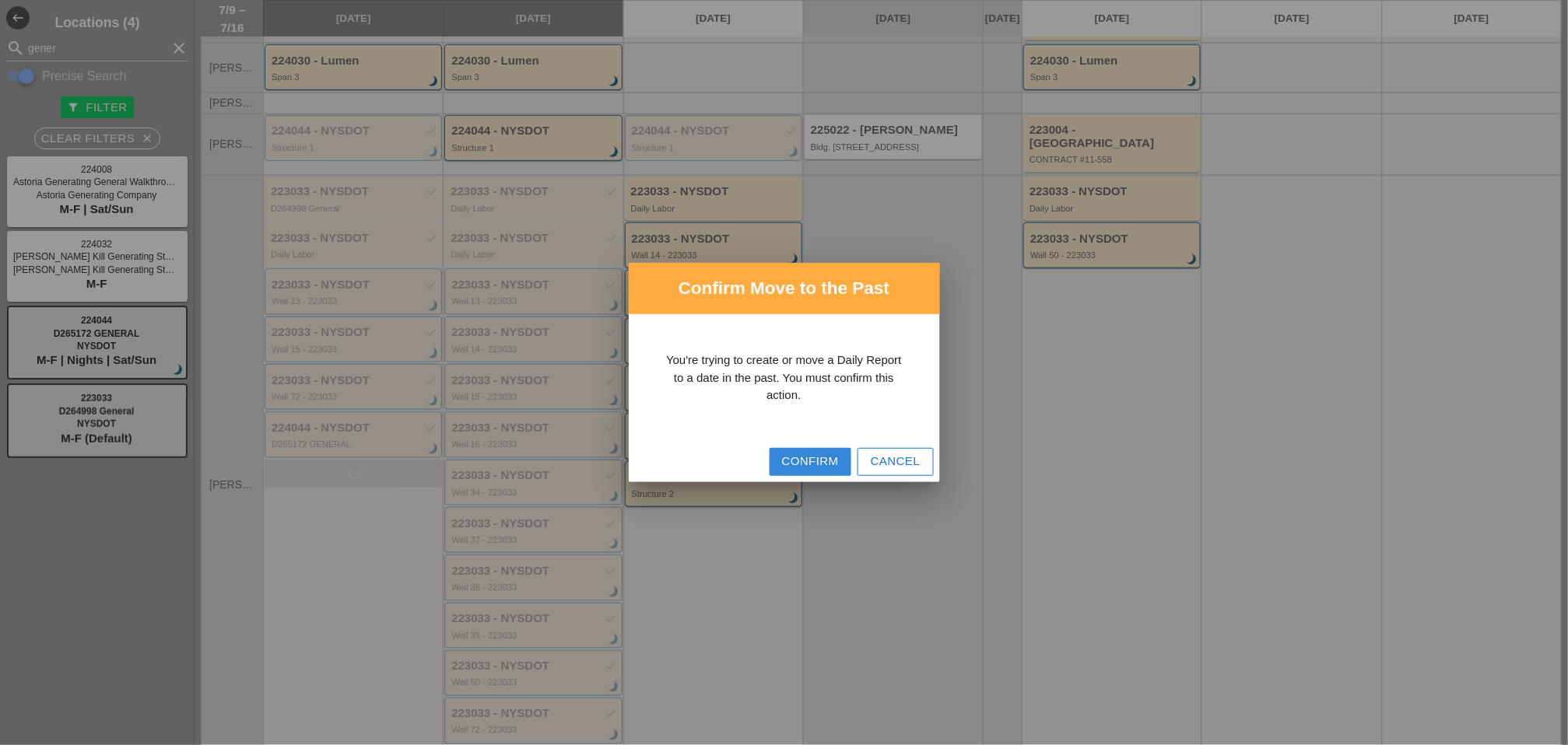 click on "Confirm" at bounding box center [810, 461] 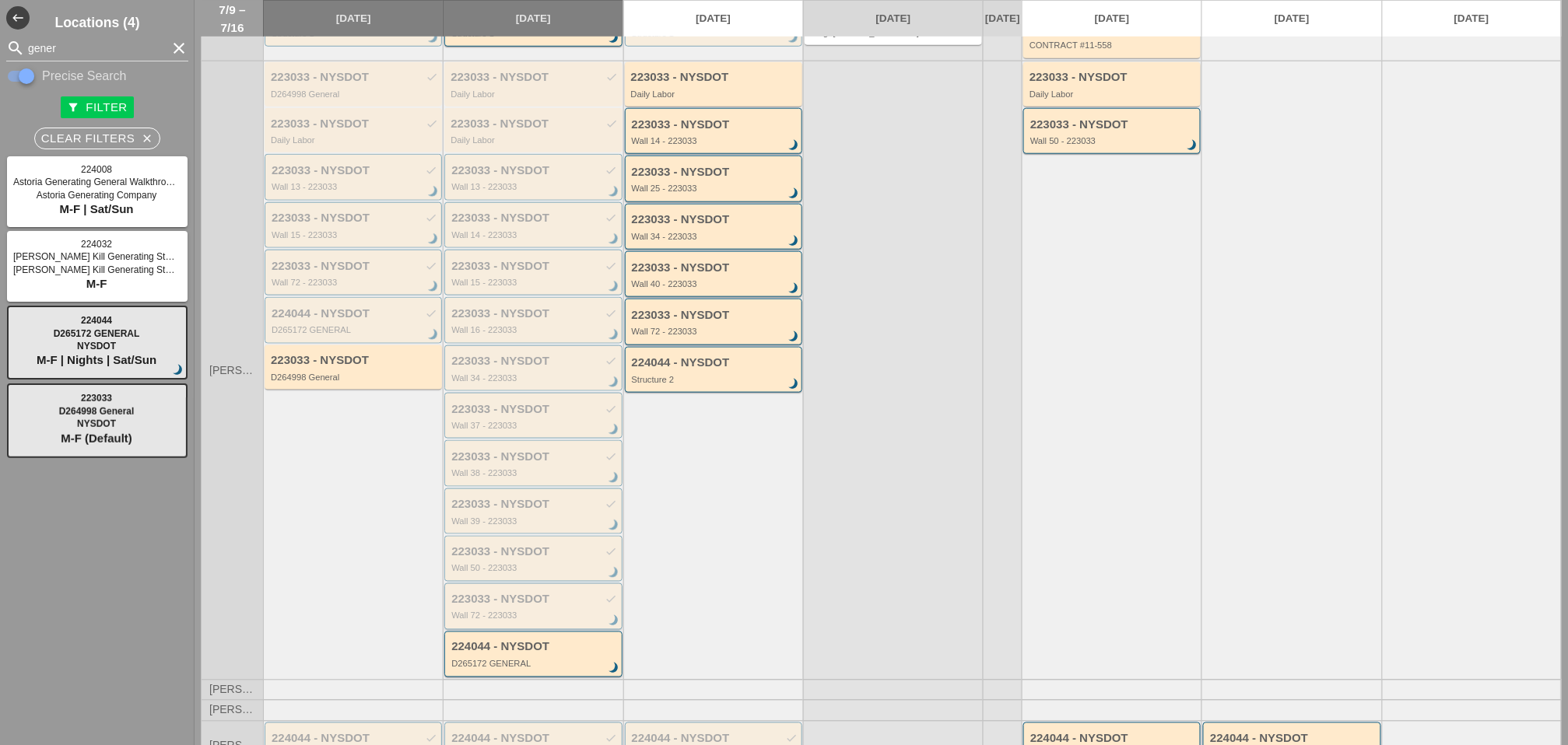 scroll, scrollTop: 341, scrollLeft: 0, axis: vertical 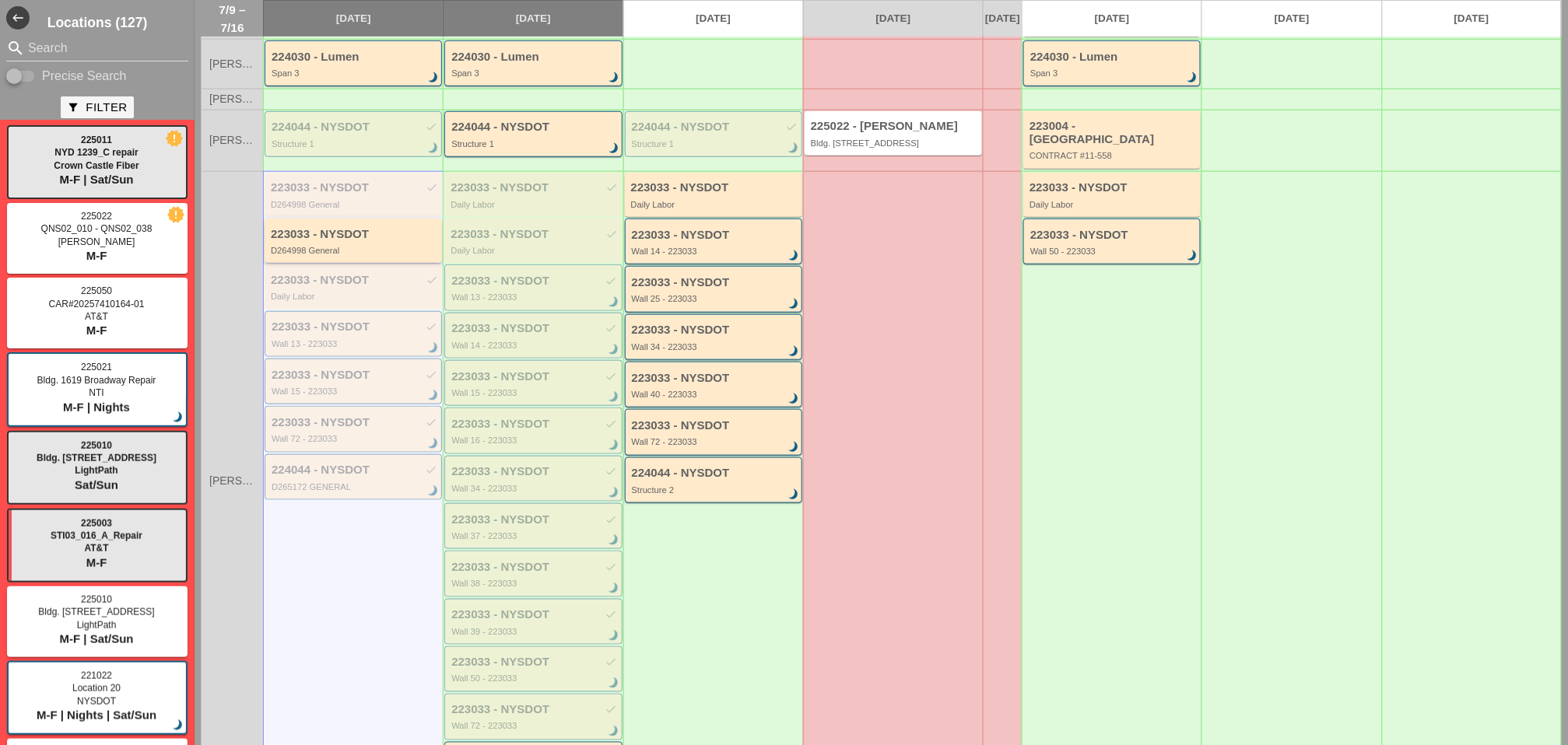 type 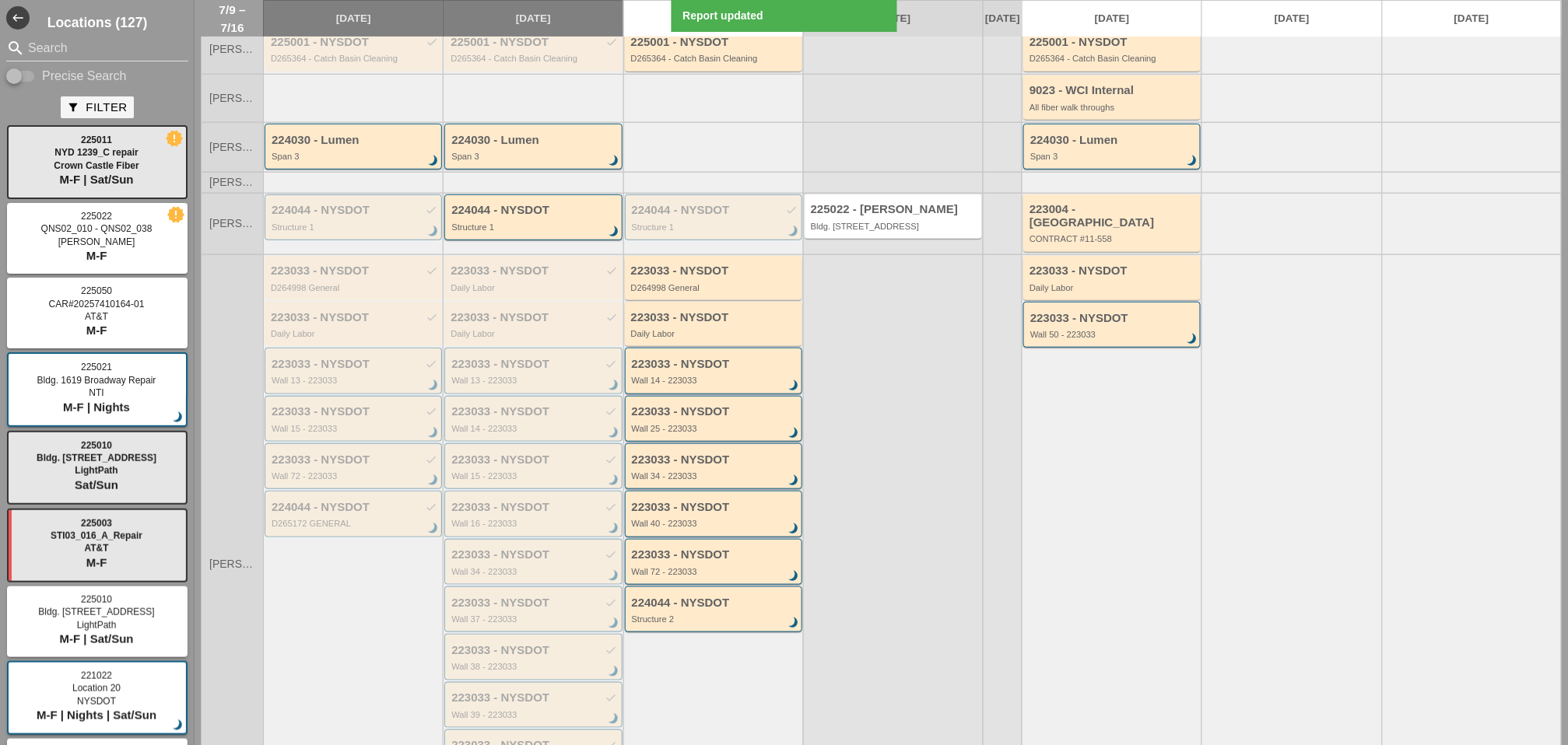 scroll, scrollTop: 168, scrollLeft: 0, axis: vertical 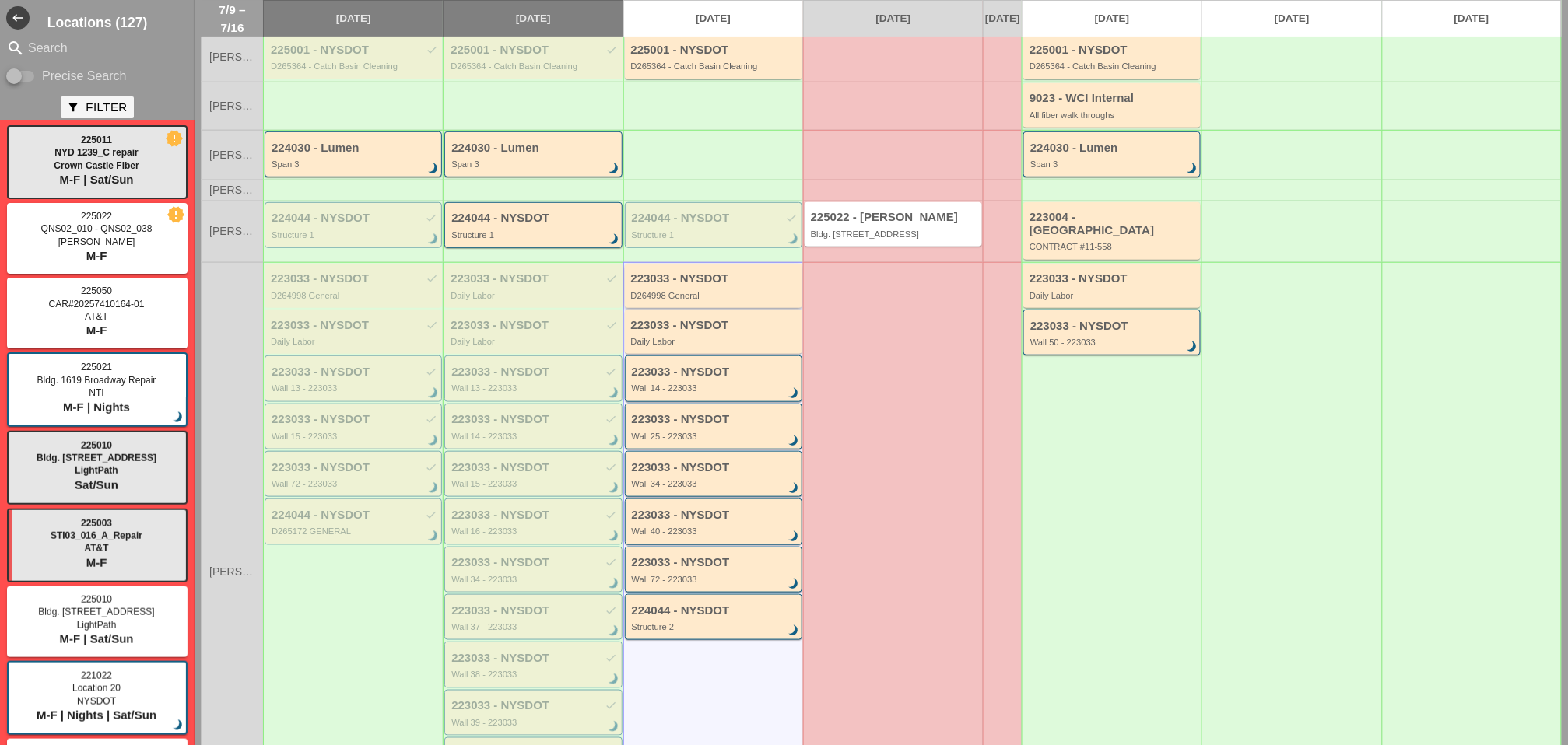 type 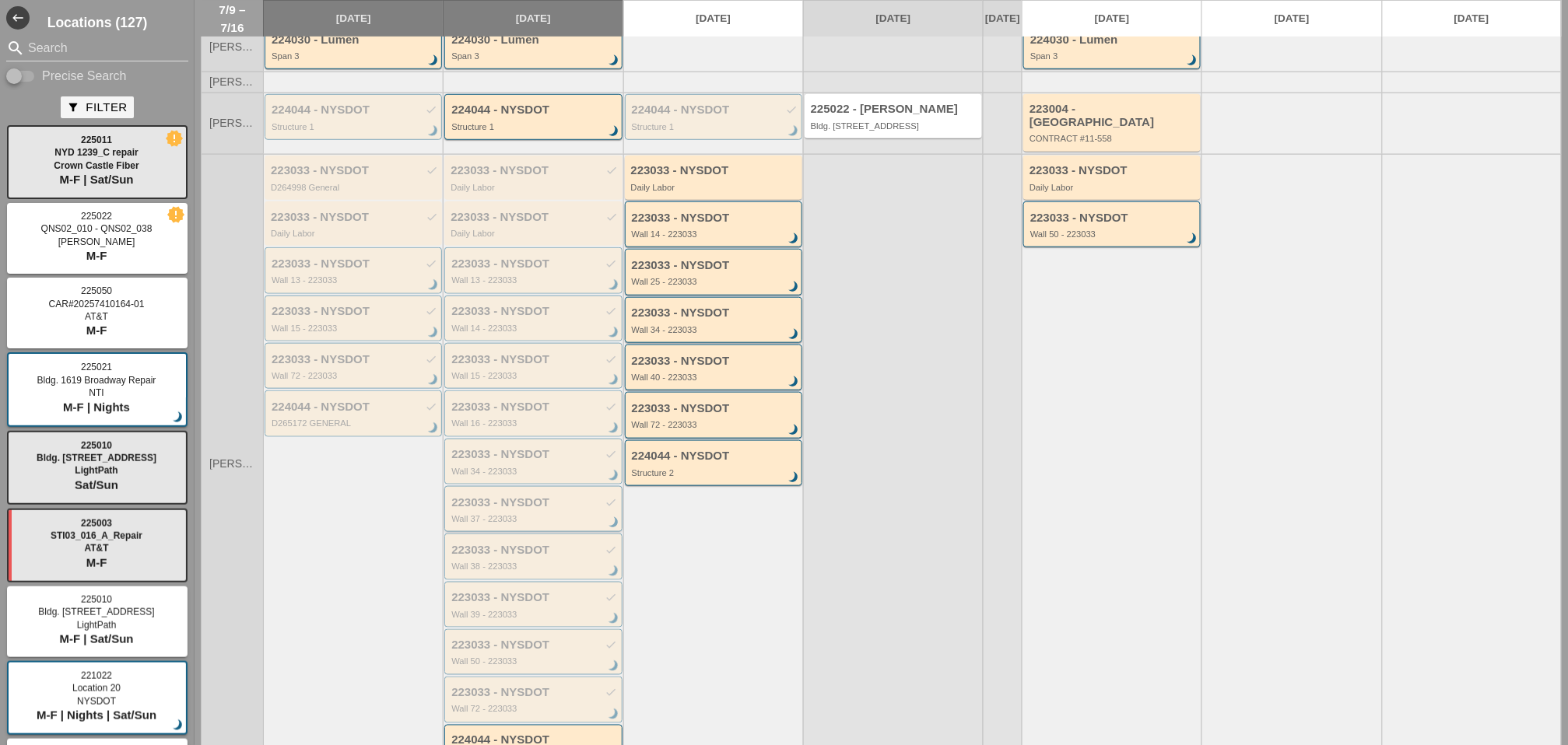 scroll, scrollTop: 255, scrollLeft: 0, axis: vertical 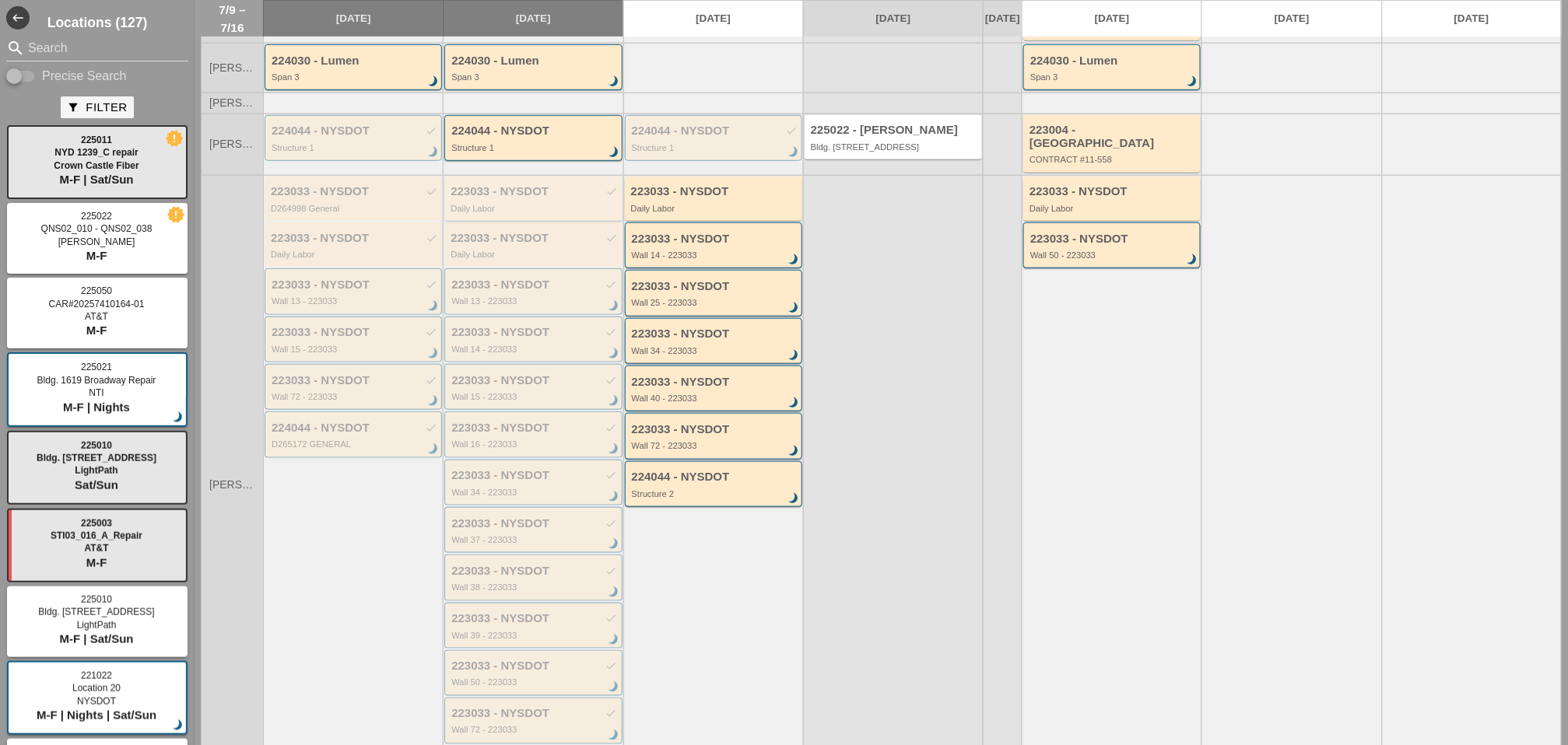 click on "223033 - NYSDOT  check Daily Labor" at bounding box center (534, 199) 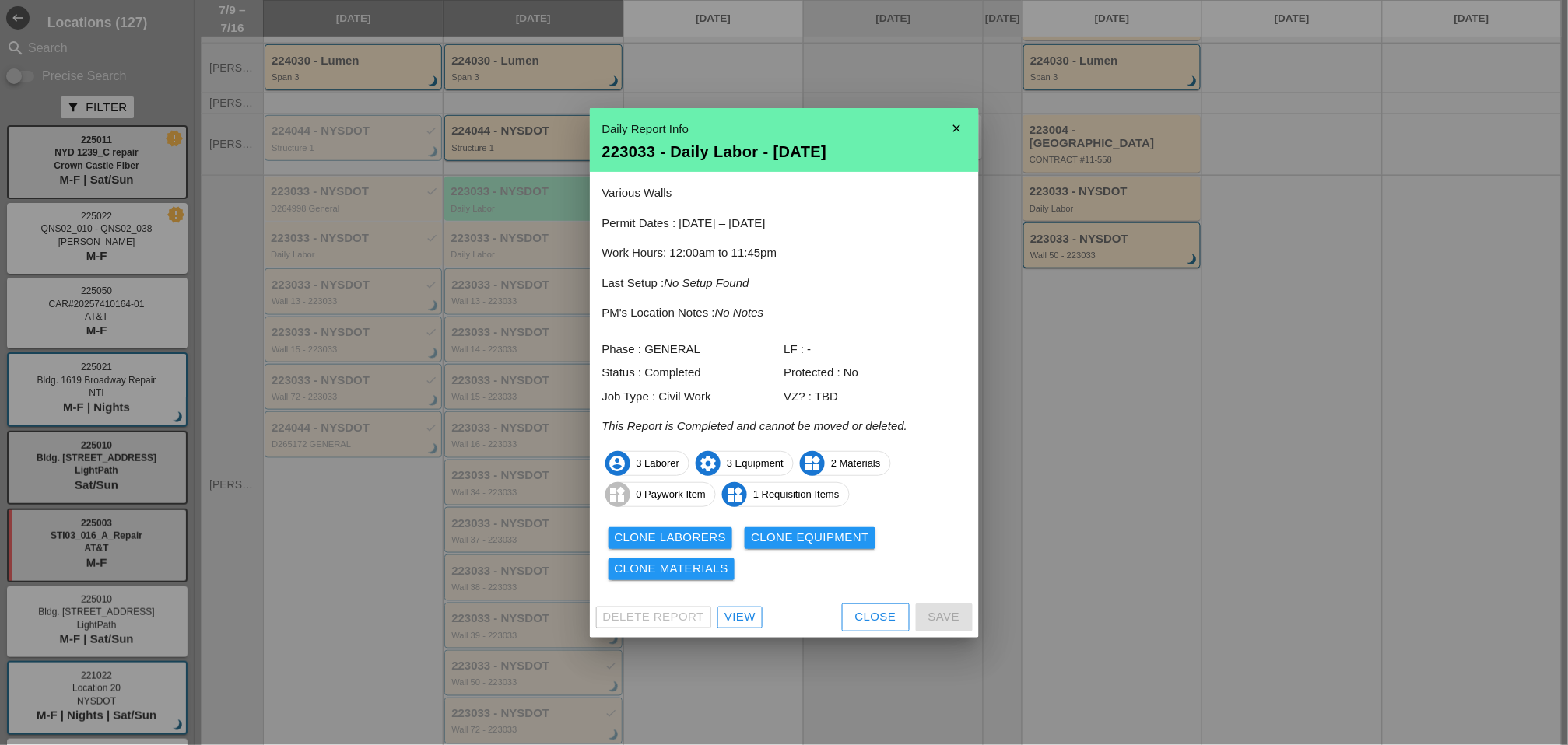click on "Delete Report View Close Save" at bounding box center (784, 617) 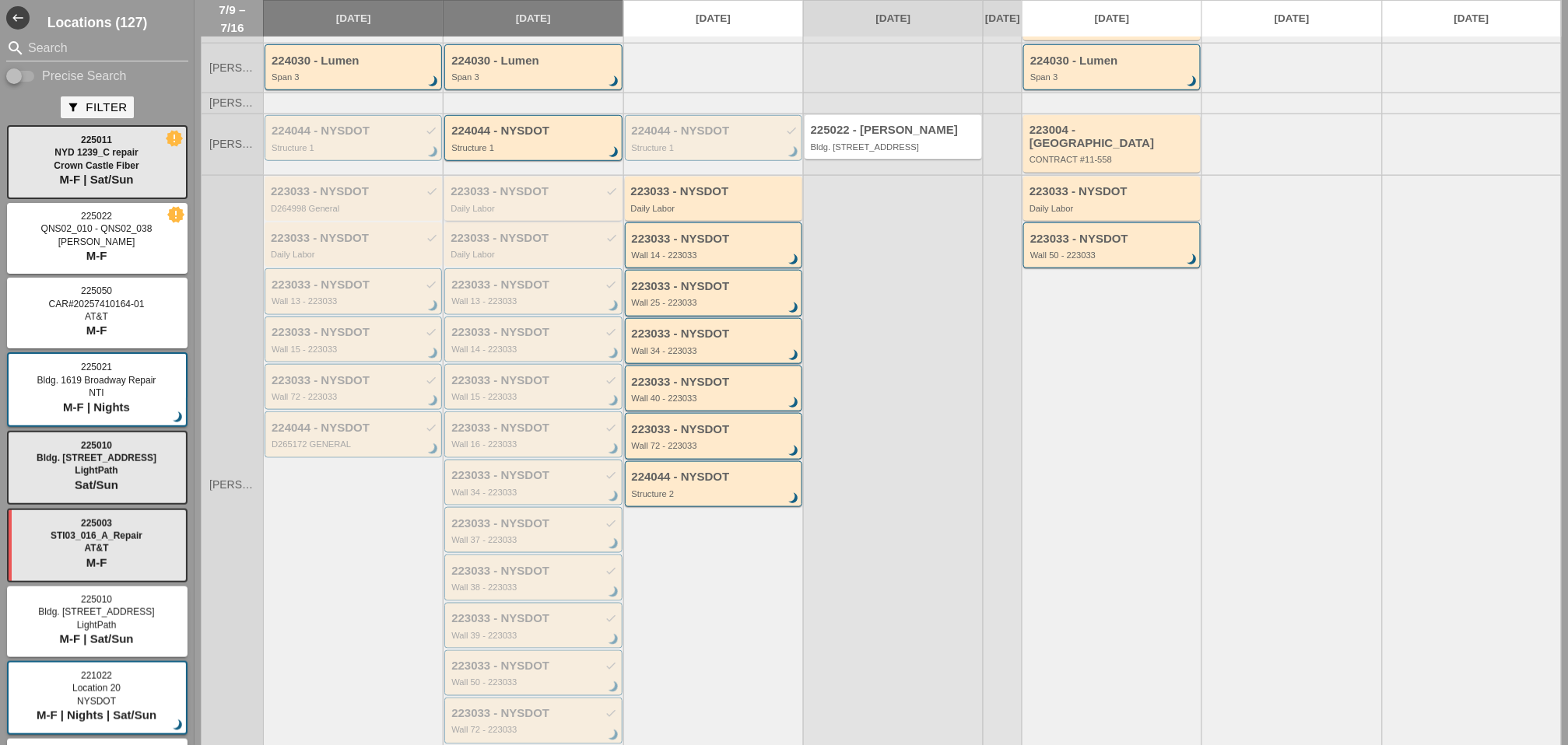 click on "223033 - NYSDOT  check" at bounding box center (534, 191) 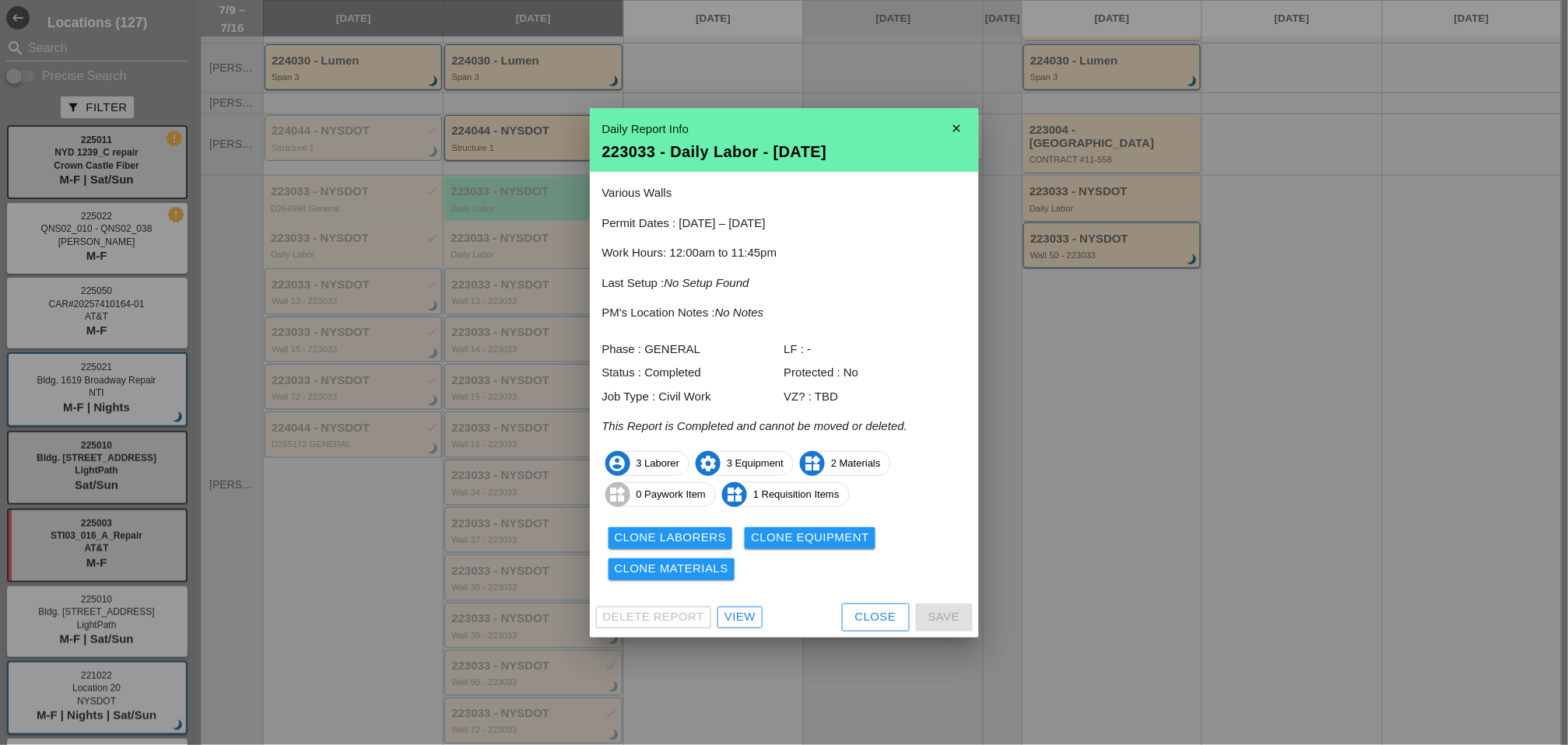 click on "View" at bounding box center (740, 617) 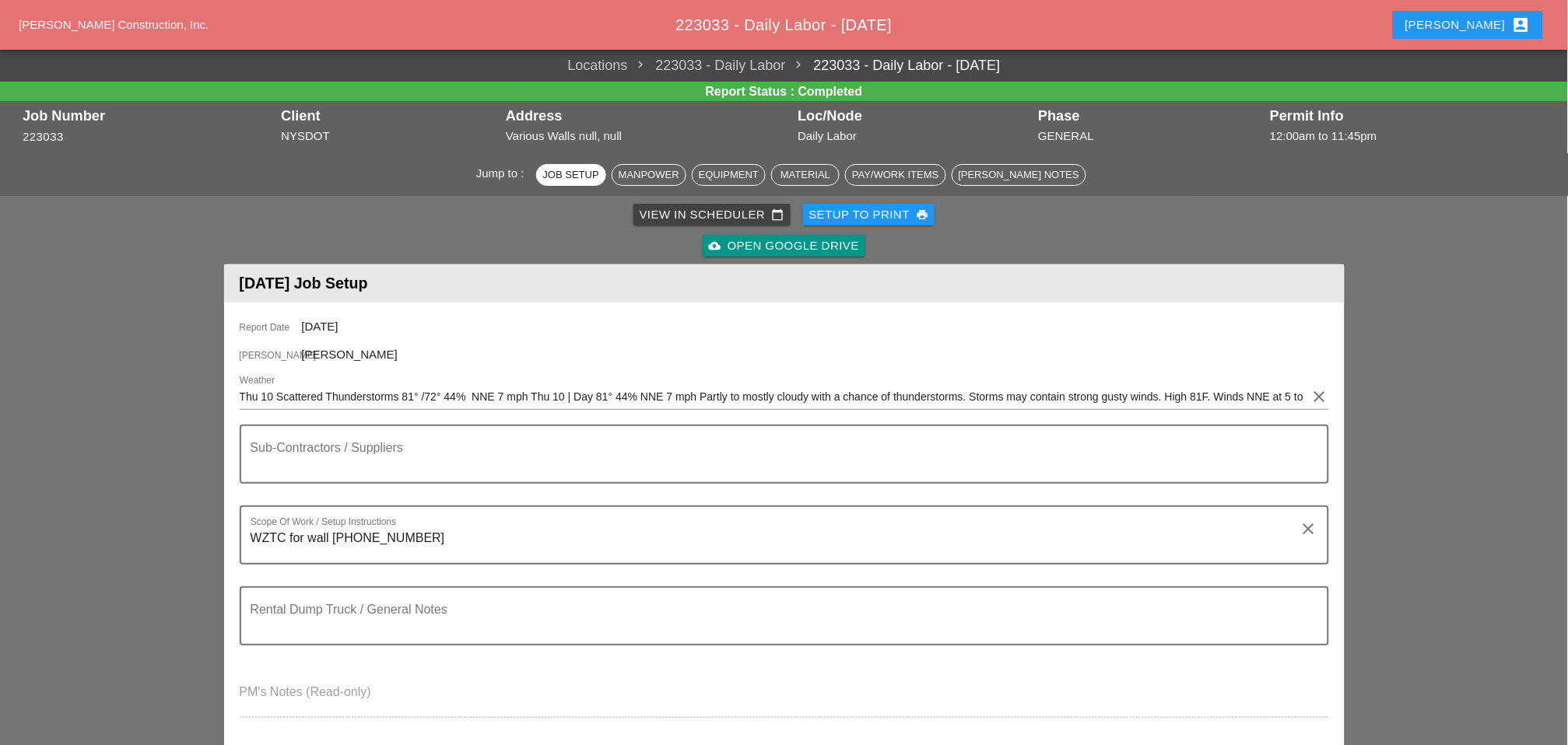 scroll, scrollTop: 518, scrollLeft: 0, axis: vertical 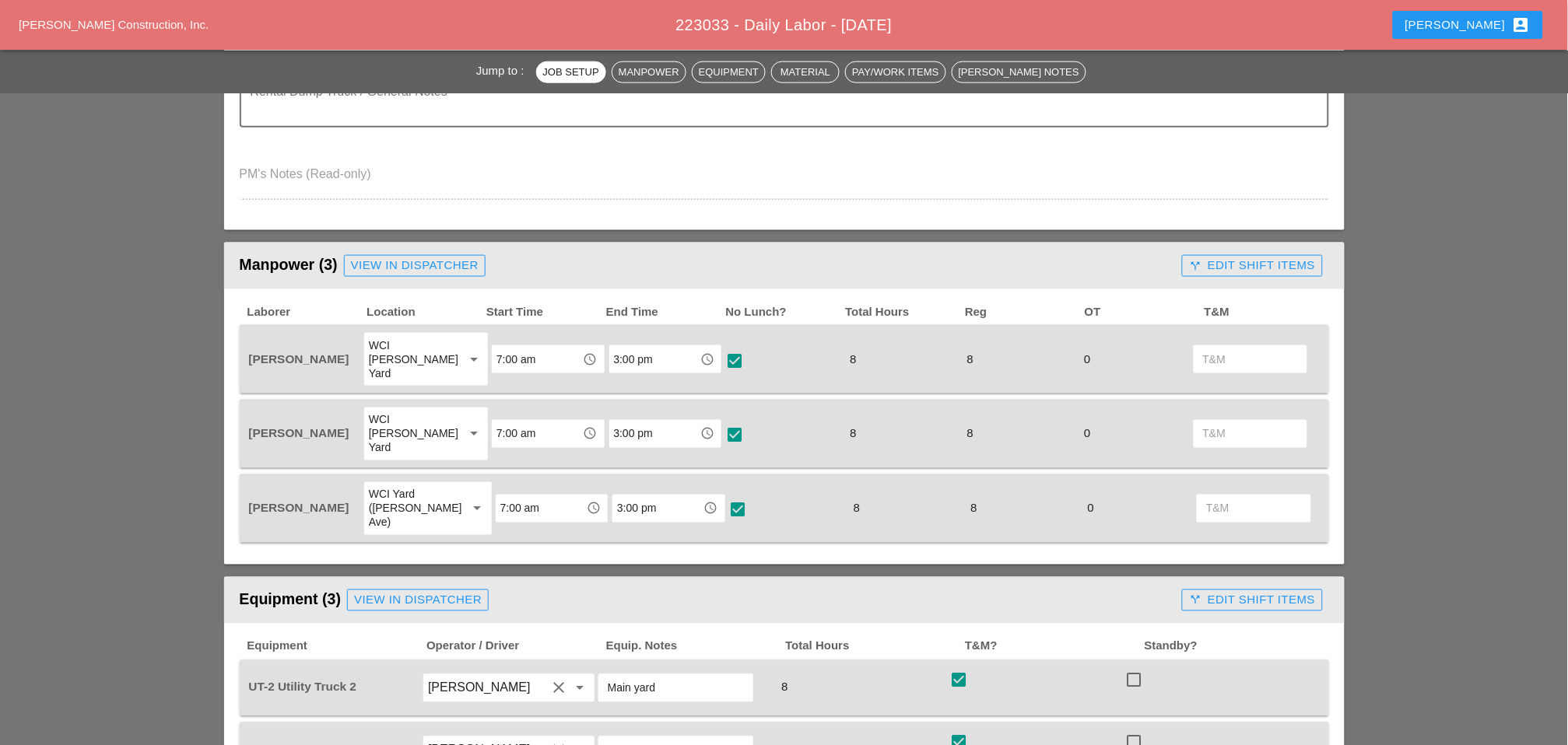 click on "call_split Edit Shift Items" at bounding box center [1252, 265] 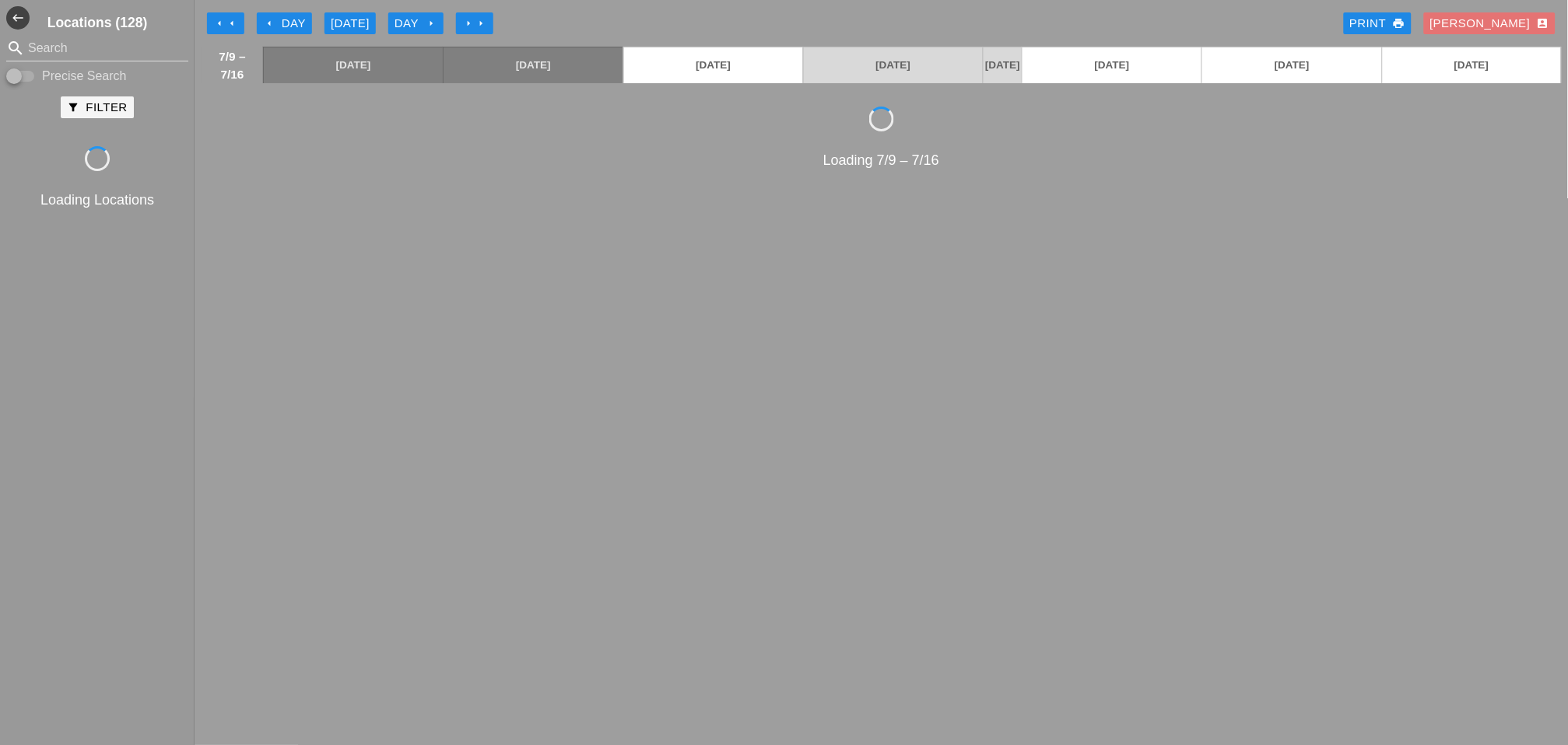 scroll, scrollTop: 0, scrollLeft: 0, axis: both 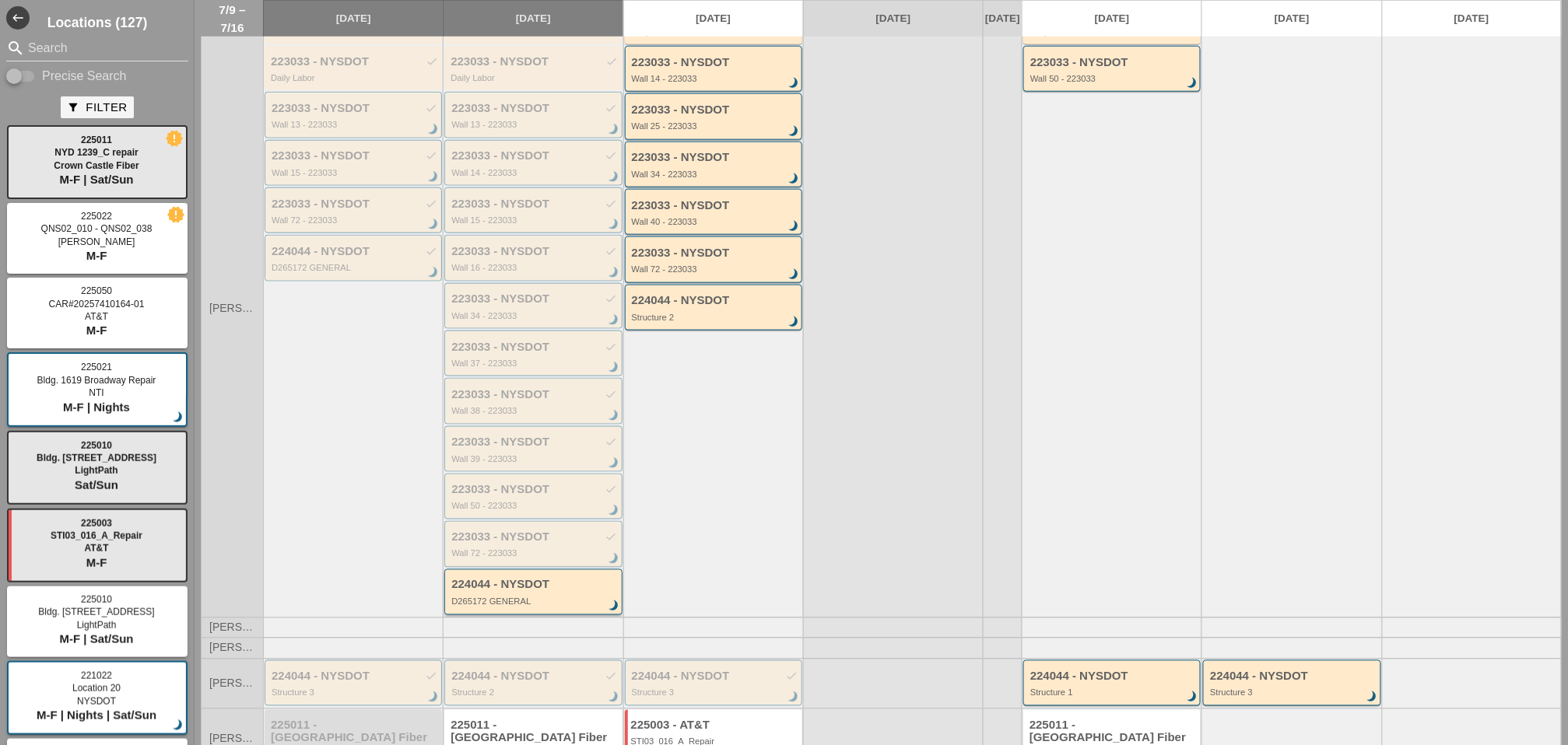 click on "D265172 GENERAL" at bounding box center (534, 602) 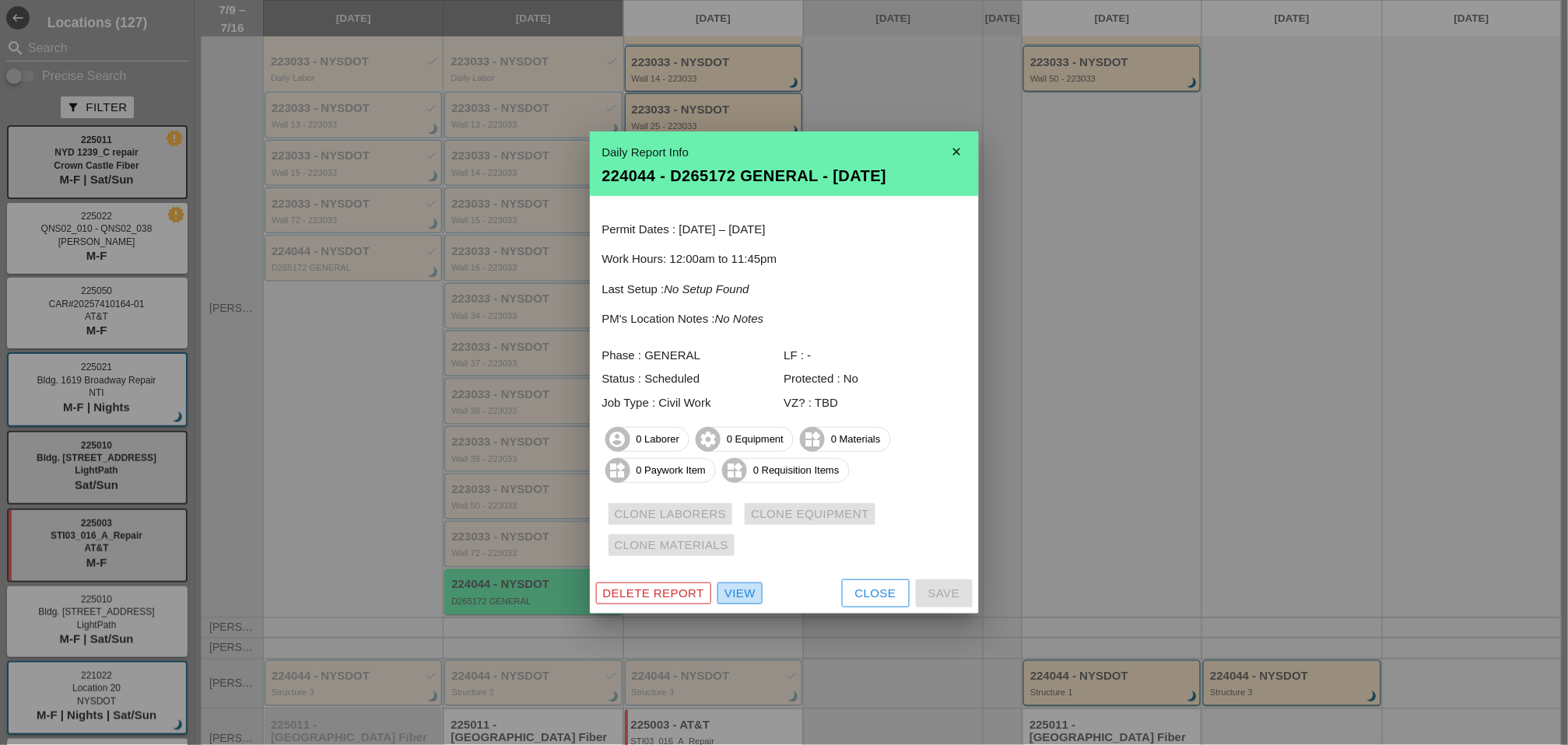 click on "View" at bounding box center (740, 593) 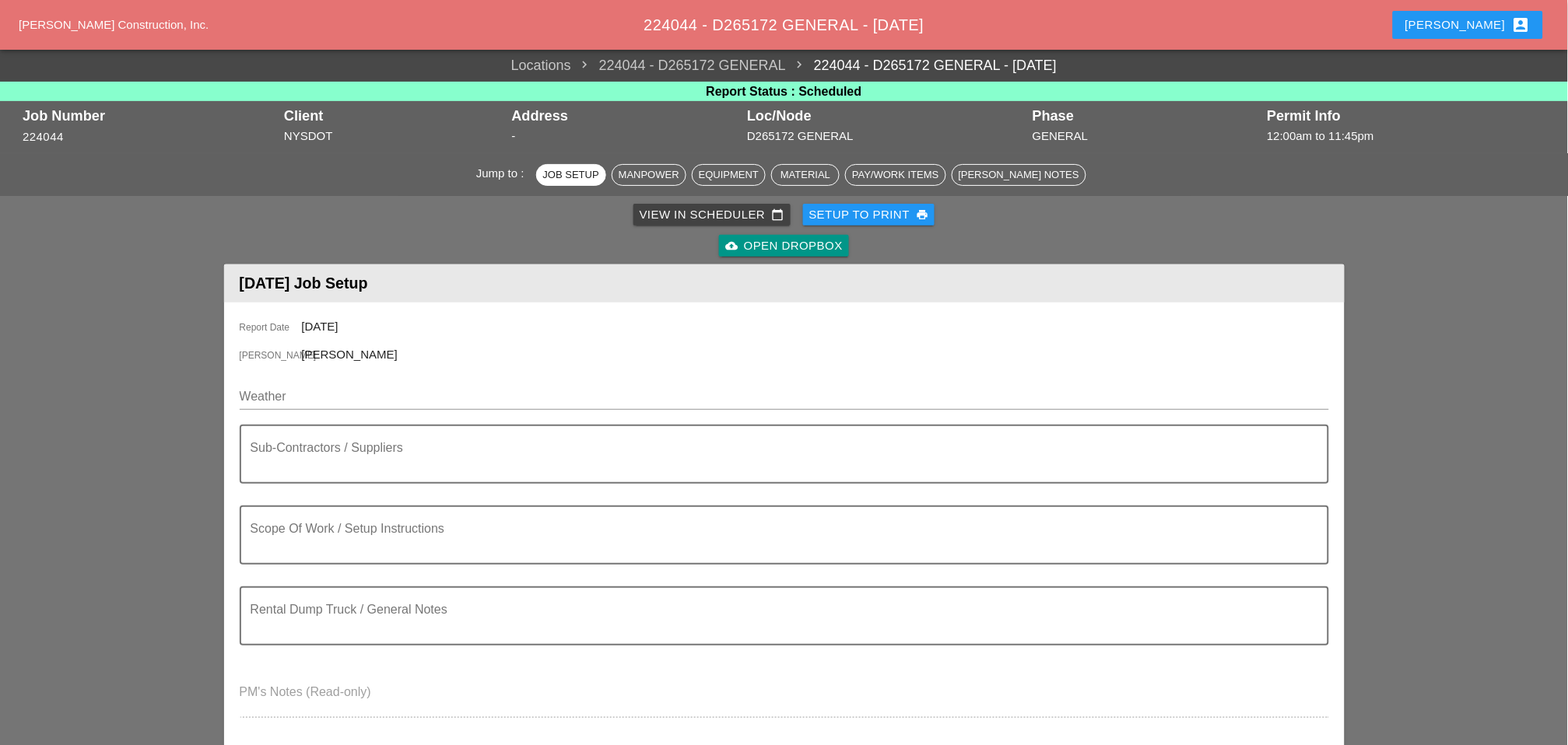 scroll, scrollTop: 432, scrollLeft: 0, axis: vertical 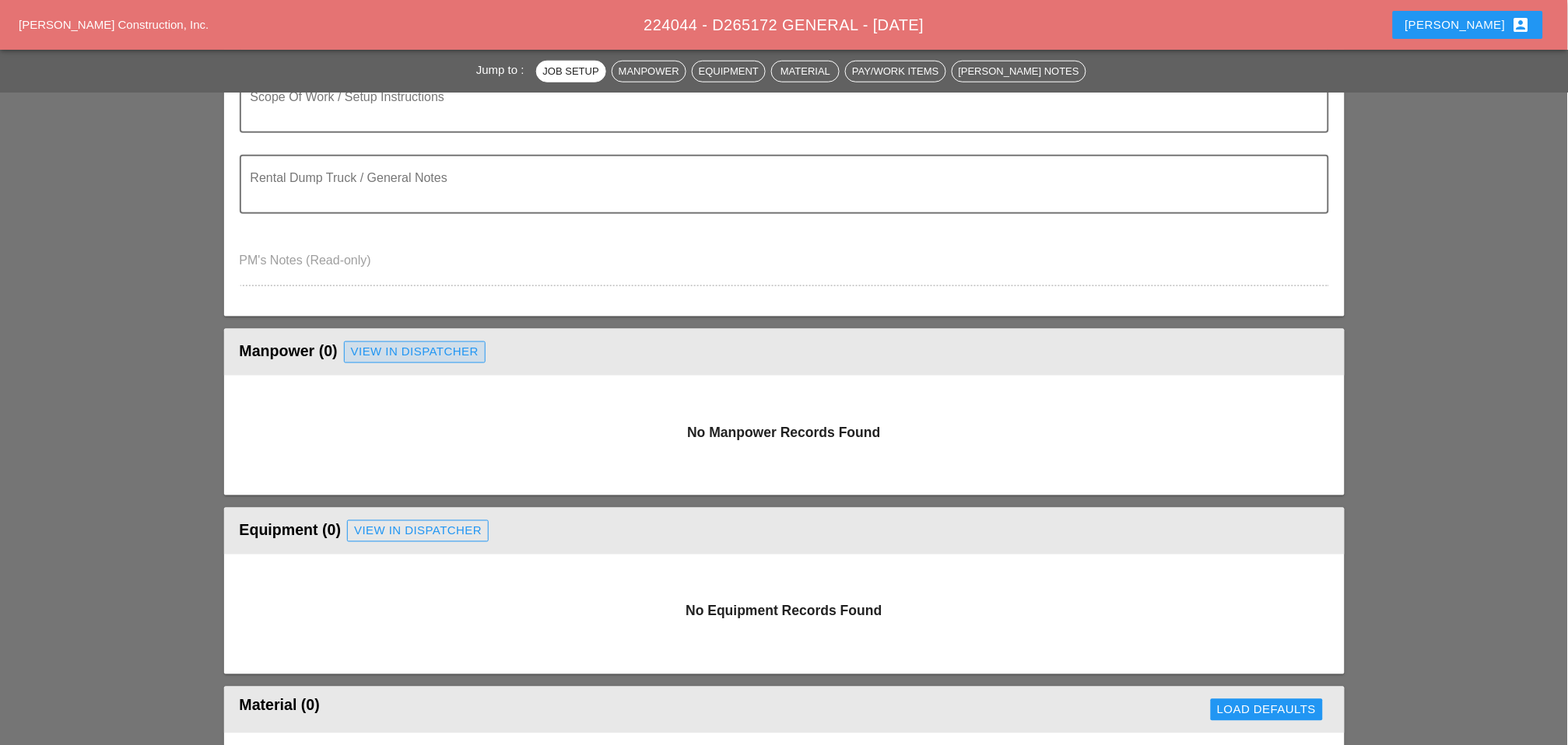 drag, startPoint x: 395, startPoint y: 344, endPoint x: 379, endPoint y: 345, distance: 16.03122 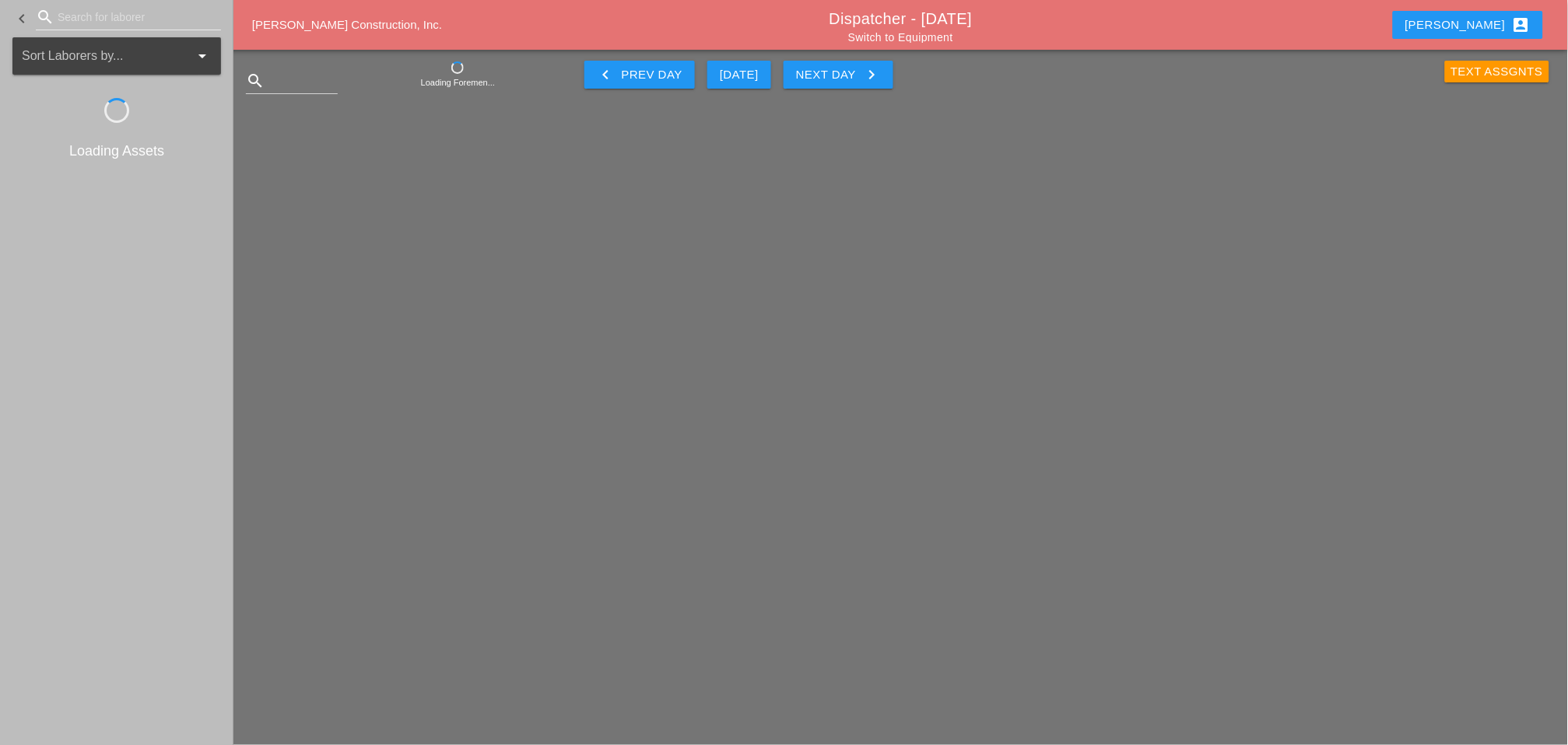 scroll, scrollTop: 0, scrollLeft: 0, axis: both 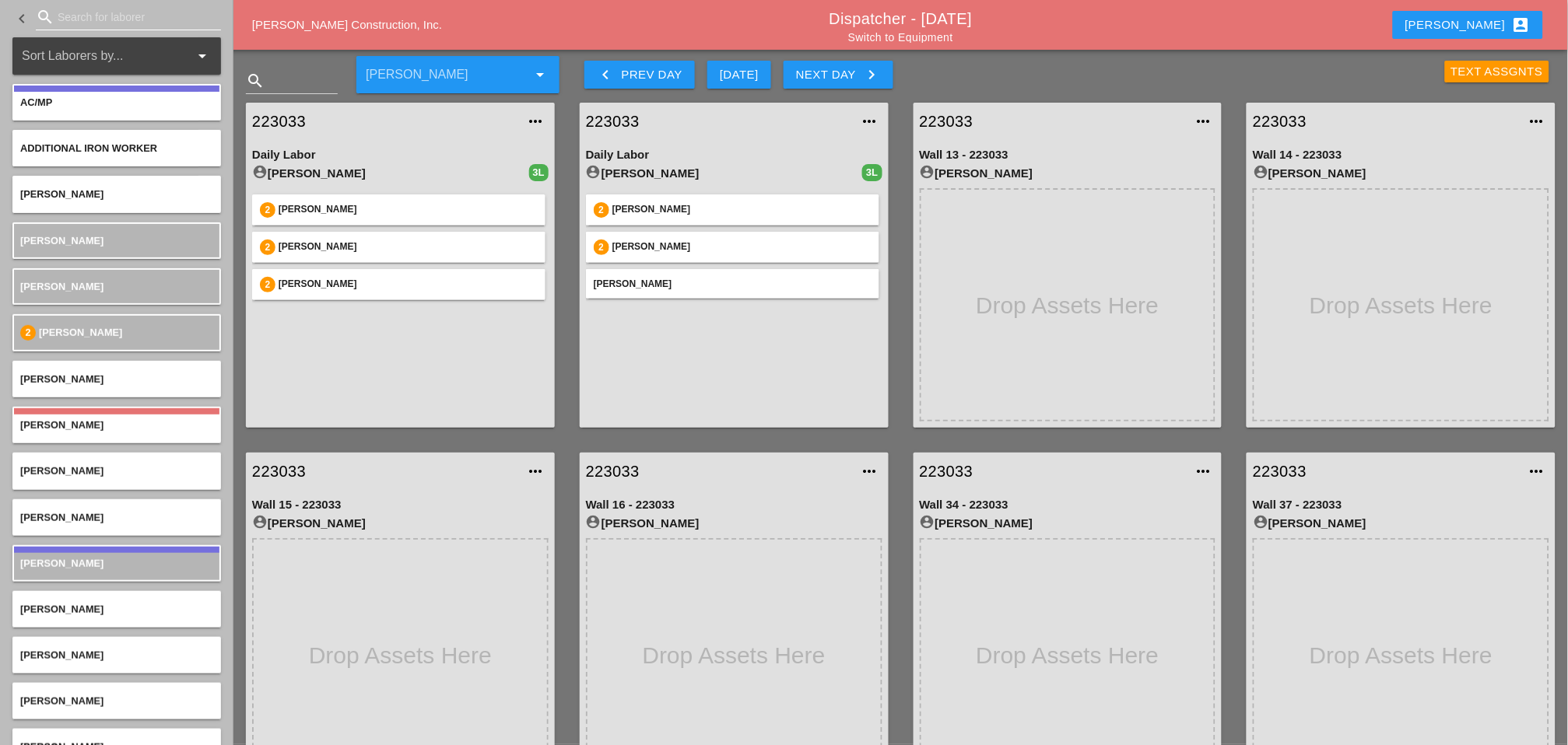 click at bounding box center (128, 17) 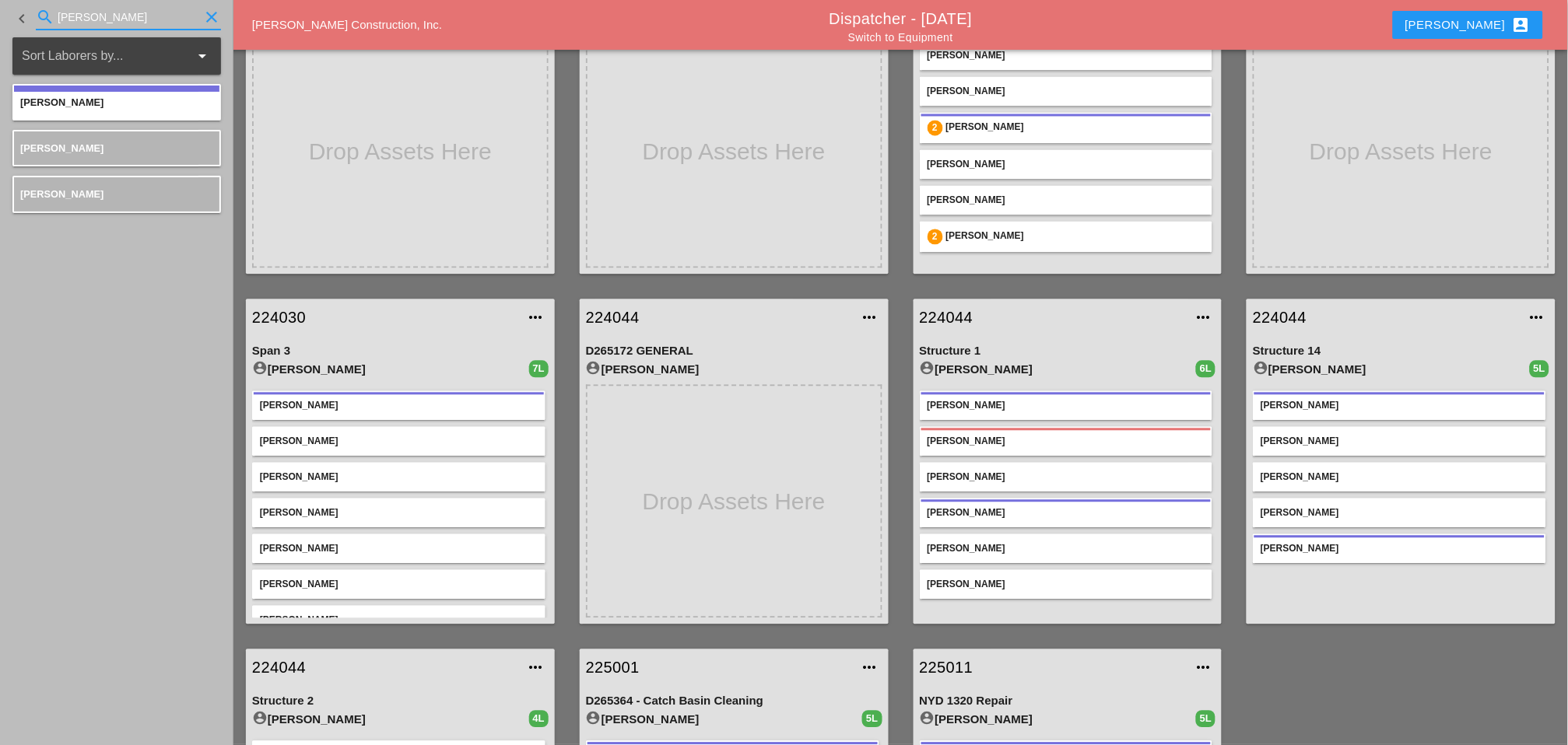 scroll, scrollTop: 950, scrollLeft: 0, axis: vertical 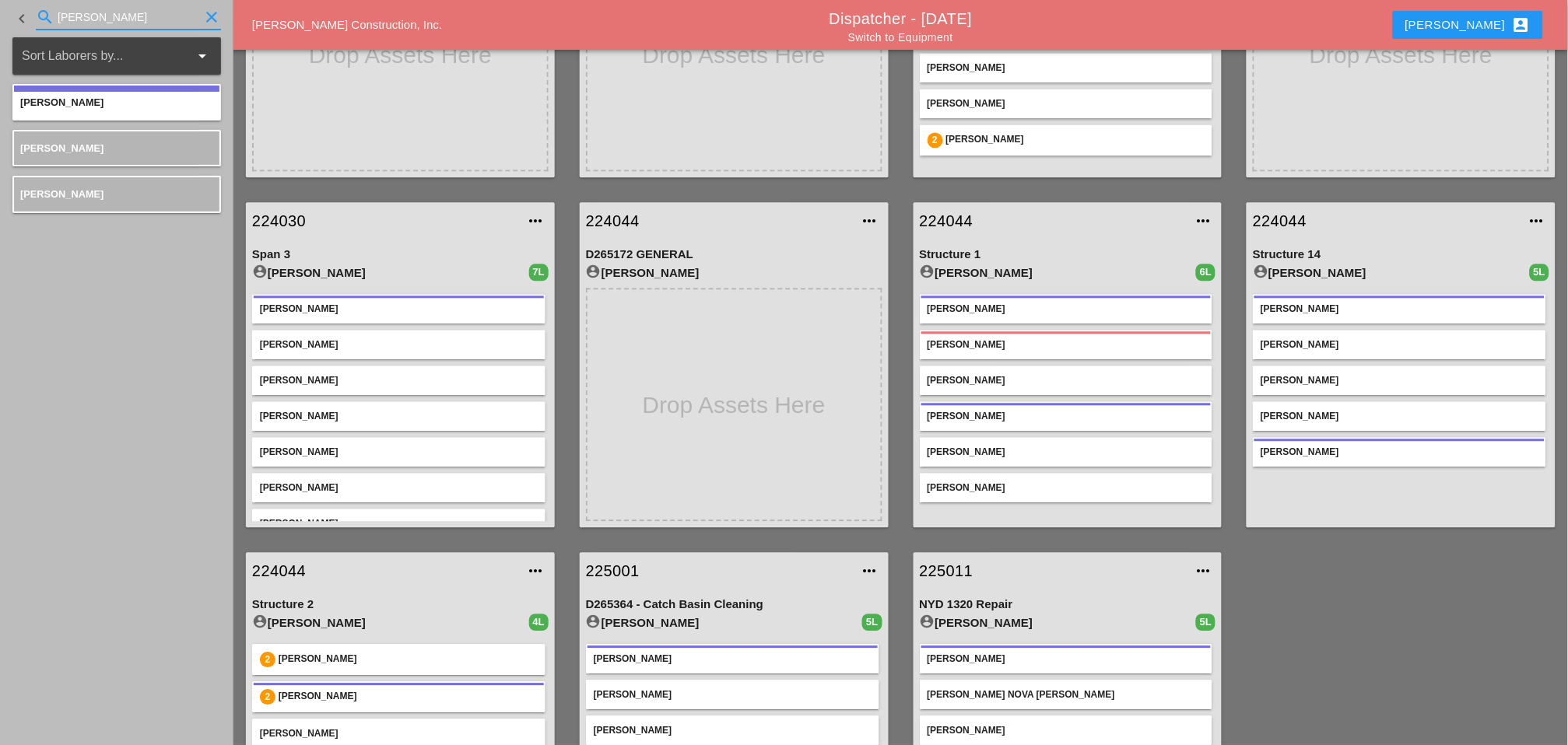 type on "[PERSON_NAME]" 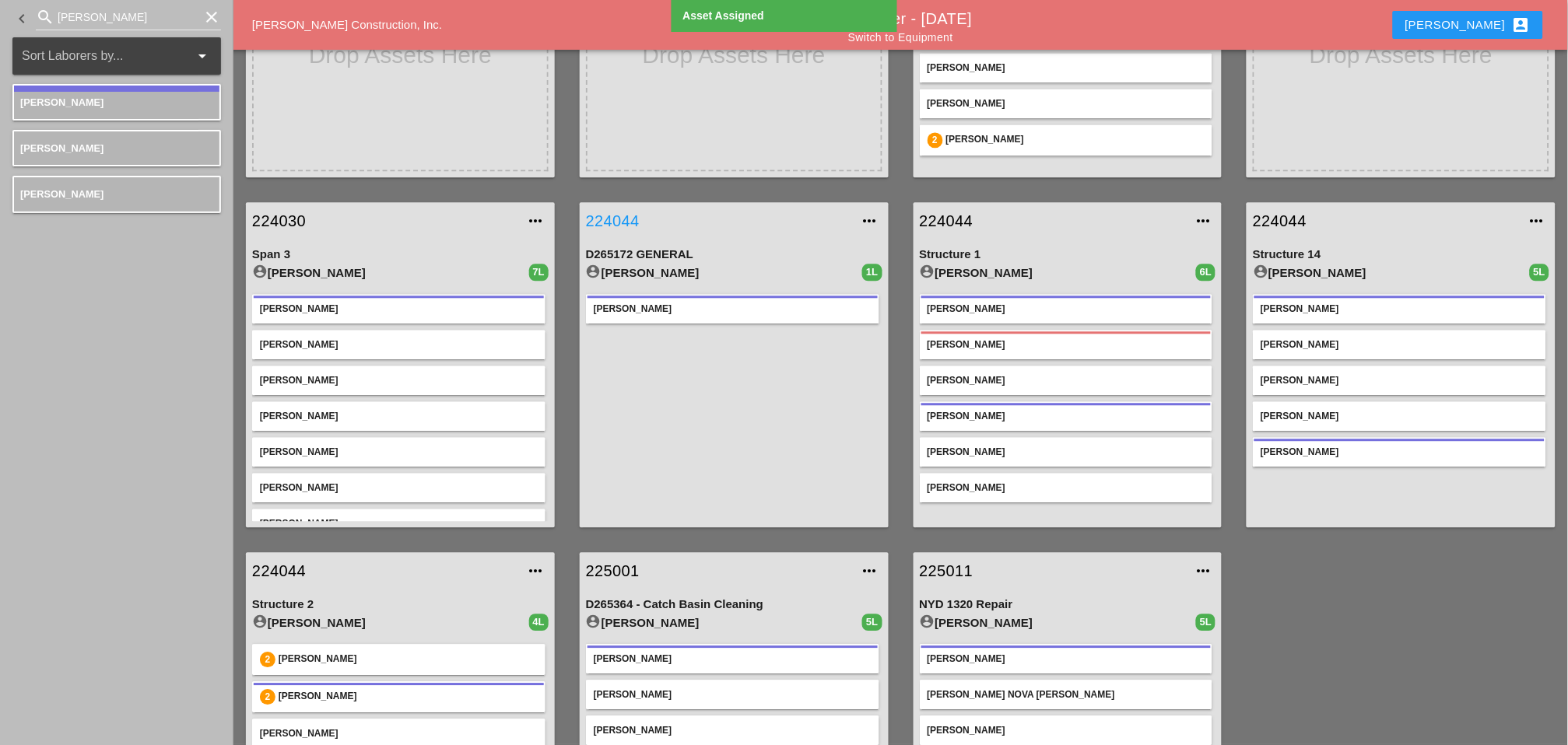 click on "224044" at bounding box center [718, 221] 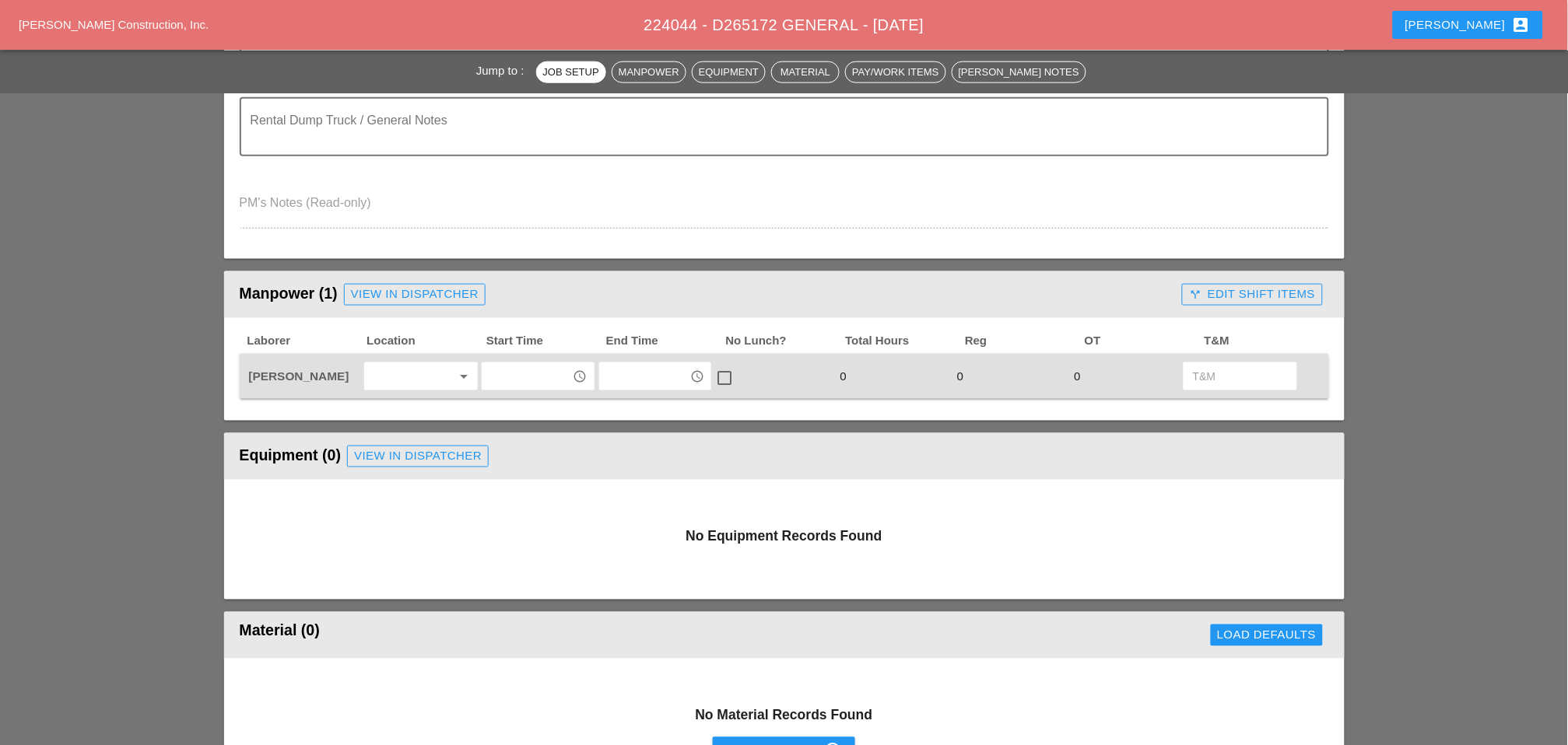 scroll, scrollTop: 518, scrollLeft: 0, axis: vertical 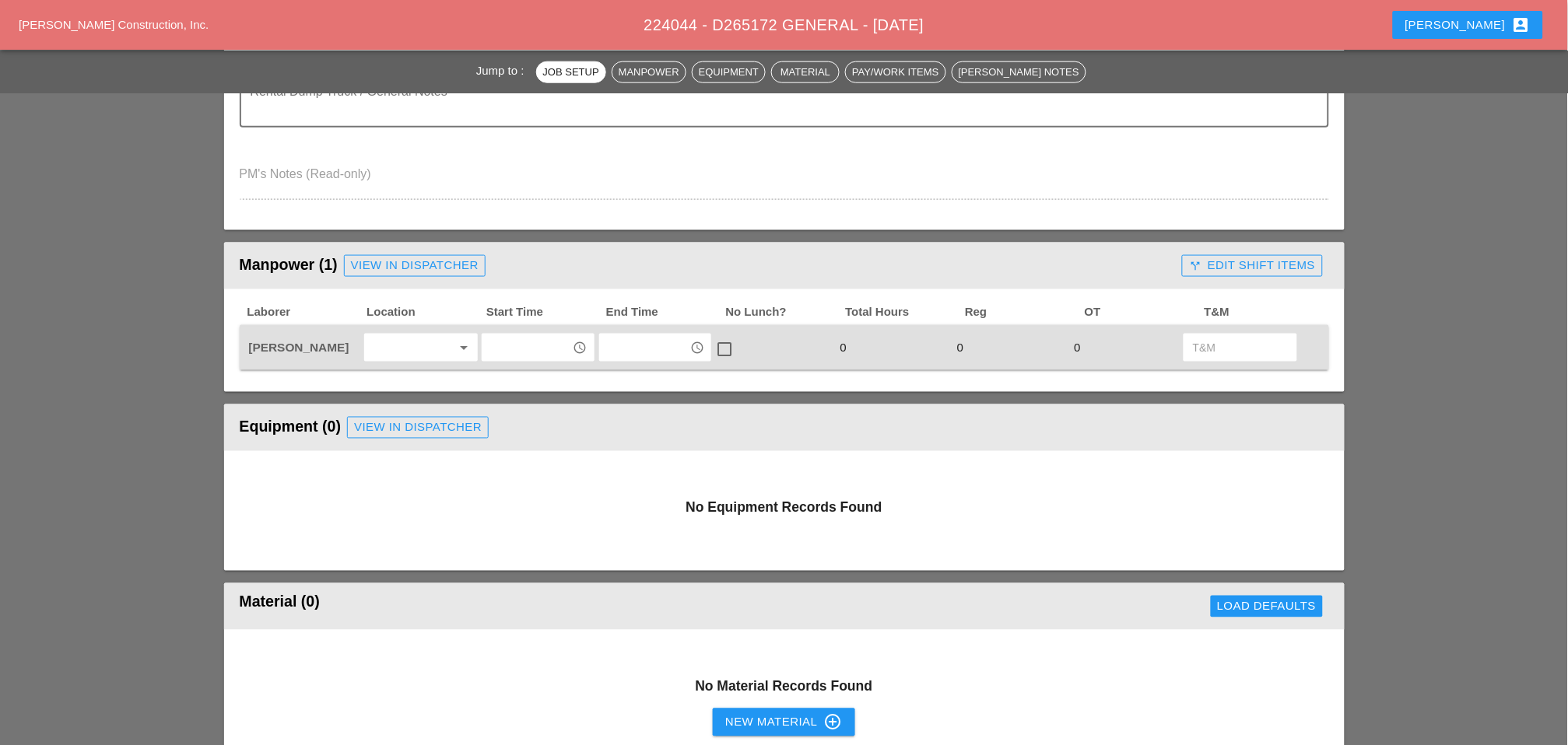 click at bounding box center [527, 348] 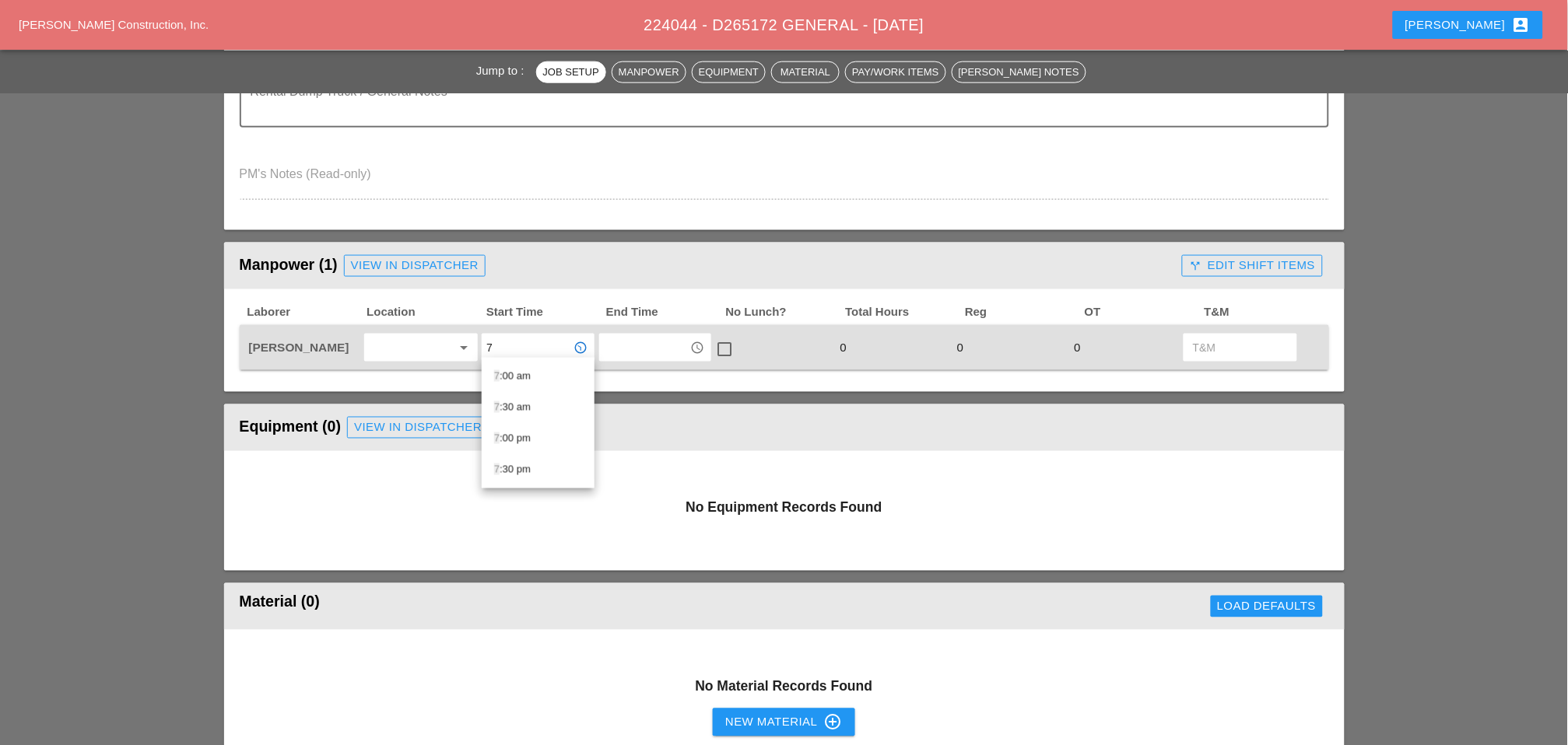 drag, startPoint x: 514, startPoint y: 371, endPoint x: 535, endPoint y: 372, distance: 21.023796 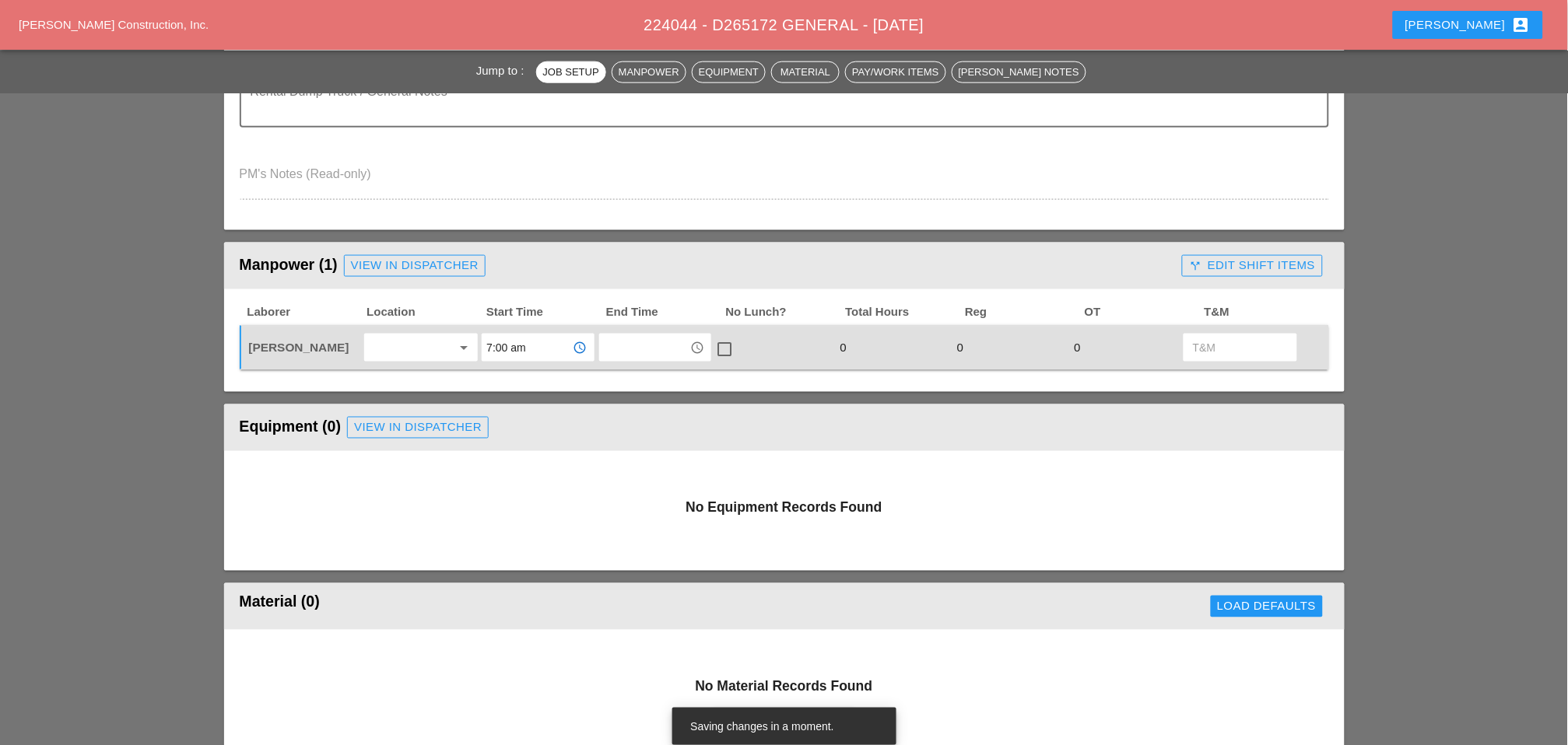 type on "7:00 am" 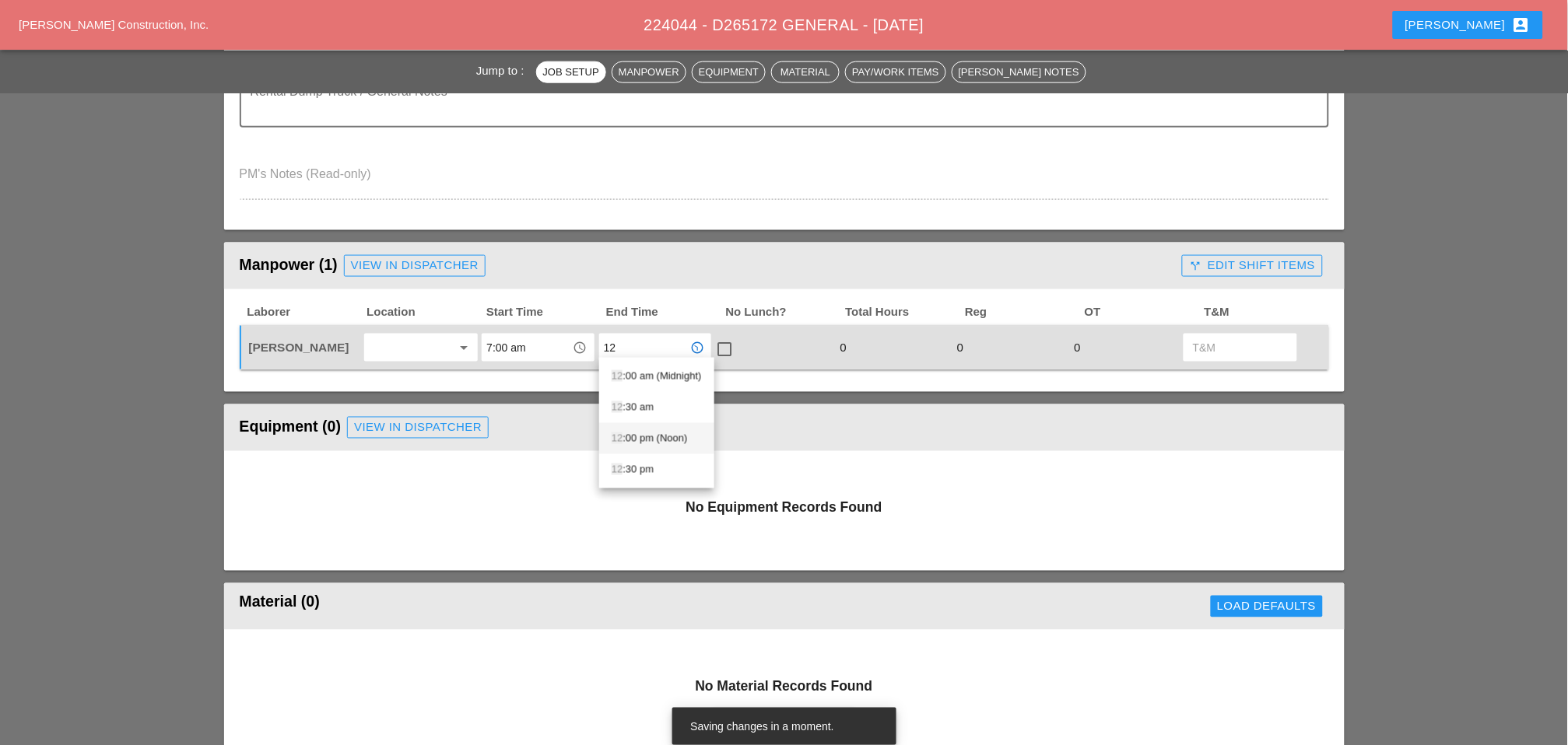 click on "12 :00 pm (Noon)" at bounding box center [657, 439] 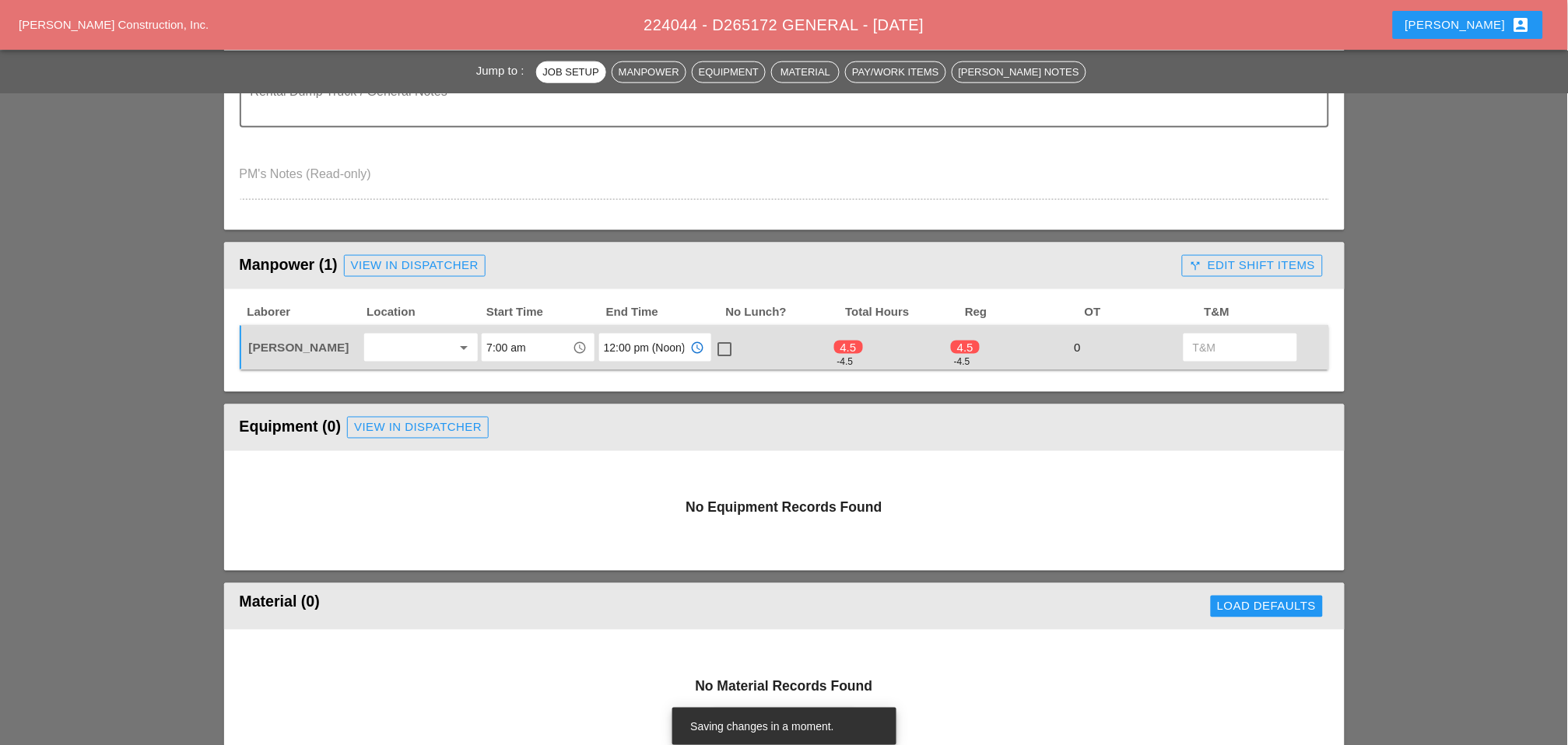 type on "12:00 pm (Noon)" 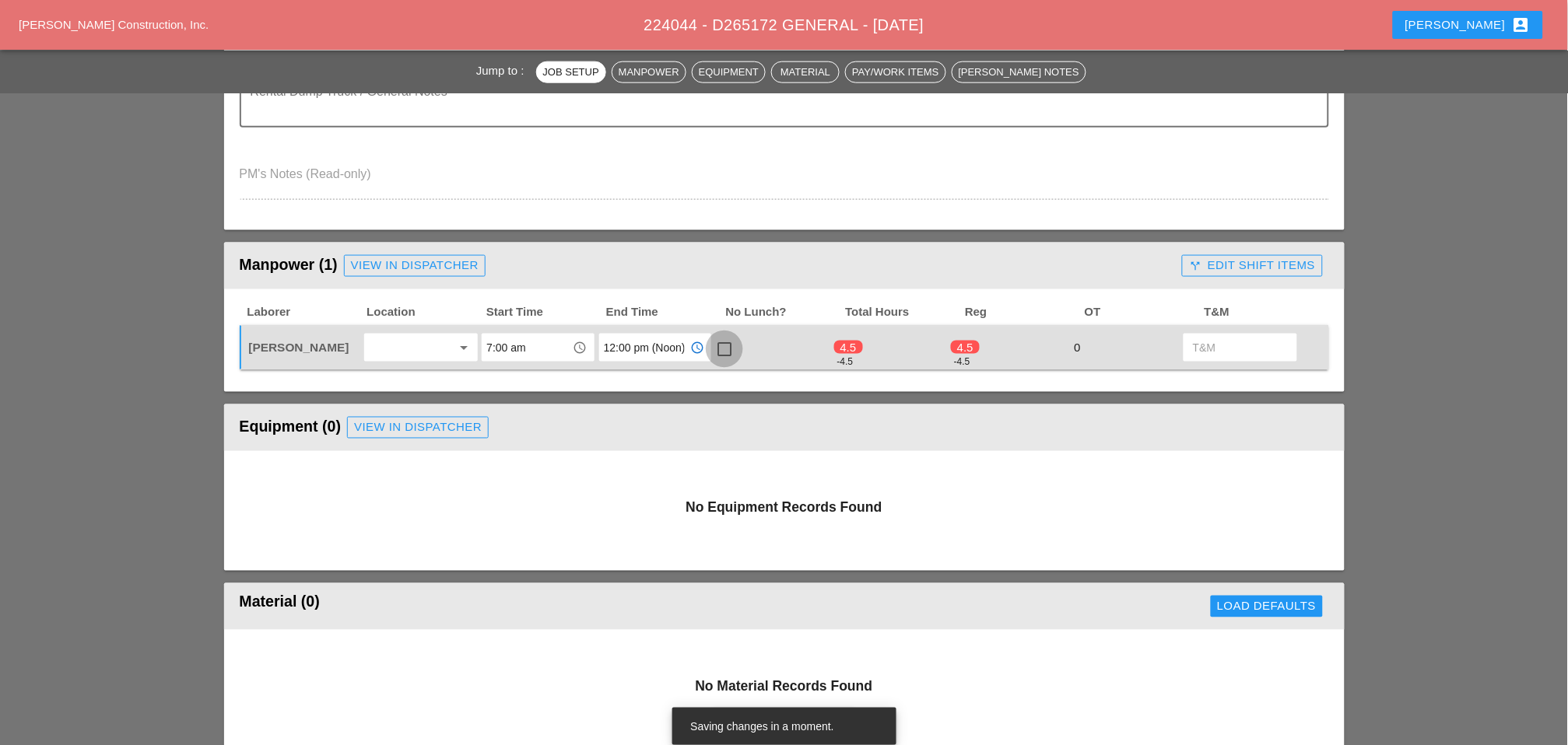 click at bounding box center [724, 349] 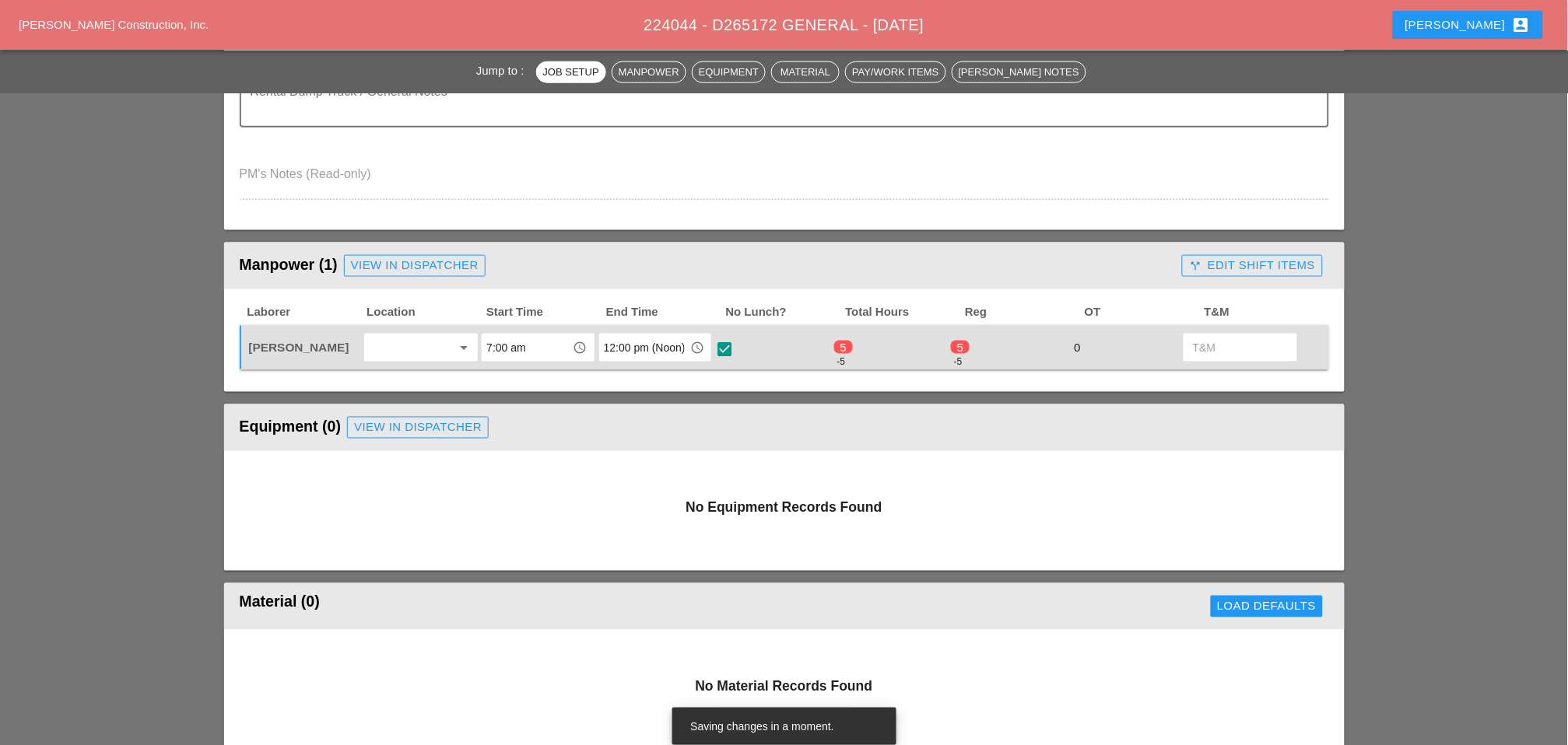 click on "call_split Edit Shift Items" at bounding box center (1252, 265) 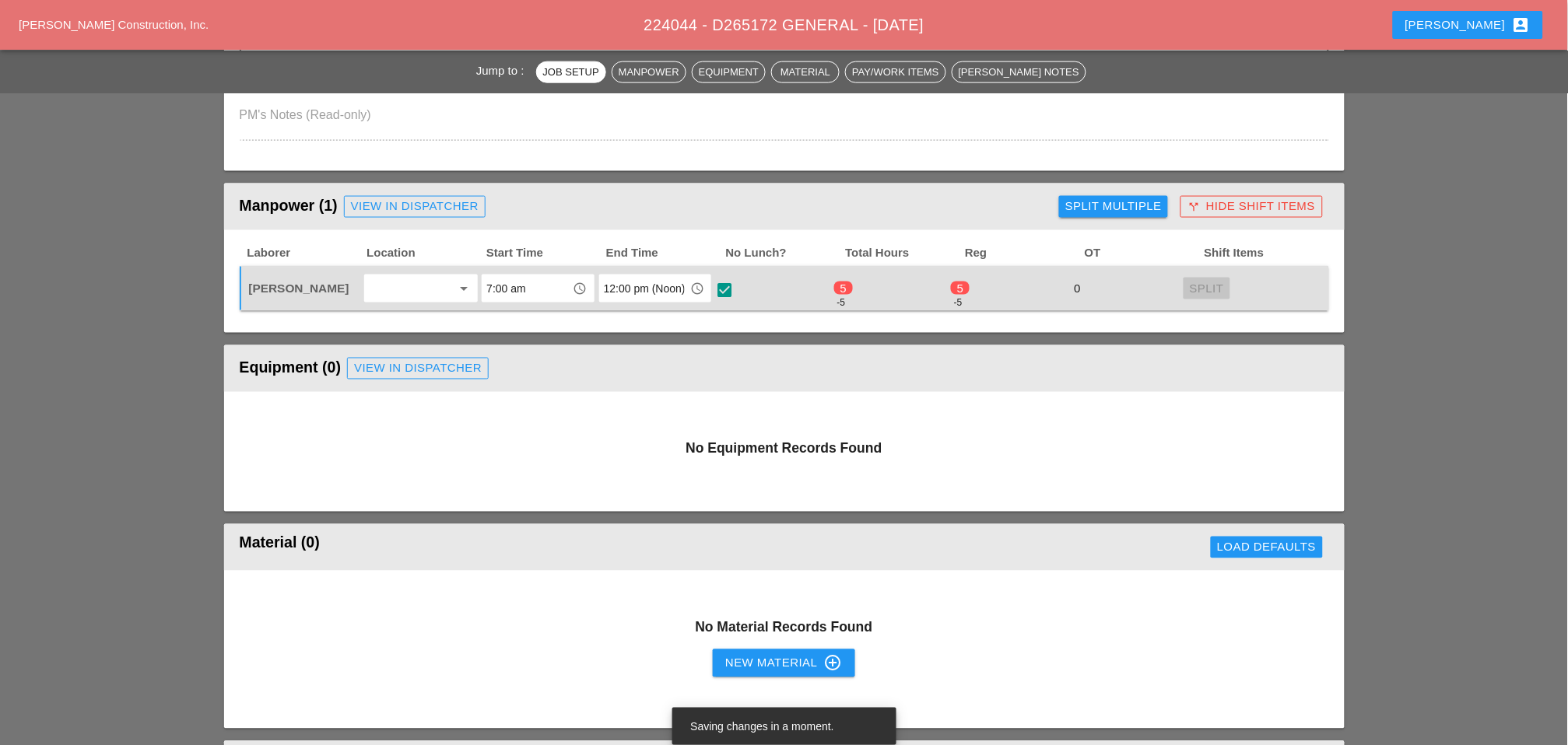 scroll, scrollTop: 604, scrollLeft: 0, axis: vertical 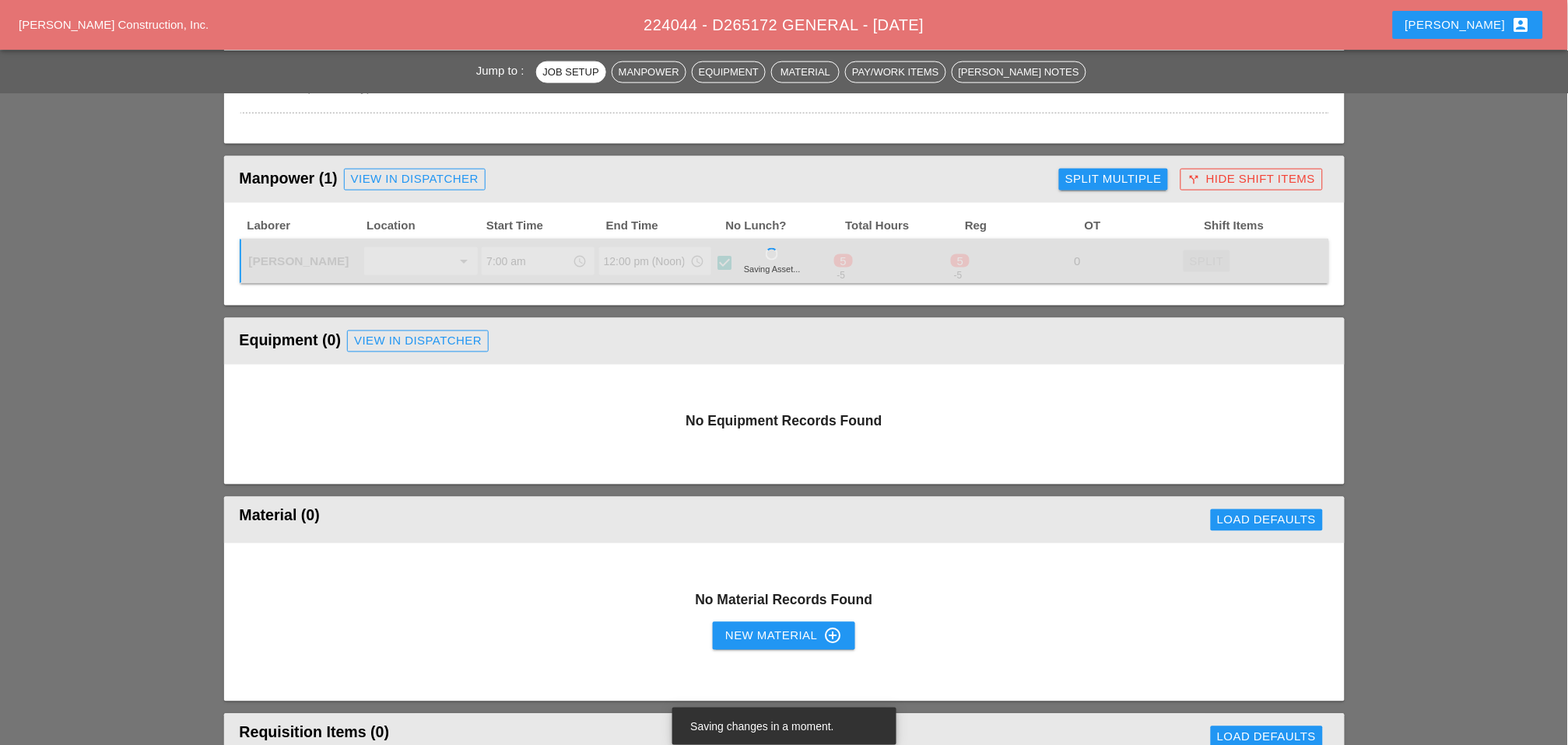 type on "5" 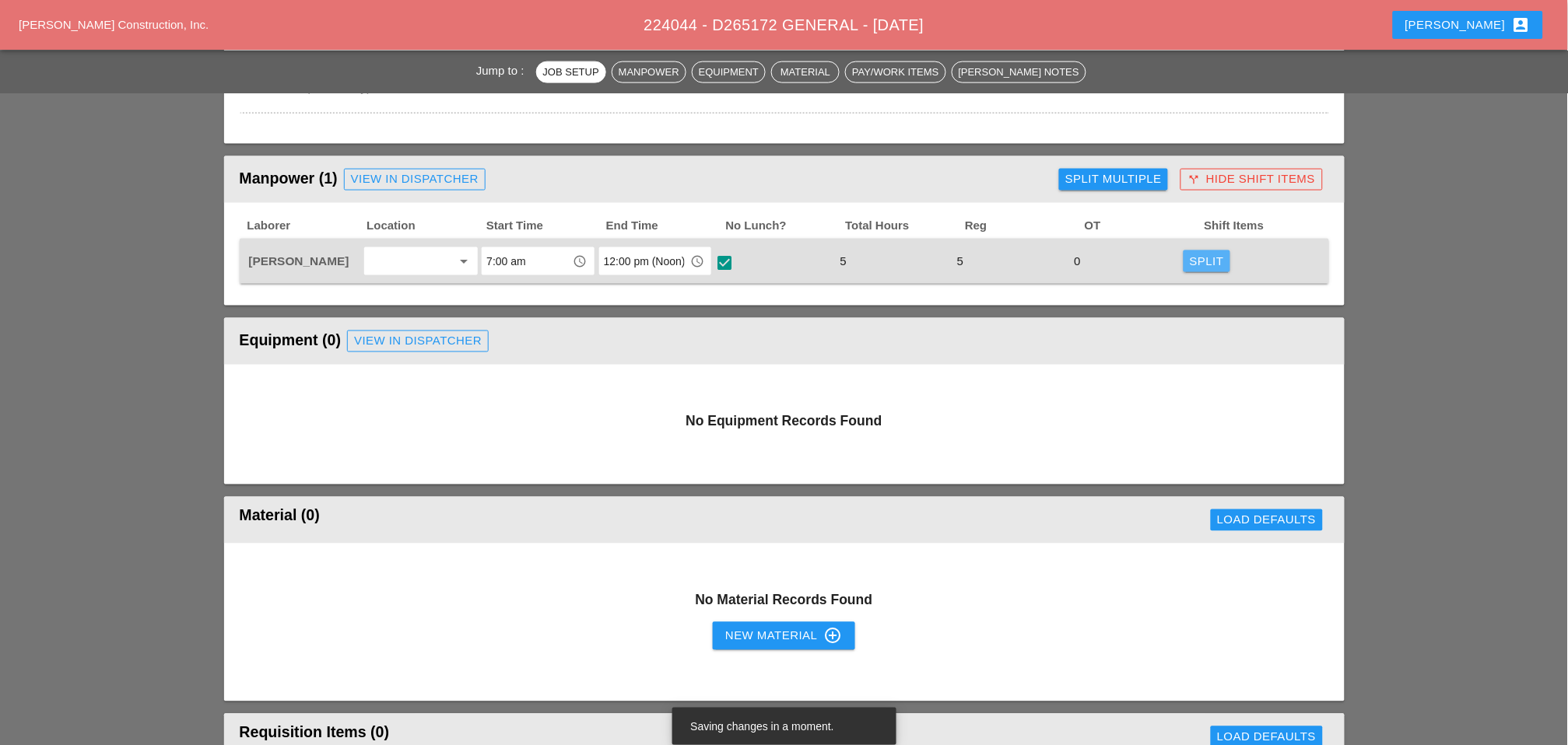 click on "Split" at bounding box center (1207, 261) 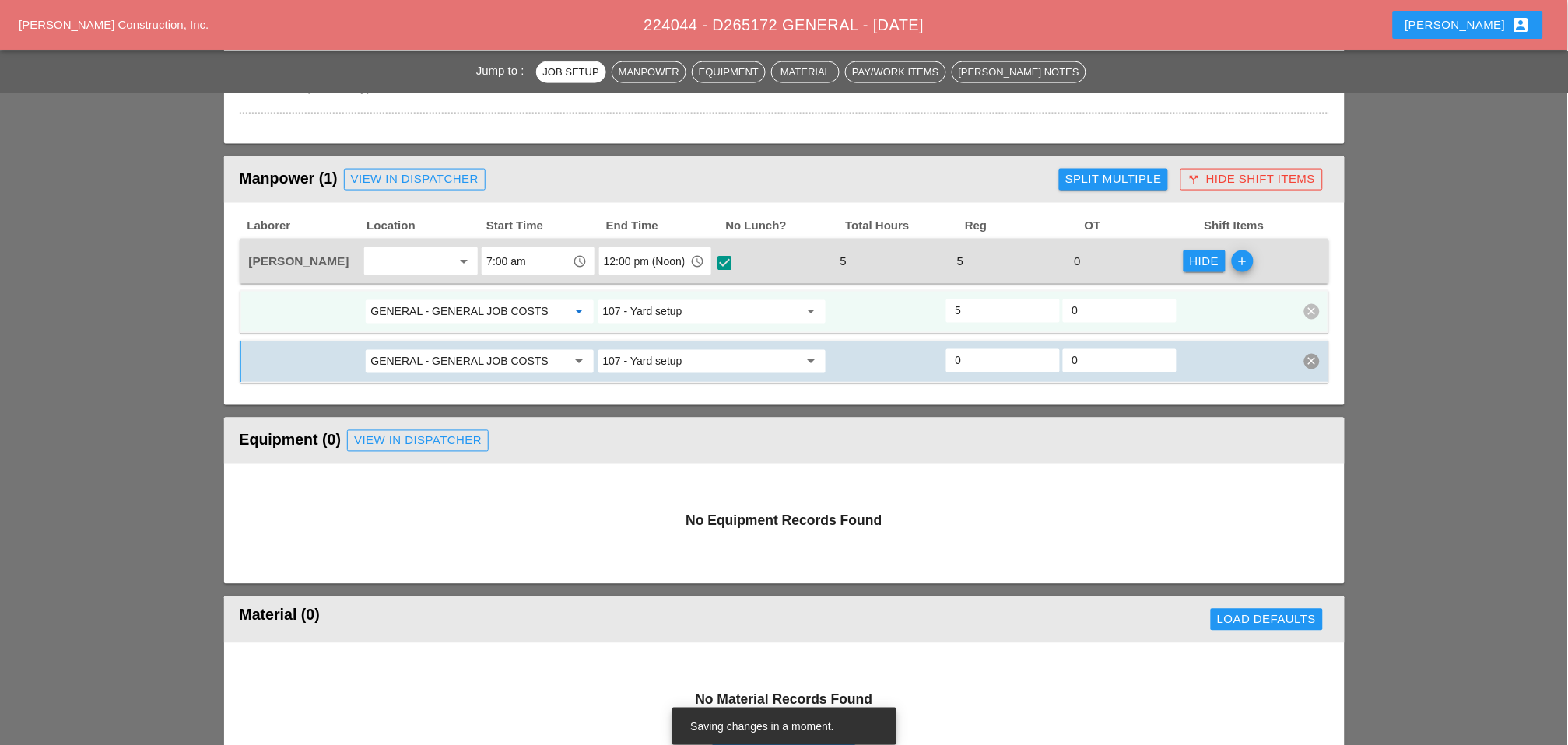 click on "GENERAL - GENERAL JOB COSTS" at bounding box center [468, 312] 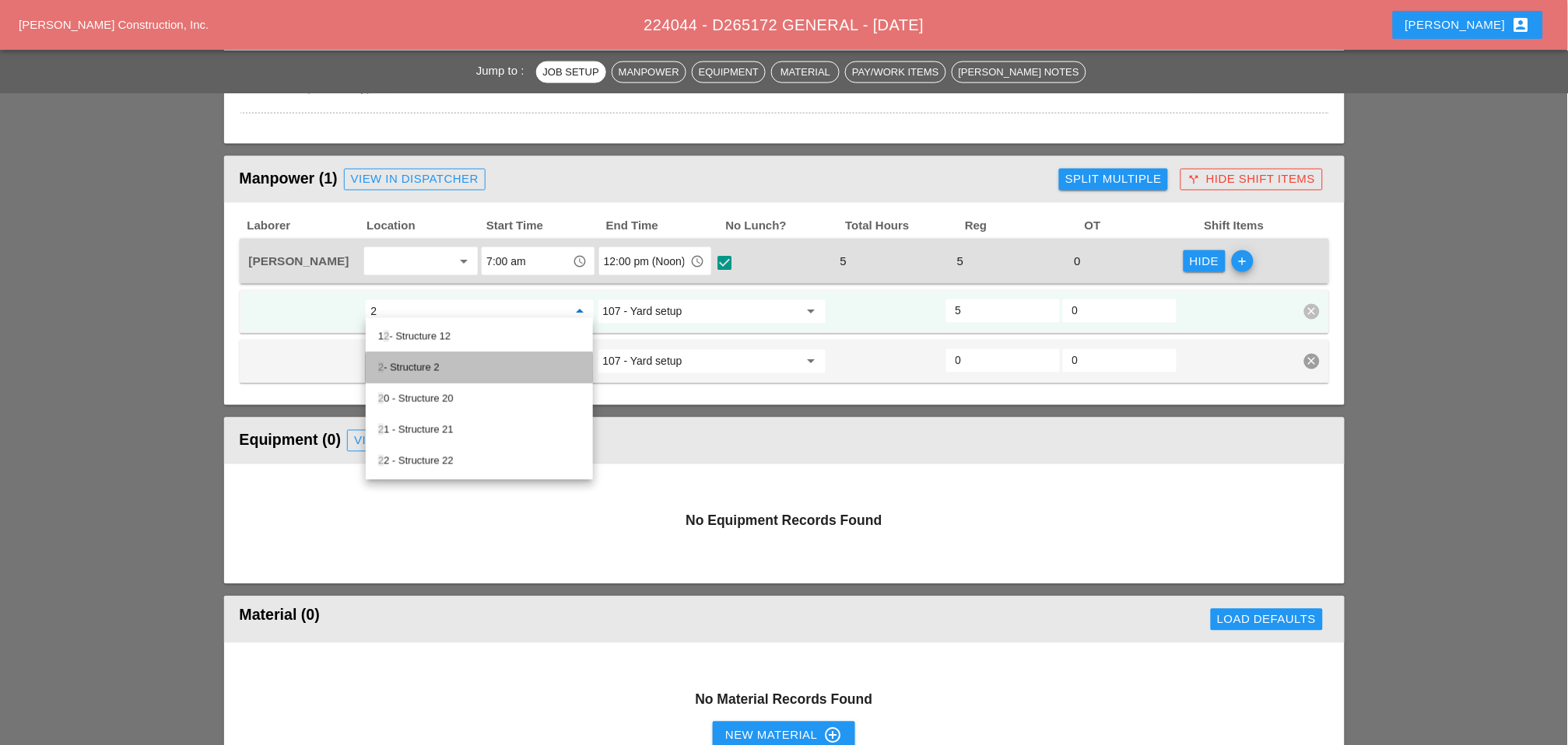 click on "2  - Structure 2" at bounding box center (479, 368) 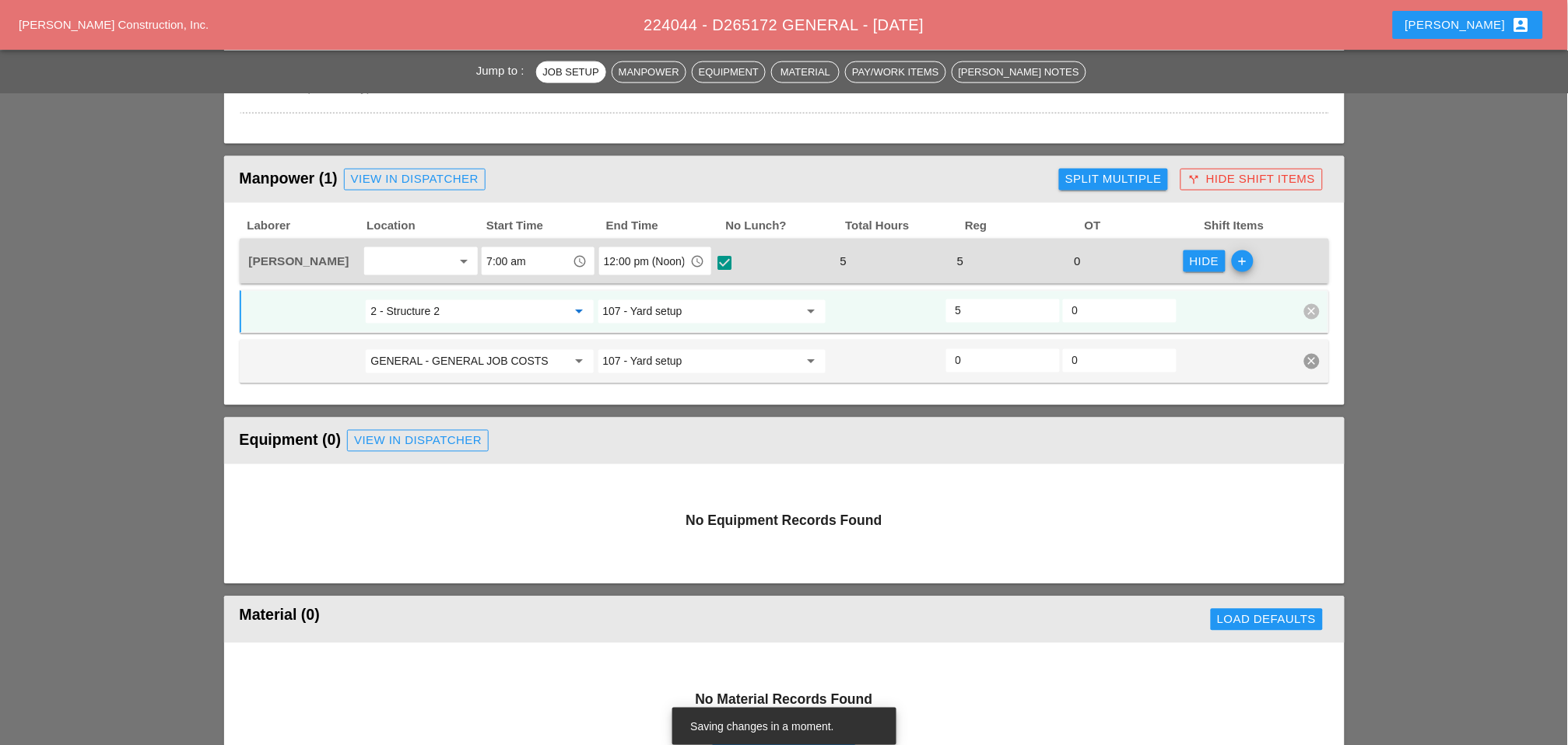 type on "2 - Structure 2" 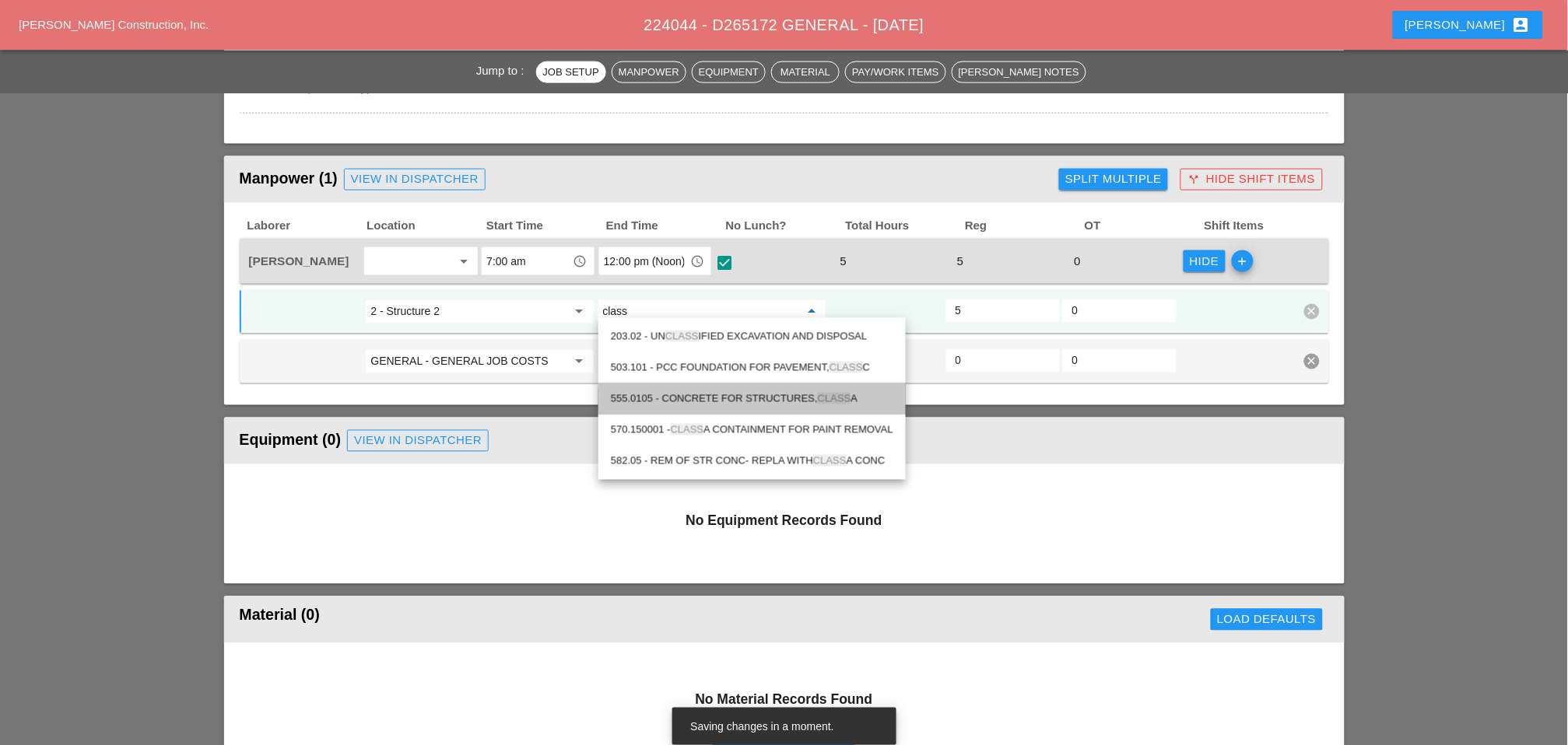 drag, startPoint x: 720, startPoint y: 393, endPoint x: 810, endPoint y: 371, distance: 92.64988 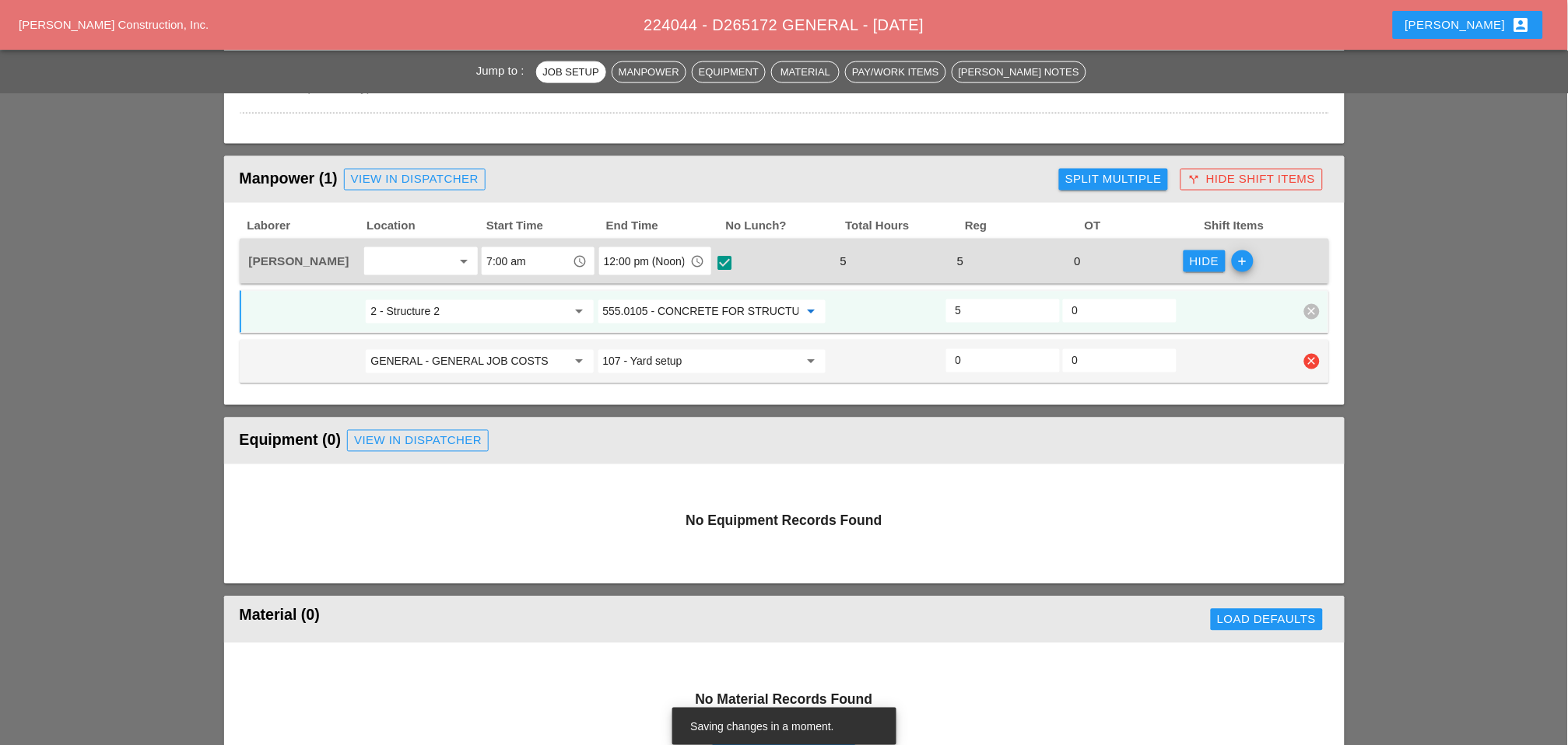 type on "555.0105 - CONCRETE FOR STRUCTURES, CLASS A" 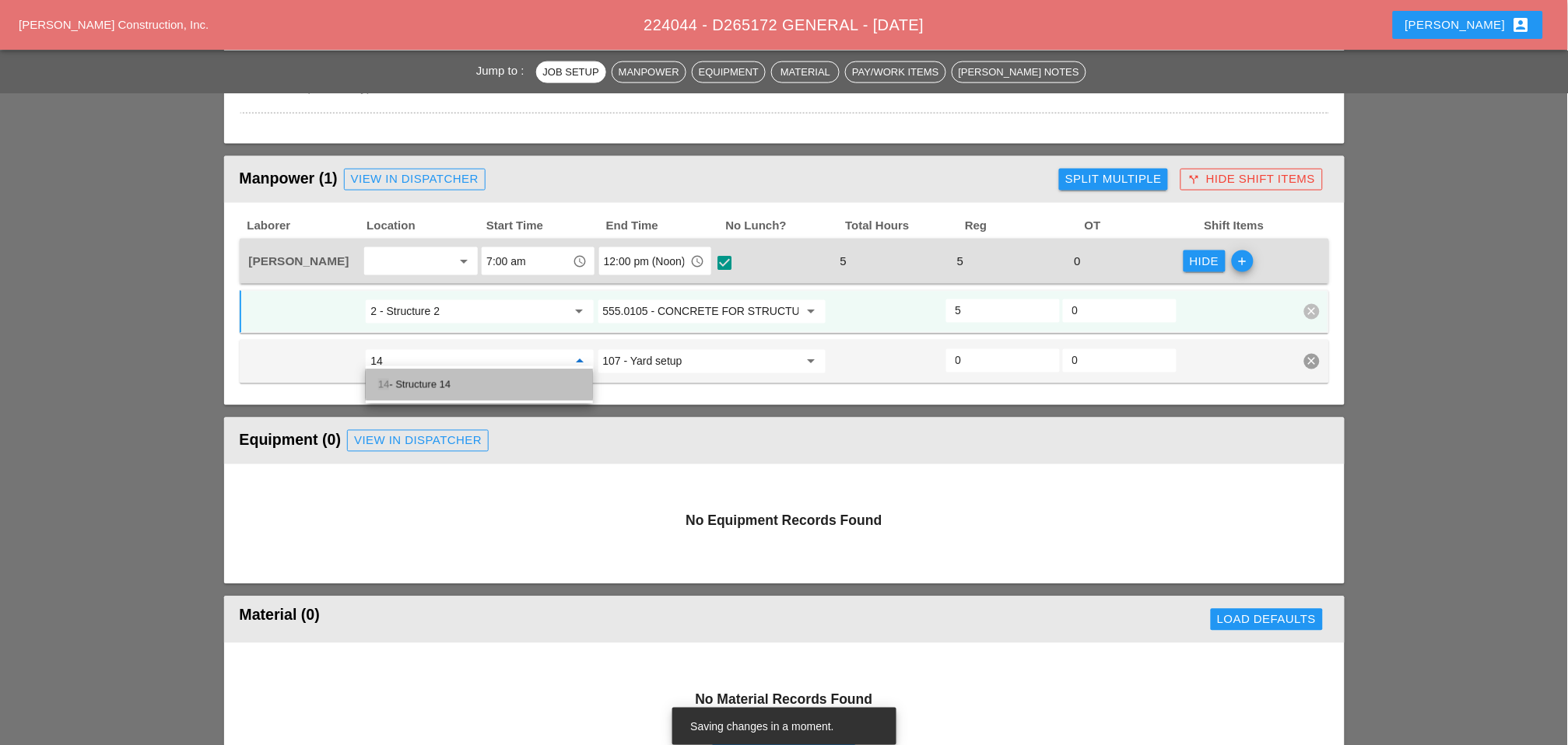drag, startPoint x: 426, startPoint y: 383, endPoint x: 467, endPoint y: 381, distance: 41.048752 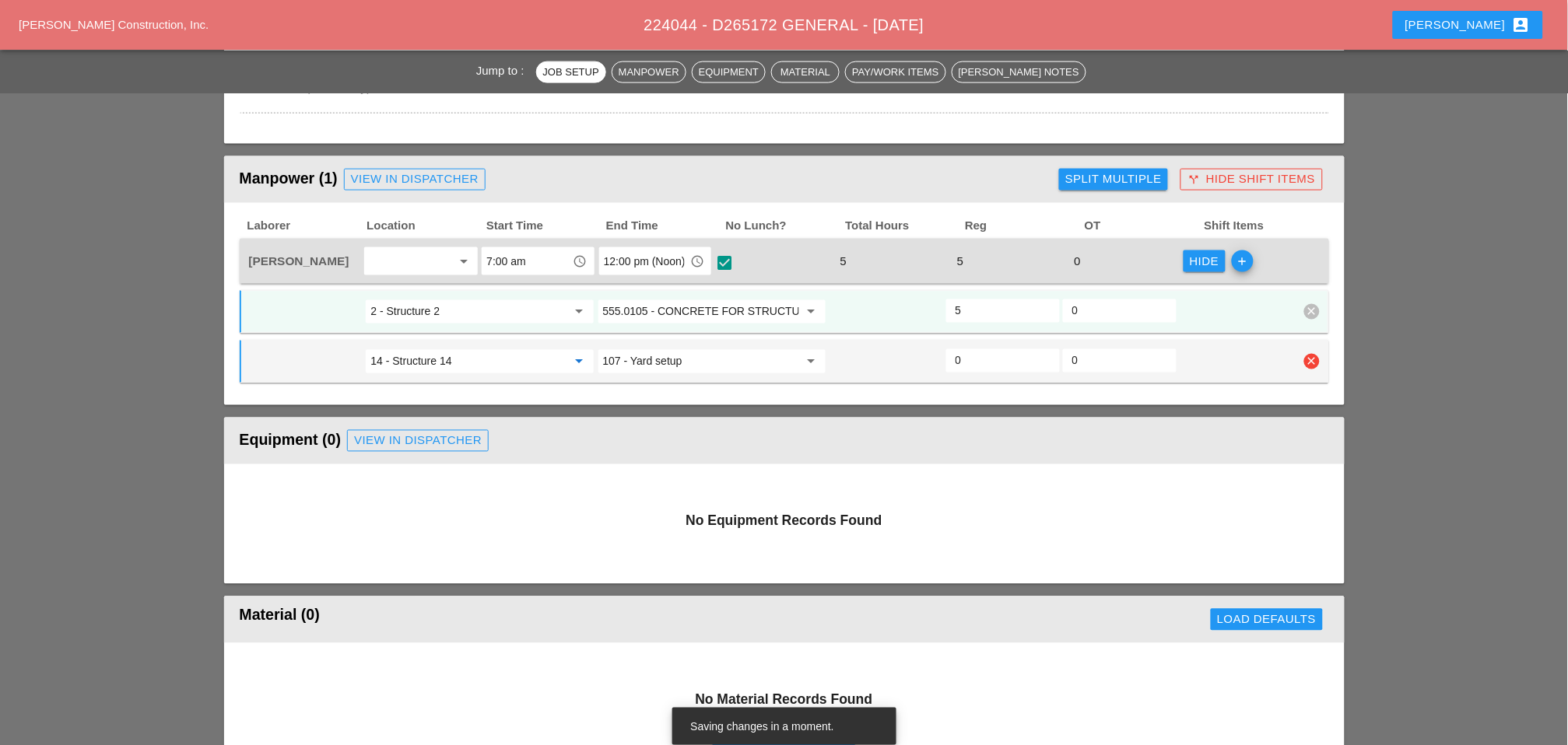 type on "14 - Structure 14" 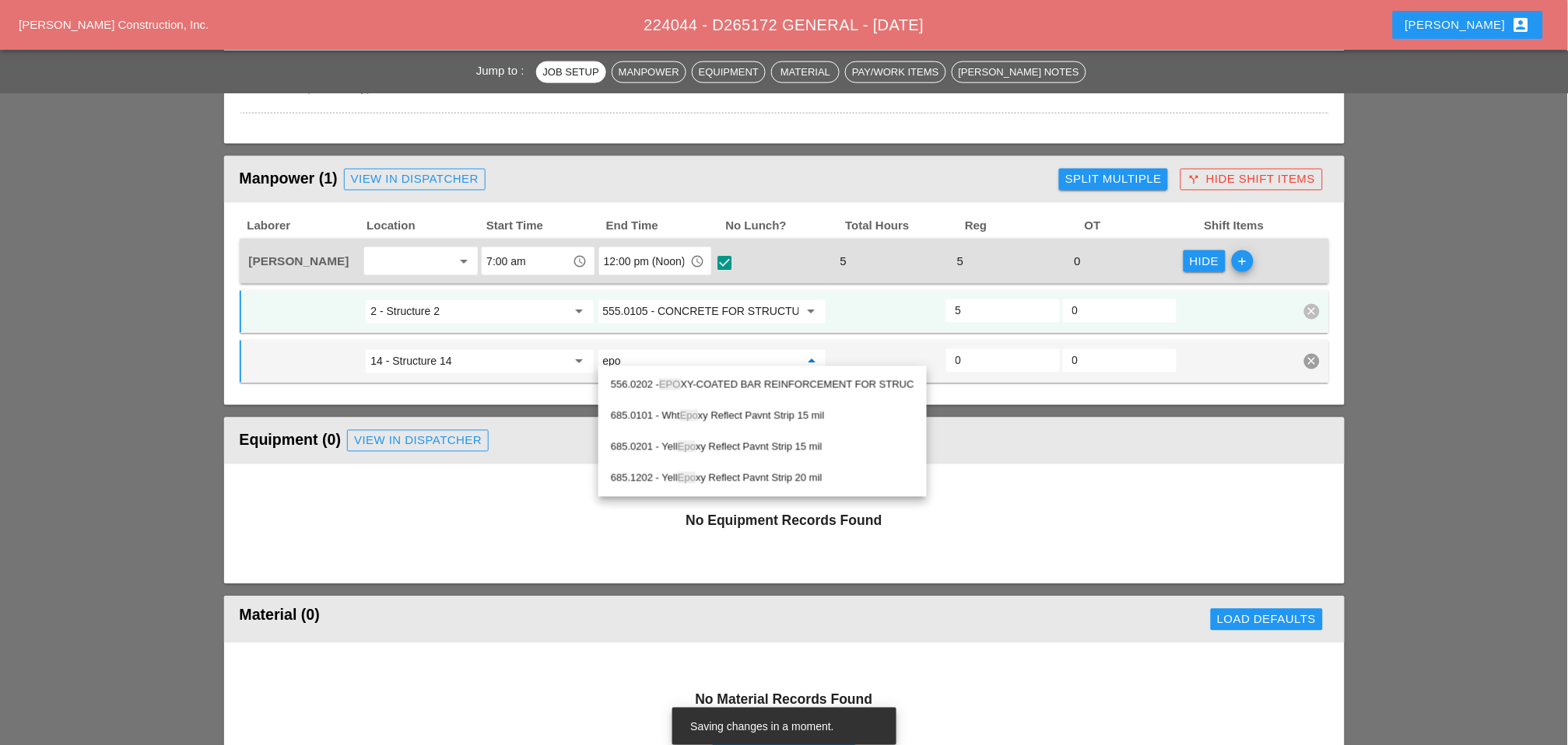 click on "556.0202 -  EPO XY-COATED BAR REINFORCEMENT FOR STRUC" at bounding box center (763, 385) 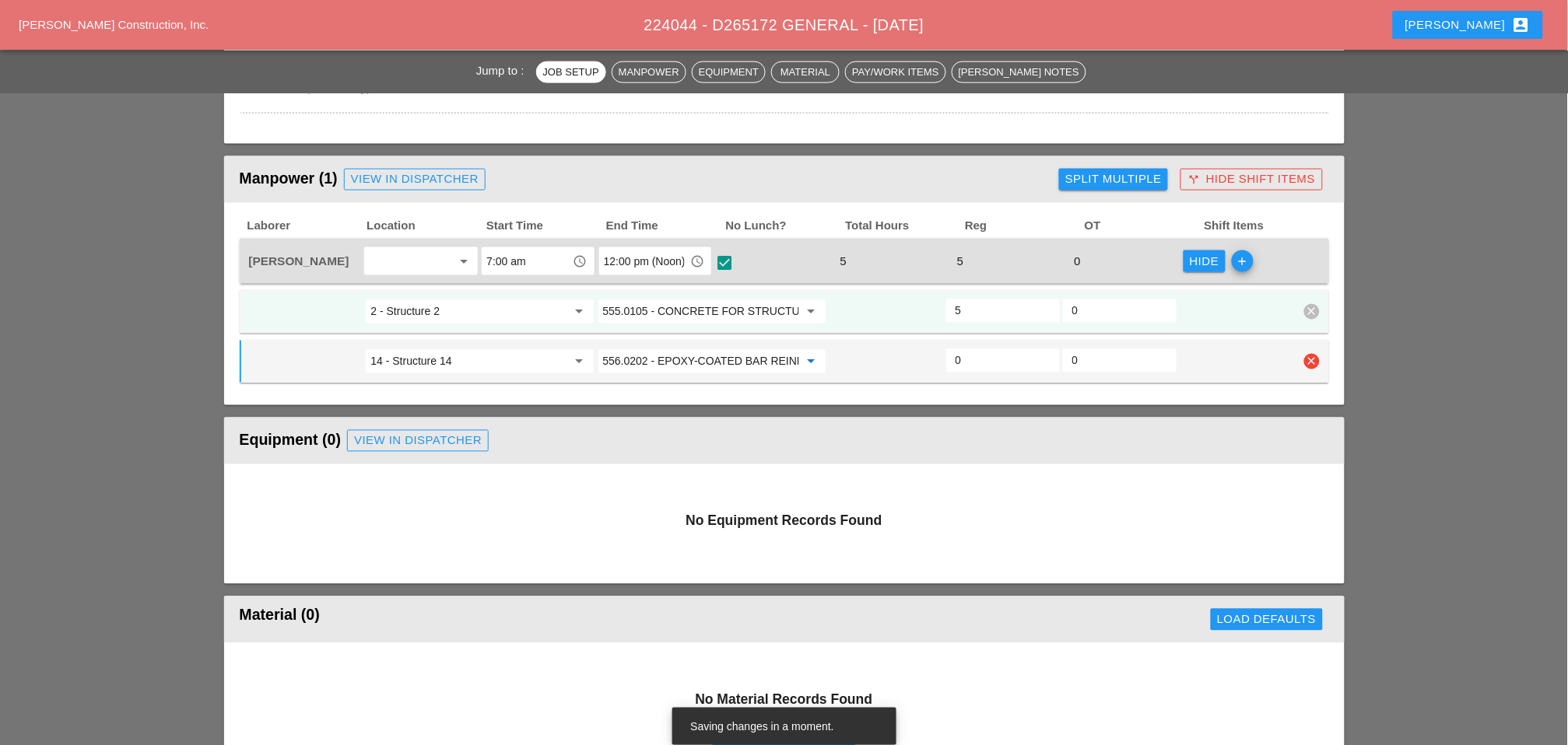 click on "556.0202 - EPOXY-COATED BAR REINFORCEMENT FOR STRUC" at bounding box center [701, 362] 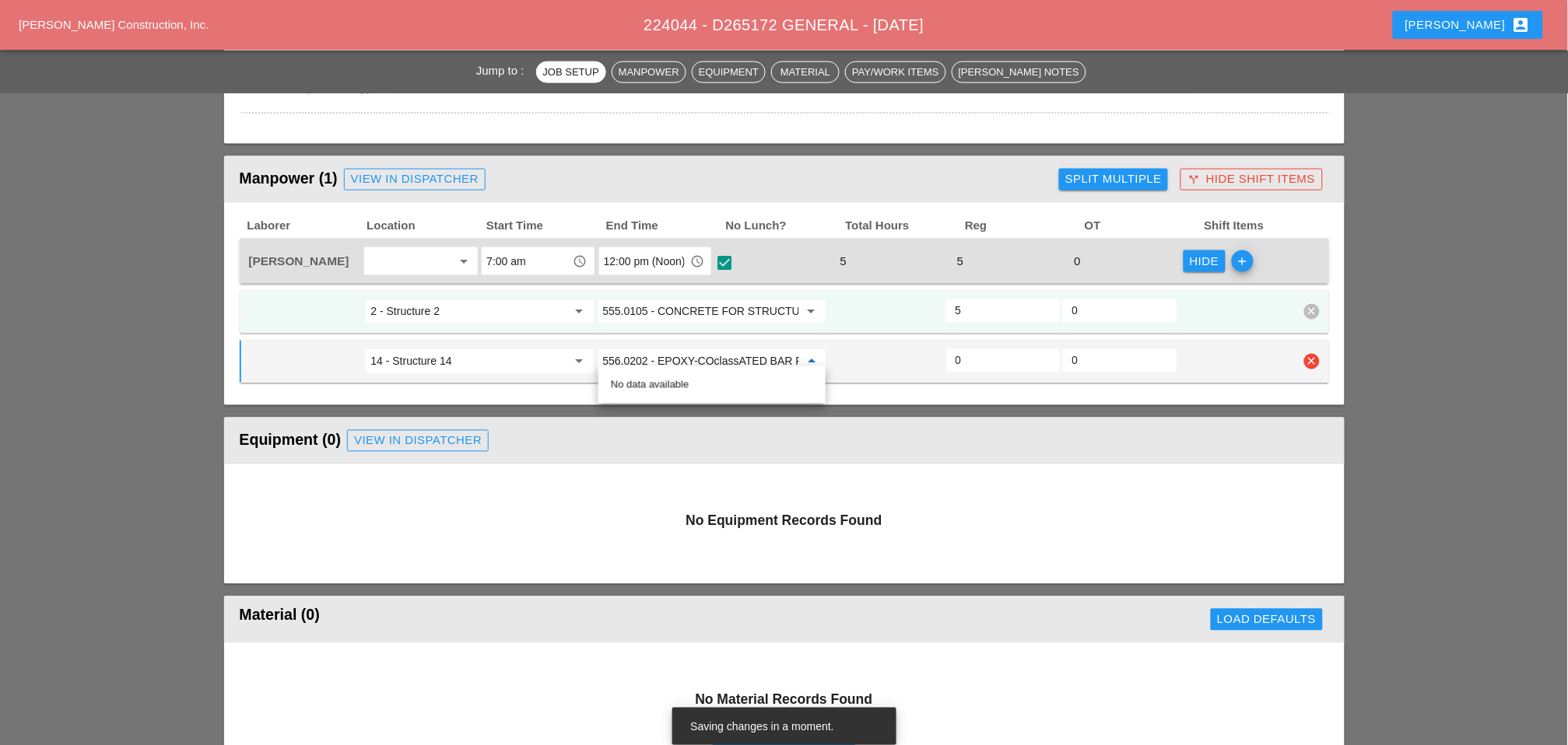 click on "14 - Structure 14" at bounding box center [468, 362] 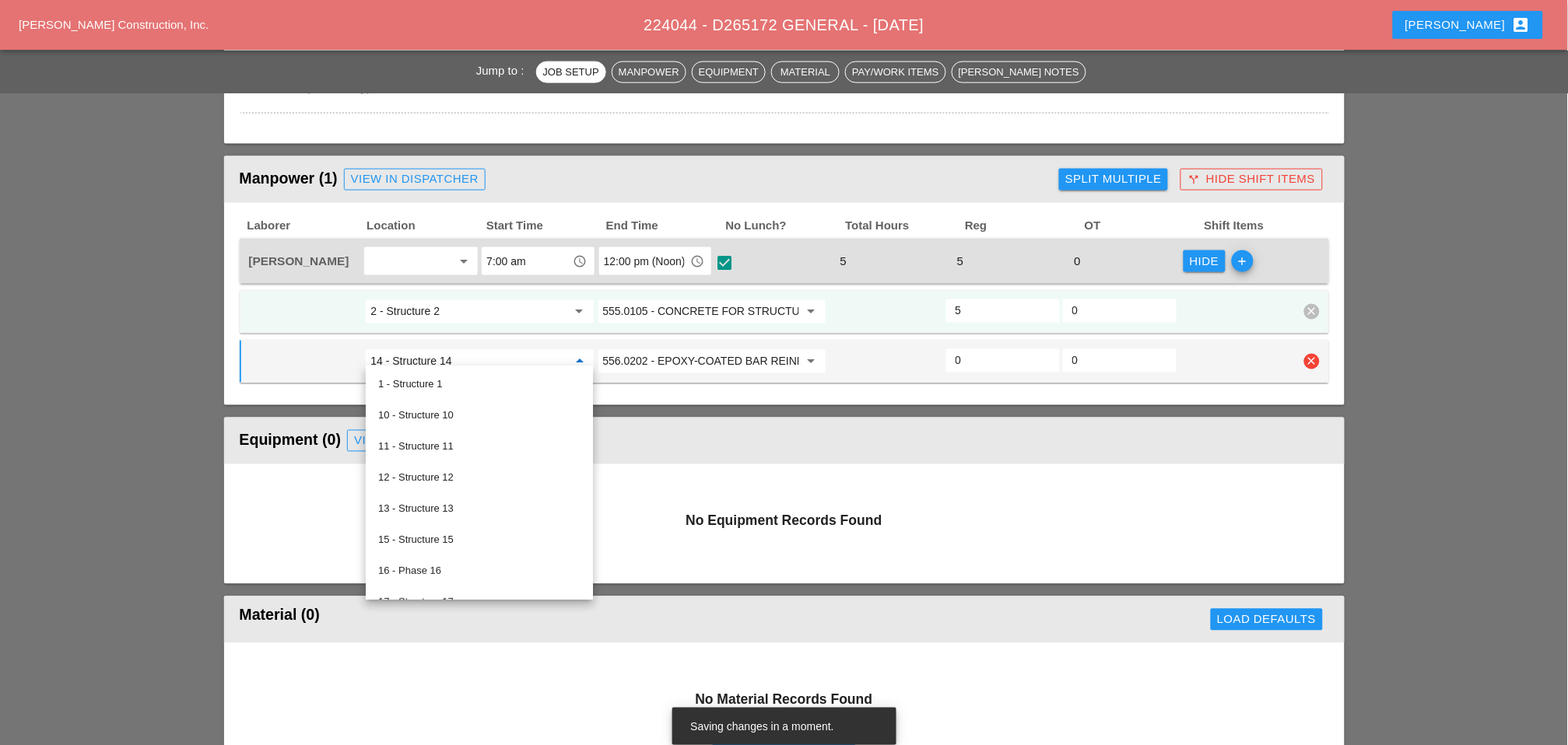 click on "556.0202 - EPOXY-COATED BAR REINFORCEMENT FOR STRUC" at bounding box center (701, 362) 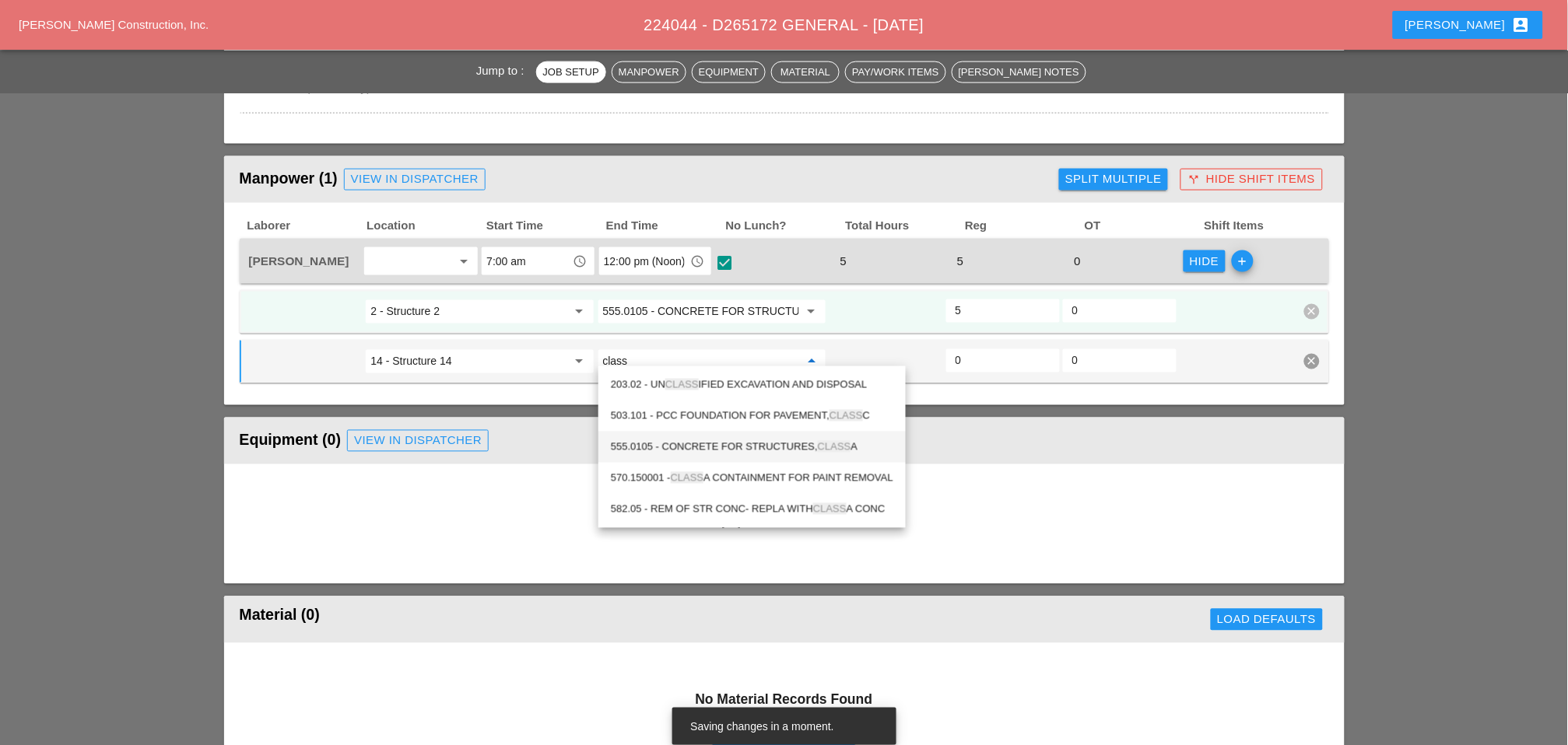 click on "555.0105 - CONCRETE FOR STRUCTURES,  CLASS  A" at bounding box center [752, 447] 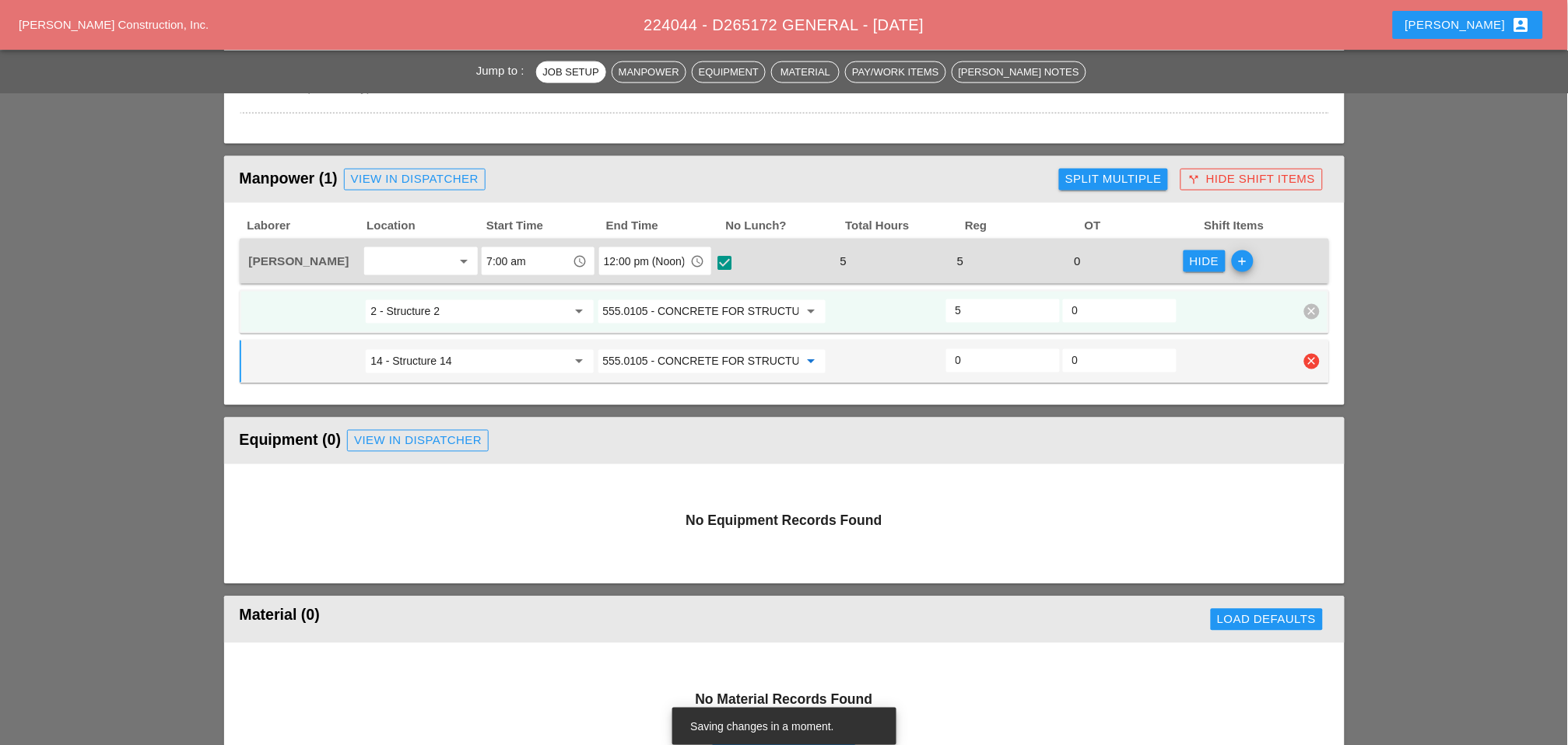 type on "555.0105 - CONCRETE FOR STRUCTURES, CLASS A" 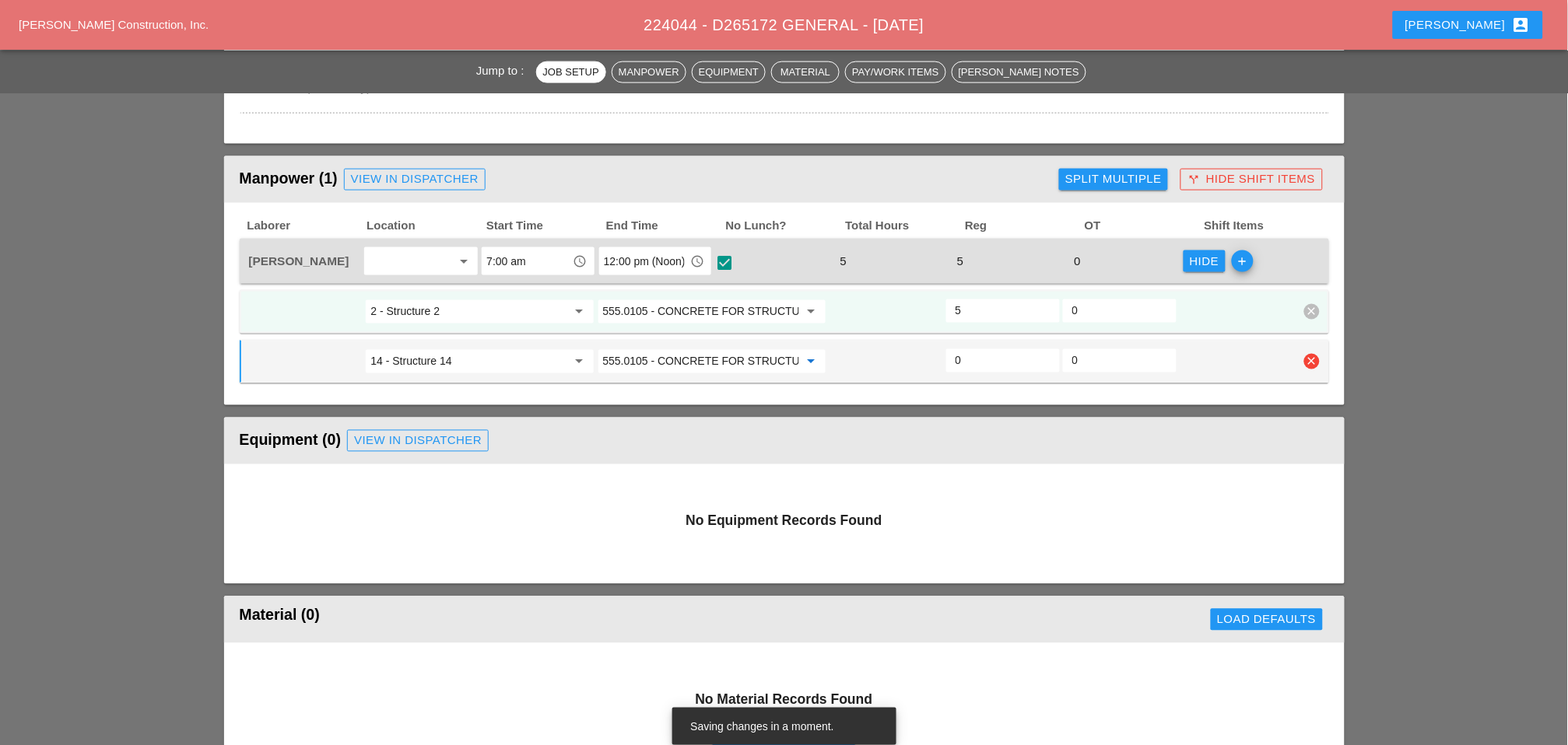 click on "0" at bounding box center (1003, 361) 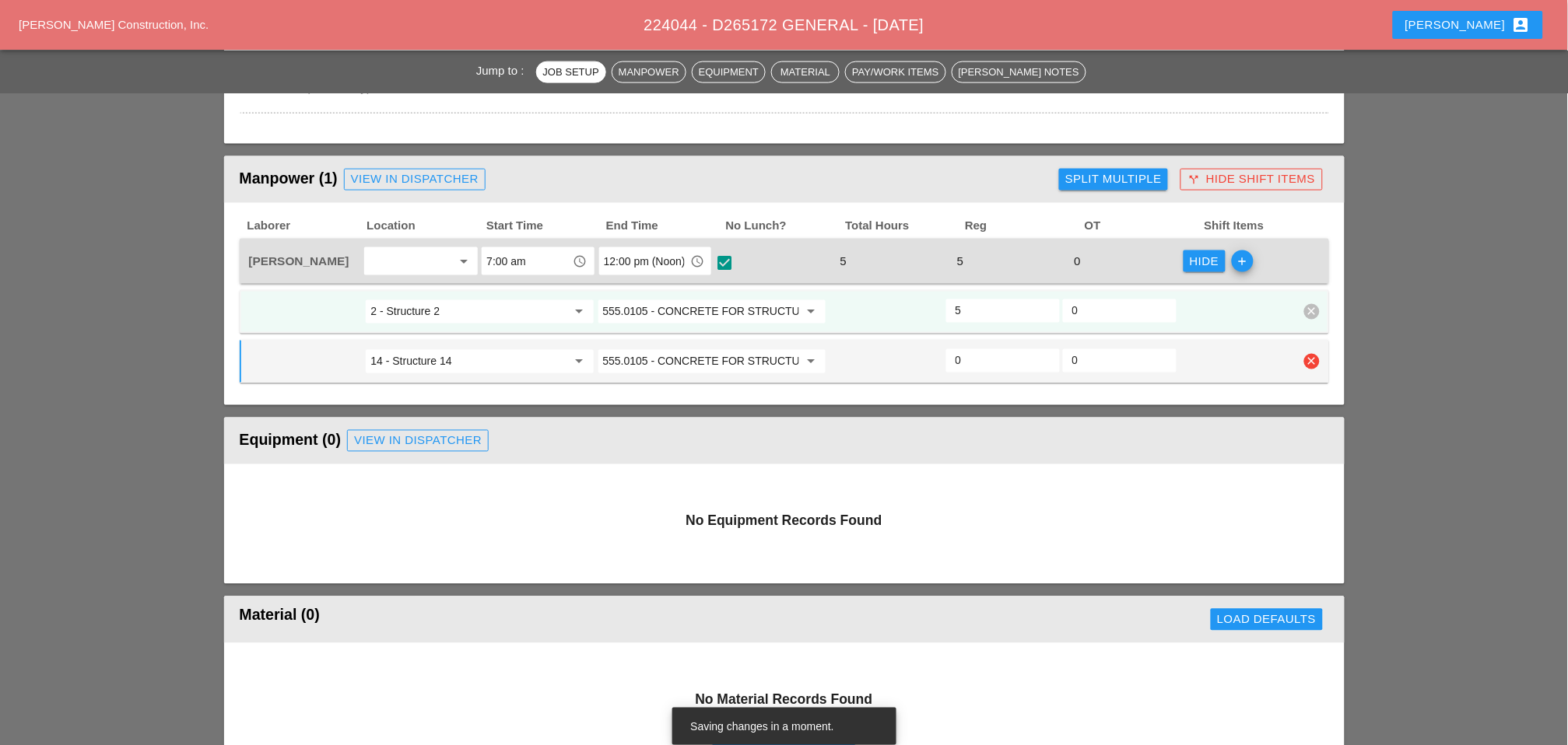 type on "3" 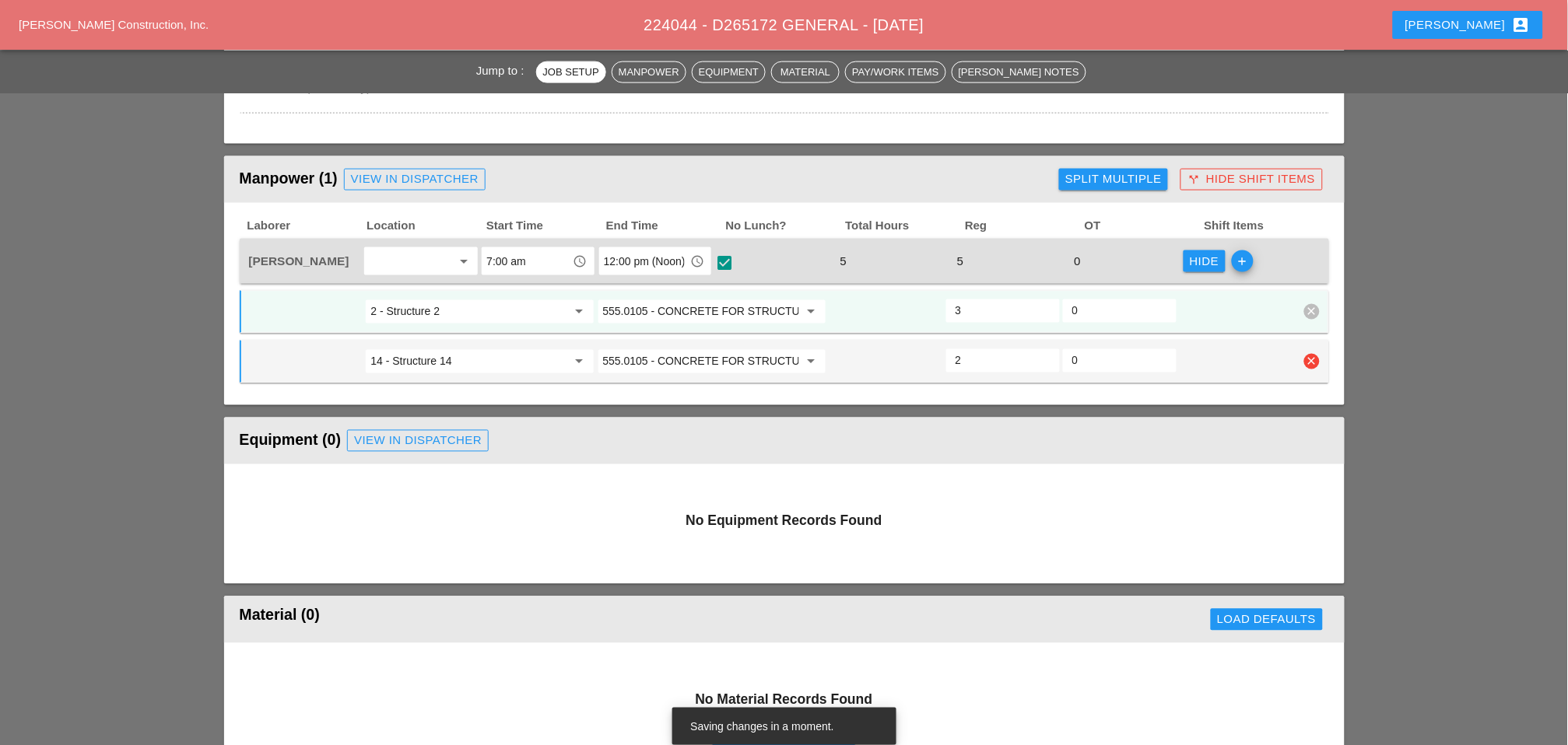 type on "2.5" 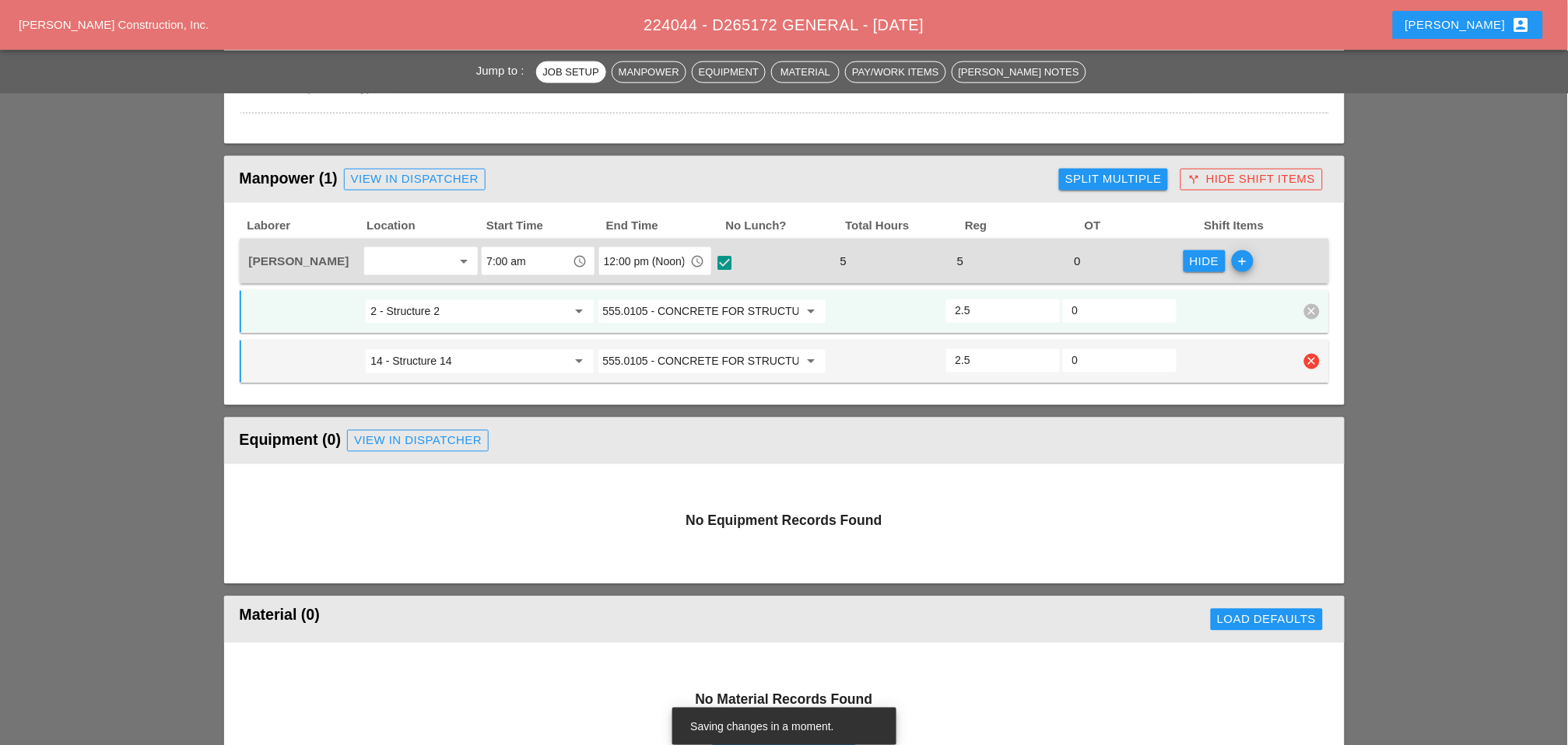 type on "2.5" 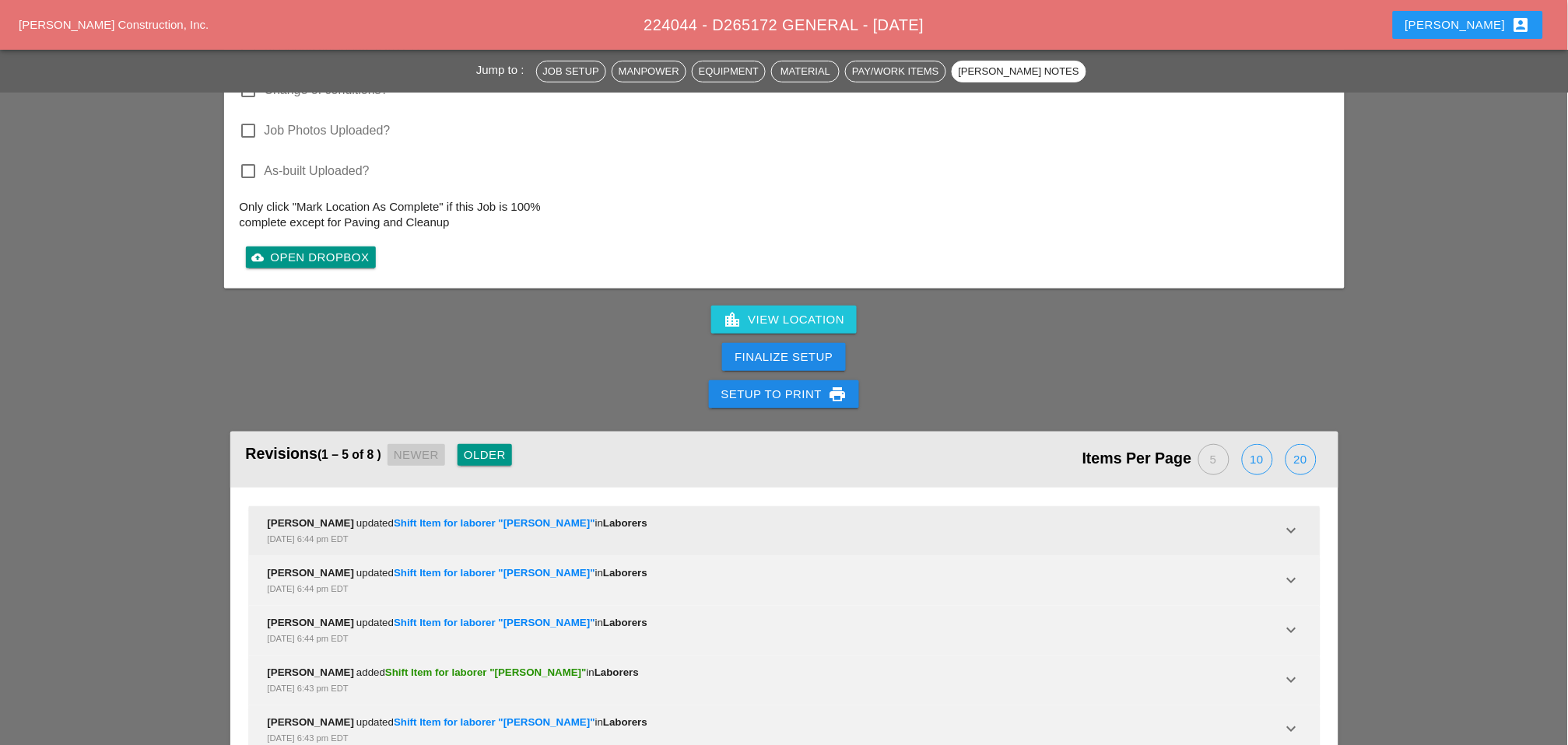 scroll, scrollTop: 1901, scrollLeft: 0, axis: vertical 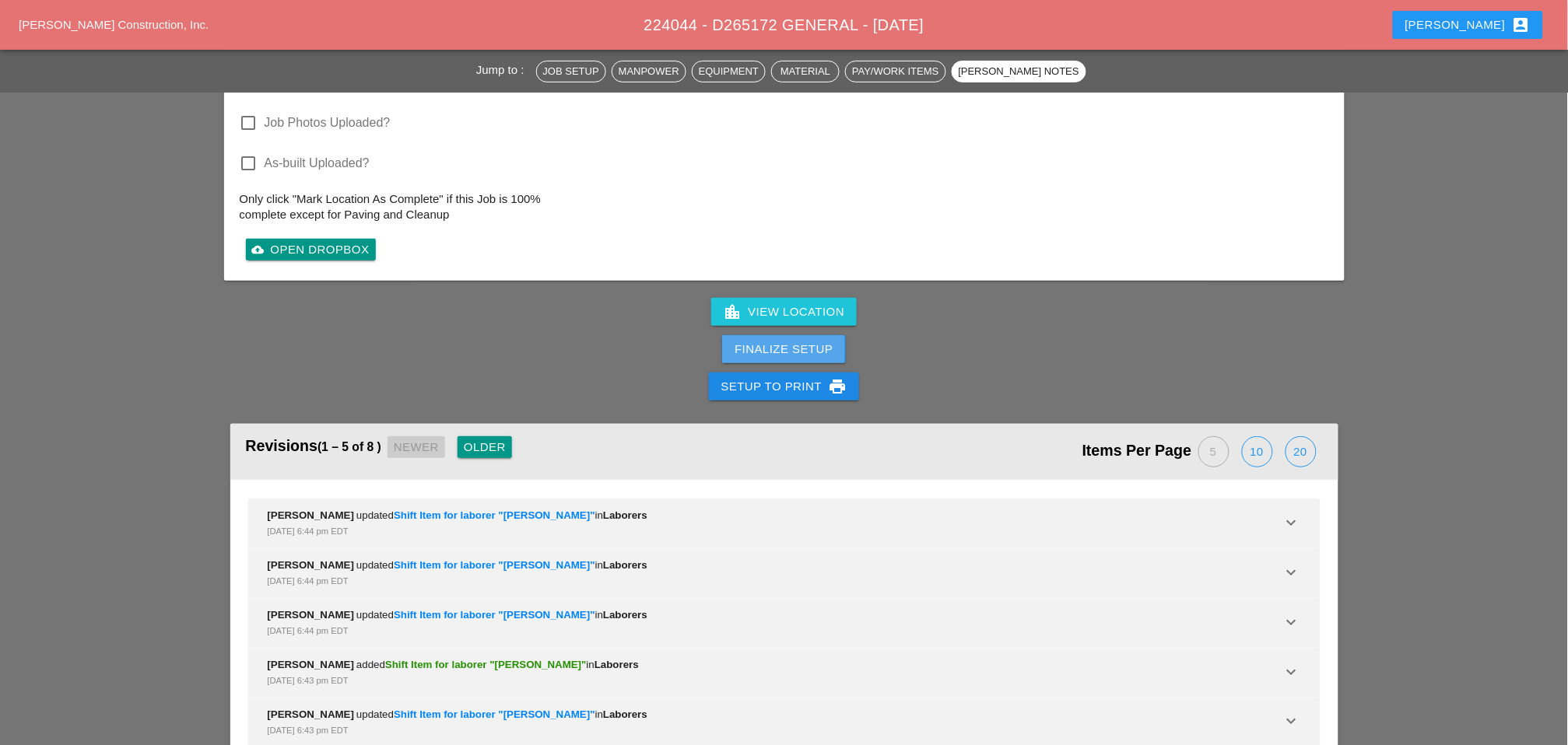 click on "Finalize Setup" at bounding box center (784, 349) 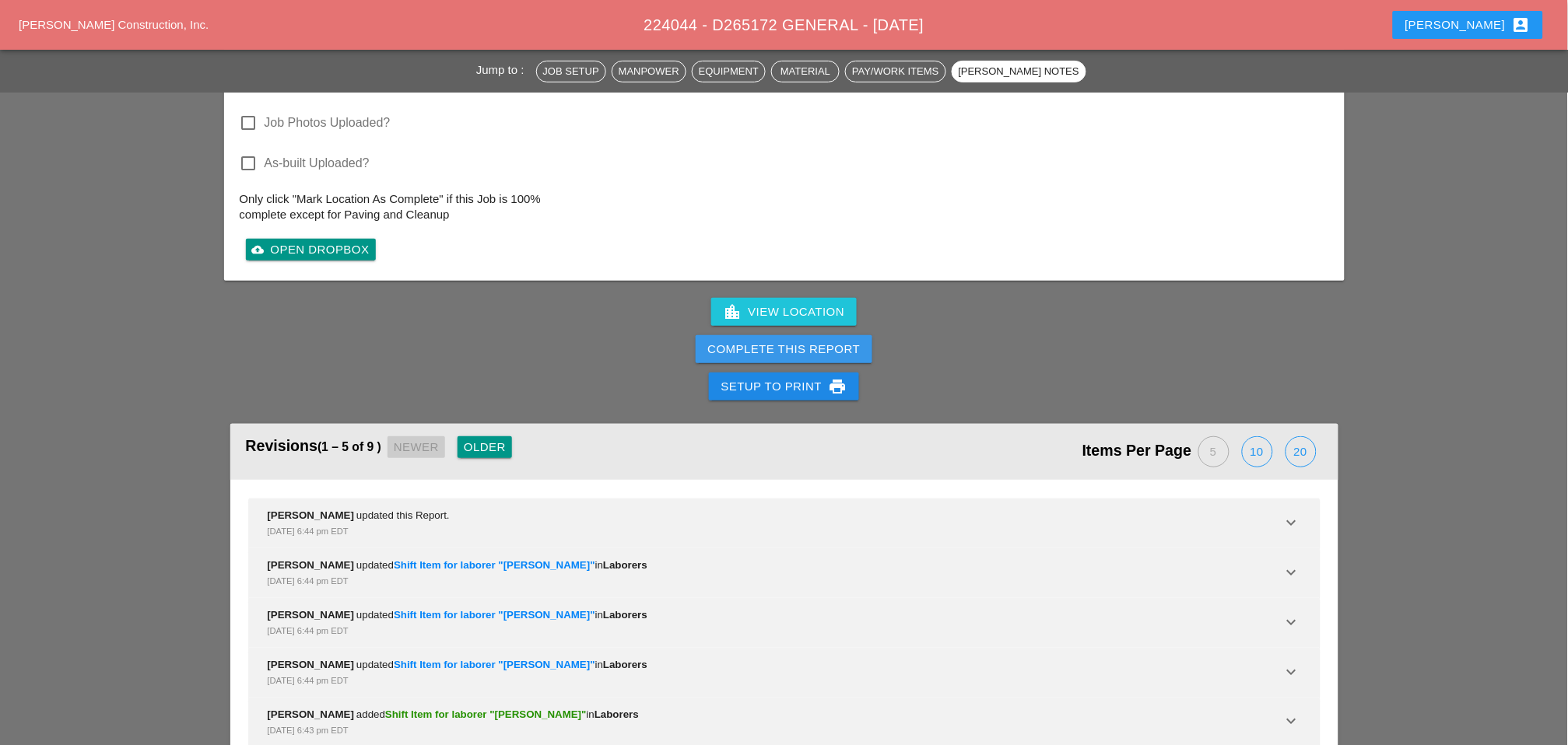 click on "Complete This Report" at bounding box center (784, 349) 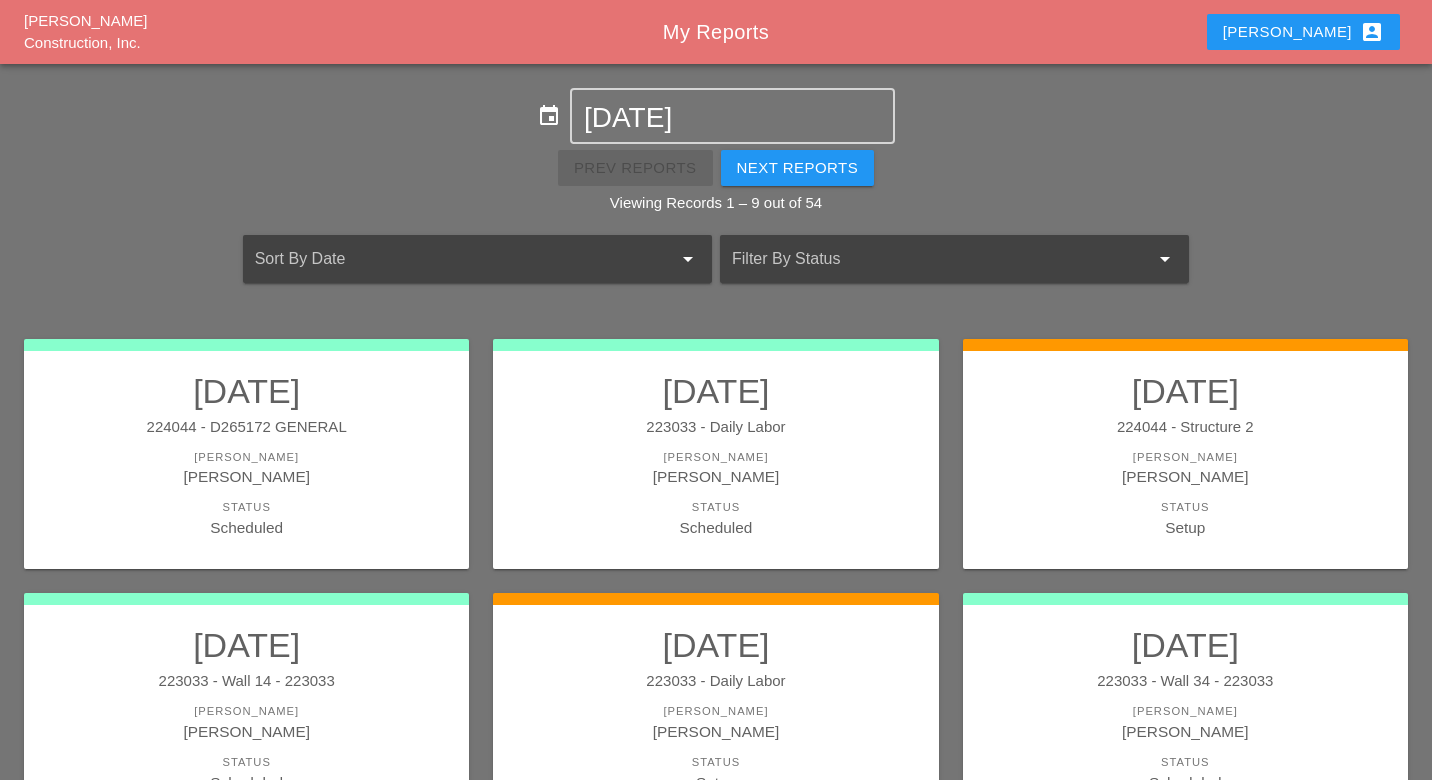 scroll, scrollTop: 0, scrollLeft: 0, axis: both 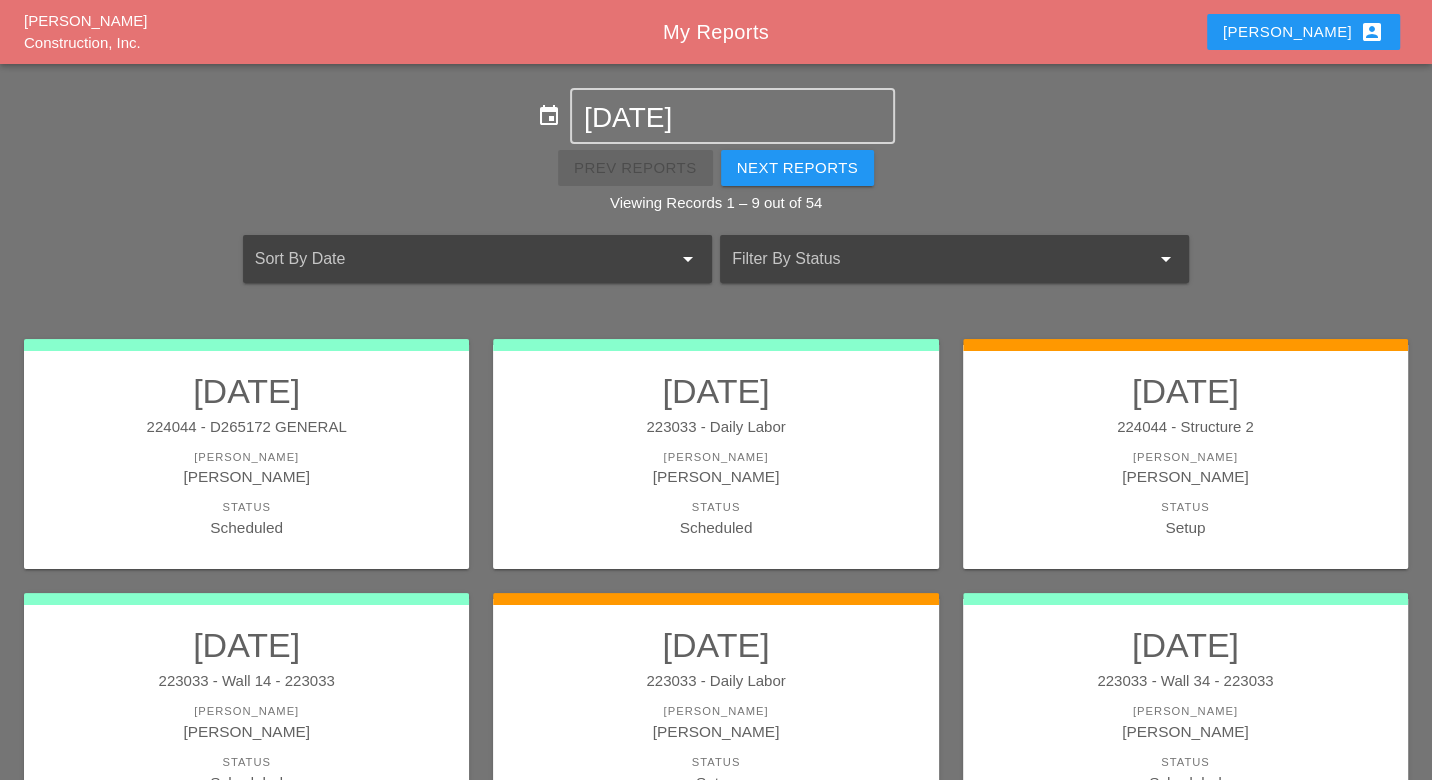 click on "Luca account_box" at bounding box center (1303, 32) 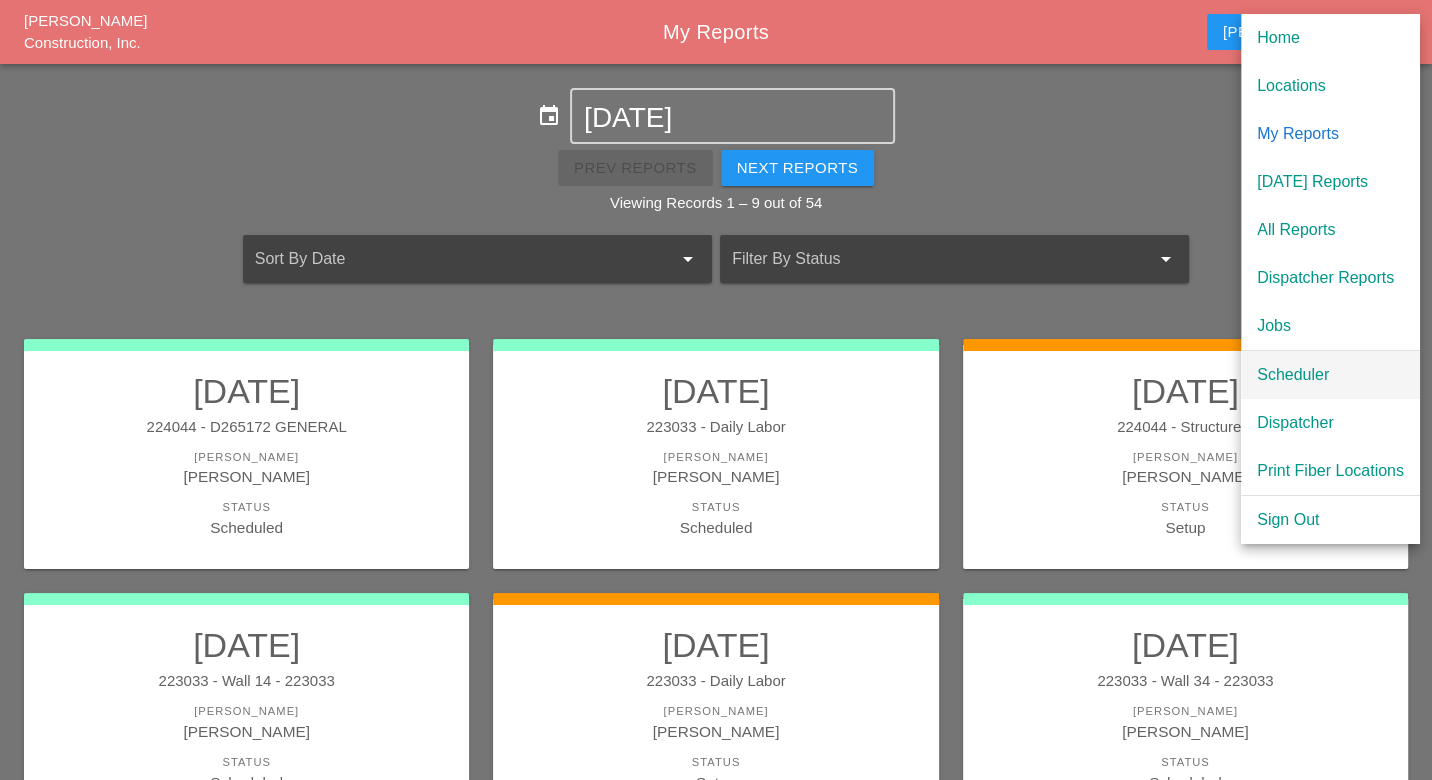 click on "Scheduler" at bounding box center [1330, 375] 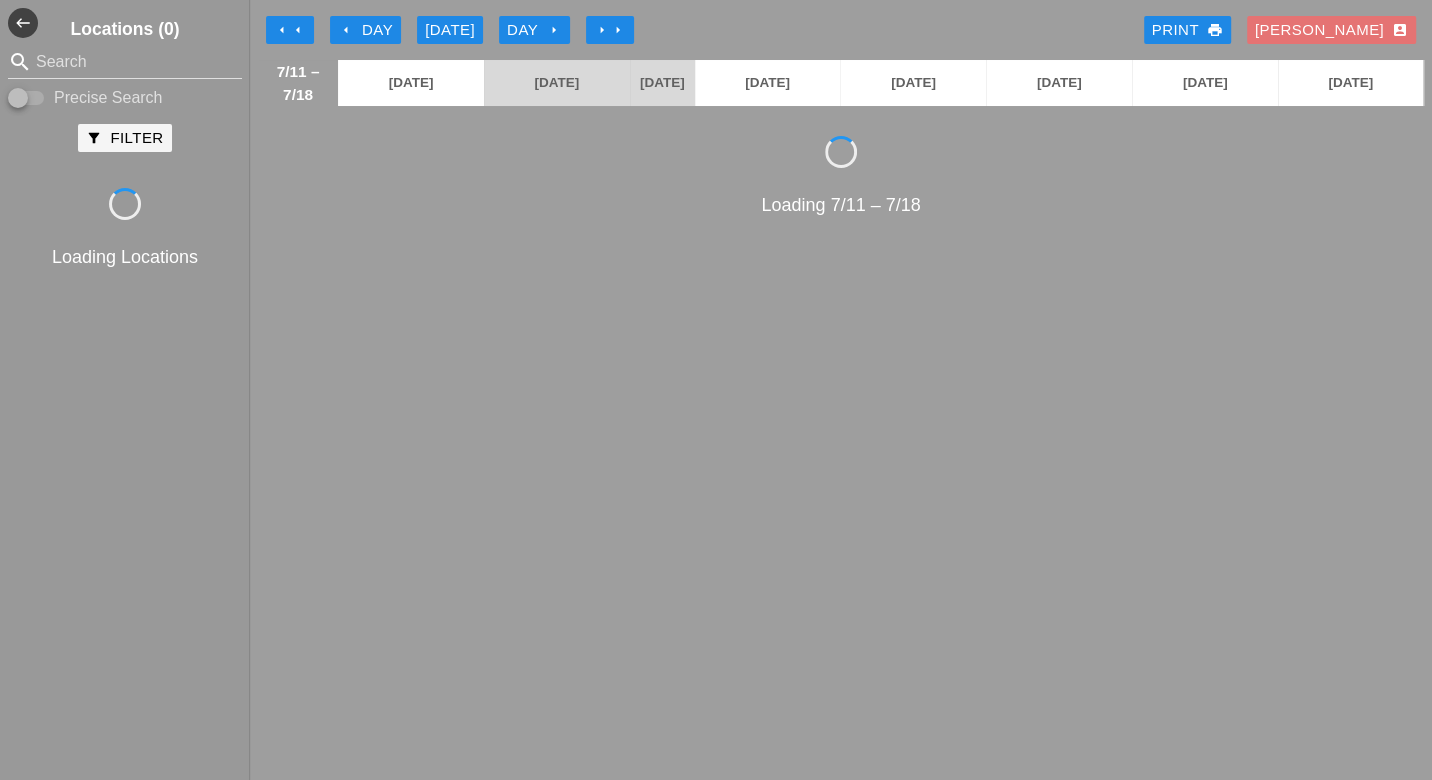 click on "arrow_left Day" at bounding box center (365, 30) 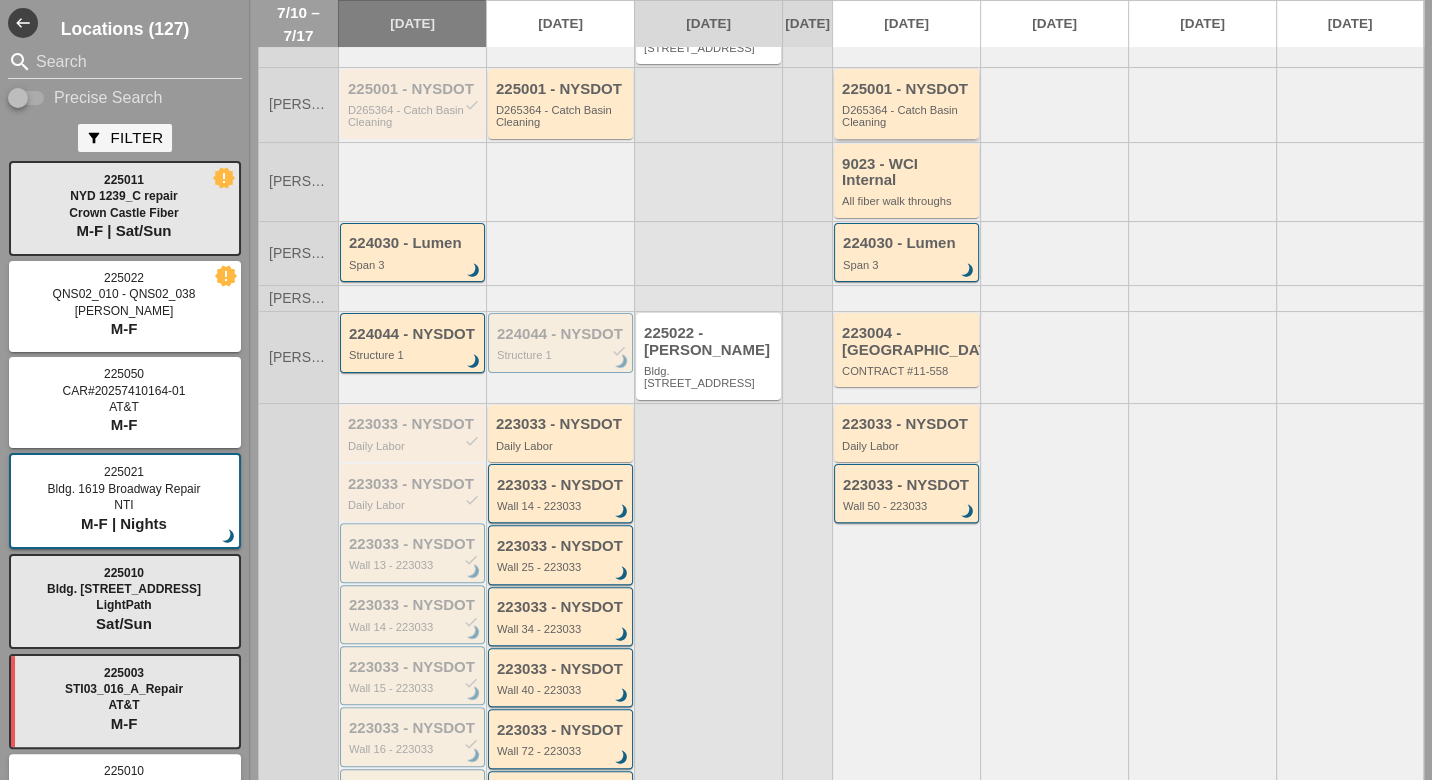 scroll, scrollTop: 243, scrollLeft: 0, axis: vertical 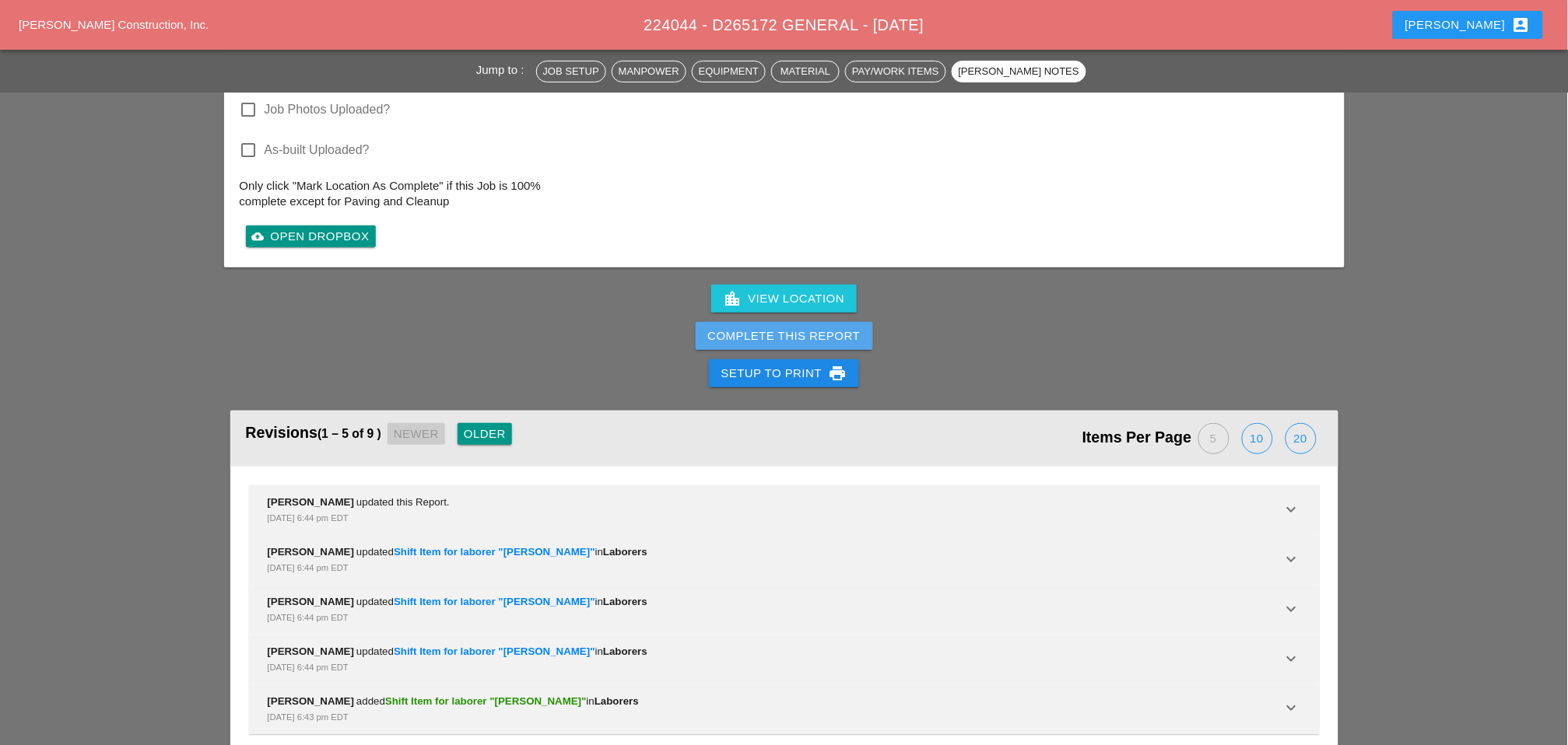 click on "Complete This Report" at bounding box center (784, 336) 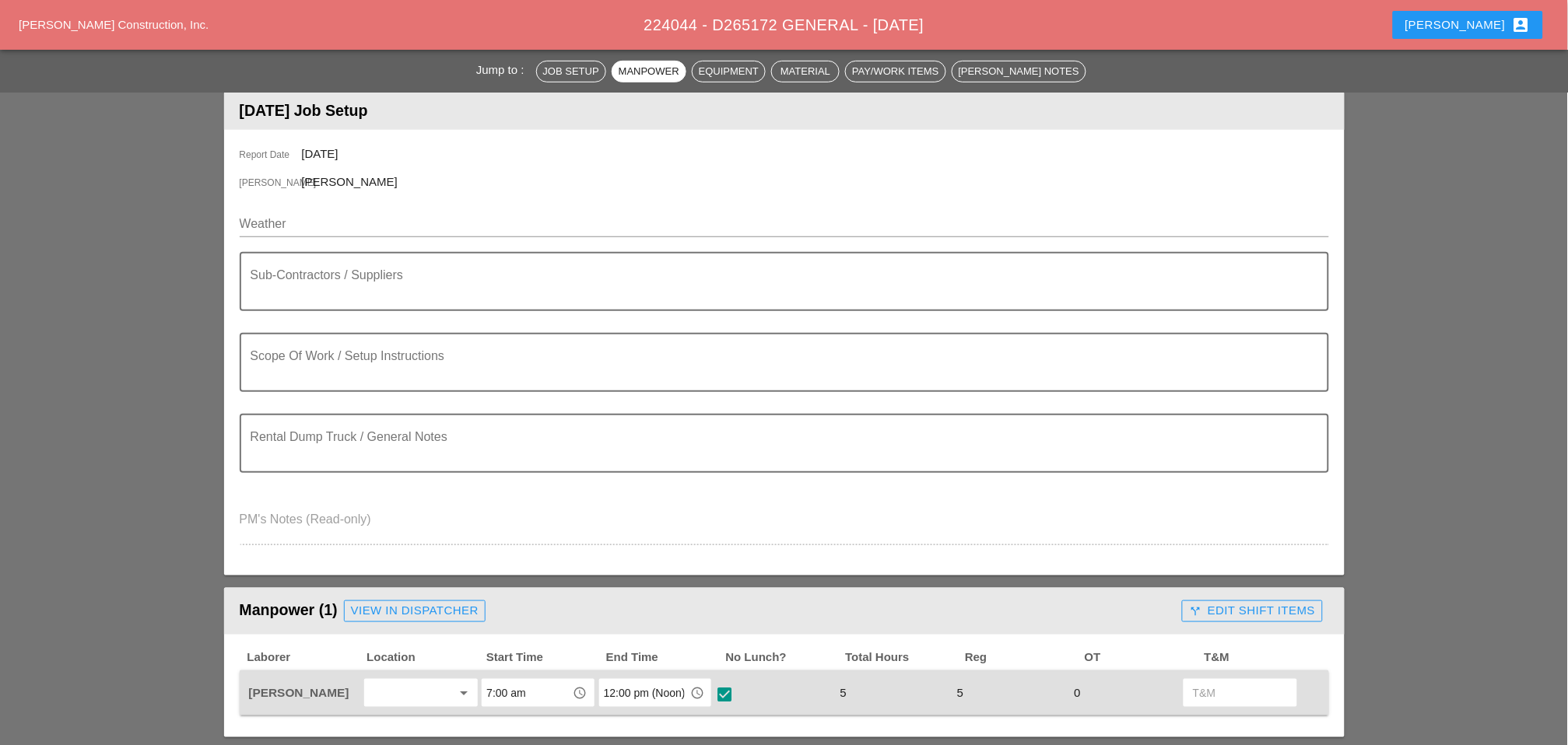 scroll, scrollTop: 0, scrollLeft: 0, axis: both 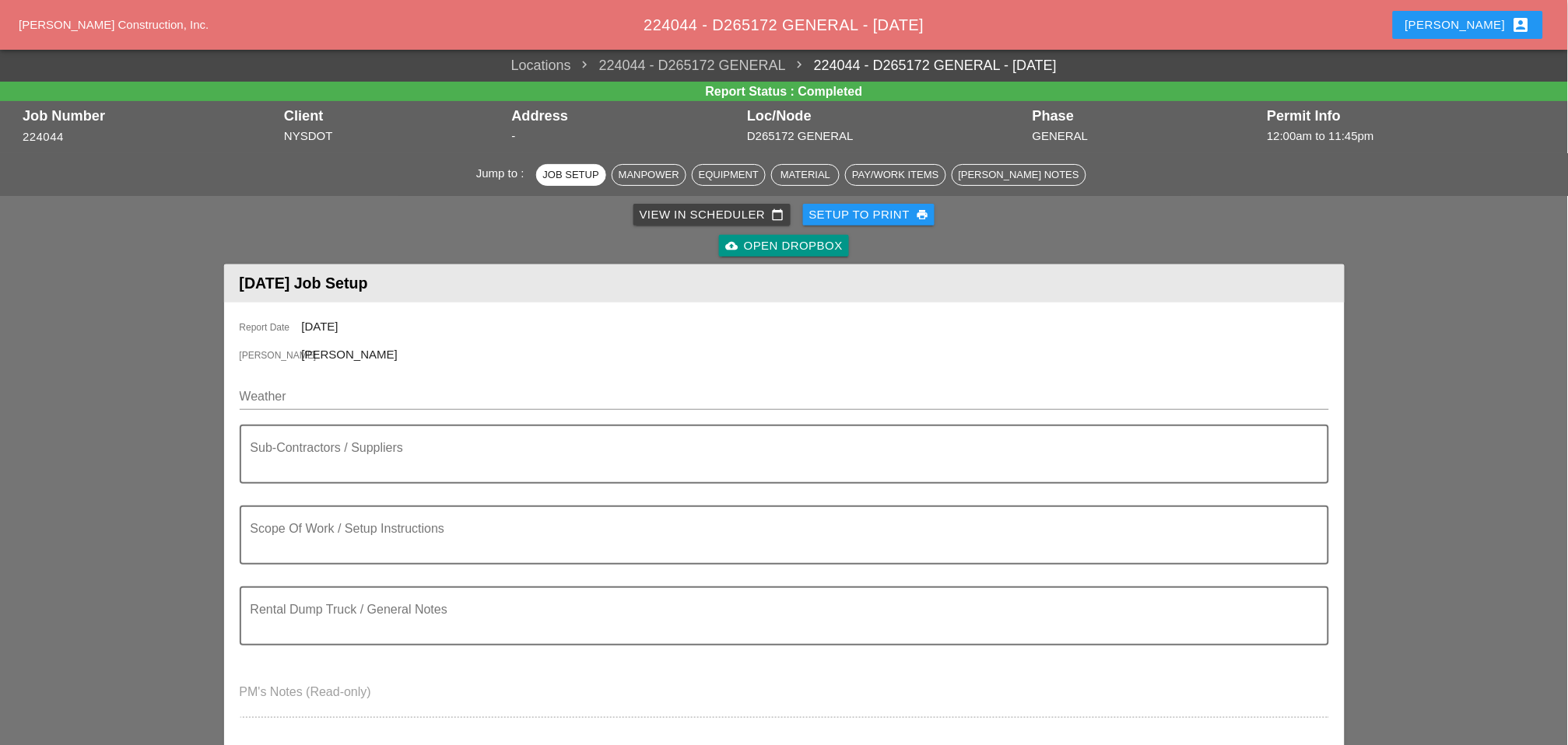 click on "View in Scheduler calendar_today" at bounding box center [712, 215] 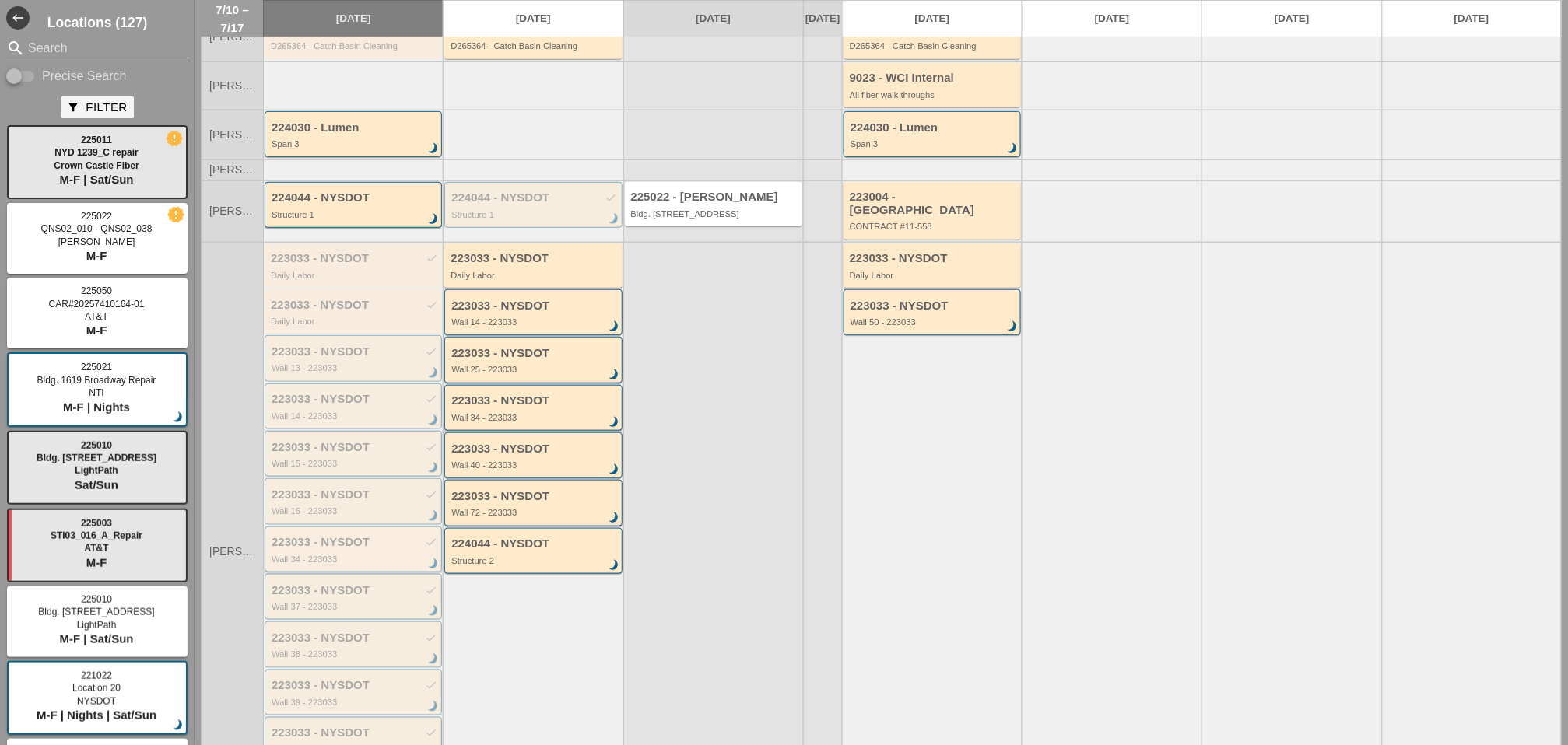 scroll, scrollTop: 168, scrollLeft: 0, axis: vertical 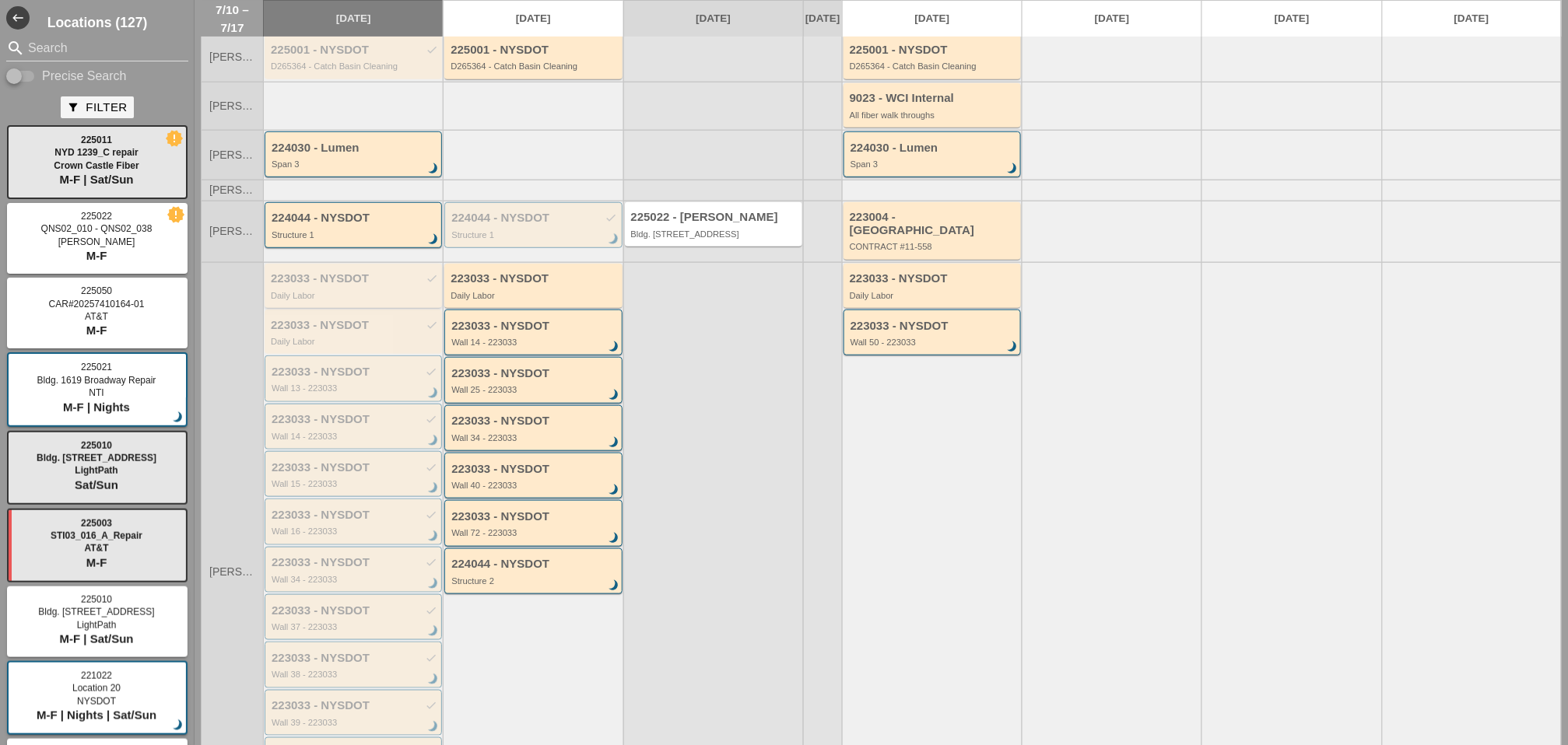 click on "223033 - NYSDOT  check Daily Labor" at bounding box center [354, 286] 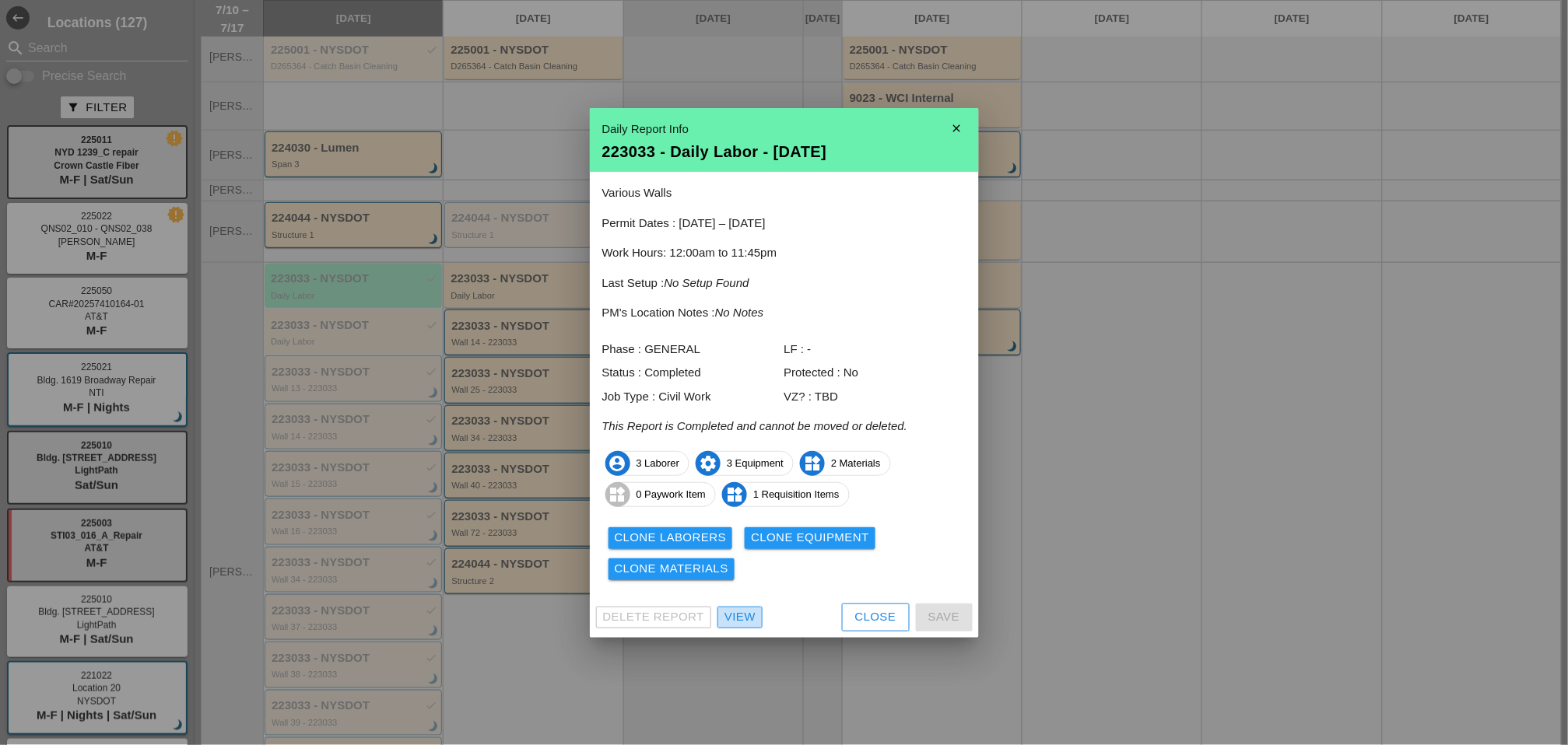 click on "View" at bounding box center (740, 617) 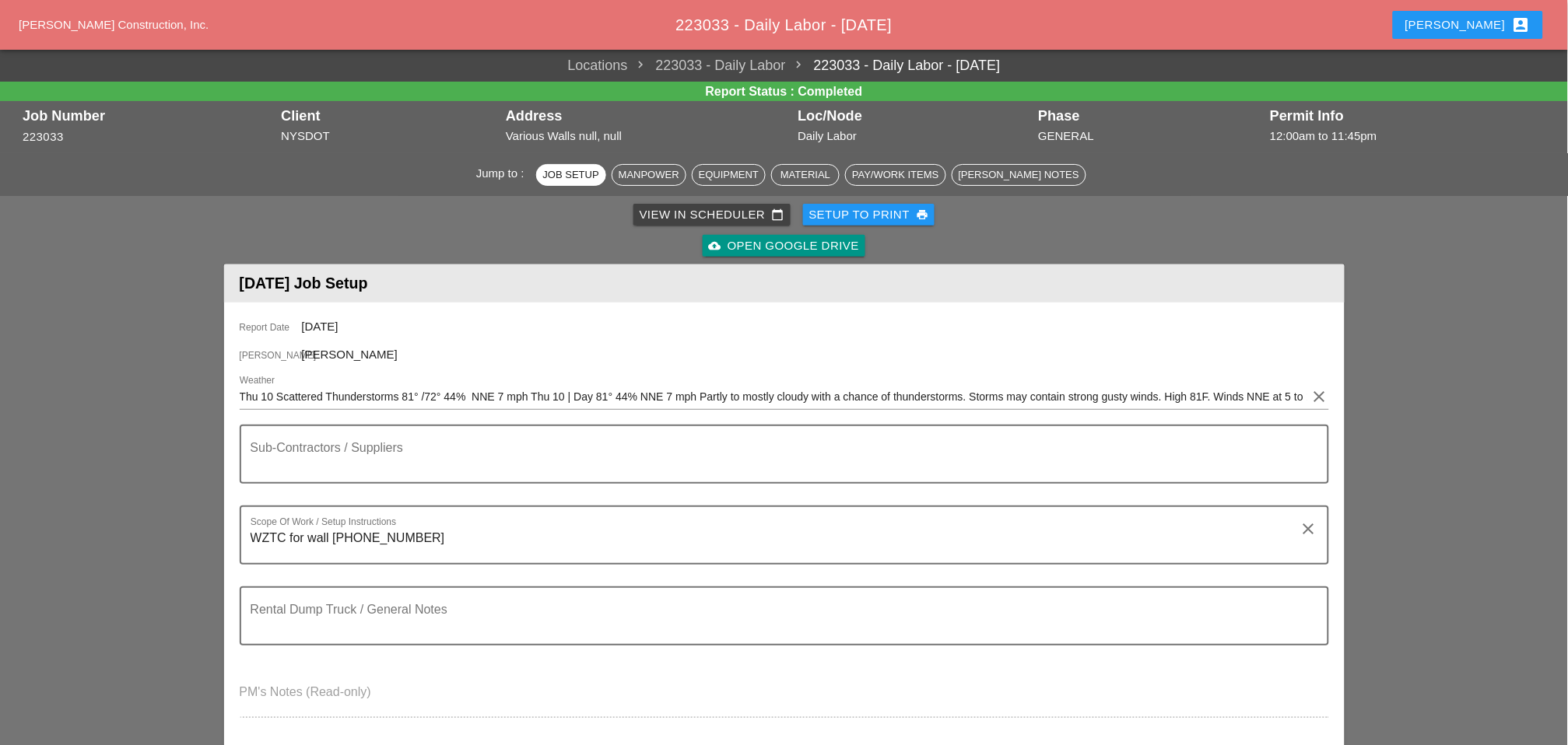 scroll, scrollTop: 345, scrollLeft: 0, axis: vertical 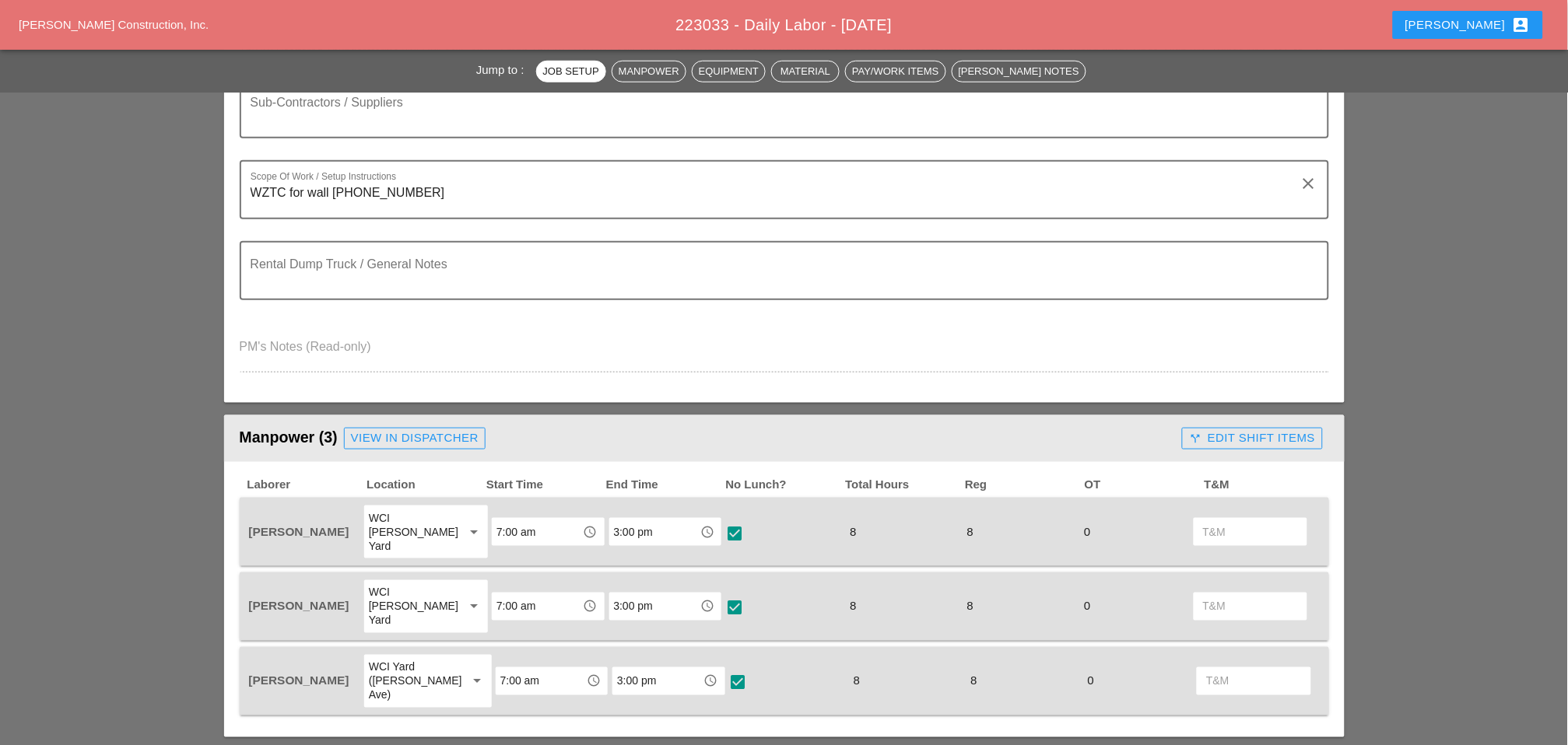 click on "View in Dispatcher" at bounding box center (415, 438) 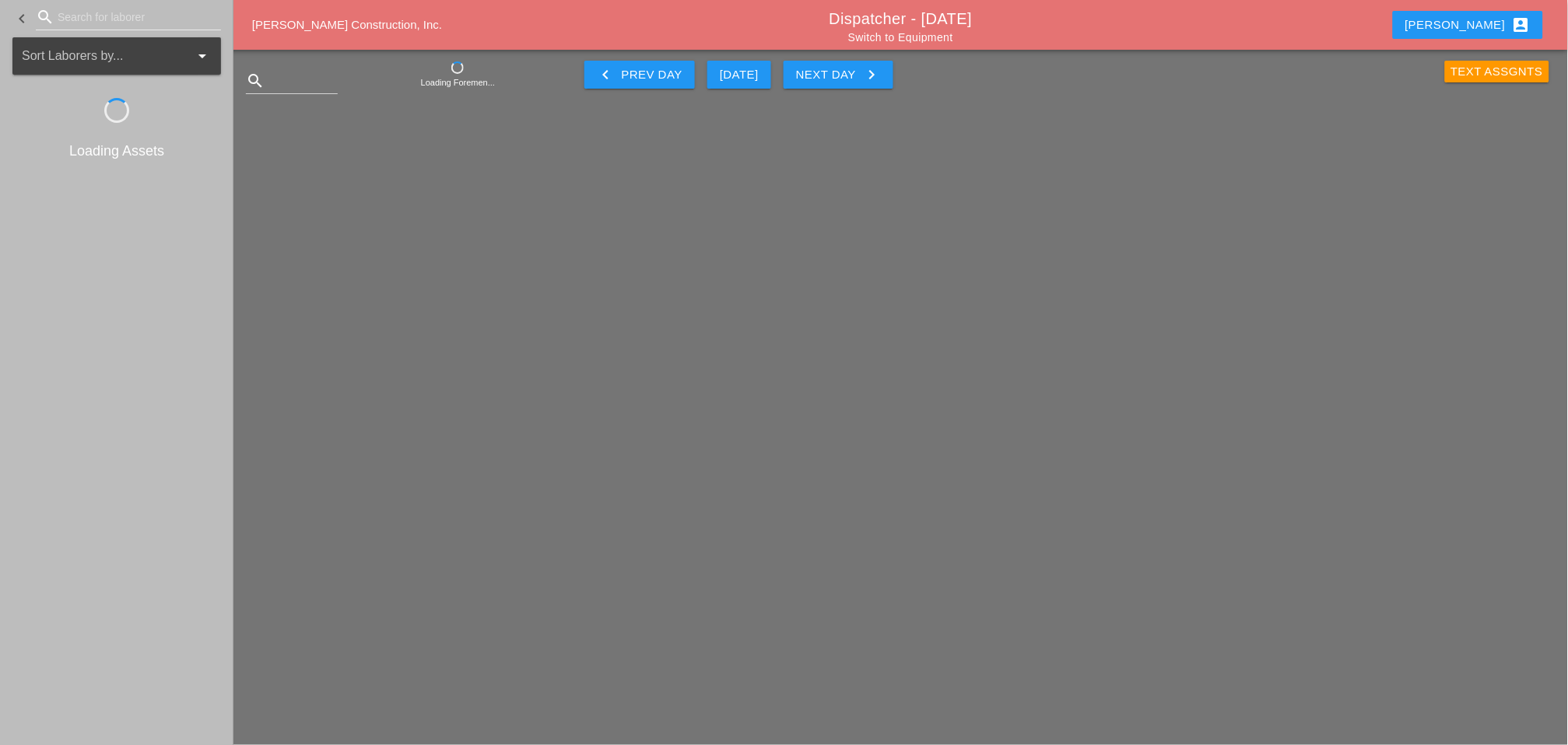 scroll, scrollTop: 0, scrollLeft: 0, axis: both 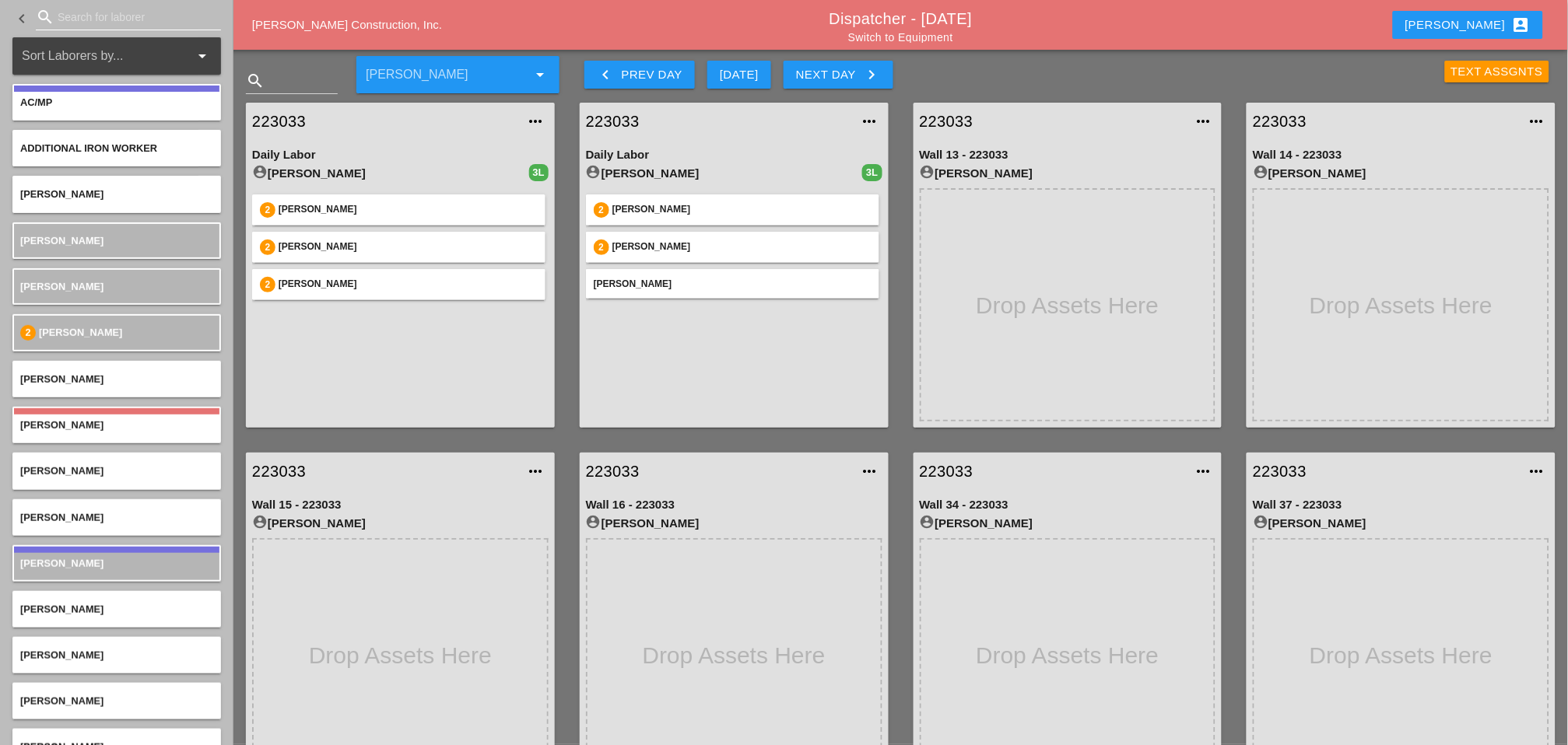 click at bounding box center (128, 17) 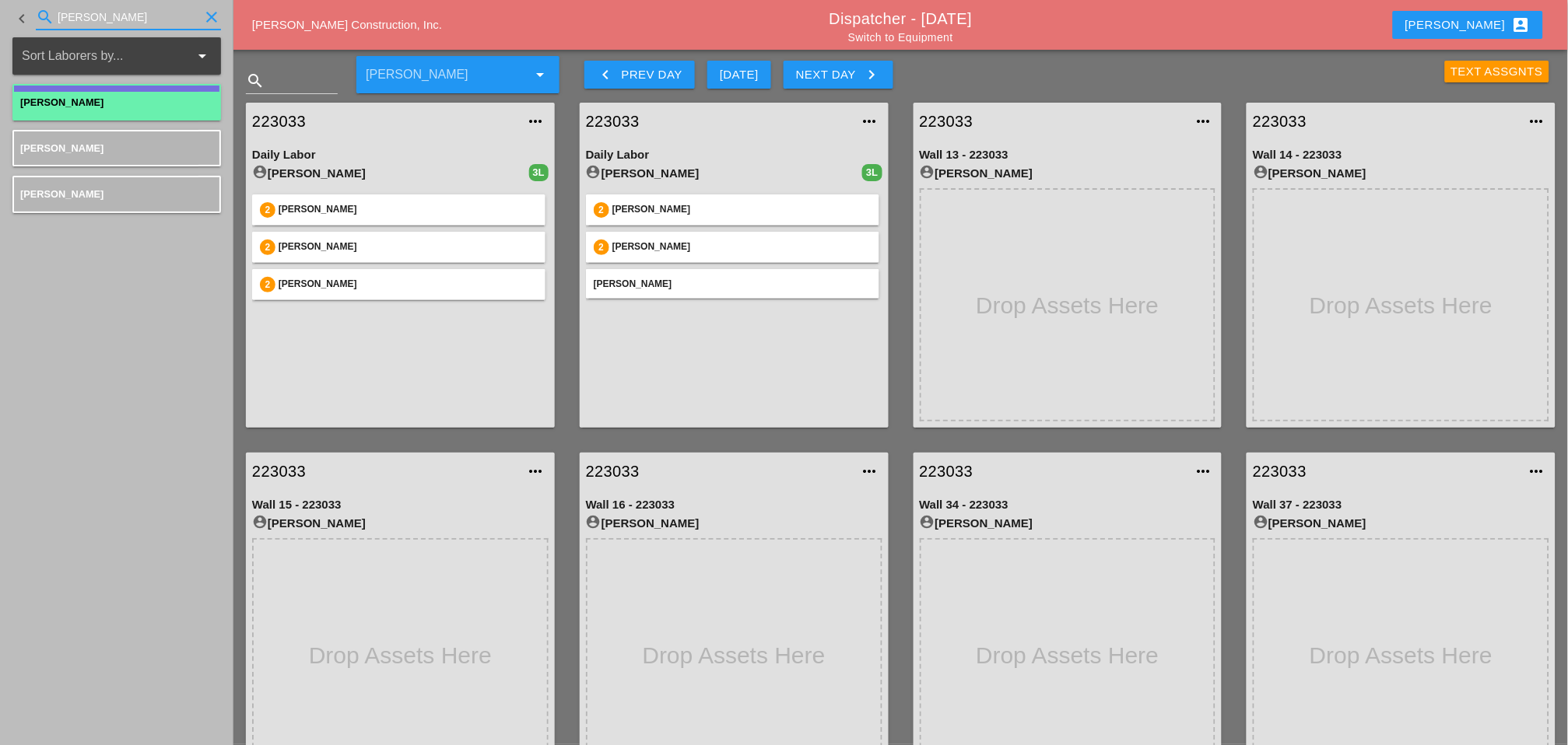 type on "luca" 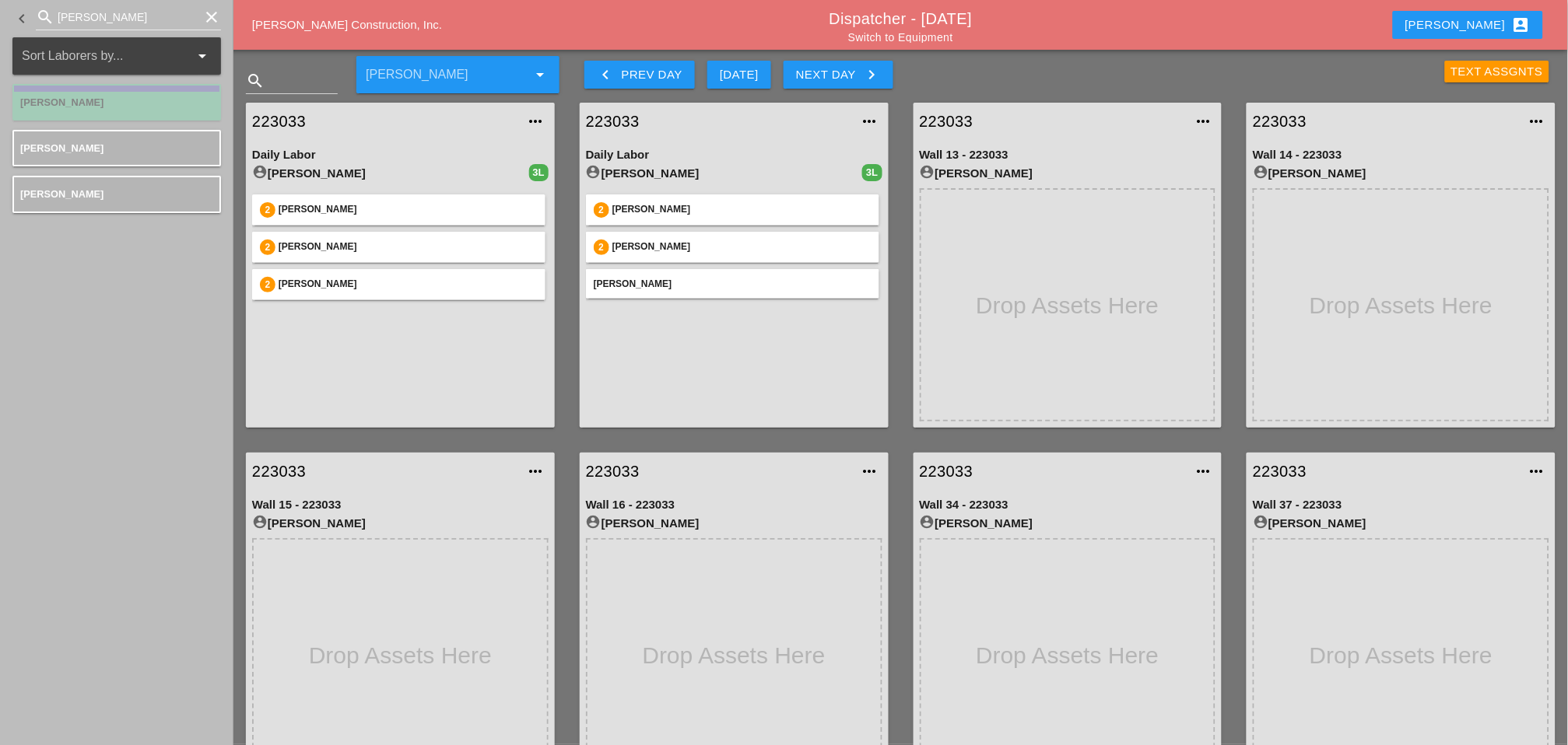type 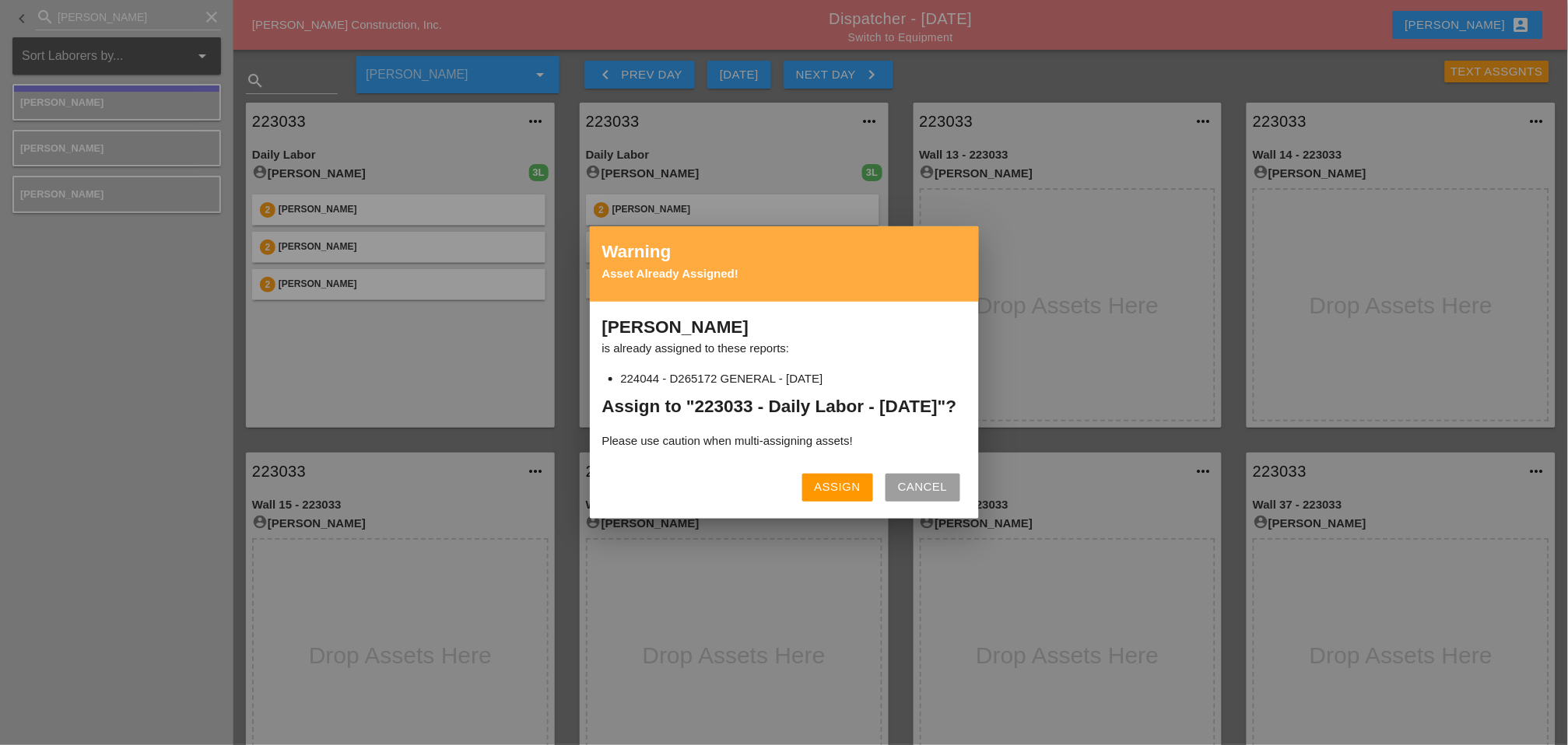 click on "Assign" at bounding box center (837, 487) 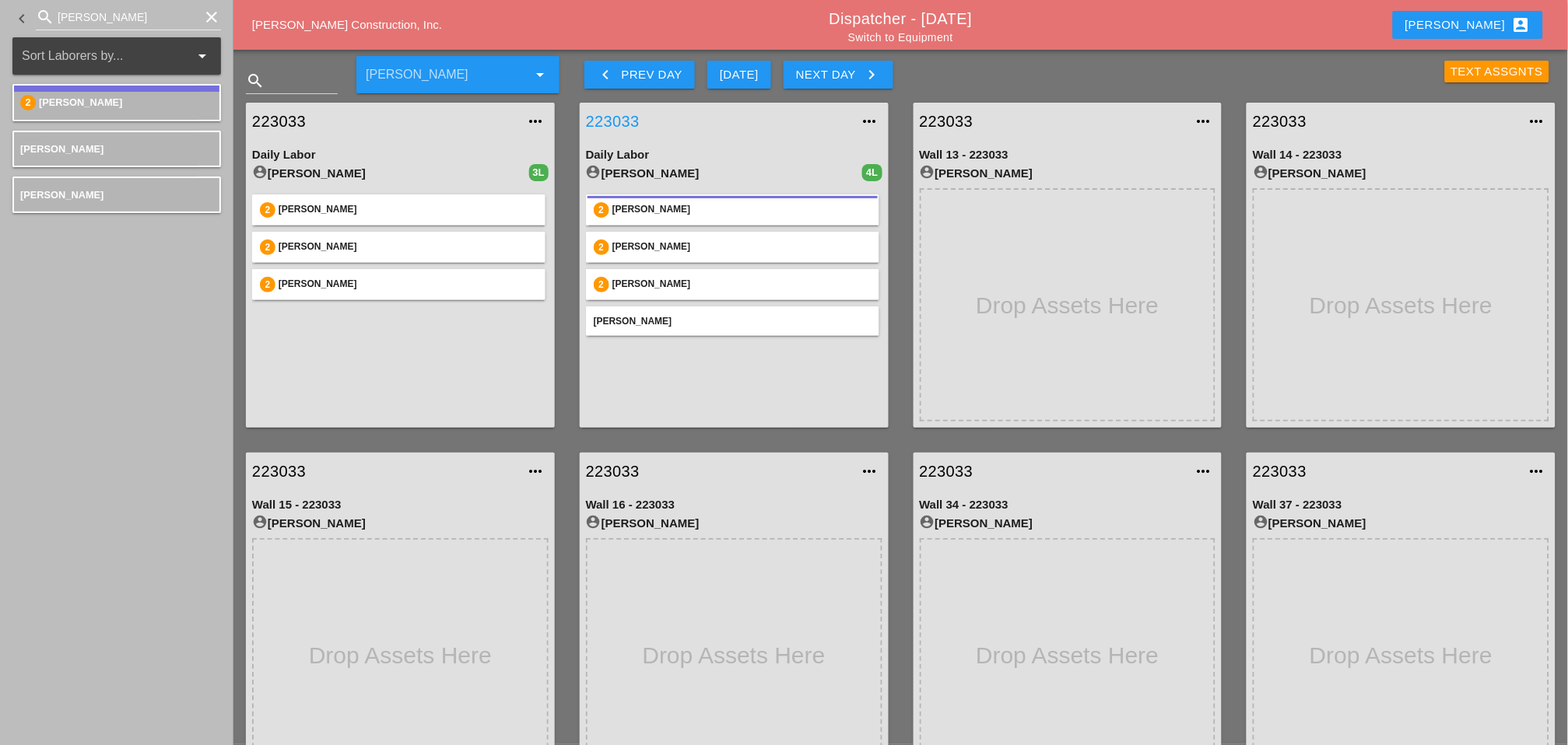 click on "223033" at bounding box center (718, 121) 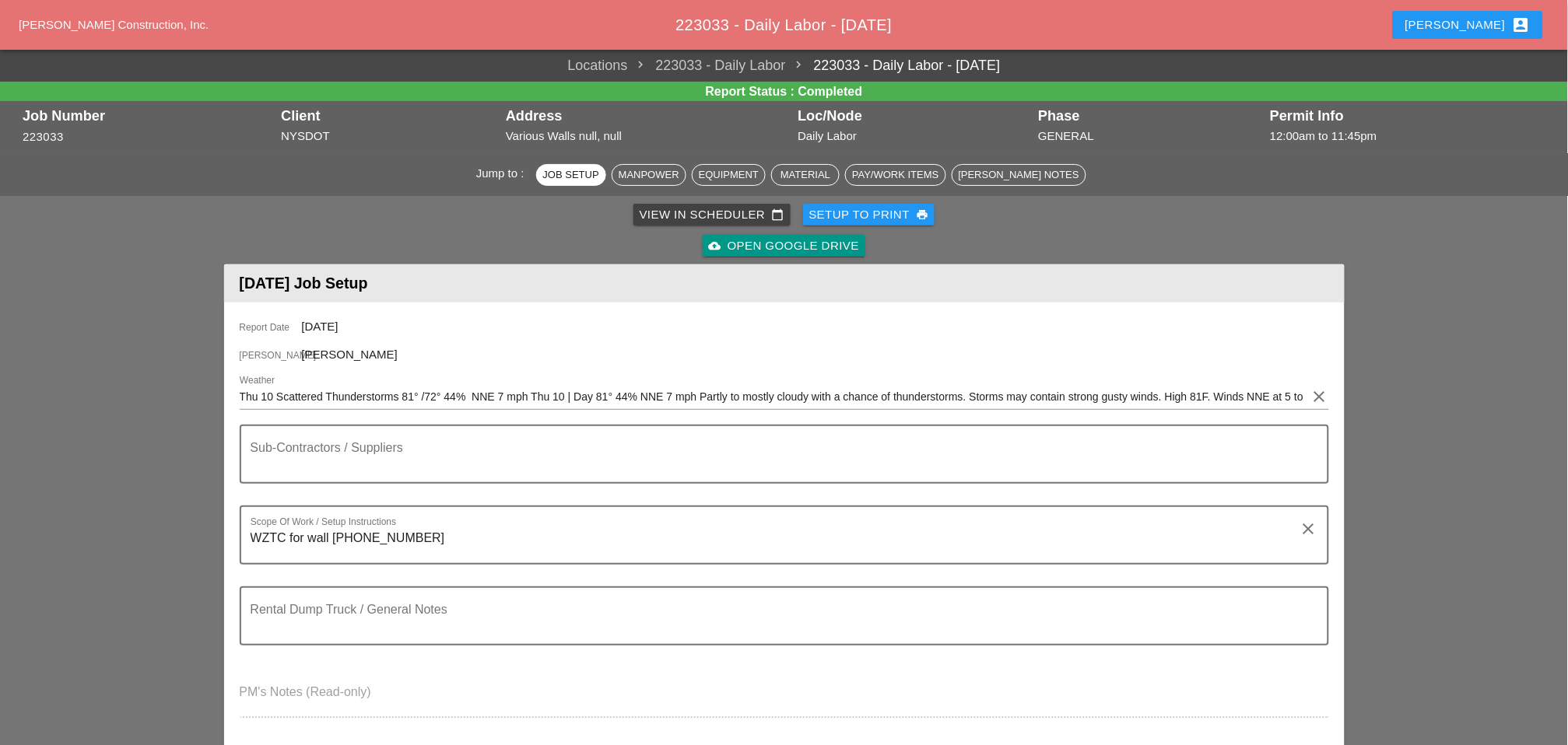 scroll, scrollTop: 518, scrollLeft: 0, axis: vertical 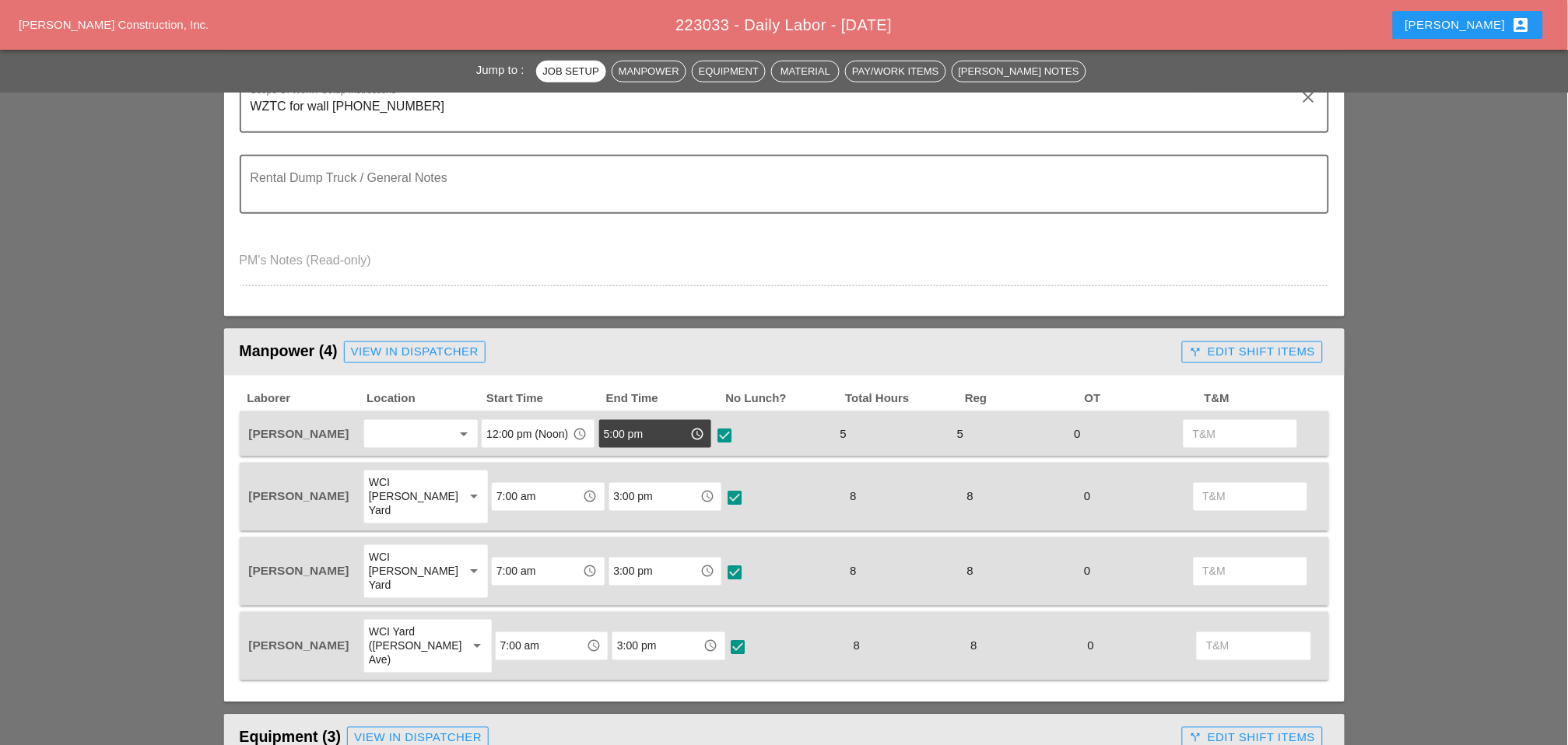 click on "call_split Edit Shift Items" at bounding box center [1252, 352] 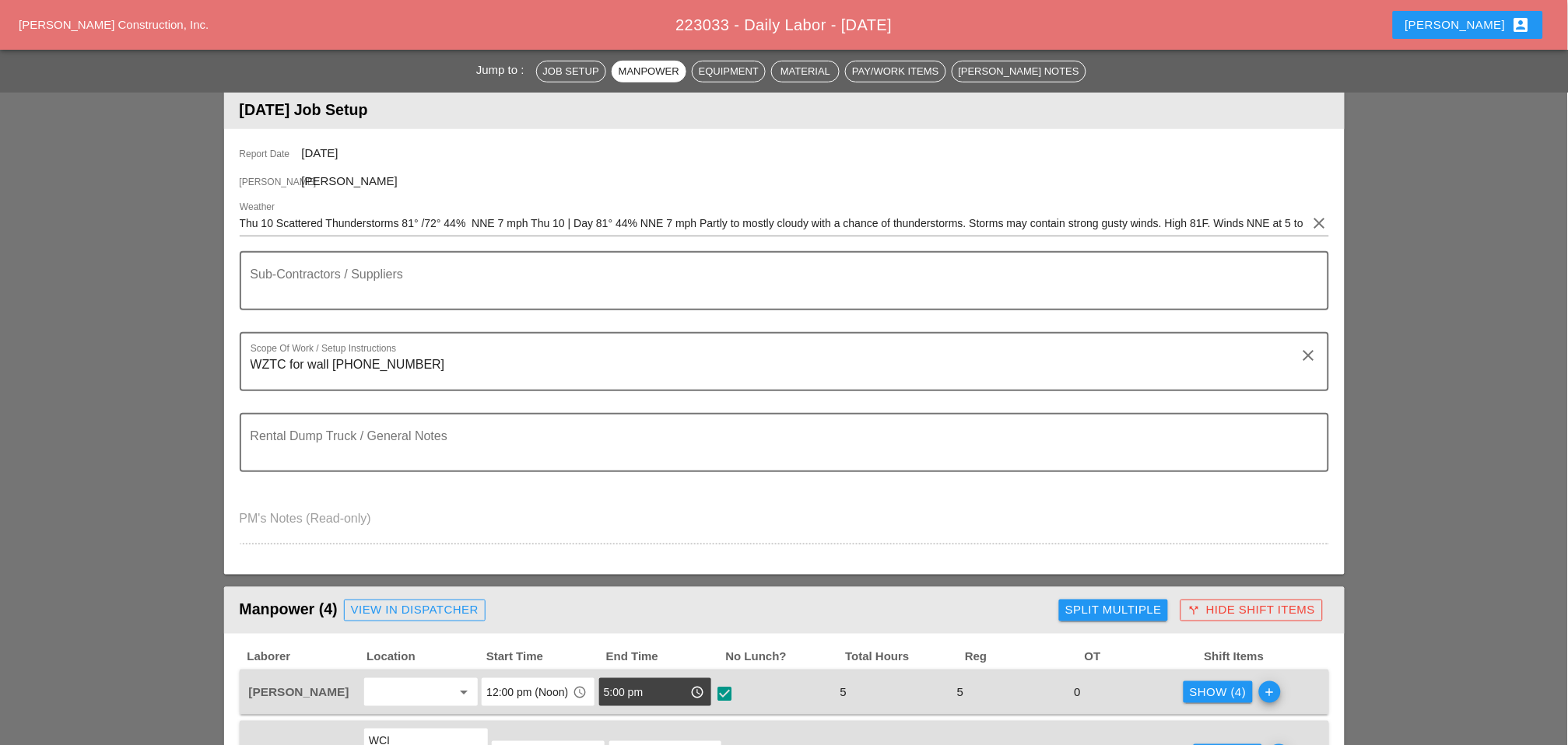 scroll, scrollTop: 0, scrollLeft: 0, axis: both 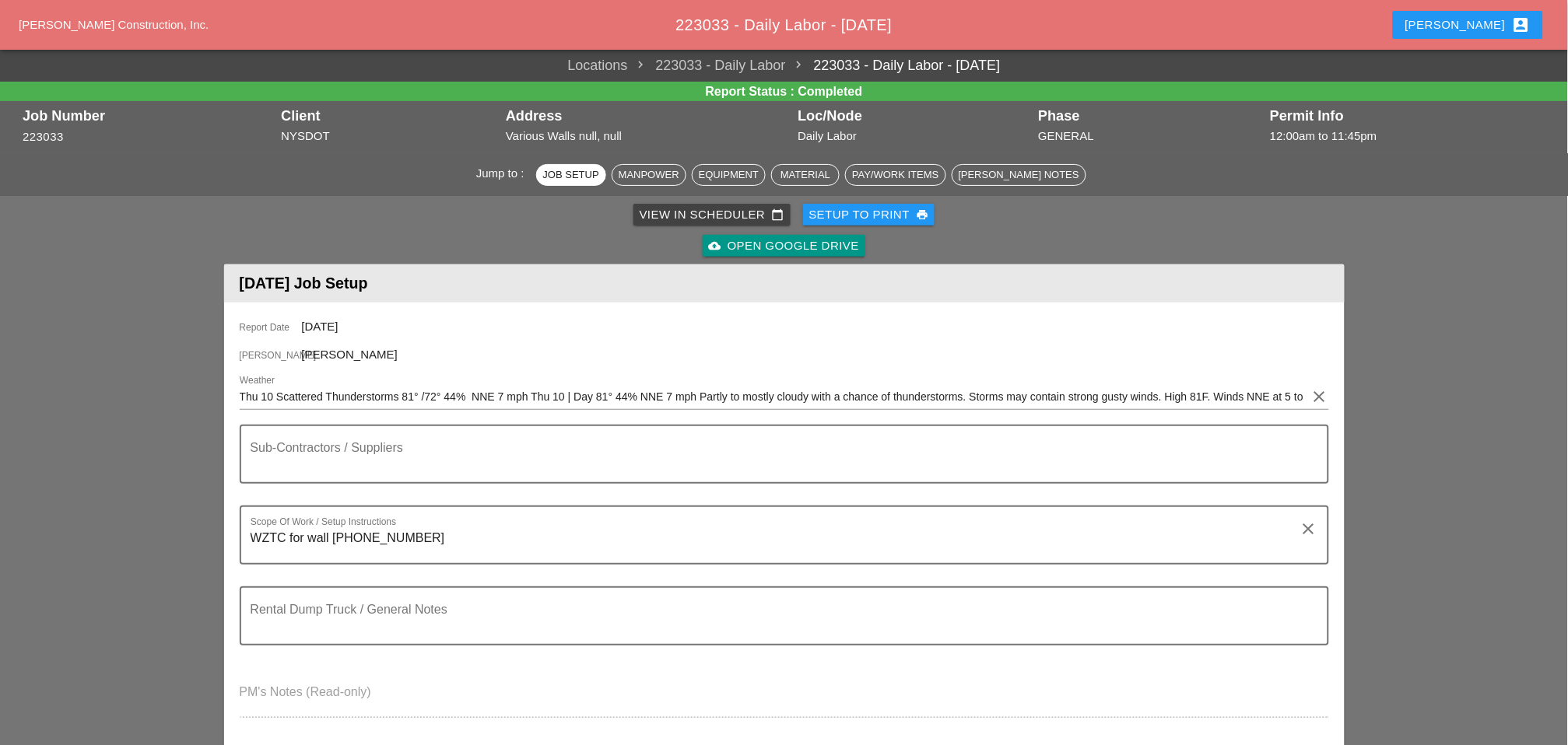 click on "View in Scheduler calendar_today" at bounding box center (712, 215) 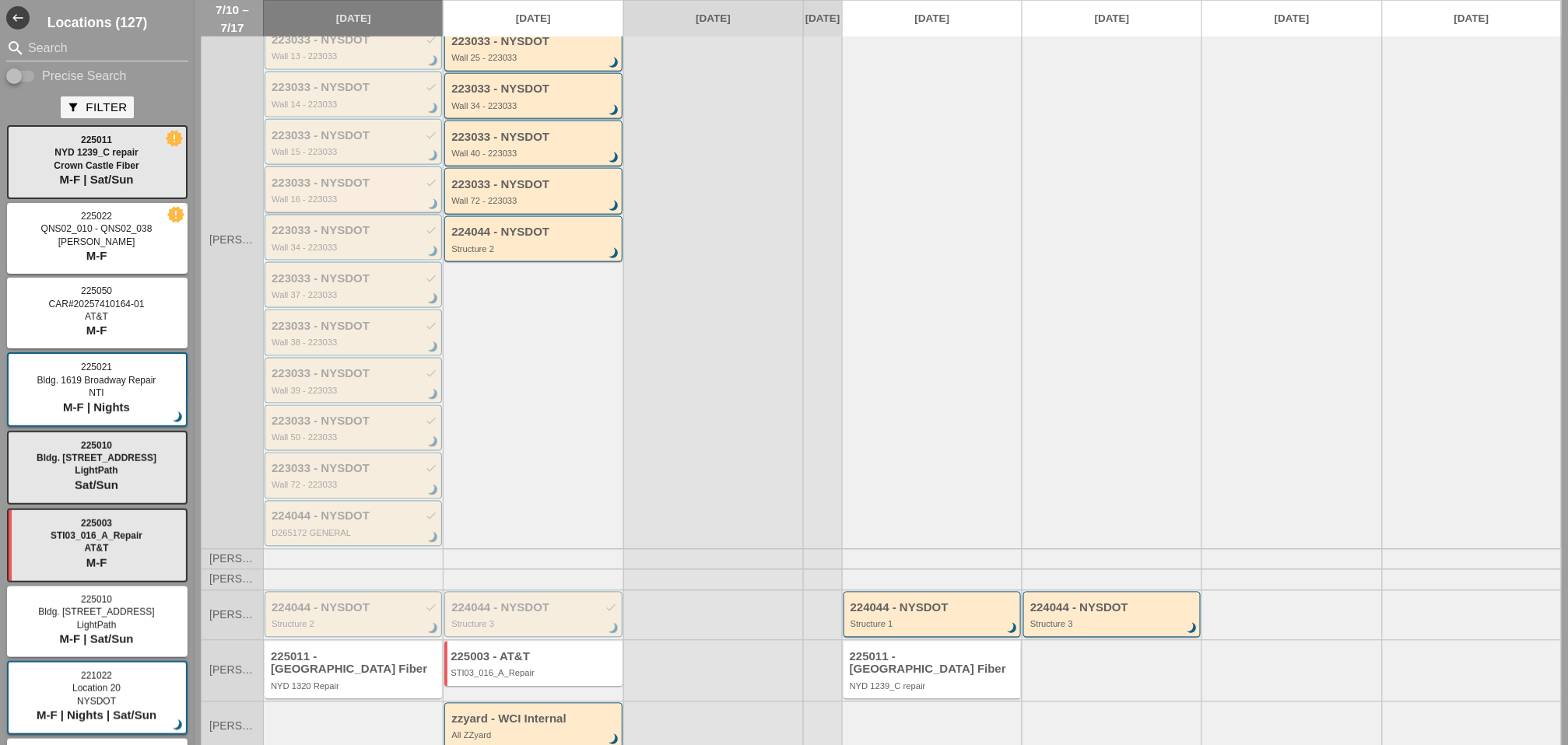 scroll, scrollTop: 514, scrollLeft: 0, axis: vertical 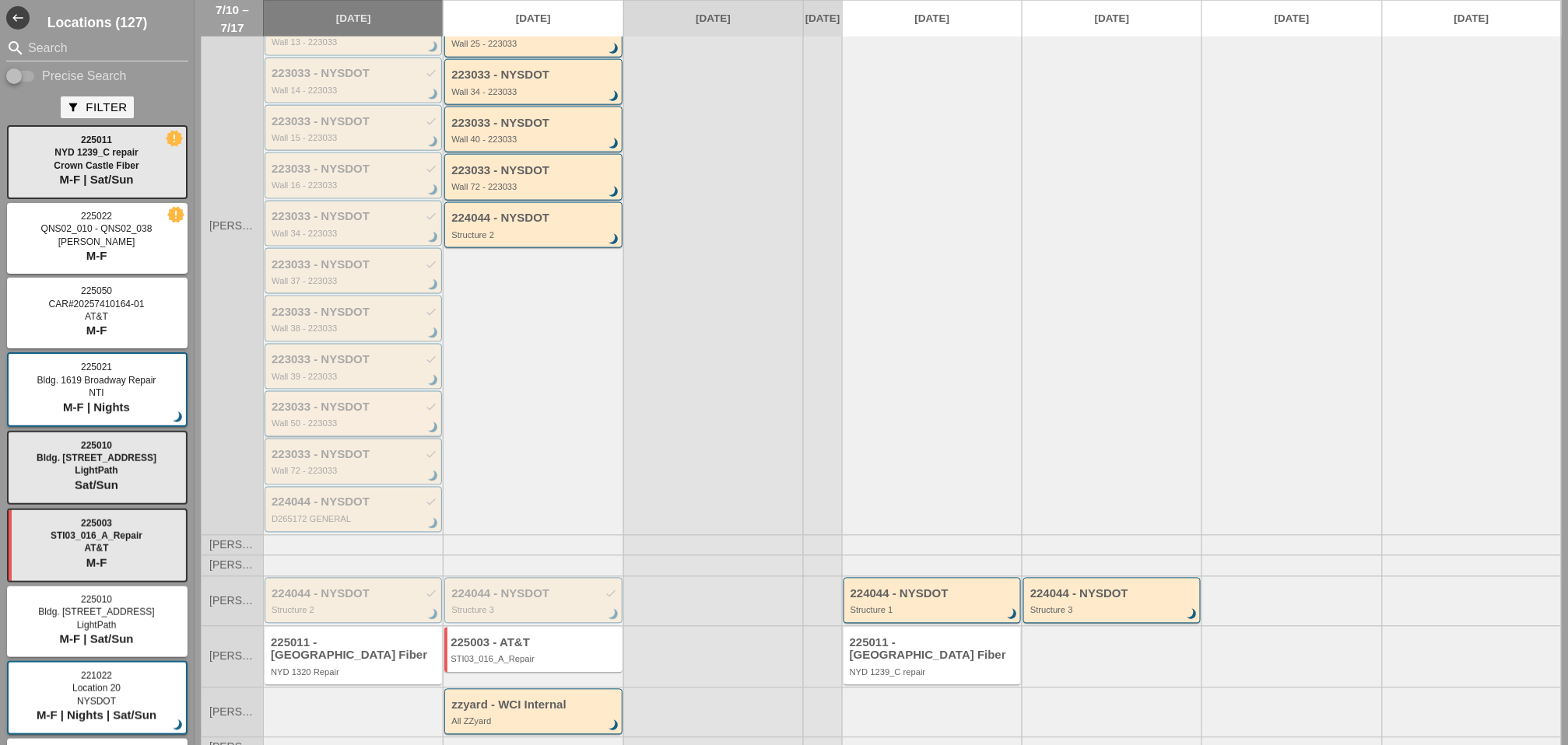 click on "Wall 50 - 223033" at bounding box center (354, 424) 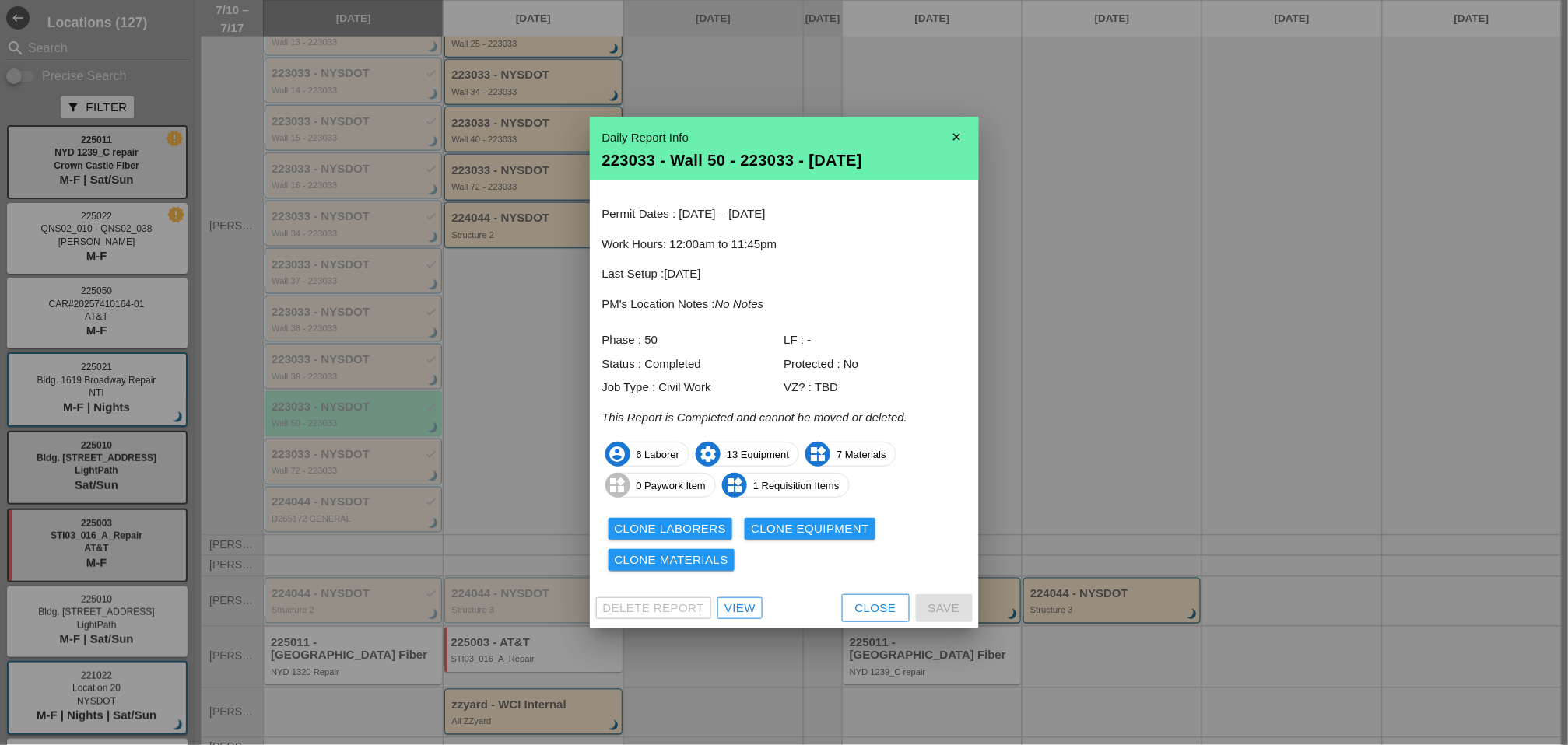 click on "View" at bounding box center [740, 608] 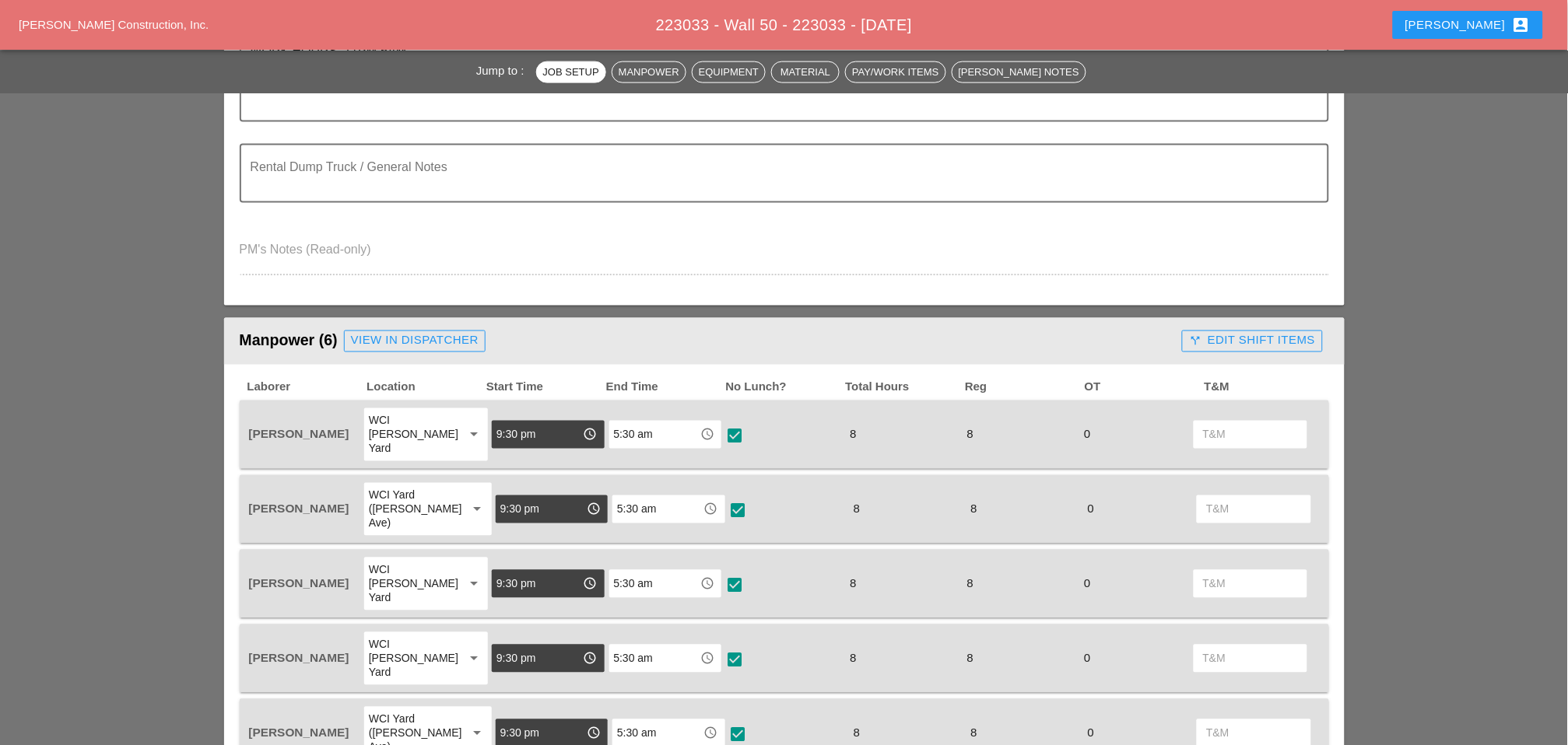scroll, scrollTop: 604, scrollLeft: 0, axis: vertical 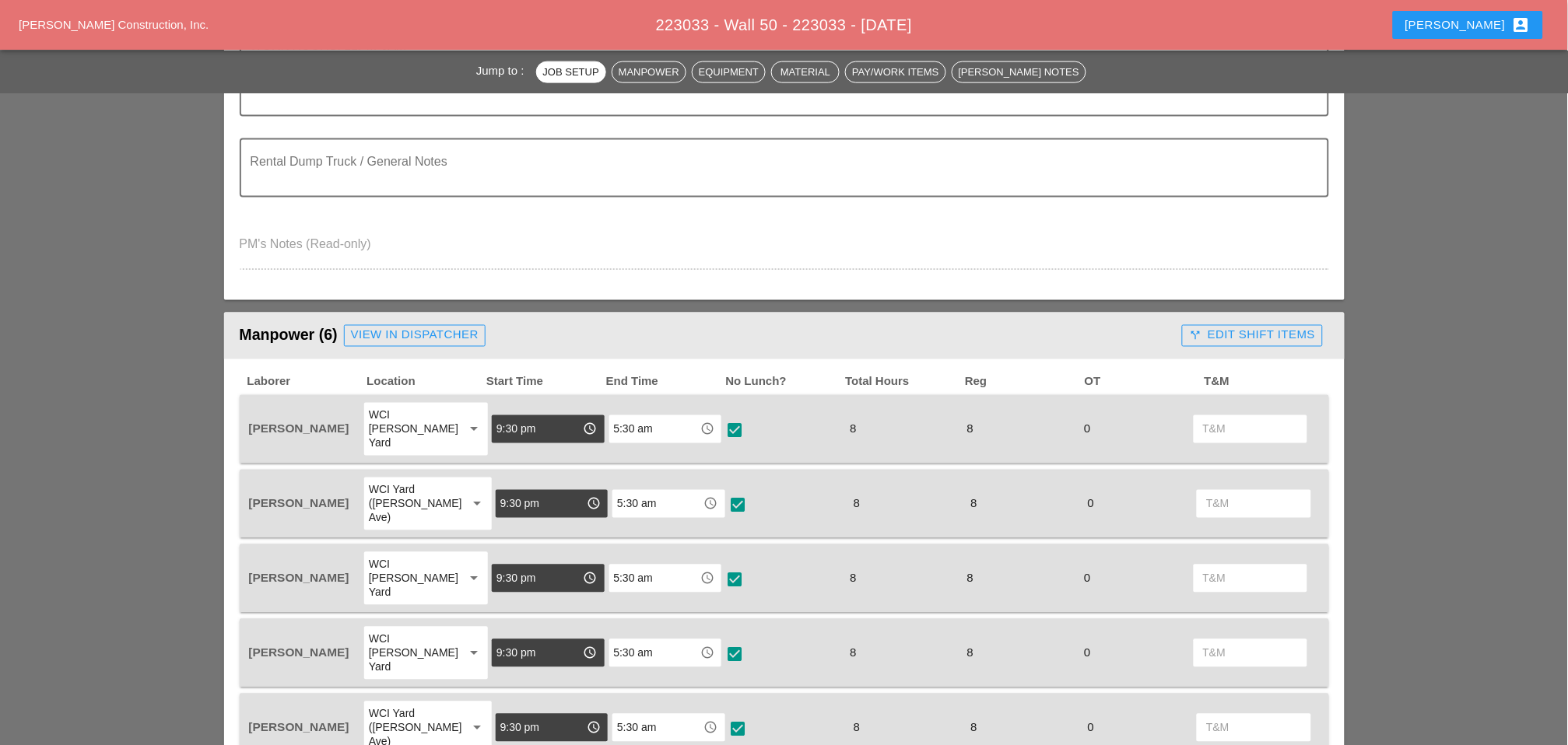 click on "View in Dispatcher" at bounding box center [415, 335] 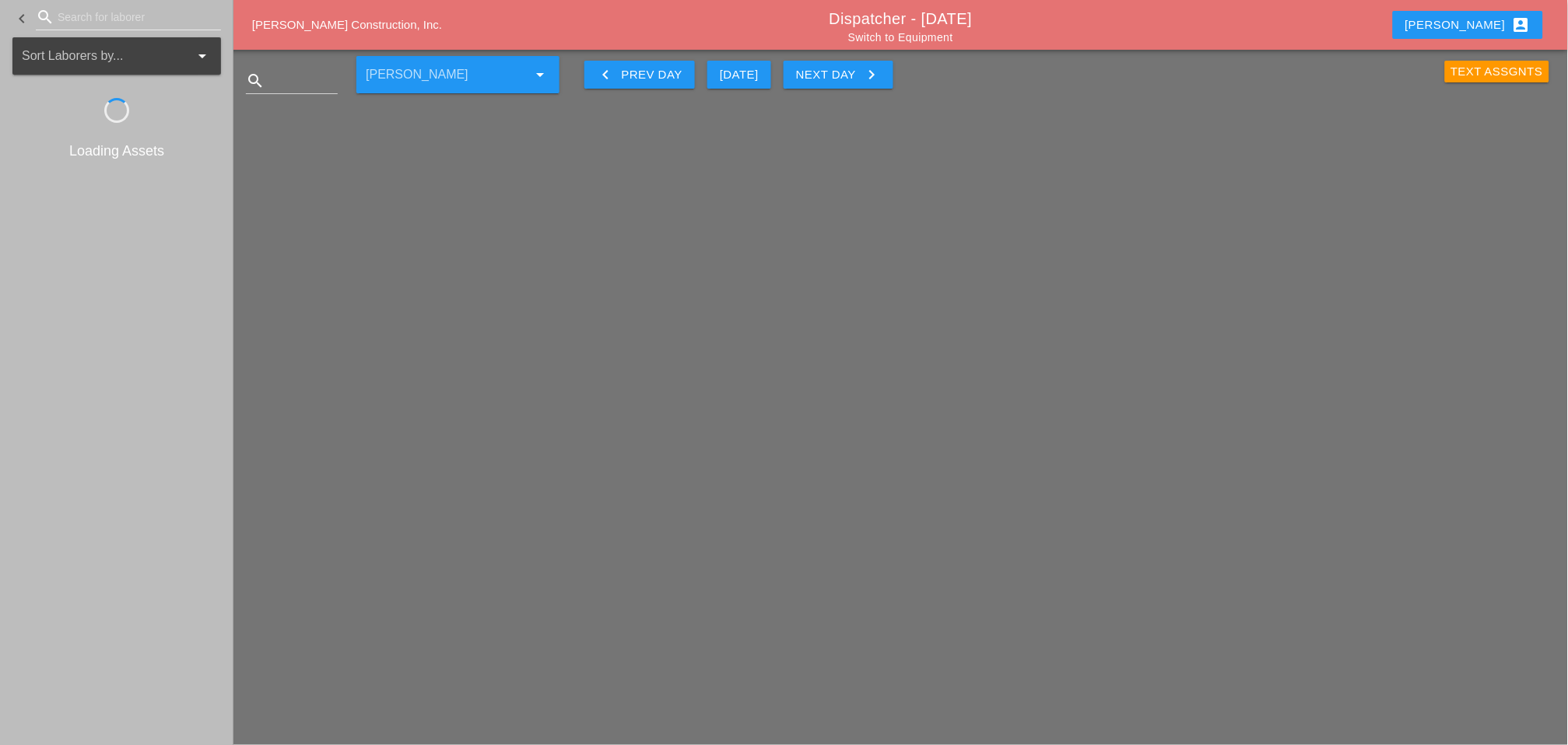 scroll, scrollTop: 0, scrollLeft: 0, axis: both 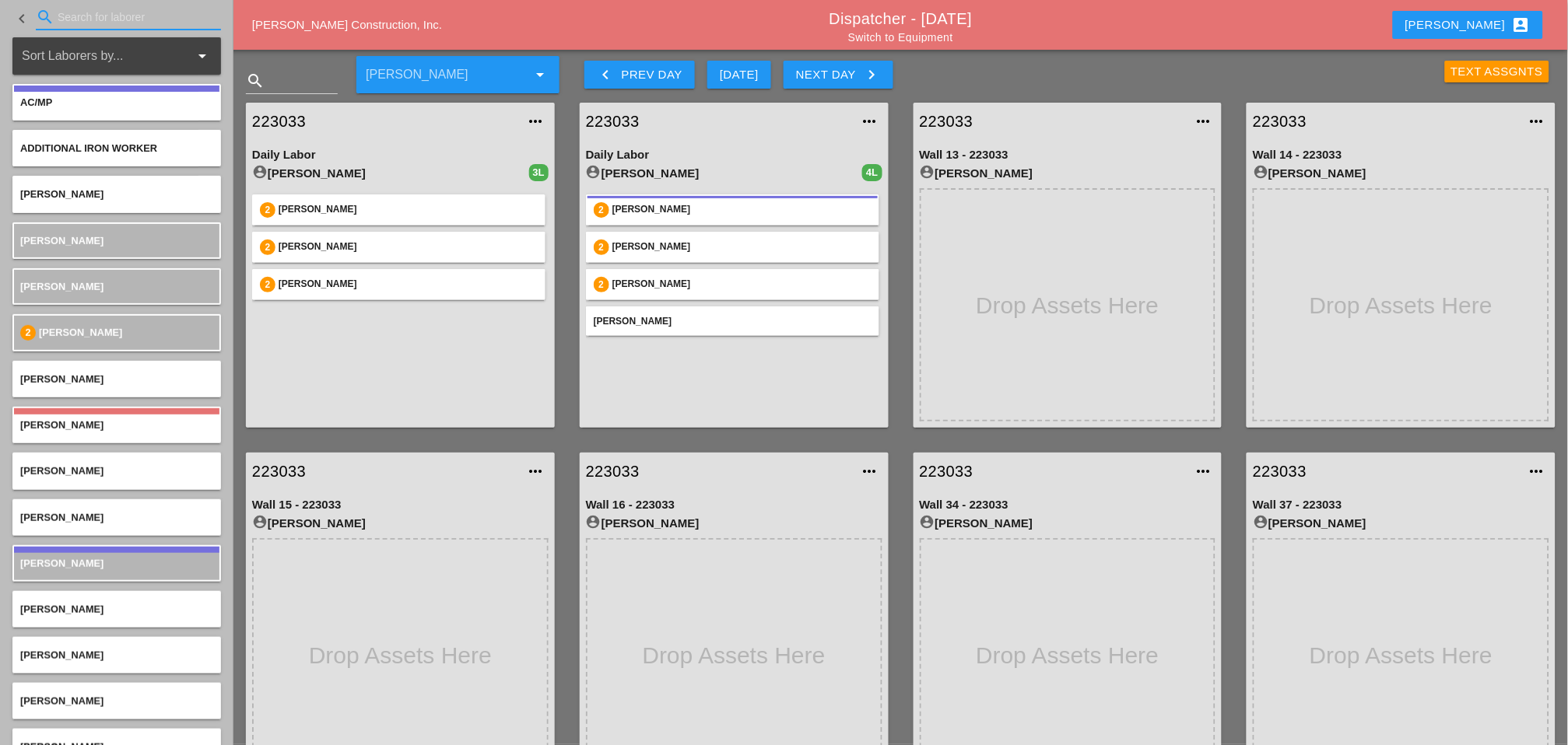 click at bounding box center [128, 17] 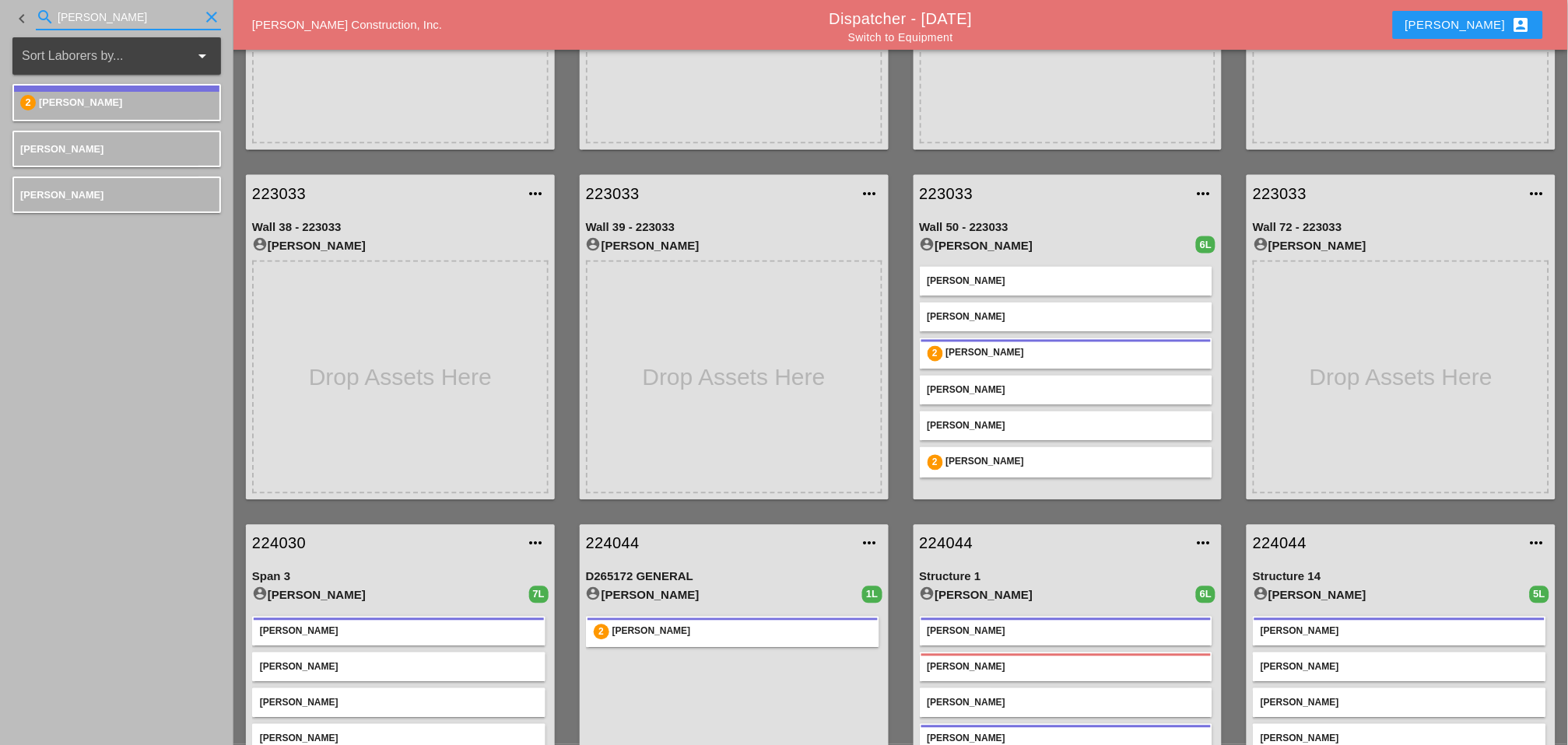 scroll, scrollTop: 778, scrollLeft: 0, axis: vertical 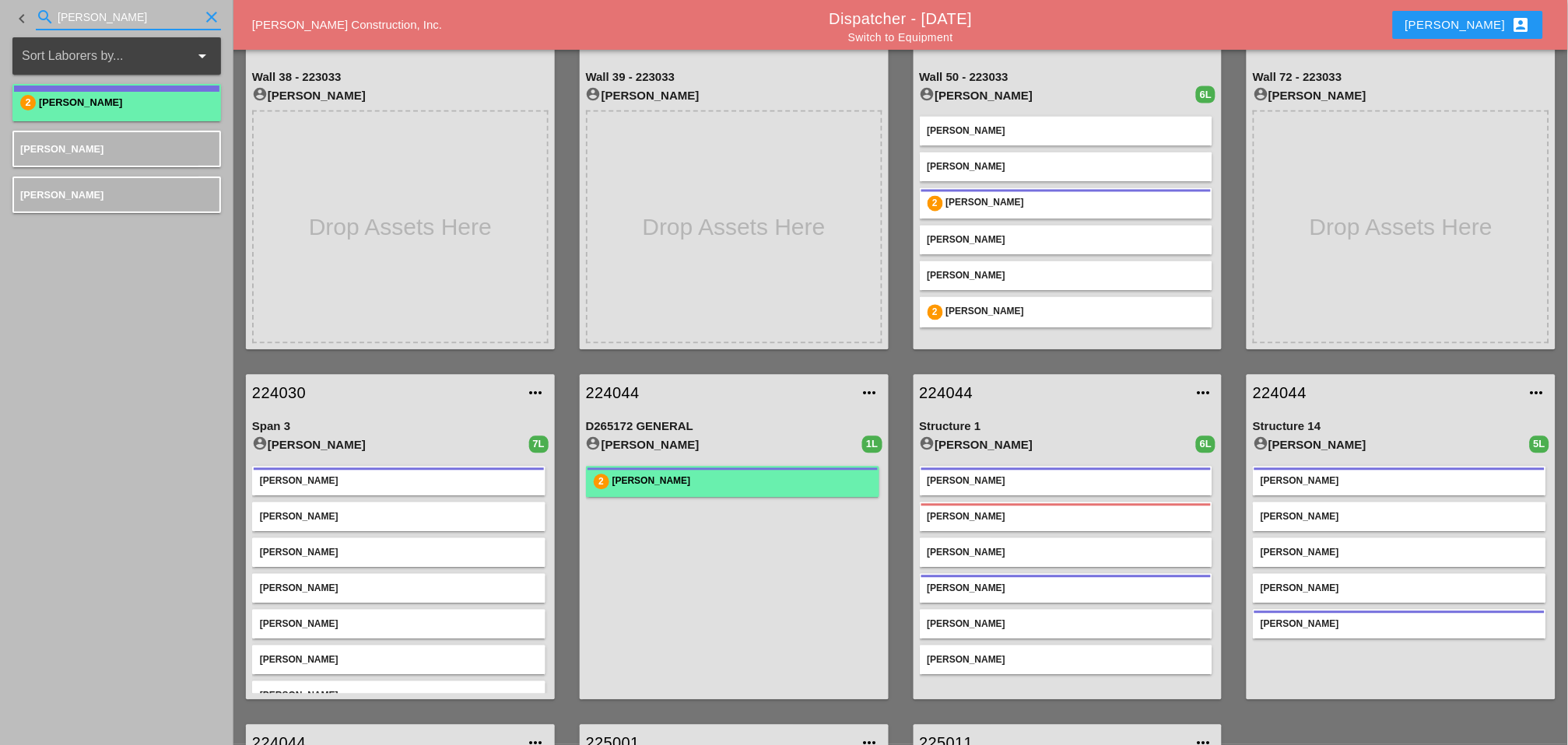 type on "[PERSON_NAME]" 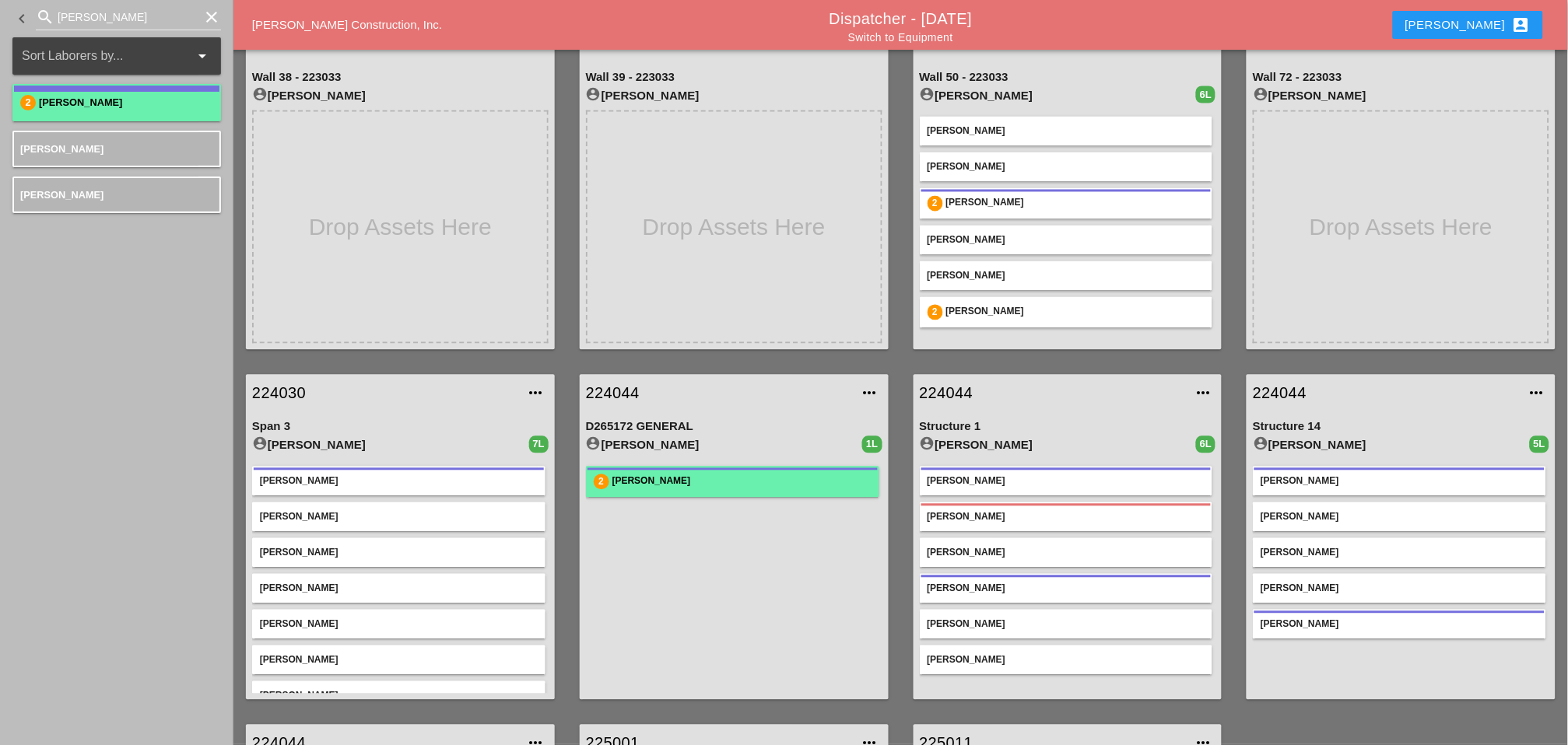 type 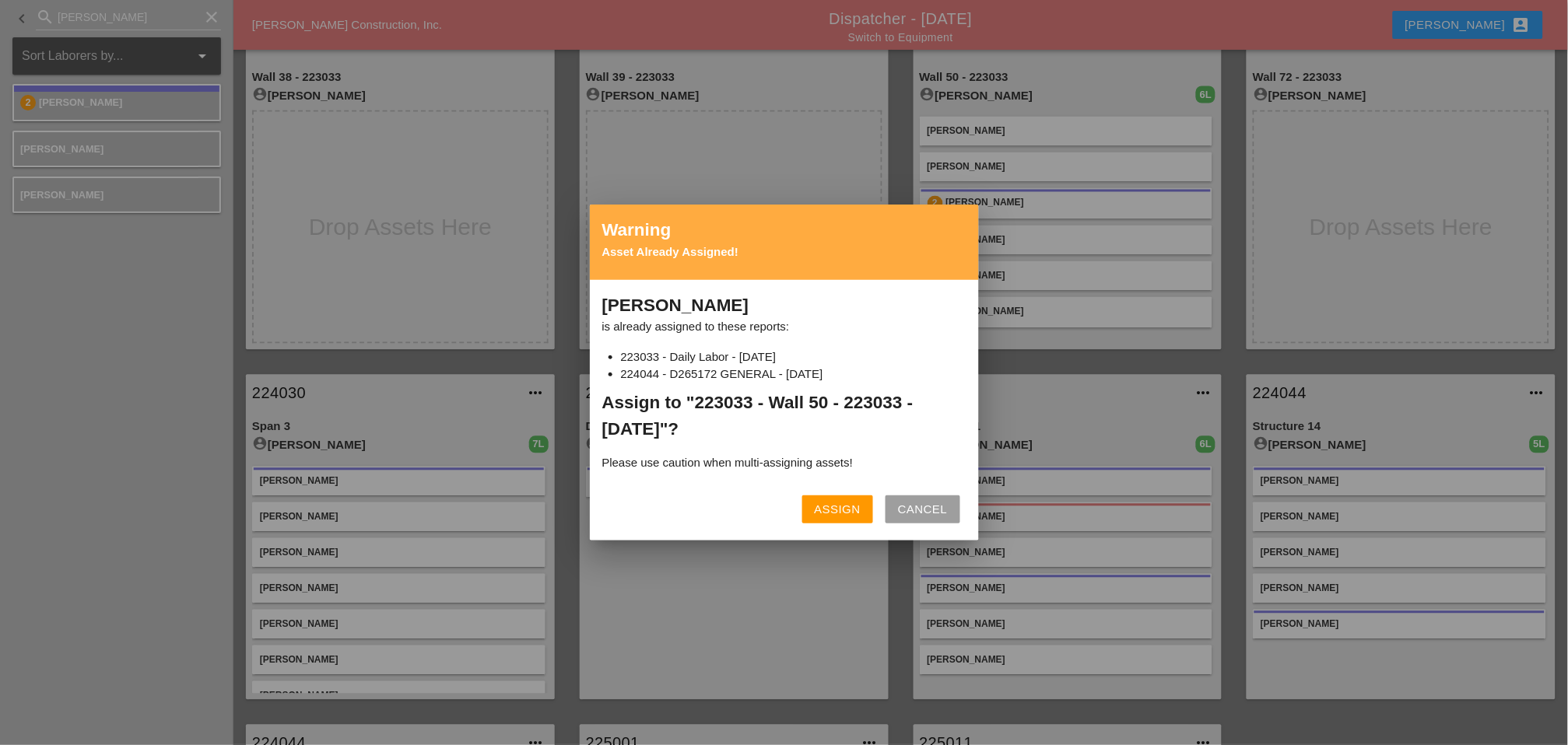 click on "Assign" at bounding box center (837, 509) 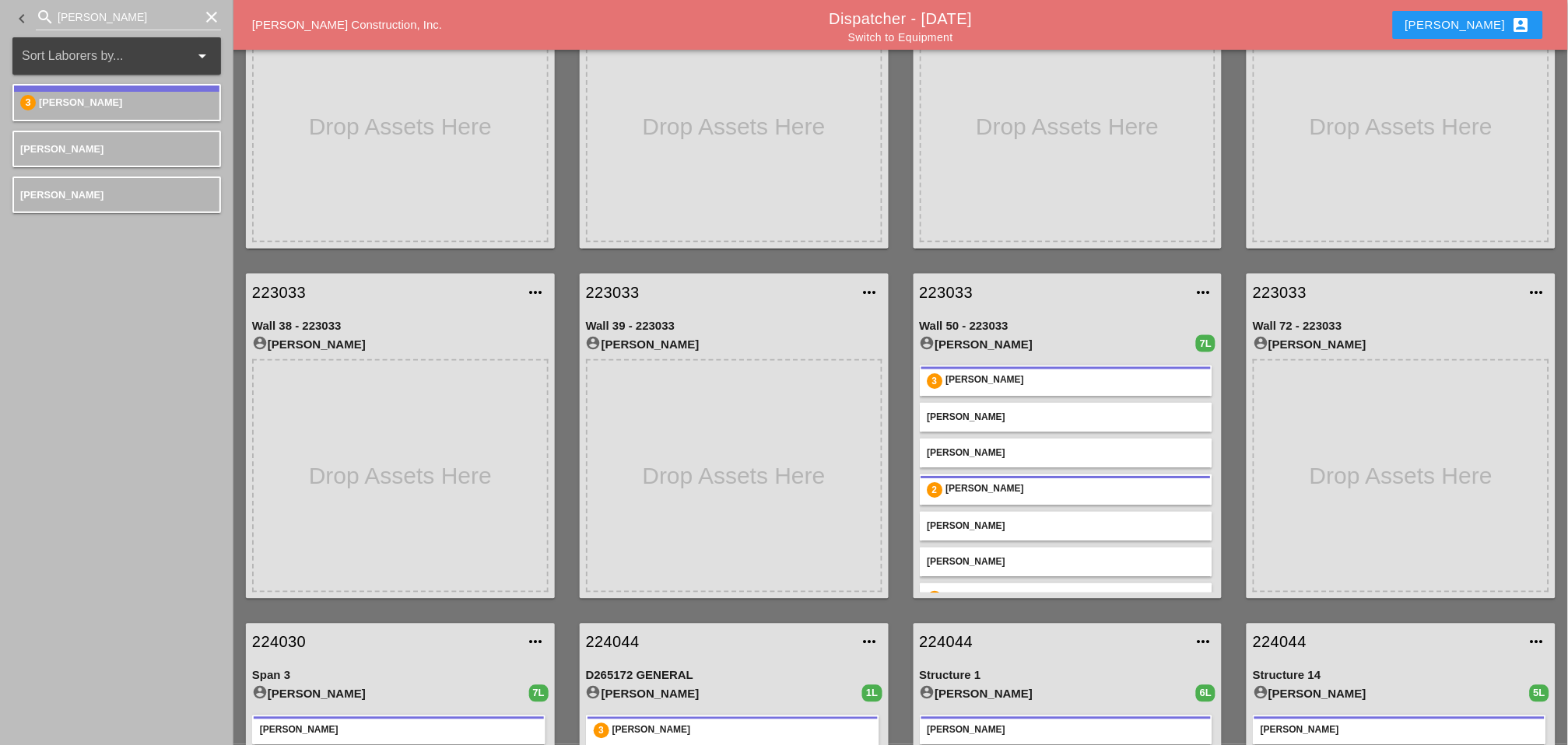 scroll, scrollTop: 518, scrollLeft: 0, axis: vertical 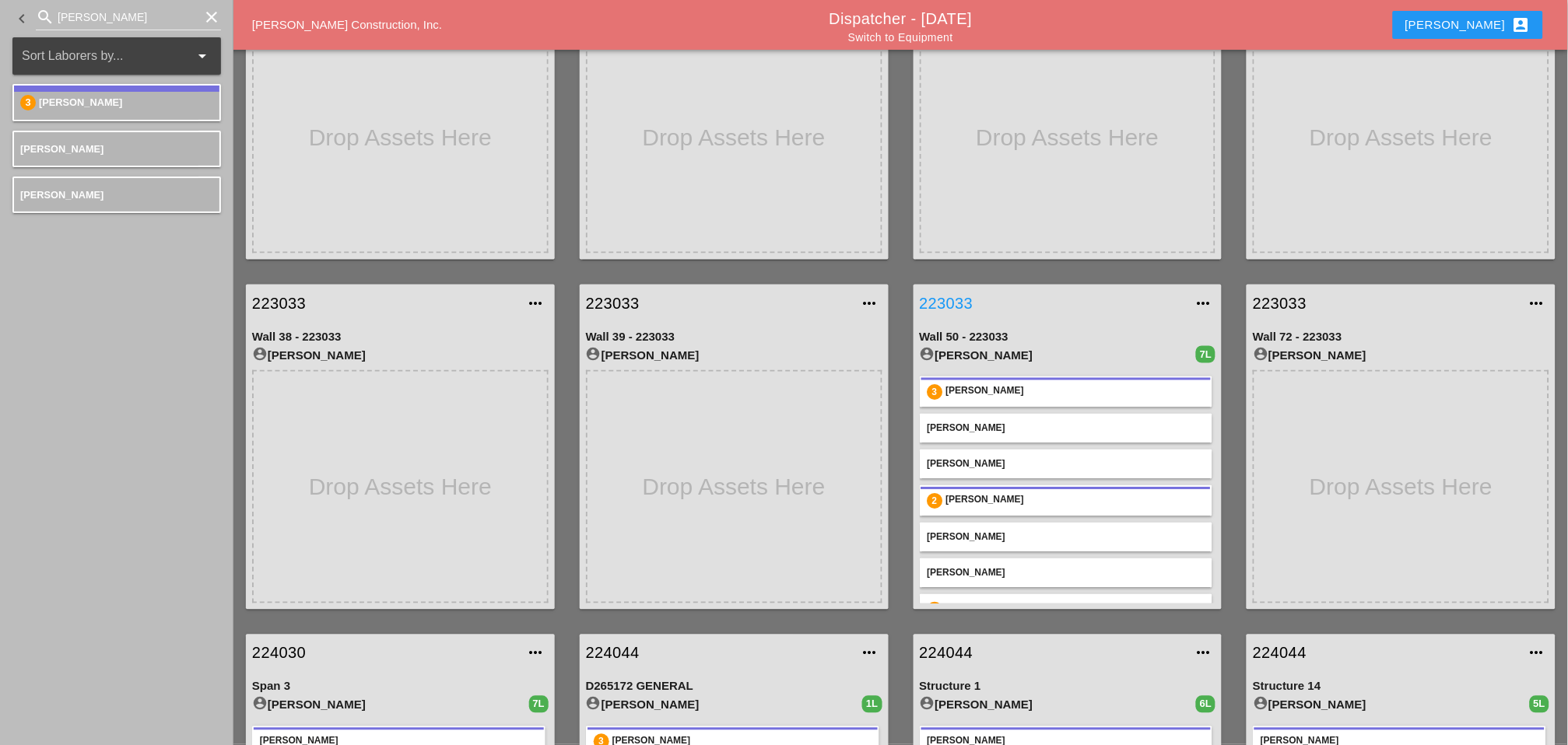 click on "223033" at bounding box center (1052, 303) 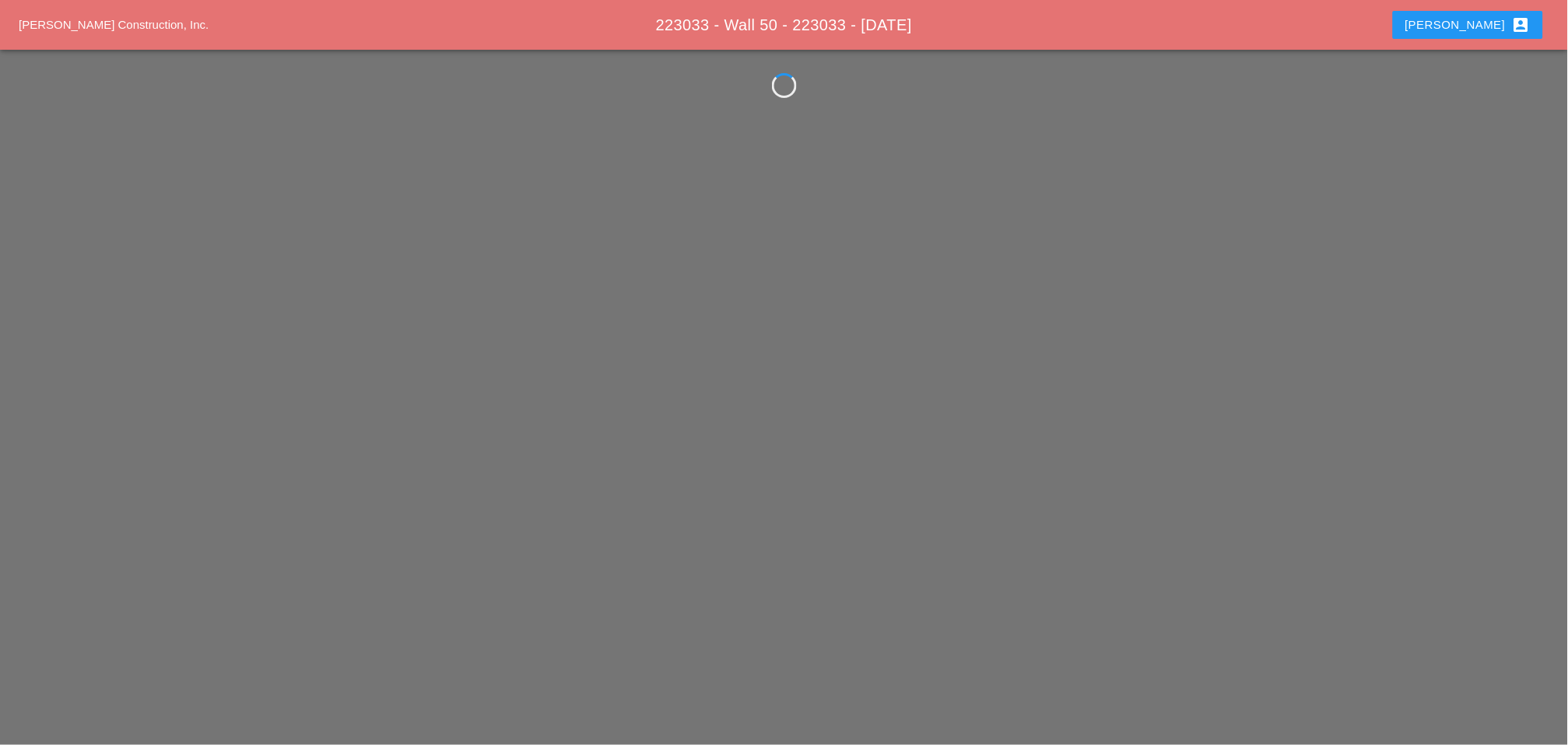scroll, scrollTop: 0, scrollLeft: 0, axis: both 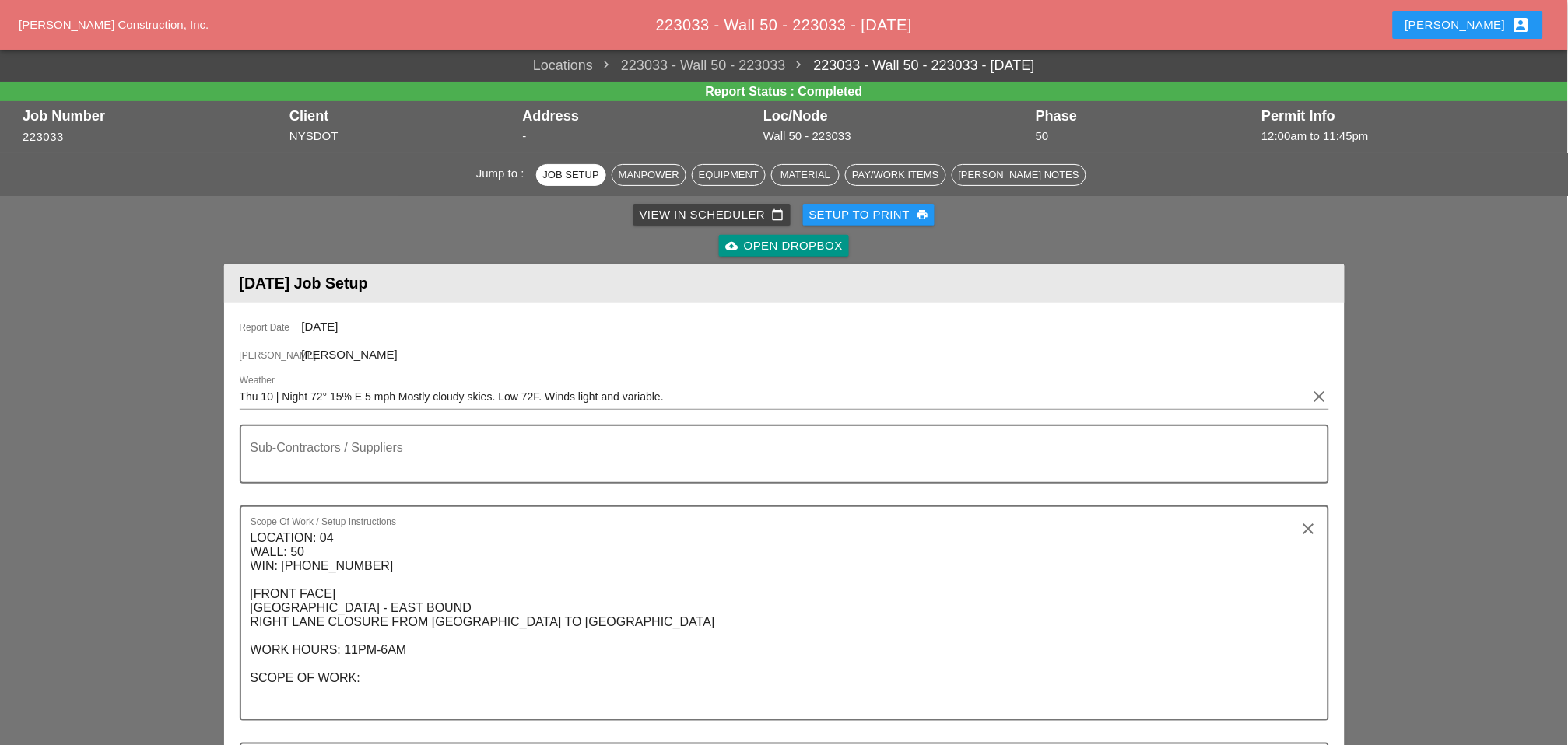 click at bounding box center [527, 1097] 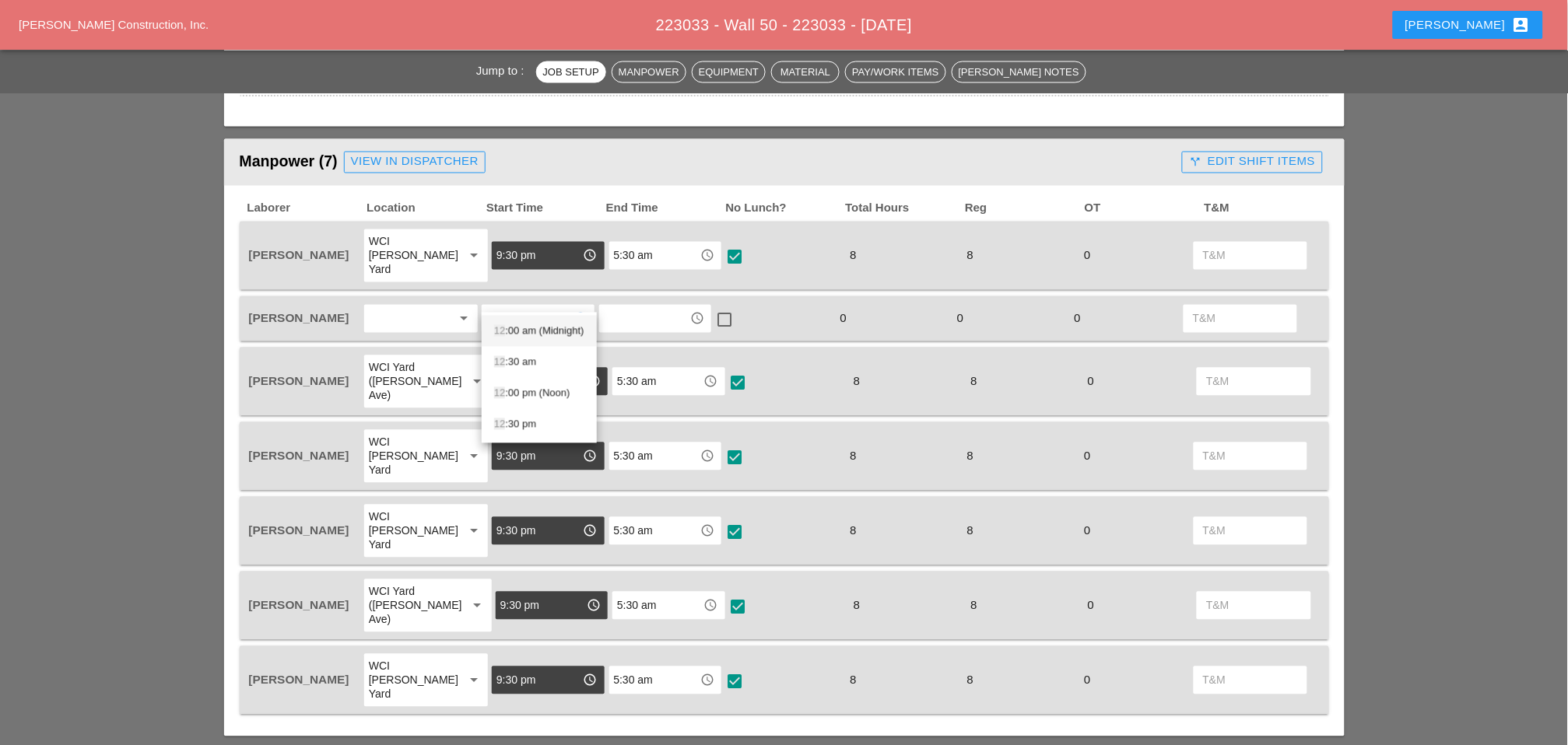 click on "12 :00 am (Midnight)" at bounding box center [539, 331] 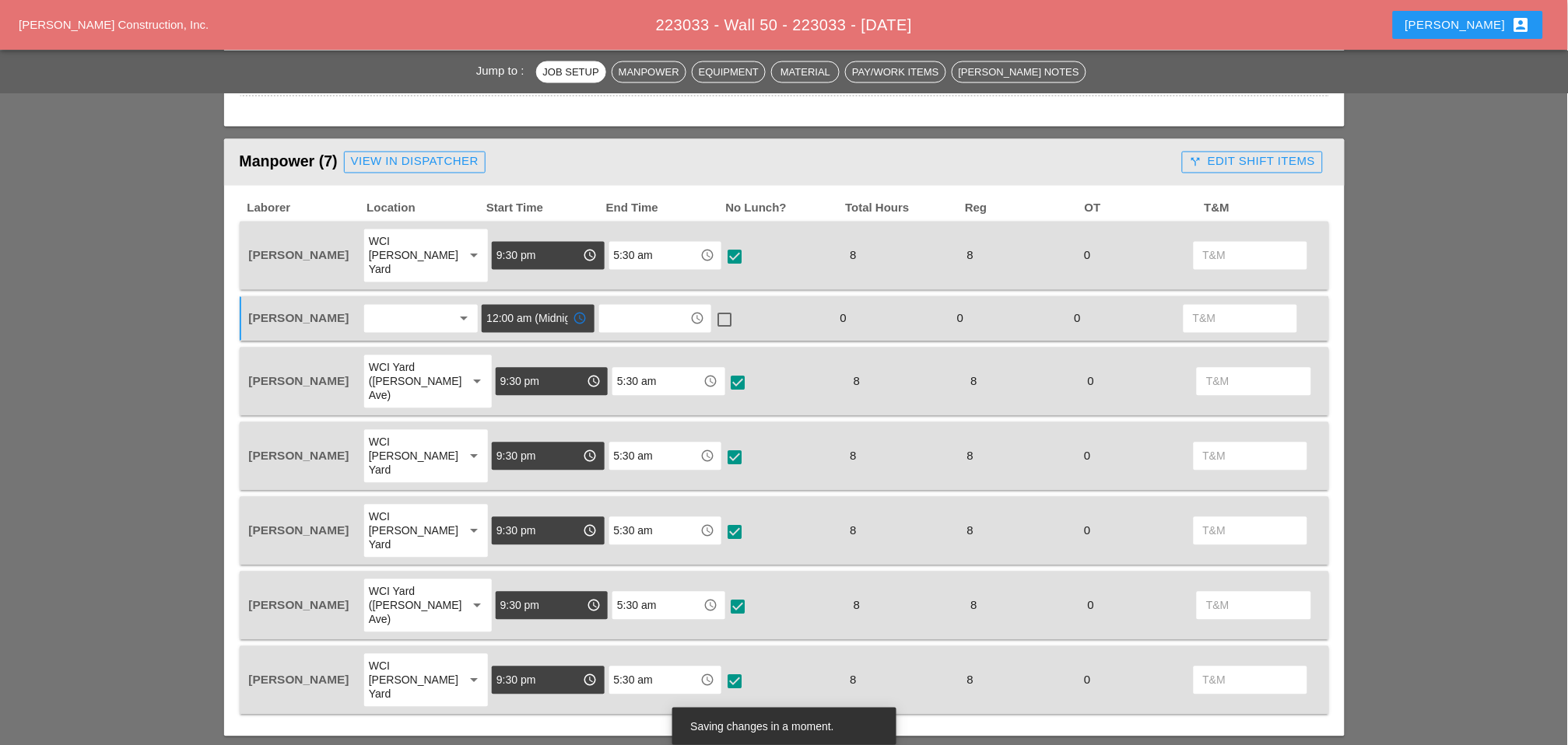 type on "12:00 am (Midnight)" 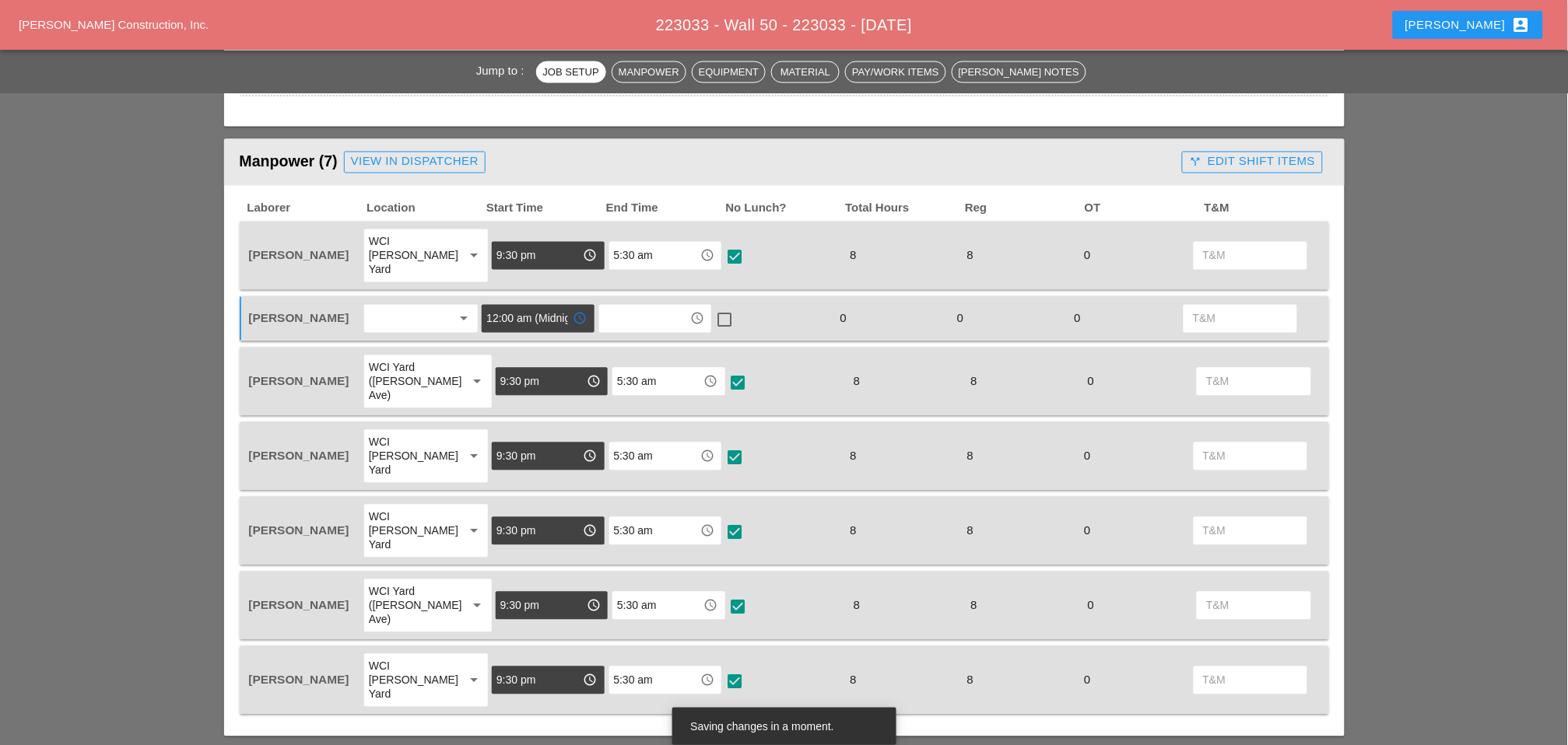 click at bounding box center [644, 319] 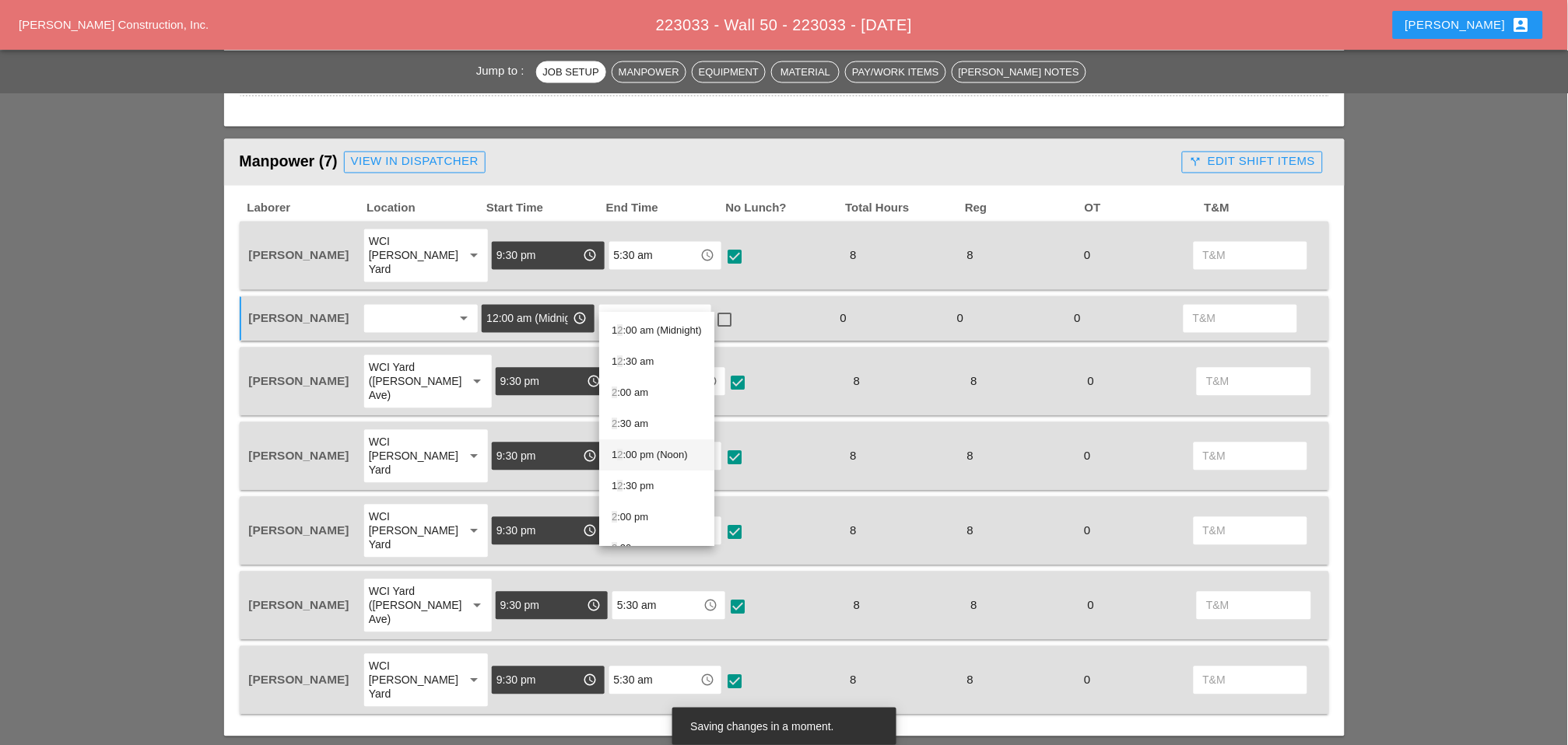 scroll, scrollTop: 22, scrollLeft: 0, axis: vertical 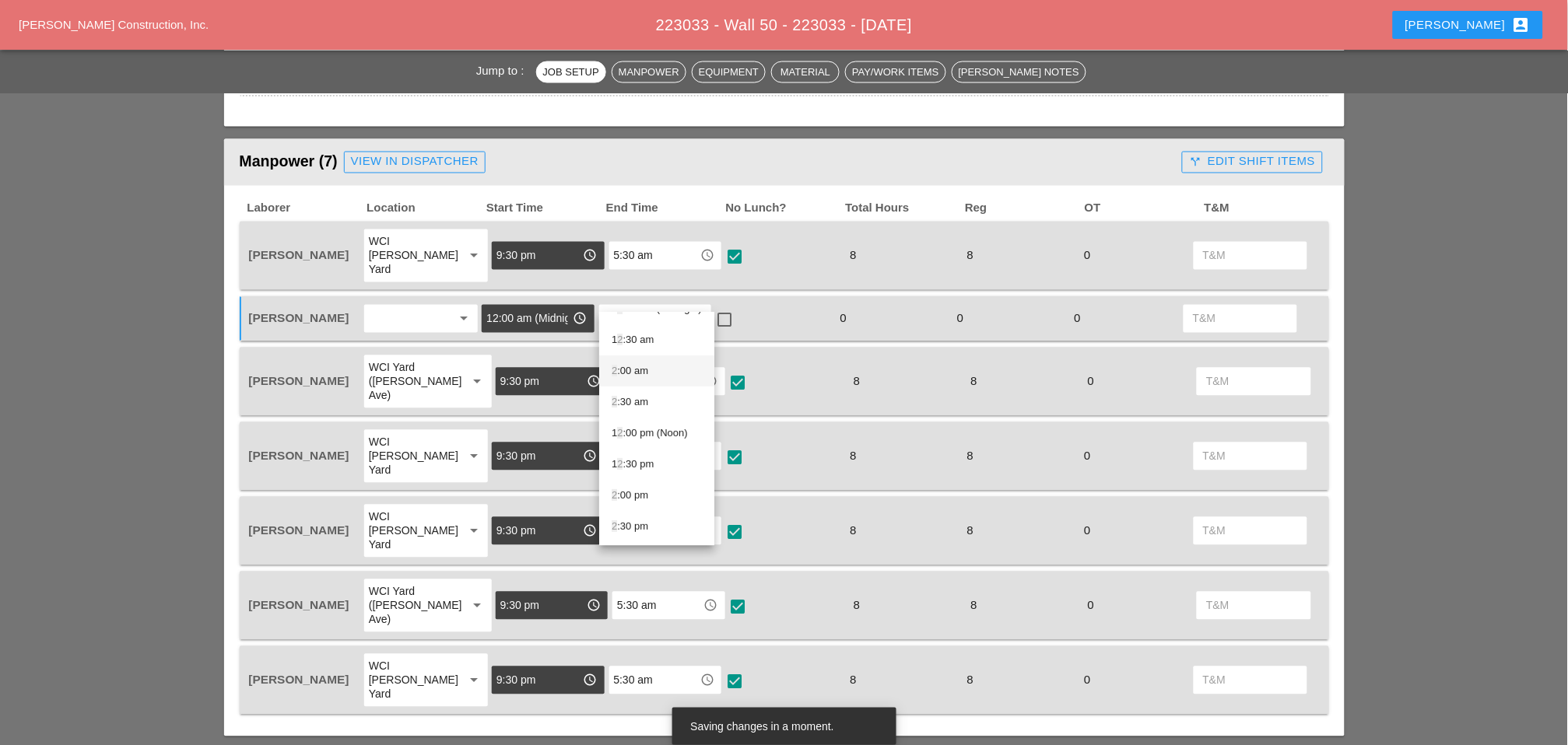 click on "2 :00 am" at bounding box center (657, 372) 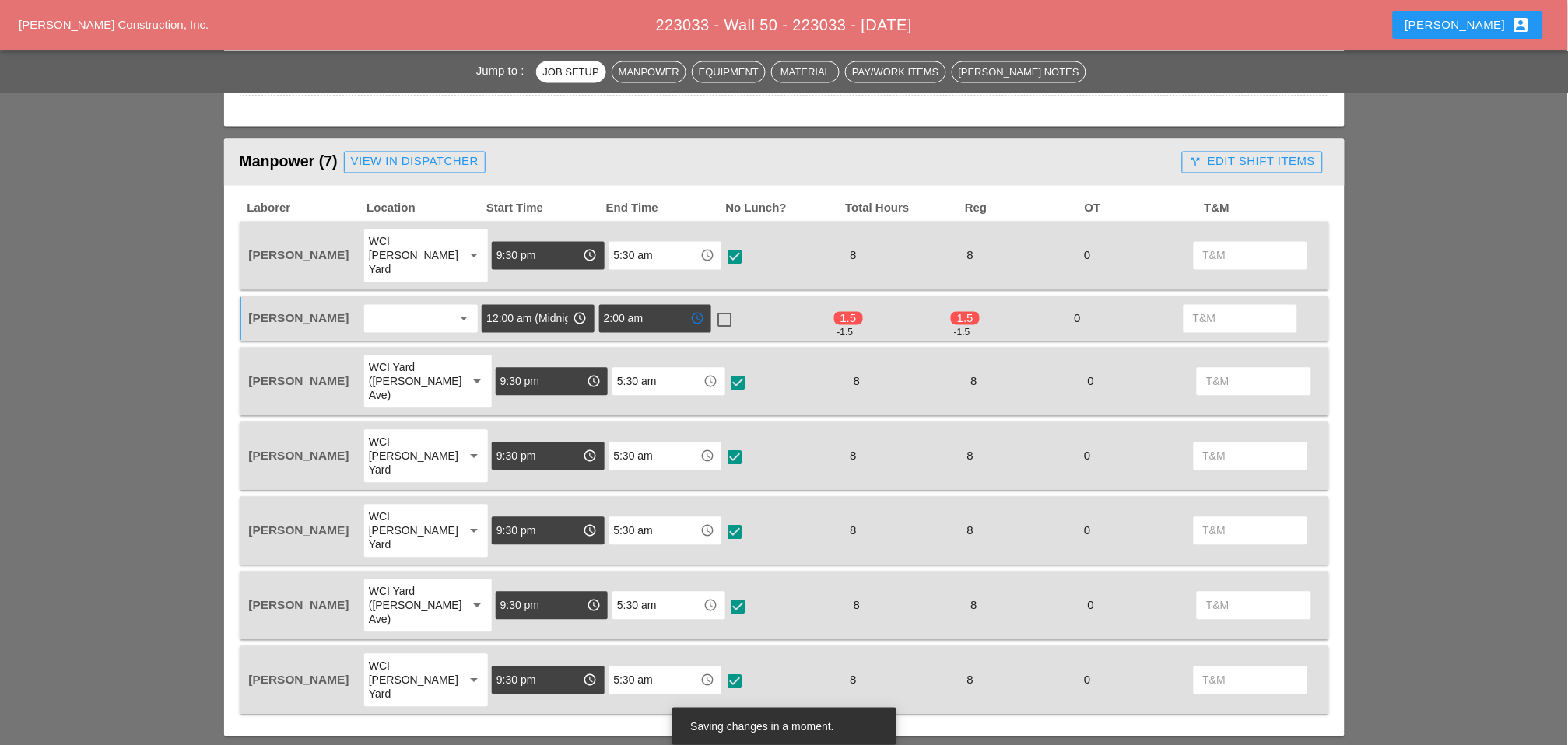 type on "2:00 am" 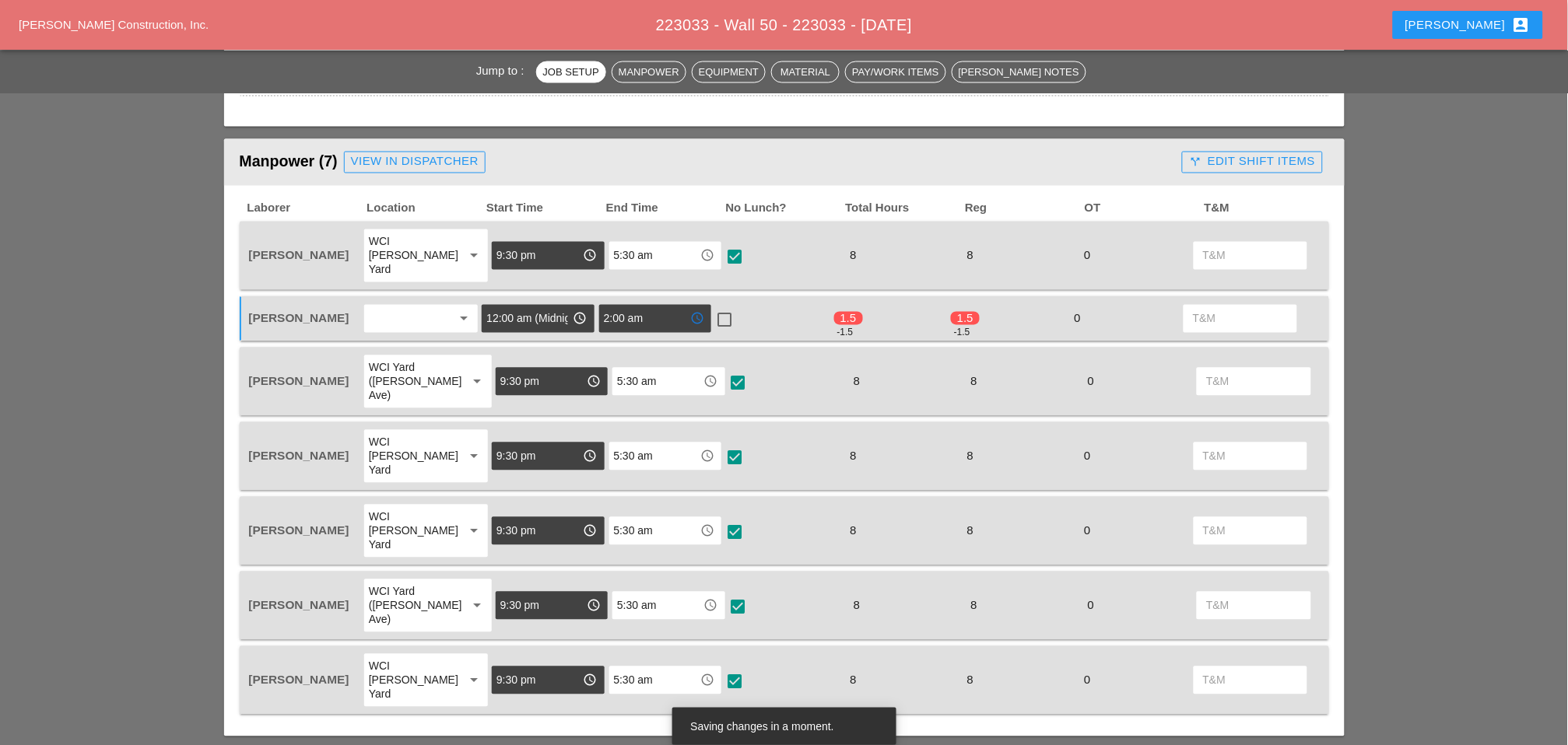 checkbox on "true" 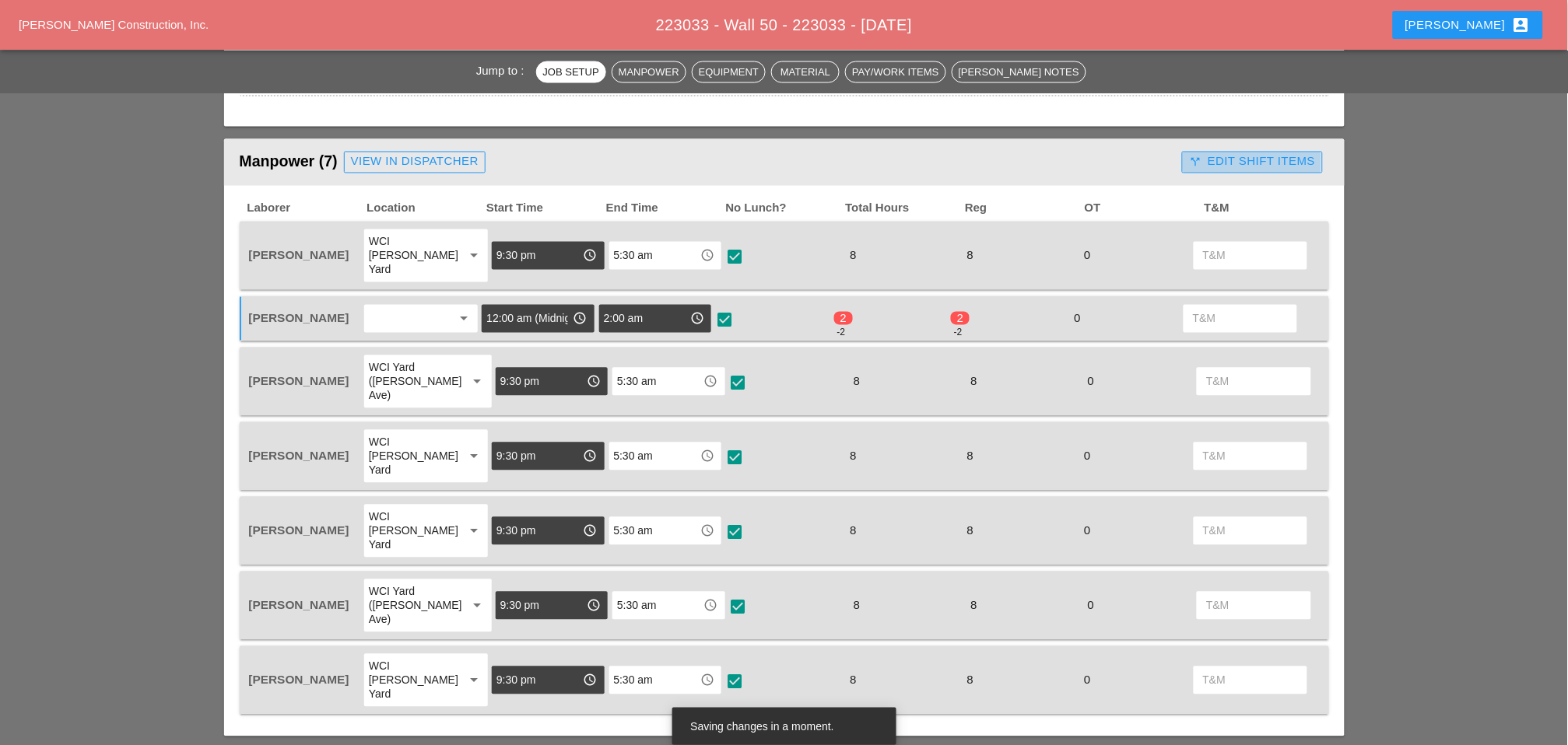 click on "call_split Edit Shift Items" at bounding box center (1252, 162) 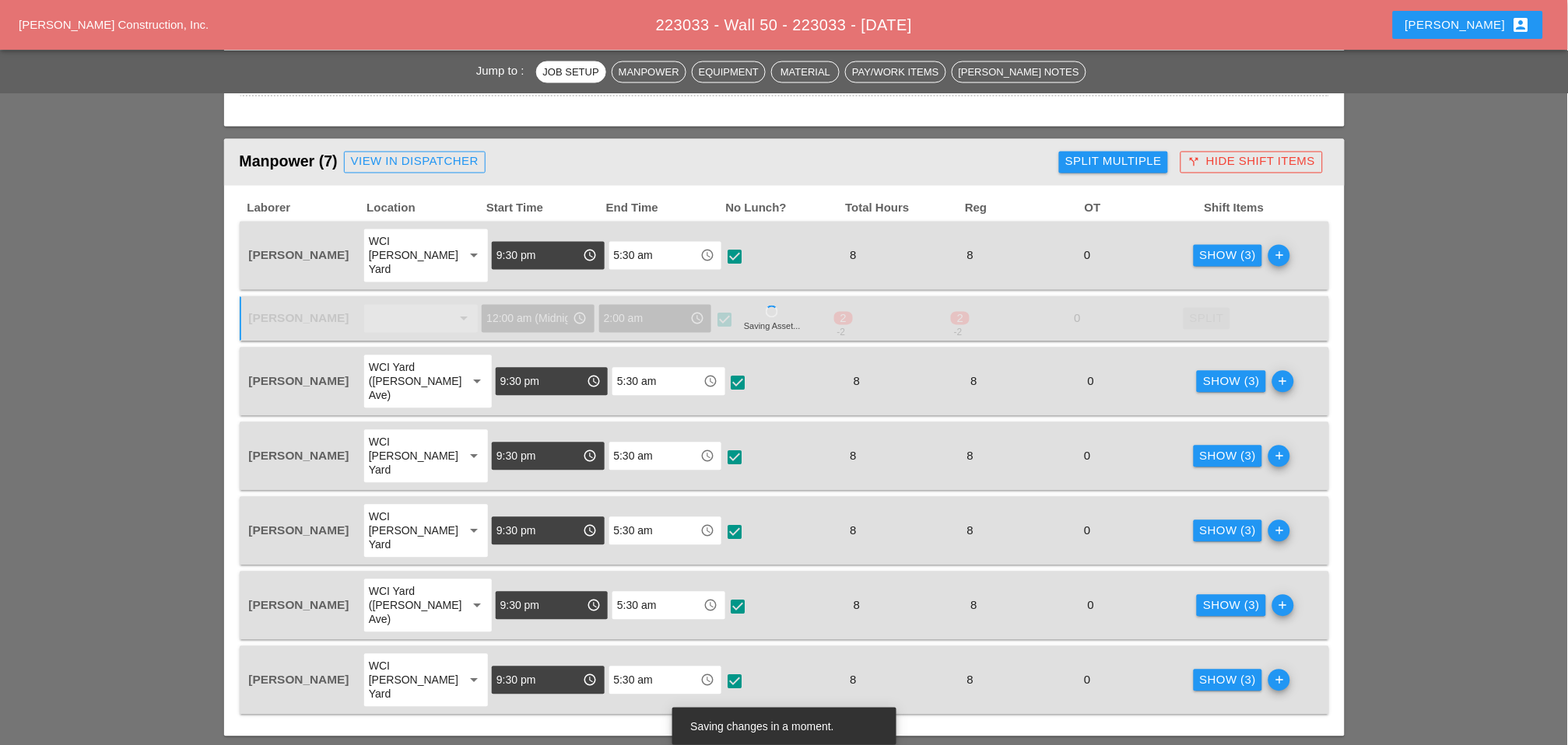 type on "2" 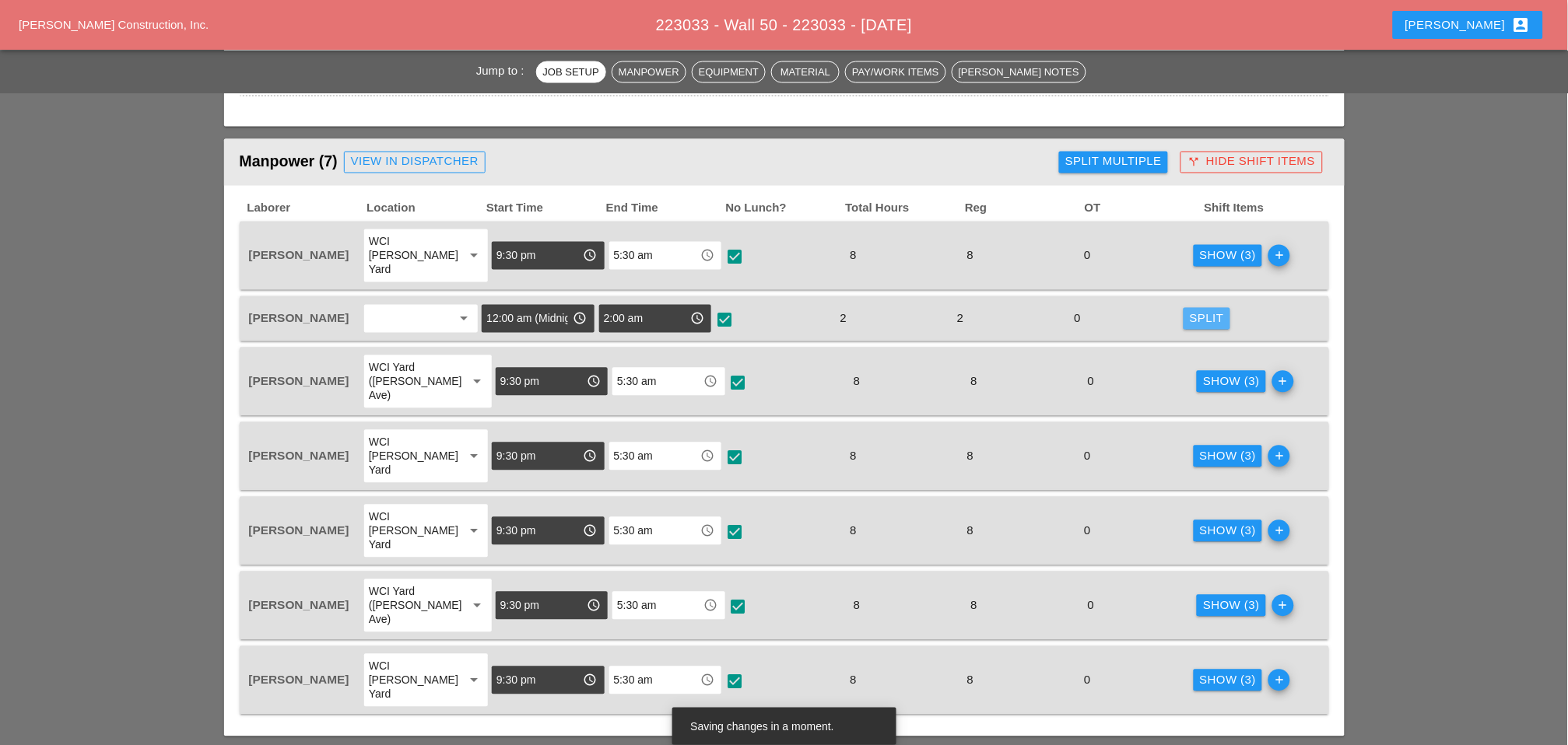 click on "Split" at bounding box center [1207, 319] 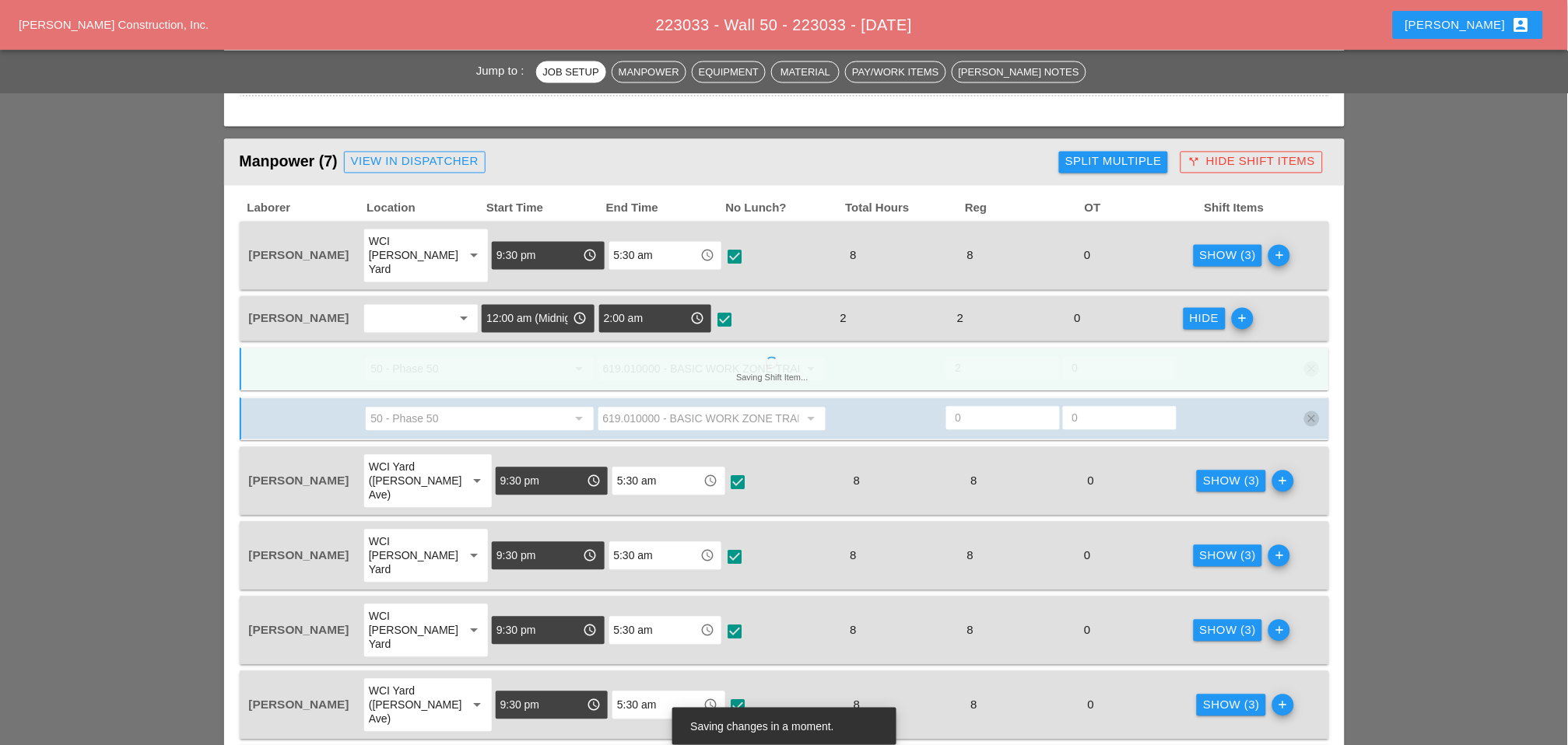 click on "619.010000 - BASIC WORK ZONE TRAFFIC CONTROL arrow_drop_down" at bounding box center (712, 369) 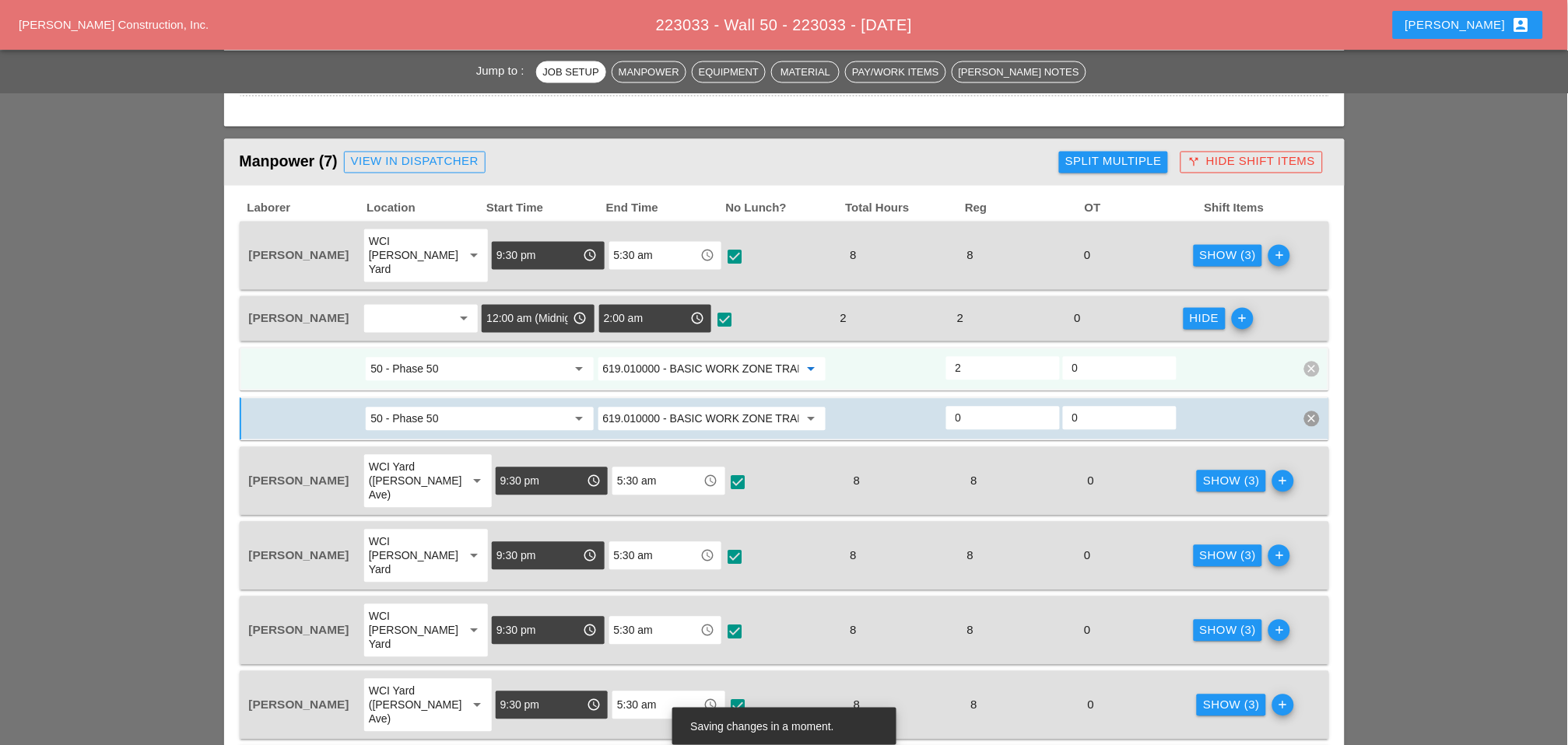 click on "619.010000 - BASIC WORK ZONE TRAFFIC CONTROL" at bounding box center (701, 369) 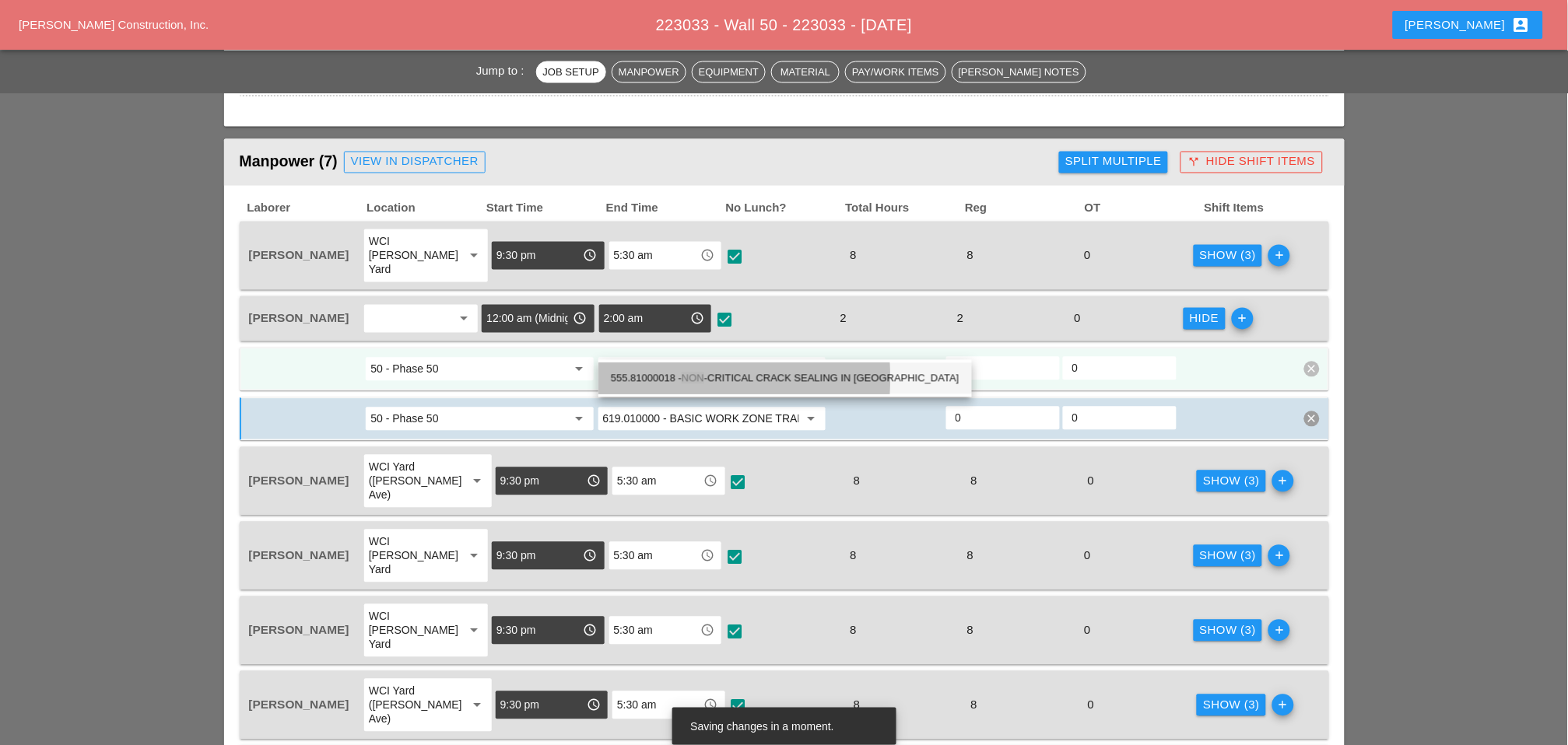 drag, startPoint x: 723, startPoint y: 372, endPoint x: 688, endPoint y: 374, distance: 35.057096 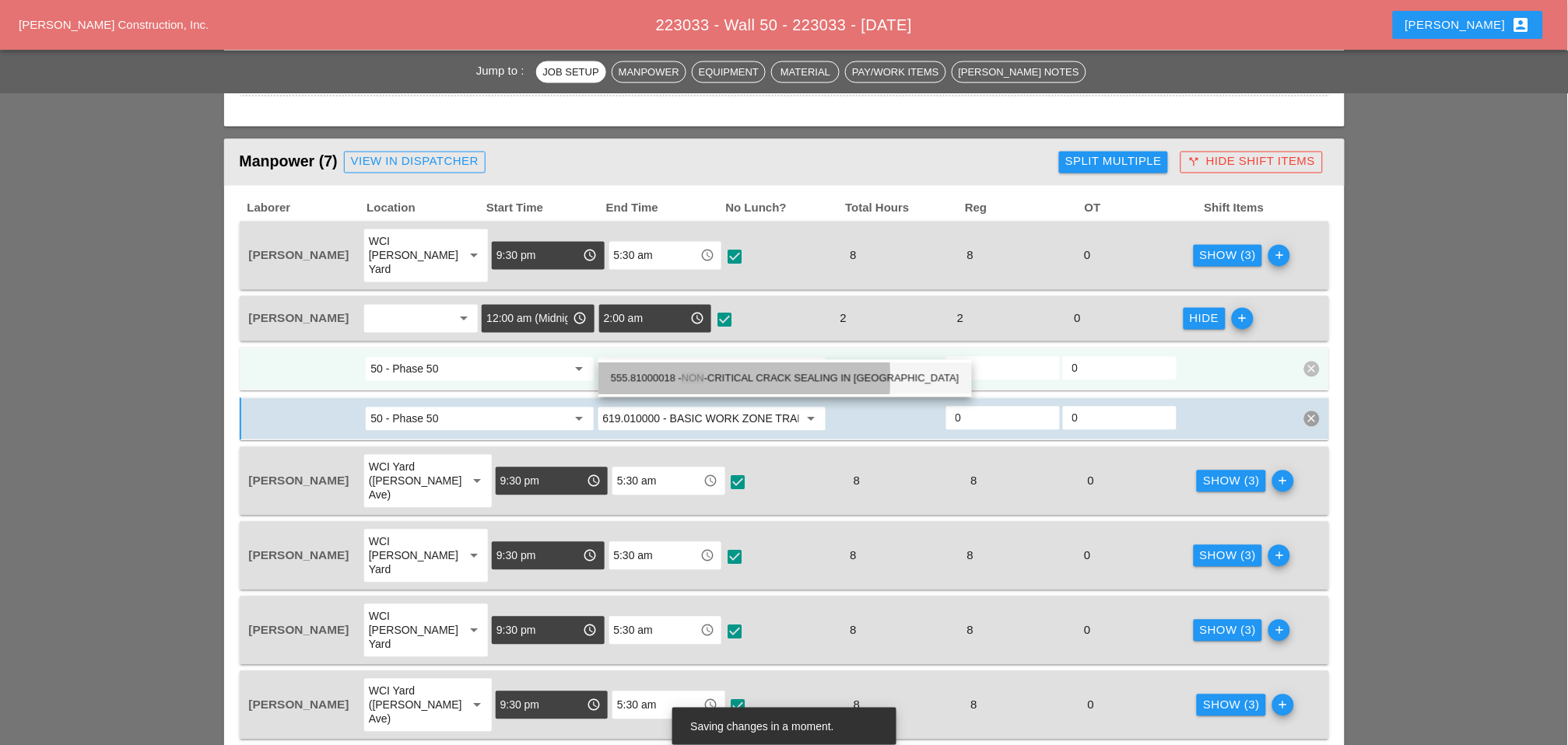 click on "555.81000018 -  NON -CRITICAL CRACK SEALING IN PCC" at bounding box center (785, 379) 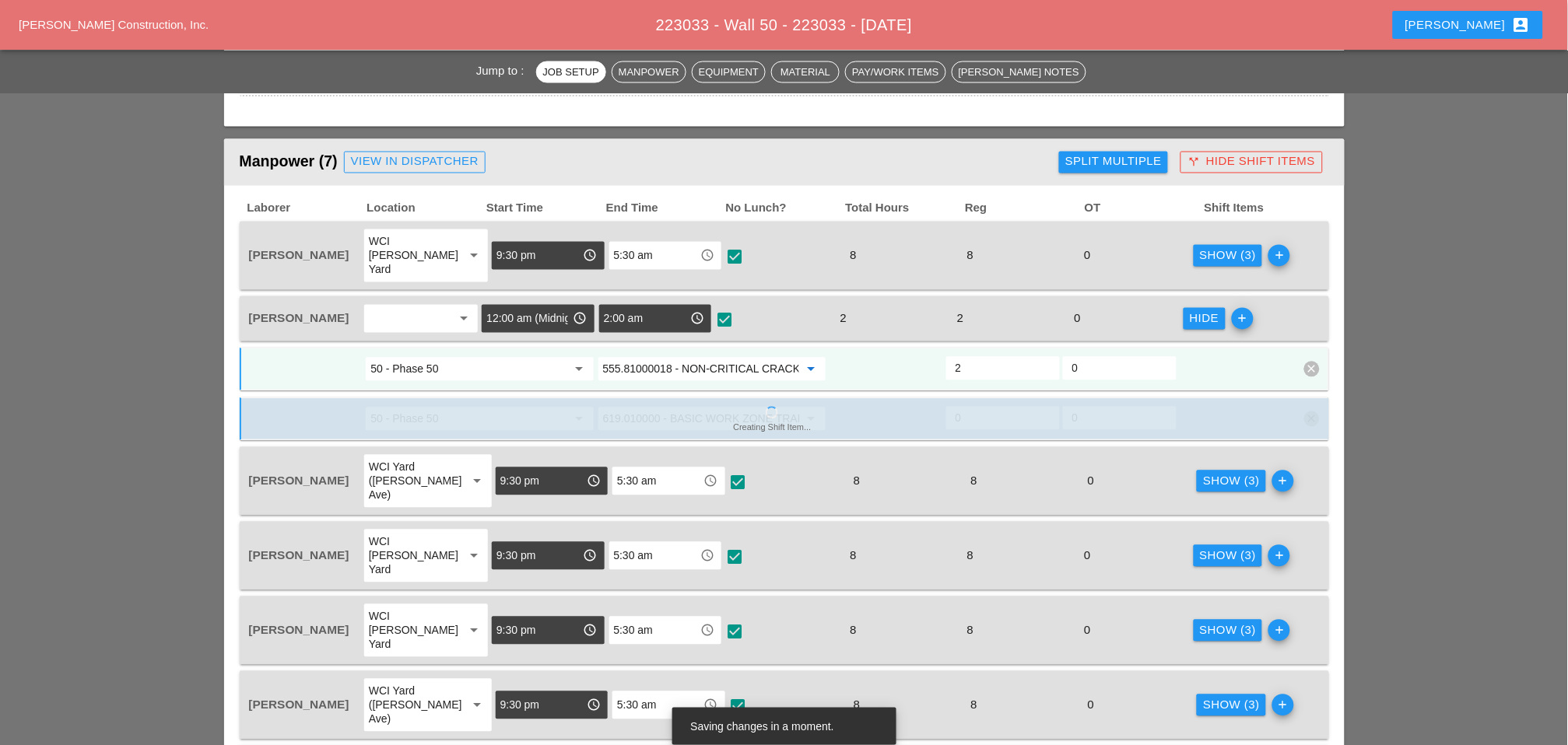 type on "555.81000018 - NON-CRITICAL CRACK SEALING IN PCC" 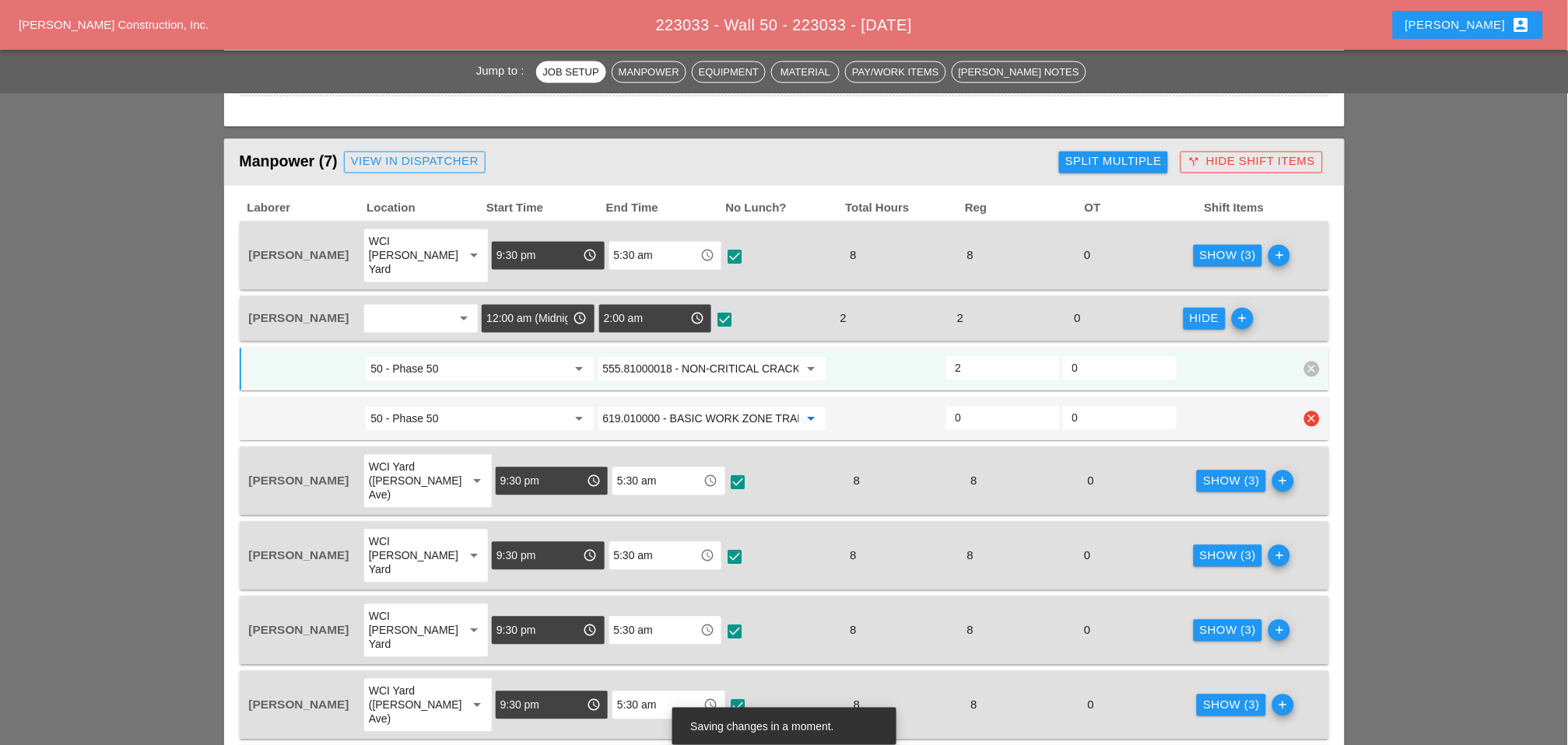 click on "619.010000 - BASIC WORK ZONE TRAFFIC CONTROL" at bounding box center [701, 419] 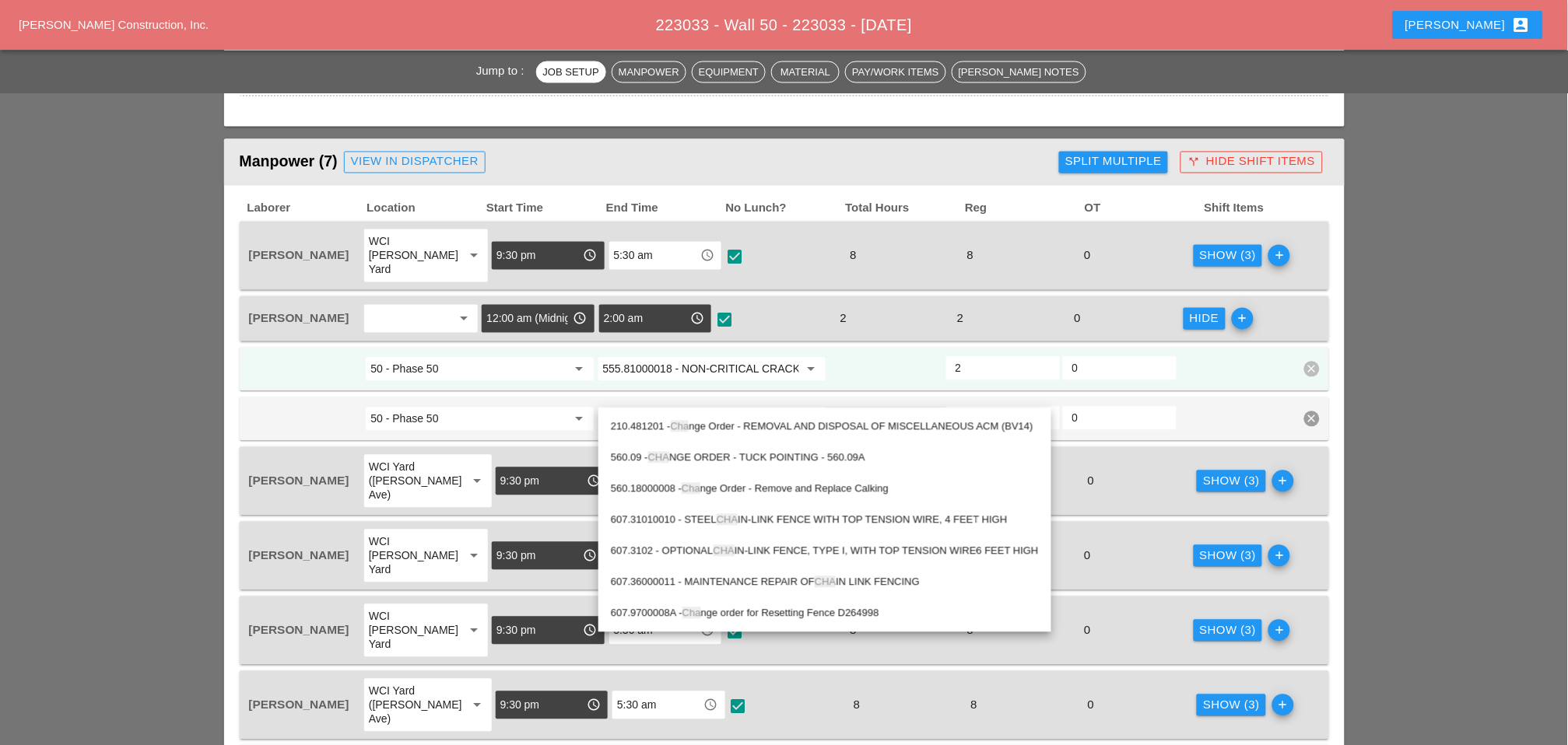 click on "560.09 -  CHA NGE ORDER - TUCK POINTING - 560.09A" at bounding box center (825, 458) 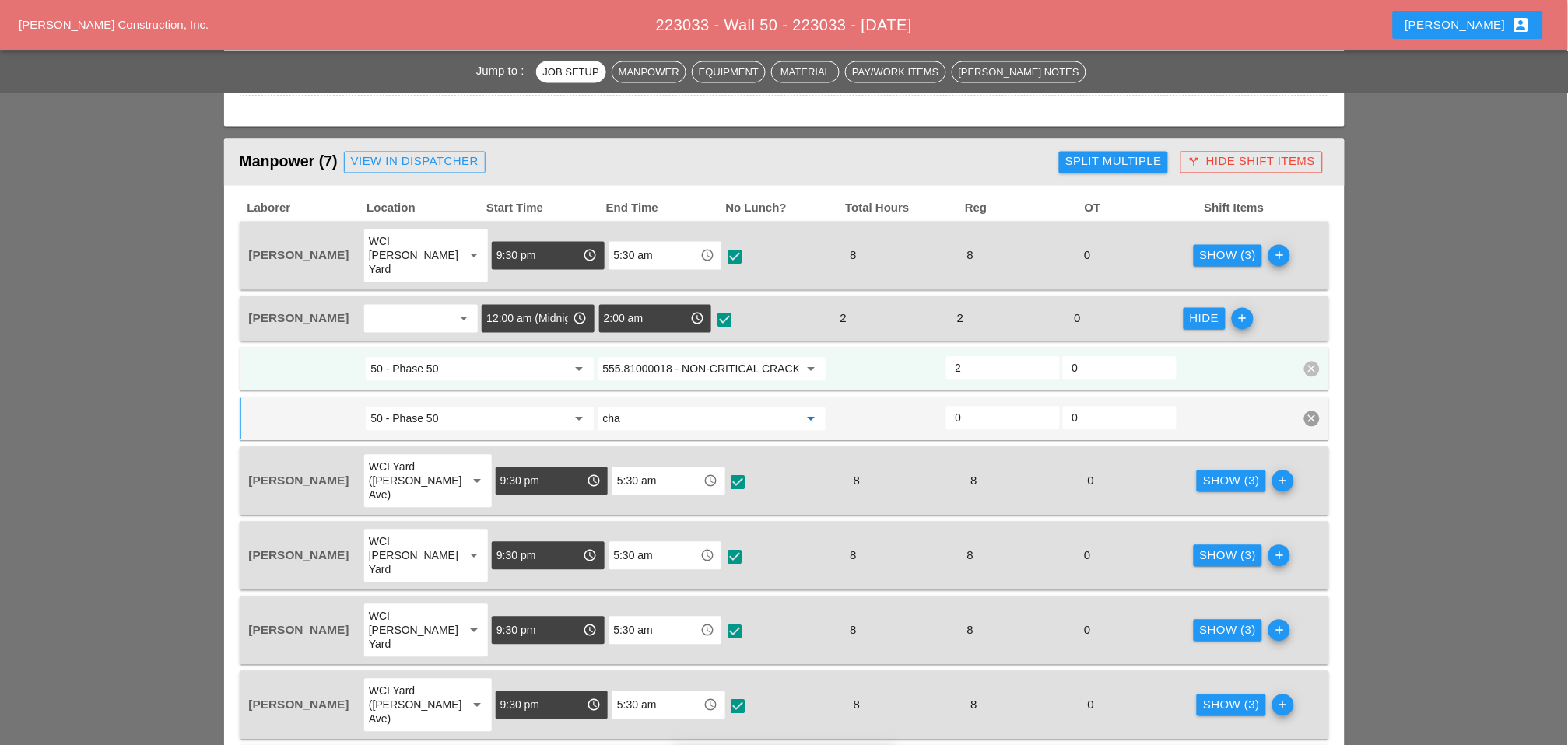 type on "560.09 - CHANGE ORDER - TUCK POINTING - 560.09A" 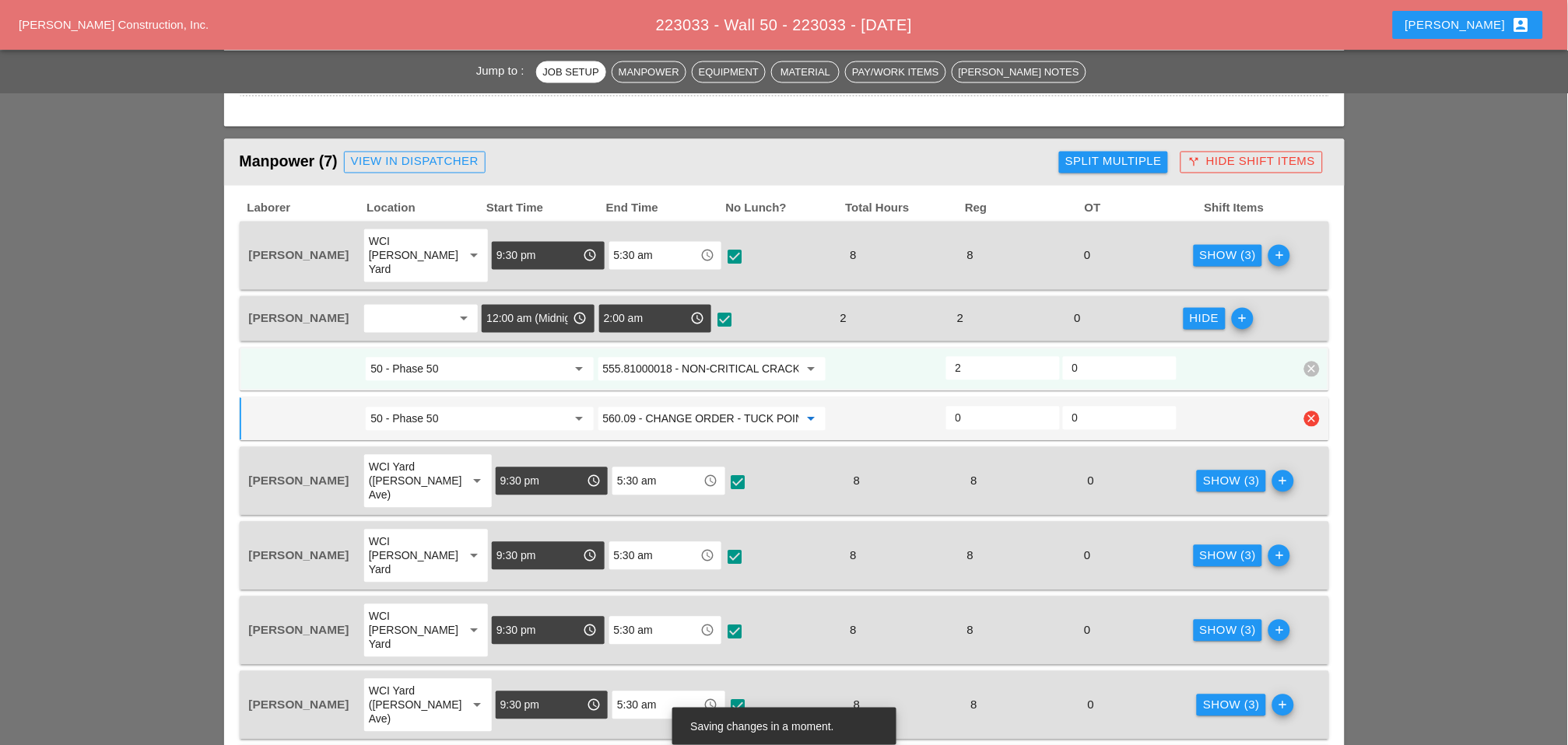 click on "0" at bounding box center (1003, 418) 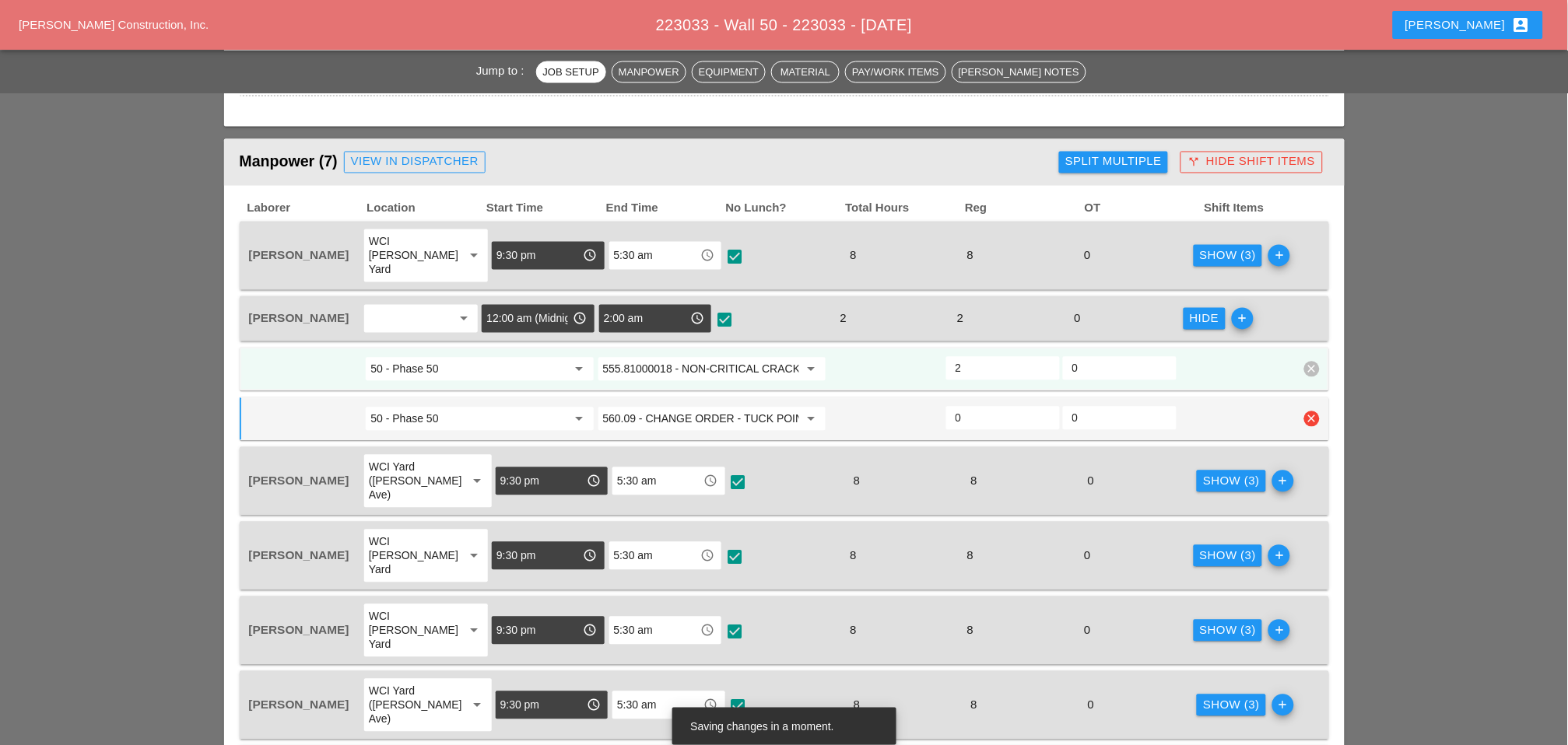 type on "1" 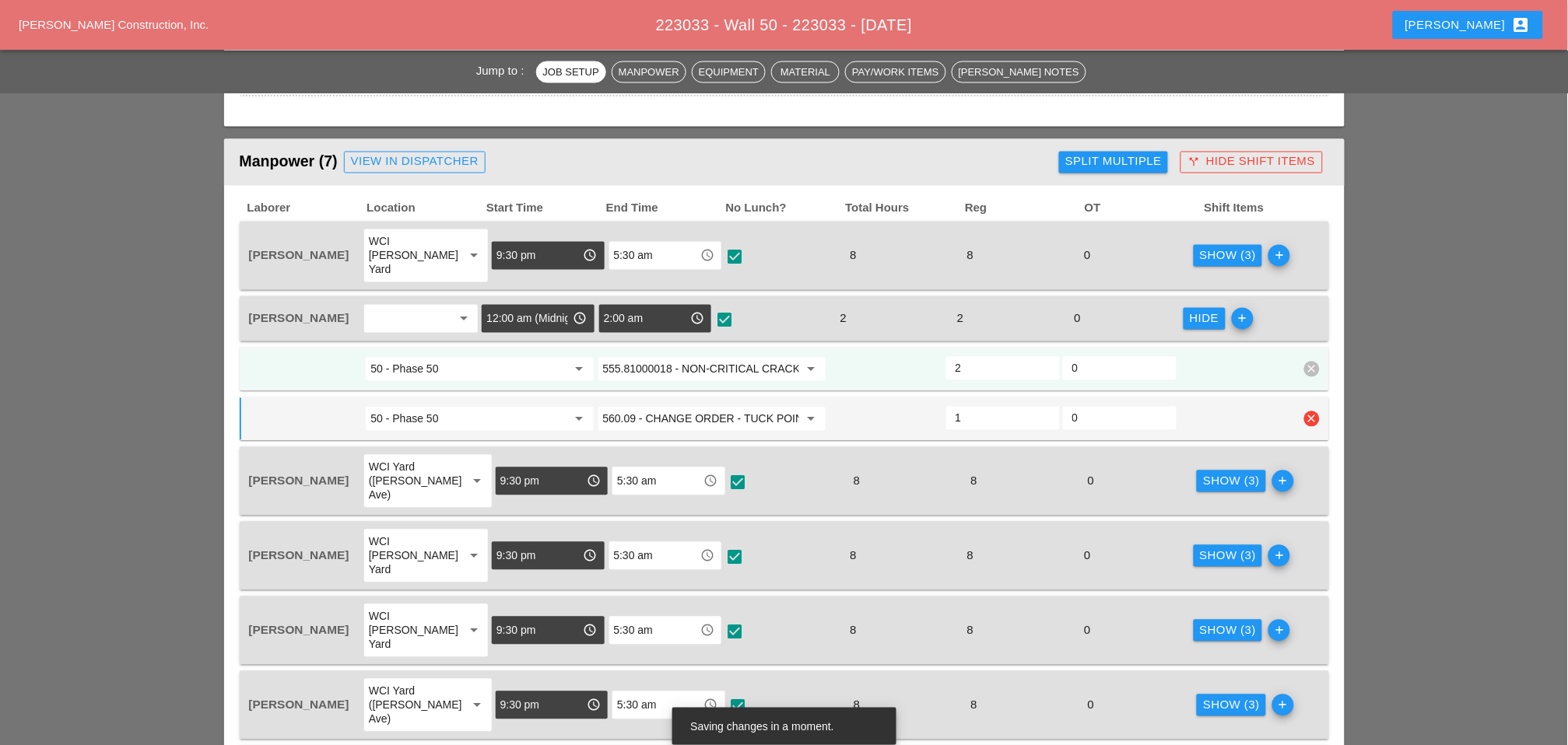 type on "1" 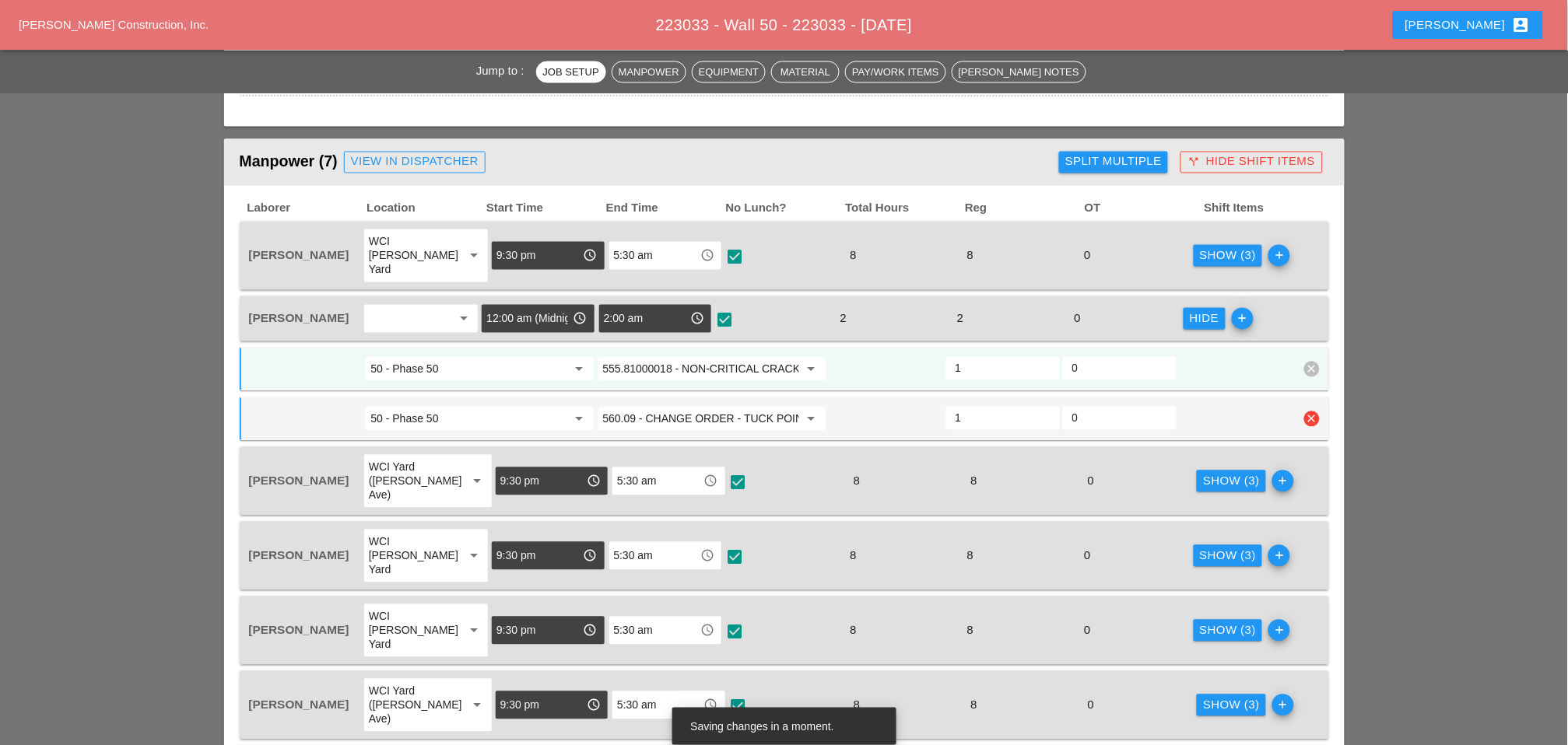 type on "1" 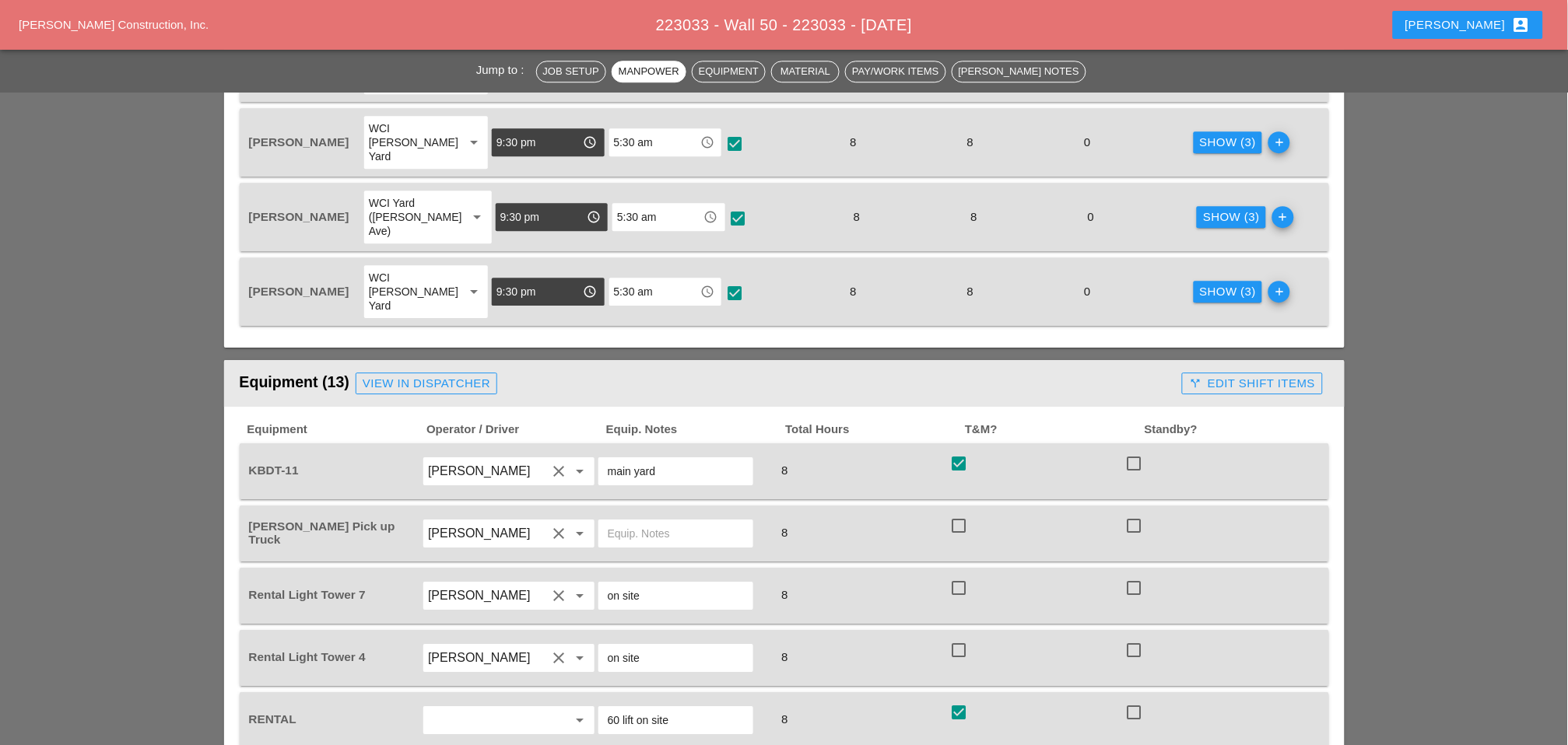 scroll, scrollTop: 1296, scrollLeft: 0, axis: vertical 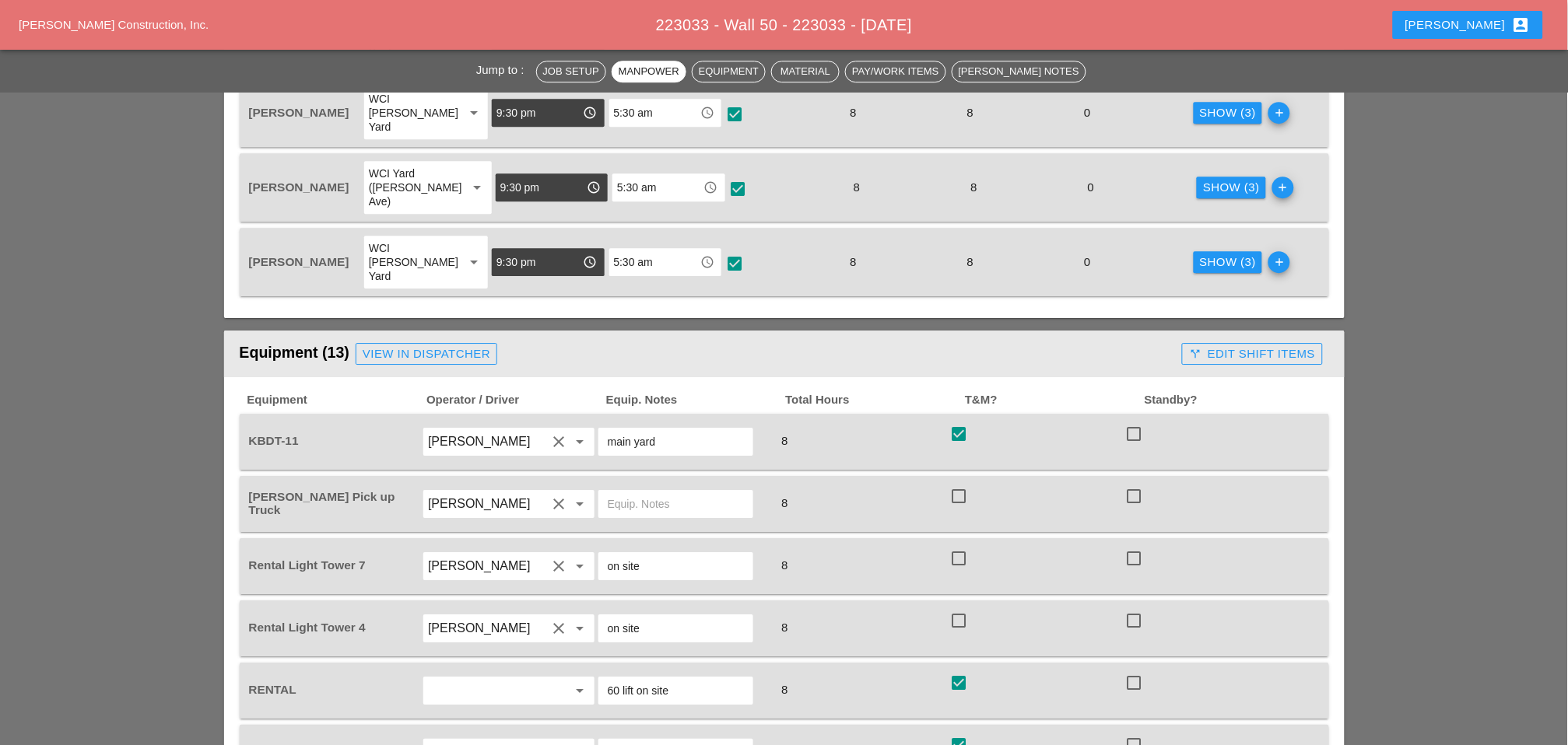 click at bounding box center (959, 496) 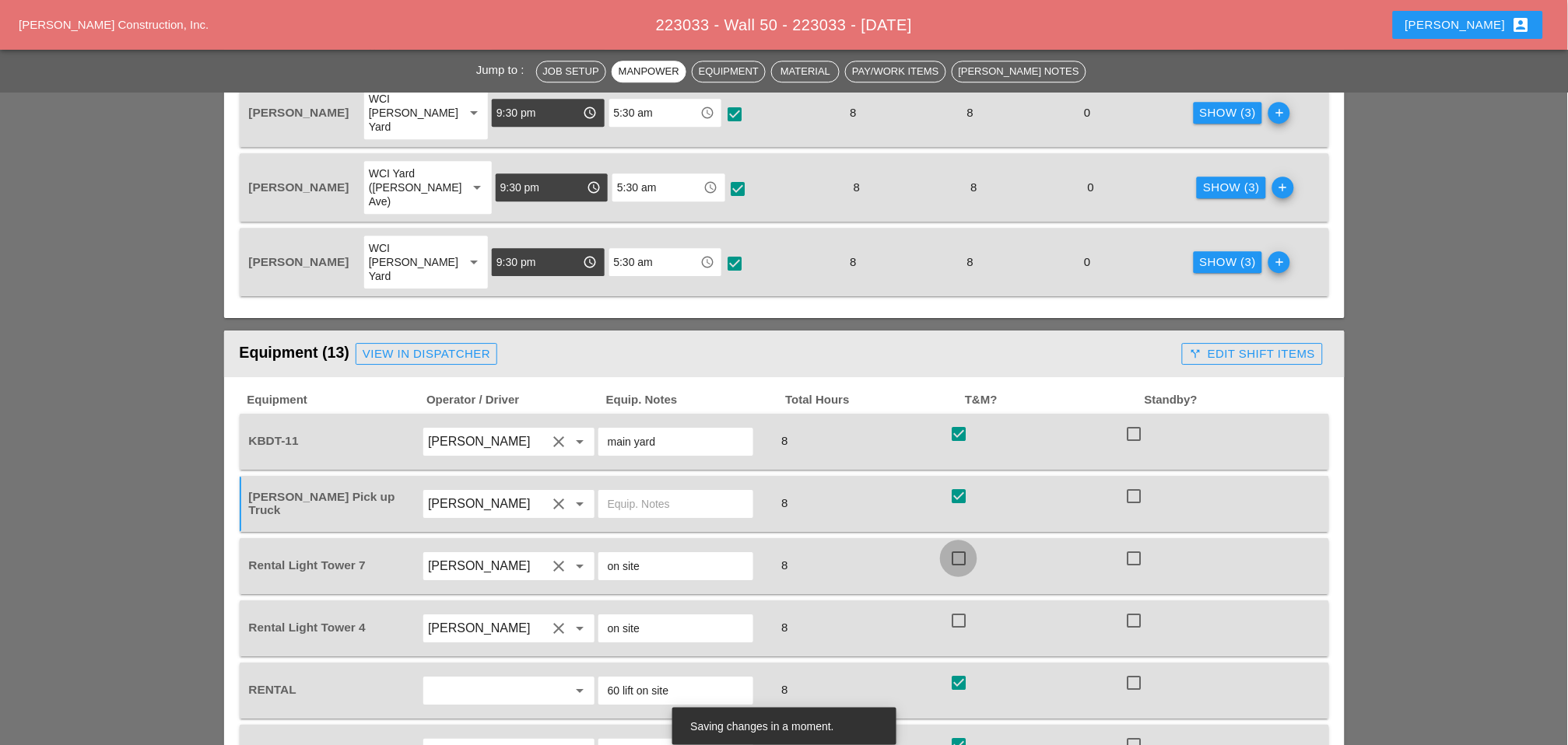 click at bounding box center (959, 558) 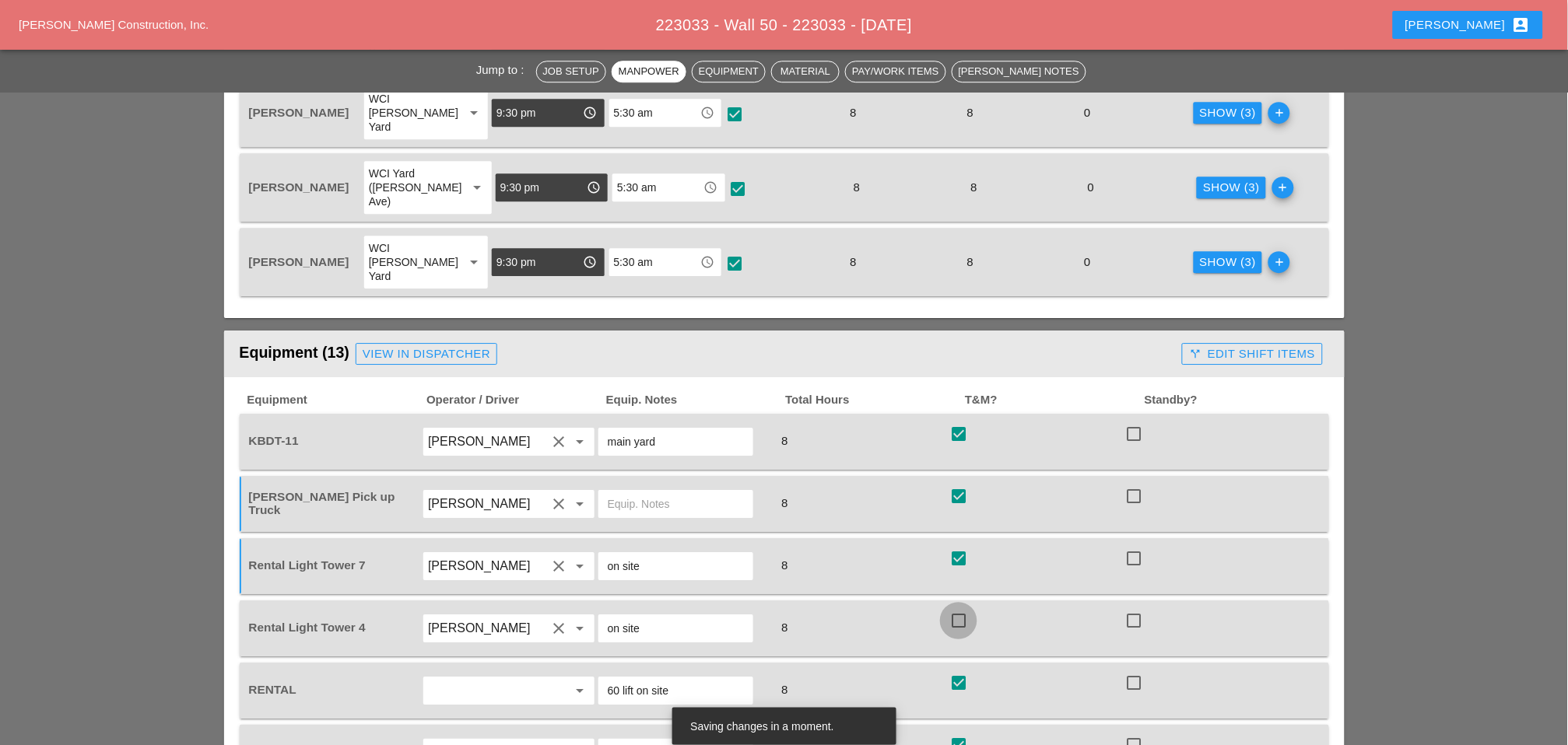 click at bounding box center (959, 621) 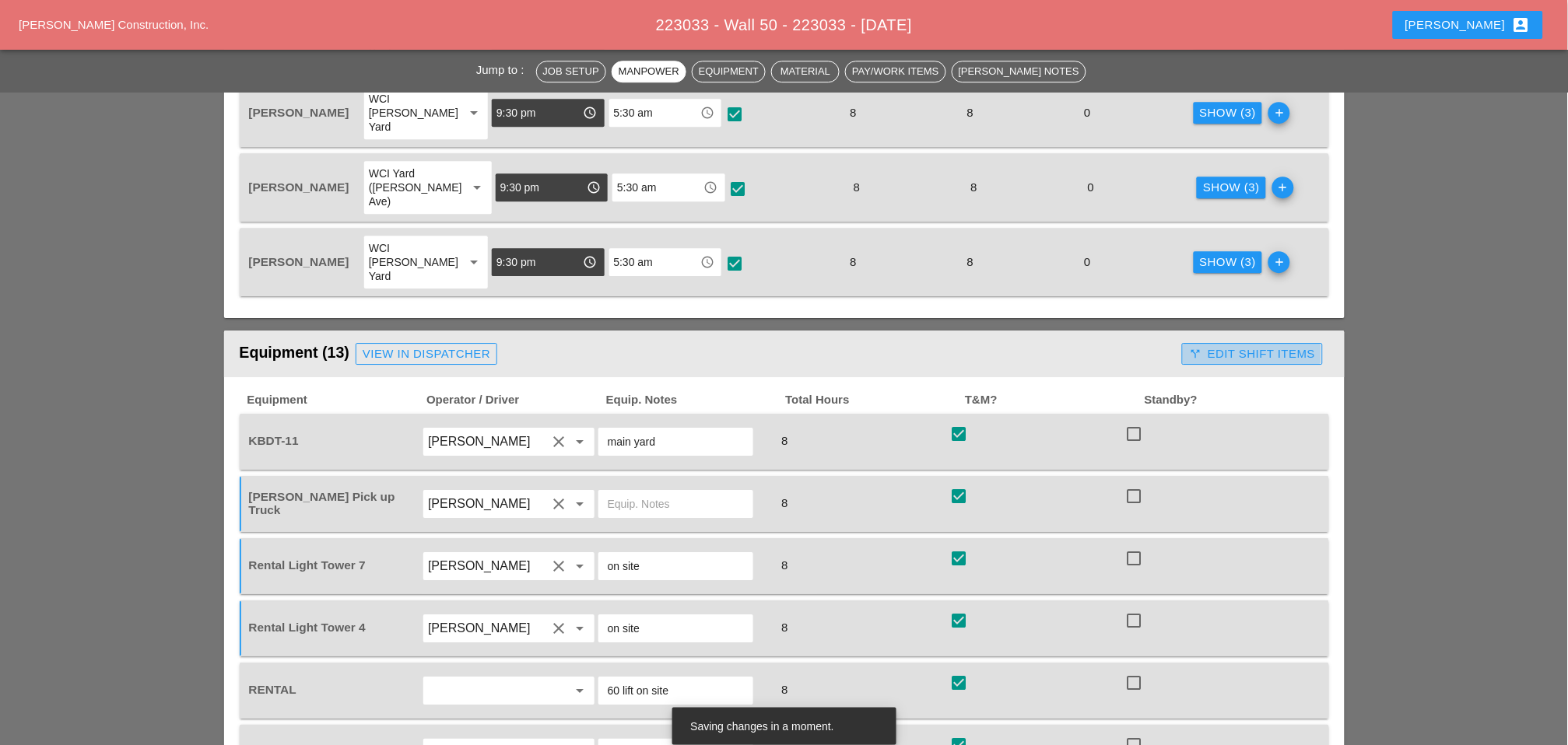 click on "call_split Edit Shift Items" at bounding box center [1252, 354] 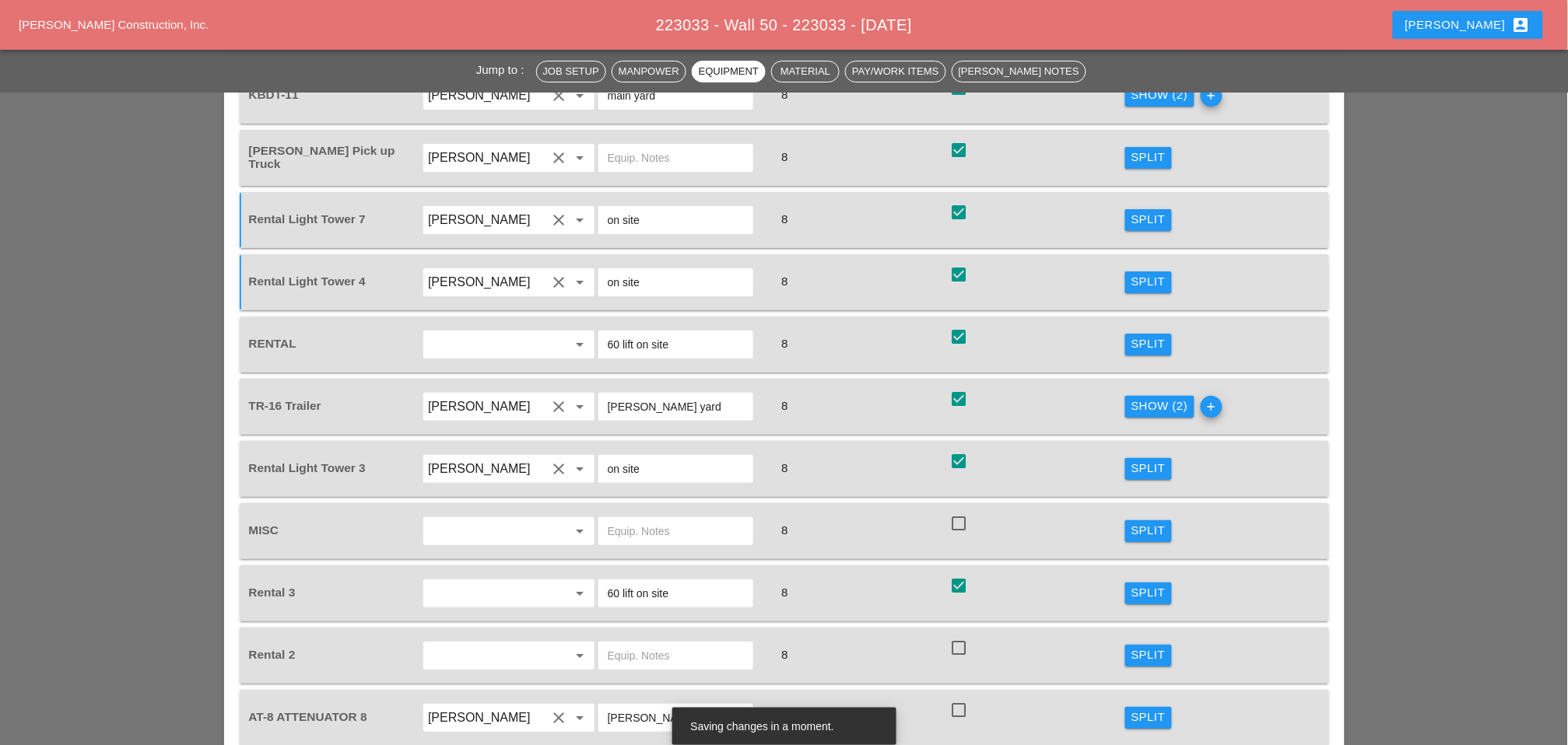 scroll, scrollTop: 1814, scrollLeft: 0, axis: vertical 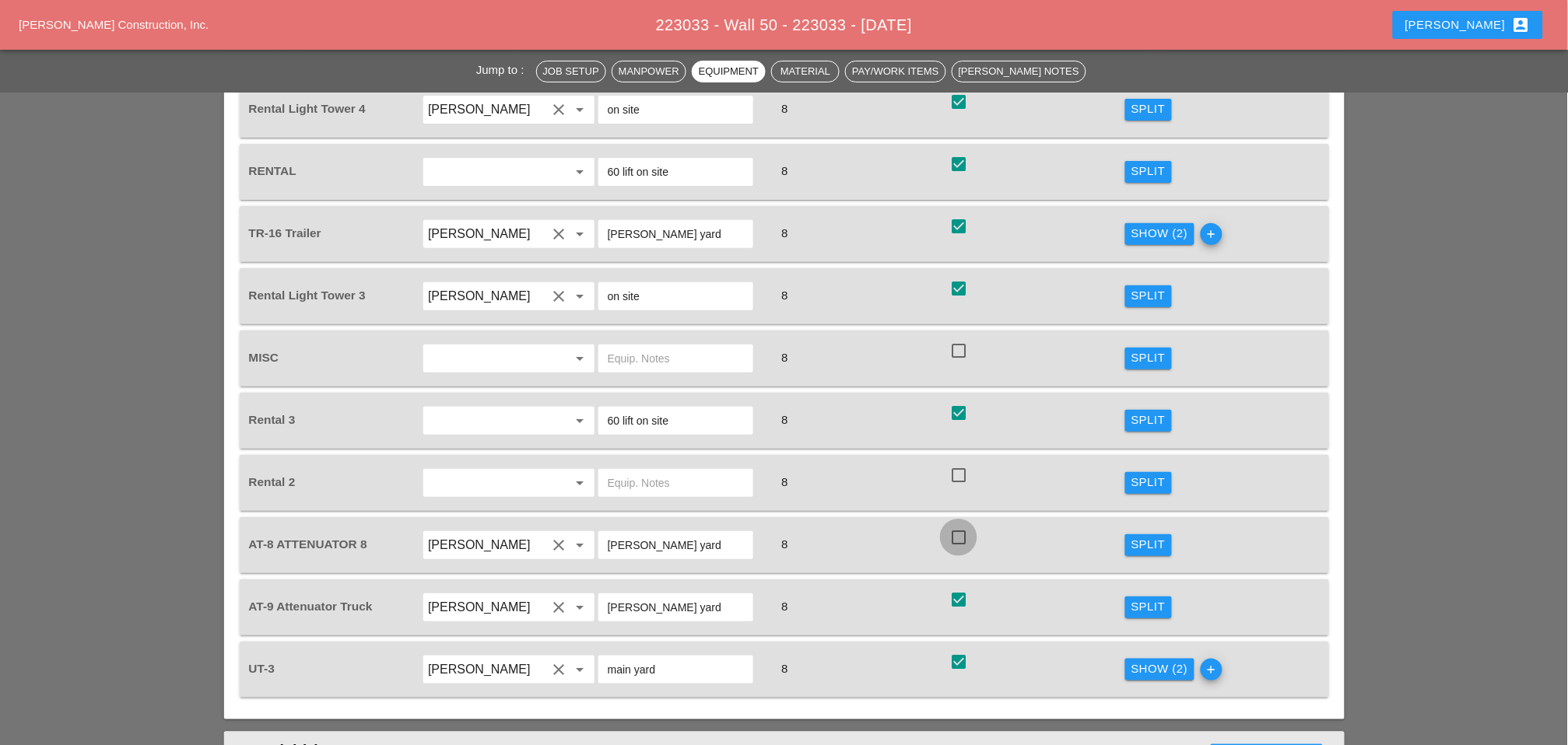 click at bounding box center [959, 537] 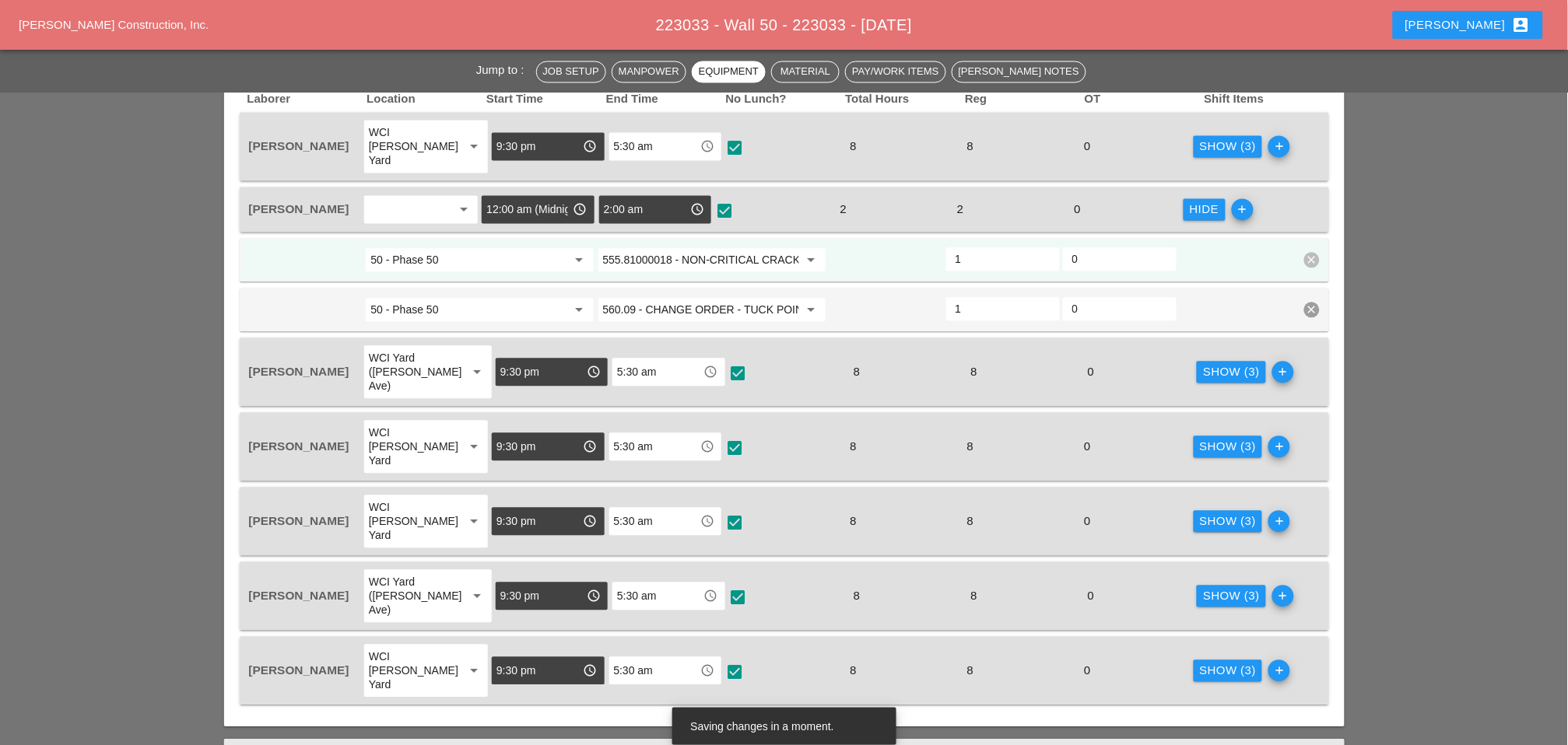 scroll, scrollTop: 778, scrollLeft: 0, axis: vertical 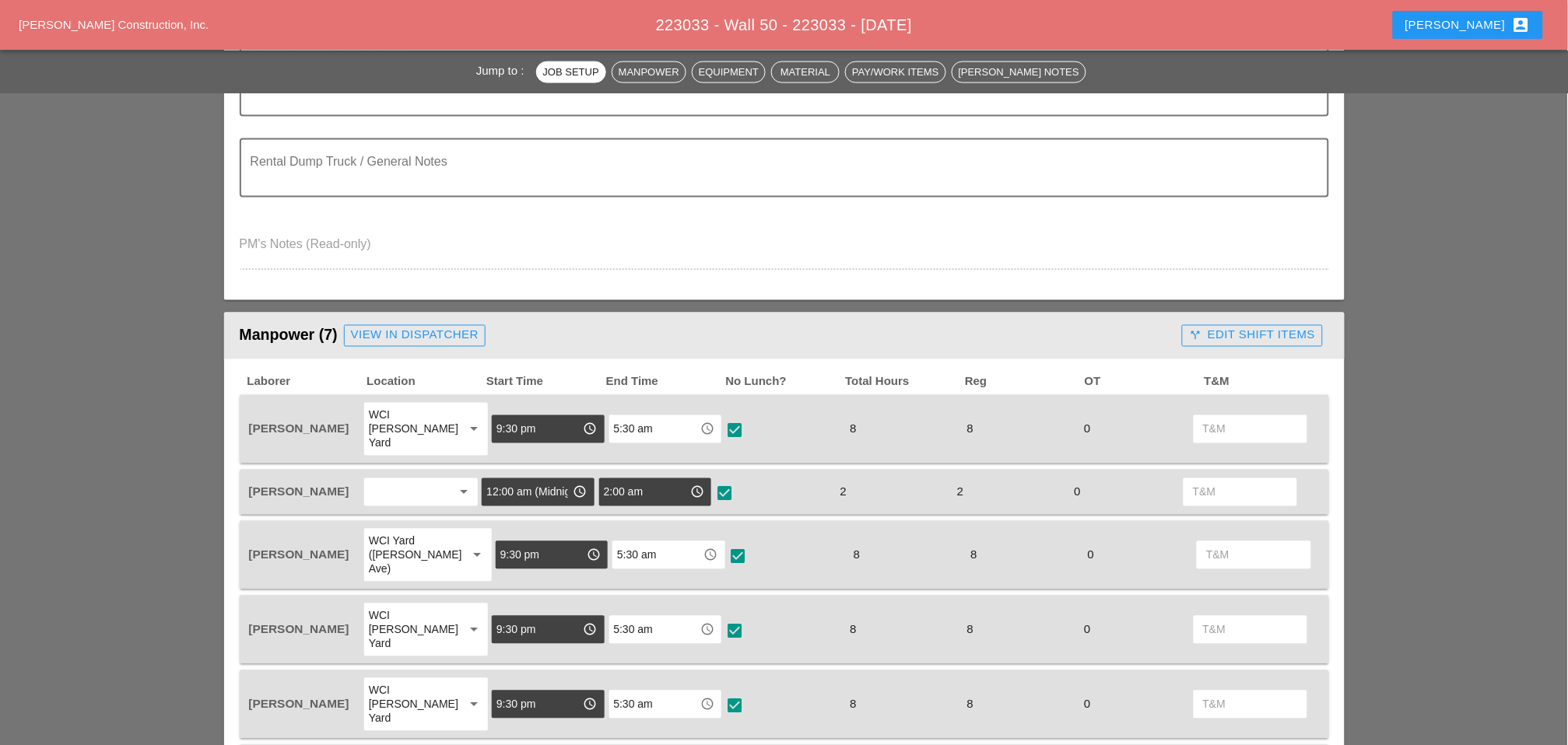 drag, startPoint x: 1222, startPoint y: 323, endPoint x: 1210, endPoint y: 327, distance: 12.649111 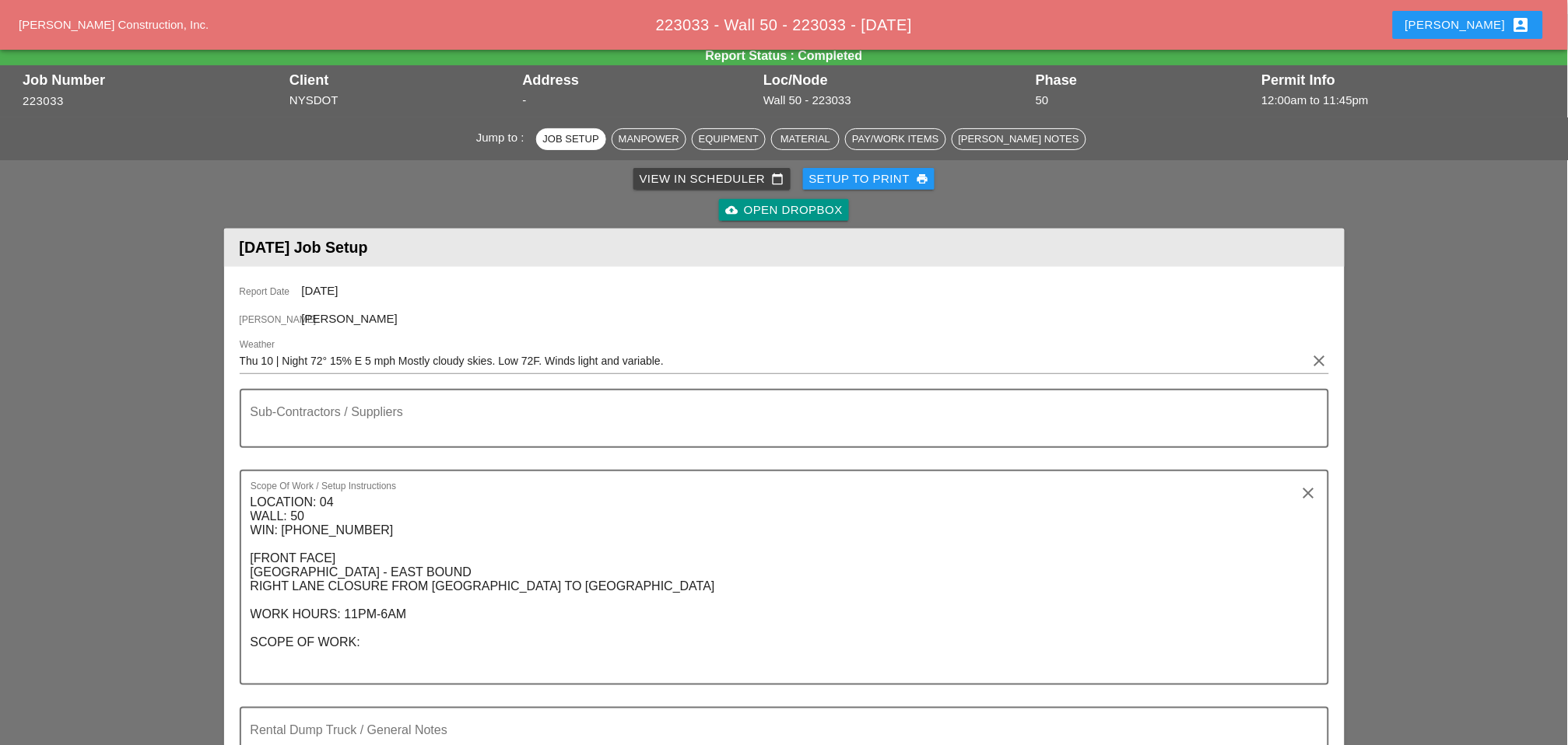 scroll, scrollTop: 0, scrollLeft: 0, axis: both 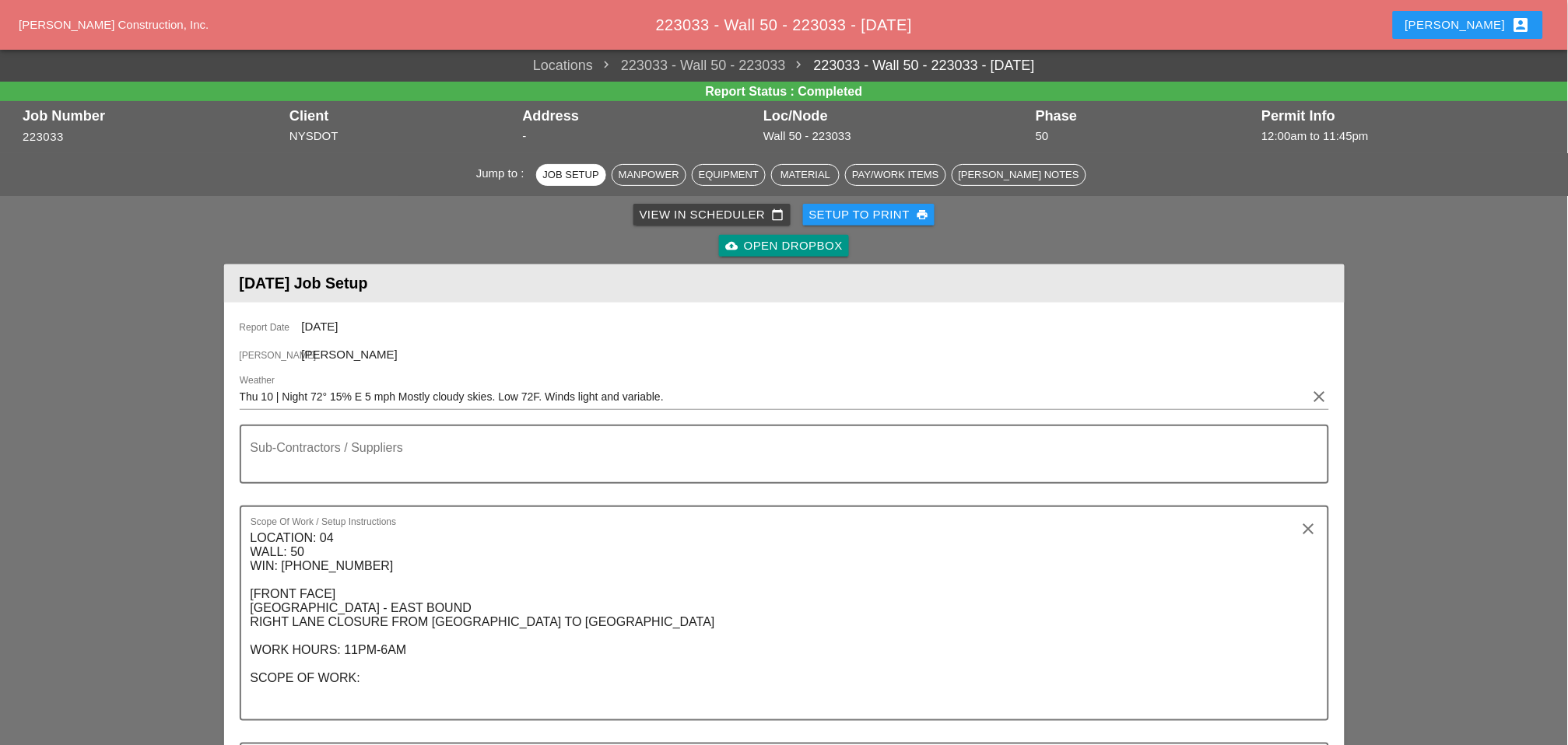 click on "View in Scheduler calendar_today" at bounding box center [712, 215] 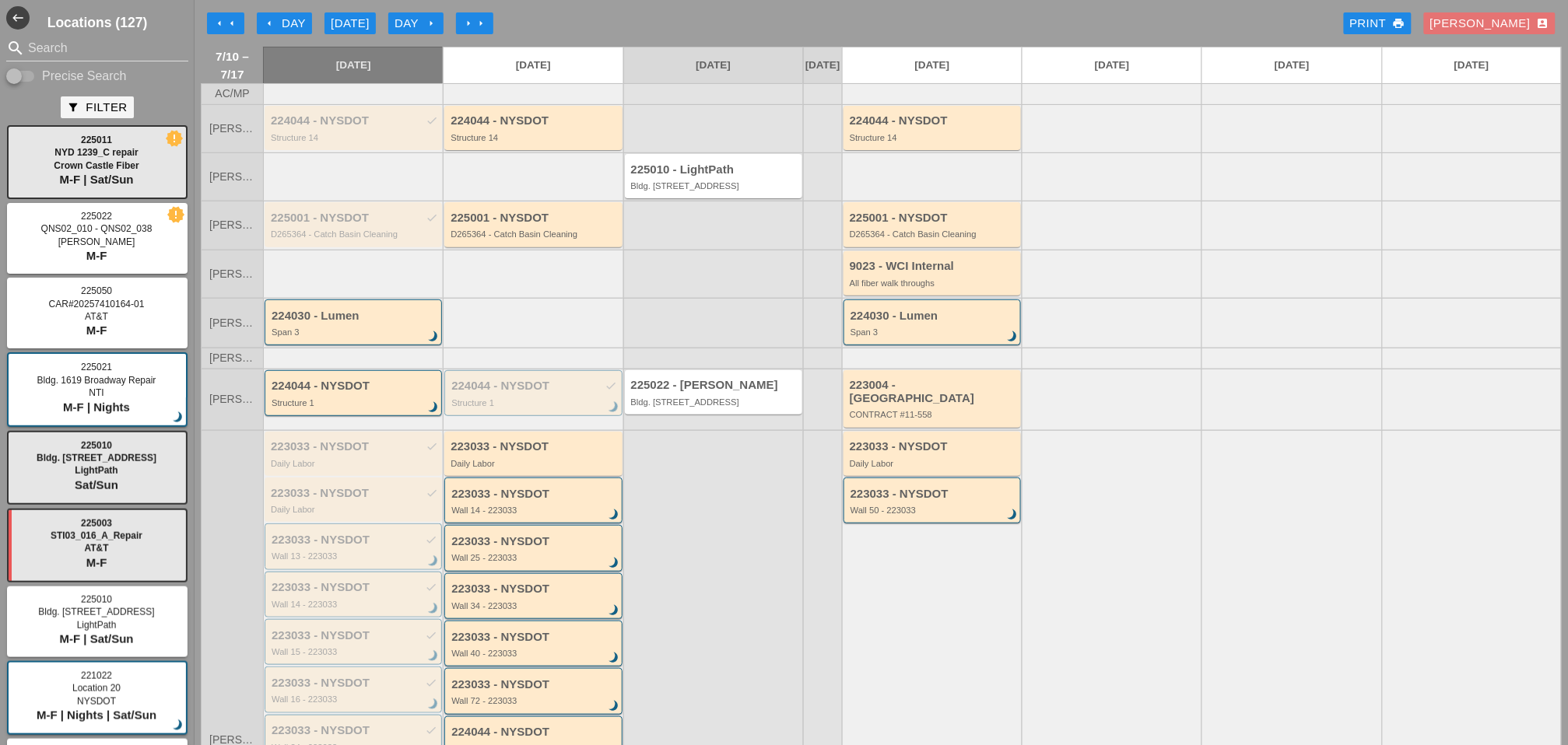 click at bounding box center (21, 76) 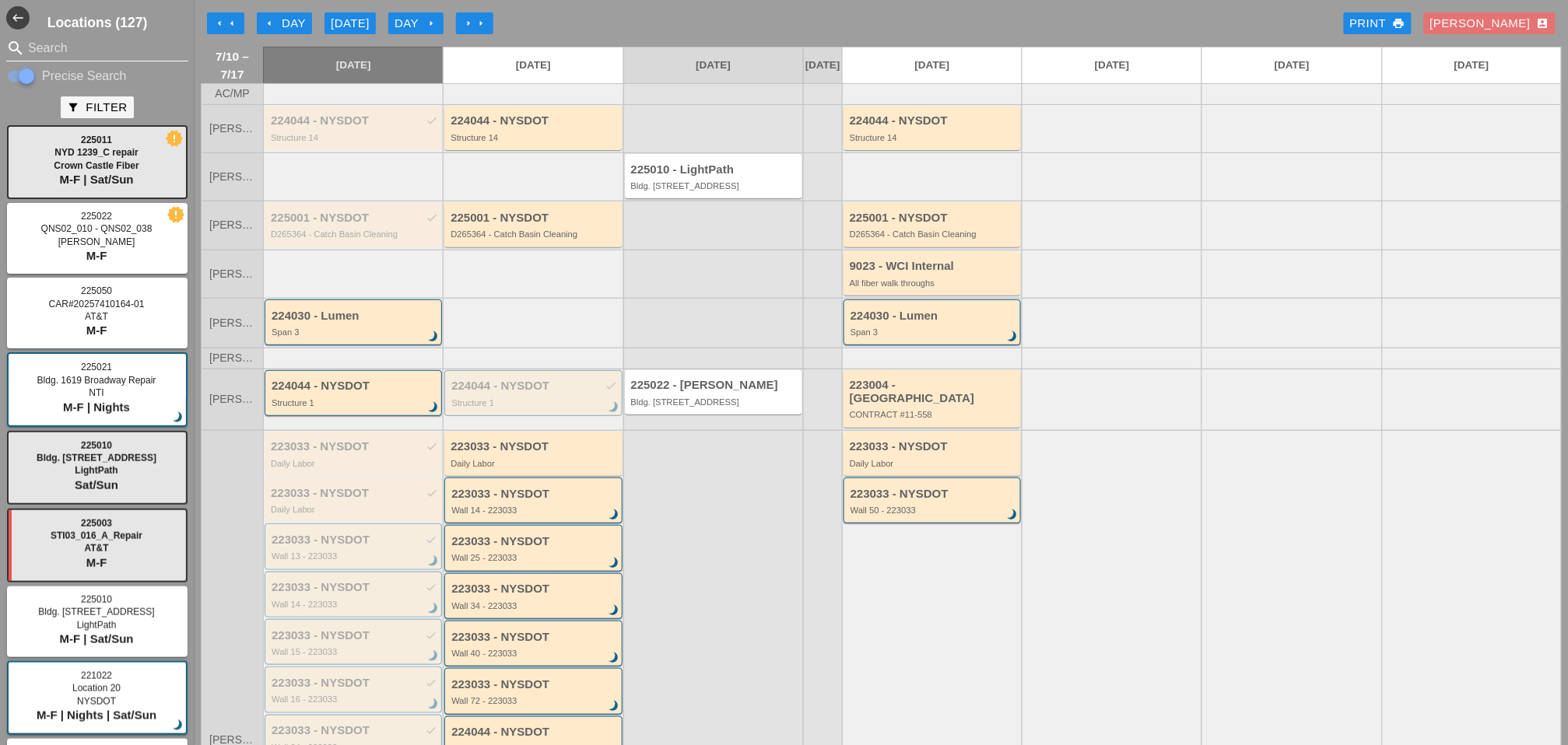 click at bounding box center (97, 48) 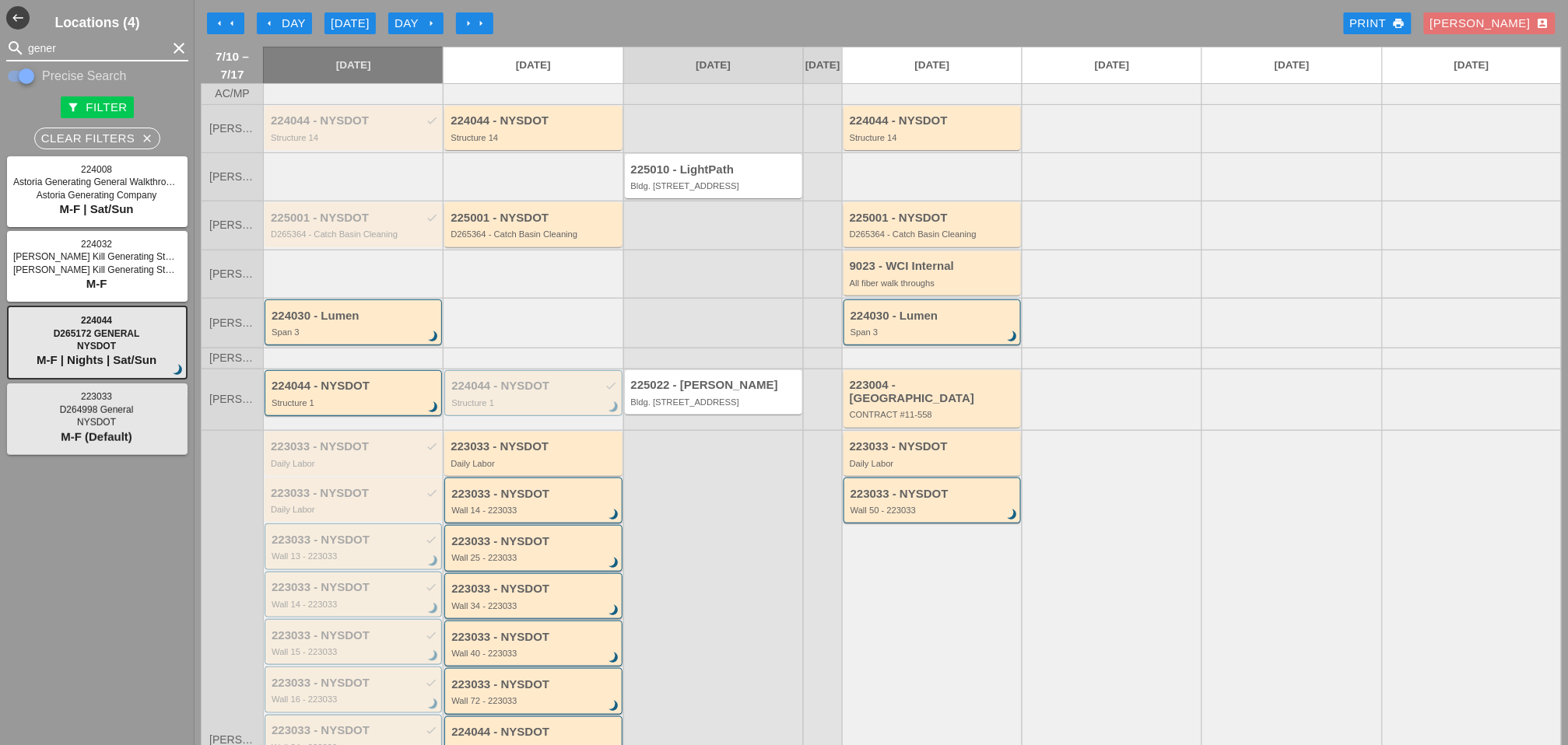 type on "gener" 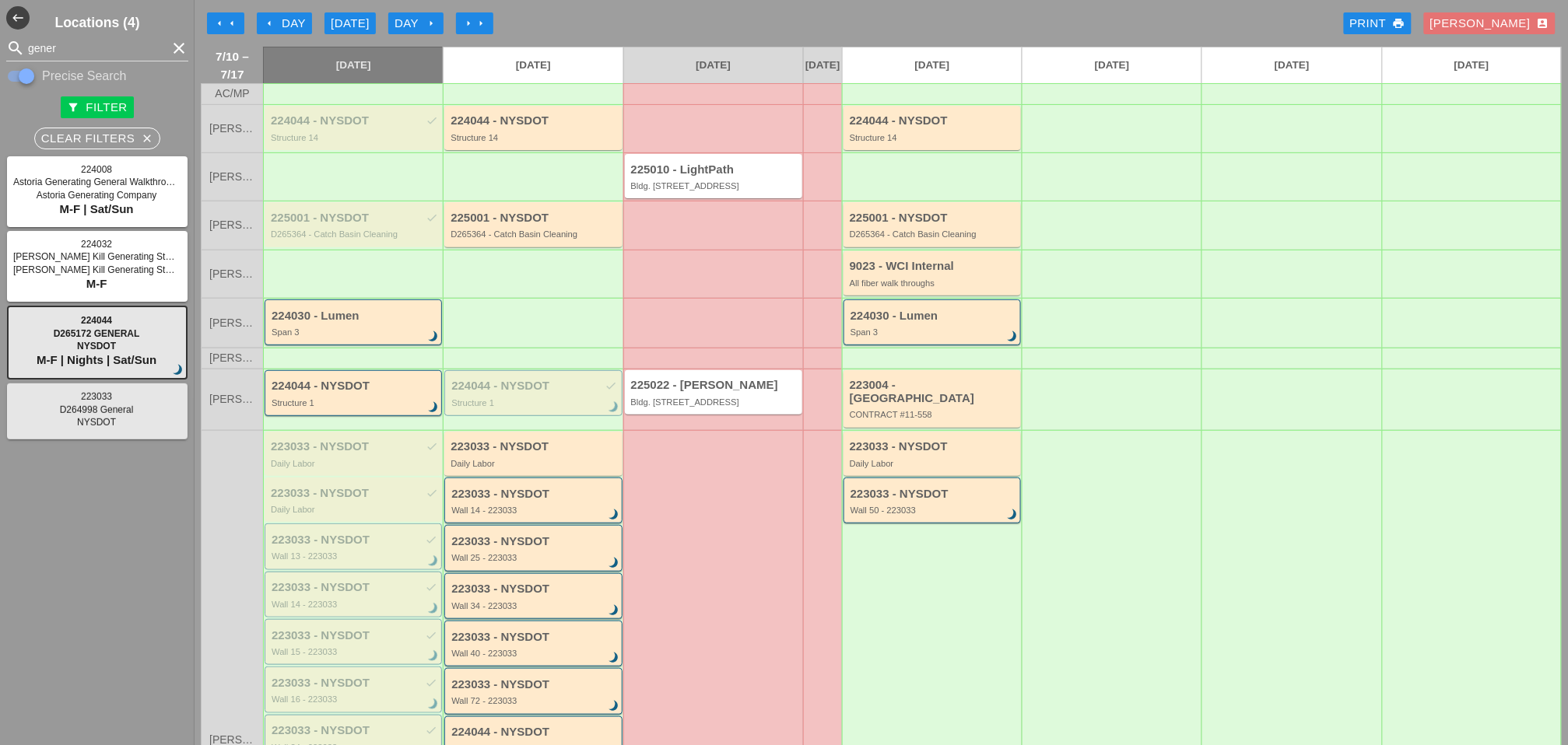 type 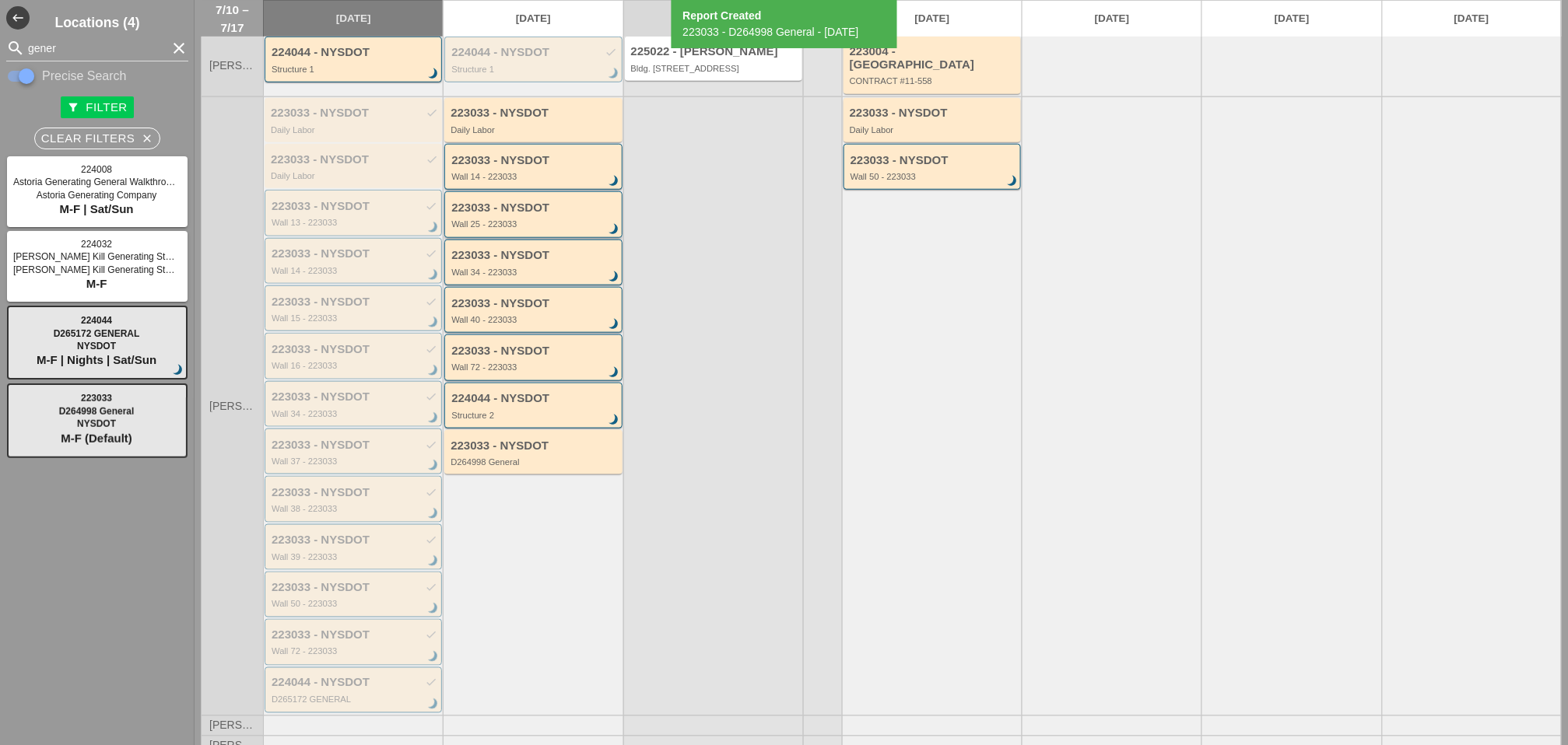 scroll, scrollTop: 345, scrollLeft: 0, axis: vertical 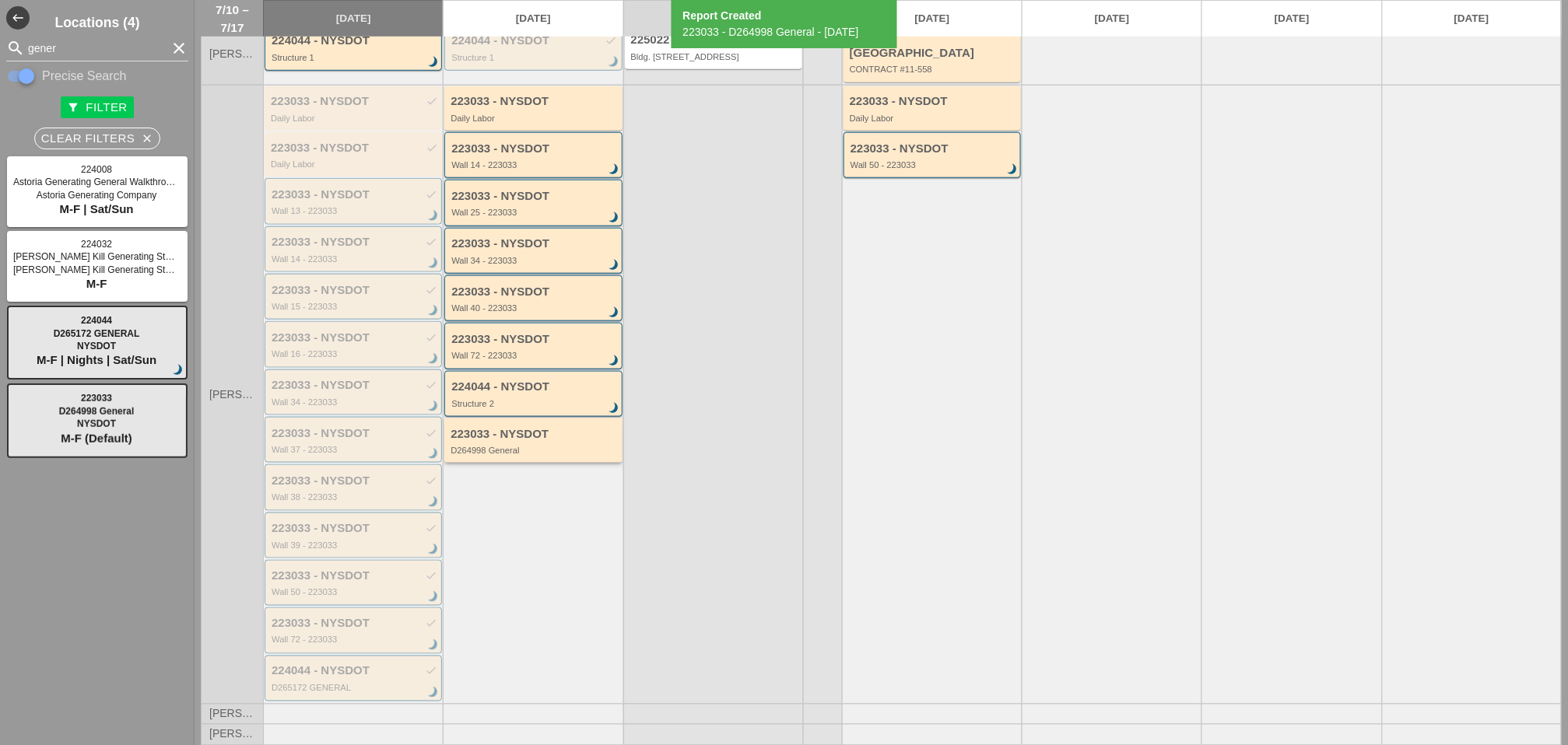 click on "D264998 General" at bounding box center (534, 450) 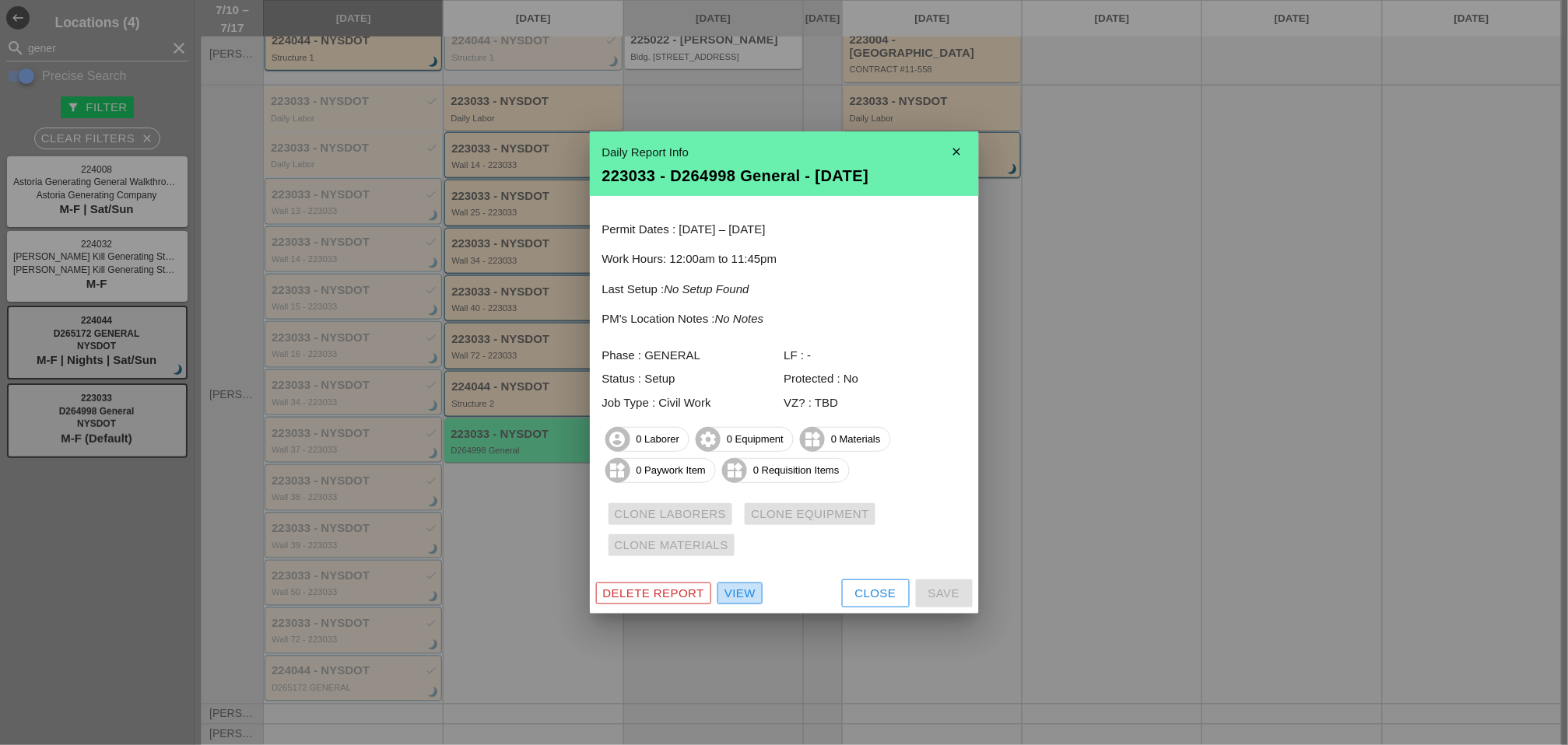 click on "View" at bounding box center (740, 593) 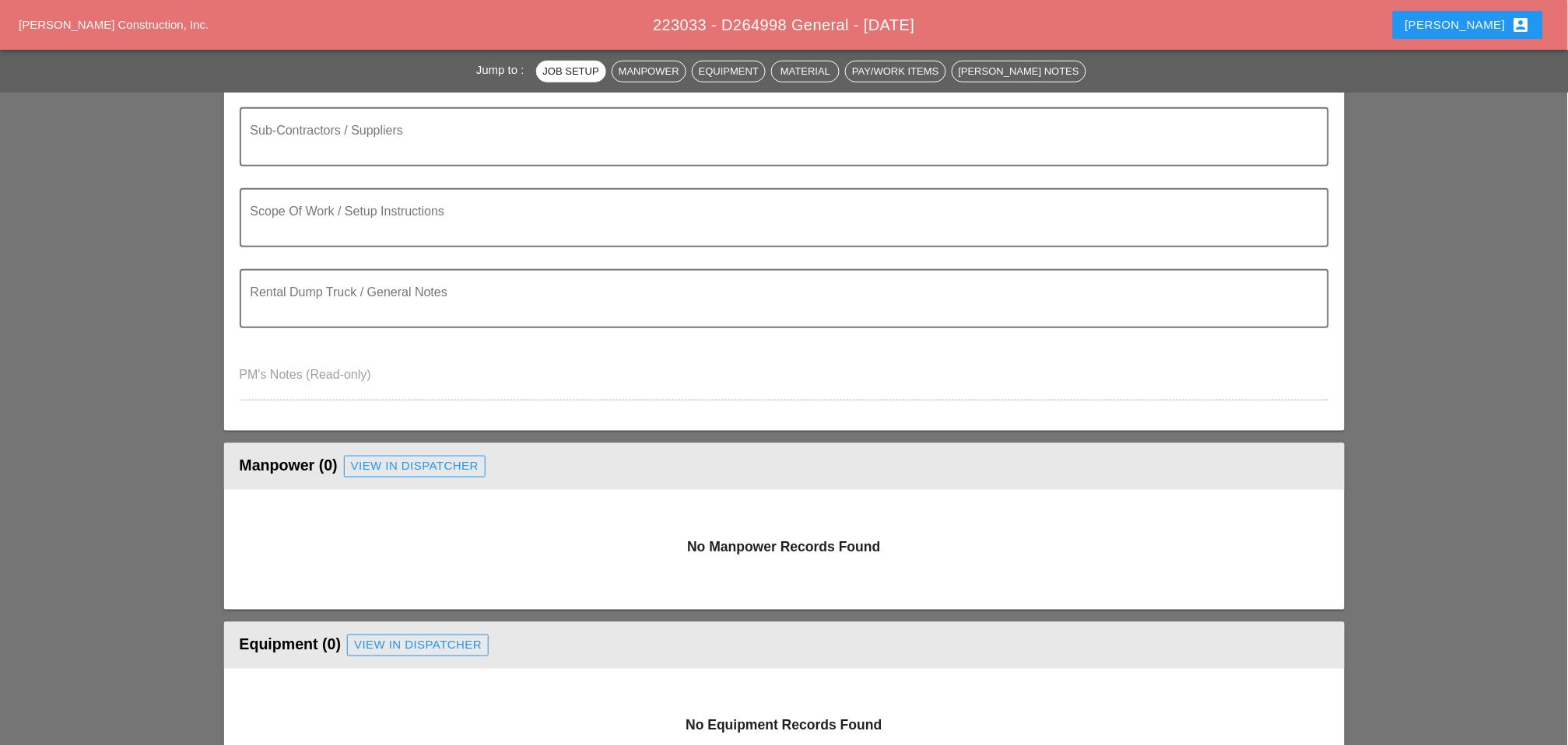 scroll, scrollTop: 345, scrollLeft: 0, axis: vertical 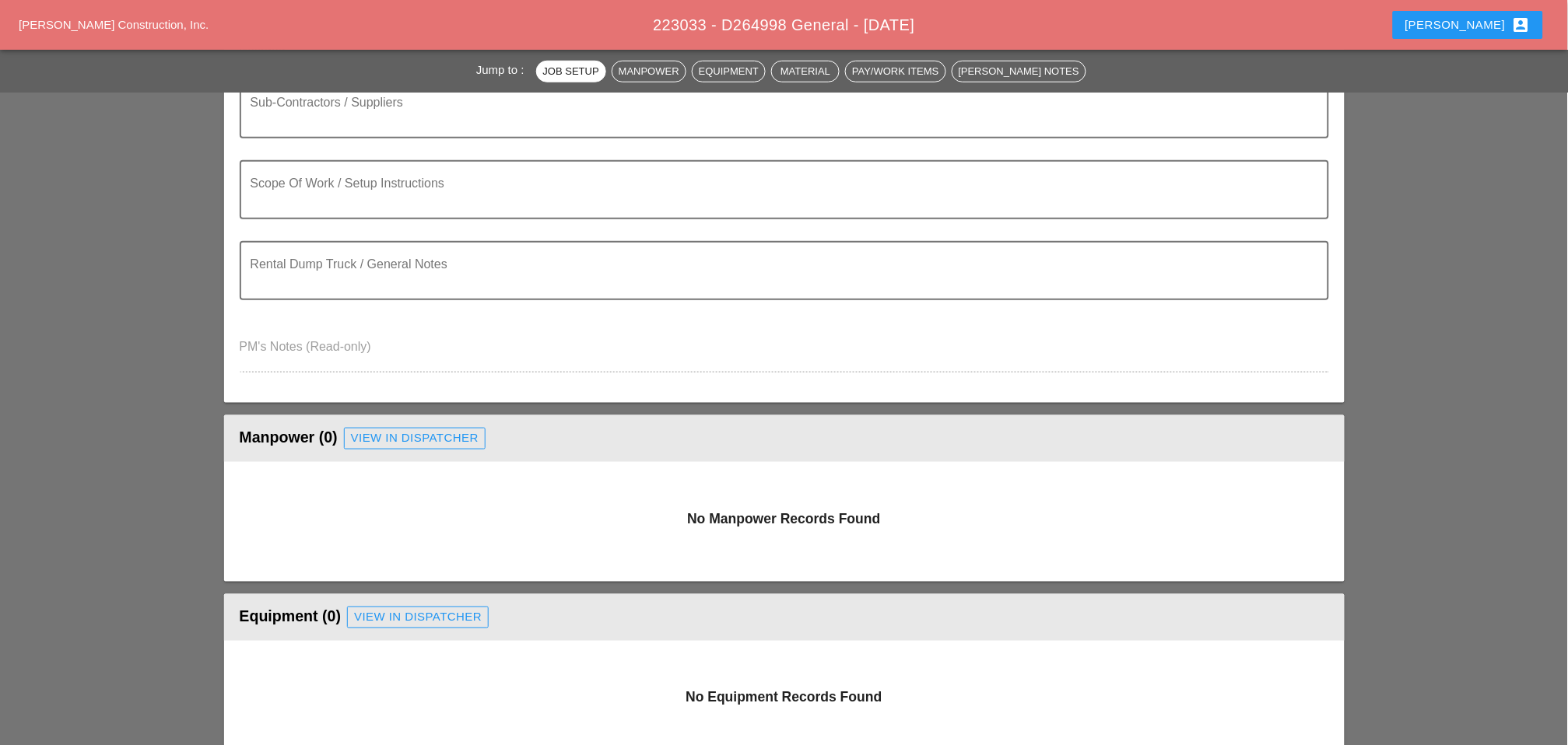 click on "View in Dispatcher" at bounding box center [415, 438] 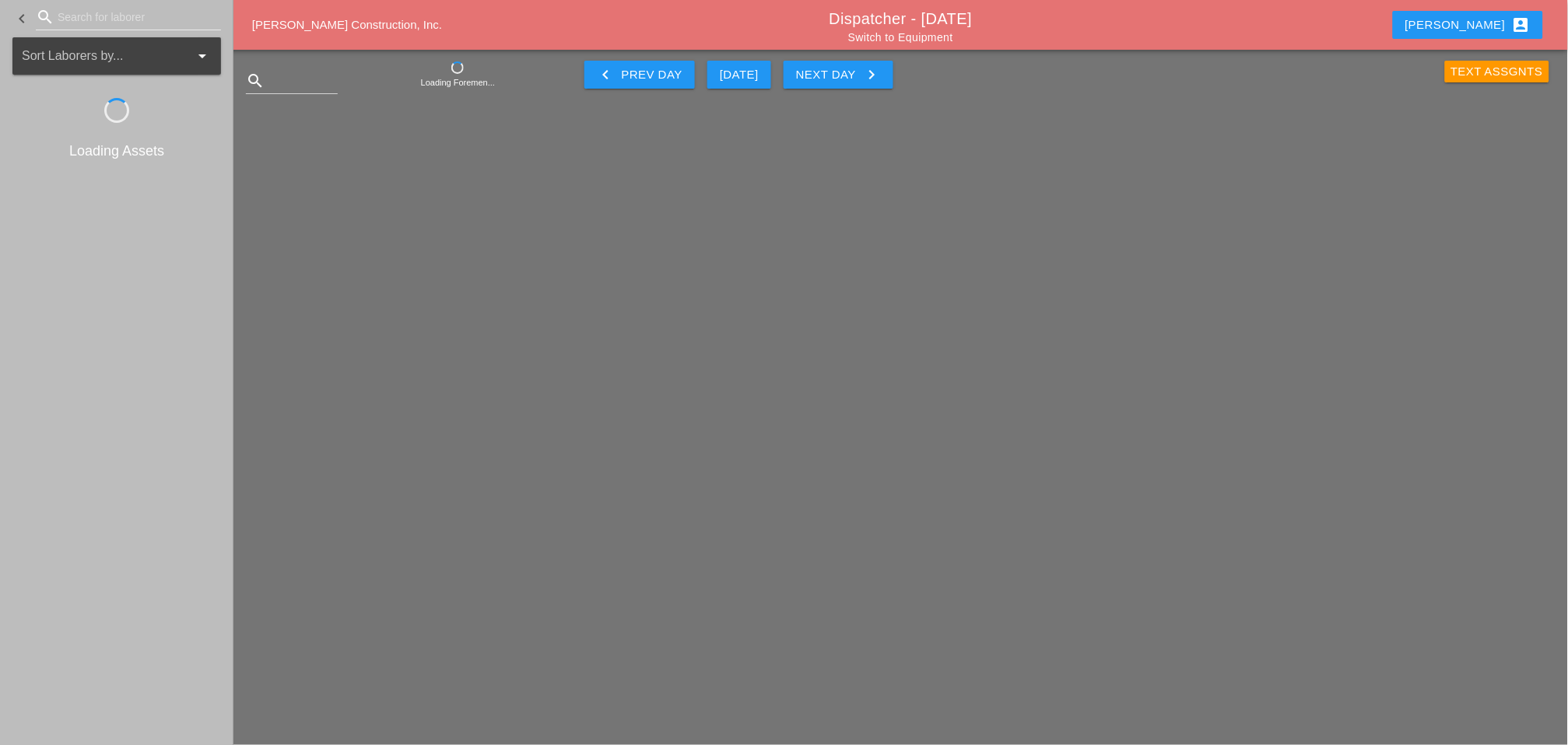 scroll, scrollTop: 0, scrollLeft: 0, axis: both 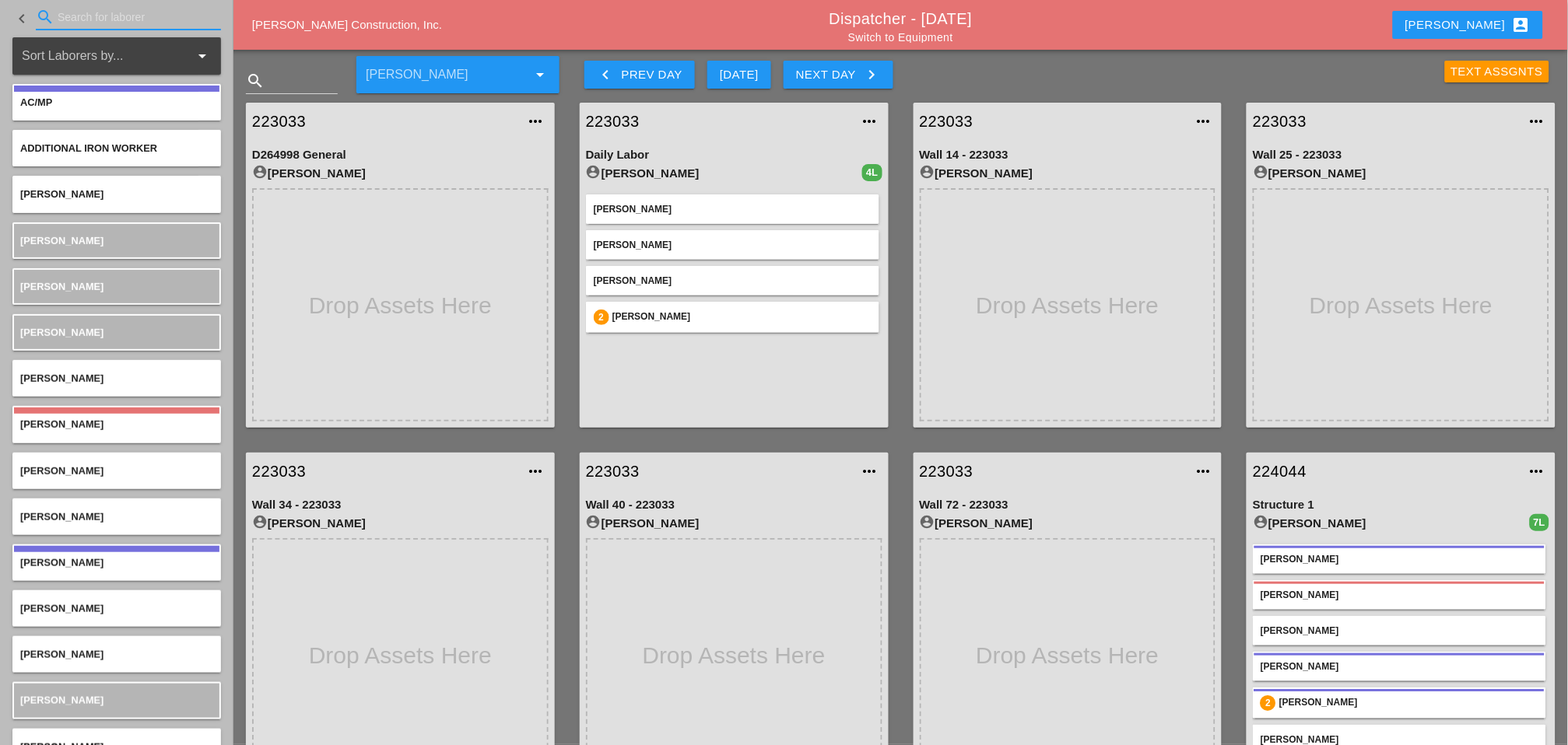 click at bounding box center [128, 17] 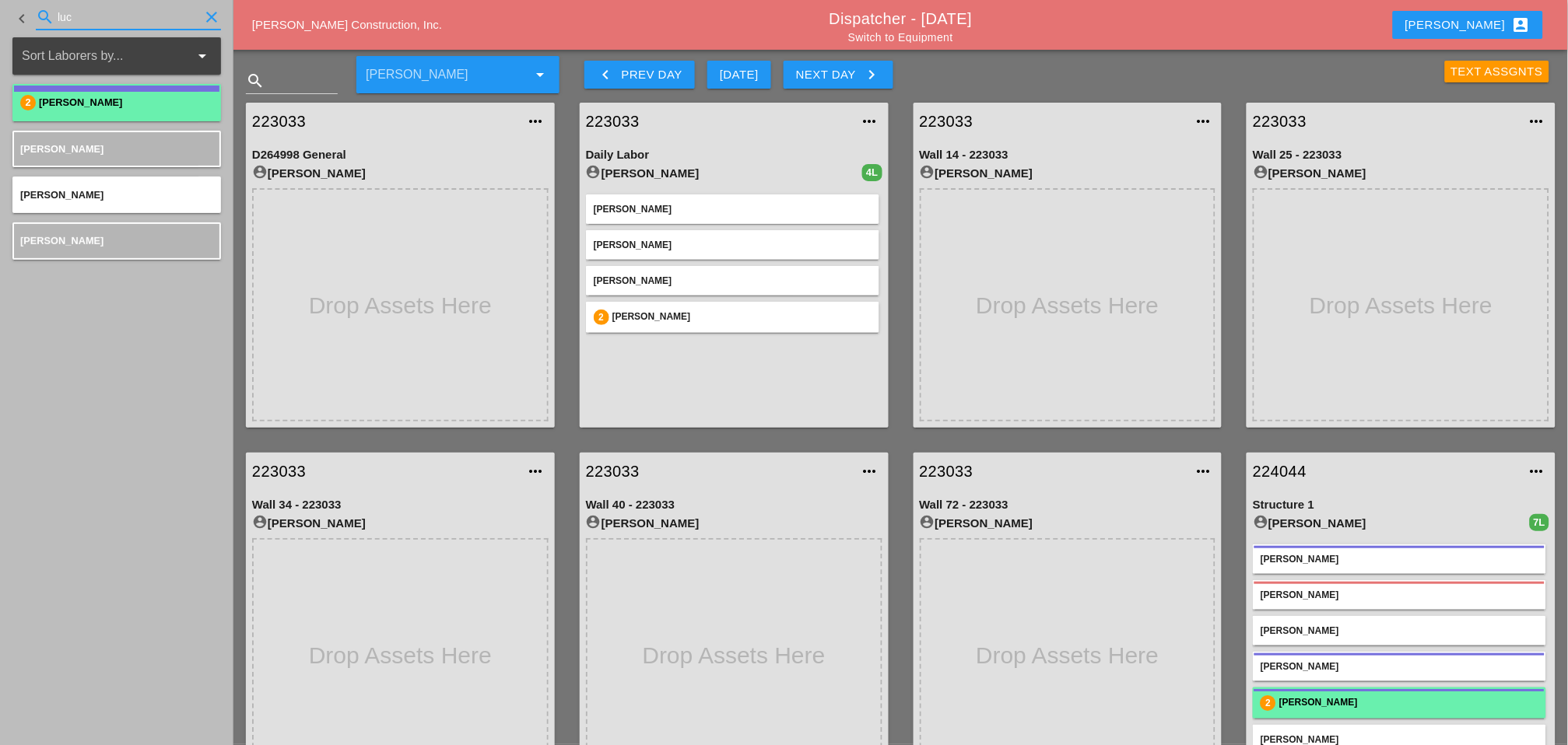 type on "luc" 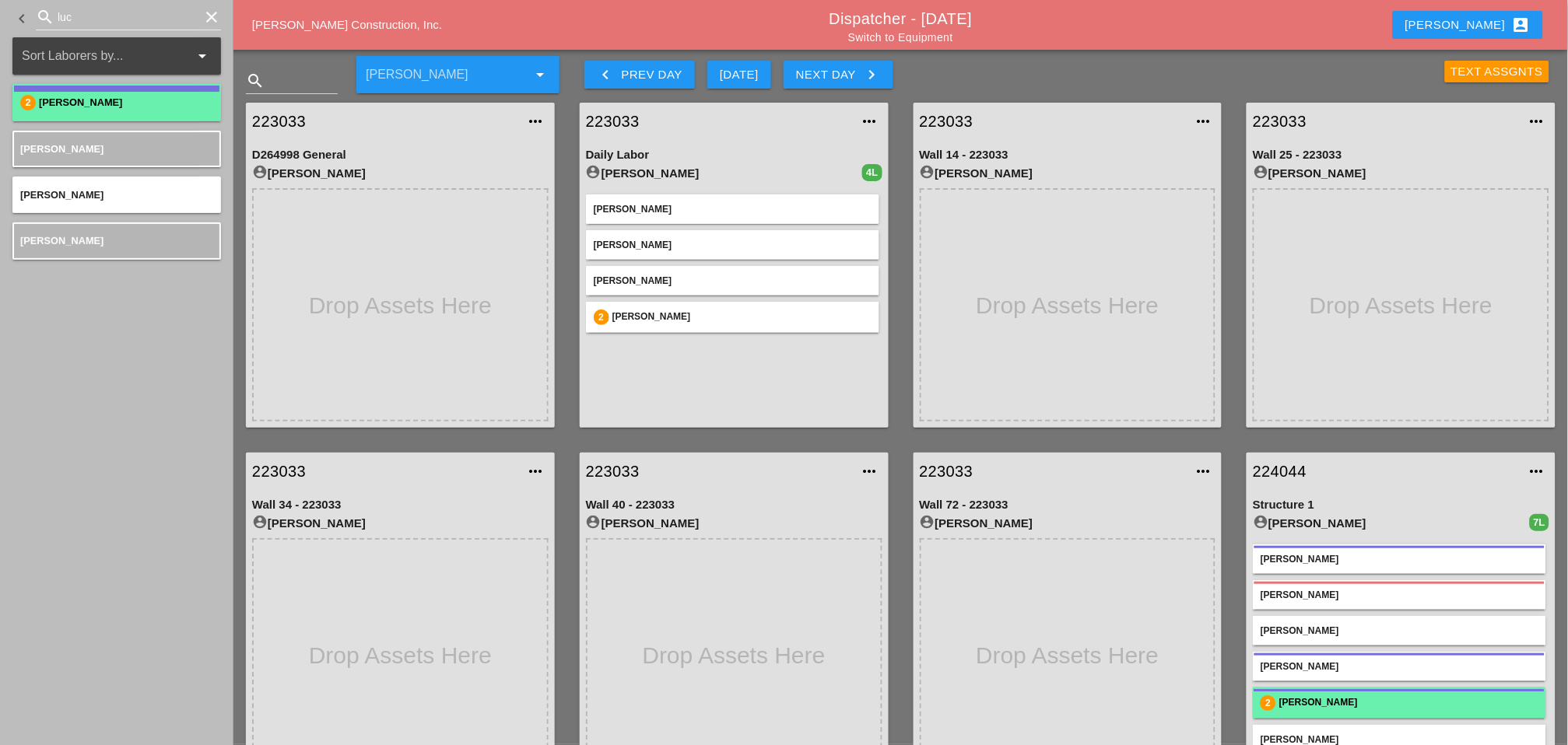 type 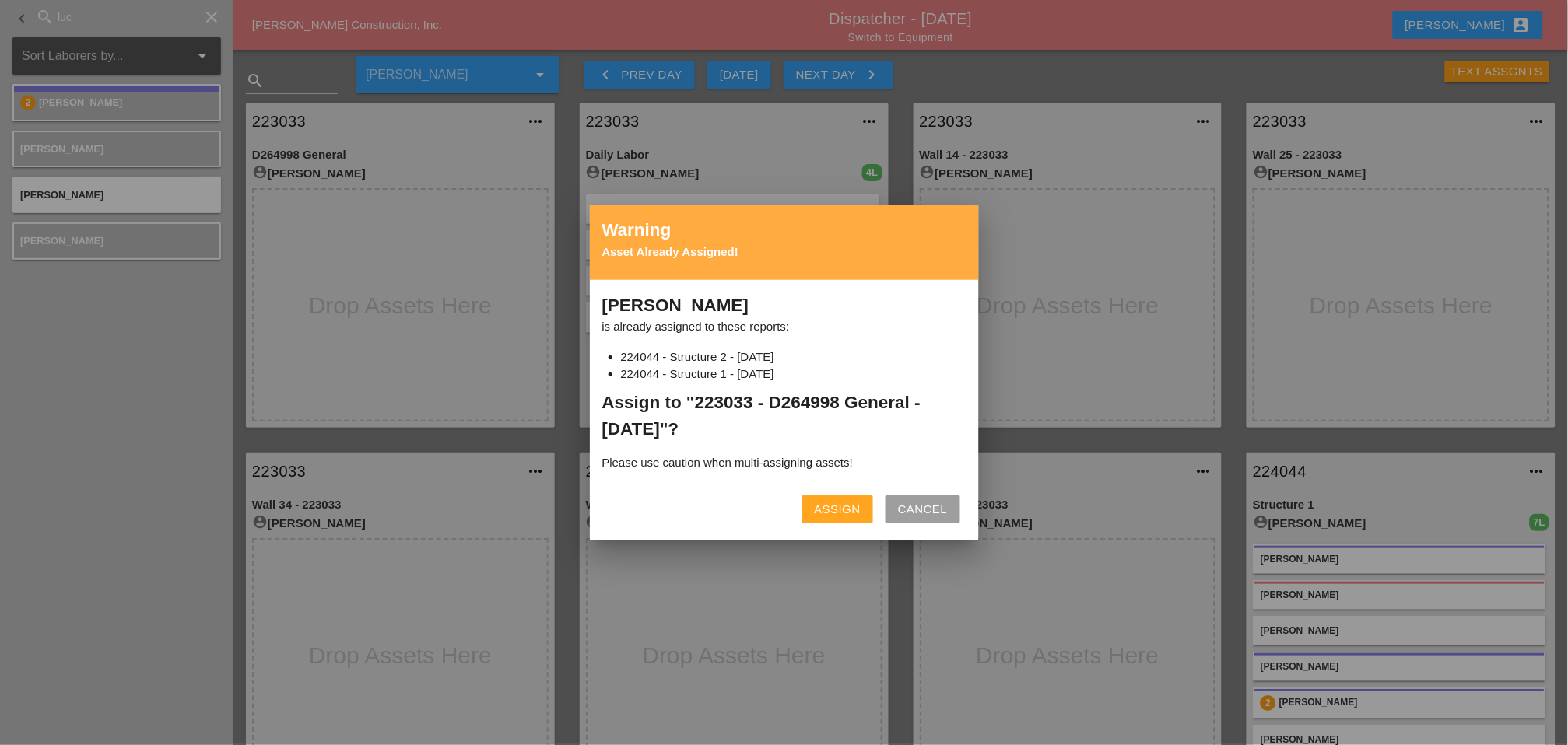 click on "Assign" at bounding box center [837, 509] 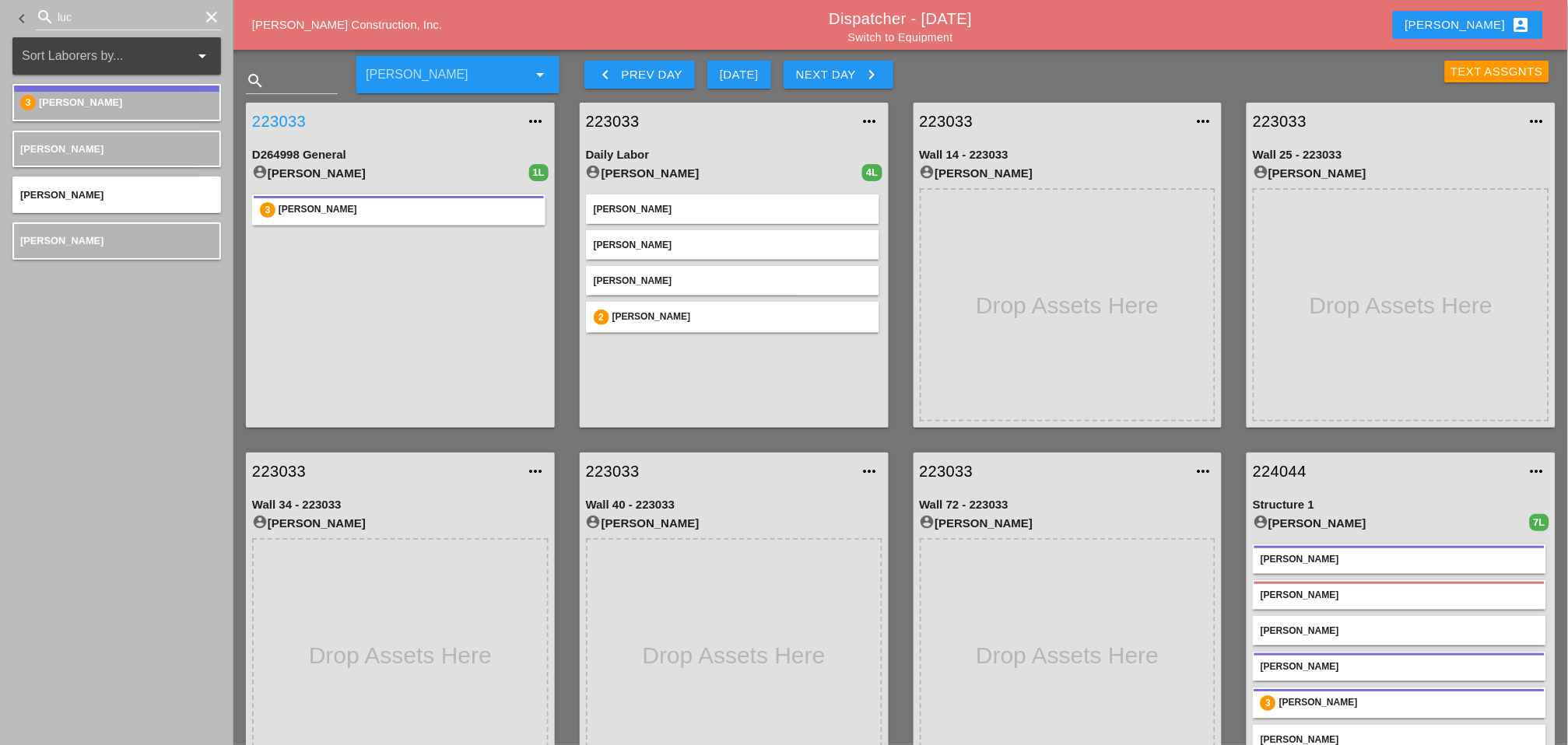 click on "223033" at bounding box center (384, 121) 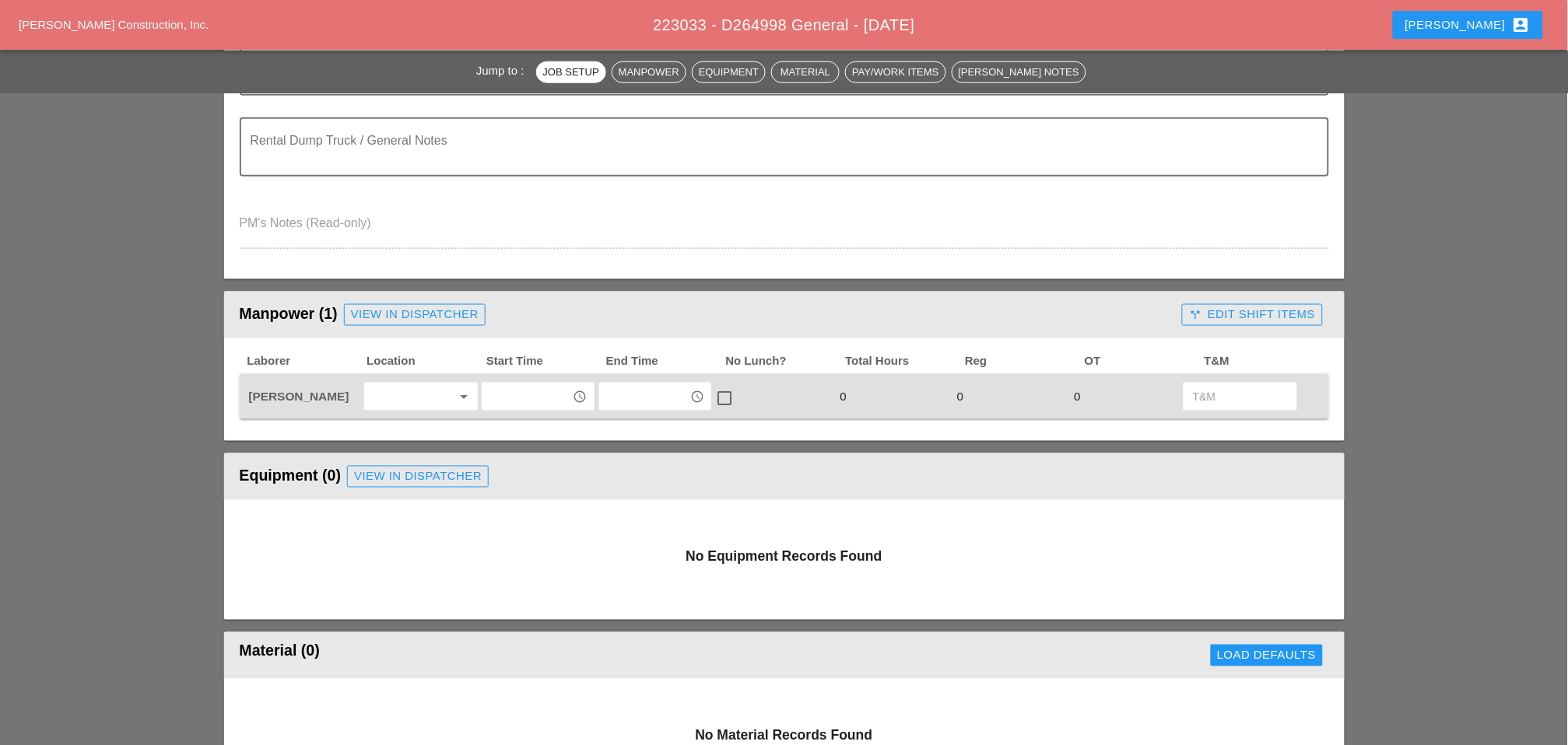 scroll, scrollTop: 518, scrollLeft: 0, axis: vertical 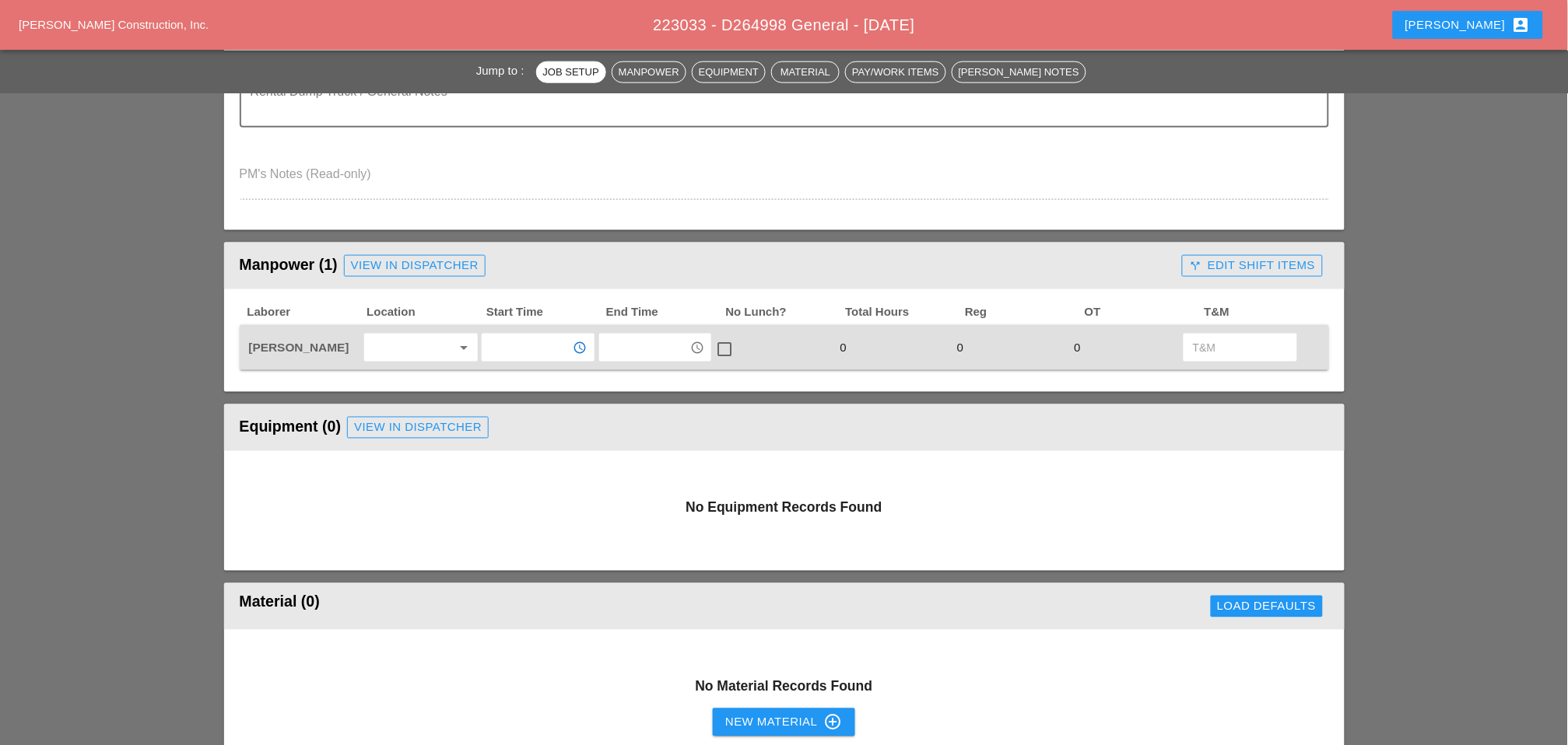 click at bounding box center [527, 348] 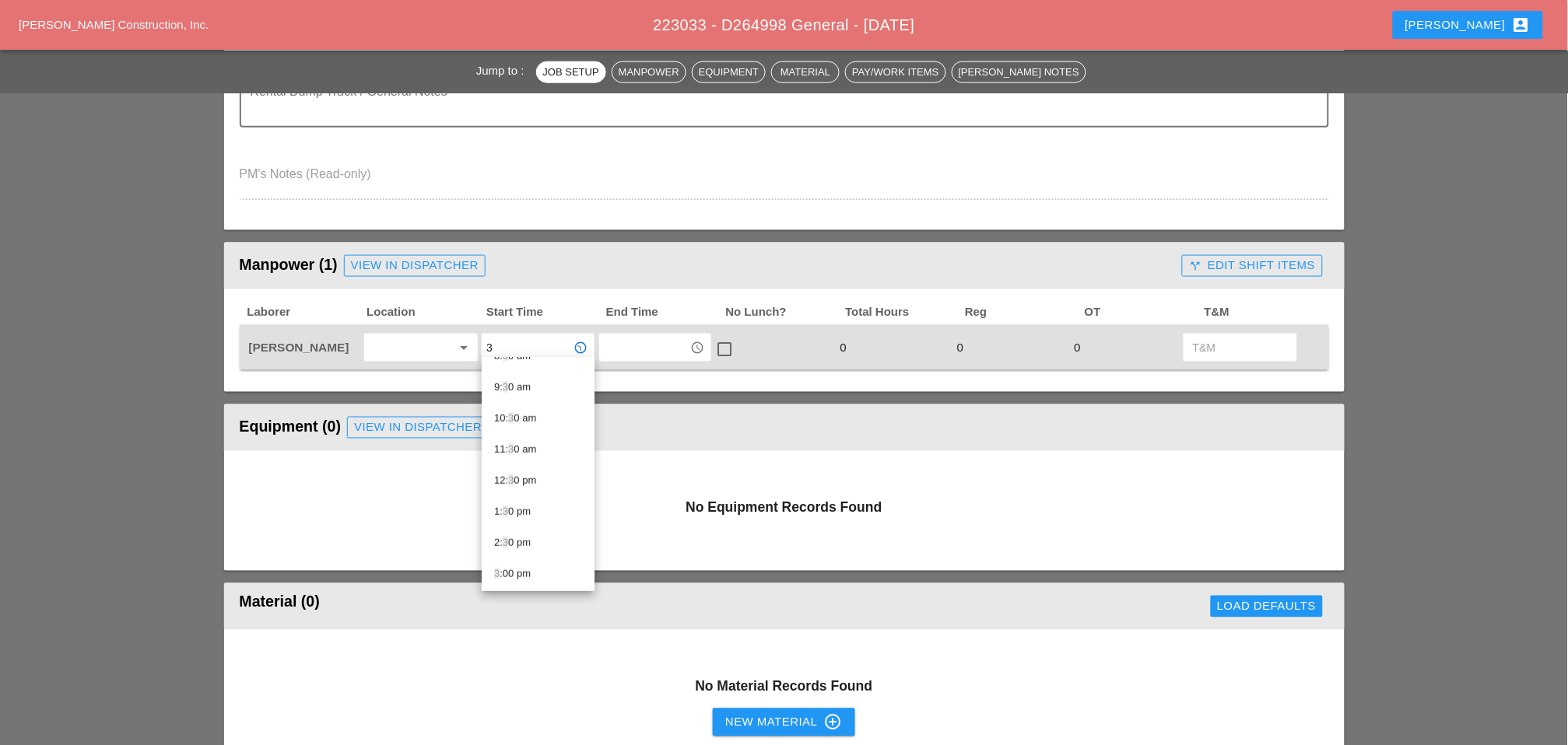 scroll, scrollTop: 345, scrollLeft: 0, axis: vertical 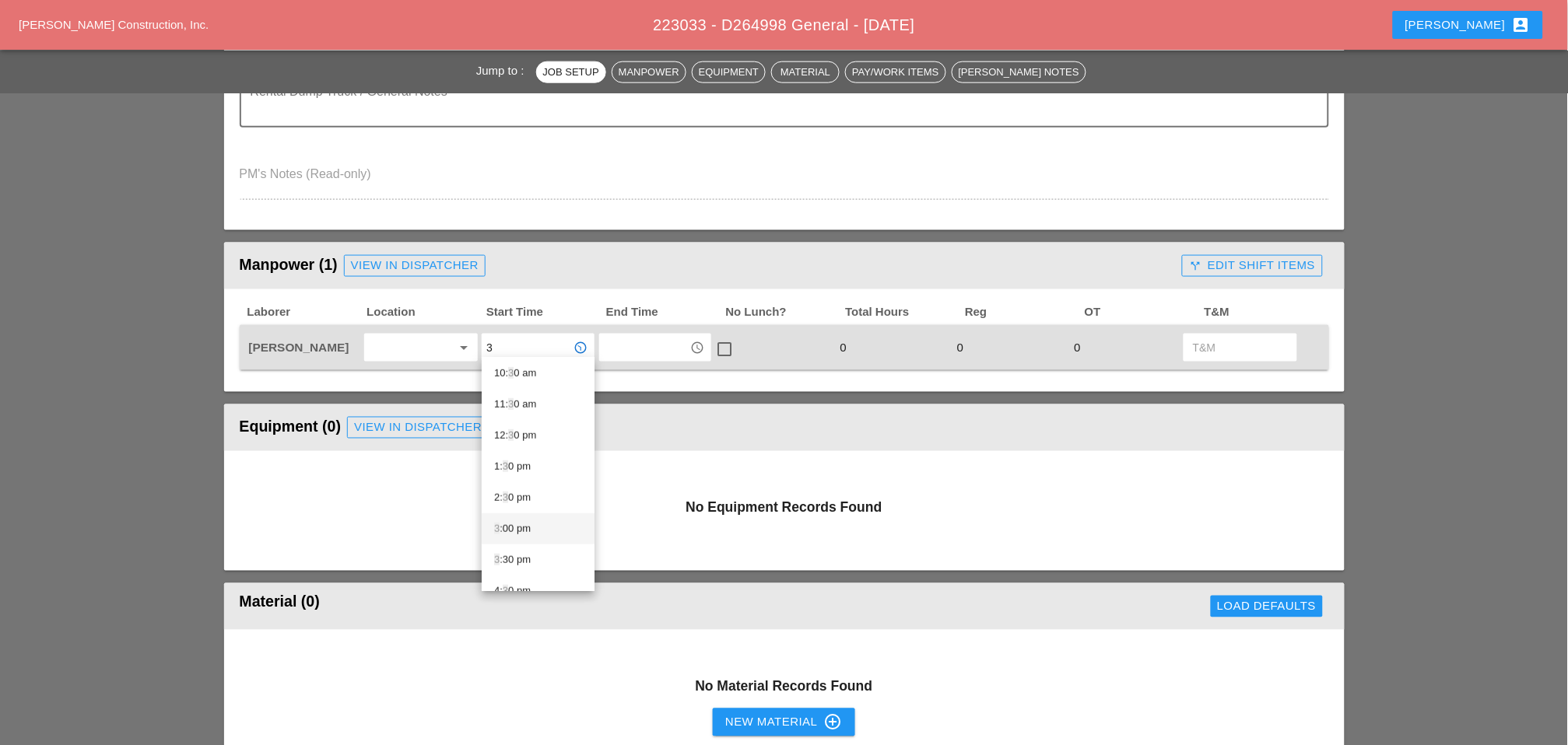 click on "3 :00 pm" at bounding box center (538, 529) 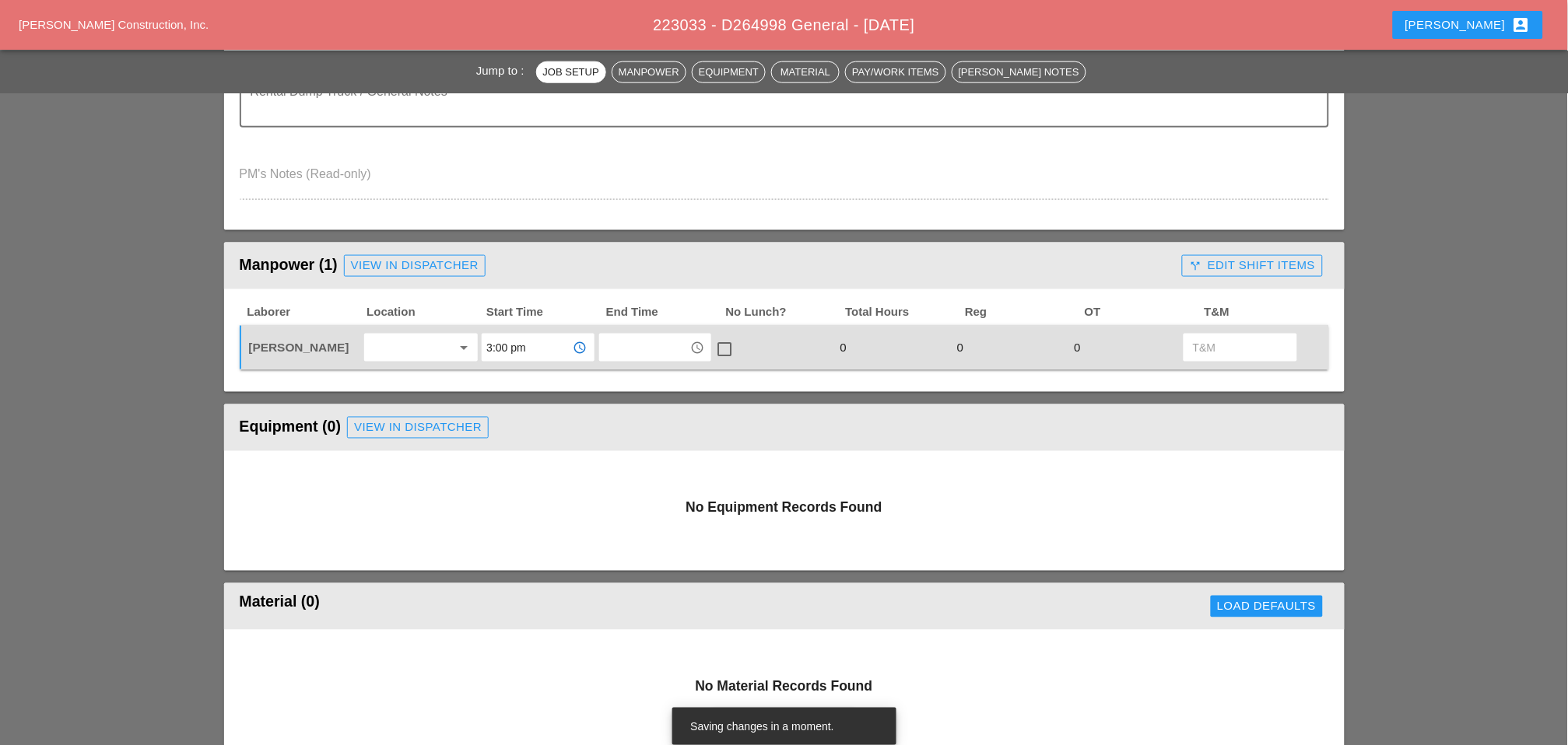 type on "3:00 pm" 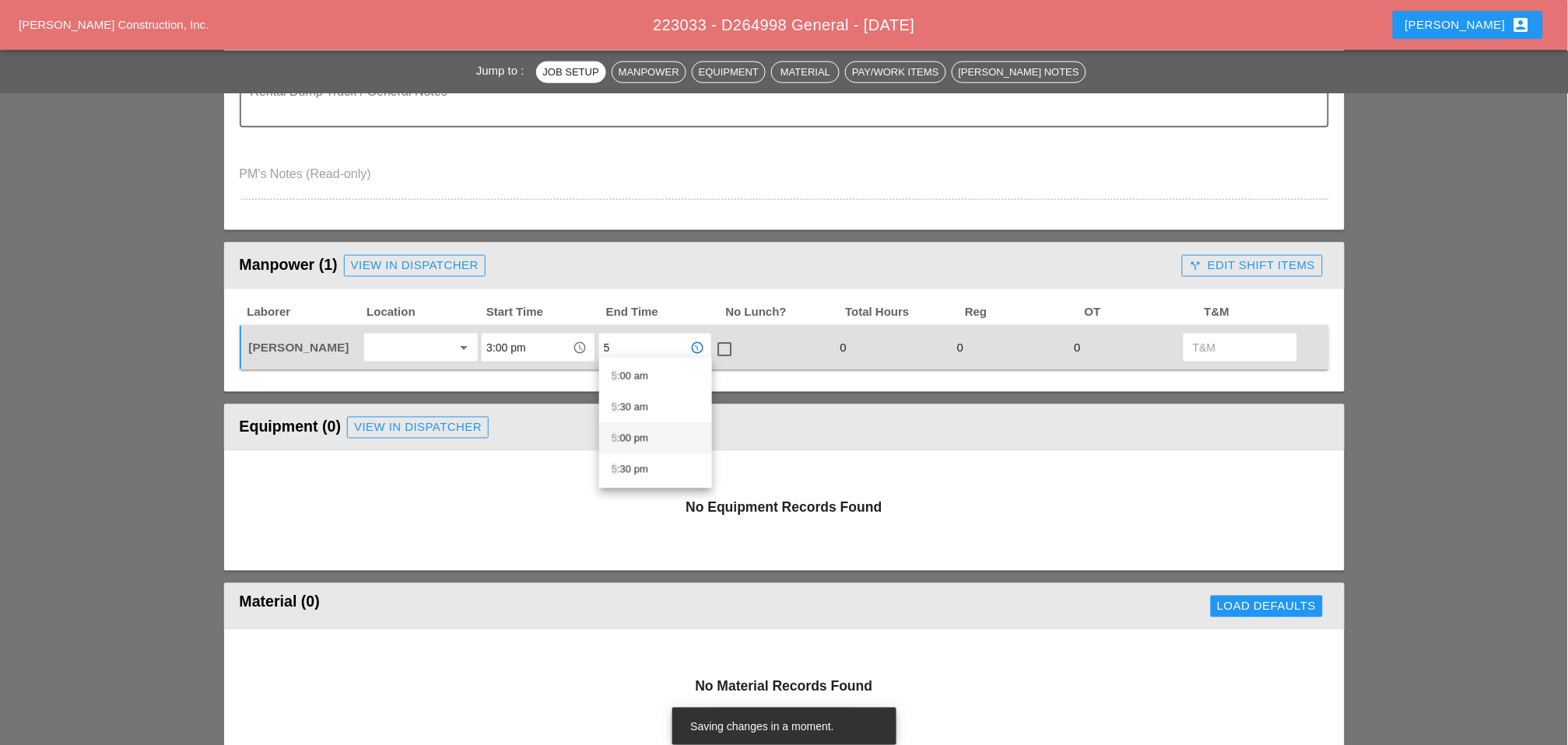 click on "5 :00 pm" at bounding box center [655, 439] 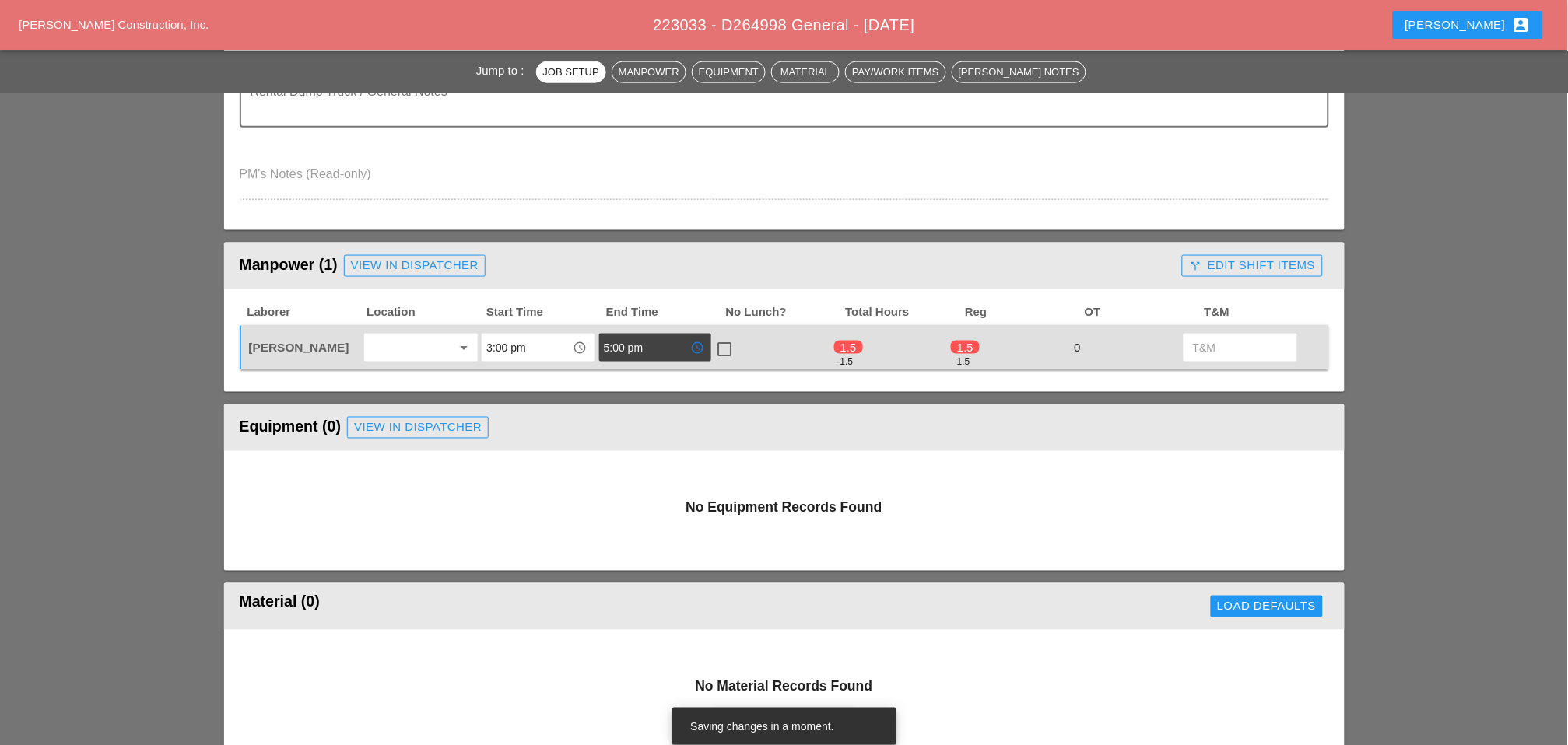 type on "5:00 pm" 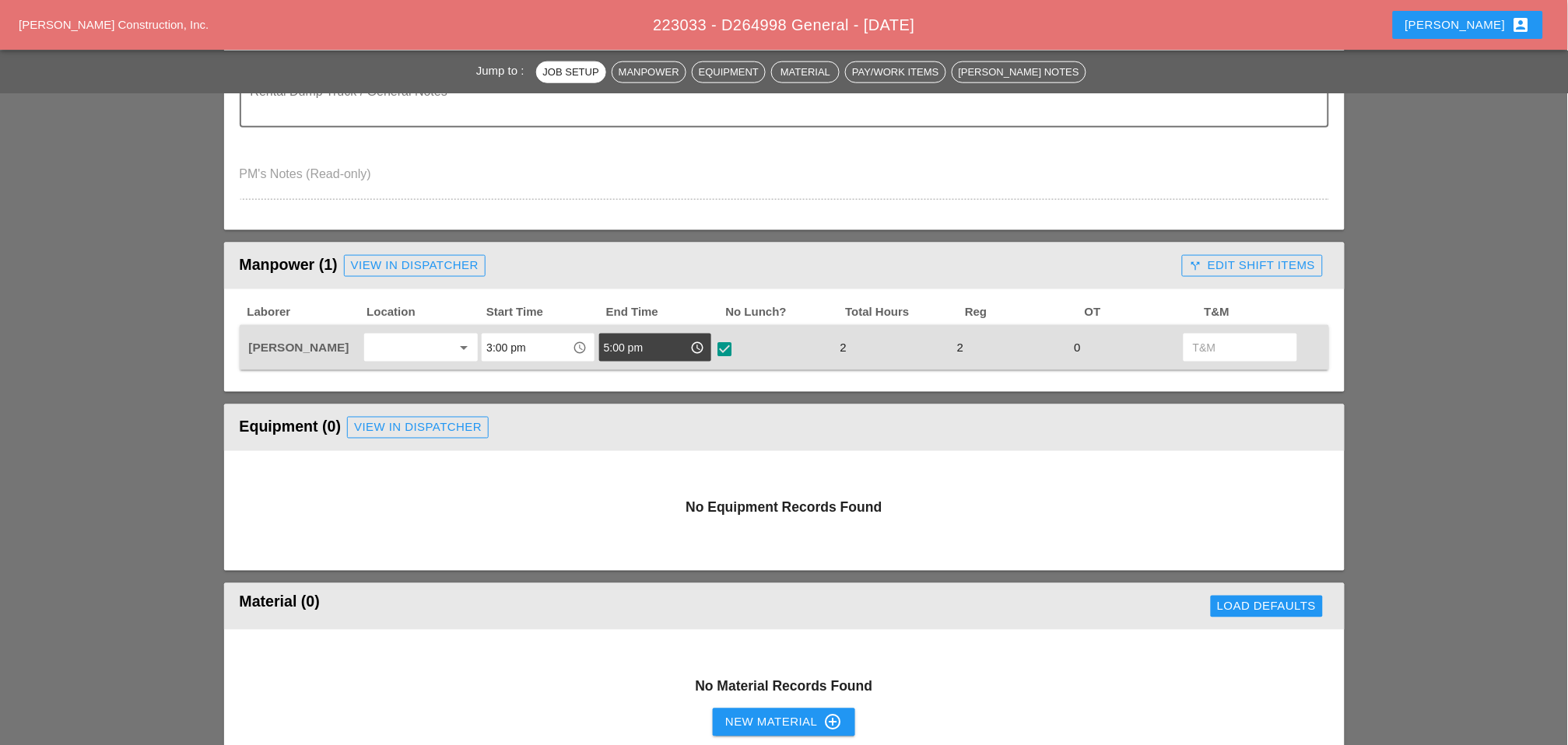 click on "call_split Edit Shift Items" at bounding box center [1252, 265] 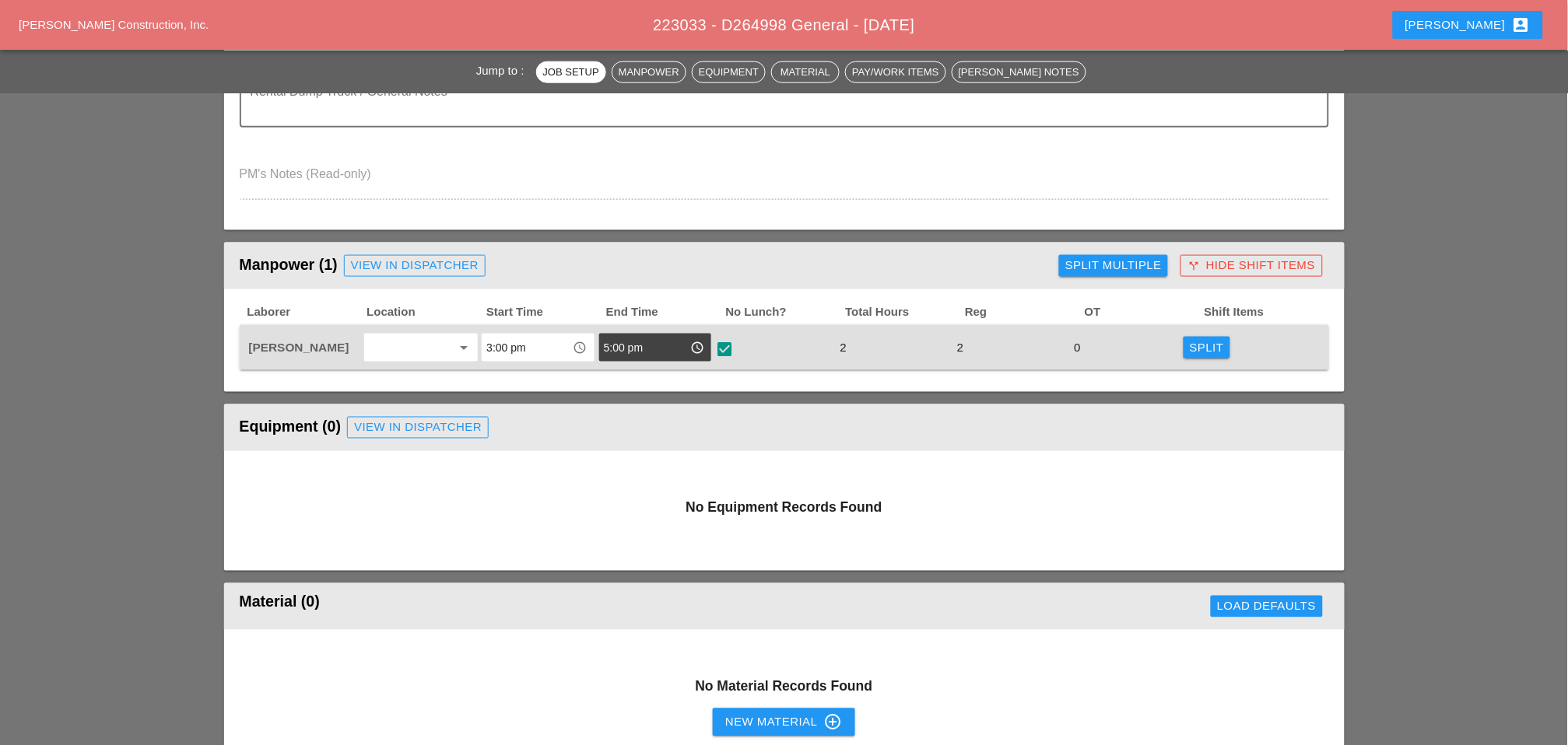 click on "Split" at bounding box center (1207, 348) 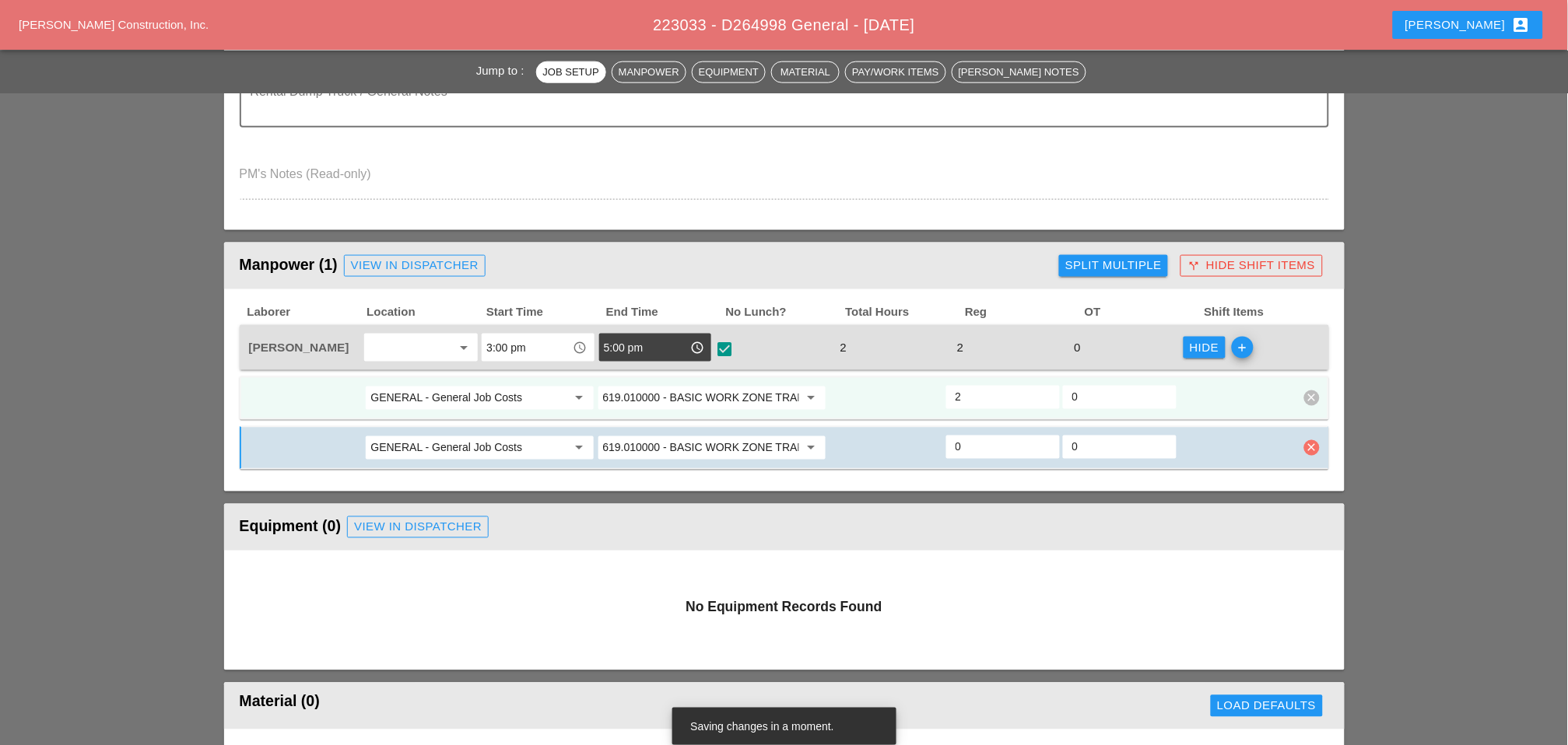 click on "clear" at bounding box center (1312, 448) 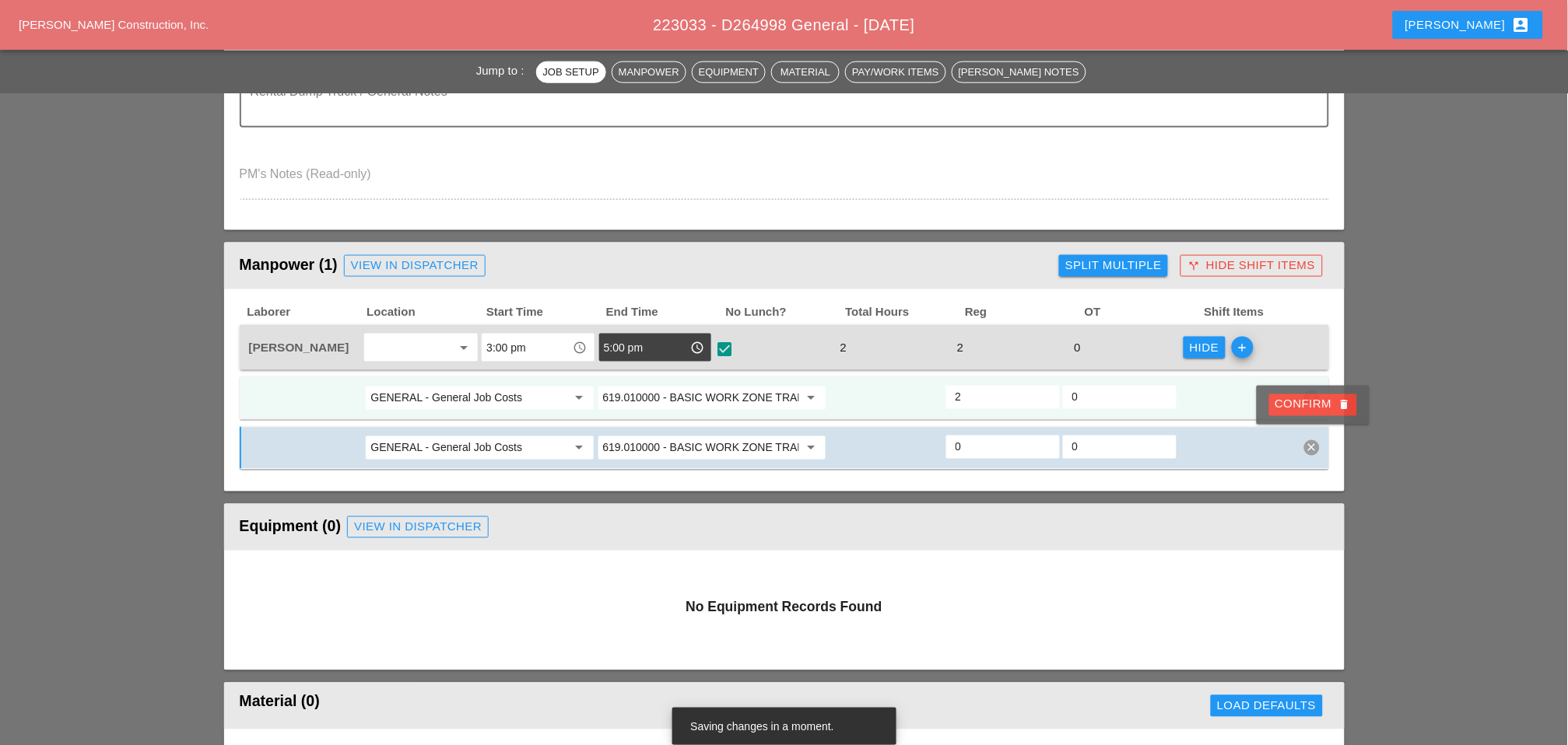 click on "Confirm delete" at bounding box center [1313, 404] 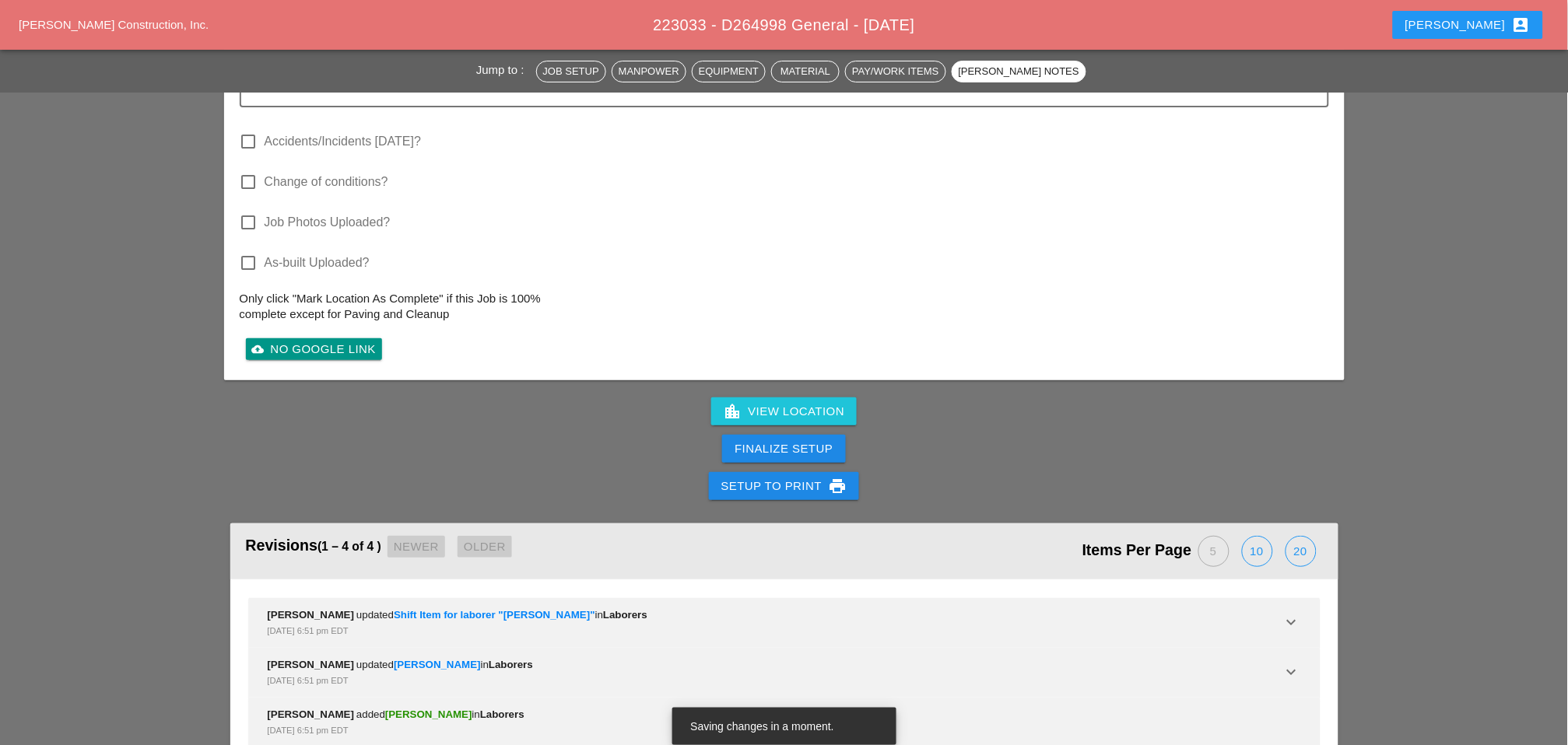 scroll, scrollTop: 1814, scrollLeft: 0, axis: vertical 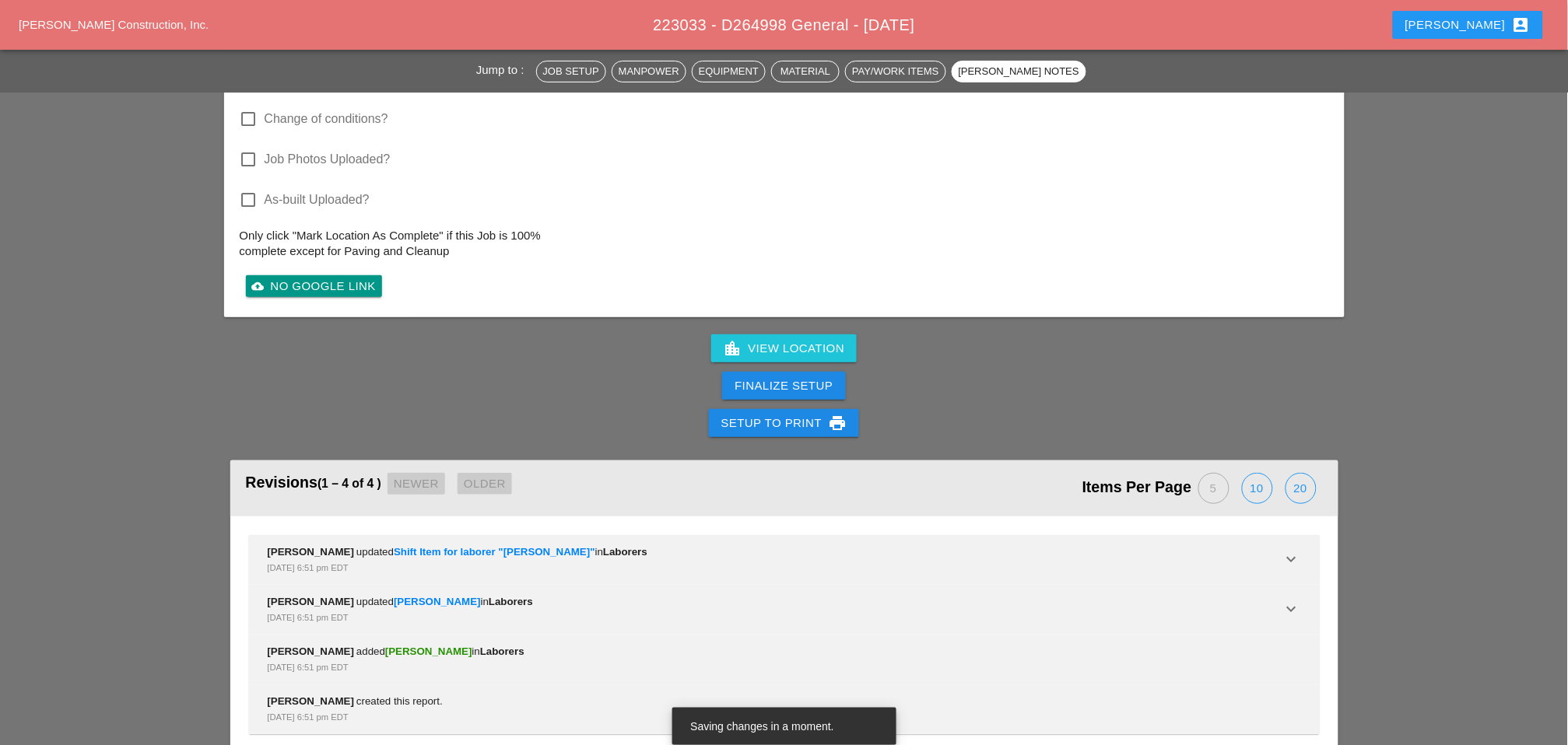 click on "Finalize Setup" at bounding box center (784, 386) 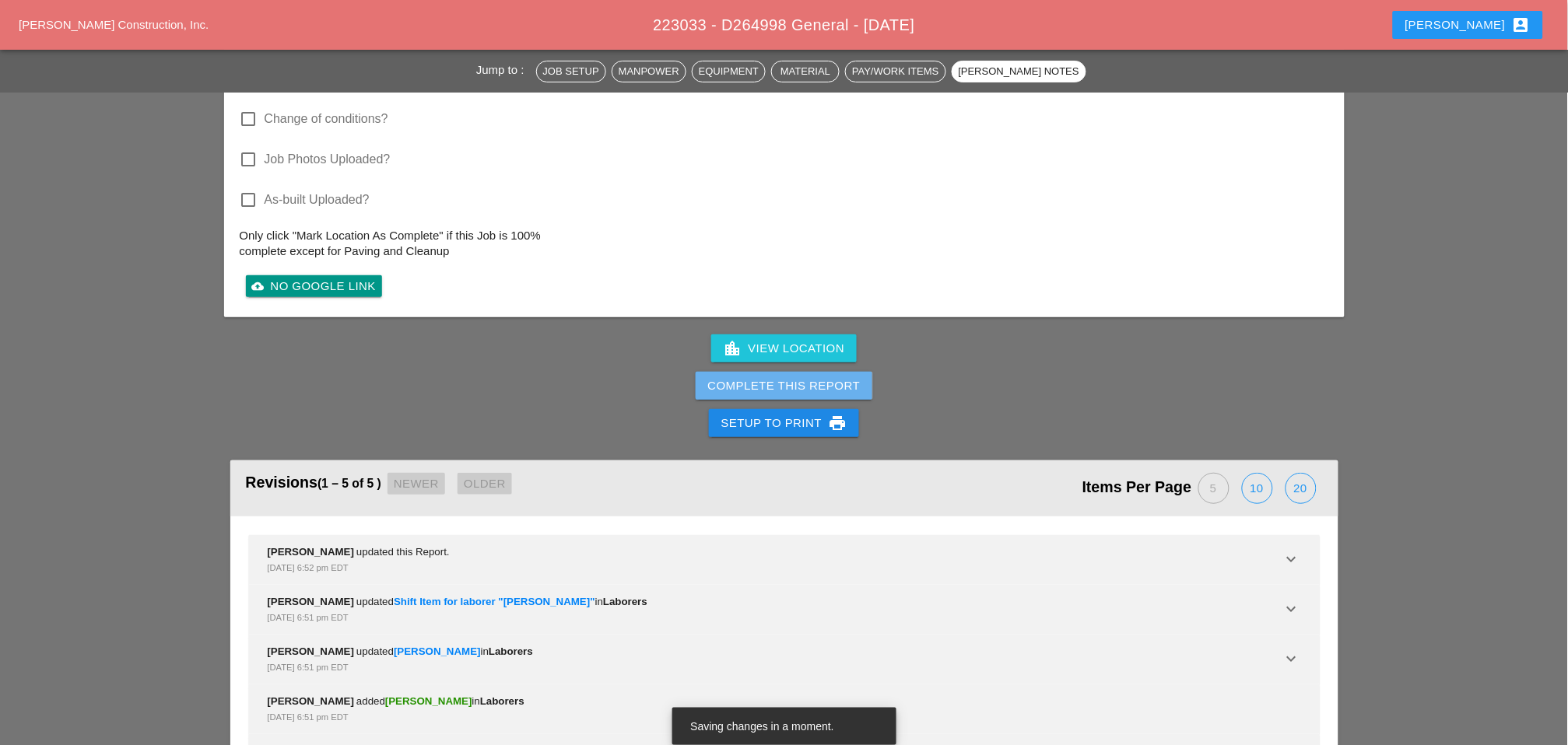 click on "Complete This Report" at bounding box center (784, 386) 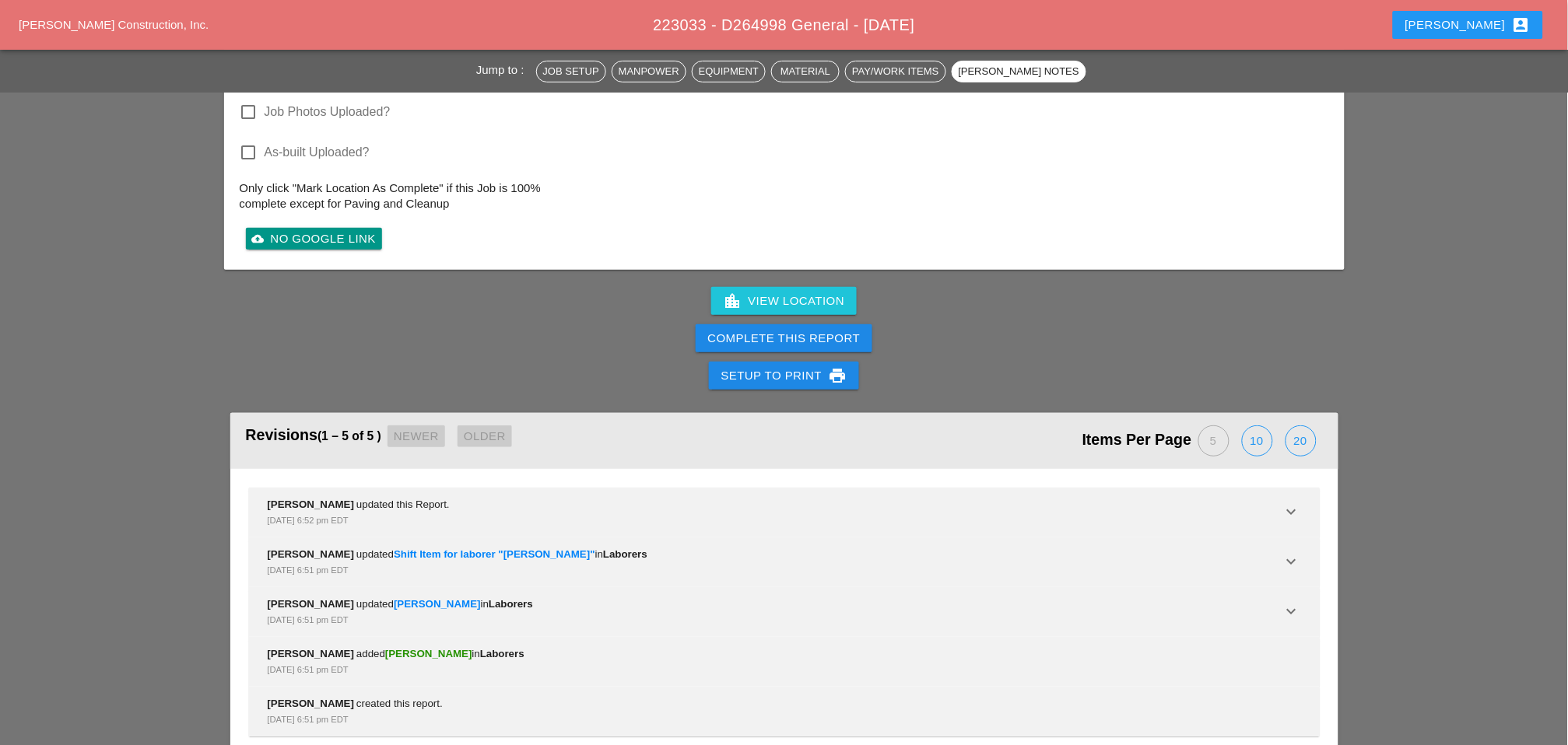 scroll, scrollTop: 1828, scrollLeft: 0, axis: vertical 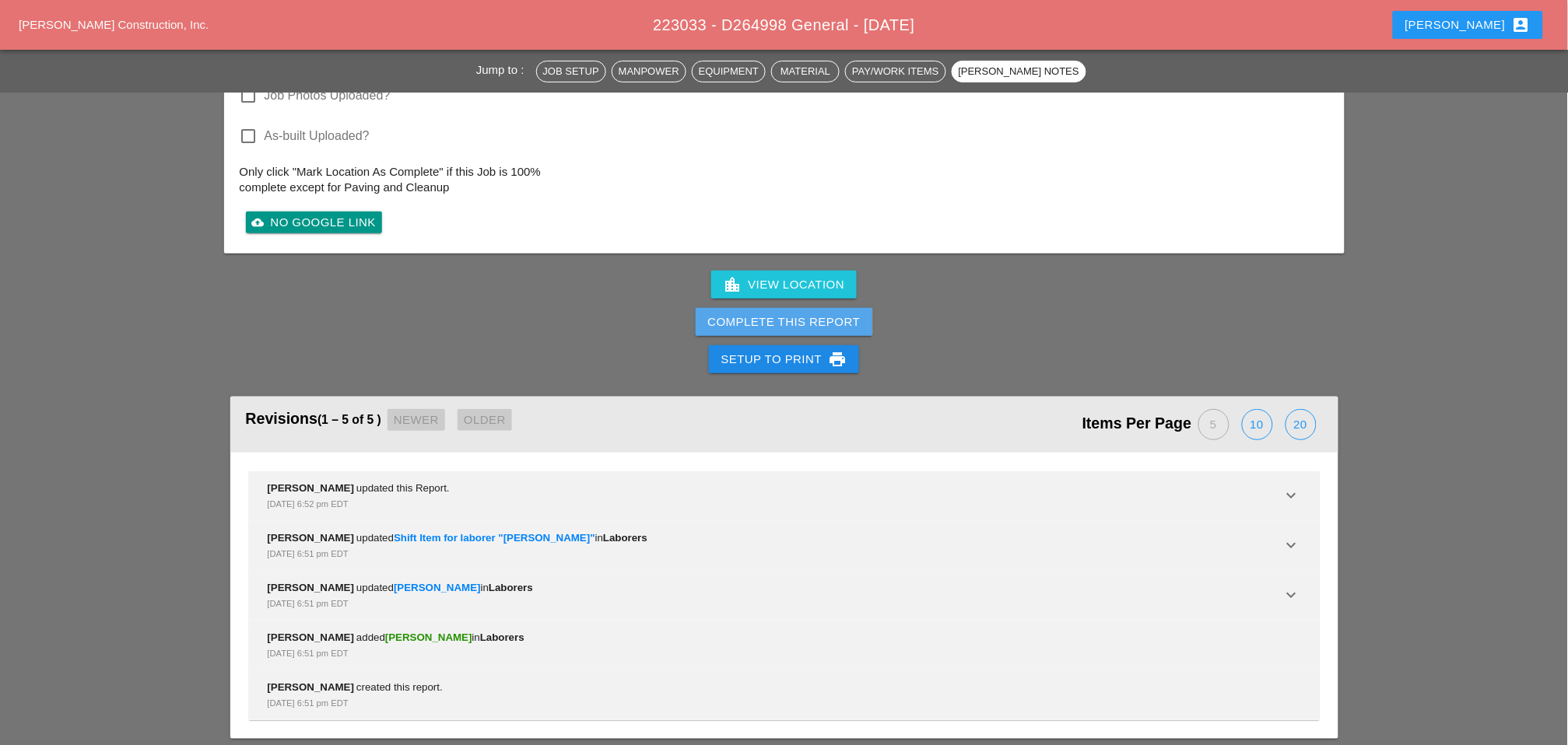 click on "Complete This Report" at bounding box center [784, 322] 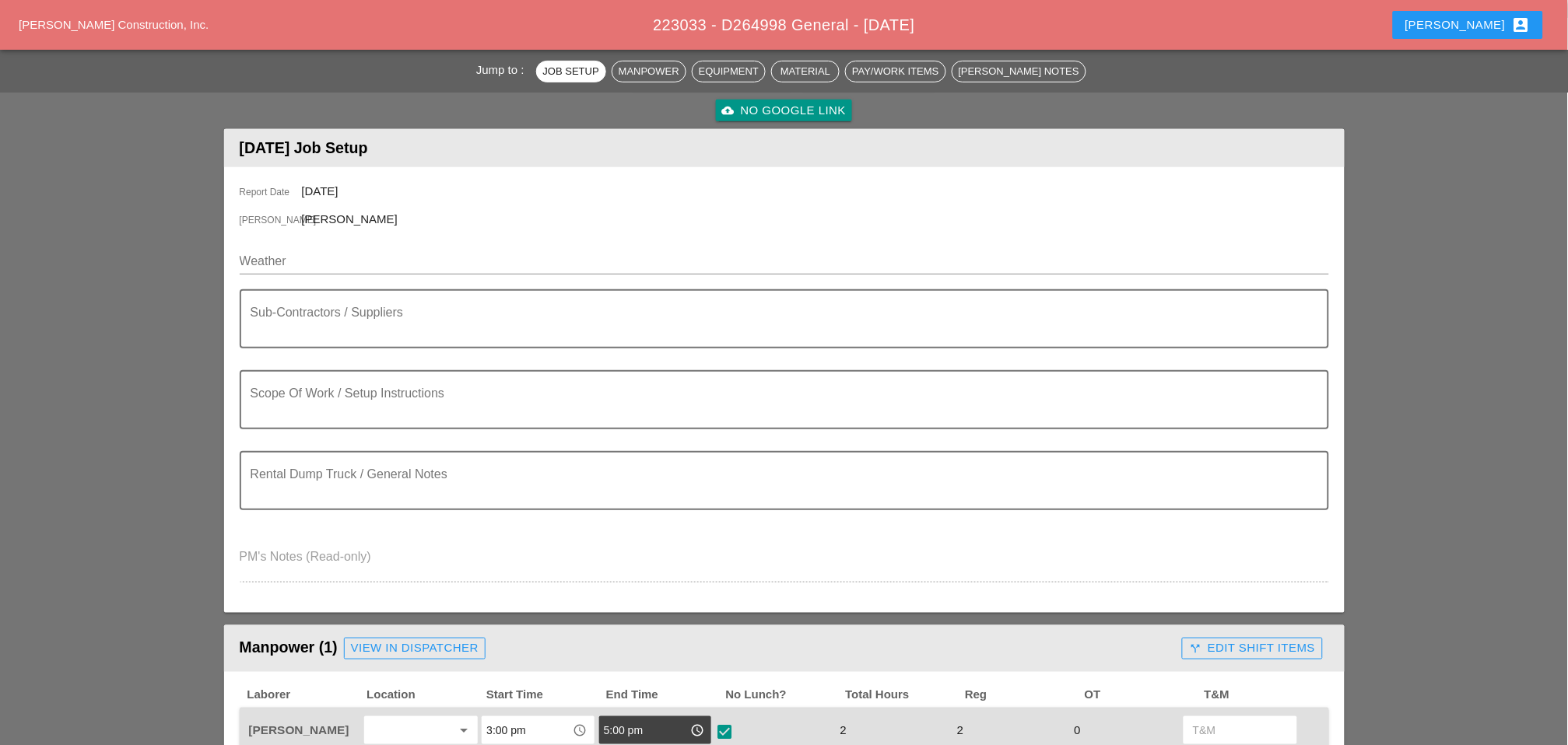 scroll, scrollTop: 0, scrollLeft: 0, axis: both 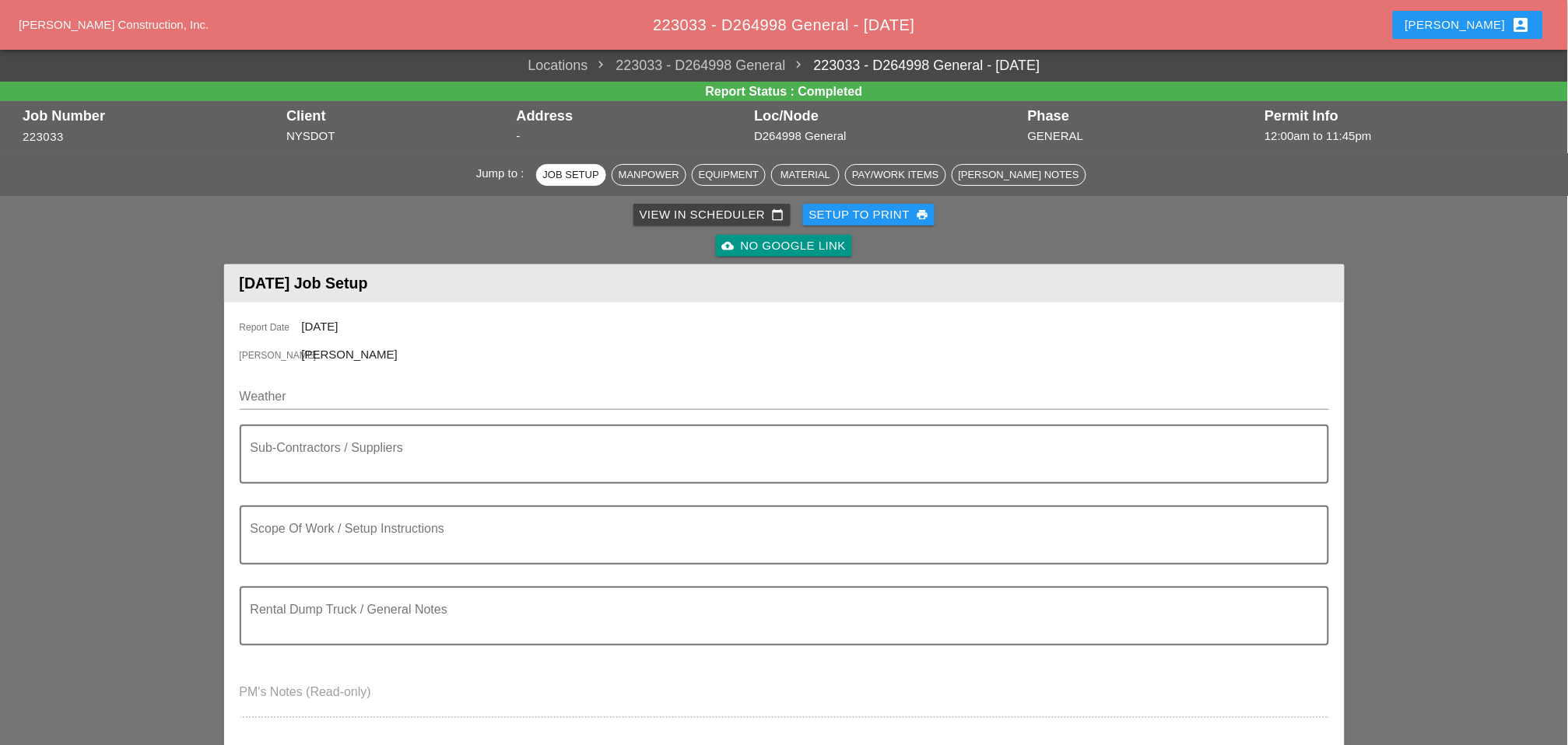 click on "View in Scheduler calendar_today" at bounding box center (712, 215) 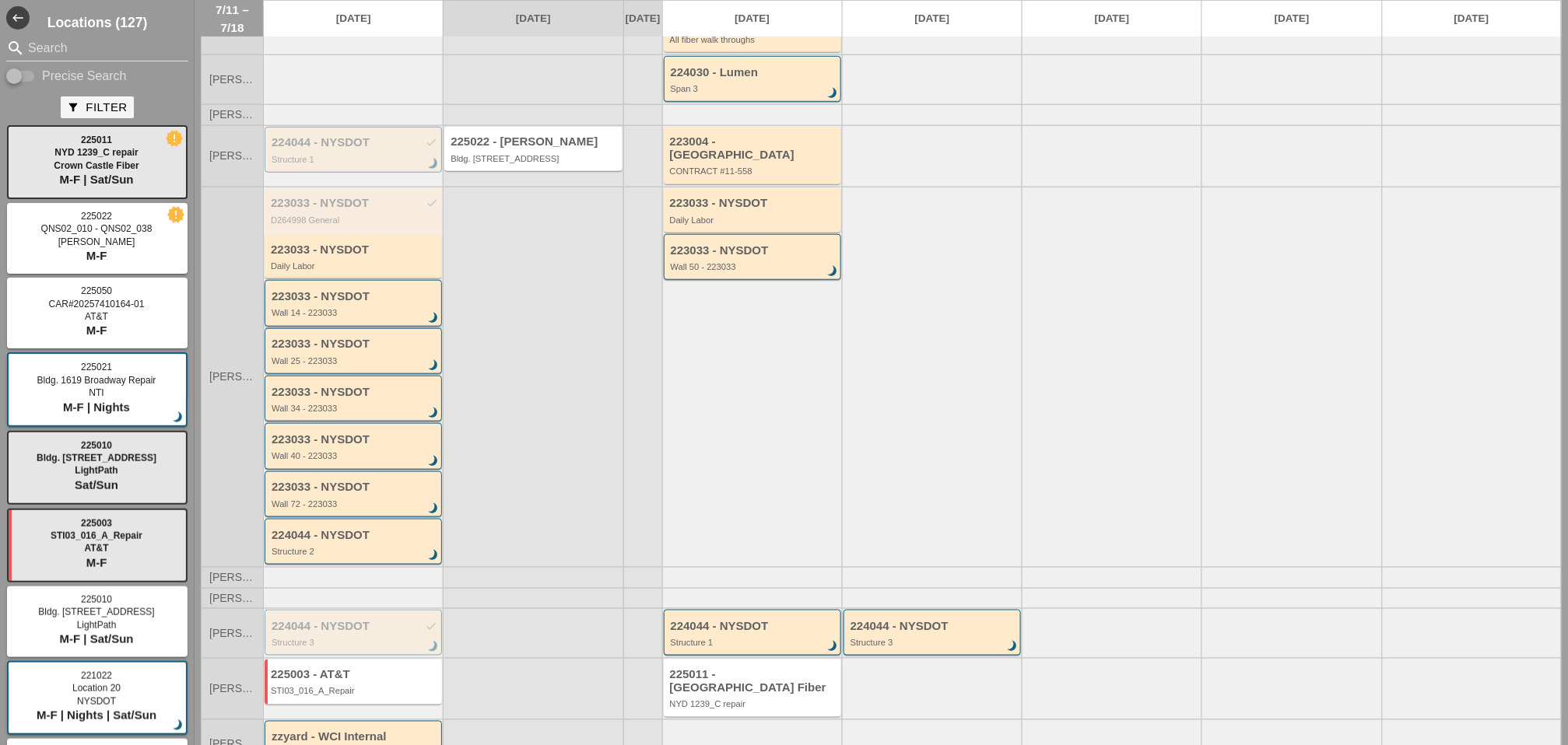 scroll, scrollTop: 275, scrollLeft: 0, axis: vertical 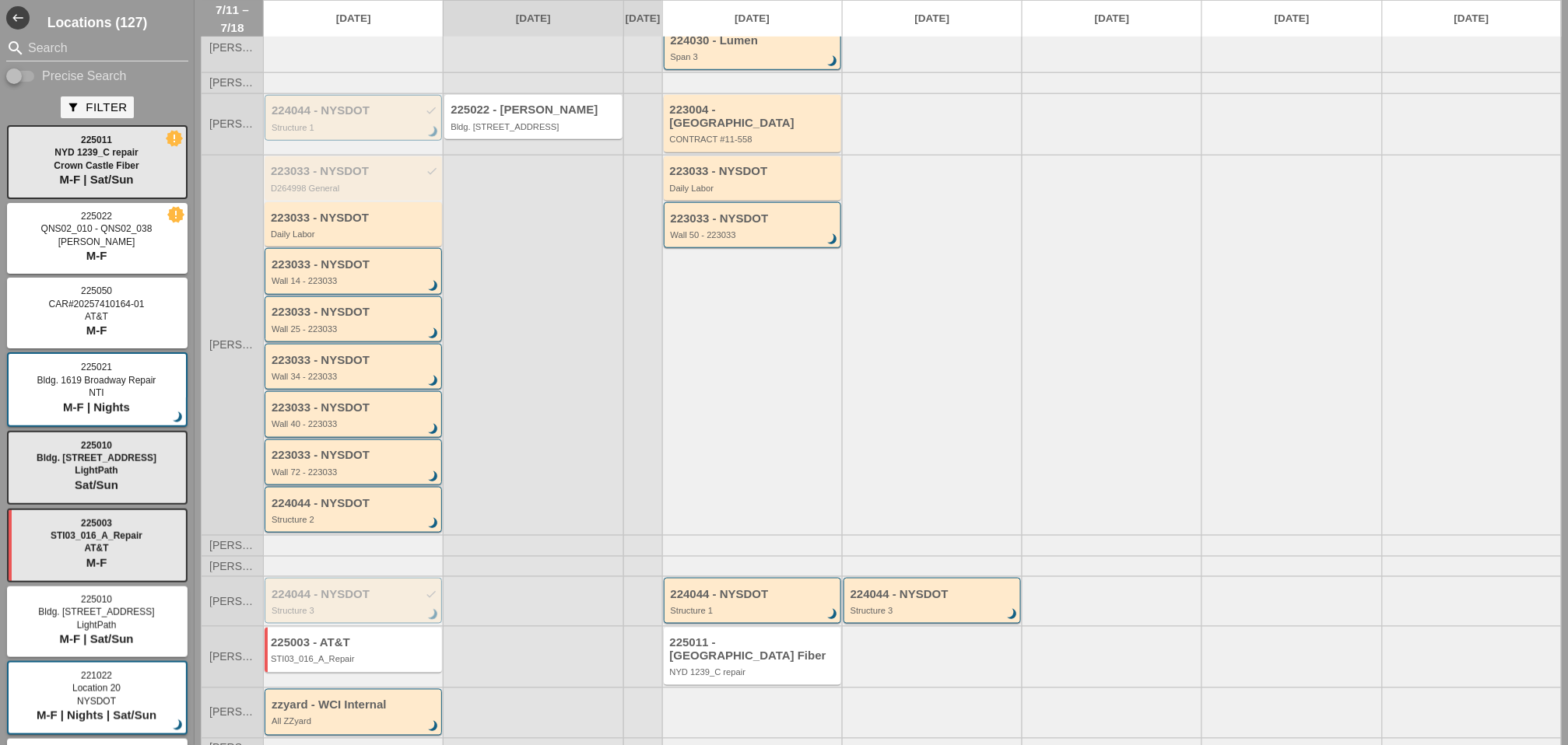 click on "223033 - NYSDOT  Wall 72 - 223033 brightness_3" at bounding box center [354, 463] 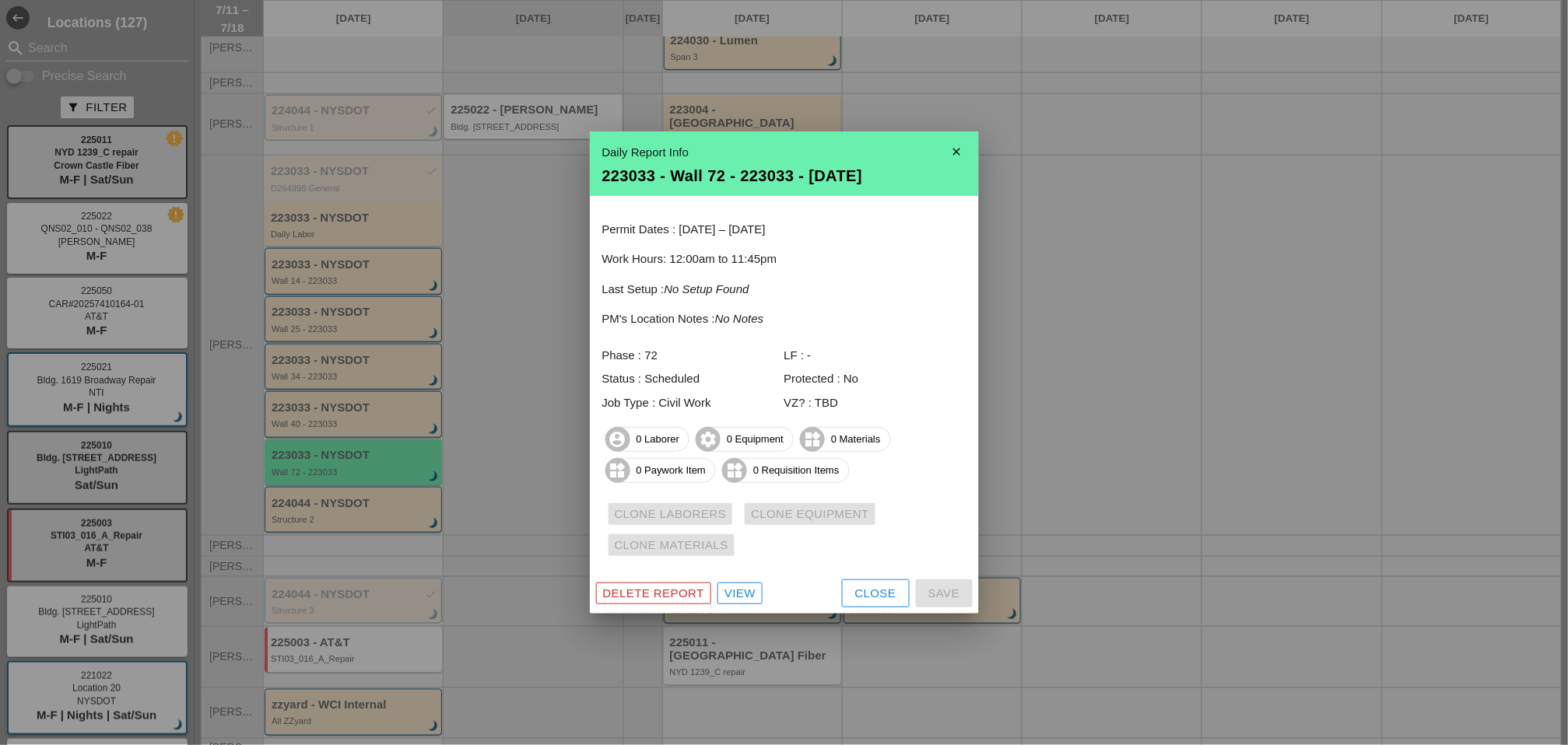 click on "View" at bounding box center (740, 593) 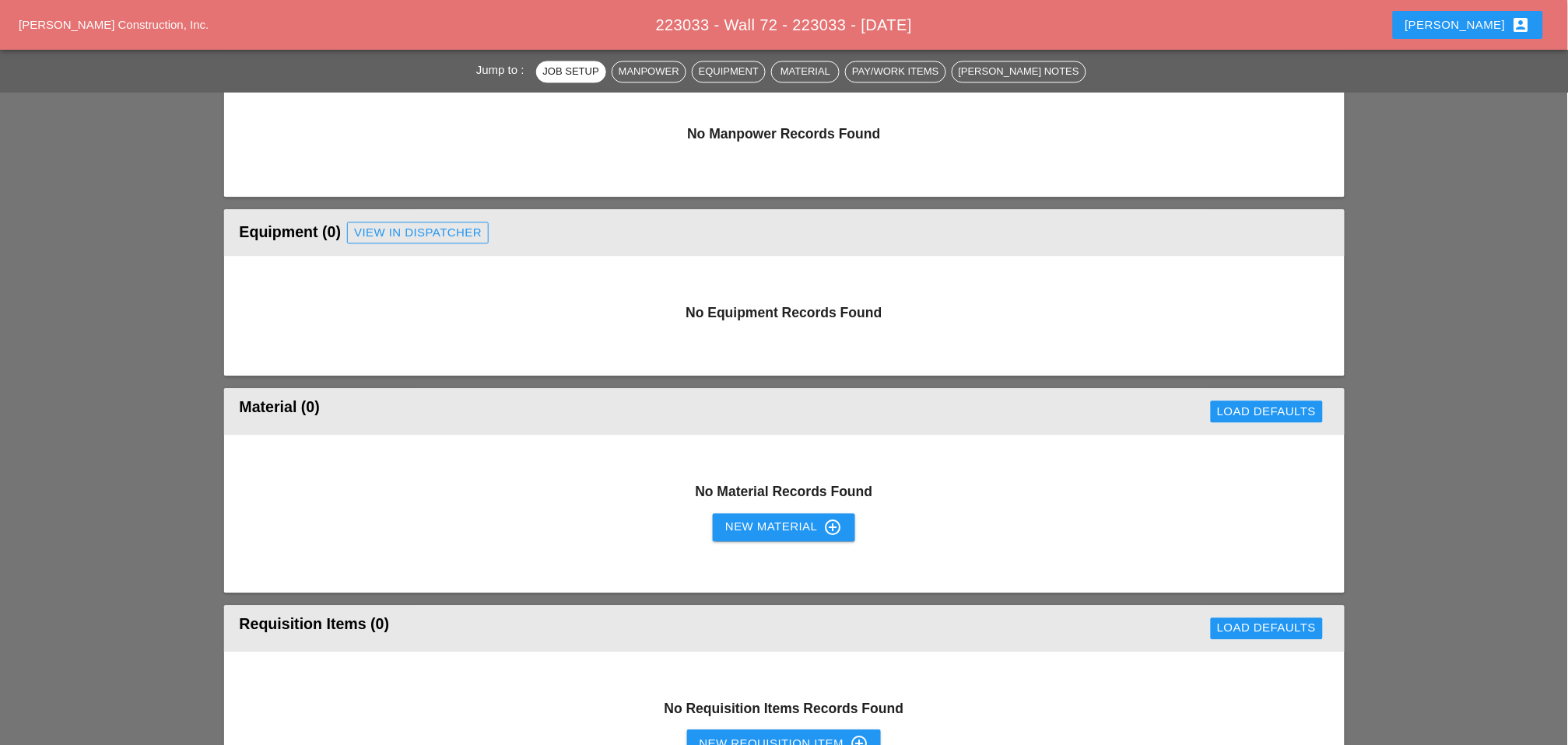 scroll, scrollTop: 950, scrollLeft: 0, axis: vertical 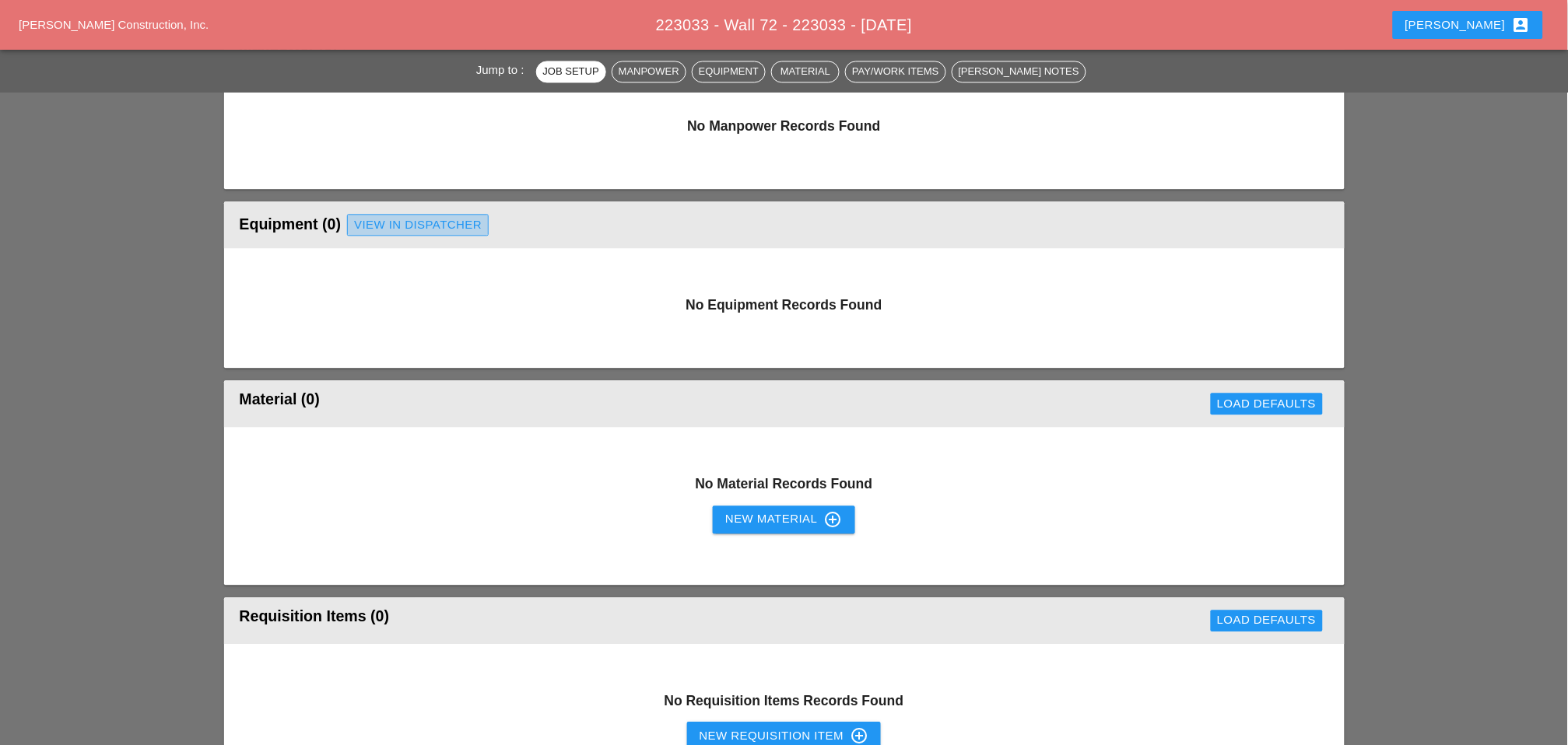 click on "View in Dispatcher" at bounding box center (418, 225) 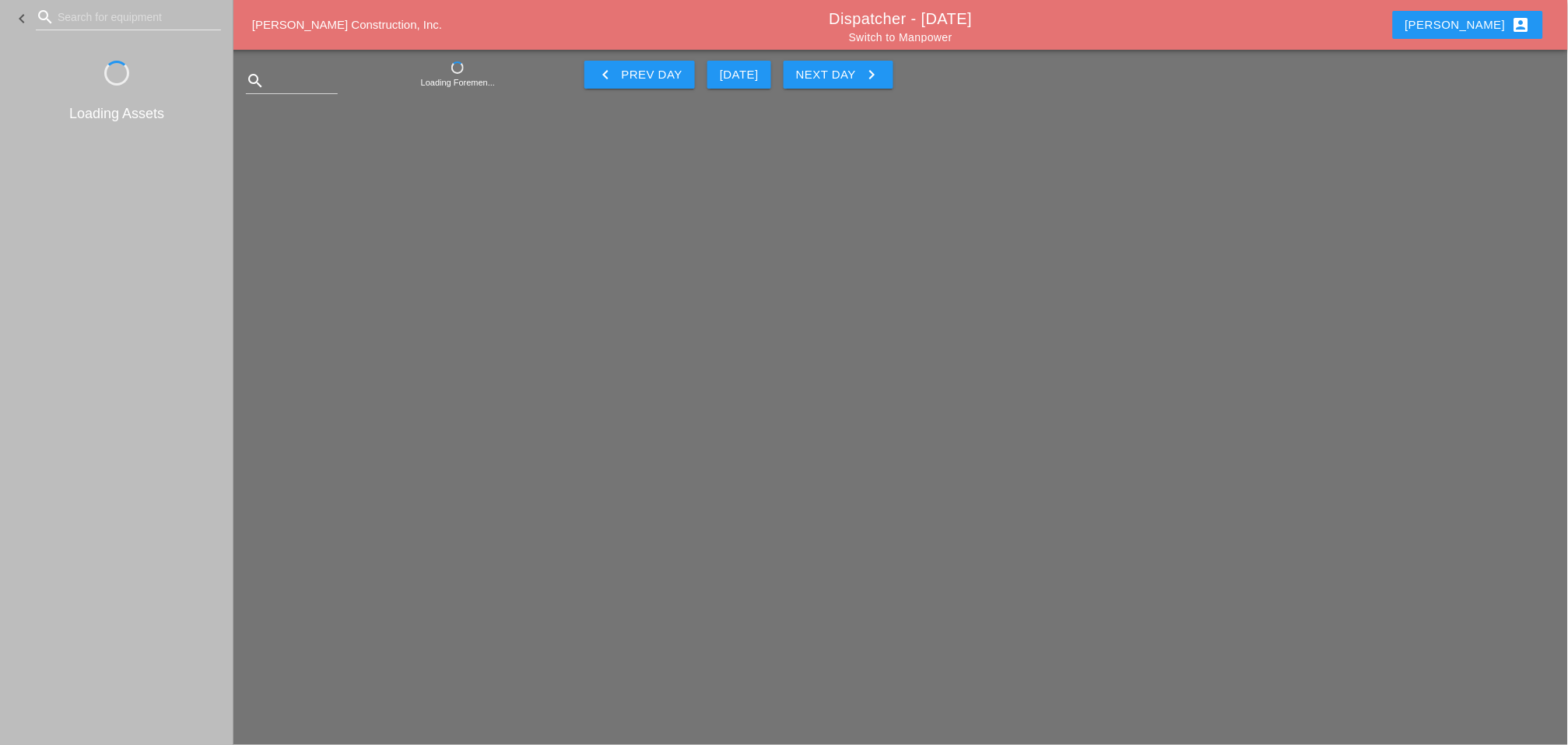 scroll, scrollTop: 0, scrollLeft: 0, axis: both 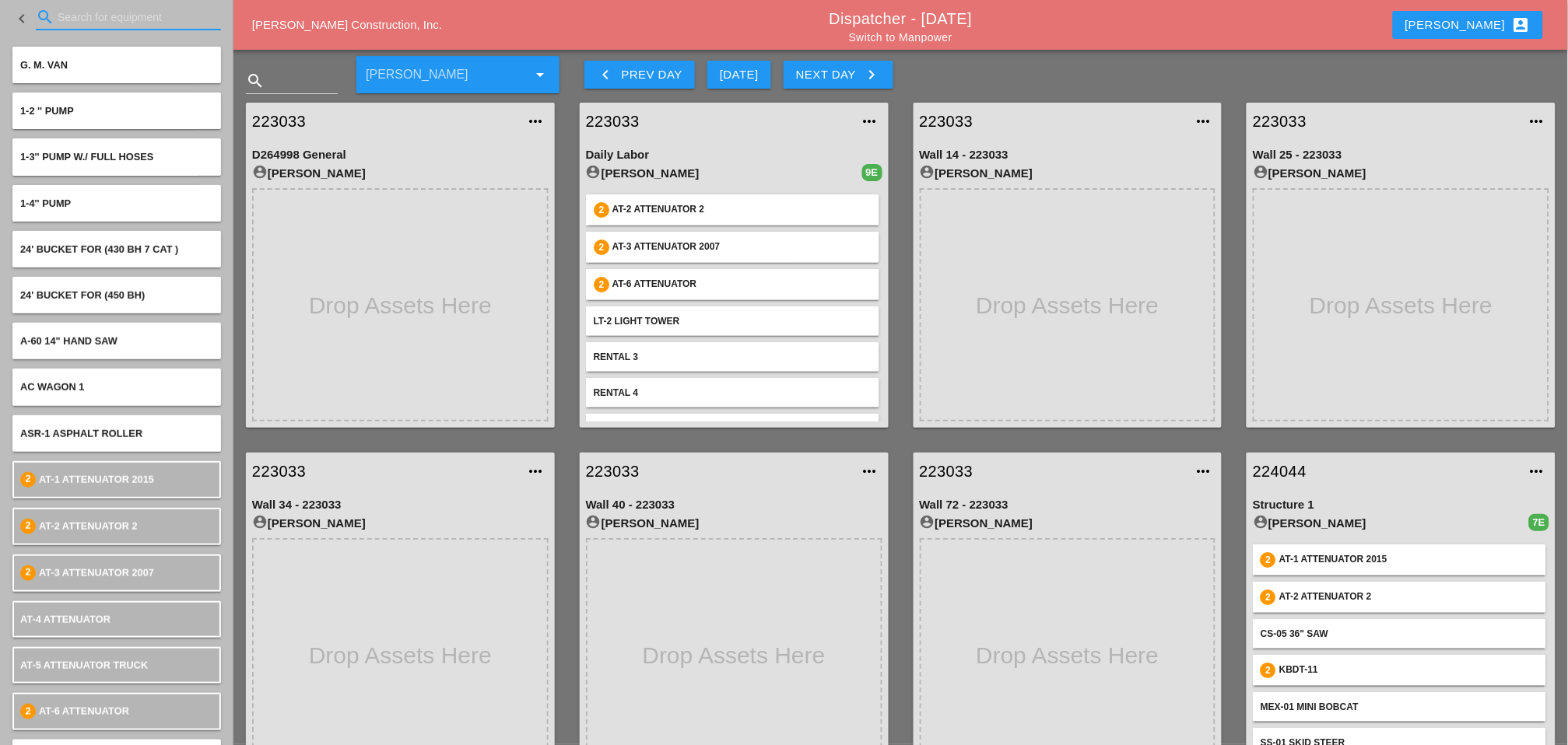 click at bounding box center [128, 17] 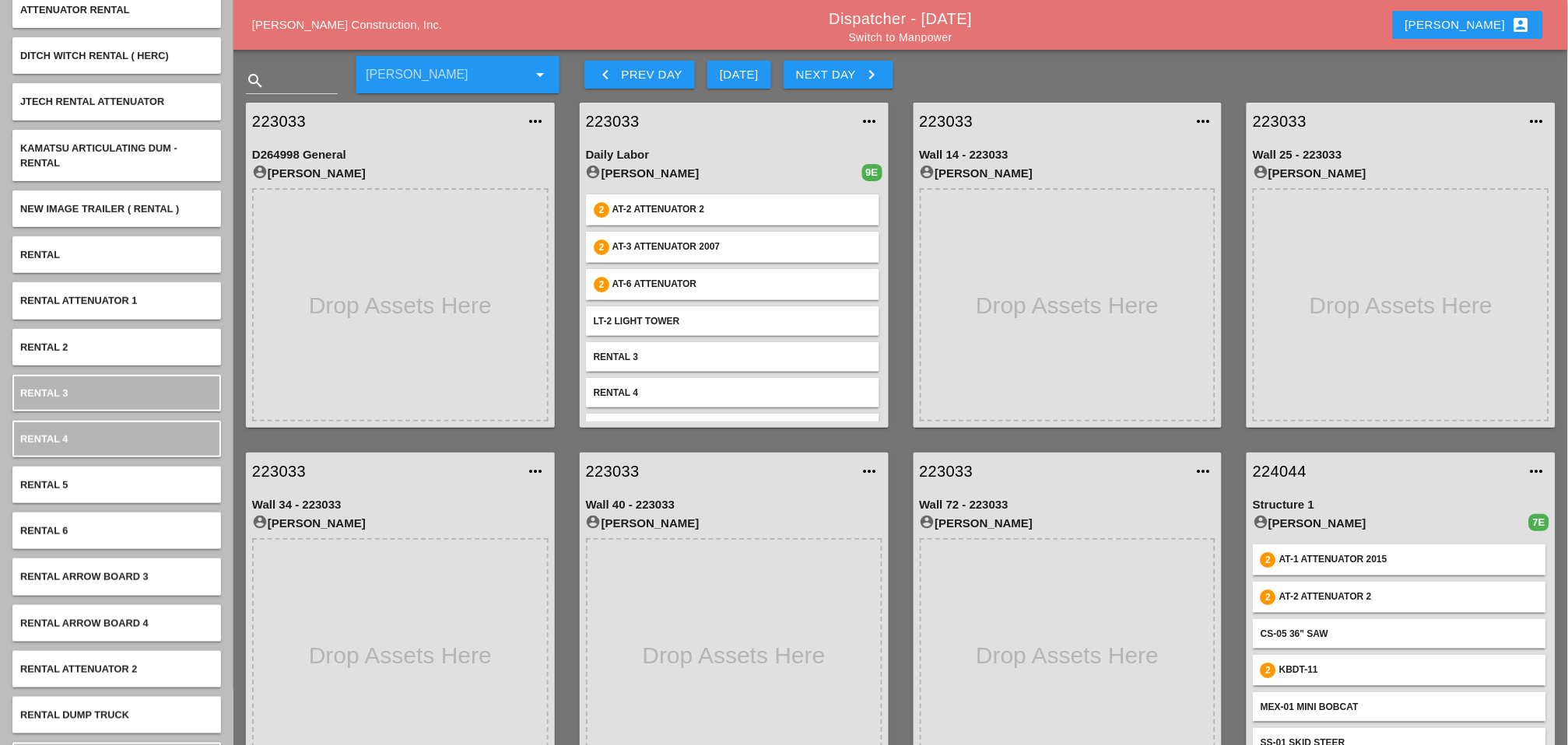 scroll, scrollTop: 86, scrollLeft: 0, axis: vertical 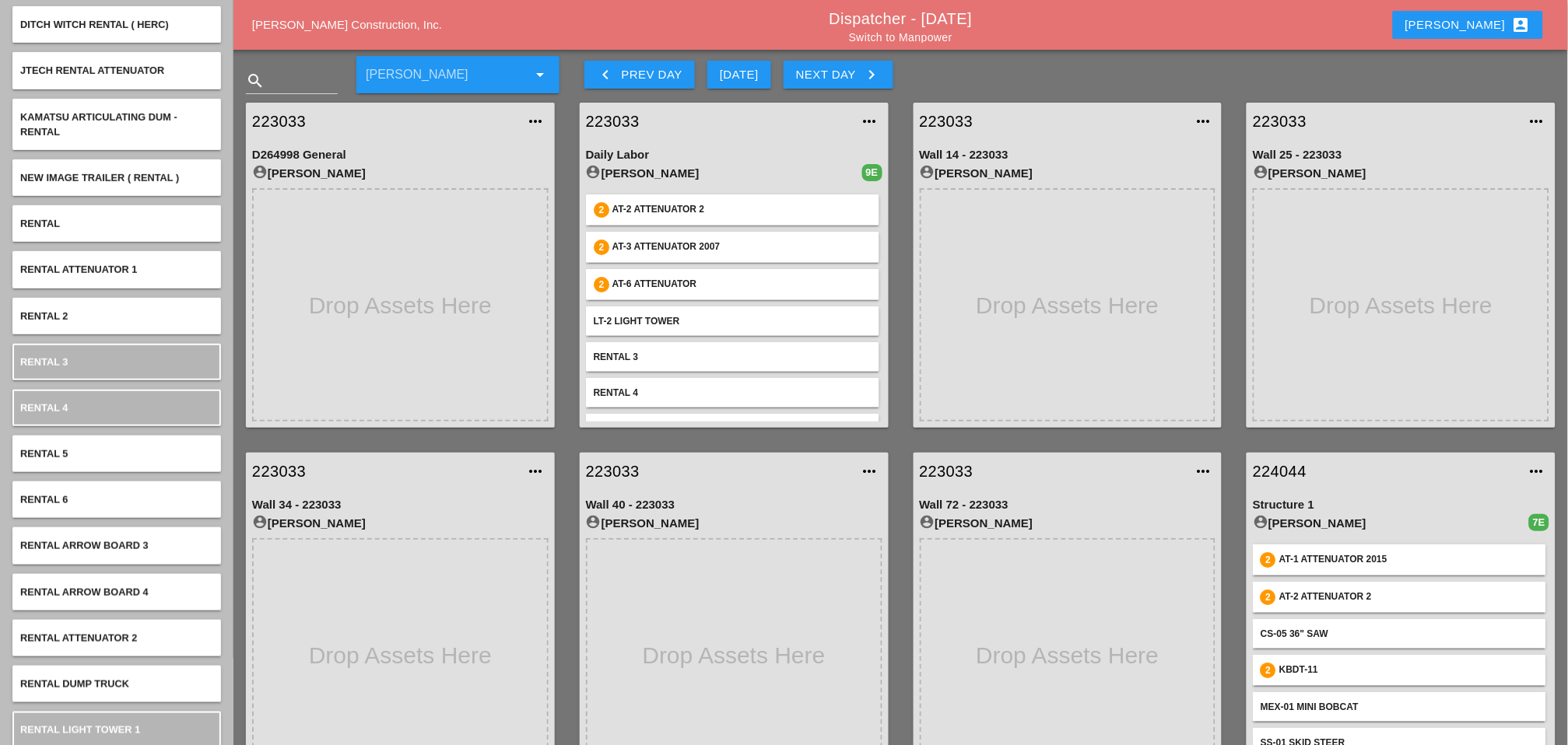 type on "rental" 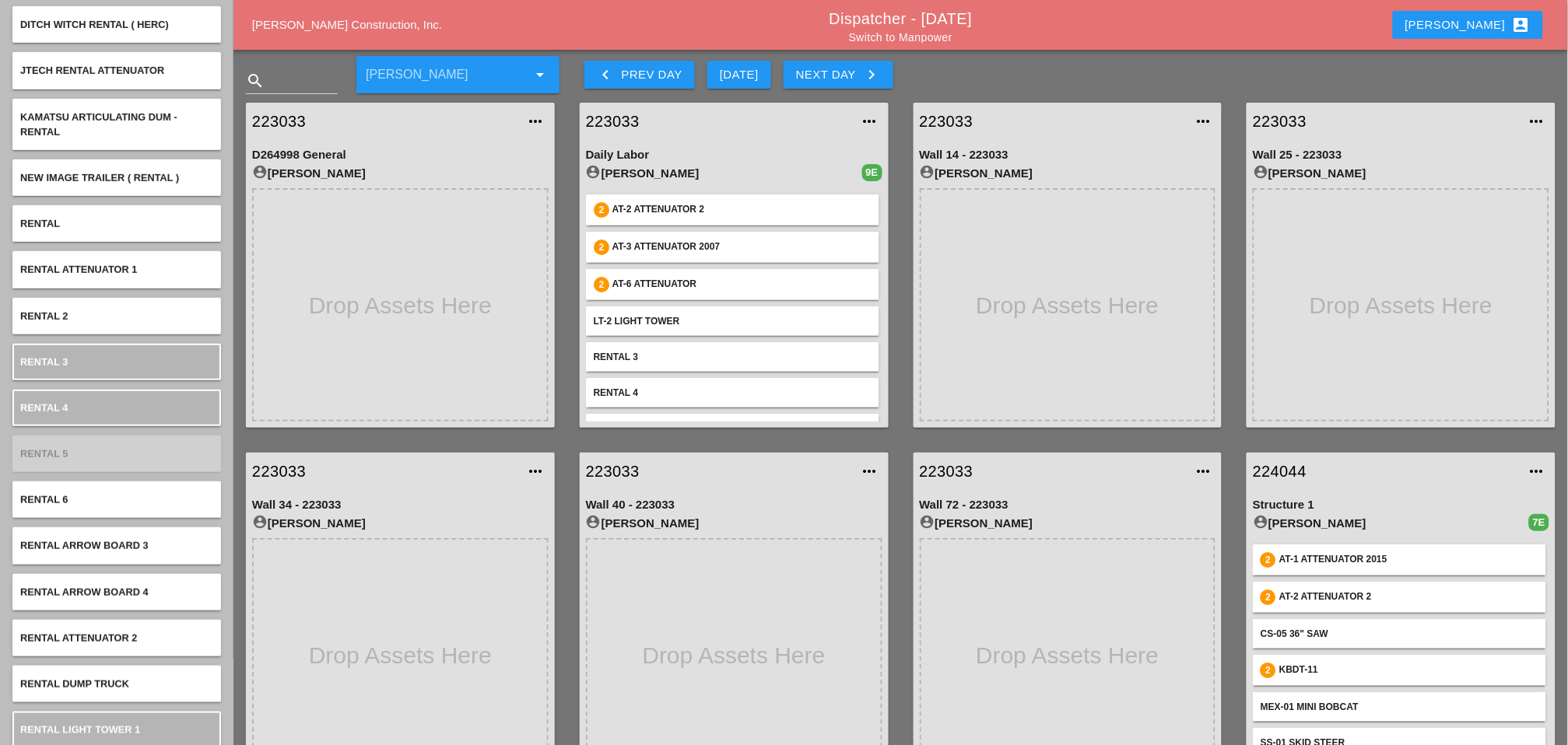 type 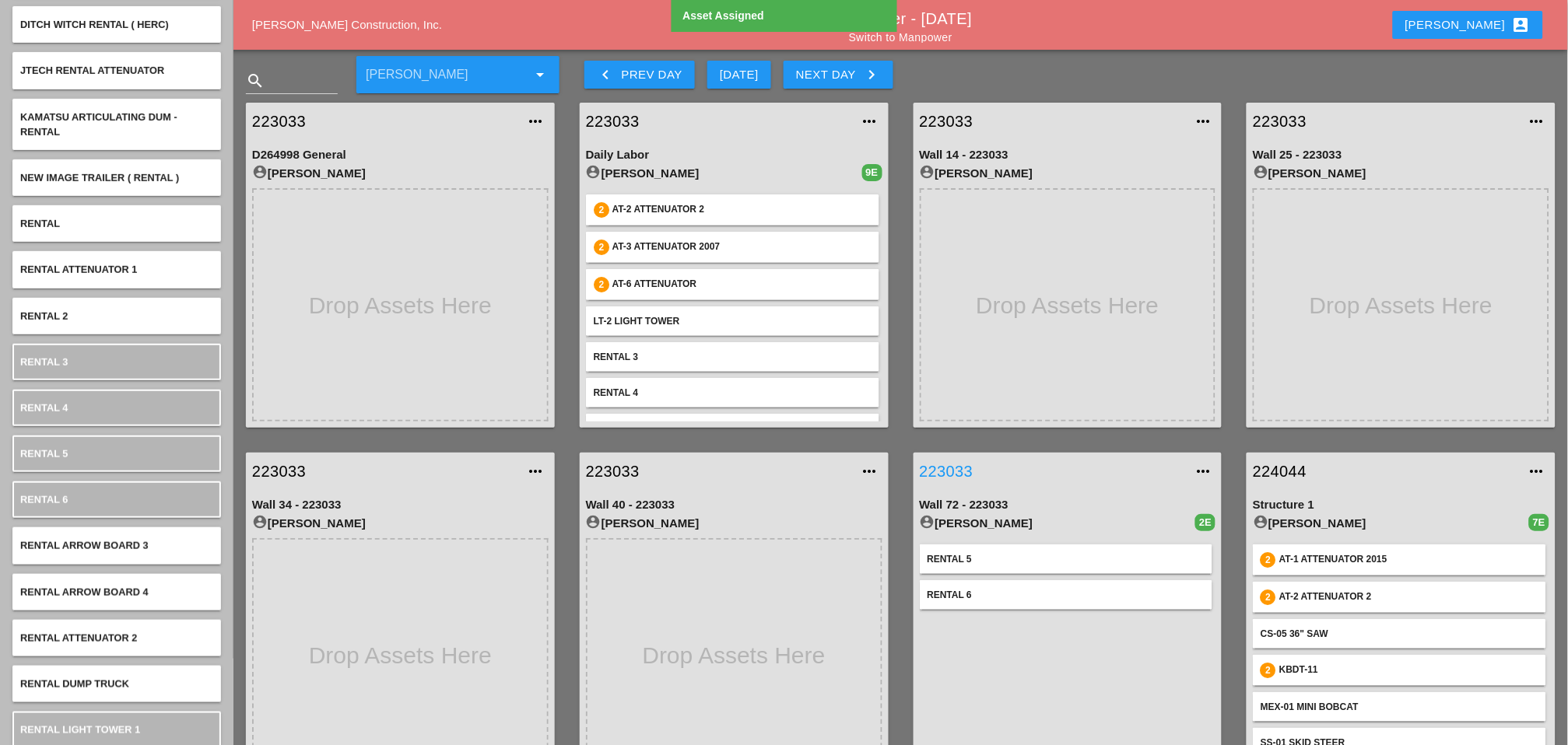 click on "223033" at bounding box center (1052, 471) 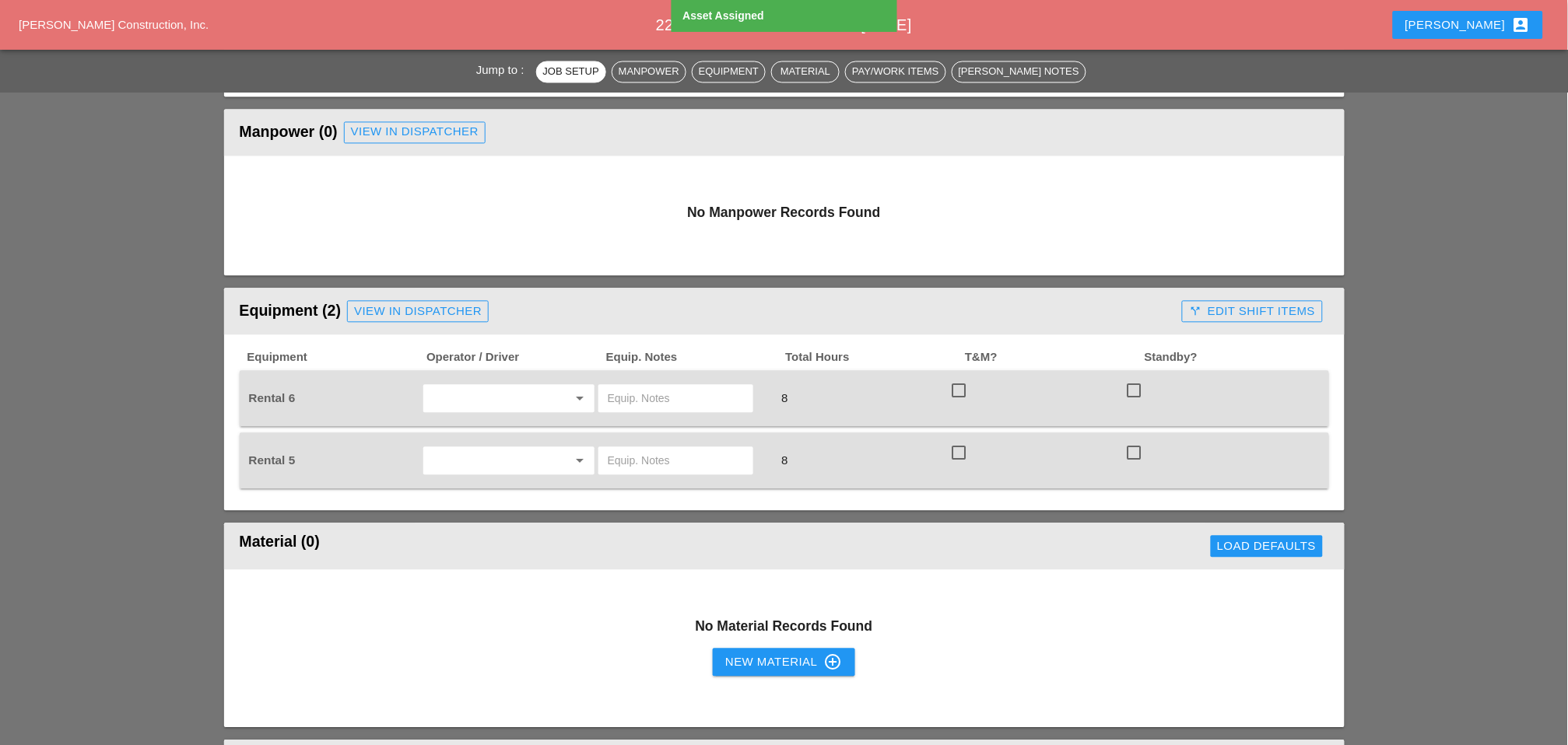 scroll, scrollTop: 864, scrollLeft: 0, axis: vertical 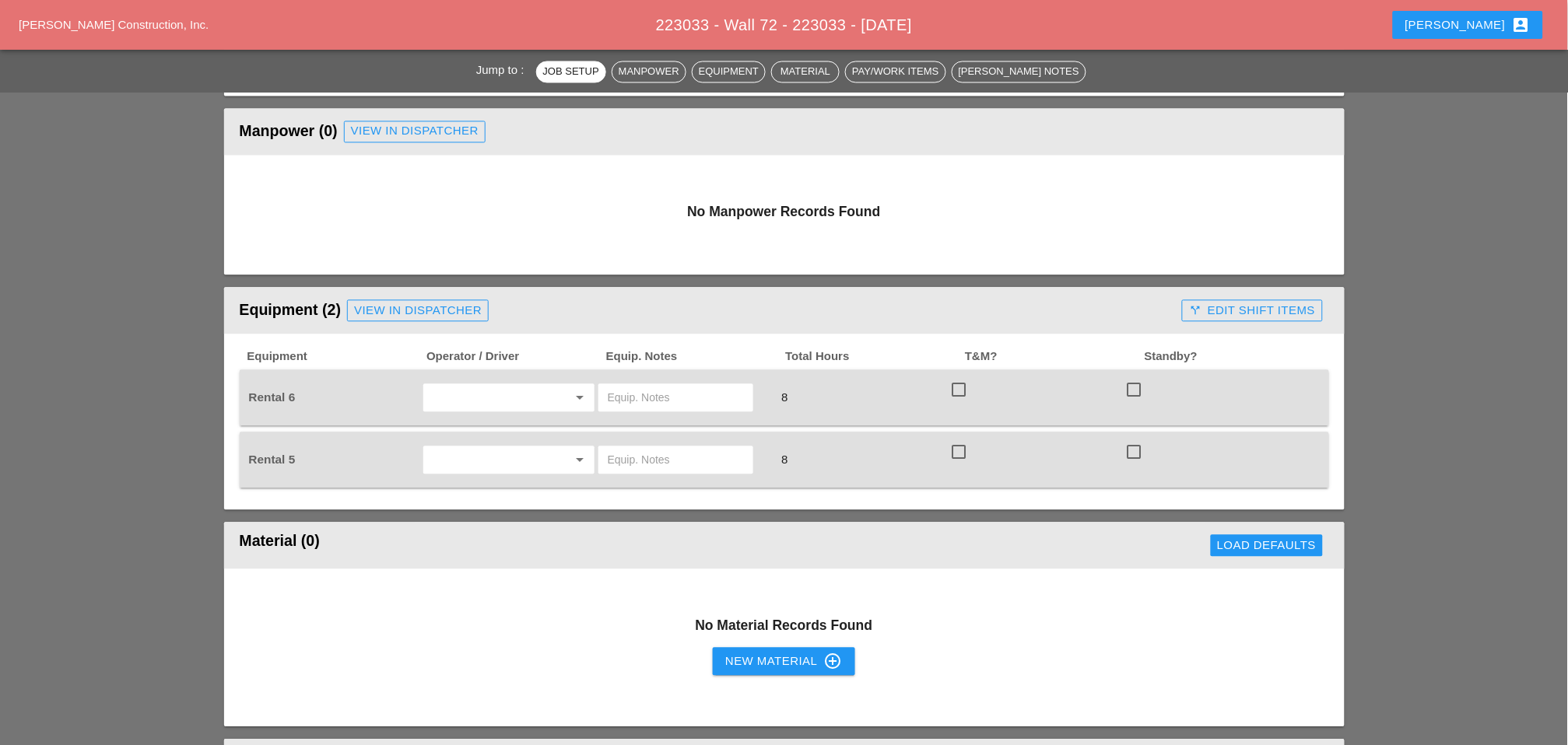 click at bounding box center [675, 398] 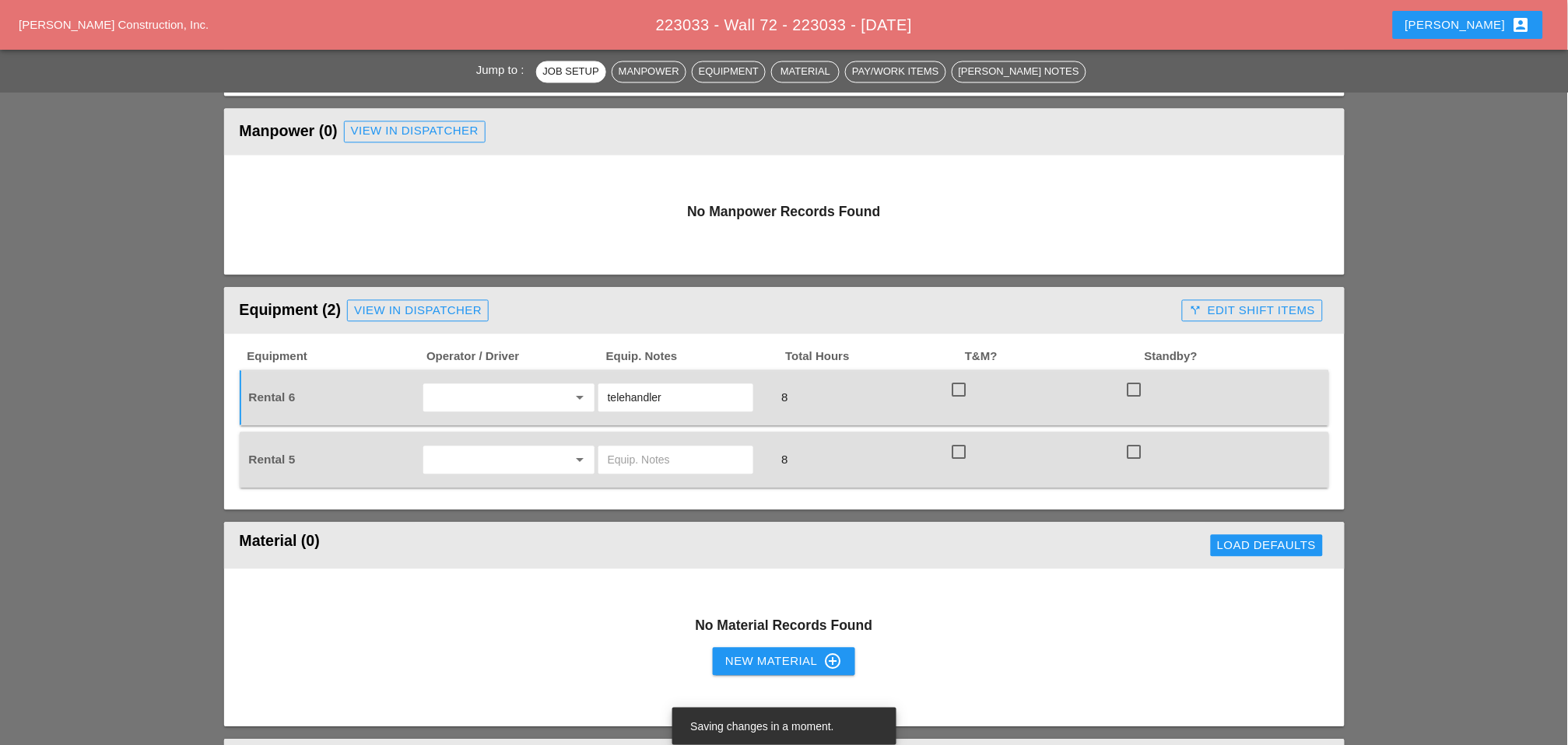 type on "telehandler" 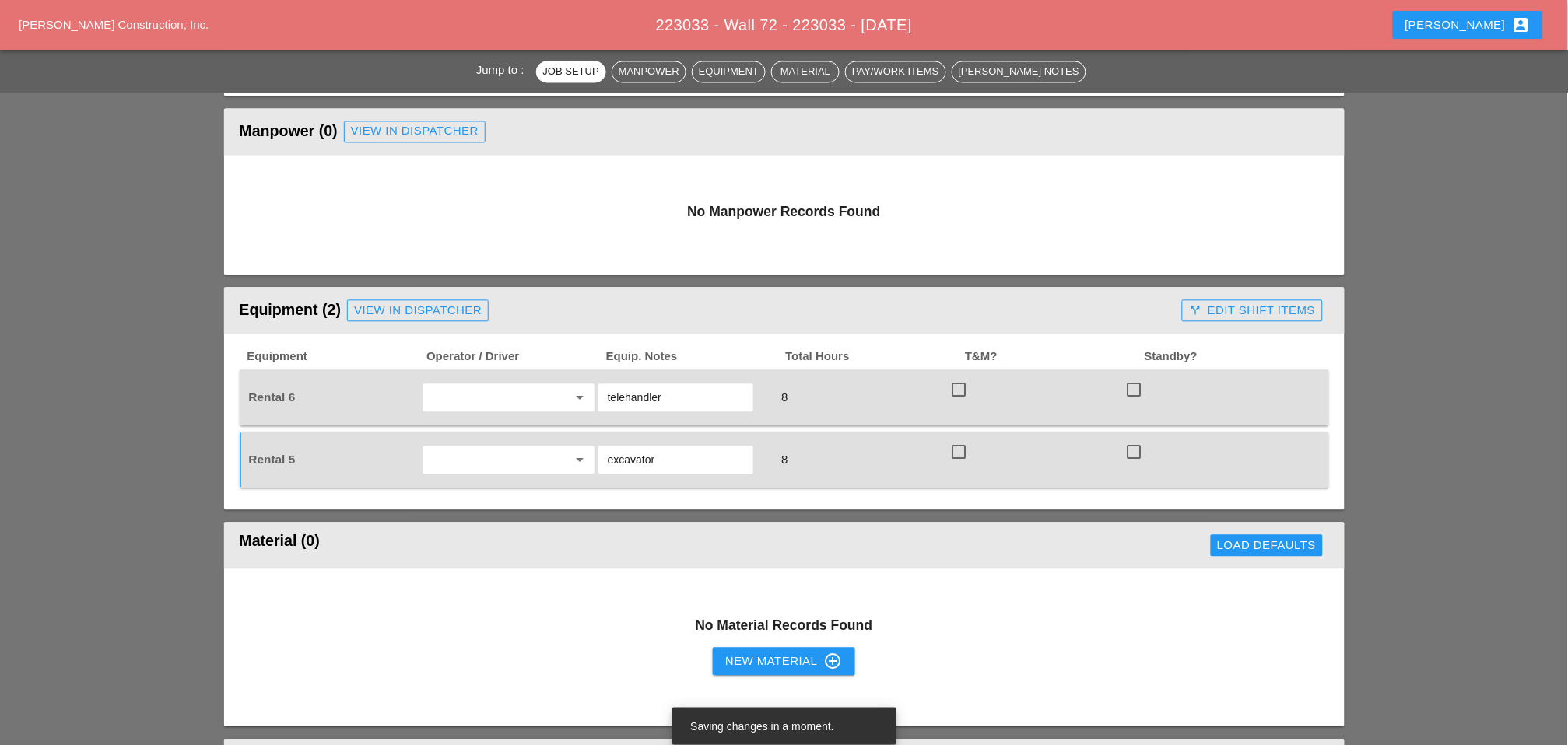 type on "excavator" 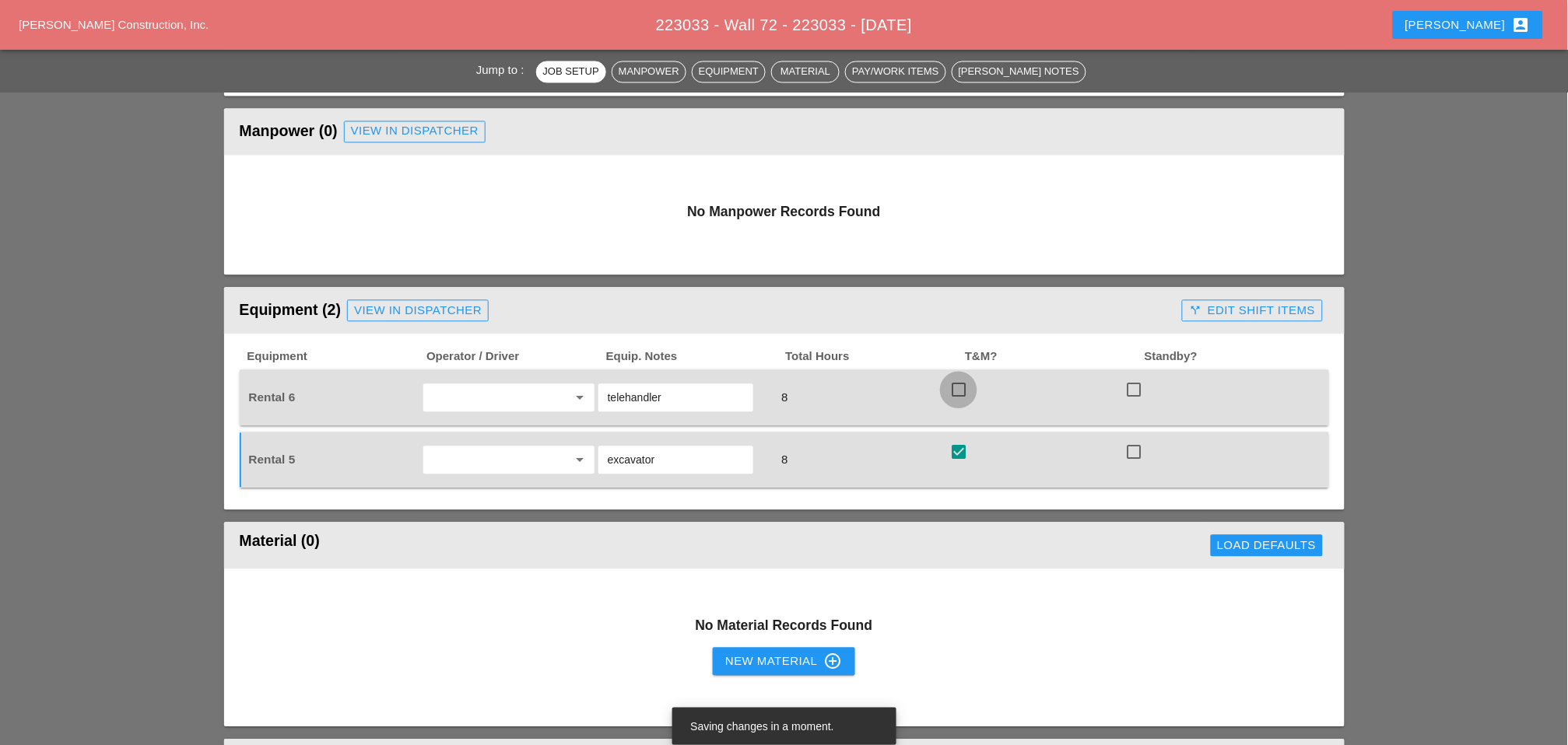 click at bounding box center (959, 390) 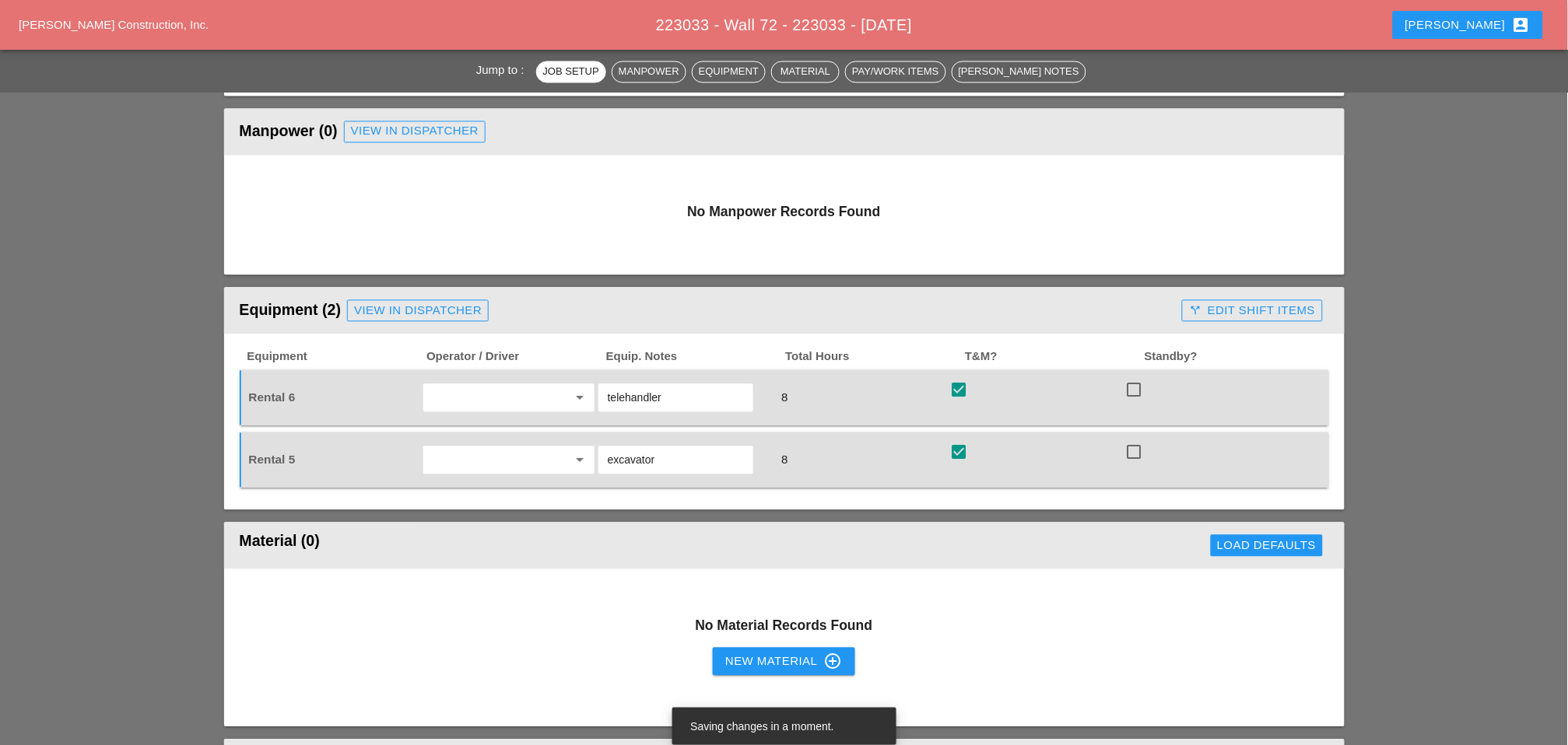 click on "call_split Edit Shift Items" at bounding box center [1252, 311] 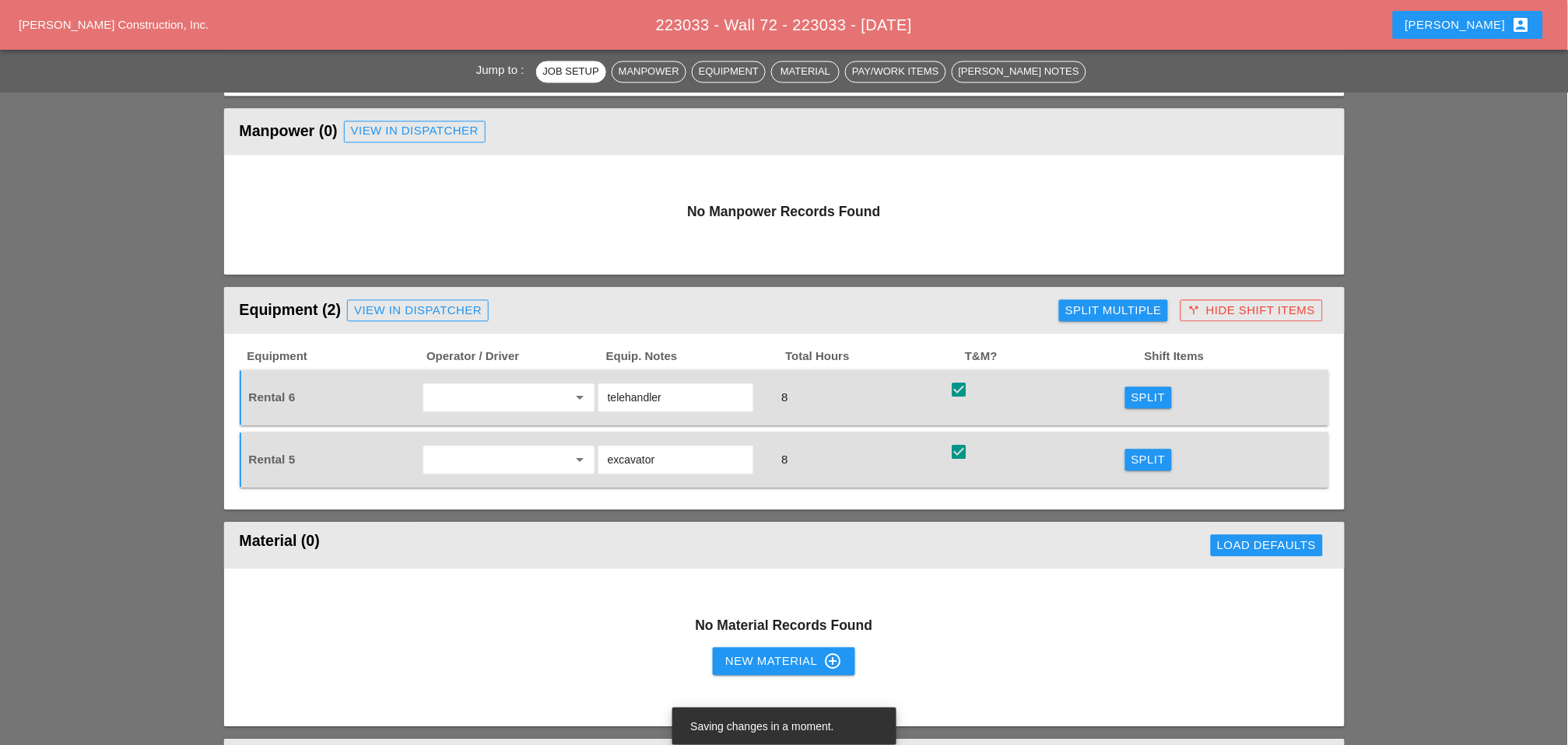 click on "Split" at bounding box center [1149, 398] 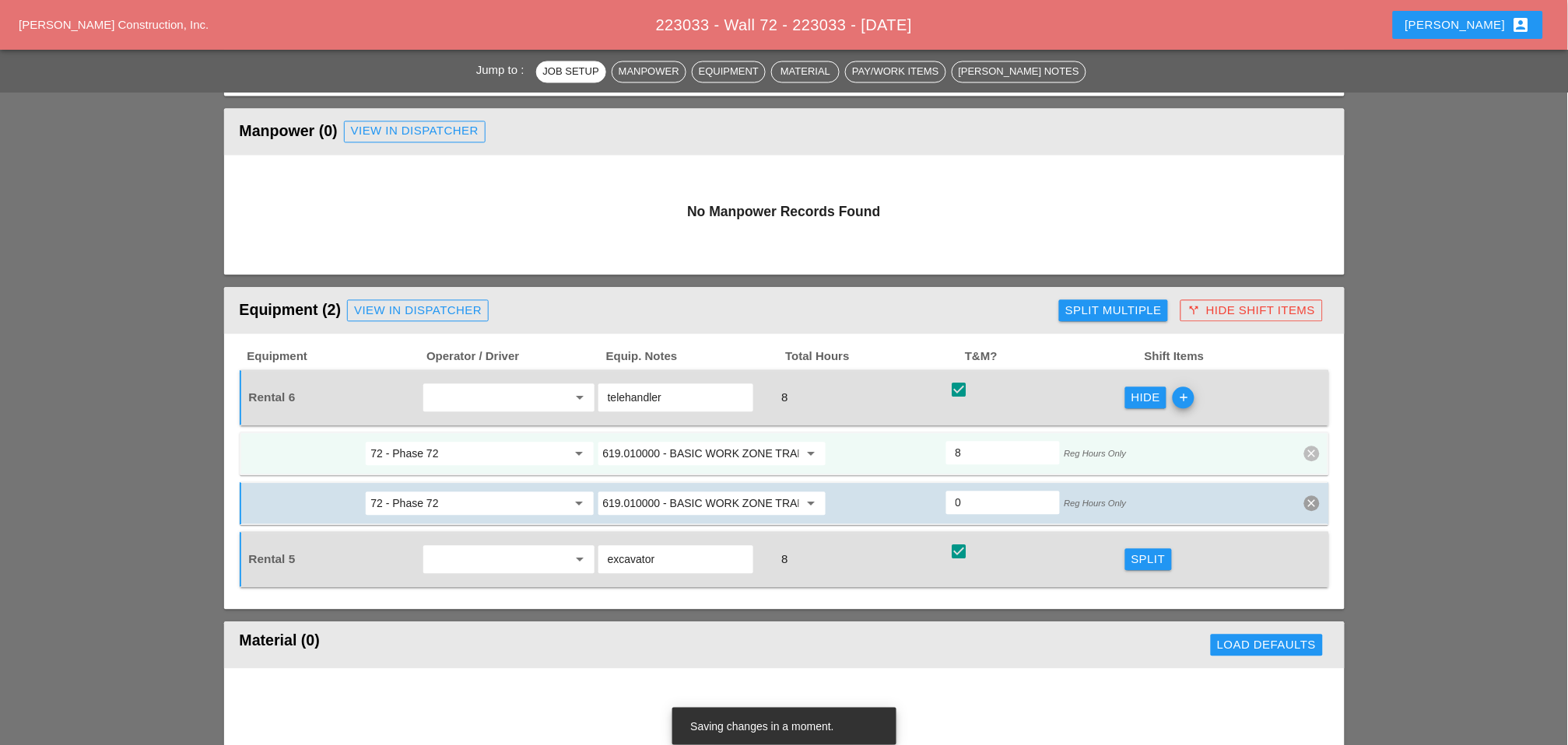 click on "Split" at bounding box center [1149, 560] 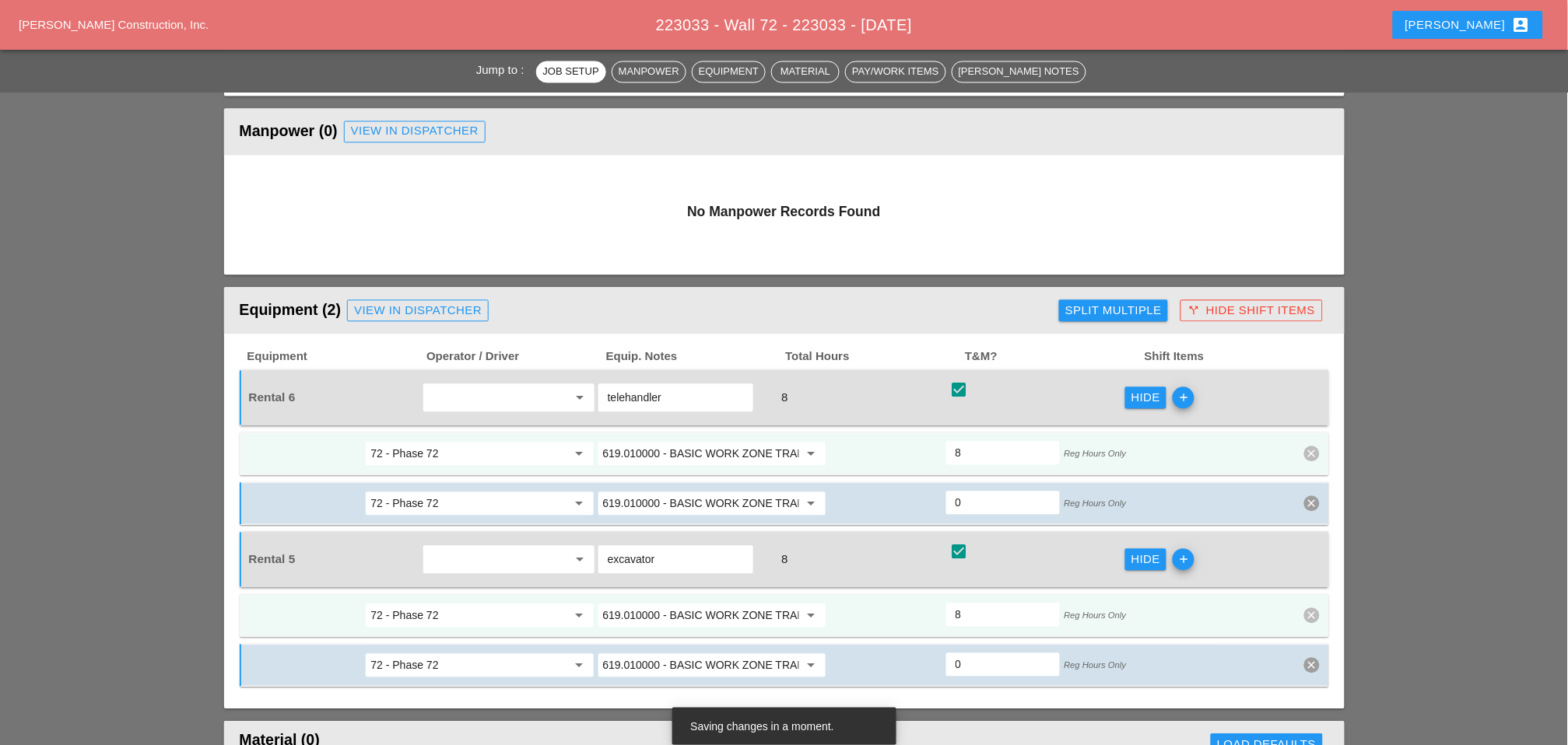 click on "619.010000 - BASIC WORK ZONE TRAFFIC CONTROL" at bounding box center [701, 454] 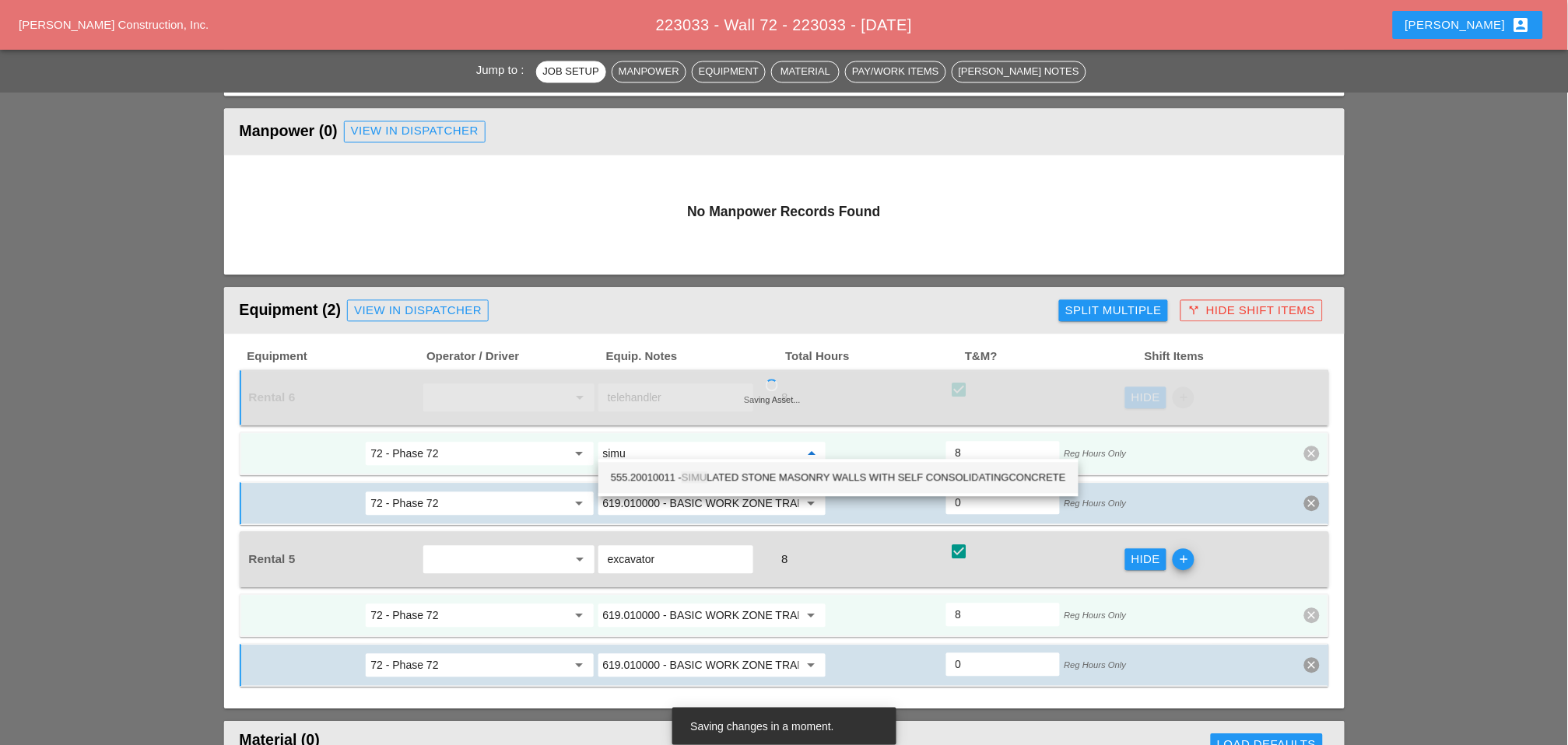 click on "555.20010011 -  SIMU LATED STONE MASONRY WALLS WITH SELF CONSOLIDATINGCONCRETE" at bounding box center [838, 478] 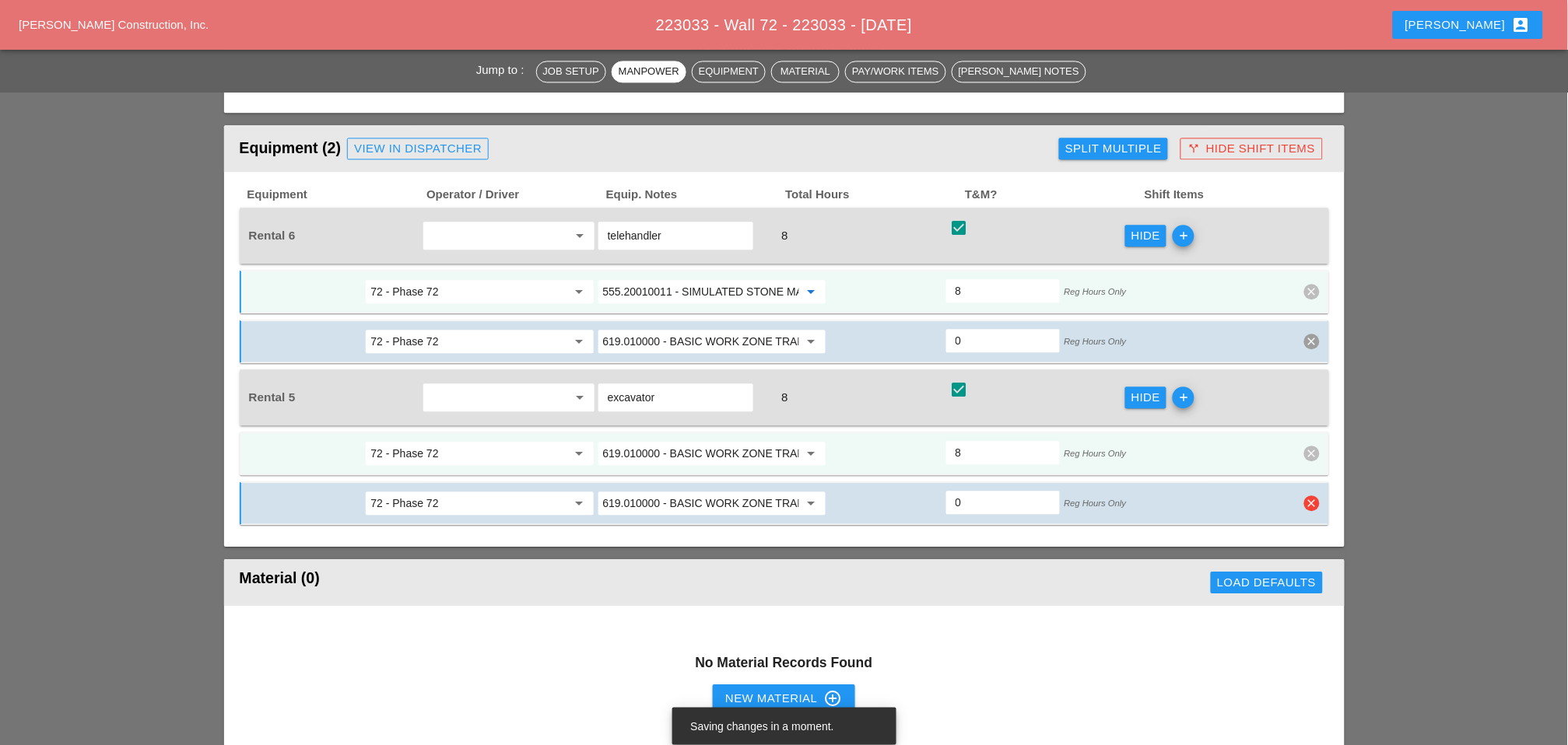 scroll, scrollTop: 1037, scrollLeft: 0, axis: vertical 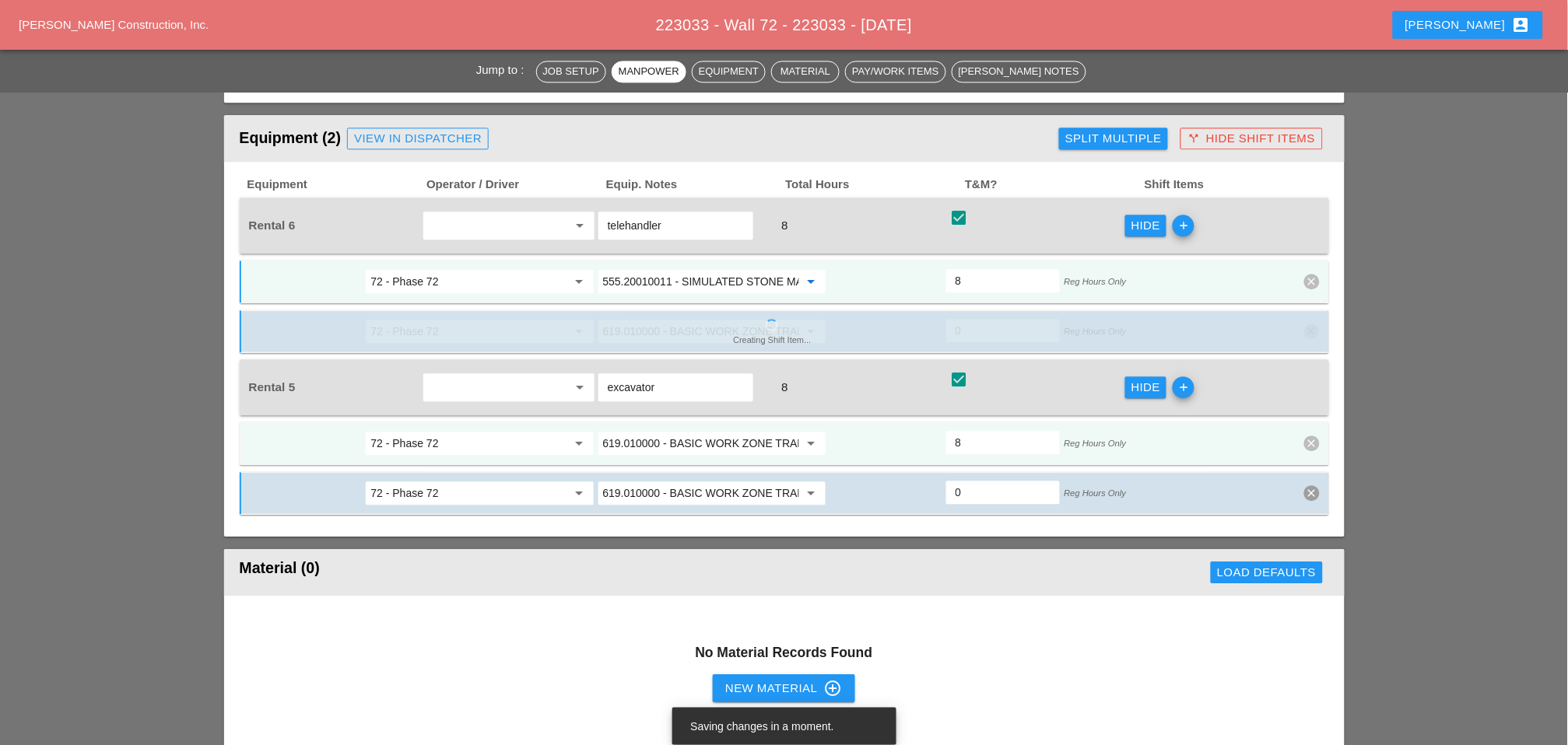 type on "555.20010011 - SIMULATED STONE MASONRY WALLS WITH SELF CONSOLIDATINGCONCRETE" 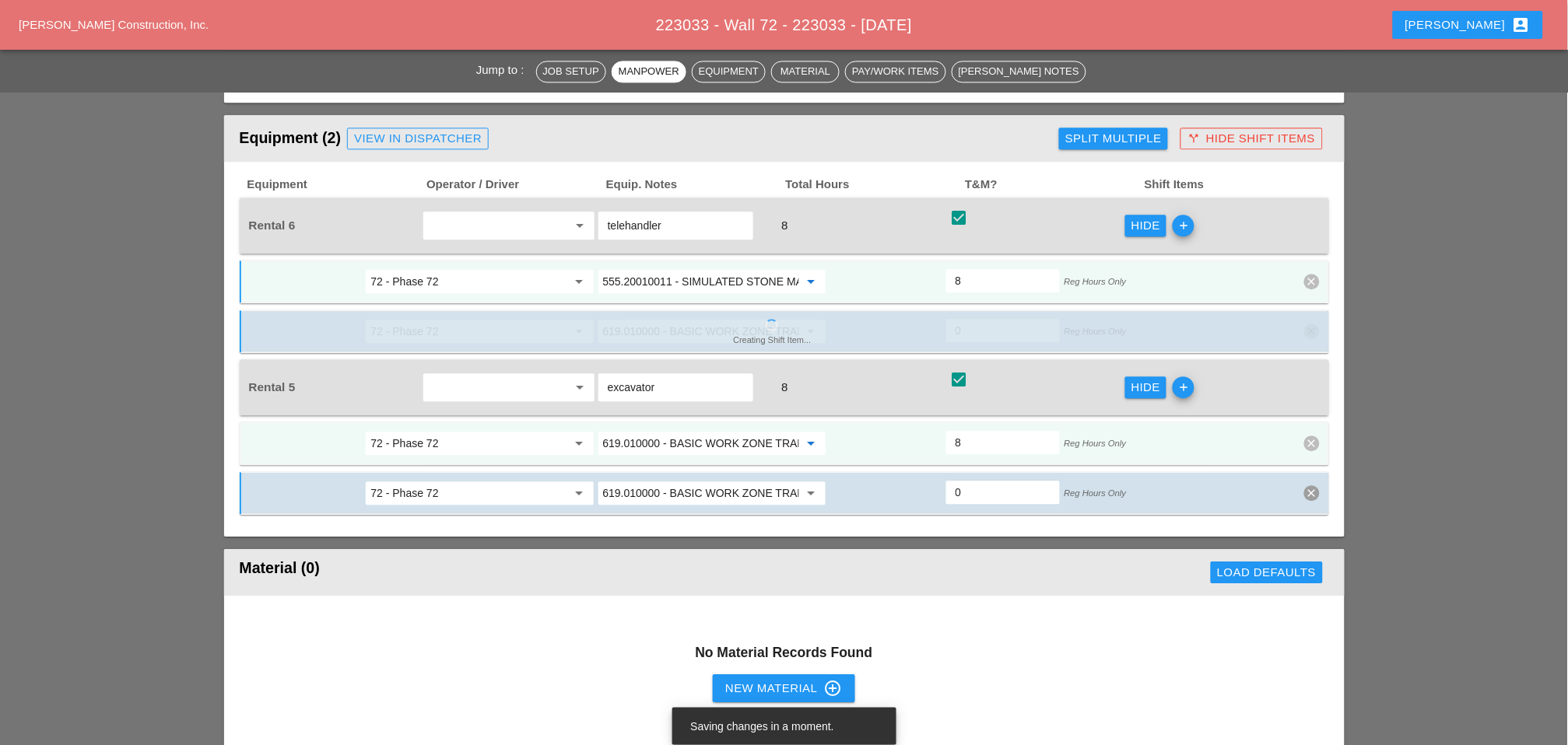 click on "619.010000 - BASIC WORK ZONE TRAFFIC CONTROL" at bounding box center (701, 443) 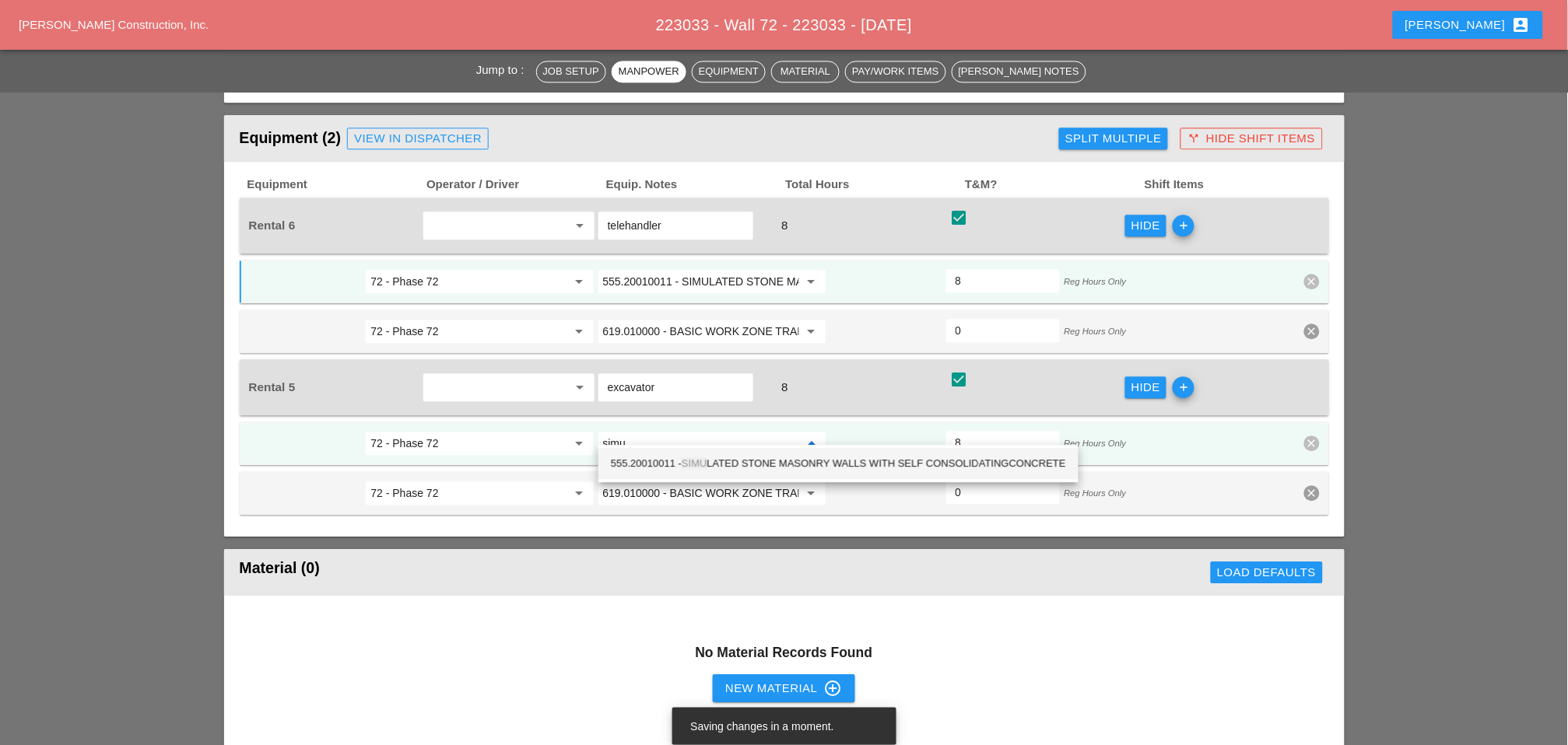 click on "555.20010011 -  SIMU LATED STONE MASONRY WALLS WITH SELF CONSOLIDATINGCONCRETE" at bounding box center (838, 463) 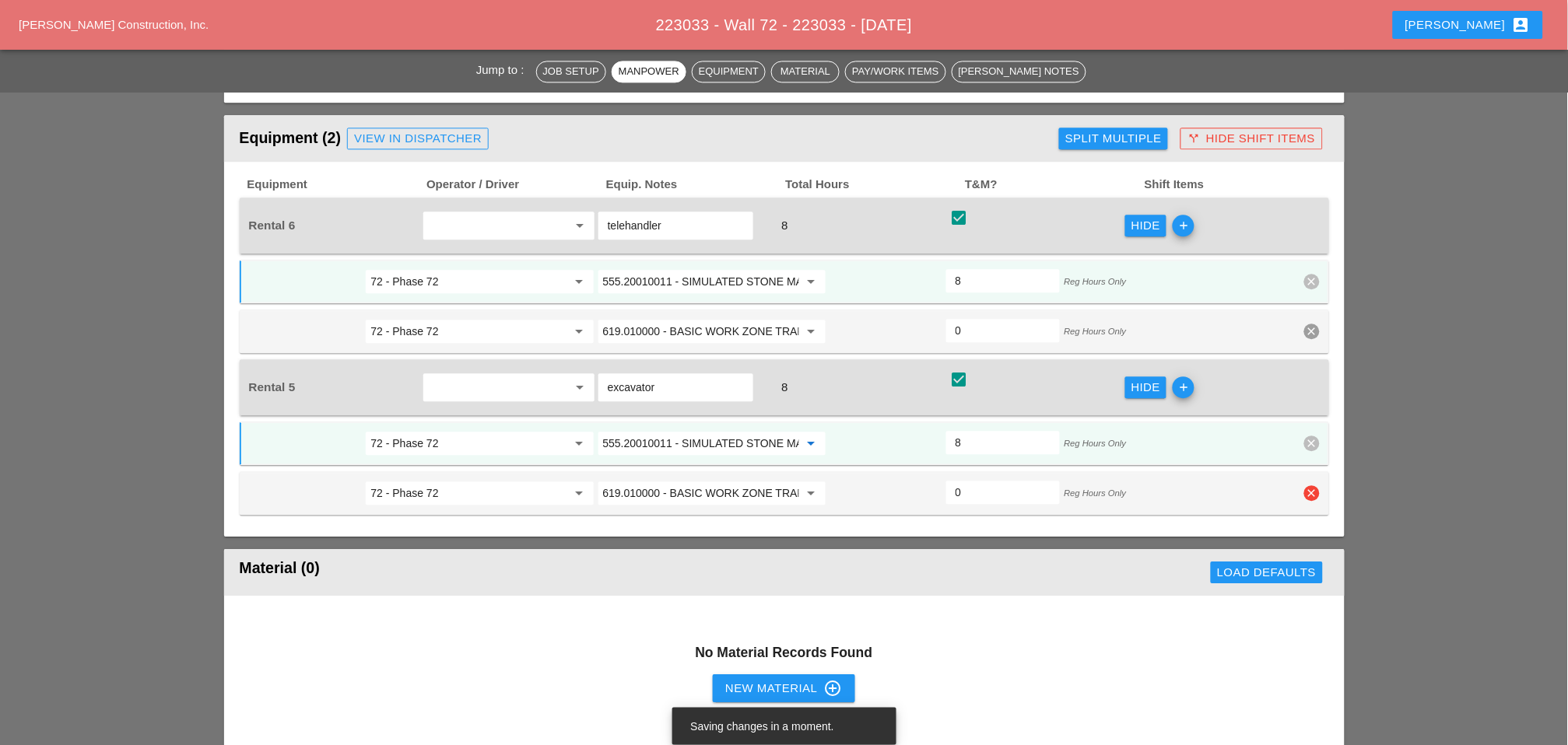 type on "555.20010011 - SIMULATED STONE MASONRY WALLS WITH SELF CONSOLIDATINGCONCRETE" 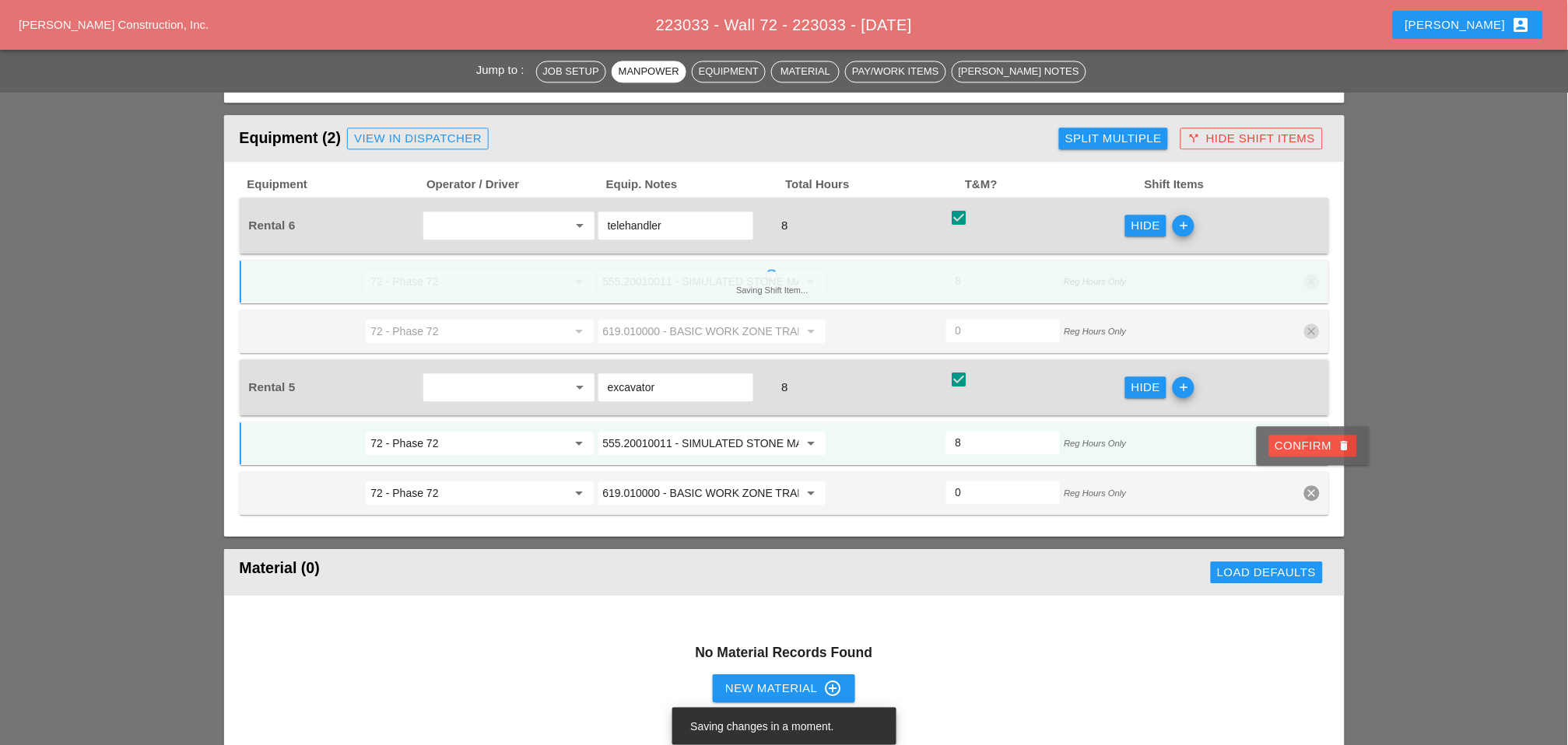 click on "Confirm delete" at bounding box center [1313, 446] 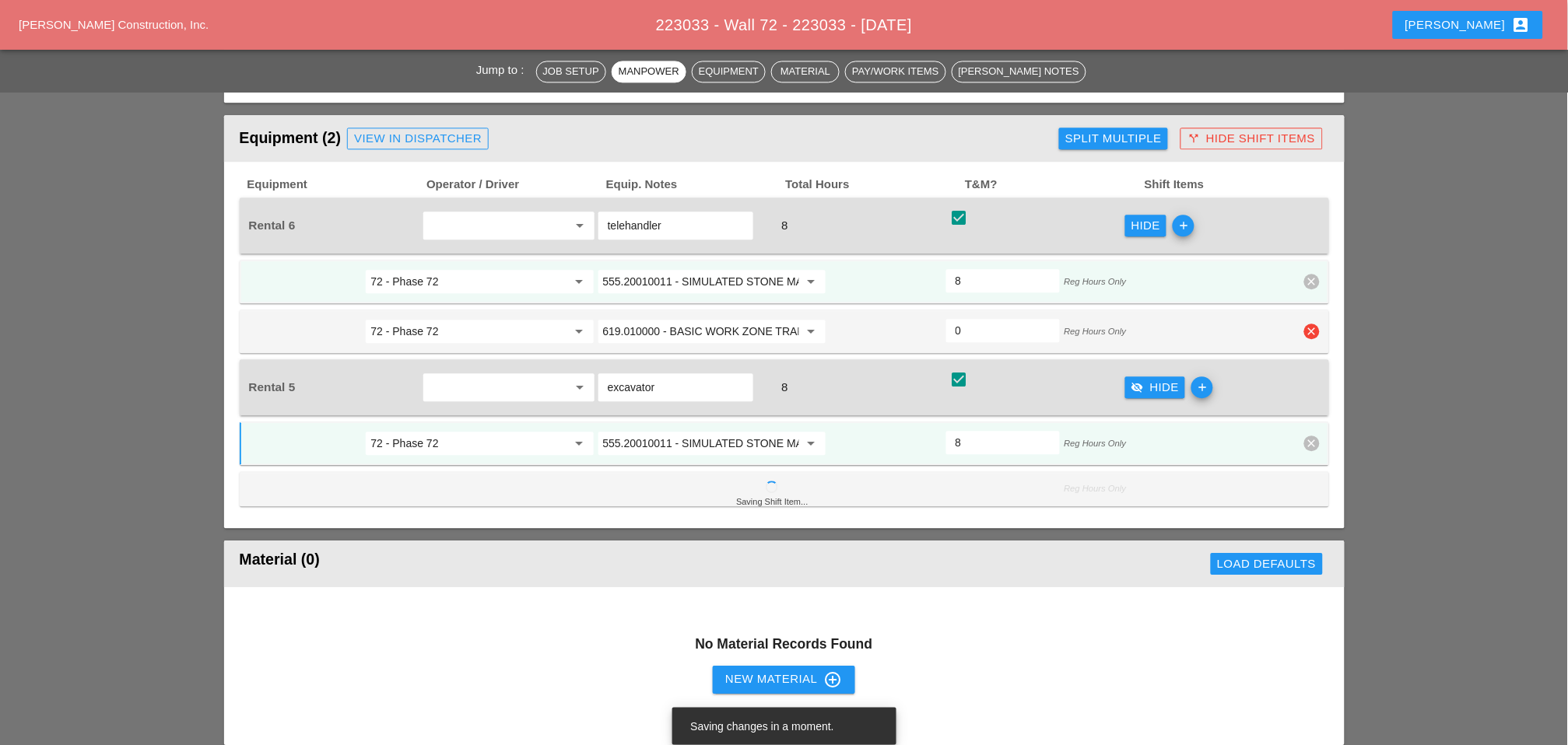 click on "clear" at bounding box center (1312, 331) 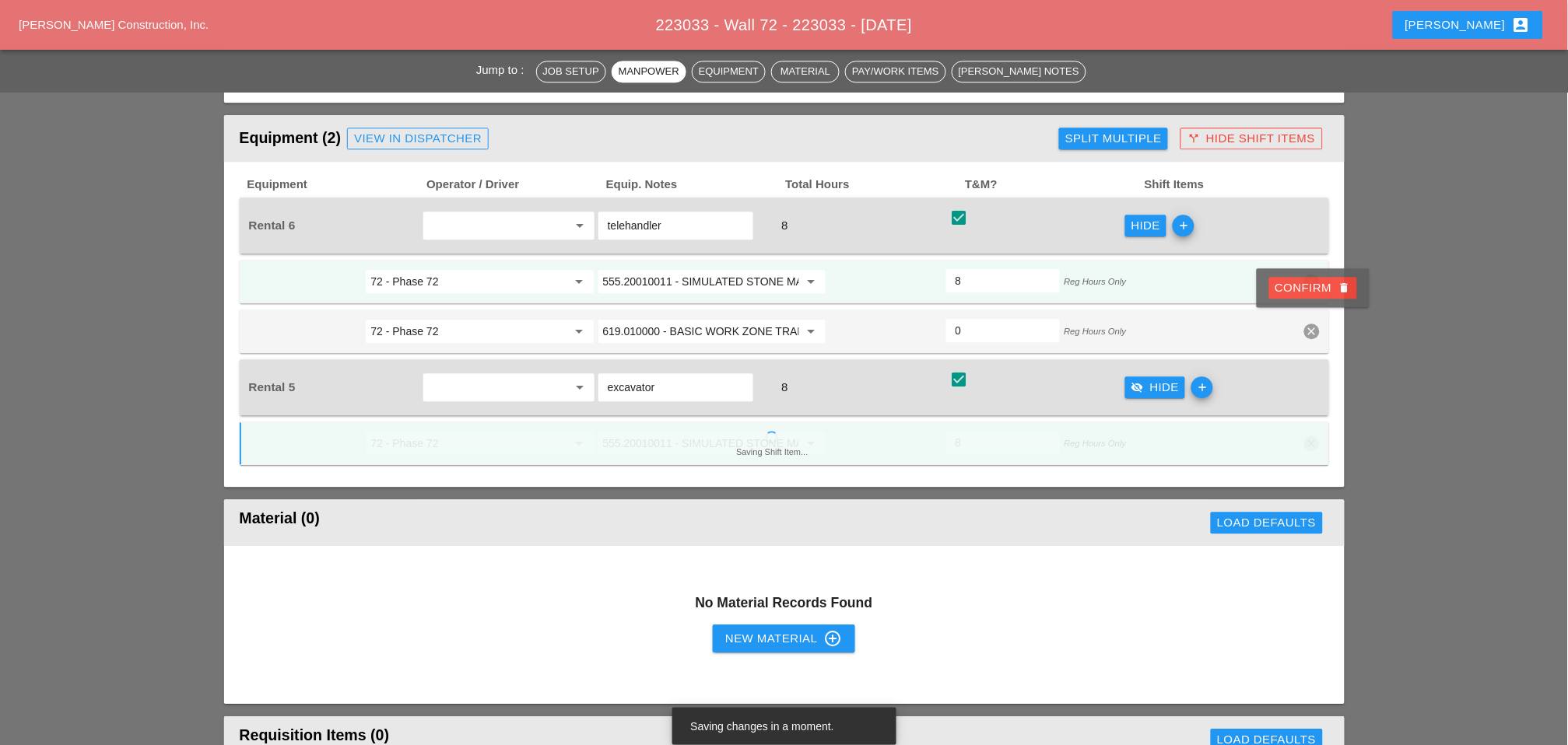 click on "Confirm delete" at bounding box center (1313, 288) 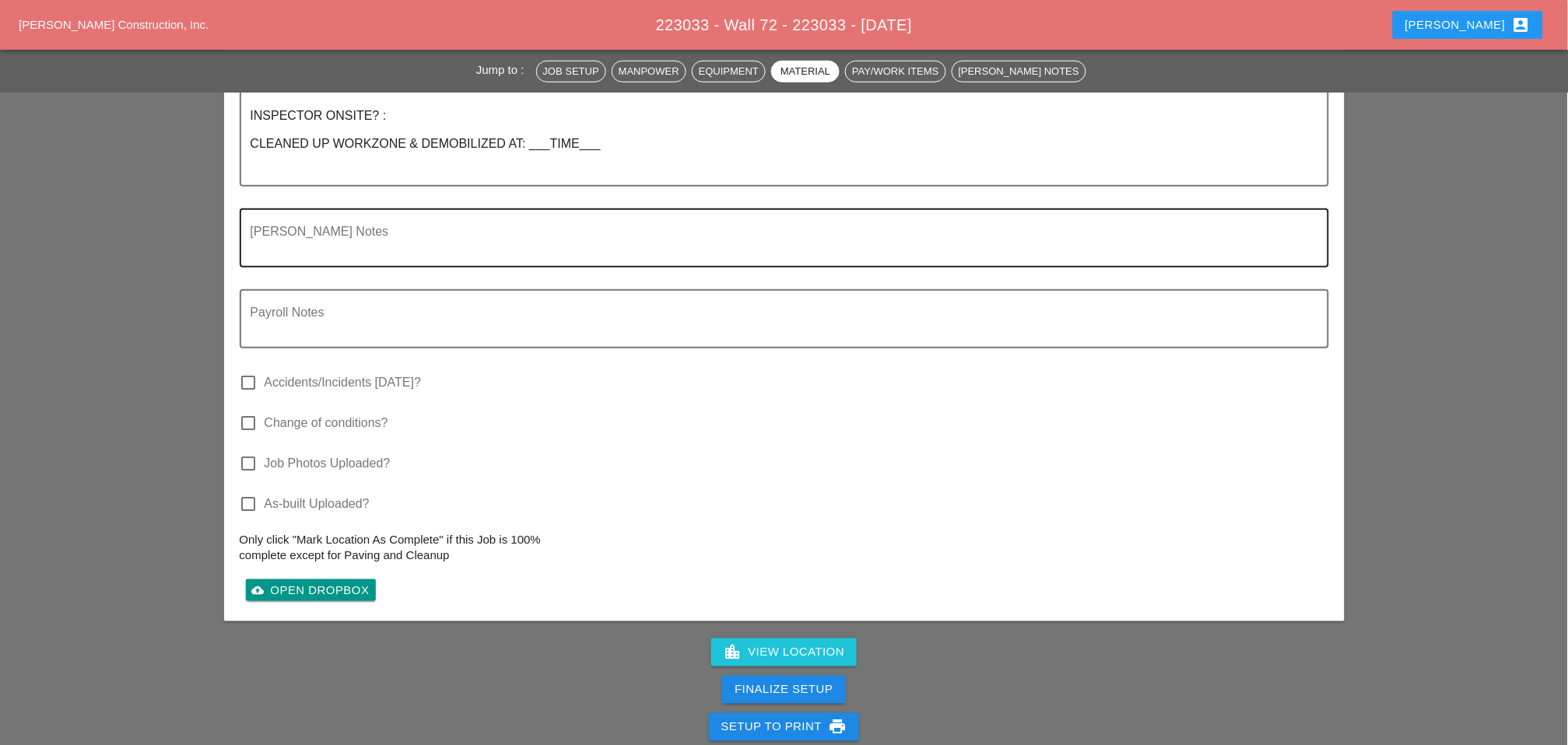 scroll, scrollTop: 2073, scrollLeft: 0, axis: vertical 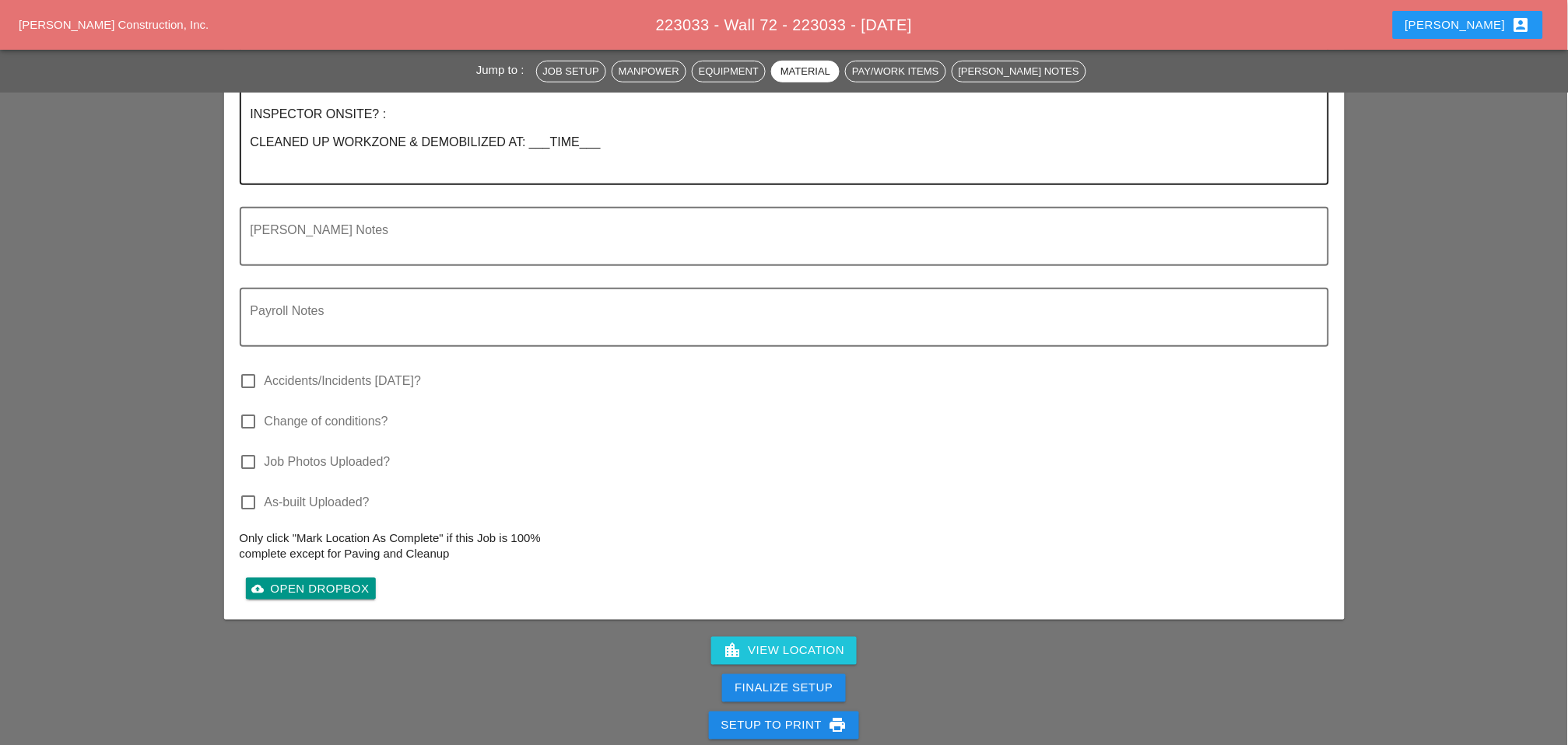 click on "SET UP WZTC:
Location:
Direction:
# of lanes:
SCOPE OF WORK COMPLETED:
SUBS ON SITE:
VENDORS/SERVICES ON SITE:
SAFETY INCIDENTS TO REPORT? :
INSPECTOR ONSITE? :
CLEANED UP WORKZONE & DEMOBILIZED AT: ___TIME___" at bounding box center [778, 51] 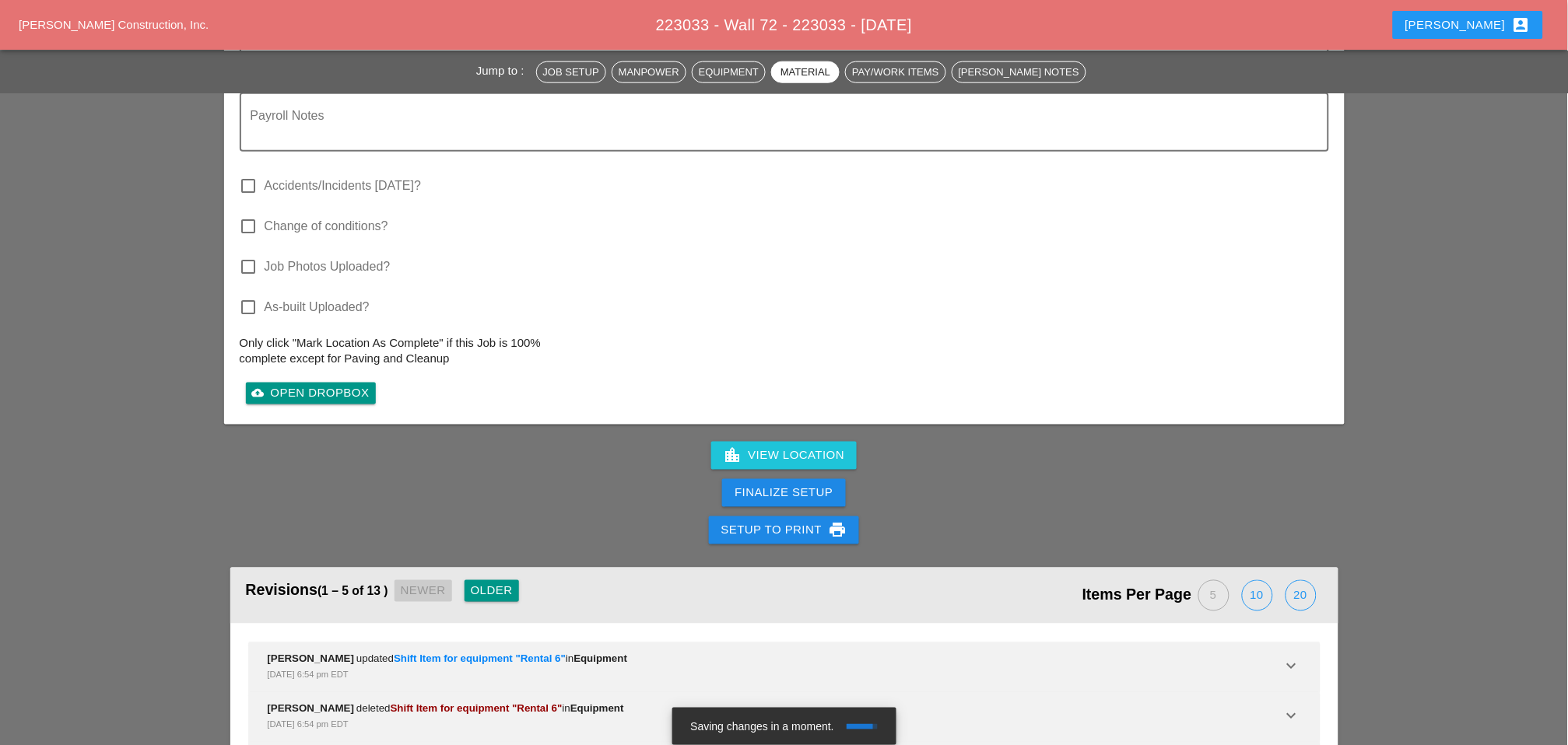 scroll, scrollTop: 2333, scrollLeft: 0, axis: vertical 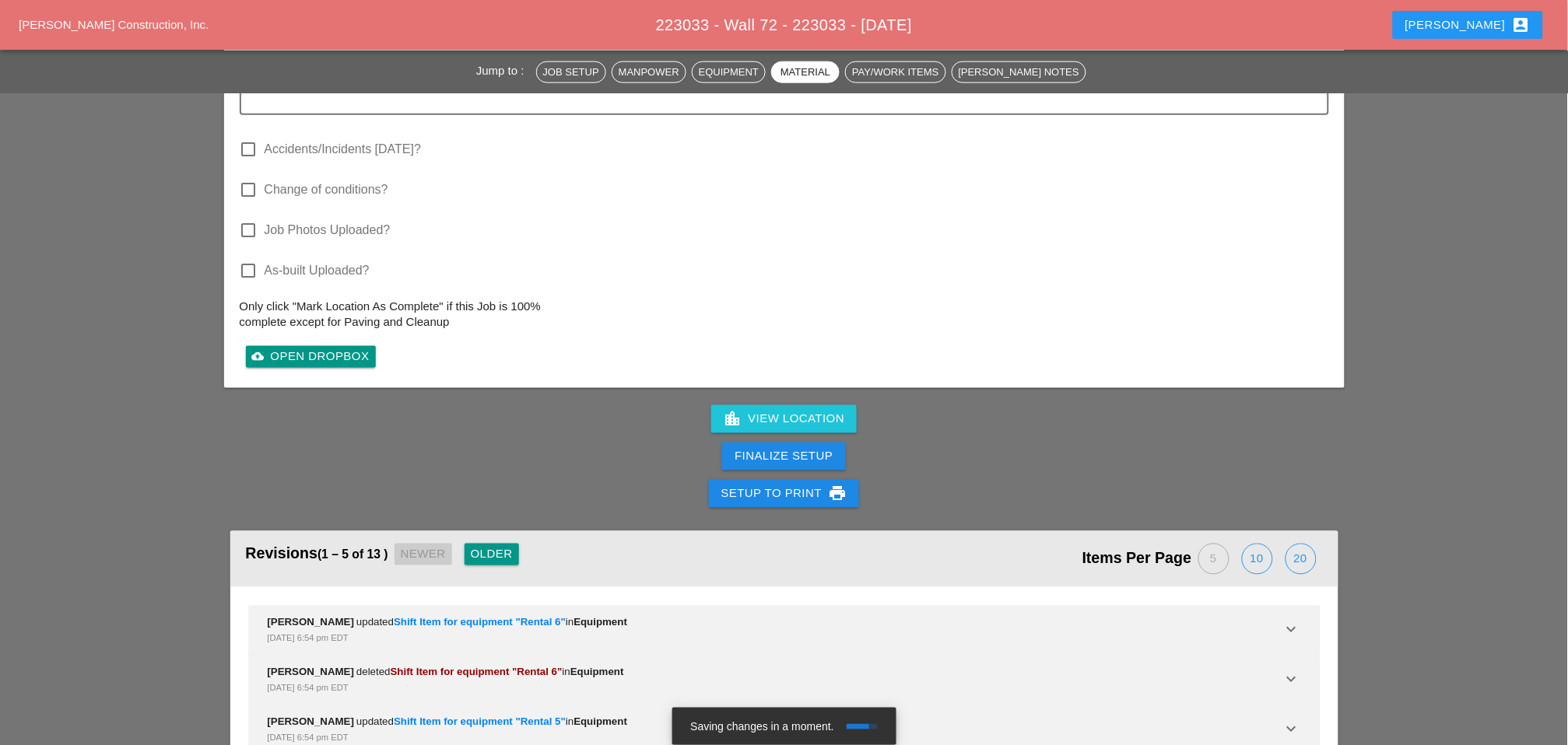 type on "SET UP WZTC:
Location:
Direction:
# of lanes:
SCOPE OF WORK COMPLETED:
SUBS ON SITE:
VENDORS/SERVICES ON SITE:
SAFETY INCIDENTS TO REPORT? :
INSPECTOR ONSITE? :
CLEANED UP WORKZONE & DEMOBILIZED AT: ___TIME___
The subcontractor continued work on the simulated stone wall" 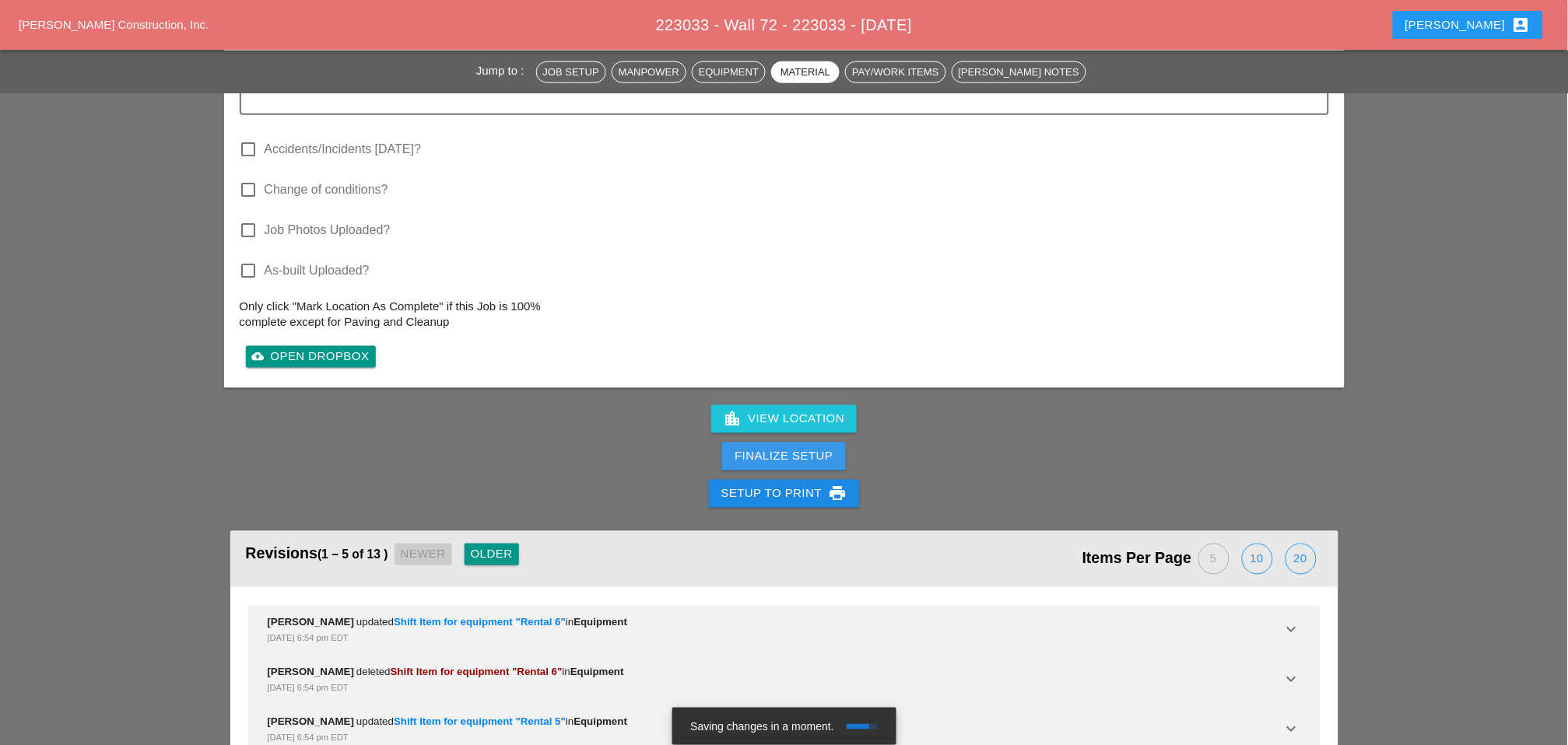 click on "Finalize Setup" at bounding box center [784, 456] 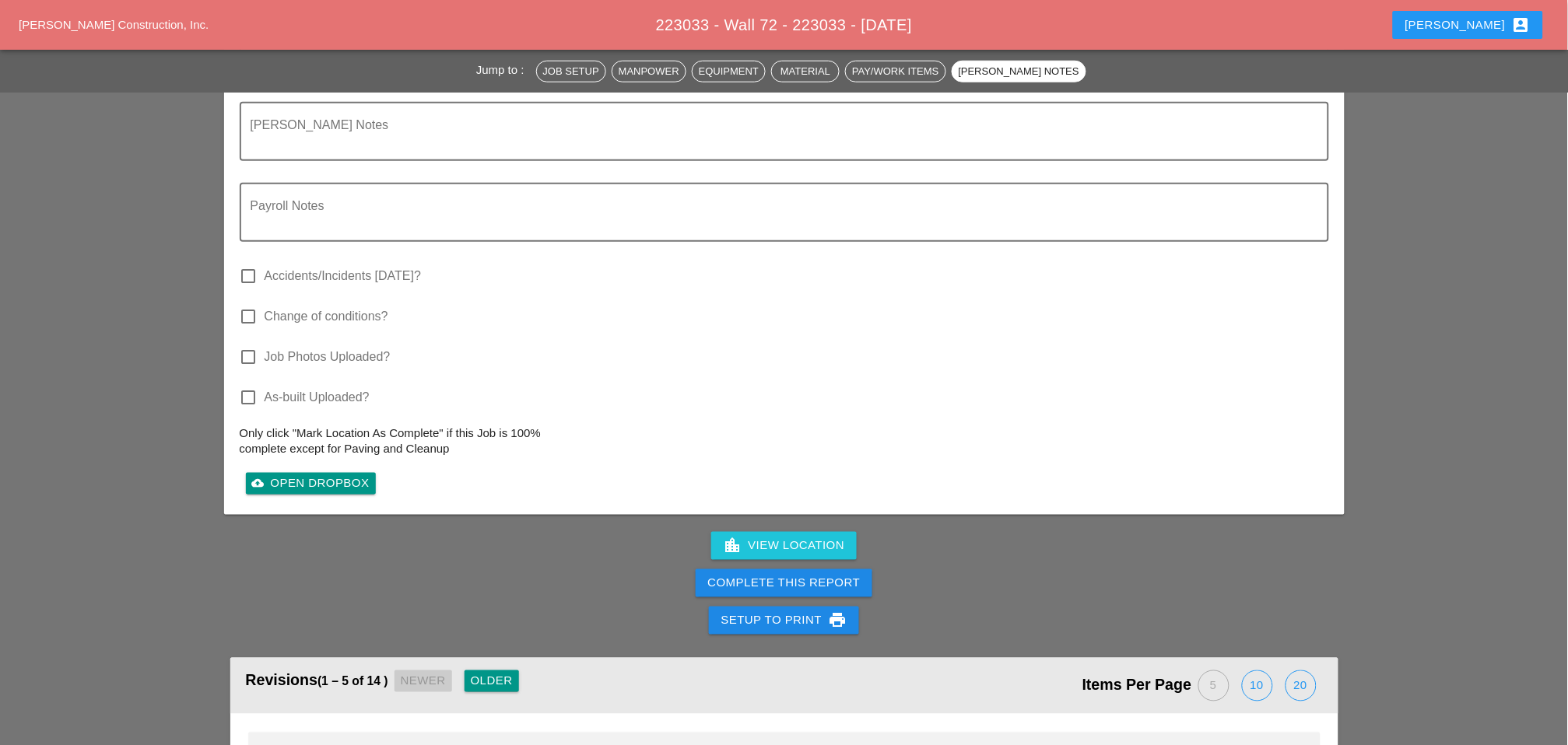 scroll, scrollTop: 2246, scrollLeft: 0, axis: vertical 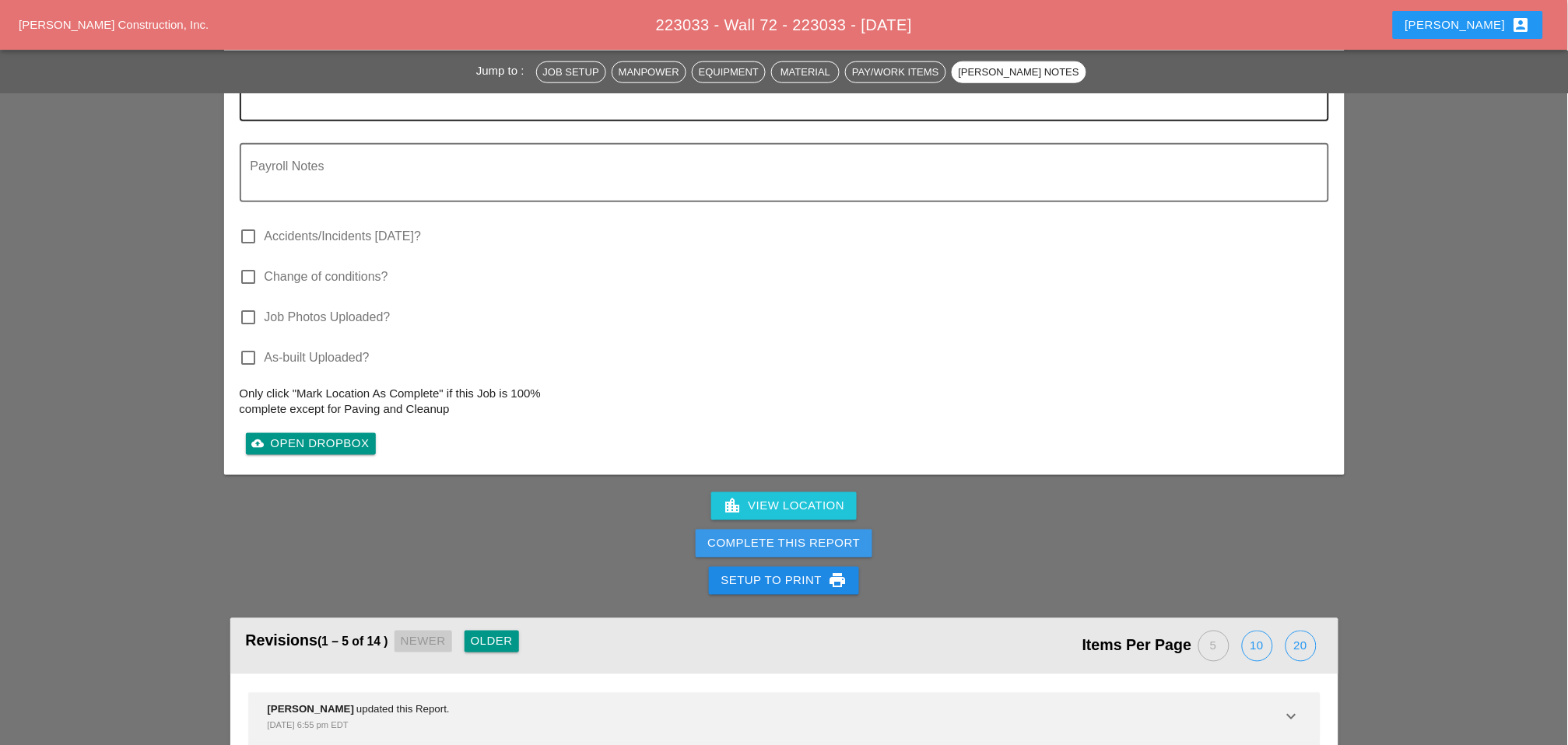 drag, startPoint x: 807, startPoint y: 526, endPoint x: 934, endPoint y: 96, distance: 448.3626 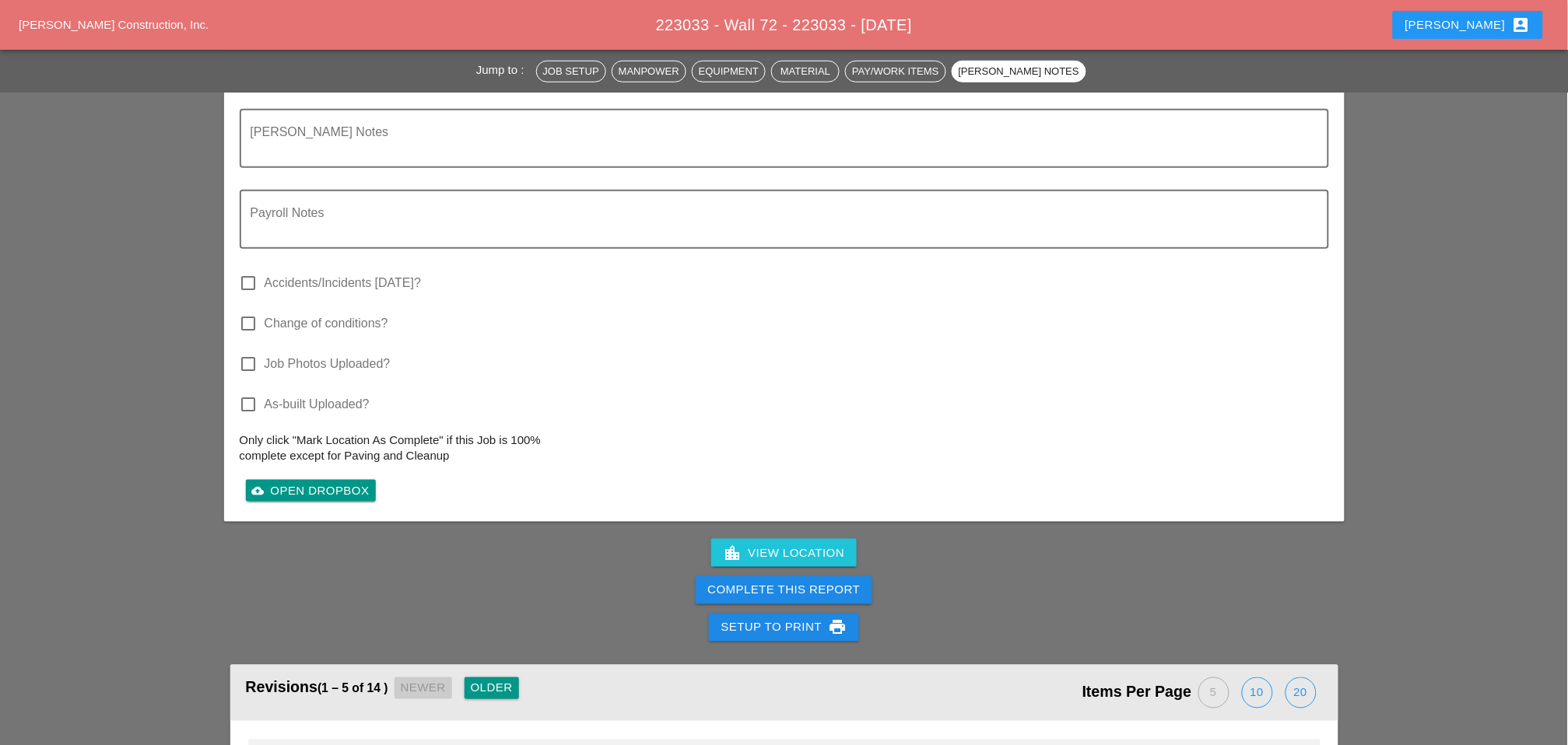 scroll, scrollTop: 2366, scrollLeft: 0, axis: vertical 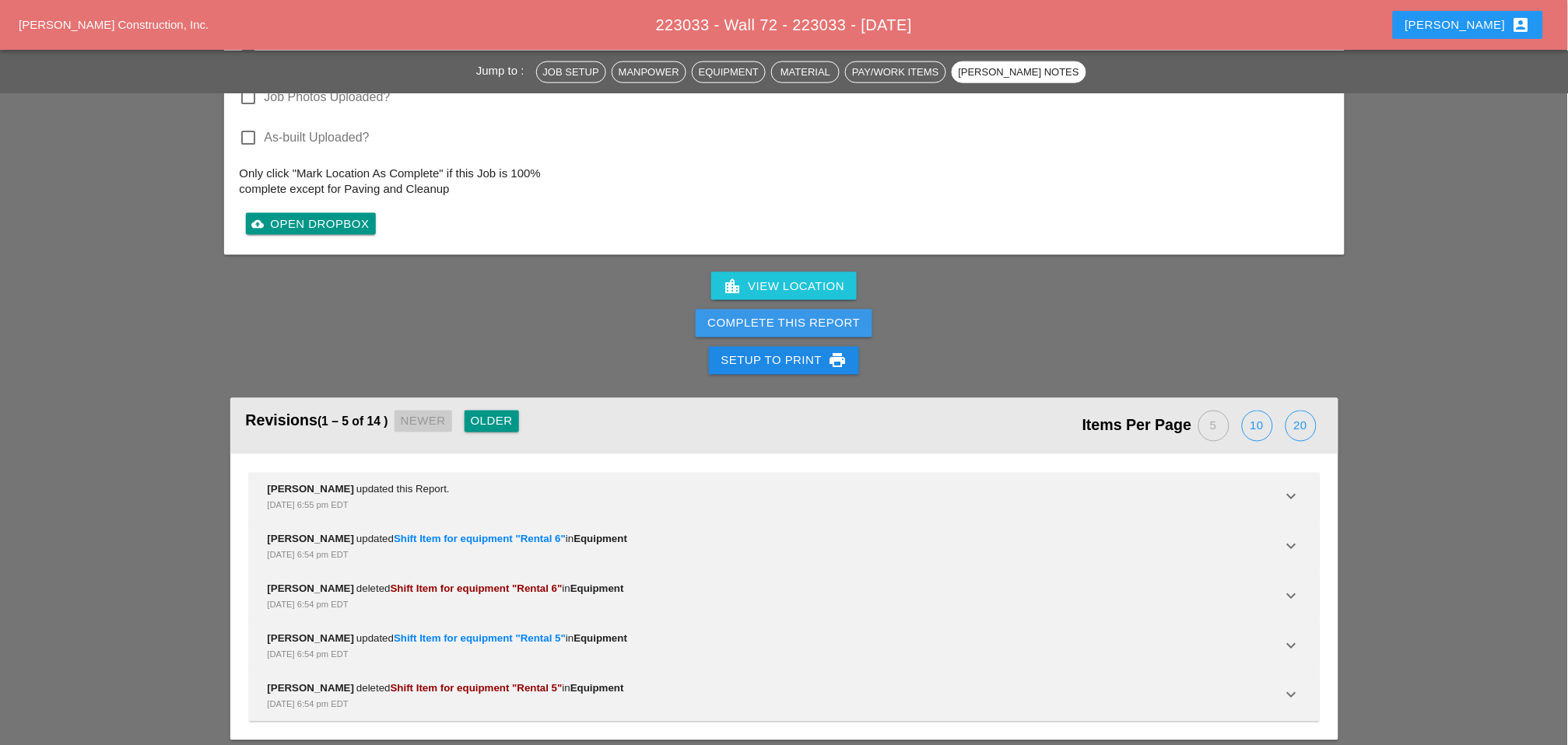 click on "Complete This Report" at bounding box center (784, 324) 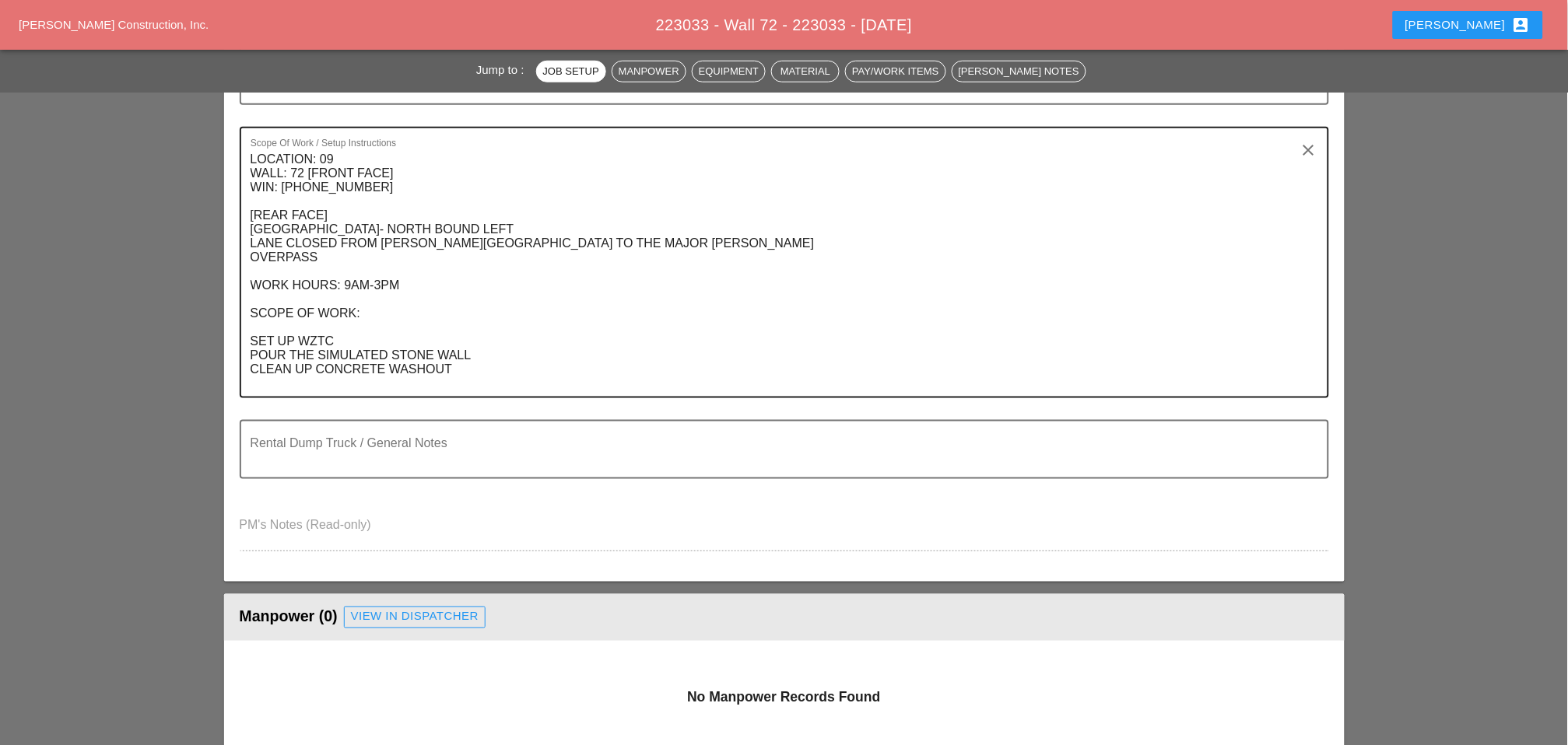scroll, scrollTop: 0, scrollLeft: 0, axis: both 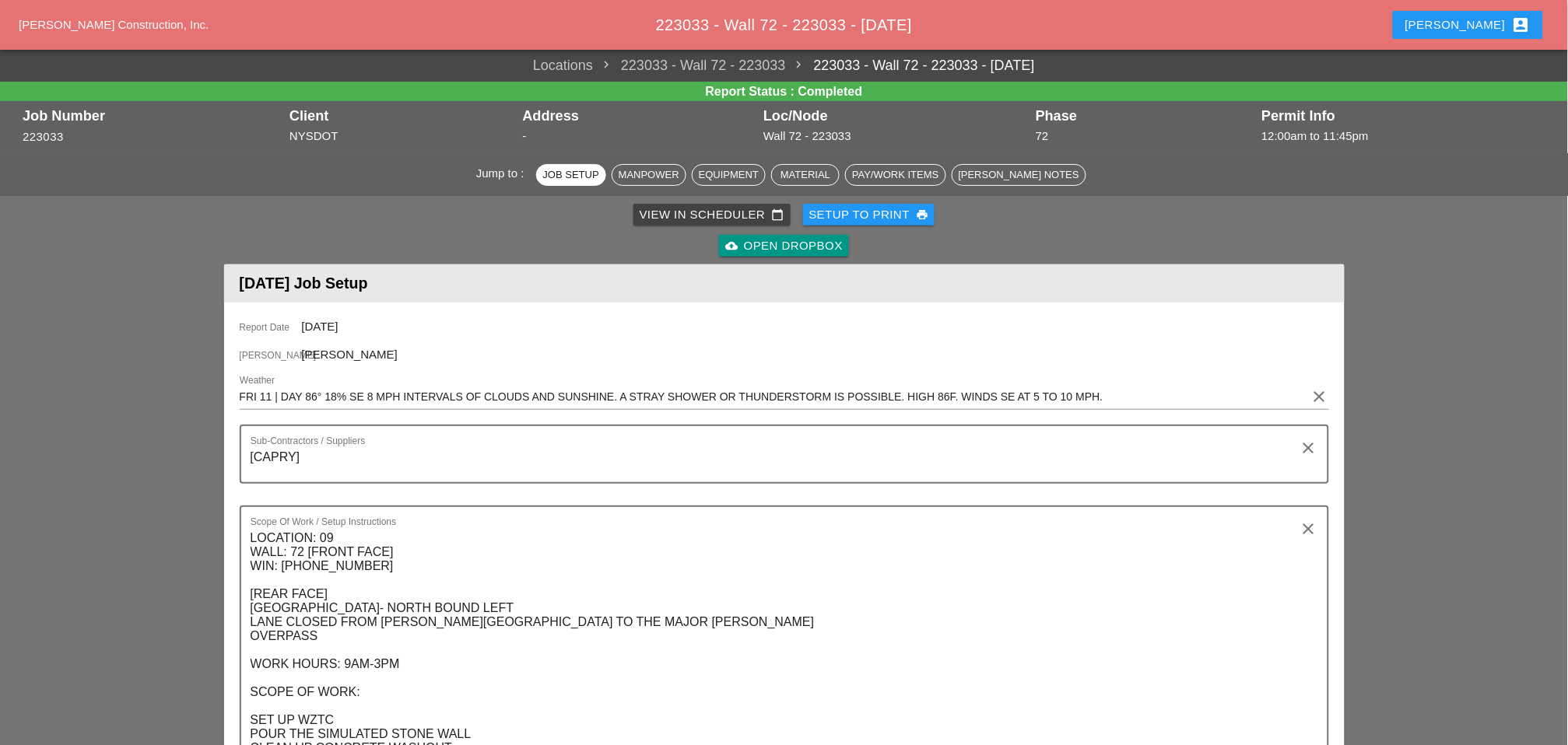 click on "View in Scheduler calendar_today" at bounding box center (712, 215) 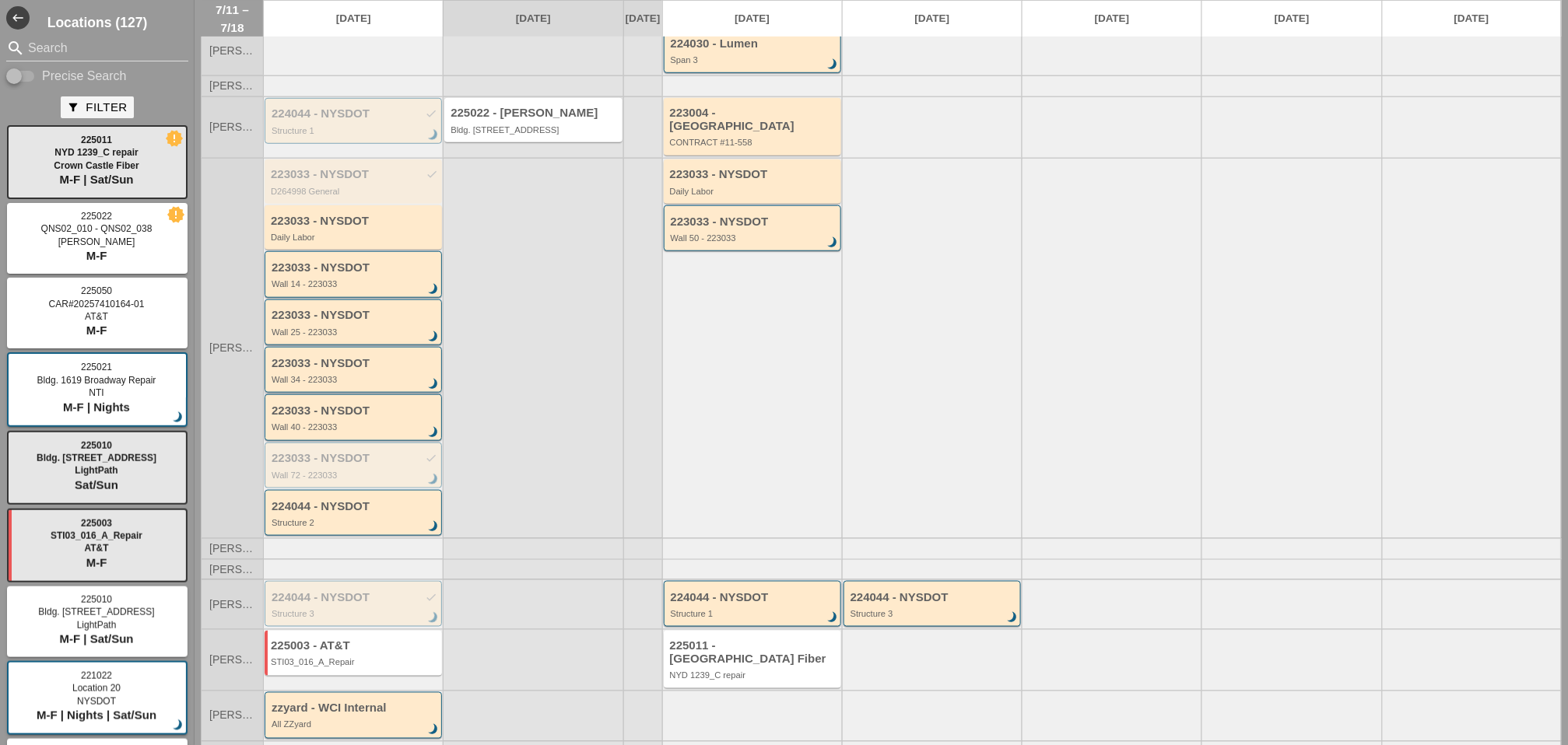 scroll, scrollTop: 275, scrollLeft: 0, axis: vertical 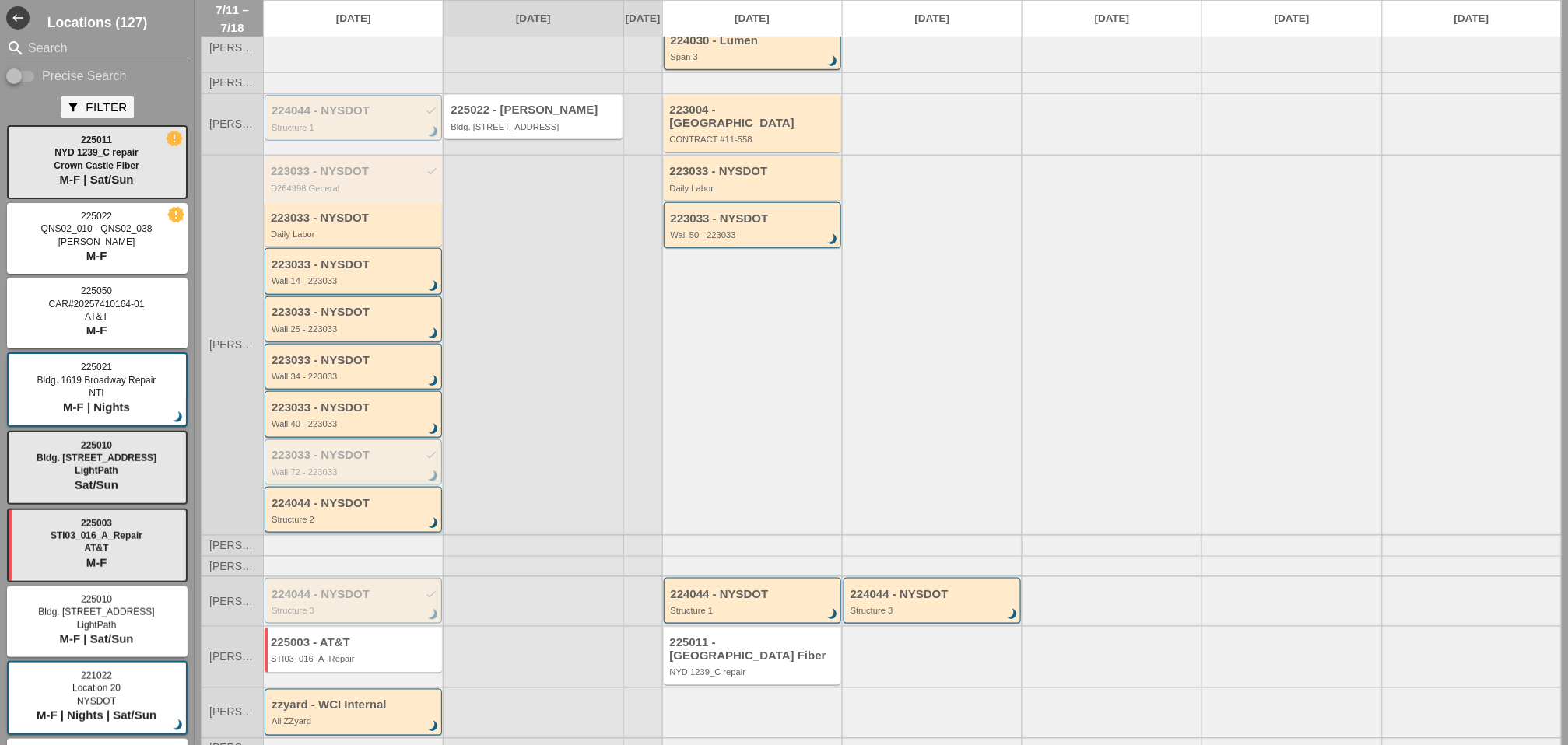 click on "224044 - NYSDOT  Structure 2 brightness_3" at bounding box center [354, 511] 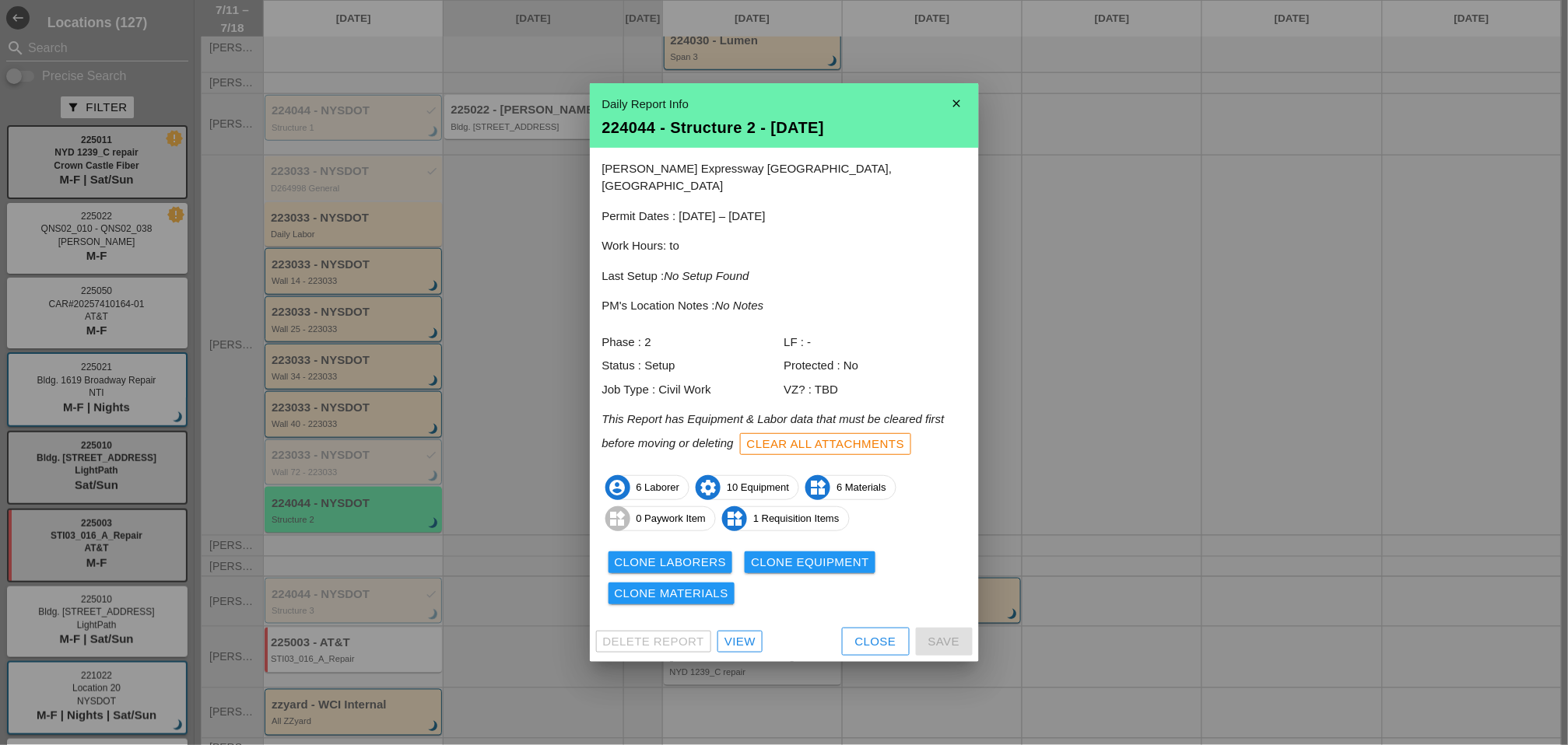 click on "View" at bounding box center (740, 642) 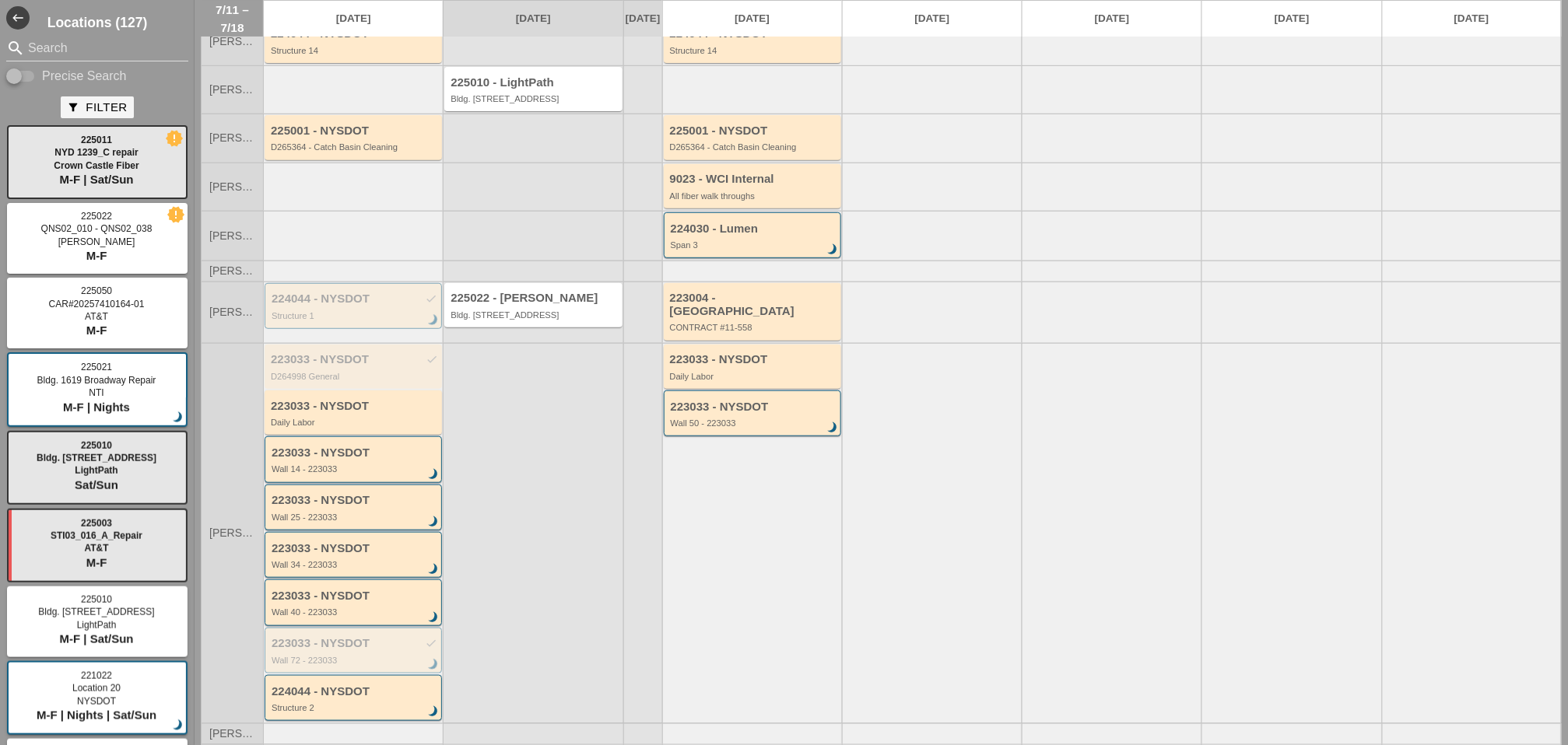 scroll, scrollTop: 86, scrollLeft: 0, axis: vertical 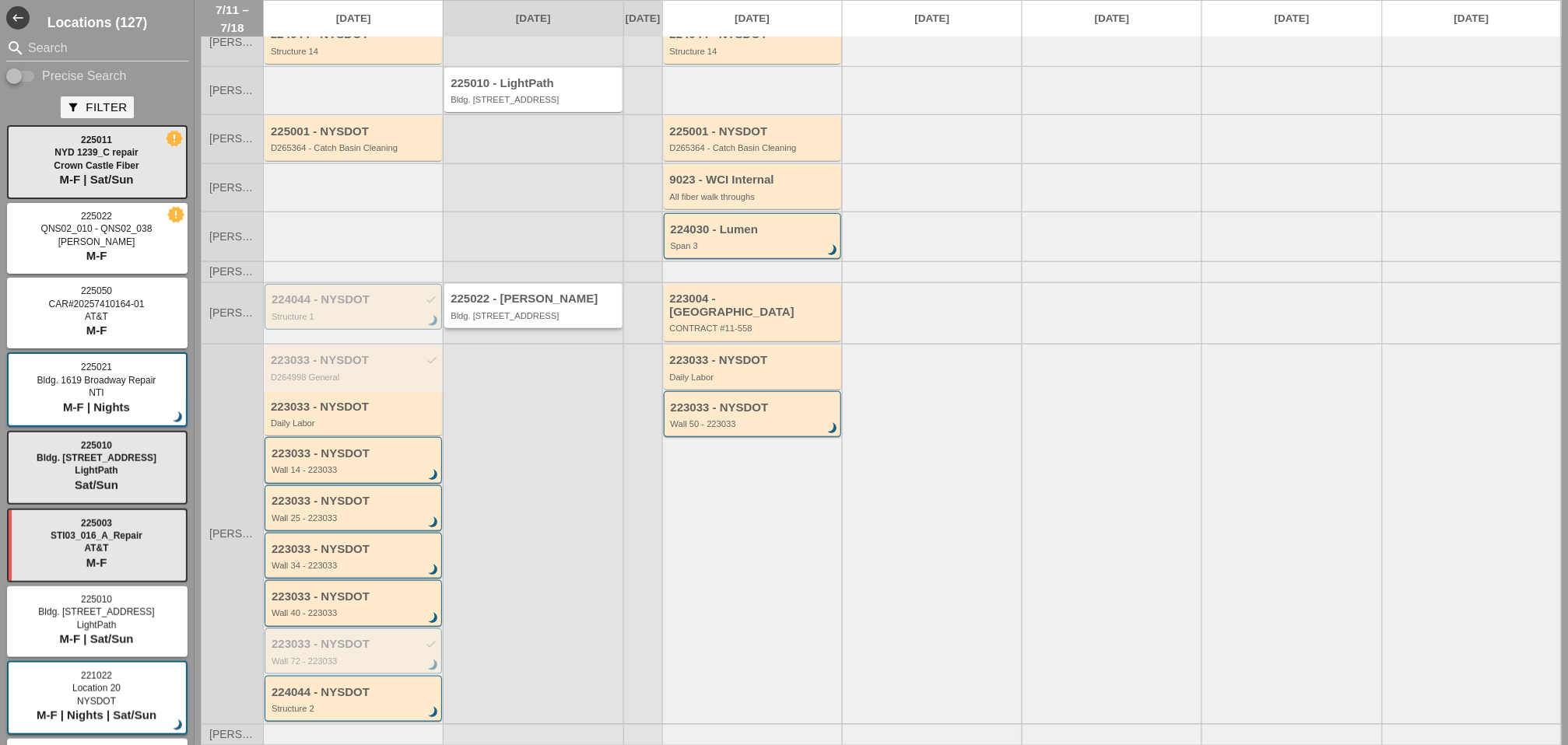 click on "225022 - [PERSON_NAME]" at bounding box center (534, 299) 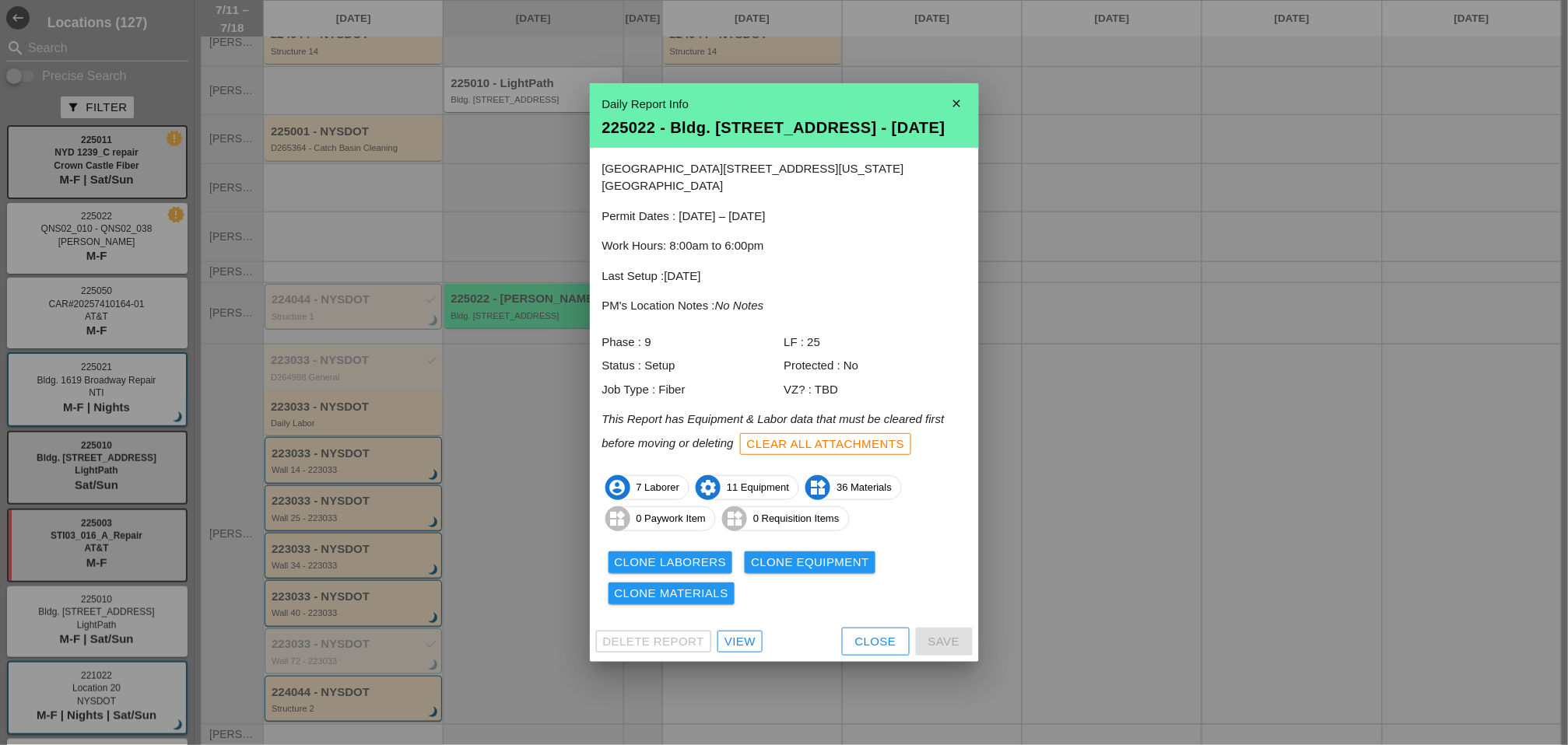 click on "View" at bounding box center (740, 642) 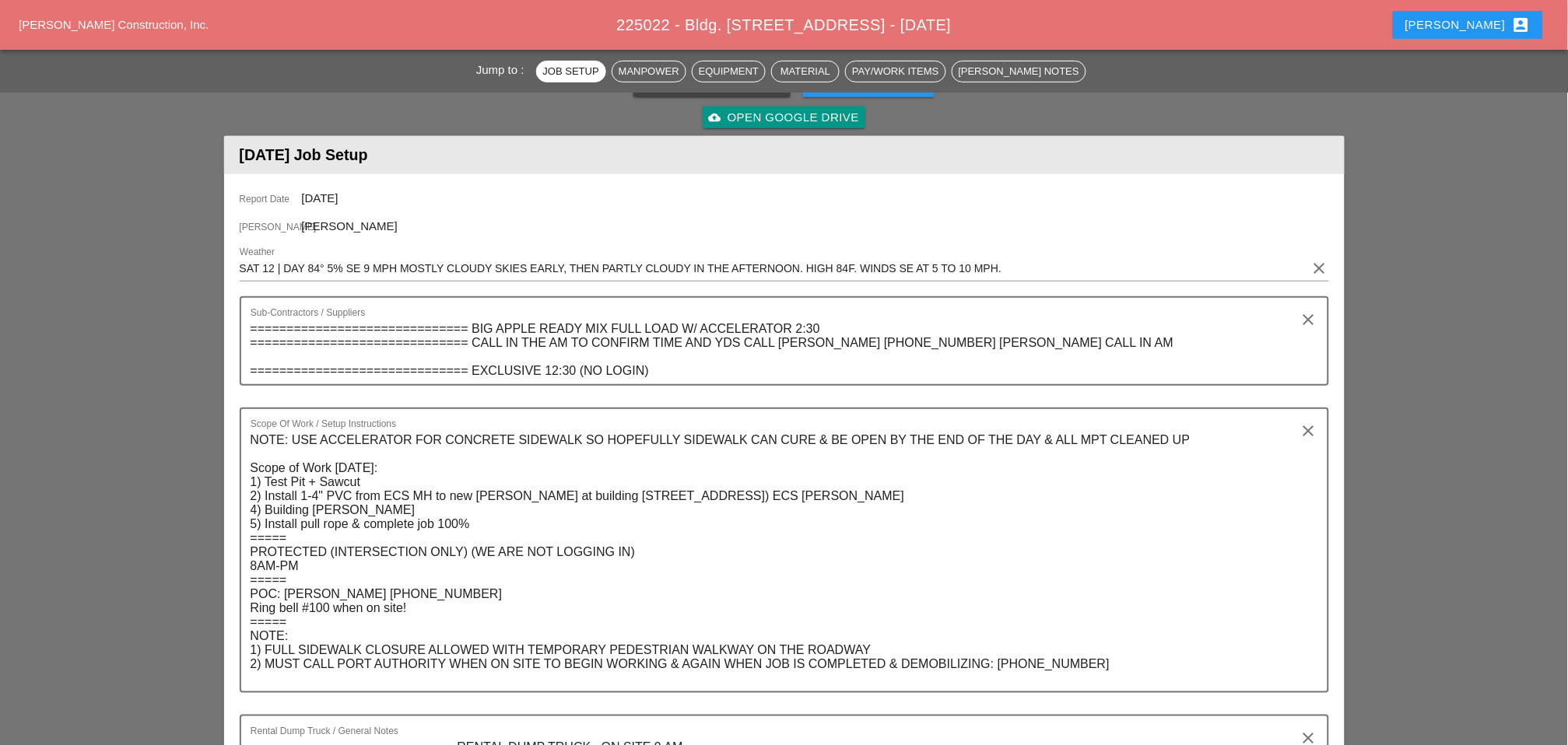 scroll, scrollTop: 0, scrollLeft: 0, axis: both 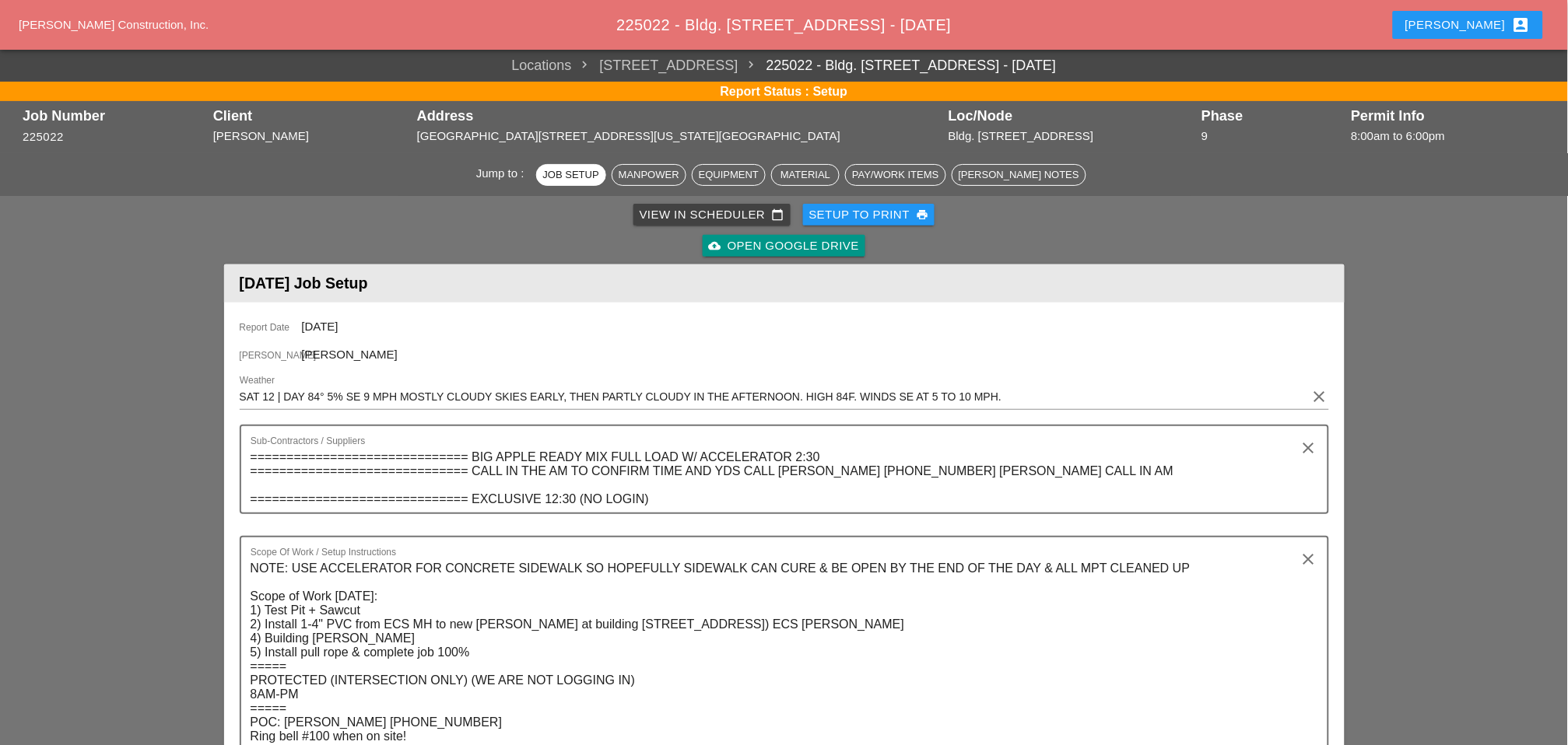 click on "cloud_upload Open Google Drive" at bounding box center [784, 246] 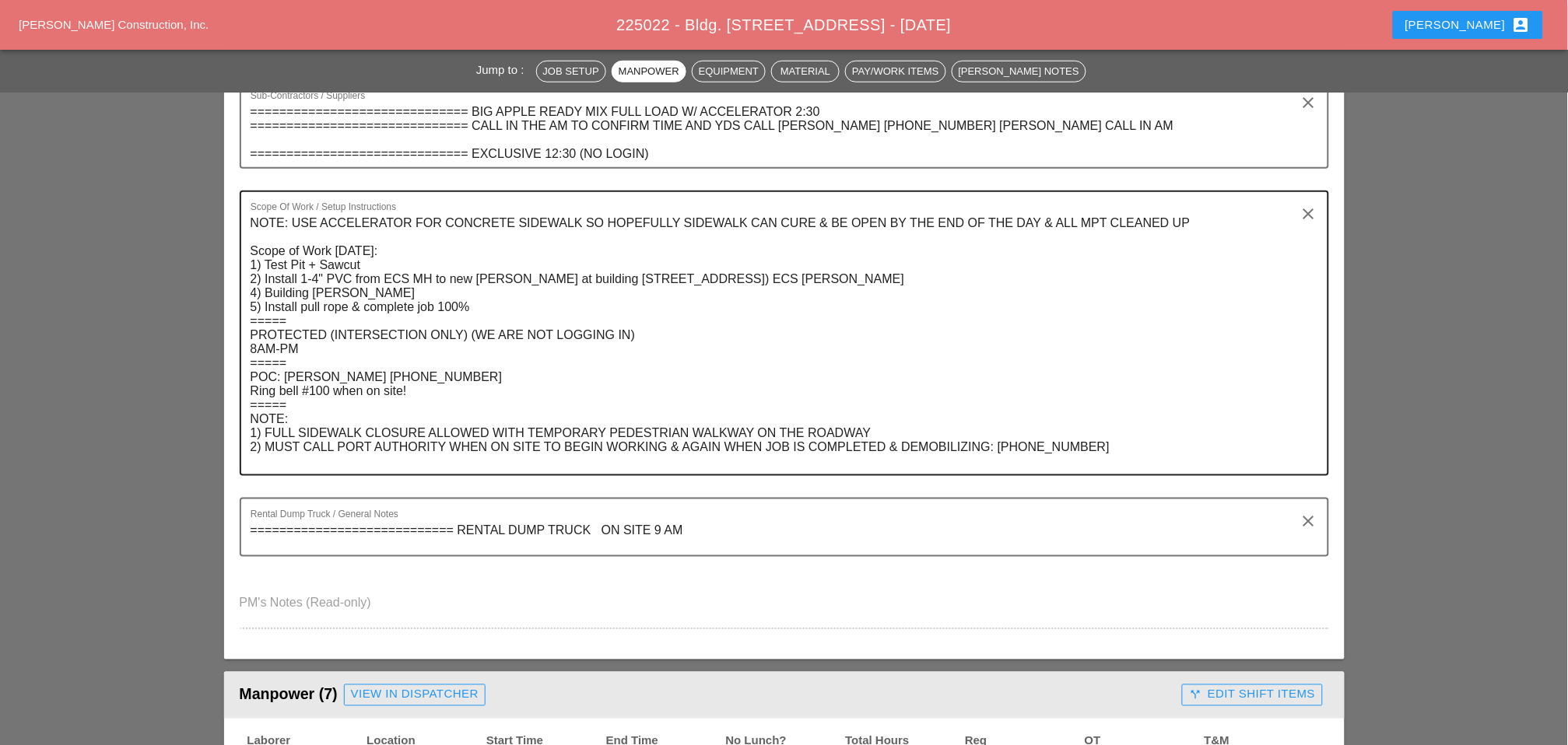 scroll, scrollTop: 0, scrollLeft: 0, axis: both 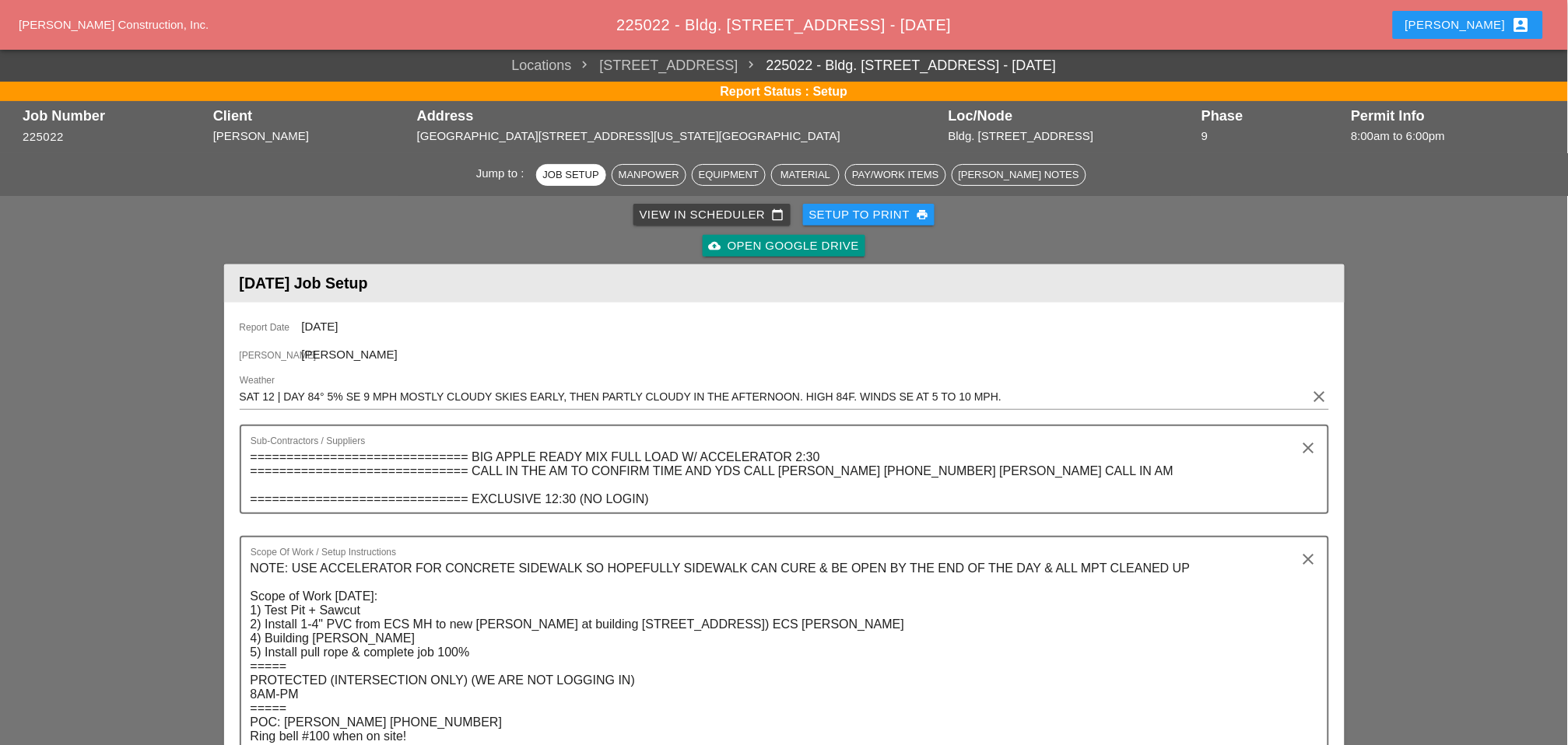 click on "View in Scheduler calendar_today" at bounding box center (712, 215) 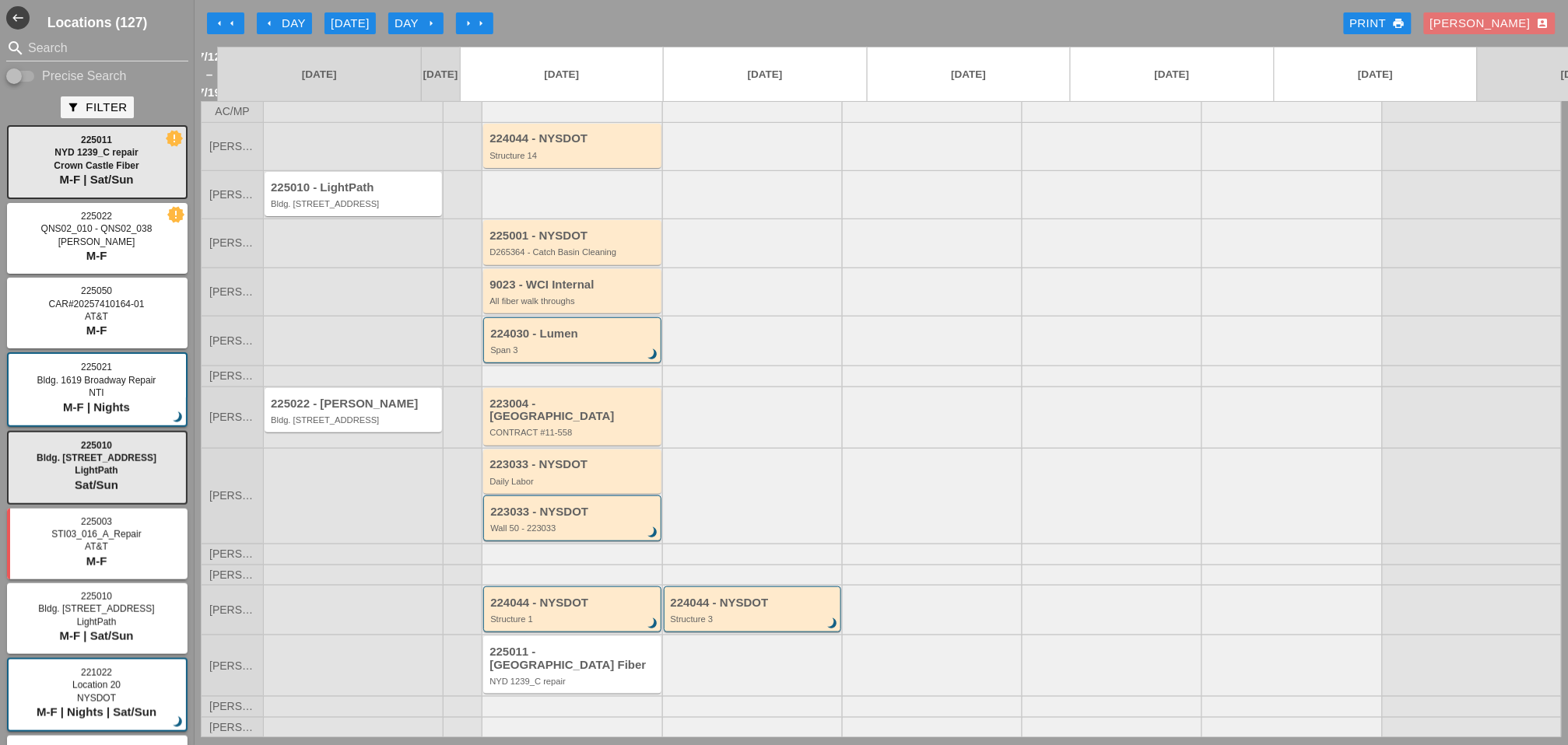 click at bounding box center (752, 292) 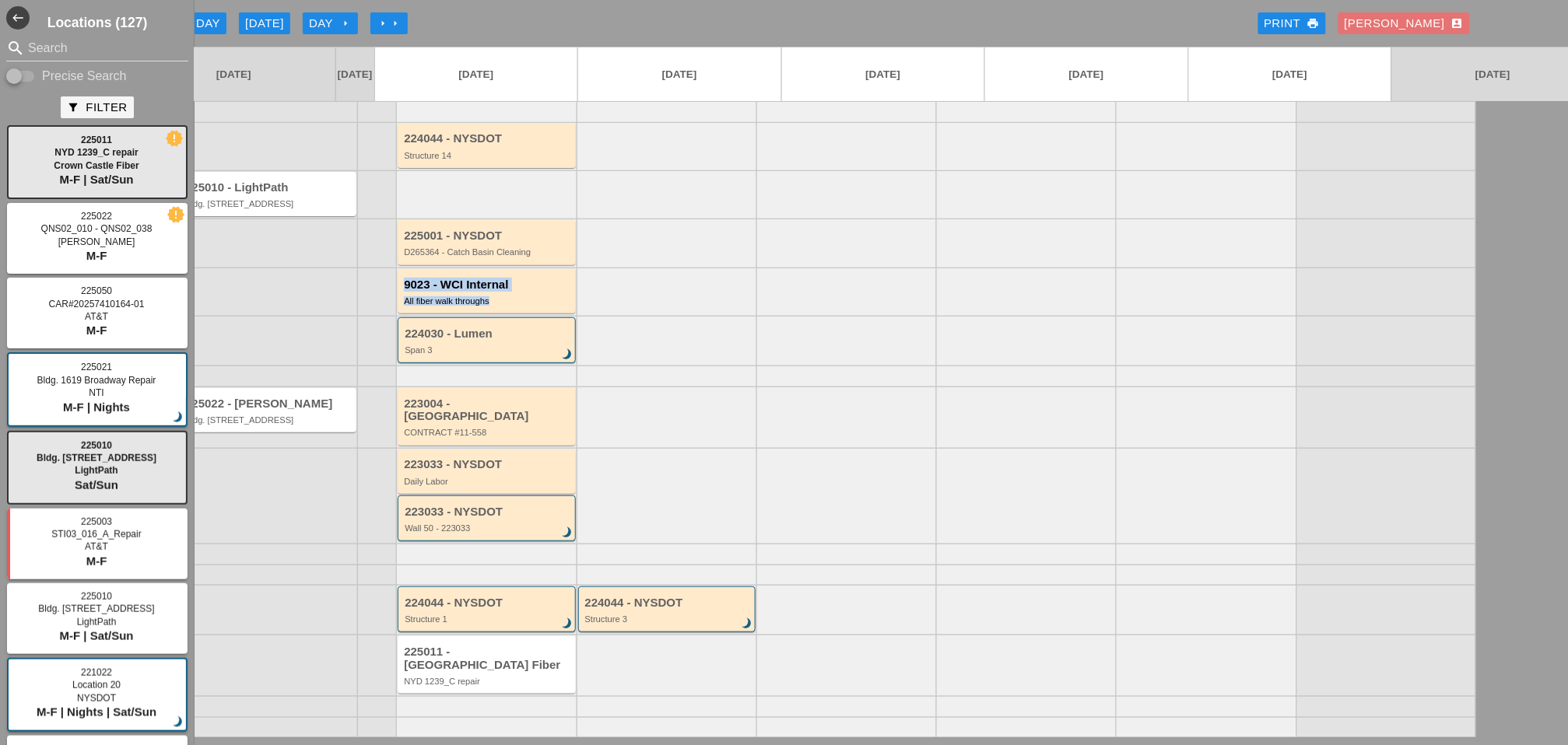 scroll, scrollTop: 0, scrollLeft: 111, axis: horizontal 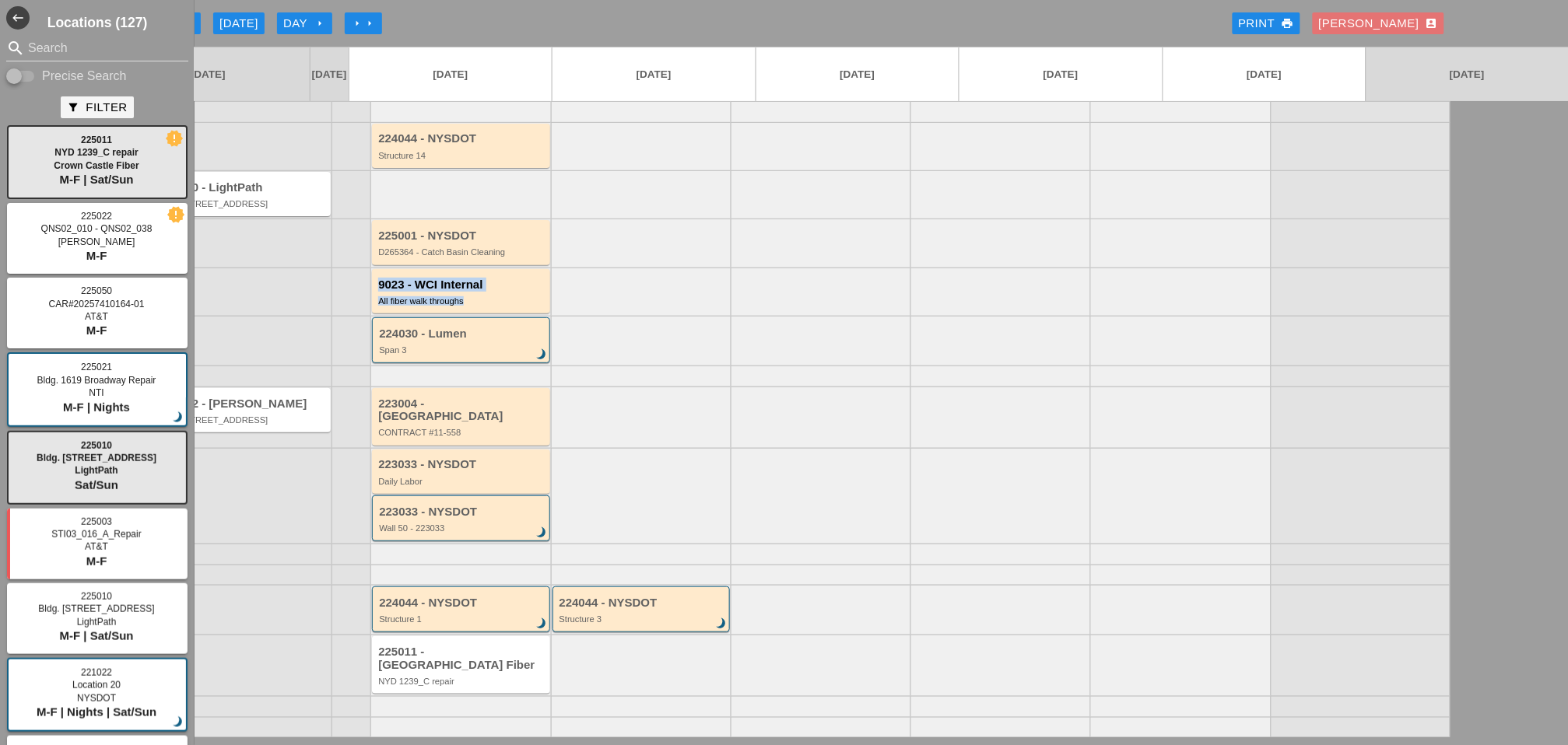 drag, startPoint x: 1564, startPoint y: 285, endPoint x: 1561, endPoint y: 235, distance: 50.08992 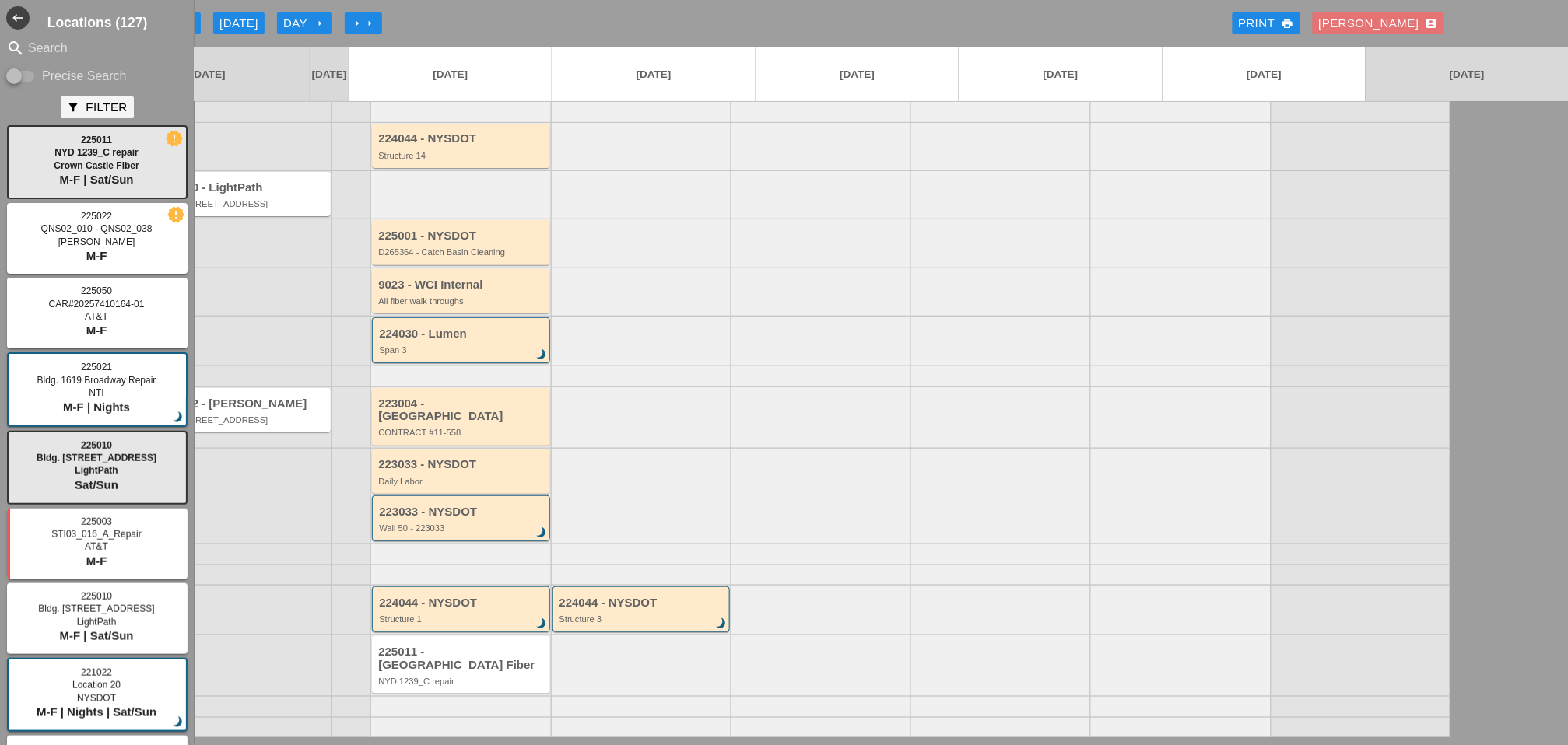 click at bounding box center (640, 417) 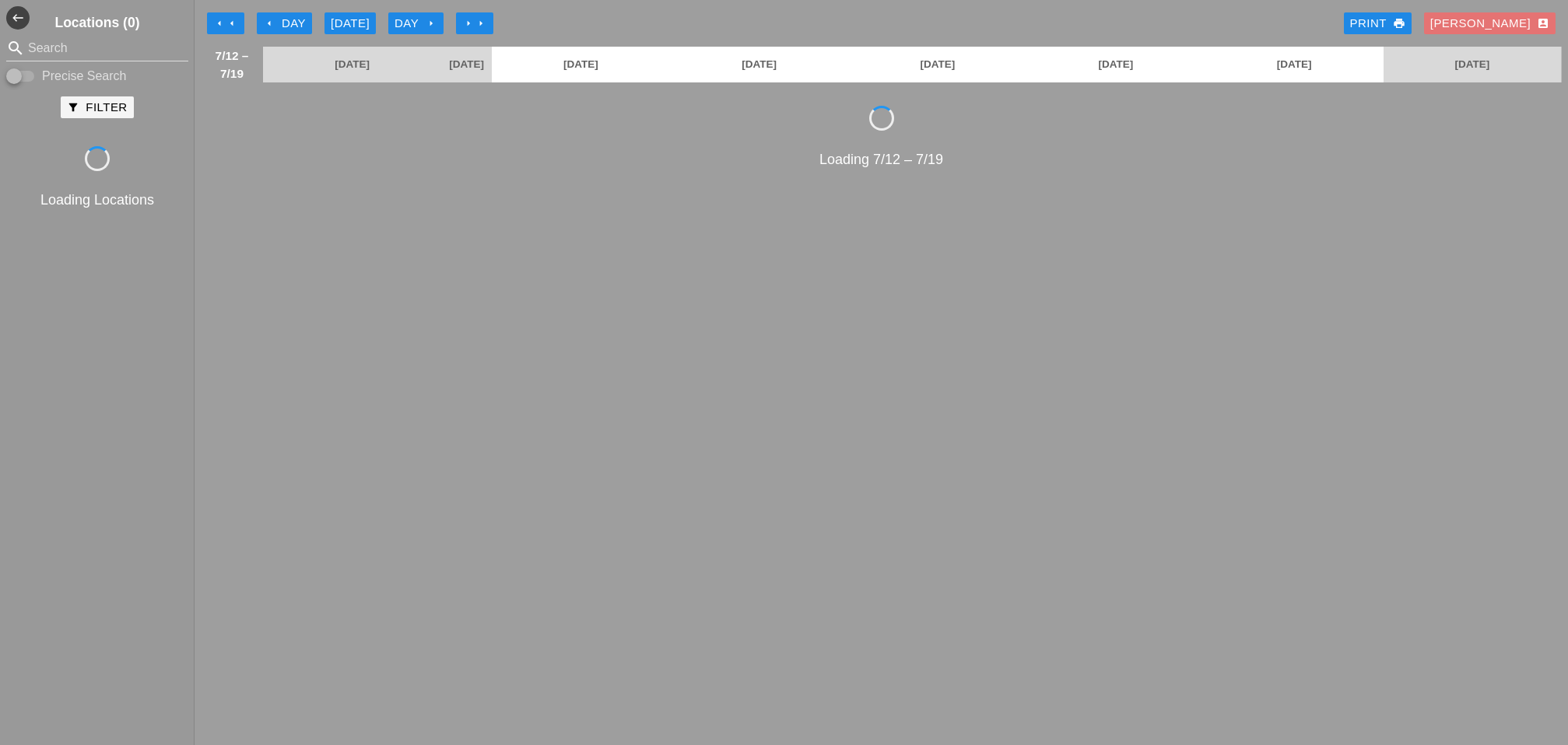 scroll, scrollTop: 0, scrollLeft: 0, axis: both 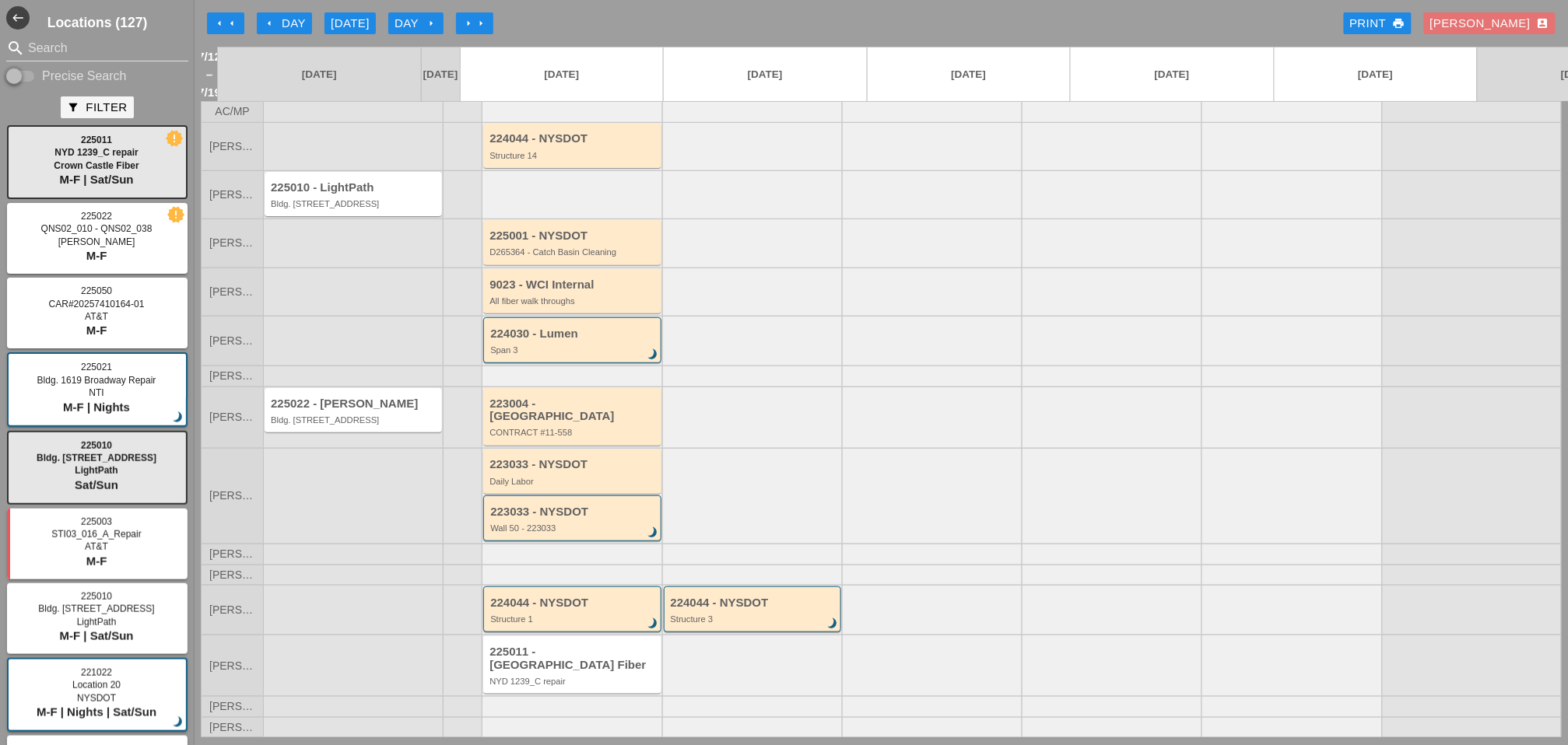 click at bounding box center [21, 76] 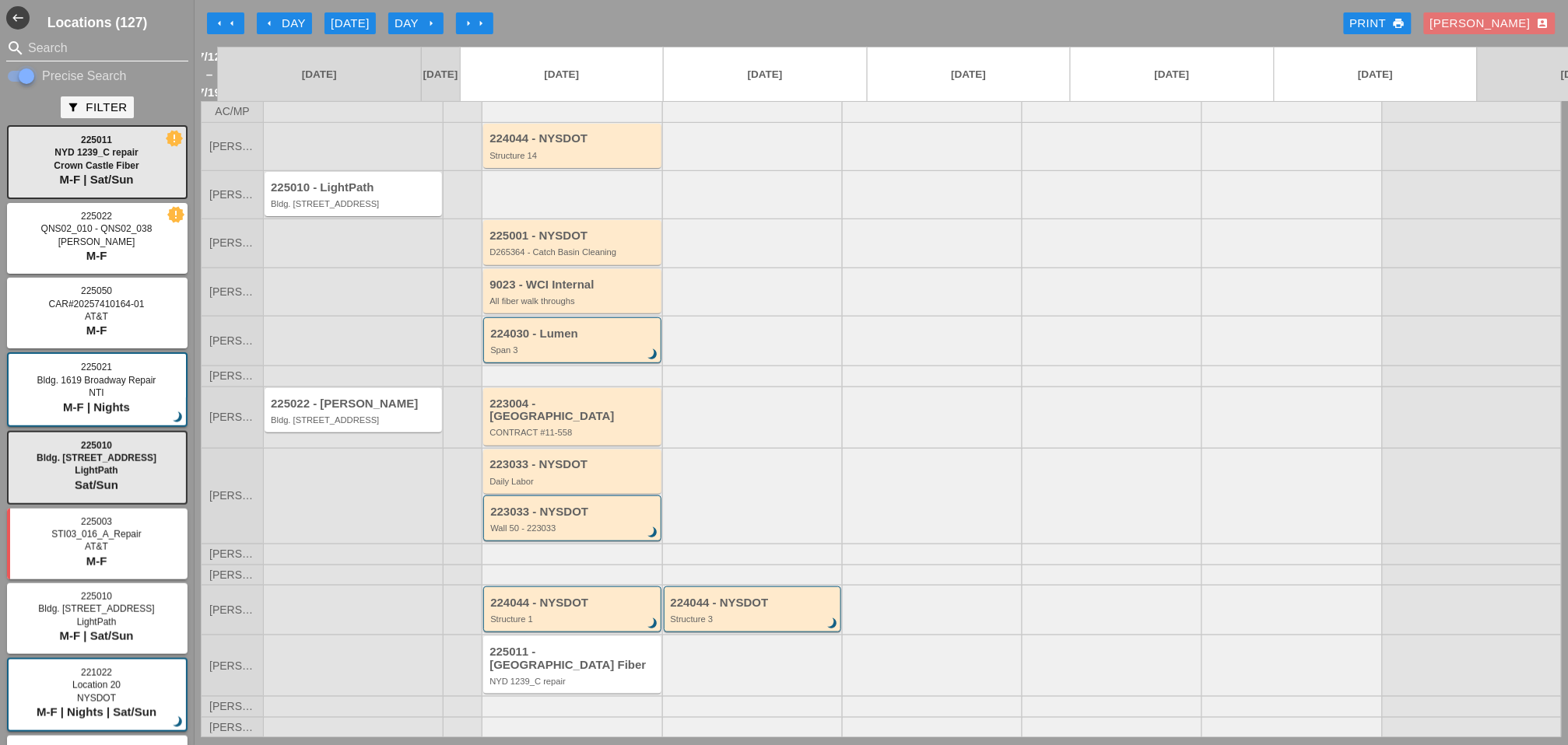 click at bounding box center [97, 48] 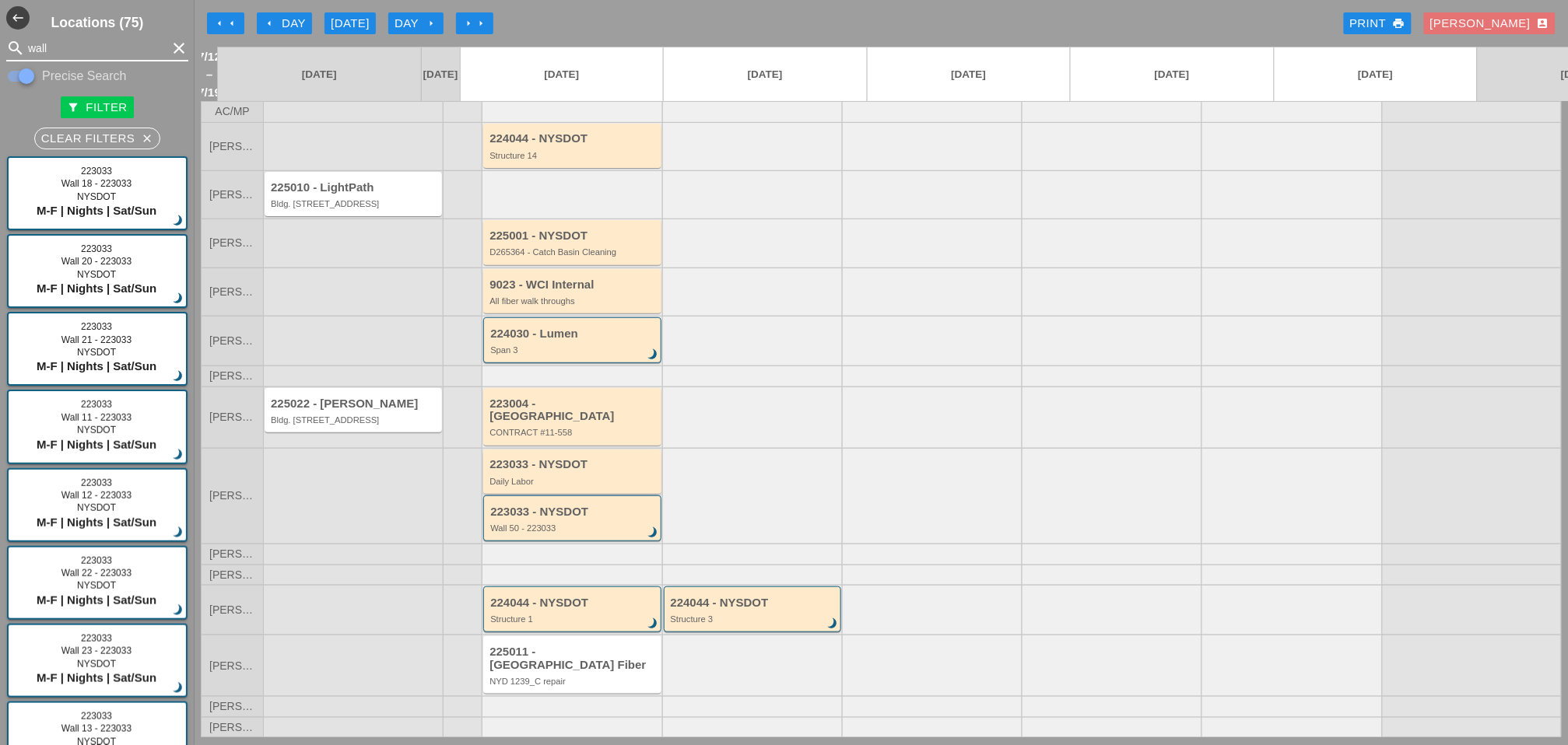 type on "wall" 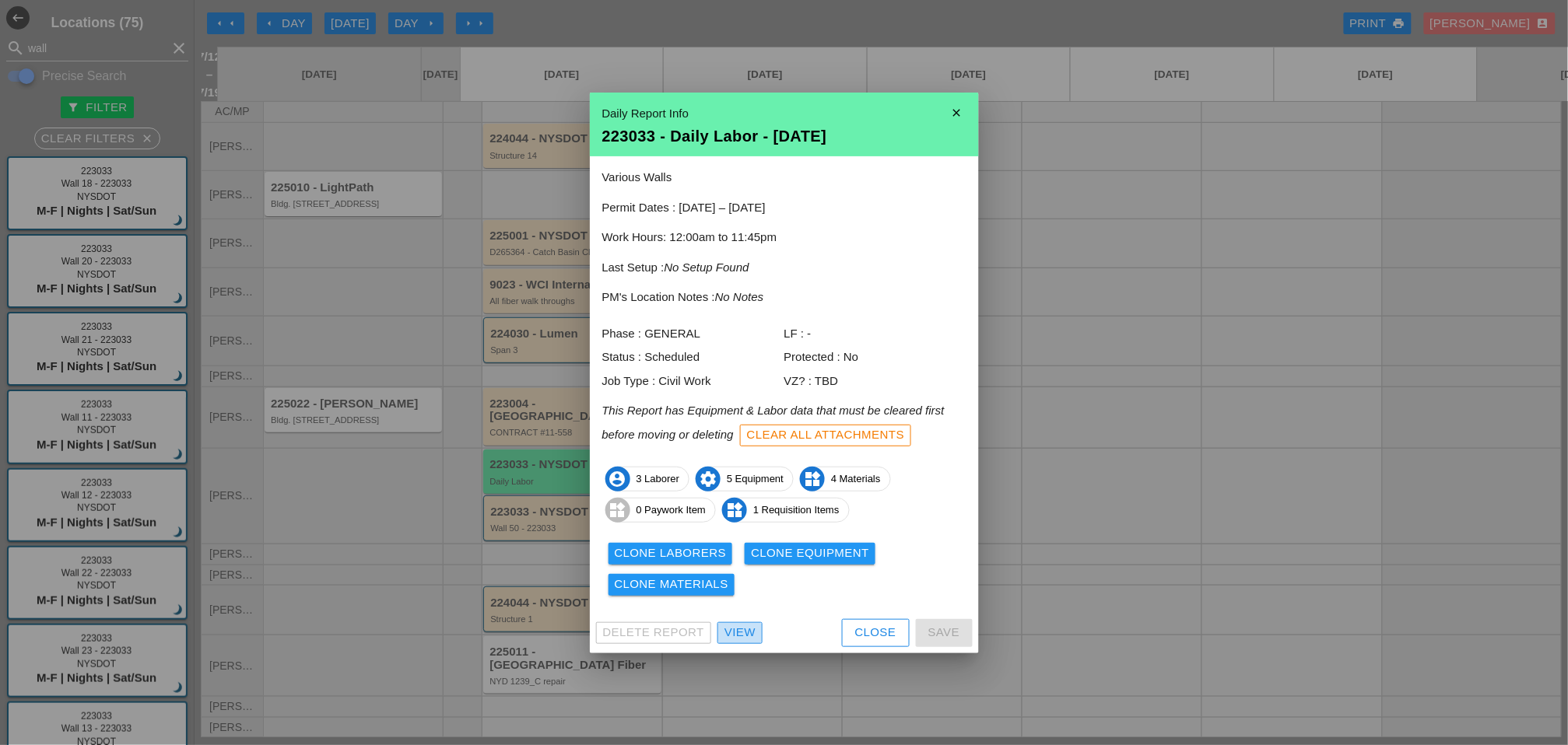 click on "View" at bounding box center (740, 632) 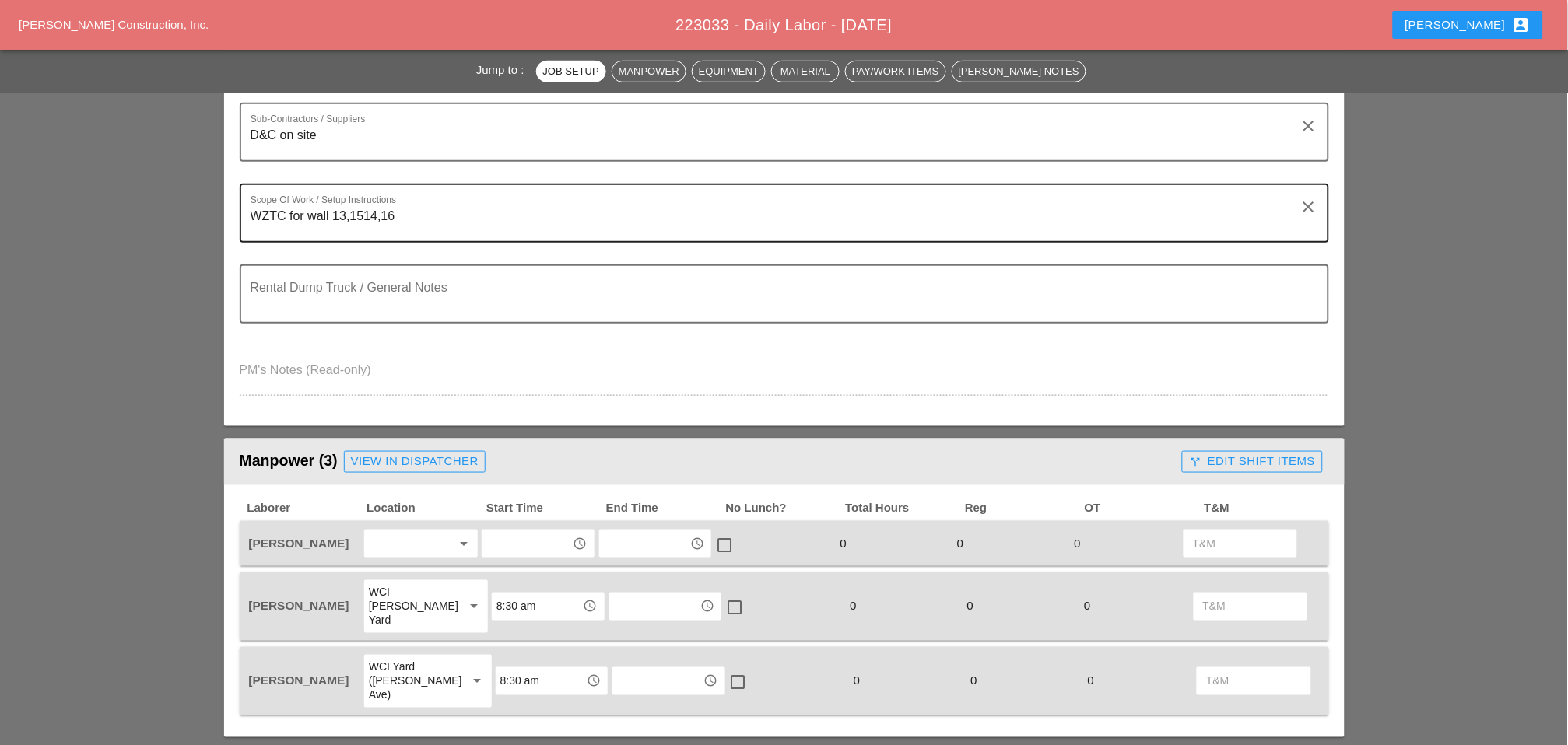 scroll, scrollTop: 345, scrollLeft: 0, axis: vertical 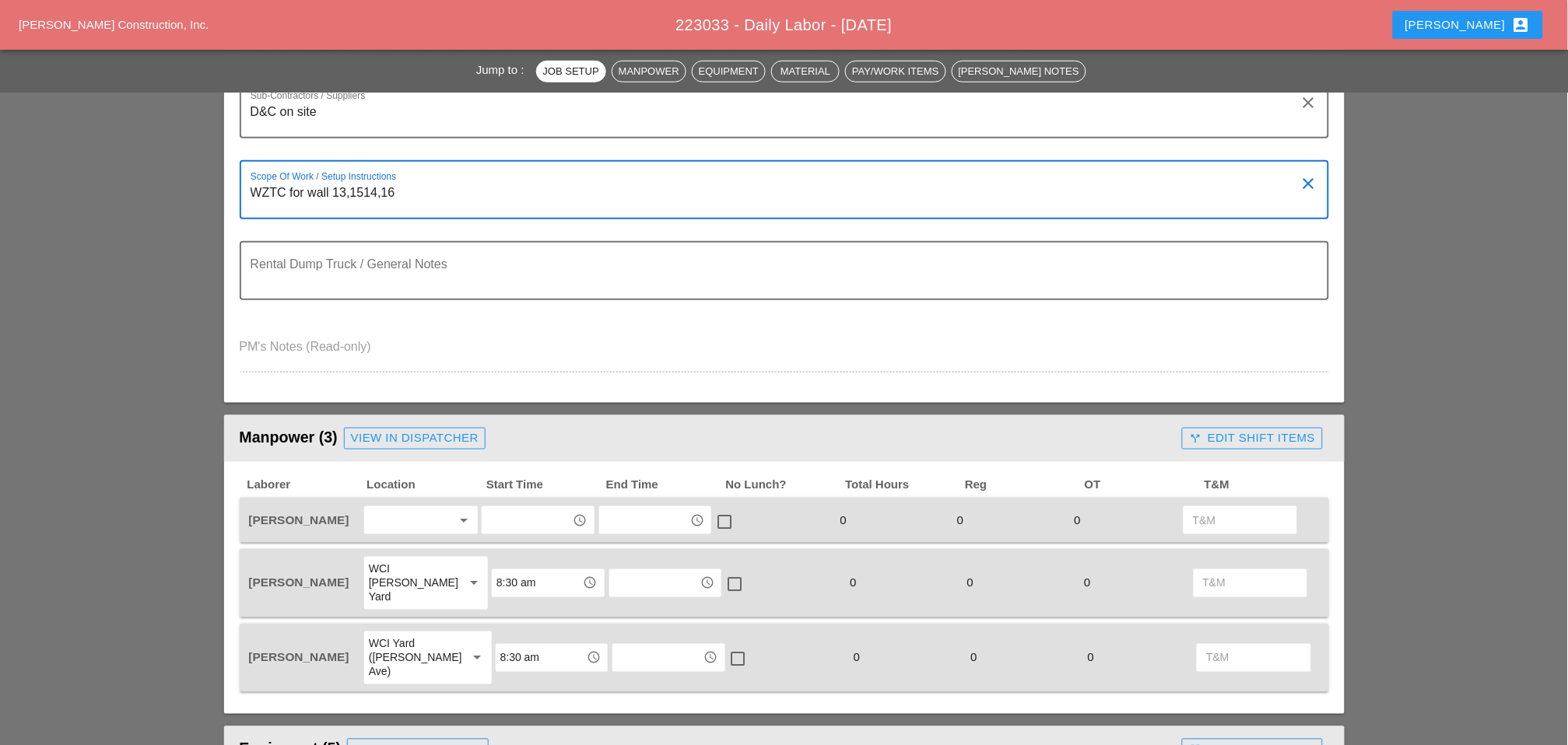 click on "WZTC for wall 13,1514,16" at bounding box center [778, 199] 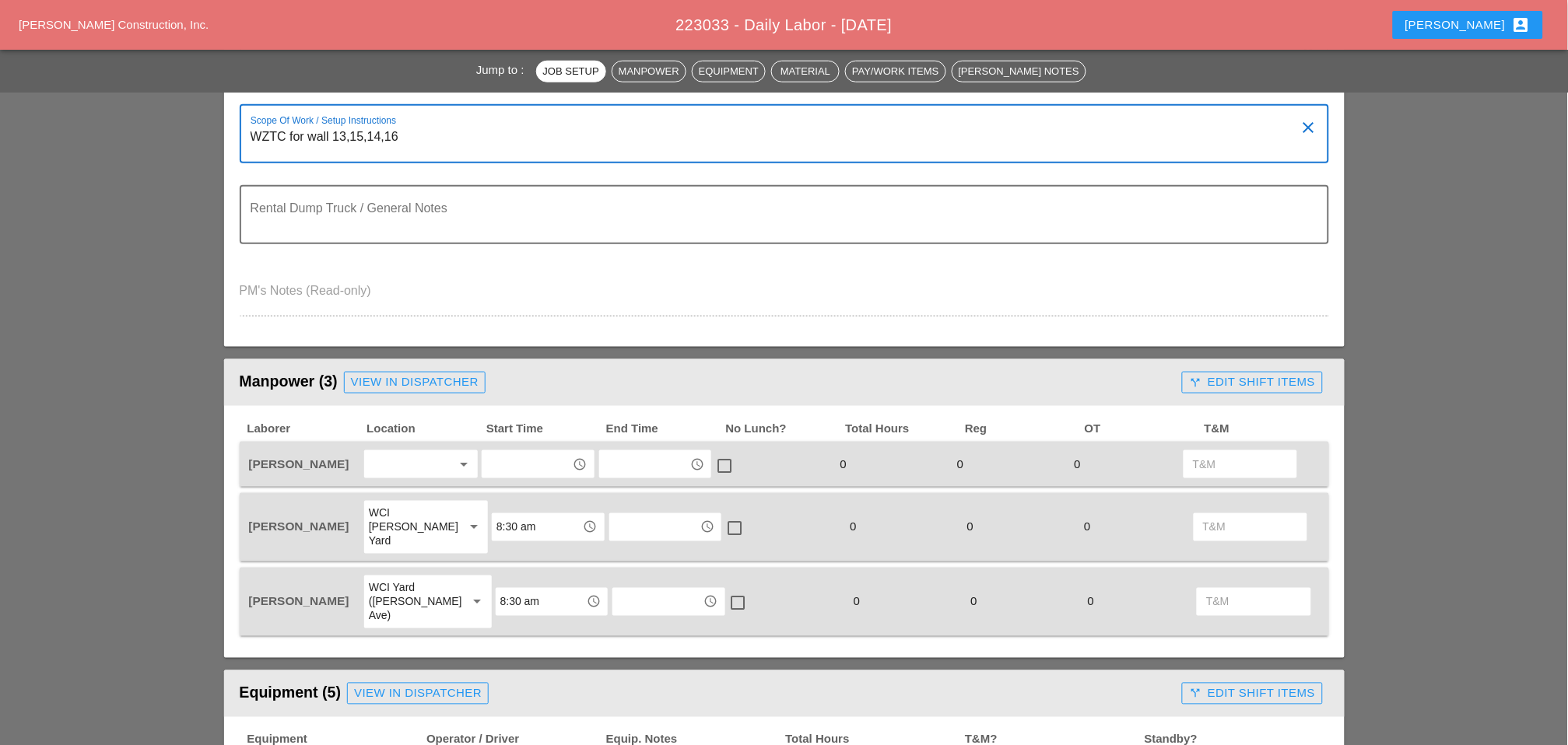 scroll, scrollTop: 432, scrollLeft: 0, axis: vertical 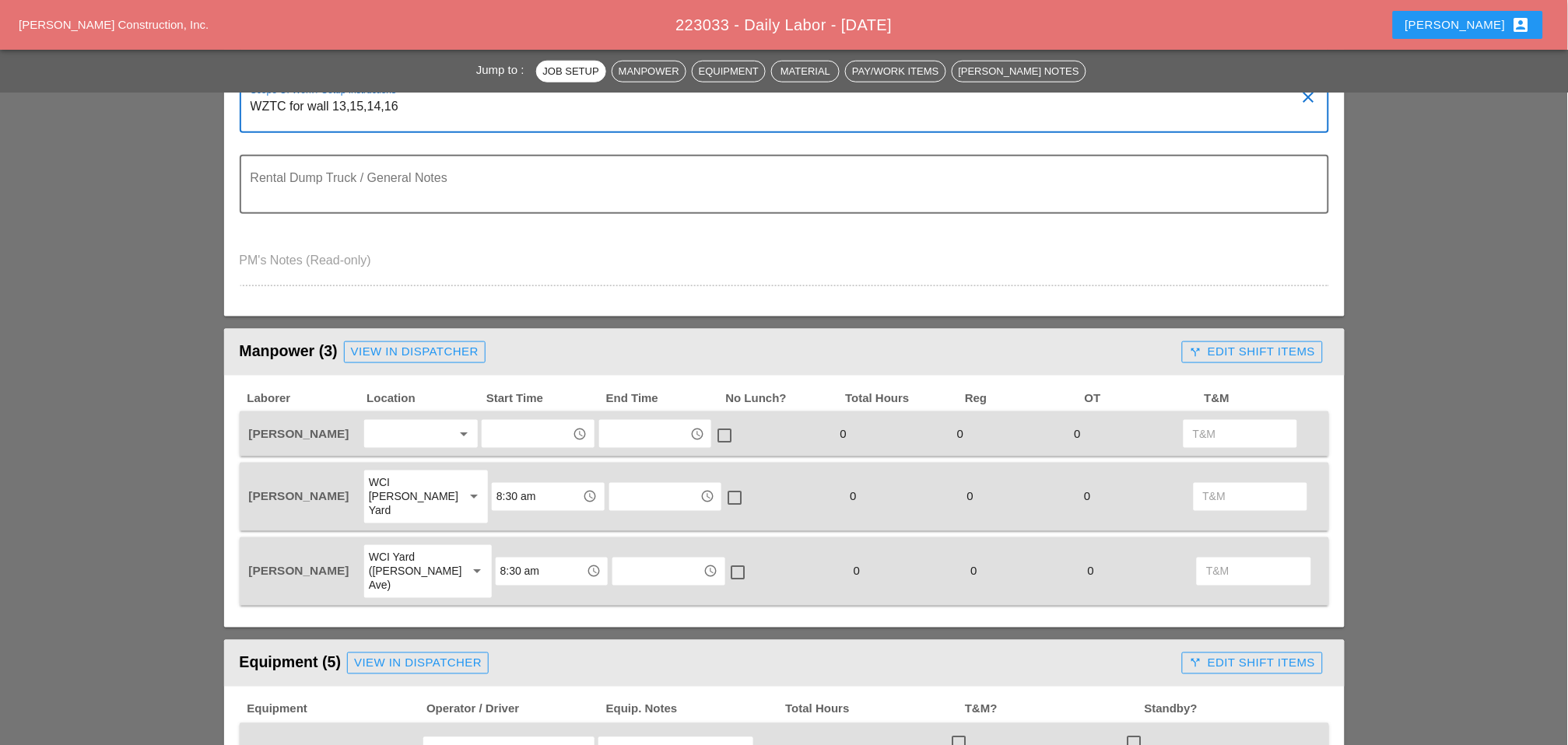 type on "WZTC for wall 13,15,14,16" 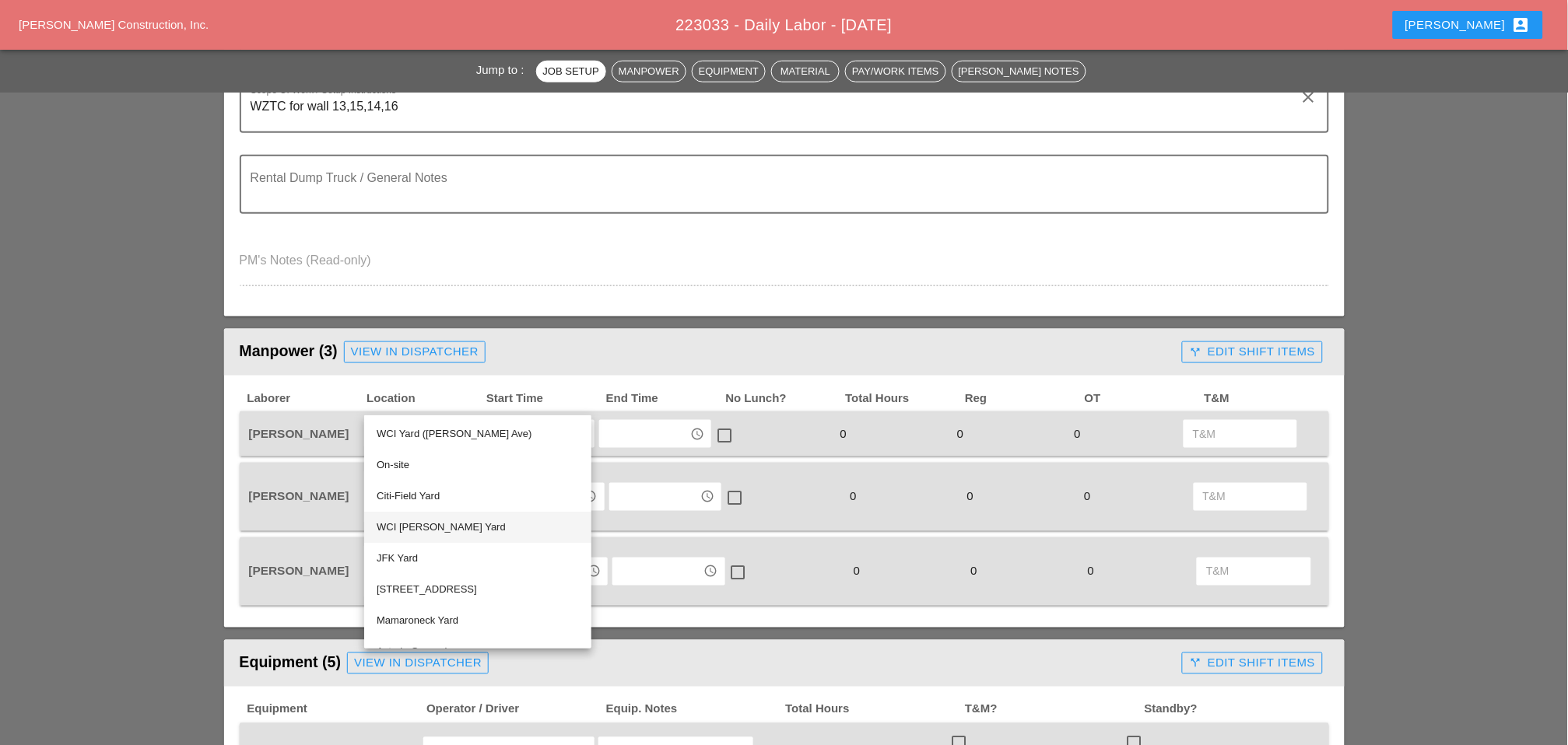 click on "WCI [PERSON_NAME] Yard" at bounding box center (478, 527) 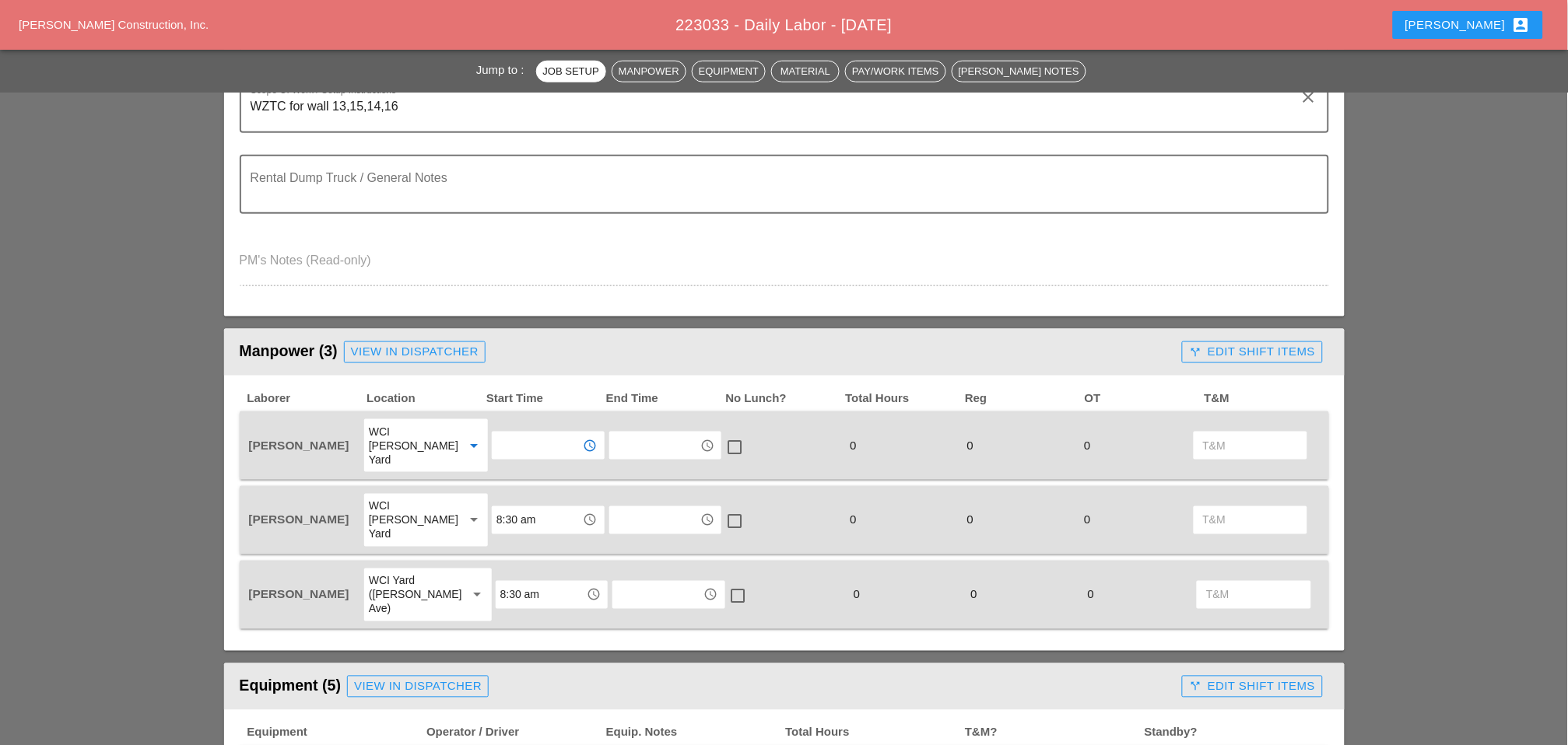 click at bounding box center [537, 446] 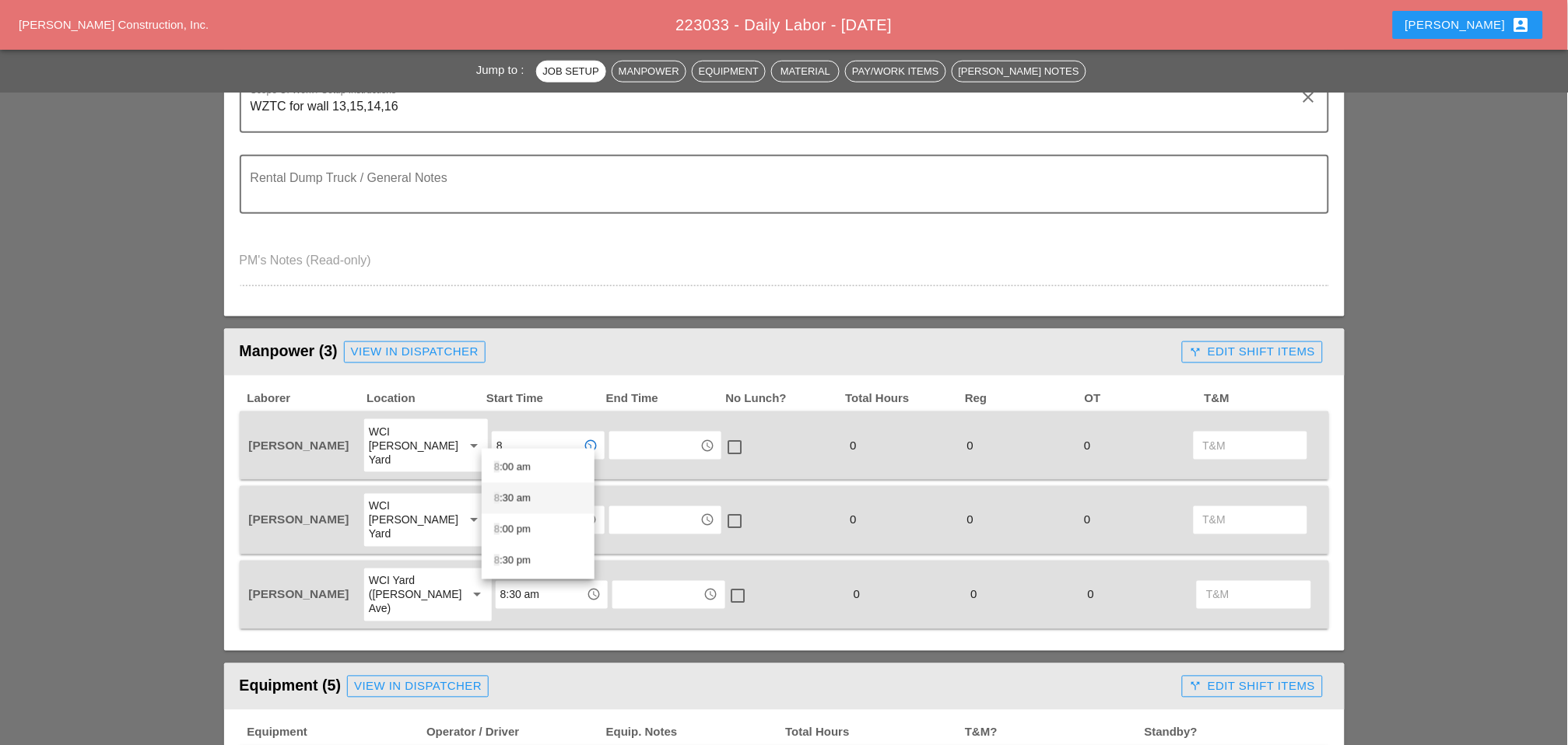 click on "8 :30 am" at bounding box center (538, 498) 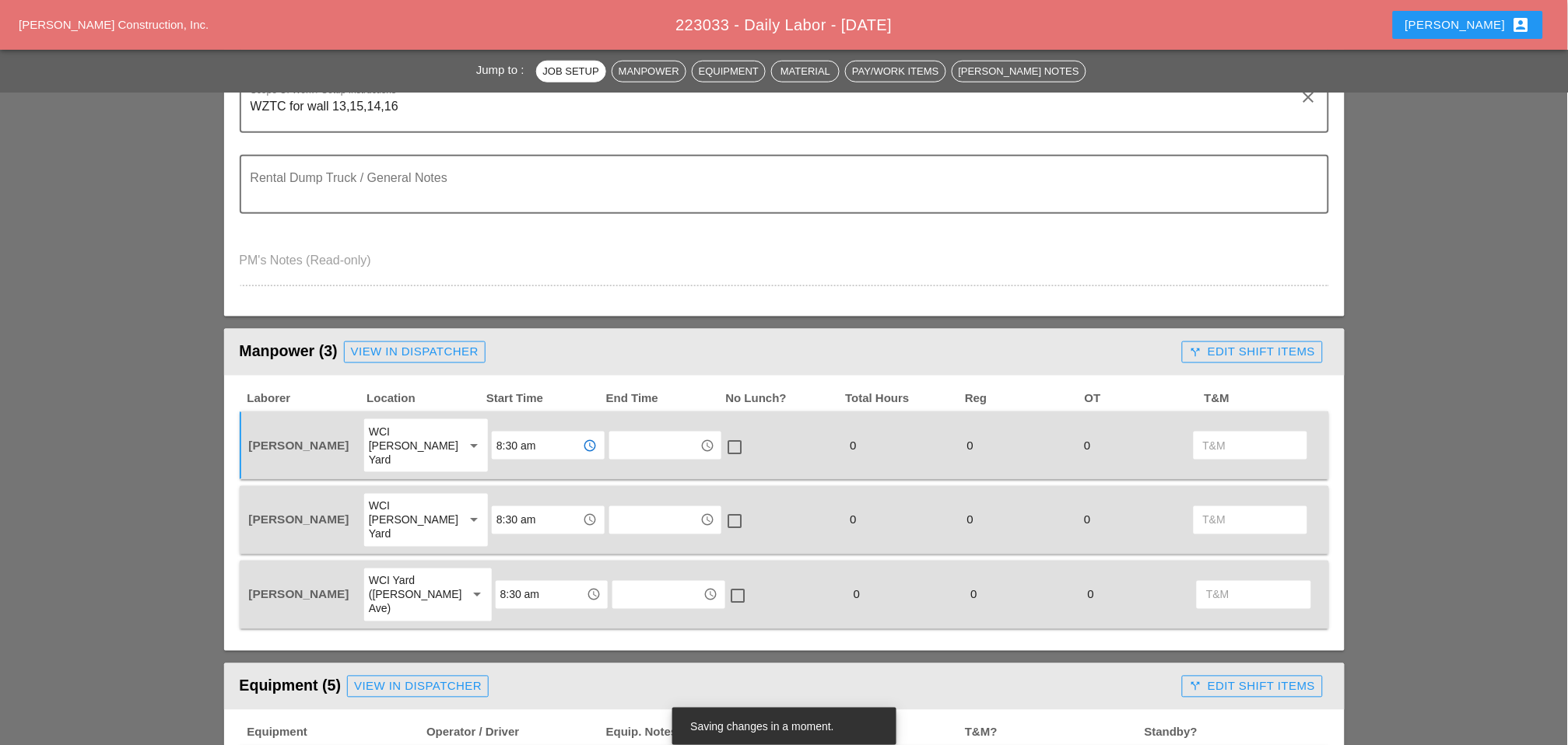 click on "8:30 am" at bounding box center (537, 446) 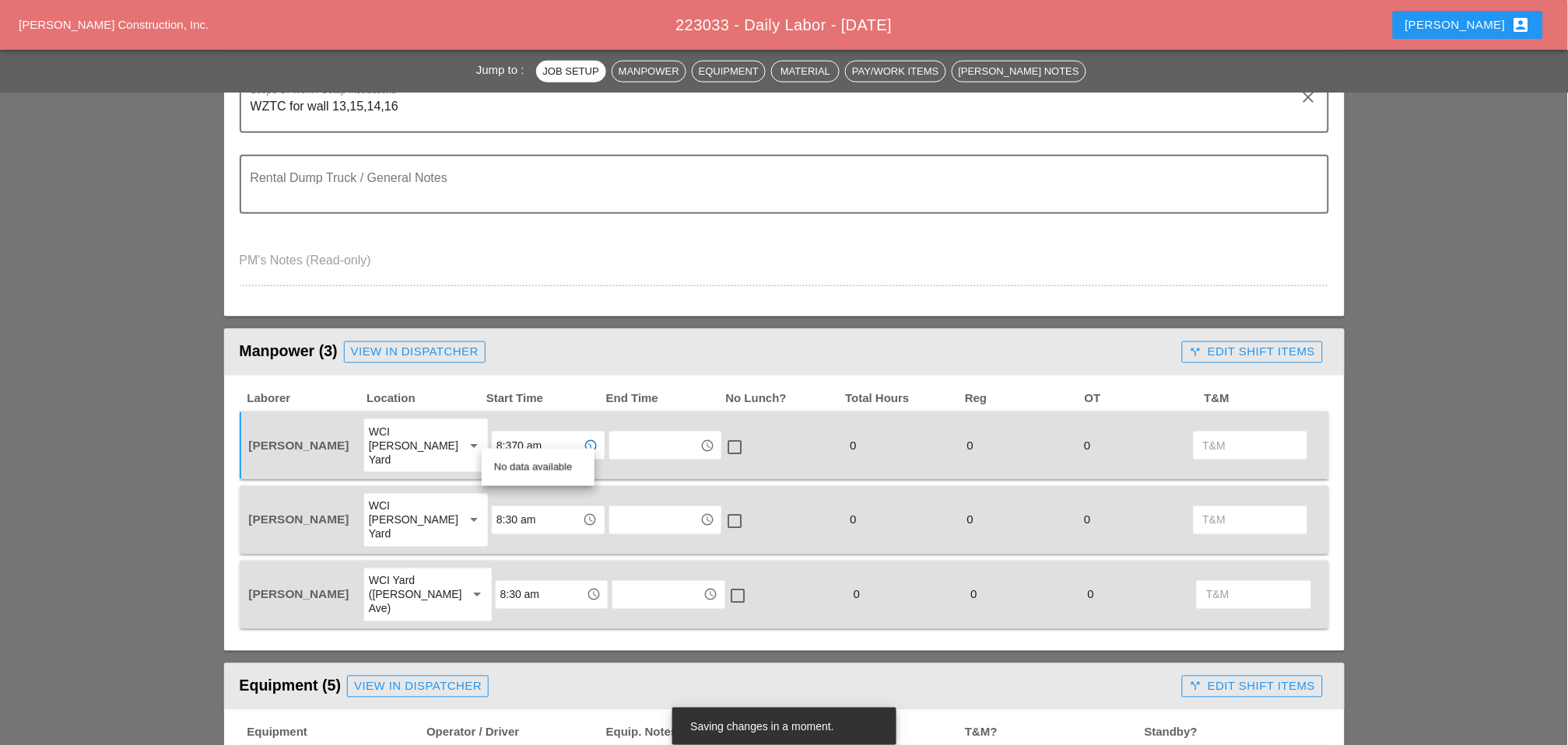 drag, startPoint x: 541, startPoint y: 434, endPoint x: 514, endPoint y: 434, distance: 27 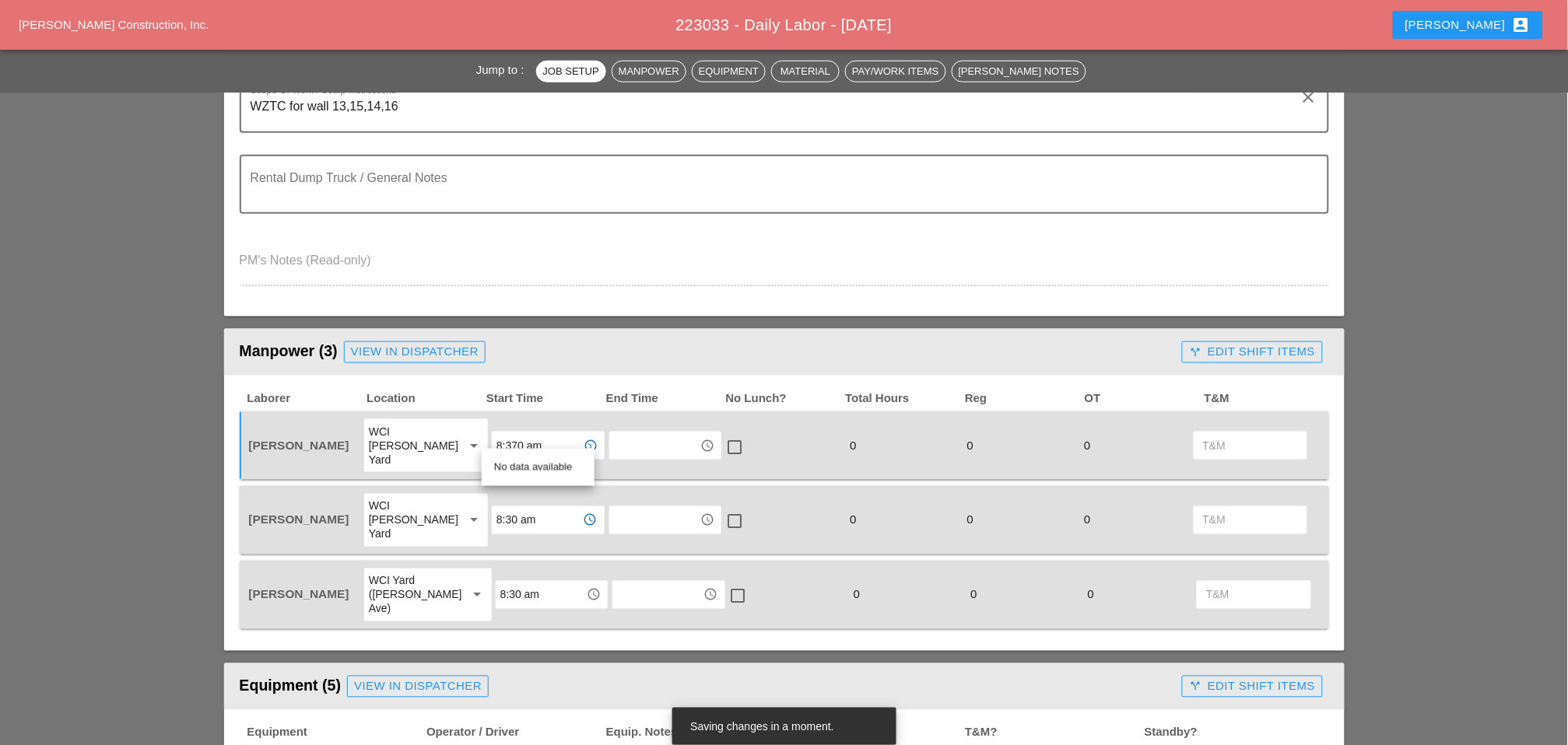 click on "8:30 am" at bounding box center (537, 520) 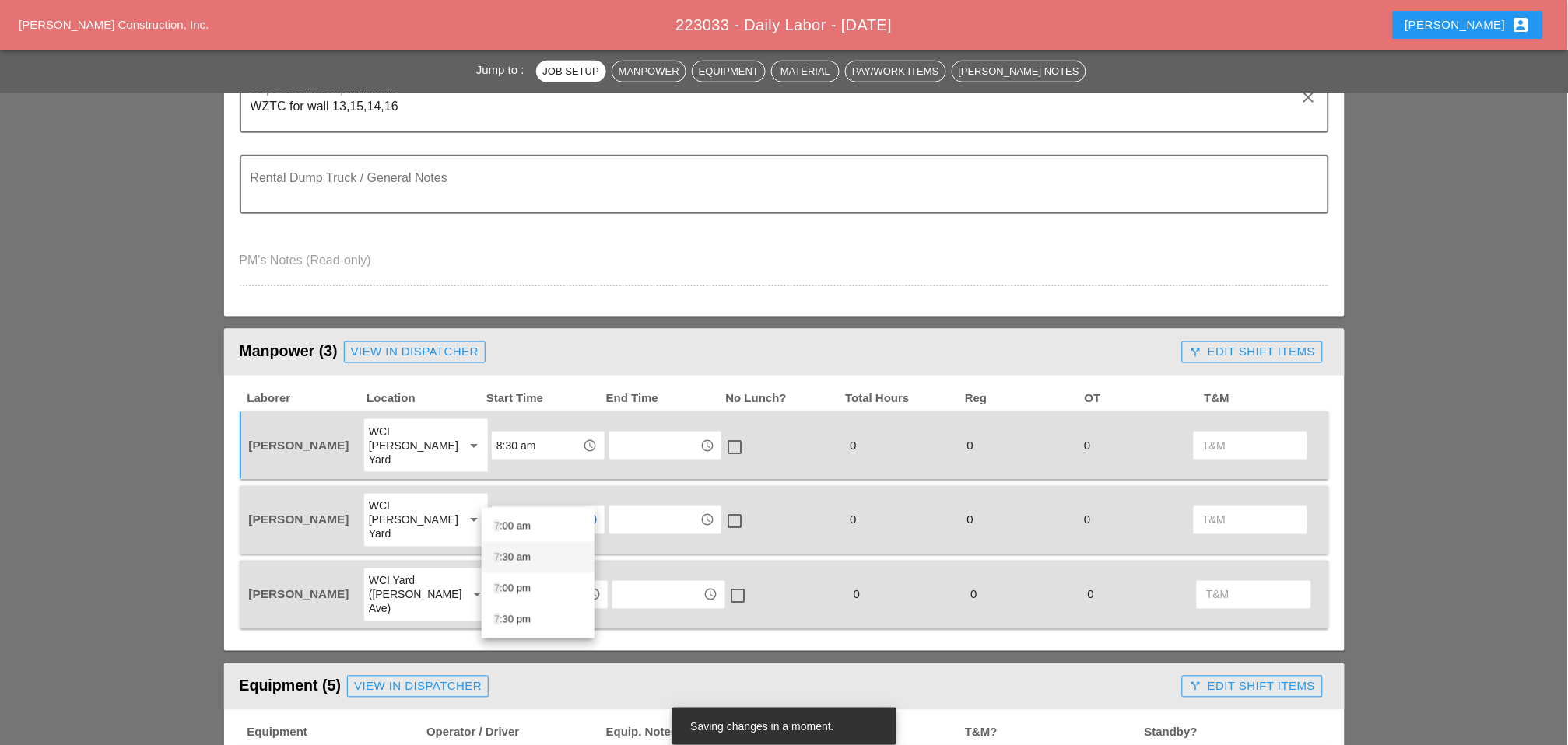 click on "7 :30 am" at bounding box center (538, 558) 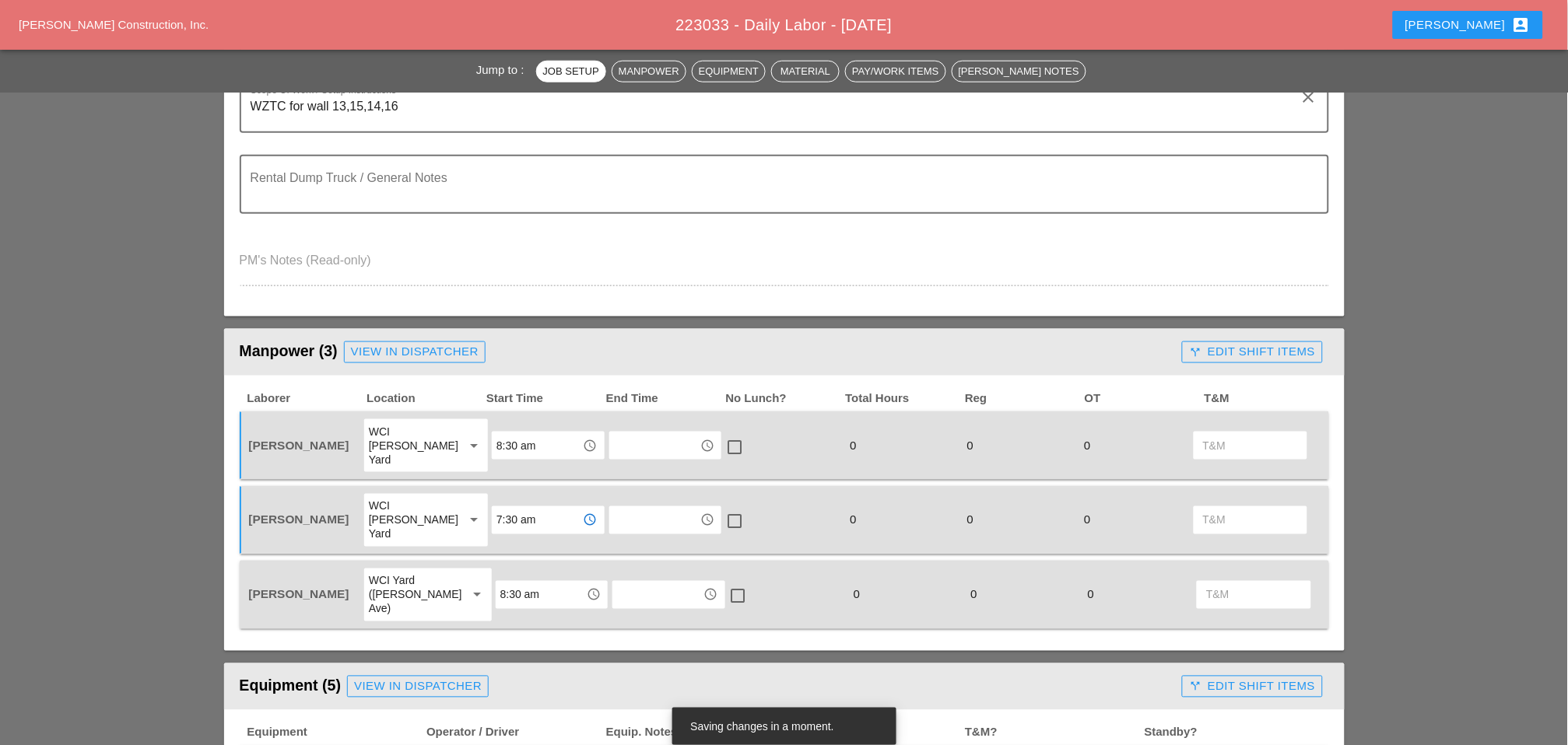 type on "7:30 am" 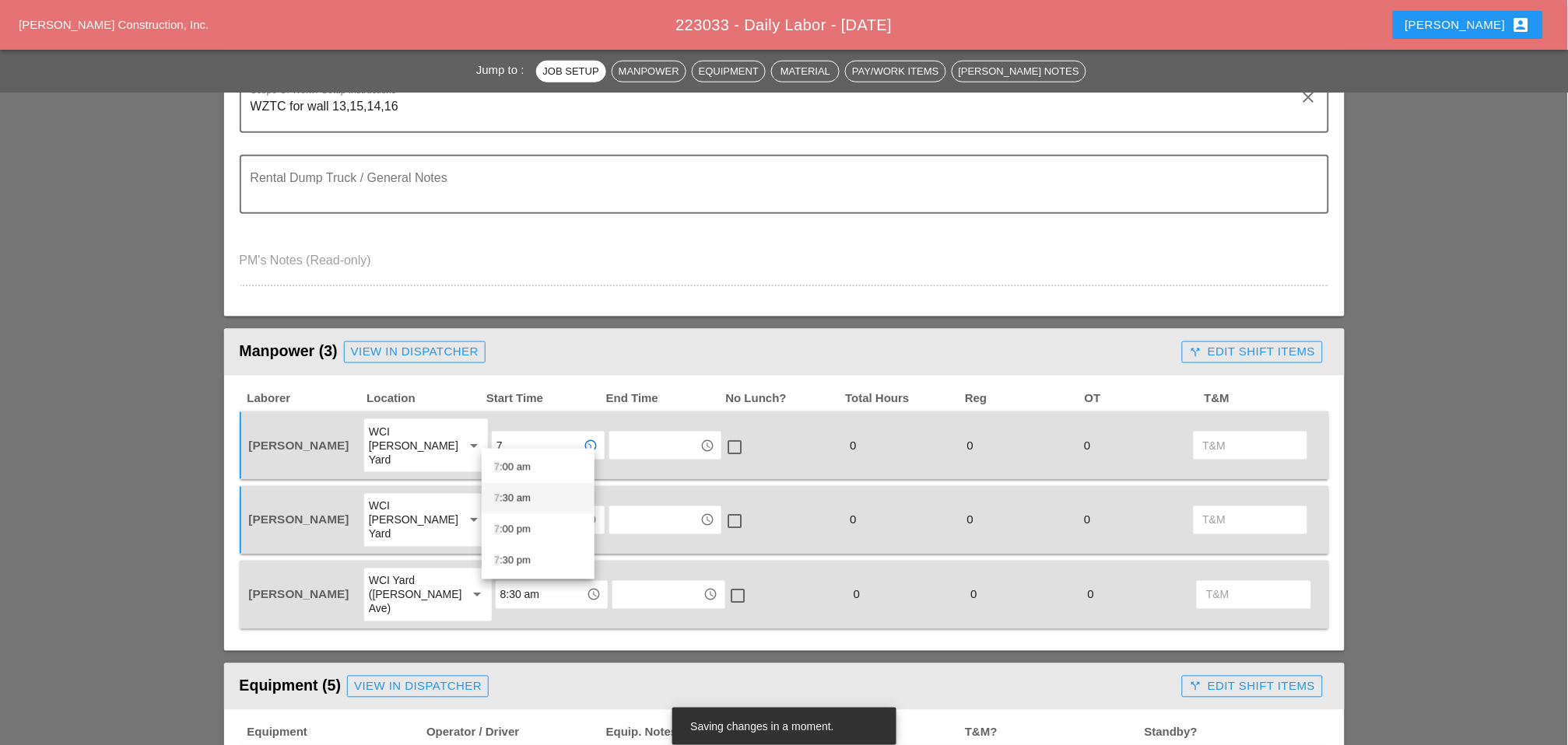 click on "7 :30 am" at bounding box center (538, 498) 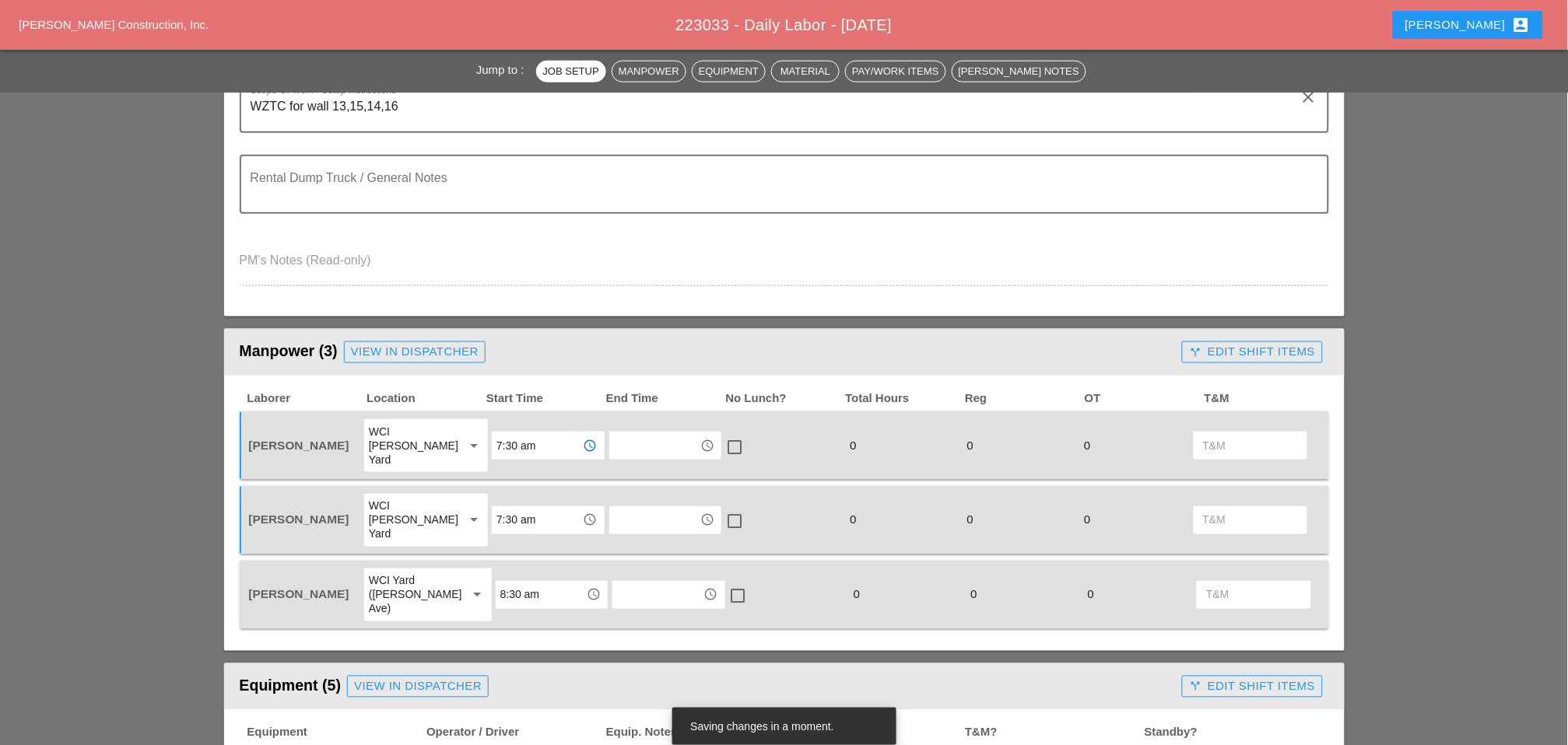 type on "7:30 am" 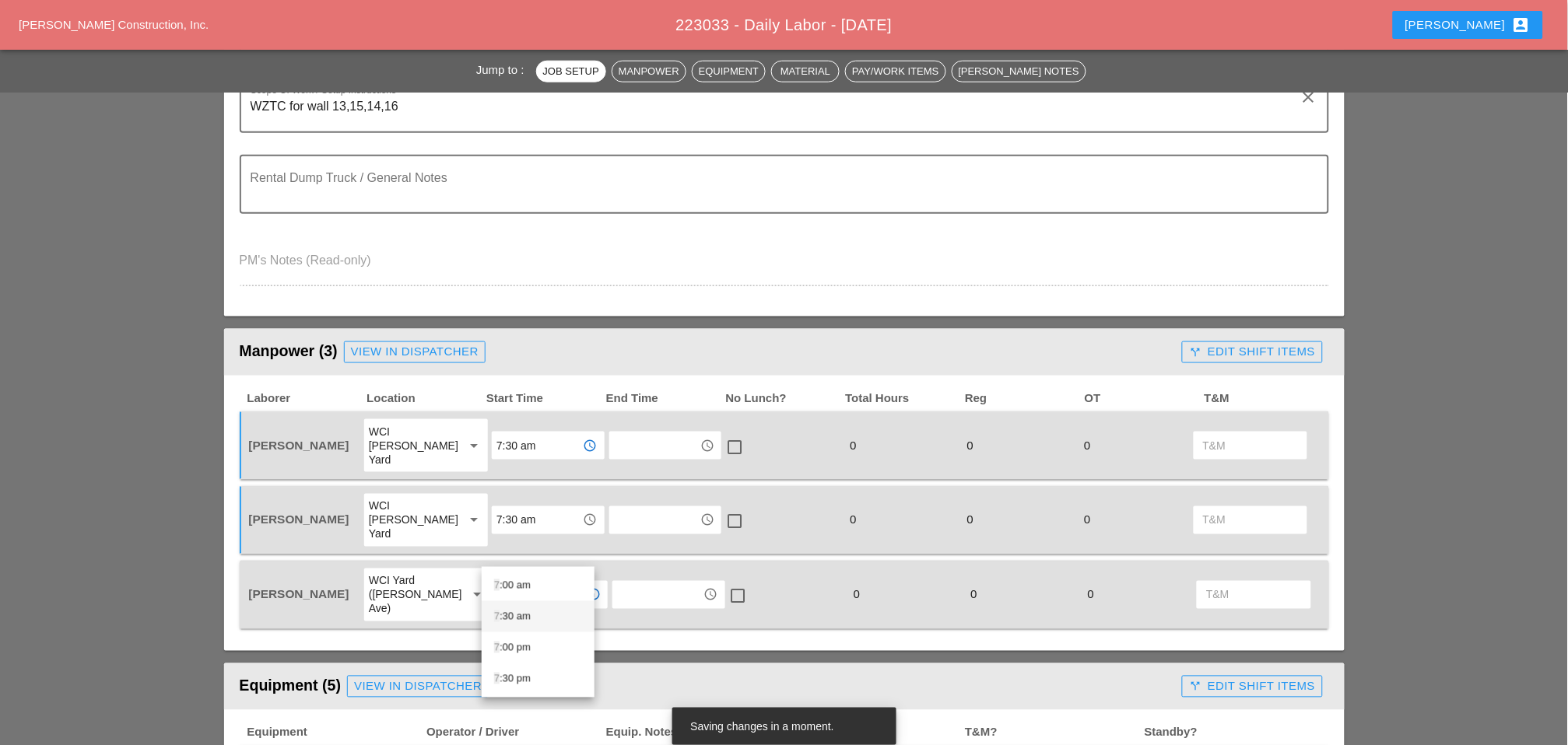 click on "7 :30 am" at bounding box center (538, 617) 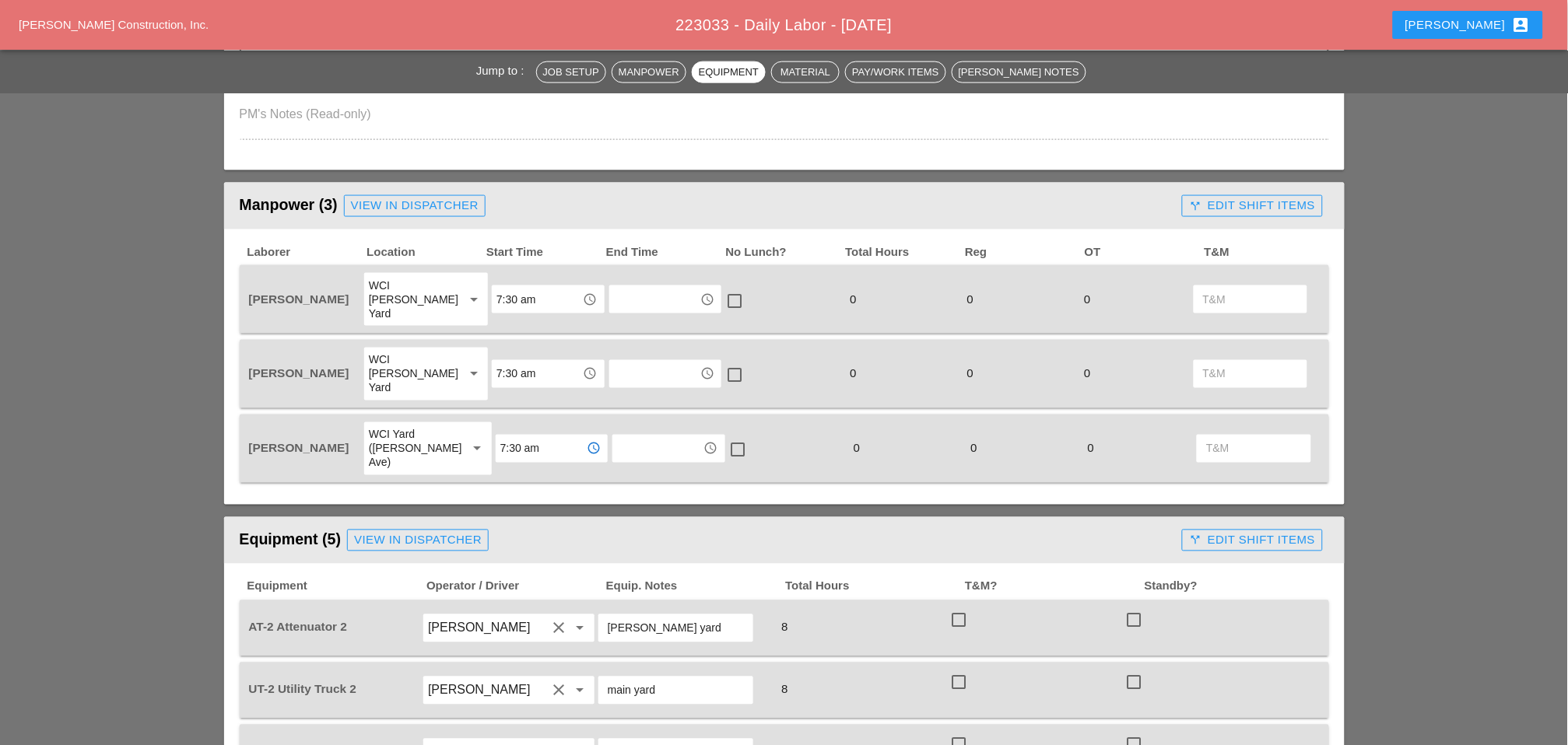 scroll, scrollTop: 691, scrollLeft: 0, axis: vertical 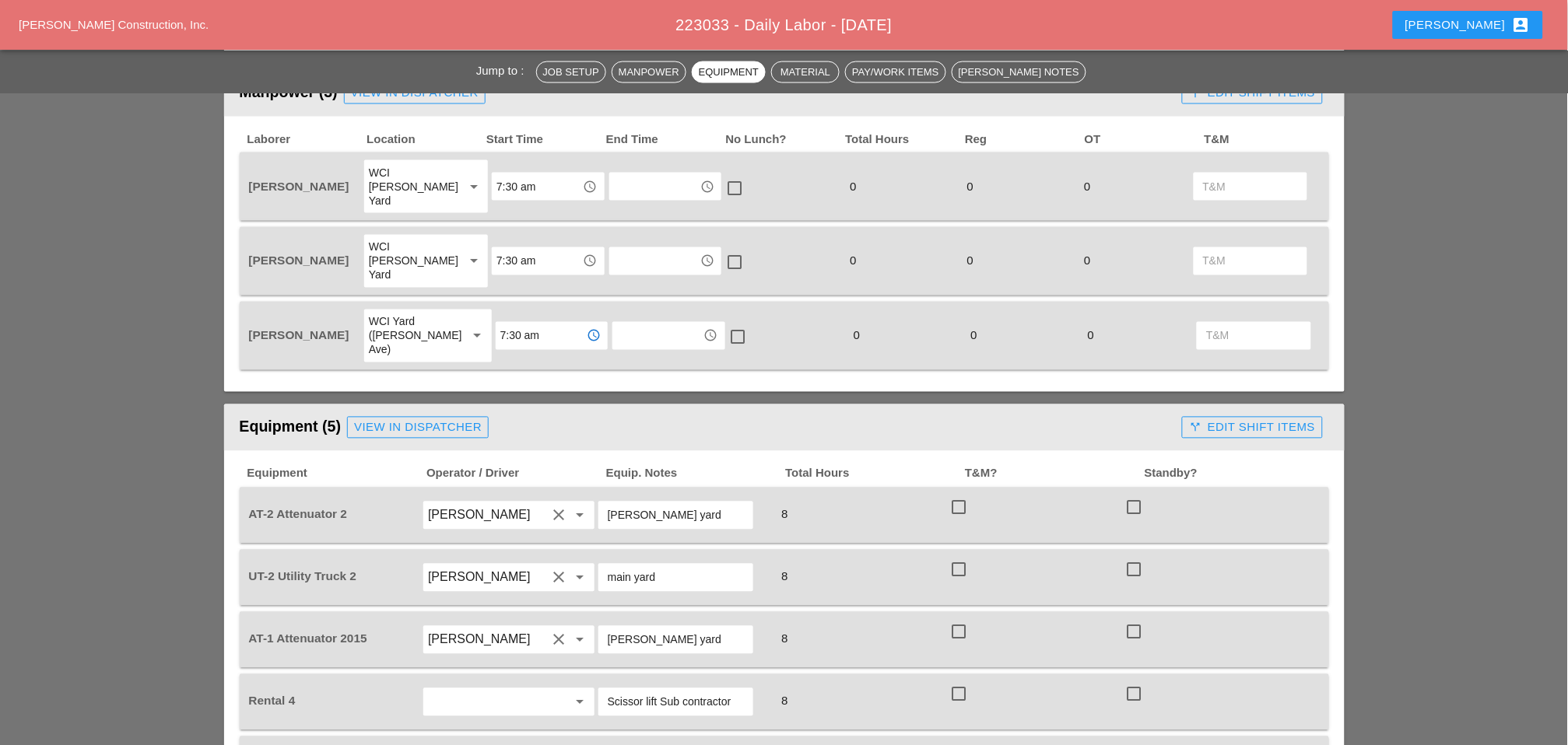 type on "7:30 am" 